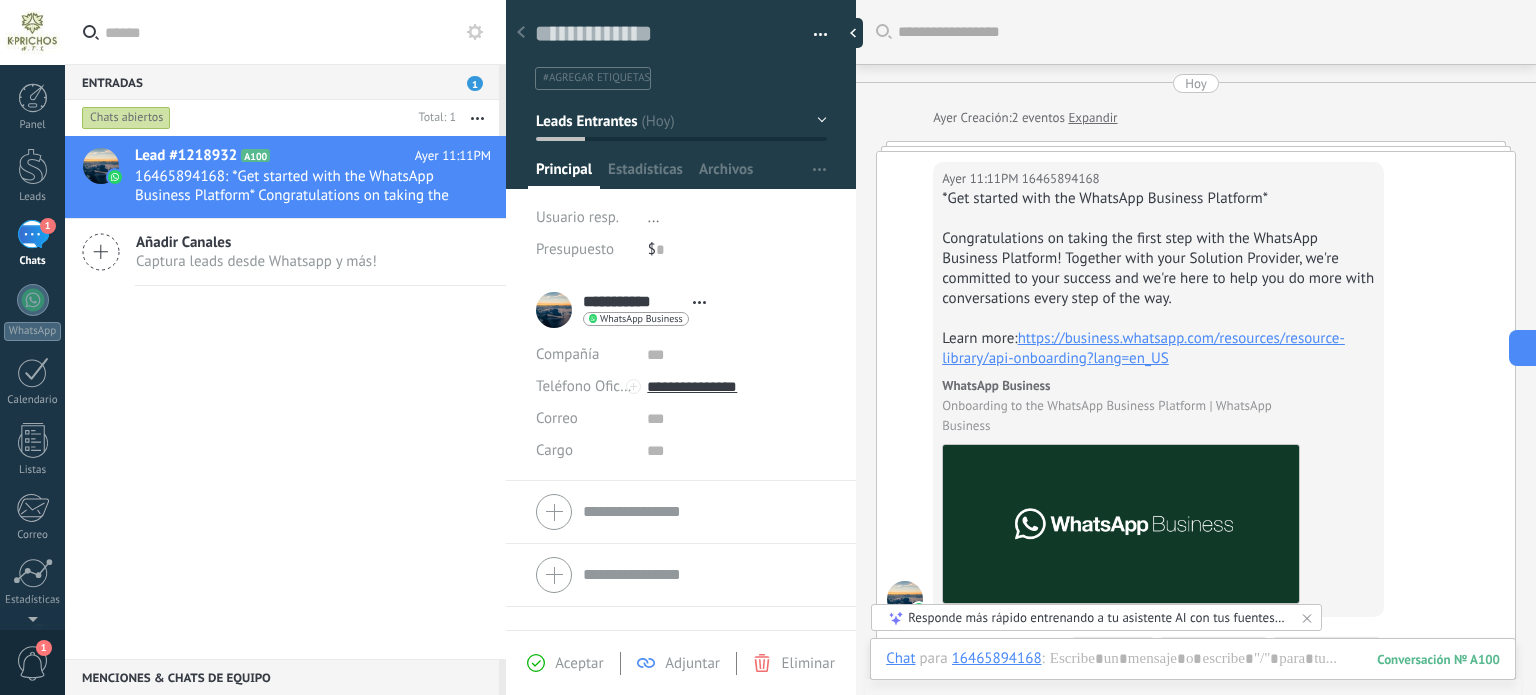 scroll, scrollTop: 0, scrollLeft: 0, axis: both 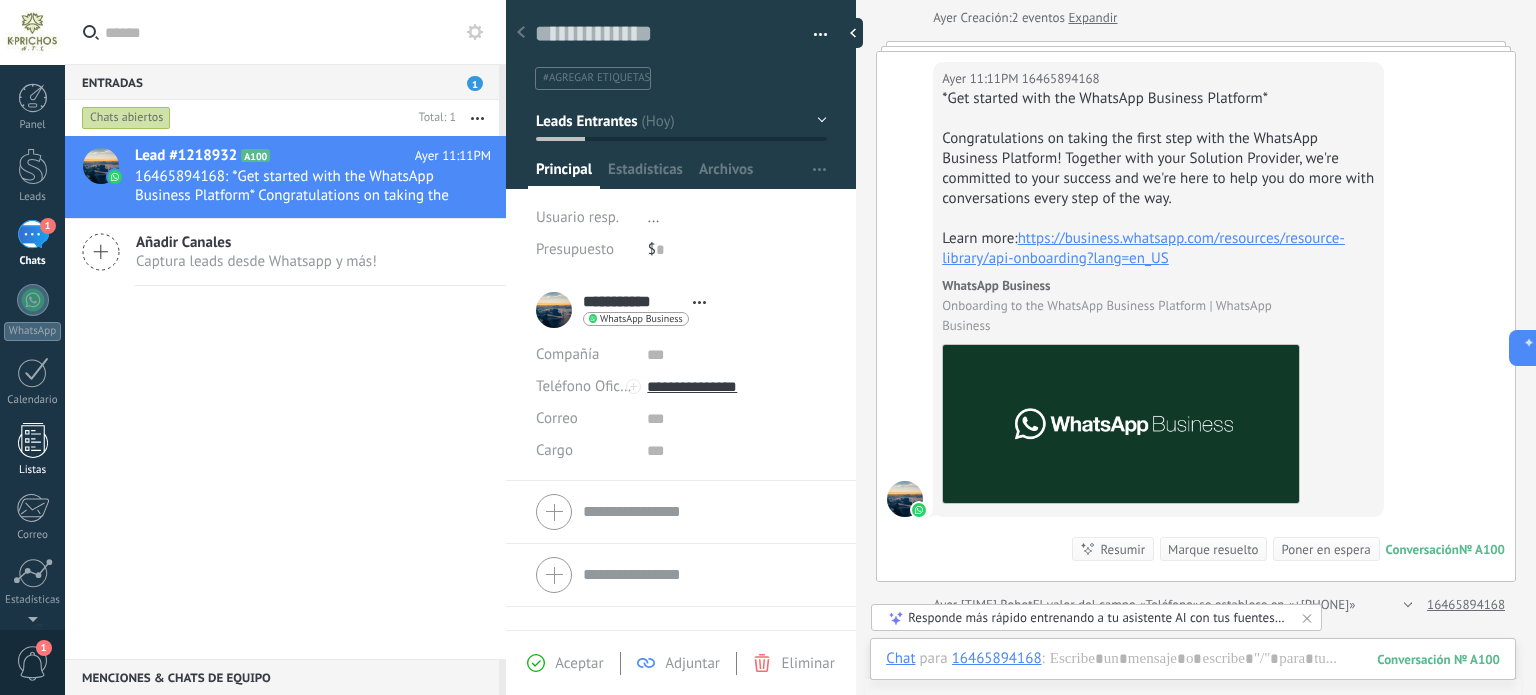 click on "Listas" at bounding box center [32, 450] 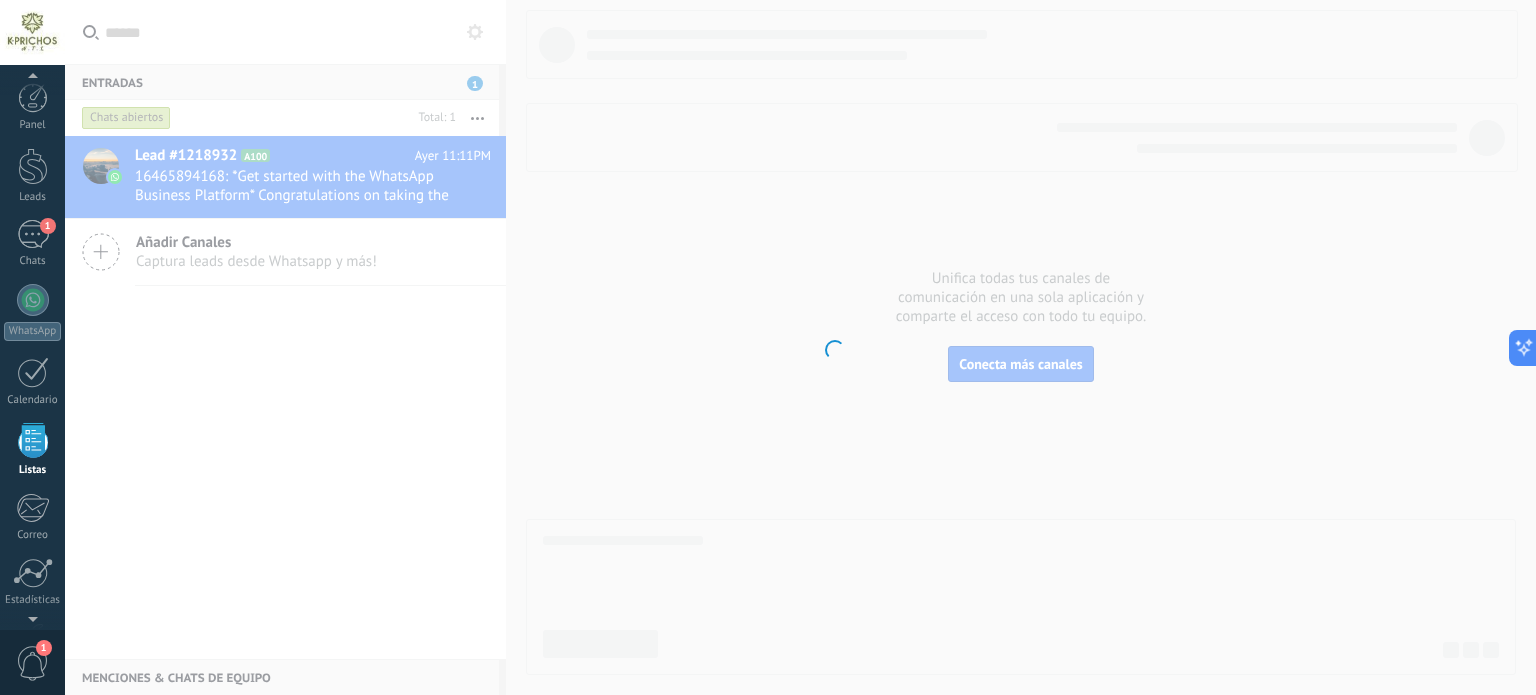 scroll, scrollTop: 123, scrollLeft: 0, axis: vertical 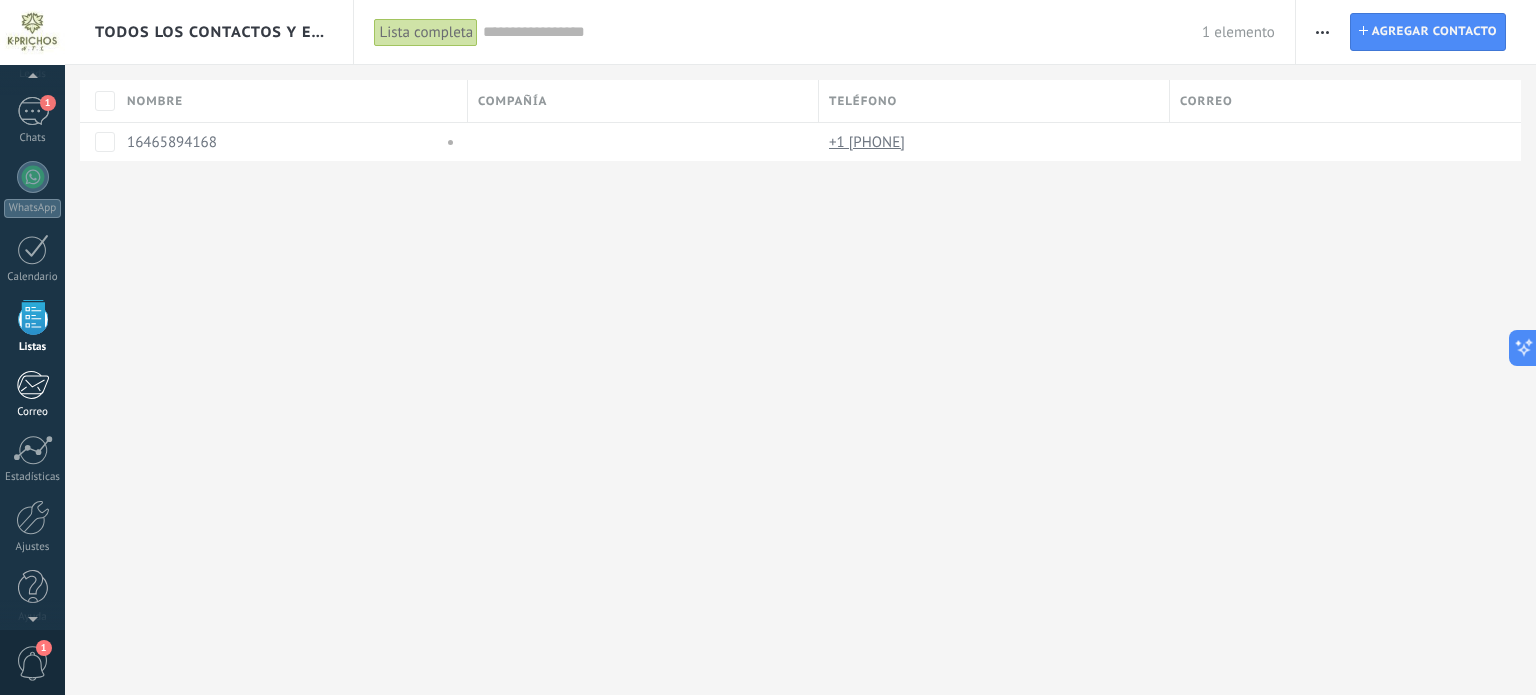 click on "Correo" at bounding box center (32, 394) 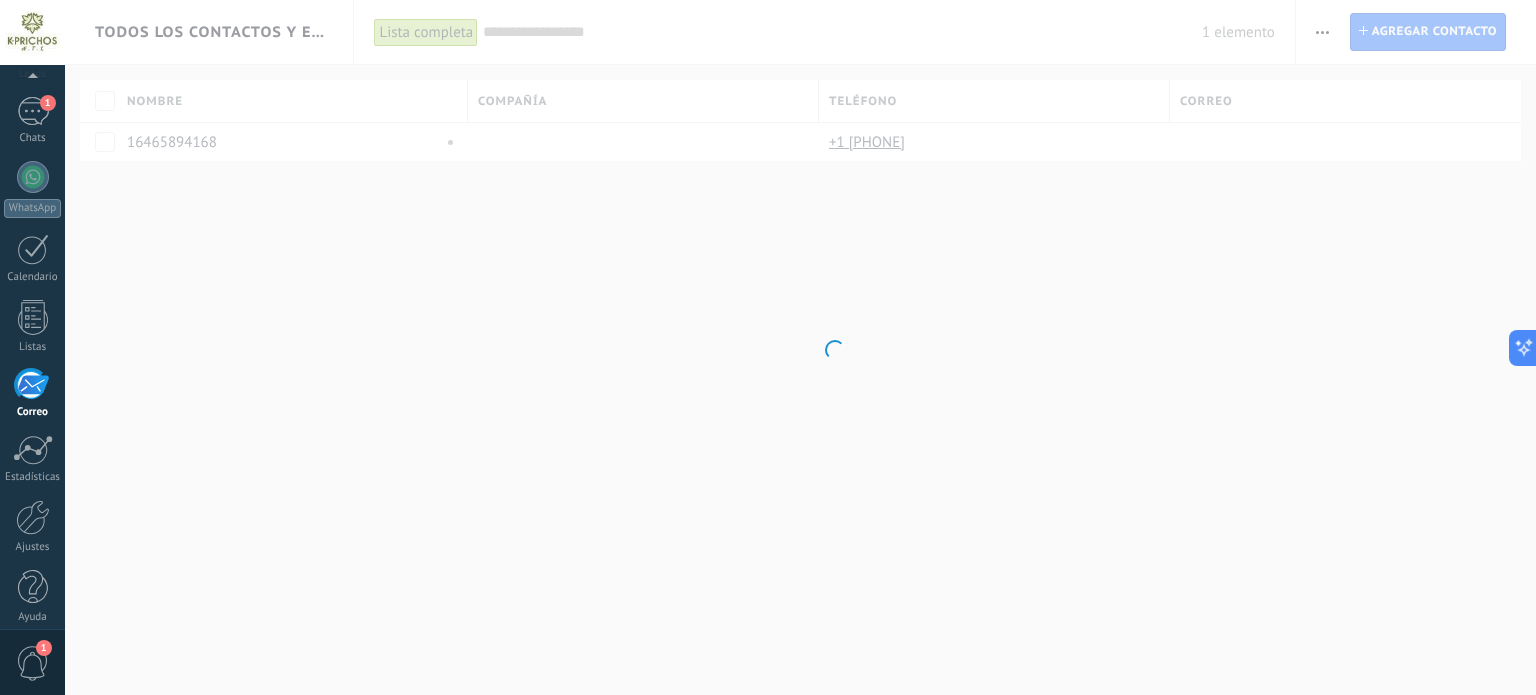 scroll, scrollTop: 136, scrollLeft: 0, axis: vertical 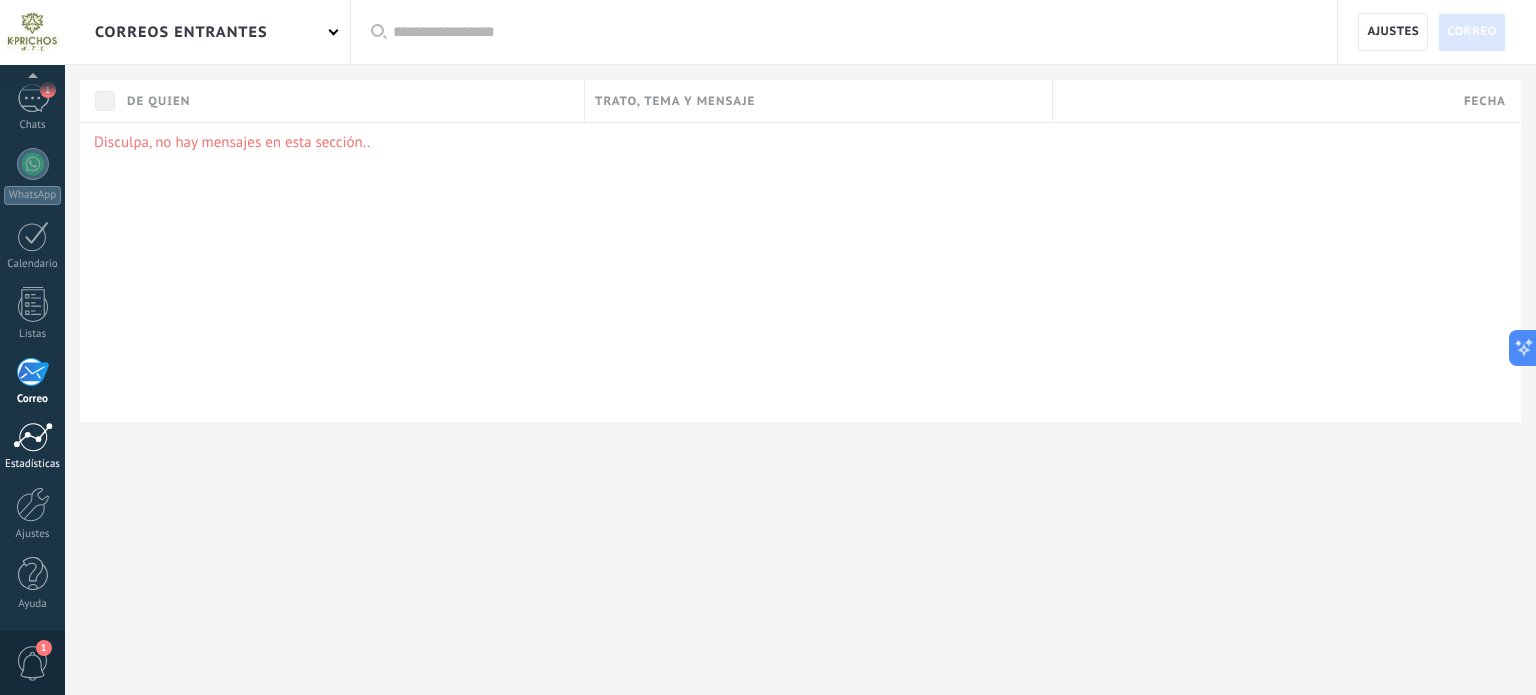 click at bounding box center [33, 437] 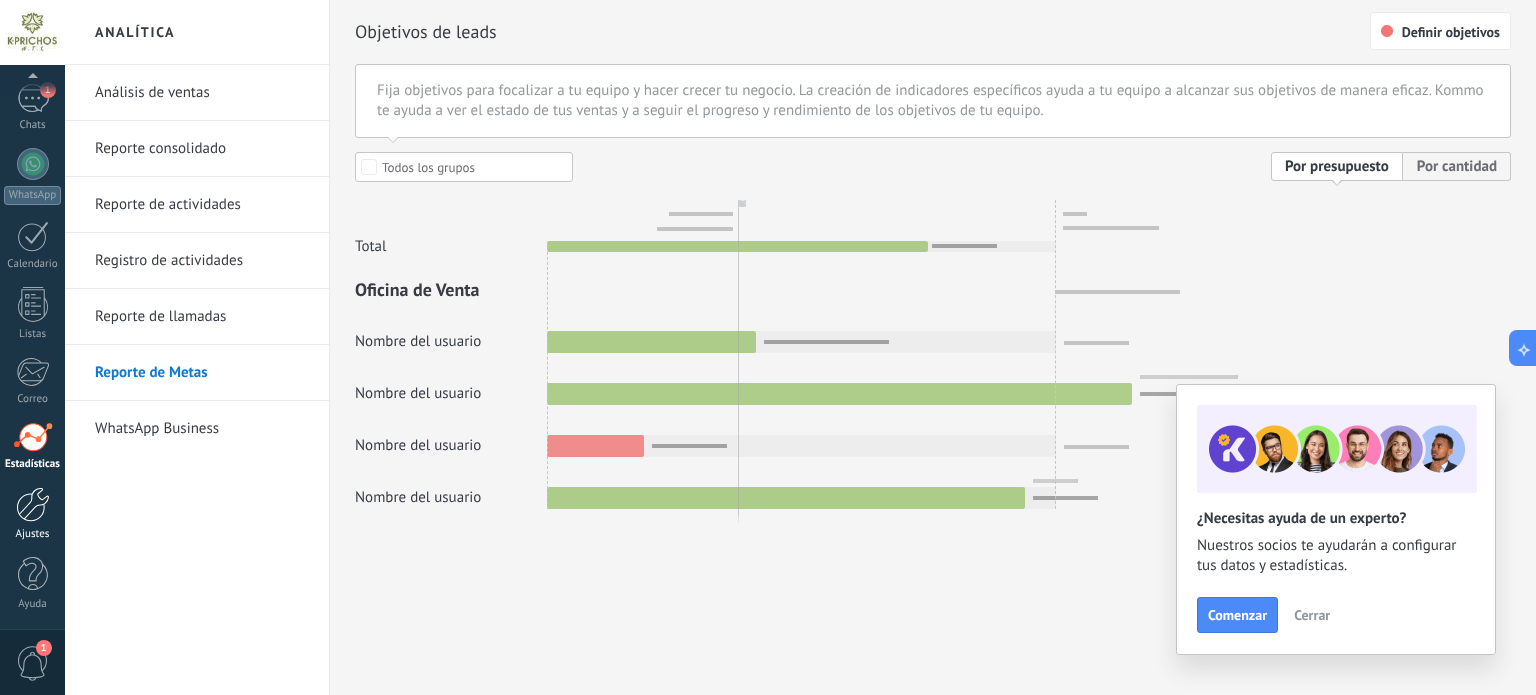 click on "Ajustes" at bounding box center (33, 534) 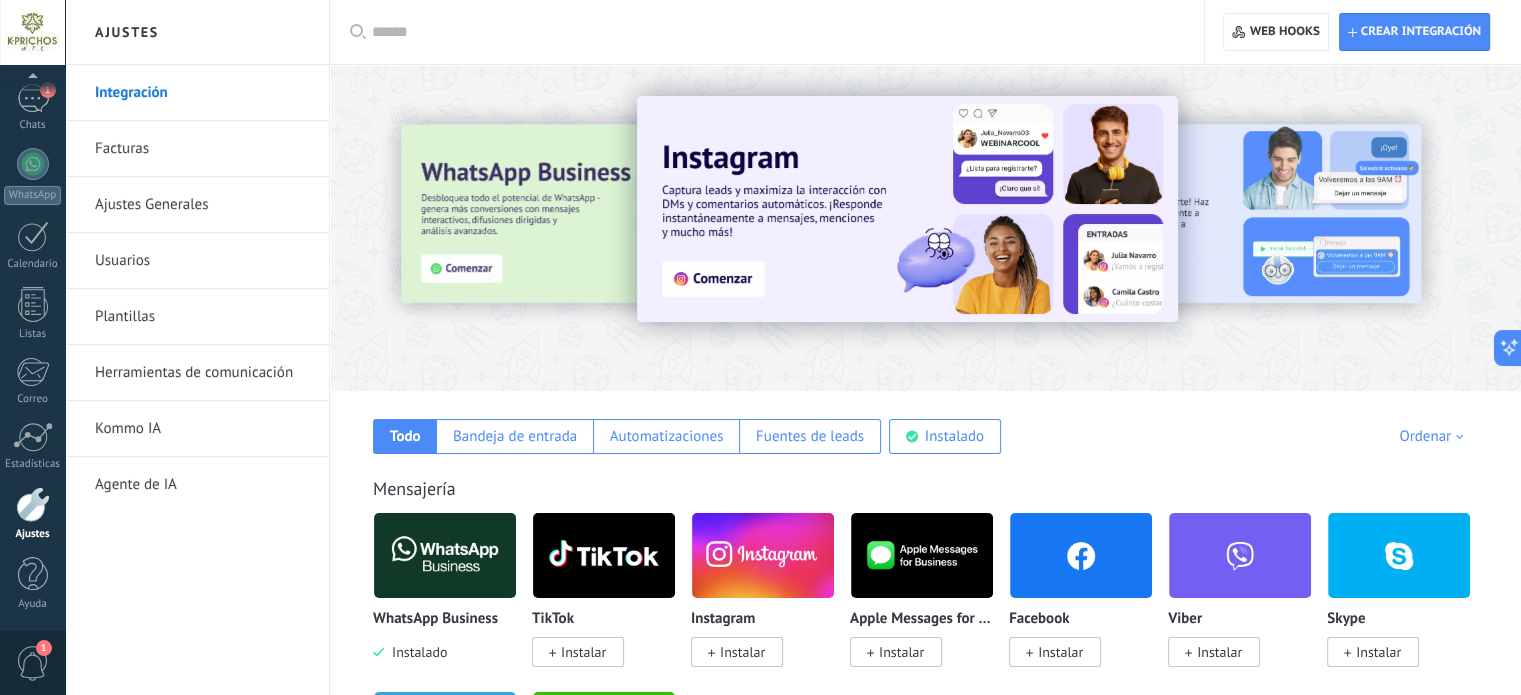click on "Plantillas" at bounding box center (202, 317) 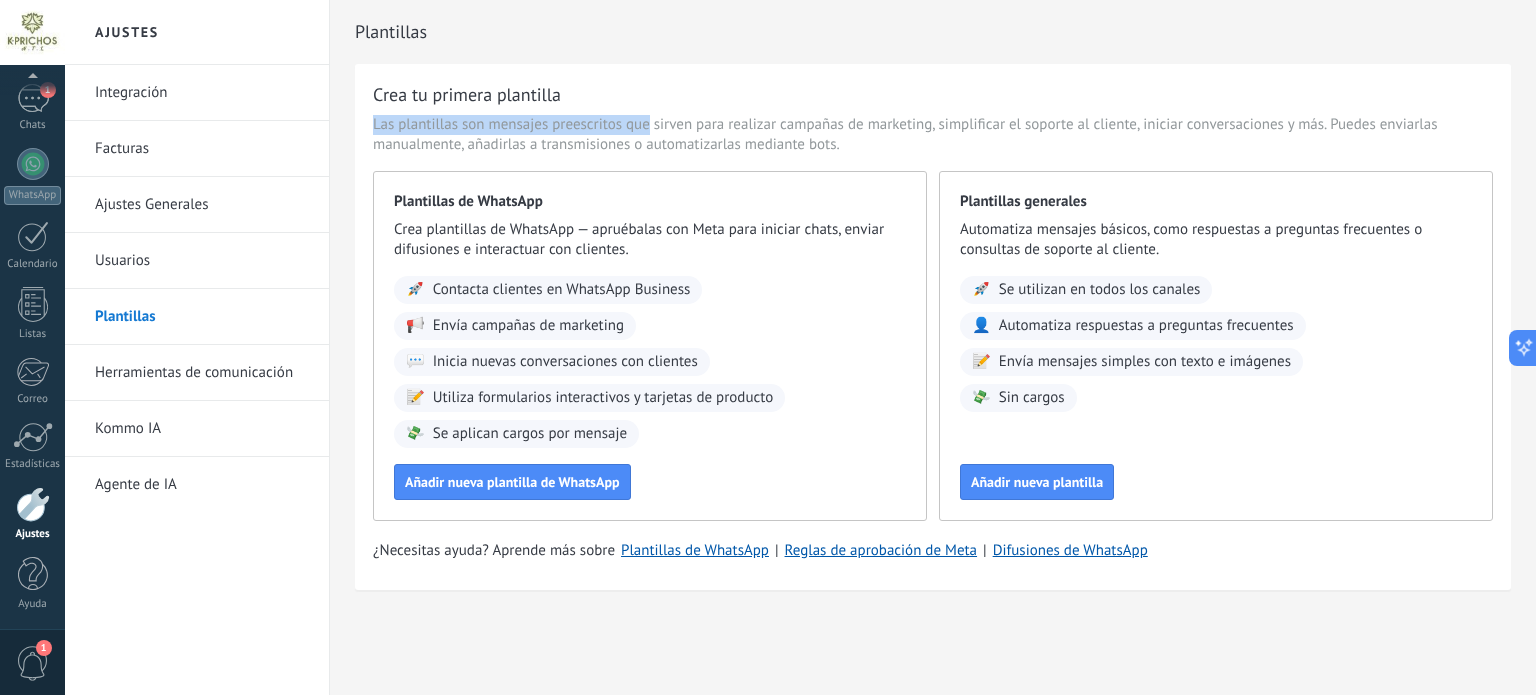 drag, startPoint x: 648, startPoint y: 127, endPoint x: 1224, endPoint y: 113, distance: 576.1701 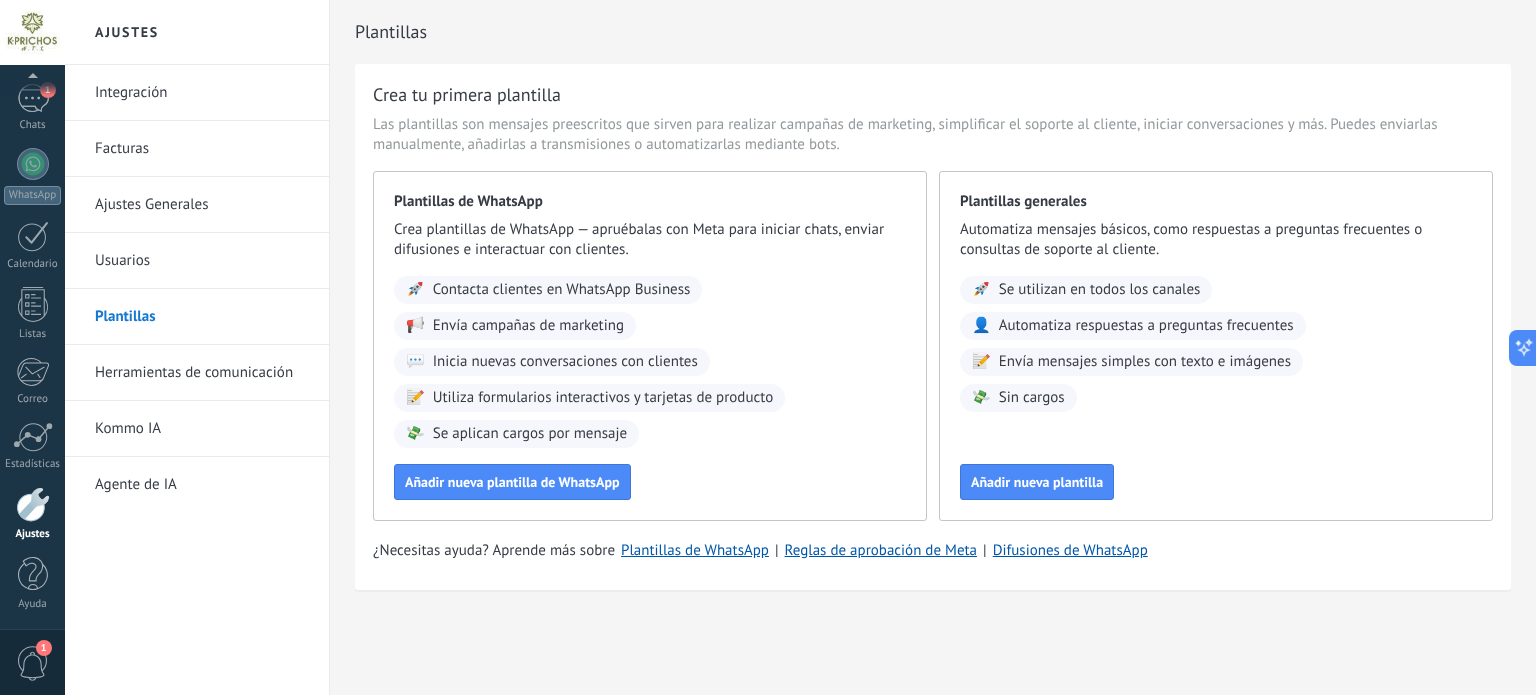 click on "Las plantillas son mensajes preescritos que sirven para realizar campañas de marketing, simplificar el soporte al cliente, iniciar conversaciones y más. Puedes enviarlas manualmente, añadirlas a transmisiones o automatizarlas mediante bots." at bounding box center [933, 135] 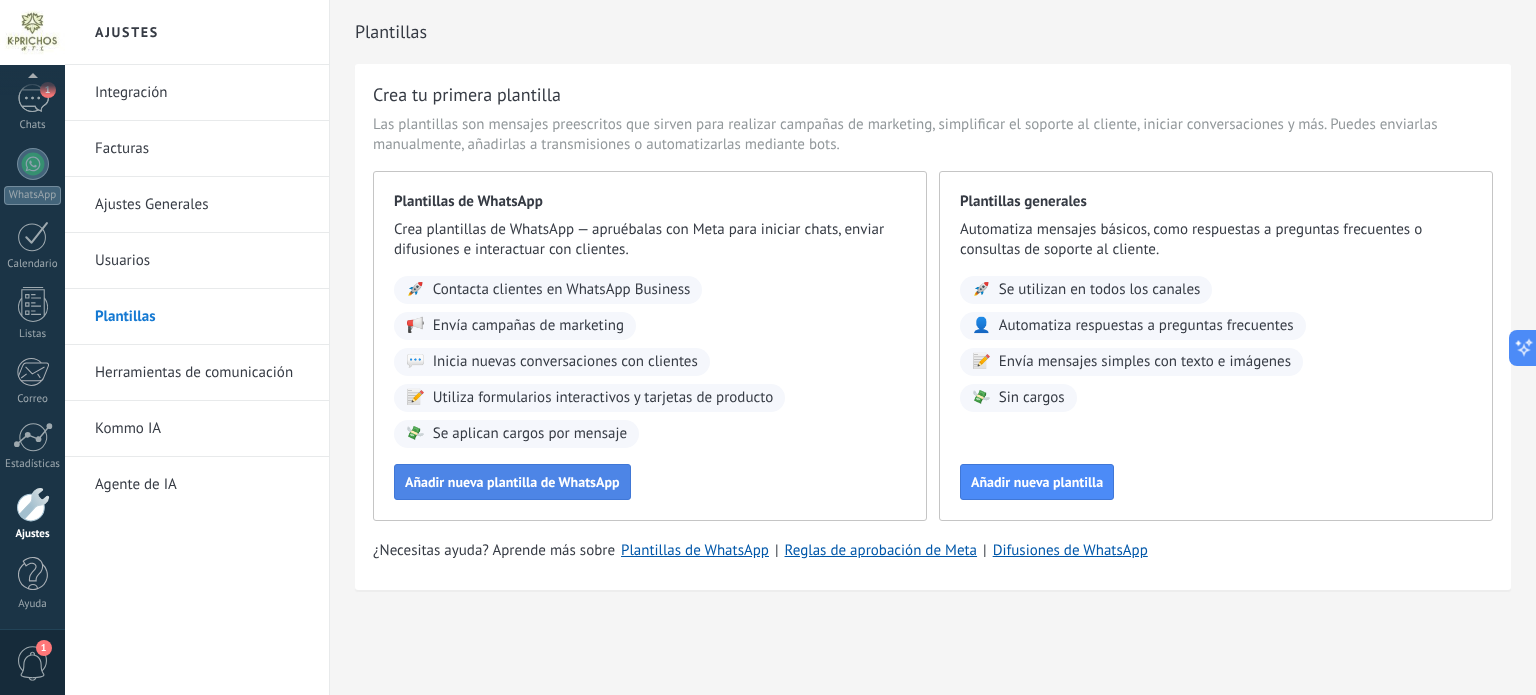 click on "Añadir nueva plantilla de WhatsApp" at bounding box center (512, 482) 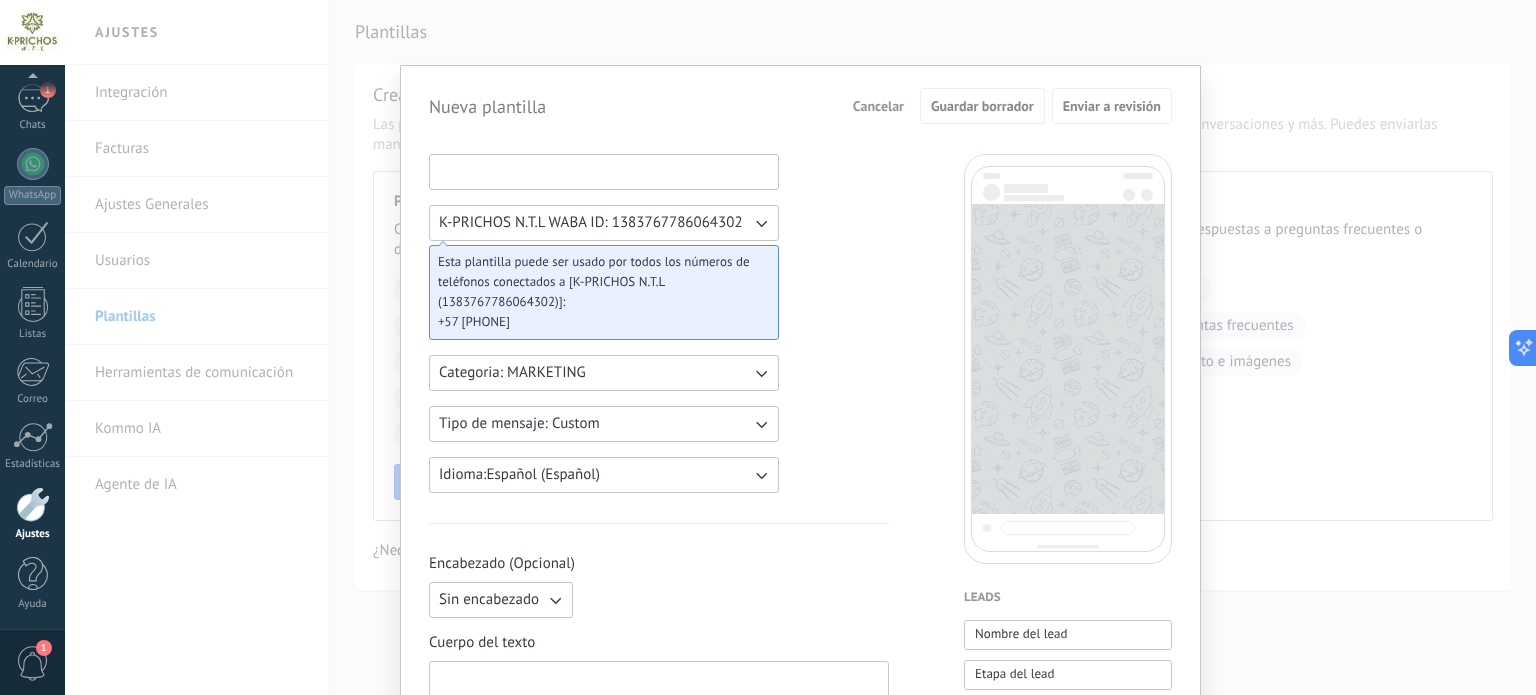 click at bounding box center (604, 171) 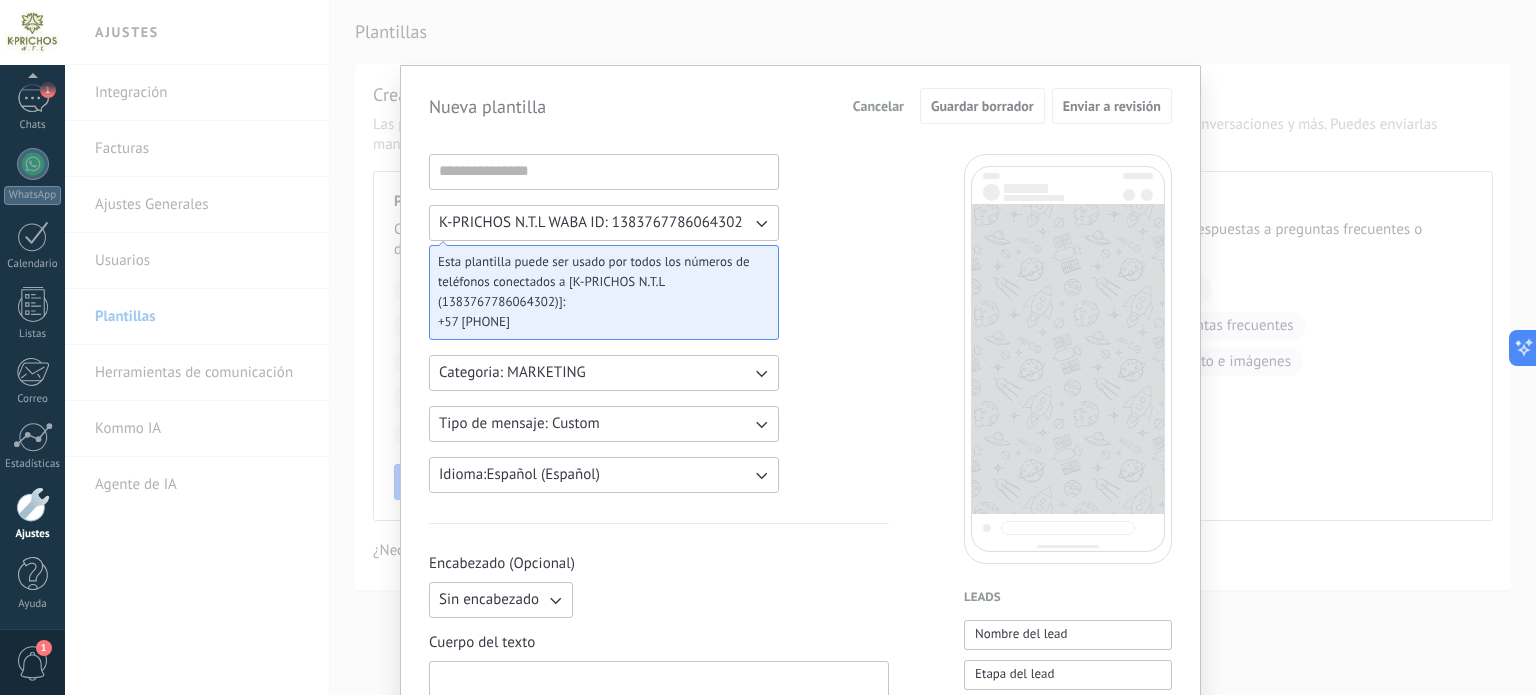 click on "Nueva plantilla Cancelar Guardar borrador Enviar a revisión K-PRICHOS N.T.L WABA ID: 1383767786064302 Esta plantilla puede ser usado por todos los números de teléfonos conectados a [K-PRICHOS N.T.L (1383767786064302)]: +57 [PHONE] Categoria: MARKETING Tipo de mensaje: Custom Idioma: Español (Español) Encabezado (Opcional) Sin encabezado Cuerpo del texto Pie de página (Opcional) Botones (Opcional) Respuesta rápida Llamado de acción Leads Nombre del lead Etapa del lead Presupuesto Lead URL de la página para compartir con los clientes Lead usuario responsable (Email) Lead ID Lead usuario responsable Lead teléfono de usuario responsable Lead usuario responsable (ID) Lead utm_content Lead utm_medium Lead utm_campaign Lead utm_source Lead utm_term Lead utm_referrer Lead referrer Lead gclientid Lead gclid Lead fbclid Contactos Nombre del contacto Nombre Apellido Contacto ID Contacto usuario responsable Contacto teléfono de usuario responsable Contacto usuario responsable (ID) Contacto teléfono (Fax)" at bounding box center (800, 347) 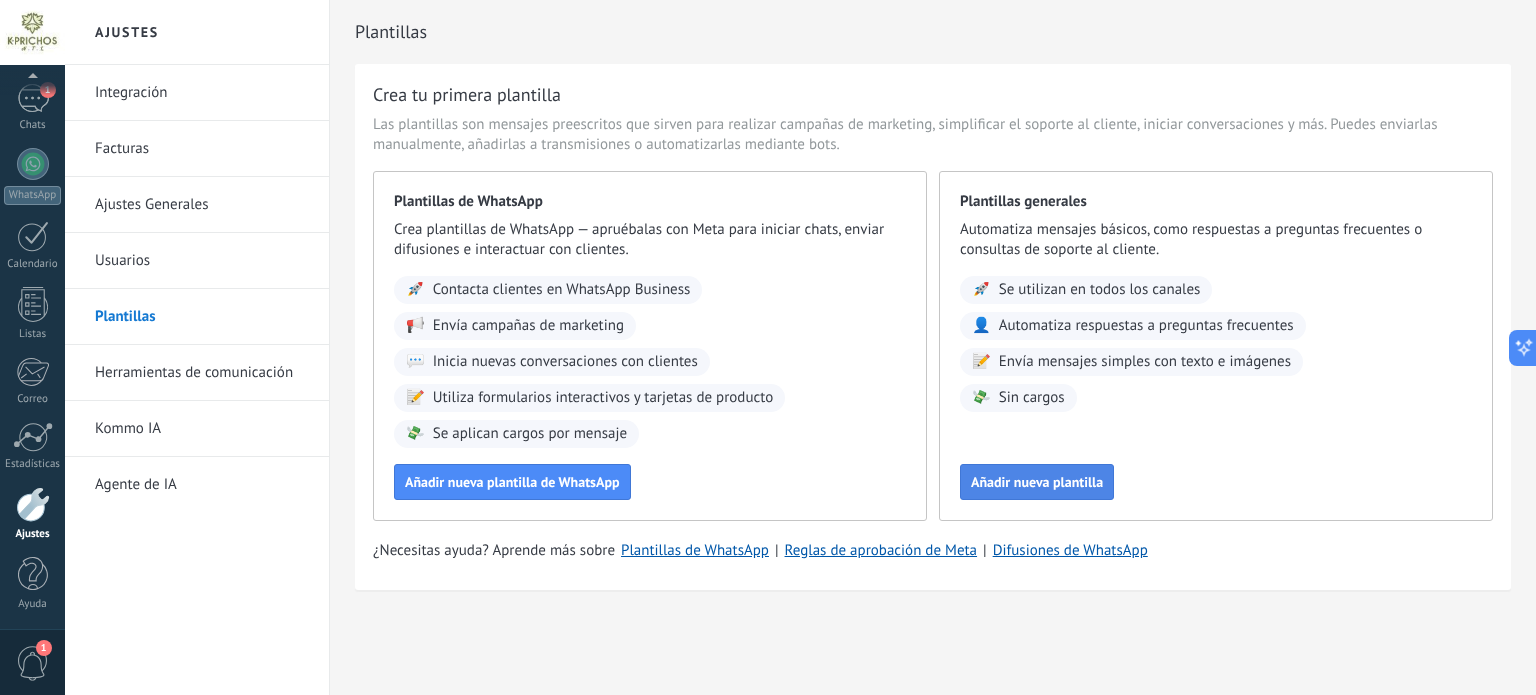 click on "Añadir nueva plantilla" at bounding box center (1037, 482) 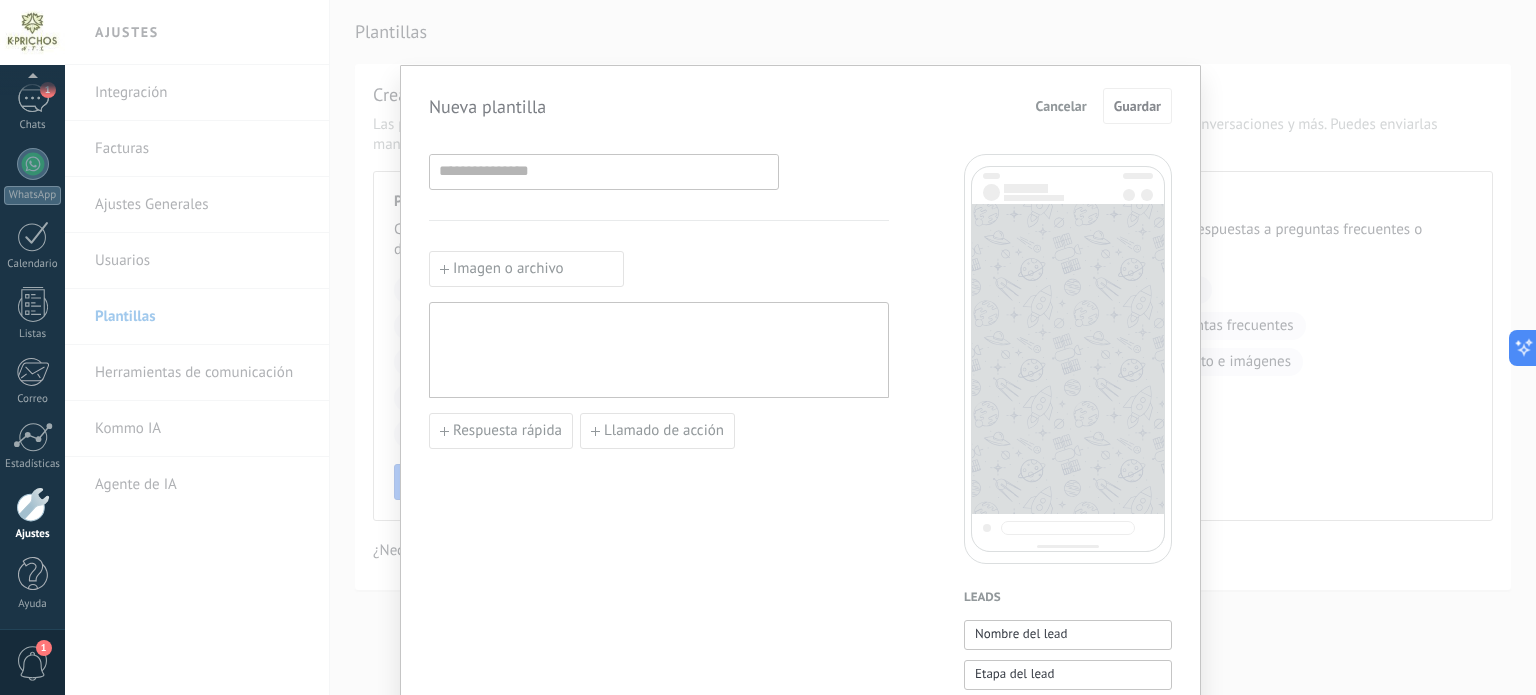 type 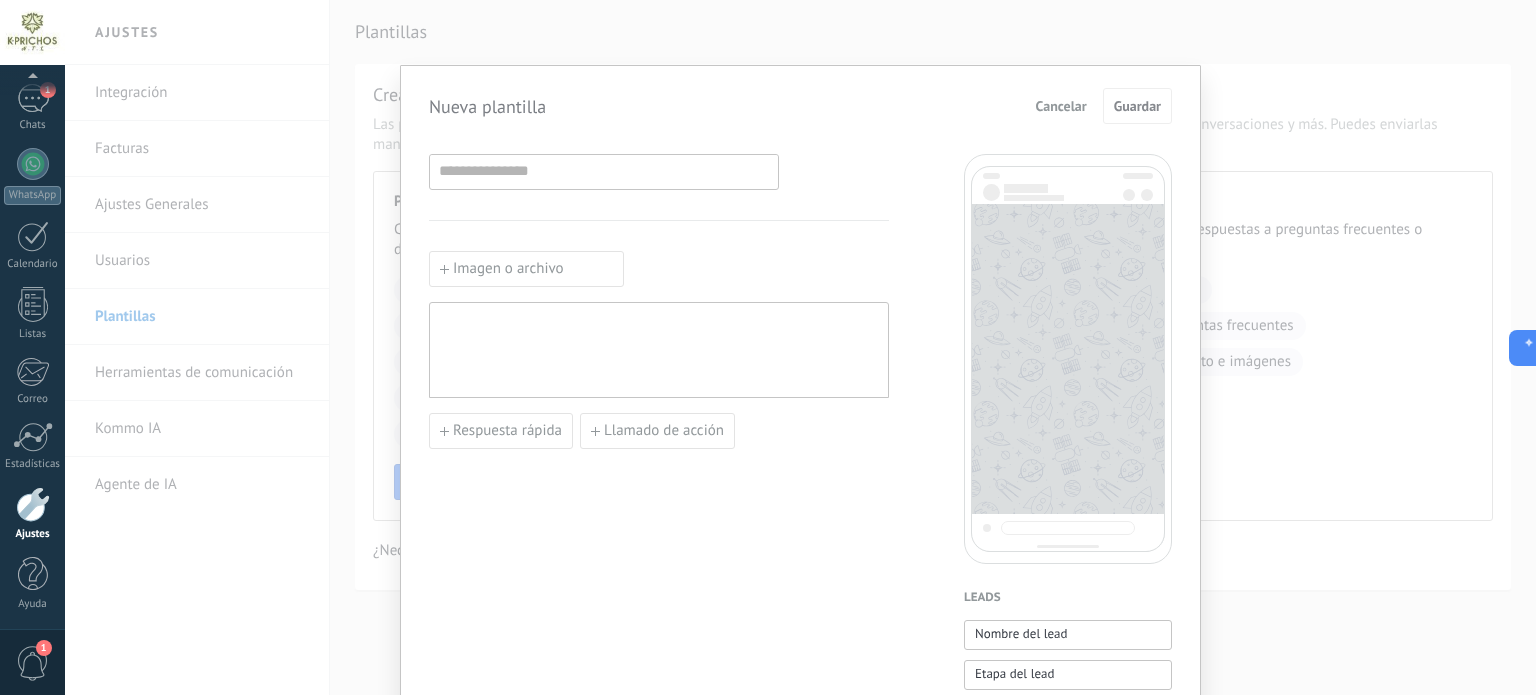 click on "Imagen o archivo Respuesta rápida Llamado de acción" at bounding box center (659, 829) 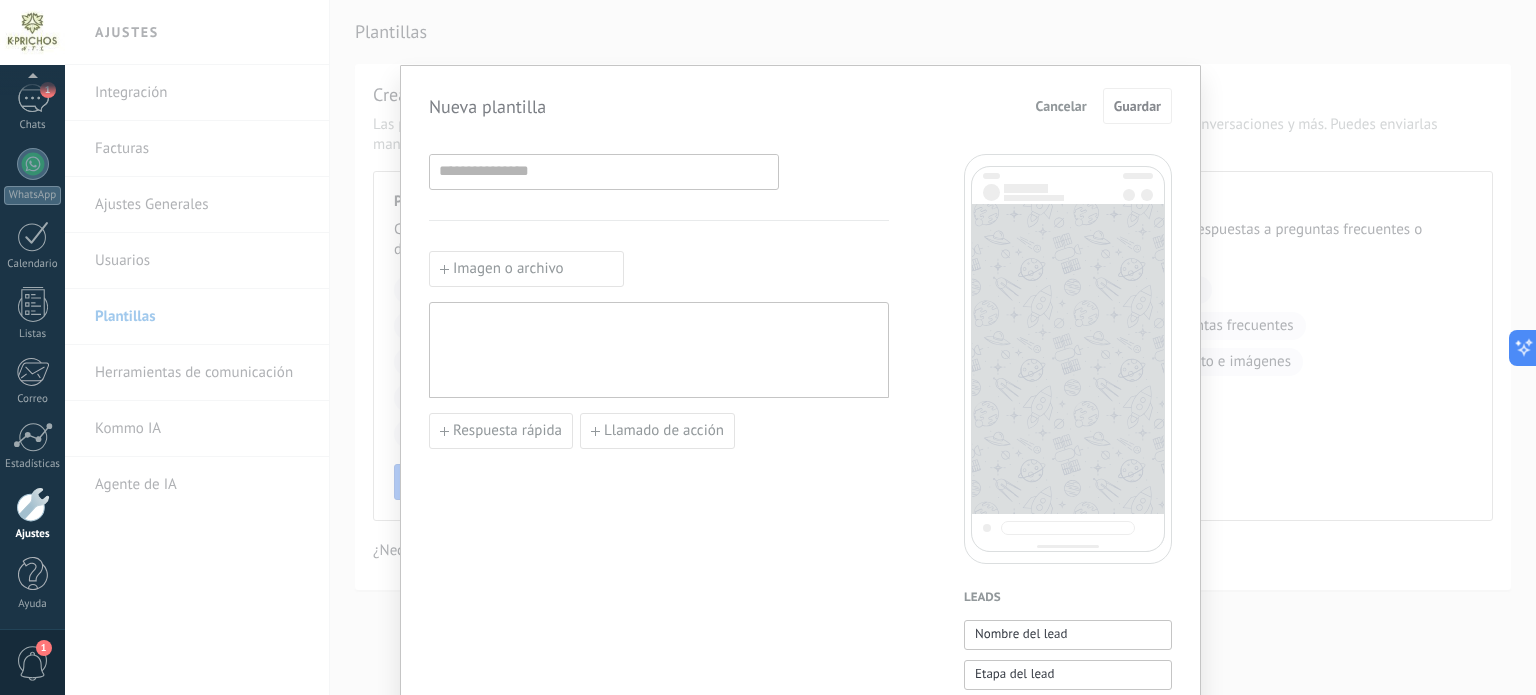 click on "Nueva plantilla Cancelar Guardar Imagen o archivo Respuesta rápida Llamado de acción Leads Nombre del lead Etapa del lead Presupuesto Lead URL de la página para compartir con los clientes Lead usuario responsable (Email) Lead ID Lead usuario responsable Lead teléfono de usuario responsable Lead usuario responsable (ID) Lead utm_content Lead utm_medium Lead utm_campaign Lead utm_source Lead utm_term Lead utm_referrer Lead referrer Lead gclientid Lead gclid Lead fbclid Contactos Nombre del contacto Nombre Apellido Contacto ID Contacto usuario responsable Contacto teléfono de usuario responsable Contacto usuario responsable (ID) Contacto usuario responsable (Email) Contacto teléfono (Teléfono Oficina) Contacto teléfono (Ofic. directo) Contacto teléfono (Celular) Contacto teléfono (Fax) Contacto teléfono (Casa) Contacto teléfono (Otro) Contacto correo (Correo) Contacto correo (E-mail priv.) Contacto correo (Otro e-mail) Contacto teléfono Contacto correo Contacto cargo Compañías Compañía ID" at bounding box center (800, 347) 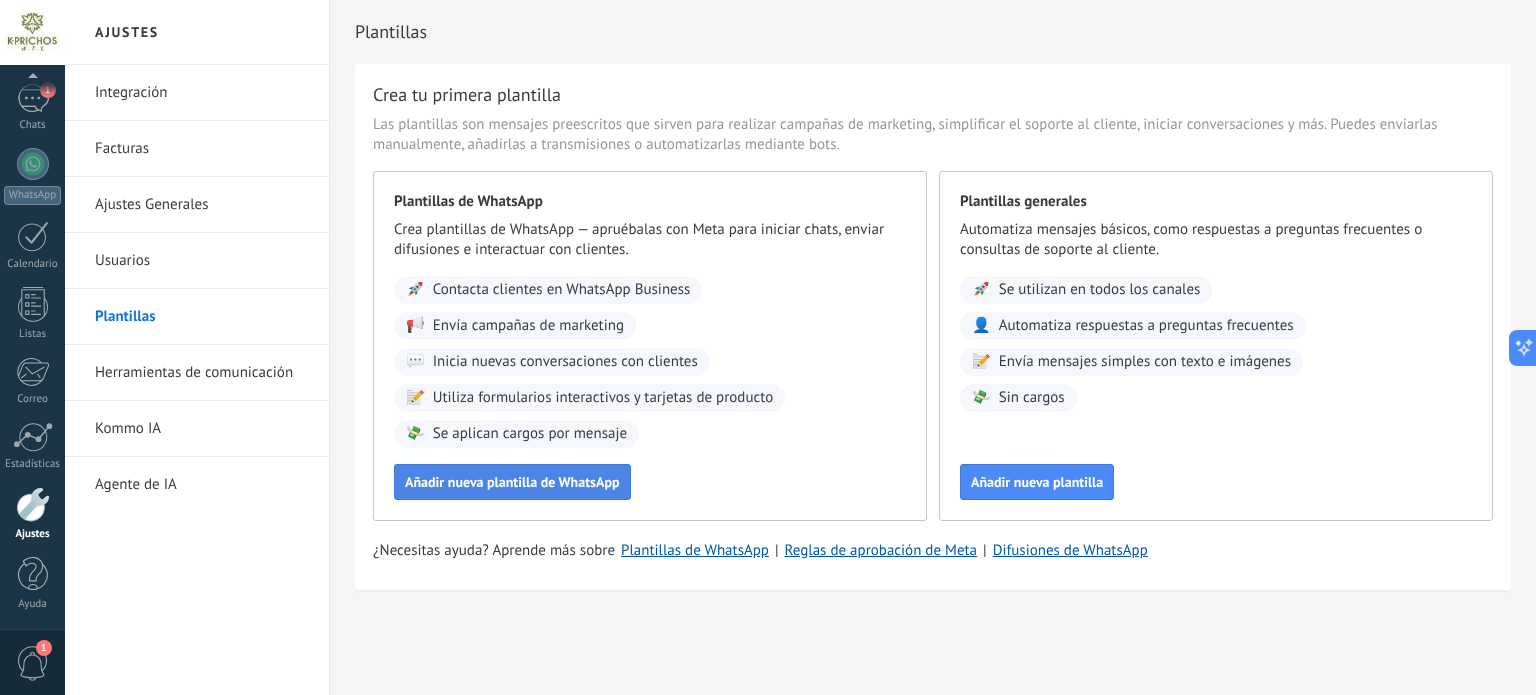 click on "Añadir nueva plantilla de WhatsApp" at bounding box center (512, 482) 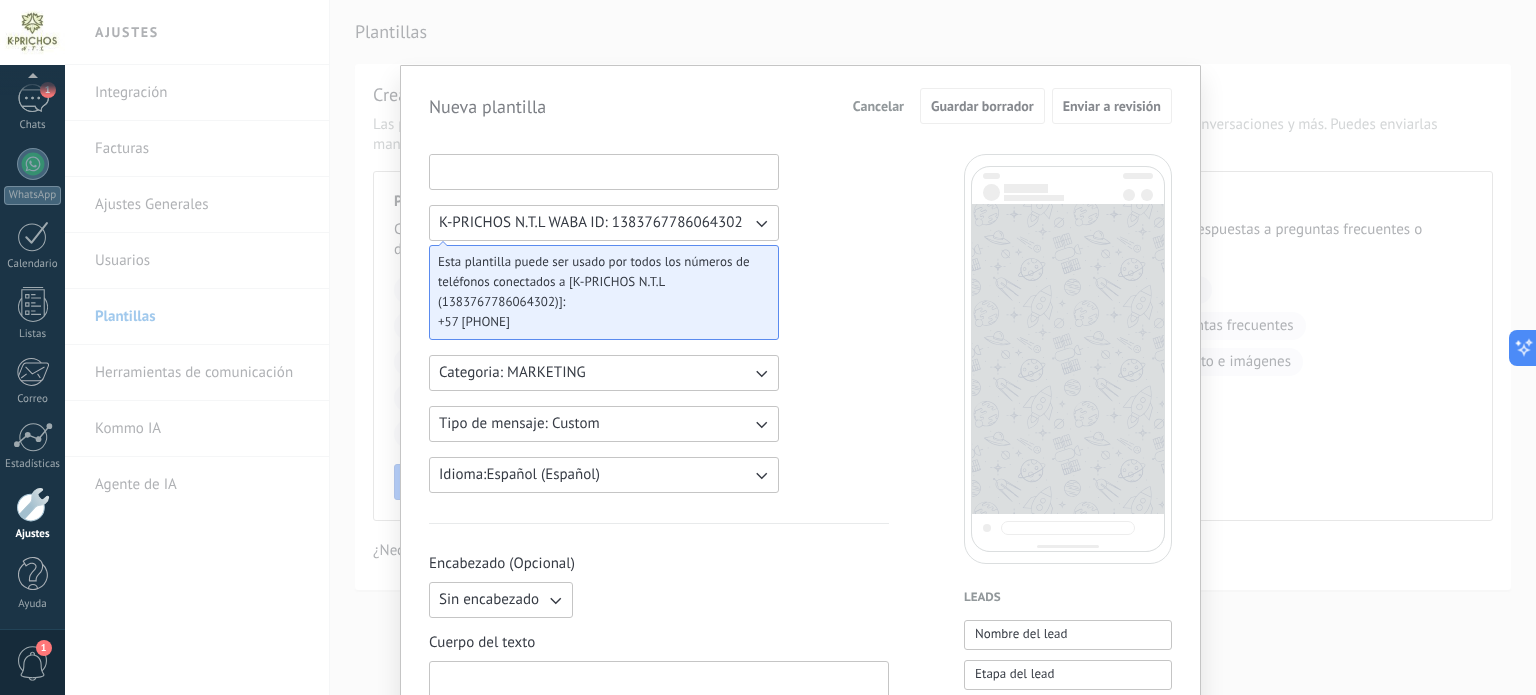 click at bounding box center [604, 171] 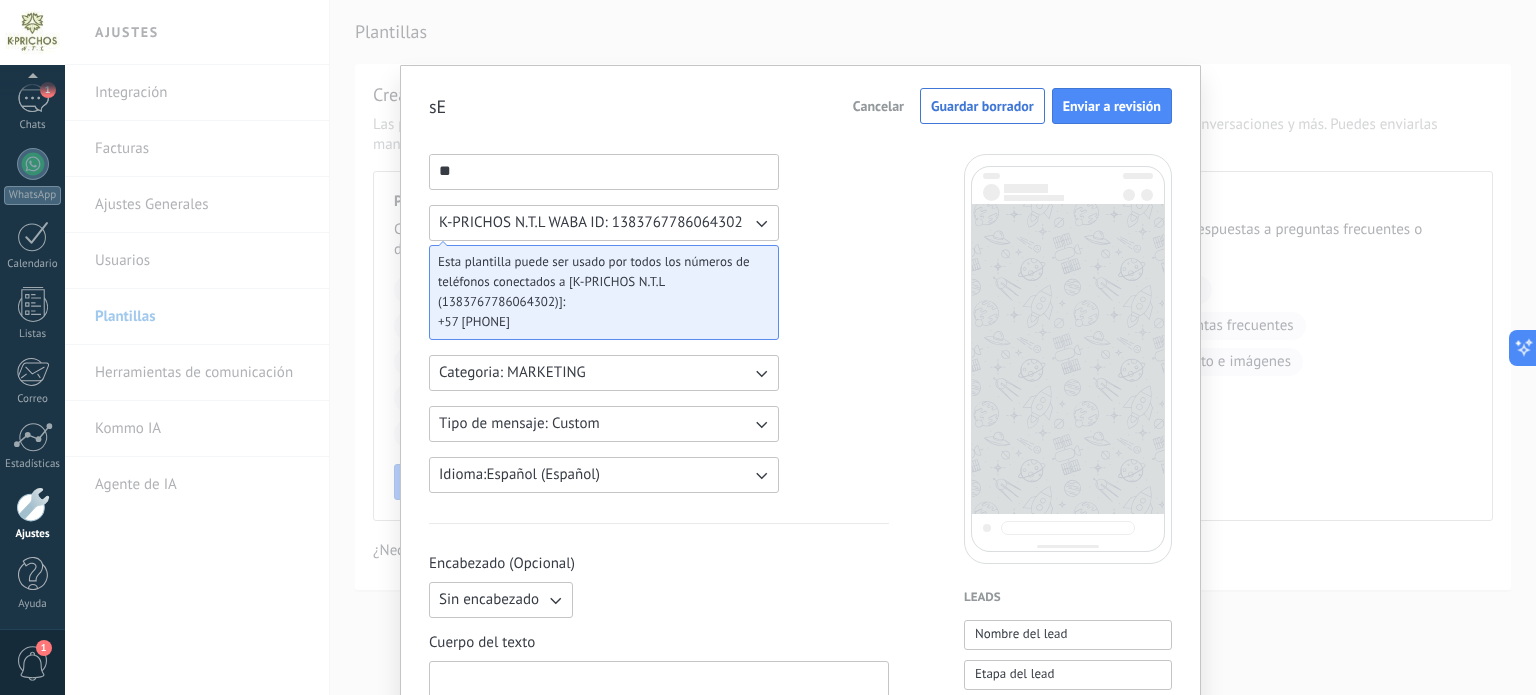 type on "*" 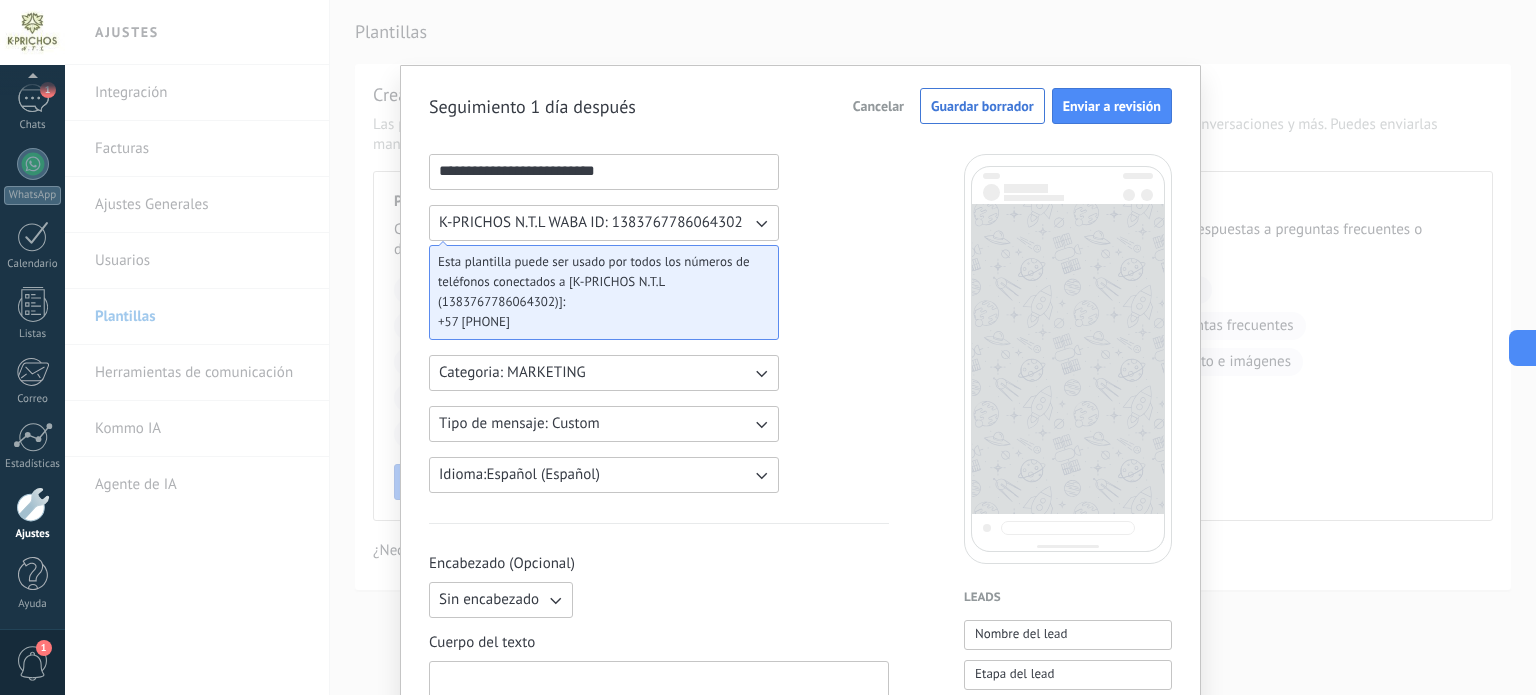 type on "**********" 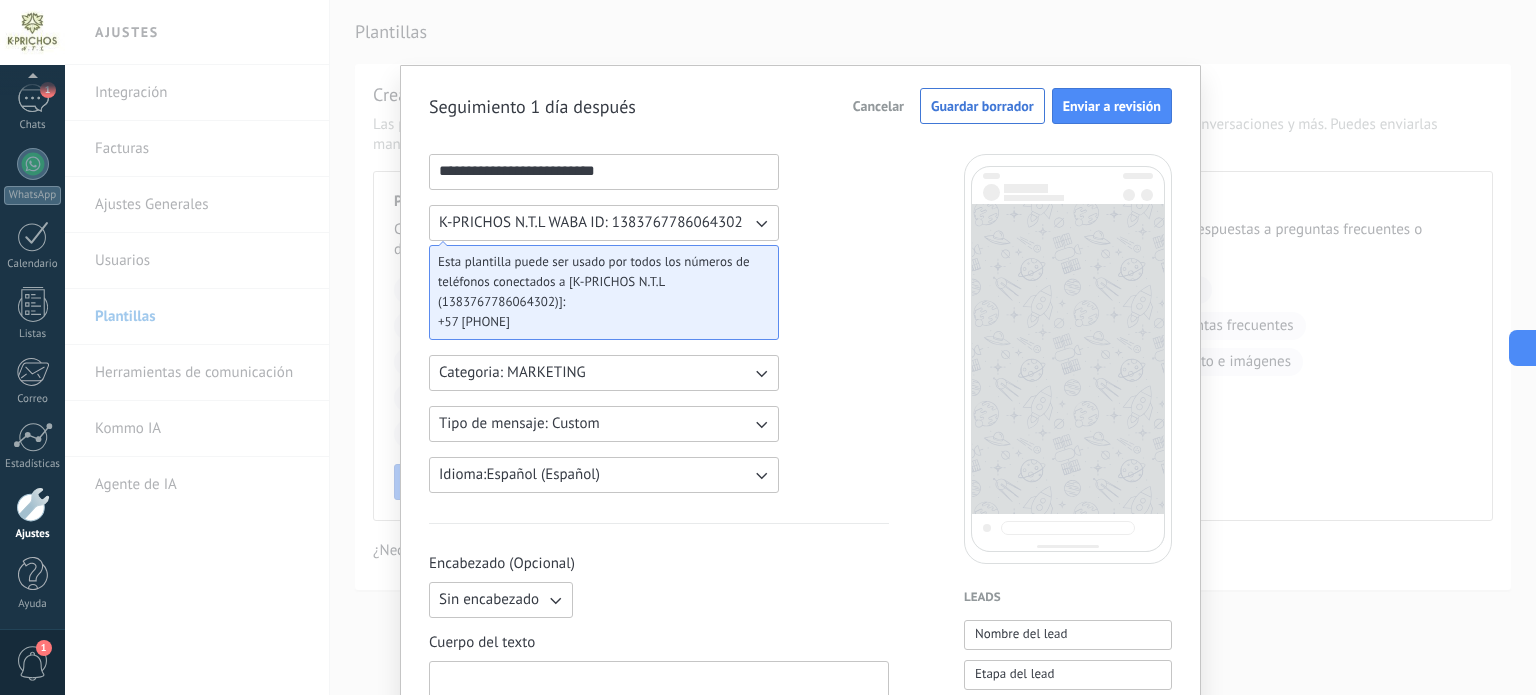 click on "**********" at bounding box center (659, 829) 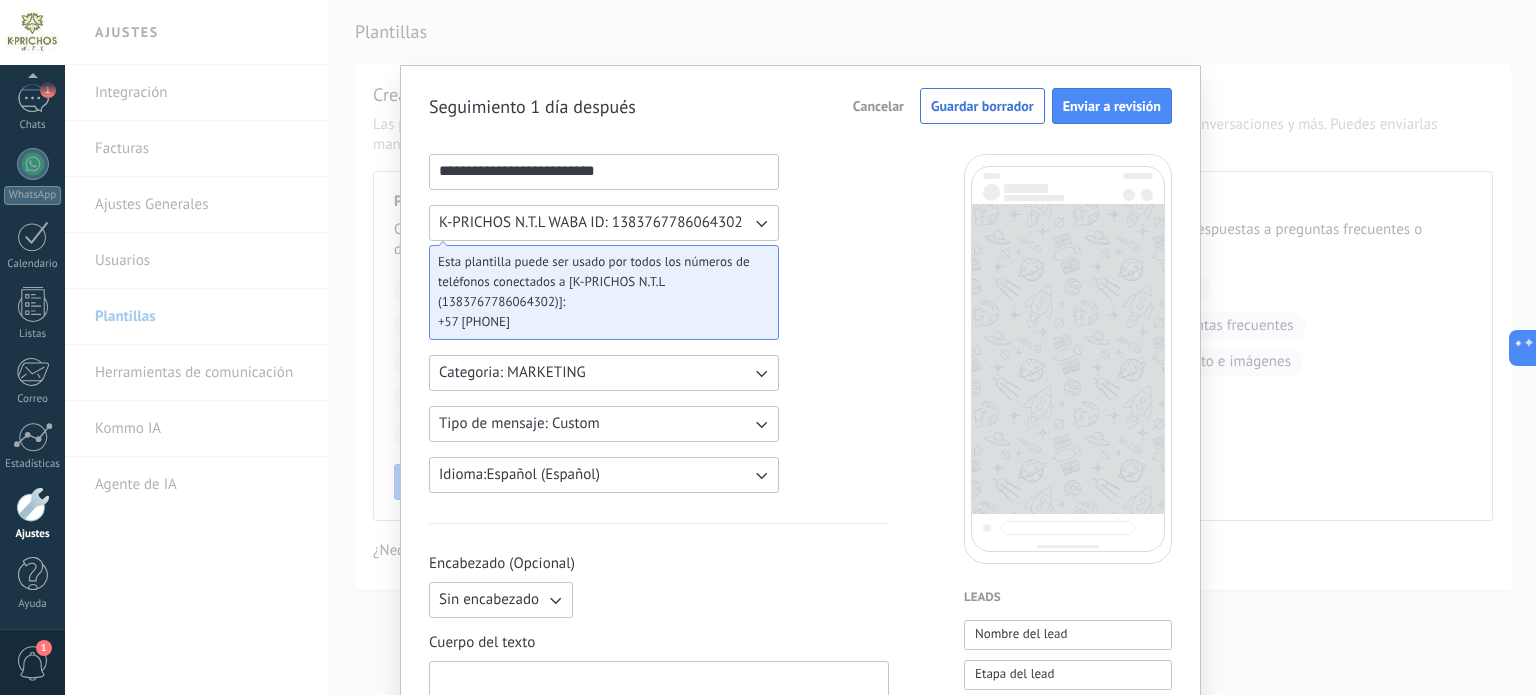 click on "K-PRICHOS N.T.L WABA ID: 1383767786064302" at bounding box center (591, 223) 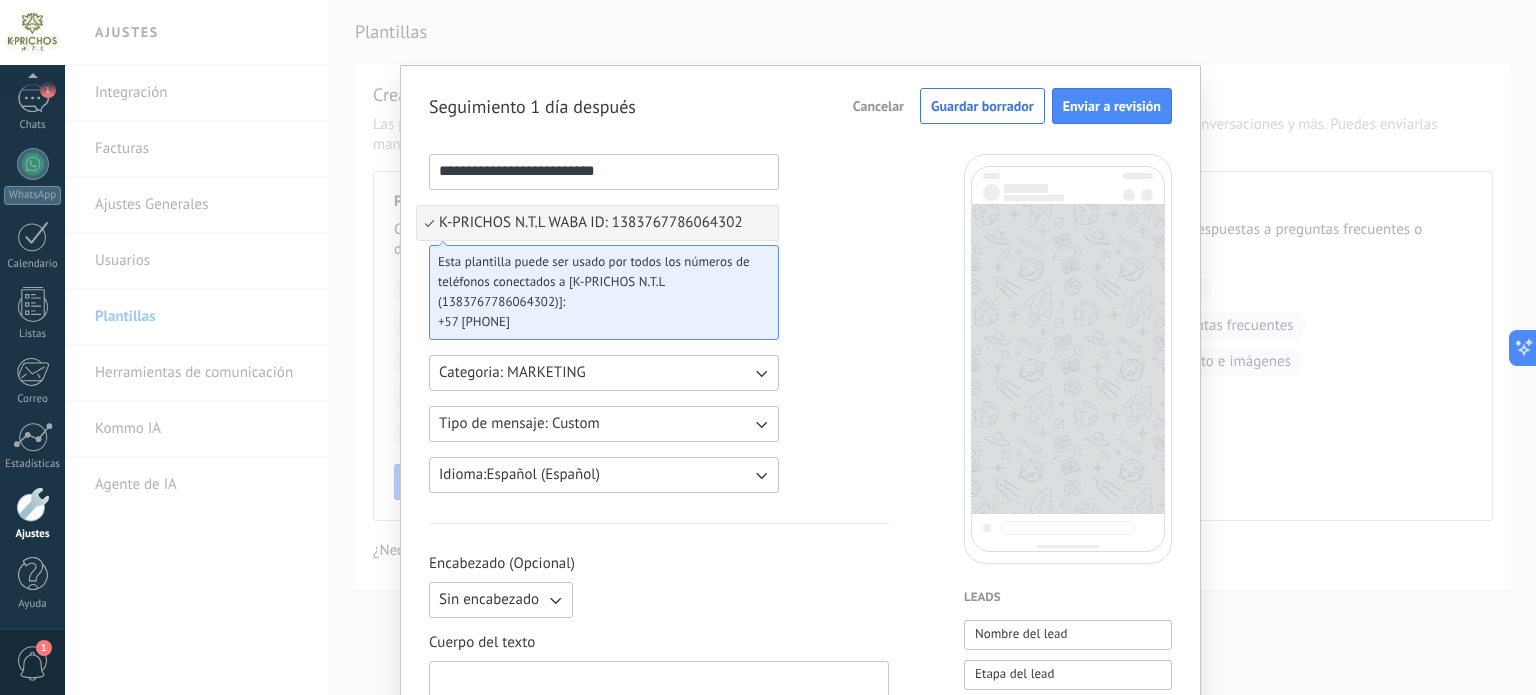 click on "**********" at bounding box center [659, 829] 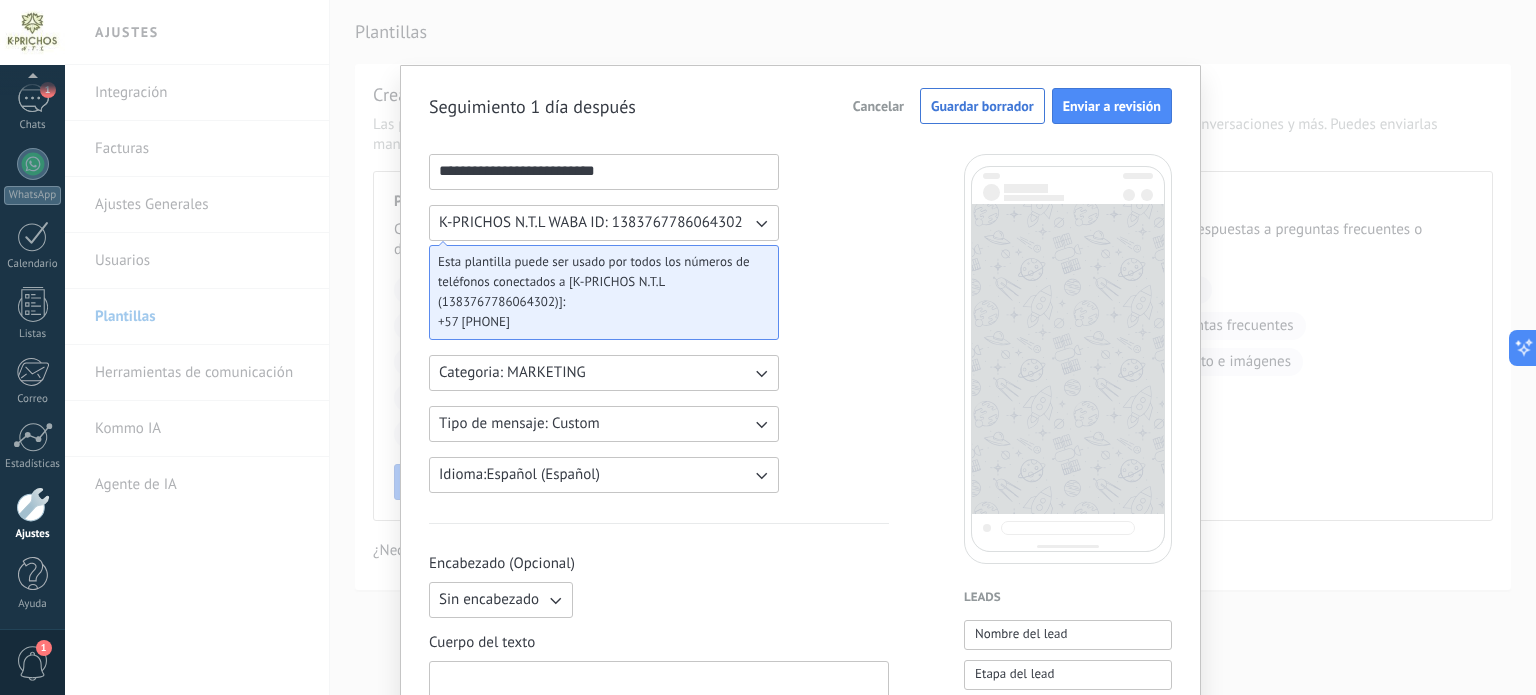 type 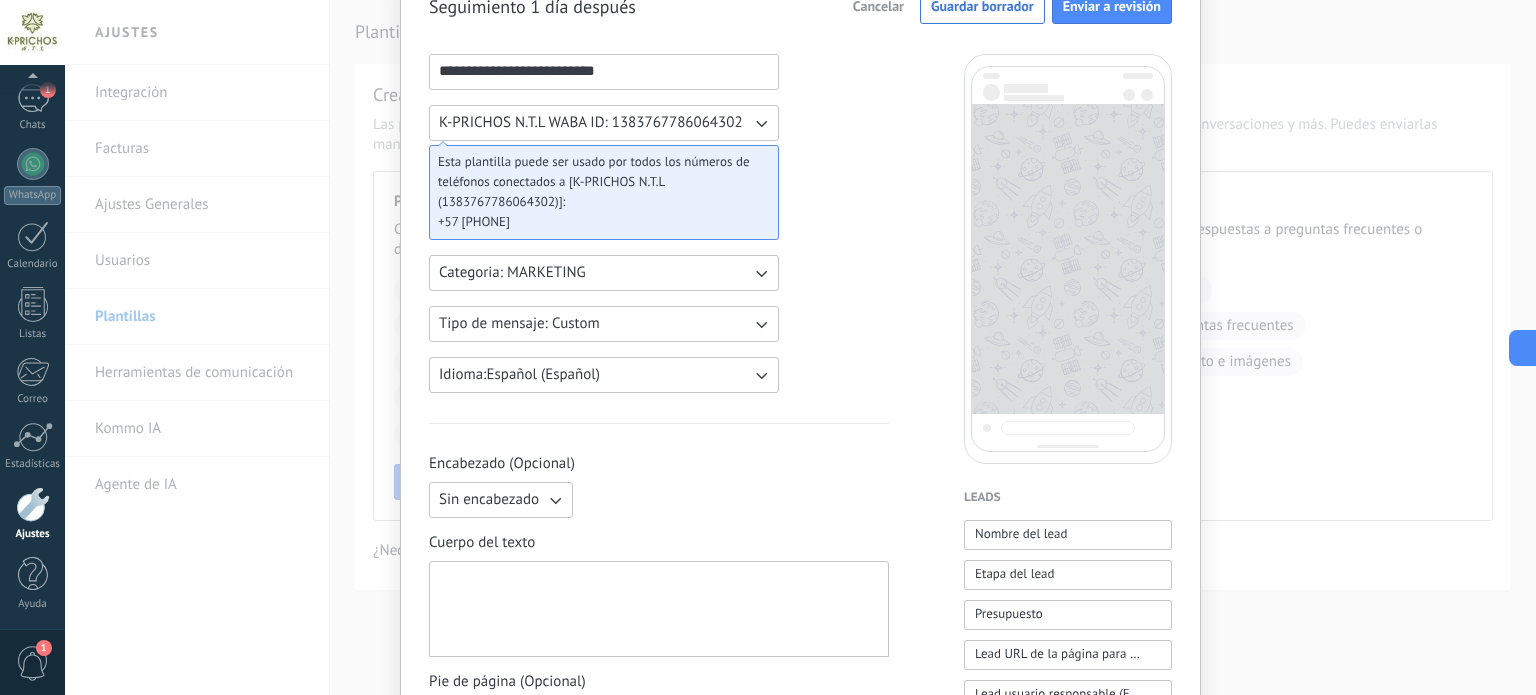 click on "Categoria: MARKETING" at bounding box center (604, 273) 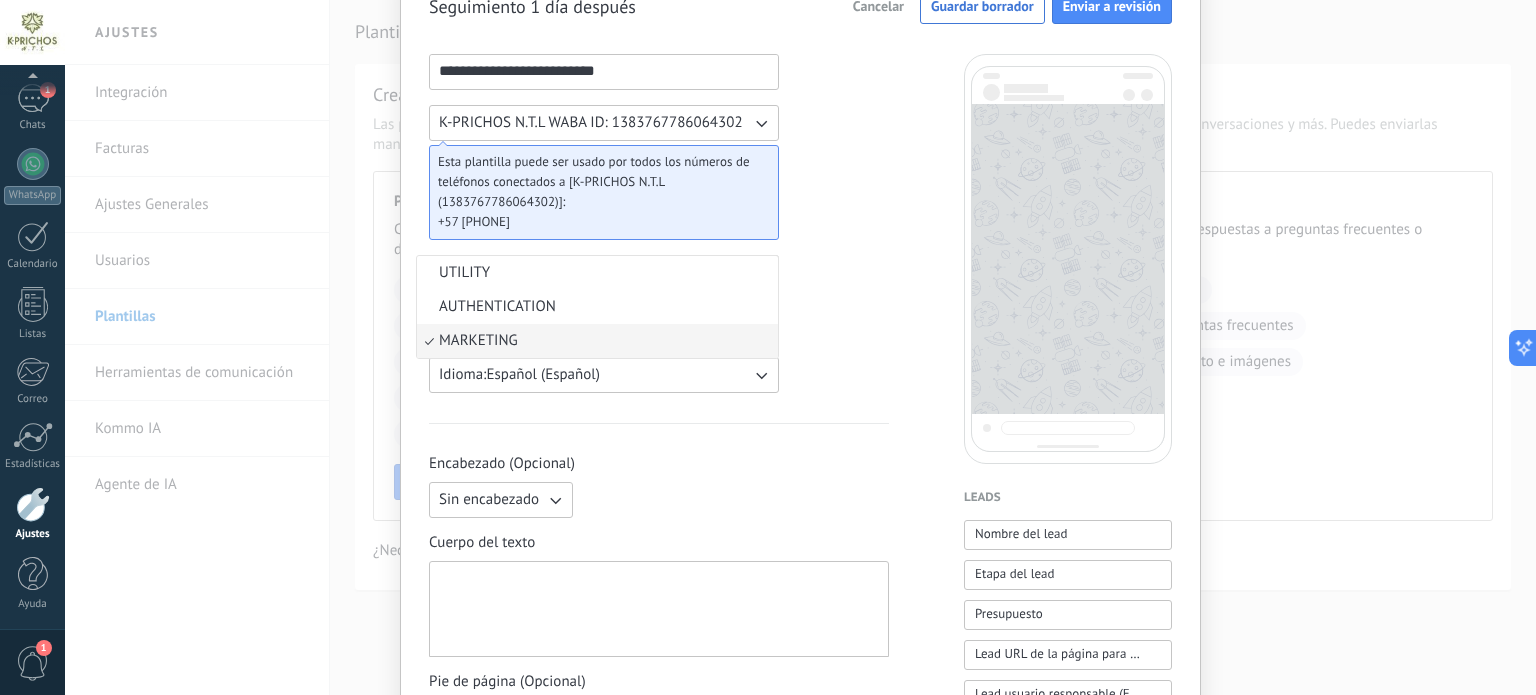click on "**********" at bounding box center [659, 729] 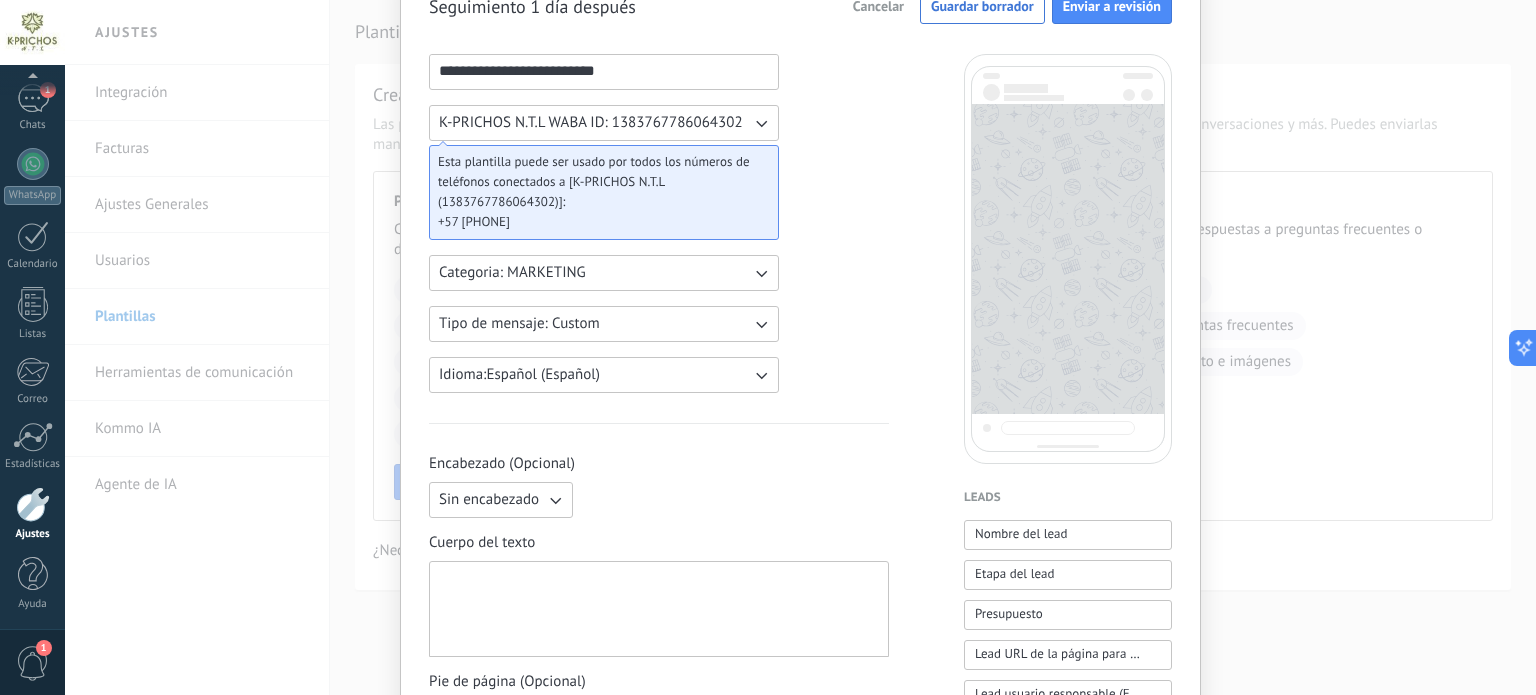 type 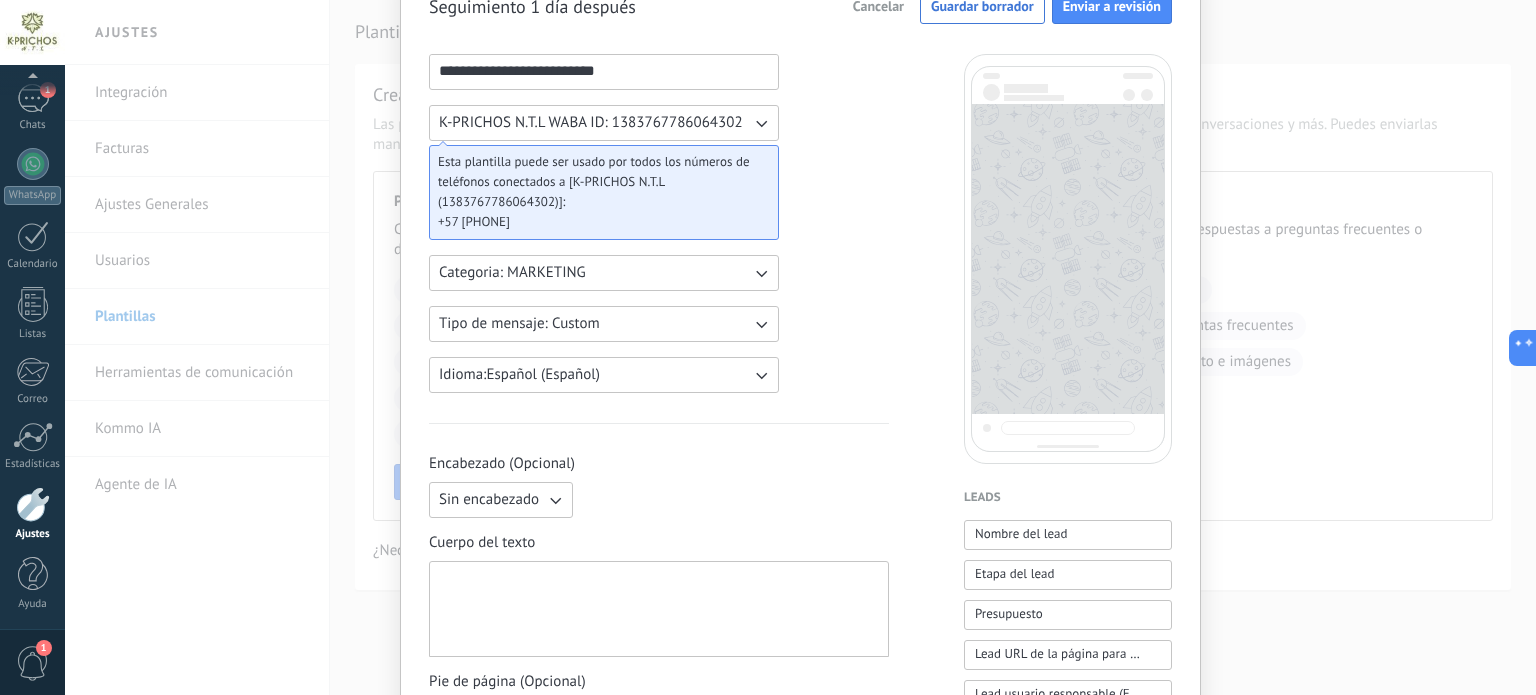 click on "Tipo de mensaje: Custom" at bounding box center (604, 324) 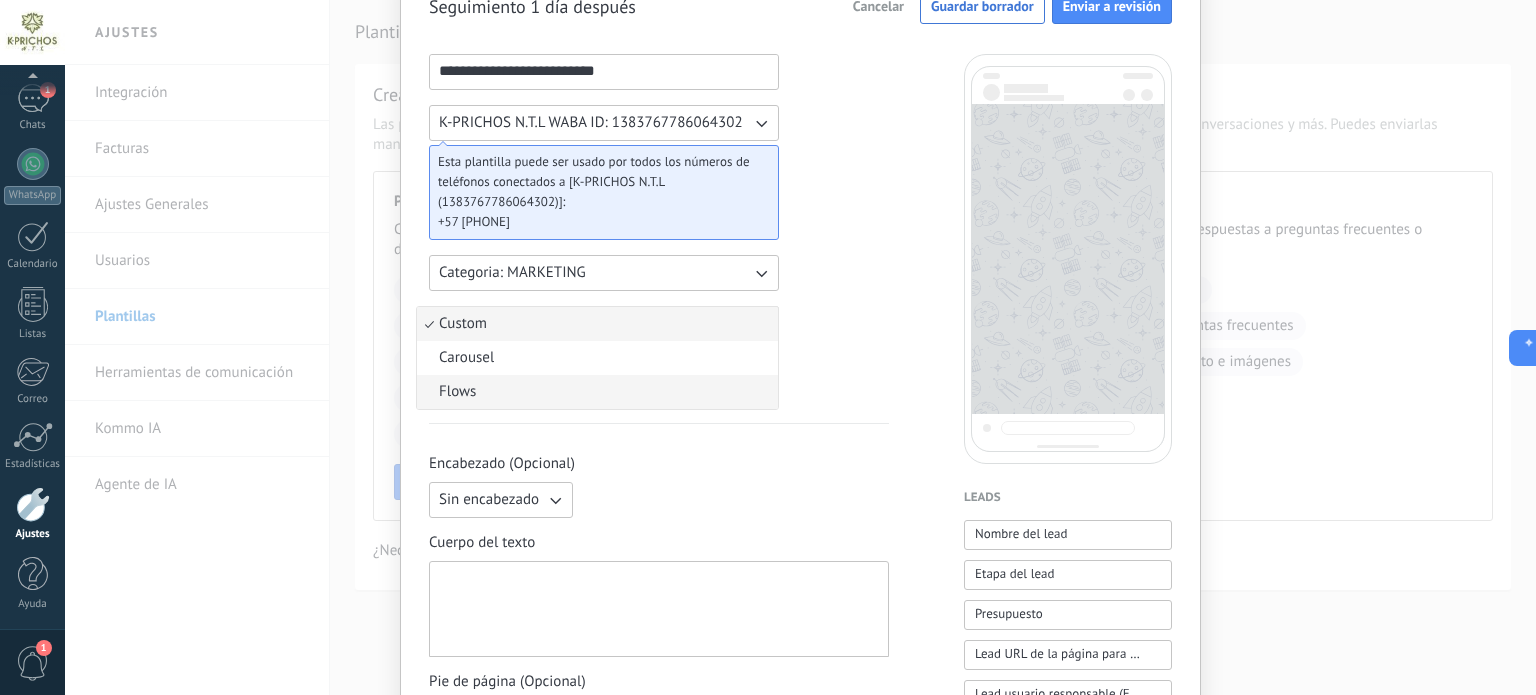 scroll, scrollTop: 200, scrollLeft: 0, axis: vertical 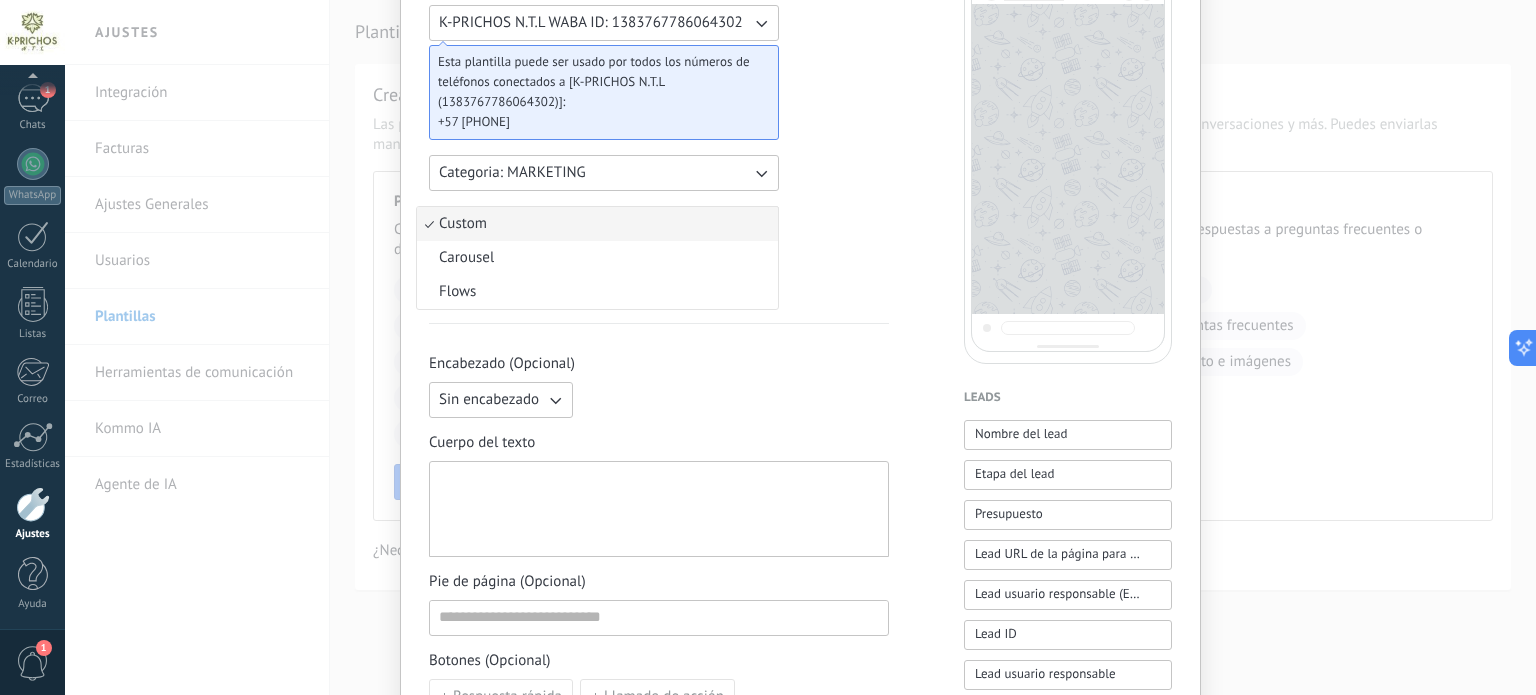 click on "**********" at bounding box center (659, 629) 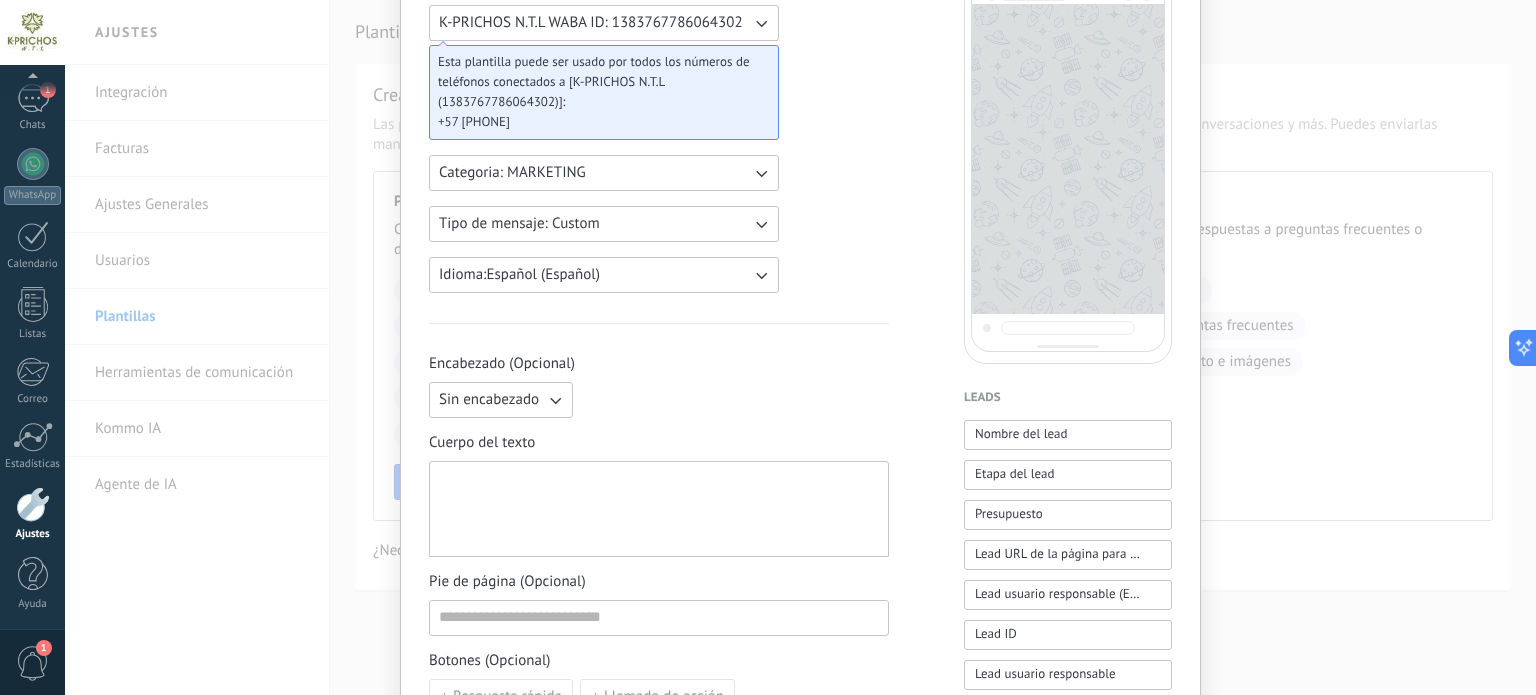 scroll, scrollTop: 100, scrollLeft: 0, axis: vertical 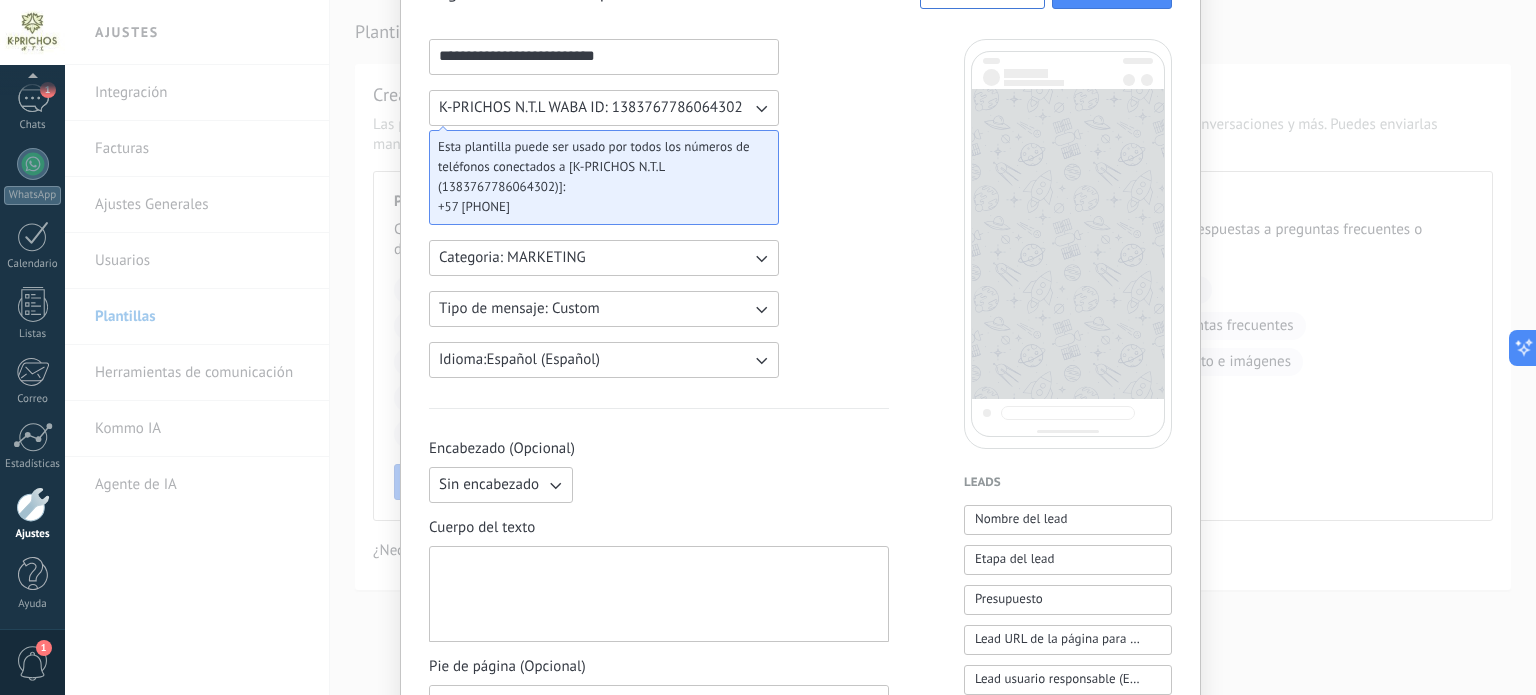 type 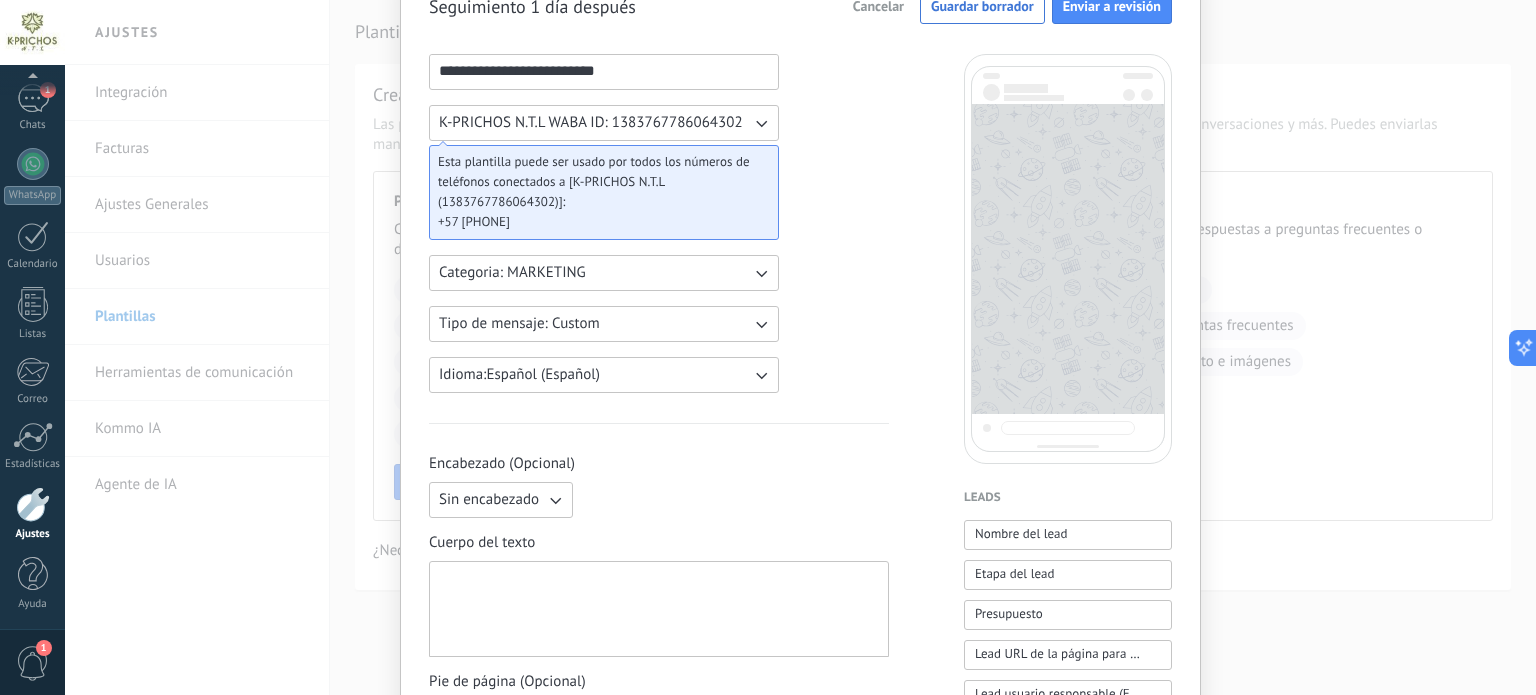 scroll, scrollTop: 400, scrollLeft: 0, axis: vertical 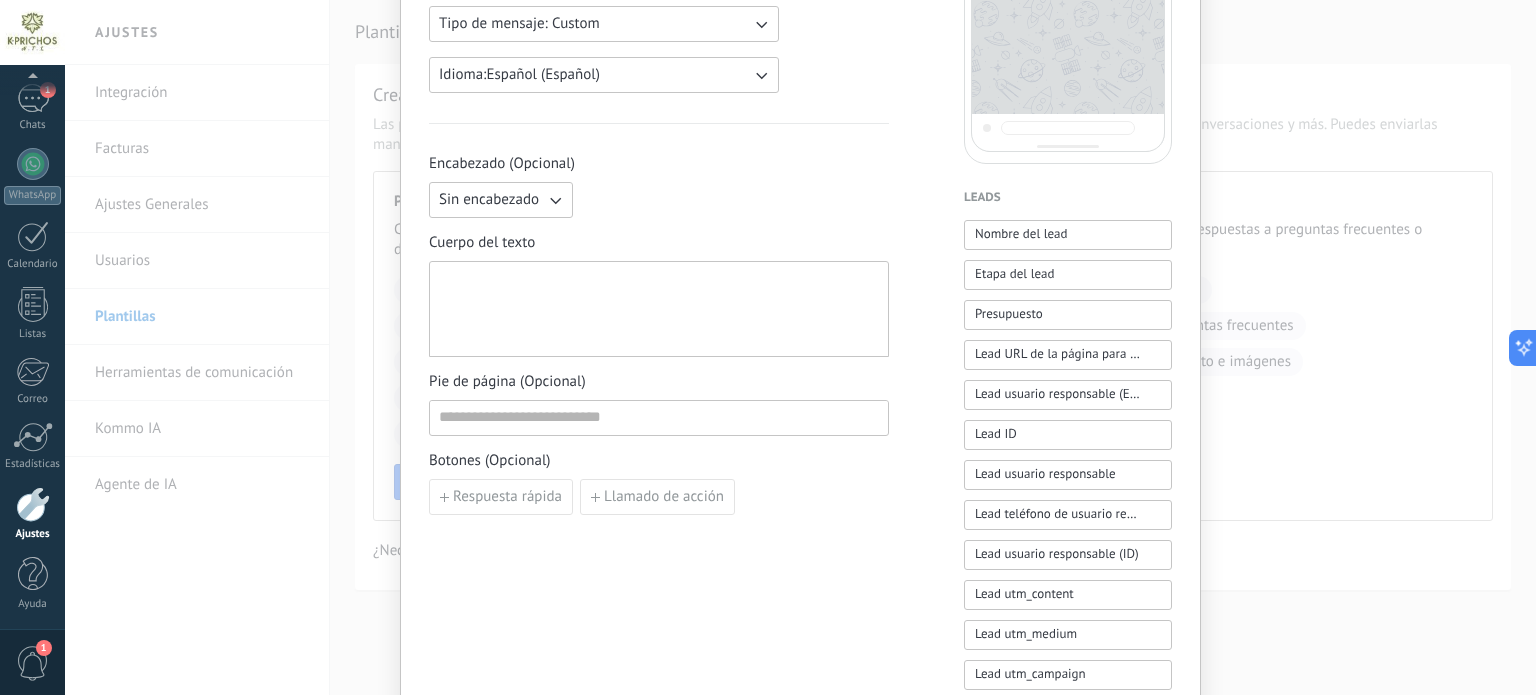 click at bounding box center [659, 309] 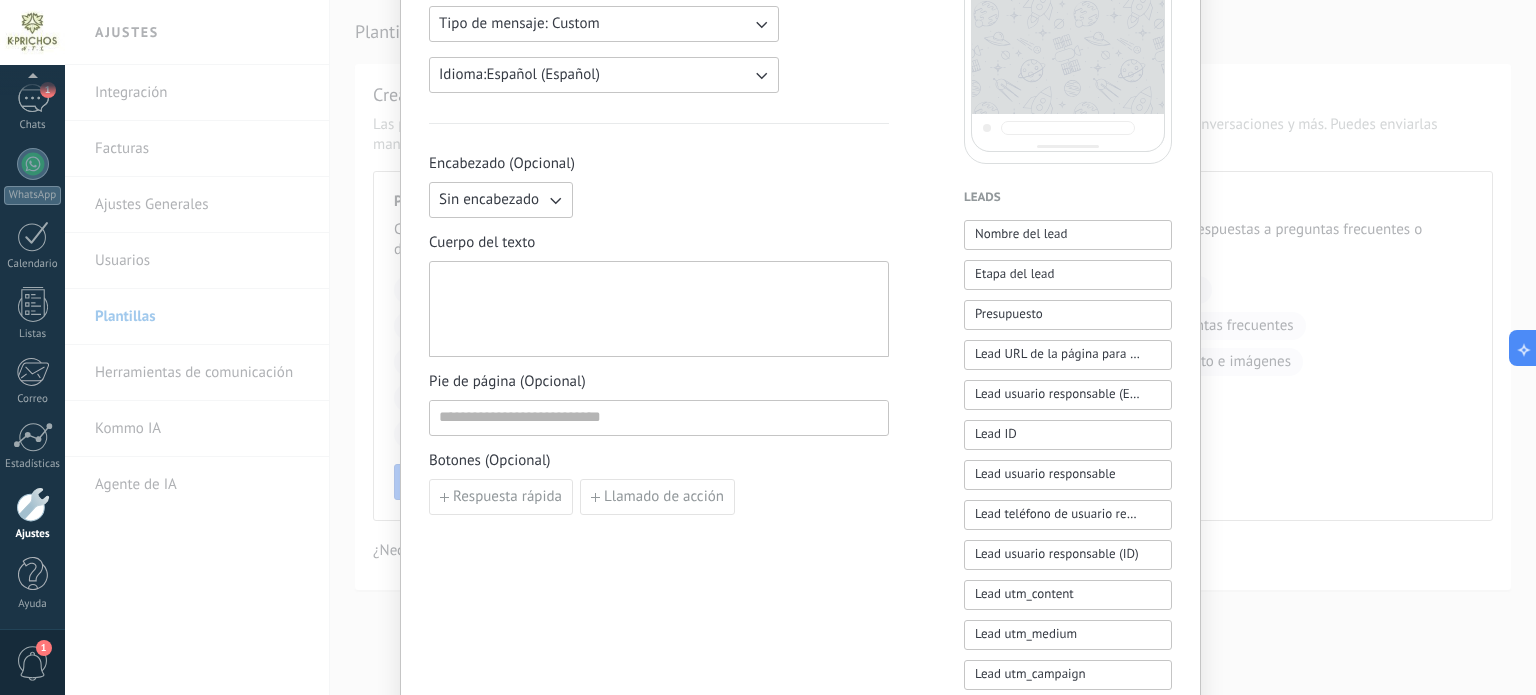 type 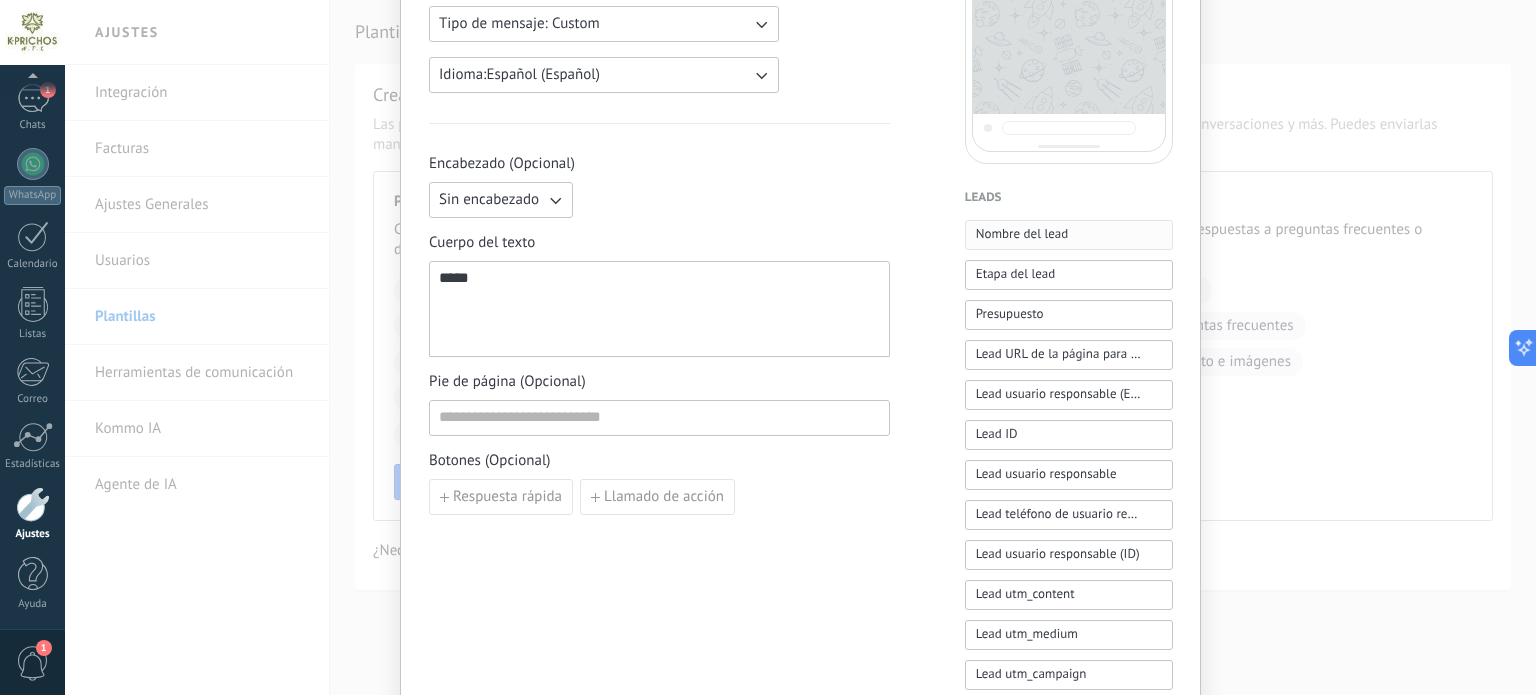 click on "Nombre del lead" at bounding box center [1022, 234] 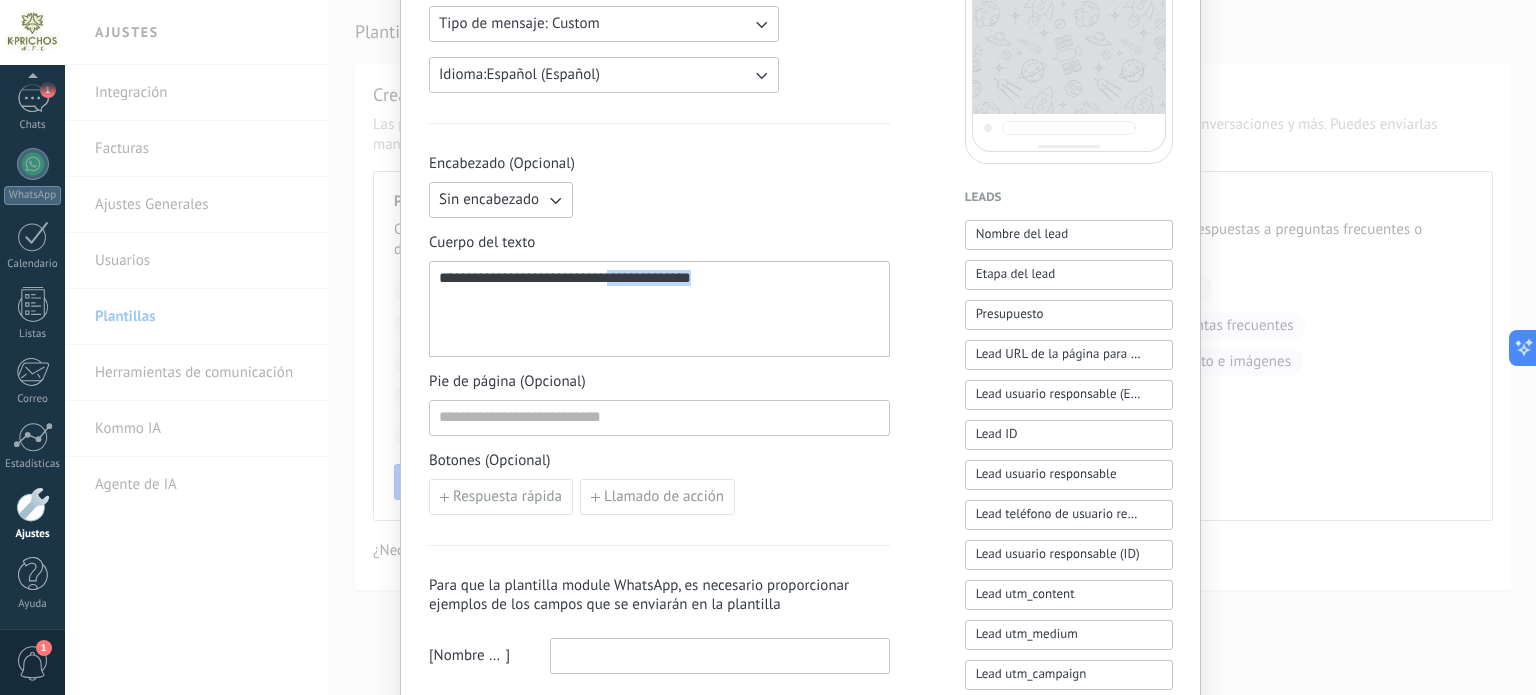 drag, startPoint x: 784, startPoint y: 275, endPoint x: 628, endPoint y: 279, distance: 156.05127 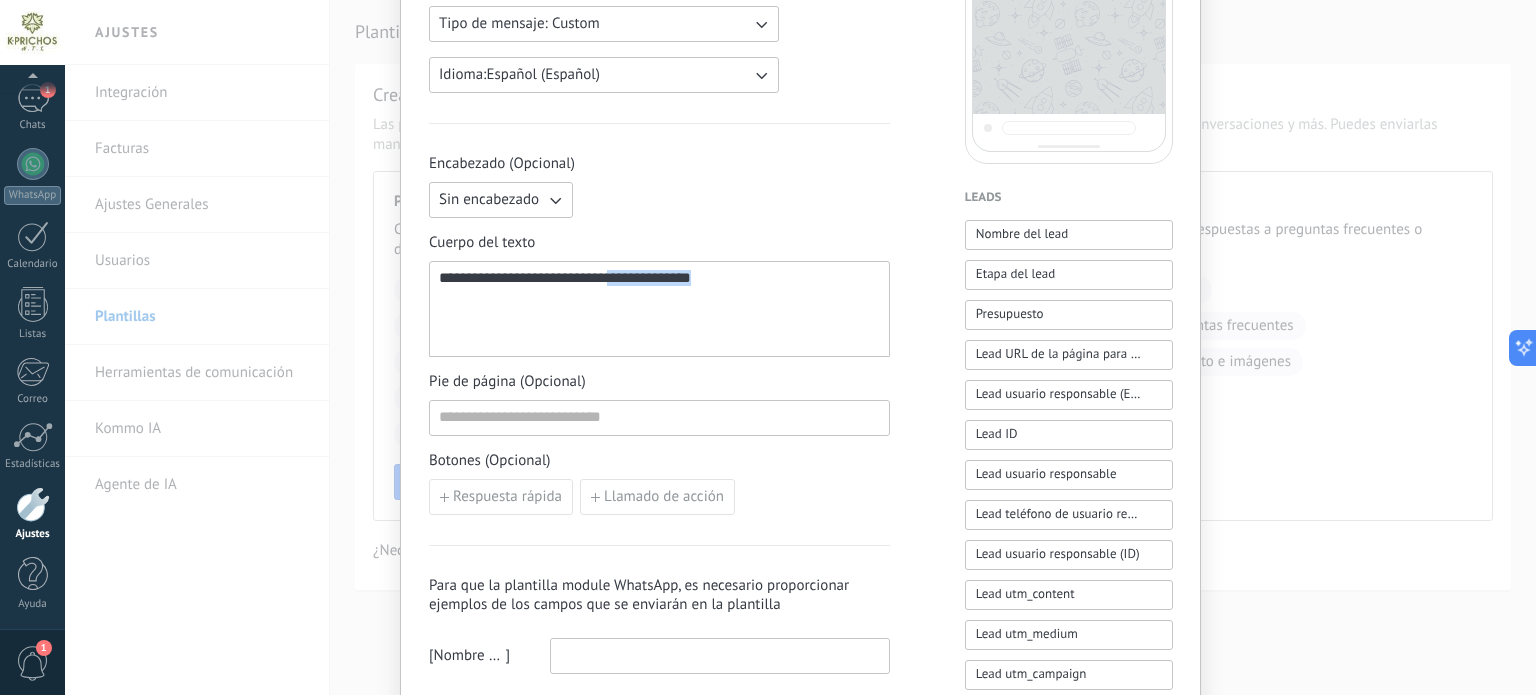 click on "**********" at bounding box center [659, 309] 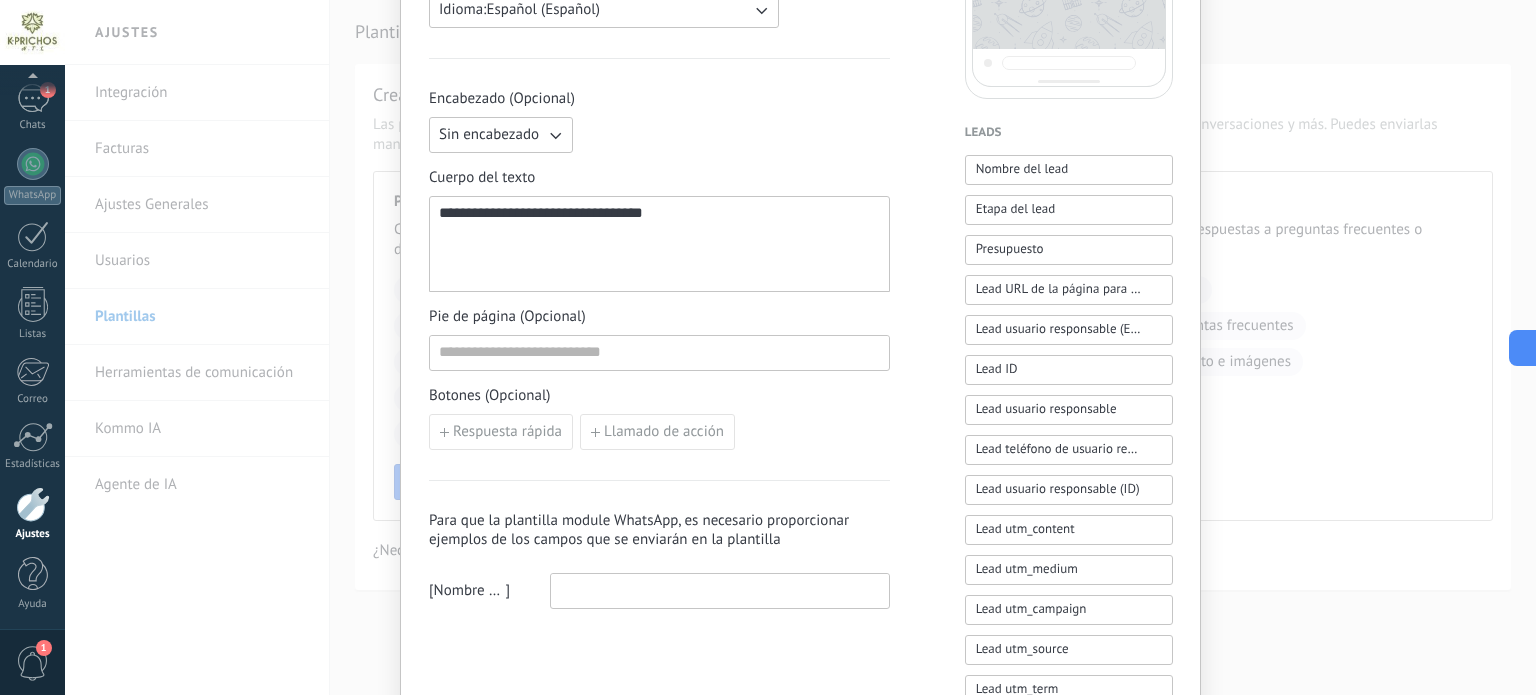 scroll, scrollTop: 500, scrollLeft: 0, axis: vertical 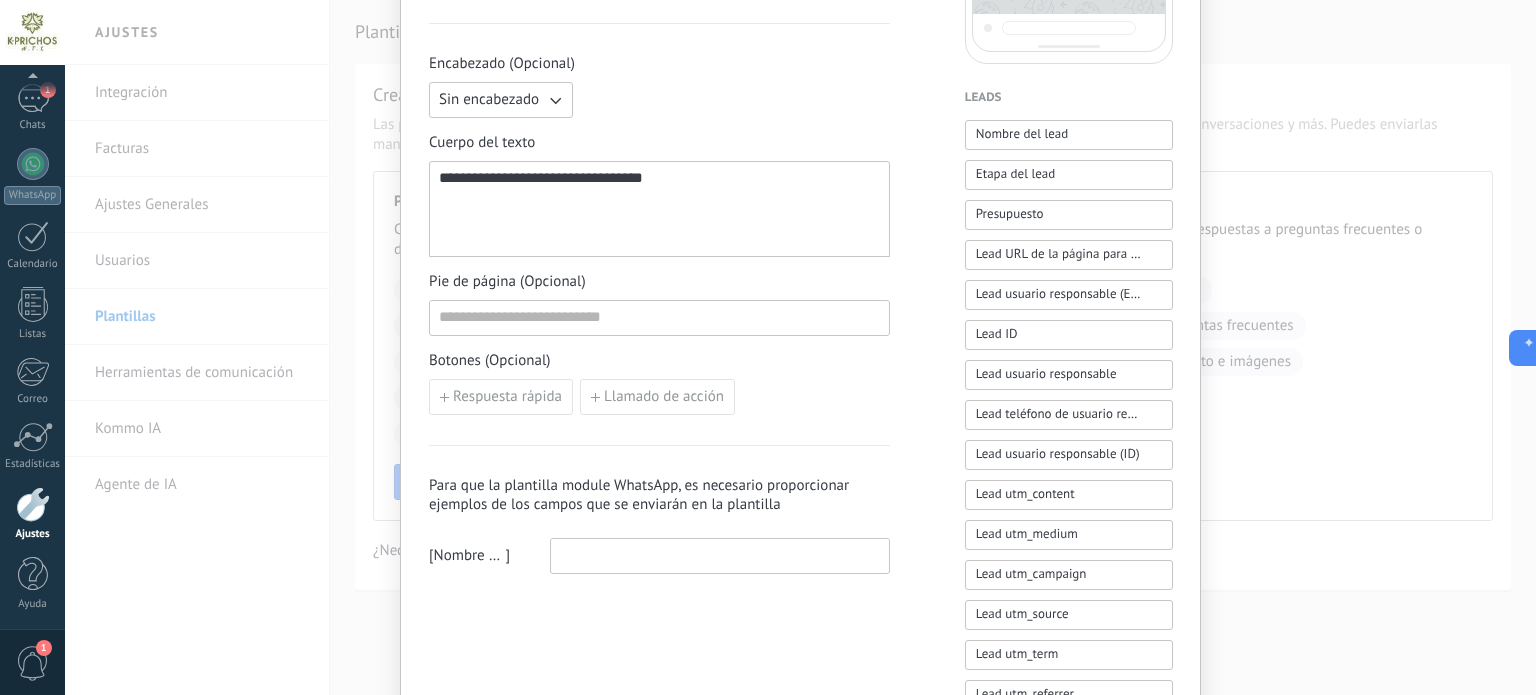click on "Respuesta rápida Llamado de acción" at bounding box center (659, 397) 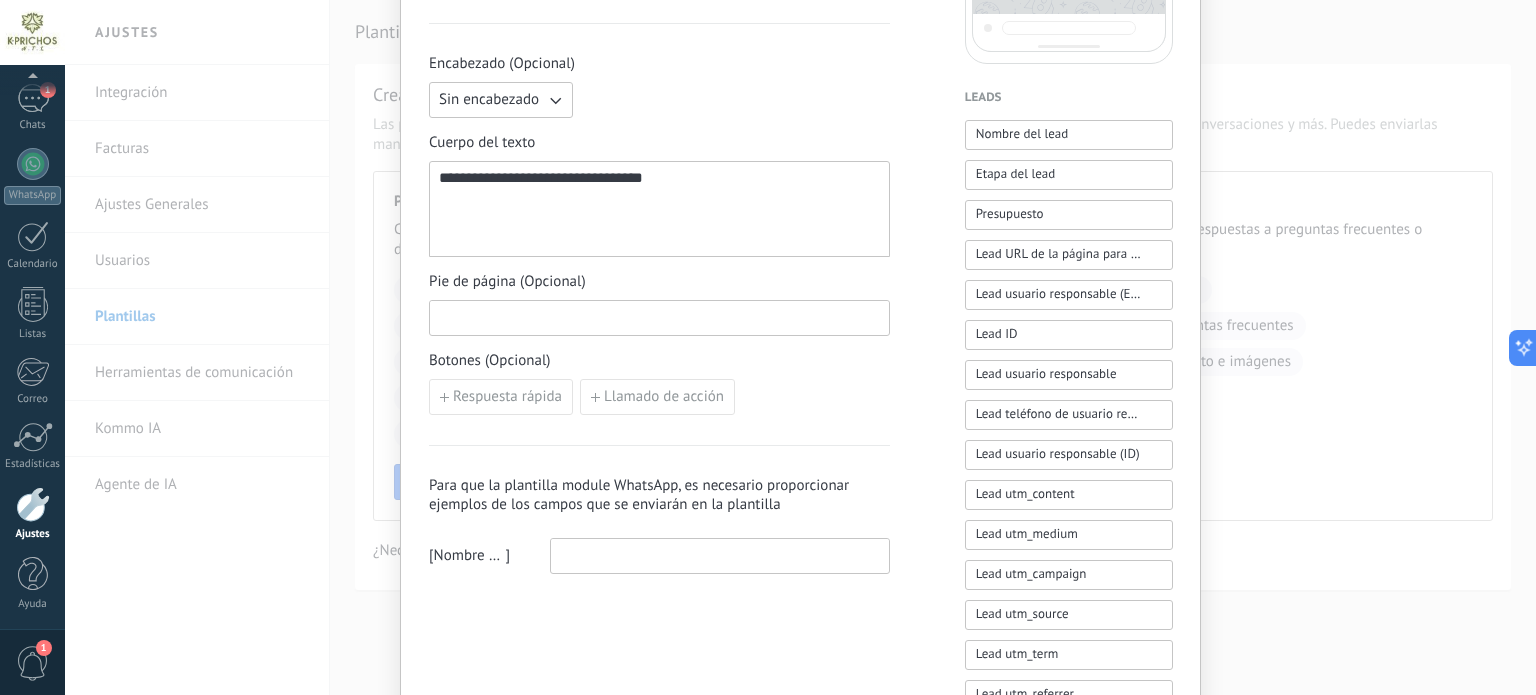 click at bounding box center [659, 317] 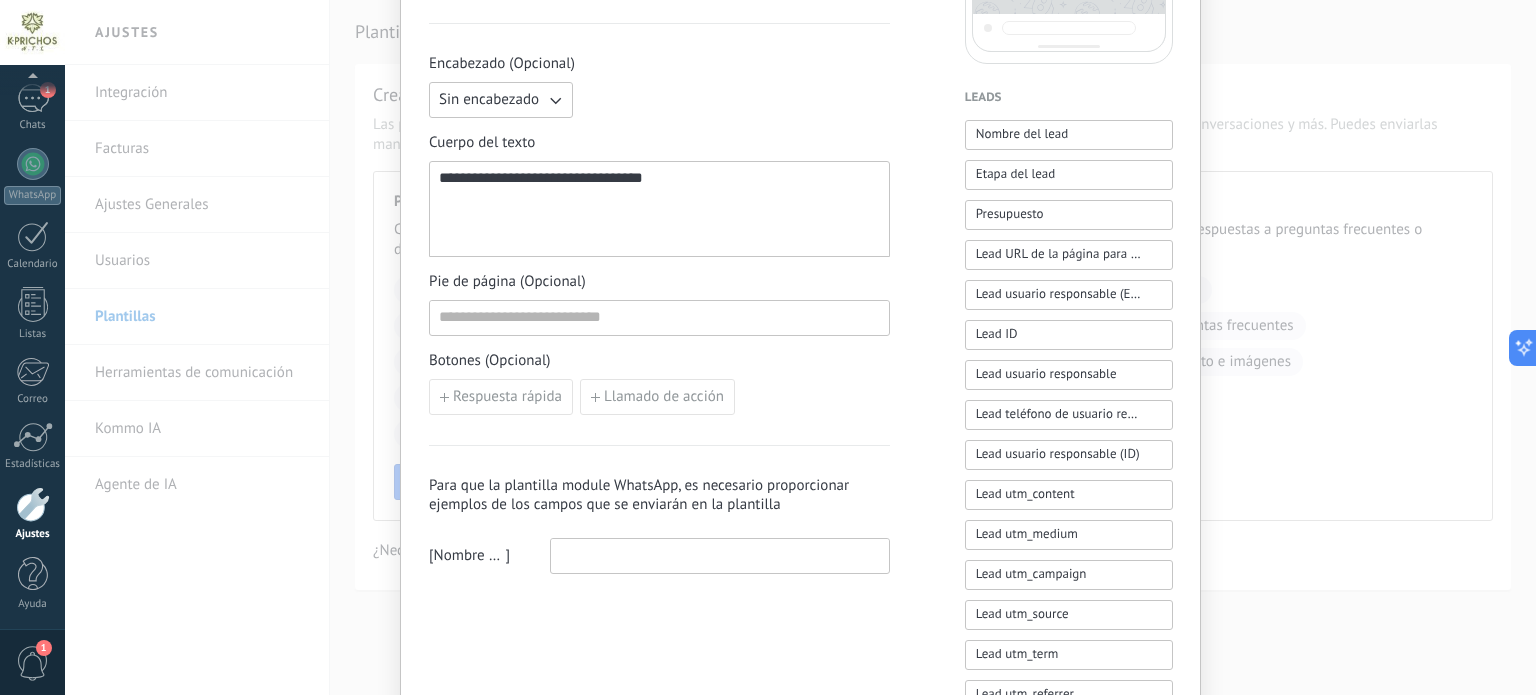 click on "Botones (Opcional)" at bounding box center (659, 361) 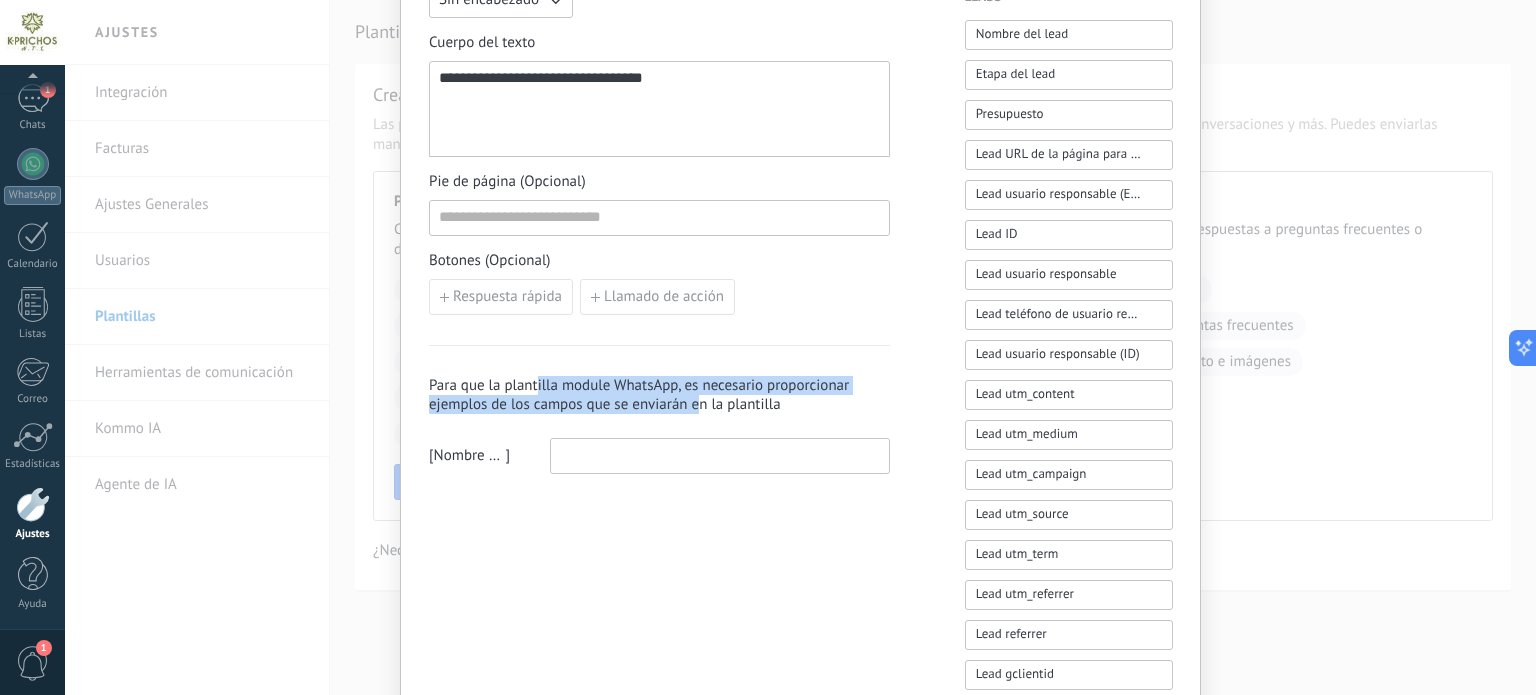 drag, startPoint x: 532, startPoint y: 385, endPoint x: 698, endPoint y: 401, distance: 166.7693 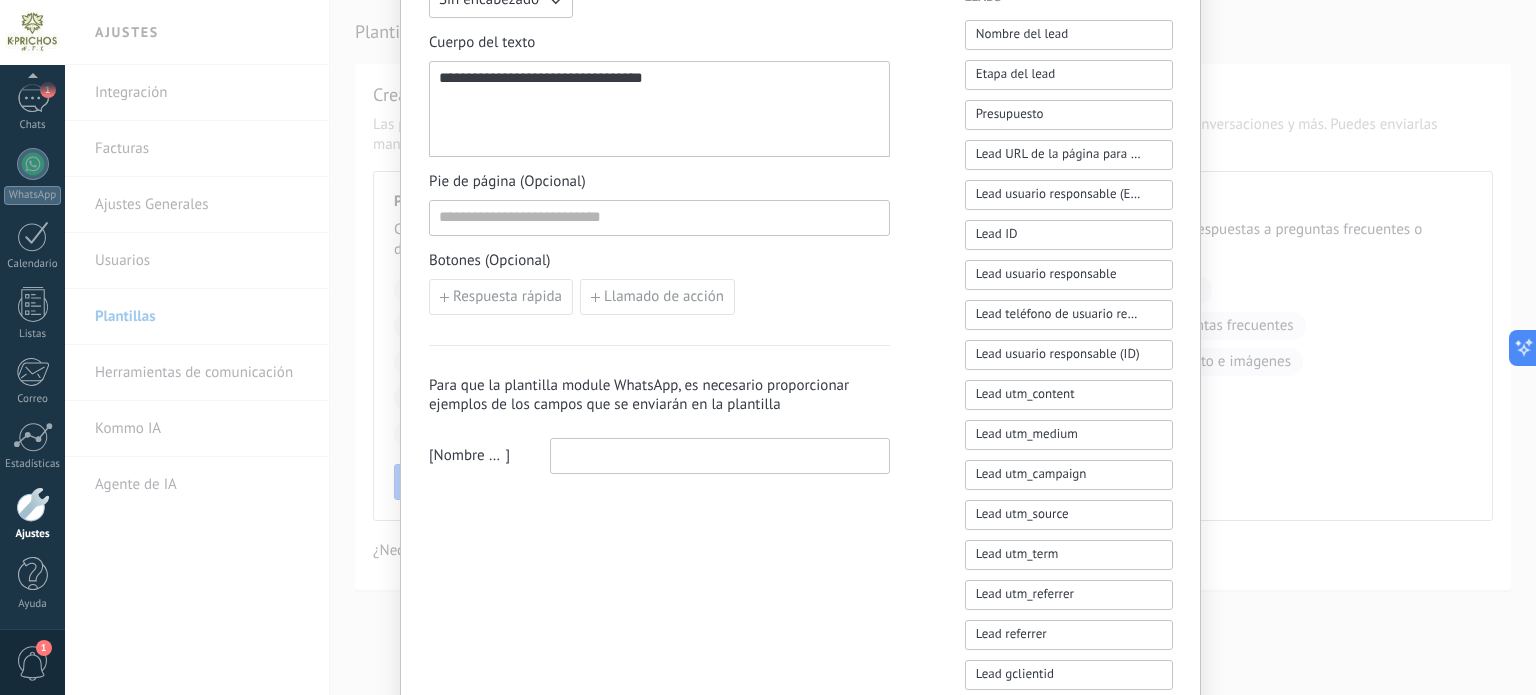 click on "Para que la plantilla module WhatsApp, es necesario proporcionar ejemplos de los campos que se enviarán en la plantilla" at bounding box center [659, 395] 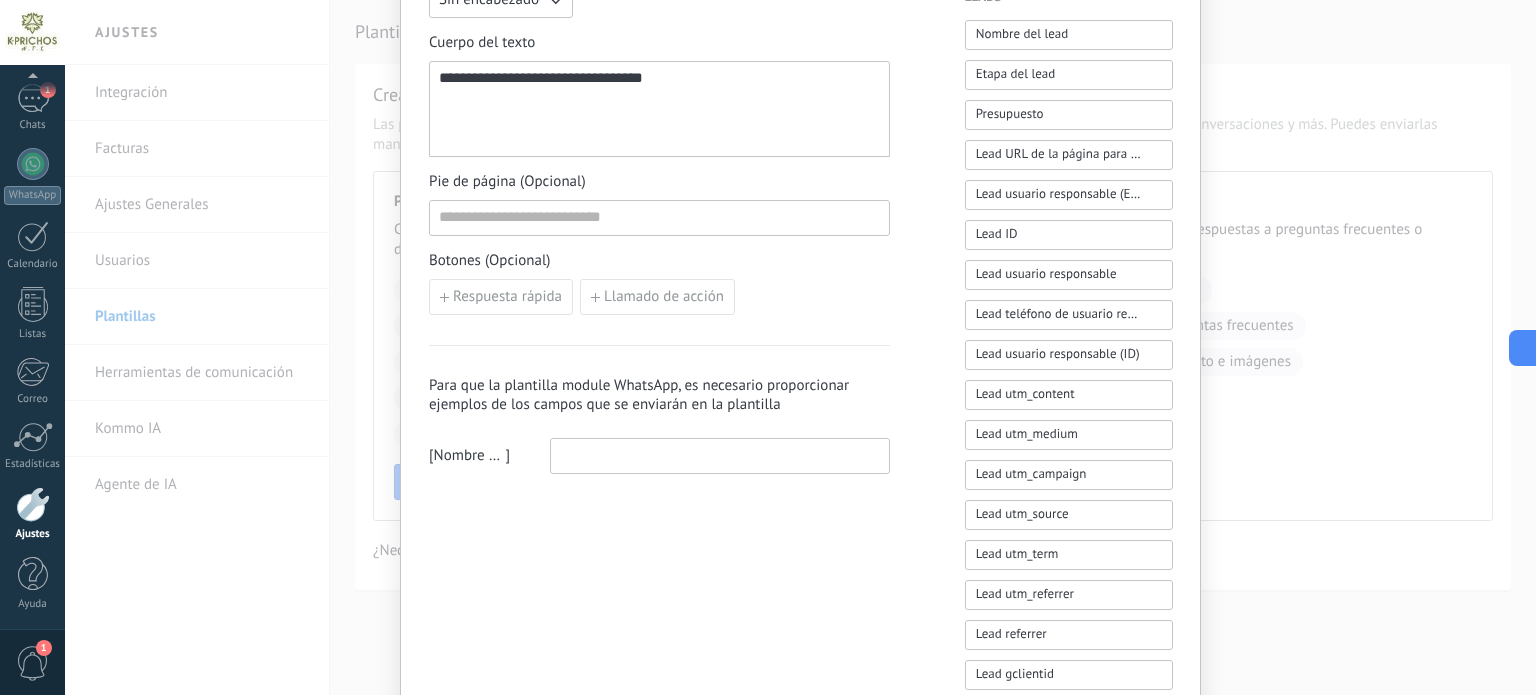 click on "Para que la plantilla module WhatsApp, es necesario proporcionar ejemplos de los campos que se enviarán en la plantilla" at bounding box center (659, 395) 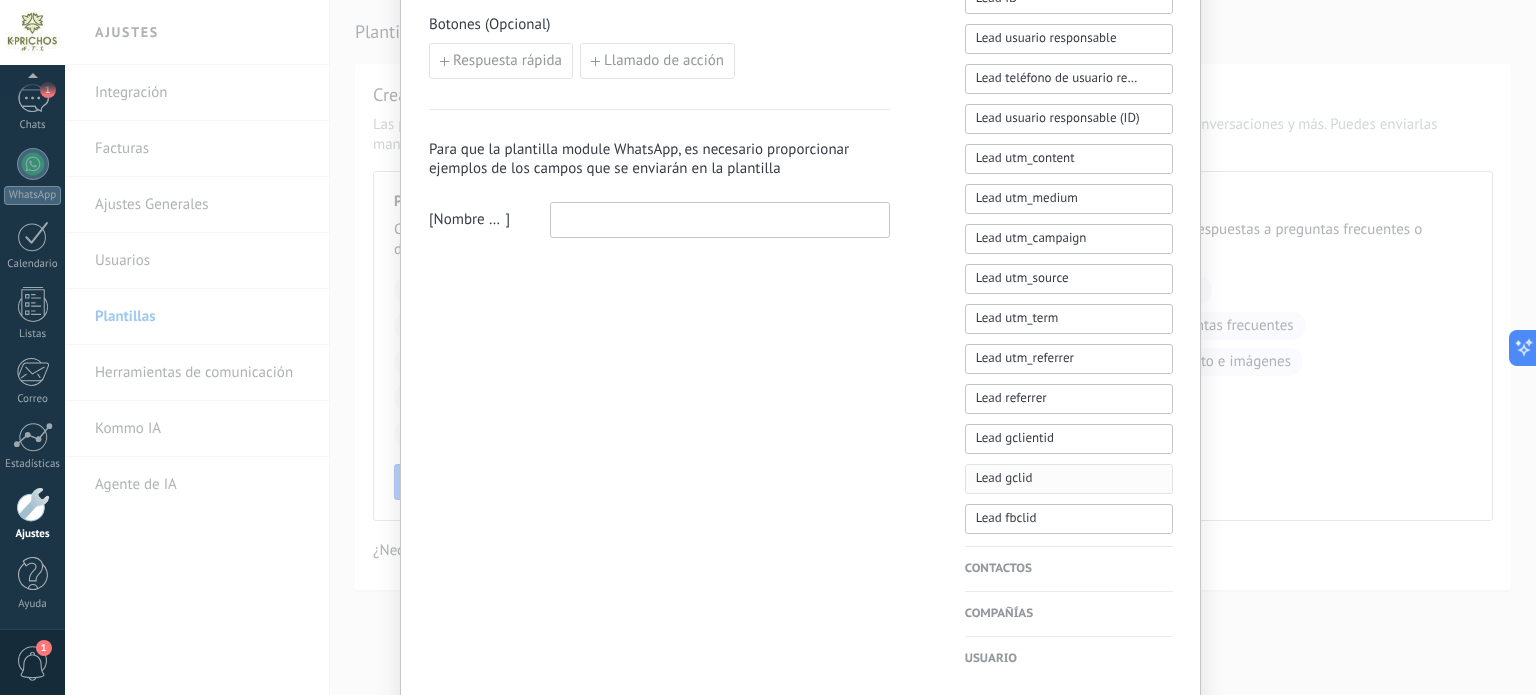 scroll, scrollTop: 900, scrollLeft: 0, axis: vertical 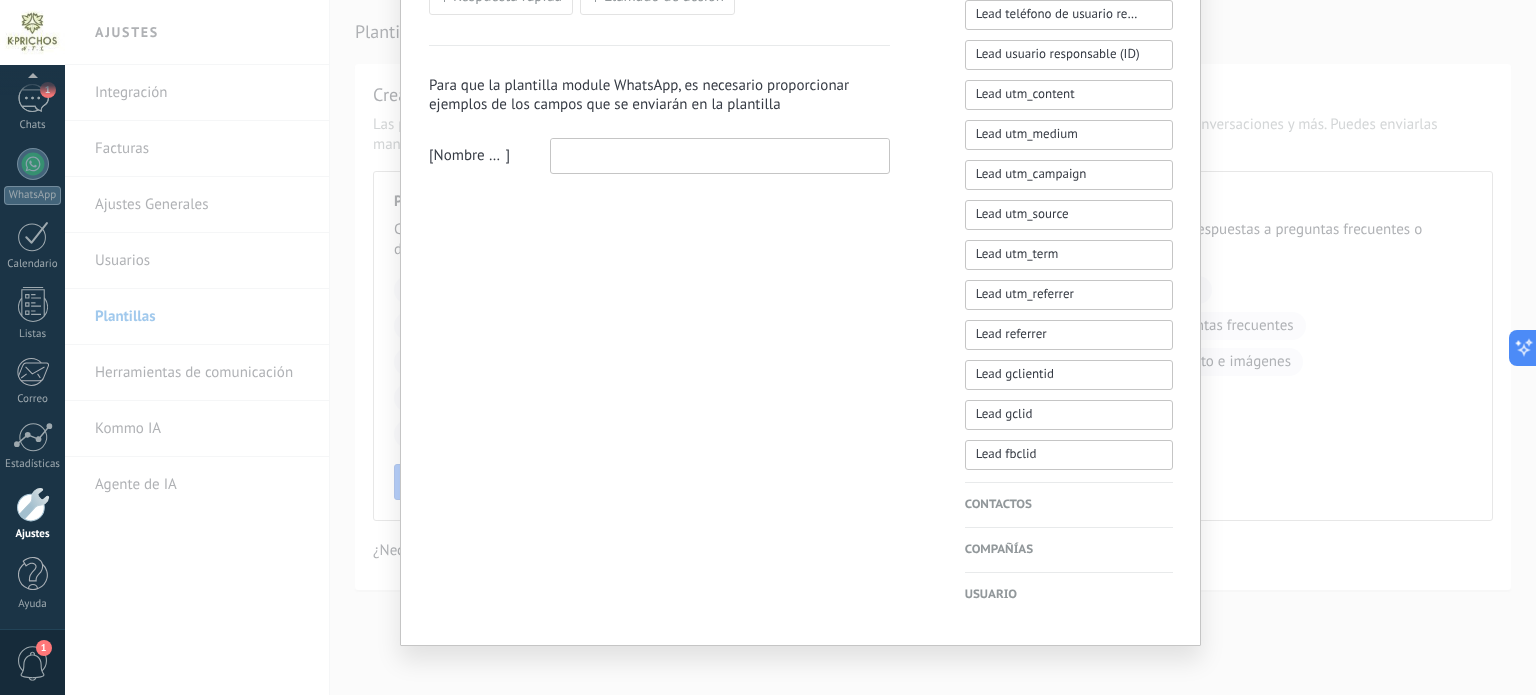click on "Contactos" at bounding box center (1069, 505) 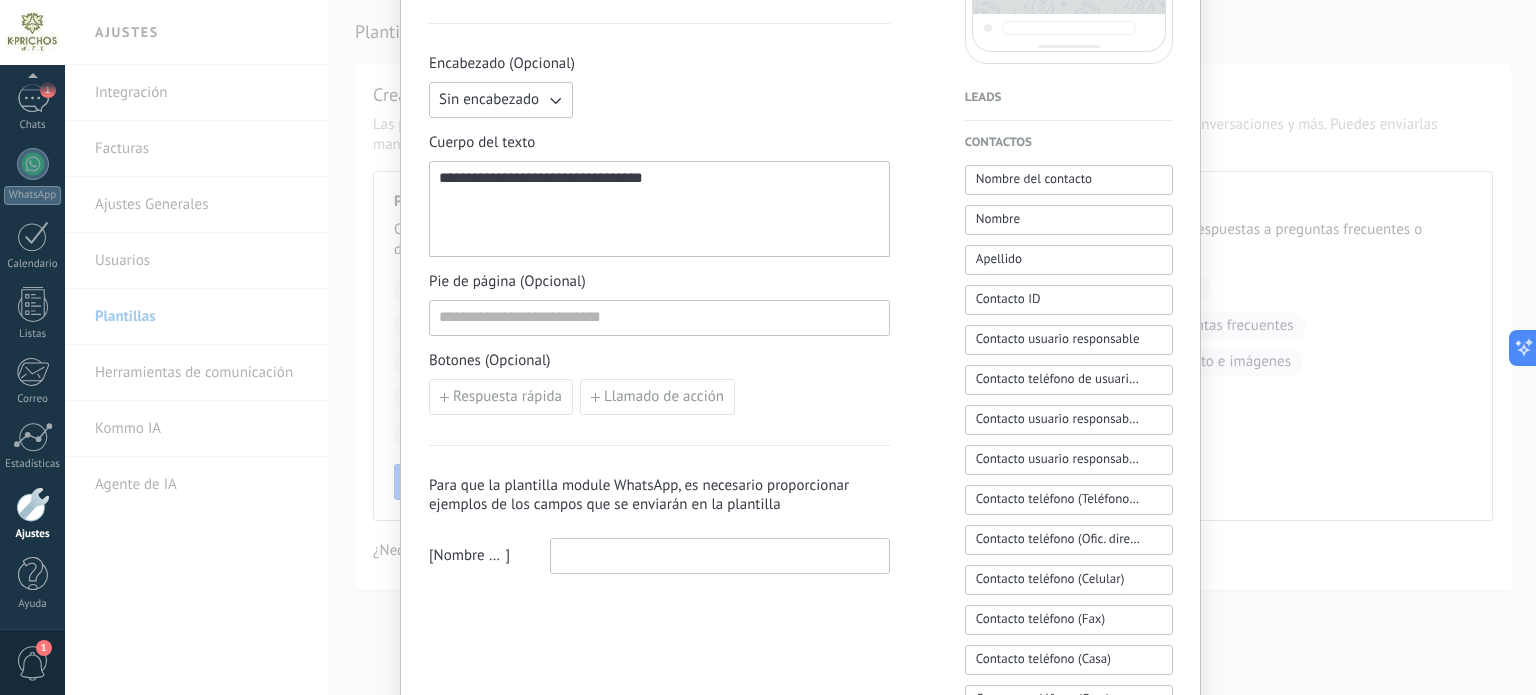scroll, scrollTop: 400, scrollLeft: 0, axis: vertical 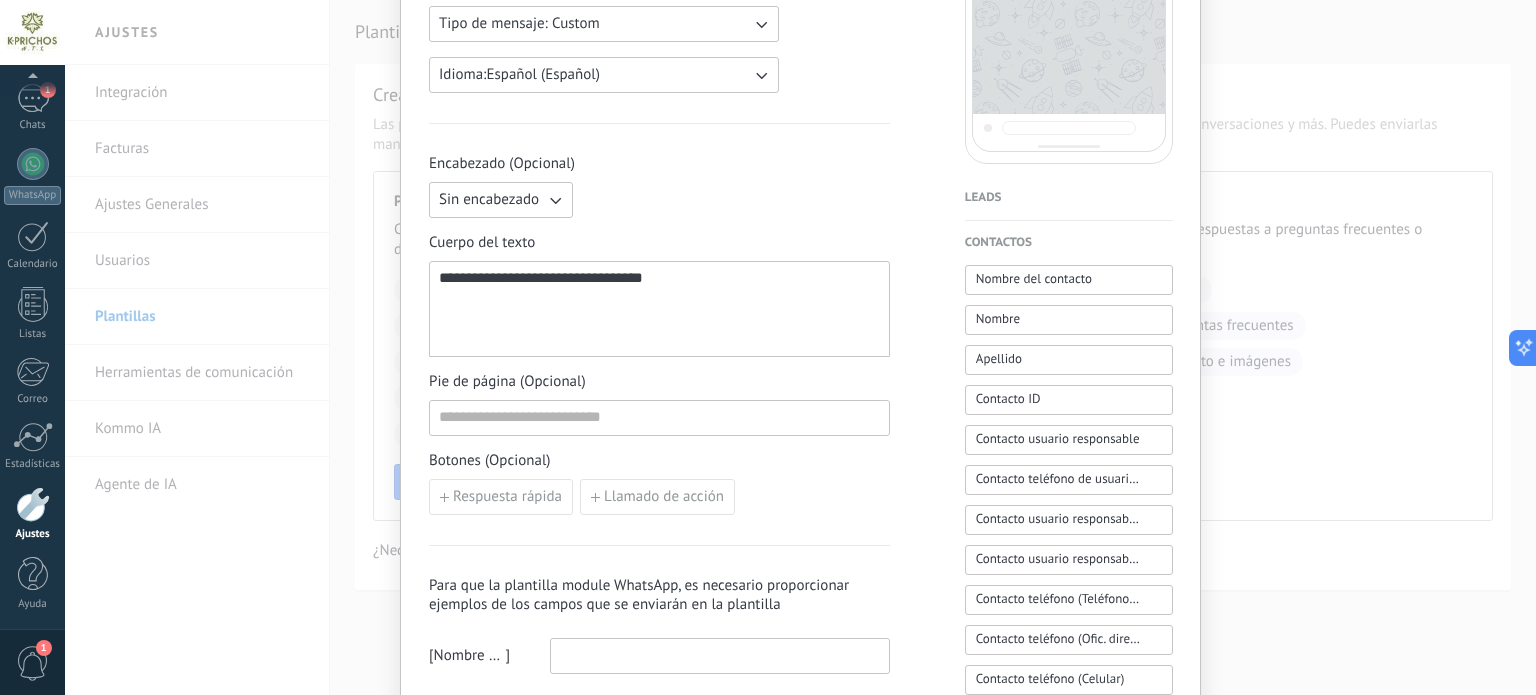 drag, startPoint x: 465, startPoint y: 276, endPoint x: 560, endPoint y: 306, distance: 99.62429 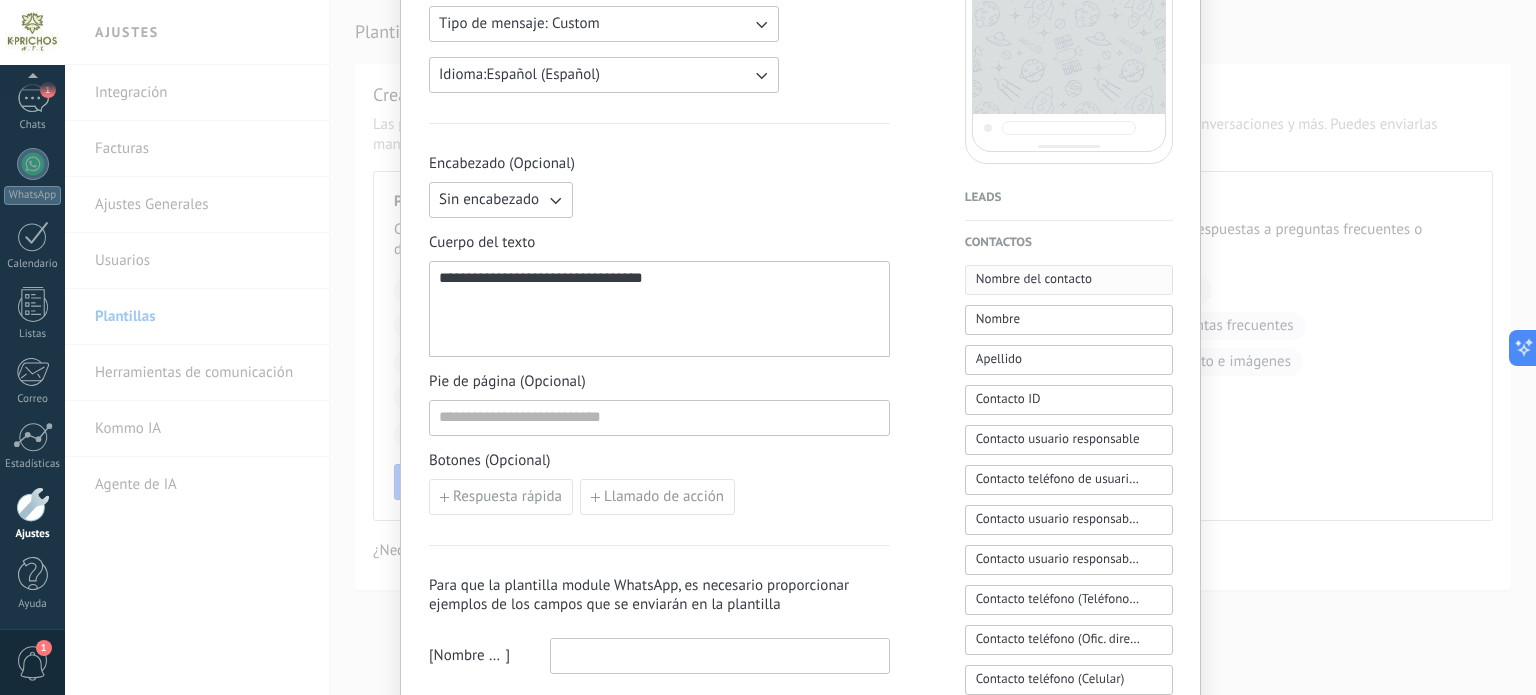 click on "Nombre del contacto" at bounding box center (1034, 279) 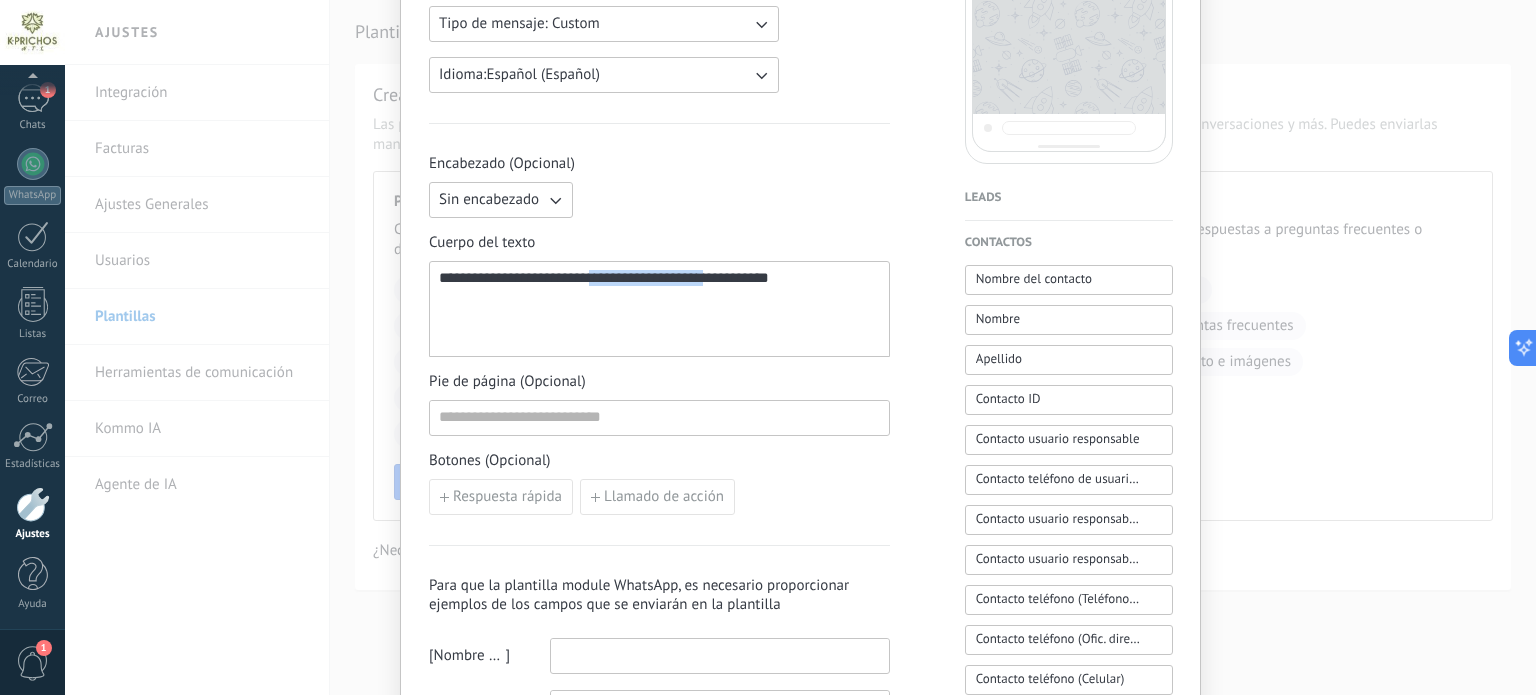 drag, startPoint x: 732, startPoint y: 273, endPoint x: 610, endPoint y: 279, distance: 122.14745 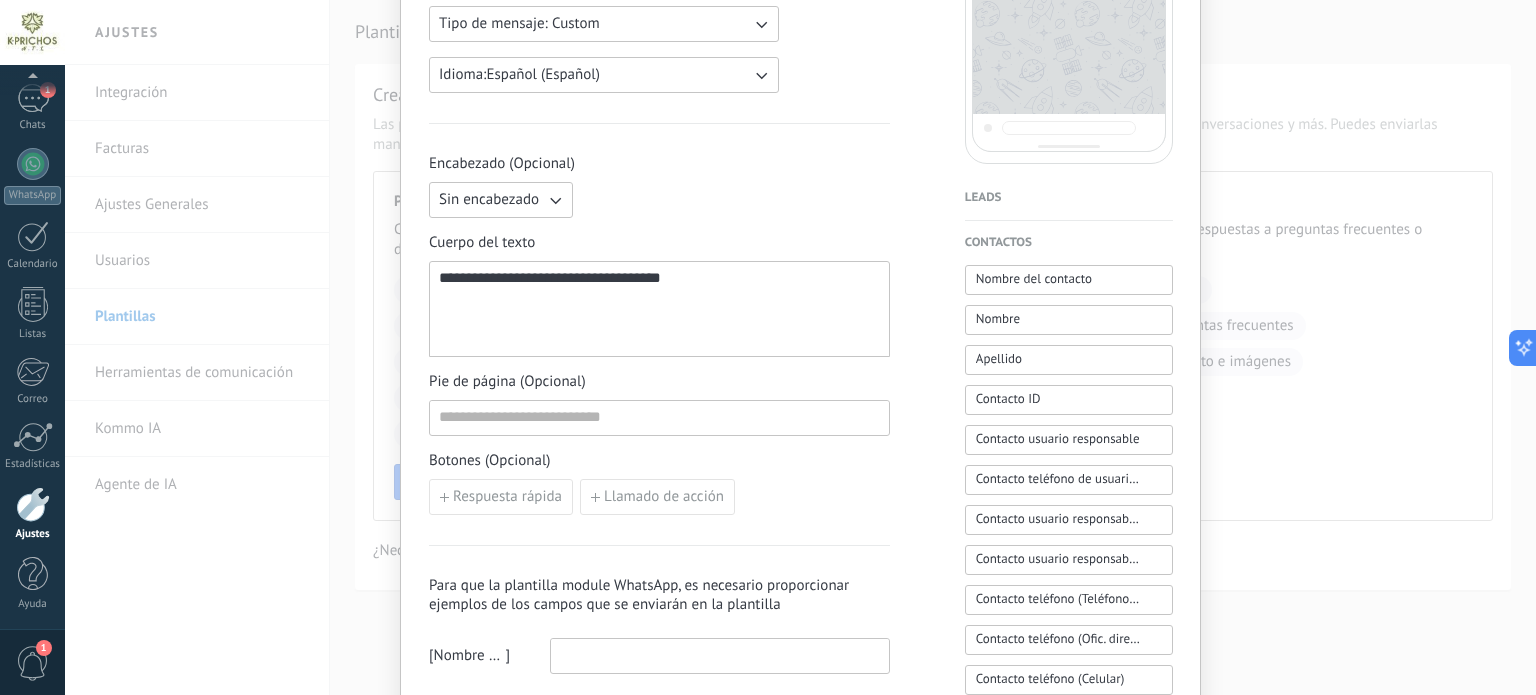 click on "**********" at bounding box center [526, 277] 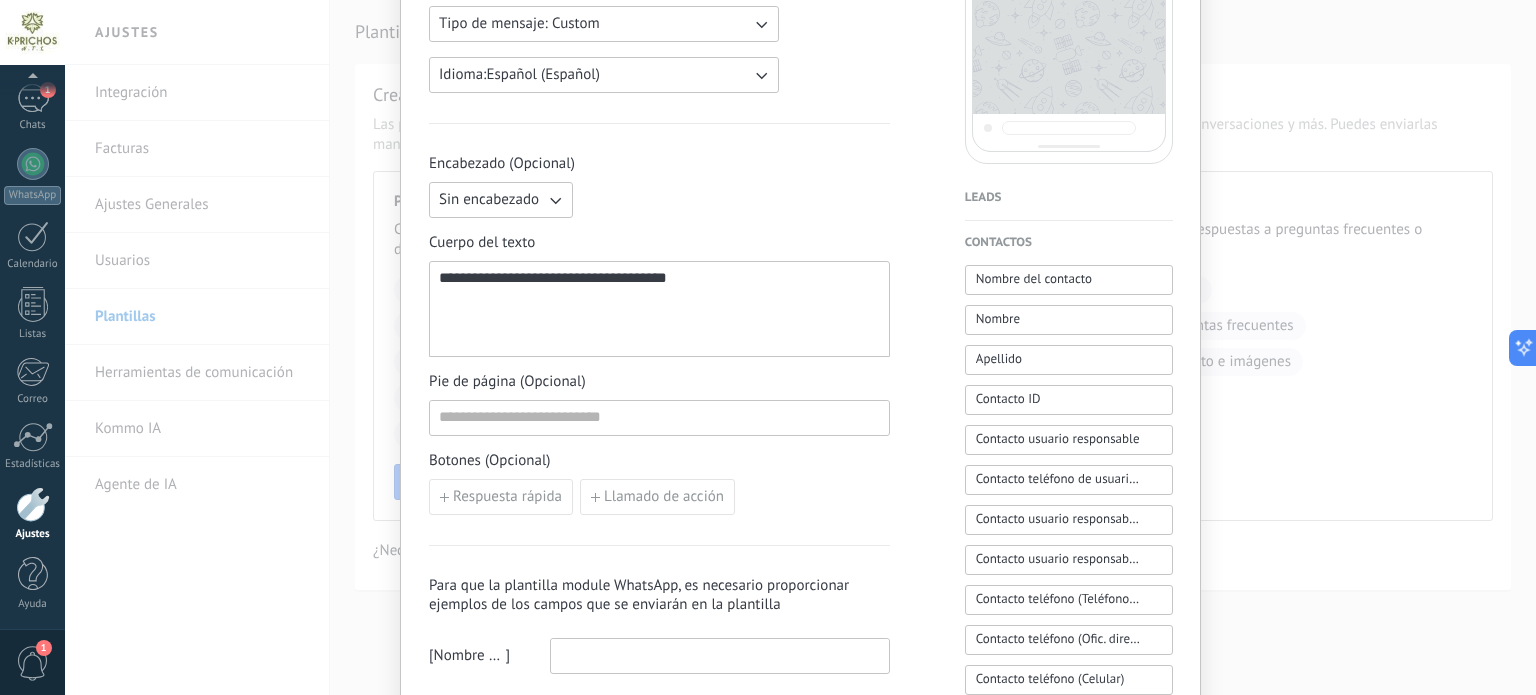 click on "**********" at bounding box center [659, 309] 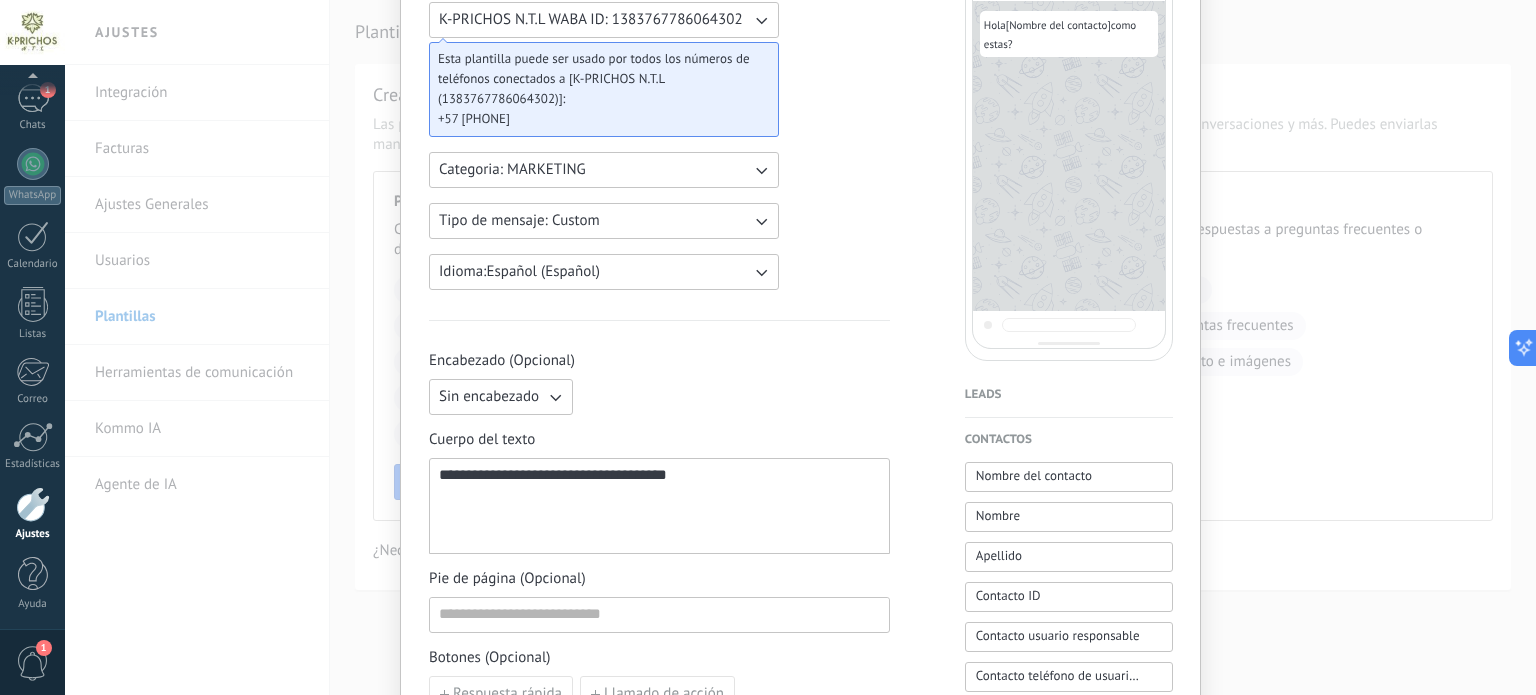 scroll, scrollTop: 0, scrollLeft: 0, axis: both 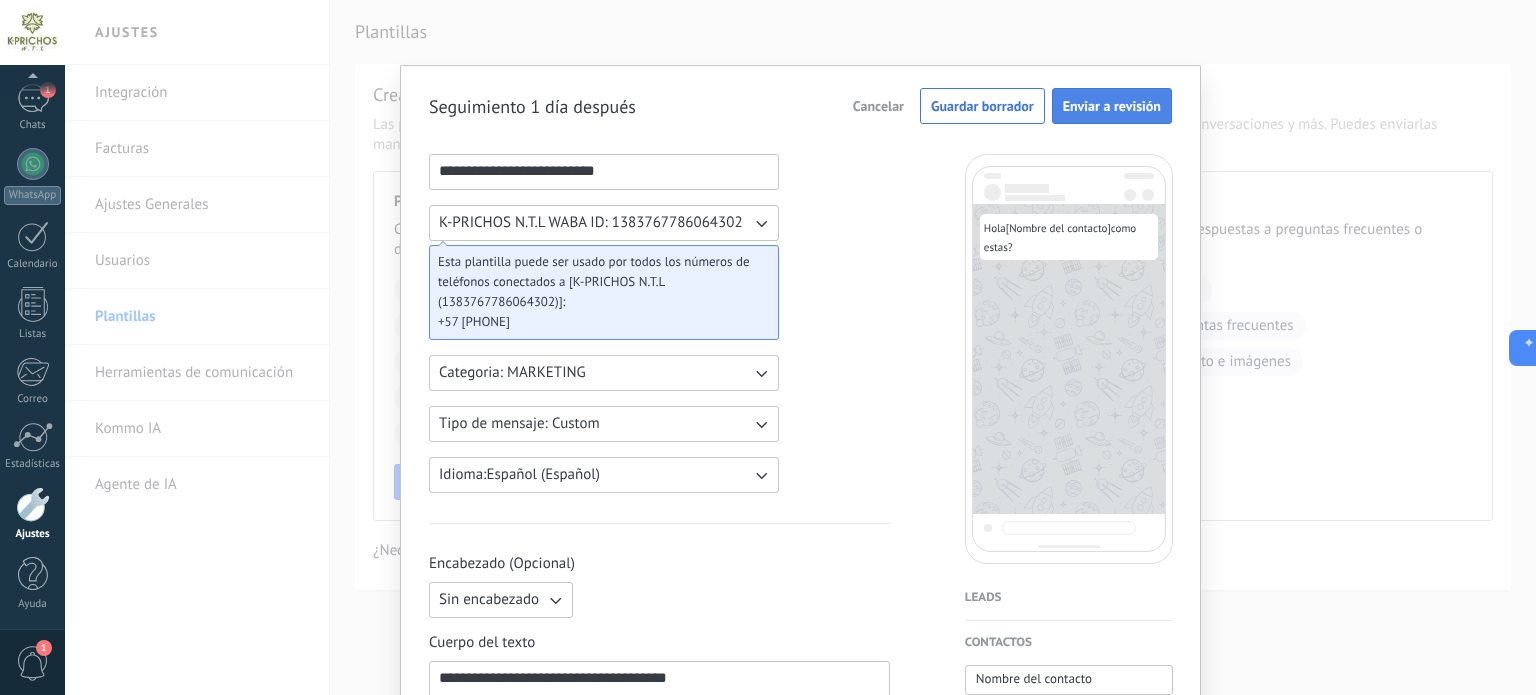click on "Enviar a revisión" at bounding box center [1112, 106] 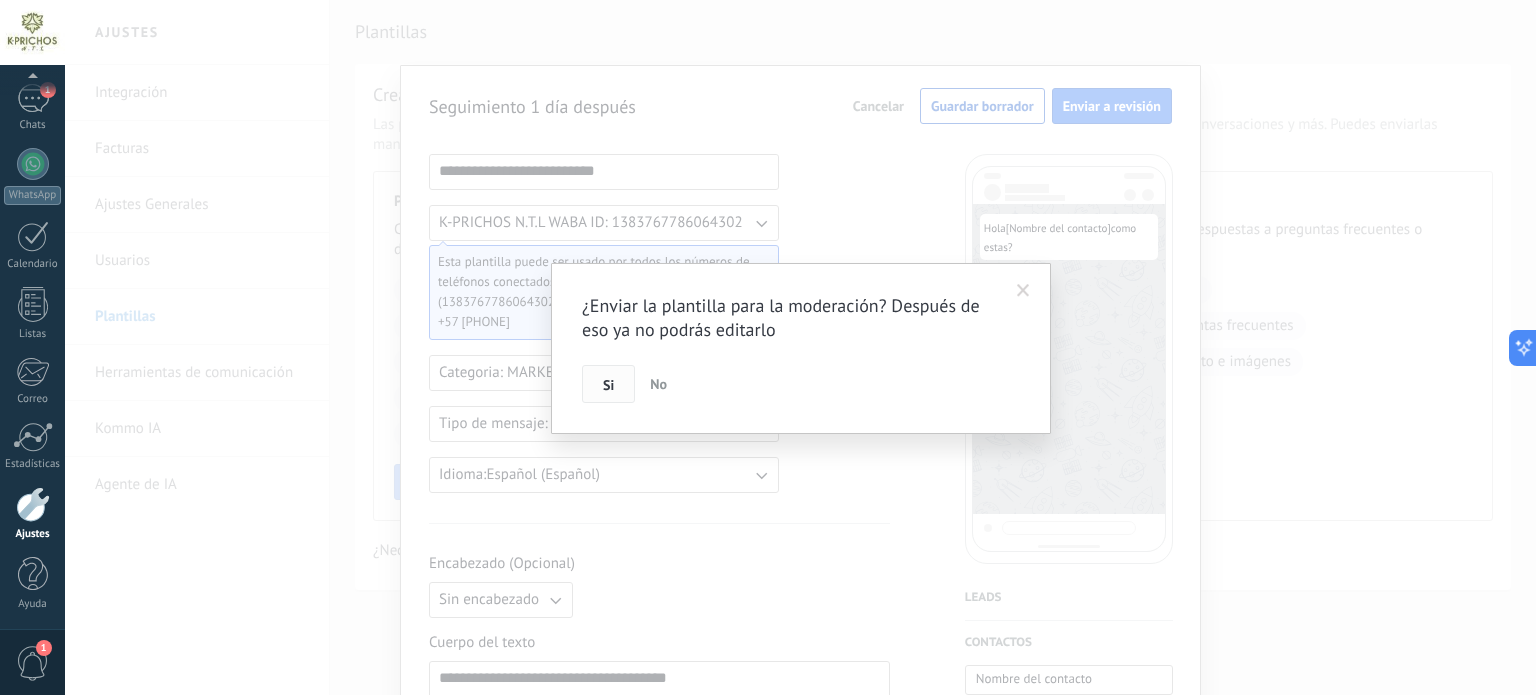 click on "Si" at bounding box center [608, 384] 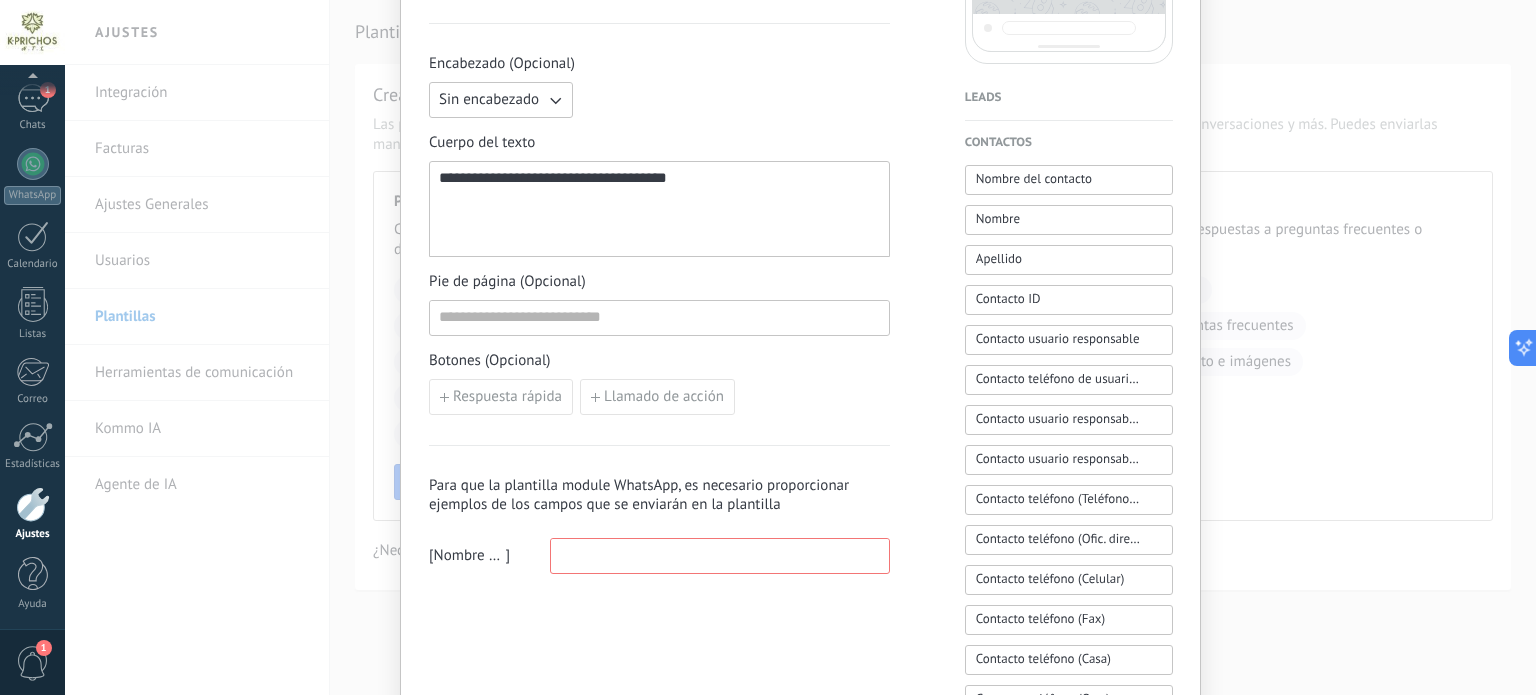 scroll, scrollTop: 955, scrollLeft: 0, axis: vertical 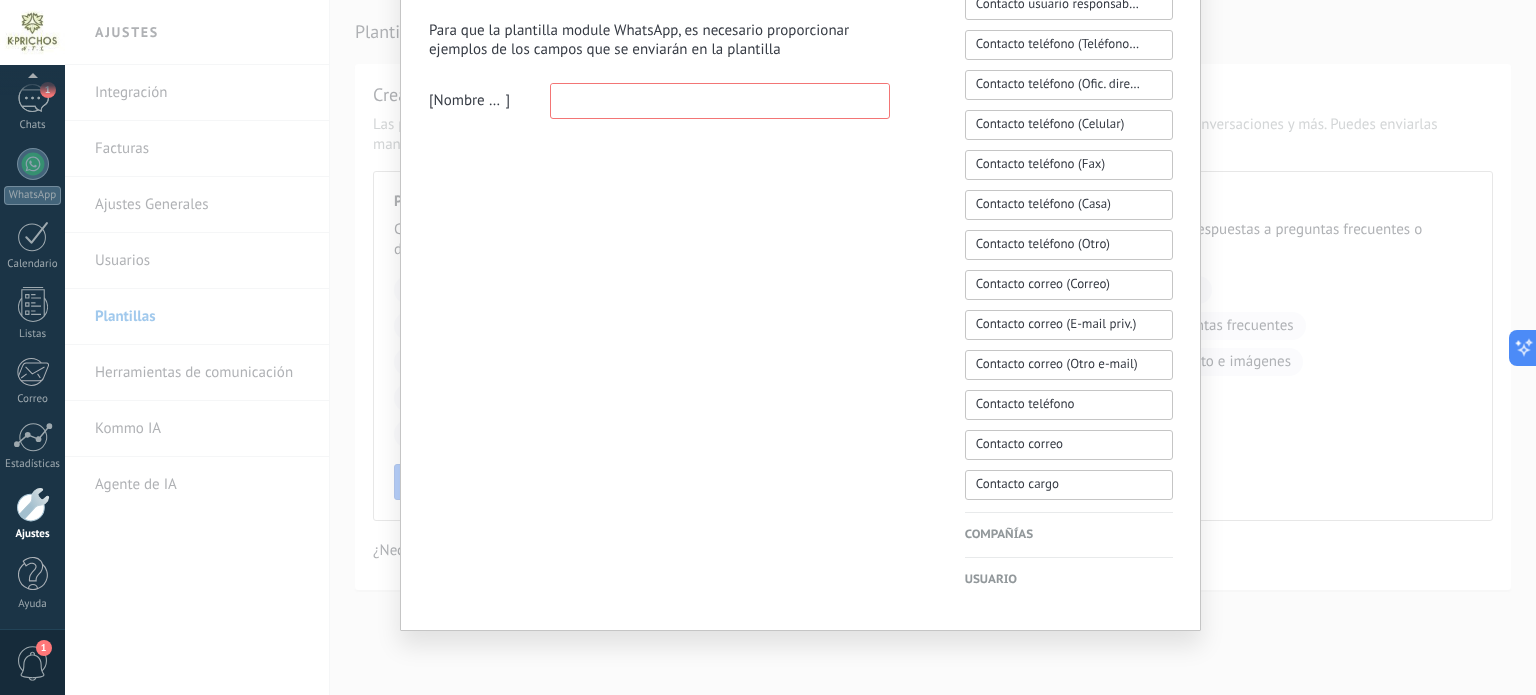 click on "**********" at bounding box center [800, 347] 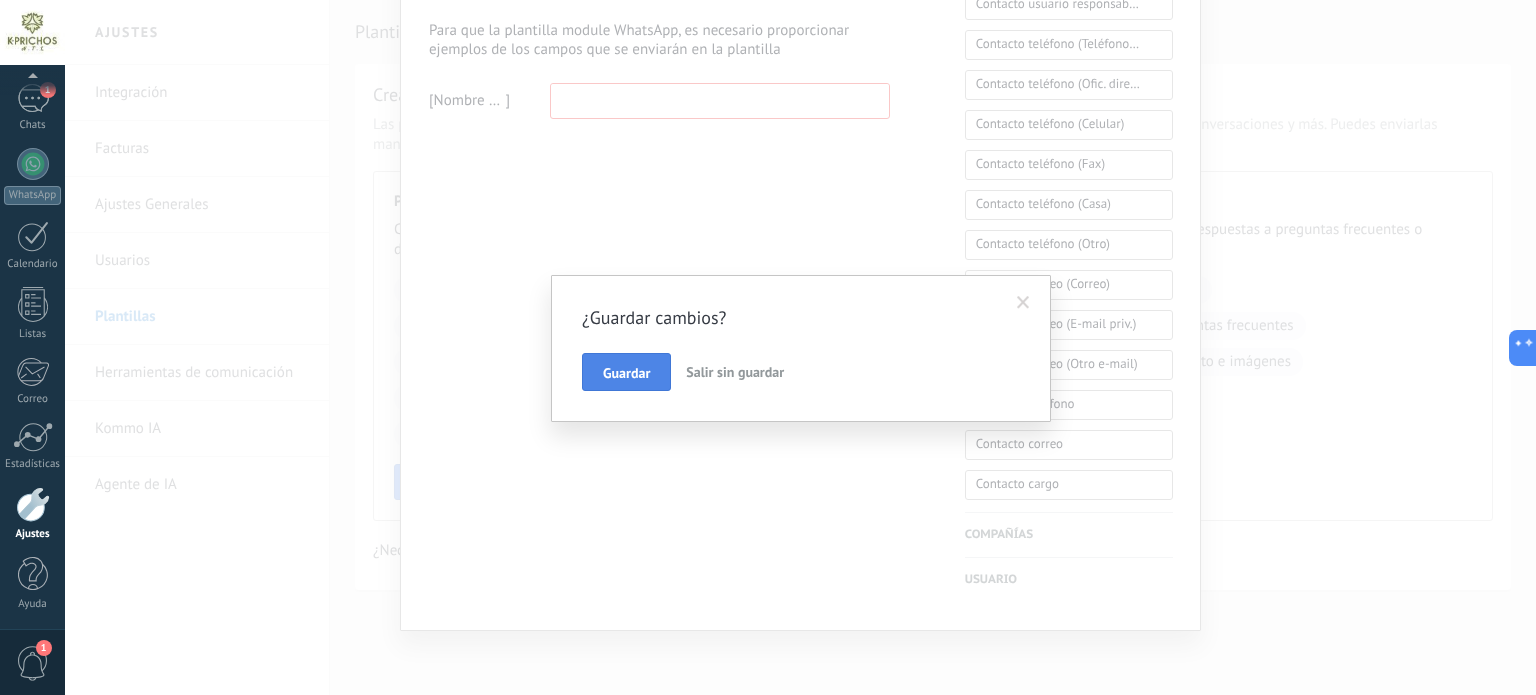 click on "Guardar" at bounding box center (626, 372) 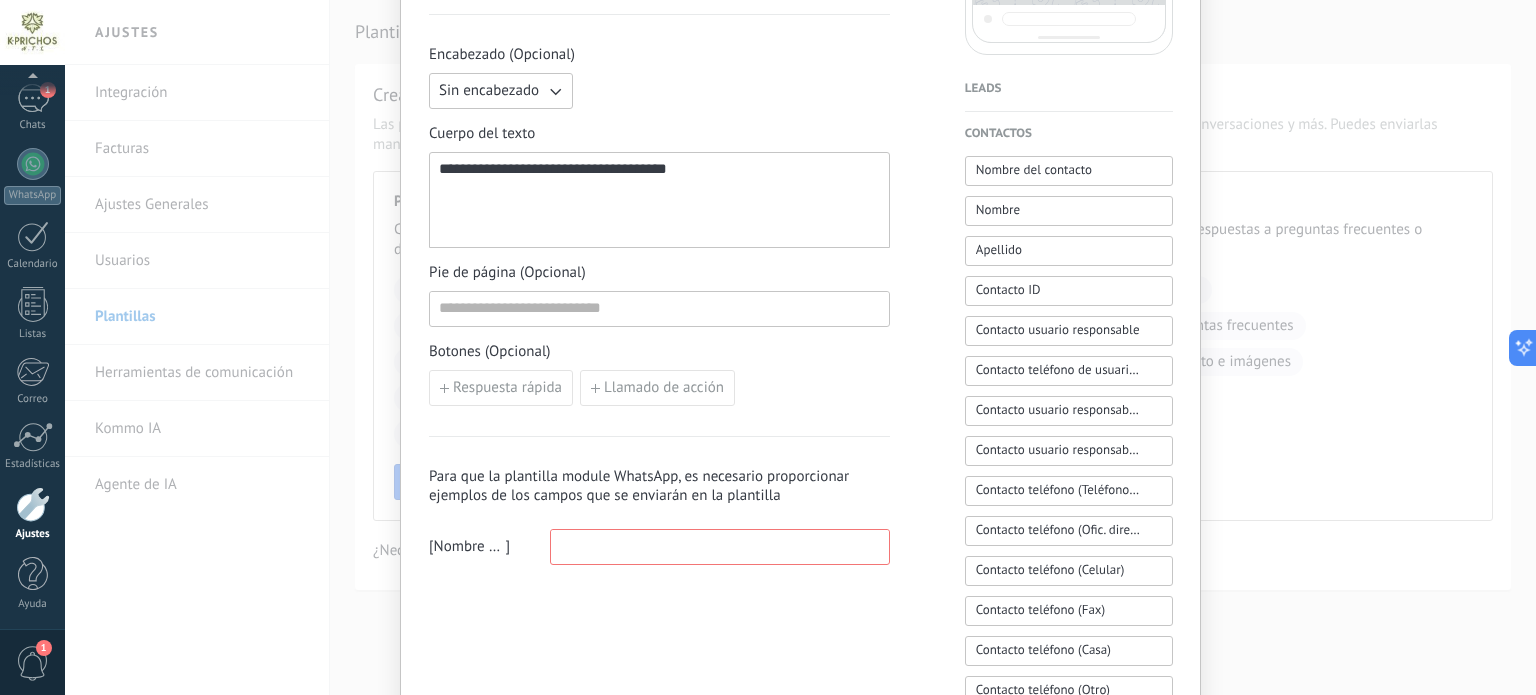 scroll, scrollTop: 600, scrollLeft: 0, axis: vertical 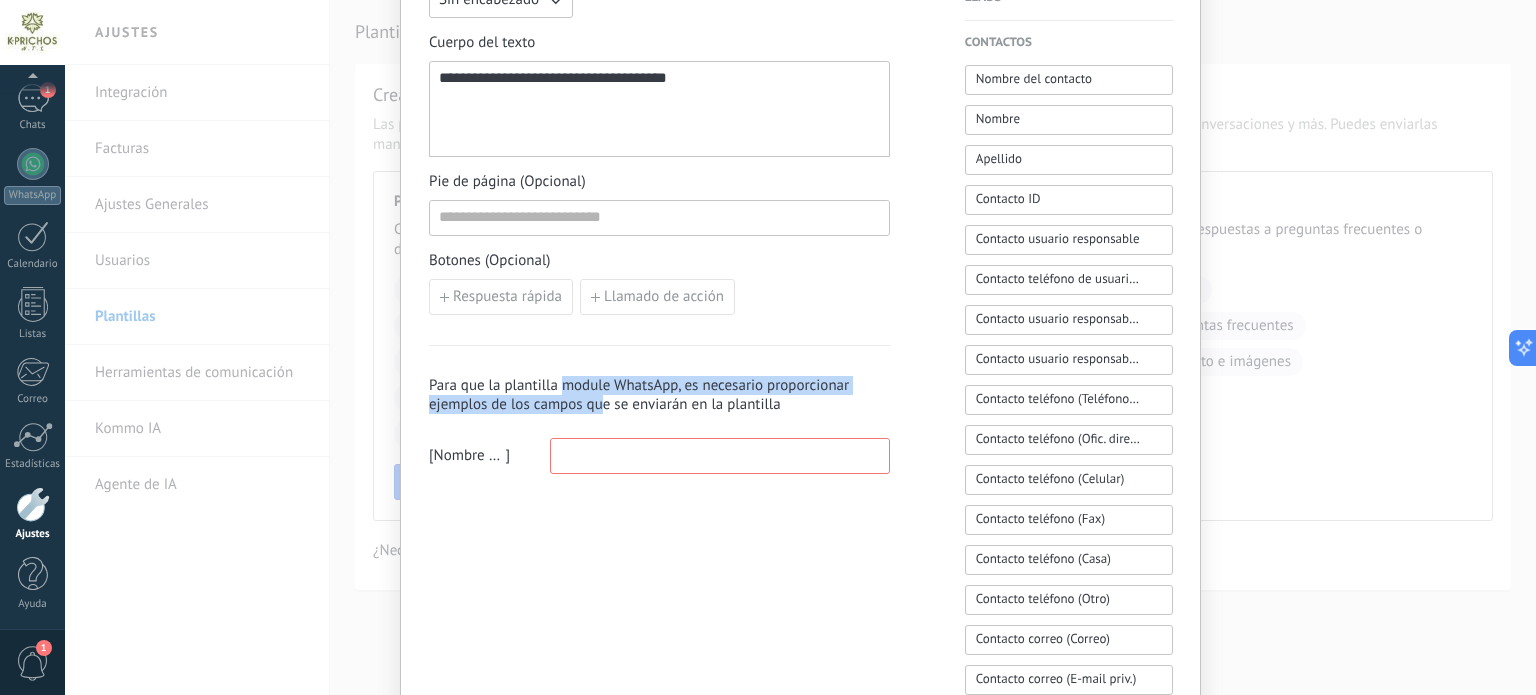 drag, startPoint x: 561, startPoint y: 377, endPoint x: 602, endPoint y: 397, distance: 45.617977 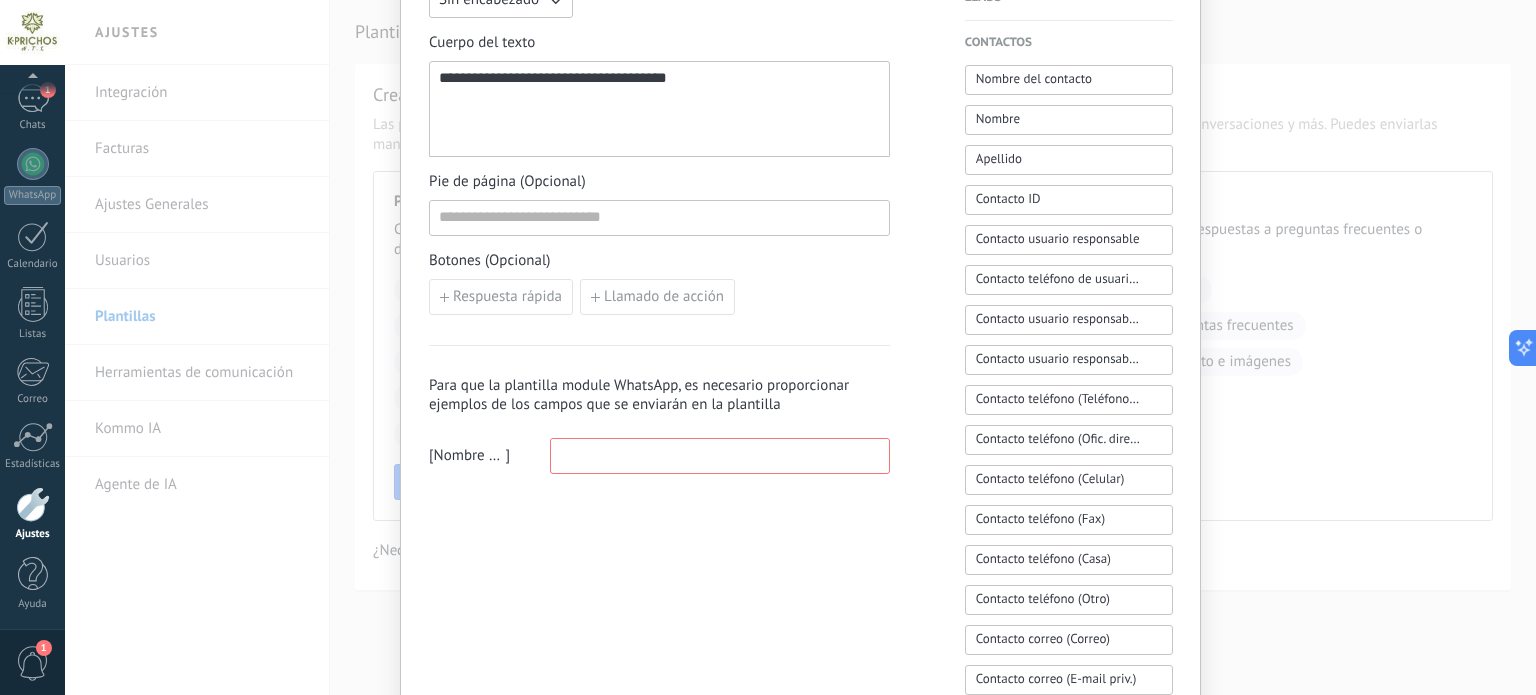 click at bounding box center [720, 455] 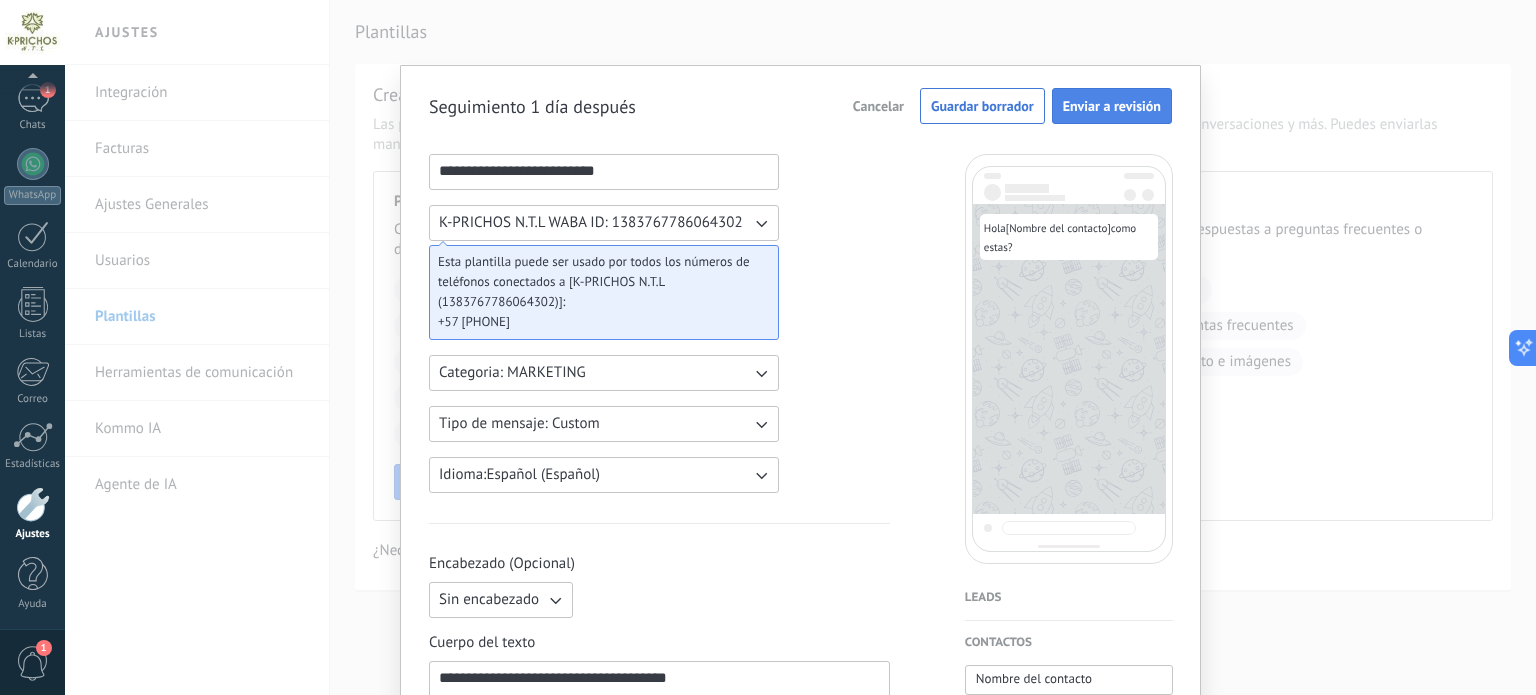 click on "Enviar a revisión" at bounding box center (1112, 106) 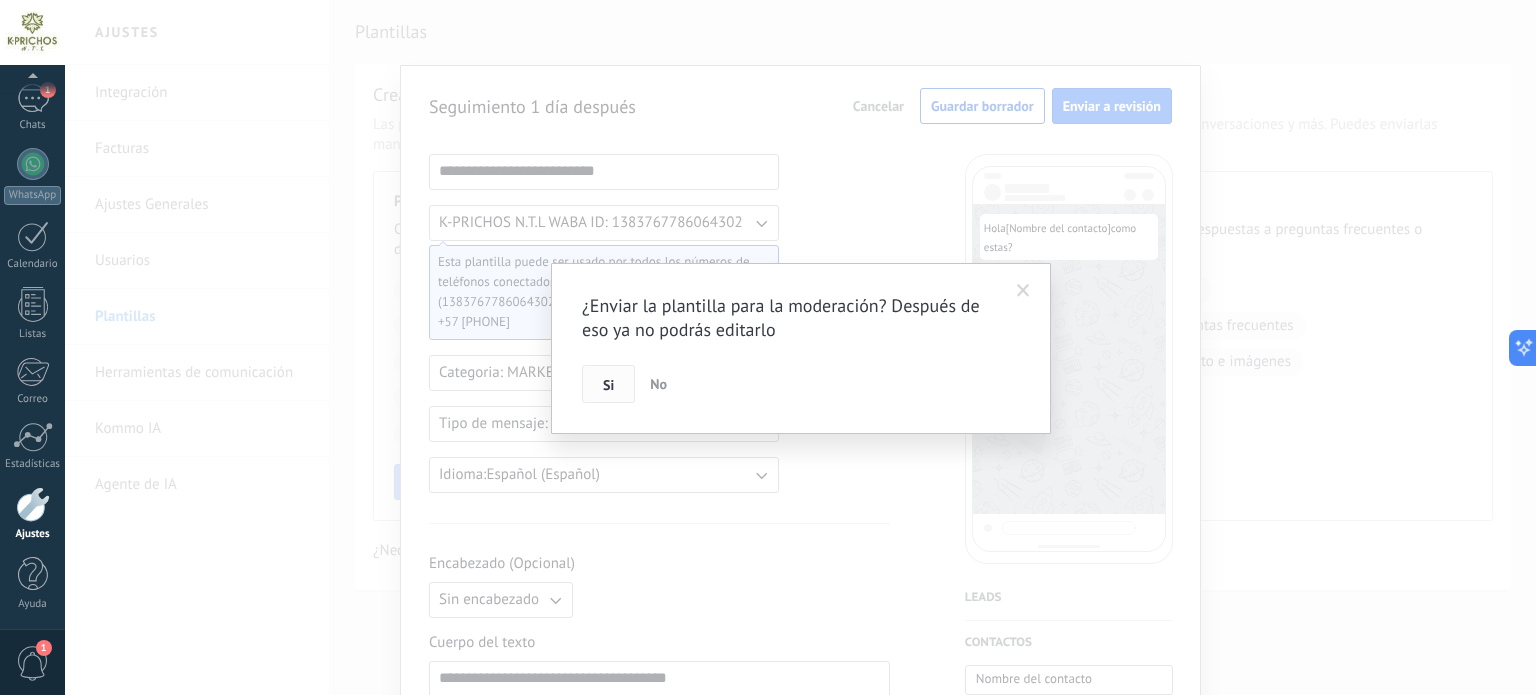 click on "Si" at bounding box center [608, 384] 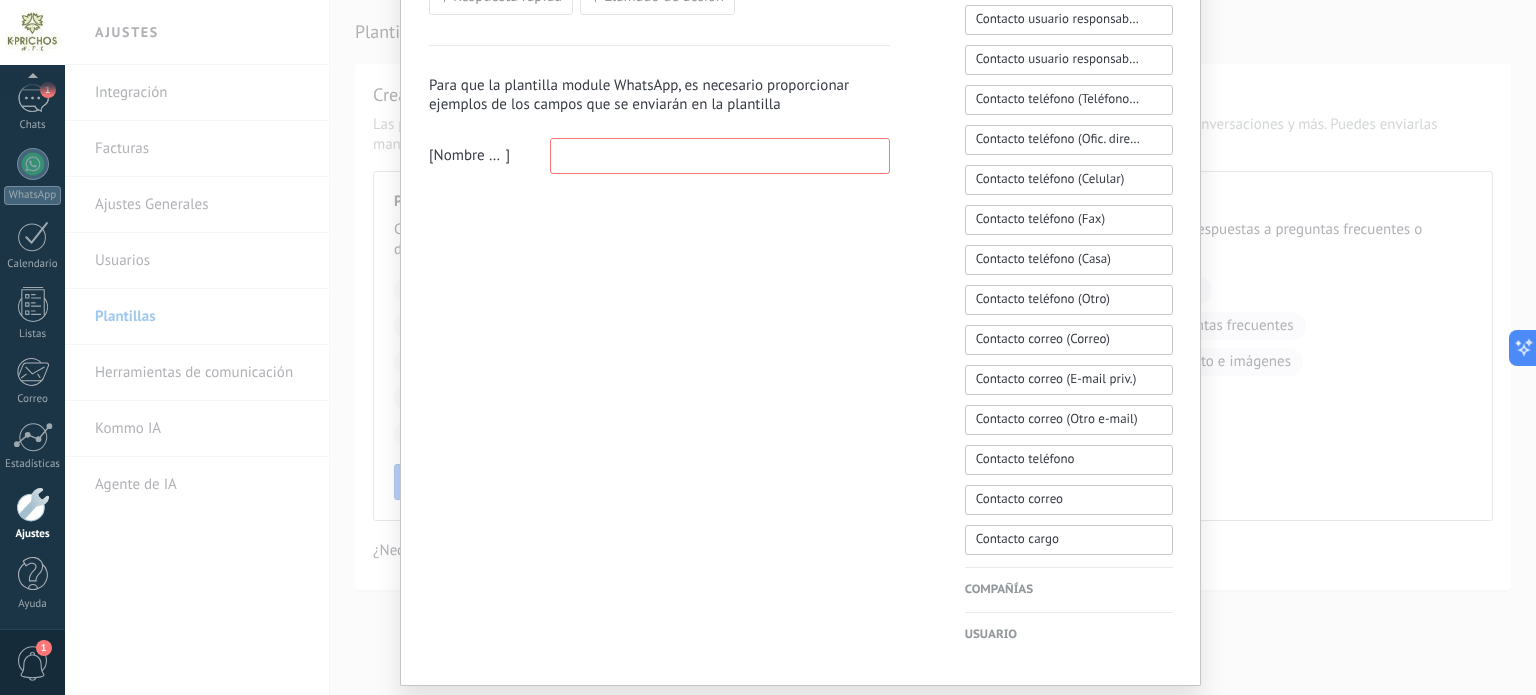 scroll, scrollTop: 700, scrollLeft: 0, axis: vertical 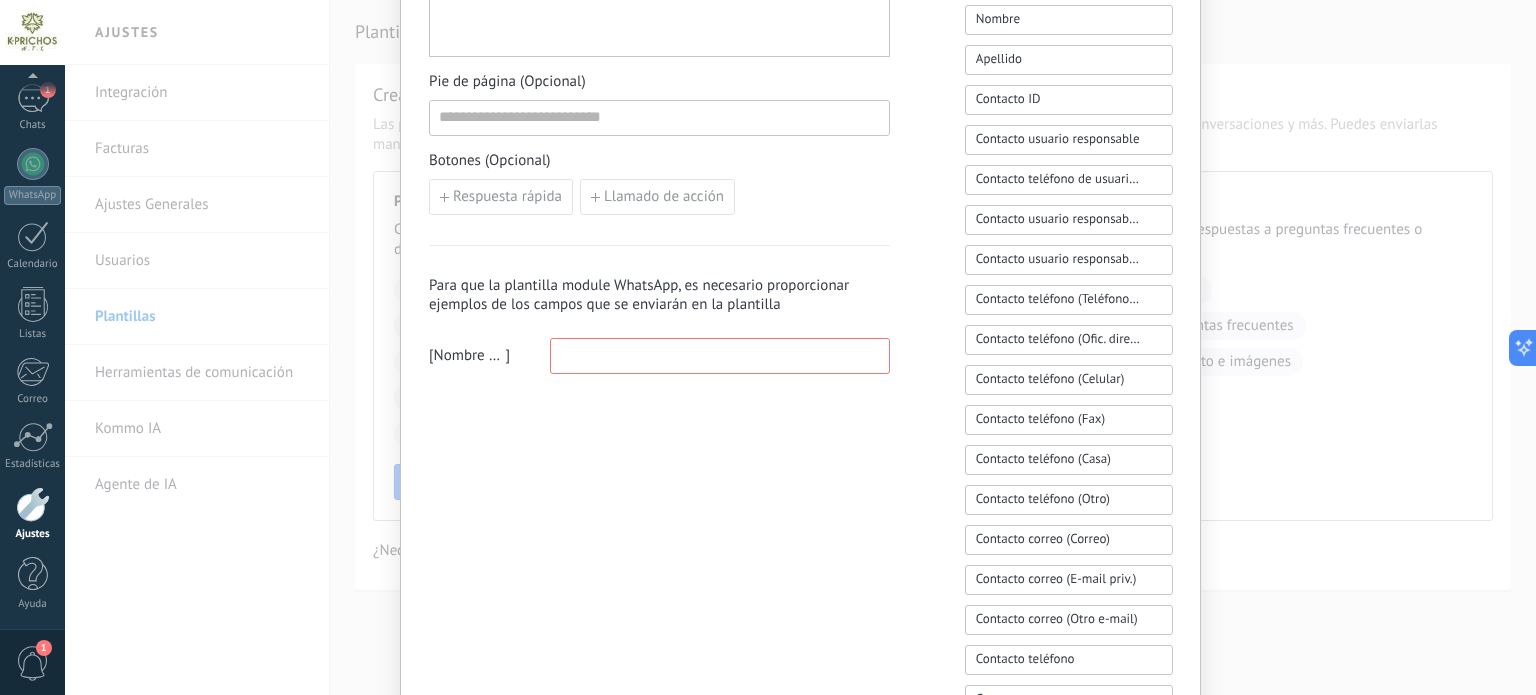 click at bounding box center [720, 355] 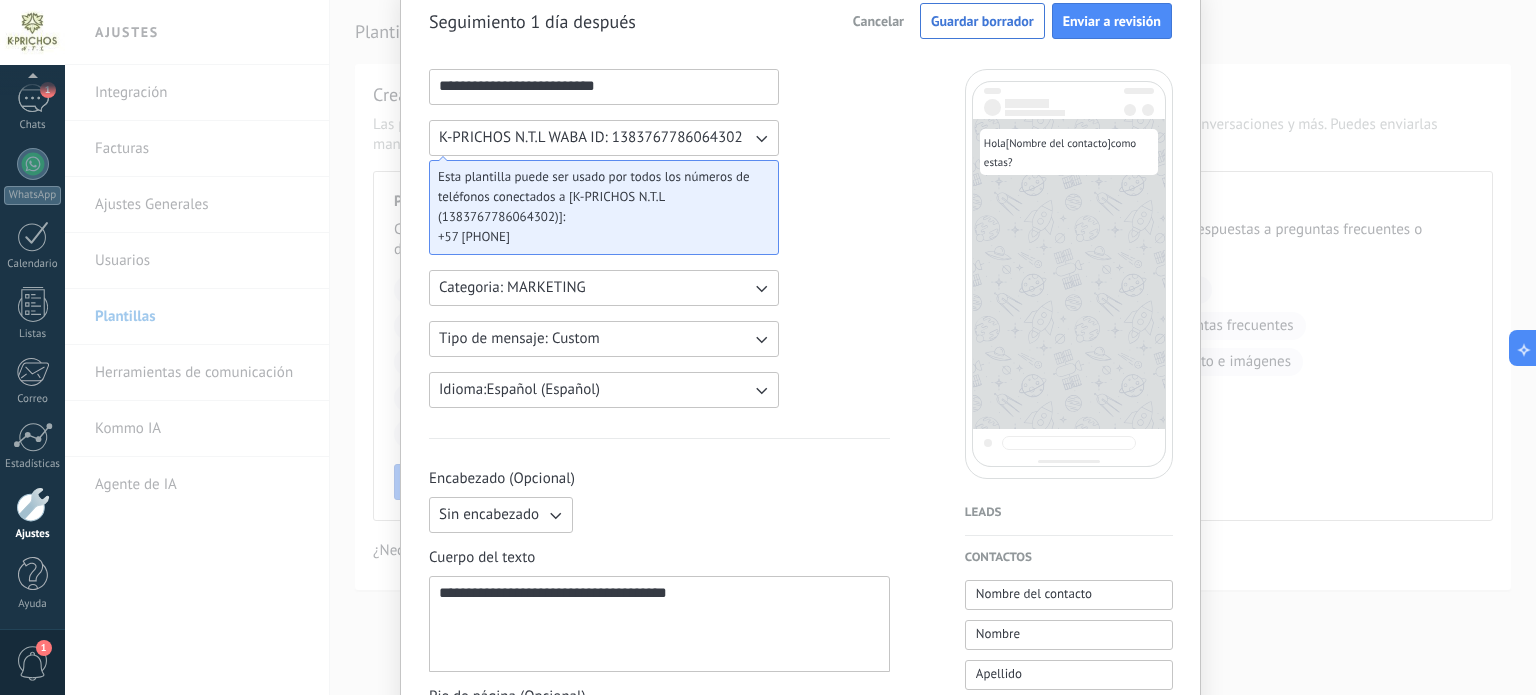 scroll, scrollTop: 0, scrollLeft: 0, axis: both 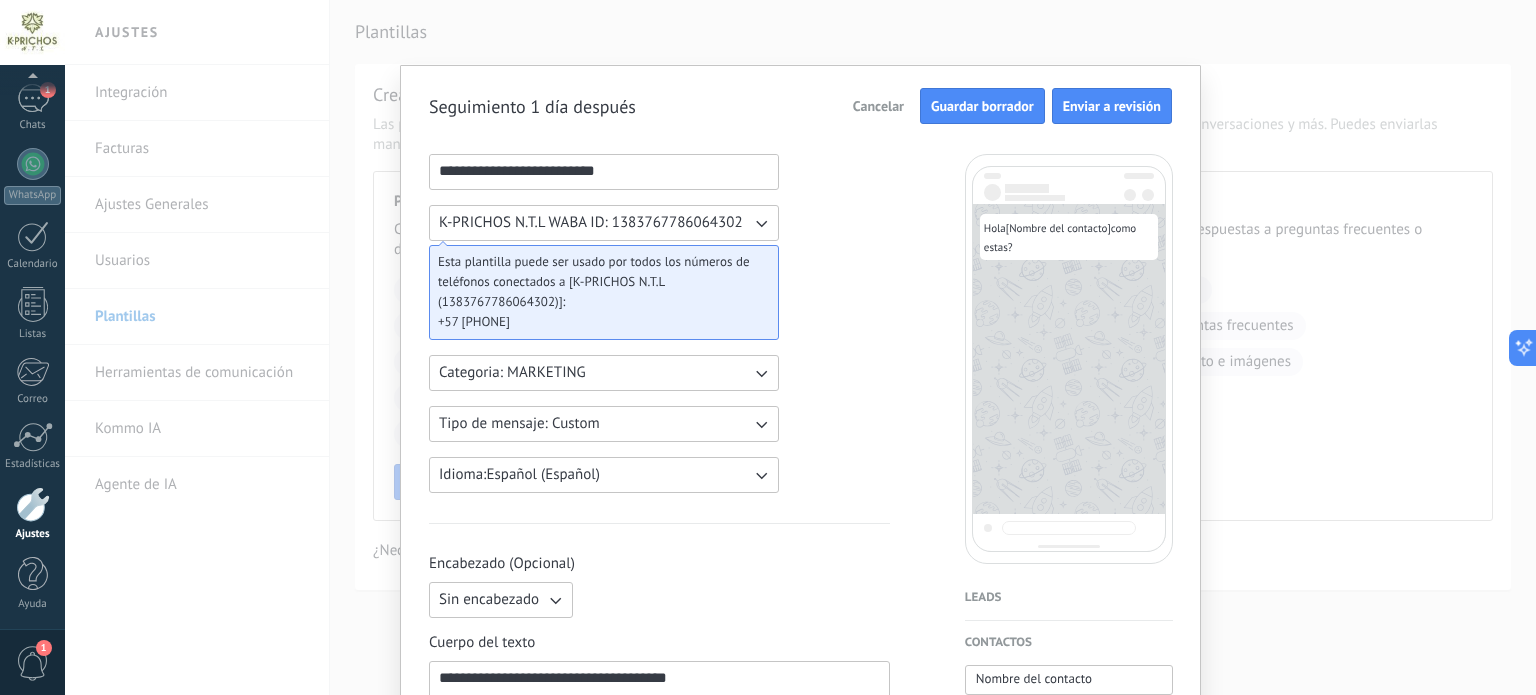 click on "Guardar borrador" at bounding box center [982, 106] 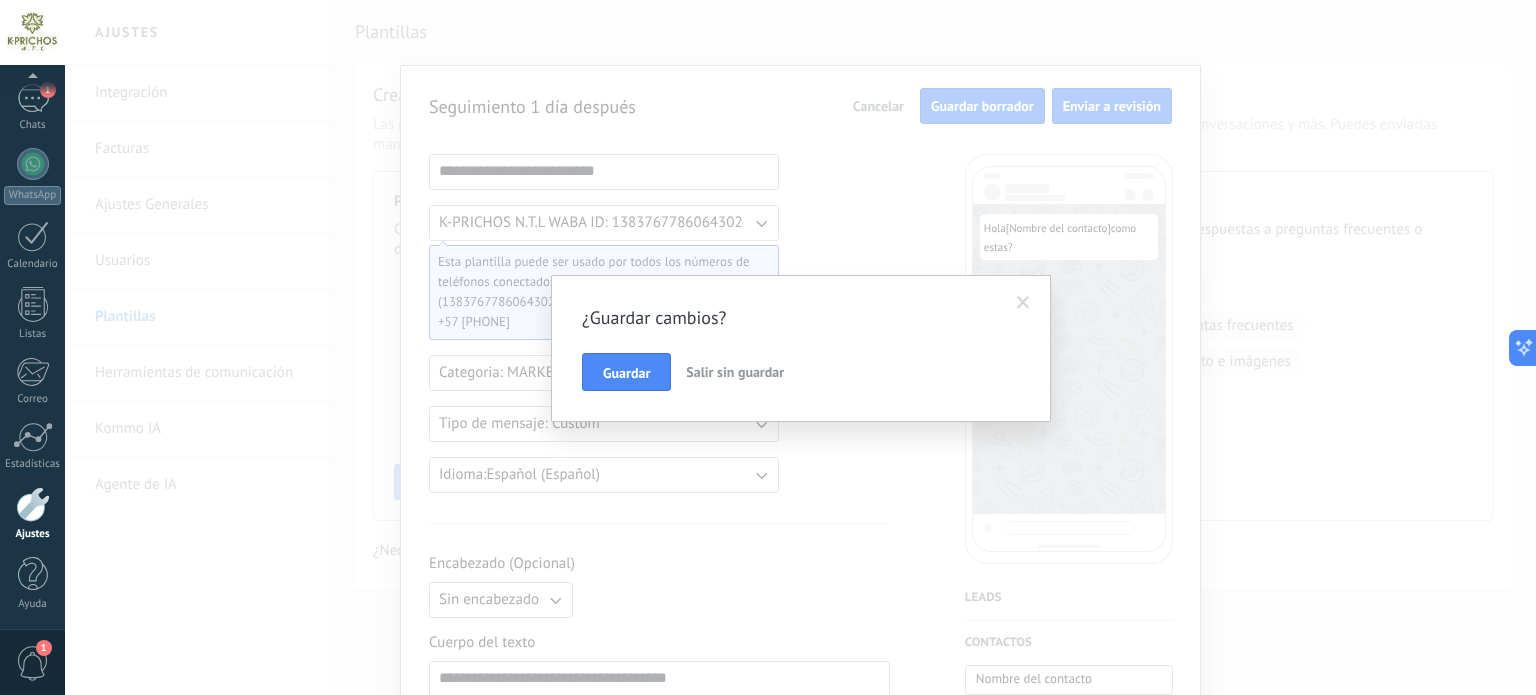 click on "Salir sin guardar" at bounding box center (735, 372) 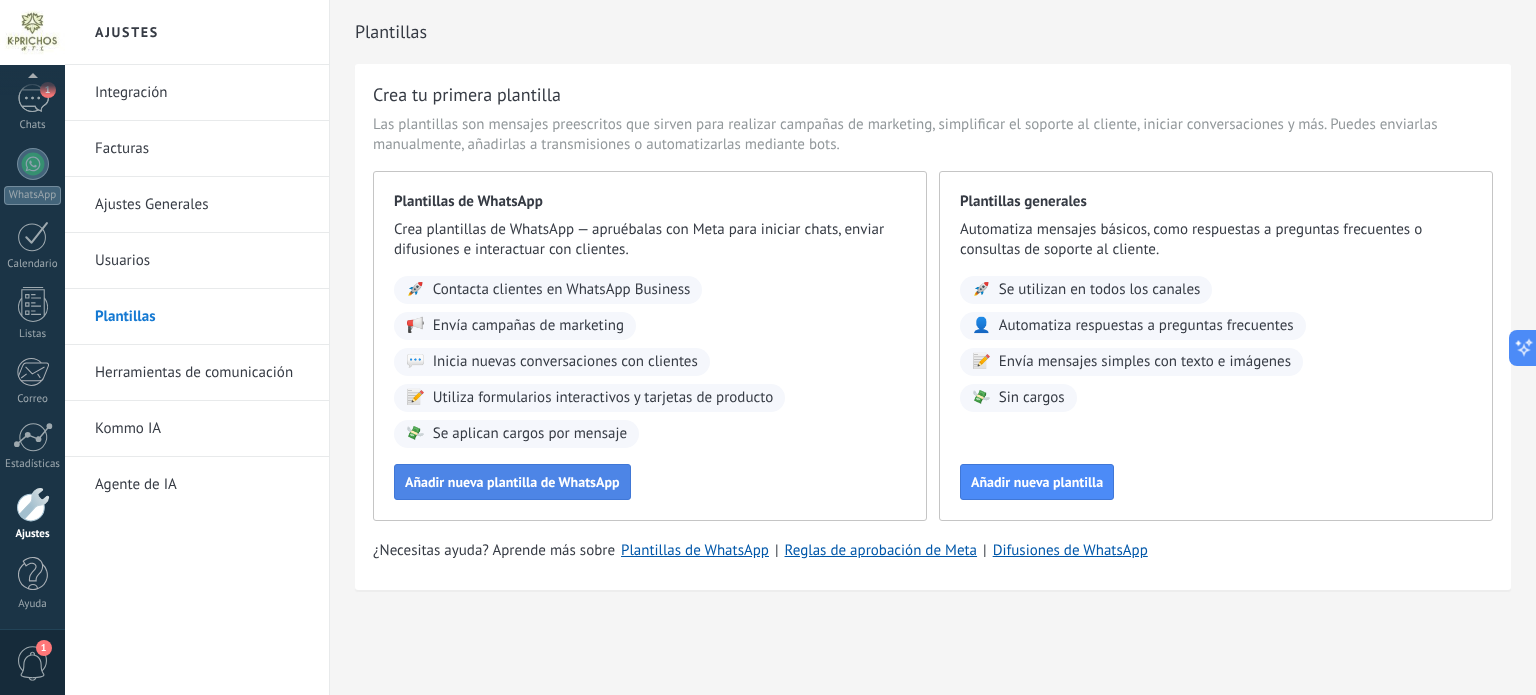 click on "Añadir nueva plantilla de WhatsApp" at bounding box center (512, 482) 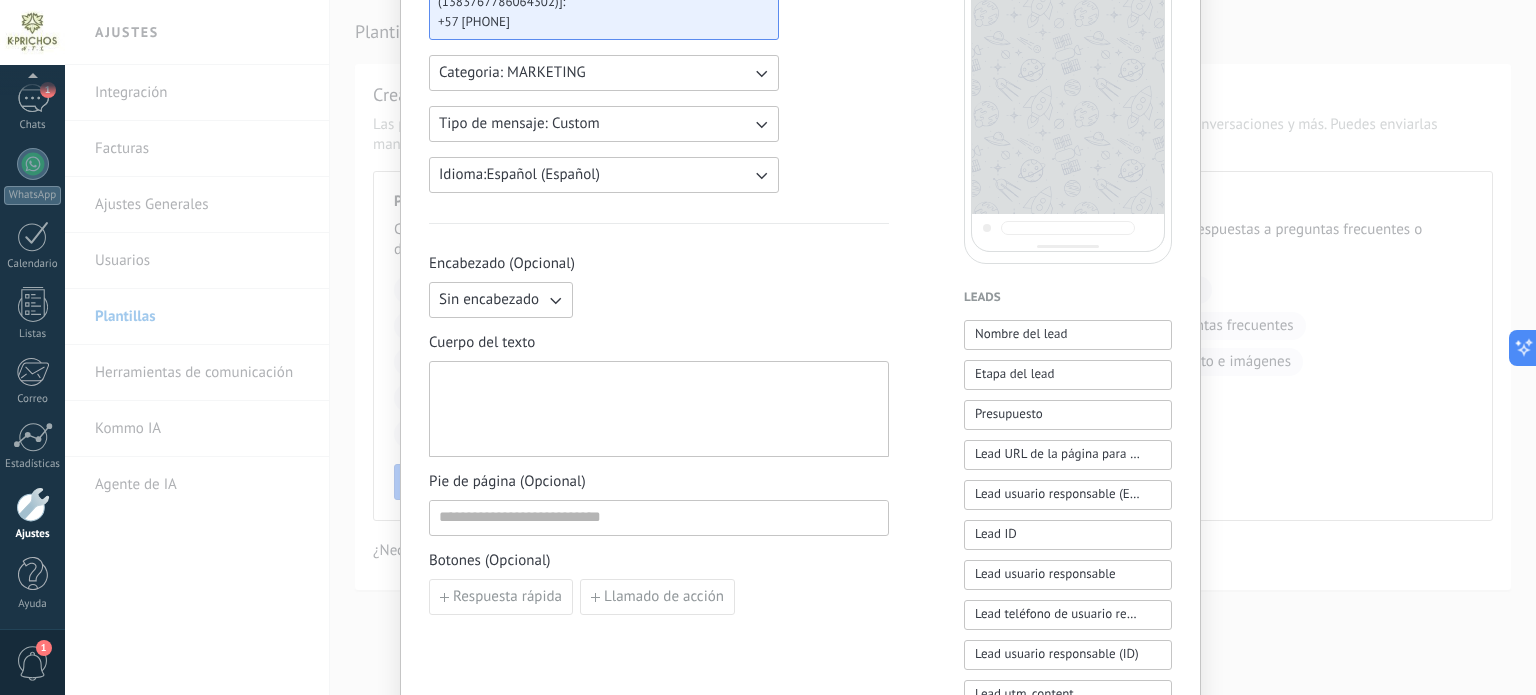 scroll, scrollTop: 0, scrollLeft: 0, axis: both 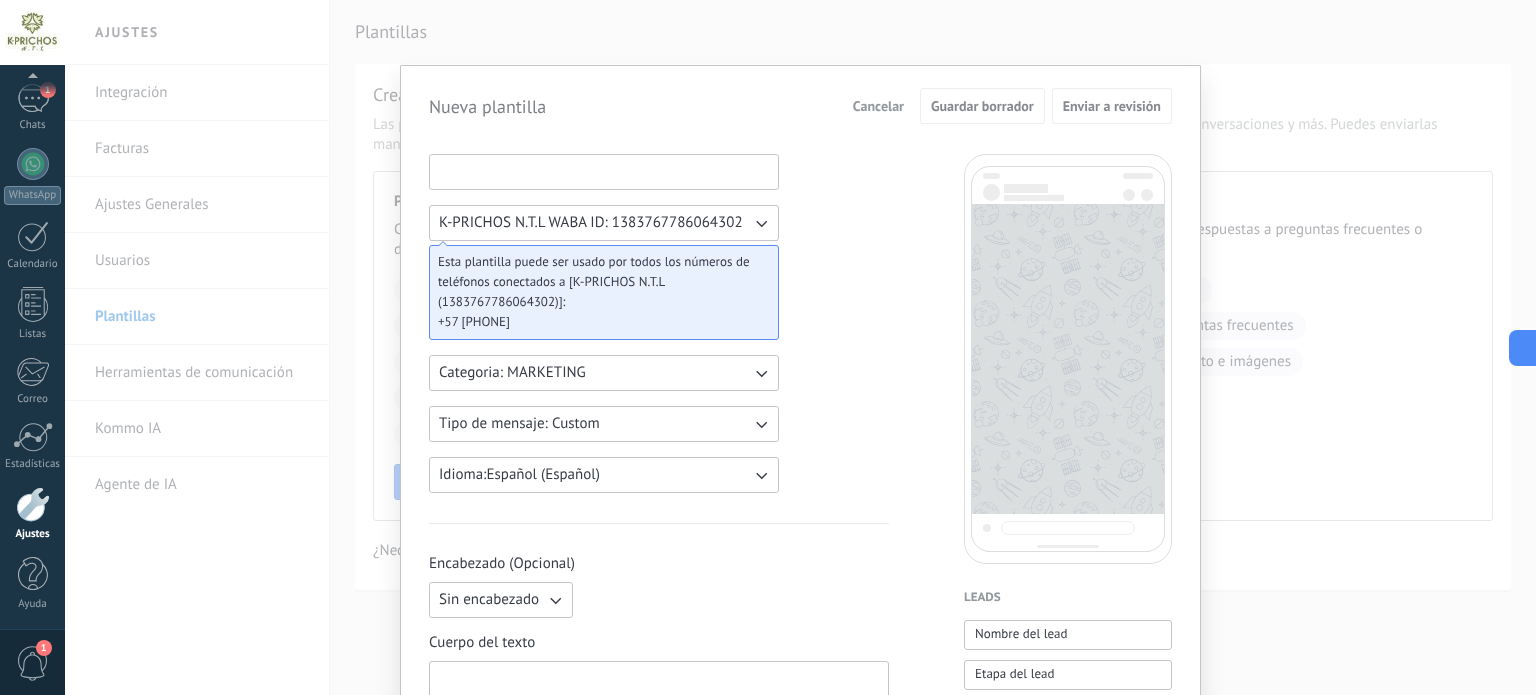 click at bounding box center [604, 171] 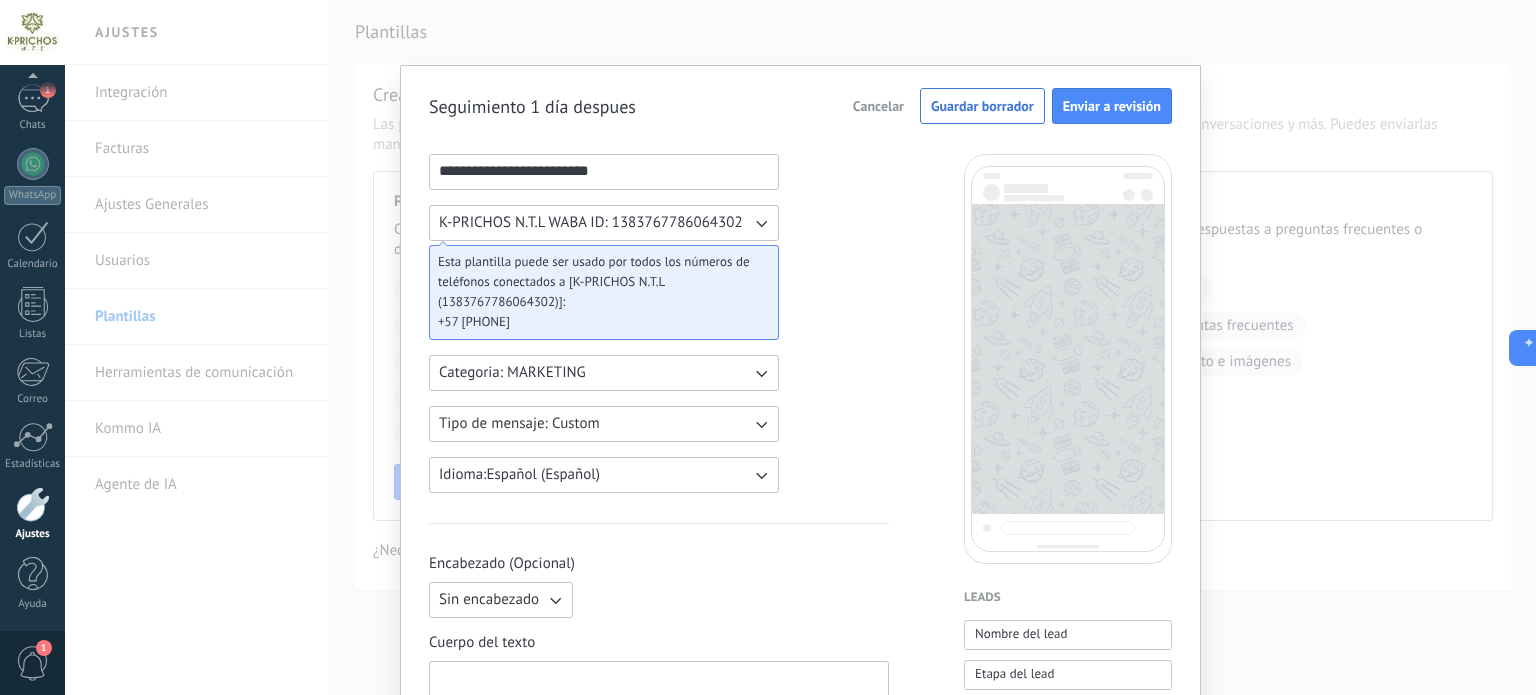type on "**********" 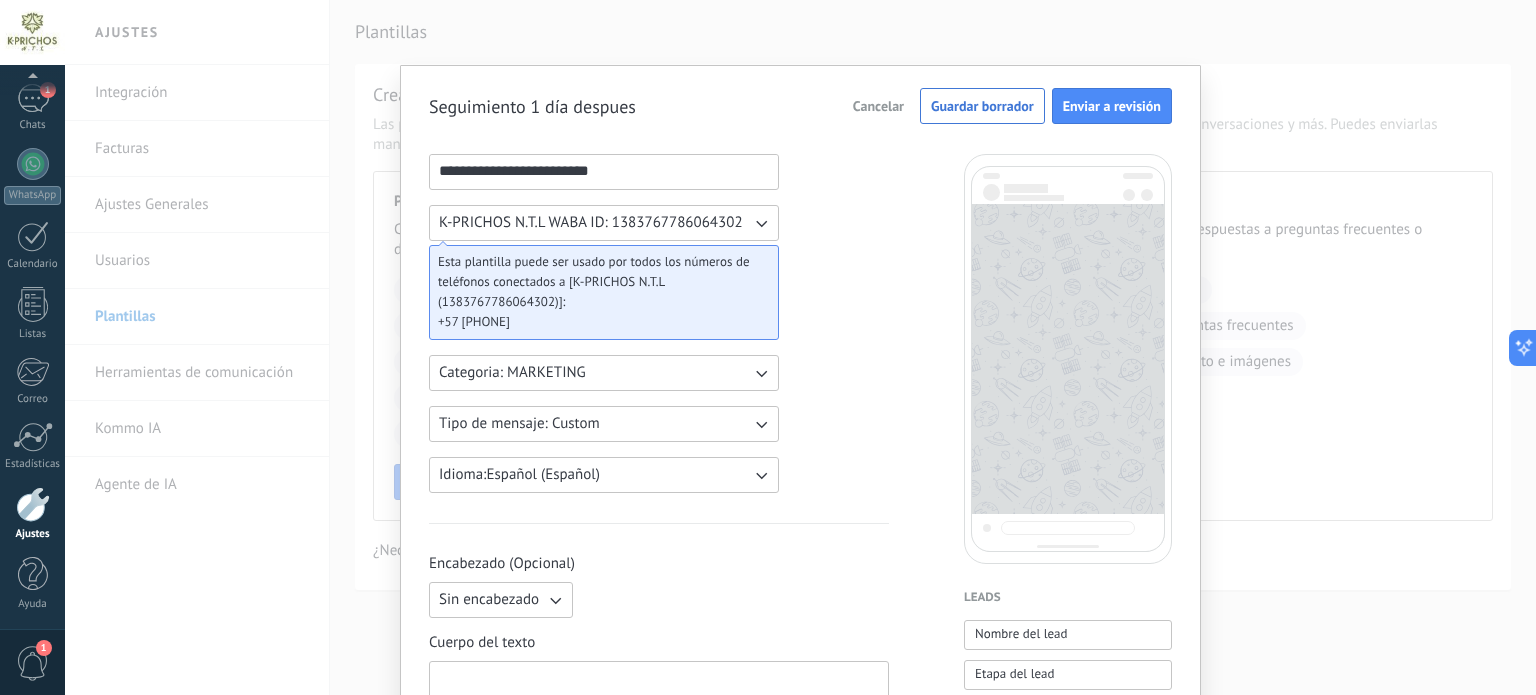 click on "Tipo de mensaje: Custom" at bounding box center (604, 424) 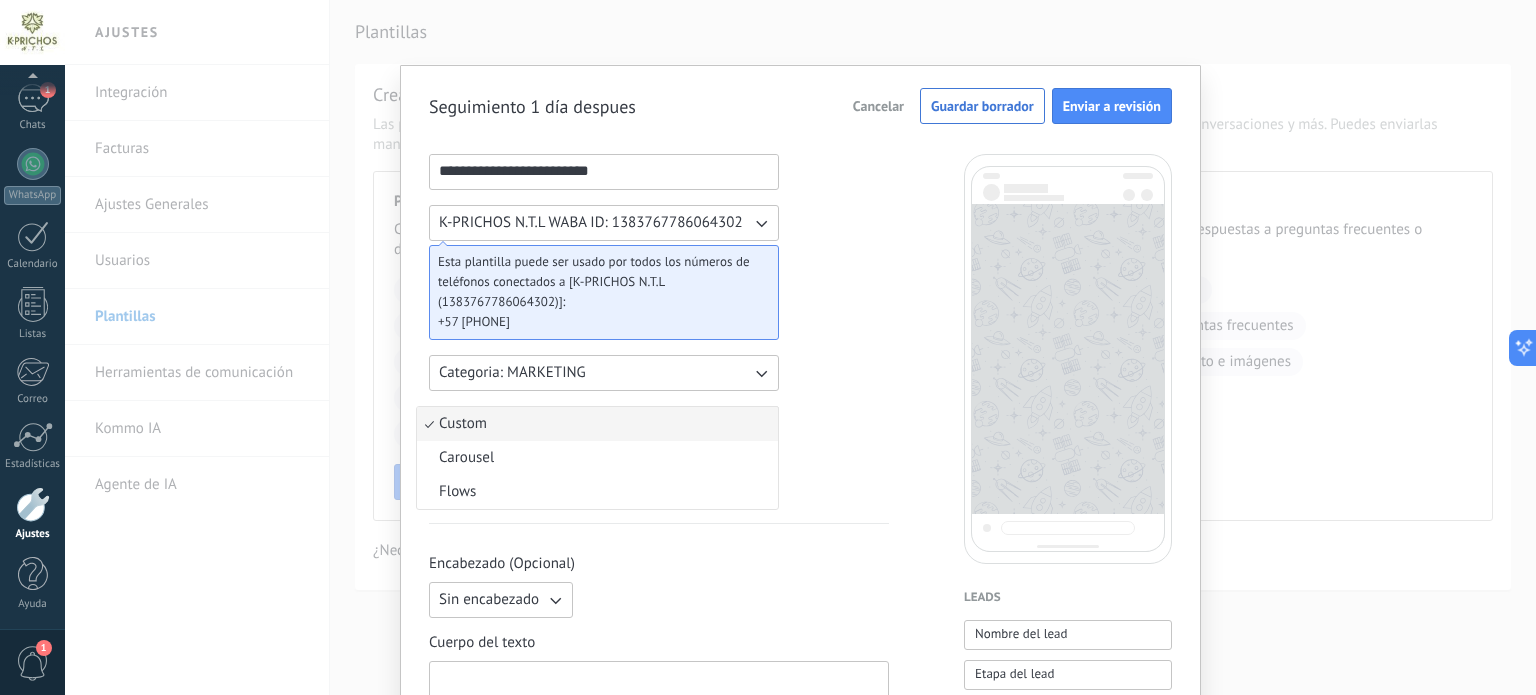 click on "**********" at bounding box center (659, 829) 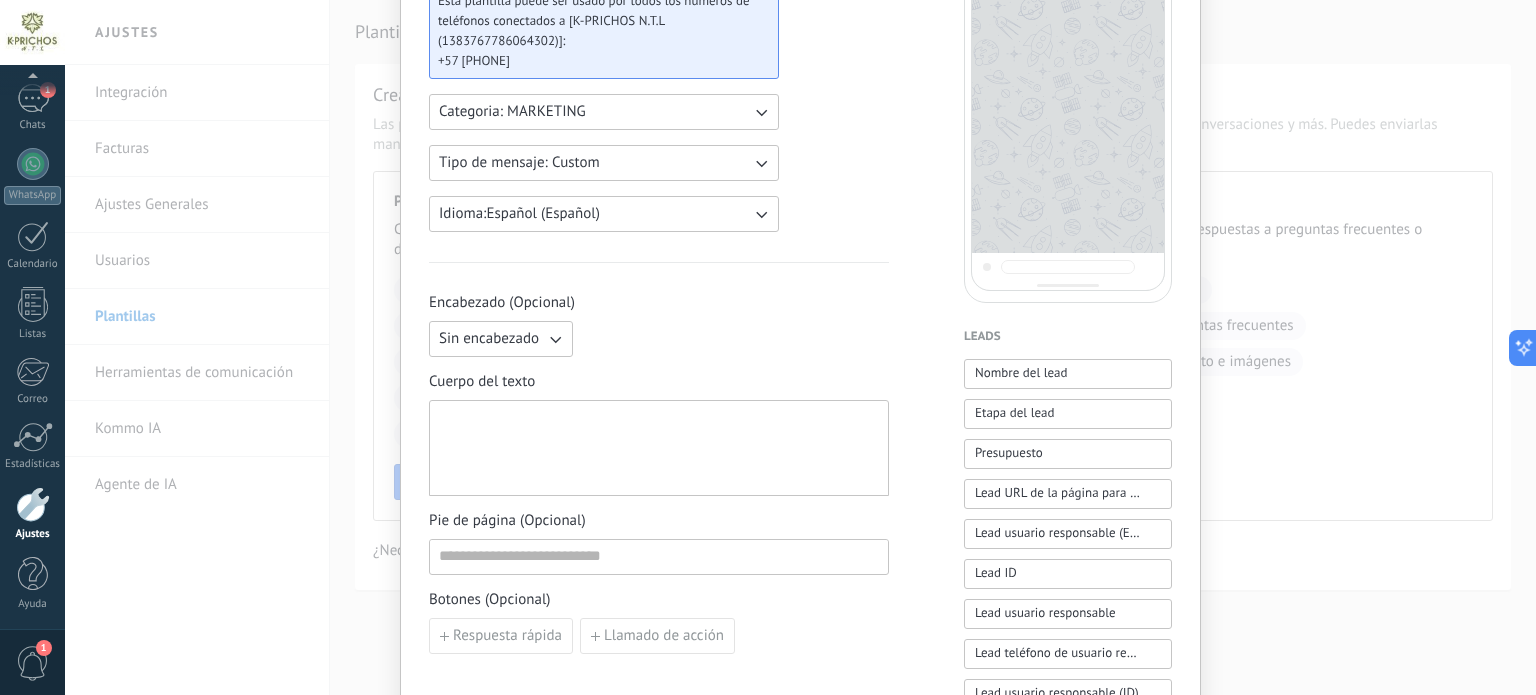 scroll, scrollTop: 300, scrollLeft: 0, axis: vertical 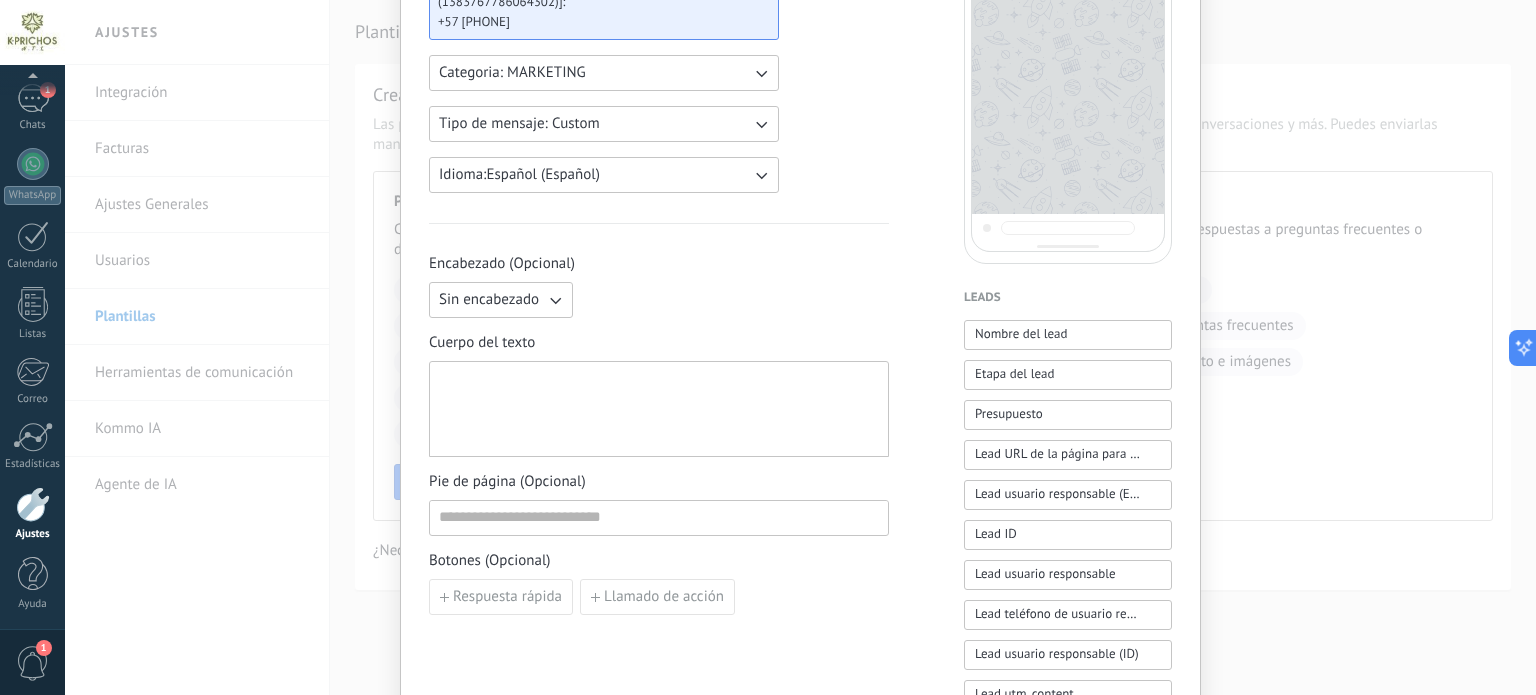 click on "Cuerpo del texto" at bounding box center [659, 343] 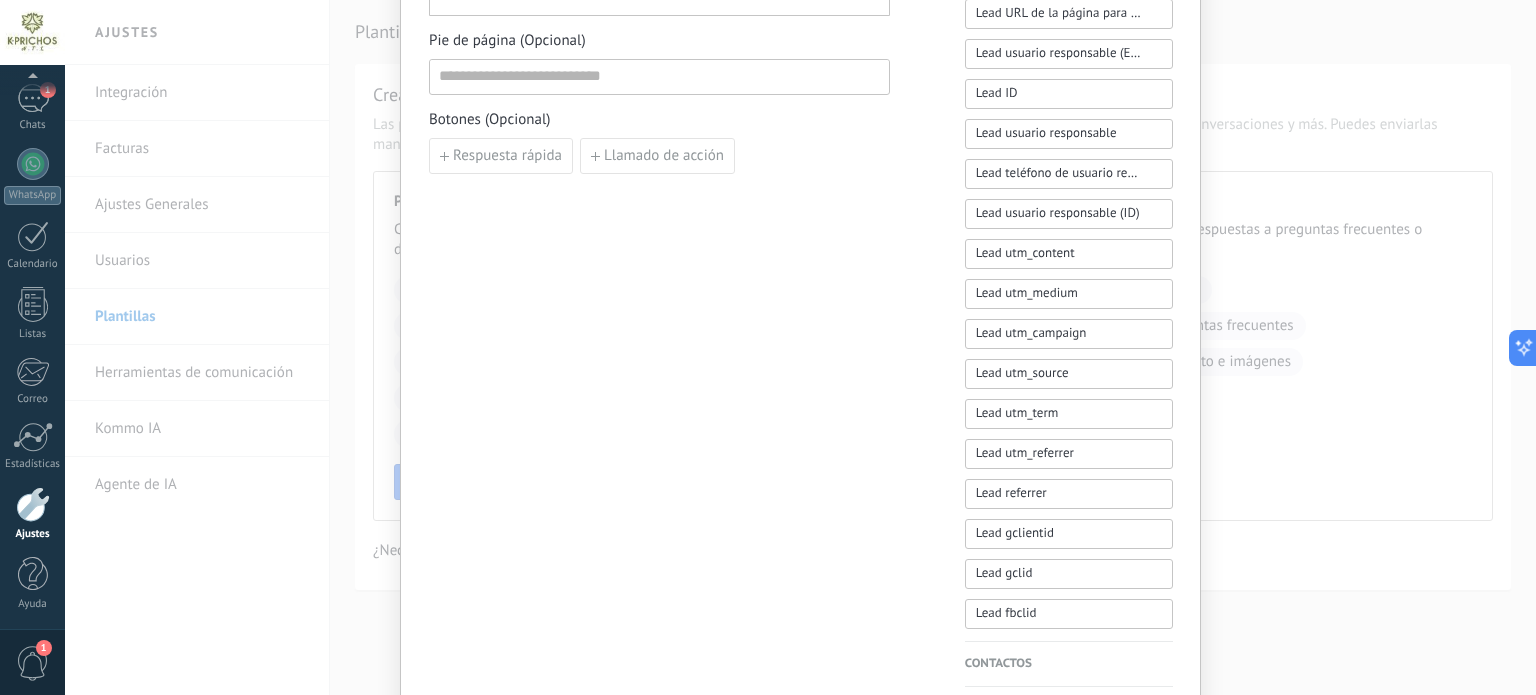 scroll, scrollTop: 915, scrollLeft: 0, axis: vertical 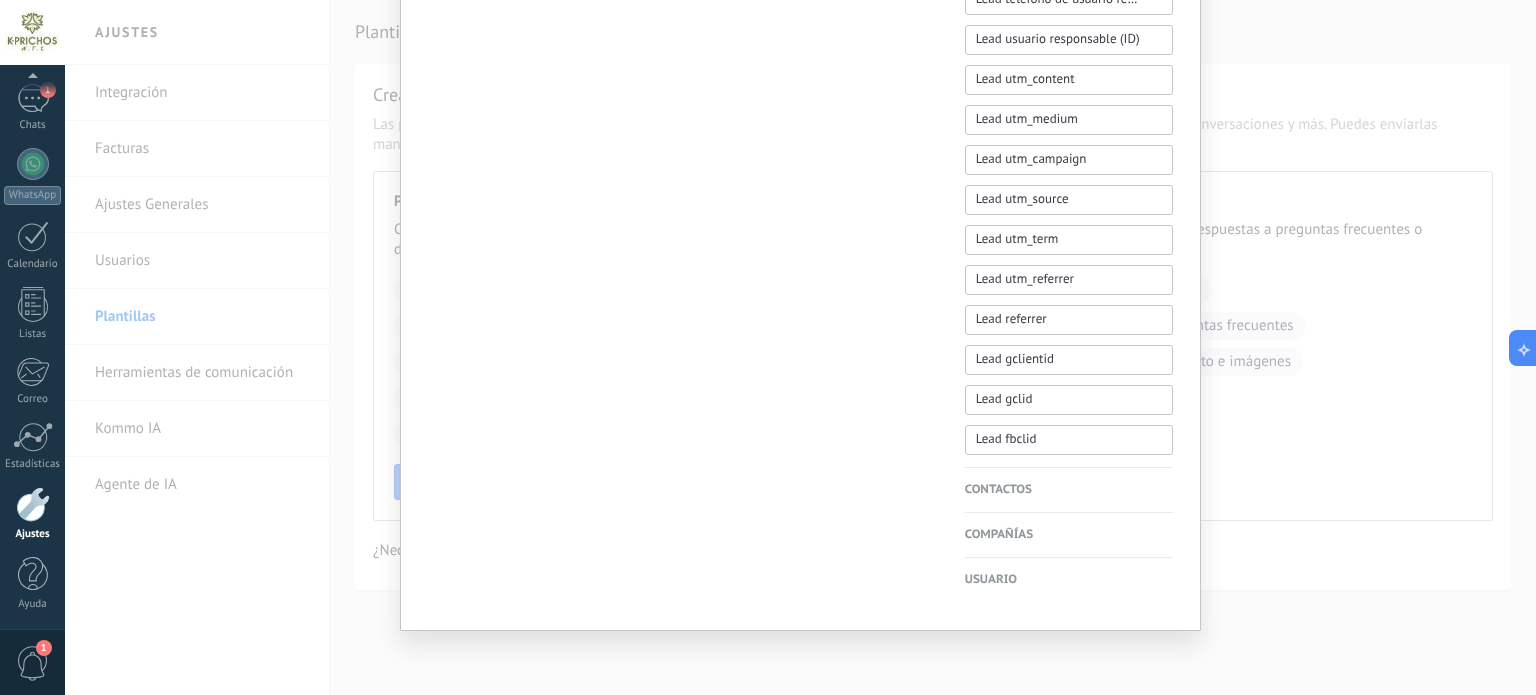 click on "Contactos" at bounding box center [1069, 490] 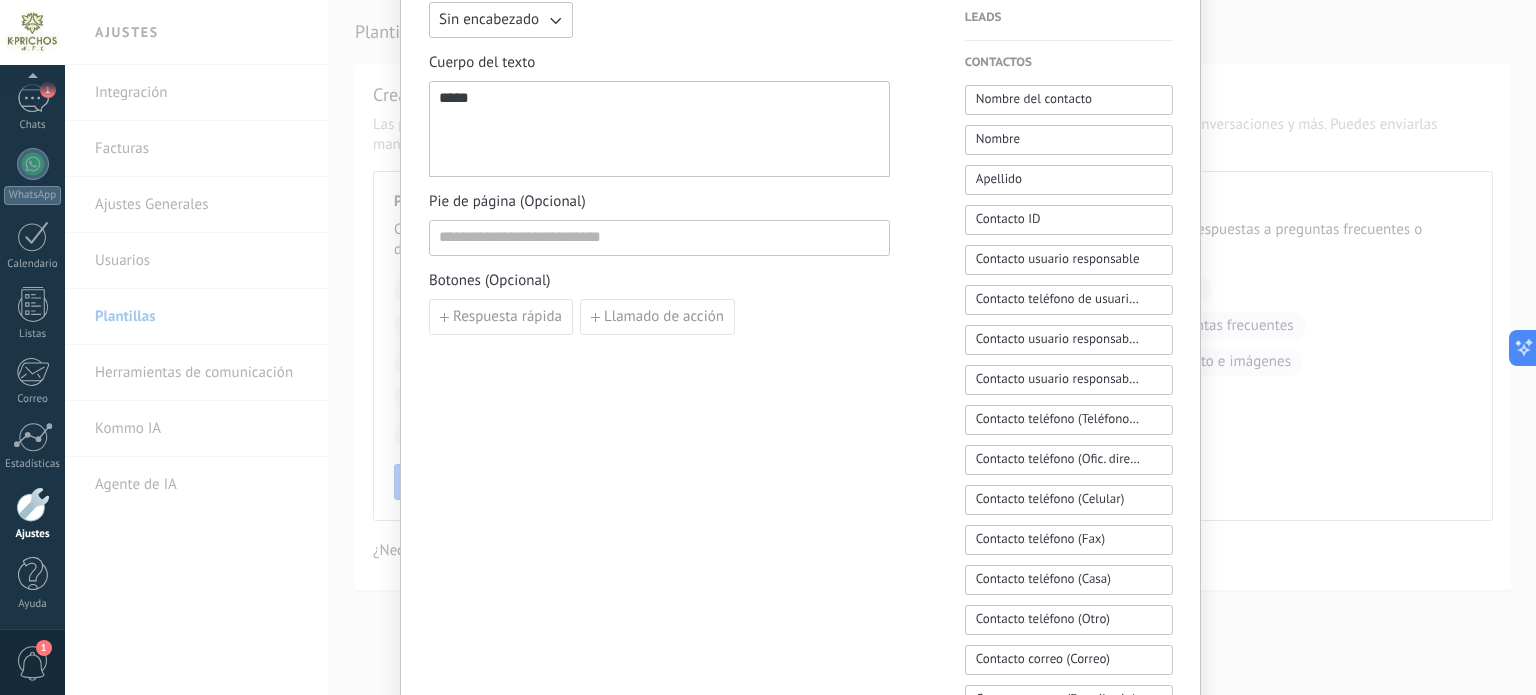 scroll, scrollTop: 615, scrollLeft: 0, axis: vertical 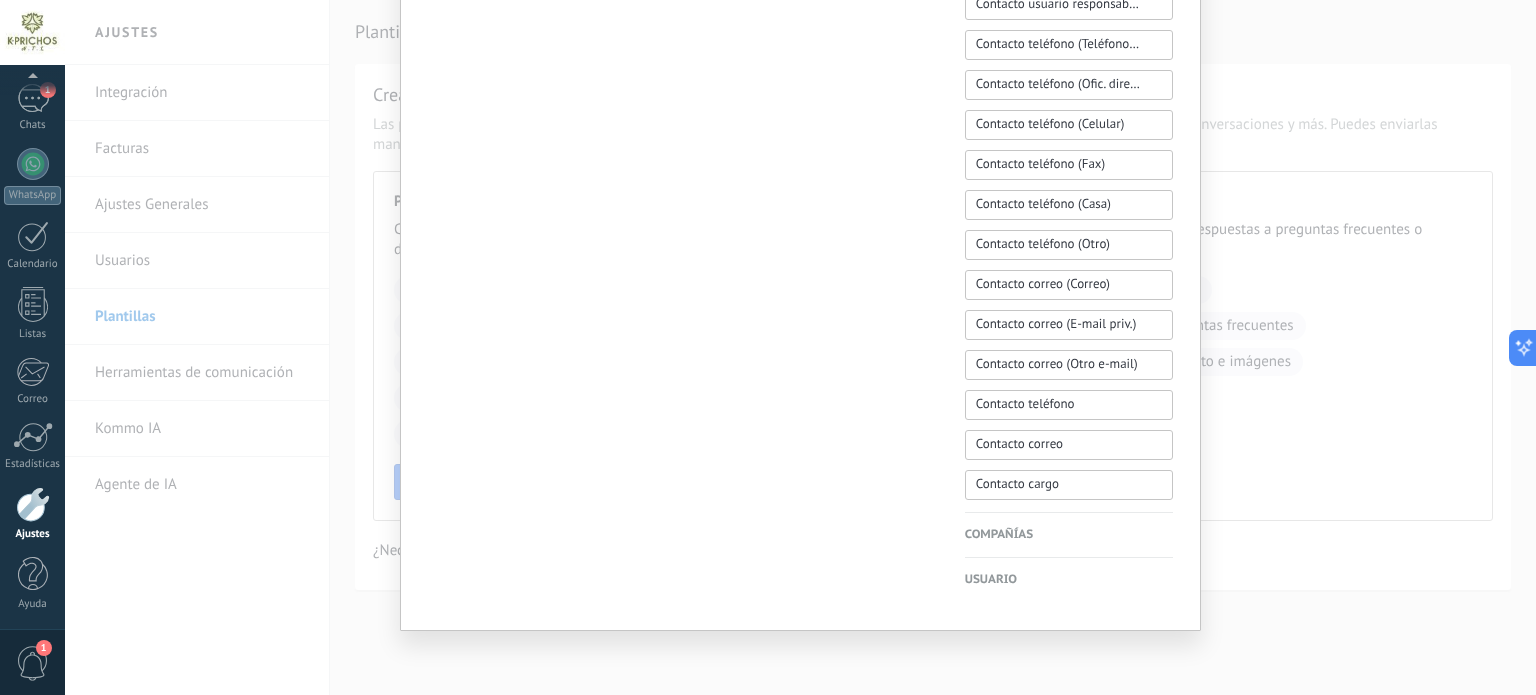 click on "Compañías" at bounding box center (1069, 535) 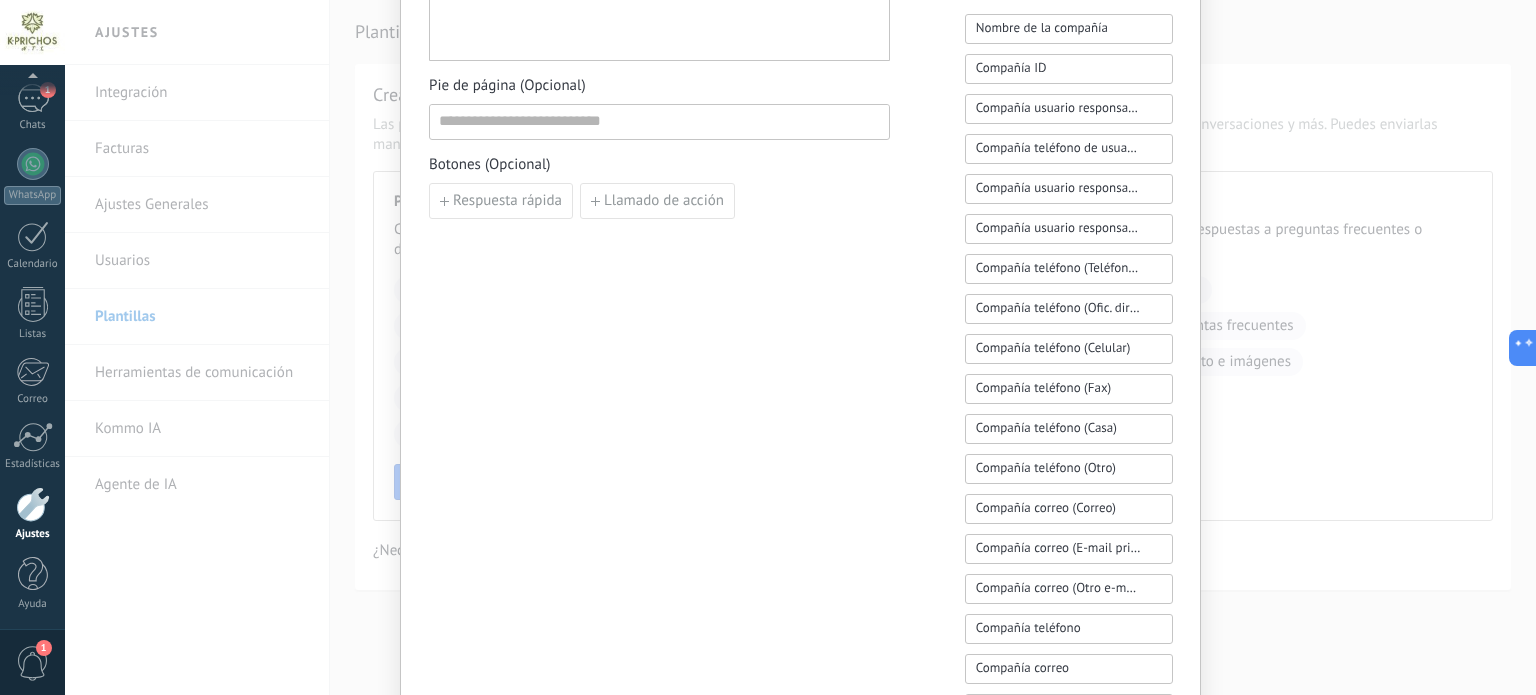 scroll, scrollTop: 915, scrollLeft: 0, axis: vertical 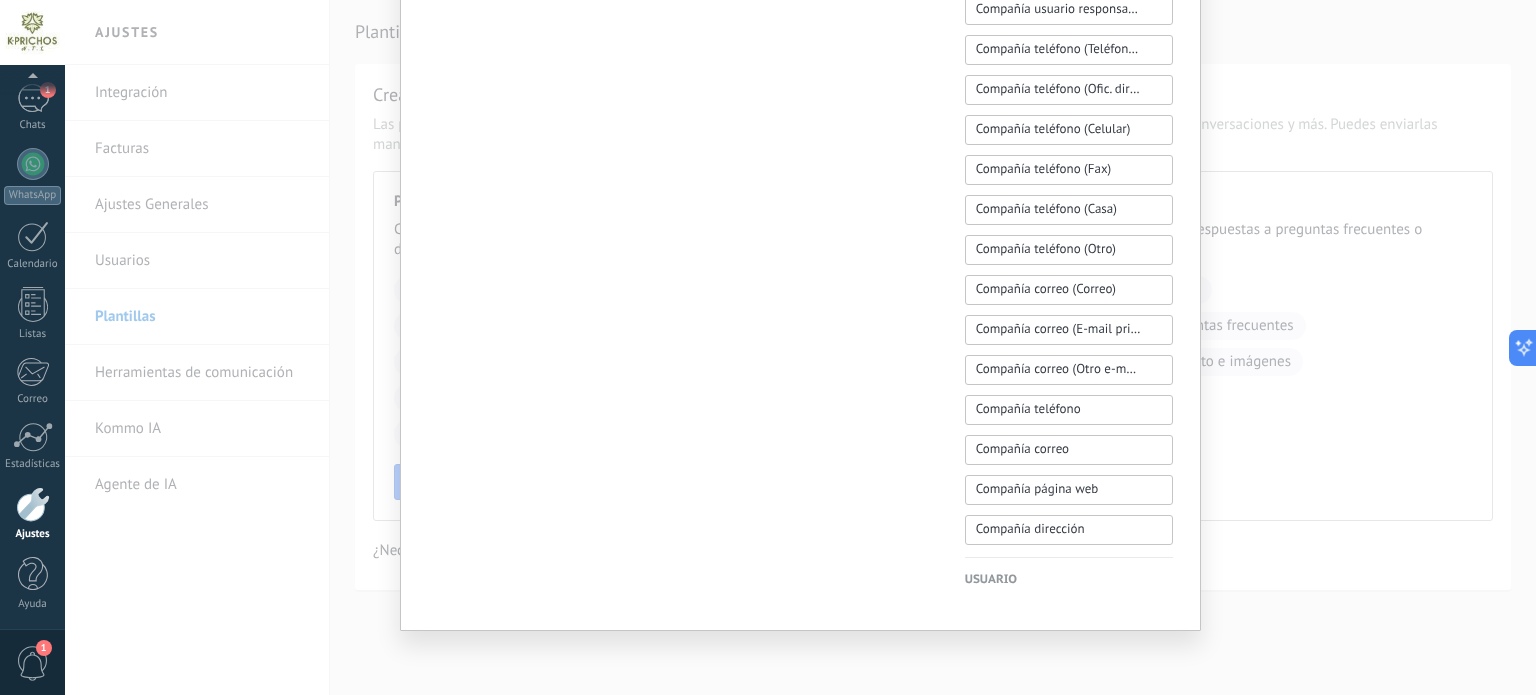 click on "**********" at bounding box center (800, -110) 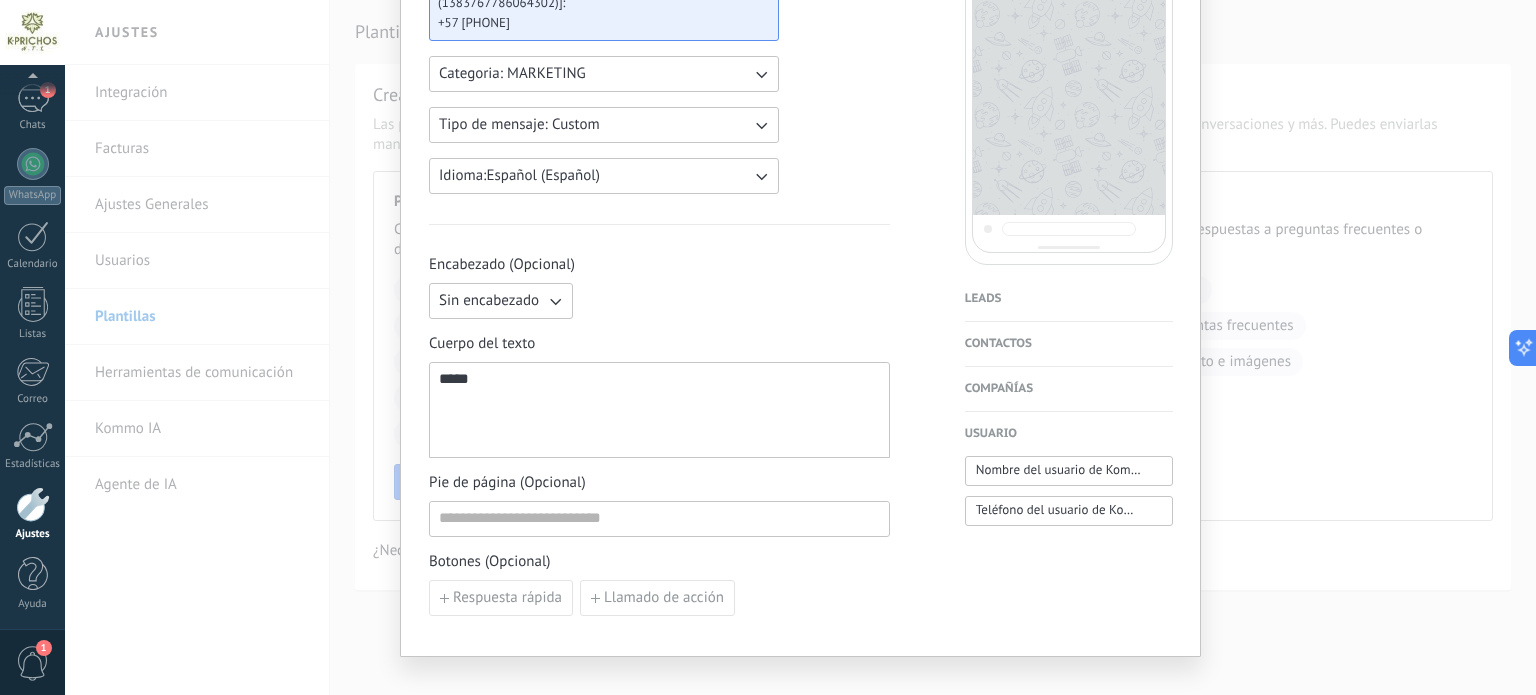 scroll, scrollTop: 300, scrollLeft: 0, axis: vertical 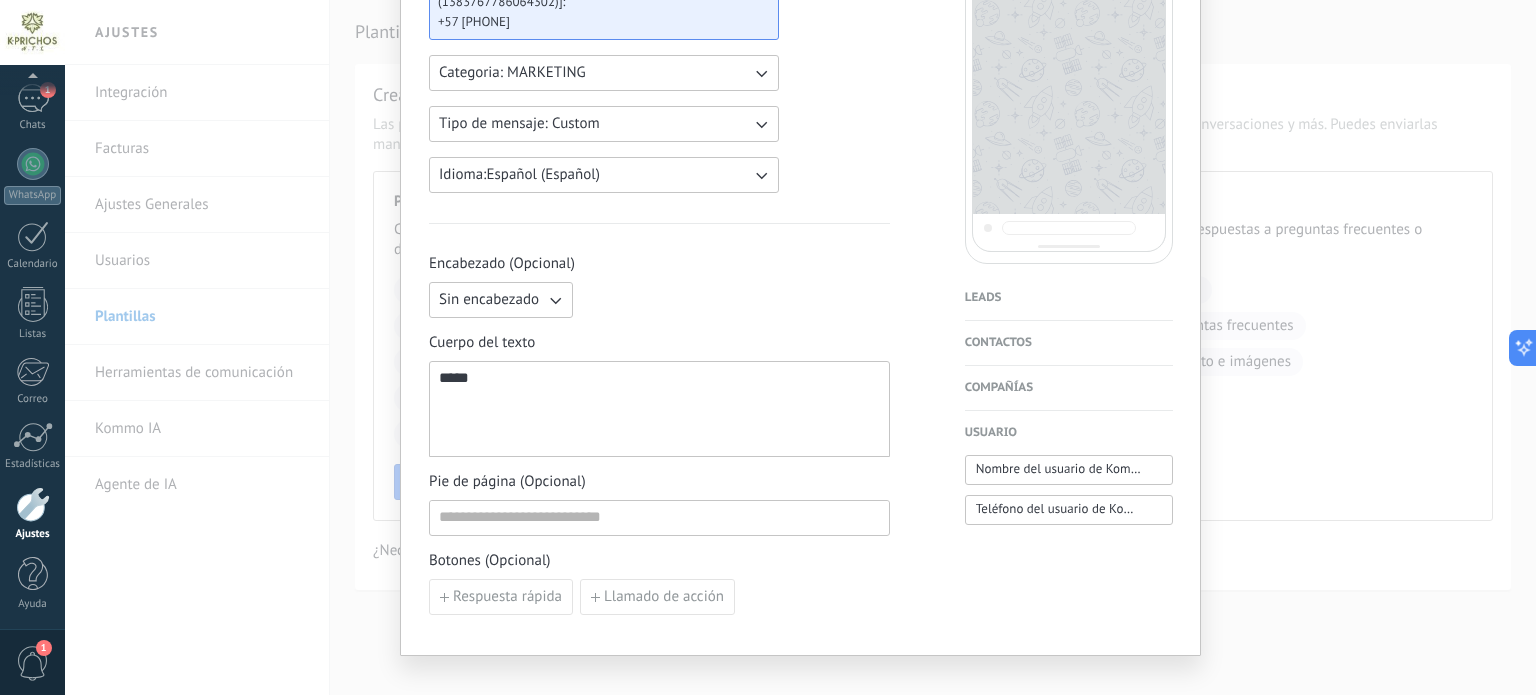 click on "Contactos" at bounding box center [1069, 343] 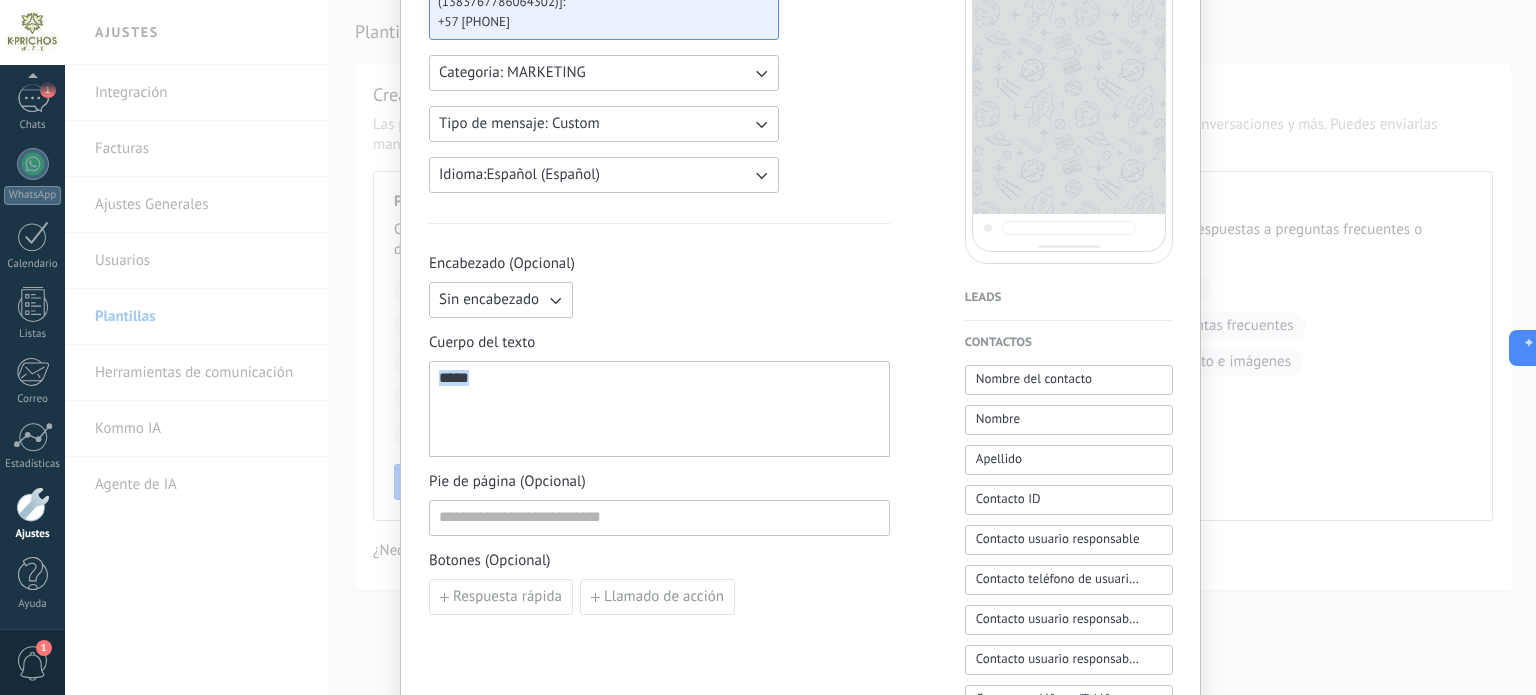 drag, startPoint x: 517, startPoint y: 387, endPoint x: 296, endPoint y: 371, distance: 221.57843 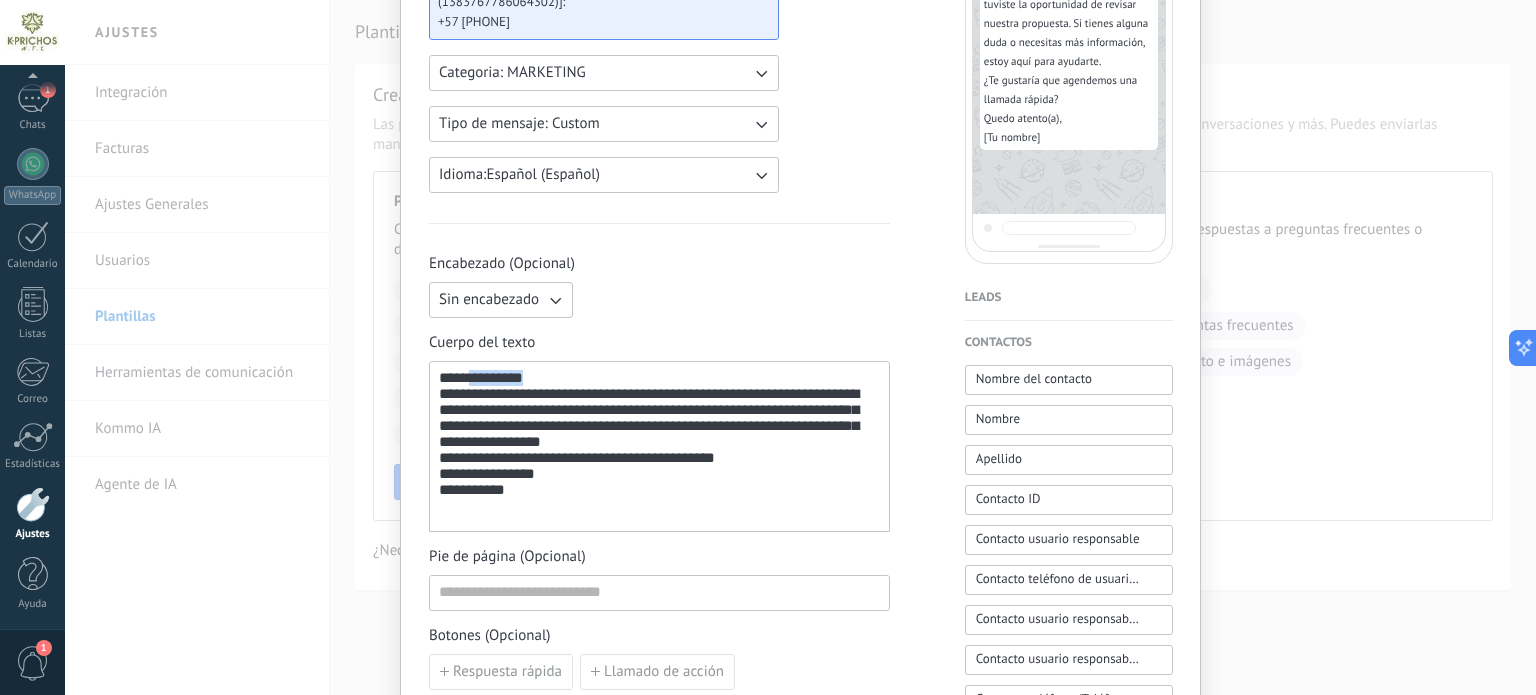drag, startPoint x: 556, startPoint y: 375, endPoint x: 468, endPoint y: 374, distance: 88.005684 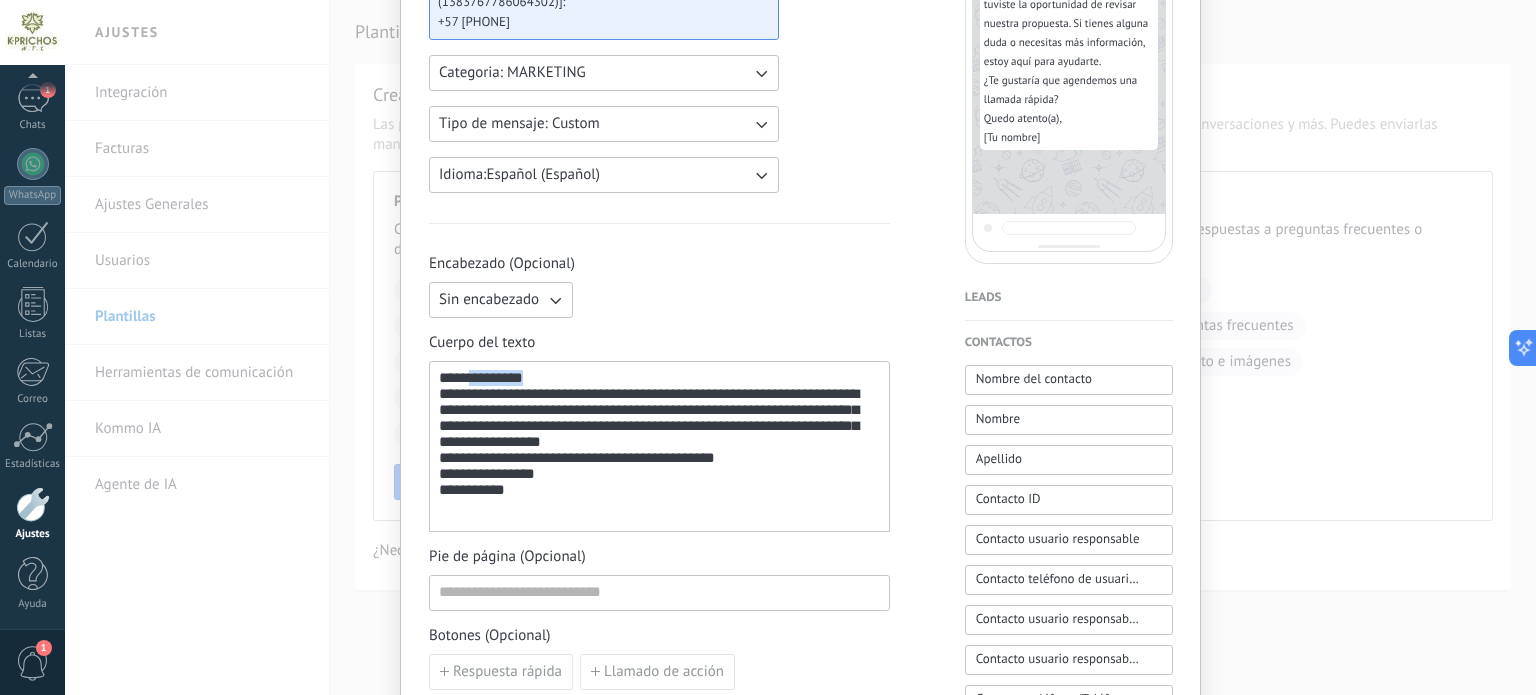 click on "**********" at bounding box center (659, 447) 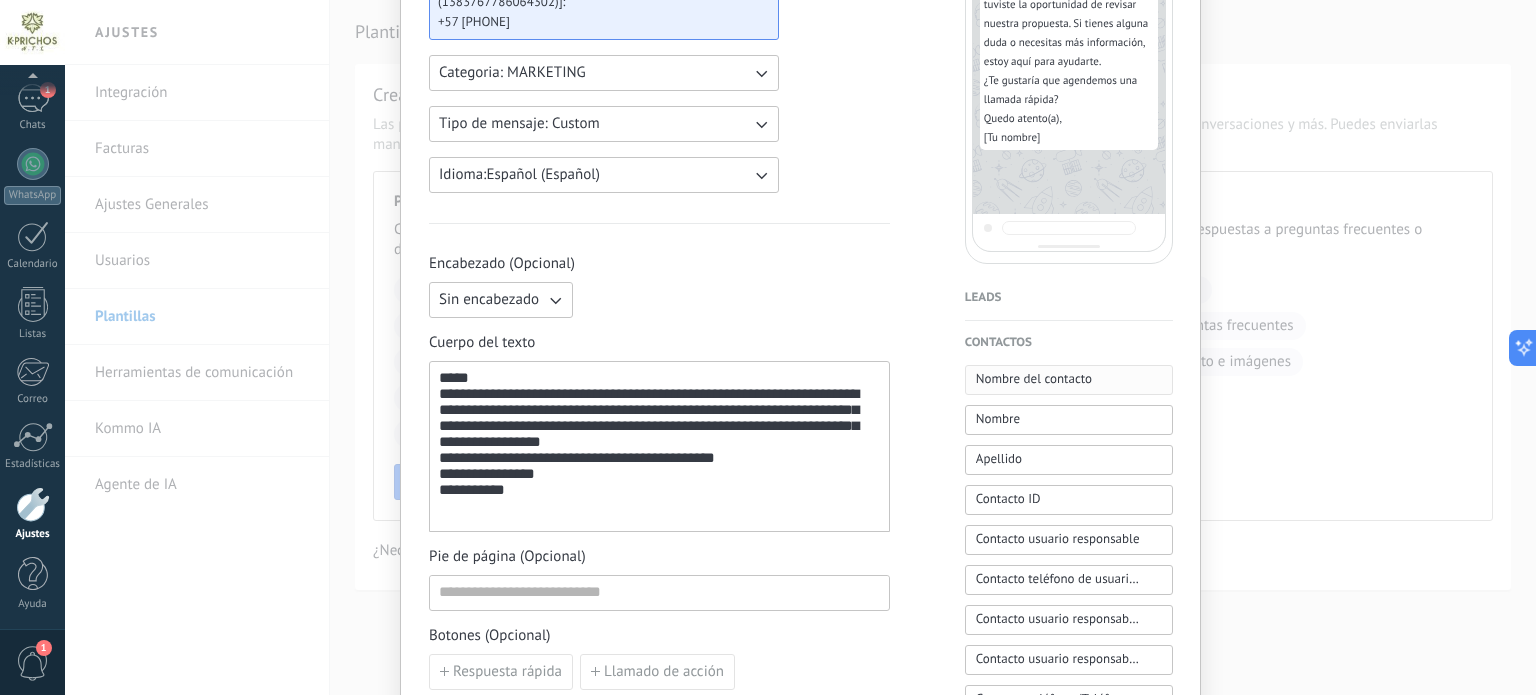 click on "Nombre del contacto" at bounding box center [1034, 379] 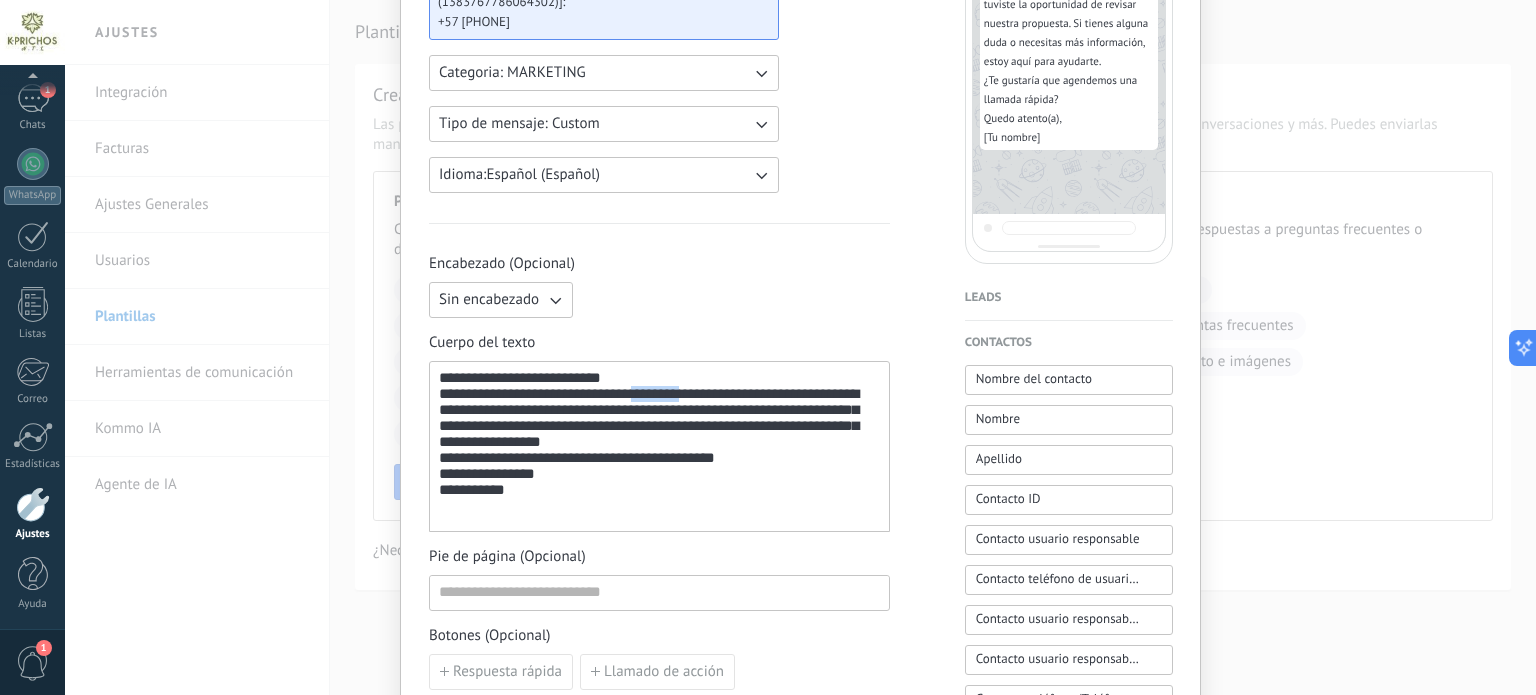 drag, startPoint x: 665, startPoint y: 403, endPoint x: 703, endPoint y: 405, distance: 38.052597 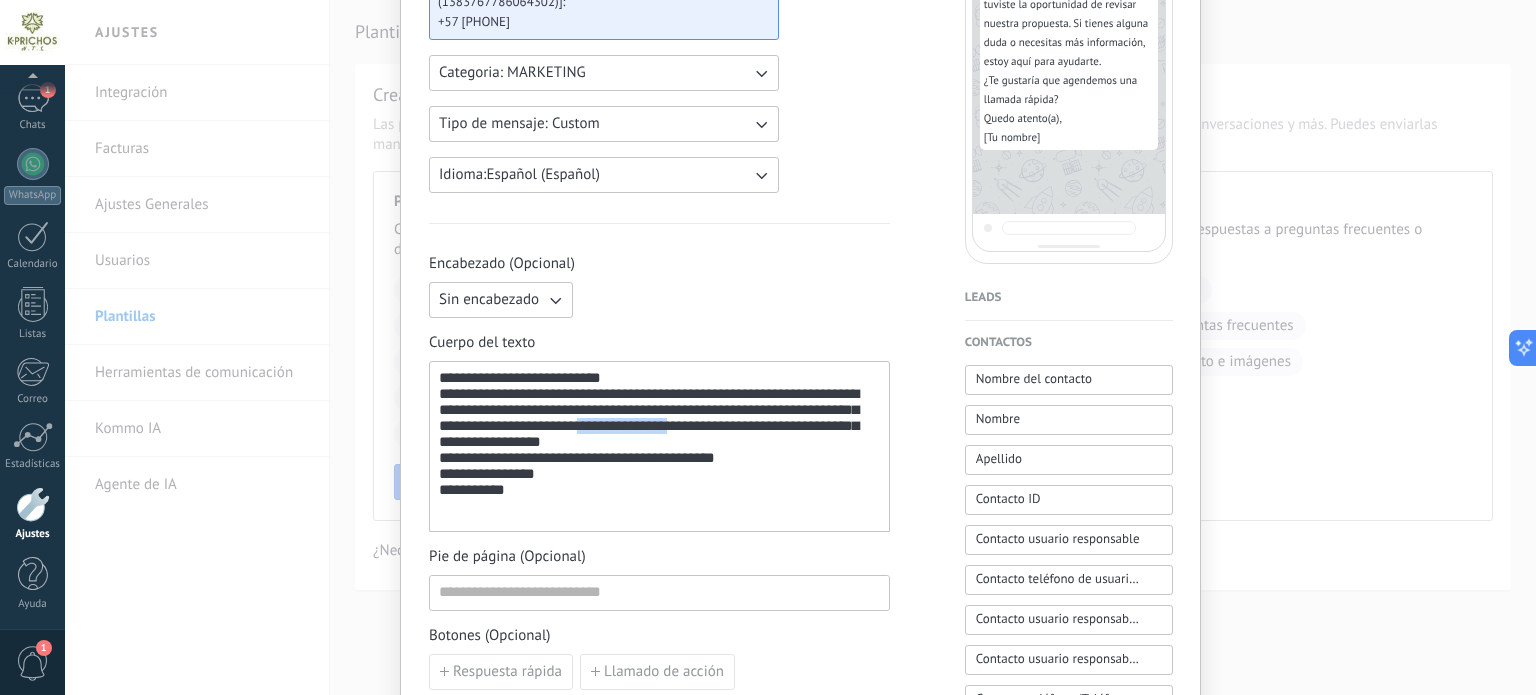 drag, startPoint x: 713, startPoint y: 443, endPoint x: 735, endPoint y: 443, distance: 22 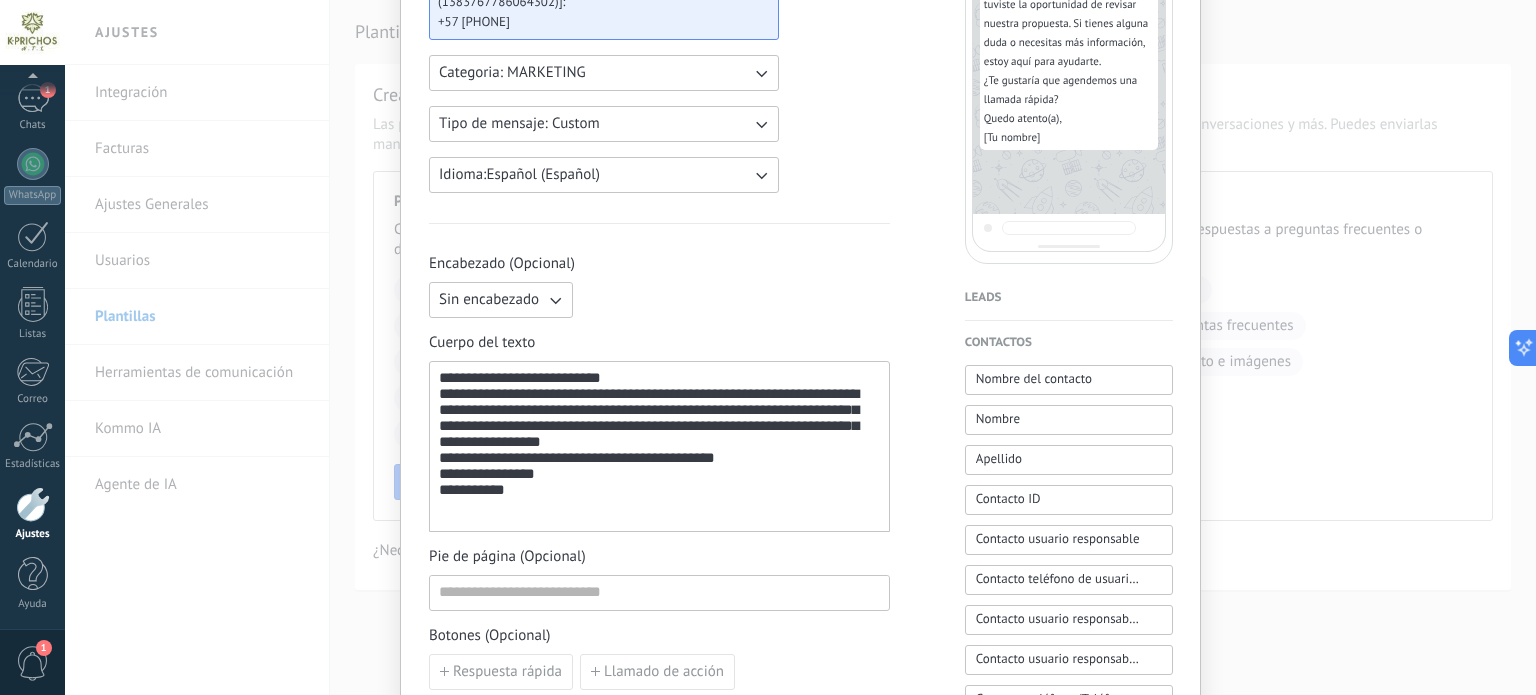 click on "**********" at bounding box center (659, 447) 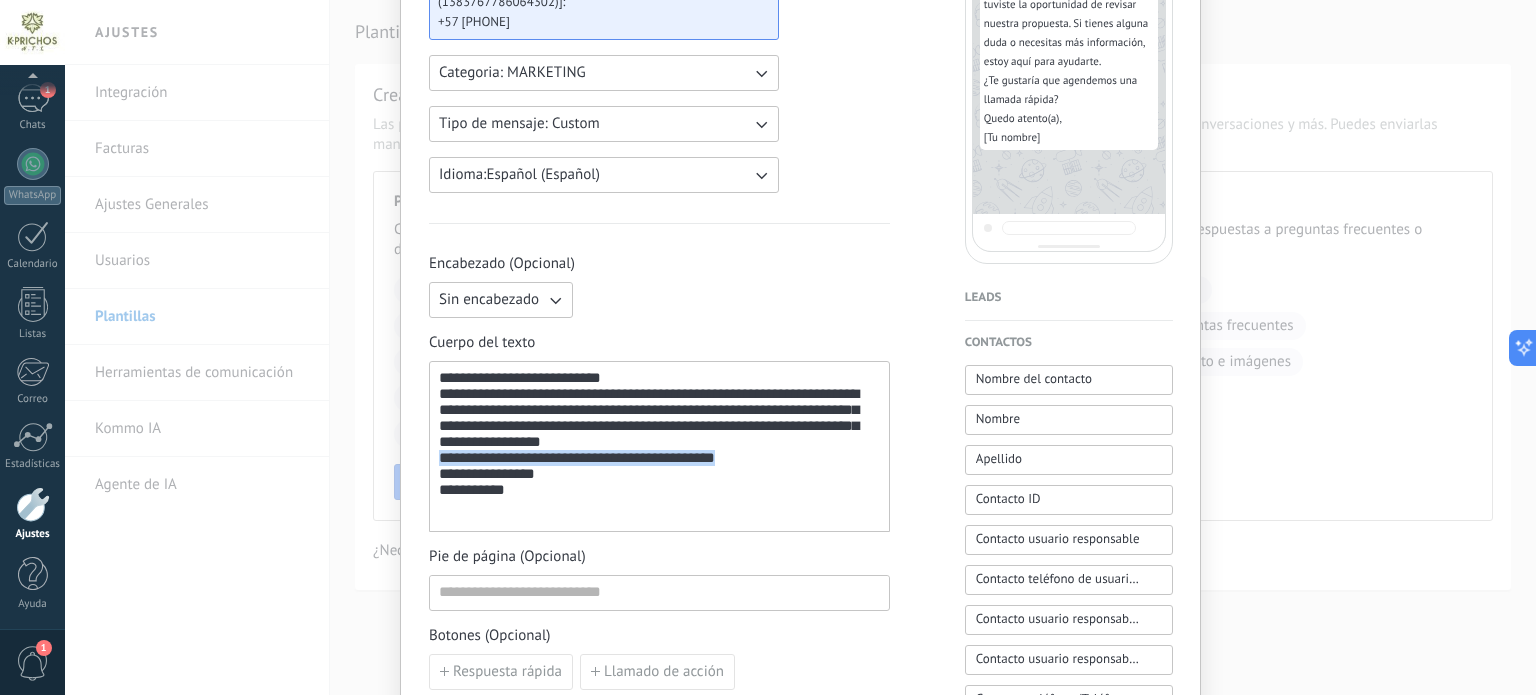 drag, startPoint x: 757, startPoint y: 470, endPoint x: 349, endPoint y: 474, distance: 408.0196 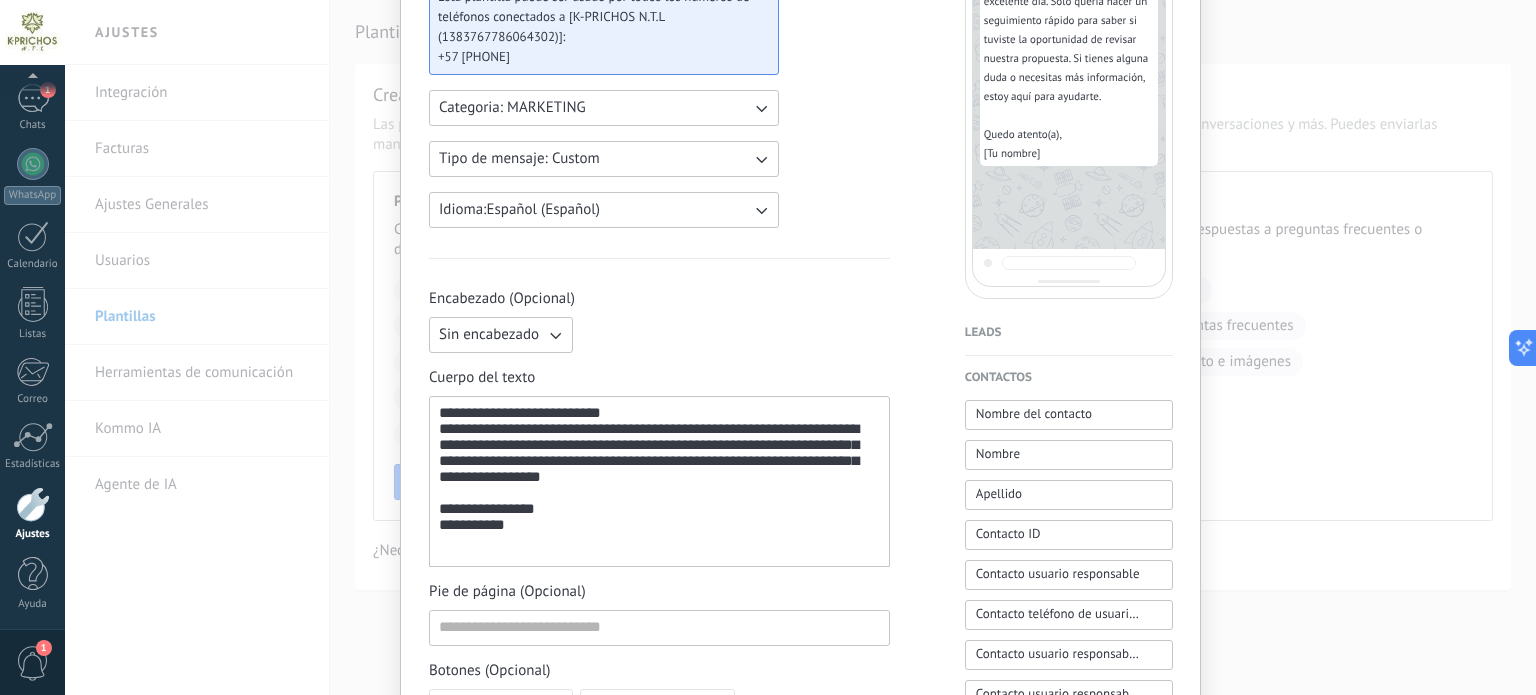 scroll, scrollTop: 300, scrollLeft: 0, axis: vertical 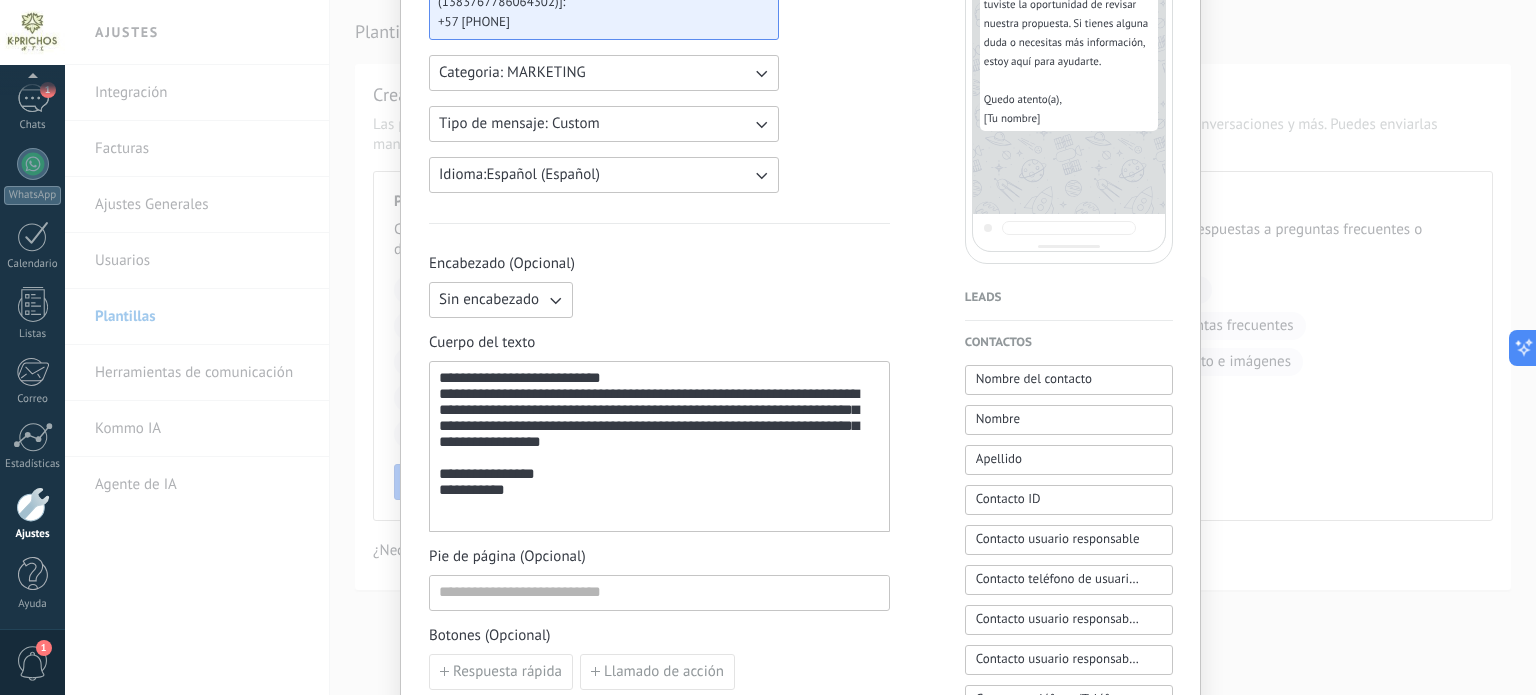 click on "**********" at bounding box center [659, 447] 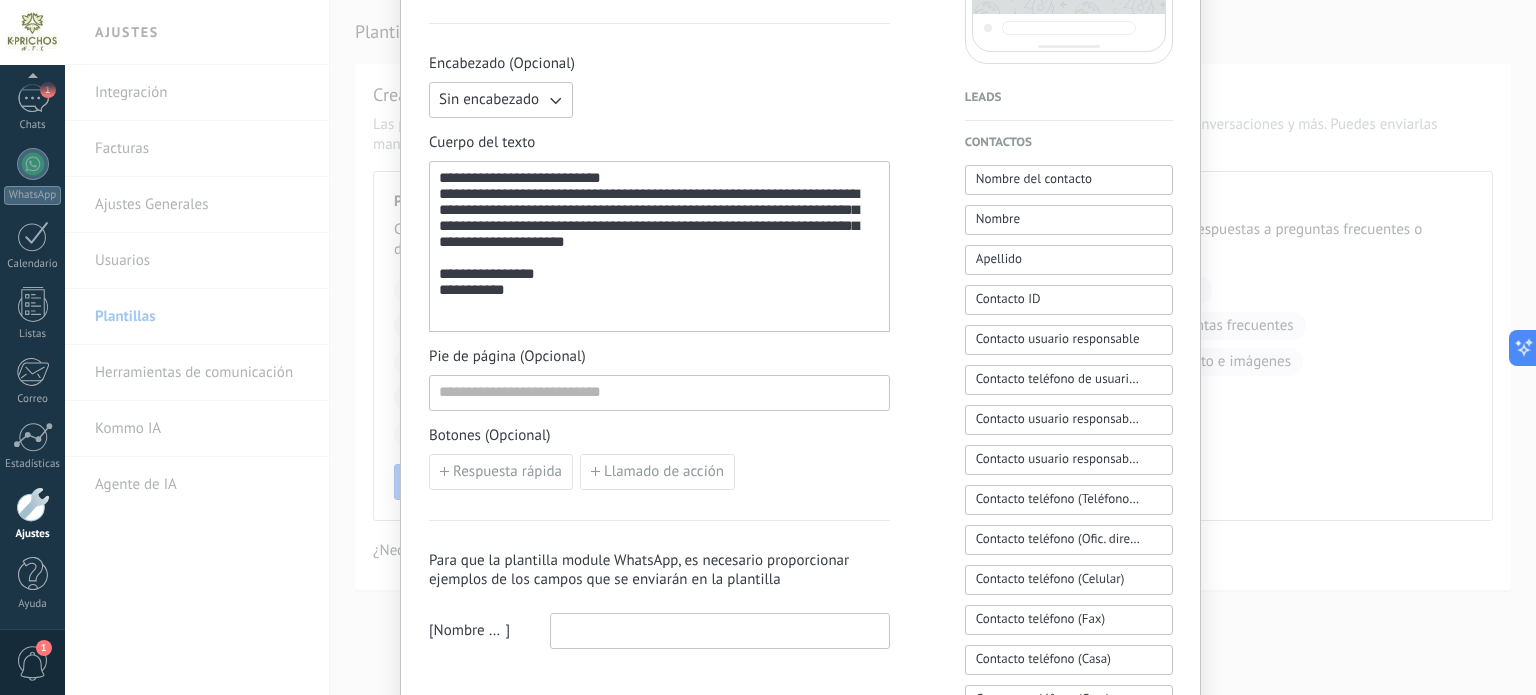 scroll, scrollTop: 600, scrollLeft: 0, axis: vertical 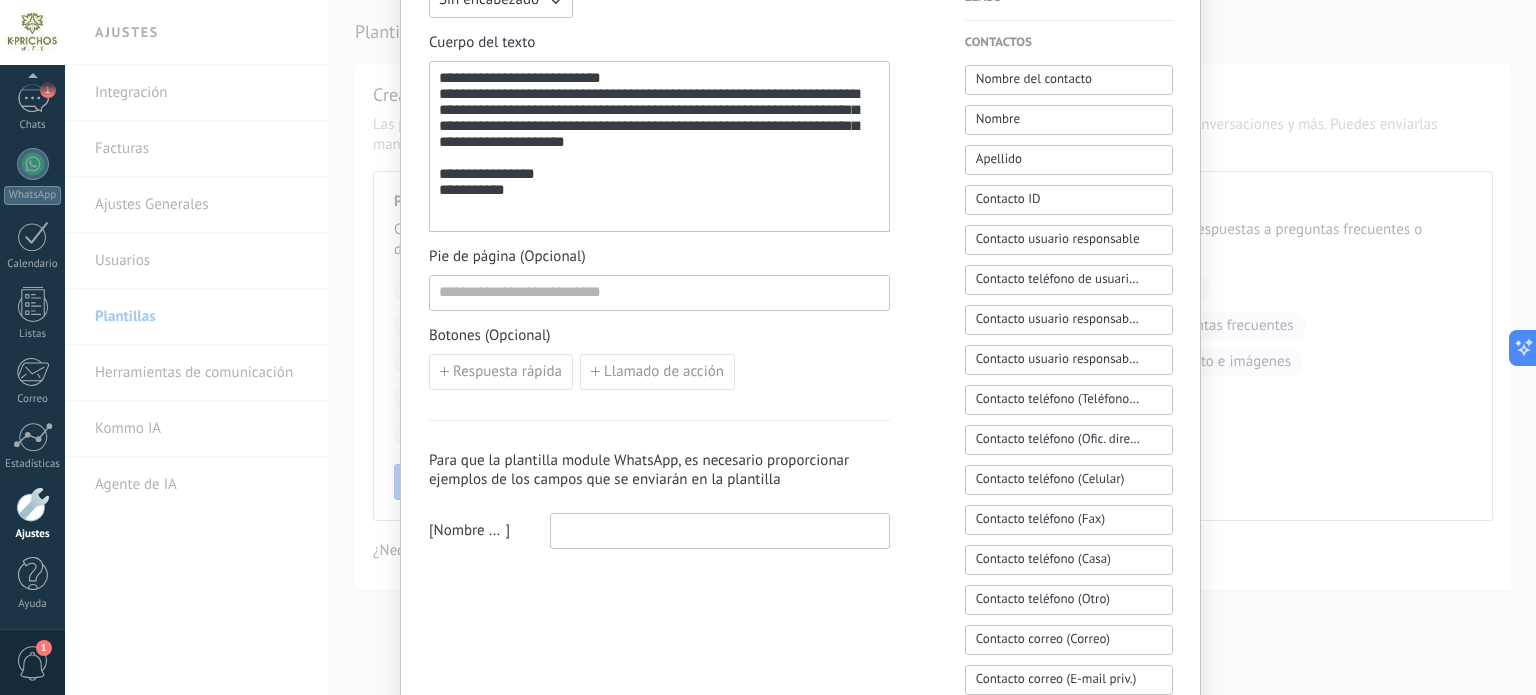 click at bounding box center [659, 293] 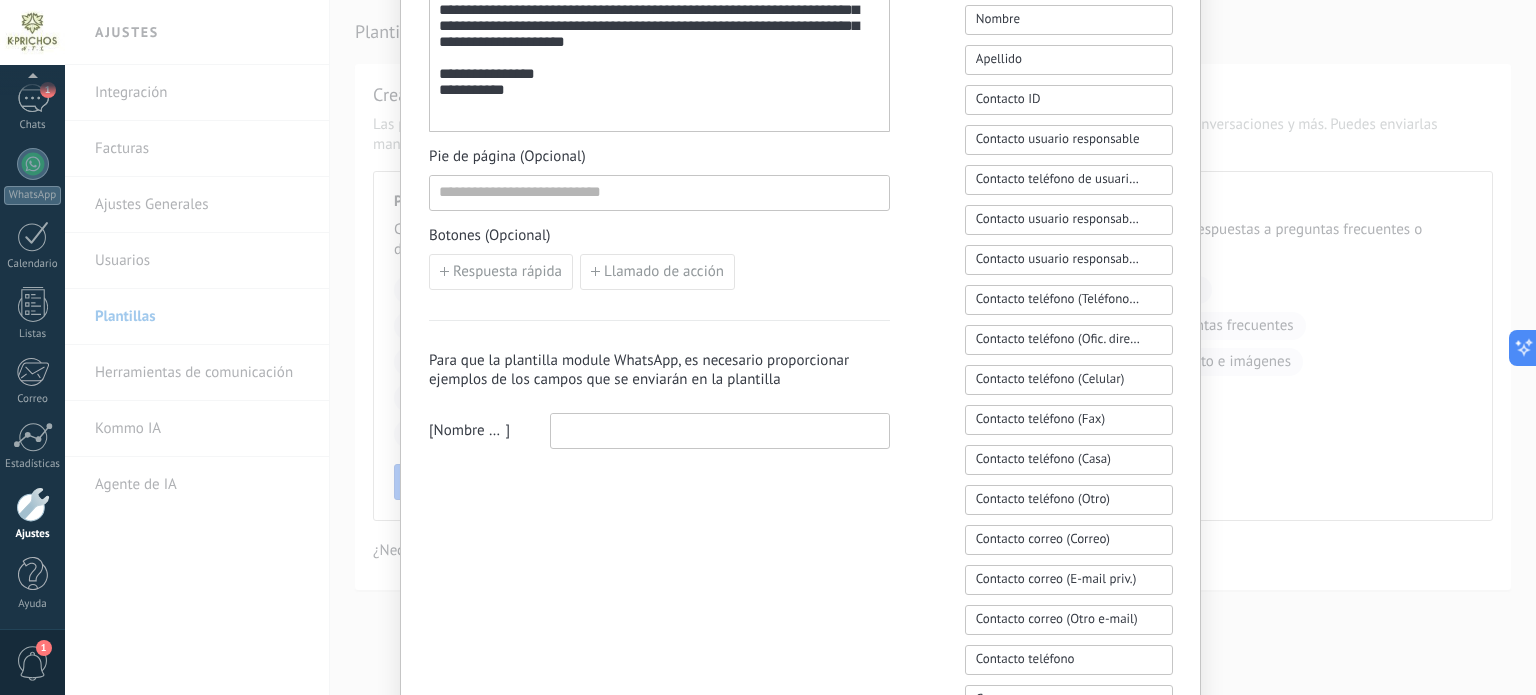 scroll, scrollTop: 600, scrollLeft: 0, axis: vertical 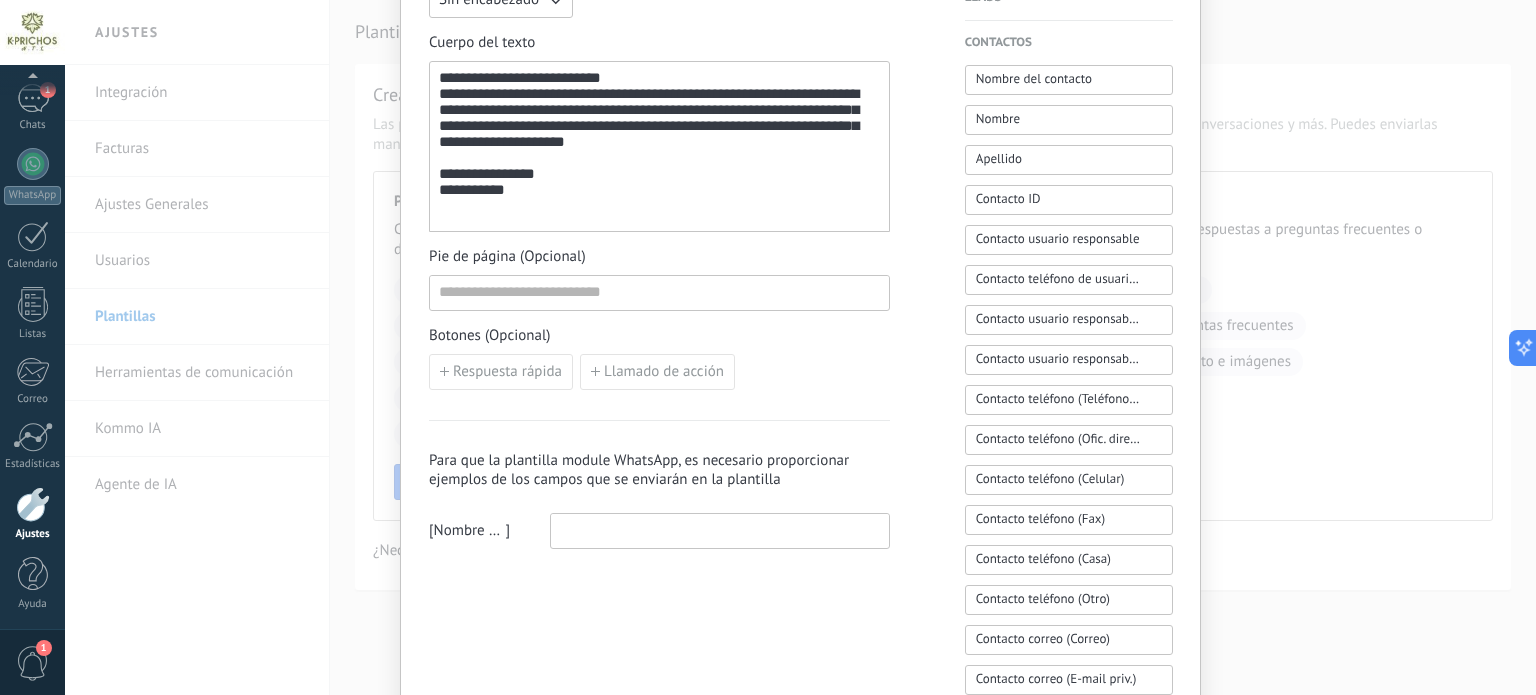click on "Botones (Opcional)" at bounding box center (659, 336) 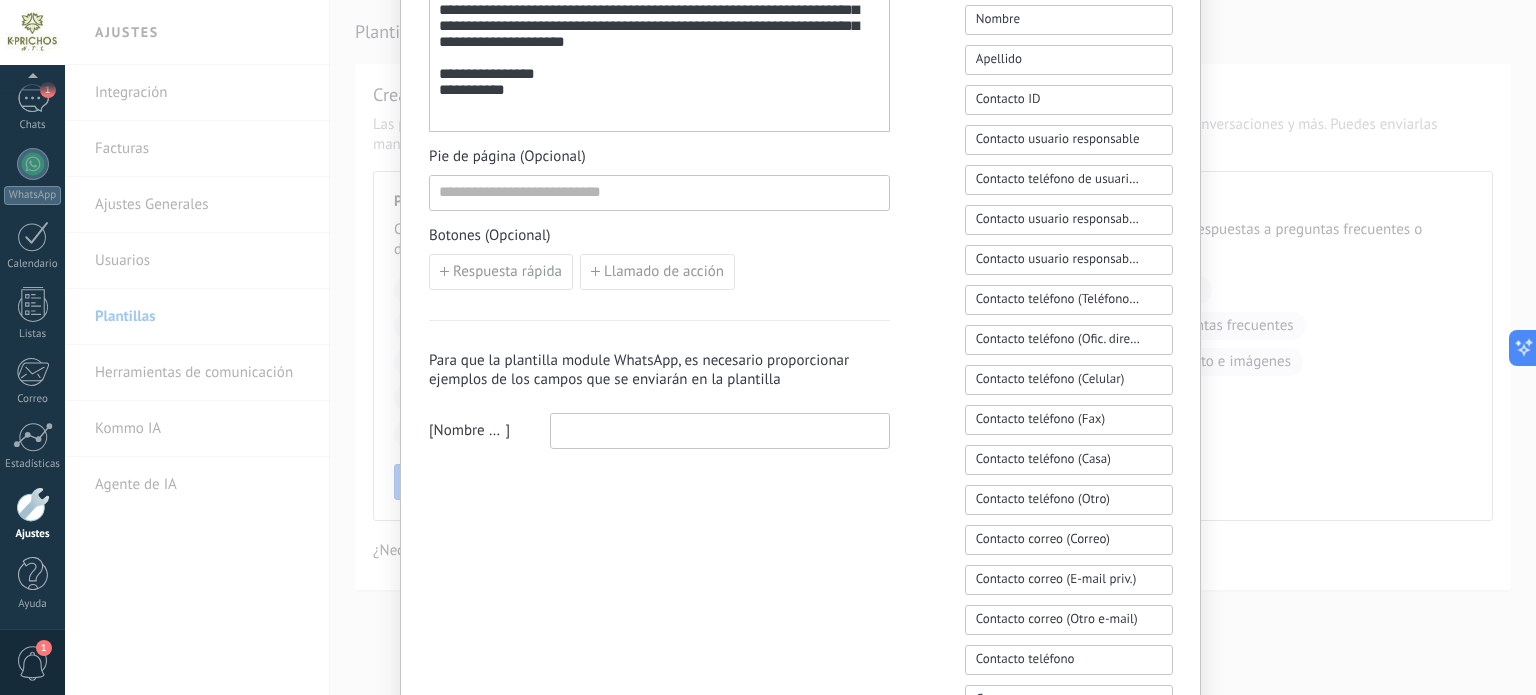 drag, startPoint x: 650, startPoint y: 446, endPoint x: 653, endPoint y: 434, distance: 12.369317 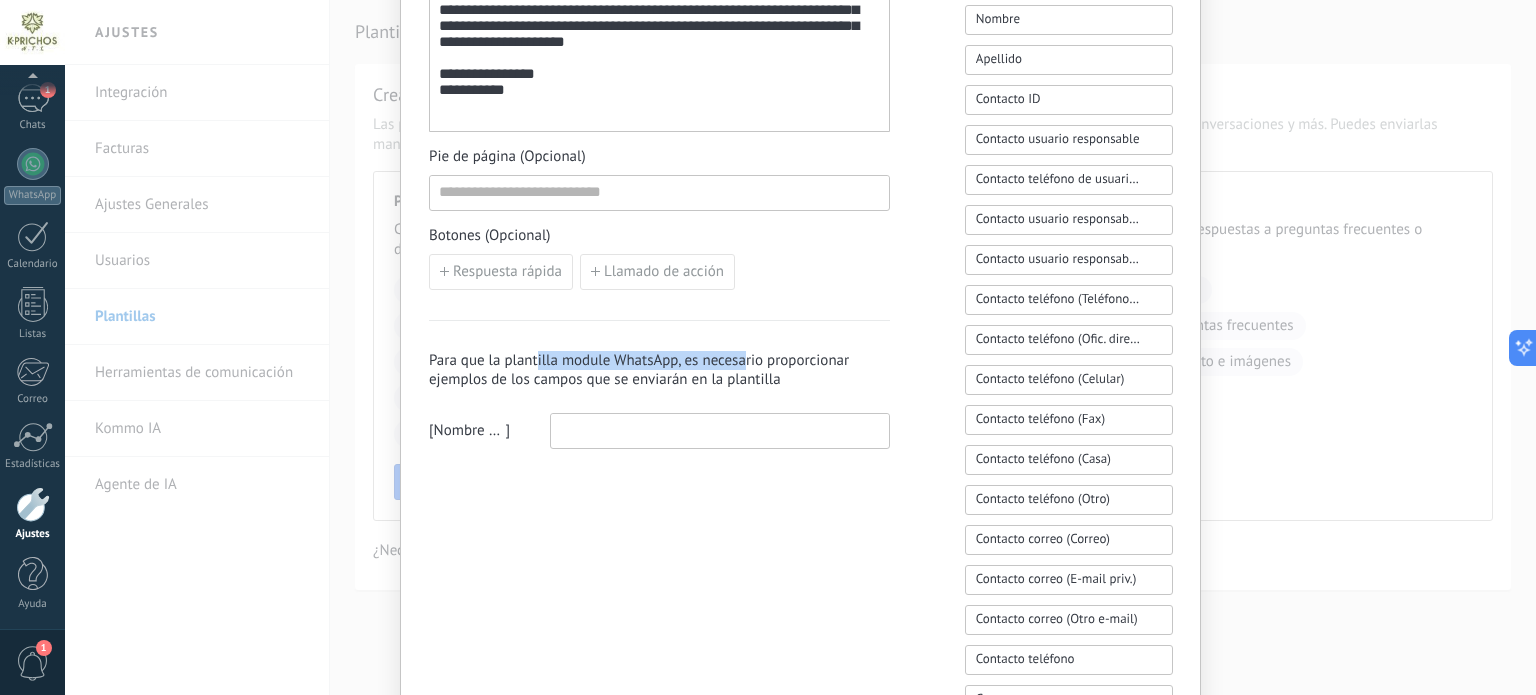 drag, startPoint x: 535, startPoint y: 355, endPoint x: 739, endPoint y: 367, distance: 204.35263 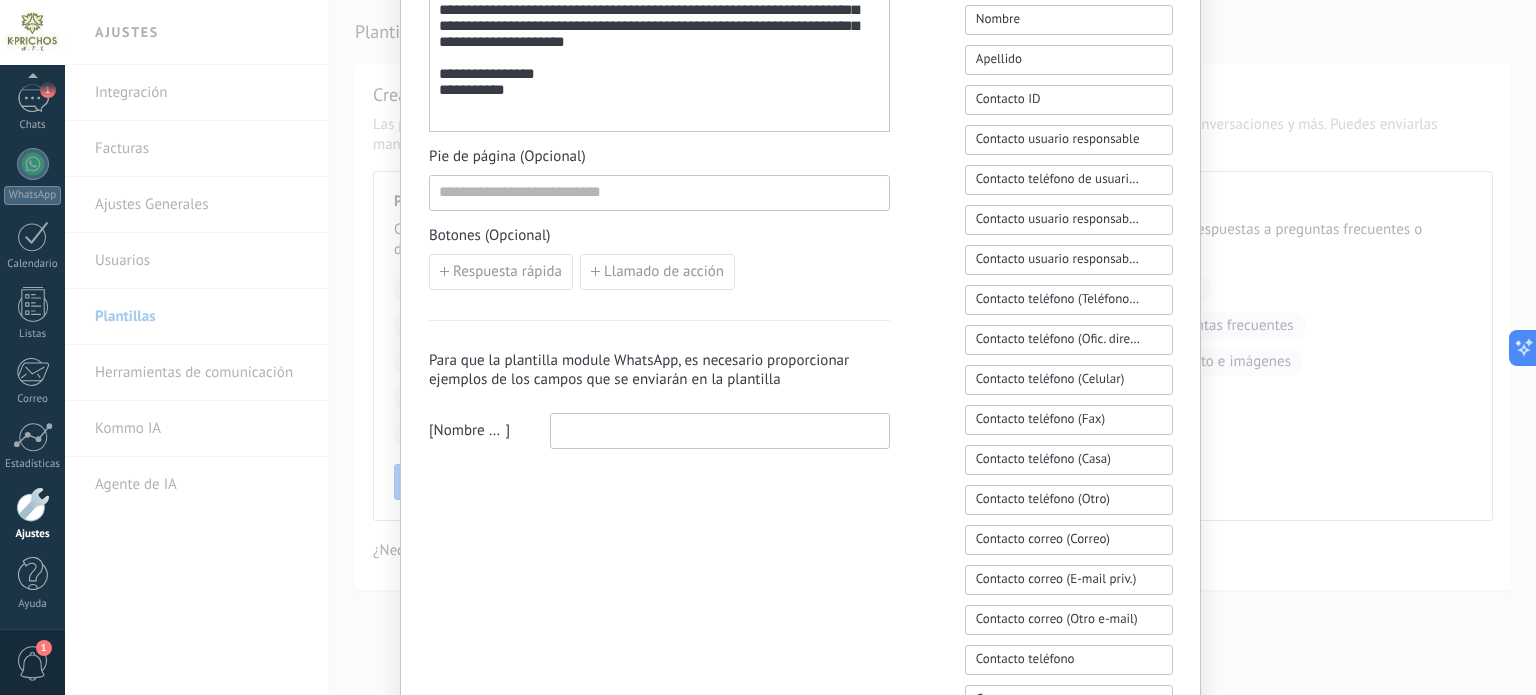 click on "Para que la plantilla module WhatsApp, es necesario proporcionar ejemplos de los campos que se enviarán en la plantilla" at bounding box center [659, 370] 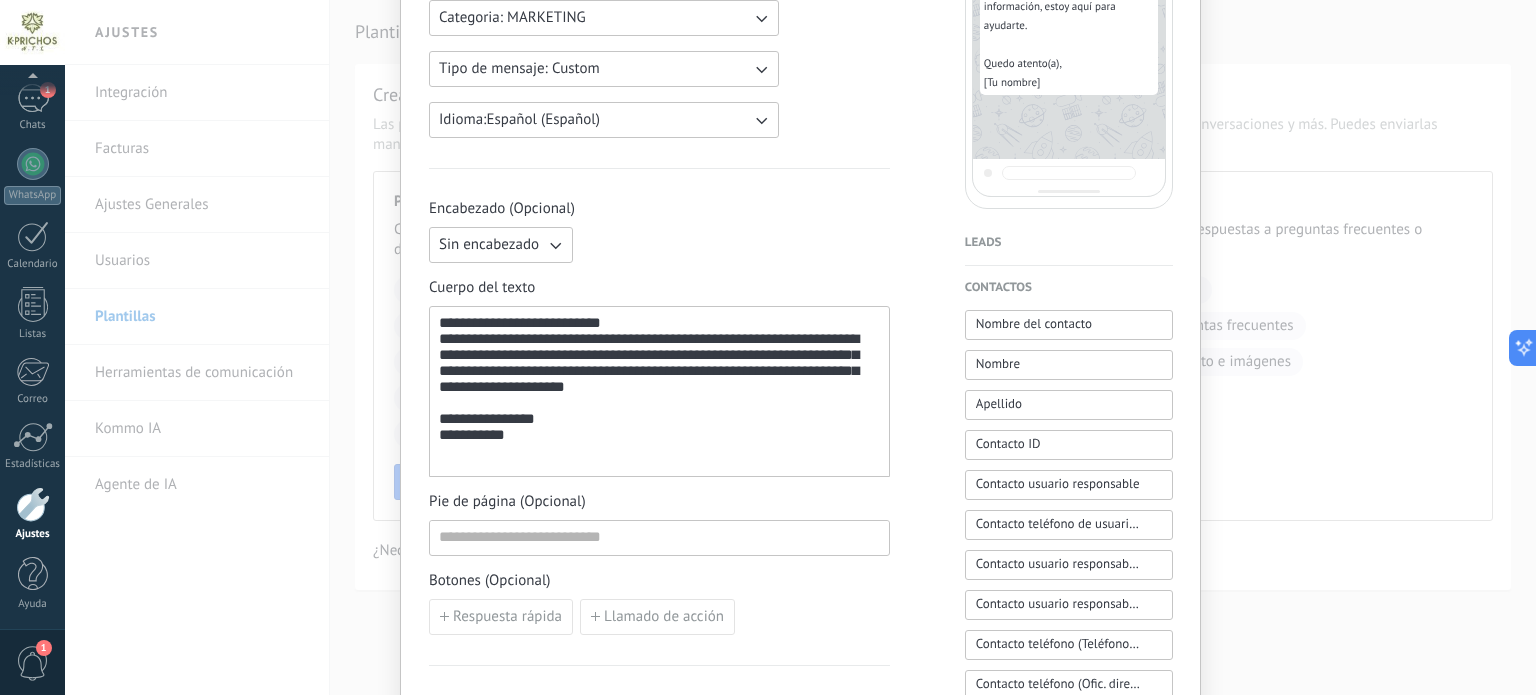 scroll, scrollTop: 0, scrollLeft: 0, axis: both 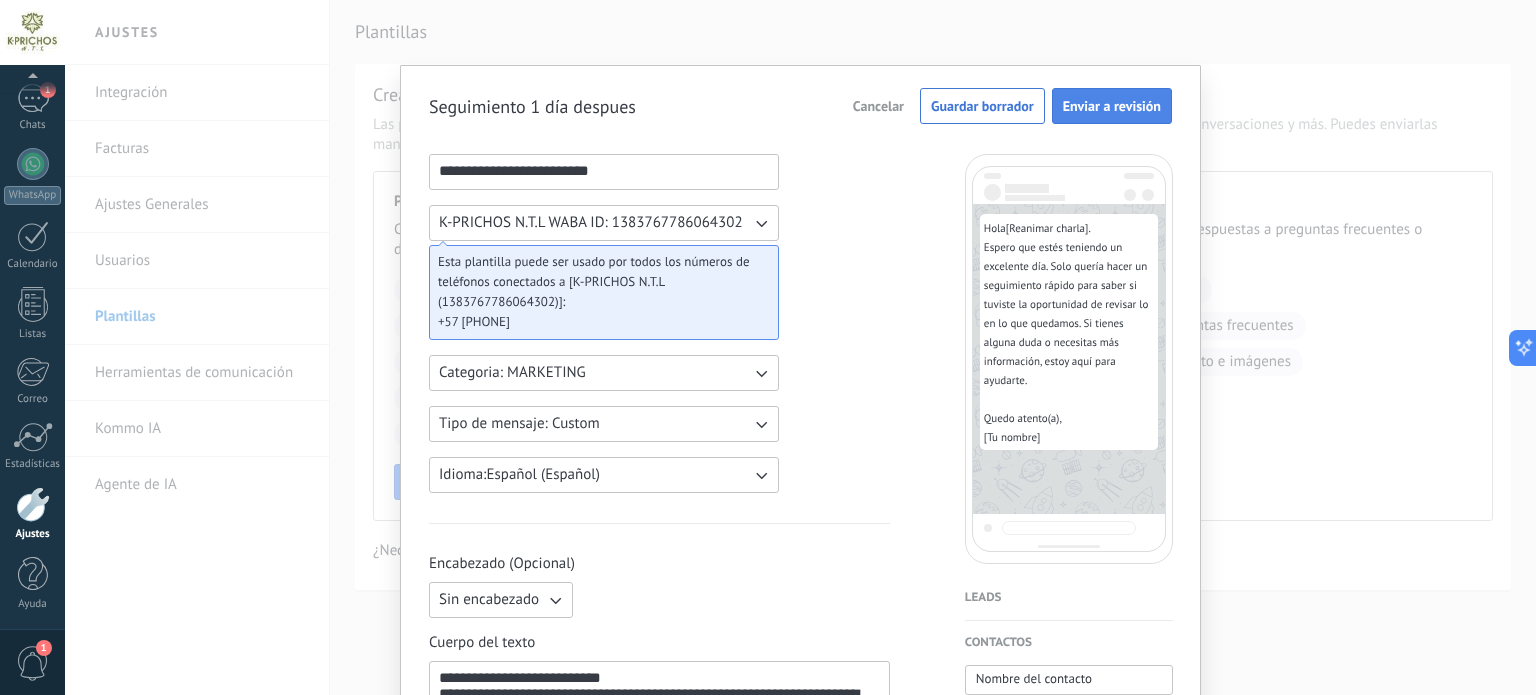 type on "**********" 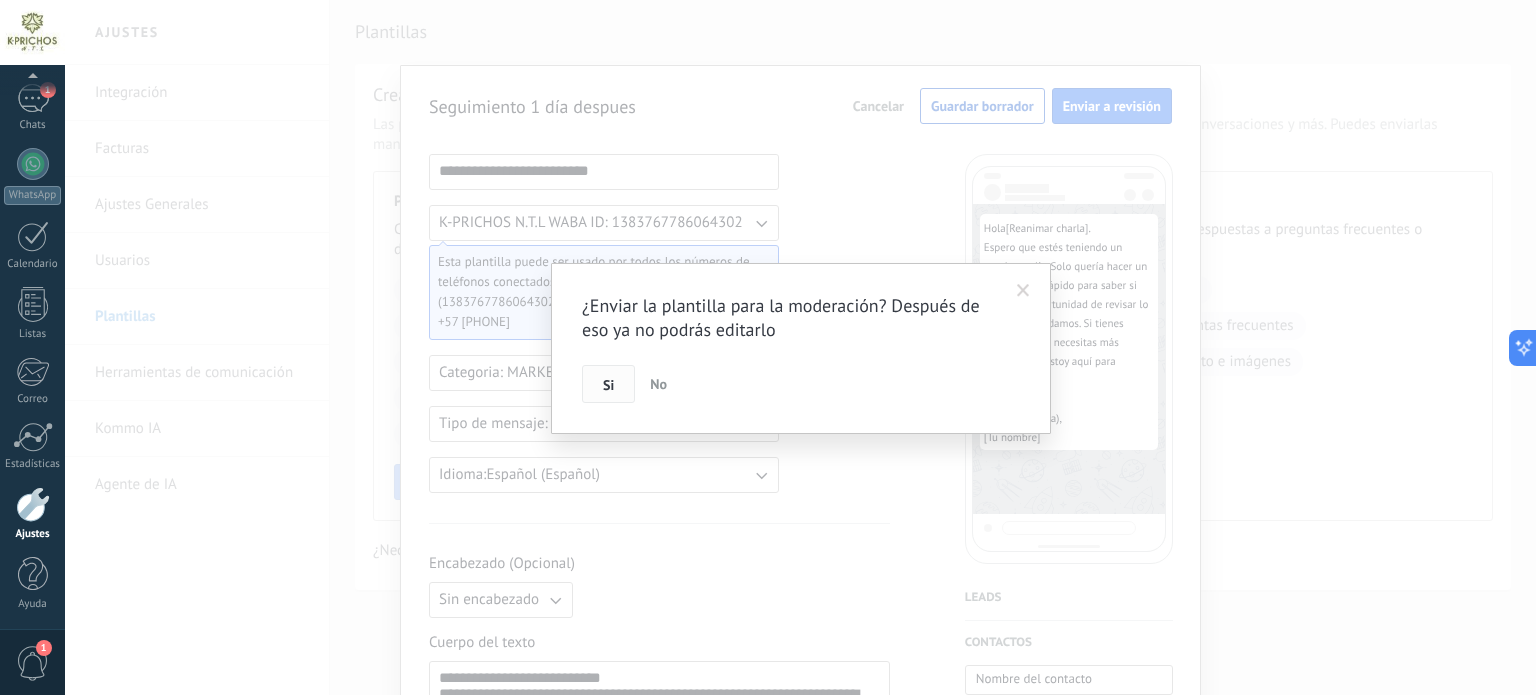 click on "Si" at bounding box center [608, 385] 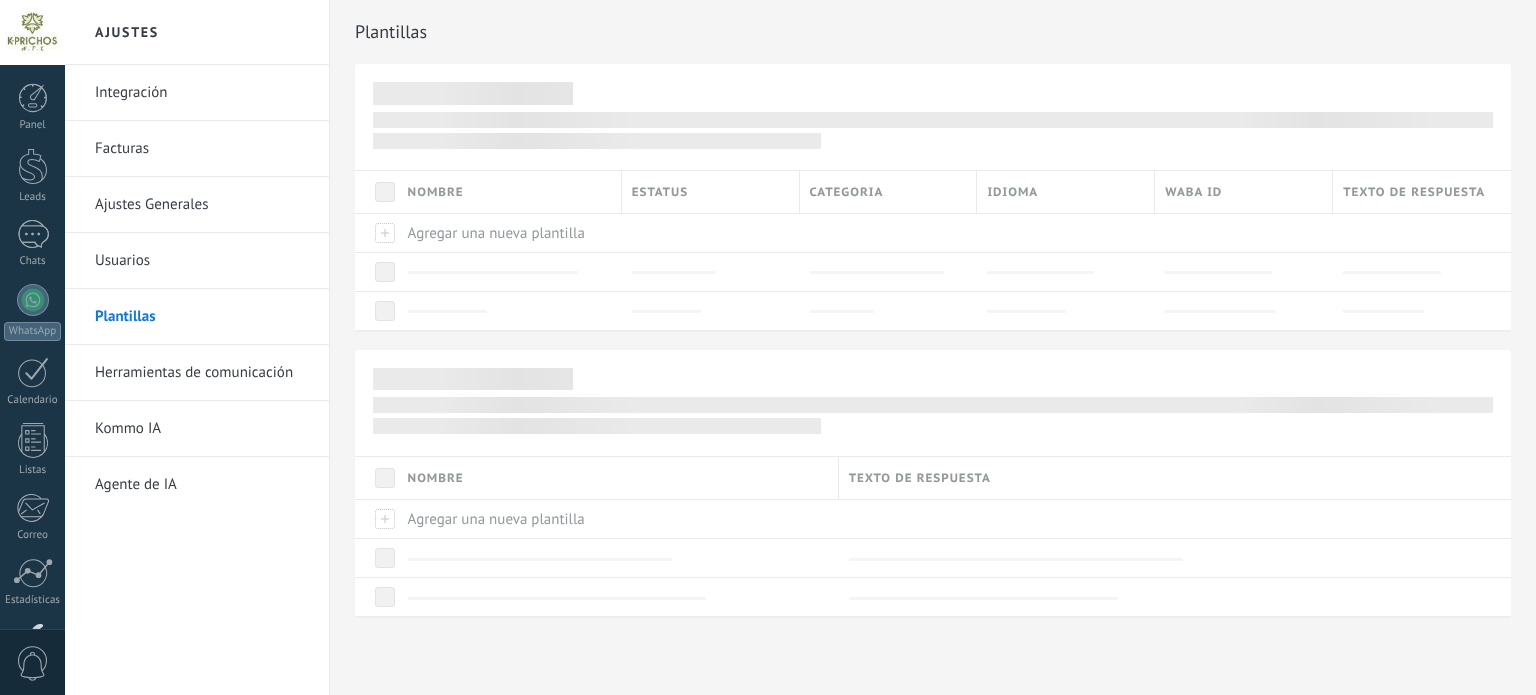 scroll, scrollTop: 0, scrollLeft: 0, axis: both 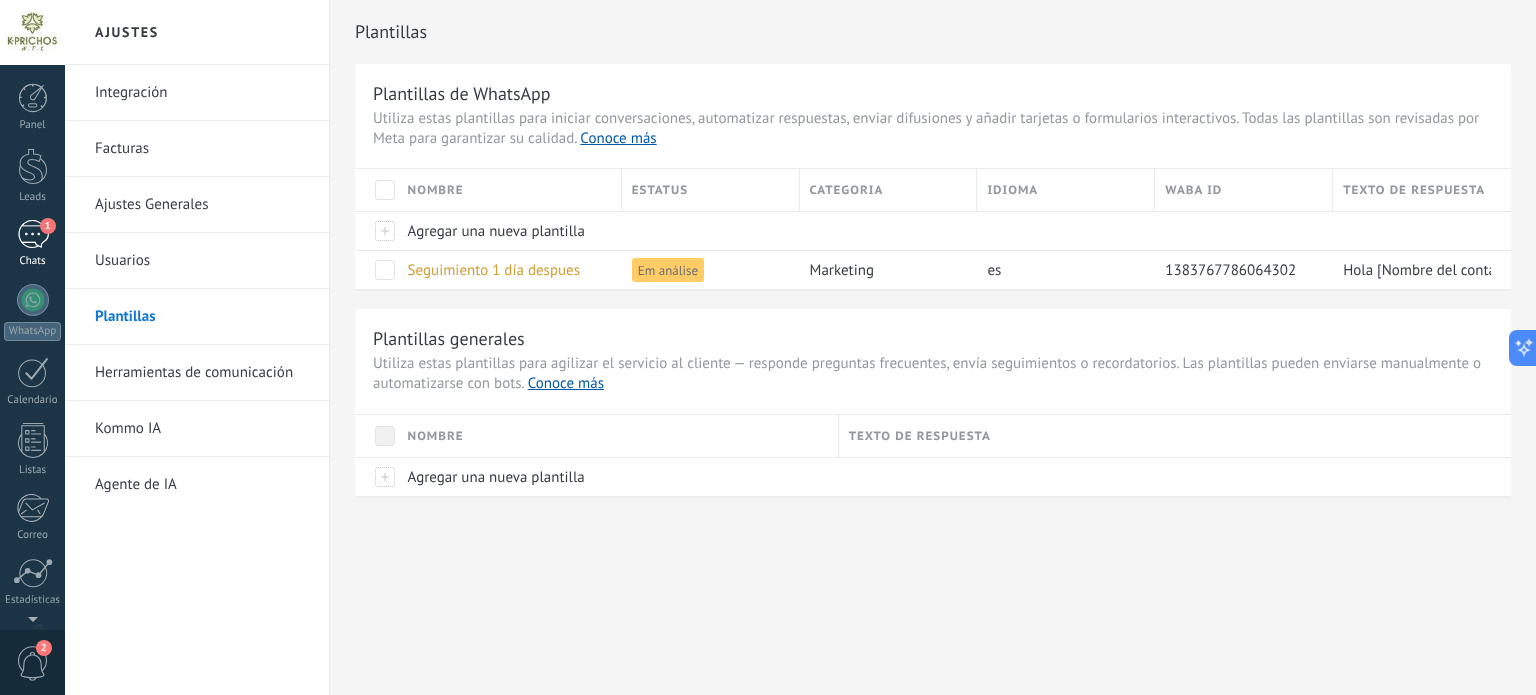 click on "Chats" at bounding box center (33, 261) 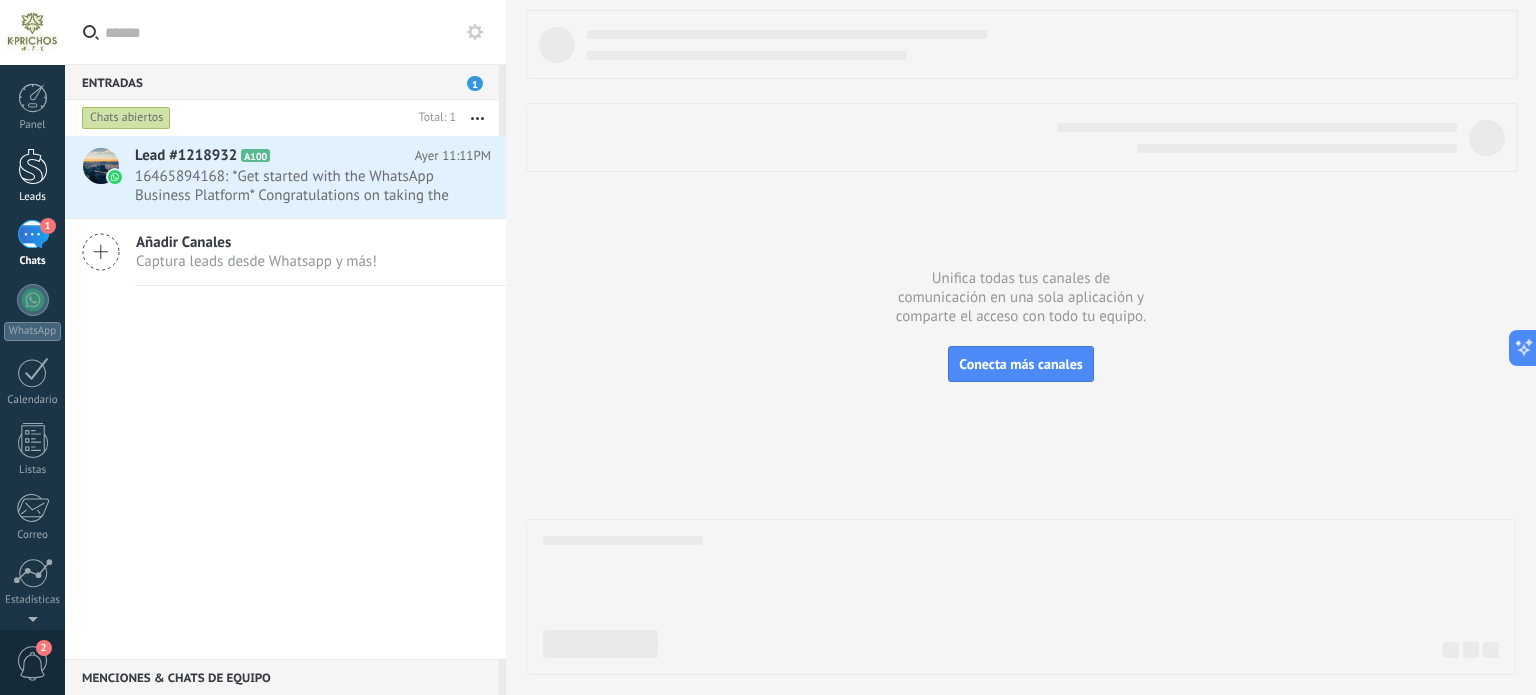 click at bounding box center [33, 166] 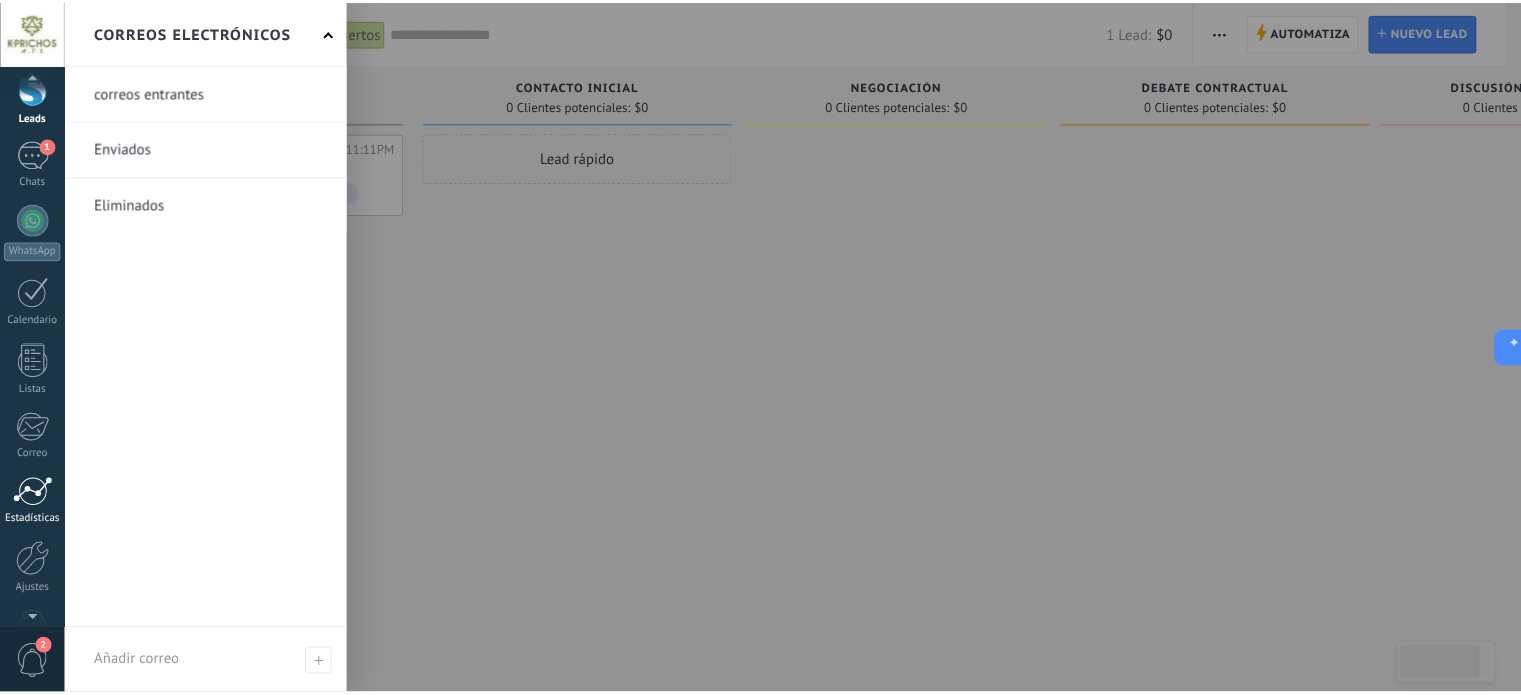 scroll, scrollTop: 136, scrollLeft: 0, axis: vertical 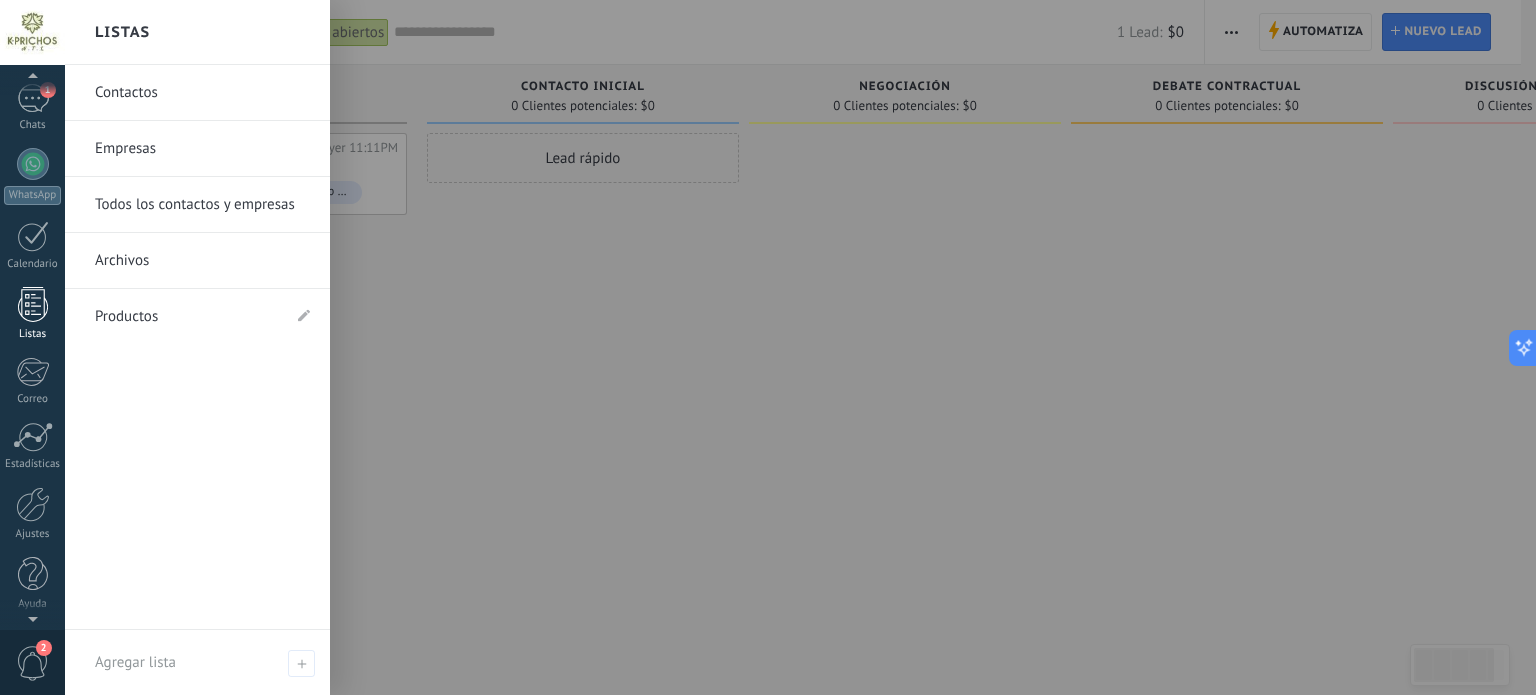 click on "Listas" at bounding box center (33, 334) 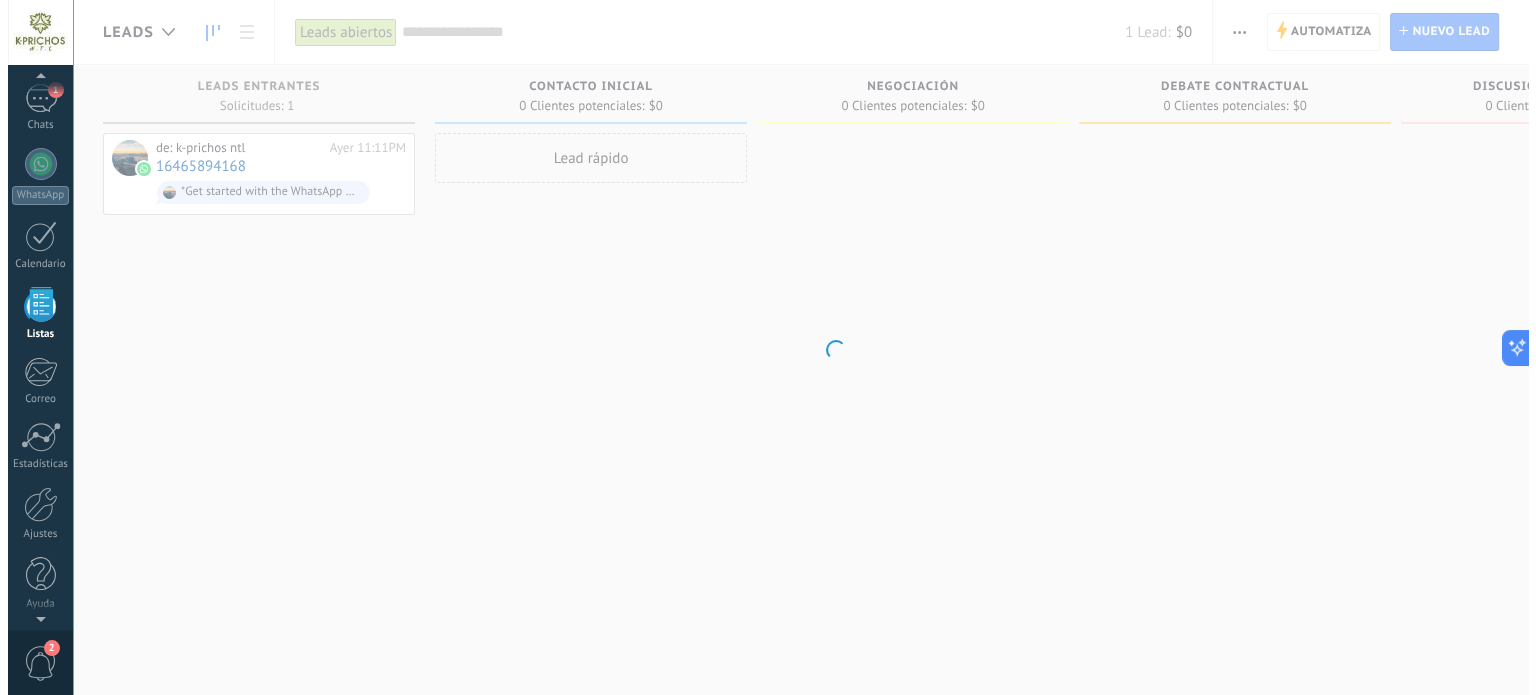 scroll, scrollTop: 123, scrollLeft: 0, axis: vertical 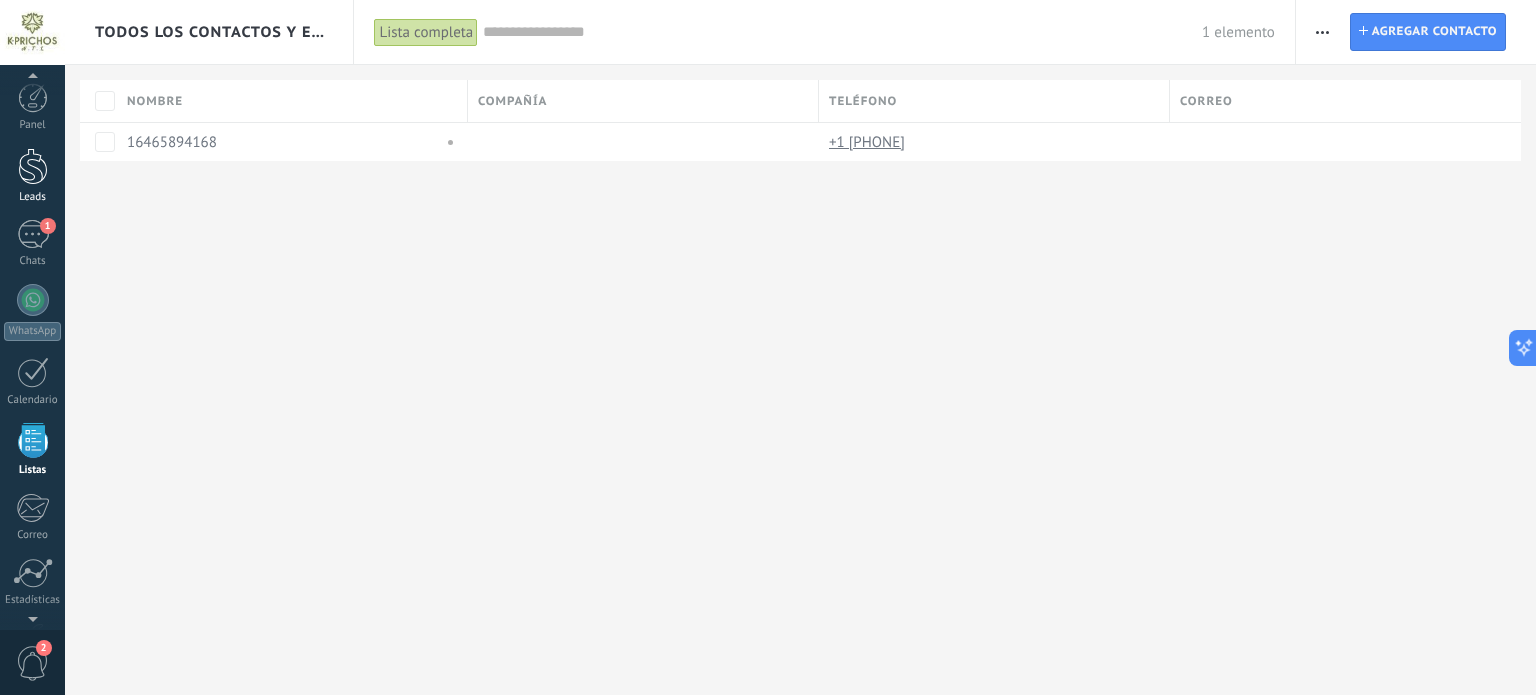 click at bounding box center (33, 166) 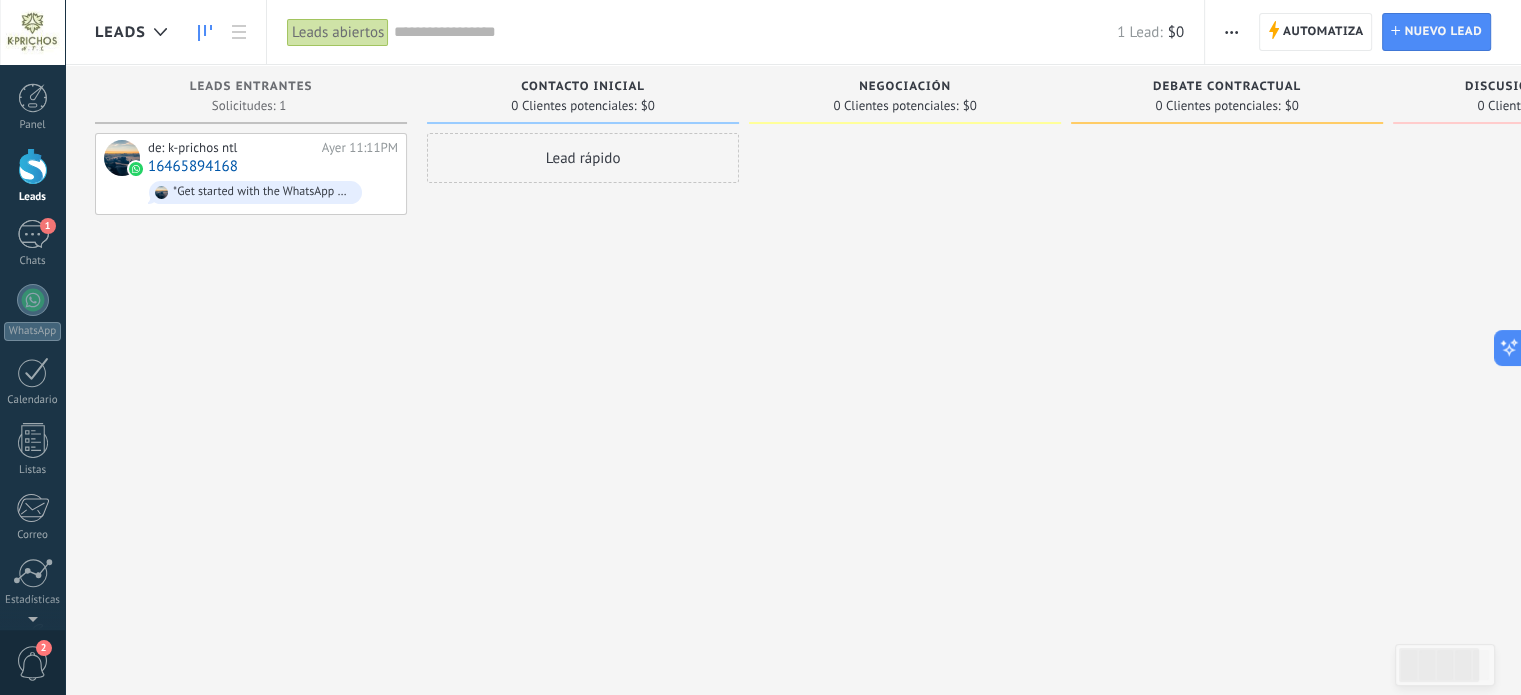 click on "$0" at bounding box center (1292, 106) 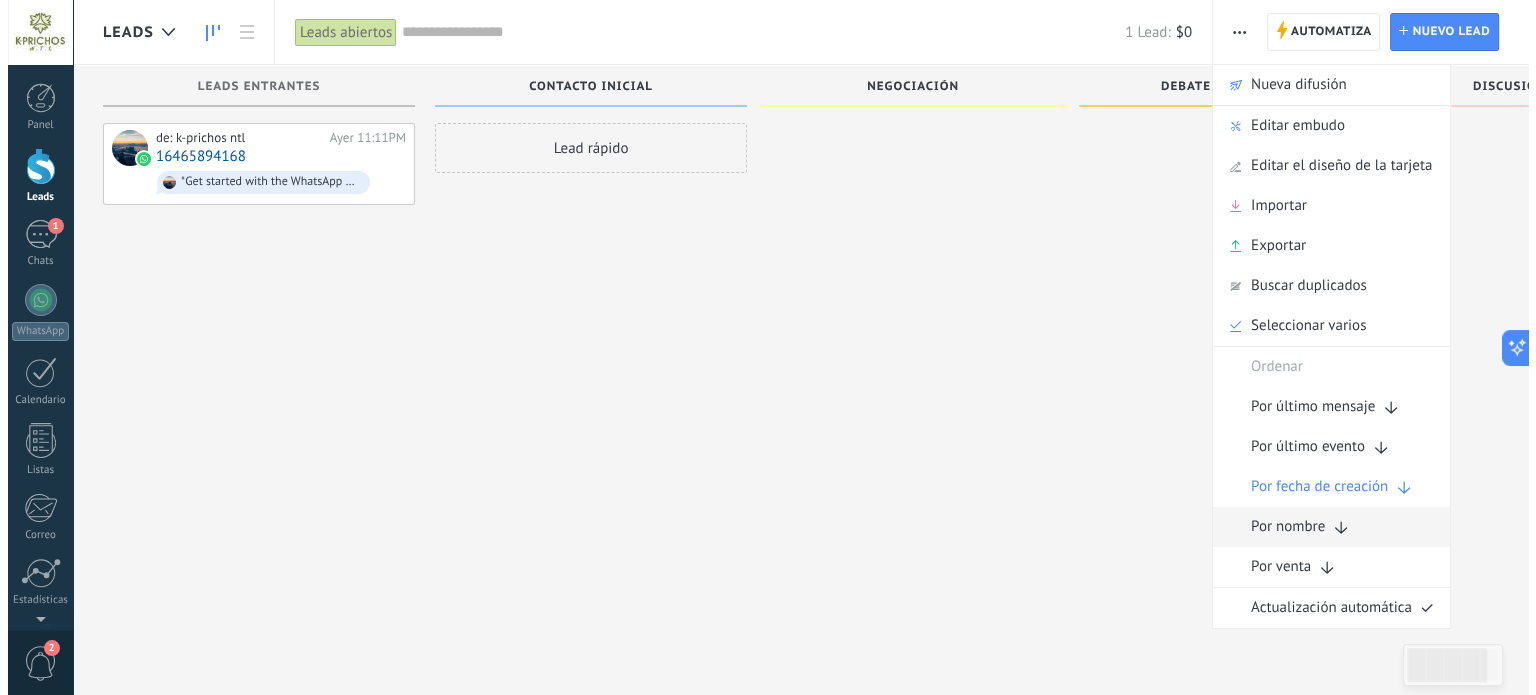 scroll, scrollTop: 0, scrollLeft: 0, axis: both 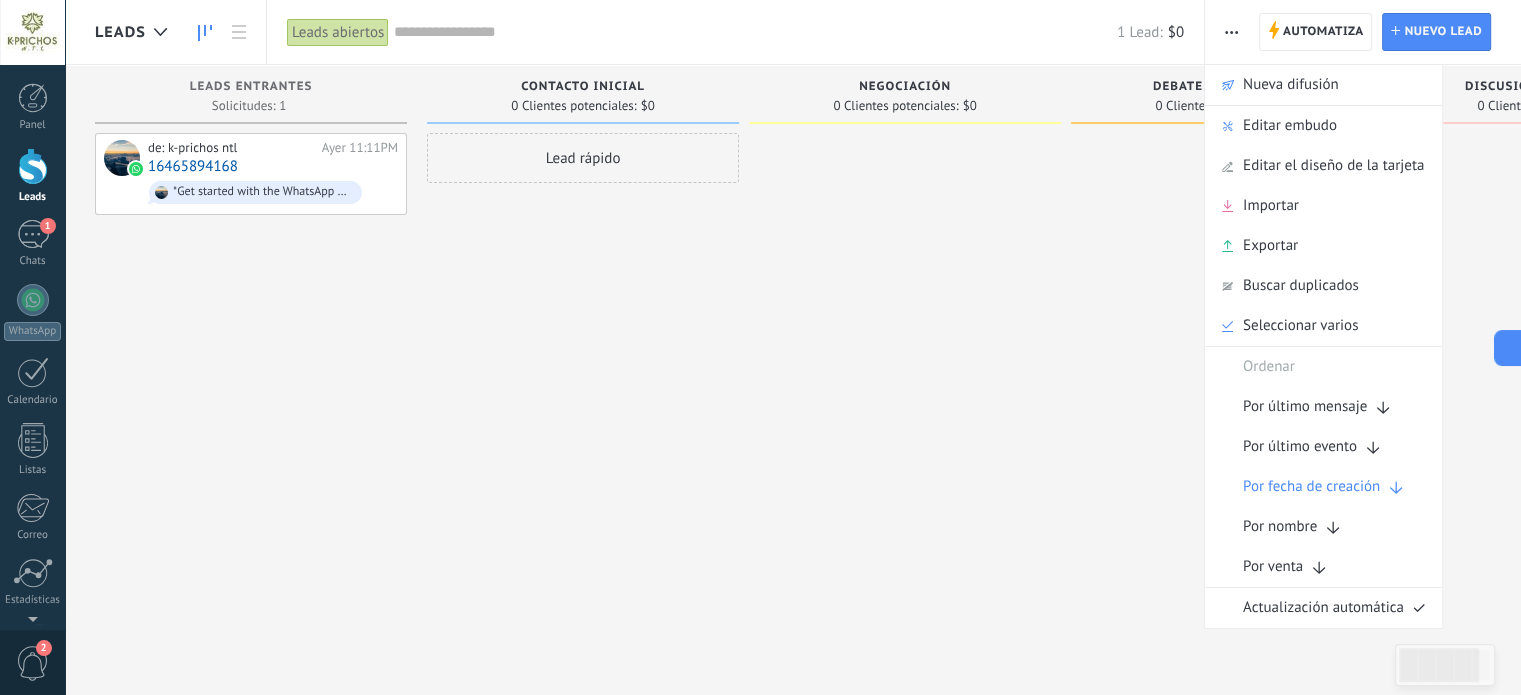 click on "Editar el diseño de la tarjeta" at bounding box center [1333, 166] 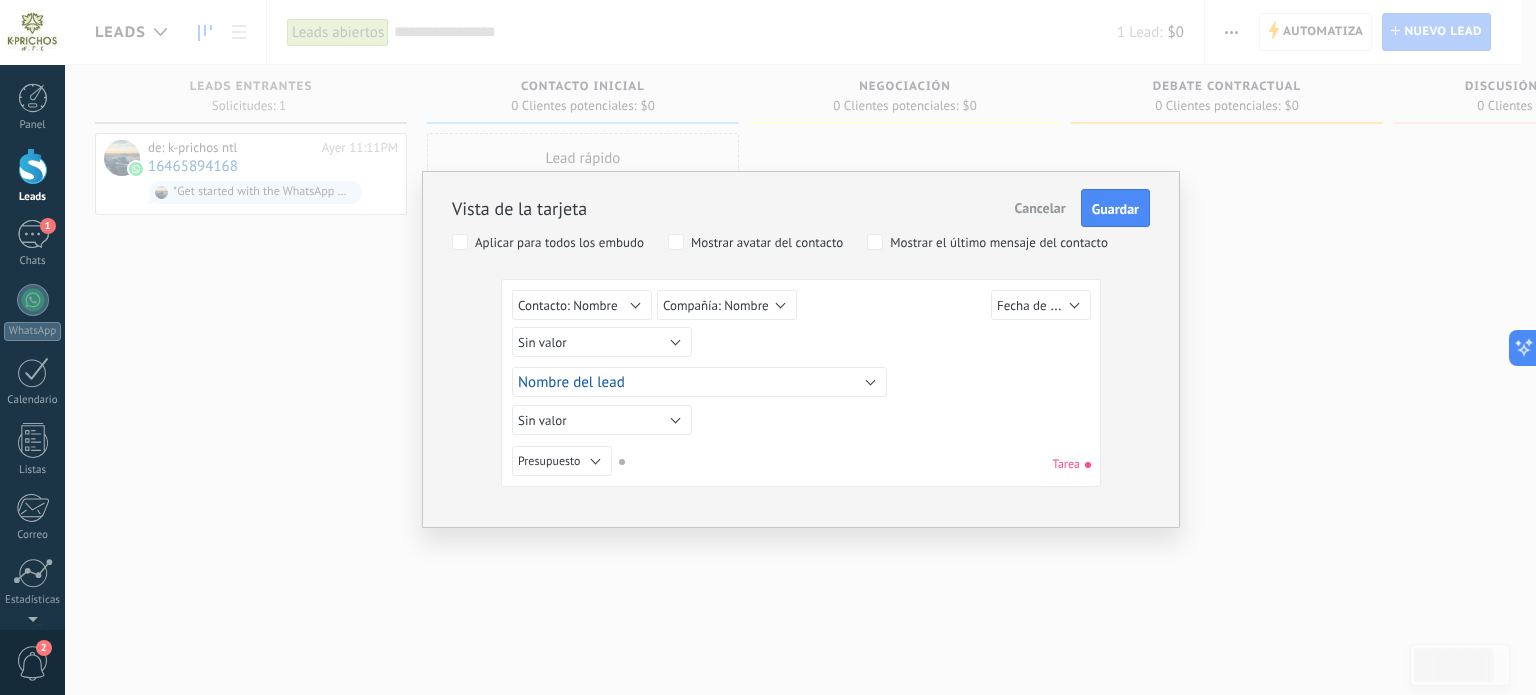 click on "Vista de la tarjeta Cancelar Guardar Aplicar para todos los embudo Mostrar avatar del contacto Mostrar el último mensaje del contacto Sin valor Lead ID del Lead Nombre del lead Fecha de Creación Presupuesto Usuario responsable utm_content utm_medium utm_campaign utm_source utm_term utm_referrer referrer gclientid gclid fbclid Contacto principal Contacto: Nombre Contacto: Teléfono Contacto: Correo Contacto: Cargo Compañía Compañía: Nombre Compañía: Teléfono Compañía: Correo Compañía: Página web Compañía: Dirección Contacto: Nombre Sin valor Lead ID del Lead Nombre del lead Fecha de Creación Presupuesto Usuario responsable utm_content utm_medium utm_campaign utm_source utm_term utm_referrer referrer gclientid gclid fbclid Contacto principal Contacto: Nombre Contacto: Teléfono Contacto: Correo Contacto: Cargo Compañía Compañía: Nombre Compañía: Teléfono Compañía: Correo Compañía: Página web Compañía: Dirección Compañía: Nombre Sin valor Lead ID del Lead Nombre del lead gclid" at bounding box center (800, 347) 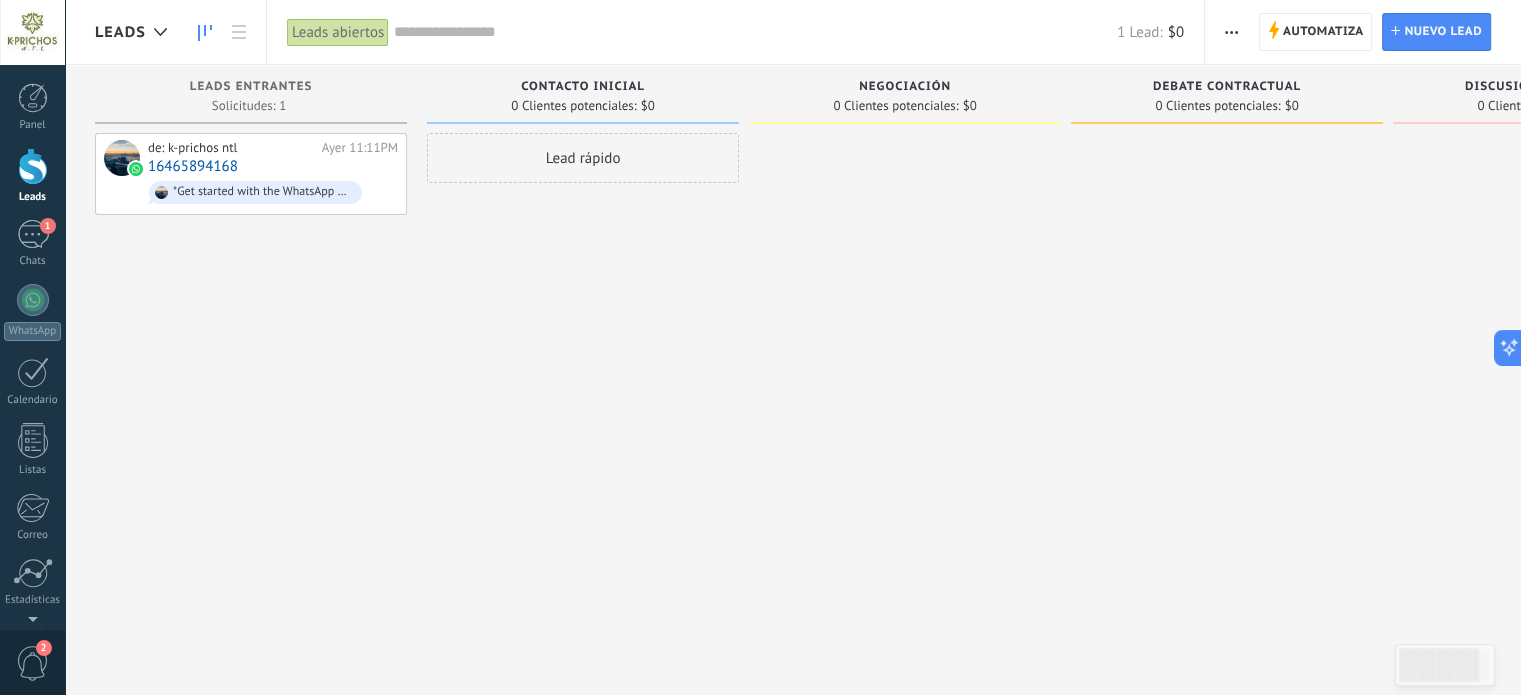 click on "Automatiza Nueva difusión Editar embudo Editar el diseño de la tarjeta Importar Exportar Buscar duplicados Seleccionar varios Ordenar Por último mensaje Por último evento Por fecha de creación Por nombre Por venta Actualización automática" at bounding box center [1232, 32] 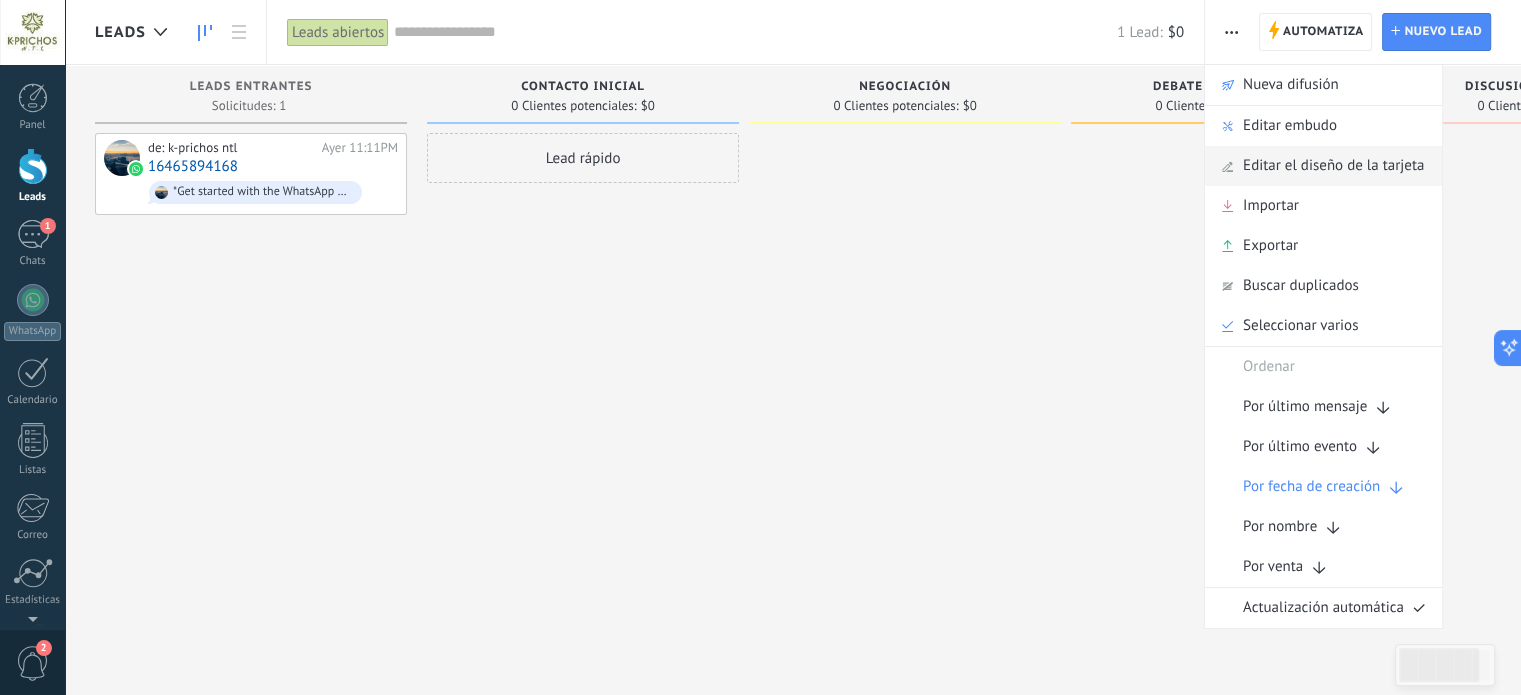 click on "Editar el diseño de la tarjeta" at bounding box center [1333, 166] 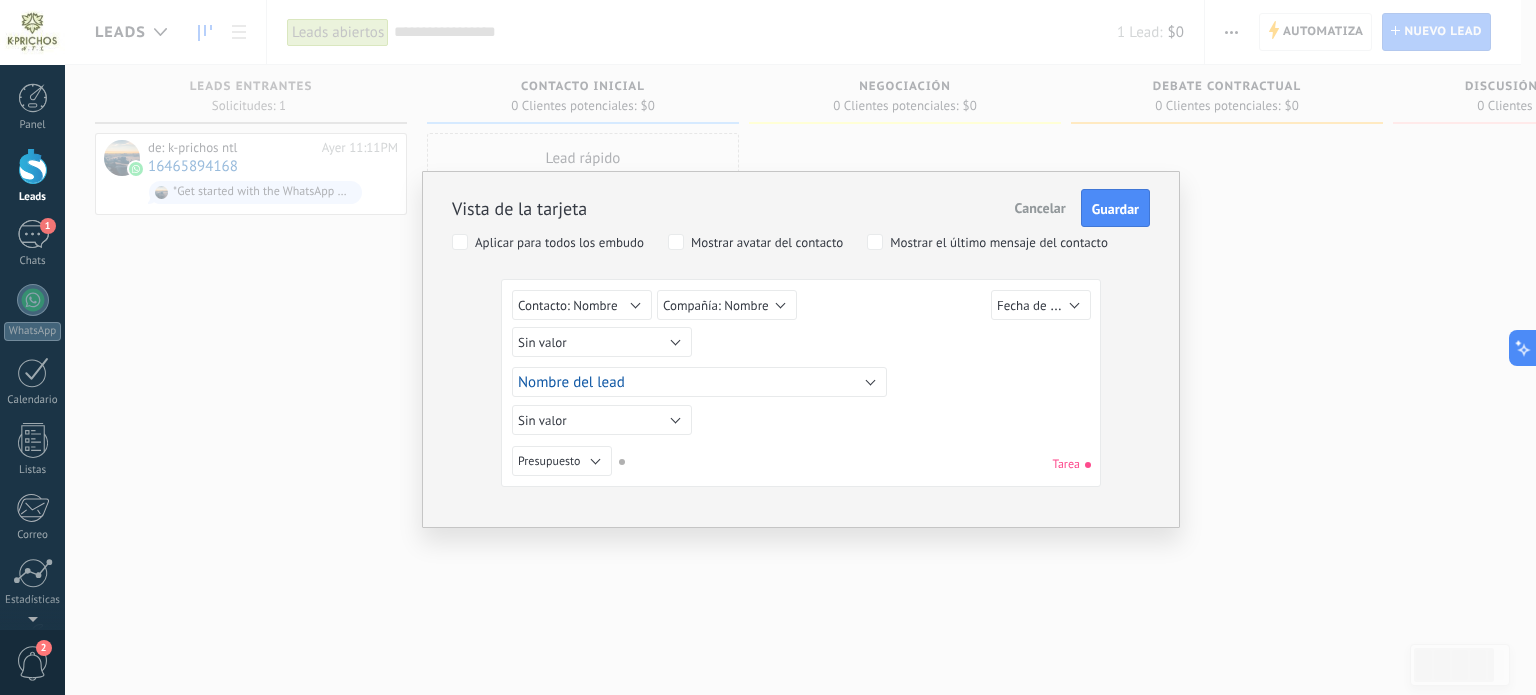 click on "Cancelar" at bounding box center (1040, 208) 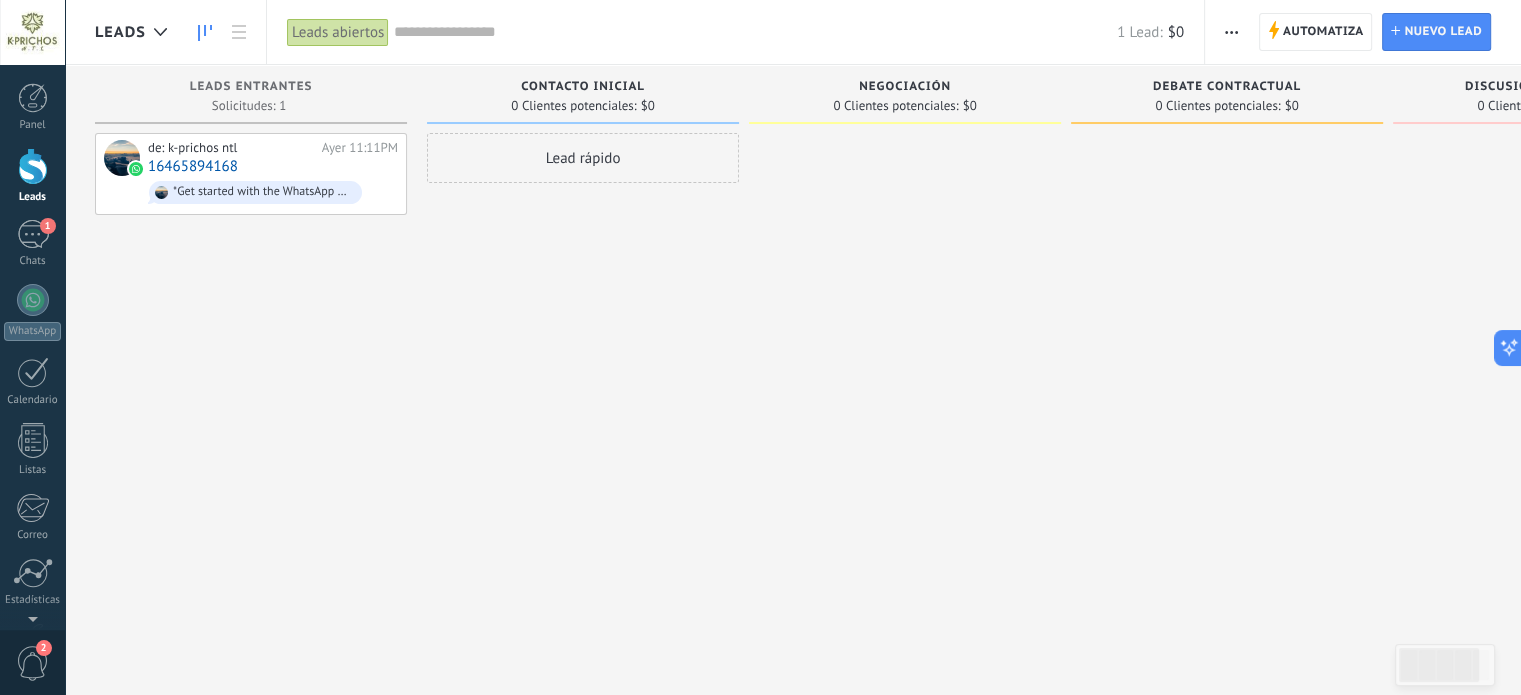 click at bounding box center (1231, 32) 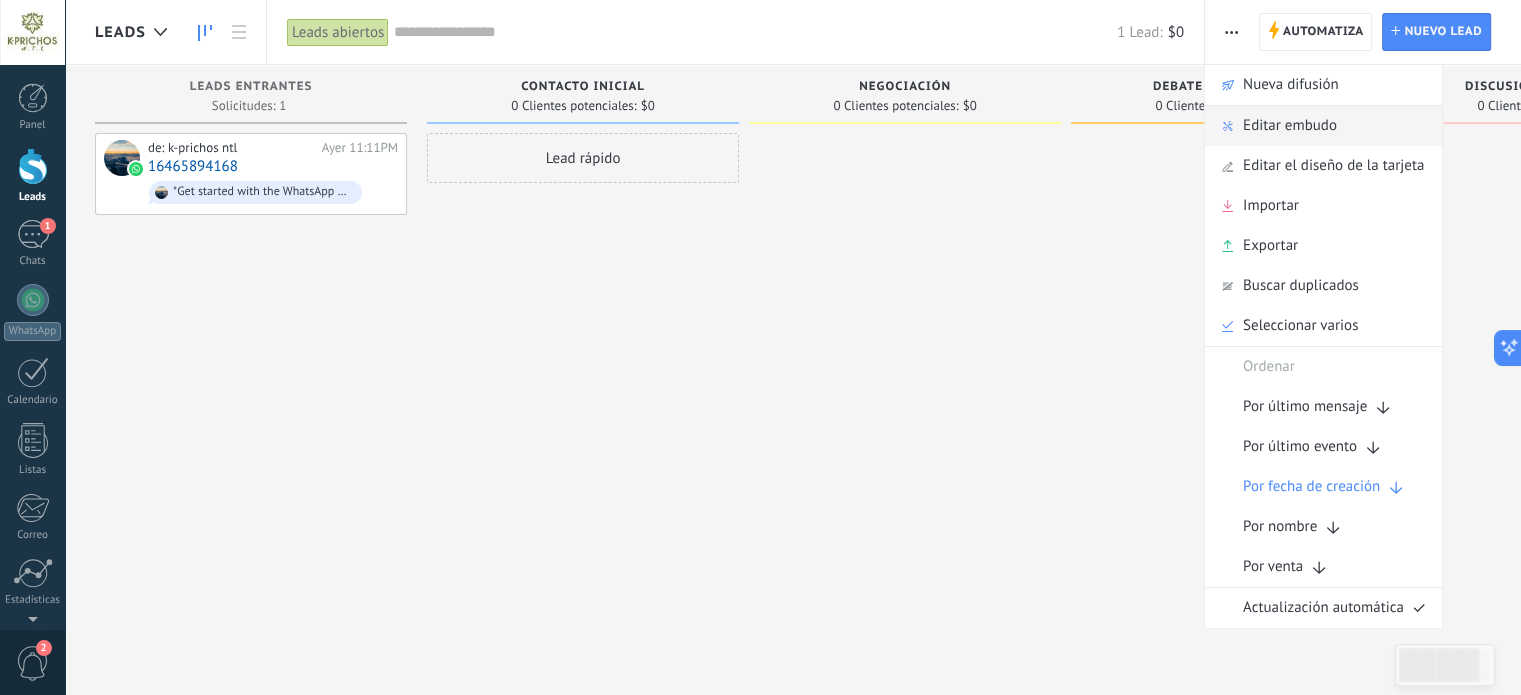 click on "Editar embudo" at bounding box center (1290, 126) 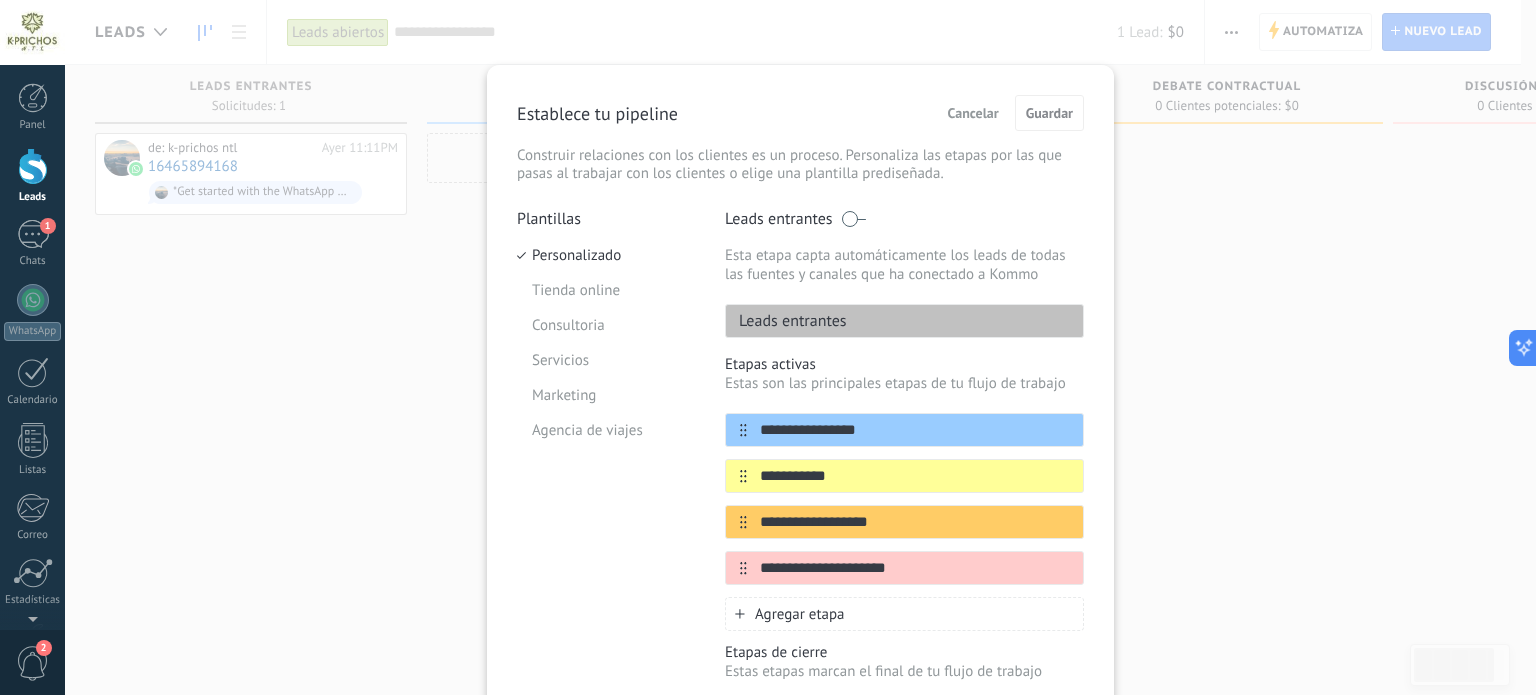 scroll, scrollTop: 100, scrollLeft: 0, axis: vertical 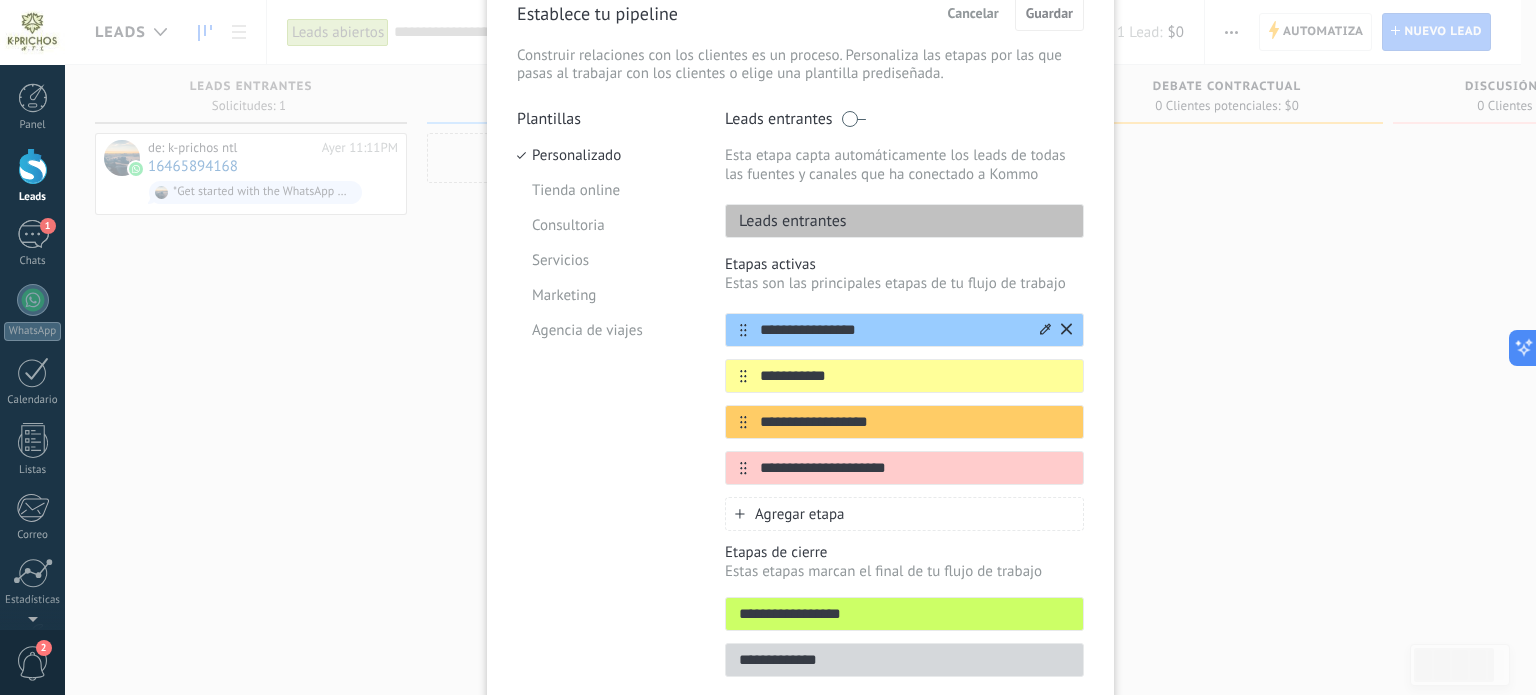 click on "**********" at bounding box center [892, 330] 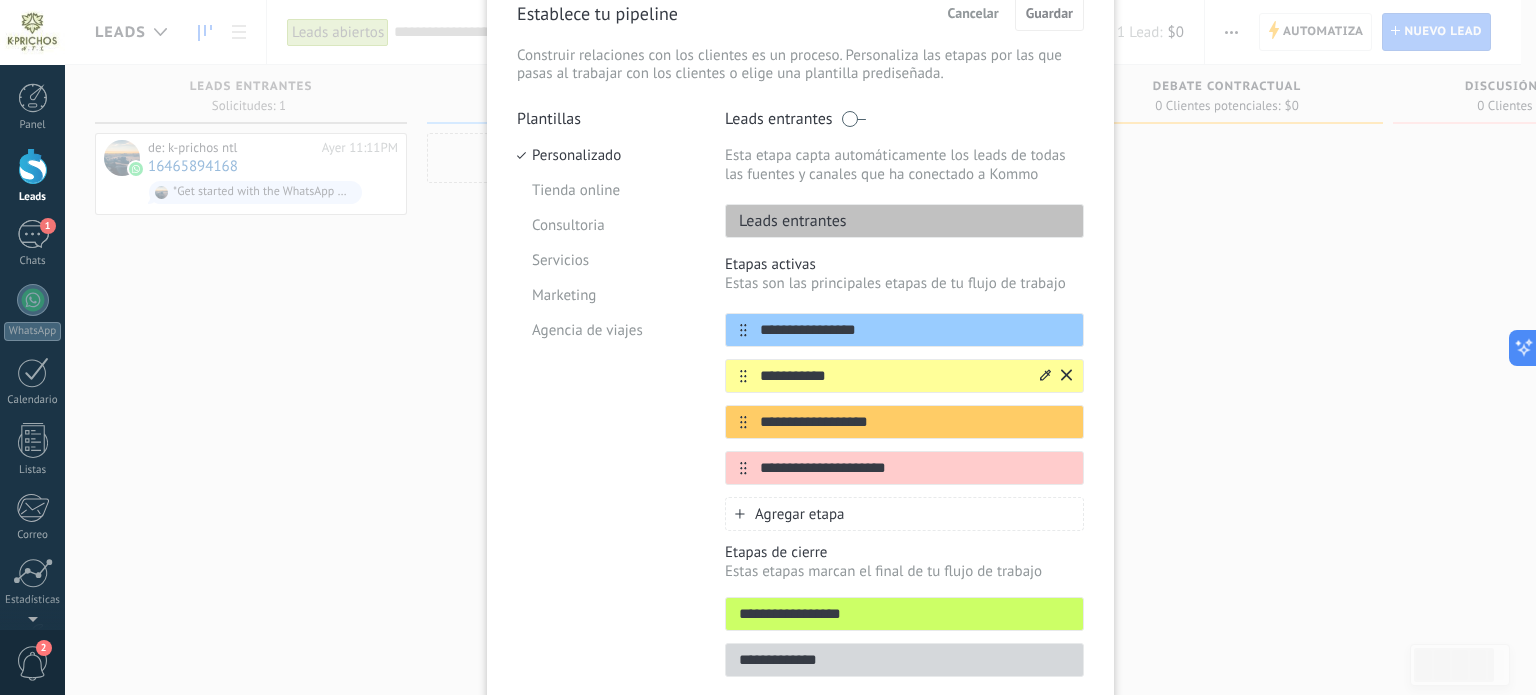 drag, startPoint x: 877, startPoint y: 380, endPoint x: 757, endPoint y: 371, distance: 120.33703 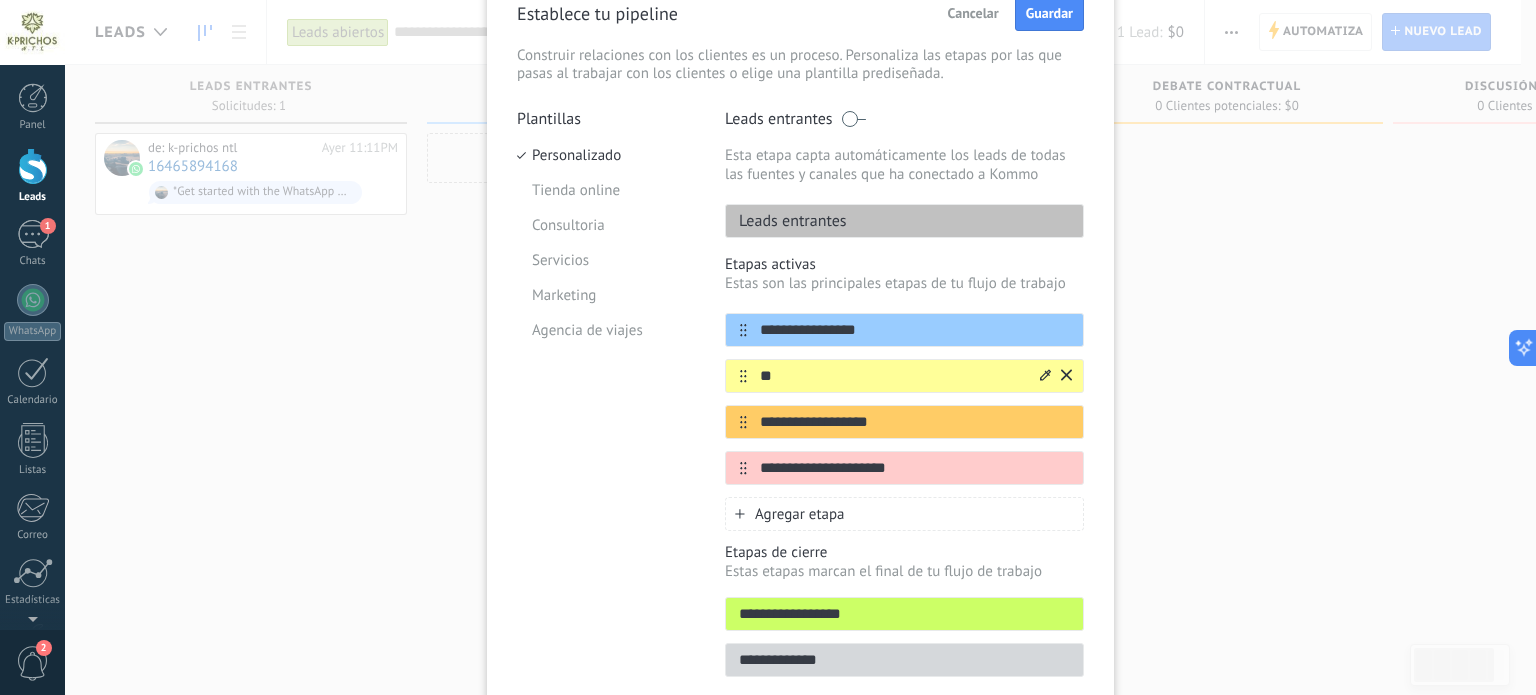 type on "*" 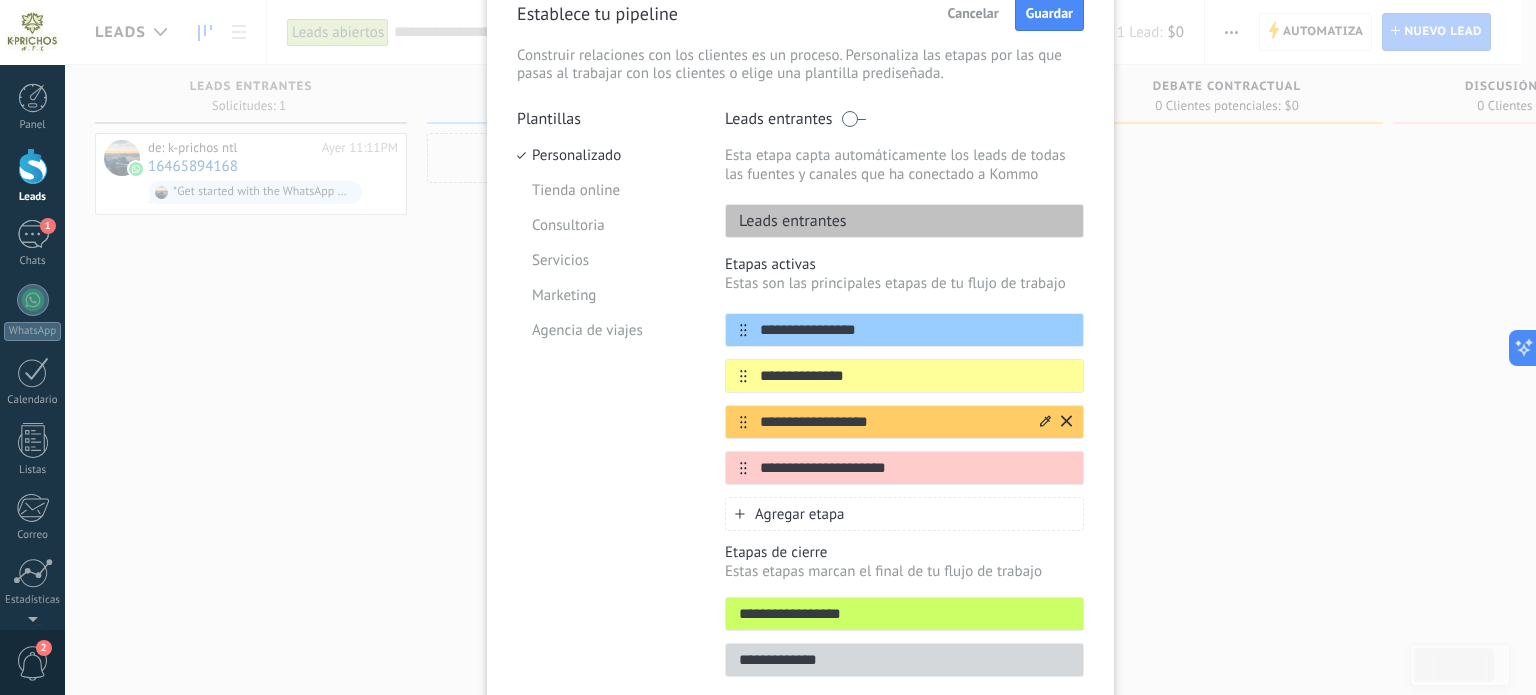 type on "**********" 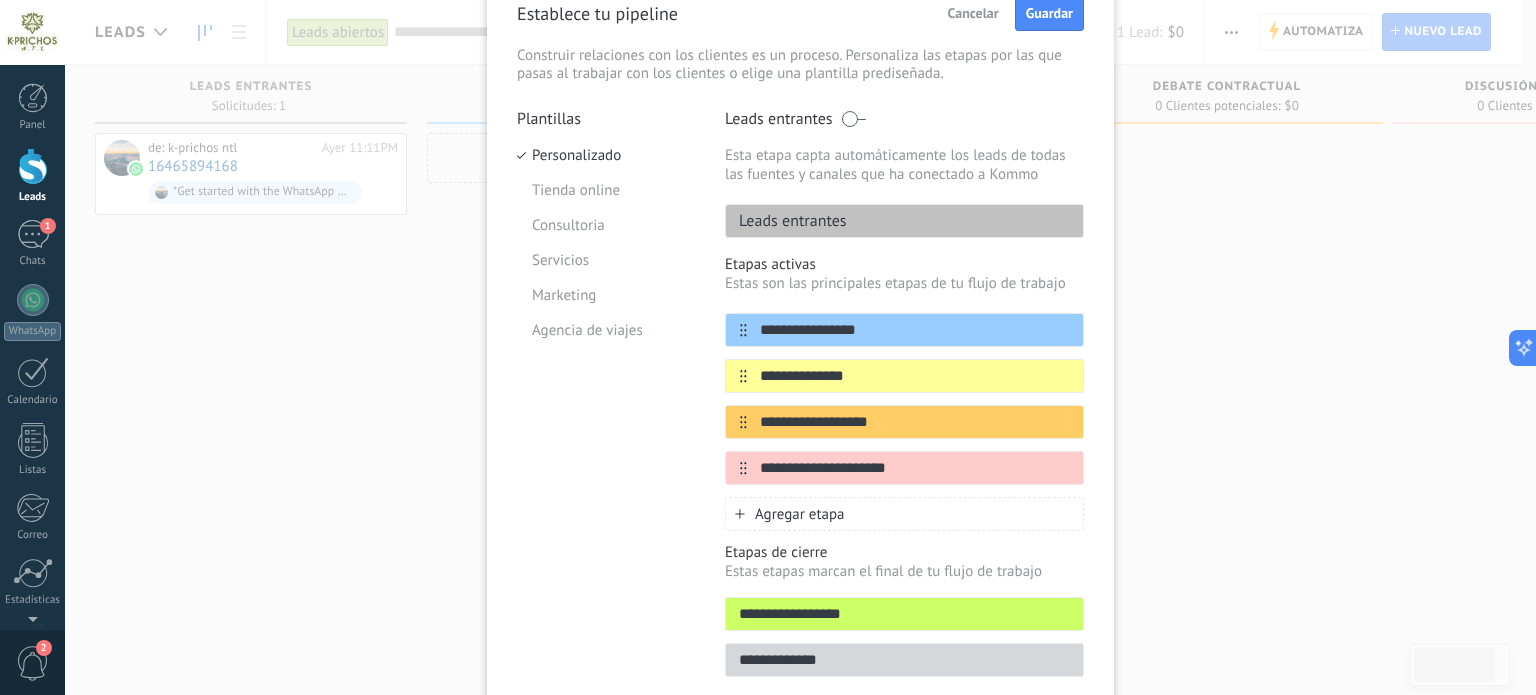 drag, startPoint x: 931, startPoint y: 426, endPoint x: 556, endPoint y: 424, distance: 375.00534 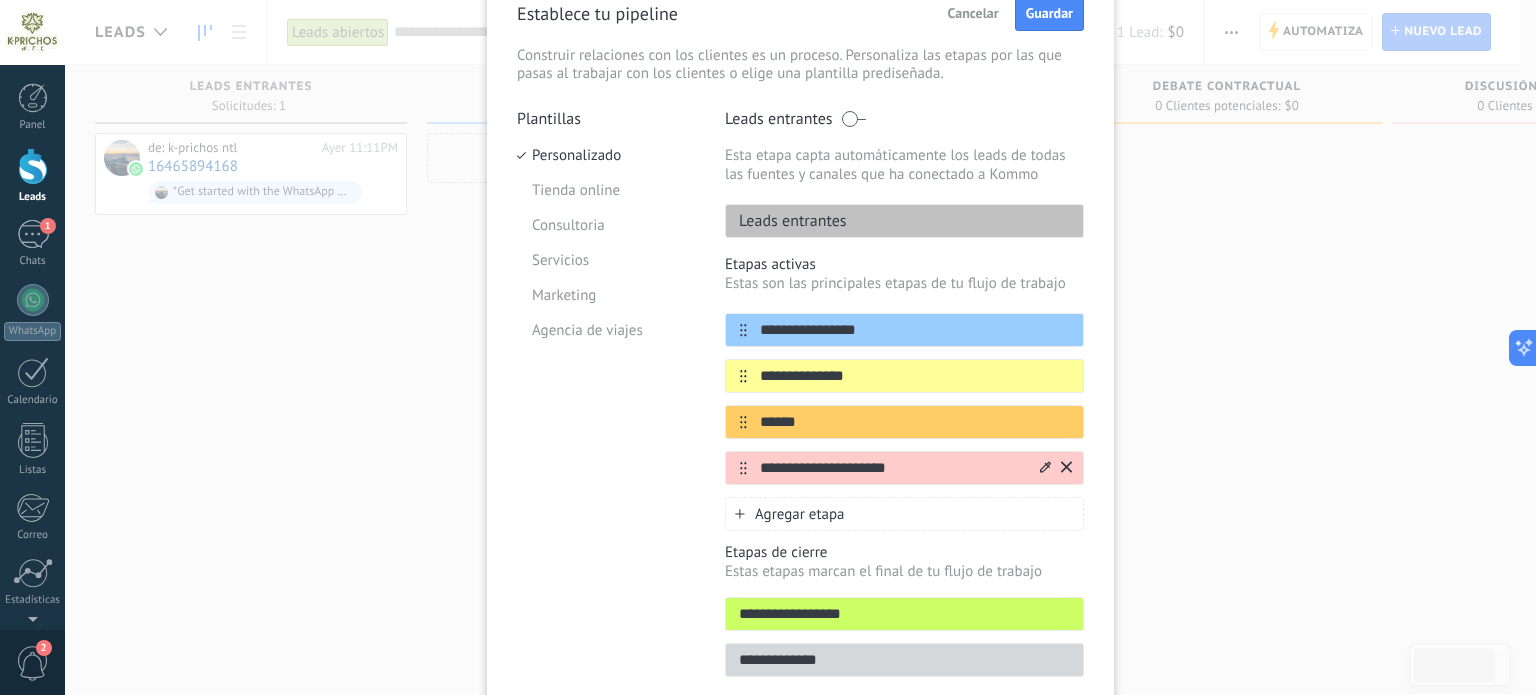 click on "**********" at bounding box center [904, 468] 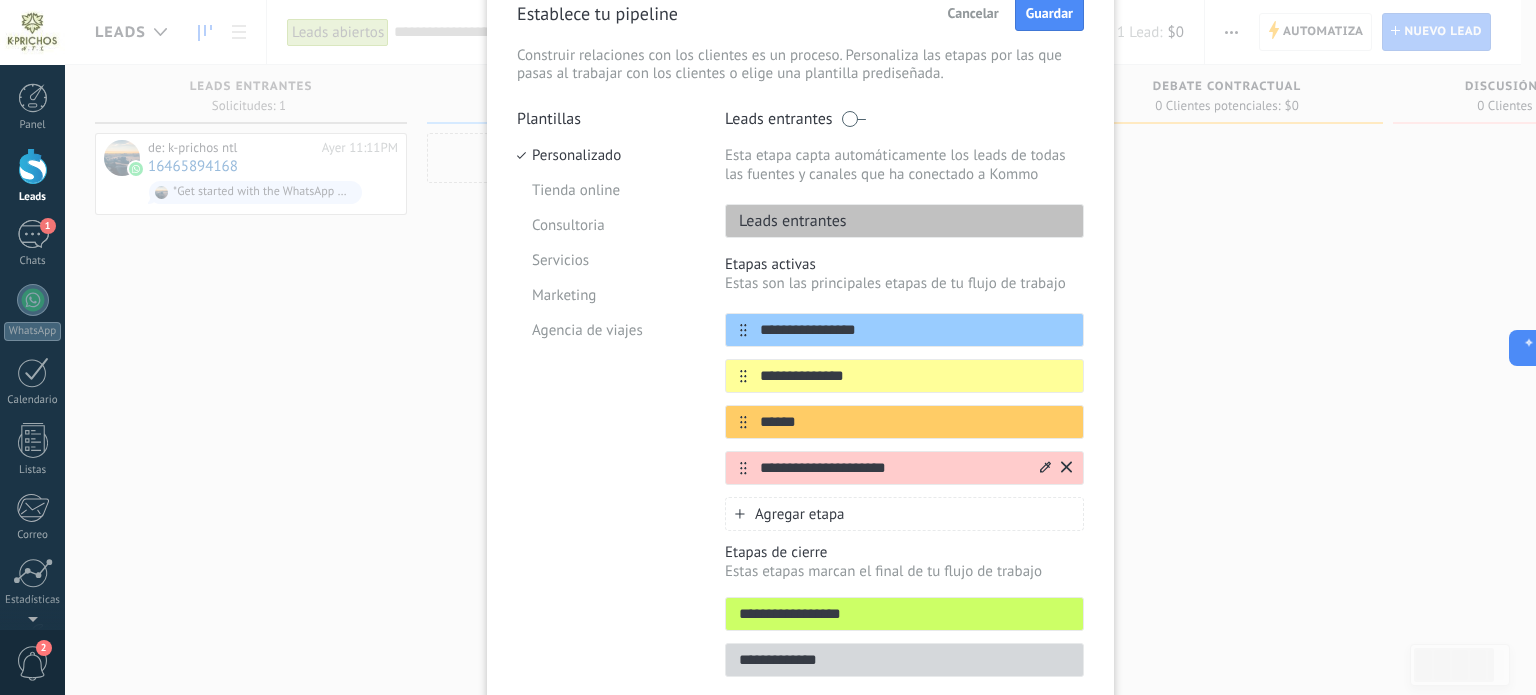 click on "**********" at bounding box center [892, 468] 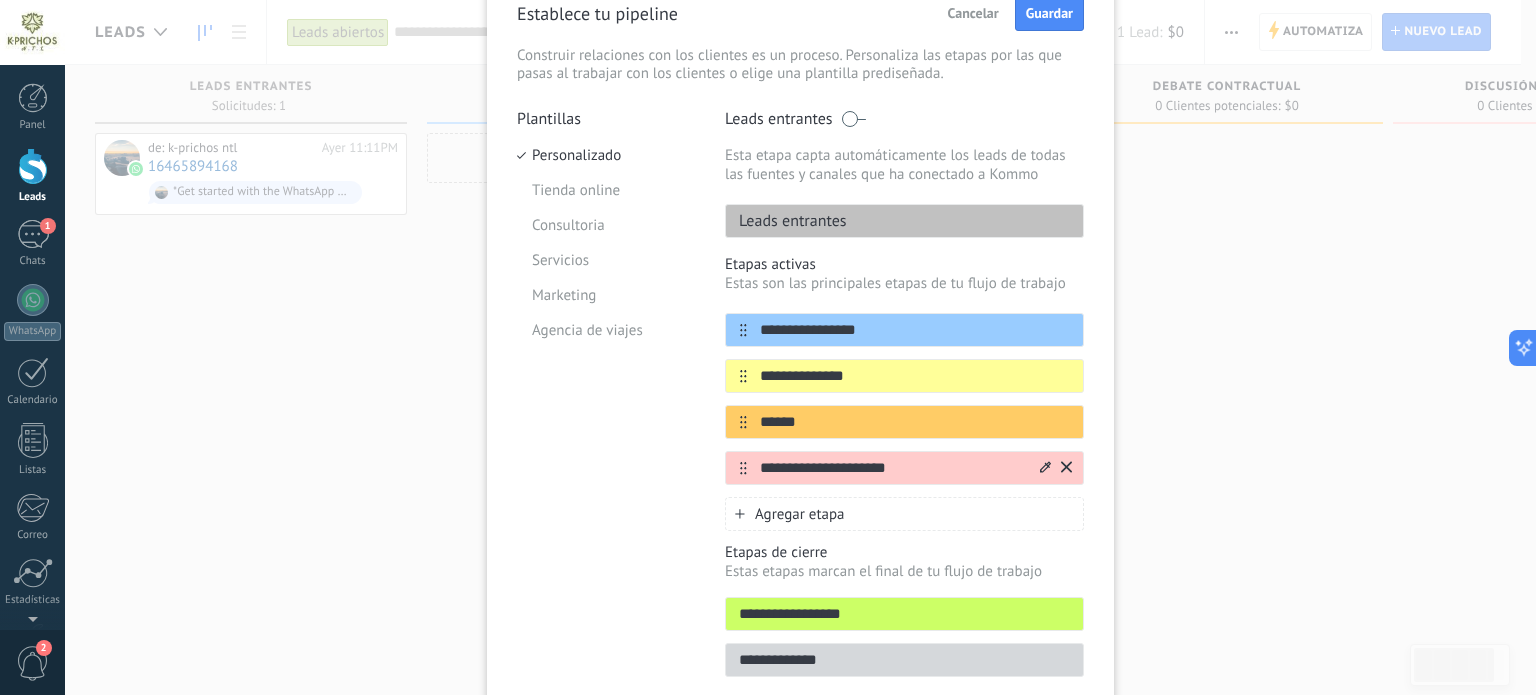 drag, startPoint x: 872, startPoint y: 468, endPoint x: 728, endPoint y: 475, distance: 144.17004 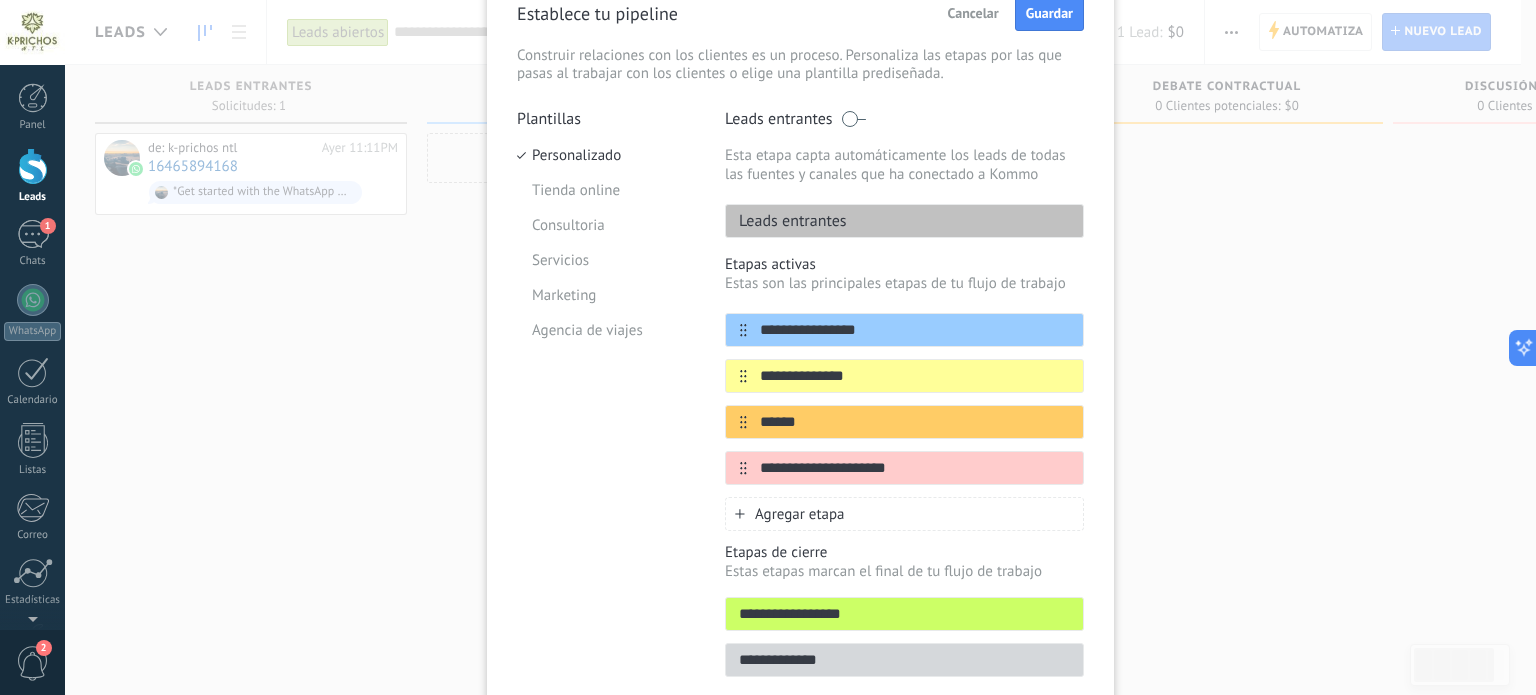drag, startPoint x: 817, startPoint y: 412, endPoint x: 532, endPoint y: 404, distance: 285.11224 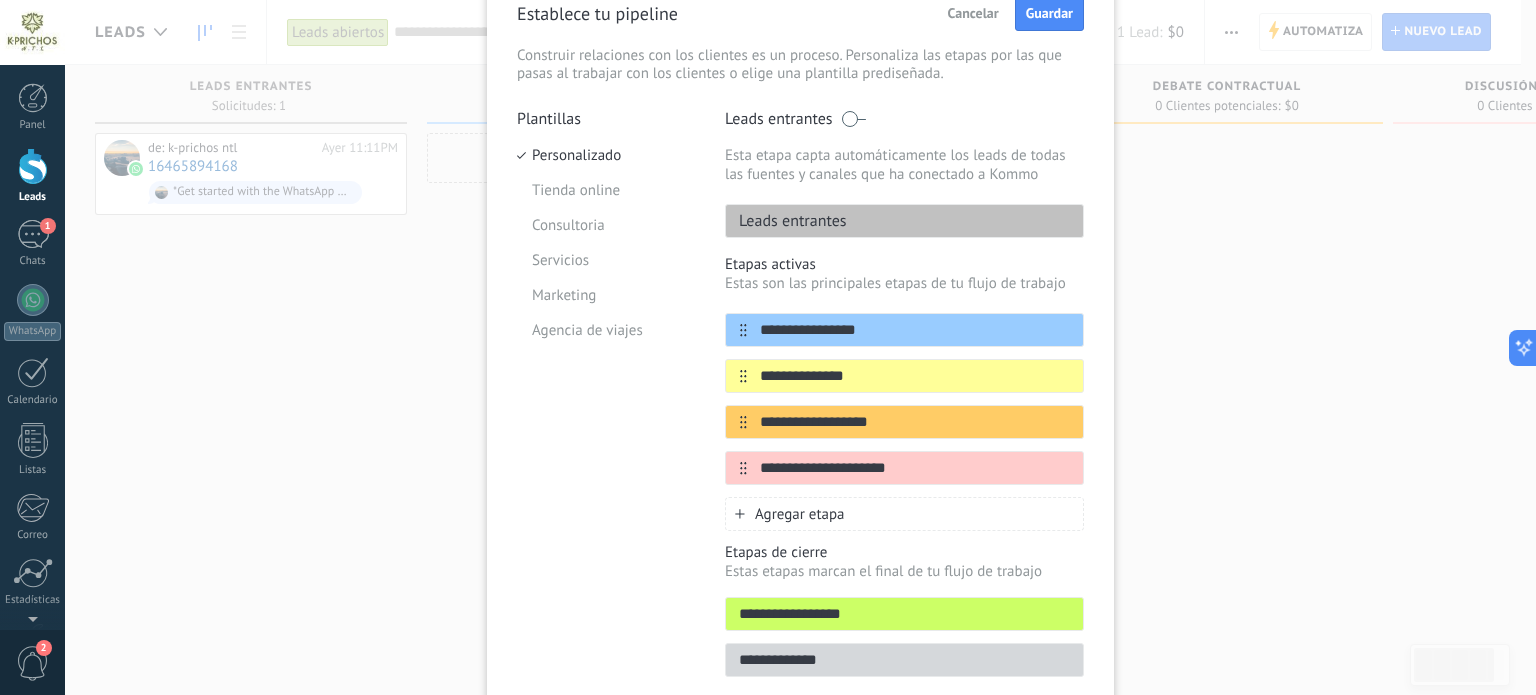 type on "**********" 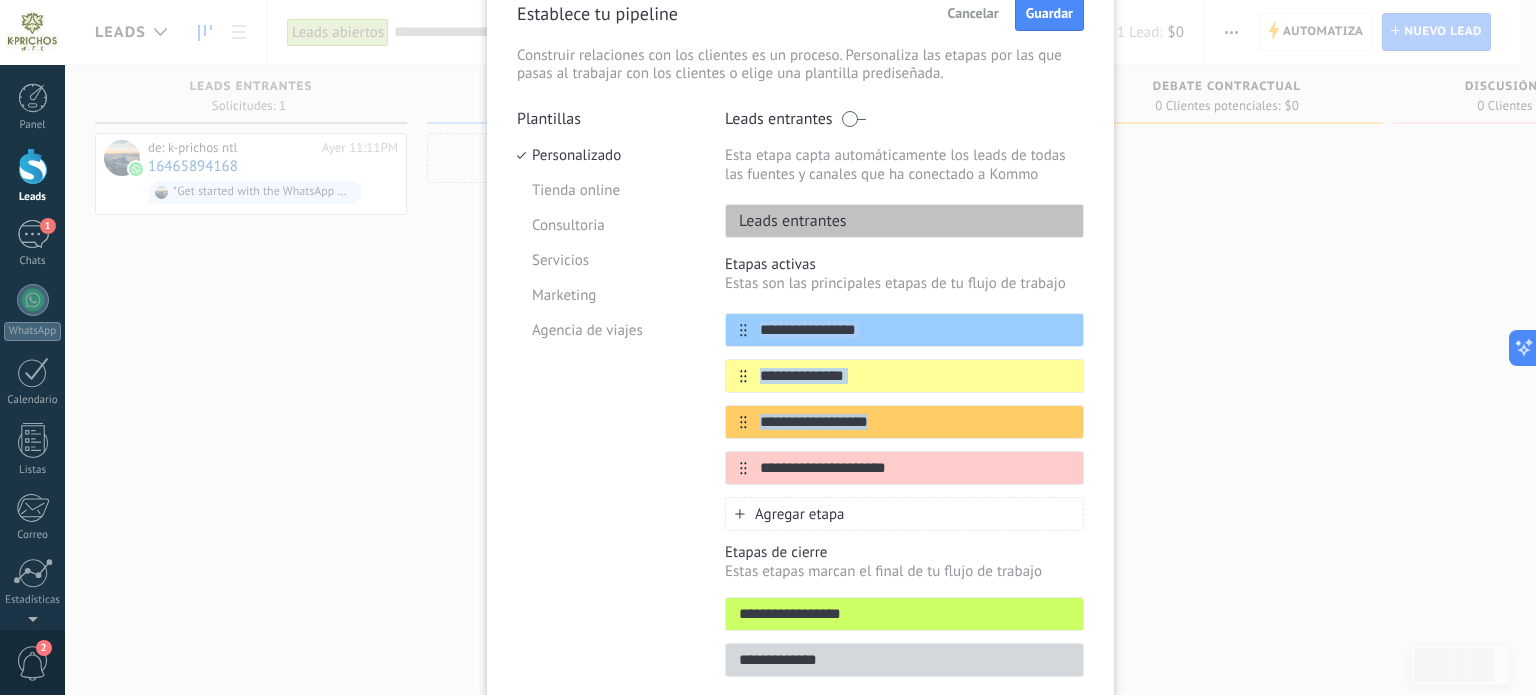 click on "**********" at bounding box center (904, 399) 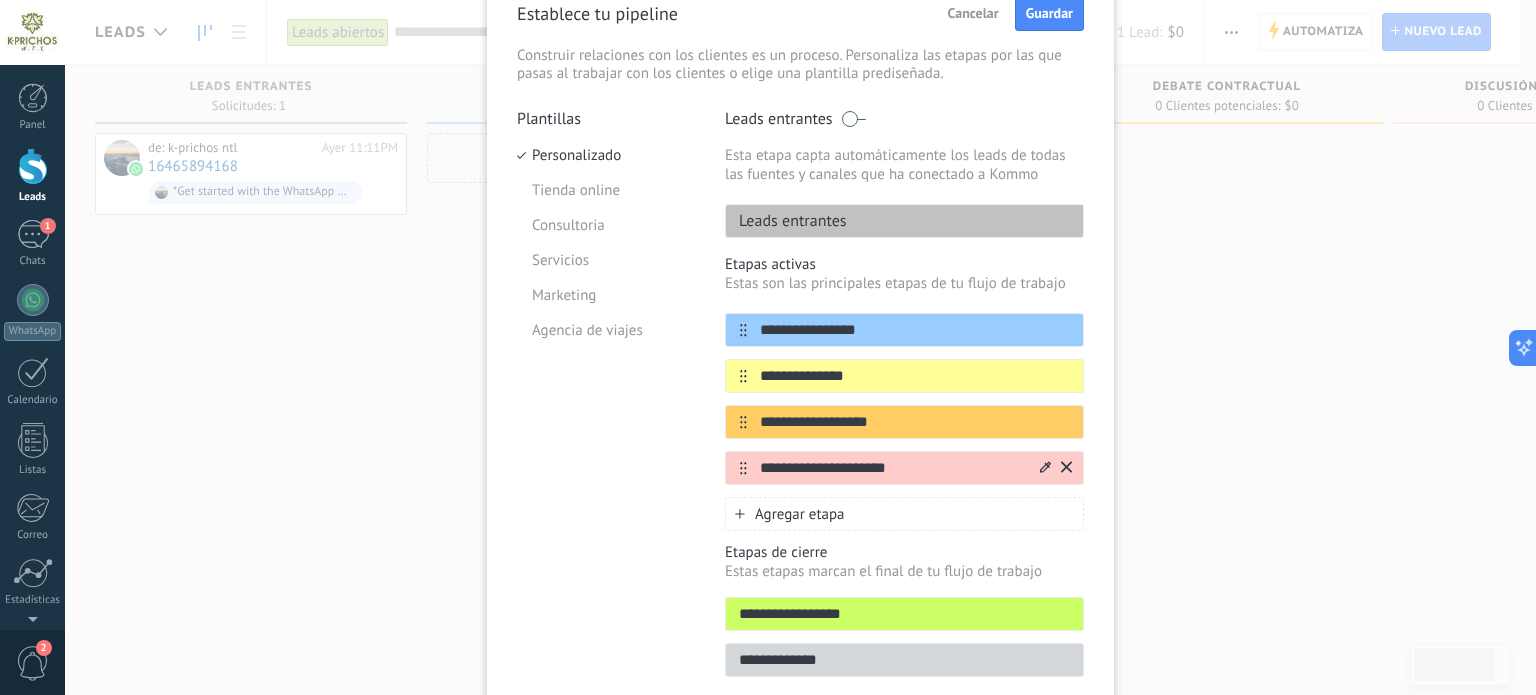 click on "**********" at bounding box center (892, 468) 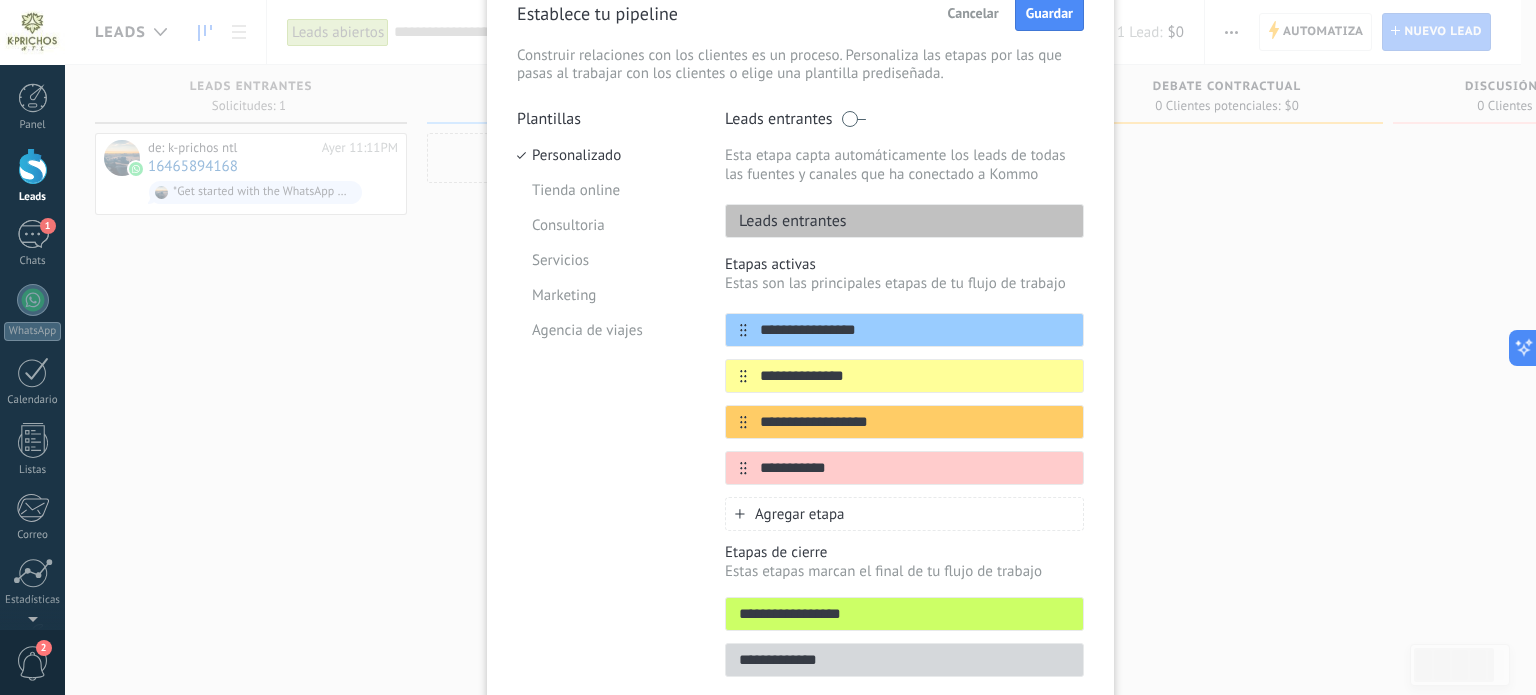 type on "**********" 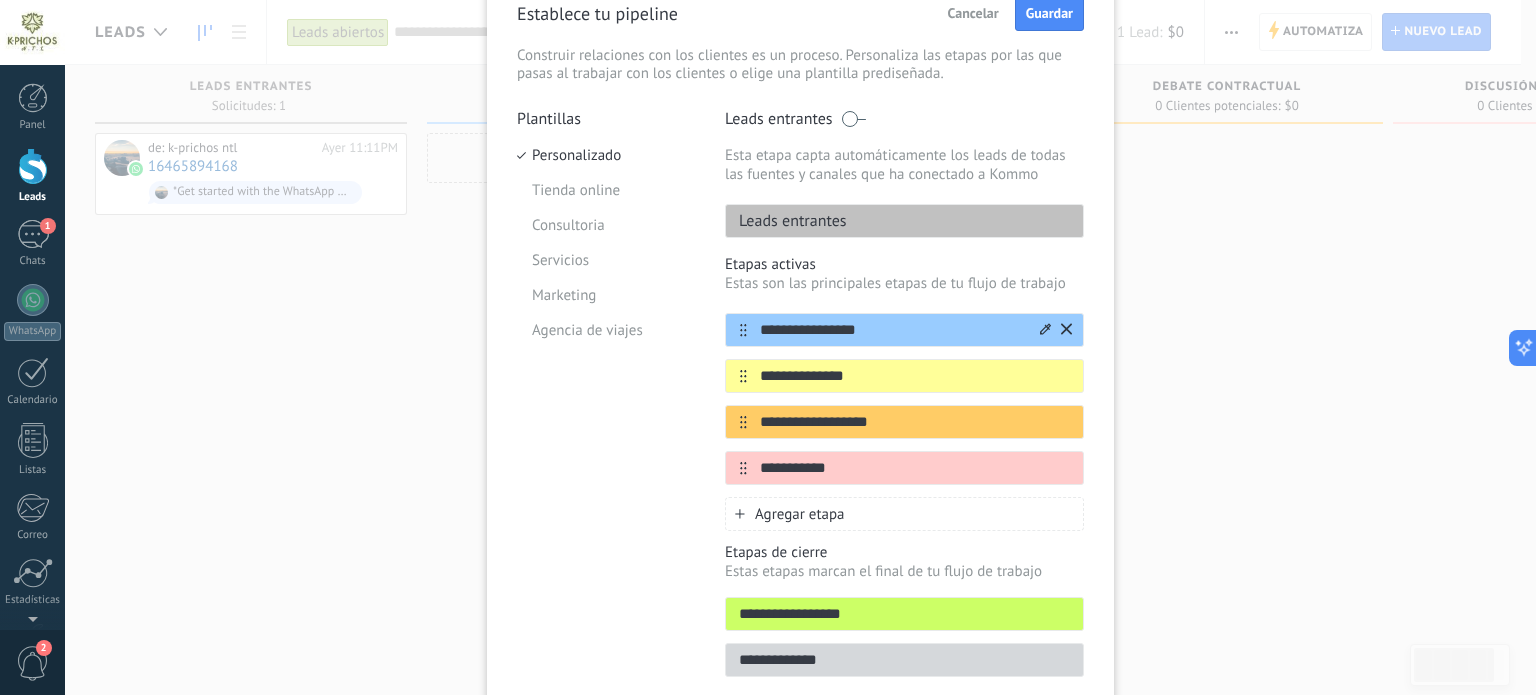 click 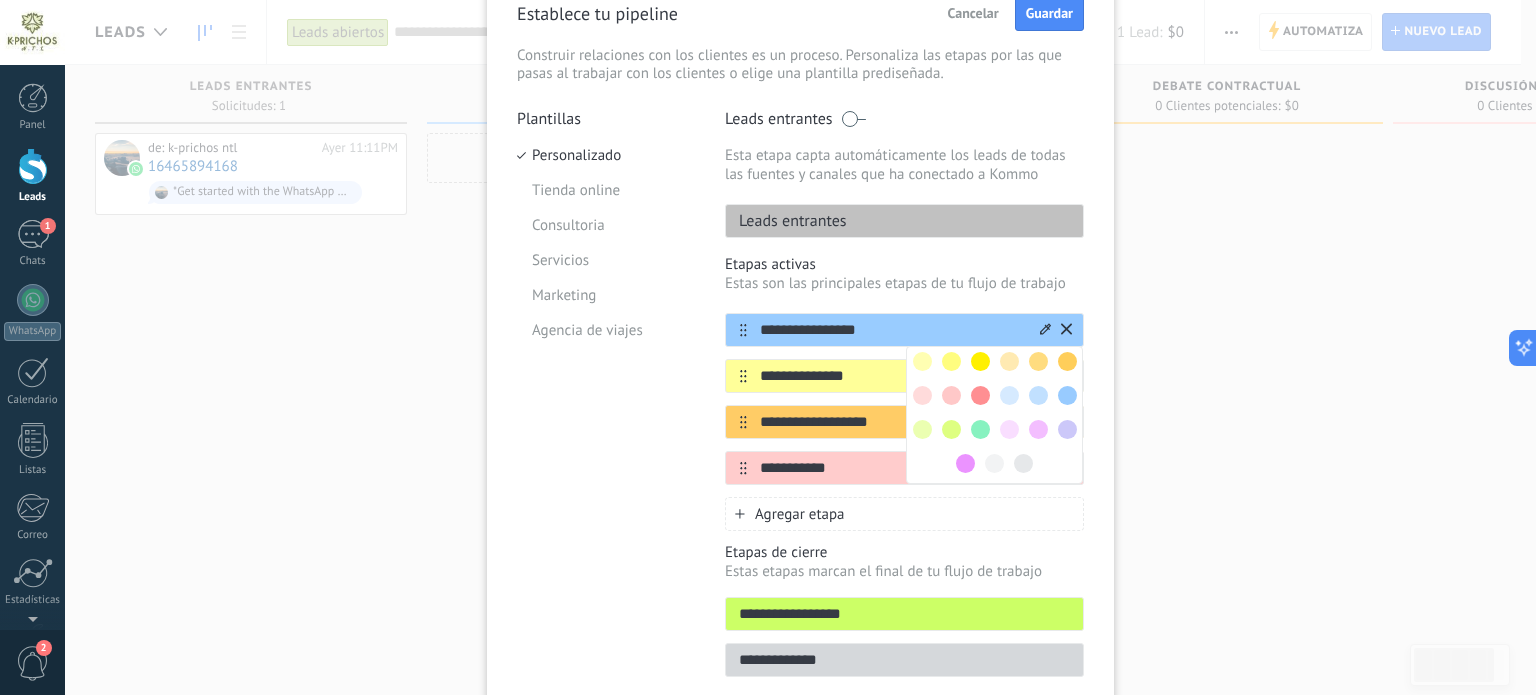 click at bounding box center (922, 361) 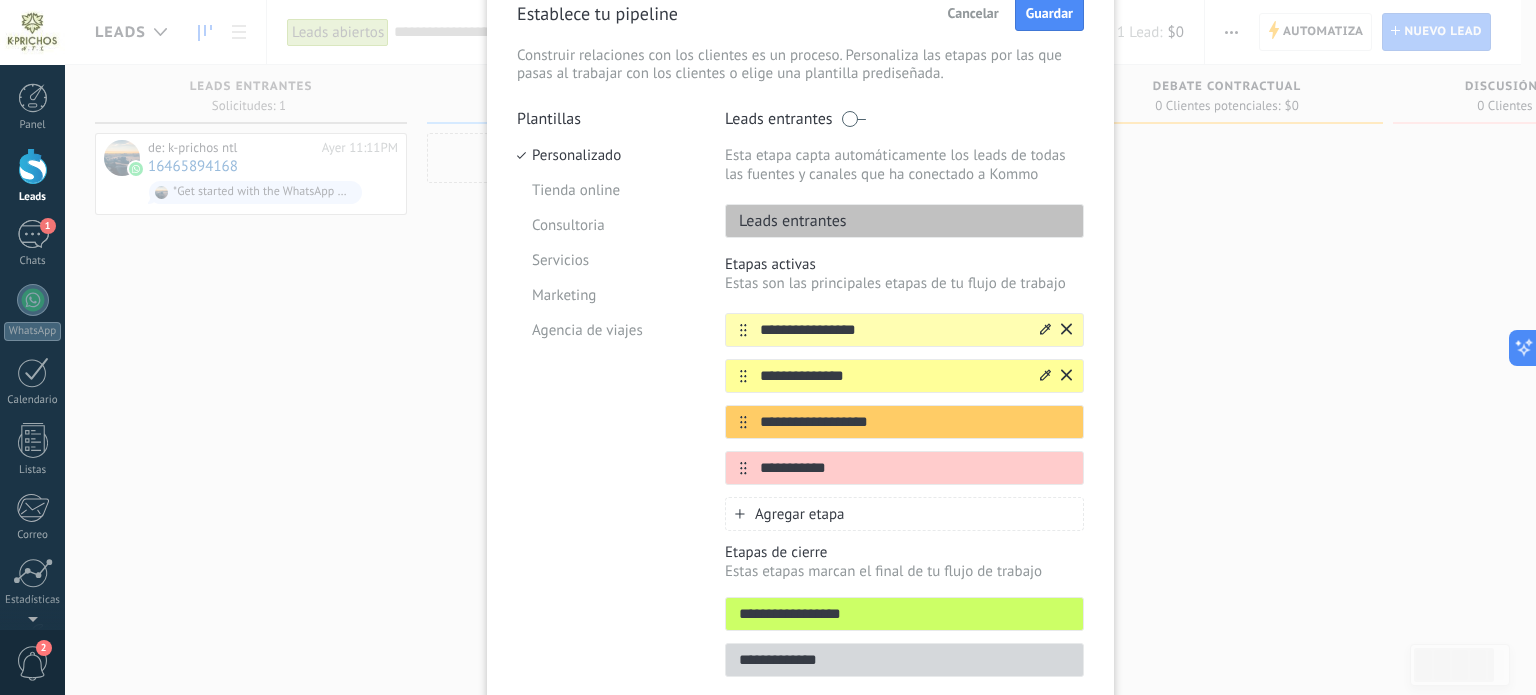 click 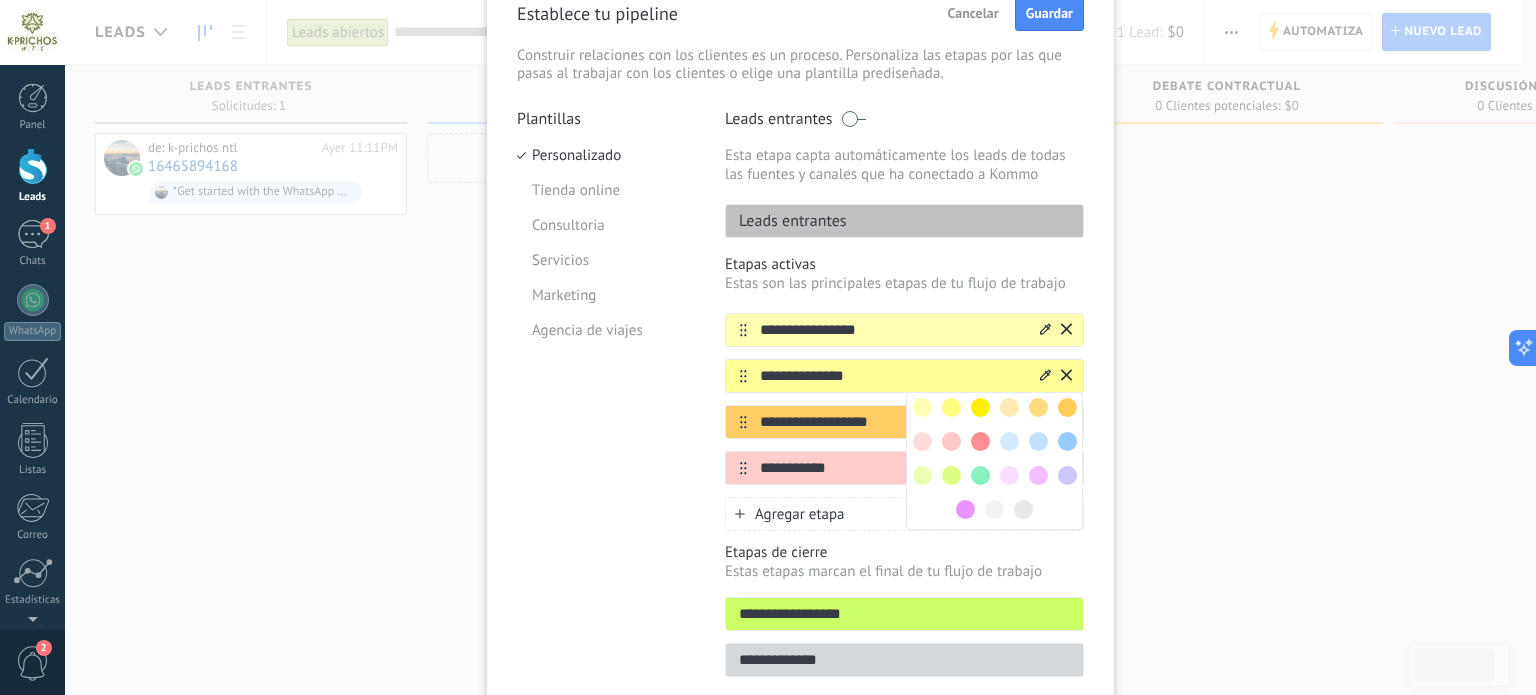 click on "**********" at bounding box center [892, 330] 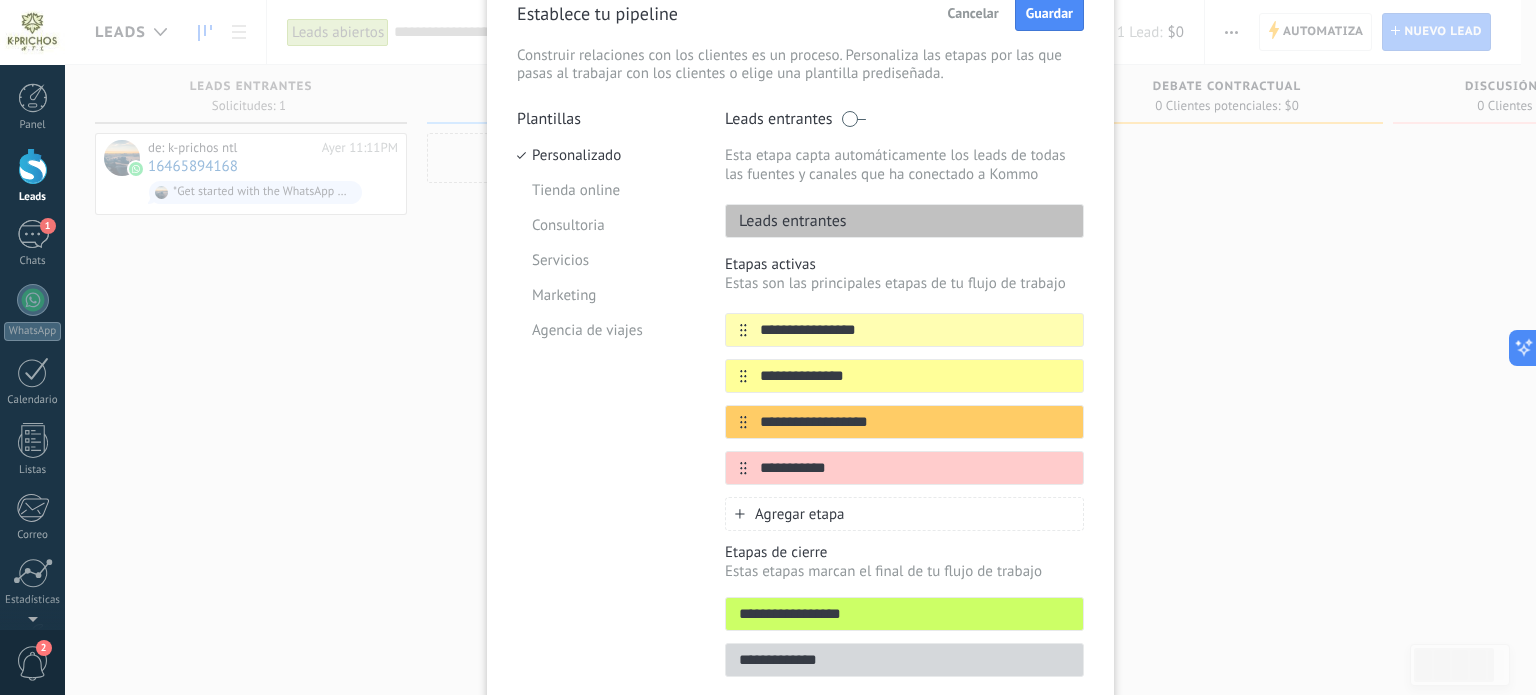 click 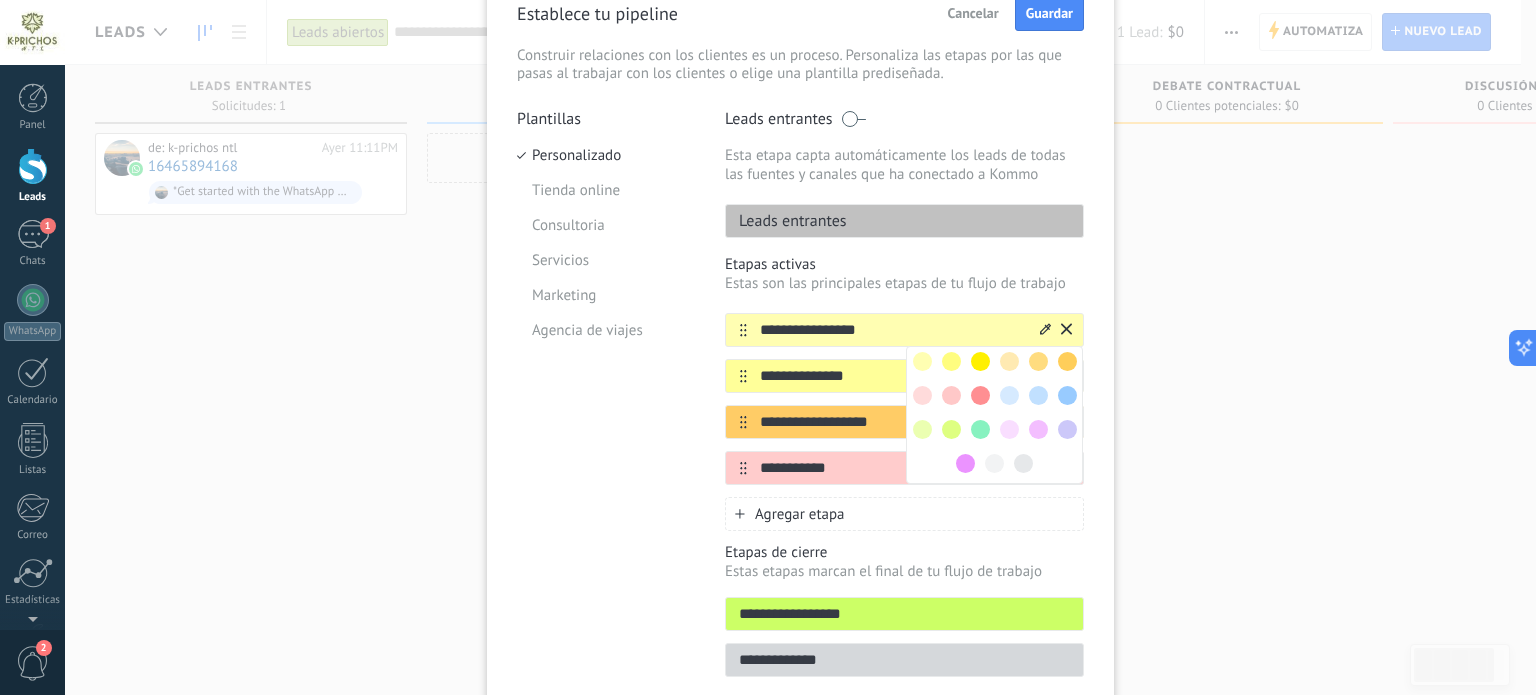 click at bounding box center [994, 415] 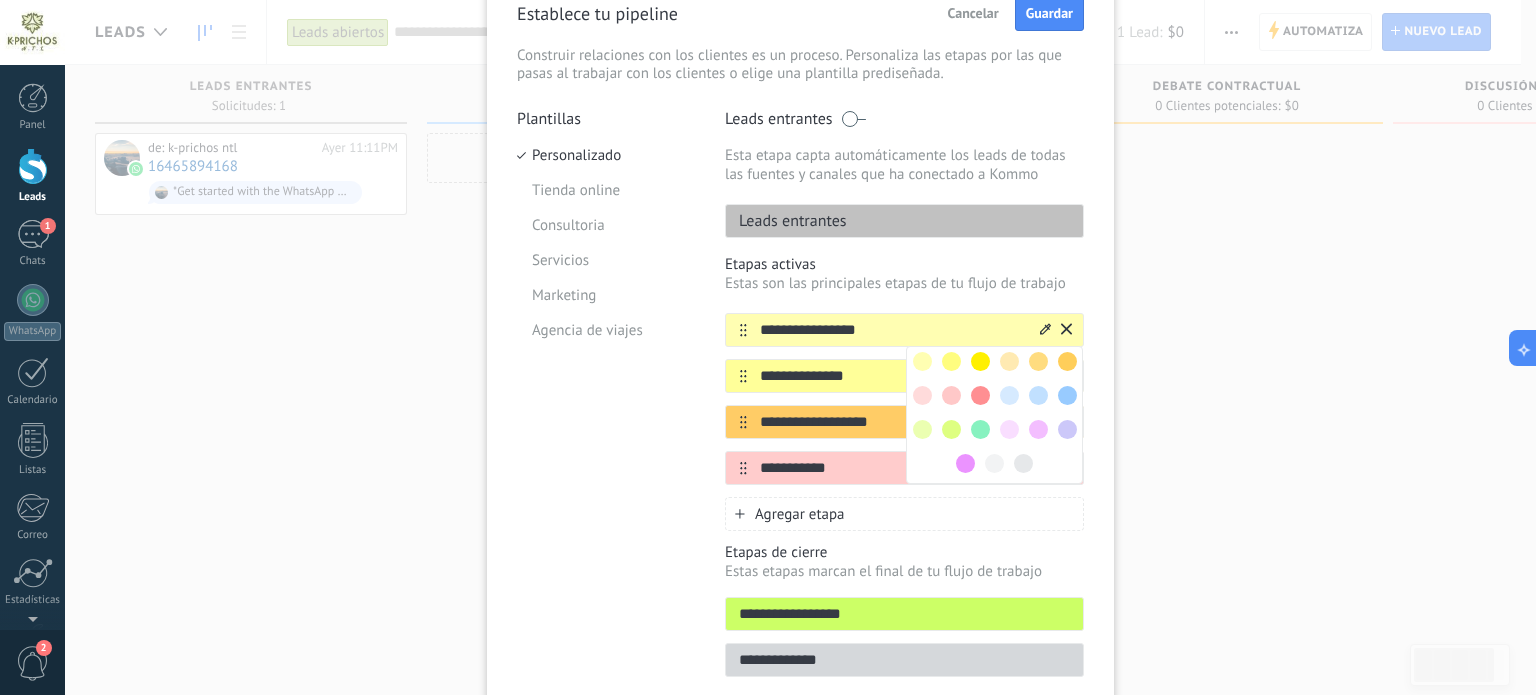 click at bounding box center (994, 463) 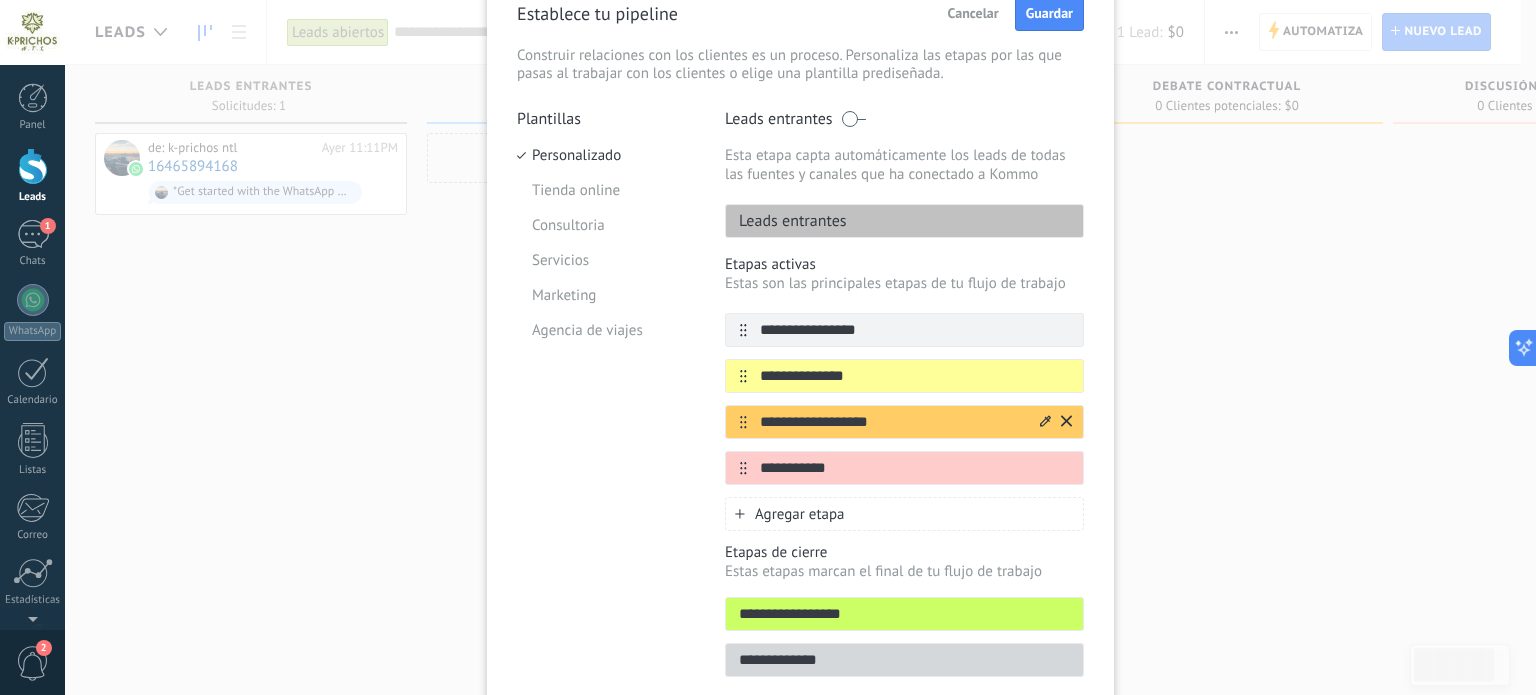 click at bounding box center (1054, 422) 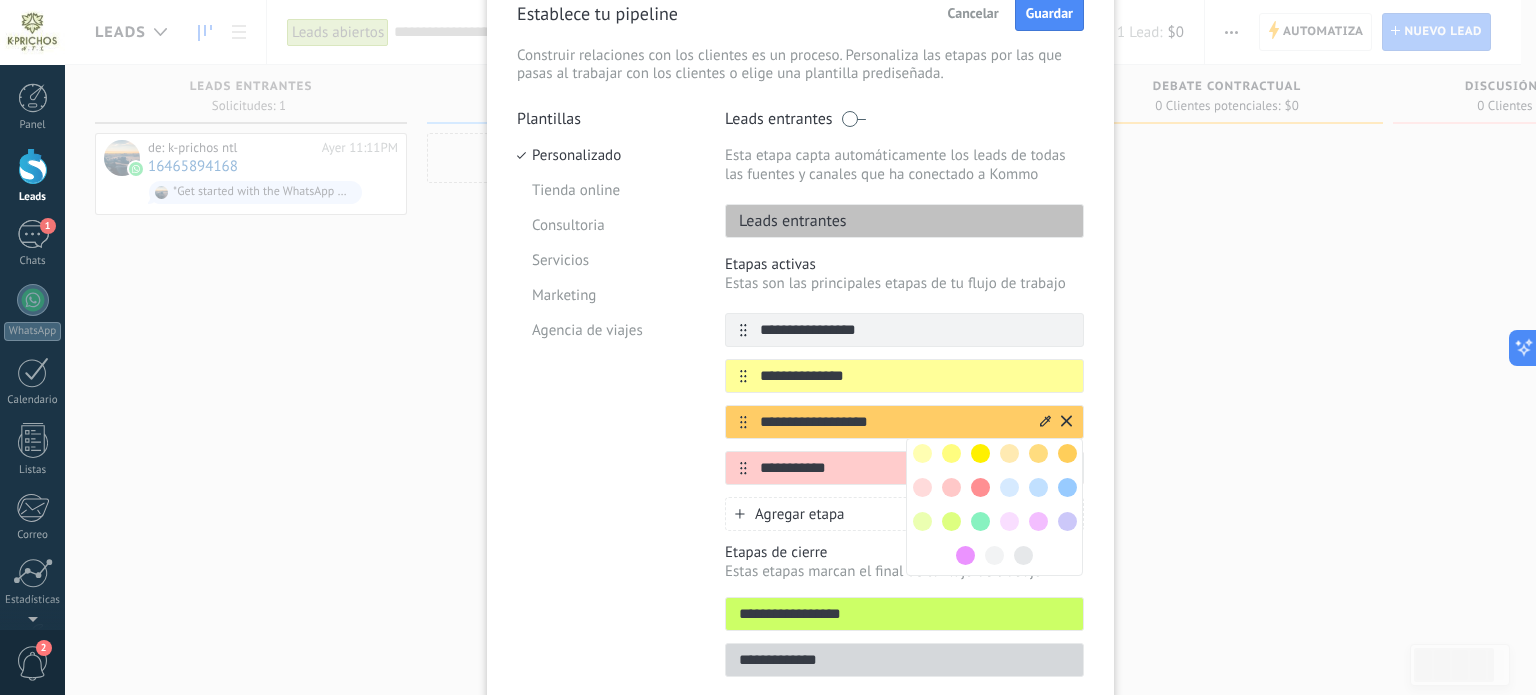 click at bounding box center (980, 521) 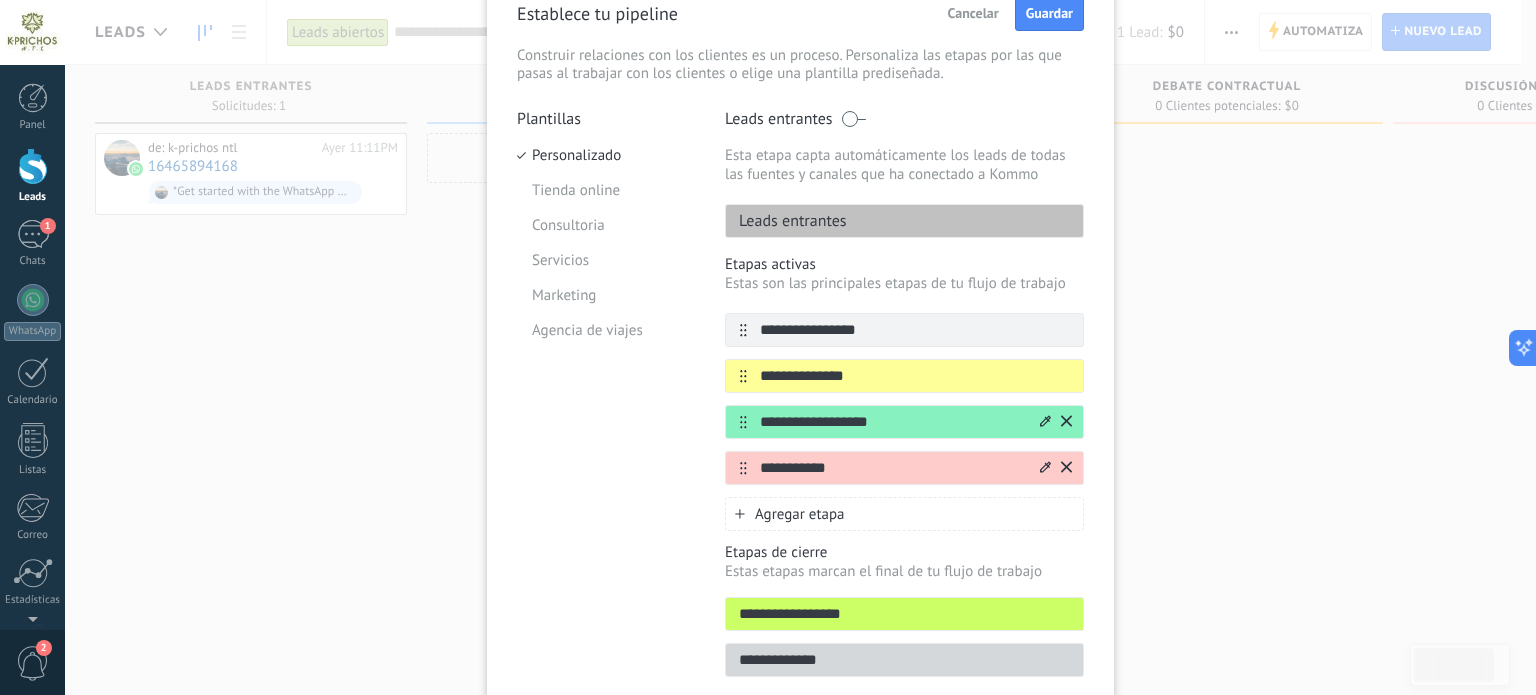 click at bounding box center [1045, 468] 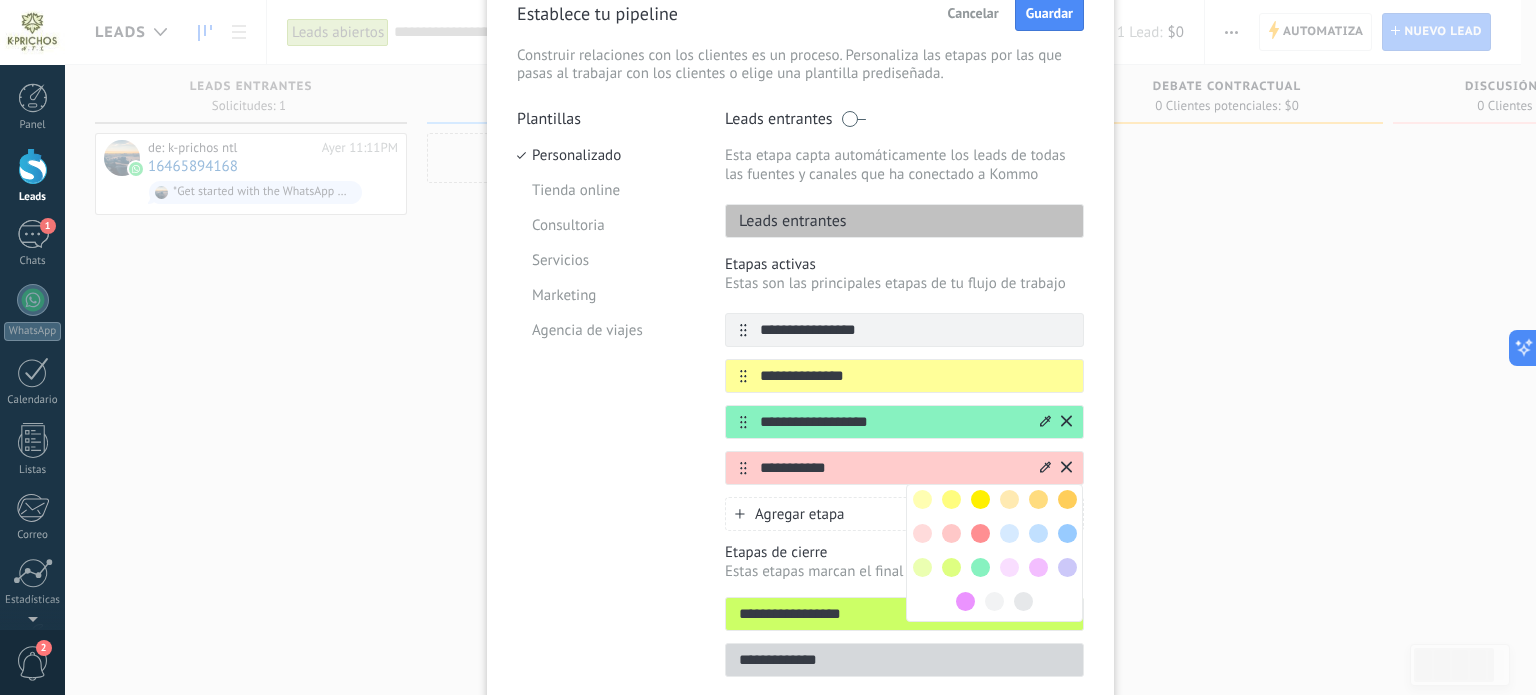 click at bounding box center (922, 567) 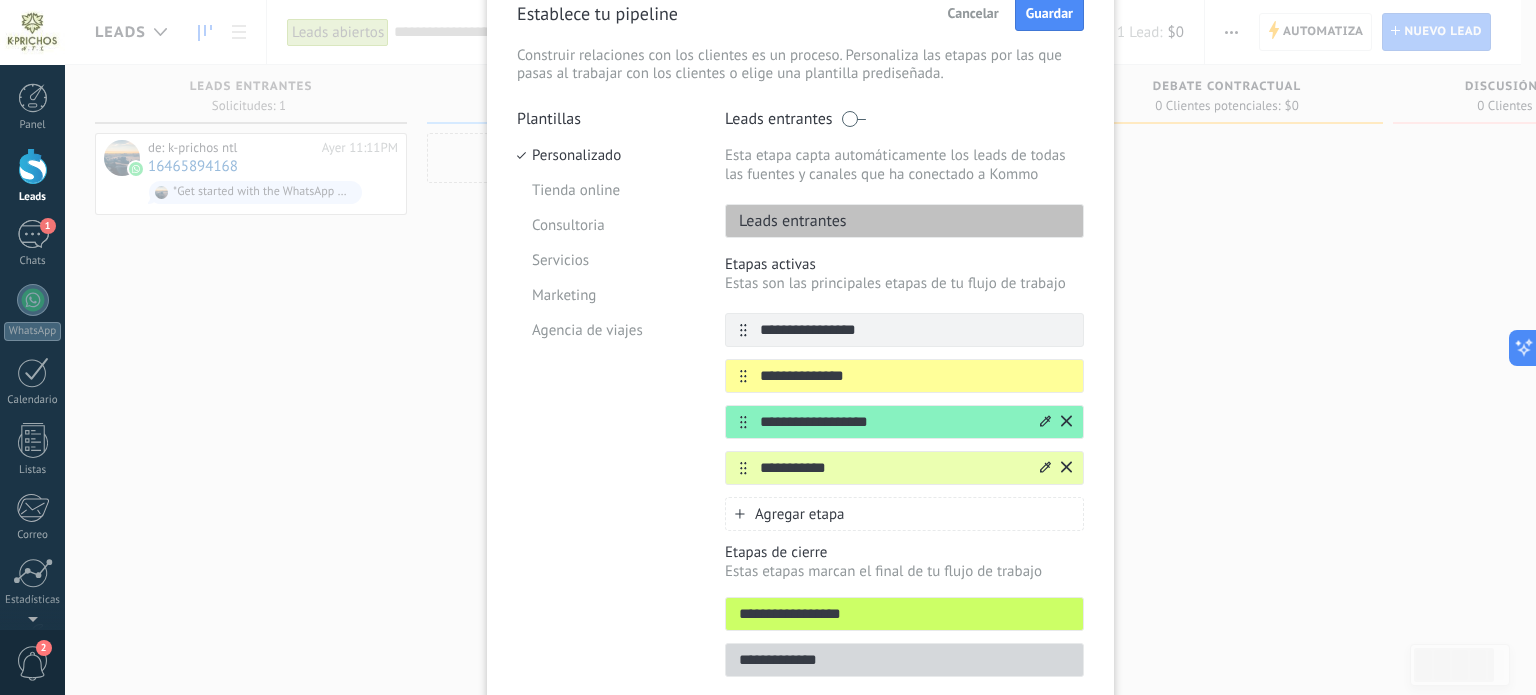 click on "Plantillas Personalizado Tienda online Consultoria Servicios Marketing Agencia de viajes" at bounding box center (606, 399) 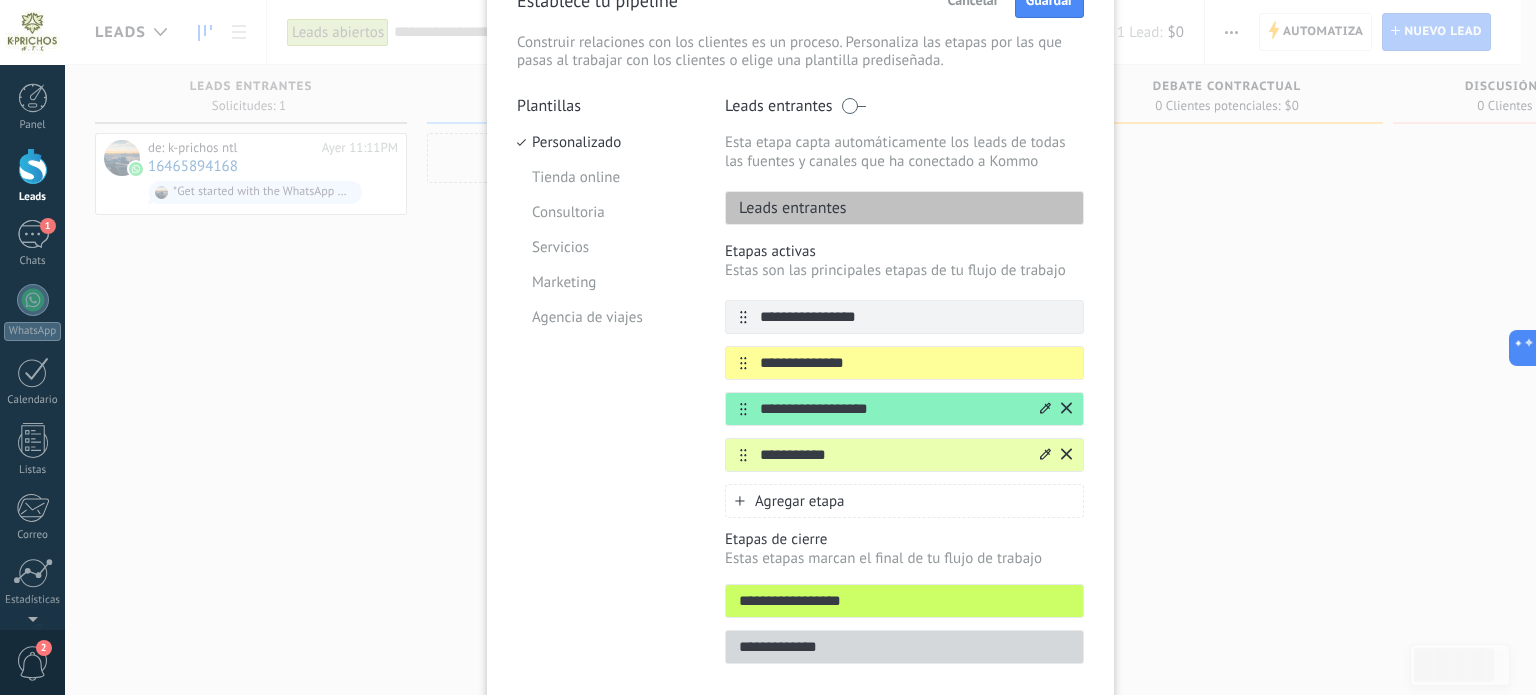 scroll, scrollTop: 87, scrollLeft: 0, axis: vertical 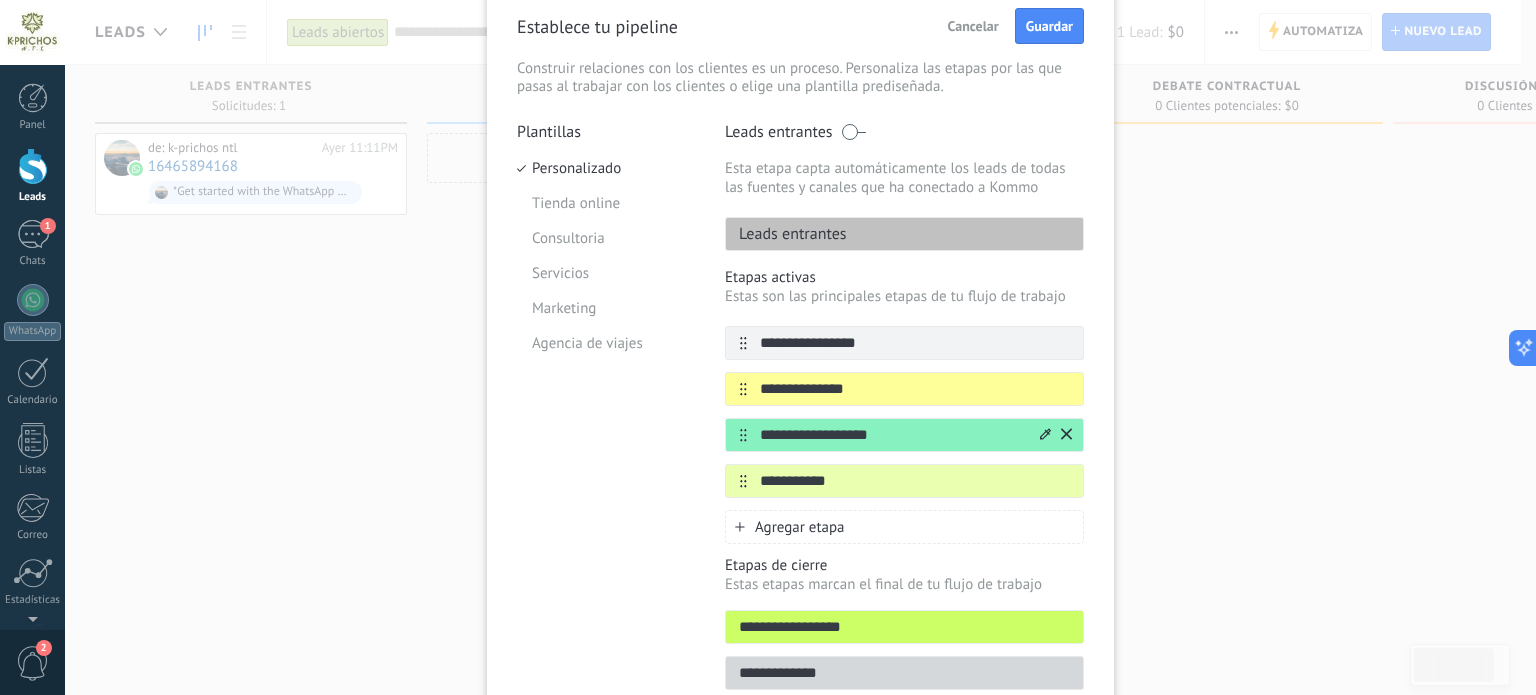 click 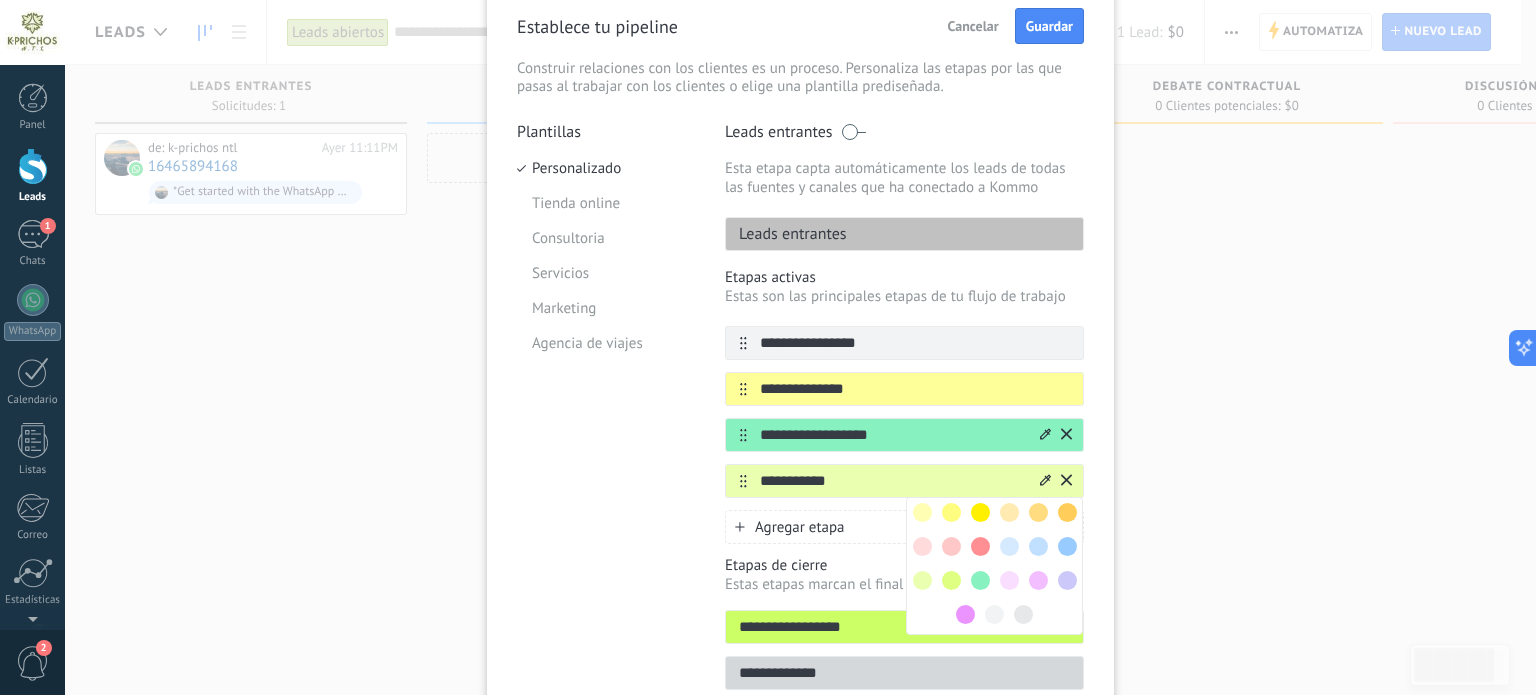 click at bounding box center (1023, 614) 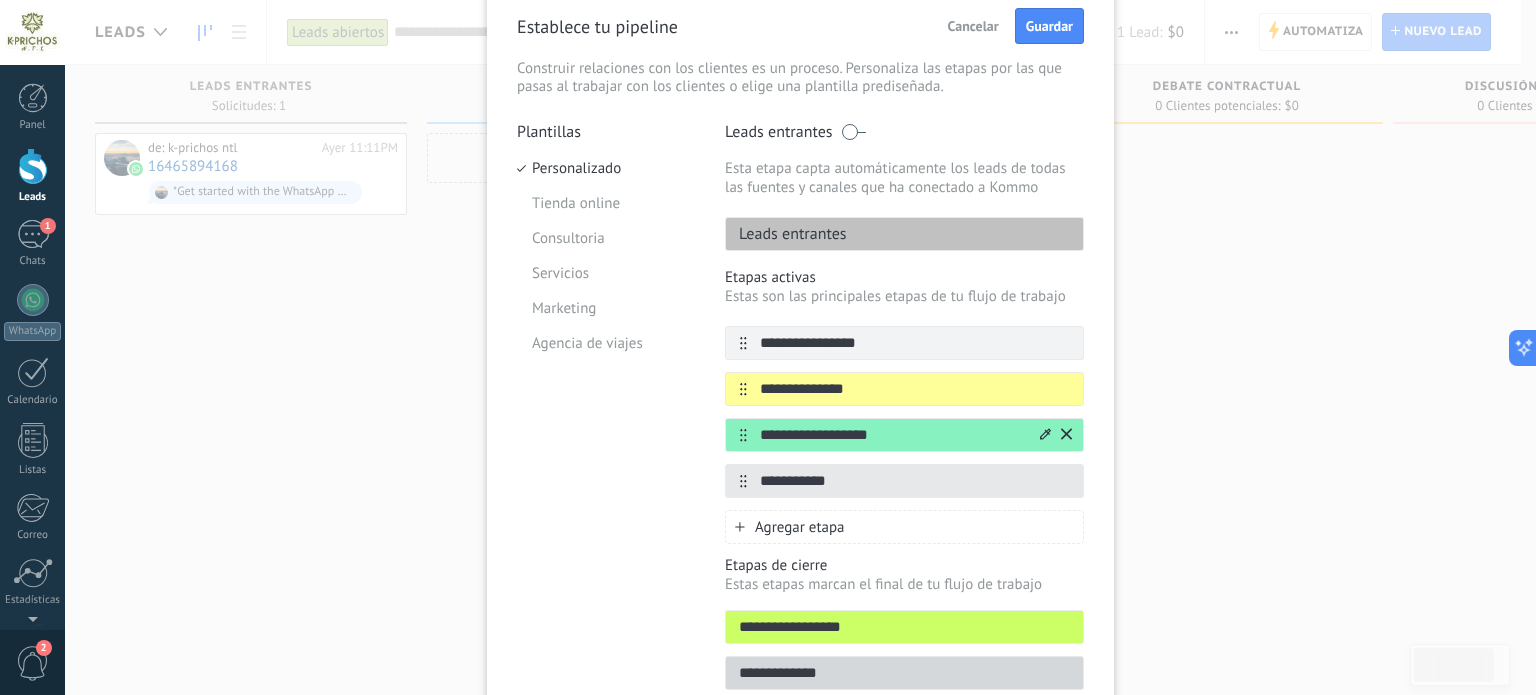 click 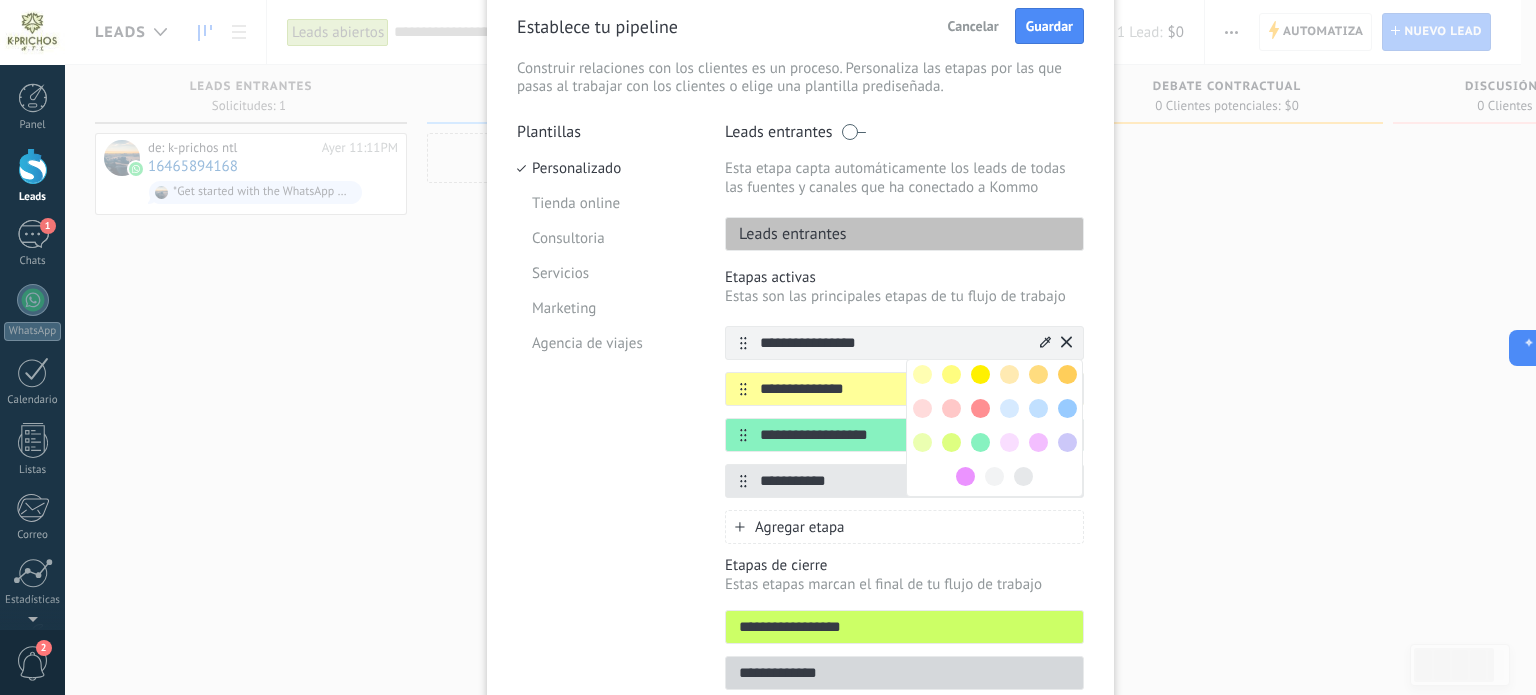 click at bounding box center [951, 442] 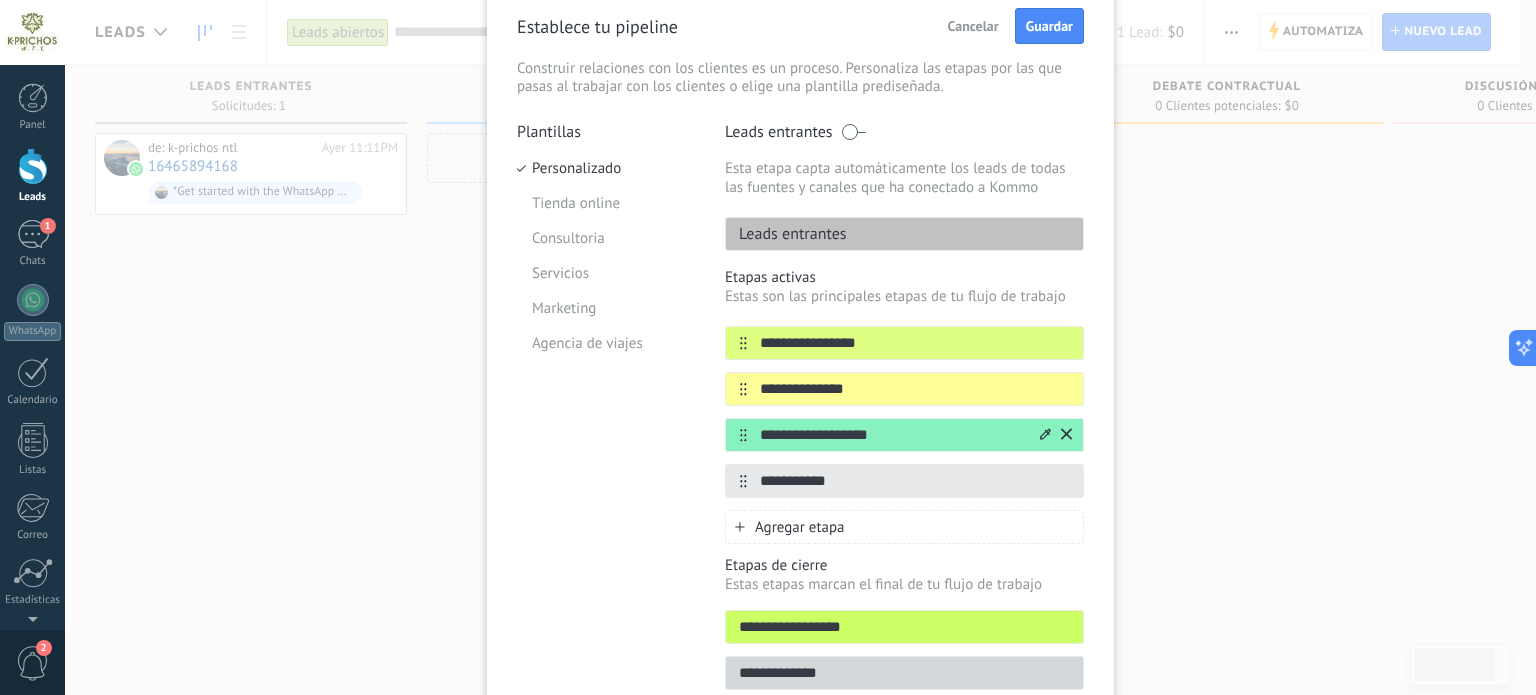 click 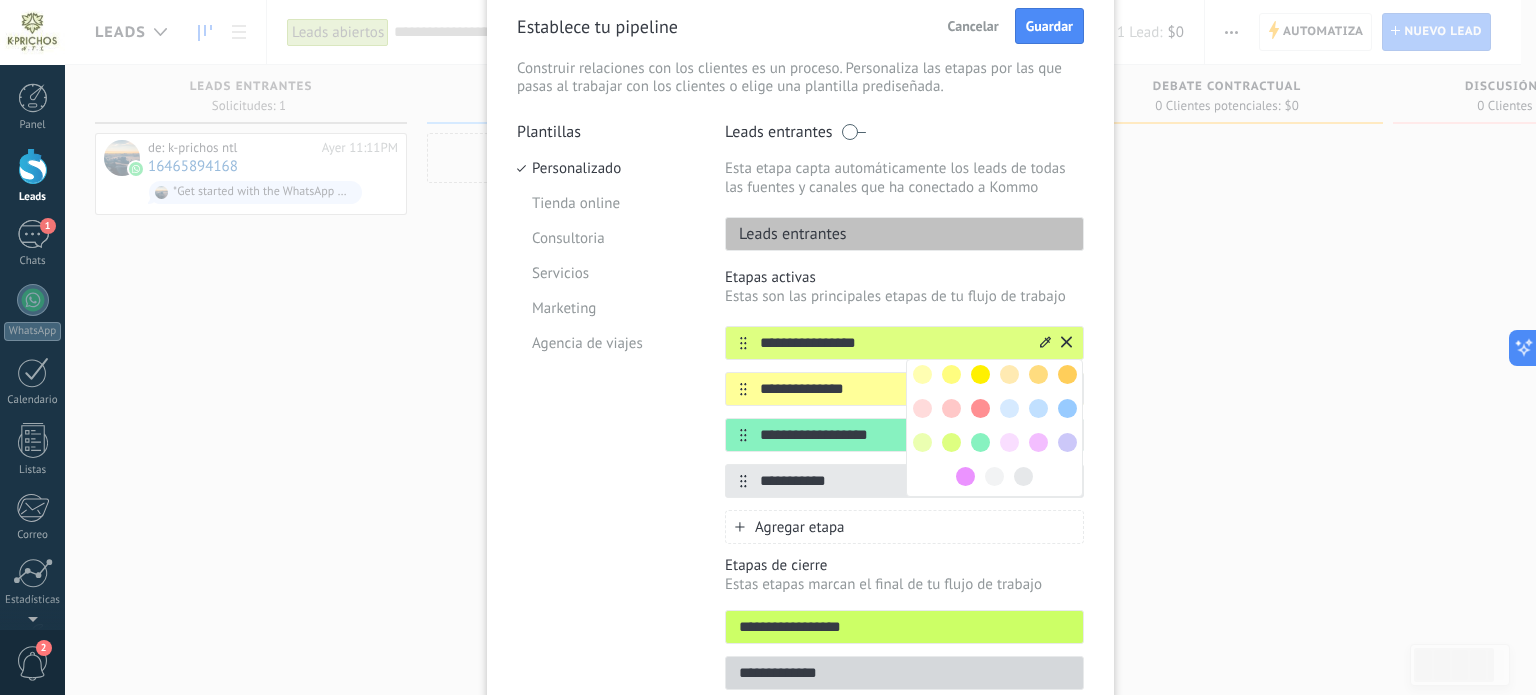 click at bounding box center (922, 442) 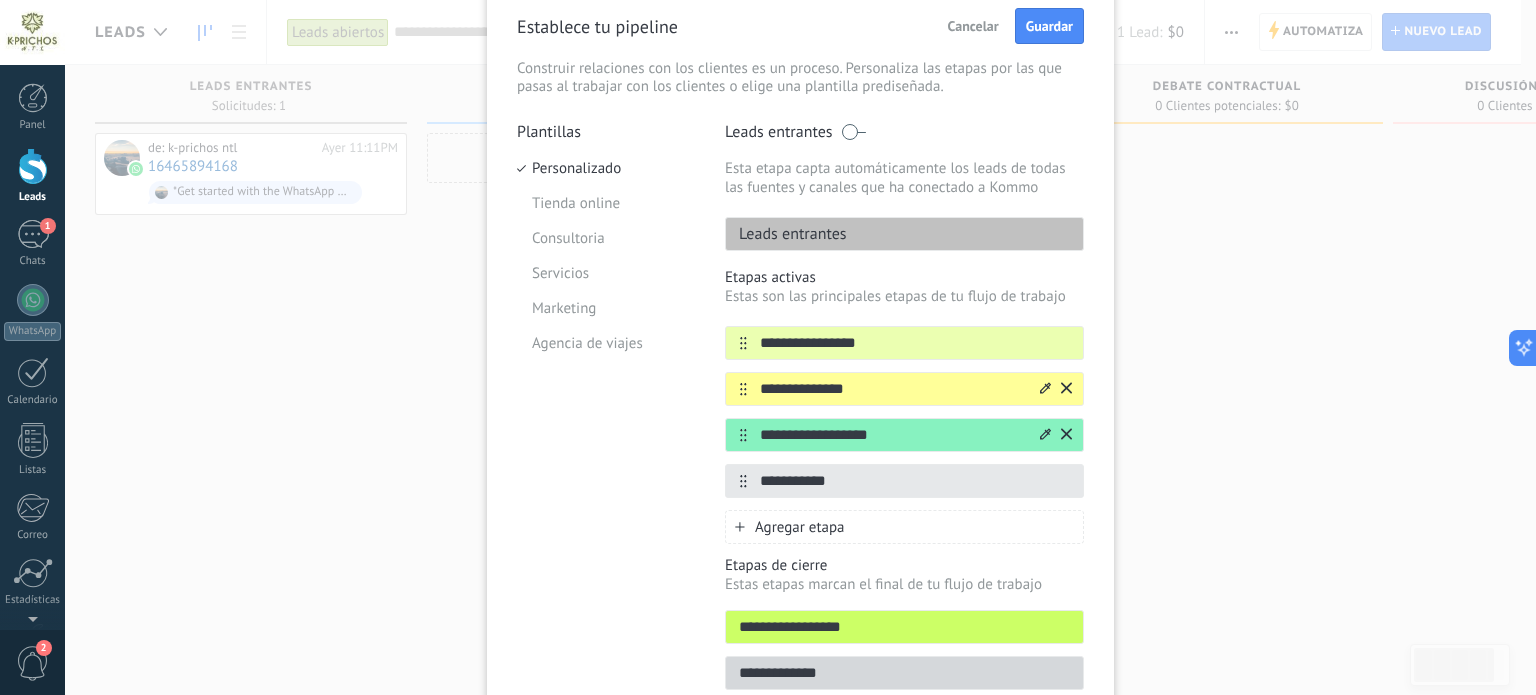 click at bounding box center [1045, 389] 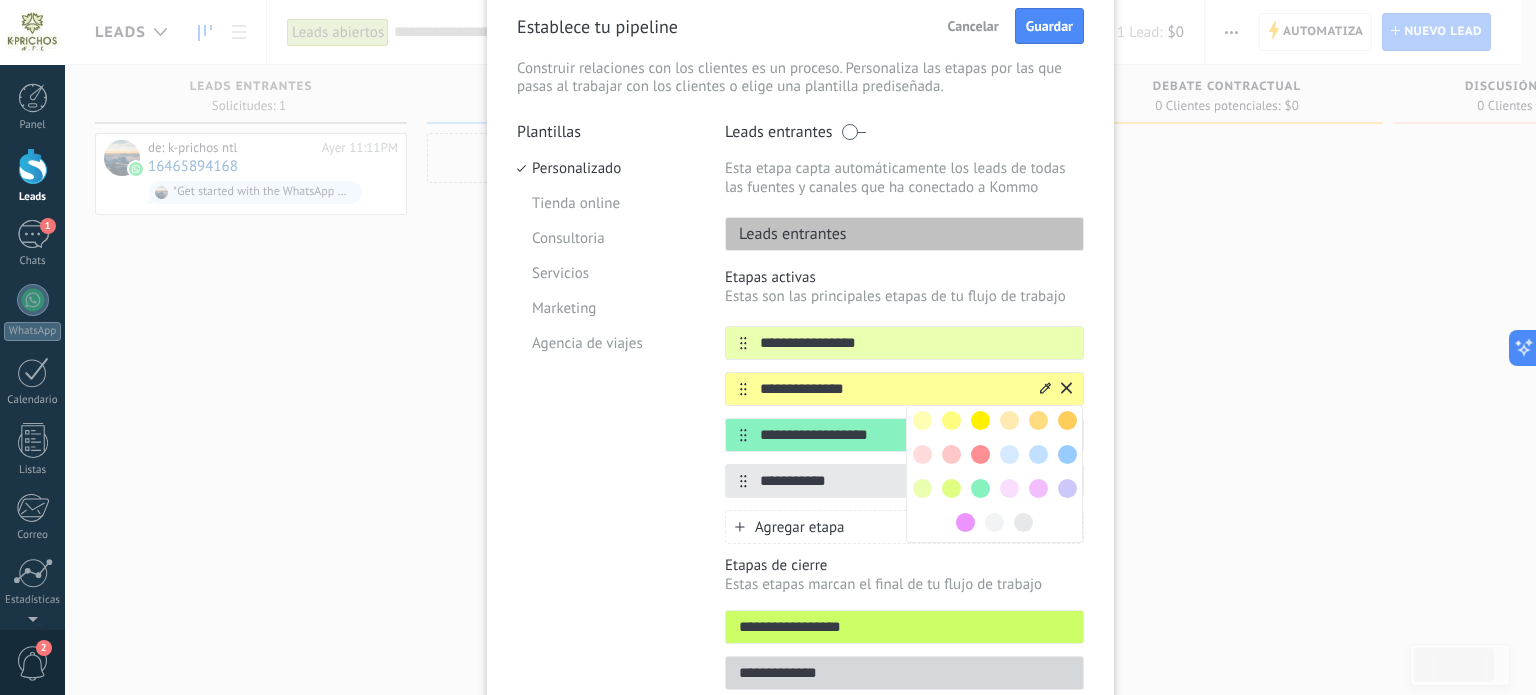 click at bounding box center [951, 488] 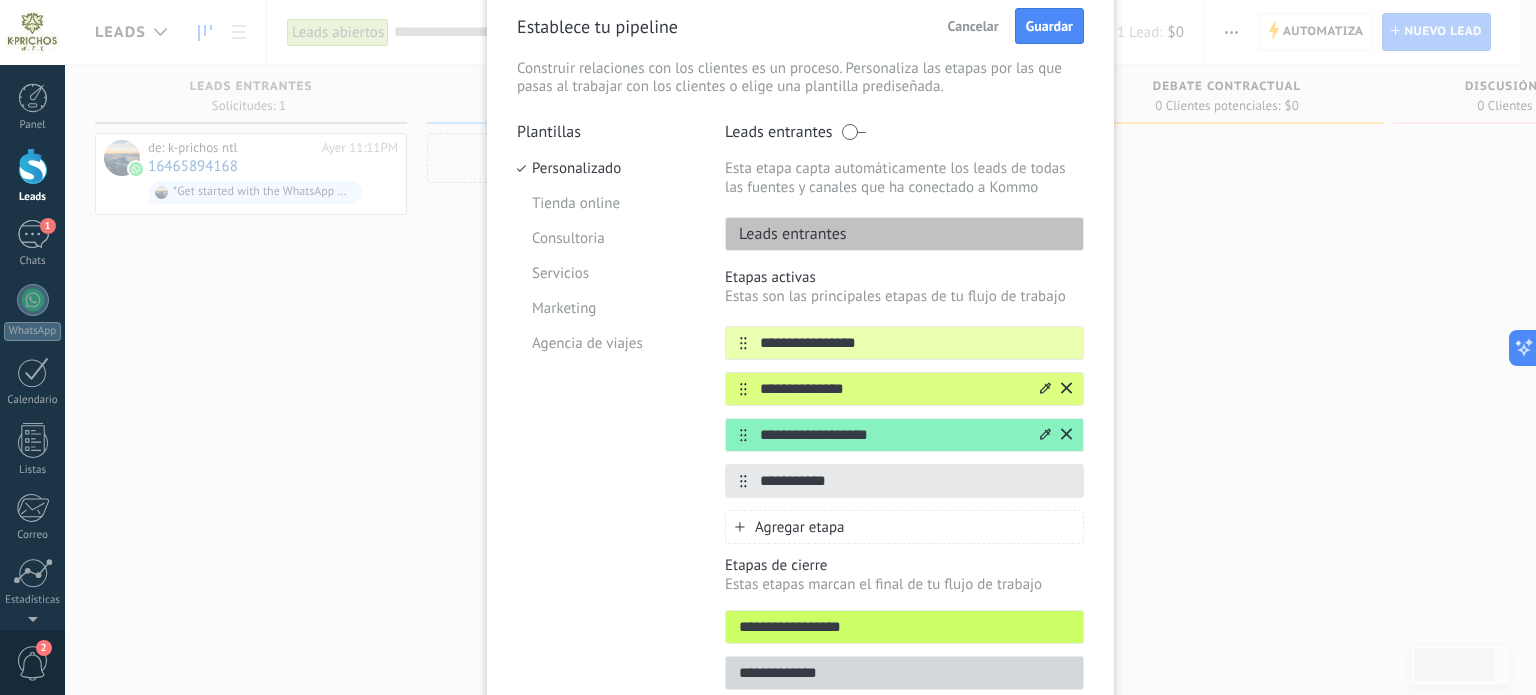 click on "Plantillas Personalizado Tienda online Consultoria Servicios Marketing Agencia de viajes" at bounding box center (606, 412) 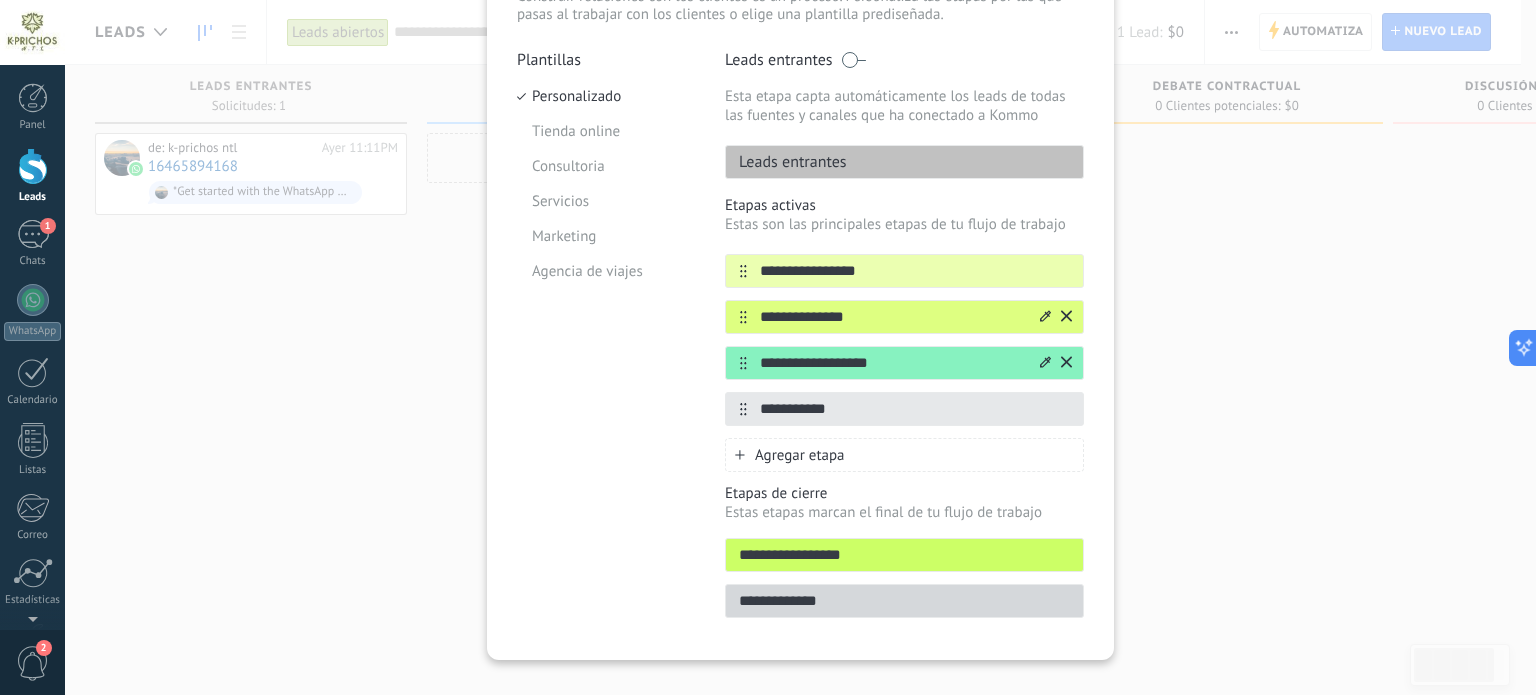 scroll, scrollTop: 187, scrollLeft: 0, axis: vertical 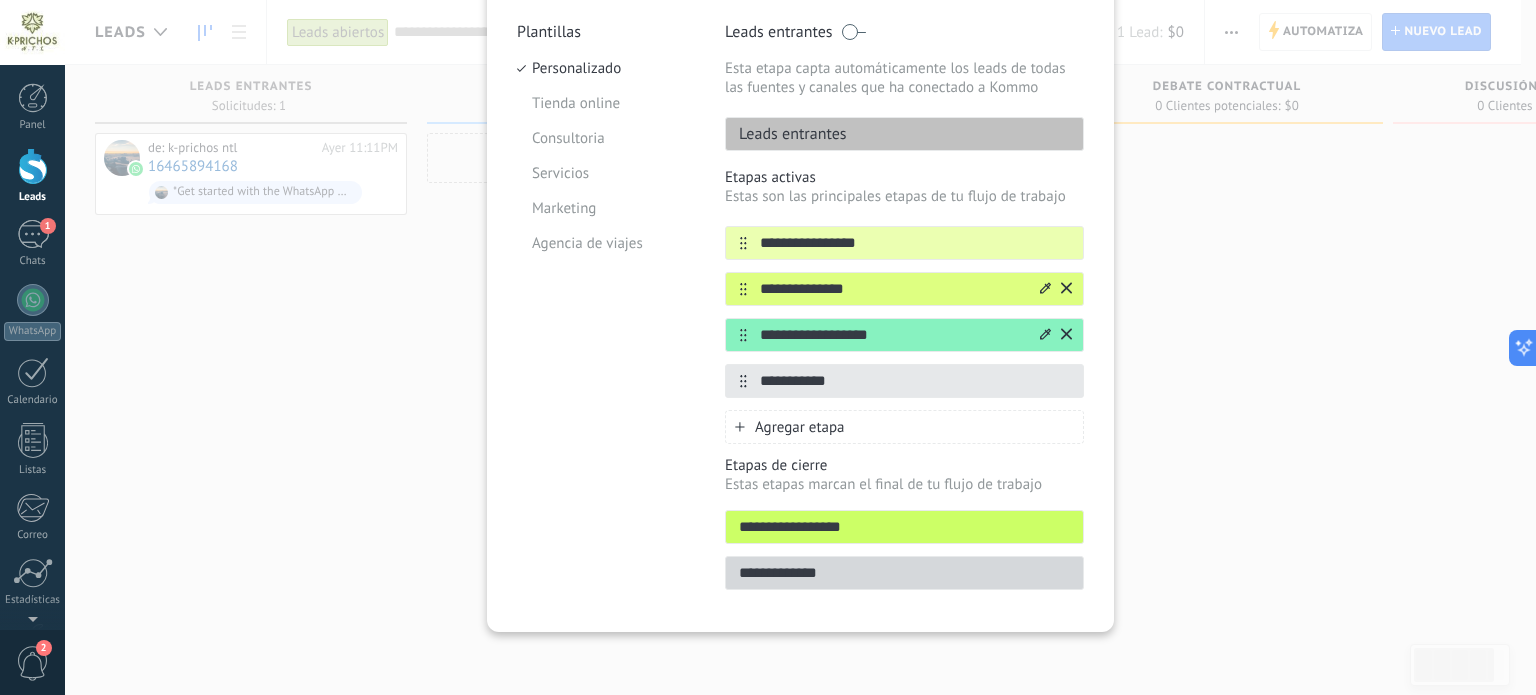 click on "**********" at bounding box center (904, 573) 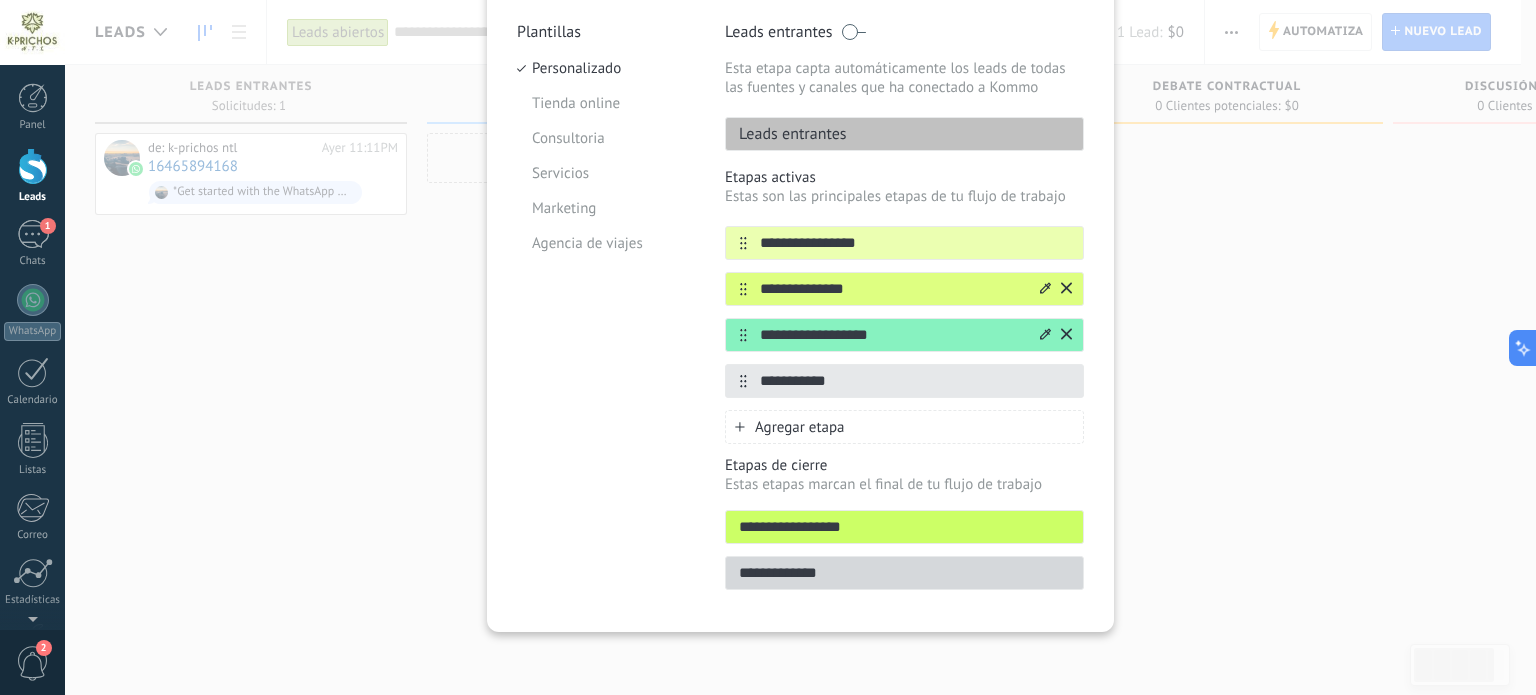 click on "**********" at bounding box center [904, 527] 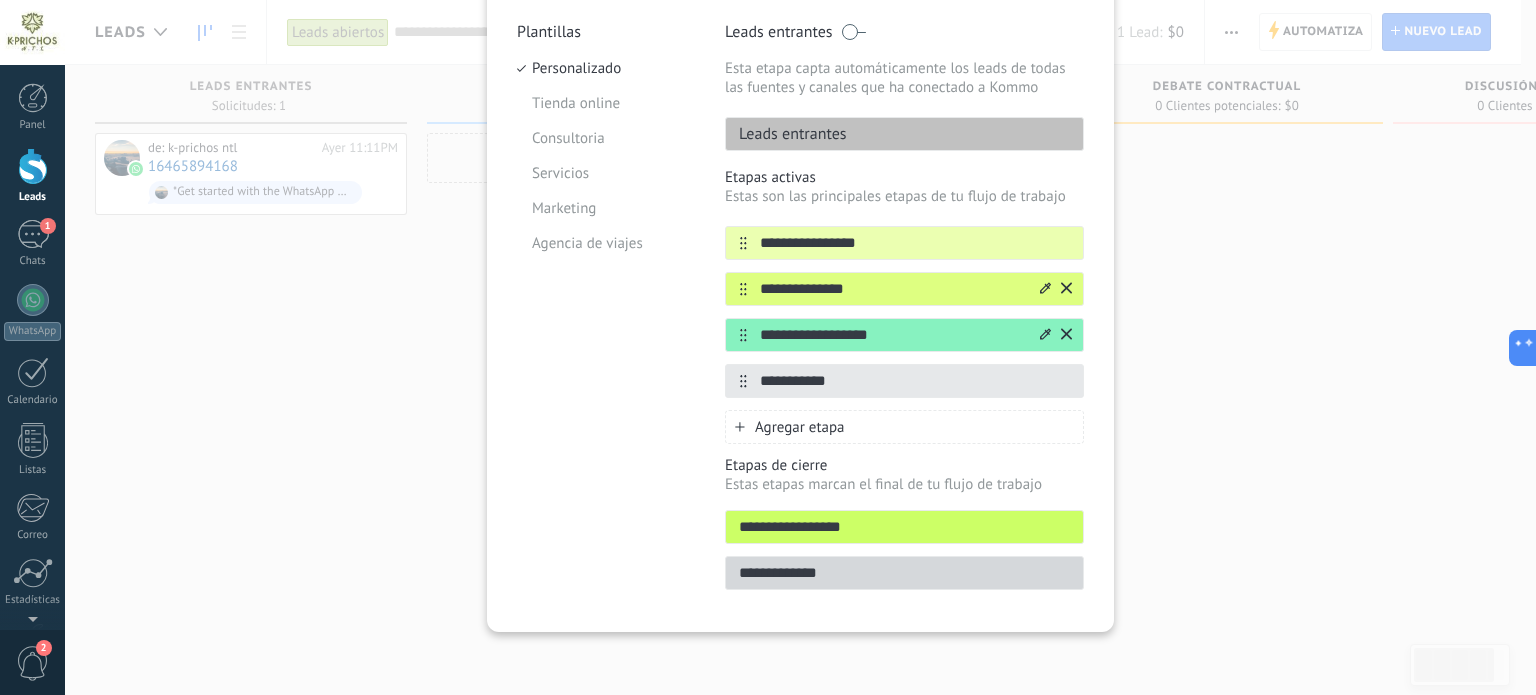 scroll, scrollTop: 0, scrollLeft: 0, axis: both 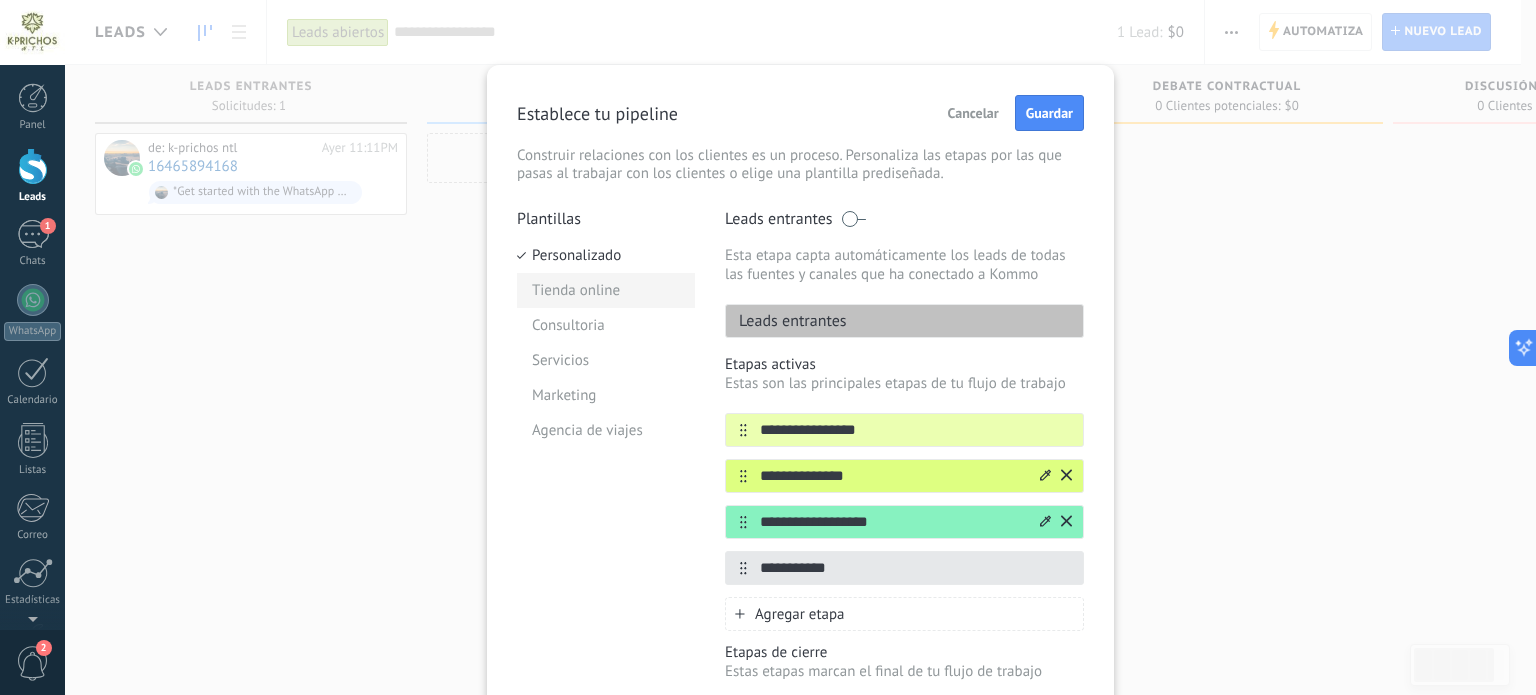 click on "Tienda online" at bounding box center (606, 290) 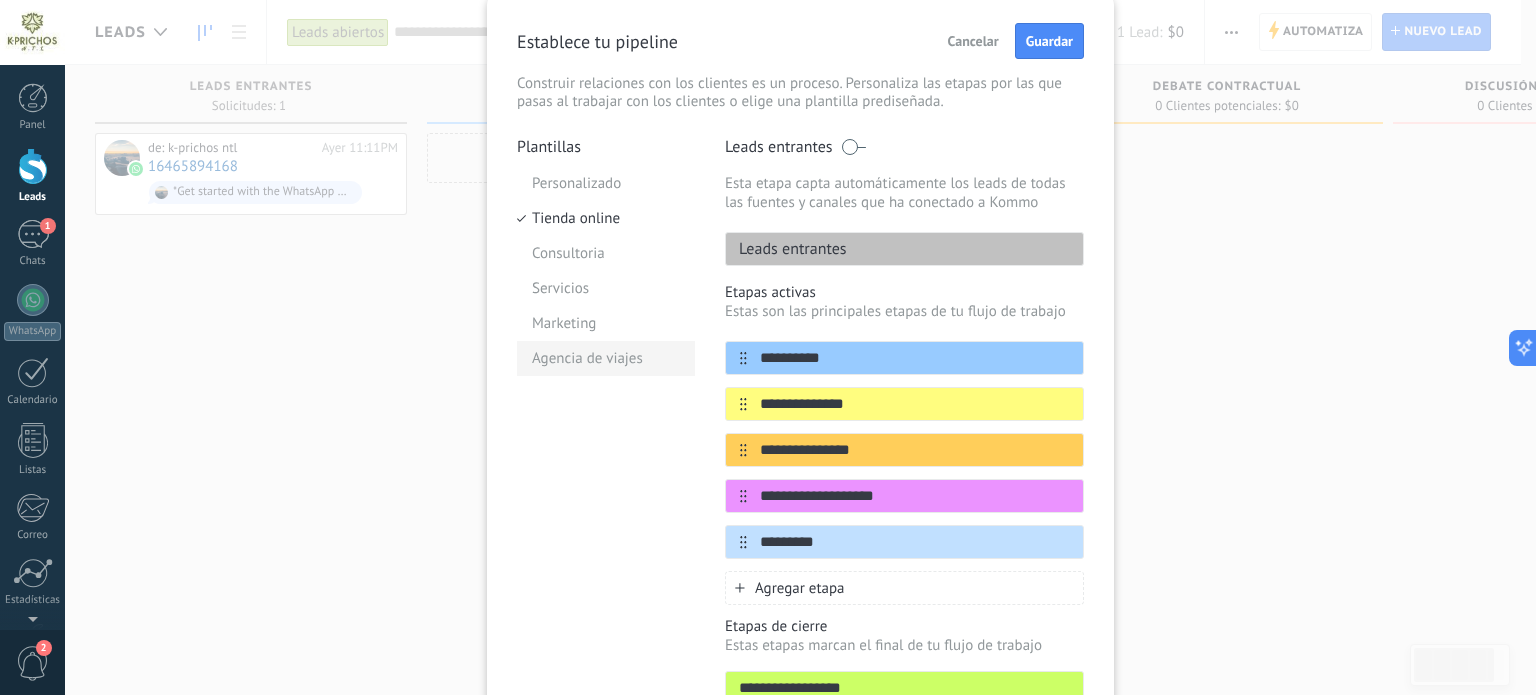 scroll, scrollTop: 100, scrollLeft: 0, axis: vertical 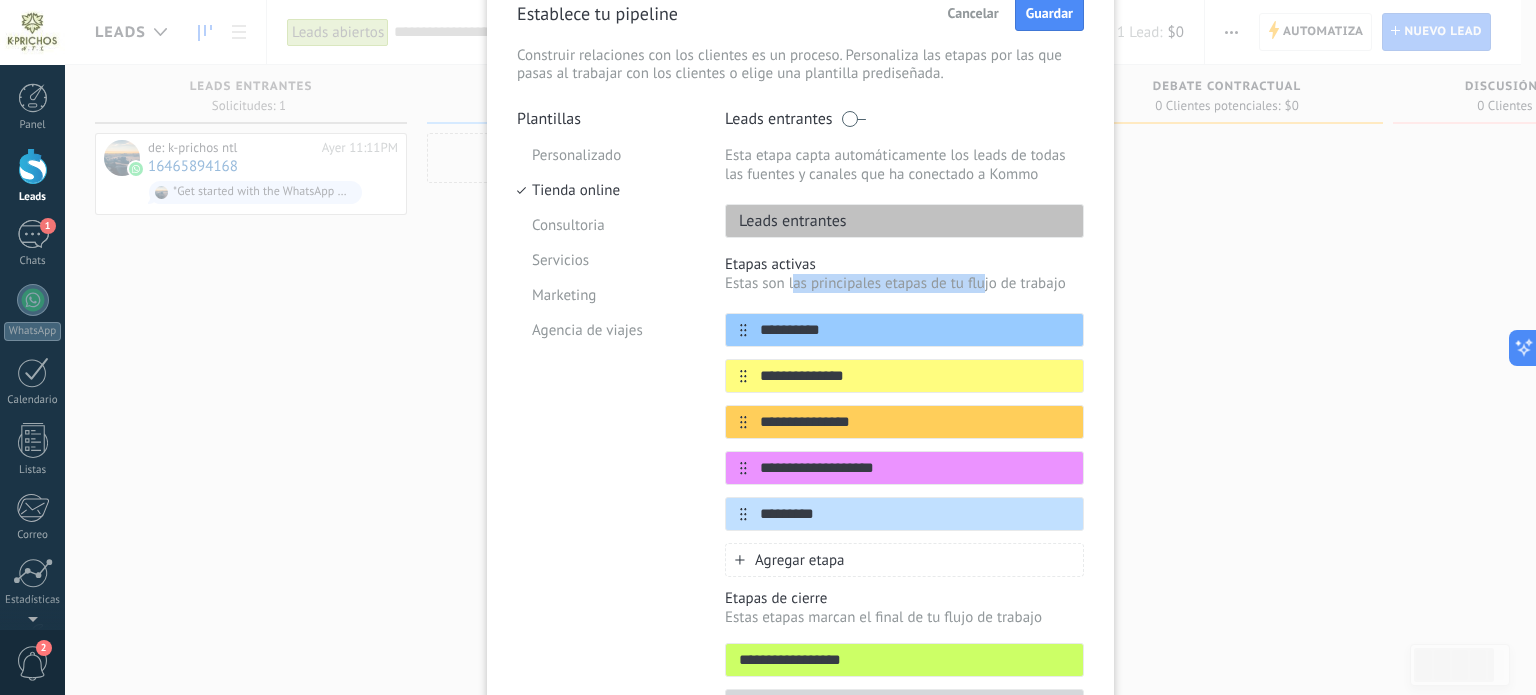 drag, startPoint x: 790, startPoint y: 284, endPoint x: 983, endPoint y: 278, distance: 193.09325 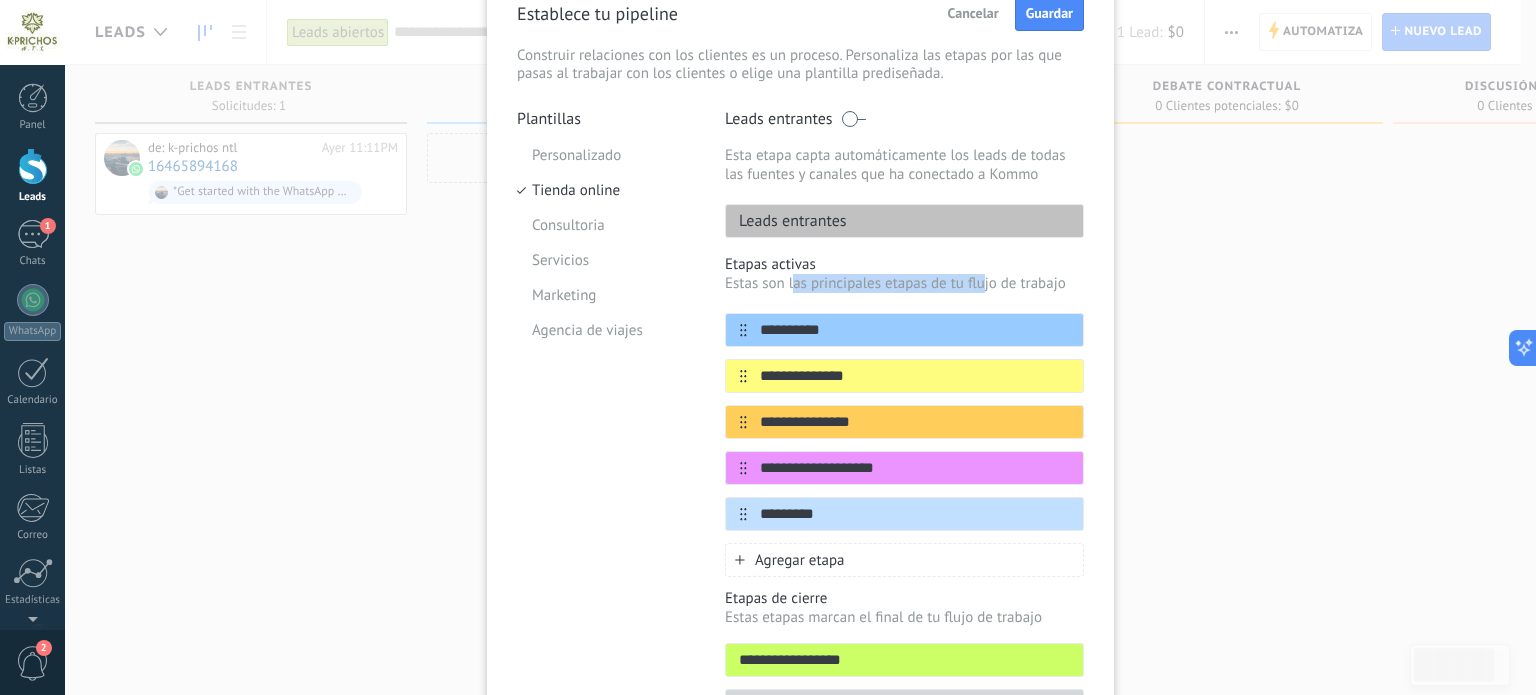click on "Estas son las principales etapas de tu flujo de trabajo" at bounding box center (904, 283) 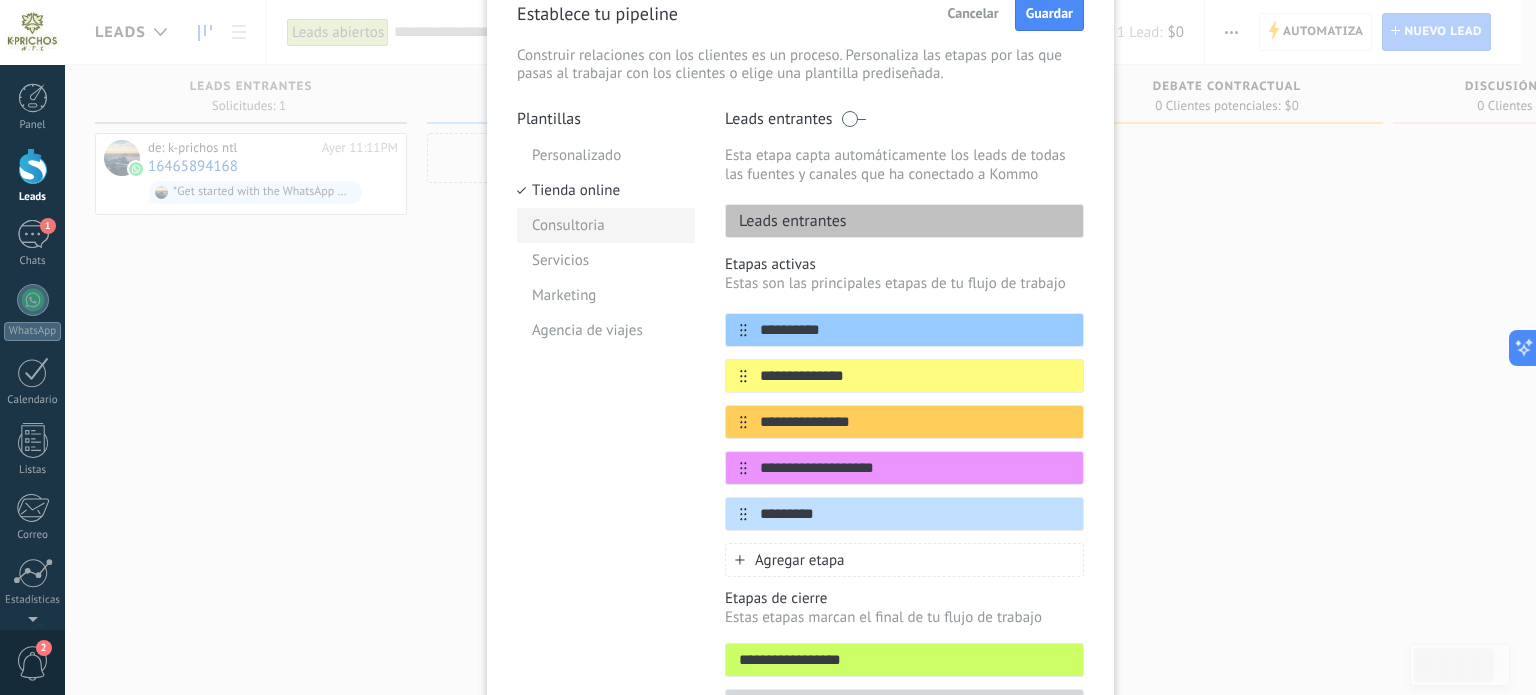 click on "Consultoria" at bounding box center [606, 225] 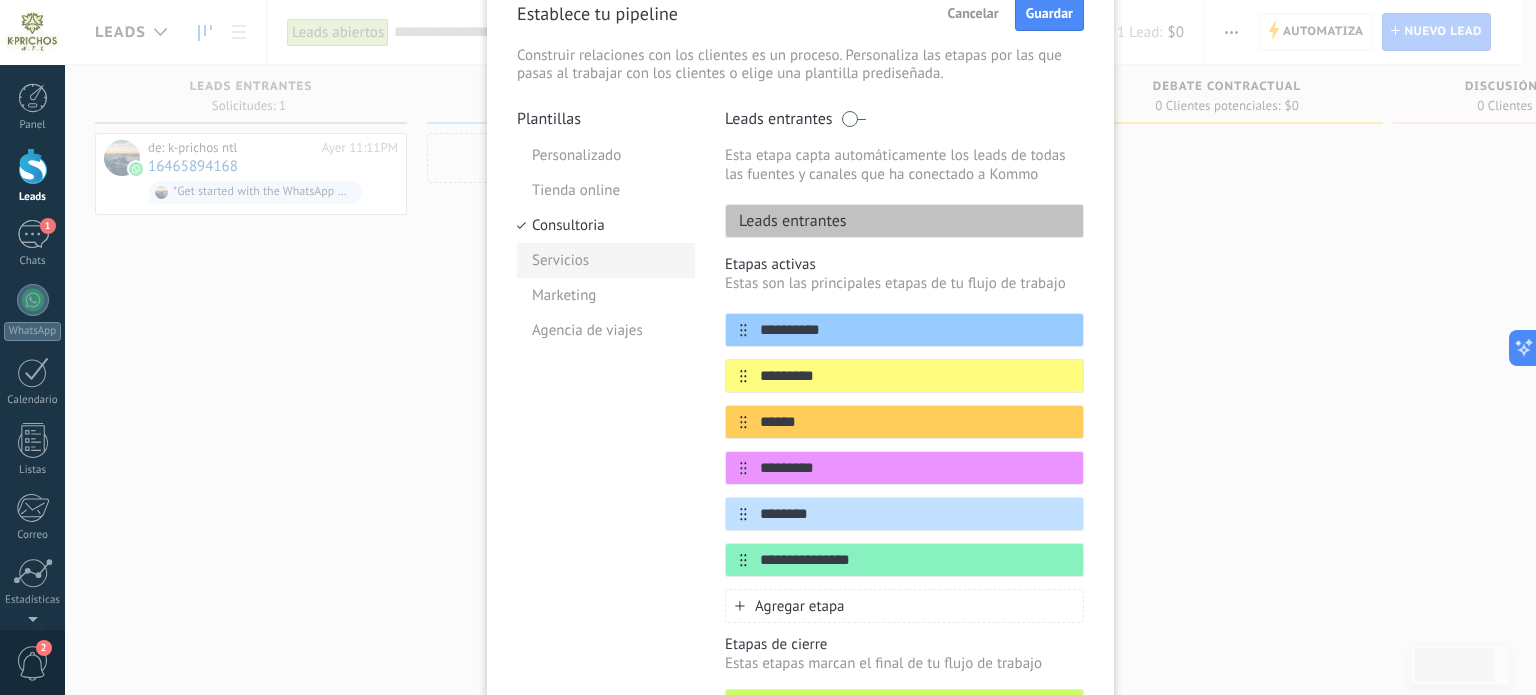 click on "Servicios" at bounding box center [606, 260] 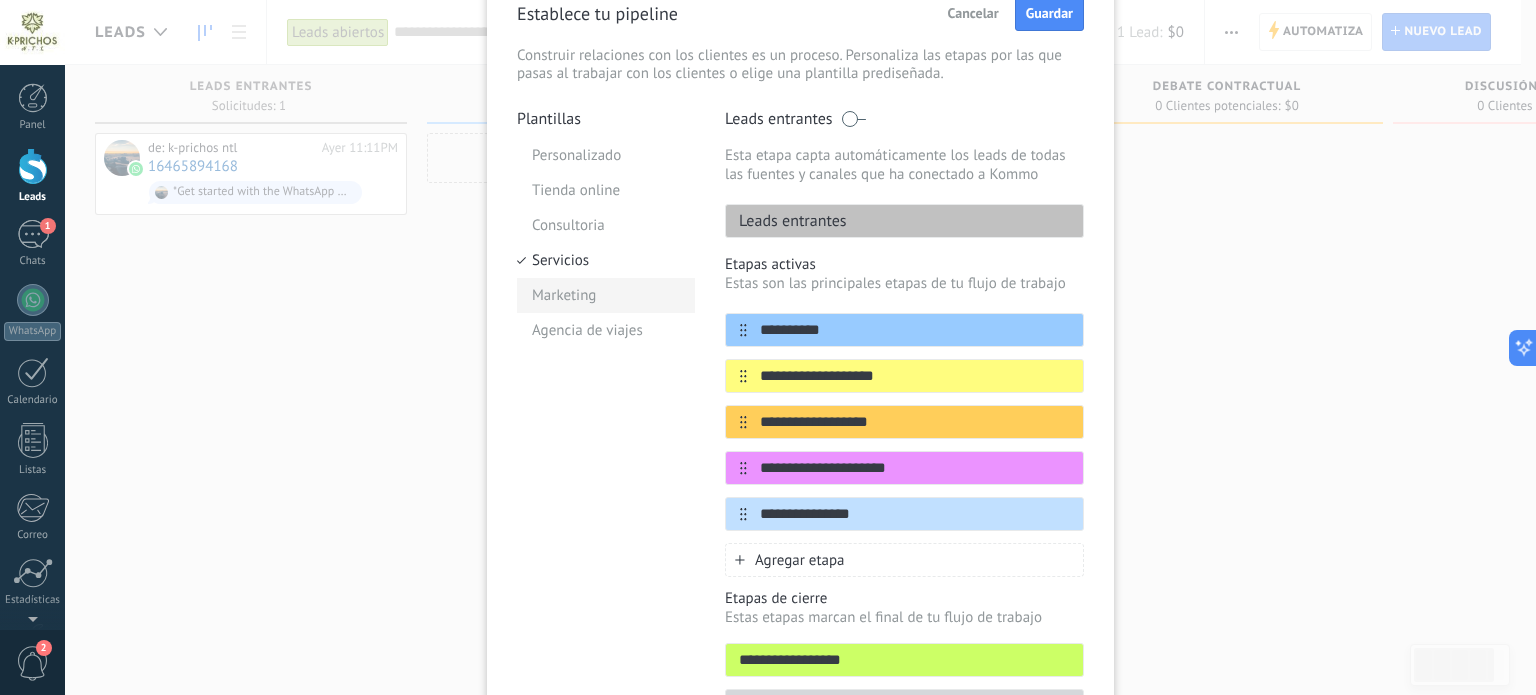 click on "Marketing" at bounding box center (606, 295) 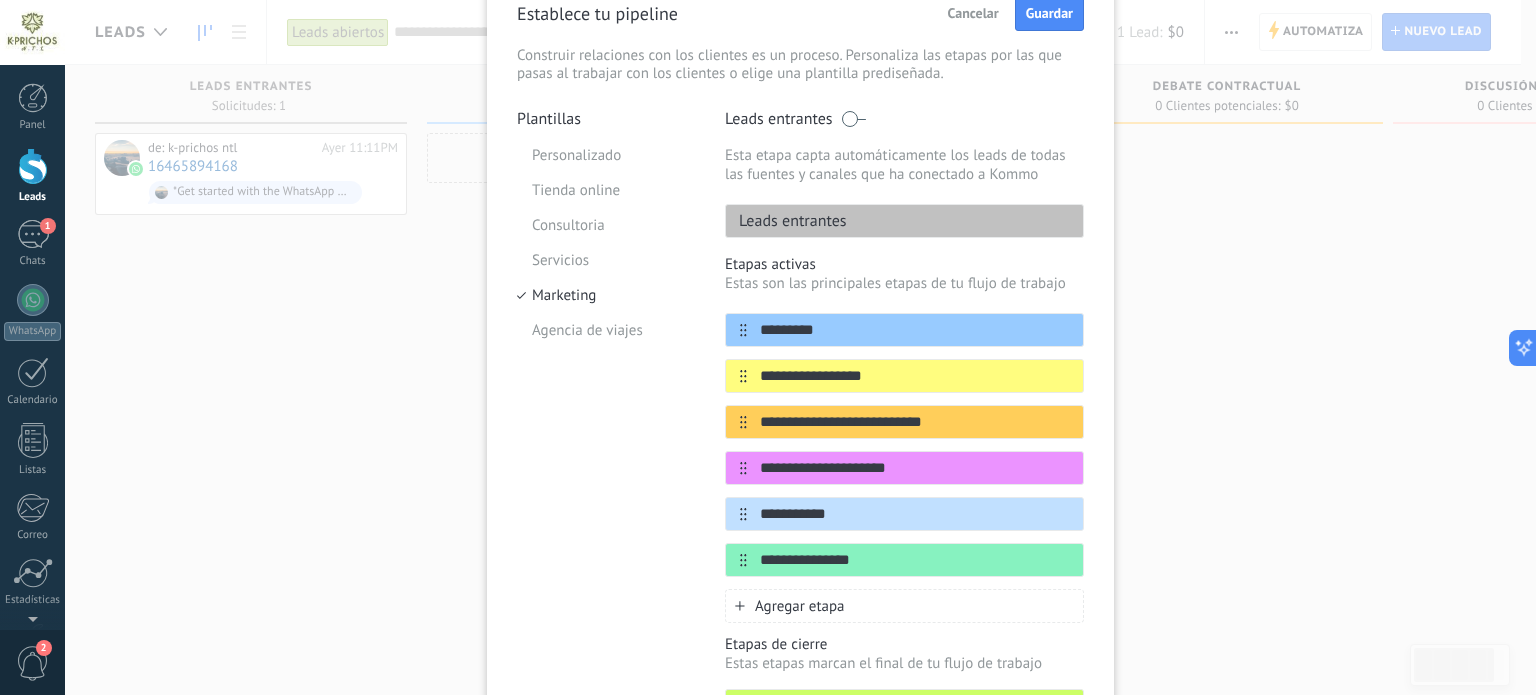 click on "Agencia de viajes" at bounding box center [606, 330] 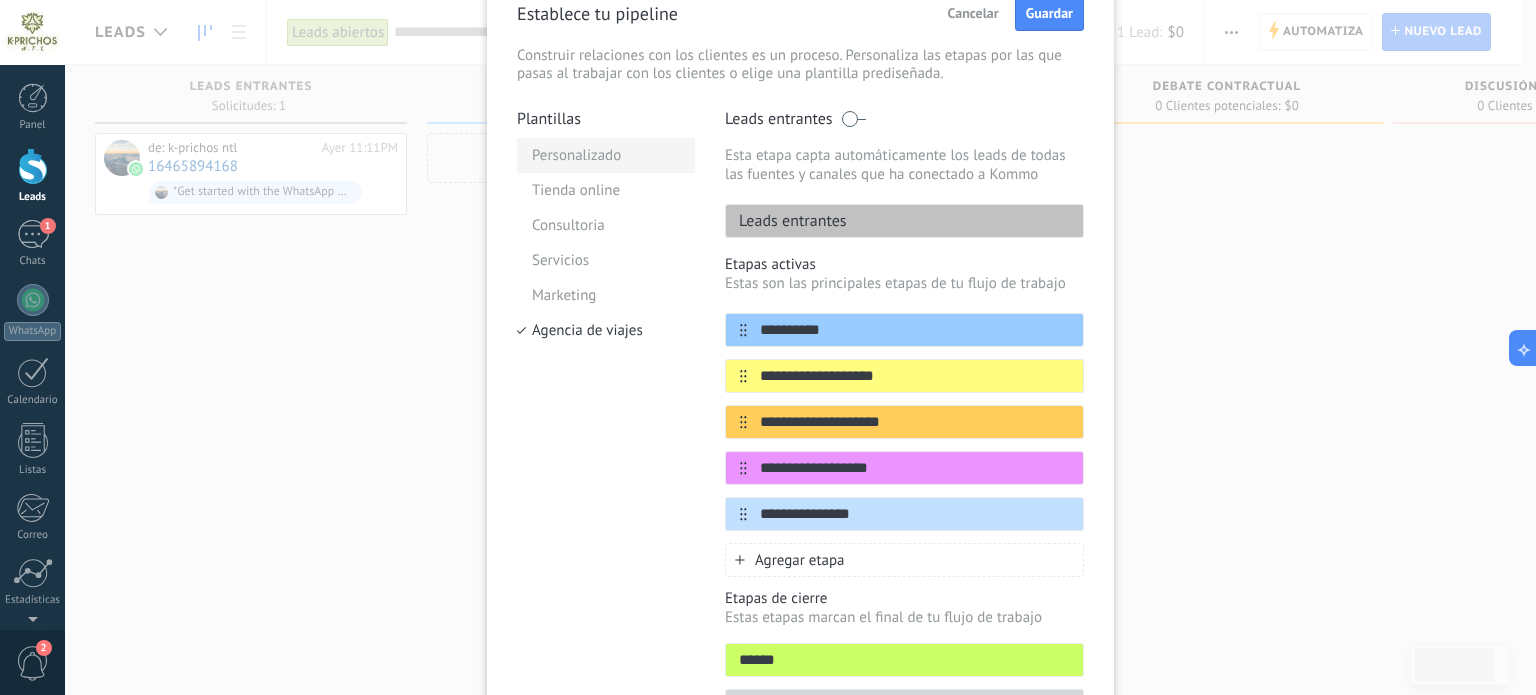 click on "Personalizado" at bounding box center (606, 155) 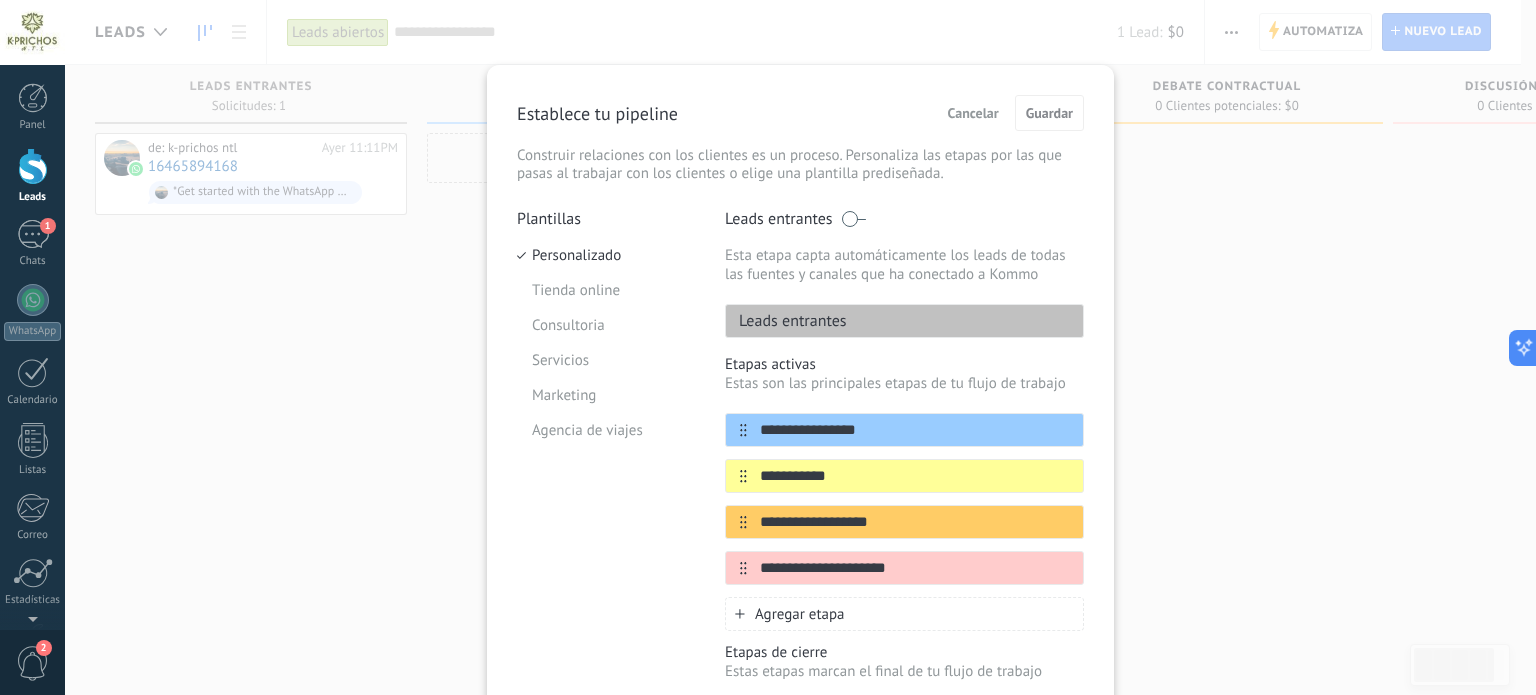 scroll, scrollTop: 187, scrollLeft: 0, axis: vertical 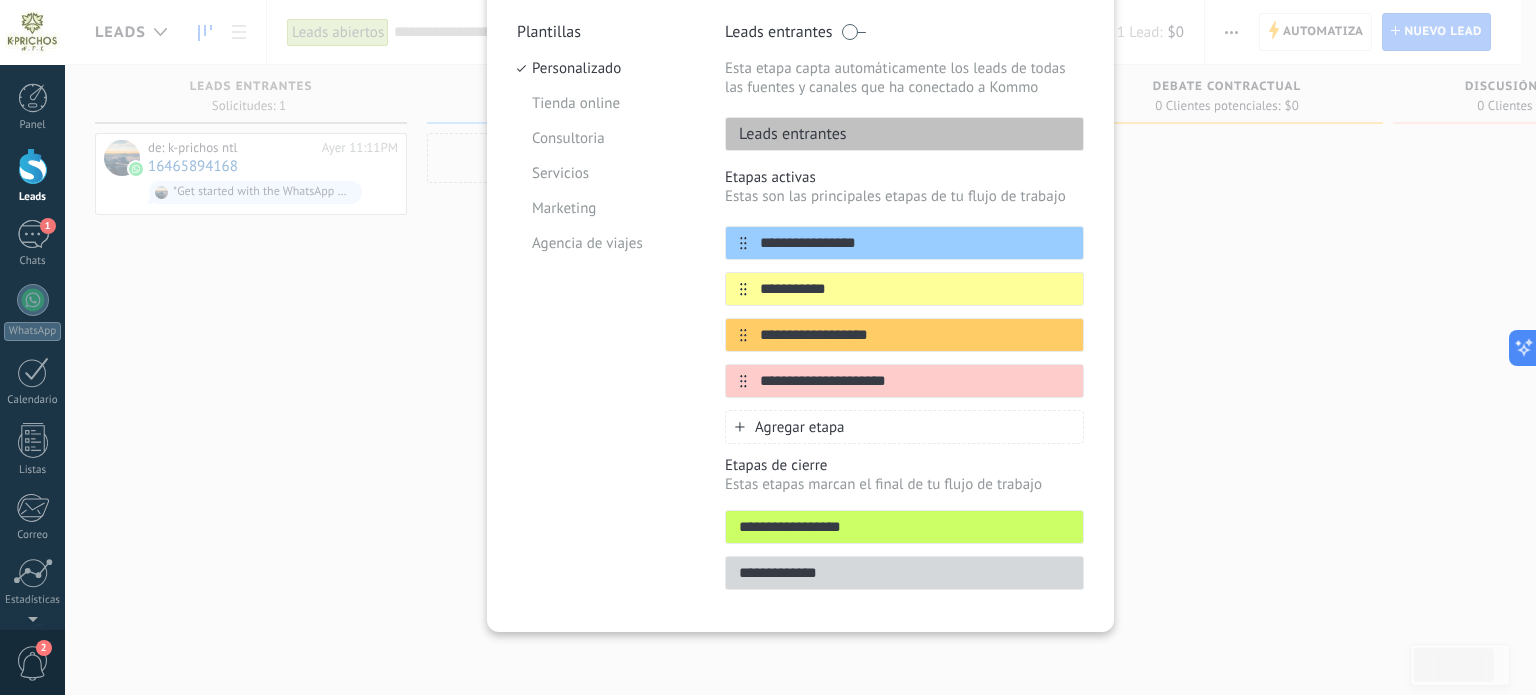 click on "**********" at bounding box center [800, 347] 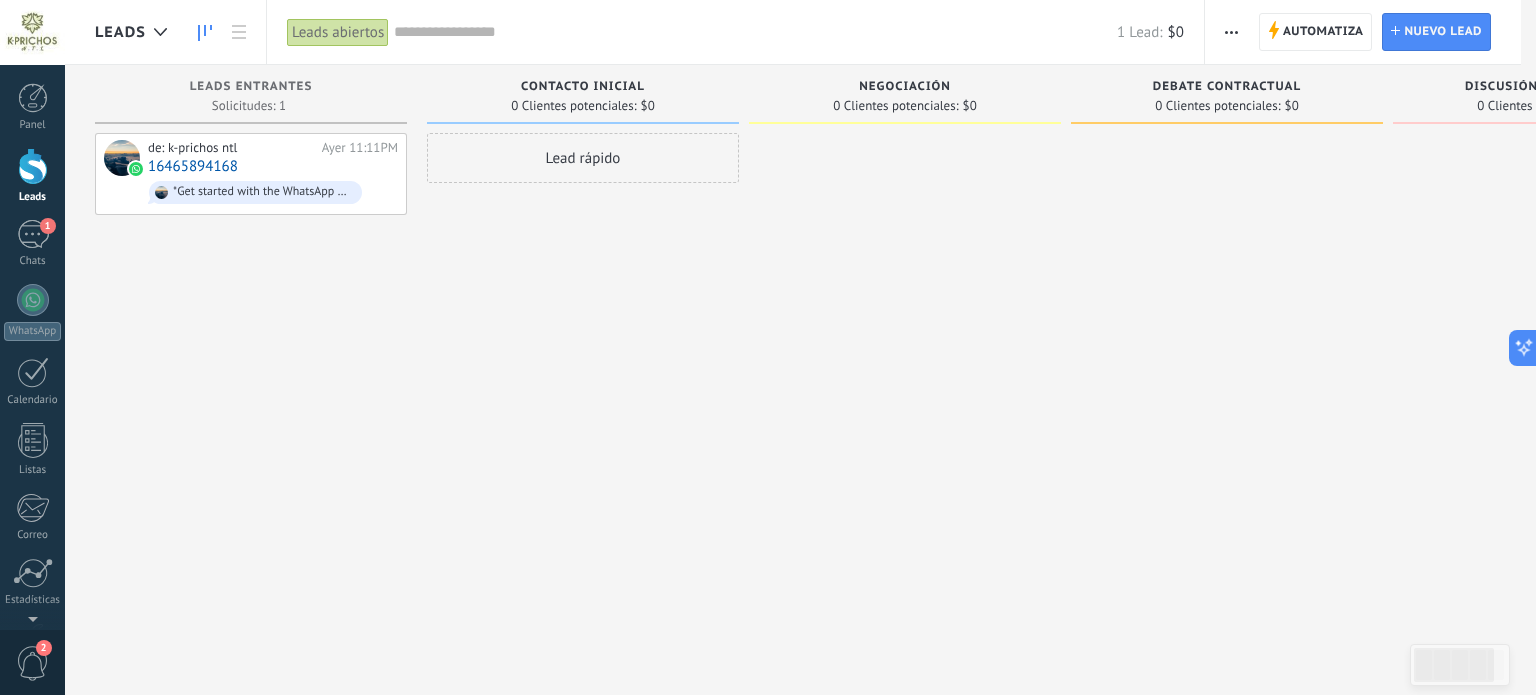scroll, scrollTop: 0, scrollLeft: 0, axis: both 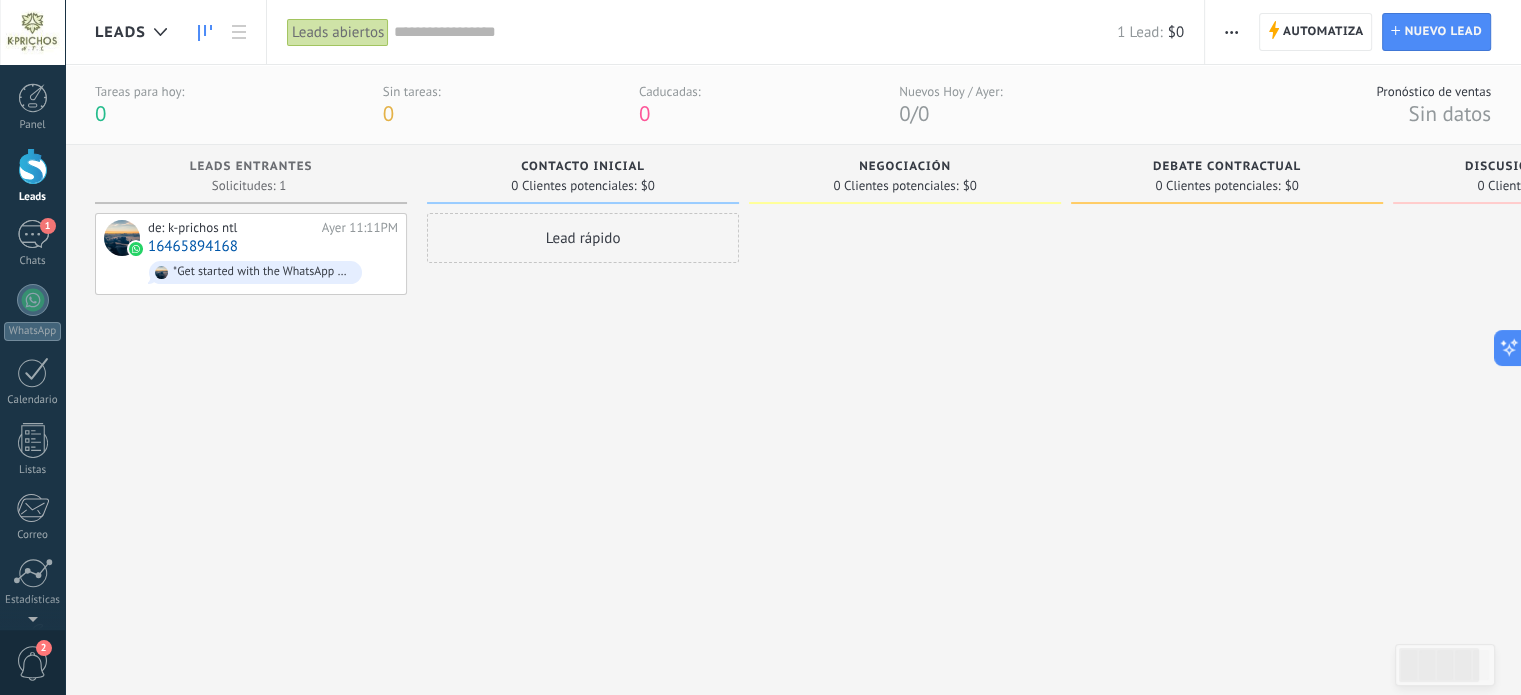 drag, startPoint x: 1279, startPoint y: 323, endPoint x: 1414, endPoint y: 300, distance: 136.94525 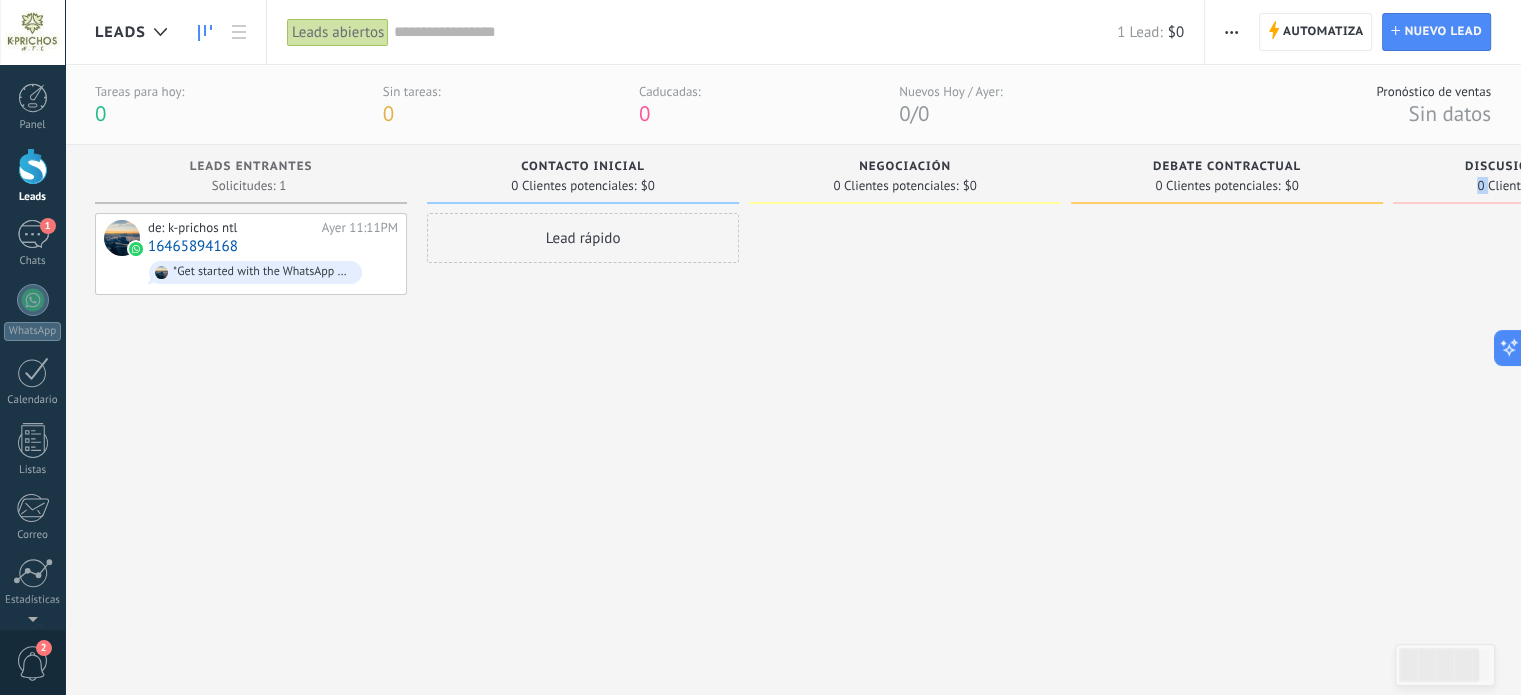 drag, startPoint x: 1488, startPoint y: 186, endPoint x: 1461, endPoint y: 194, distance: 28.160255 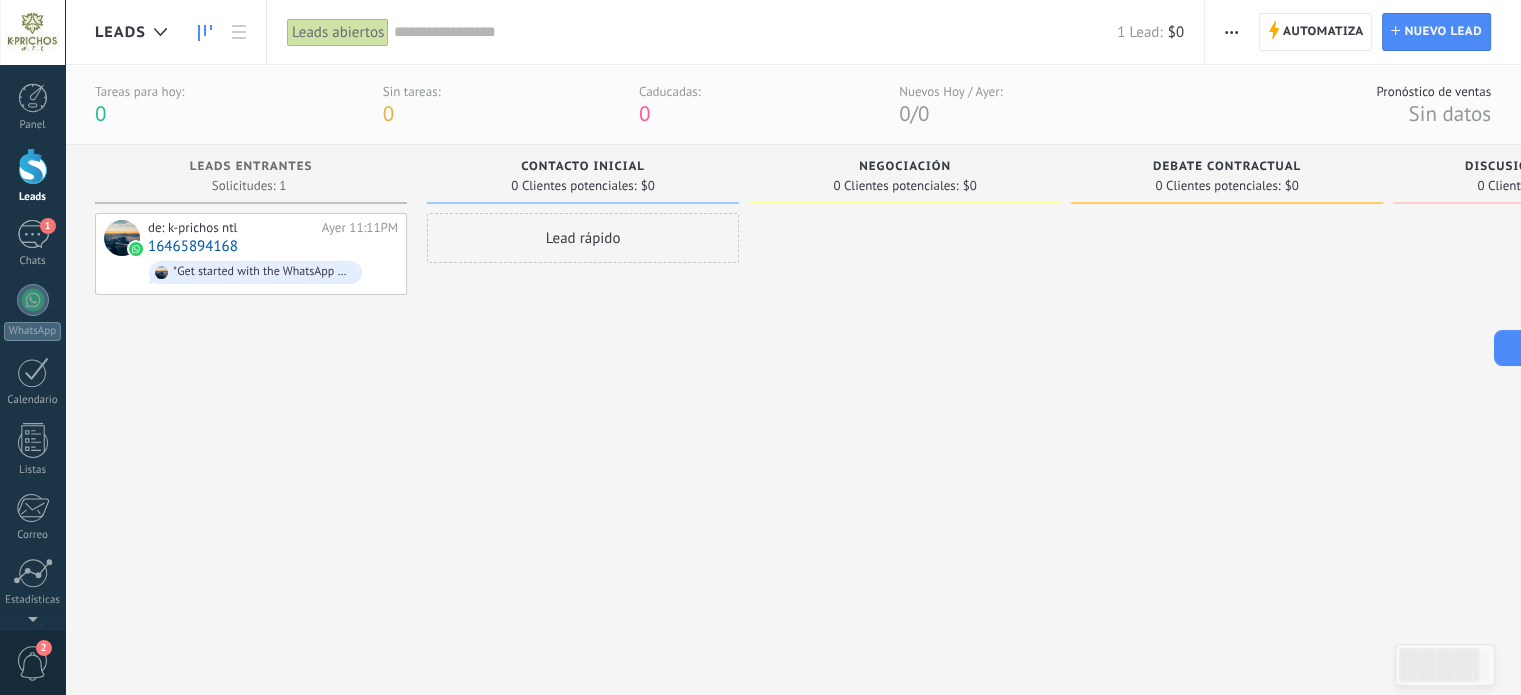 click at bounding box center [905, 430] 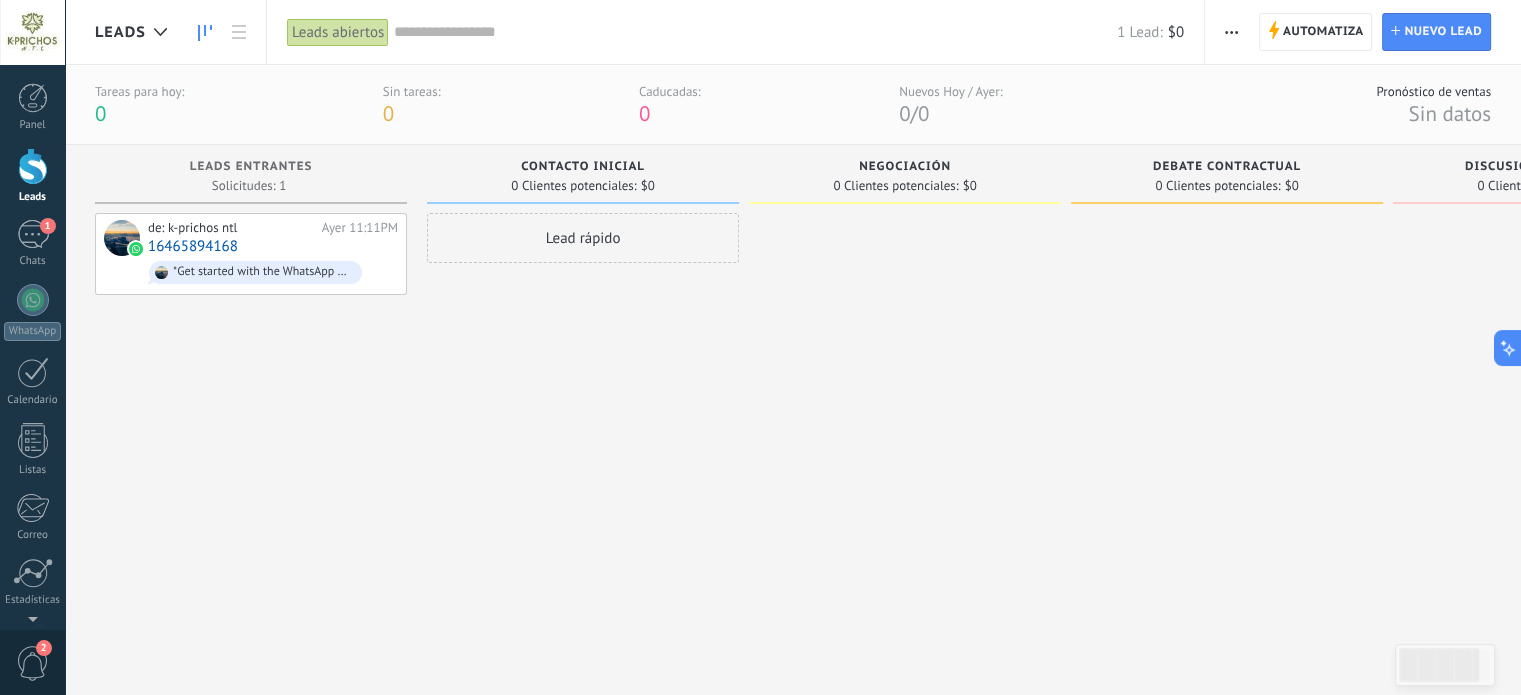 click on "Leads abiertos" at bounding box center (338, 32) 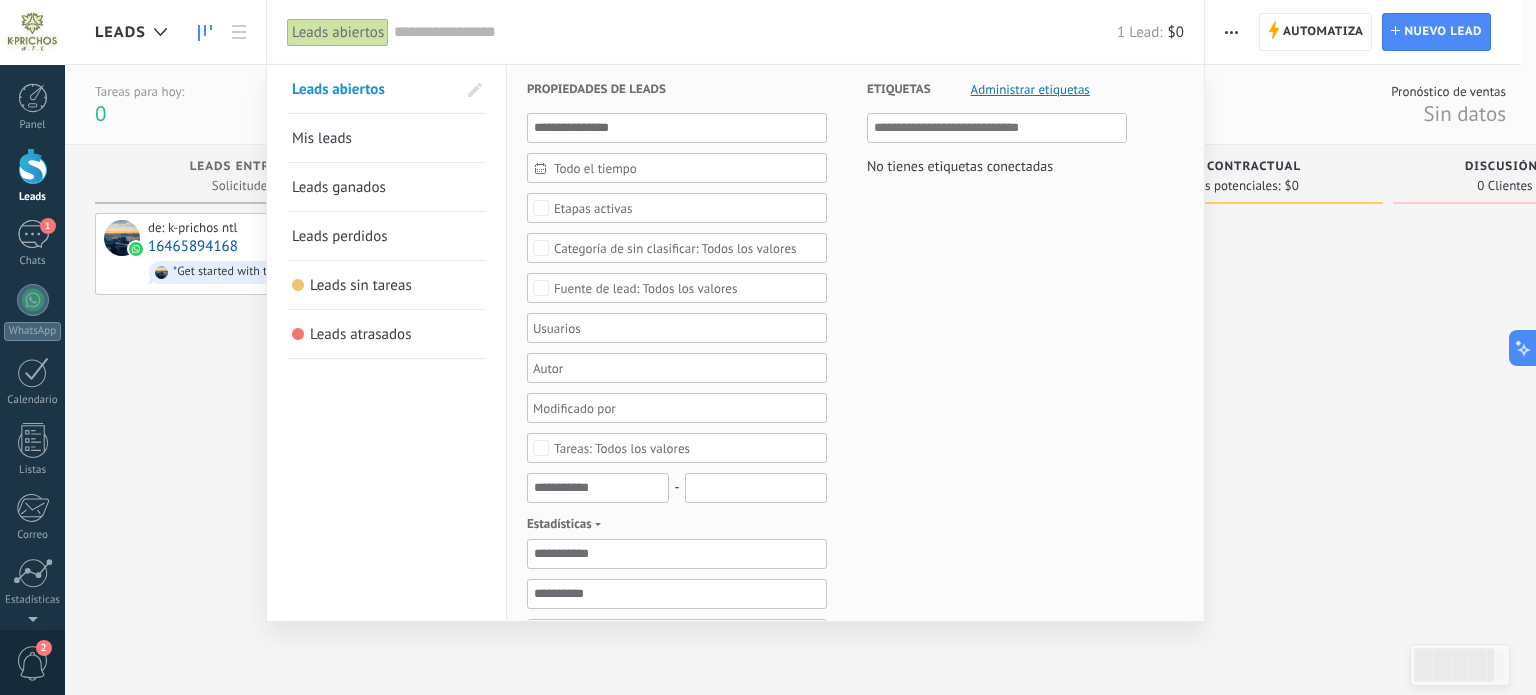 click on "Etapas activas" at bounding box center [593, 208] 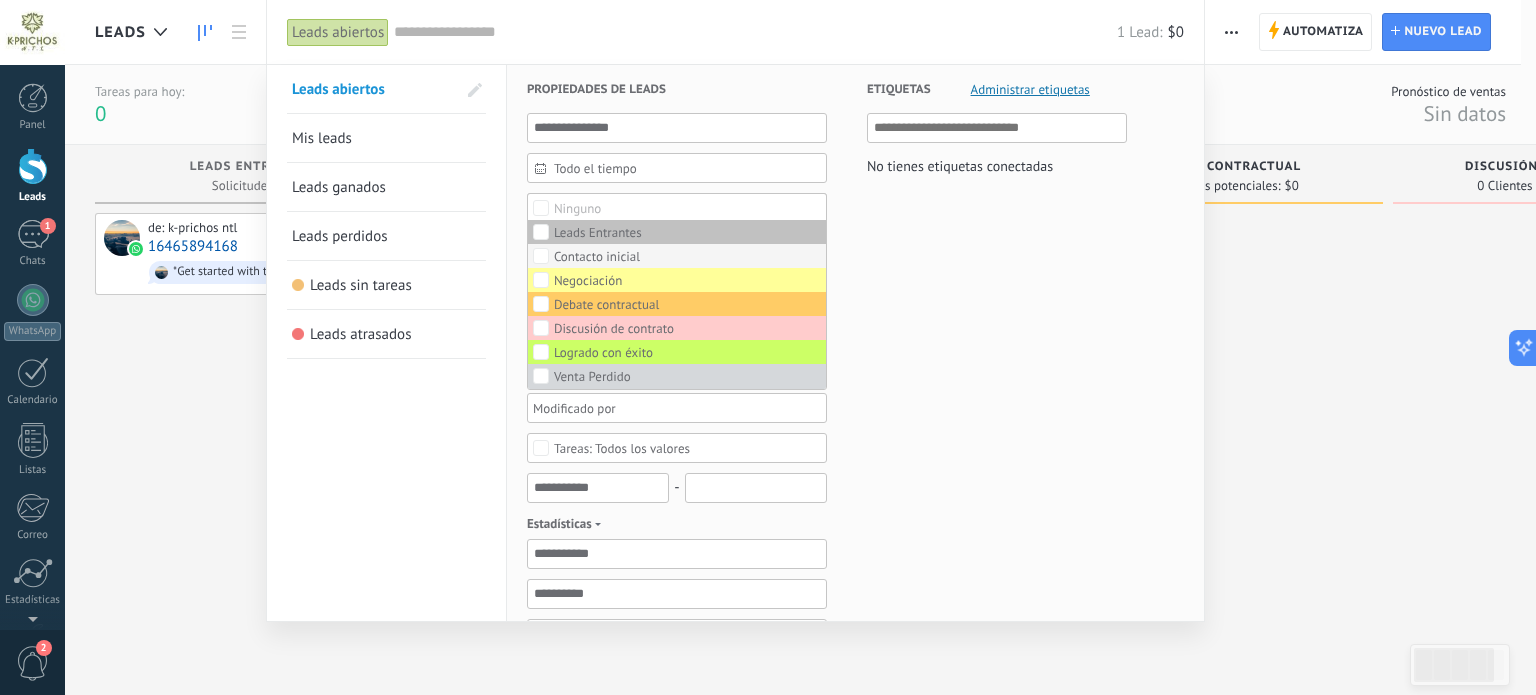 click on "Contacto inicial" at bounding box center (677, 256) 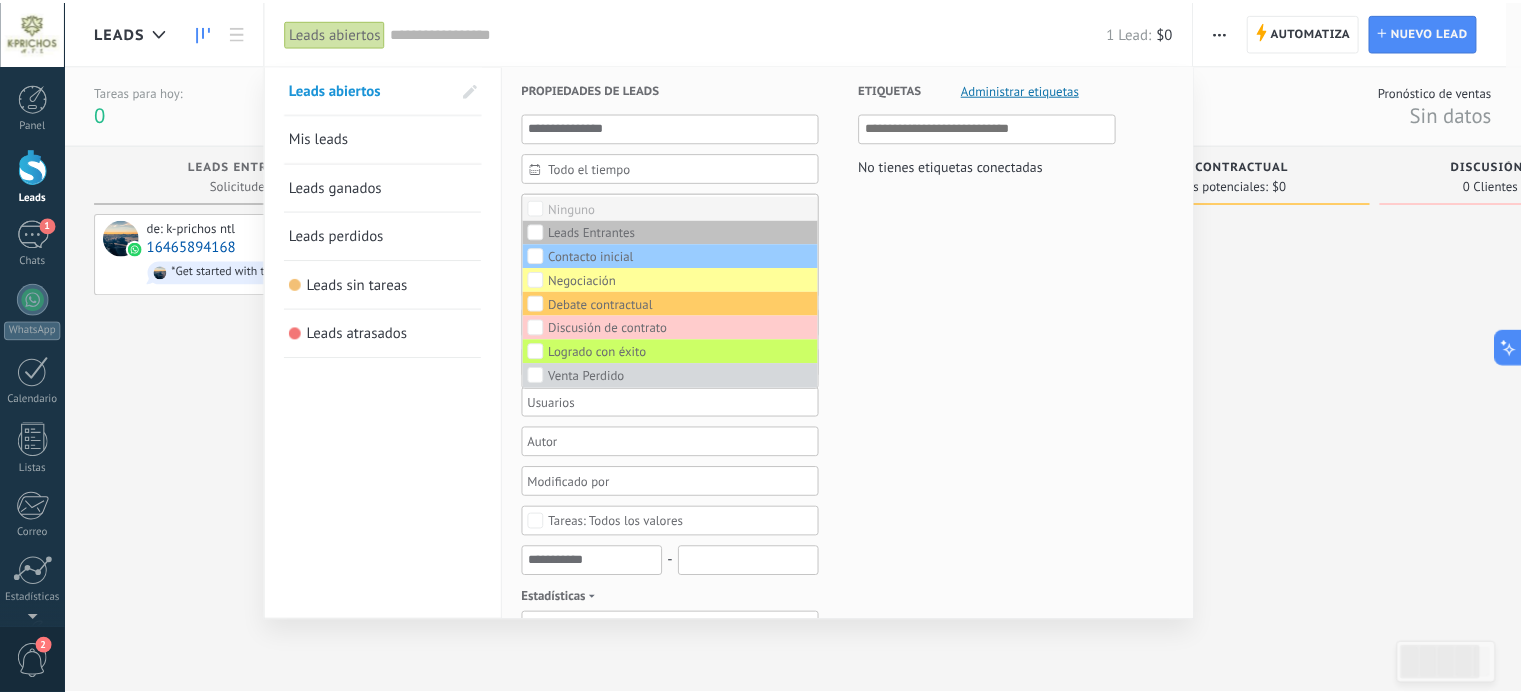 scroll, scrollTop: 0, scrollLeft: 0, axis: both 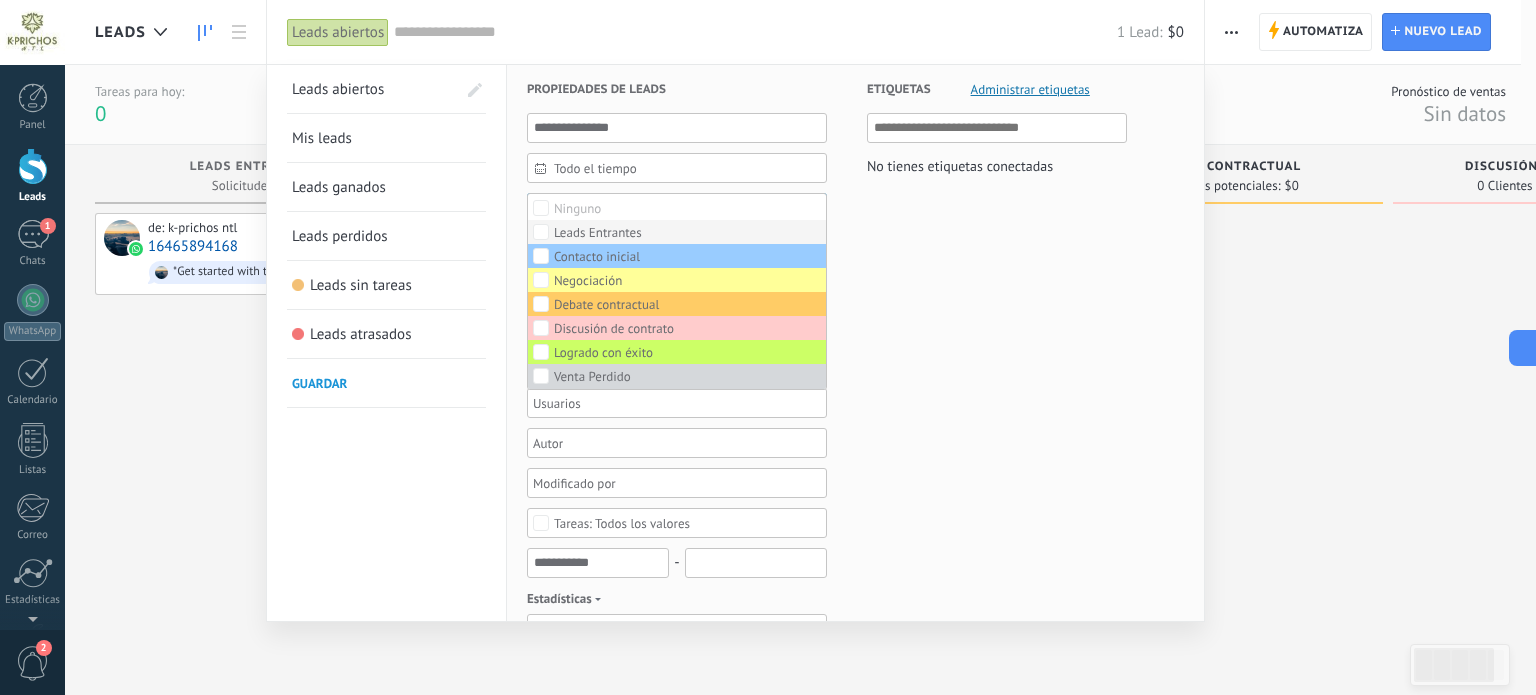 drag, startPoint x: 625, startPoint y: 212, endPoint x: 624, endPoint y: 230, distance: 18.027756 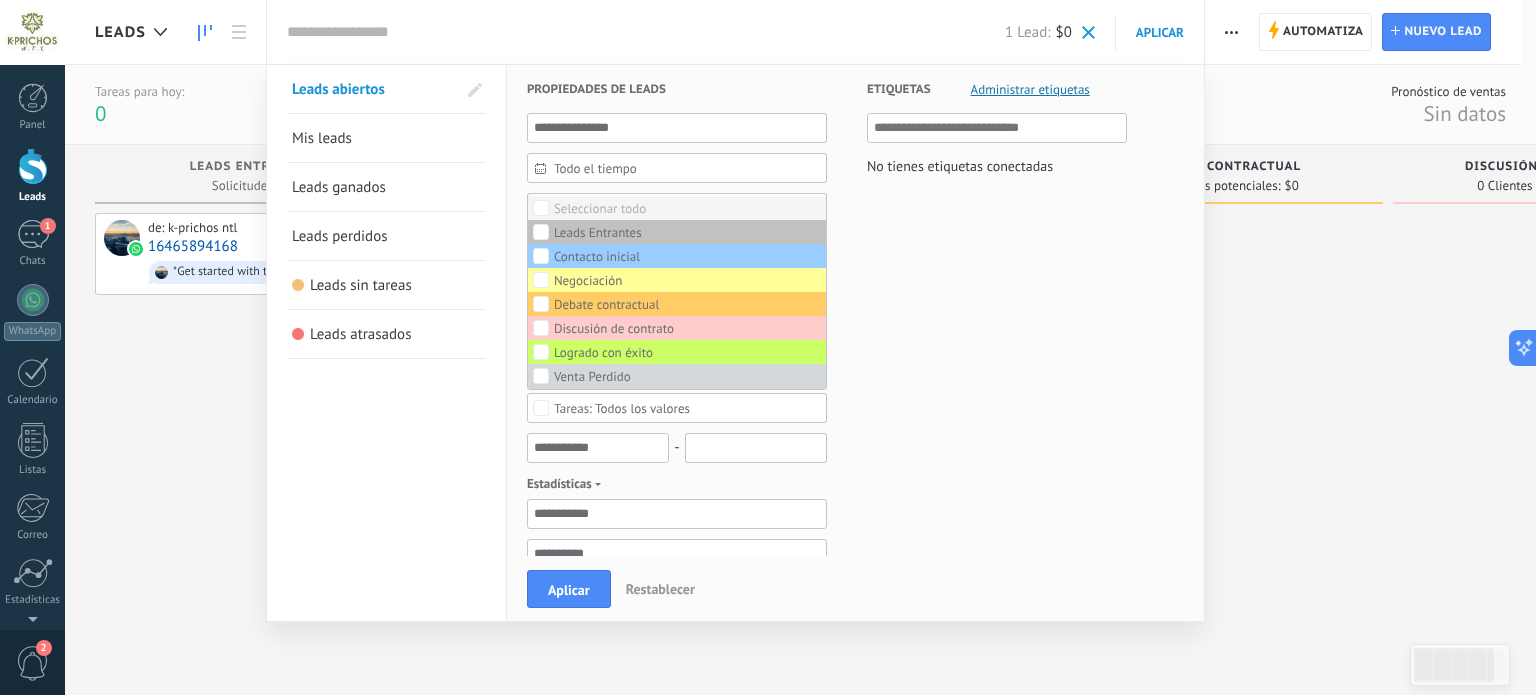 click on "Seleccionar todo" at bounding box center (600, 209) 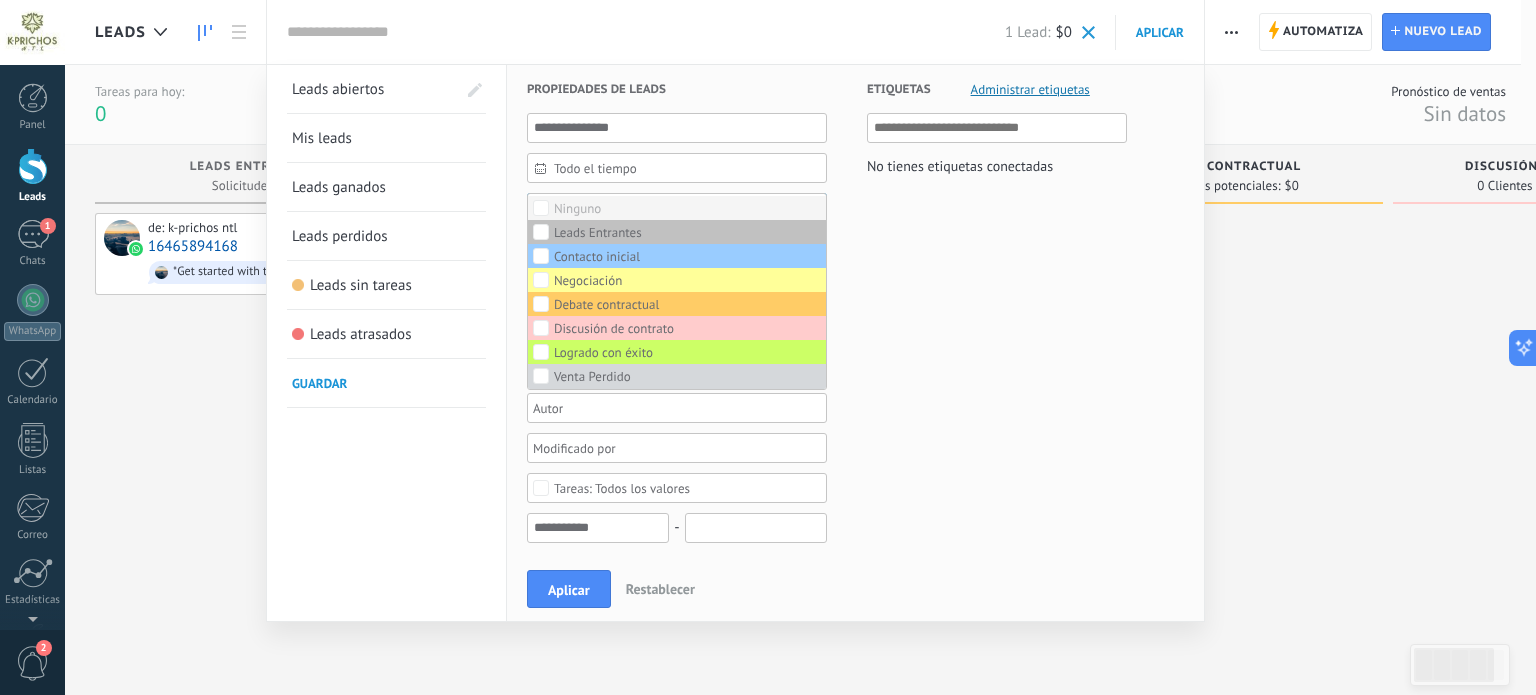click on "Ninguno" at bounding box center [577, 209] 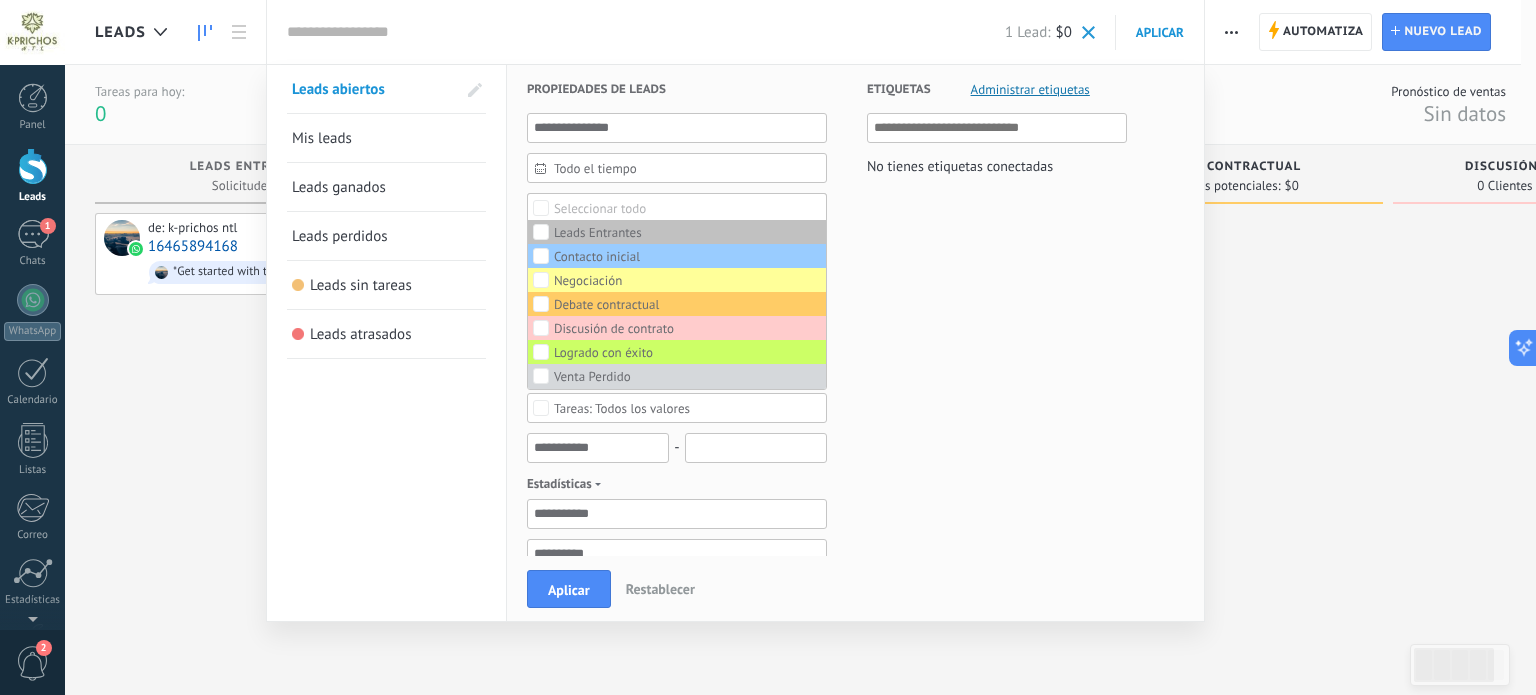 click on "Etiquetas Administrar etiquetas No tienes etiquetas conectadas" at bounding box center [977, 612] 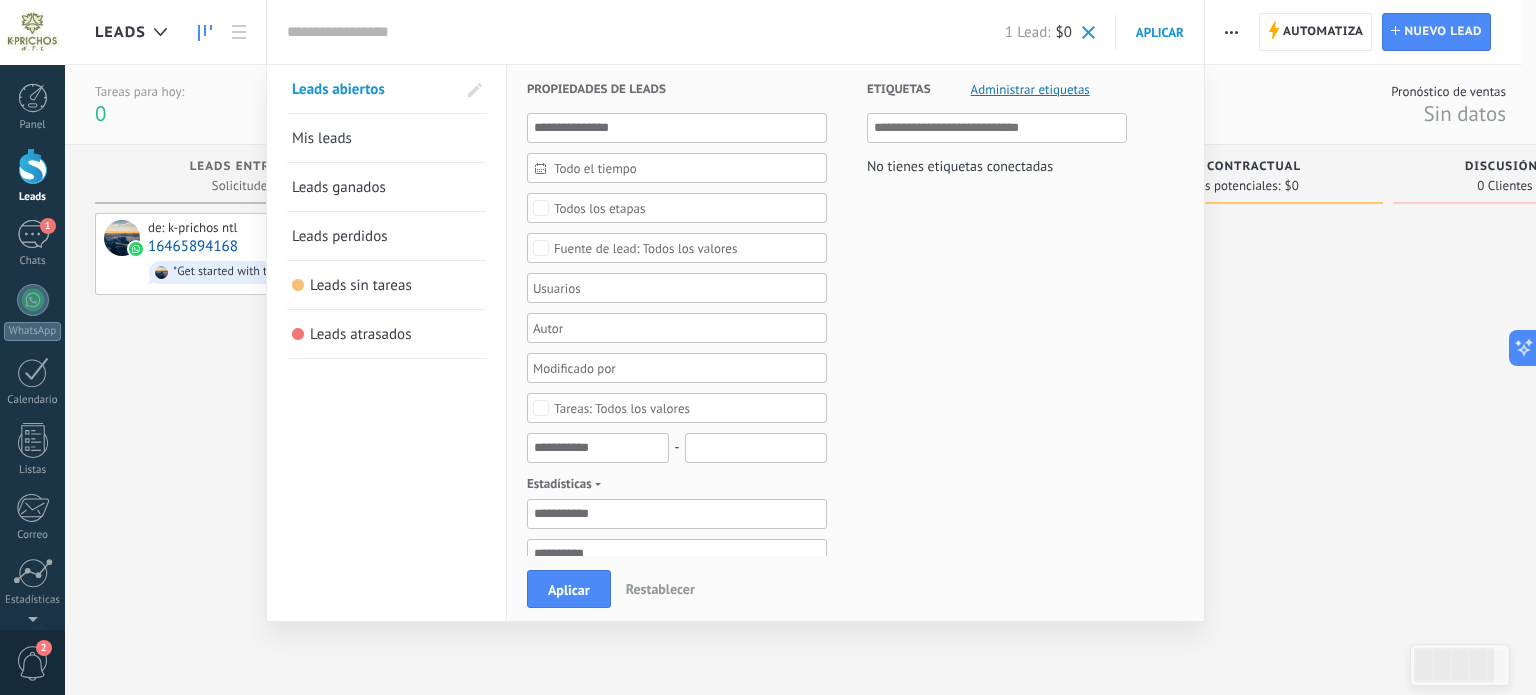 click on "Todos los etapas" at bounding box center (677, 208) 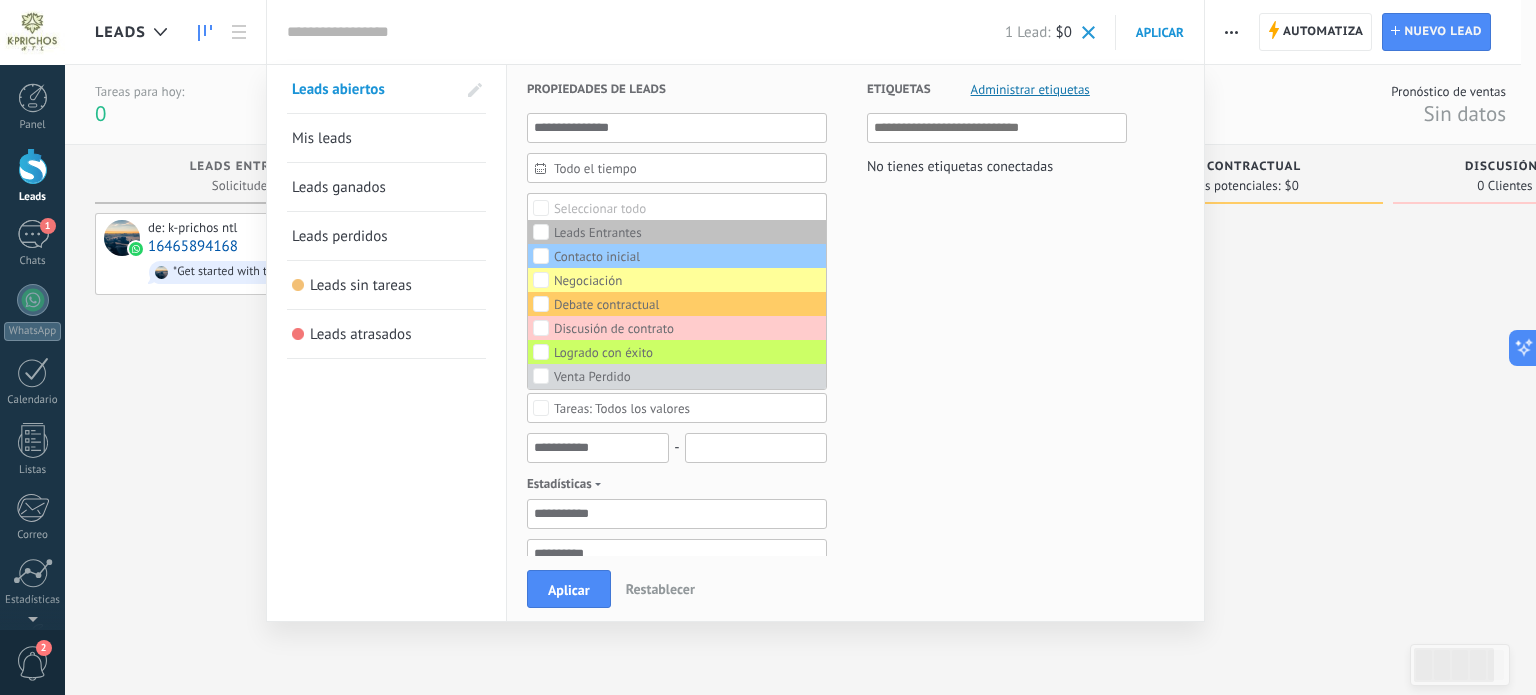 click on "Seleccionar todo" at bounding box center [677, 208] 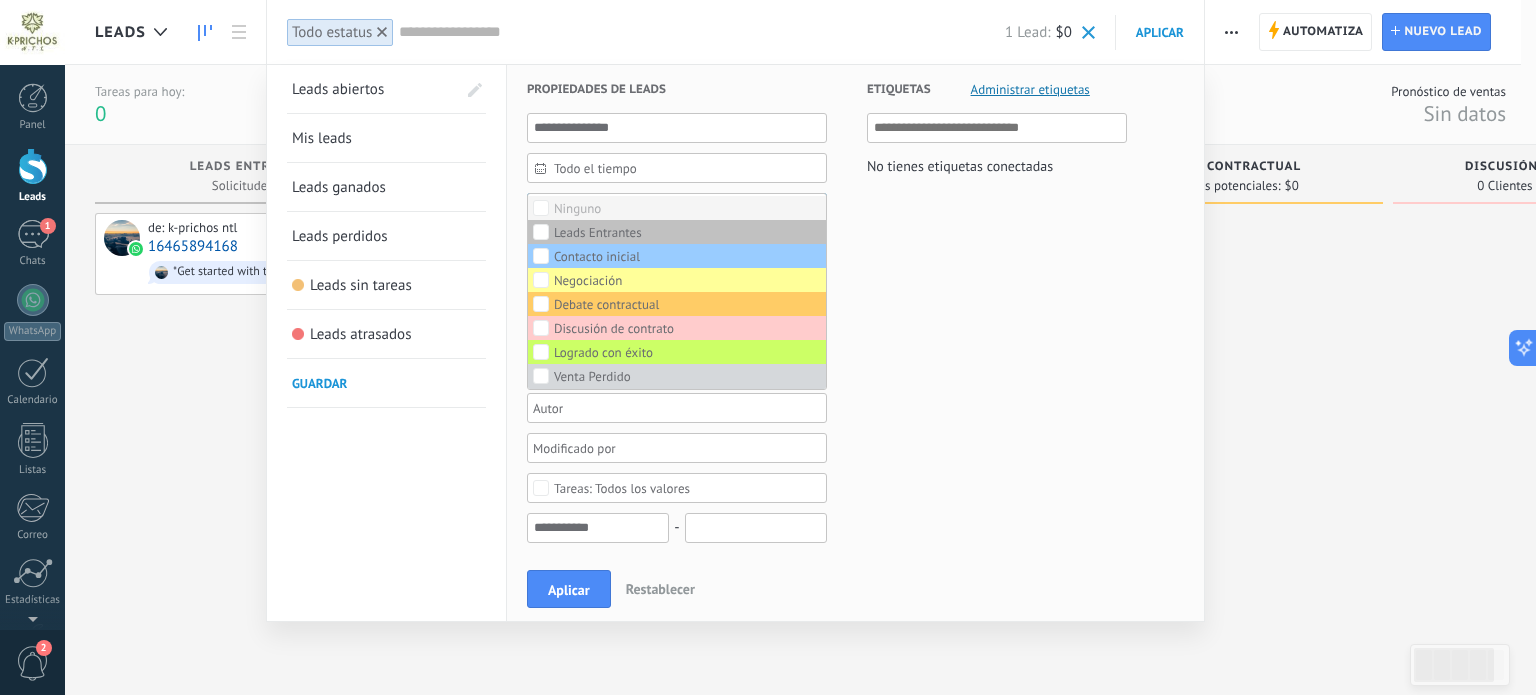click on "Ninguno" at bounding box center [677, 208] 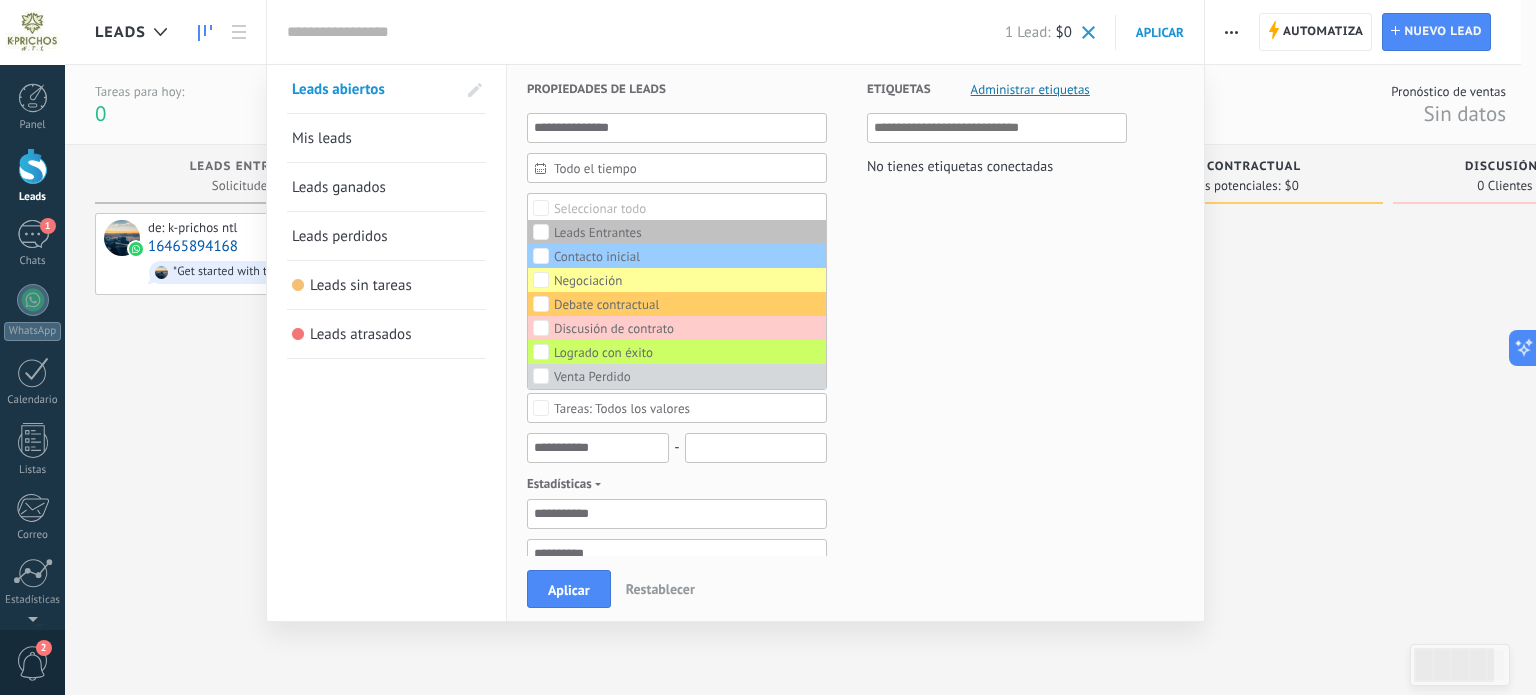 click on "Etiquetas Administrar etiquetas No tienes etiquetas conectadas" at bounding box center (977, 612) 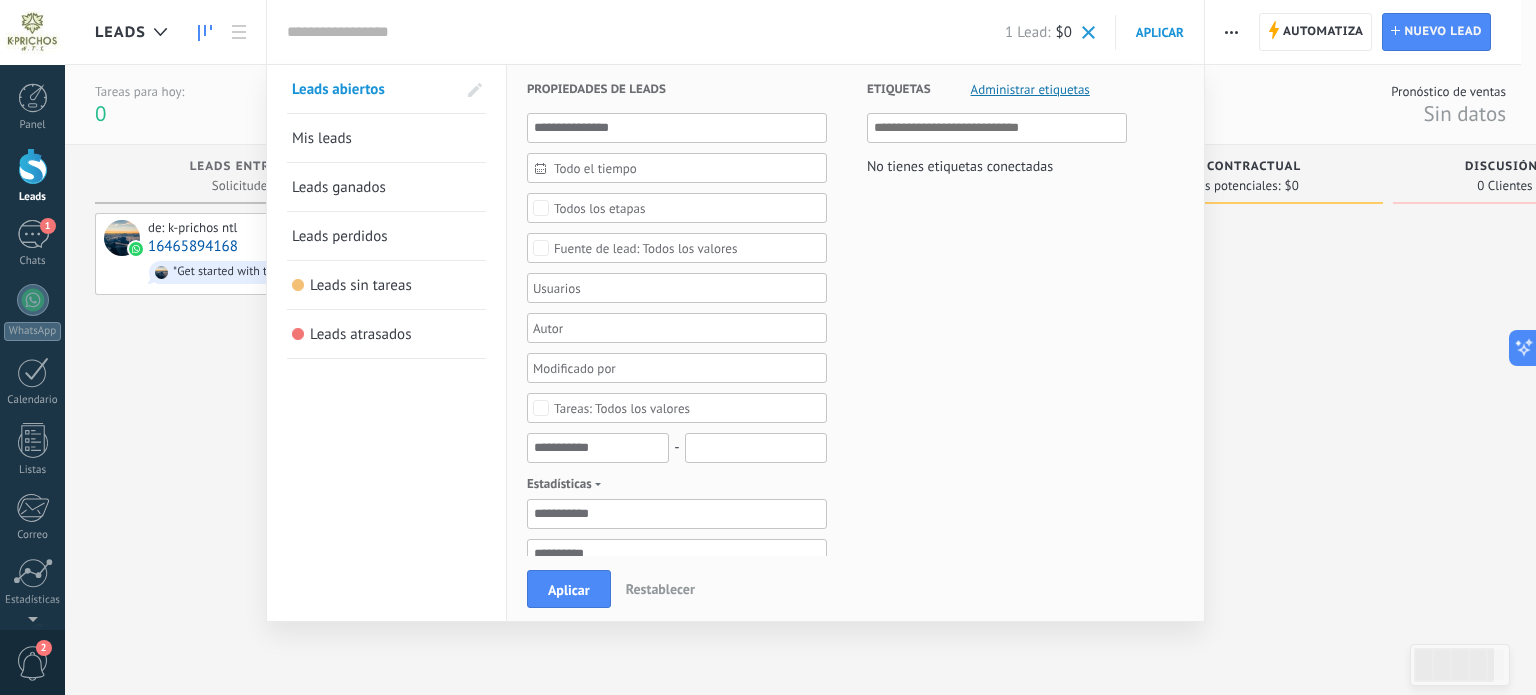 click on "Todos los valores" at bounding box center (646, 248) 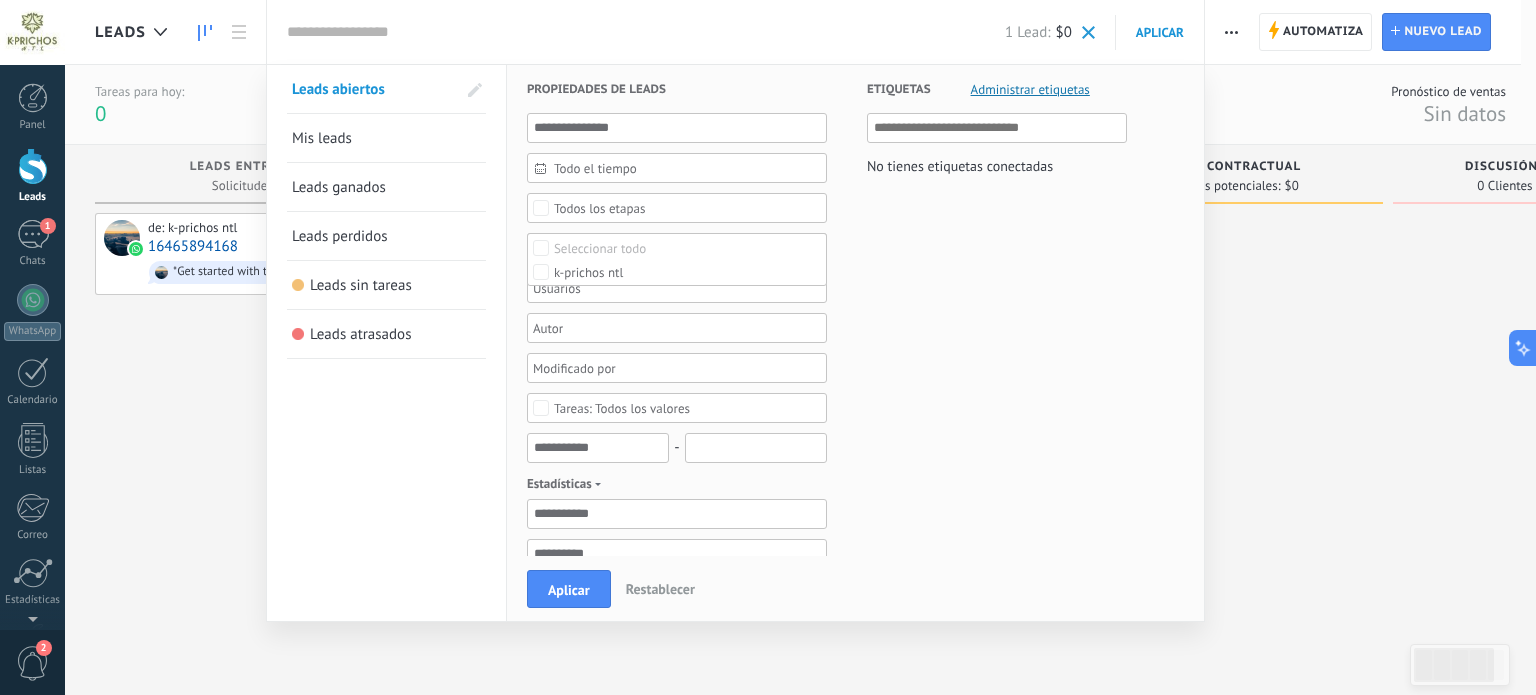 click on "Seleccionar todo" at bounding box center (600, 249) 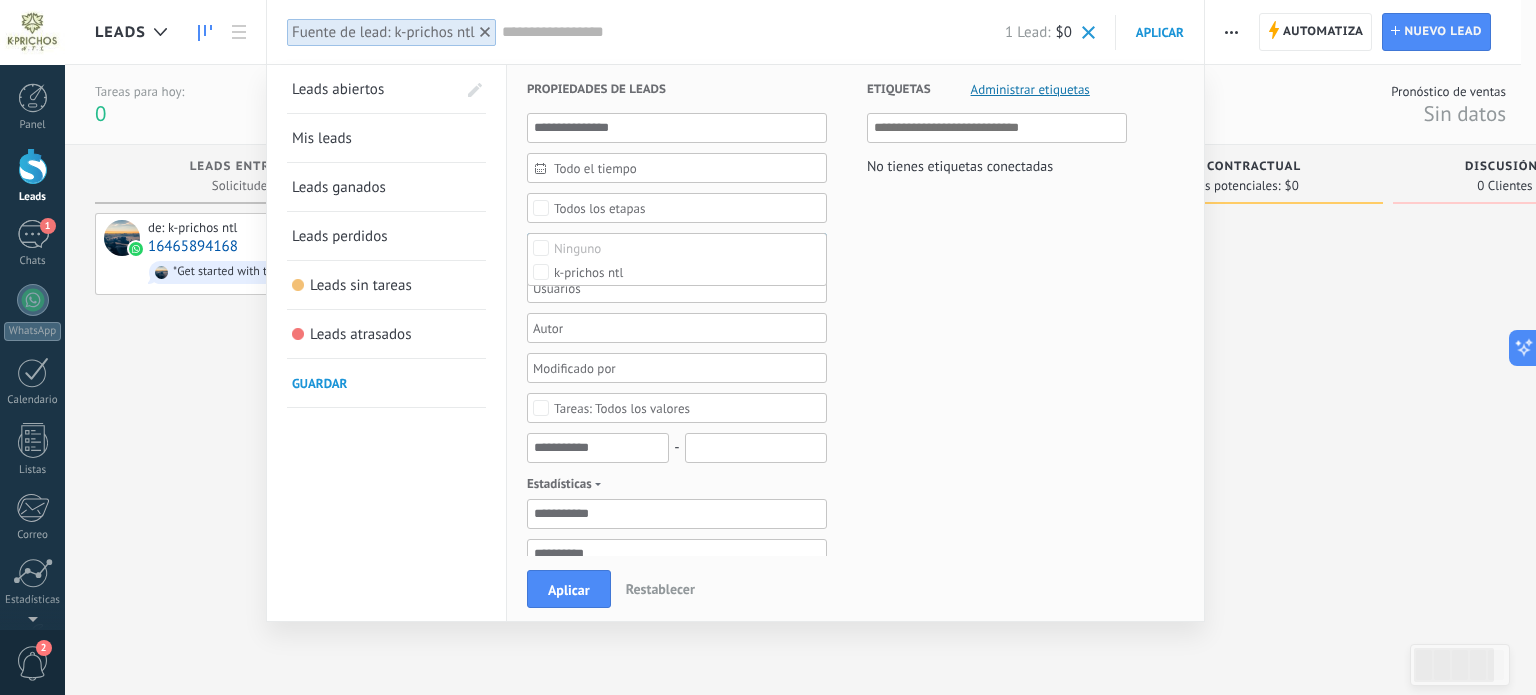 click on "Todos los etapas" at bounding box center [677, 208] 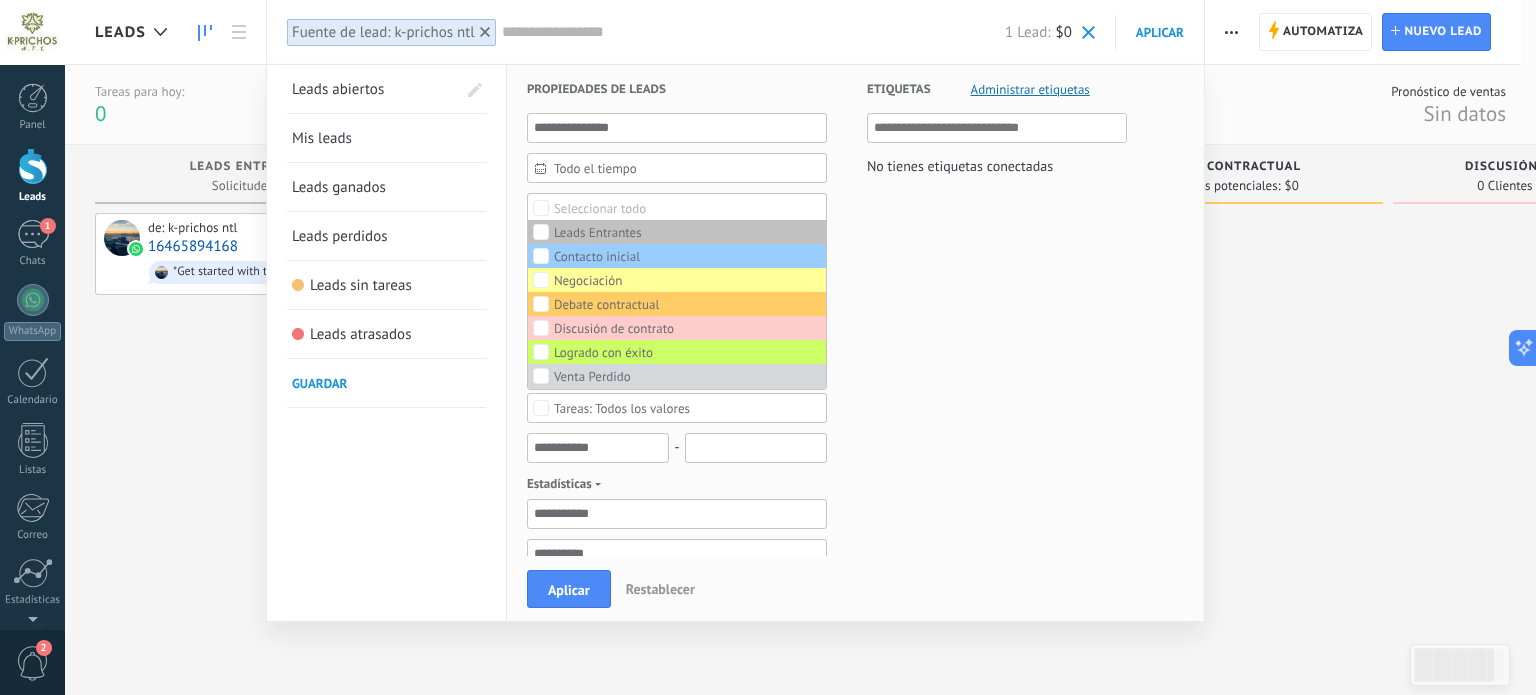 click on "Etiquetas Administrar etiquetas No tienes etiquetas conectadas" at bounding box center (977, 612) 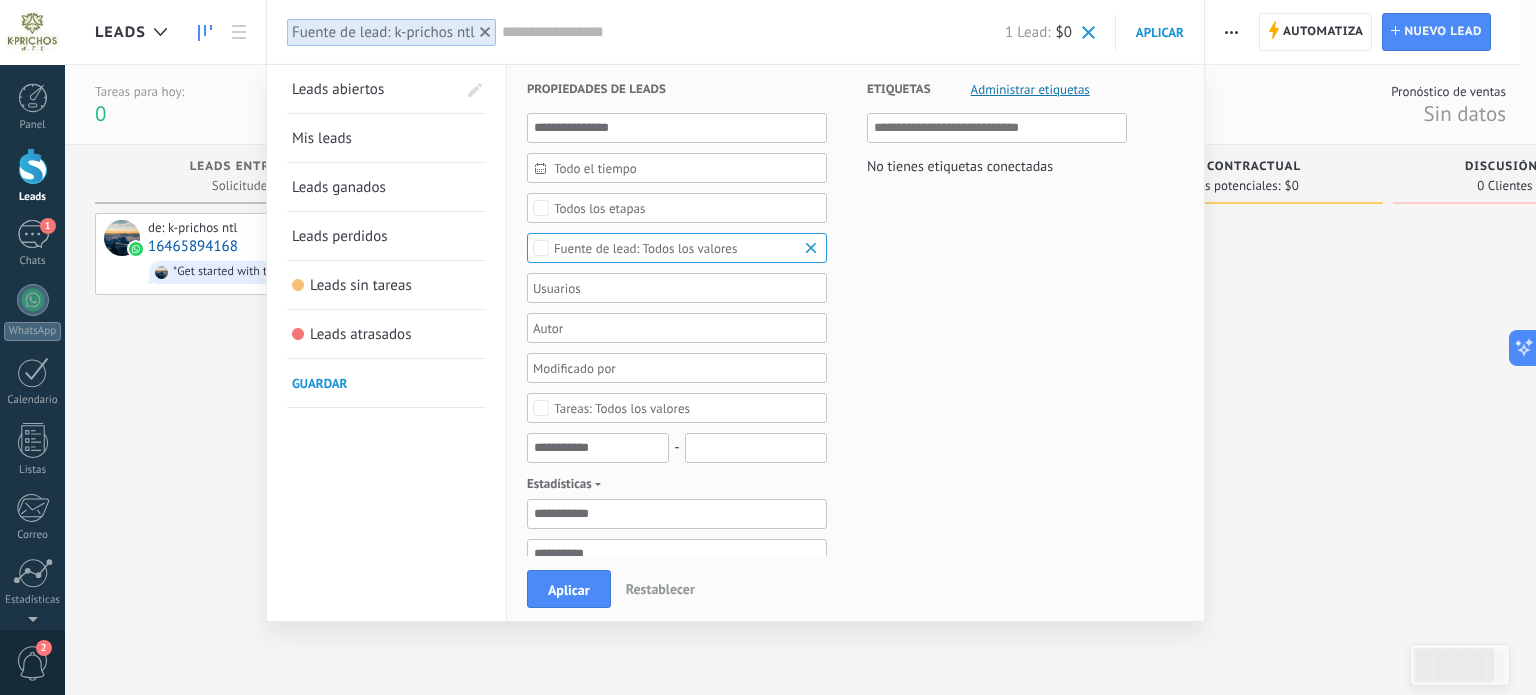 click on "Mis leads" at bounding box center [386, 138] 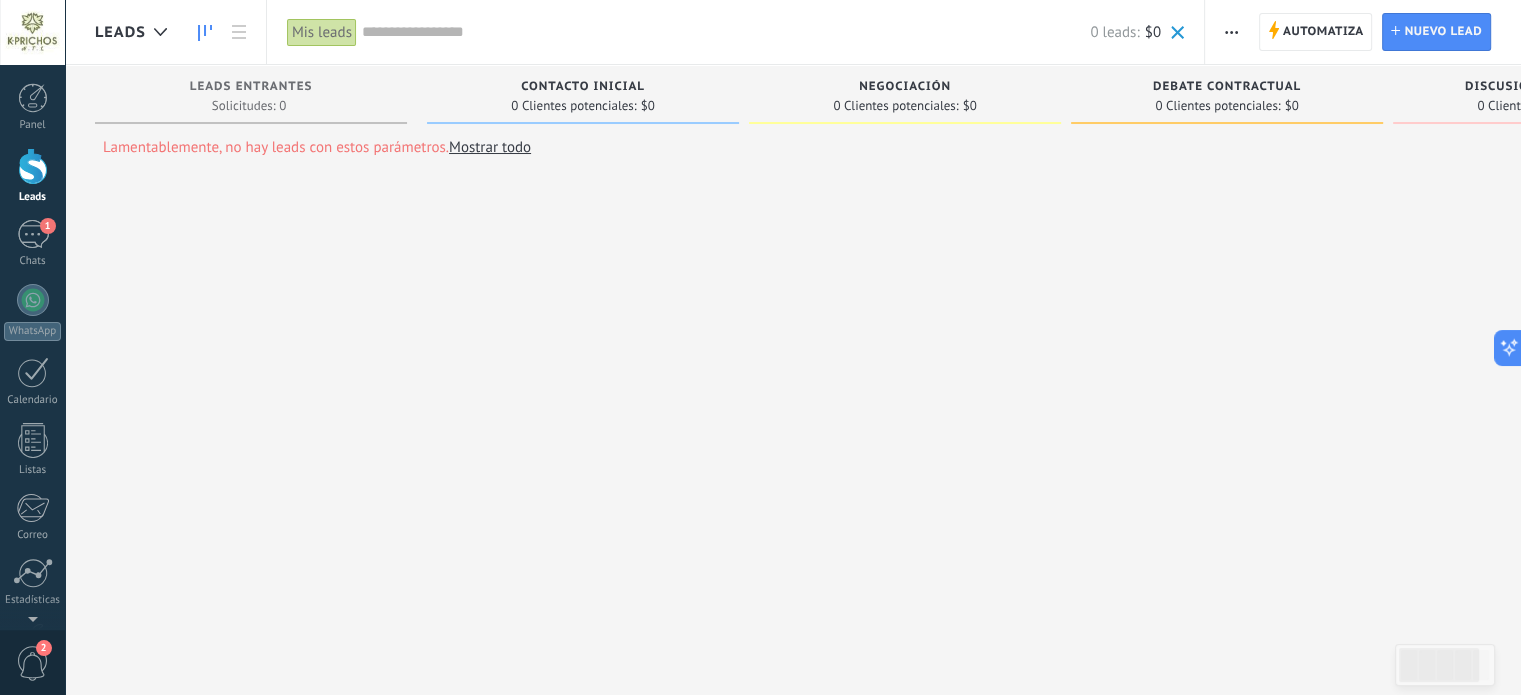 click on "Mis leads" at bounding box center [322, 32] 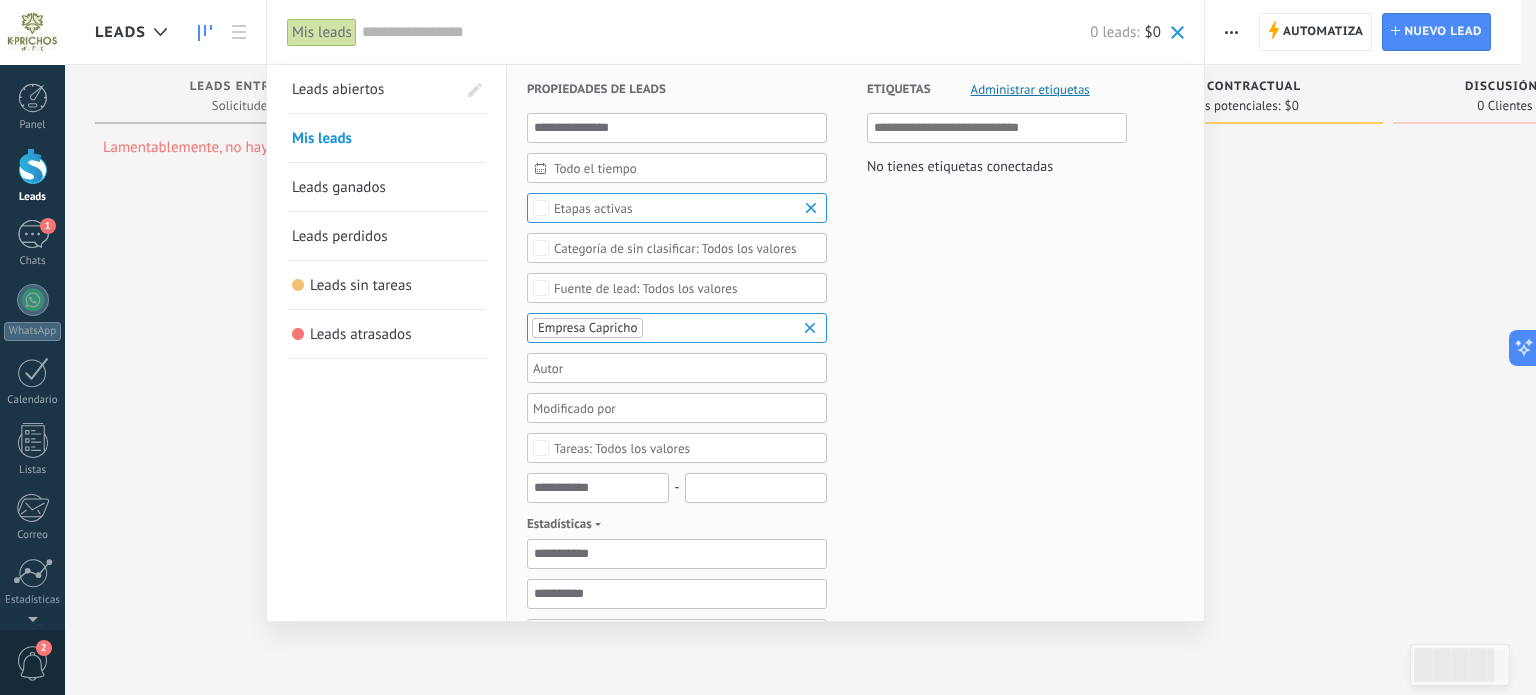 click on "Leads abiertos" at bounding box center [374, 89] 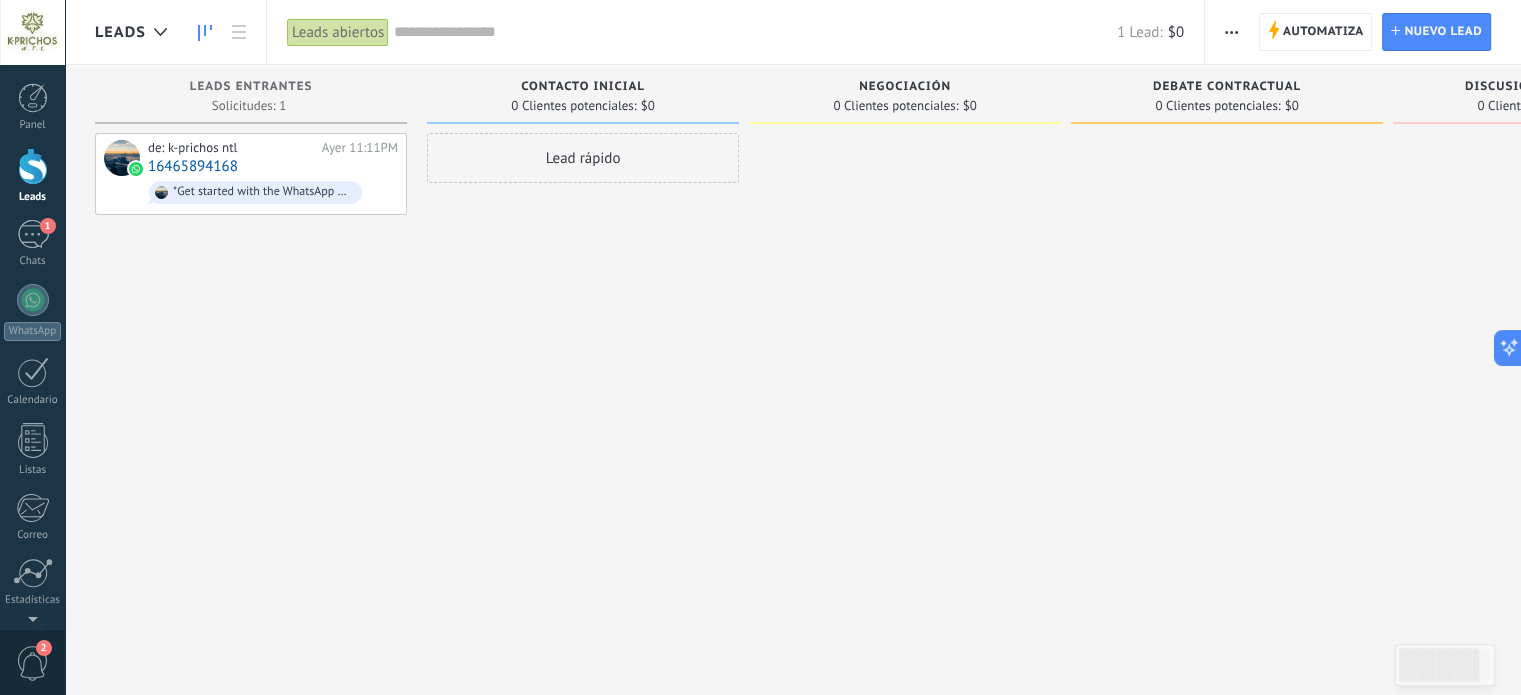 click on "Leads abiertos" at bounding box center (338, 32) 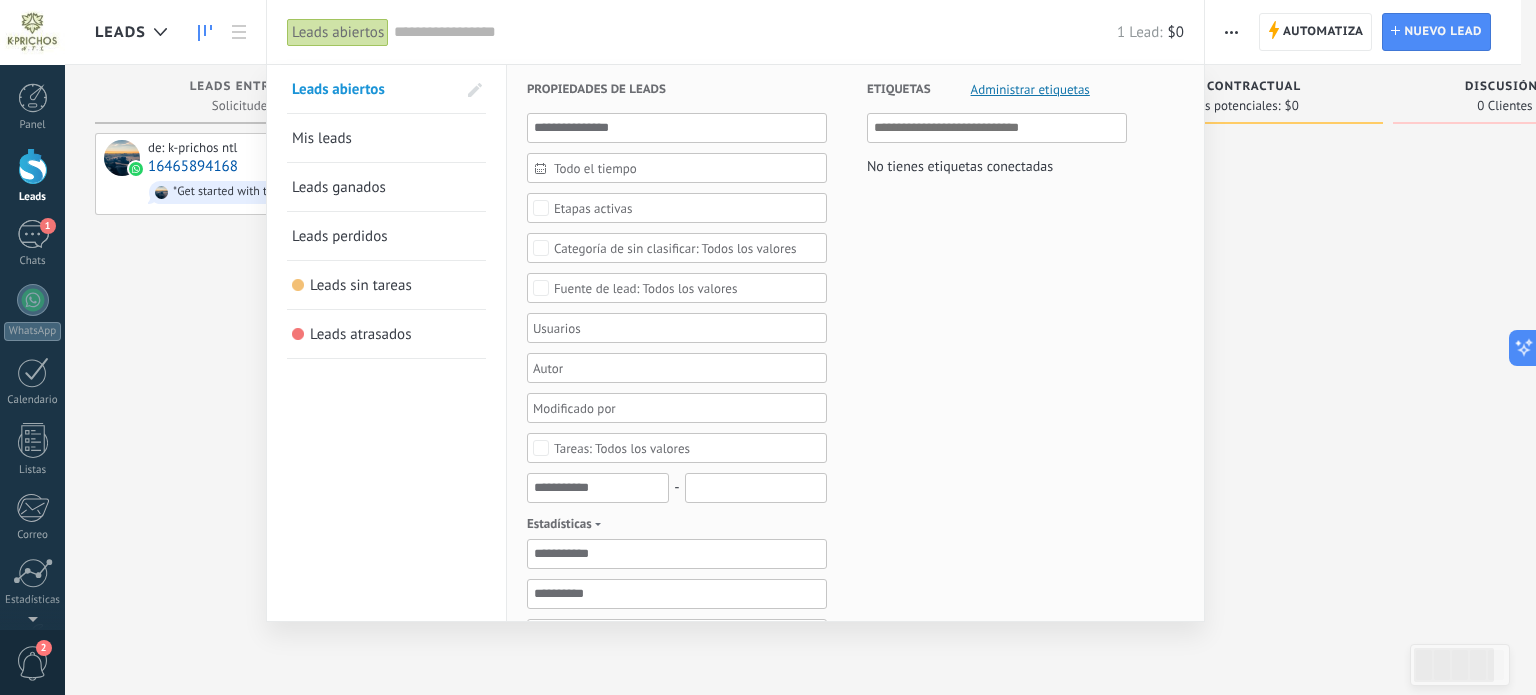 click on "Mis leads" at bounding box center [386, 138] 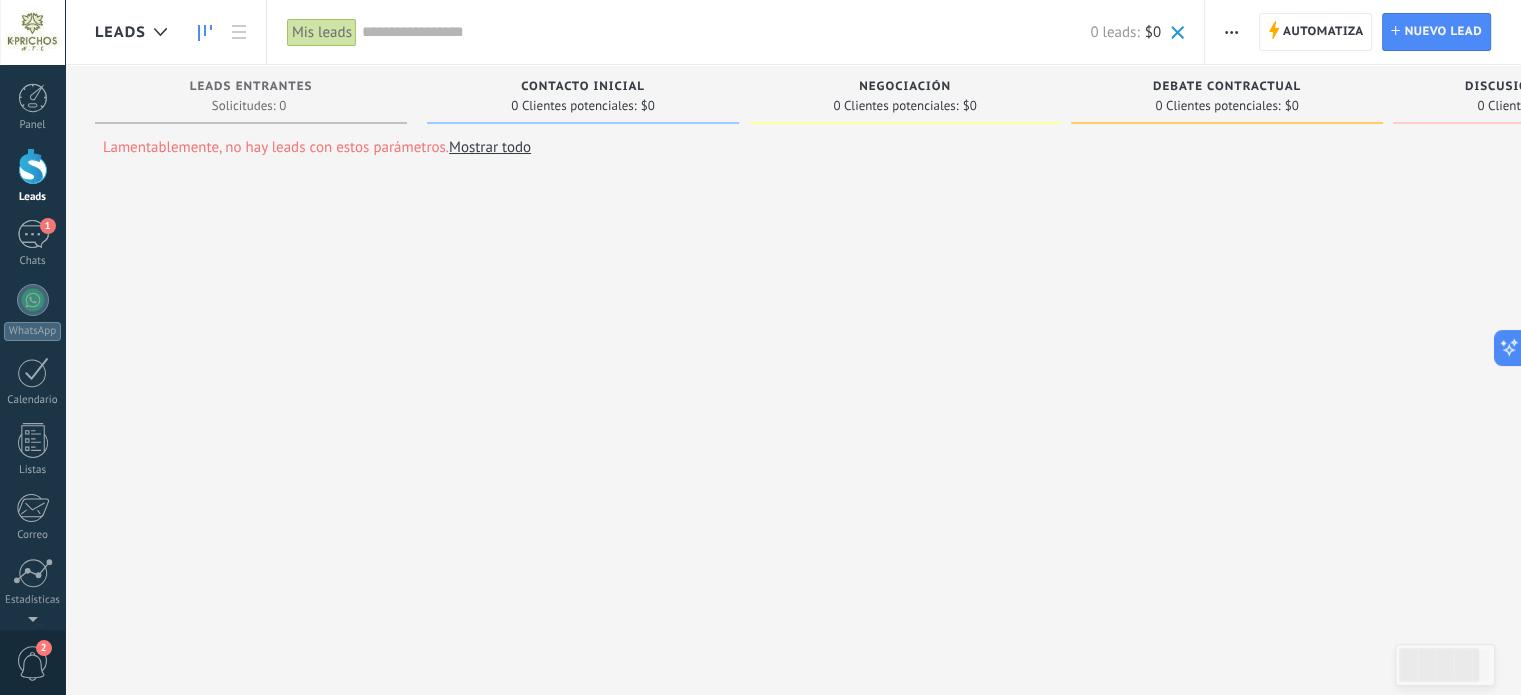 click on "Mostrar todo" at bounding box center (490, 147) 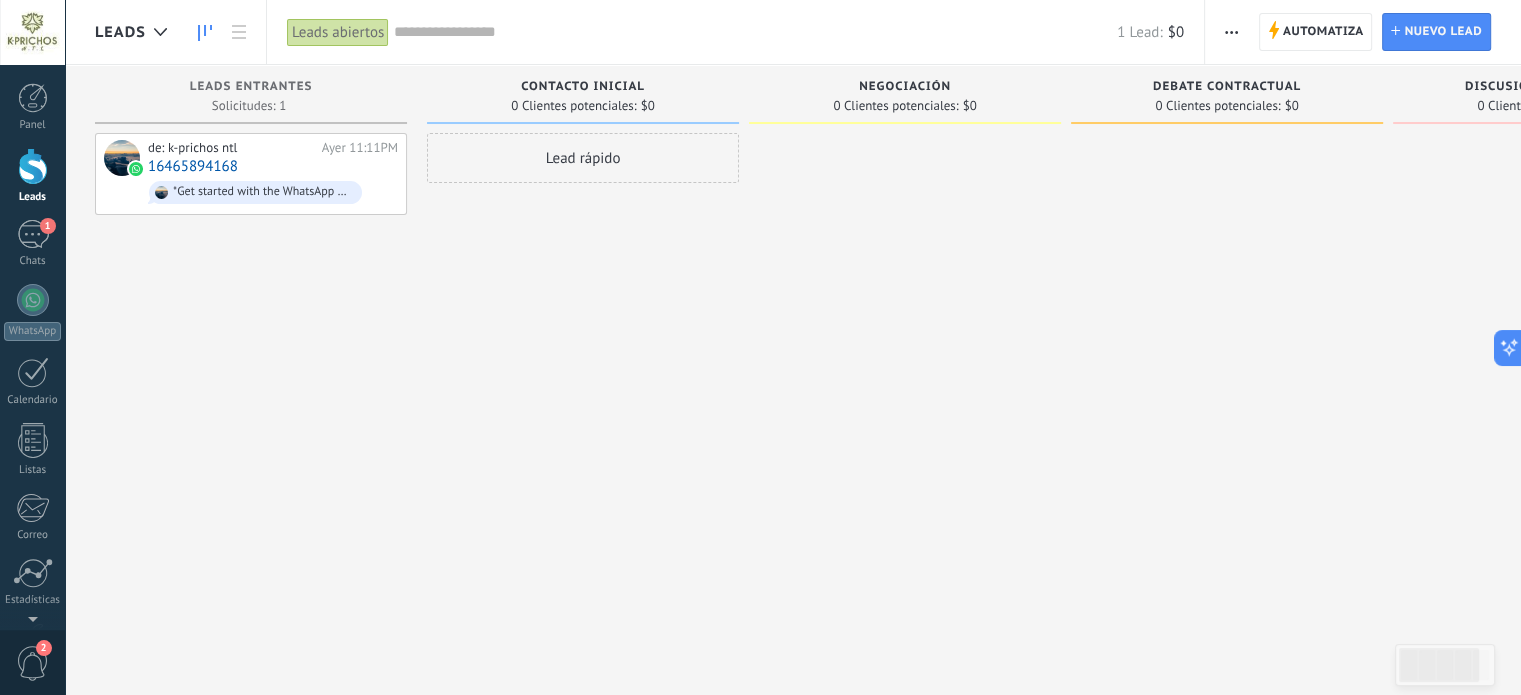 click on "Leads abiertos" at bounding box center [338, 32] 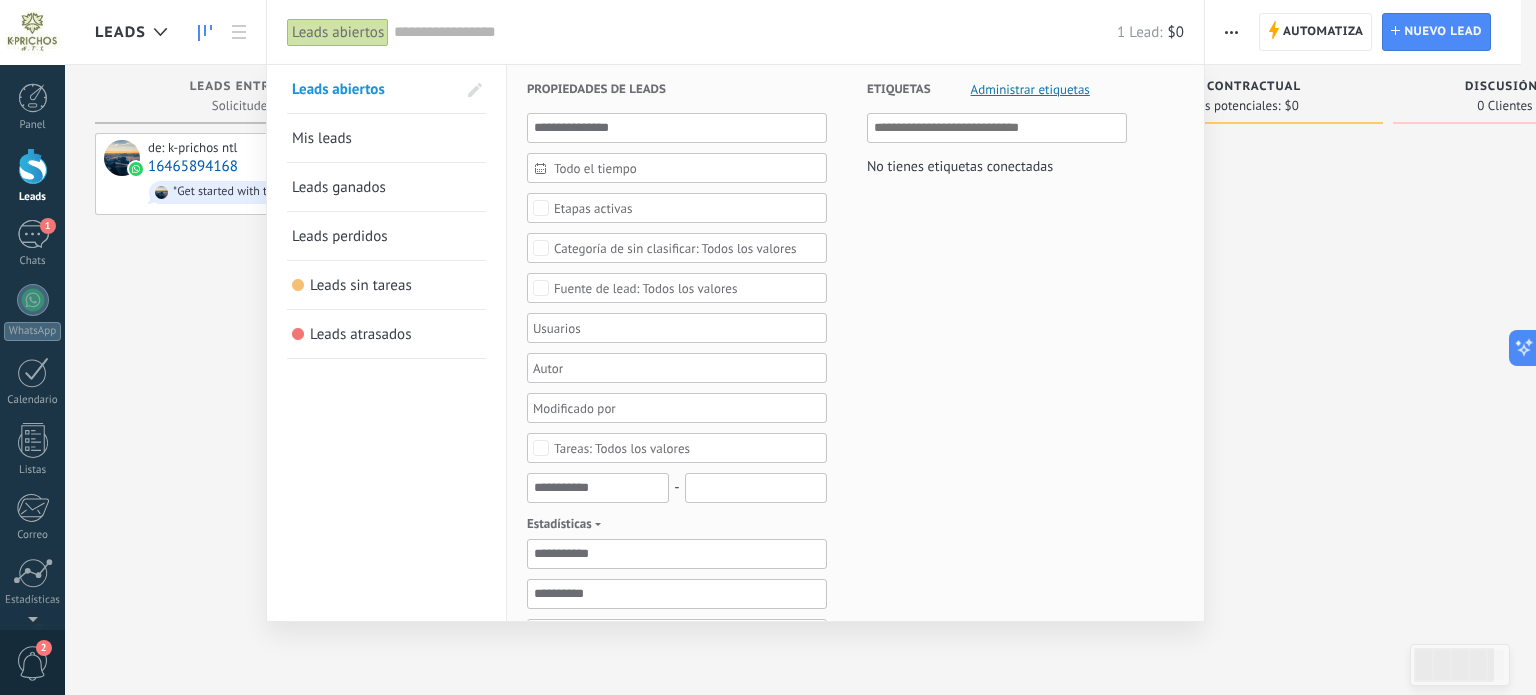 click at bounding box center (768, 347) 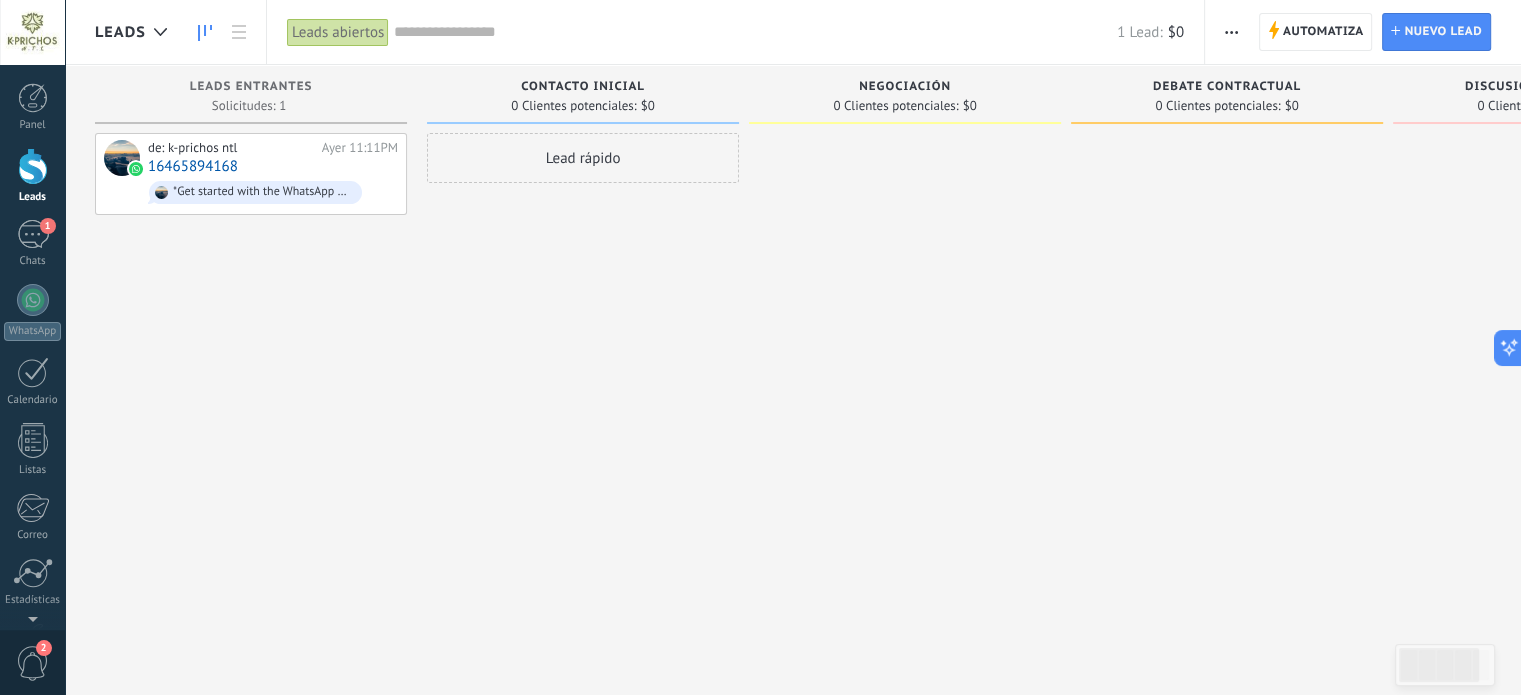 click on "Automatiza Nueva difusión Editar embudo Editar el diseño de la tarjeta Importar Exportar Buscar duplicados Seleccionar varios Ordenar Por último mensaje Por último evento Por fecha de creación Por nombre Por venta Actualización automática" at bounding box center [1232, 32] 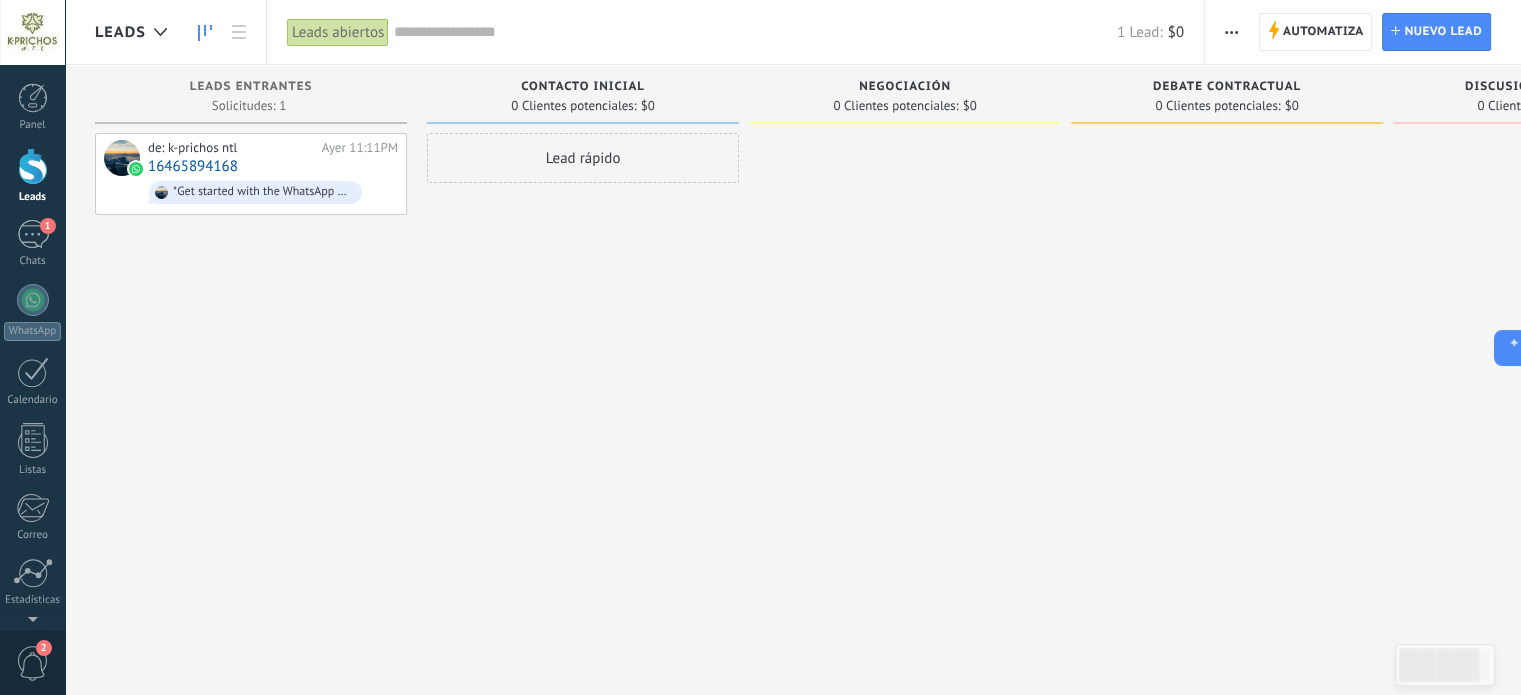 click on "Automatiza Nueva difusión Editar embudo Editar el diseño de la tarjeta Importar Exportar Buscar duplicados Seleccionar varios Ordenar Por último mensaje Por último evento Por fecha de creación Por nombre Por venta Actualización automática Automatiza Automatiza Lead Nuevo lead" at bounding box center (1363, 32) 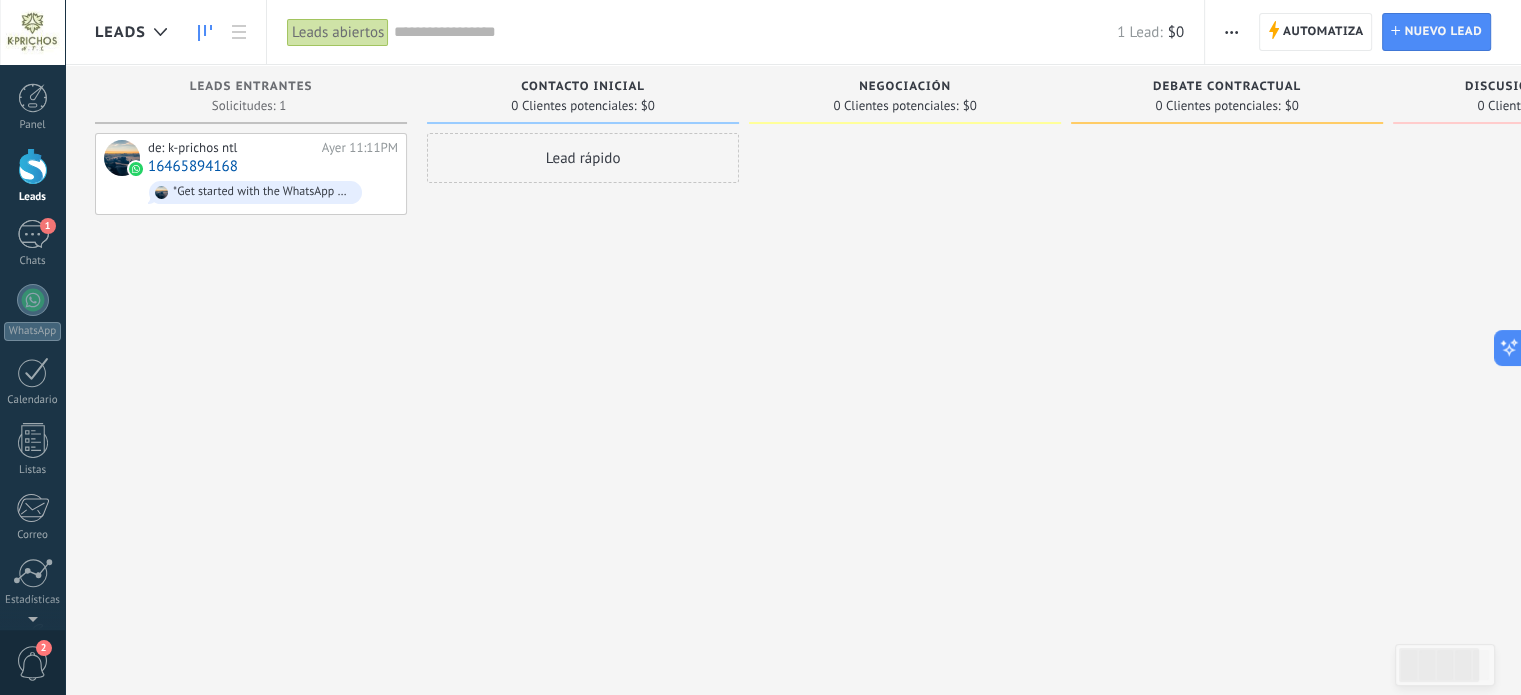 click at bounding box center (1231, 32) 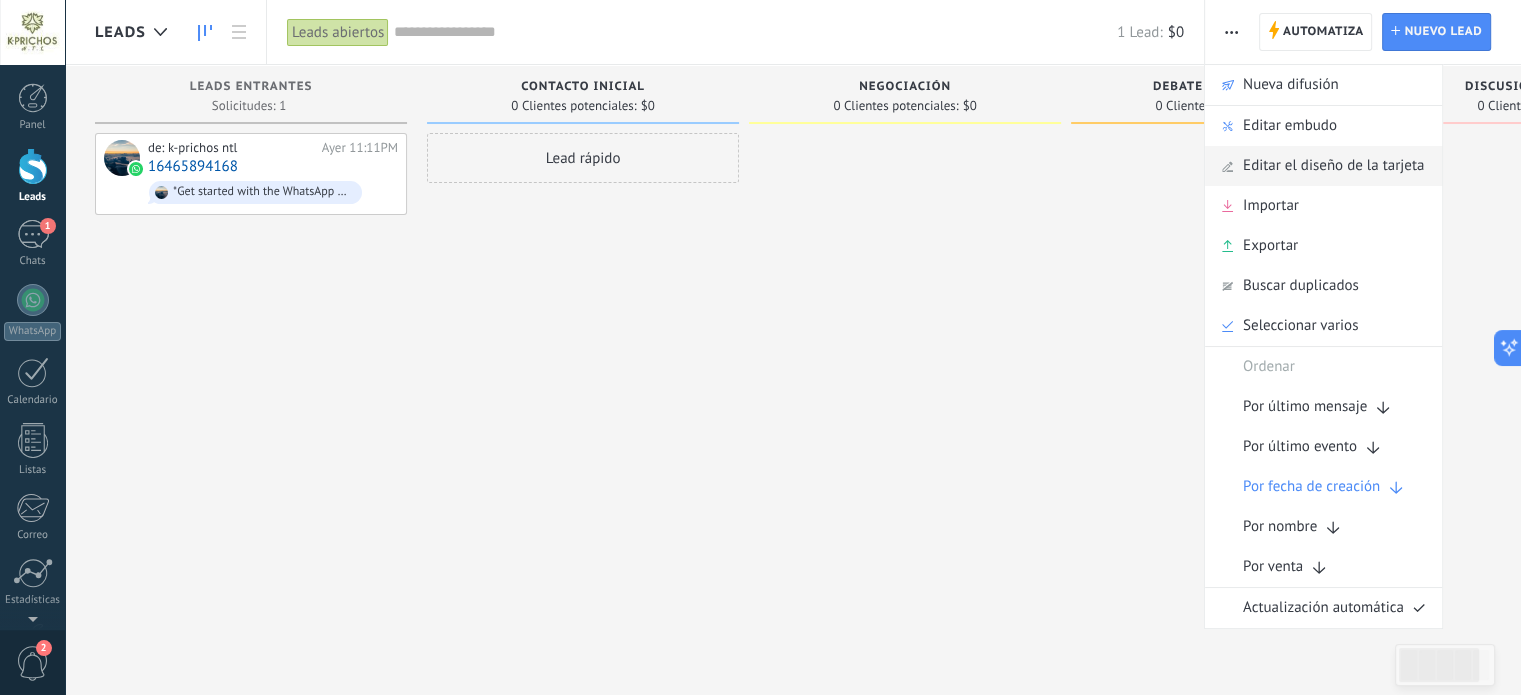 click on "Editar el diseño de la tarjeta" at bounding box center [1333, 166] 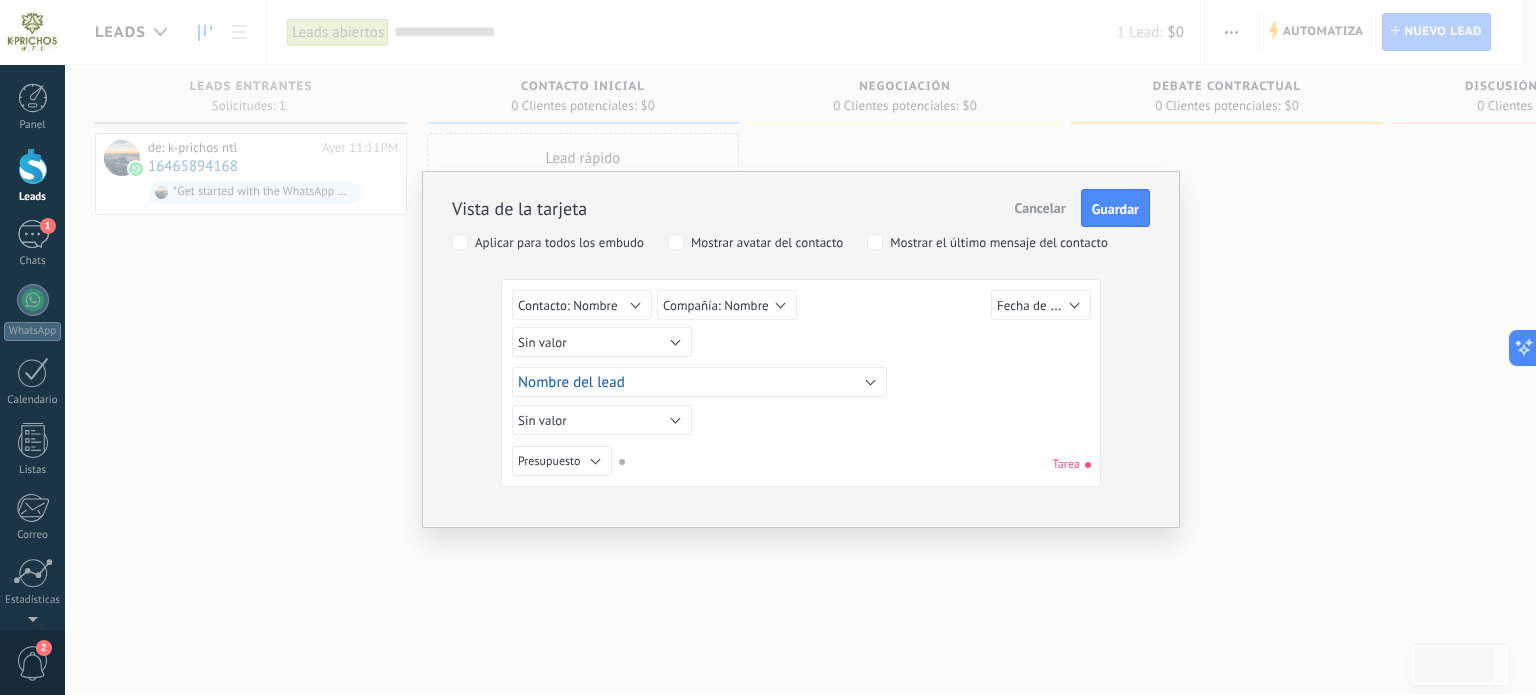 click on "Vista de la tarjeta Cancelar Guardar Aplicar para todos los embudo Mostrar avatar del contacto Mostrar el último mensaje del contacto Sin valor Lead ID del Lead Nombre del lead Fecha de Creación Presupuesto Usuario responsable utm_content utm_medium utm_campaign utm_source utm_term utm_referrer referrer gclientid gclid fbclid Contacto principal Contacto: Nombre Contacto: Teléfono Contacto: Correo Contacto: Cargo Compañía Compañía: Nombre Compañía: Teléfono Compañía: Correo Compañía: Página web Compañía: Dirección Contacto: Nombre Sin valor Lead ID del Lead Nombre del lead Fecha de Creación Presupuesto Usuario responsable utm_content utm_medium utm_campaign utm_source utm_term utm_referrer referrer gclientid gclid fbclid Contacto principal Contacto: Nombre Contacto: Teléfono Contacto: Correo Contacto: Cargo Compañía Compañía: Nombre Compañía: Teléfono Compañía: Correo Compañía: Página web Compañía: Dirección Compañía: Nombre Sin valor Lead ID del Lead Nombre del lead gclid" at bounding box center [800, 347] 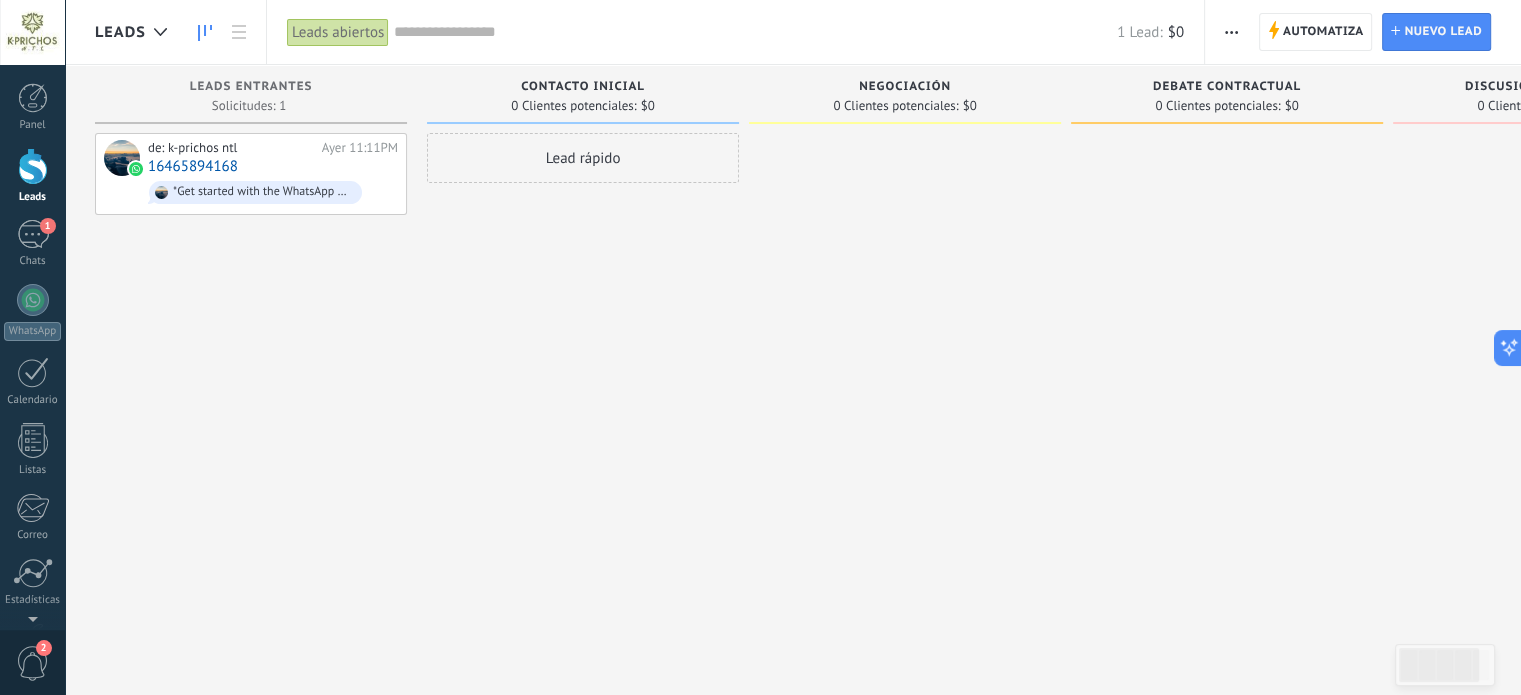 click 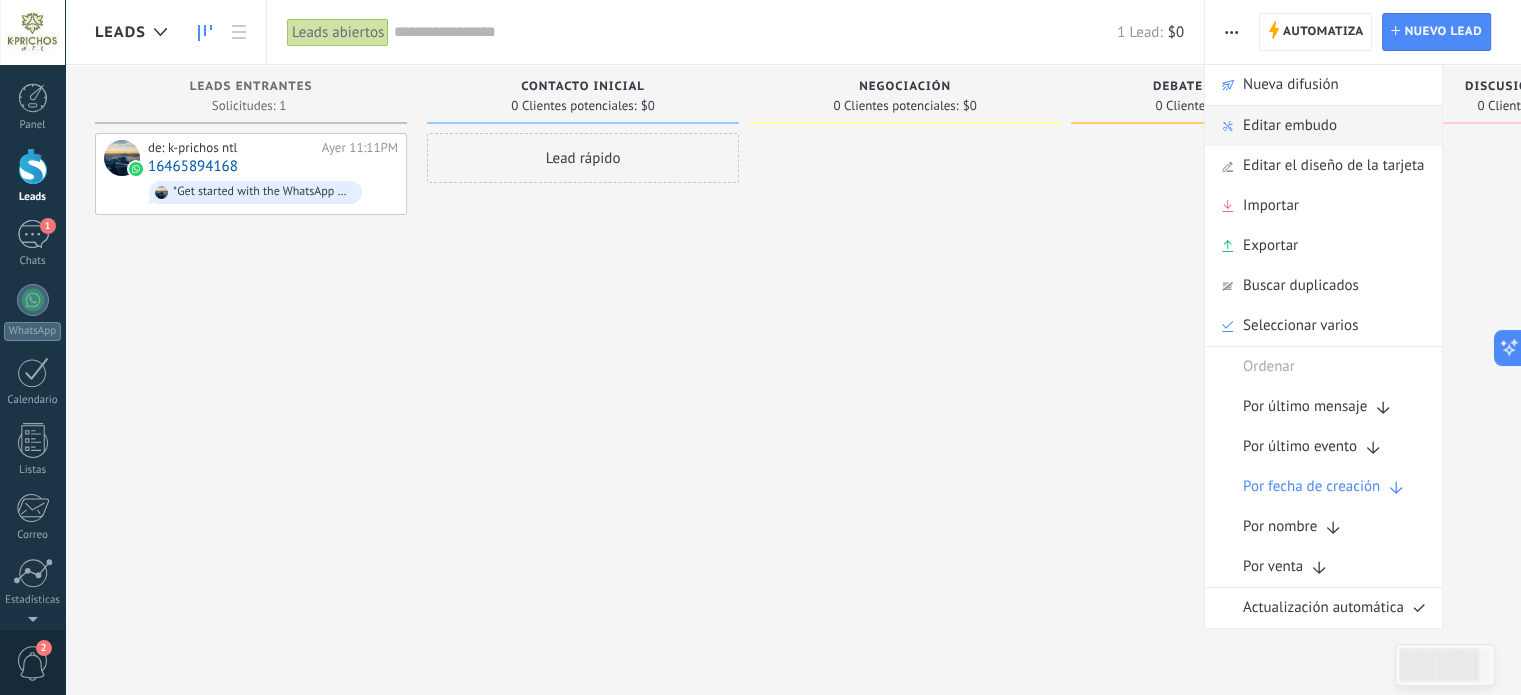 click on "Editar embudo" at bounding box center (1290, 126) 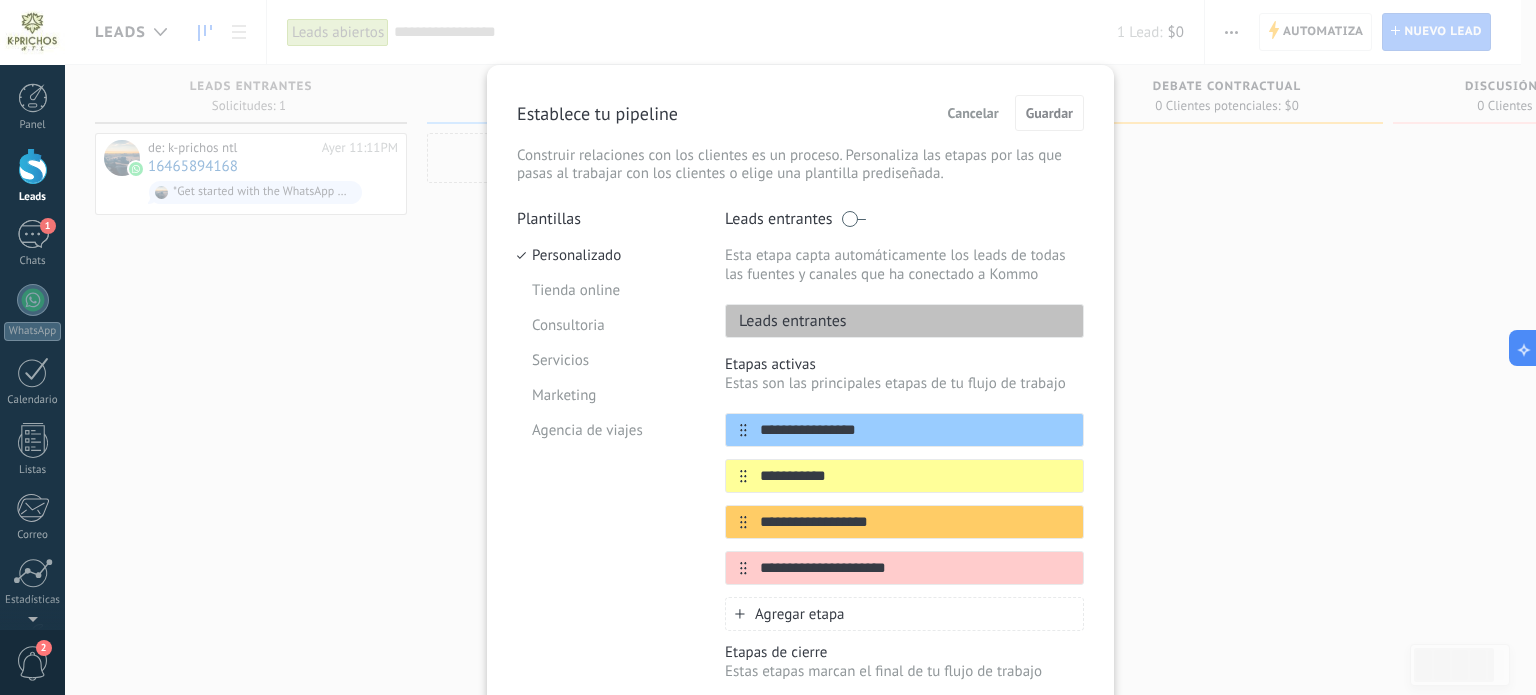 click on "**********" at bounding box center (800, 347) 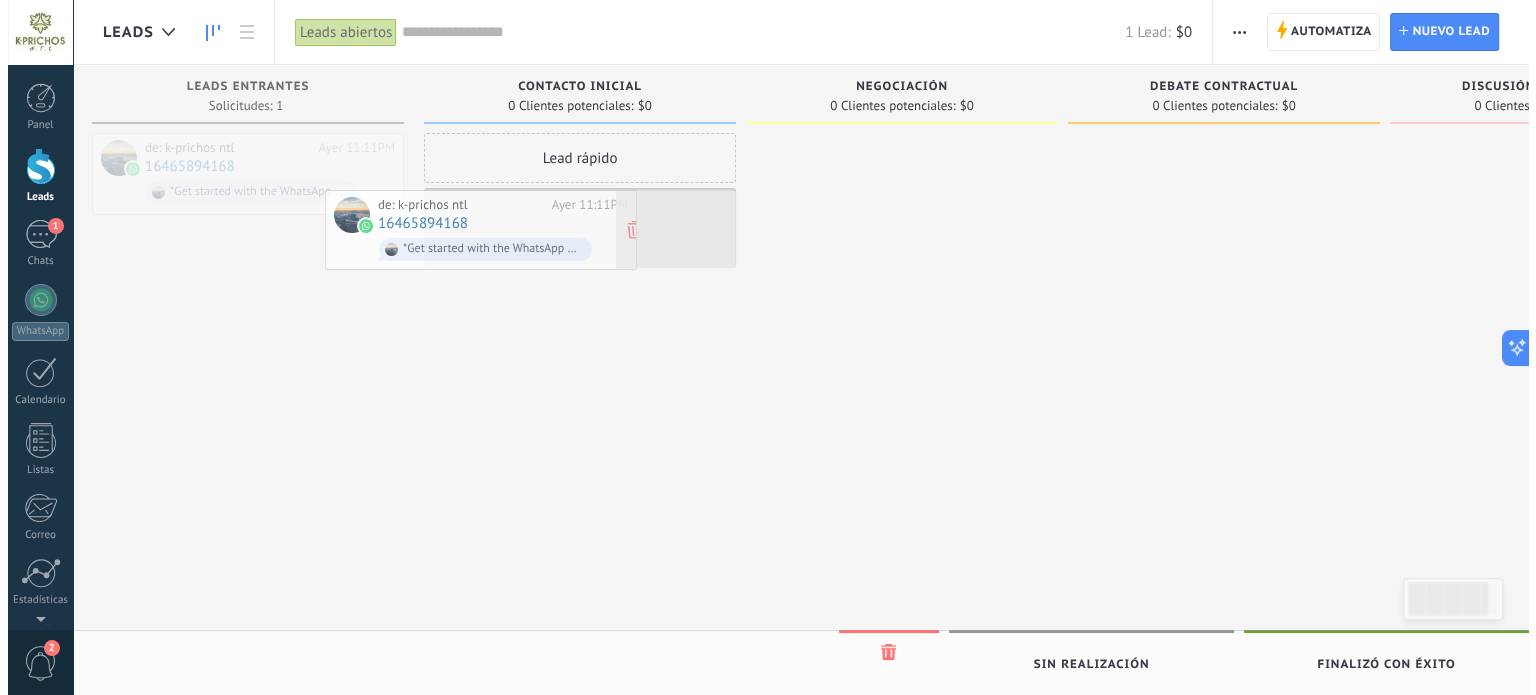 scroll, scrollTop: 0, scrollLeft: 0, axis: both 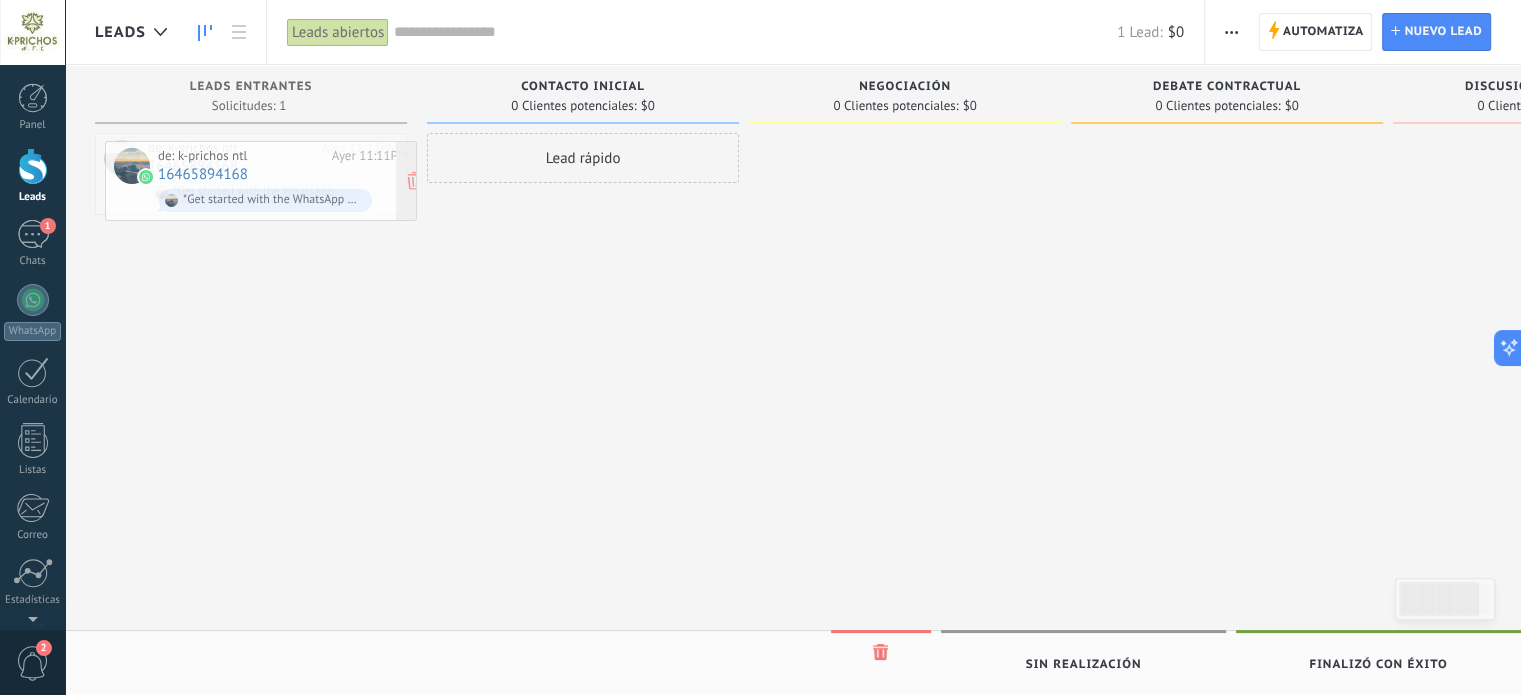 drag, startPoint x: 322, startPoint y: 172, endPoint x: 332, endPoint y: 180, distance: 12.806249 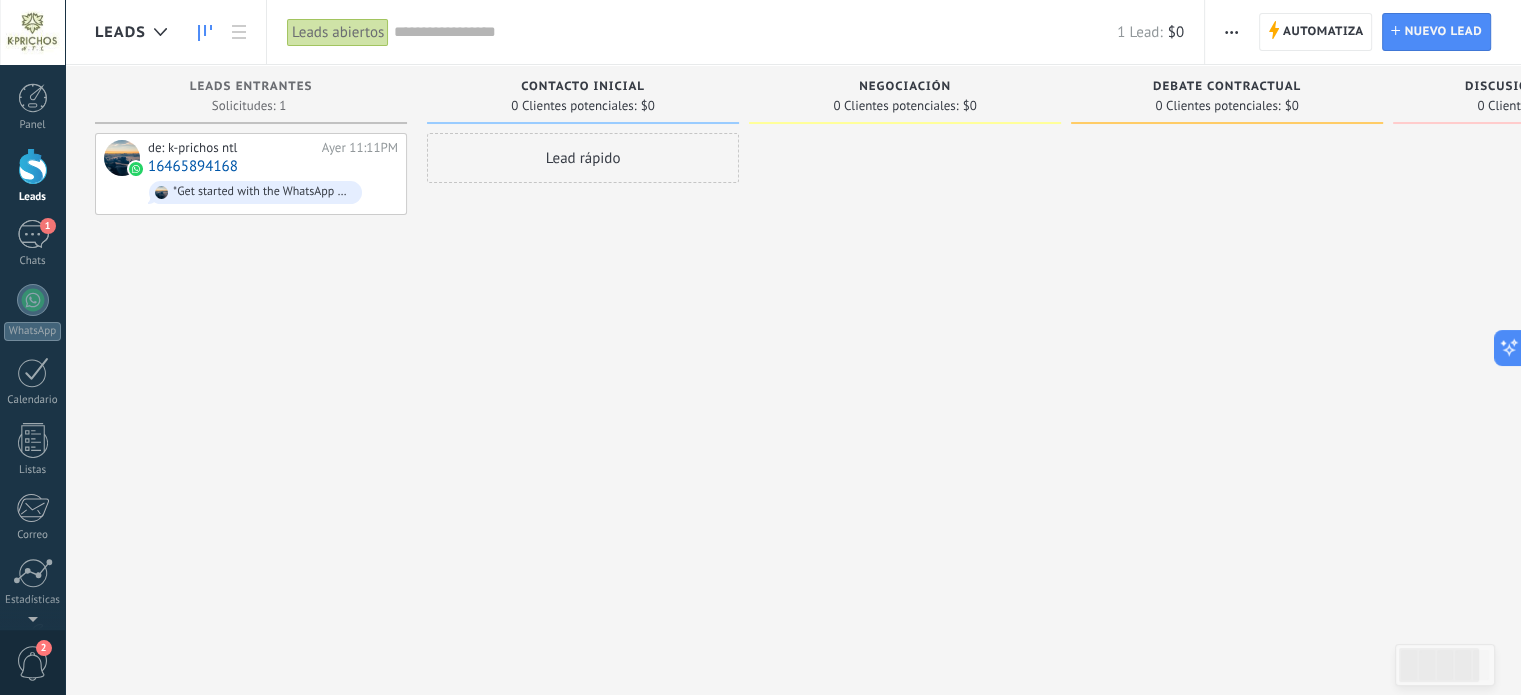click on "Leads abiertos" at bounding box center (338, 32) 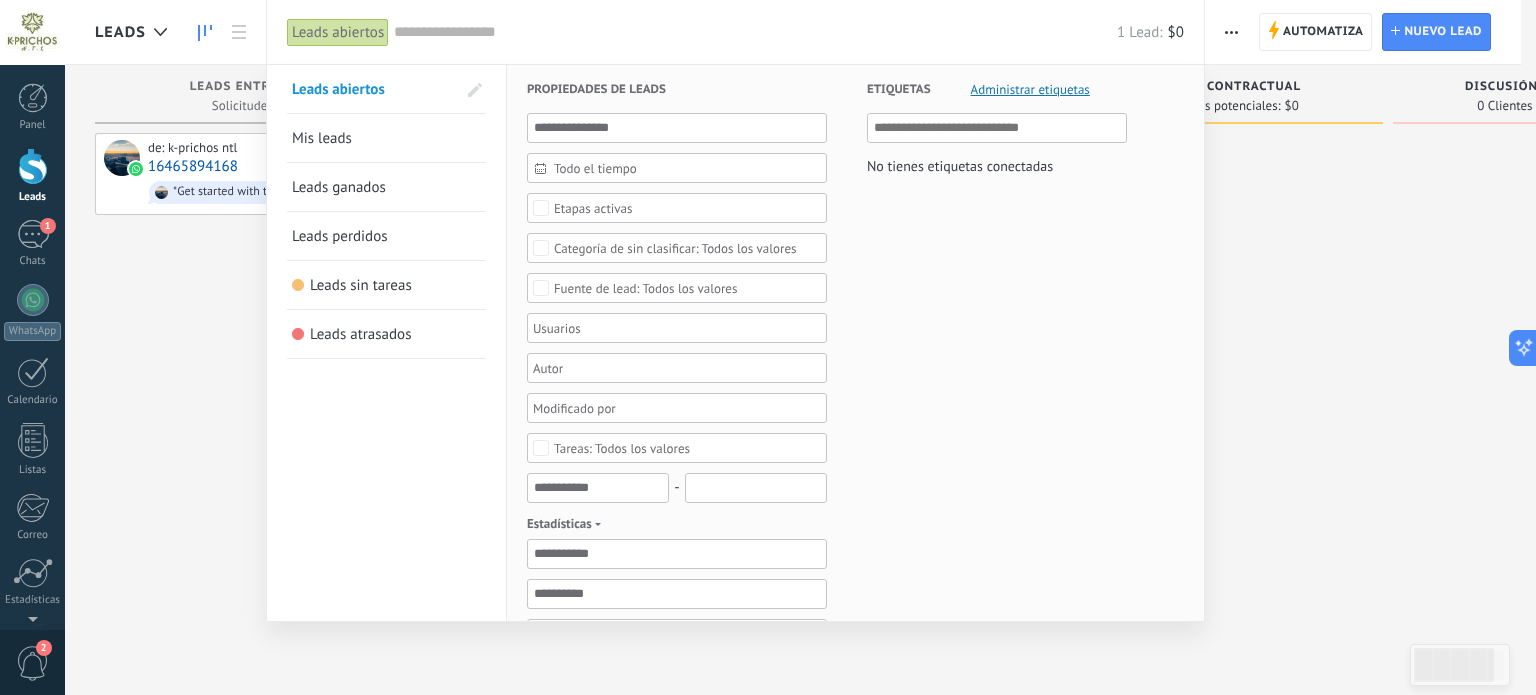 click on "Mis leads" at bounding box center (386, 138) 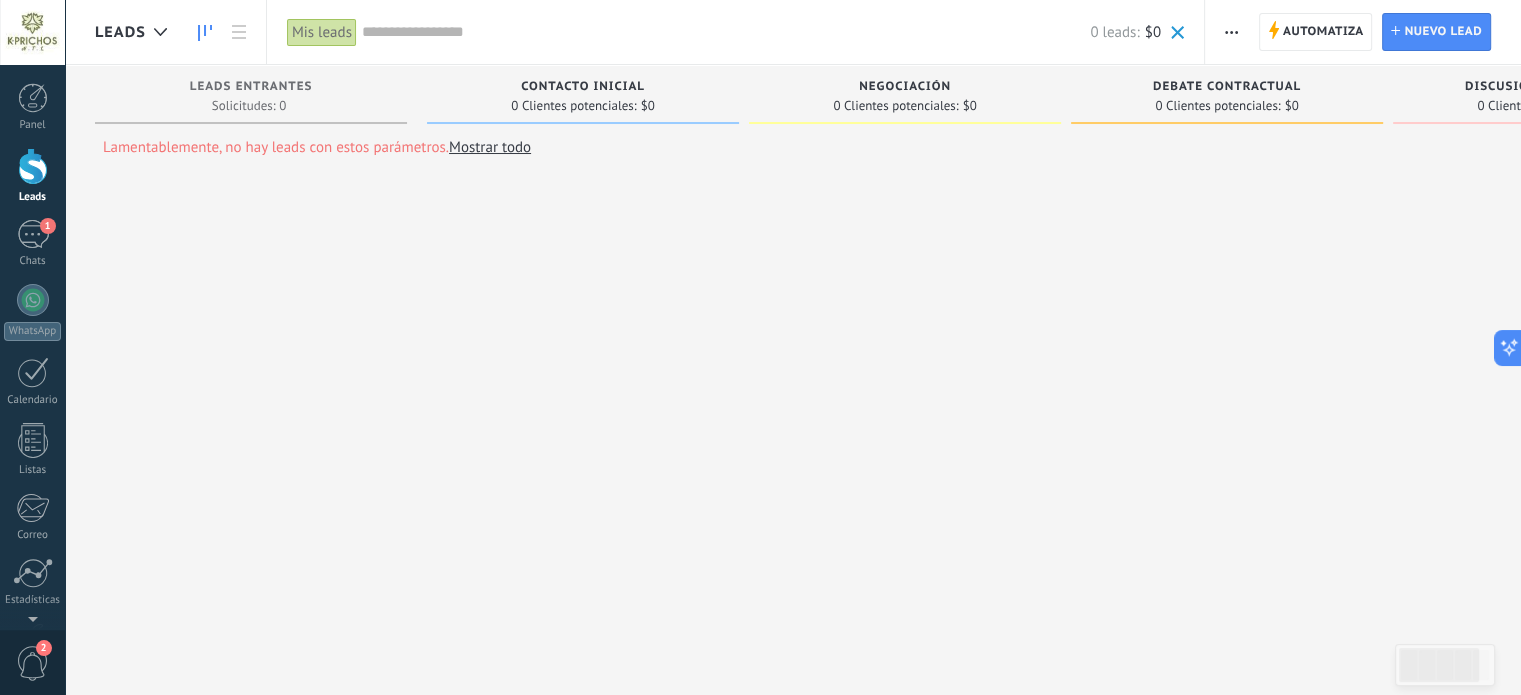 click on "Mis leads" at bounding box center [322, 32] 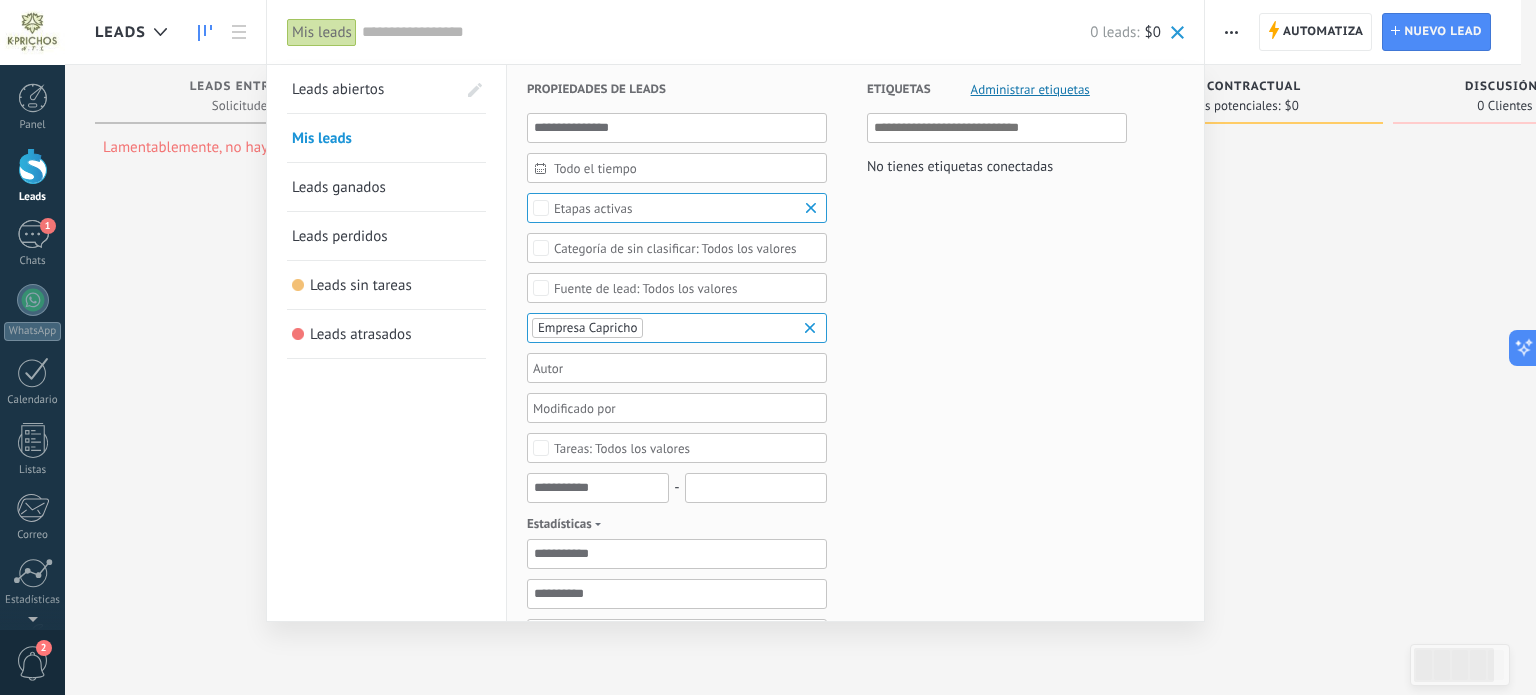 click on "Etapas activas" at bounding box center [677, 208] 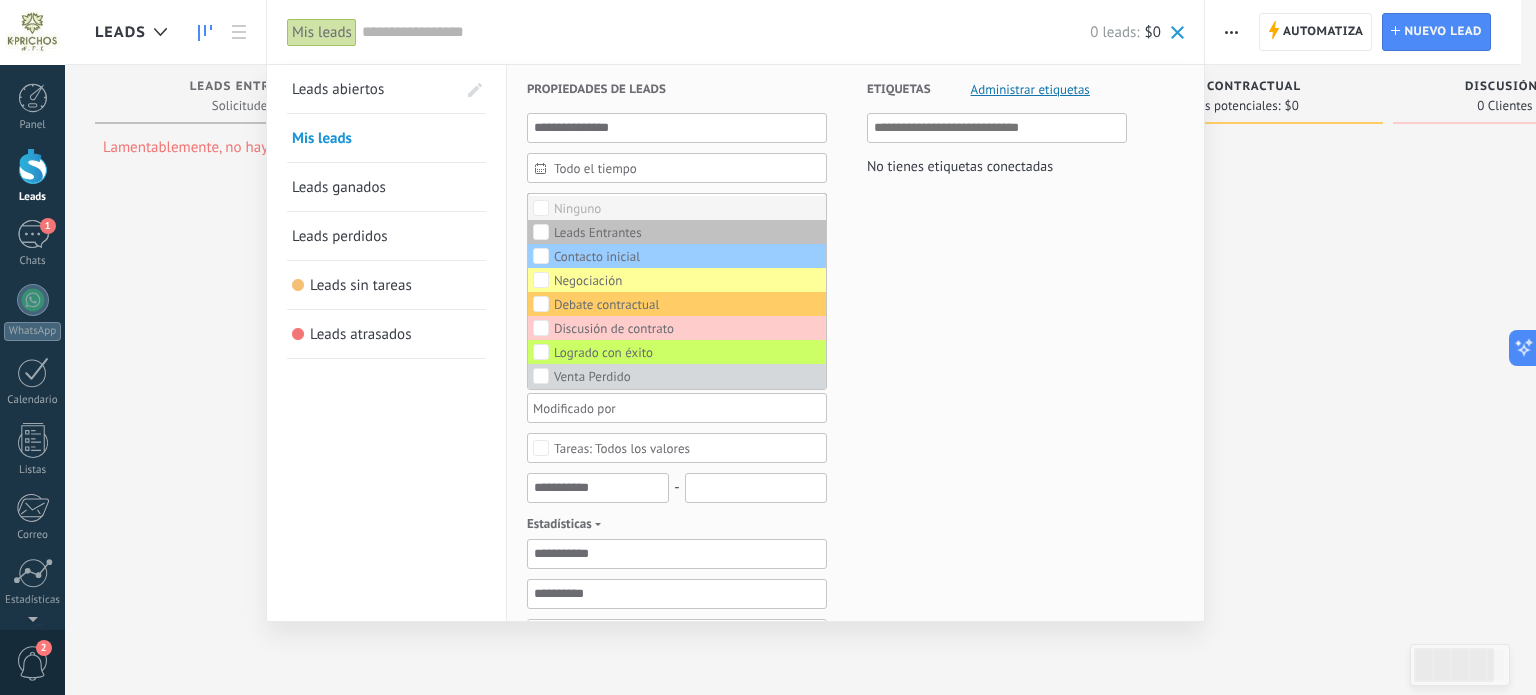 click on "Ninguno" at bounding box center [577, 209] 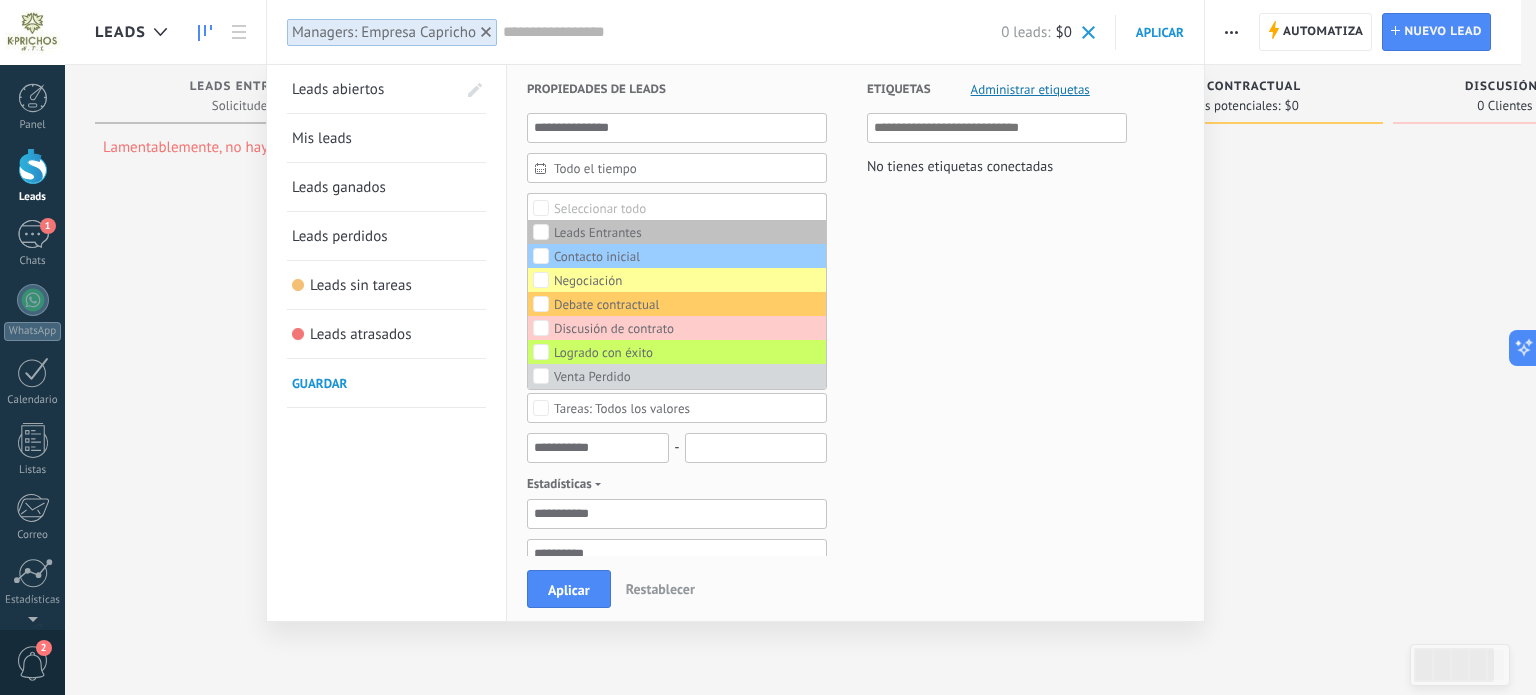 click at bounding box center (768, 347) 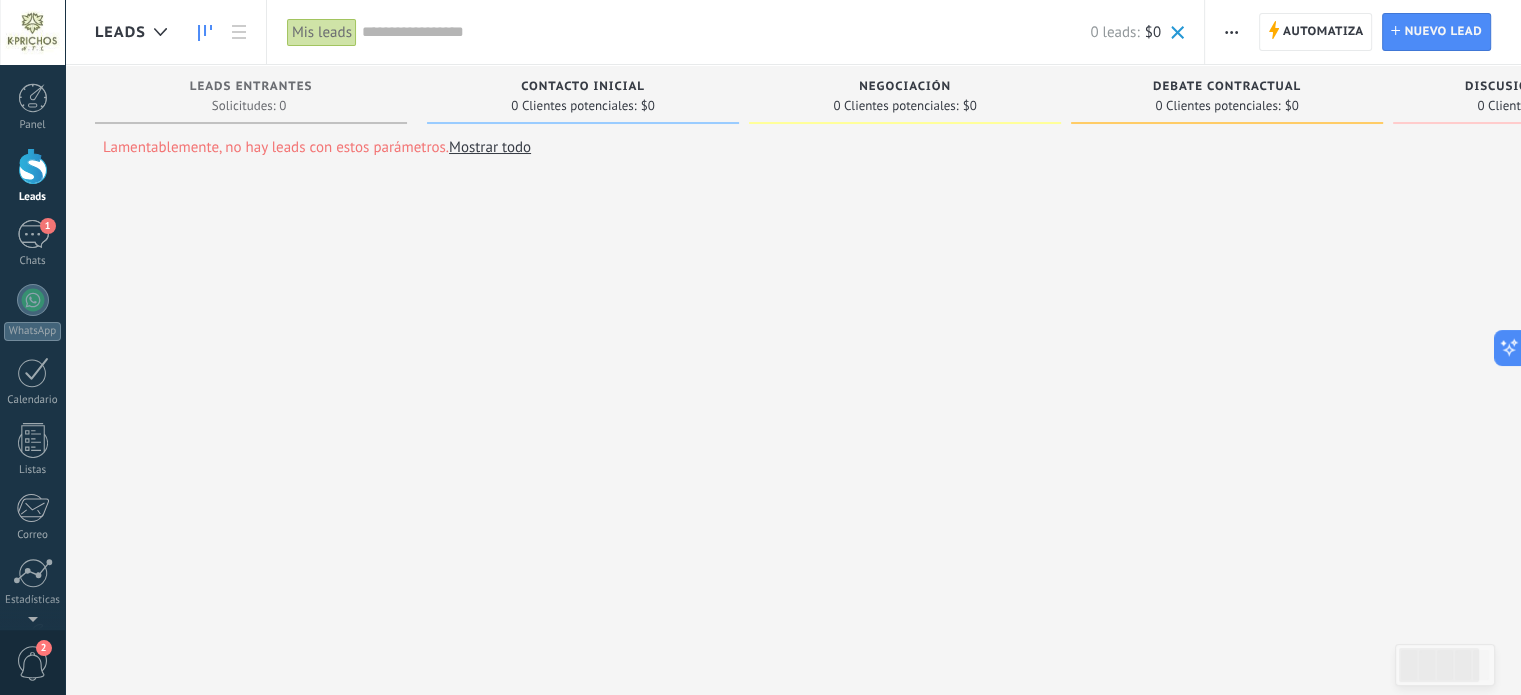 click on "Mis leads" at bounding box center [322, 32] 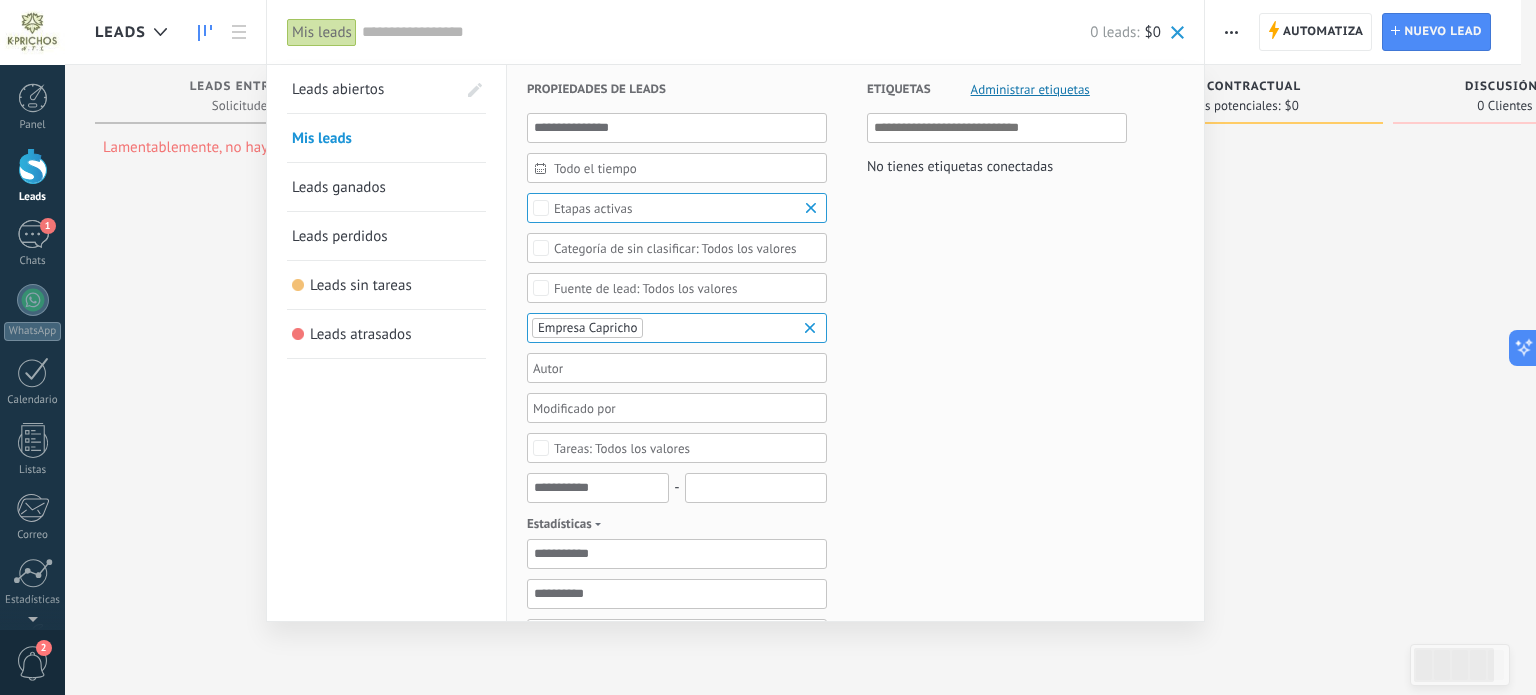 click on "Etapas activas" at bounding box center [677, 208] 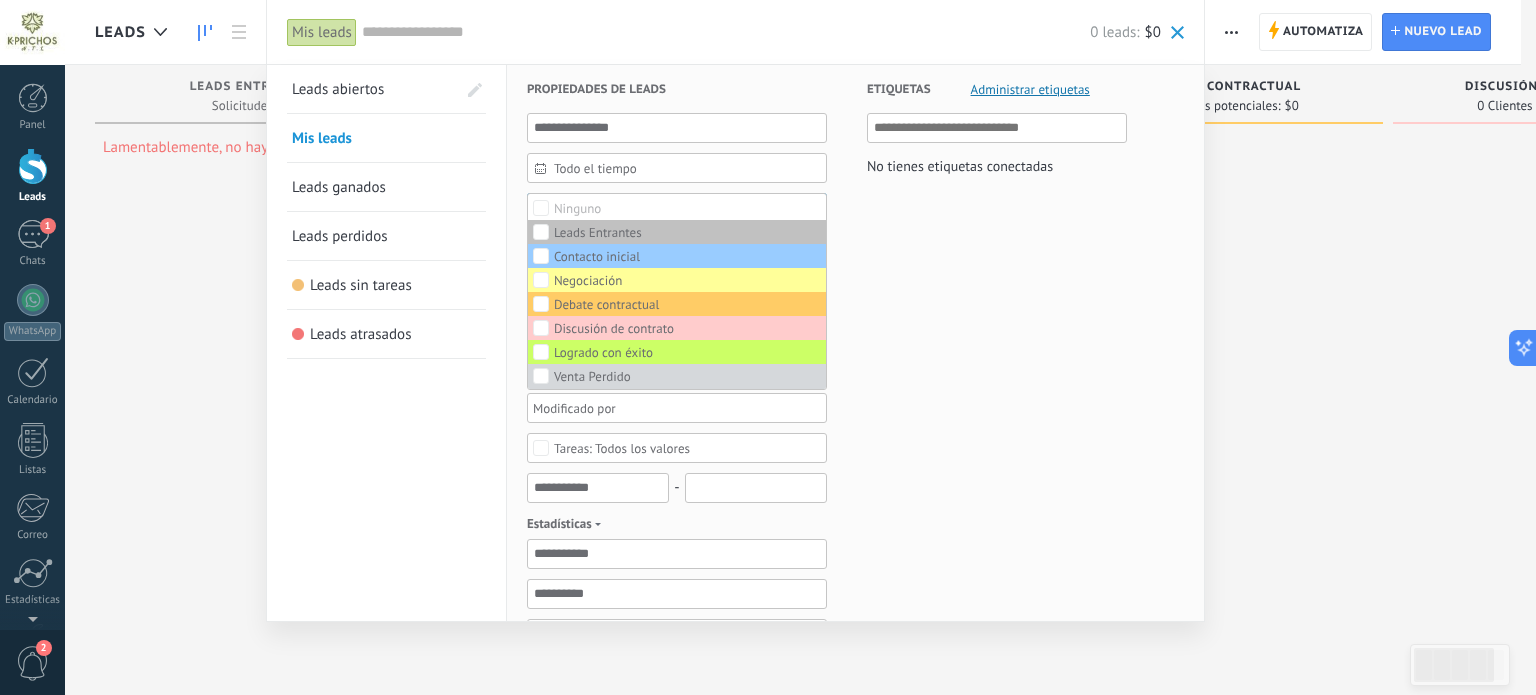 drag, startPoint x: 1535, startPoint y: 269, endPoint x: 752, endPoint y: 119, distance: 797.23834 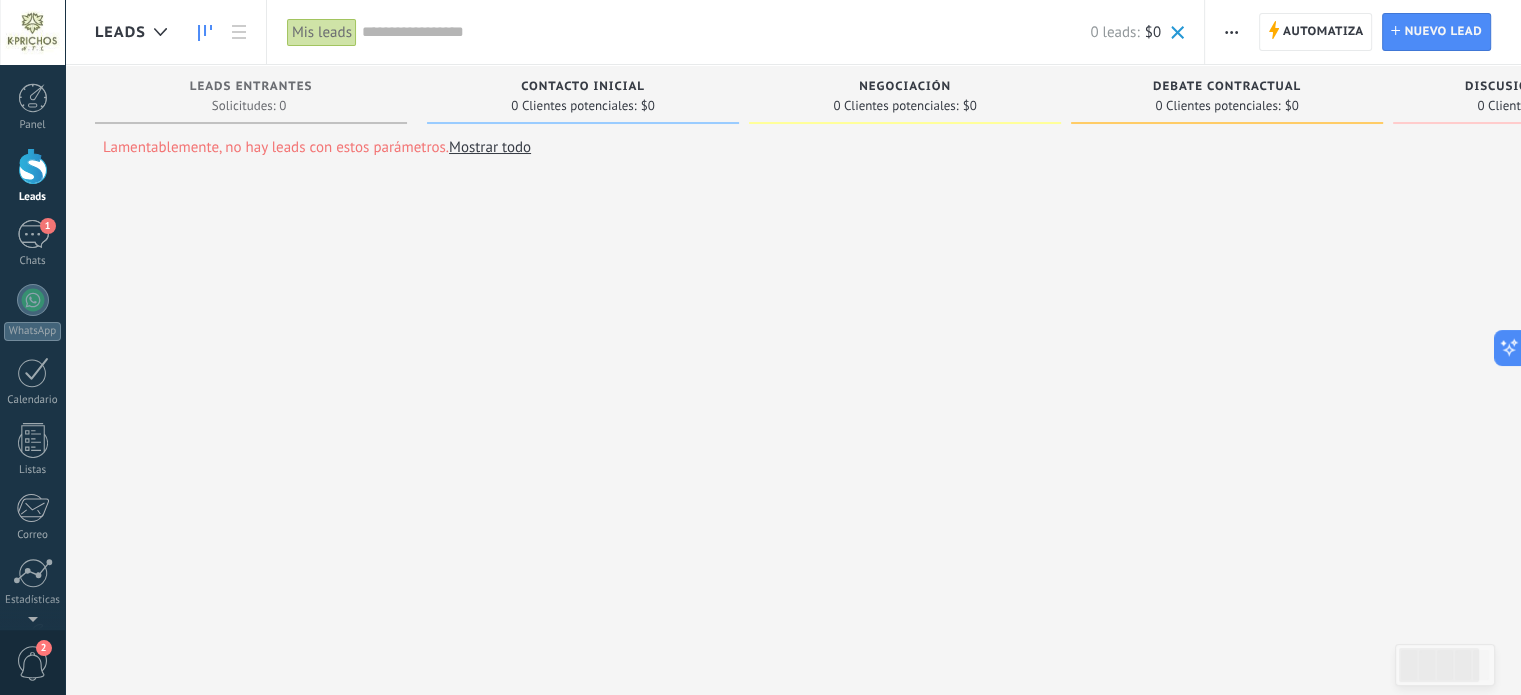 click on "Mis leads" at bounding box center (322, 32) 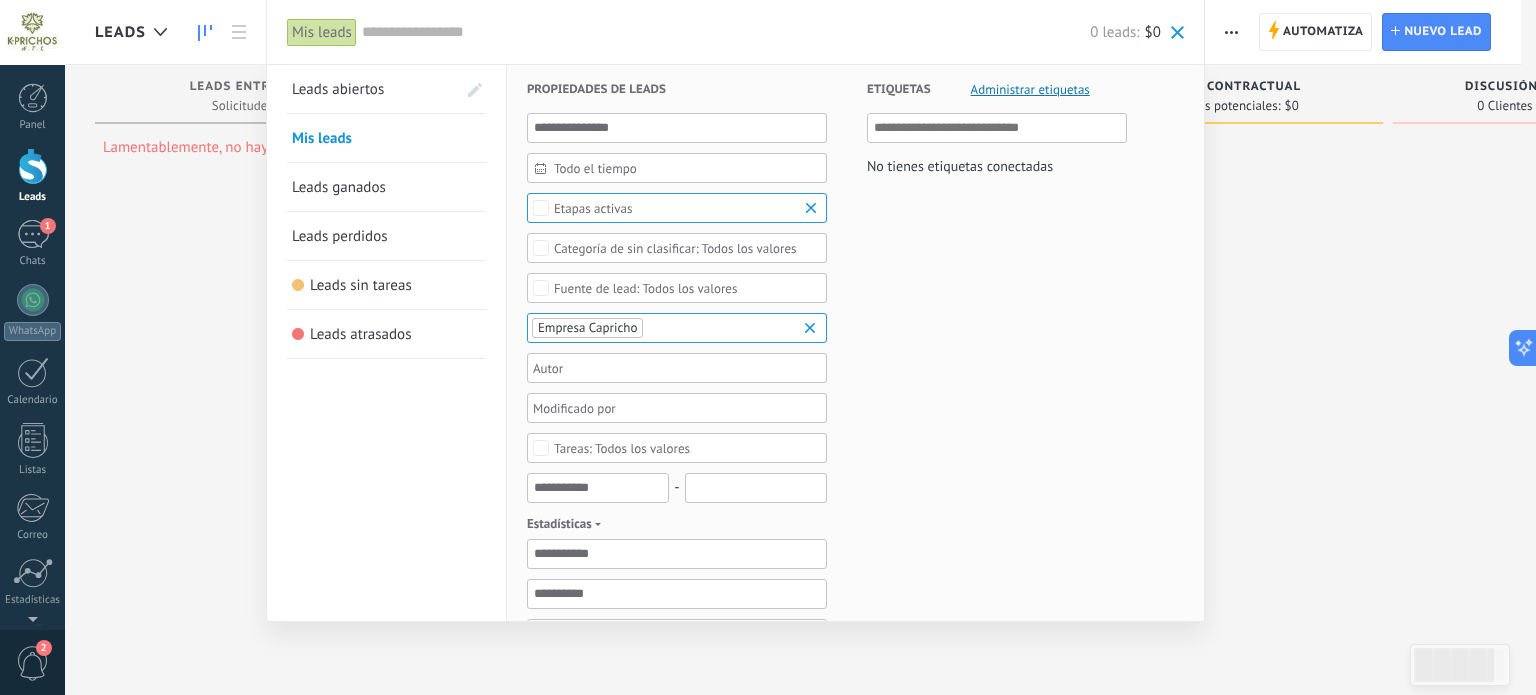 click on "Leads abiertos" at bounding box center [374, 89] 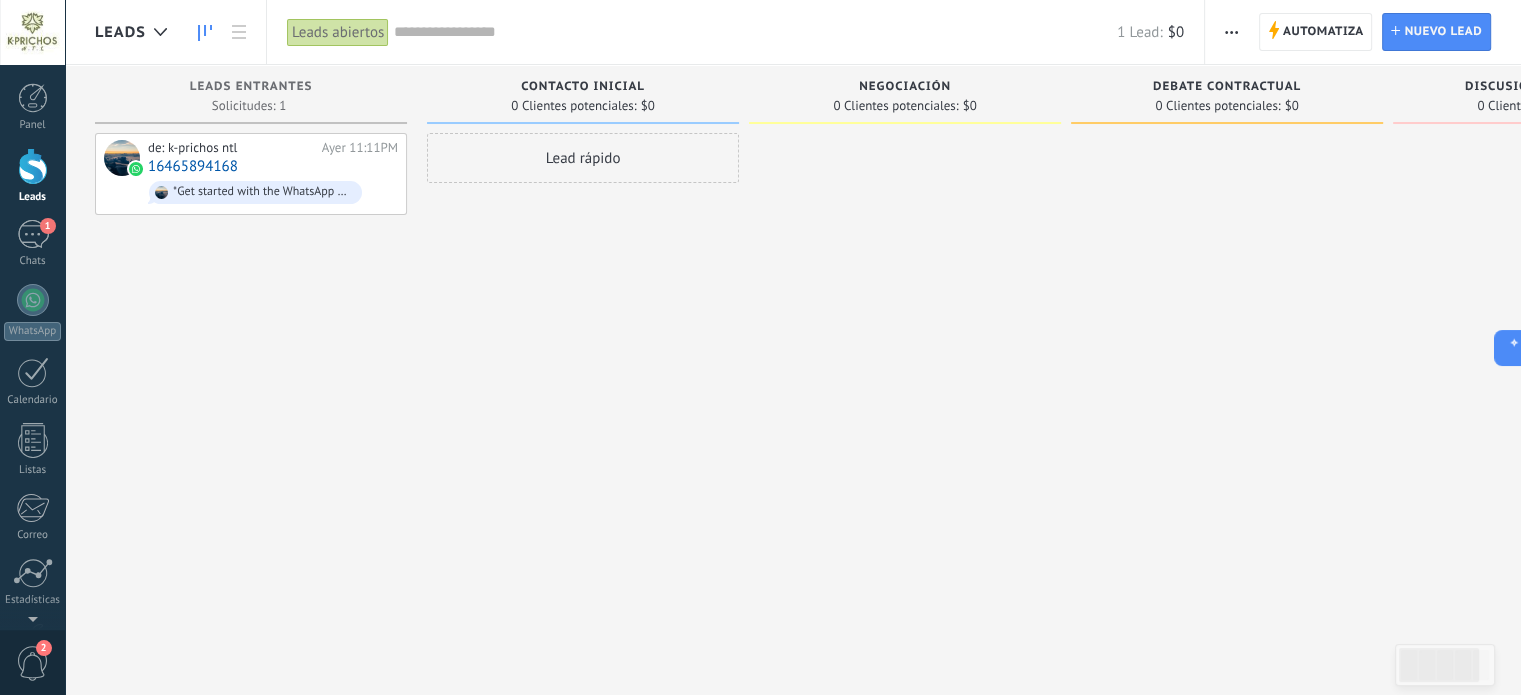 click on "Leads abiertos" at bounding box center (338, 32) 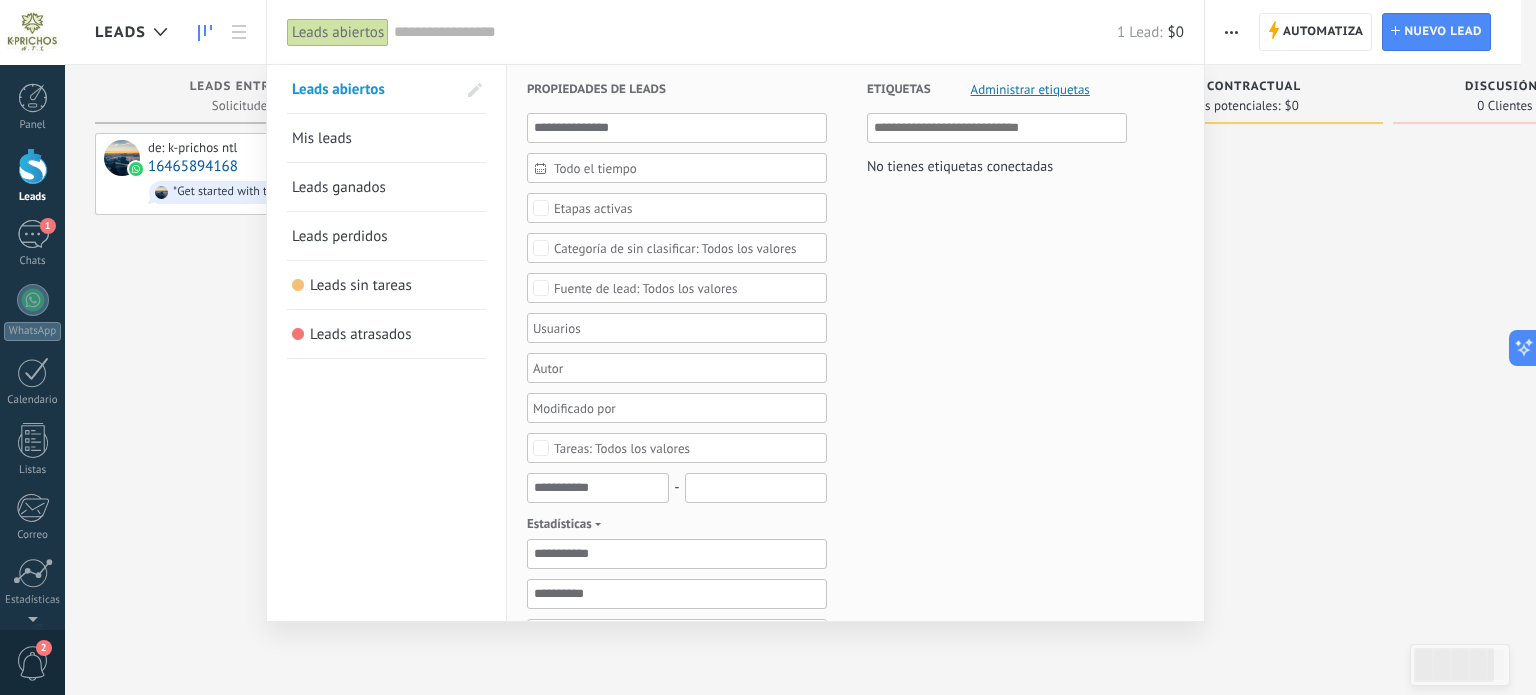 click at bounding box center [475, 90] 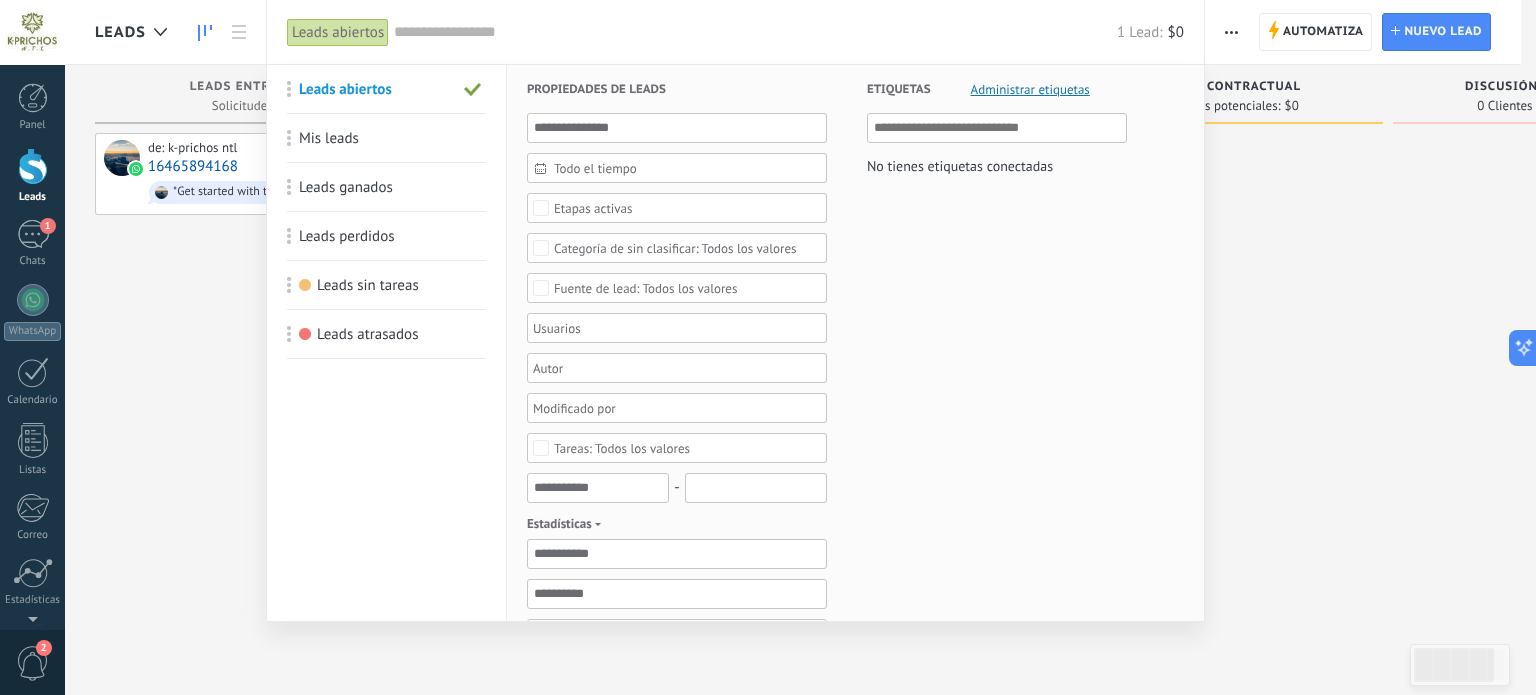 click at bounding box center (473, 90) 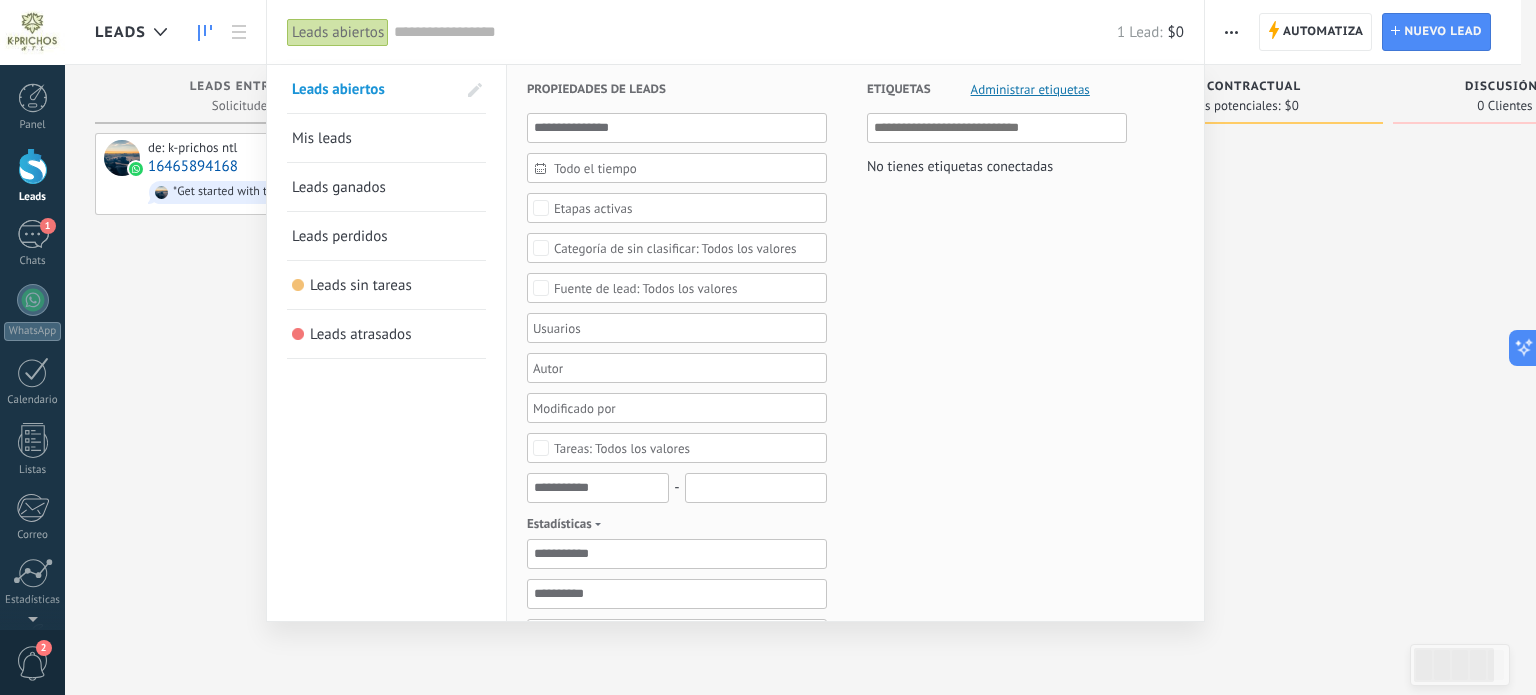 click at bounding box center [475, 90] 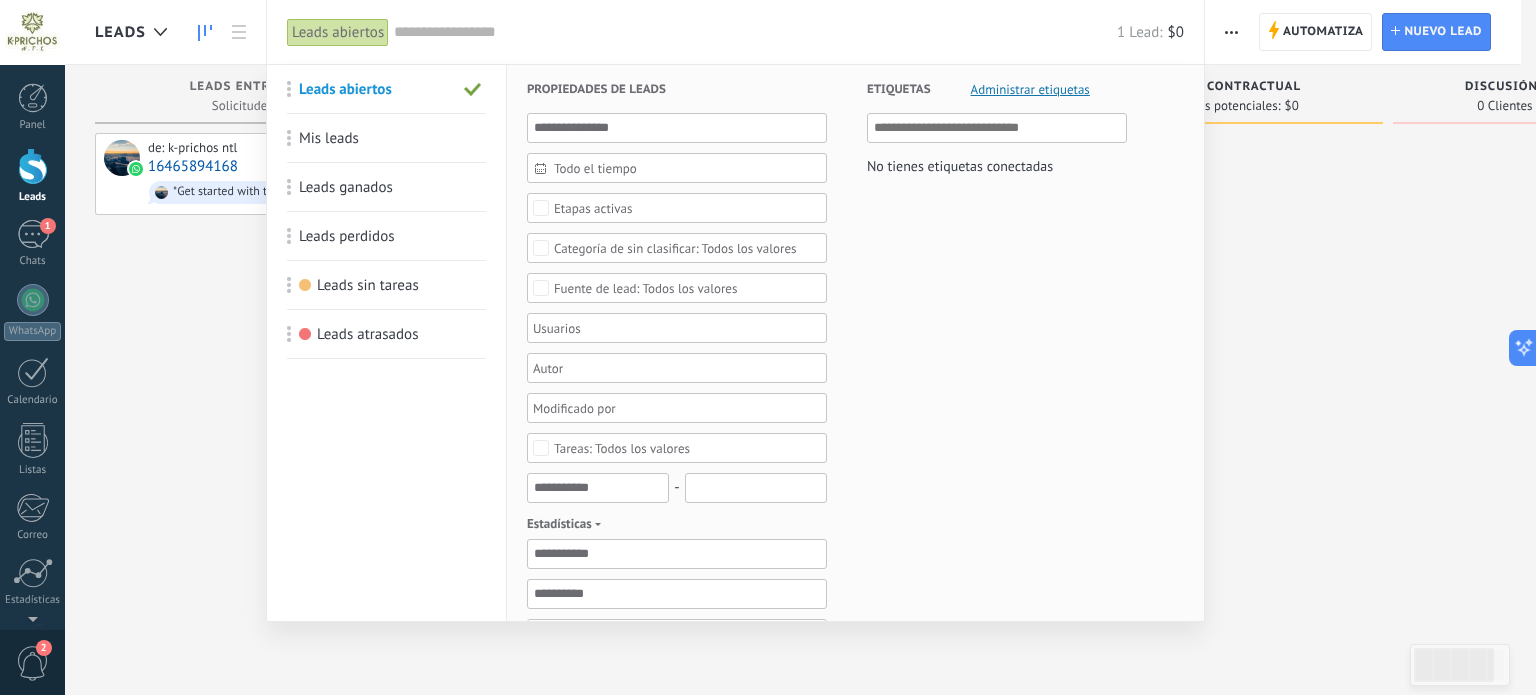 click on "Mis leads" at bounding box center (329, 138) 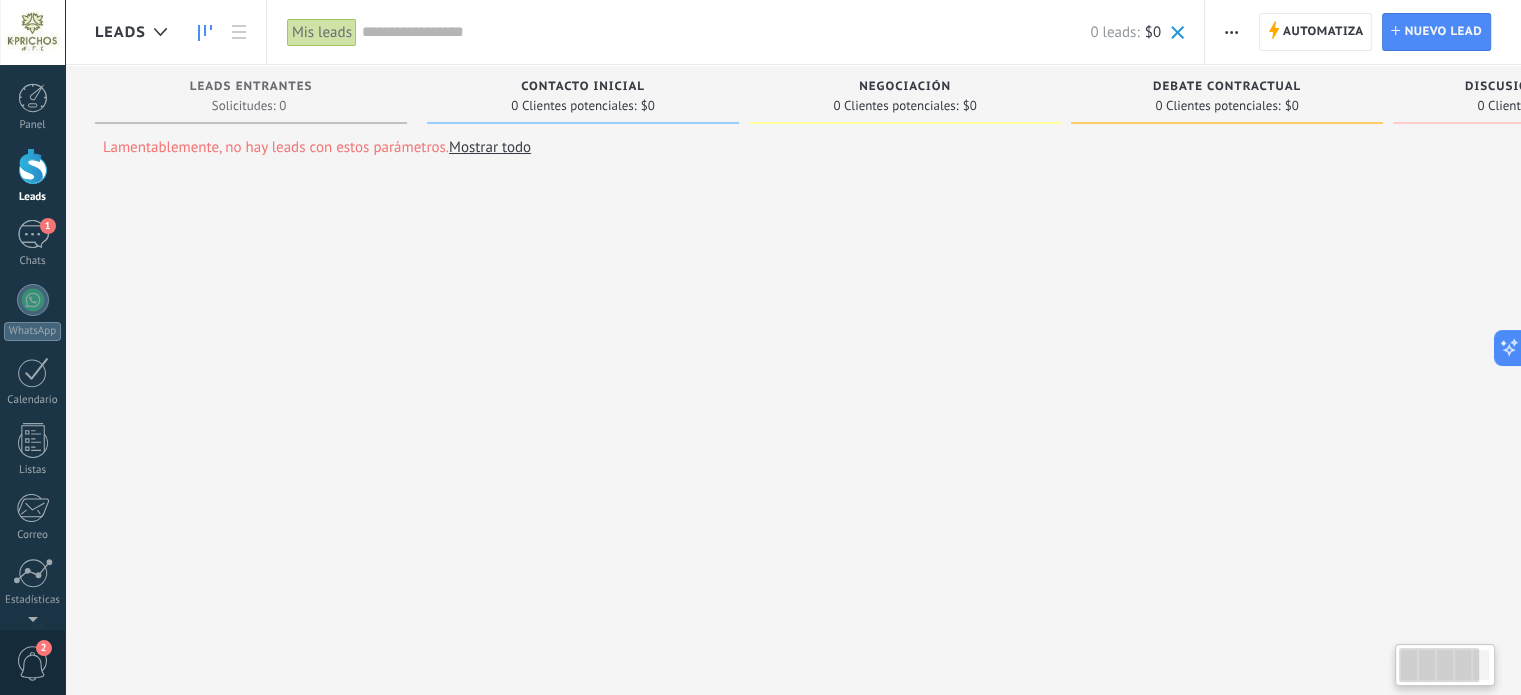 click at bounding box center [726, 32] 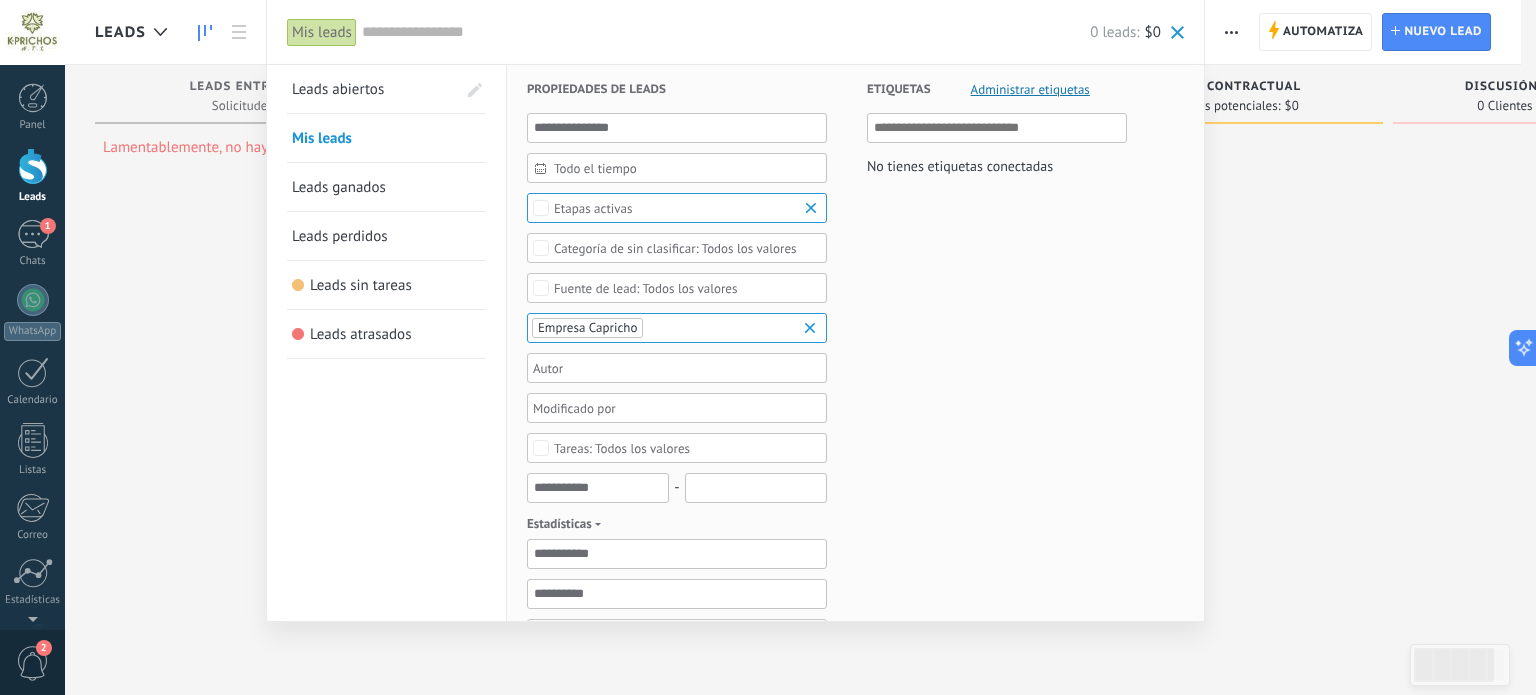 click on "Mis leads" at bounding box center (322, 32) 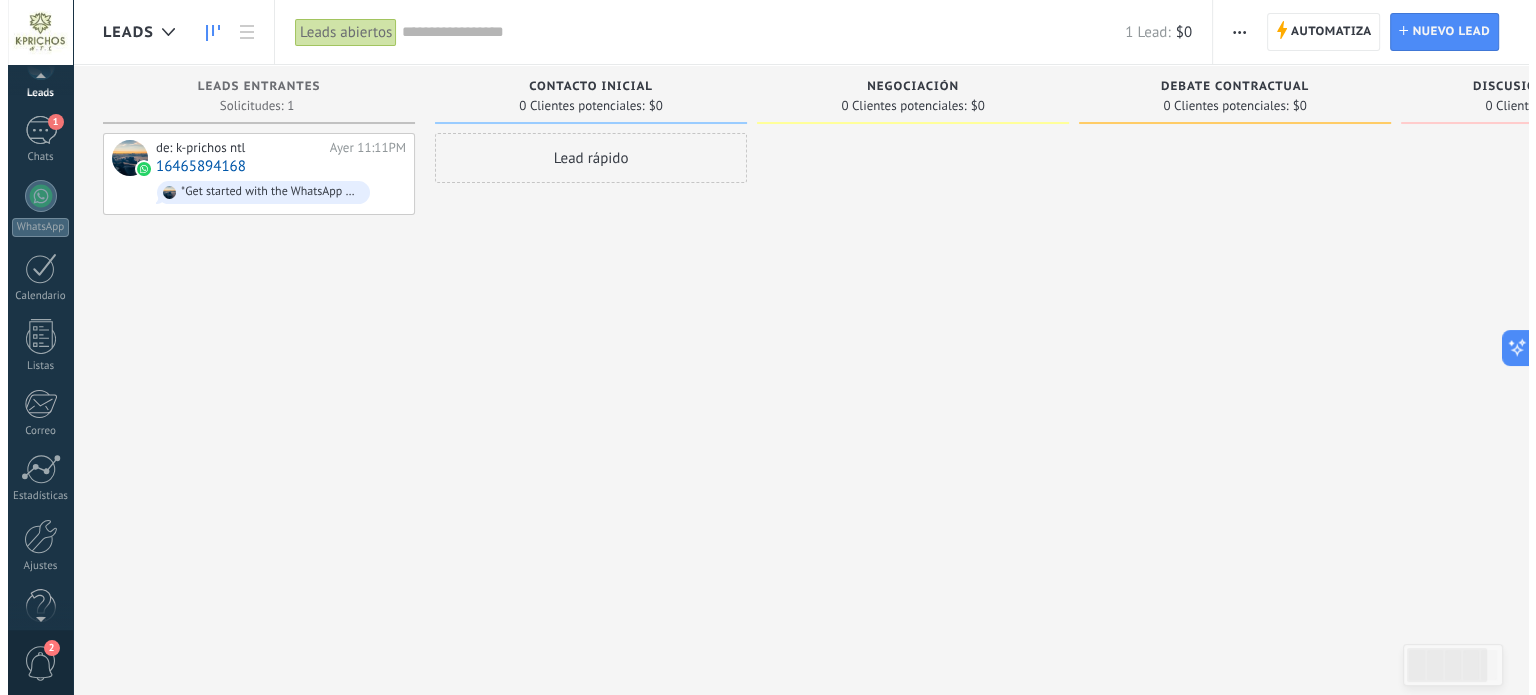 scroll, scrollTop: 136, scrollLeft: 0, axis: vertical 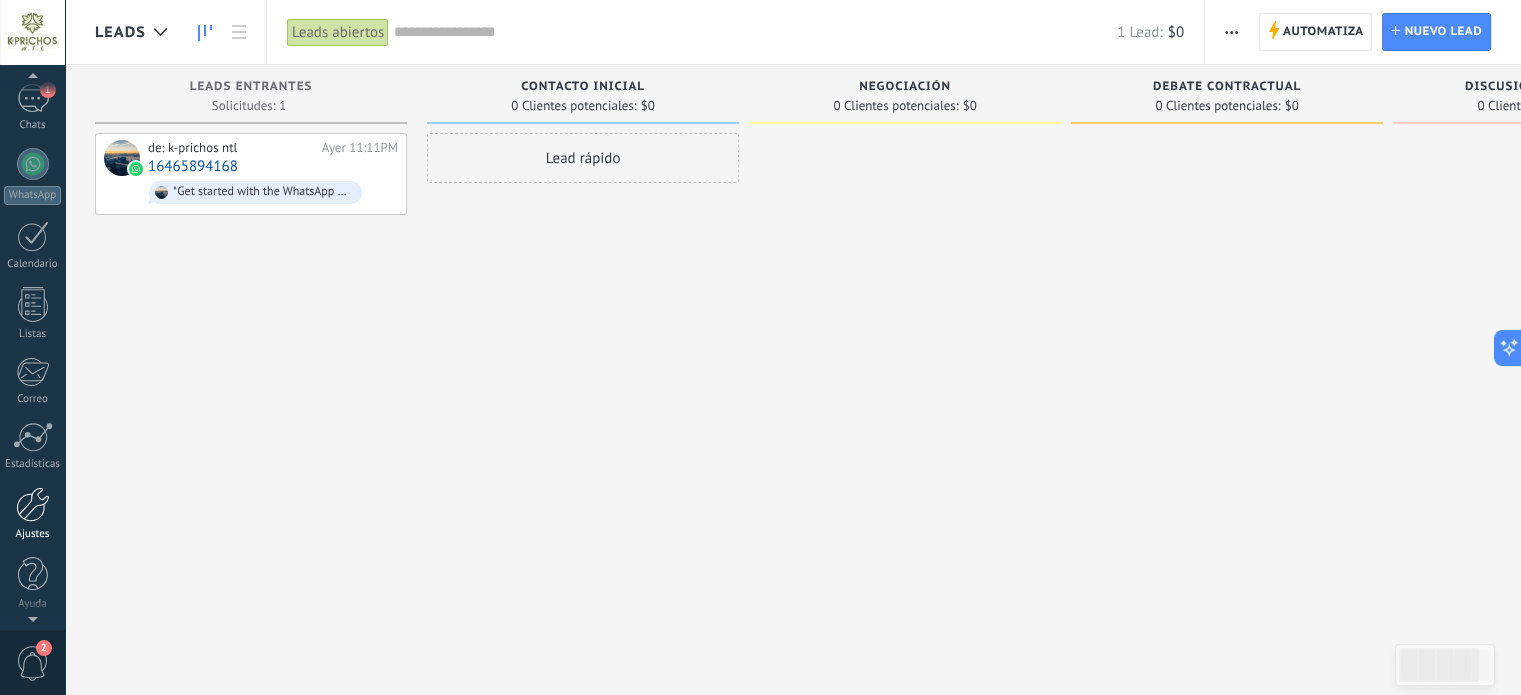 click on "Ajustes" at bounding box center (33, 534) 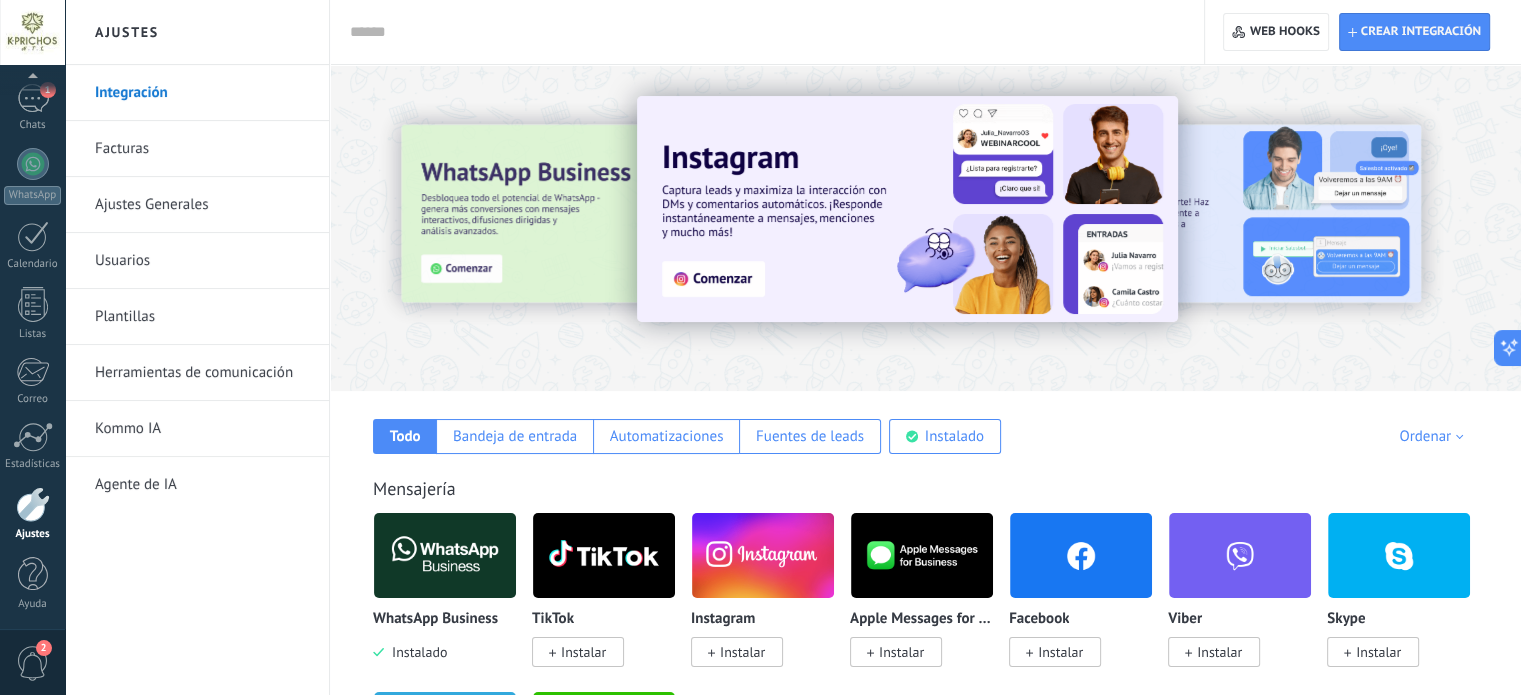 click on "Plantillas" at bounding box center [202, 317] 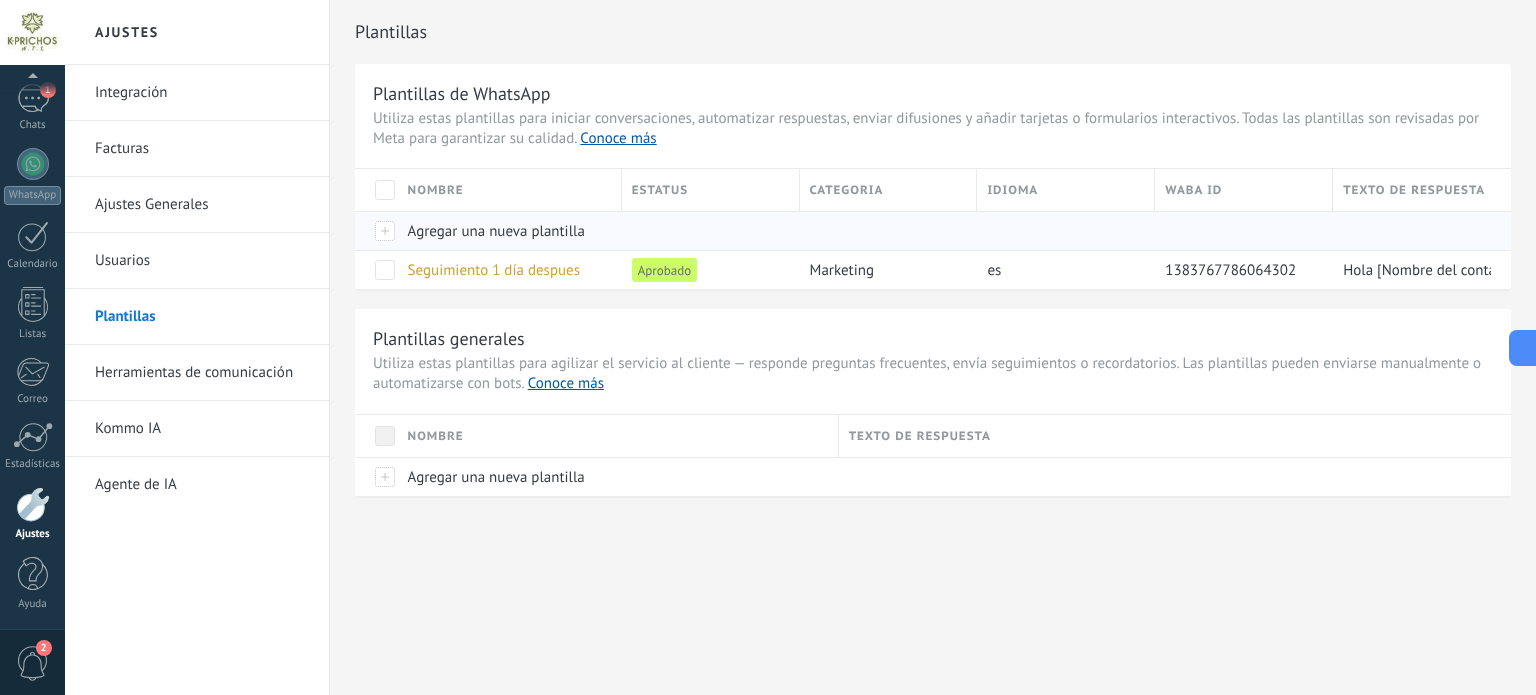 click on "Agregar una nueva plantilla" at bounding box center [496, 231] 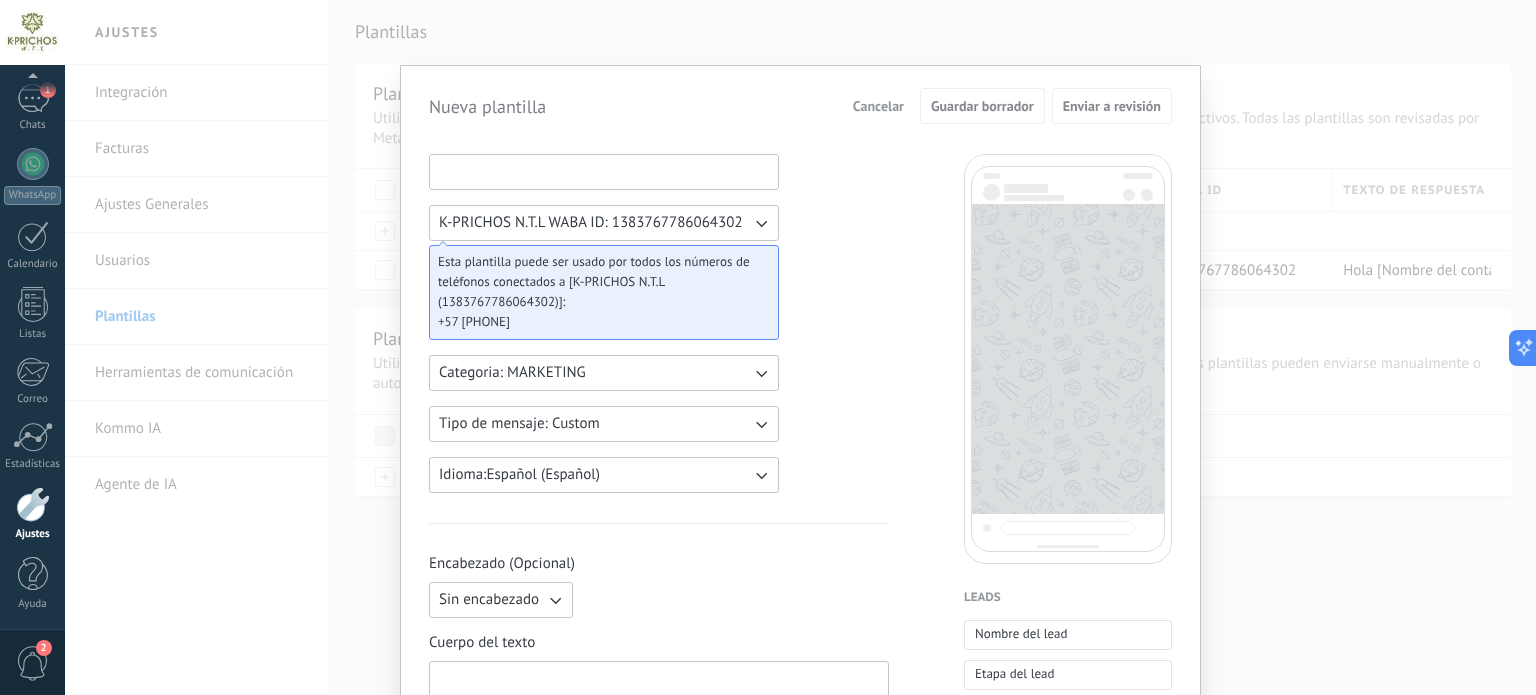 click at bounding box center (604, 171) 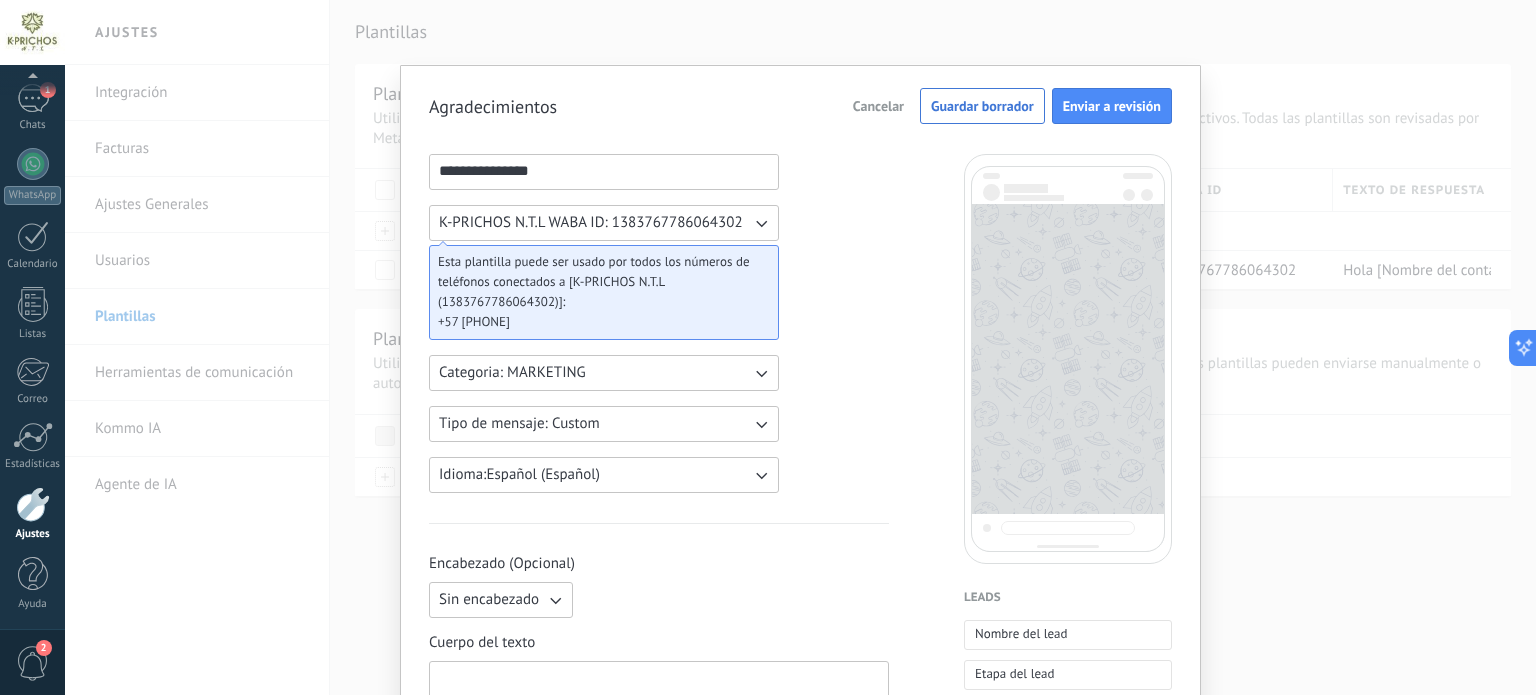 type on "**********" 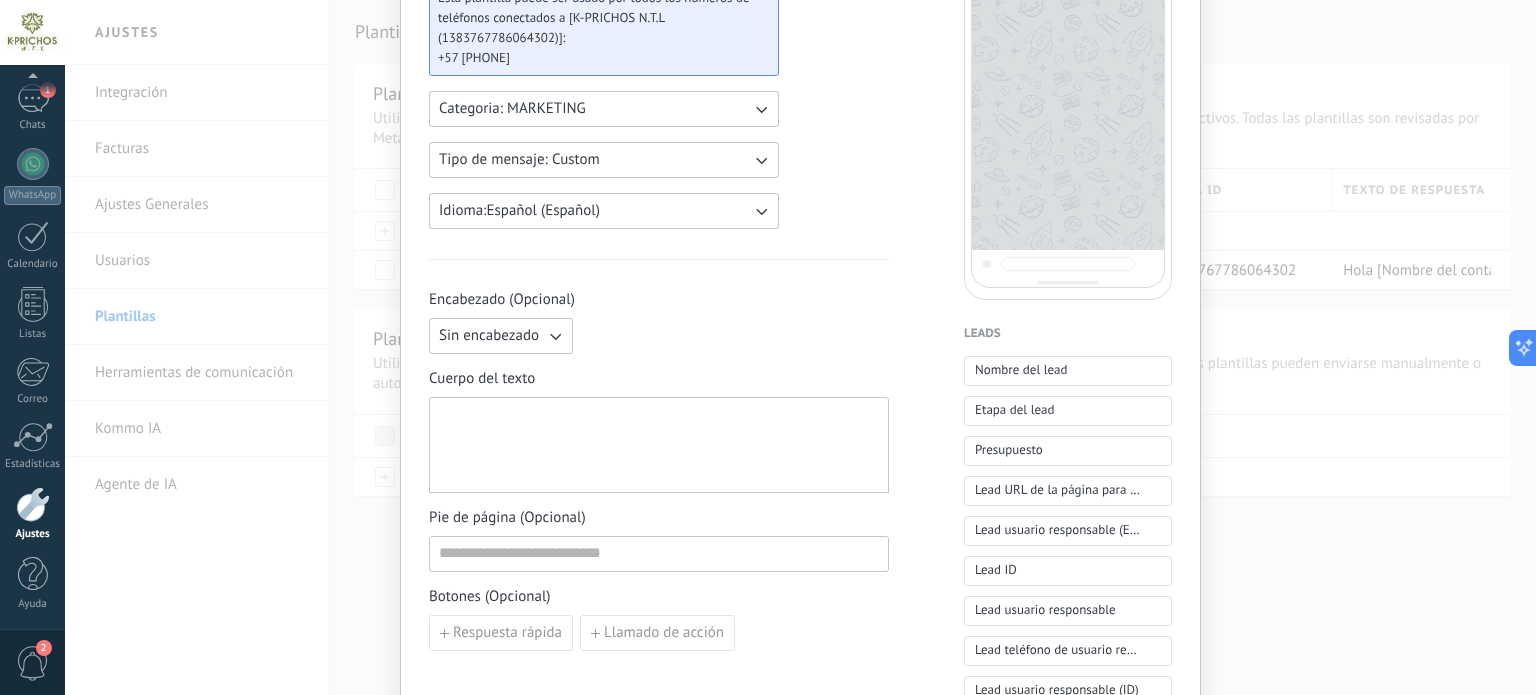 scroll, scrollTop: 300, scrollLeft: 0, axis: vertical 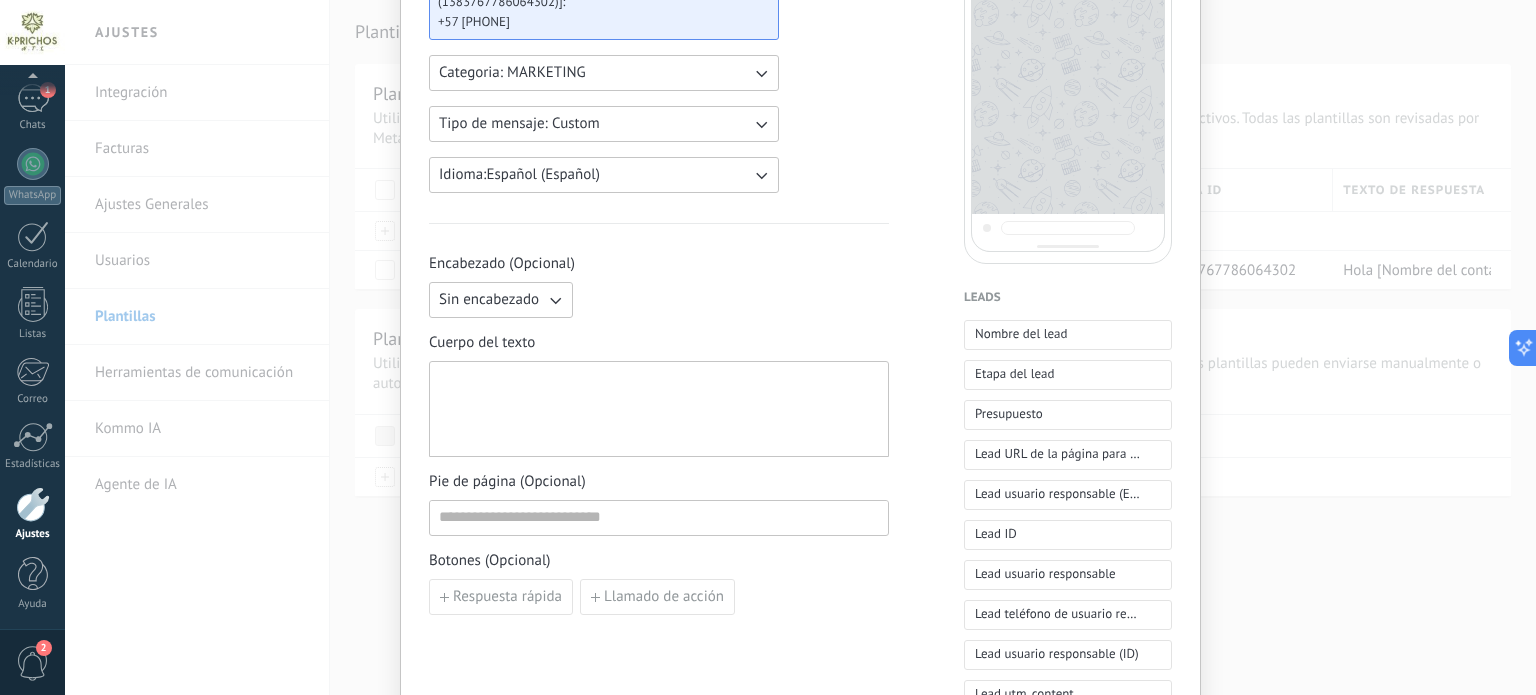 click at bounding box center (659, 409) 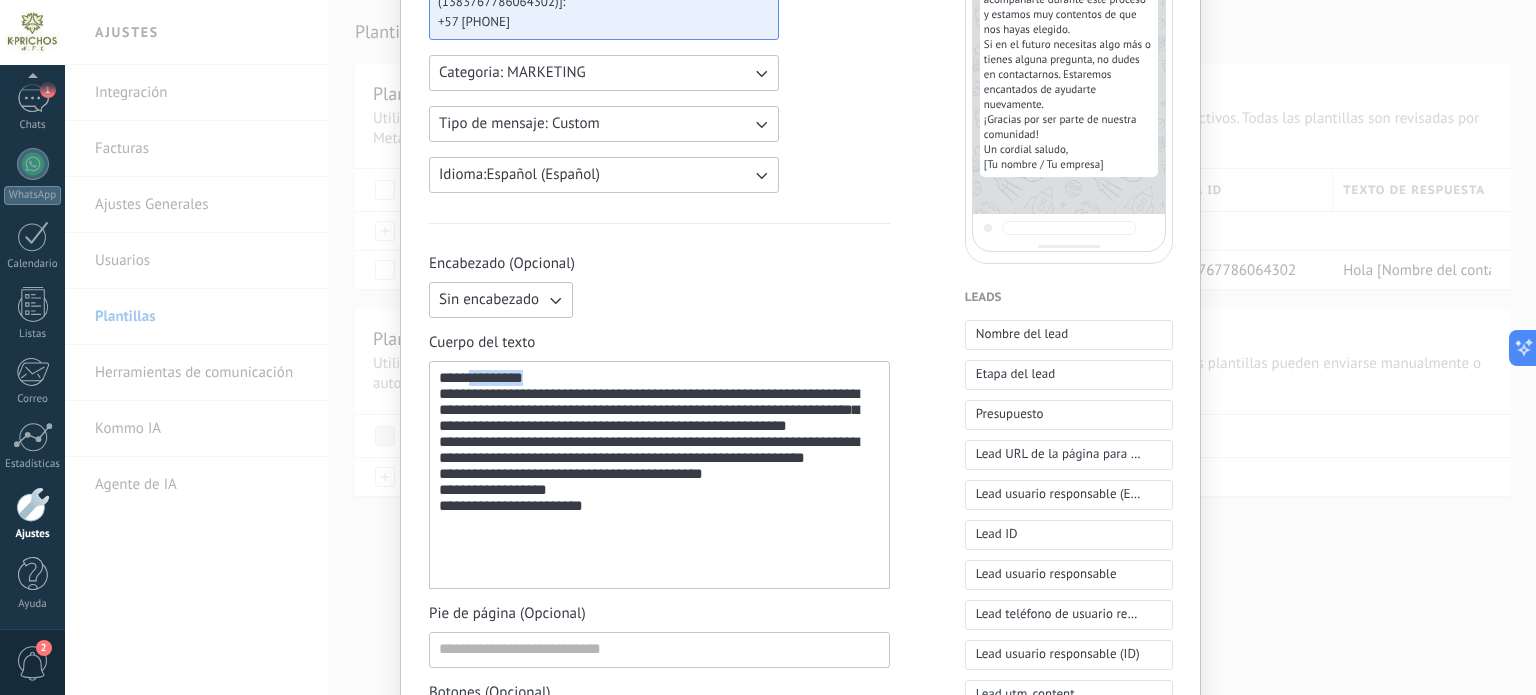 drag, startPoint x: 555, startPoint y: 379, endPoint x: 470, endPoint y: 383, distance: 85.09406 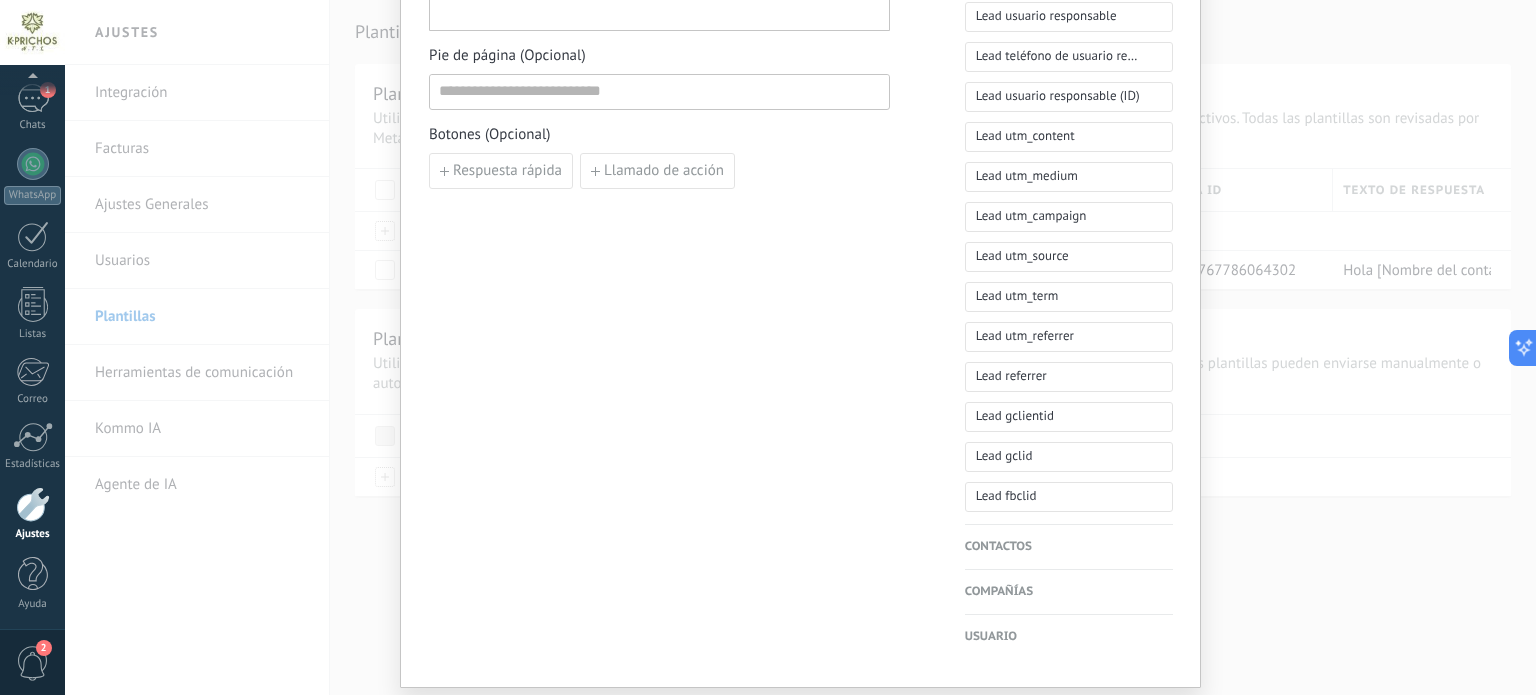 scroll, scrollTop: 915, scrollLeft: 0, axis: vertical 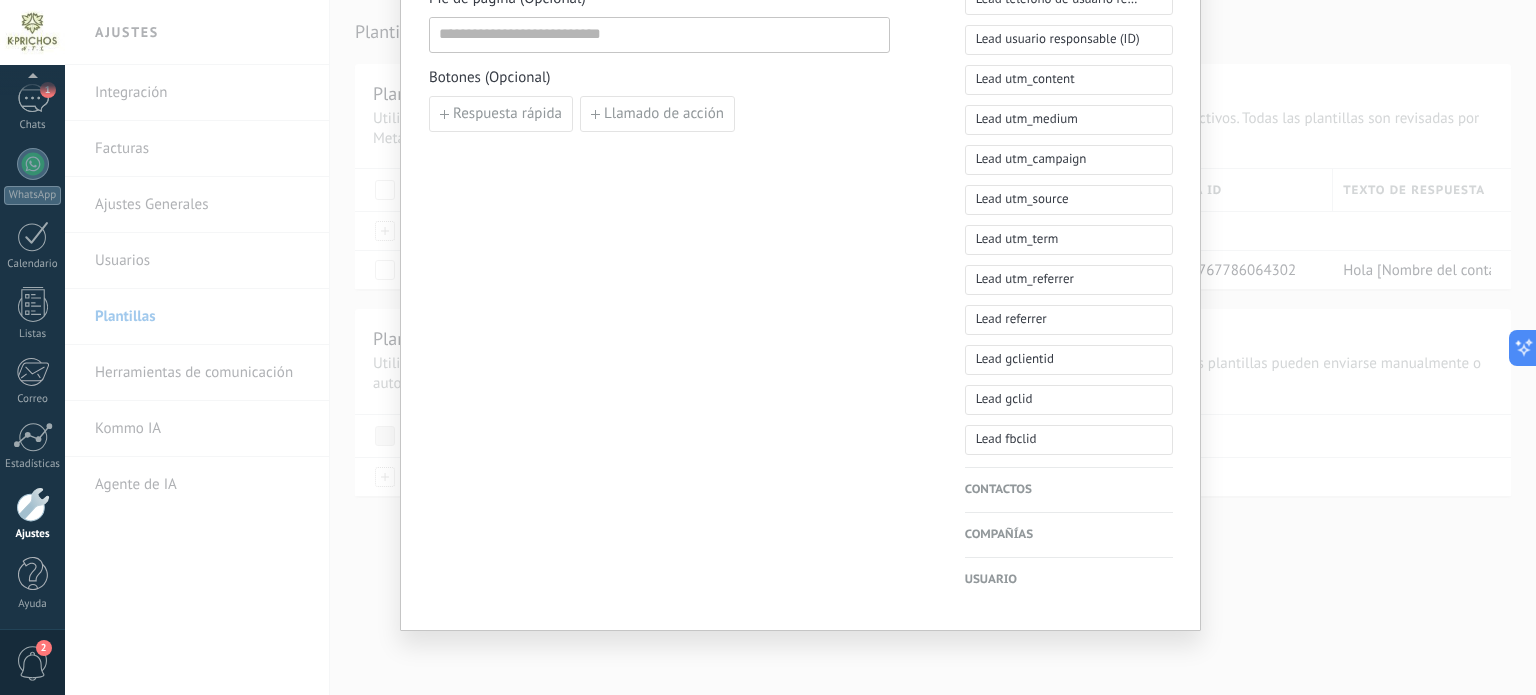 click on "Contactos" at bounding box center [1069, 490] 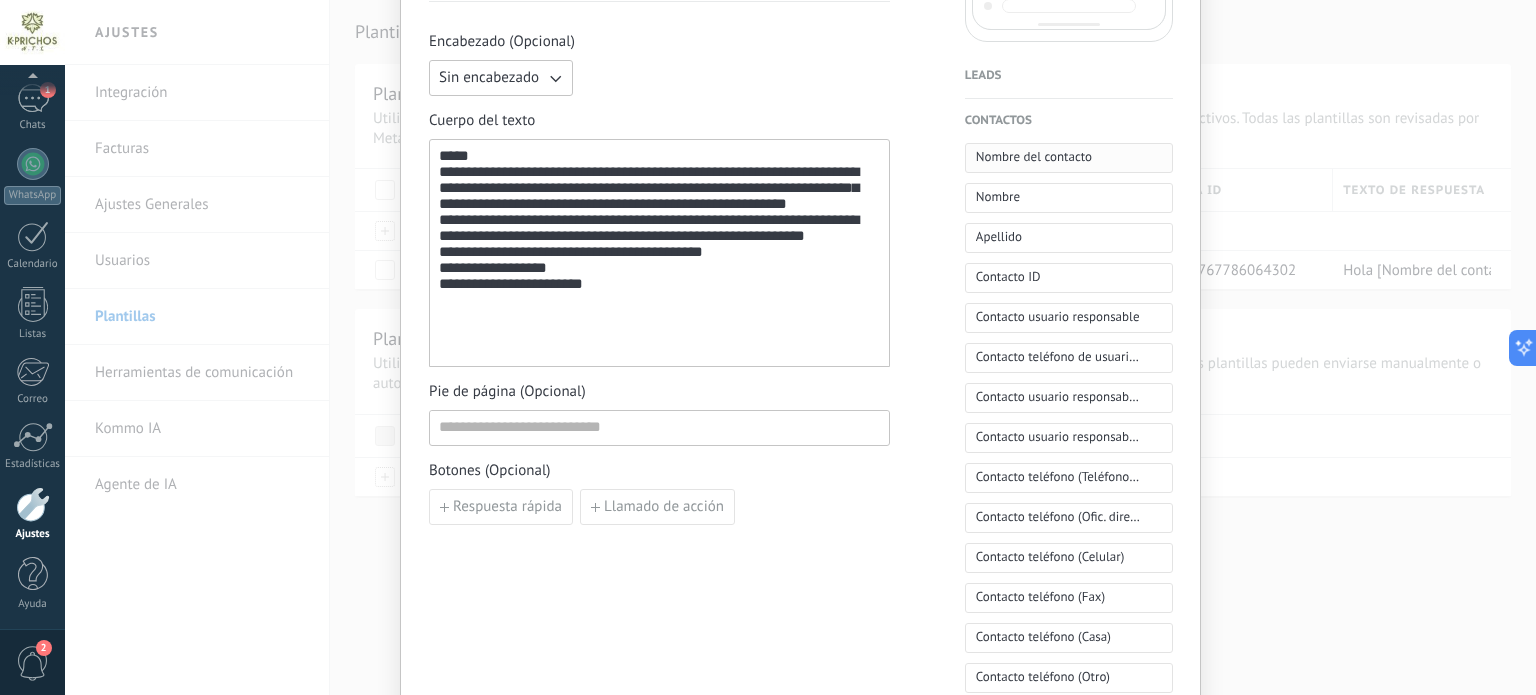 scroll, scrollTop: 415, scrollLeft: 0, axis: vertical 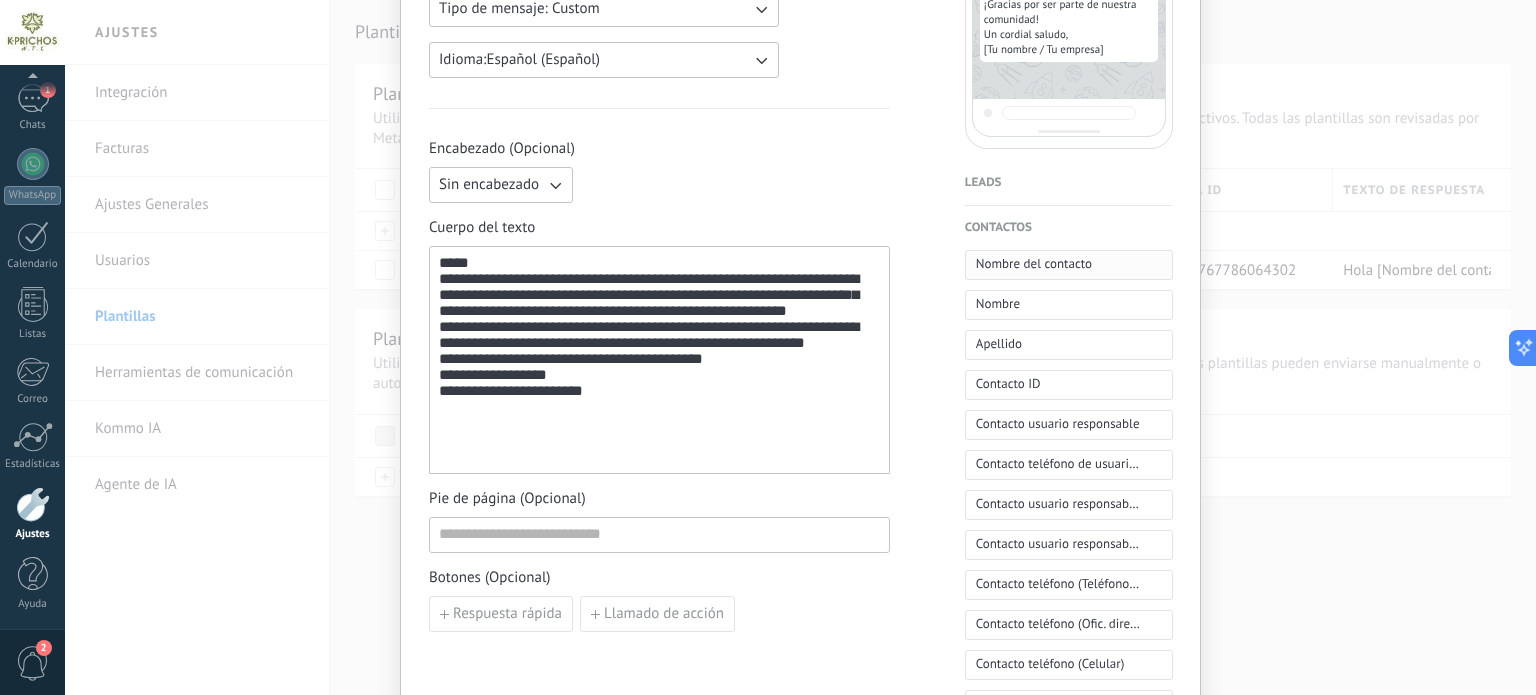 click on "Nombre del contacto" at bounding box center (1034, 264) 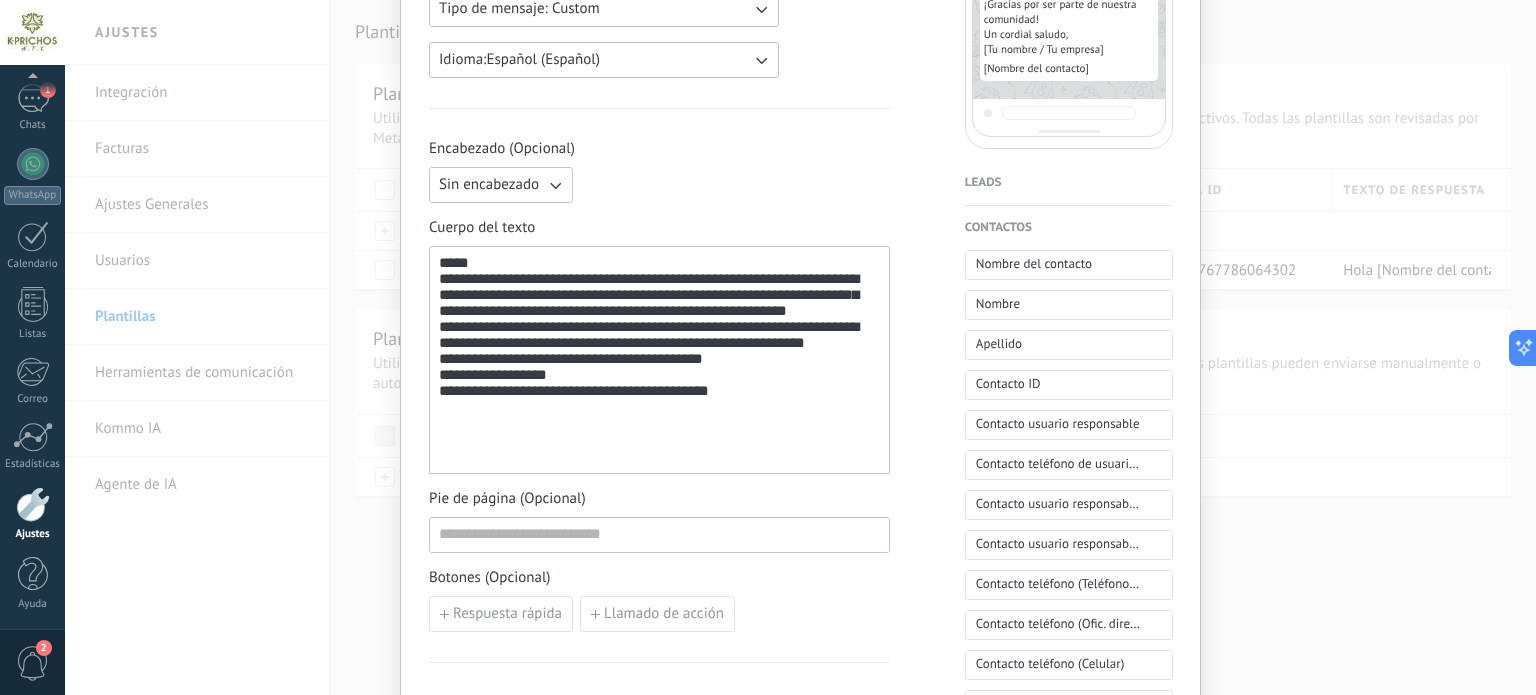 type on "Nombre del contacto" 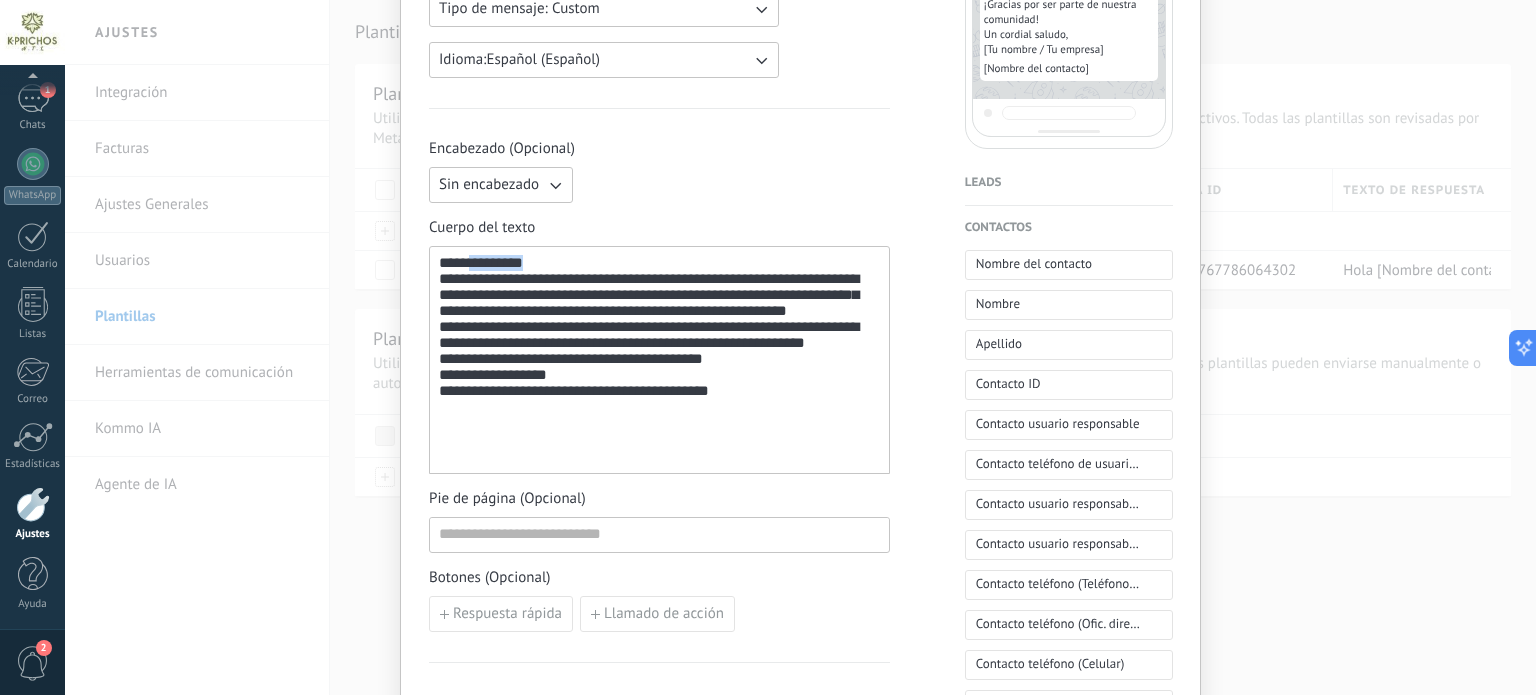 click on "**********" at bounding box center (659, 360) 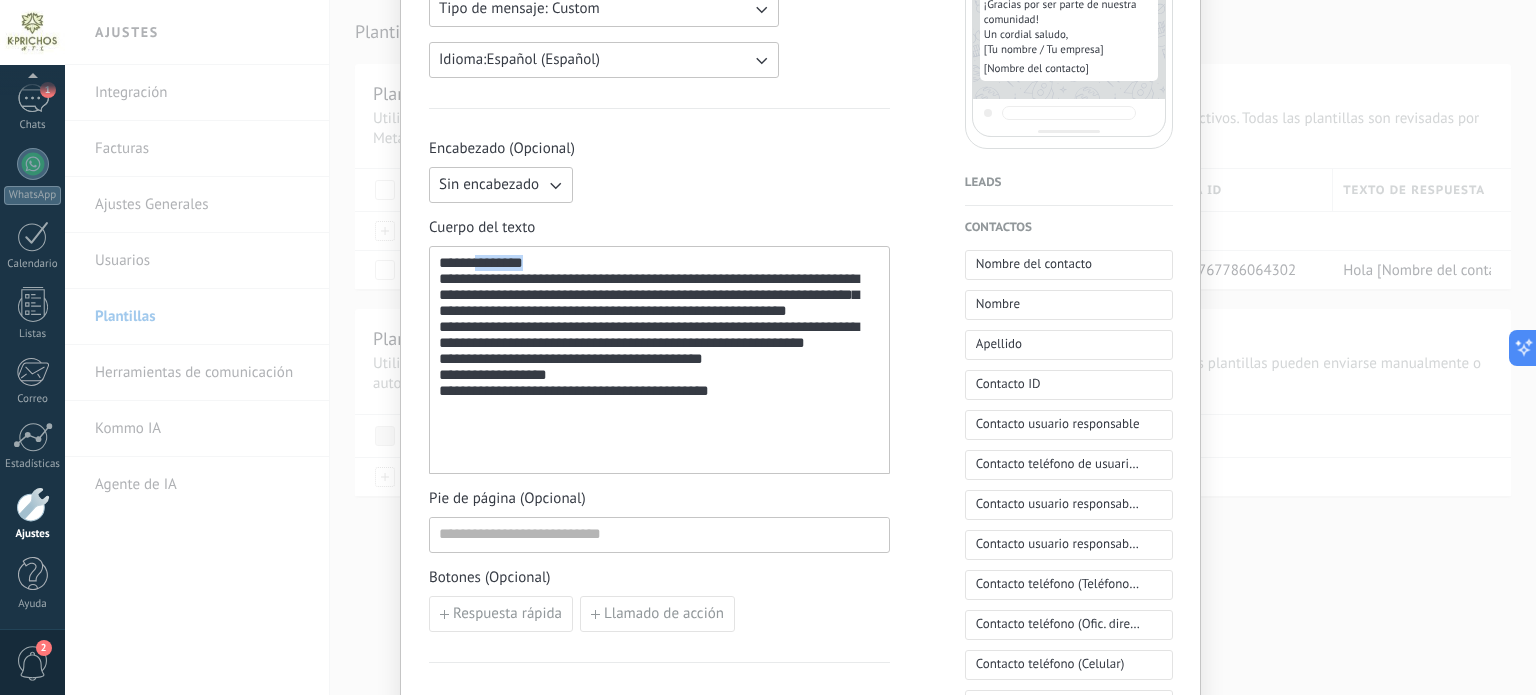drag, startPoint x: 516, startPoint y: 254, endPoint x: 582, endPoint y: 324, distance: 96.20811 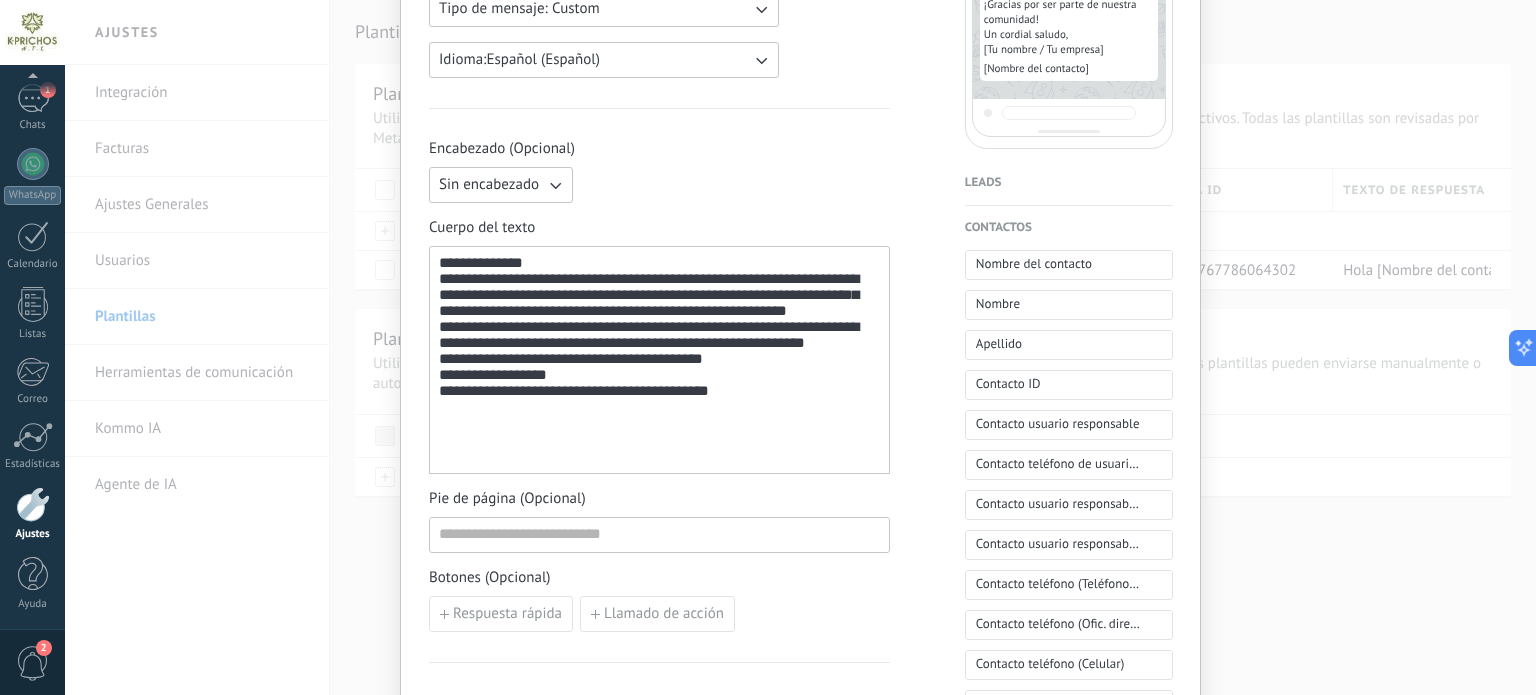 drag, startPoint x: 726, startPoint y: 464, endPoint x: 604, endPoint y: 458, distance: 122.14745 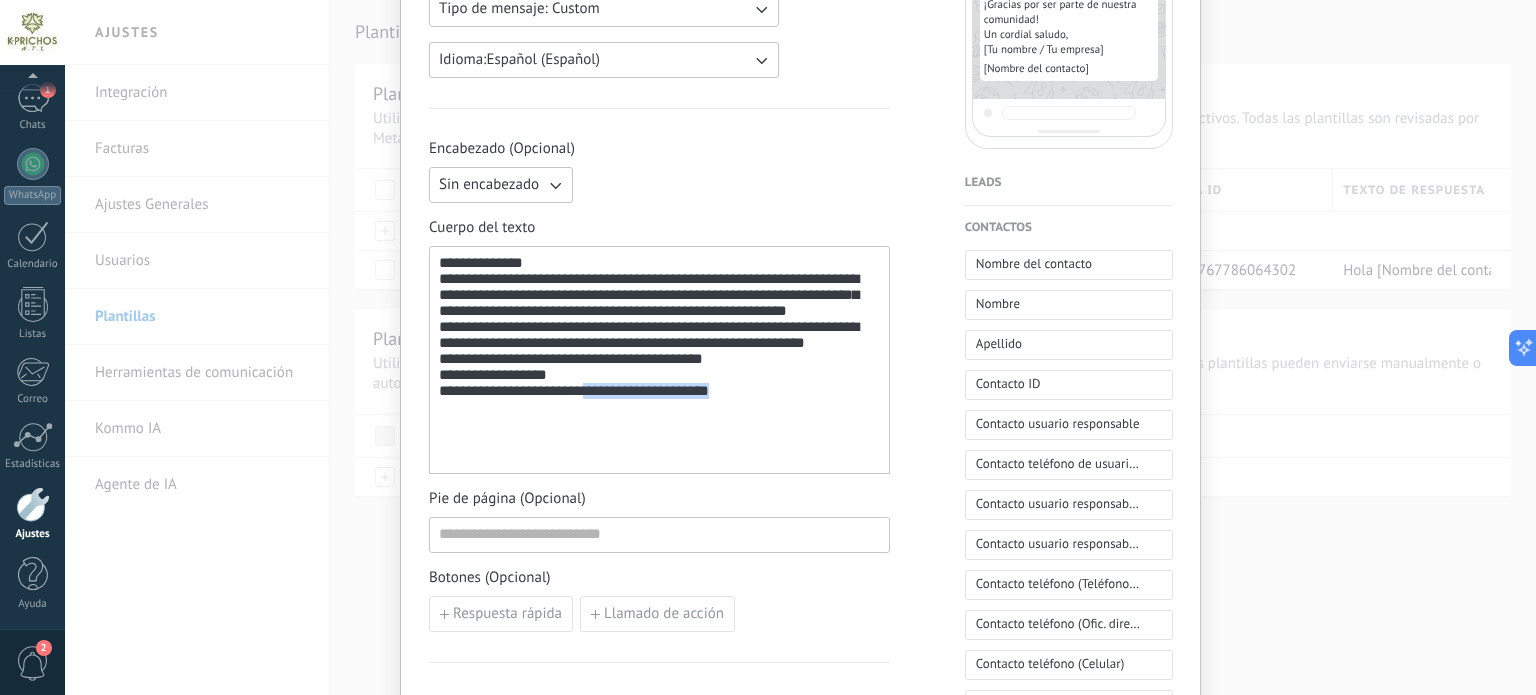 drag, startPoint x: 681, startPoint y: 462, endPoint x: 584, endPoint y: 459, distance: 97.04638 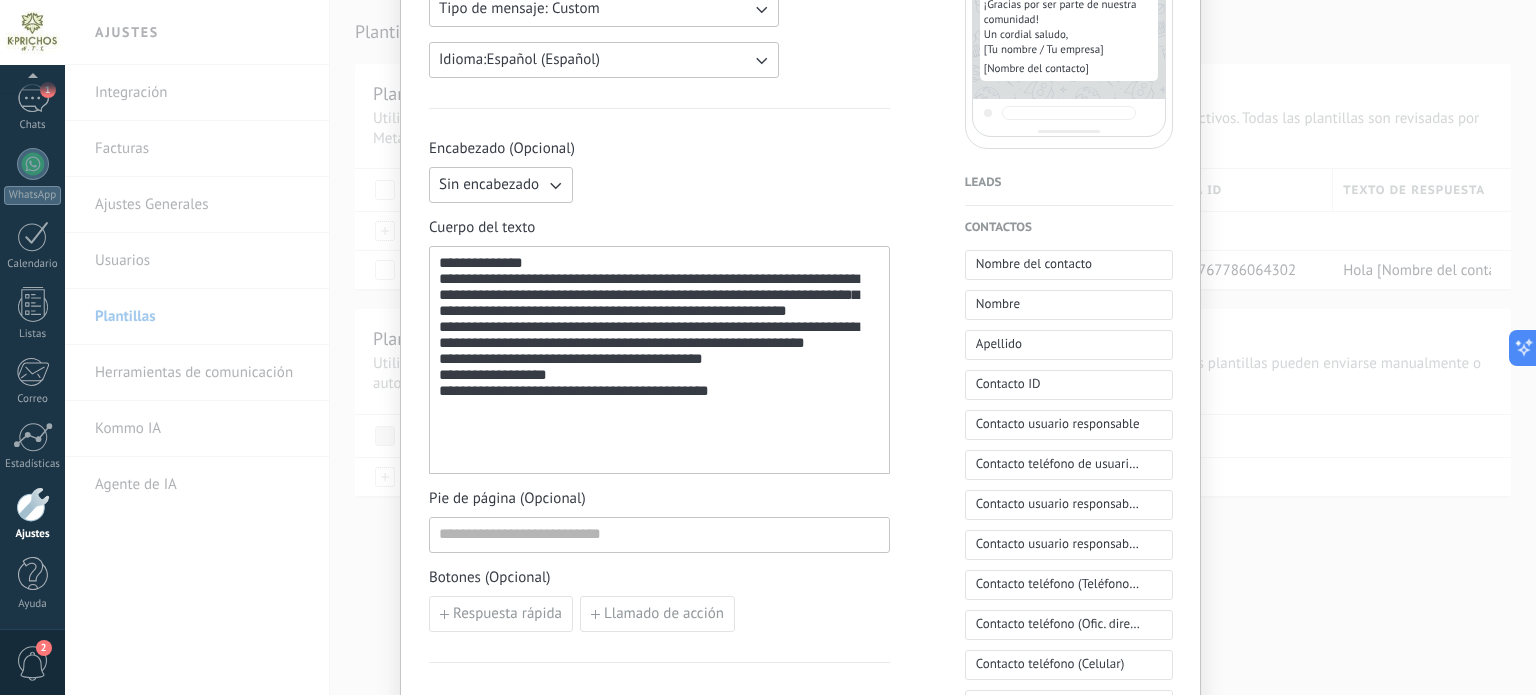 drag, startPoint x: 742, startPoint y: 457, endPoint x: 753, endPoint y: 455, distance: 11.18034 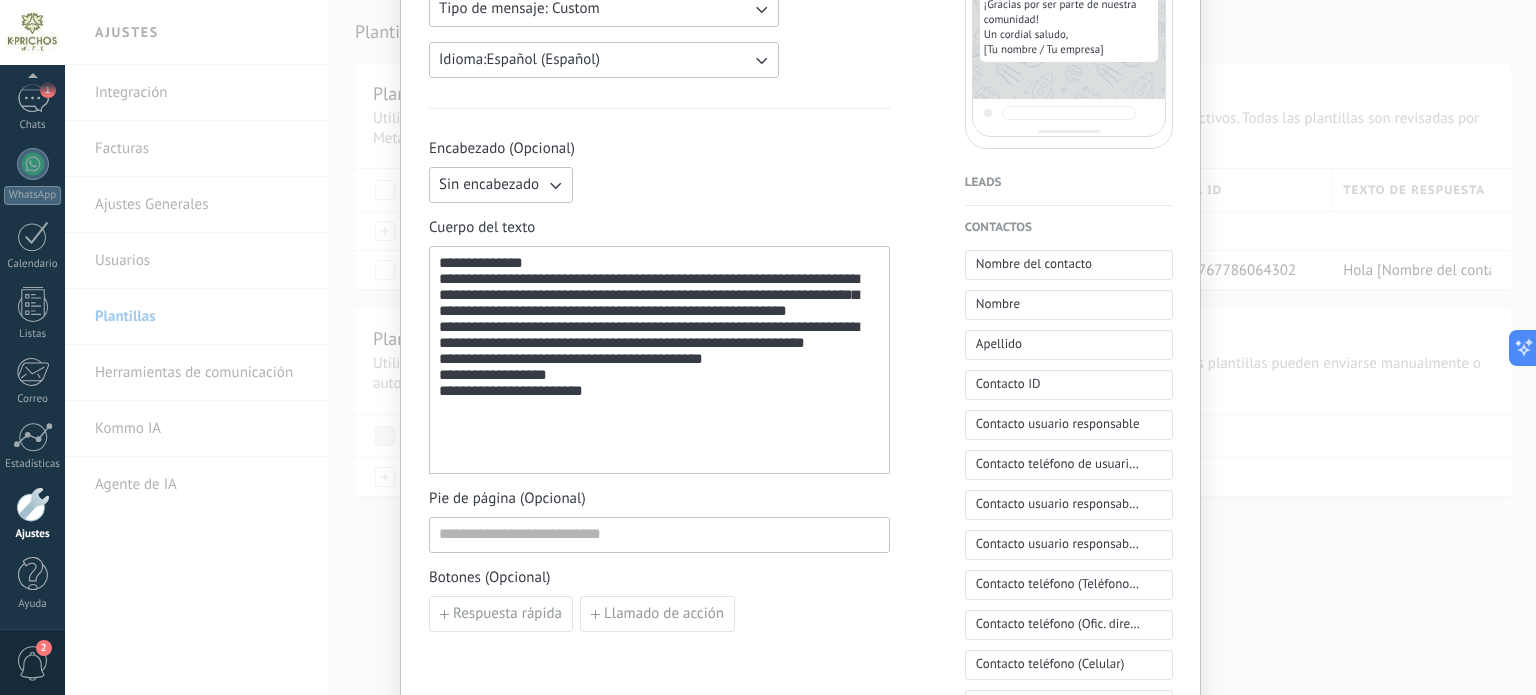 click on "**********" at bounding box center [659, 360] 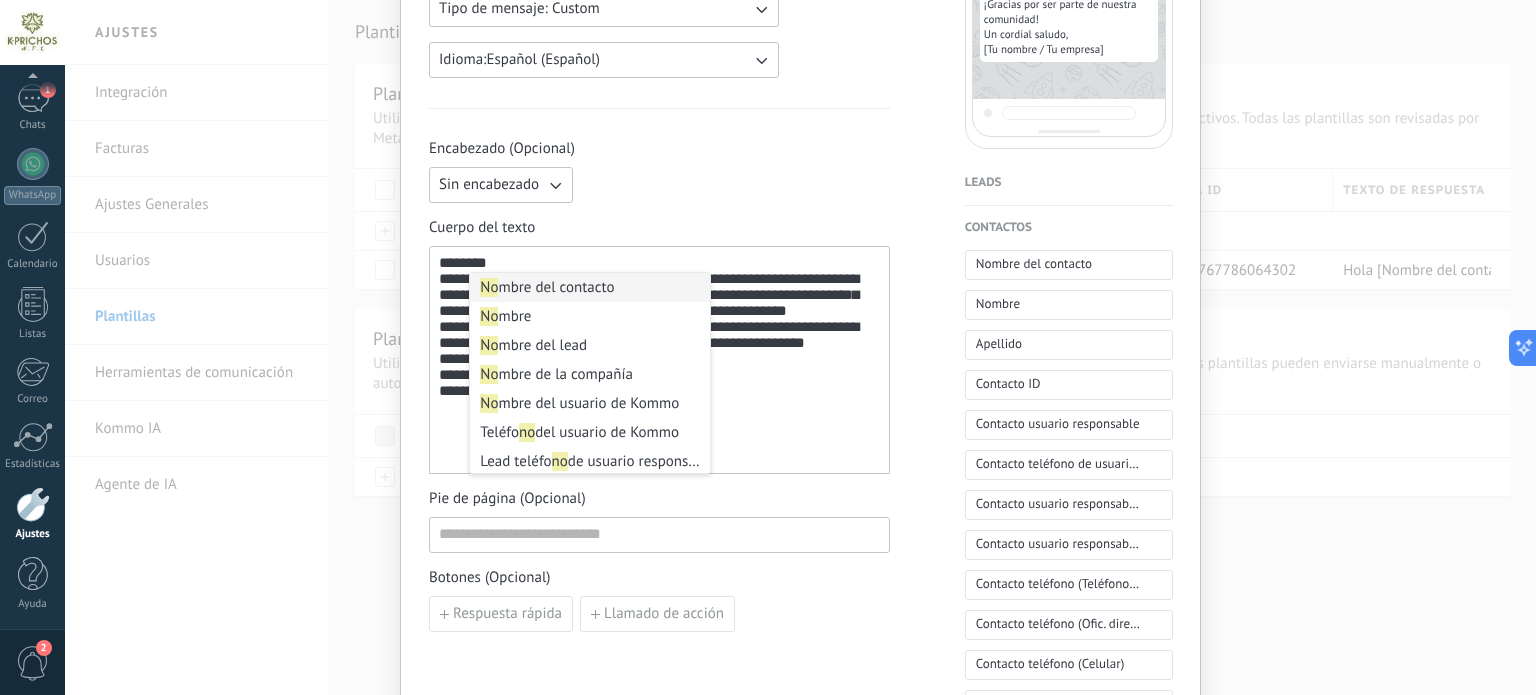 click on "No mbre del contacto" at bounding box center (590, 287) 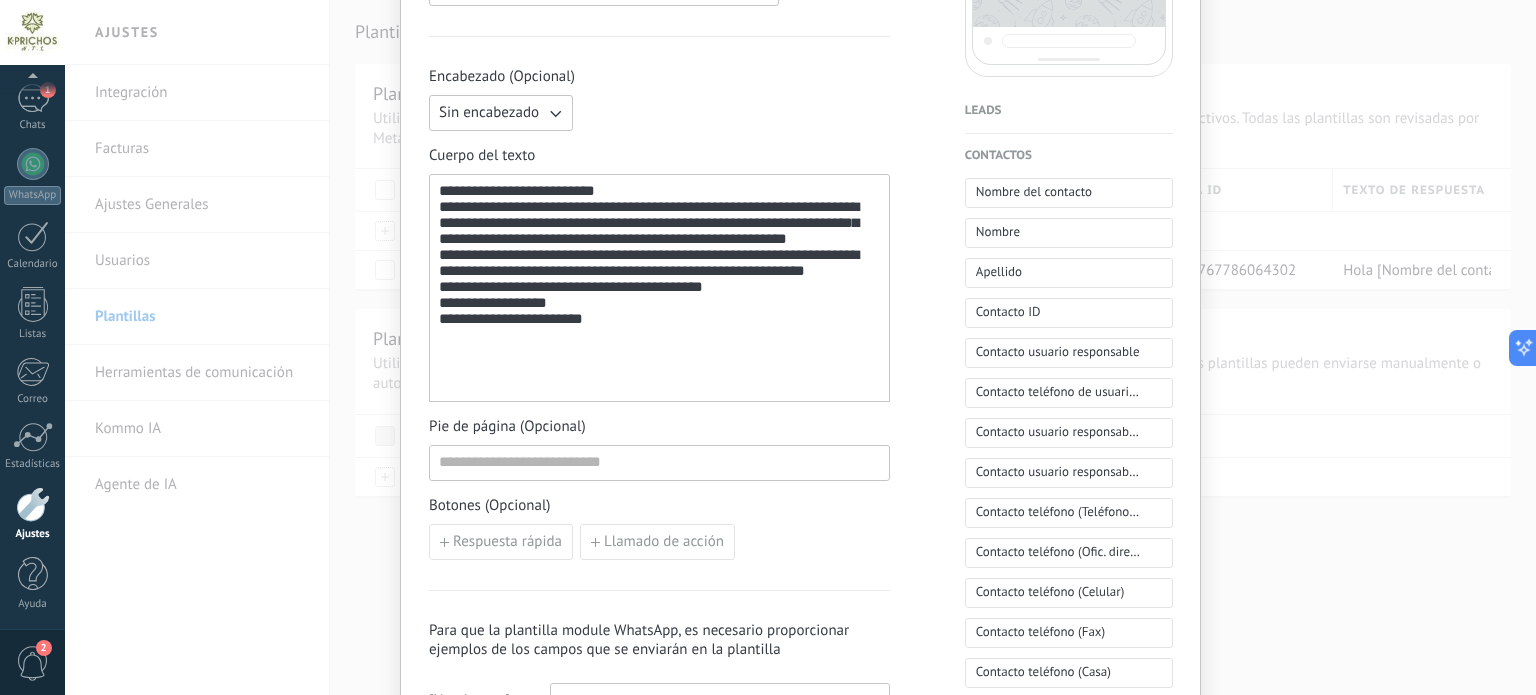 scroll, scrollTop: 515, scrollLeft: 0, axis: vertical 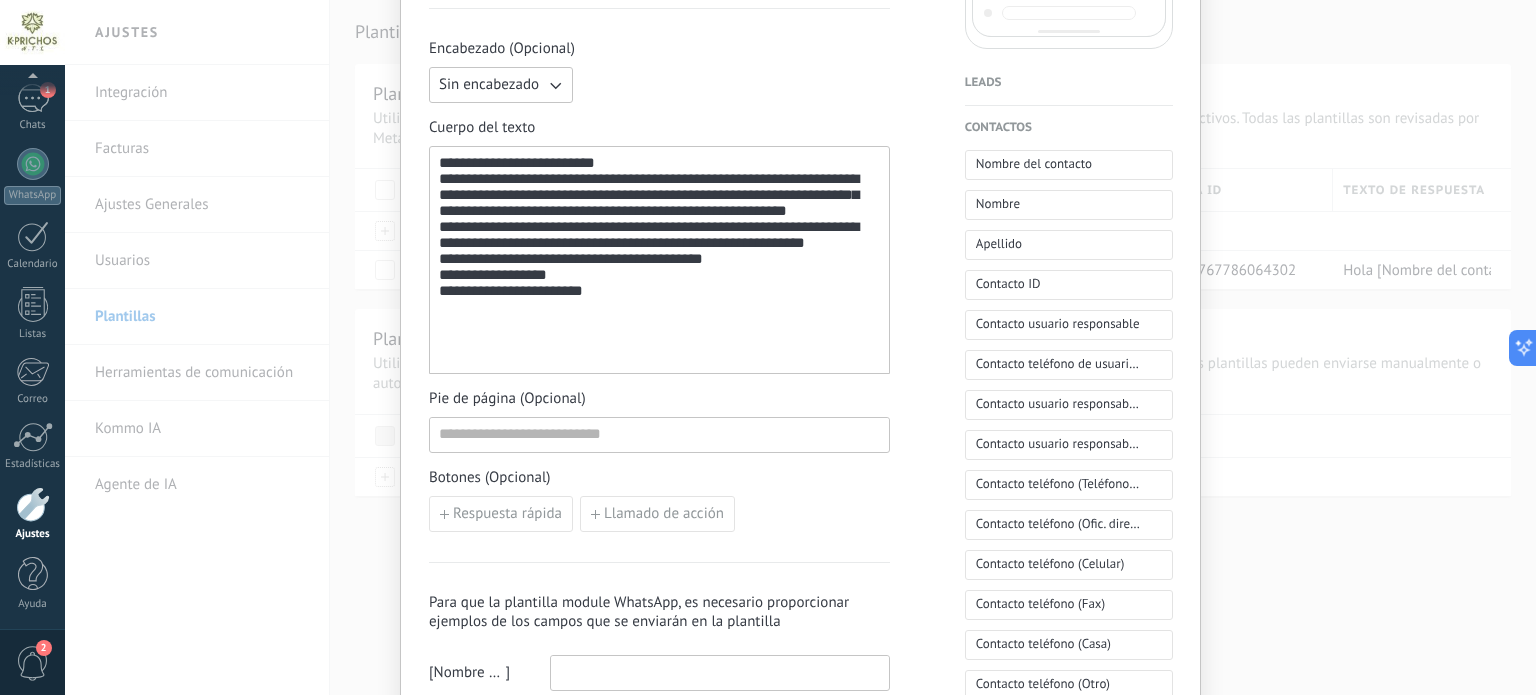 click on "**********" at bounding box center (659, 260) 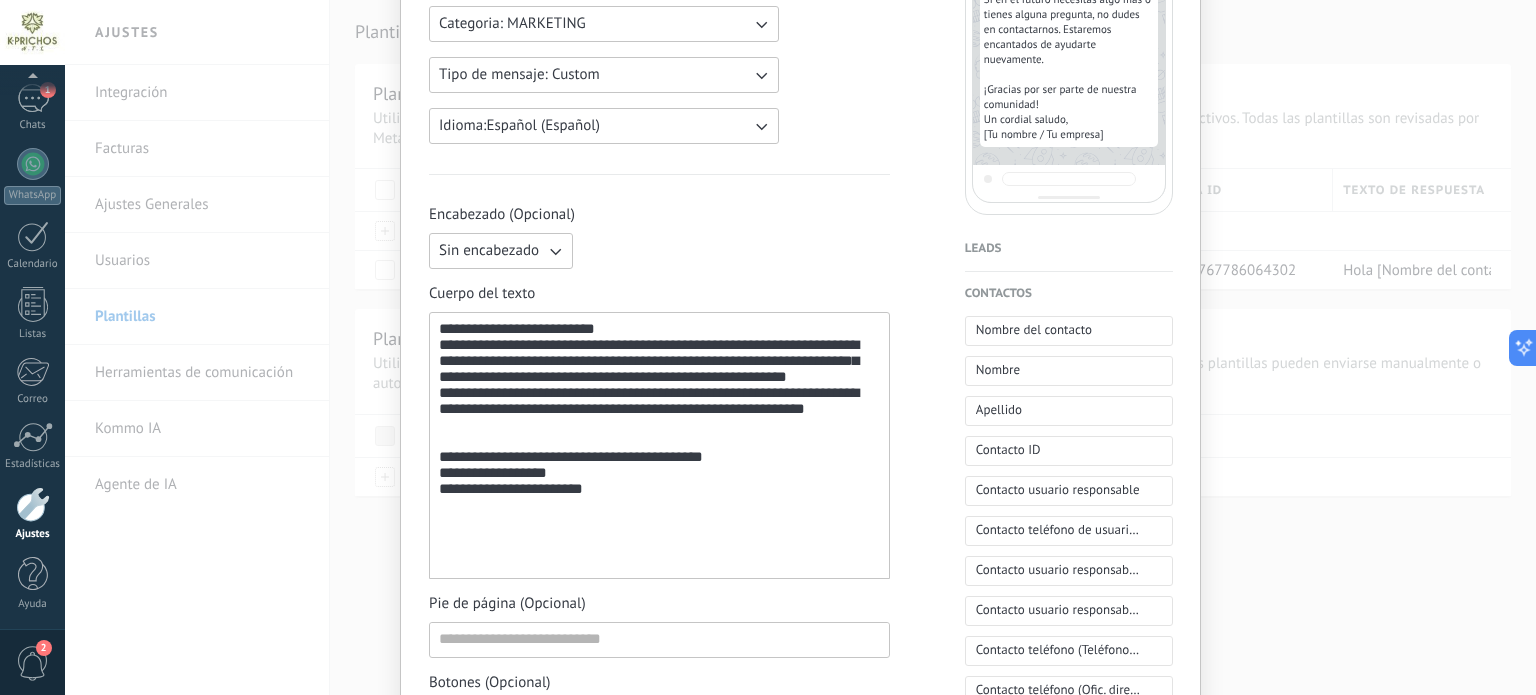 scroll, scrollTop: 315, scrollLeft: 0, axis: vertical 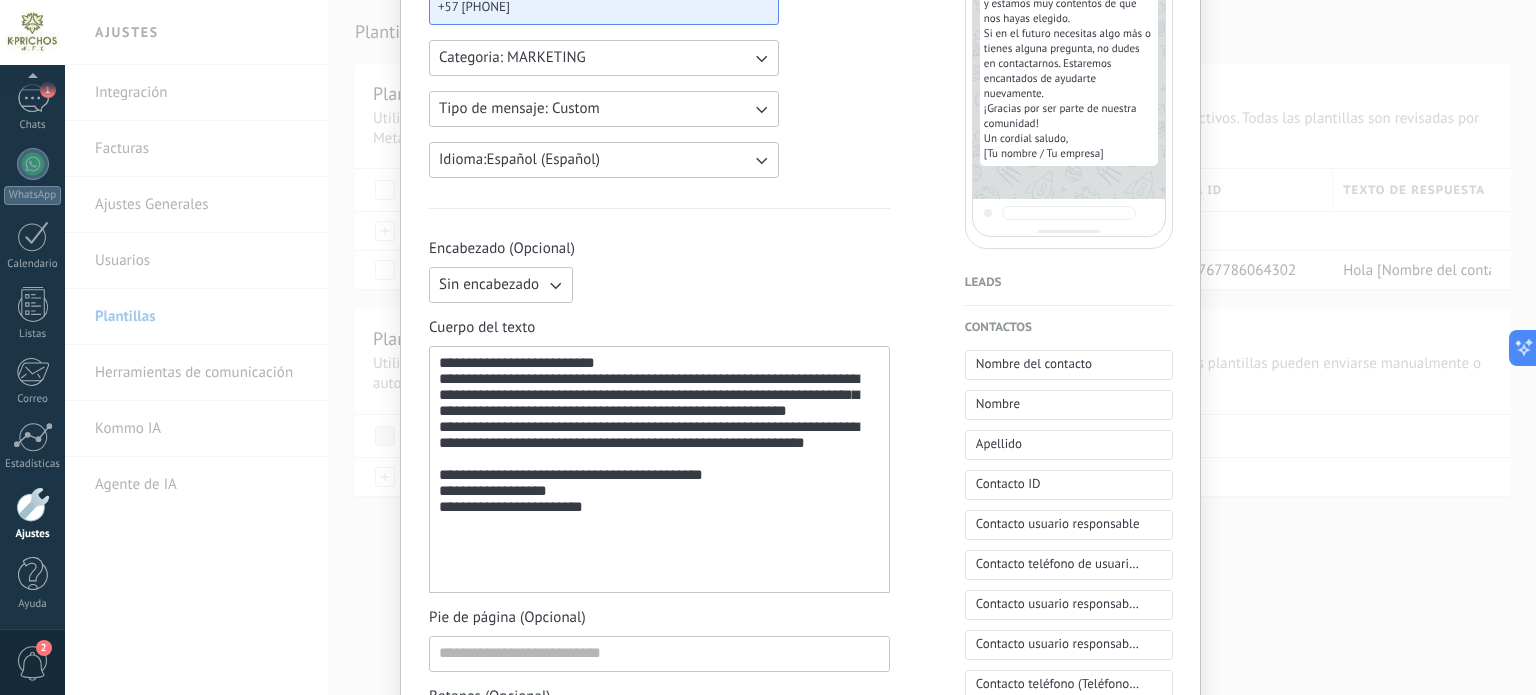 click on "**********" at bounding box center [659, 470] 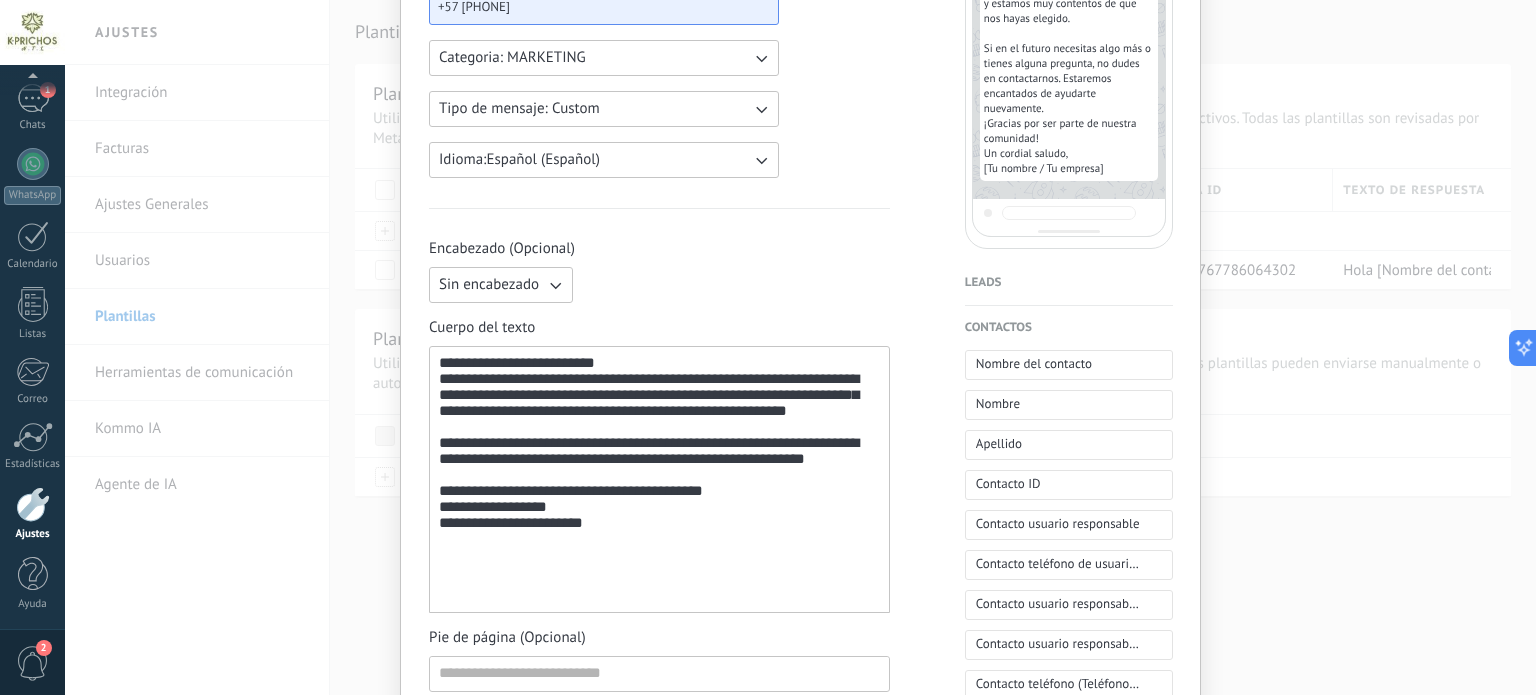 click on "**********" at bounding box center (659, 502) 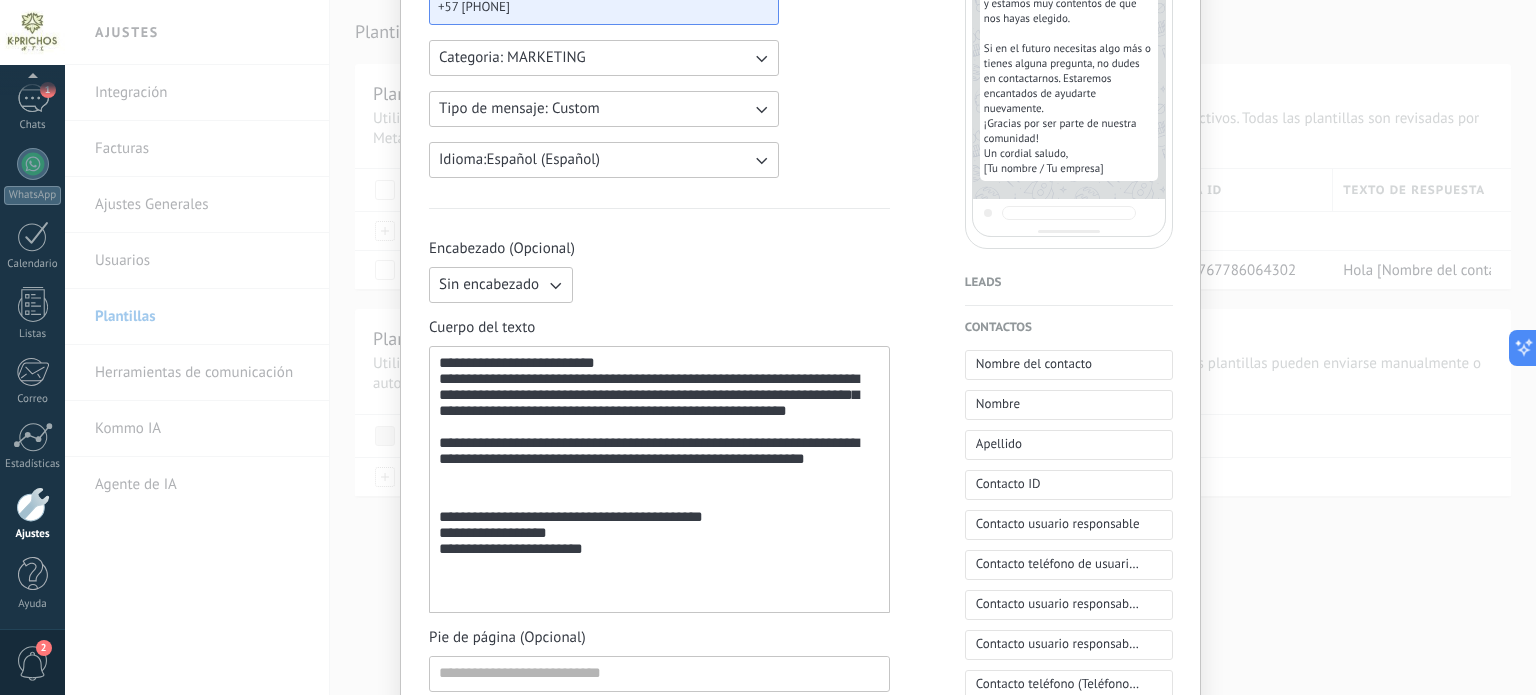 click on "**********" at bounding box center [659, 530] 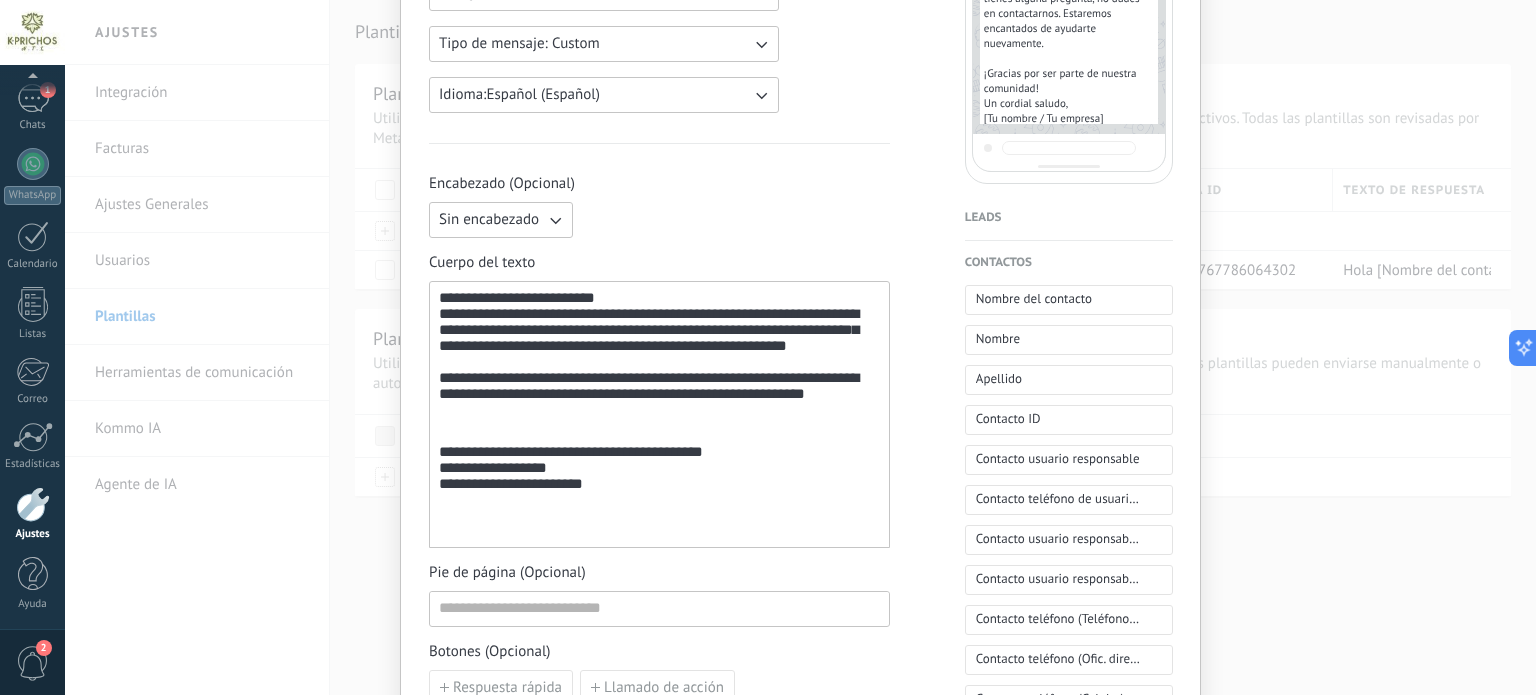 scroll, scrollTop: 415, scrollLeft: 0, axis: vertical 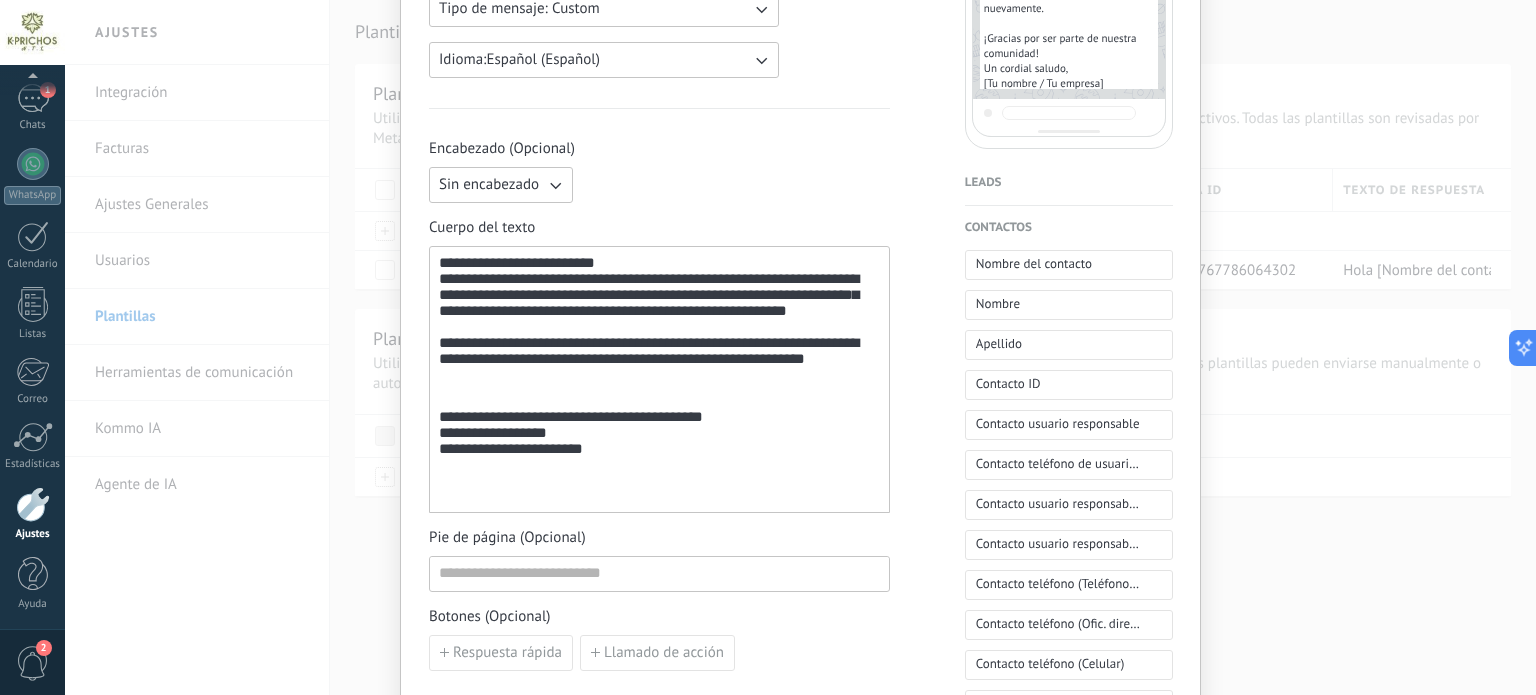 click on "**********" at bounding box center [659, 438] 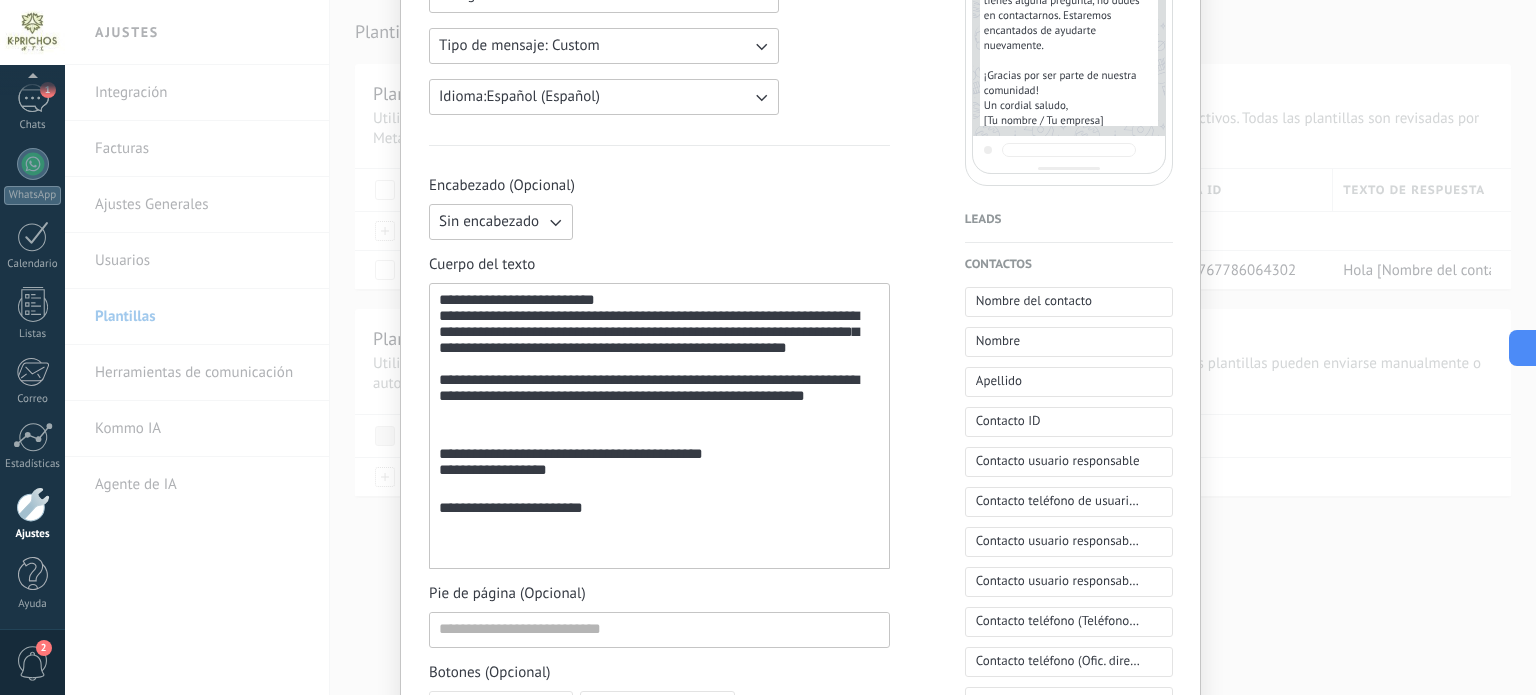 scroll, scrollTop: 315, scrollLeft: 0, axis: vertical 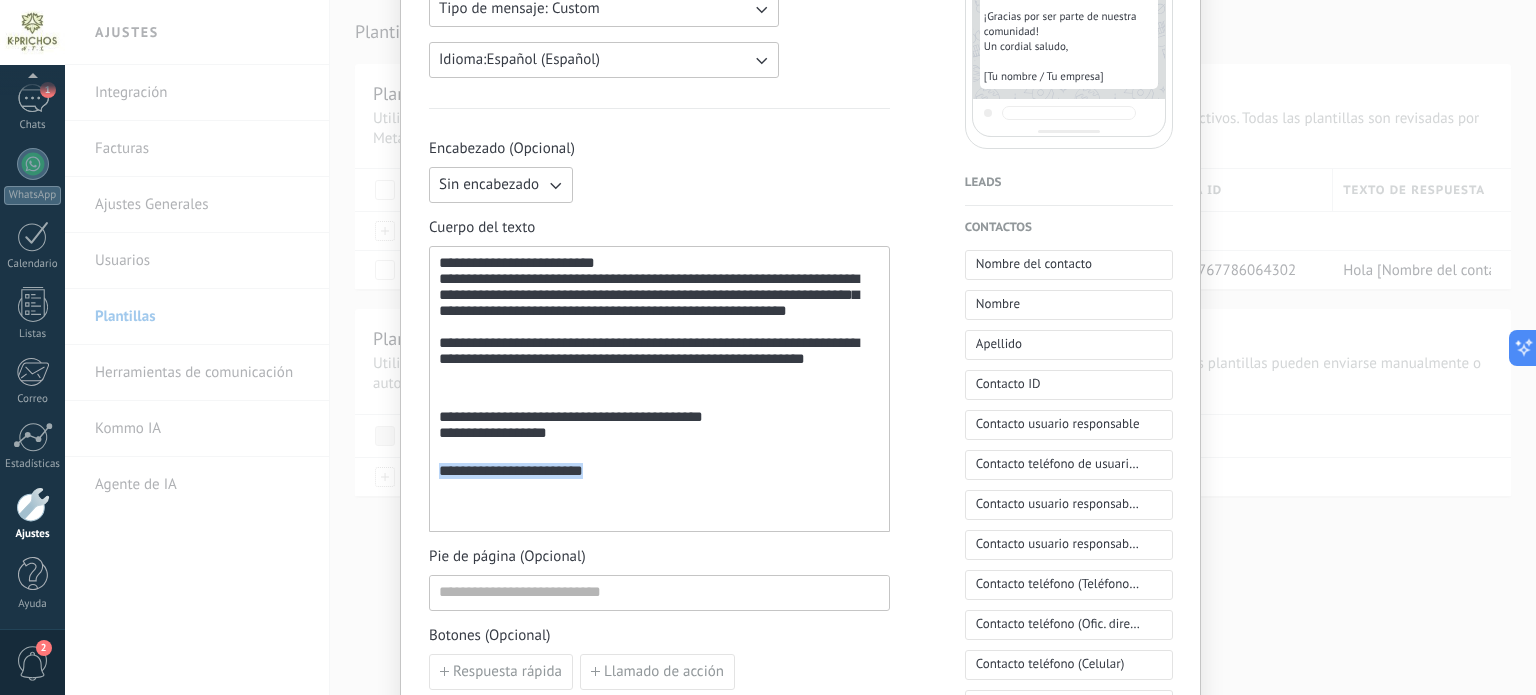 drag, startPoint x: 624, startPoint y: 518, endPoint x: 422, endPoint y: 515, distance: 202.02228 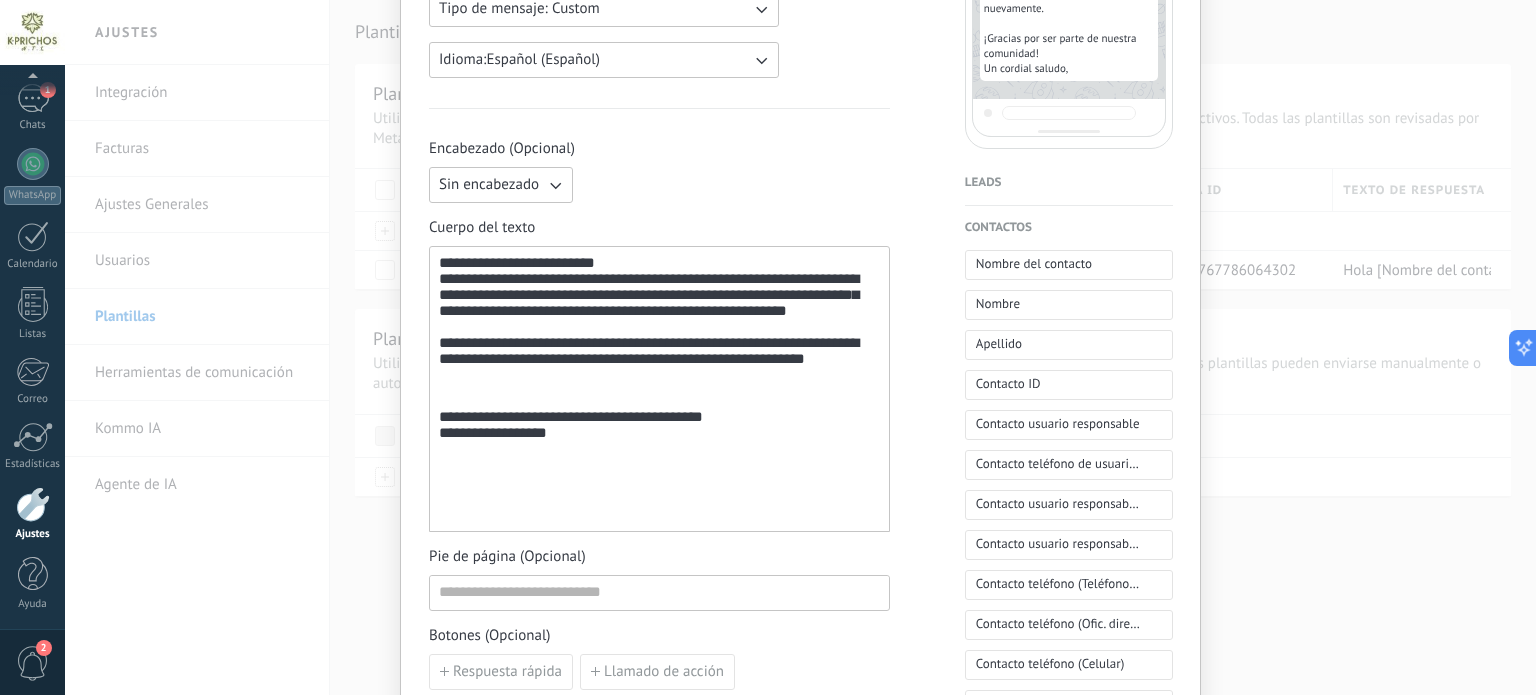 scroll, scrollTop: 7, scrollLeft: 0, axis: vertical 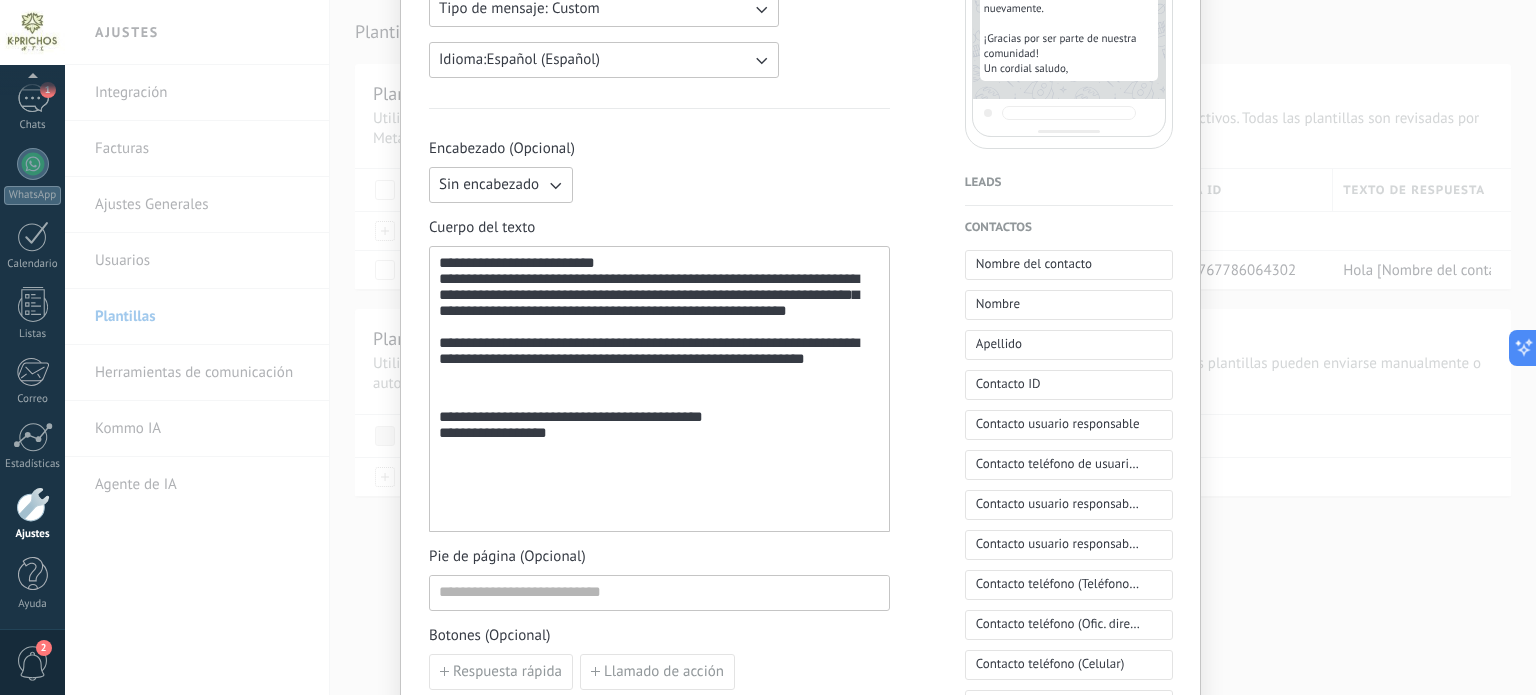 click on "Leads" at bounding box center [1069, 183] 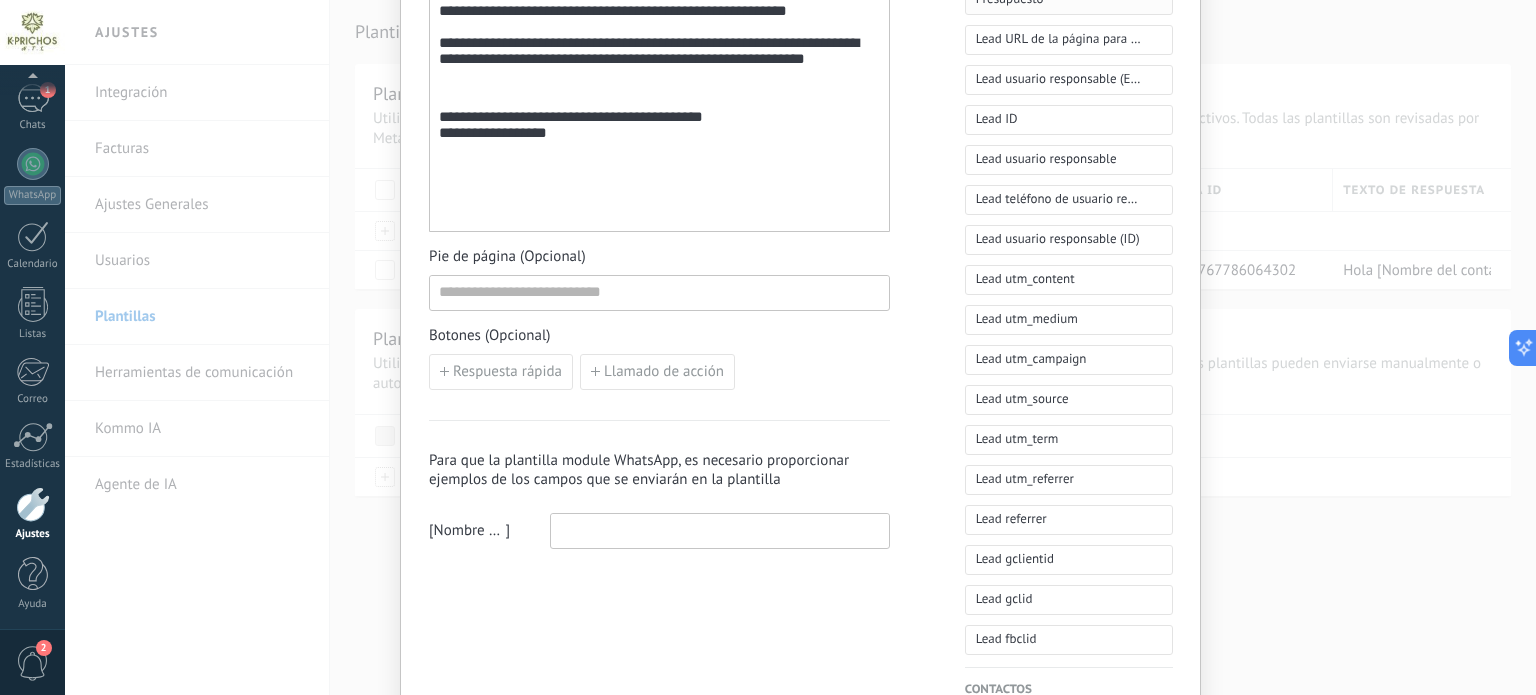 scroll, scrollTop: 915, scrollLeft: 0, axis: vertical 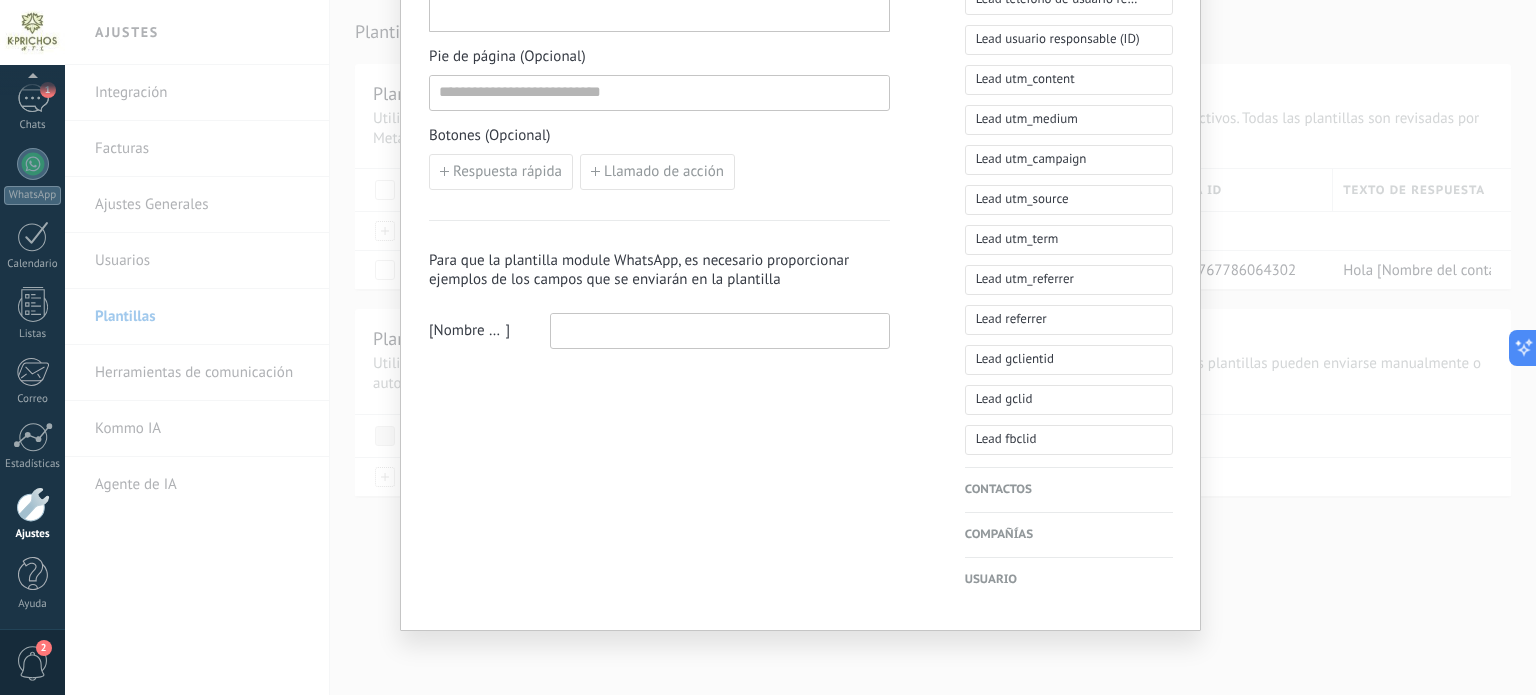 click on "Usuario" at bounding box center [1069, 580] 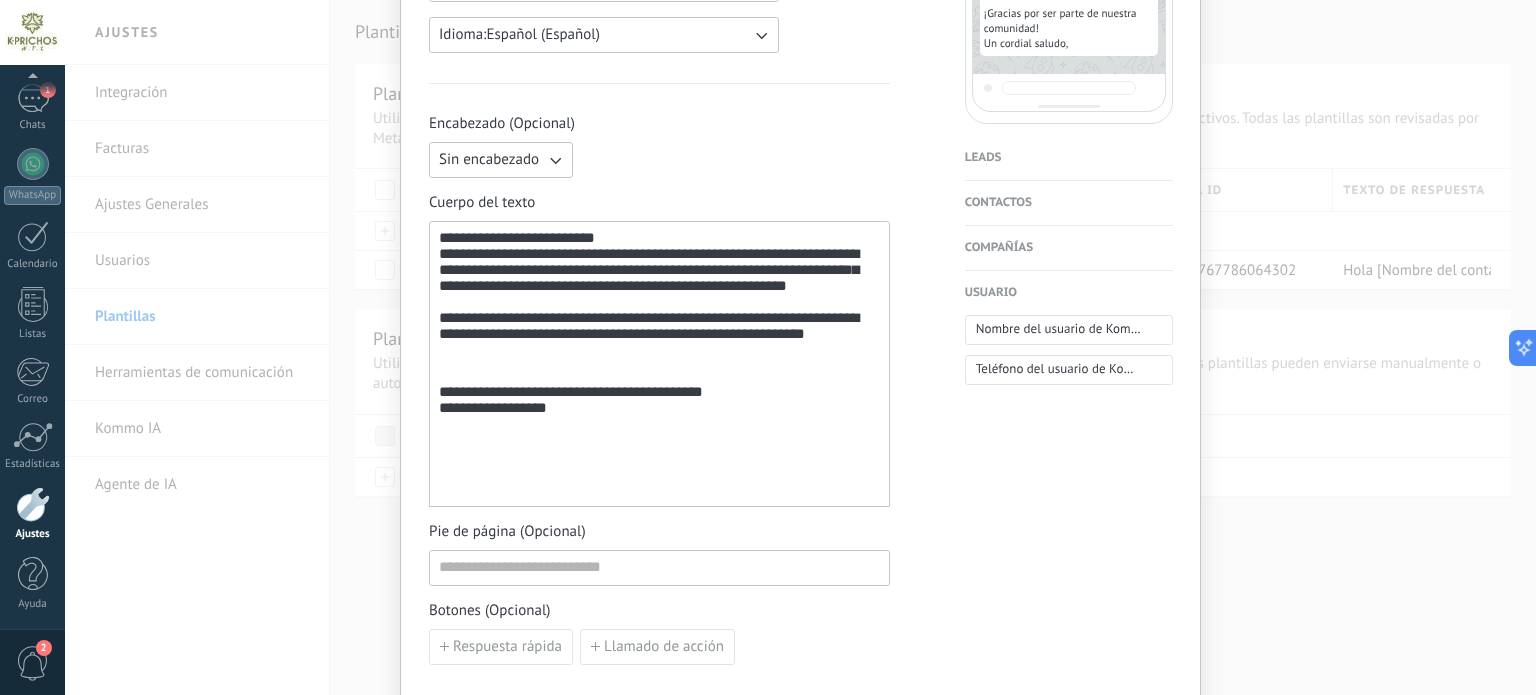 scroll, scrollTop: 472, scrollLeft: 0, axis: vertical 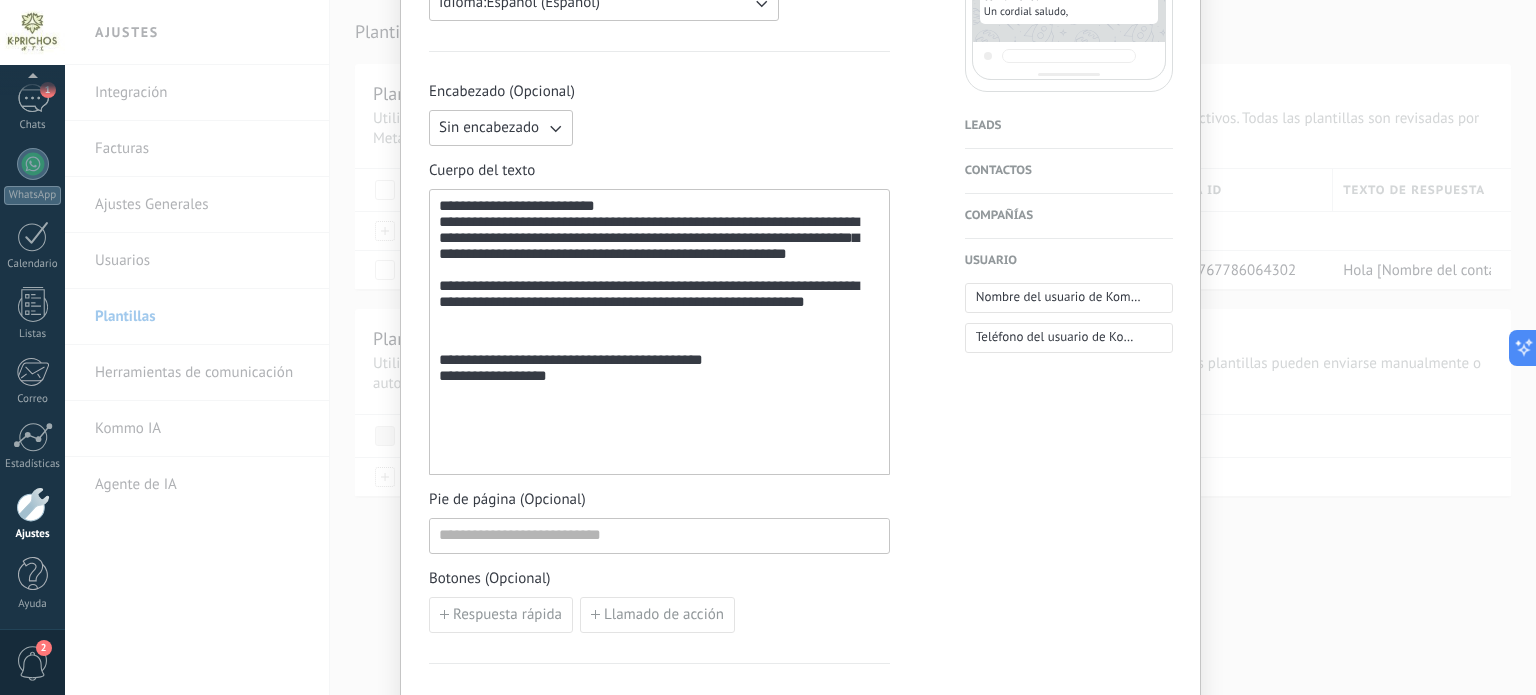 click on "Compañías" at bounding box center (1069, 216) 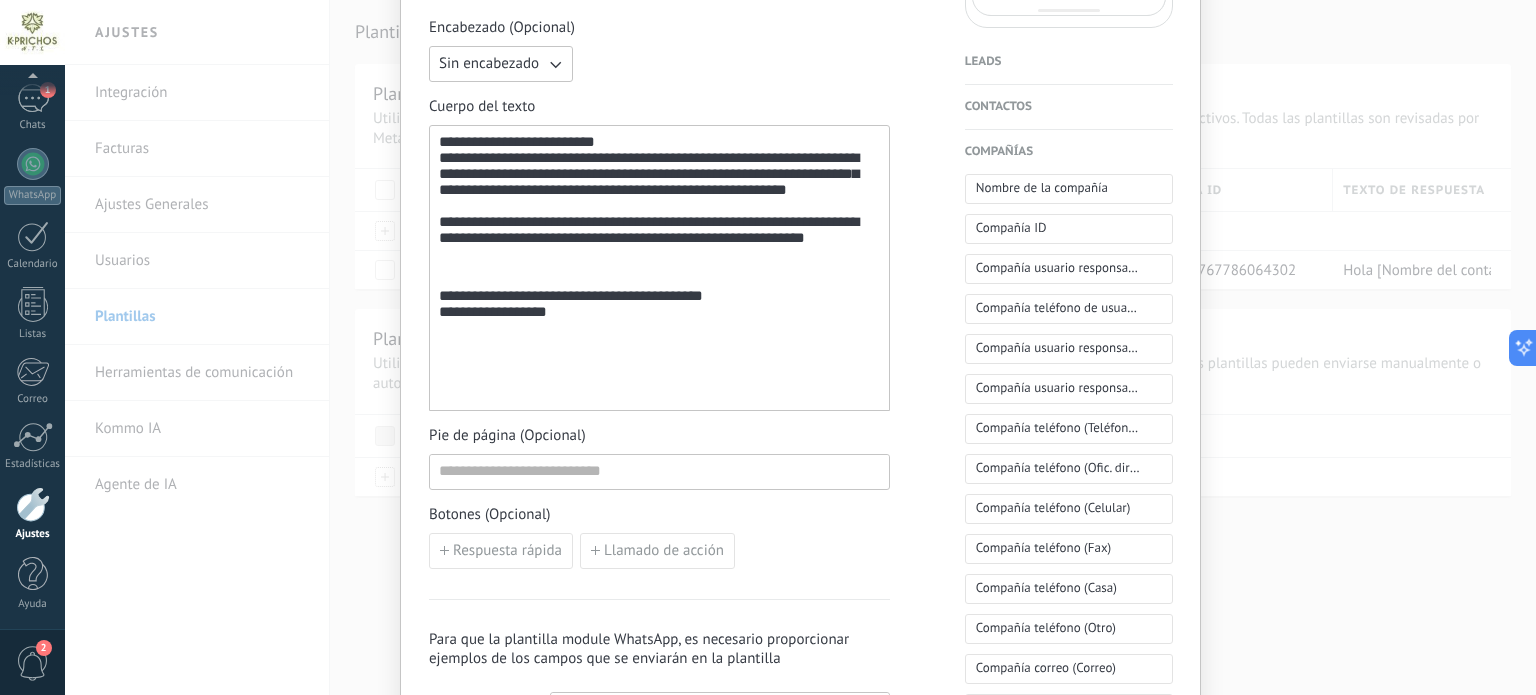 scroll, scrollTop: 572, scrollLeft: 0, axis: vertical 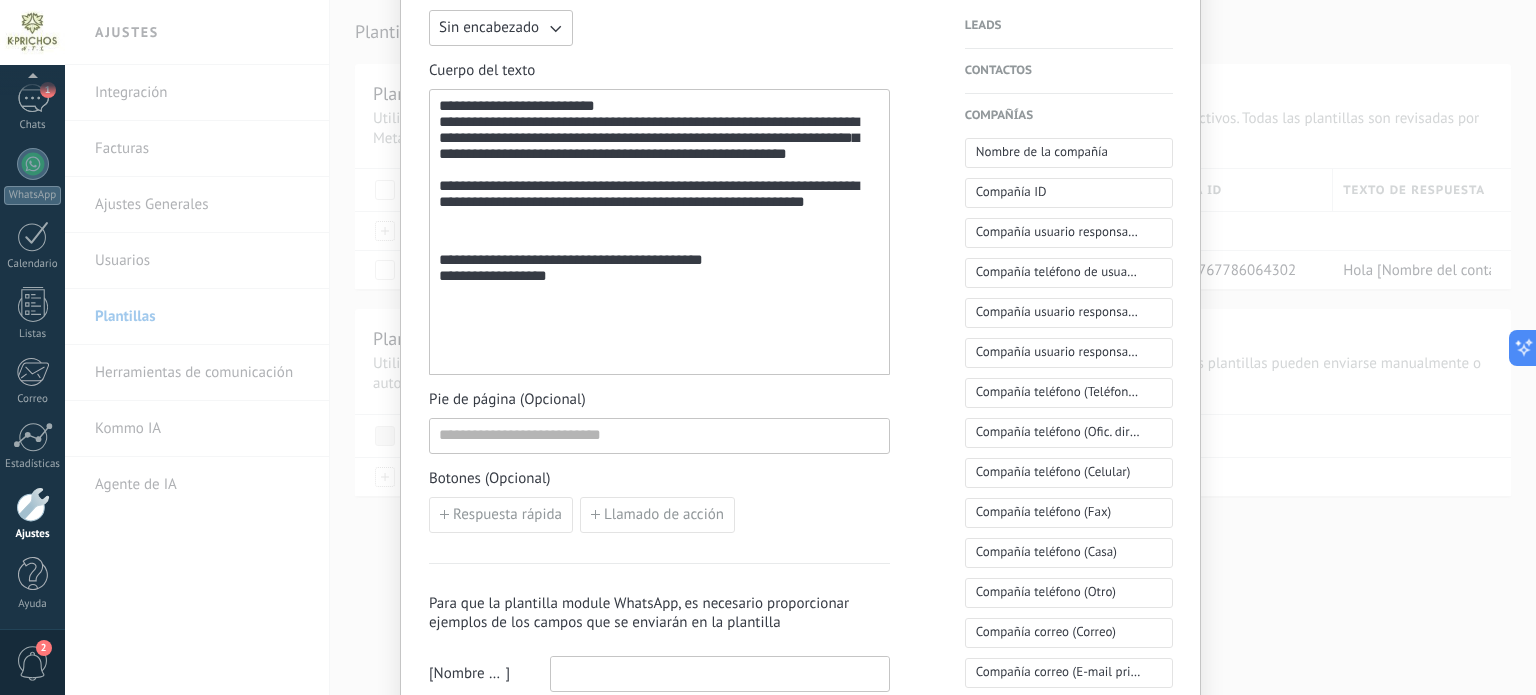 click at bounding box center (659, 314) 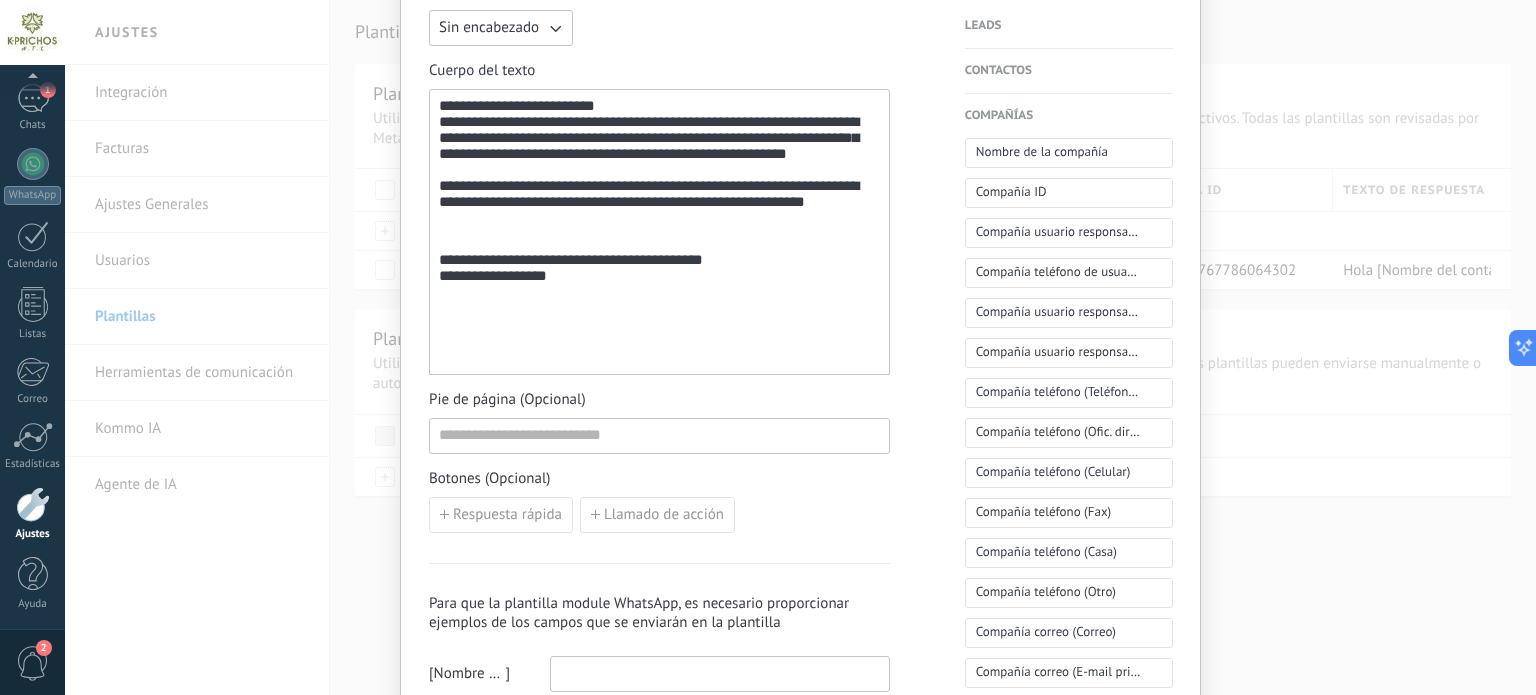 scroll, scrollTop: 36, scrollLeft: 0, axis: vertical 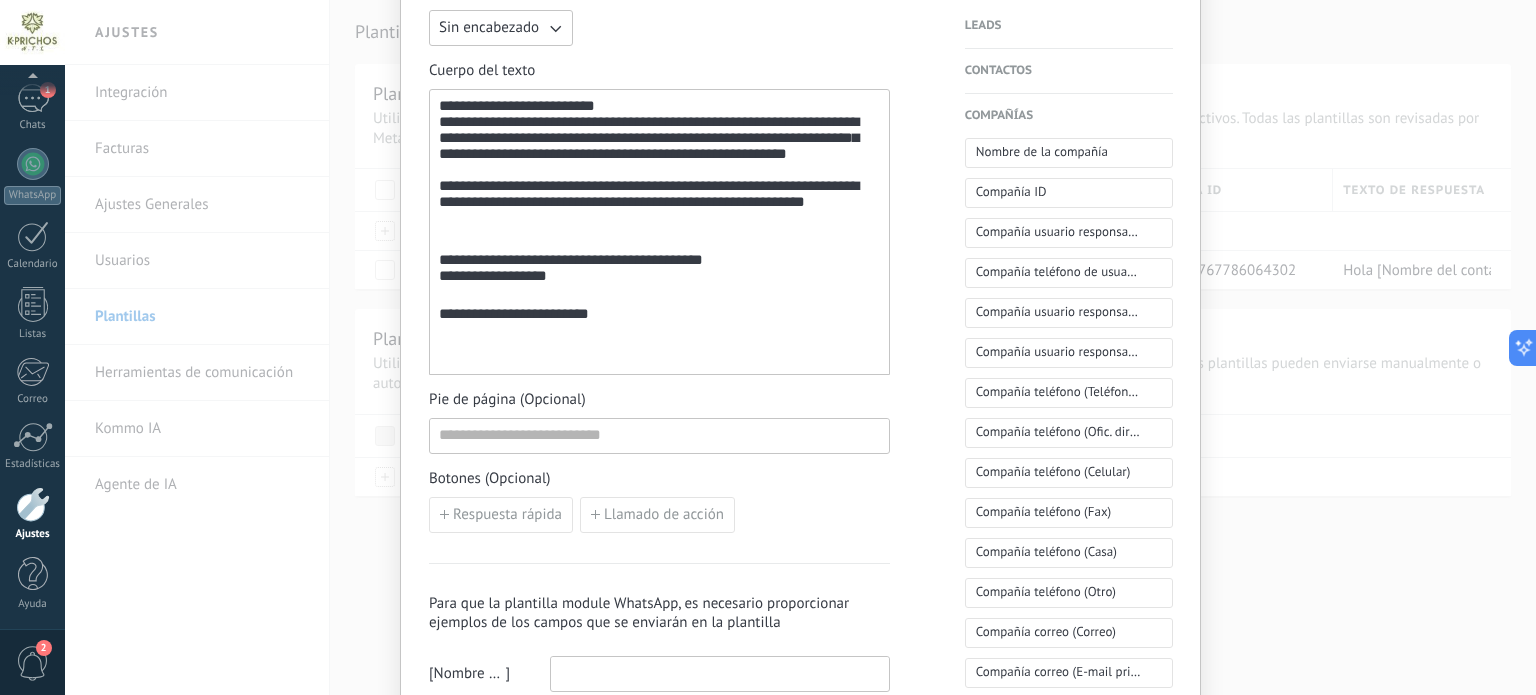 click on "**********" at bounding box center [659, 271] 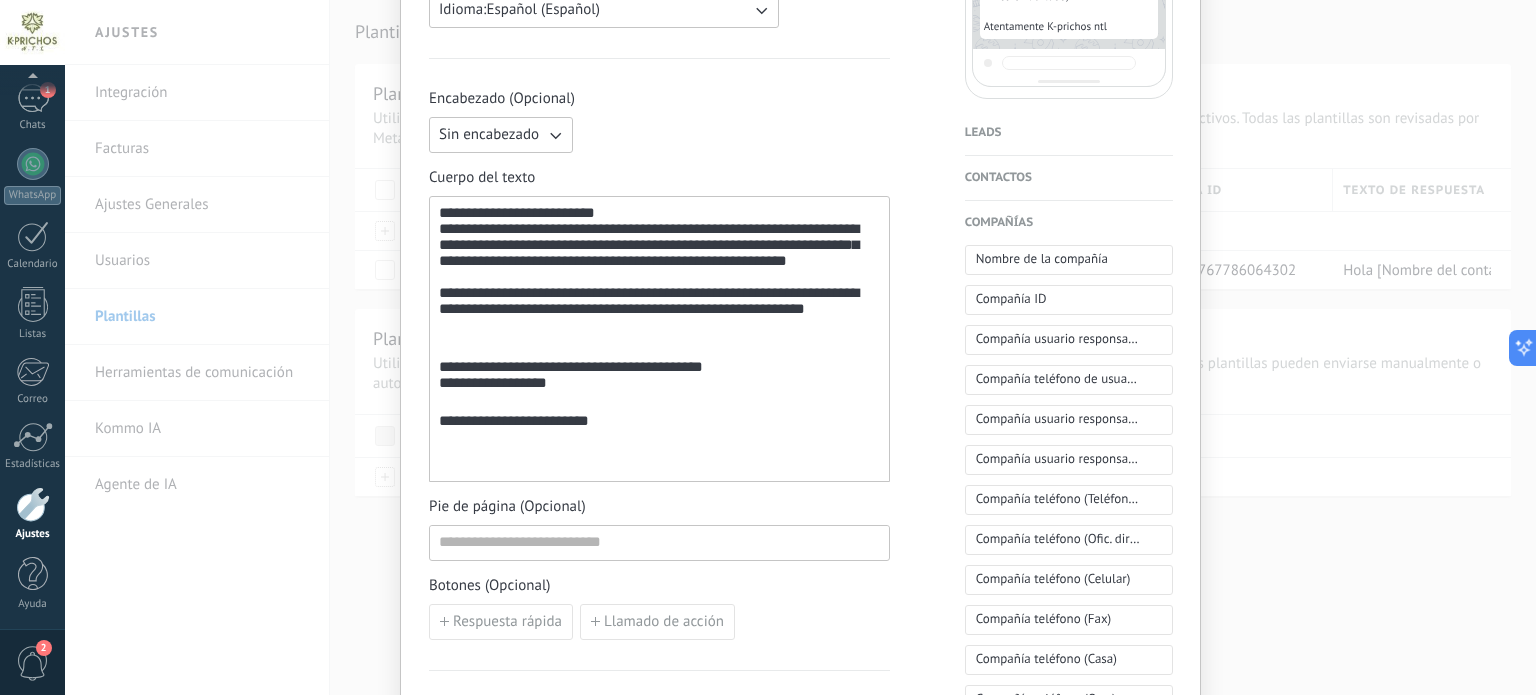 scroll, scrollTop: 500, scrollLeft: 0, axis: vertical 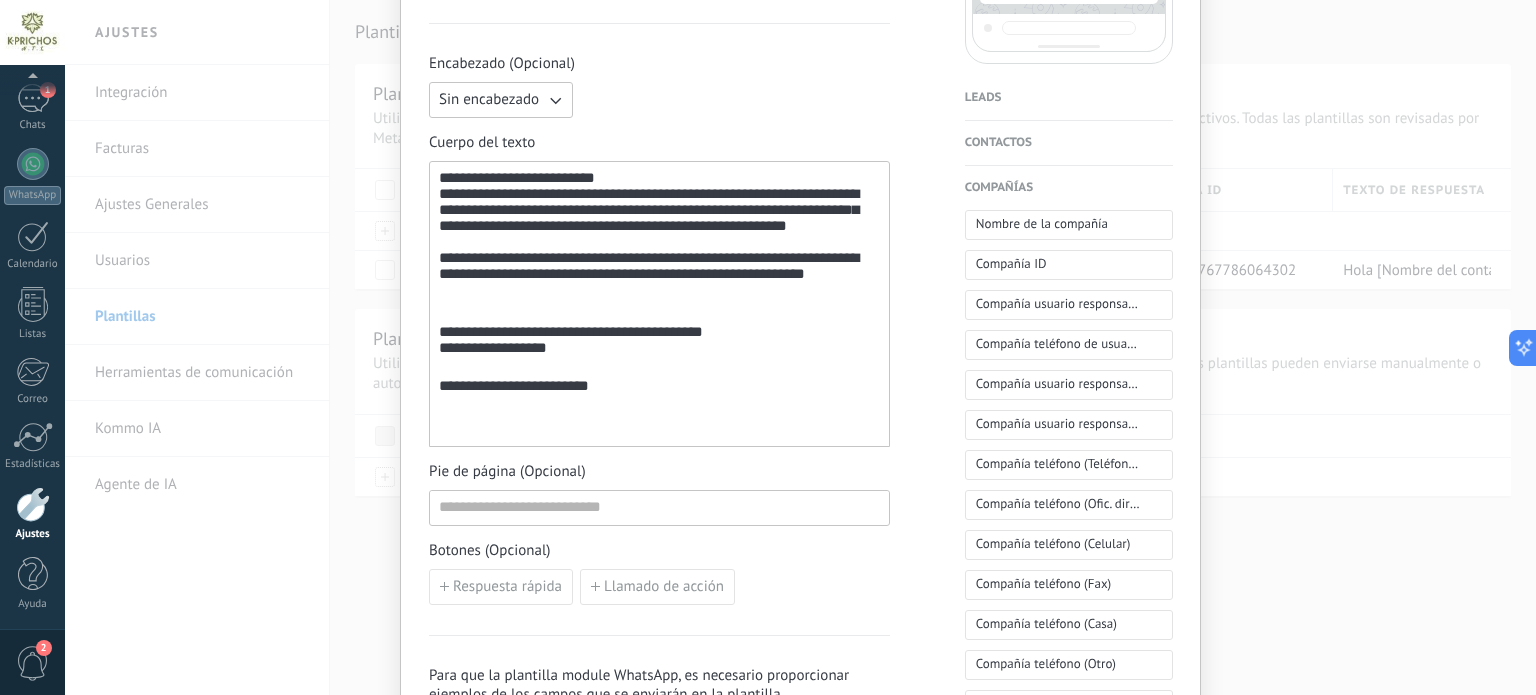 click on "**********" at bounding box center (659, 279) 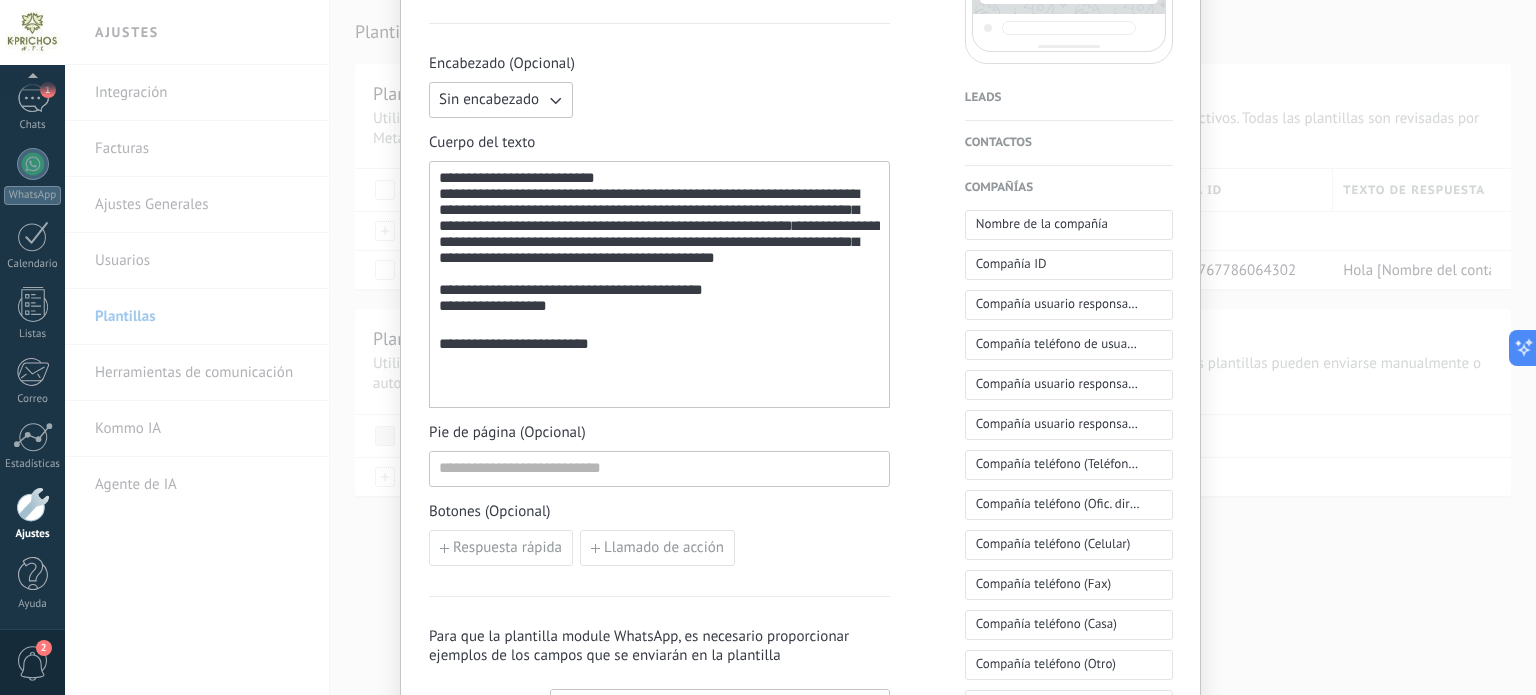 click on "**********" at bounding box center [661, 241] 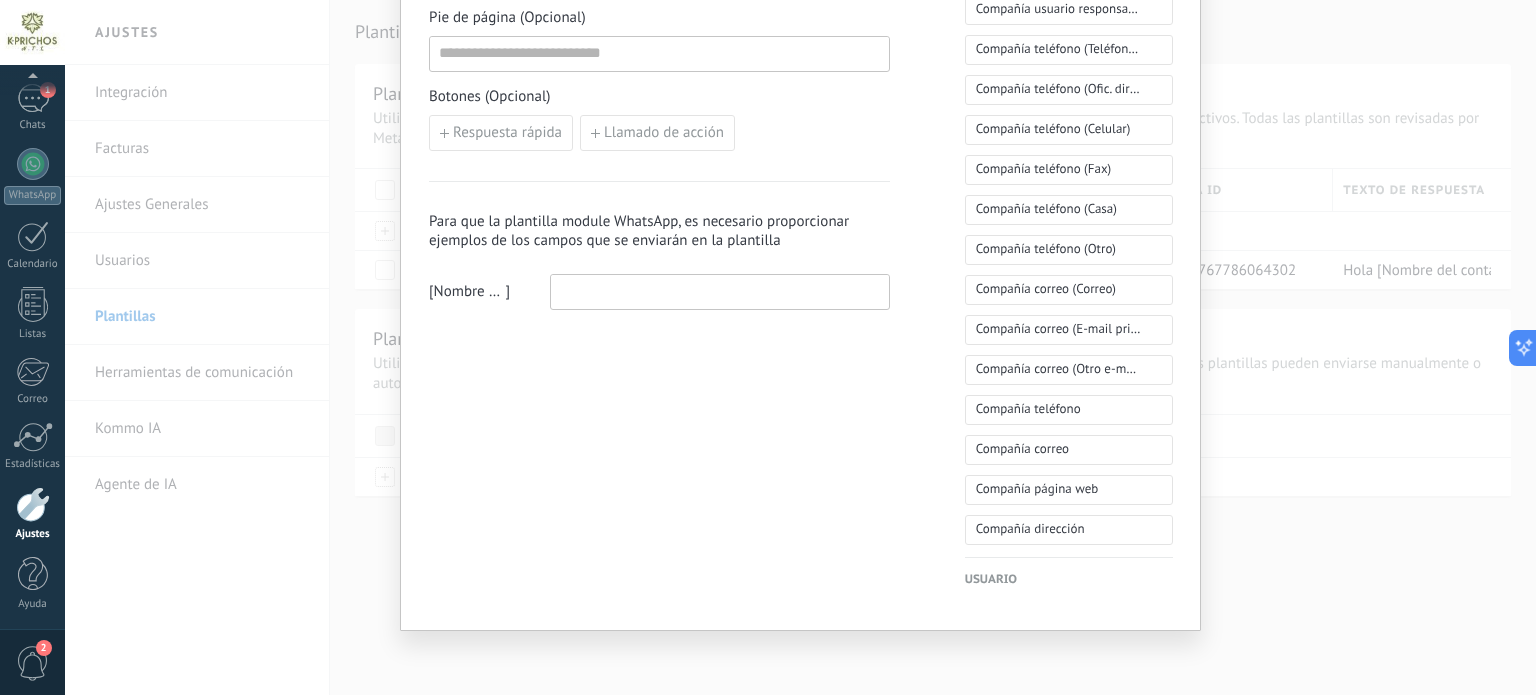 scroll, scrollTop: 815, scrollLeft: 0, axis: vertical 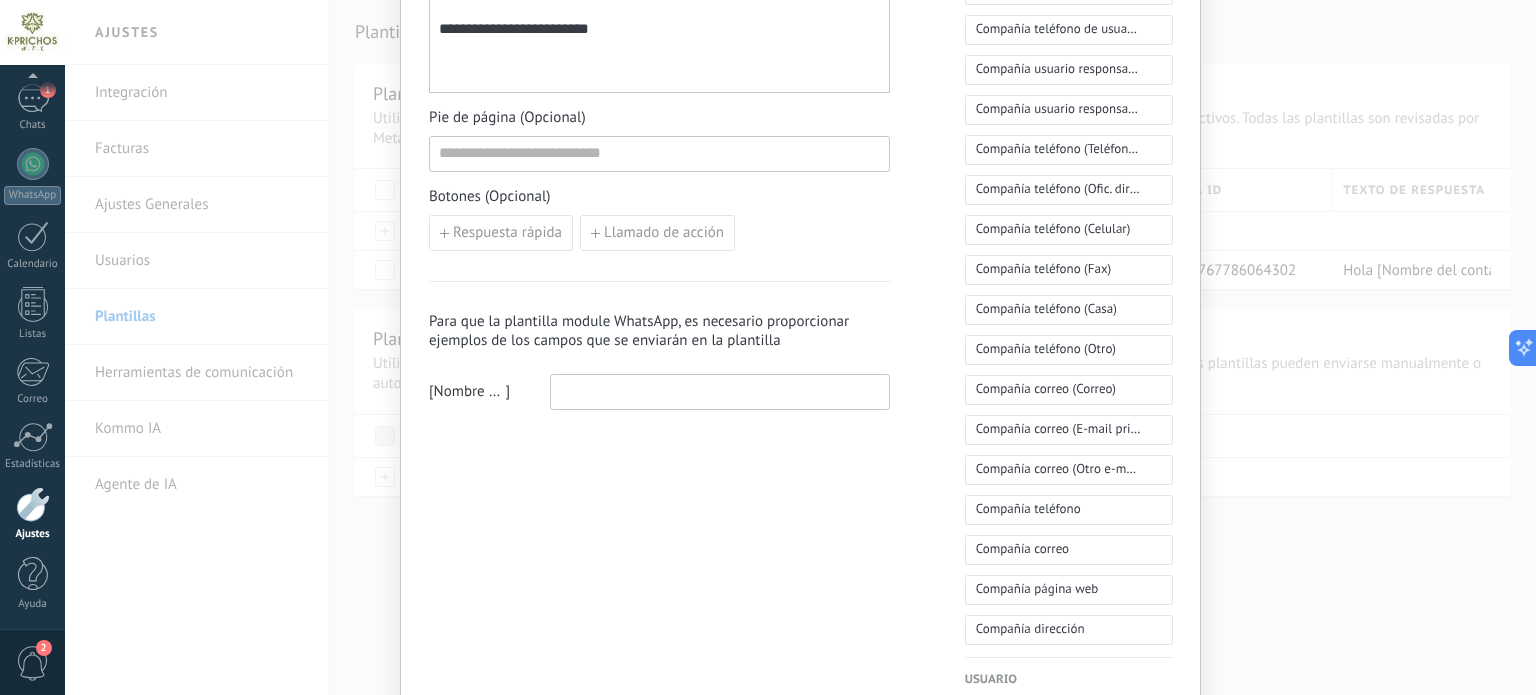 click at bounding box center [720, 391] 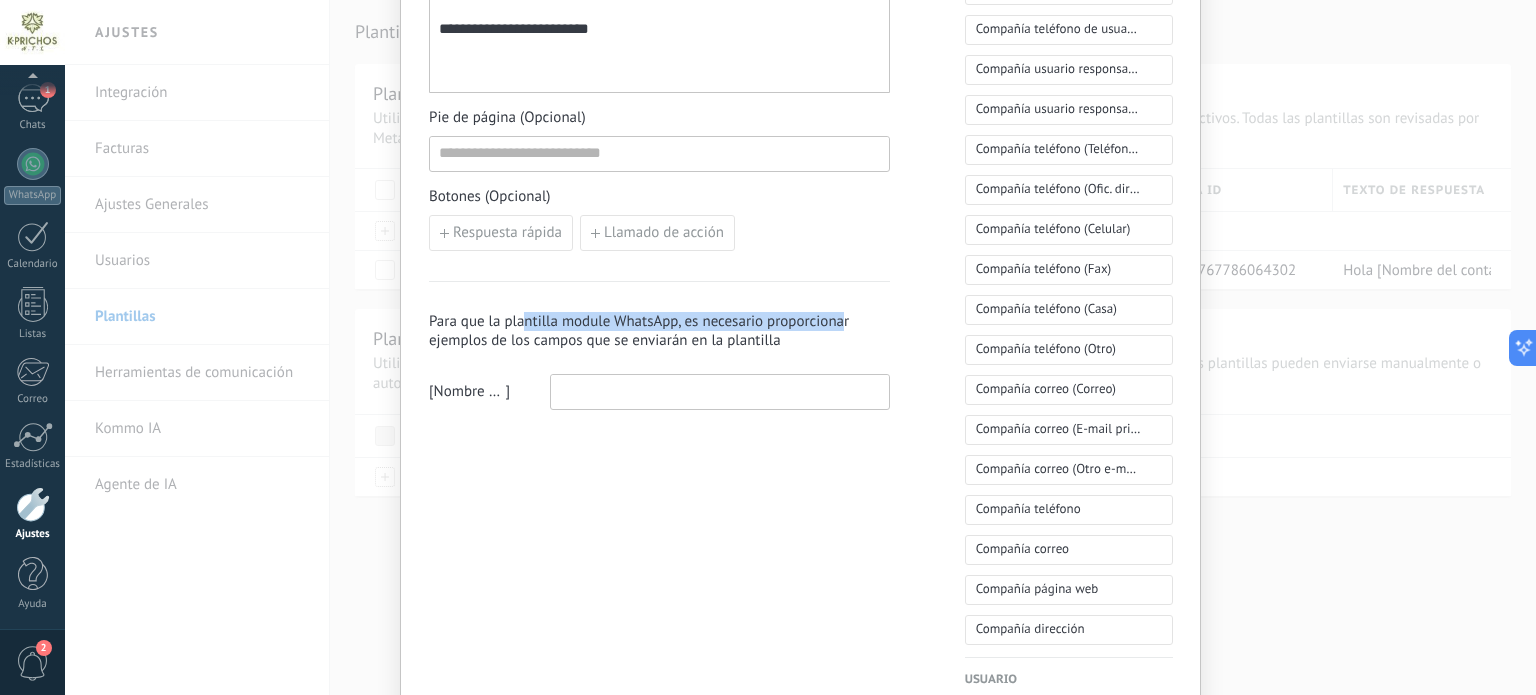 drag, startPoint x: 517, startPoint y: 324, endPoint x: 840, endPoint y: 316, distance: 323.09906 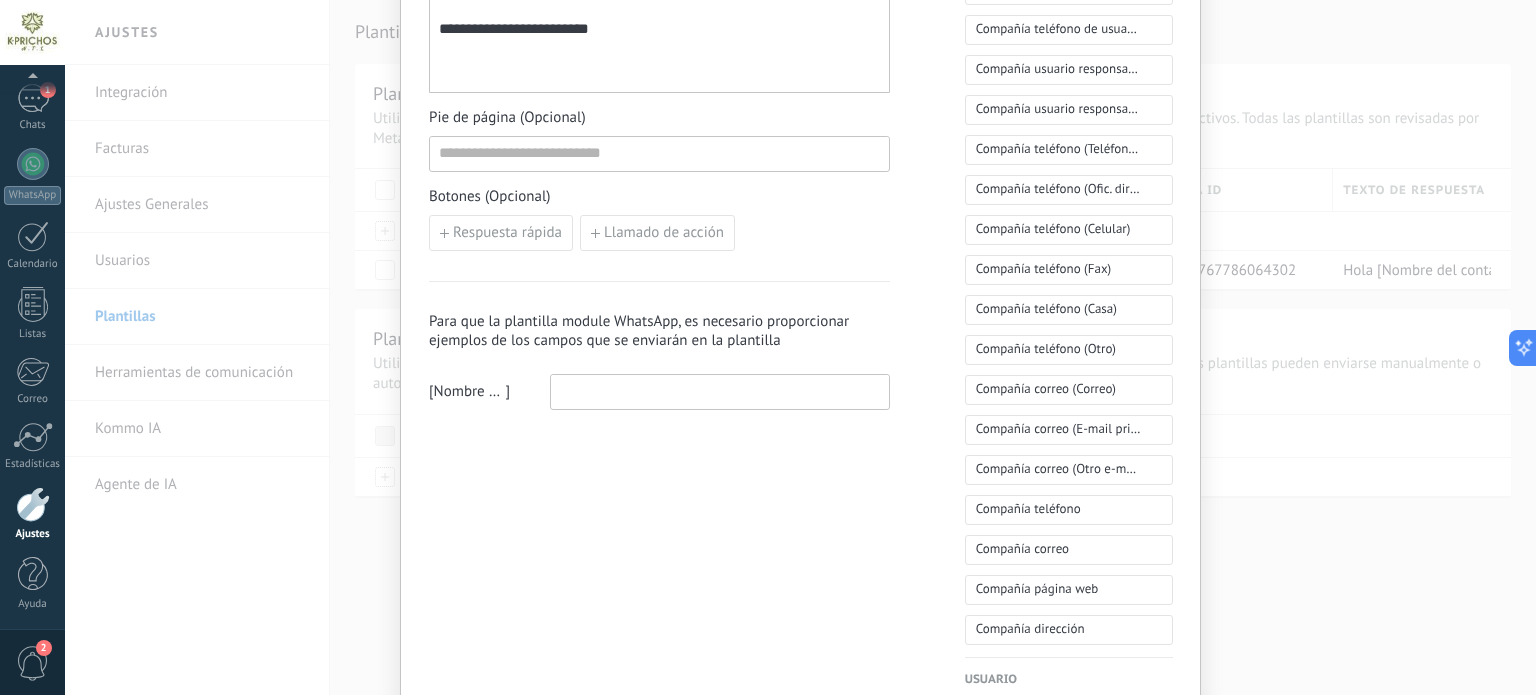 click on "**********" at bounding box center (659, 14) 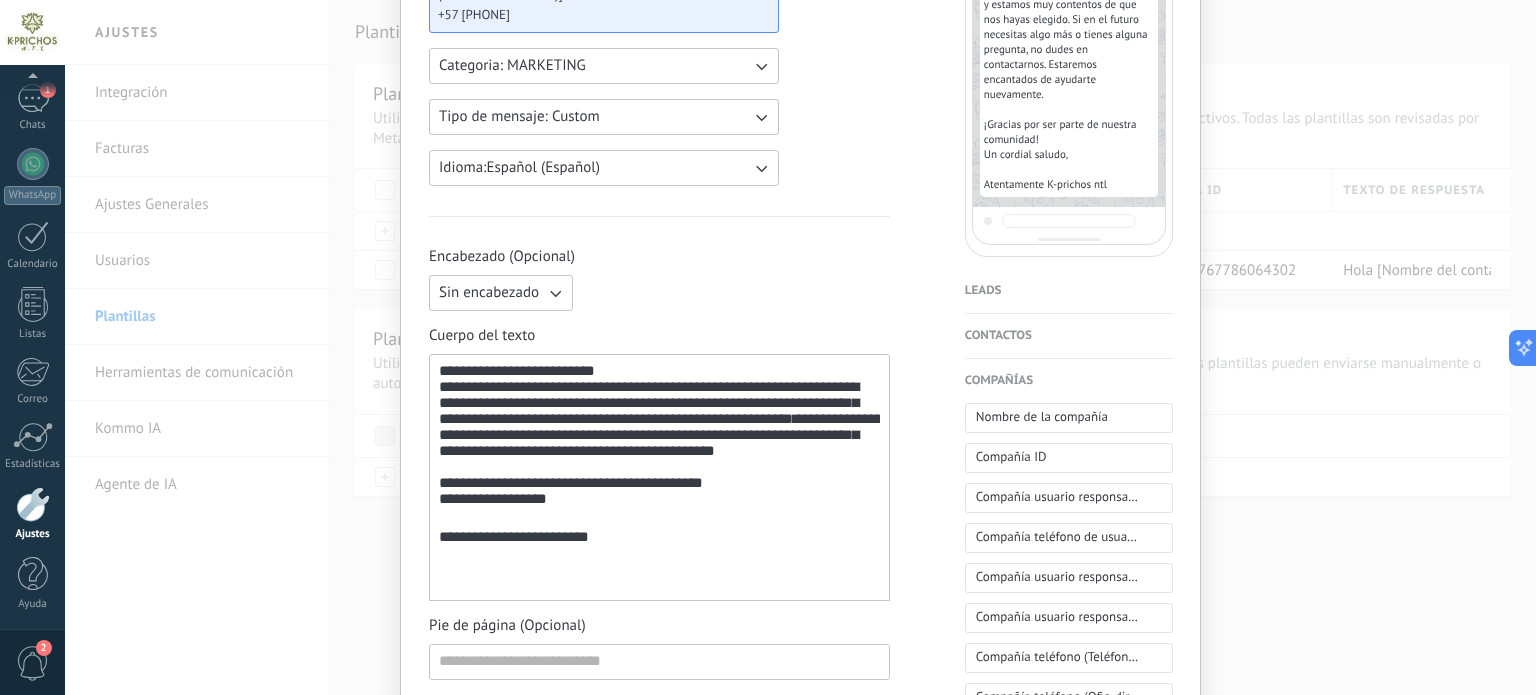 scroll, scrollTop: 215, scrollLeft: 0, axis: vertical 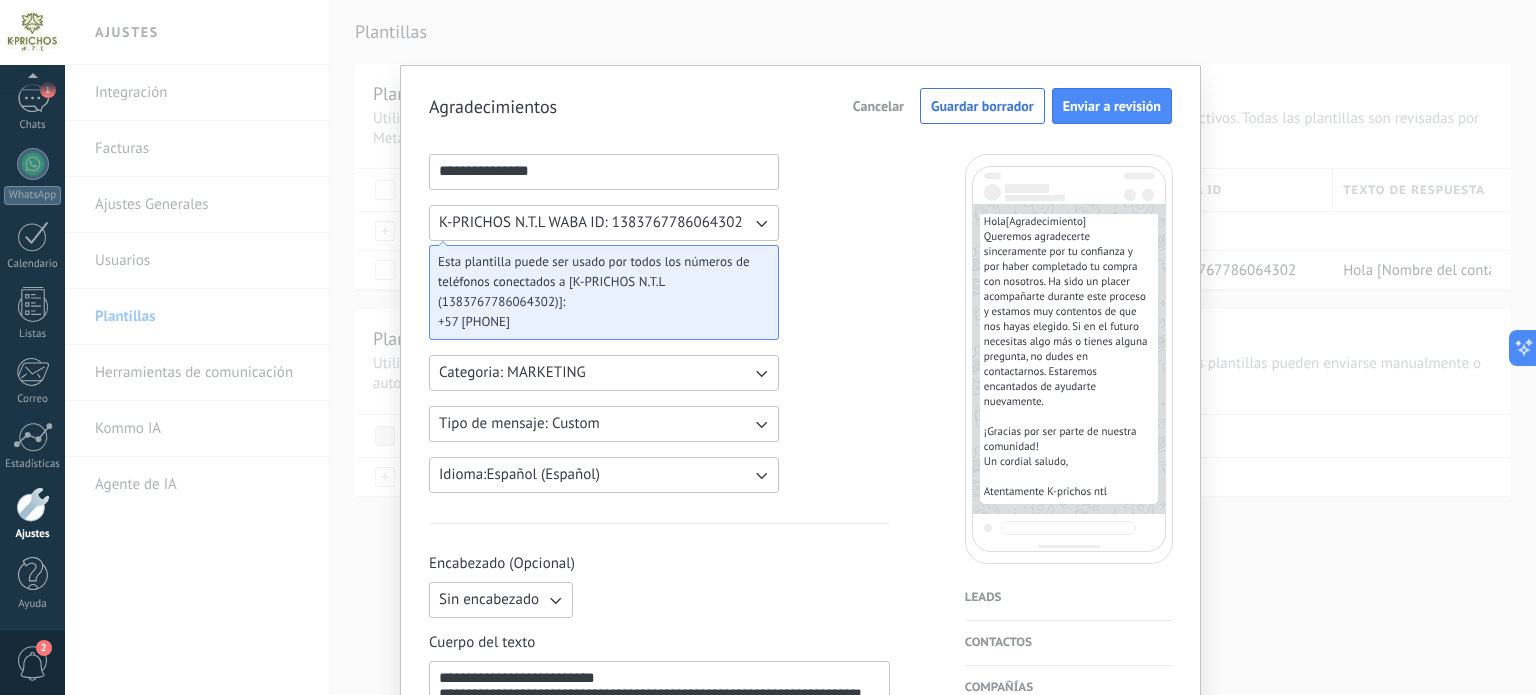 type on "**********" 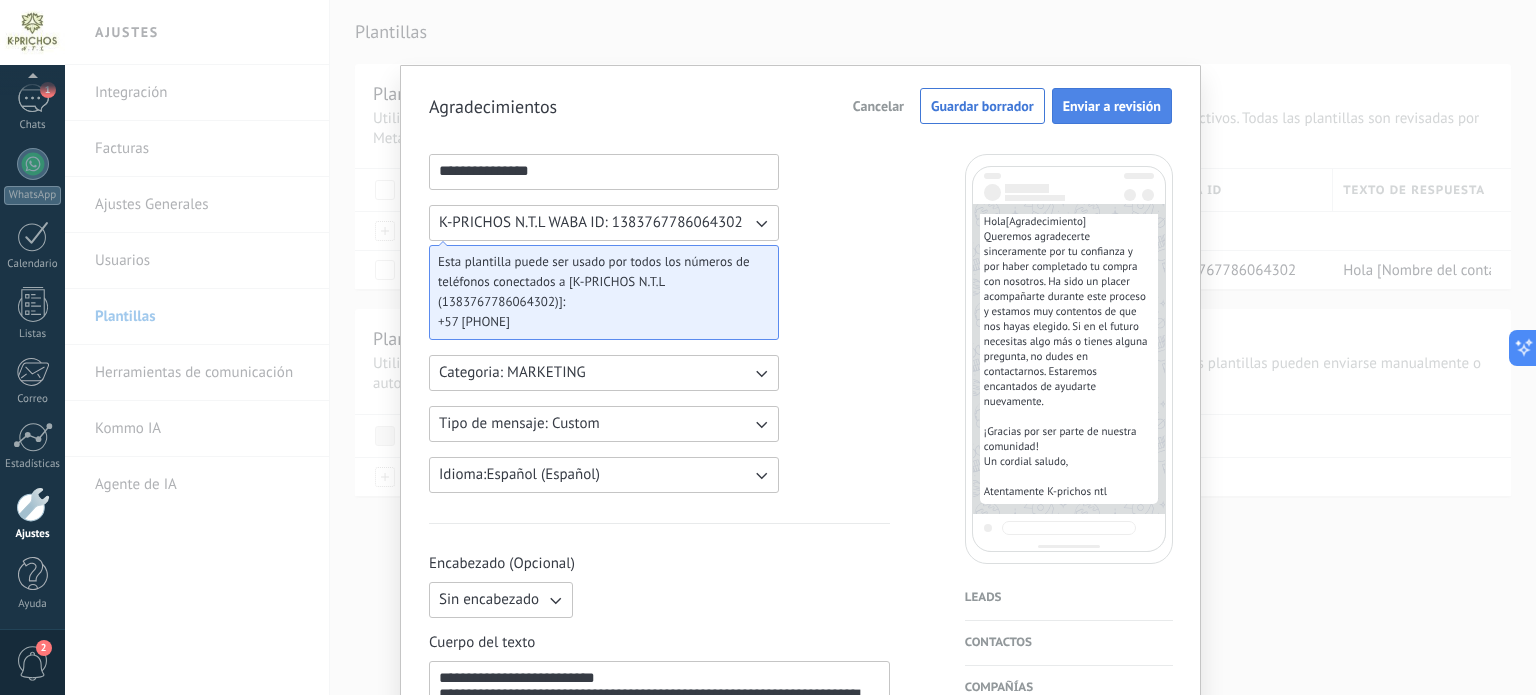 click on "Enviar a revisión" at bounding box center (1112, 106) 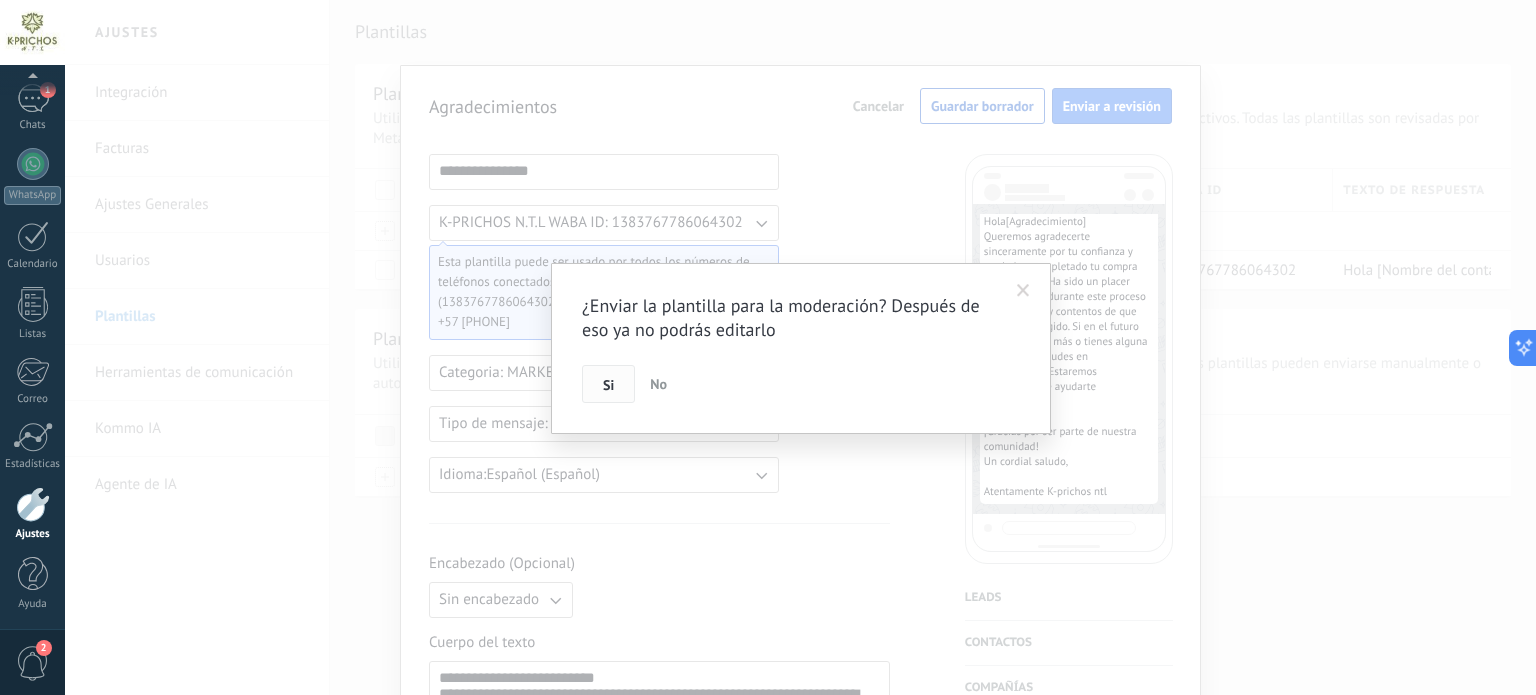 click on "Si" at bounding box center (608, 384) 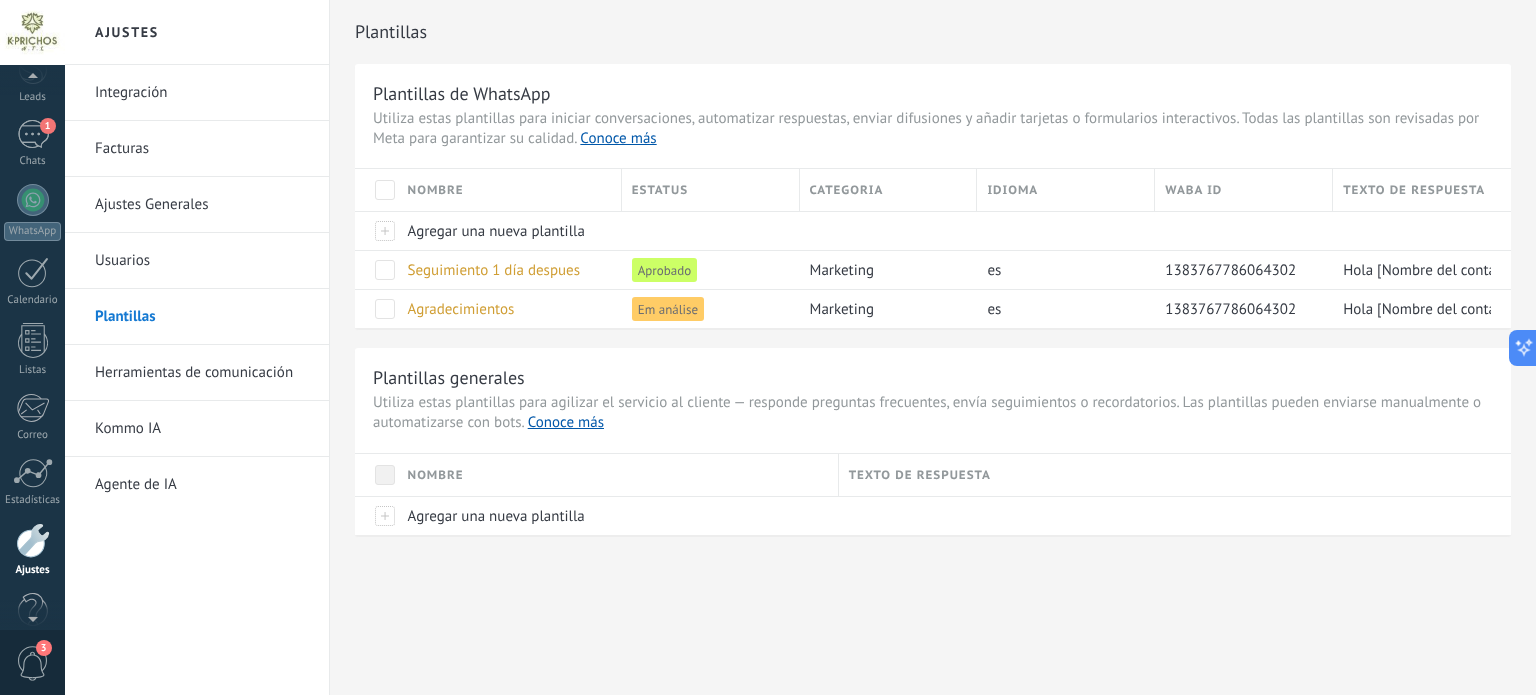 scroll, scrollTop: 136, scrollLeft: 0, axis: vertical 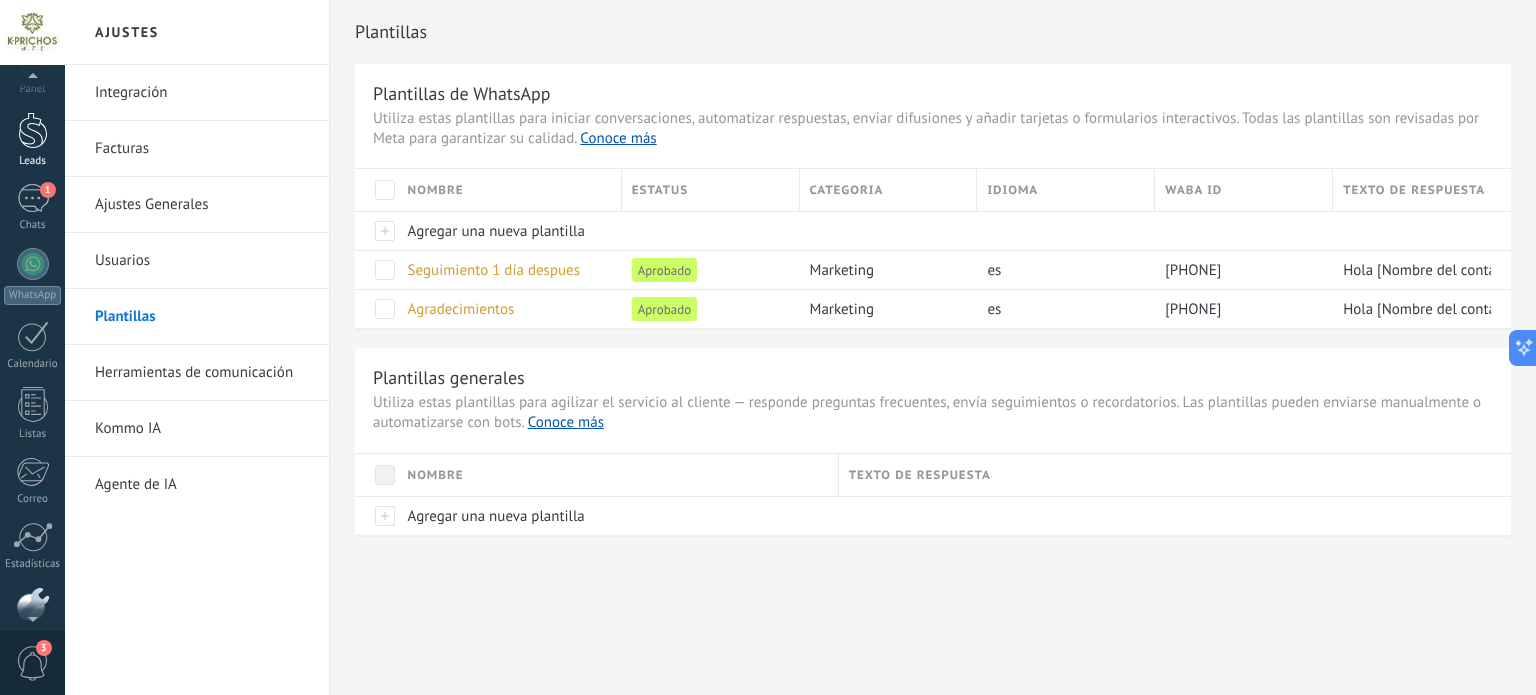 click at bounding box center (33, 130) 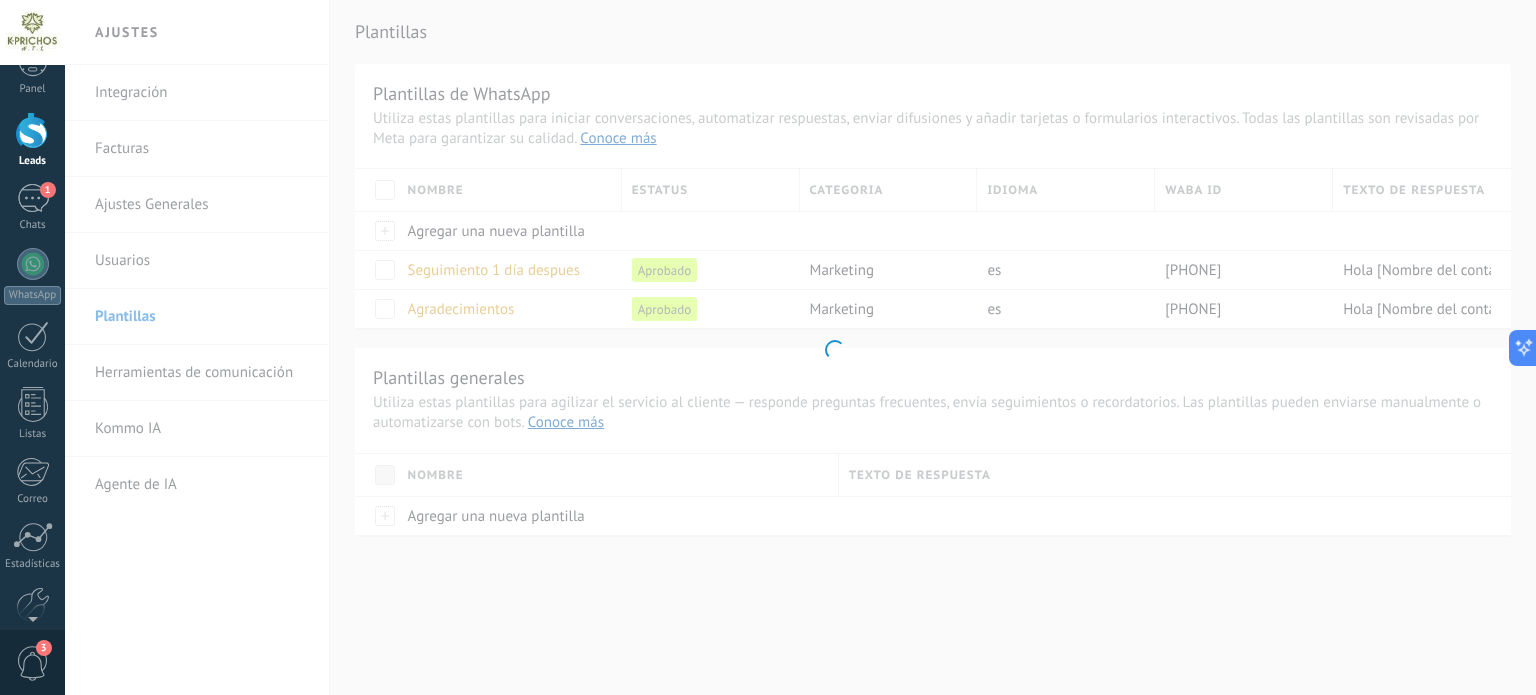 scroll, scrollTop: 0, scrollLeft: 0, axis: both 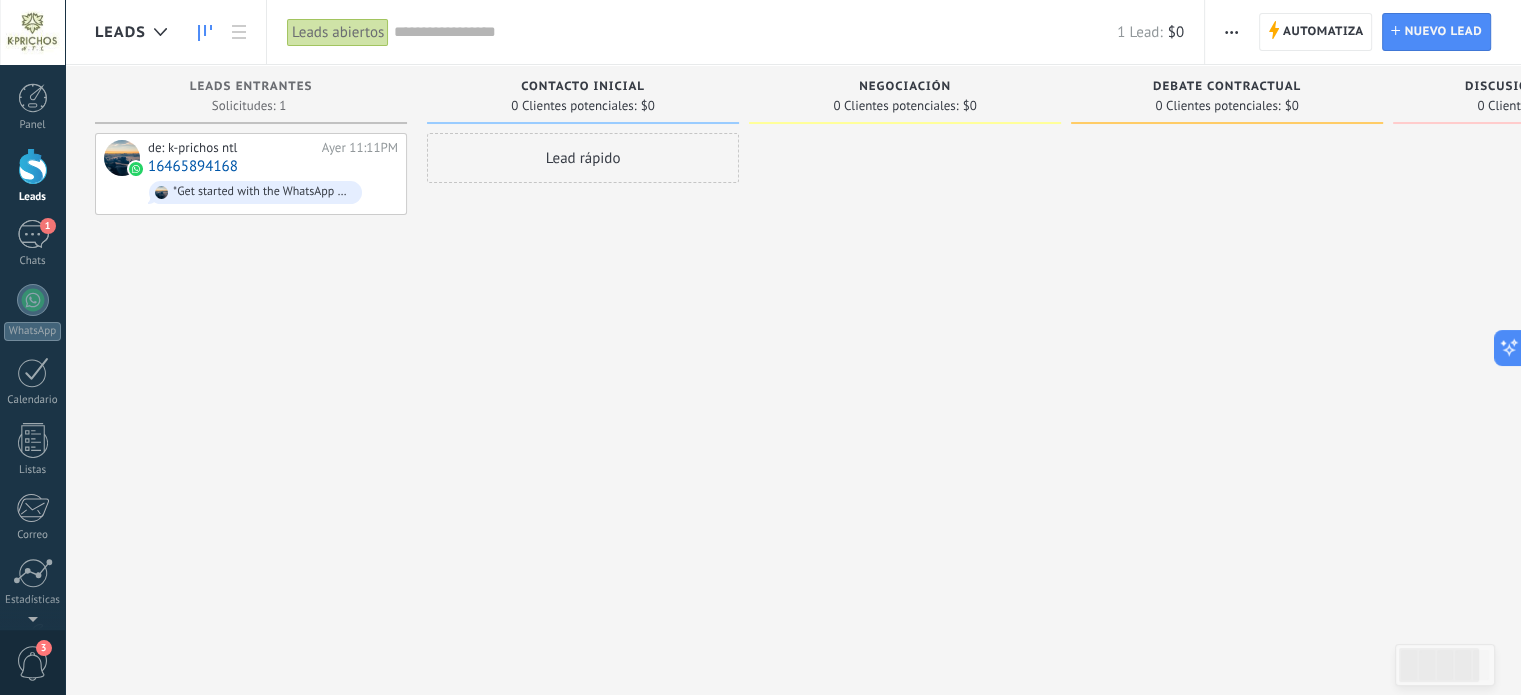 drag, startPoint x: 1255, startPoint y: 28, endPoint x: 1228, endPoint y: 38, distance: 28.79236 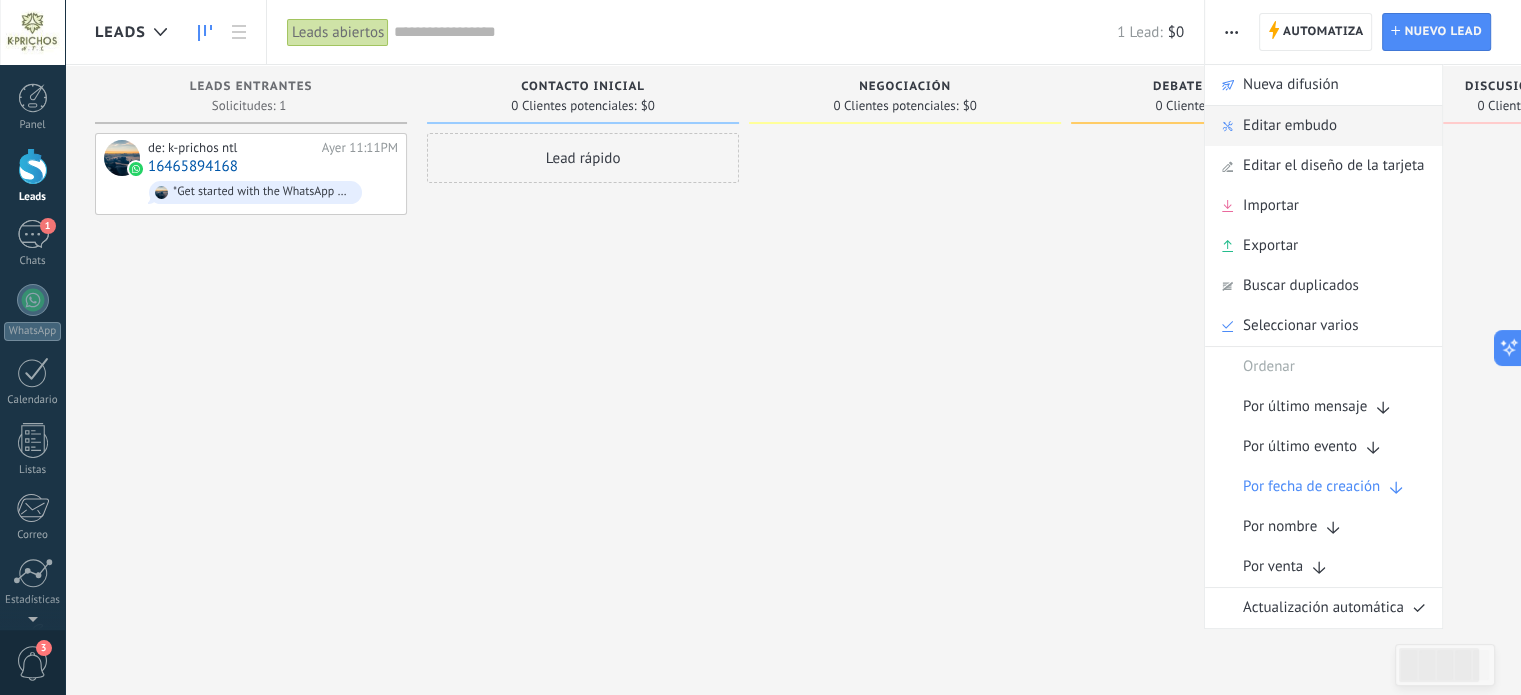 click on "Editar embudo" at bounding box center (1290, 126) 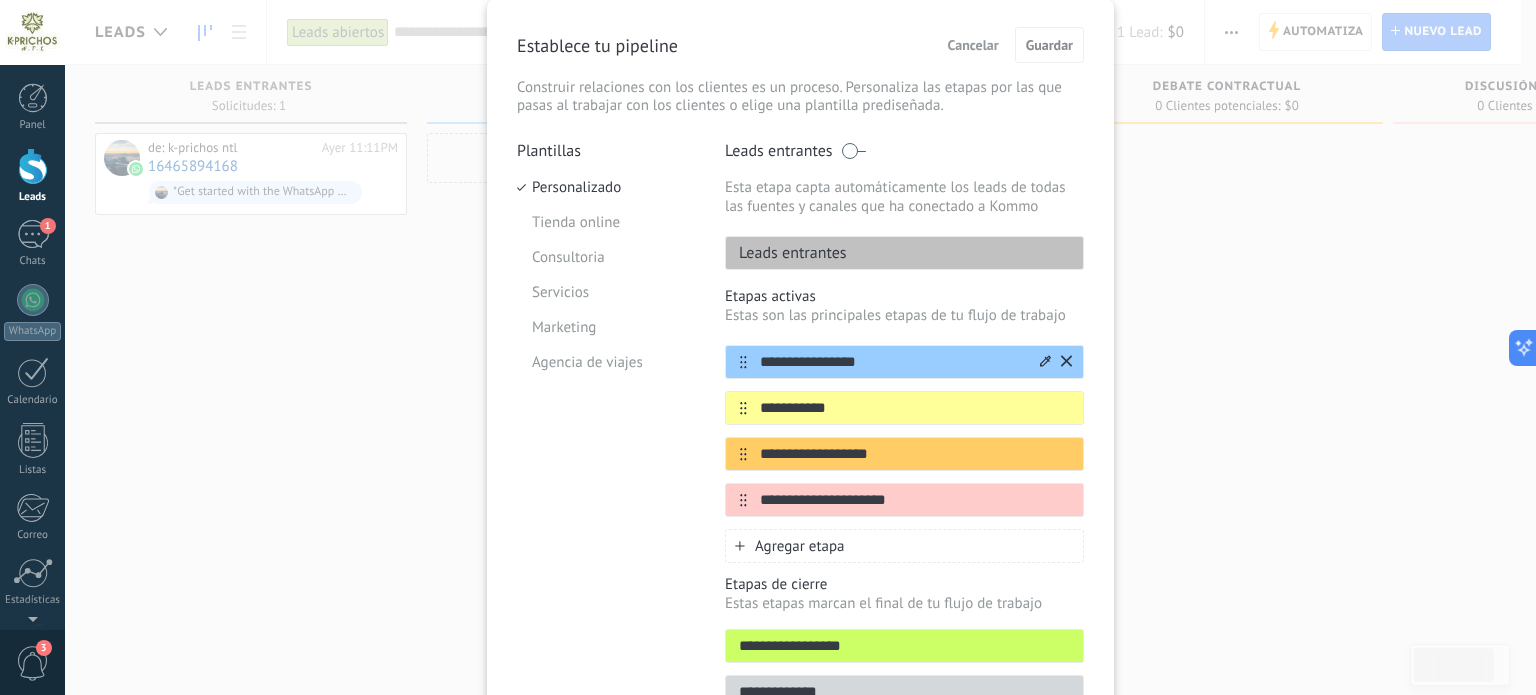scroll, scrollTop: 100, scrollLeft: 0, axis: vertical 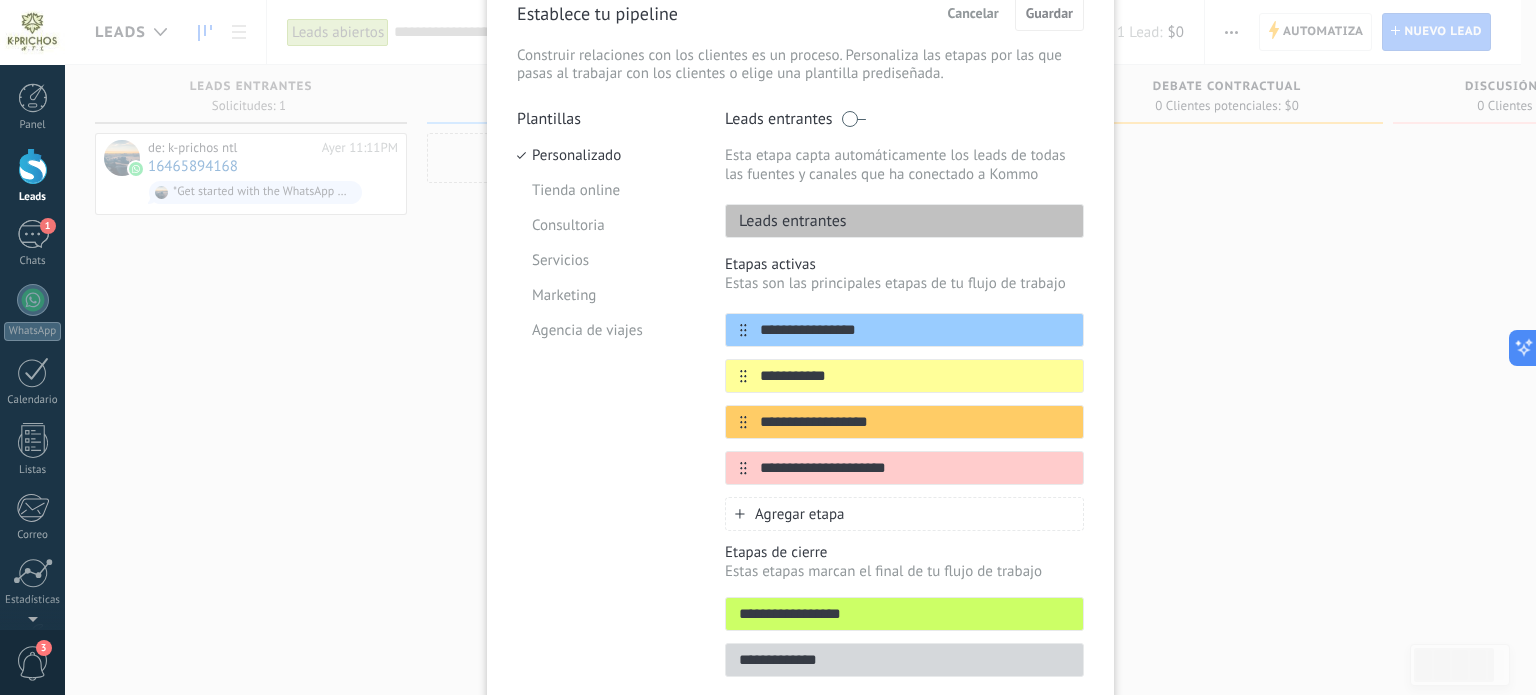 click on "Agregar etapa" at bounding box center (800, 514) 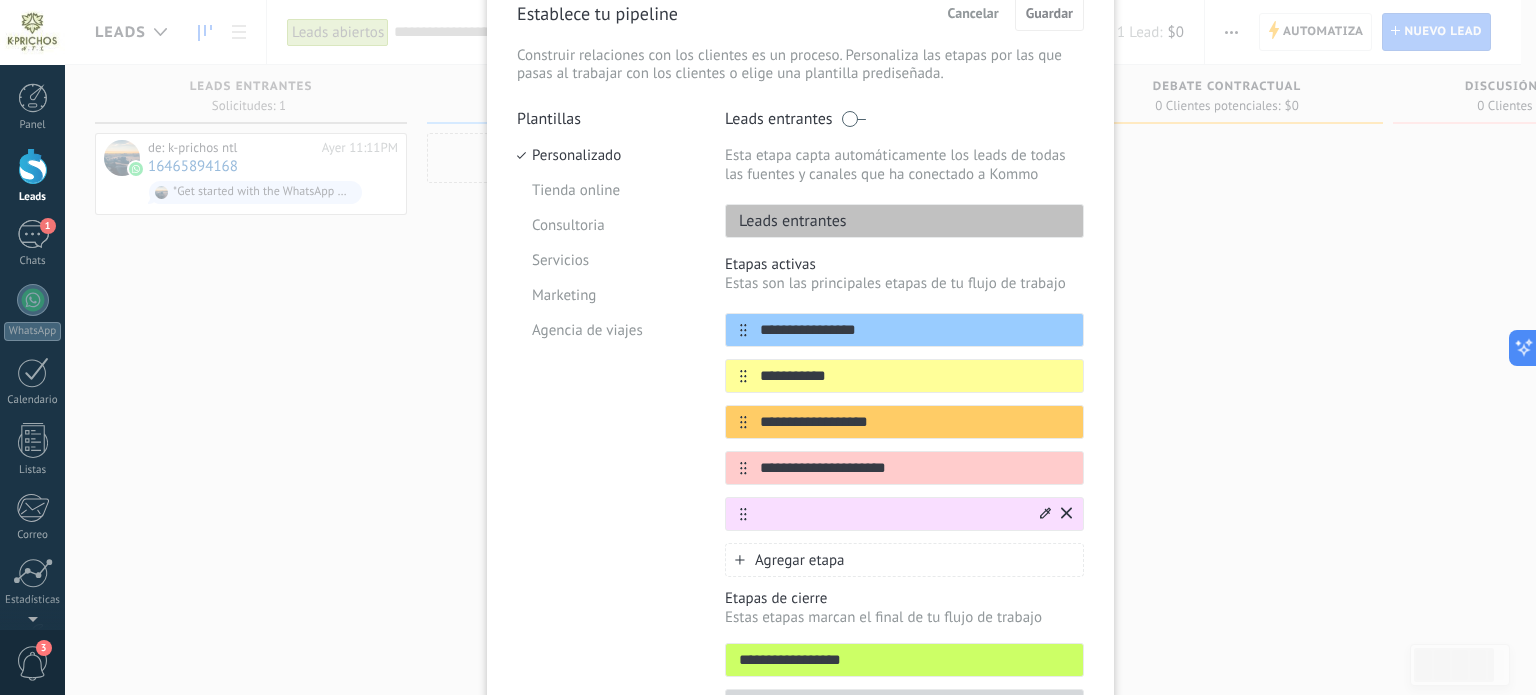 click at bounding box center [892, 514] 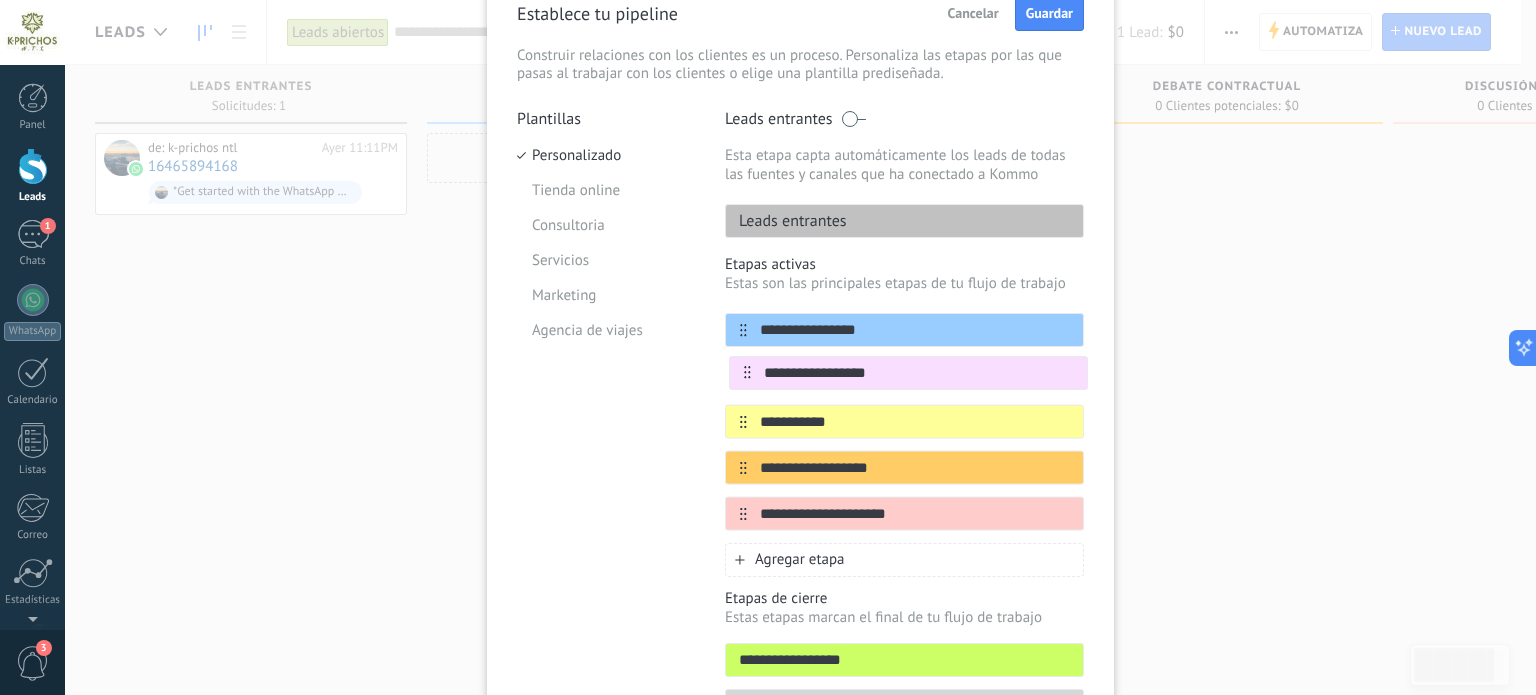 drag, startPoint x: 737, startPoint y: 514, endPoint x: 742, endPoint y: 363, distance: 151.08276 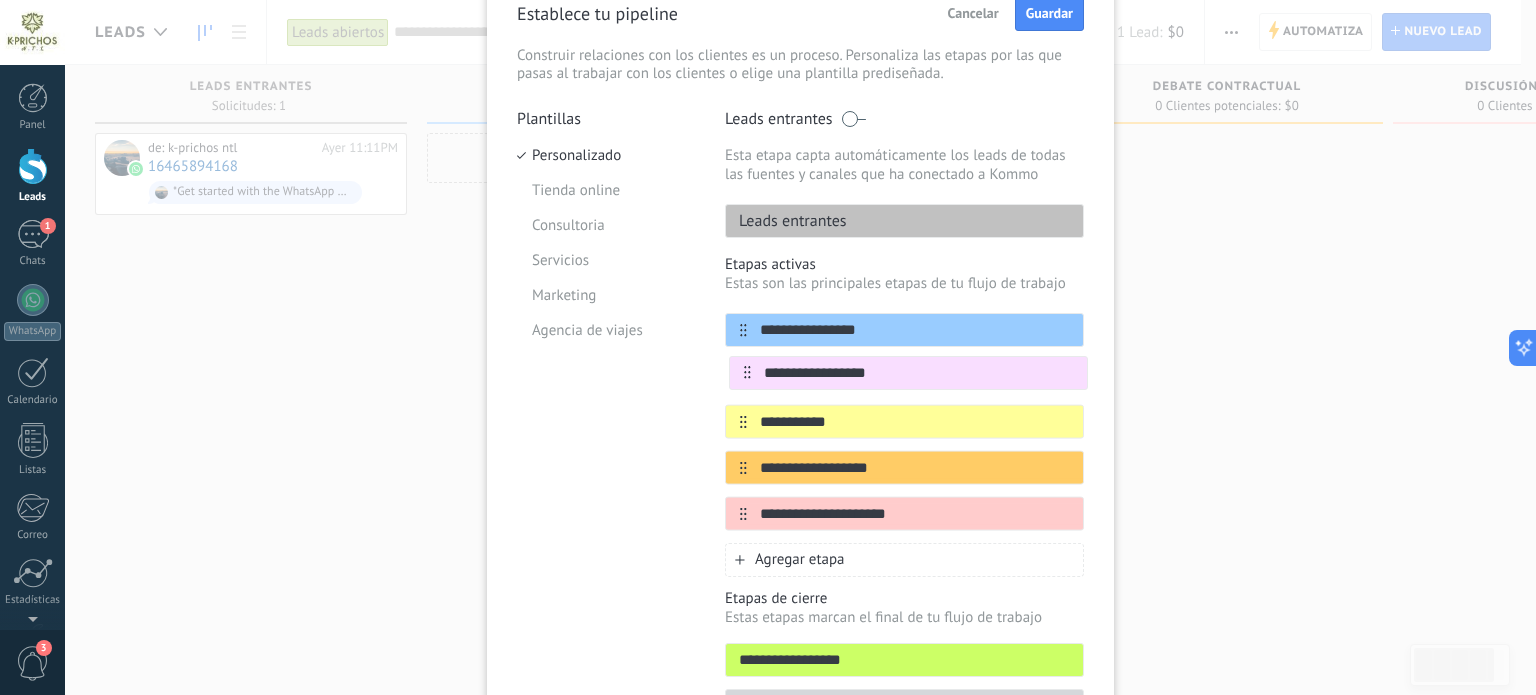 click on "**********" at bounding box center [904, 422] 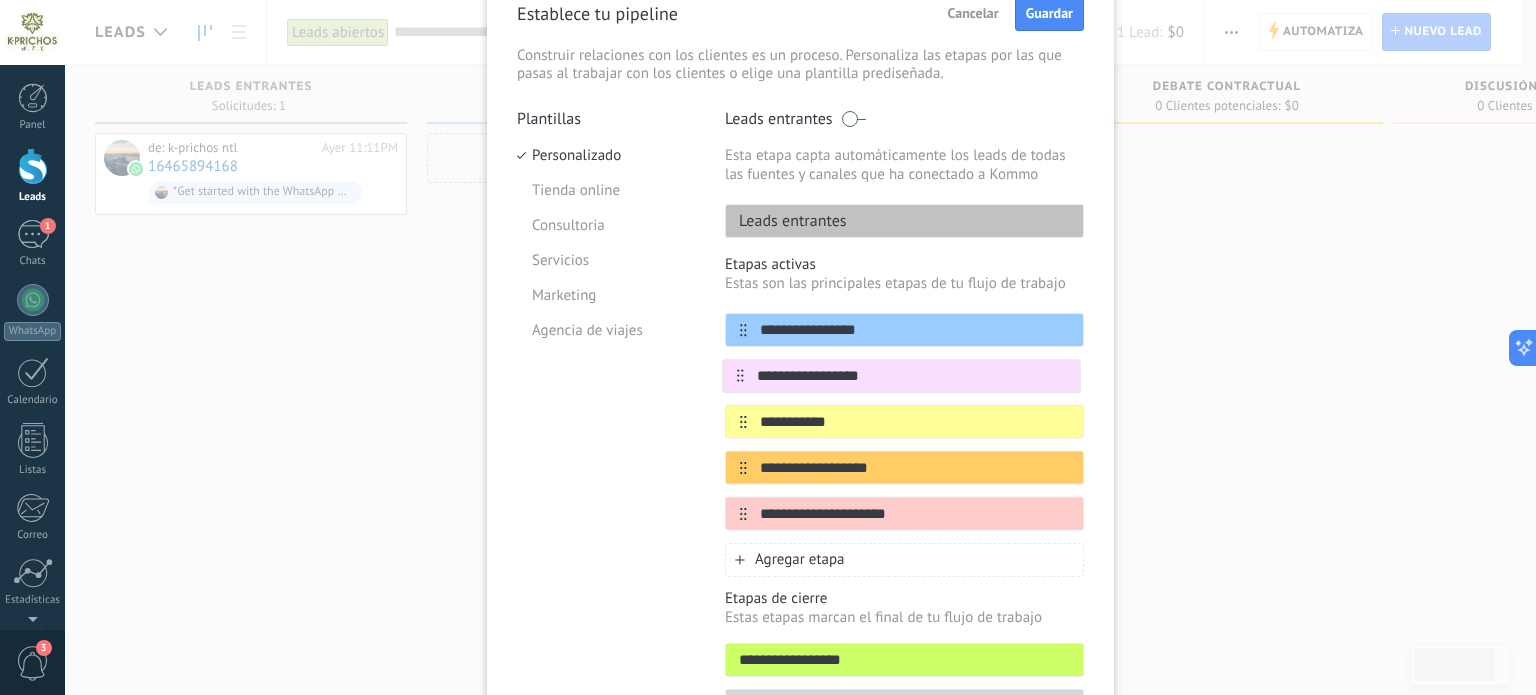 type on "**********" 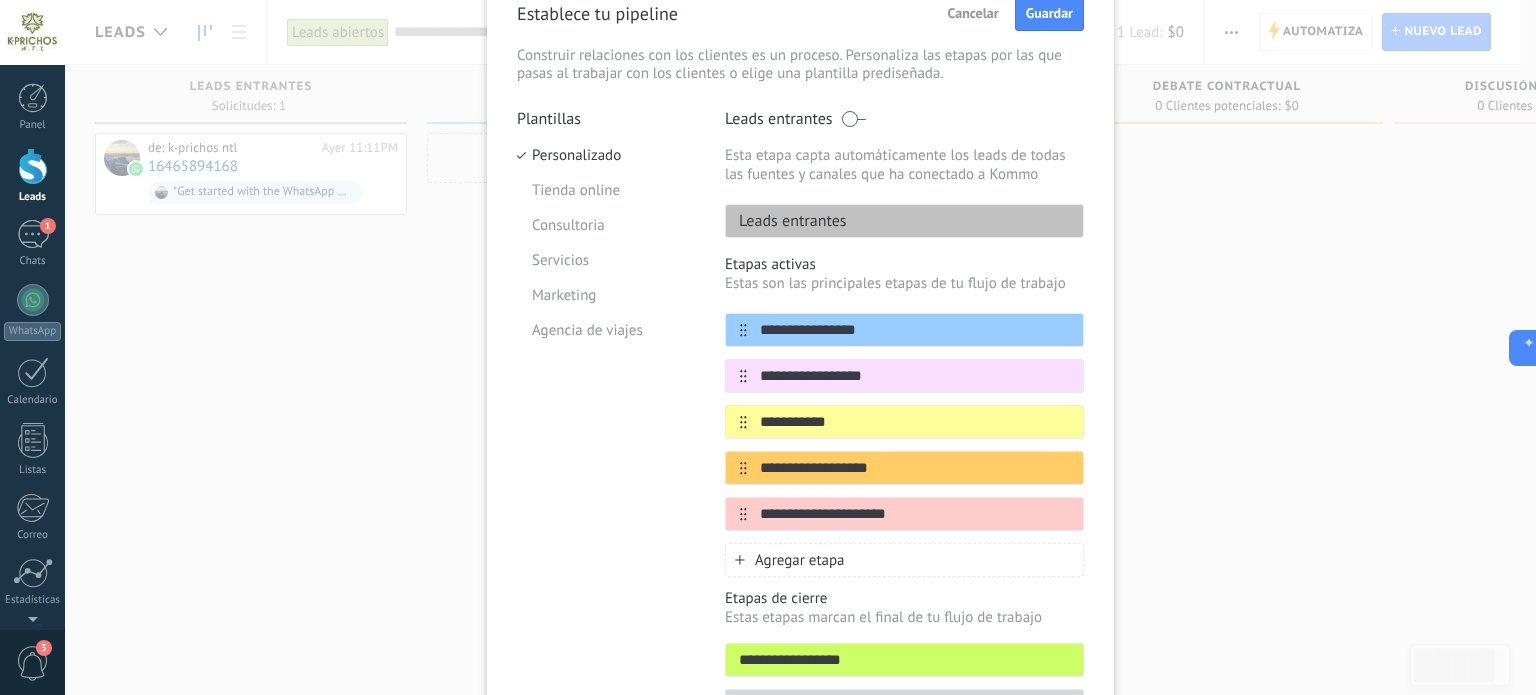 click on "**********" at bounding box center (800, 347) 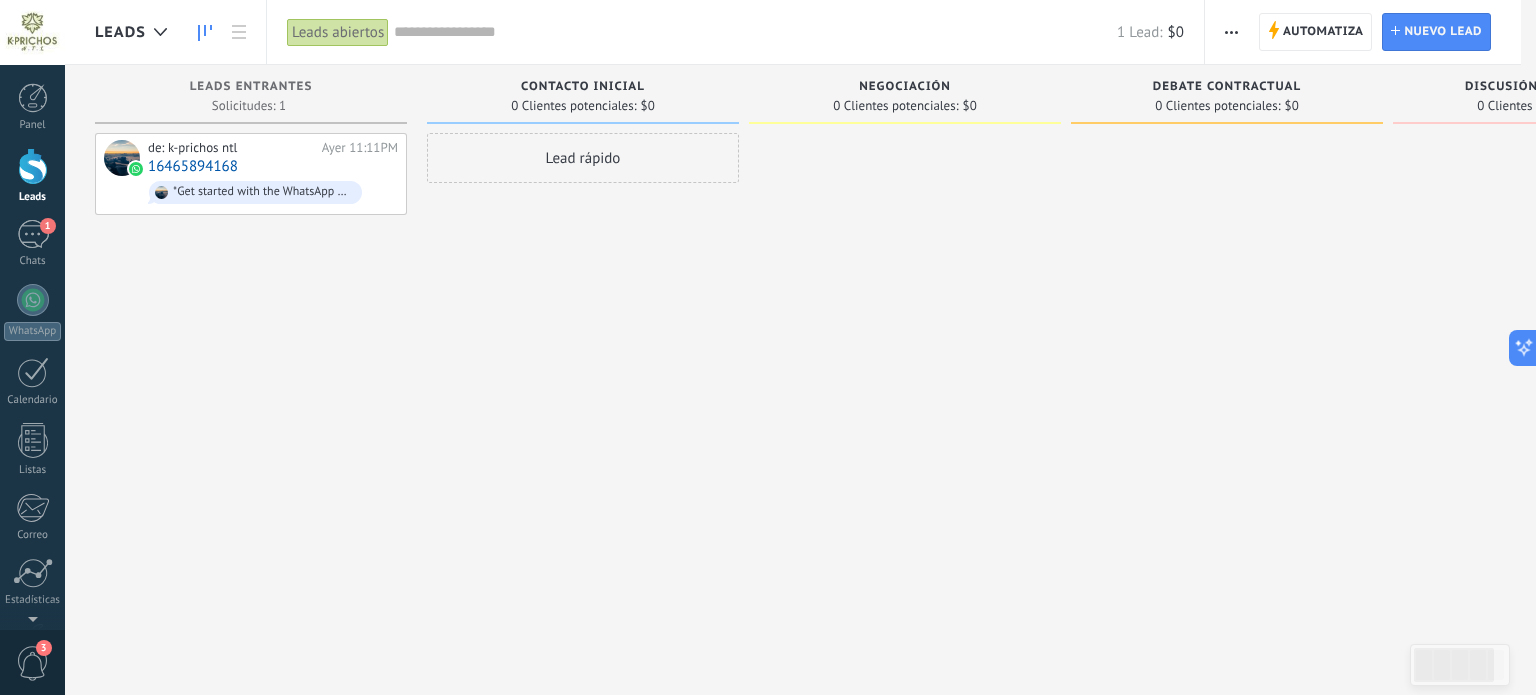 scroll, scrollTop: 0, scrollLeft: 0, axis: both 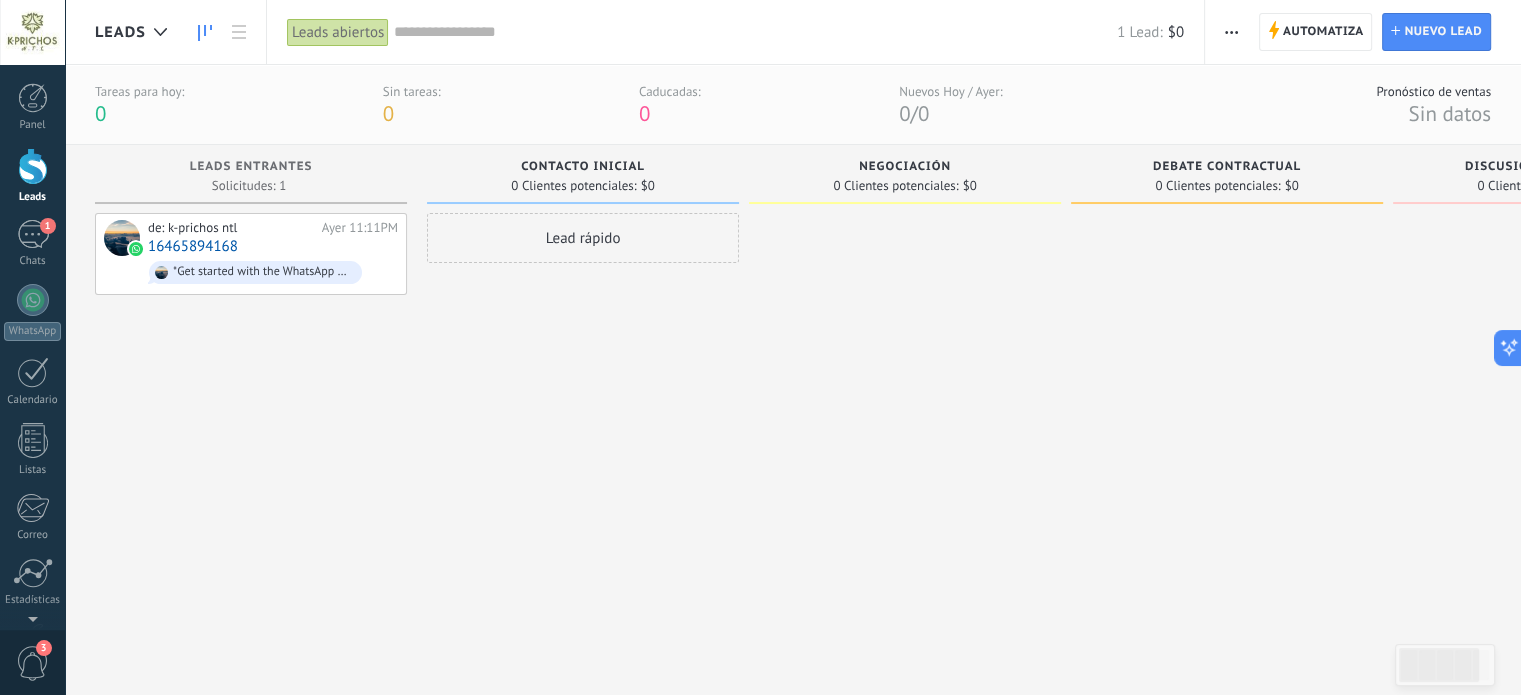 click on "Leads abiertos" at bounding box center (338, 32) 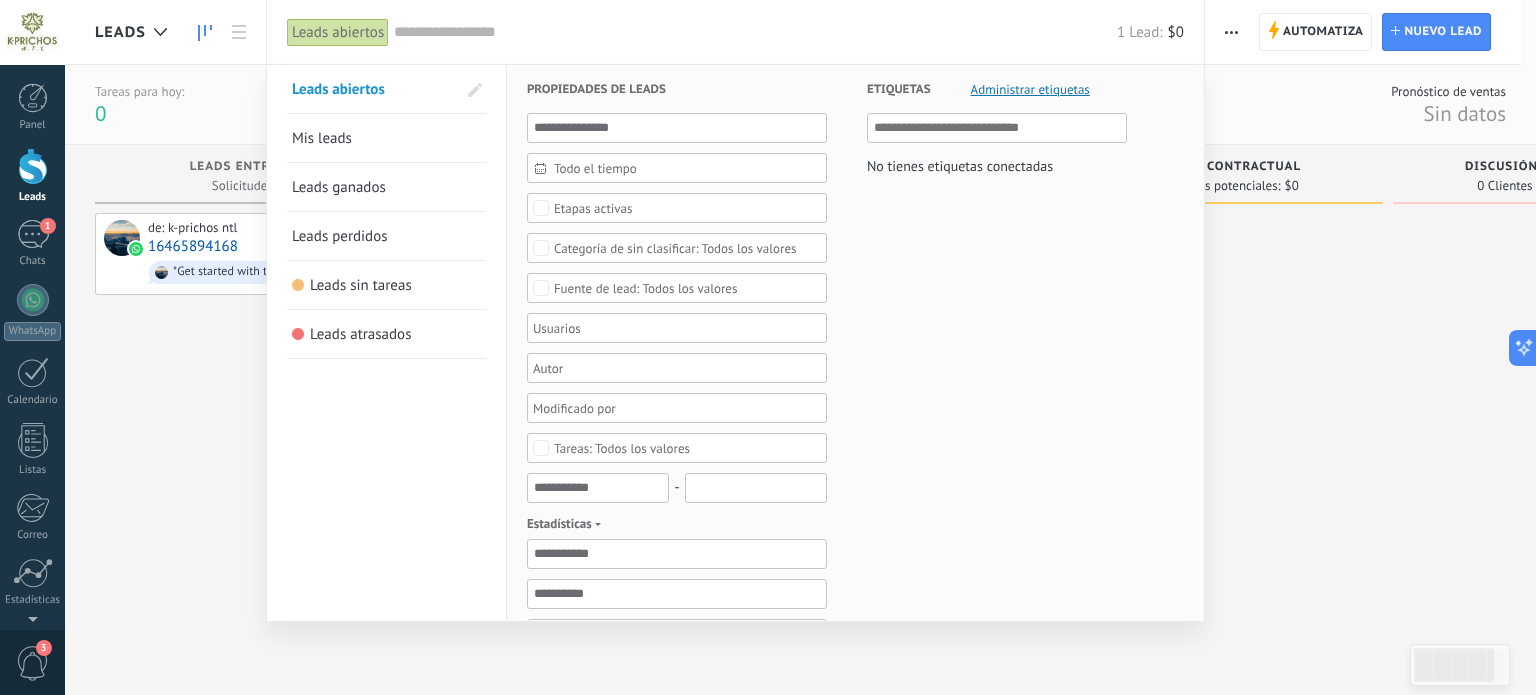 click on "Mis leads" at bounding box center [322, 138] 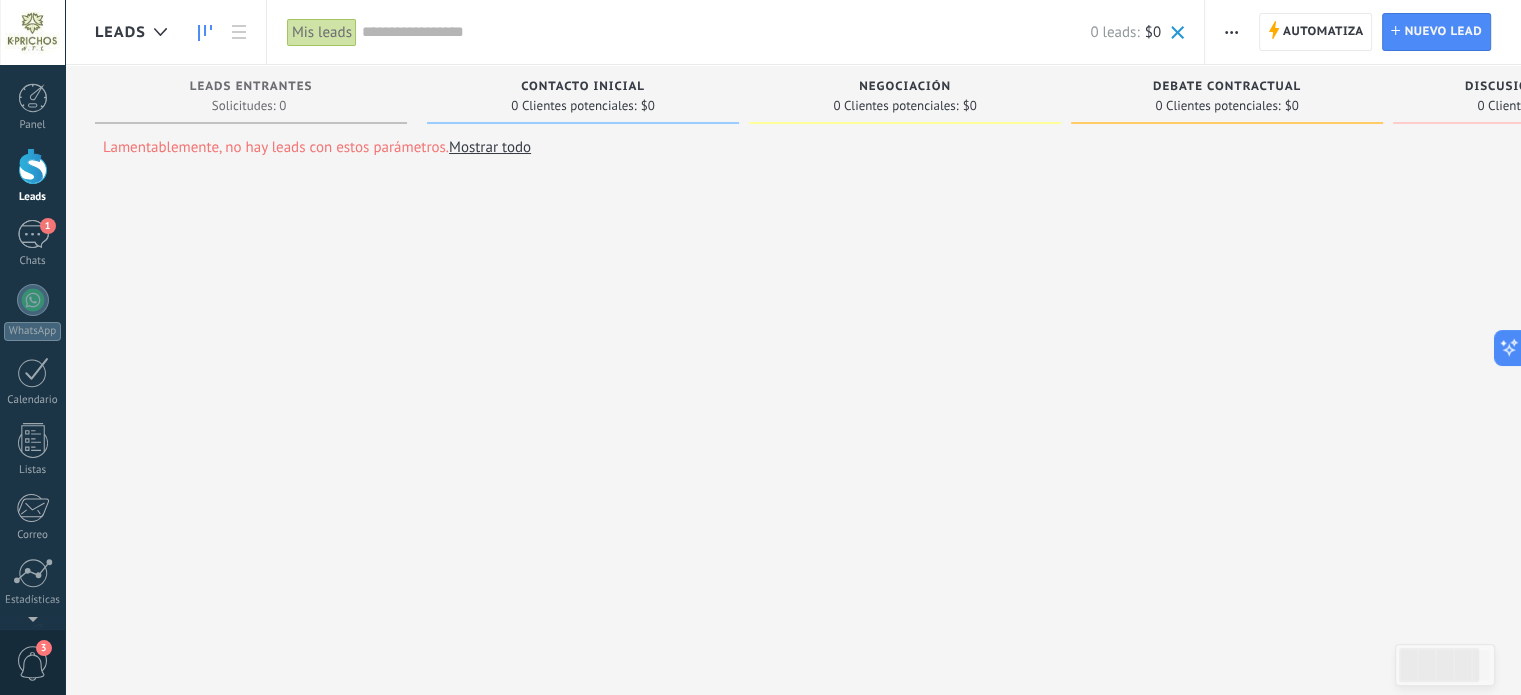 click on "Mis leads" at bounding box center (322, 32) 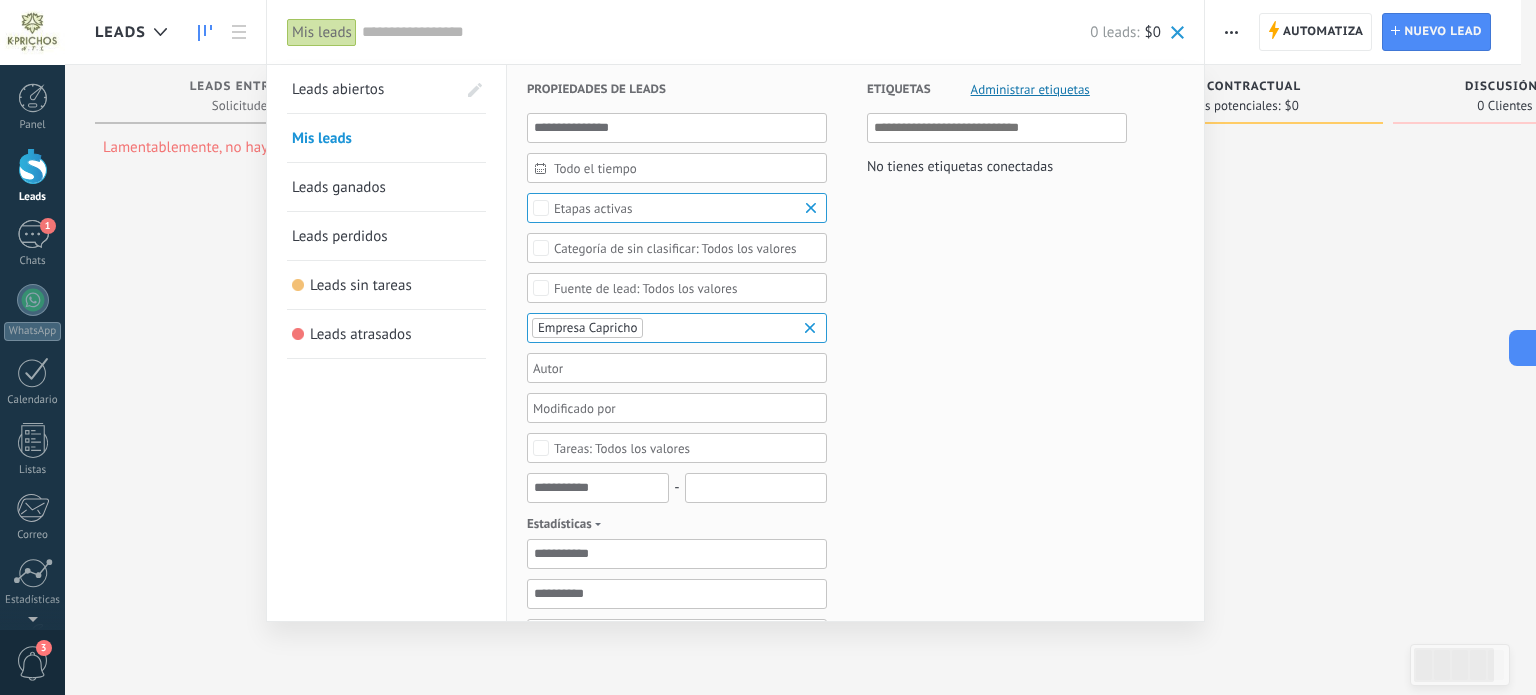click on "Leads abiertos" at bounding box center (374, 89) 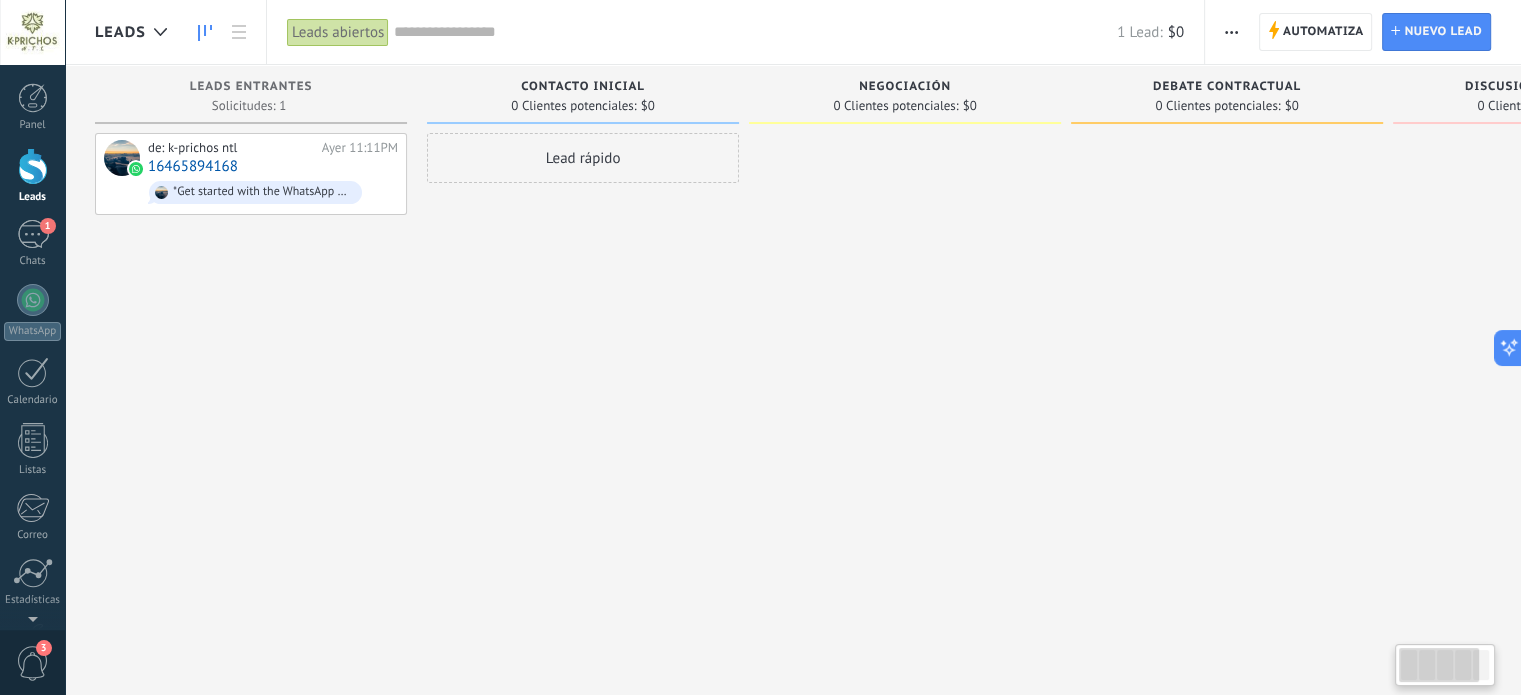 click on "Automatiza Nueva difusión Editar embudo Editar el diseño de la tarjeta Importar Exportar Buscar duplicados Seleccionar varios Ordenar Por último mensaje Por último evento Por fecha de creación Por nombre Por venta Actualización automática Automatiza Automatiza Lead Nuevo lead" at bounding box center (1363, 32) 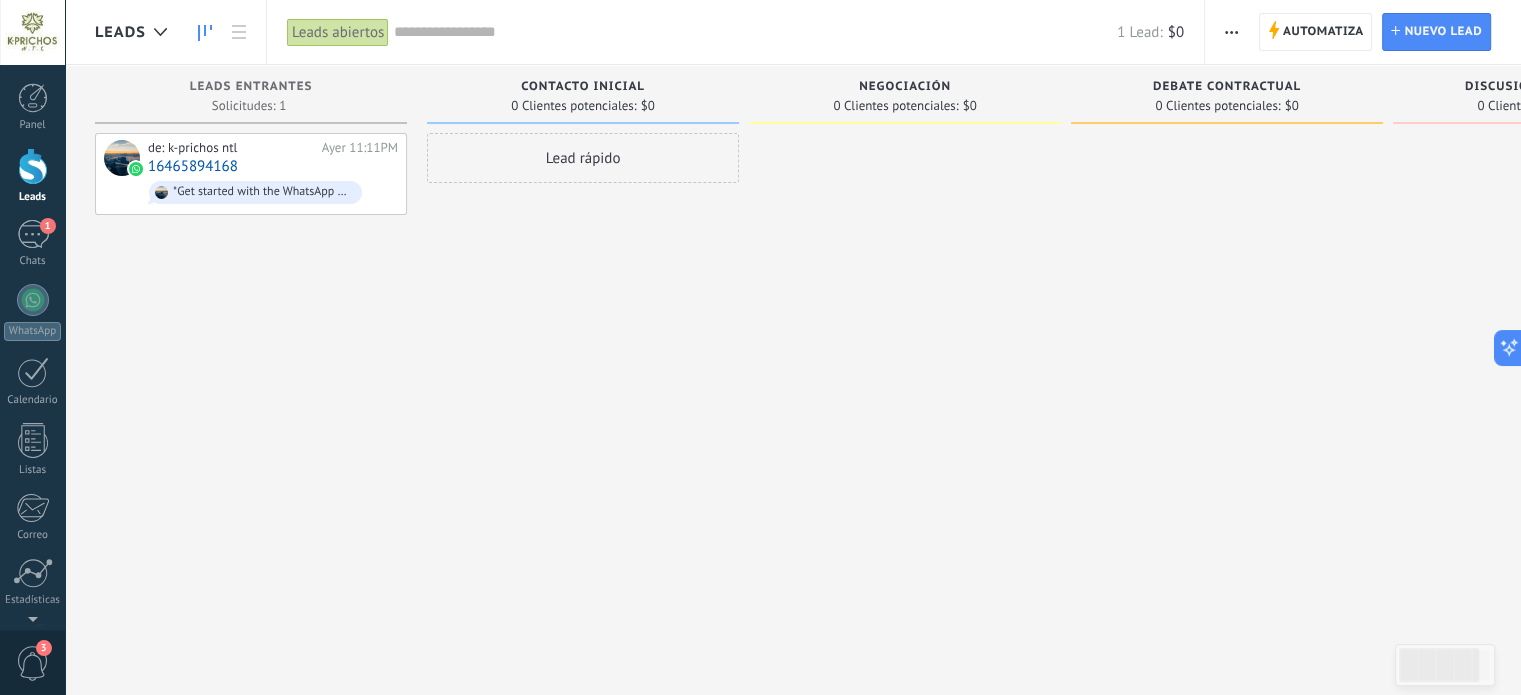 click at bounding box center (1231, 32) 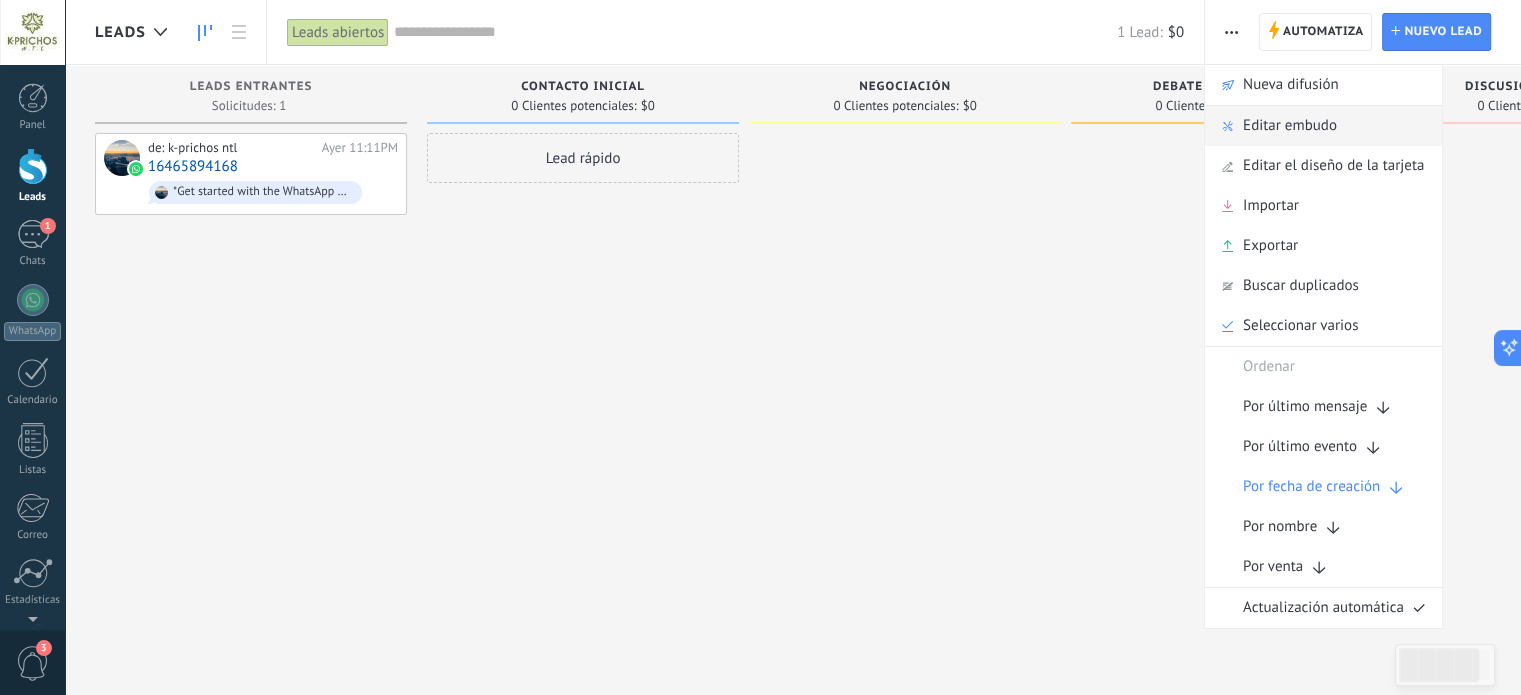 click on "Editar embudo" at bounding box center [1290, 126] 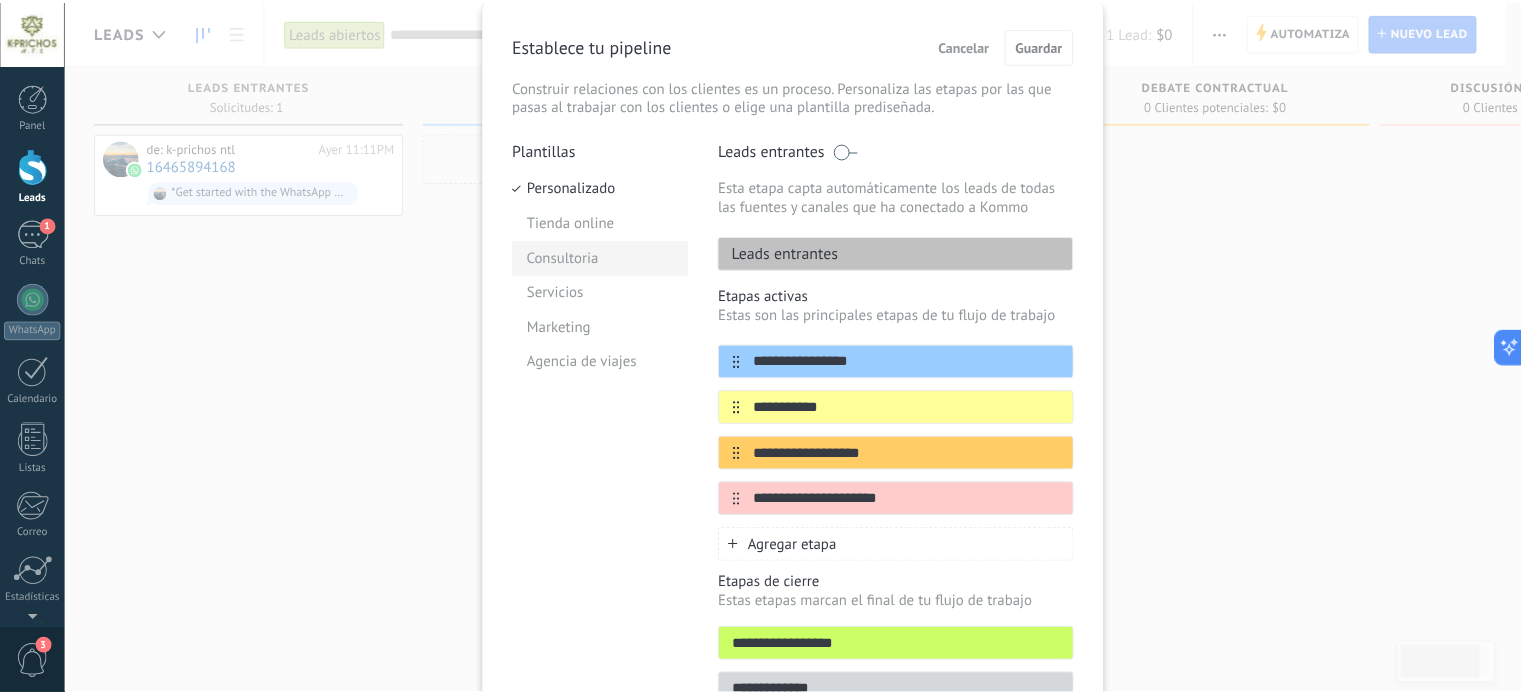 scroll, scrollTop: 100, scrollLeft: 0, axis: vertical 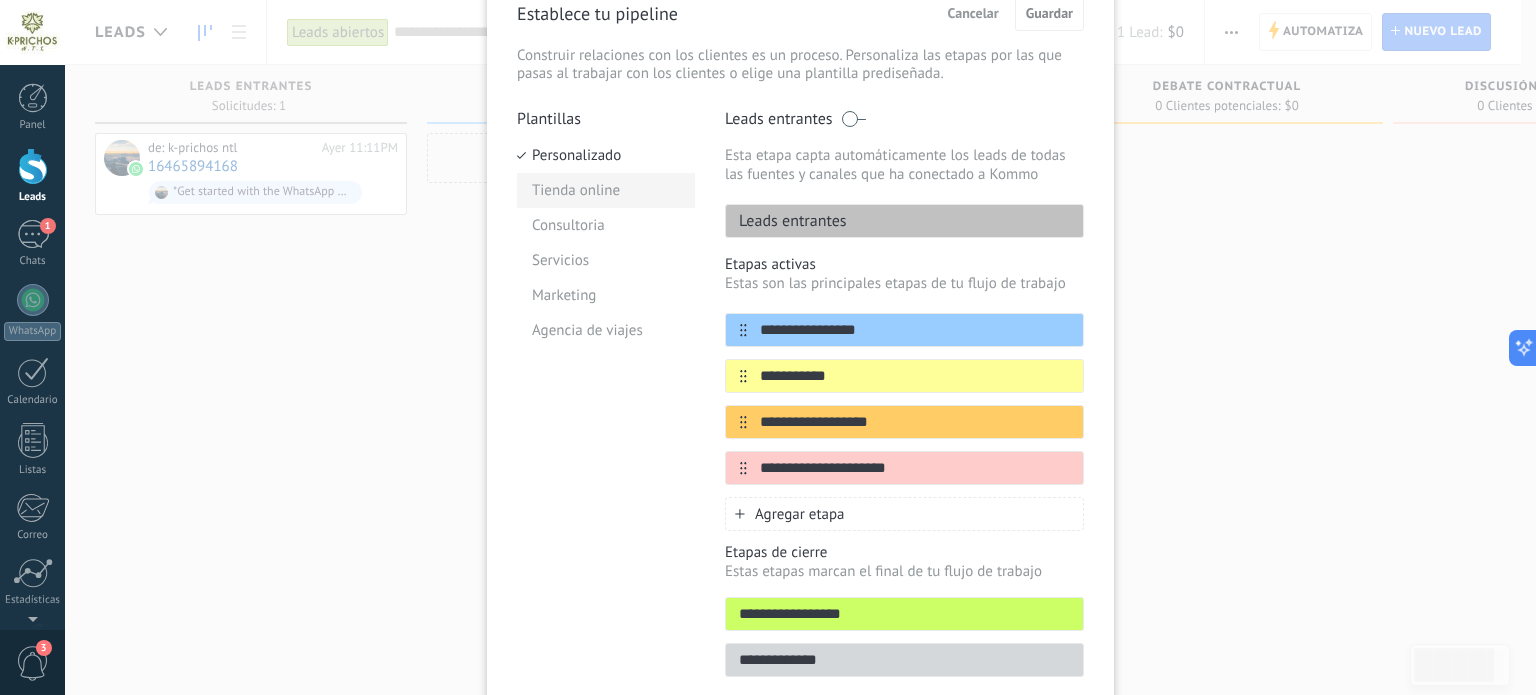 click on "Tienda online" at bounding box center (606, 190) 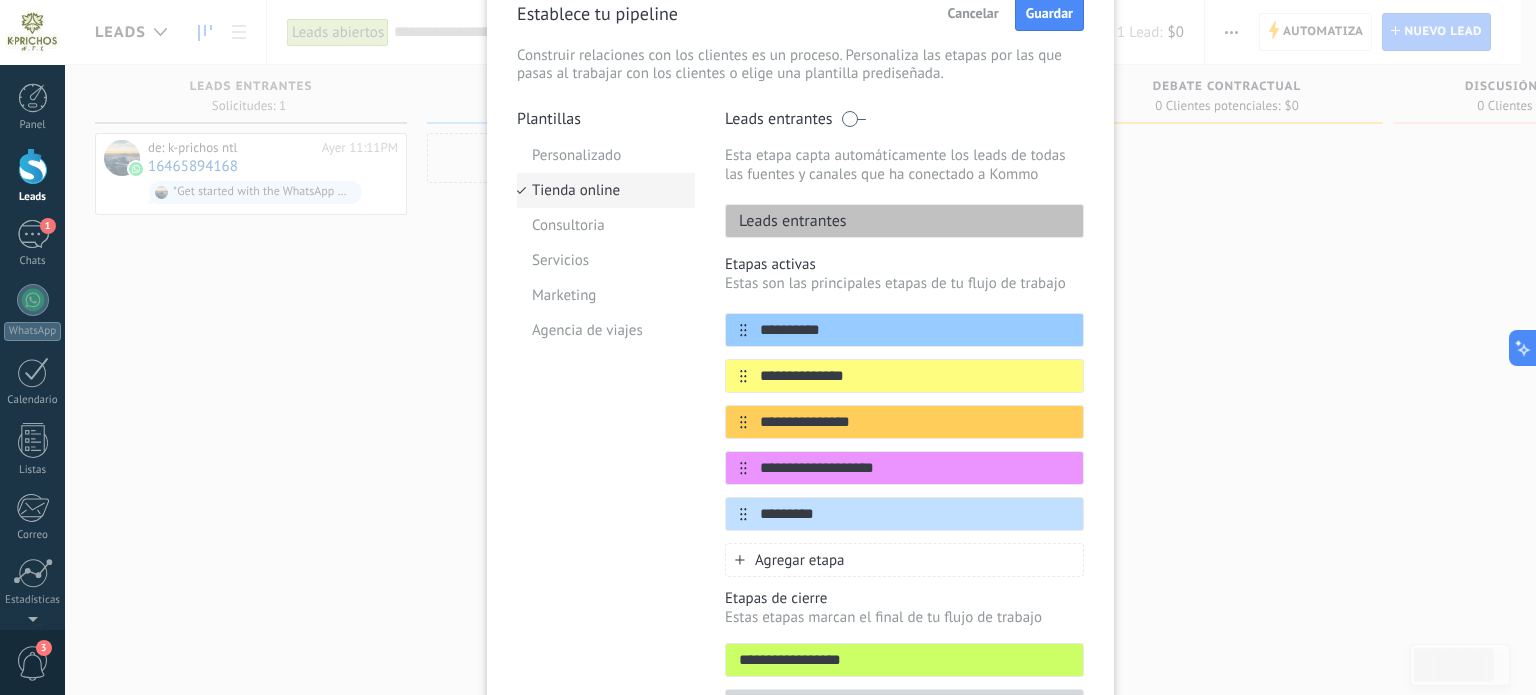 click on "Tienda online" at bounding box center [606, 190] 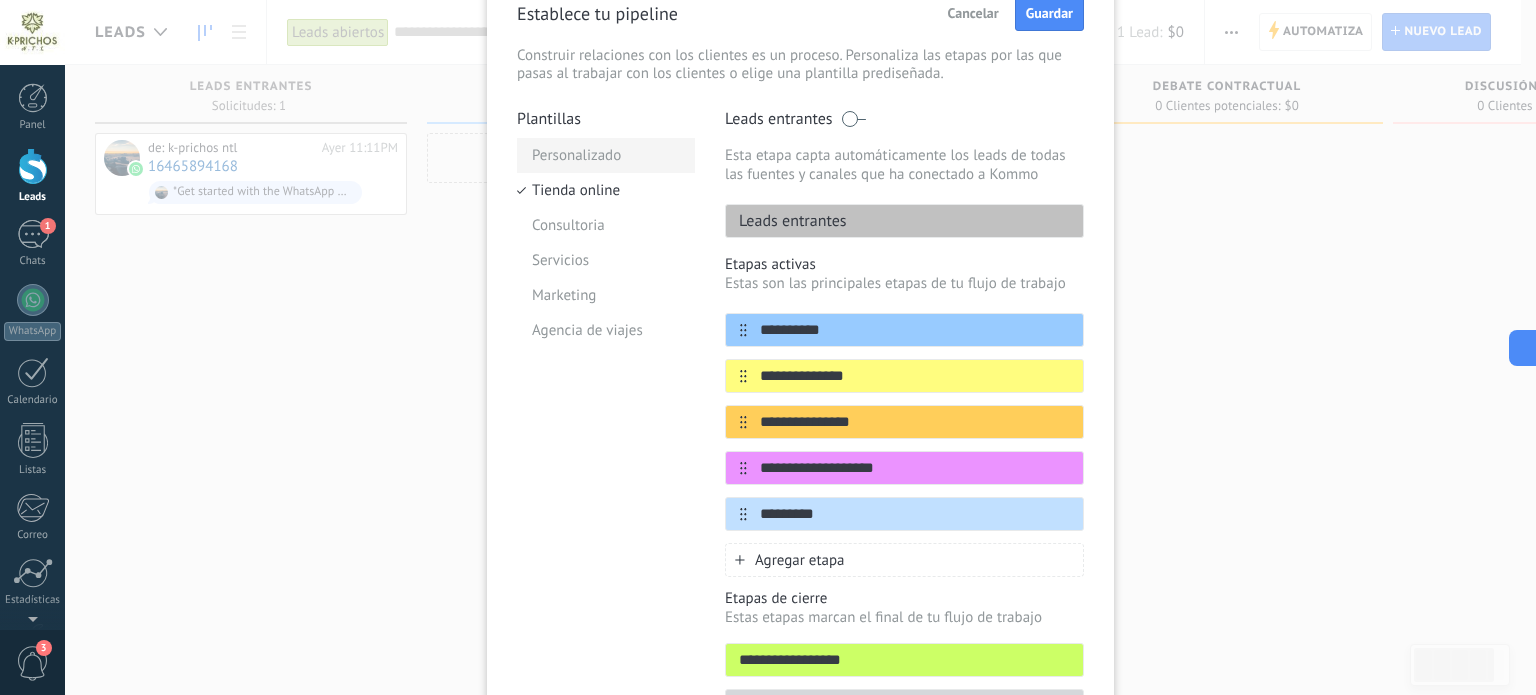 click on "Personalizado" at bounding box center [606, 155] 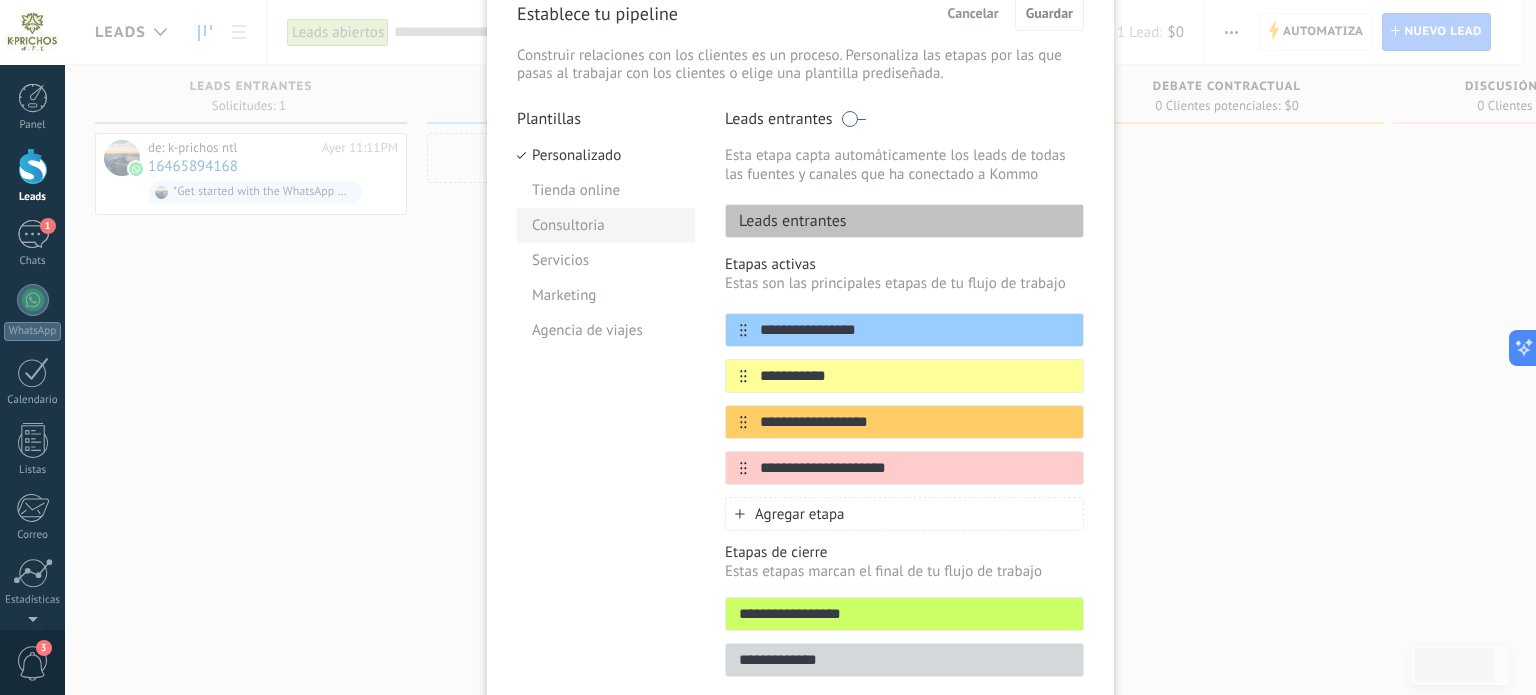 click on "Consultoria" at bounding box center (606, 225) 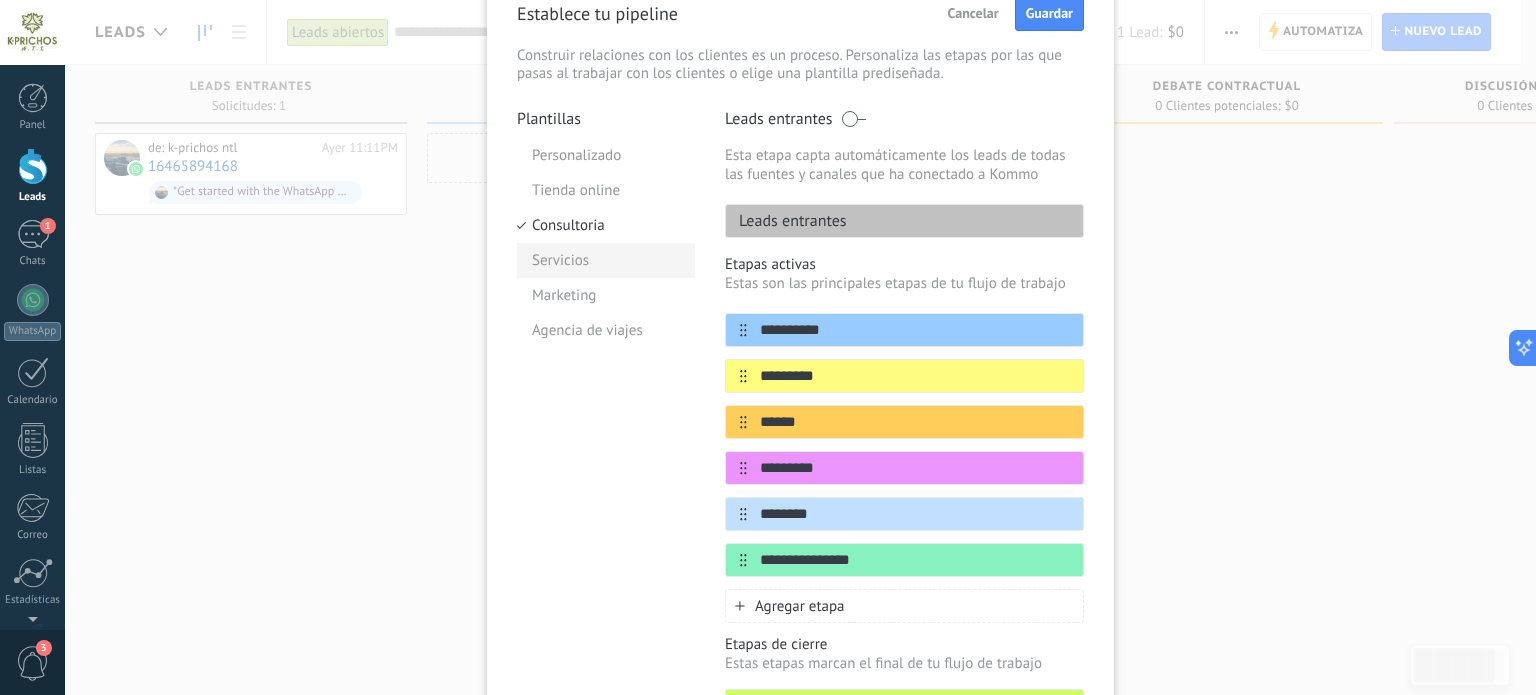click on "Servicios" at bounding box center [606, 260] 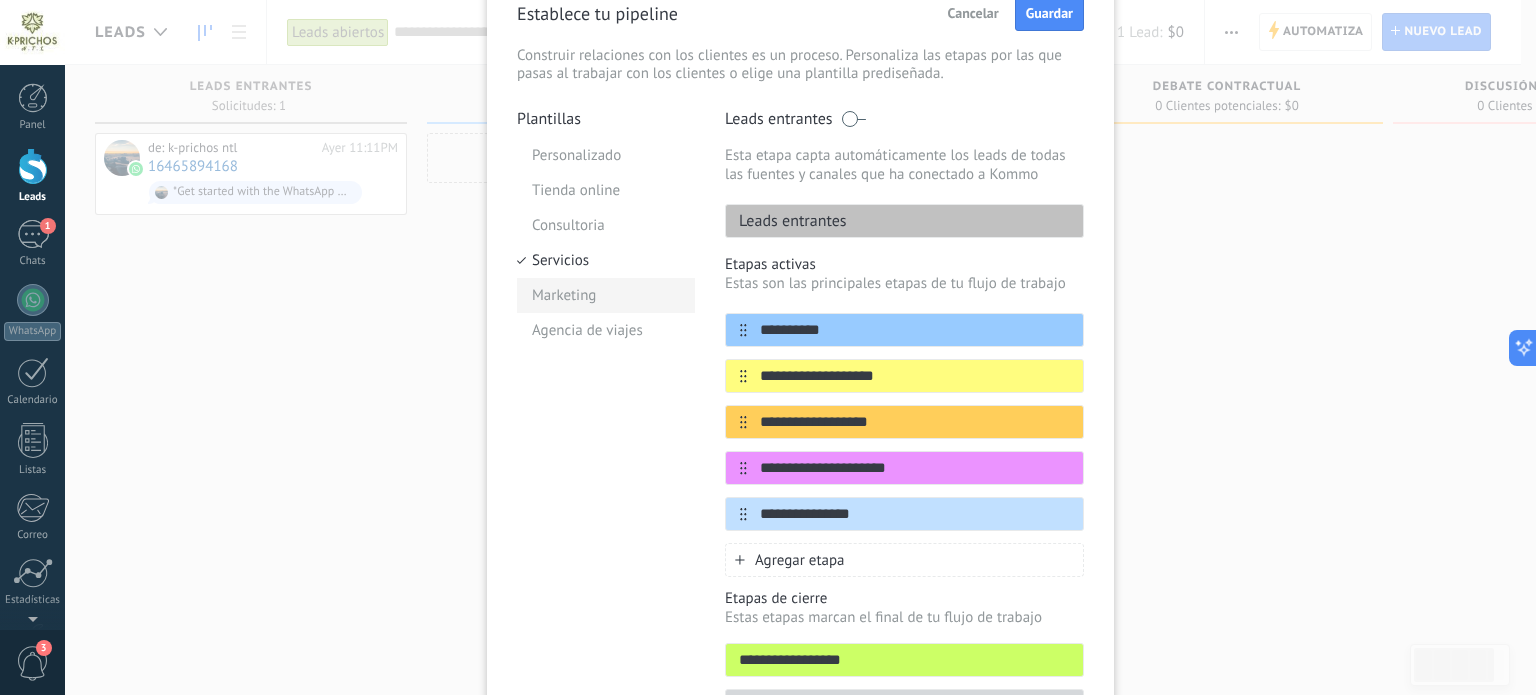 click on "Marketing" at bounding box center (606, 295) 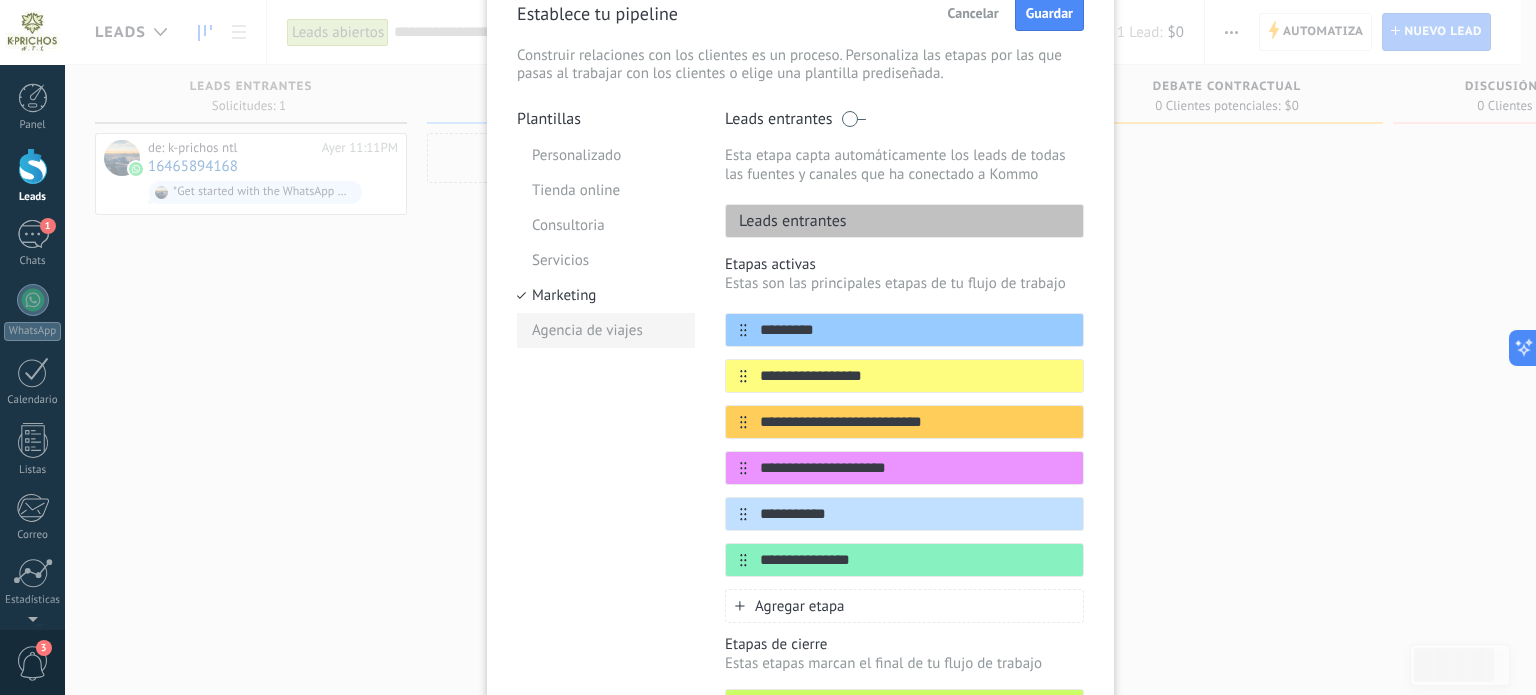 click on "Agencia de viajes" at bounding box center (606, 330) 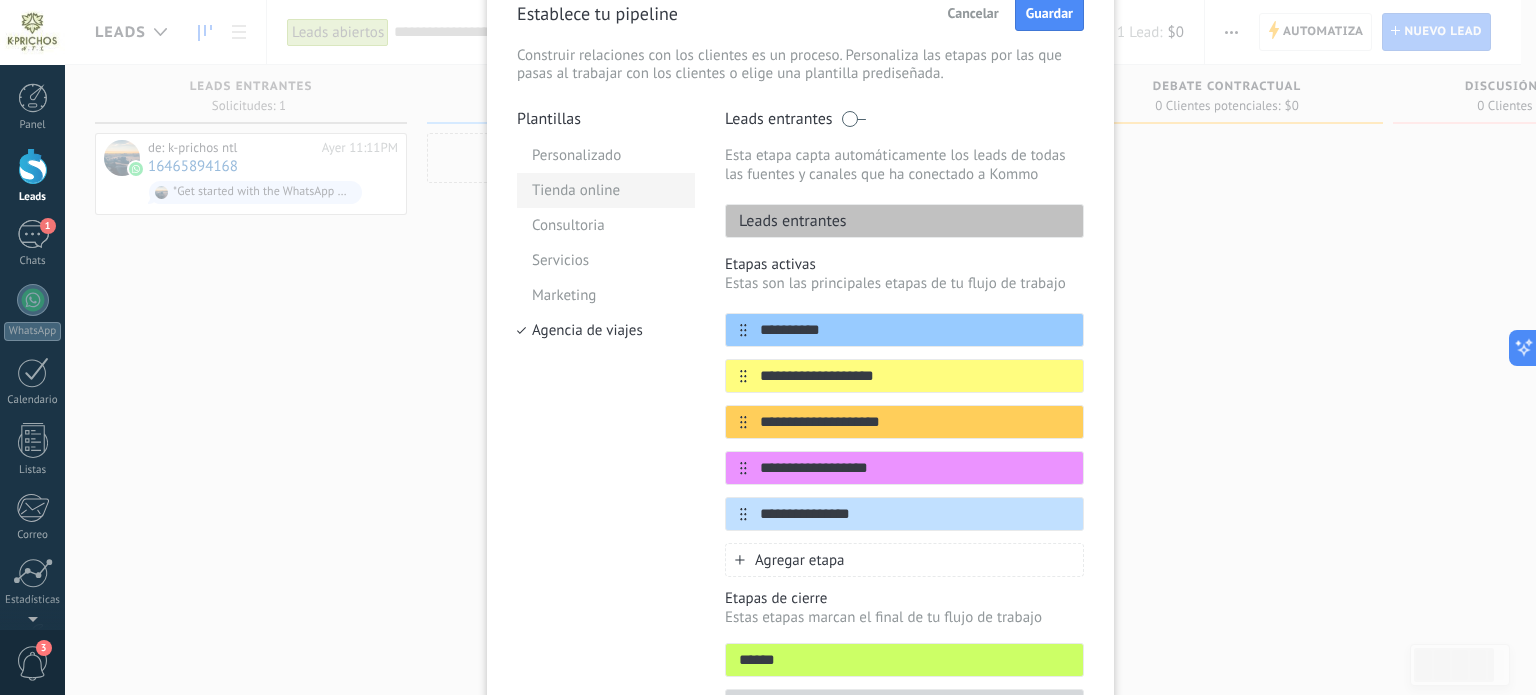 click on "Tienda online" at bounding box center (606, 190) 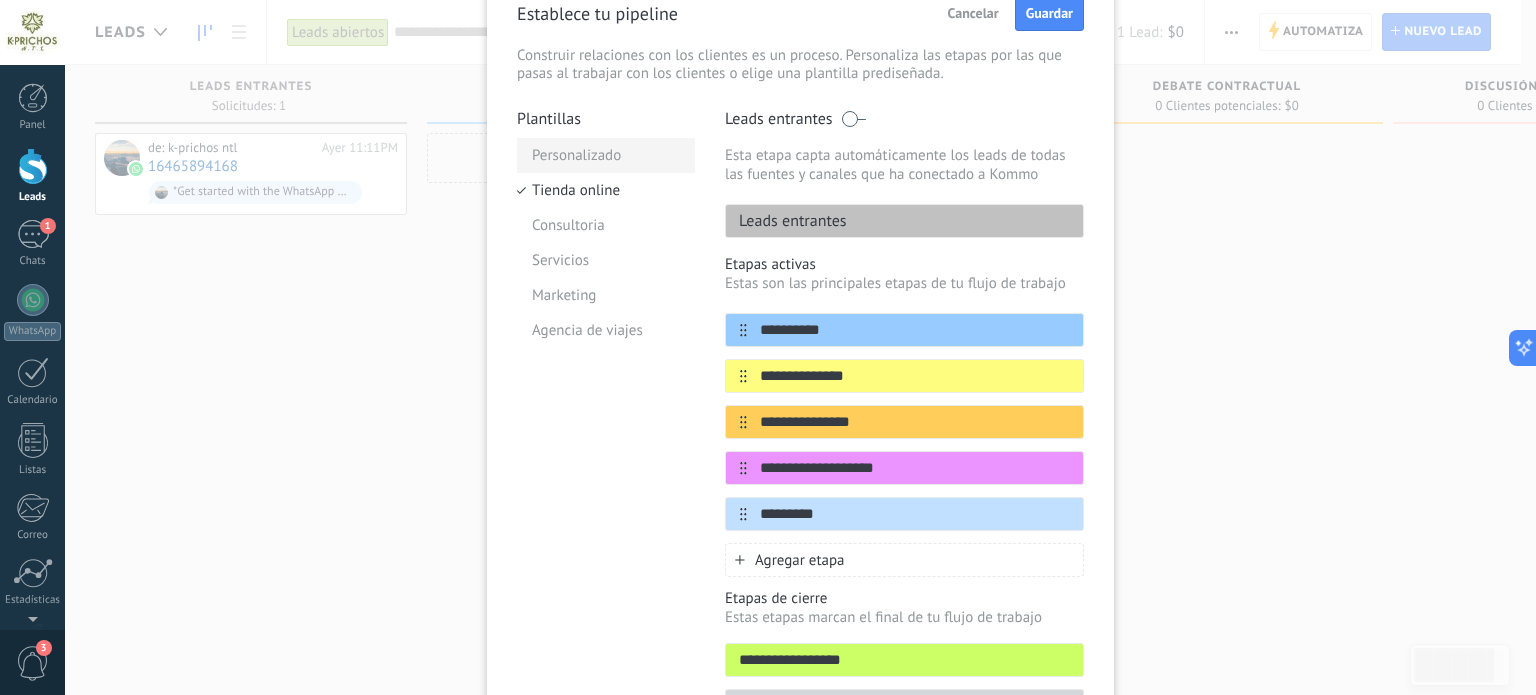 click on "Personalizado" at bounding box center [606, 155] 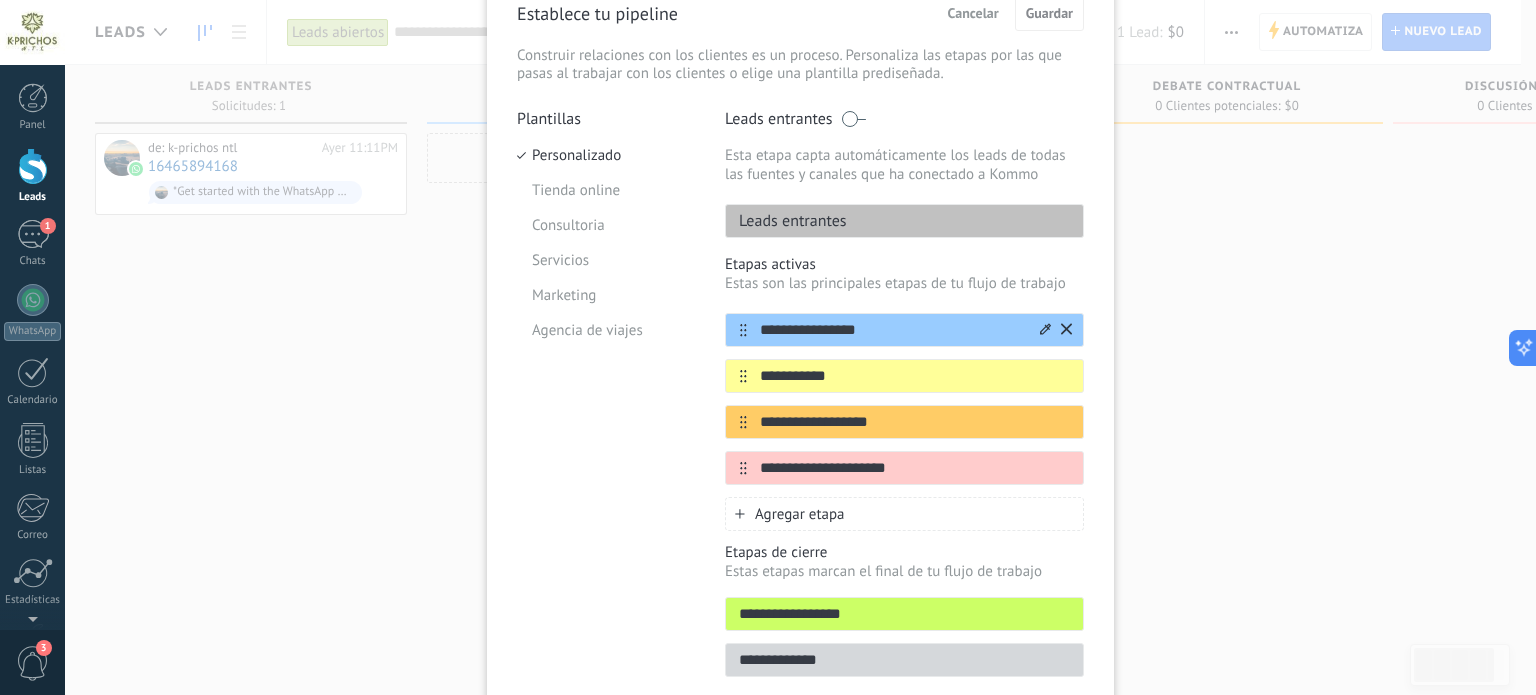 click on "**********" at bounding box center [892, 330] 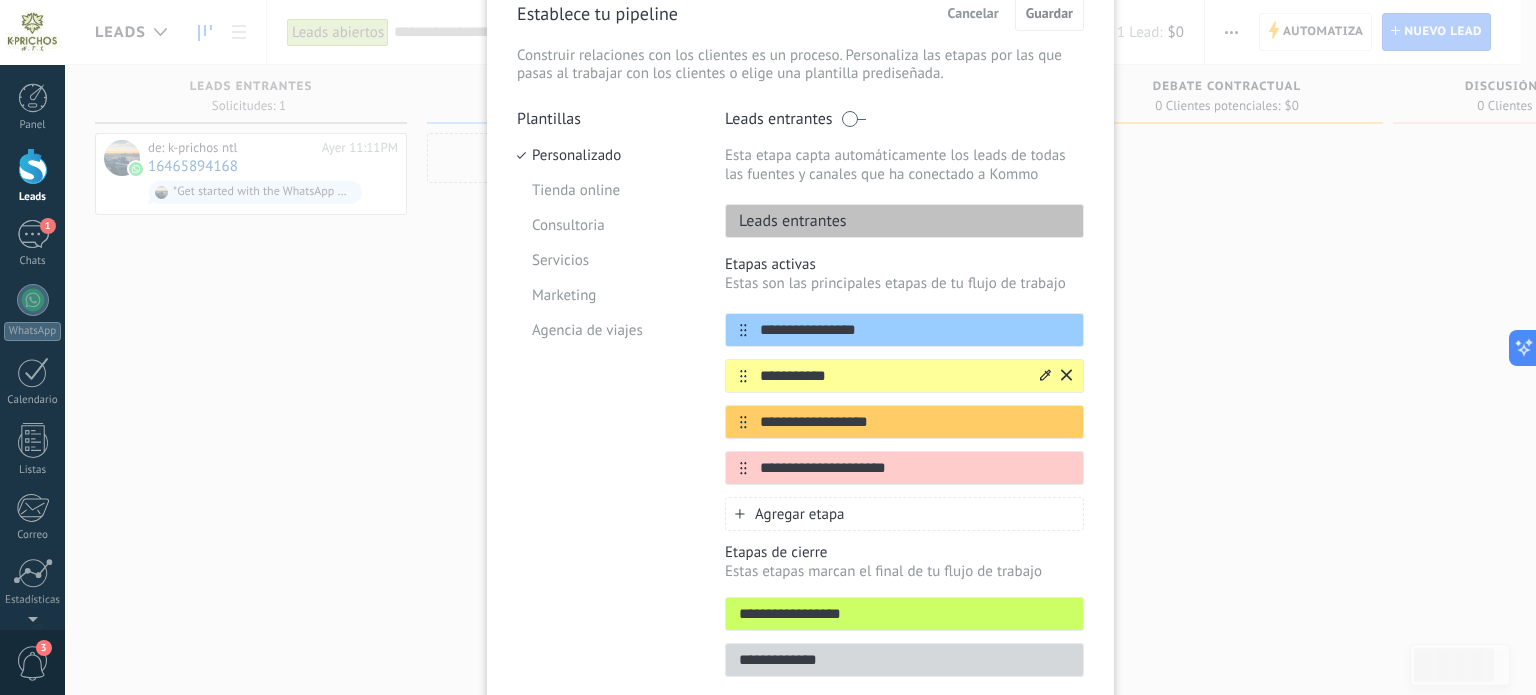 click on "**********" at bounding box center (892, 376) 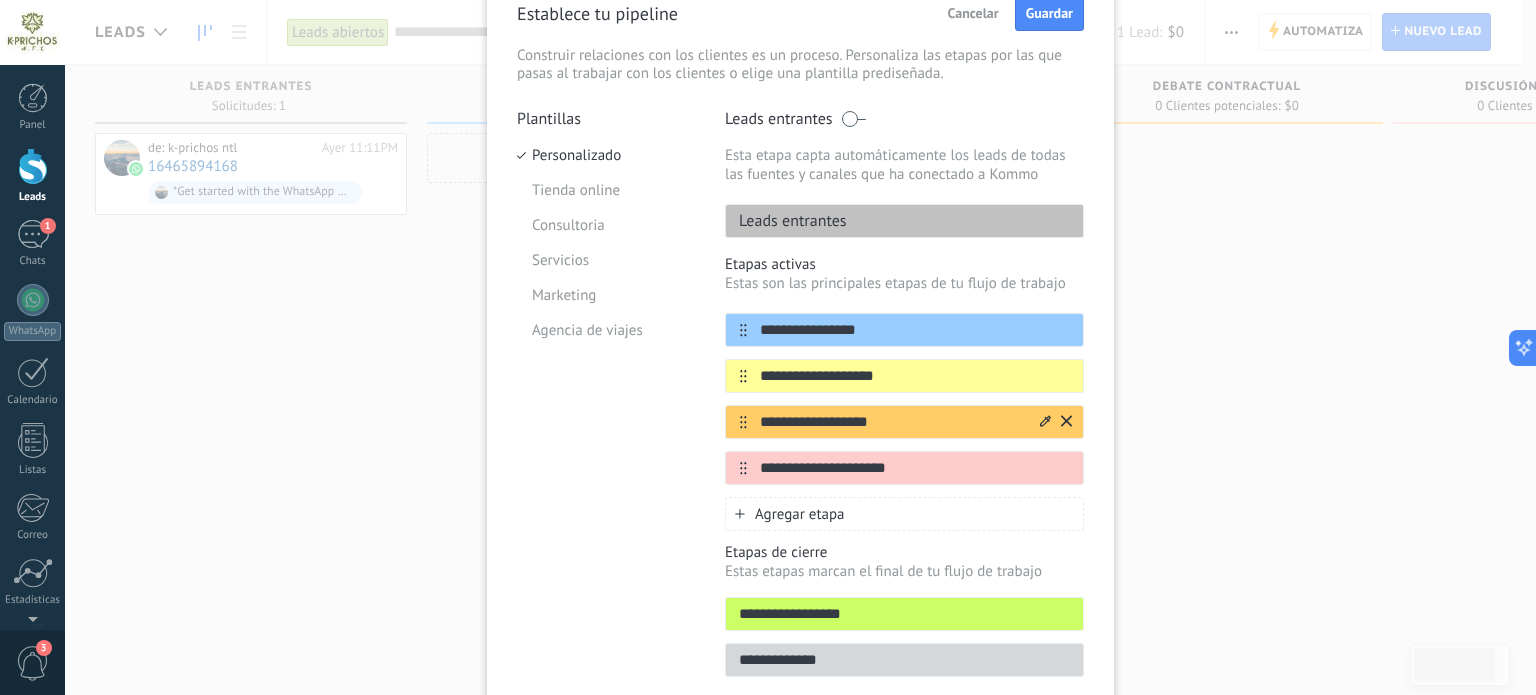 type on "**********" 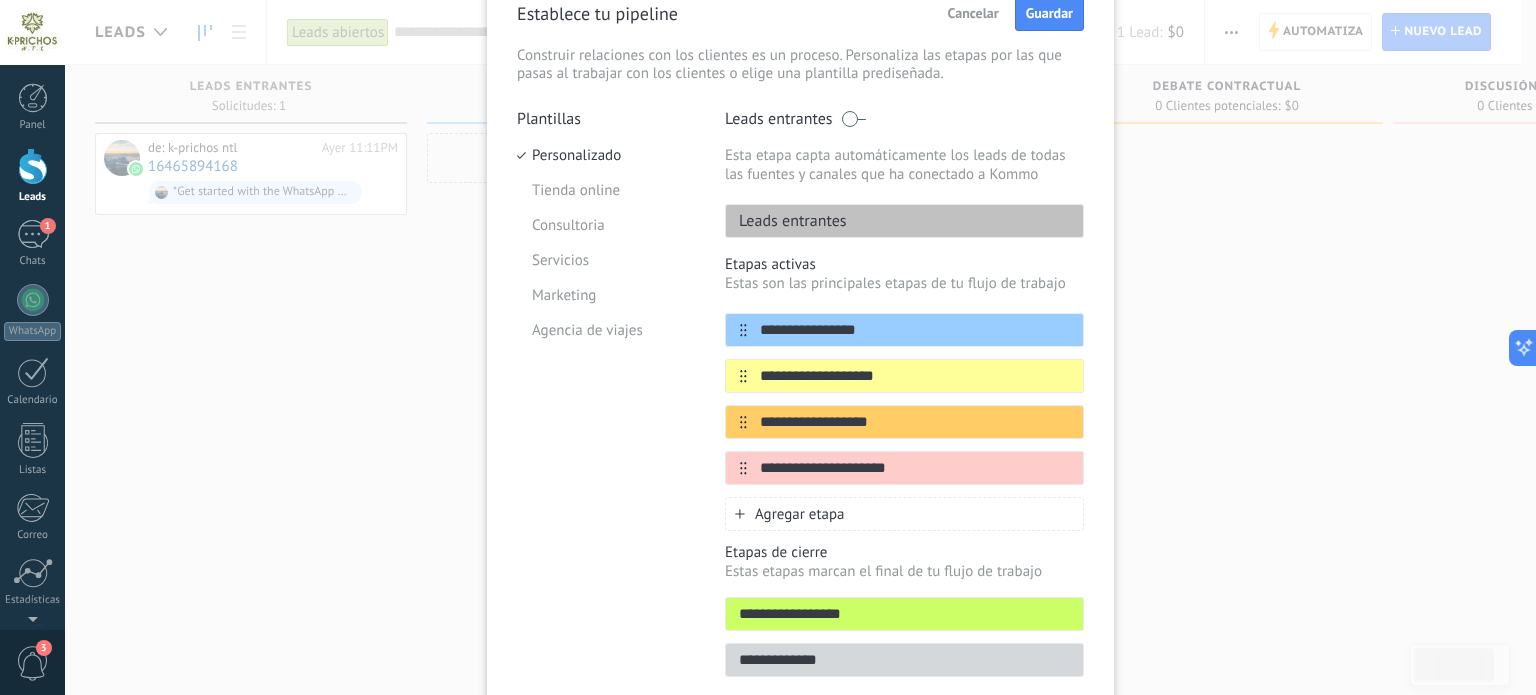 drag, startPoint x: 892, startPoint y: 421, endPoint x: 582, endPoint y: 410, distance: 310.1951 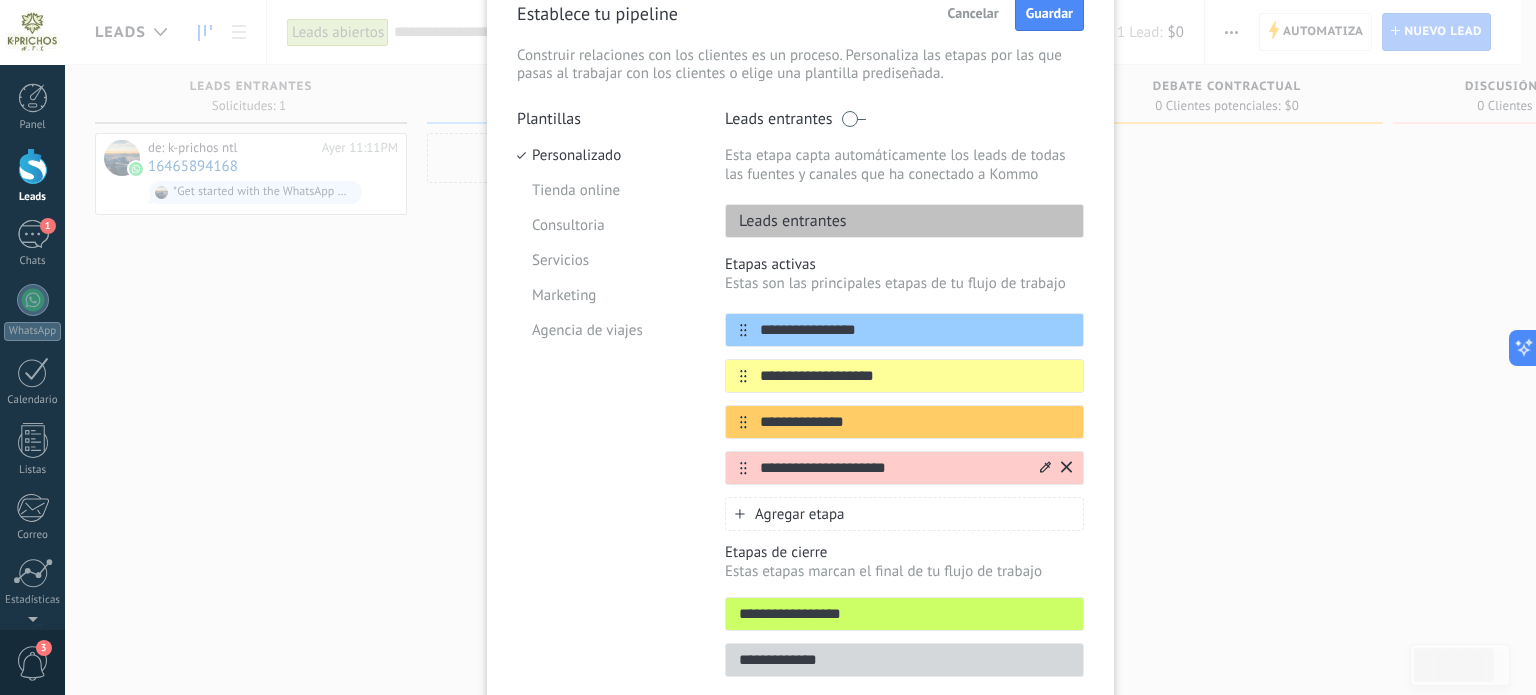 type on "**********" 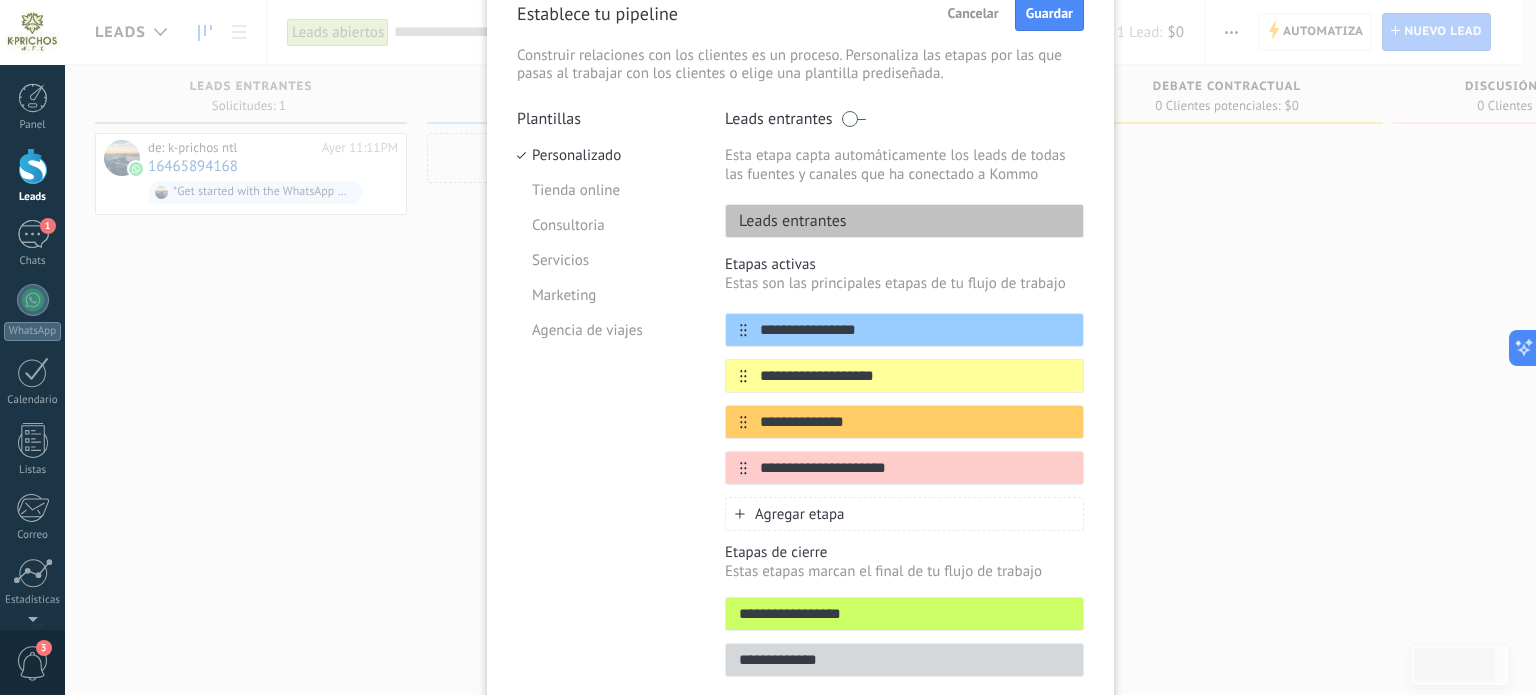 drag, startPoint x: 908, startPoint y: 463, endPoint x: 608, endPoint y: 471, distance: 300.10666 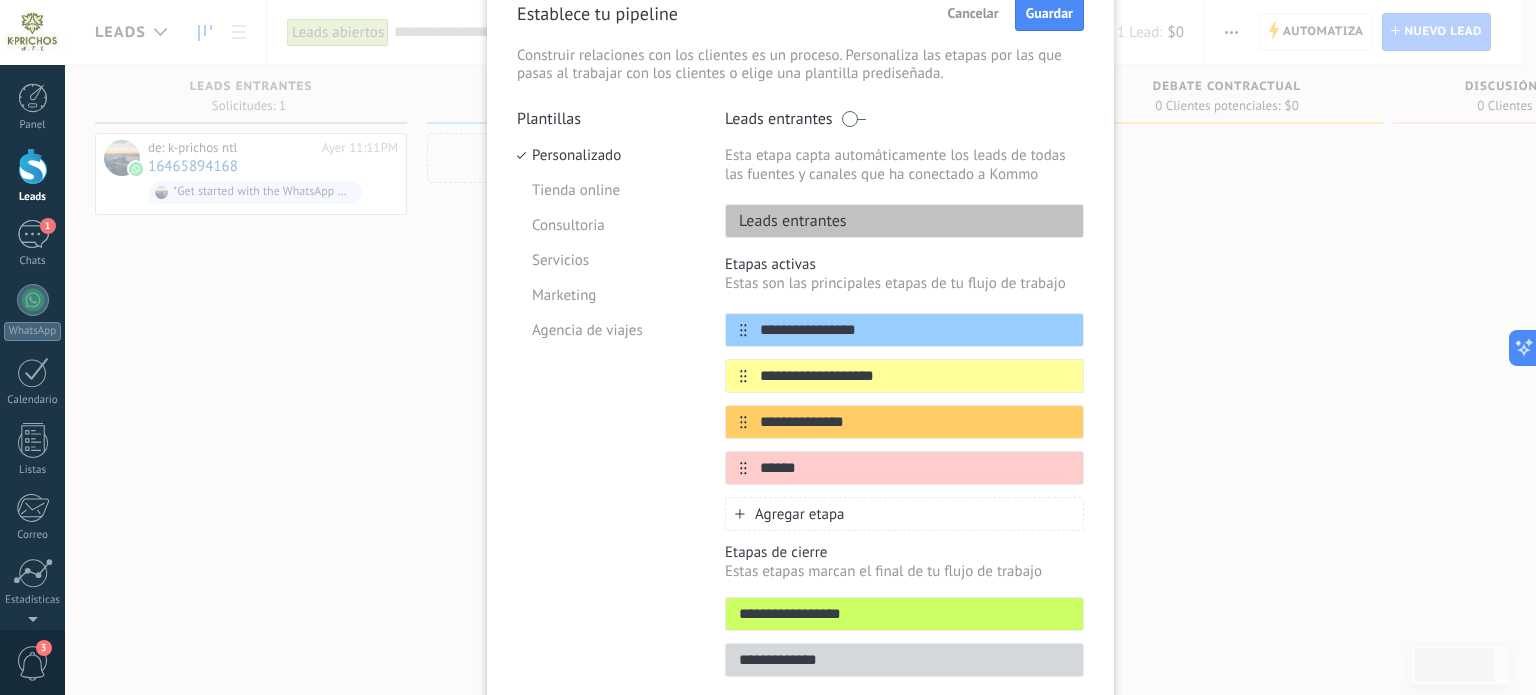 type on "******" 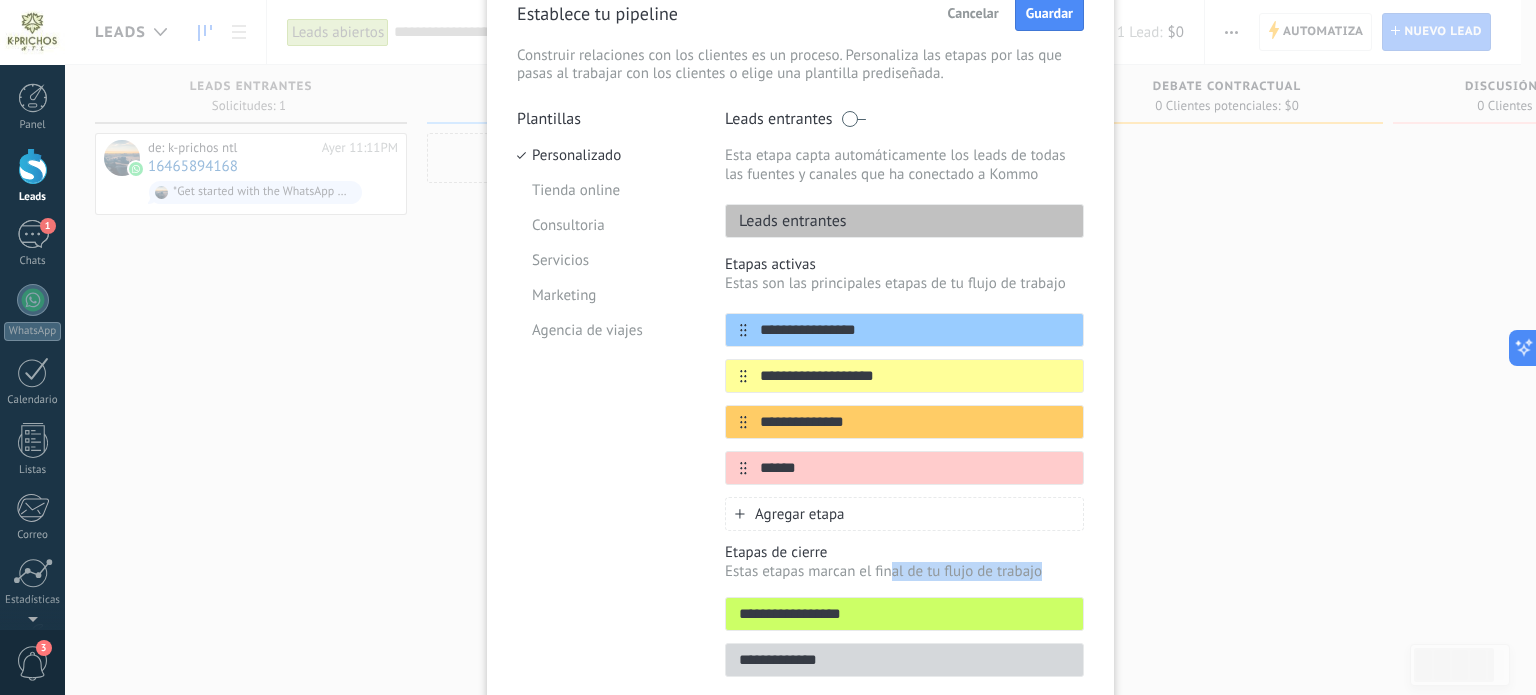 drag, startPoint x: 889, startPoint y: 572, endPoint x: 1078, endPoint y: 564, distance: 189.16924 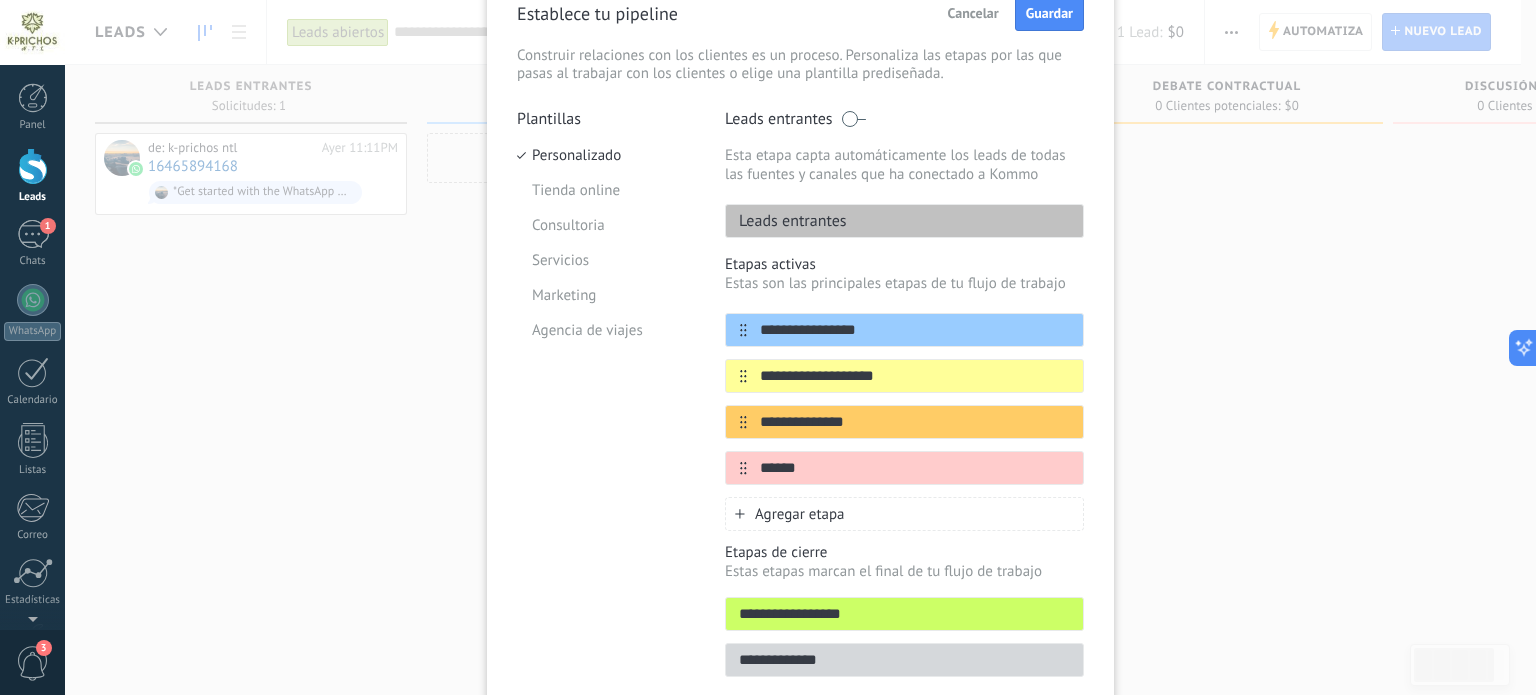 click on "**********" at bounding box center [904, 393] 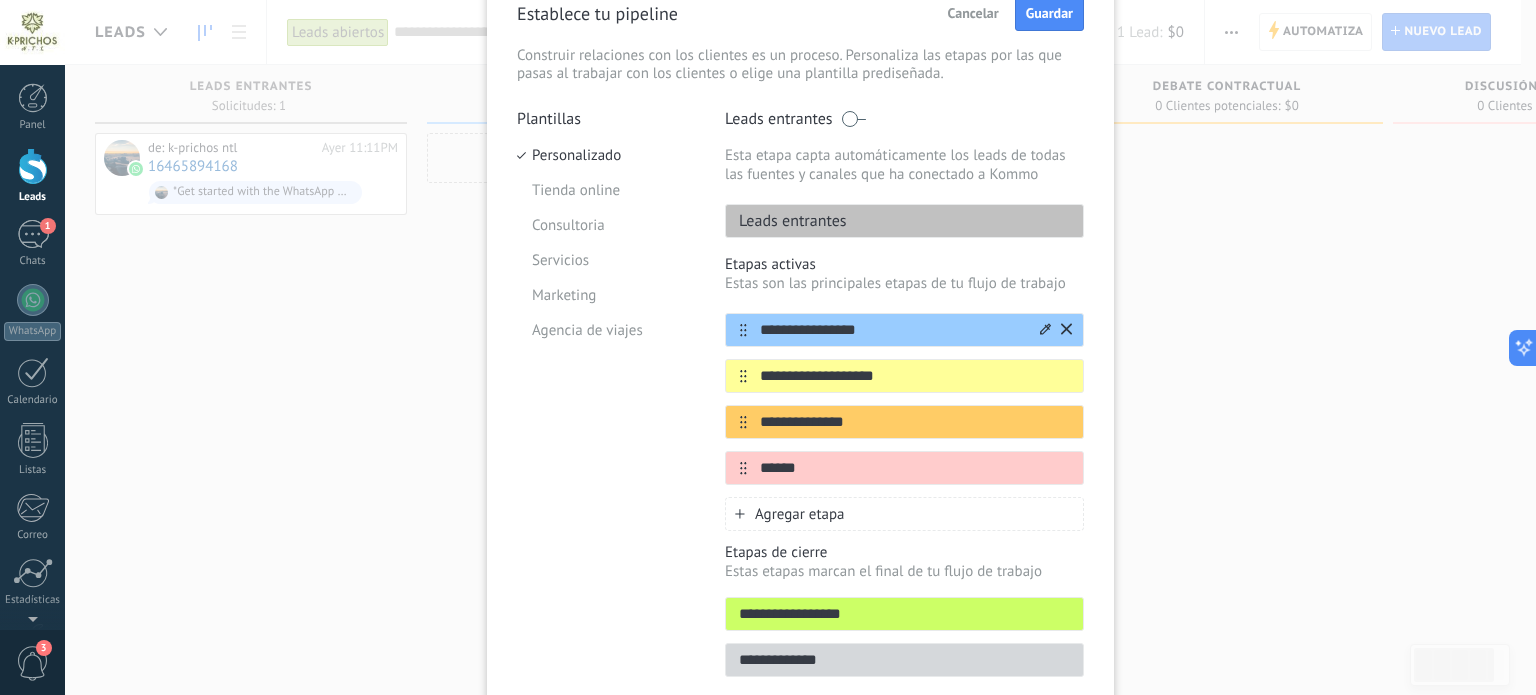 click on "**********" at bounding box center [892, 330] 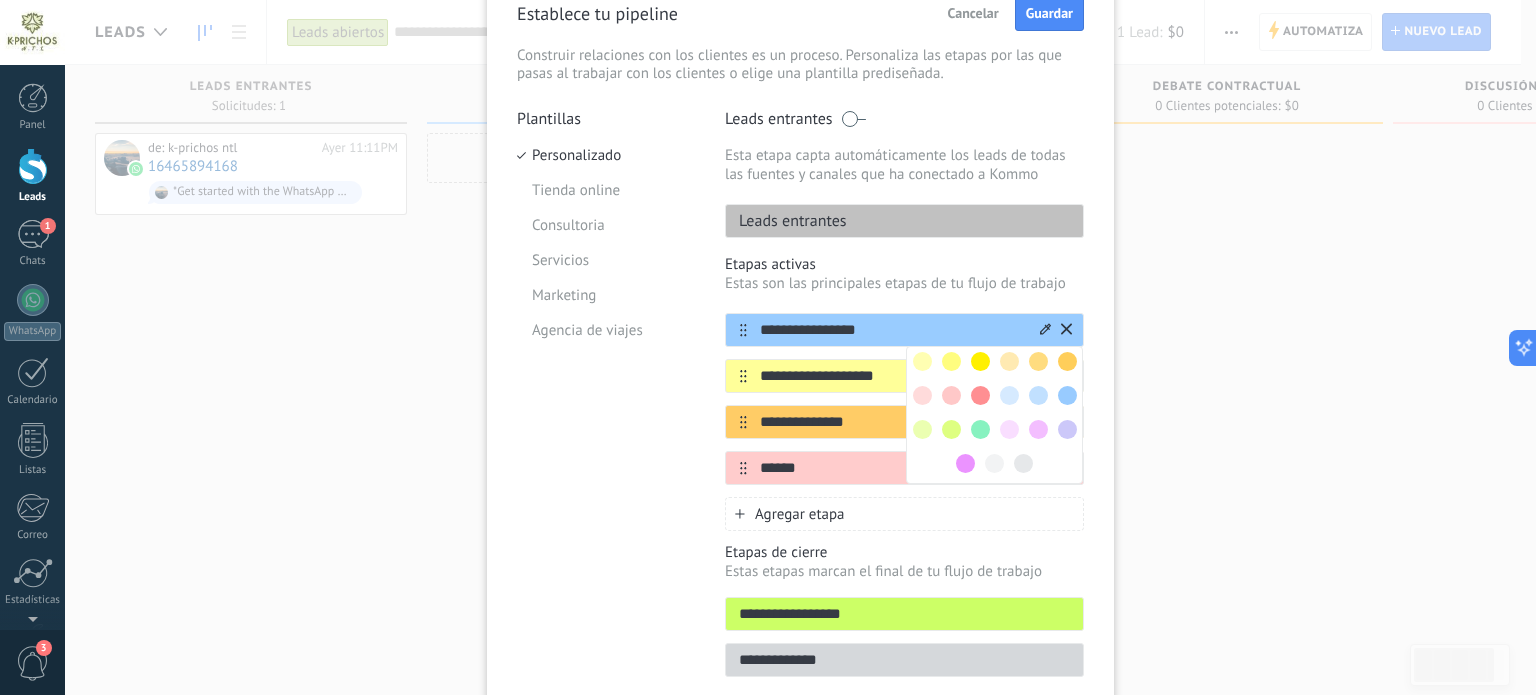 click at bounding box center [922, 429] 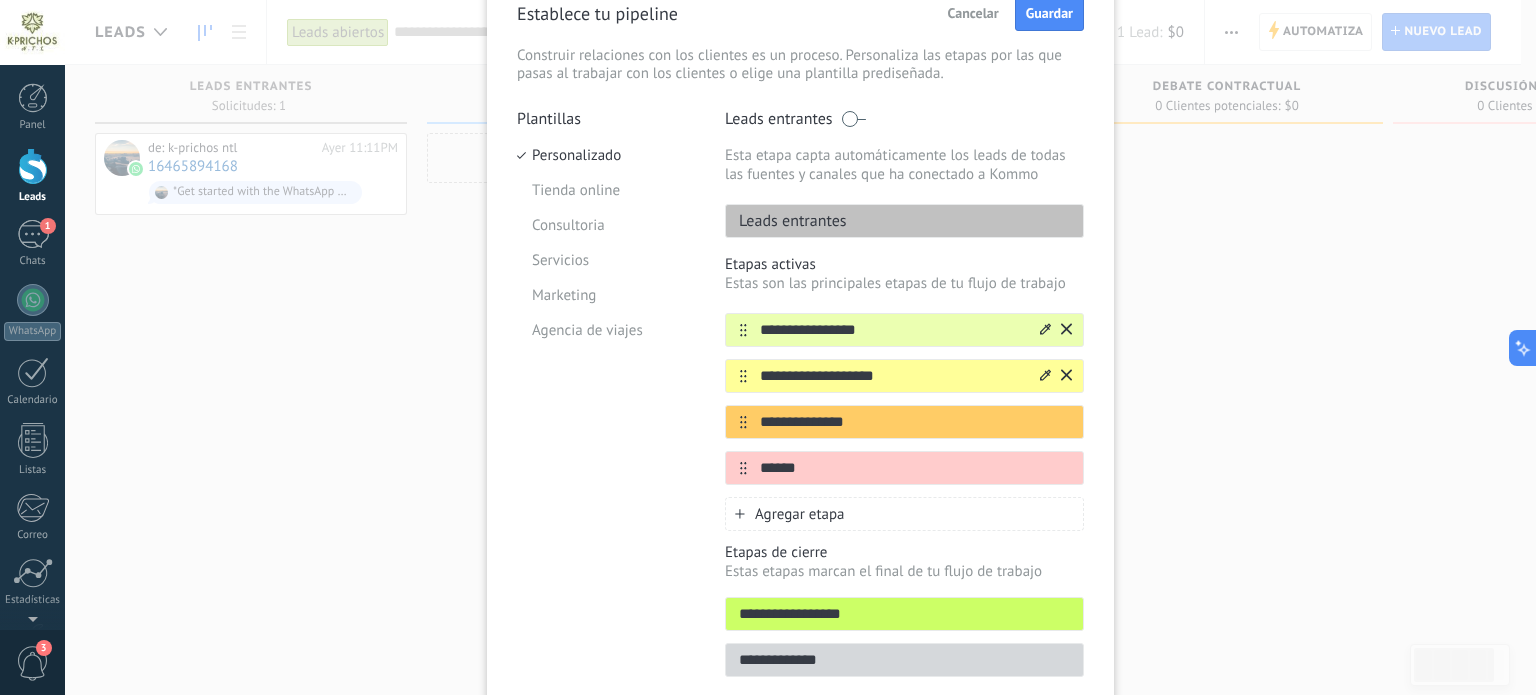 click at bounding box center [1054, 376] 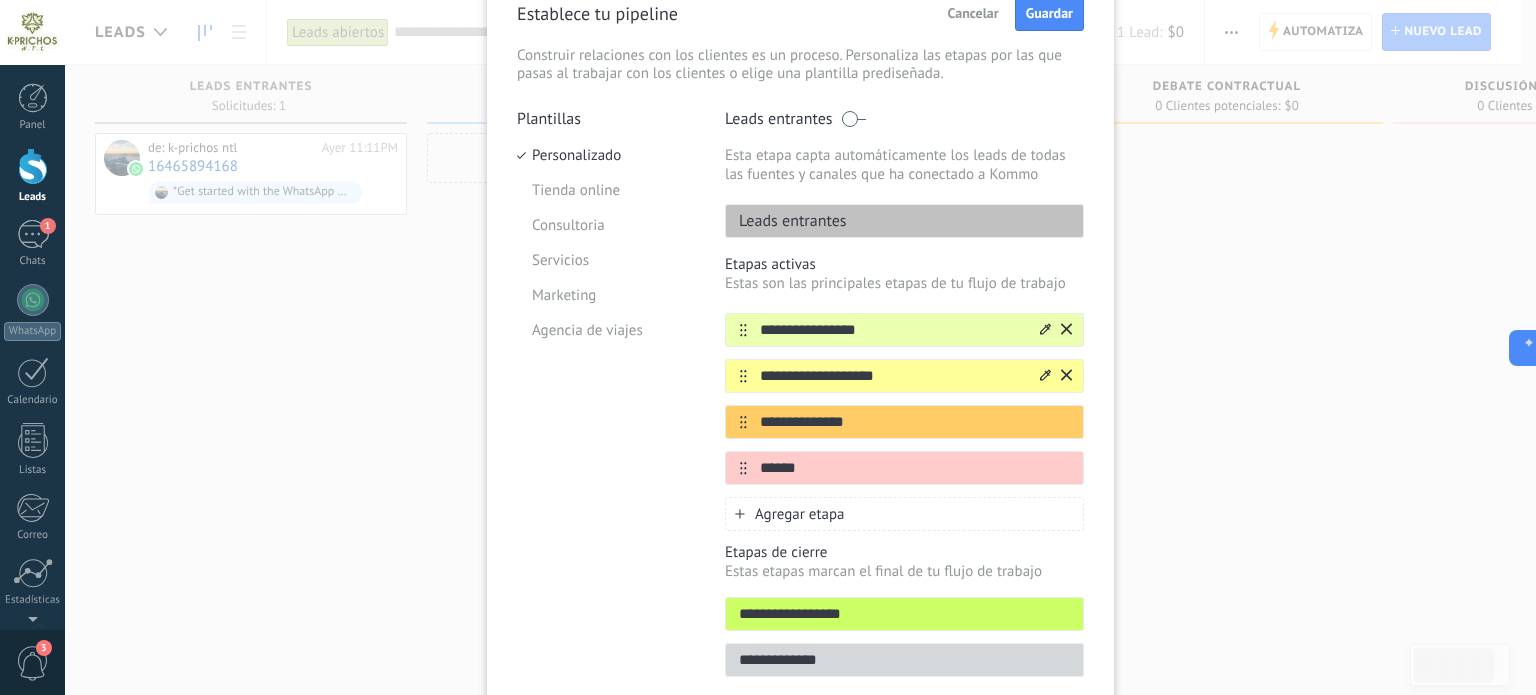 click at bounding box center (1054, 376) 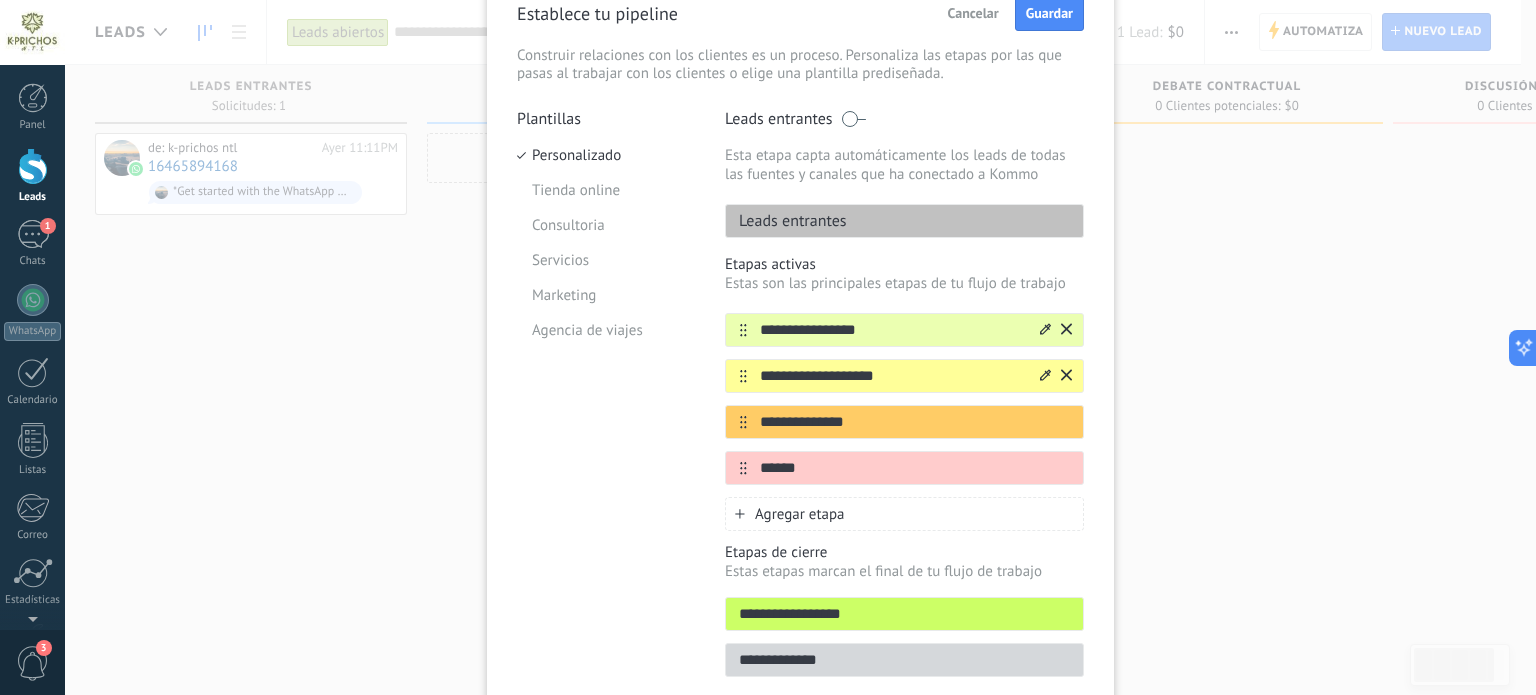 click 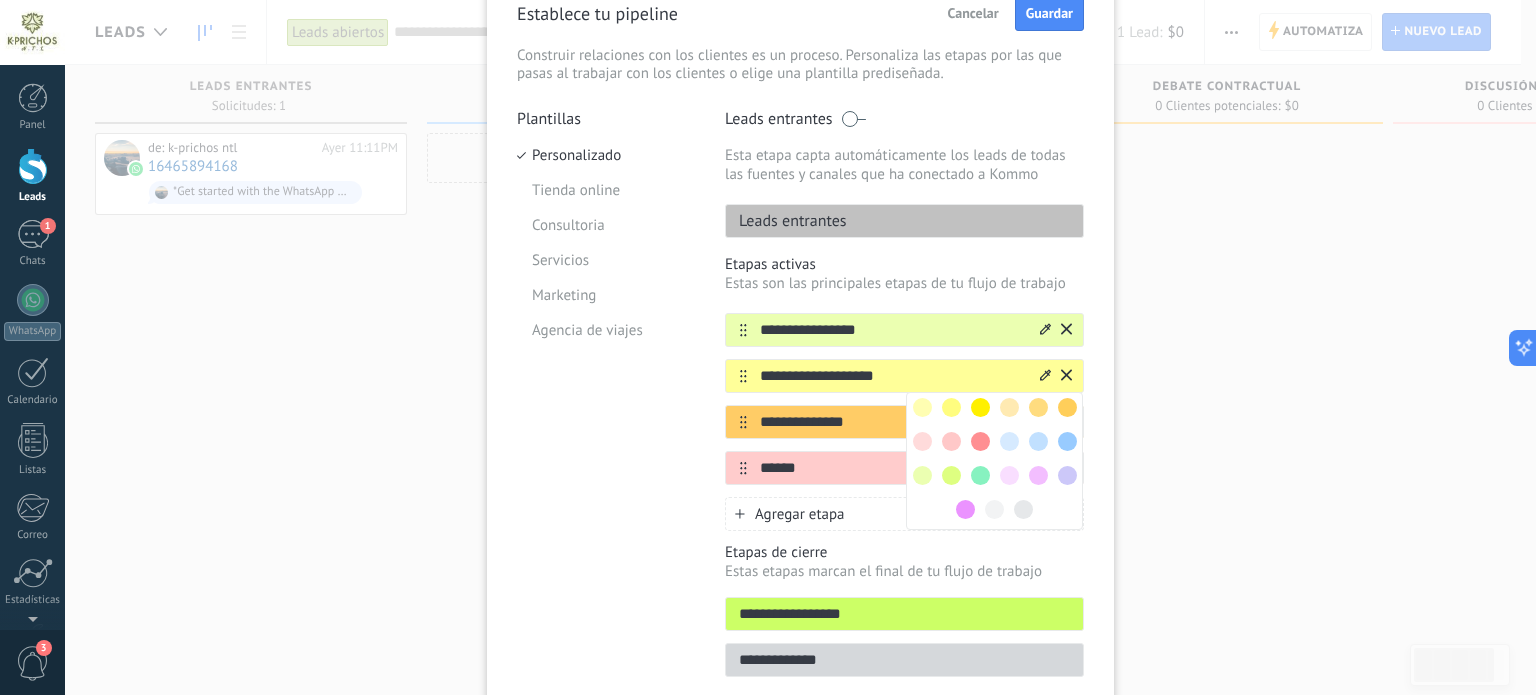click at bounding box center [922, 441] 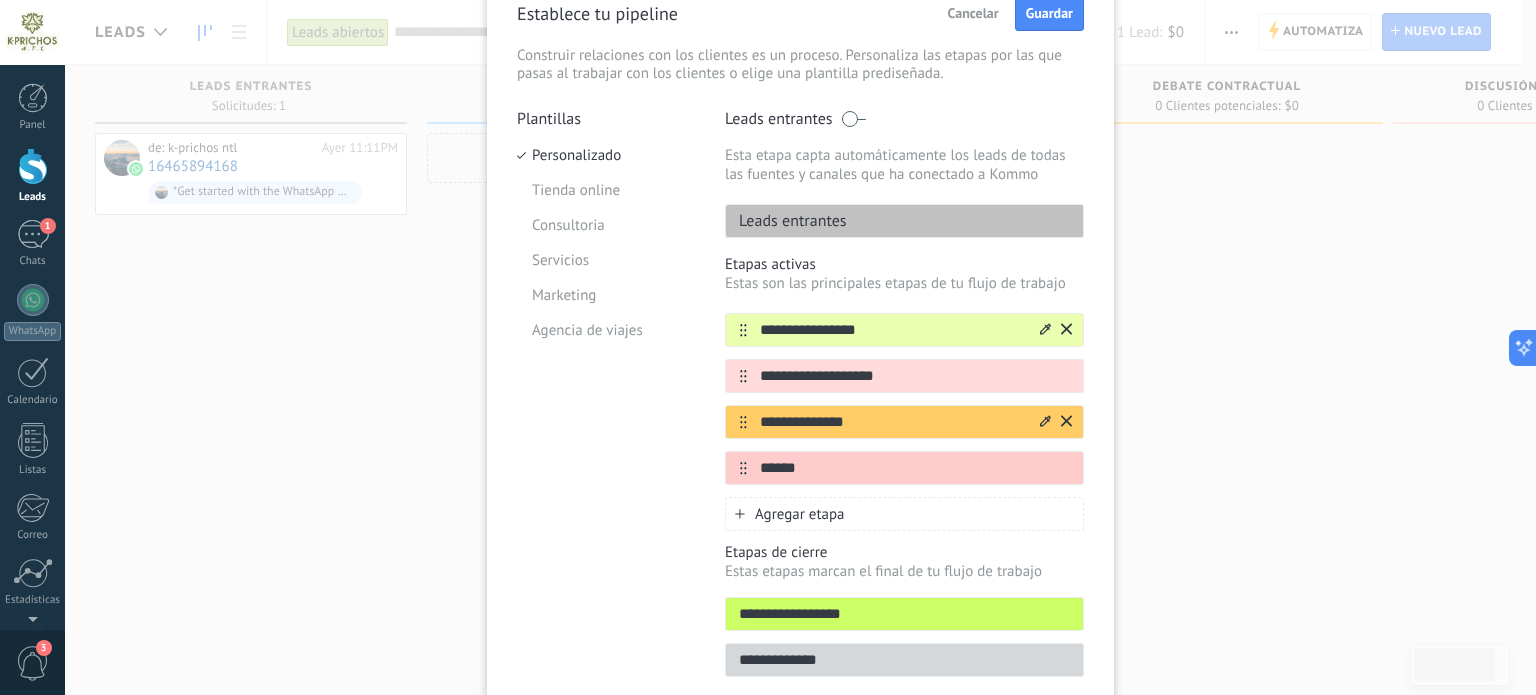 click at bounding box center [1054, 422] 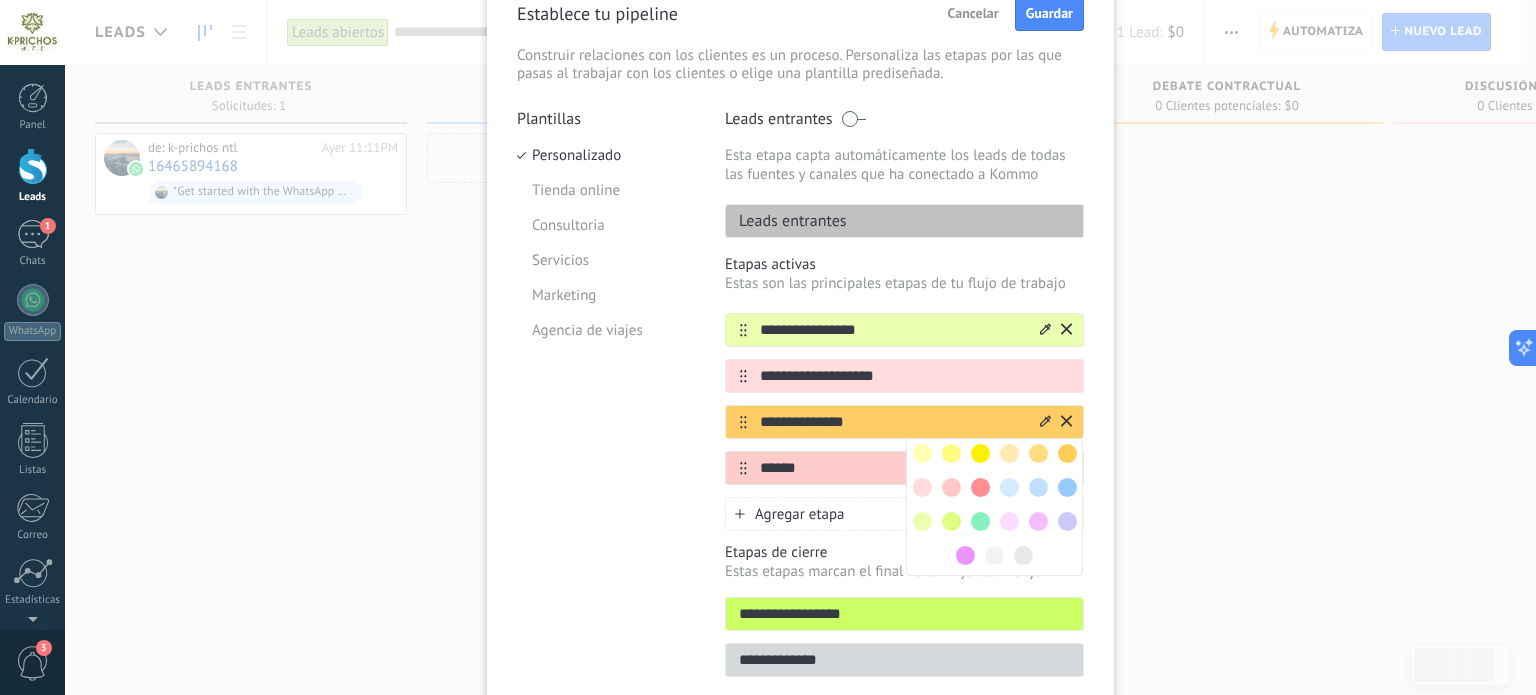 click at bounding box center (951, 521) 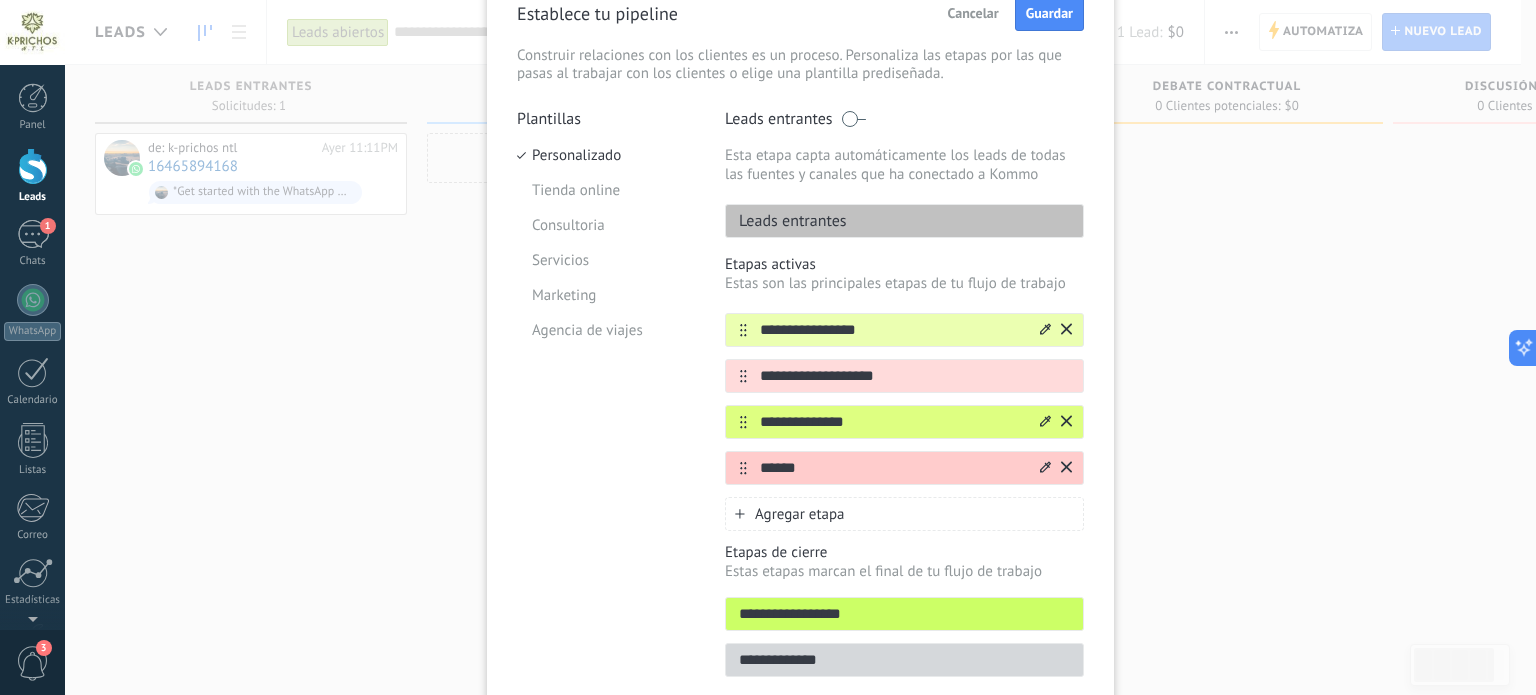 click 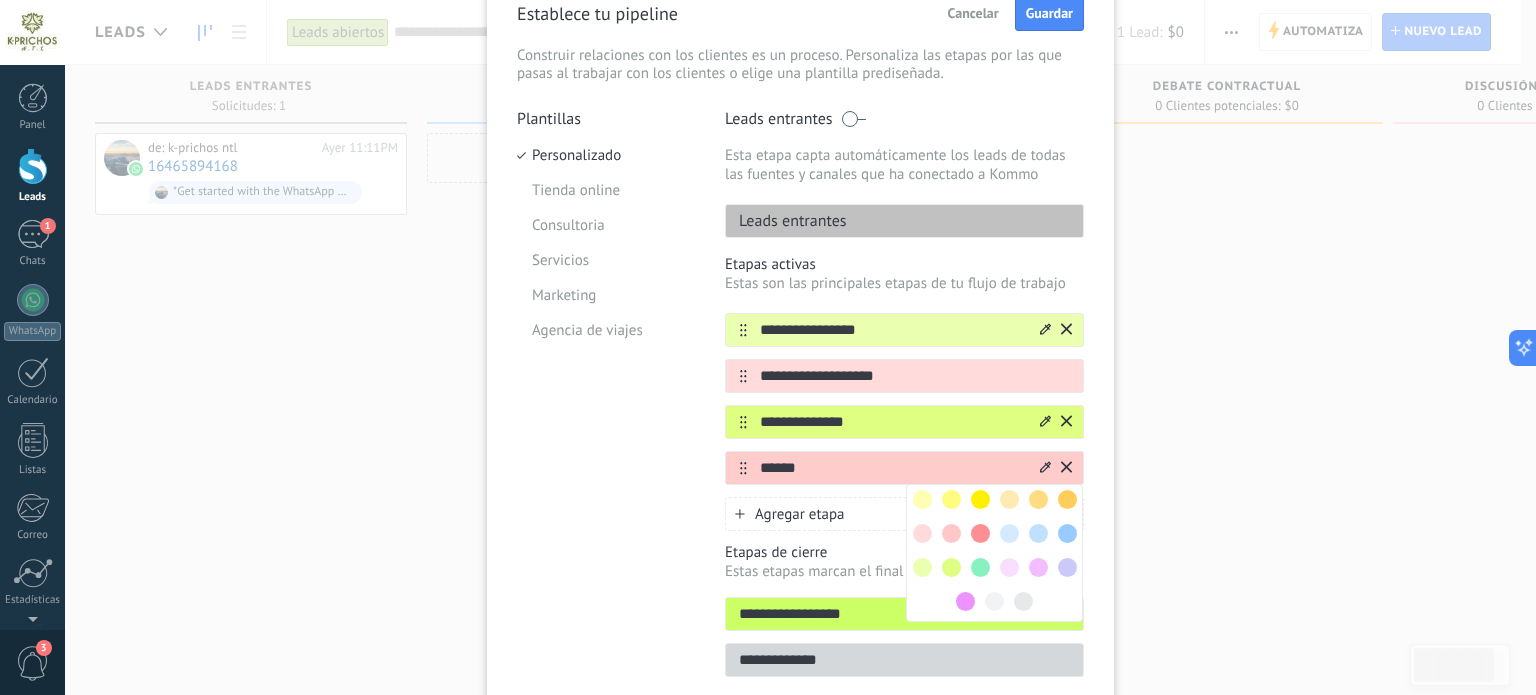 click at bounding box center [980, 567] 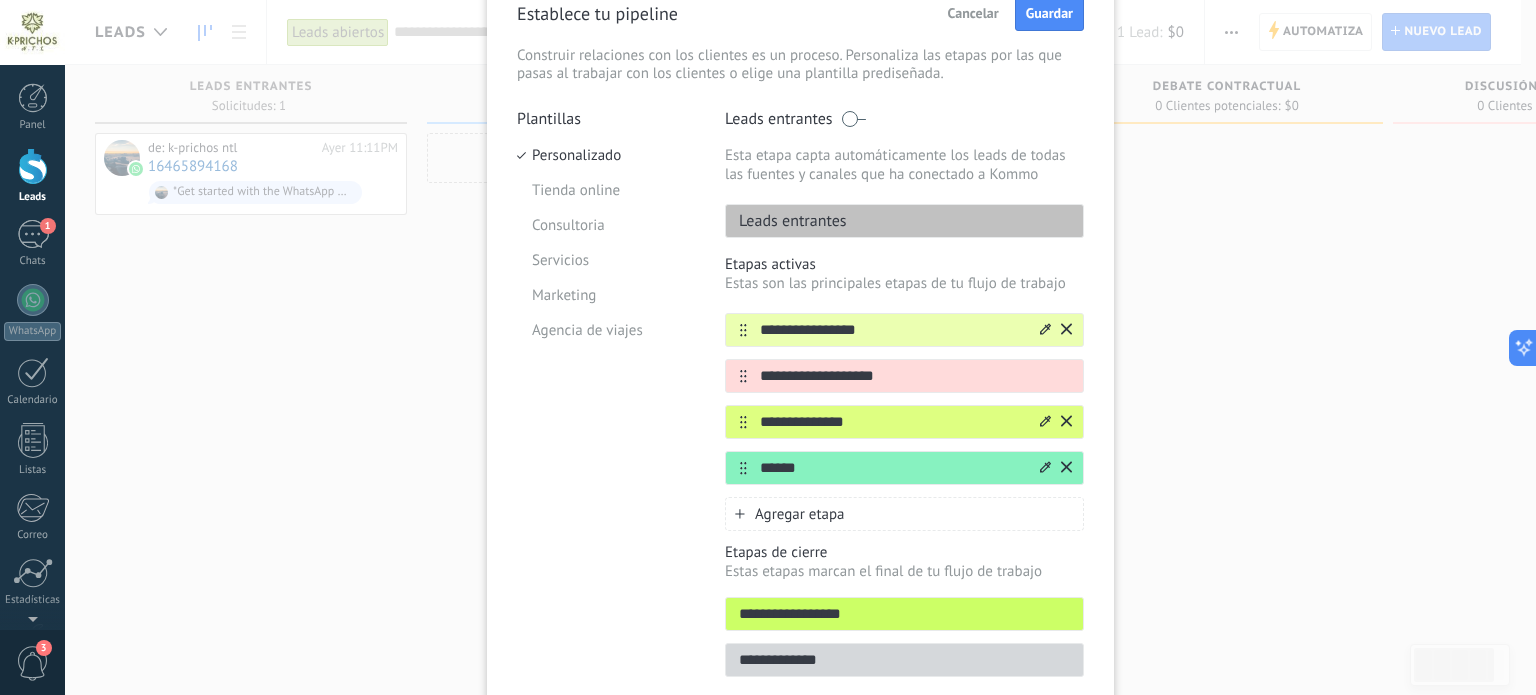 click on "Plantillas Personalizado Tienda online Consultoria Servicios Marketing Agencia de viajes" at bounding box center [606, 399] 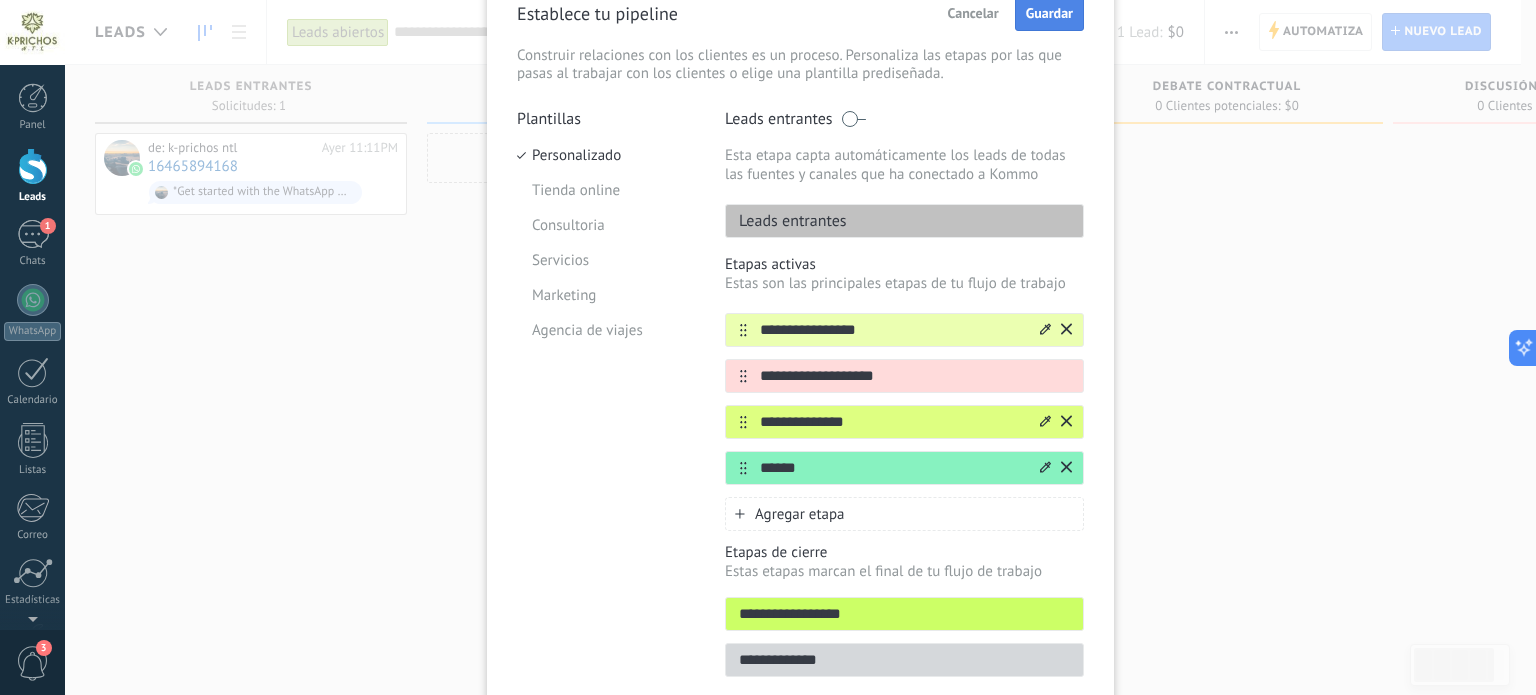 click on "Guardar" at bounding box center (1049, 13) 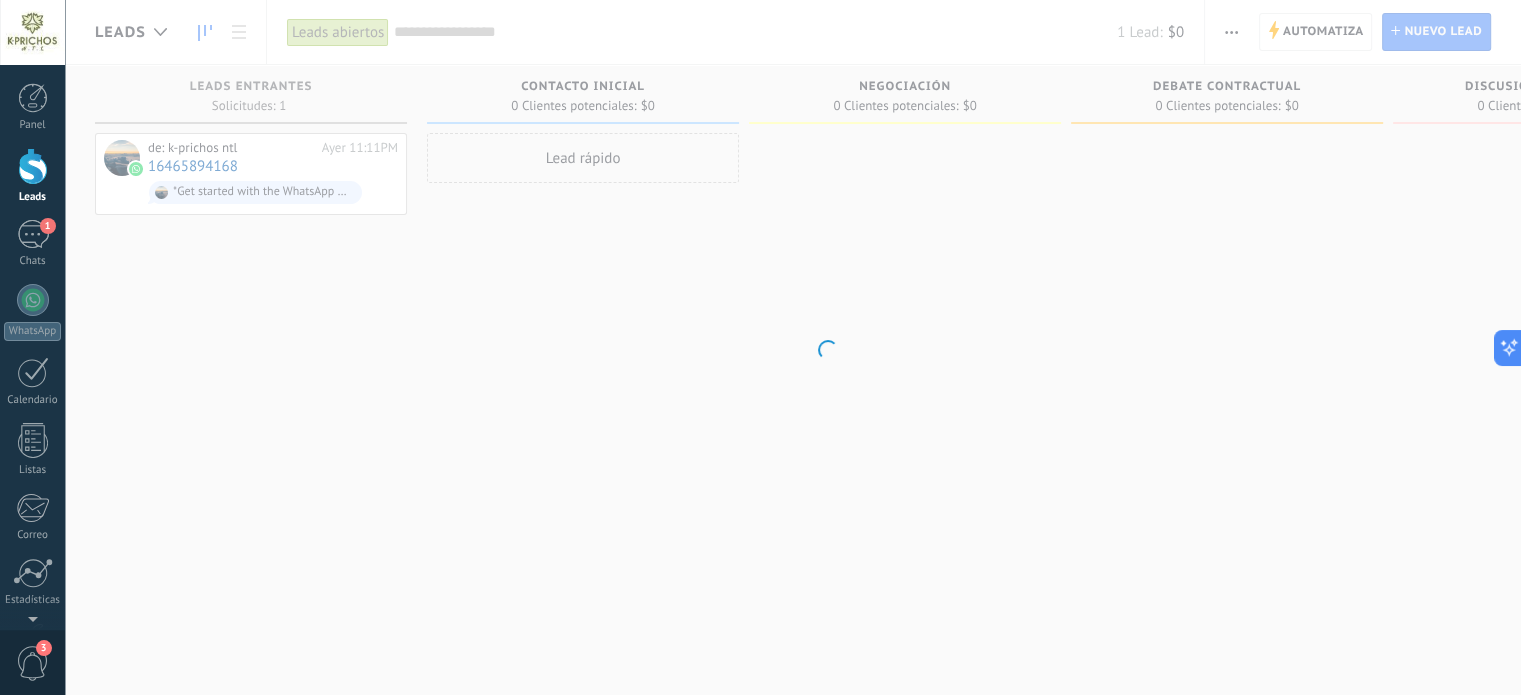 scroll, scrollTop: 0, scrollLeft: 0, axis: both 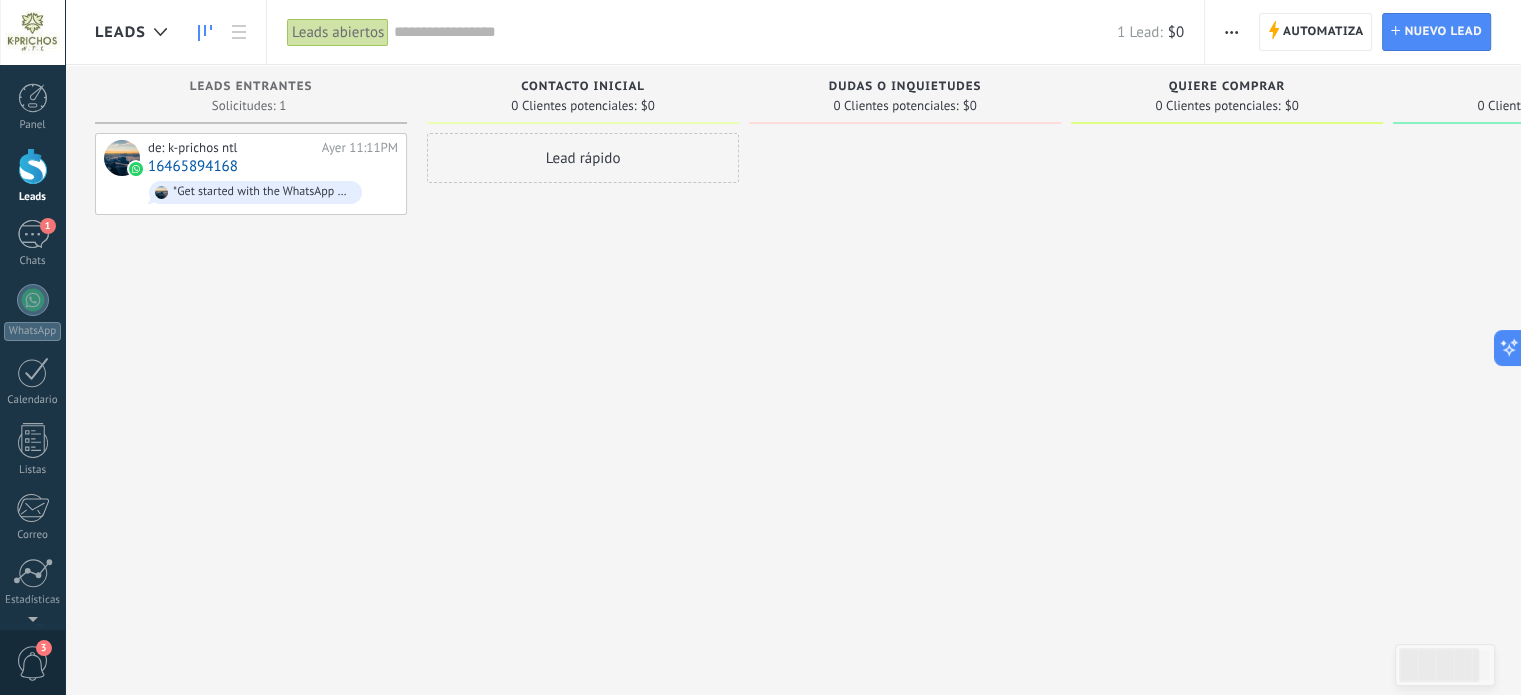 click on "Dudas o inquietudes" at bounding box center [905, 88] 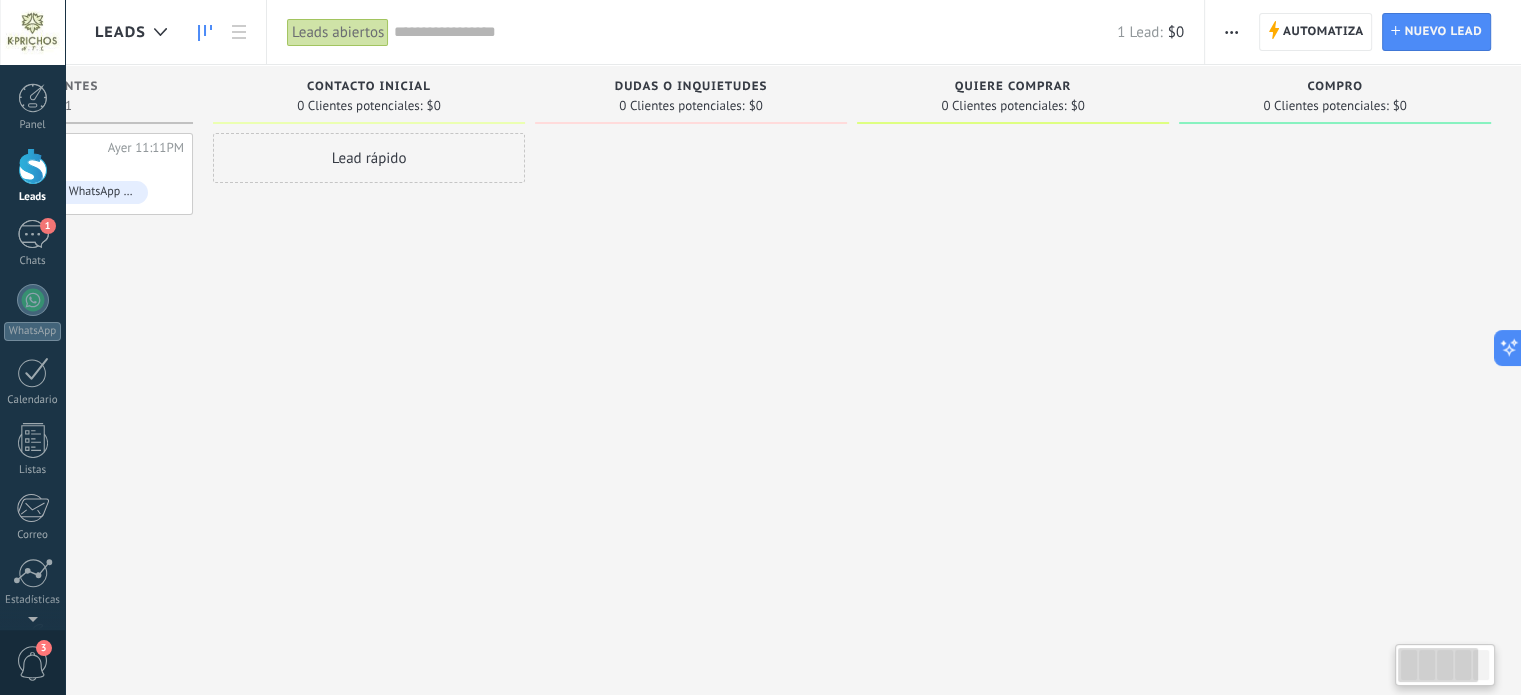 scroll, scrollTop: 0, scrollLeft: 15, axis: horizontal 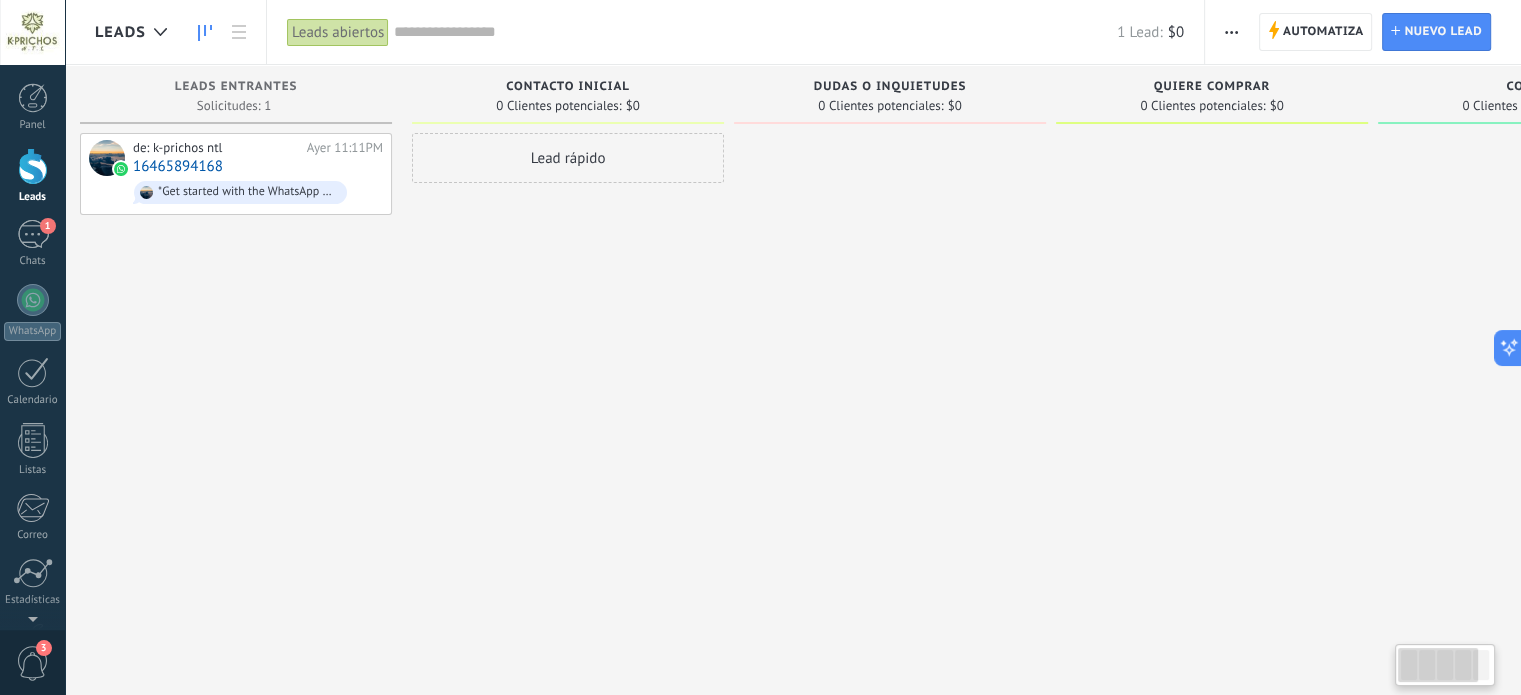drag, startPoint x: 1440, startPoint y: 675, endPoint x: 1288, endPoint y: 705, distance: 154.93224 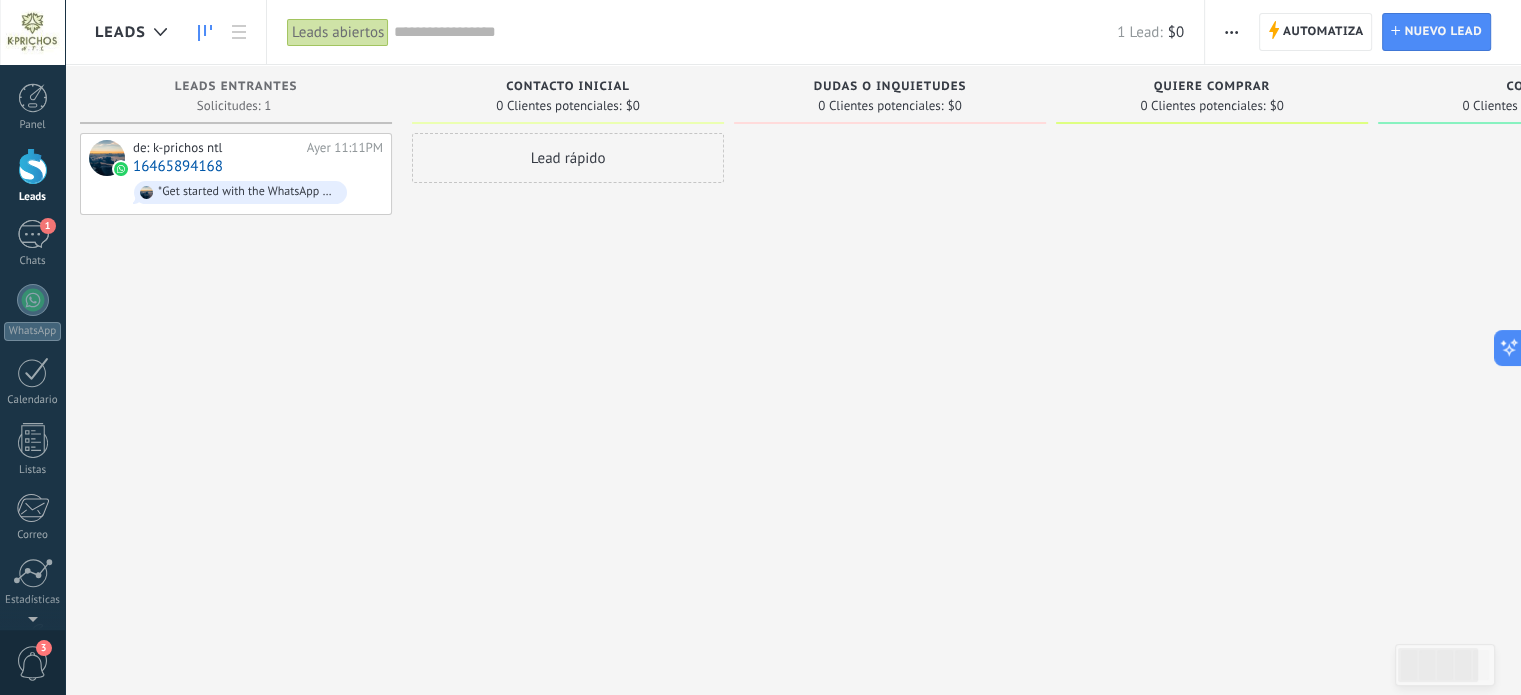 click at bounding box center (1231, 32) 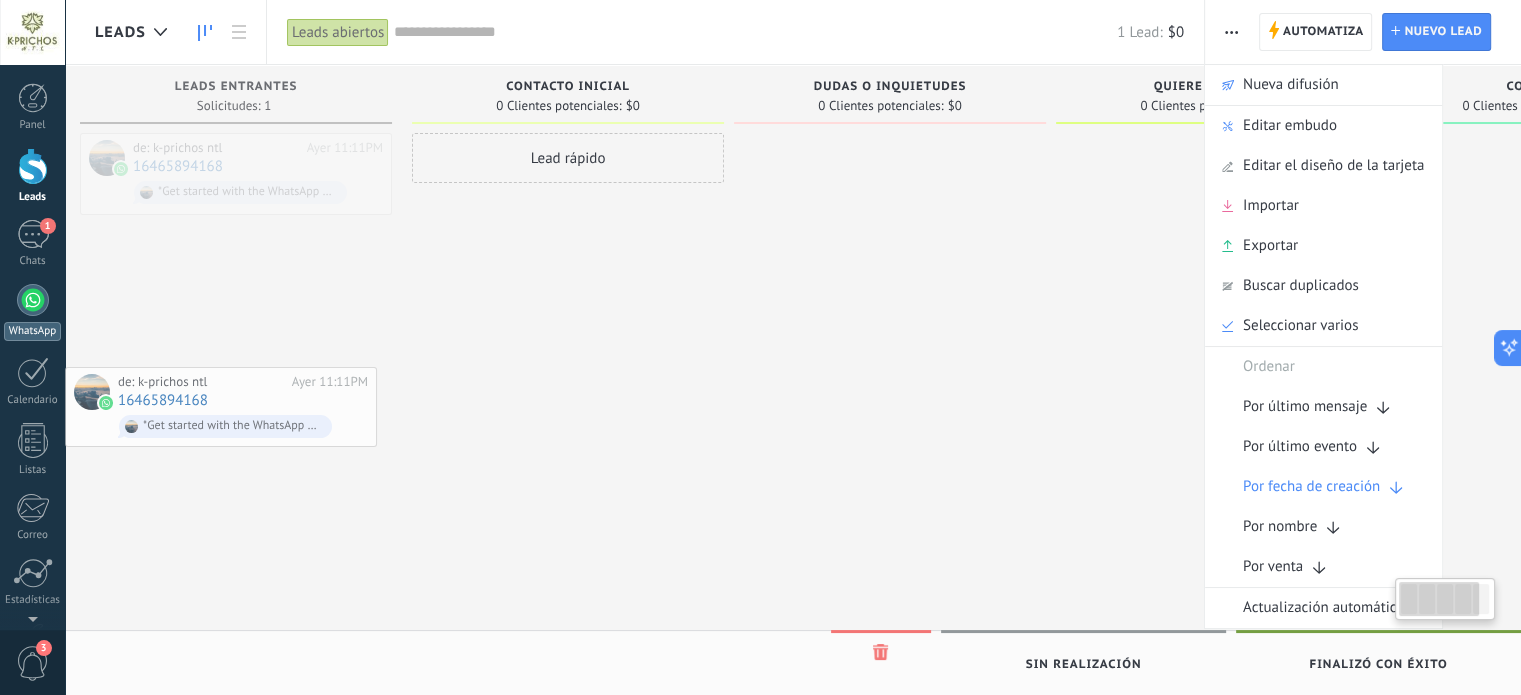 scroll, scrollTop: 0, scrollLeft: 0, axis: both 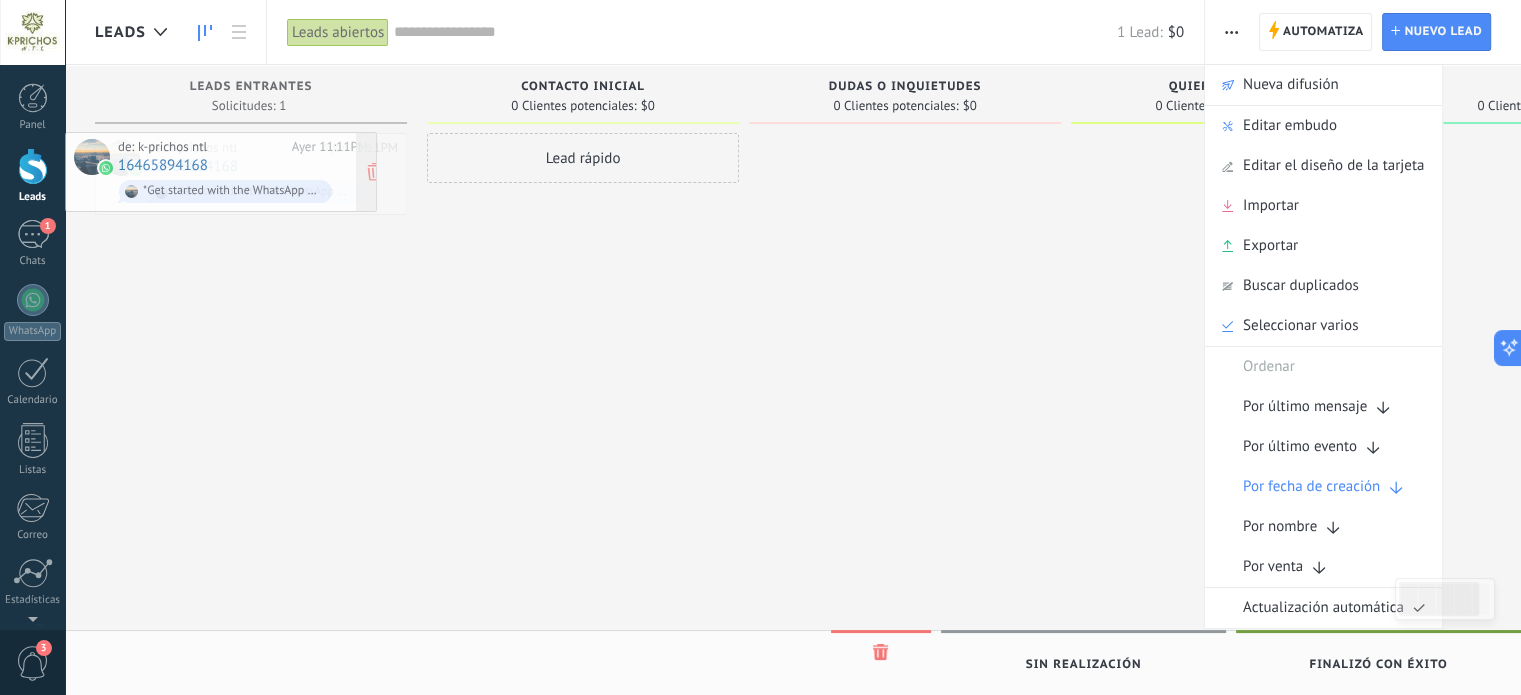 drag, startPoint x: 225, startPoint y: 177, endPoint x: 284, endPoint y: 223, distance: 74.8131 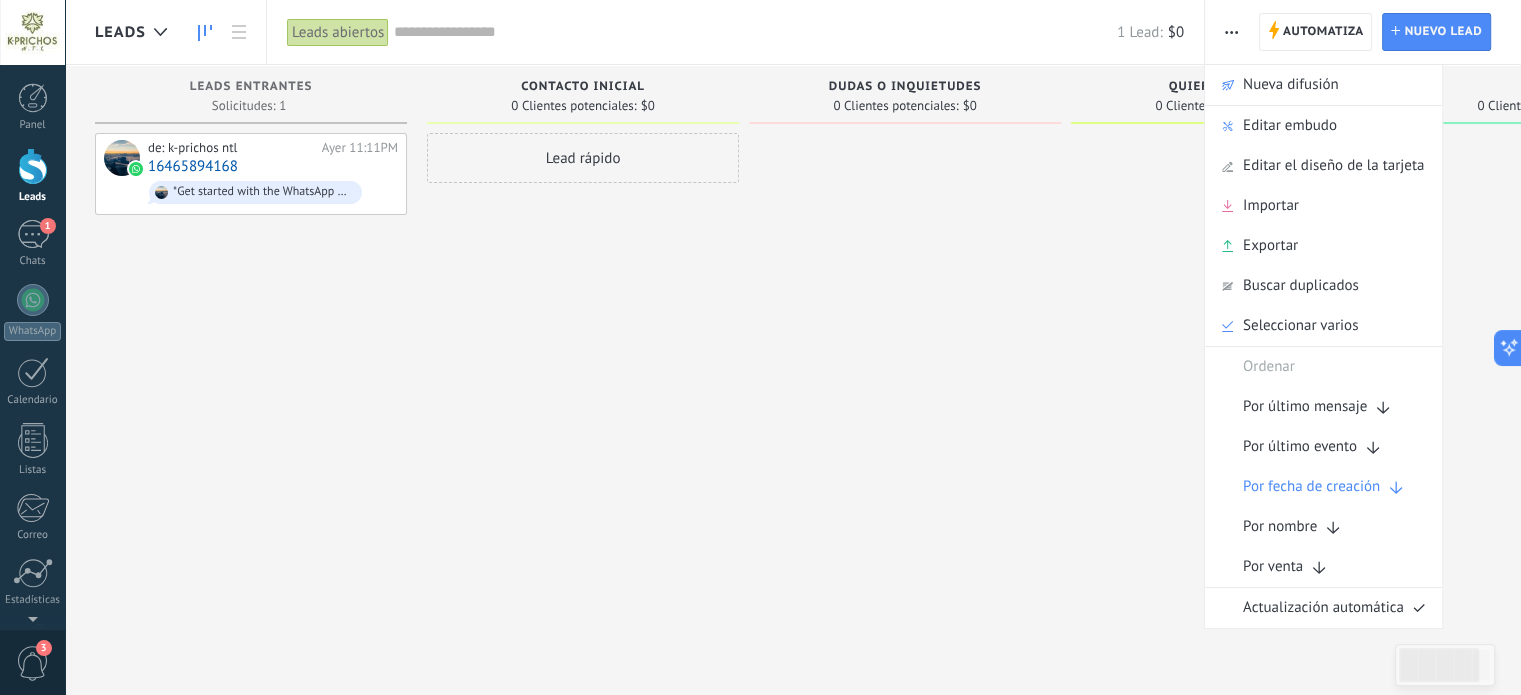 click on "Lead rápido" at bounding box center [583, 350] 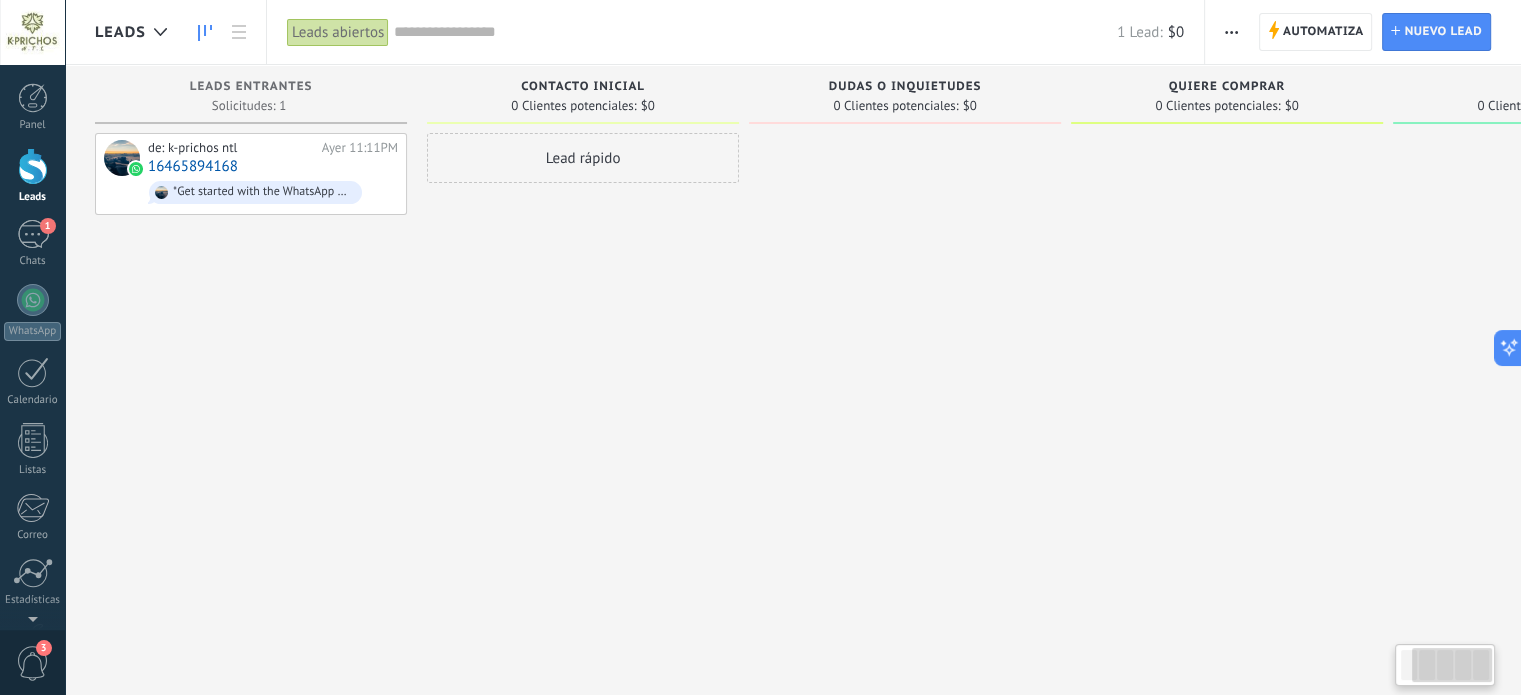 scroll, scrollTop: 0, scrollLeft: 214, axis: horizontal 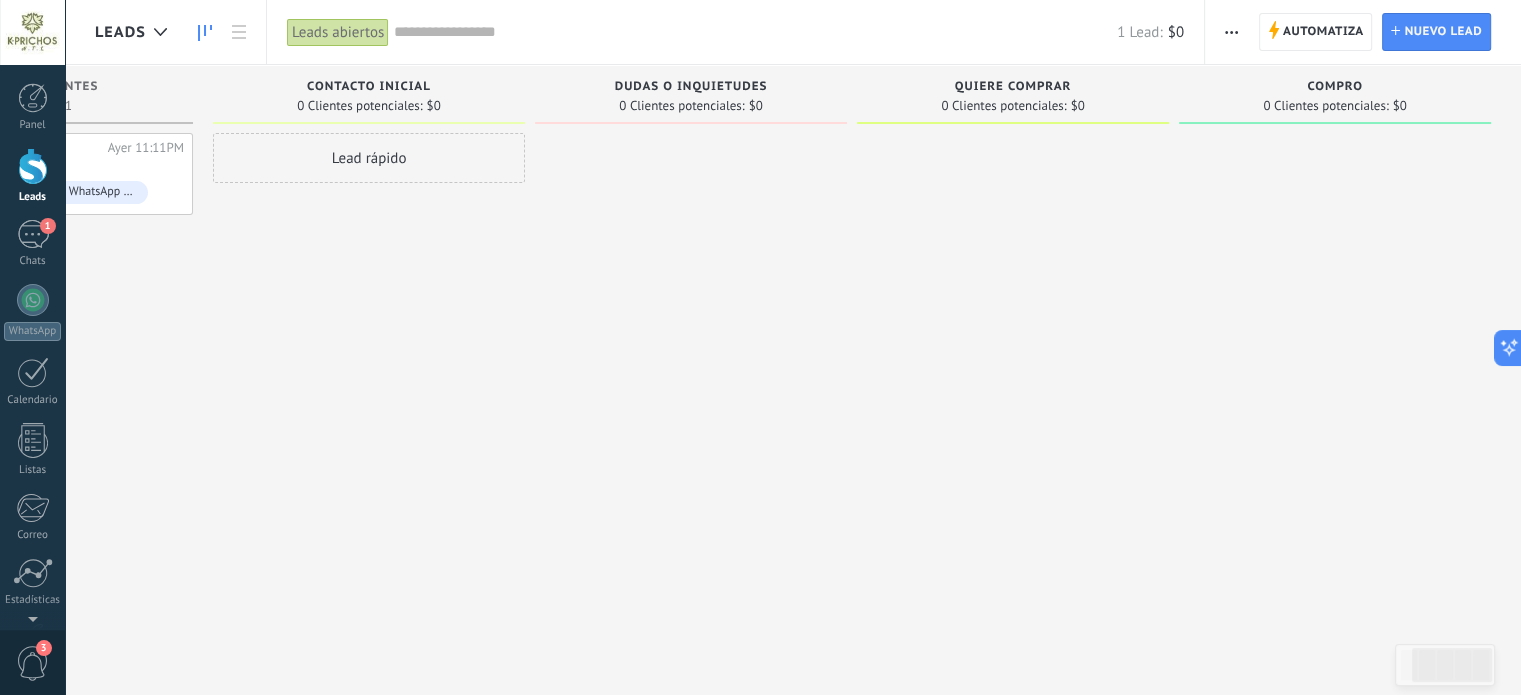 drag, startPoint x: 1491, startPoint y: 676, endPoint x: 1535, endPoint y: 660, distance: 46.818798 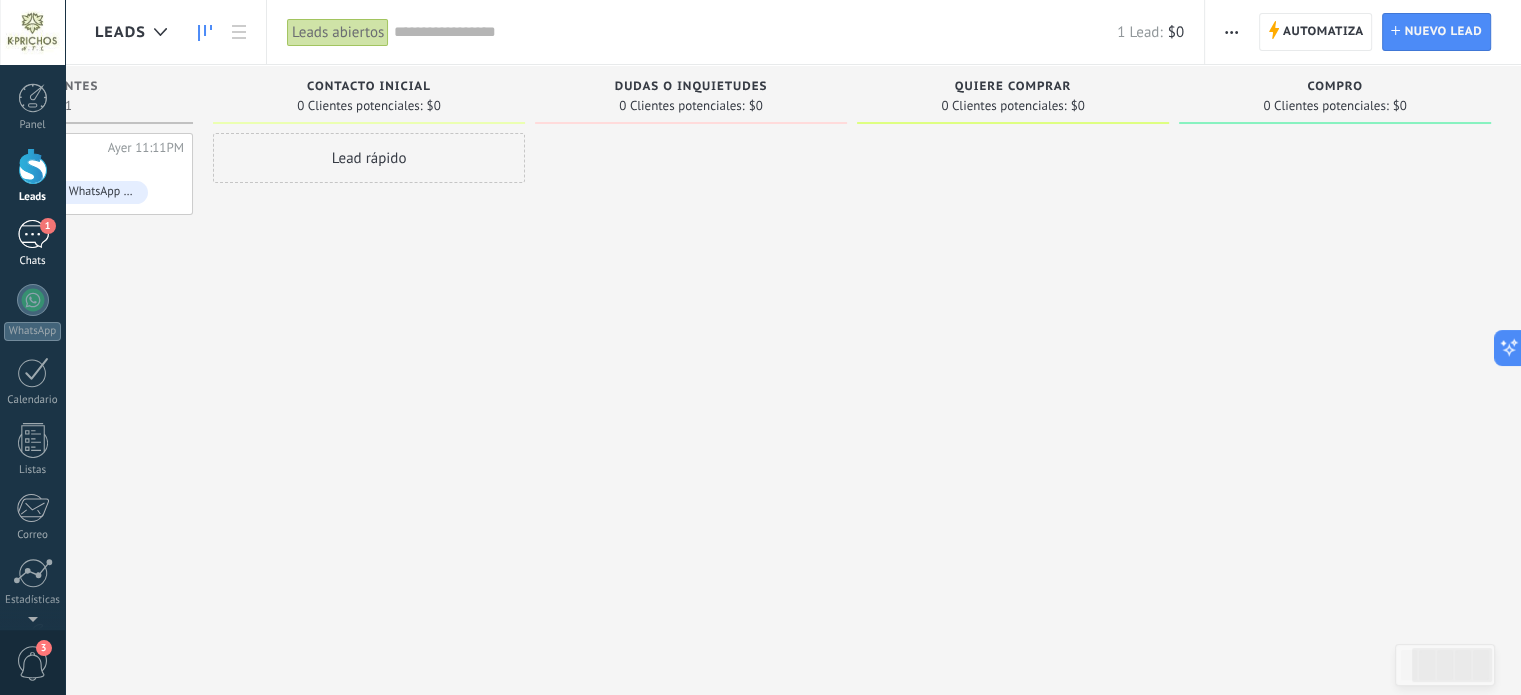 click on "1" at bounding box center (33, 234) 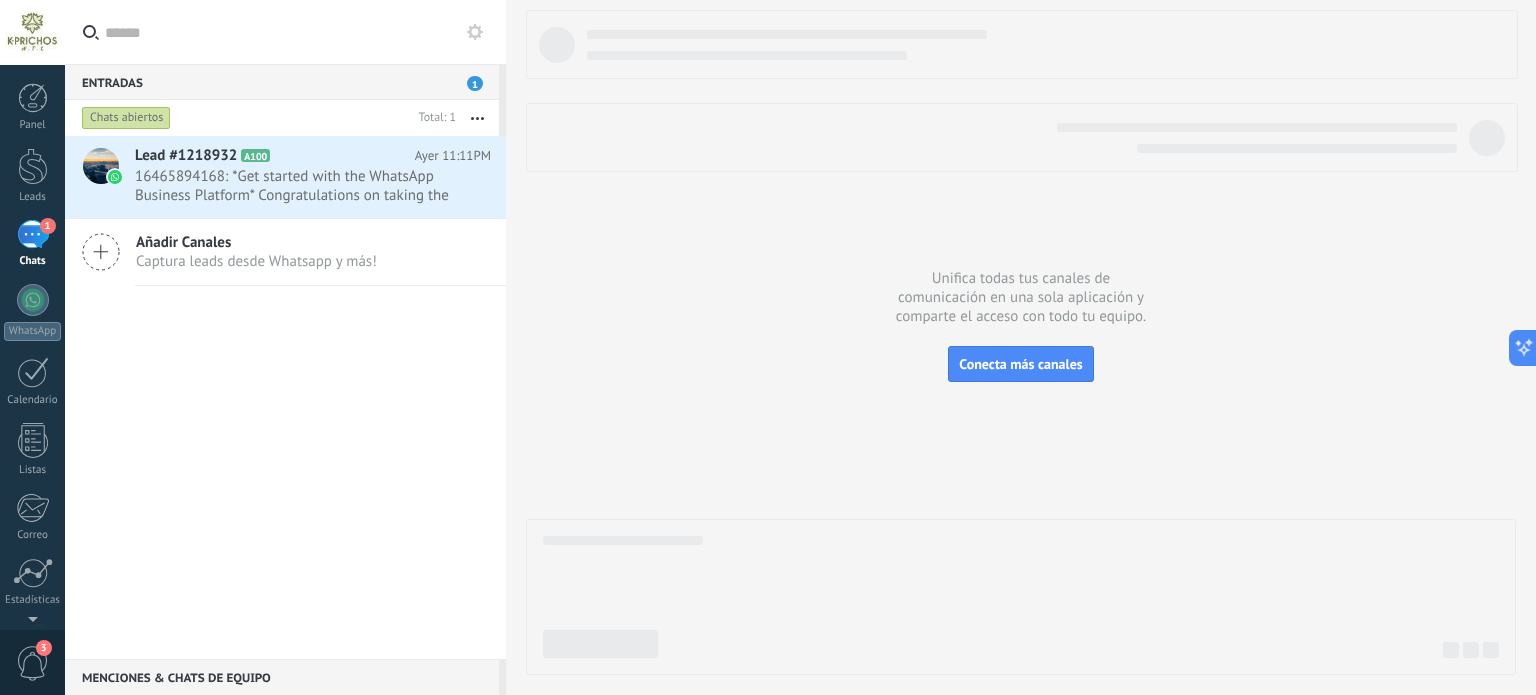click on "1
Chats" at bounding box center [32, 244] 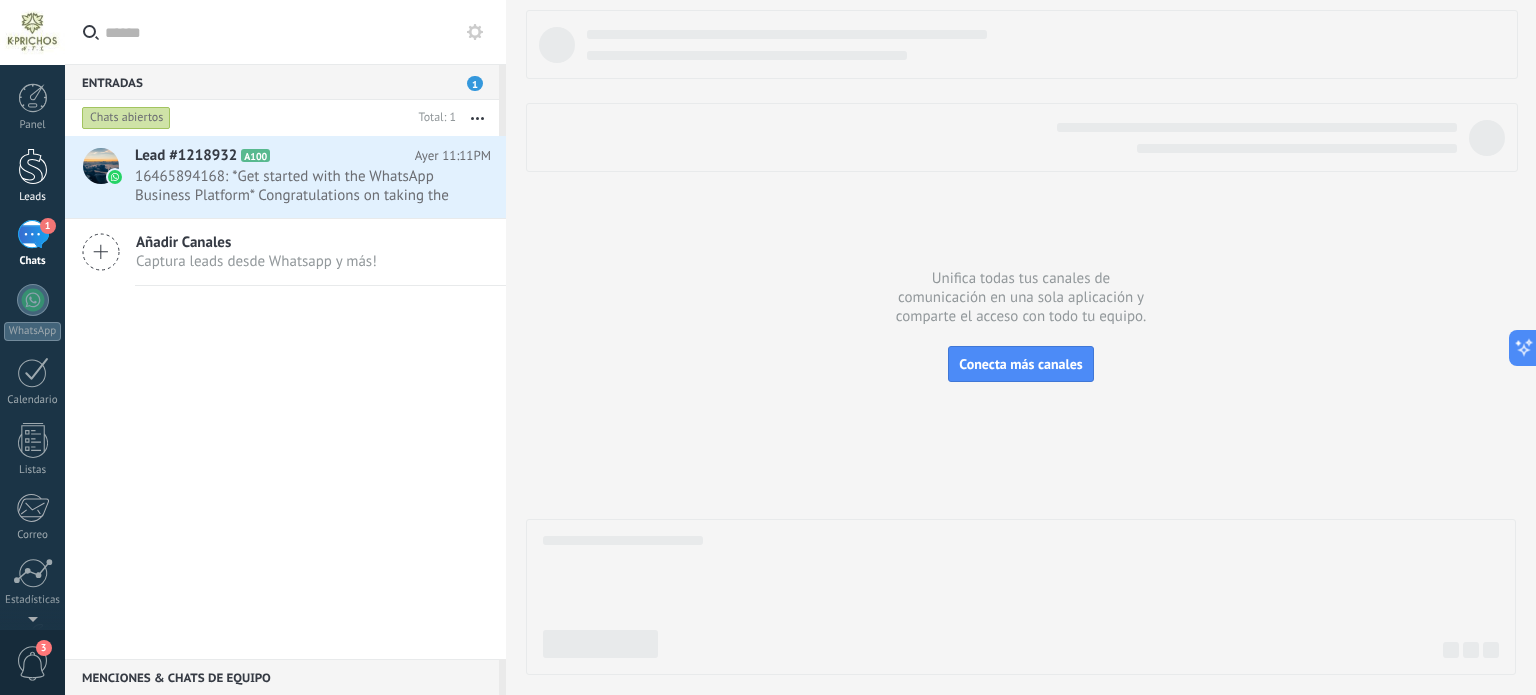 click at bounding box center [33, 166] 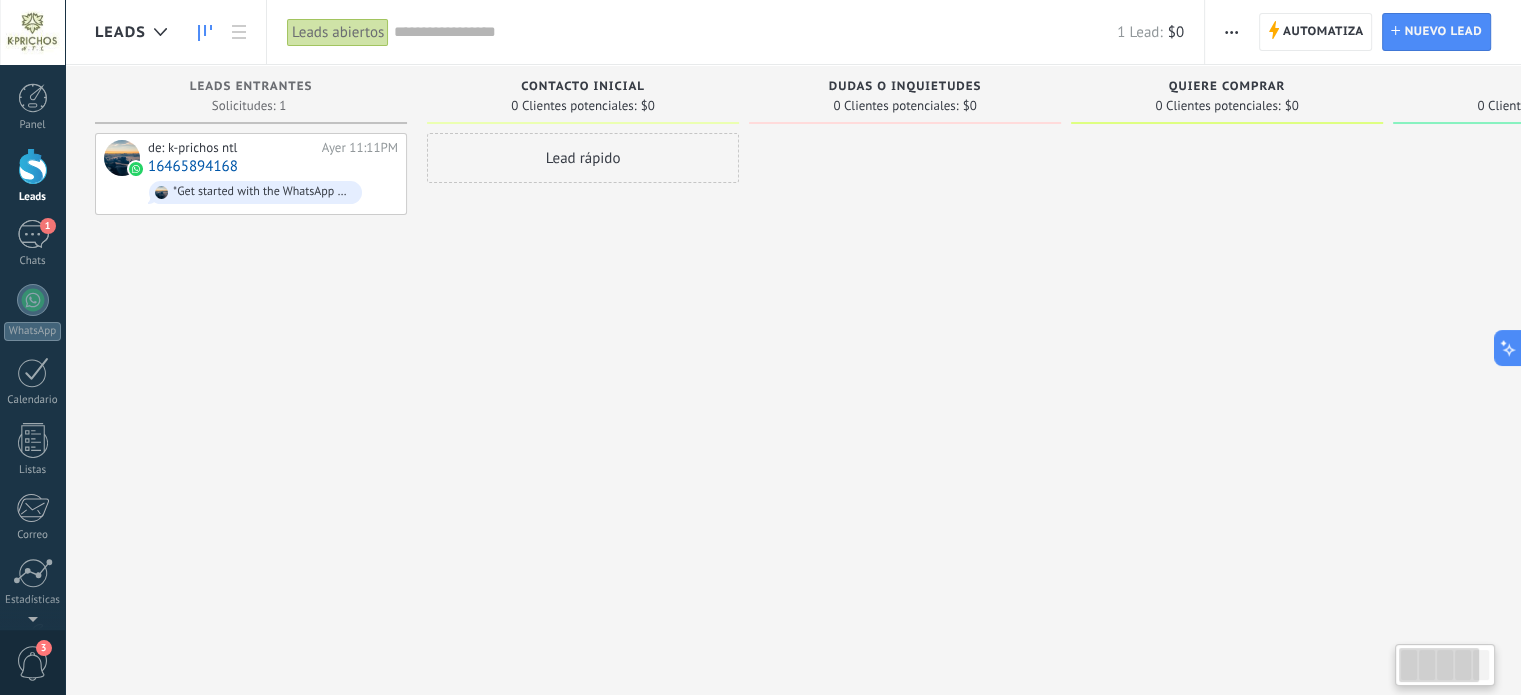 drag, startPoint x: 1428, startPoint y: 688, endPoint x: 1462, endPoint y: 660, distance: 44.04543 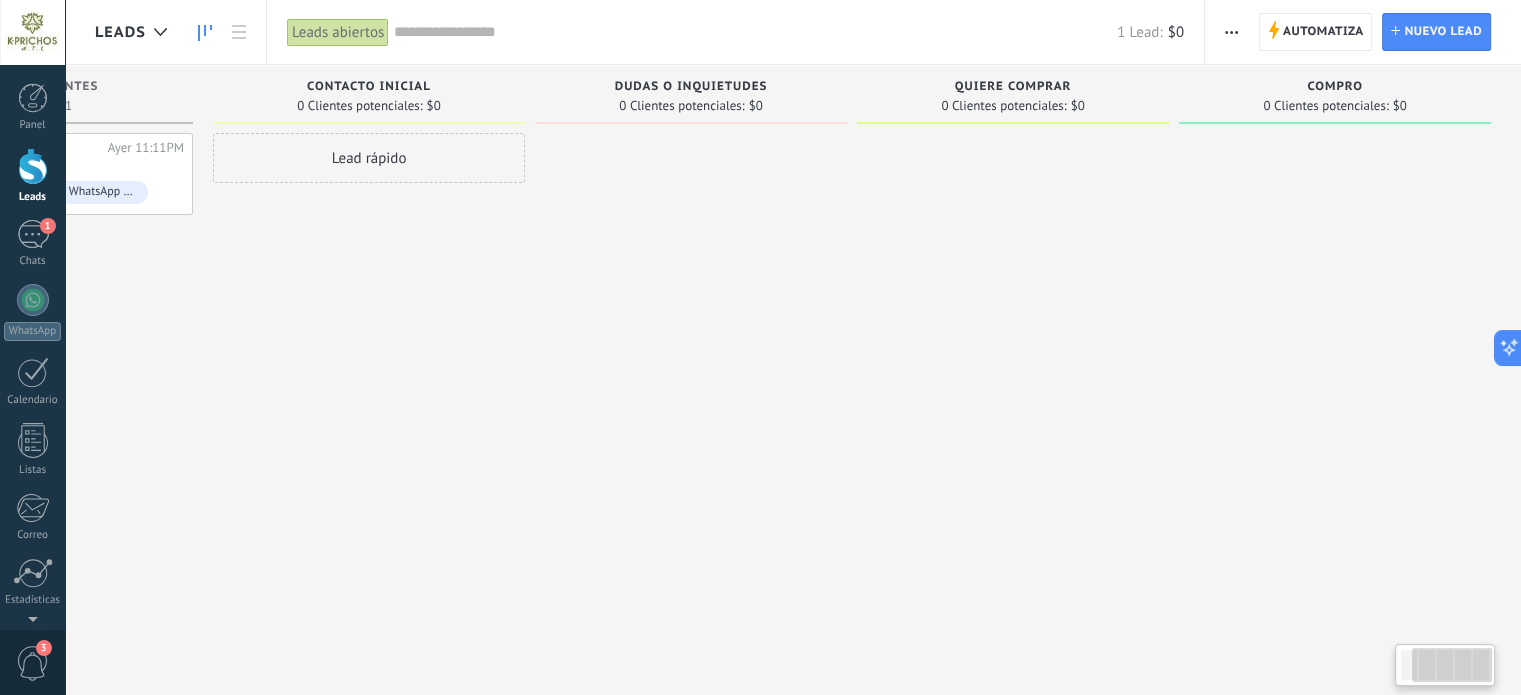 scroll, scrollTop: 0, scrollLeft: 15, axis: horizontal 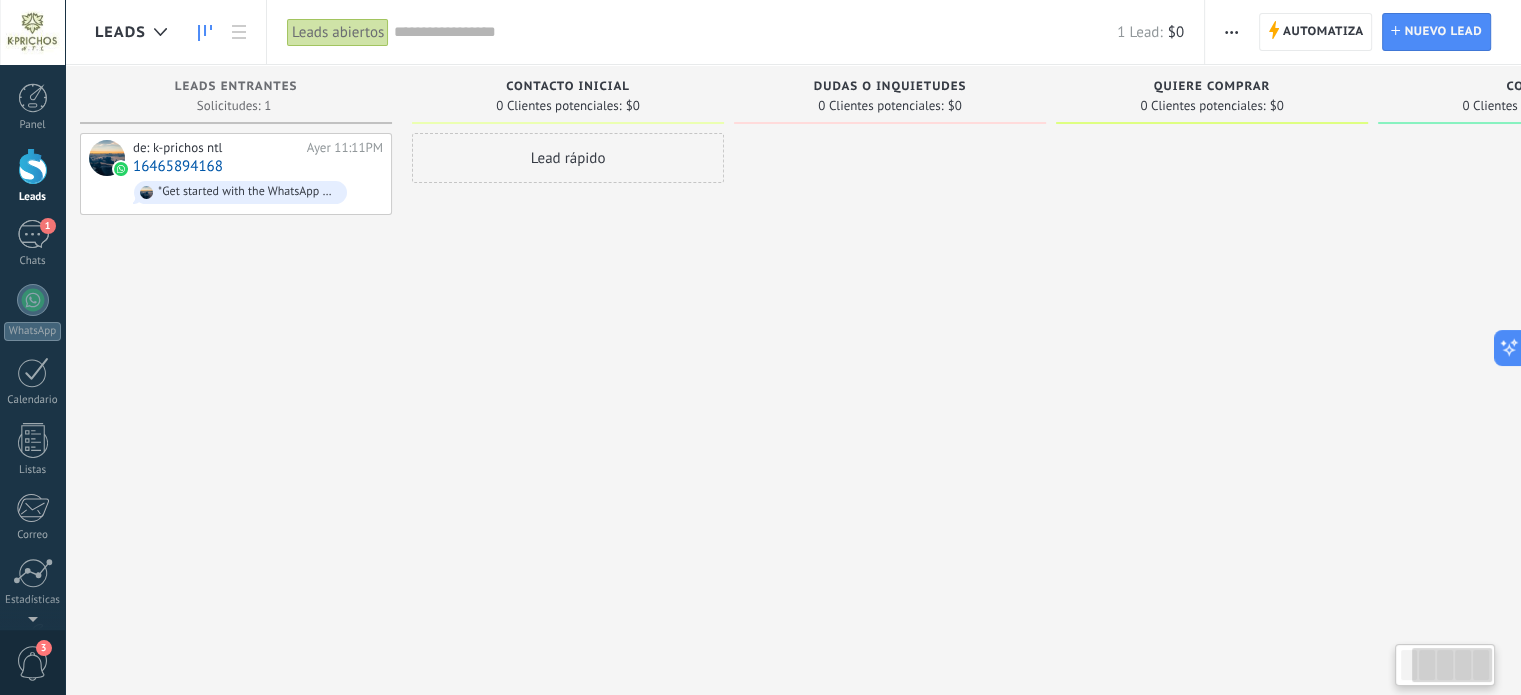 drag, startPoint x: 1457, startPoint y: 660, endPoint x: 1232, endPoint y: 675, distance: 225.49945 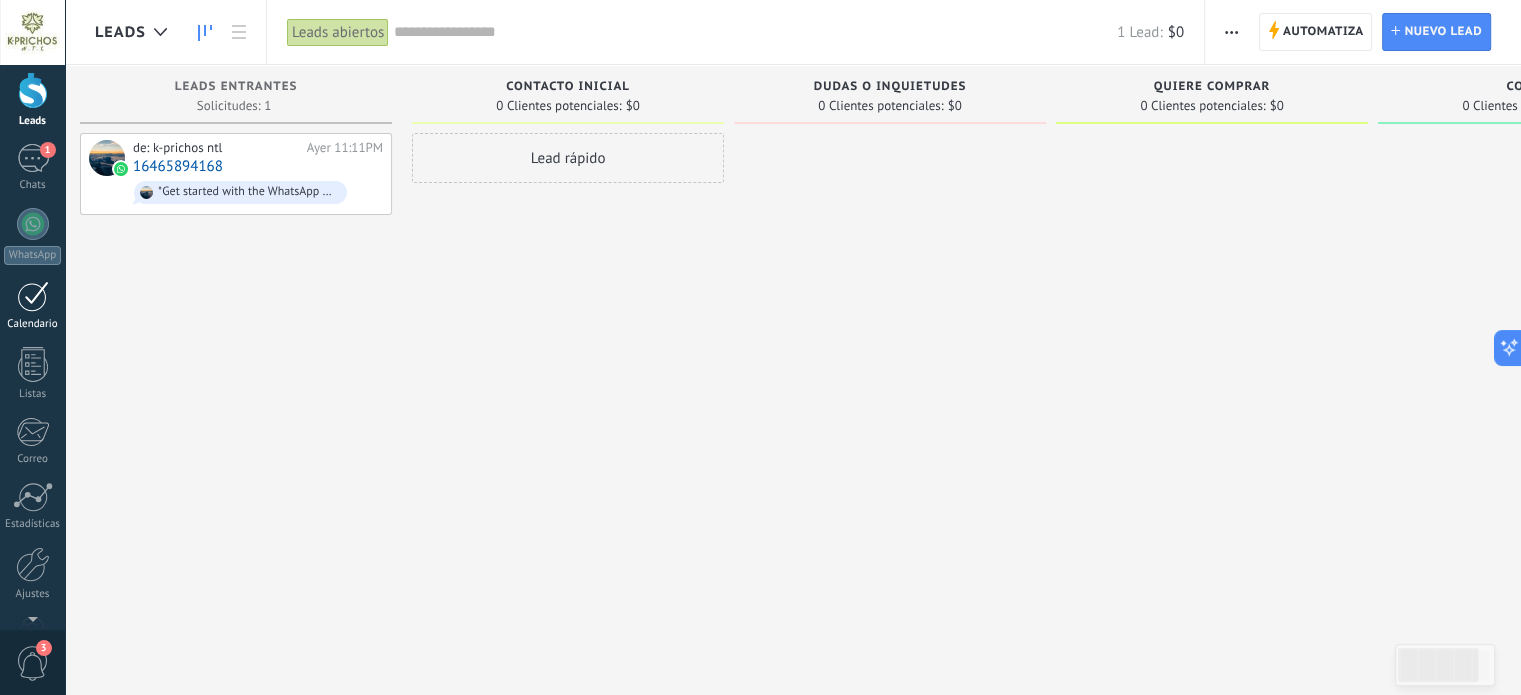 scroll, scrollTop: 136, scrollLeft: 0, axis: vertical 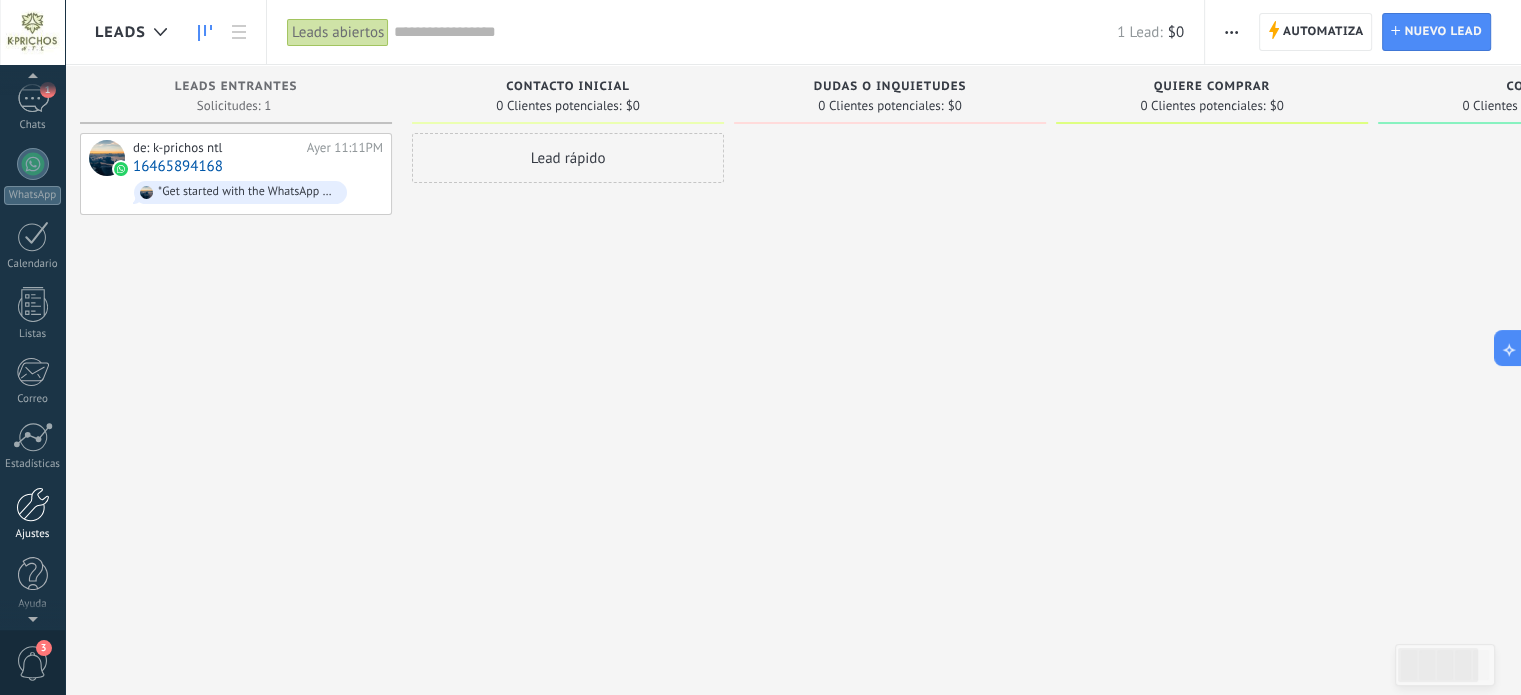 click at bounding box center (33, 504) 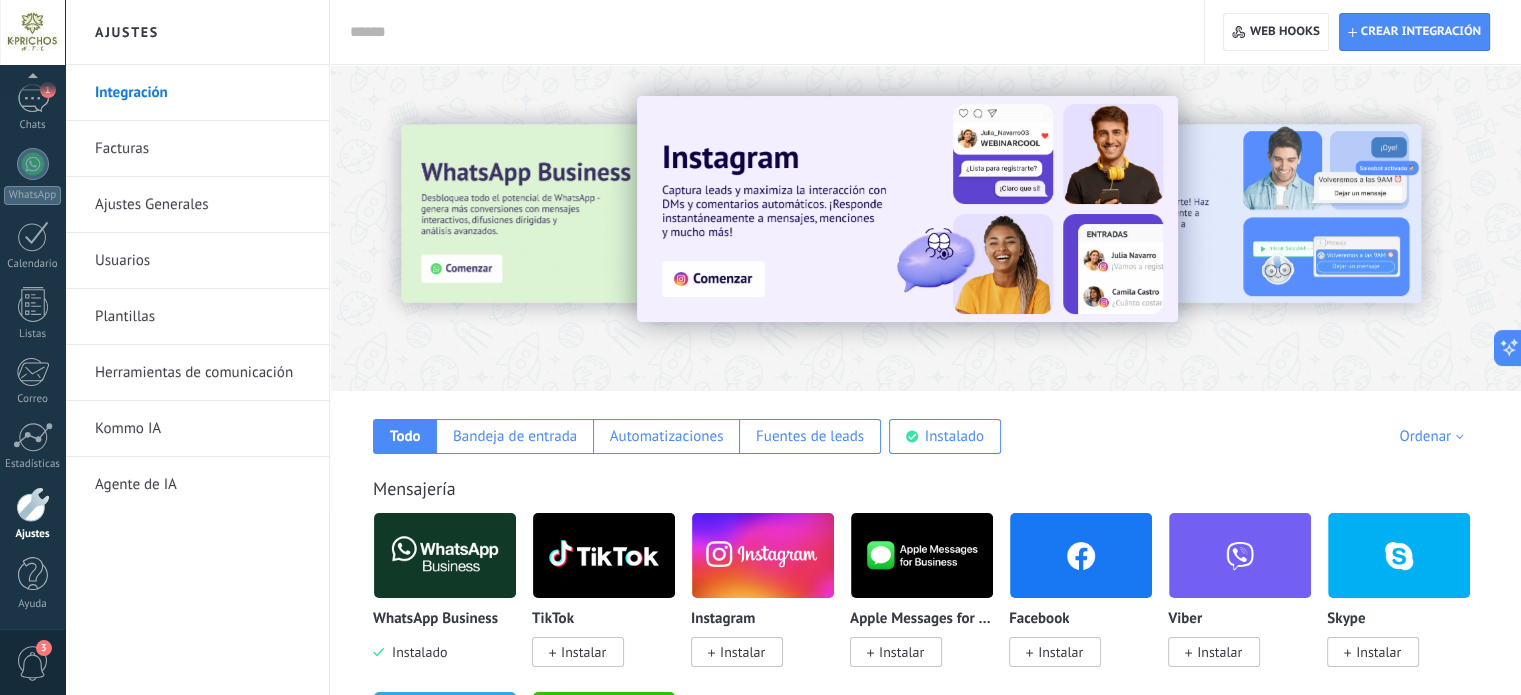 click on "Herramientas de comunicación" at bounding box center [202, 373] 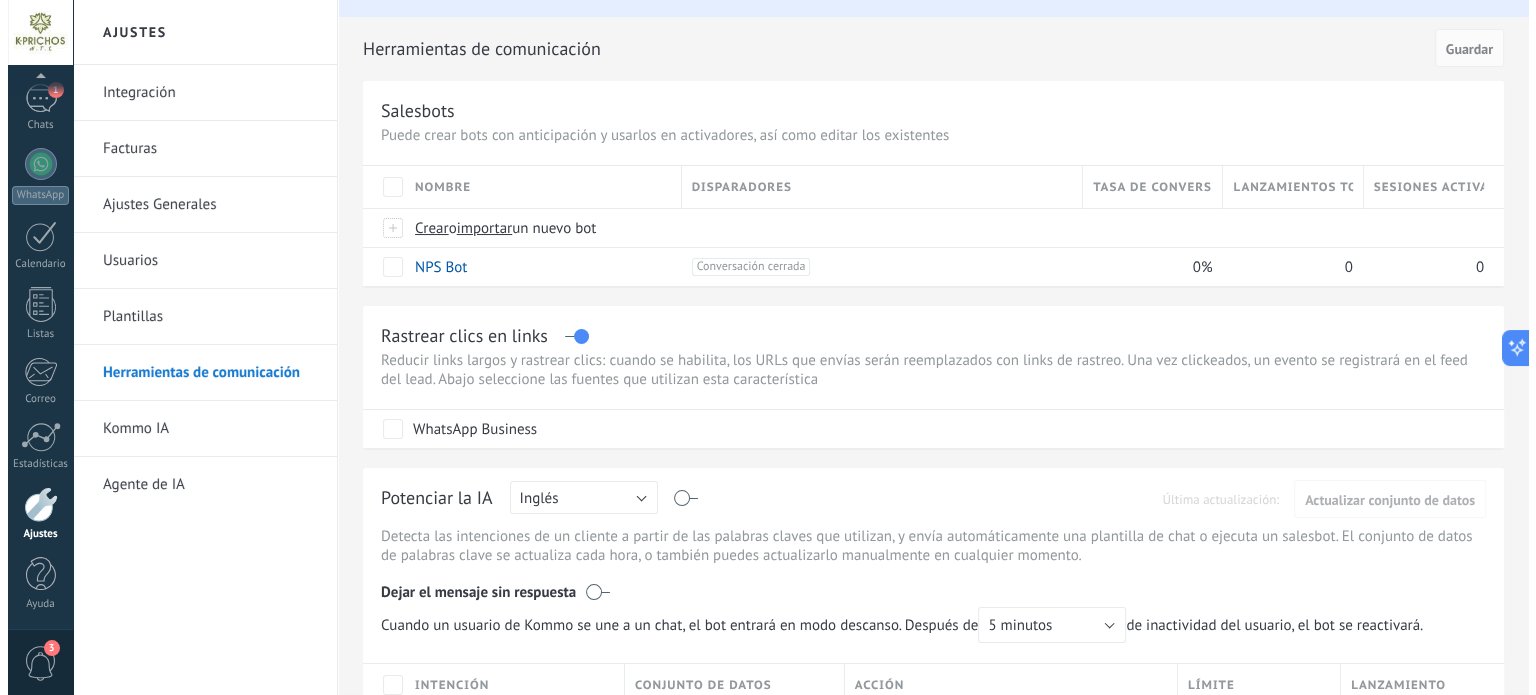 scroll, scrollTop: 0, scrollLeft: 0, axis: both 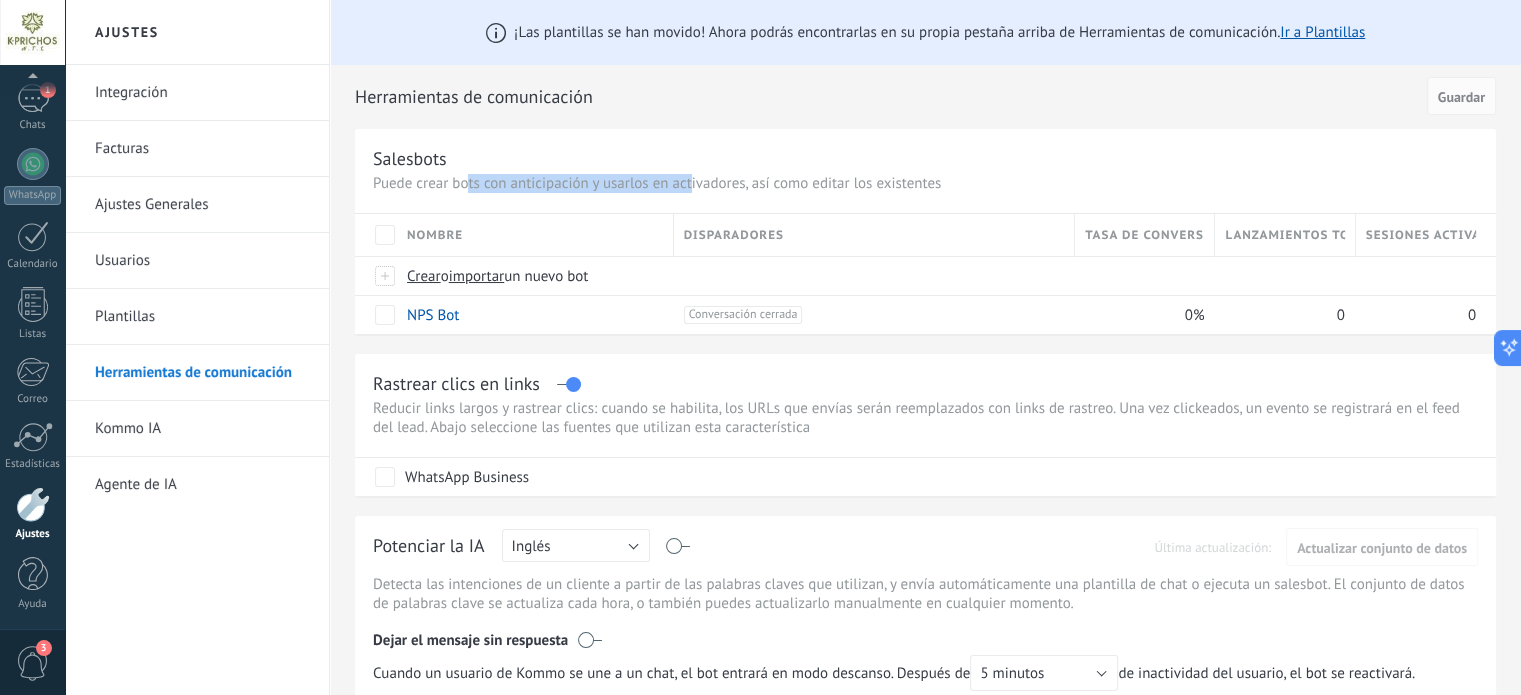 drag, startPoint x: 470, startPoint y: 183, endPoint x: 693, endPoint y: 187, distance: 223.03587 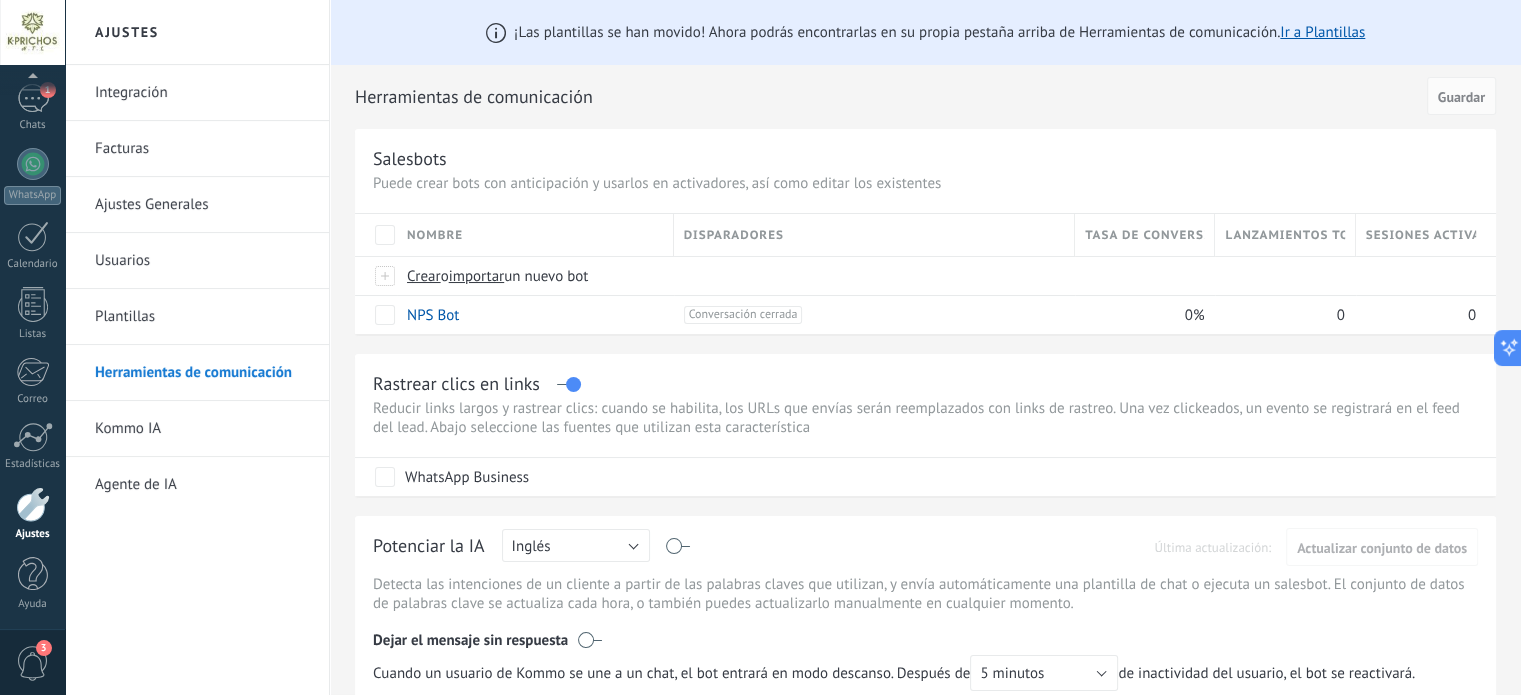 click on "Salesbots Puede crear bots con anticipación y usarlos en activadores, así como editar los existentes Actualizar a Avanzado Nombre Disparadores Tasa de conversión Lanzamientos totales Sesiones activas        Crear  o  importar  un nuevo bot              NPS Bot +1 Conversación cerrada +0 0% 0 0 Mostrar más avanzado" at bounding box center (925, 231) 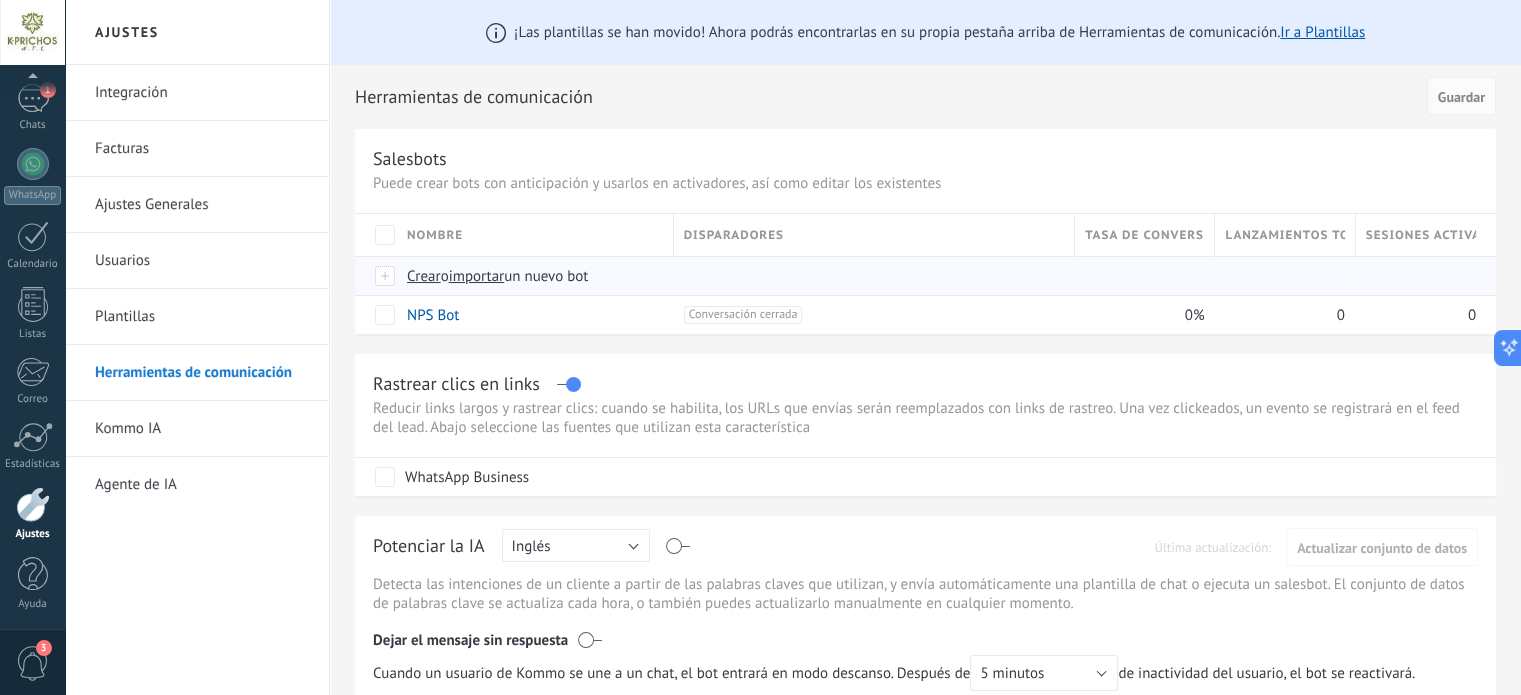 click on "un nuevo bot" at bounding box center [546, 276] 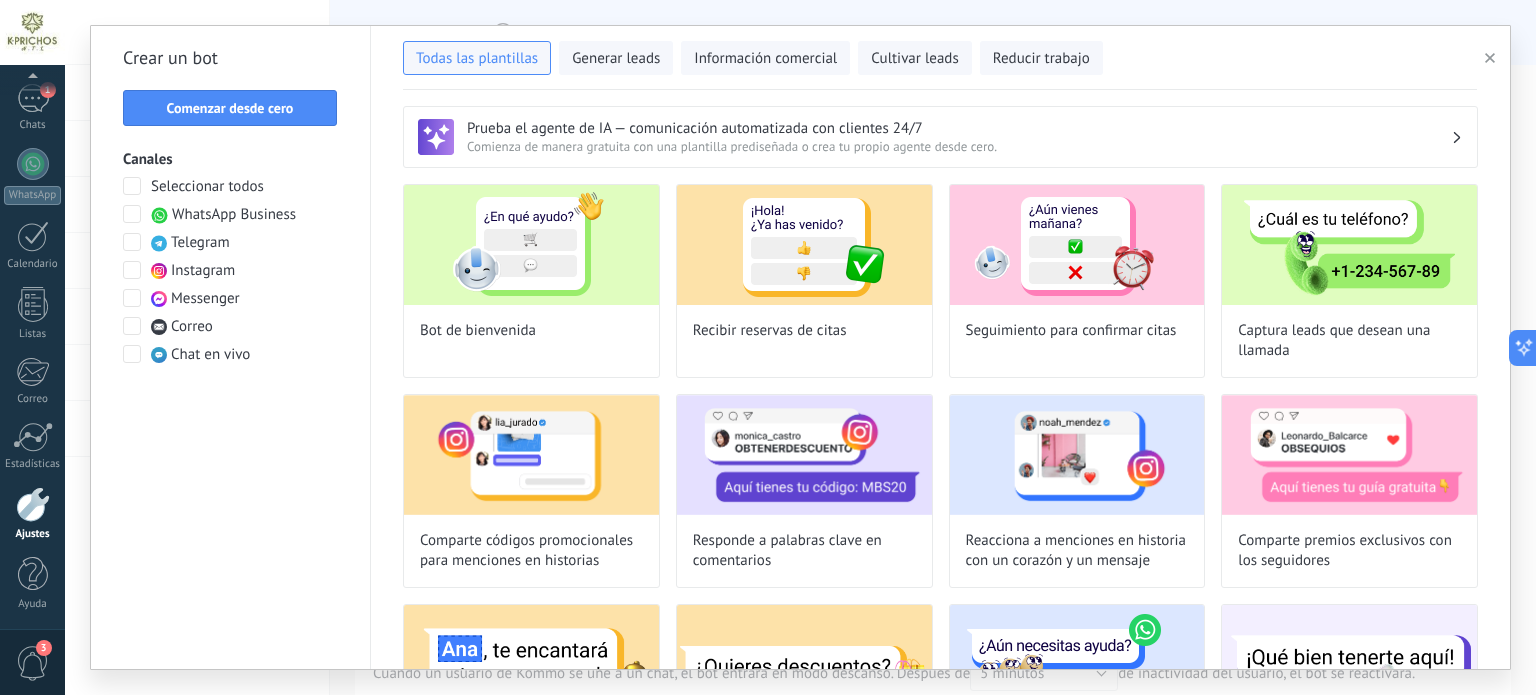 click on "Todas las plantillas Generar leads Información comercial Cultivar leads Reducir trabajo" at bounding box center [940, 58] 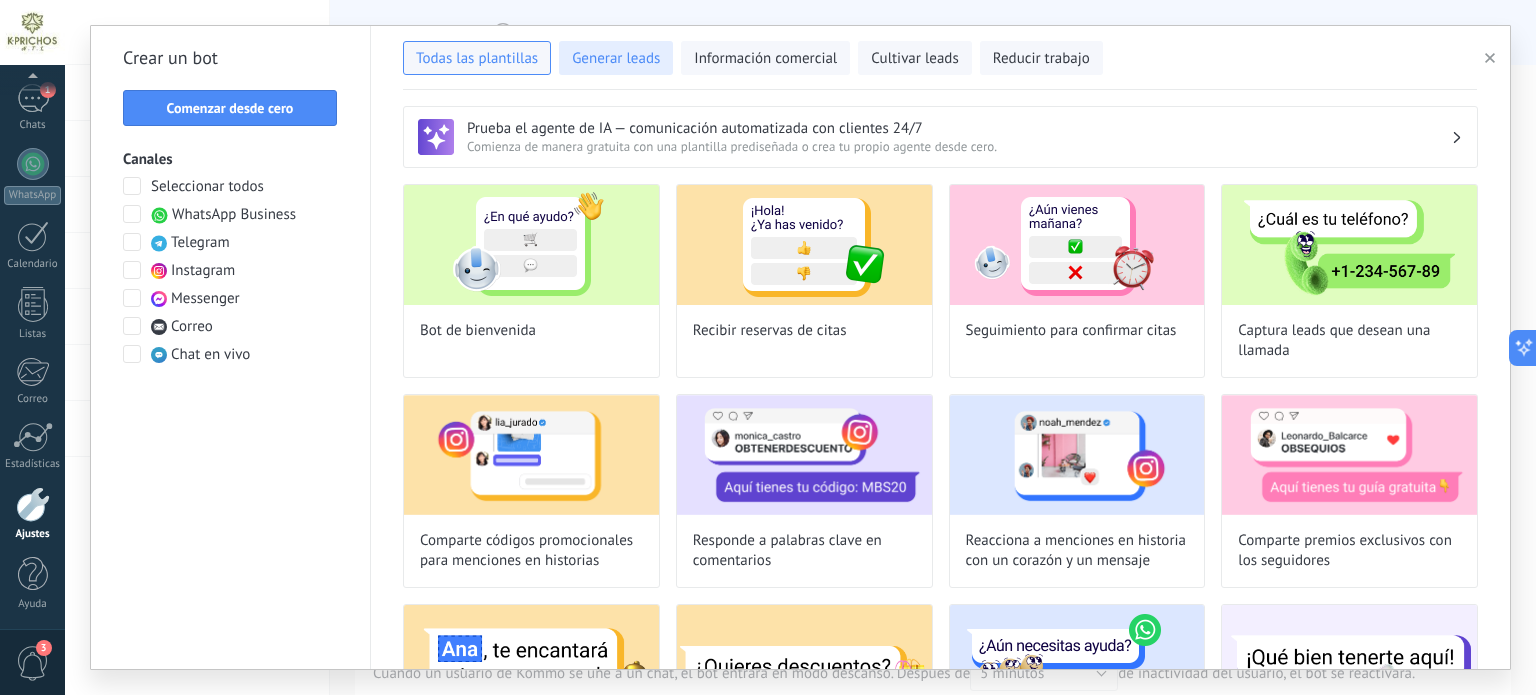 click on "Generar leads" at bounding box center [616, 59] 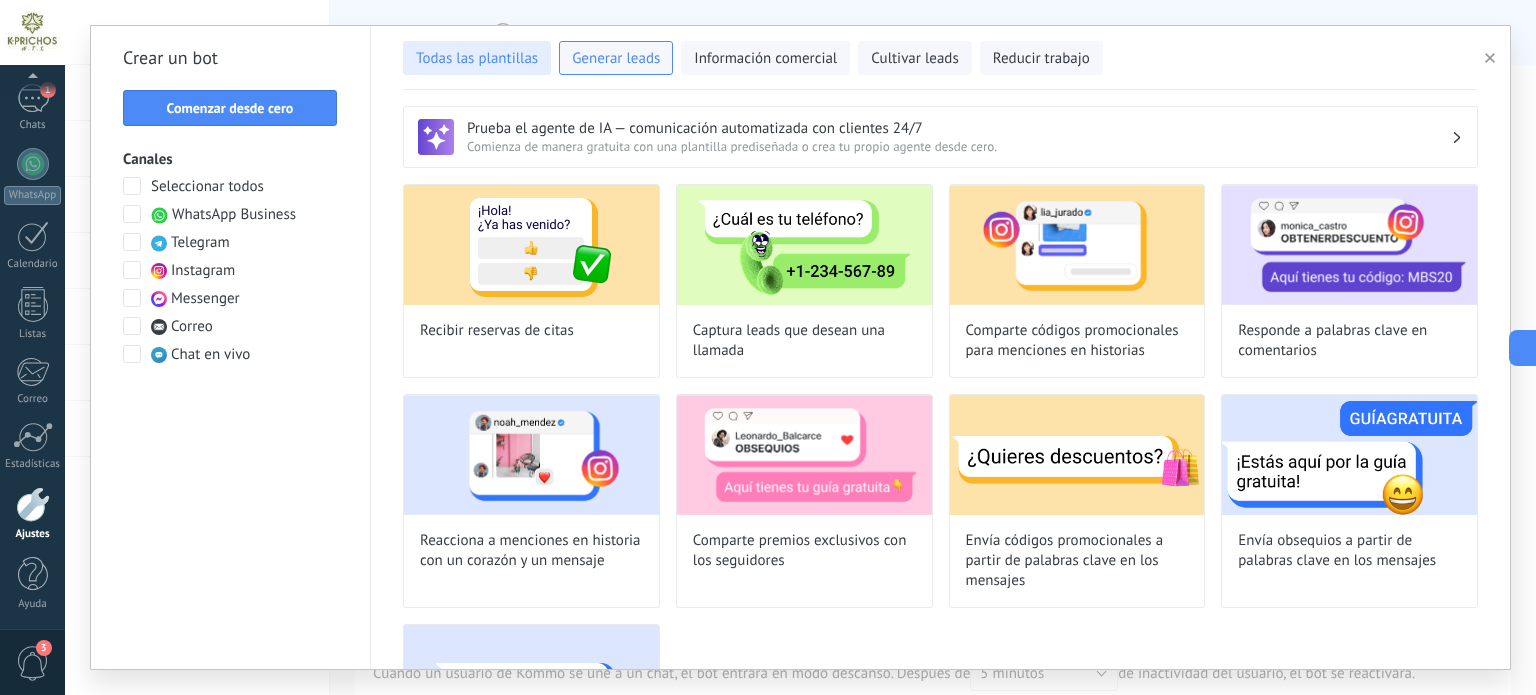 click on "Todas las plantillas" at bounding box center [477, 59] 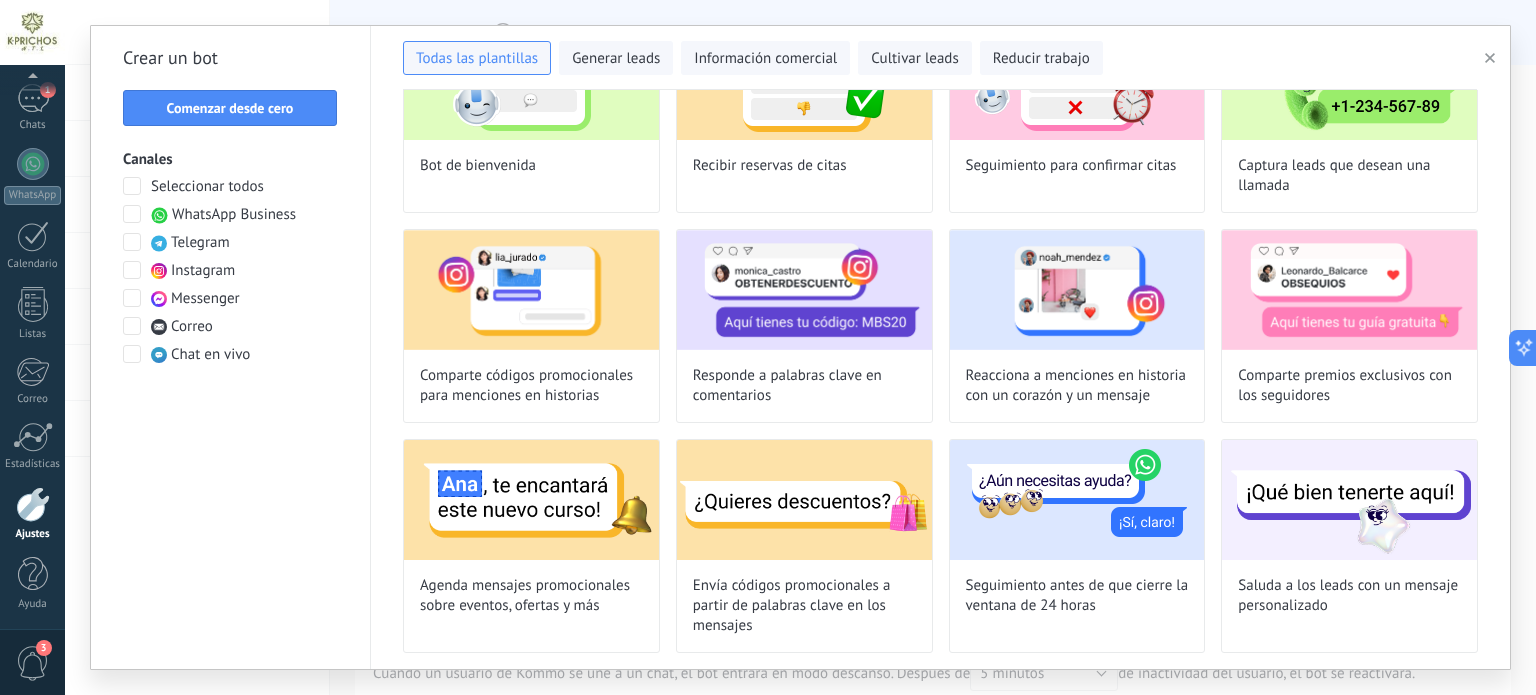 scroll, scrollTop: 200, scrollLeft: 0, axis: vertical 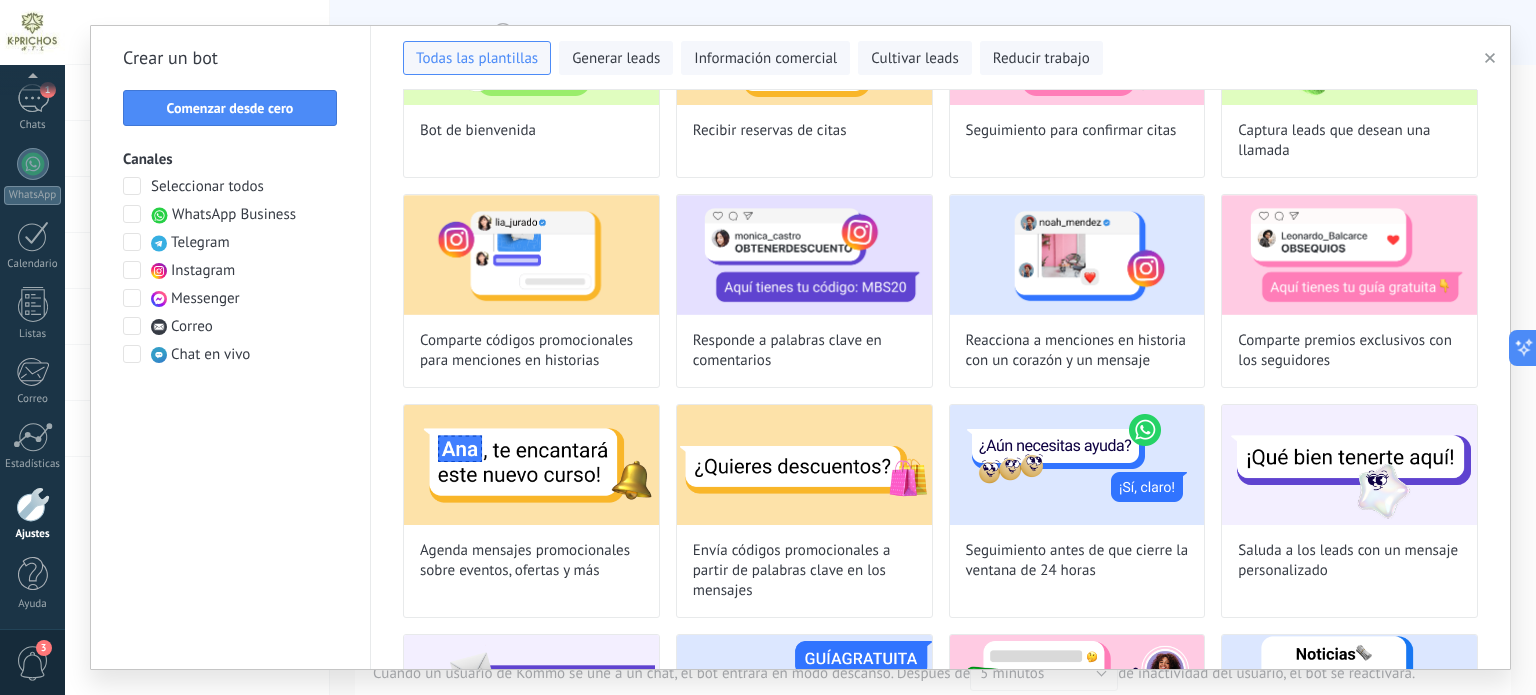 click on "WhatsApp Business" at bounding box center [234, 215] 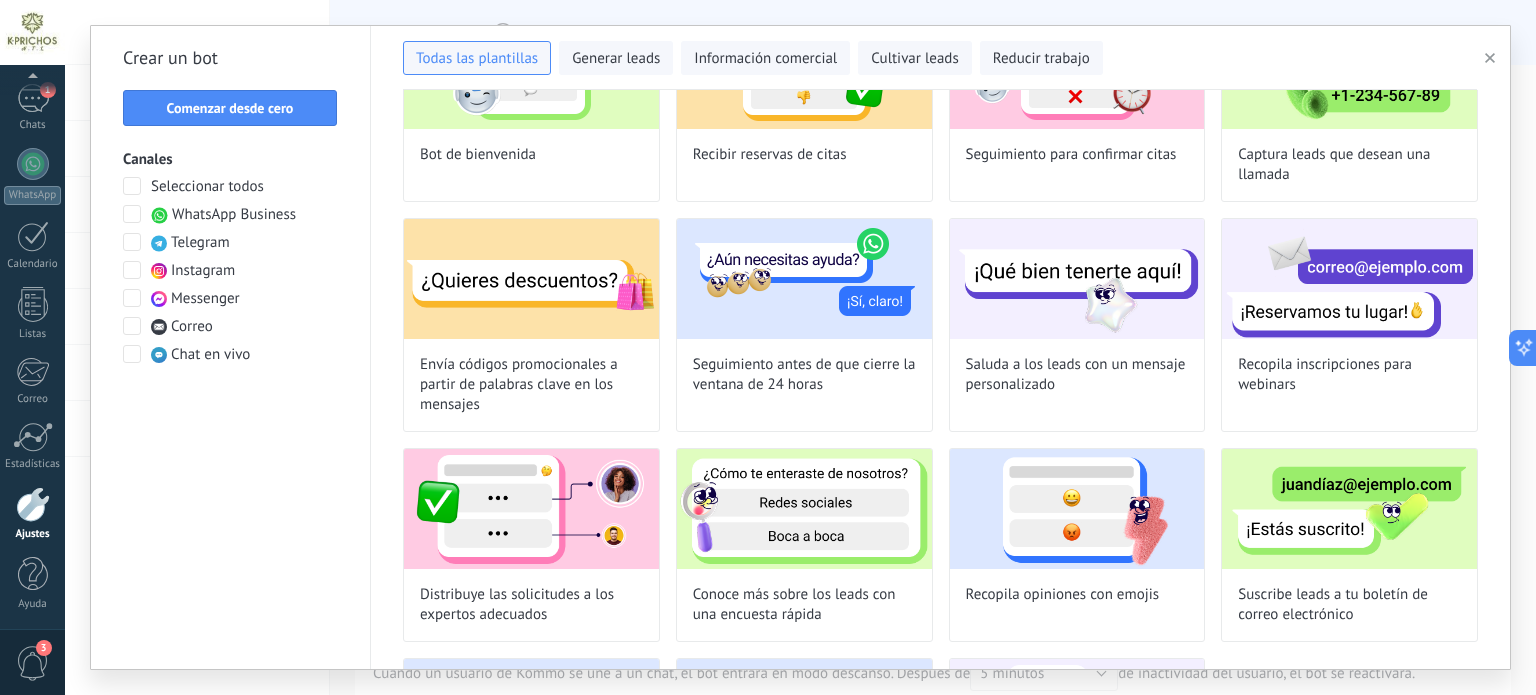 scroll, scrollTop: 0, scrollLeft: 0, axis: both 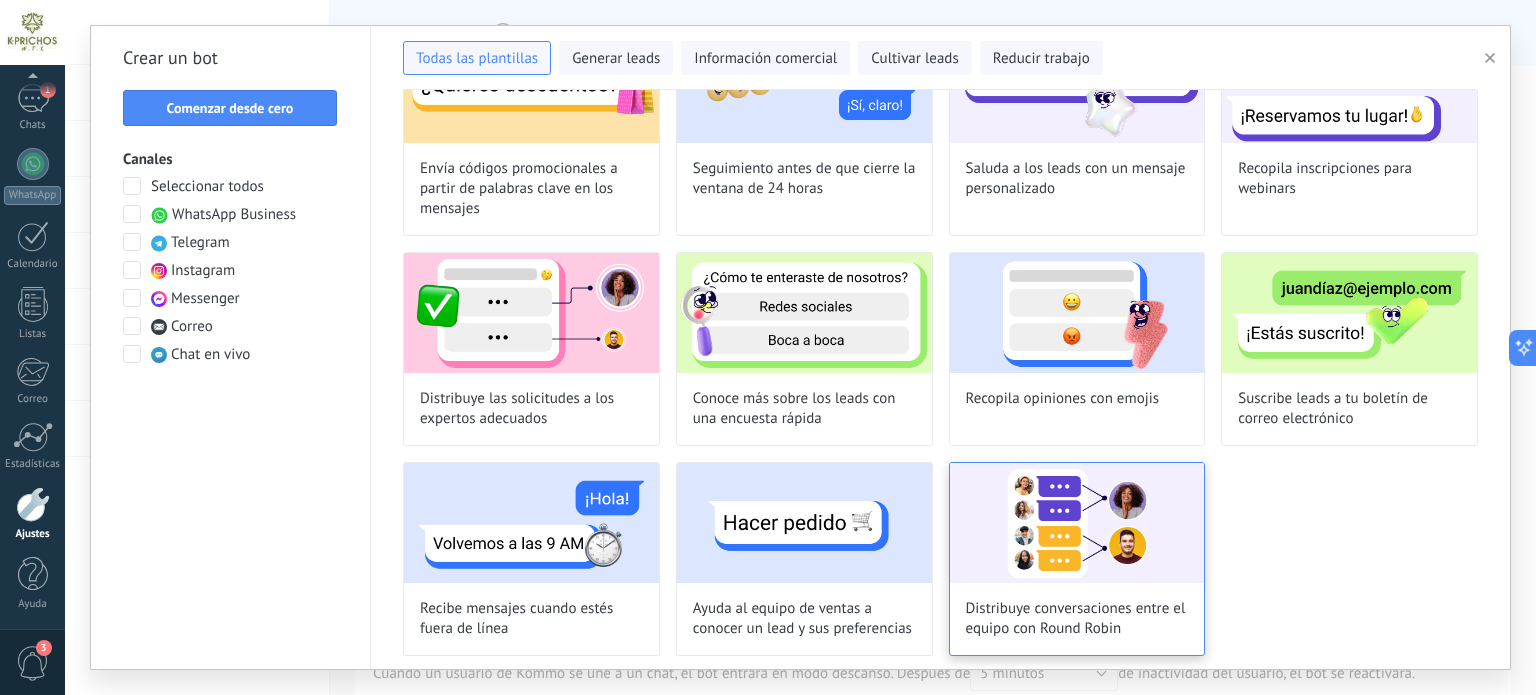 click at bounding box center (1077, 523) 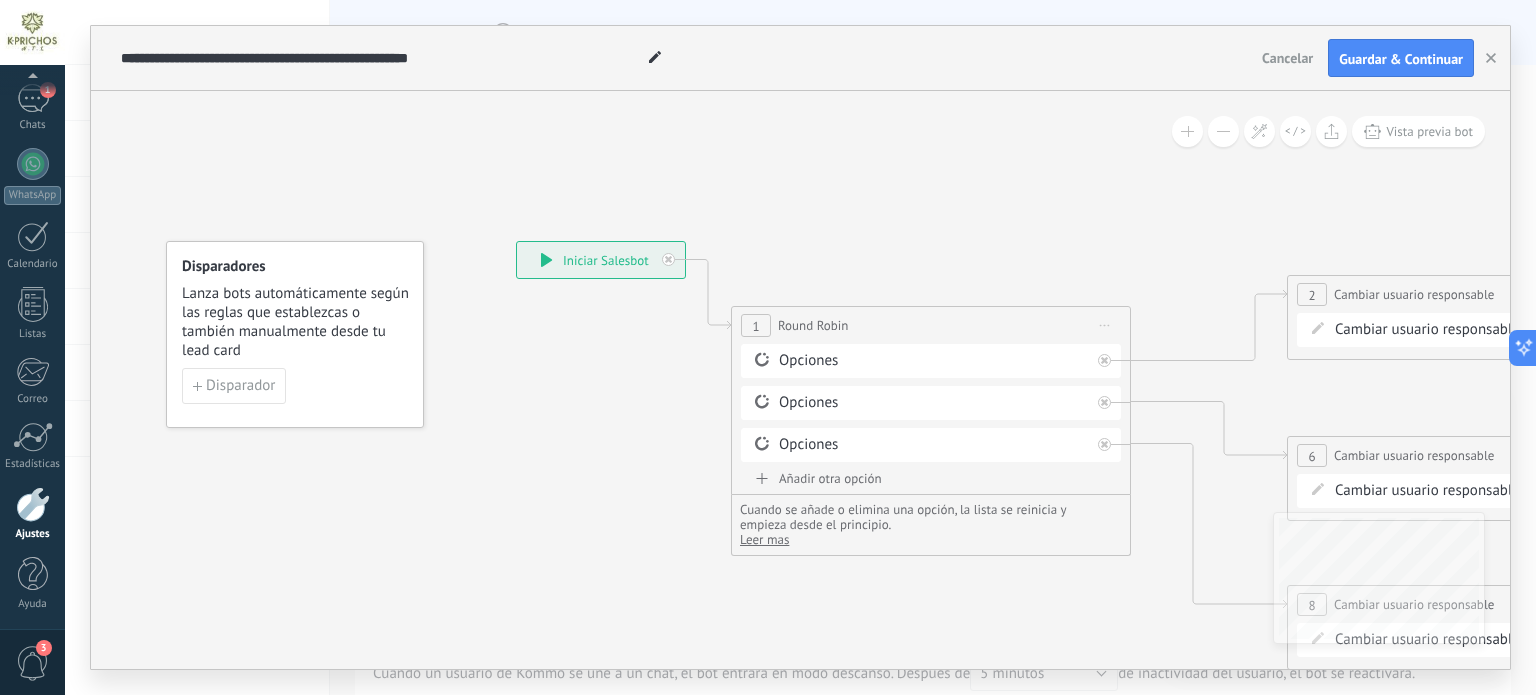 click on "Cancelar" at bounding box center (1287, 58) 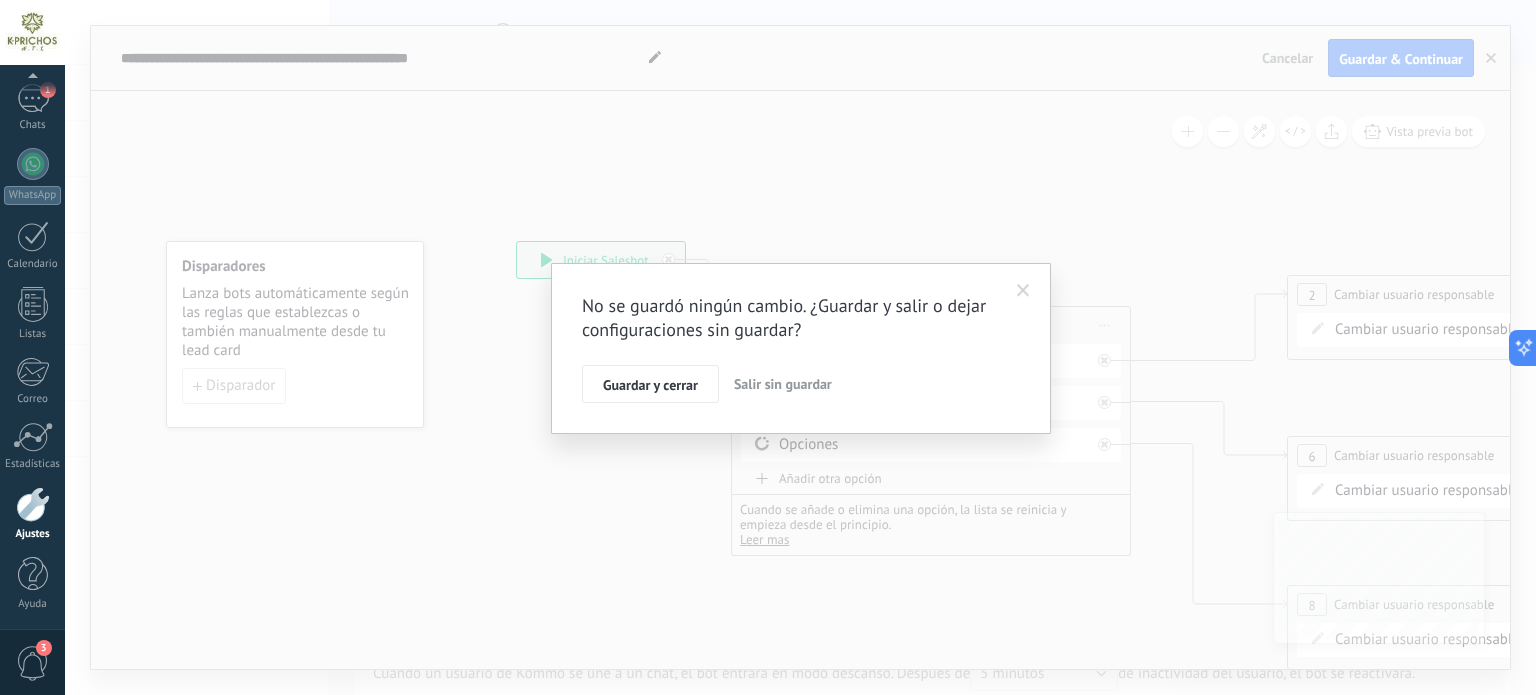 click on "Salir sin guardar" at bounding box center [783, 384] 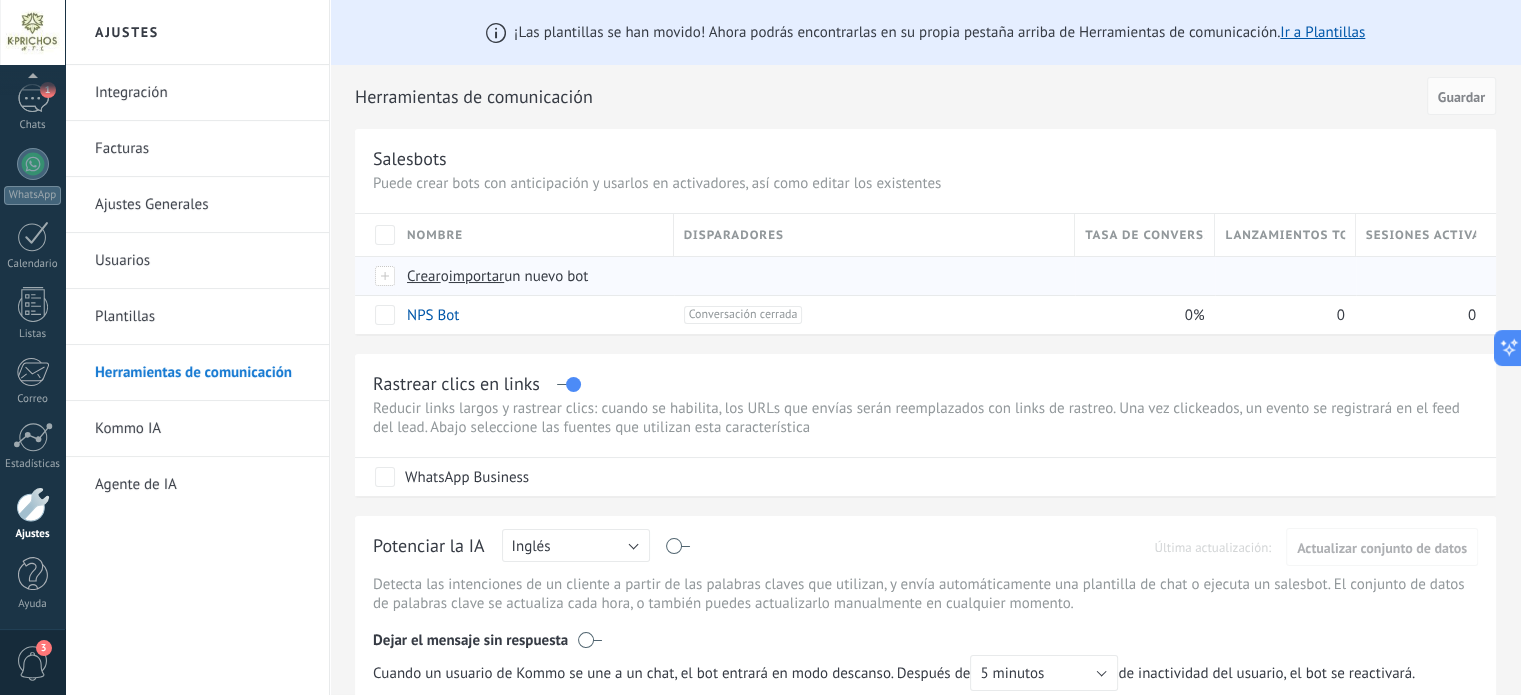 click on "Crear" at bounding box center [424, 276] 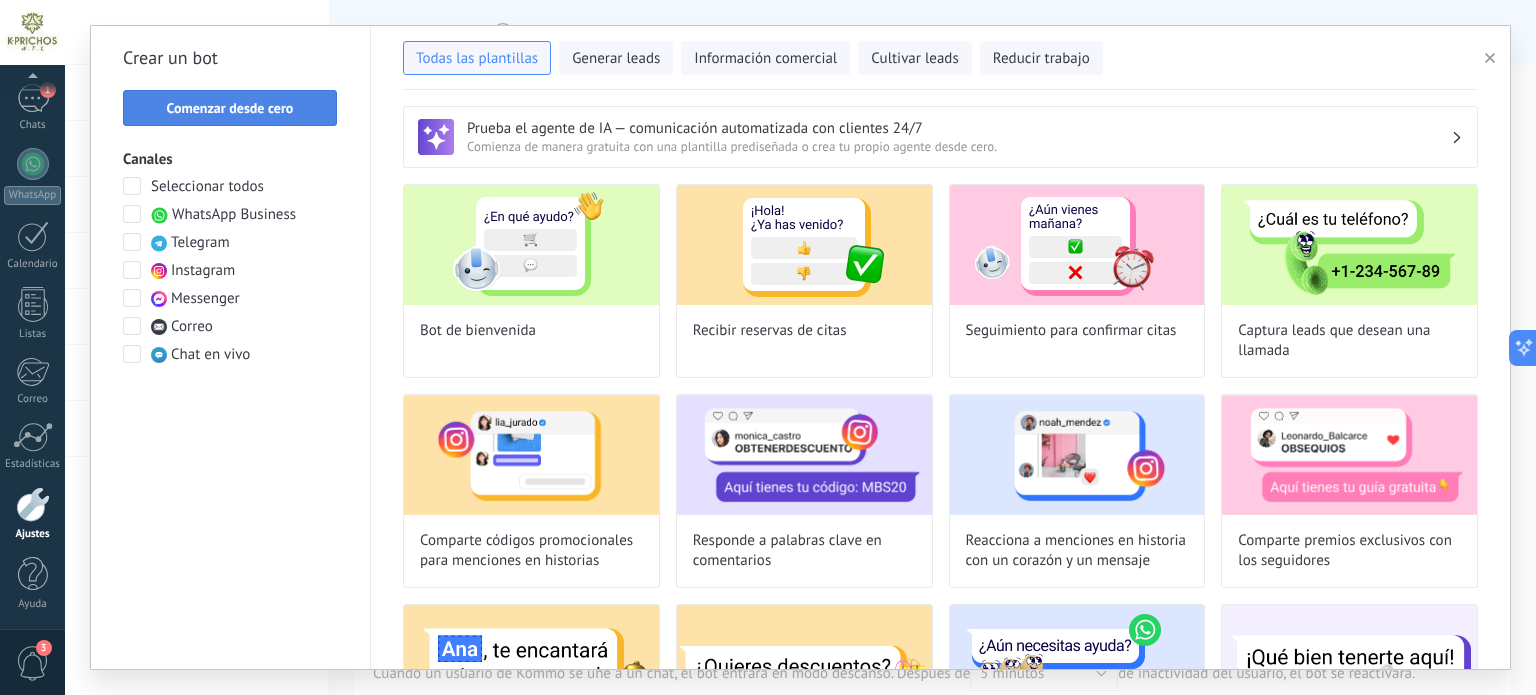 click on "Comenzar desde cero" at bounding box center [230, 108] 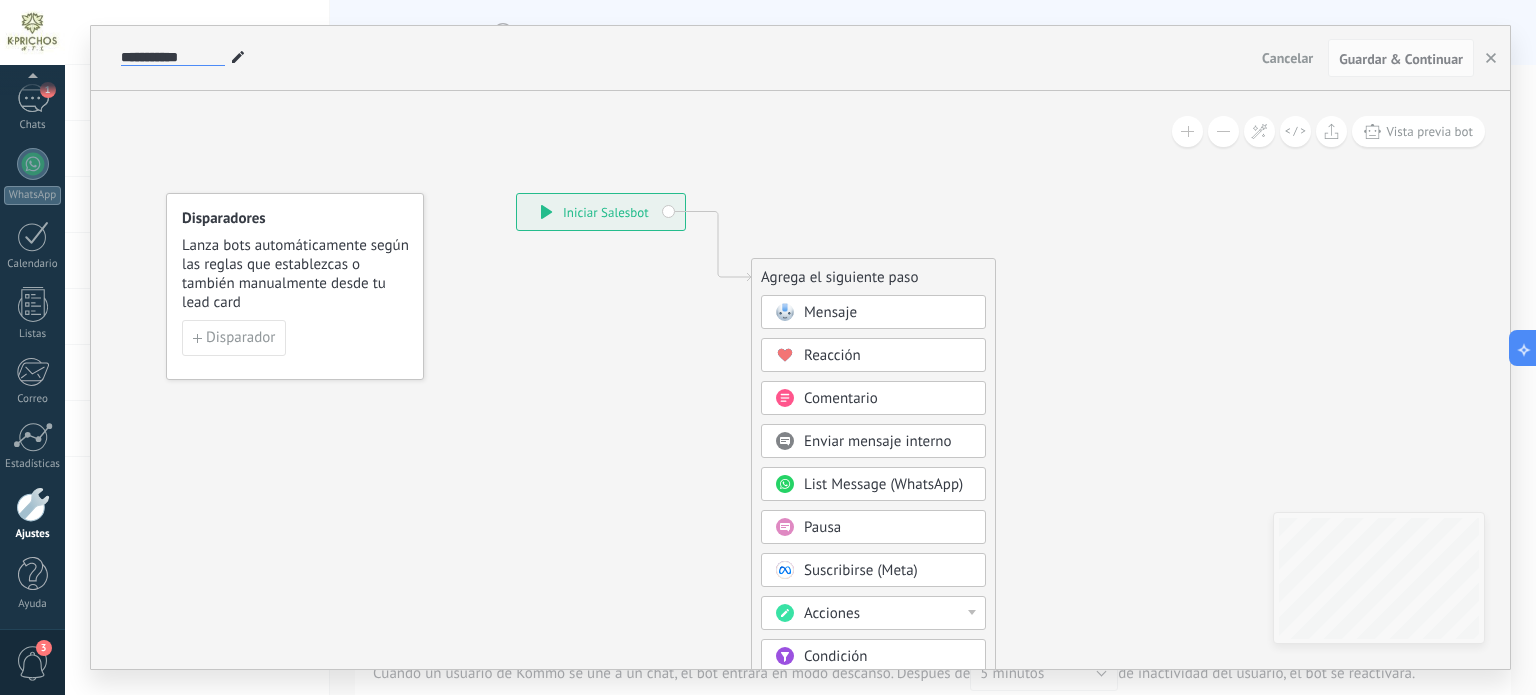 click on "**********" at bounding box center (173, 58) 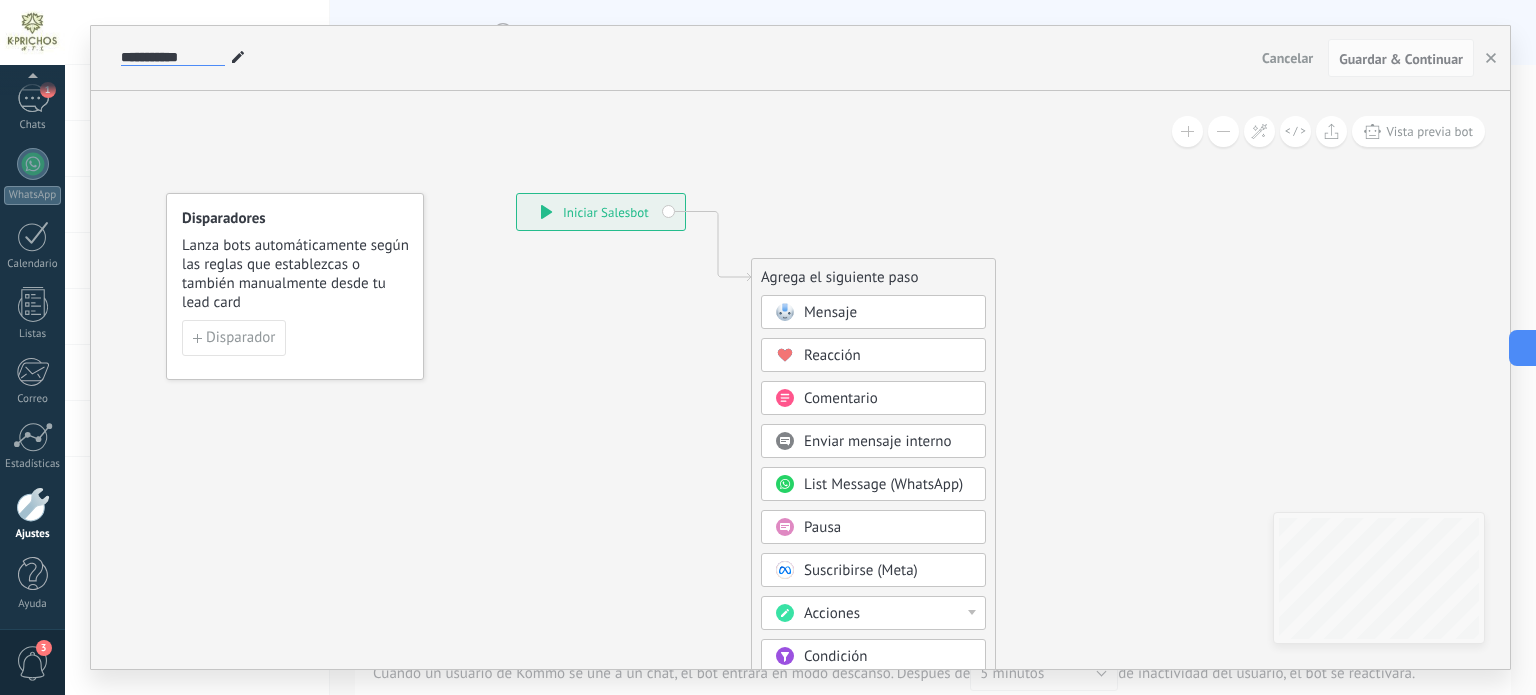 click on "**********" at bounding box center [173, 58] 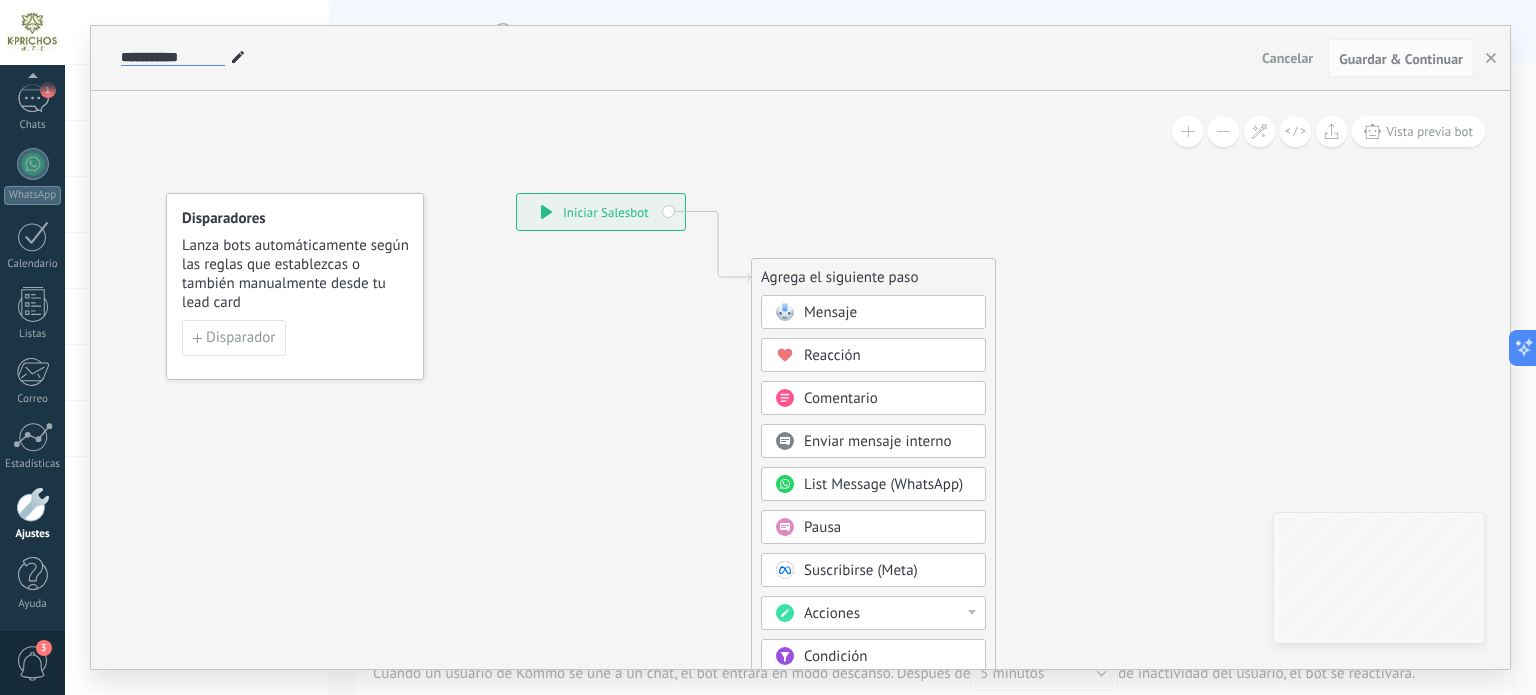 click on "**********" at bounding box center [173, 58] 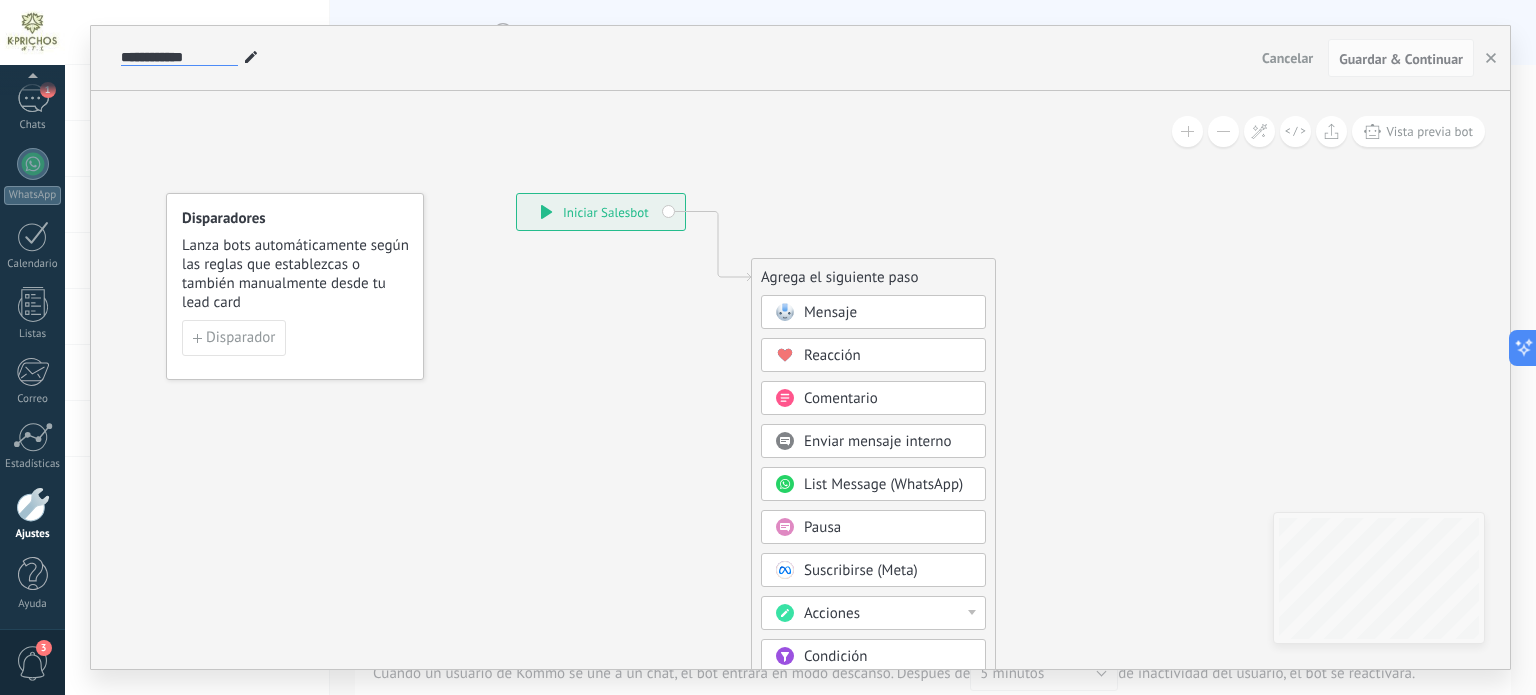 type on "**********" 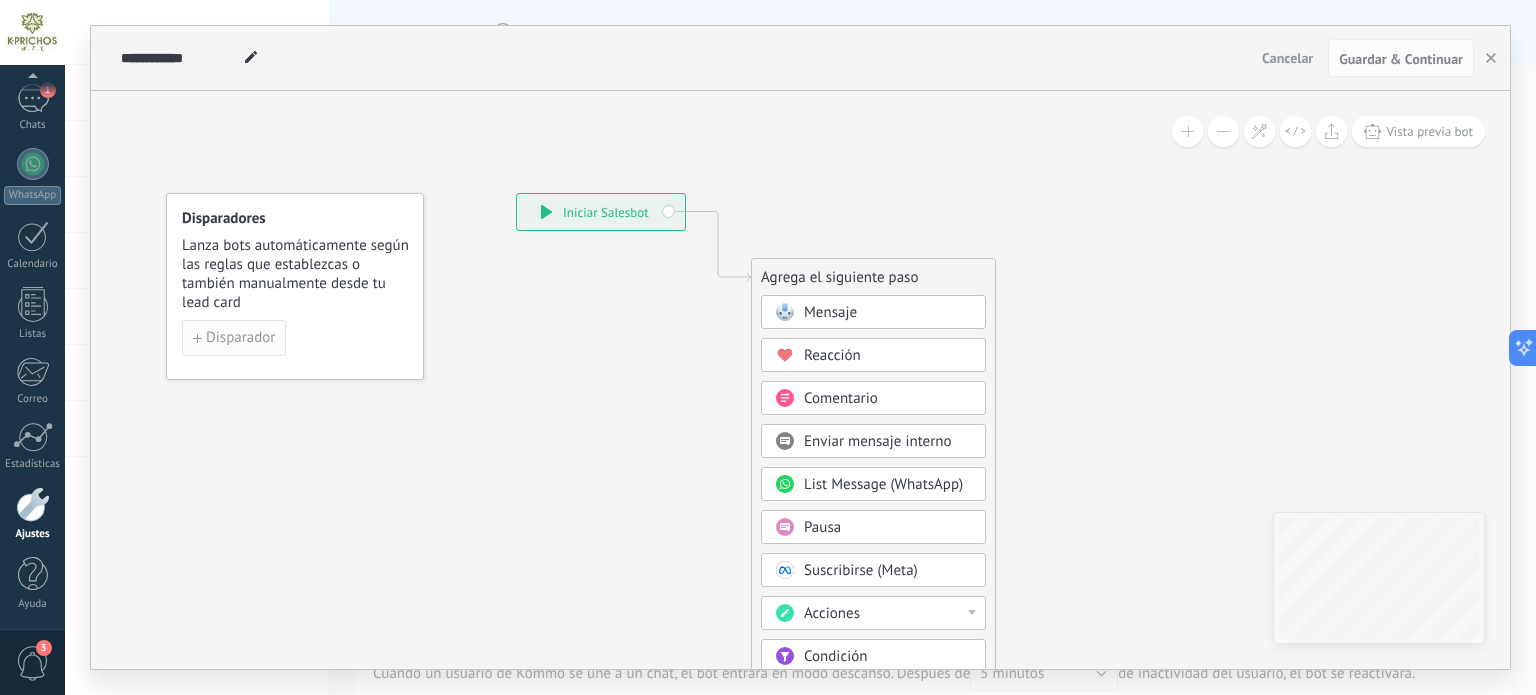 click on "Disparador" at bounding box center (240, 338) 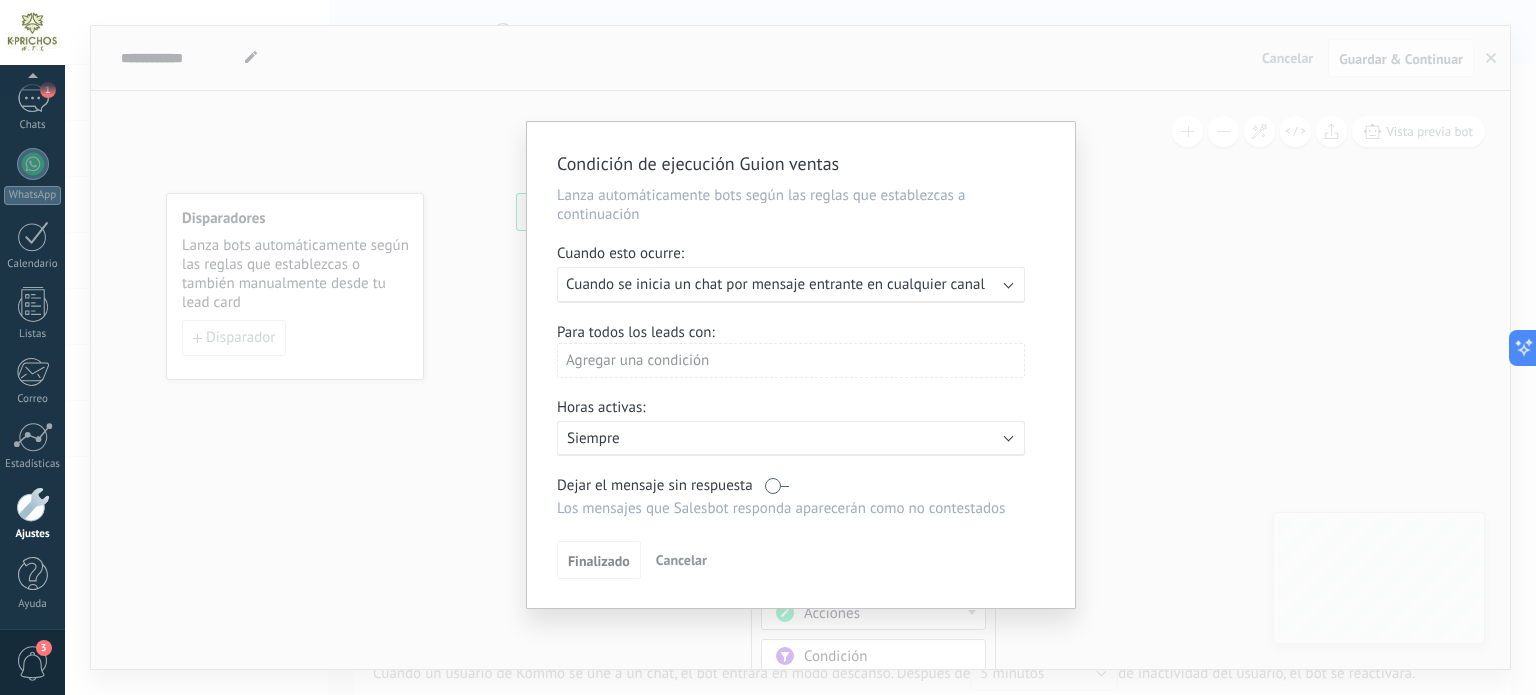 type 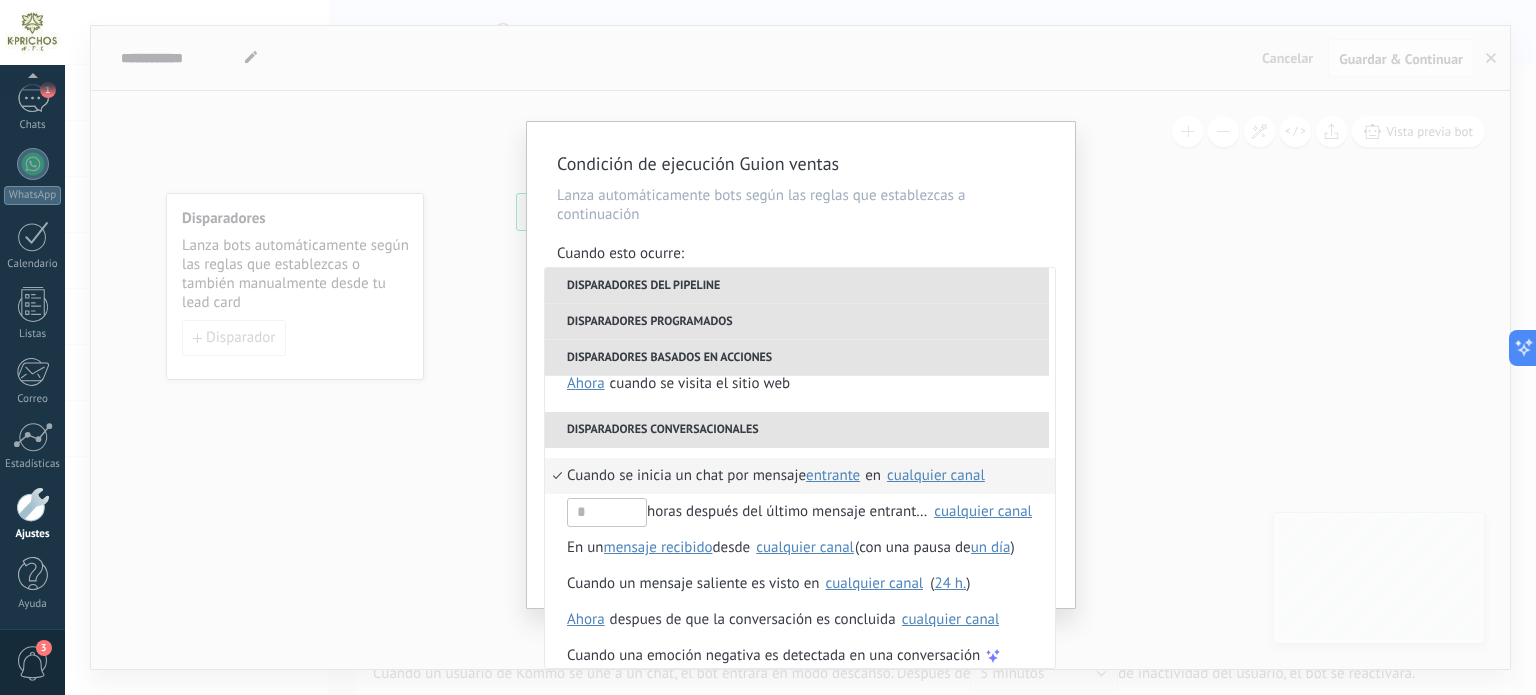 scroll, scrollTop: 472, scrollLeft: 0, axis: vertical 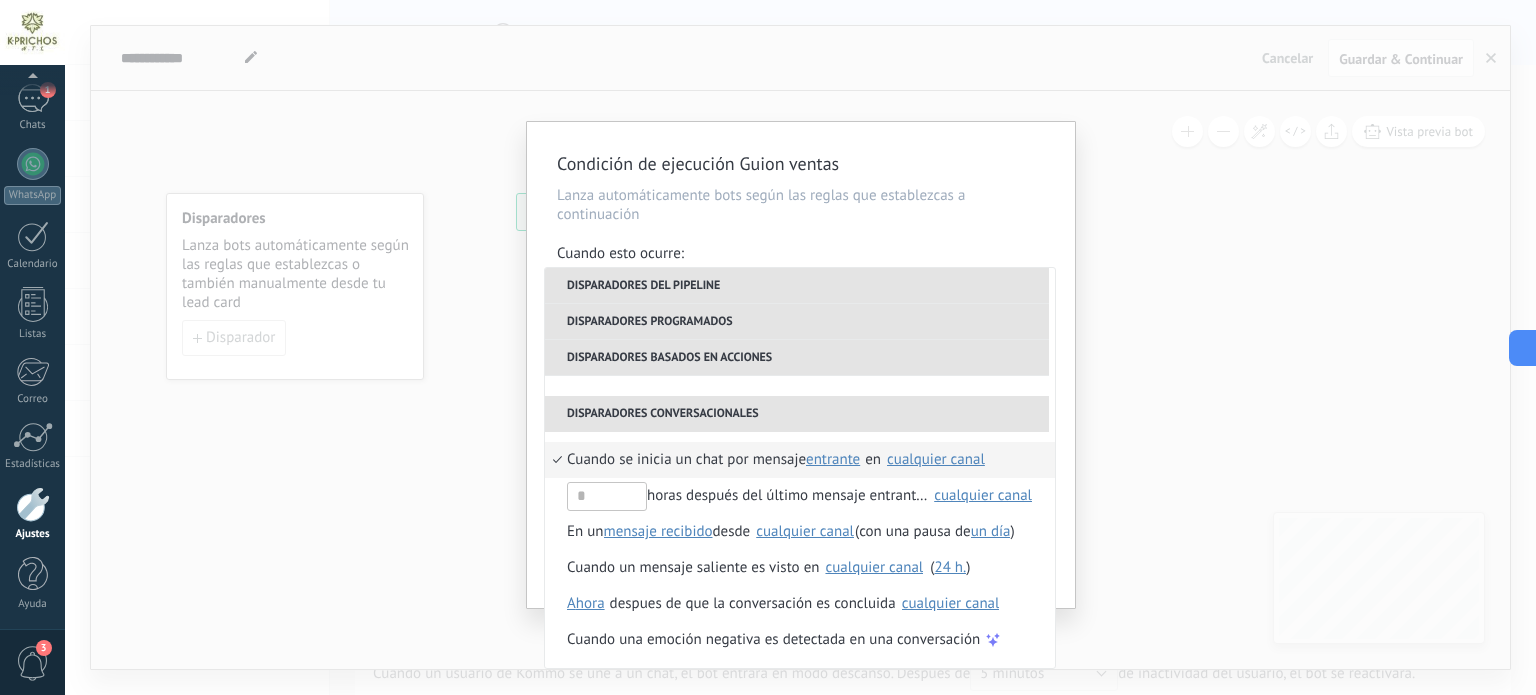 click on "entrante" at bounding box center (833, 459) 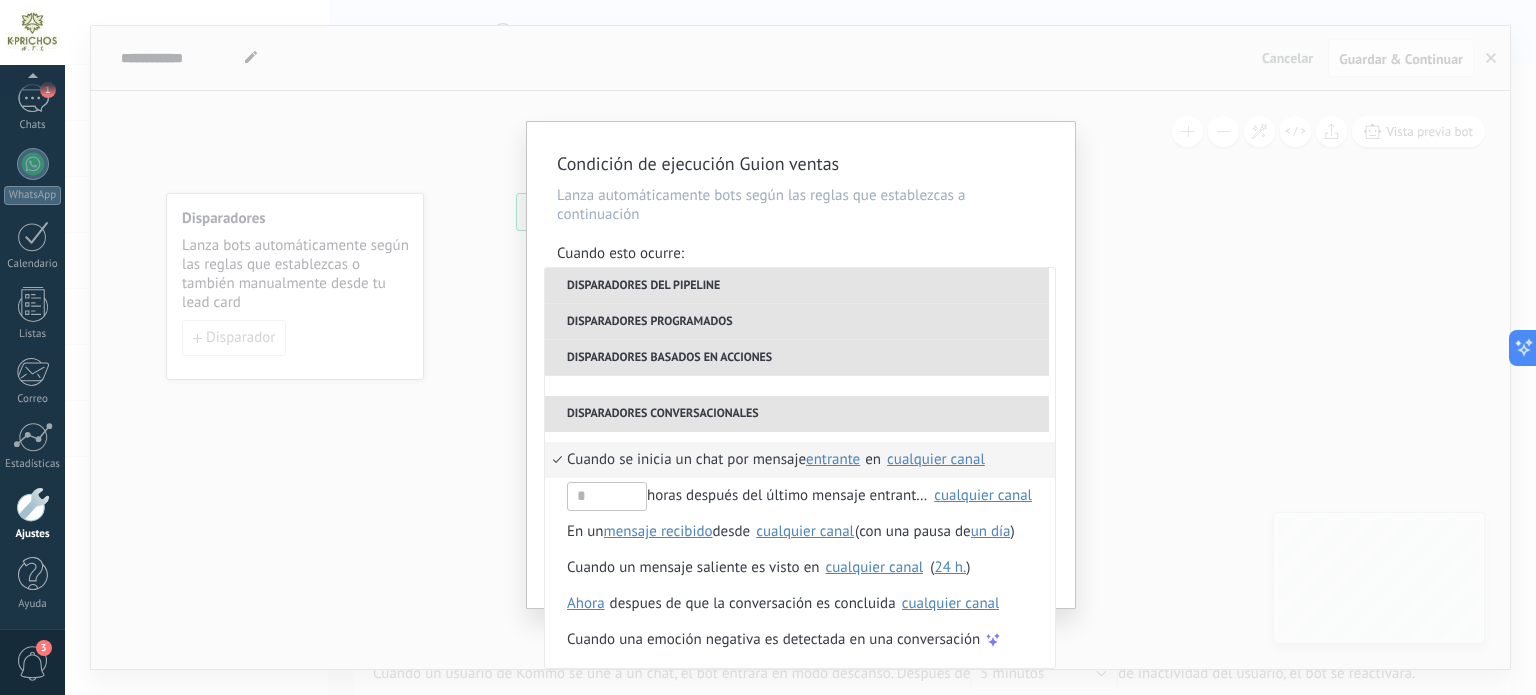 click on "cualquier canal" at bounding box center (936, 459) 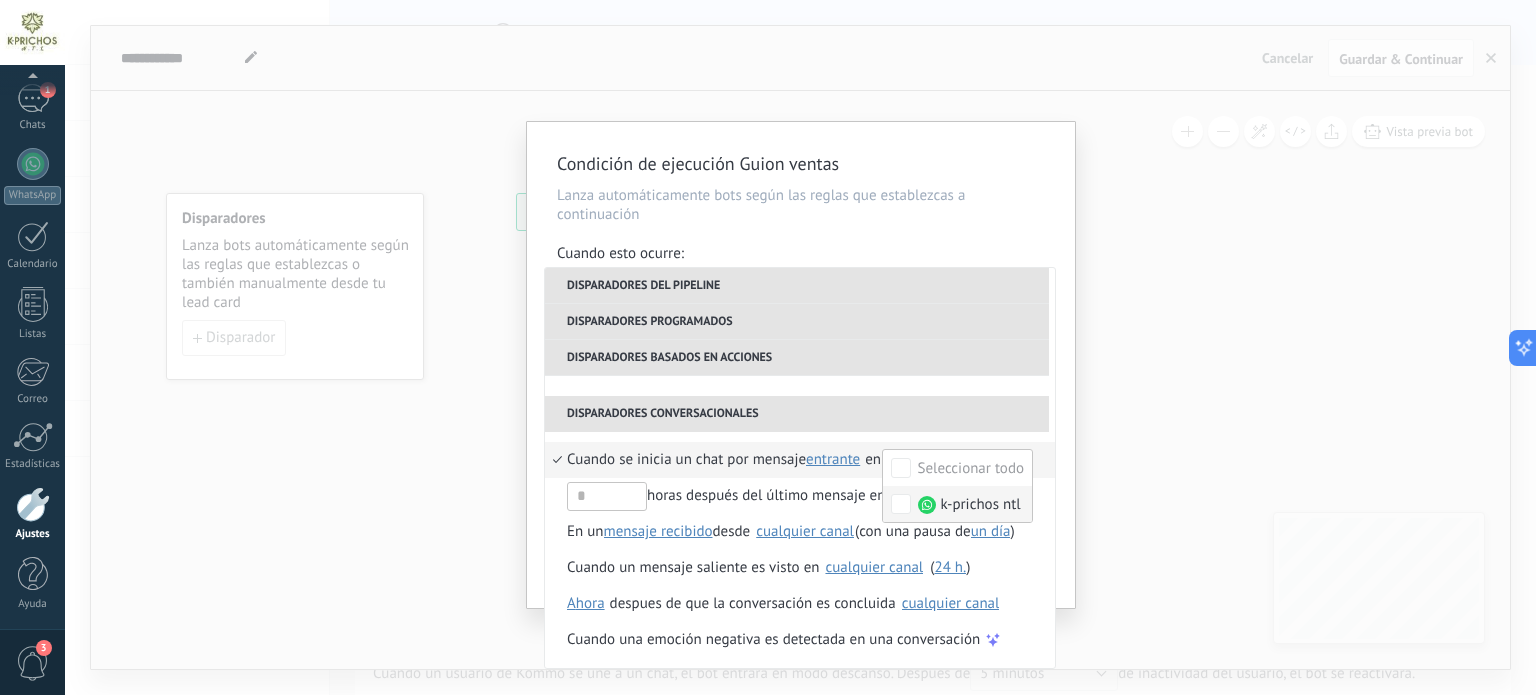 click on "k-prichos ntl" at bounding box center [981, 505] 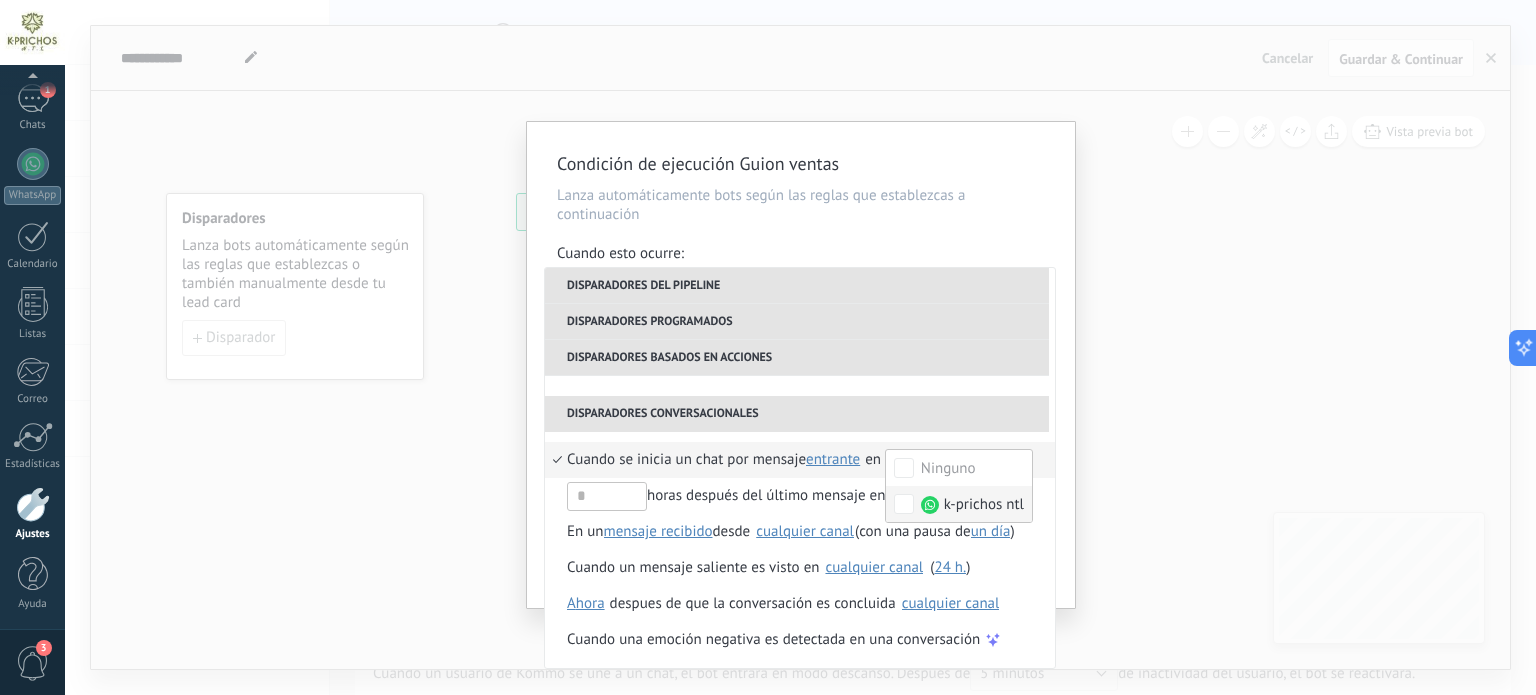 scroll, scrollTop: 0, scrollLeft: 0, axis: both 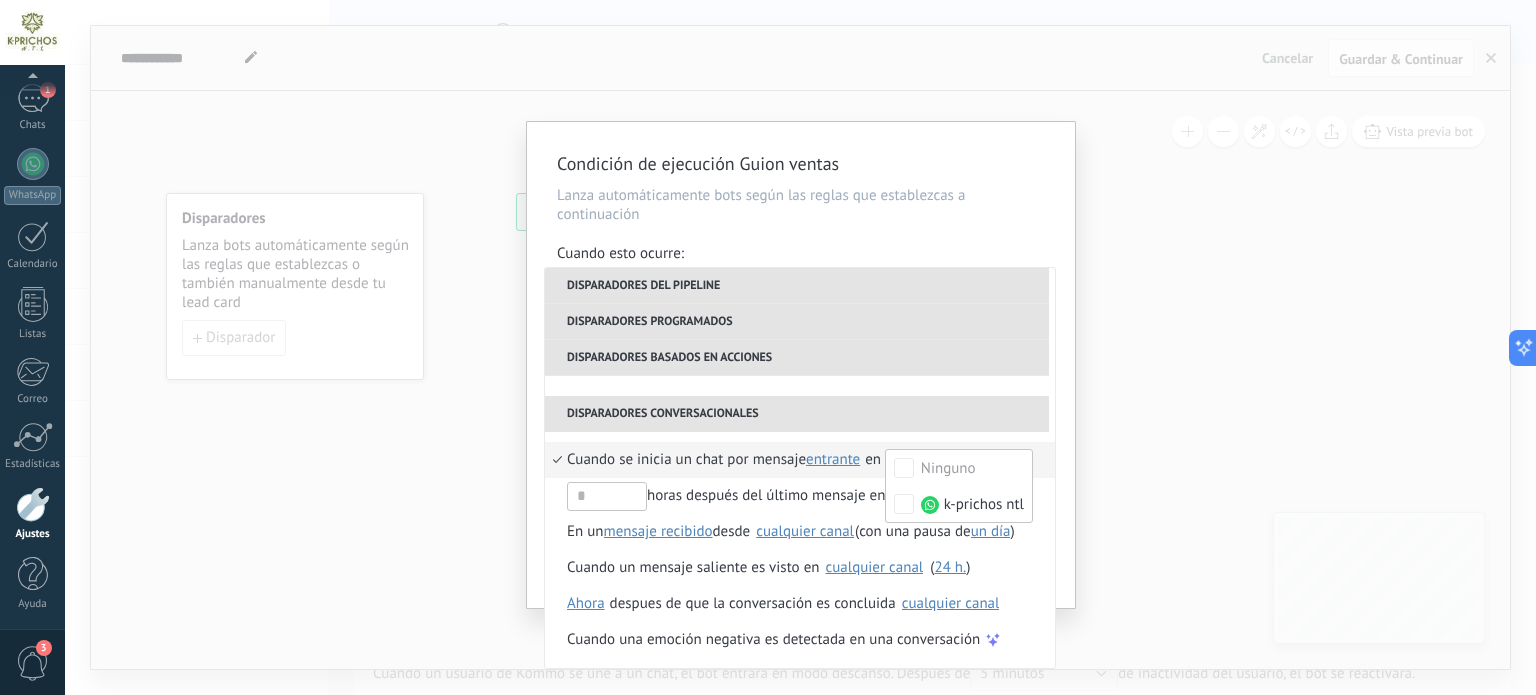 click on "entrante" at bounding box center [833, 459] 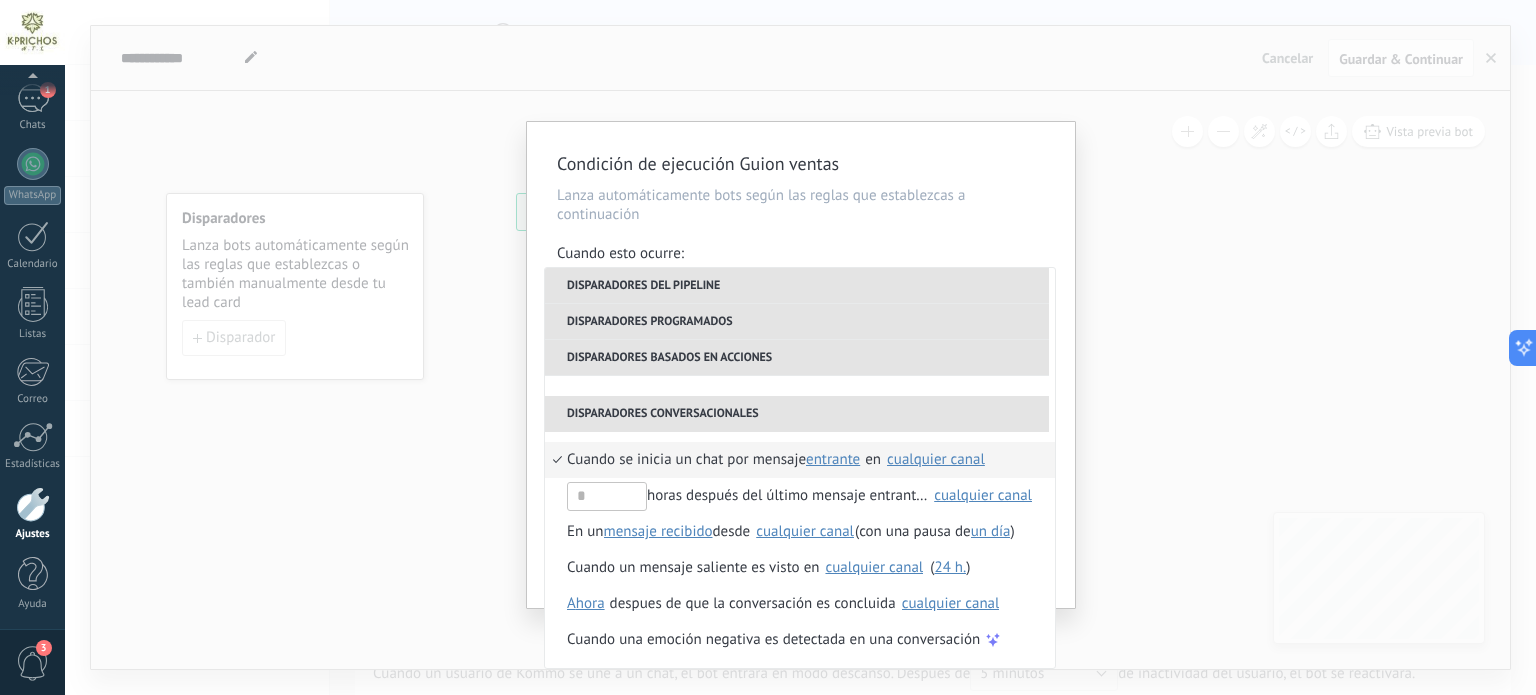 click on "Cuando se inicia un chat por mensaje" at bounding box center [686, 460] 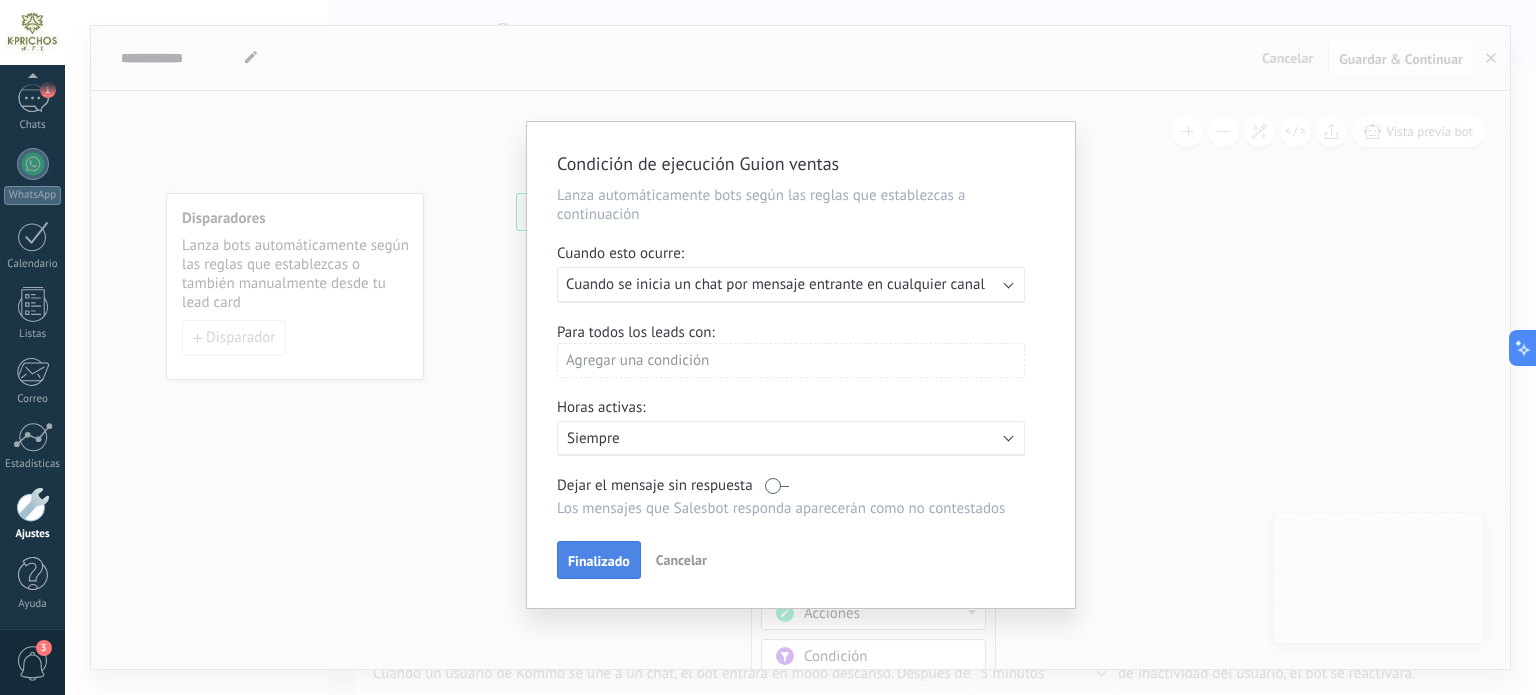 click on "Finalizado" at bounding box center (599, 561) 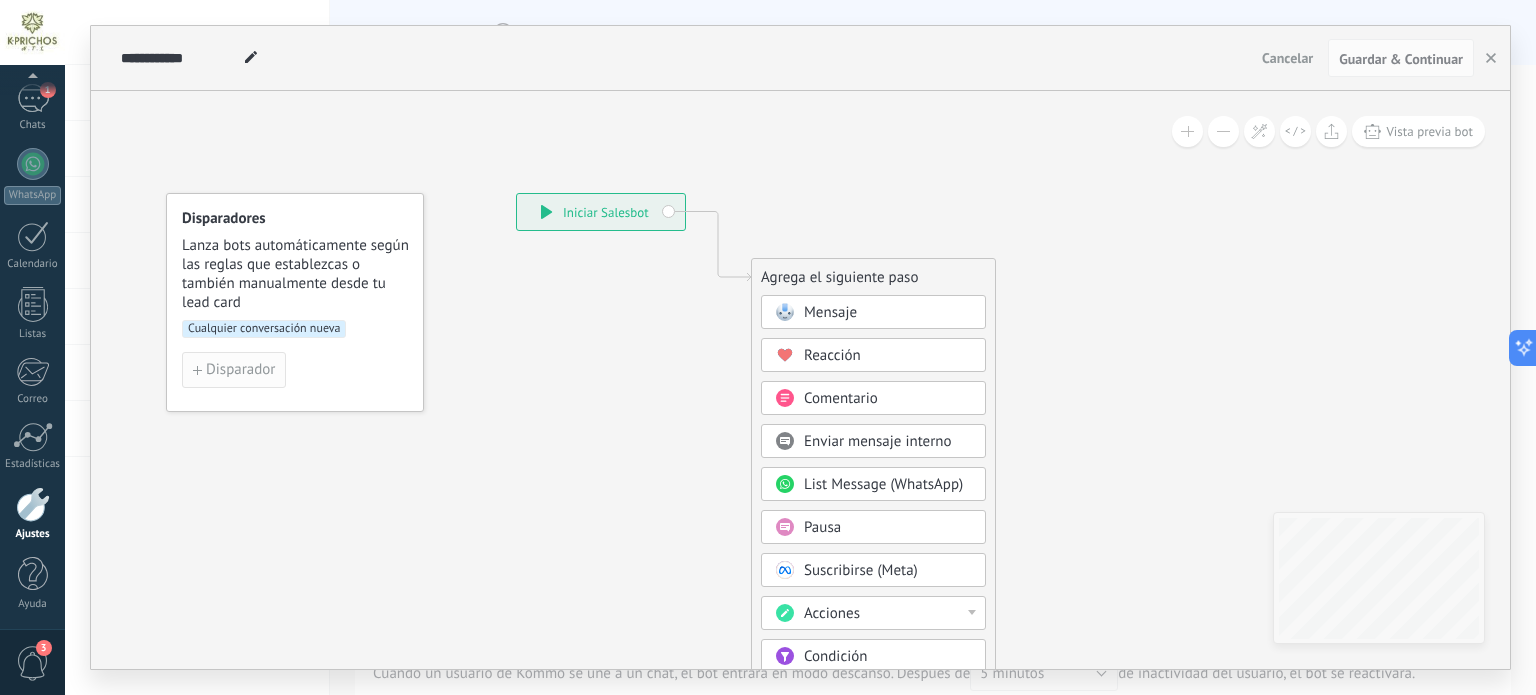 click on "Disparador" at bounding box center (240, 370) 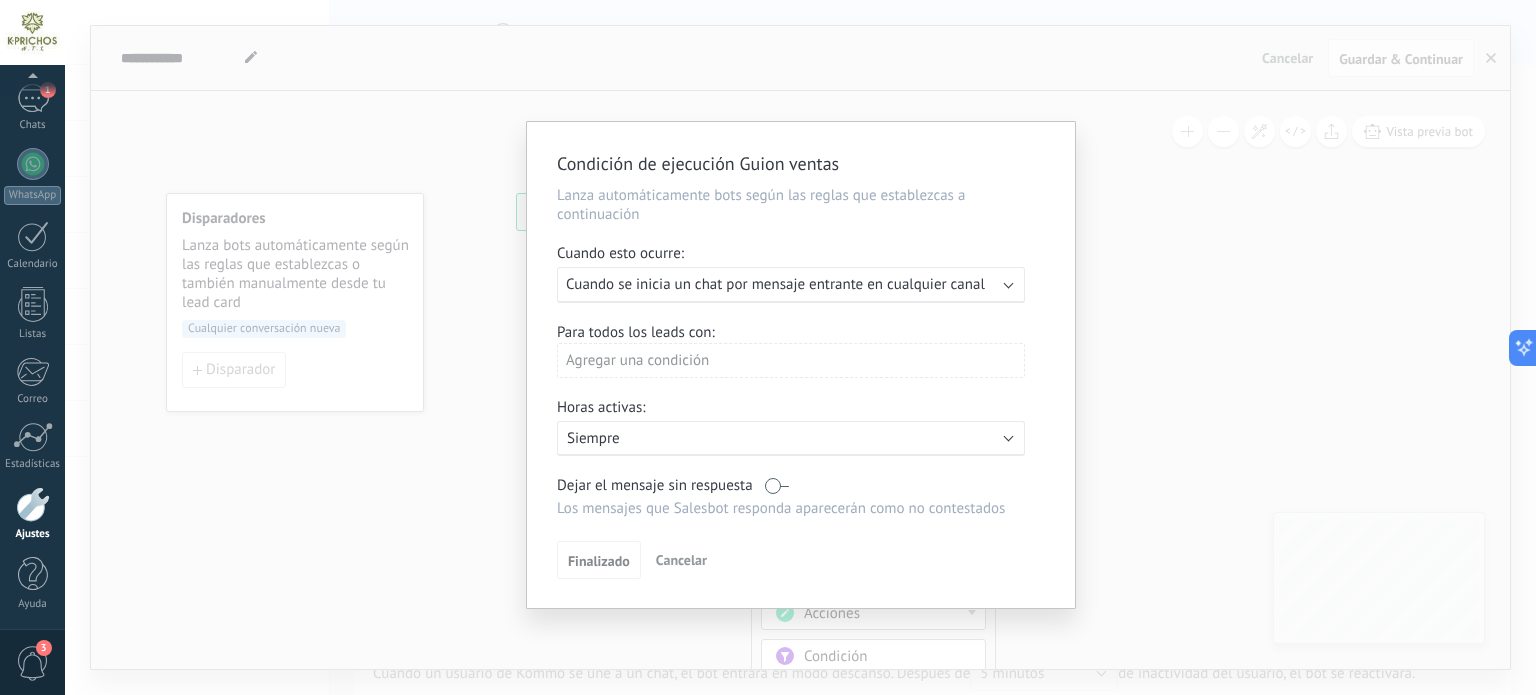click on "Cuando se inicia un chat por mensaje entrante en cualquier canal" at bounding box center (775, 284) 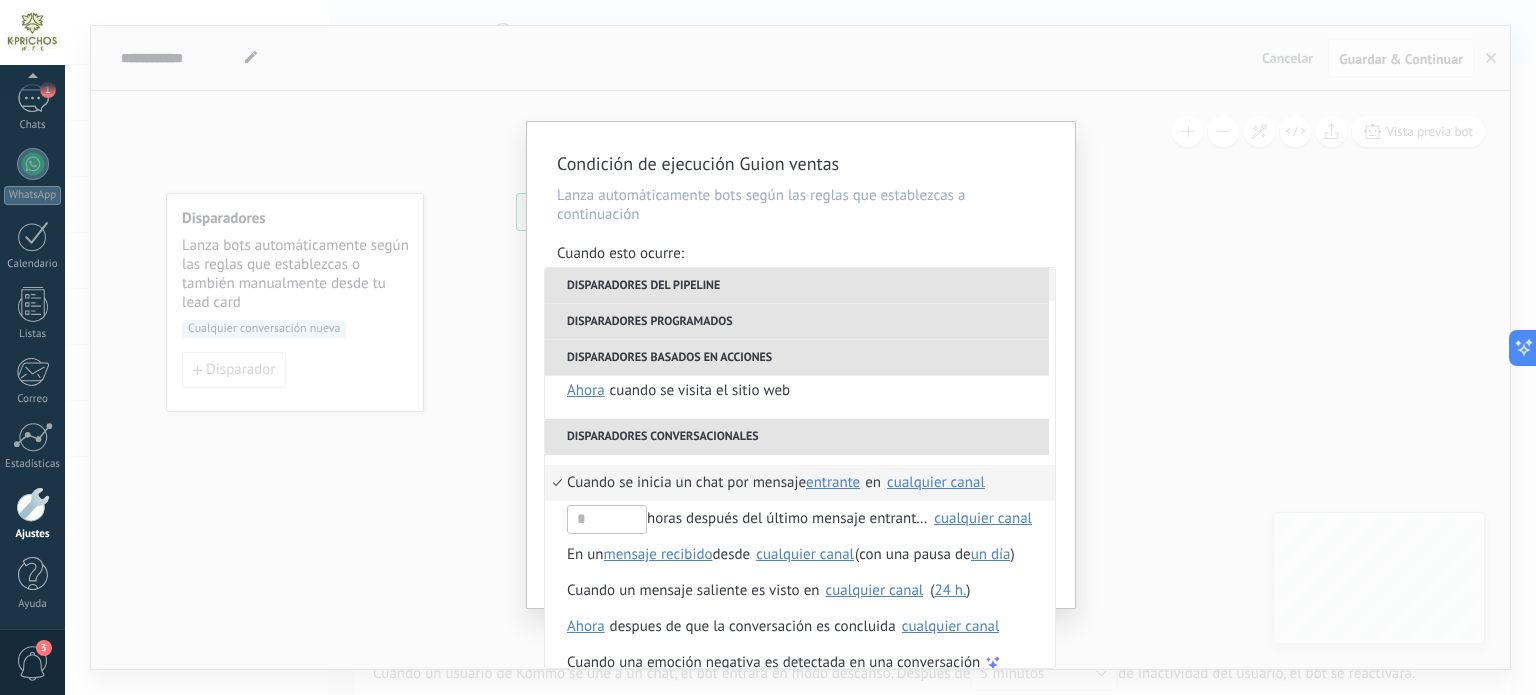 scroll, scrollTop: 472, scrollLeft: 0, axis: vertical 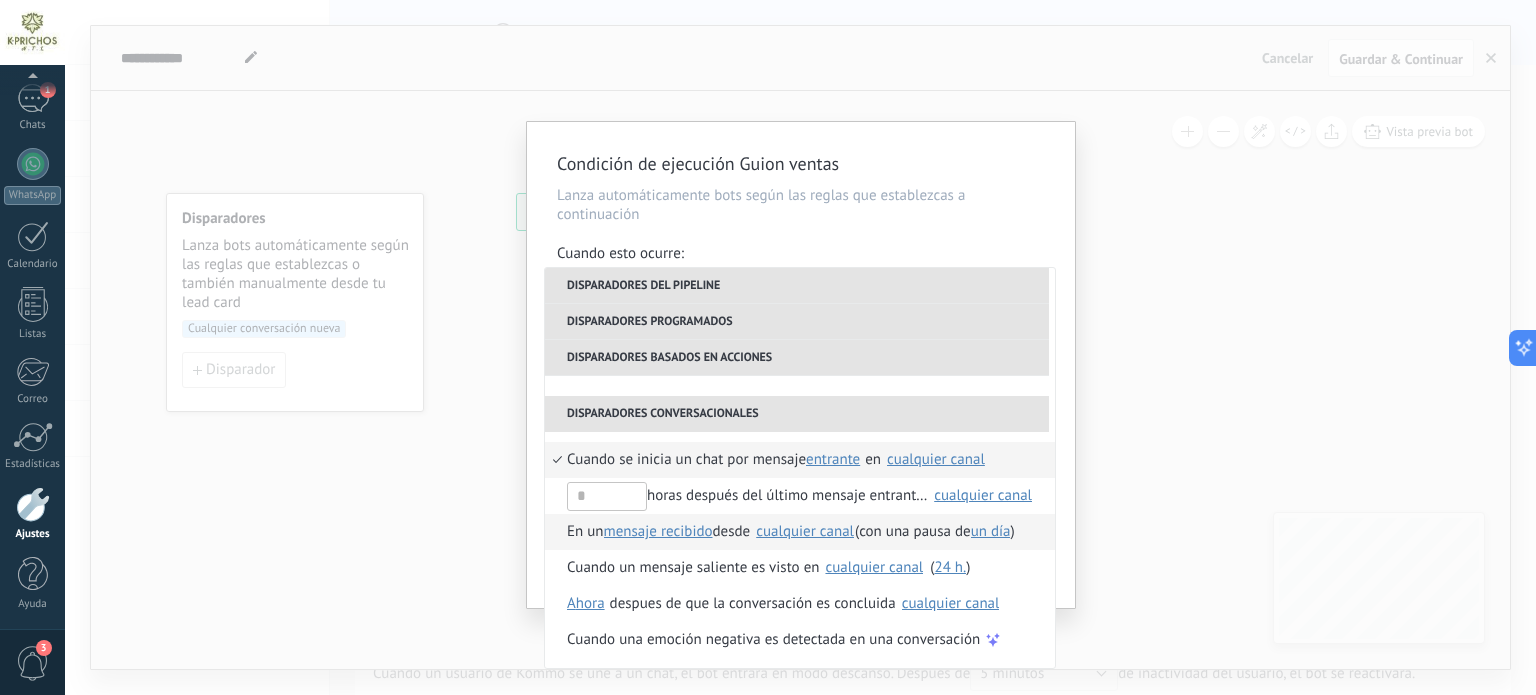 click on "En un" at bounding box center [585, 532] 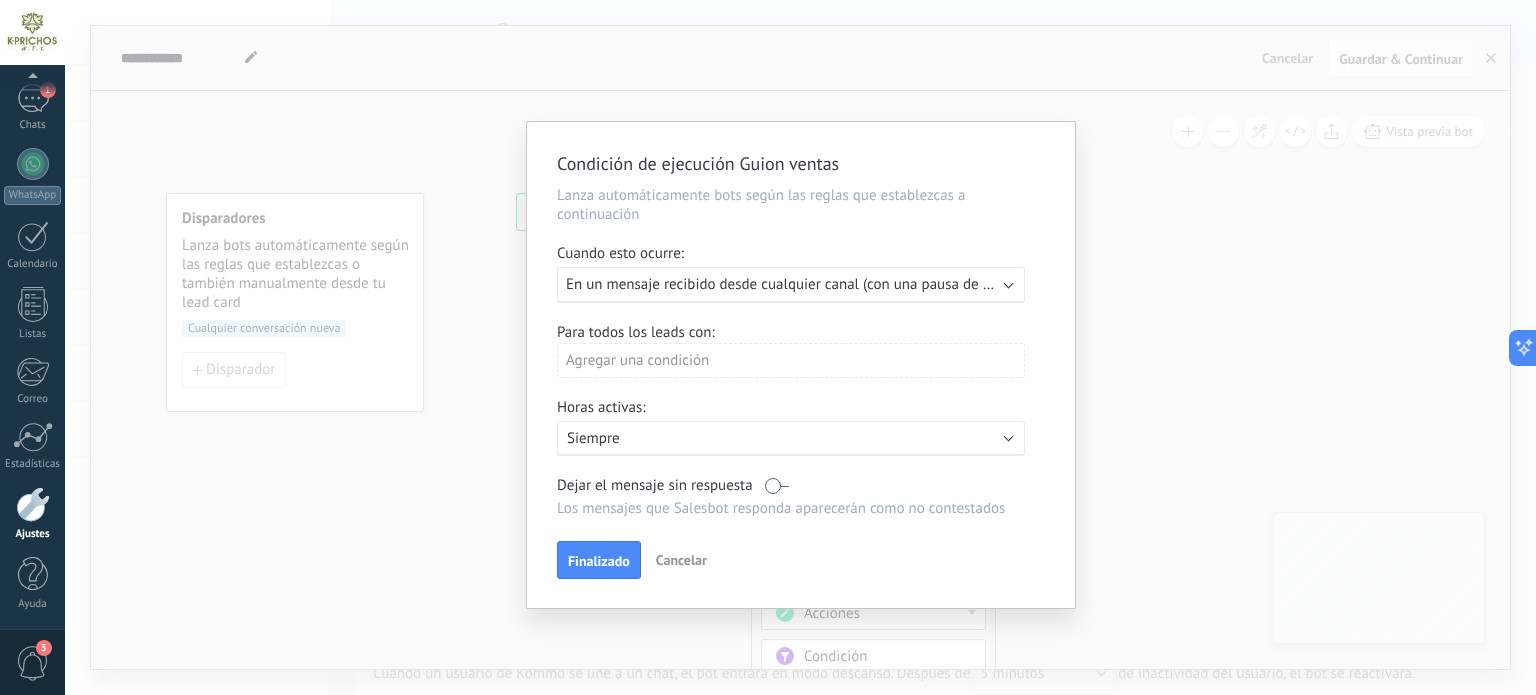 drag, startPoint x: 881, startPoint y: 287, endPoint x: 884, endPoint y: 305, distance: 18.248287 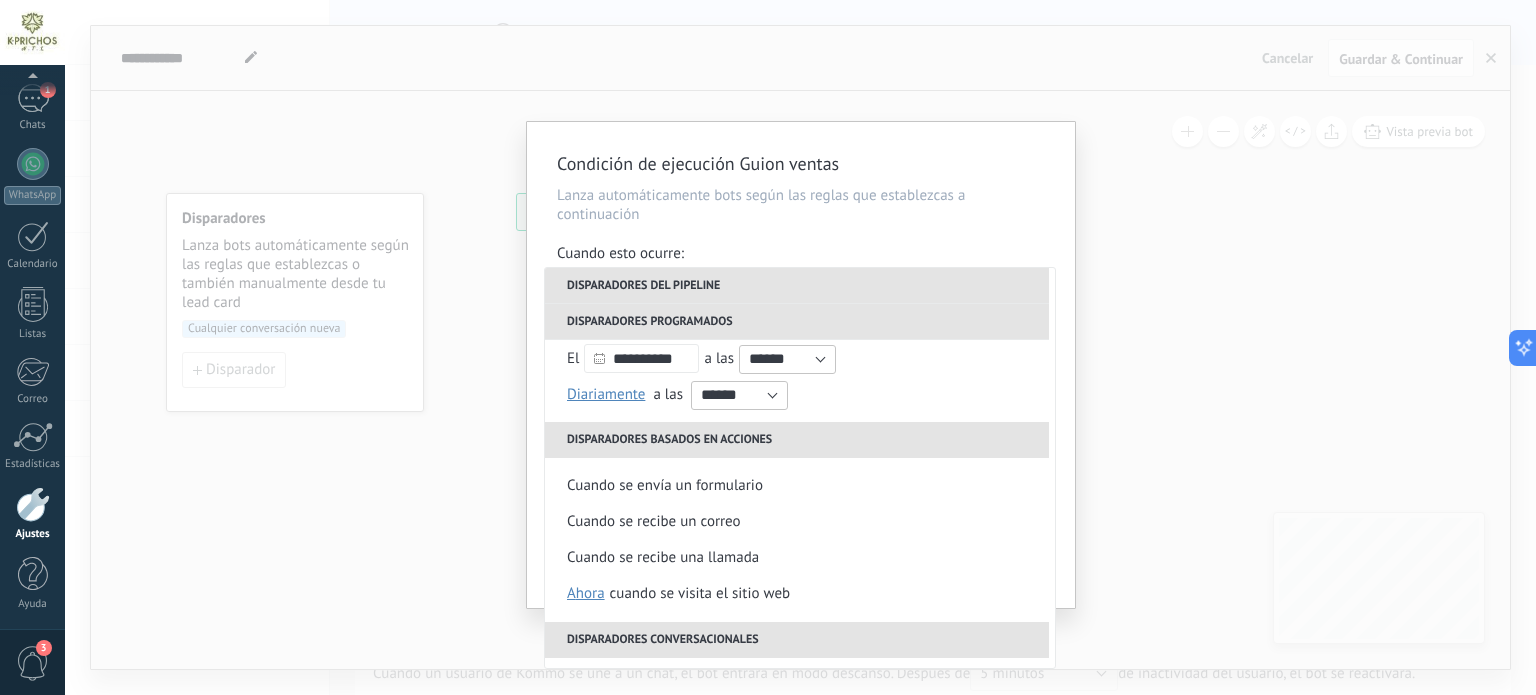scroll, scrollTop: 472, scrollLeft: 0, axis: vertical 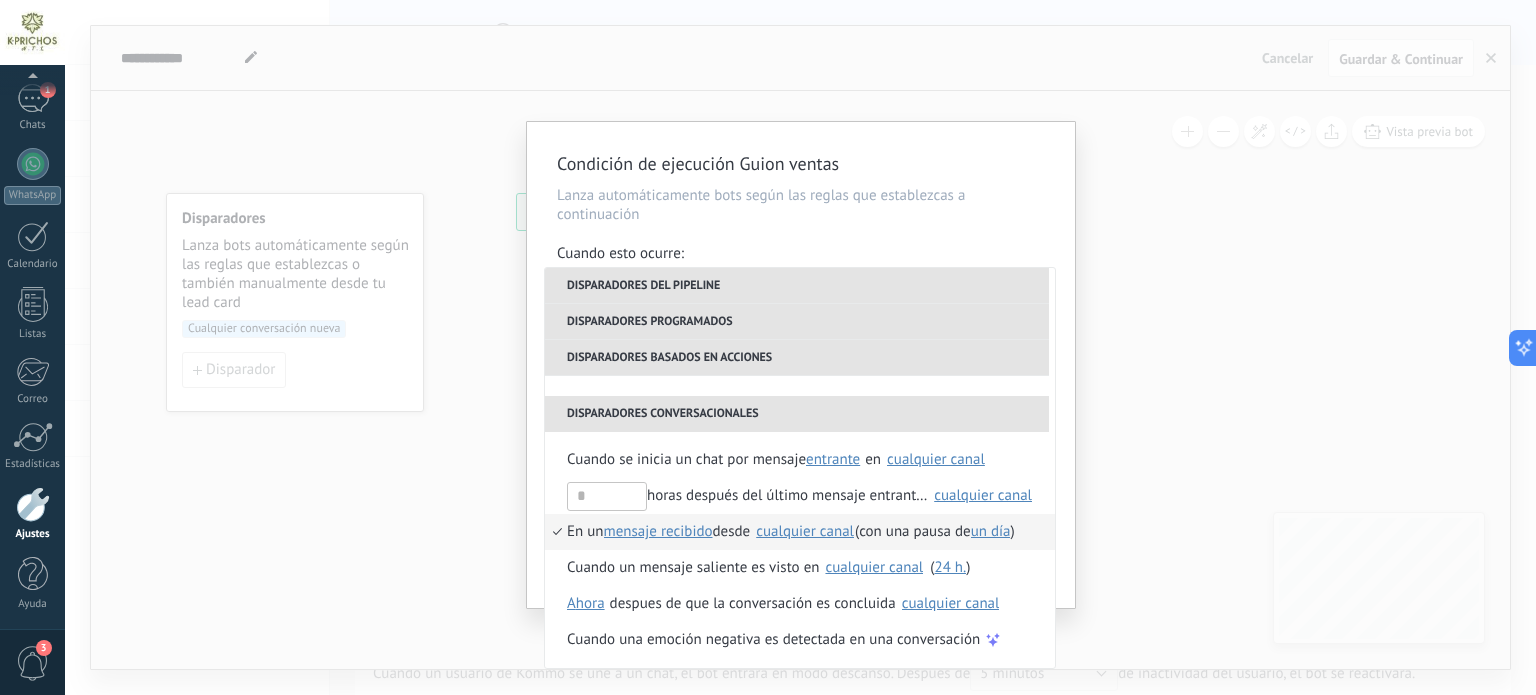 click on "cualquier canal" at bounding box center [805, 531] 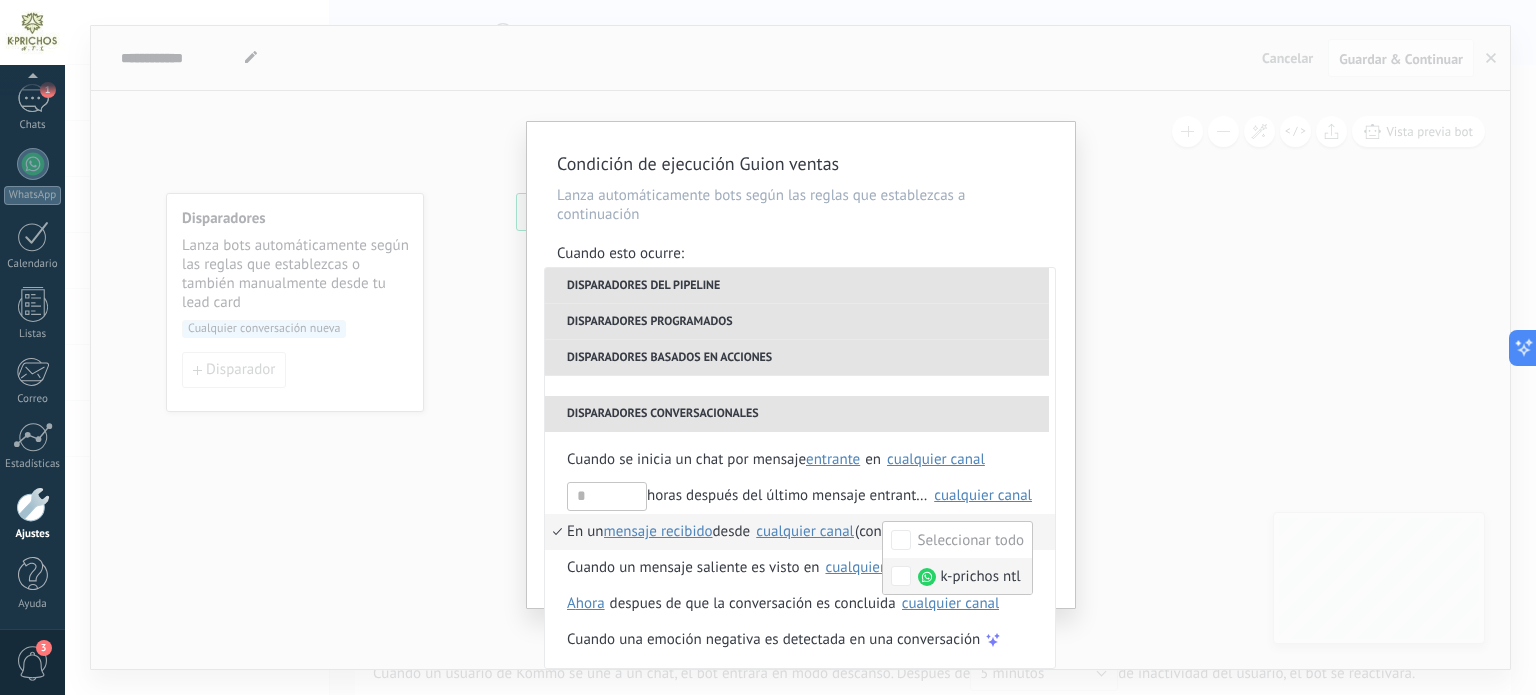 click on "k-prichos ntl" at bounding box center [981, 577] 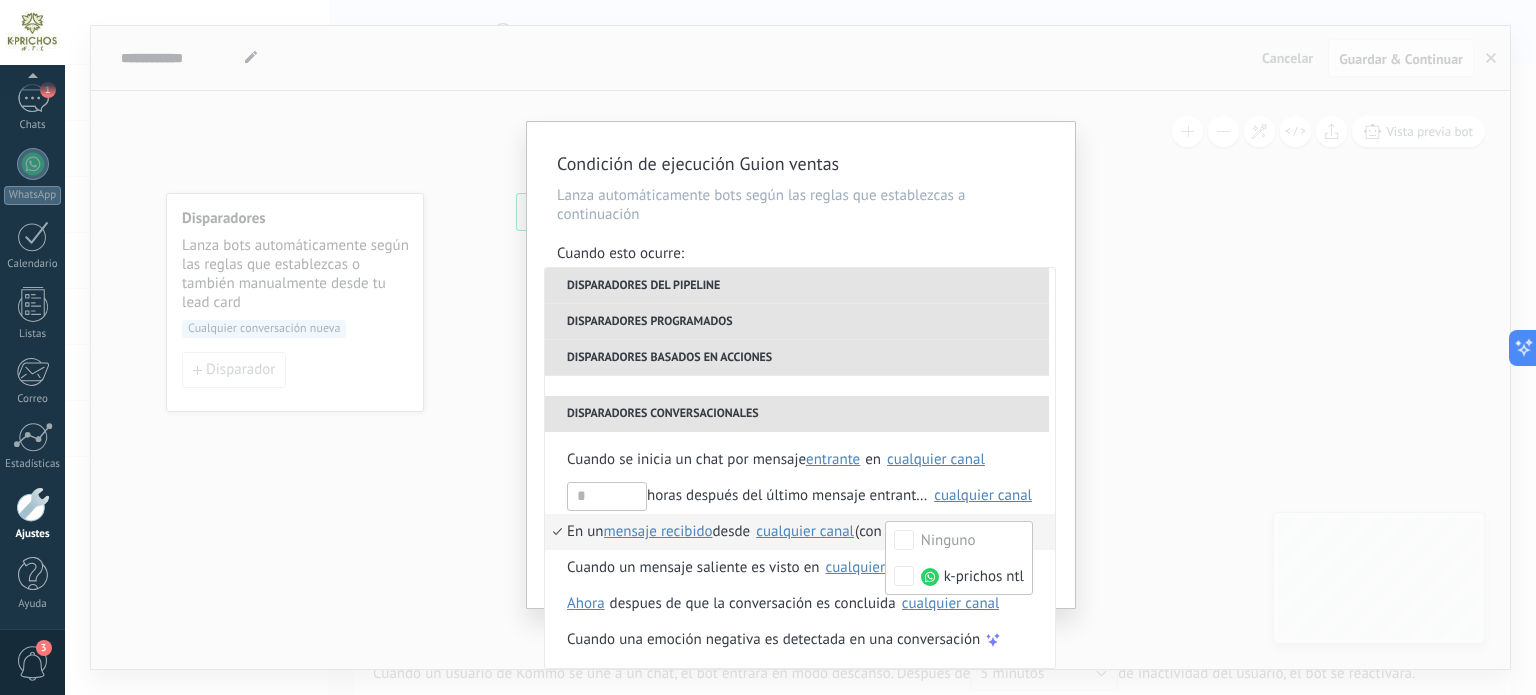 click on "mensaje recibido" at bounding box center (658, 531) 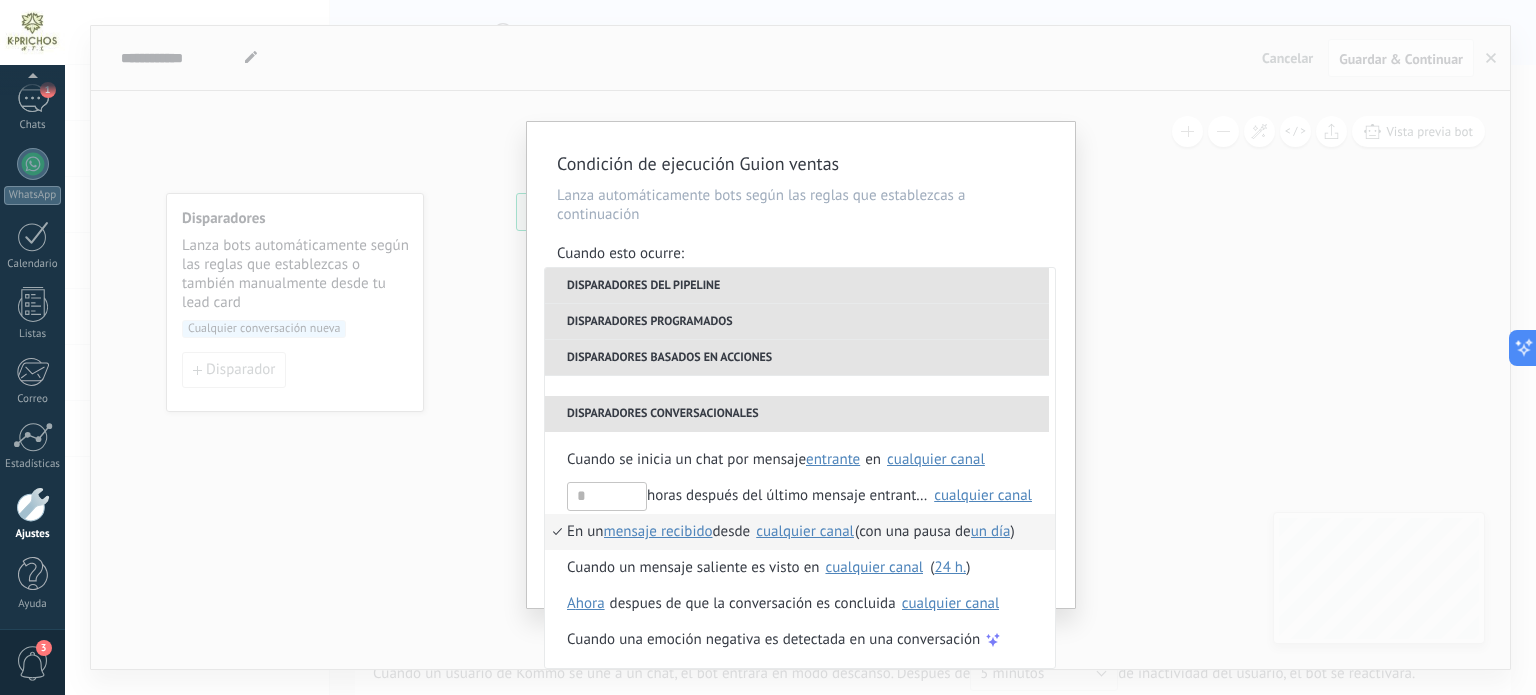 click on "un día" at bounding box center [991, 531] 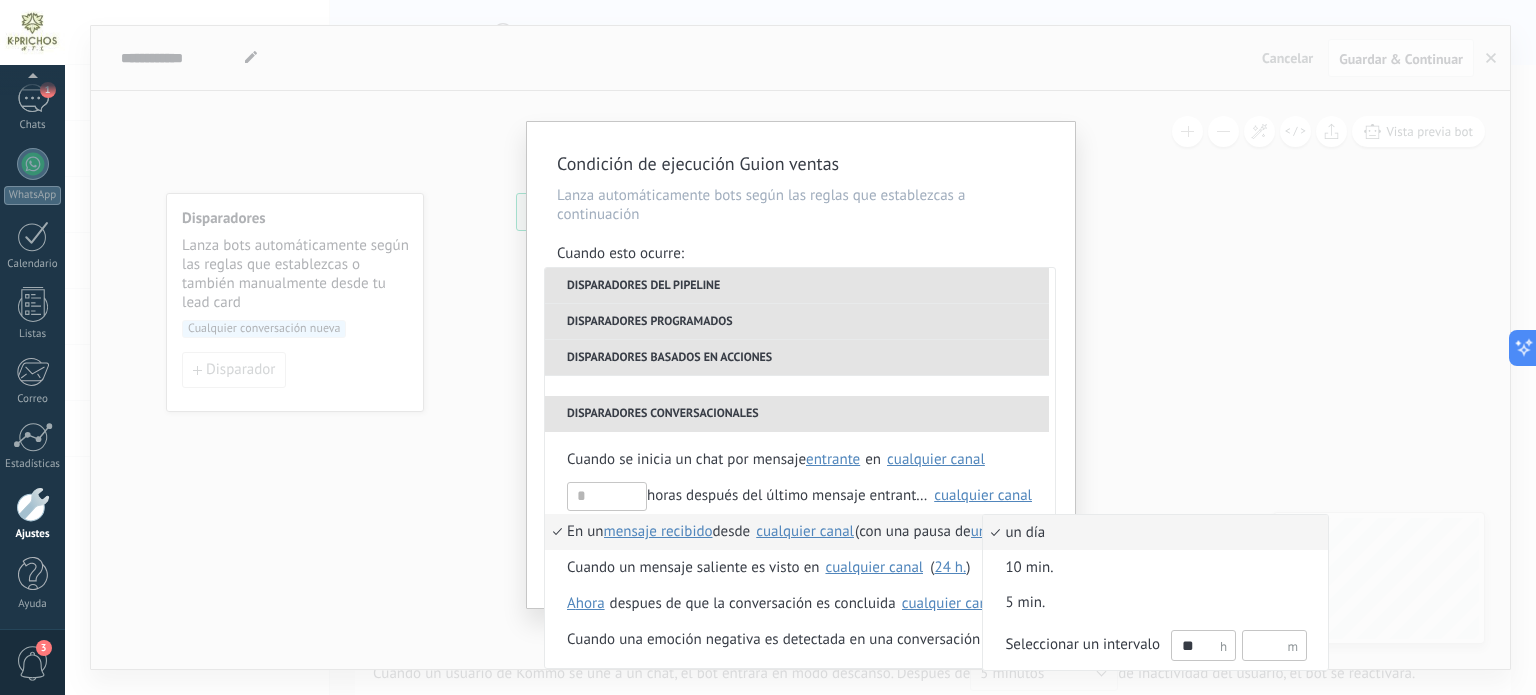click at bounding box center [768, 347] 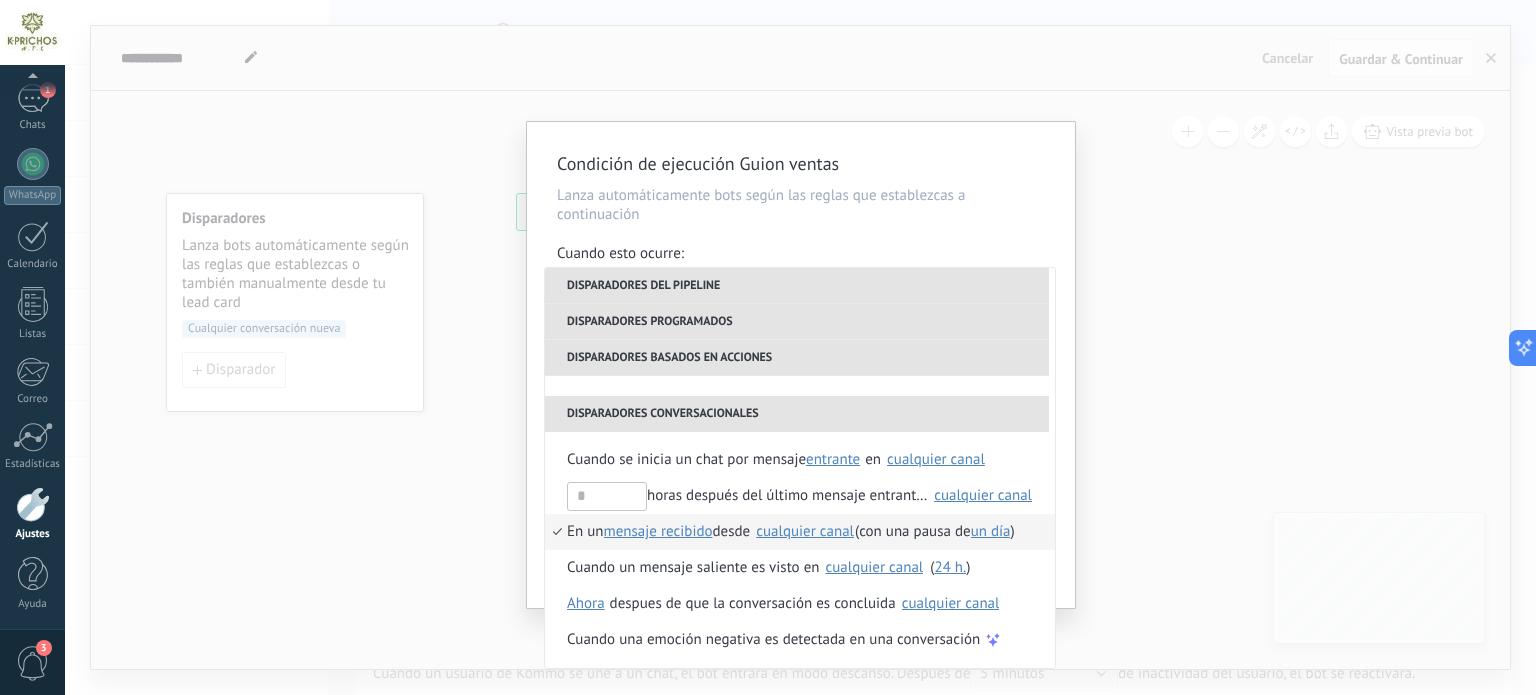 click on "En un" at bounding box center (585, 532) 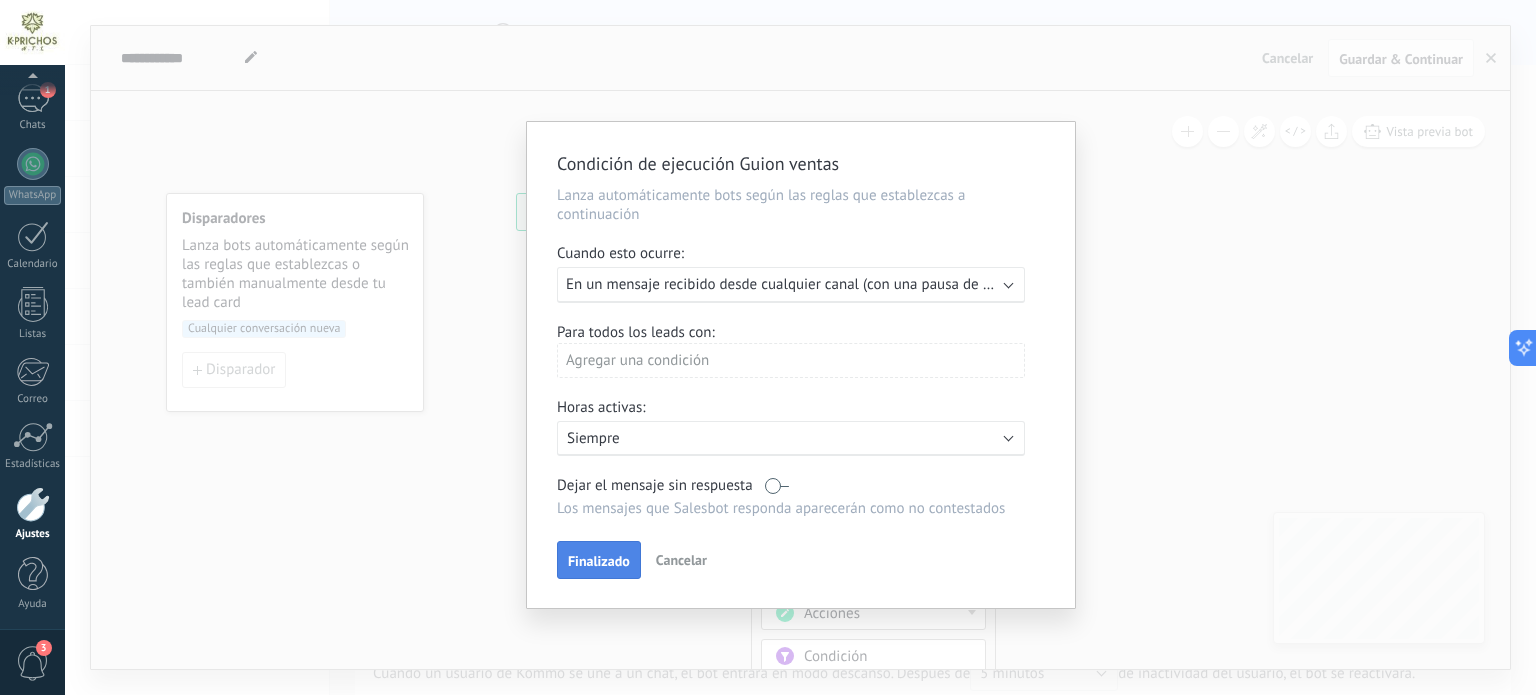 click on "Finalizado" at bounding box center [599, 561] 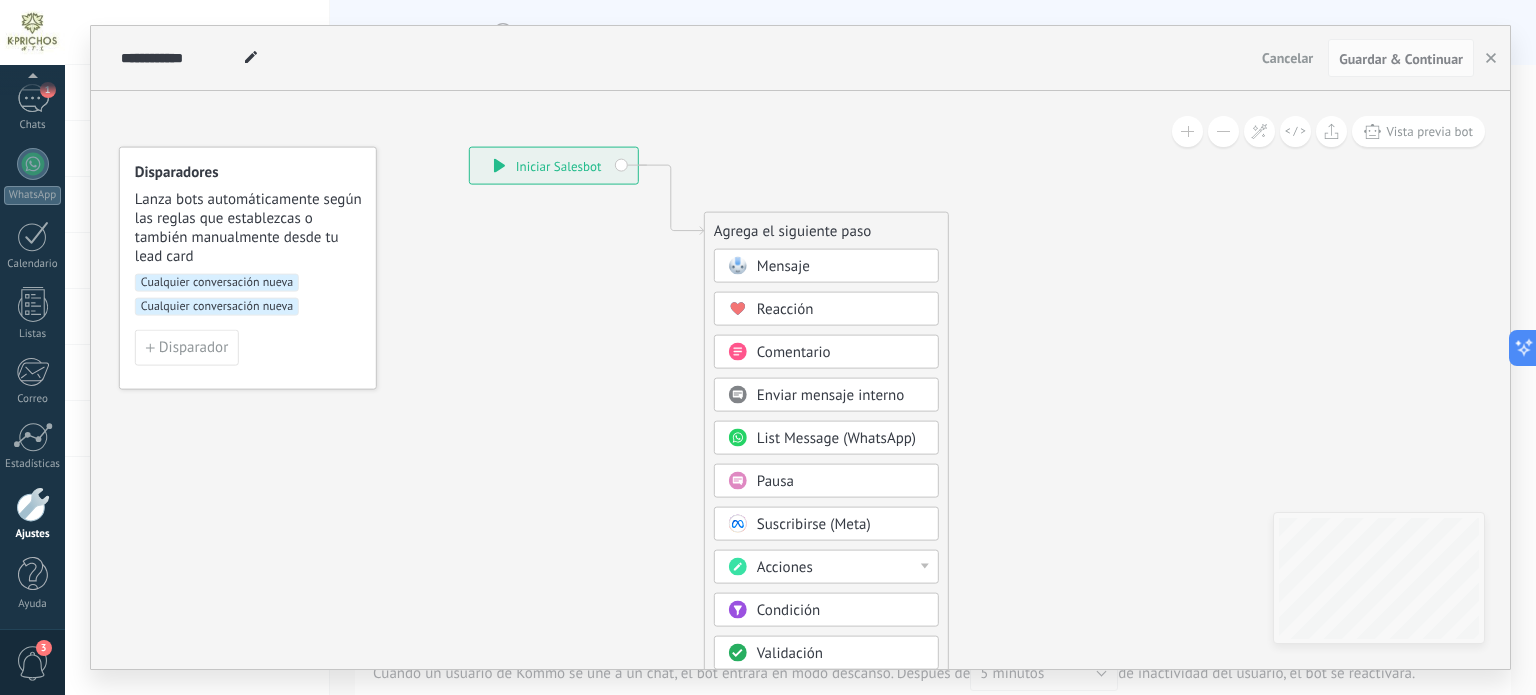 drag, startPoint x: 633, startPoint y: 387, endPoint x: 600, endPoint y: 347, distance: 51.855568 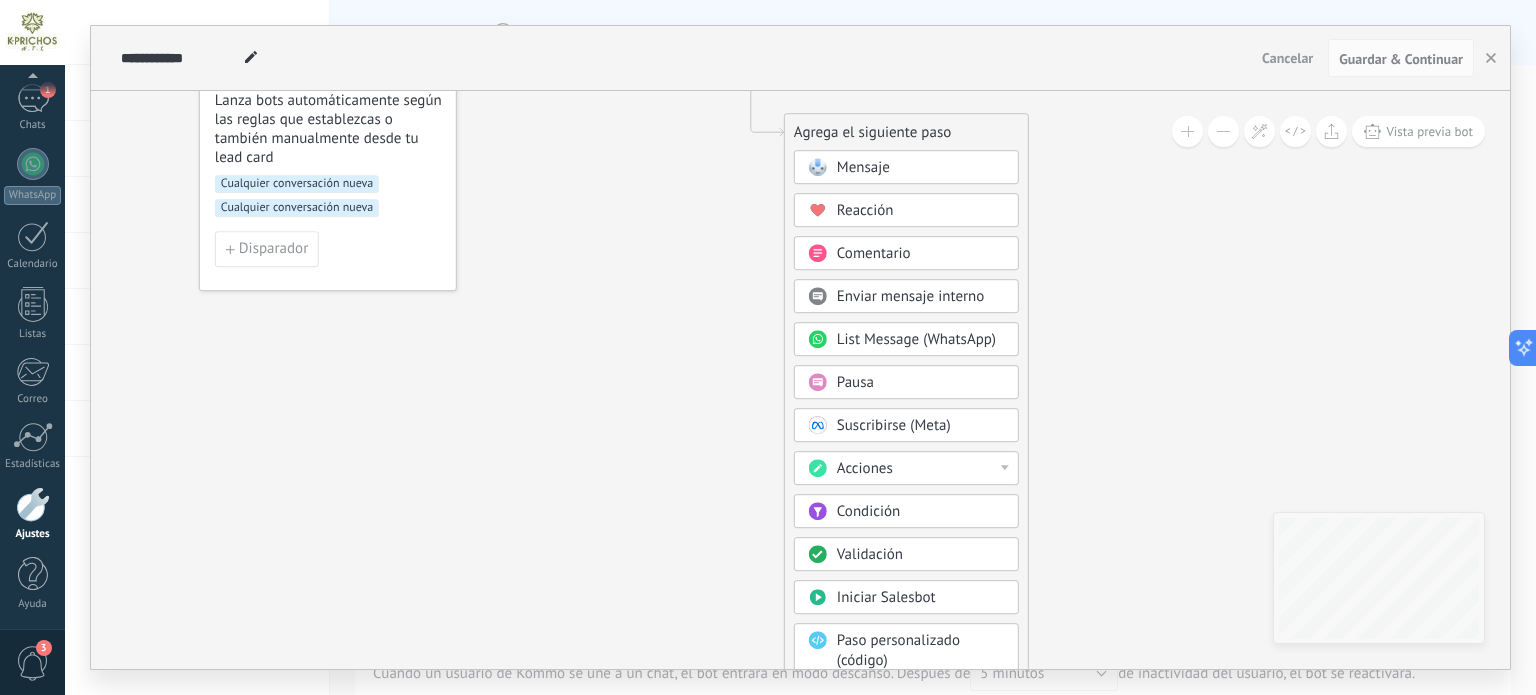 drag, startPoint x: 600, startPoint y: 347, endPoint x: 677, endPoint y: 248, distance: 125.4193 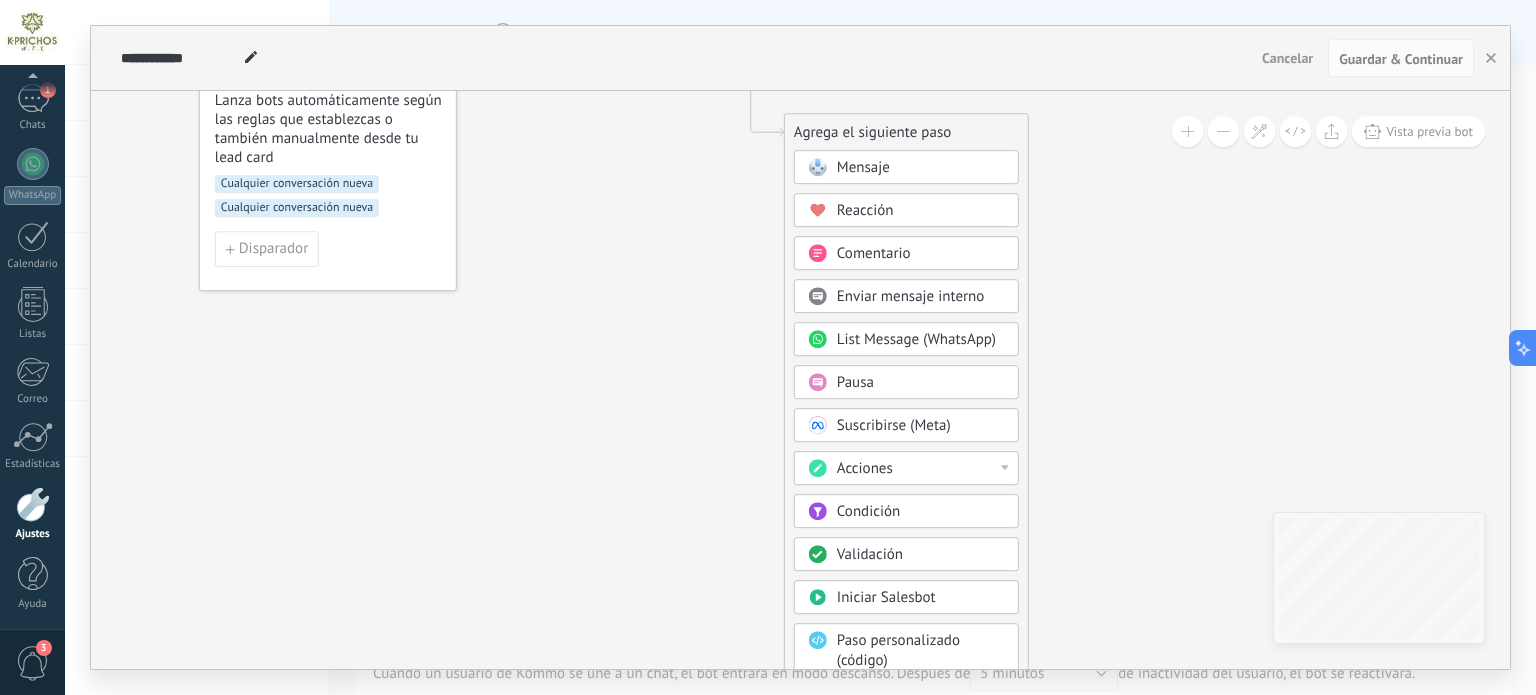 click on "Condición" at bounding box center [868, 511] 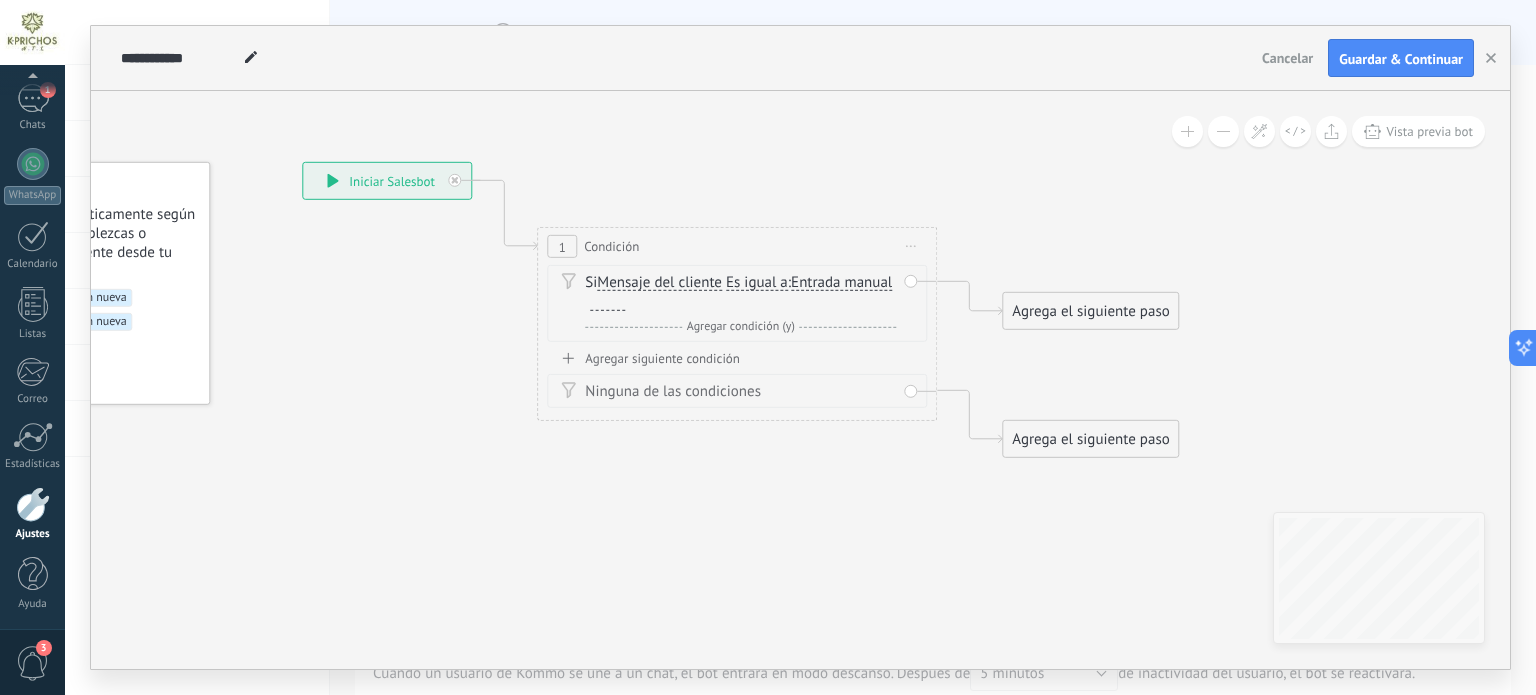 drag, startPoint x: 1096, startPoint y: 192, endPoint x: 1032, endPoint y: 210, distance: 66.48308 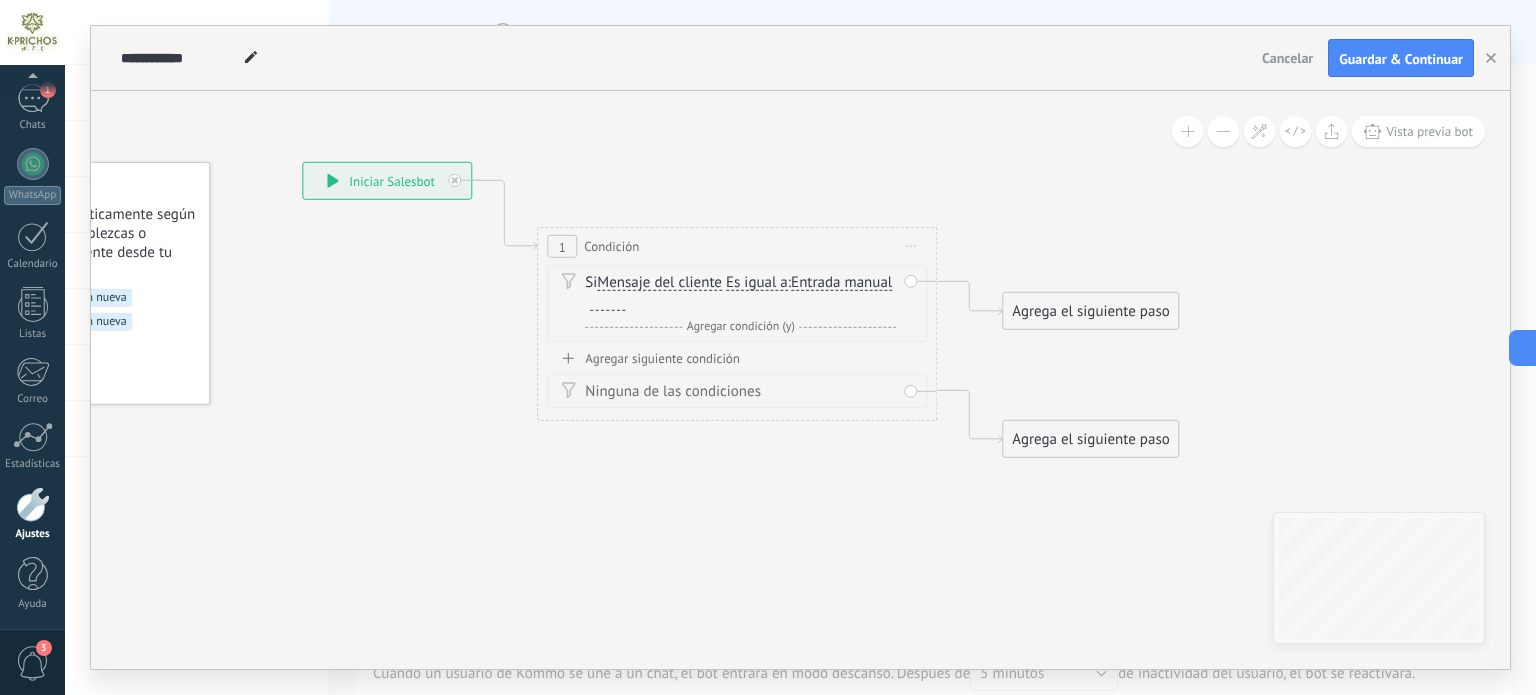 click on "Entrada manual" at bounding box center (841, 283) 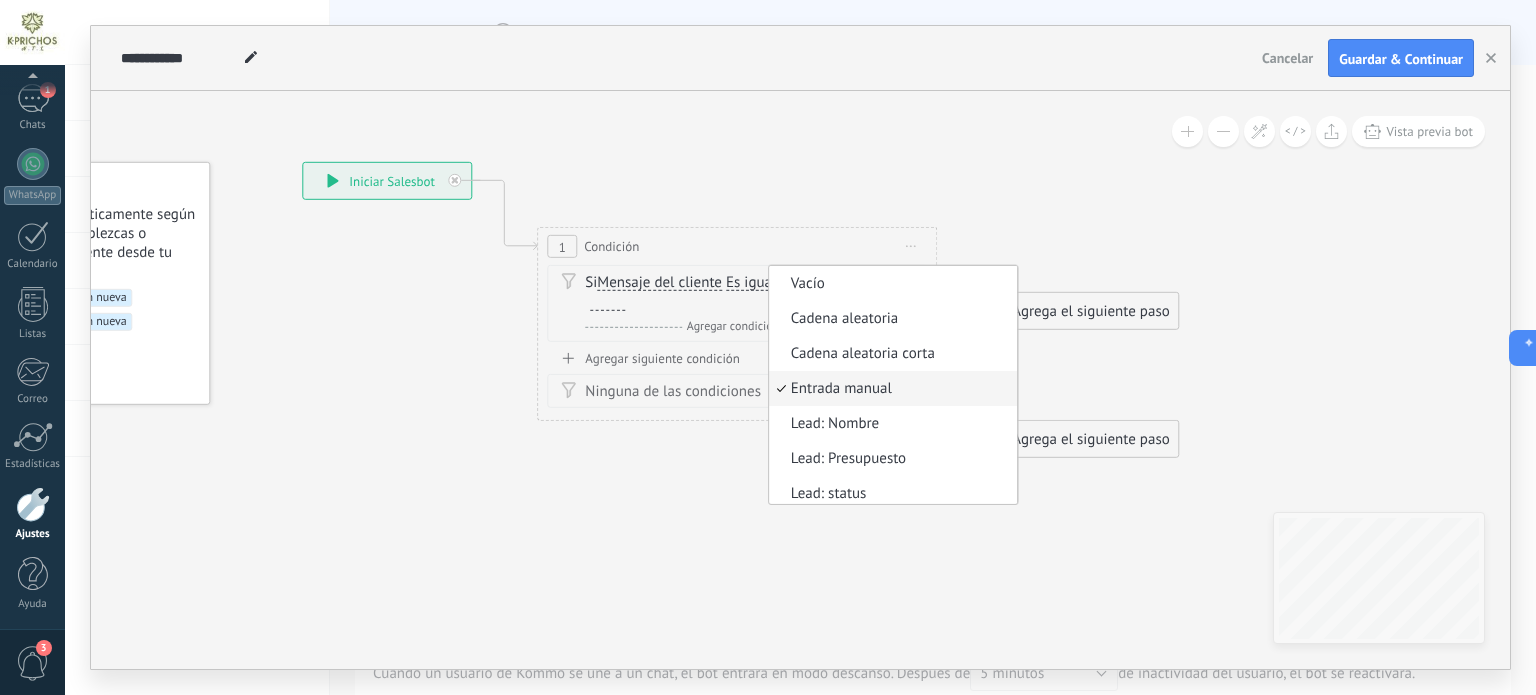 scroll, scrollTop: 5, scrollLeft: 0, axis: vertical 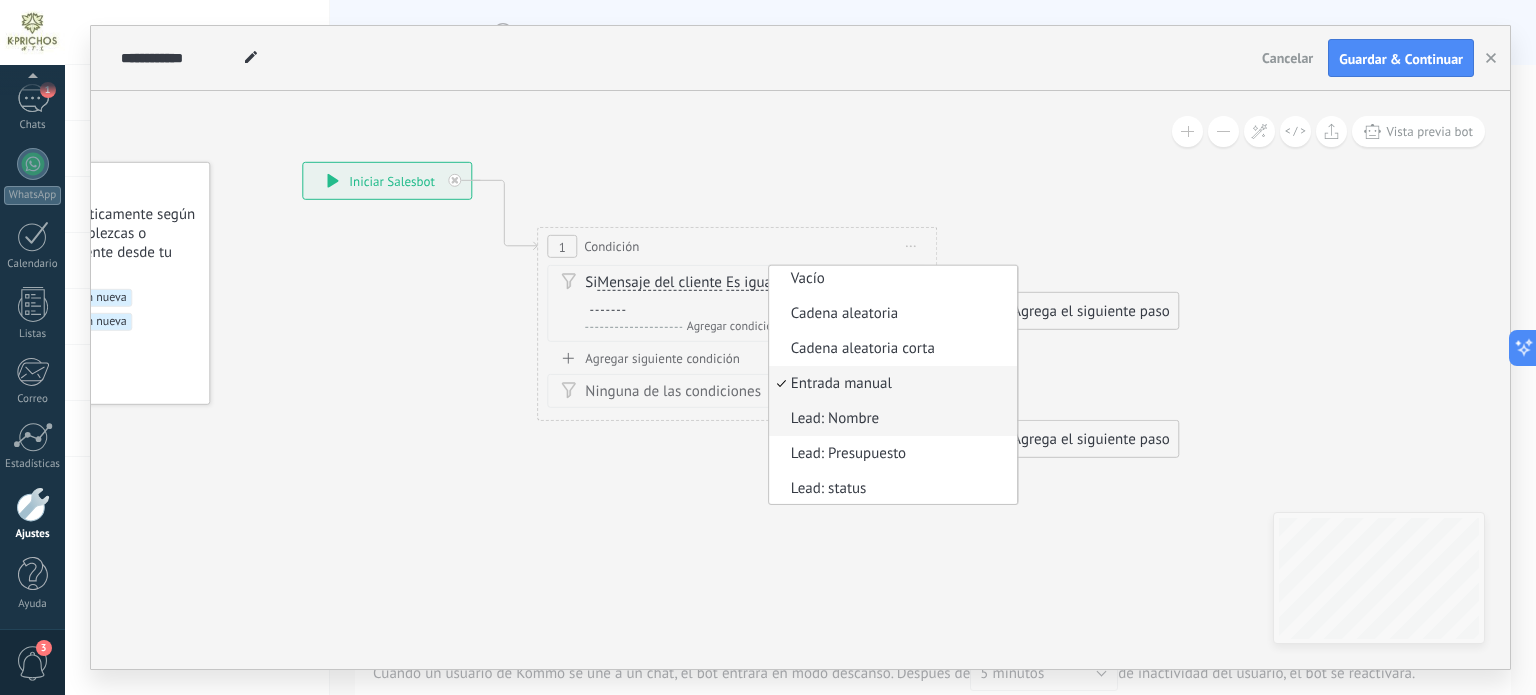 type 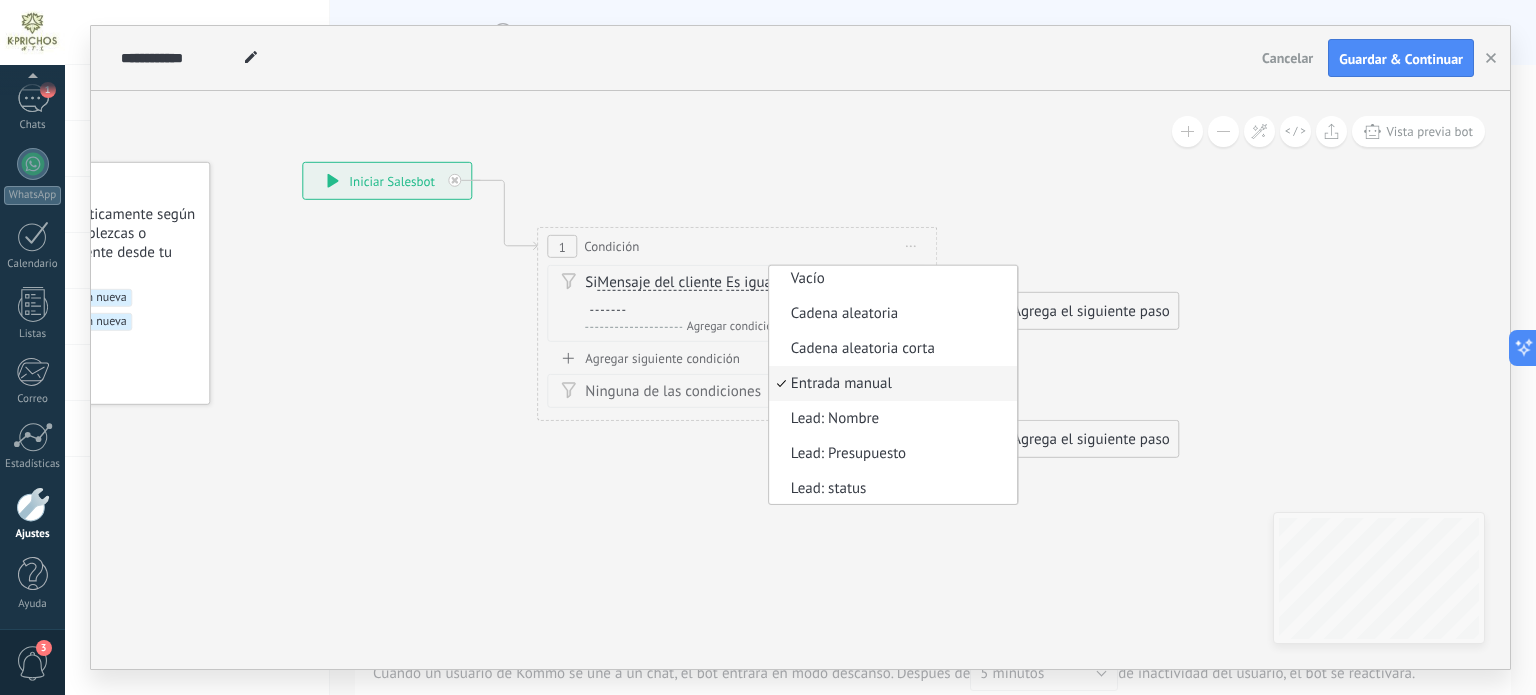 click 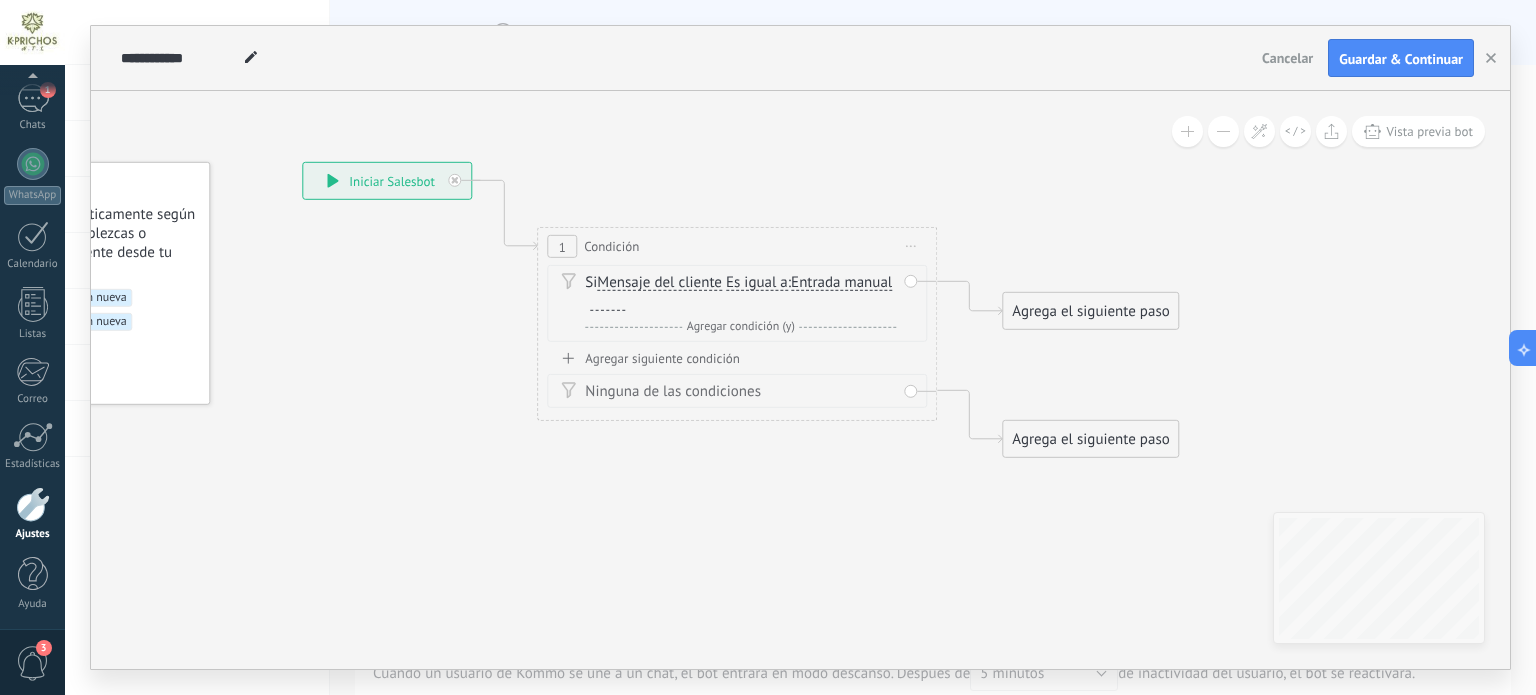 click on "Es igual a
Es igual a
No es igual
Contiene
Es igual a
Es igual a
No es igual
Contiene" at bounding box center [757, 282] 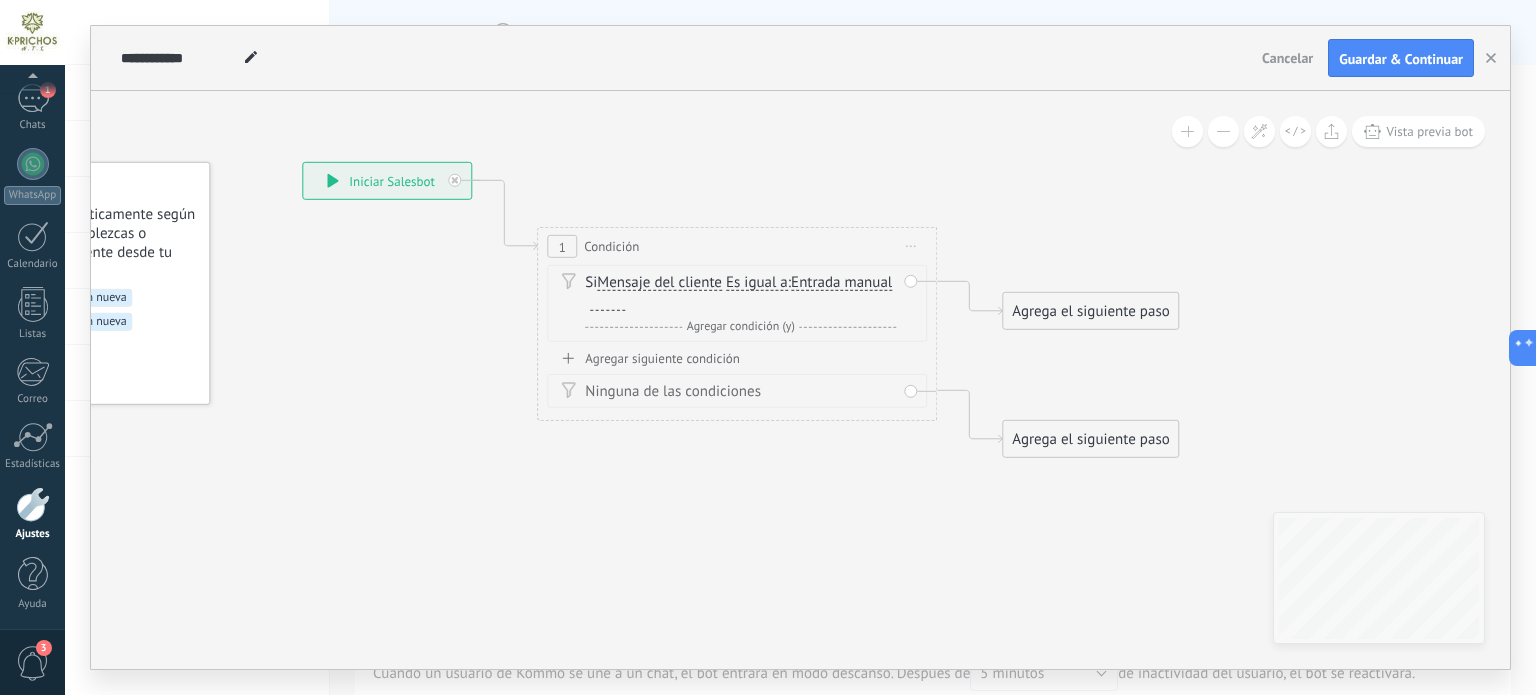 click on "Es igual a" at bounding box center (757, 283) 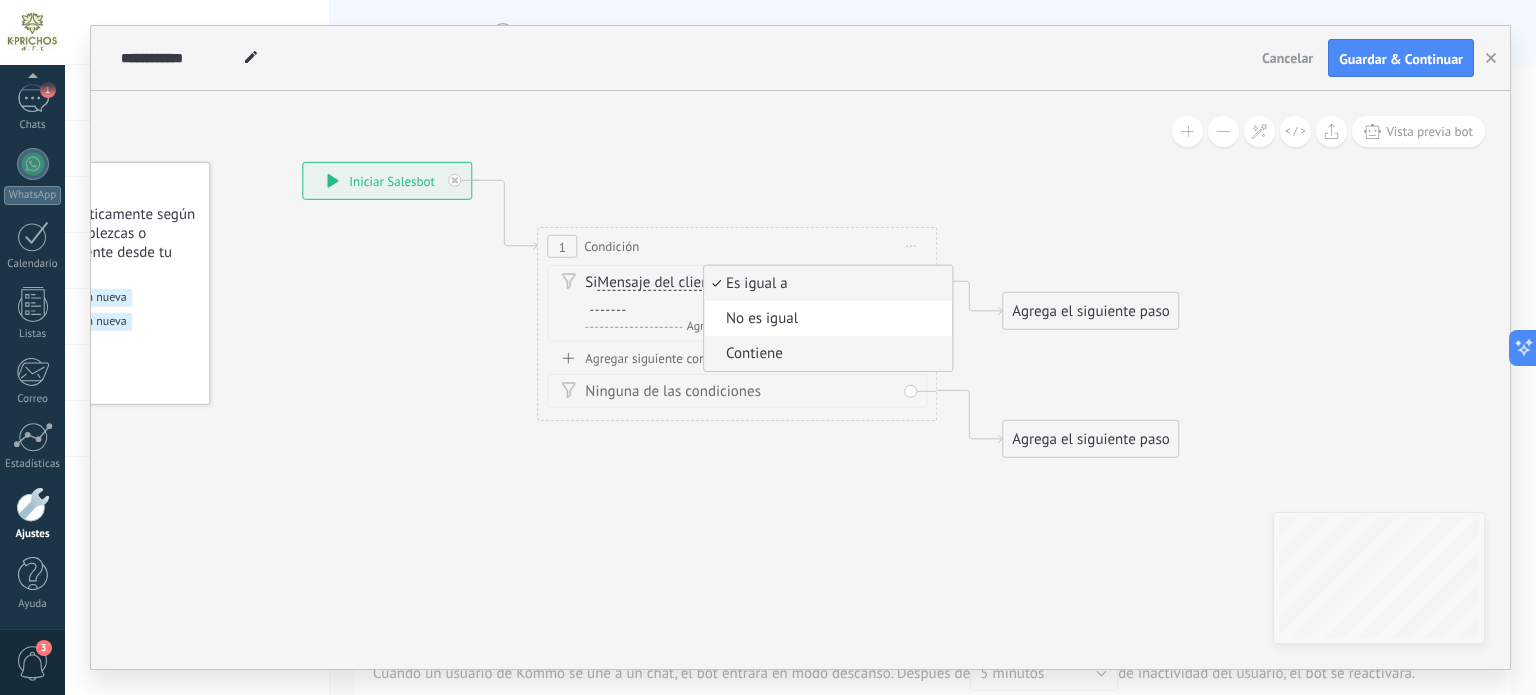 click on "Contiene" at bounding box center [825, 354] 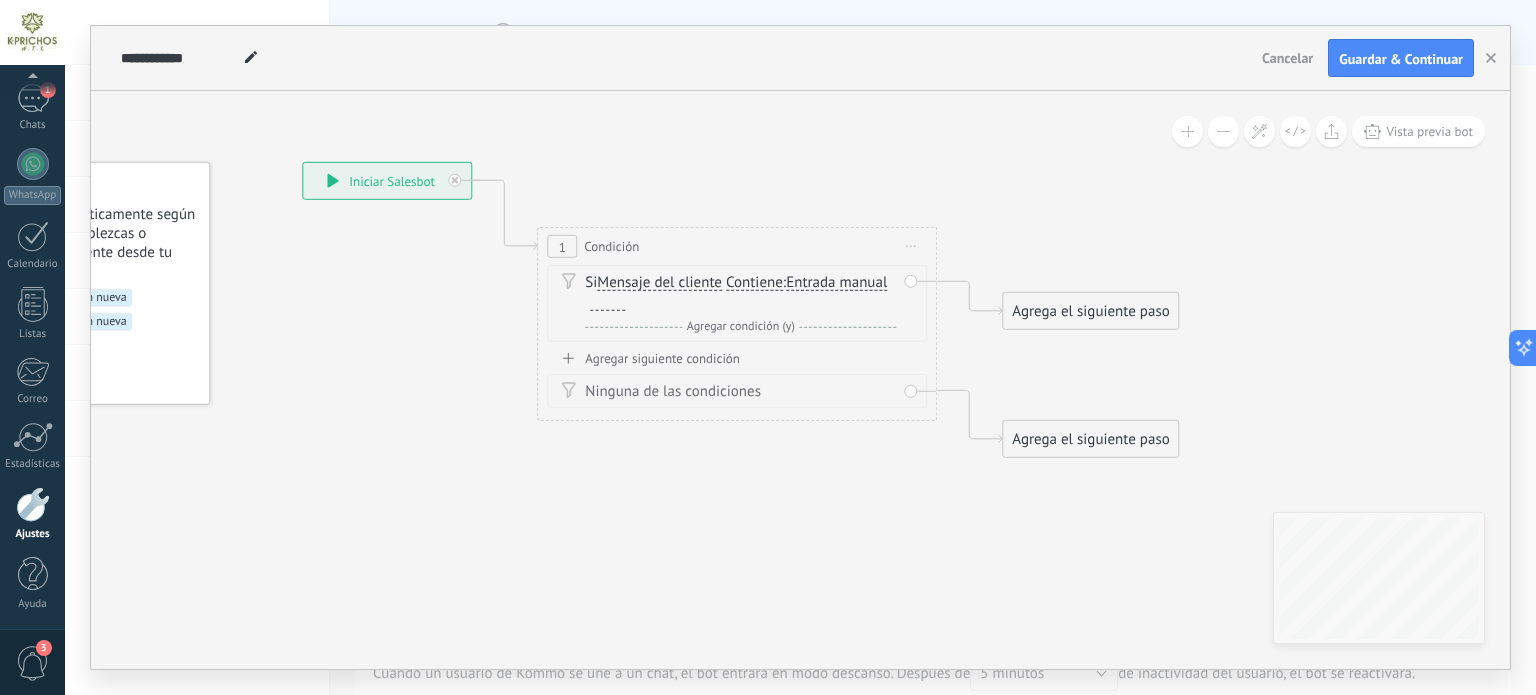 type 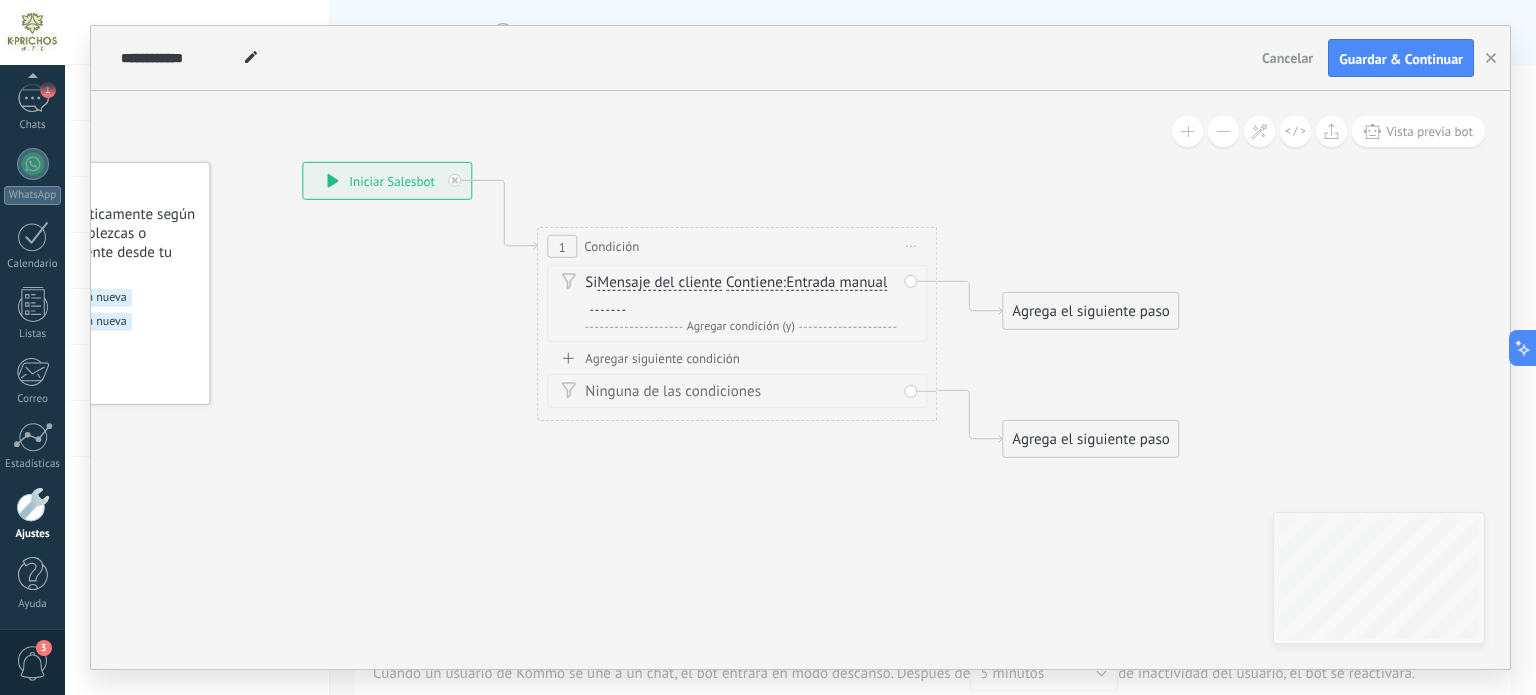 click on "Entrada manual" at bounding box center [836, 283] 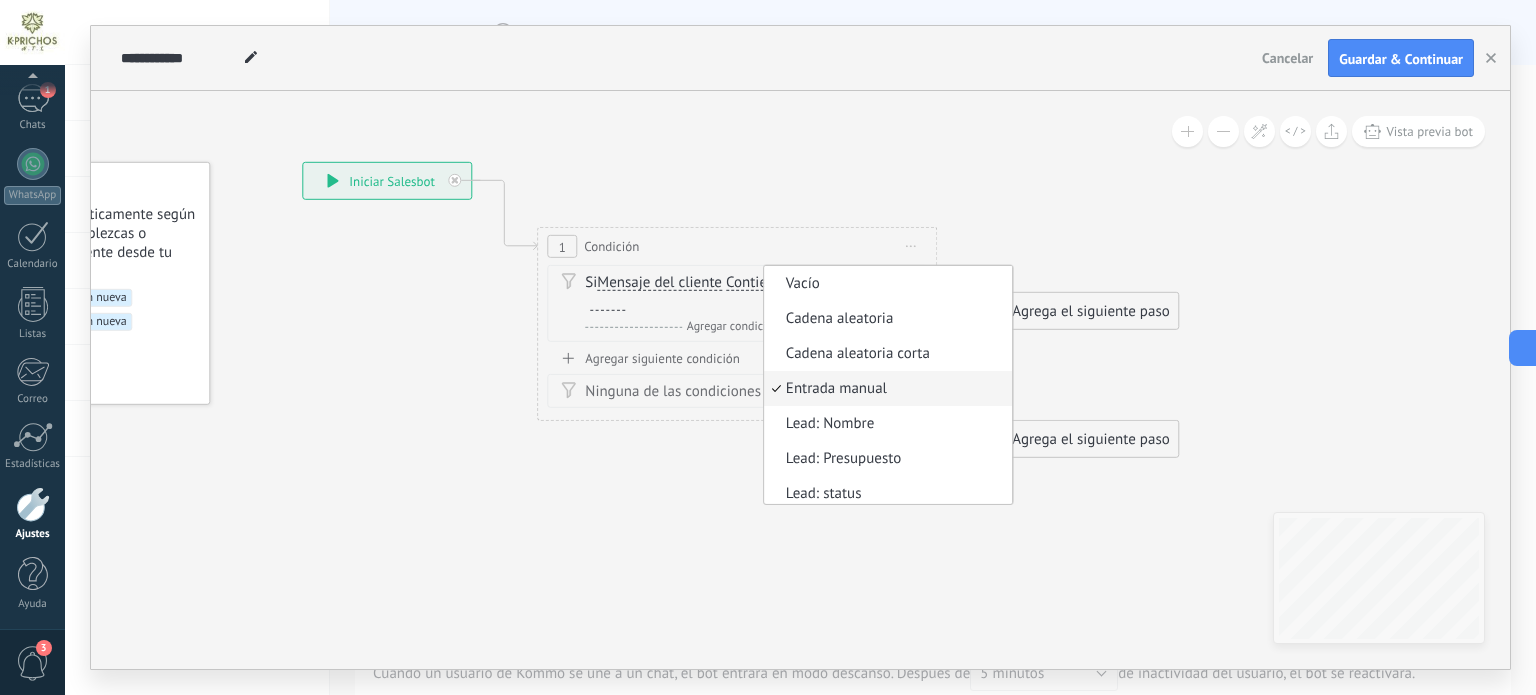 scroll, scrollTop: 5, scrollLeft: 0, axis: vertical 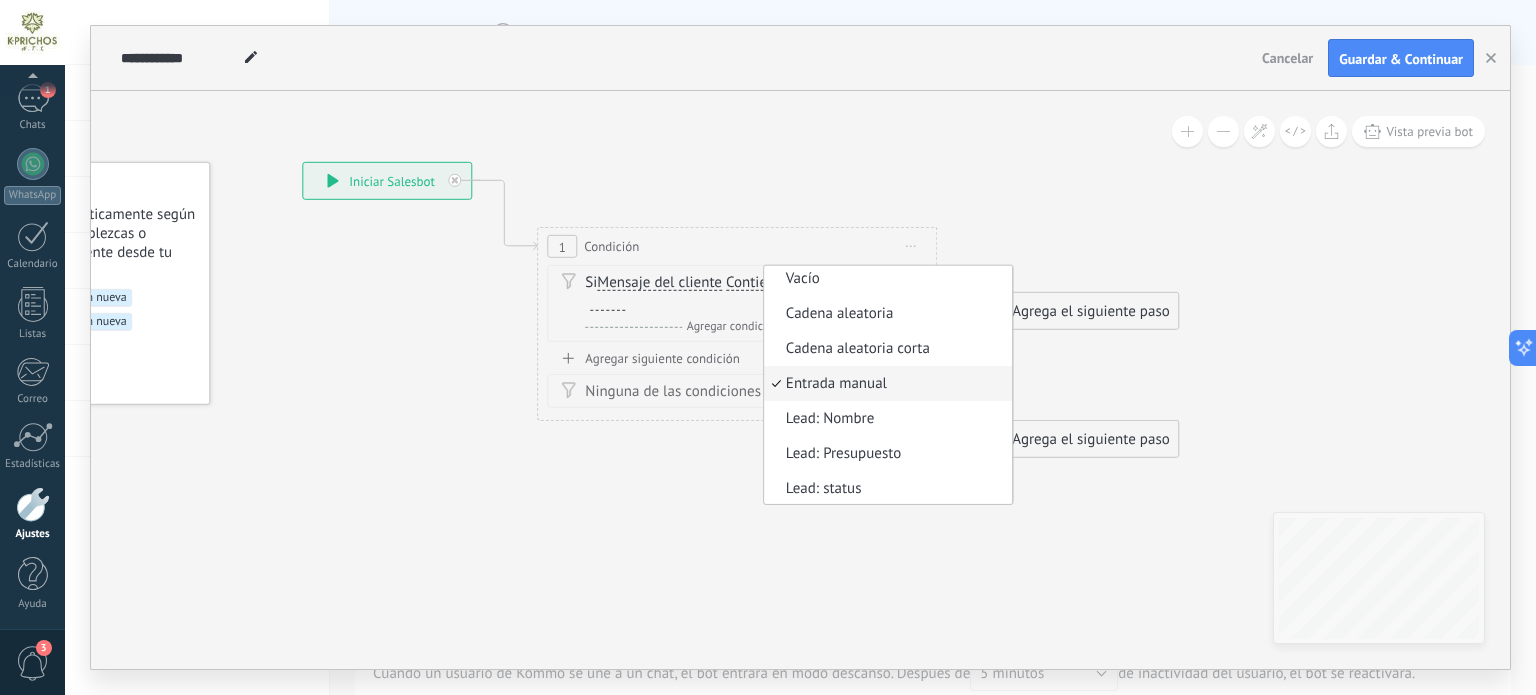 click 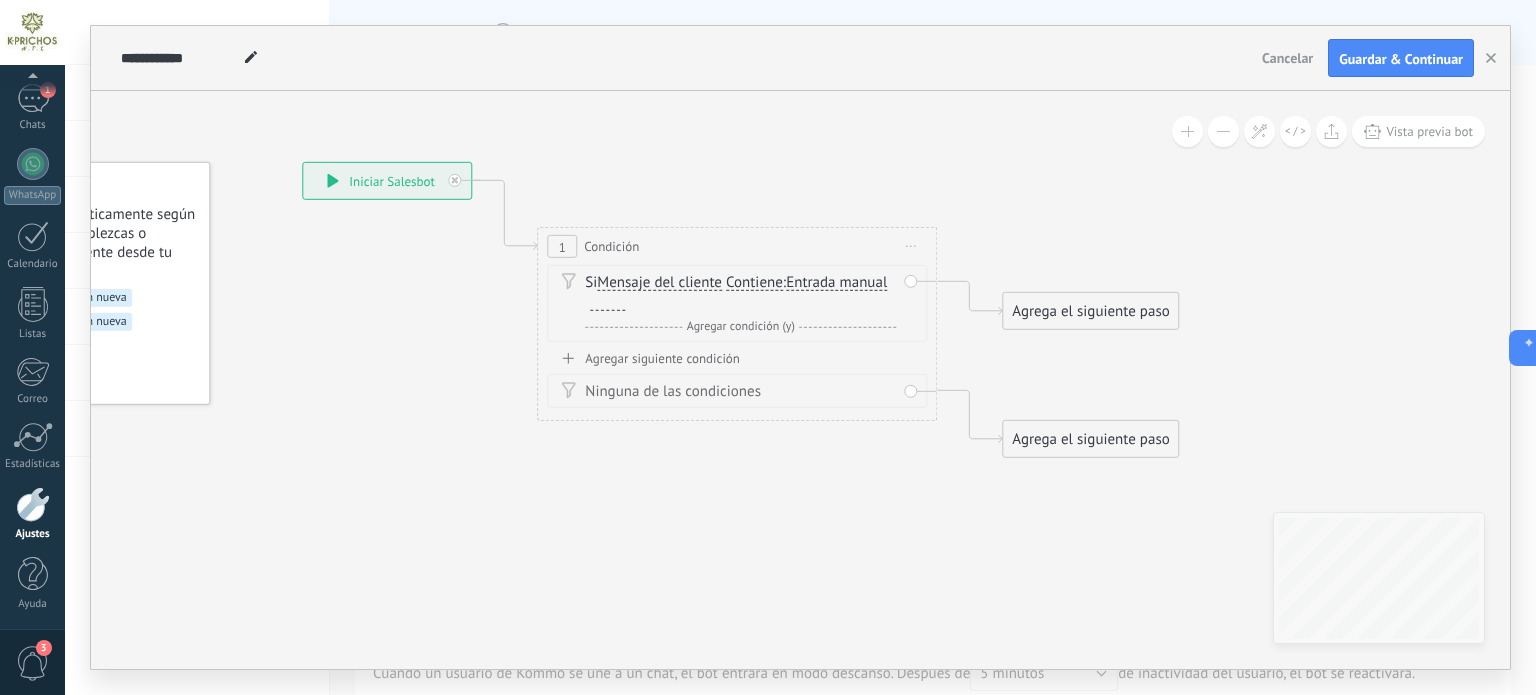 click at bounding box center [607, 303] 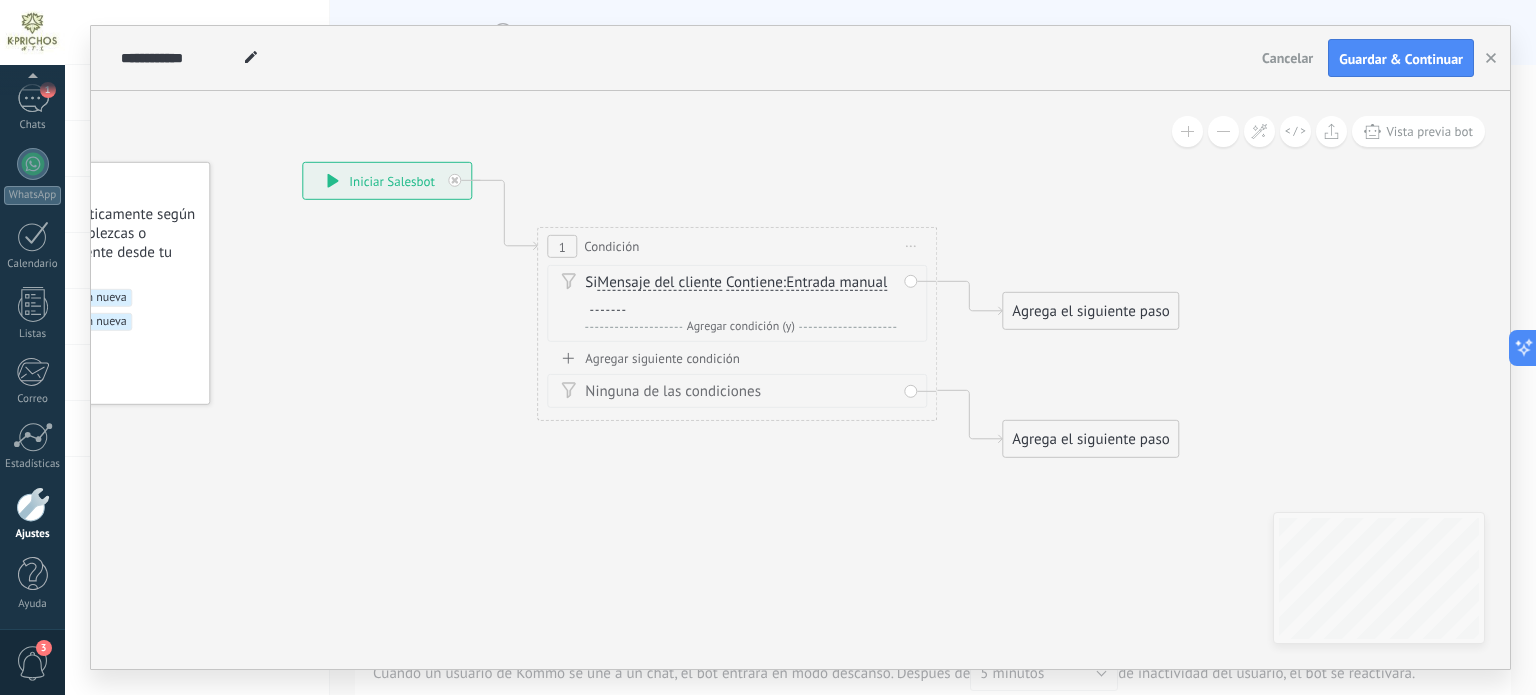 type 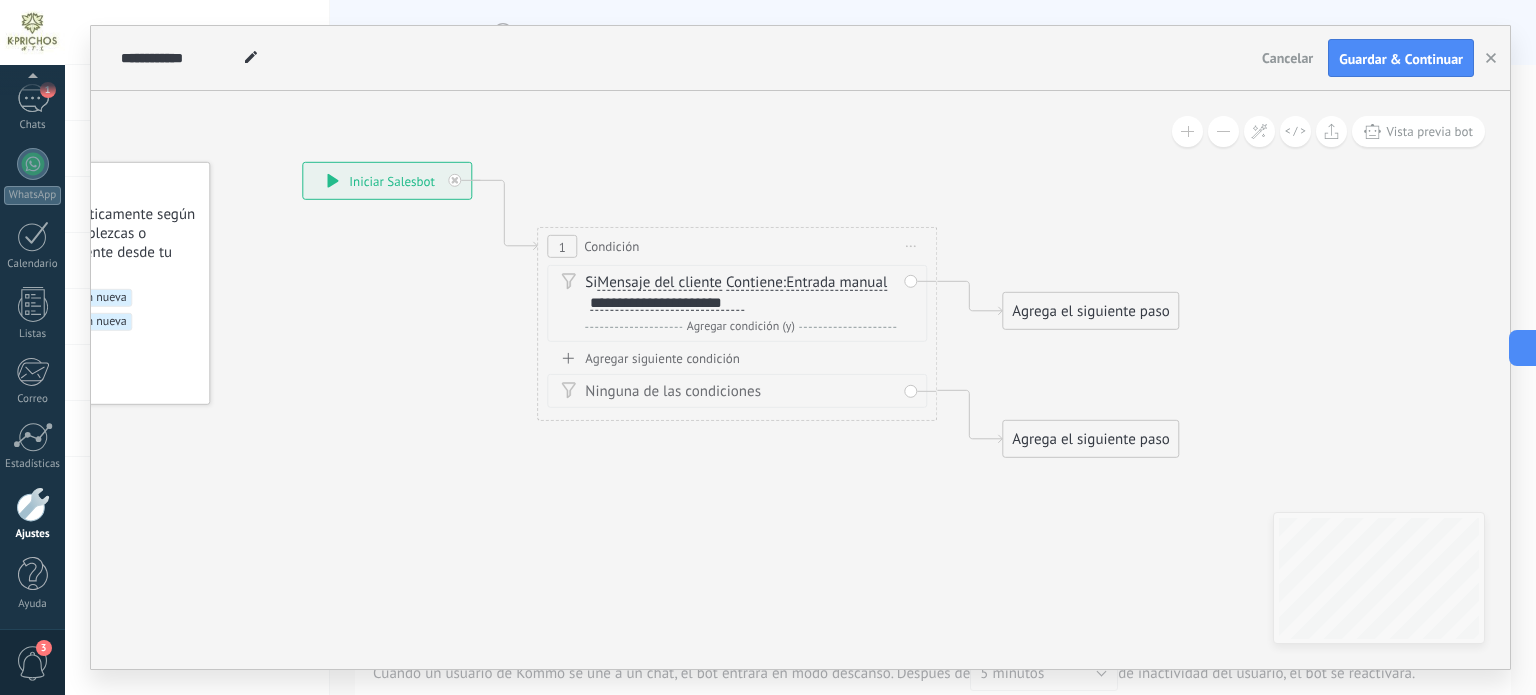 click on "Agregar condición (y)" at bounding box center (741, 326) 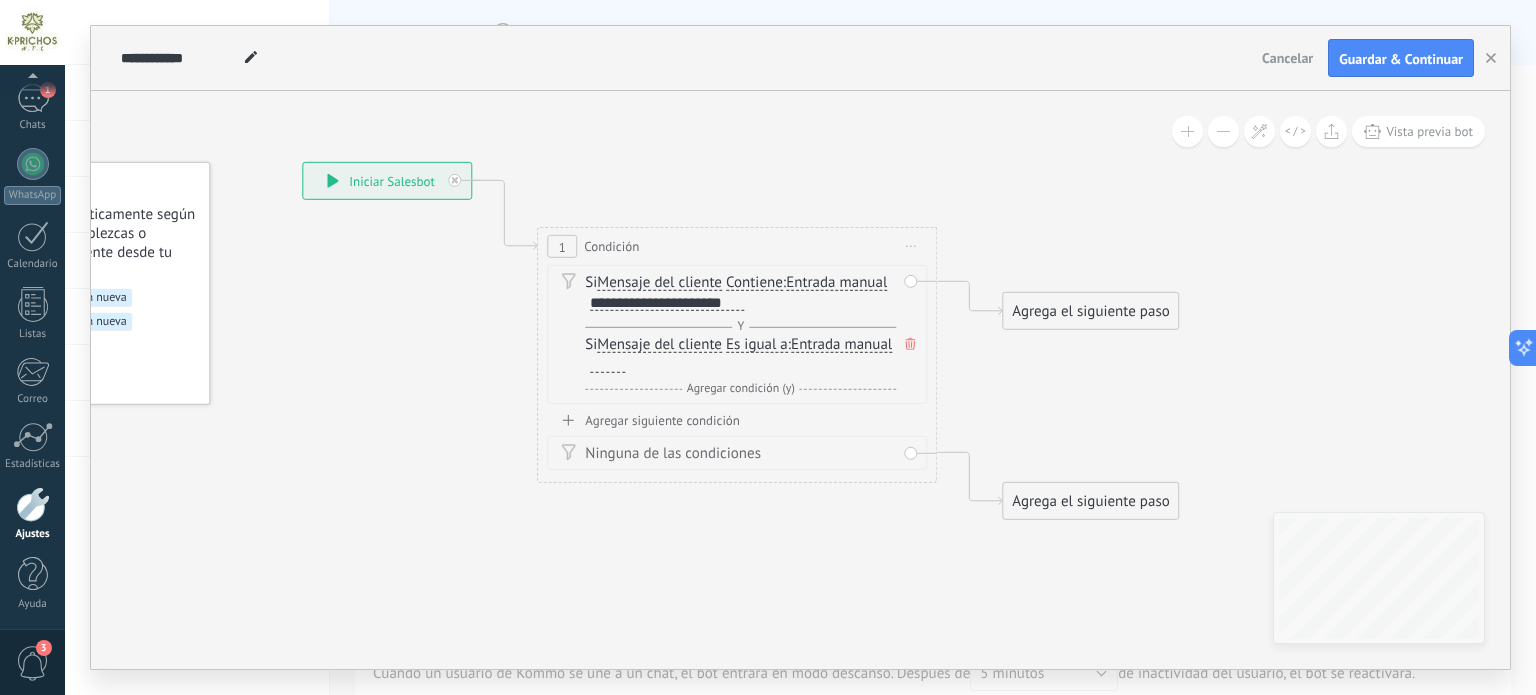 click on "Es igual a" at bounding box center [757, 345] 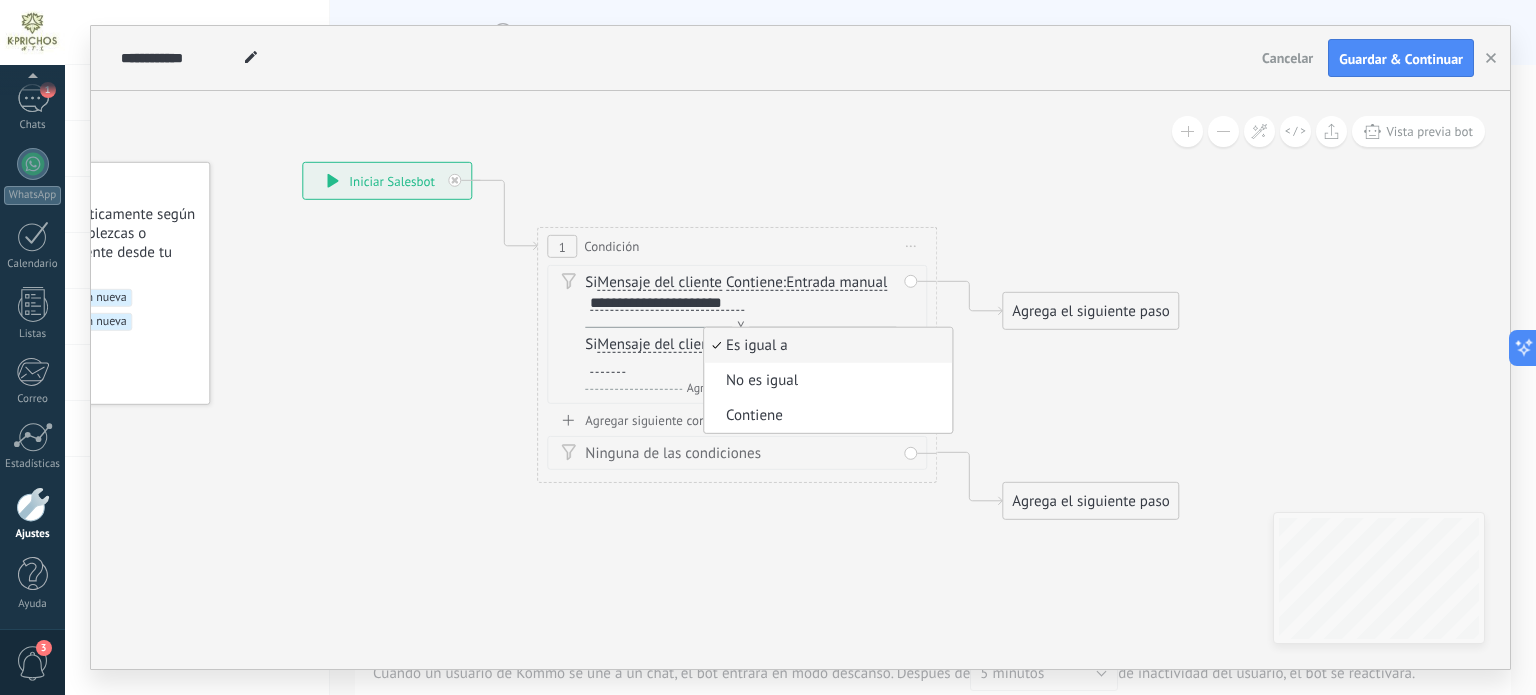 click on "Si
Mensaje del cliente
Mensaje del cliente
Emoción de la conversación
Comentario del cliente
El cliente
Código de chat activo
Mensajero de chat activo
Fuente de cliente potencial
Estado de la conversación
Estado de respuesta
Estado de interacción
Lead: utm_content" at bounding box center (740, 367) 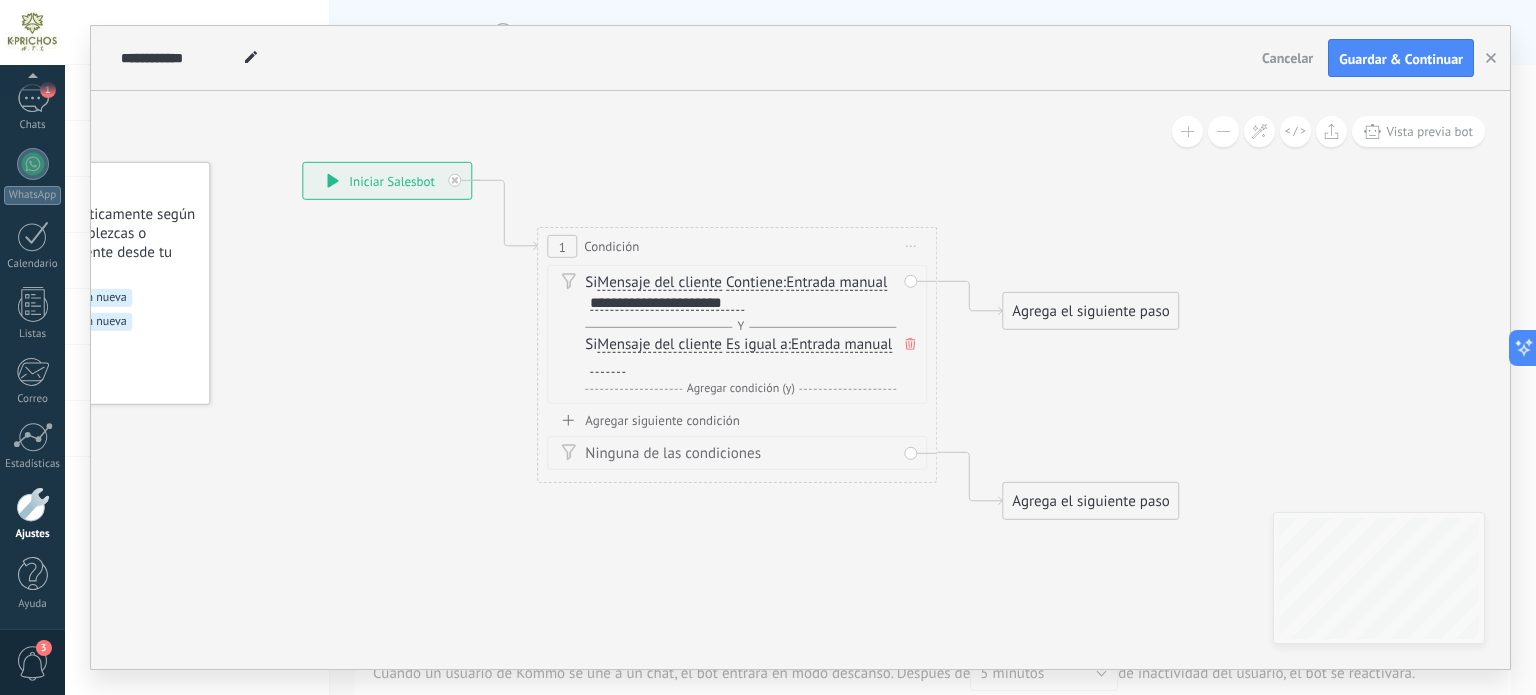 click at bounding box center (910, 344) 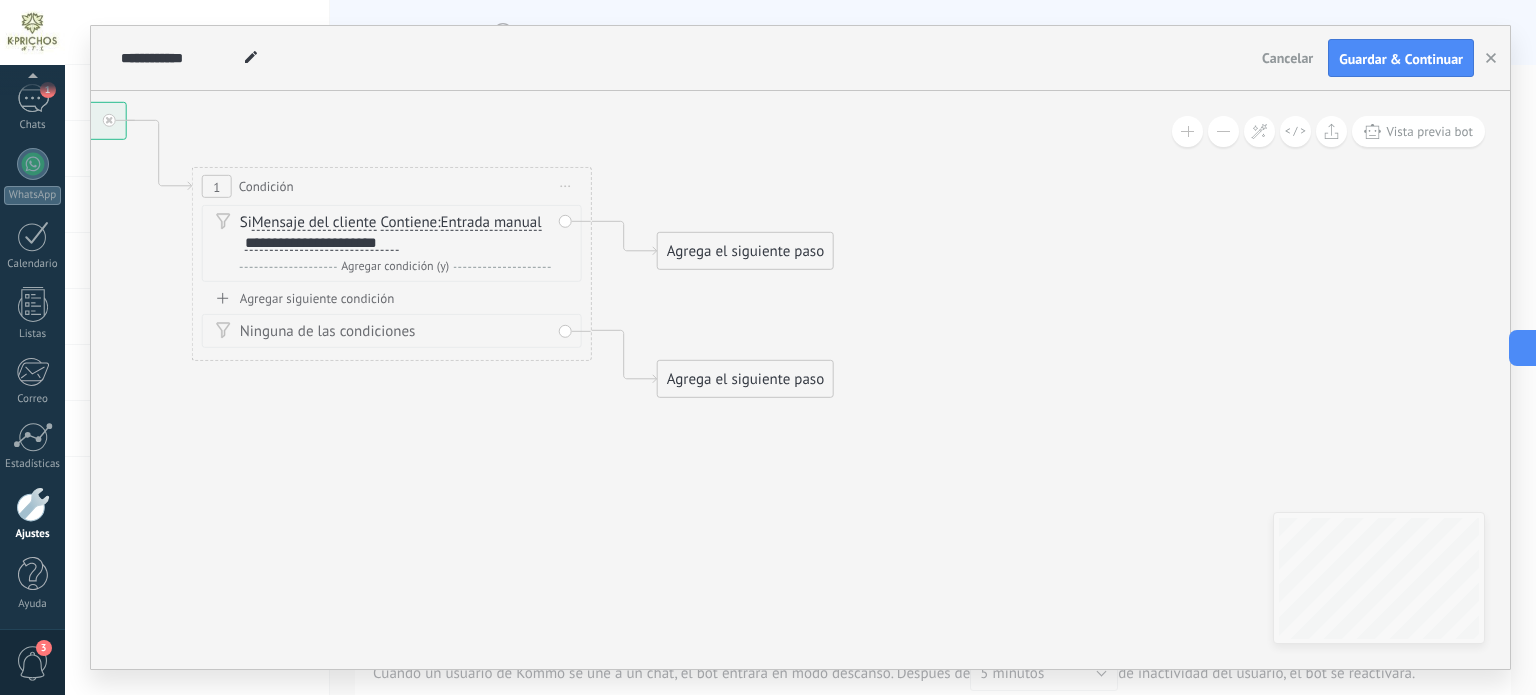drag, startPoint x: 897, startPoint y: 451, endPoint x: 552, endPoint y: 391, distance: 350.17853 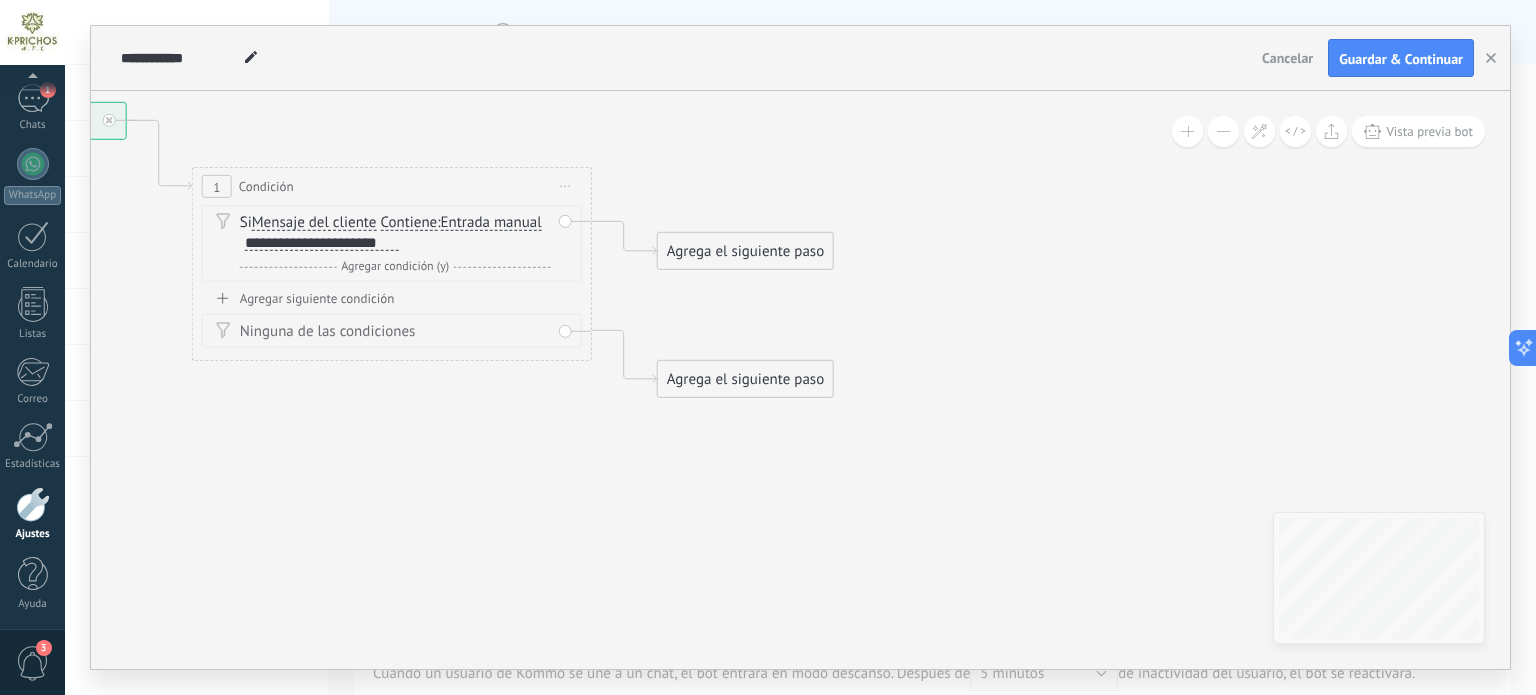 click on "Agrega el siguiente paso" at bounding box center [745, 251] 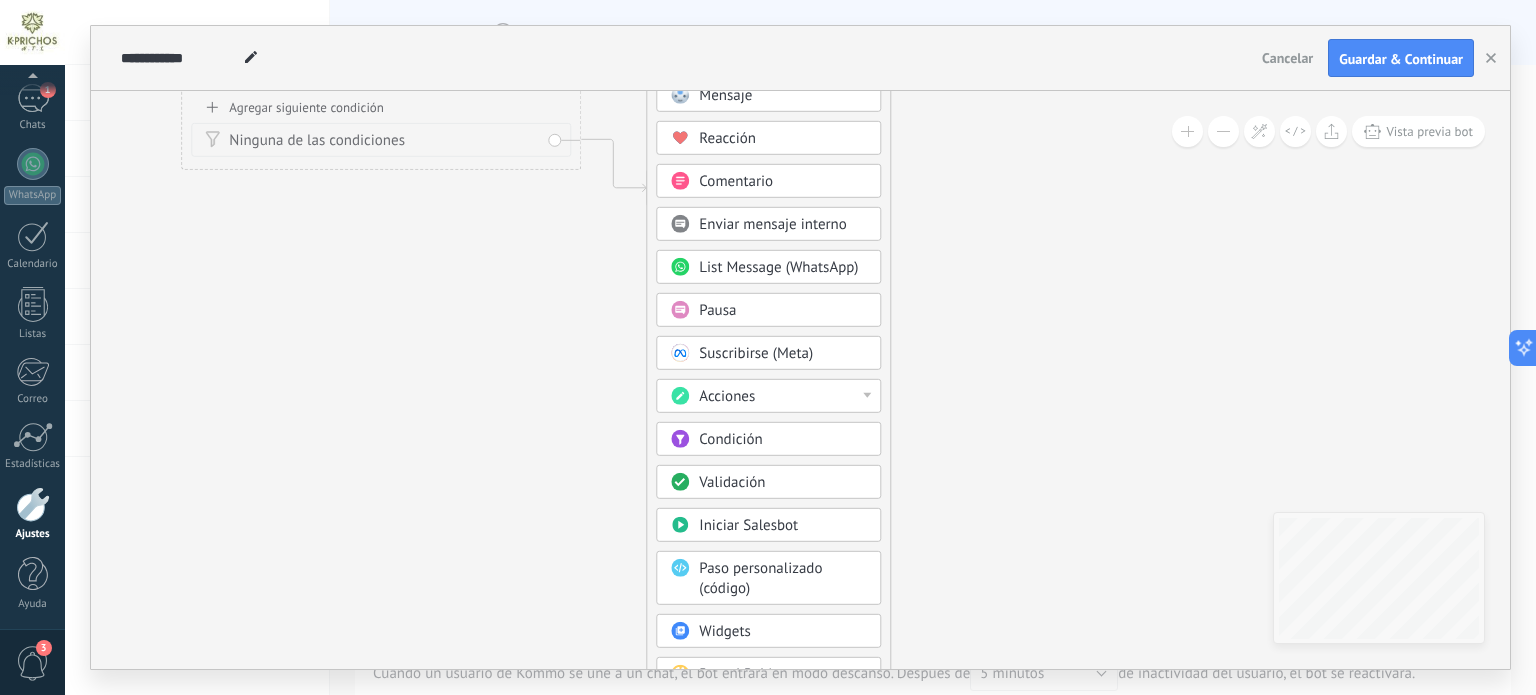 drag, startPoint x: 968, startPoint y: 443, endPoint x: 957, endPoint y: 211, distance: 232.26064 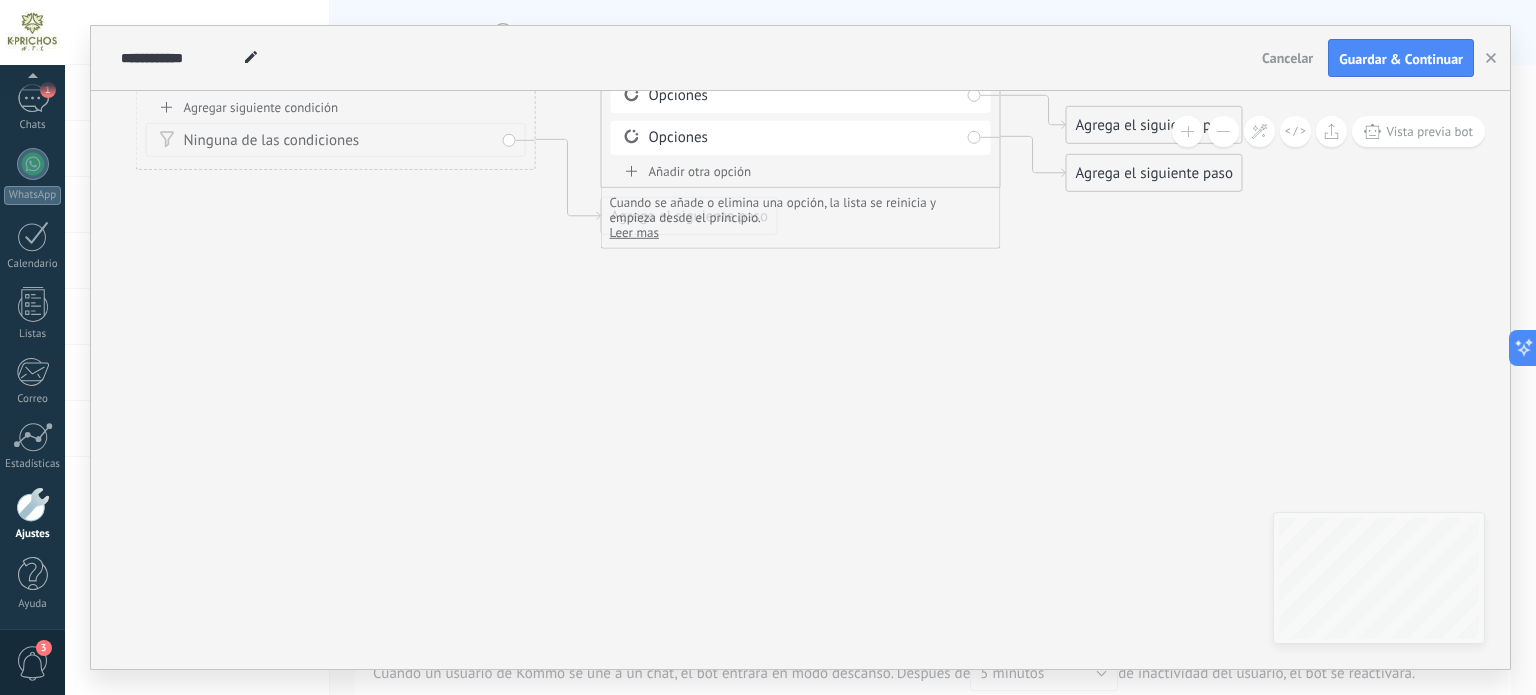 drag, startPoint x: 933, startPoint y: 285, endPoint x: 925, endPoint y: 330, distance: 45.705578 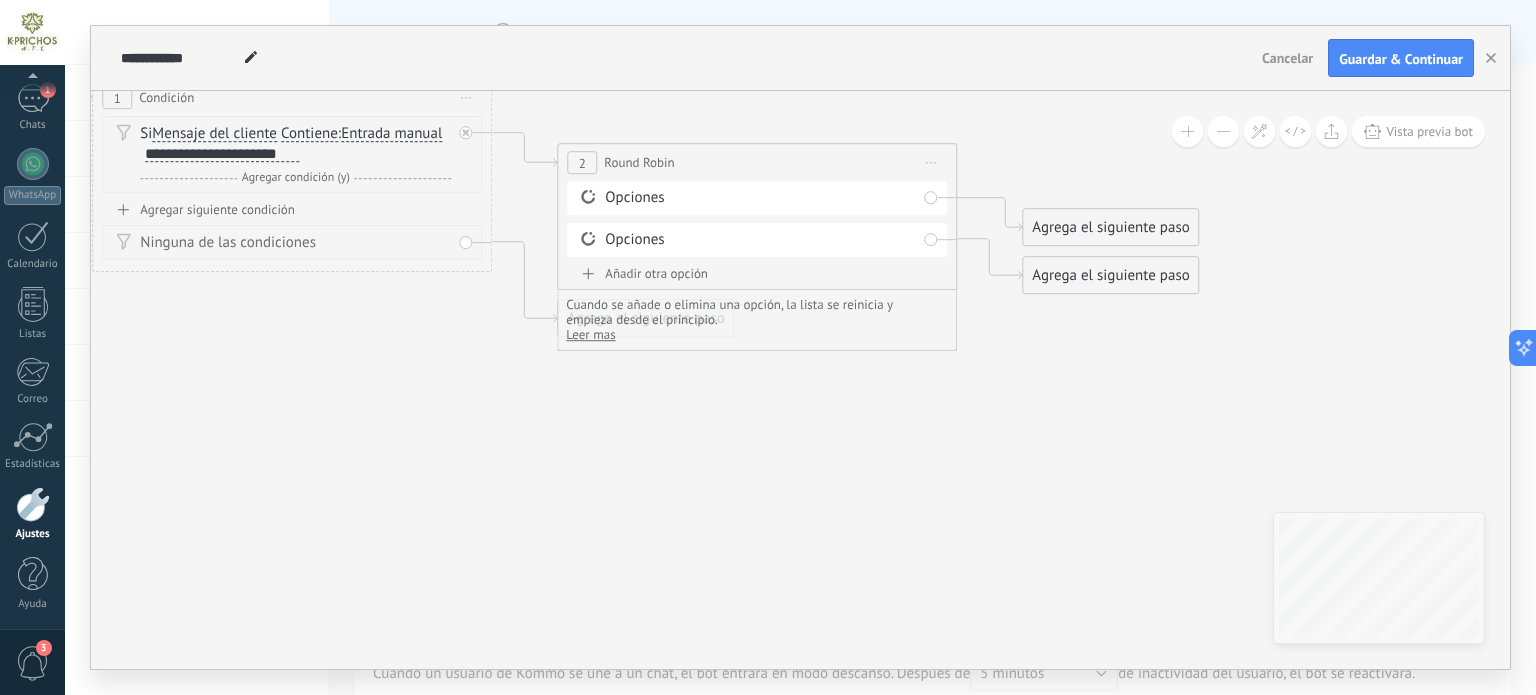 drag, startPoint x: 913, startPoint y: 360, endPoint x: 884, endPoint y: 443, distance: 87.92042 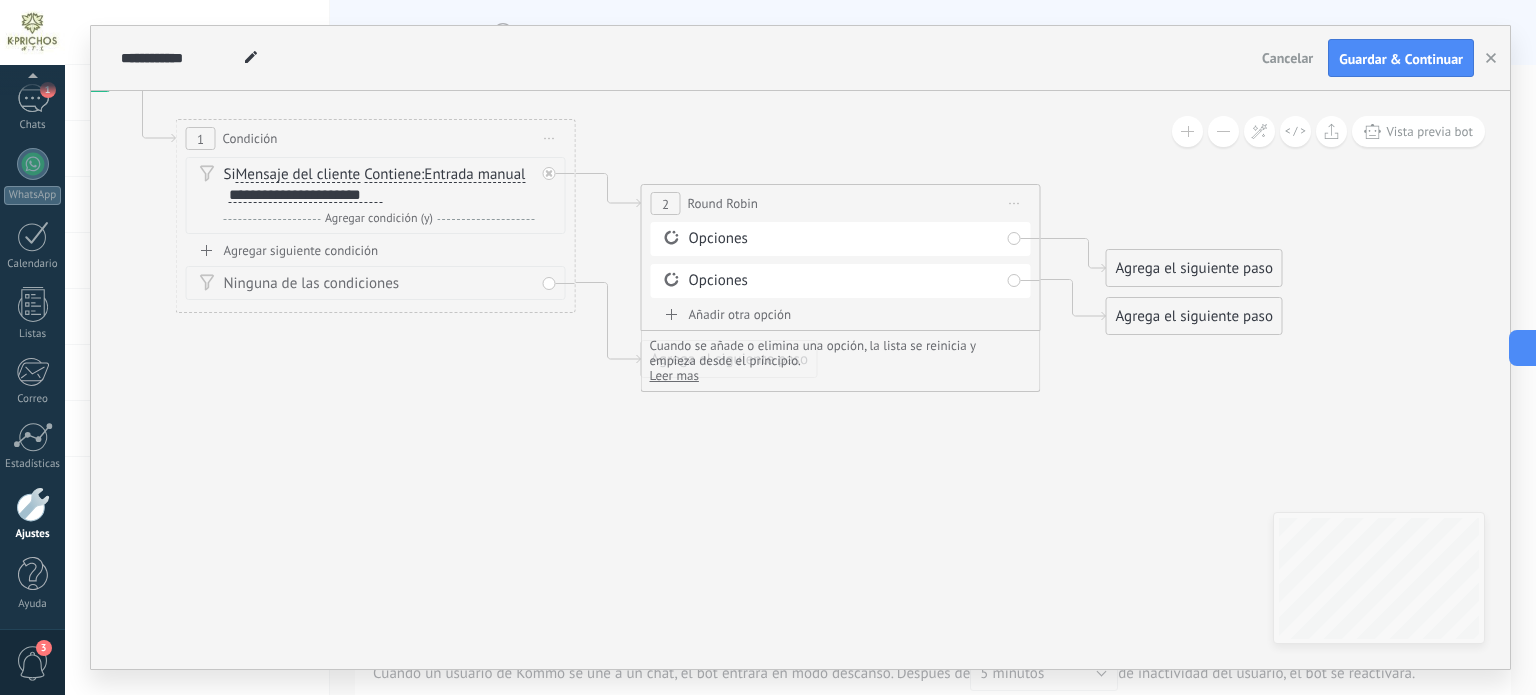 click 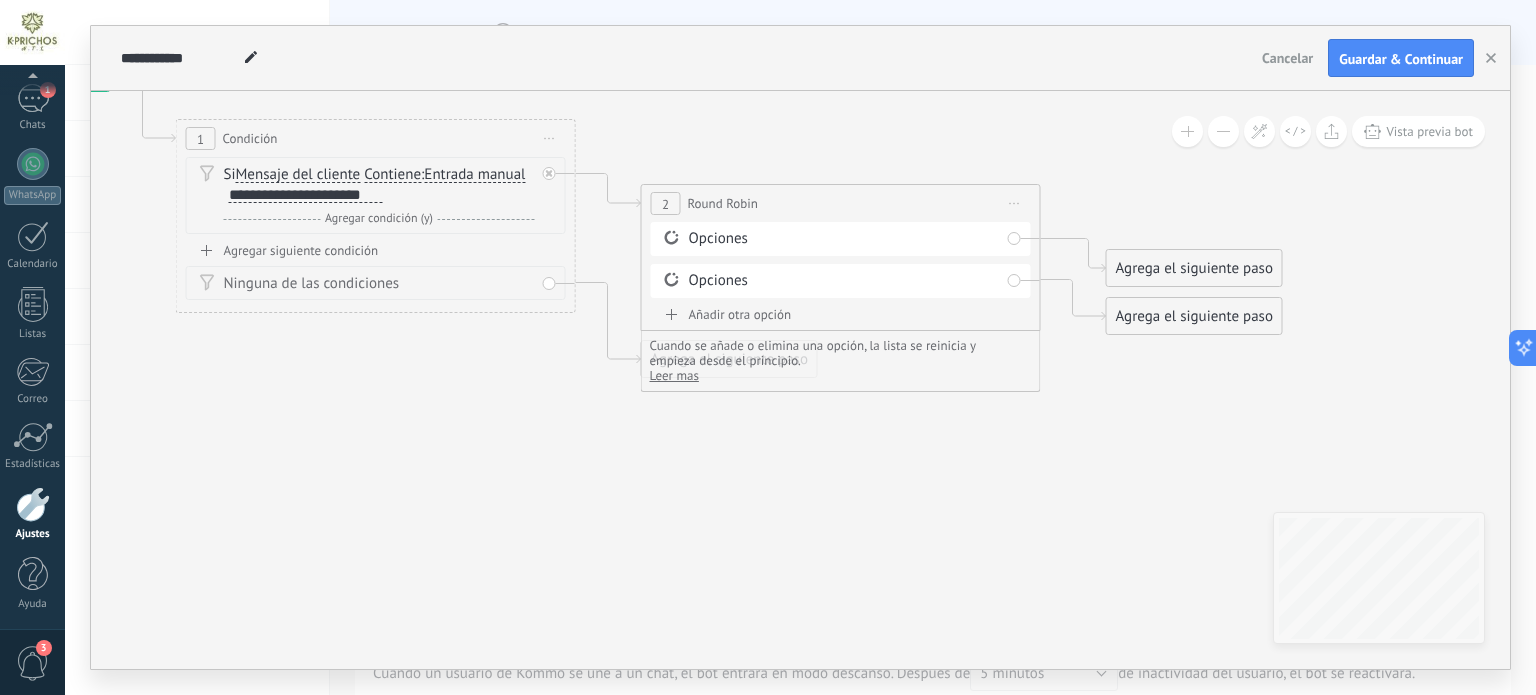 click on "**********" at bounding box center (841, 203) 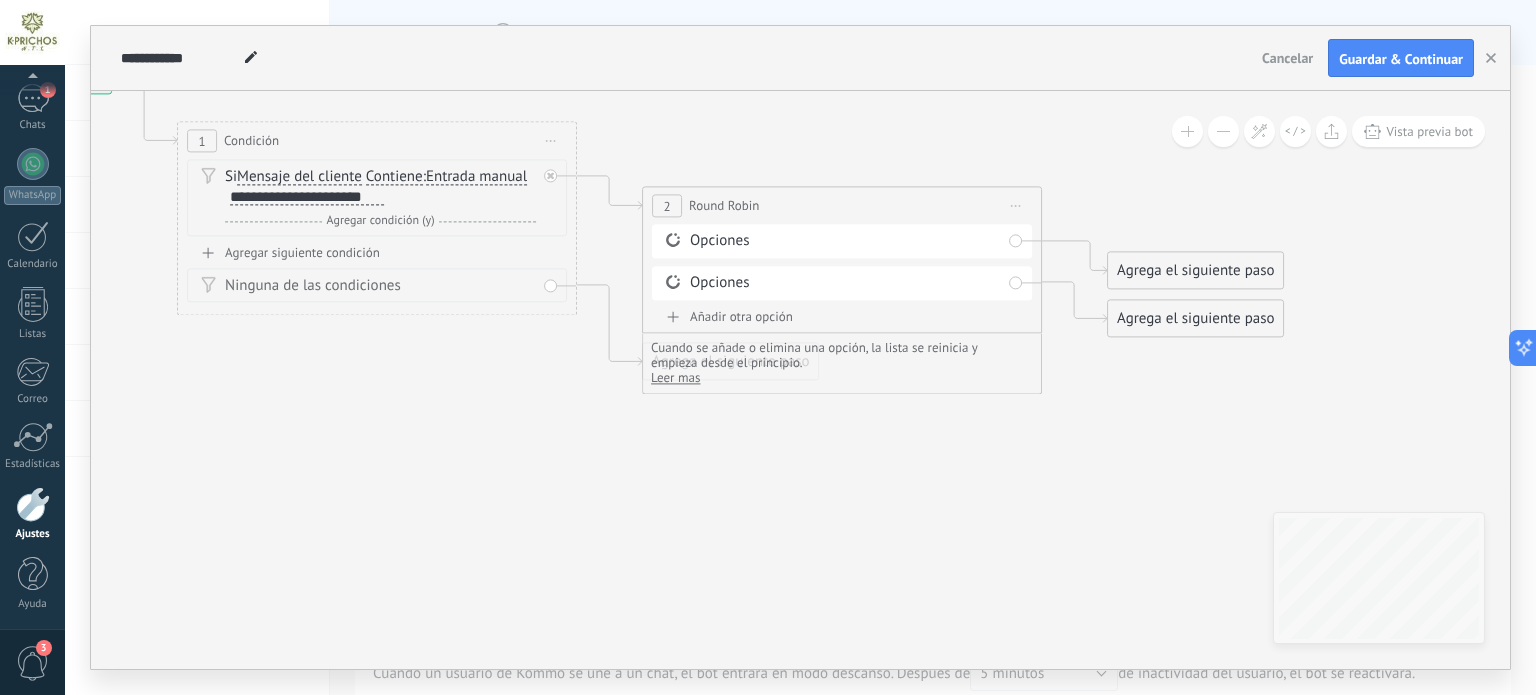drag, startPoint x: 772, startPoint y: 392, endPoint x: 861, endPoint y: 375, distance: 90.60905 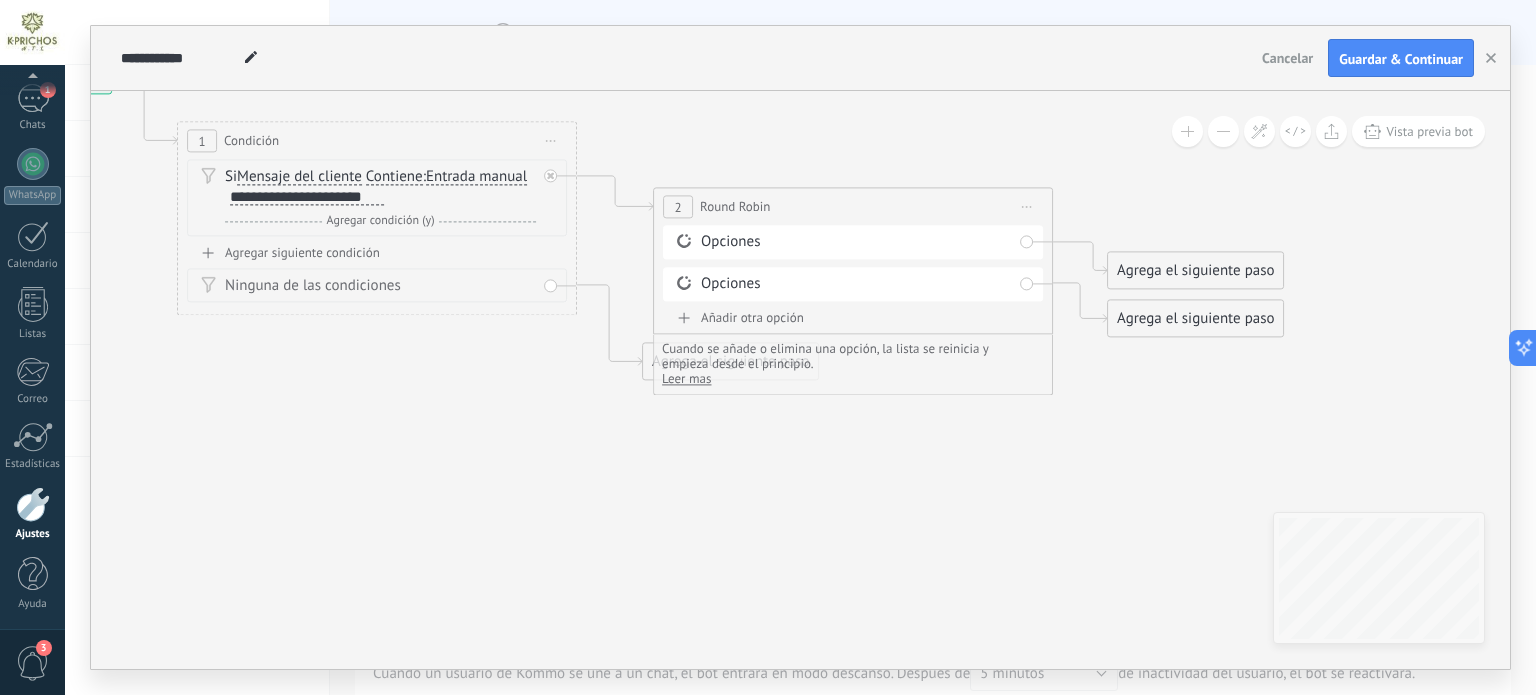 click on "Round Robin" at bounding box center [735, 207] 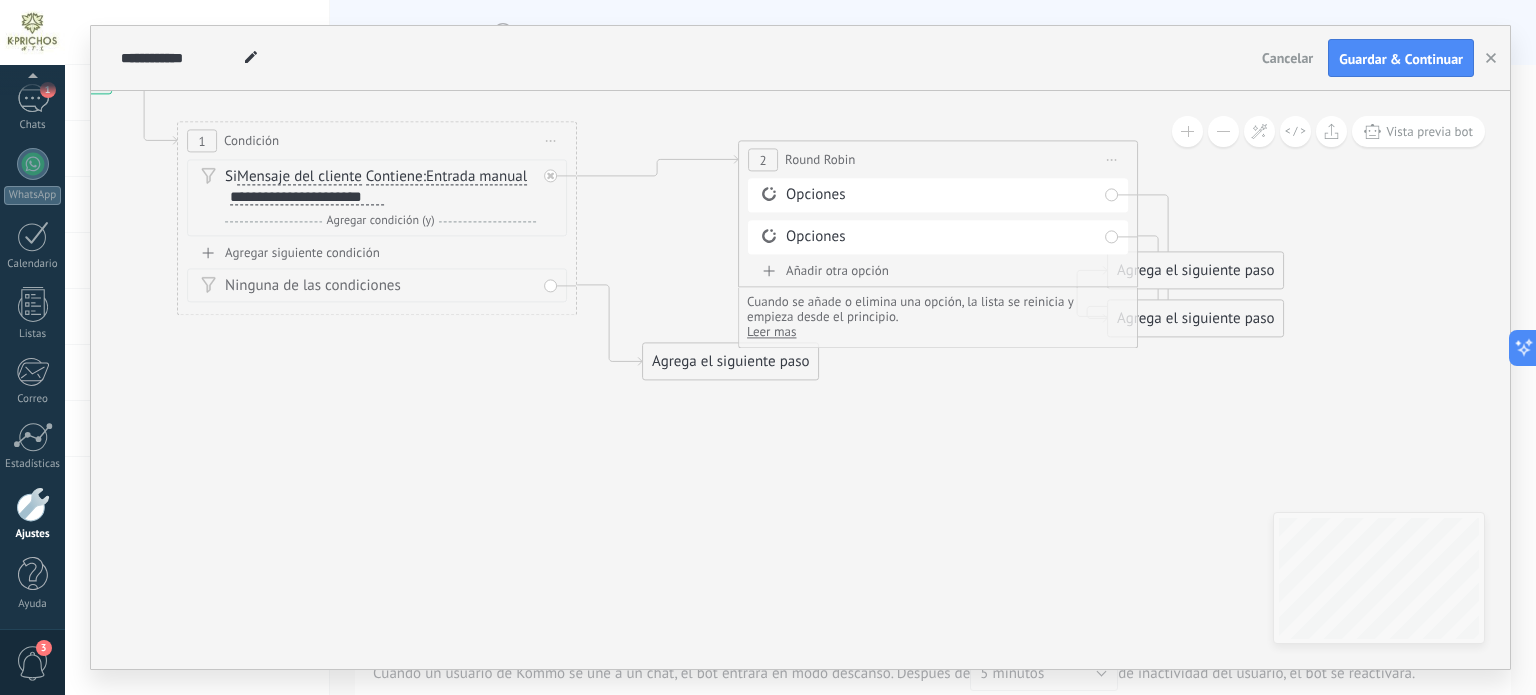 drag, startPoint x: 702, startPoint y: 211, endPoint x: 788, endPoint y: 164, distance: 98.005104 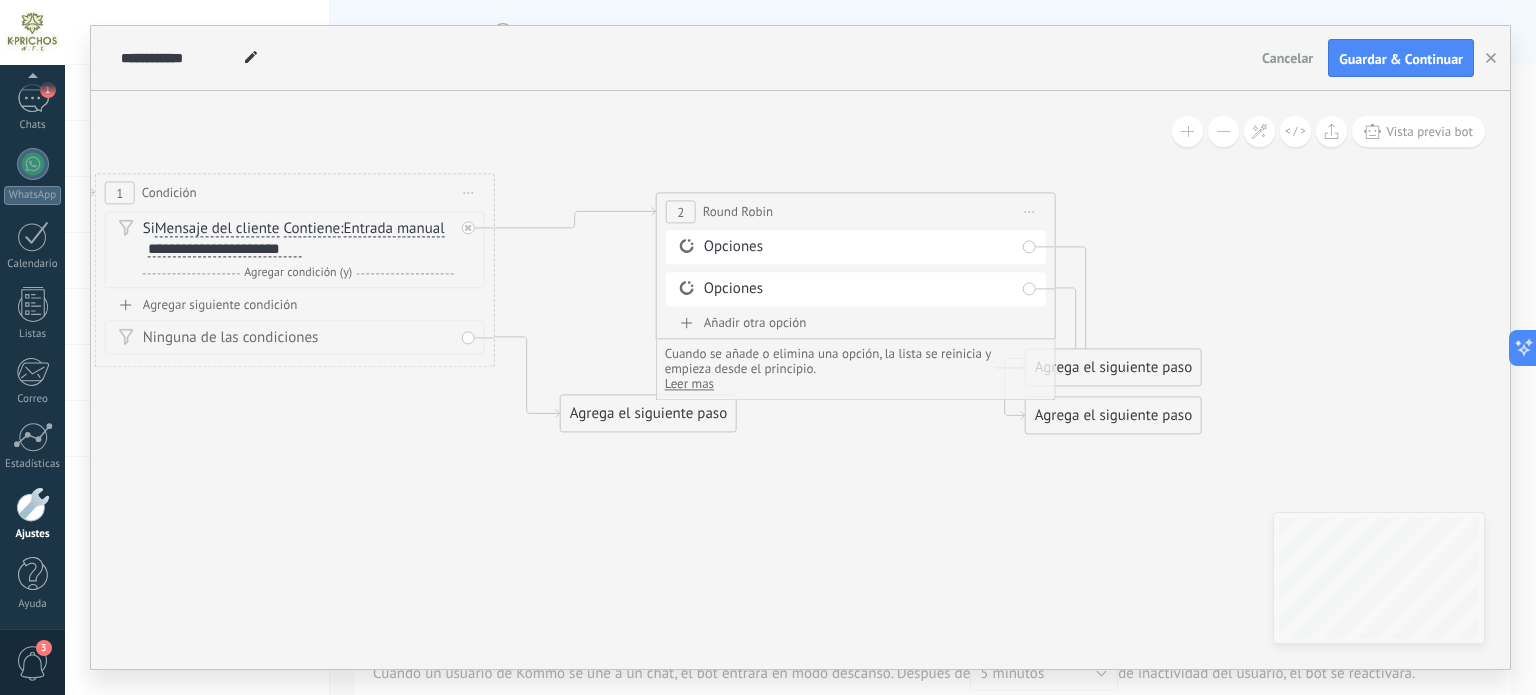drag, startPoint x: 968, startPoint y: 498, endPoint x: 937, endPoint y: 522, distance: 39.20459 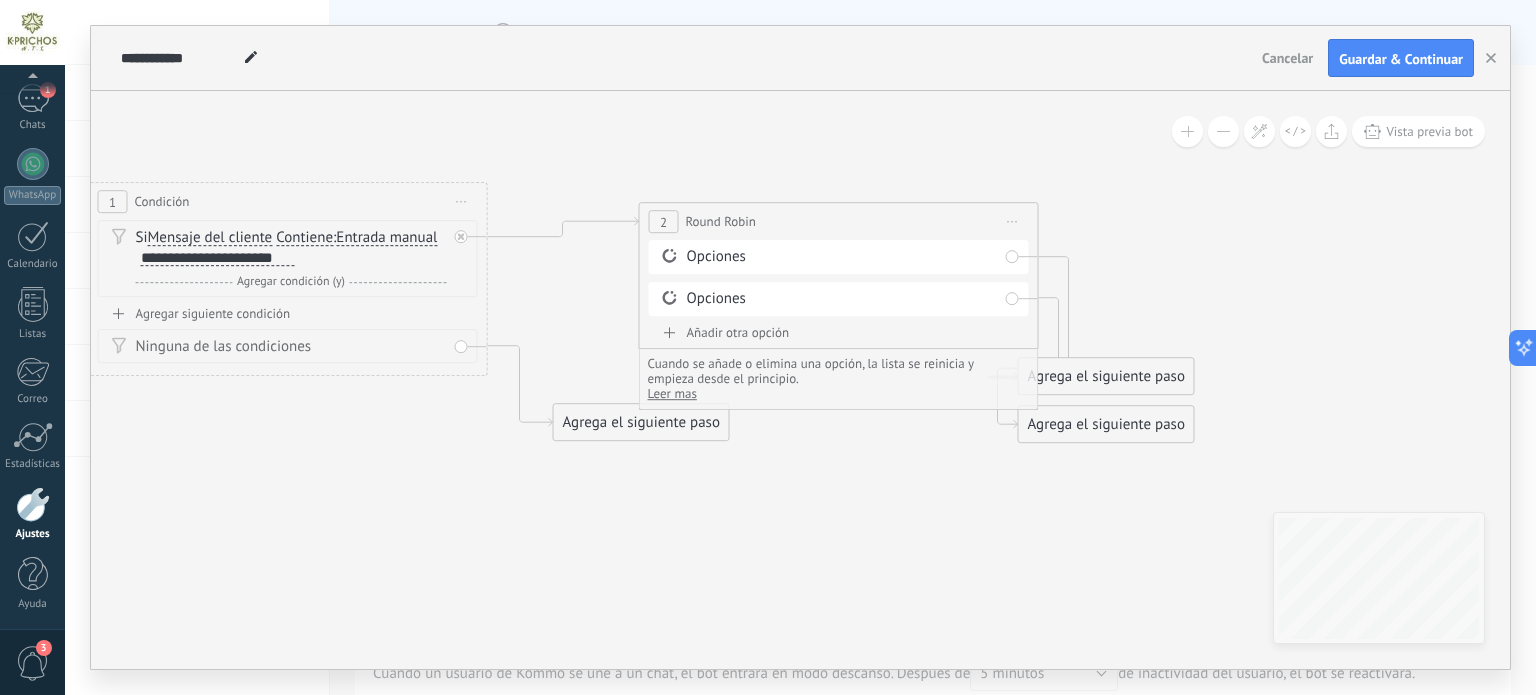 click on "**********" at bounding box center (839, 221) 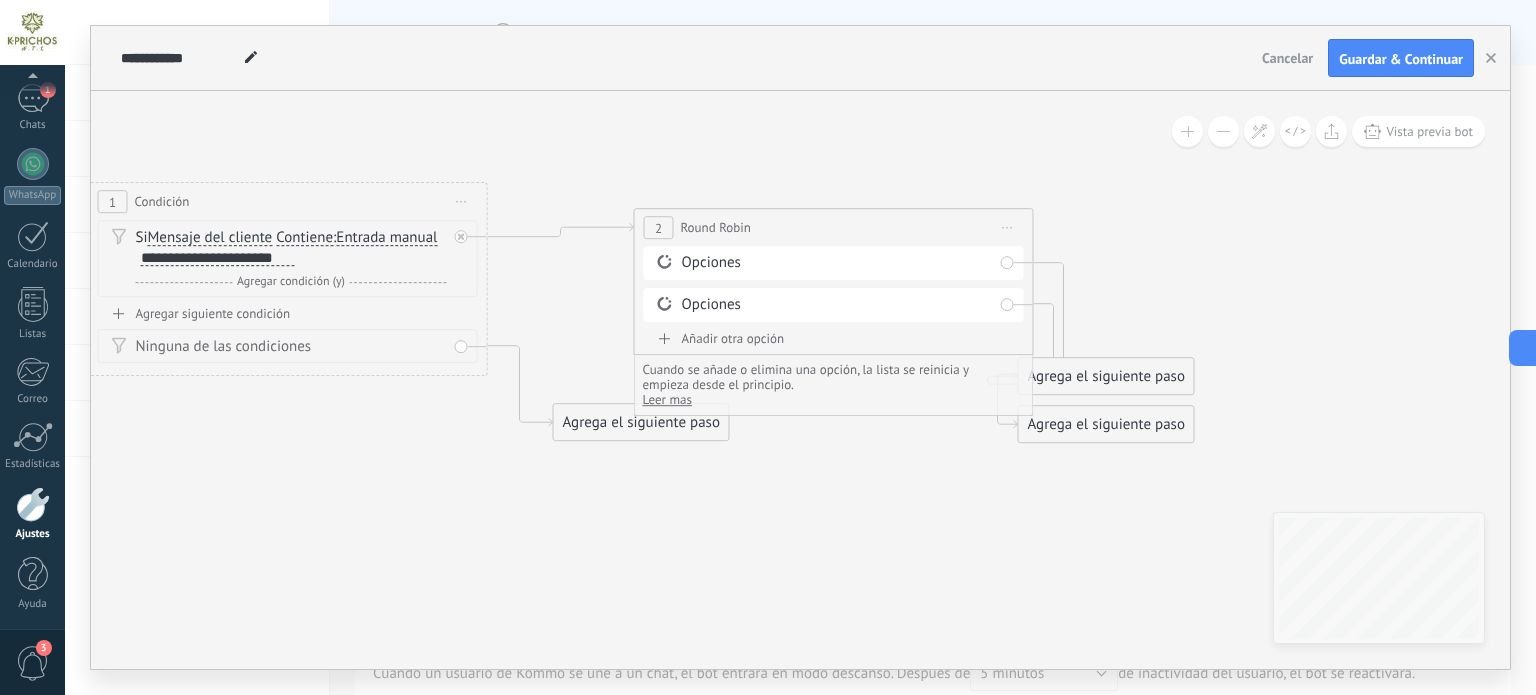 click on "Iniciar vista previa aquí
Cambiar nombre
Duplicar
Borrar" at bounding box center [1008, 227] 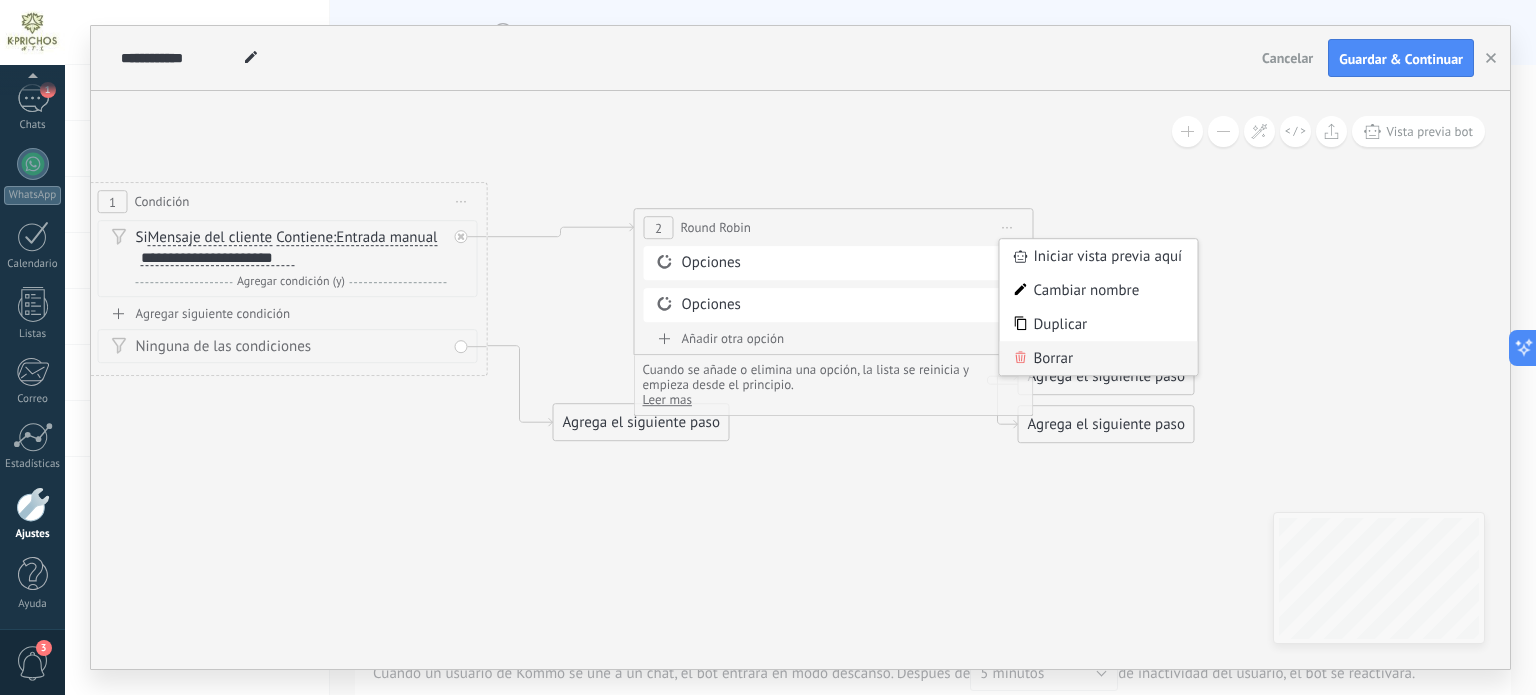 click on "Borrar" at bounding box center [1099, 358] 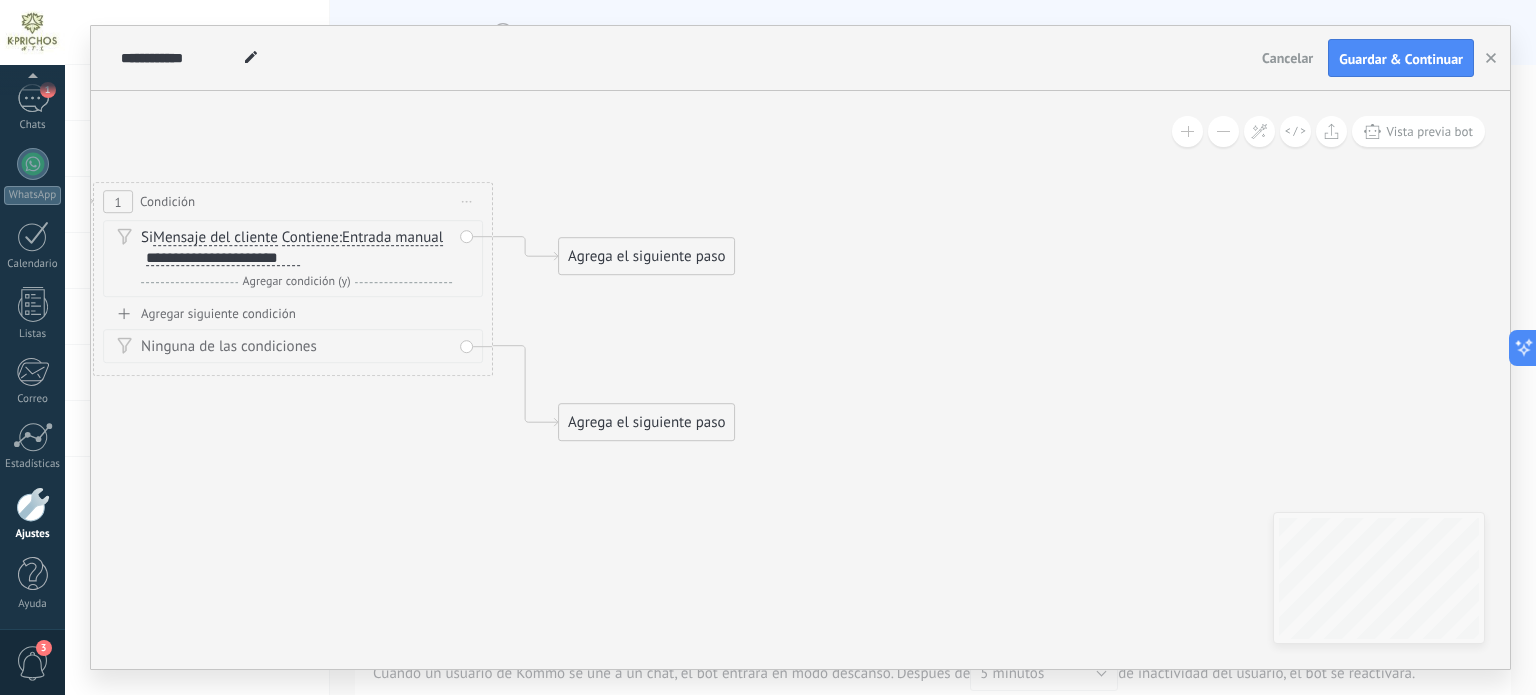 drag, startPoint x: 715, startPoint y: 232, endPoint x: 785, endPoint y: 240, distance: 70.45566 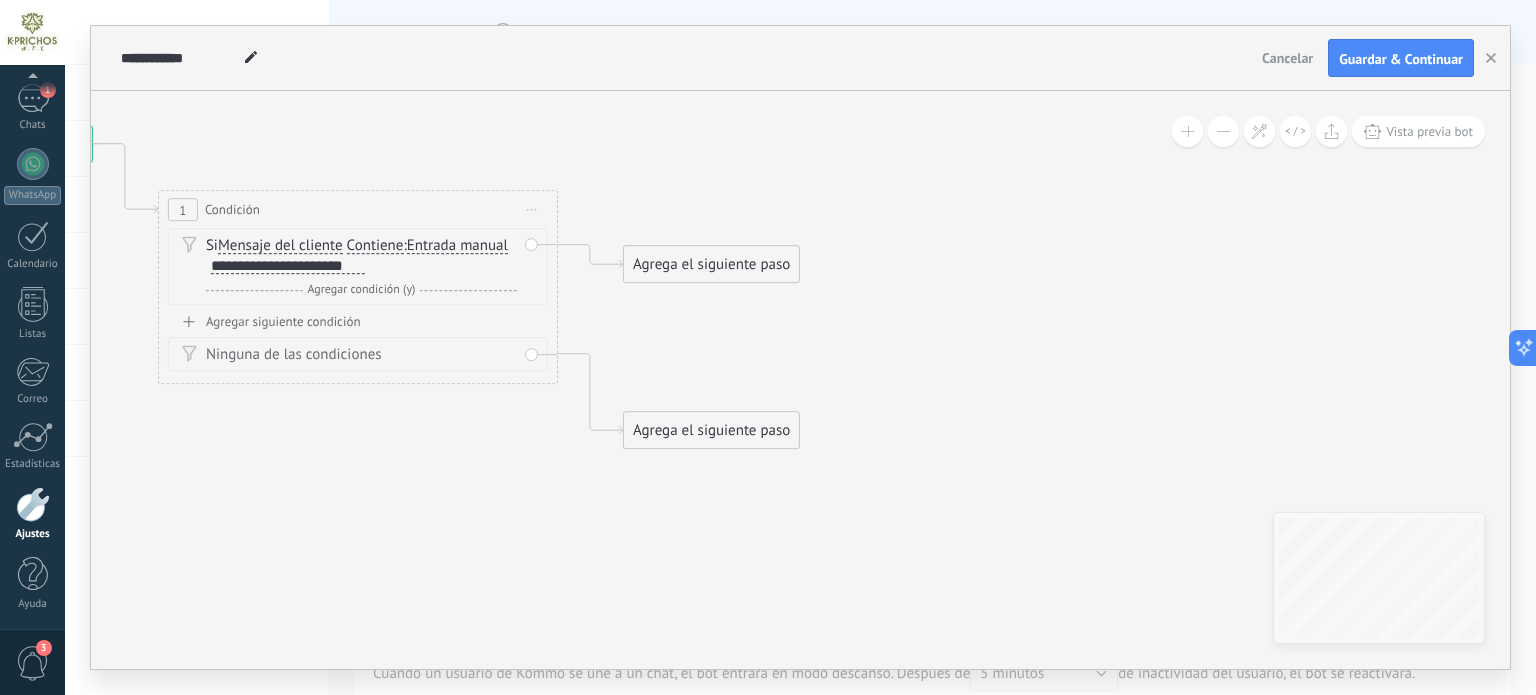 click on "Agrega el siguiente paso" at bounding box center (711, 264) 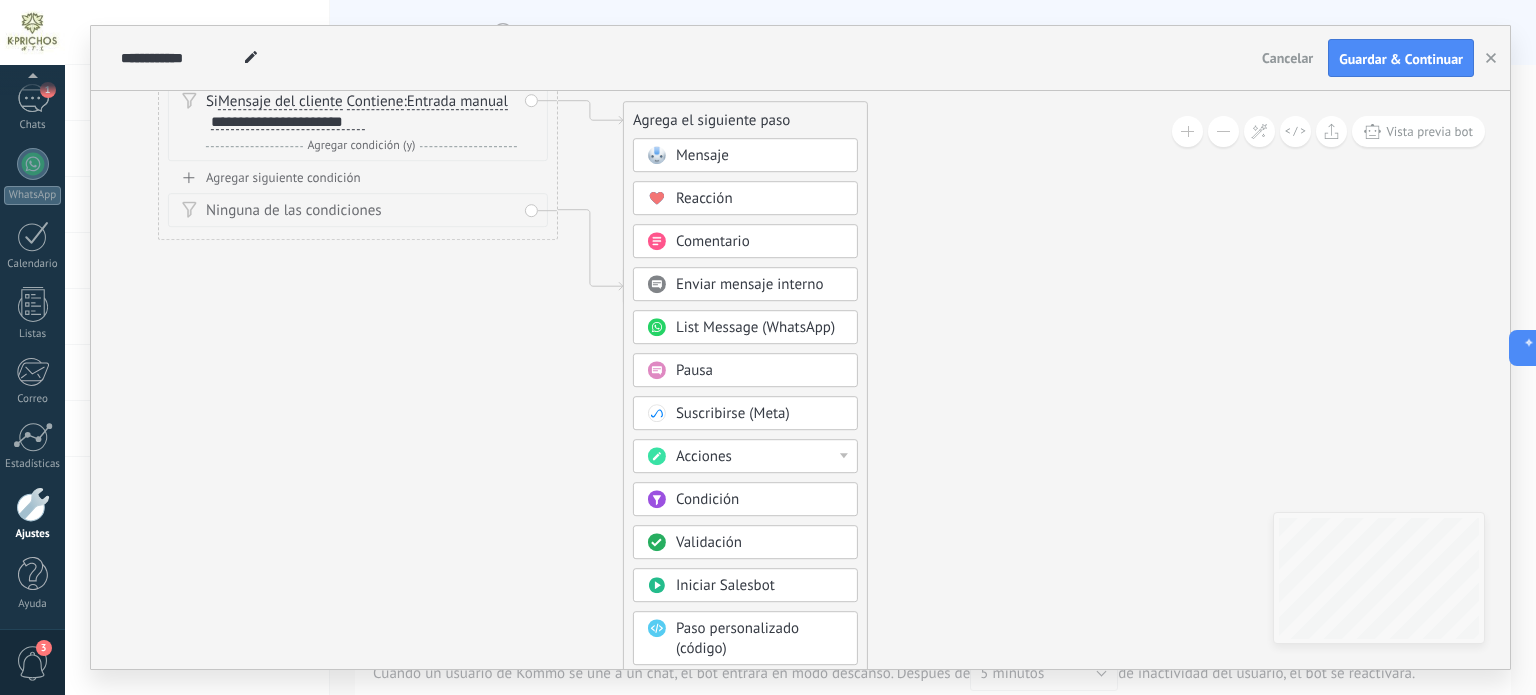 click on "Acciones" at bounding box center (760, 457) 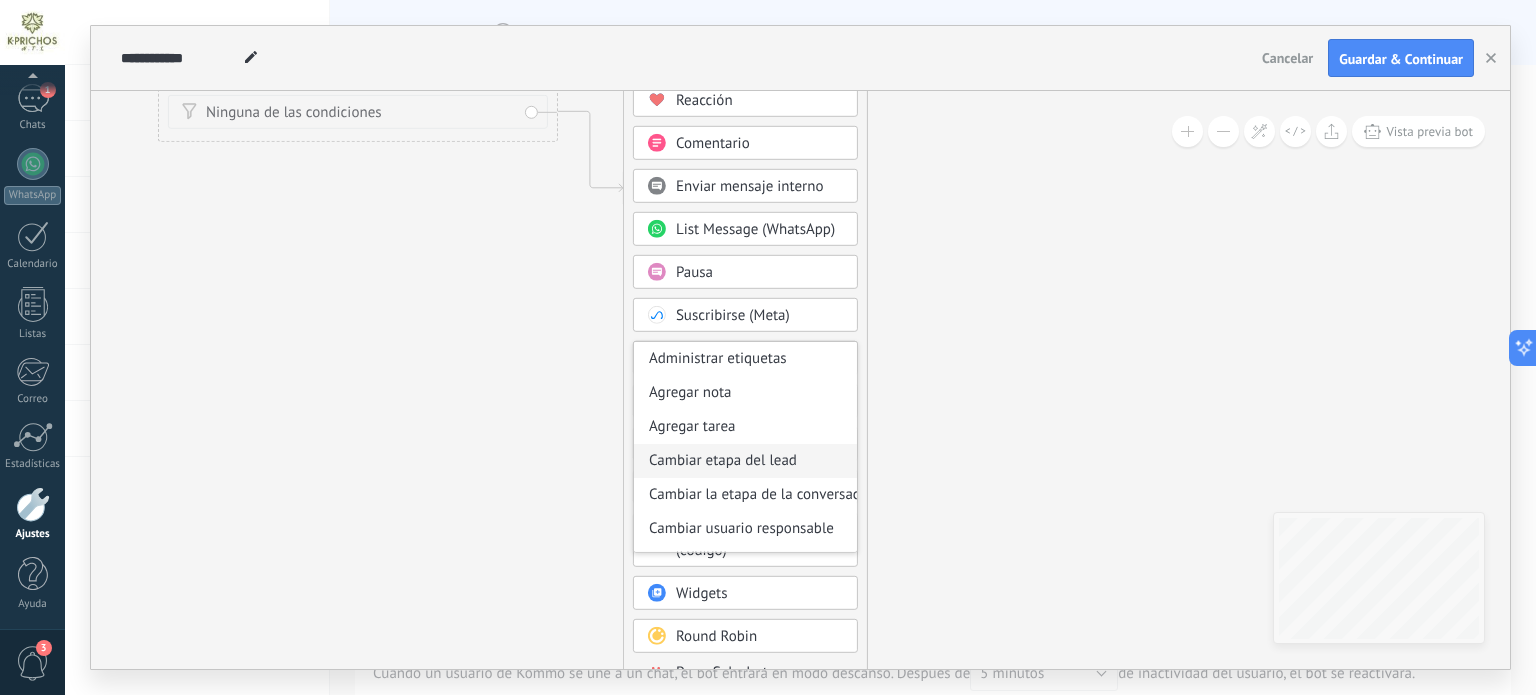 click on "Cambiar etapa del lead" at bounding box center [745, 461] 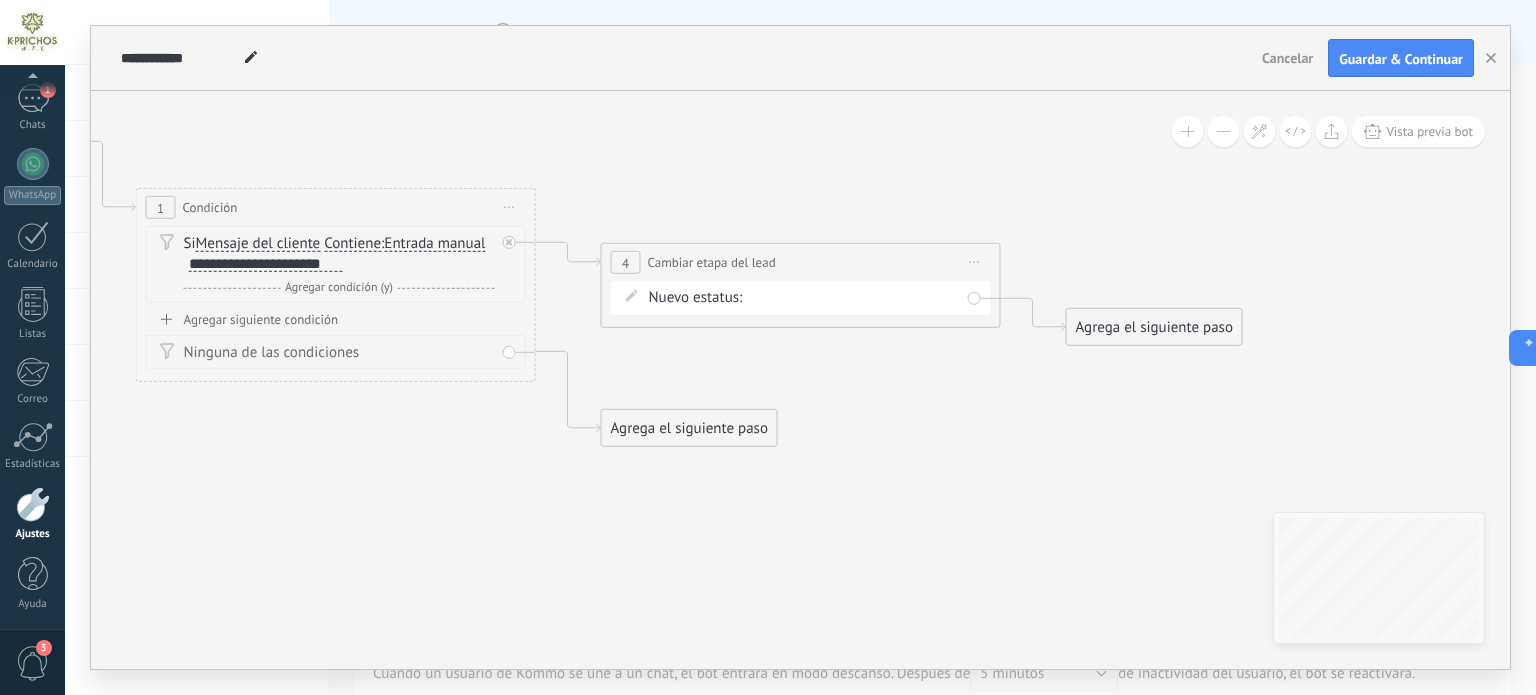 click on "Contacto inicial Dudas o inquietudes Quiere comprar Compro Logrado con éxito Venta Perdido" at bounding box center [0, 0] 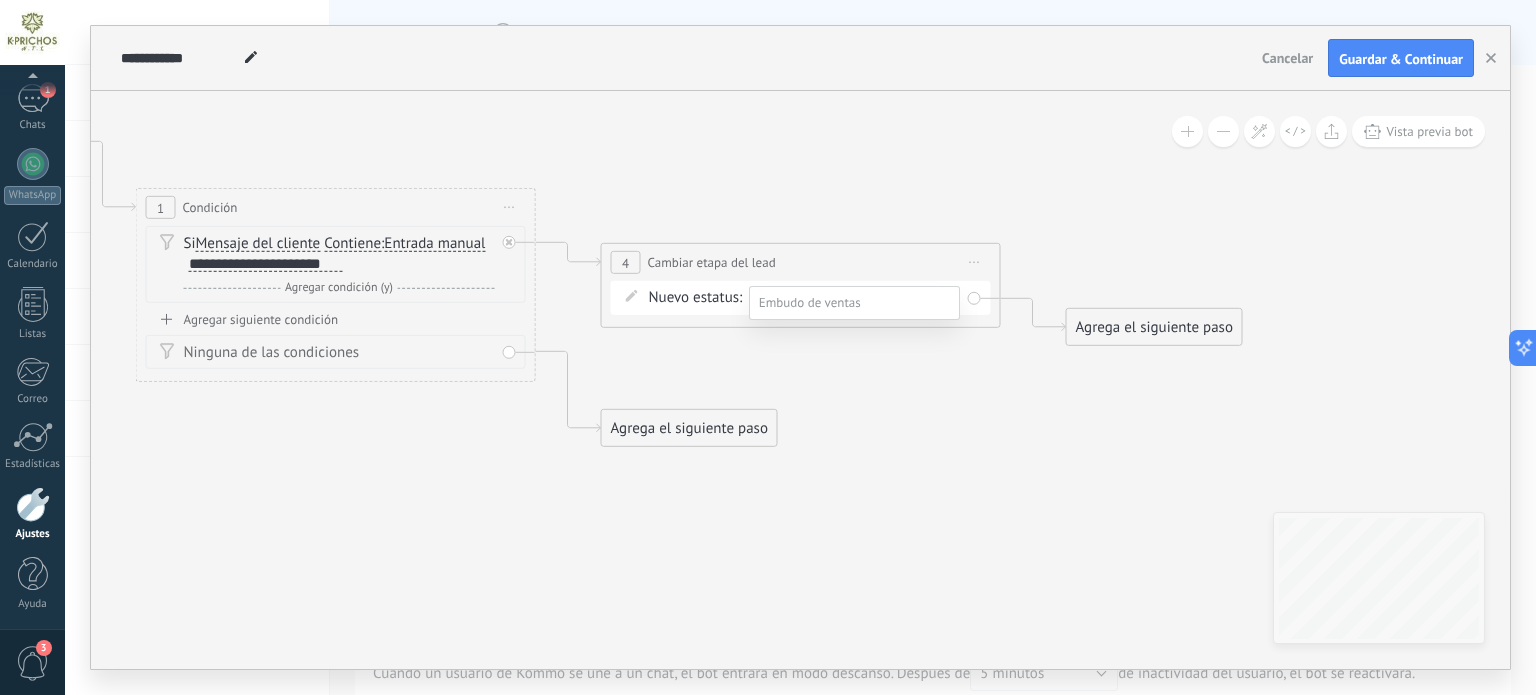 click at bounding box center (800, 347) 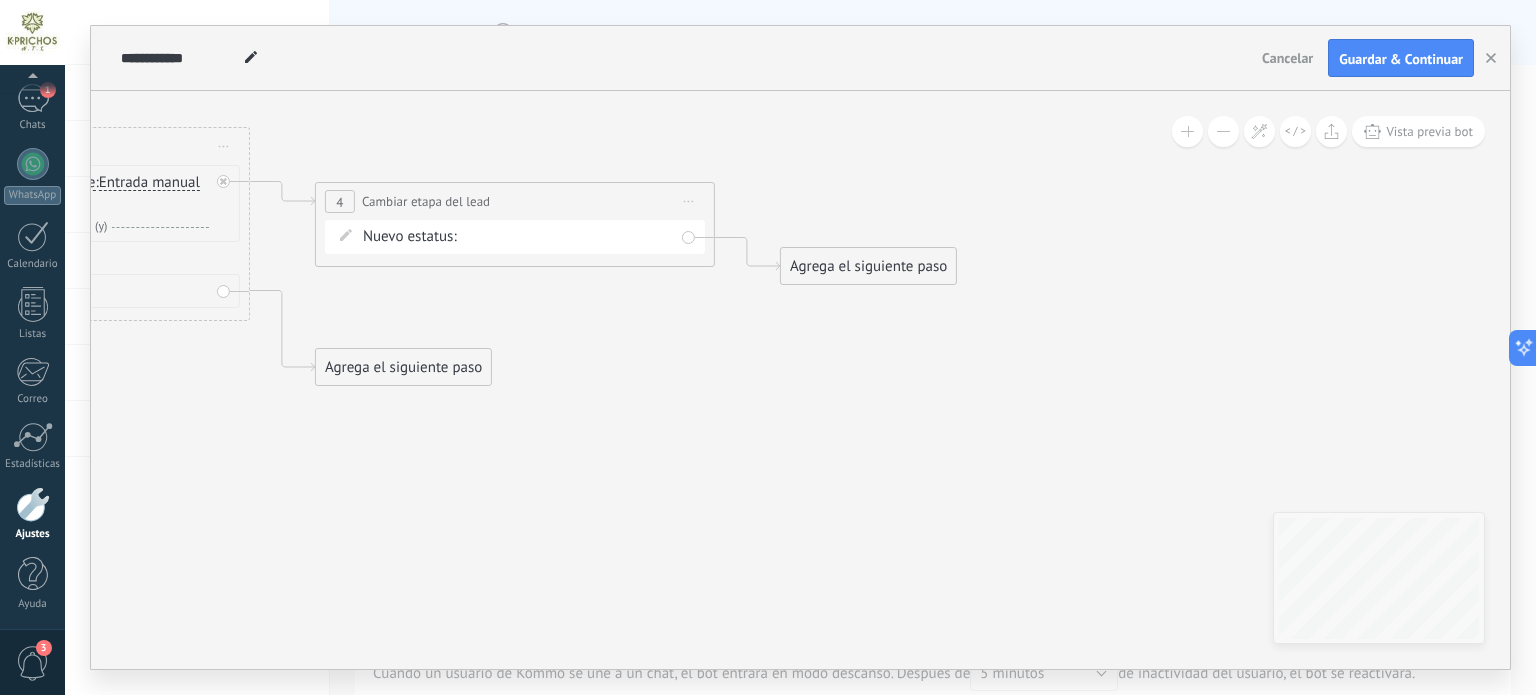 drag, startPoint x: 874, startPoint y: 363, endPoint x: 712, endPoint y: 323, distance: 166.86522 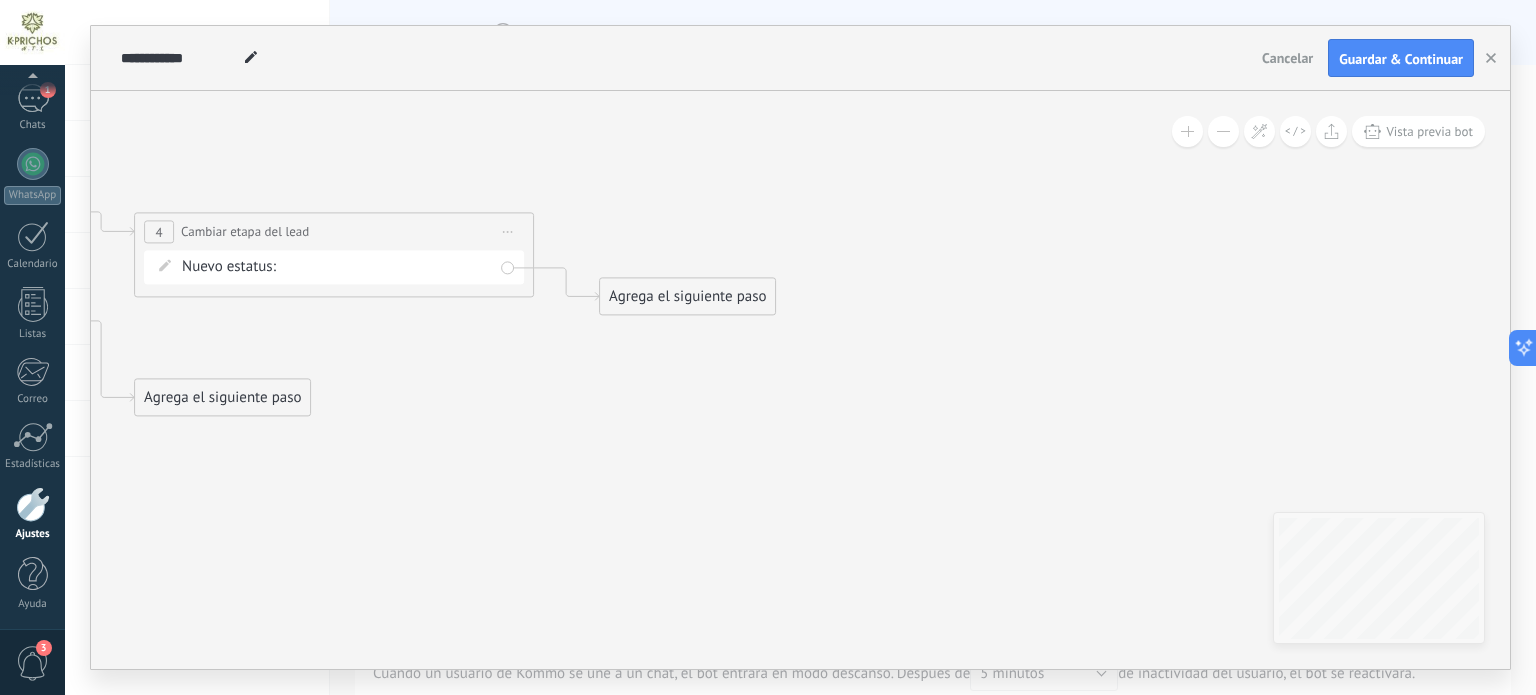 drag, startPoint x: 996, startPoint y: 379, endPoint x: 799, endPoint y: 411, distance: 199.58206 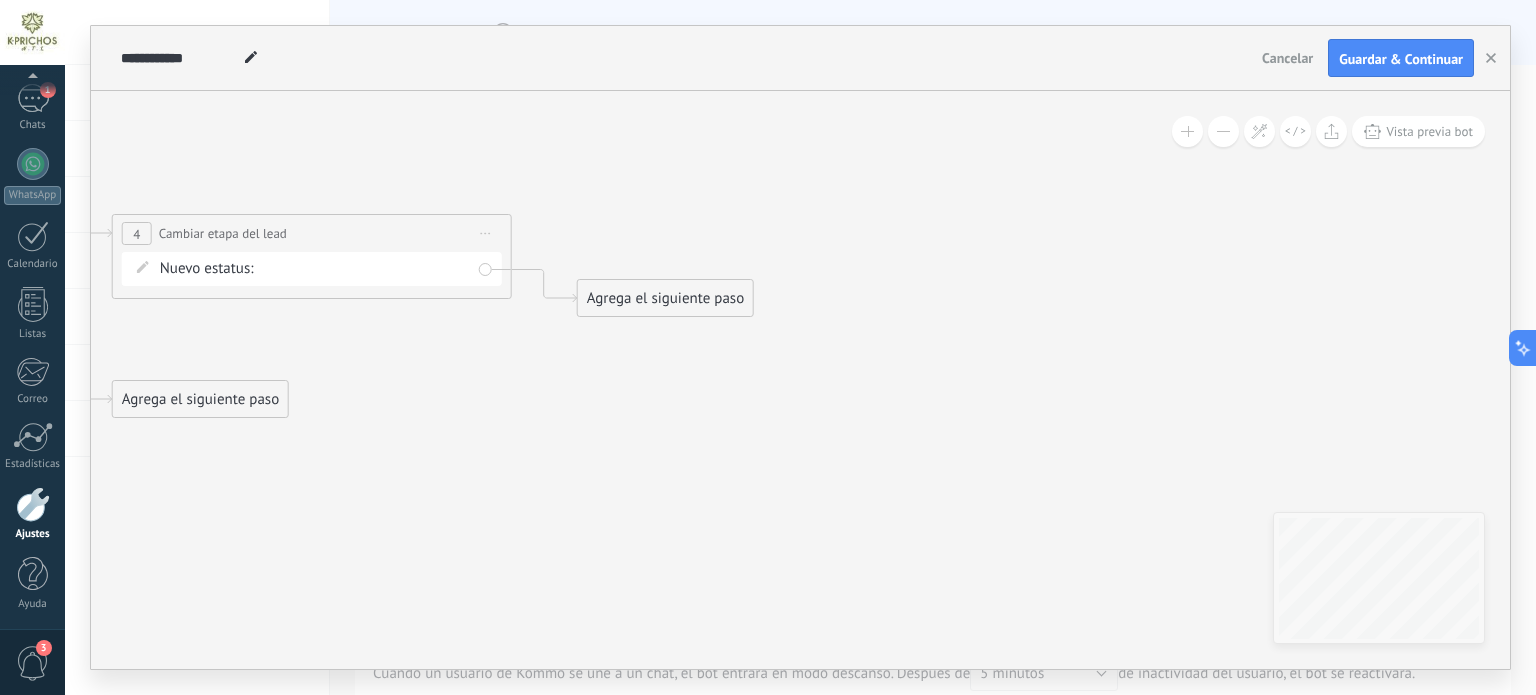 click on "Agrega el siguiente paso" at bounding box center (665, 298) 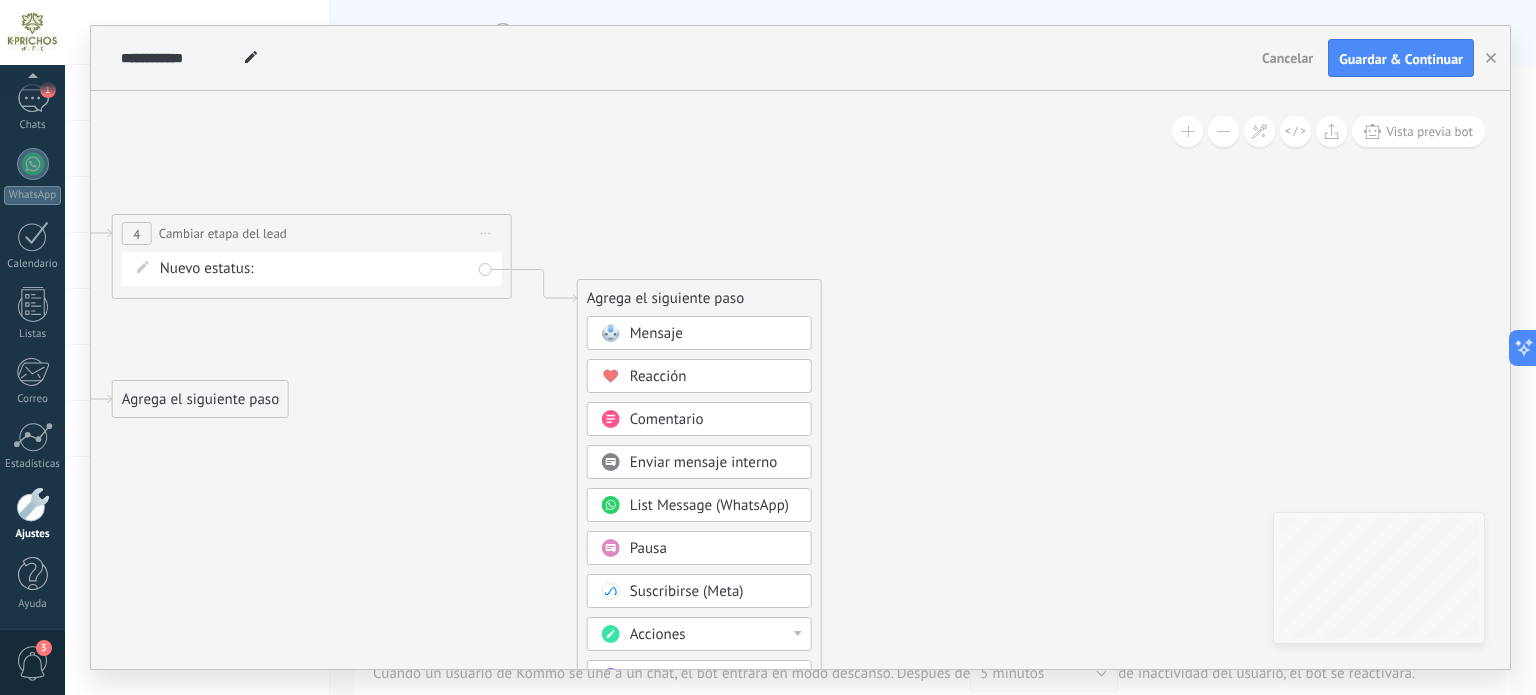 click on "List Message (WhatsApp)" at bounding box center [709, 505] 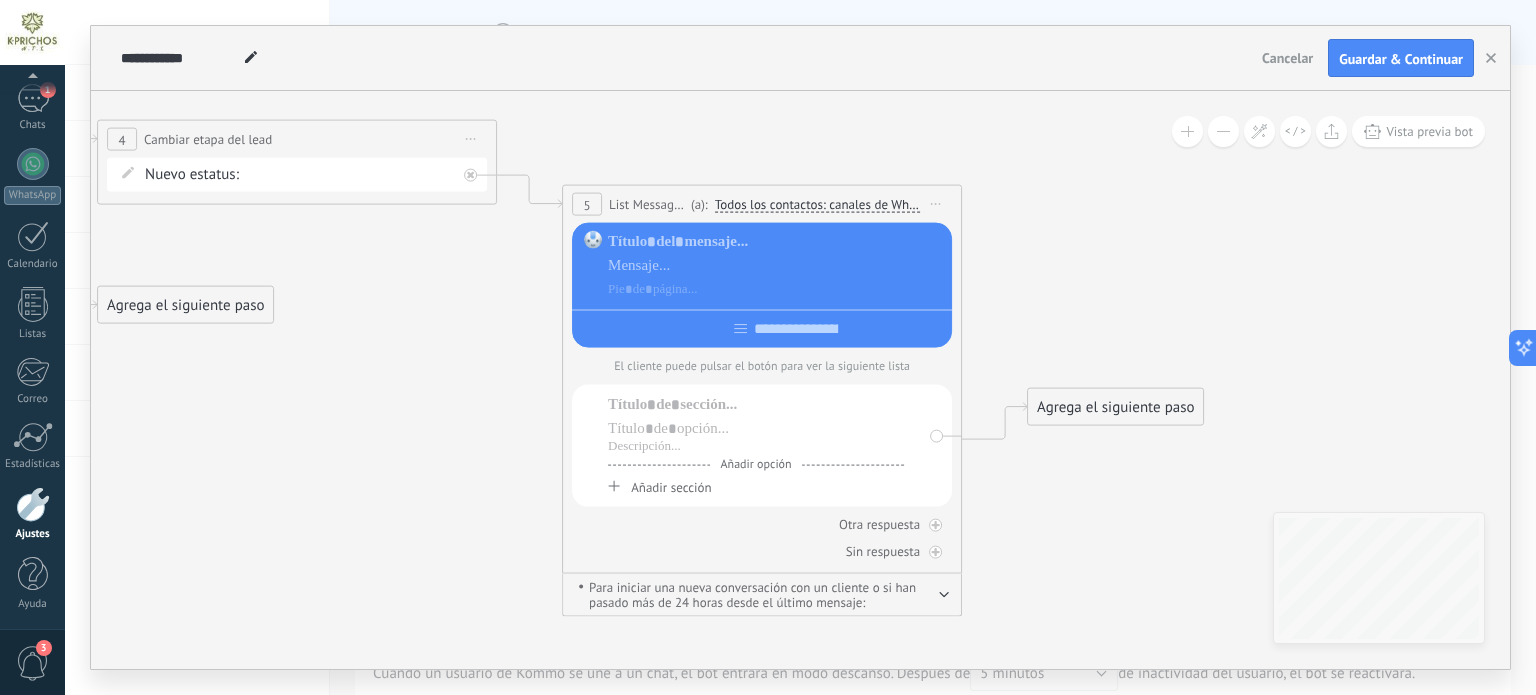 drag, startPoint x: 1115, startPoint y: 402, endPoint x: 1076, endPoint y: 307, distance: 102.69372 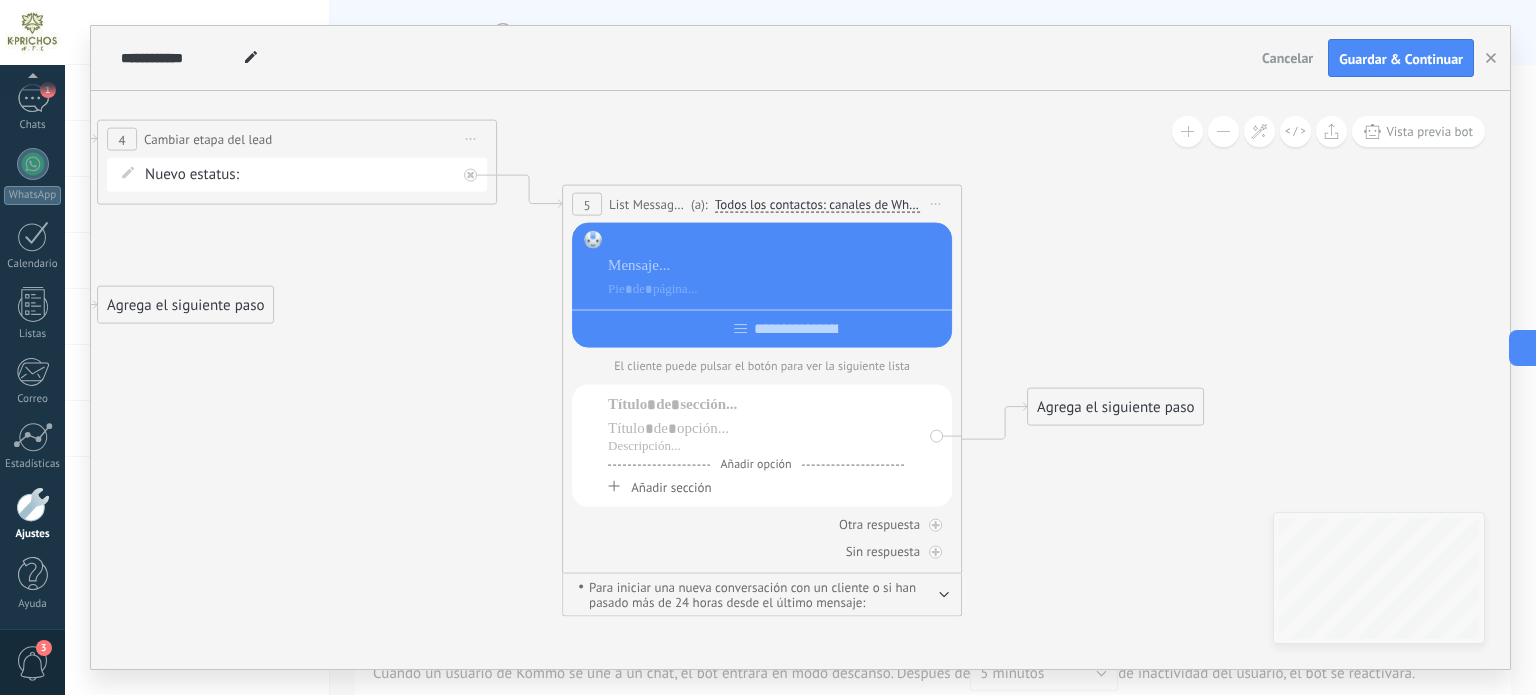 click at bounding box center (776, 242) 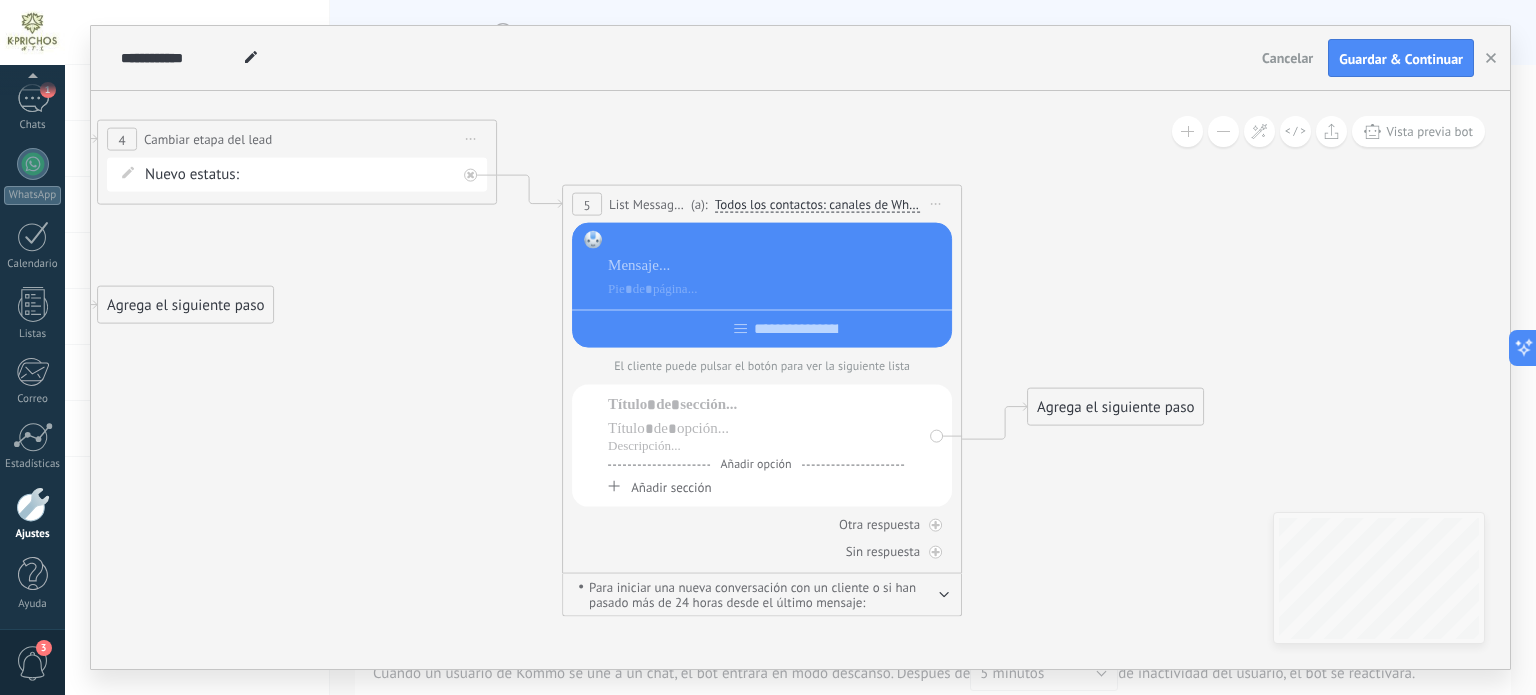 type 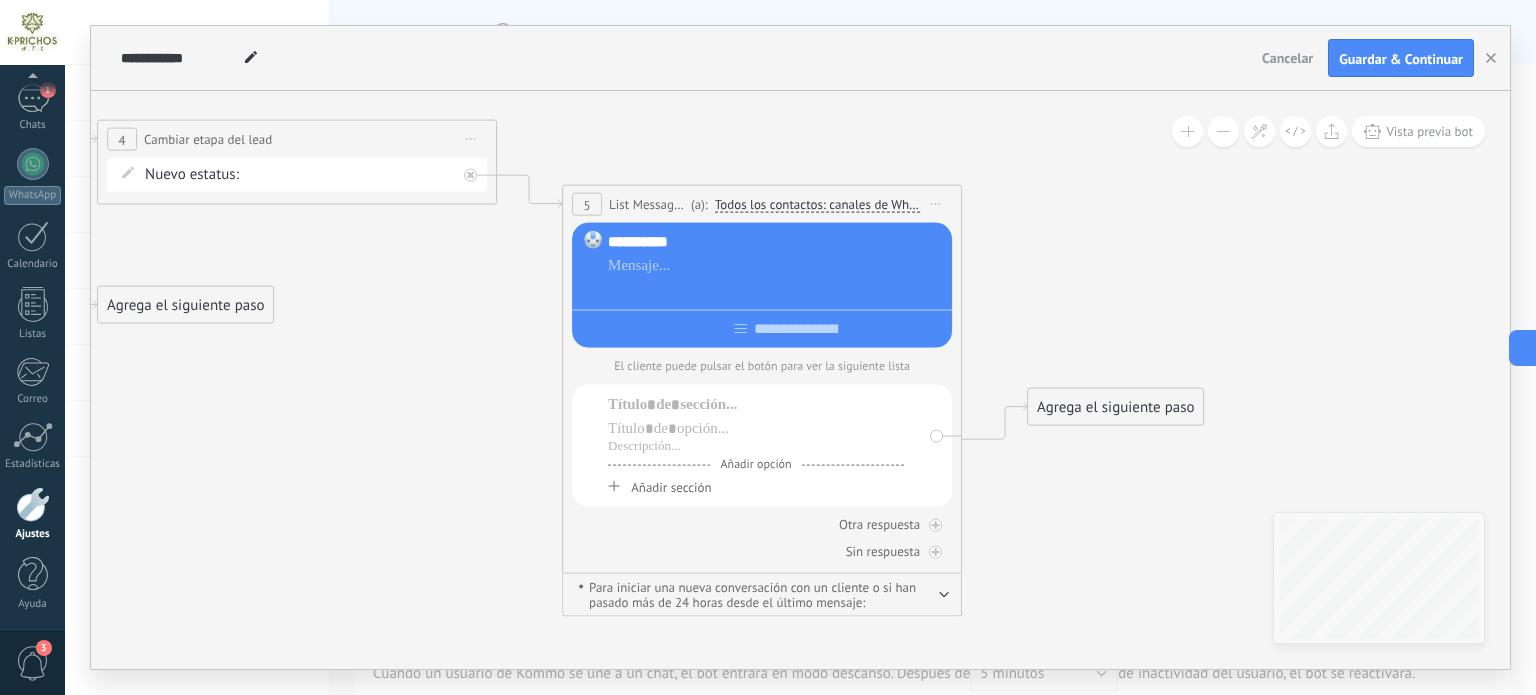 click at bounding box center (776, 290) 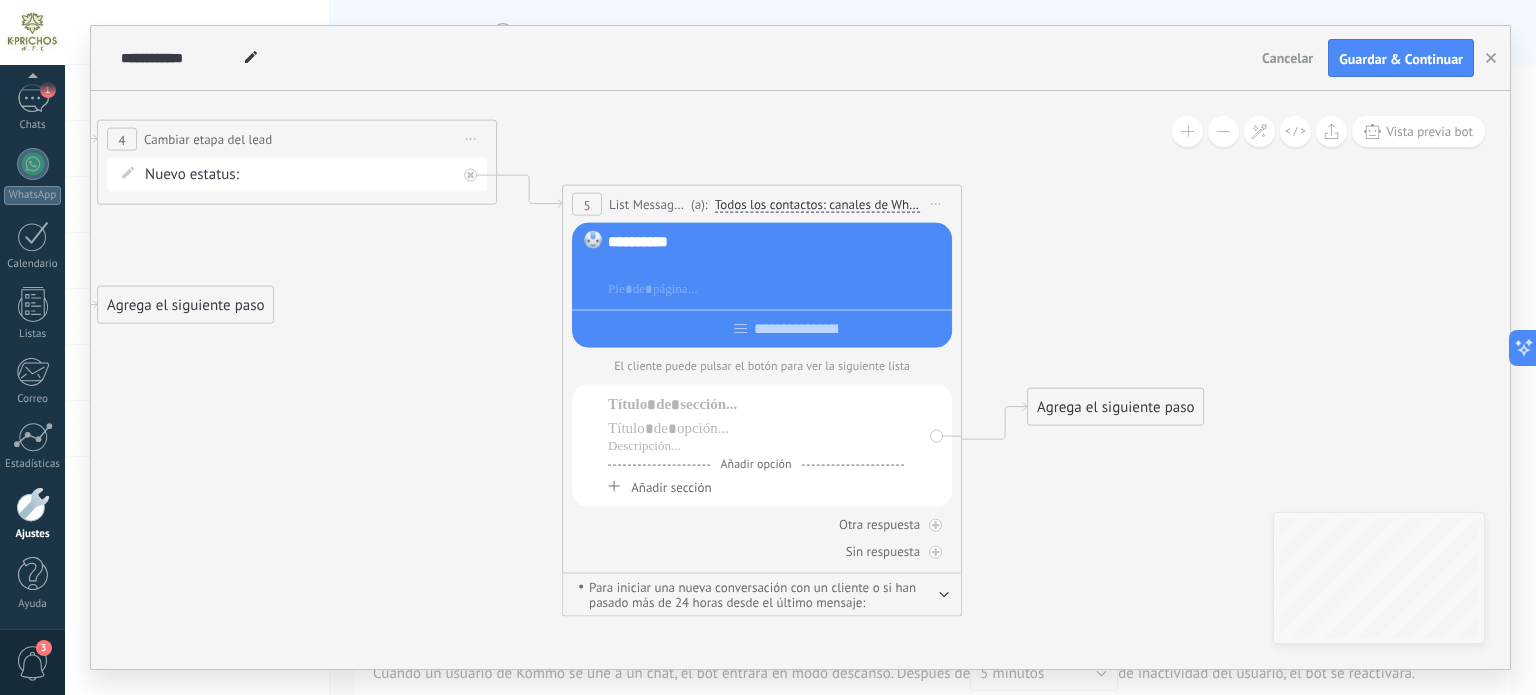 click at bounding box center [776, 266] 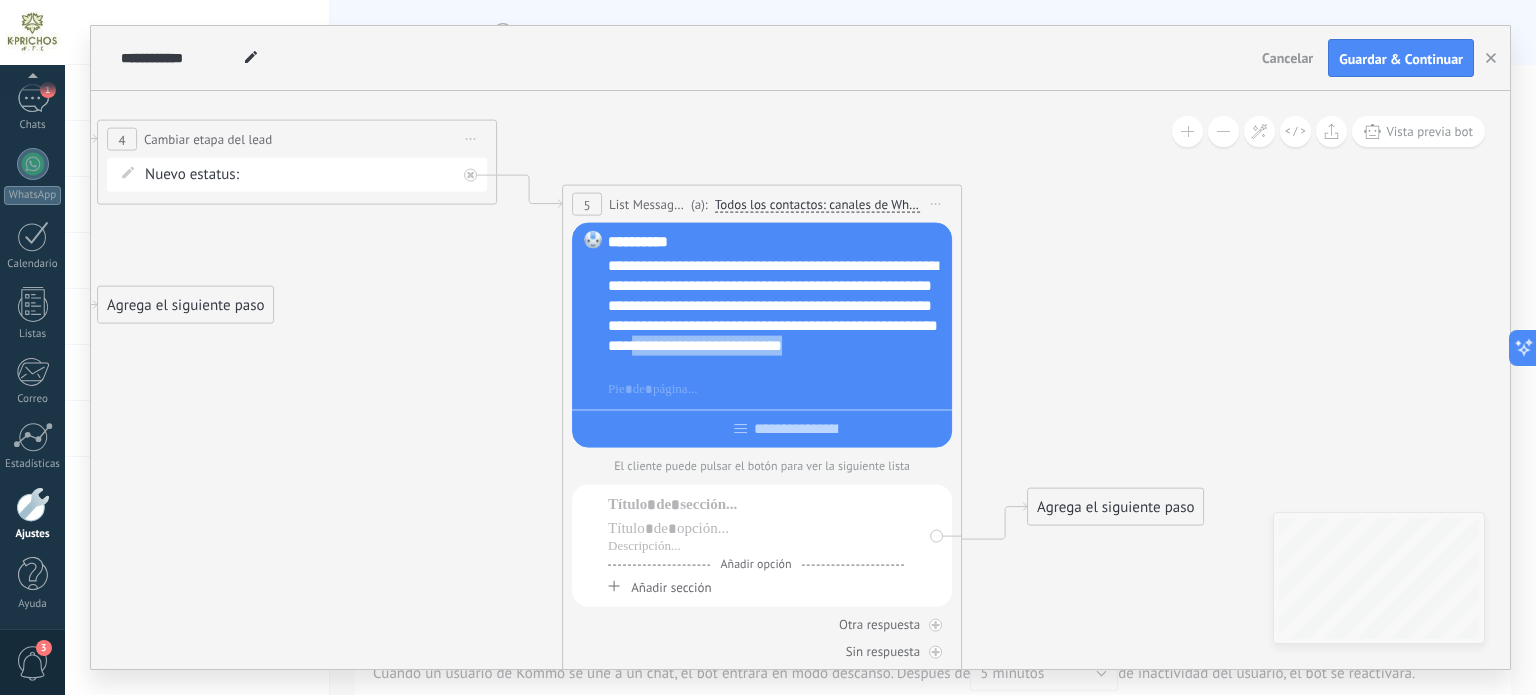 drag, startPoint x: 692, startPoint y: 366, endPoint x: 832, endPoint y: 351, distance: 140.80128 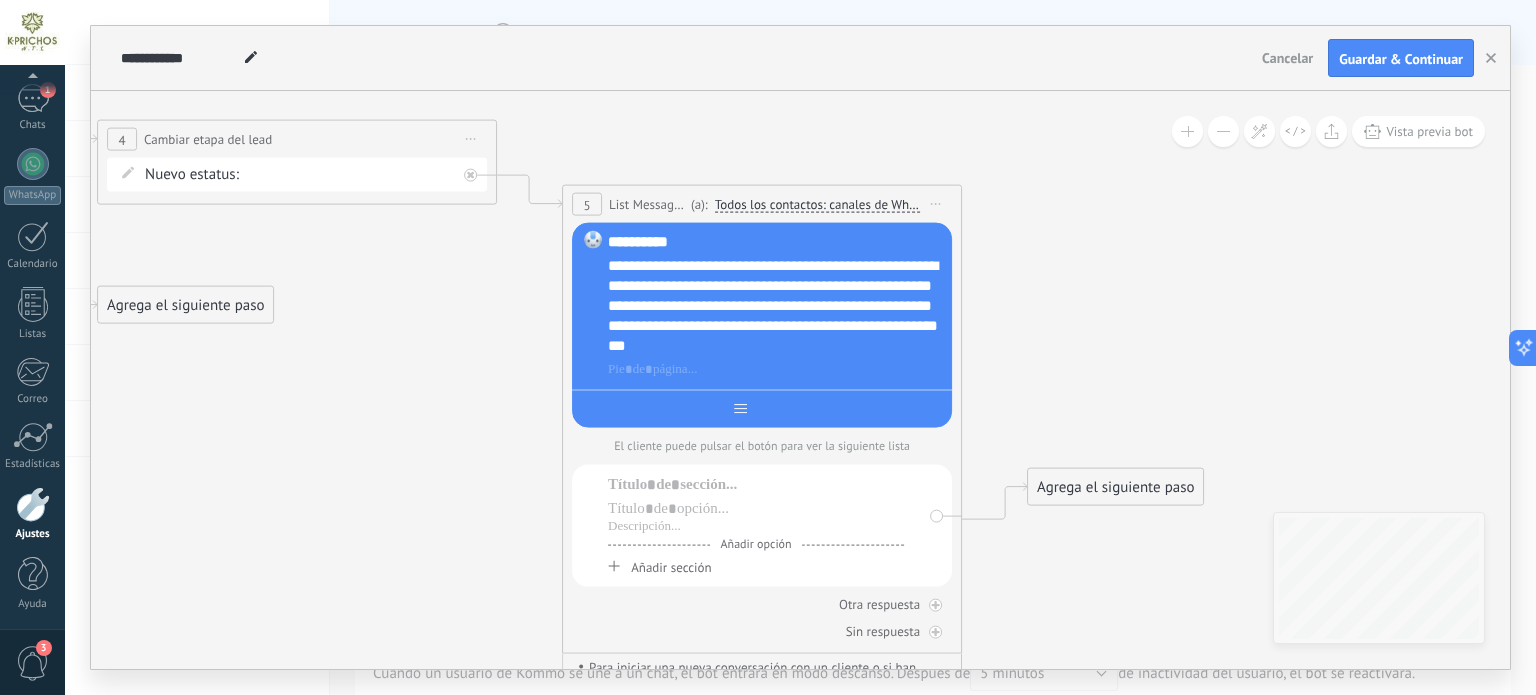 click at bounding box center [796, 409] 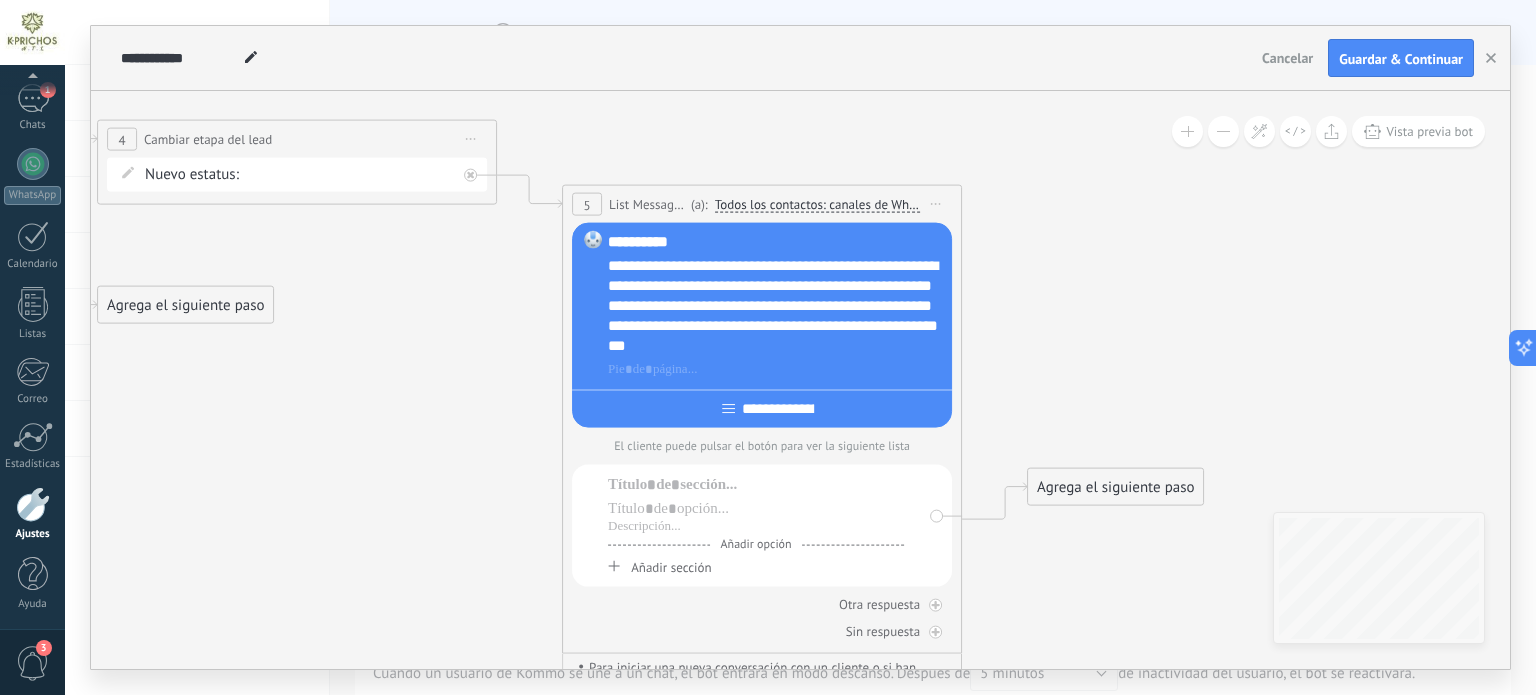 type on "**********" 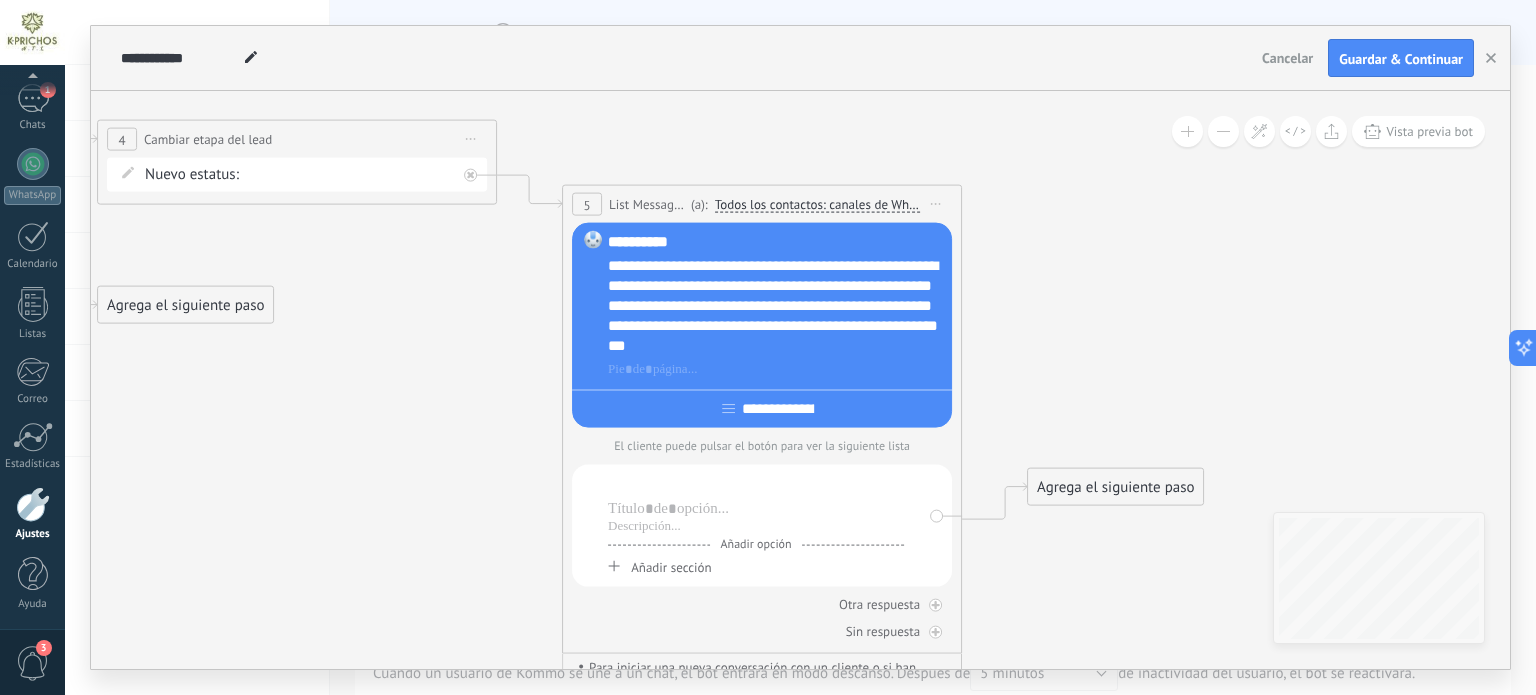 click at bounding box center [756, 485] 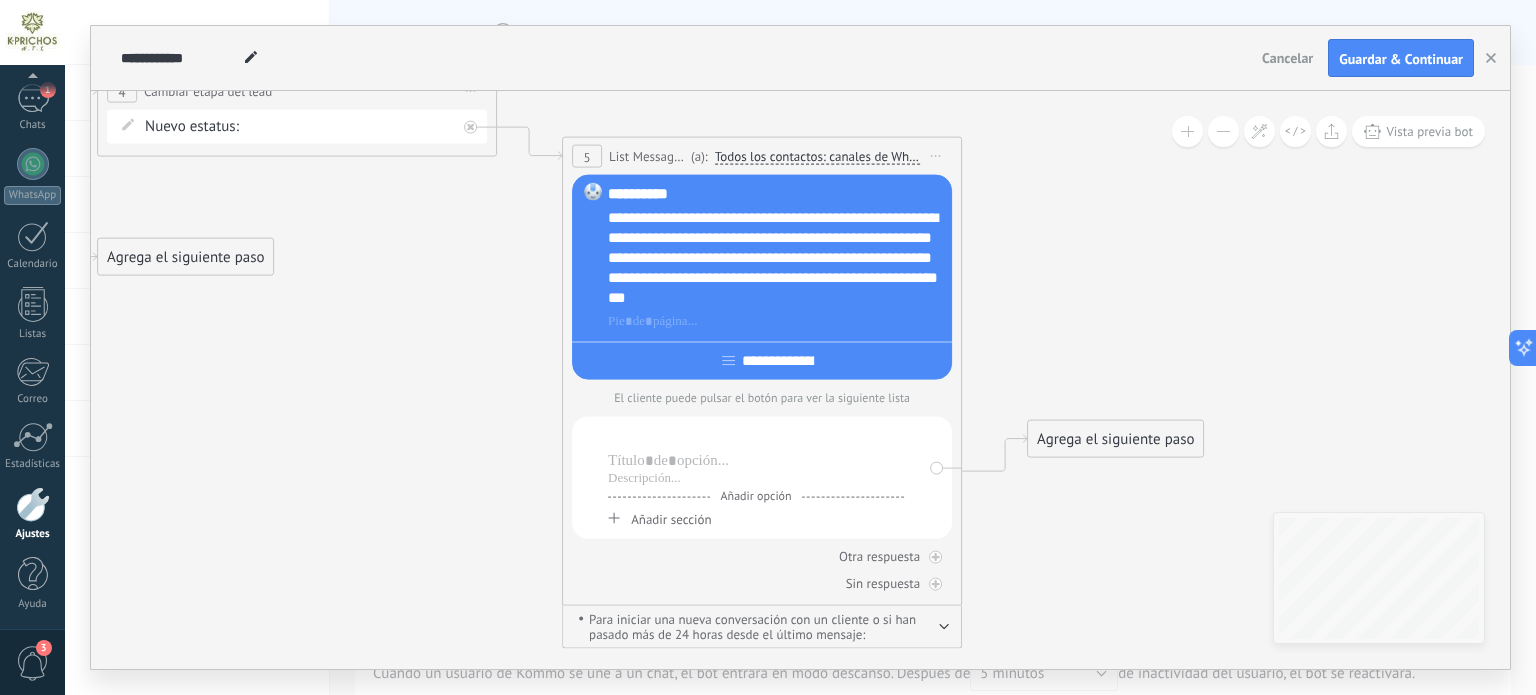 type 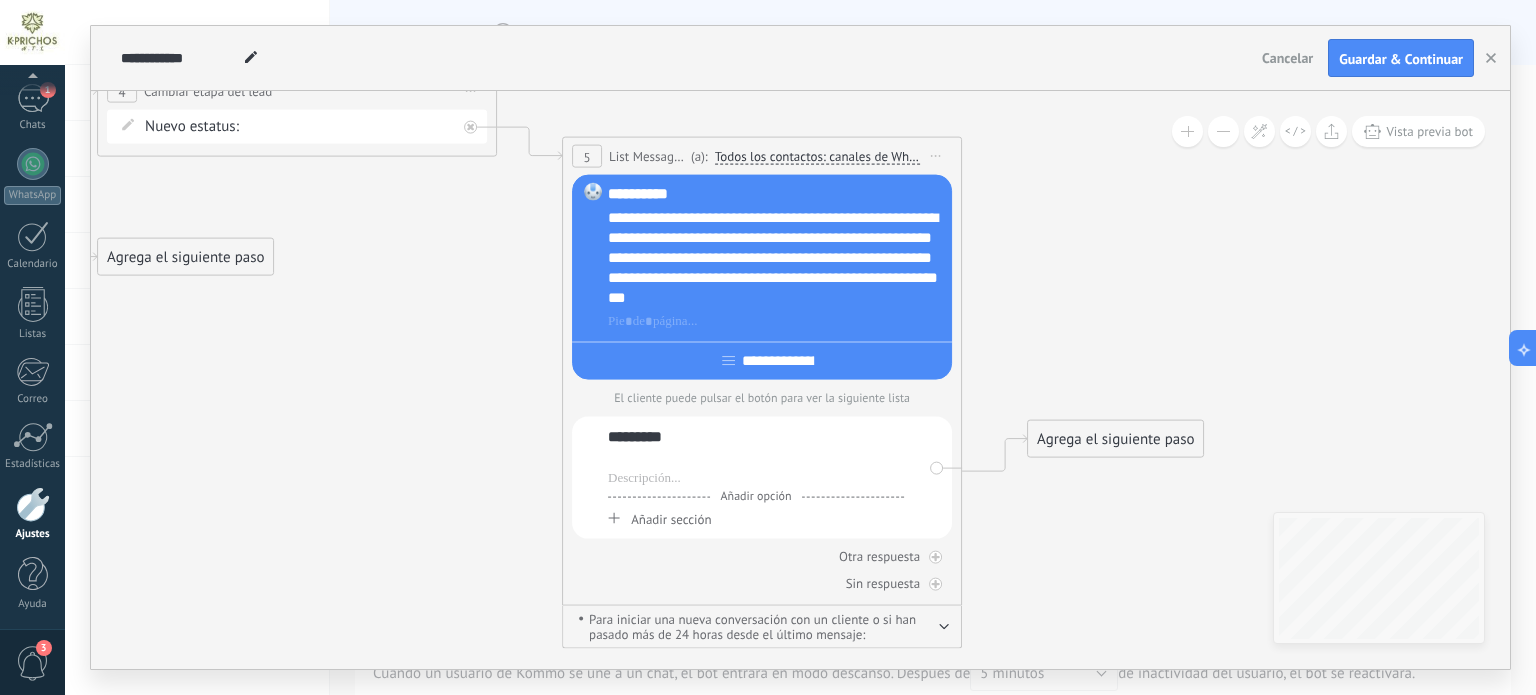 click at bounding box center (756, 461) 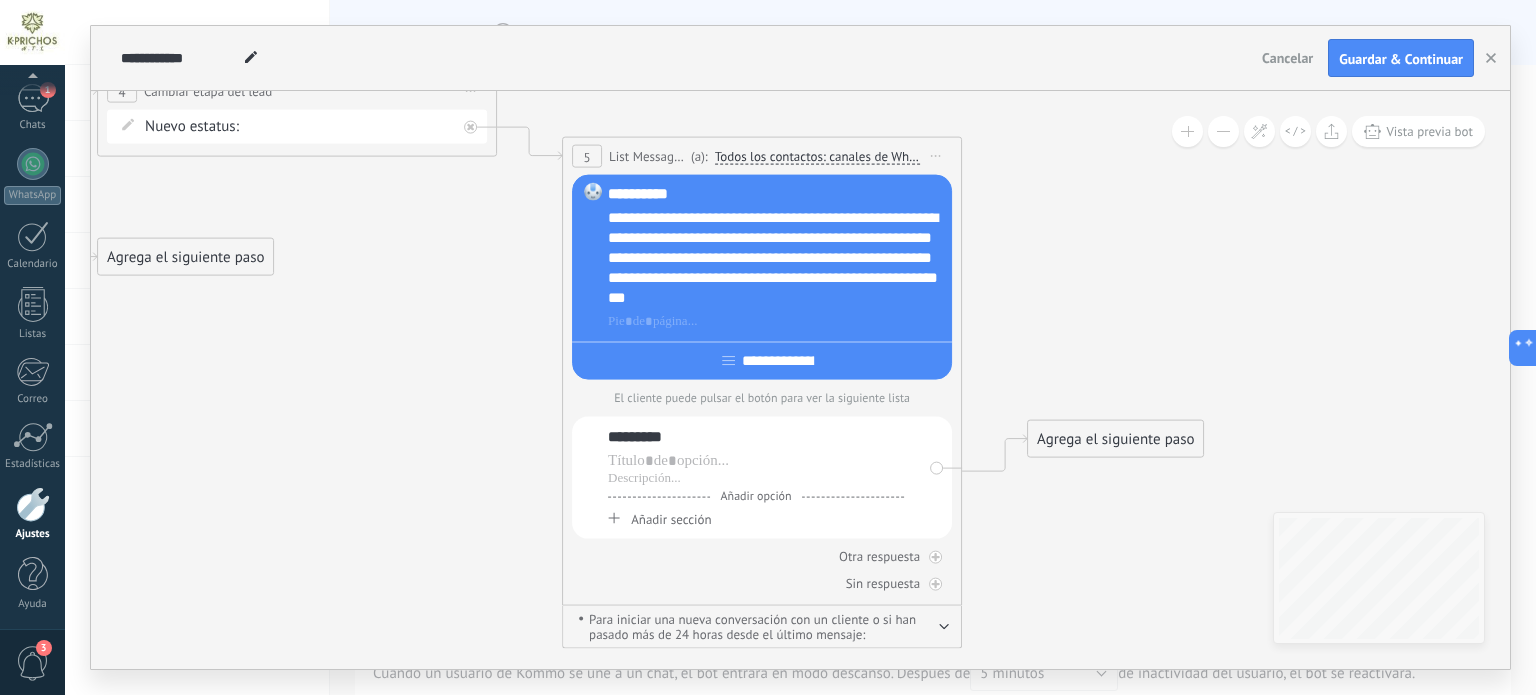 click on "*********
Añadir opción
Añadir sección" at bounding box center [762, 478] 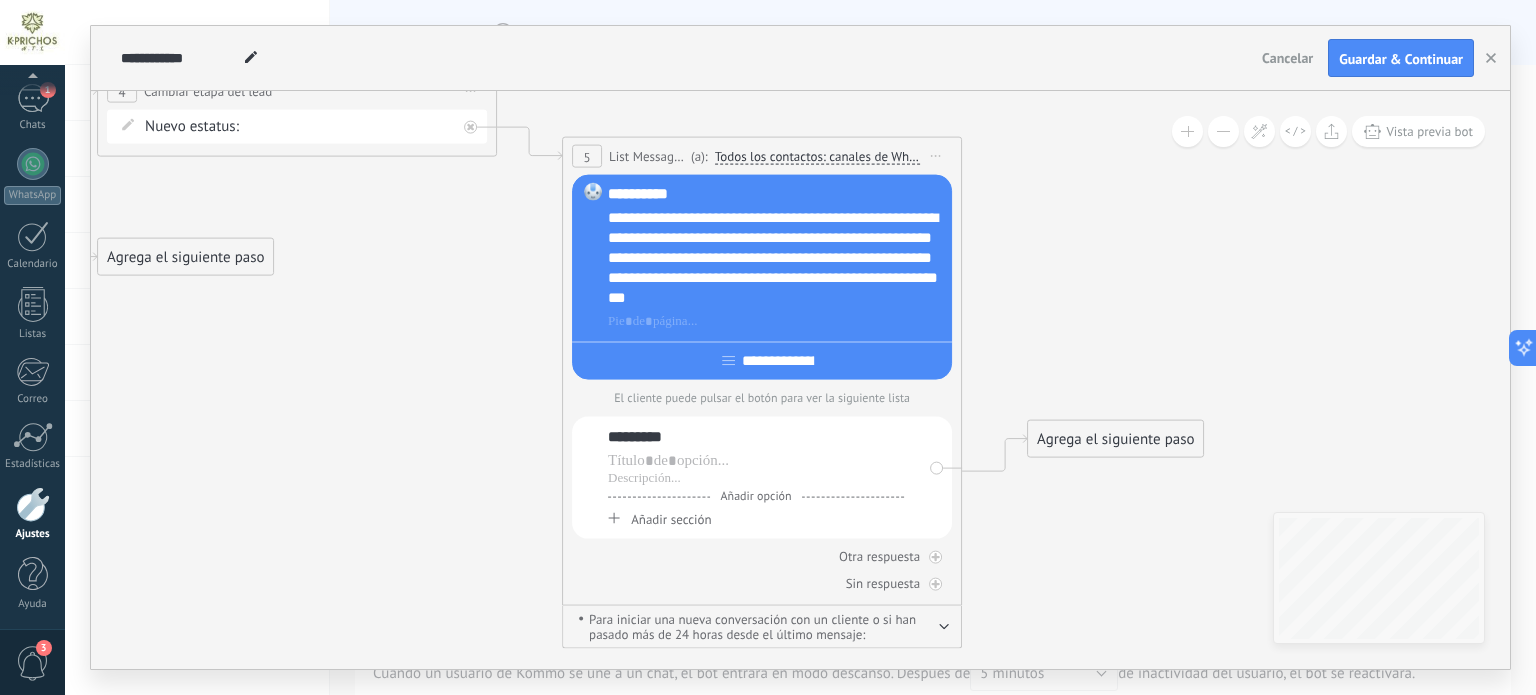click on "Añadir sección" at bounding box center (671, 519) 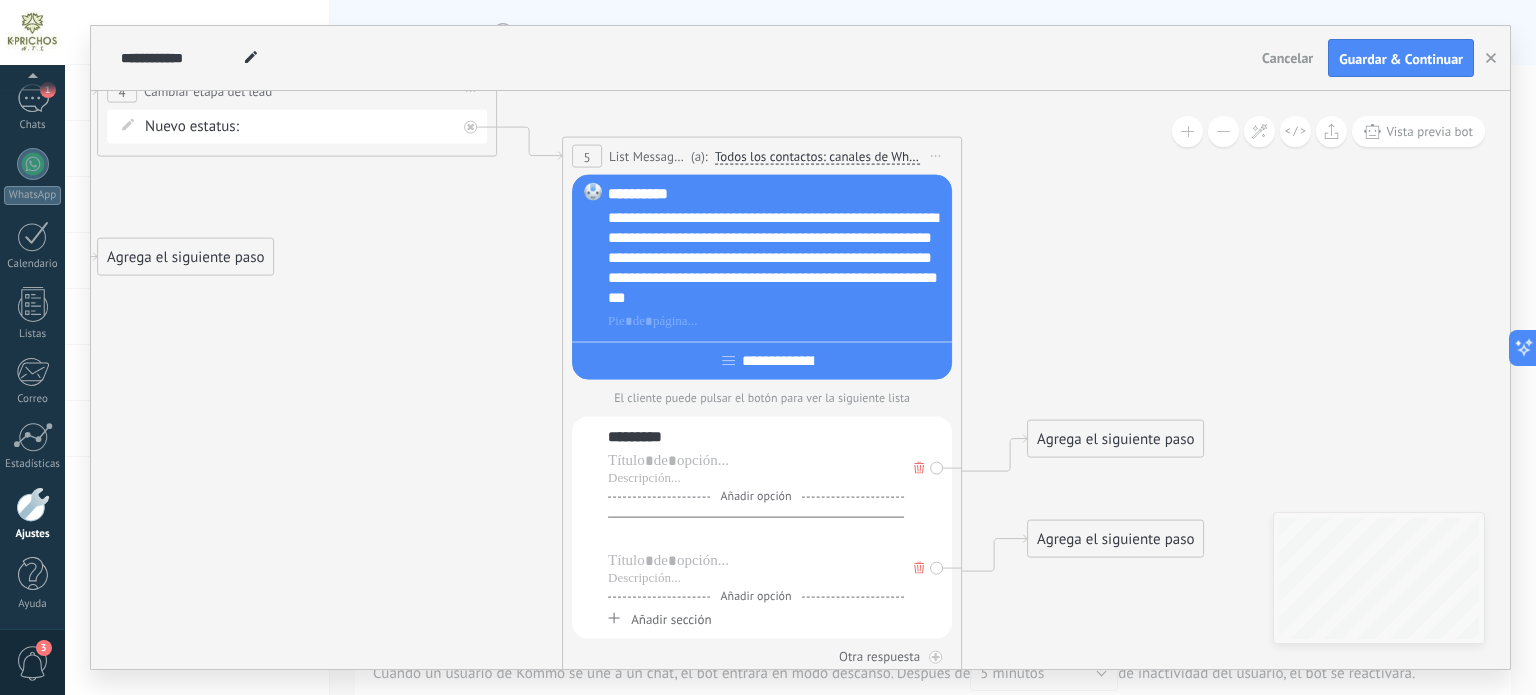 click at bounding box center (756, 537) 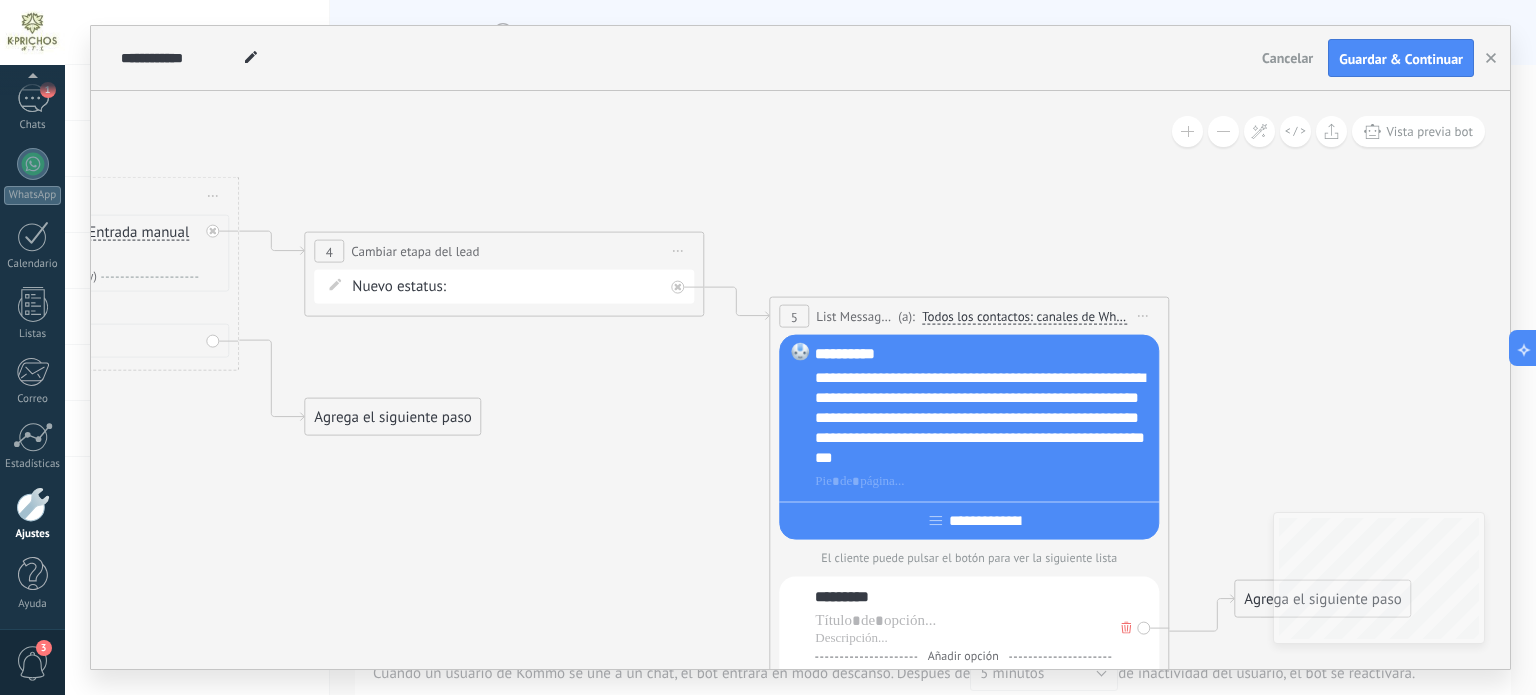 drag, startPoint x: 280, startPoint y: 304, endPoint x: 494, endPoint y: 435, distance: 250.91234 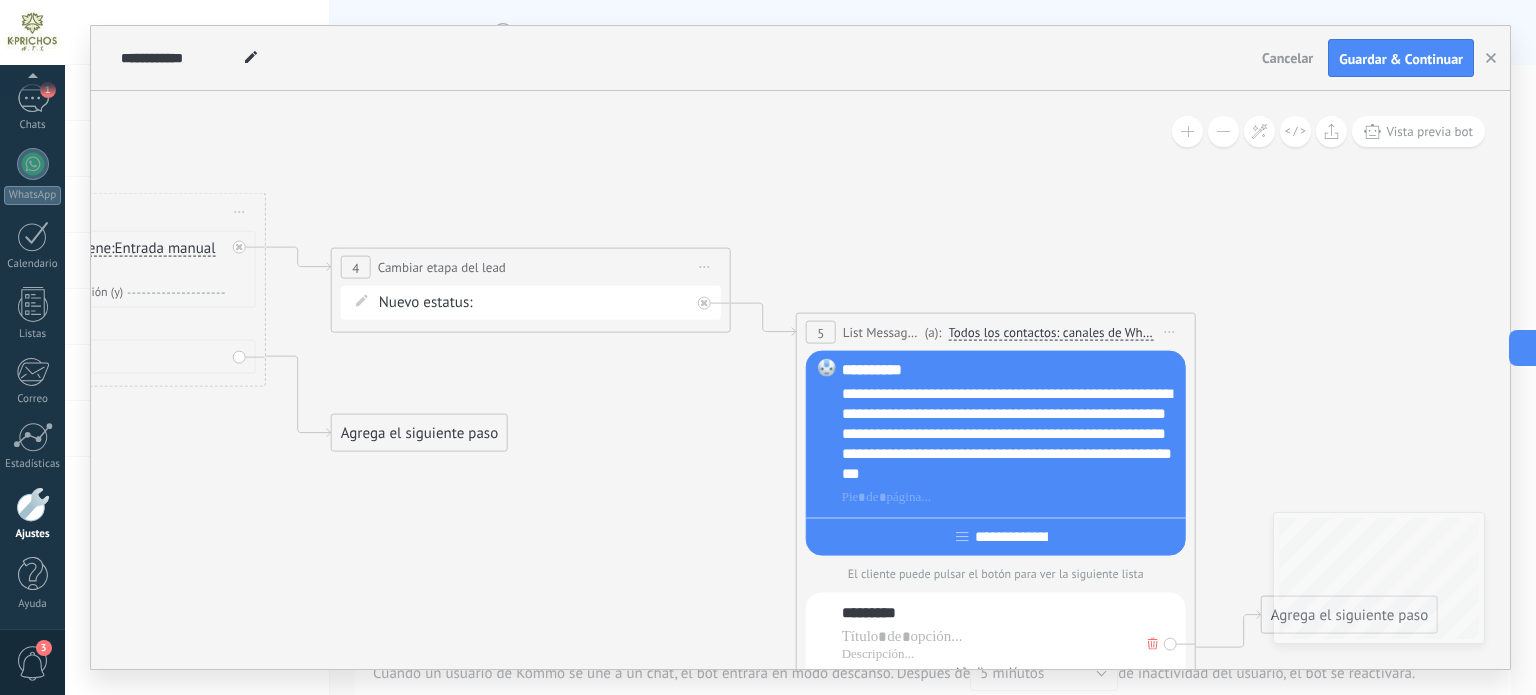 click 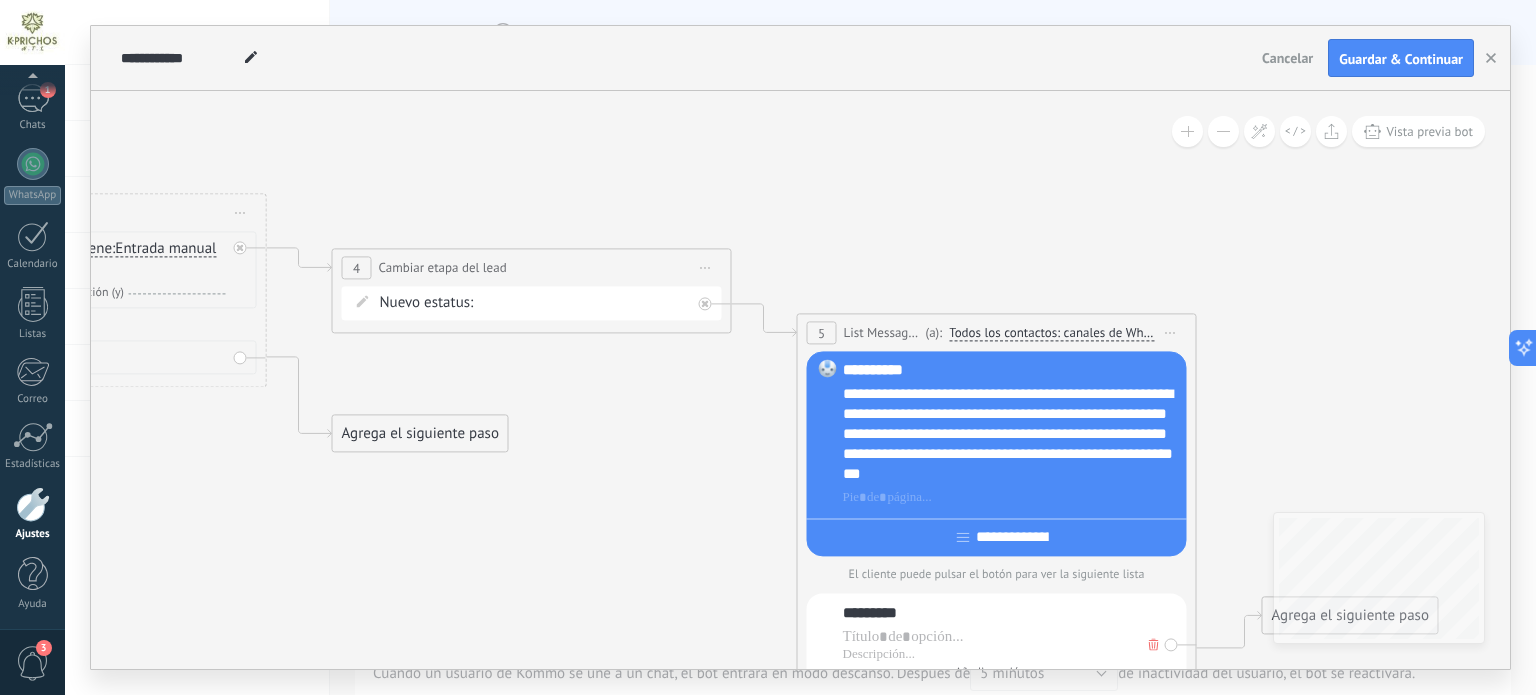 drag, startPoint x: 648, startPoint y: 407, endPoint x: 720, endPoint y: 402, distance: 72.1734 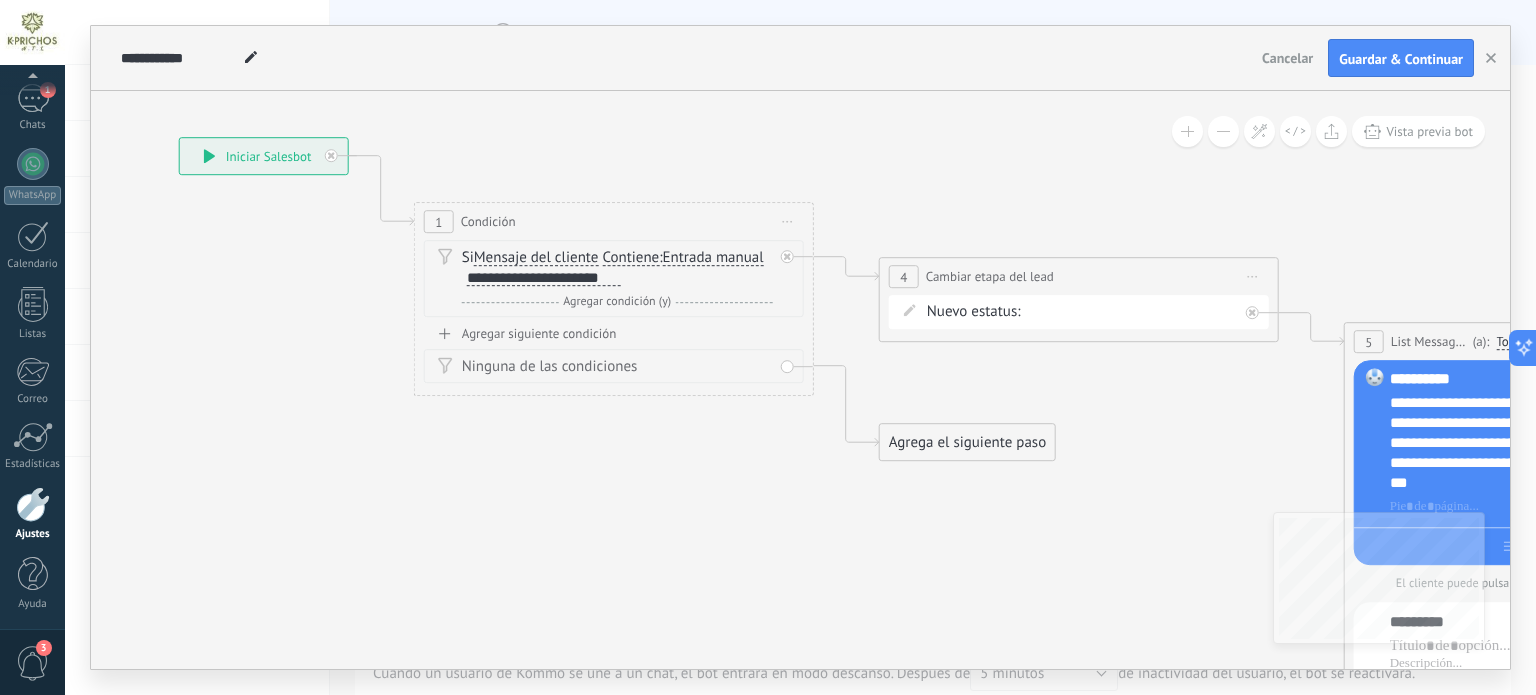 drag, startPoint x: 720, startPoint y: 402, endPoint x: 1199, endPoint y: 414, distance: 479.1503 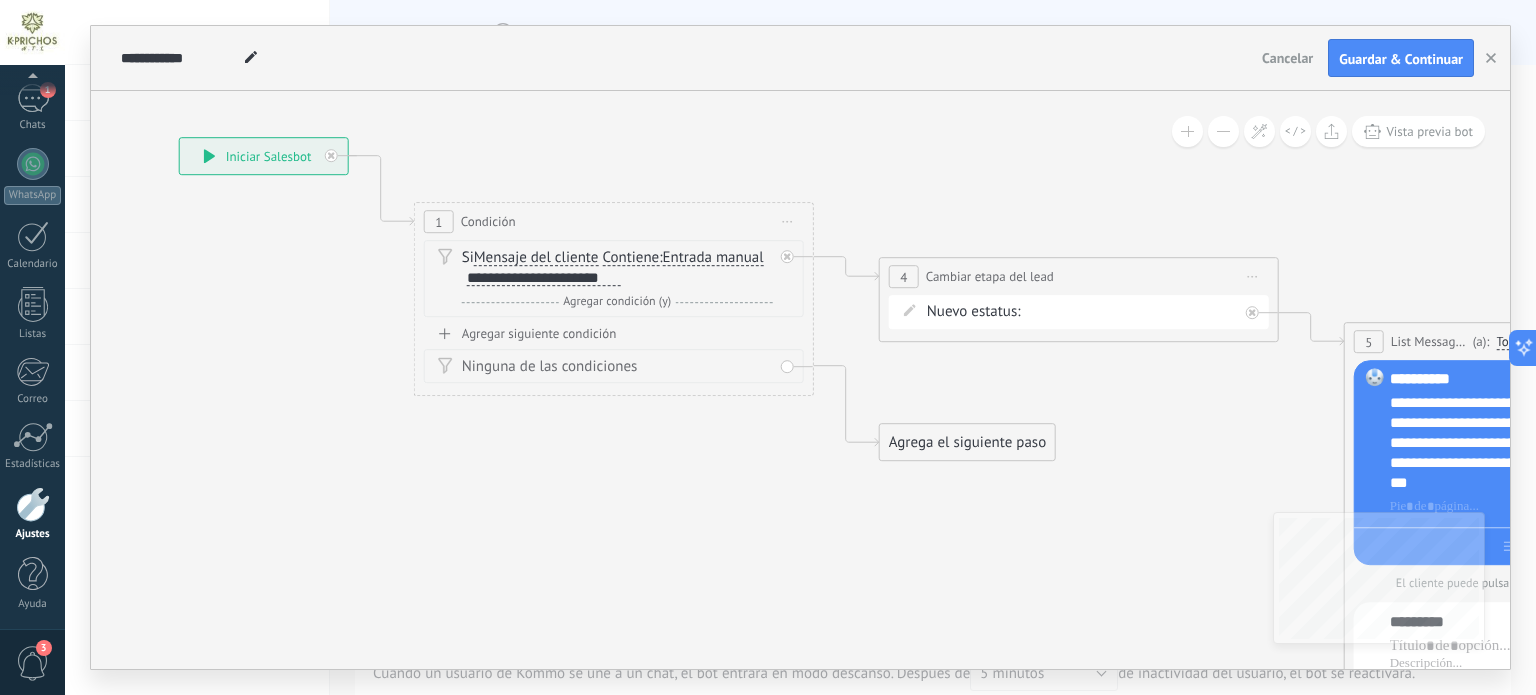click 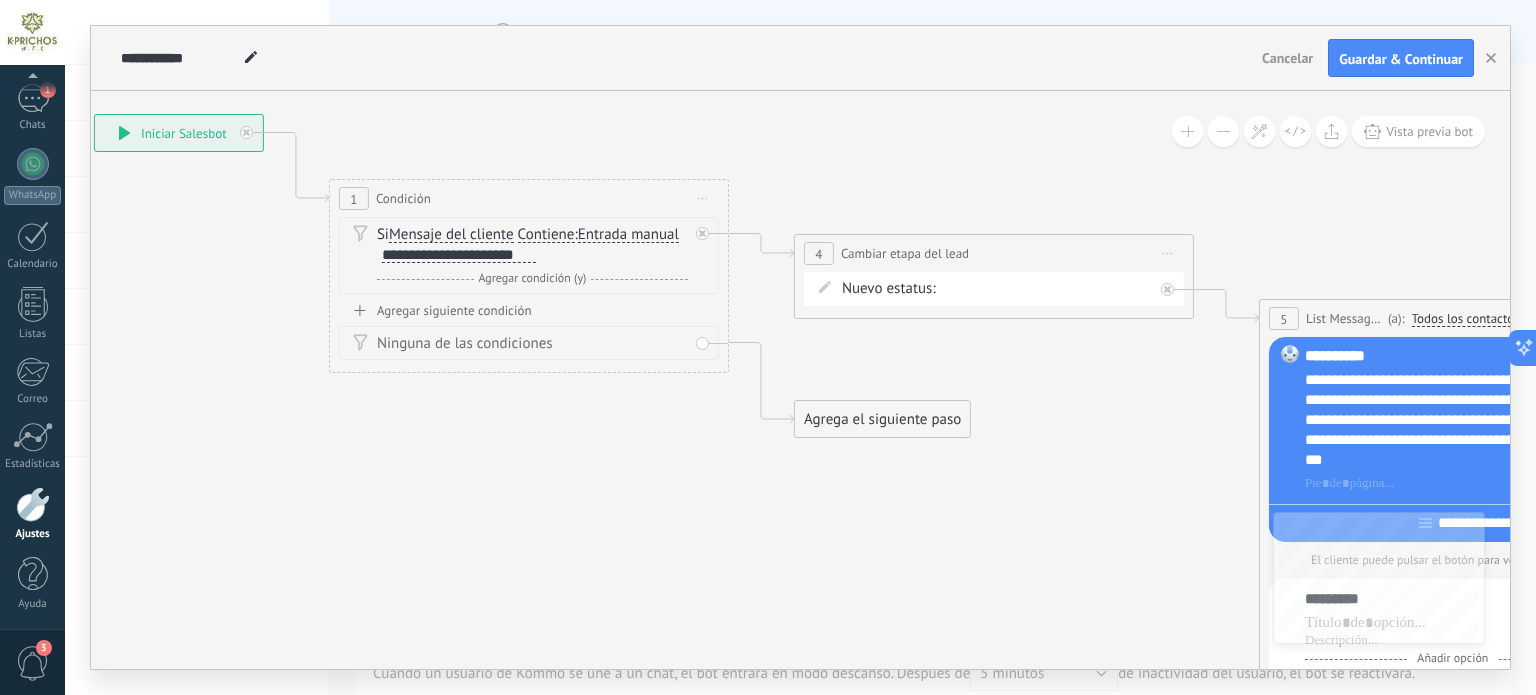 drag, startPoint x: 1110, startPoint y: 440, endPoint x: 1025, endPoint y: 417, distance: 88.0568 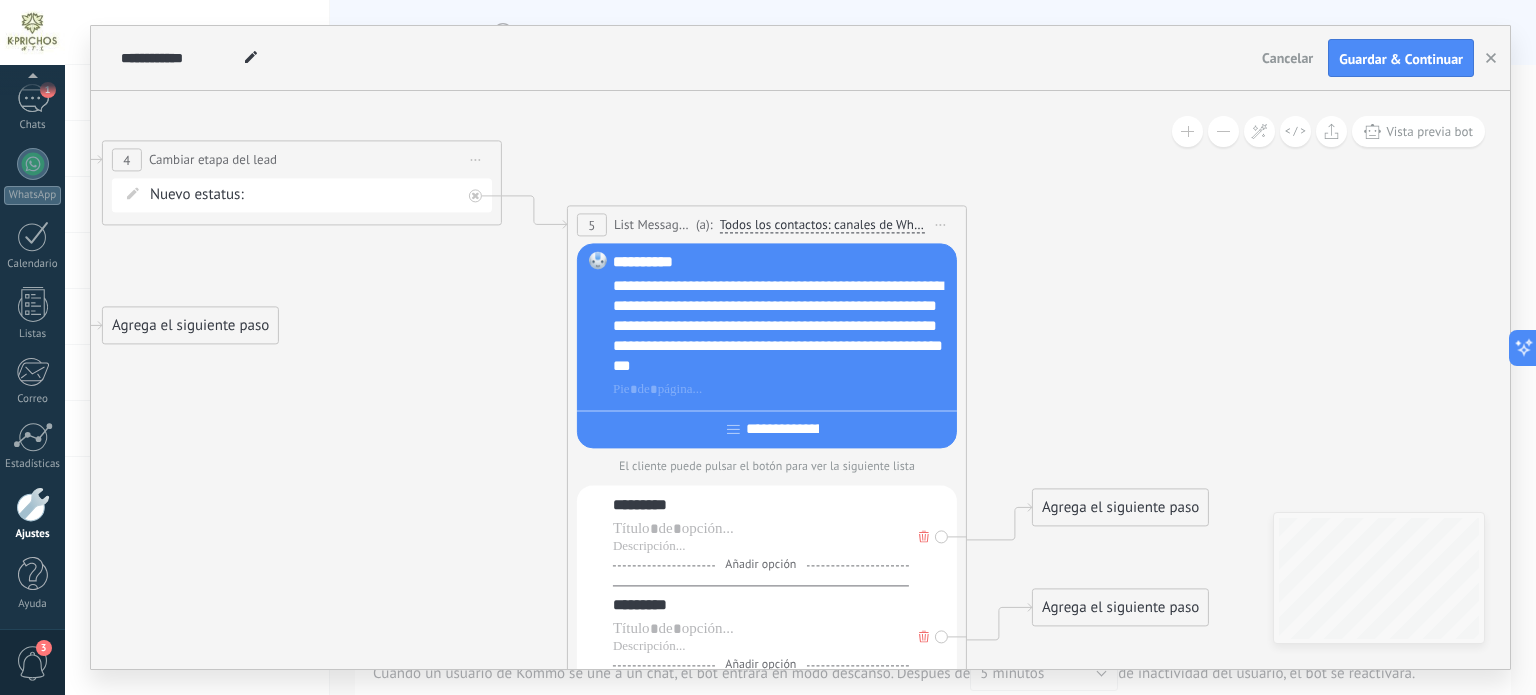 drag, startPoint x: 1140, startPoint y: 391, endPoint x: 448, endPoint y: 298, distance: 698.2213 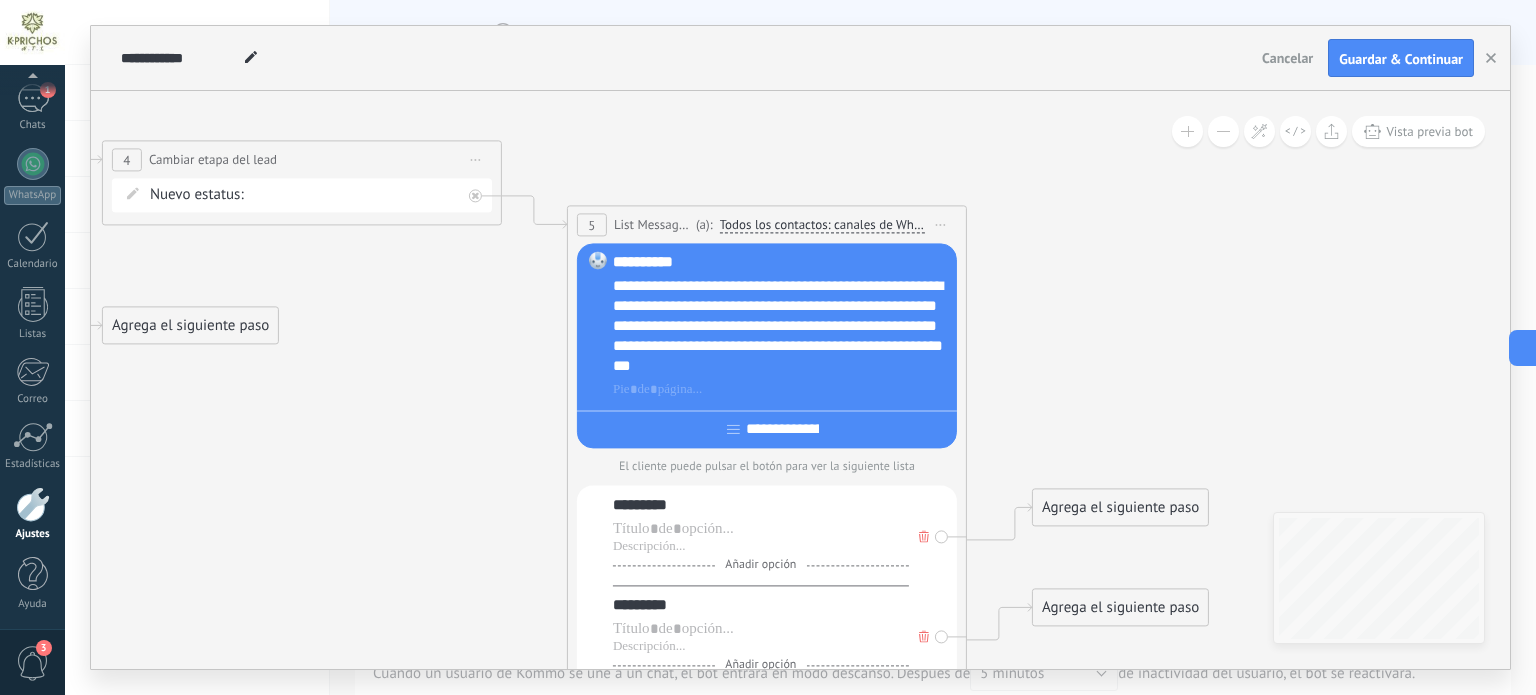 click on "Contacto inicial Dudas o inquietudes Quiere comprar Compro Logrado con éxito Venta Perdido" at bounding box center (0, 0) 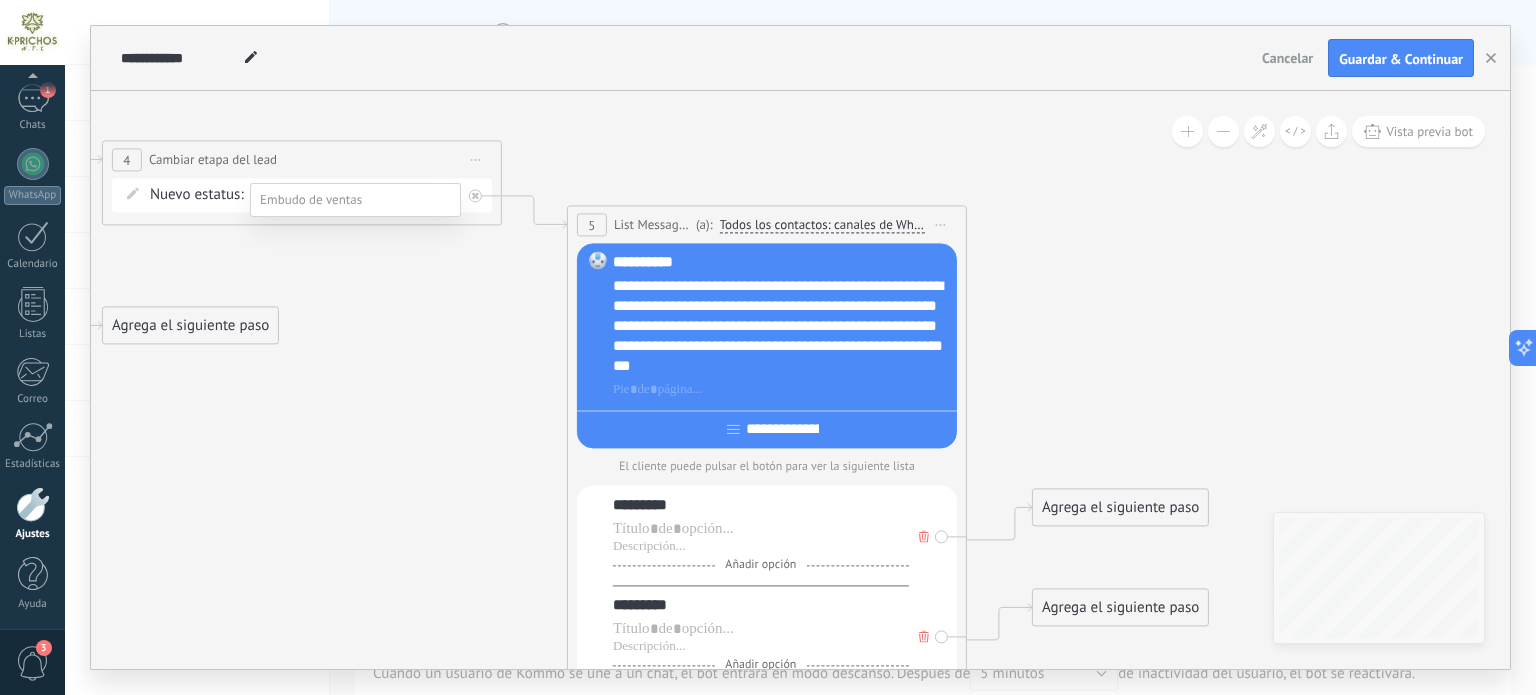 click at bounding box center [800, 347] 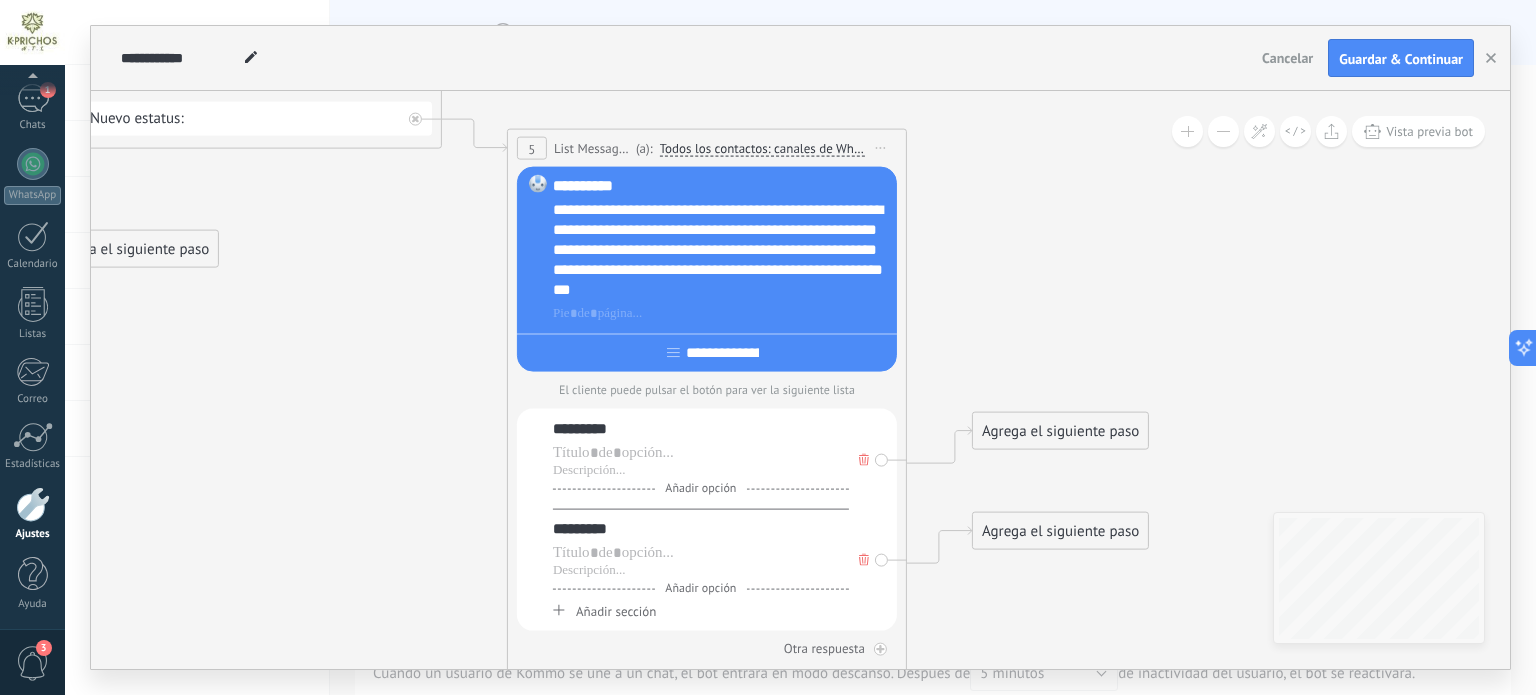 drag, startPoint x: 504, startPoint y: 335, endPoint x: 444, endPoint y: 259, distance: 96.82975 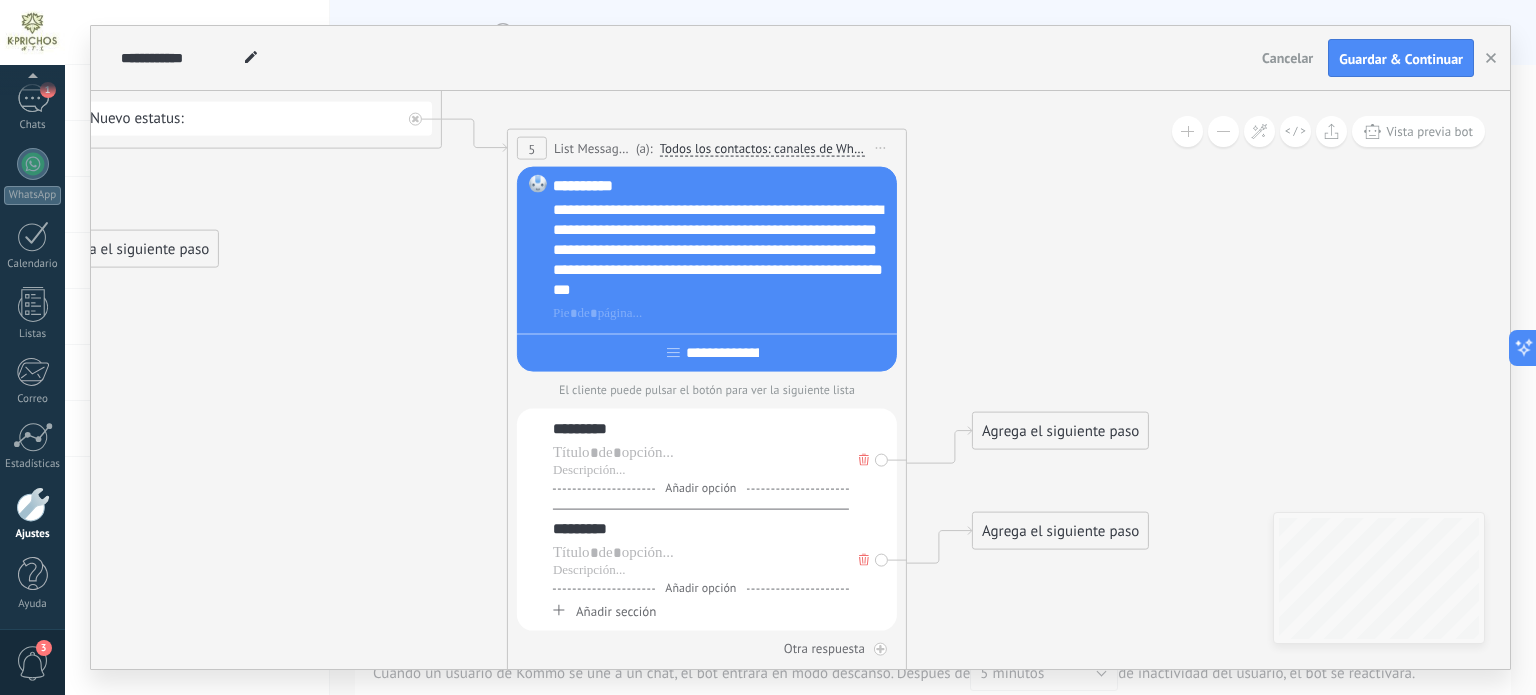 click 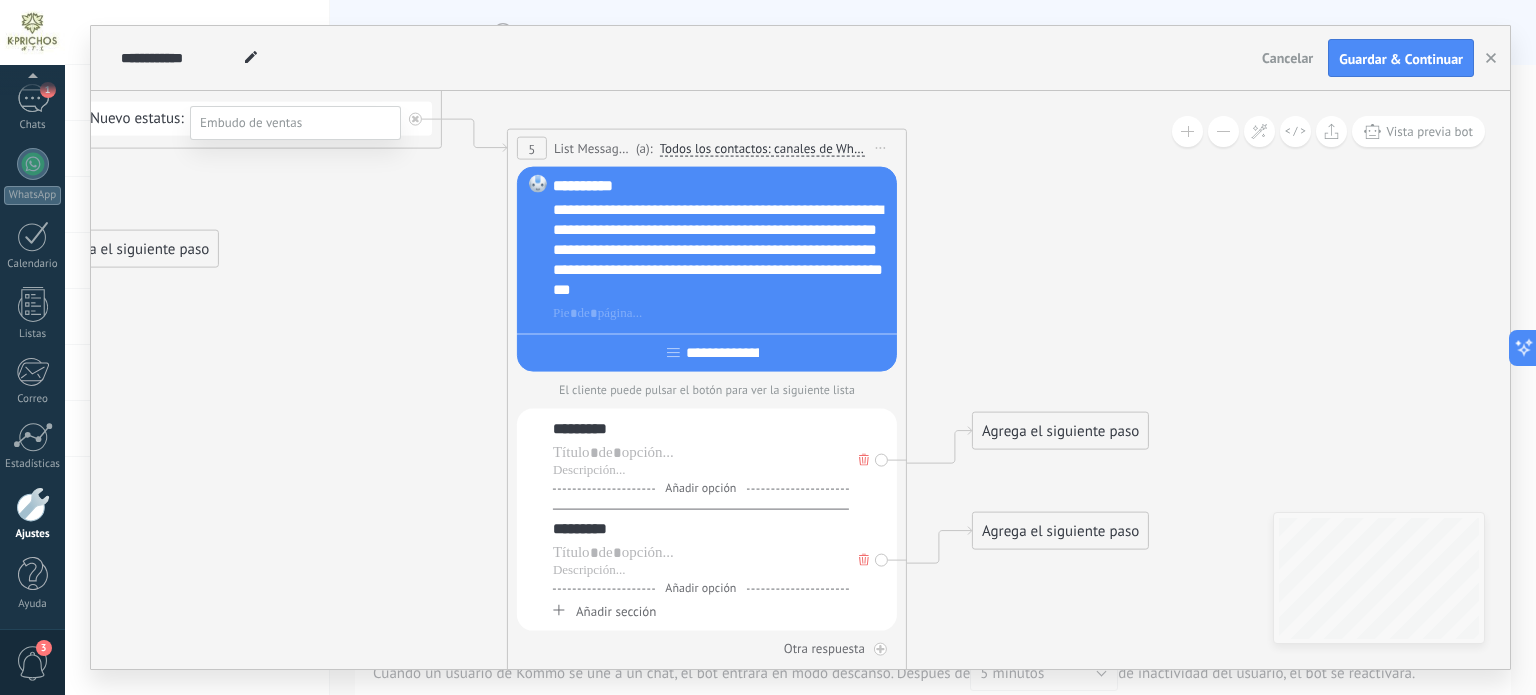 click at bounding box center [800, 347] 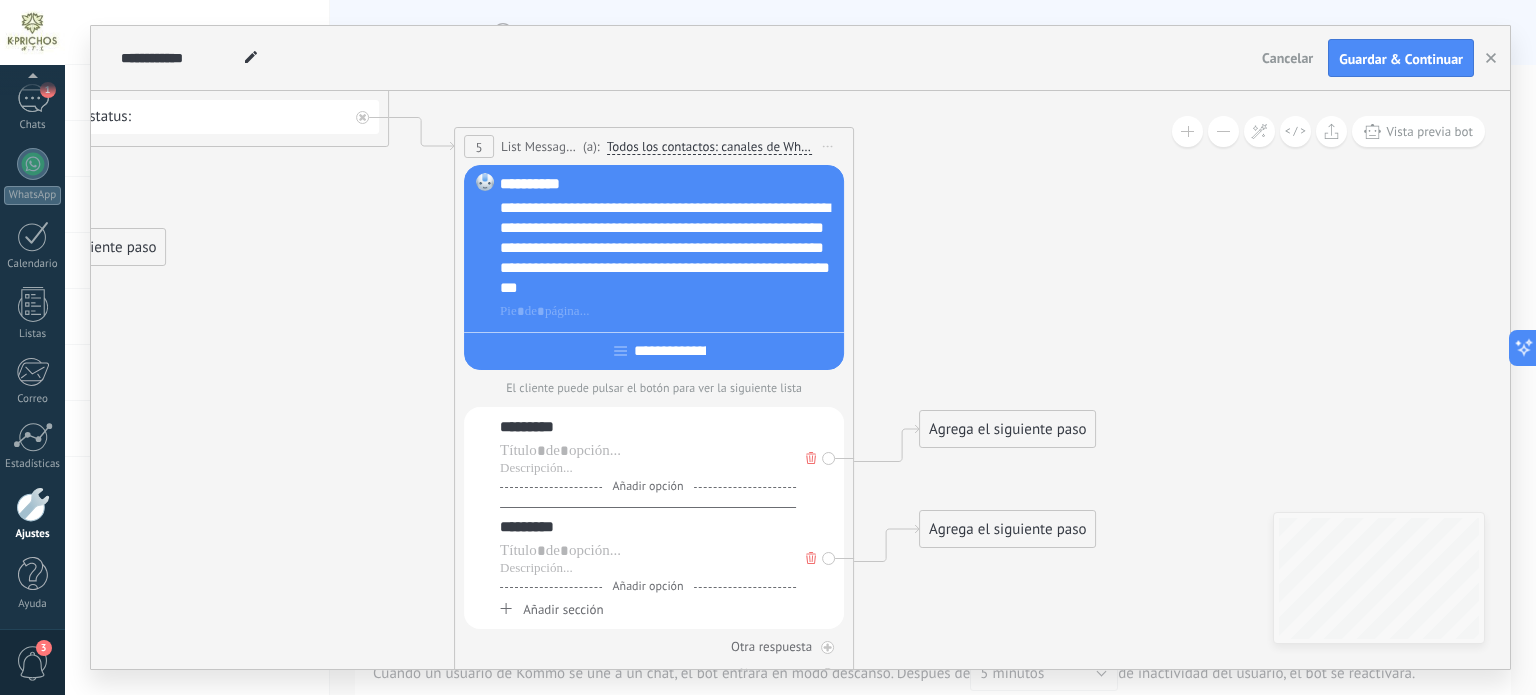 drag, startPoint x: 450, startPoint y: 342, endPoint x: 397, endPoint y: 340, distance: 53.037724 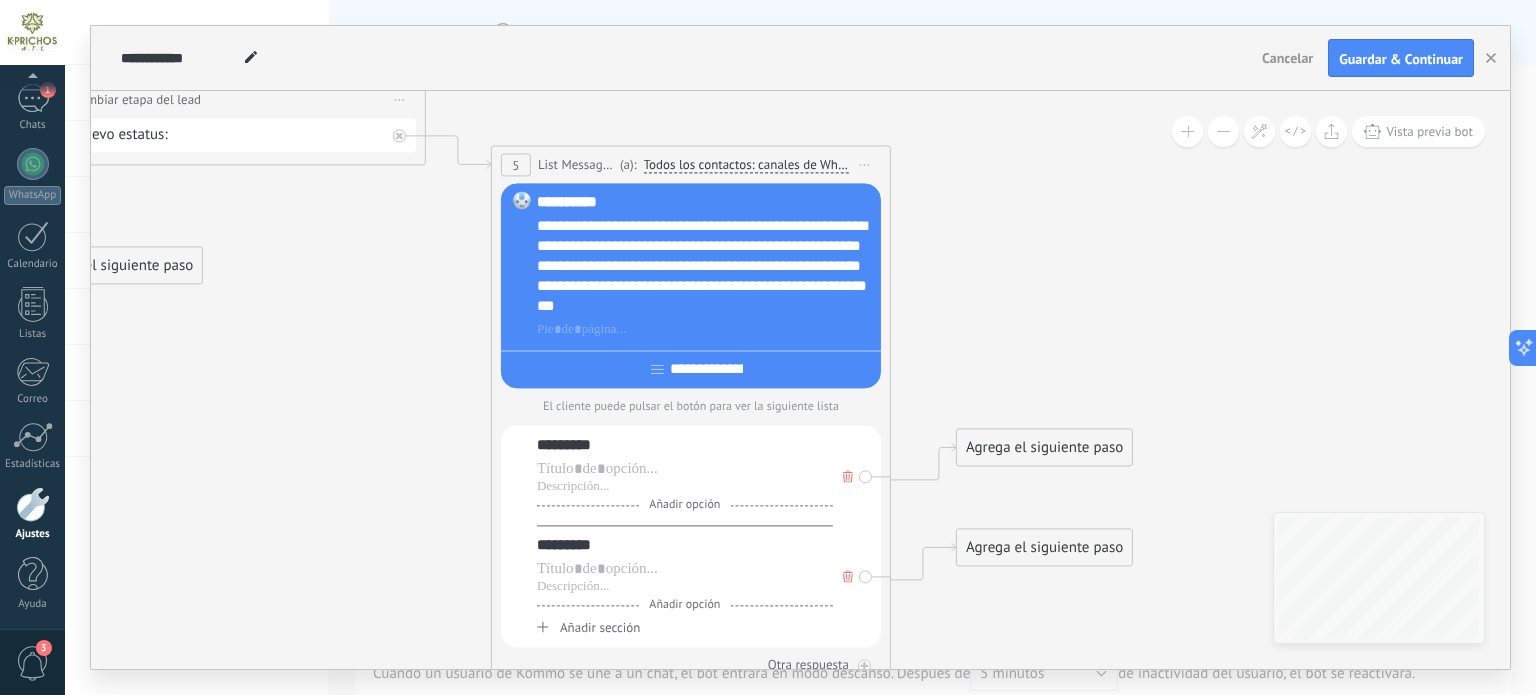 drag, startPoint x: 349, startPoint y: 334, endPoint x: 420, endPoint y: 468, distance: 151.64761 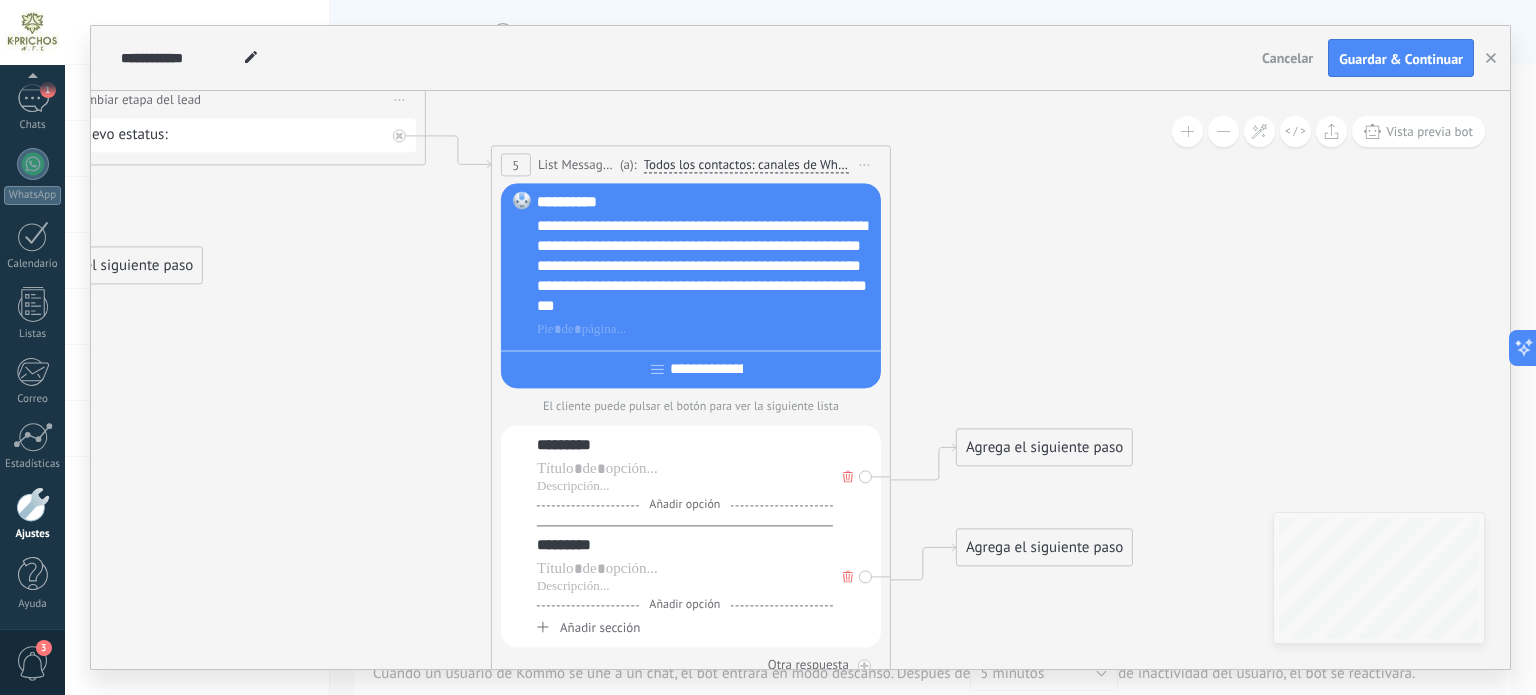 click 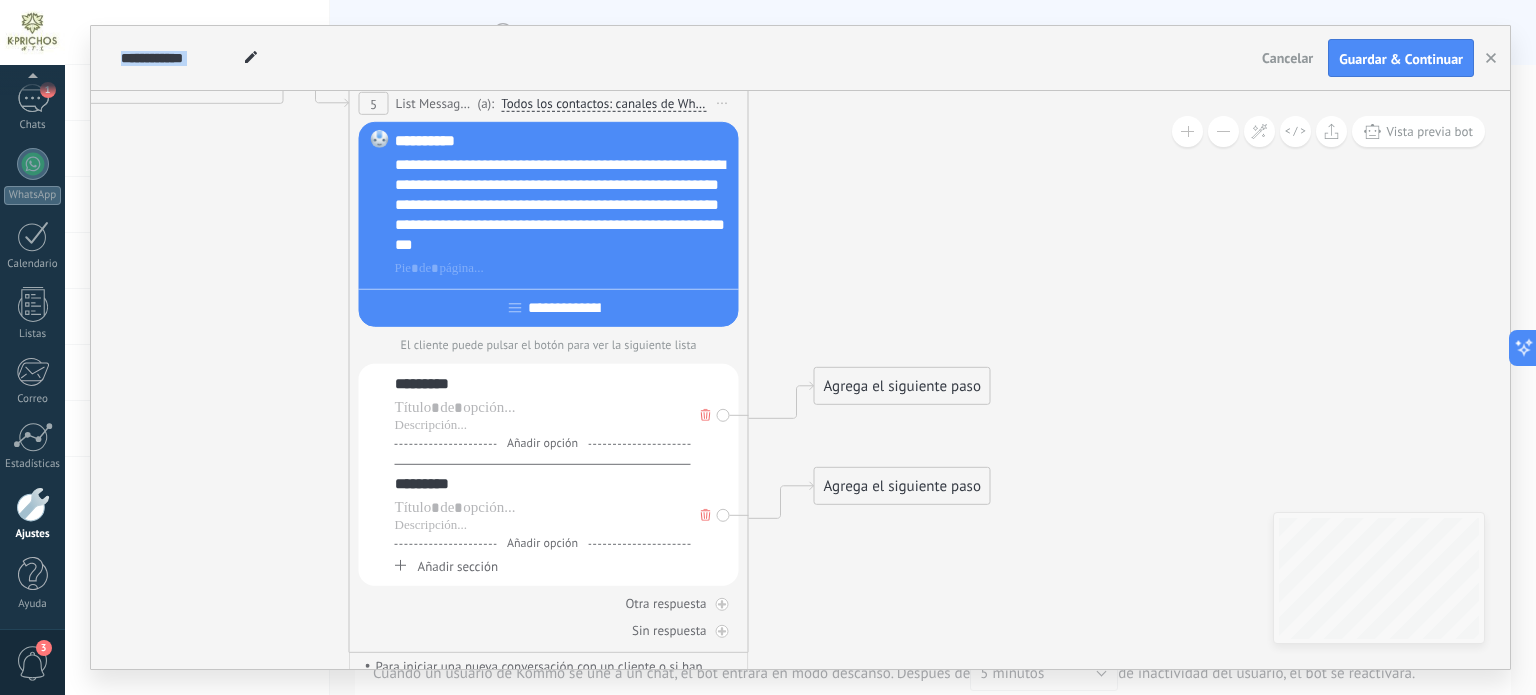 drag, startPoint x: 951, startPoint y: 252, endPoint x: 833, endPoint y: 254, distance: 118.016945 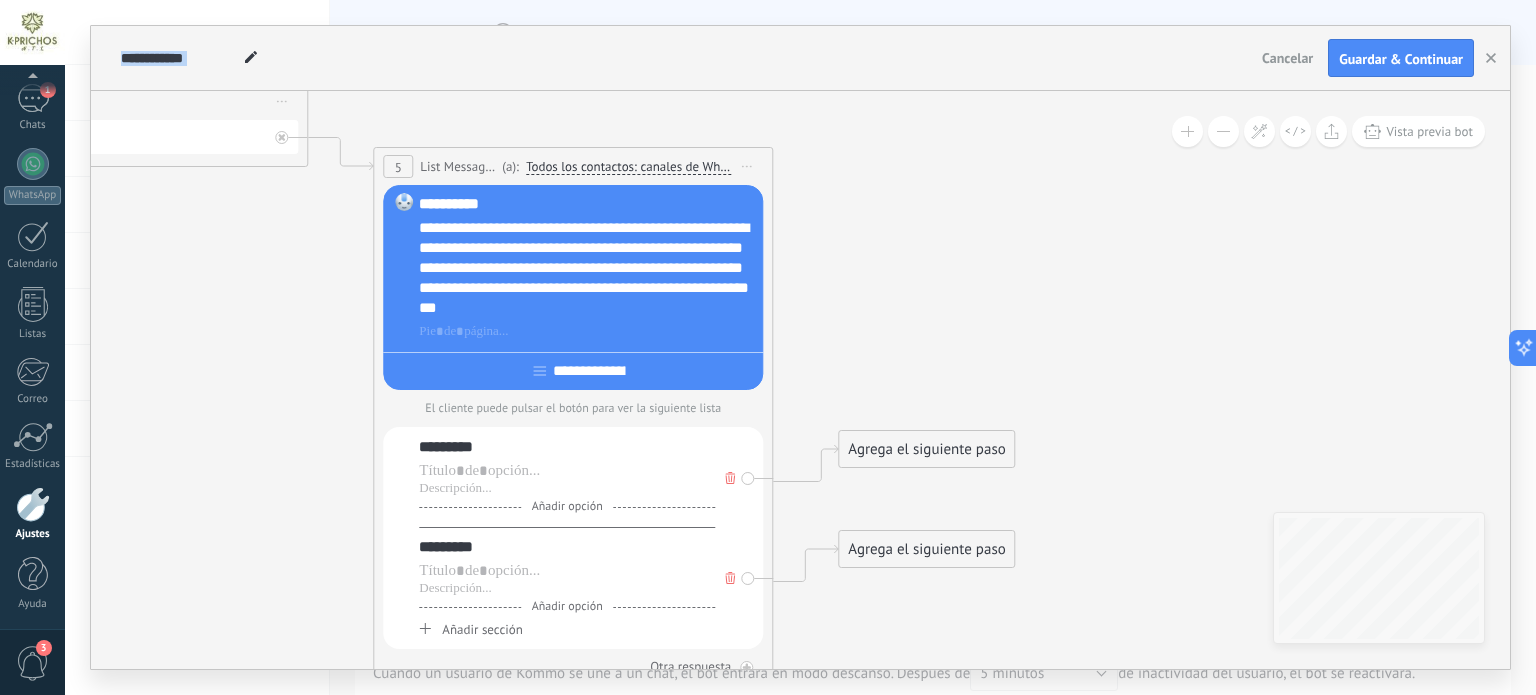 click on "Iniciar vista previa aquí
Cambiar nombre
Duplicar
Borrar" at bounding box center [747, 166] 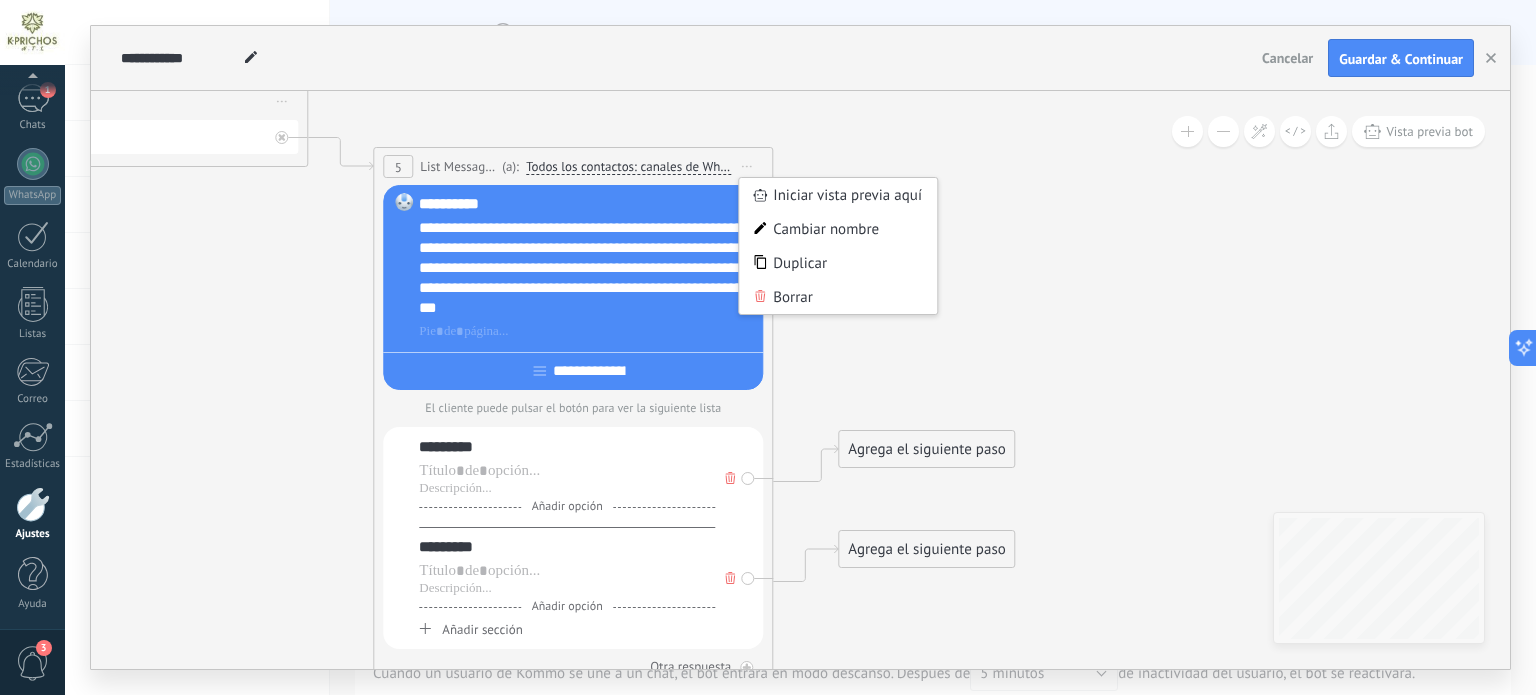 drag, startPoint x: 1044, startPoint y: 172, endPoint x: 430, endPoint y: 179, distance: 614.0399 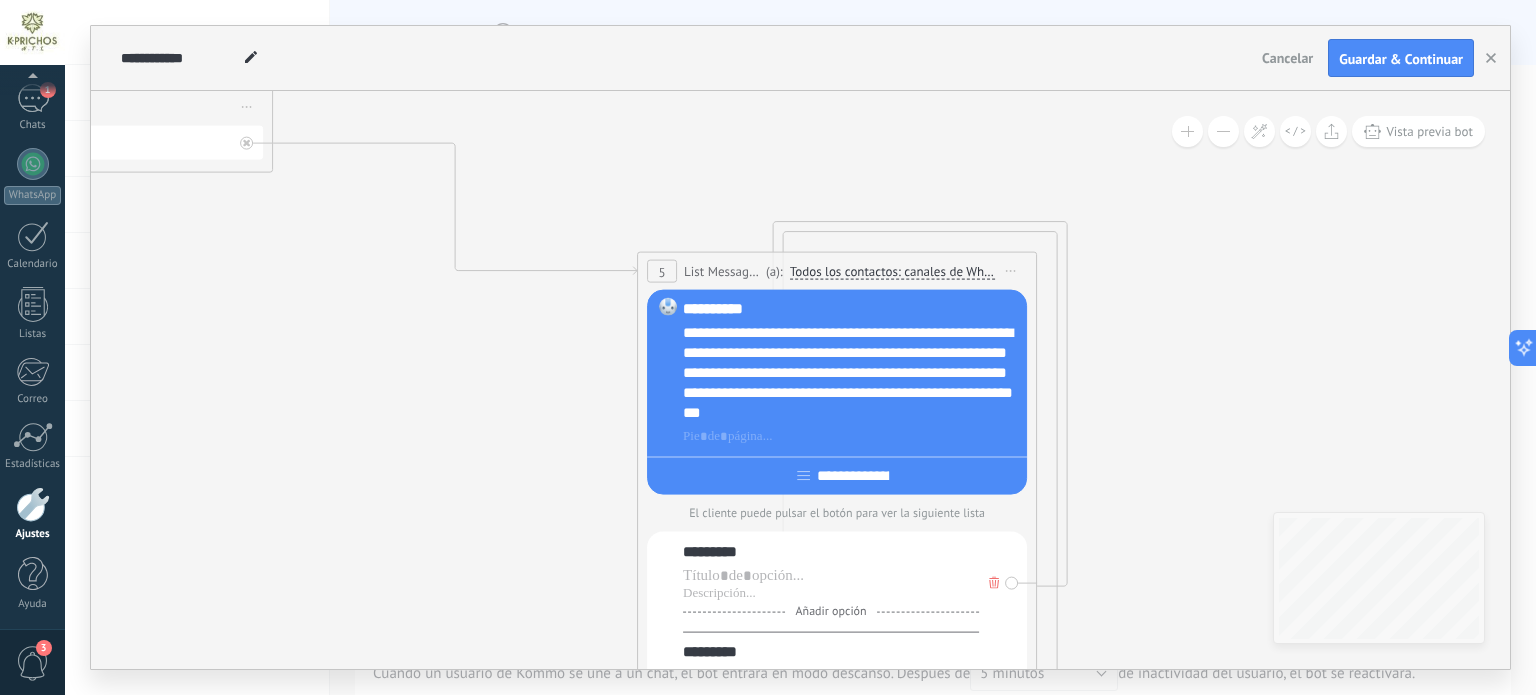 drag, startPoint x: 435, startPoint y: 190, endPoint x: 702, endPoint y: 281, distance: 282.08154 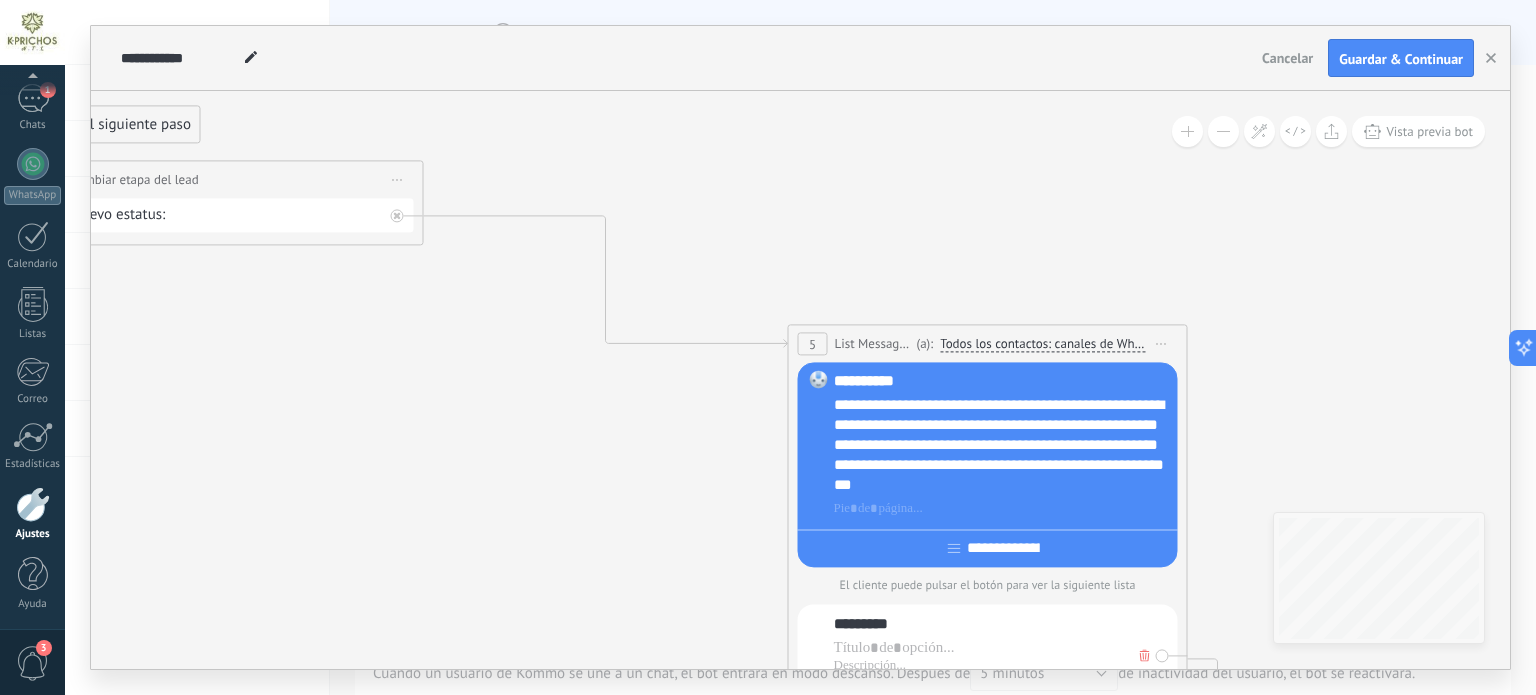drag, startPoint x: 478, startPoint y: 223, endPoint x: 648, endPoint y: 295, distance: 184.61853 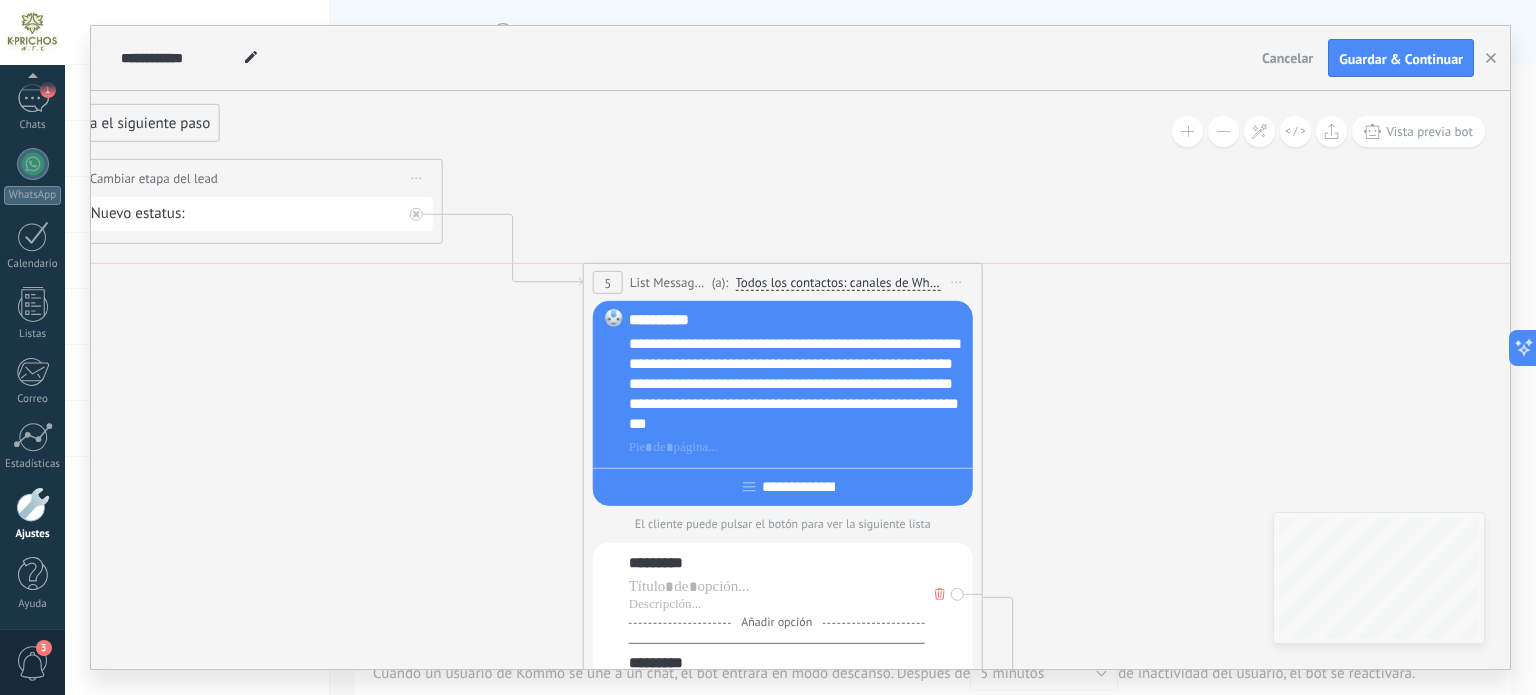 drag, startPoint x: 896, startPoint y: 334, endPoint x: 601, endPoint y: 312, distance: 295.8192 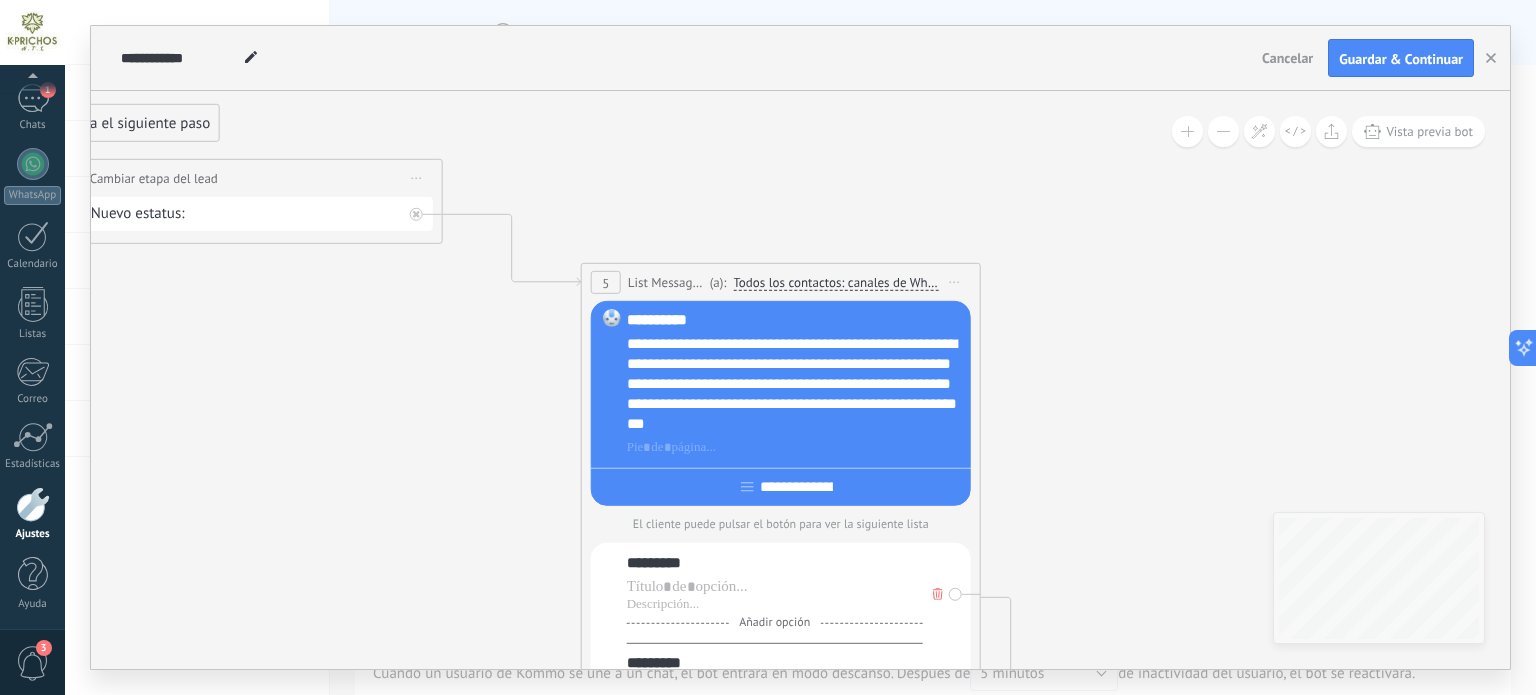 drag, startPoint x: 478, startPoint y: 354, endPoint x: 428, endPoint y: 370, distance: 52.49762 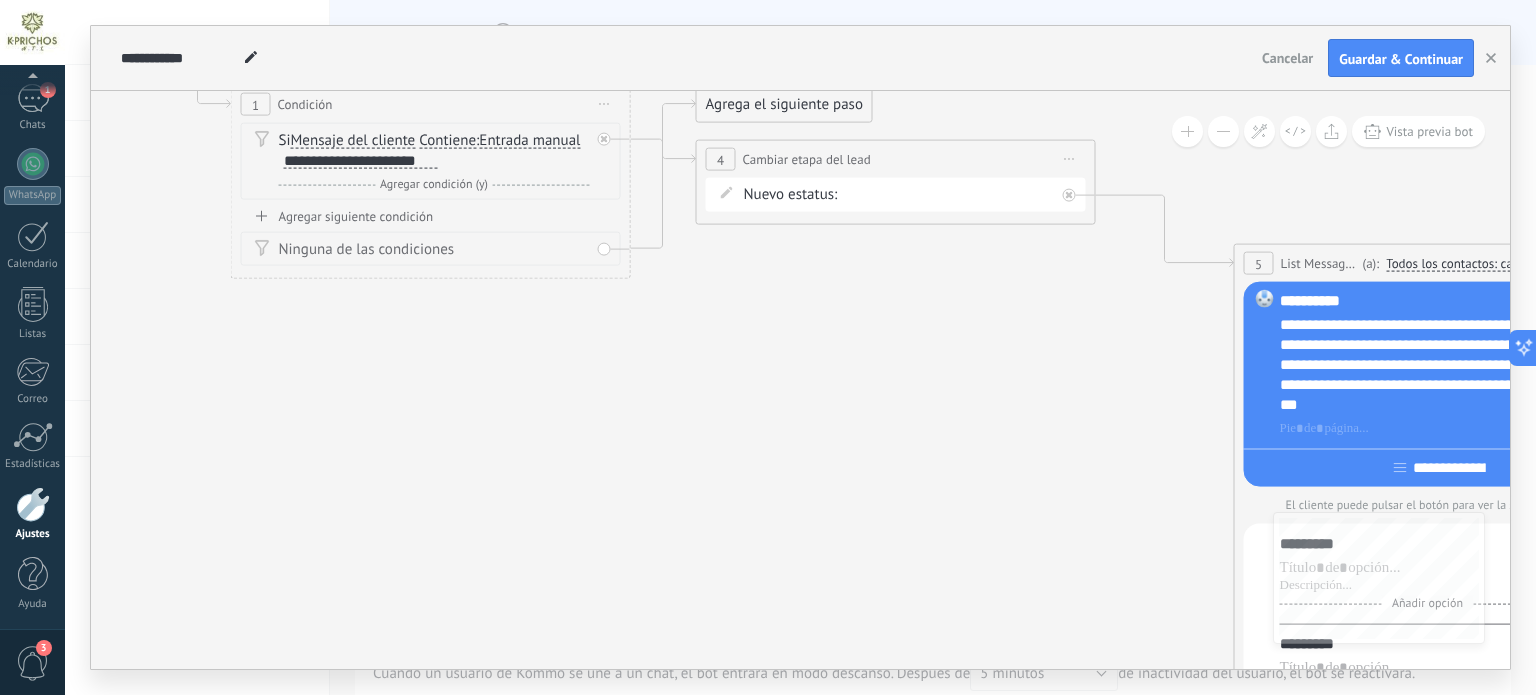 drag, startPoint x: 428, startPoint y: 370, endPoint x: 1092, endPoint y: 343, distance: 664.5487 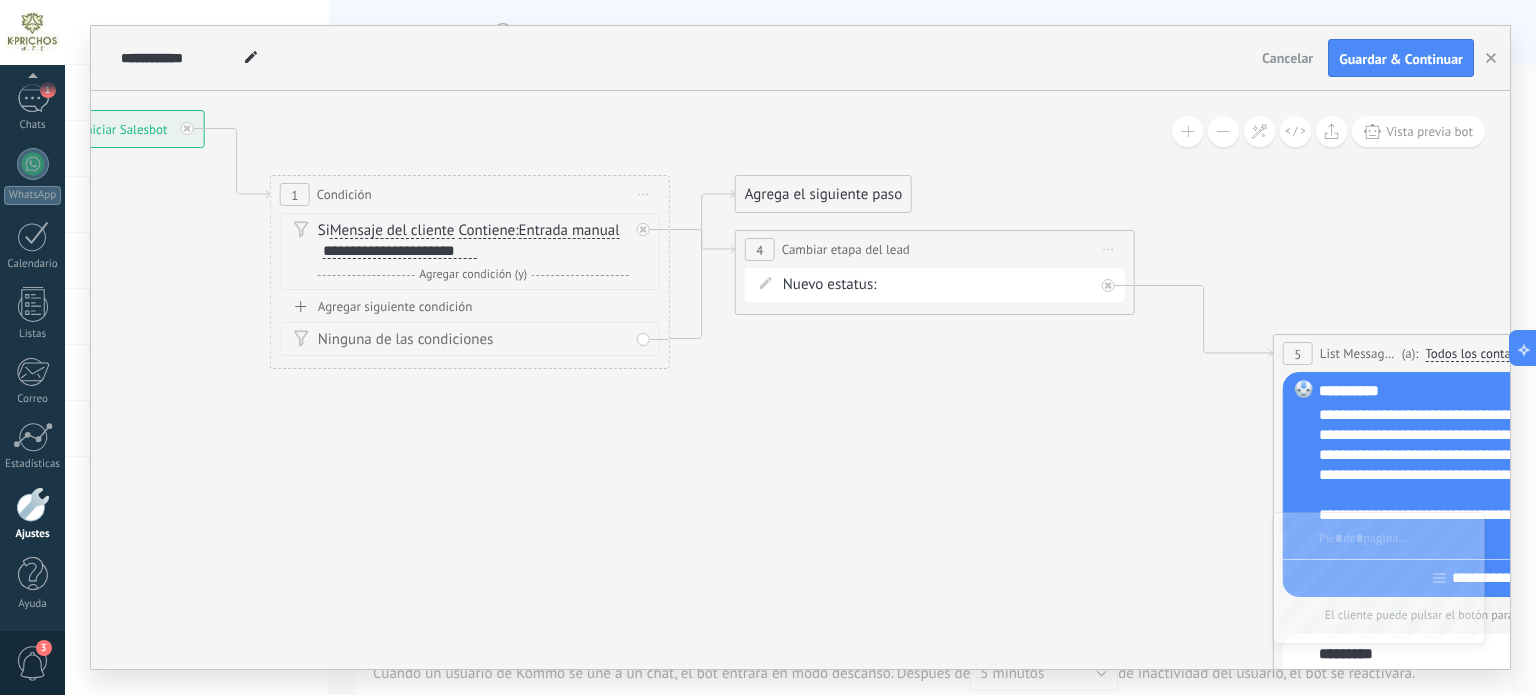 drag, startPoint x: 680, startPoint y: 288, endPoint x: 720, endPoint y: -5, distance: 295.71777 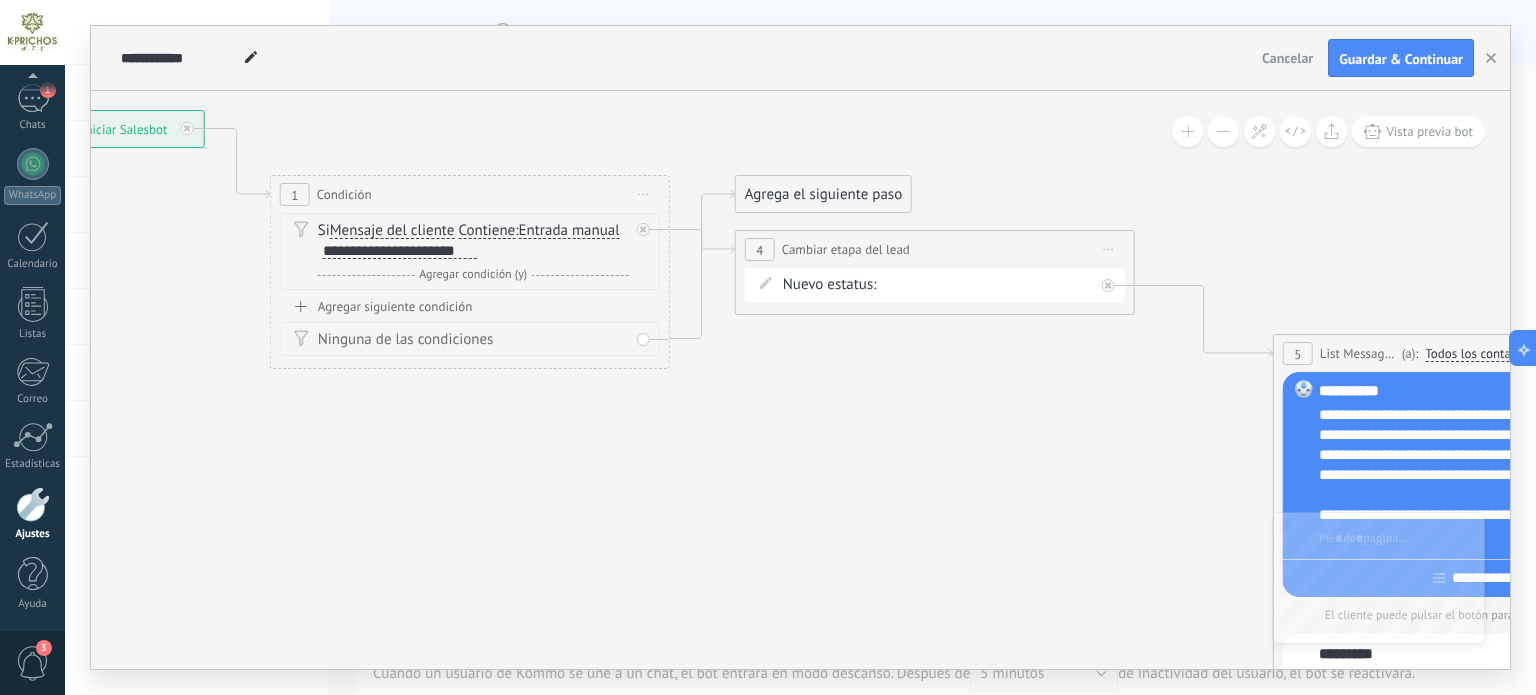 click on ".abccls-1,.abccls-2{fill-rule:evenodd}.abccls-2{fill:#fff} .abfcls-1{fill:none}.abfcls-2{fill:#fff} .abncls-1{isolation:isolate}.abncls-2{opacity:.06}.abncls-2,.abncls-3,.abncls-6{mix-blend-mode:multiply}.abncls-3{opacity:.15}.abncls-4,.abncls-8{fill:#fff}.abncls-5{fill:url(#abnlinear-gradient)}.abncls-6{opacity:.04}.abncls-7{fill:url(#abnlinear-gradient-2)}.abncls-8{fill-rule:evenodd} .abqst0{fill:#ffa200} .abwcls-1{fill:#252525} .cls-1{isolation:isolate} .acicls-1{fill:none} .aclcls-1{fill:#232323} .acnst0{display:none} .addcls-1,.addcls-2{fill:none;stroke-miterlimit:10}.addcls-1{stroke:#dfe0e5}.addcls-2{stroke:#a1a7ab} .adecls-1,.adecls-2{fill:none;stroke-miterlimit:10}.adecls-1{stroke:#dfe0e5}.adecls-2{stroke:#a1a7ab} .adqcls-1{fill:#8591a5;fill-rule:evenodd} .aeccls-1{fill:#5c9f37} .aeecls-1{fill:#f86161} .aejcls-1{fill:#8591a5;fill-rule:evenodd} .aekcls-1{fill-rule:evenodd} .aelcls-1{fill-rule:evenodd;fill:currentColor} .aemcls-1{fill-rule:evenodd;fill:currentColor} .aercls-2{fill:#24bc8c}" at bounding box center [768, 347] 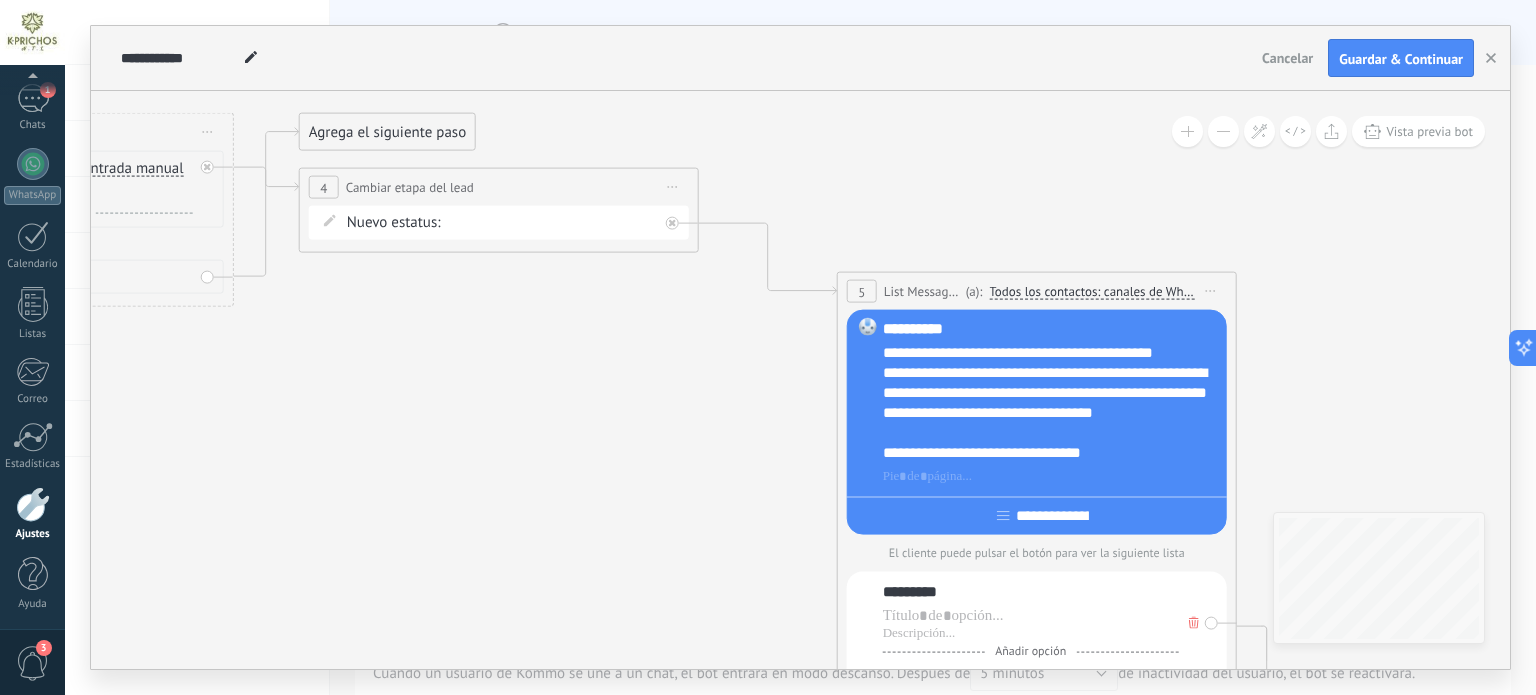 drag, startPoint x: 1025, startPoint y: 440, endPoint x: 582, endPoint y: 375, distance: 447.74323 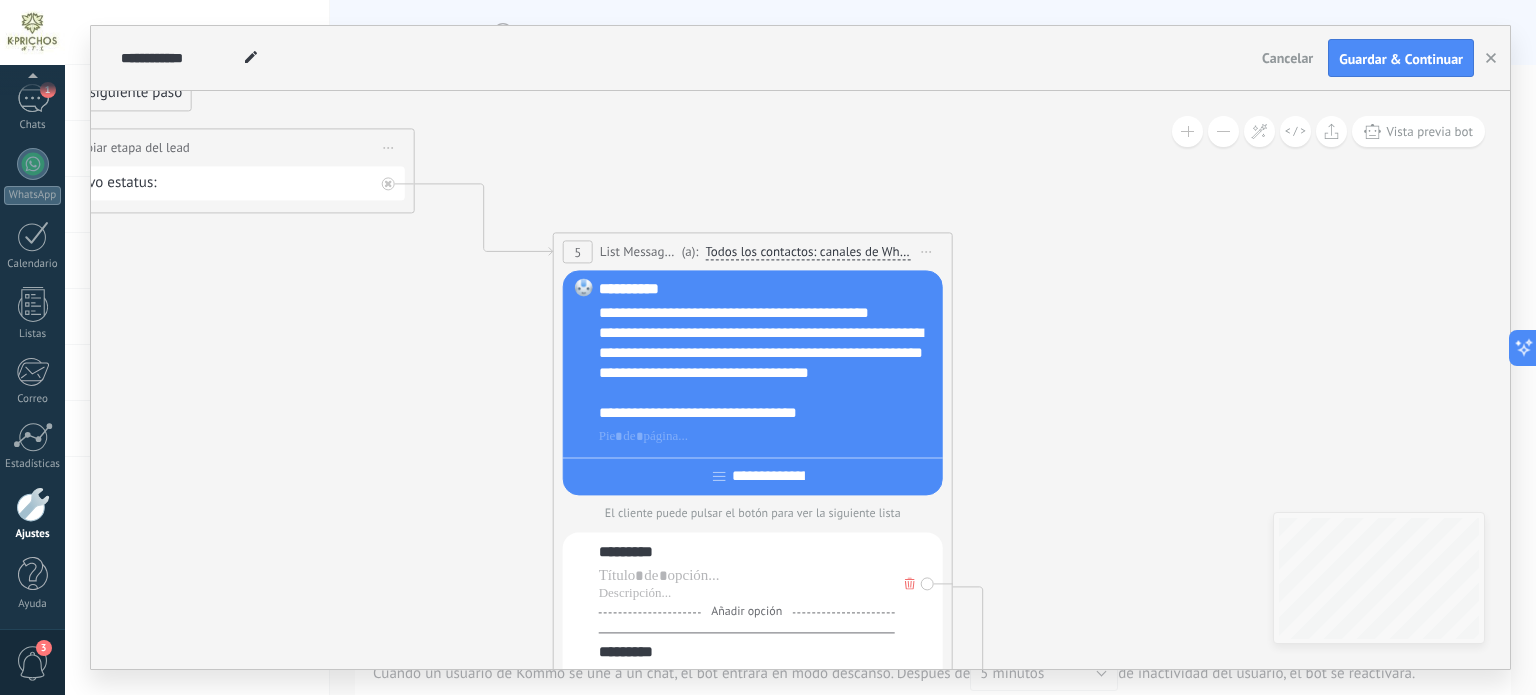 drag, startPoint x: 575, startPoint y: 320, endPoint x: 411, endPoint y: 307, distance: 164.51443 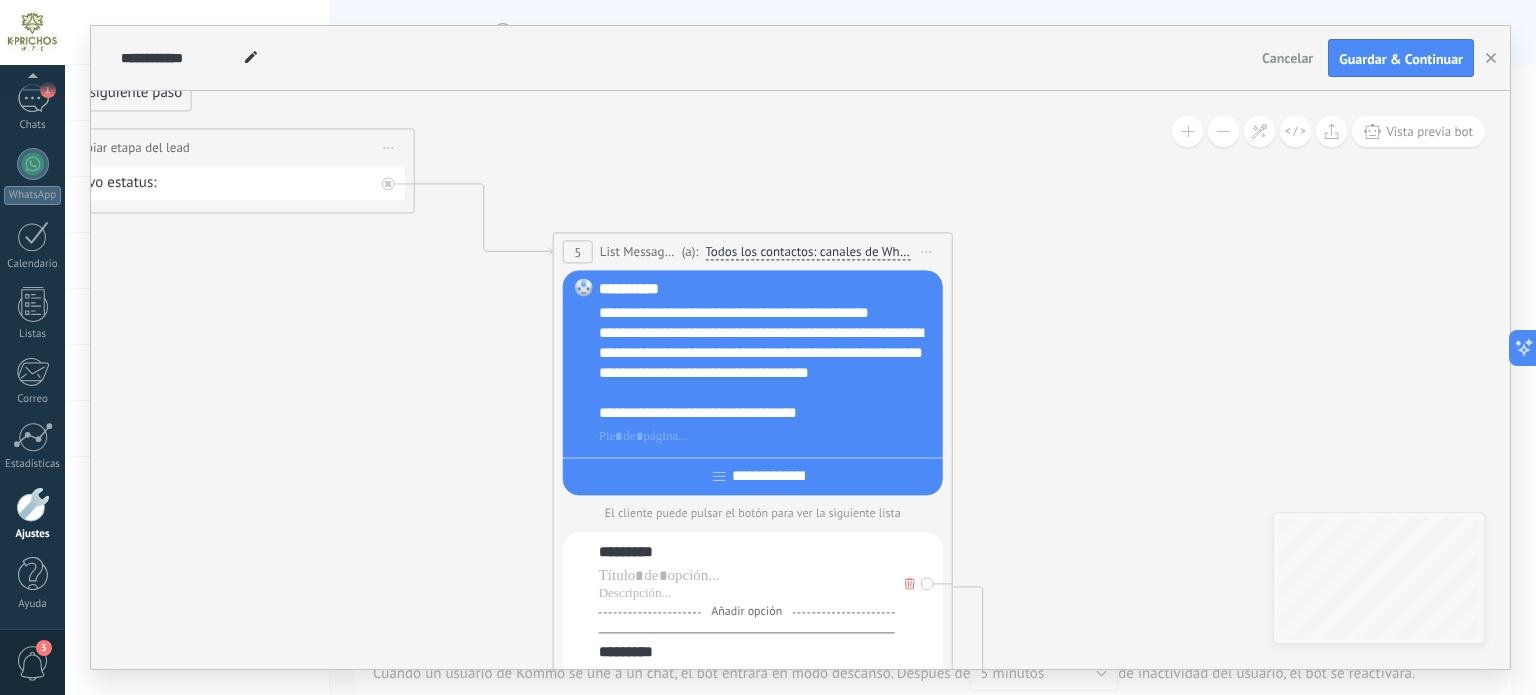 click 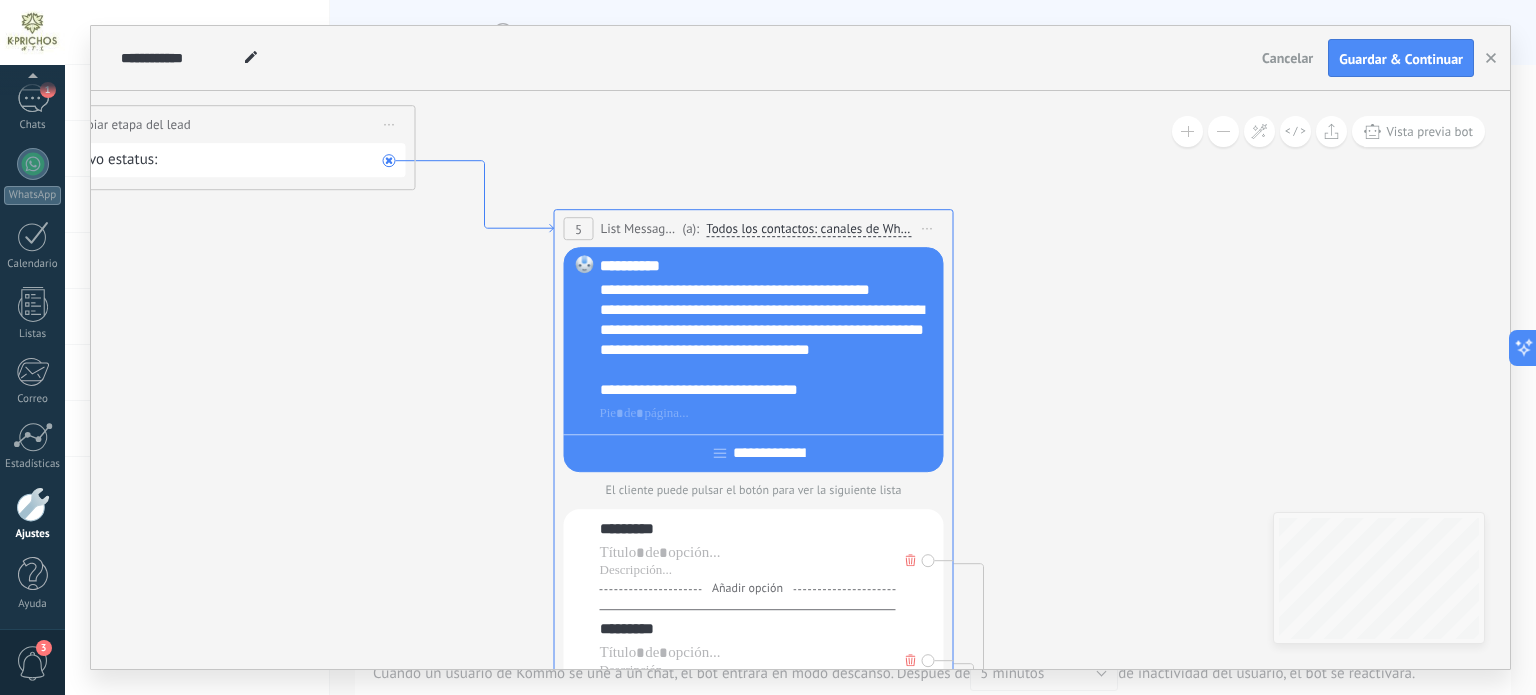 drag, startPoint x: 542, startPoint y: 252, endPoint x: 543, endPoint y: 229, distance: 23.021729 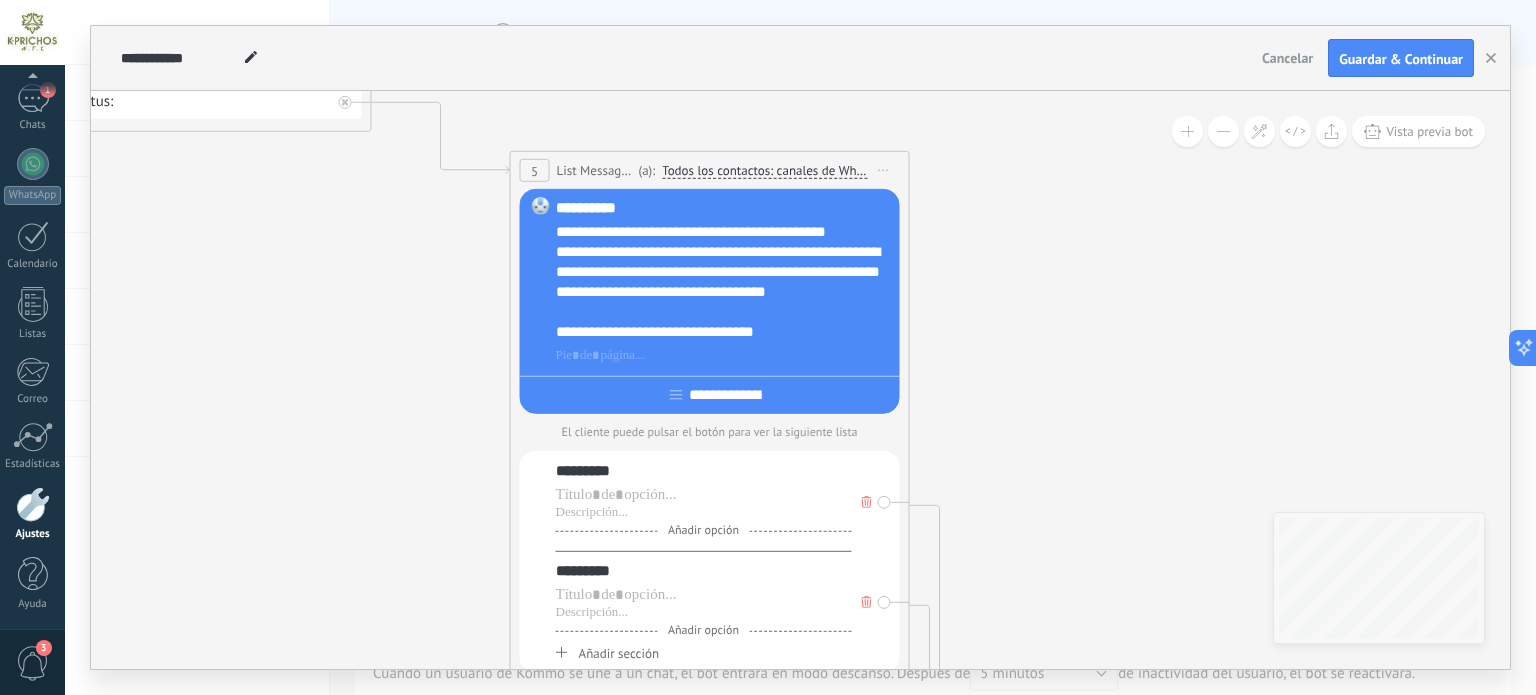 drag, startPoint x: 753, startPoint y: 183, endPoint x: 709, endPoint y: 126, distance: 72.00694 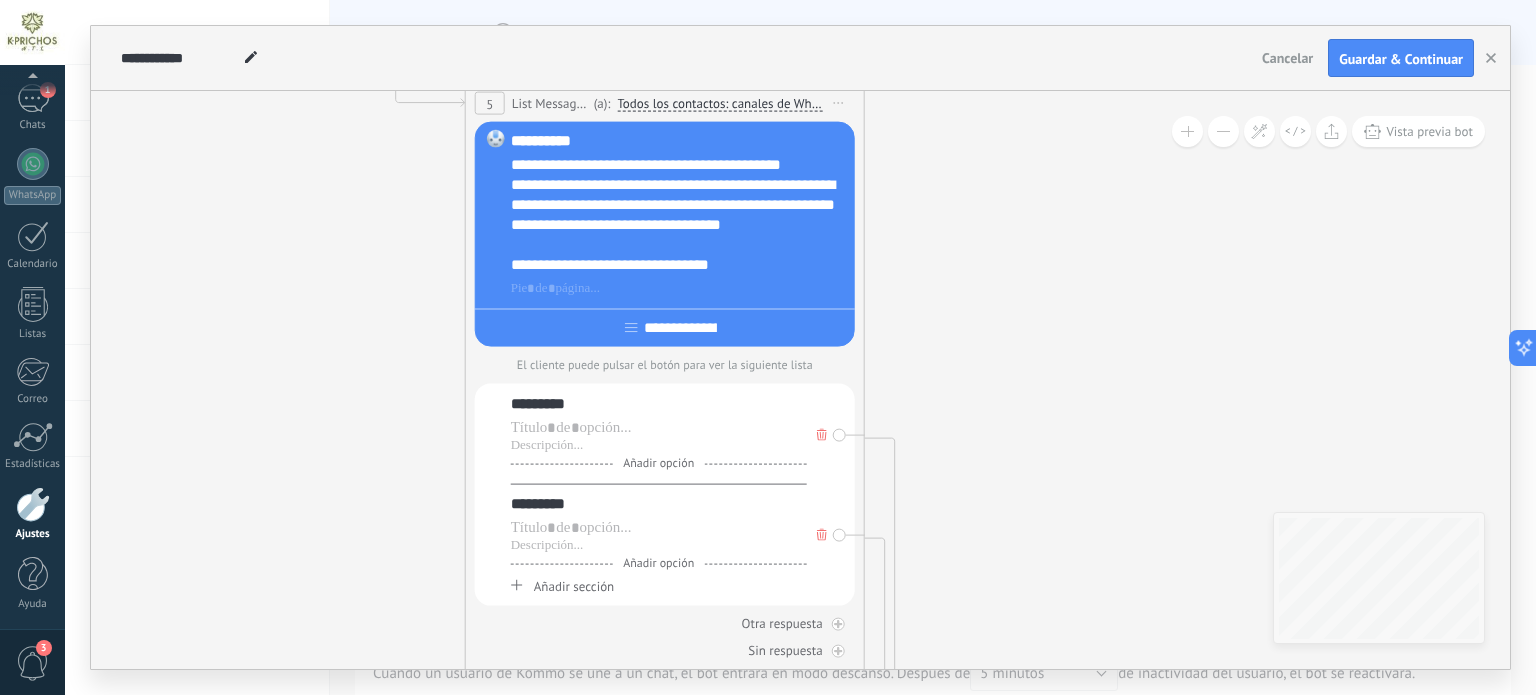 drag, startPoint x: 1039, startPoint y: 307, endPoint x: 994, endPoint y: 239, distance: 81.5414 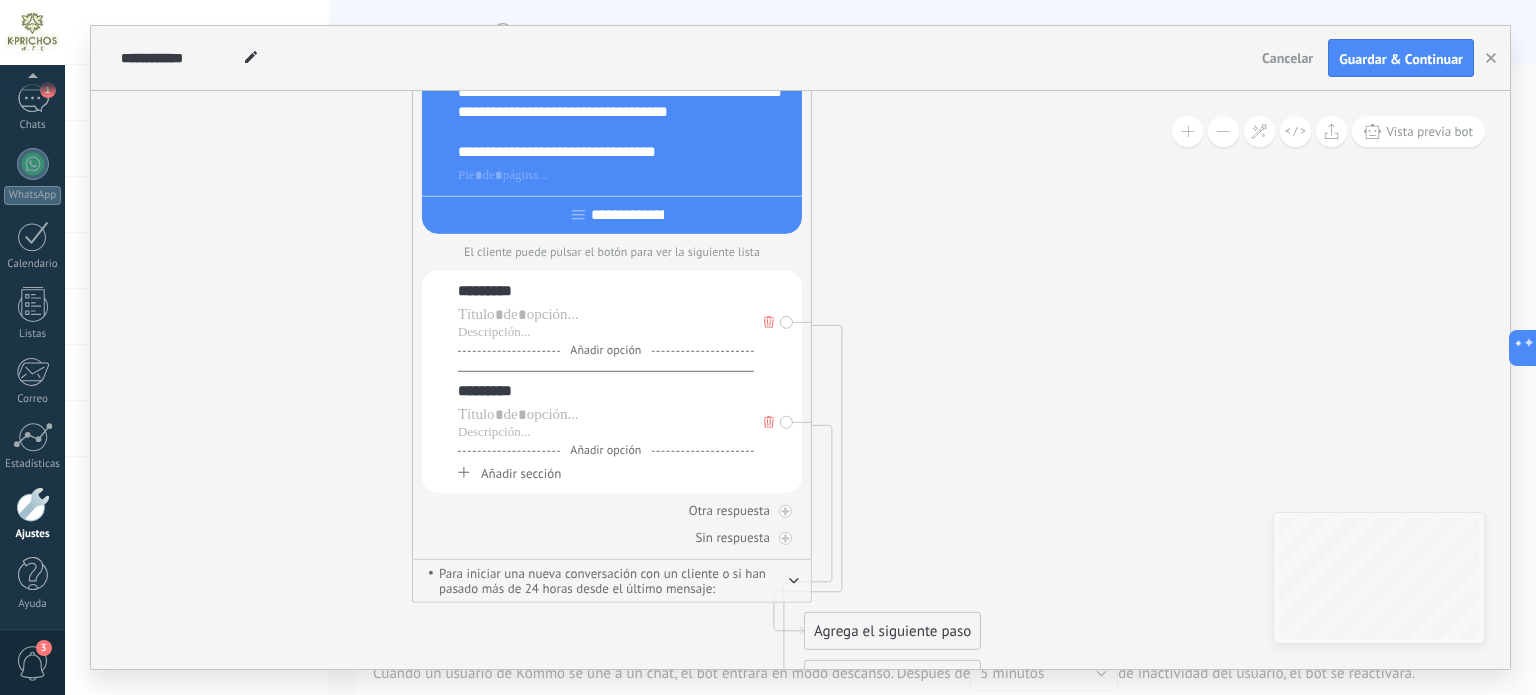 drag, startPoint x: 1018, startPoint y: 328, endPoint x: 948, endPoint y: 188, distance: 156.52477 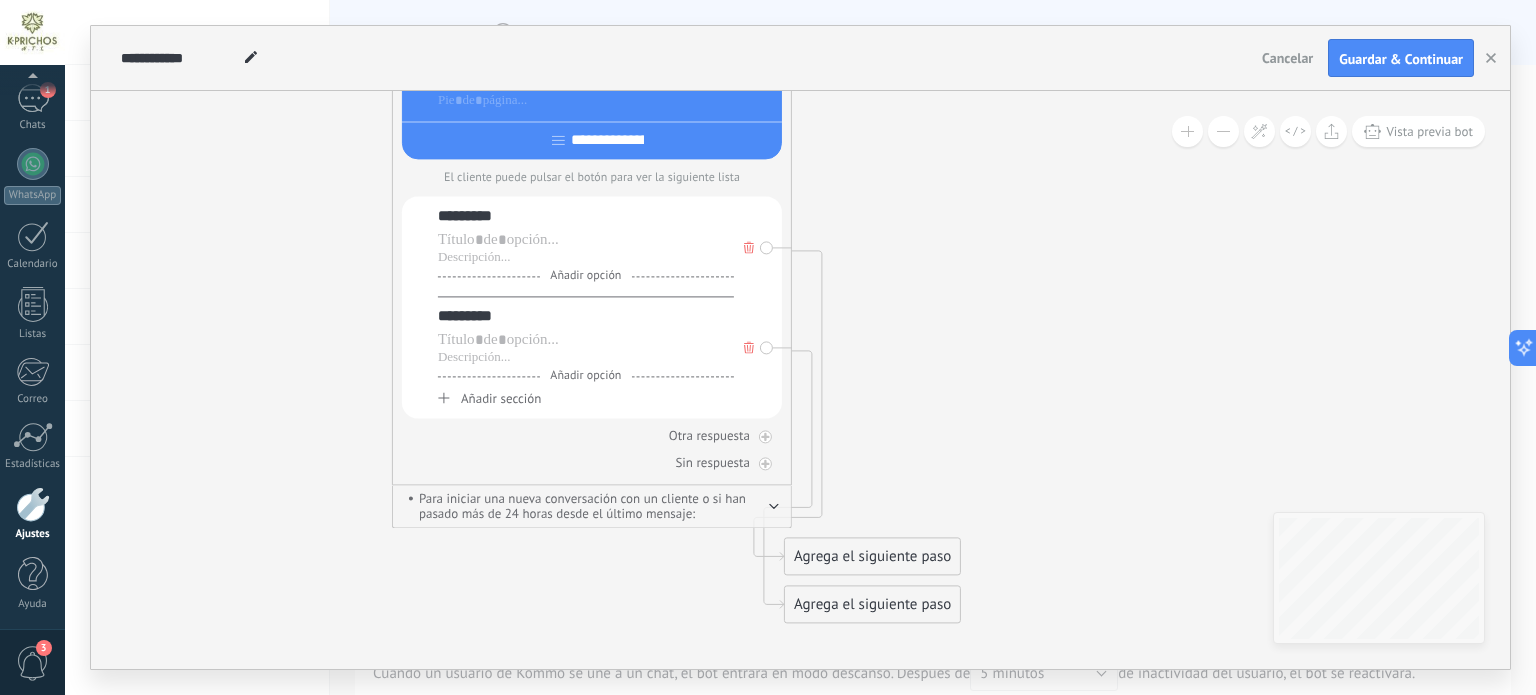 drag, startPoint x: 957, startPoint y: 271, endPoint x: 955, endPoint y: 224, distance: 47.042534 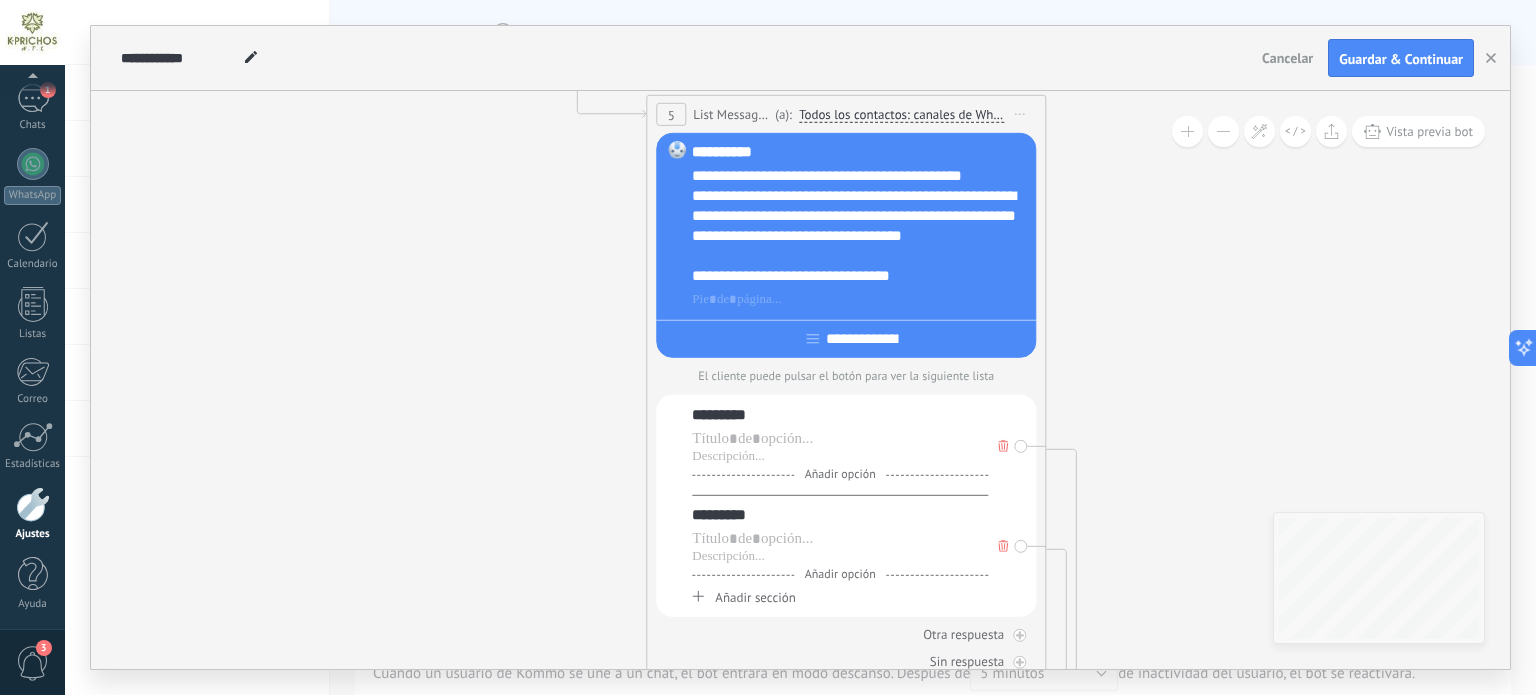 drag, startPoint x: 1120, startPoint y: 363, endPoint x: 1208, endPoint y: 507, distance: 168.76018 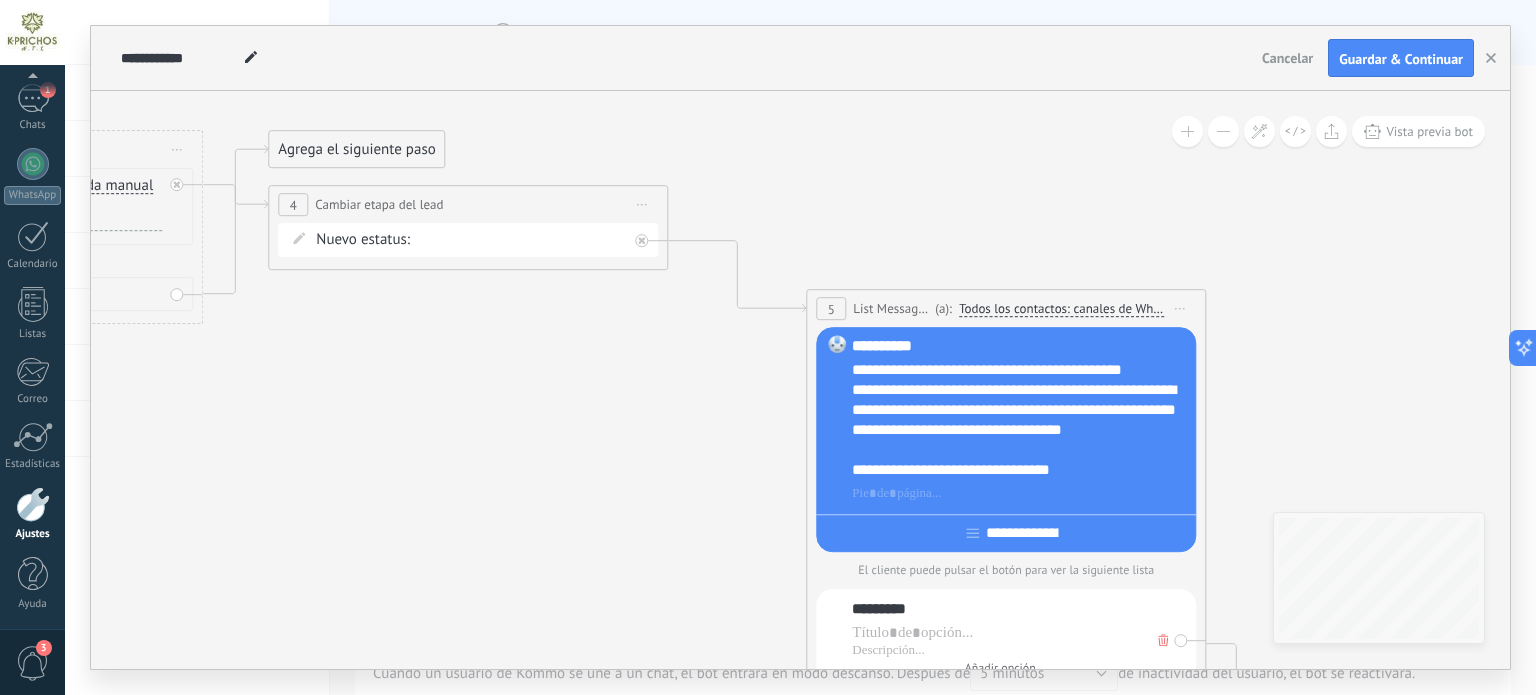drag, startPoint x: 947, startPoint y: 97, endPoint x: 1134, endPoint y: 218, distance: 222.73302 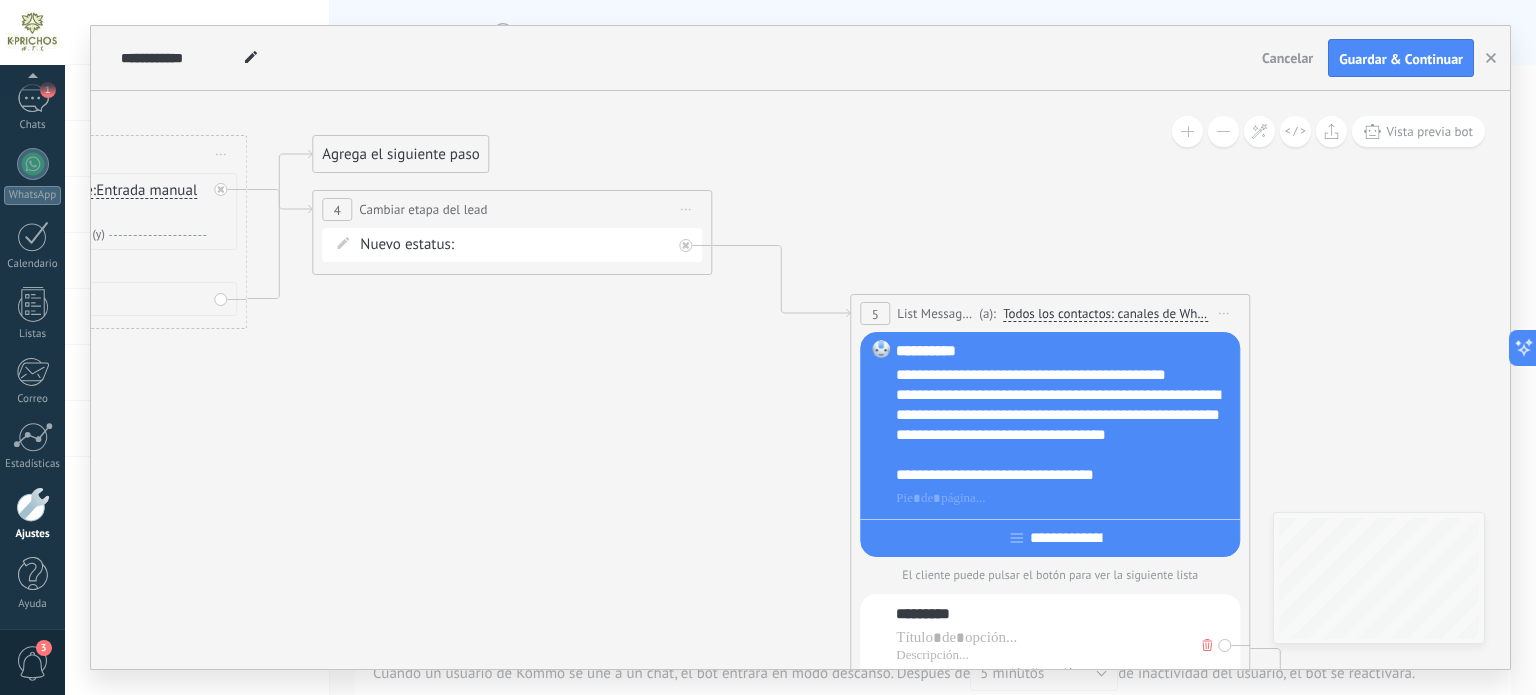 drag, startPoint x: 627, startPoint y: 151, endPoint x: 671, endPoint y: 156, distance: 44.28318 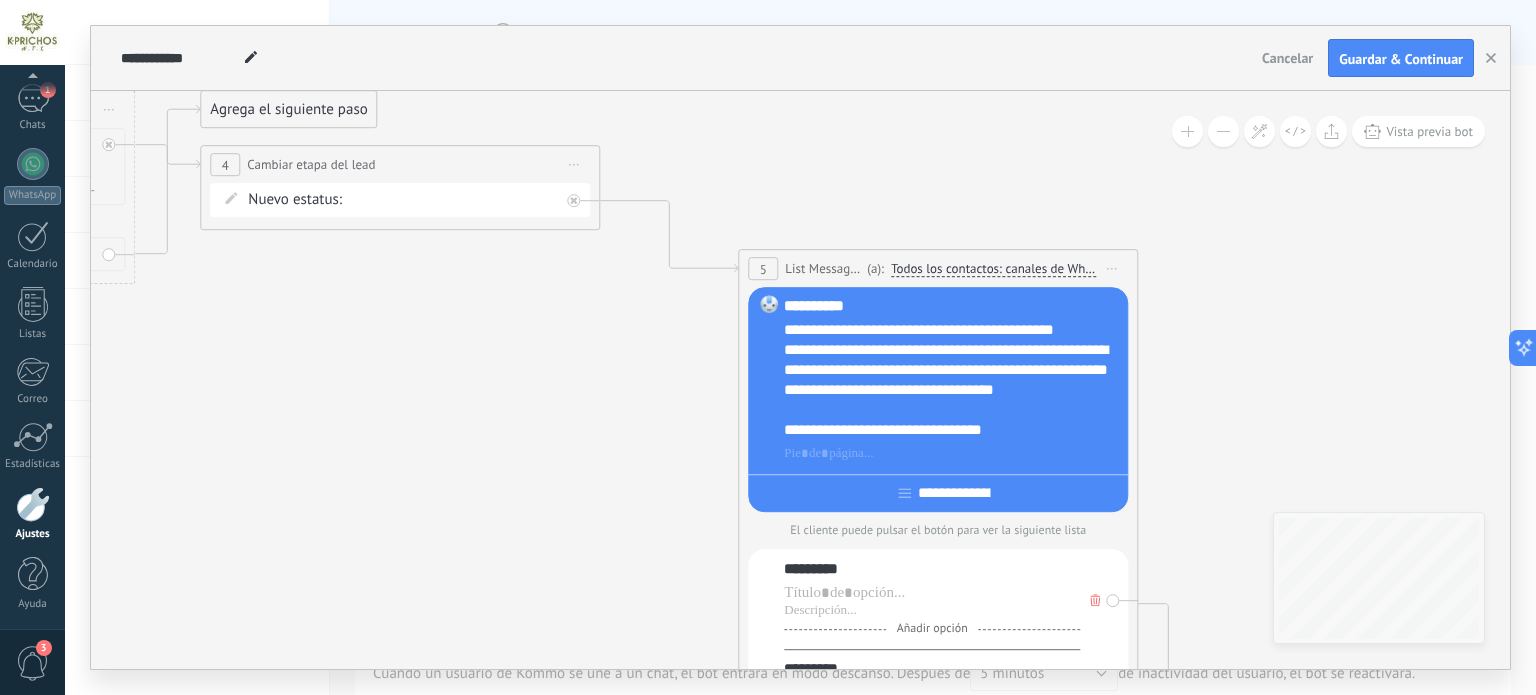 drag, startPoint x: 835, startPoint y: 215, endPoint x: 723, endPoint y: 171, distance: 120.33287 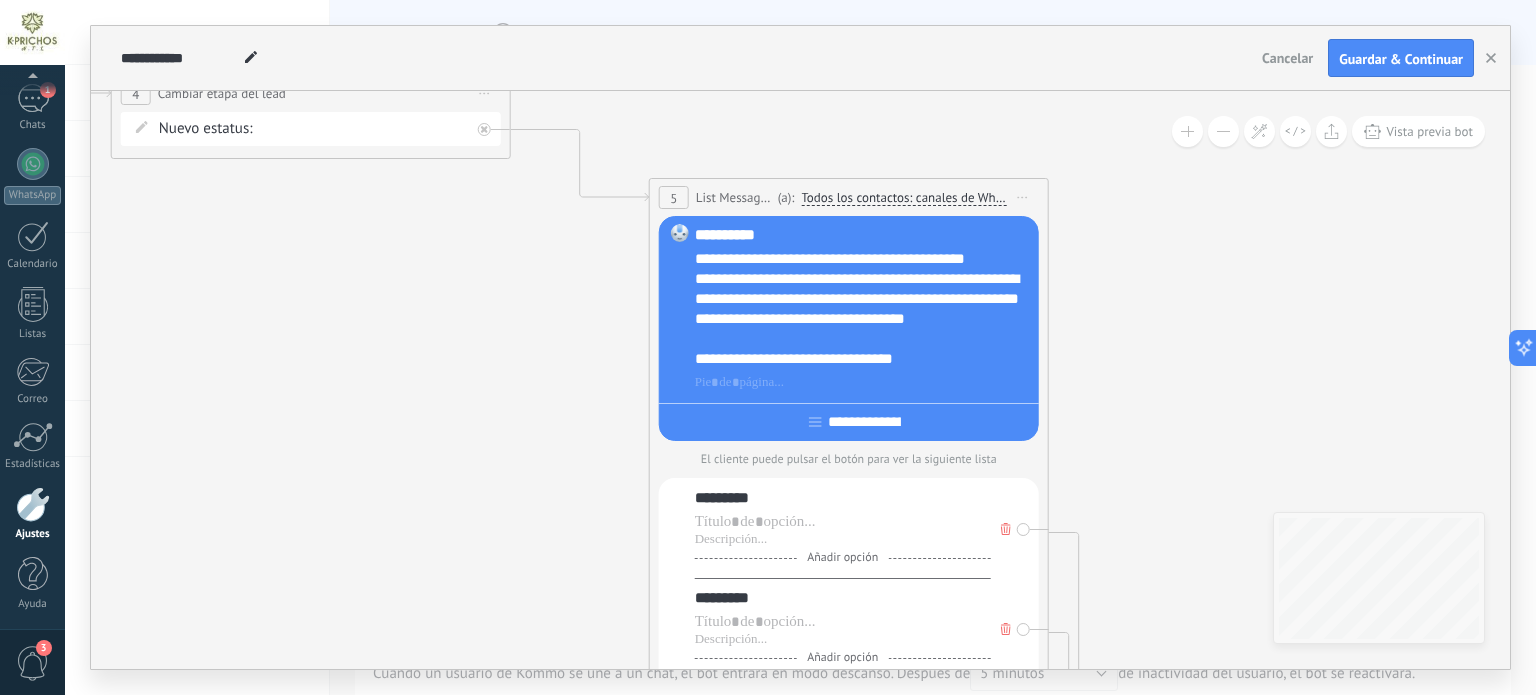 drag, startPoint x: 844, startPoint y: 212, endPoint x: 752, endPoint y: 143, distance: 115 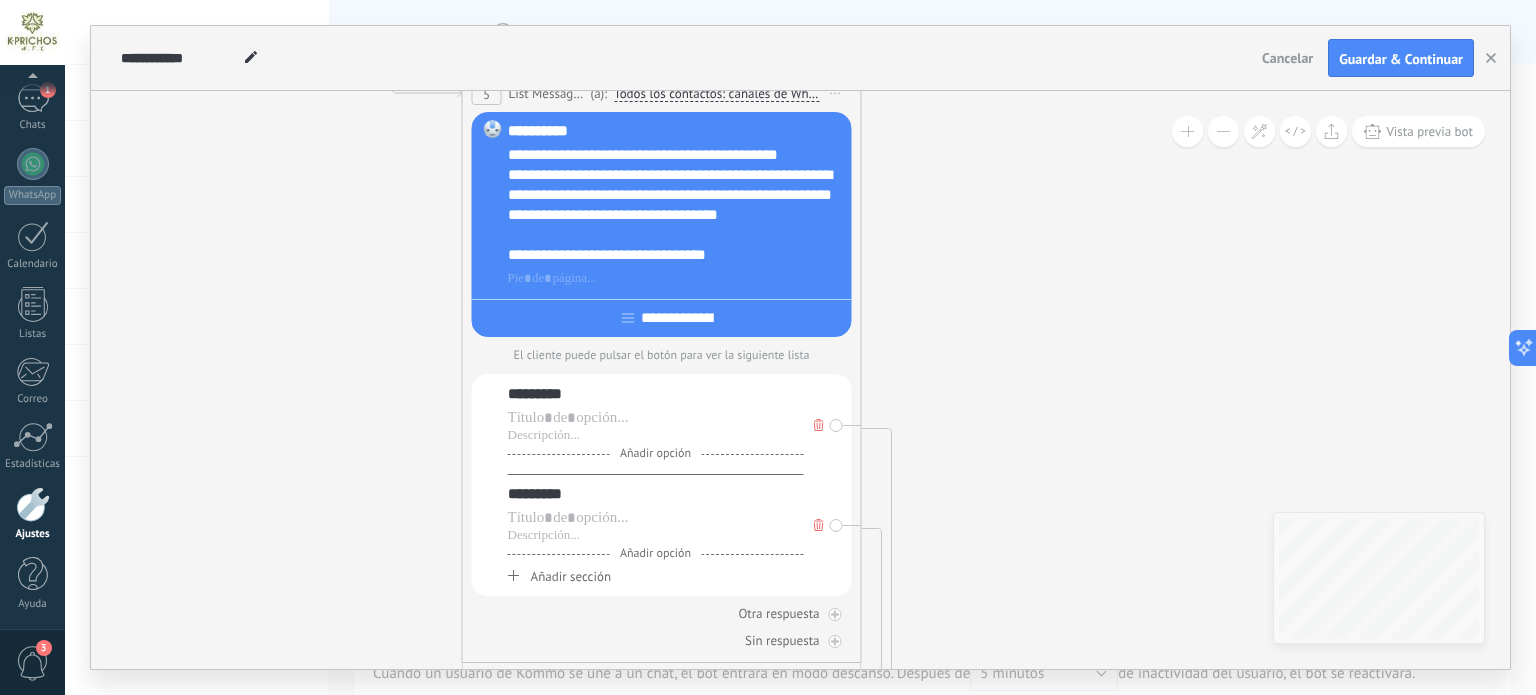 drag, startPoint x: 1189, startPoint y: 274, endPoint x: 992, endPoint y: 177, distance: 219.58597 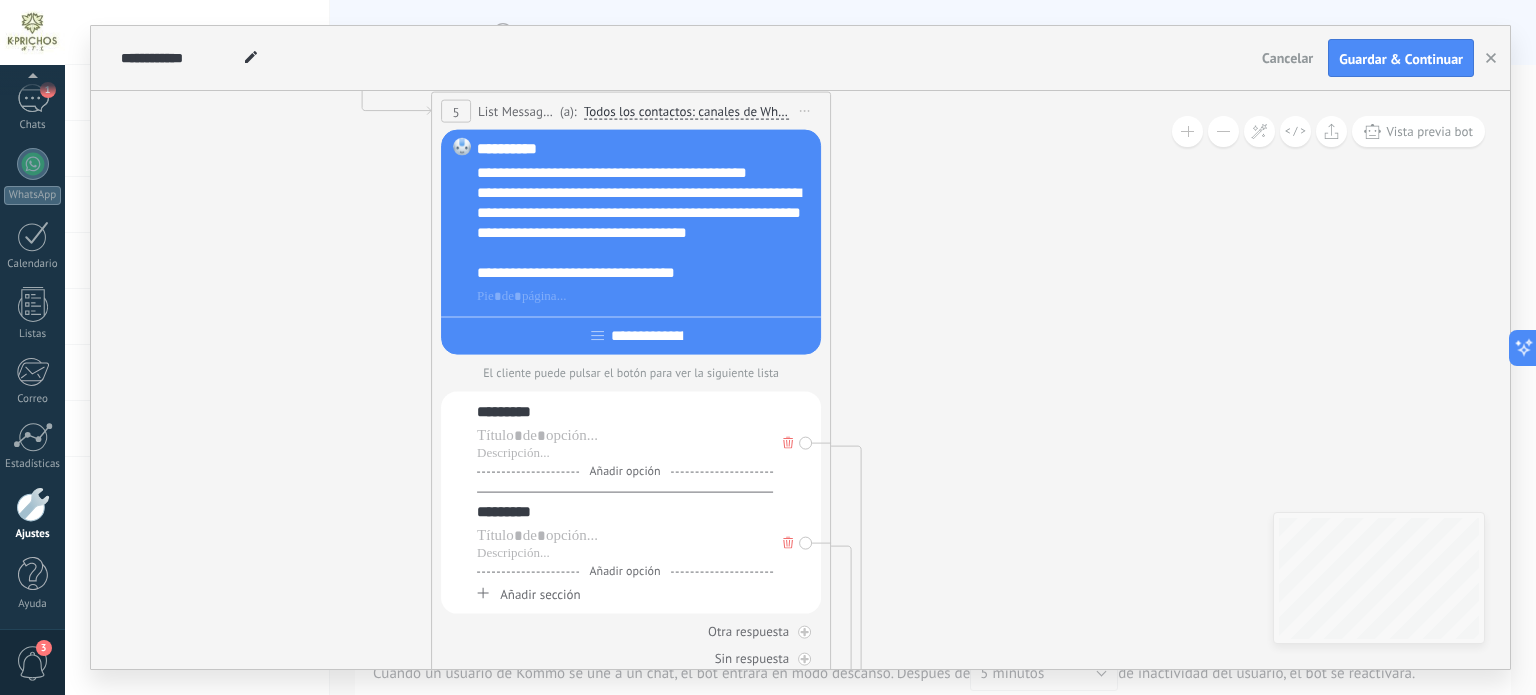 drag, startPoint x: 1044, startPoint y: 190, endPoint x: 1017, endPoint y: 199, distance: 28.460499 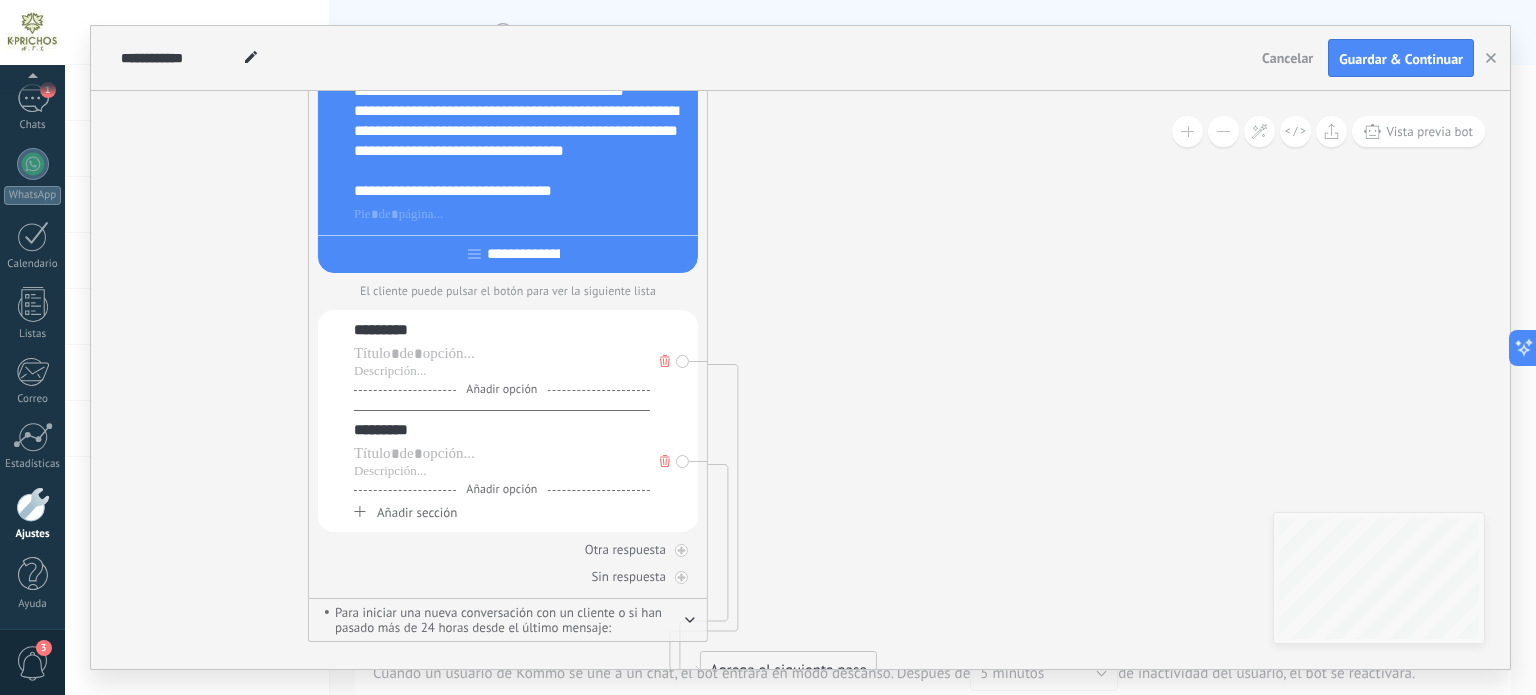 drag, startPoint x: 1026, startPoint y: 327, endPoint x: 790, endPoint y: 150, distance: 295 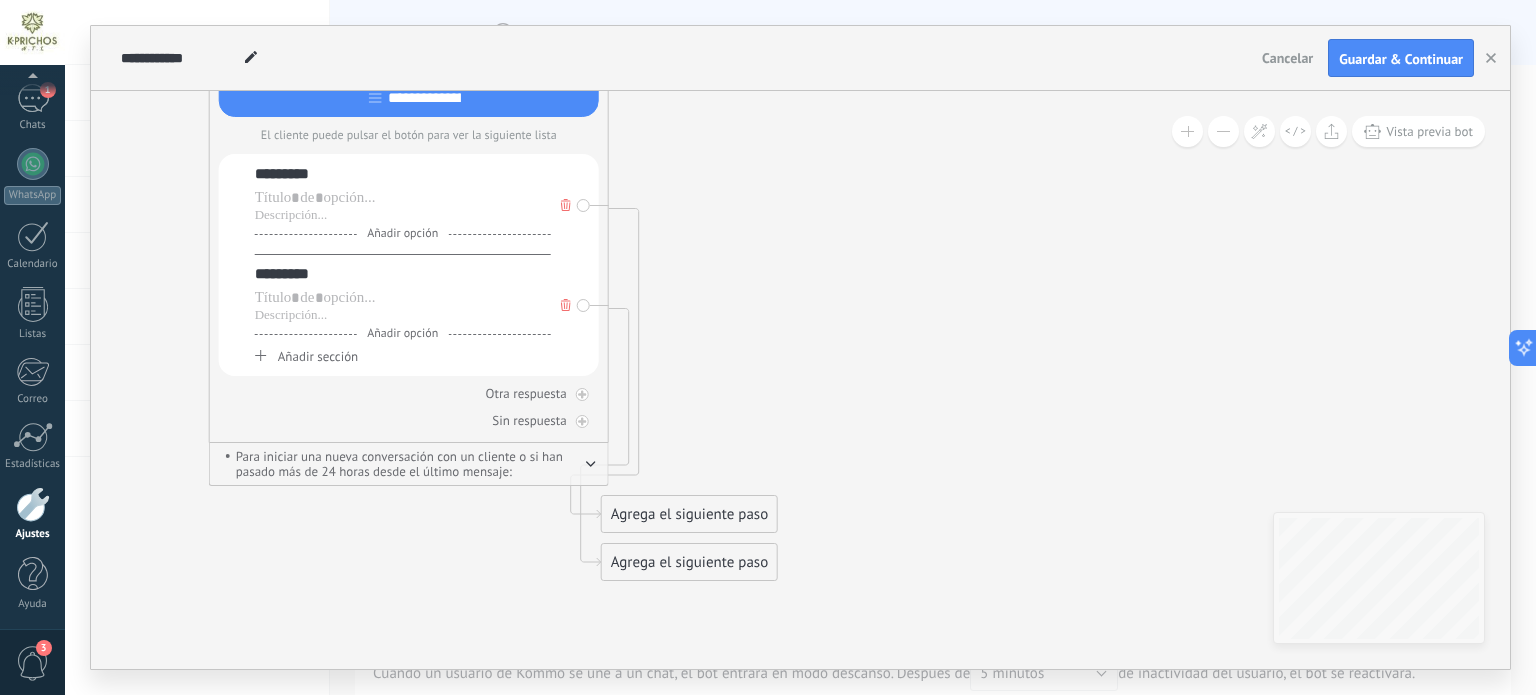 drag, startPoint x: 936, startPoint y: 359, endPoint x: 963, endPoint y: 260, distance: 102.61579 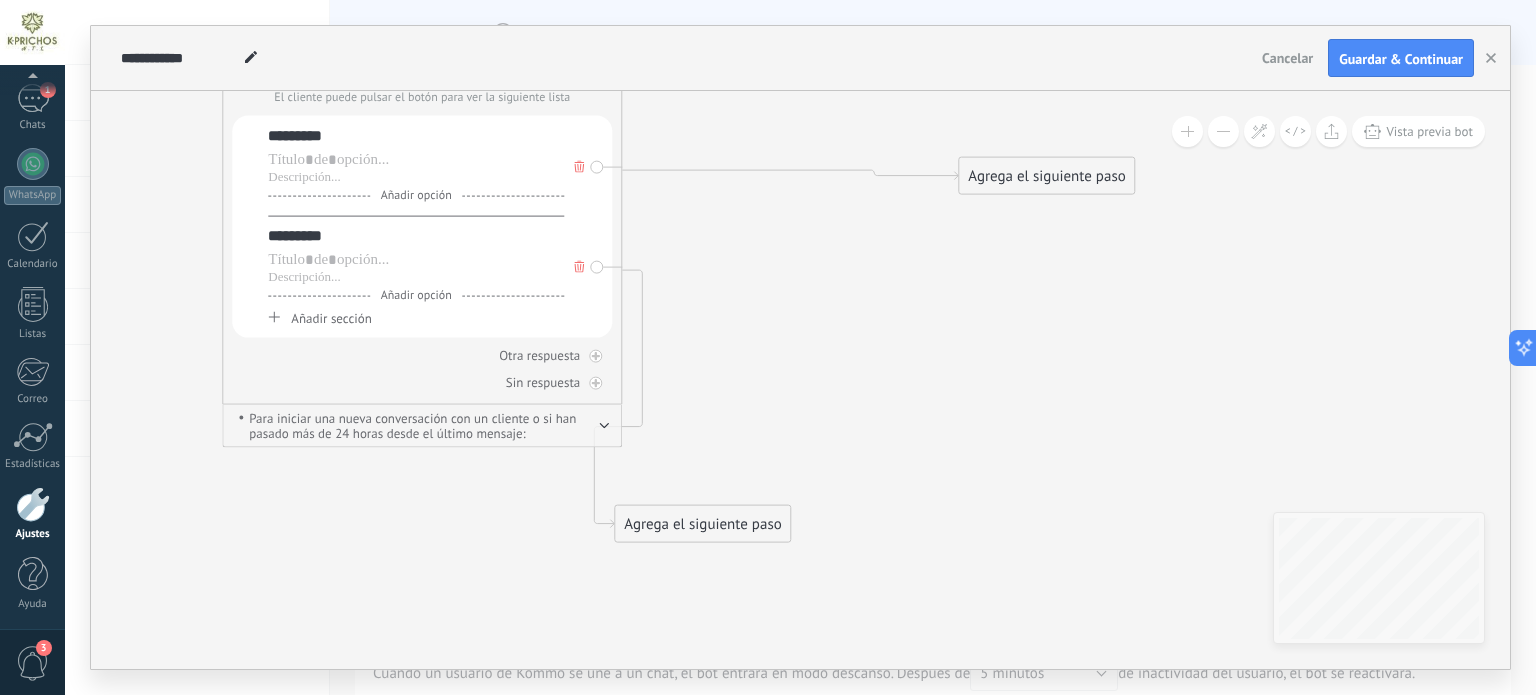 drag, startPoint x: 707, startPoint y: 477, endPoint x: 1042, endPoint y: 103, distance: 502.09662 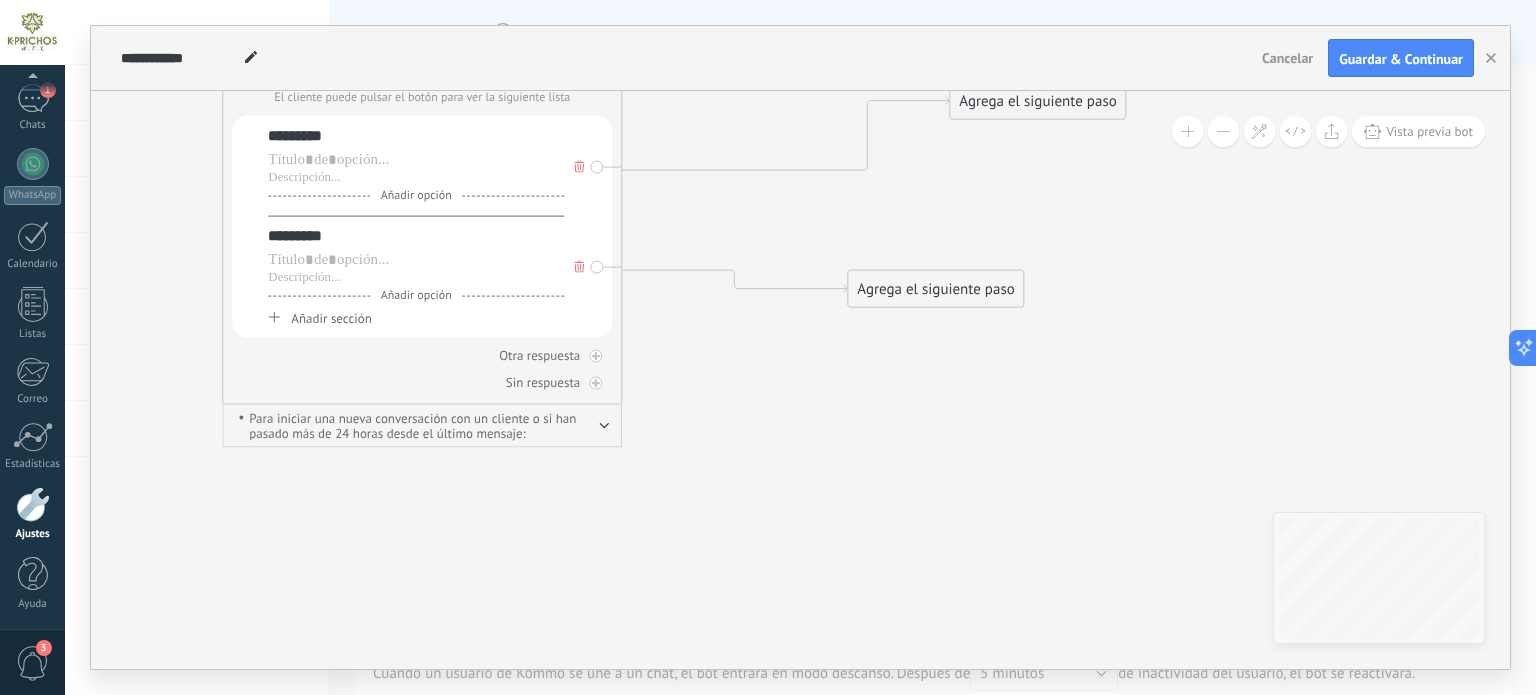drag, startPoint x: 738, startPoint y: 531, endPoint x: 988, endPoint y: 282, distance: 352.847 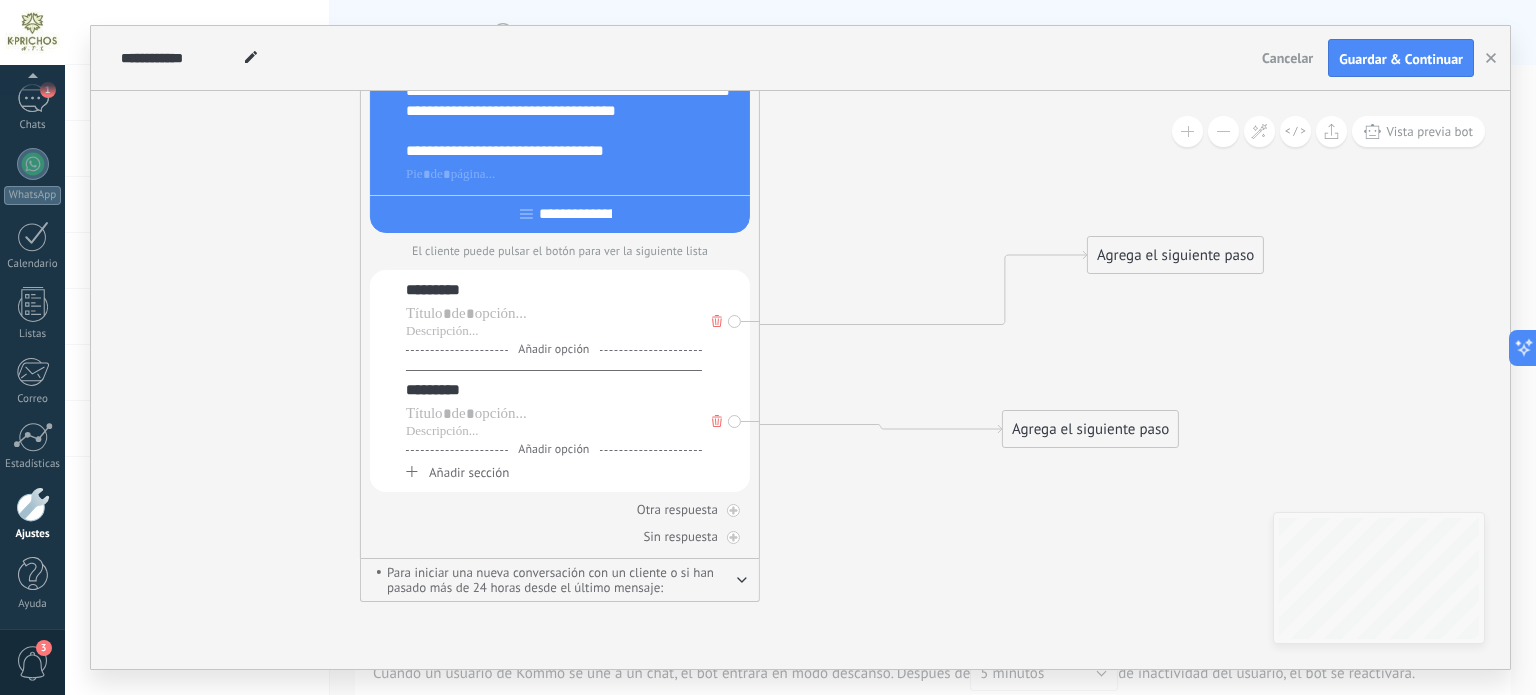 drag, startPoint x: 897, startPoint y: 465, endPoint x: 907, endPoint y: 471, distance: 11.661903 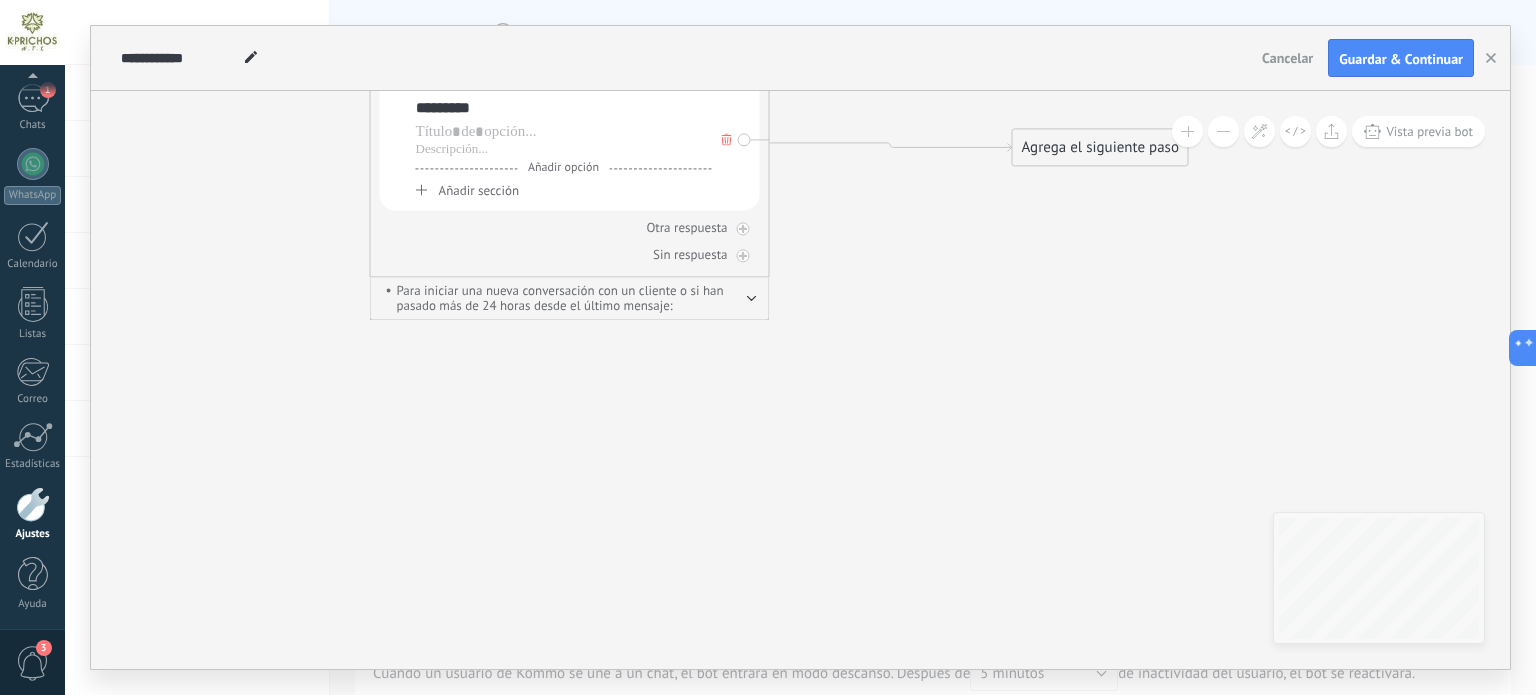 click on "**********" at bounding box center (800, 380) 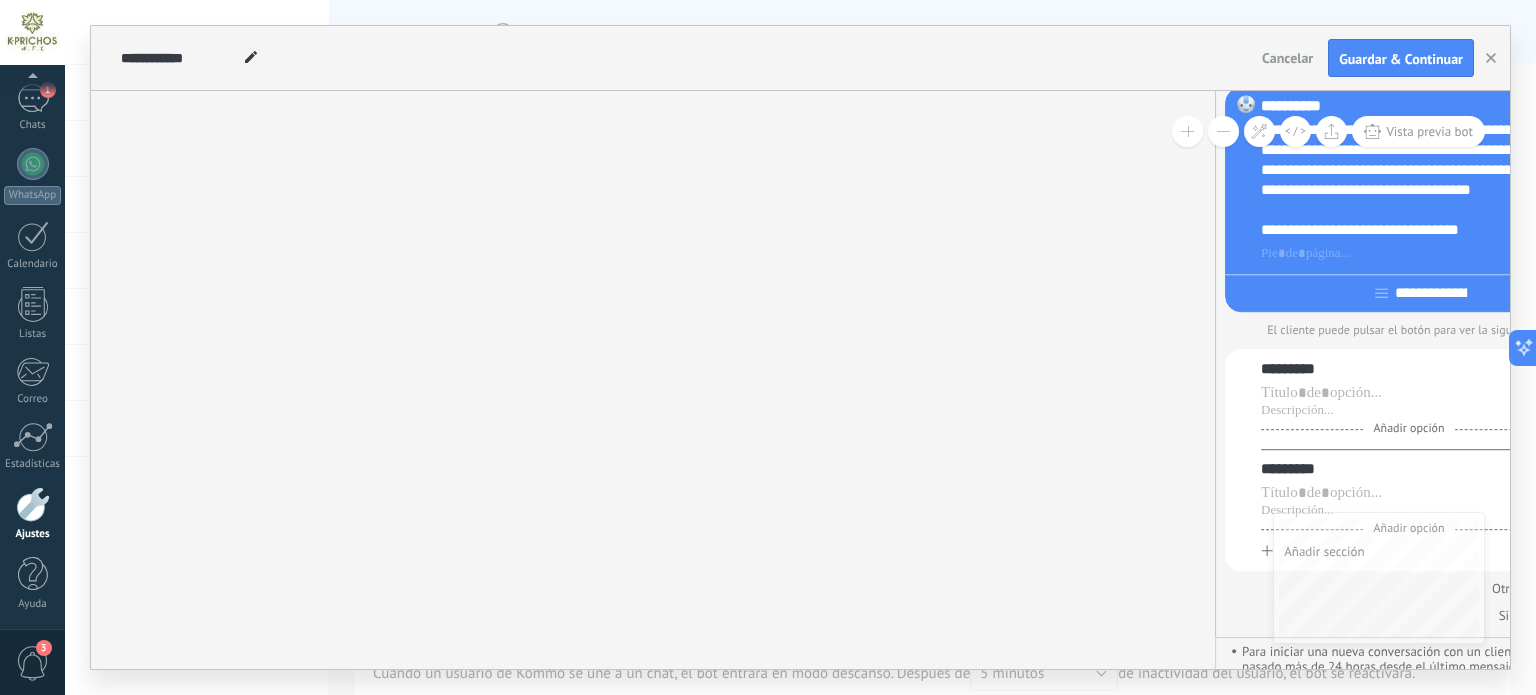 drag, startPoint x: 572, startPoint y: 344, endPoint x: 1076, endPoint y: 558, distance: 547.5509 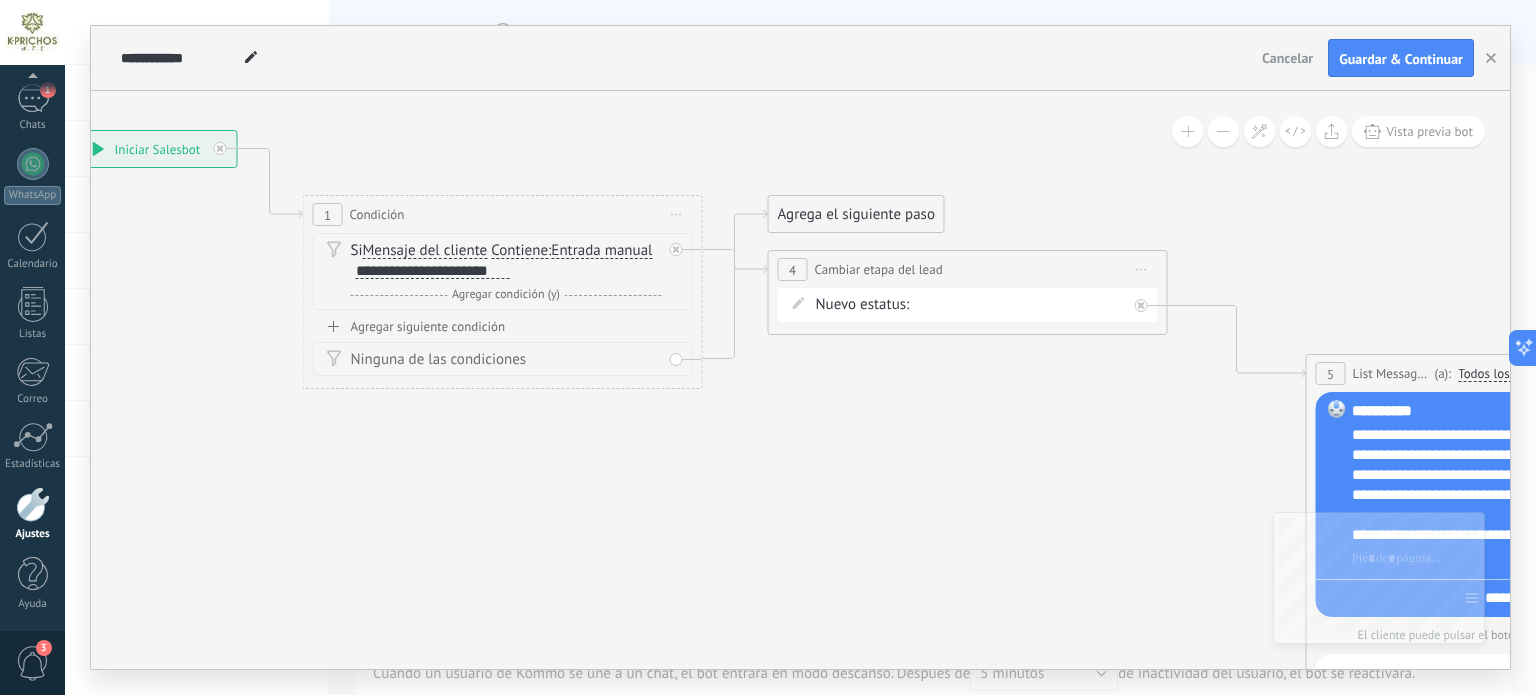 drag, startPoint x: 600, startPoint y: 285, endPoint x: 694, endPoint y: 360, distance: 120.2539 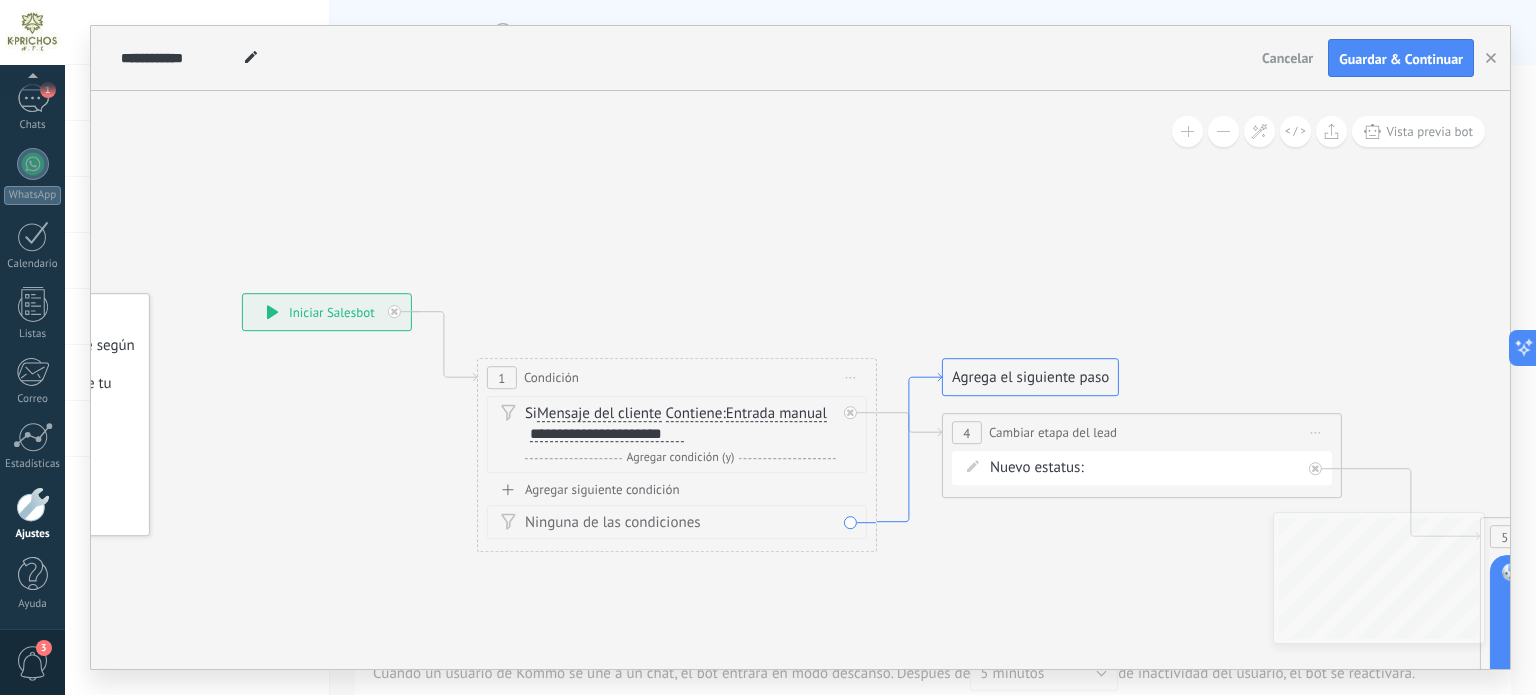 drag, startPoint x: 690, startPoint y: 376, endPoint x: 312, endPoint y: 175, distance: 428.11798 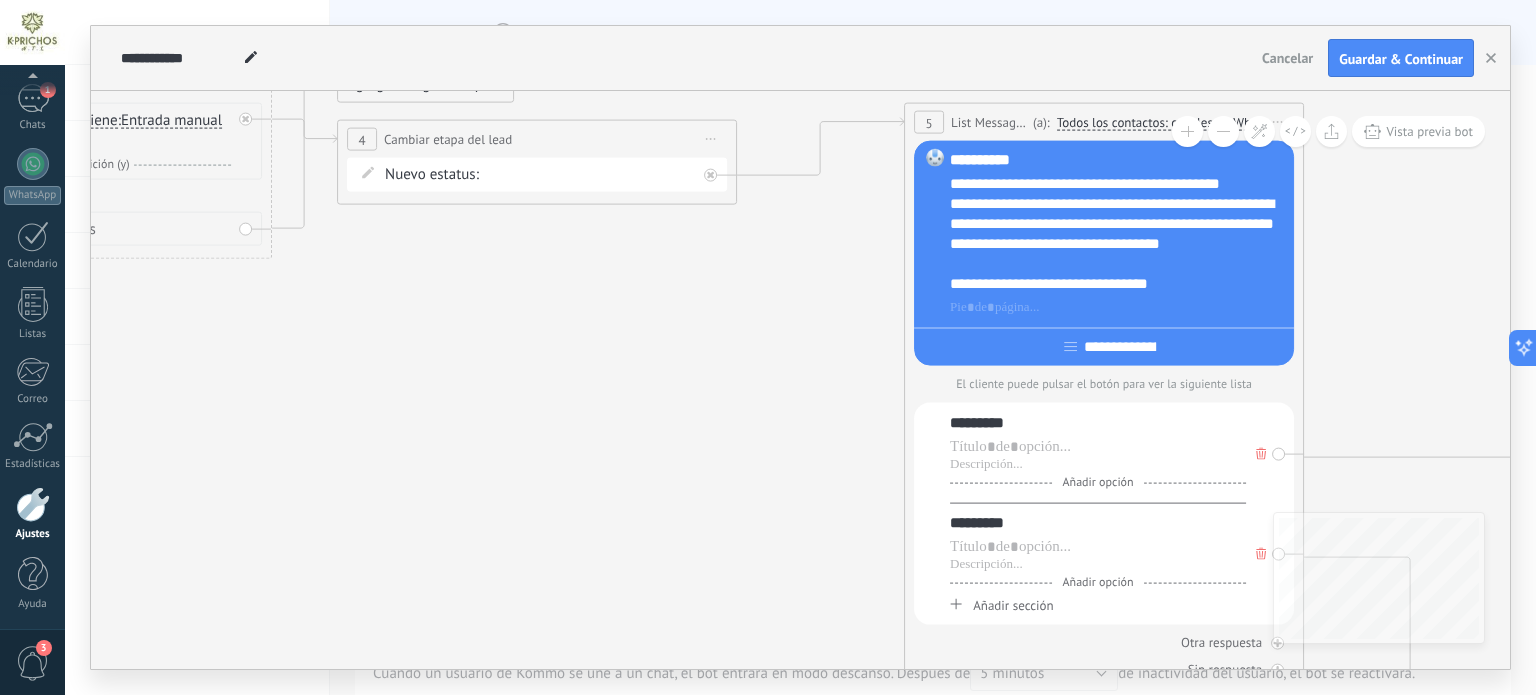 drag, startPoint x: 1045, startPoint y: 247, endPoint x: 1100, endPoint y: 99, distance: 157.8892 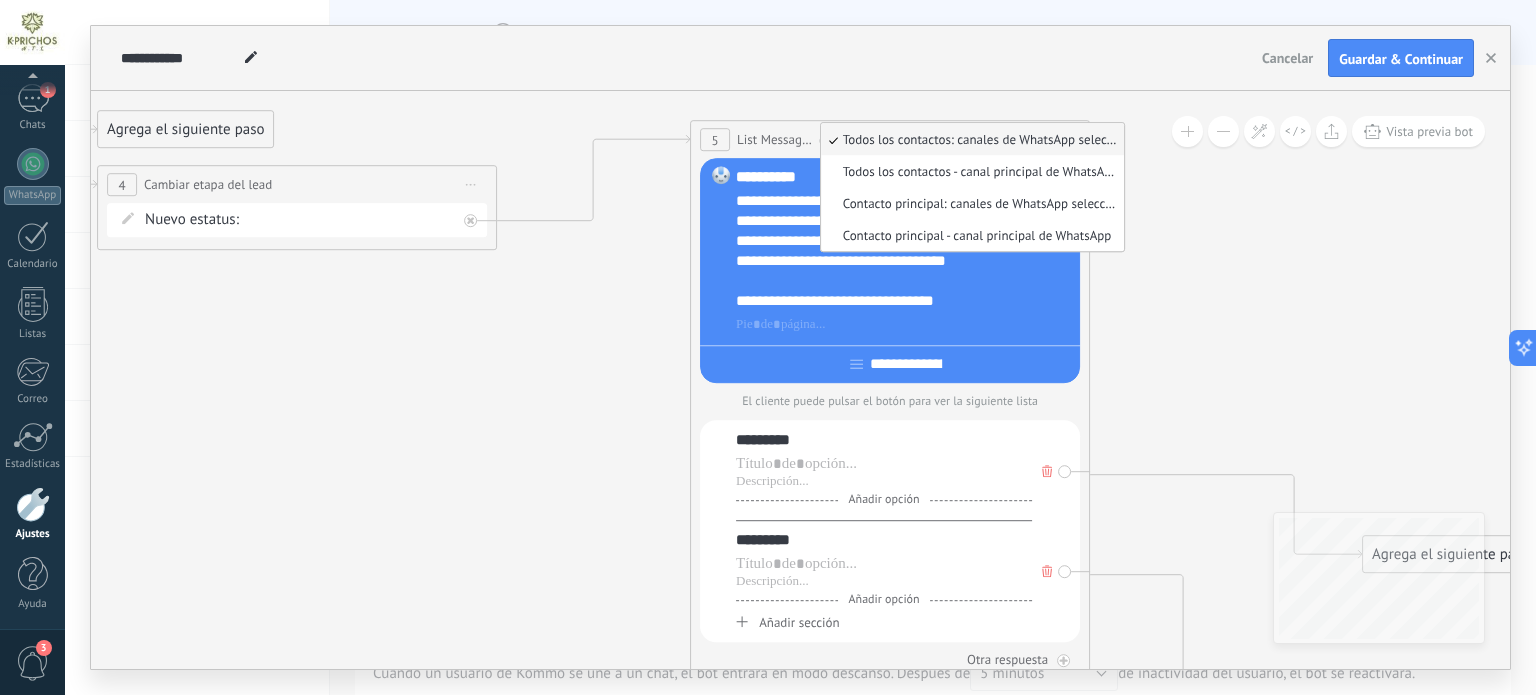 drag 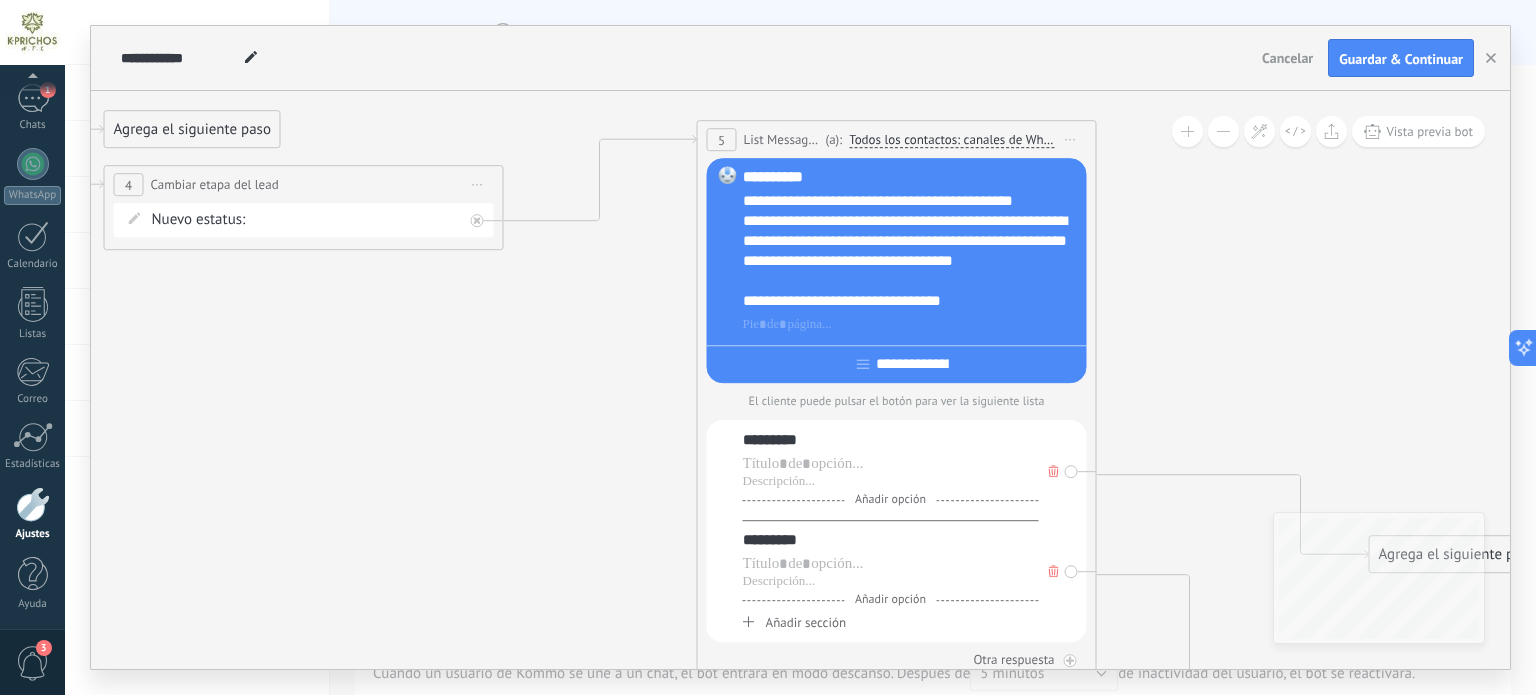 click 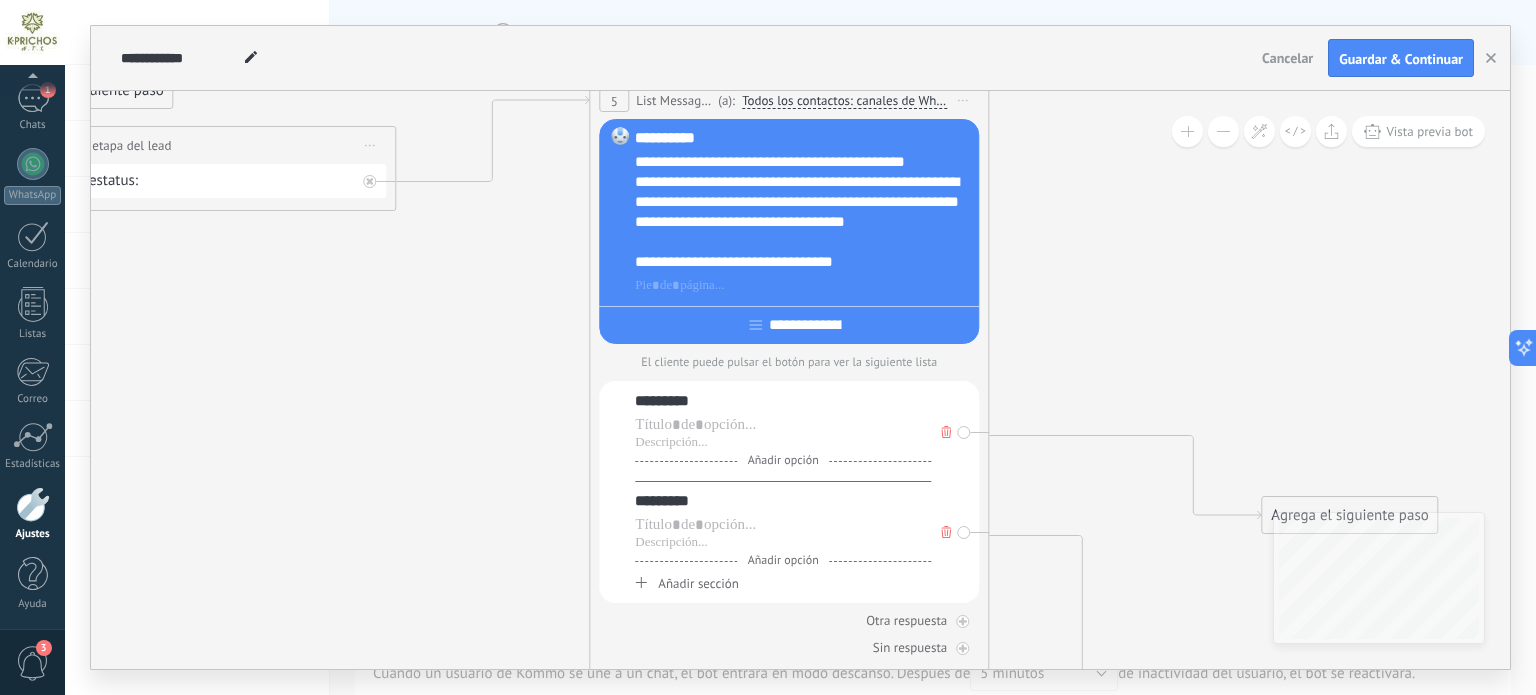 drag, startPoint x: 412, startPoint y: 371, endPoint x: 254, endPoint y: 271, distance: 186.98663 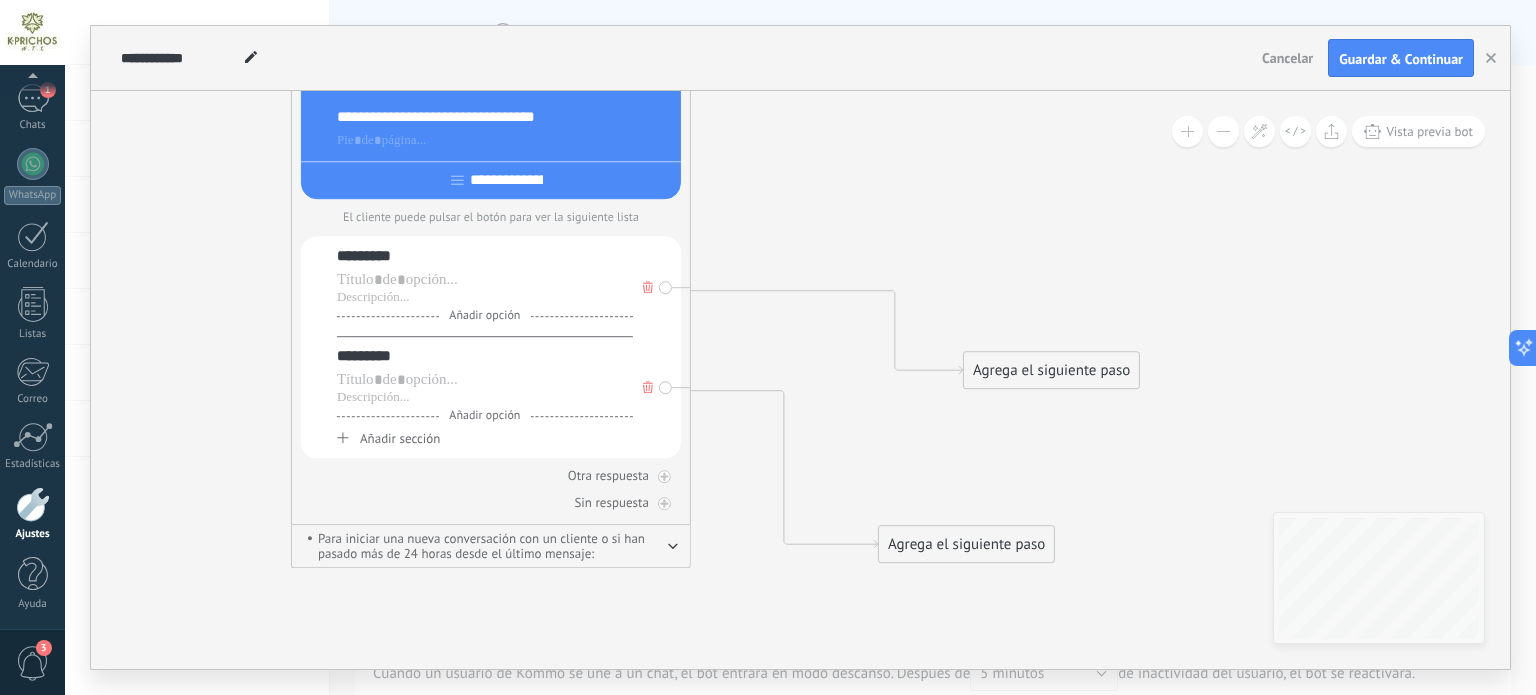 click 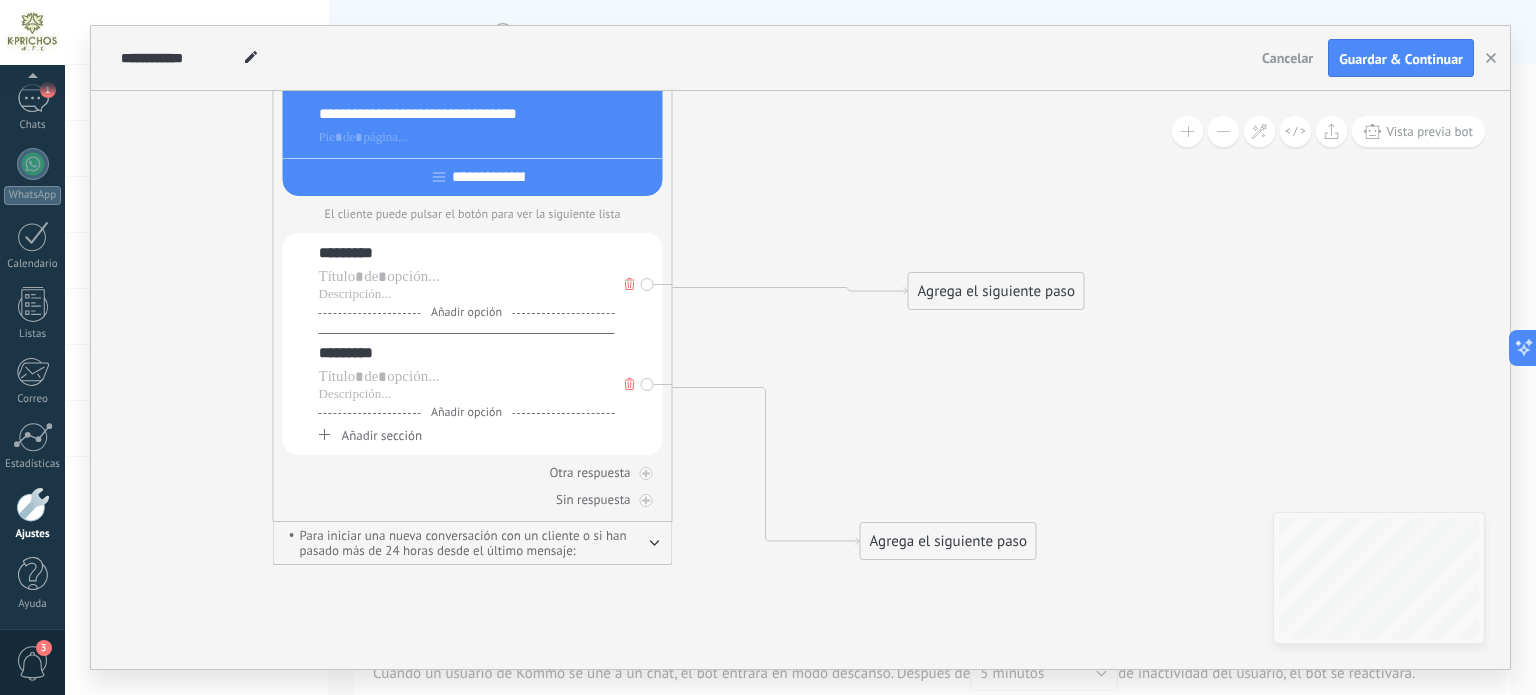 click on "Agrega el siguiente paso" at bounding box center [996, 291] 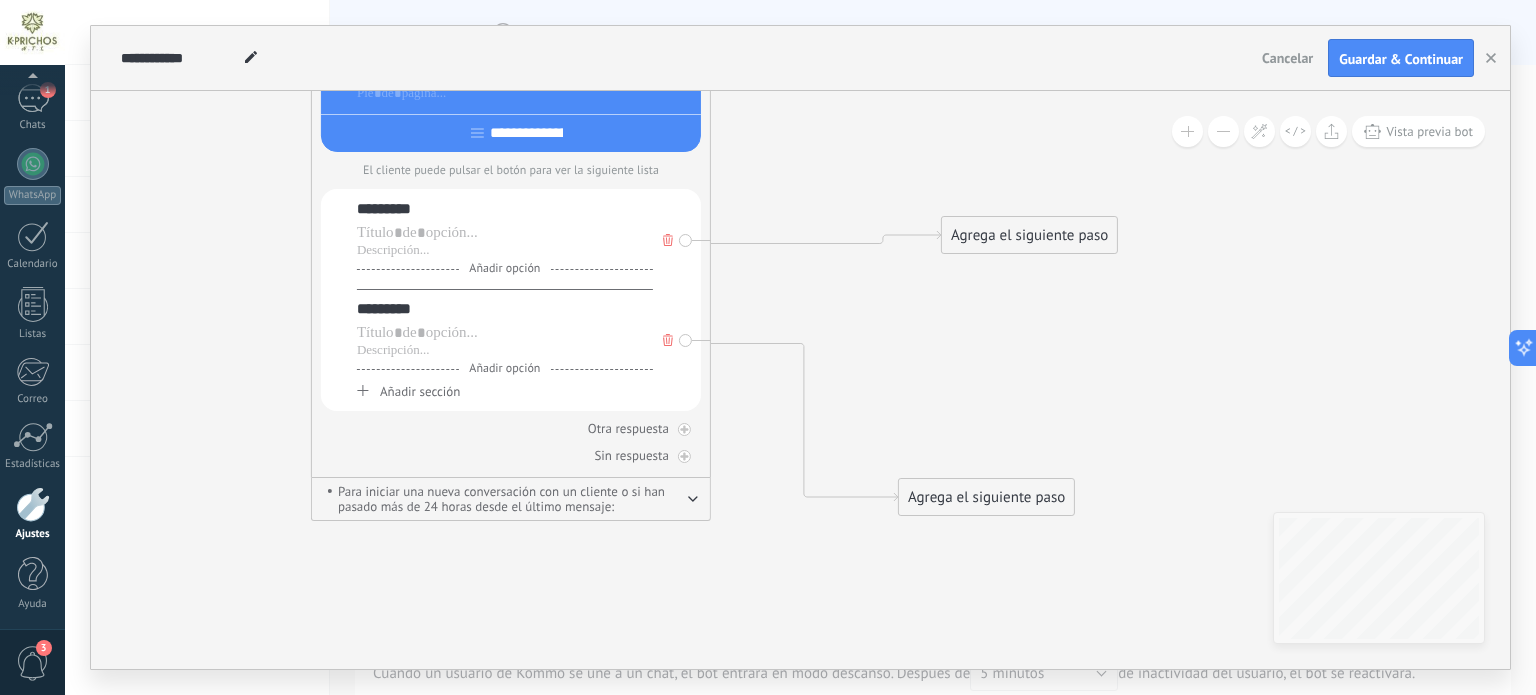 click 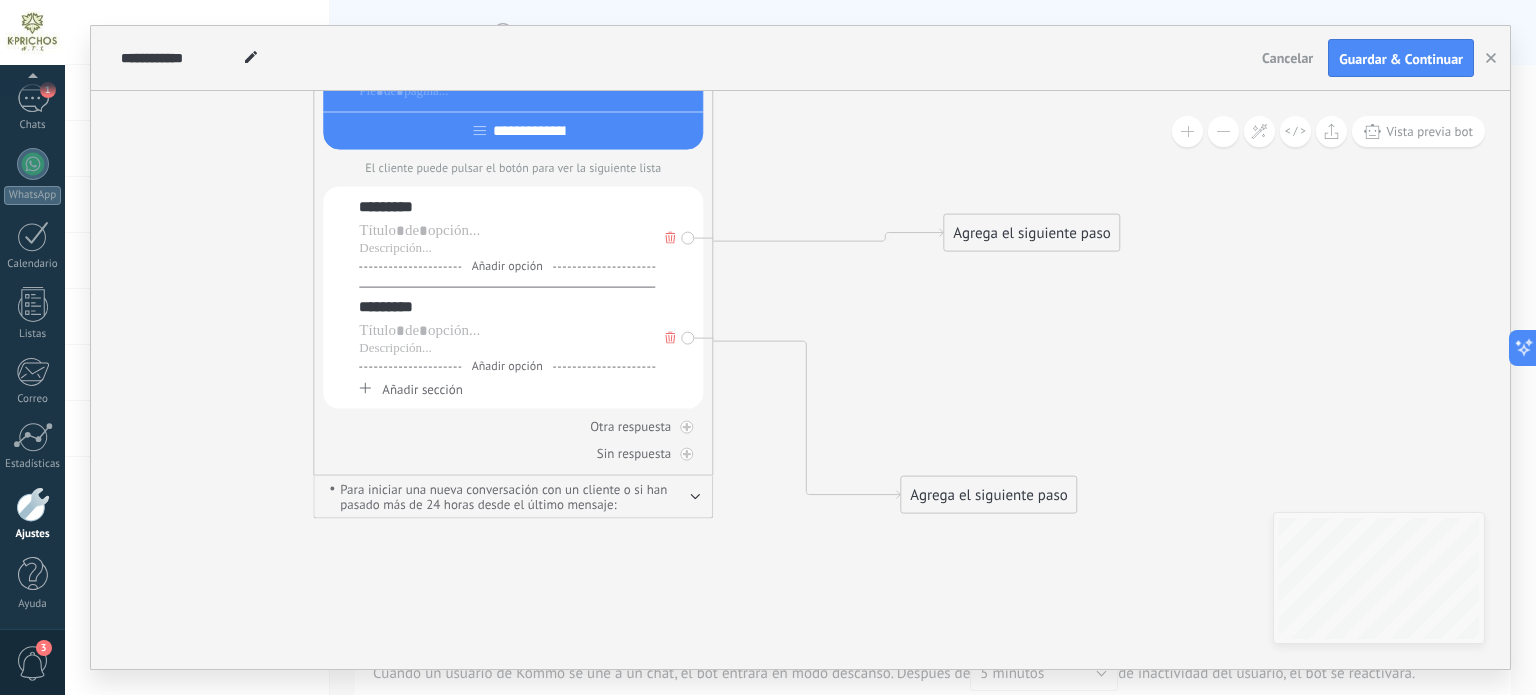 click 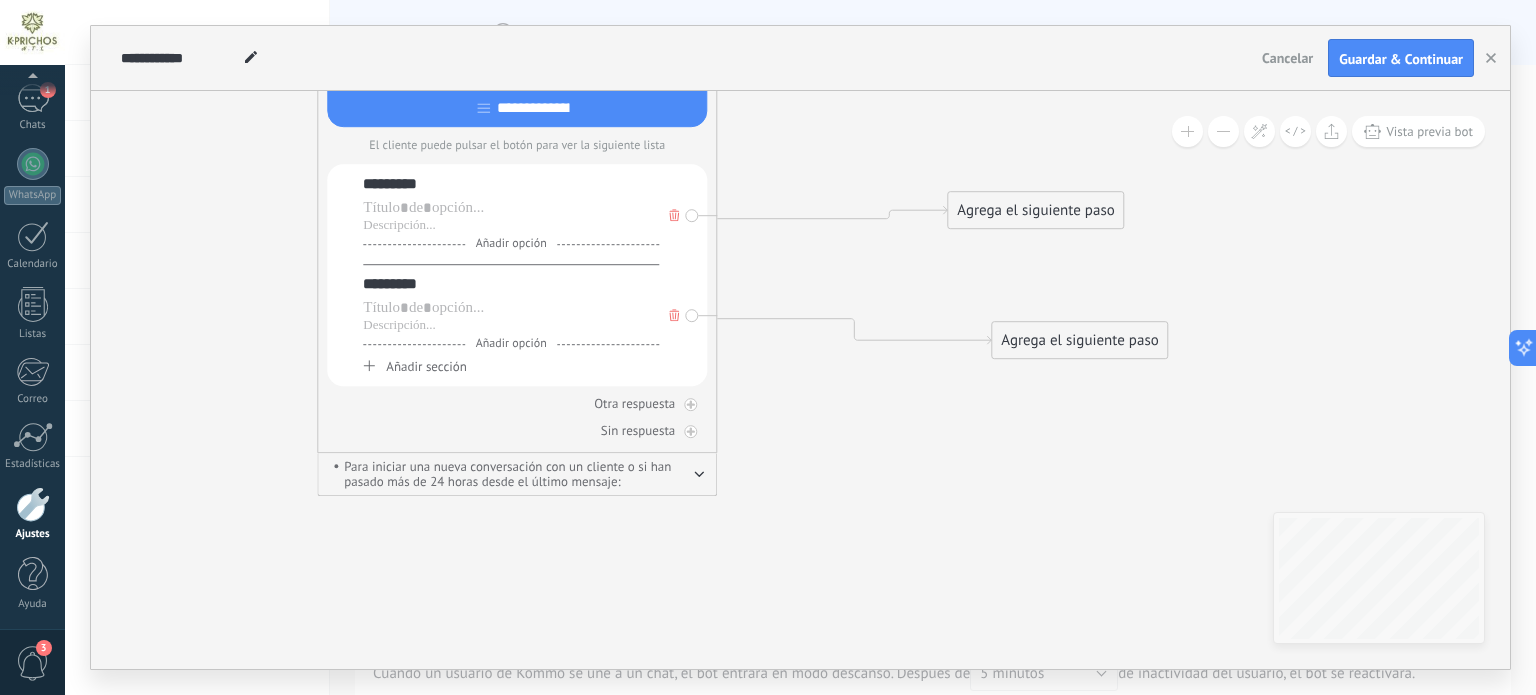 click on "Agrega el siguiente paso" at bounding box center (1079, 340) 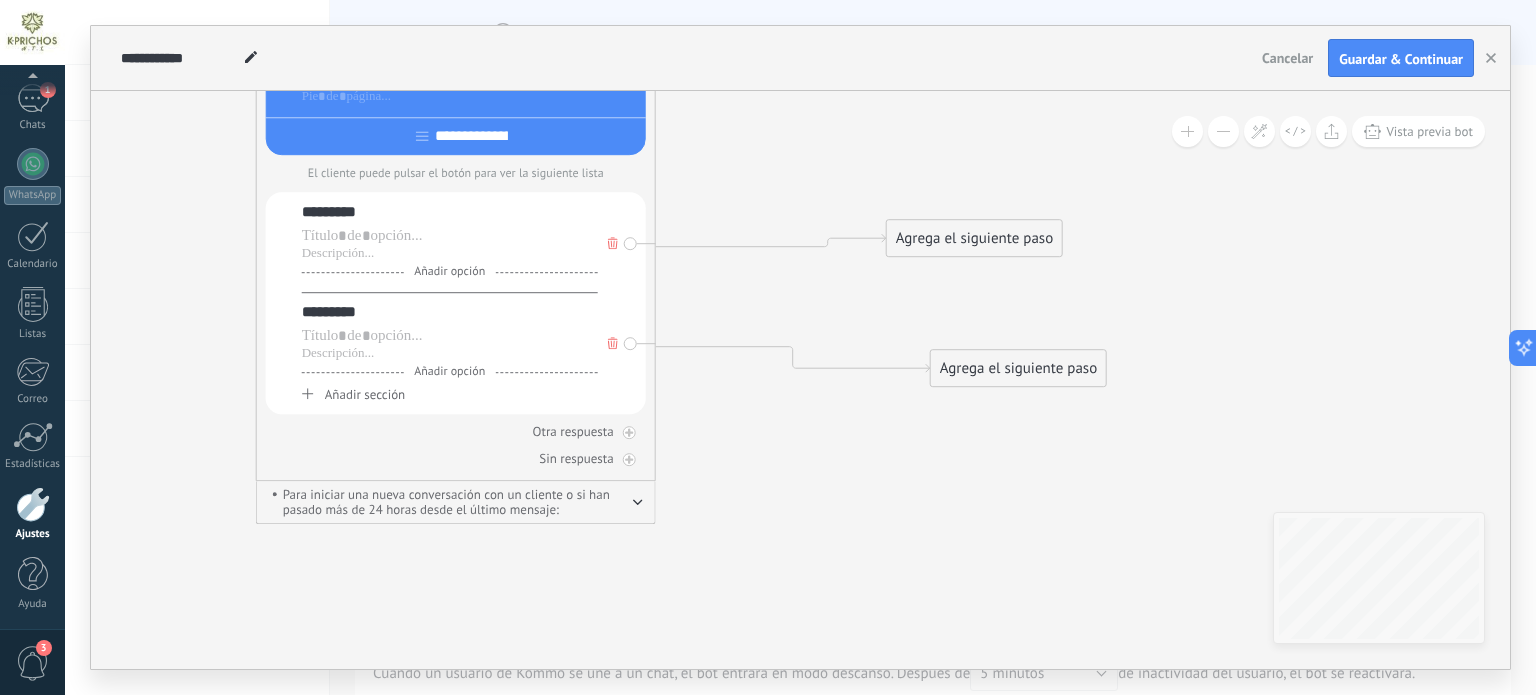 click 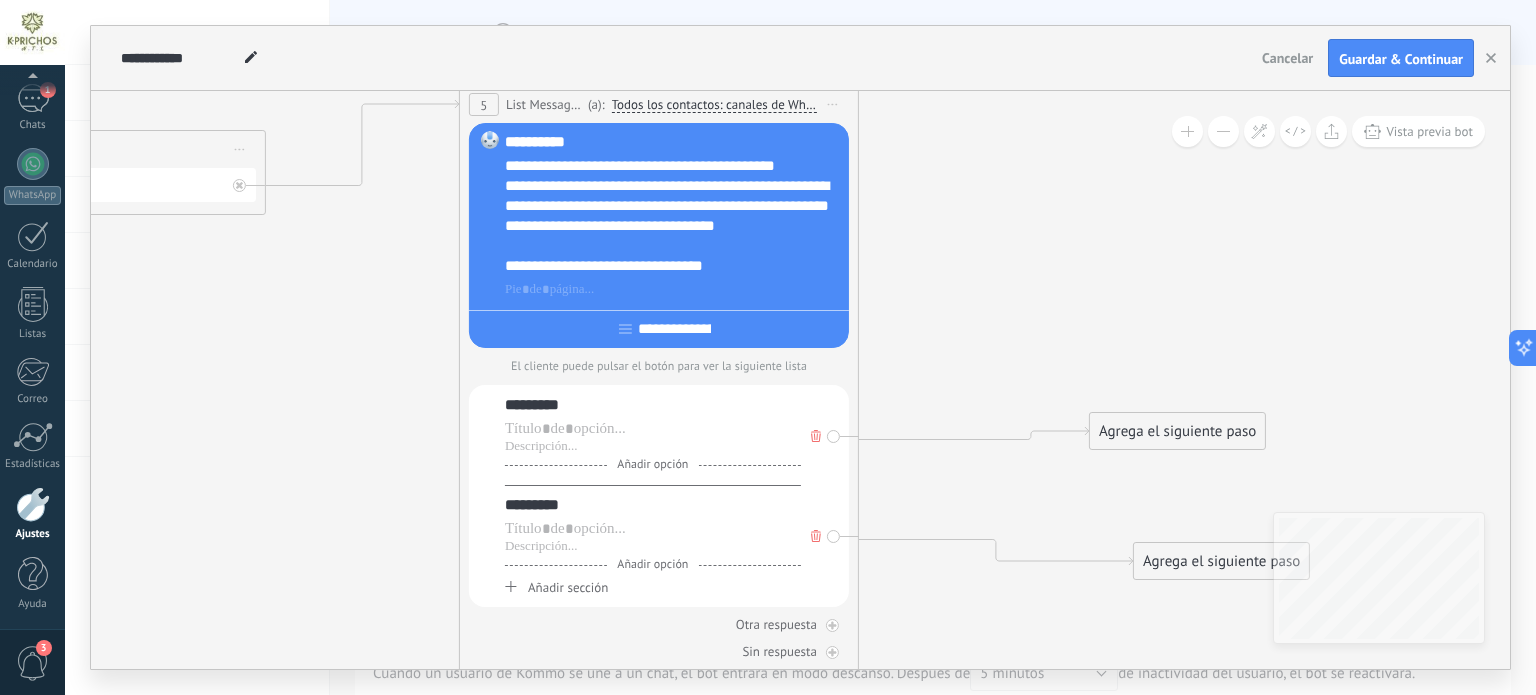 drag, startPoint x: 248, startPoint y: 337, endPoint x: 447, endPoint y: 351, distance: 199.49185 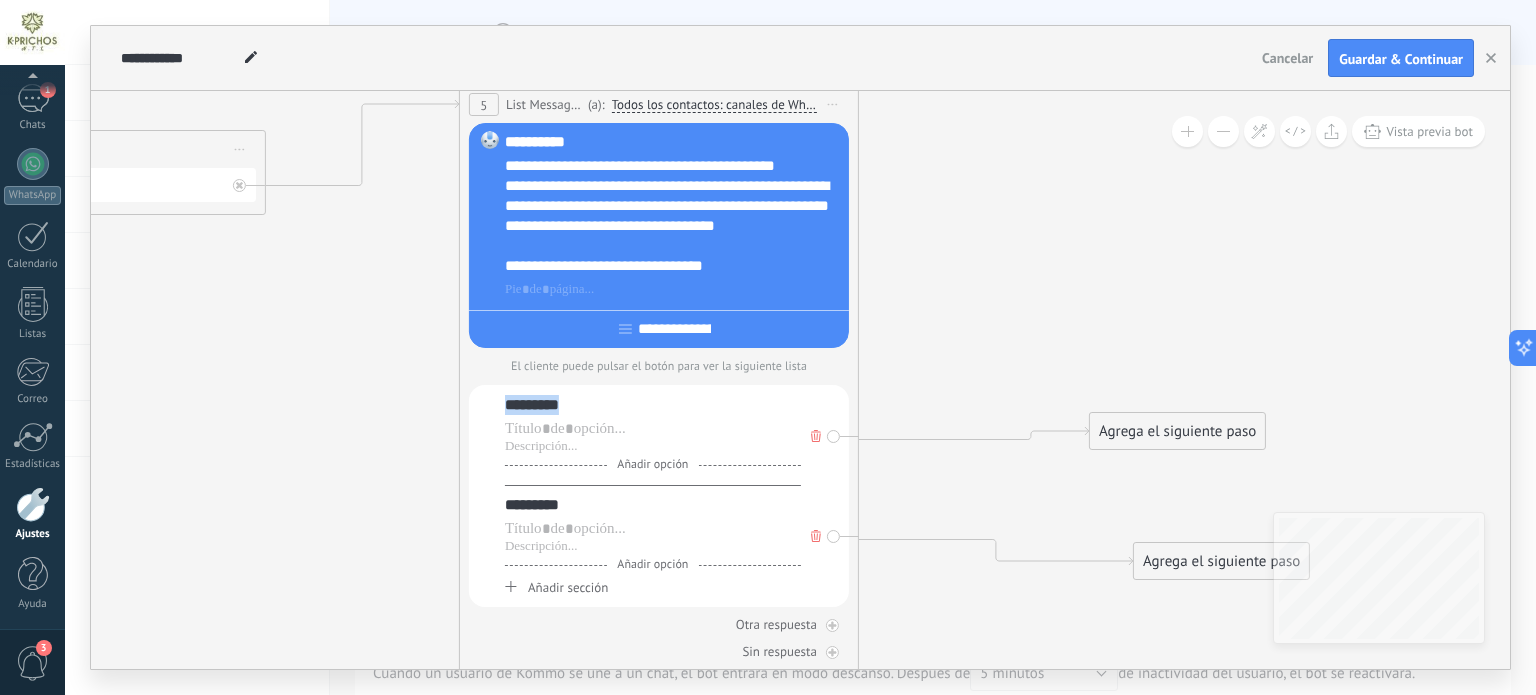 click on "*********" at bounding box center (653, 405) 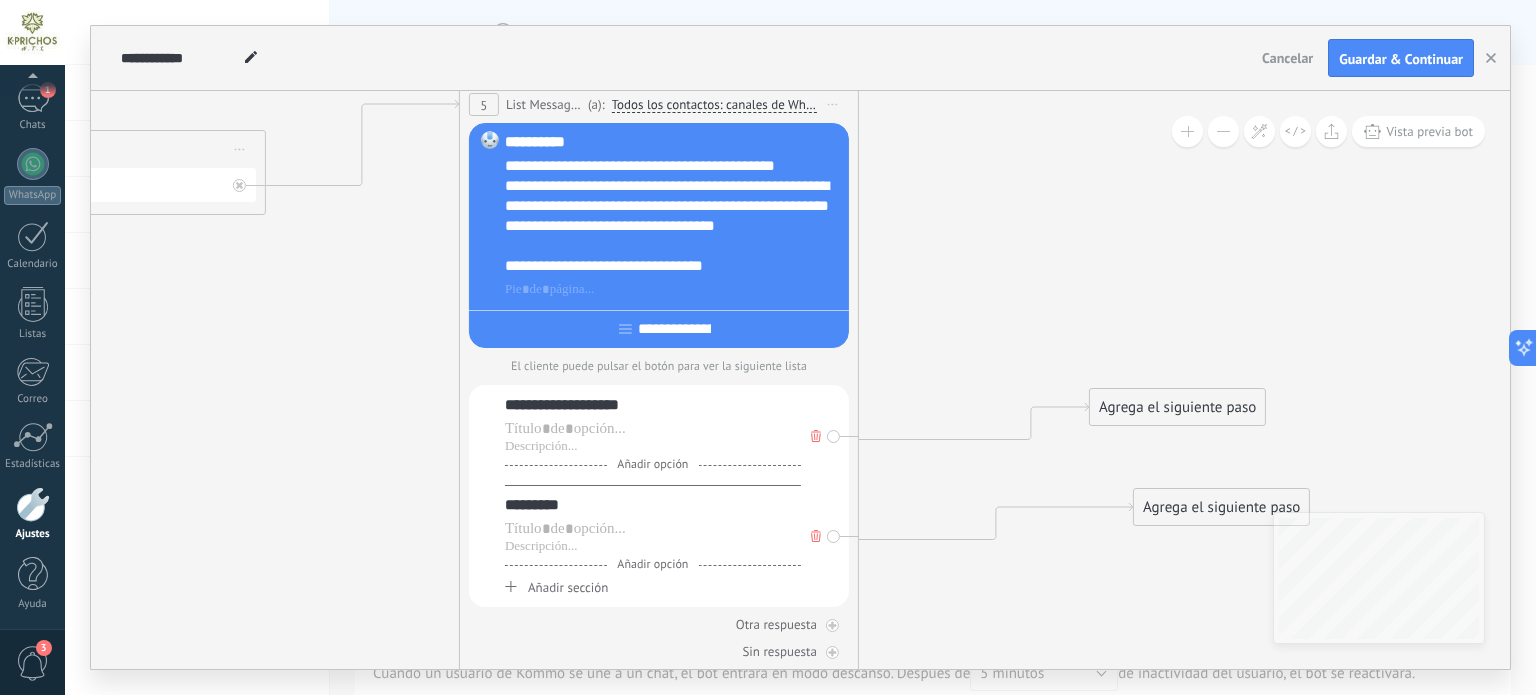 click 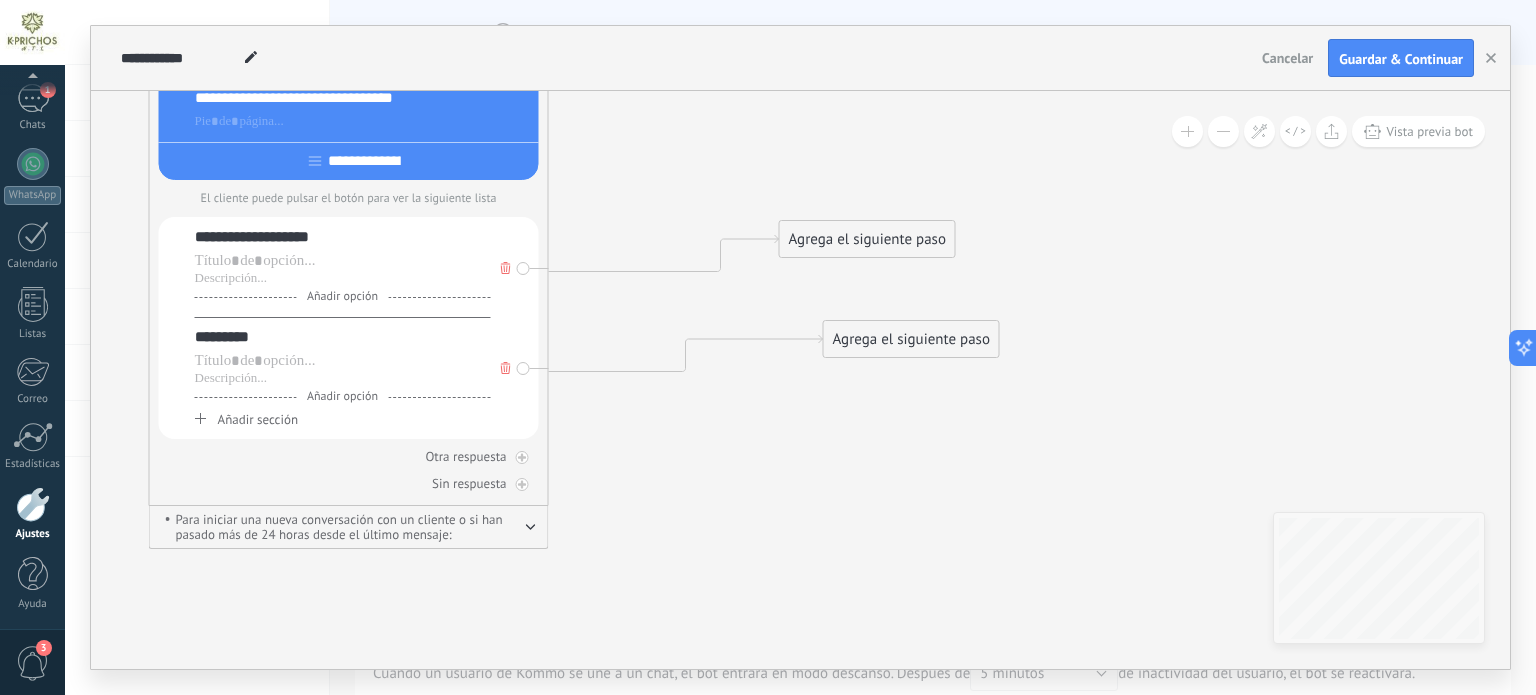 drag, startPoint x: 1250, startPoint y: 267, endPoint x: 978, endPoint y: 215, distance: 276.926 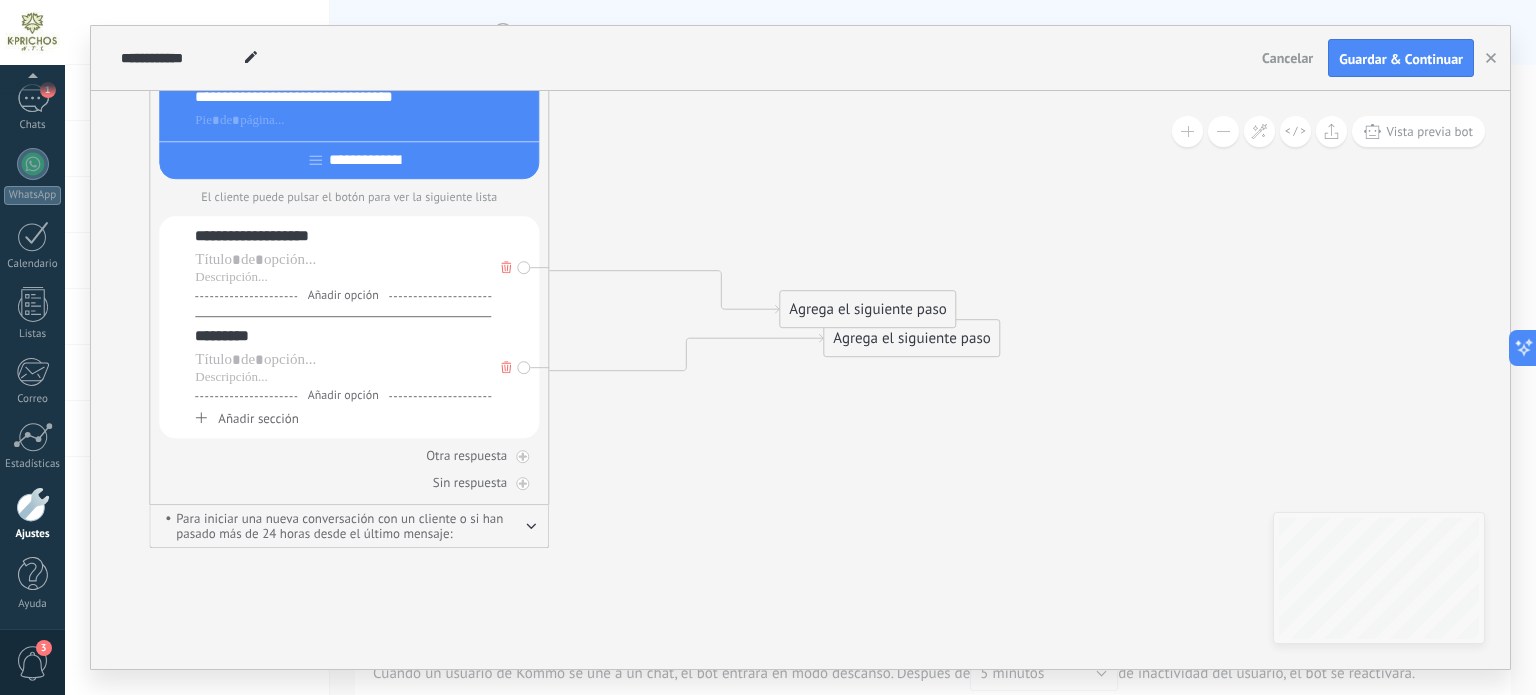 drag, startPoint x: 896, startPoint y: 235, endPoint x: 896, endPoint y: 306, distance: 71 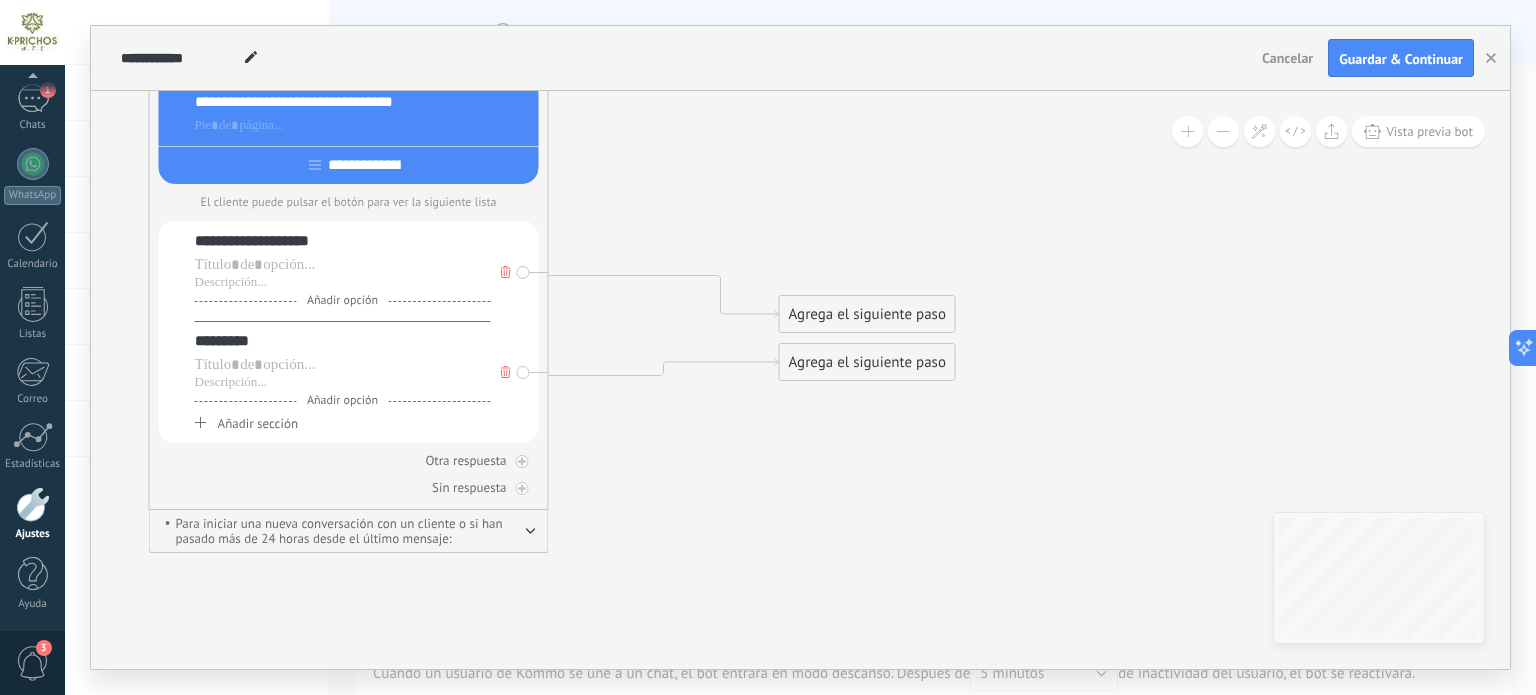 click 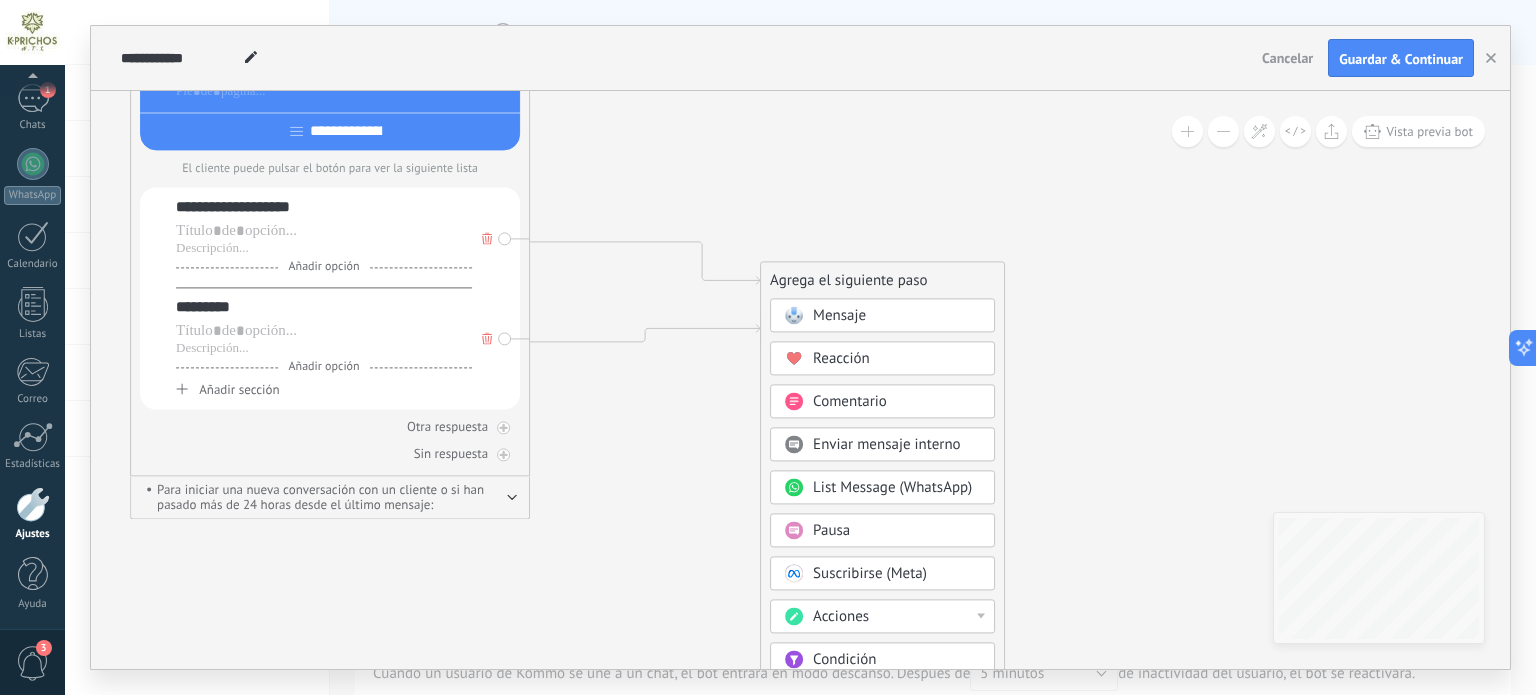 drag, startPoint x: 1037, startPoint y: 411, endPoint x: 1019, endPoint y: 377, distance: 38.470768 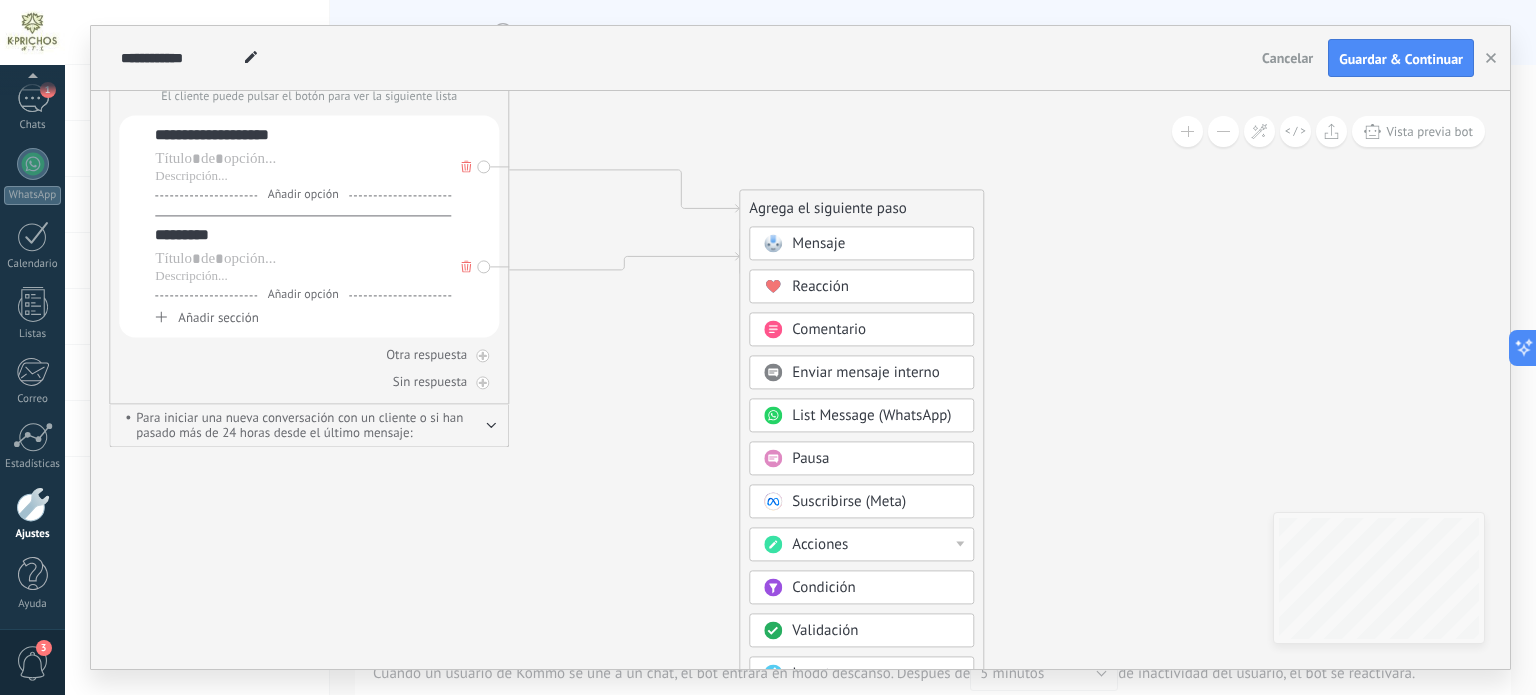 drag, startPoint x: 1022, startPoint y: 405, endPoint x: 1001, endPoint y: 333, distance: 75 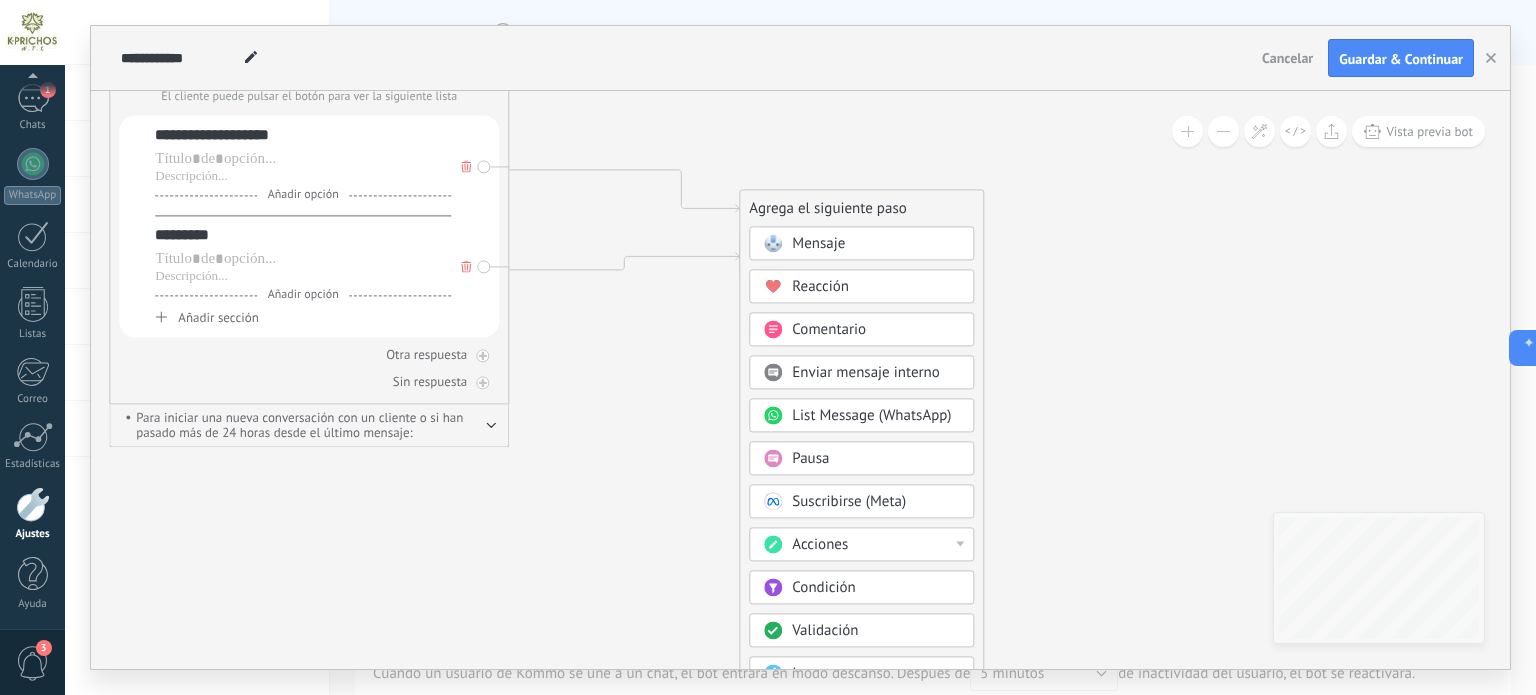 click on "Mensaje" at bounding box center [818, 244] 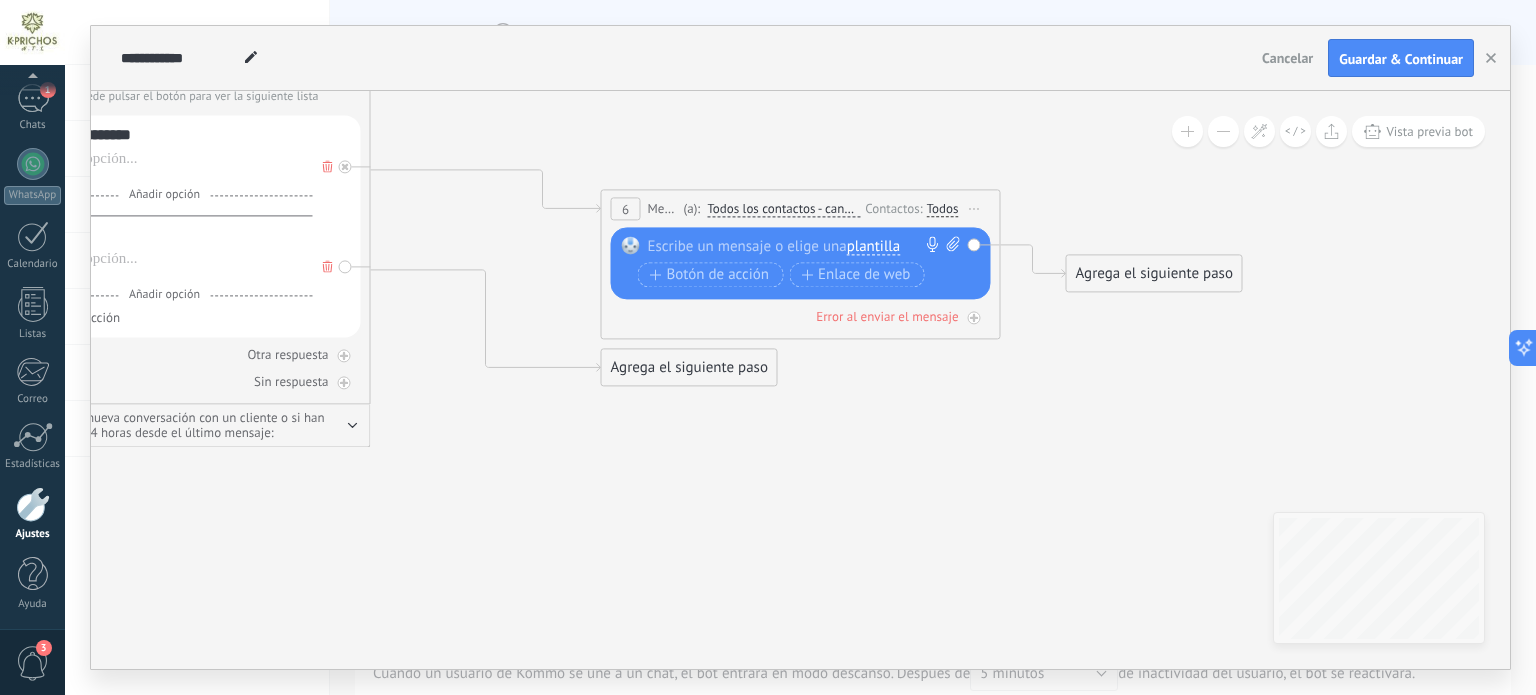 click on "Agrega el siguiente paso" at bounding box center (689, 368) 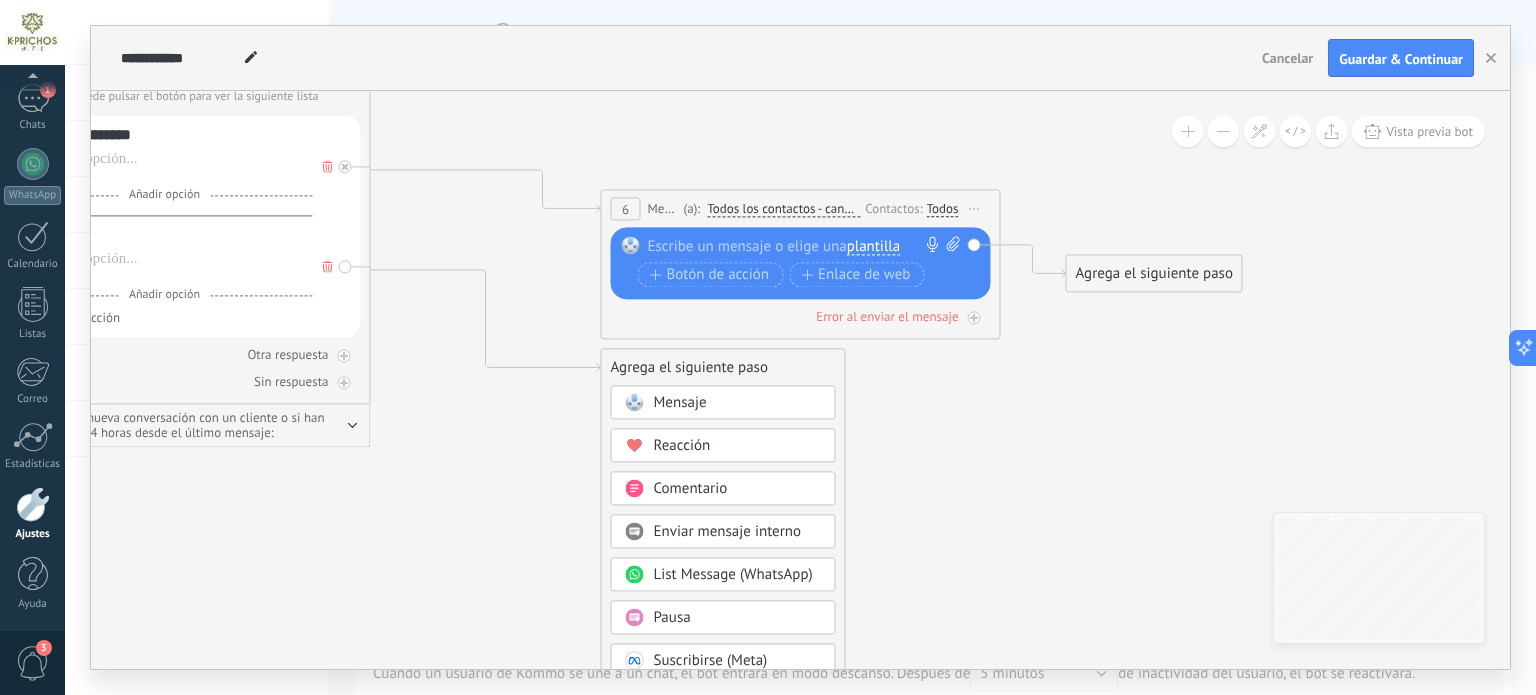 click on "Mensaje" at bounding box center [738, 404] 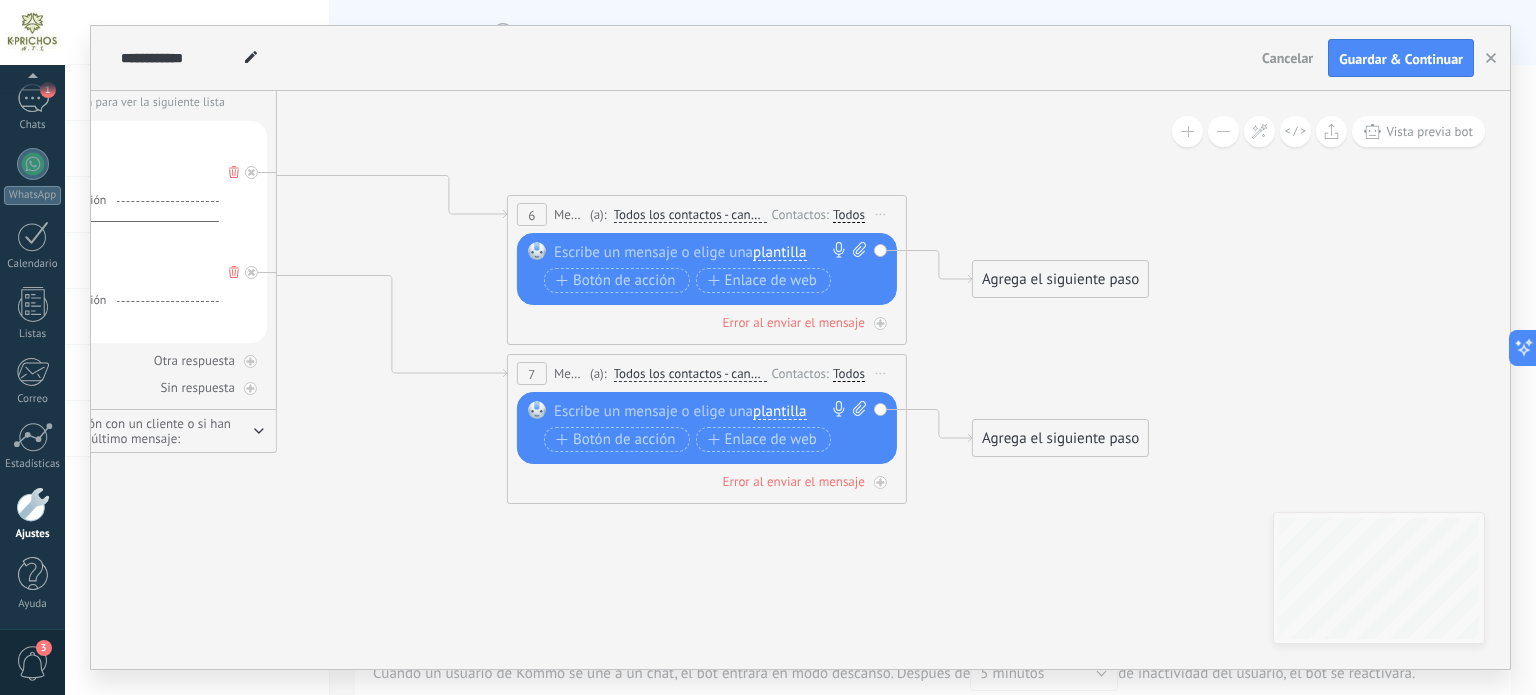 drag, startPoint x: 1063, startPoint y: 190, endPoint x: 990, endPoint y: 195, distance: 73.171036 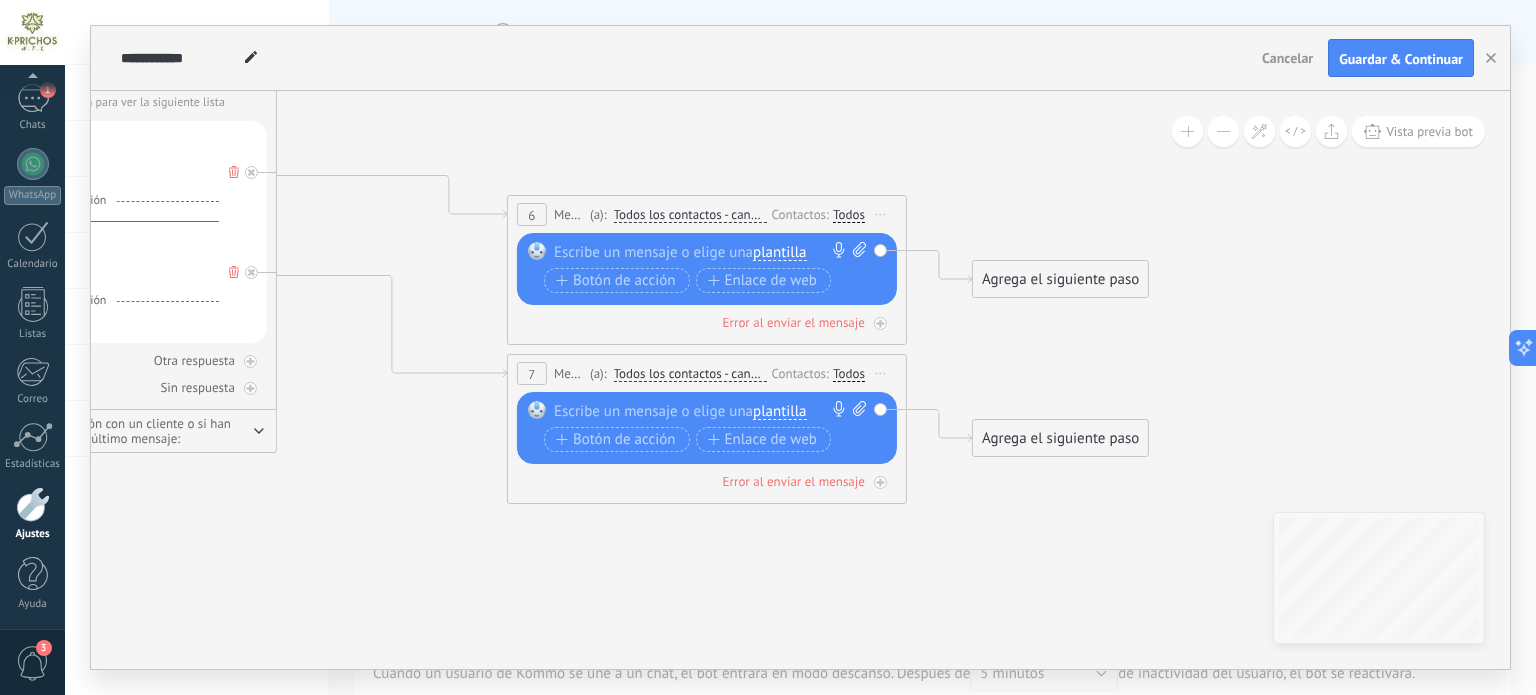 click at bounding box center (702, 252) 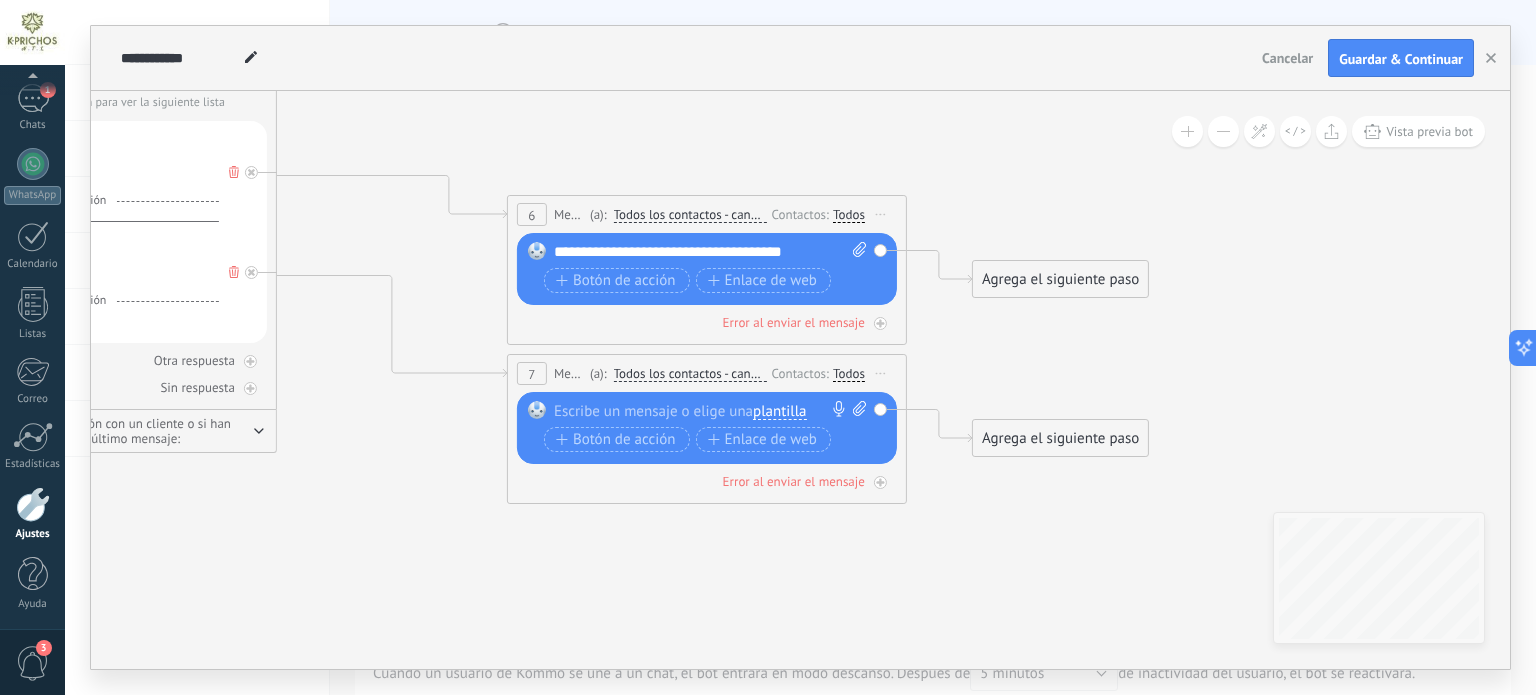click 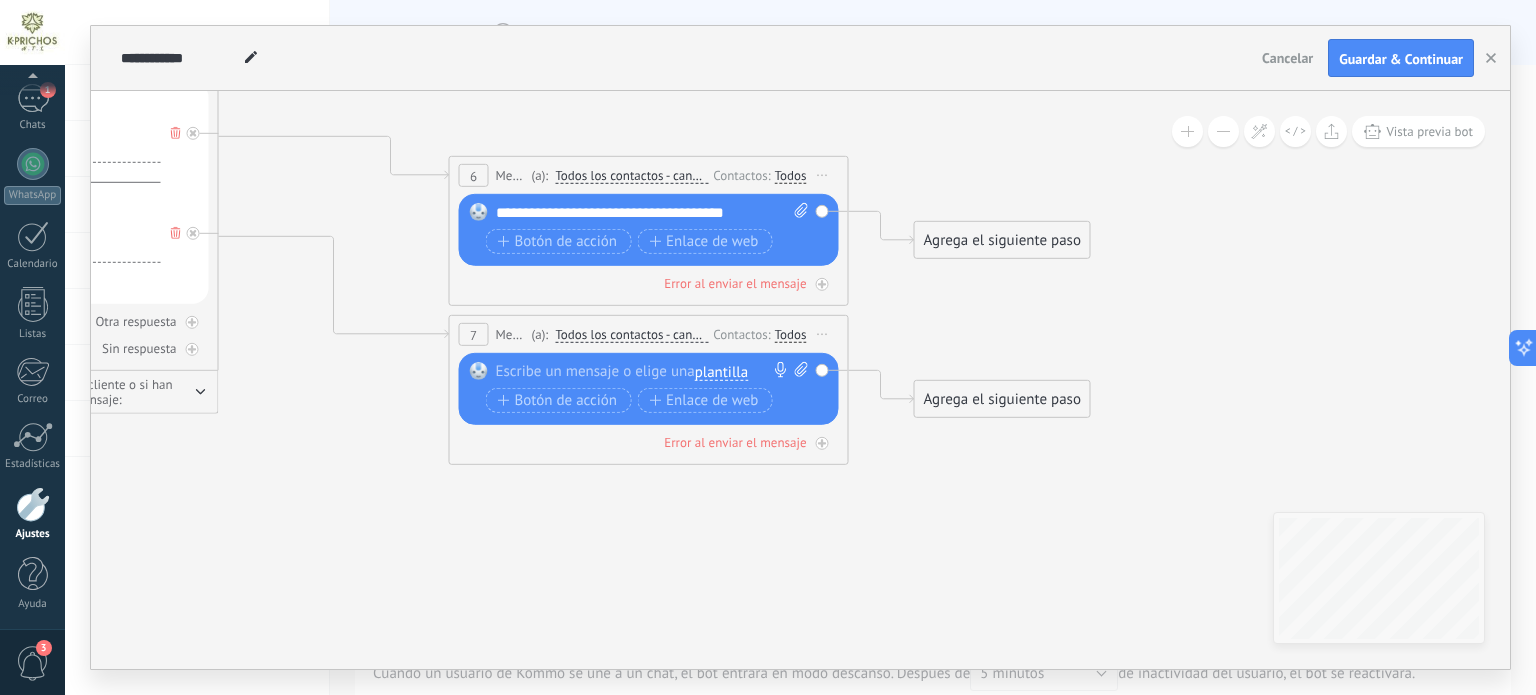 drag, startPoint x: 1010, startPoint y: 180, endPoint x: 969, endPoint y: 131, distance: 63.89053 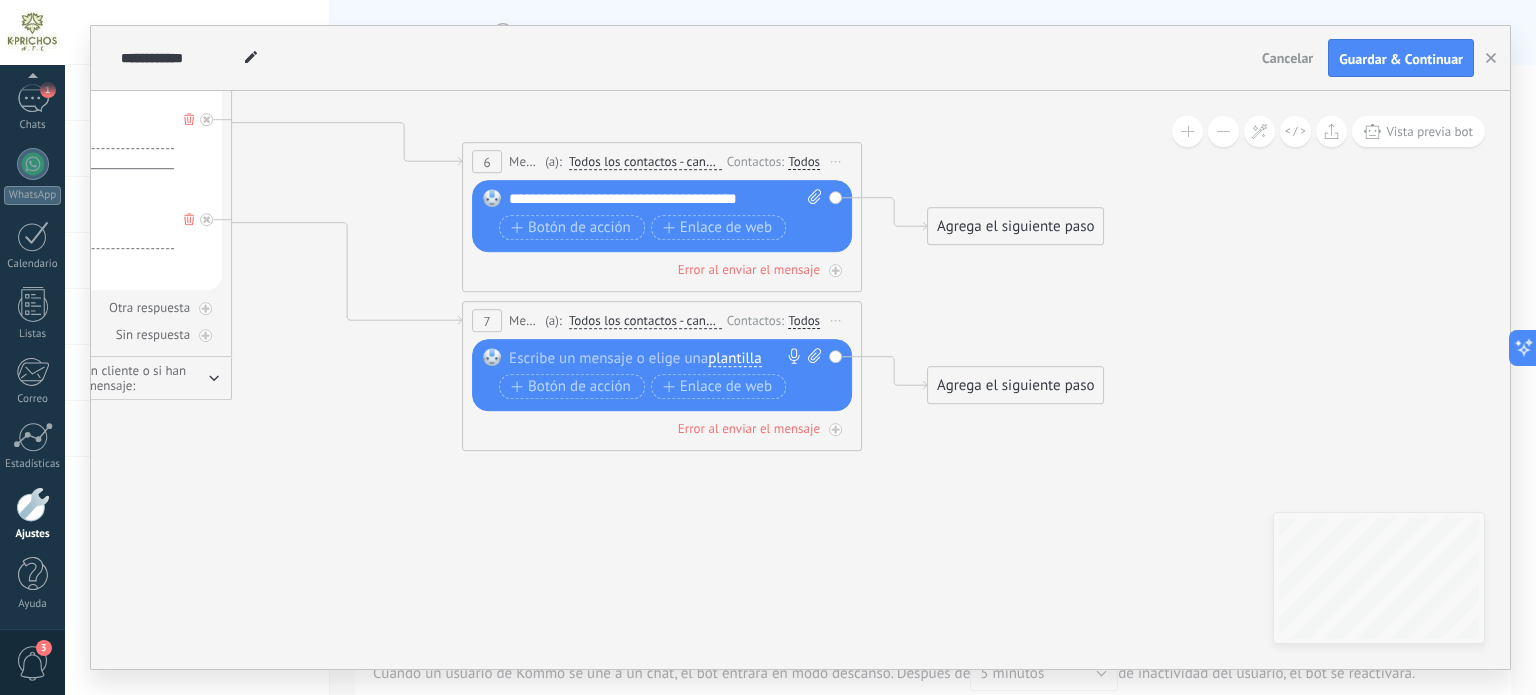 click on "**********" at bounding box center [666, 199] 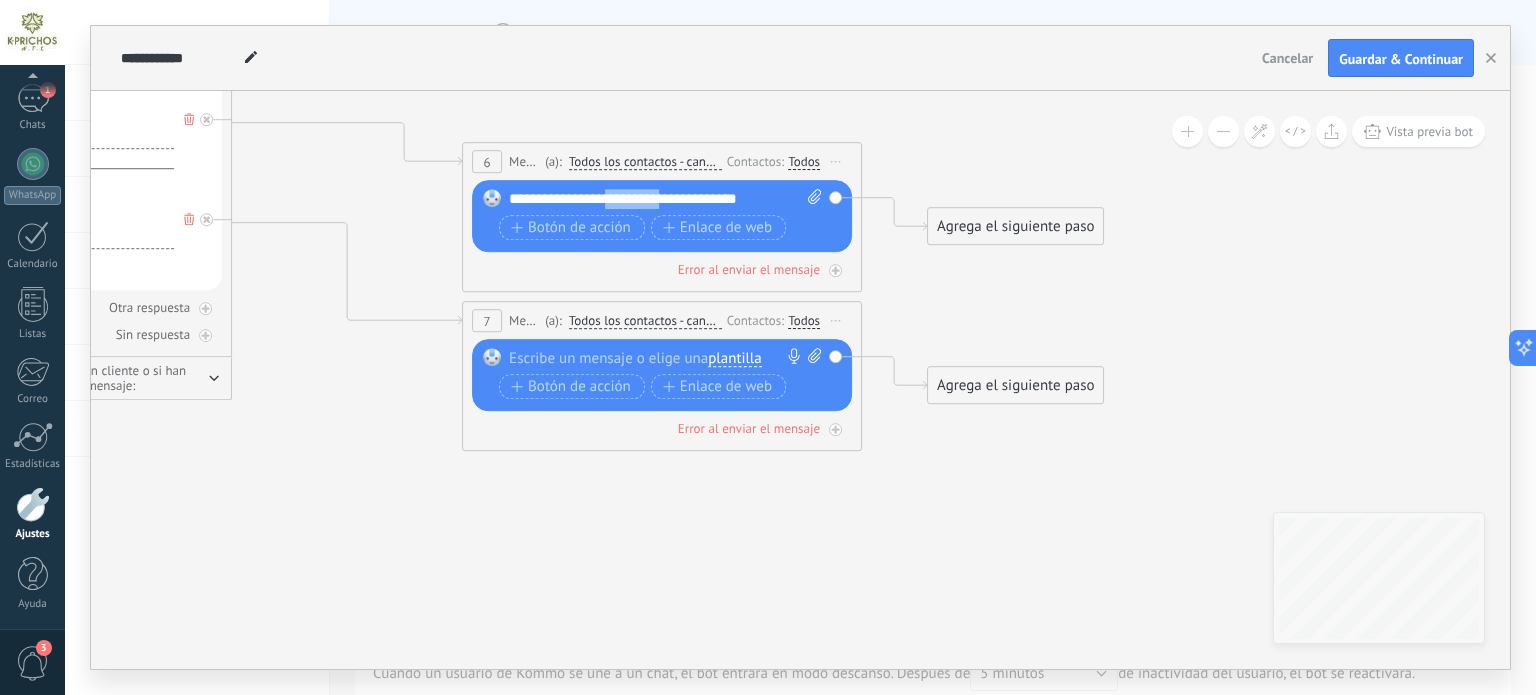 click on "**********" at bounding box center (666, 199) 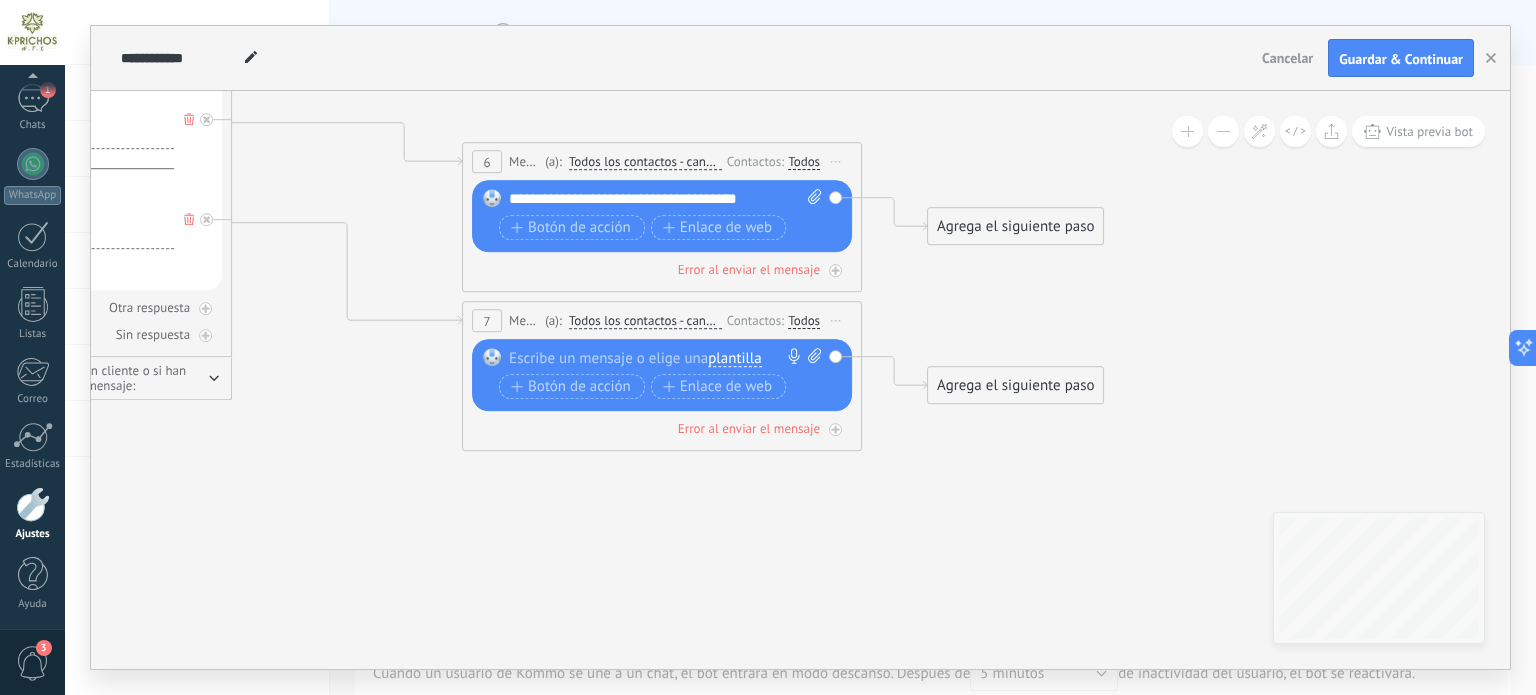 click on "**********" at bounding box center [666, 199] 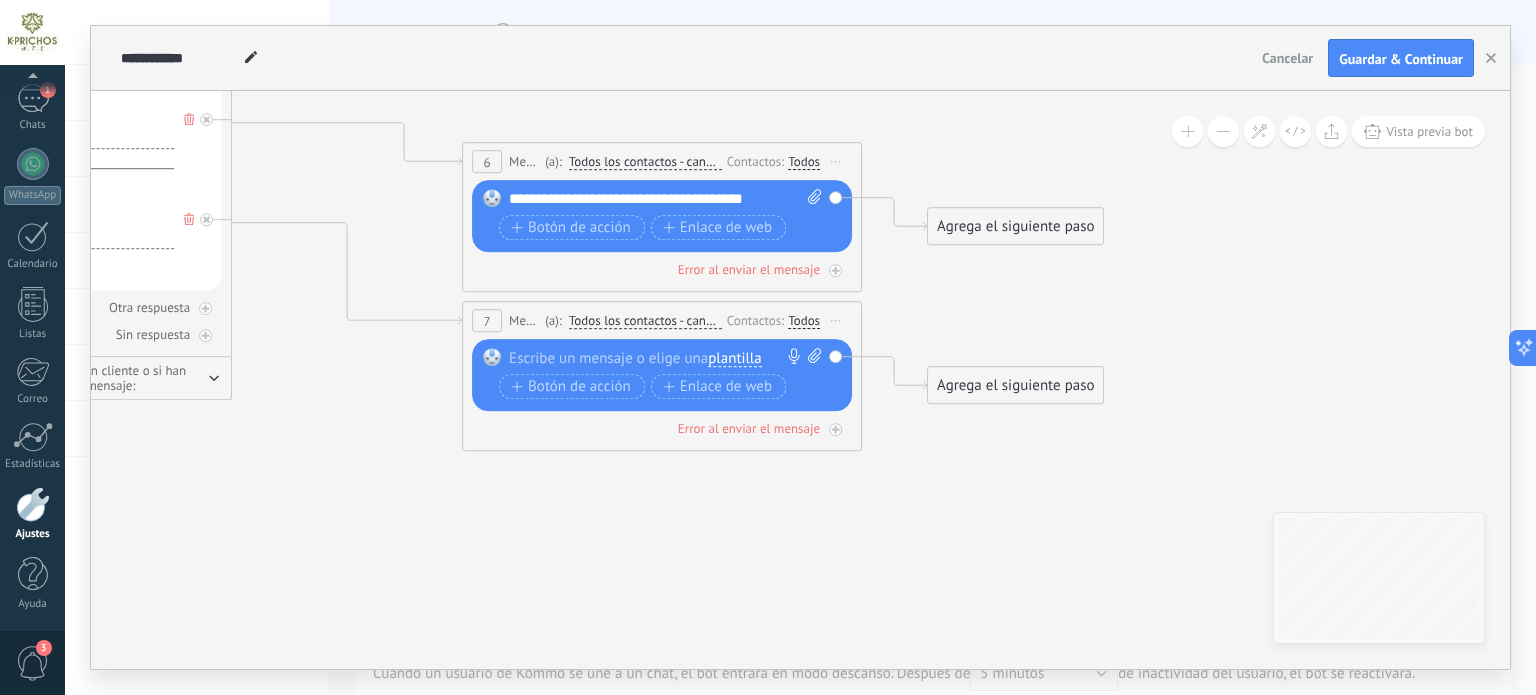 click on "**********" at bounding box center (666, 199) 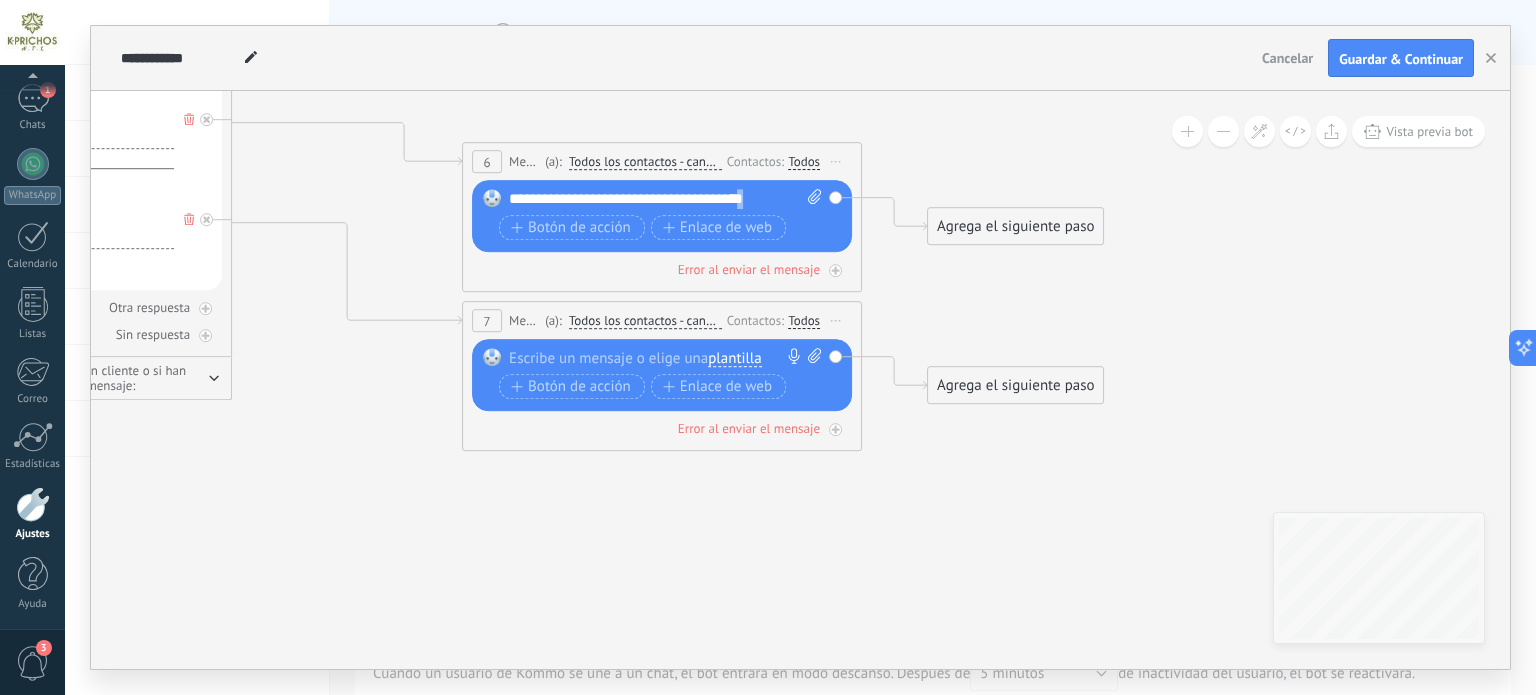 click on "**********" at bounding box center (666, 199) 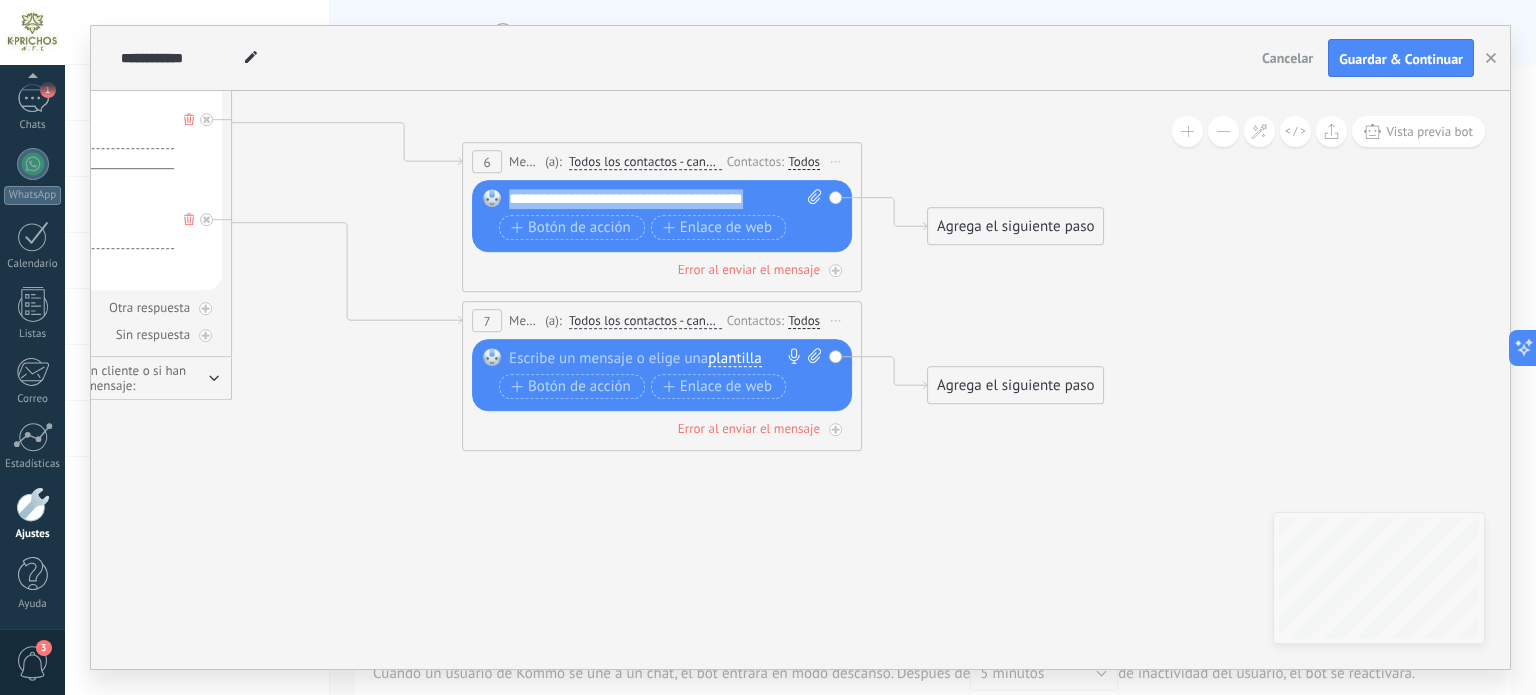 click on "**********" at bounding box center [666, 199] 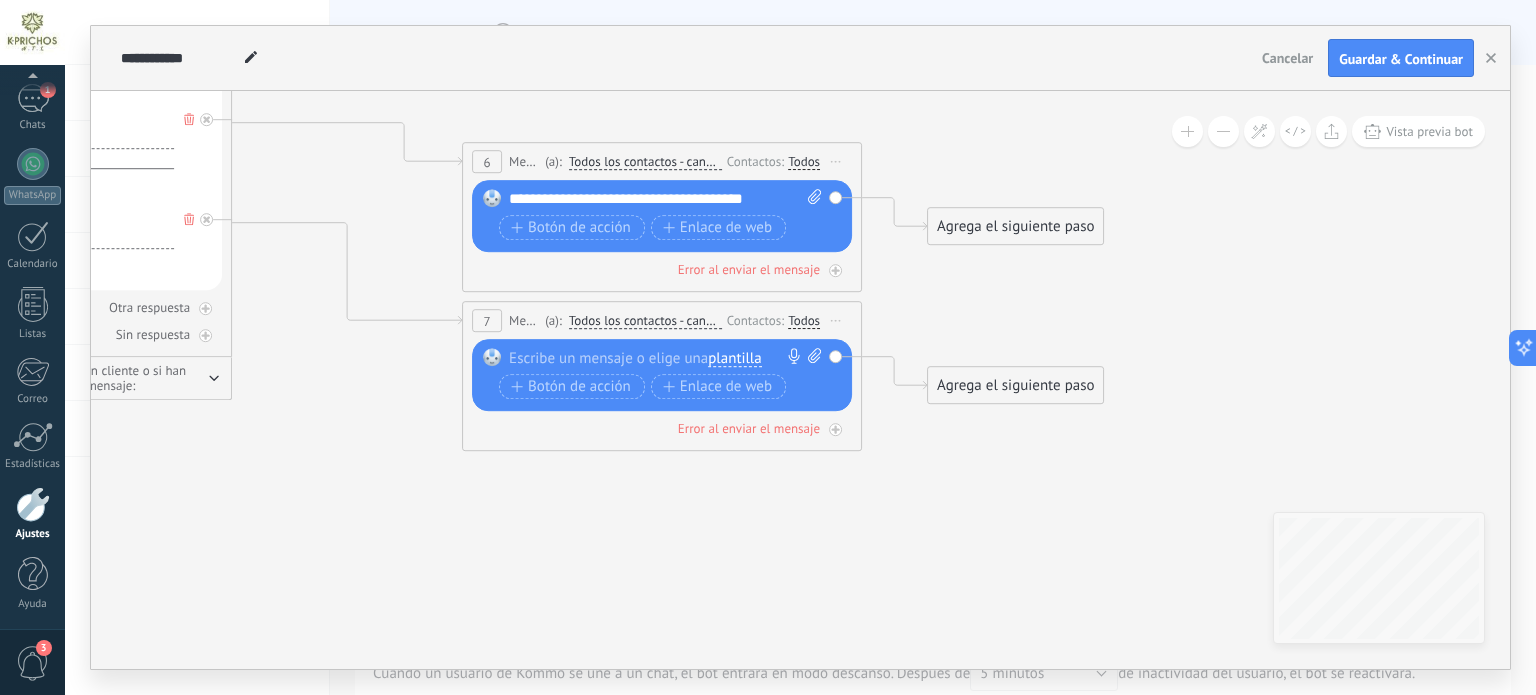 click at bounding box center [657, 358] 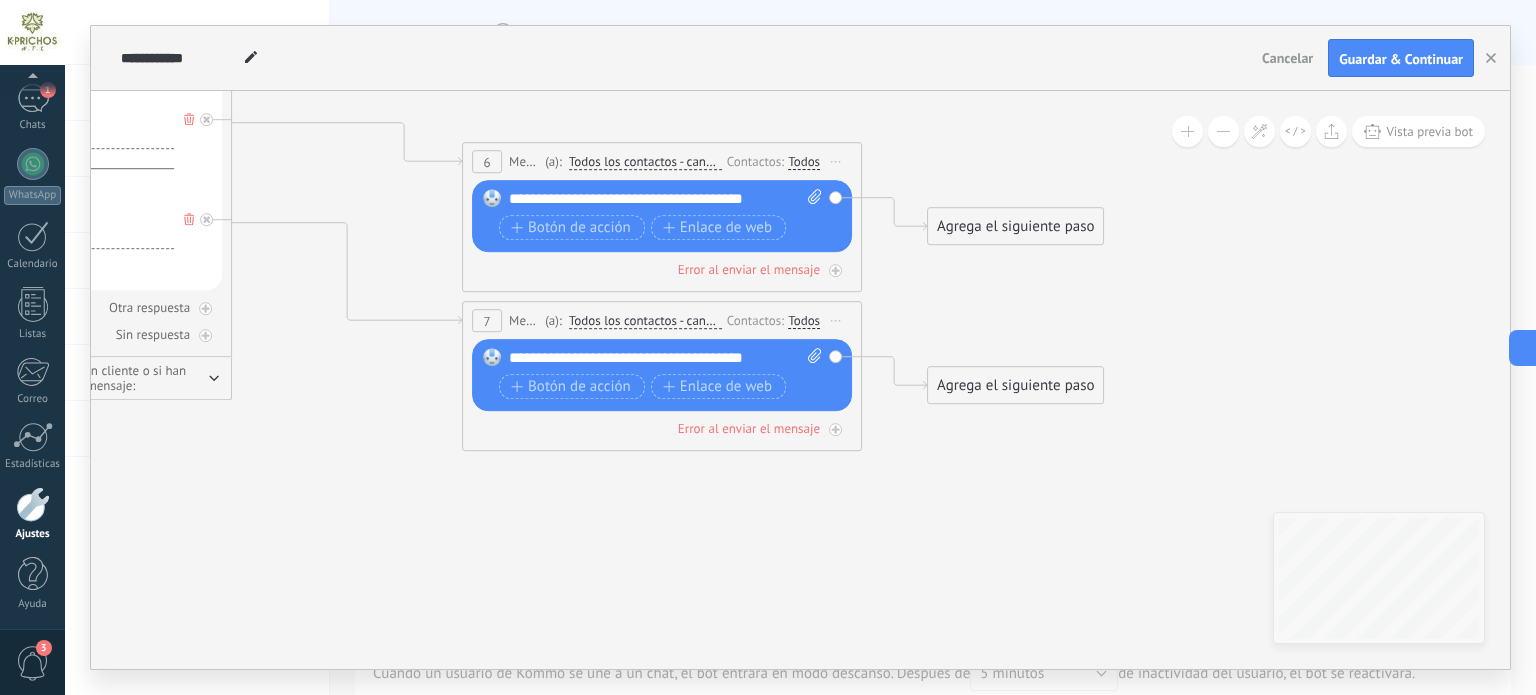 click 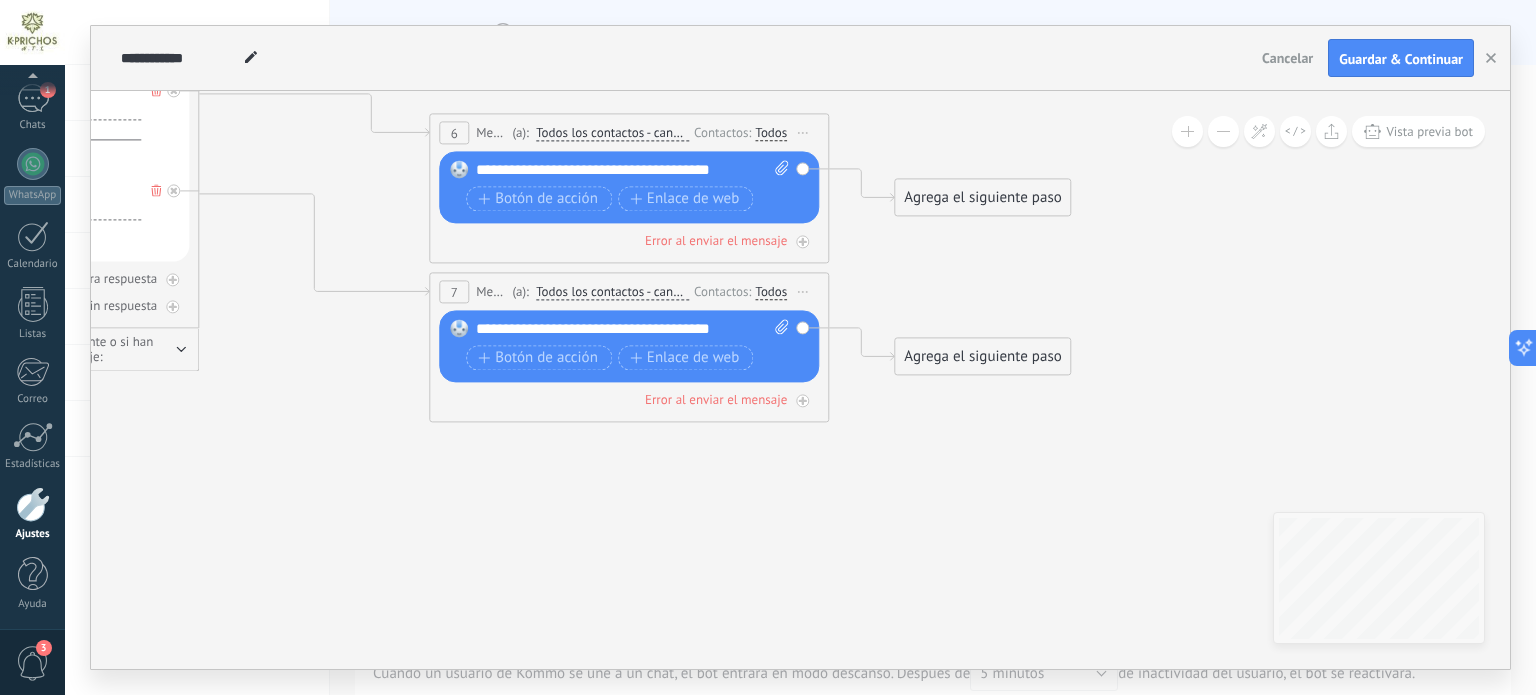 drag, startPoint x: 906, startPoint y: 325, endPoint x: 873, endPoint y: 296, distance: 43.931767 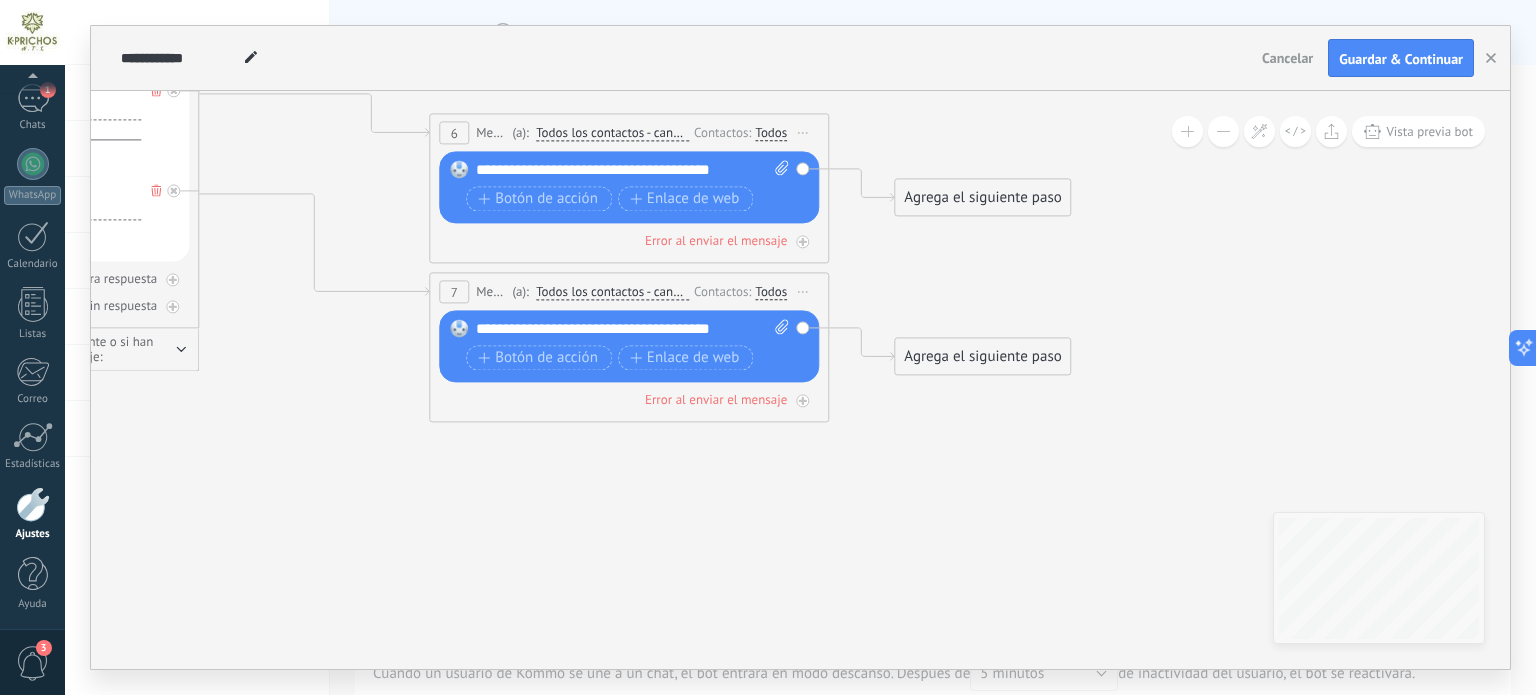 click 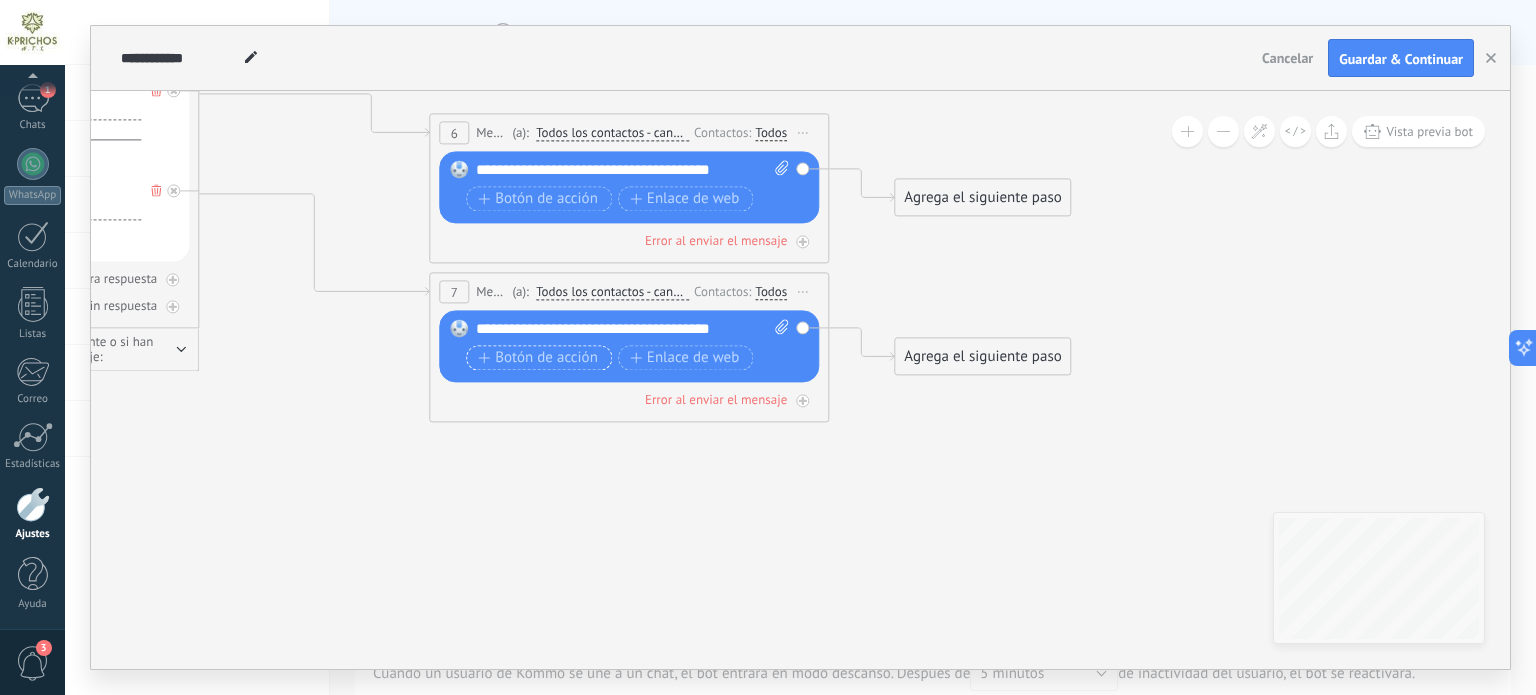 click on "Botón de acción" at bounding box center (538, 358) 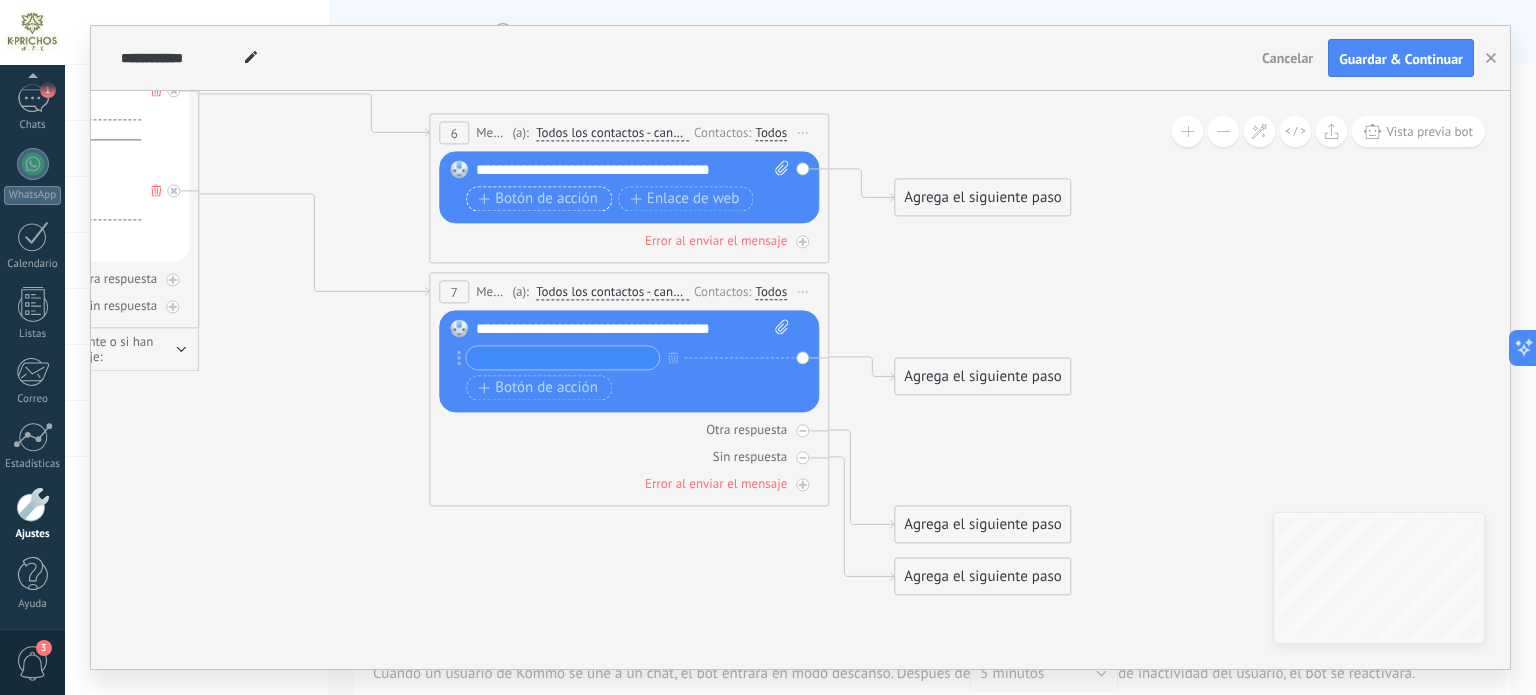 click on "Botón de acción" at bounding box center [538, 199] 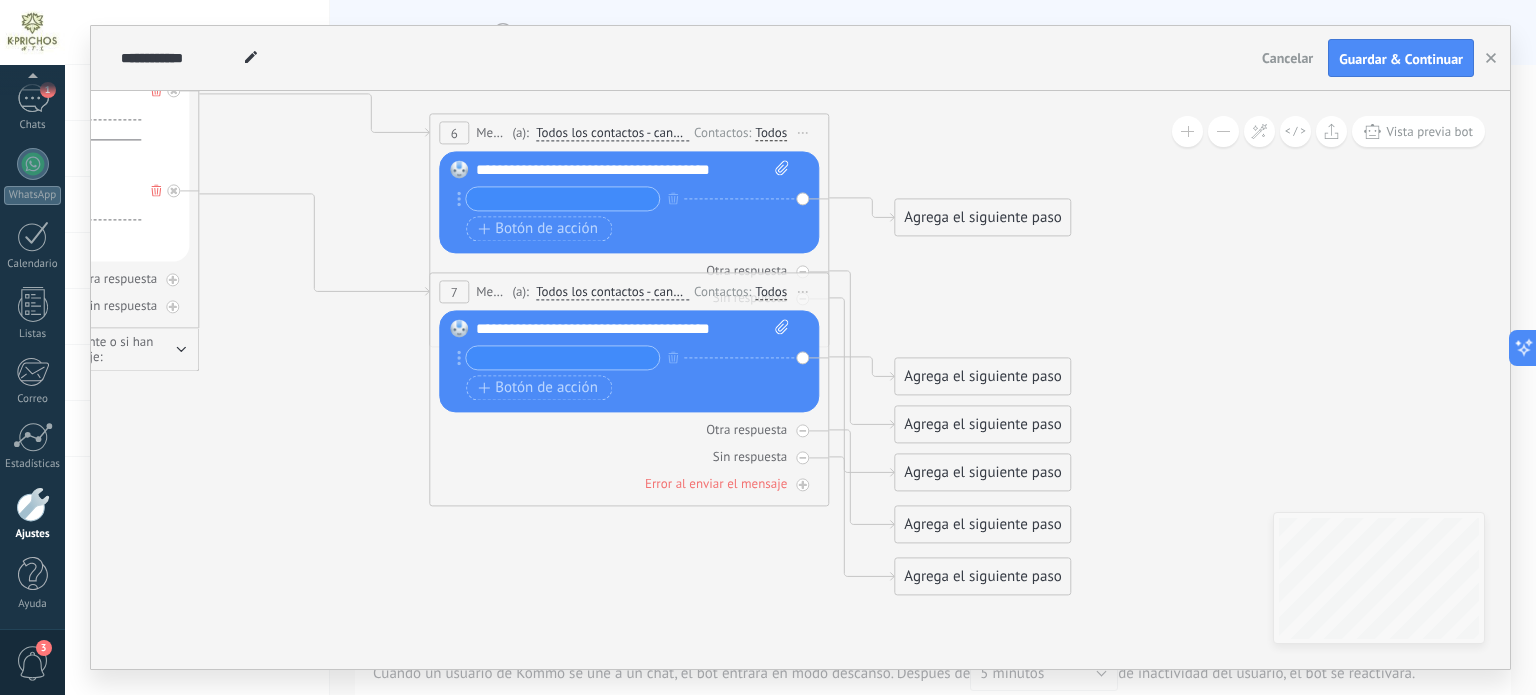drag, startPoint x: 540, startPoint y: 451, endPoint x: 530, endPoint y: 333, distance: 118.42297 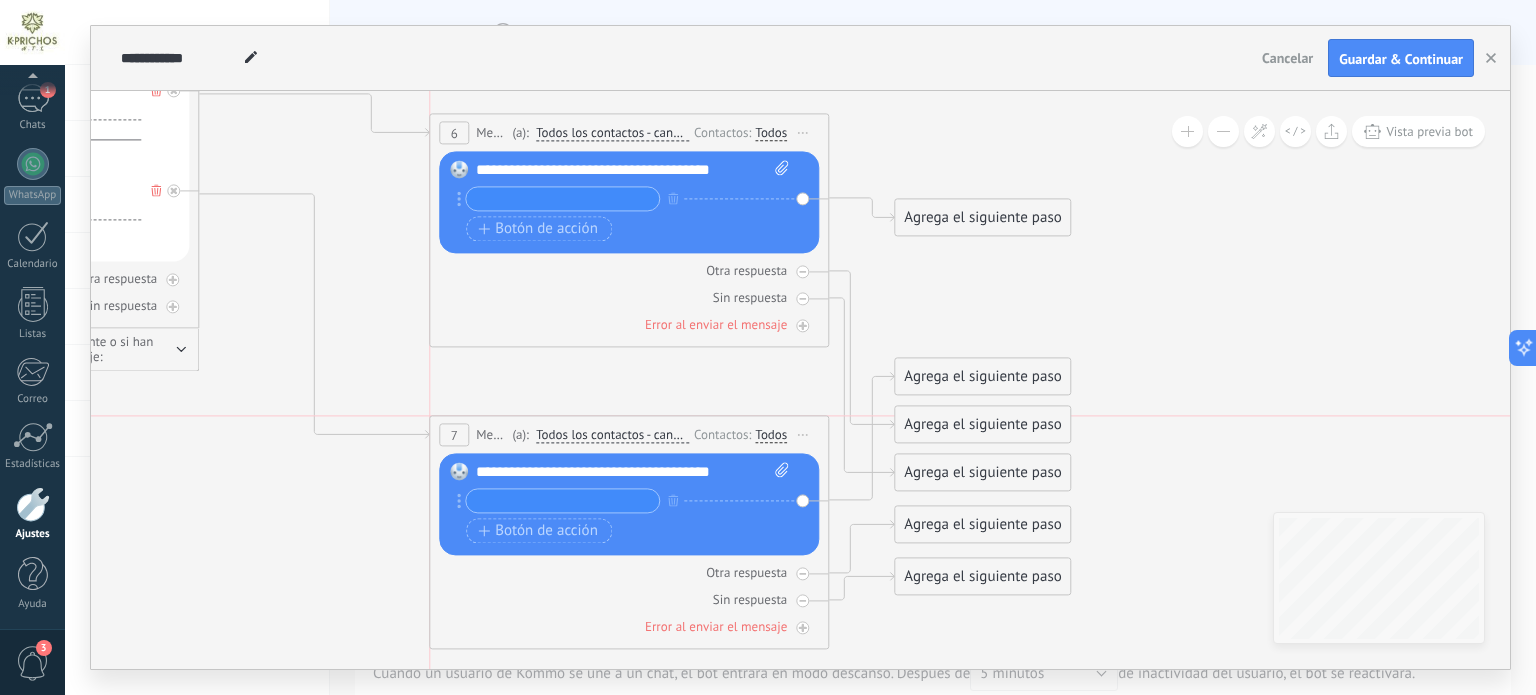 drag, startPoint x: 500, startPoint y: 288, endPoint x: 494, endPoint y: 431, distance: 143.12582 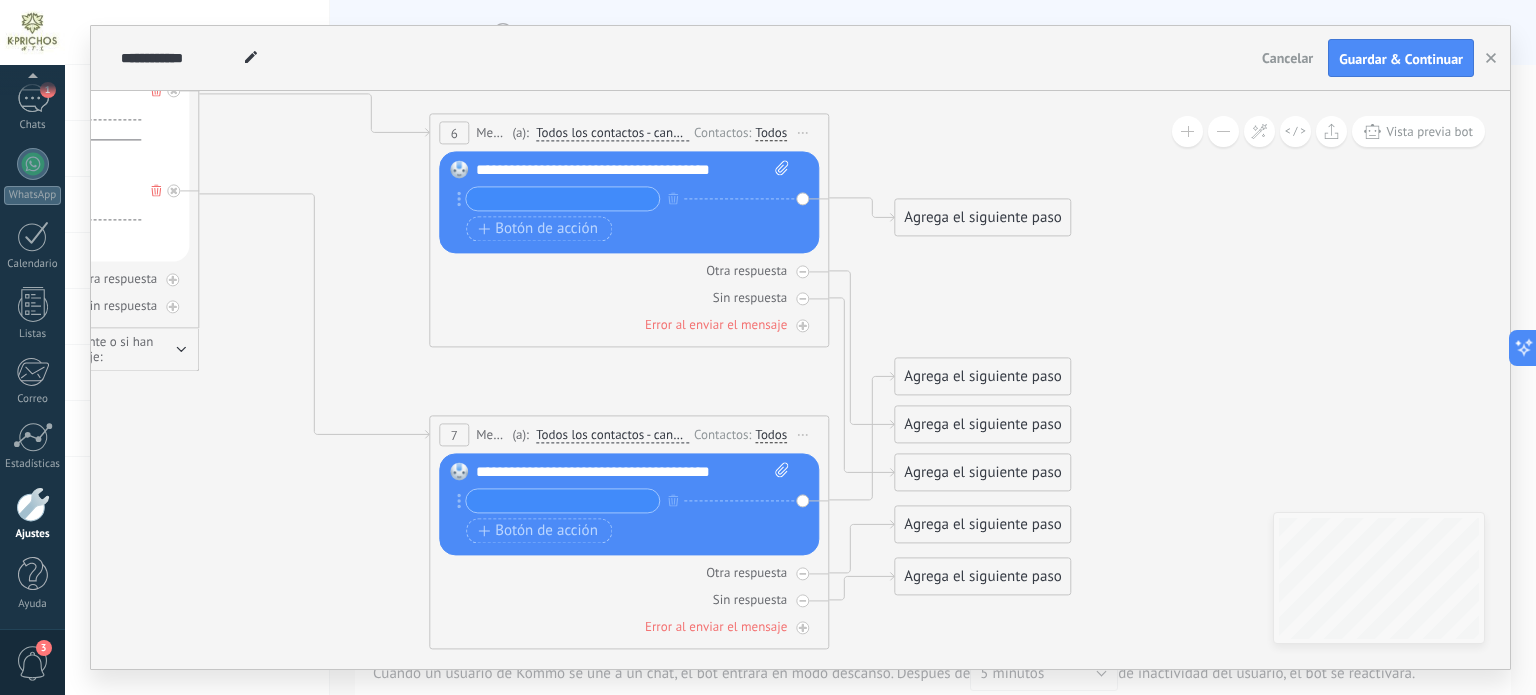 drag, startPoint x: 568, startPoint y: 120, endPoint x: 572, endPoint y: 23, distance: 97.082436 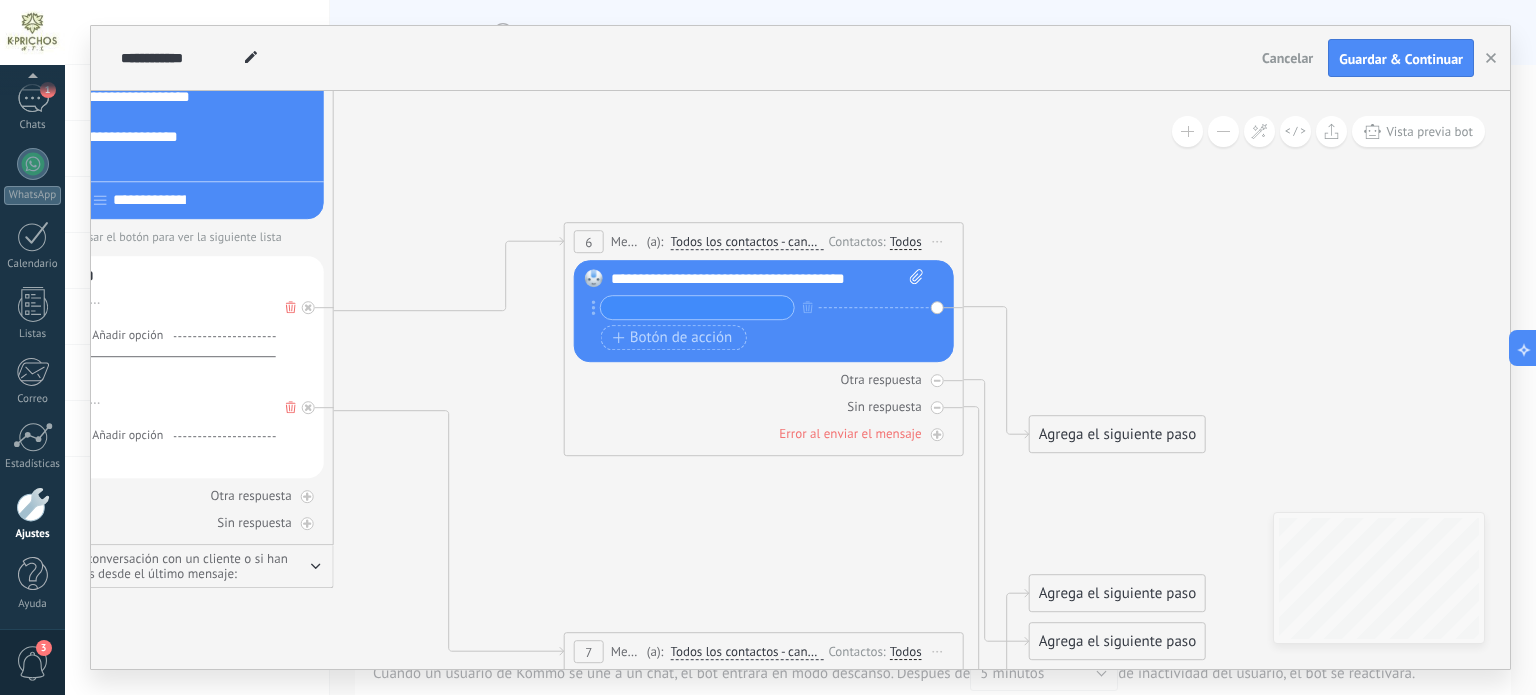 drag, startPoint x: 802, startPoint y: 439, endPoint x: 852, endPoint y: 533, distance: 106.47065 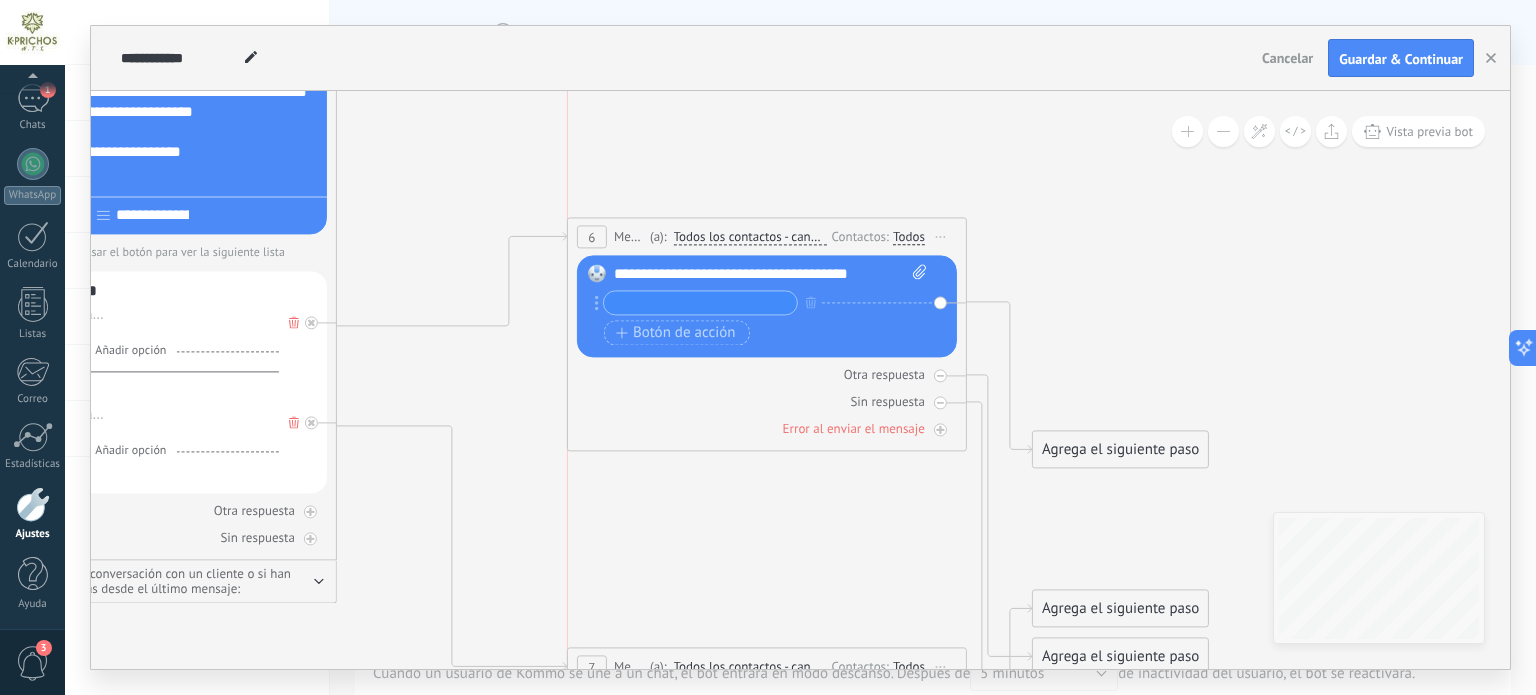 drag, startPoint x: 670, startPoint y: 224, endPoint x: 666, endPoint y: 118, distance: 106.07545 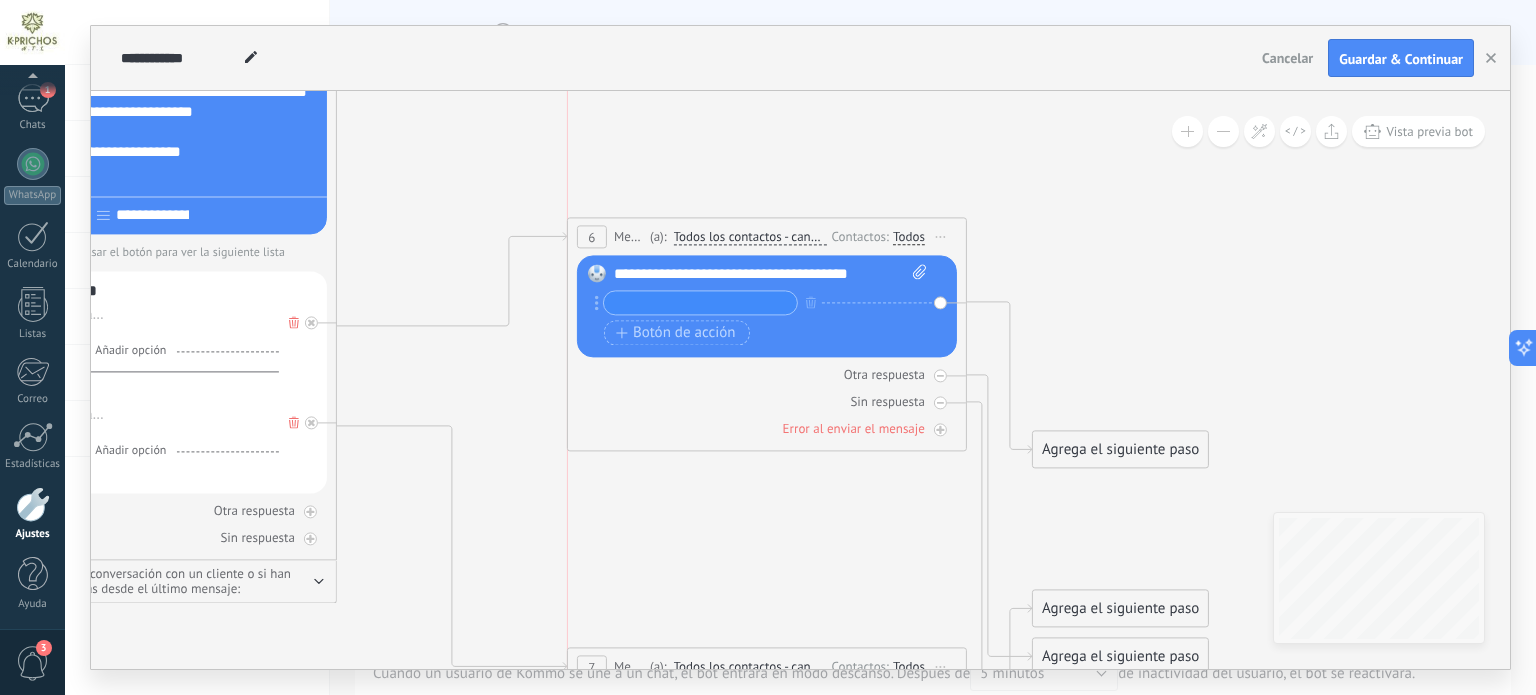 click on "6
Mensaje
*******
(a):
Todos los contactos - canales seleccionados
Todos los contactos - canales seleccionados
Todos los contactos - canal primario
Contacto principal - canales seleccionados
Contacto principal - canal primario
Todos los contactos - canales seleccionados
Todos los contactos - canales seleccionados
Todos los contactos - canal primario
Contacto principal - canales seleccionados" at bounding box center (767, 237) 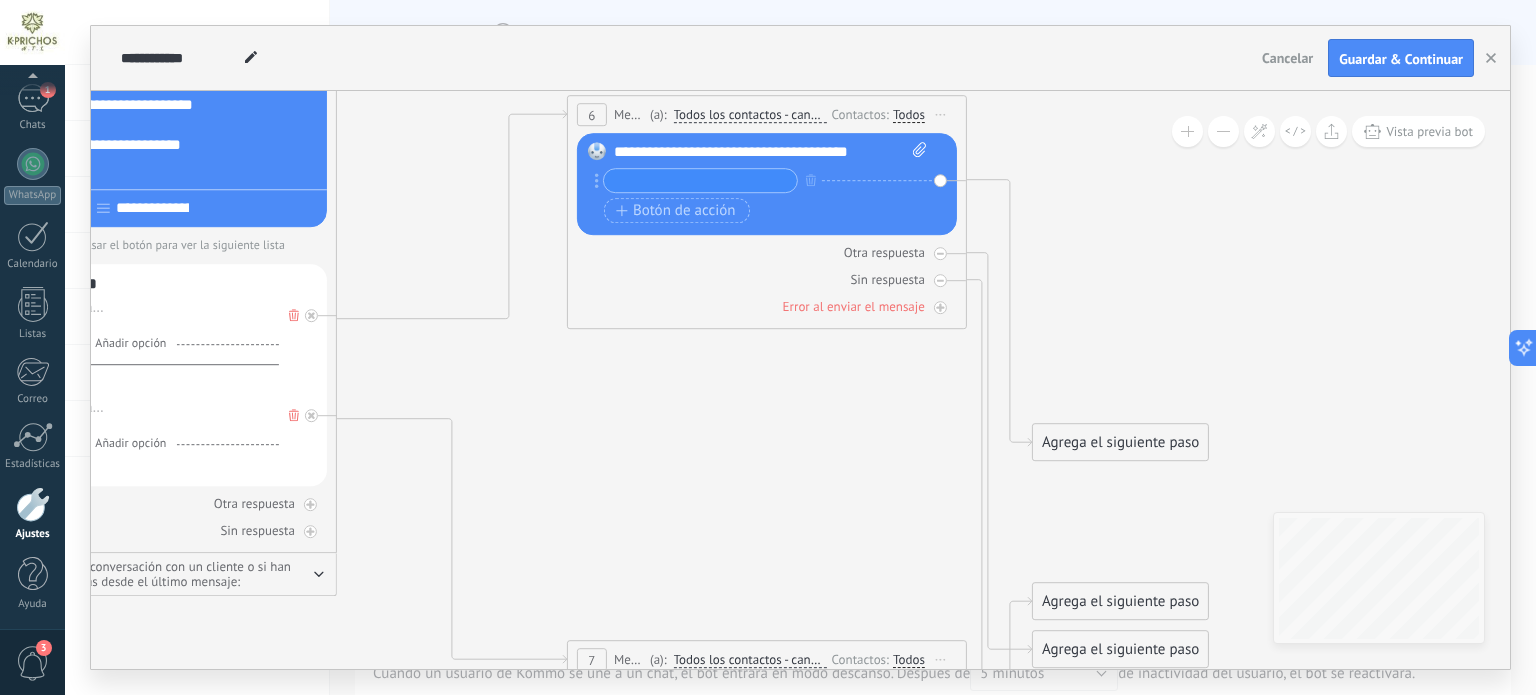 drag, startPoint x: 665, startPoint y: 437, endPoint x: 648, endPoint y: 231, distance: 206.70027 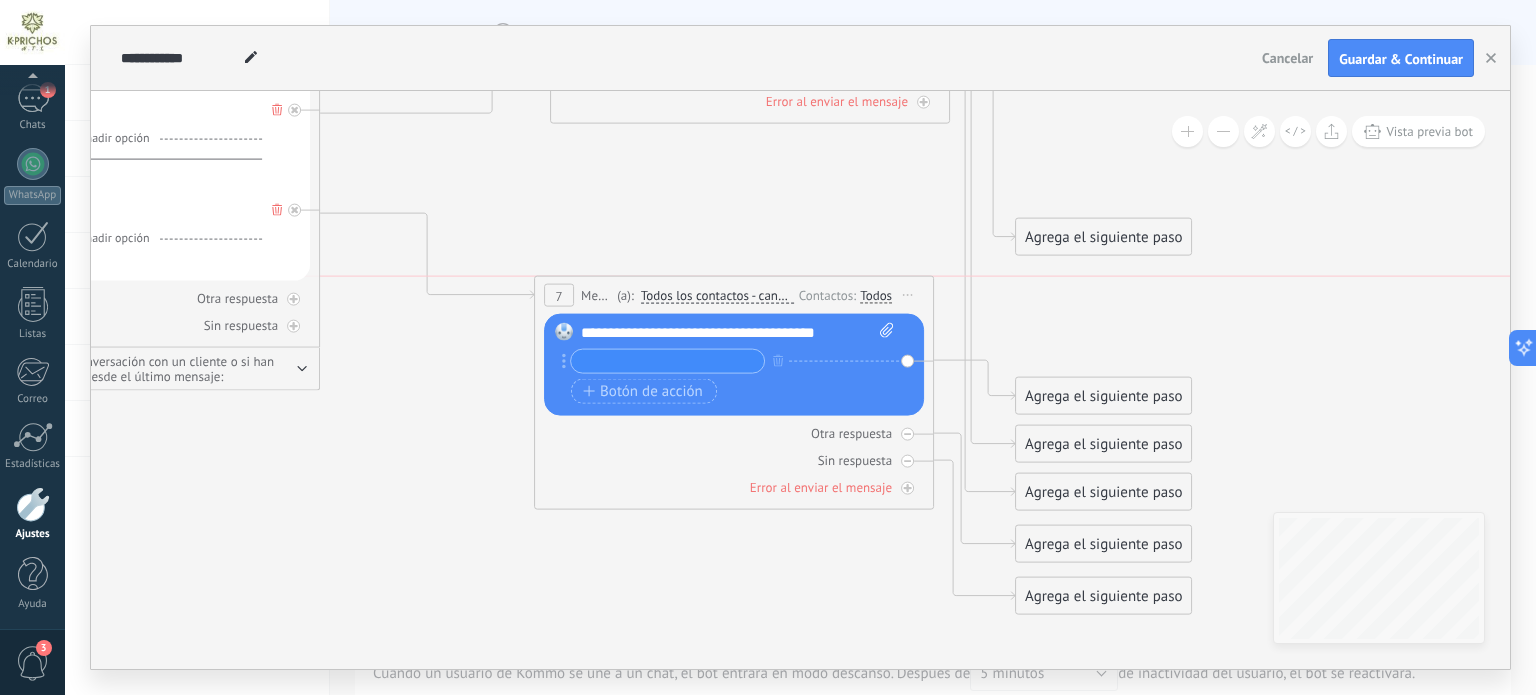 drag, startPoint x: 688, startPoint y: 458, endPoint x: 683, endPoint y: 294, distance: 164.0762 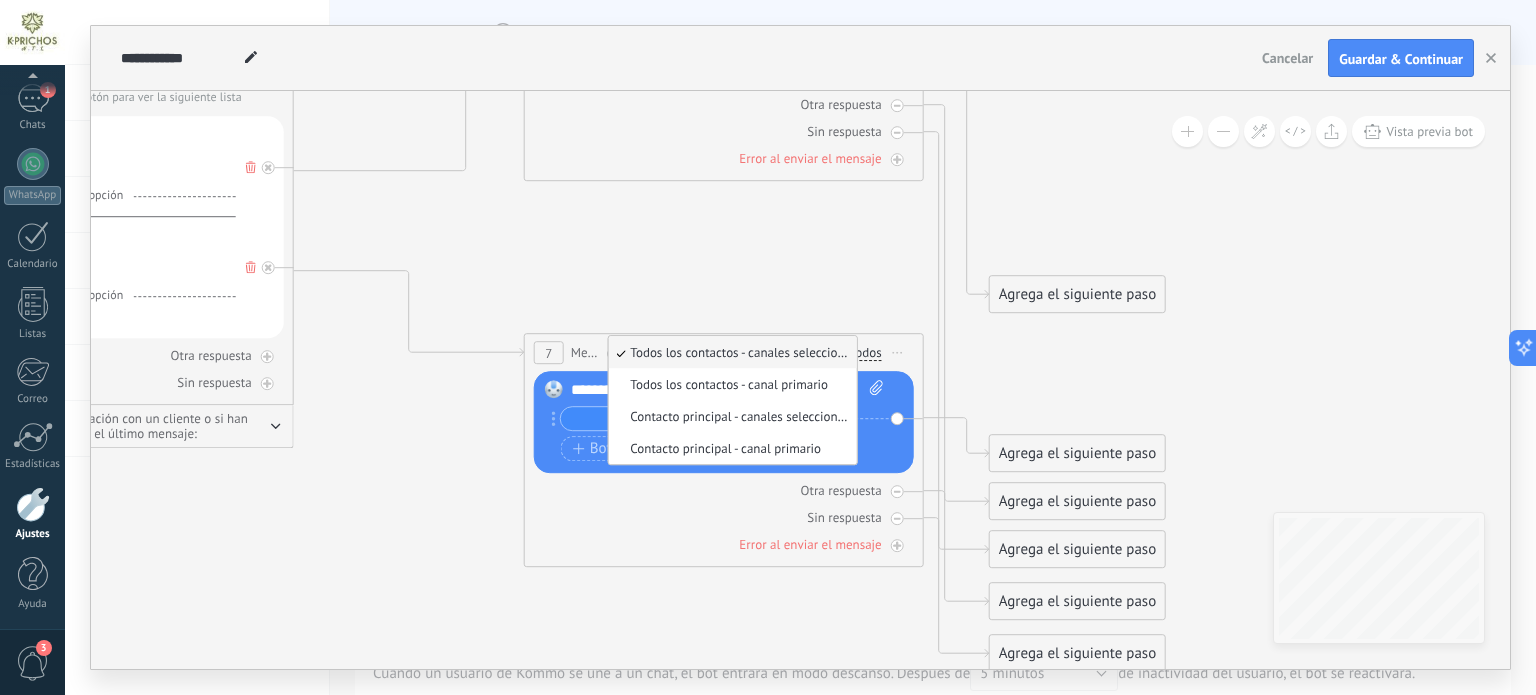 drag, startPoint x: 696, startPoint y: 211, endPoint x: 669, endPoint y: 269, distance: 63.97656 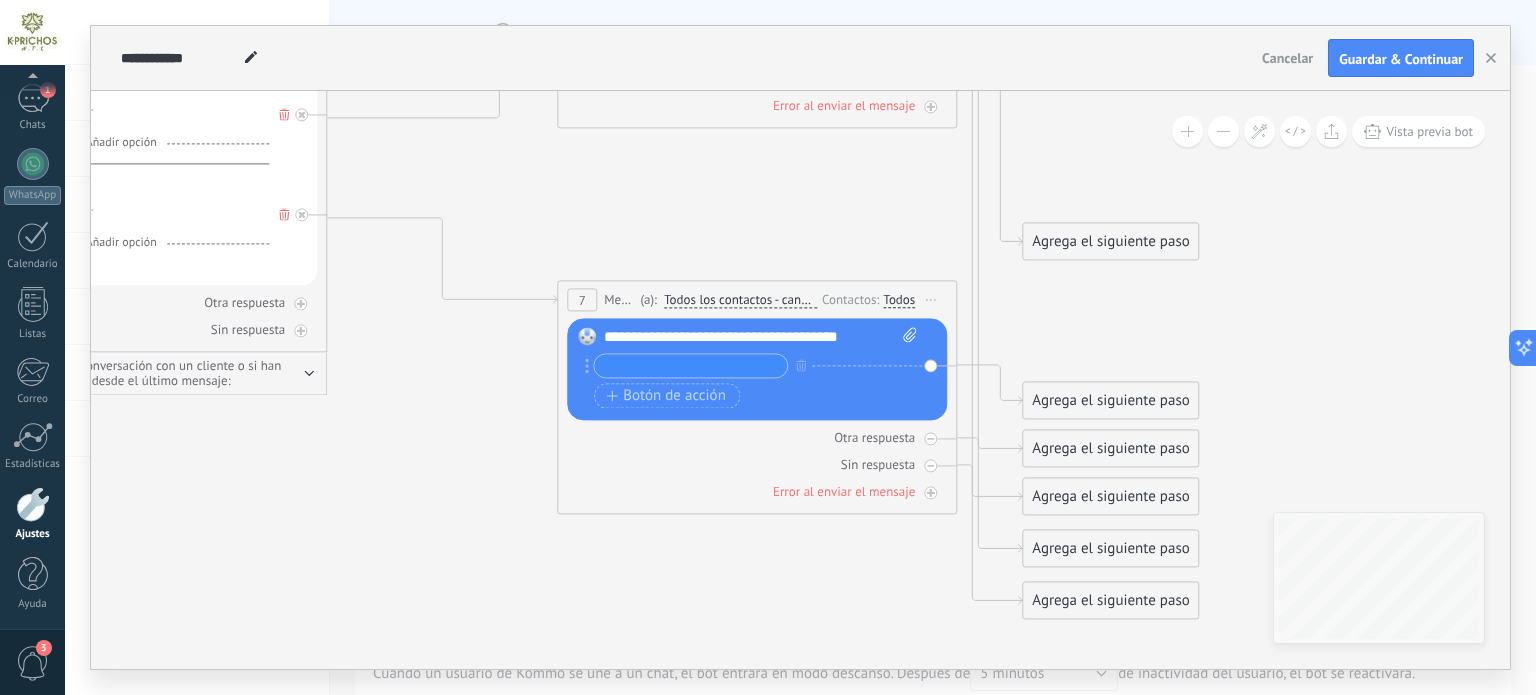 drag, startPoint x: 1060, startPoint y: 312, endPoint x: 1052, endPoint y: 336, distance: 25.298222 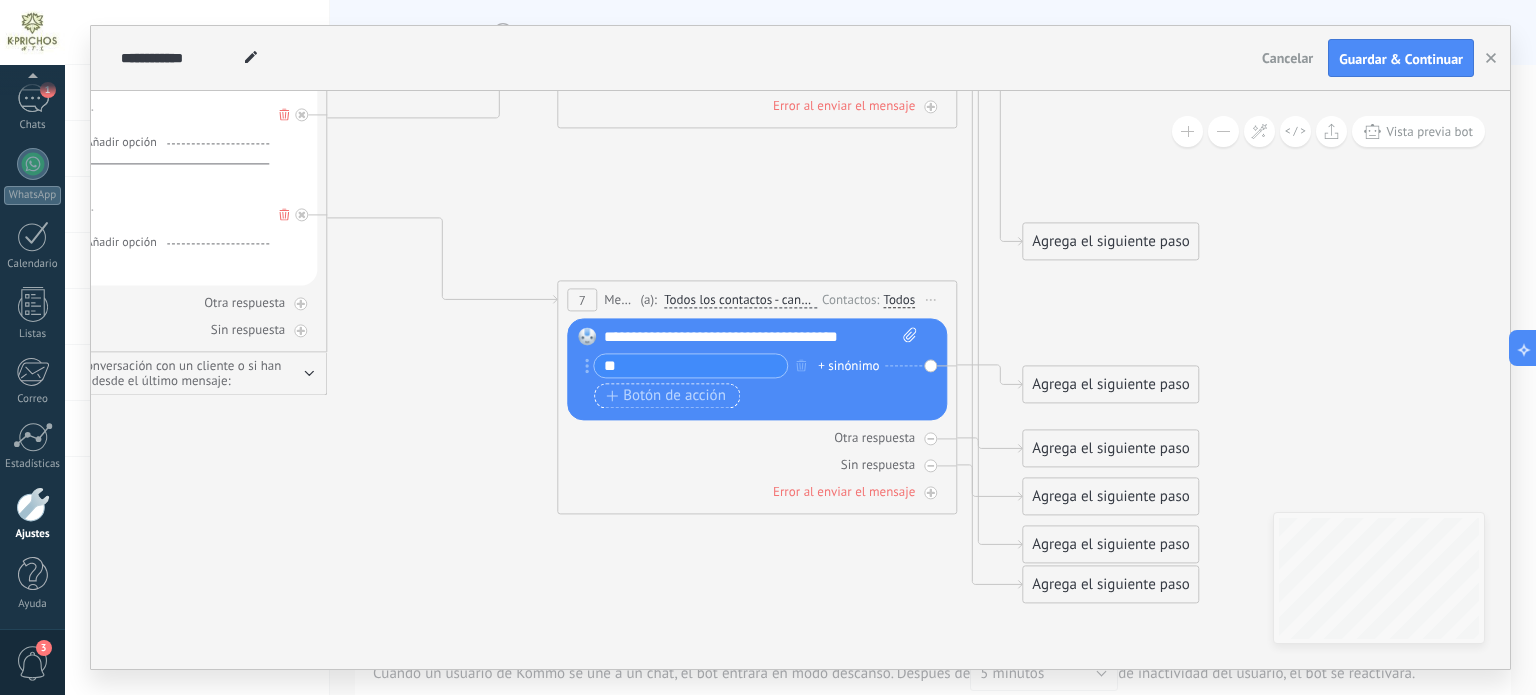 type on "**" 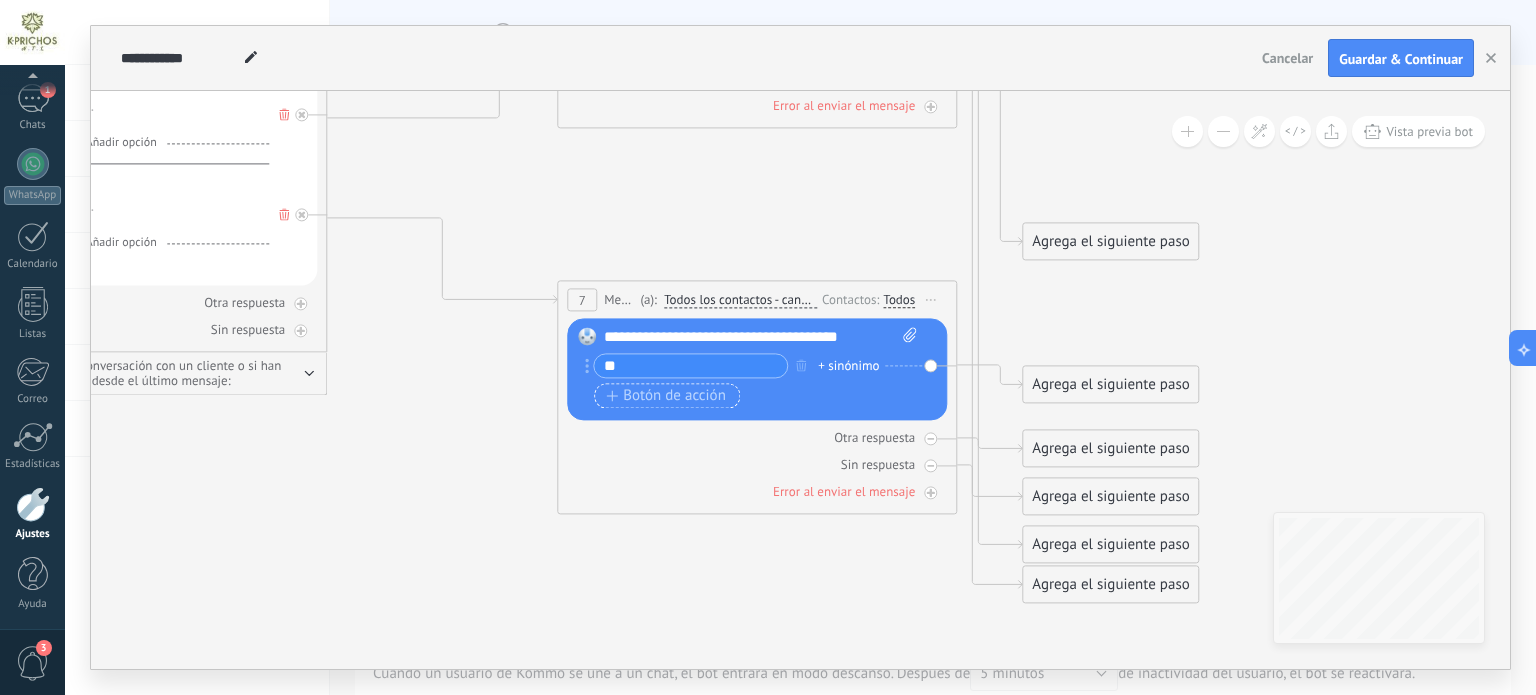 click on "Botón de acción" at bounding box center (666, 396) 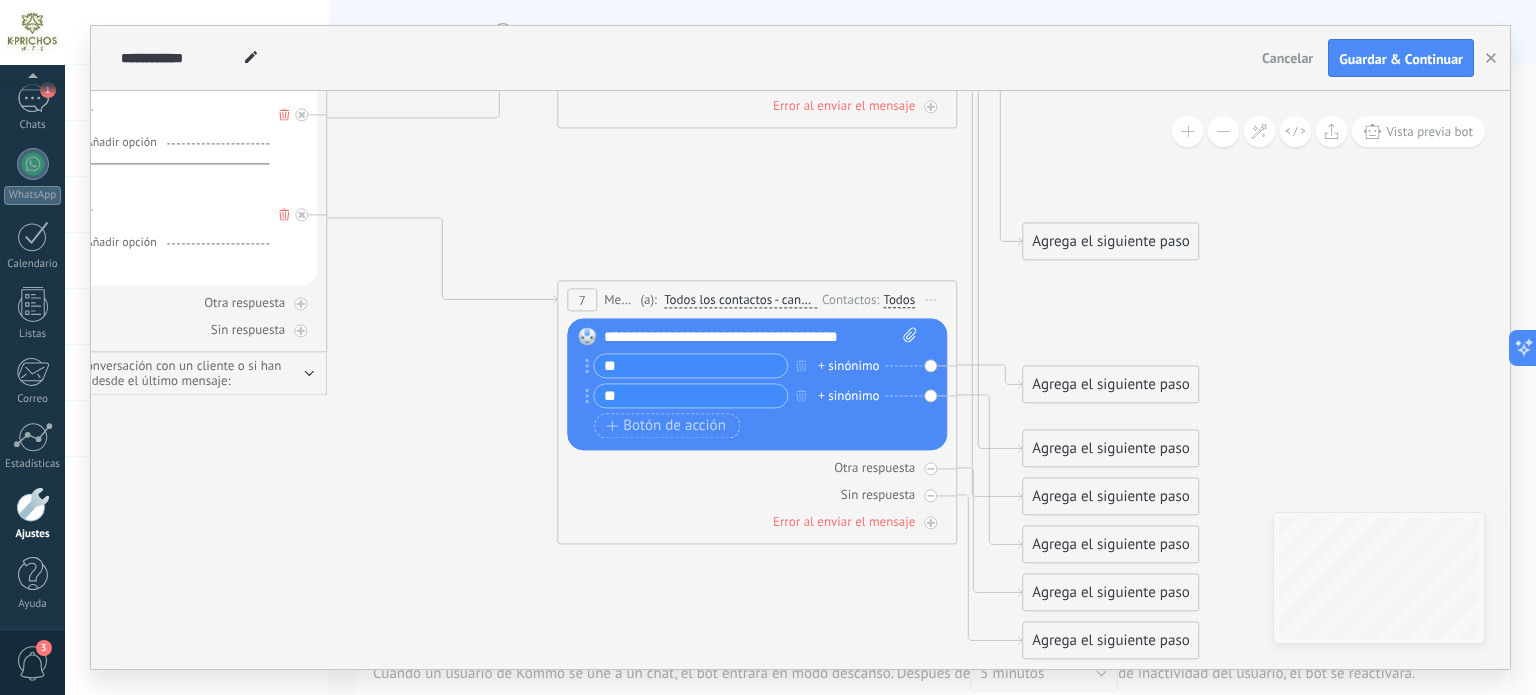 type on "**" 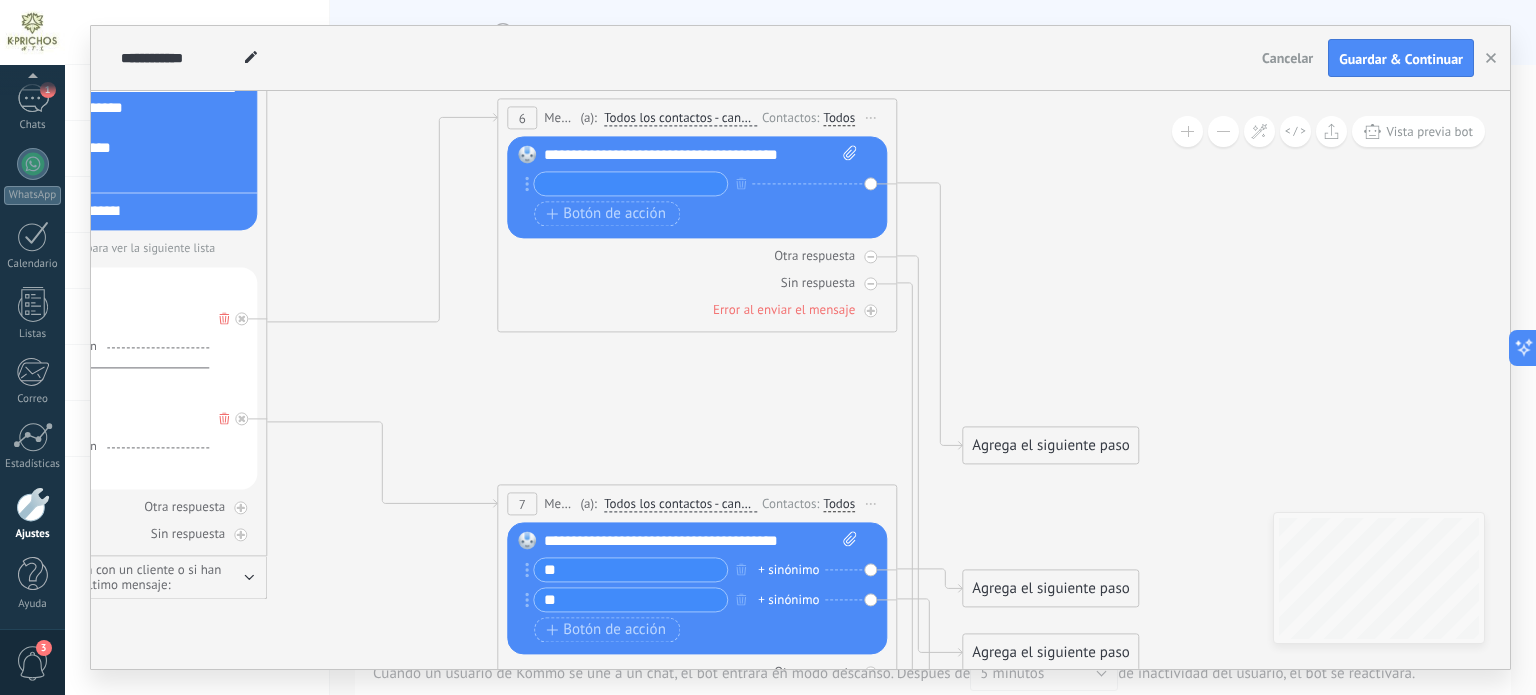 drag, startPoint x: 763, startPoint y: 218, endPoint x: 694, endPoint y: 467, distance: 258.38342 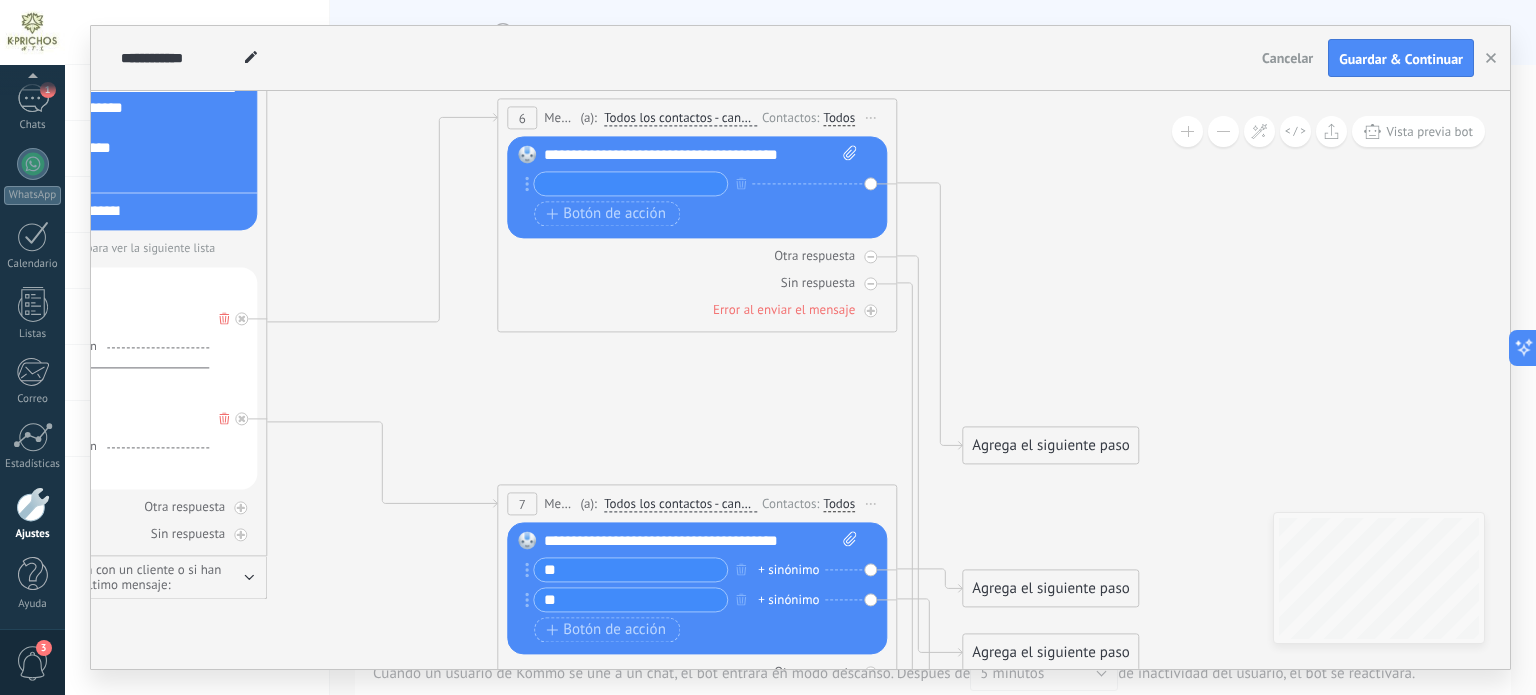 click 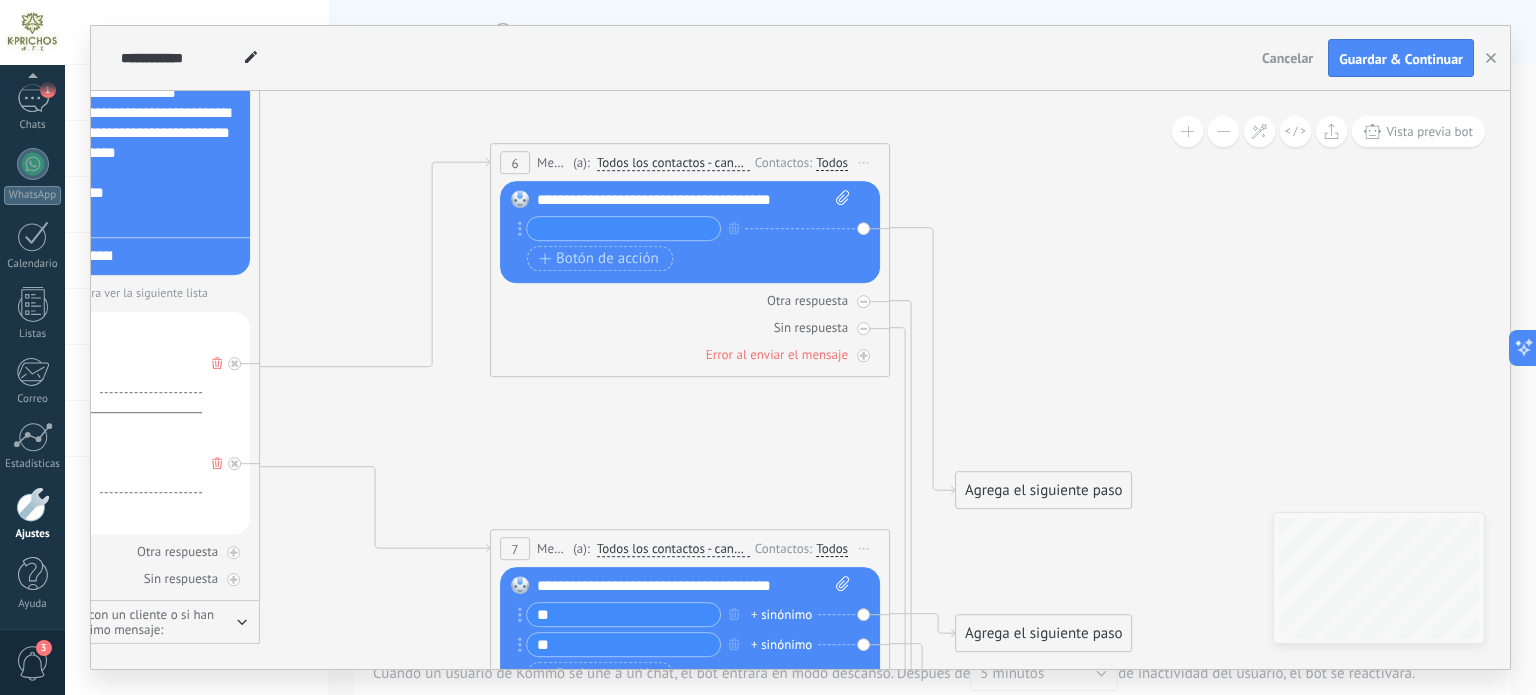 click at bounding box center [623, 228] 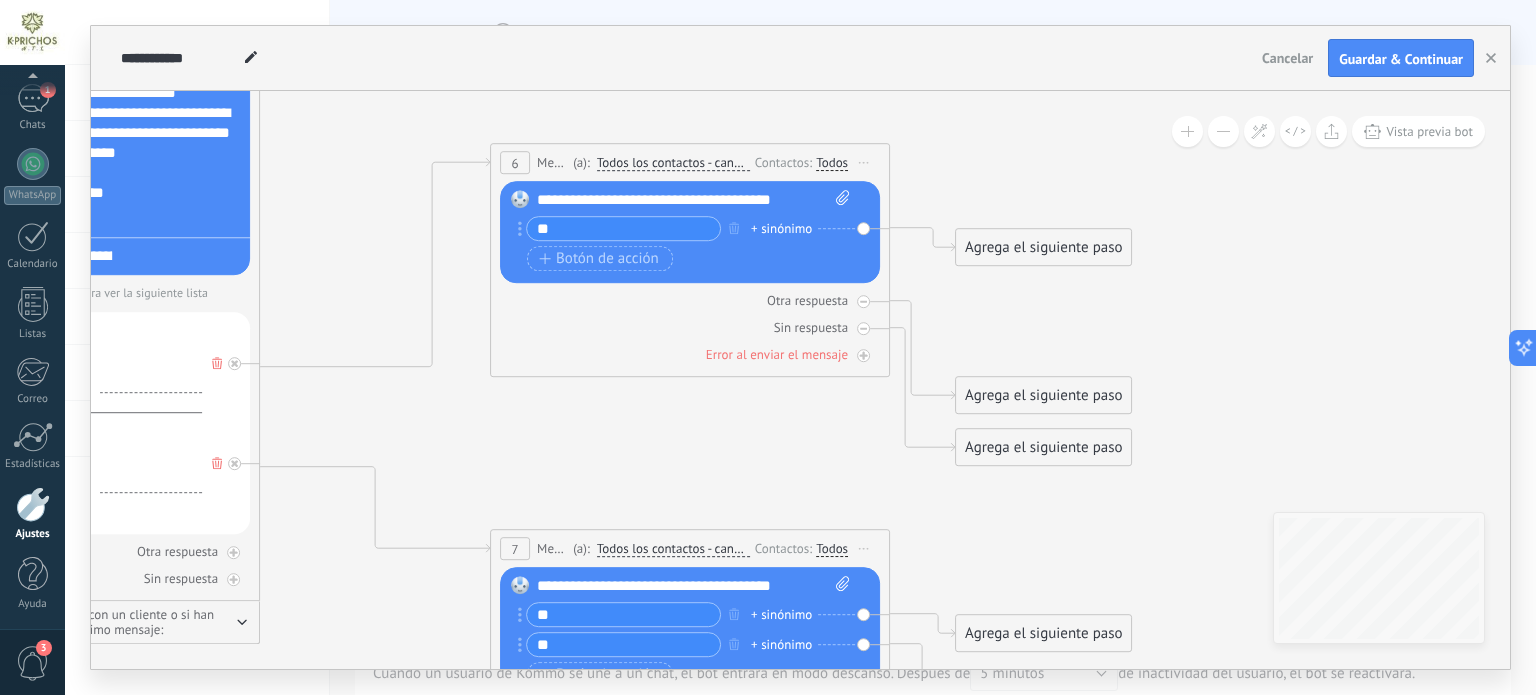 type on "**" 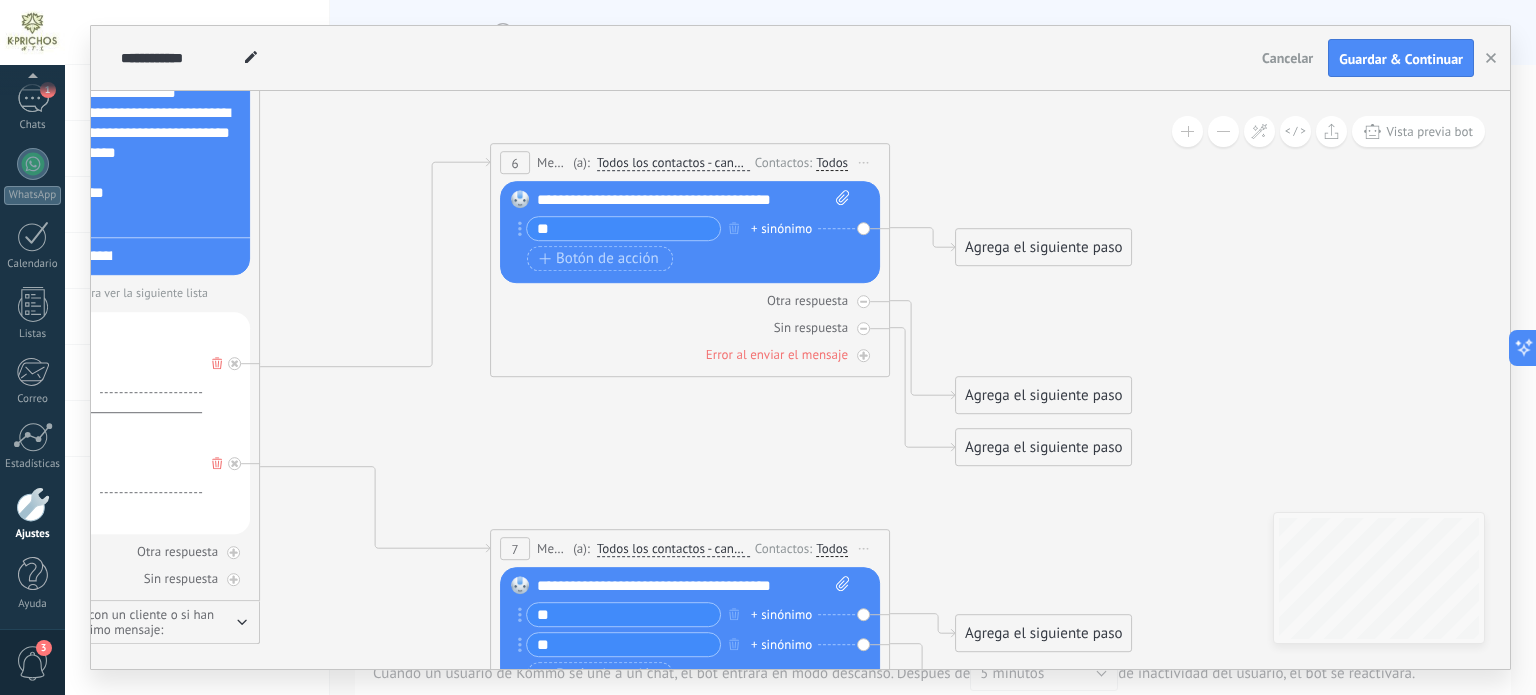 click on "Reemplazar
Quitar
Convertir a mensaje de voz
Arrastre la imagen aquí para adjuntarla.
Añadir imagen
Subir
Arrastrar y soltar
Archivo no encontrado
Escribe un mensaje o elige una  plantilla" at bounding box center [690, 232] 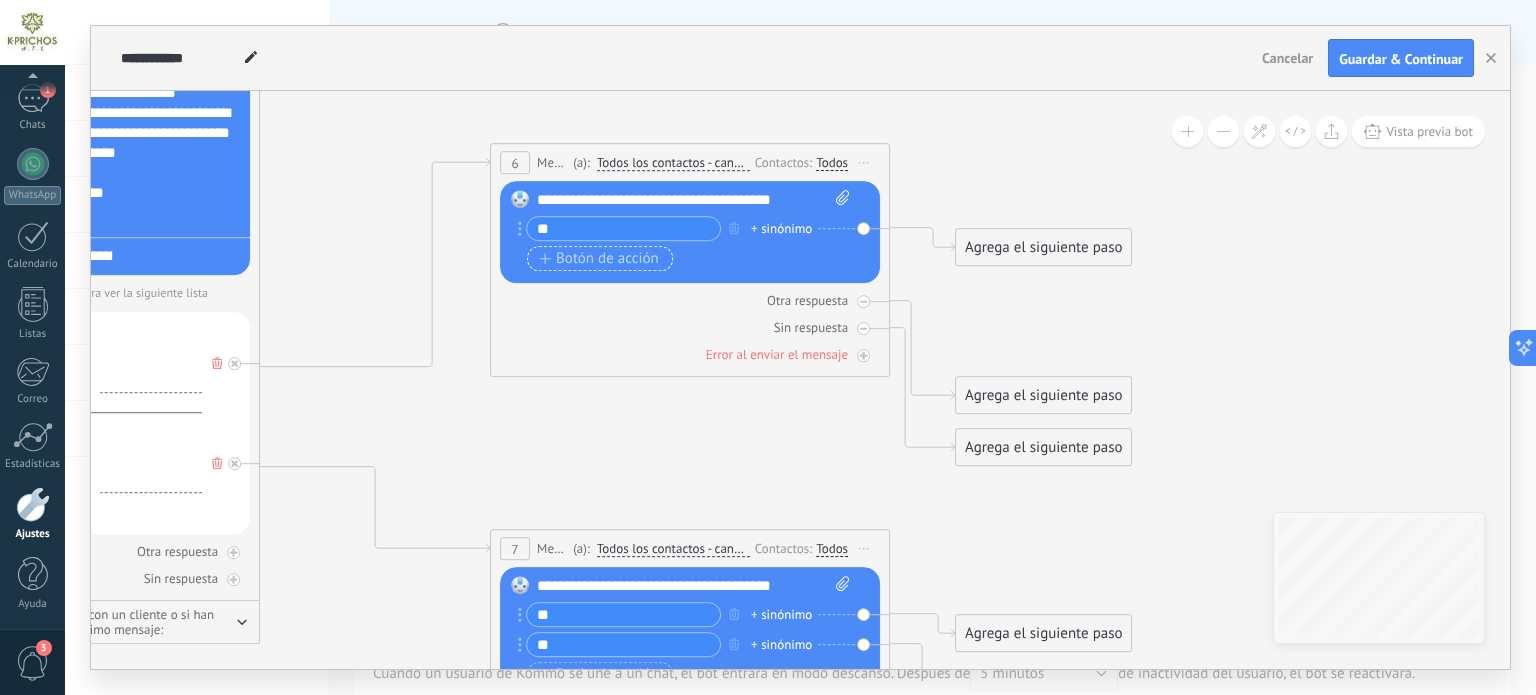 click on "Botón de acción" at bounding box center [599, 259] 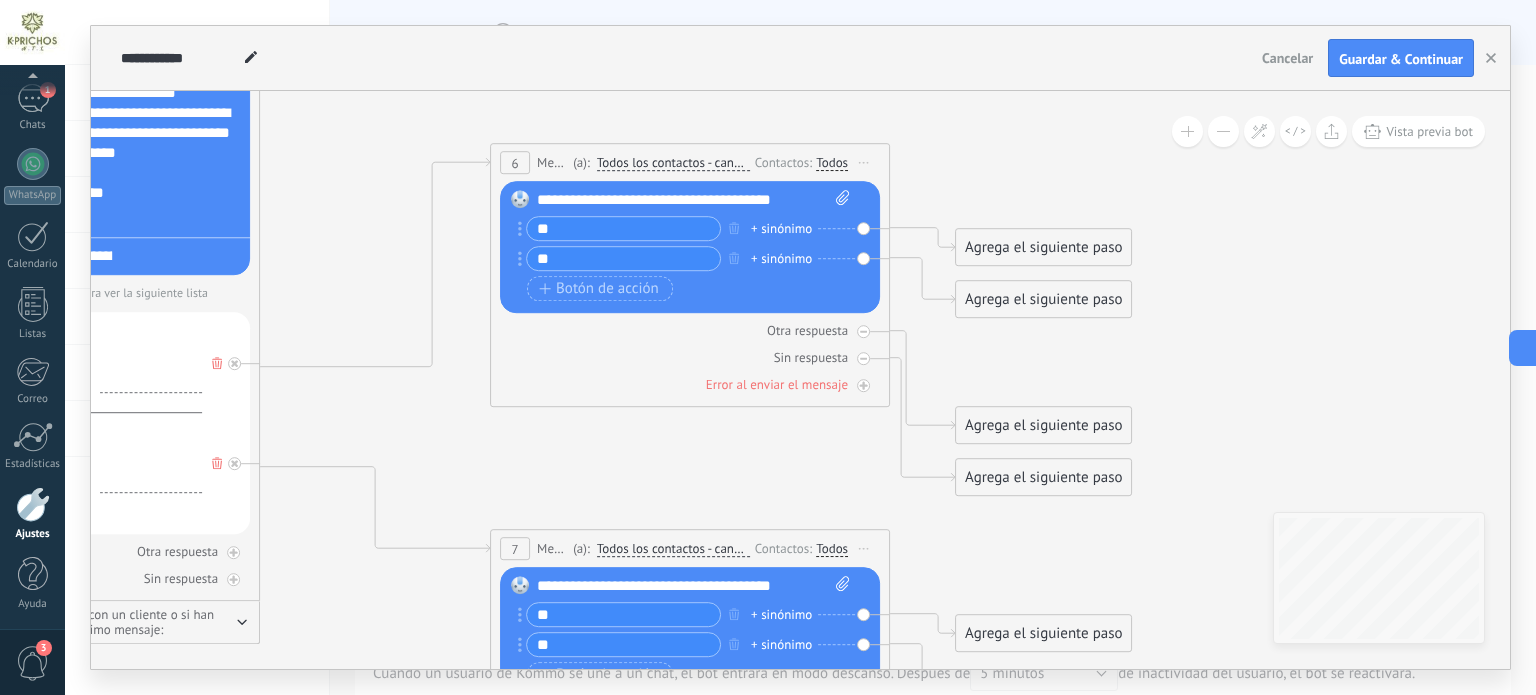 type on "**" 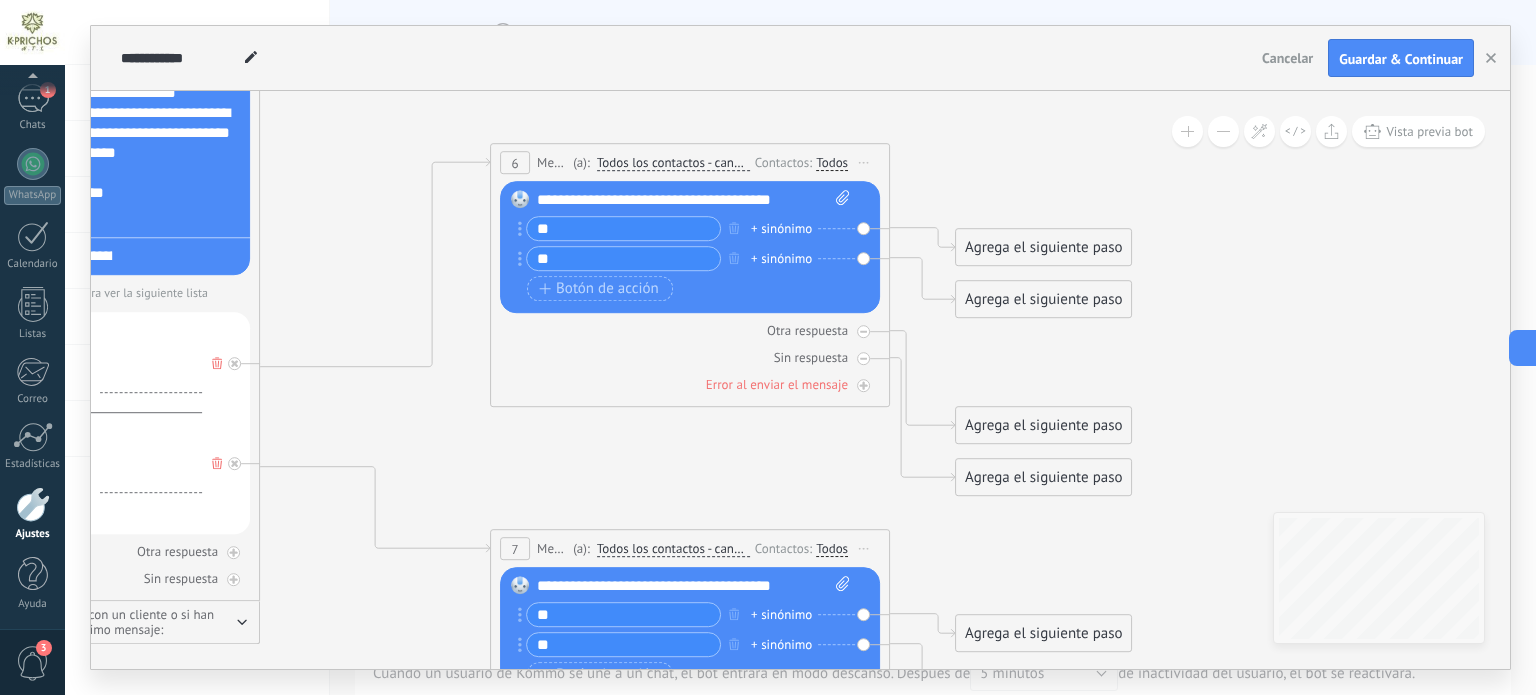 click 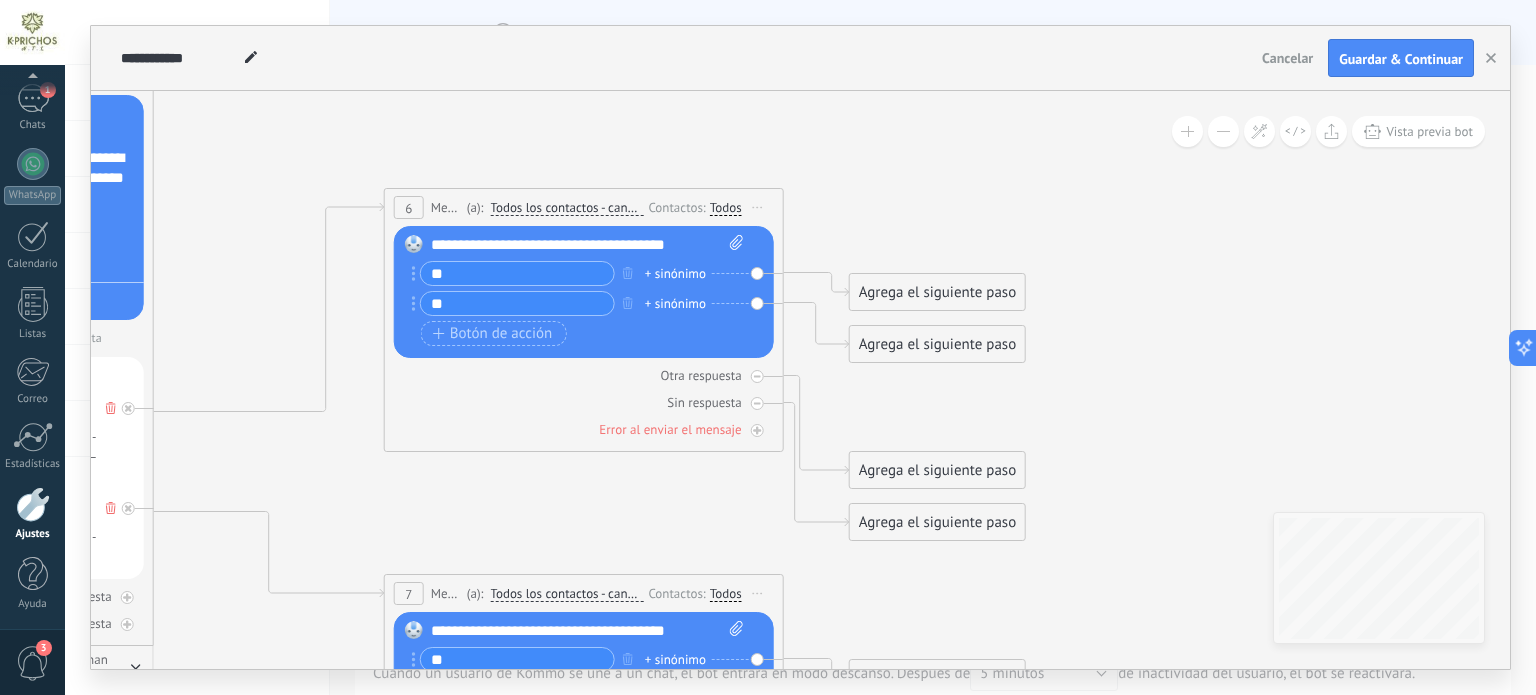 drag, startPoint x: 1052, startPoint y: 387, endPoint x: 983, endPoint y: 425, distance: 78.77182 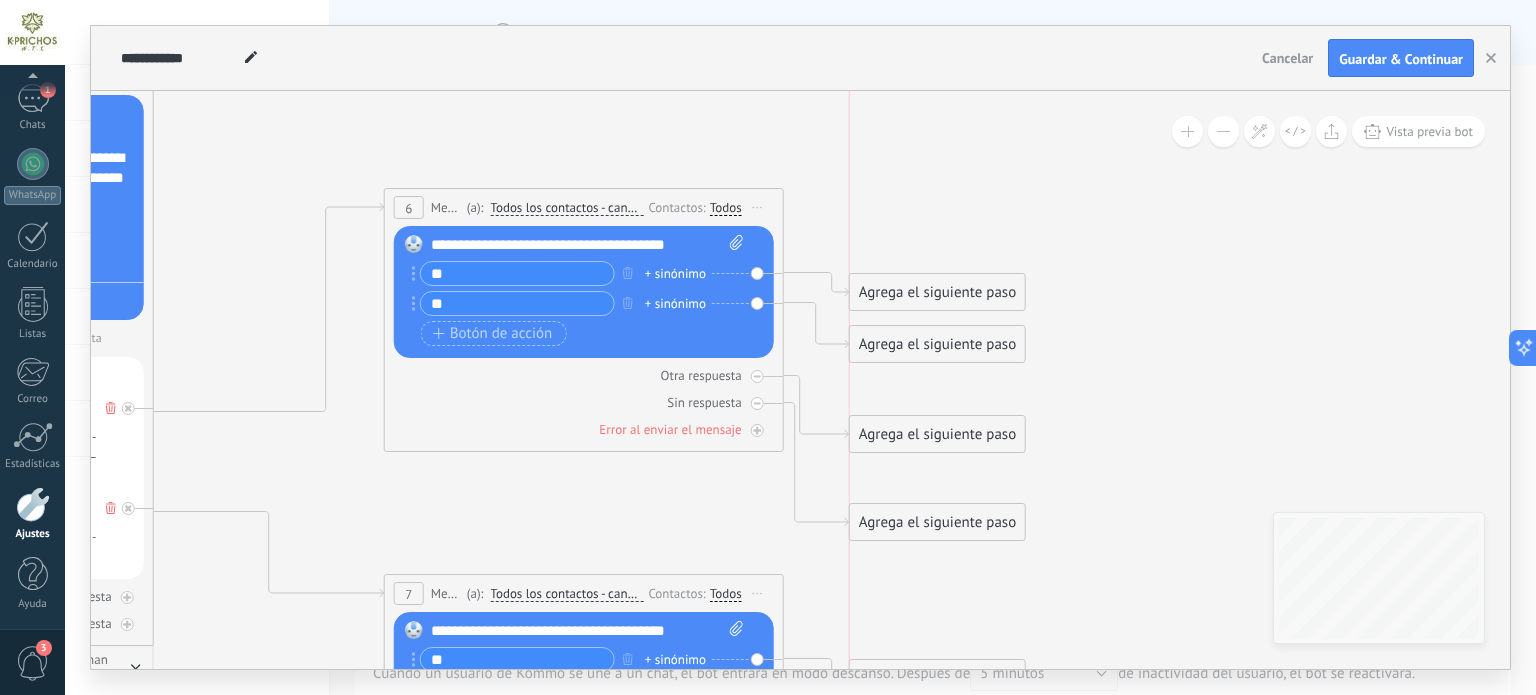 drag, startPoint x: 983, startPoint y: 462, endPoint x: 975, endPoint y: 435, distance: 28.160255 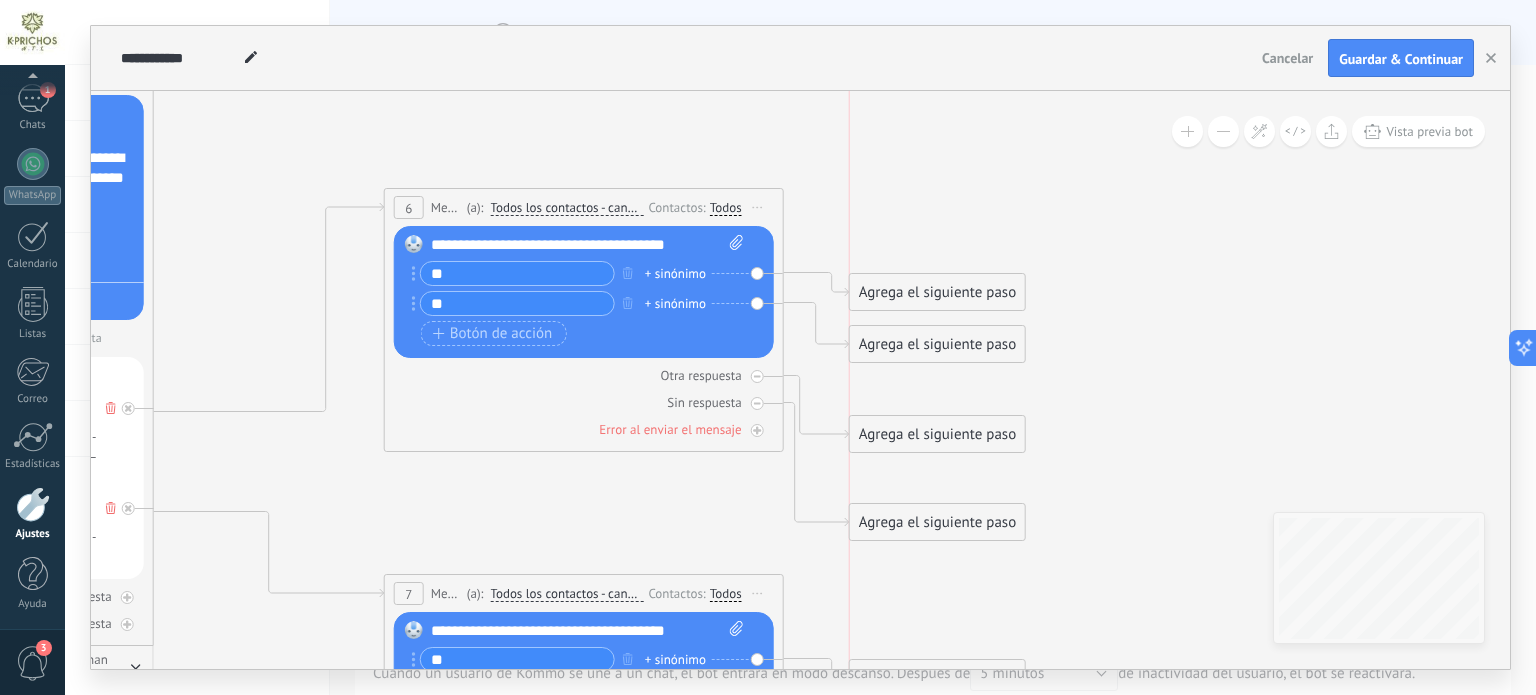 click on "Agrega el siguiente paso" at bounding box center (937, 434) 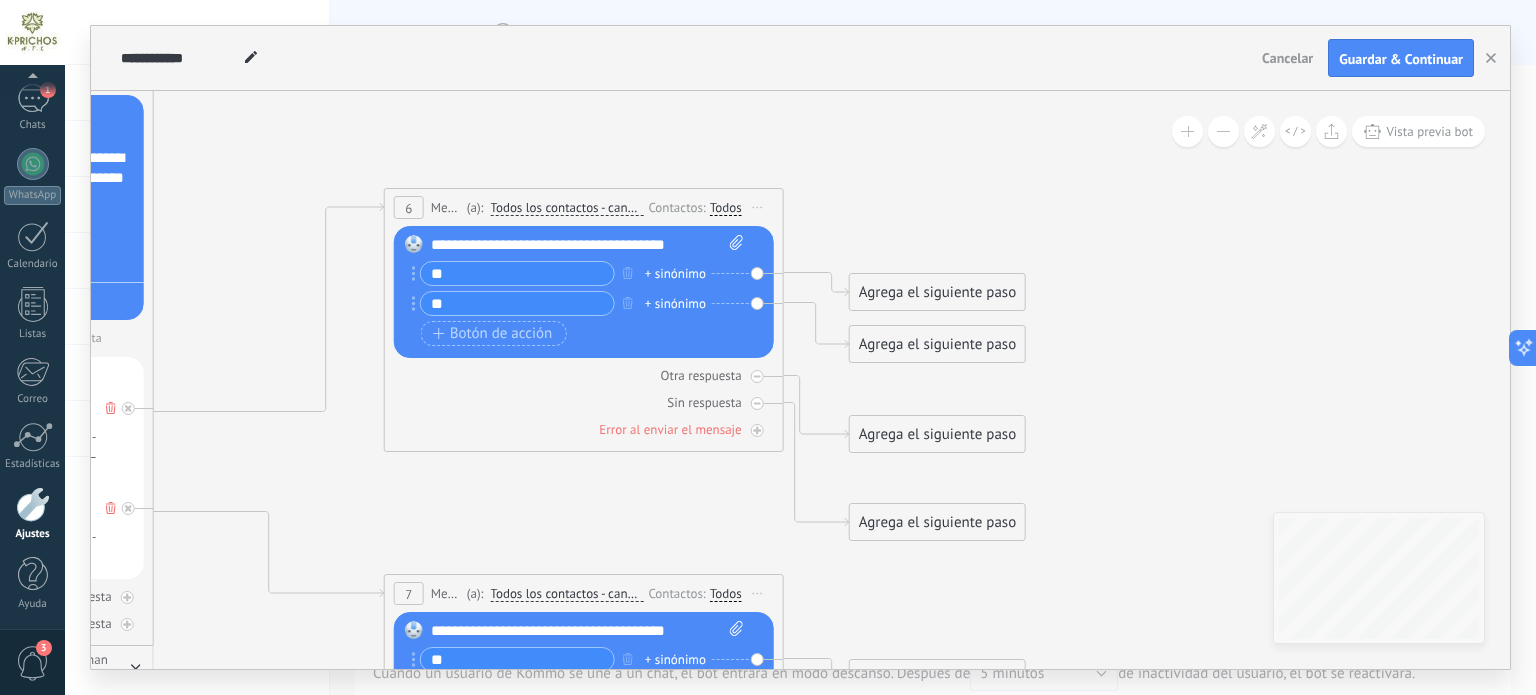 drag, startPoint x: 967, startPoint y: 504, endPoint x: 960, endPoint y: 481, distance: 24.04163 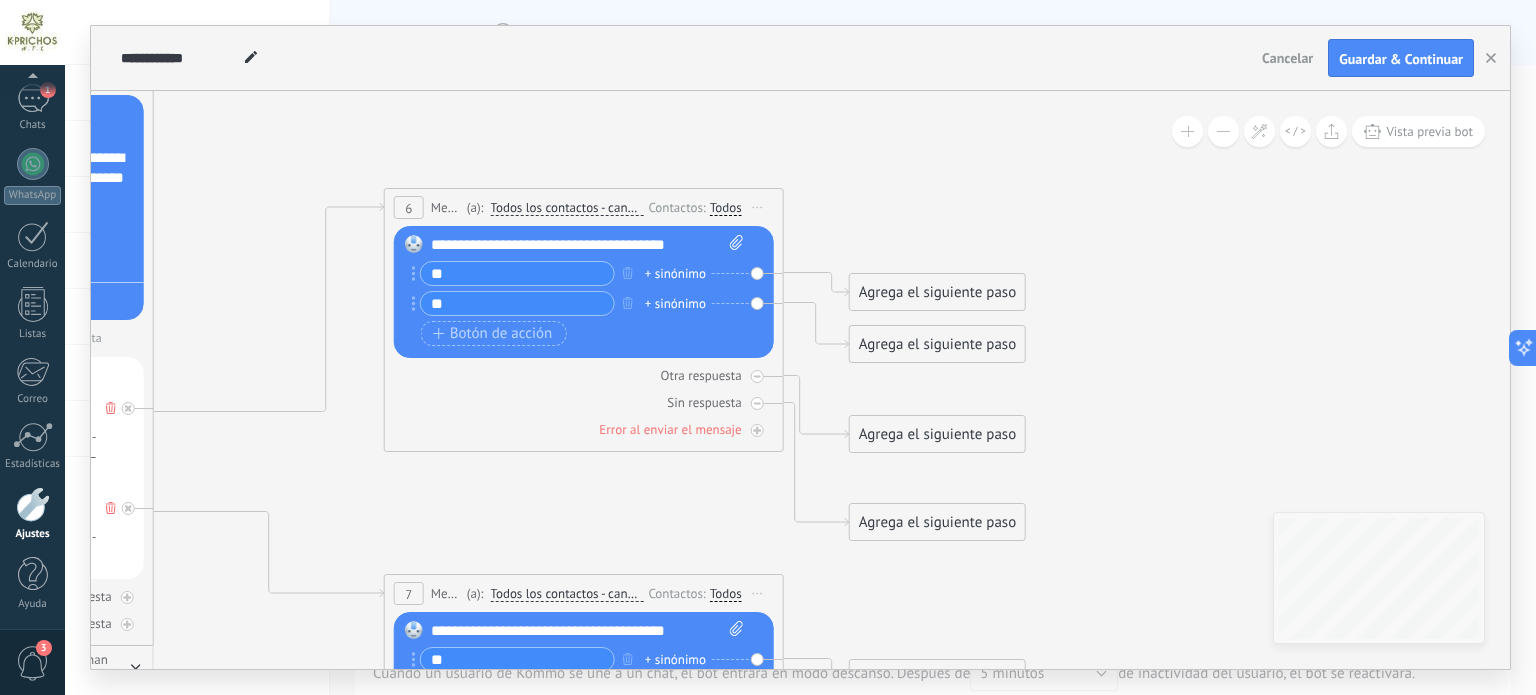 click on "**********" at bounding box center (-1539, -18) 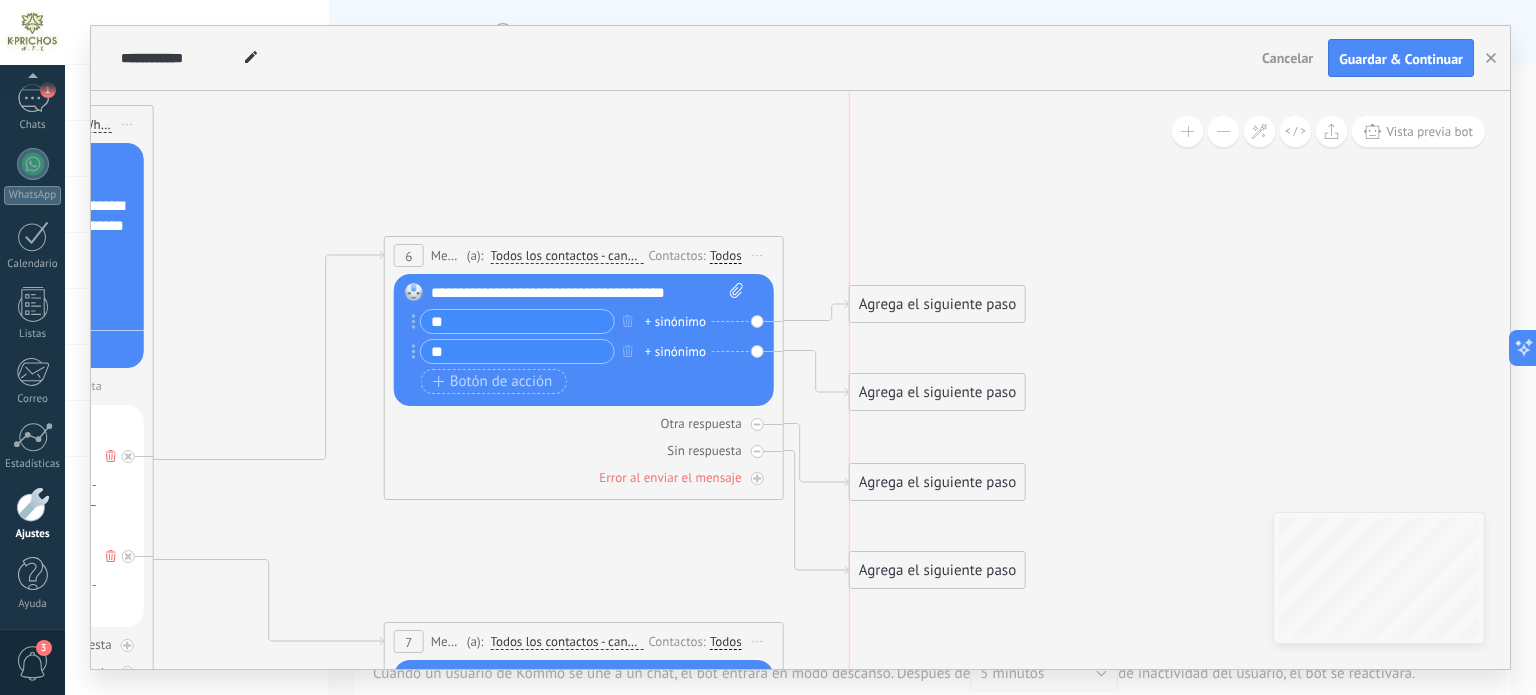 drag, startPoint x: 934, startPoint y: 331, endPoint x: 935, endPoint y: 379, distance: 48.010414 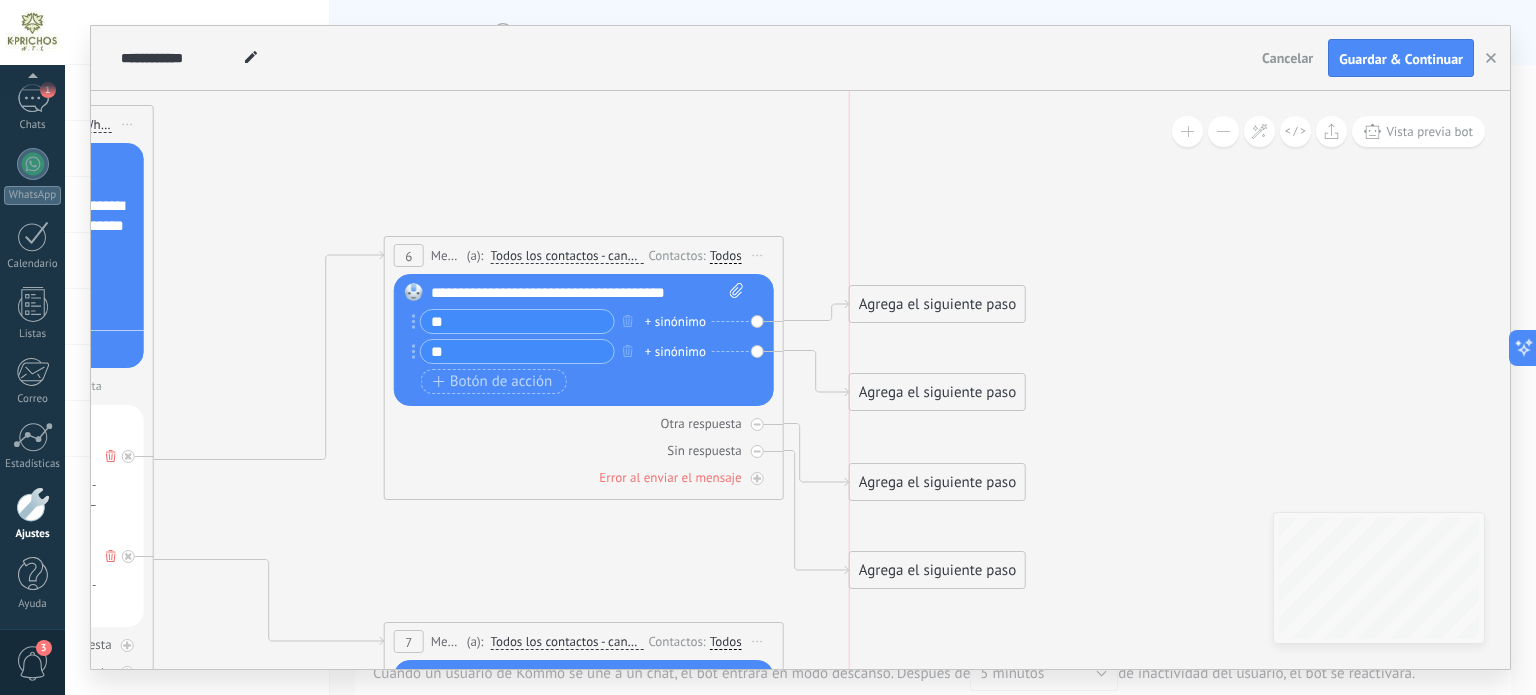 click on "Agrega el siguiente paso" at bounding box center (937, 304) 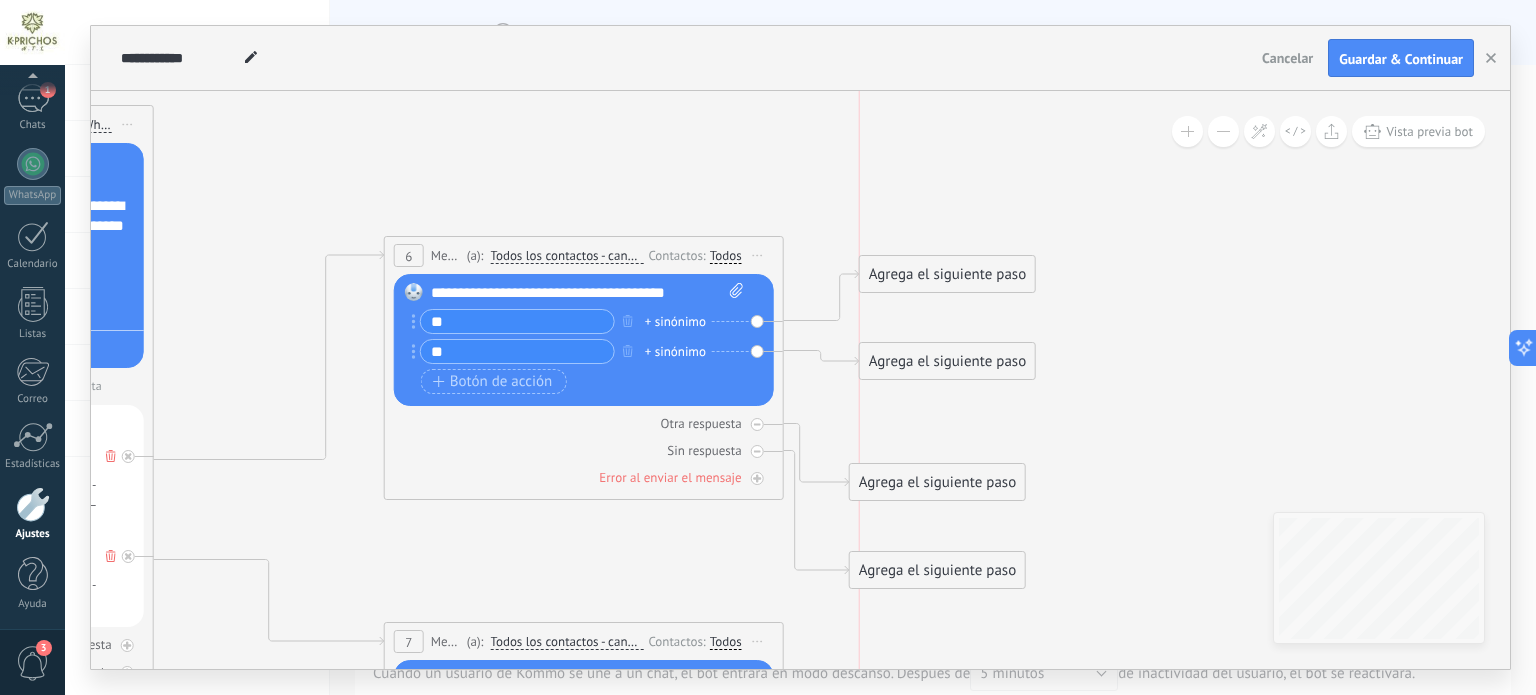 drag, startPoint x: 933, startPoint y: 388, endPoint x: 945, endPoint y: 358, distance: 32.31099 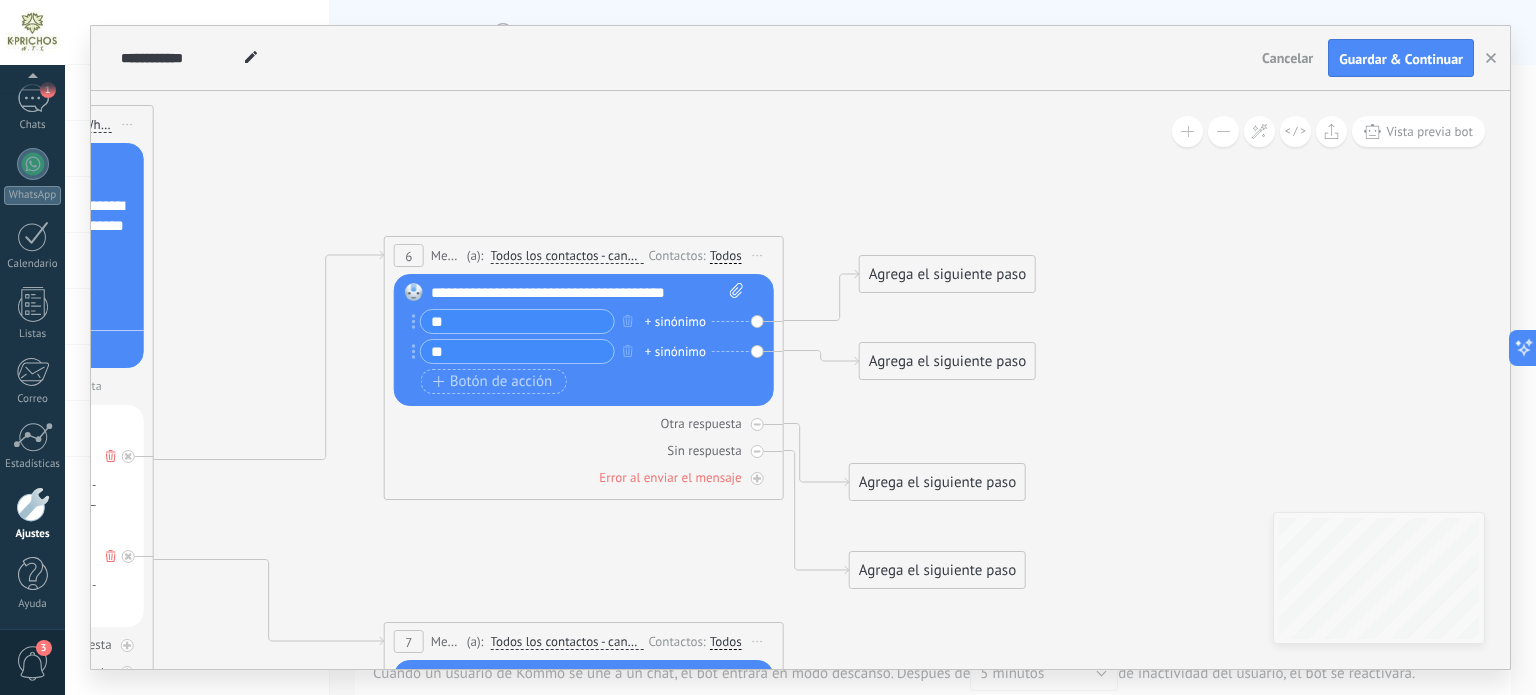 click on "Agrega el siguiente paso" at bounding box center [937, 482] 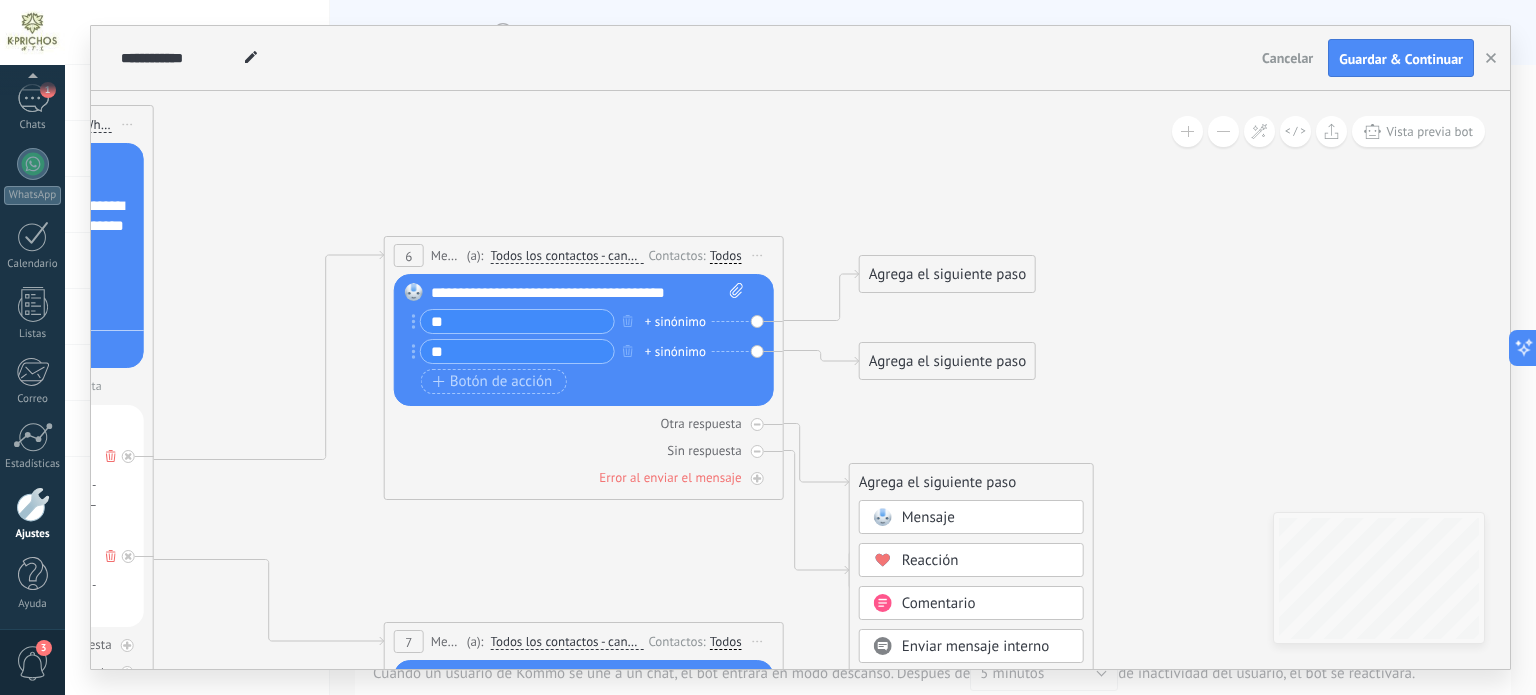 drag, startPoint x: 920, startPoint y: 467, endPoint x: 884, endPoint y: 434, distance: 48.83646 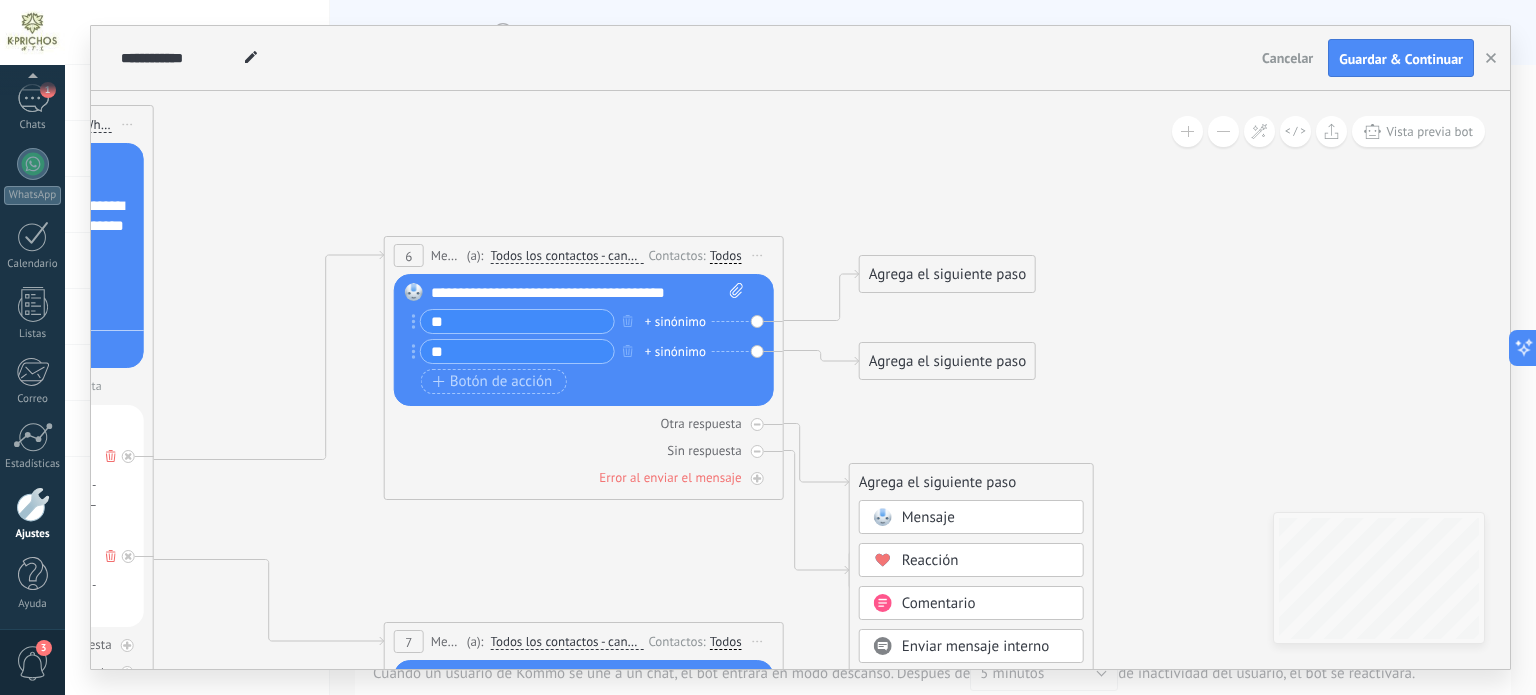 click 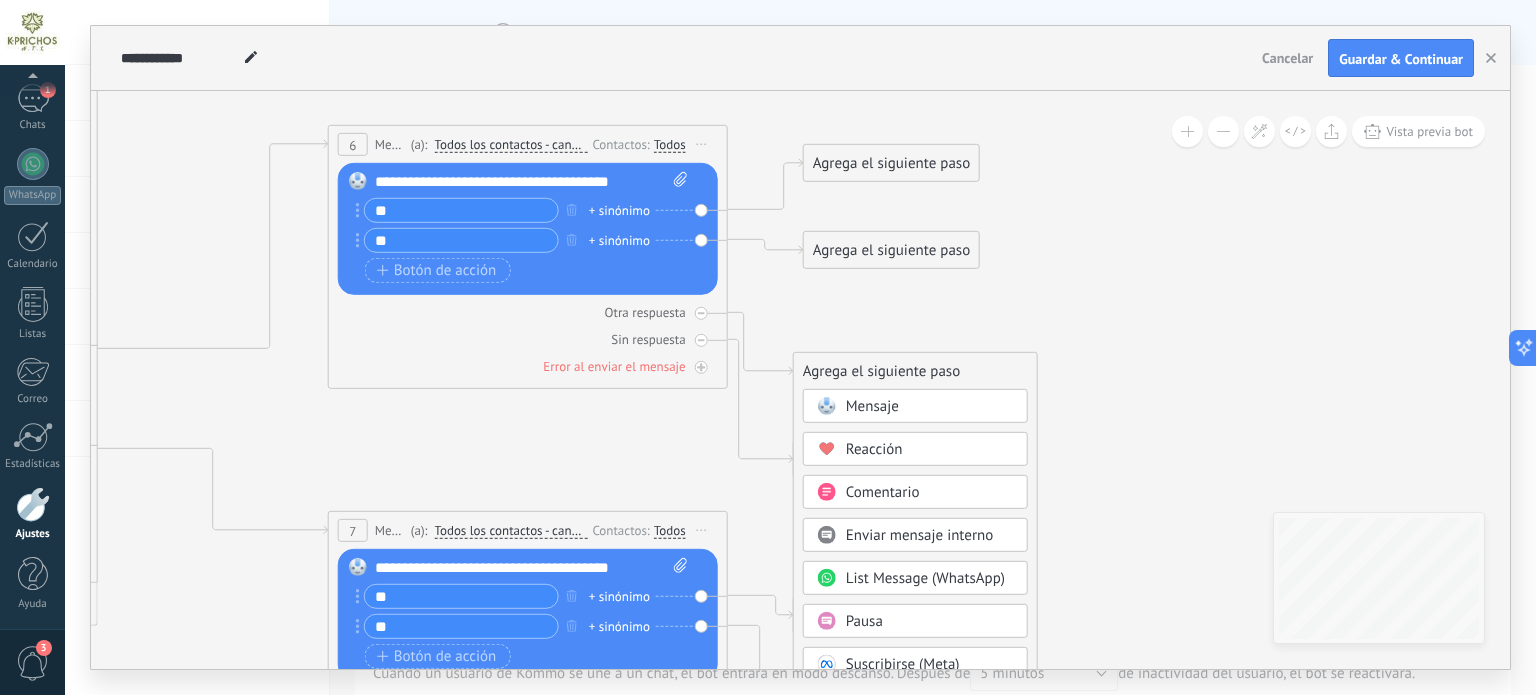 drag, startPoint x: 932, startPoint y: 423, endPoint x: 875, endPoint y: 310, distance: 126.56224 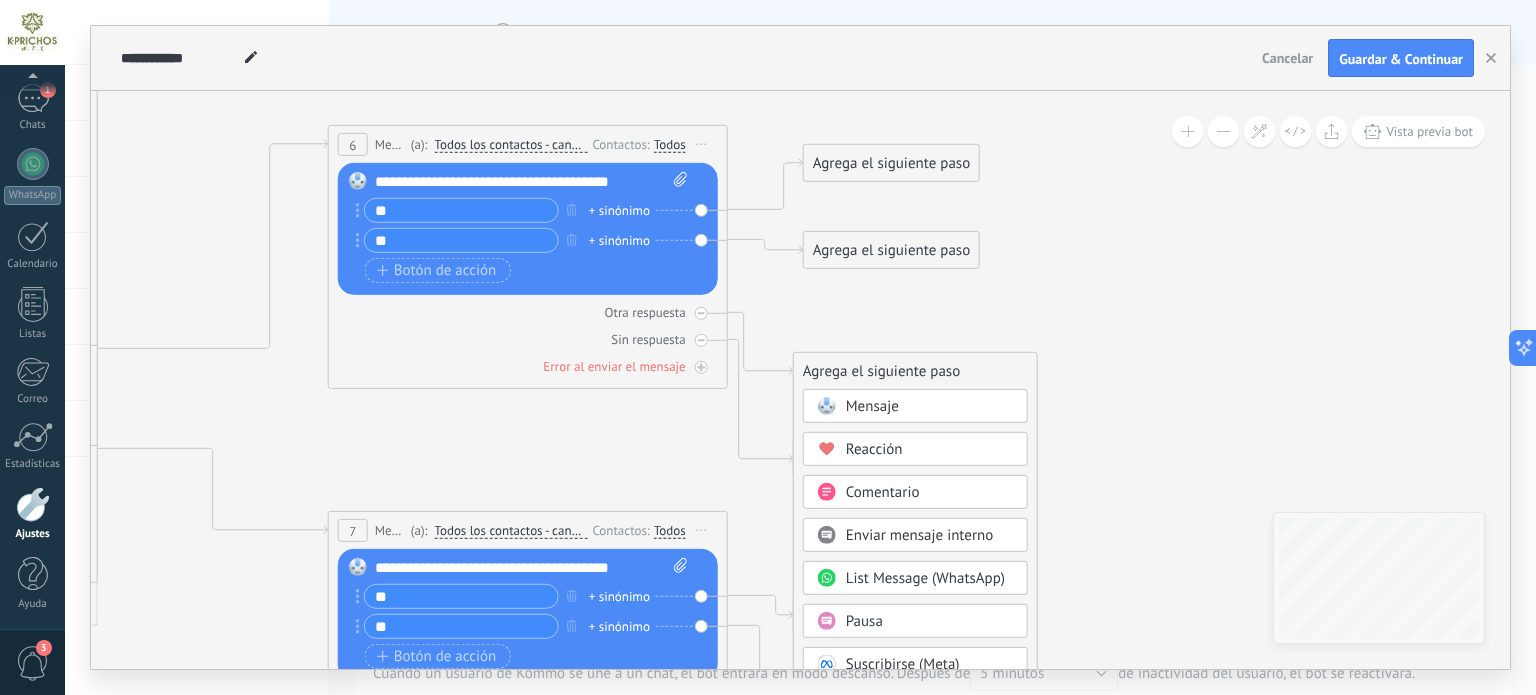 click 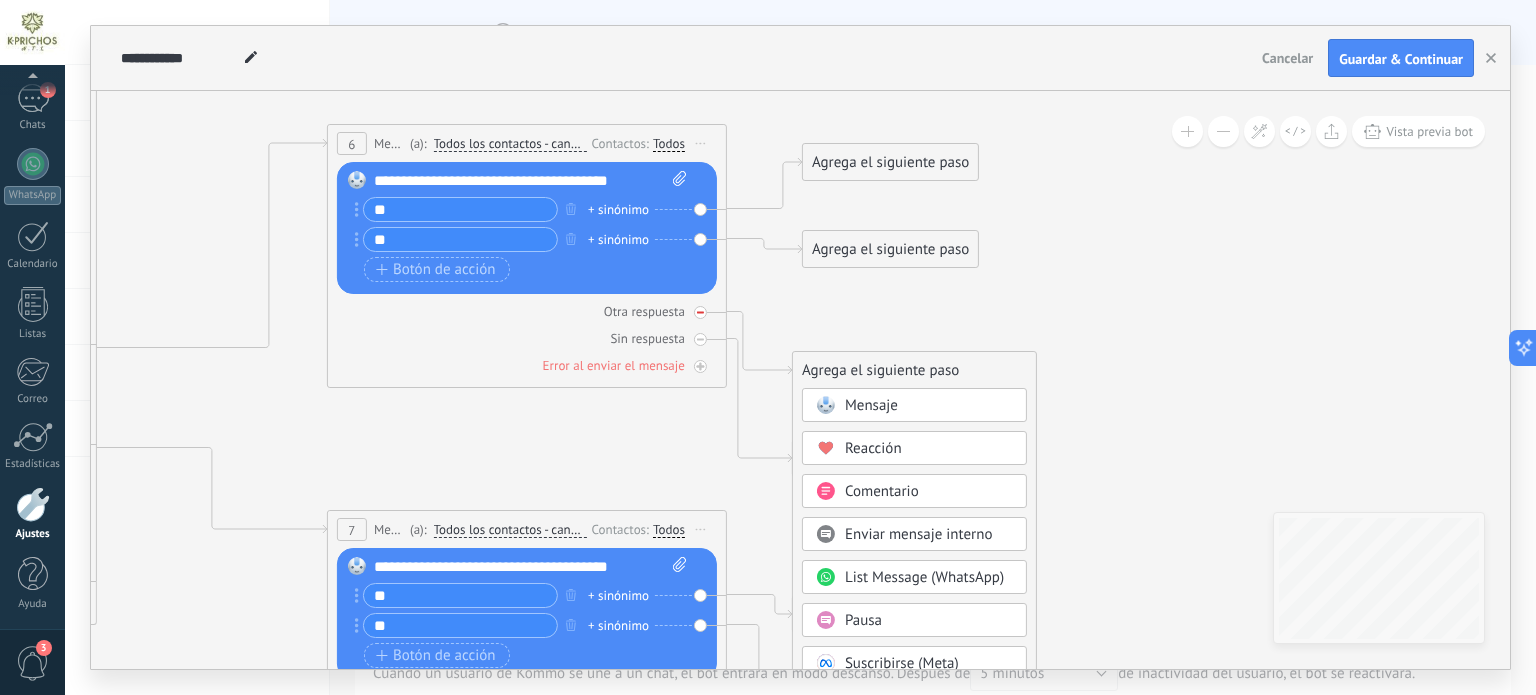 click at bounding box center (700, 312) 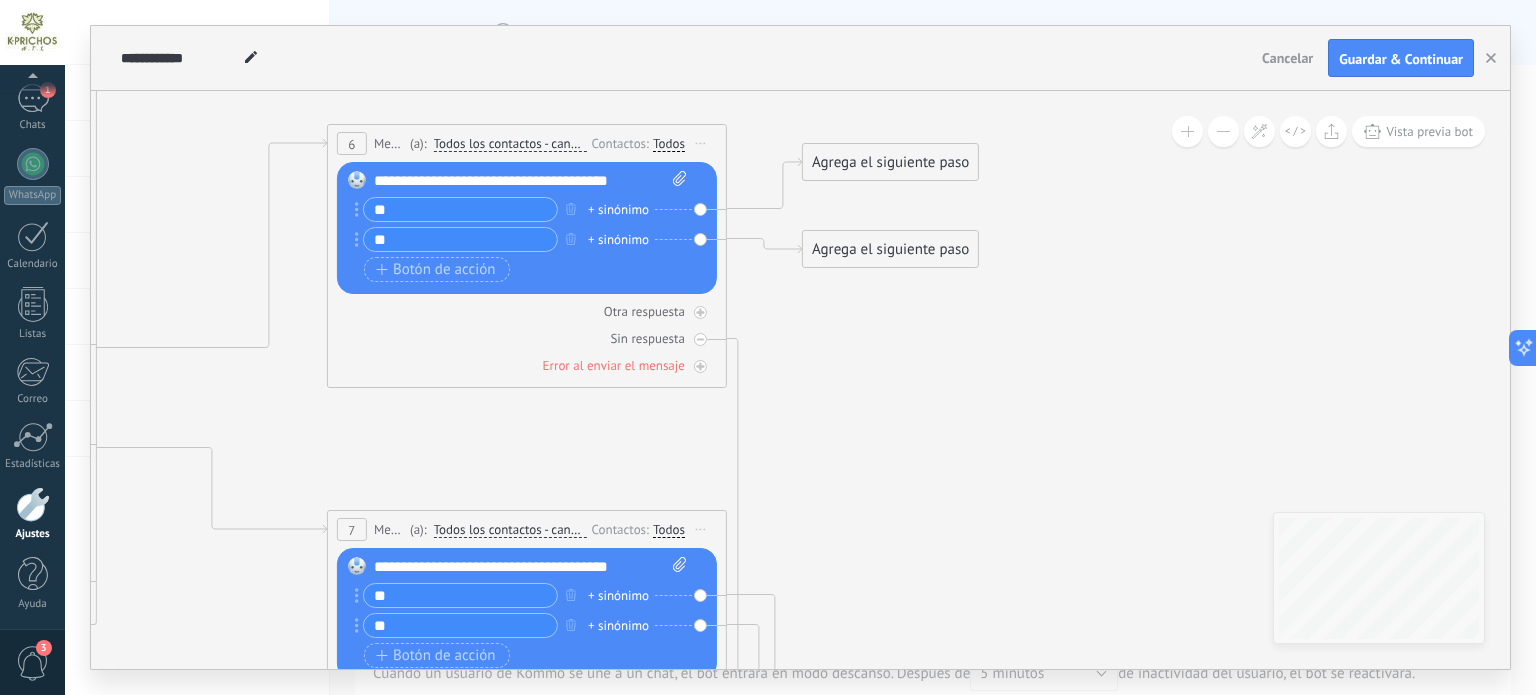 drag, startPoint x: 700, startPoint y: 335, endPoint x: 745, endPoint y: 354, distance: 48.8467 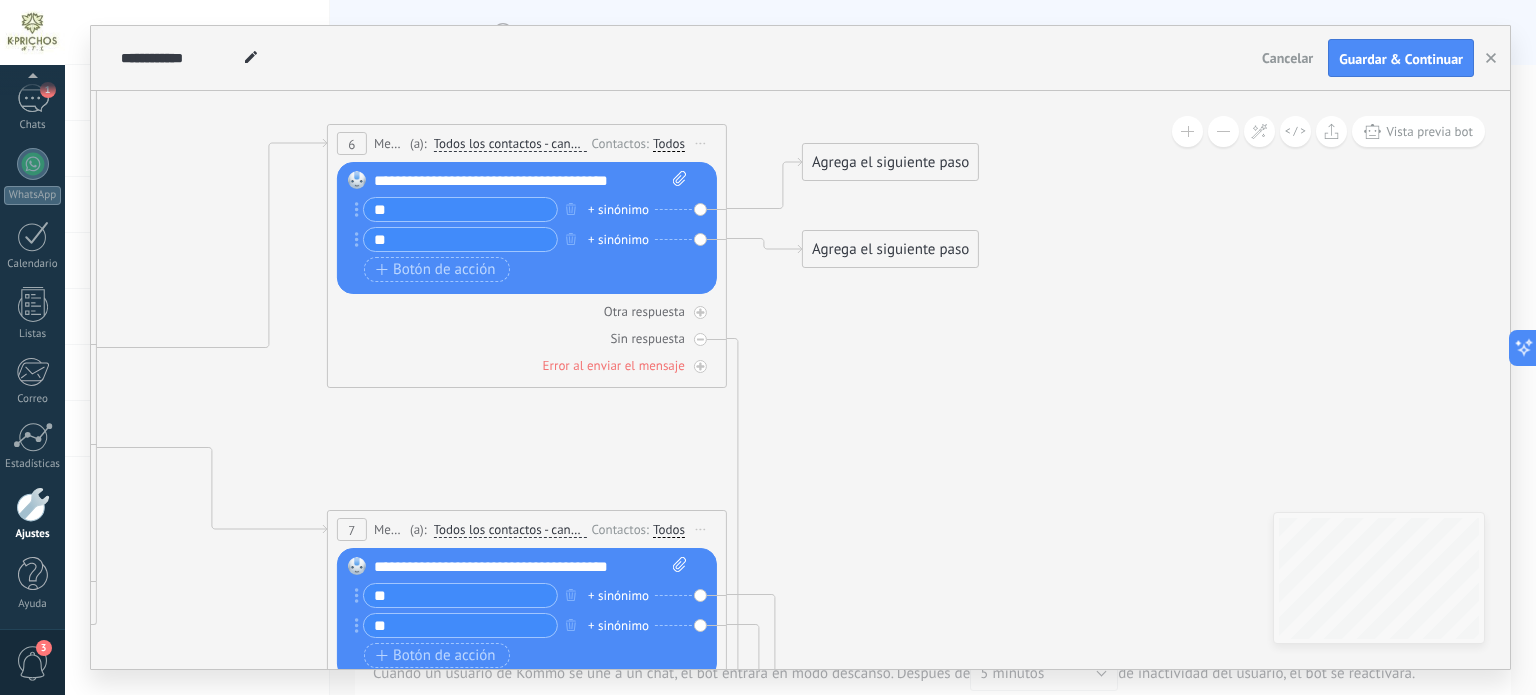 click 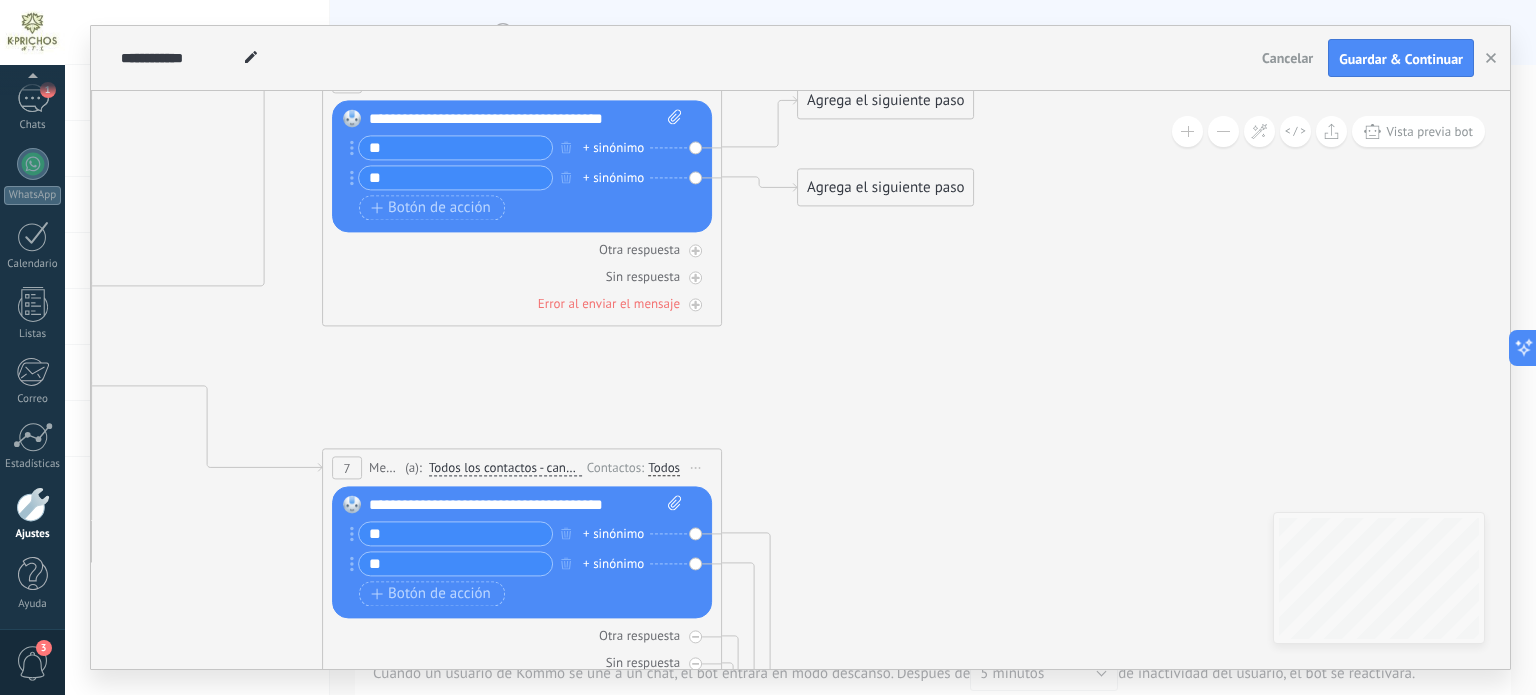 drag, startPoint x: 809, startPoint y: 319, endPoint x: 797, endPoint y: 263, distance: 57.271286 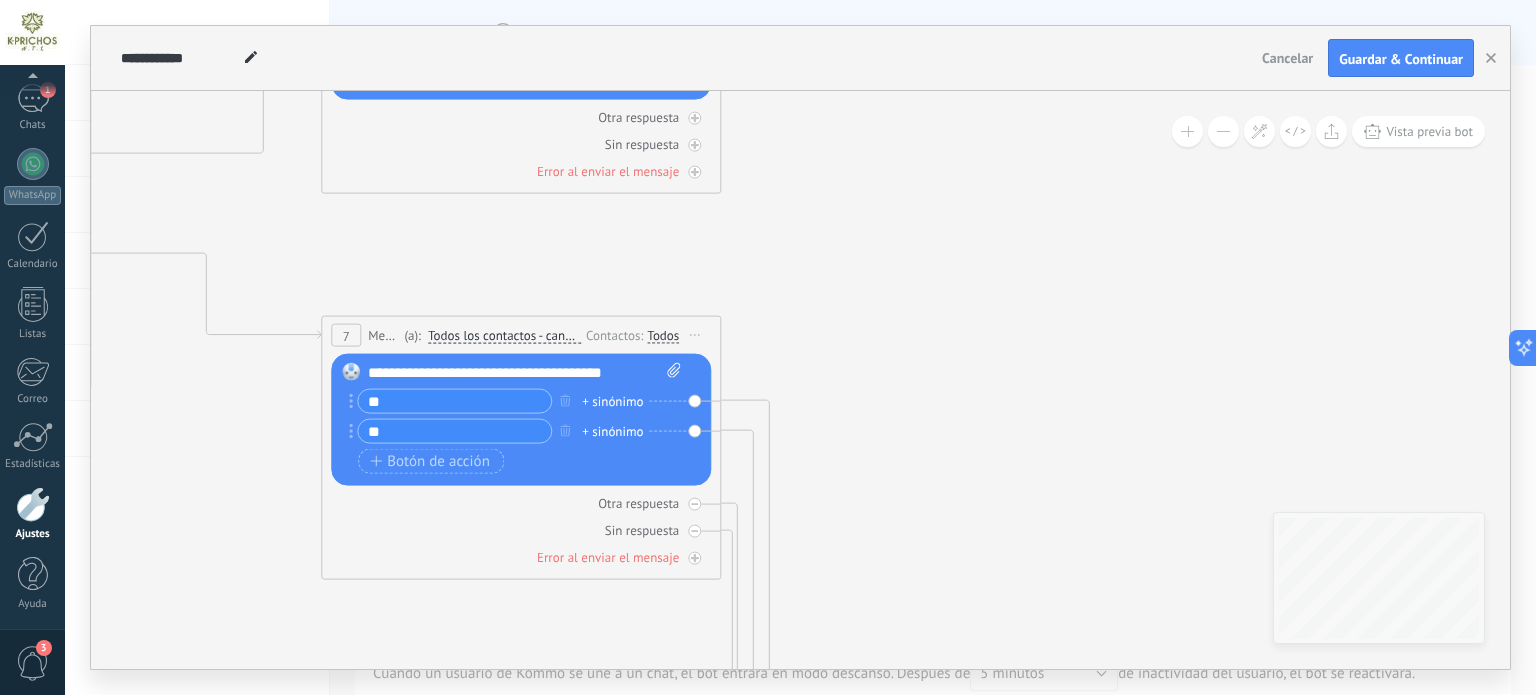 drag, startPoint x: 806, startPoint y: 352, endPoint x: 817, endPoint y: 285, distance: 67.89698 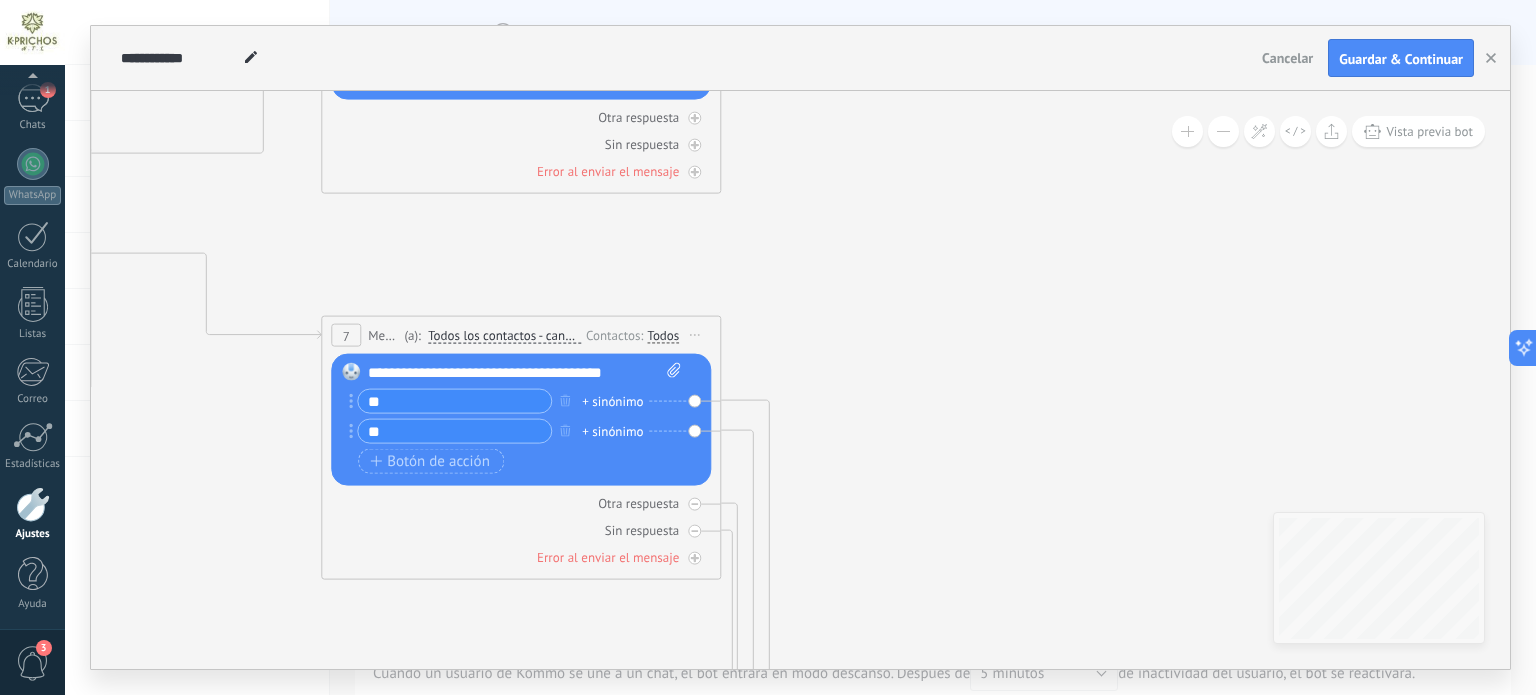 click 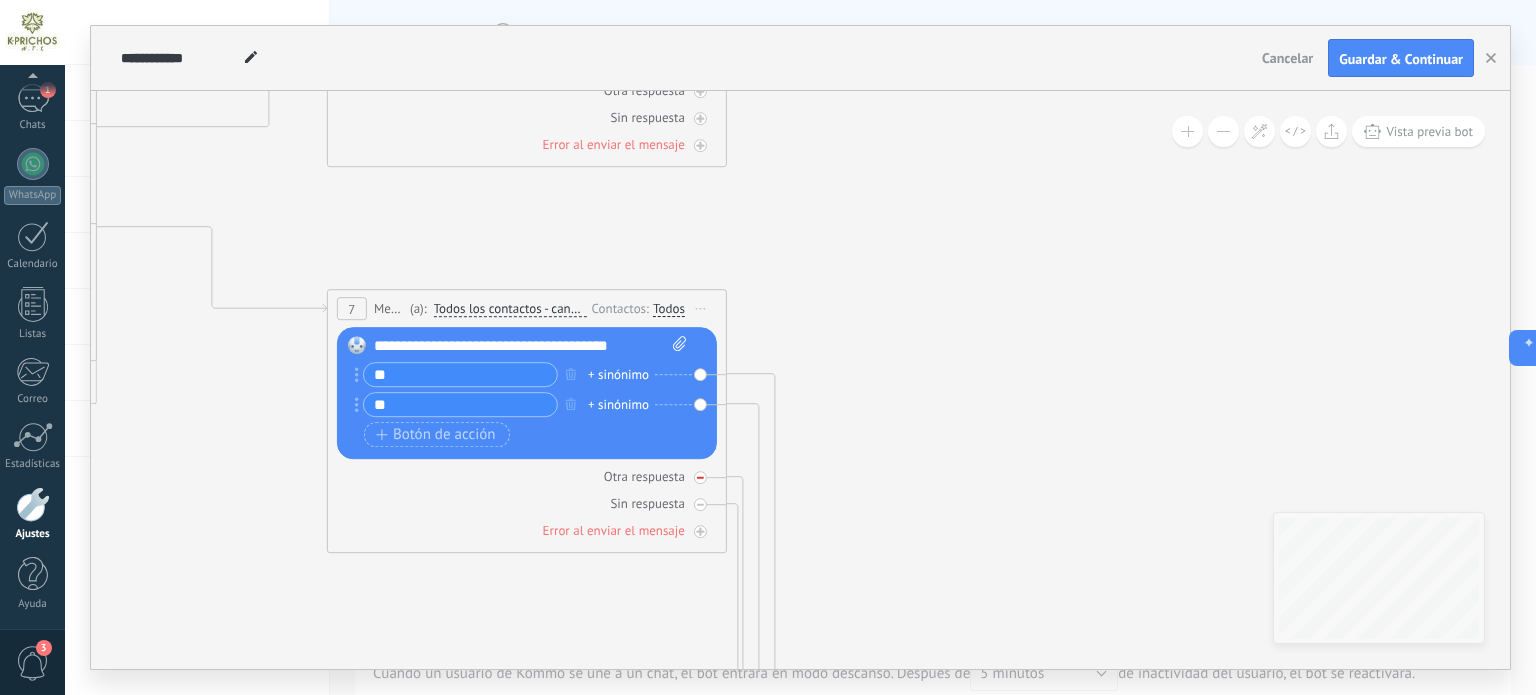 click on "Otra respuesta" at bounding box center [527, 476] 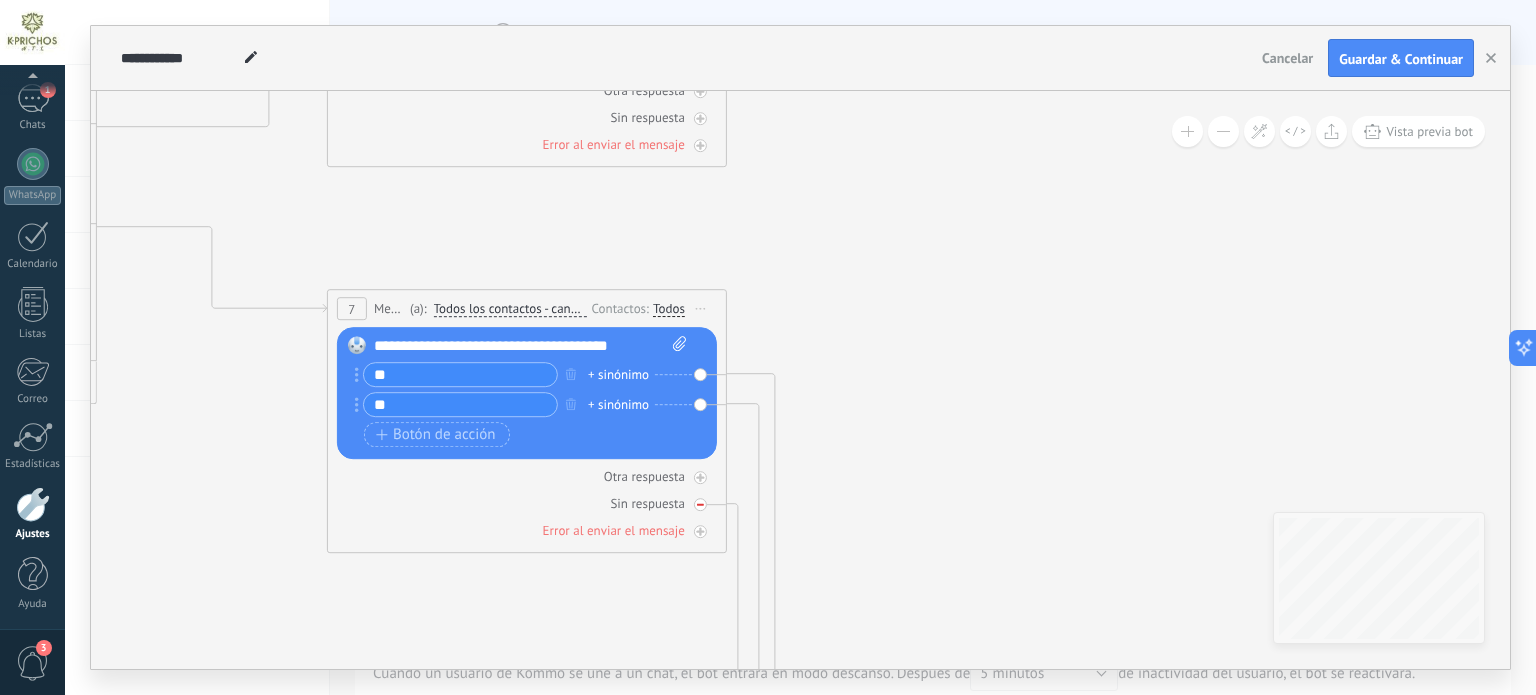 click on "Sin respuesta" at bounding box center (527, 503) 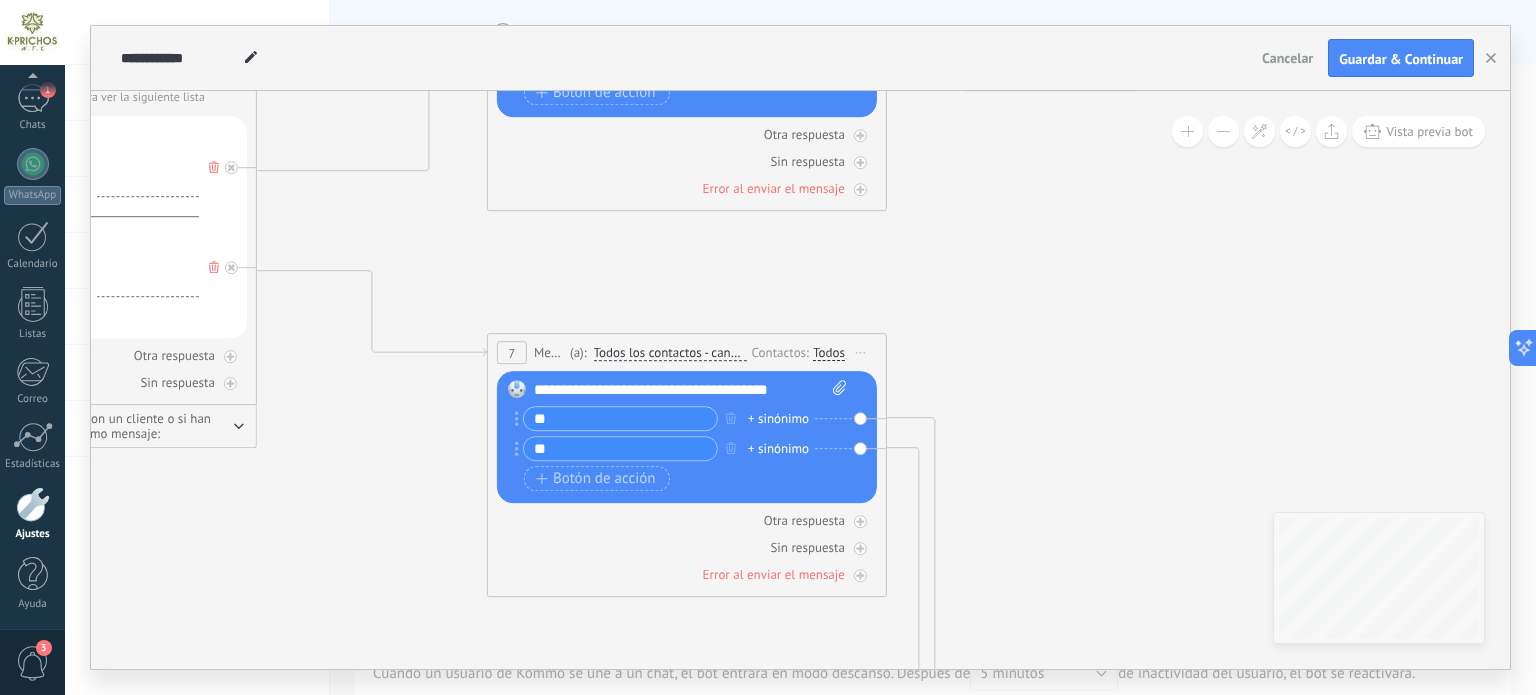 drag, startPoint x: 919, startPoint y: 362, endPoint x: 1186, endPoint y: 409, distance: 271.10513 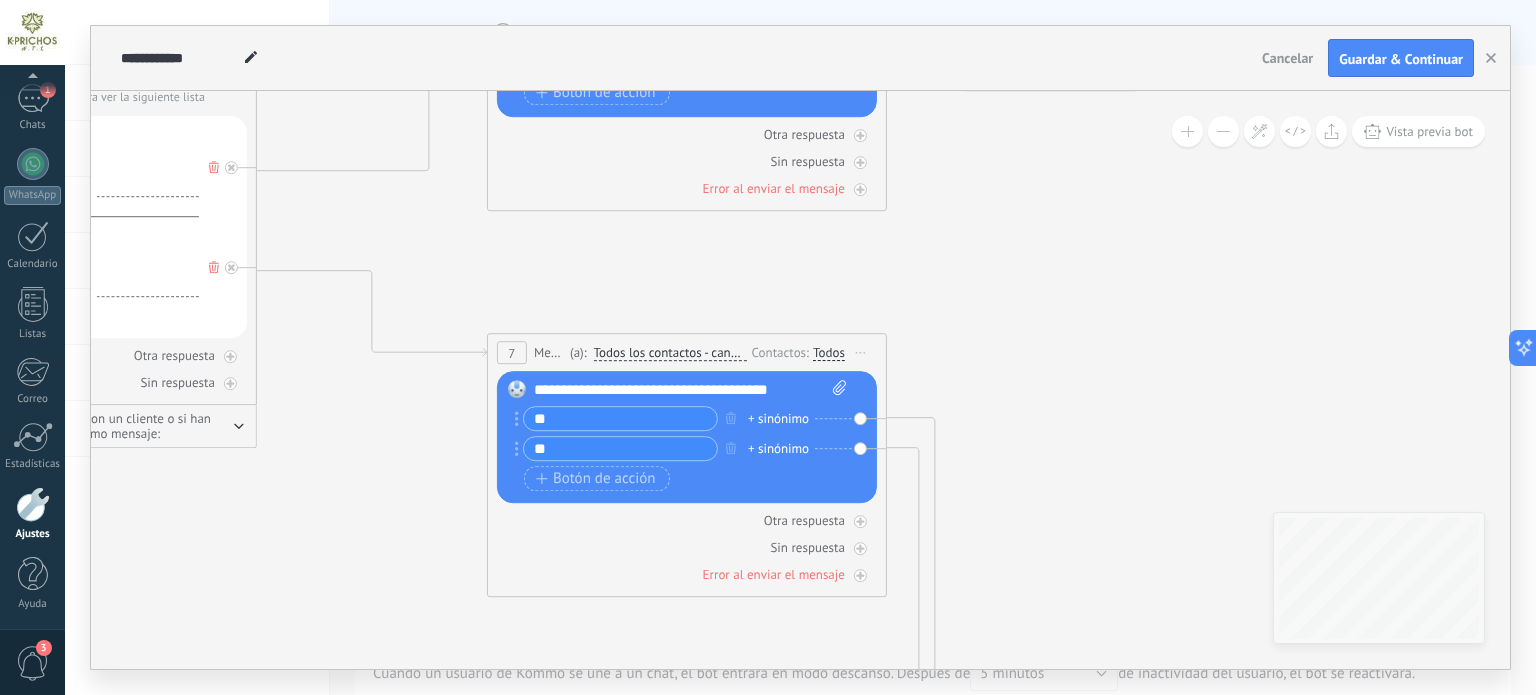 click 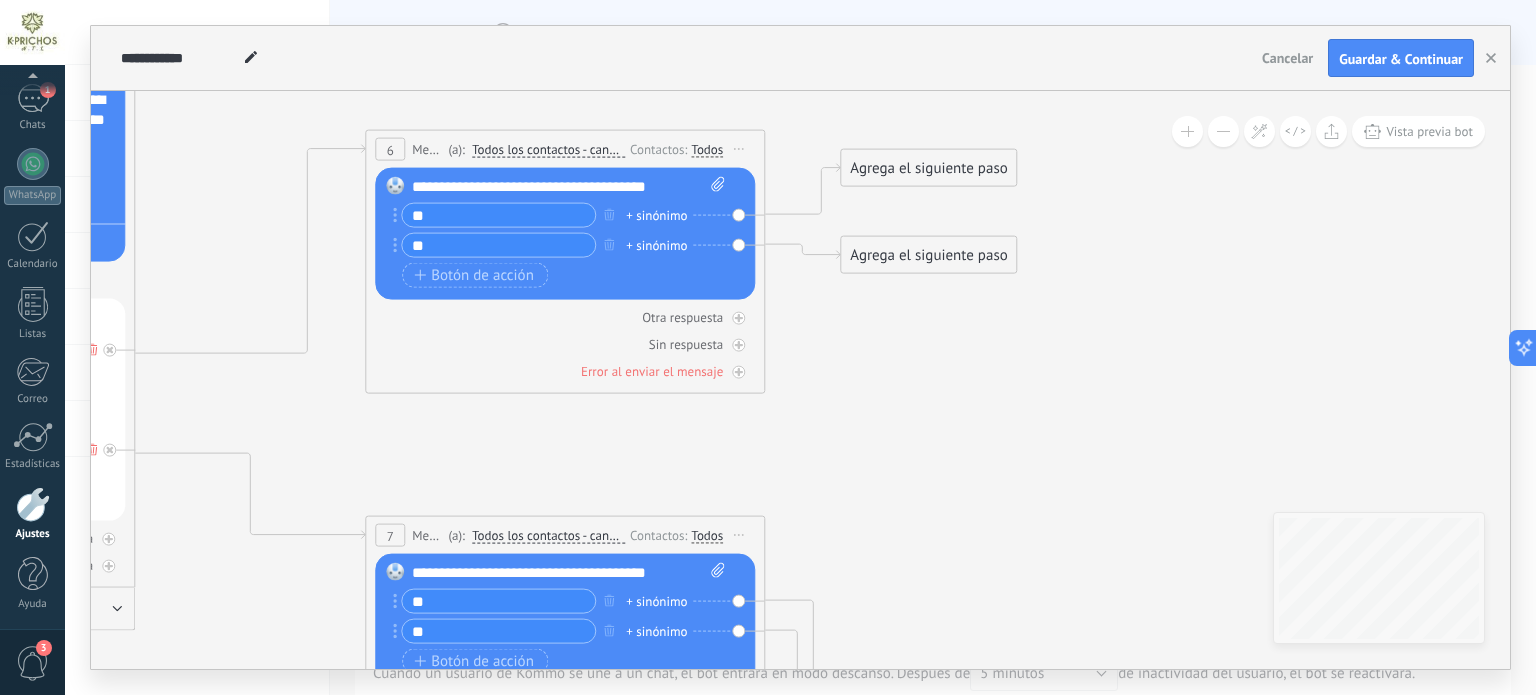 drag, startPoint x: 1017, startPoint y: 352, endPoint x: 909, endPoint y: 345, distance: 108.226616 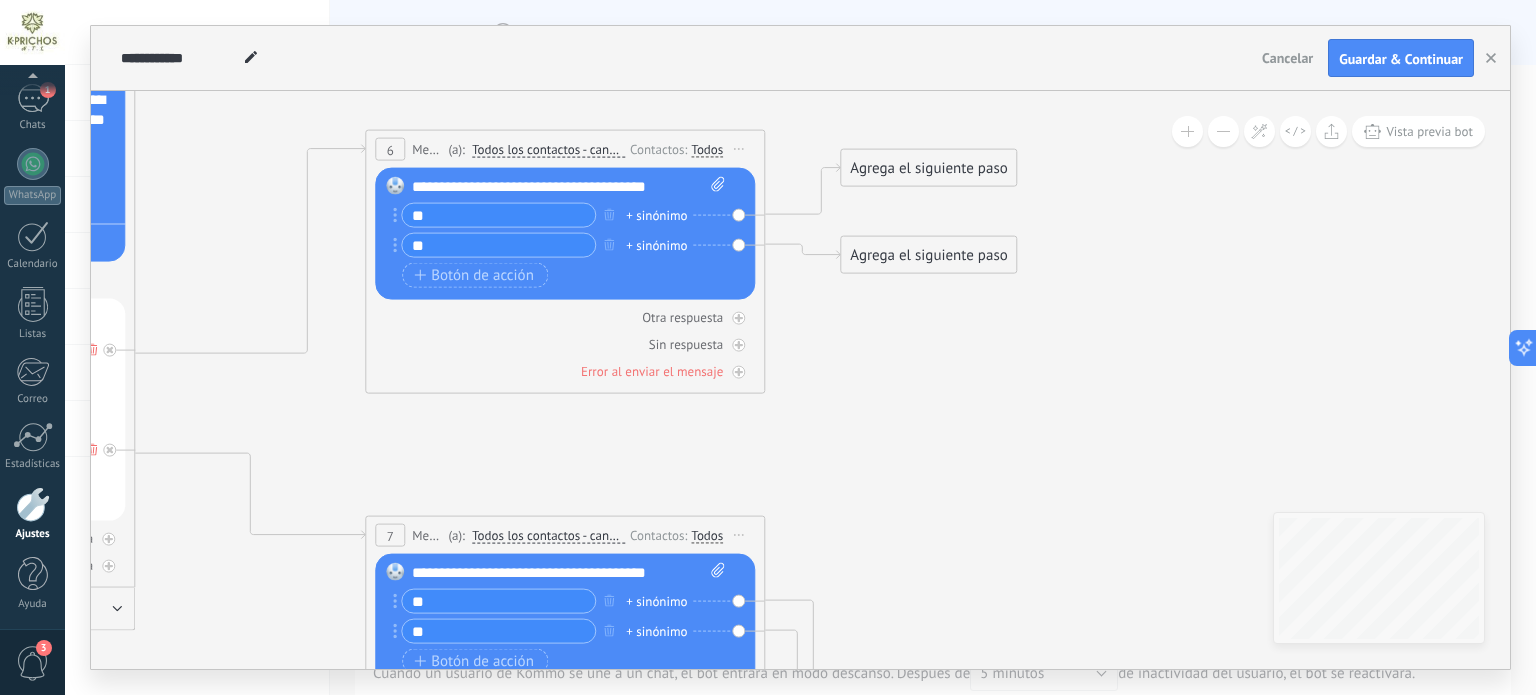 click 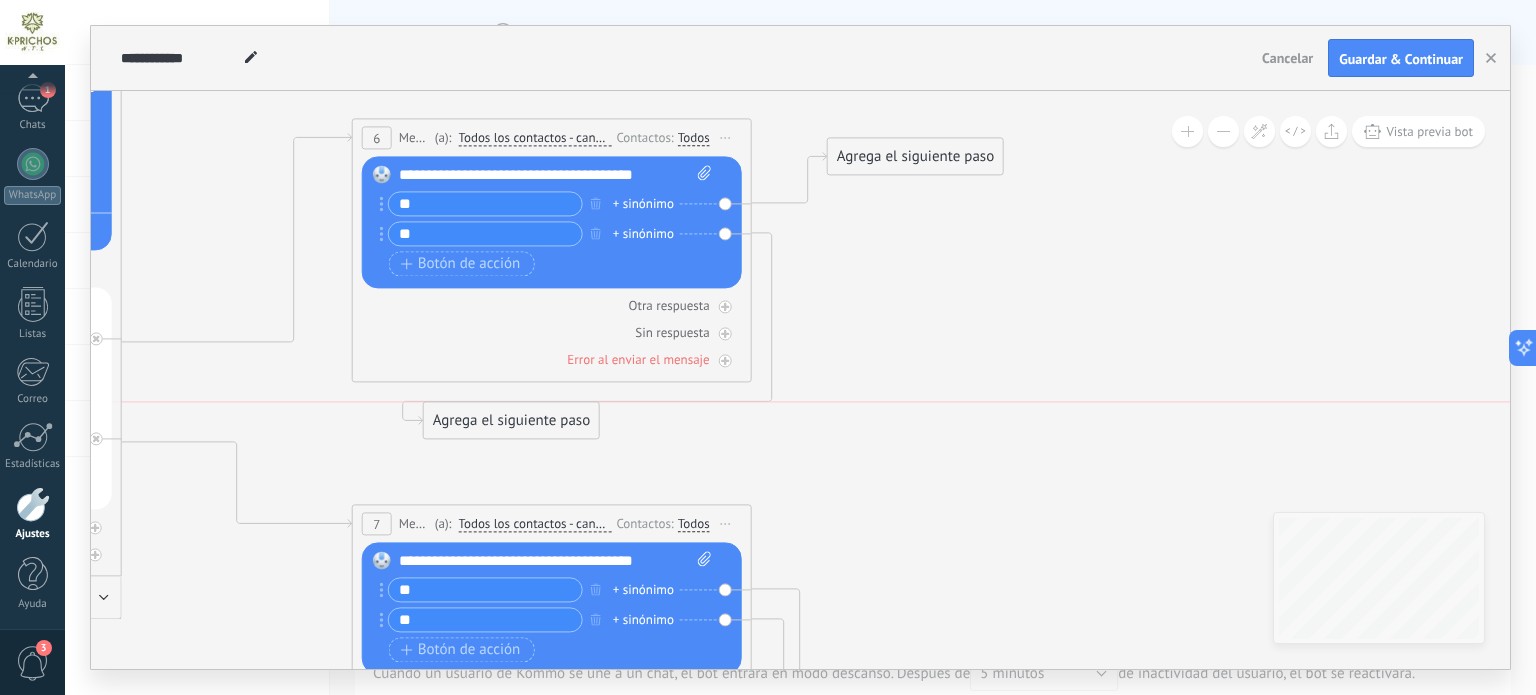 drag, startPoint x: 886, startPoint y: 245, endPoint x: 499, endPoint y: 411, distance: 421.09976 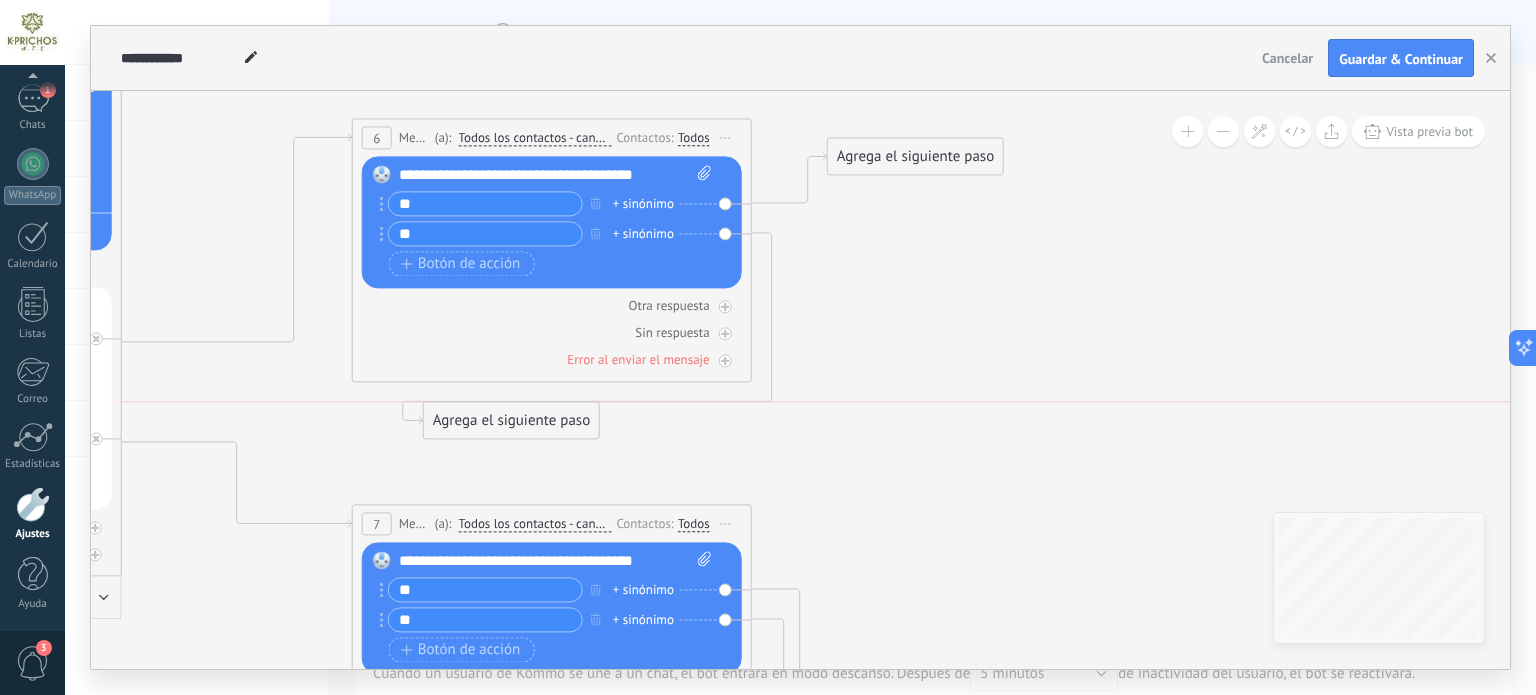 click on "Agrega el siguiente paso" at bounding box center (511, 421) 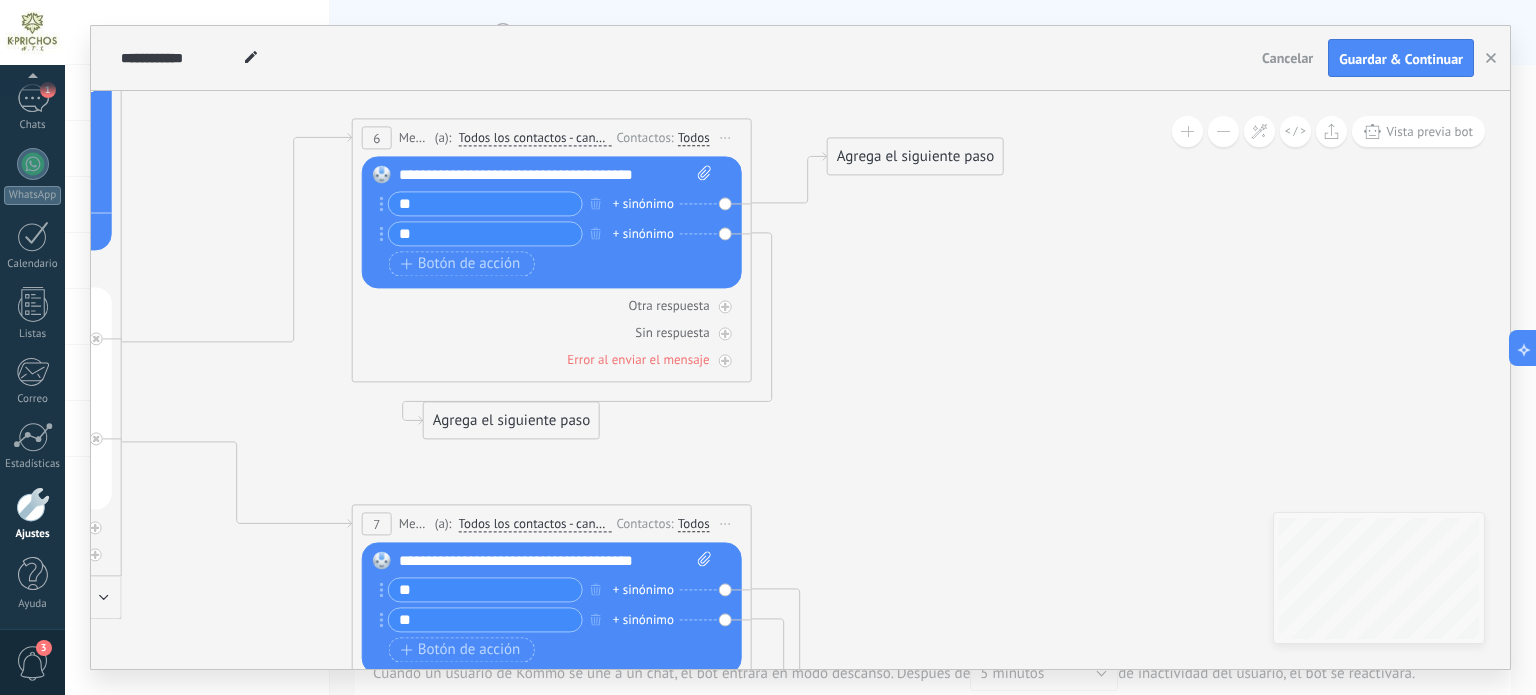 drag, startPoint x: 804, startPoint y: 449, endPoint x: 855, endPoint y: 258, distance: 197.69168 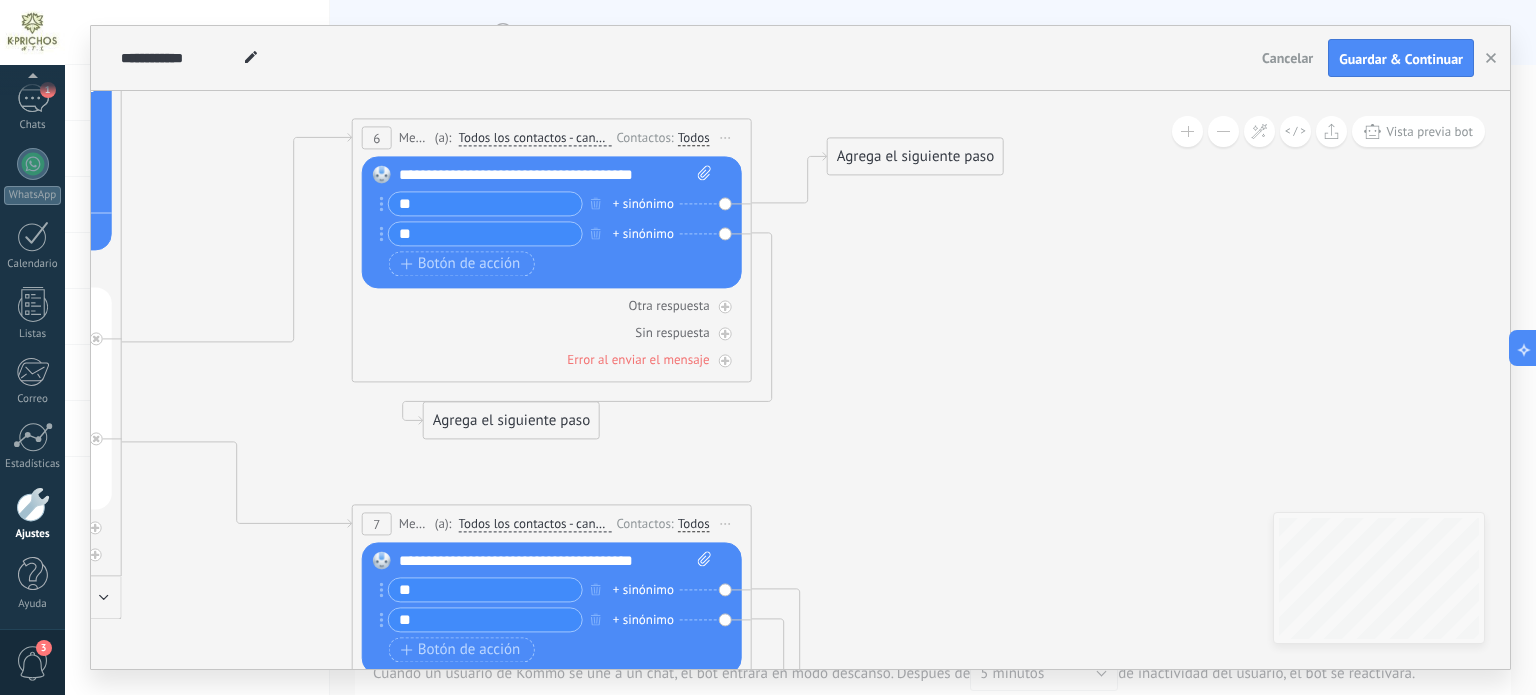 click 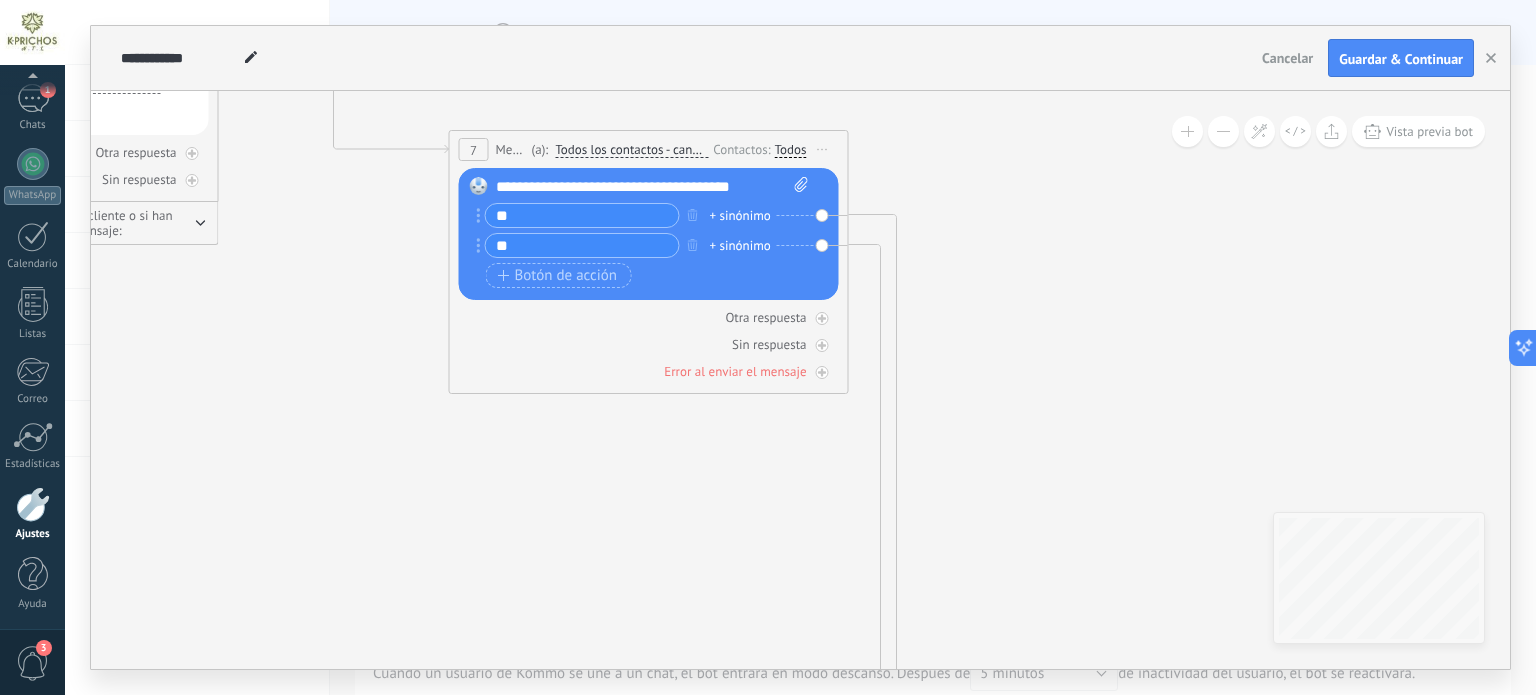 drag, startPoint x: 912, startPoint y: 334, endPoint x: 916, endPoint y: 279, distance: 55.145264 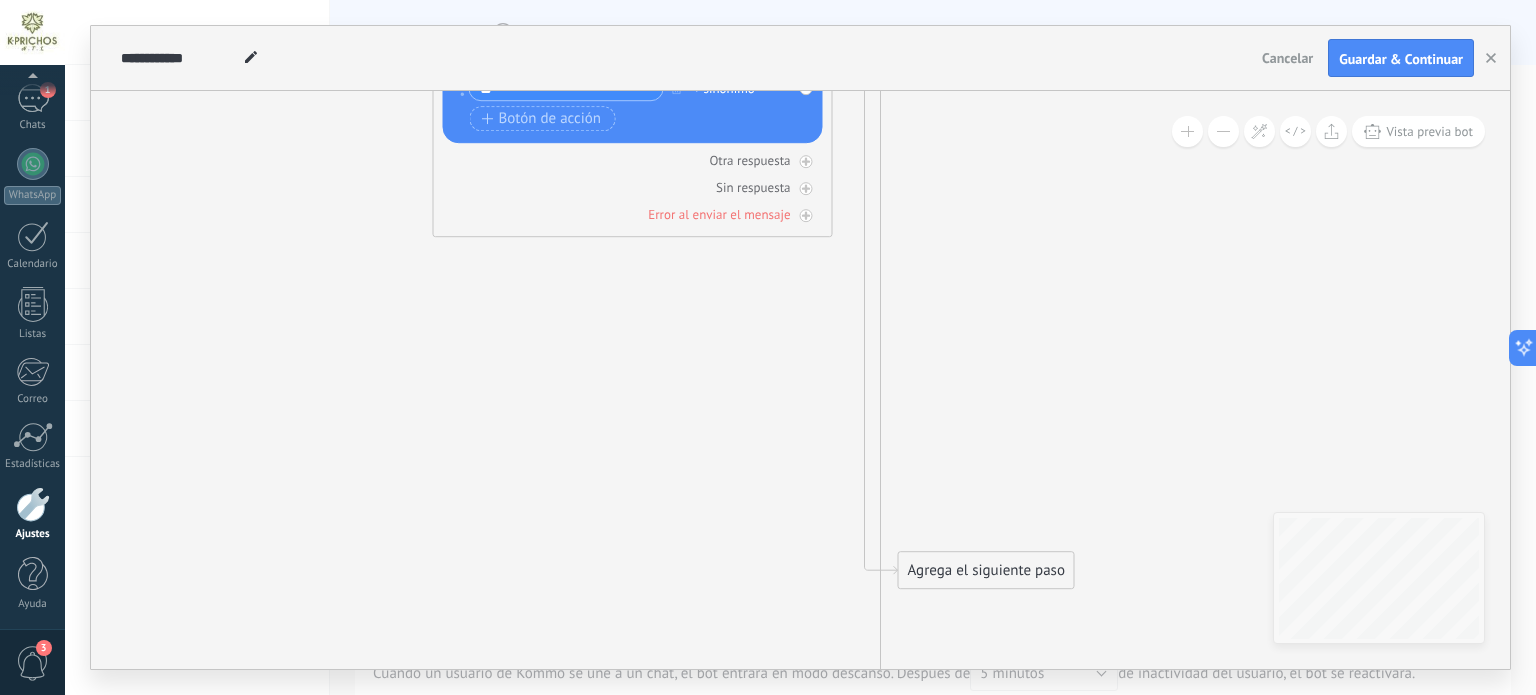 click 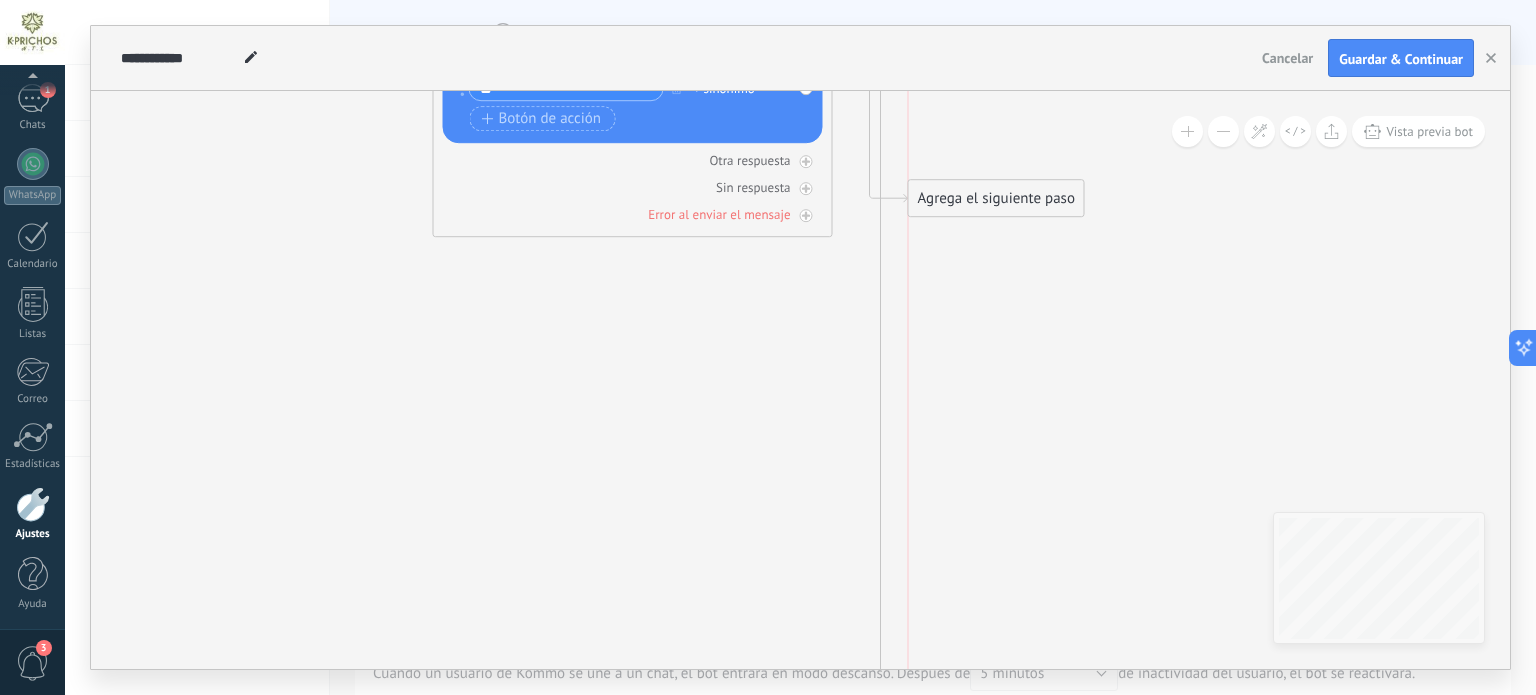 drag, startPoint x: 1009, startPoint y: 569, endPoint x: 1042, endPoint y: 220, distance: 350.5567 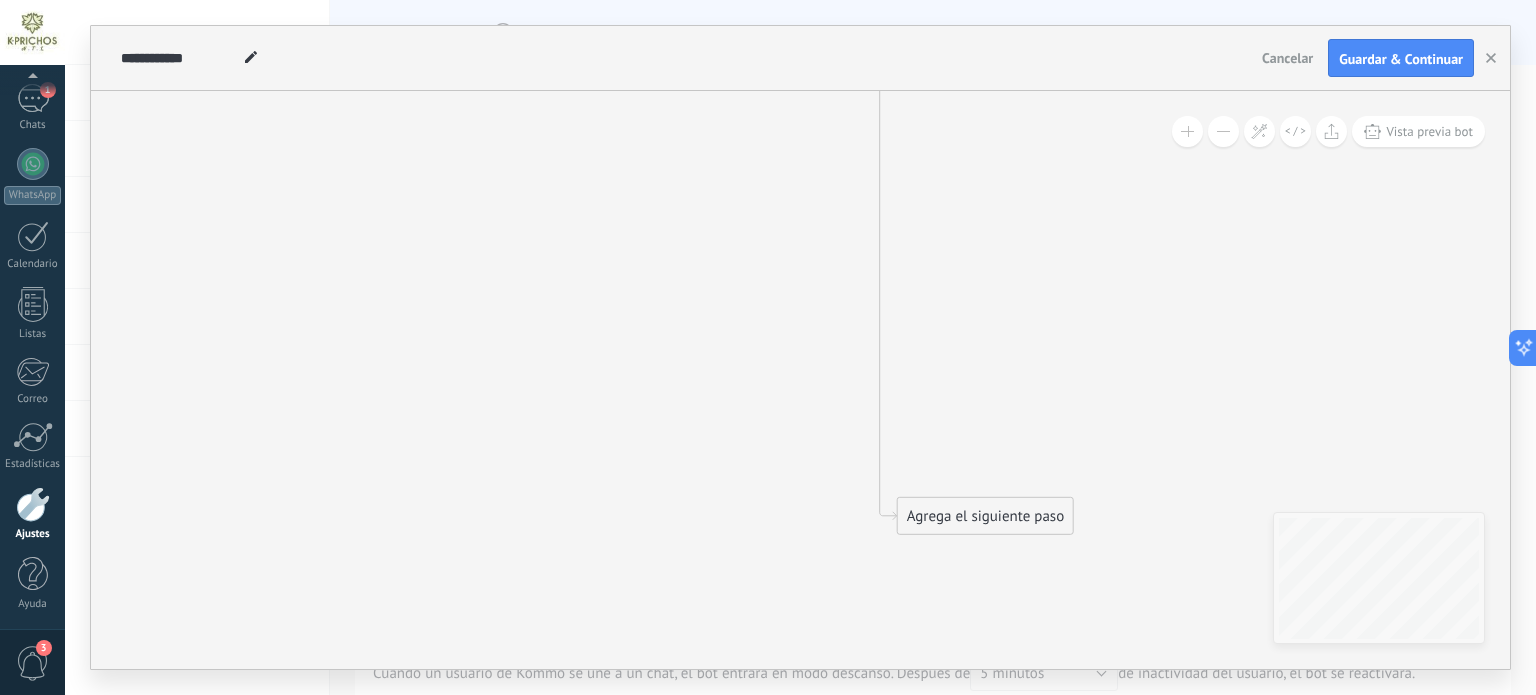 drag, startPoint x: 1028, startPoint y: 201, endPoint x: 980, endPoint y: 463, distance: 266.36066 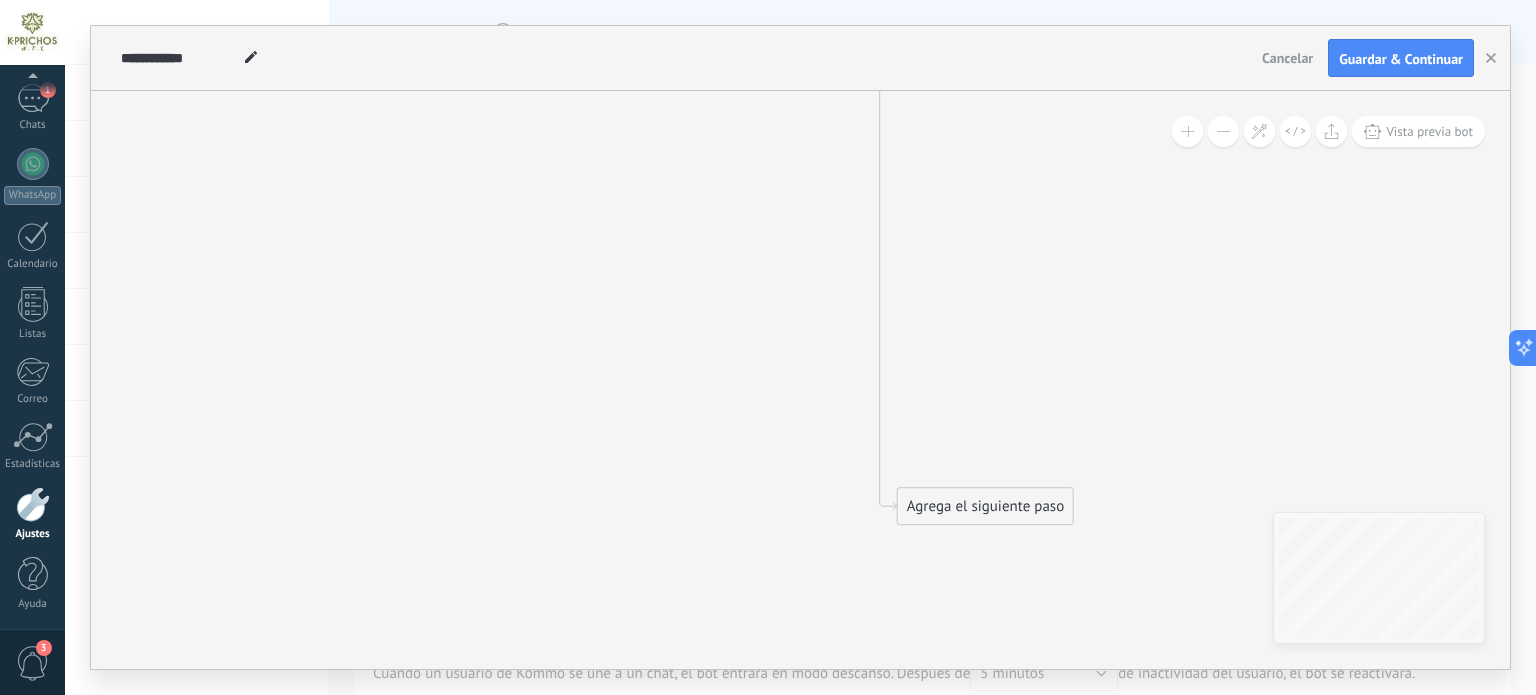 click on "**********" at bounding box center [-1491, -875] 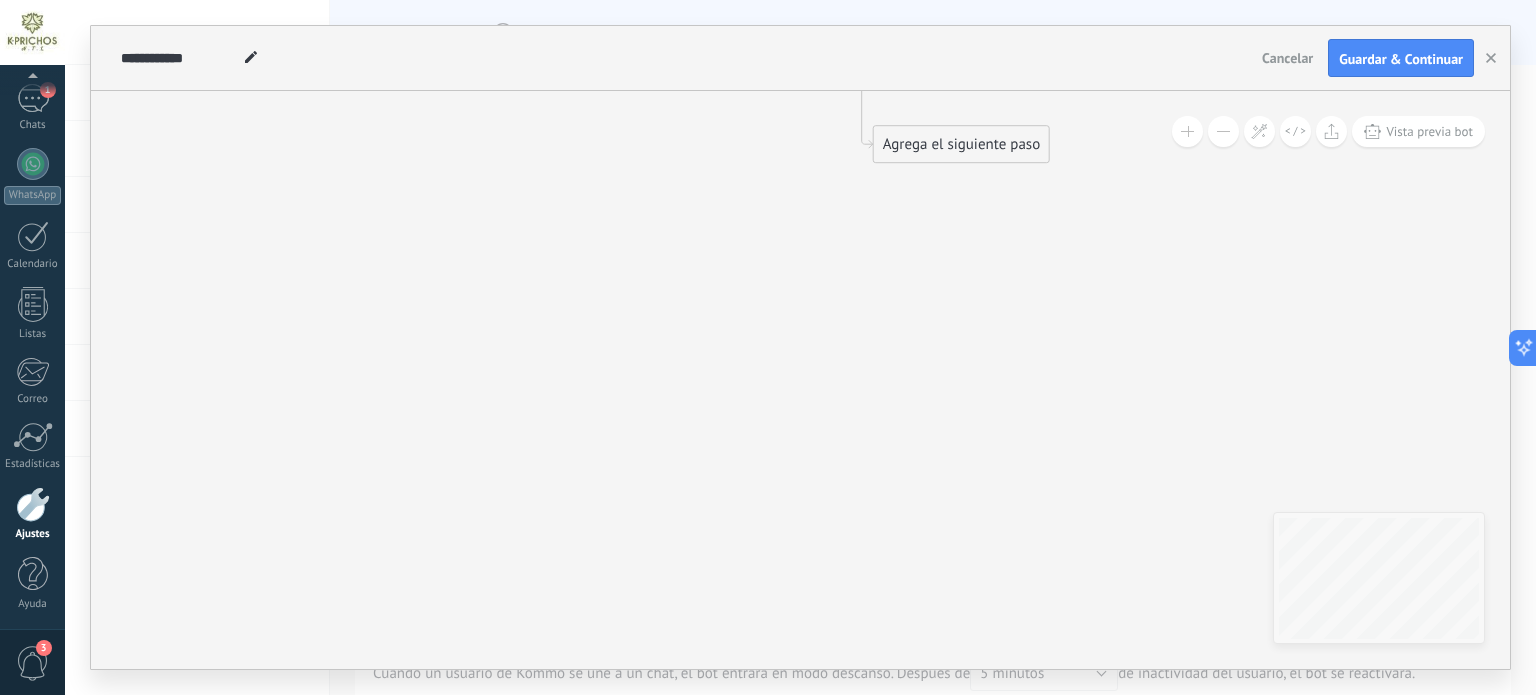 click on "**********" at bounding box center [800, 347] 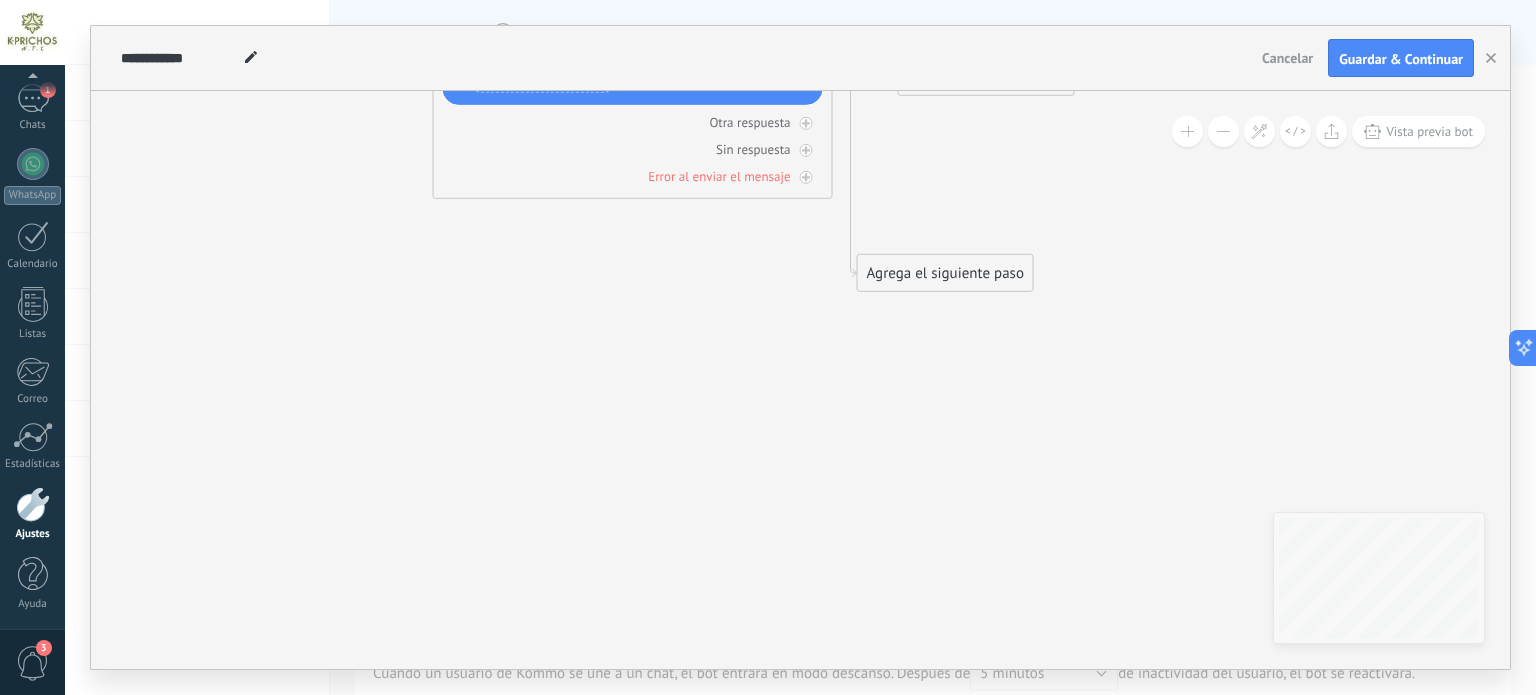 click 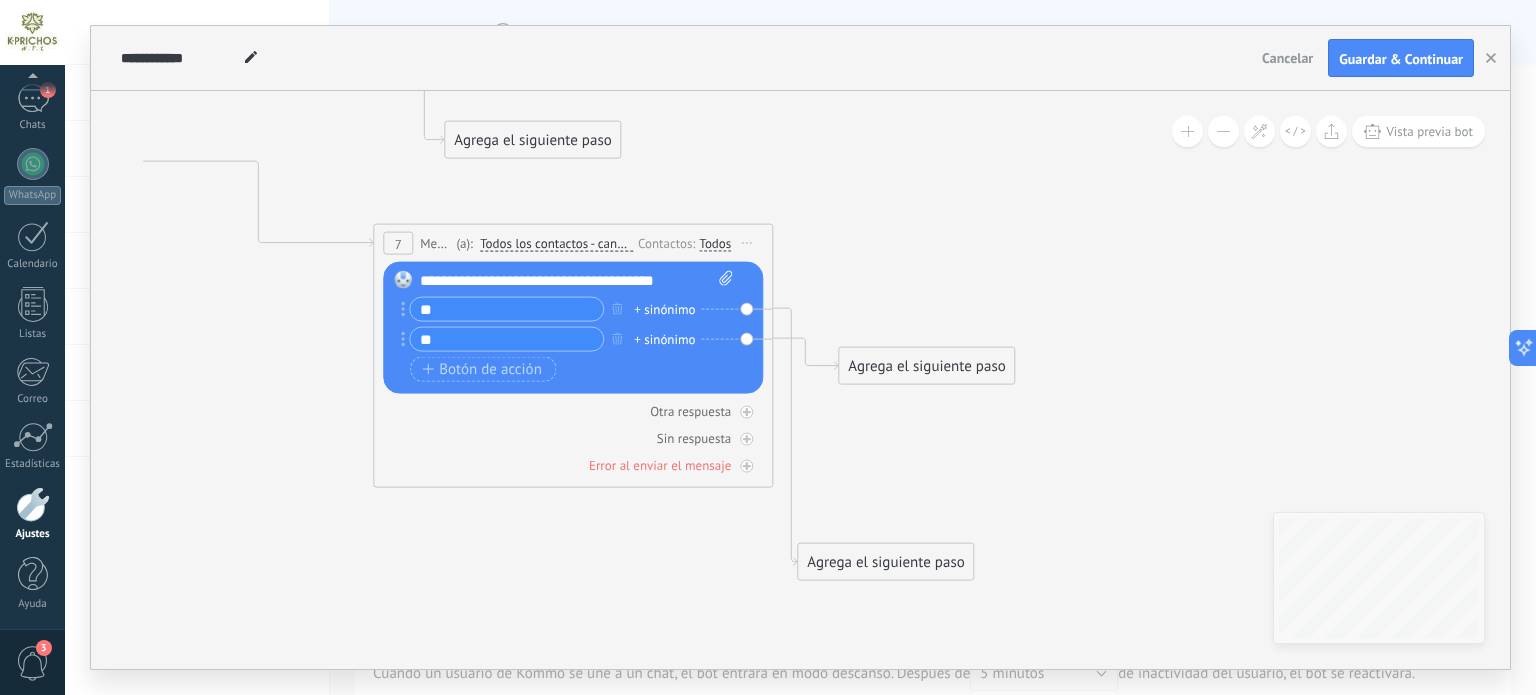 click 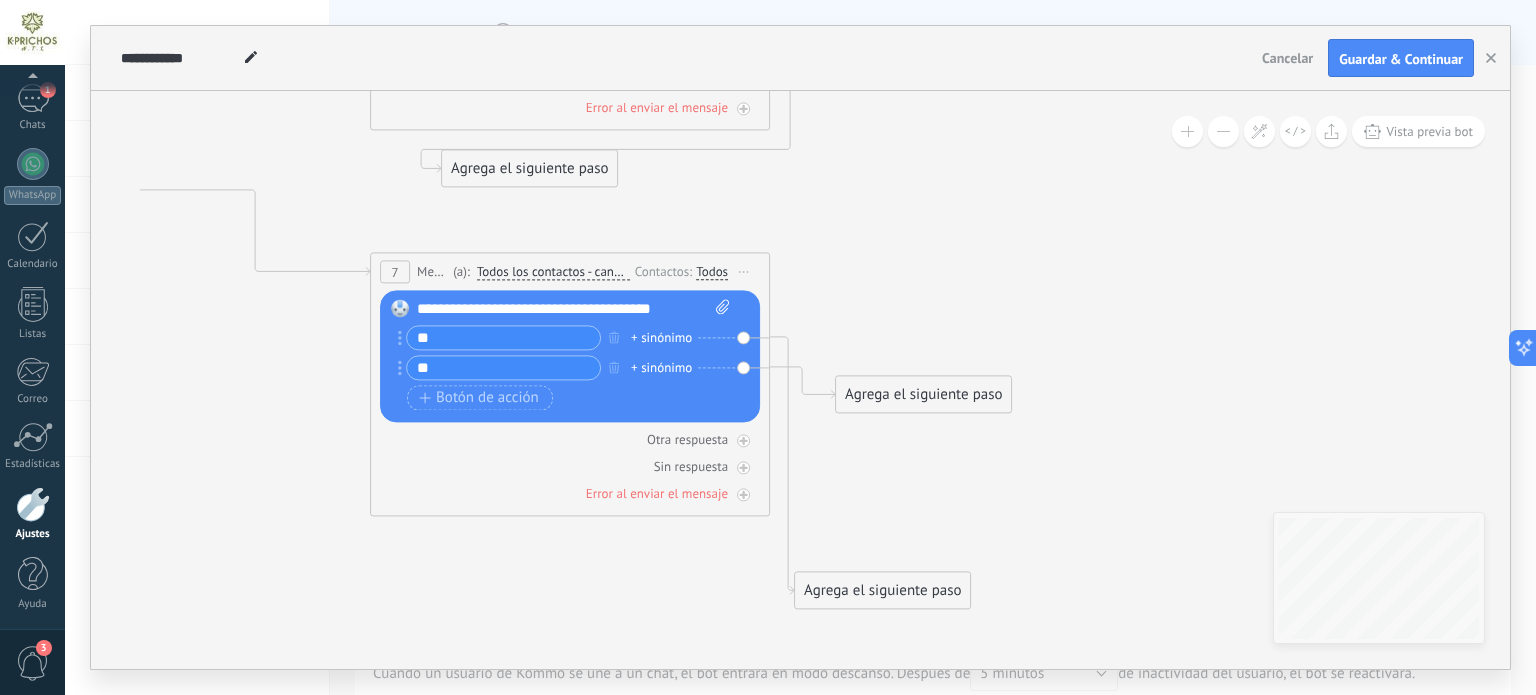 click 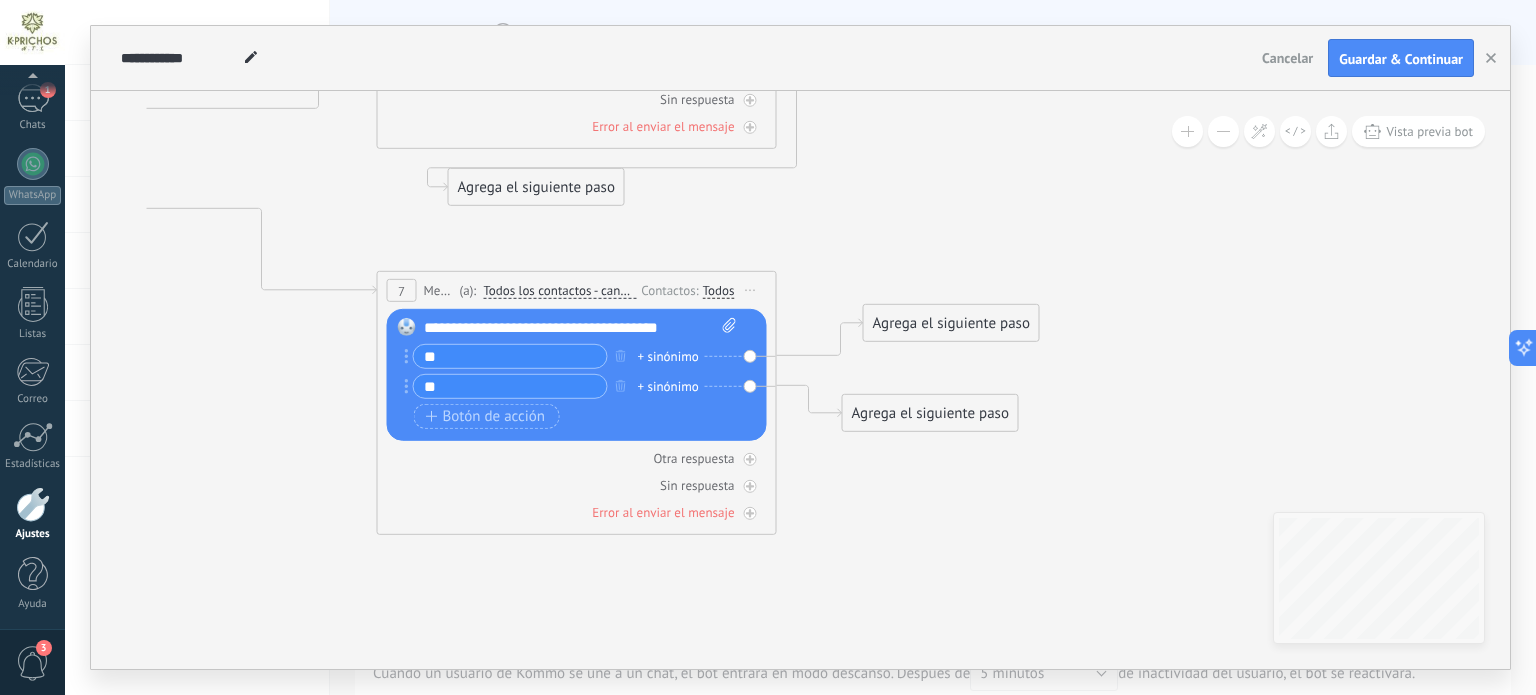 click on "Agrega el siguiente paso" at bounding box center [951, 323] 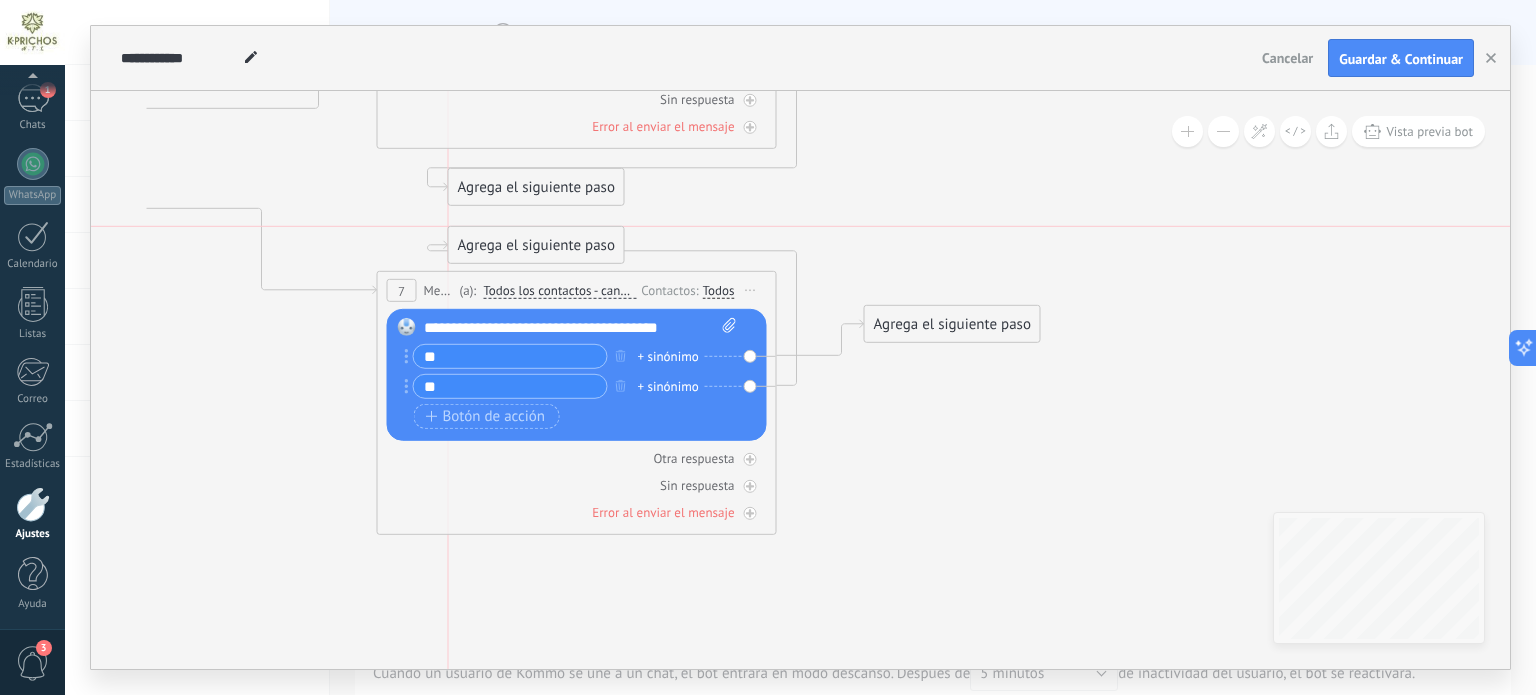 click on "Agrega el siguiente paso" at bounding box center [536, 245] 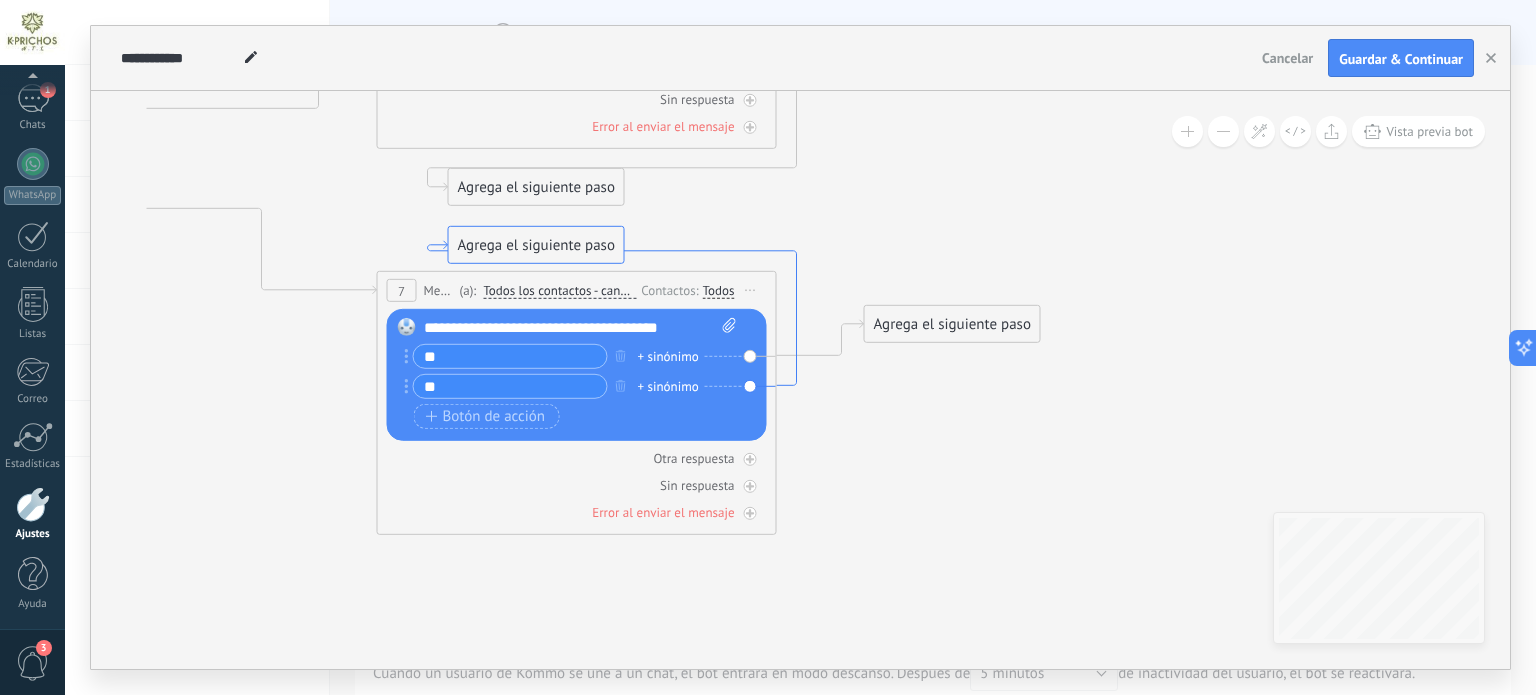 click 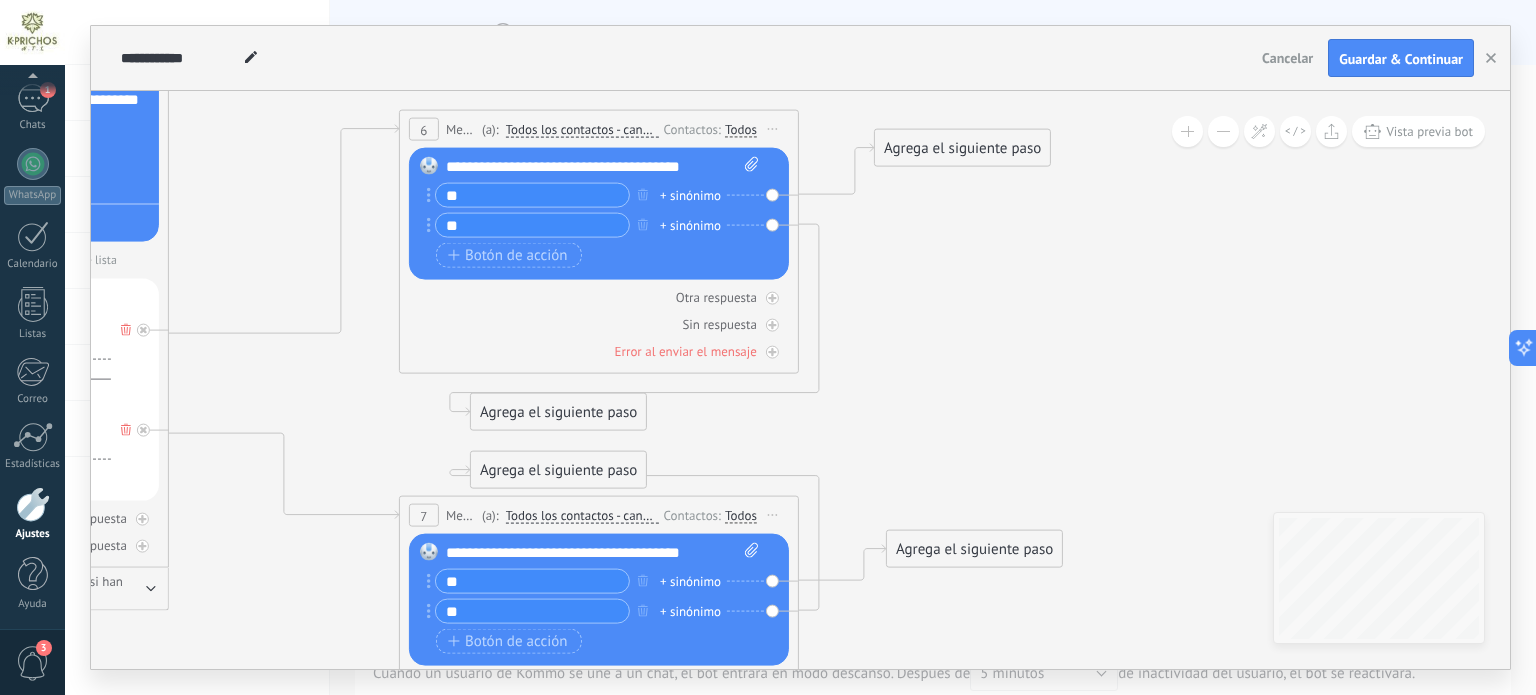 drag, startPoint x: 1007, startPoint y: 150, endPoint x: 1024, endPoint y: 371, distance: 221.65288 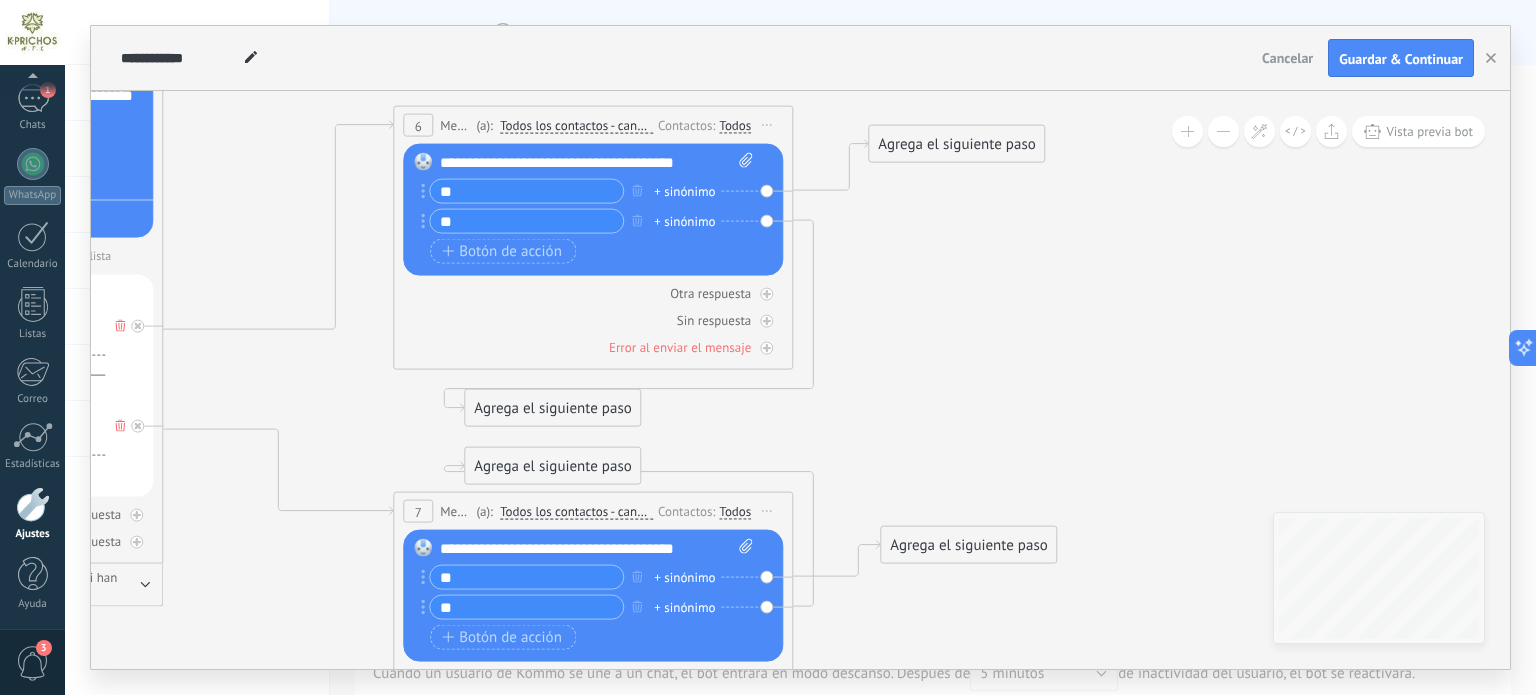 drag, startPoint x: 977, startPoint y: 139, endPoint x: 984, endPoint y: 152, distance: 14.764823 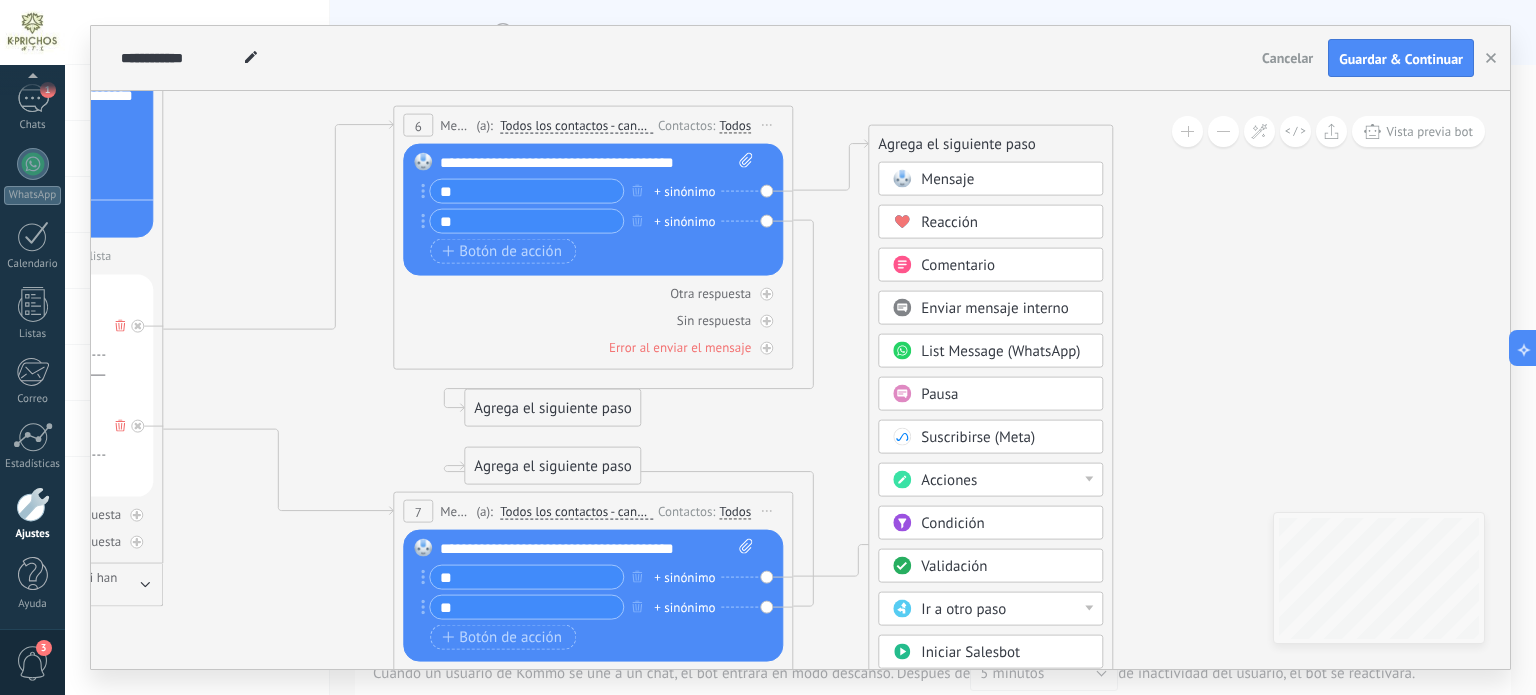 click on "Mensaje" at bounding box center (947, 179) 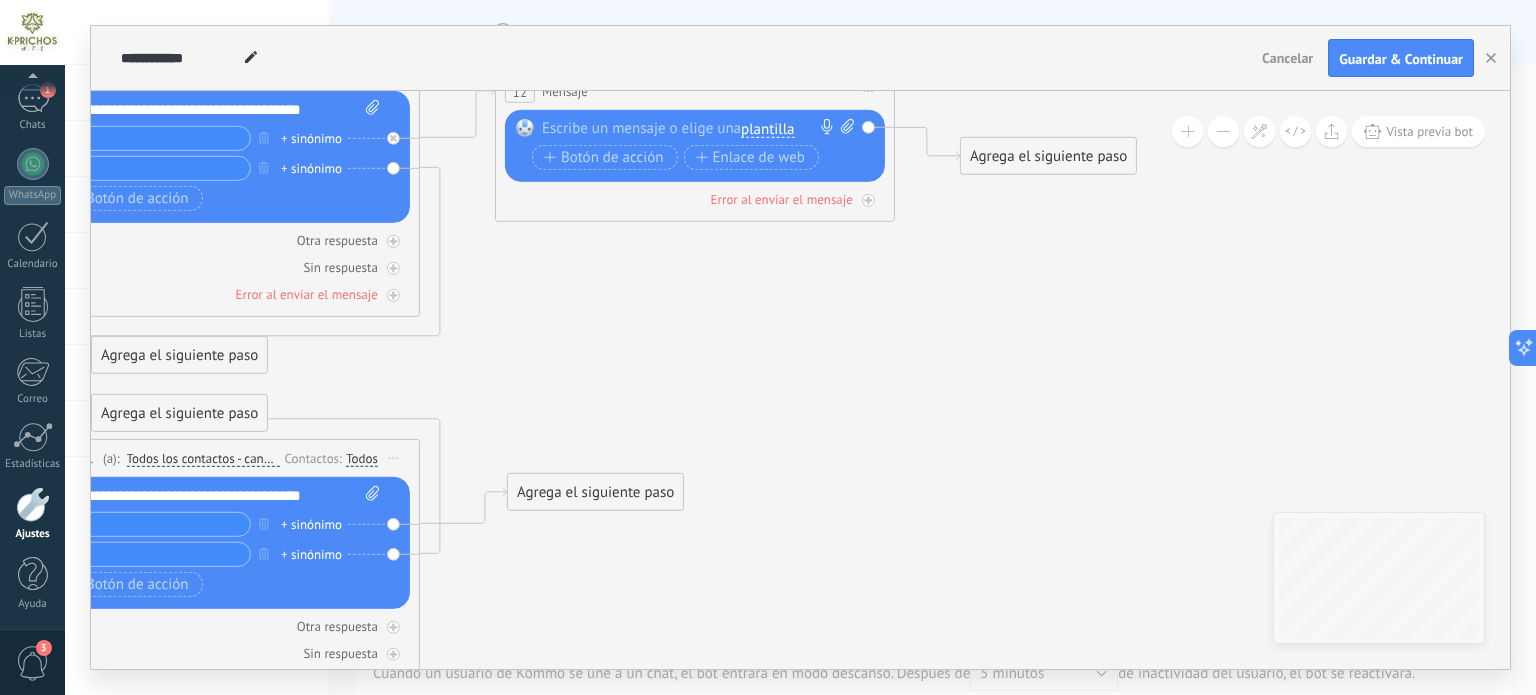drag, startPoint x: 1130, startPoint y: 309, endPoint x: 1024, endPoint y: 256, distance: 118.511604 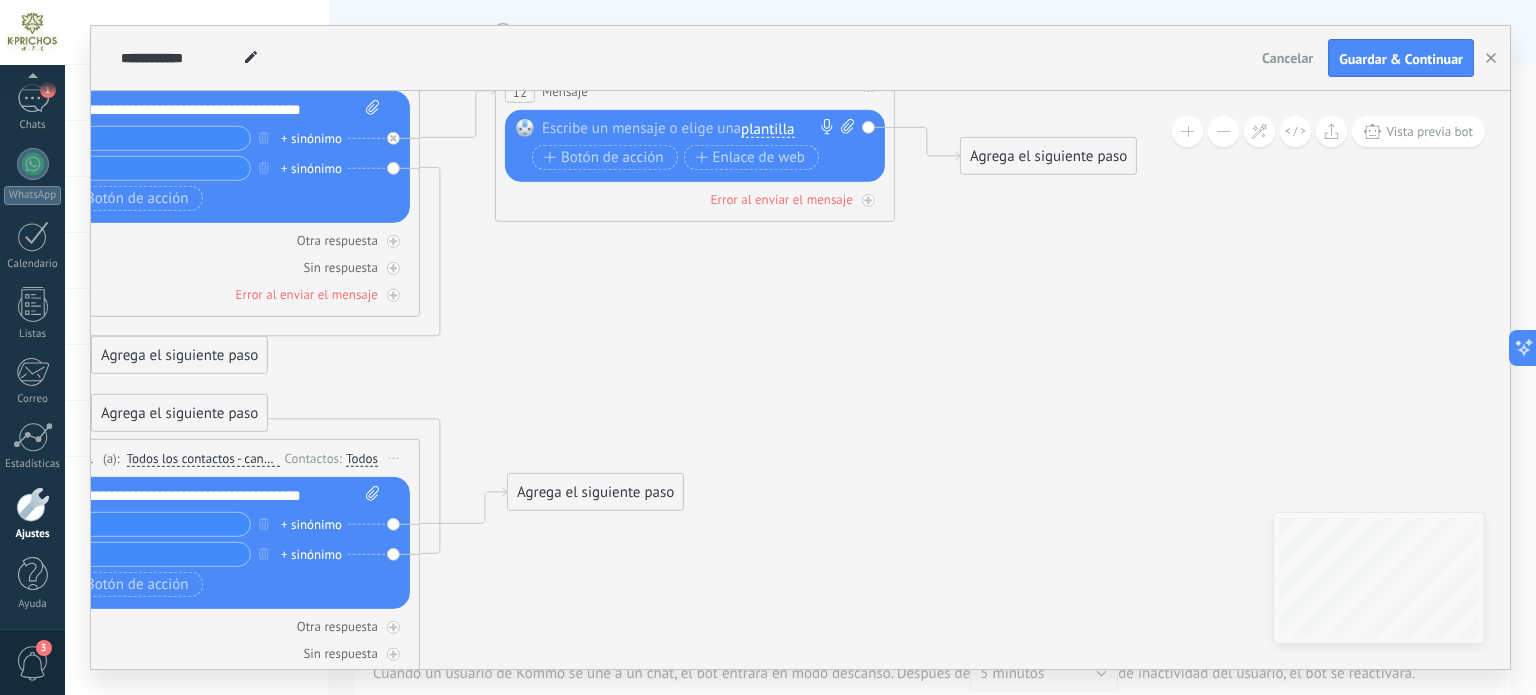 click 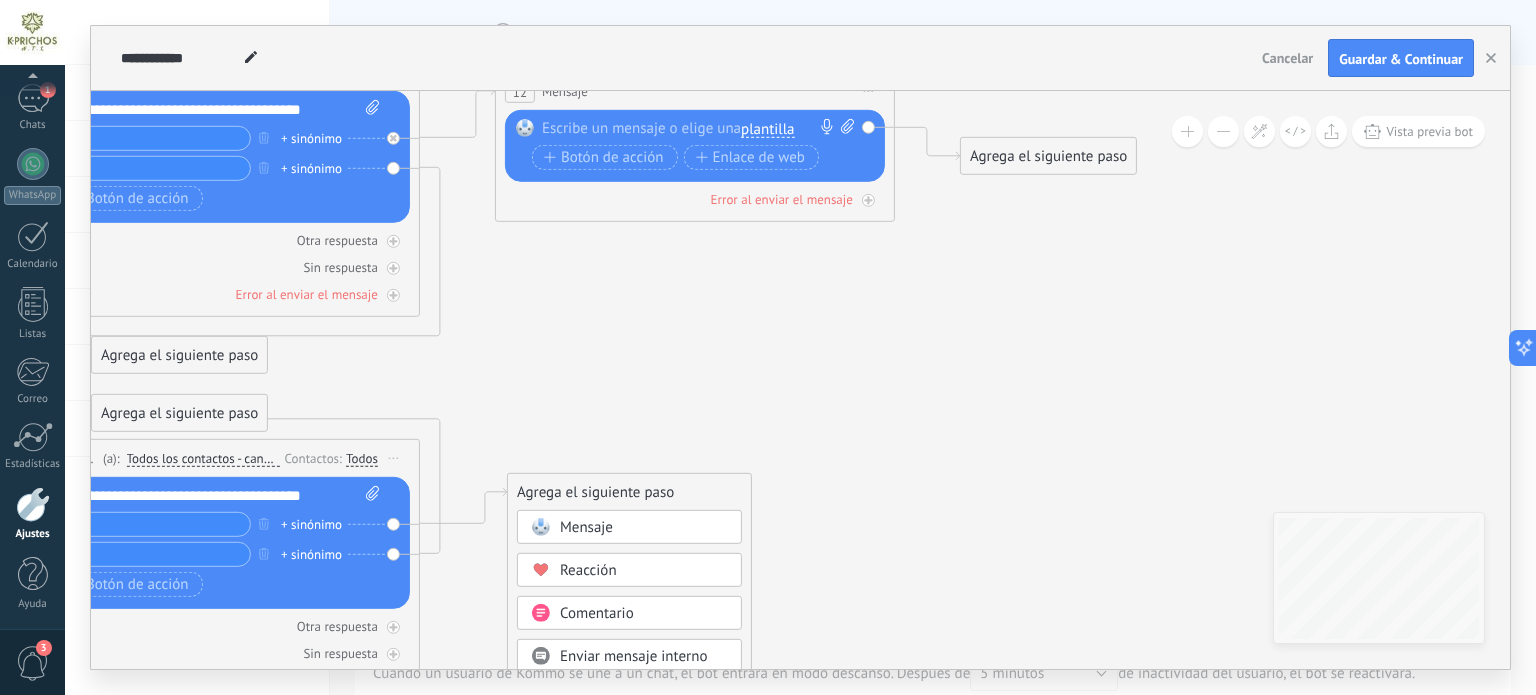 click on "Mensaje" at bounding box center [586, 527] 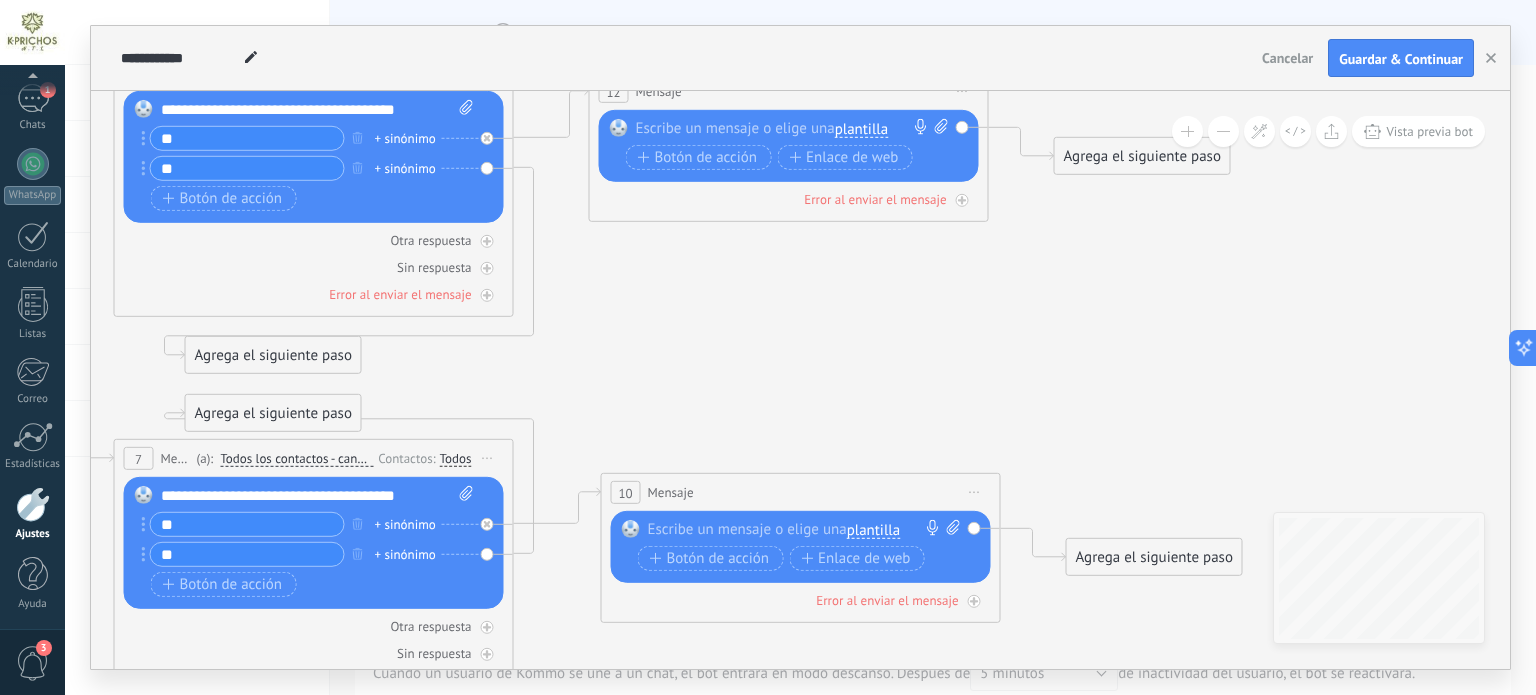 click at bounding box center [784, 129] 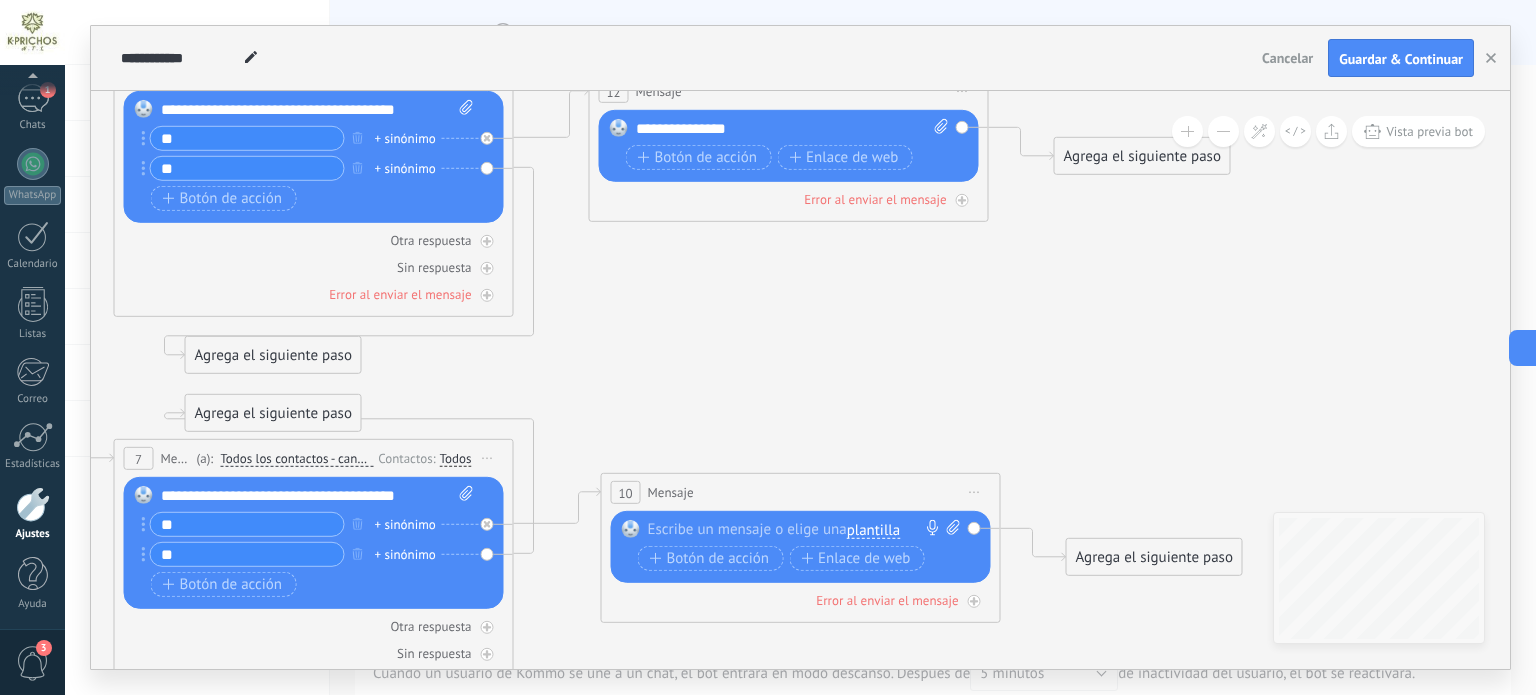 click on "**********" at bounding box center [792, 147] 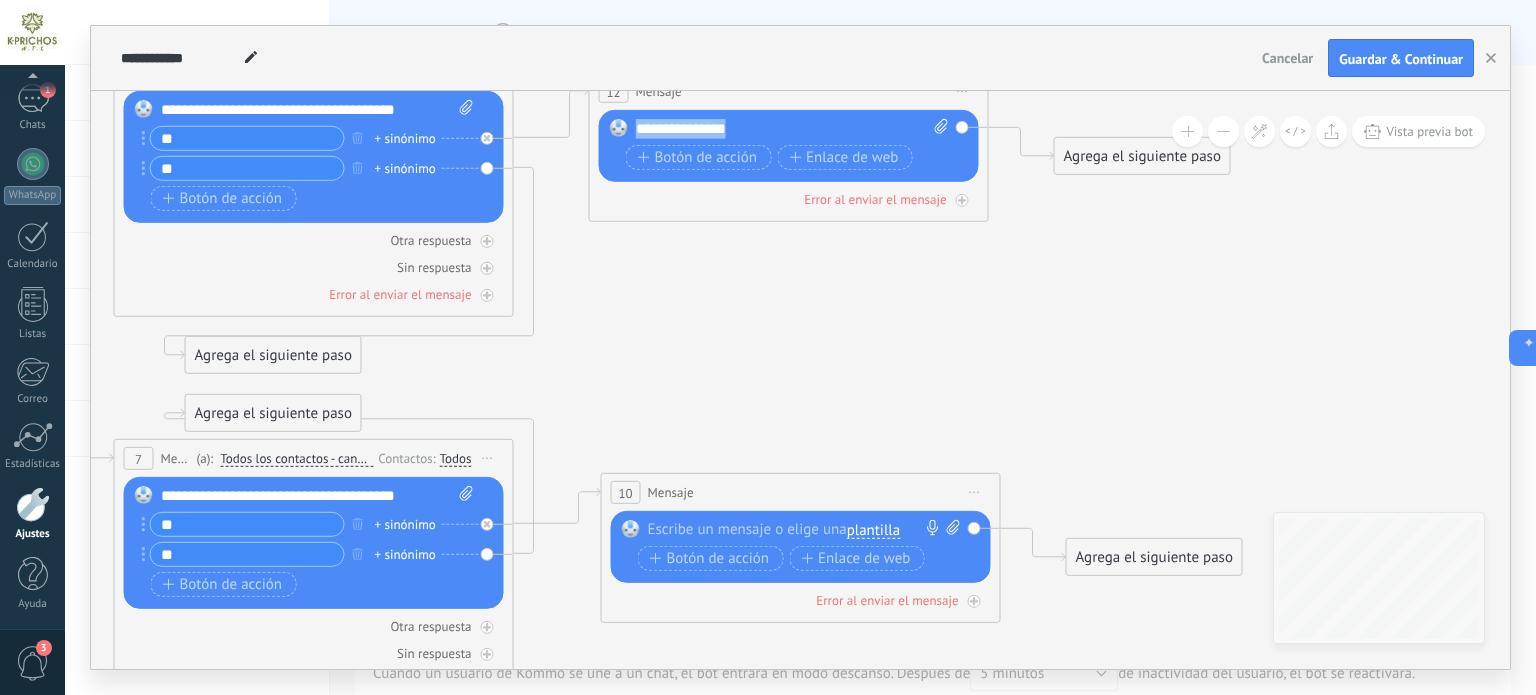 drag, startPoint x: 748, startPoint y: 122, endPoint x: 440, endPoint y: 123, distance: 308.00162 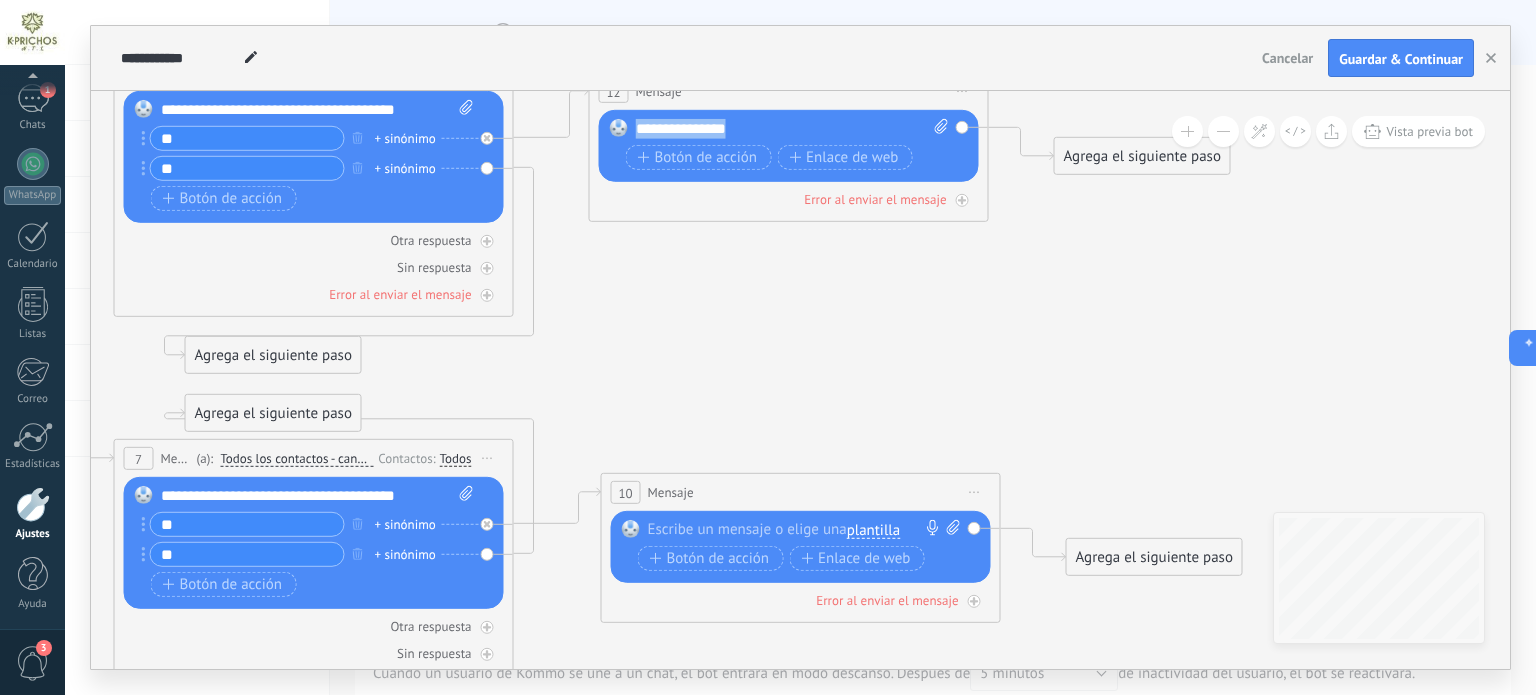 click on "**********" at bounding box center (-1809, -153) 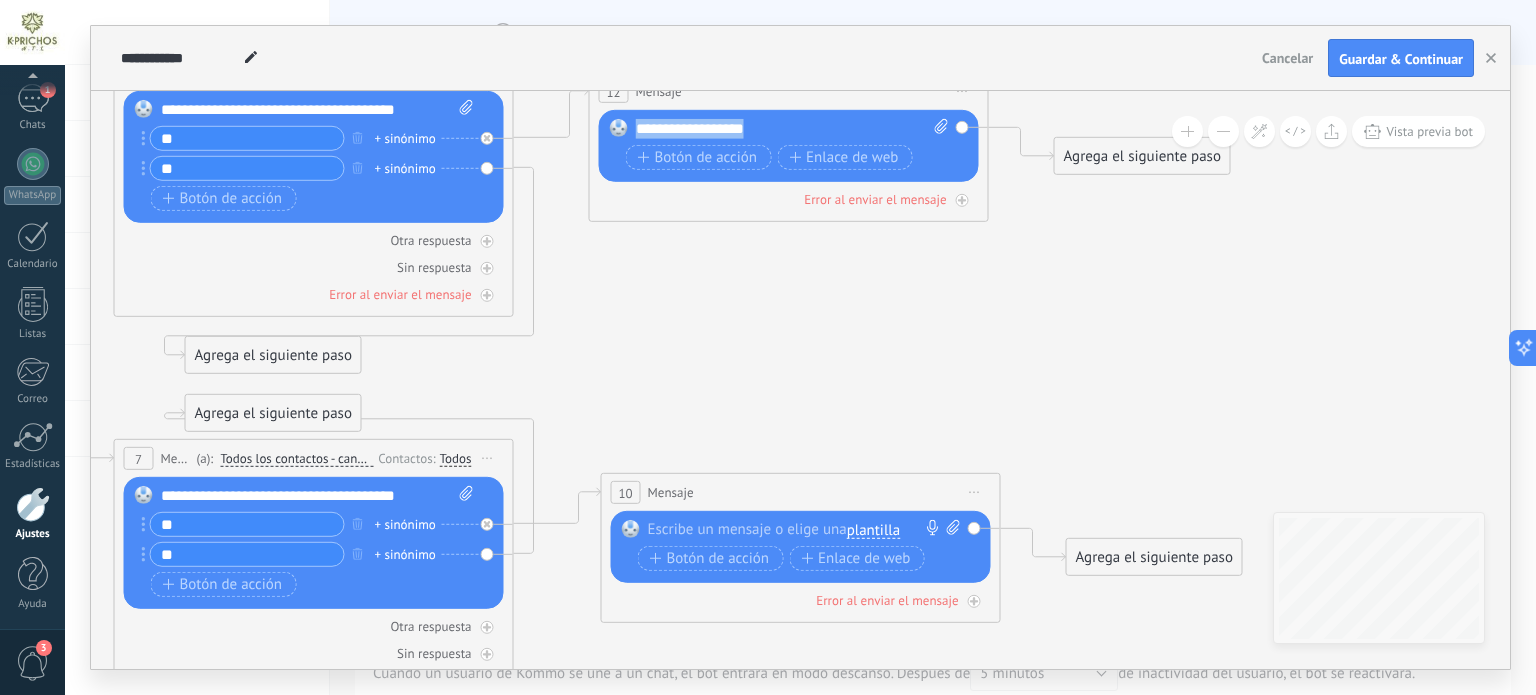 drag, startPoint x: 779, startPoint y: 126, endPoint x: 603, endPoint y: 126, distance: 176 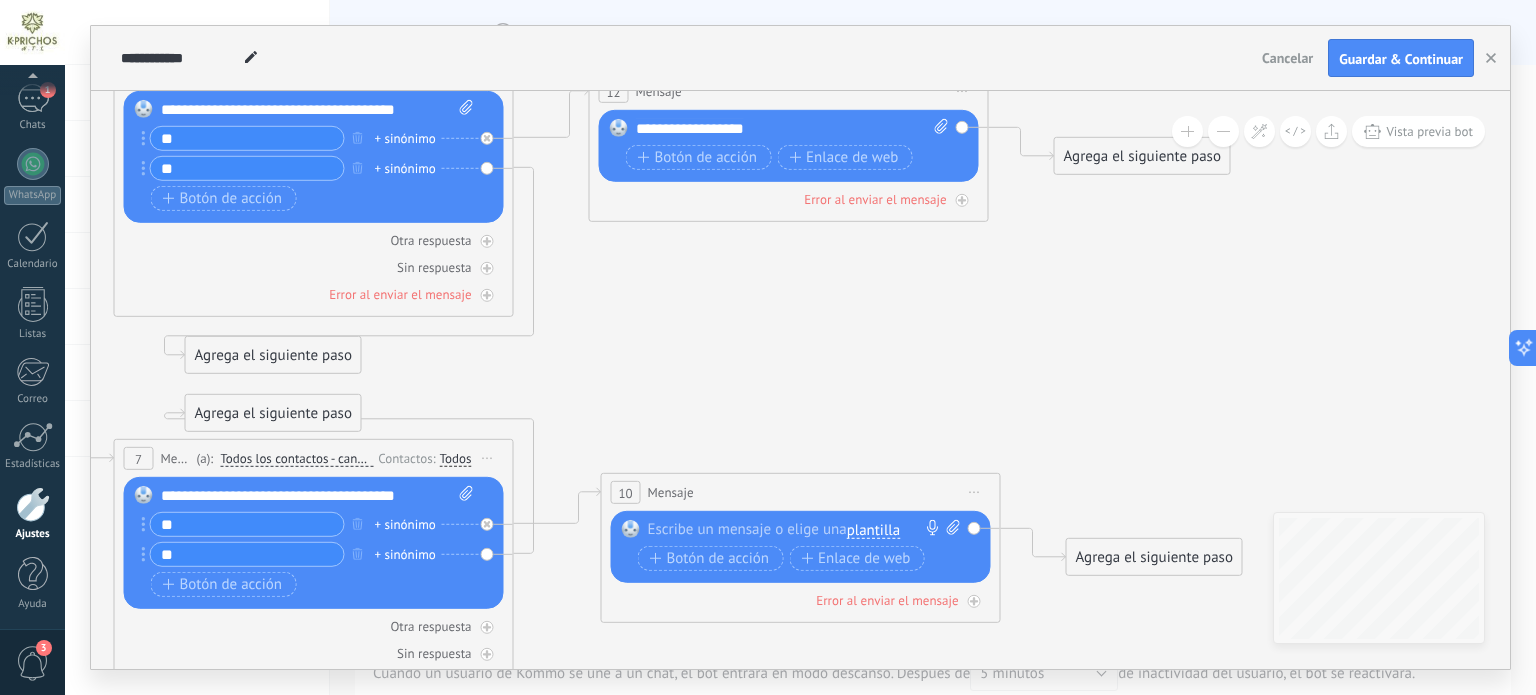 click at bounding box center (796, 530) 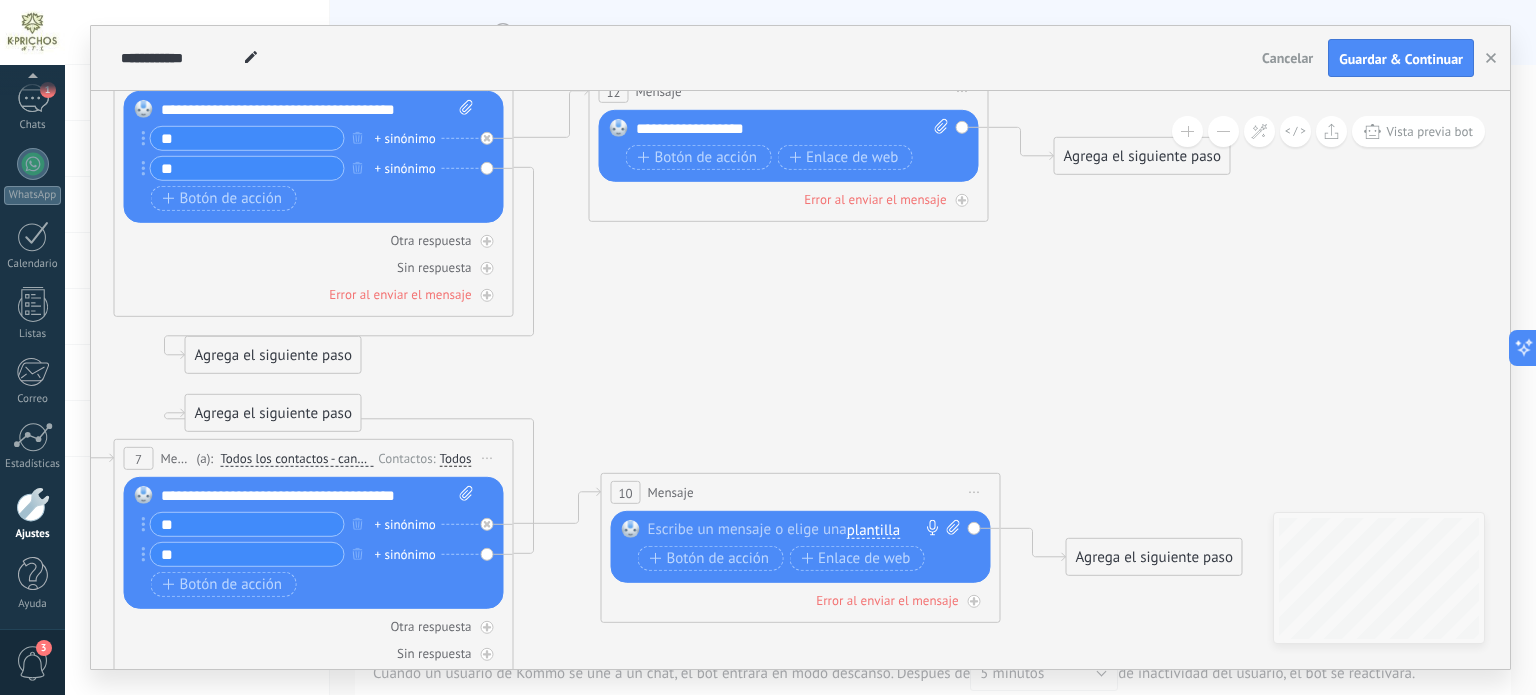 paste 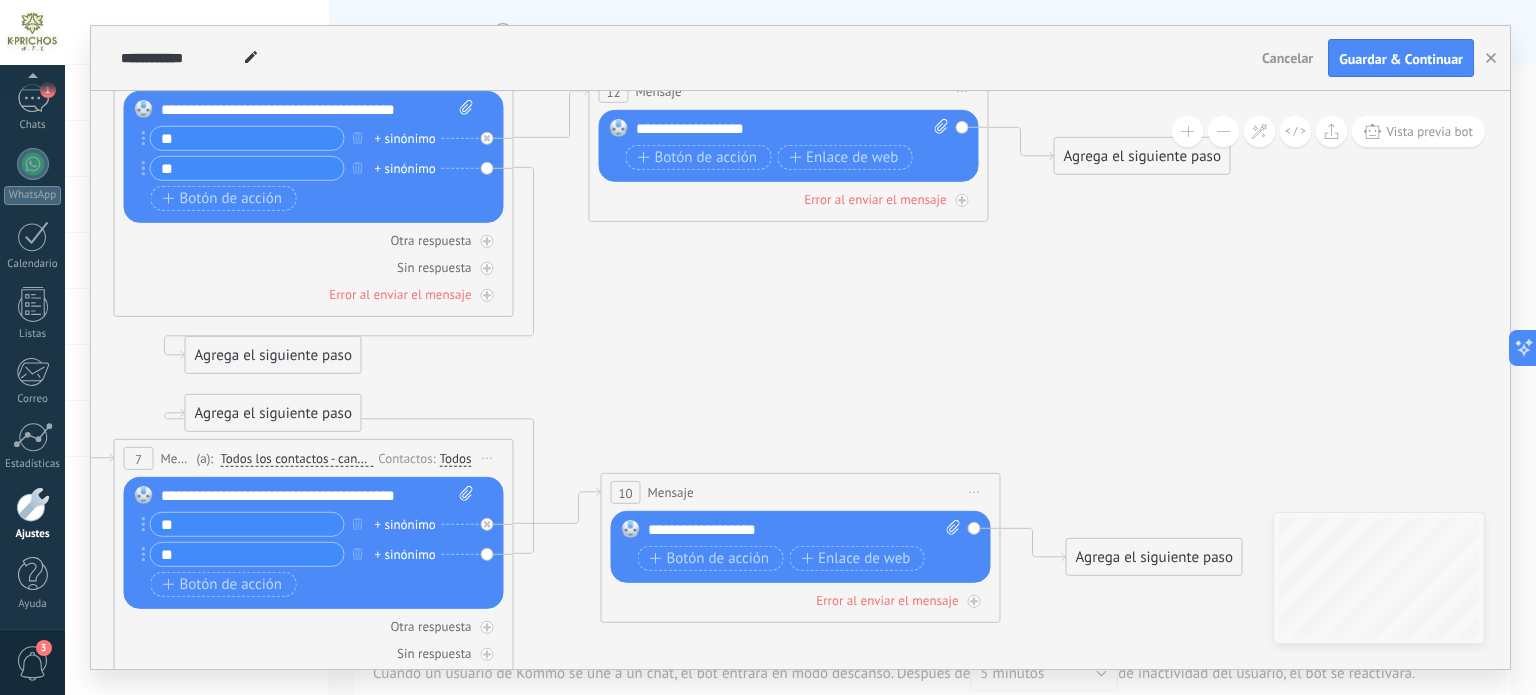 drag, startPoint x: 647, startPoint y: 523, endPoint x: 664, endPoint y: 528, distance: 17.720045 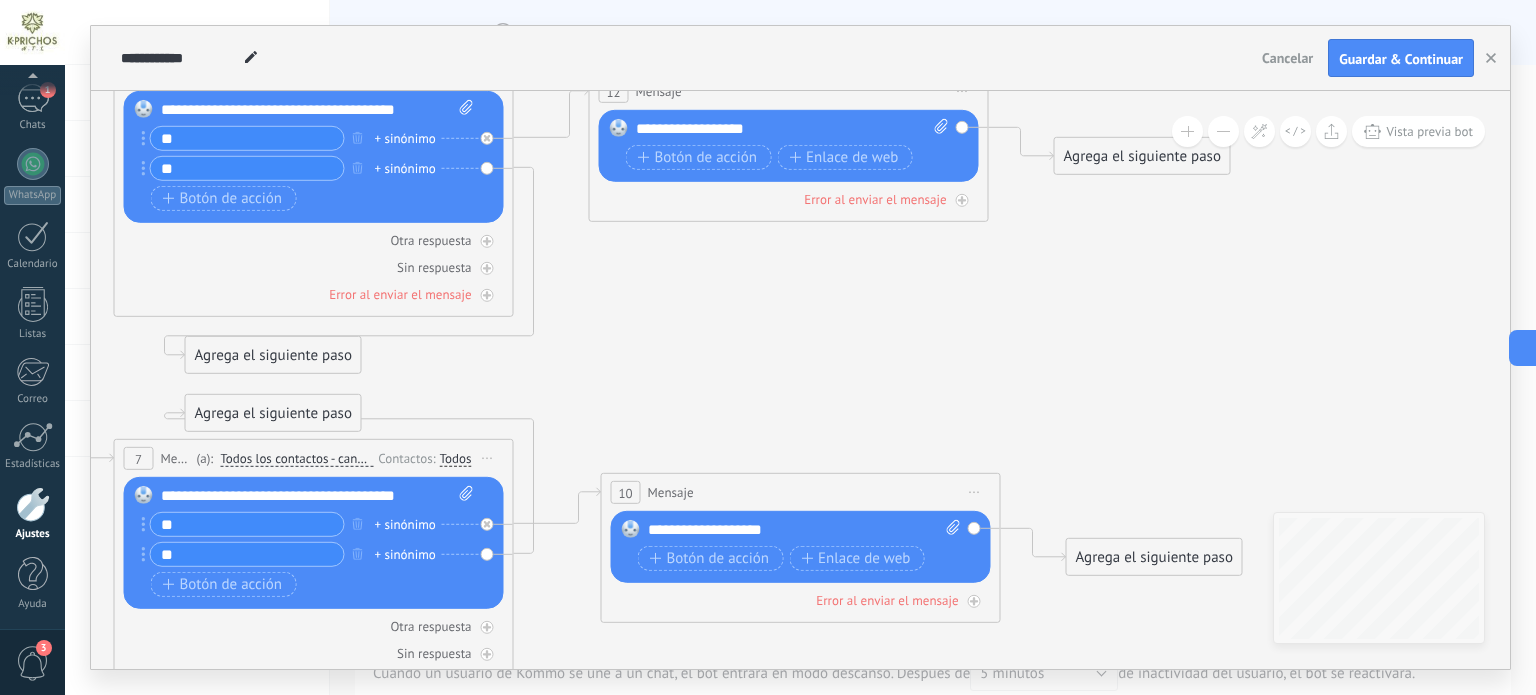 click on "**********" at bounding box center (793, 129) 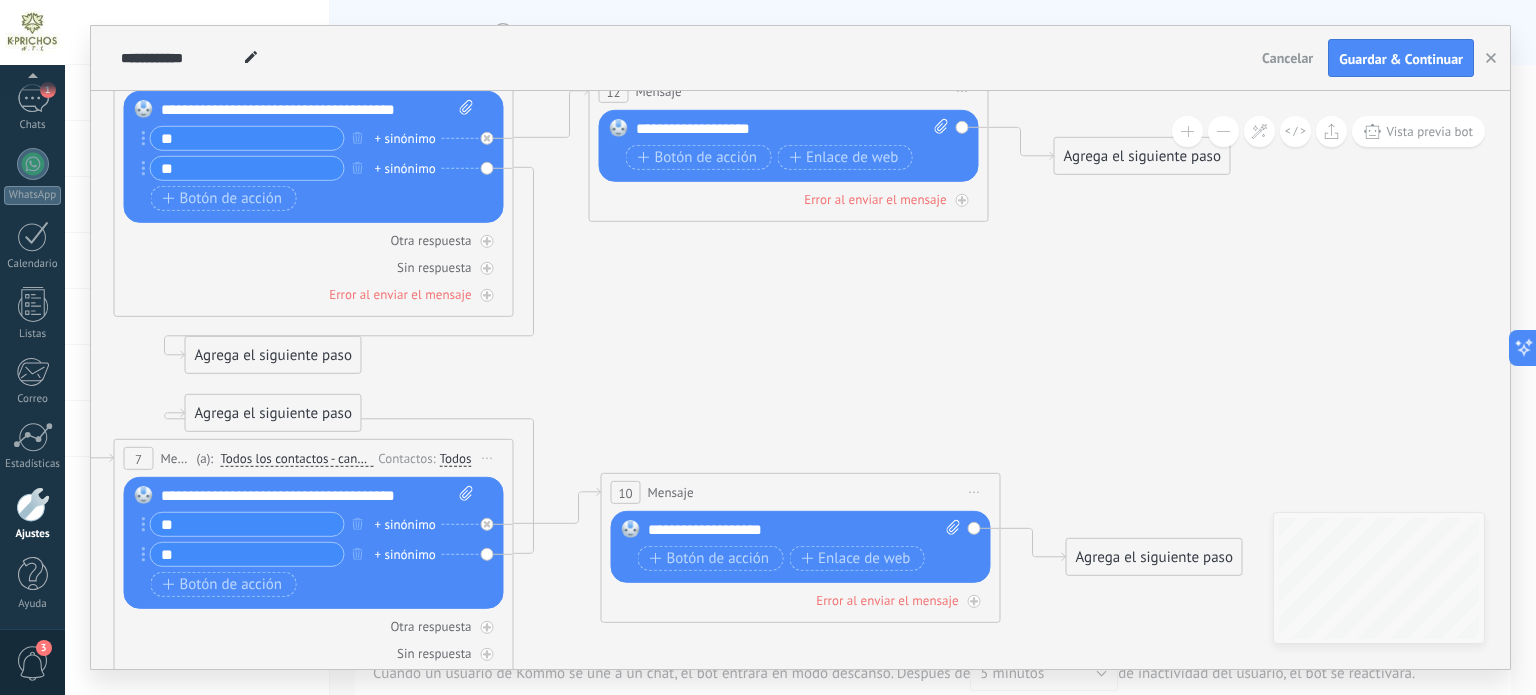 click 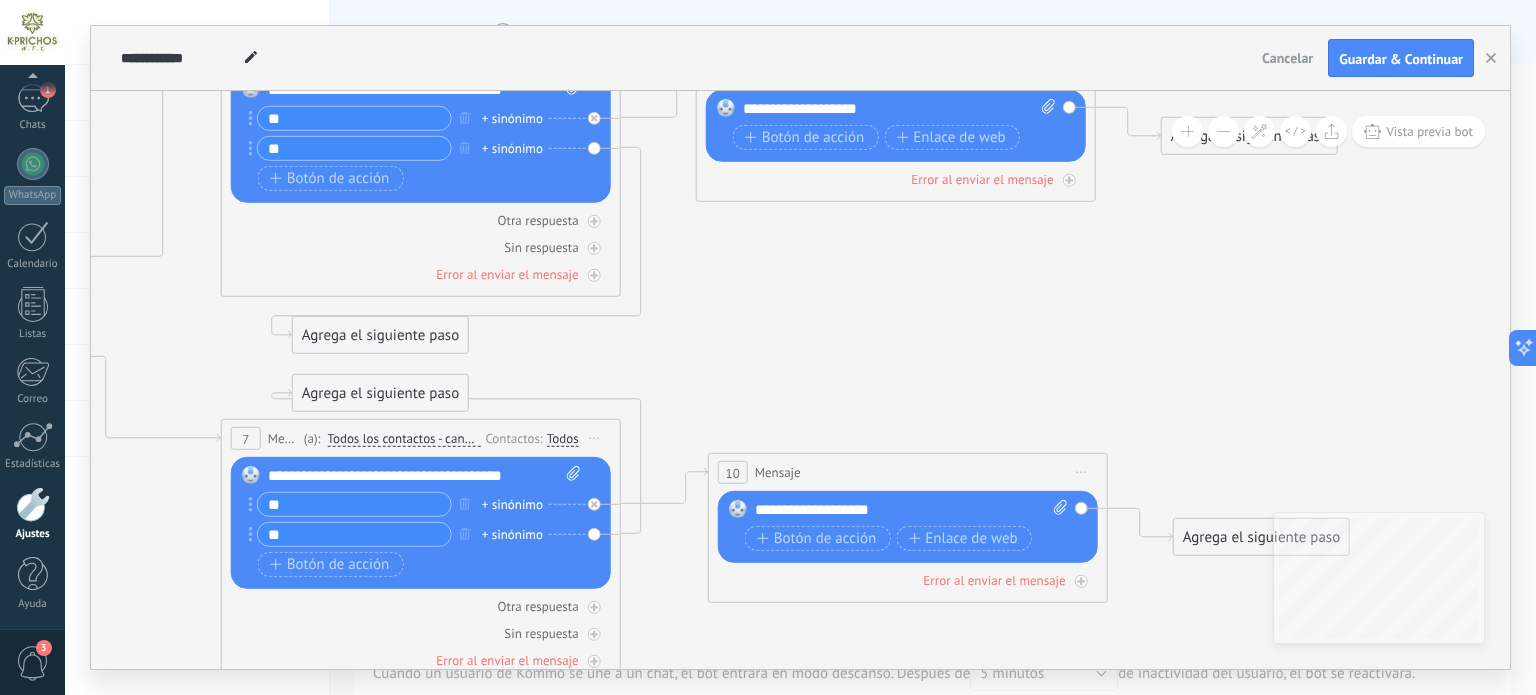 drag, startPoint x: 636, startPoint y: 318, endPoint x: 668, endPoint y: 311, distance: 32.75668 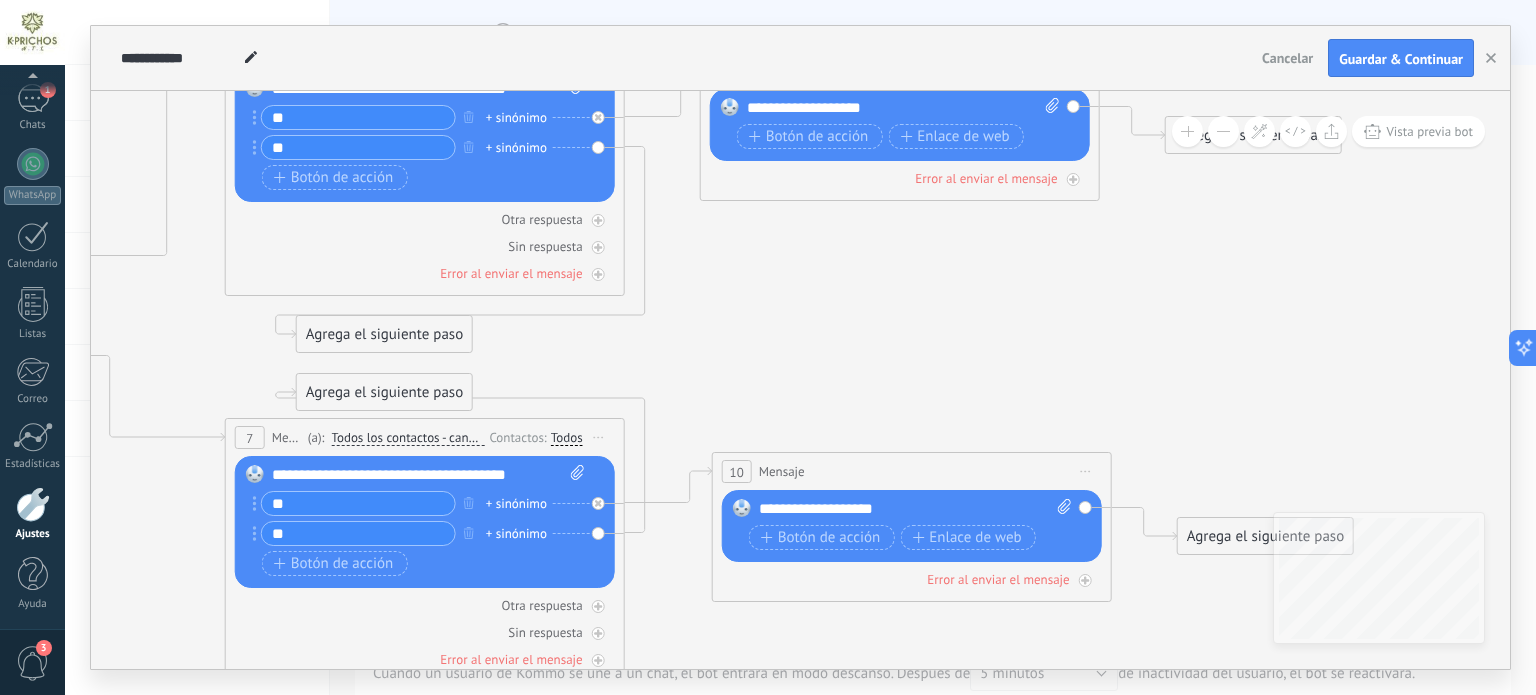 click on "**********" at bounding box center (904, 108) 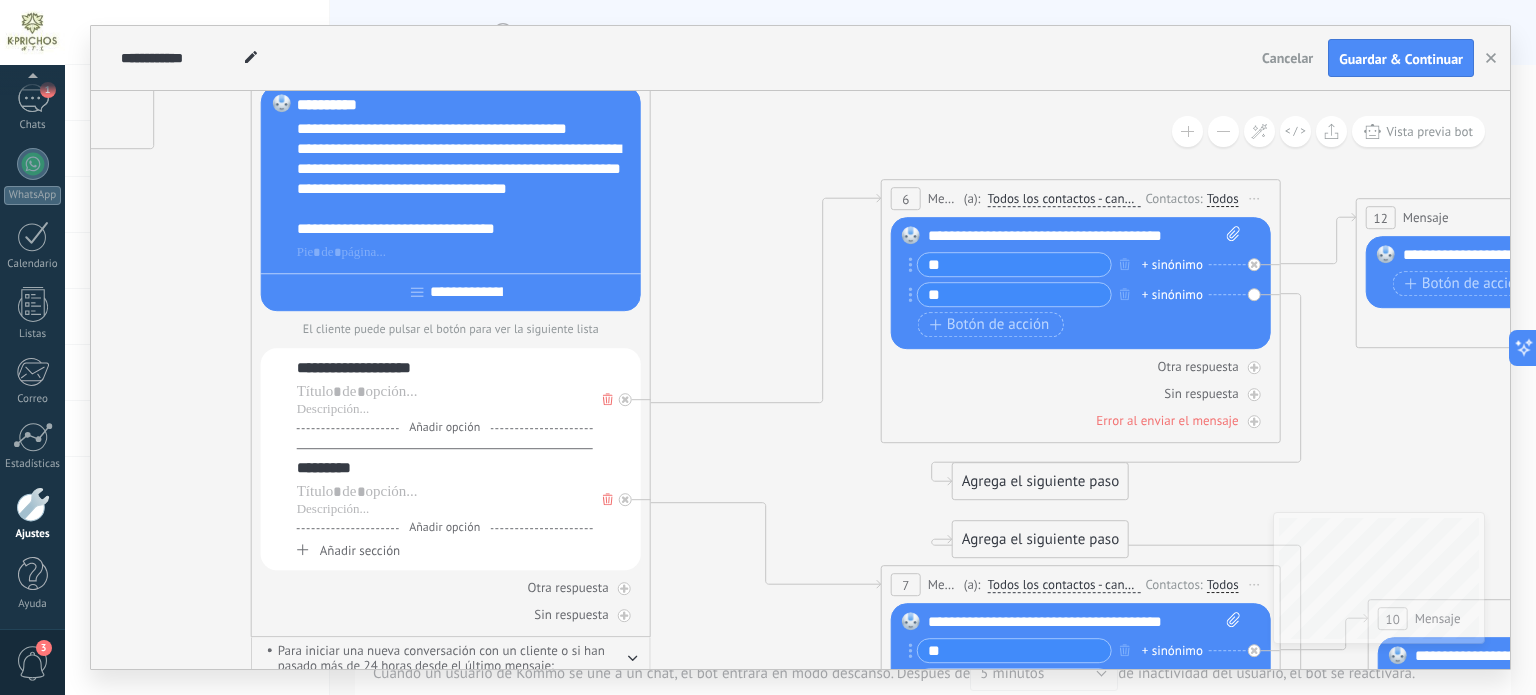 drag, startPoint x: 756, startPoint y: 264, endPoint x: 1436, endPoint y: 416, distance: 696.7812 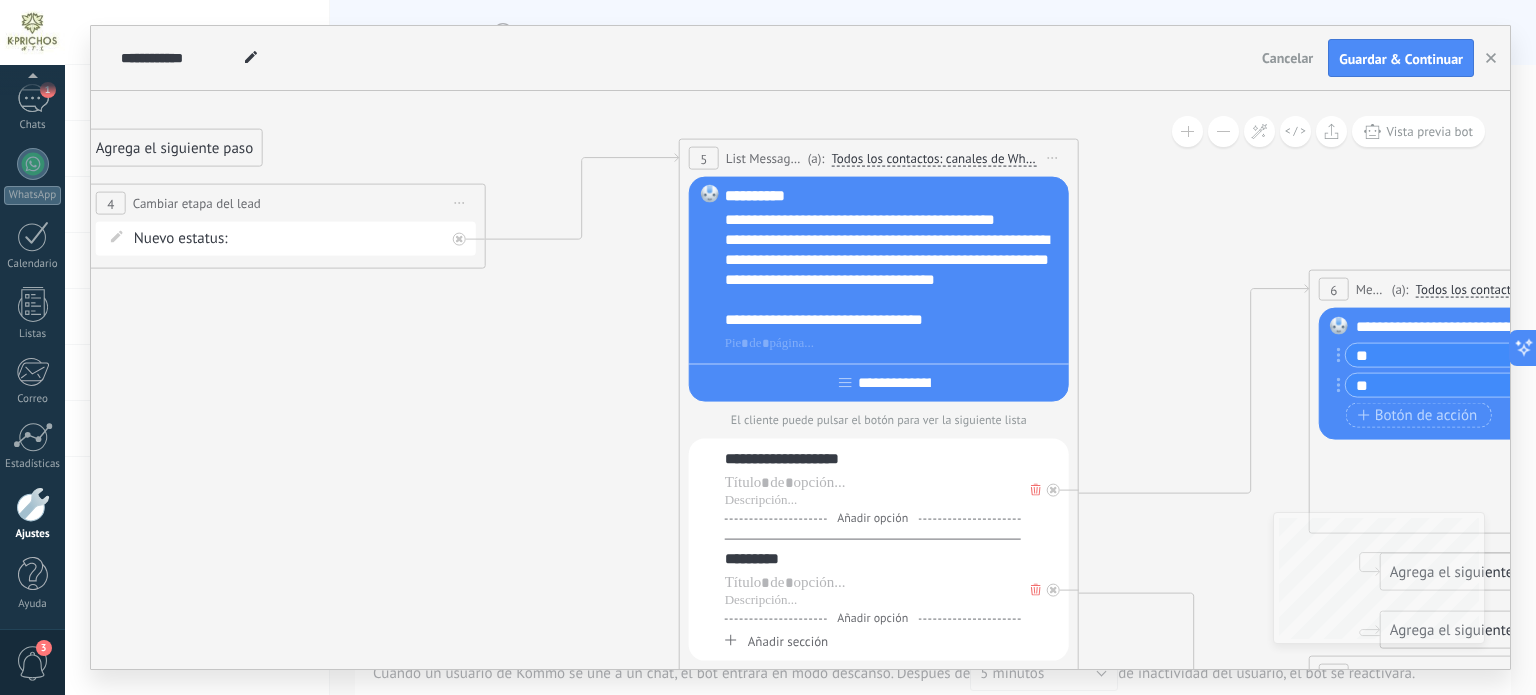 drag, startPoint x: 811, startPoint y: 275, endPoint x: 1535, endPoint y: 372, distance: 730.46906 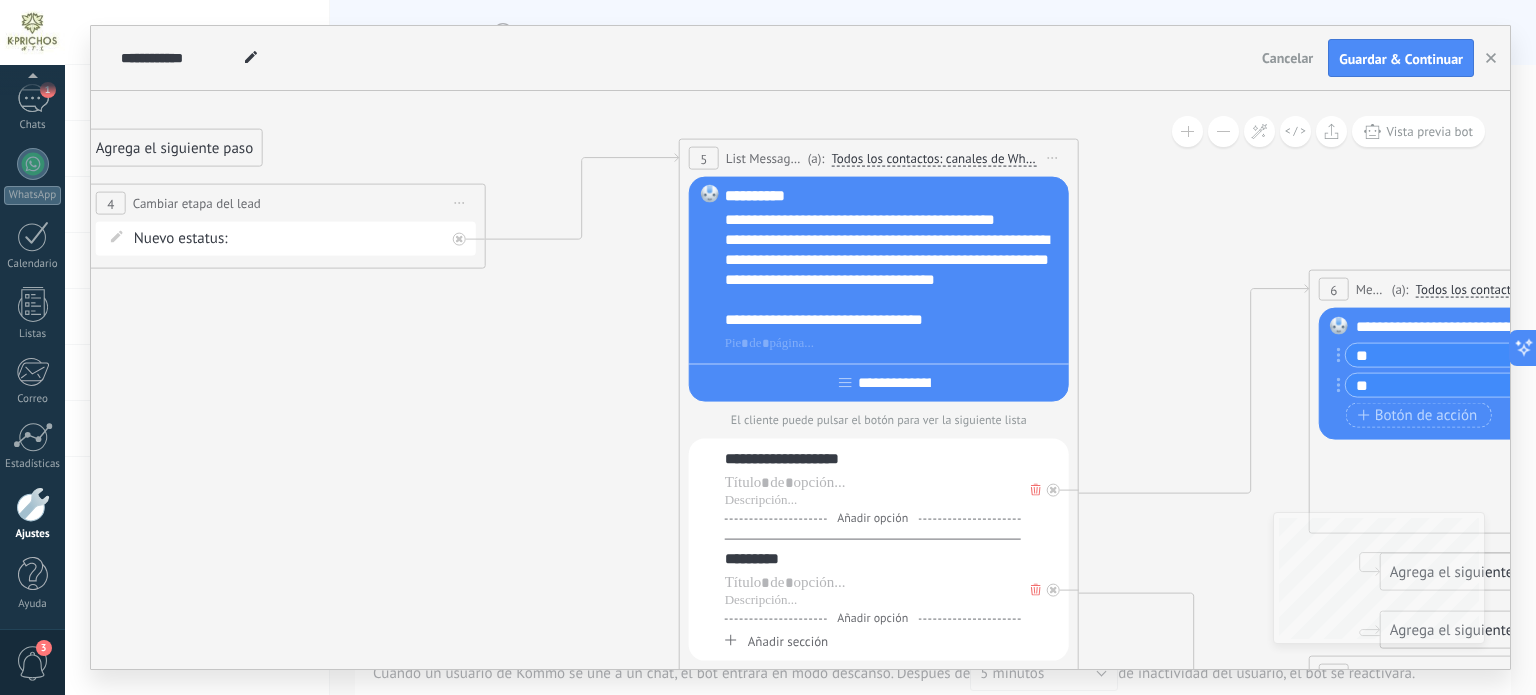 click on "**********" at bounding box center [800, 347] 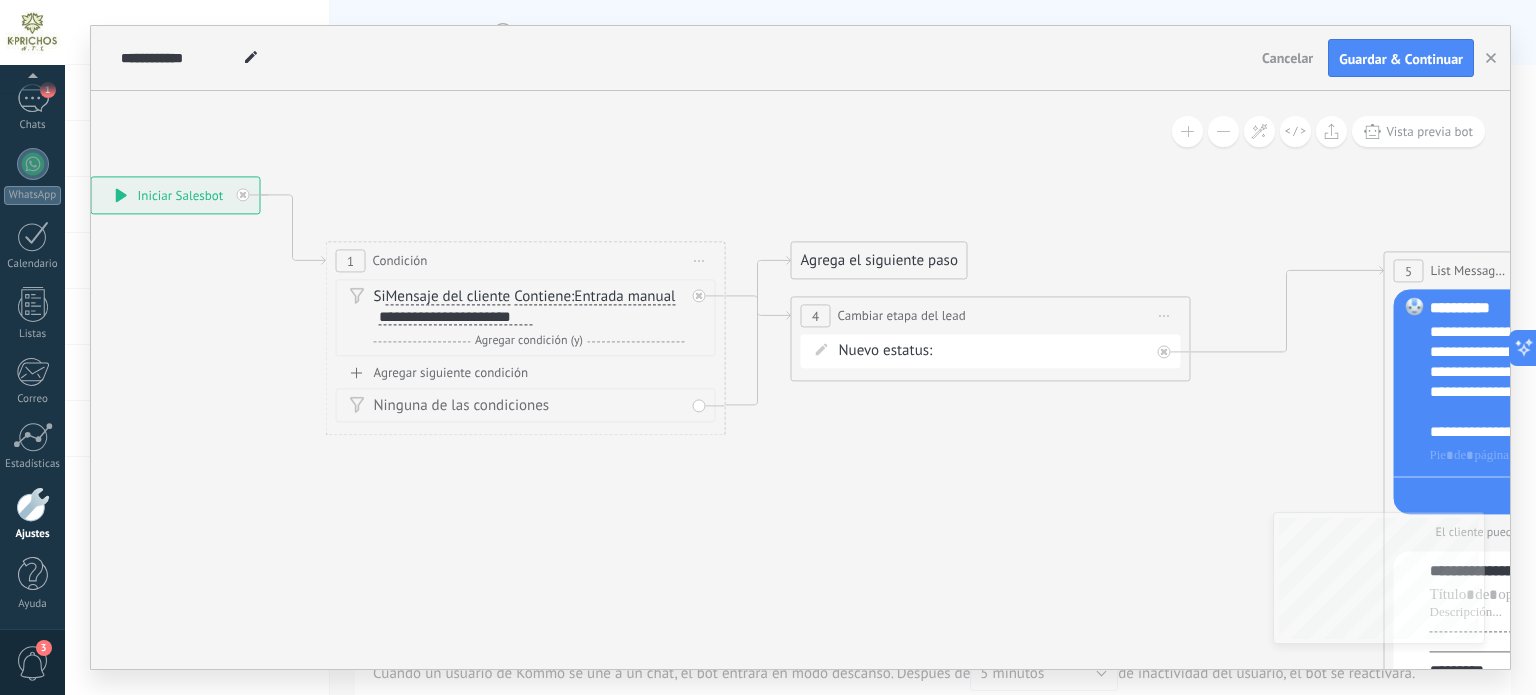 drag, startPoint x: 1050, startPoint y: 343, endPoint x: 905, endPoint y: 486, distance: 203.65166 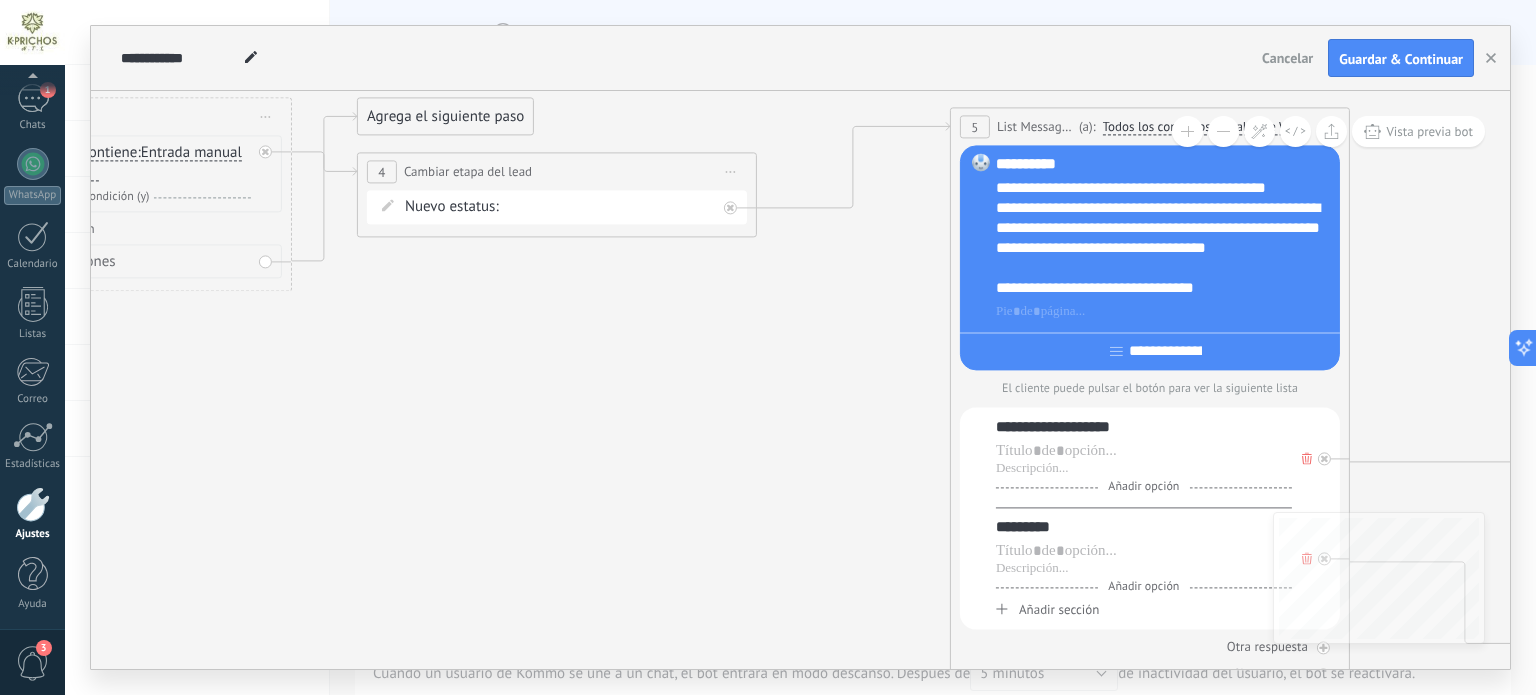 drag, startPoint x: 1016, startPoint y: 490, endPoint x: 664, endPoint y: 382, distance: 368.1956 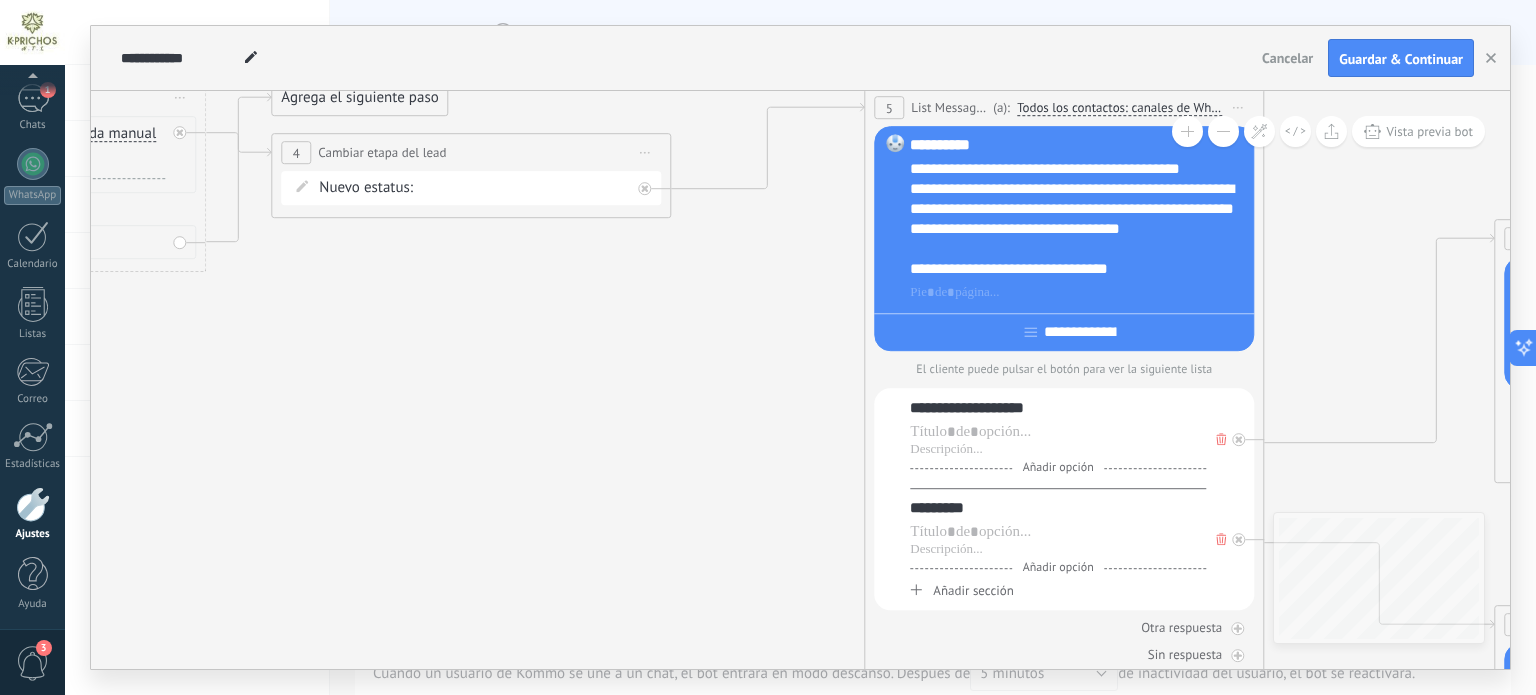 drag, startPoint x: 861, startPoint y: 415, endPoint x: 172, endPoint y: 308, distance: 697.2589 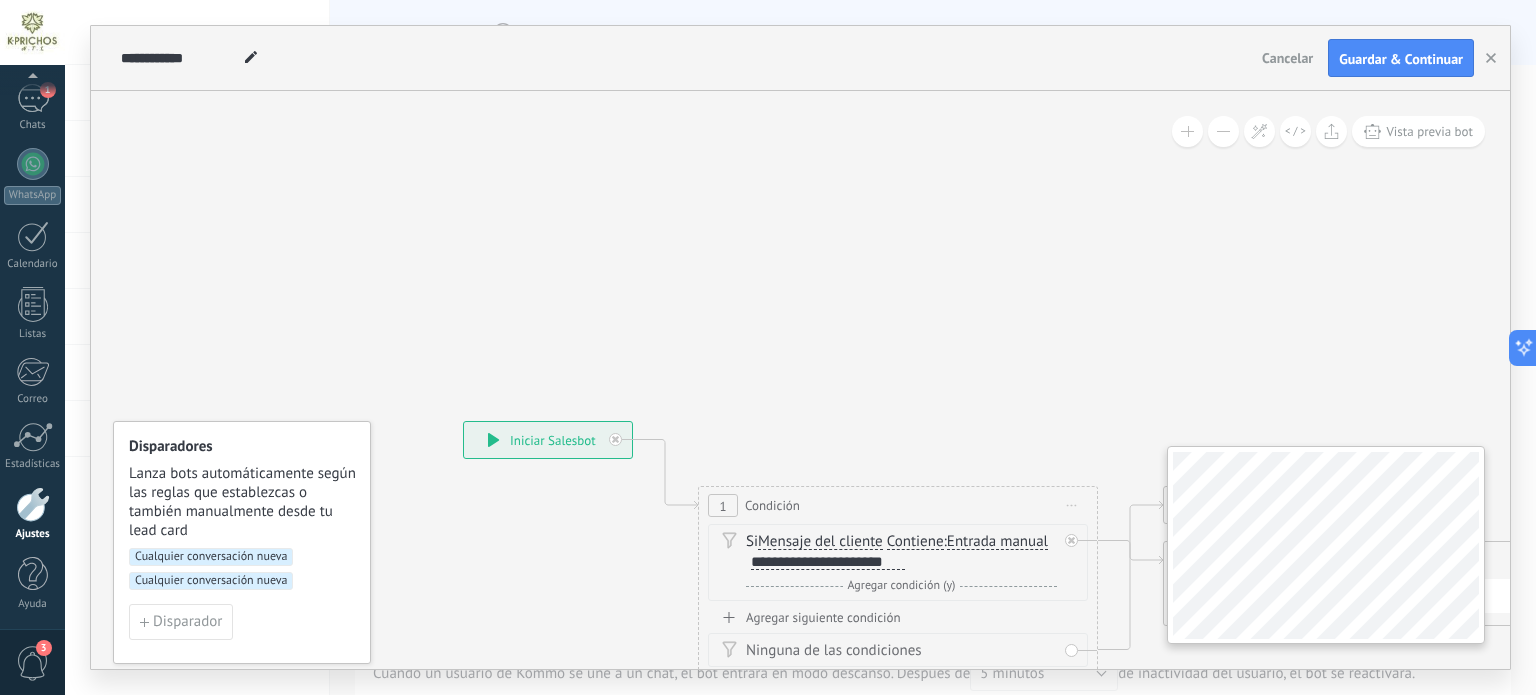 click on "**********" at bounding box center (800, 380) 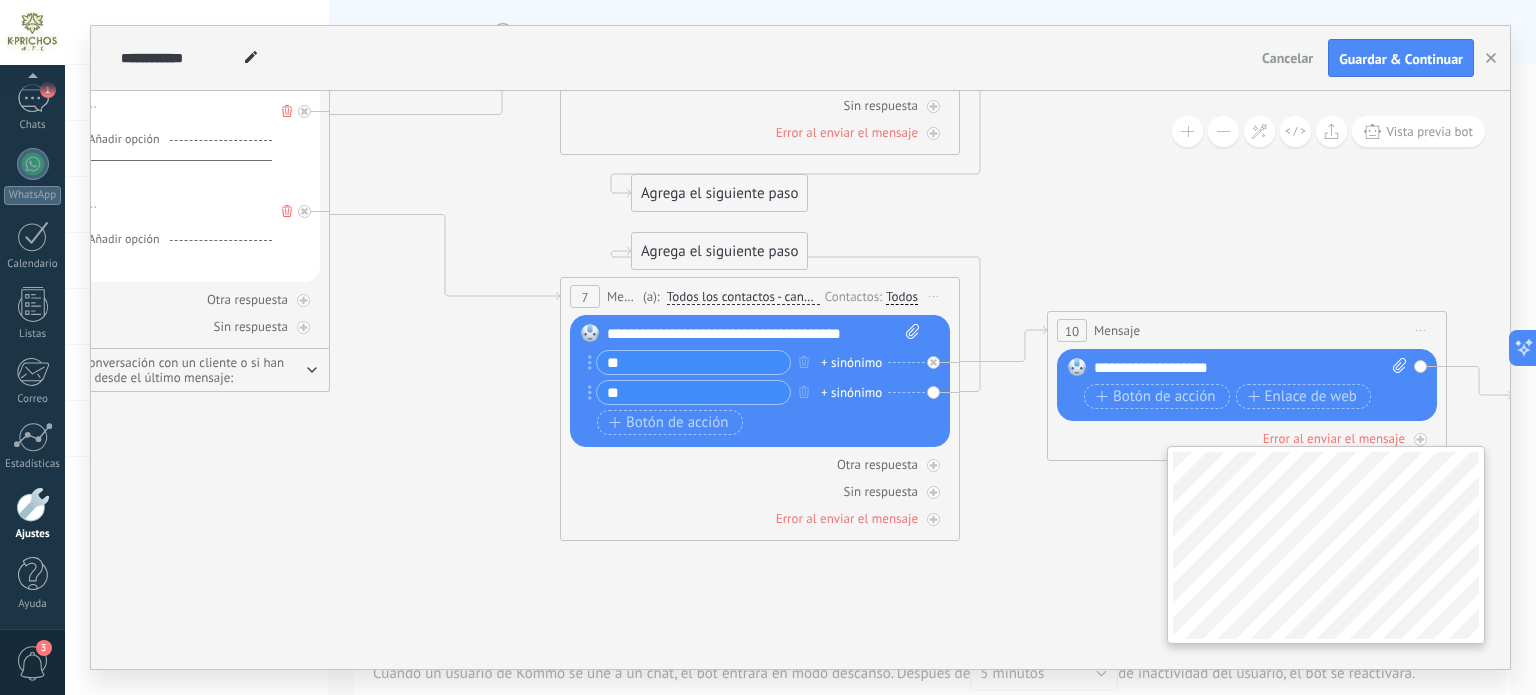 click on "**********" at bounding box center (800, 380) 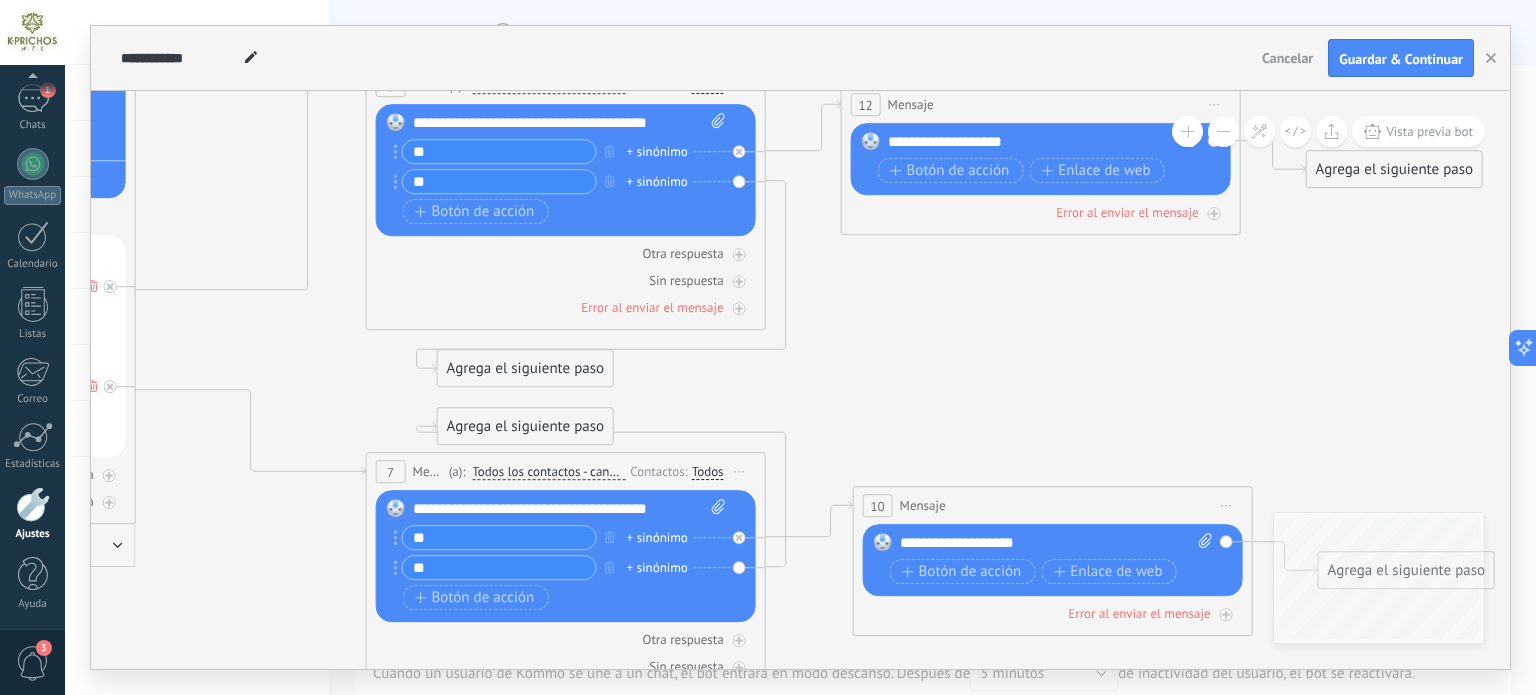 drag, startPoint x: 1044, startPoint y: 316, endPoint x: 1288, endPoint y: 419, distance: 264.849 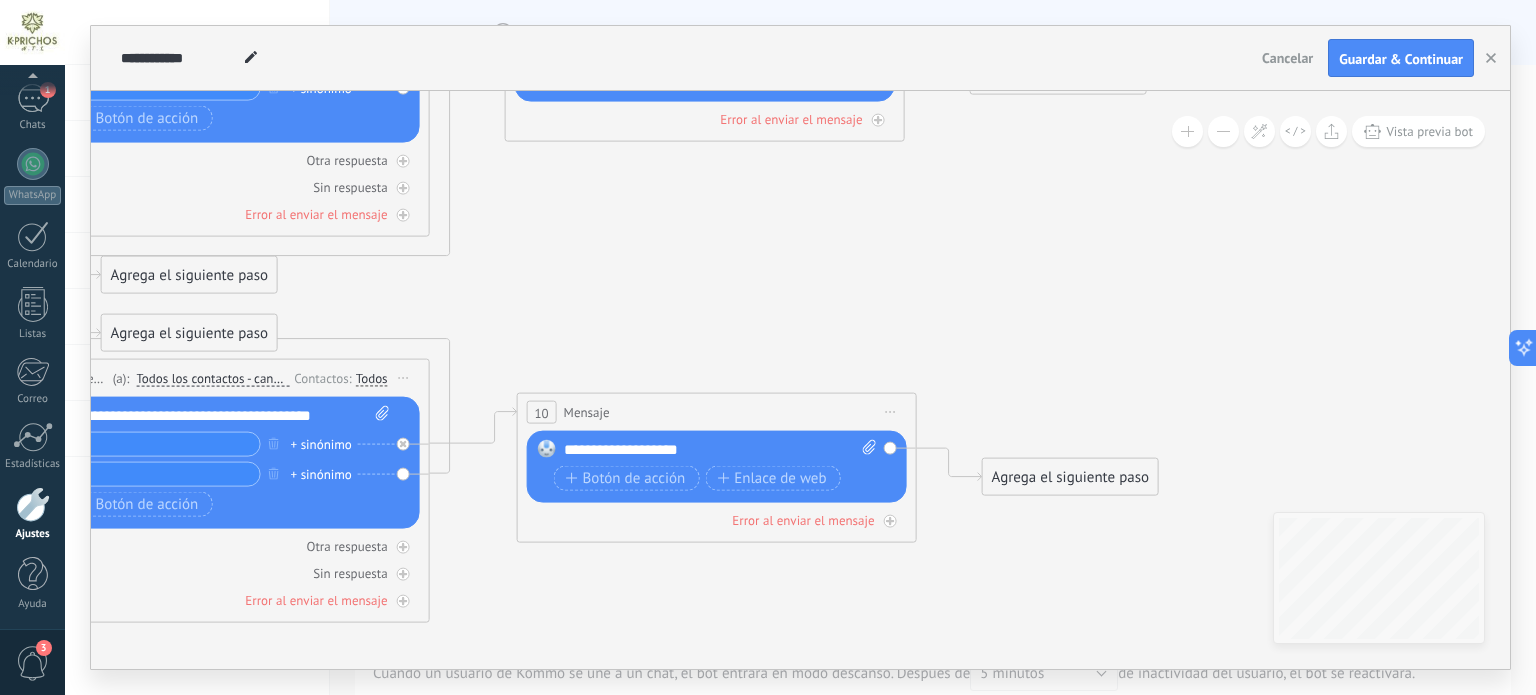 drag, startPoint x: 1047, startPoint y: 354, endPoint x: 643, endPoint y: 269, distance: 412.845 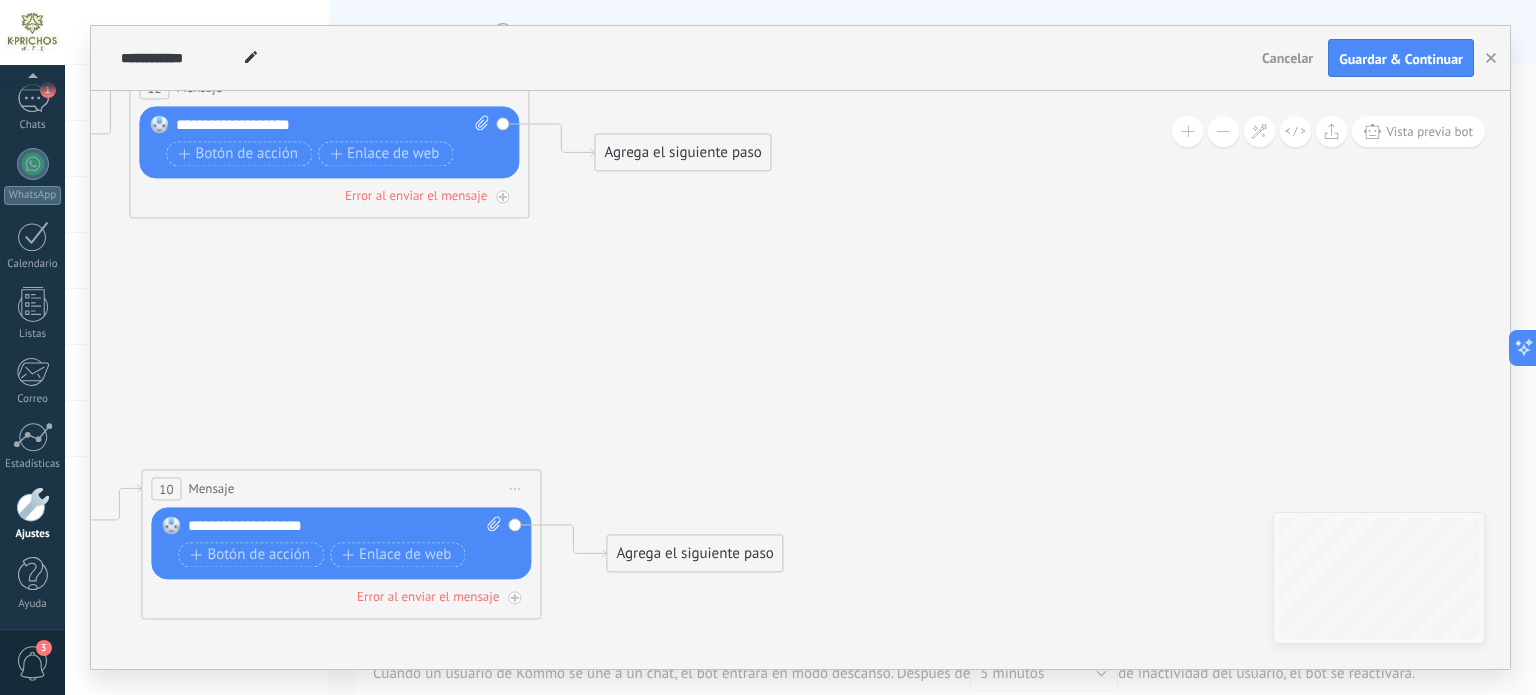 drag, startPoint x: 995, startPoint y: 305, endPoint x: 611, endPoint y: 381, distance: 391.44858 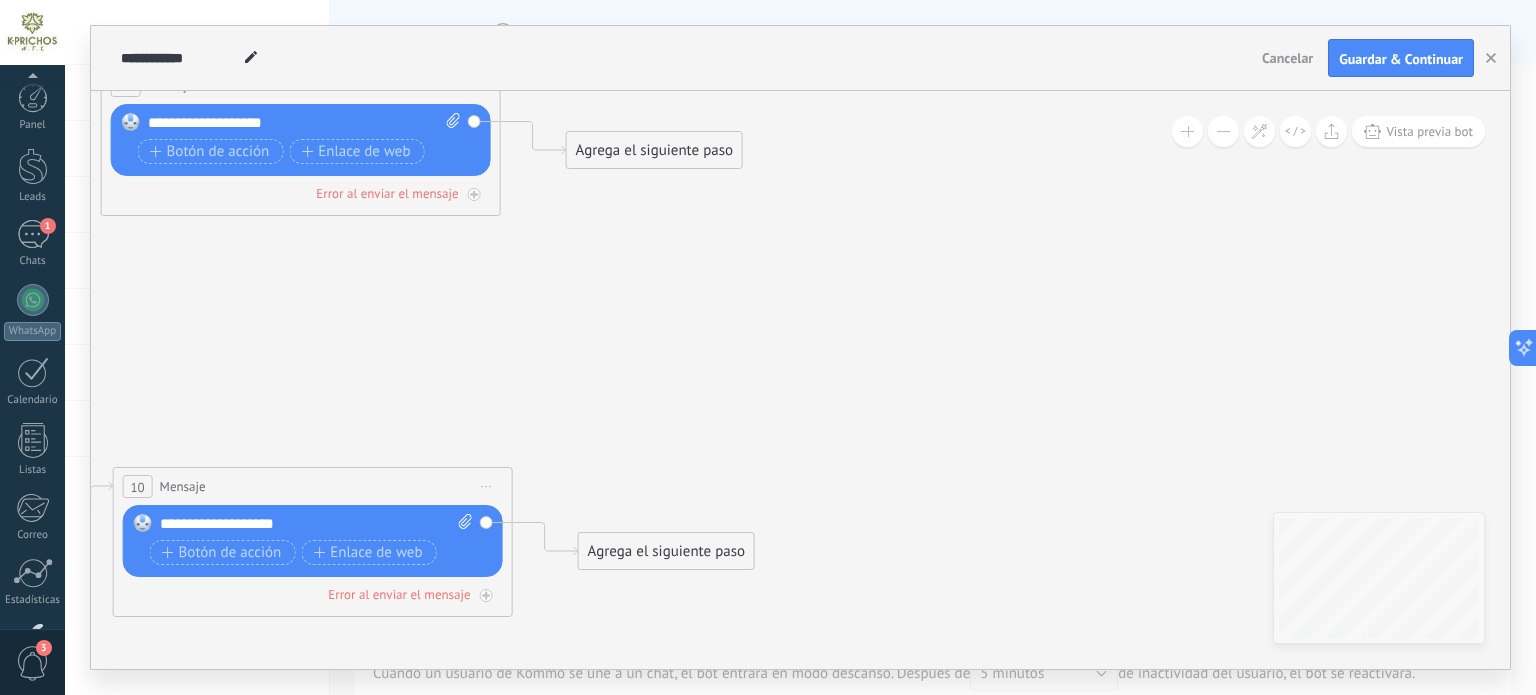 scroll, scrollTop: 0, scrollLeft: 0, axis: both 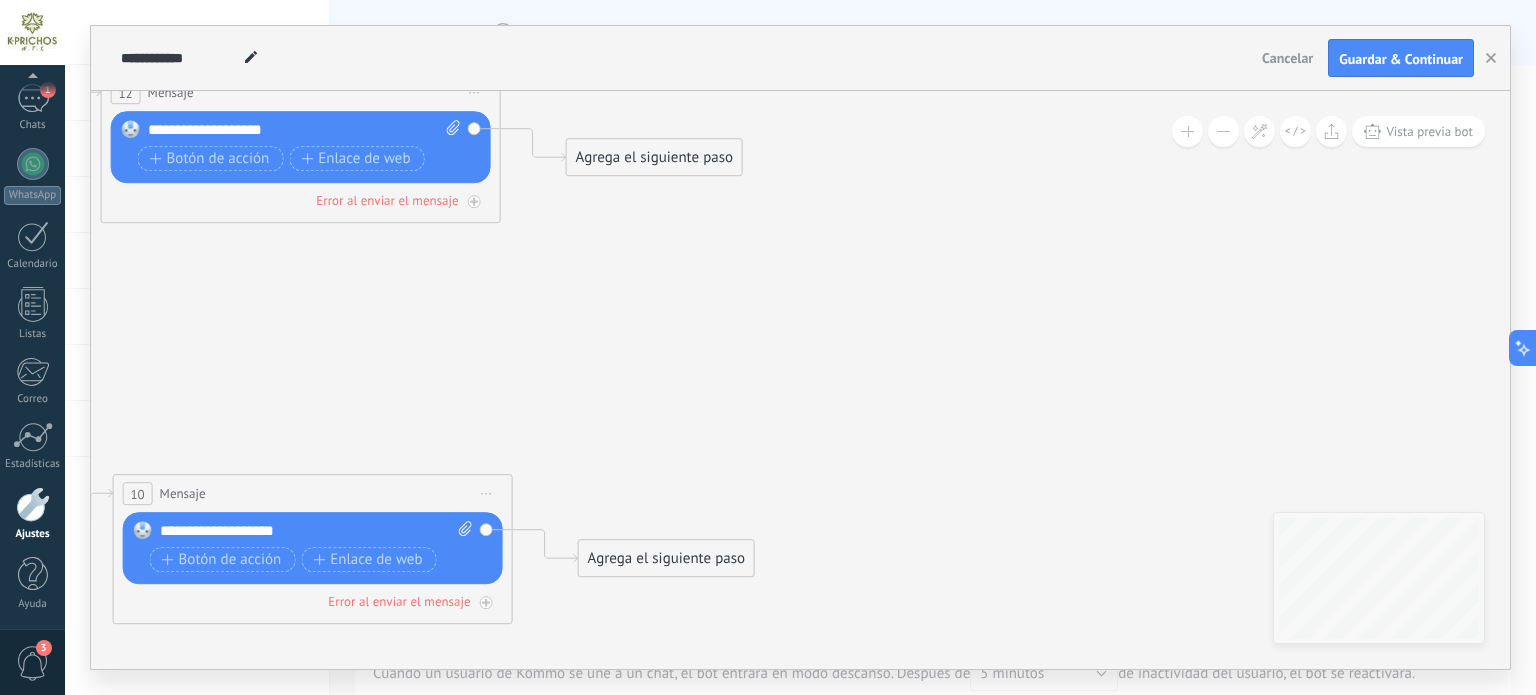 drag, startPoint x: 740, startPoint y: 270, endPoint x: 758, endPoint y: 313, distance: 46.615448 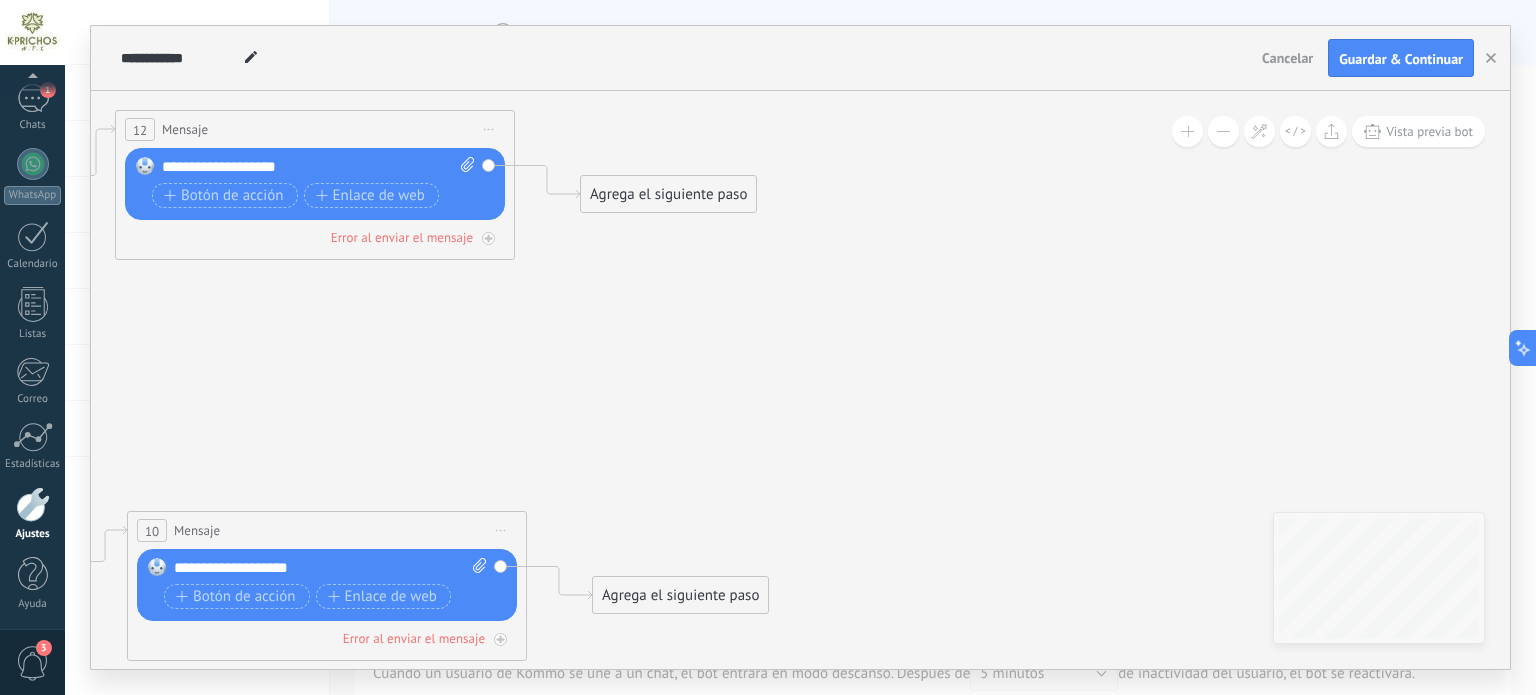 click on "Agrega el siguiente paso" at bounding box center (668, 194) 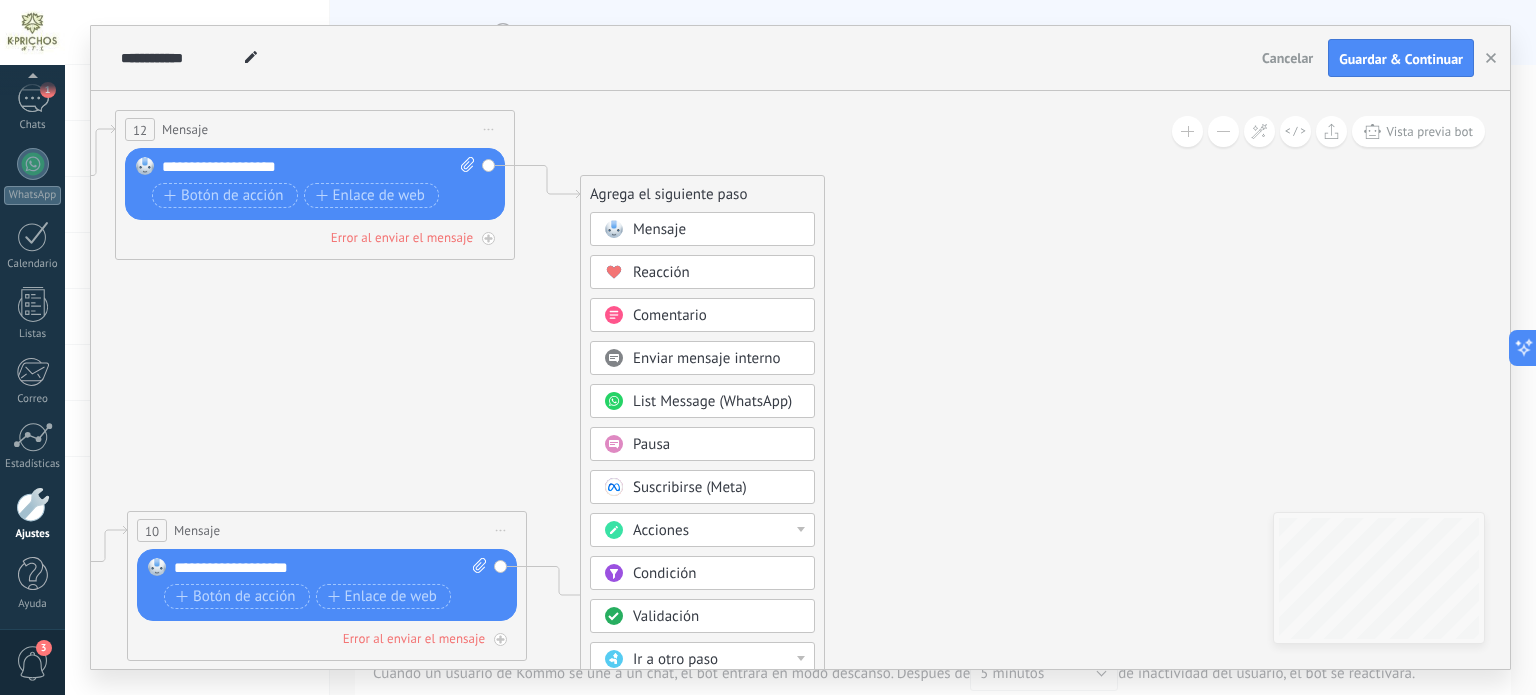 click on "Pausa" at bounding box center [717, 445] 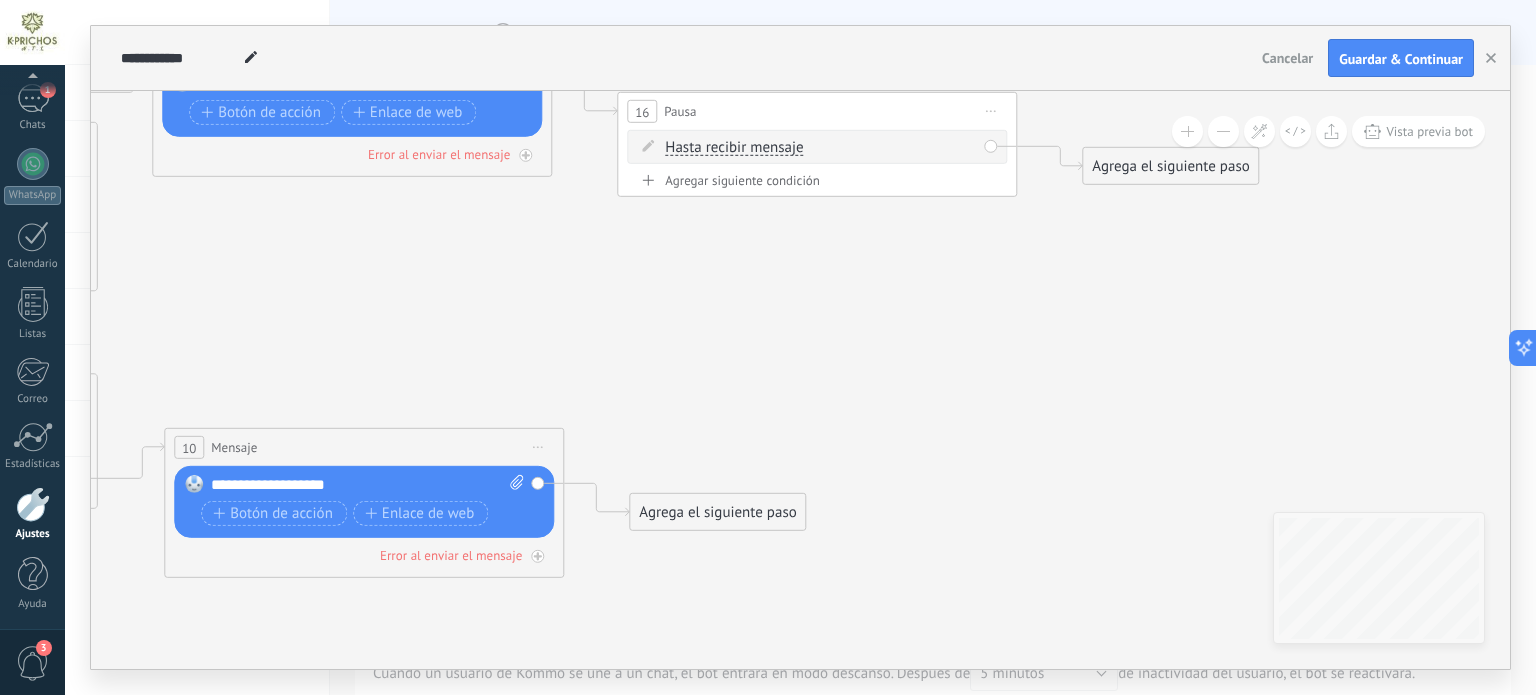 drag, startPoint x: 815, startPoint y: 387, endPoint x: 786, endPoint y: 417, distance: 41.725292 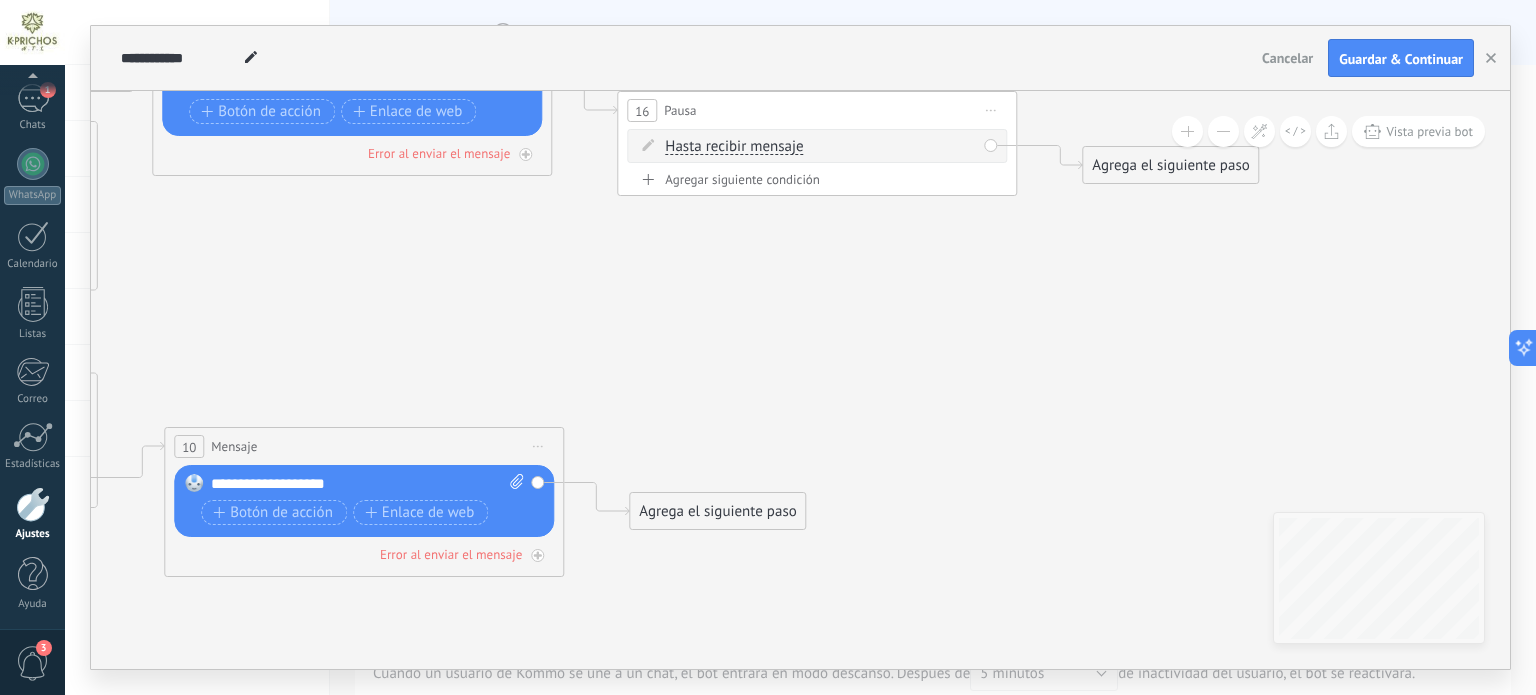 drag, startPoint x: 749, startPoint y: 490, endPoint x: 747, endPoint y: 531, distance: 41.04875 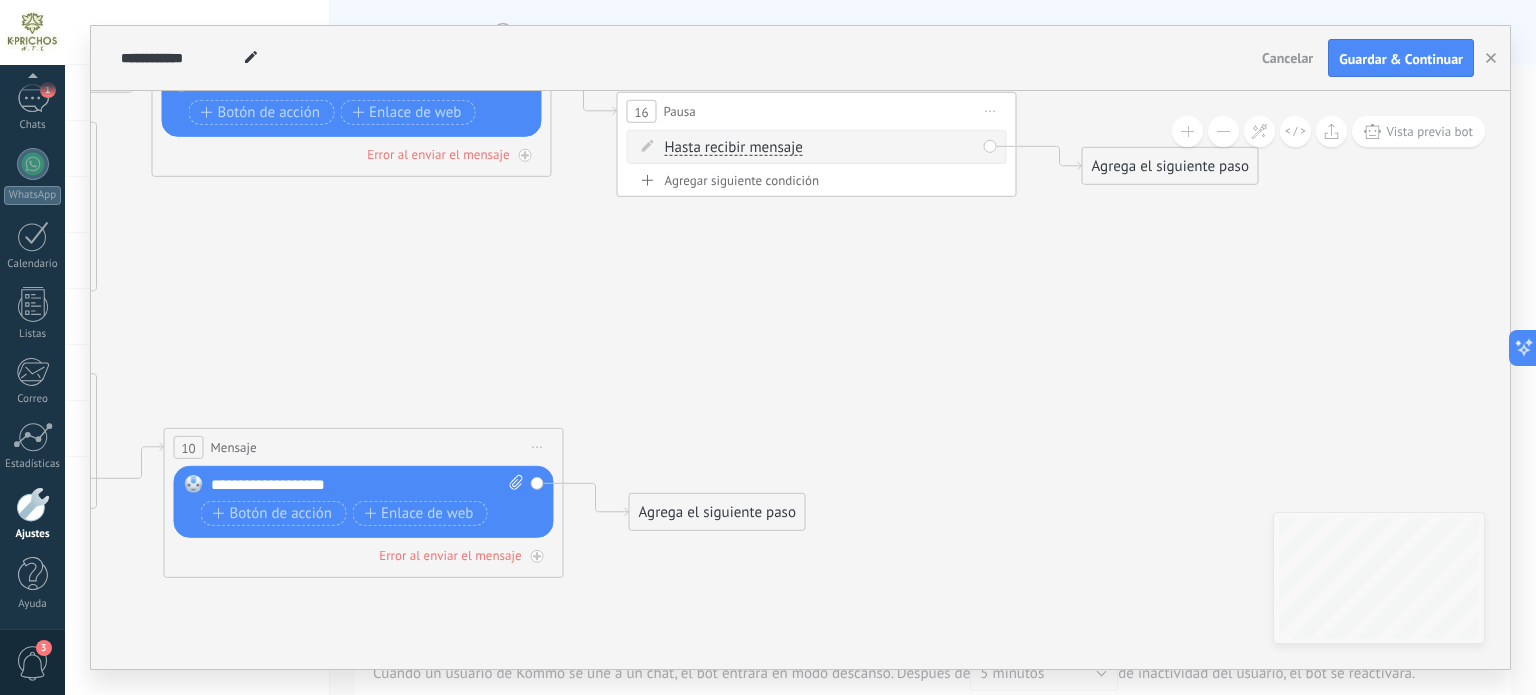 click on "Agrega el siguiente paso" at bounding box center [717, 512] 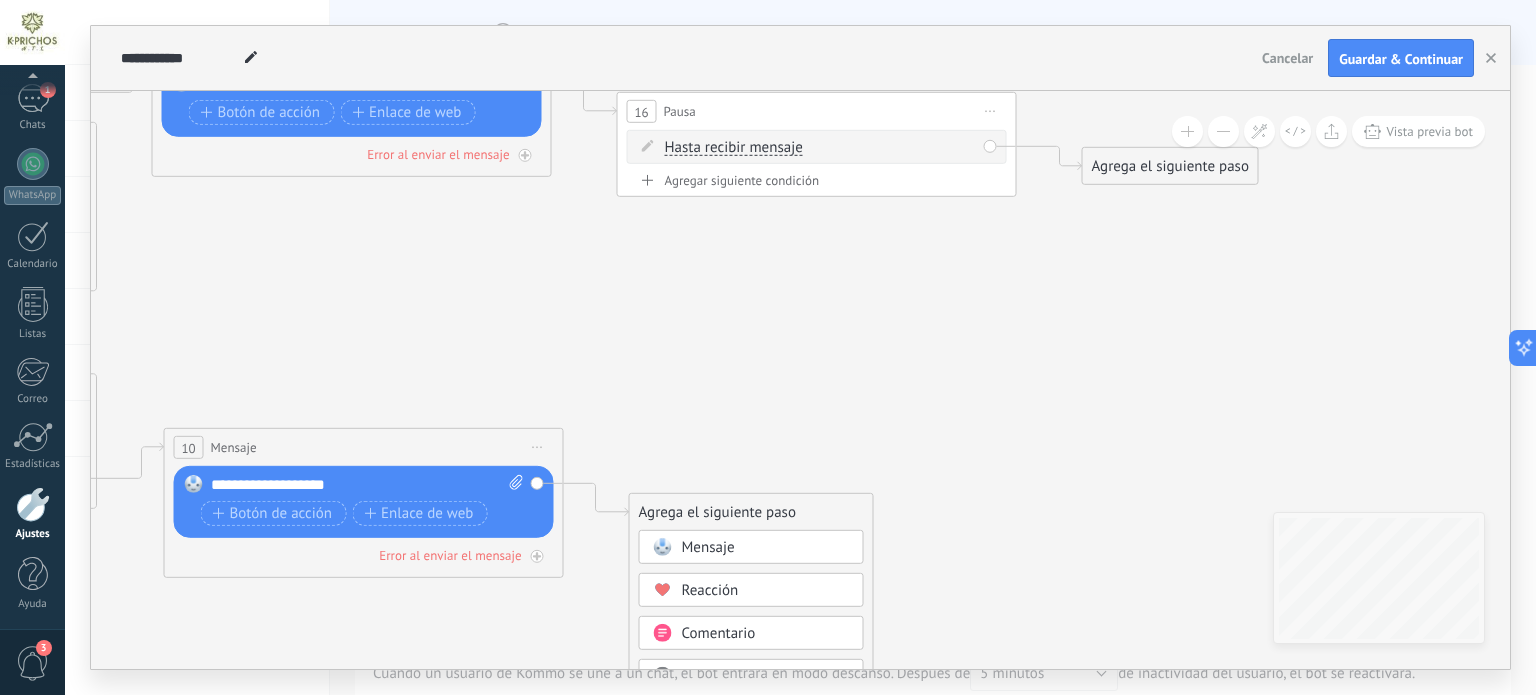click 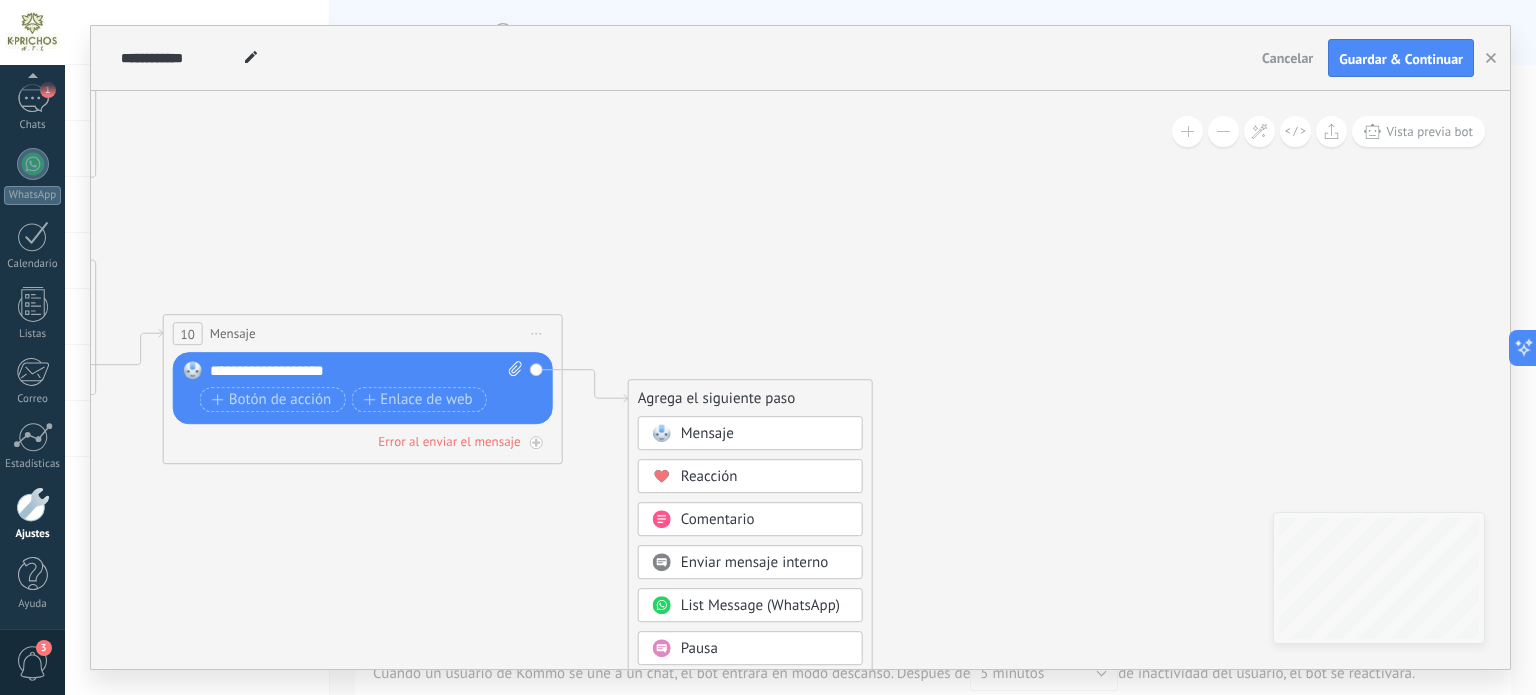 drag, startPoint x: 736, startPoint y: 643, endPoint x: 827, endPoint y: 523, distance: 150.60213 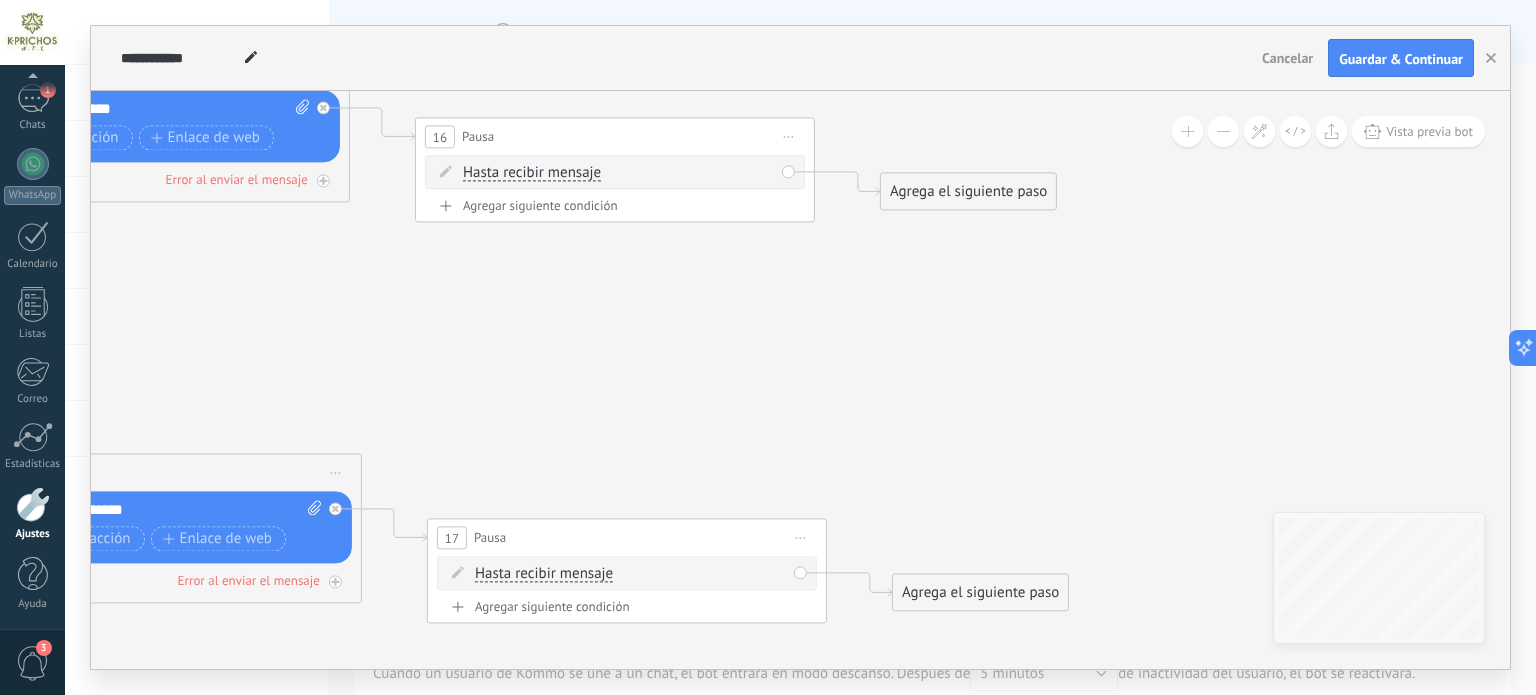 drag, startPoint x: 836, startPoint y: 395, endPoint x: 808, endPoint y: 479, distance: 88.54378 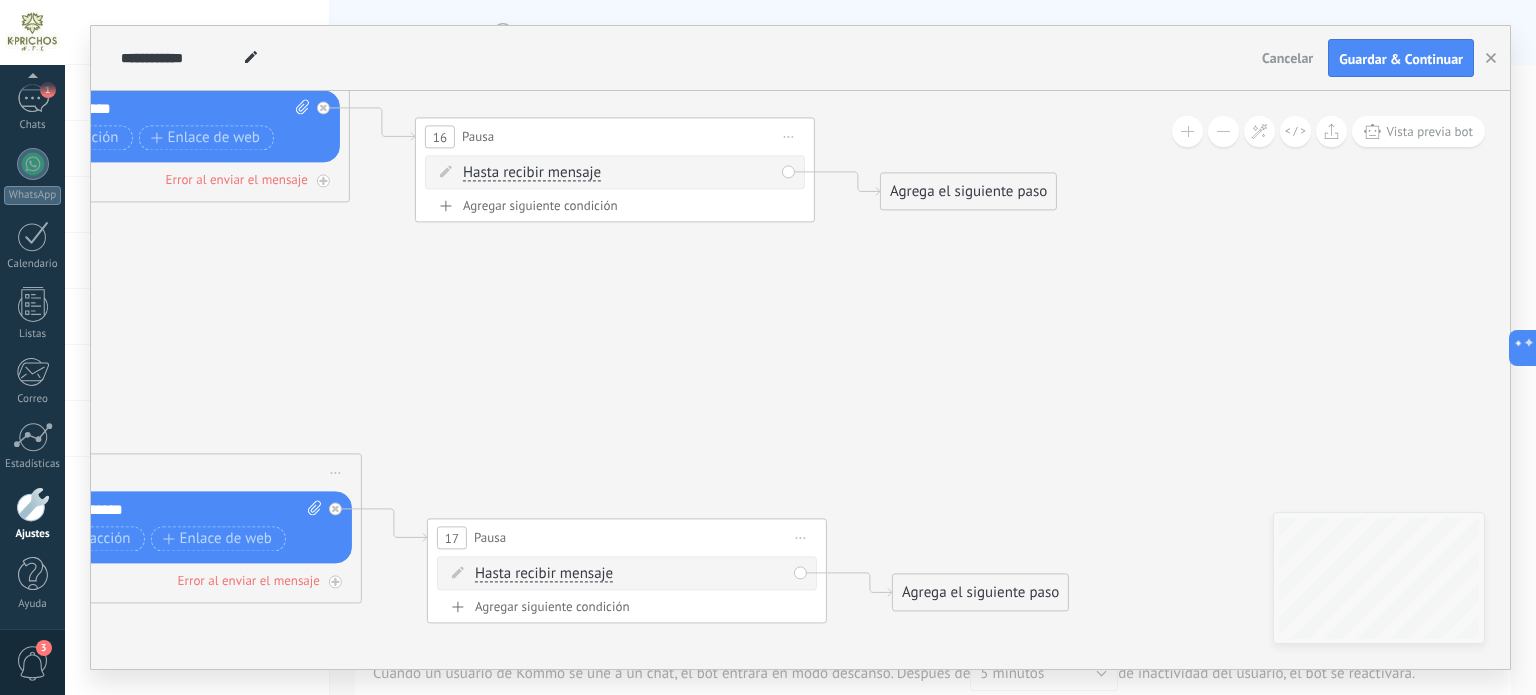 click on "Agrega el siguiente paso" at bounding box center (968, 192) 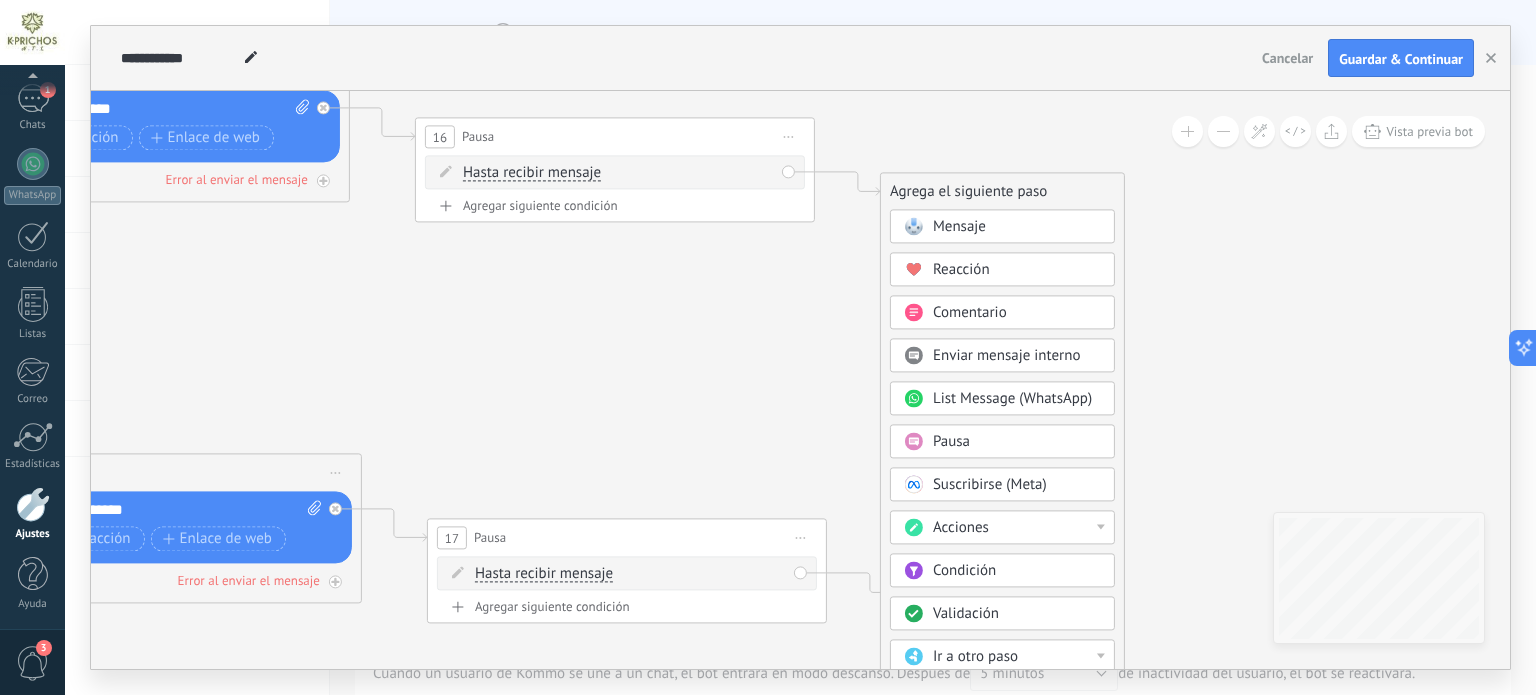 click on "Acciones" at bounding box center [1017, 529] 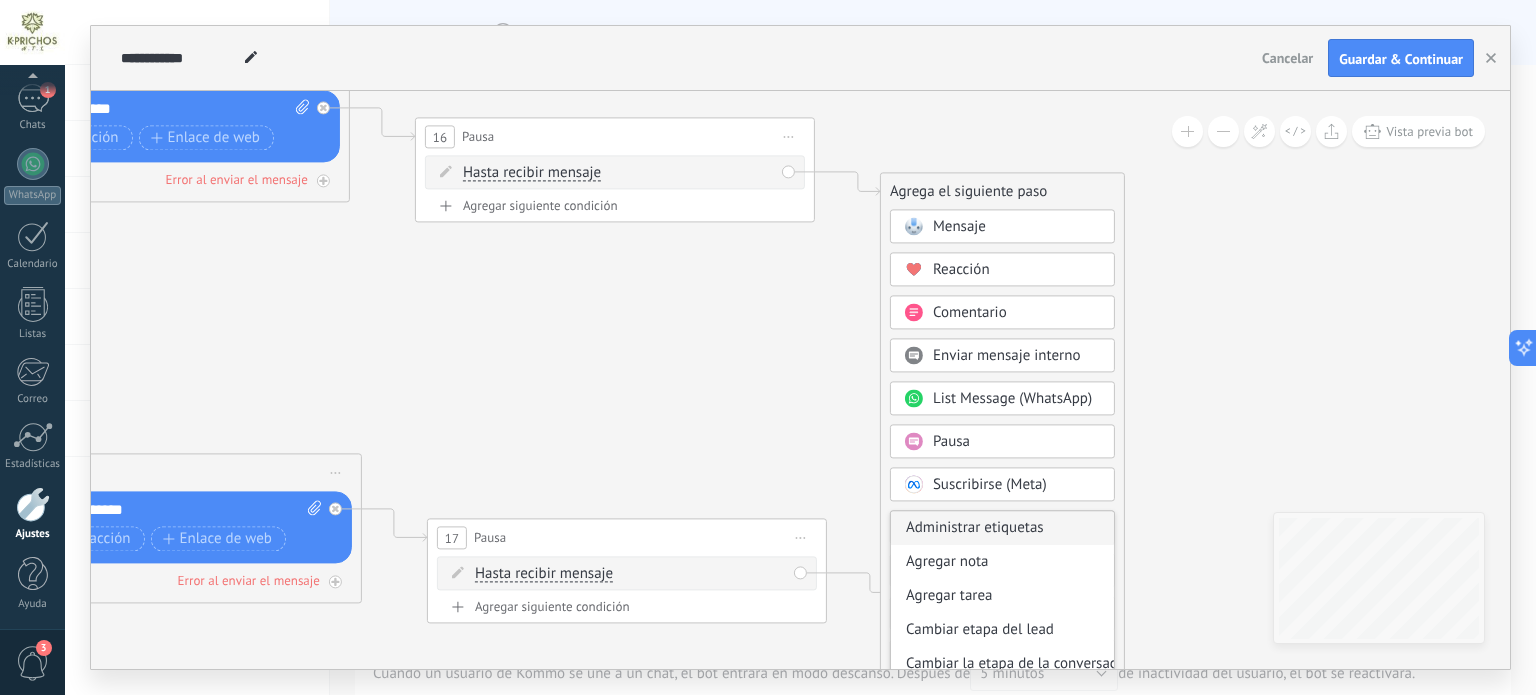 scroll, scrollTop: 100, scrollLeft: 0, axis: vertical 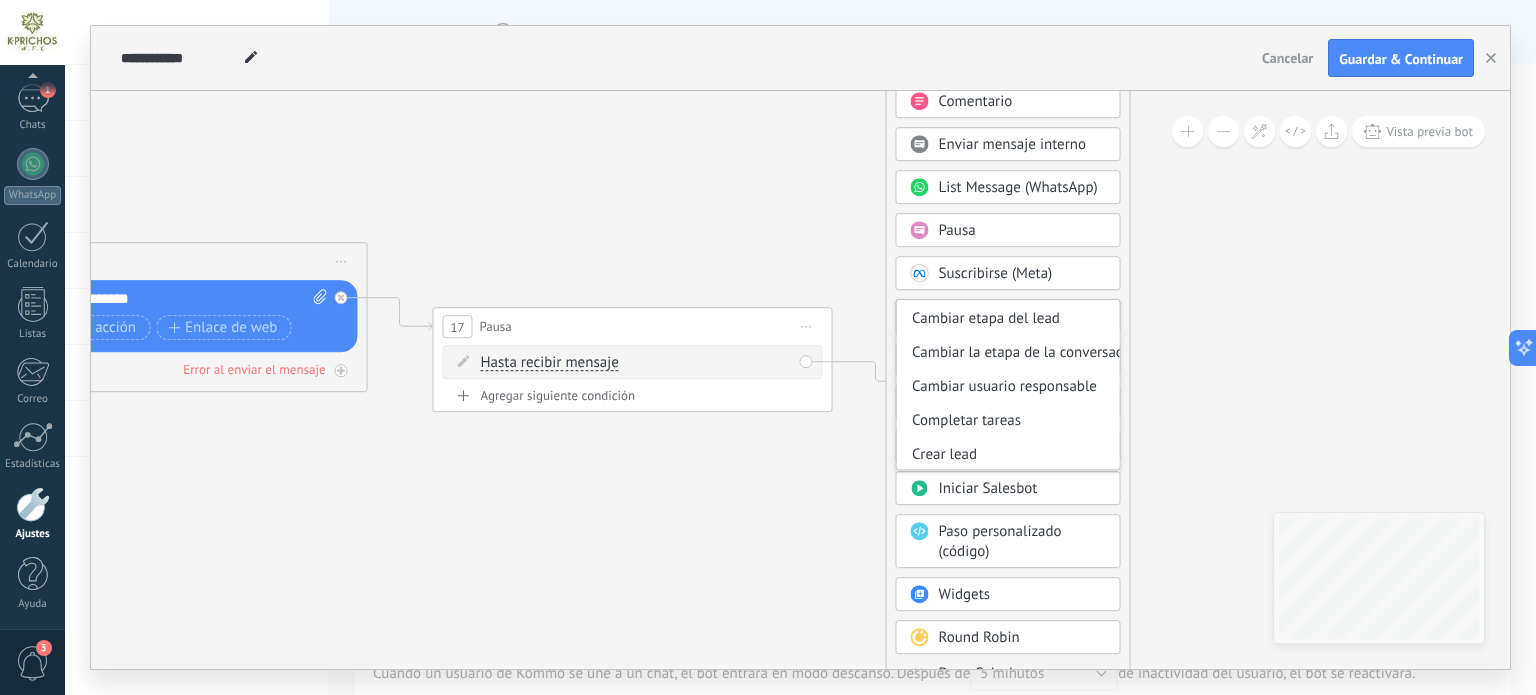 drag, startPoint x: 1201, startPoint y: 495, endPoint x: 1203, endPoint y: 283, distance: 212.00943 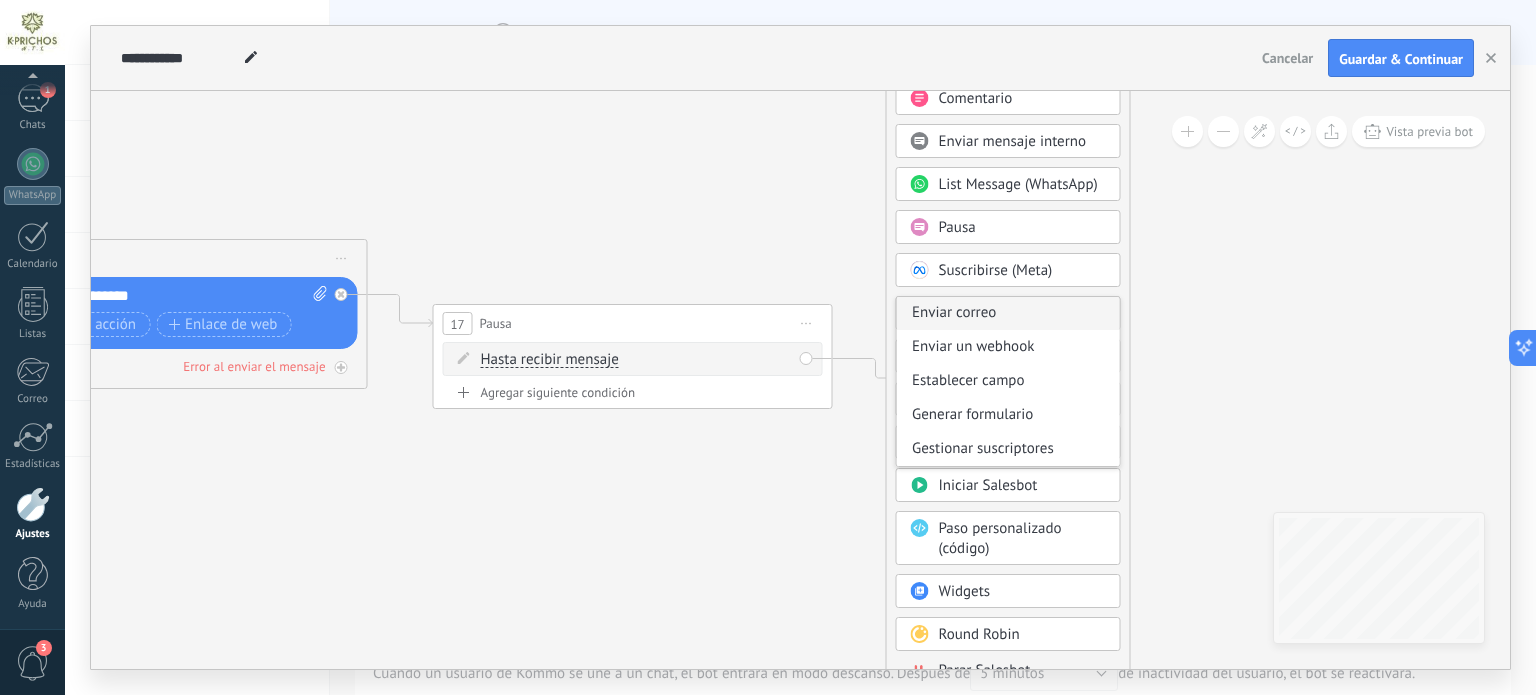 scroll, scrollTop: 300, scrollLeft: 0, axis: vertical 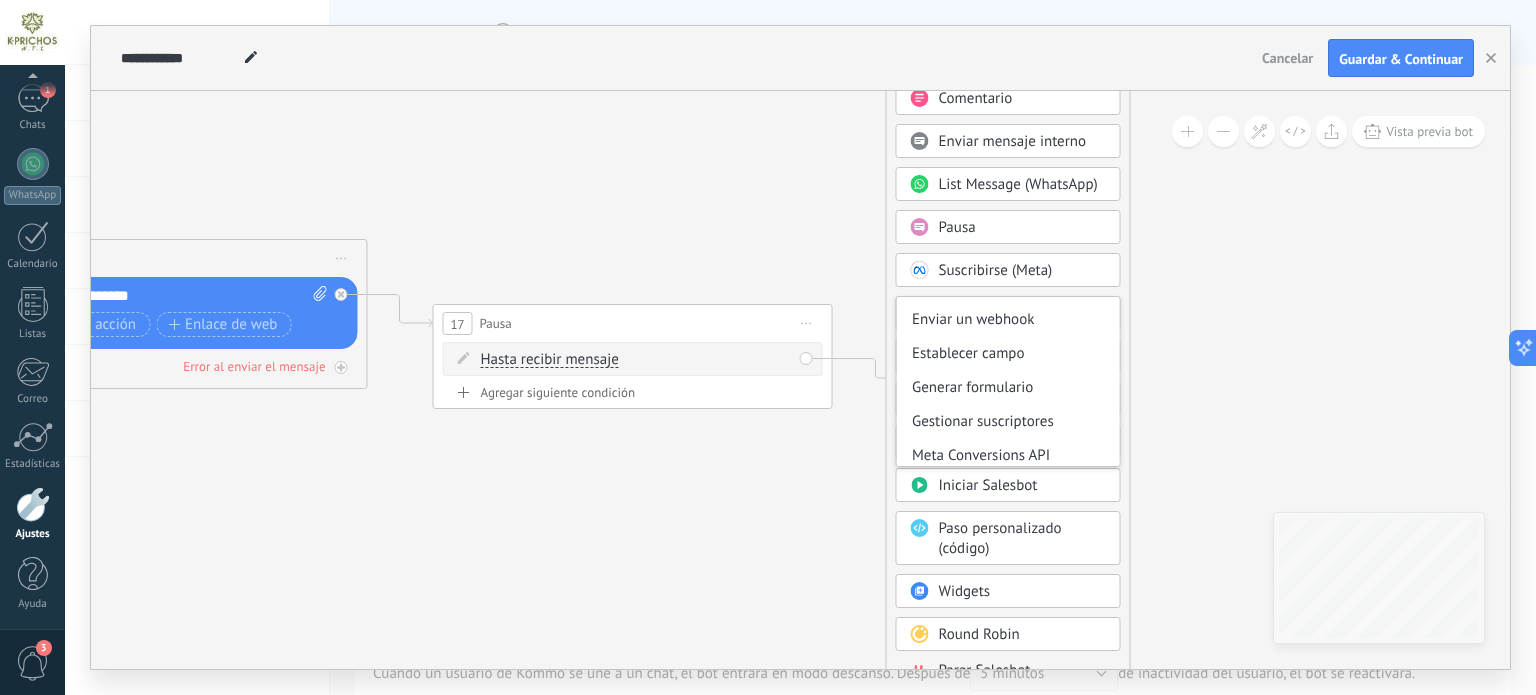 click on "Establecer campo" at bounding box center (1008, 354) 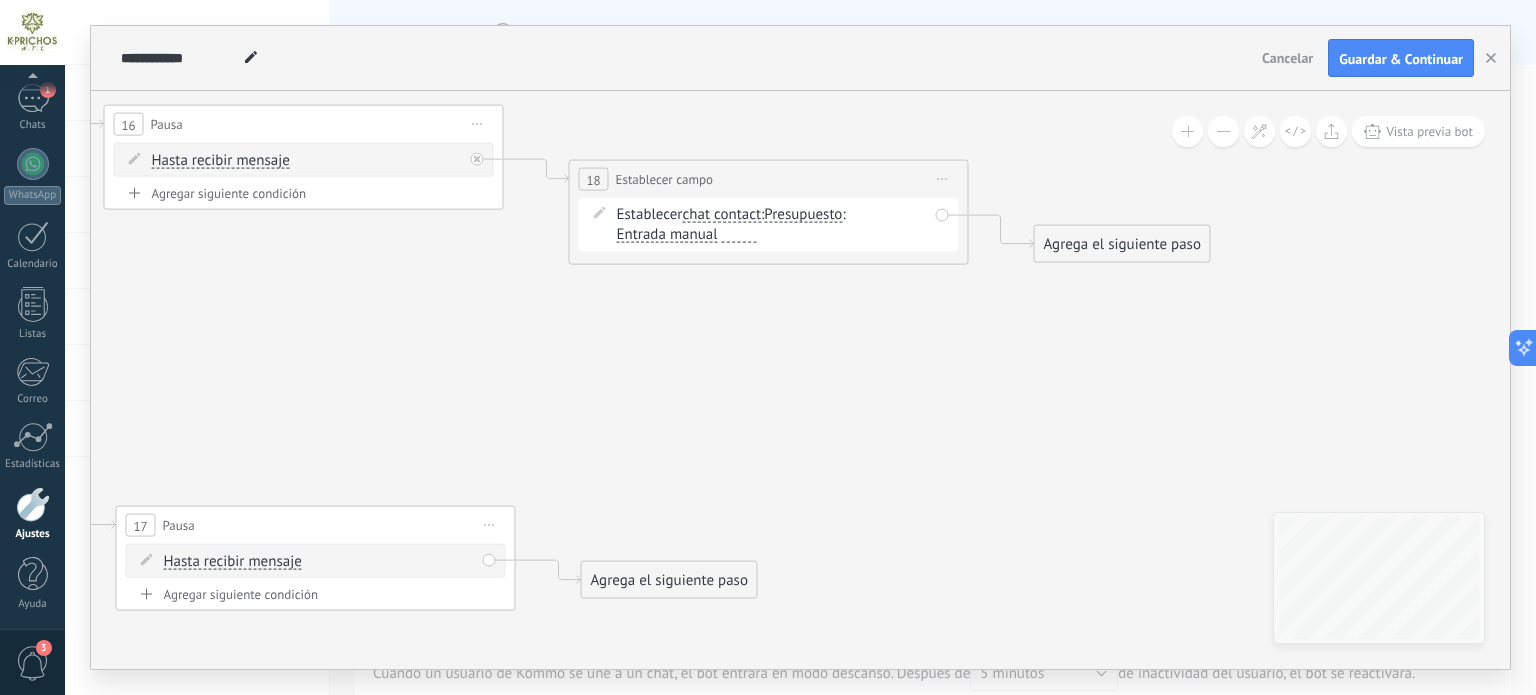 drag, startPoint x: 1196, startPoint y: 369, endPoint x: 1179, endPoint y: 488, distance: 120.20815 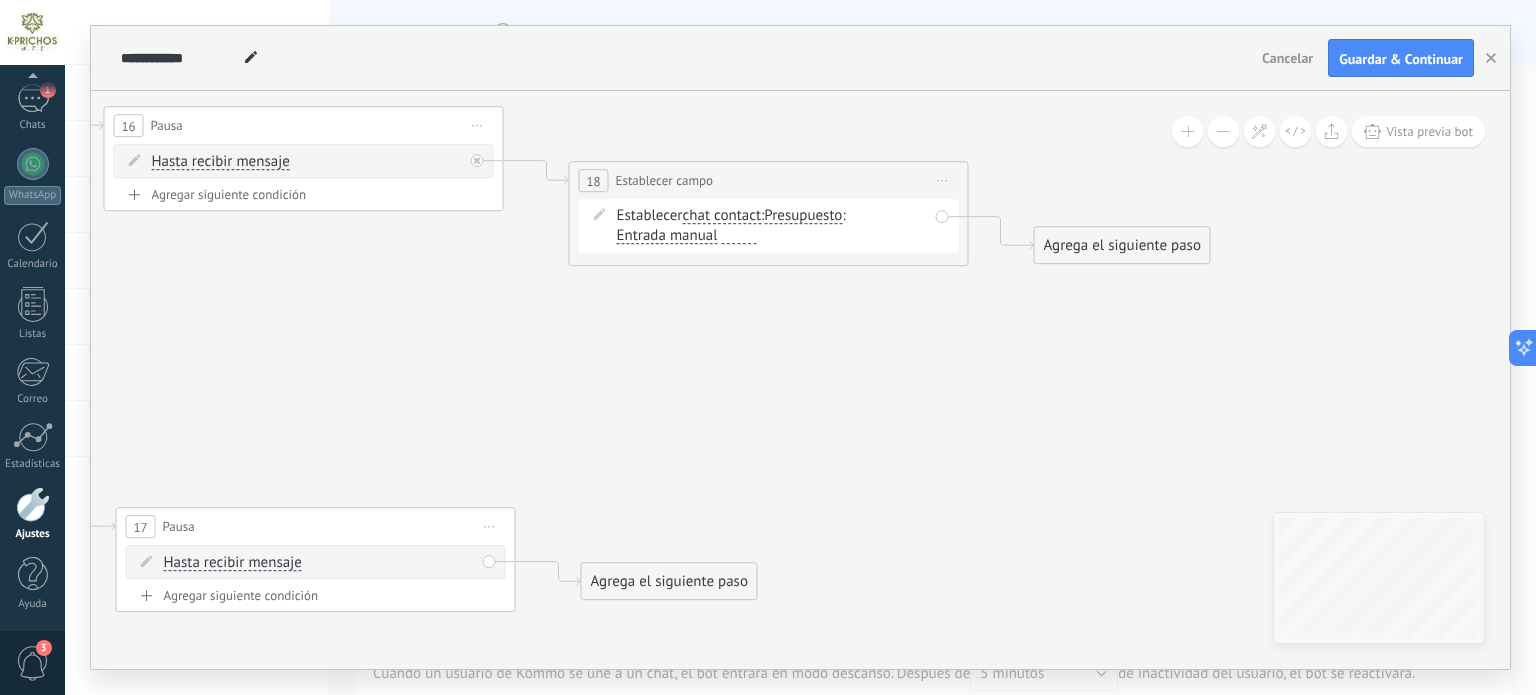 click on "Presupuesto" at bounding box center (803, 216) 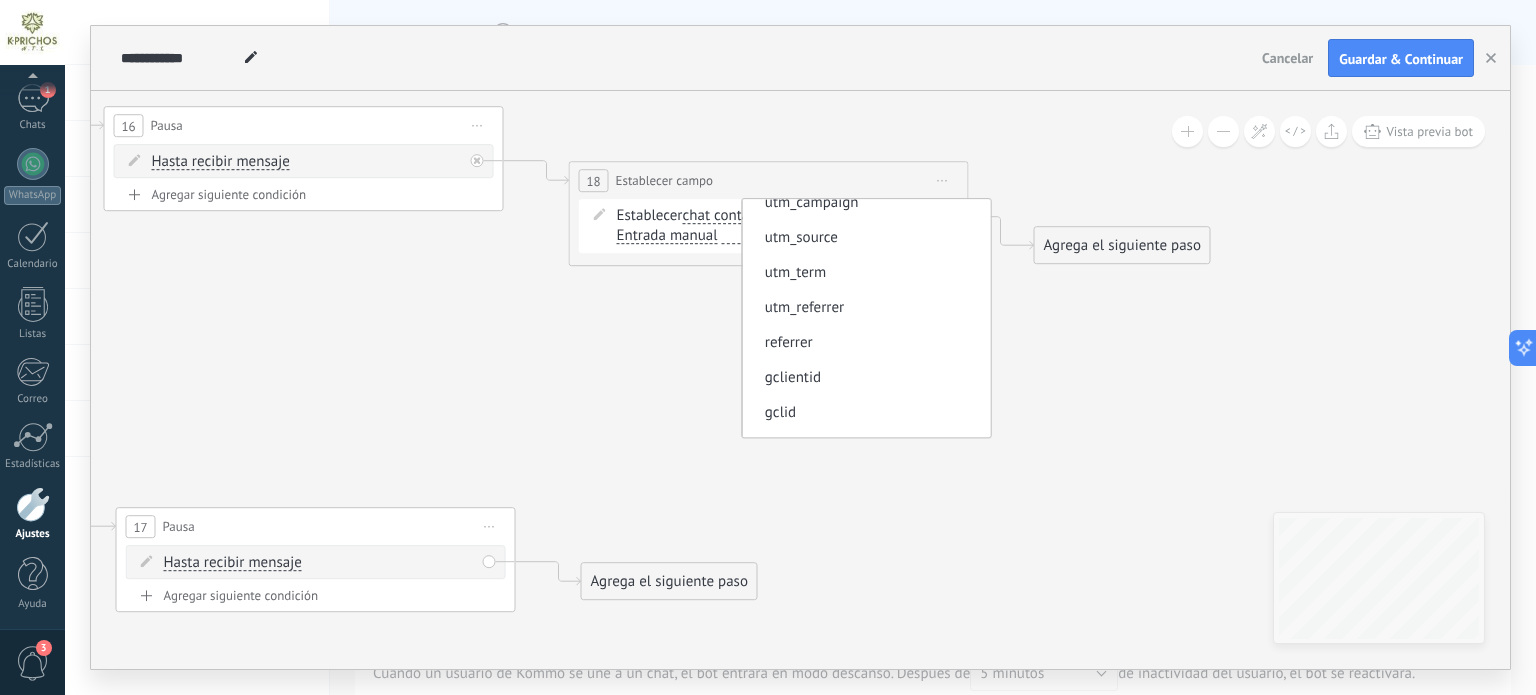 scroll, scrollTop: 181, scrollLeft: 0, axis: vertical 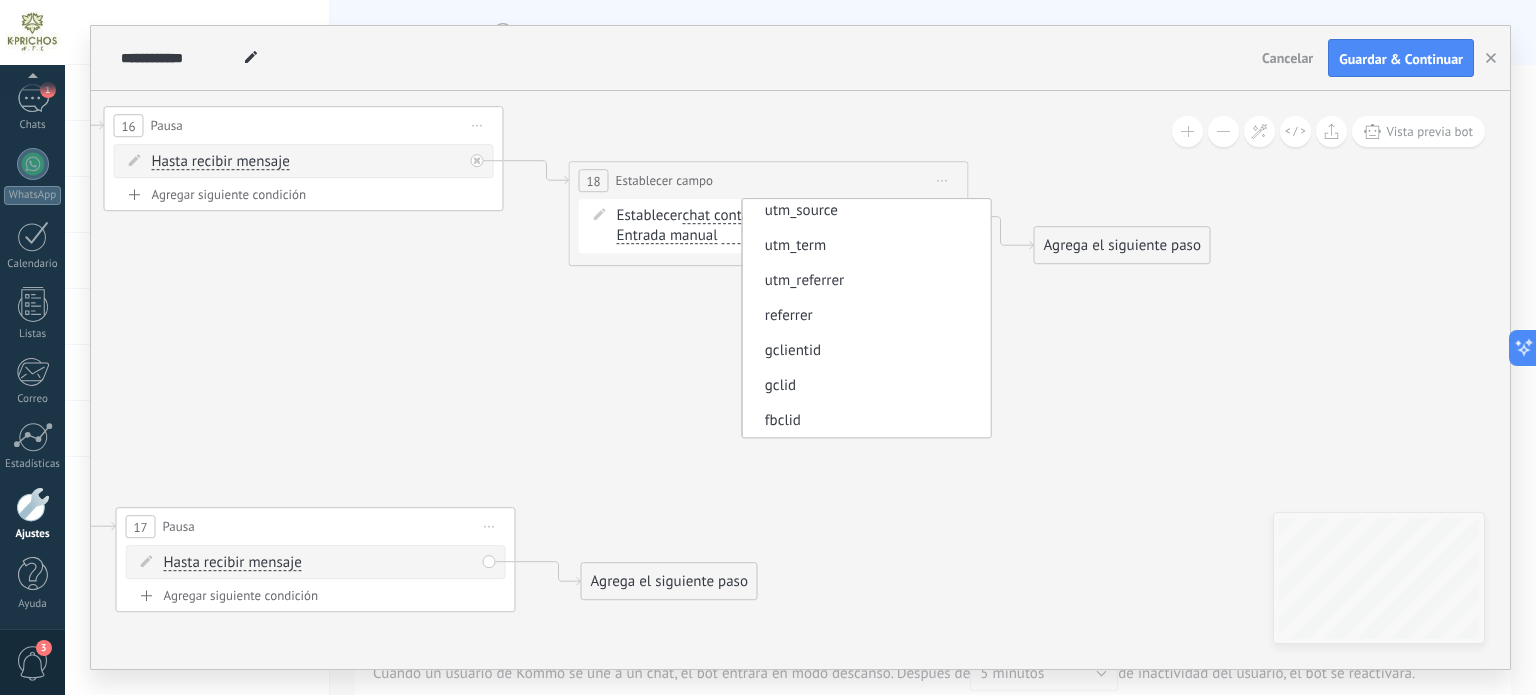 click 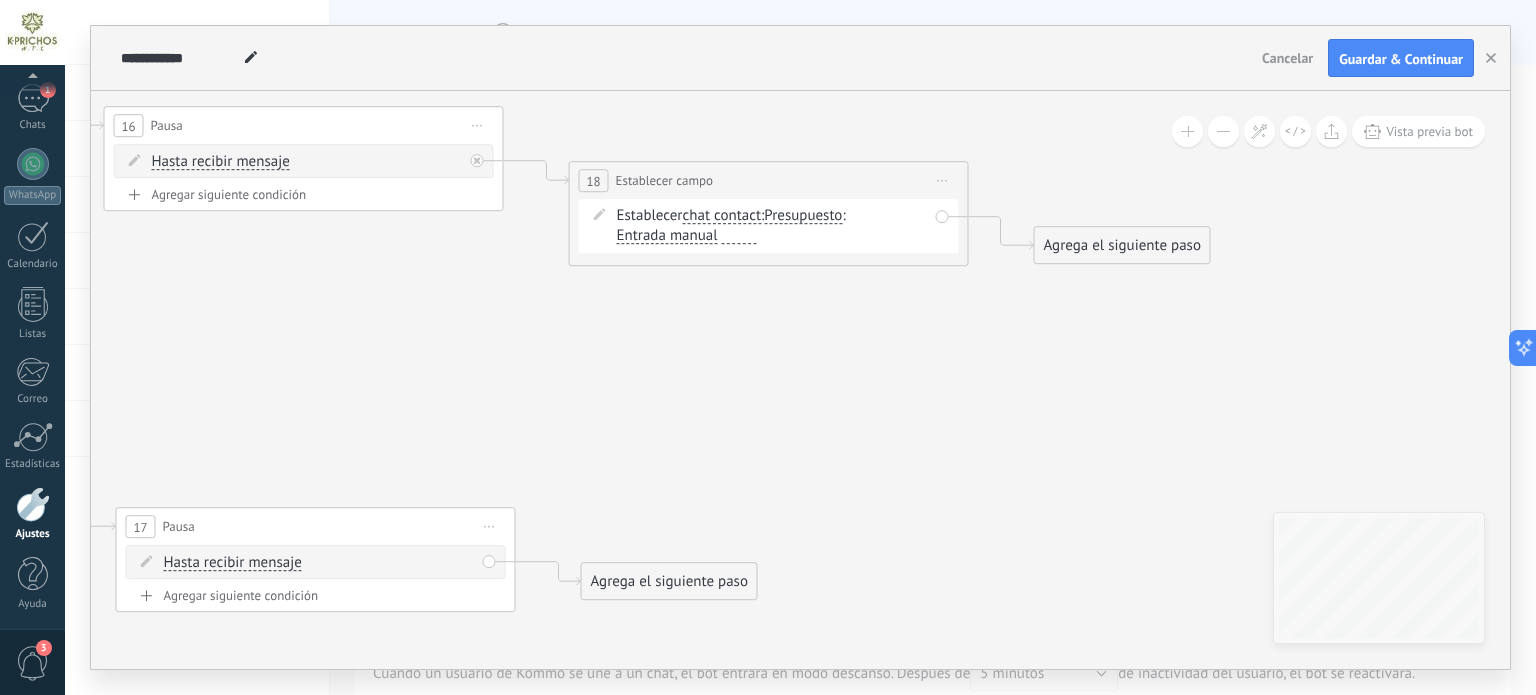click on "chat contact" at bounding box center [721, 216] 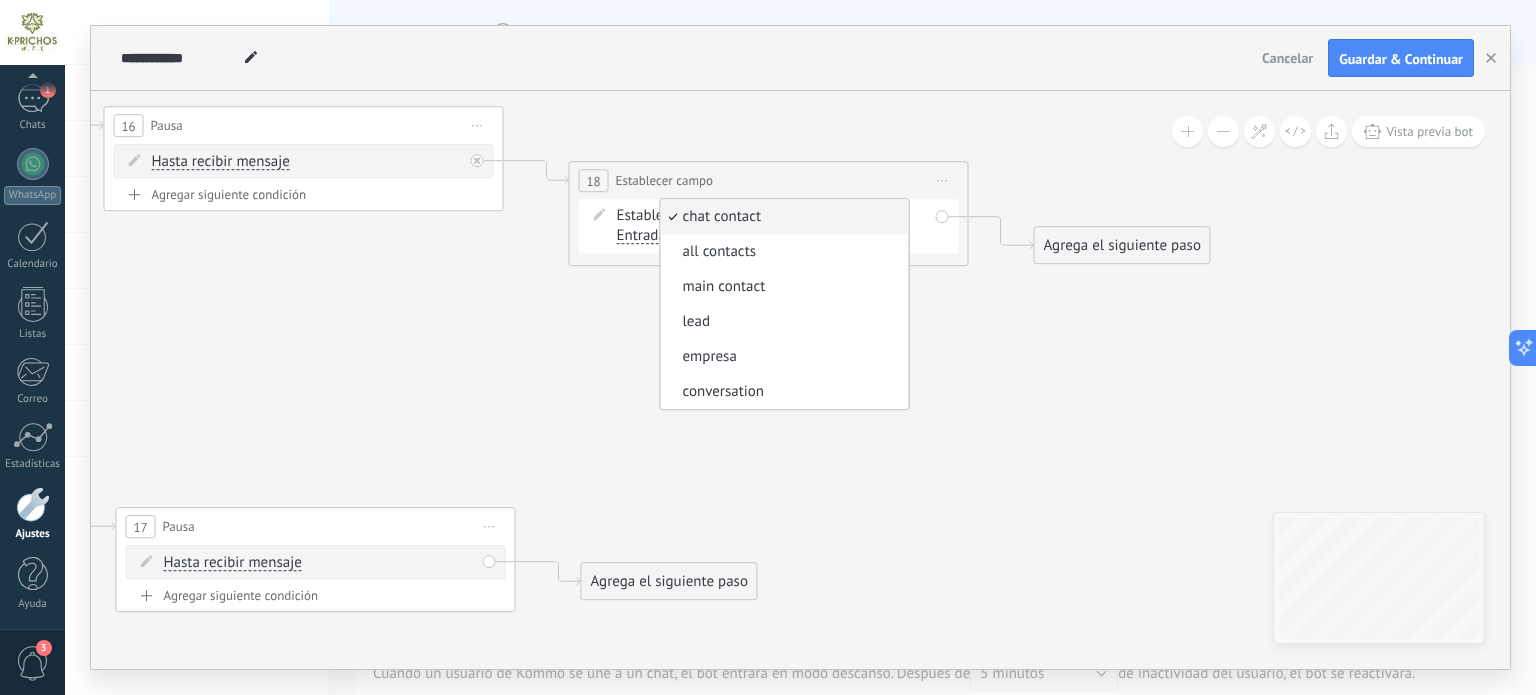 click on "main contact" at bounding box center (781, 287) 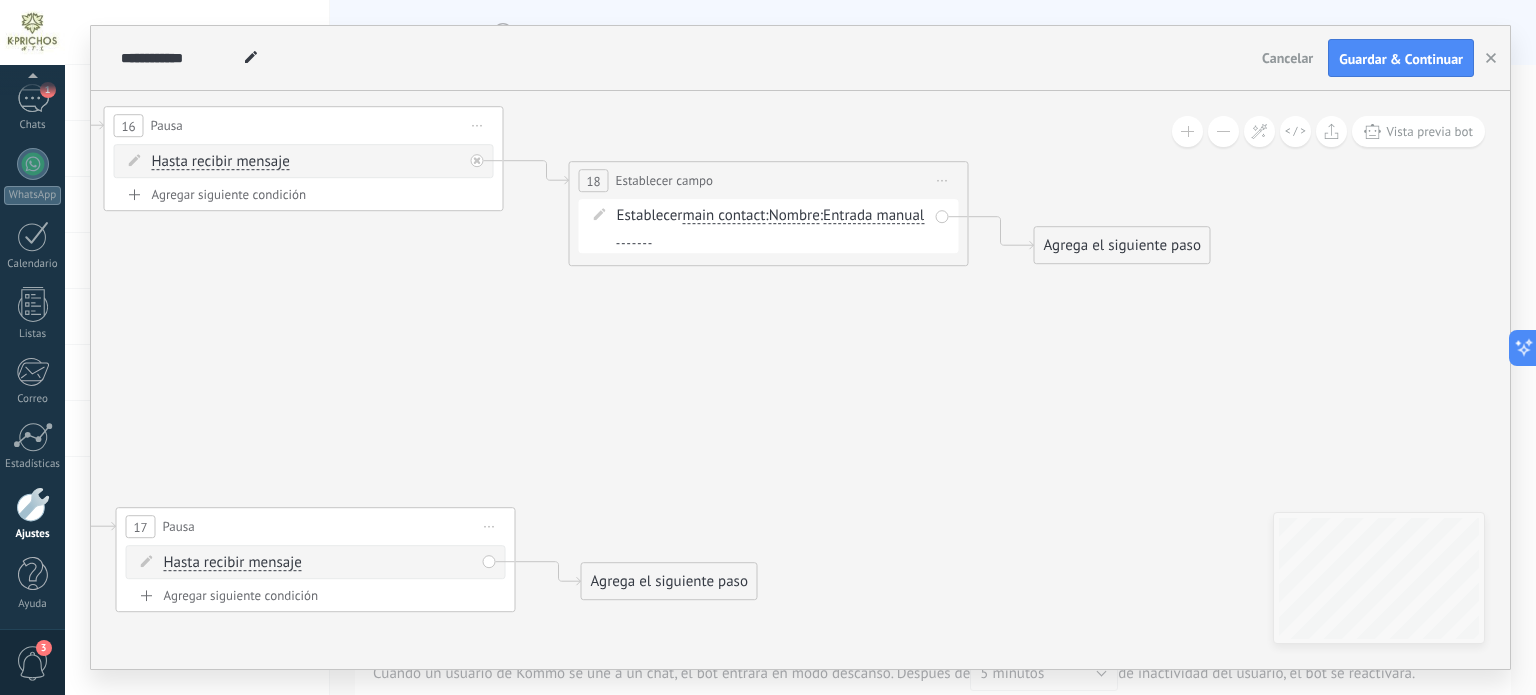 drag, startPoint x: 614, startPoint y: 314, endPoint x: 673, endPoint y: 300, distance: 60.63827 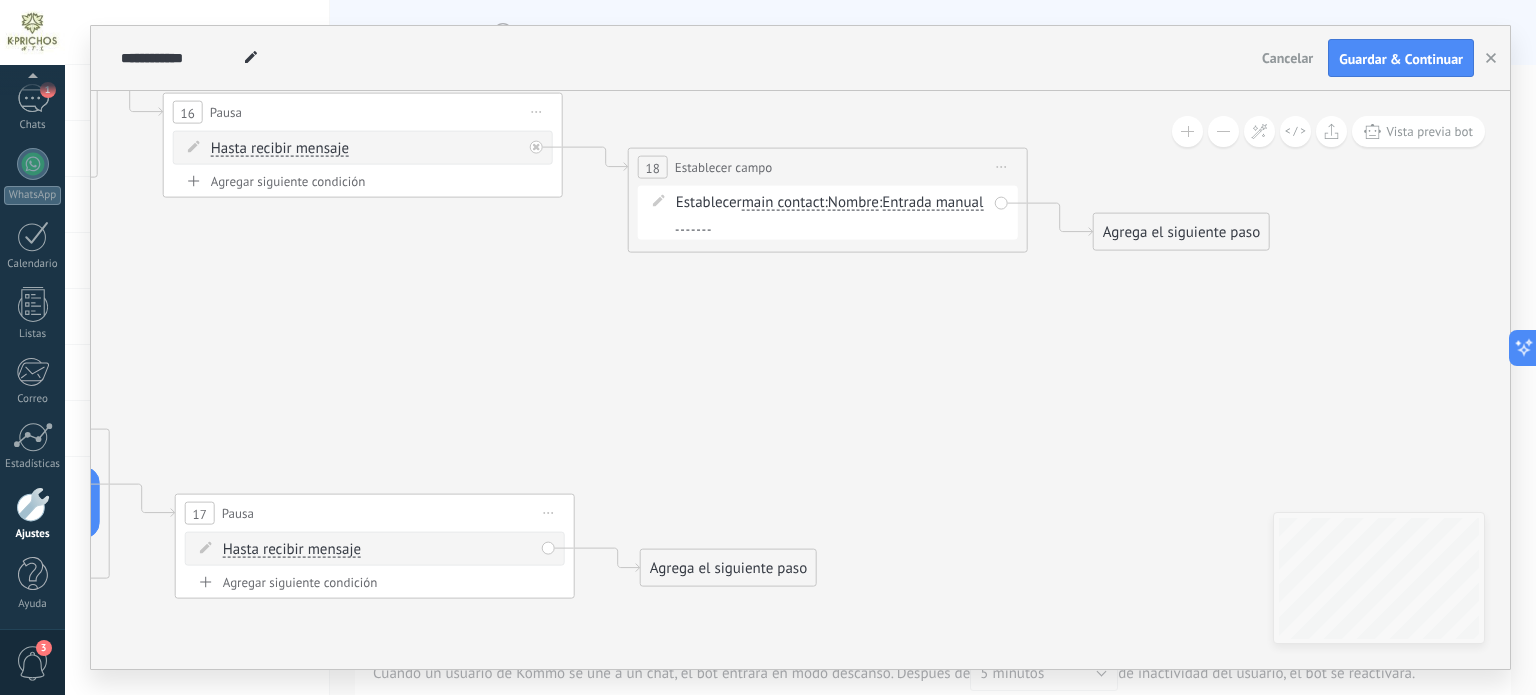click on "Agrega el siguiente paso" at bounding box center [728, 568] 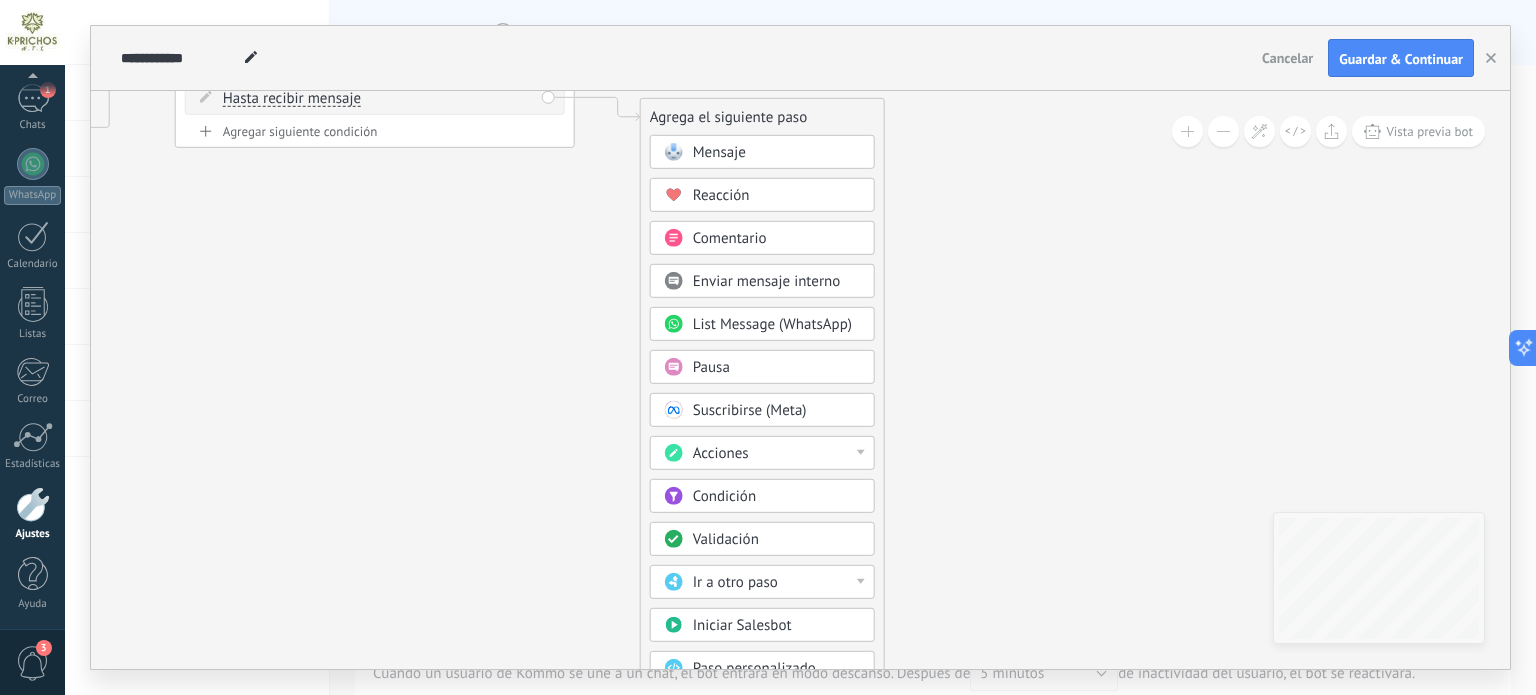 click on "Acciones" at bounding box center (777, 454) 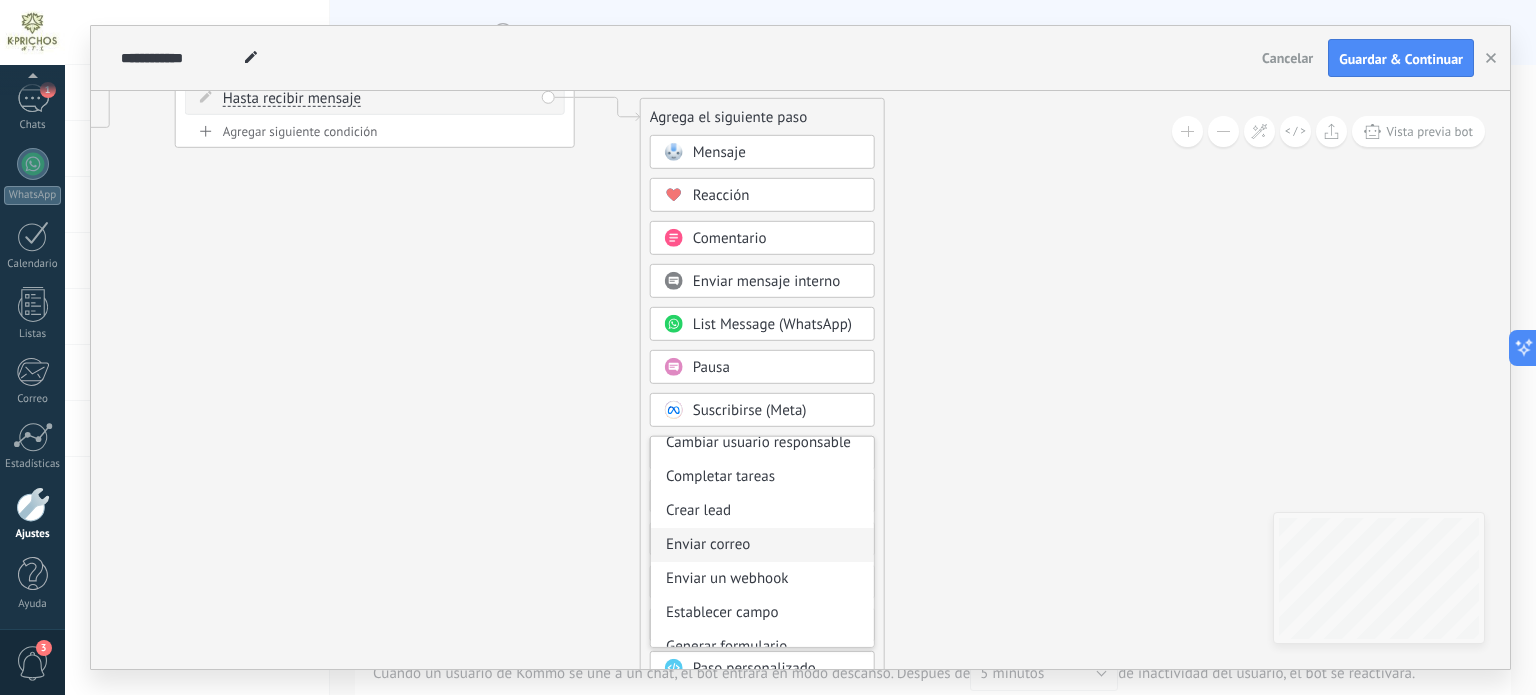 scroll, scrollTop: 265, scrollLeft: 0, axis: vertical 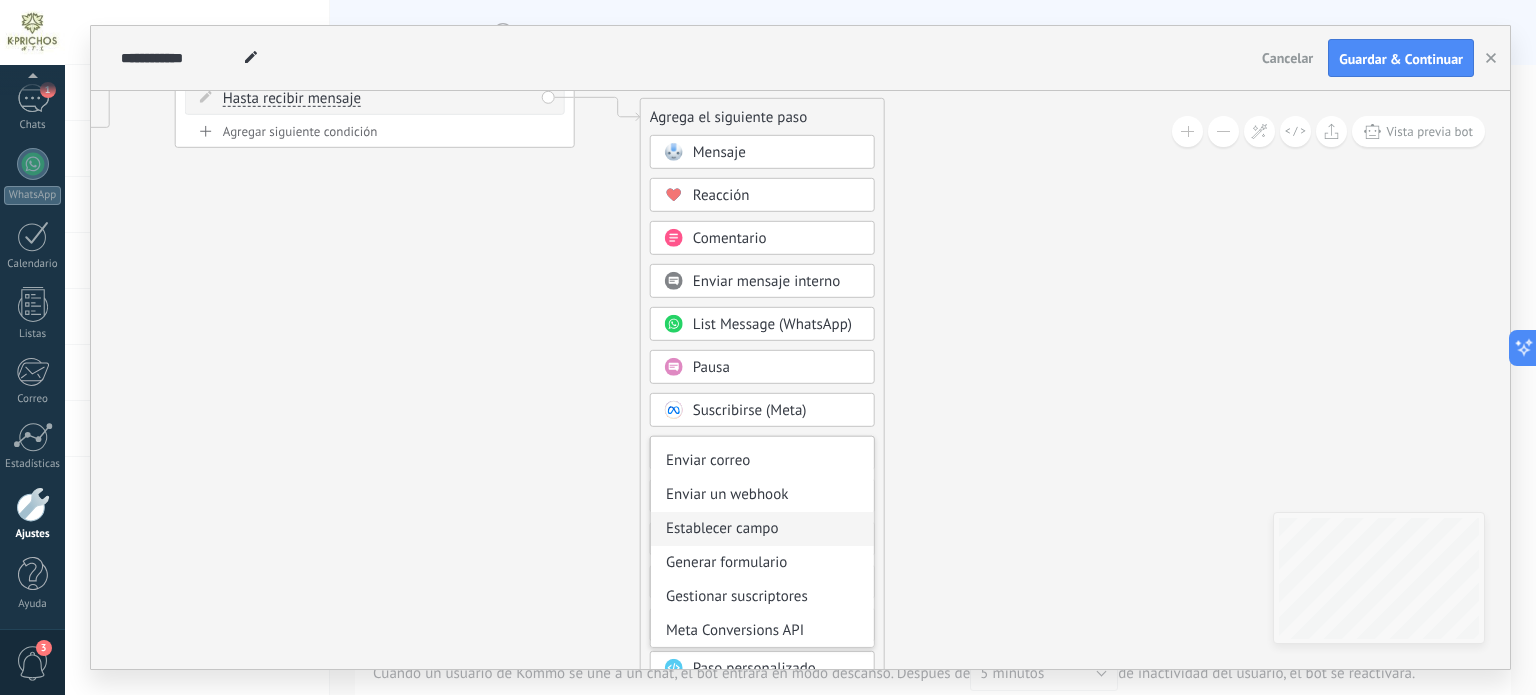 click on "Establecer campo" at bounding box center (762, 529) 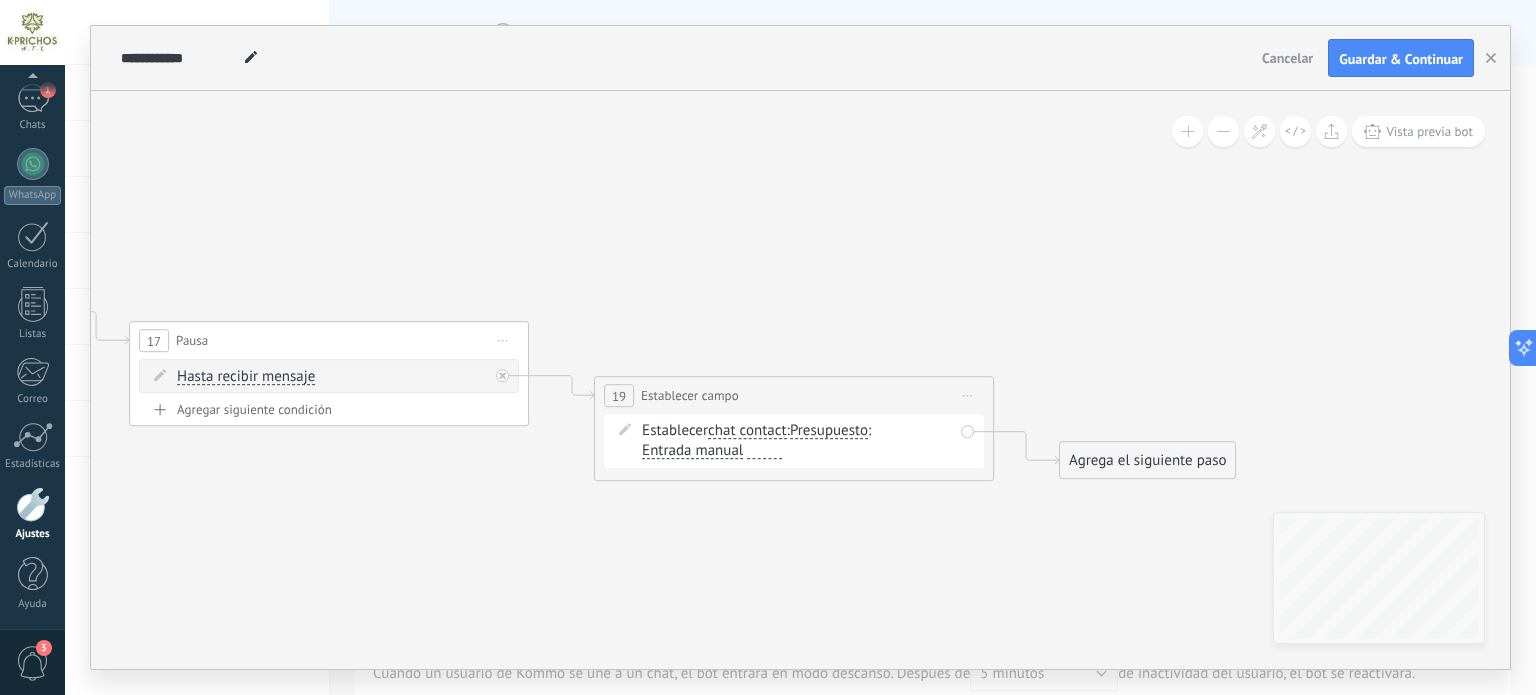 drag, startPoint x: 1045, startPoint y: 286, endPoint x: 1039, endPoint y: 564, distance: 278.06473 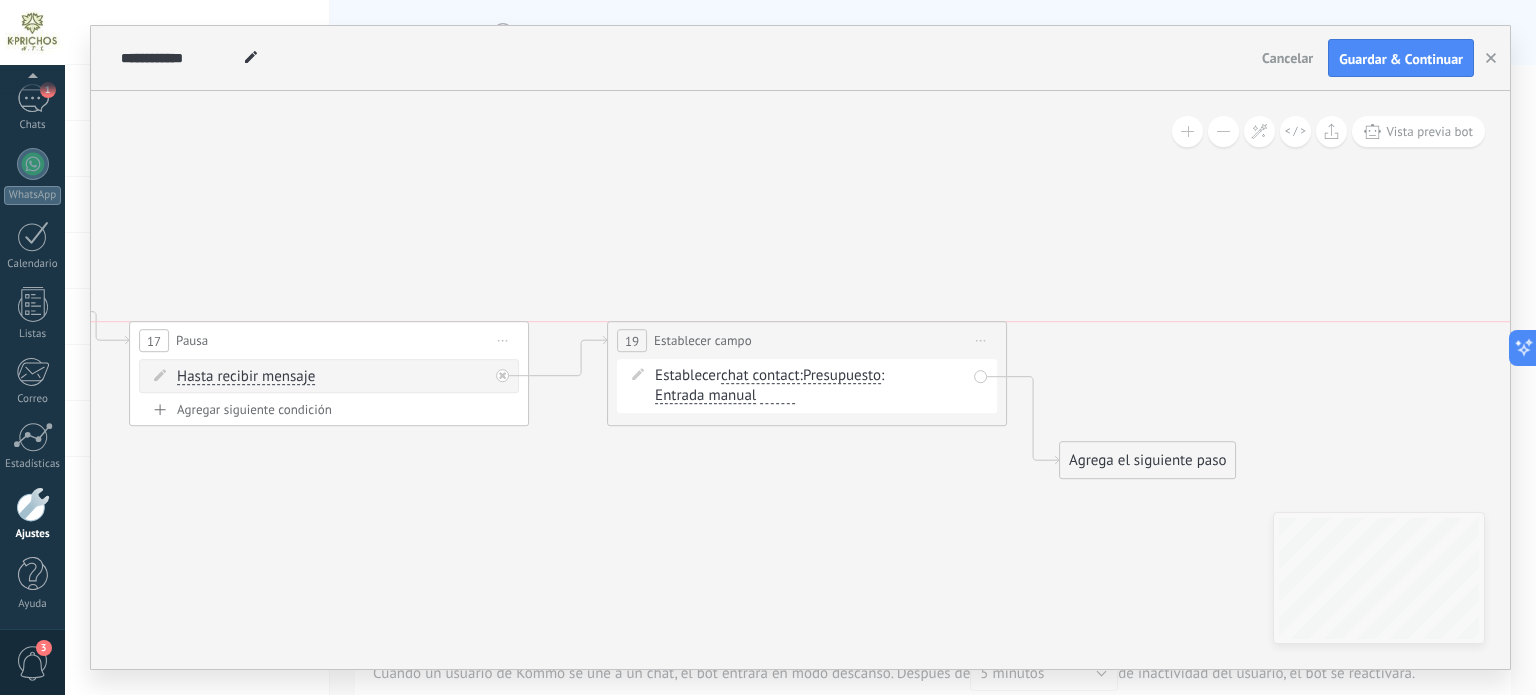 drag, startPoint x: 760, startPoint y: 327, endPoint x: 768, endPoint y: 252, distance: 75.42546 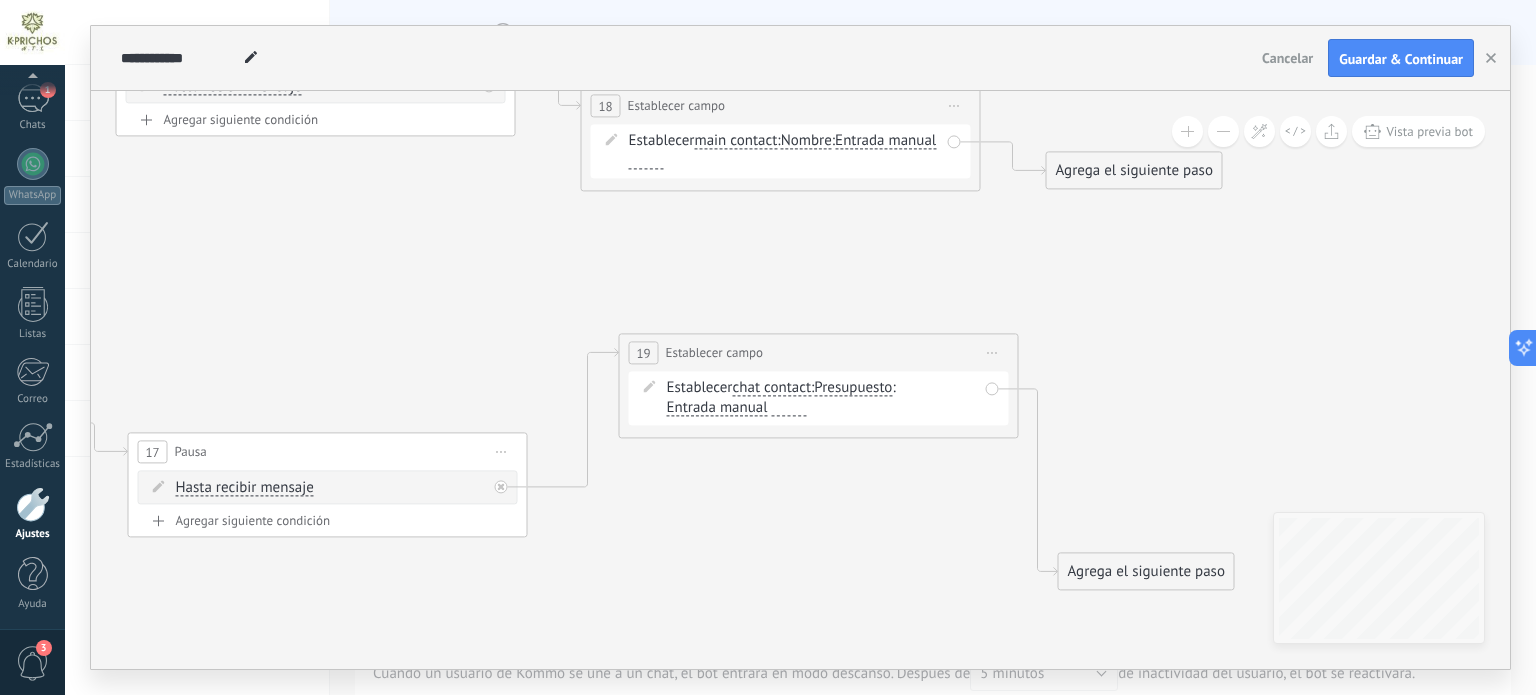 drag, startPoint x: 698, startPoint y: 485, endPoint x: 712, endPoint y: 640, distance: 155.63097 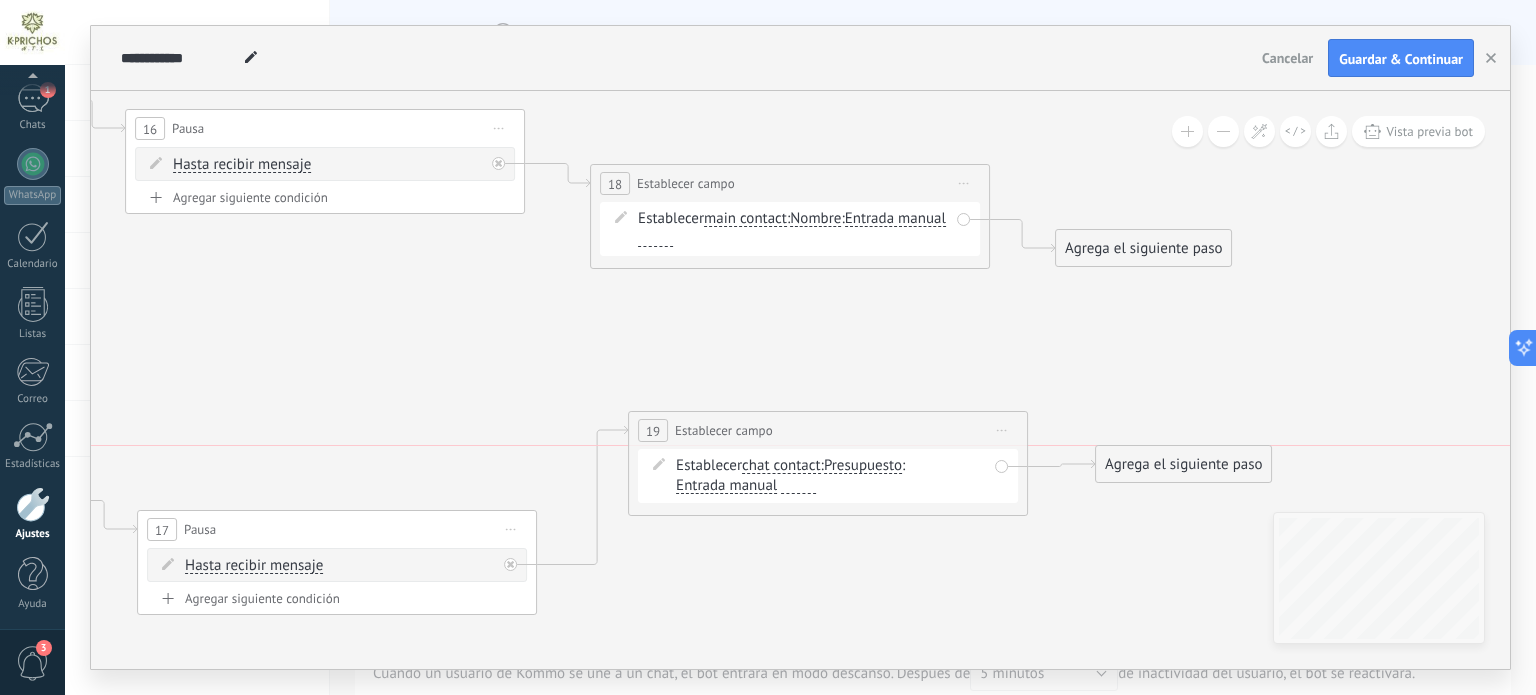 drag, startPoint x: 1141, startPoint y: 546, endPoint x: 1164, endPoint y: 459, distance: 89.98889 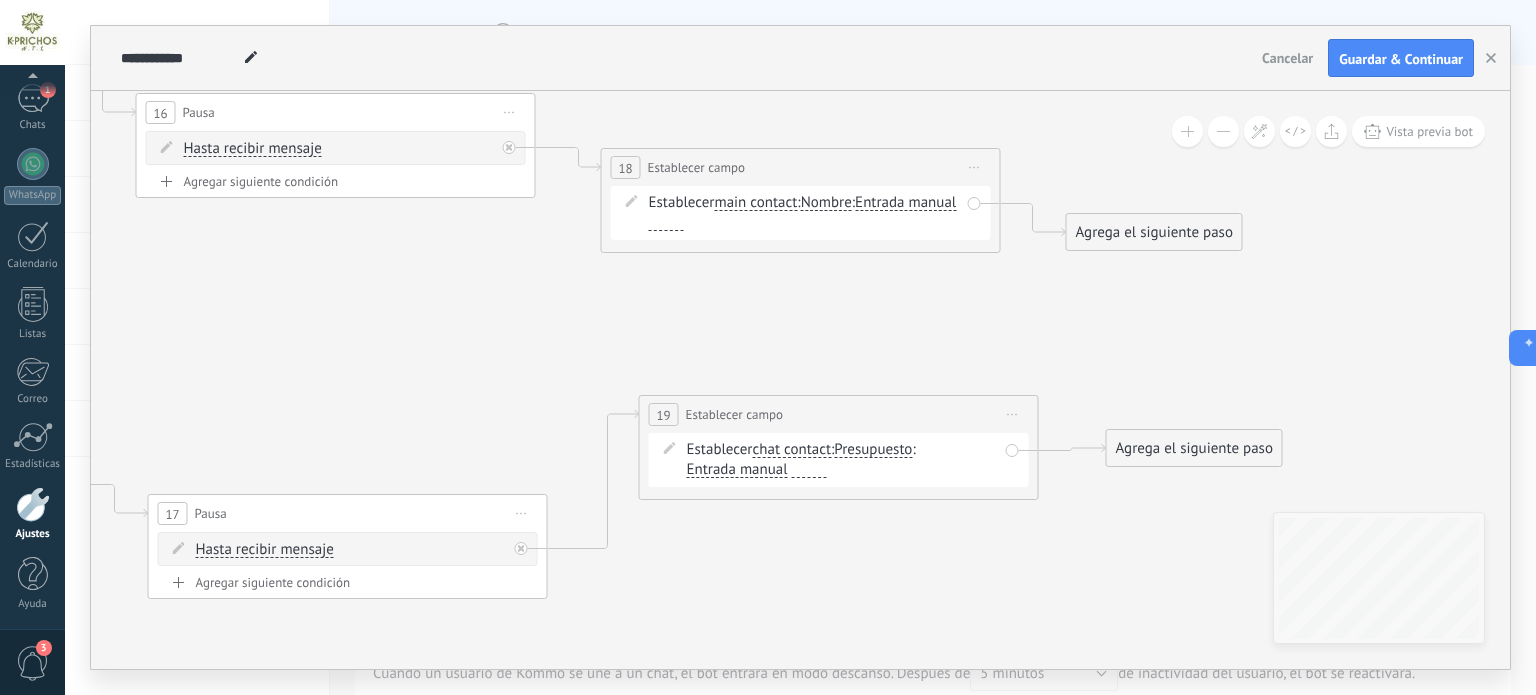 click 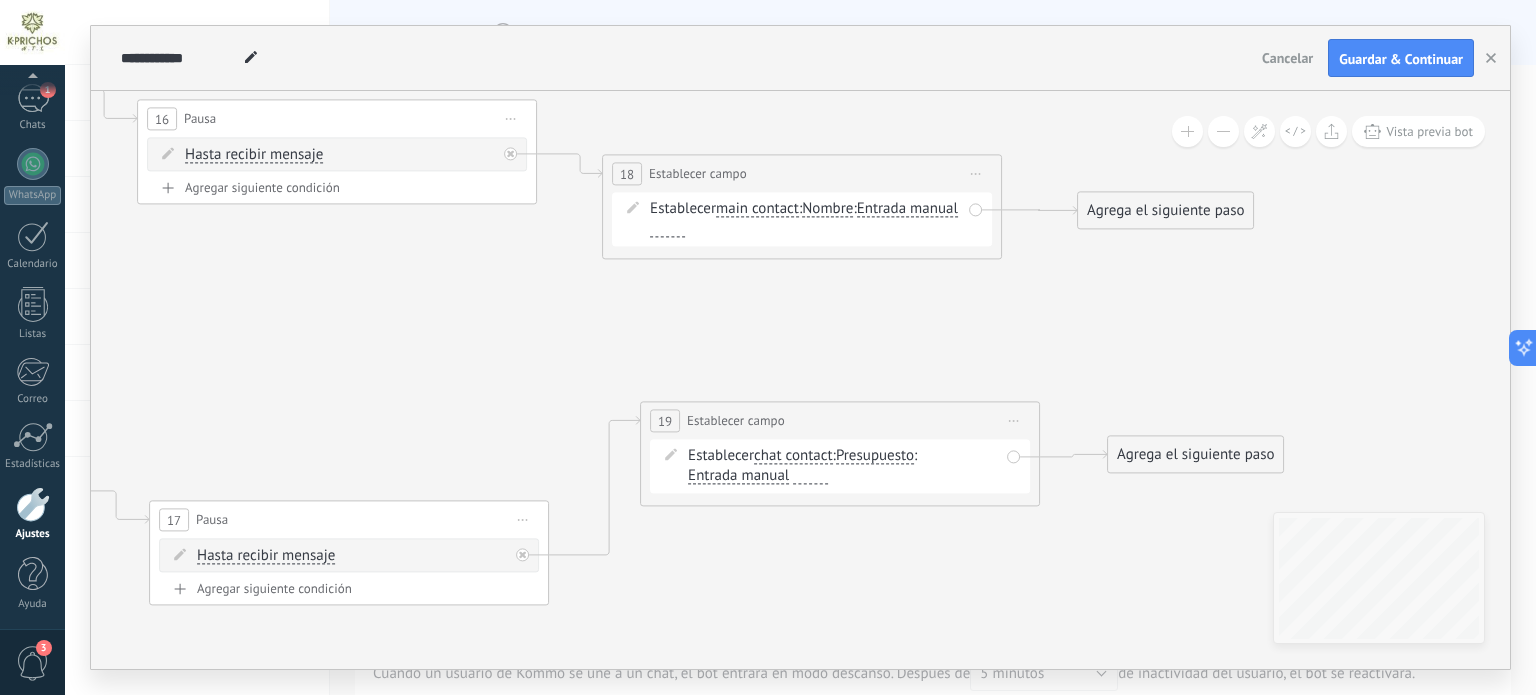 click on "Agrega el siguiente paso" at bounding box center (1165, 211) 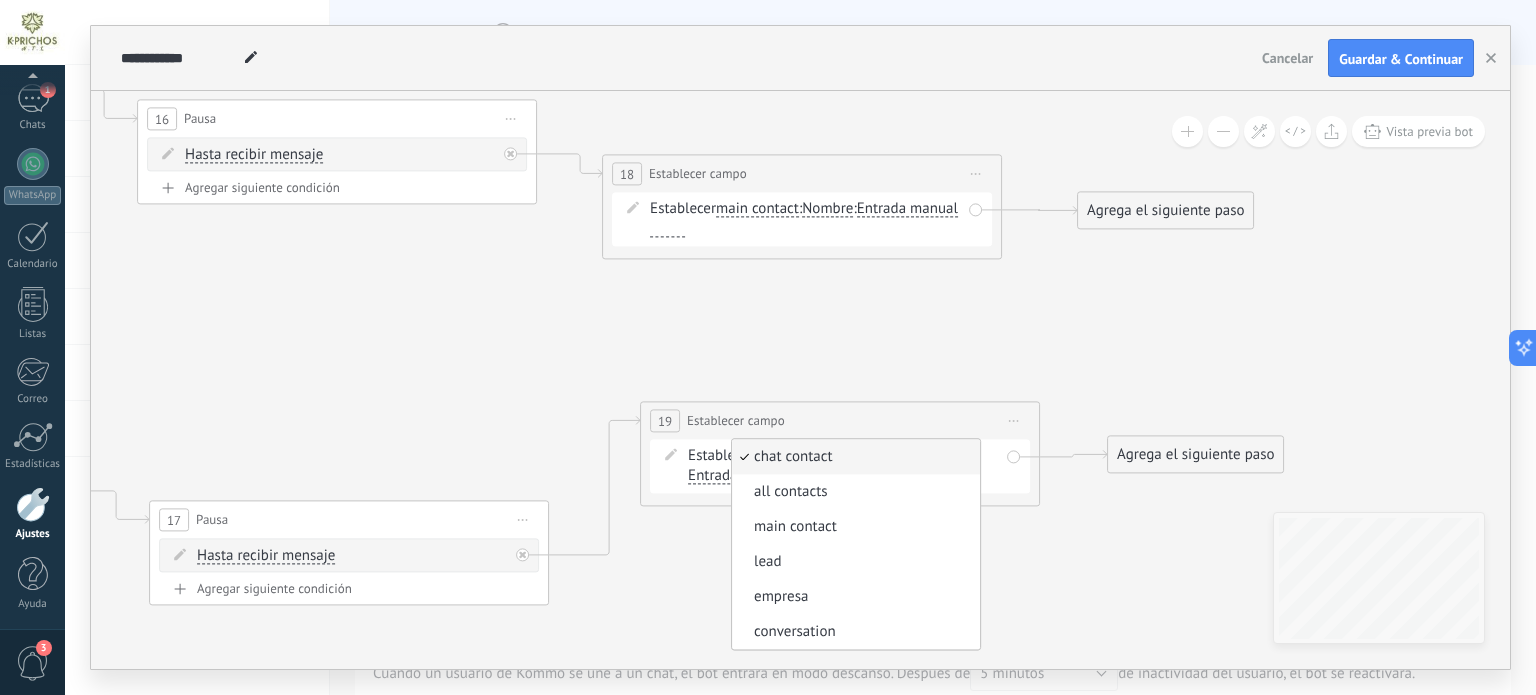 drag, startPoint x: 812, startPoint y: 528, endPoint x: 826, endPoint y: 534, distance: 15.231546 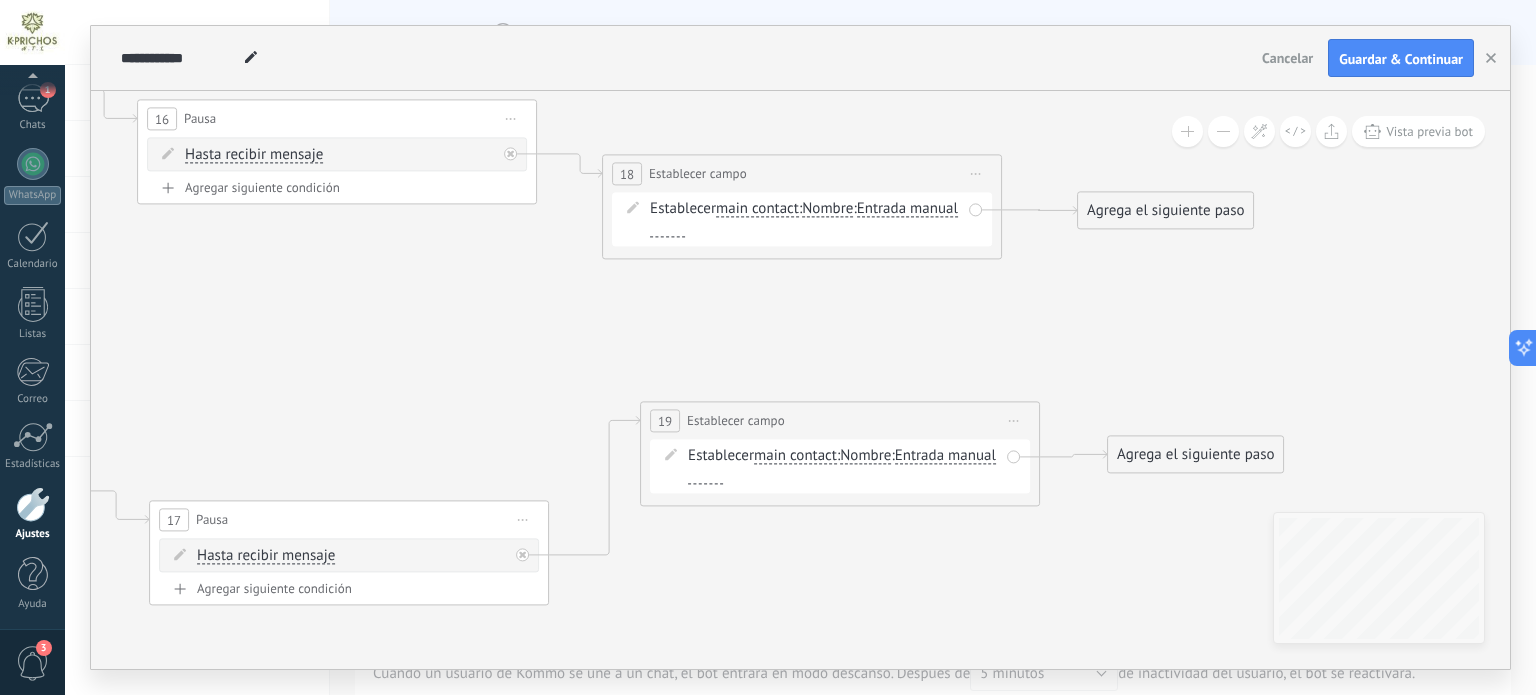 click 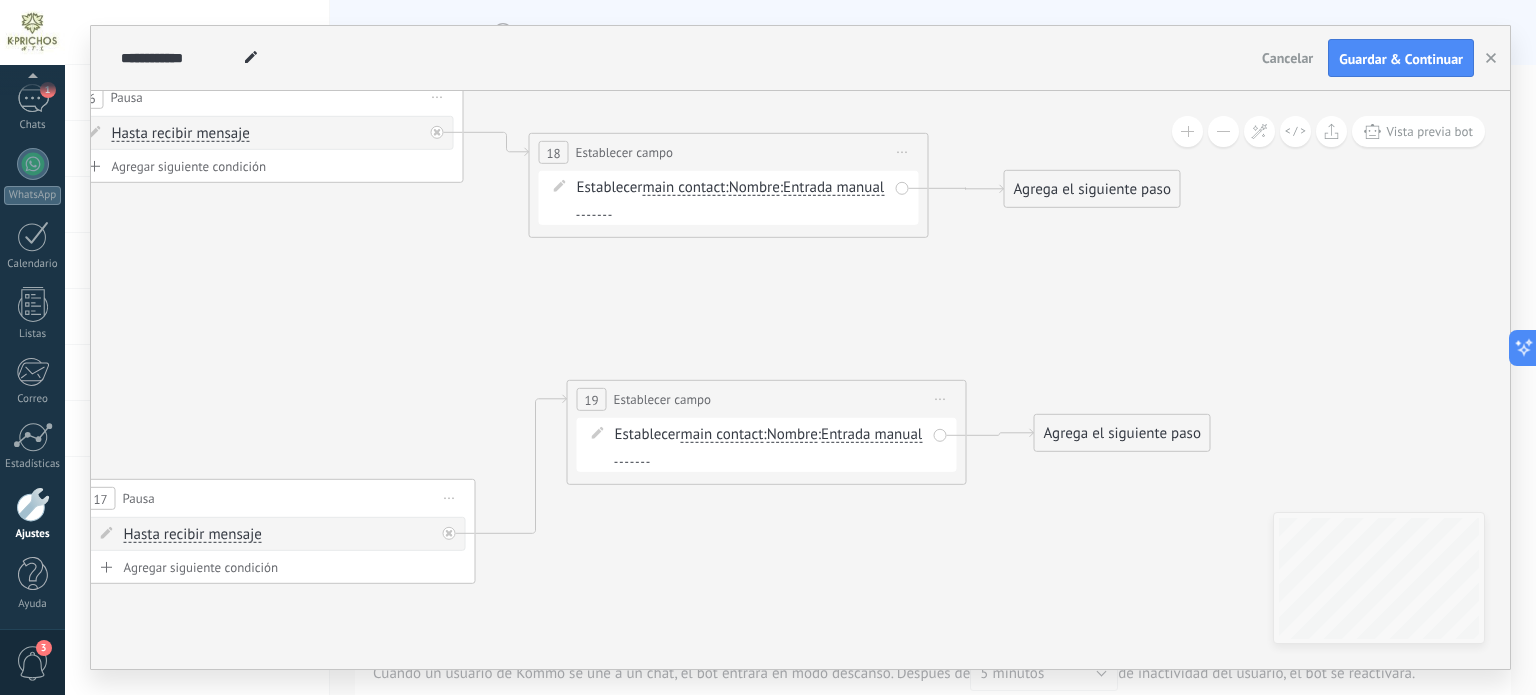 drag, startPoint x: 984, startPoint y: 515, endPoint x: 947, endPoint y: 503, distance: 38.8973 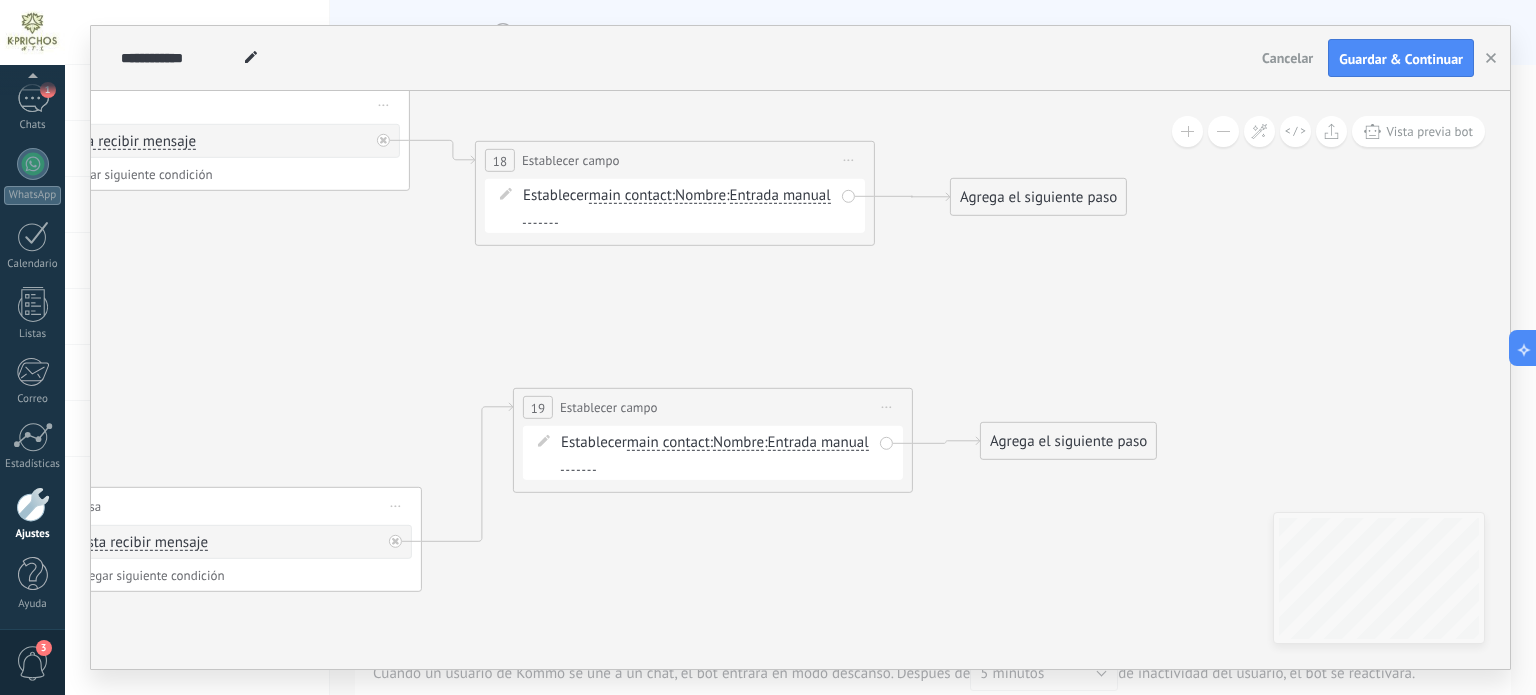 drag, startPoint x: 910, startPoint y: 367, endPoint x: 903, endPoint y: 354, distance: 14.764823 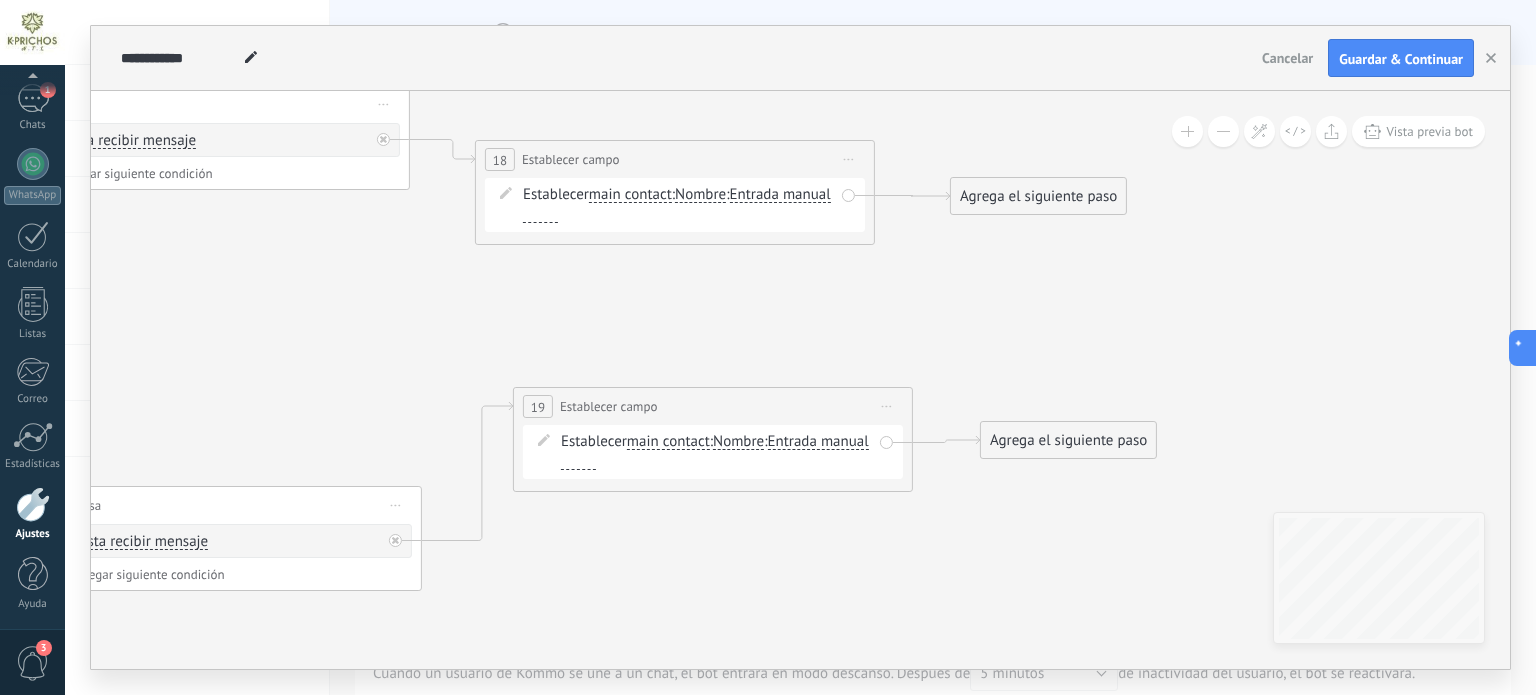click on "Entrada manual" at bounding box center [817, 442] 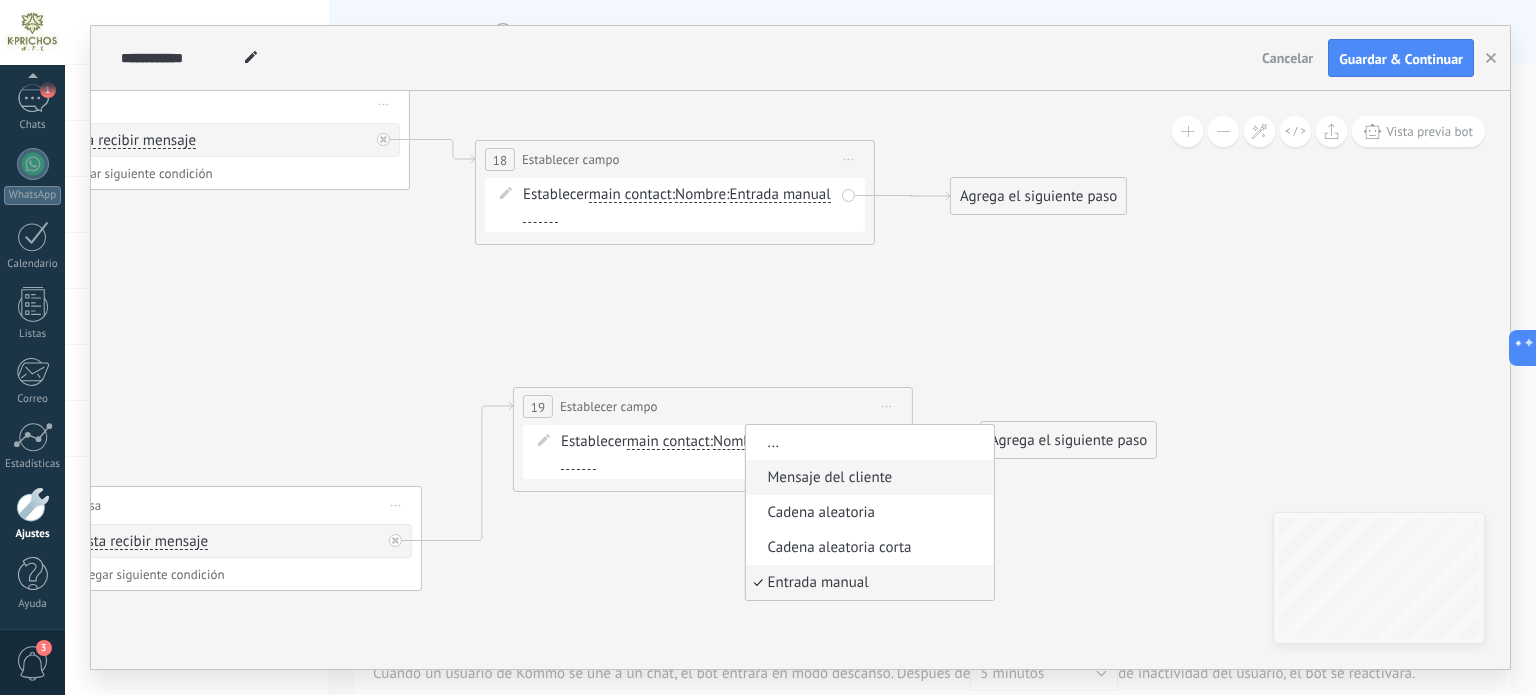 click on "Mensaje del cliente" at bounding box center (866, 478) 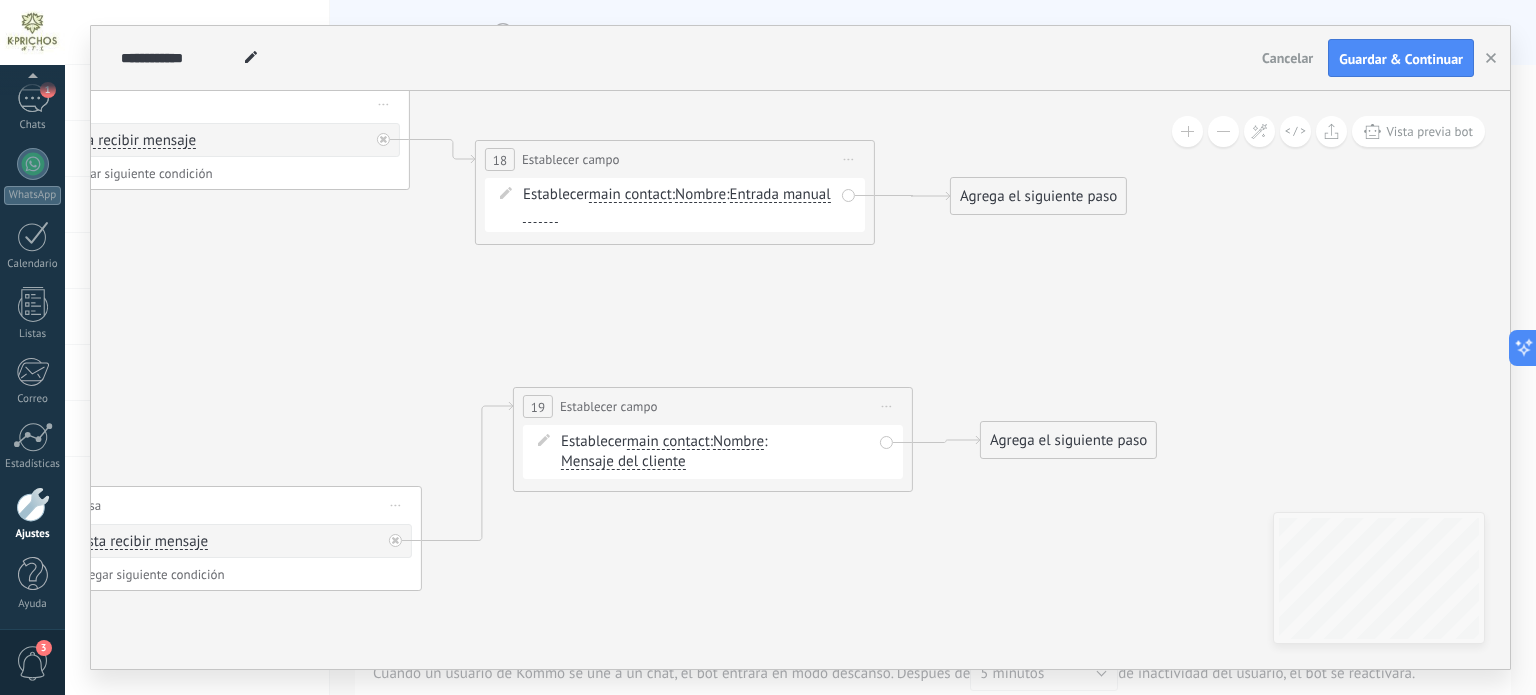 drag, startPoint x: 584, startPoint y: 221, endPoint x: 616, endPoint y: 247, distance: 41.231056 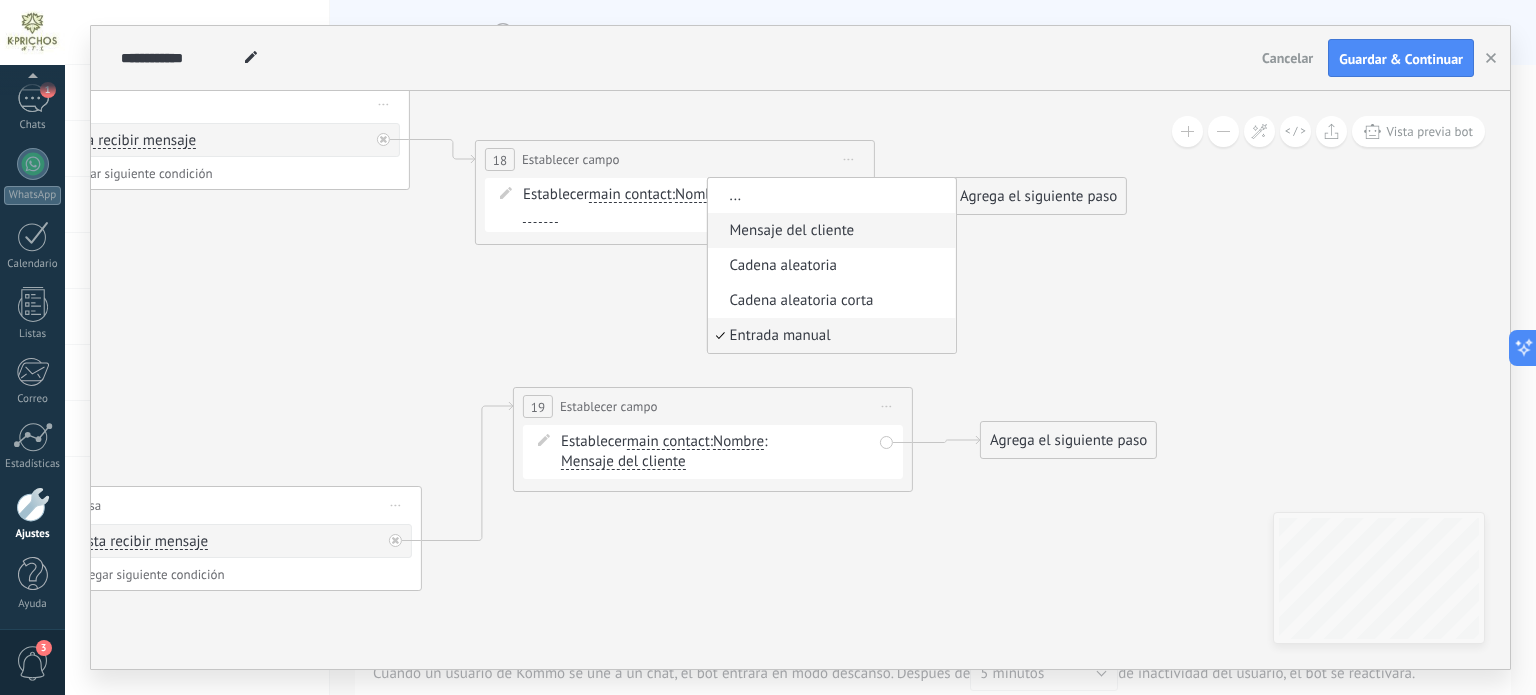 click on "Mensaje del cliente" at bounding box center (828, 231) 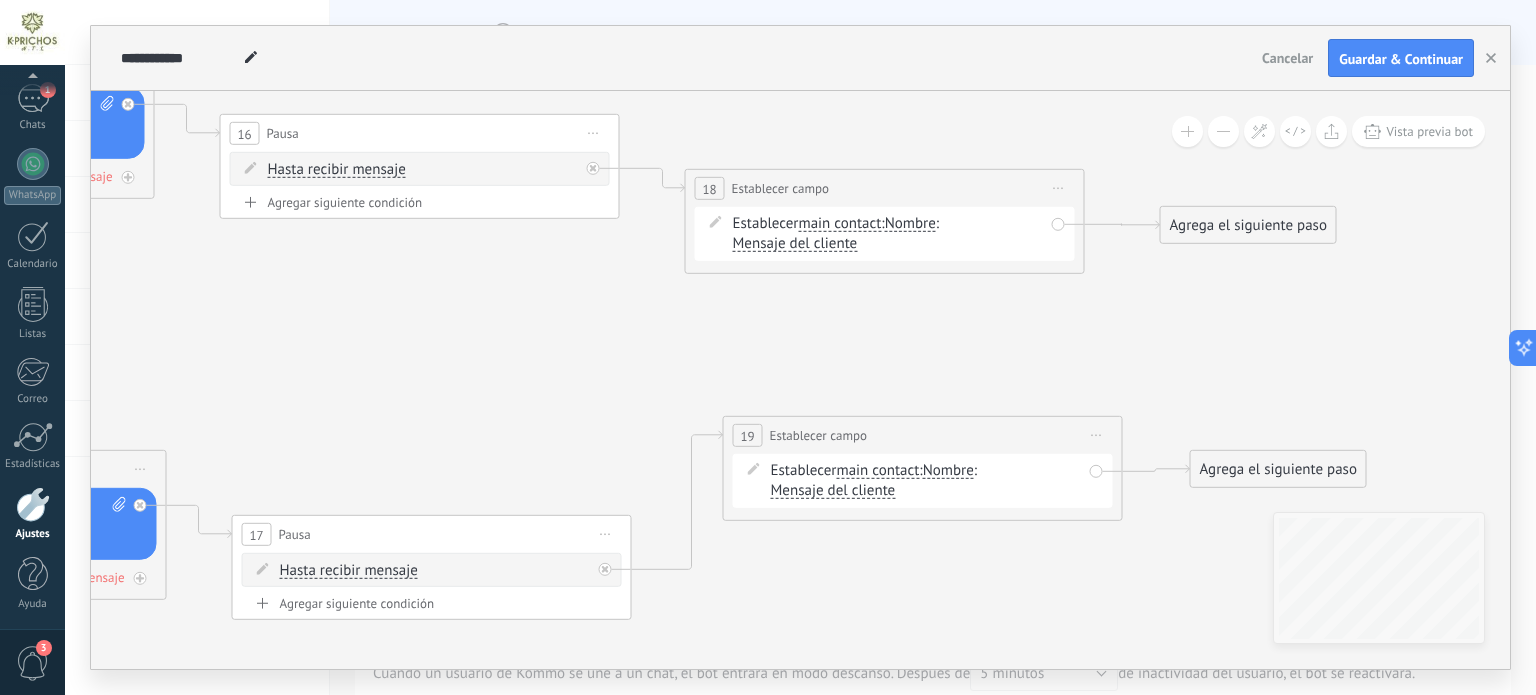drag, startPoint x: 746, startPoint y: 291, endPoint x: 956, endPoint y: 320, distance: 211.99292 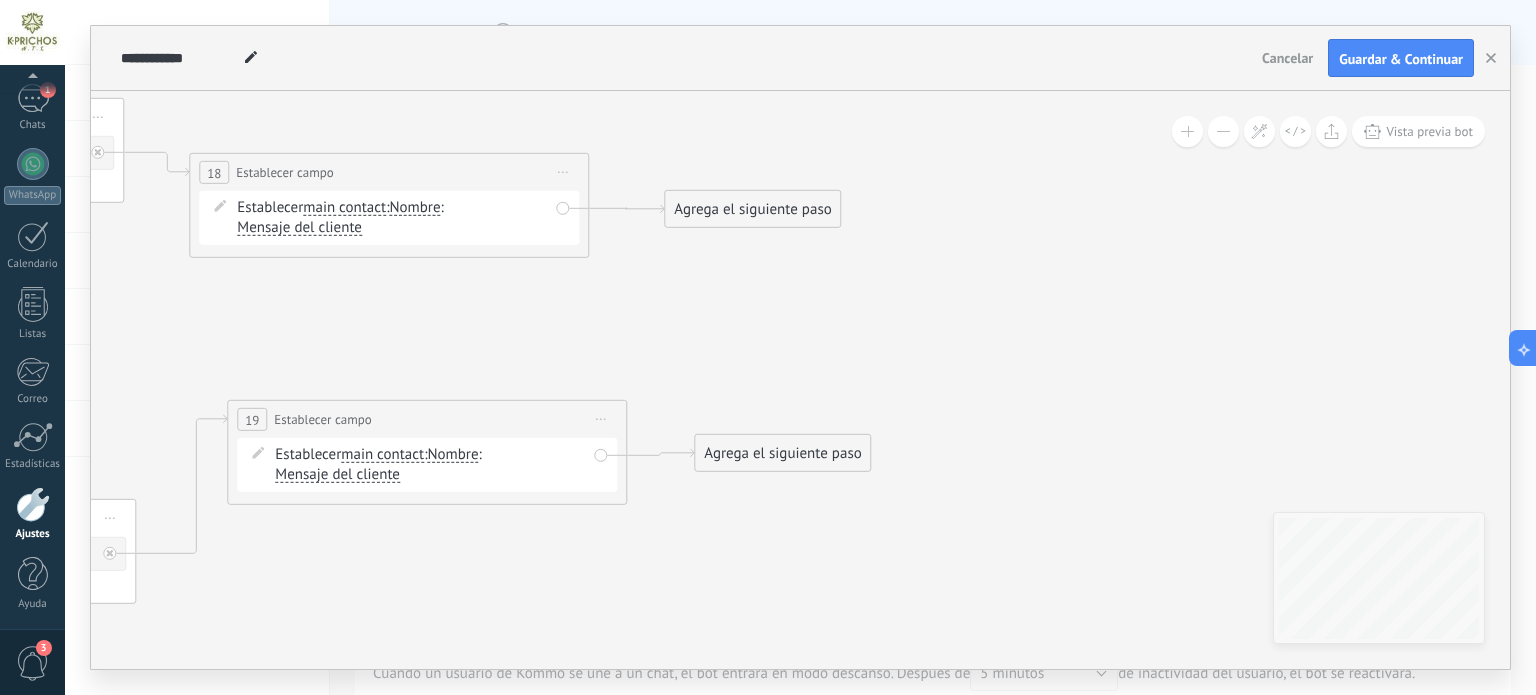 drag, startPoint x: 1048, startPoint y: 364, endPoint x: 661, endPoint y: 293, distance: 393.459 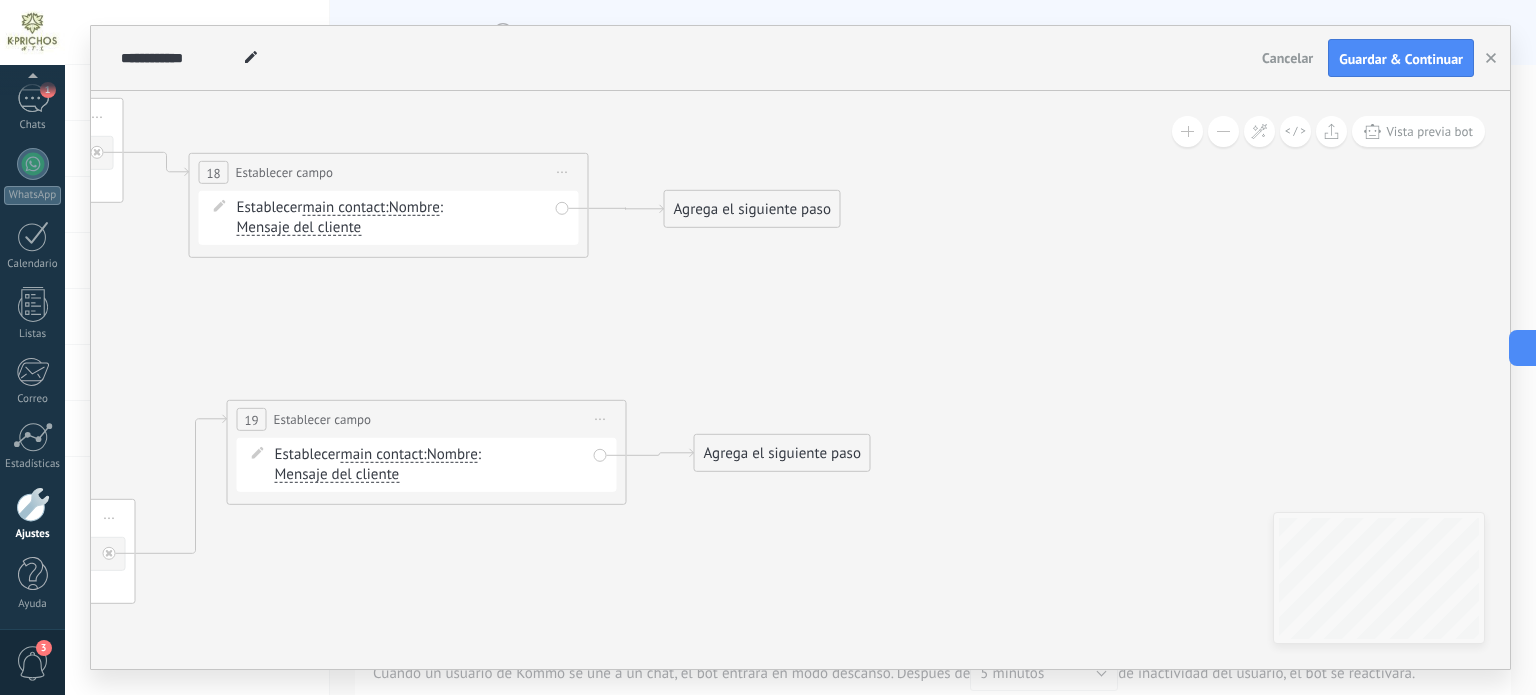 click on "Agrega el siguiente paso" at bounding box center [752, 209] 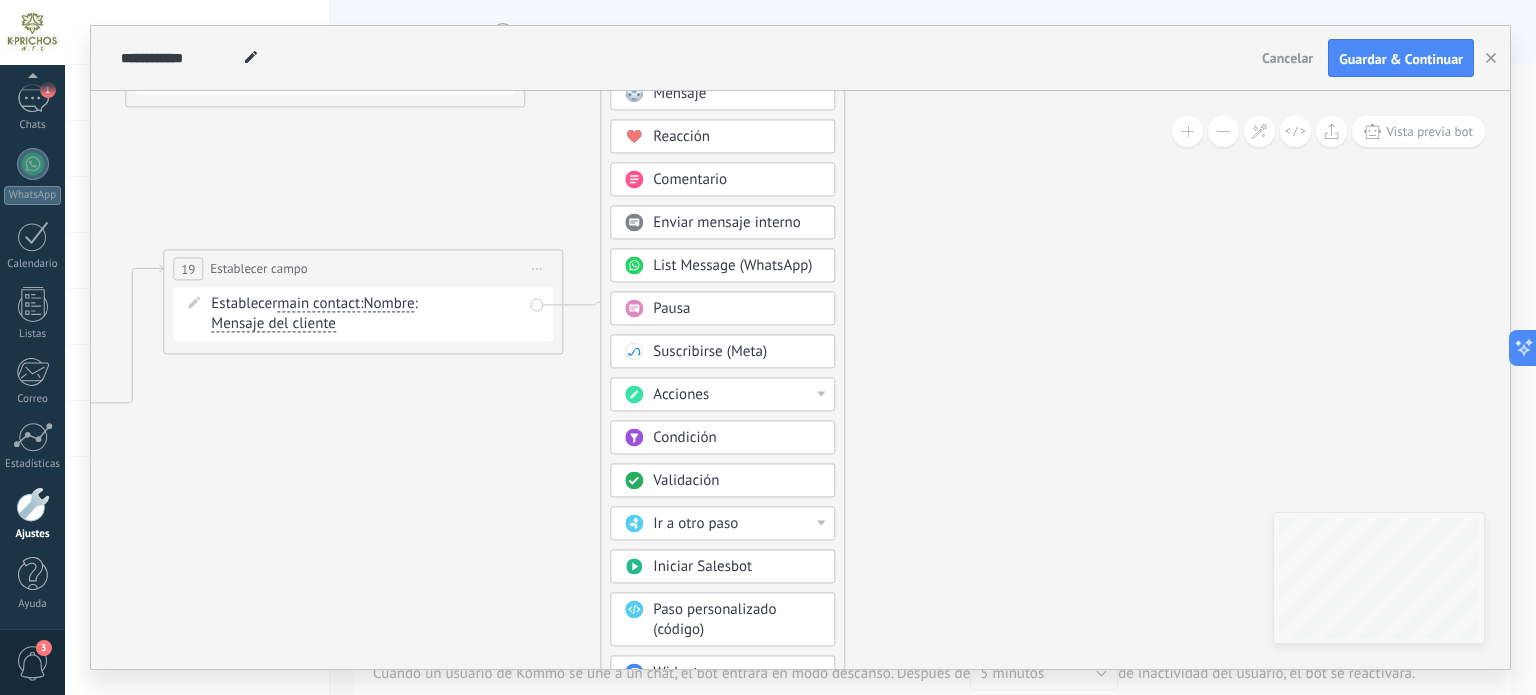 drag, startPoint x: 1033, startPoint y: 371, endPoint x: 974, endPoint y: 208, distance: 173.34937 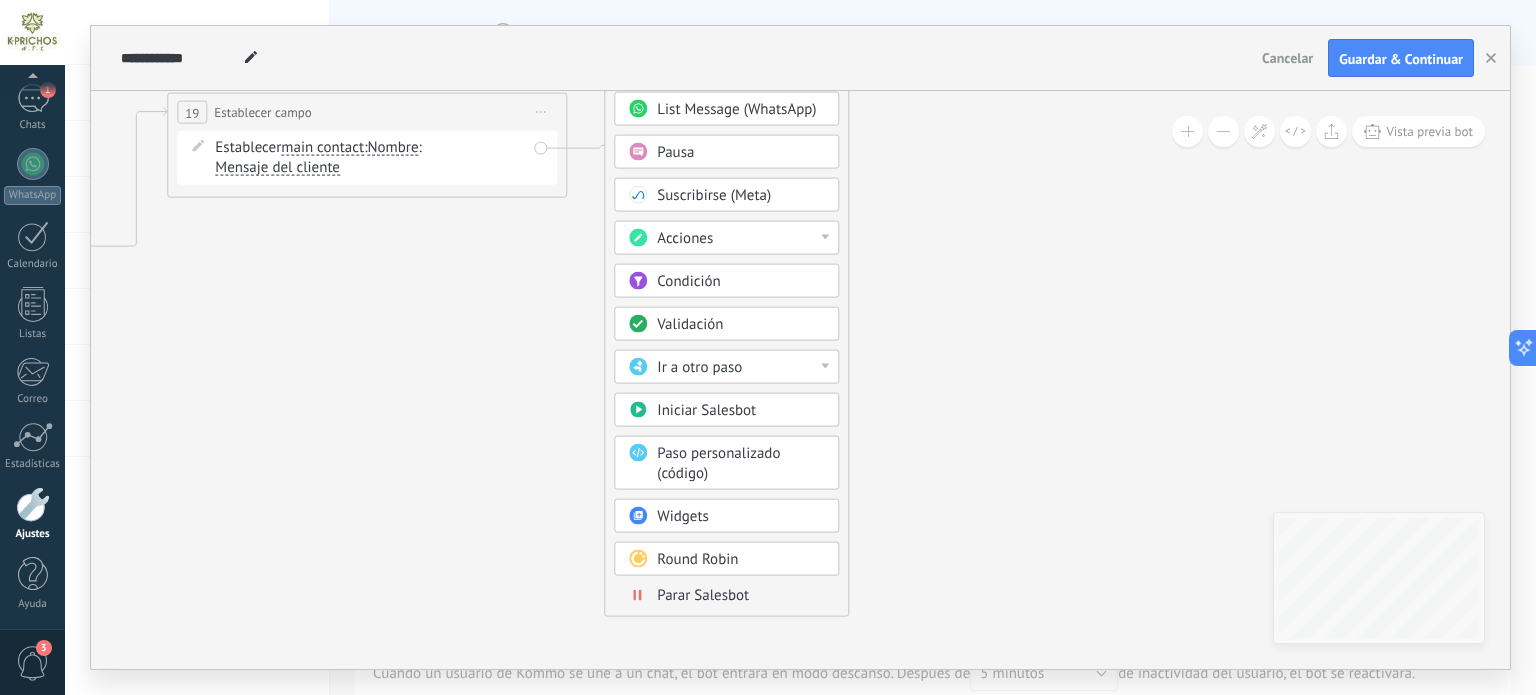 click on "Round Robin" at bounding box center (741, 560) 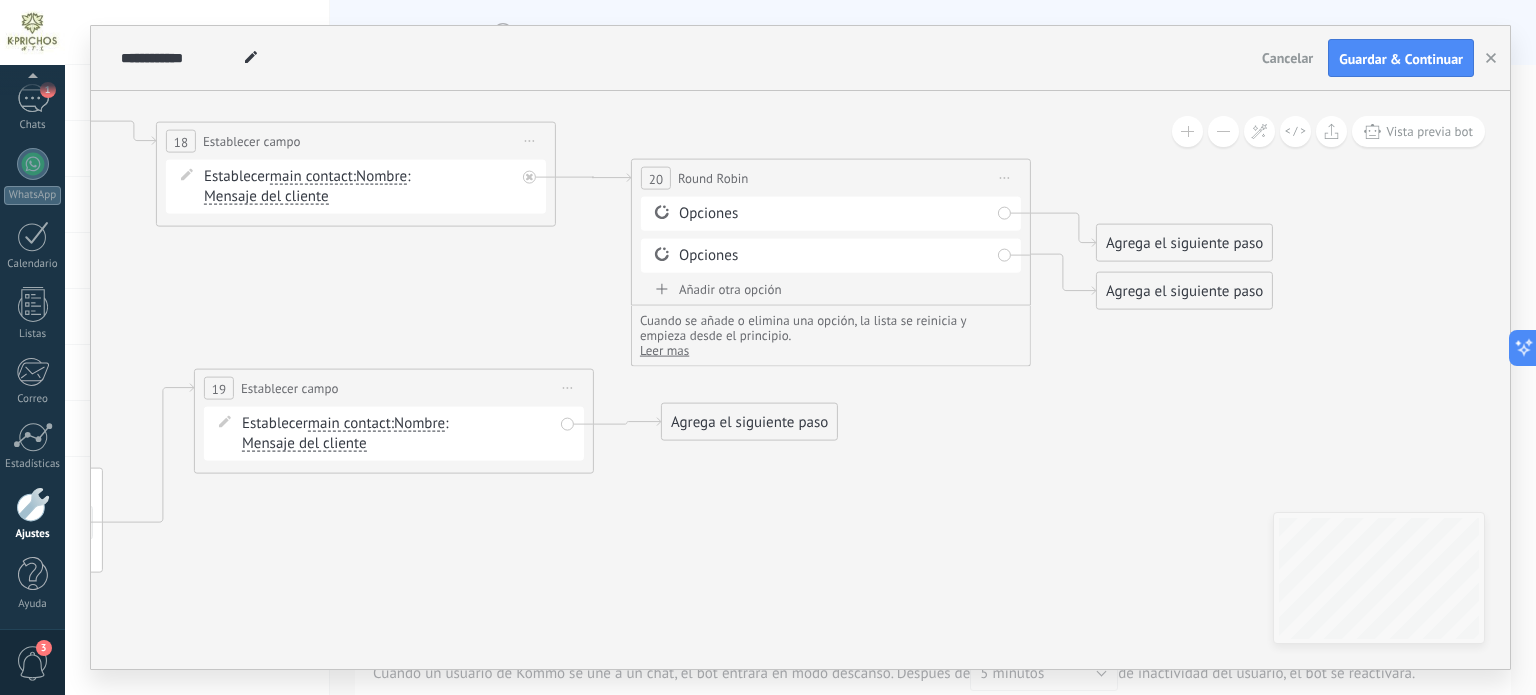 drag, startPoint x: 974, startPoint y: 258, endPoint x: 994, endPoint y: 588, distance: 330.6055 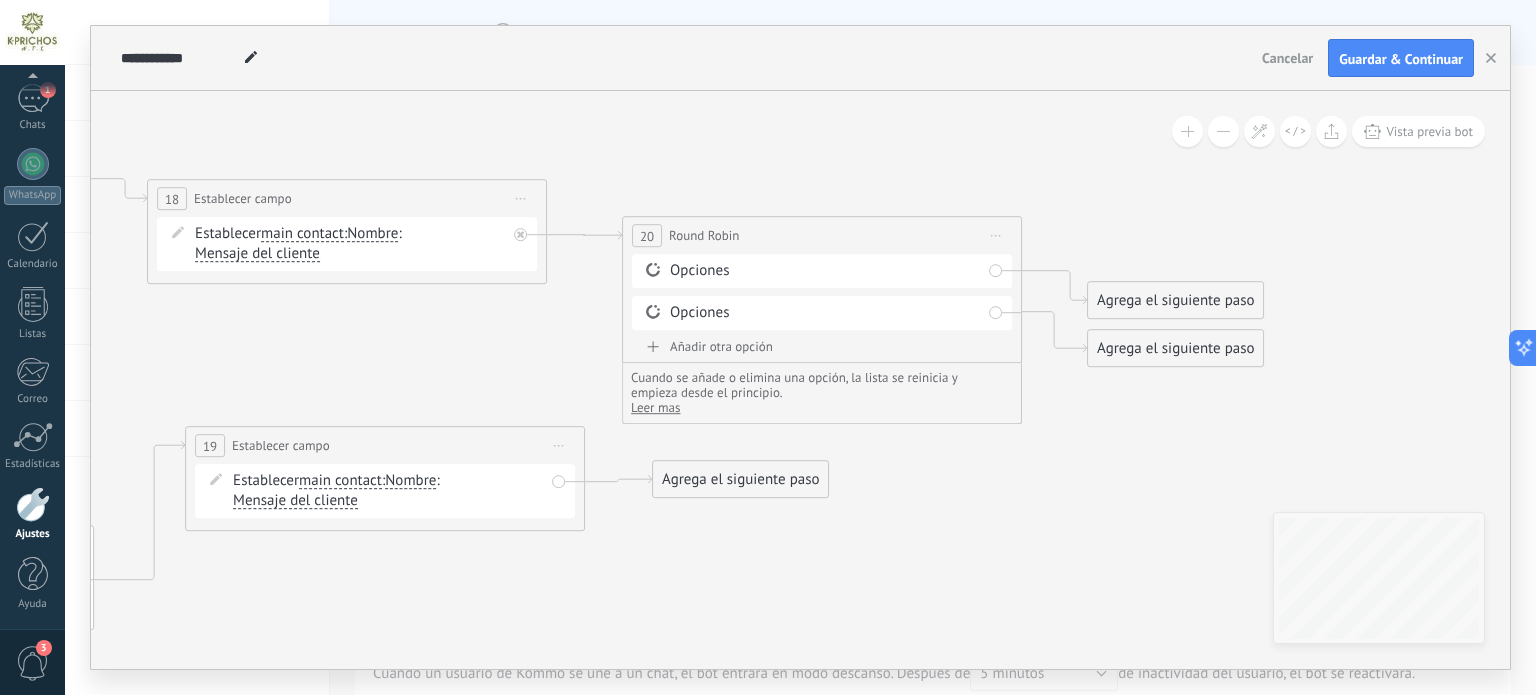 click on "Agrega el siguiente paso" at bounding box center (740, 479) 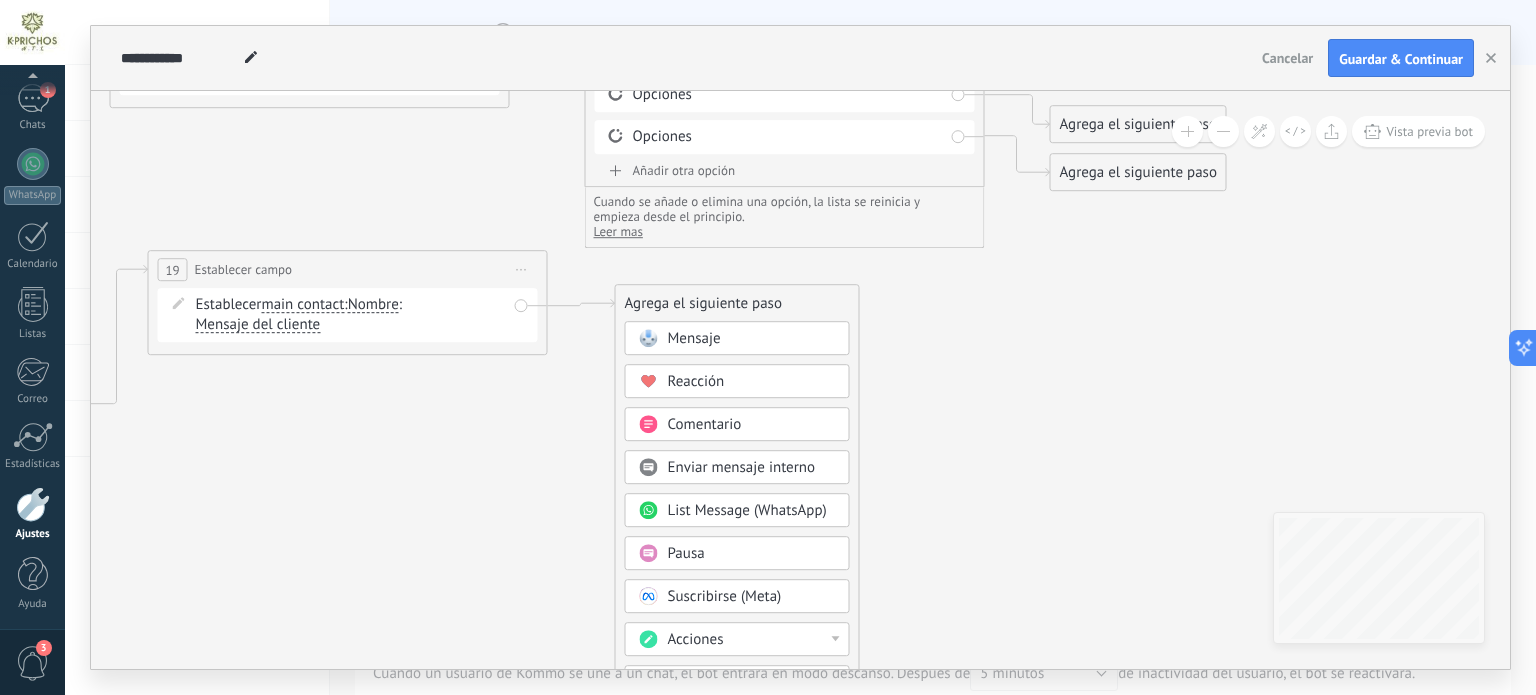 drag, startPoint x: 1002, startPoint y: 507, endPoint x: 962, endPoint y: 295, distance: 215.74059 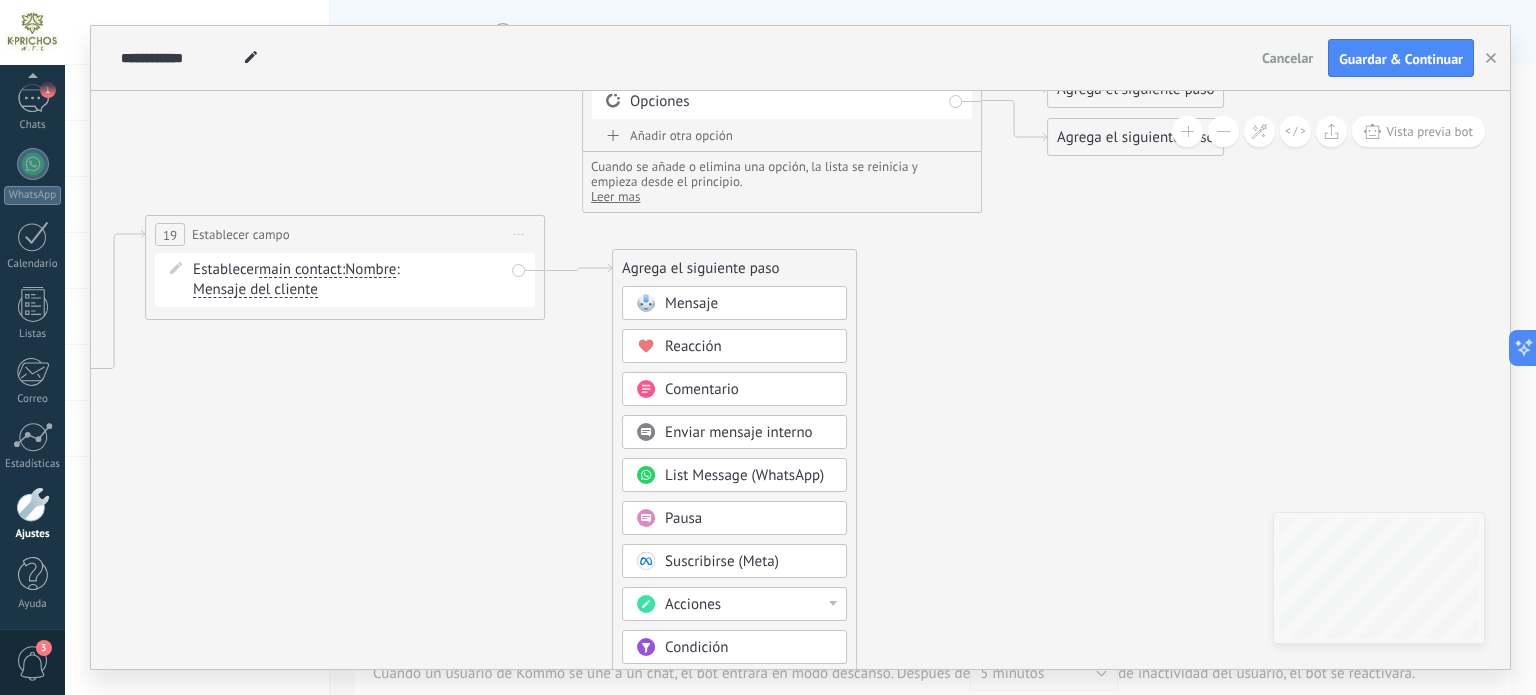 drag, startPoint x: 978, startPoint y: 406, endPoint x: 939, endPoint y: 213, distance: 196.90099 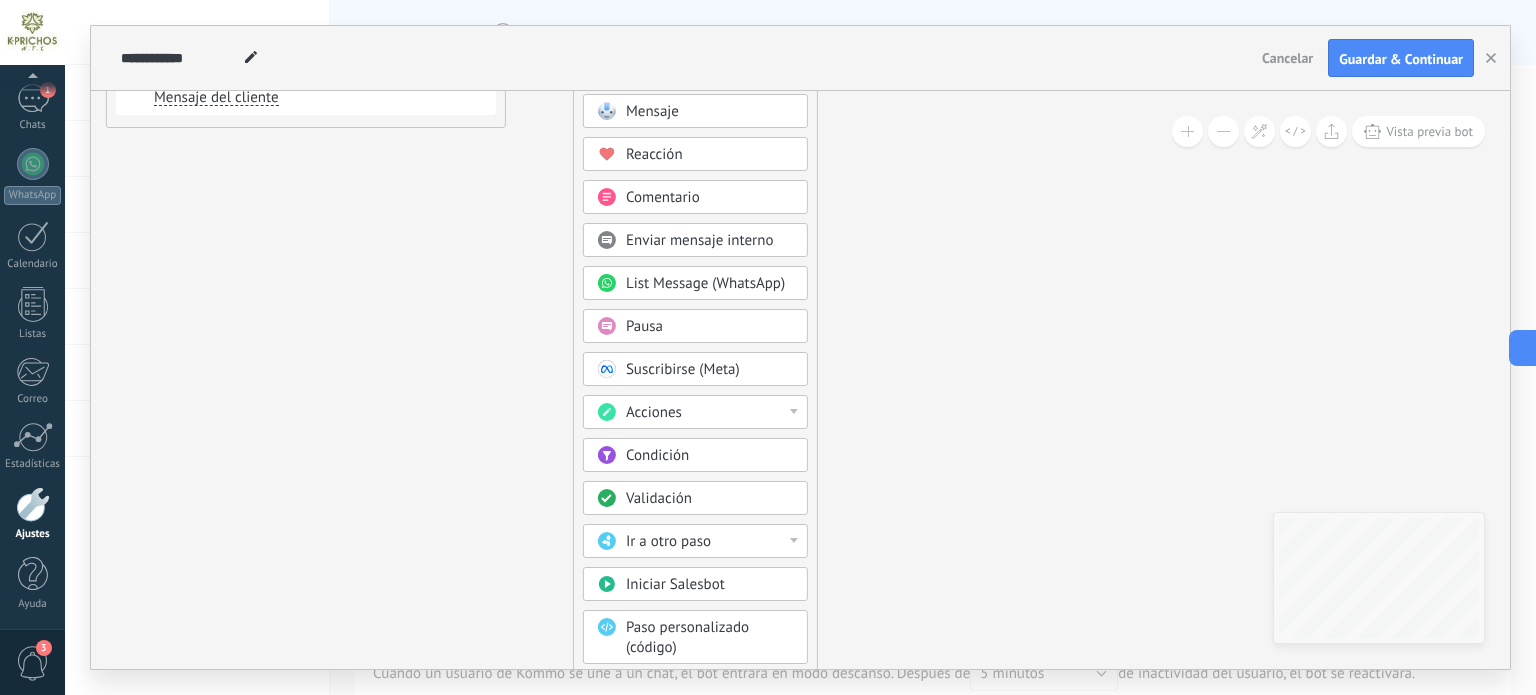 drag, startPoint x: 805, startPoint y: 383, endPoint x: 836, endPoint y: 315, distance: 74.73286 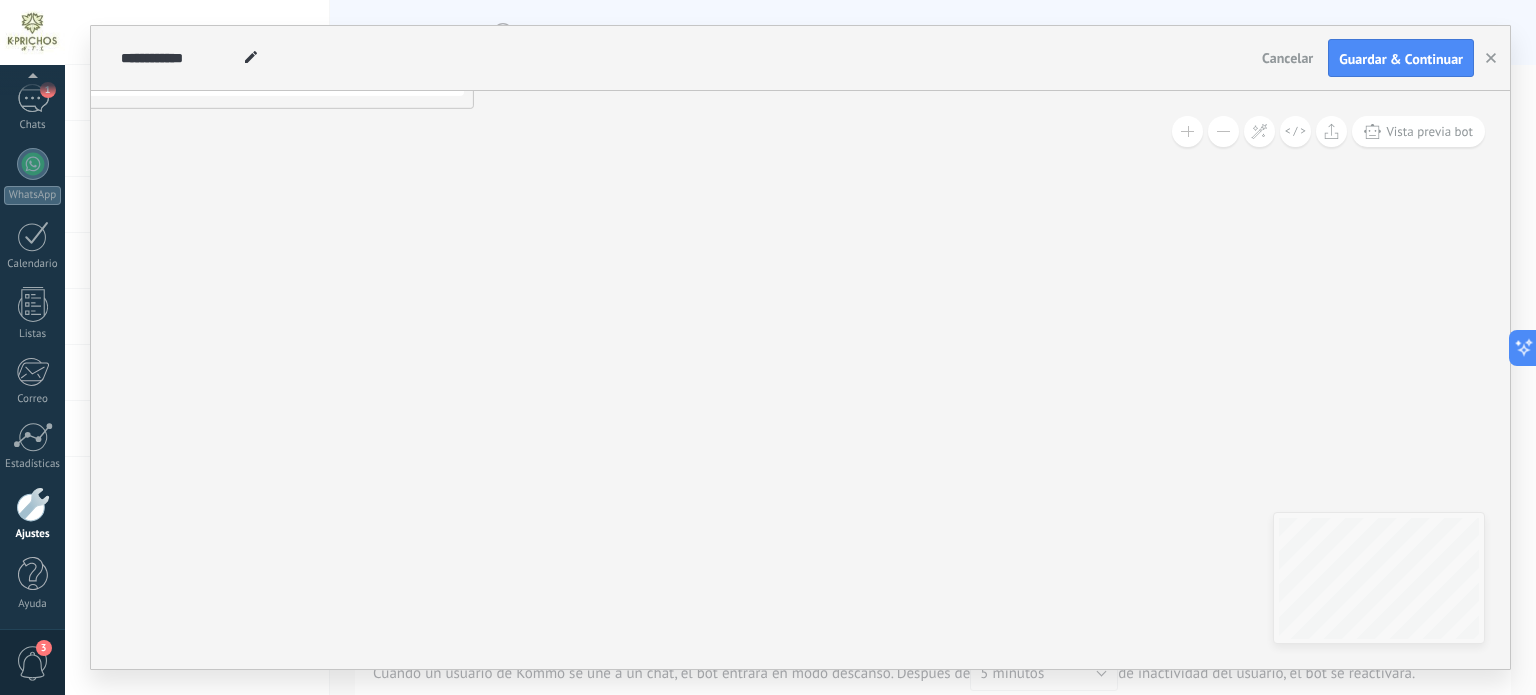 drag, startPoint x: 995, startPoint y: 370, endPoint x: 995, endPoint y: 359, distance: 11 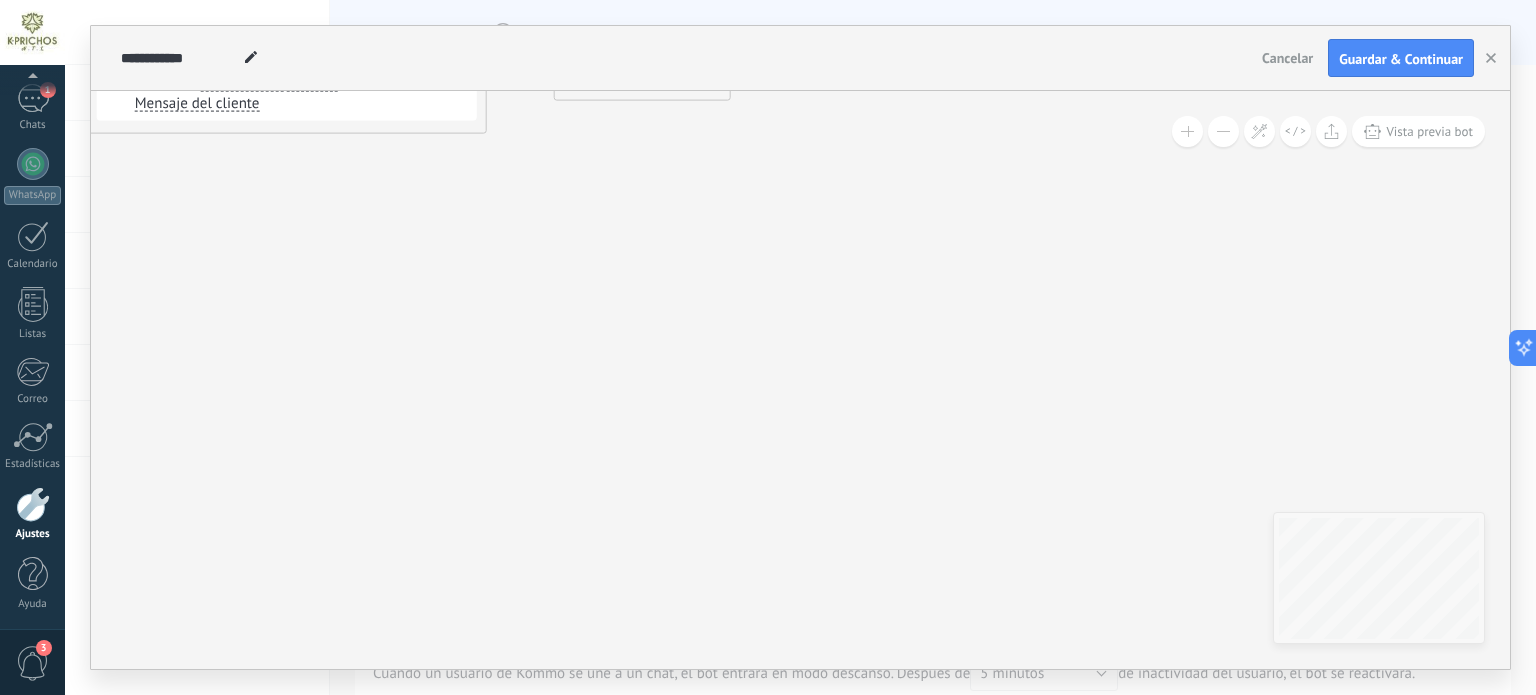 drag, startPoint x: 1008, startPoint y: 480, endPoint x: 1154, endPoint y: 603, distance: 190.90573 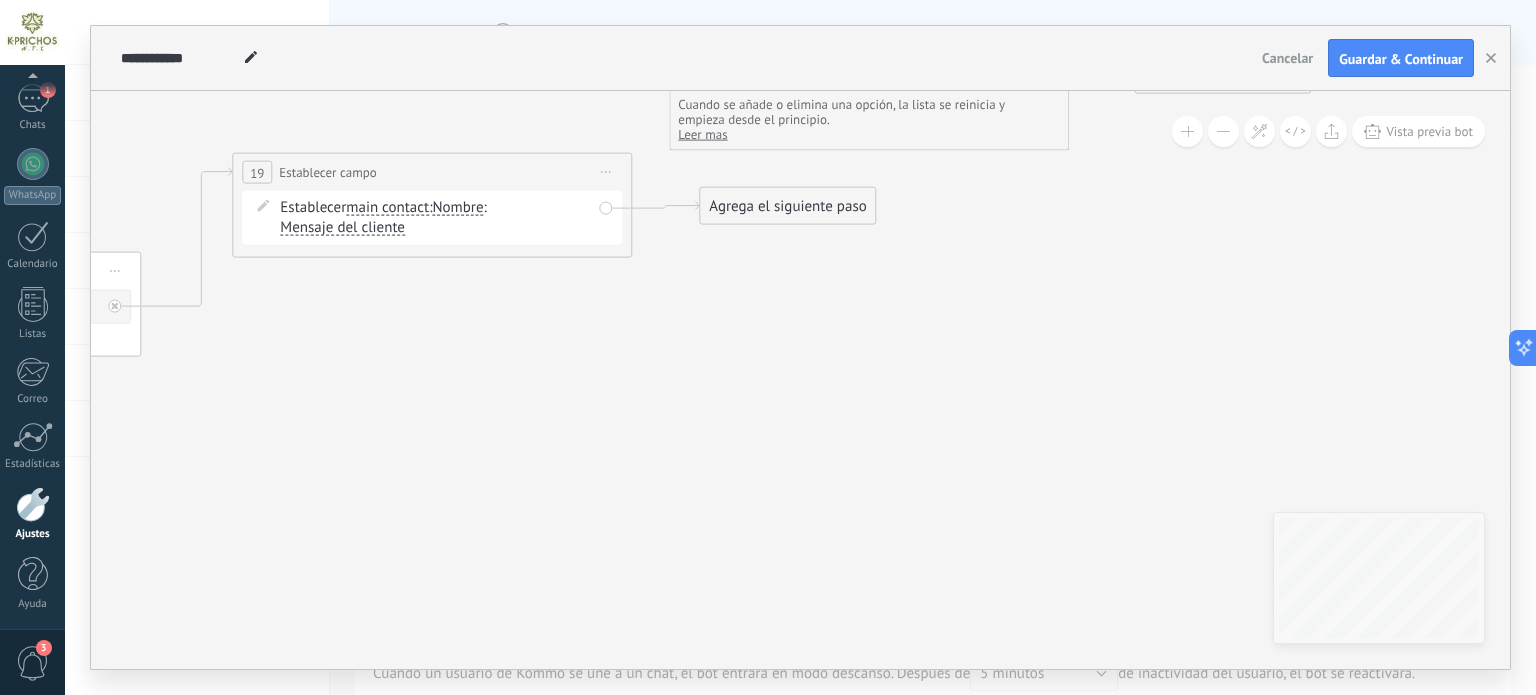 click on "Agrega el siguiente paso" at bounding box center (787, 206) 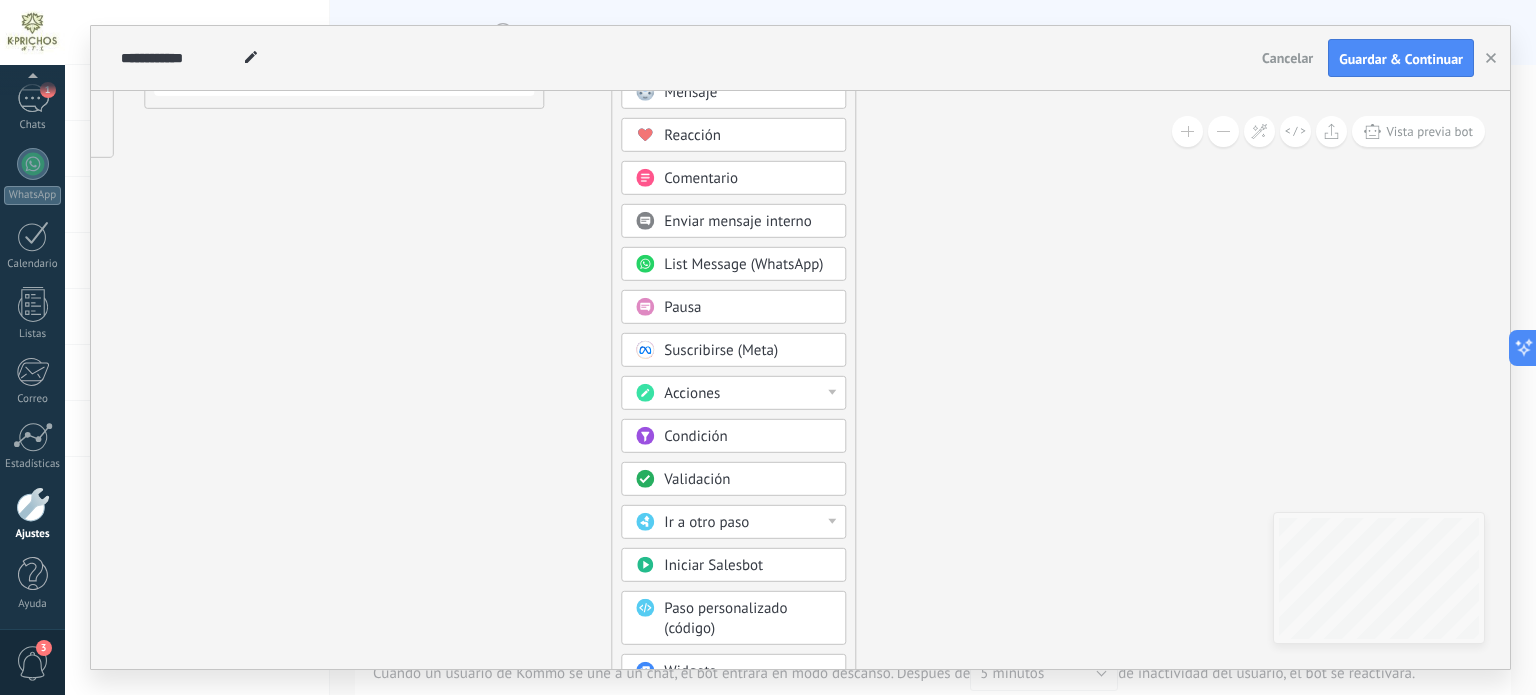 drag, startPoint x: 1080, startPoint y: 431, endPoint x: 991, endPoint y: 166, distance: 279.54605 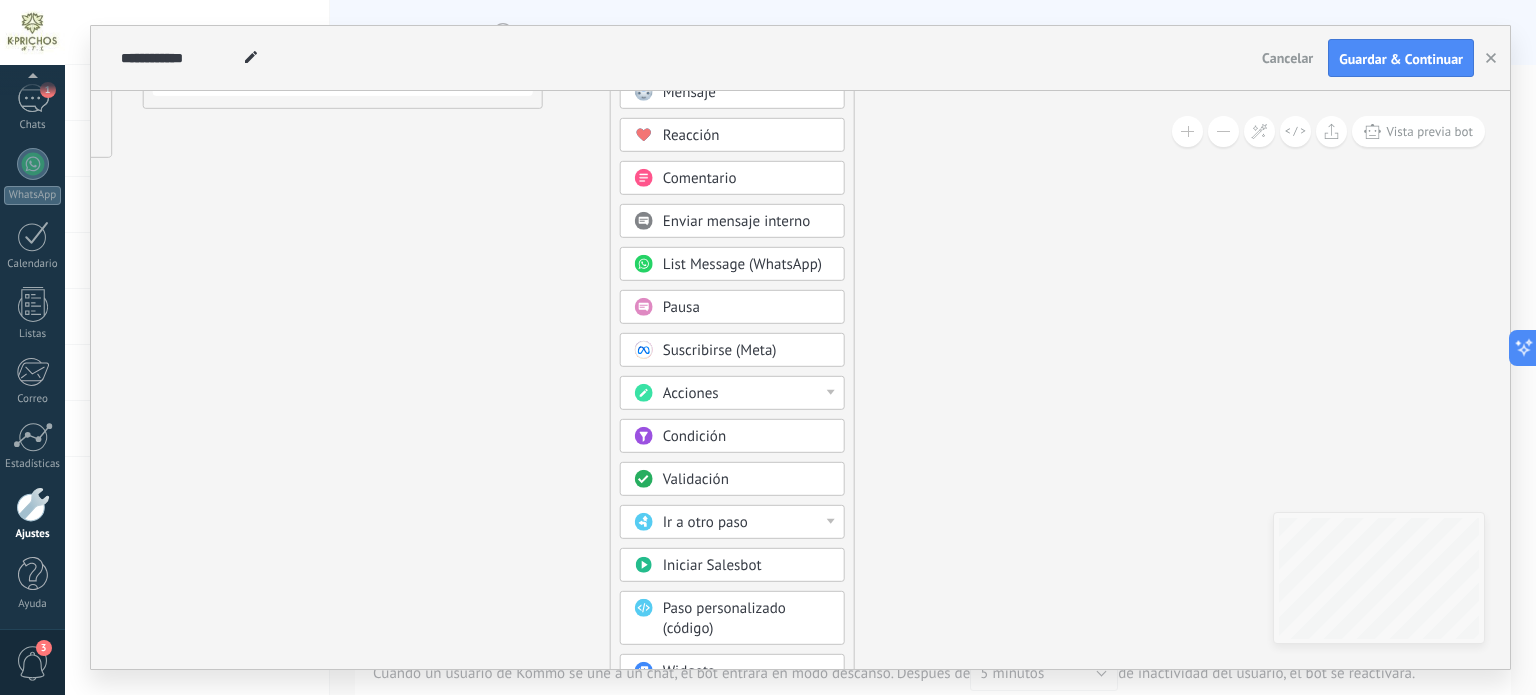 drag, startPoint x: 963, startPoint y: 415, endPoint x: 961, endPoint y: 322, distance: 93.0215 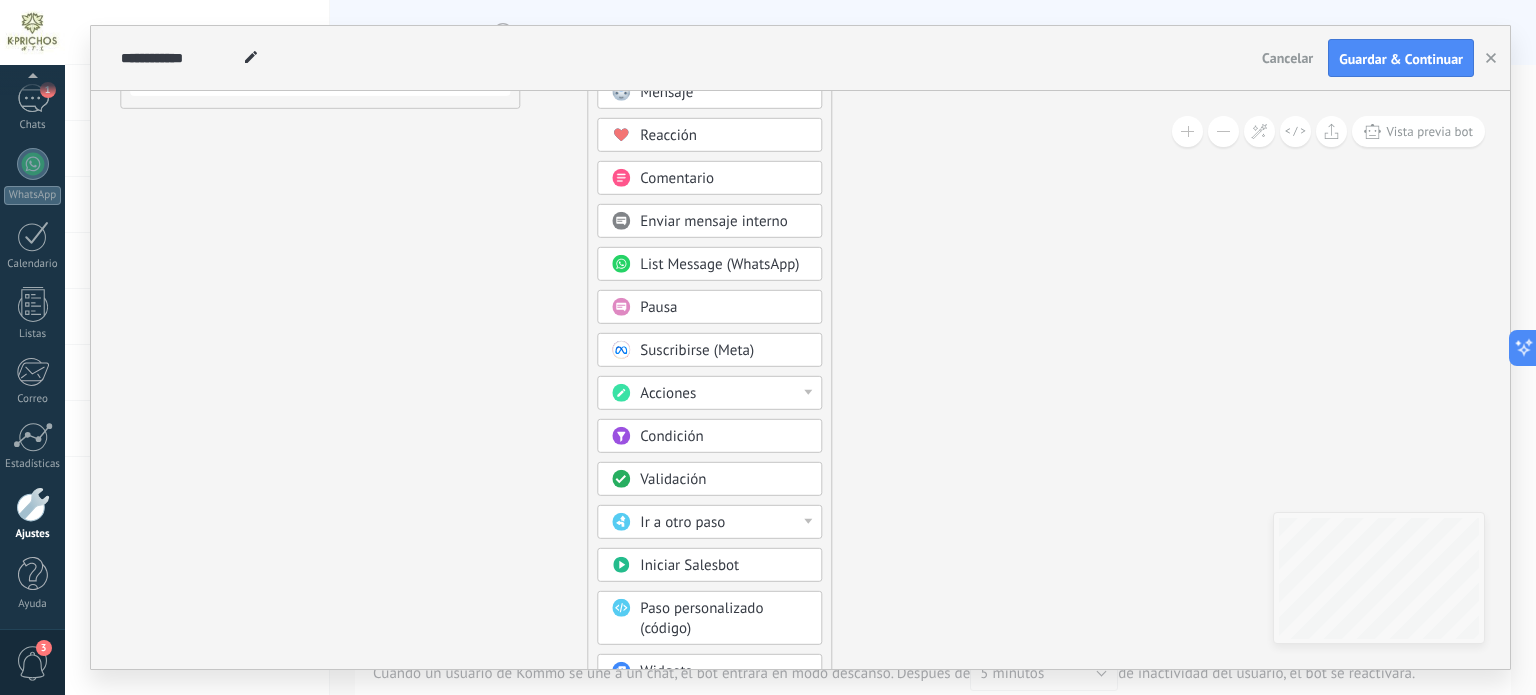 drag, startPoint x: 876, startPoint y: 596, endPoint x: 844, endPoint y: 328, distance: 269.9037 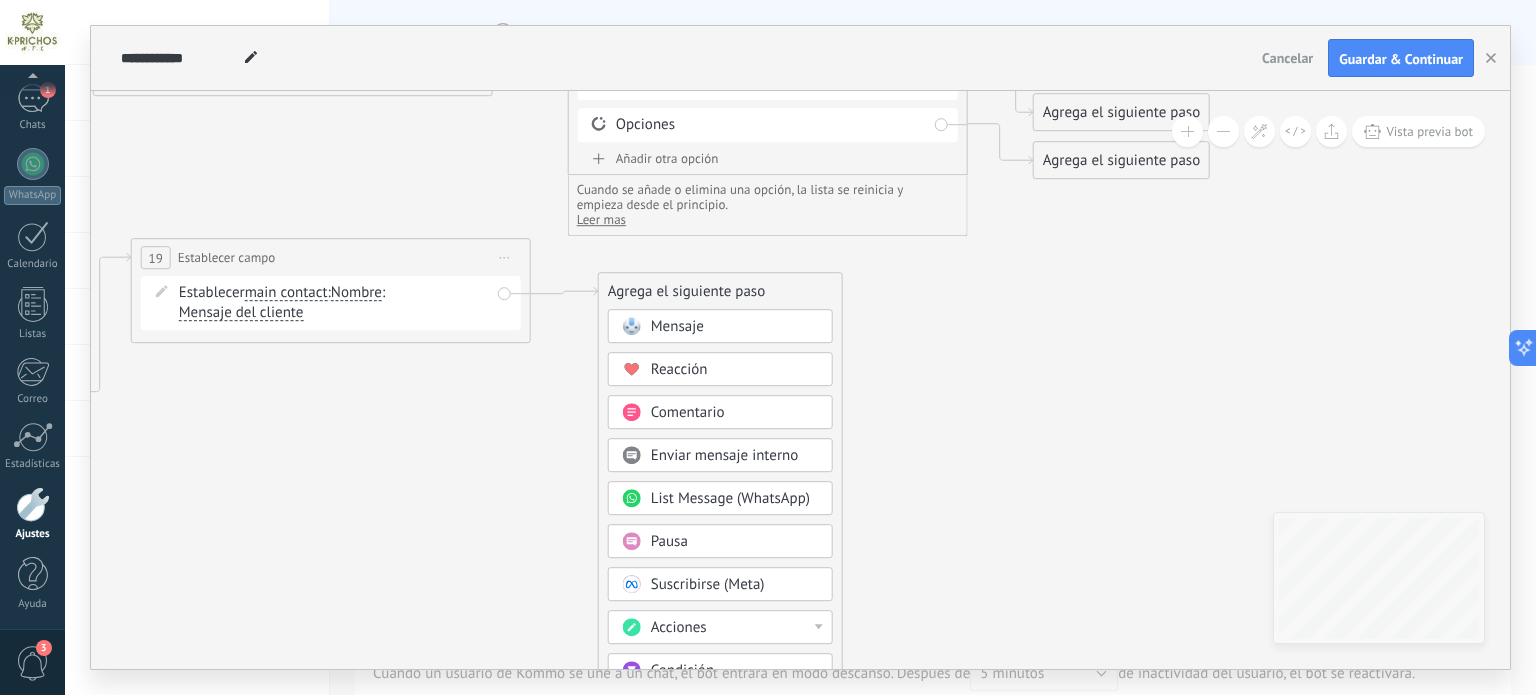 drag, startPoint x: 1080, startPoint y: 491, endPoint x: 1110, endPoint y: 684, distance: 195.31769 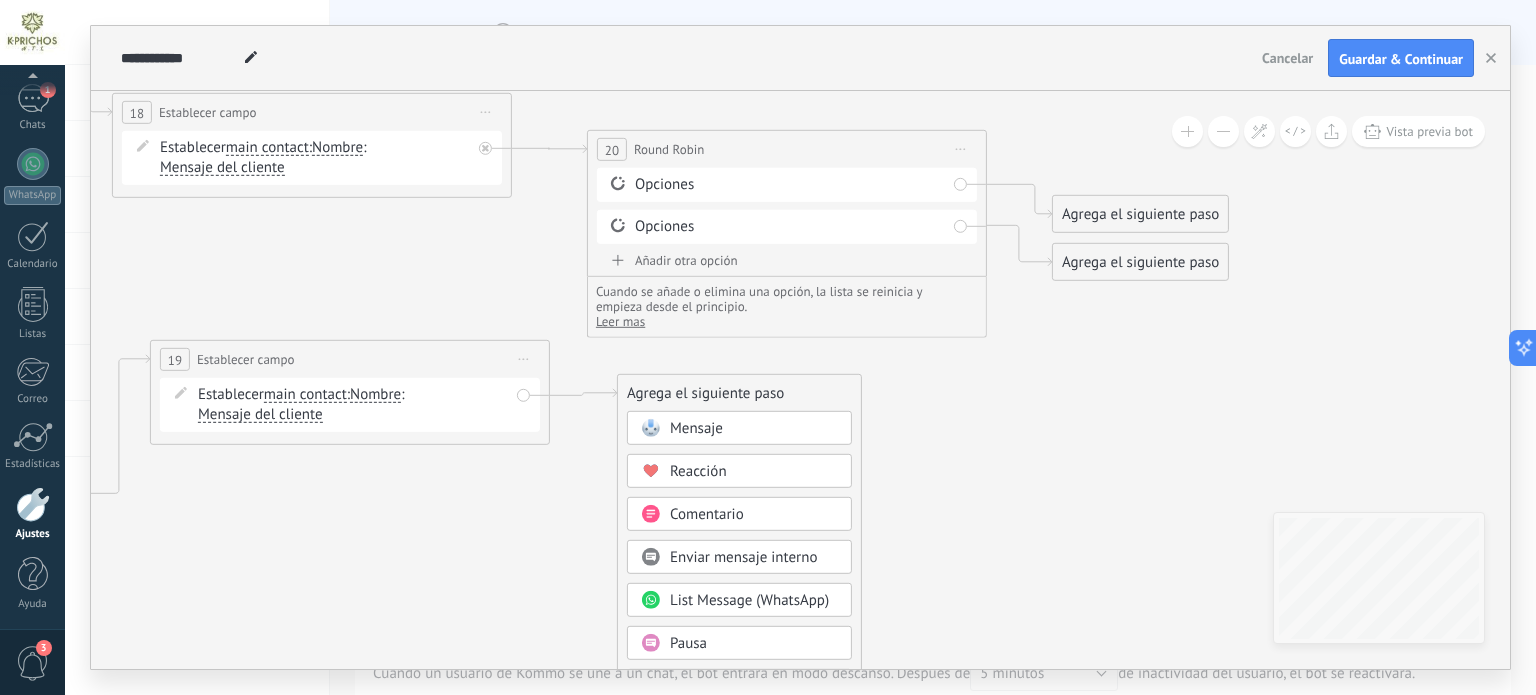 drag, startPoint x: 1006, startPoint y: 379, endPoint x: 1004, endPoint y: 417, distance: 38.052597 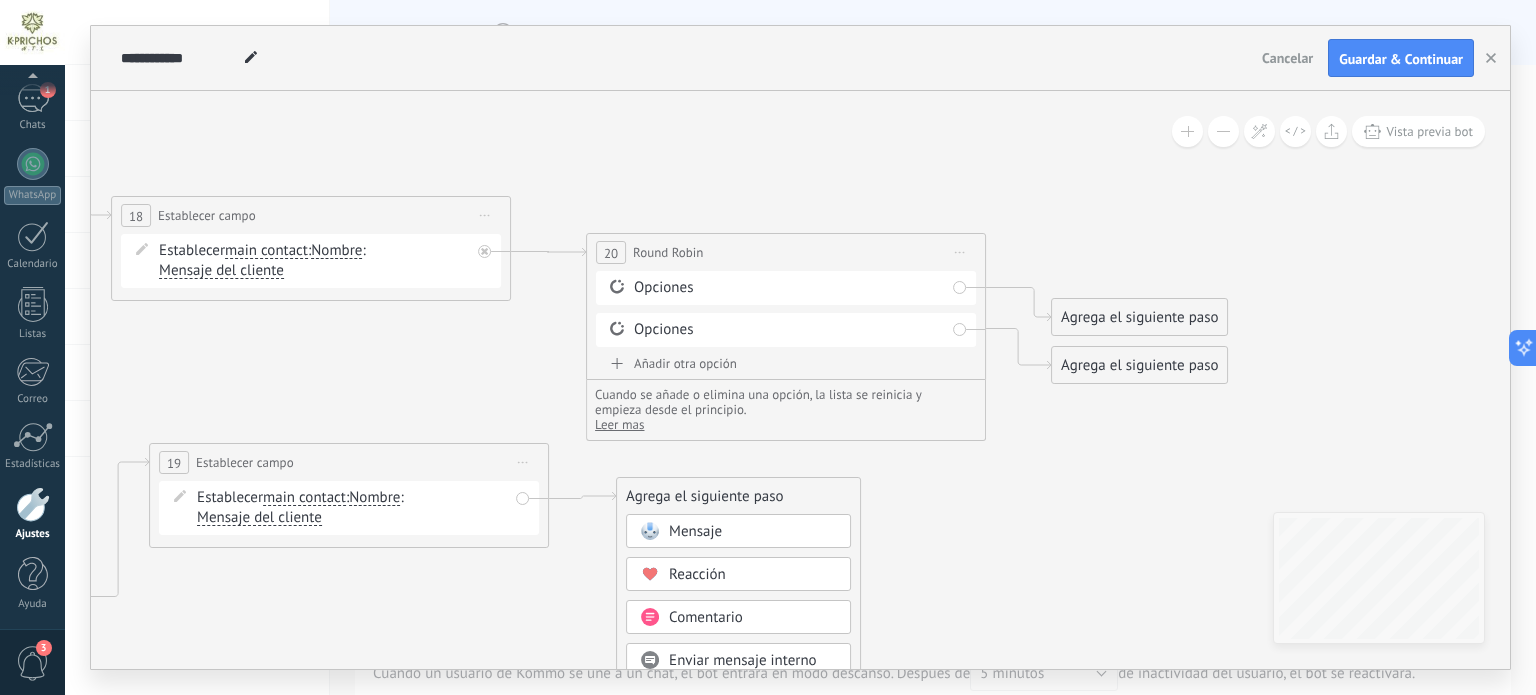 click 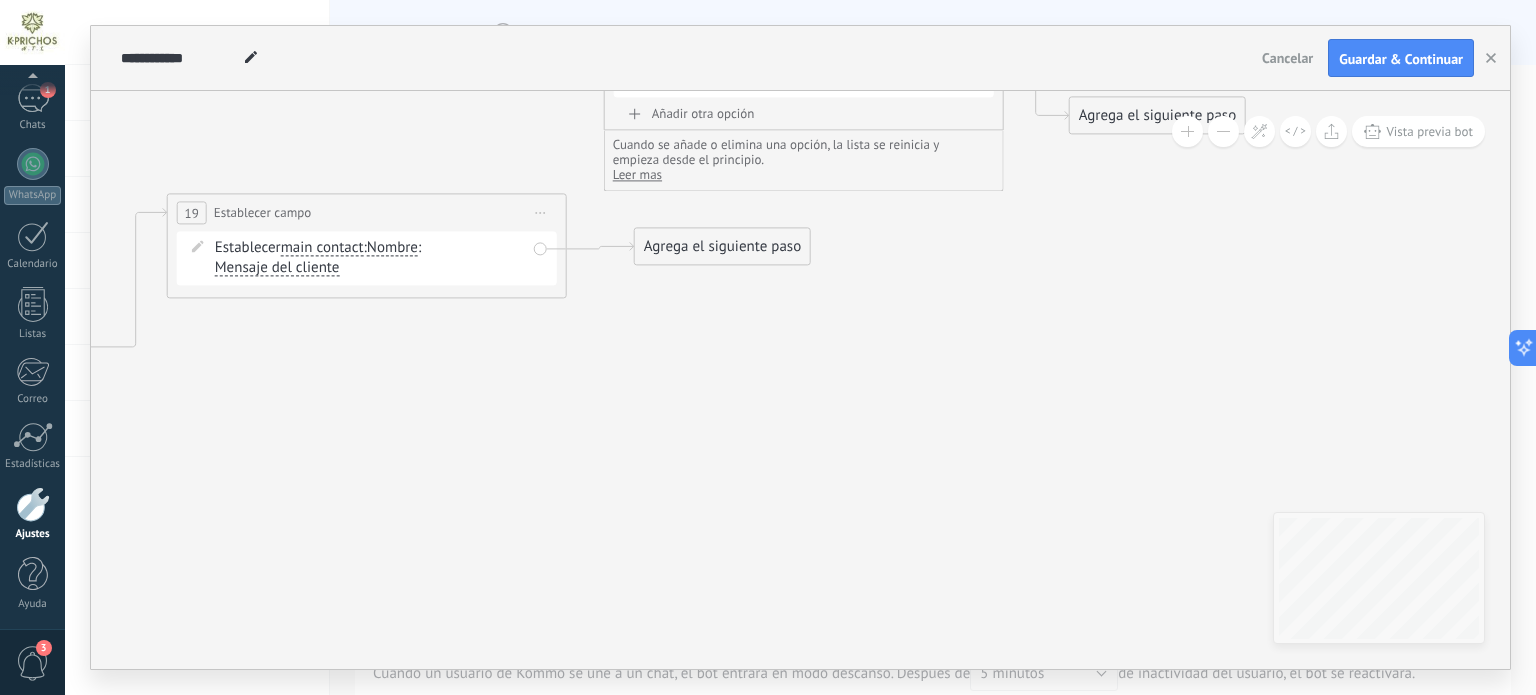 drag, startPoint x: 895, startPoint y: 408, endPoint x: 884, endPoint y: 243, distance: 165.36626 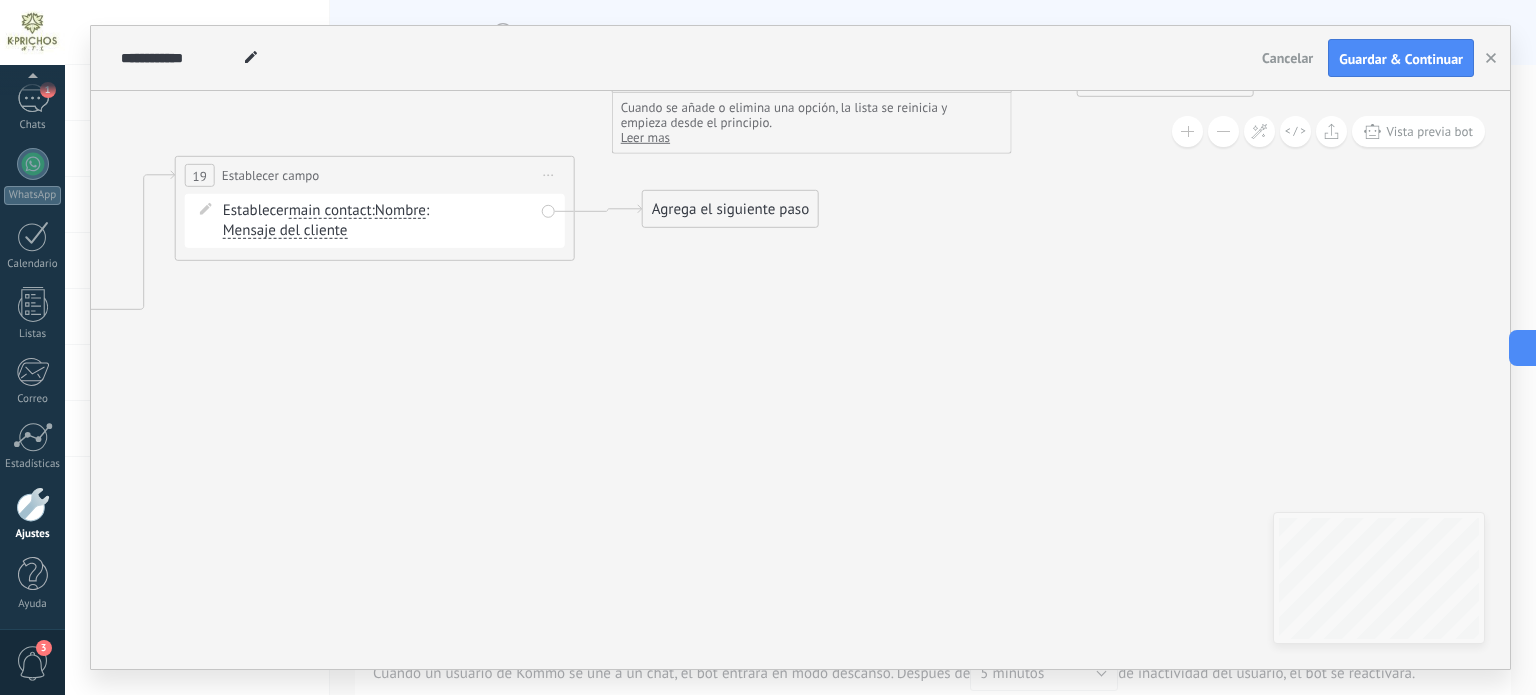 click on "Agrega el siguiente paso" at bounding box center (730, 209) 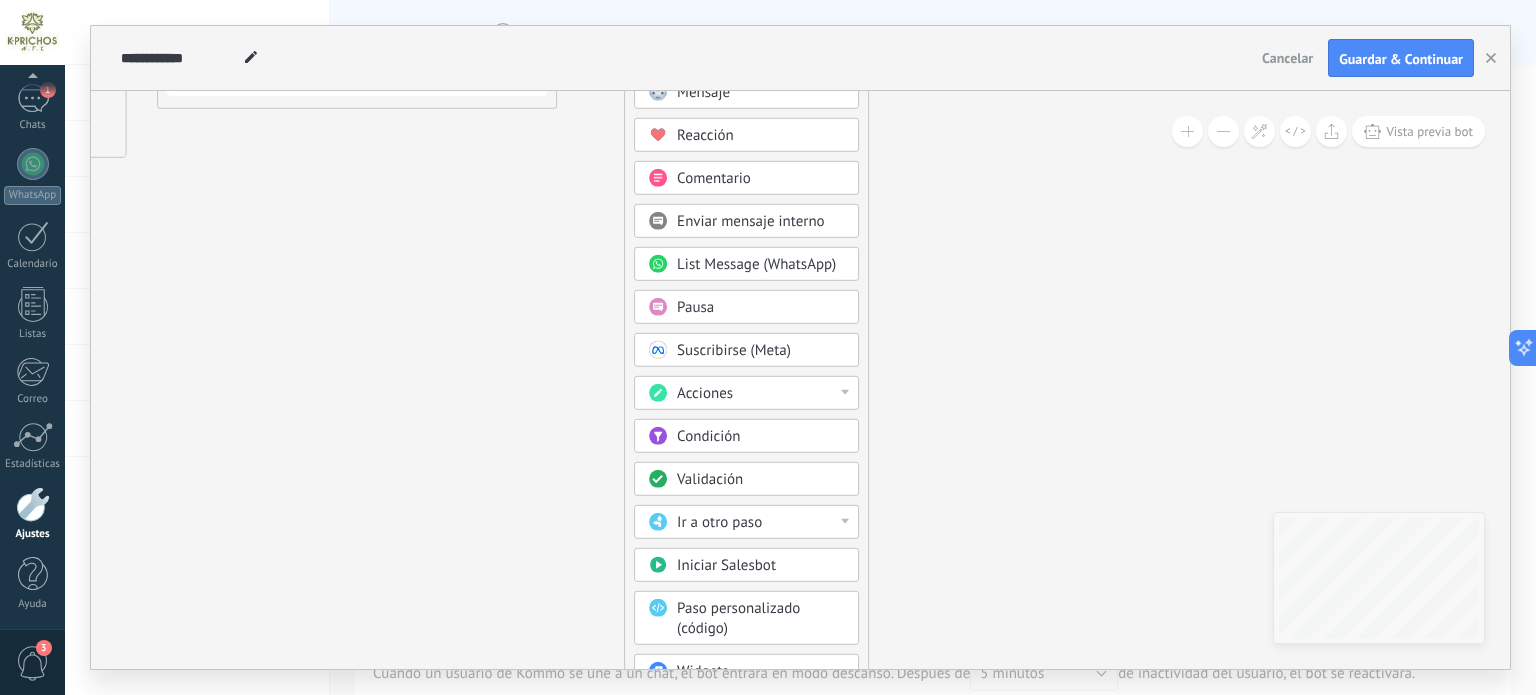 drag, startPoint x: 993, startPoint y: 423, endPoint x: 974, endPoint y: 93, distance: 330.5465 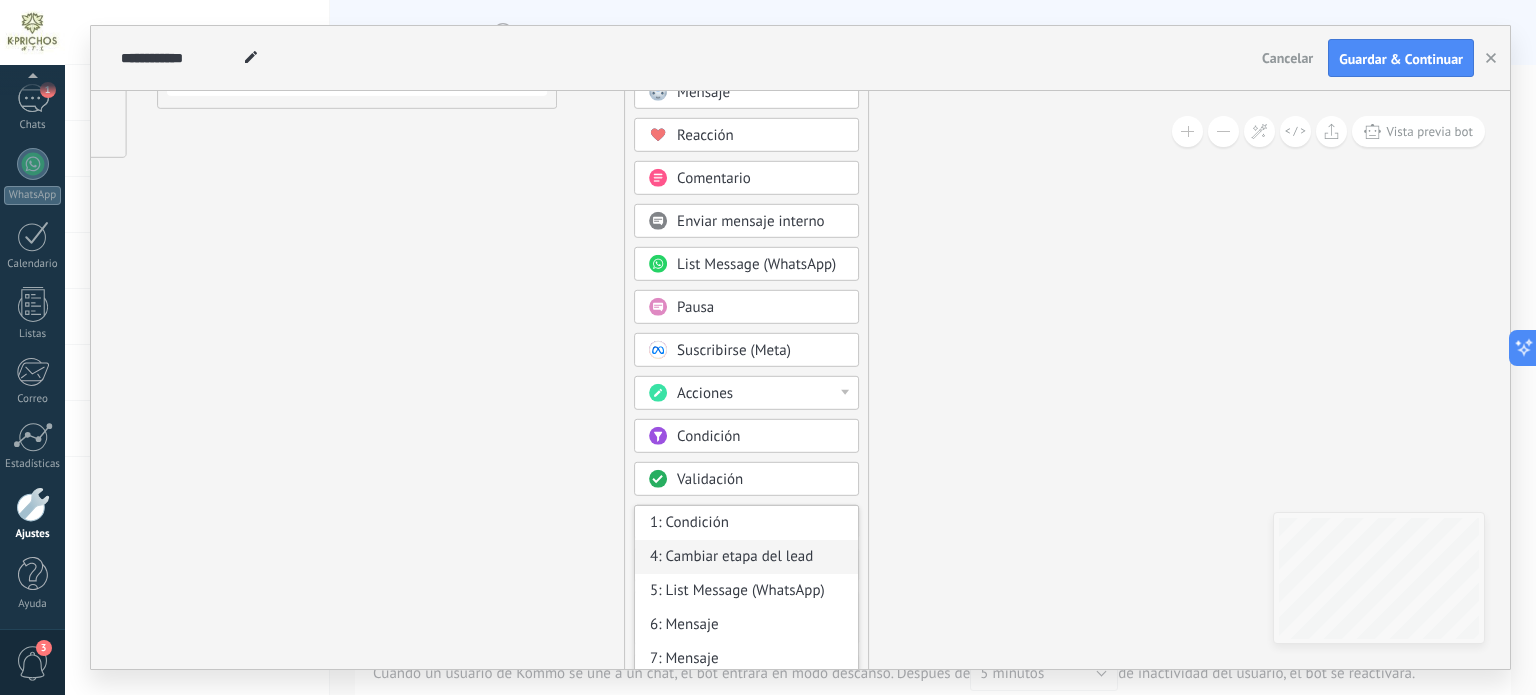 scroll, scrollTop: 197, scrollLeft: 0, axis: vertical 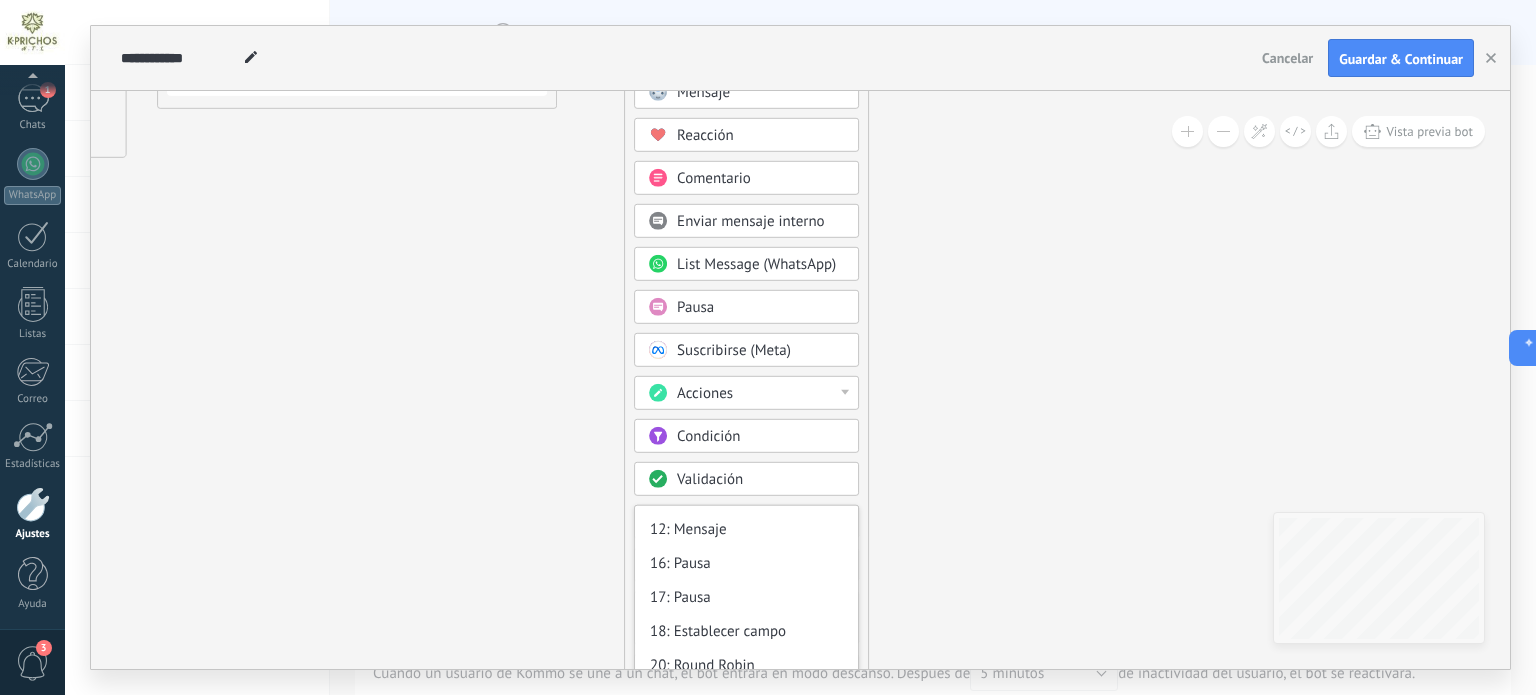 click 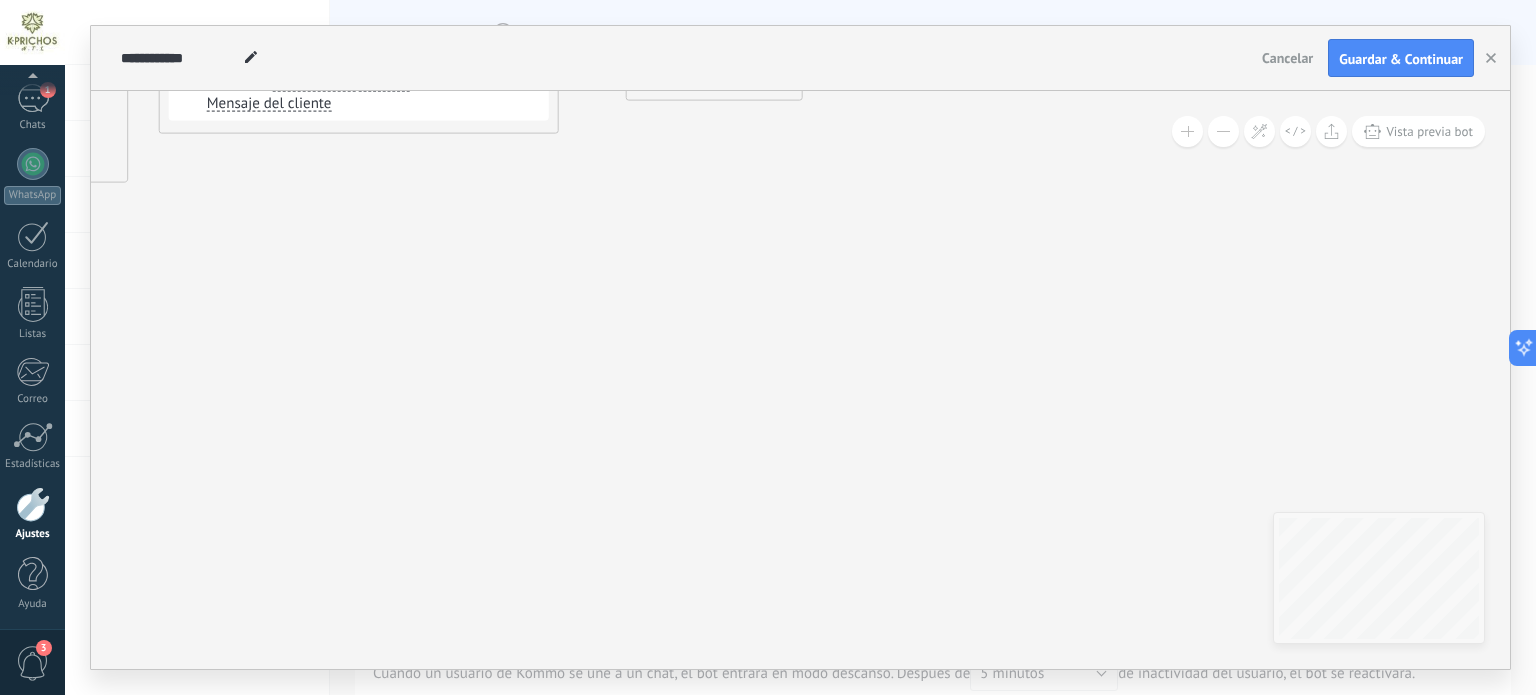 drag, startPoint x: 1006, startPoint y: 238, endPoint x: 1028, endPoint y: 551, distance: 313.77222 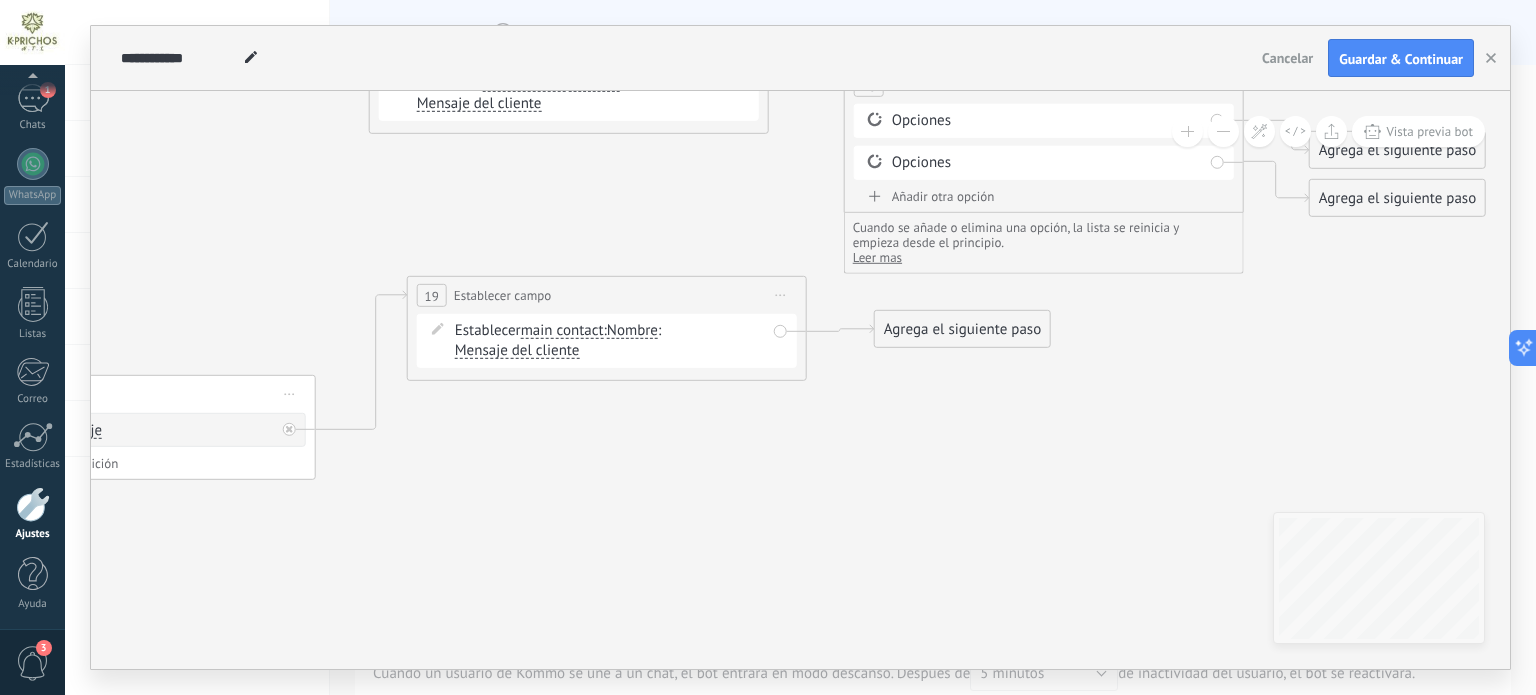 drag, startPoint x: 796, startPoint y: 347, endPoint x: 1021, endPoint y: 300, distance: 229.85648 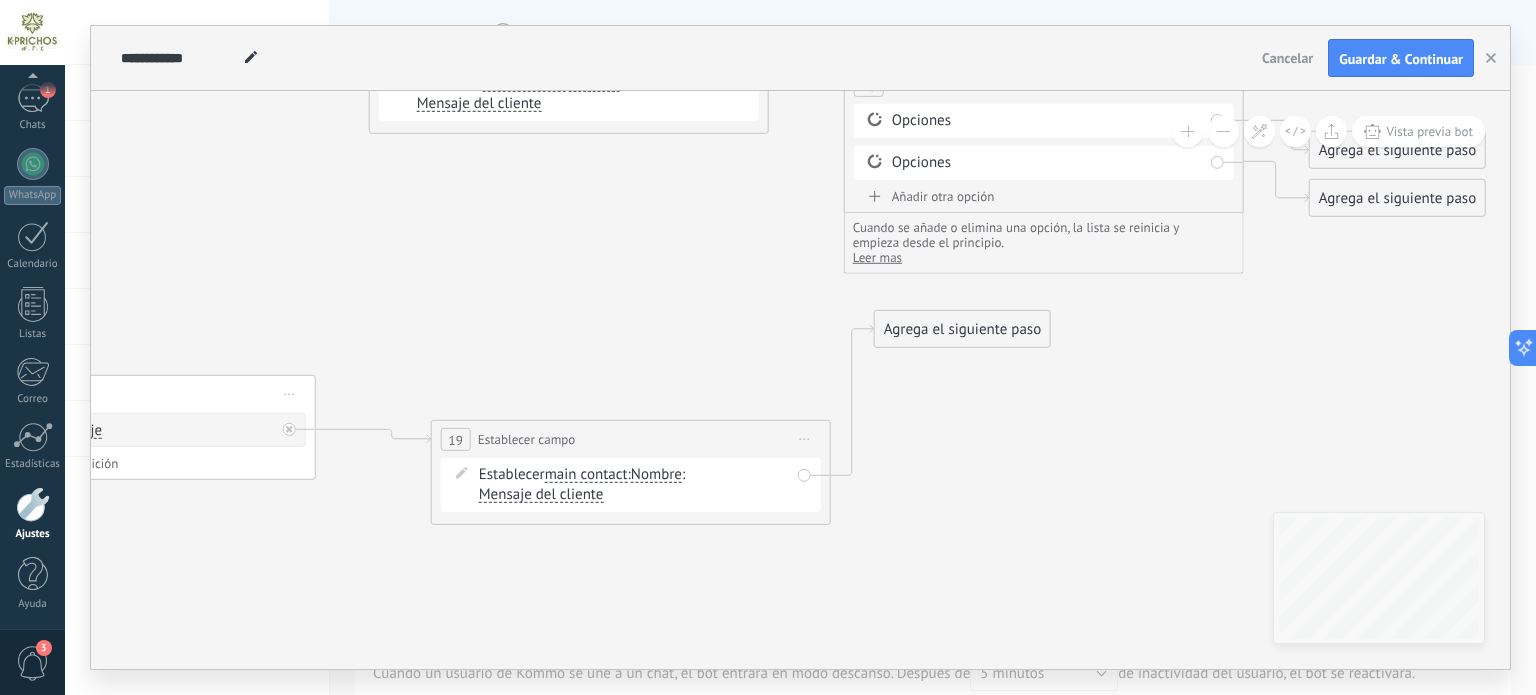 drag, startPoint x: 626, startPoint y: 280, endPoint x: 720, endPoint y: 475, distance: 216.47401 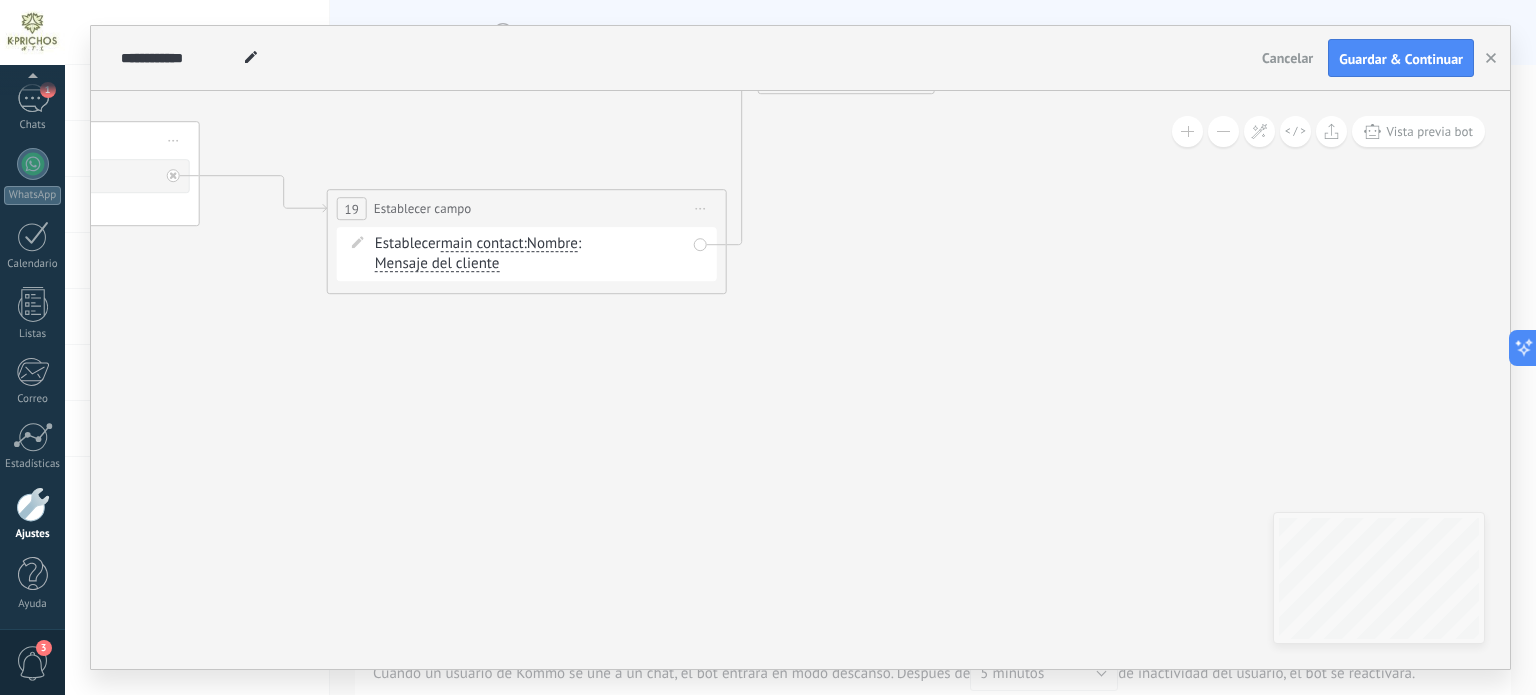 drag, startPoint x: 987, startPoint y: 310, endPoint x: 911, endPoint y: 155, distance: 172.62965 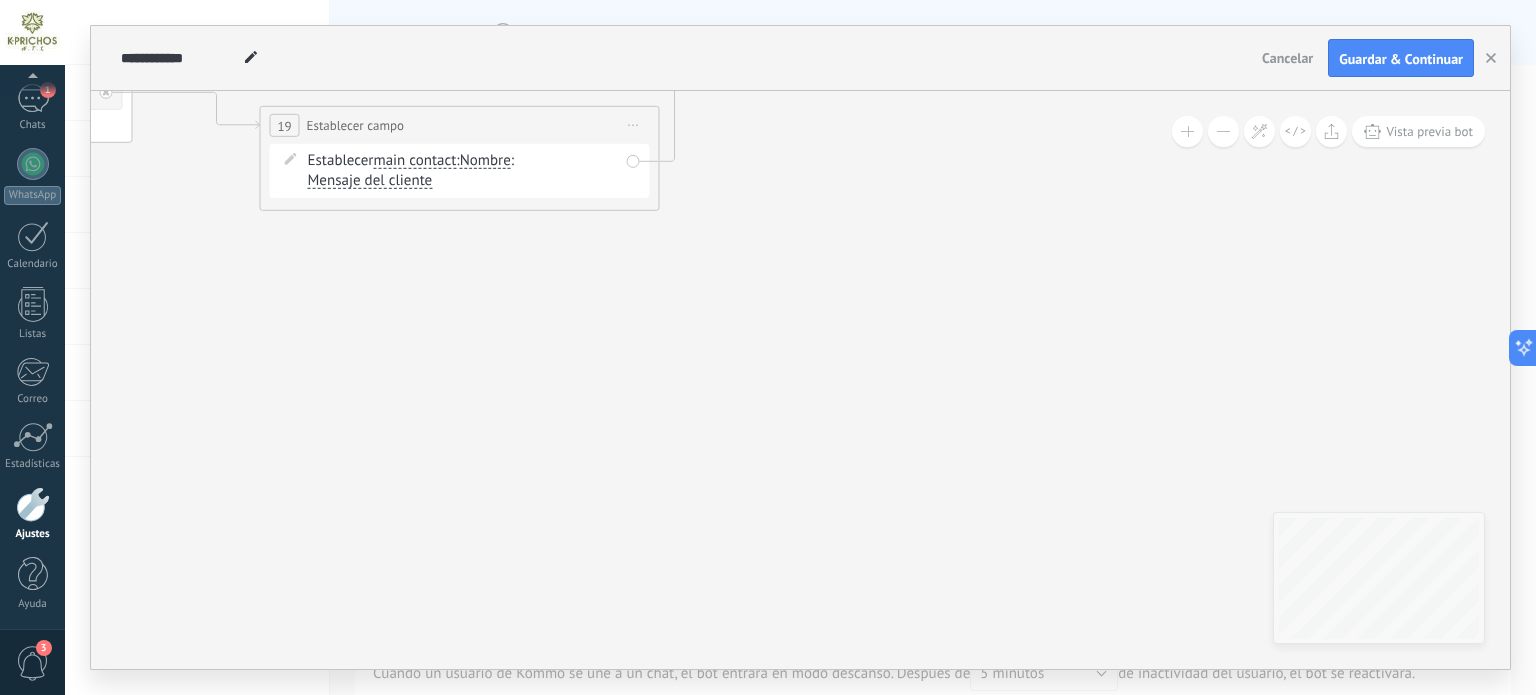 drag, startPoint x: 860, startPoint y: 164, endPoint x: 823, endPoint y: 216, distance: 63.82006 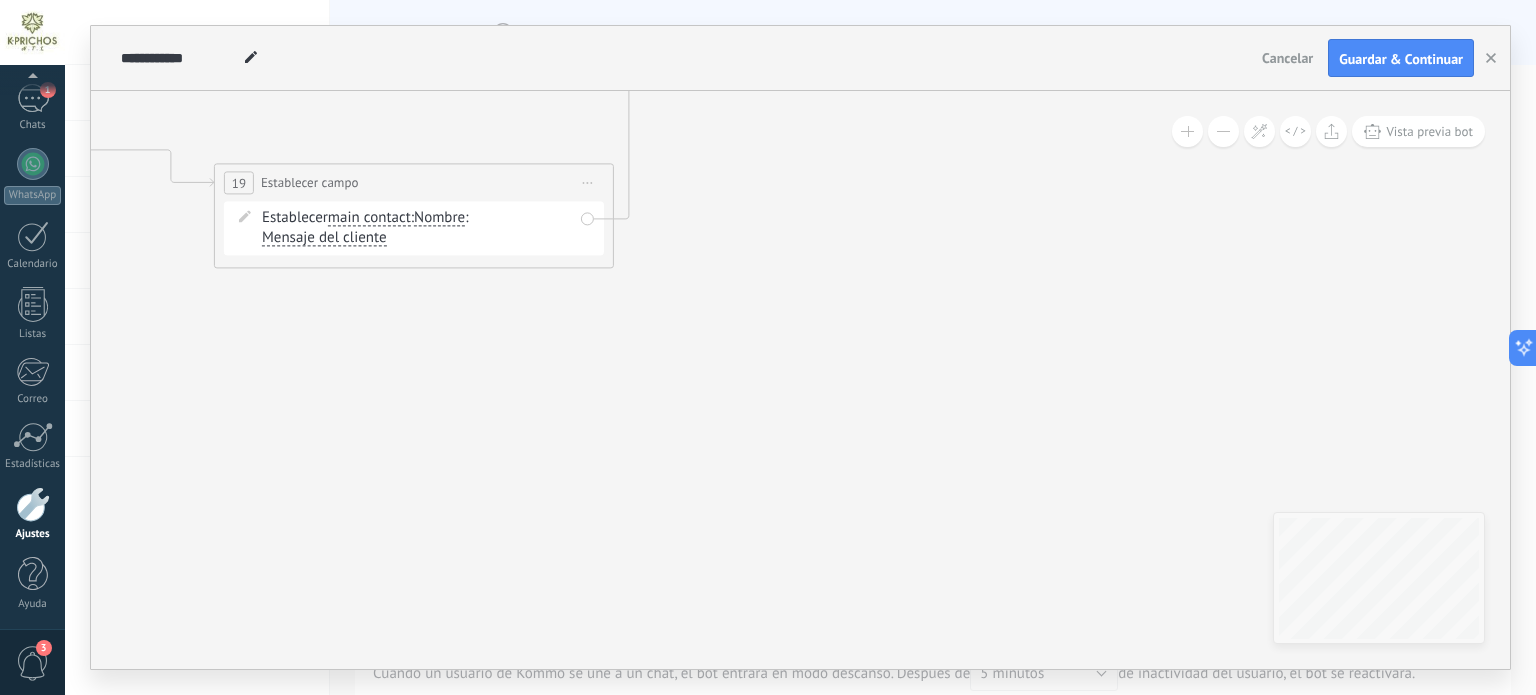 drag, startPoint x: 776, startPoint y: 162, endPoint x: 779, endPoint y: 213, distance: 51.088158 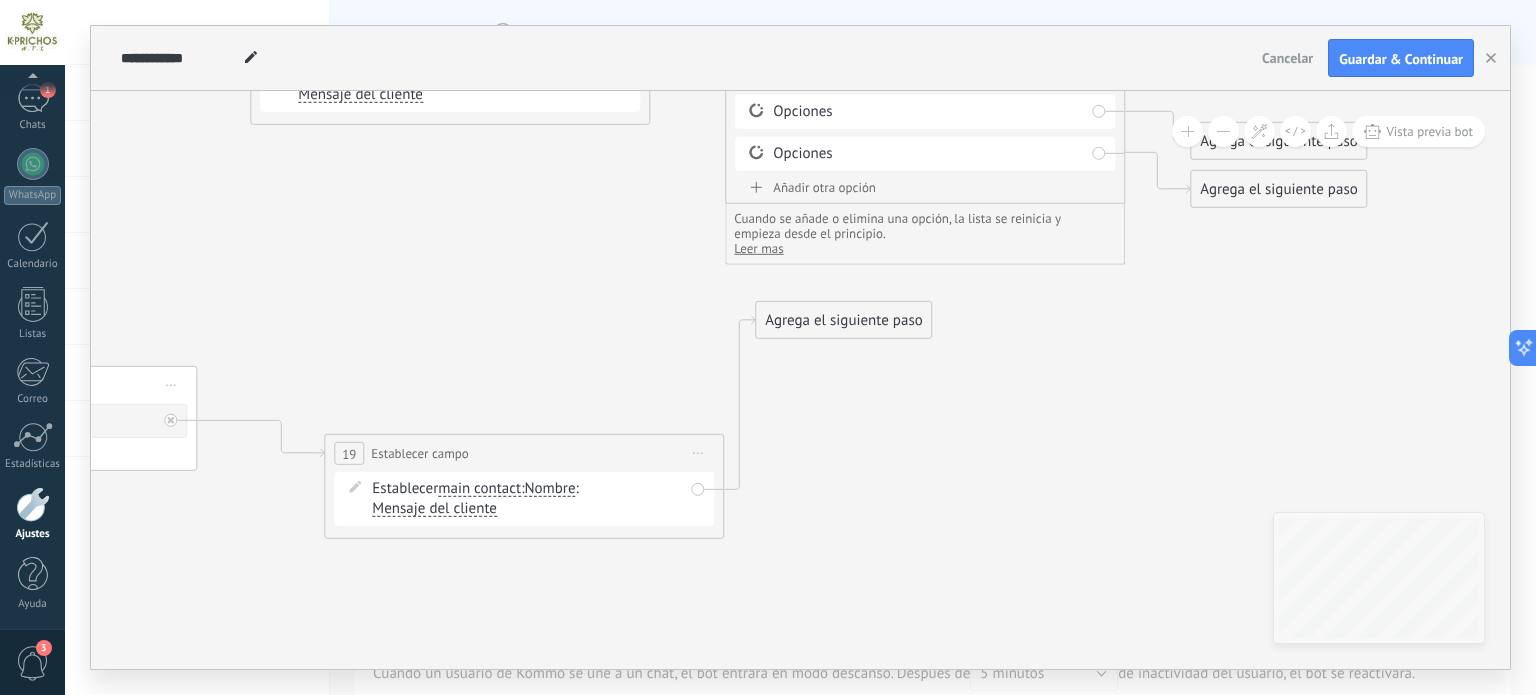 drag, startPoint x: 748, startPoint y: 128, endPoint x: 824, endPoint y: 265, distance: 156.66844 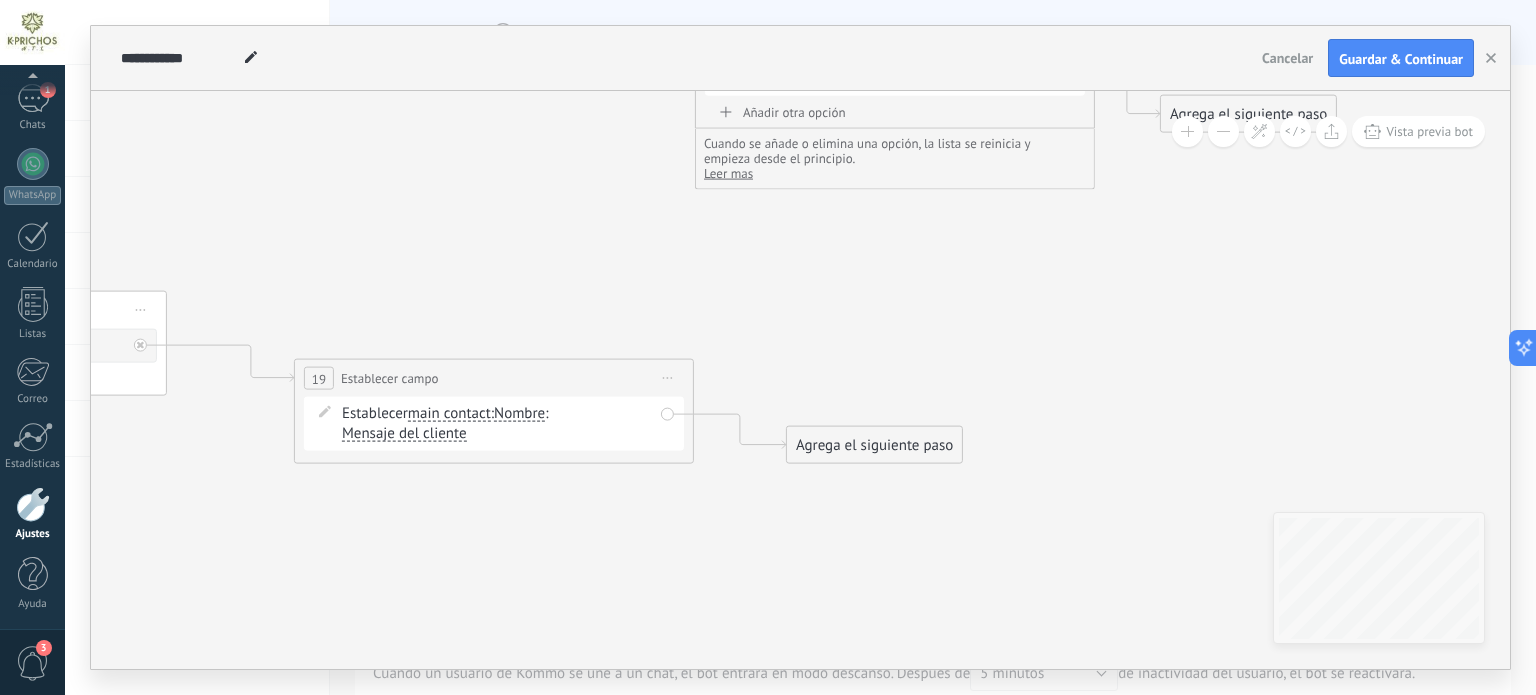 drag, startPoint x: 843, startPoint y: 239, endPoint x: 906, endPoint y: 444, distance: 214.46211 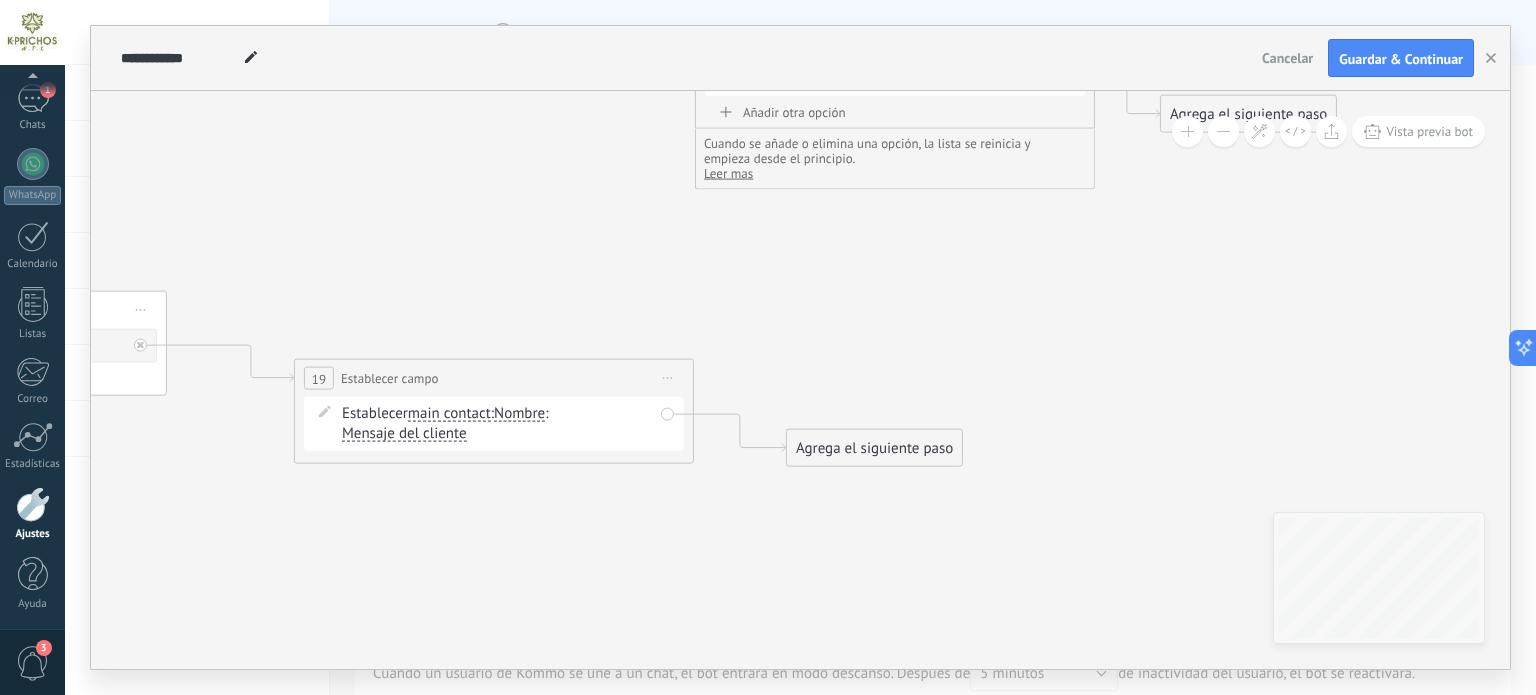 click 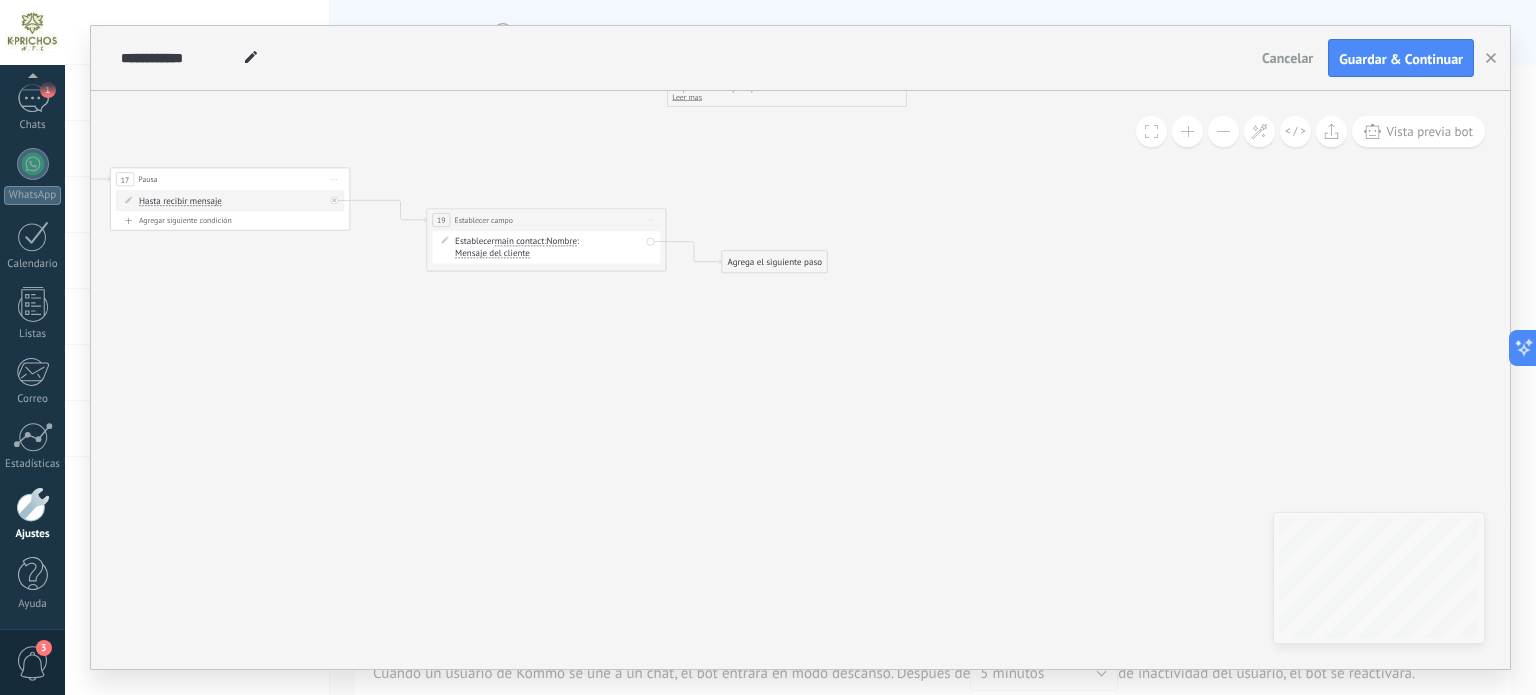 drag, startPoint x: 1057, startPoint y: 463, endPoint x: 861, endPoint y: 195, distance: 332.0241 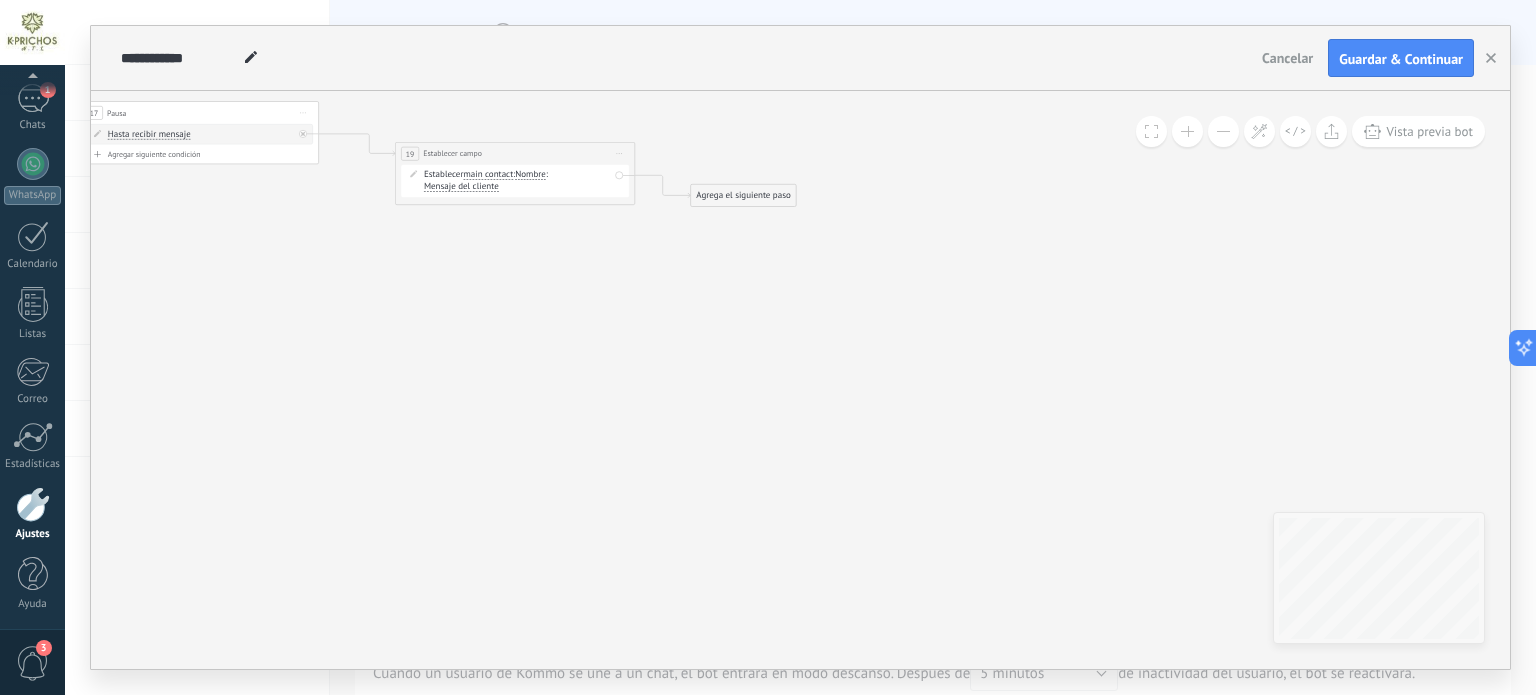 click on "Agrega el siguiente paso" at bounding box center (743, 196) 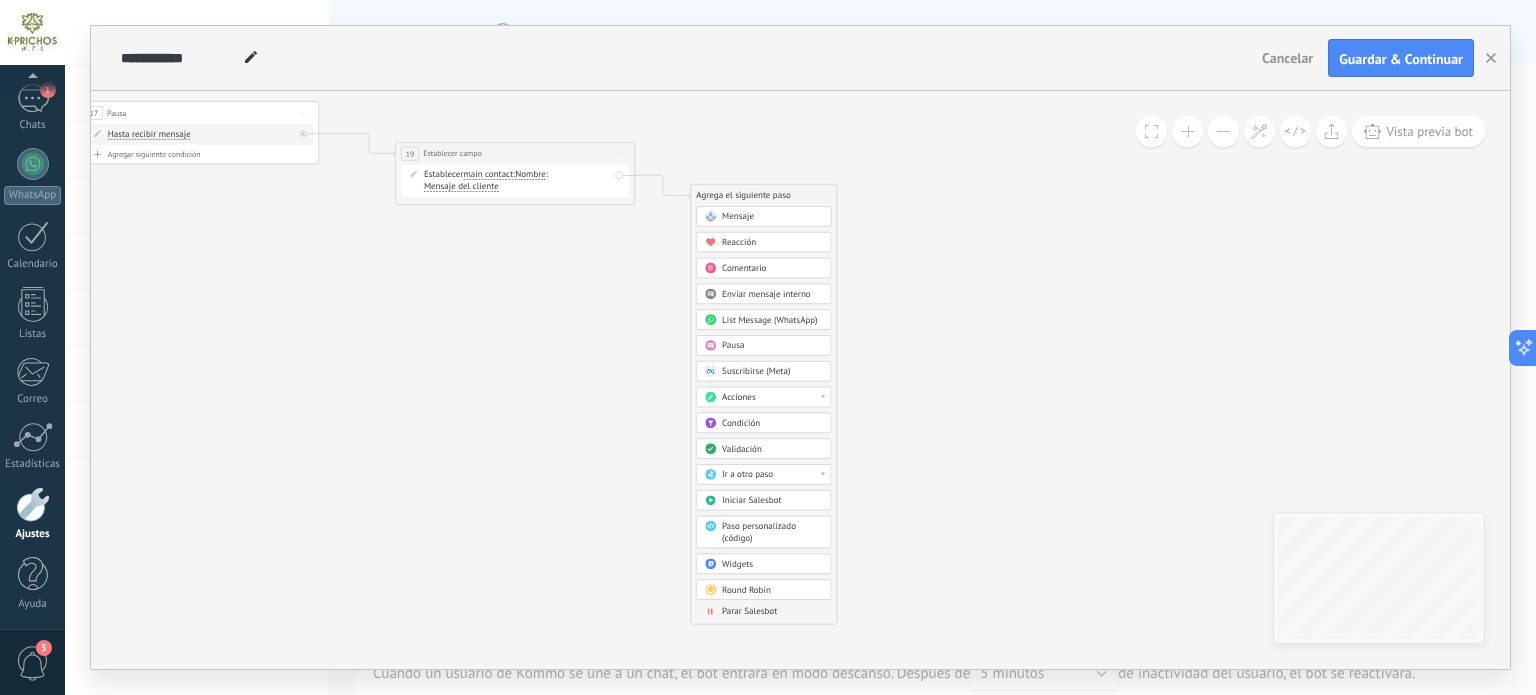 click on "Round Robin" at bounding box center [746, 589] 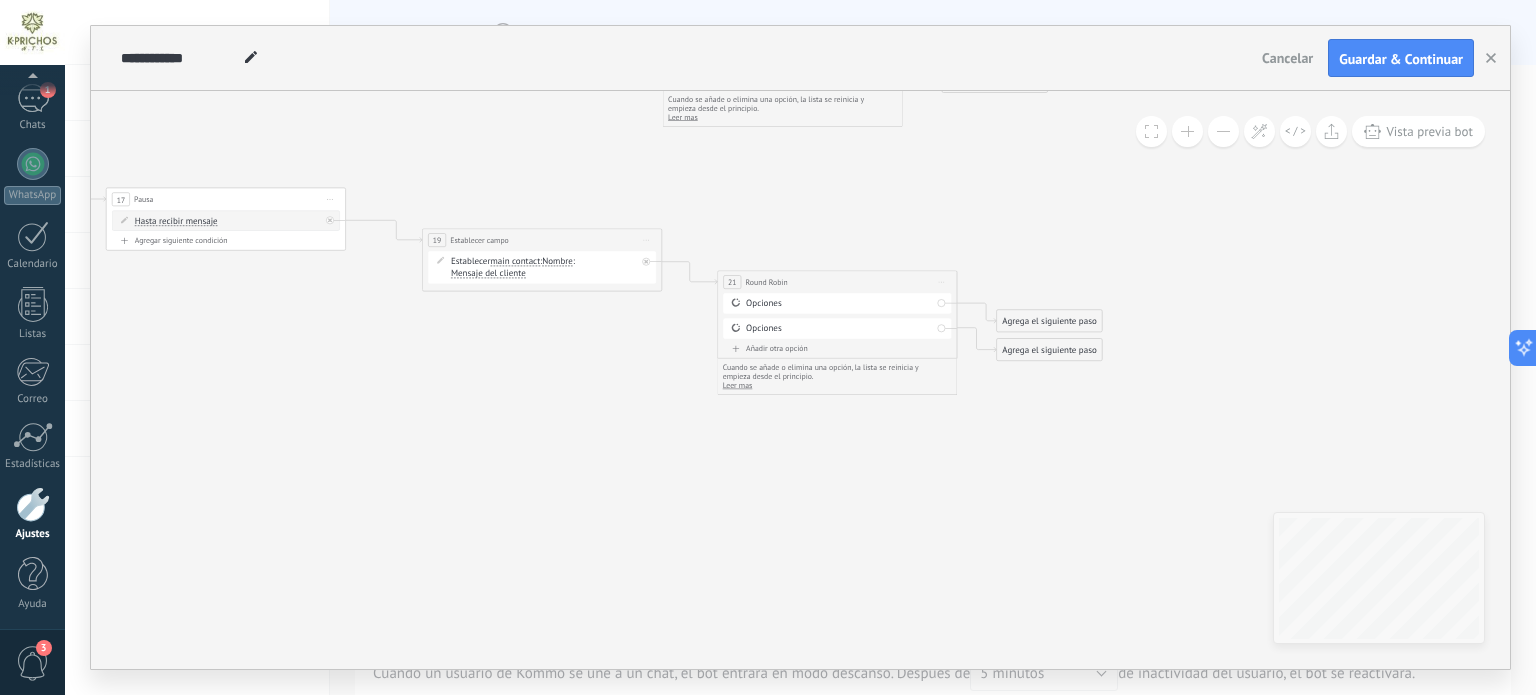 drag, startPoint x: 956, startPoint y: 419, endPoint x: 943, endPoint y: 505, distance: 86.977005 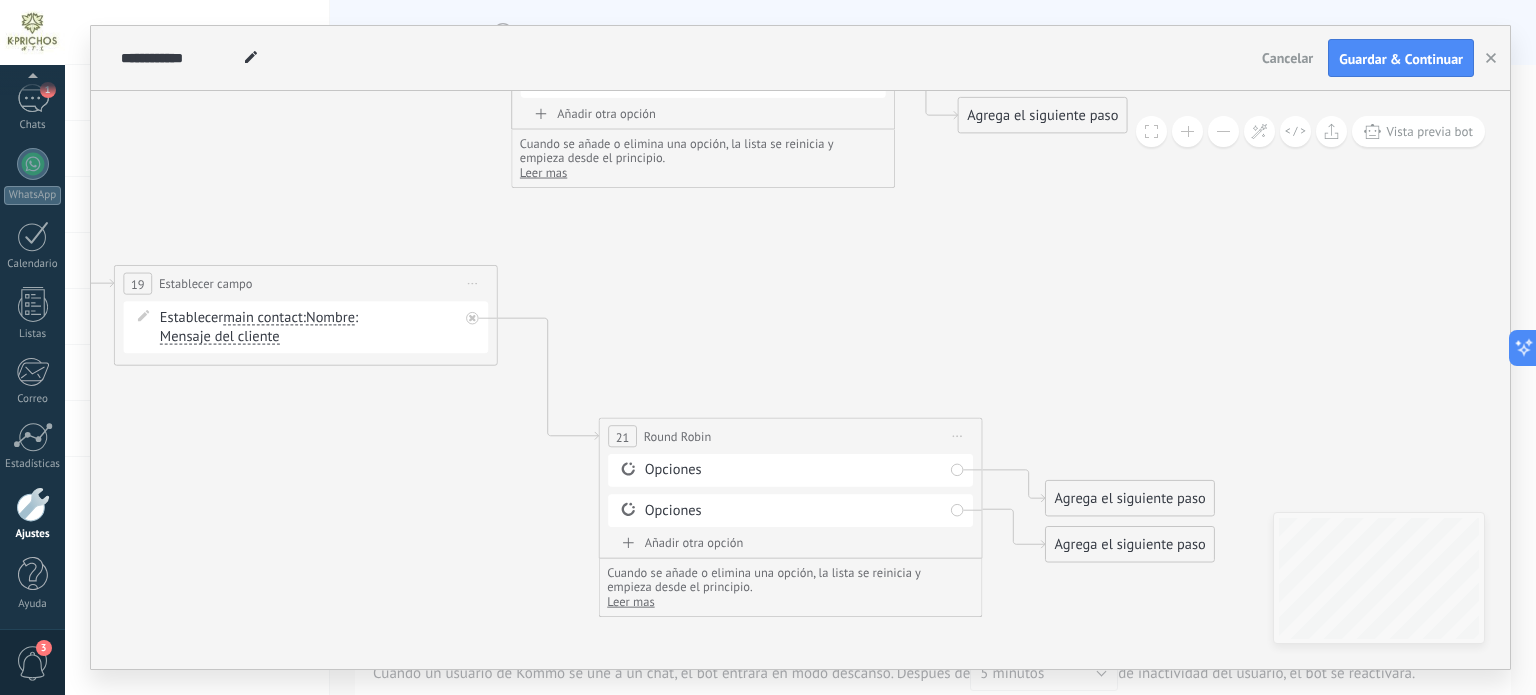 drag, startPoint x: 423, startPoint y: 373, endPoint x: 411, endPoint y: 288, distance: 85.84288 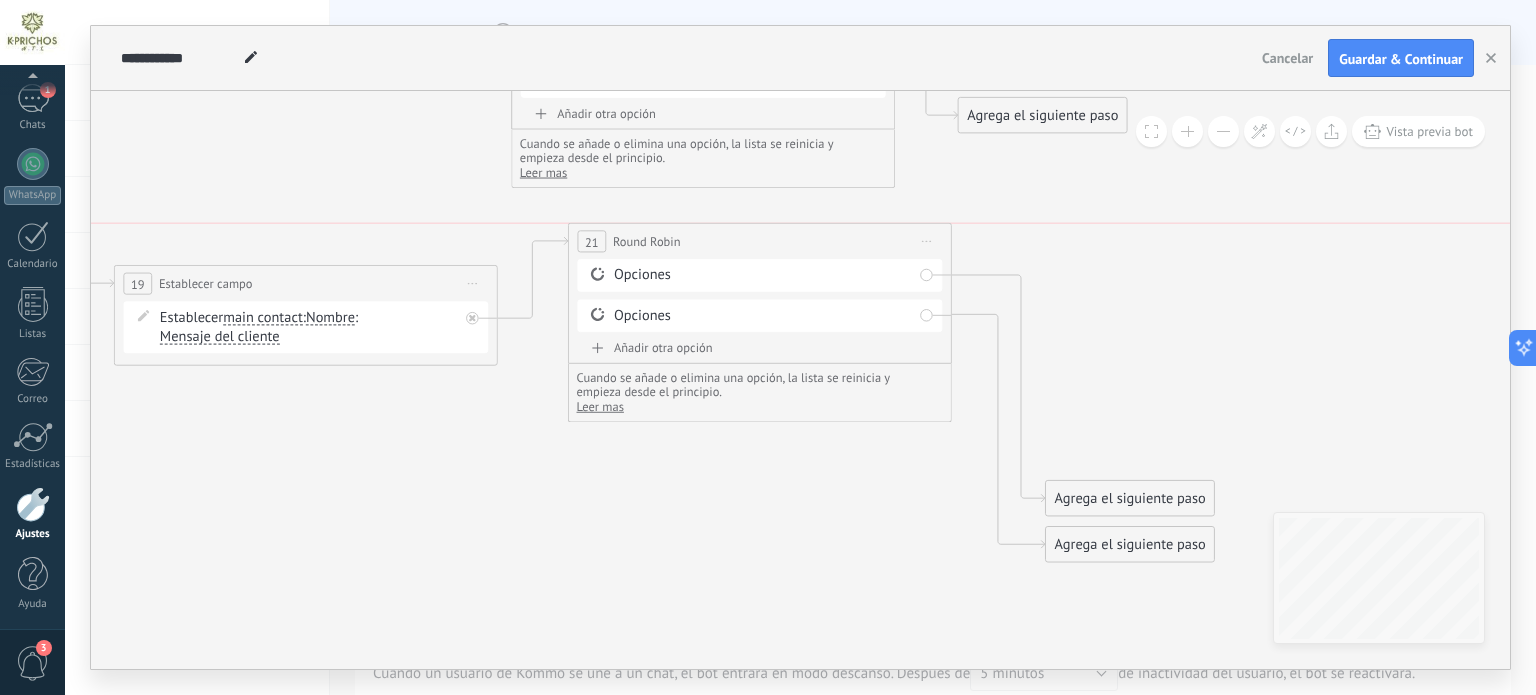 drag, startPoint x: 809, startPoint y: 433, endPoint x: 779, endPoint y: 248, distance: 187.41664 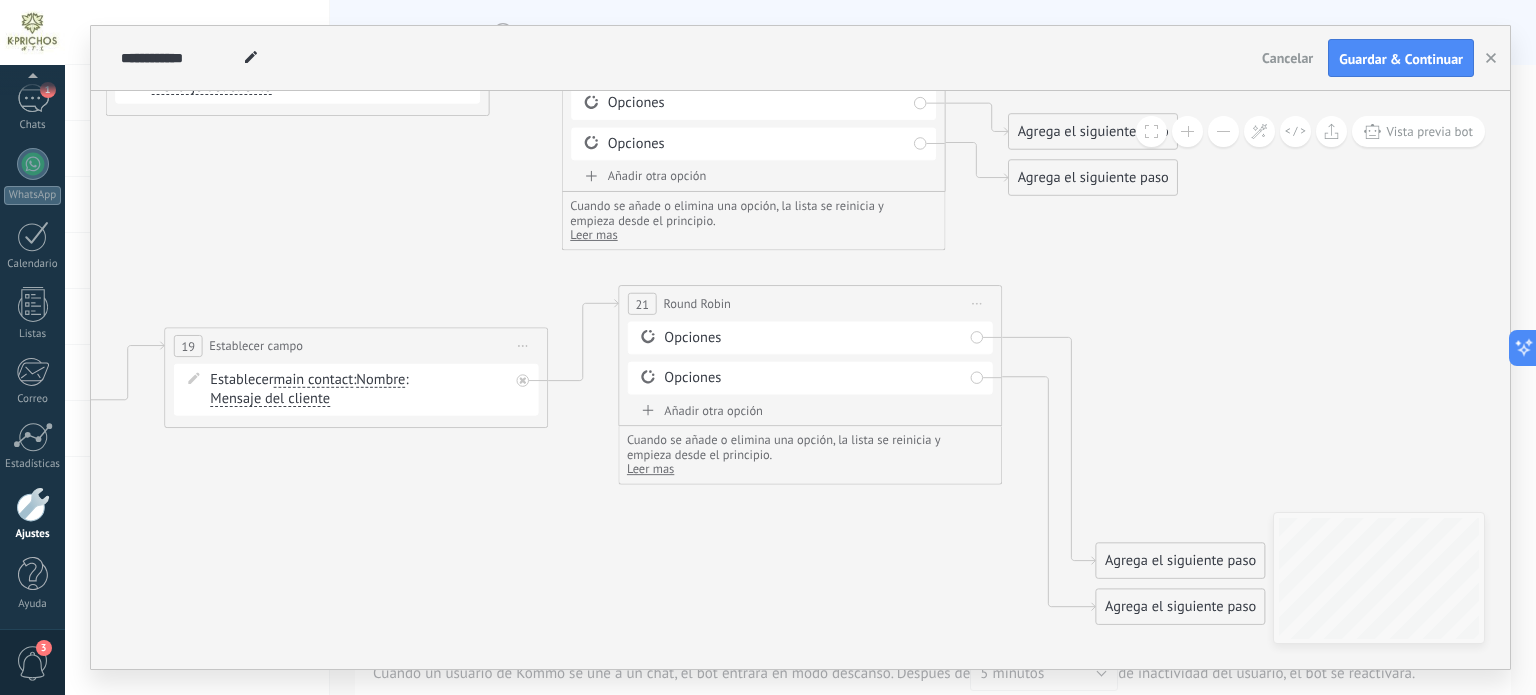 drag 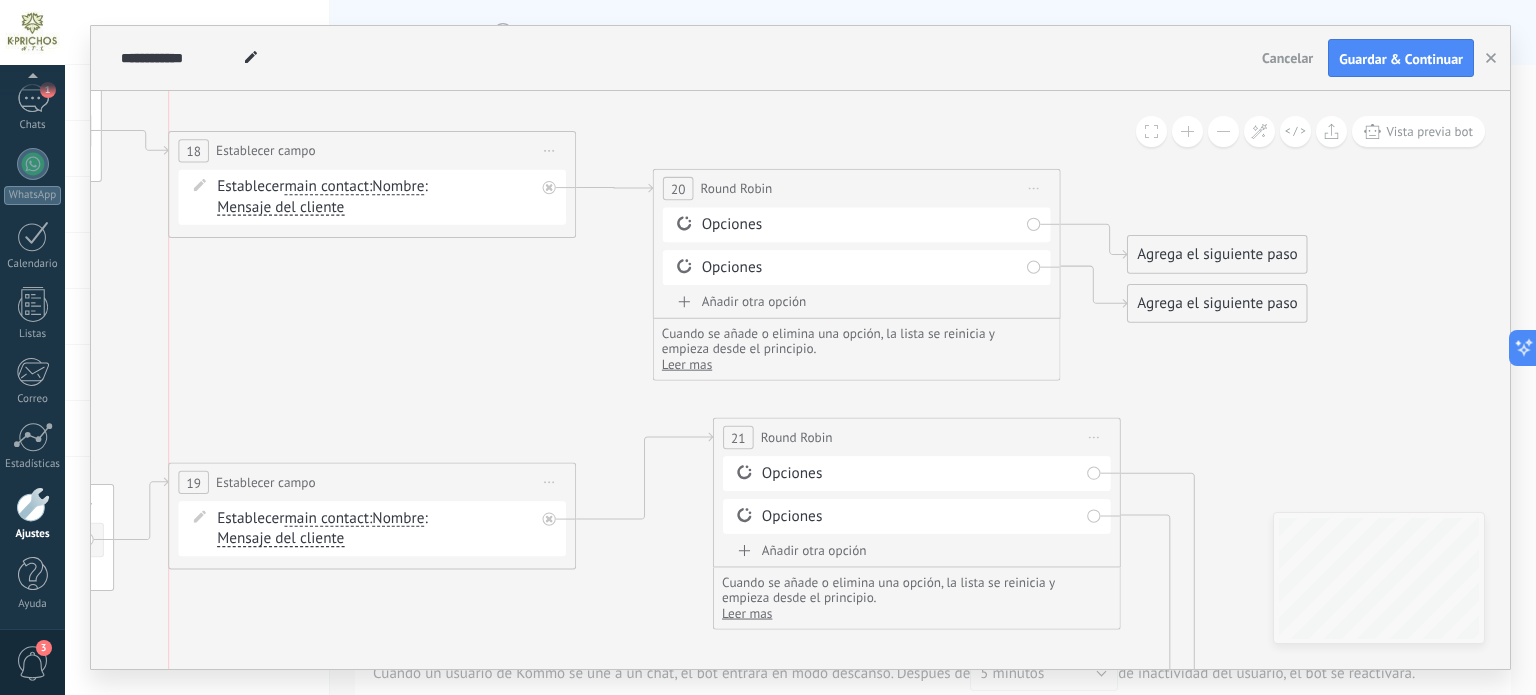click on "**********" at bounding box center (372, 483) 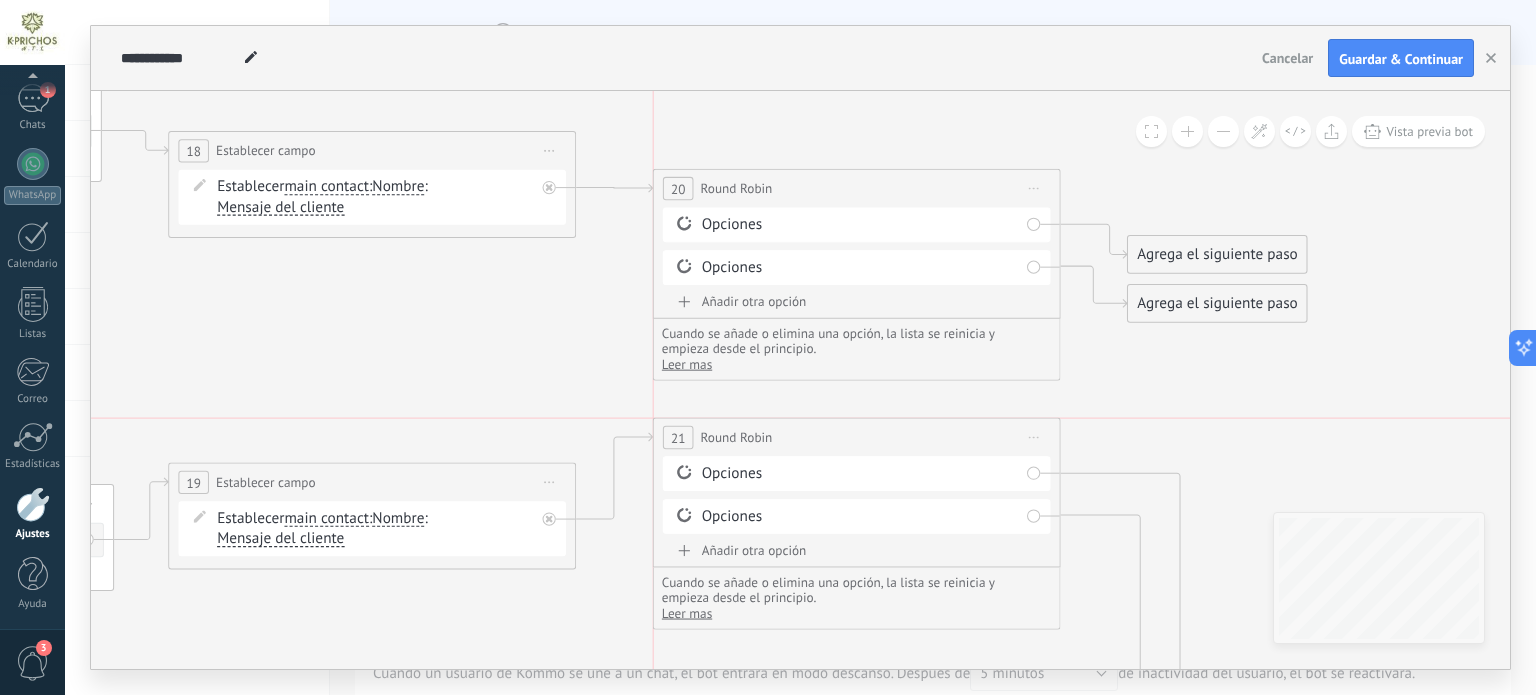 click on "**********" at bounding box center (857, 438) 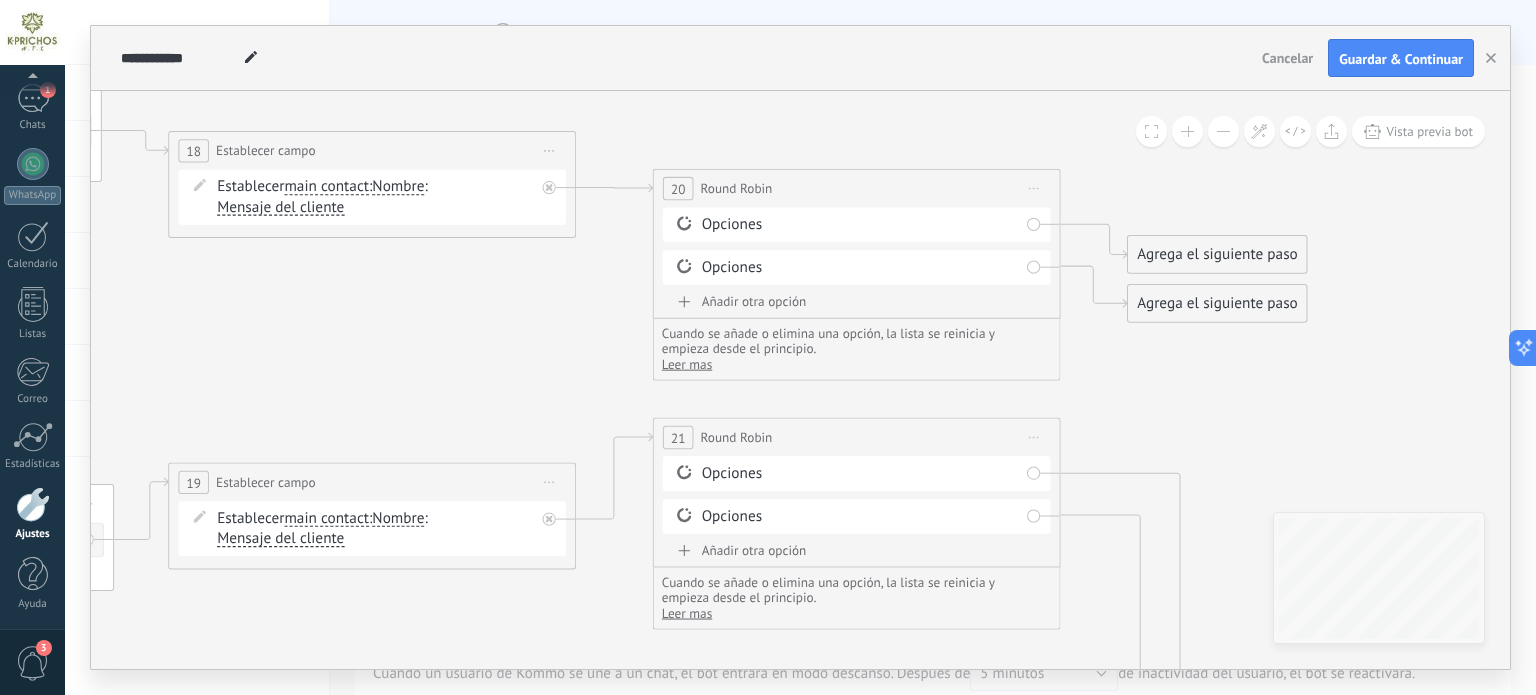 click 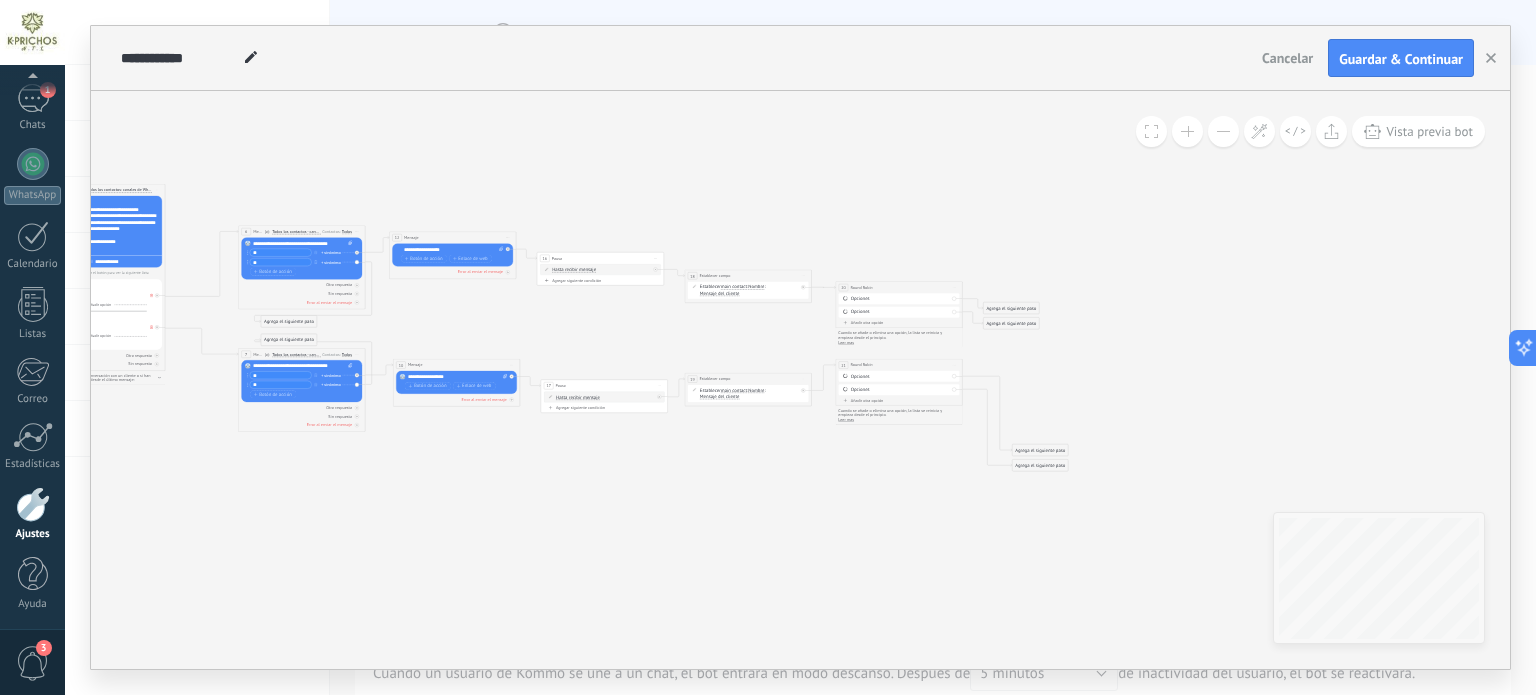drag, startPoint x: 515, startPoint y: 406, endPoint x: 736, endPoint y: 353, distance: 227.26636 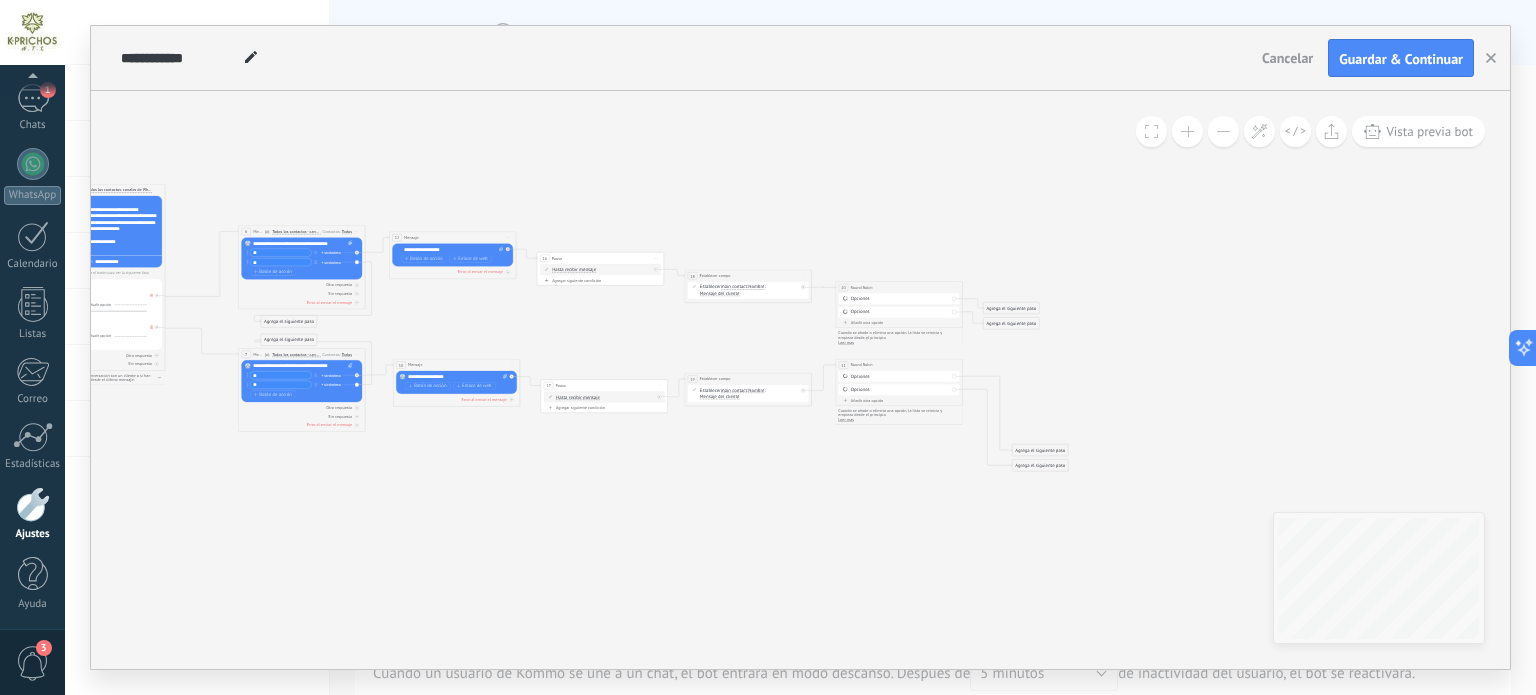 click 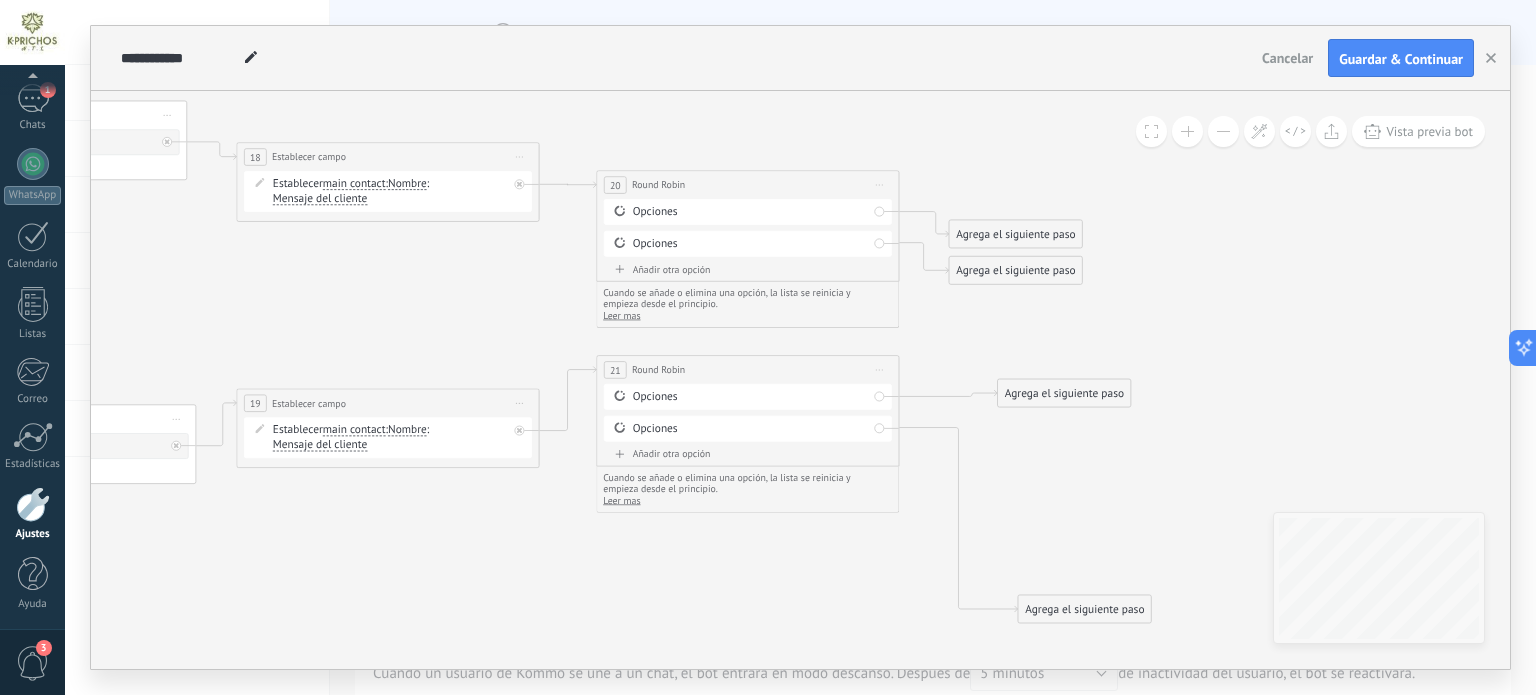 click on "Agrega el siguiente paso" at bounding box center (1064, 393) 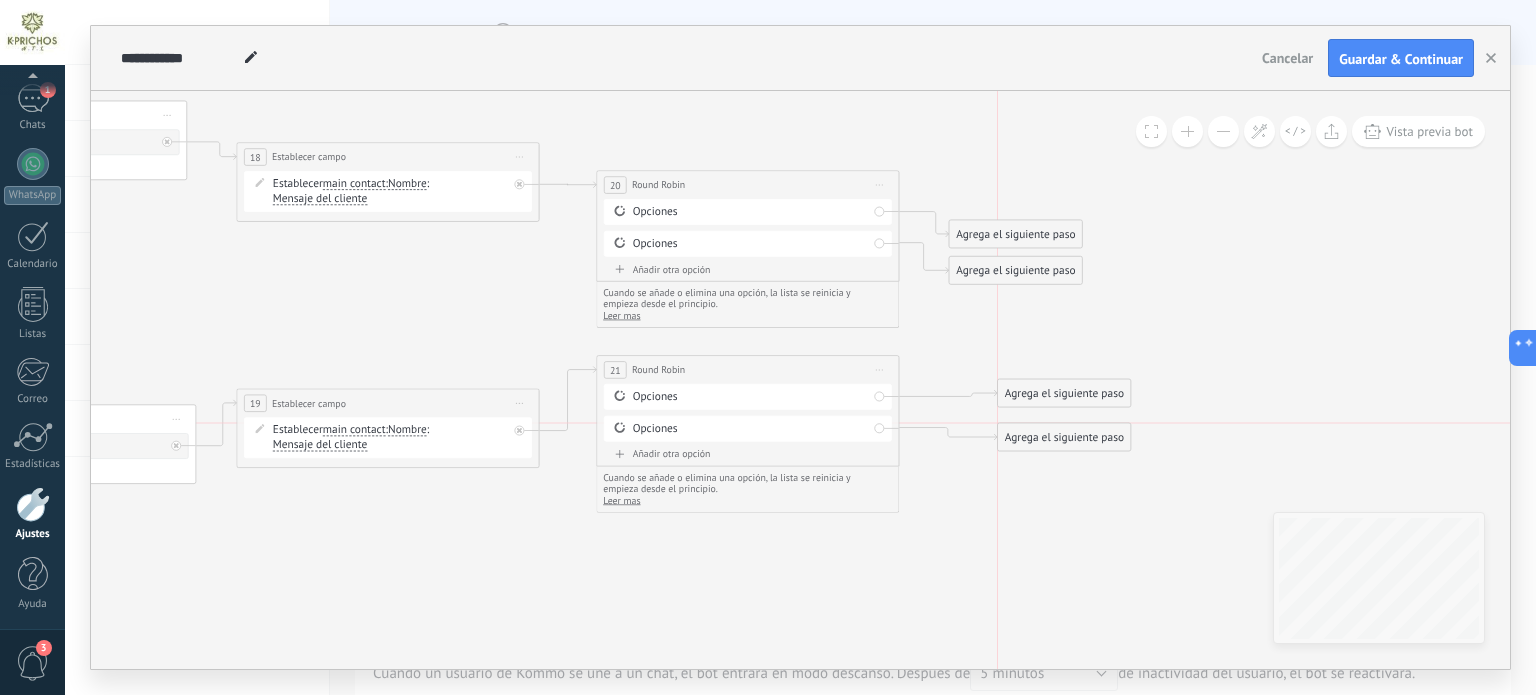 click on "Agrega el siguiente paso" at bounding box center [1064, 437] 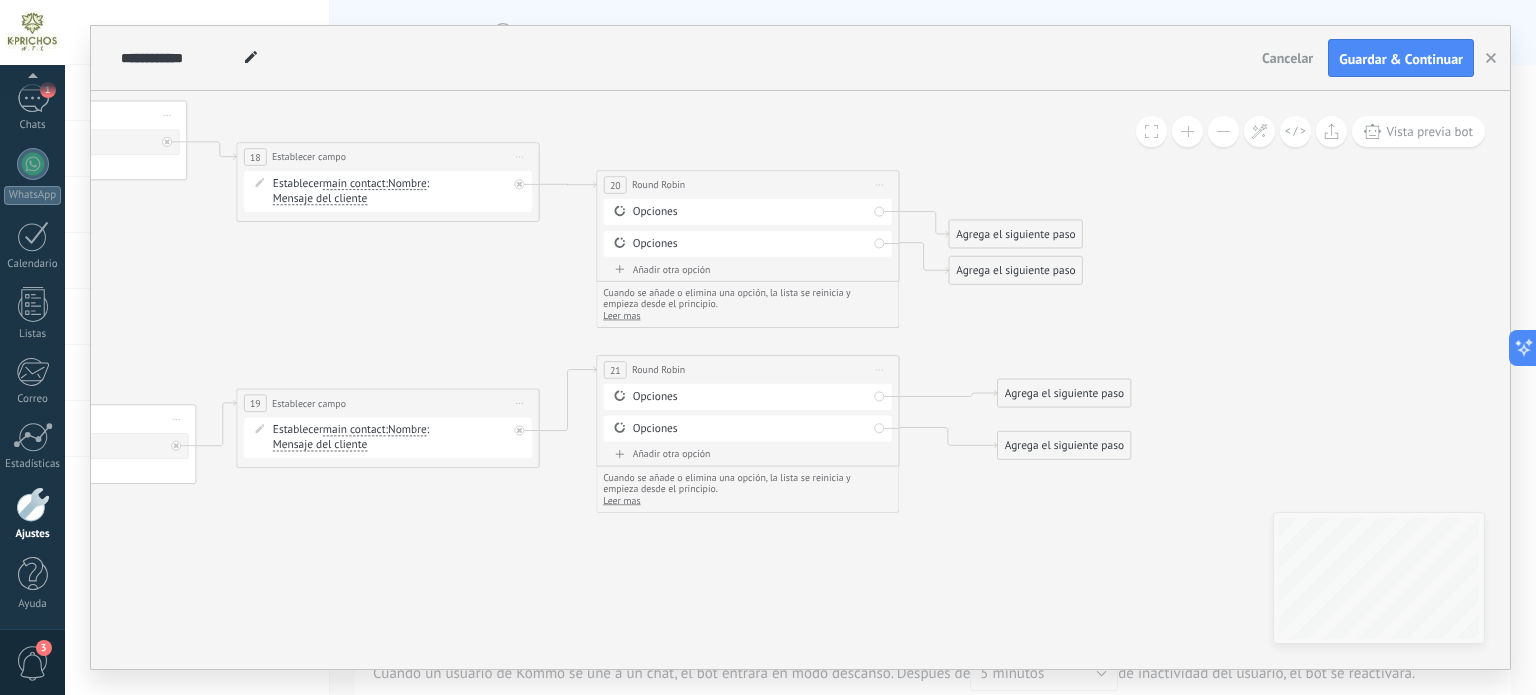 click 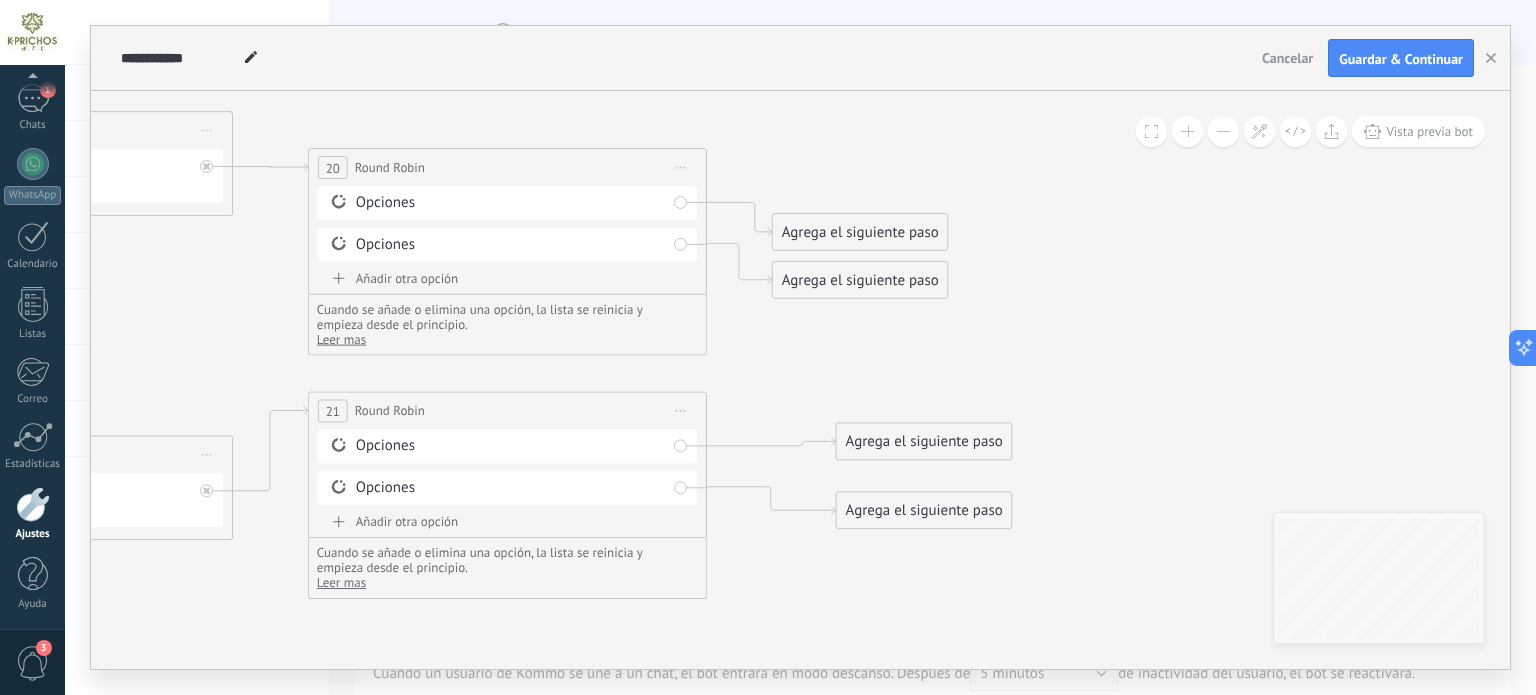 click 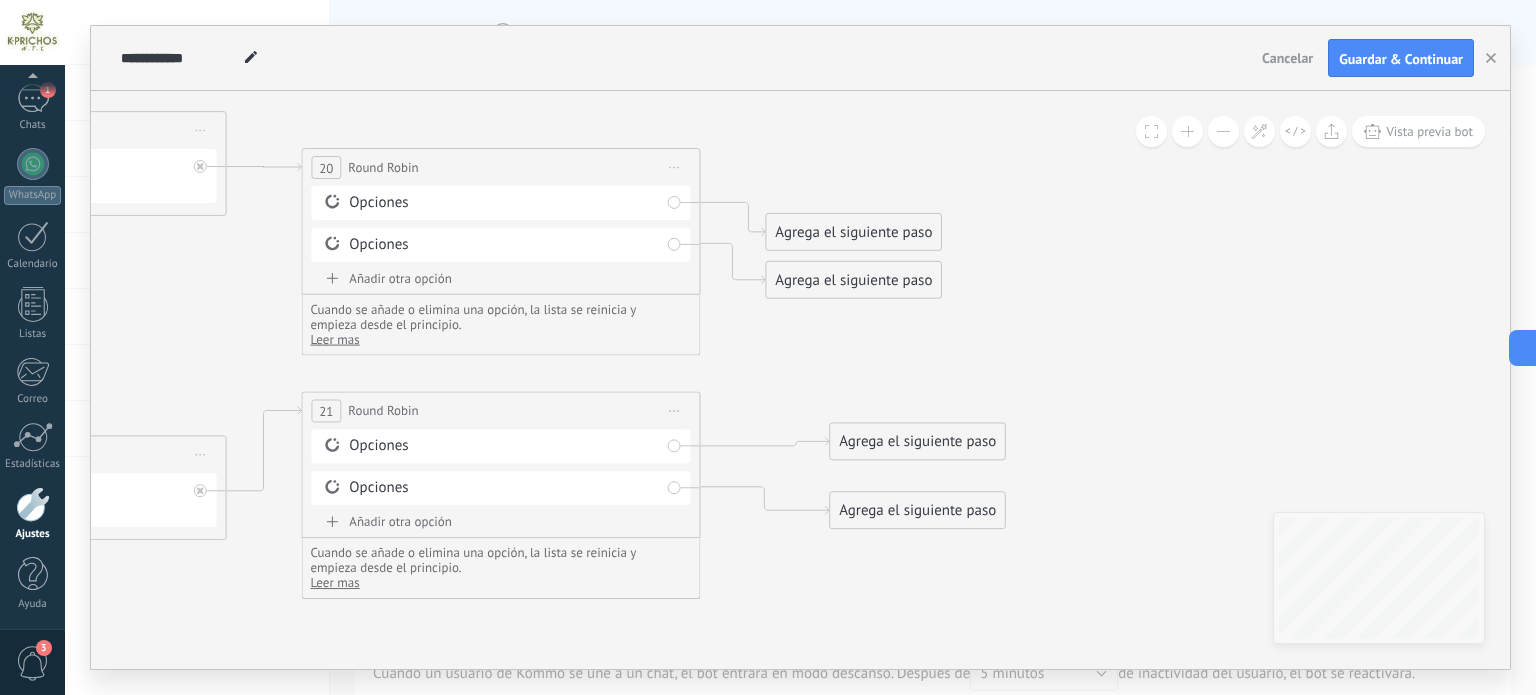 drag, startPoint x: 964, startPoint y: 249, endPoint x: 942, endPoint y: 258, distance: 23.769728 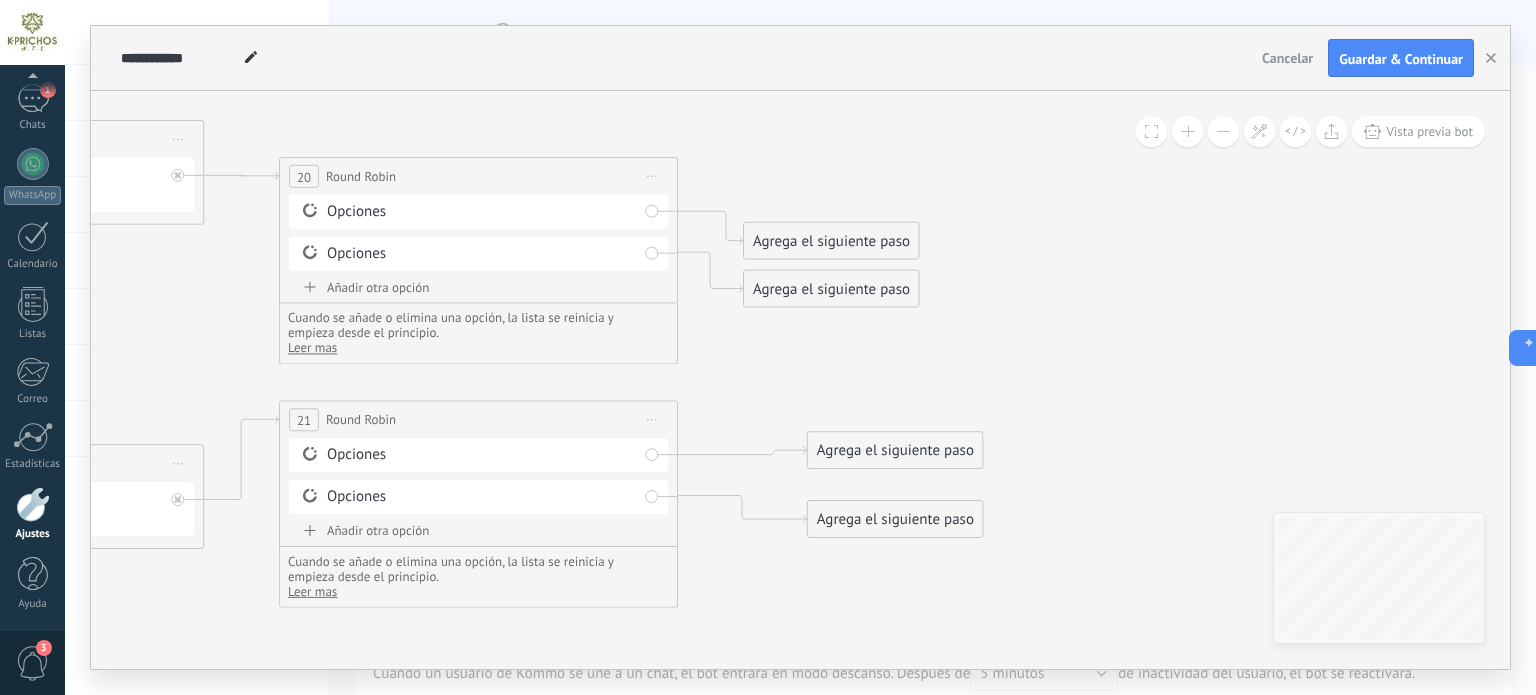 click on "Agrega el siguiente paso" at bounding box center [831, 241] 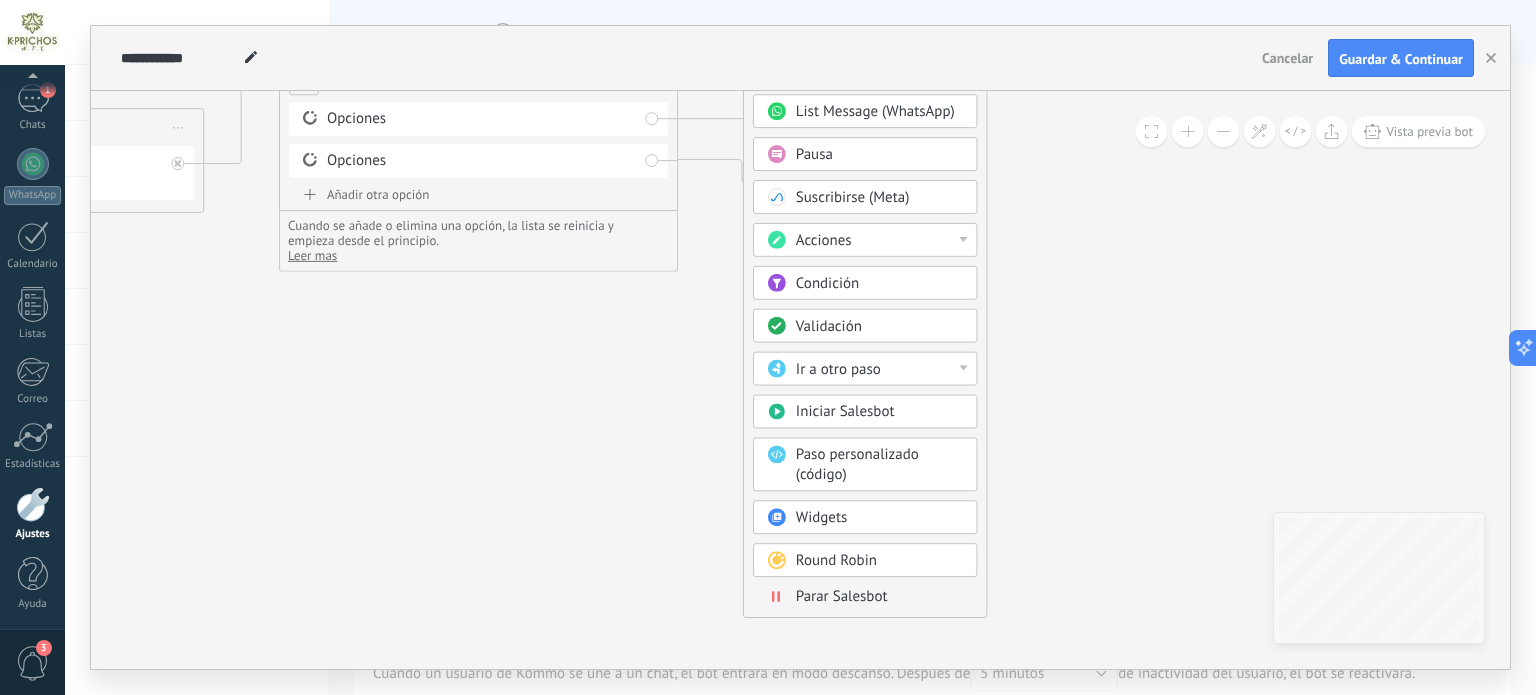click on "Acciones" at bounding box center (880, 241) 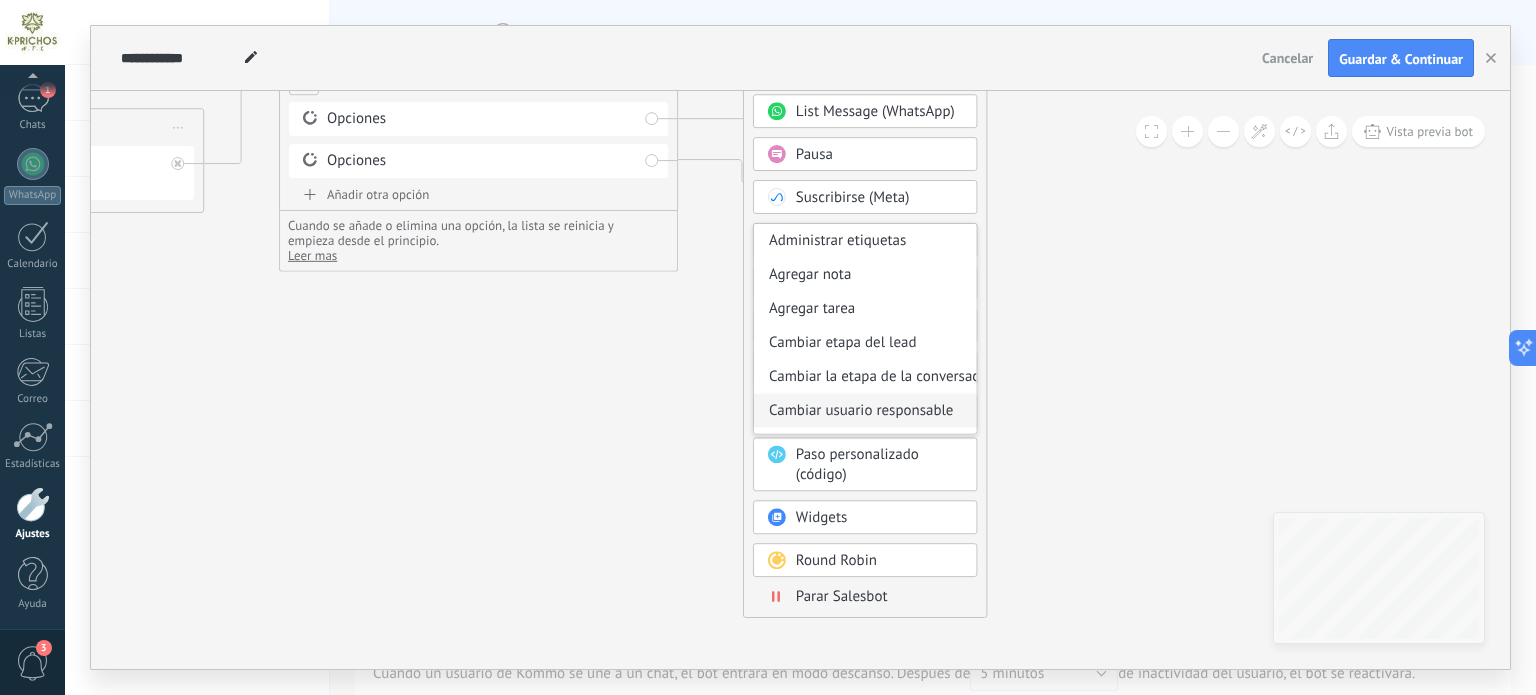 click on "Cambiar usuario responsable" at bounding box center [865, 411] 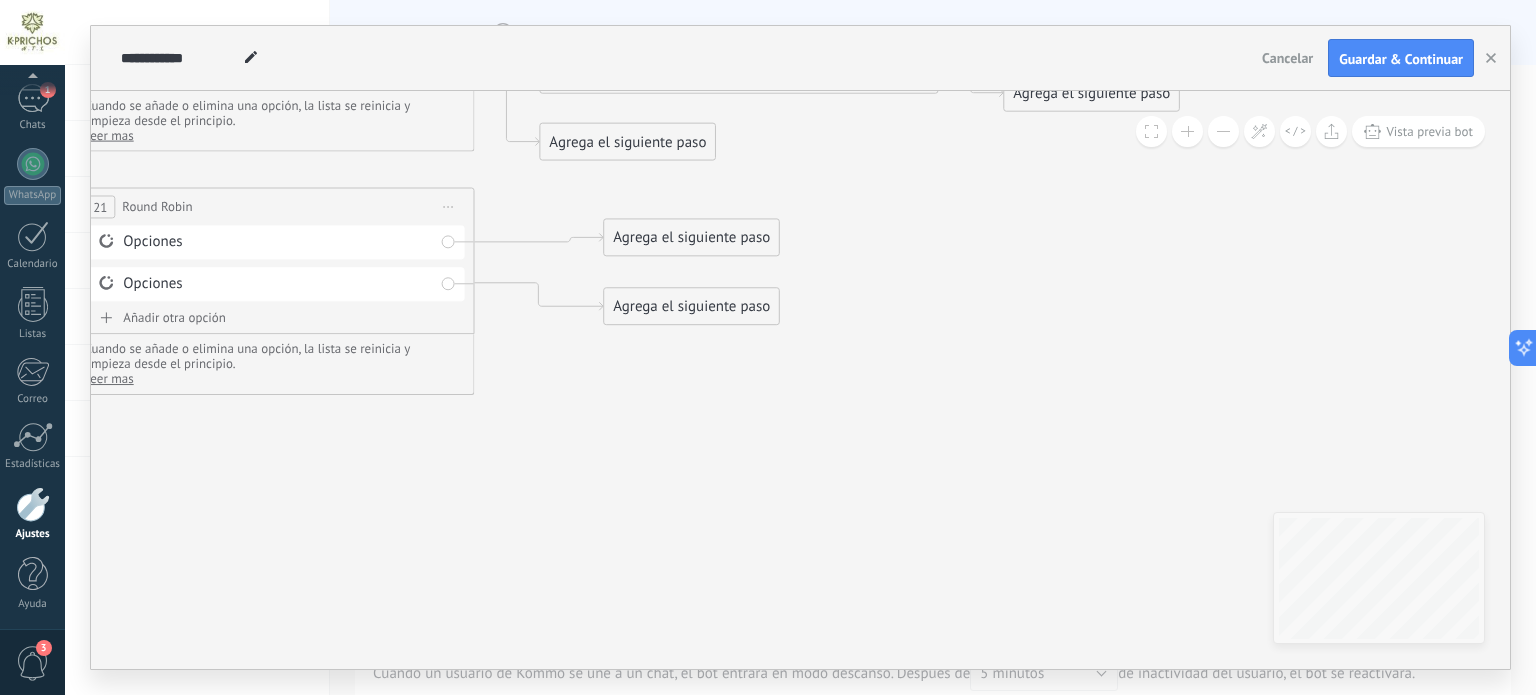 drag, startPoint x: 1102, startPoint y: 223, endPoint x: 1059, endPoint y: 375, distance: 157.96518 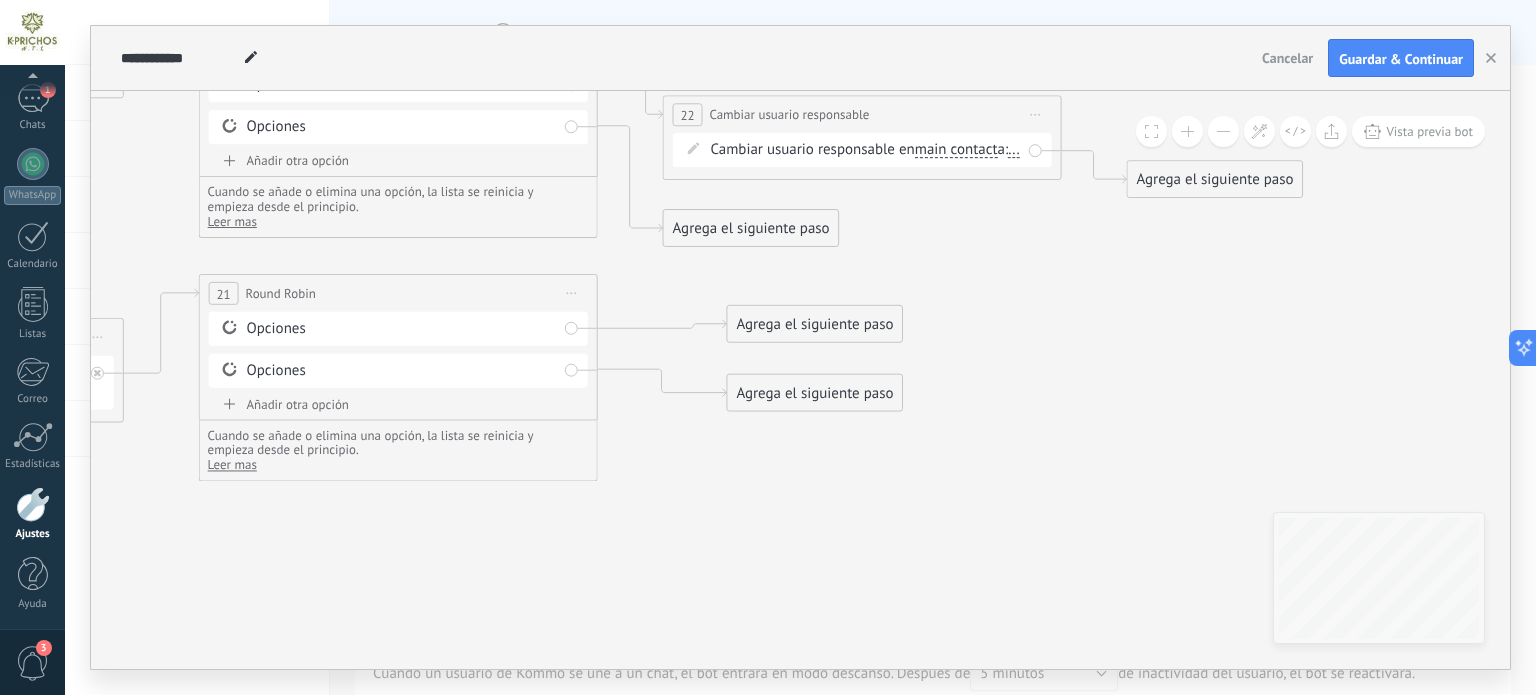 click 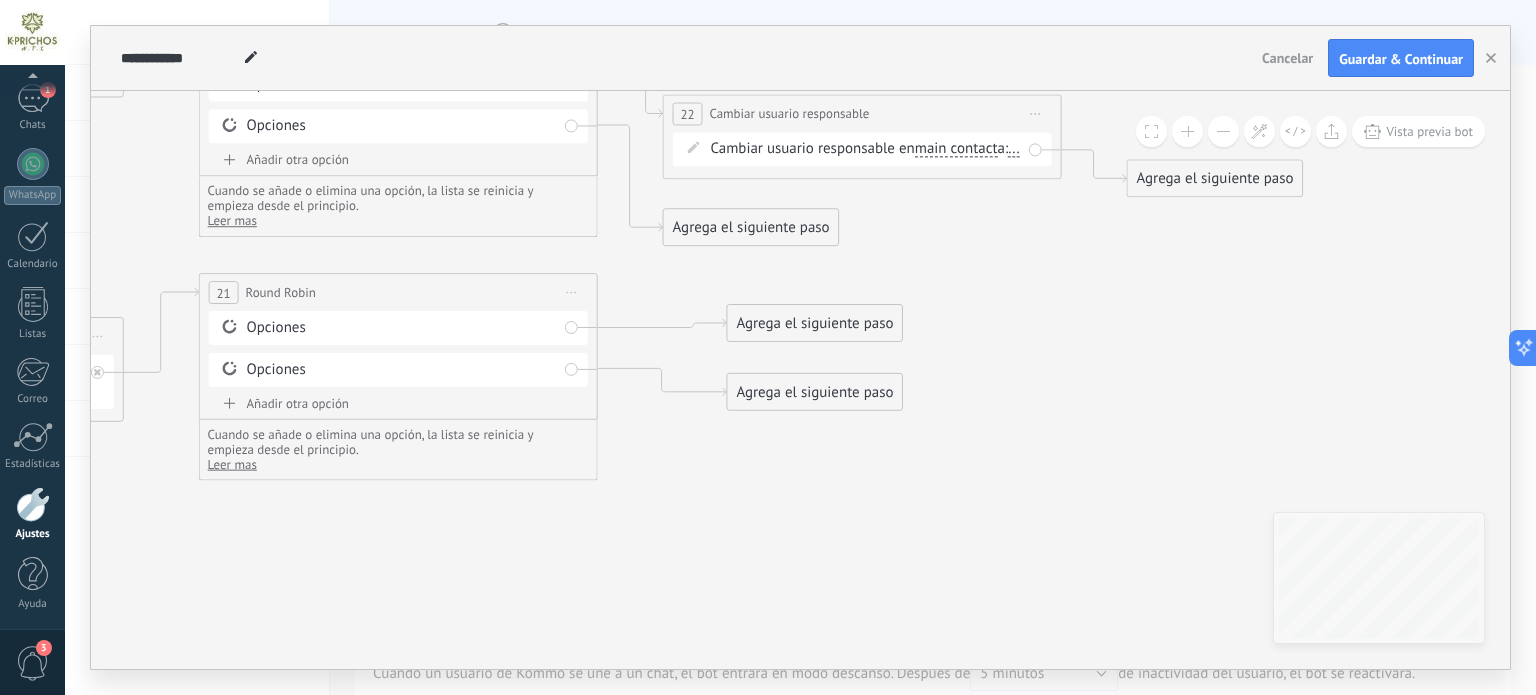 click on "**********" at bounding box center [-3596, -351] 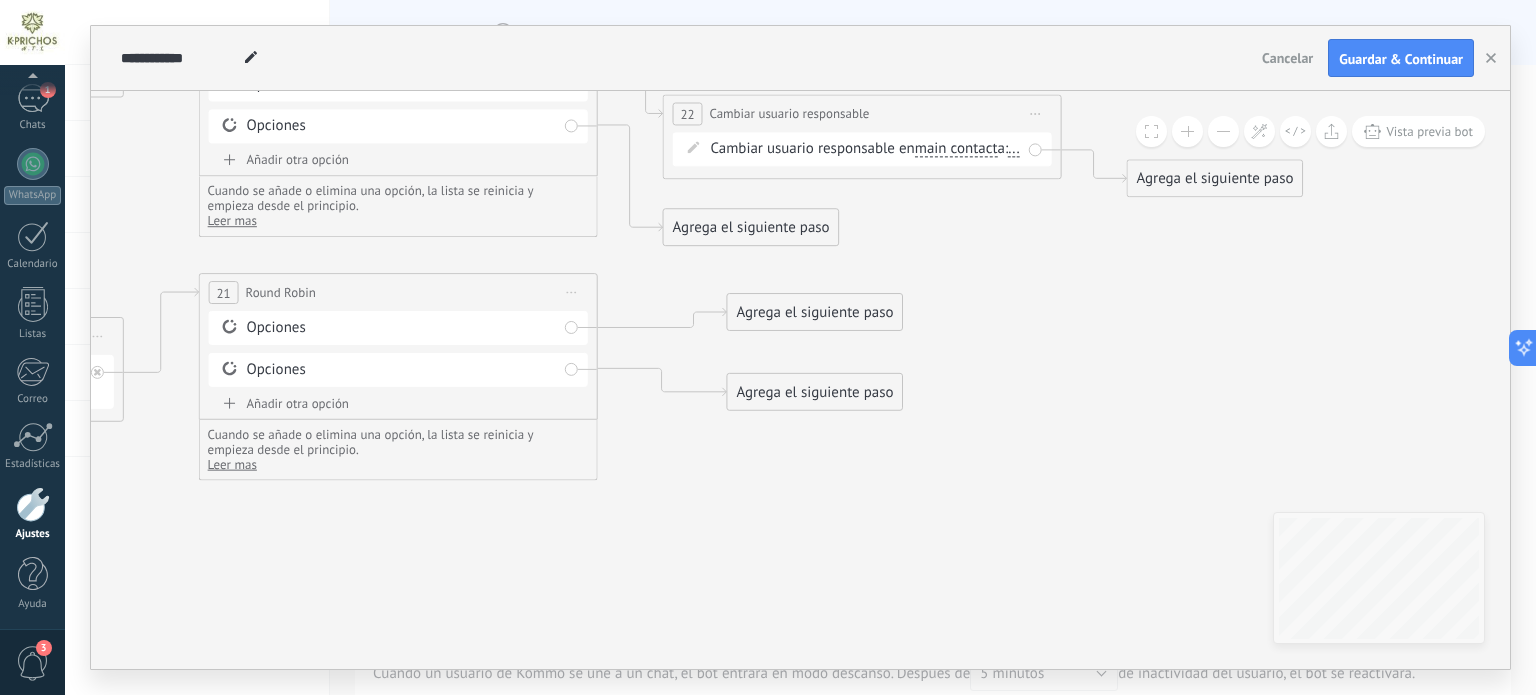 click on "Agrega el siguiente paso" at bounding box center (814, 312) 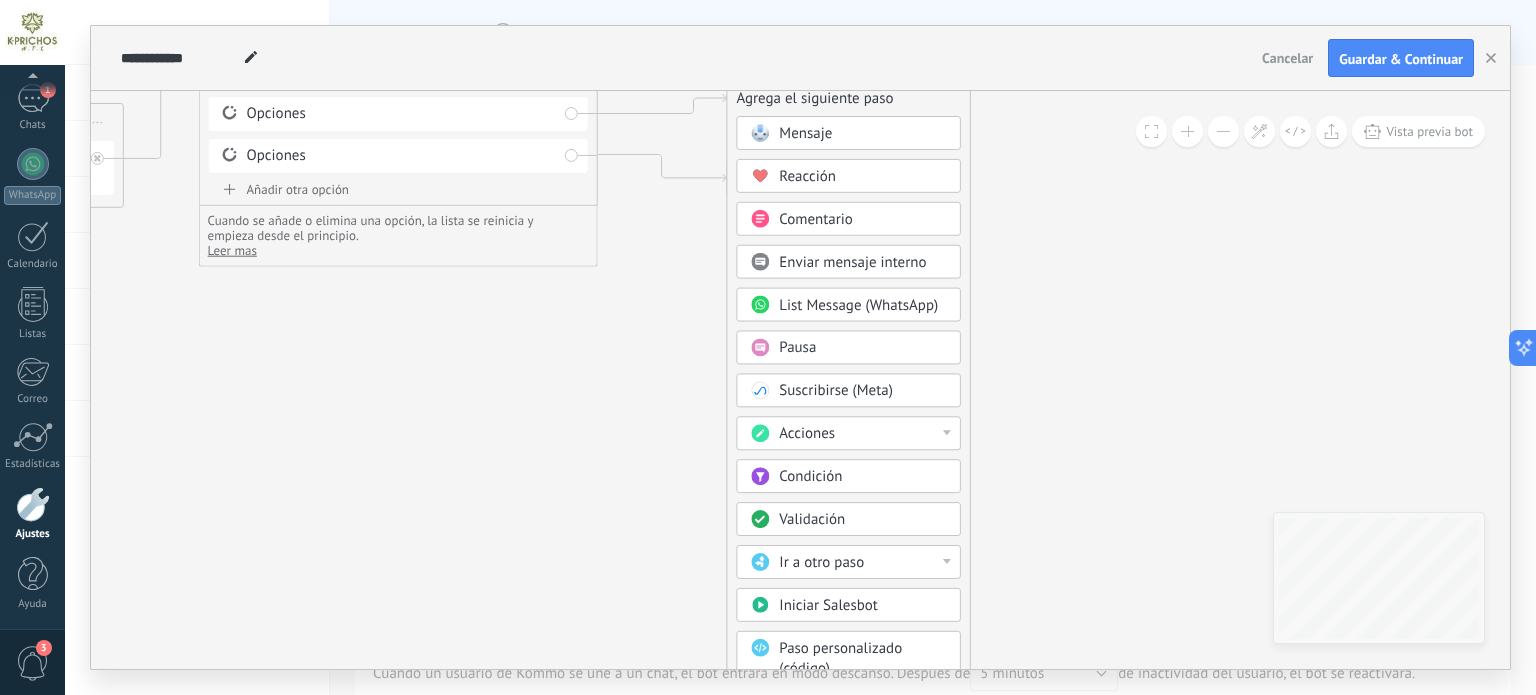 click on "Acciones" at bounding box center (863, 434) 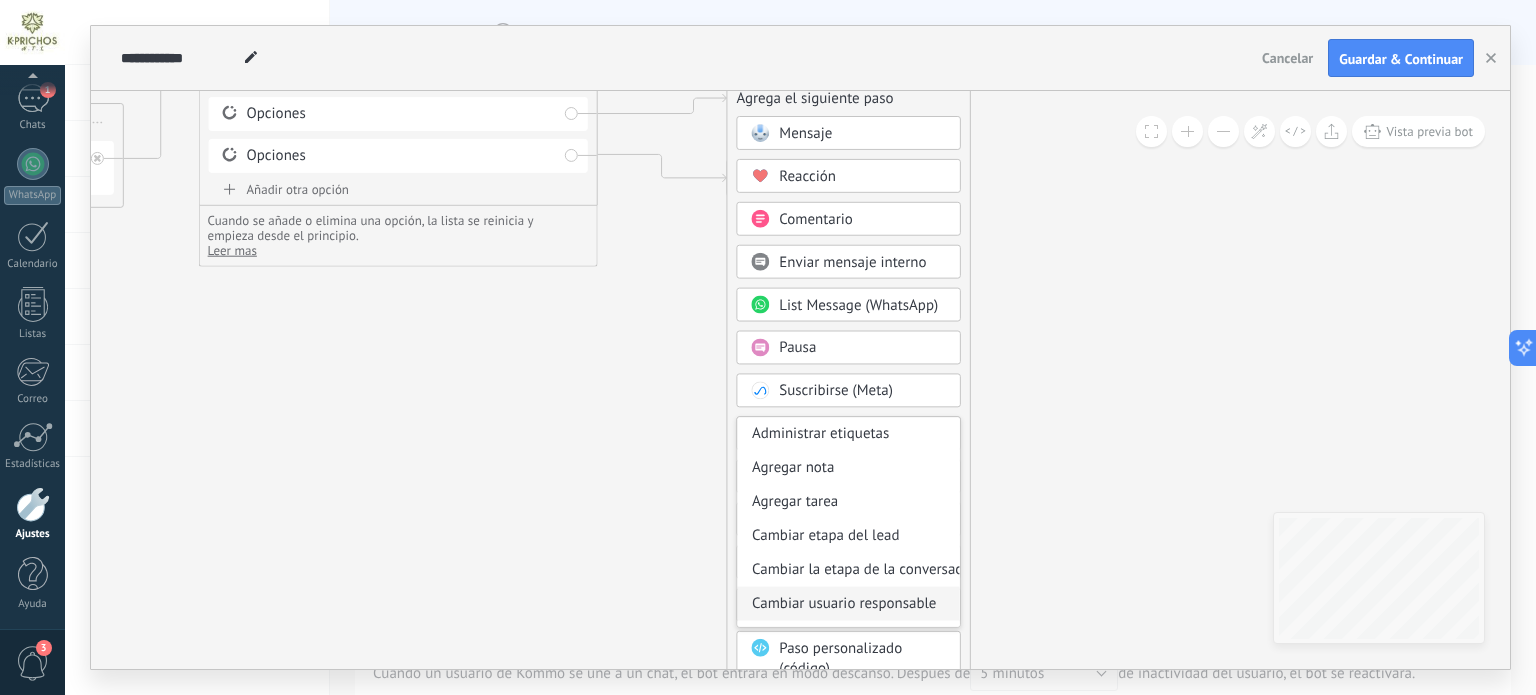 click on "Cambiar usuario responsable" at bounding box center [848, 604] 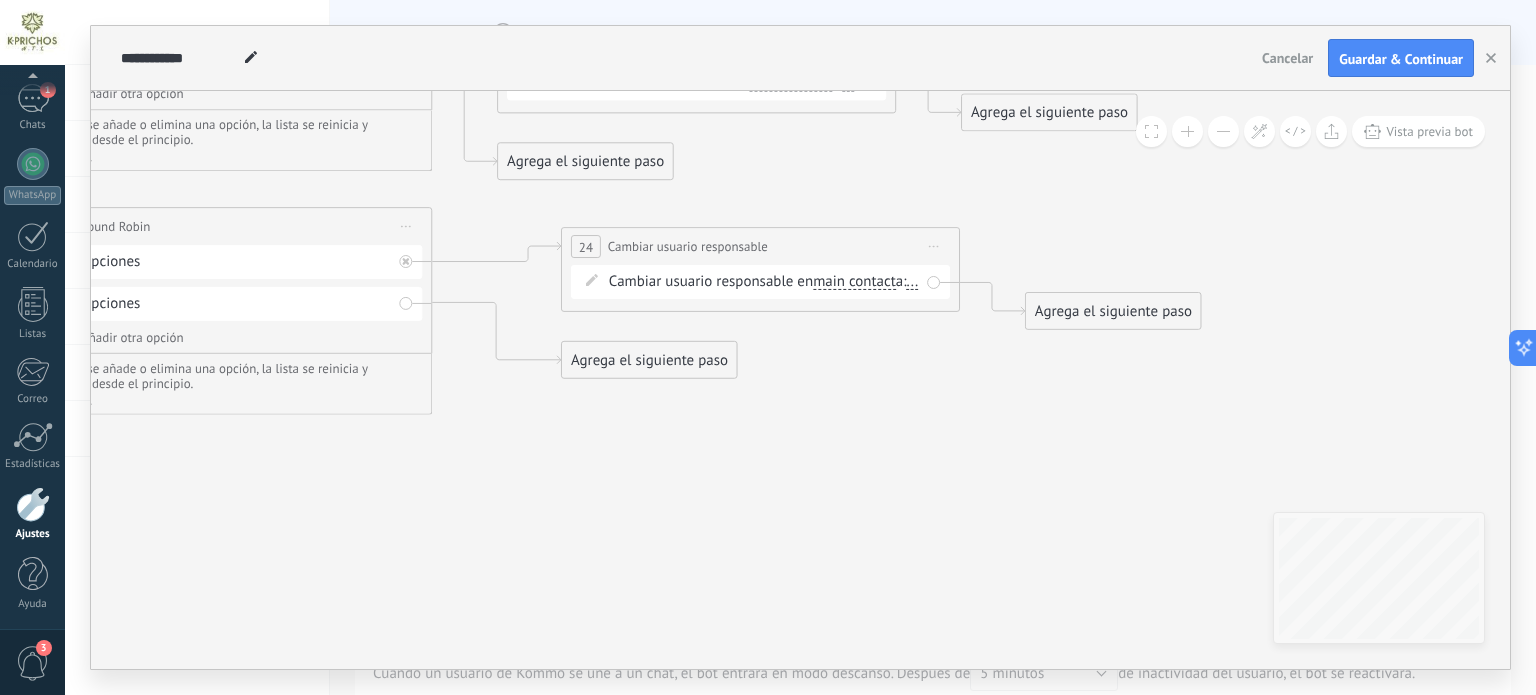 drag, startPoint x: 1220, startPoint y: 318, endPoint x: 1195, endPoint y: 426, distance: 110.85576 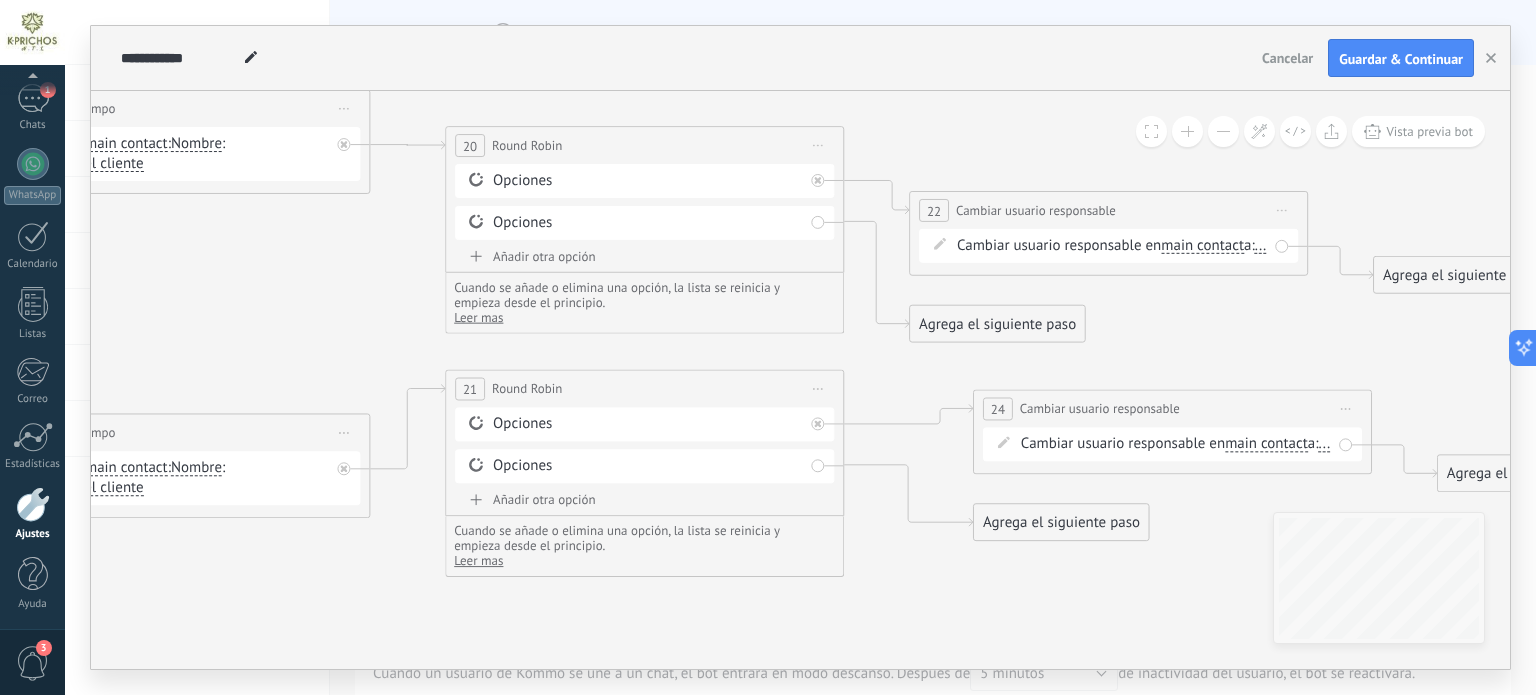 drag, startPoint x: 776, startPoint y: 326, endPoint x: 1196, endPoint y: 339, distance: 420.20114 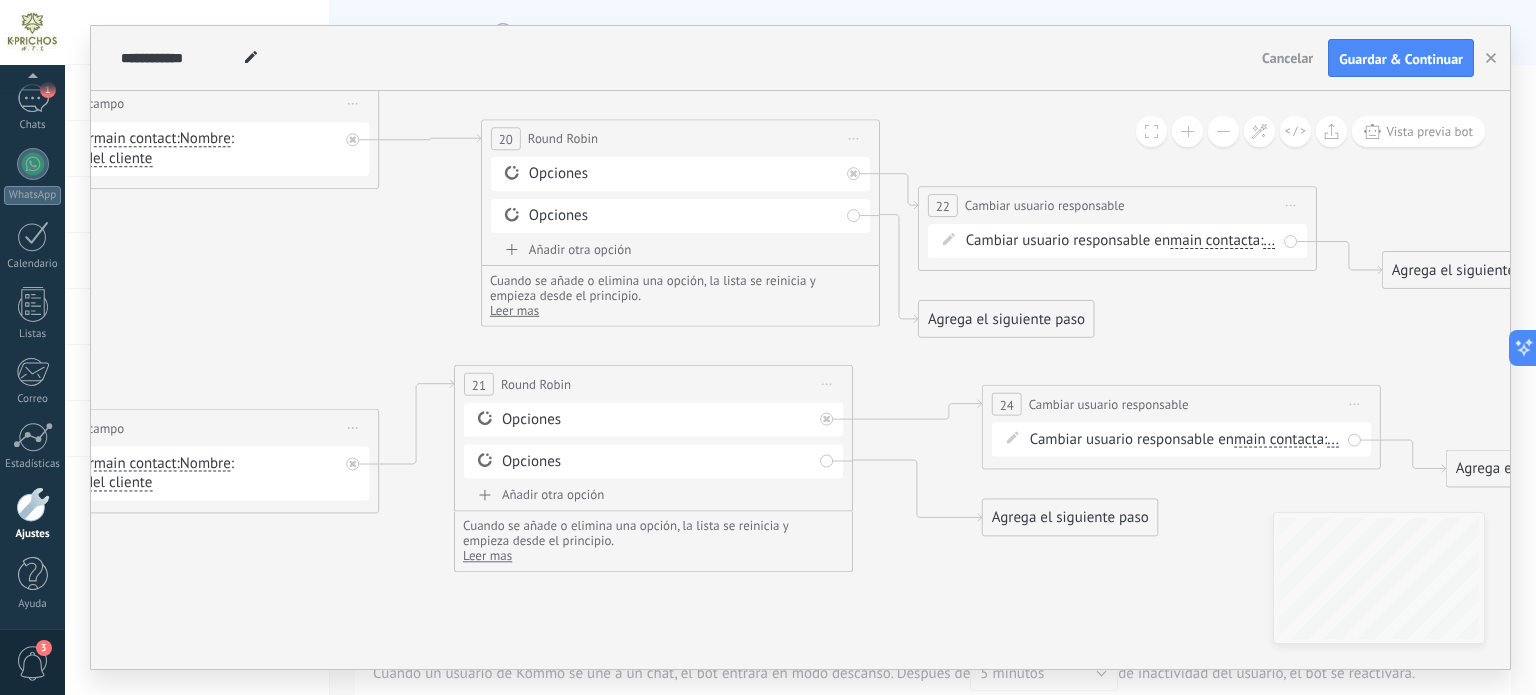 drag, startPoint x: 851, startPoint y: 163, endPoint x: 884, endPoint y: 152, distance: 34.785053 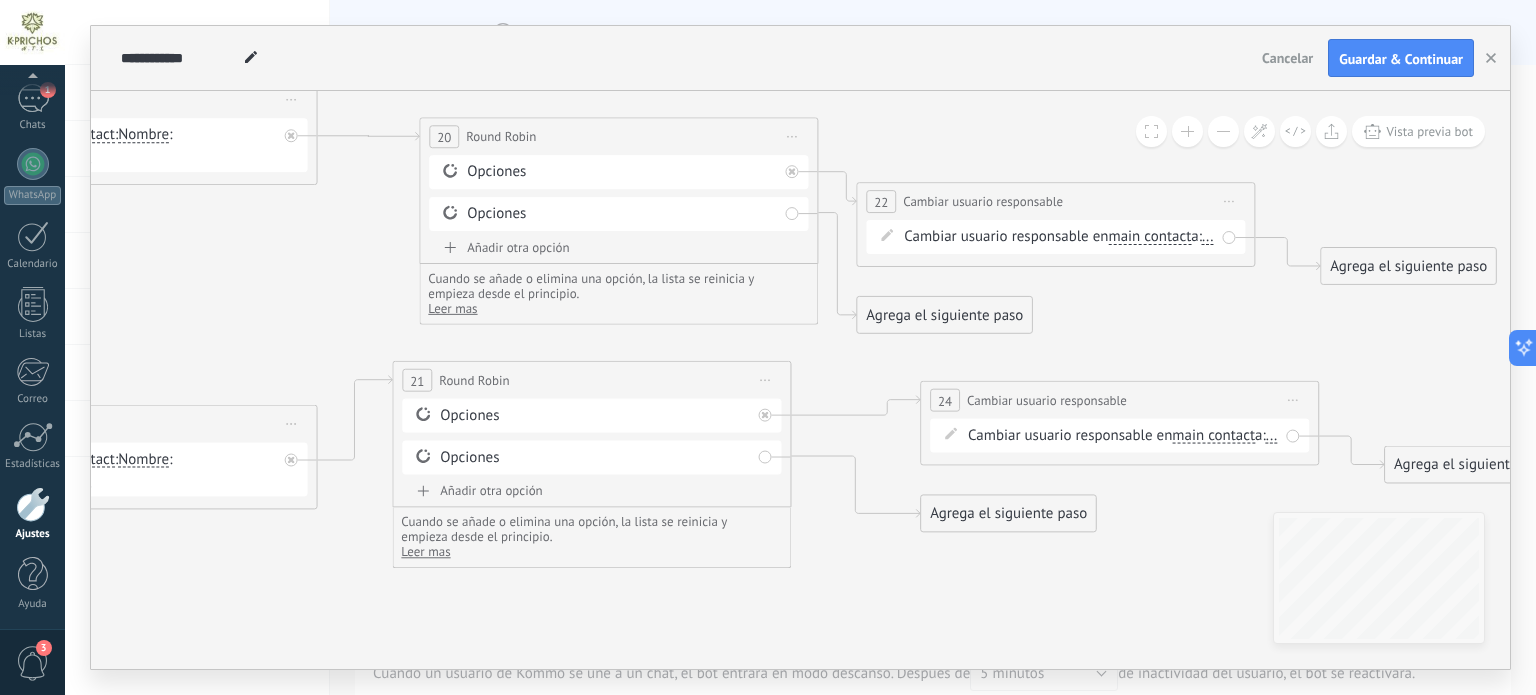 drag, startPoint x: 1066, startPoint y: 155, endPoint x: 1004, endPoint y: 151, distance: 62.1289 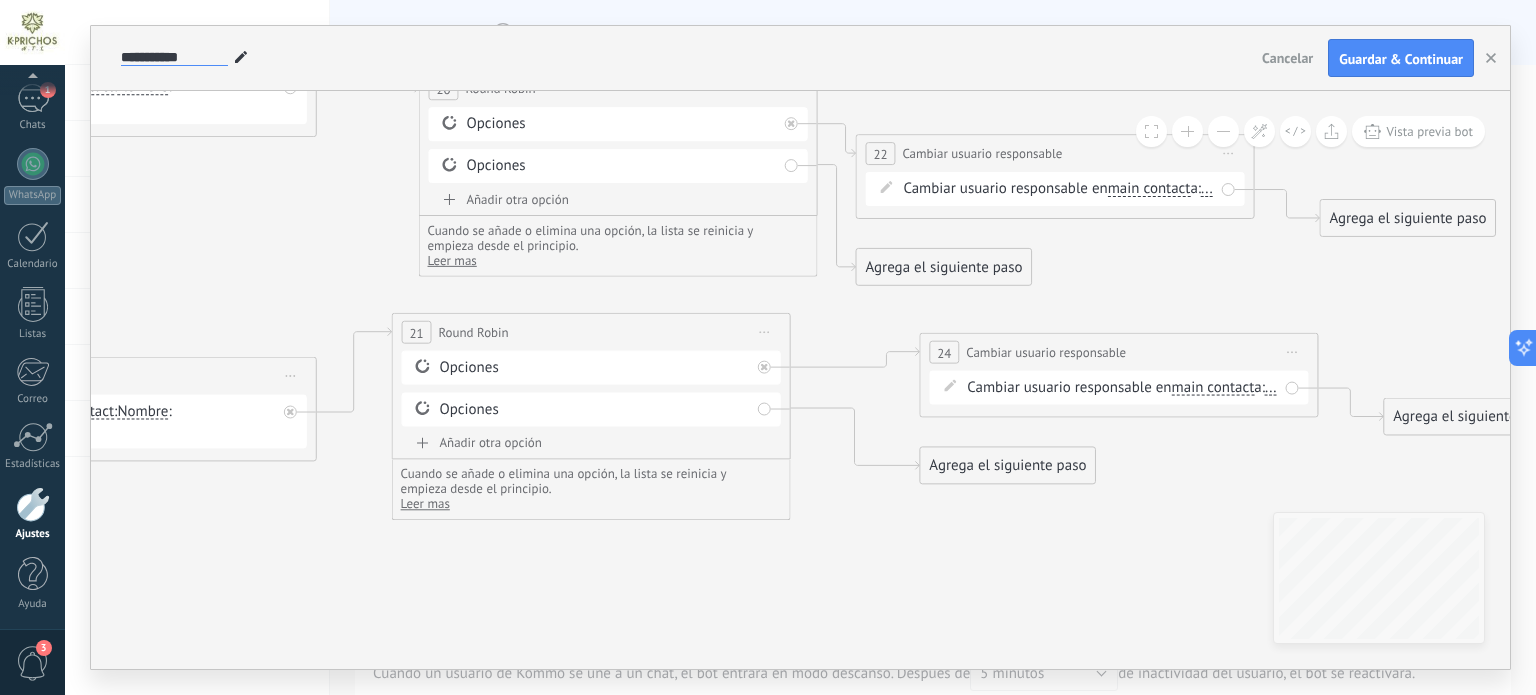 type on "**********" 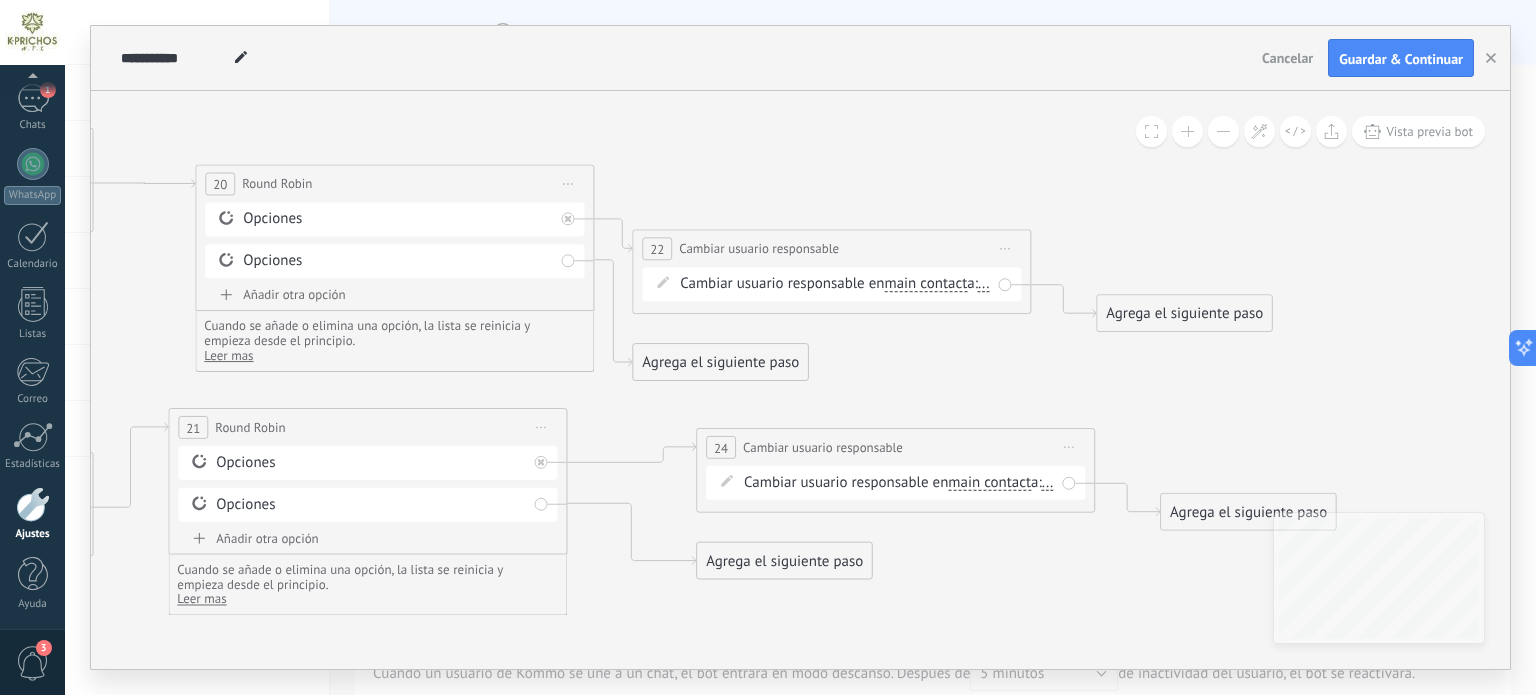 drag, startPoint x: 1217, startPoint y: 326, endPoint x: 1014, endPoint y: 419, distance: 223.28905 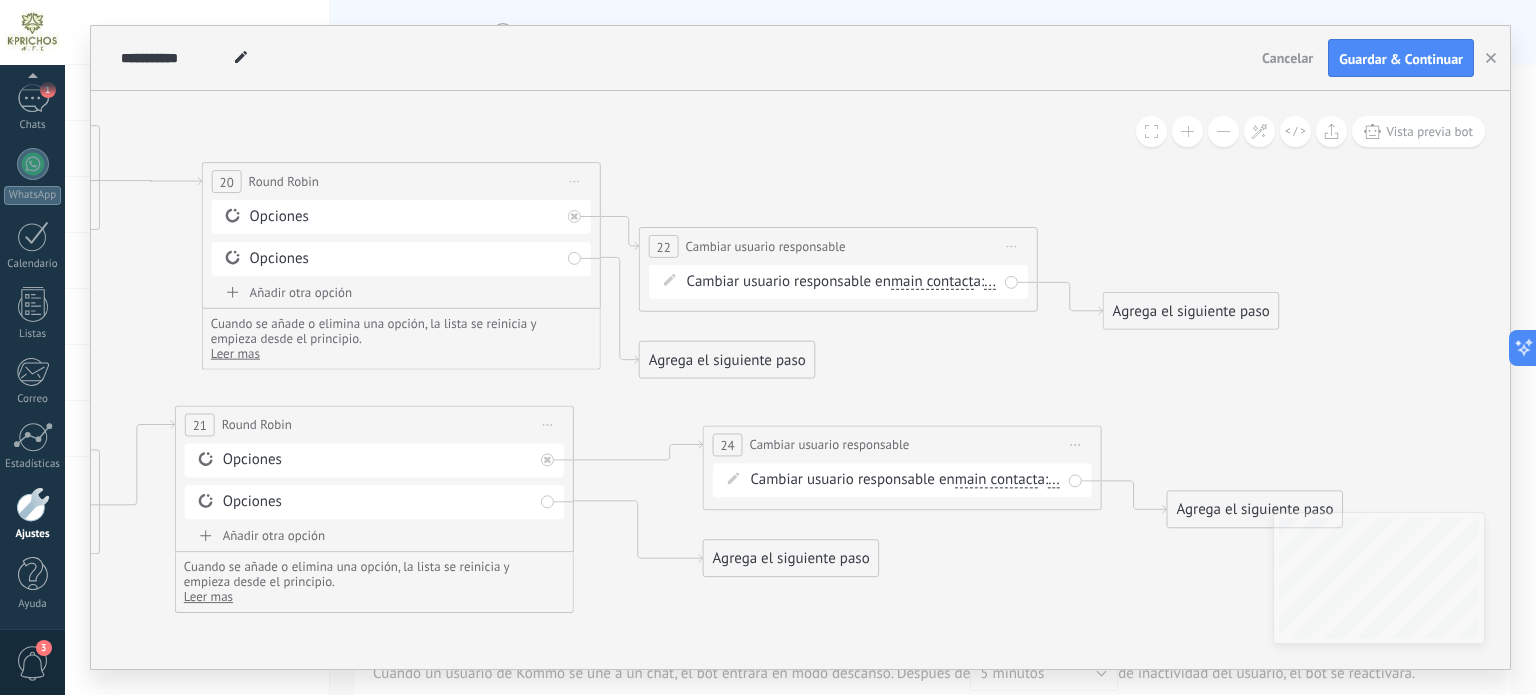 click on "Iniciar vista previa aquí
Cambiar nombre
Duplicar
Borrar" at bounding box center (1076, 445) 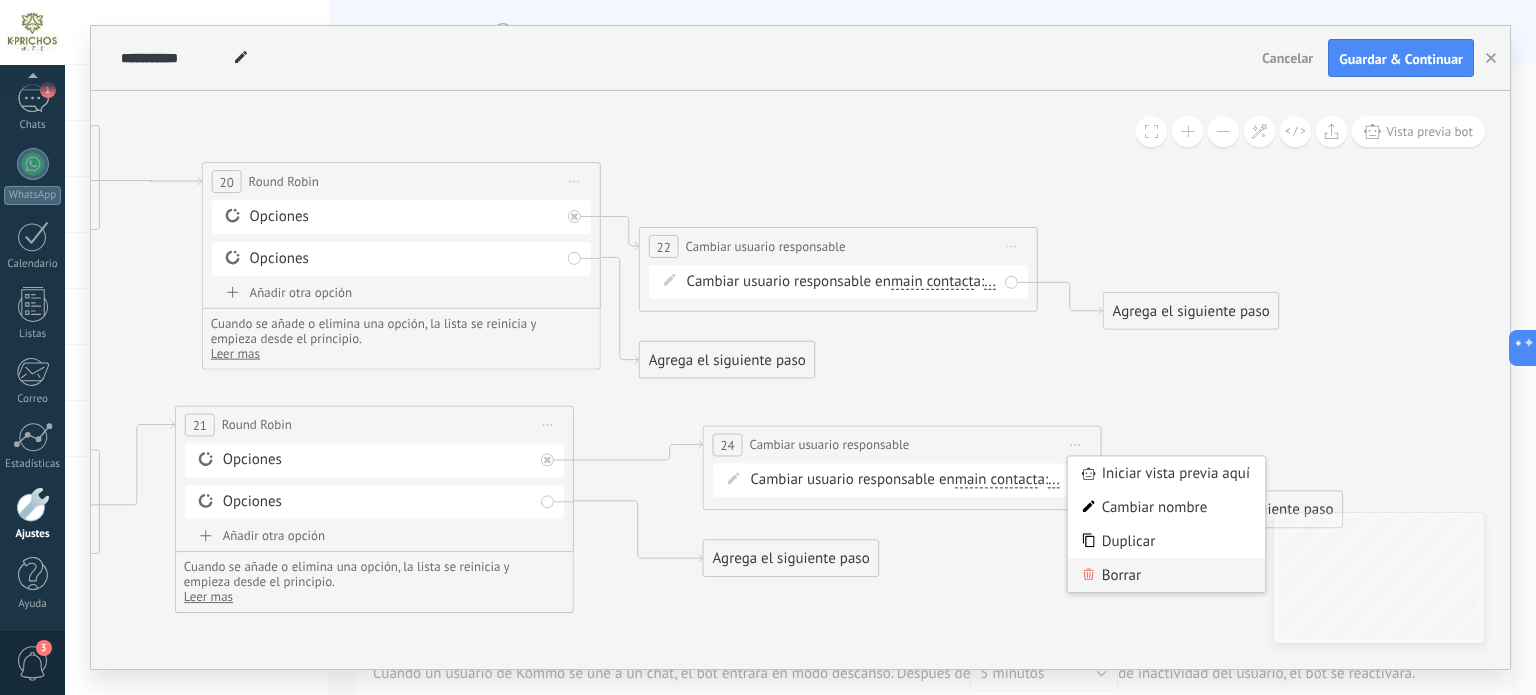 click on "Borrar" at bounding box center [1166, 575] 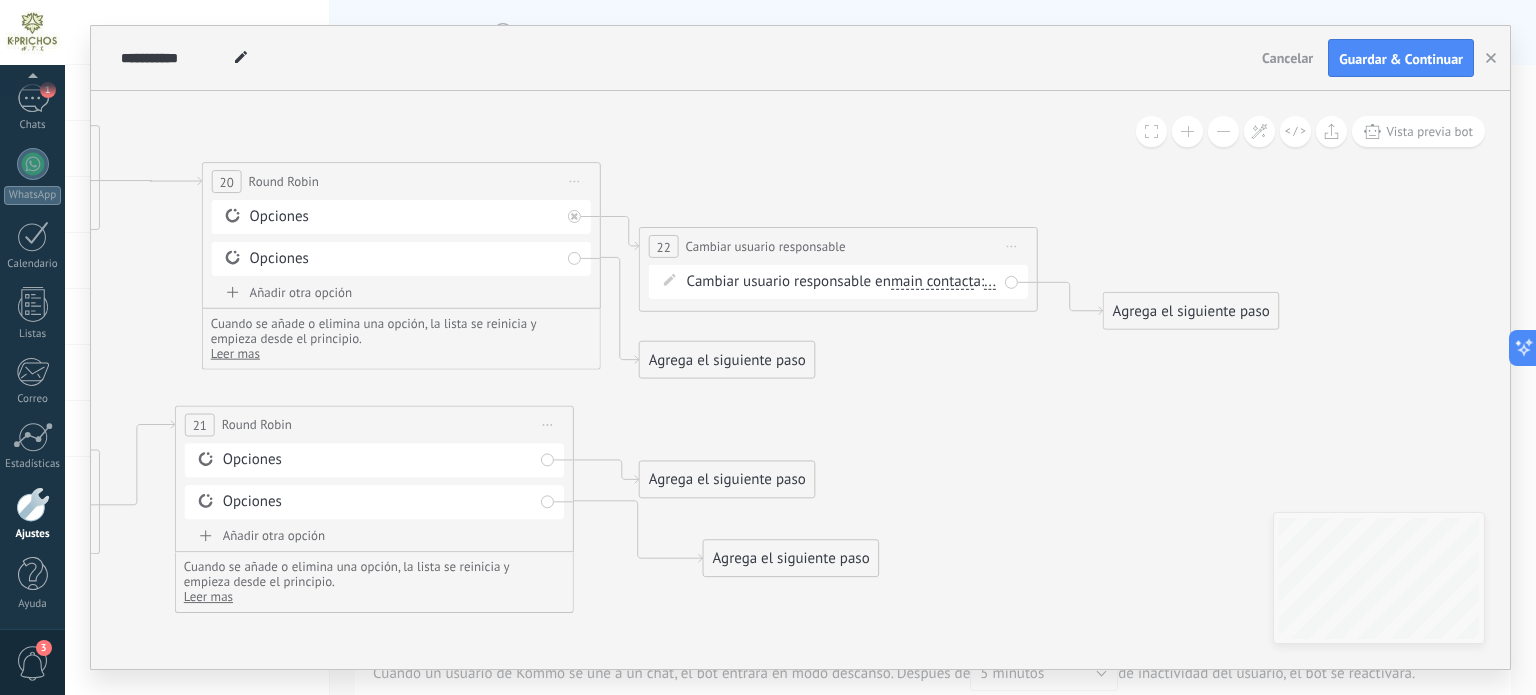click on "Iniciar vista previa aquí
Cambiar nombre
Duplicar
Borrar" at bounding box center (1012, 246) 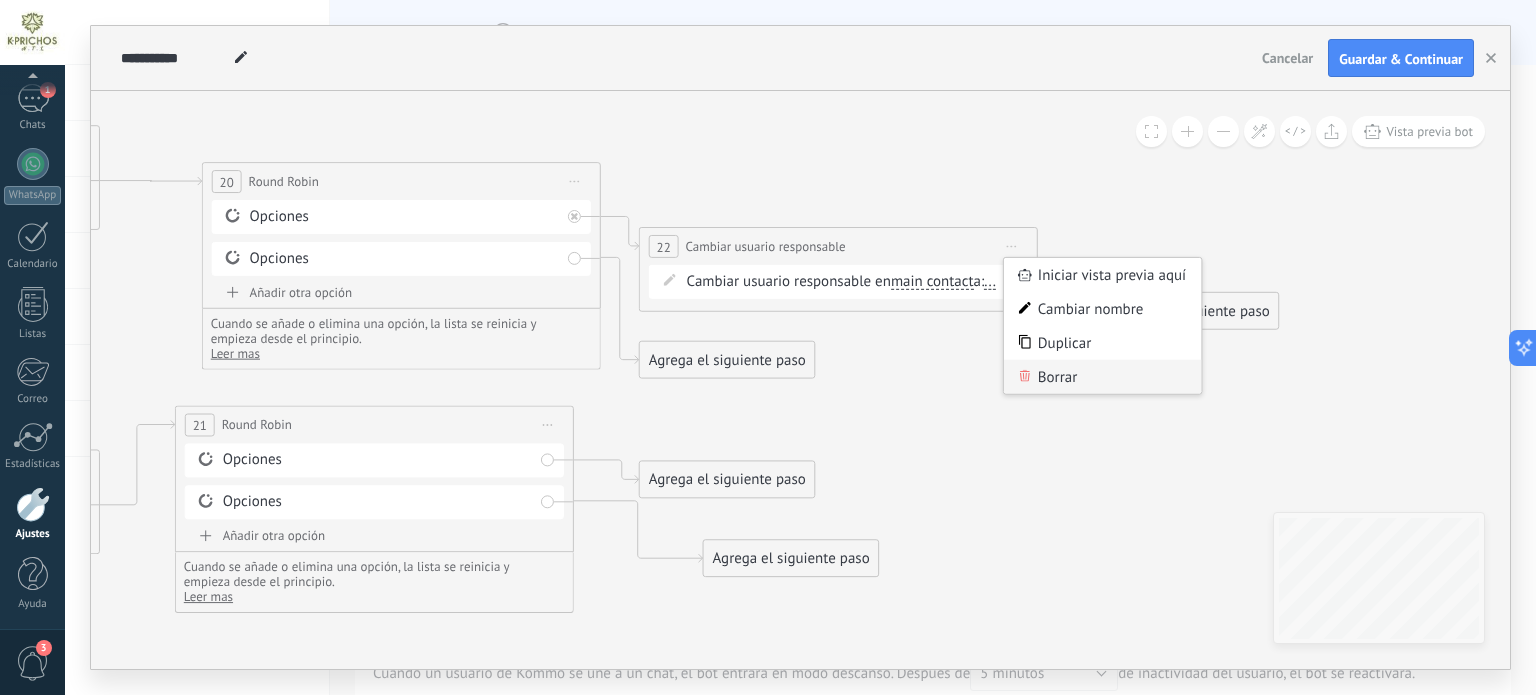 click on "Borrar" at bounding box center [1102, 377] 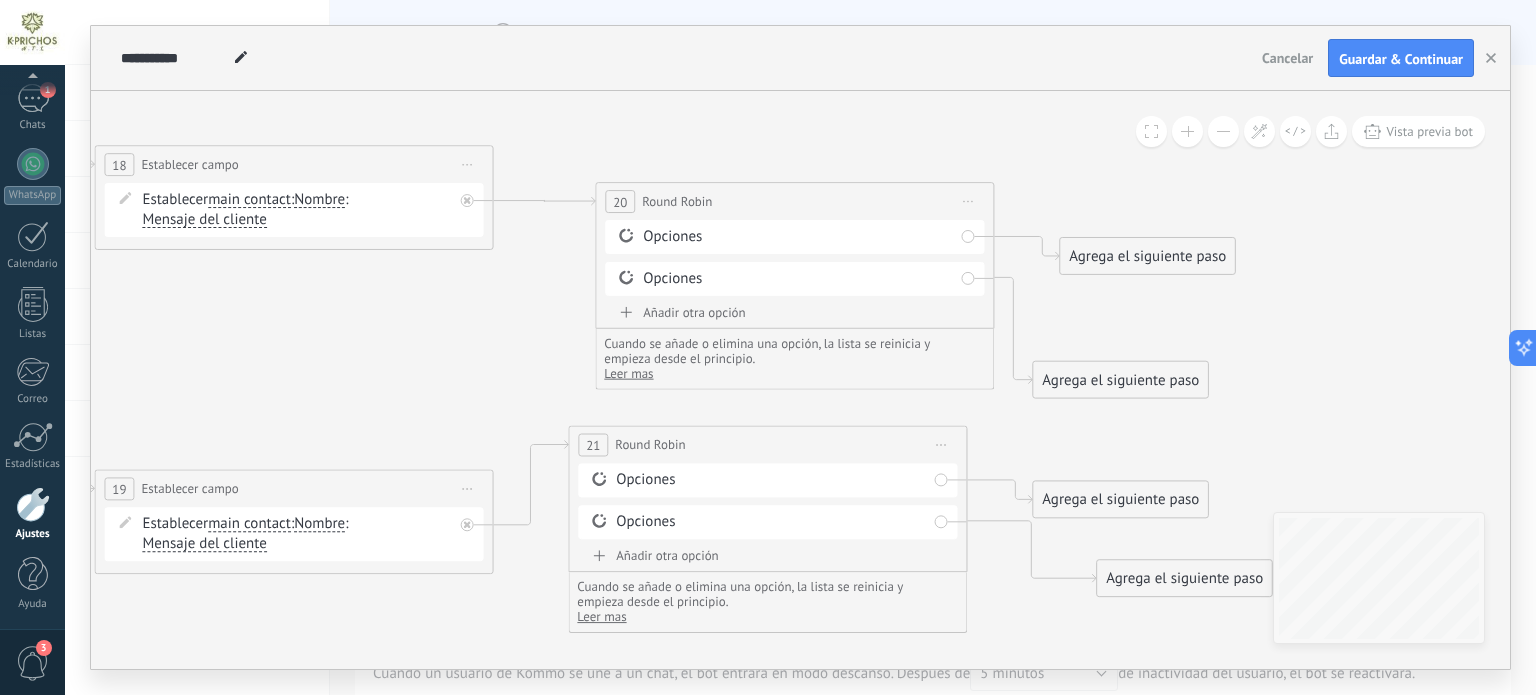 drag, startPoint x: 652, startPoint y: 384, endPoint x: 1044, endPoint y: 403, distance: 392.46017 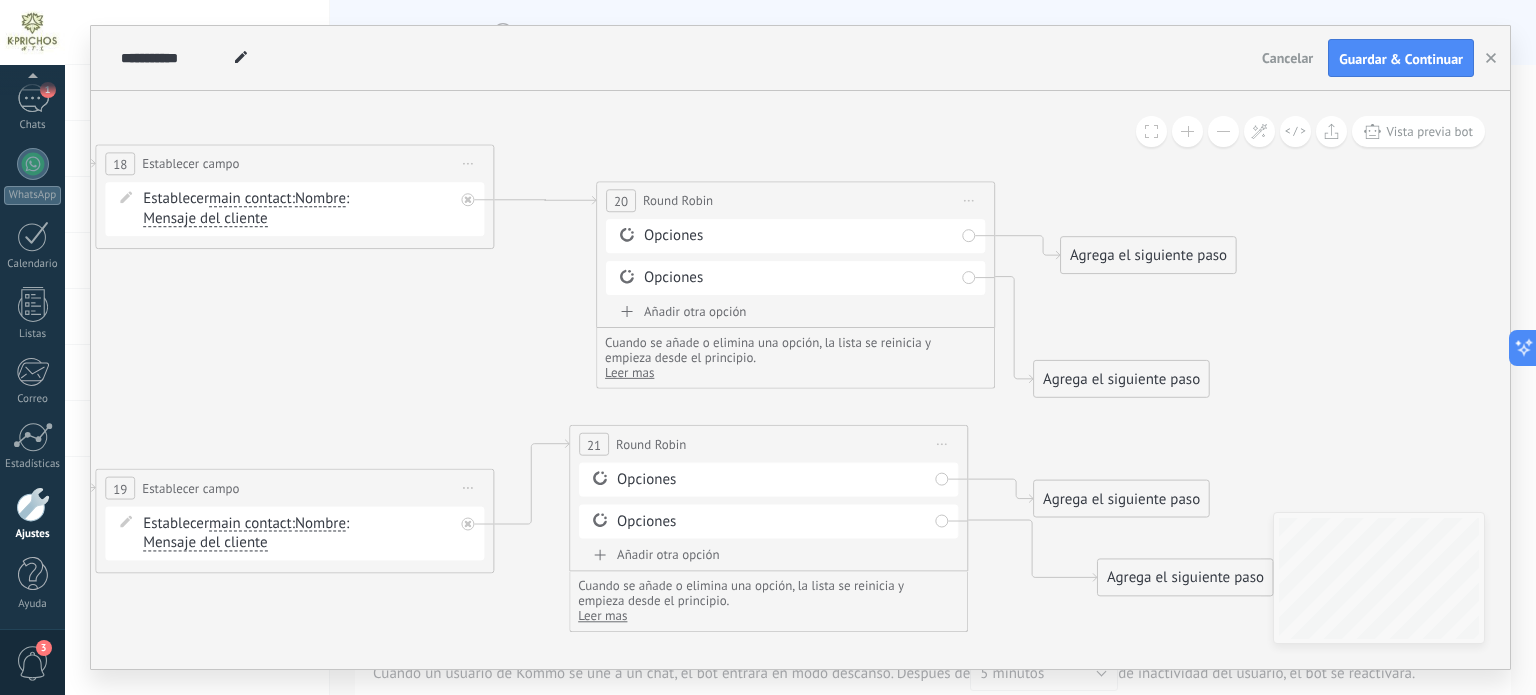 click on "Iniciar vista previa aquí
Cambiar nombre
Duplicar
Borrar" at bounding box center [969, 201] 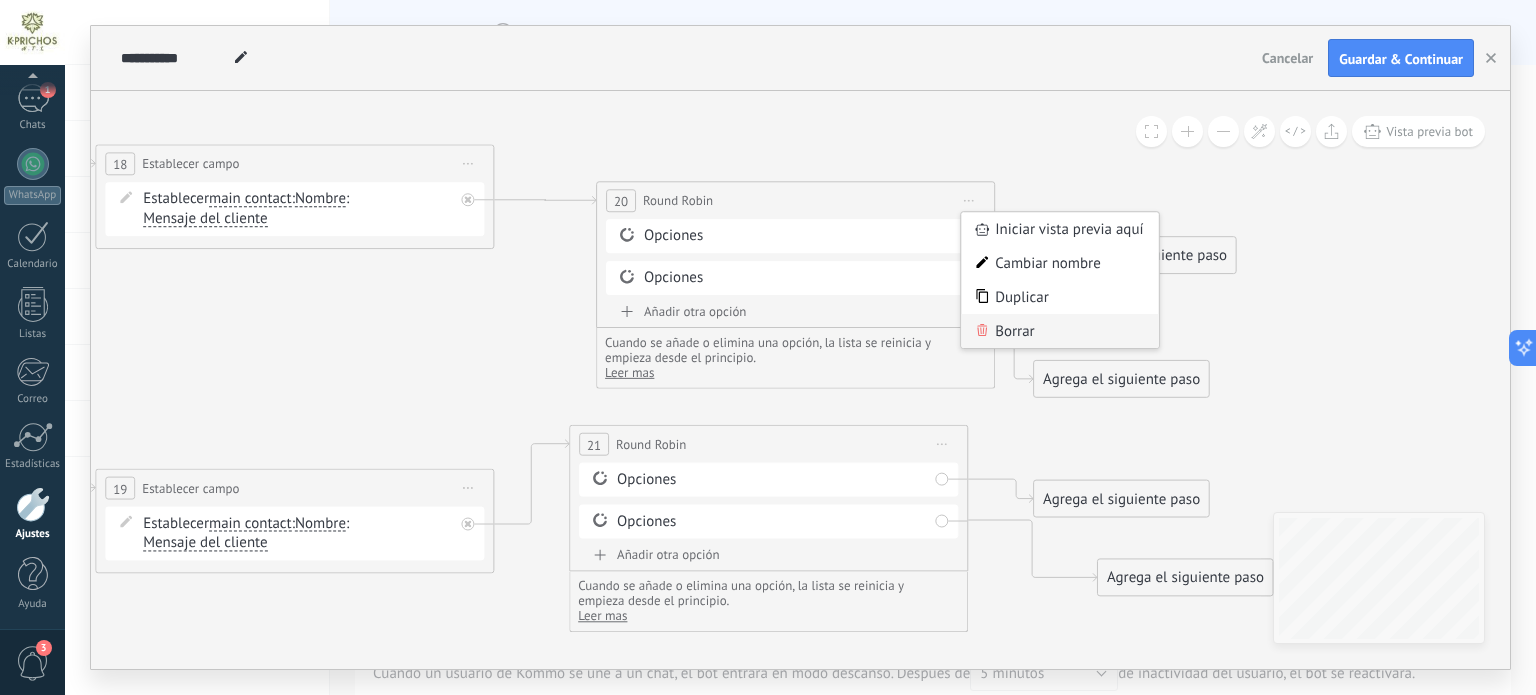 click on "Borrar" at bounding box center [1059, 331] 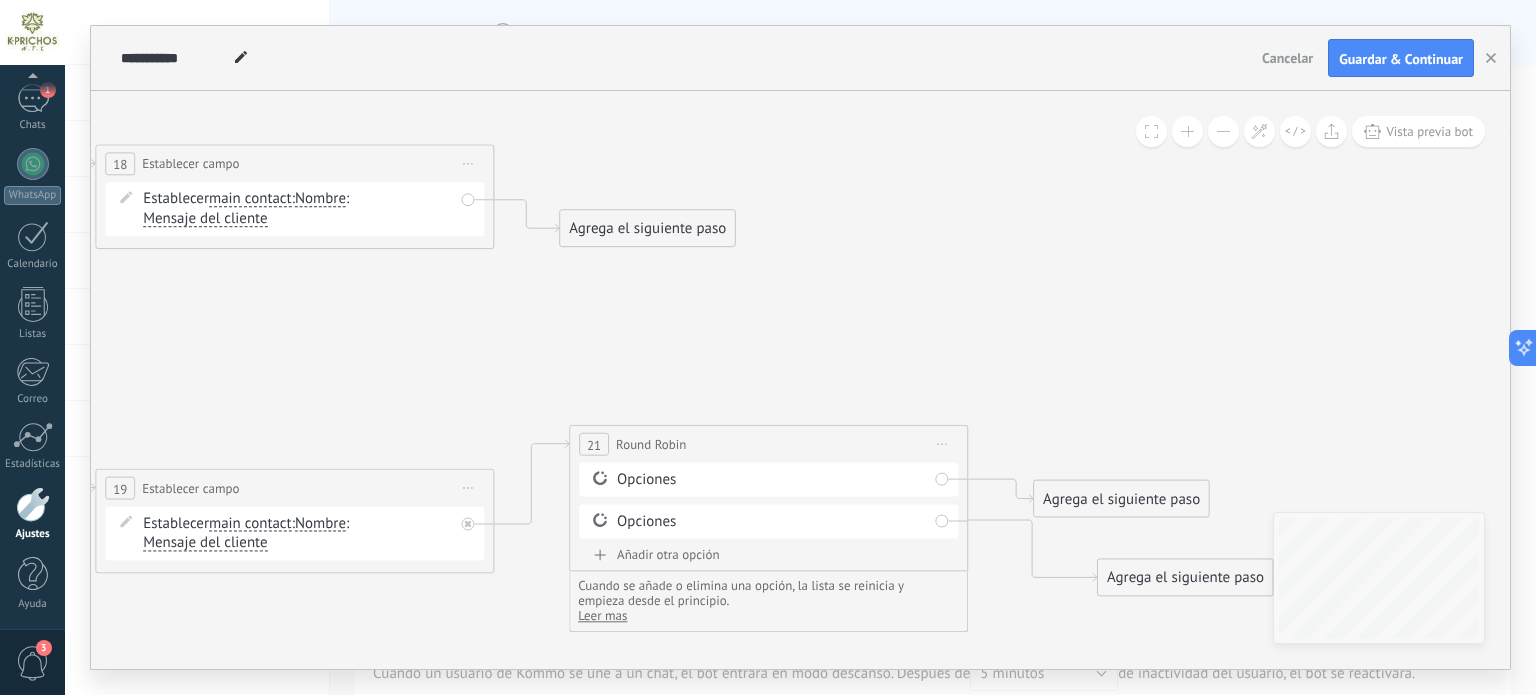 click on "Iniciar vista previa aquí
Cambiar nombre
Duplicar
Borrar" at bounding box center [942, 444] 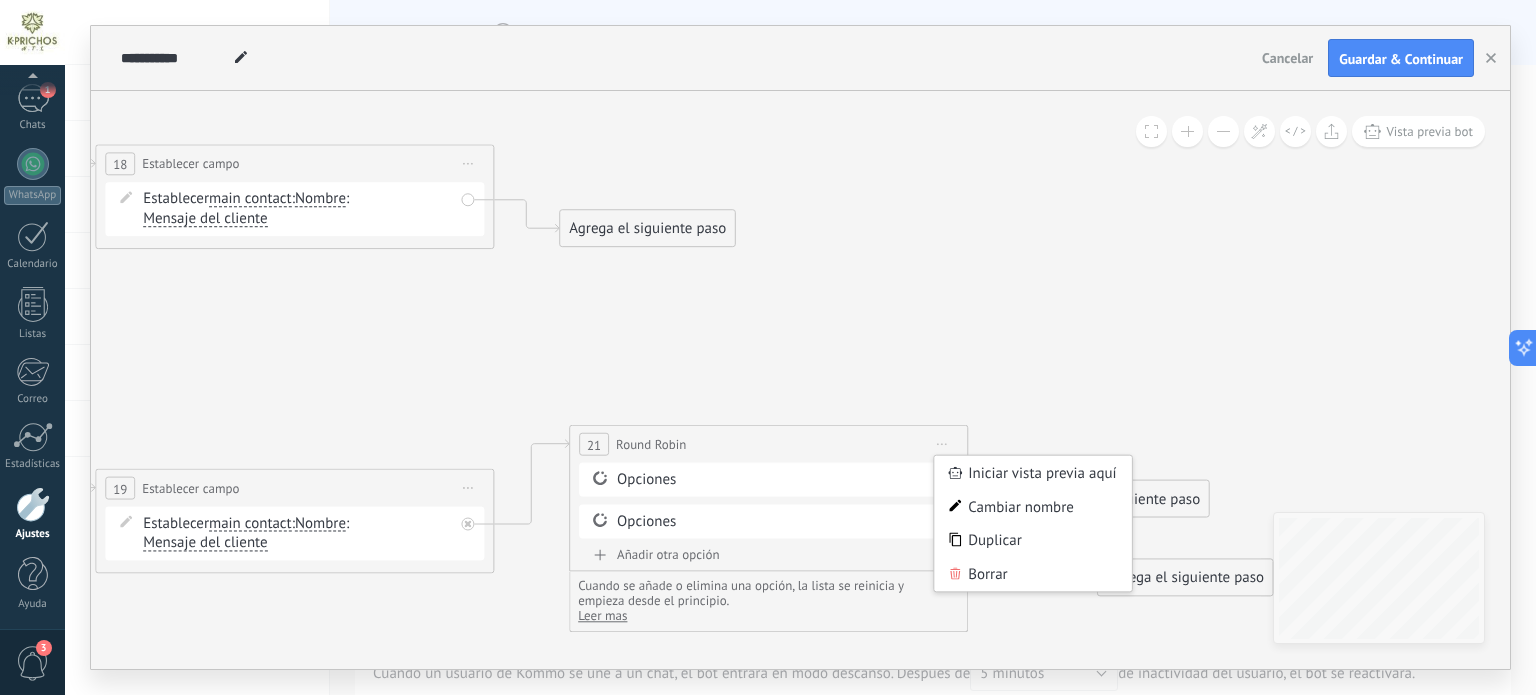 drag, startPoint x: 980, startPoint y: 574, endPoint x: 963, endPoint y: 528, distance: 49.0408 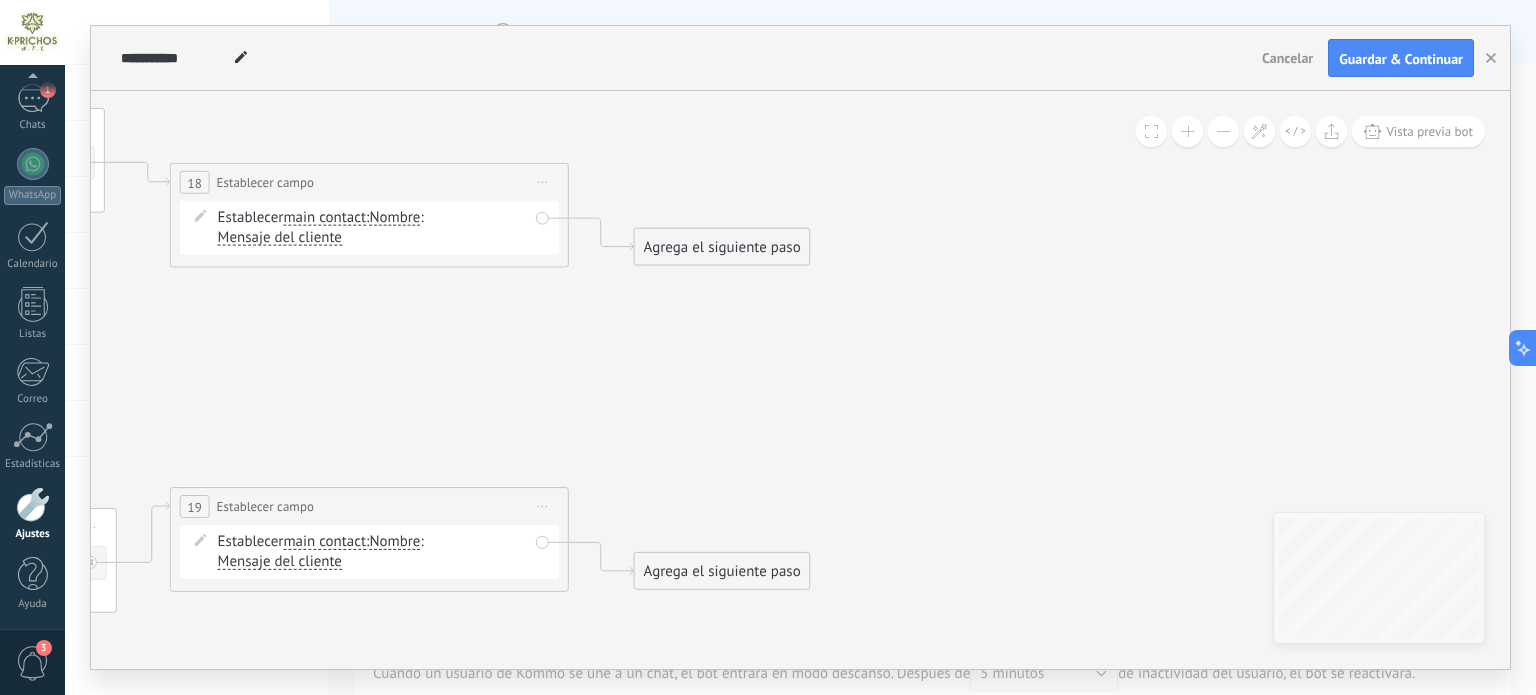 drag, startPoint x: 855, startPoint y: 366, endPoint x: 904, endPoint y: 387, distance: 53.310413 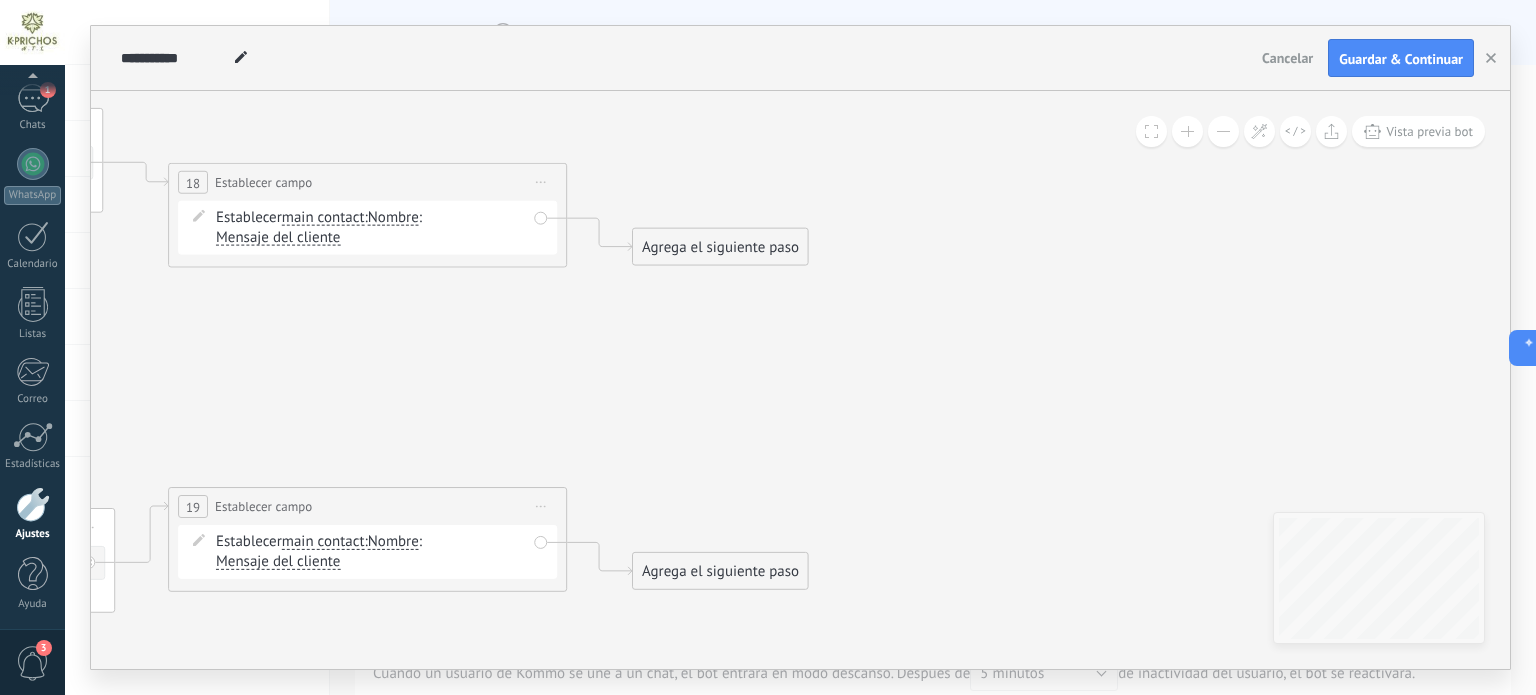 click on "Agrega el siguiente paso" at bounding box center [720, 247] 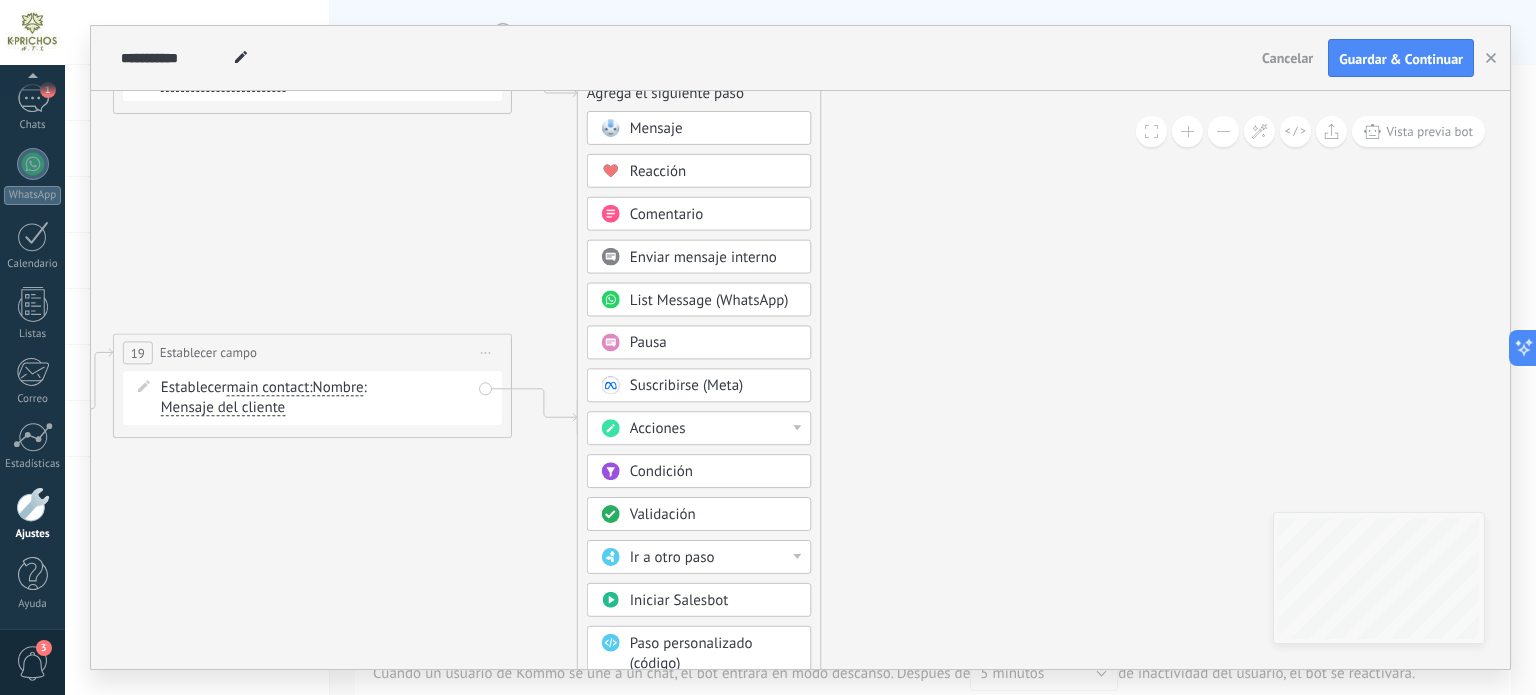 drag, startPoint x: 1008, startPoint y: 383, endPoint x: 952, endPoint y: 230, distance: 162.92636 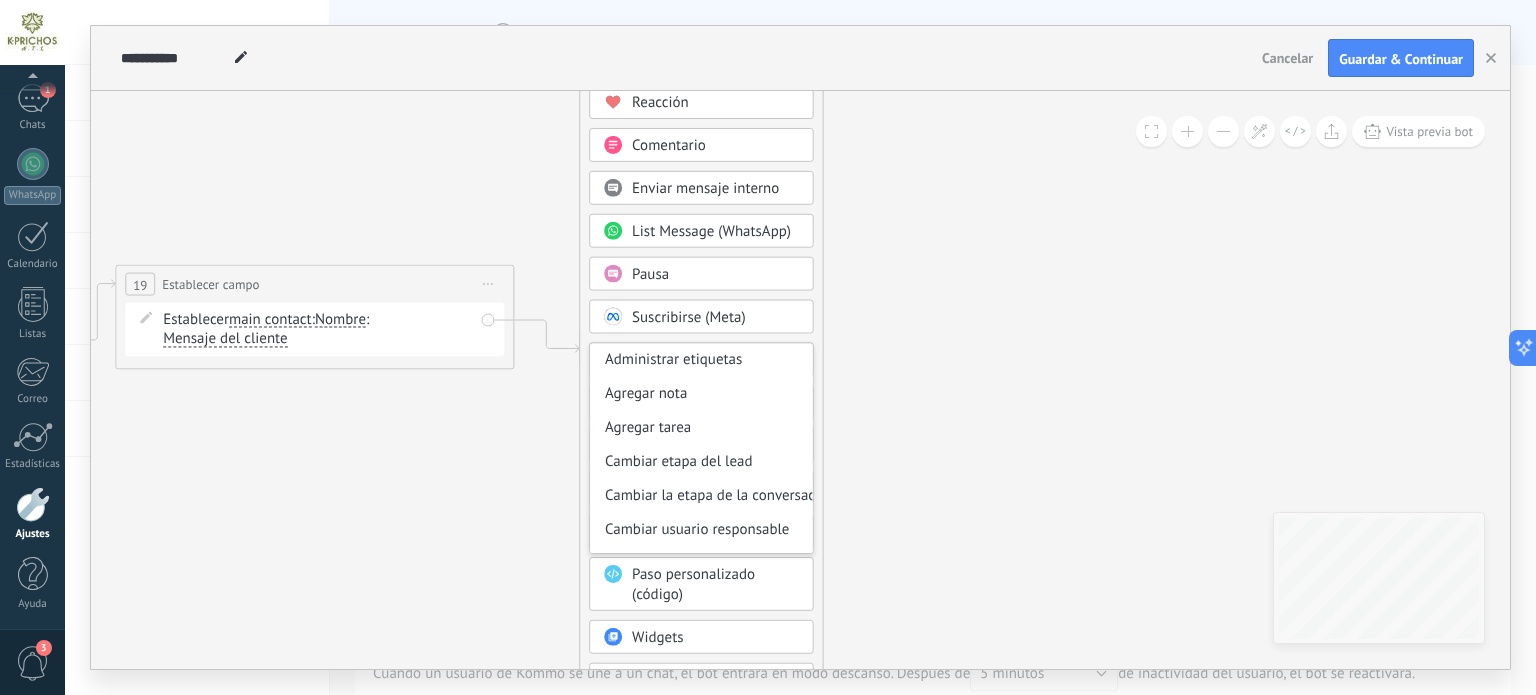 drag, startPoint x: 918, startPoint y: 421, endPoint x: 918, endPoint y: 383, distance: 38 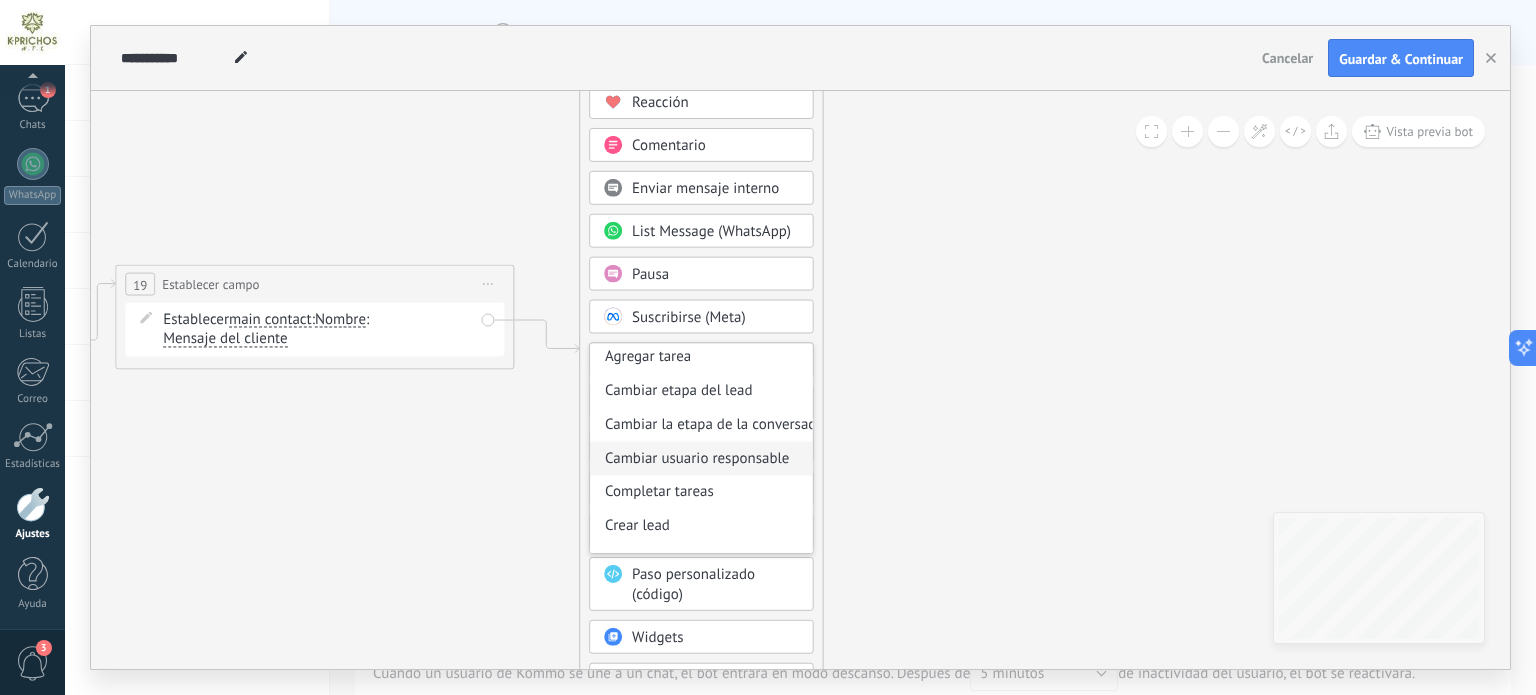scroll, scrollTop: 100, scrollLeft: 0, axis: vertical 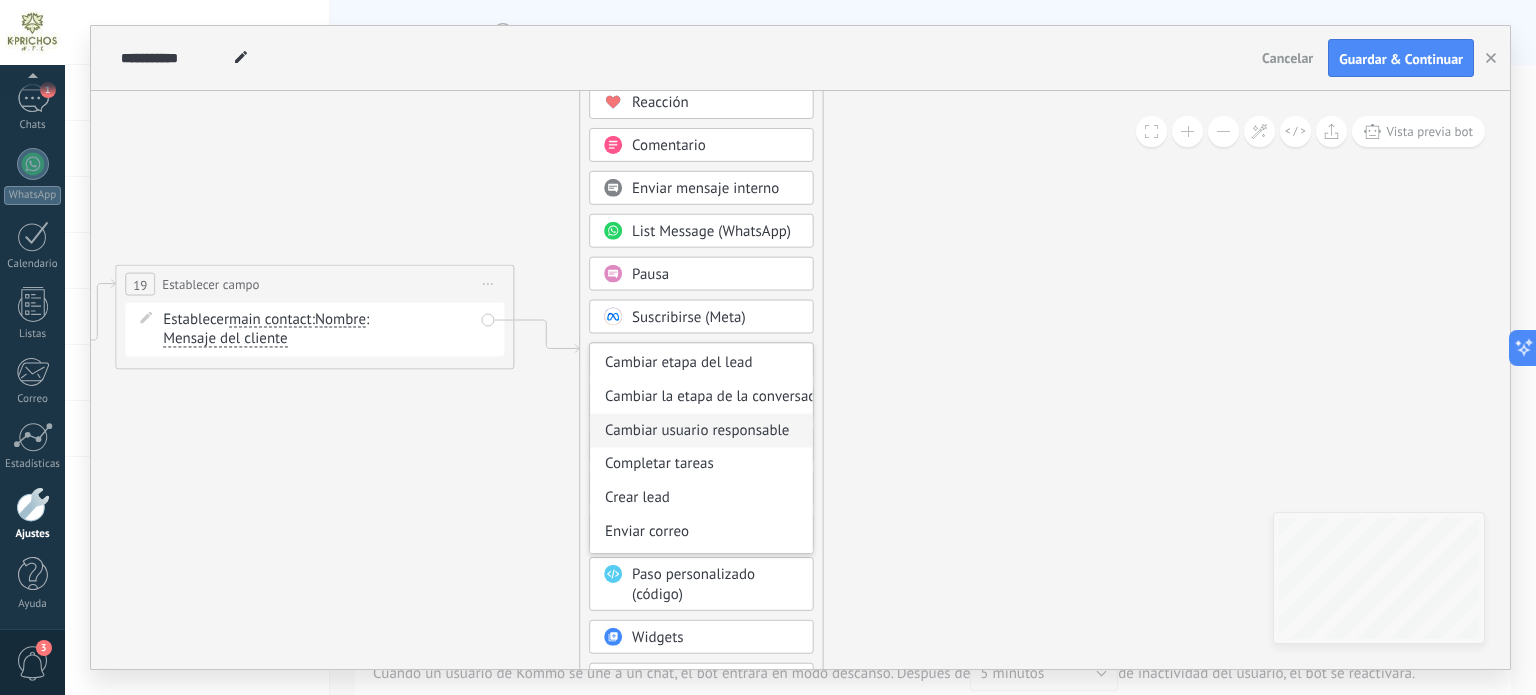 click on "Cambiar usuario responsable" at bounding box center (701, 430) 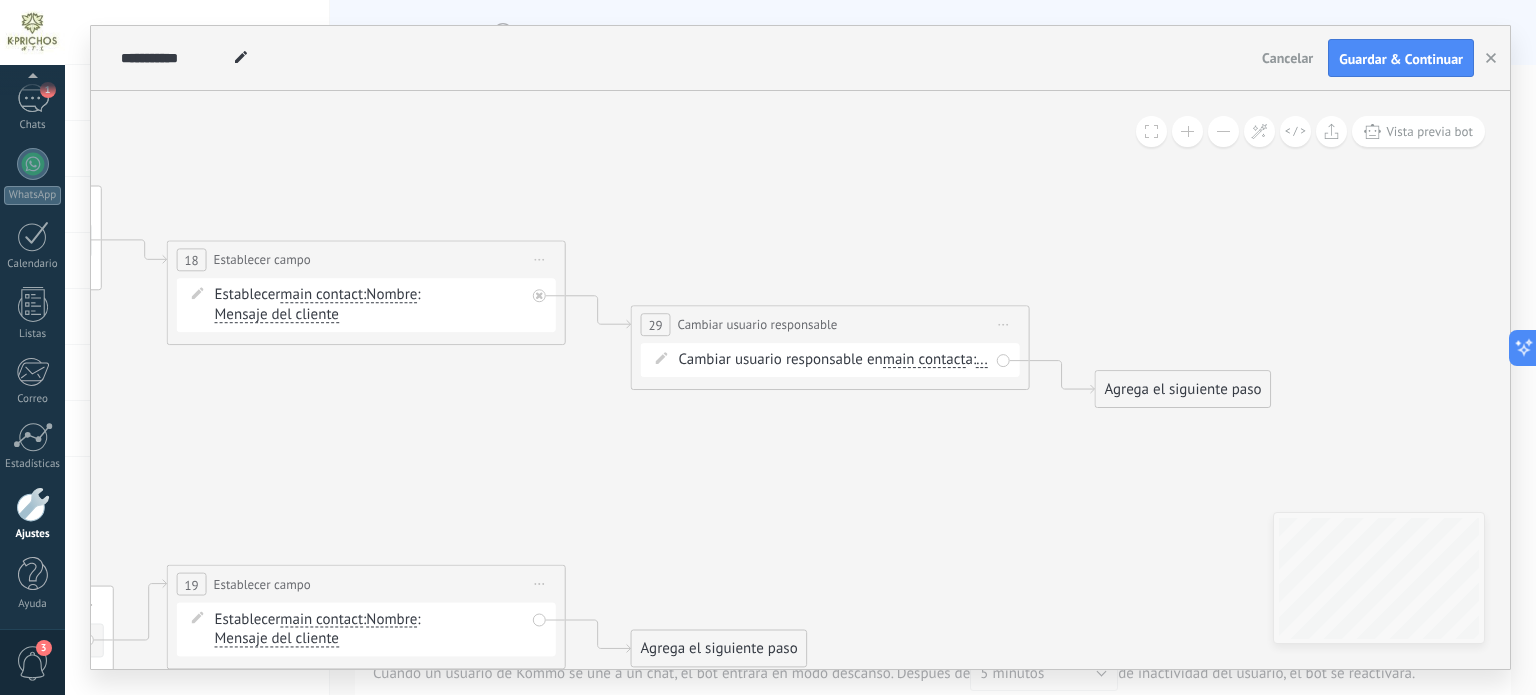 drag, startPoint x: 916, startPoint y: 205, endPoint x: 929, endPoint y: 509, distance: 304.27783 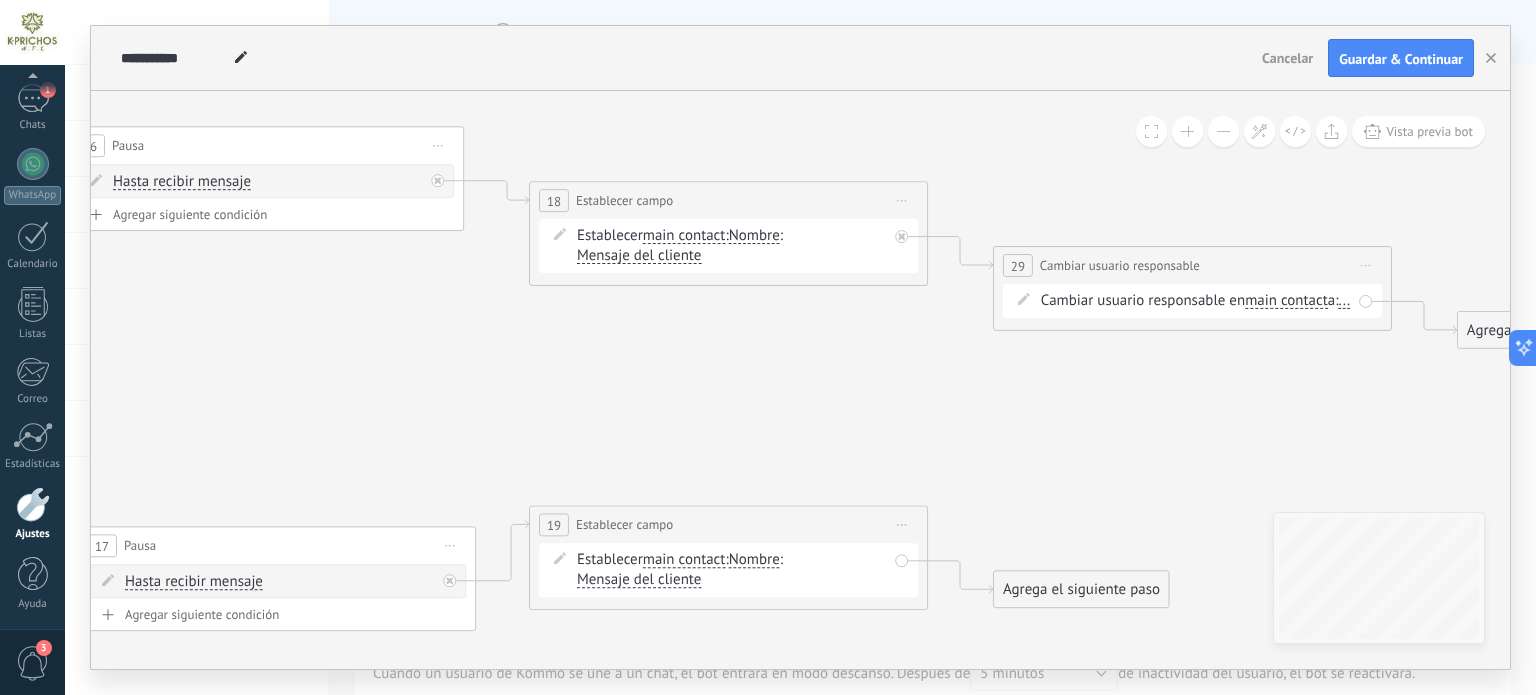 drag, startPoint x: 750, startPoint y: 253, endPoint x: 1128, endPoint y: 190, distance: 383.21405 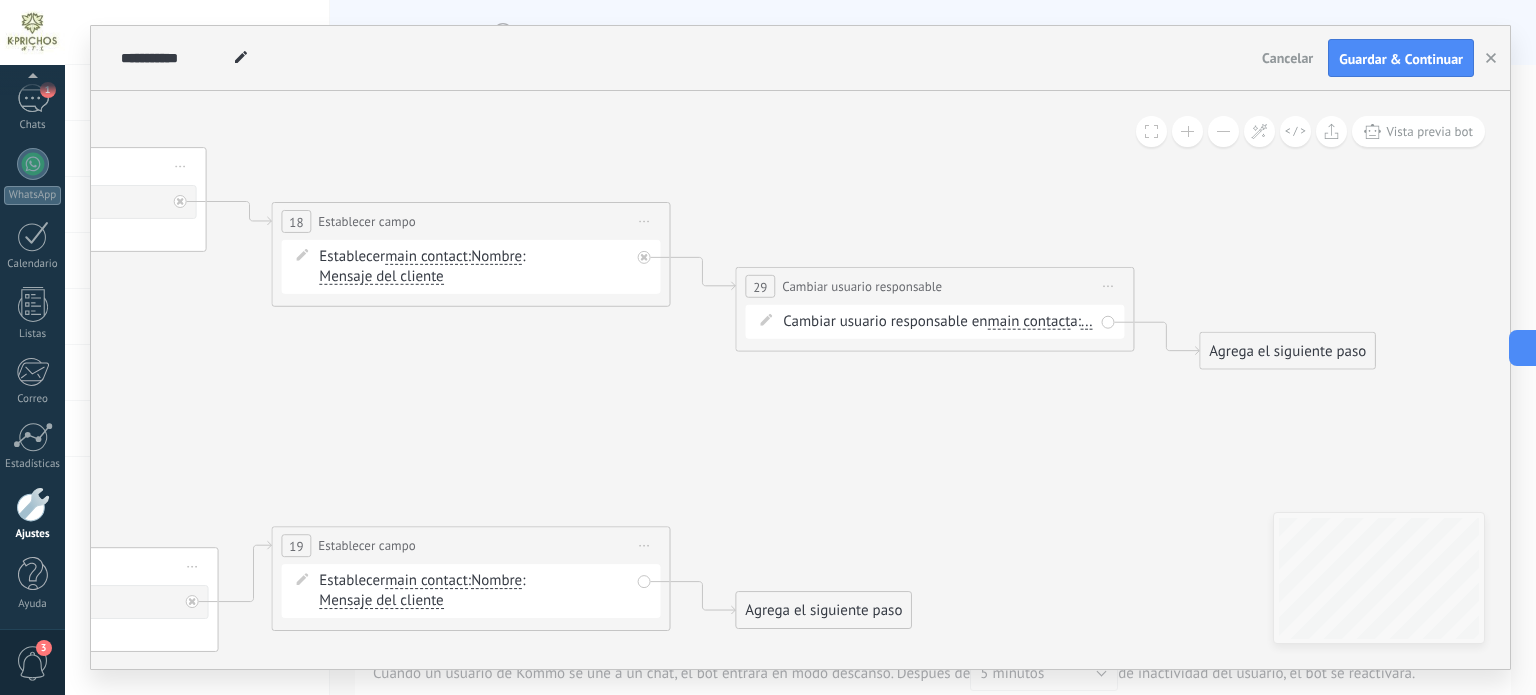 drag, startPoint x: 528, startPoint y: 427, endPoint x: 325, endPoint y: 446, distance: 203.88722 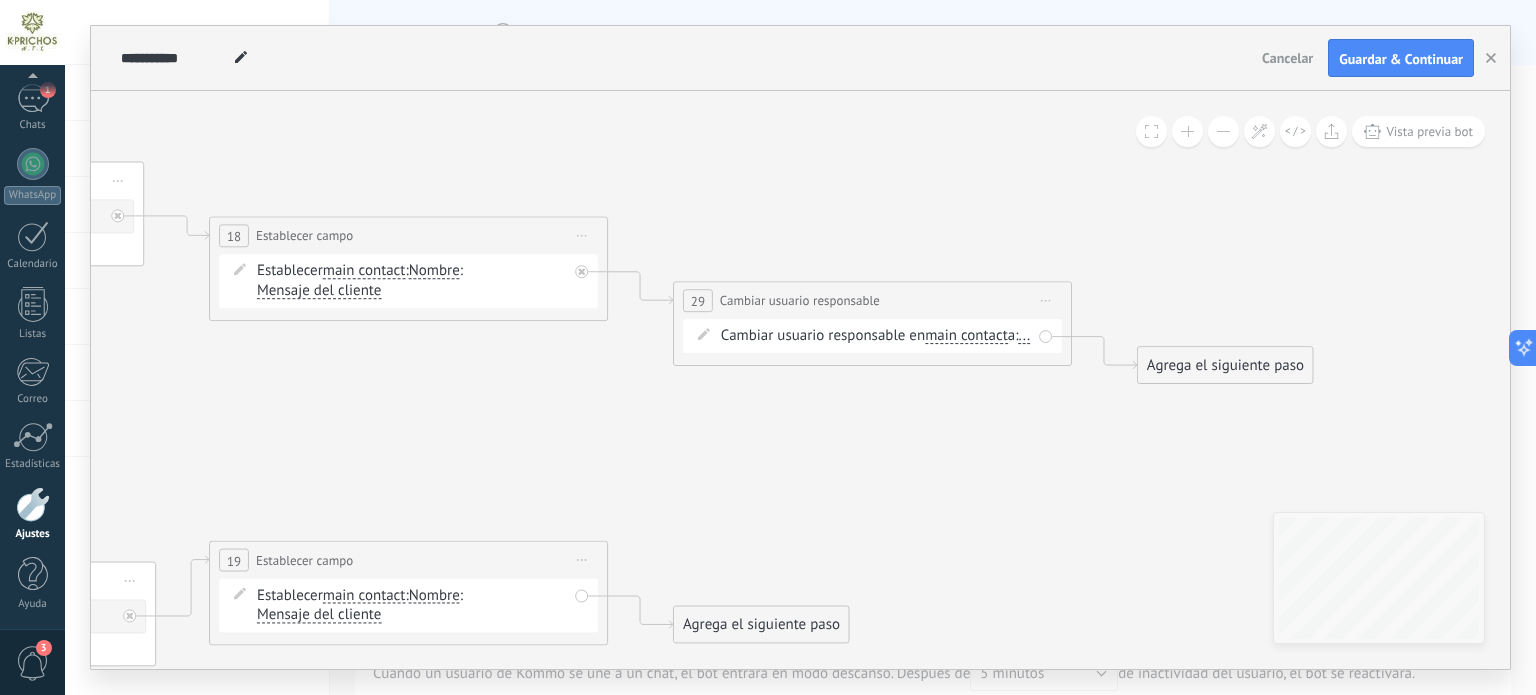 drag, startPoint x: 776, startPoint y: 449, endPoint x: 684, endPoint y: 471, distance: 94.59387 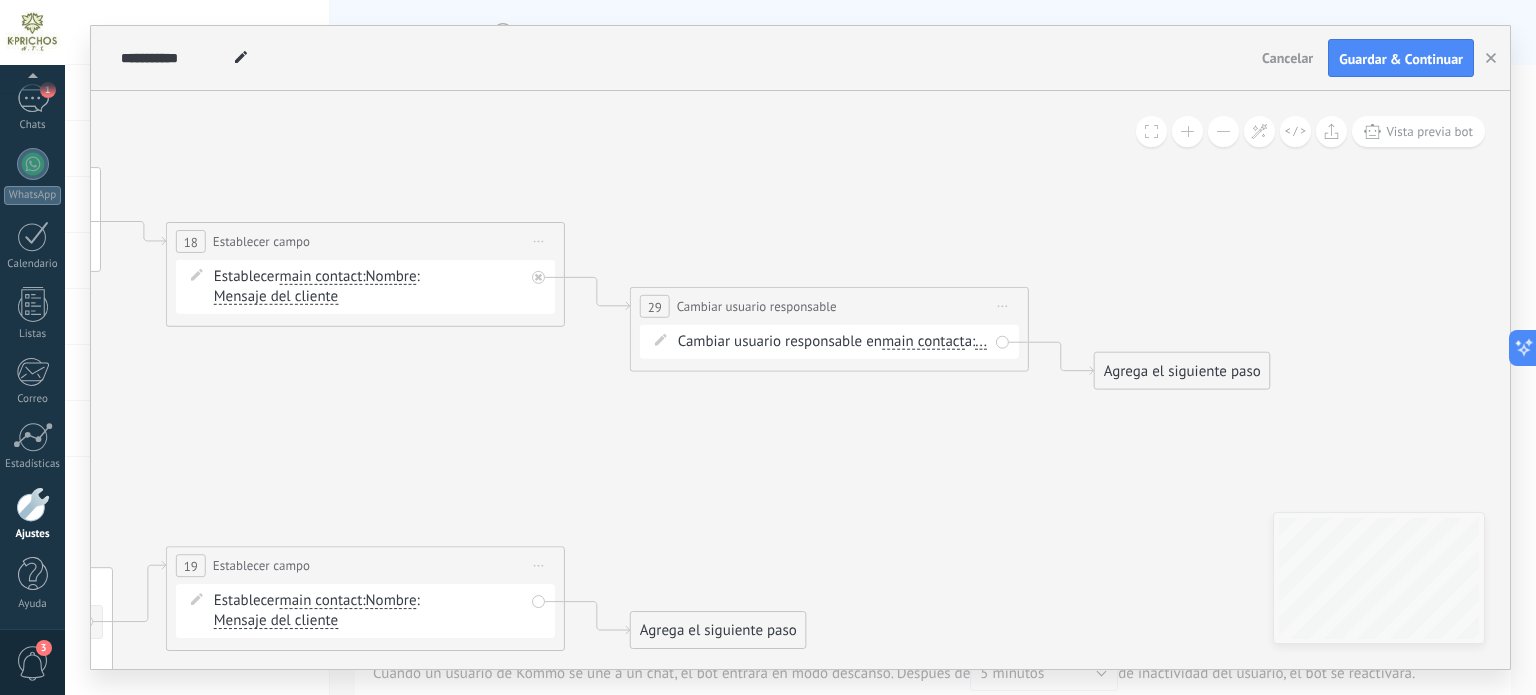 click on "main contact" at bounding box center (923, 342) 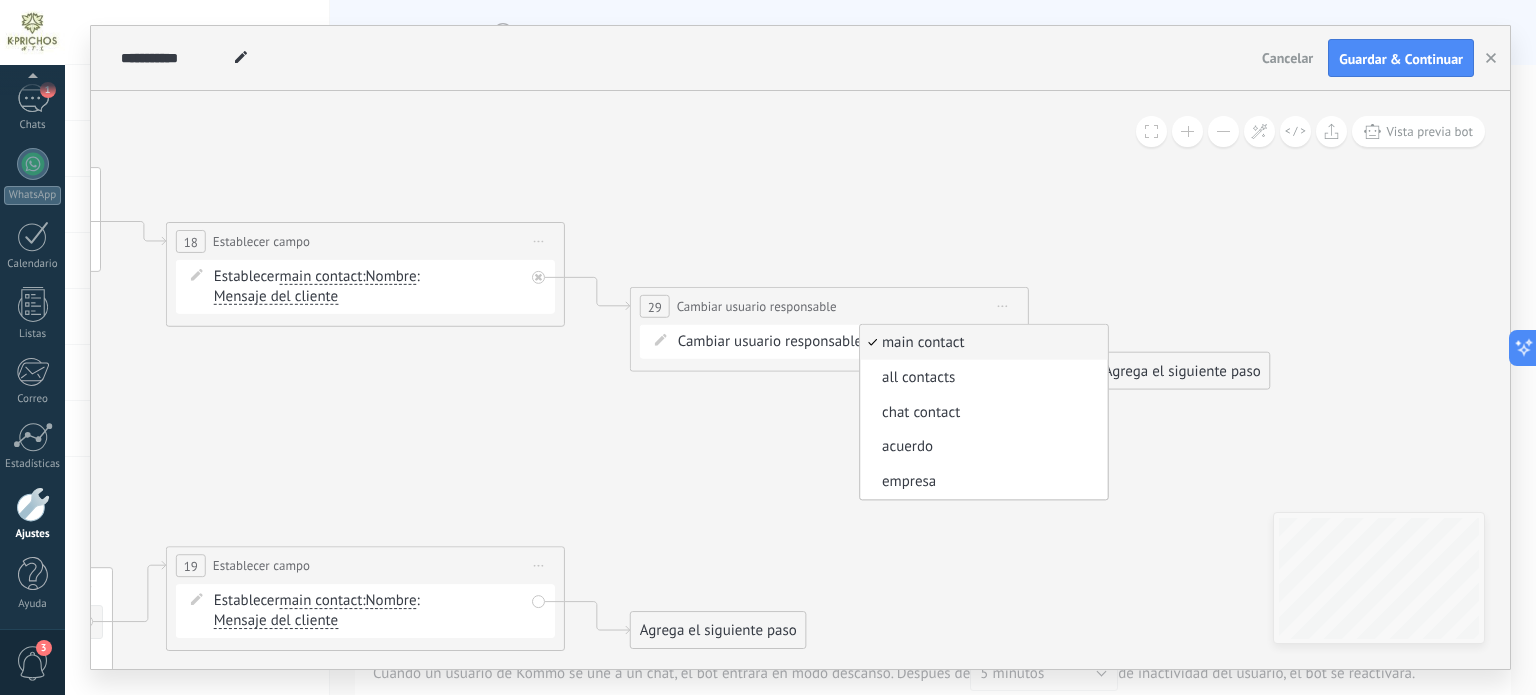 click 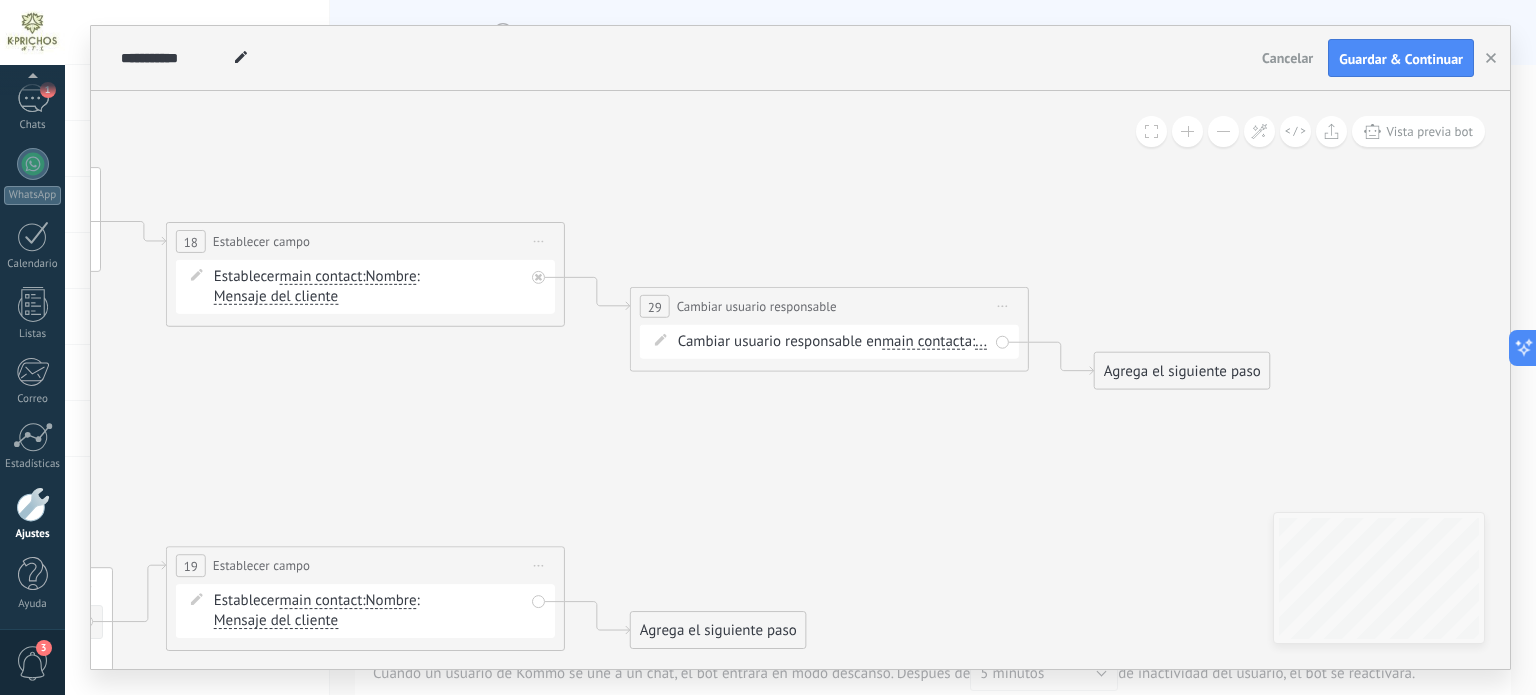 click on "..." at bounding box center (981, 342) 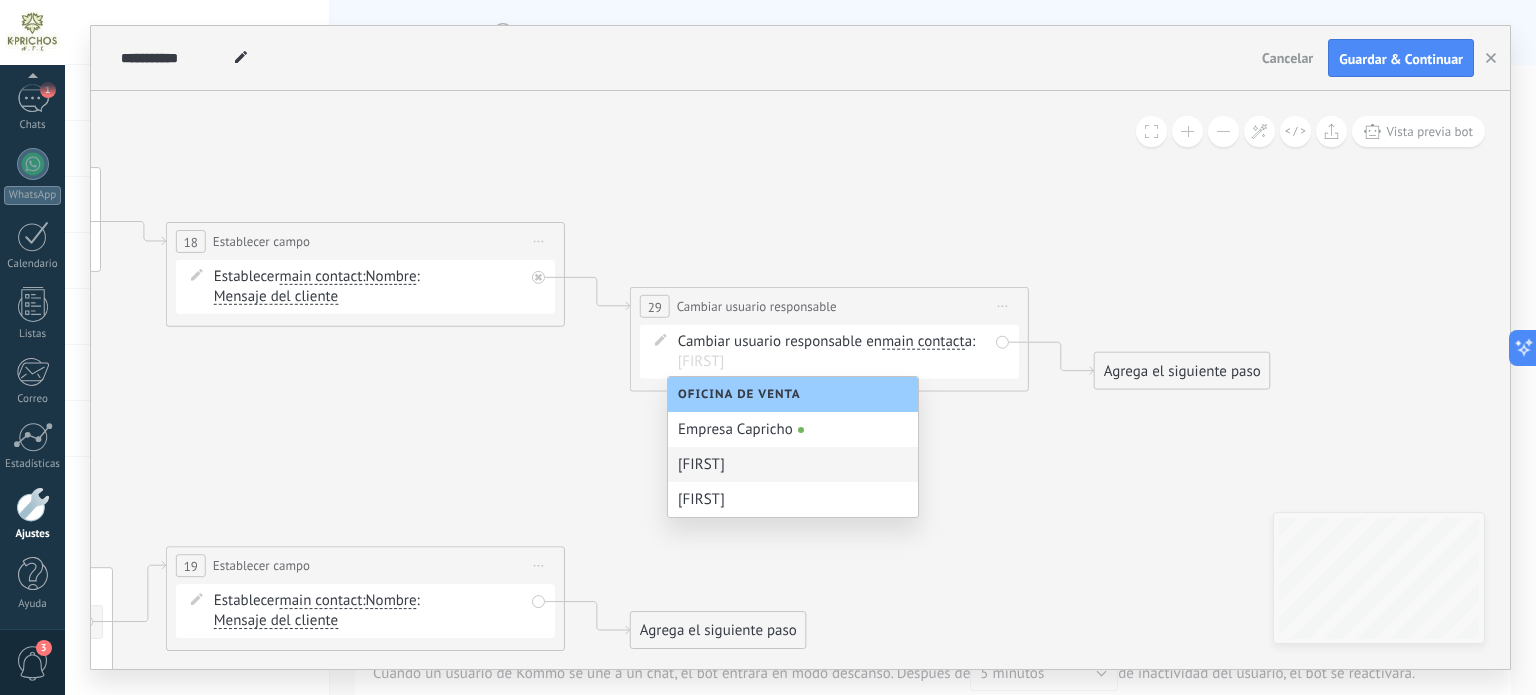 click on "[FIRST]" at bounding box center (793, 464) 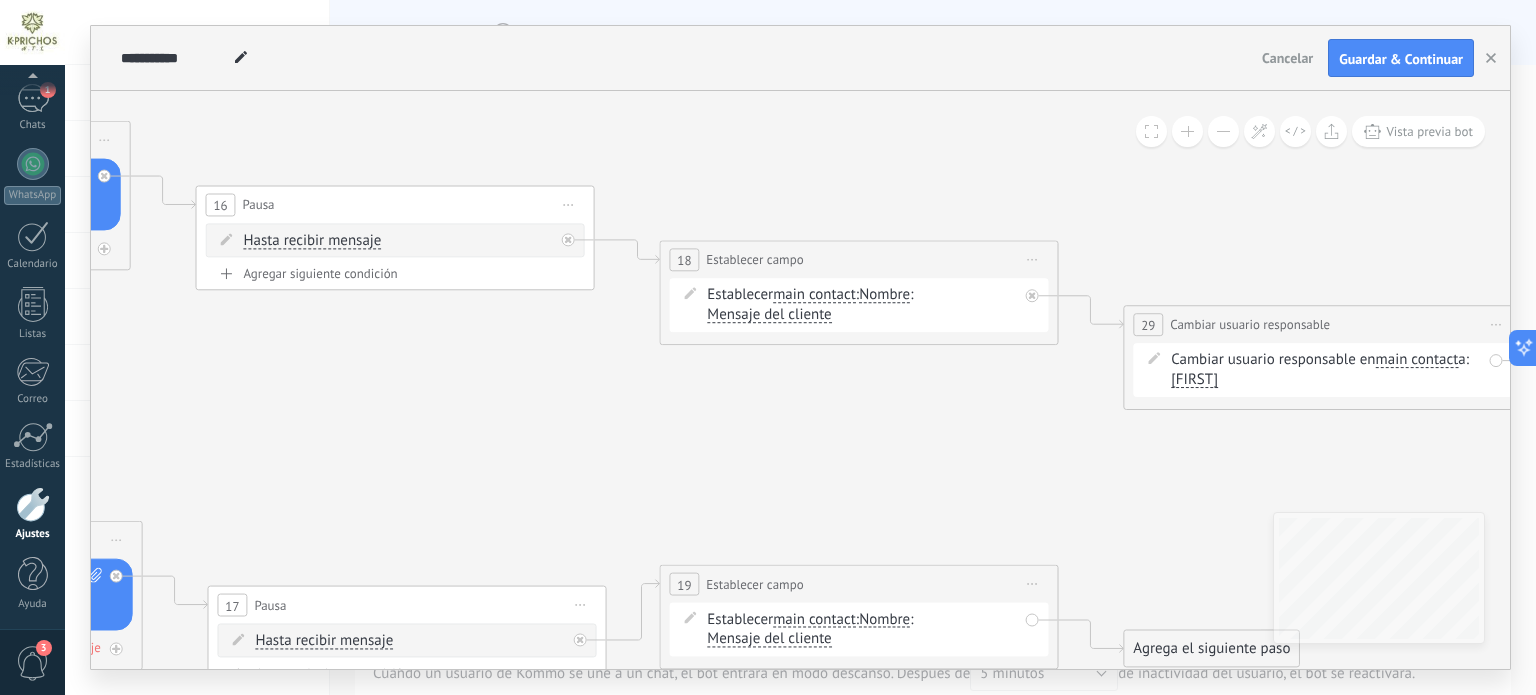 drag, startPoint x: 532, startPoint y: 457, endPoint x: 978, endPoint y: 476, distance: 446.4045 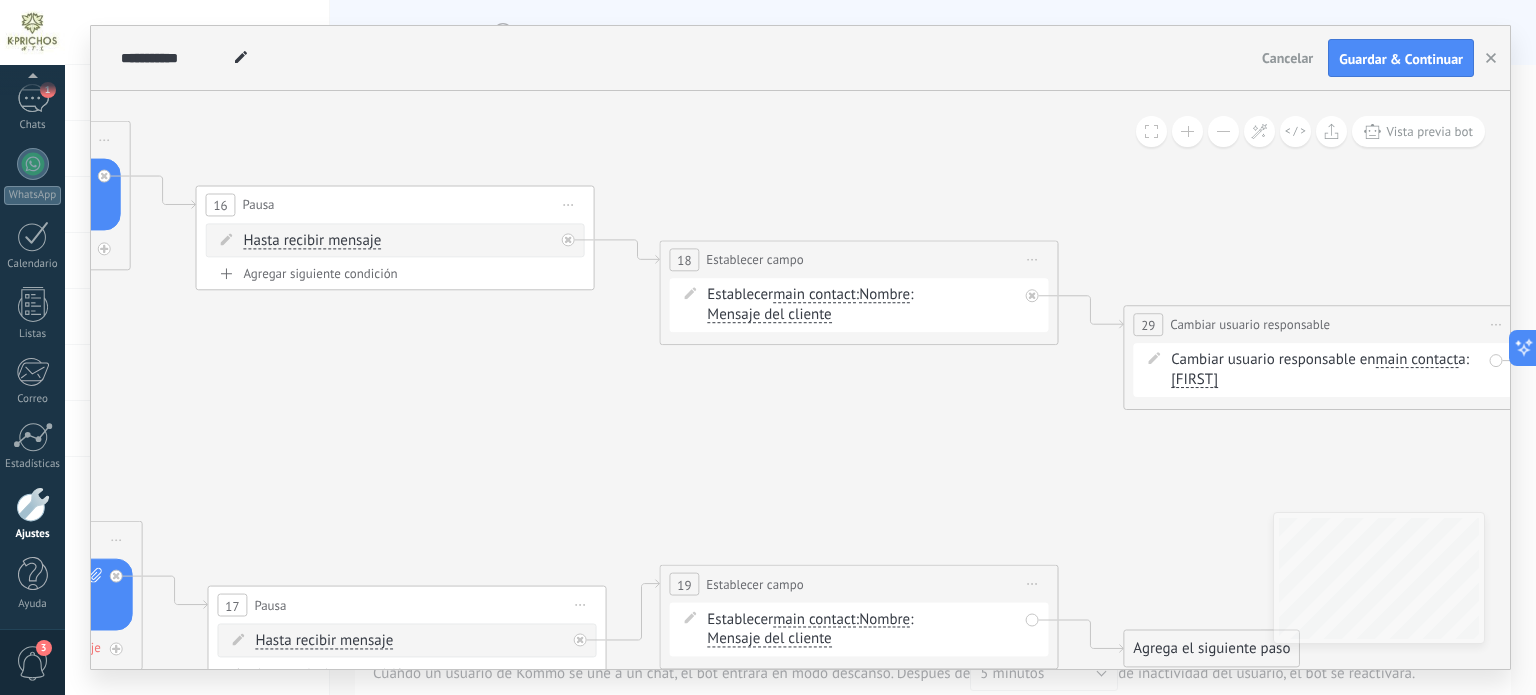 click 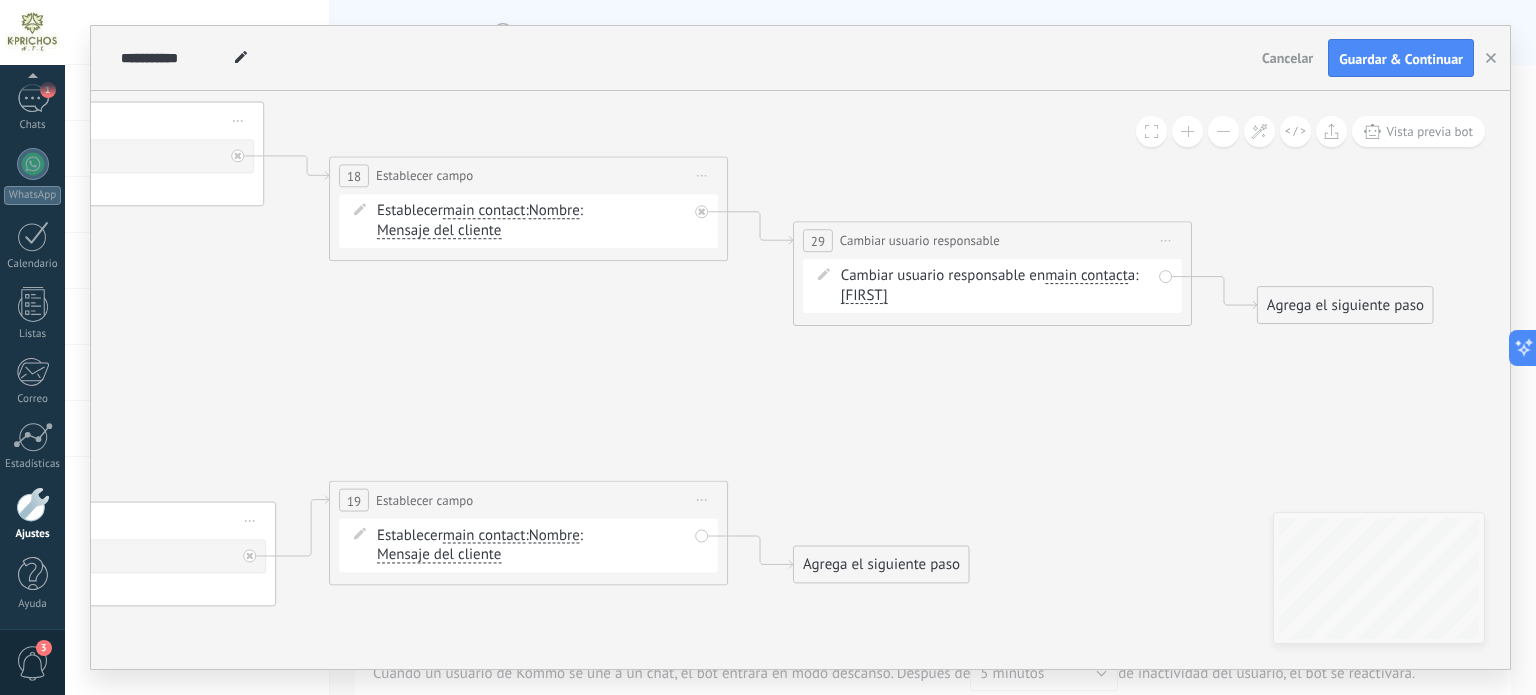 drag, startPoint x: 960, startPoint y: 415, endPoint x: 808, endPoint y: 361, distance: 161.30716 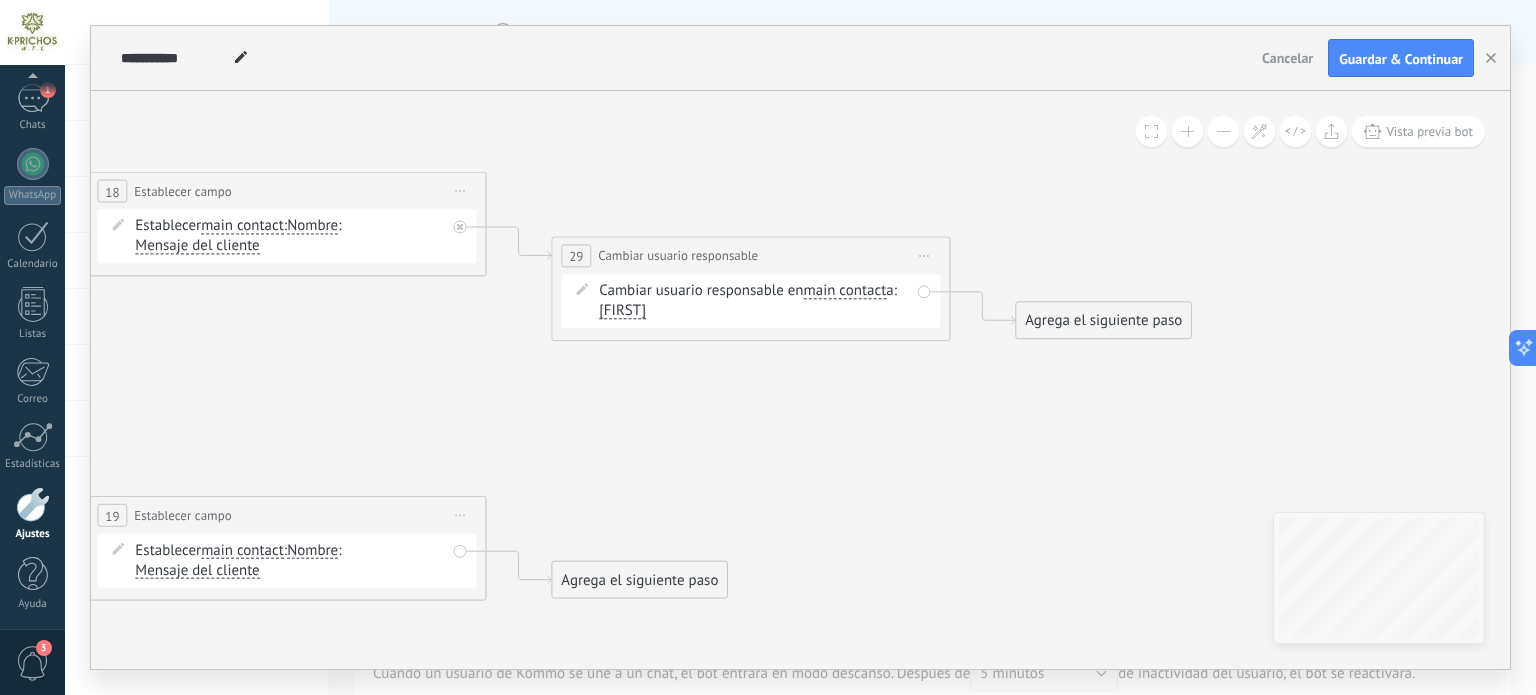 drag, startPoint x: 716, startPoint y: 361, endPoint x: 465, endPoint y: 379, distance: 251.64459 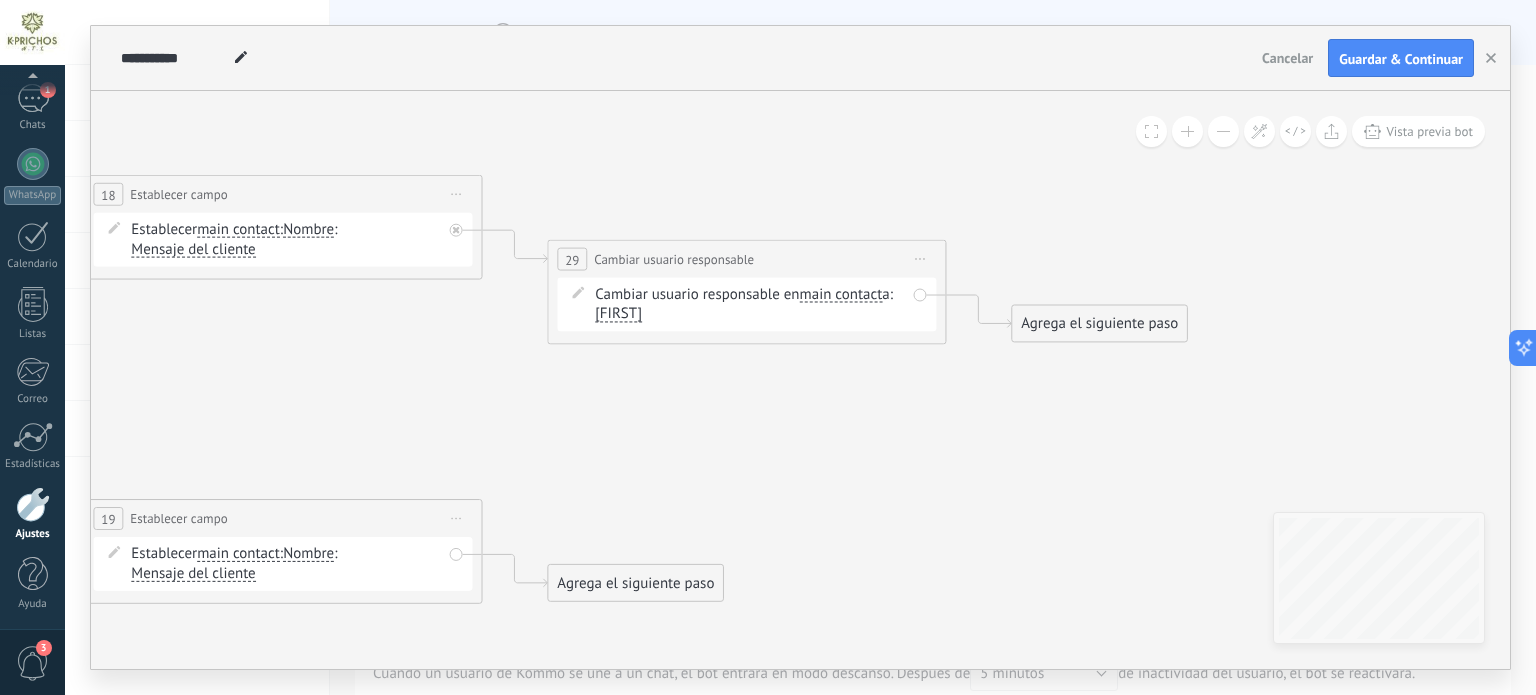drag, startPoint x: 635, startPoint y: 416, endPoint x: 602, endPoint y: 343, distance: 80.11242 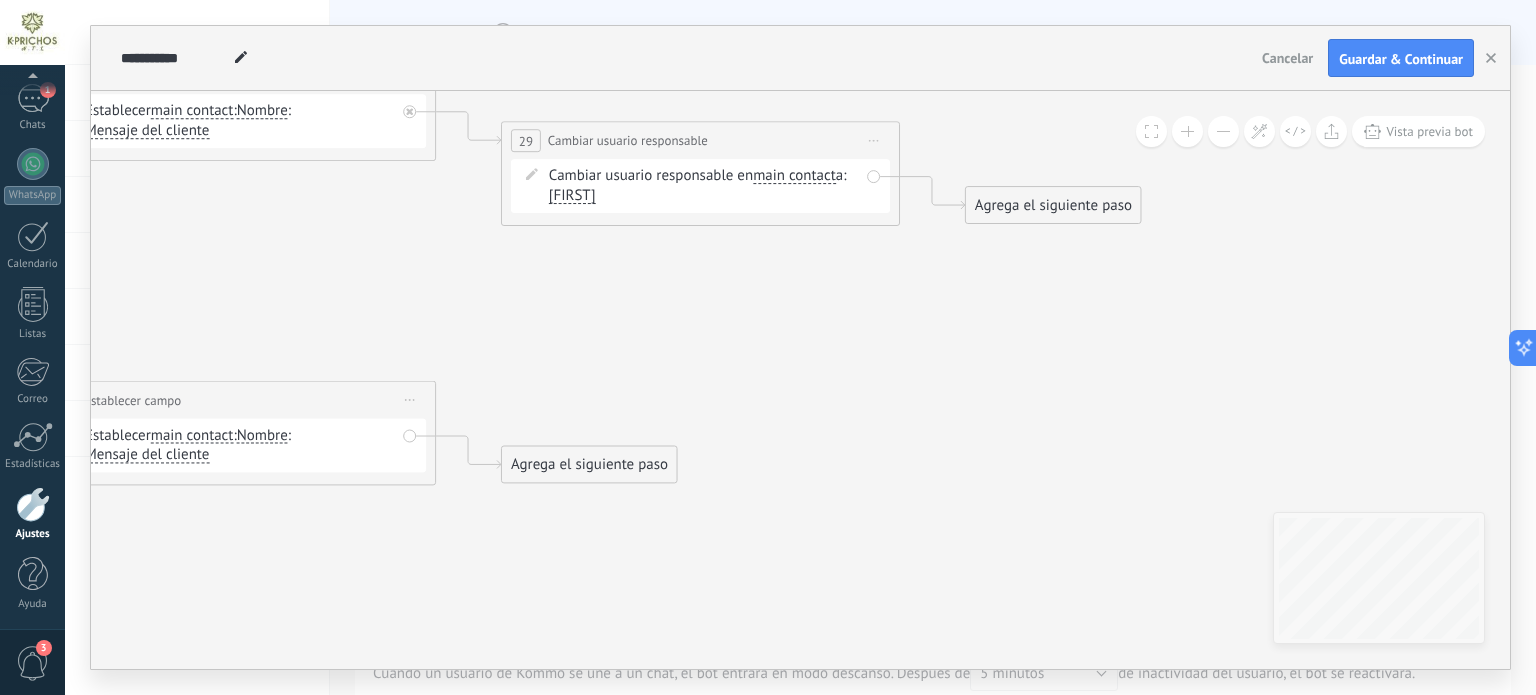 drag, startPoint x: 700, startPoint y: 462, endPoint x: 681, endPoint y: 431, distance: 36.359318 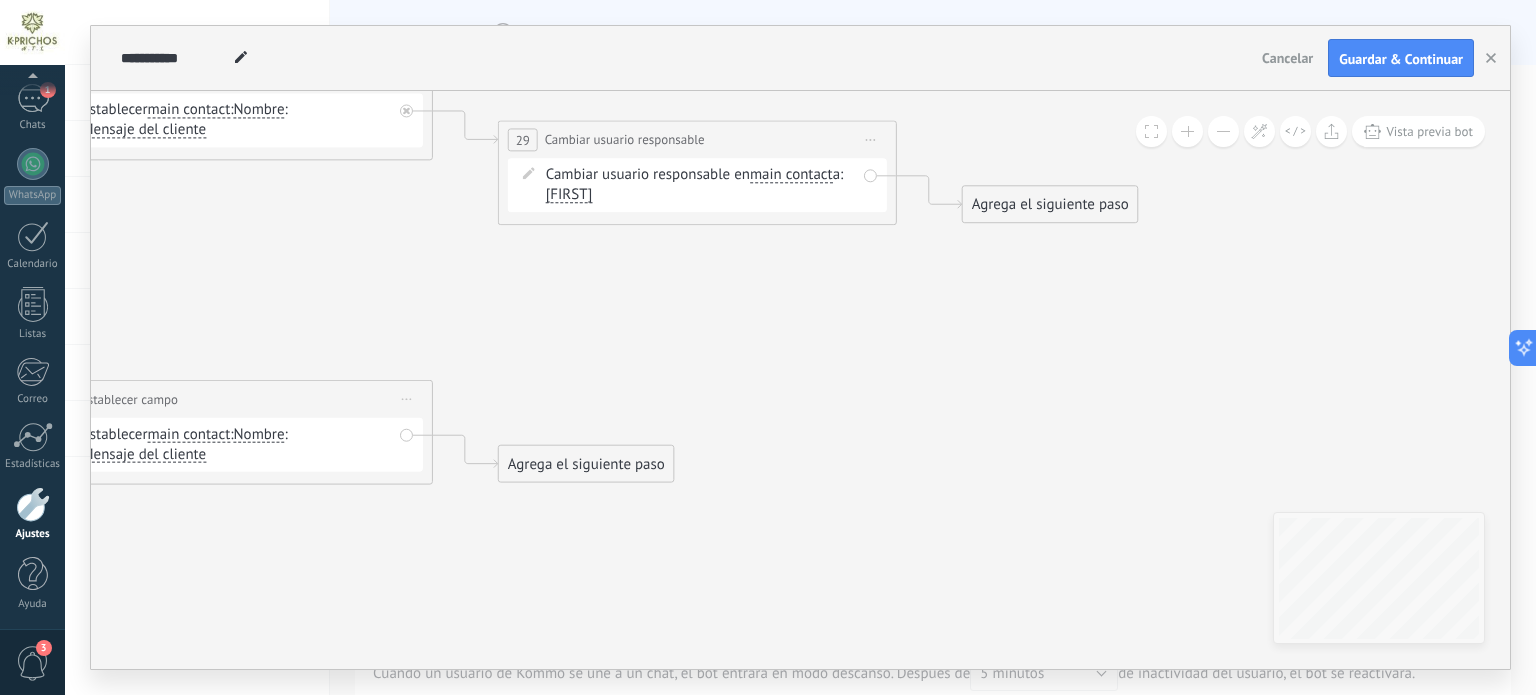 click on "Agrega el siguiente paso" at bounding box center [586, 464] 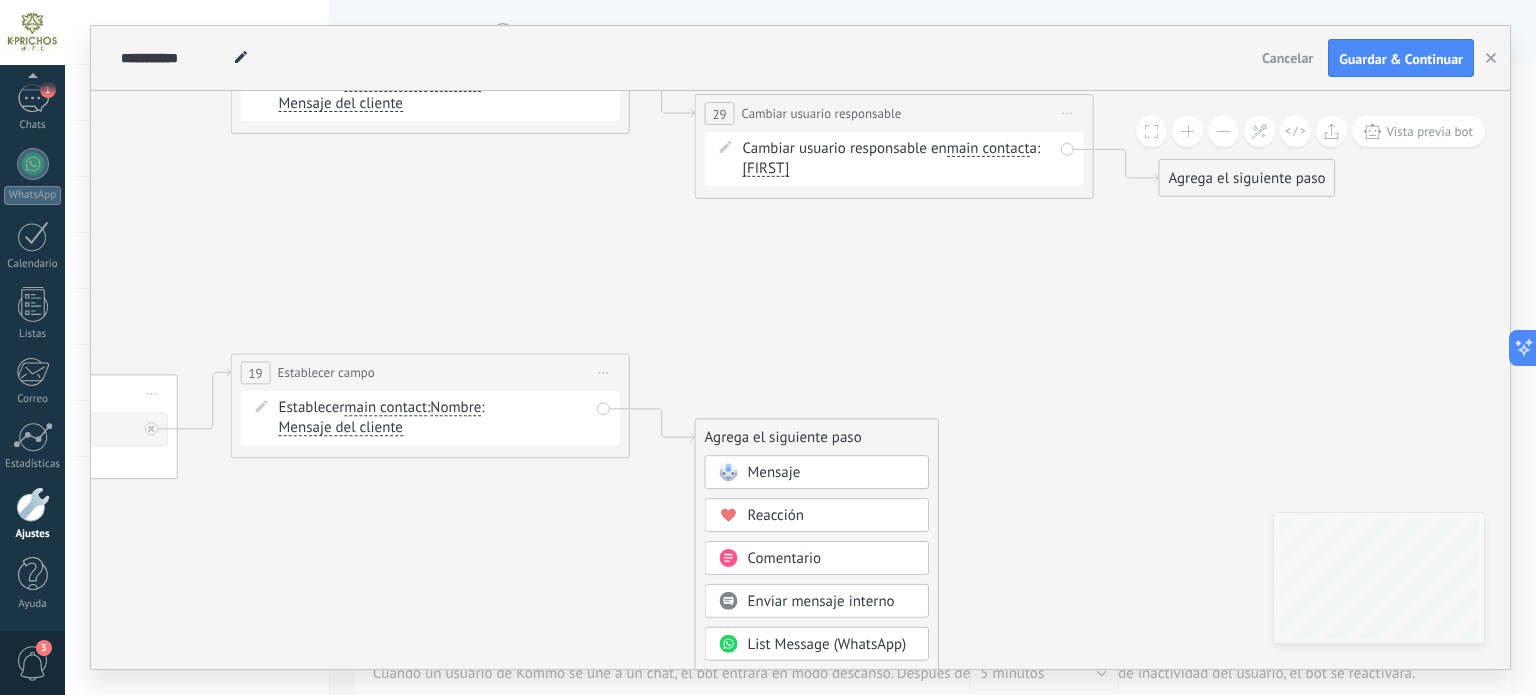 drag, startPoint x: 861, startPoint y: 464, endPoint x: 1444, endPoint y: 471, distance: 583.042 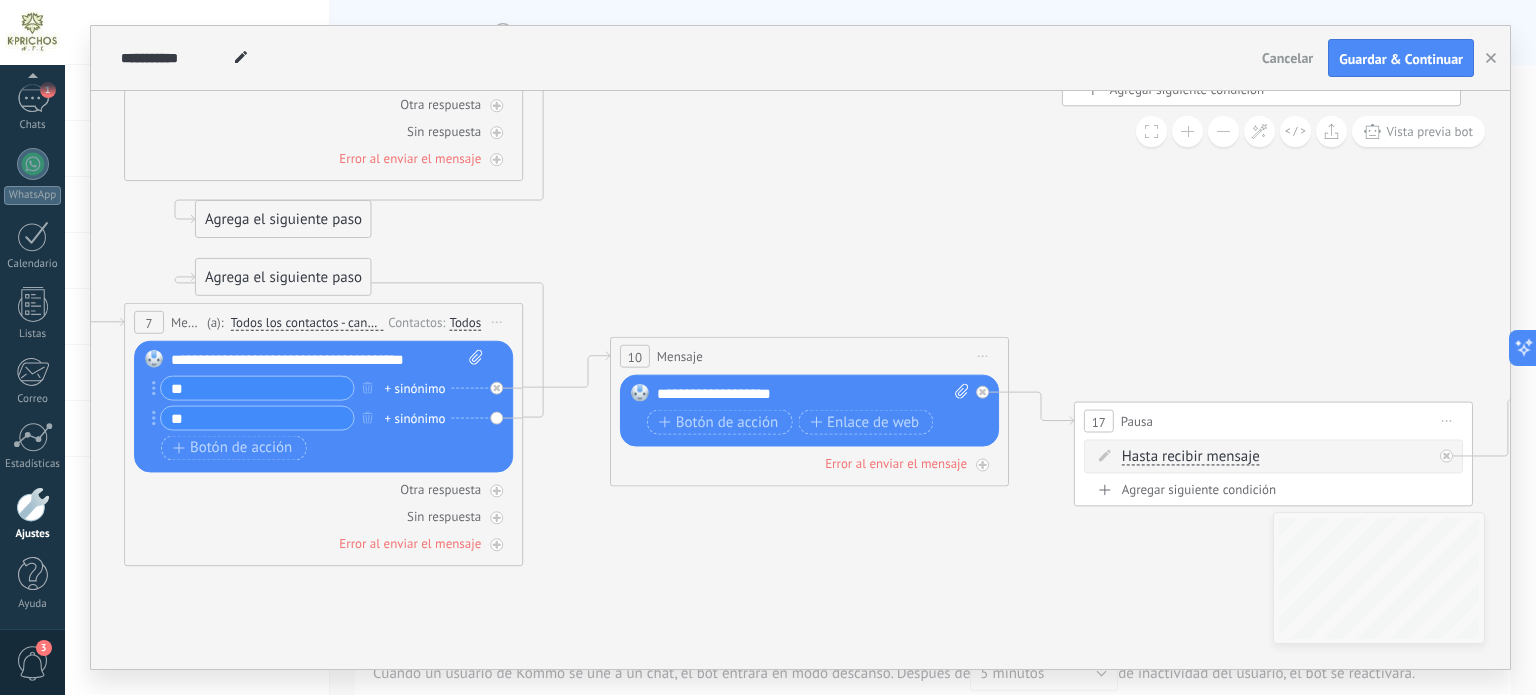 drag, startPoint x: 479, startPoint y: 267, endPoint x: 1535, endPoint y: 258, distance: 1056.0383 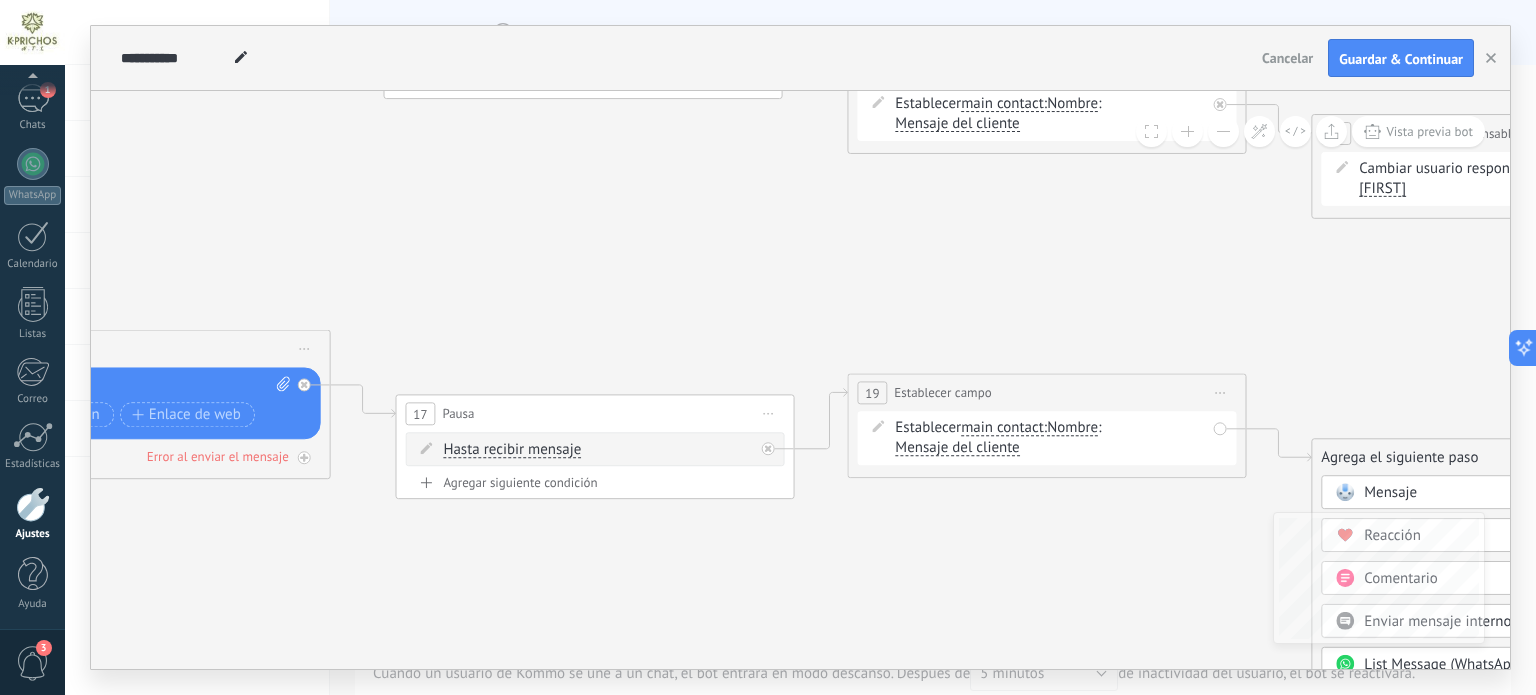 drag, startPoint x: 1223, startPoint y: 291, endPoint x: 220, endPoint y: 288, distance: 1003.0045 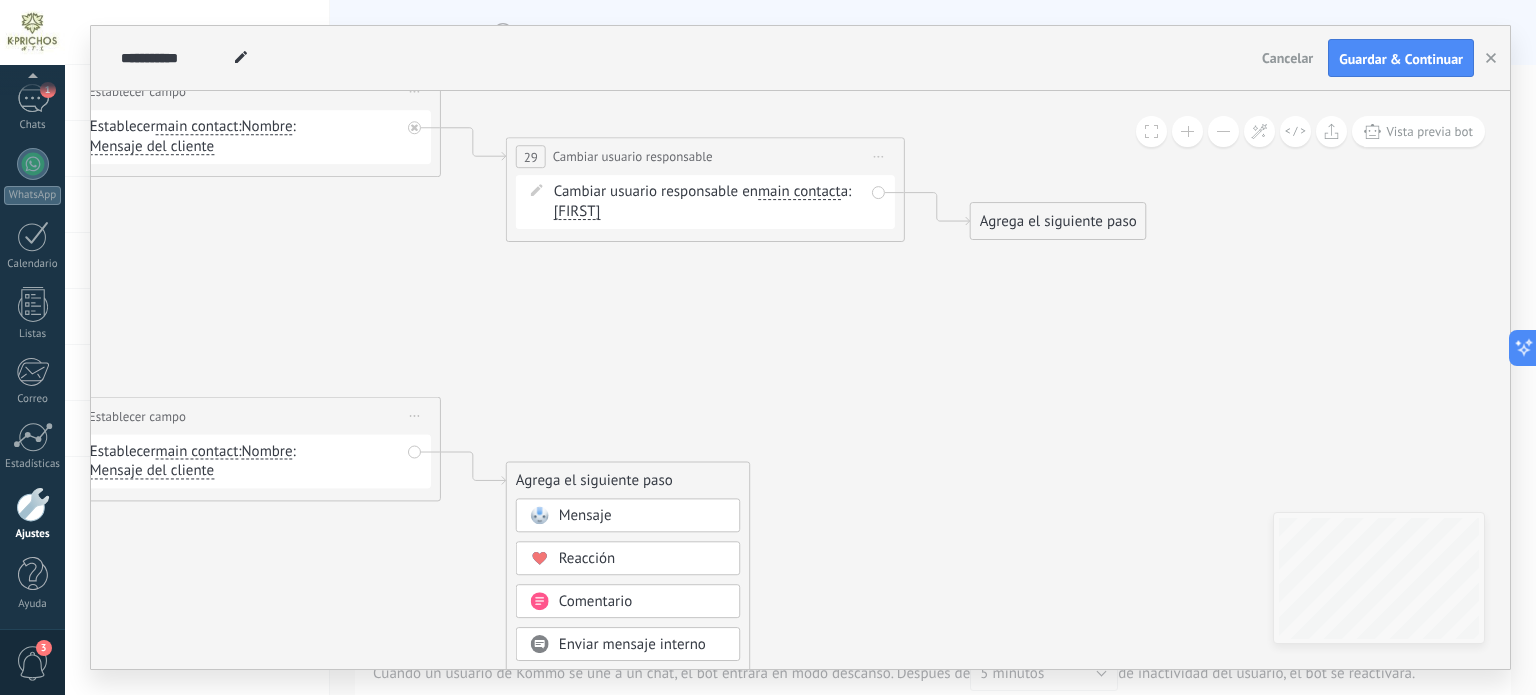 drag, startPoint x: 1052, startPoint y: 334, endPoint x: 434, endPoint y: 359, distance: 618.50543 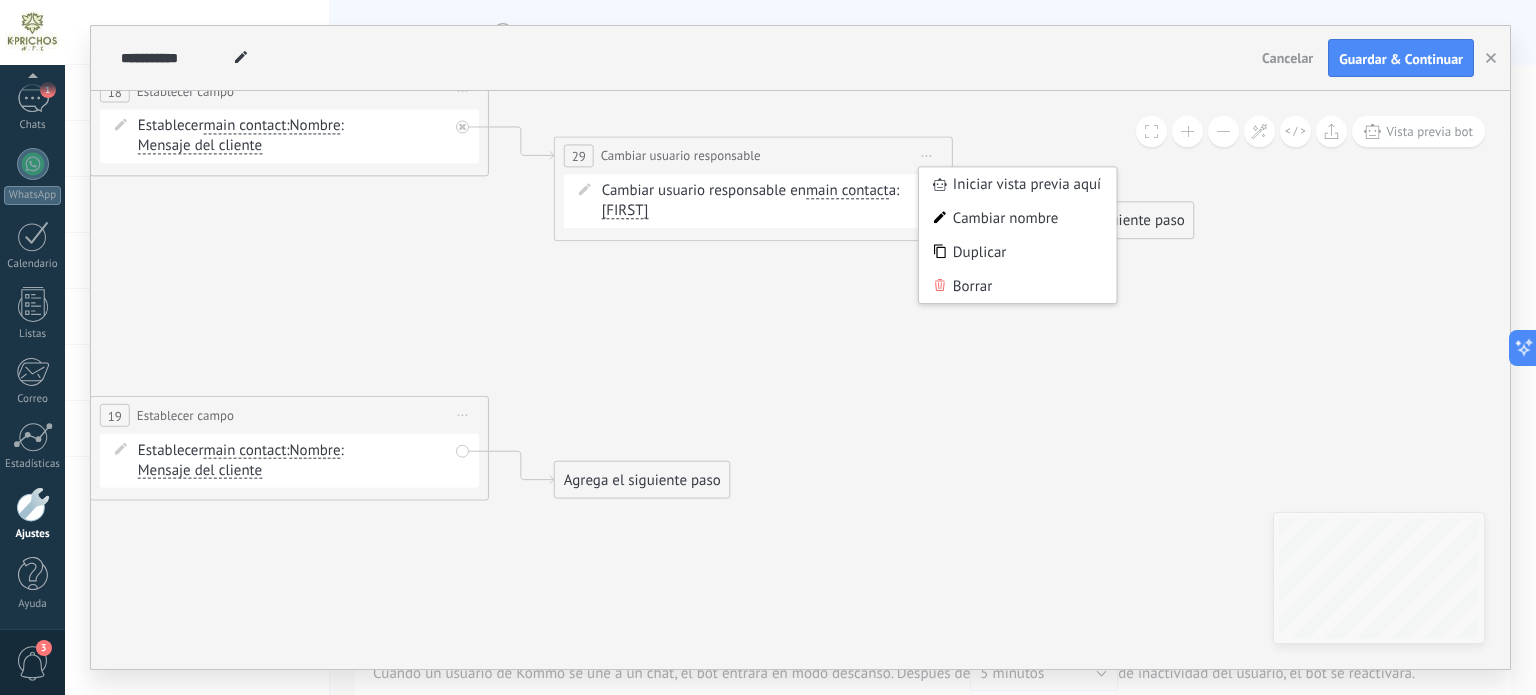 drag, startPoint x: 714, startPoint y: 321, endPoint x: 762, endPoint y: 320, distance: 48.010414 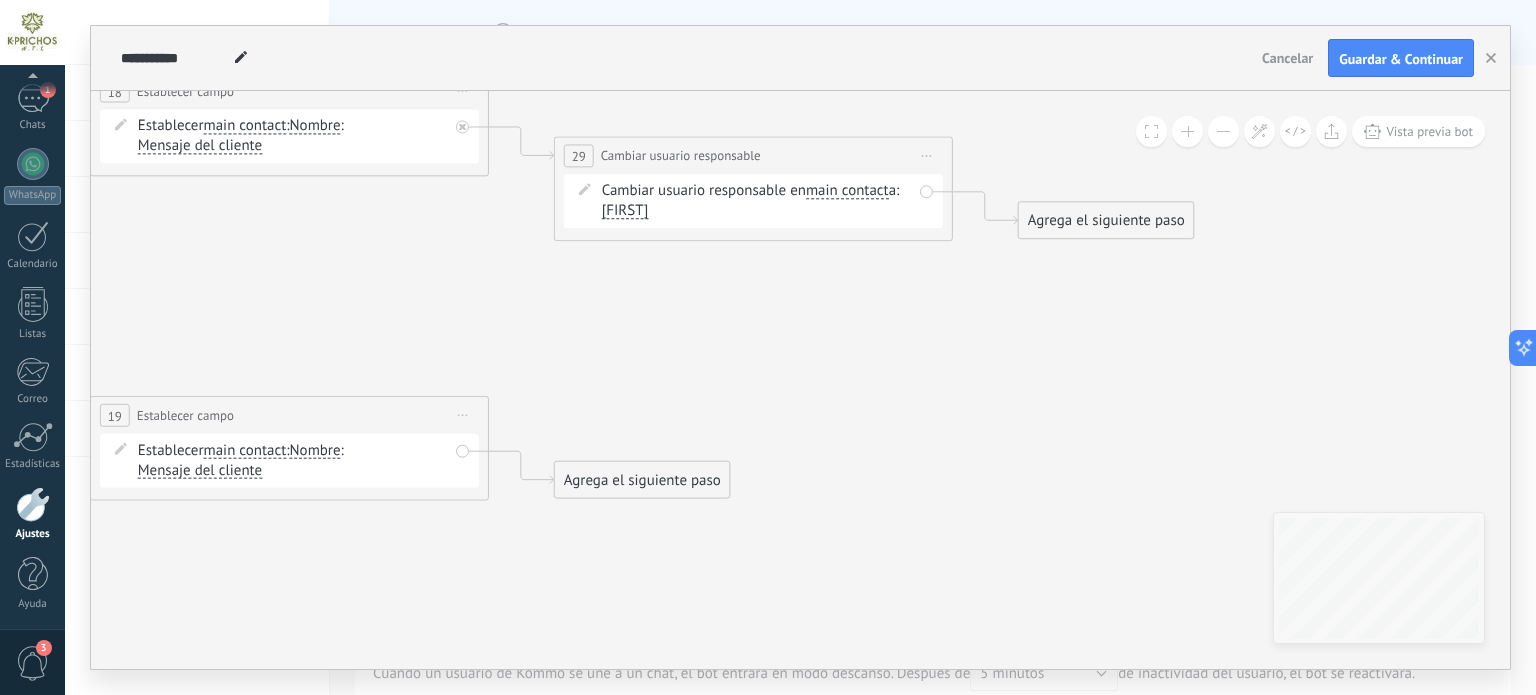 click on "Iniciar vista previa aquí
Cambiar nombre
Duplicar
Borrar" at bounding box center [927, 156] 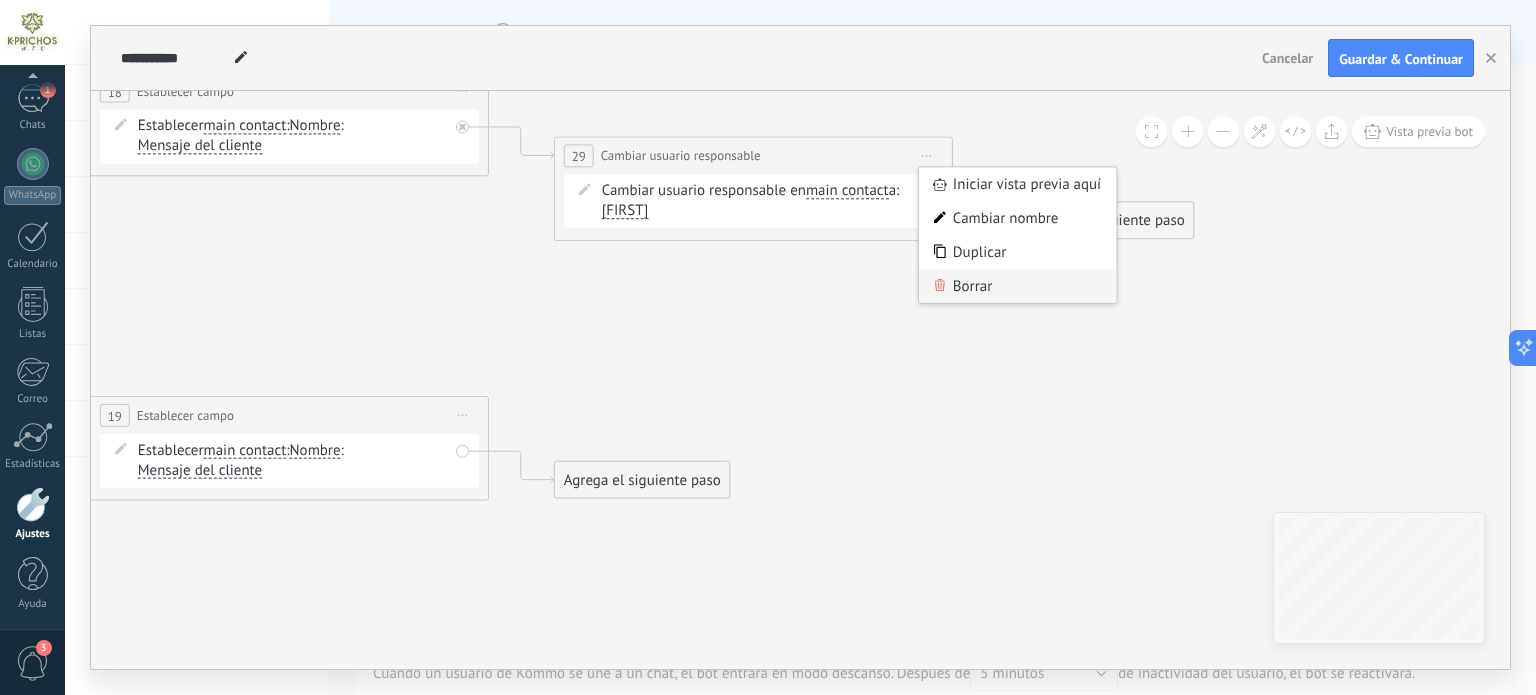 click on "Borrar" at bounding box center [1017, 286] 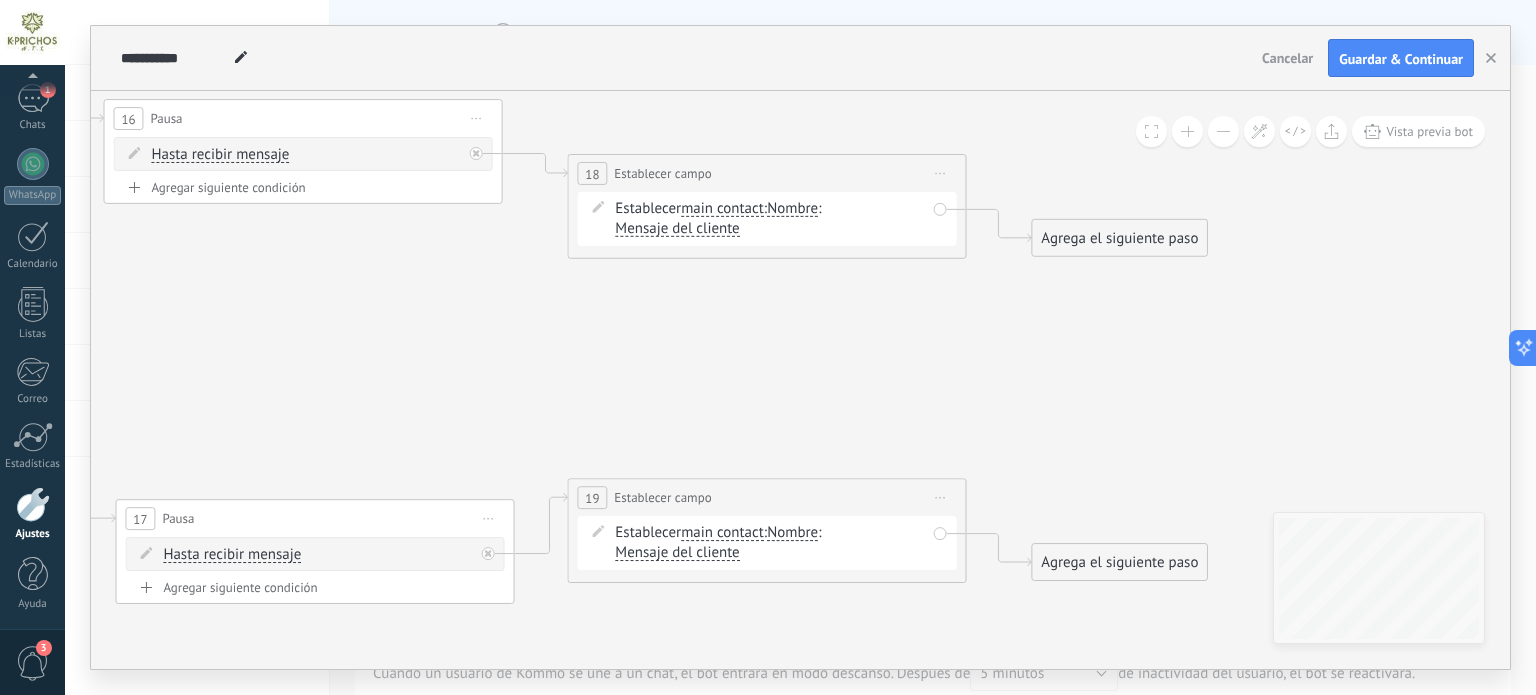 drag, startPoint x: 632, startPoint y: 245, endPoint x: 1109, endPoint y: 327, distance: 483.9969 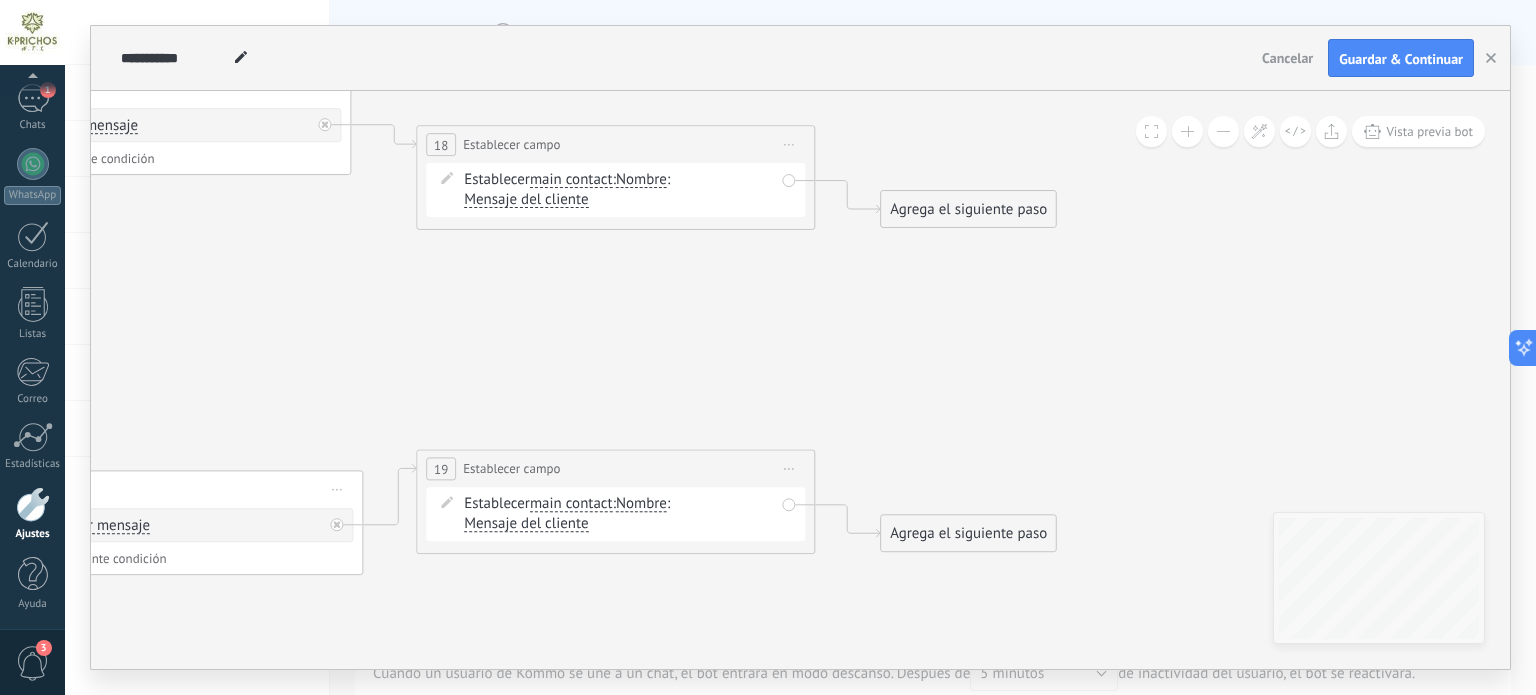 drag, startPoint x: 1041, startPoint y: 345, endPoint x: 736, endPoint y: 311, distance: 306.88922 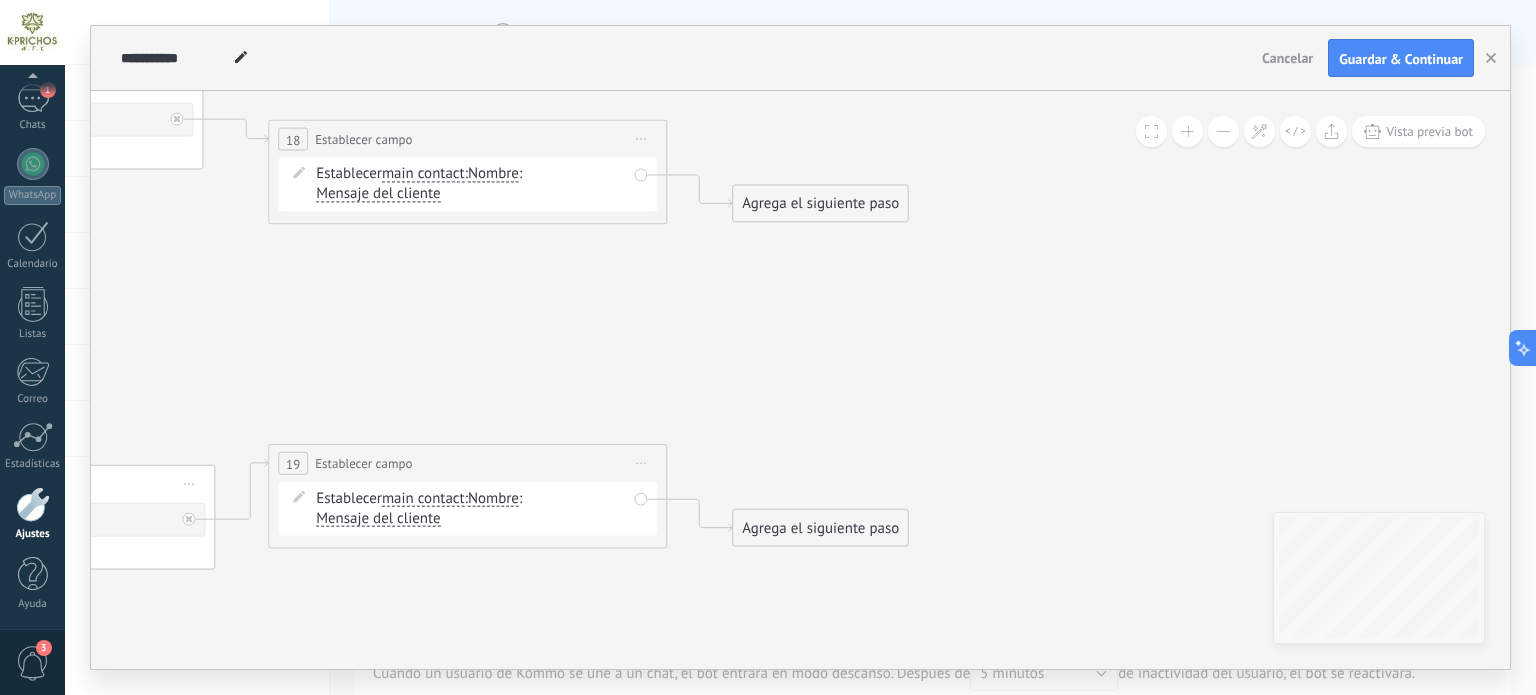 click on "Agrega el siguiente paso" at bounding box center [820, 204] 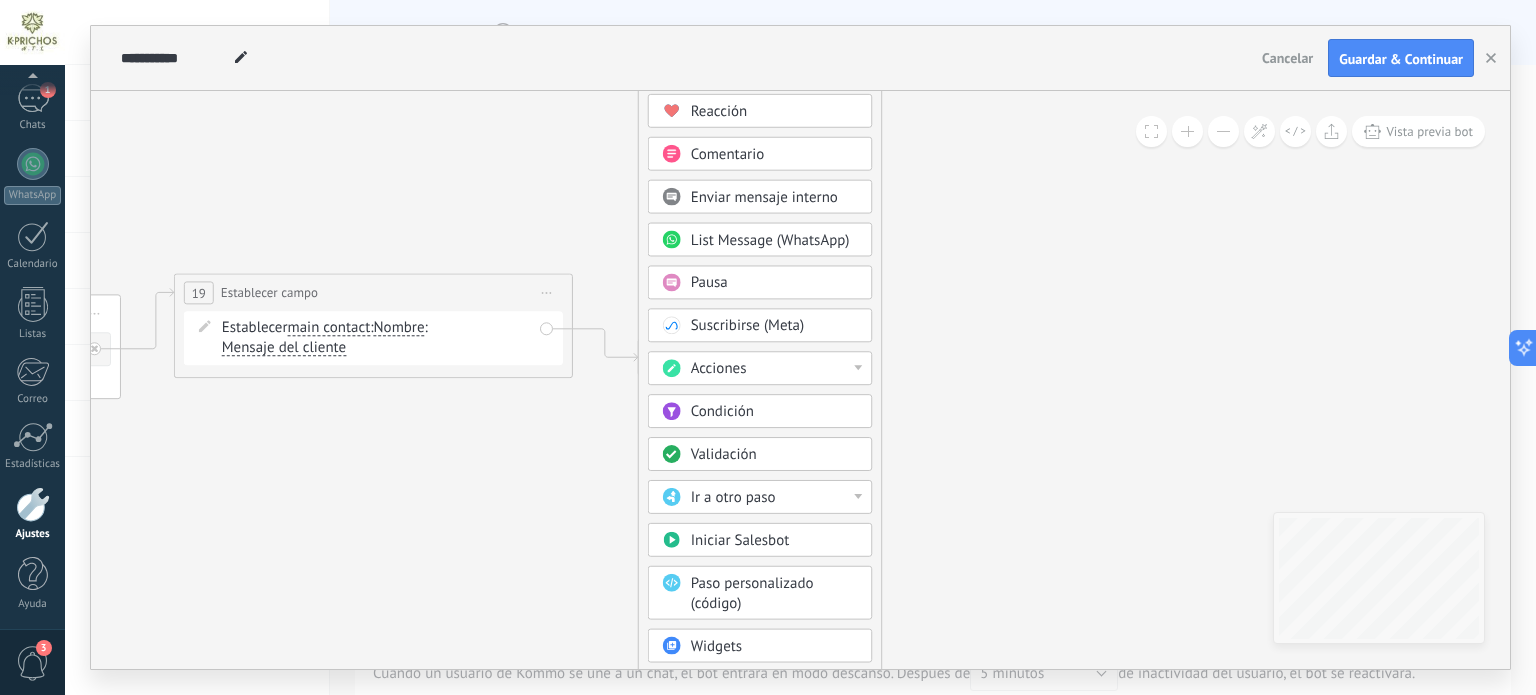 drag, startPoint x: 1045, startPoint y: 315, endPoint x: 951, endPoint y: 144, distance: 195.13329 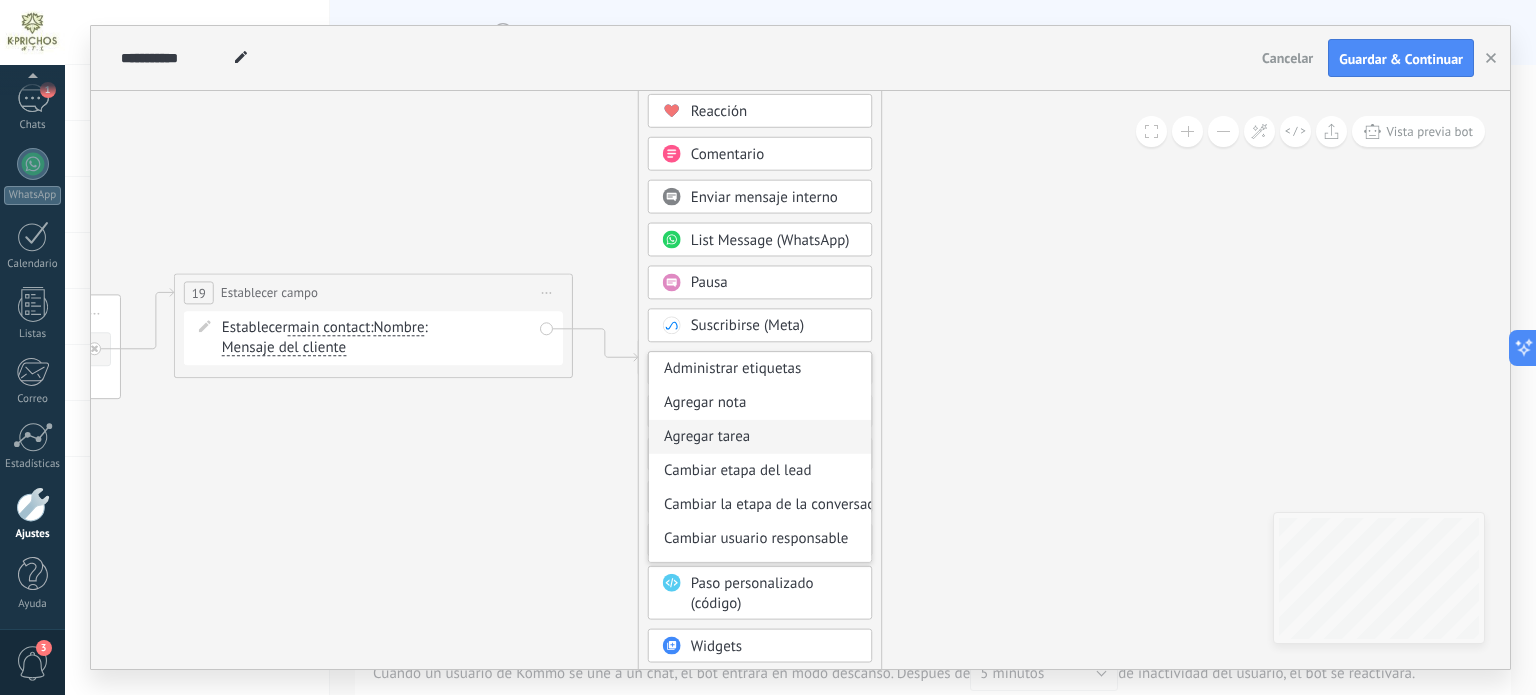 scroll, scrollTop: 100, scrollLeft: 0, axis: vertical 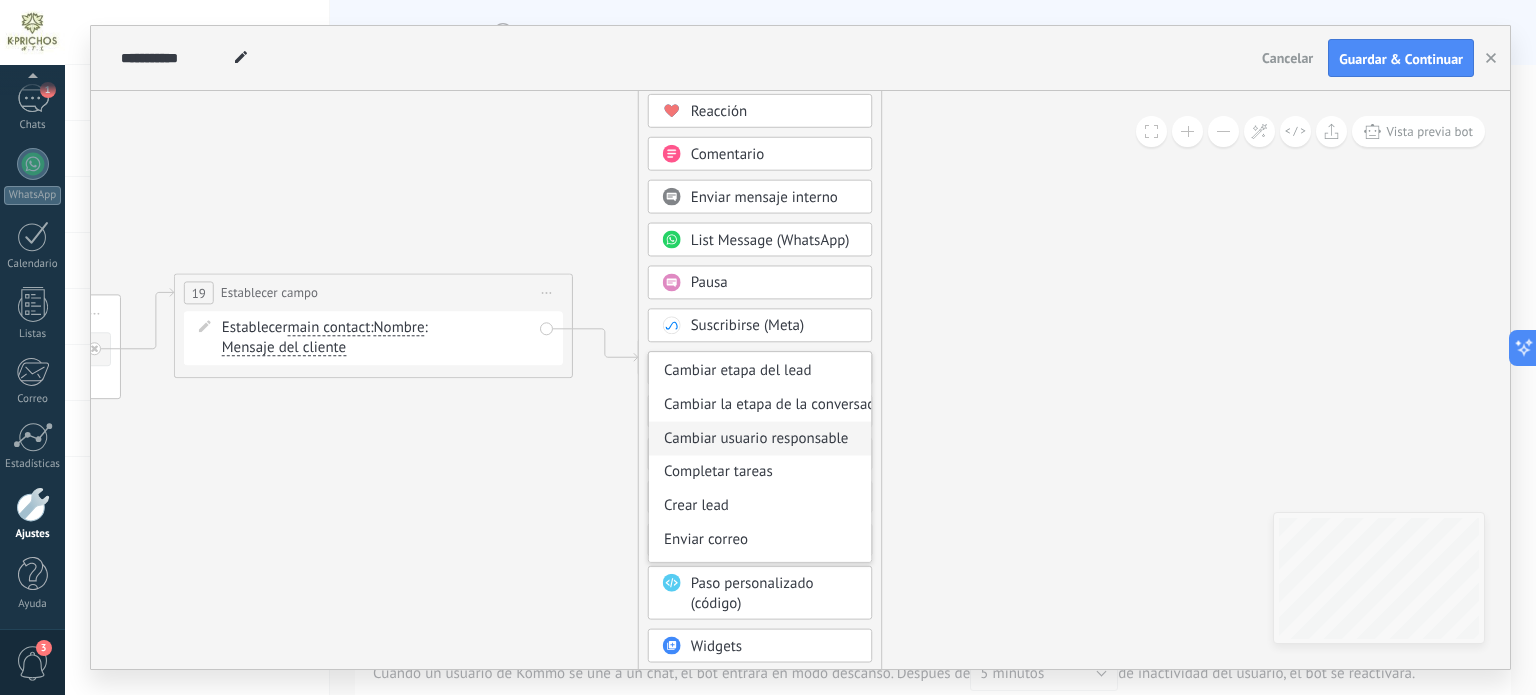 click on "Cambiar usuario responsable" at bounding box center (760, 439) 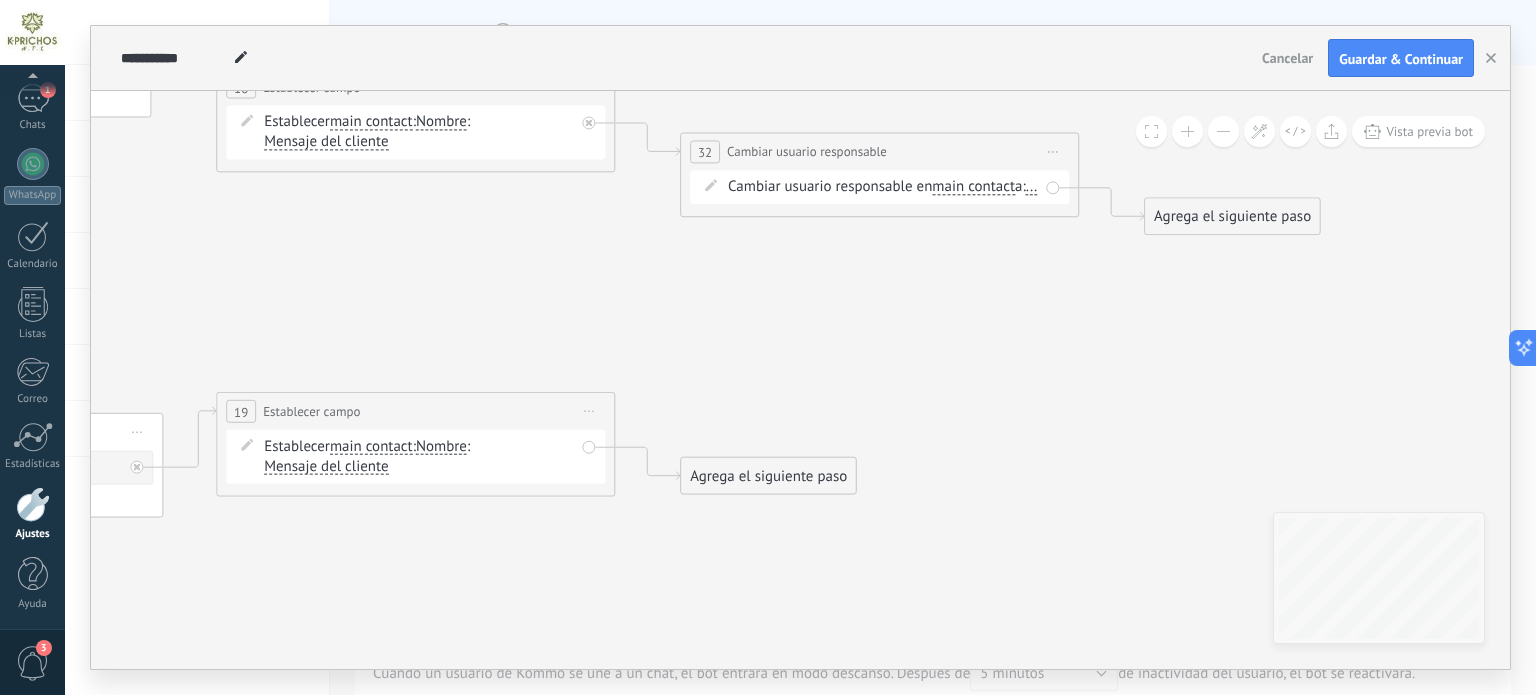 drag, startPoint x: 1069, startPoint y: 267, endPoint x: 1079, endPoint y: 263, distance: 10.770329 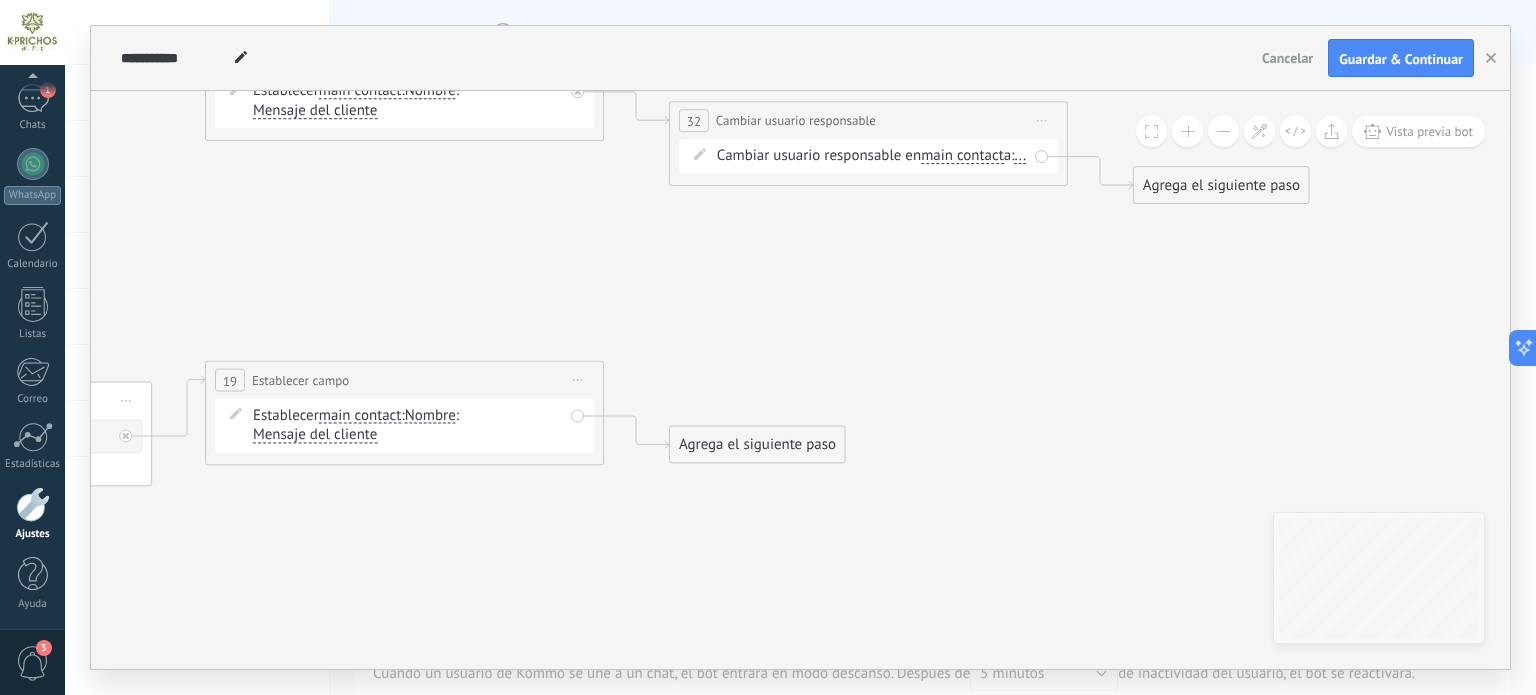 click on "Agrega el siguiente paso" at bounding box center [757, 445] 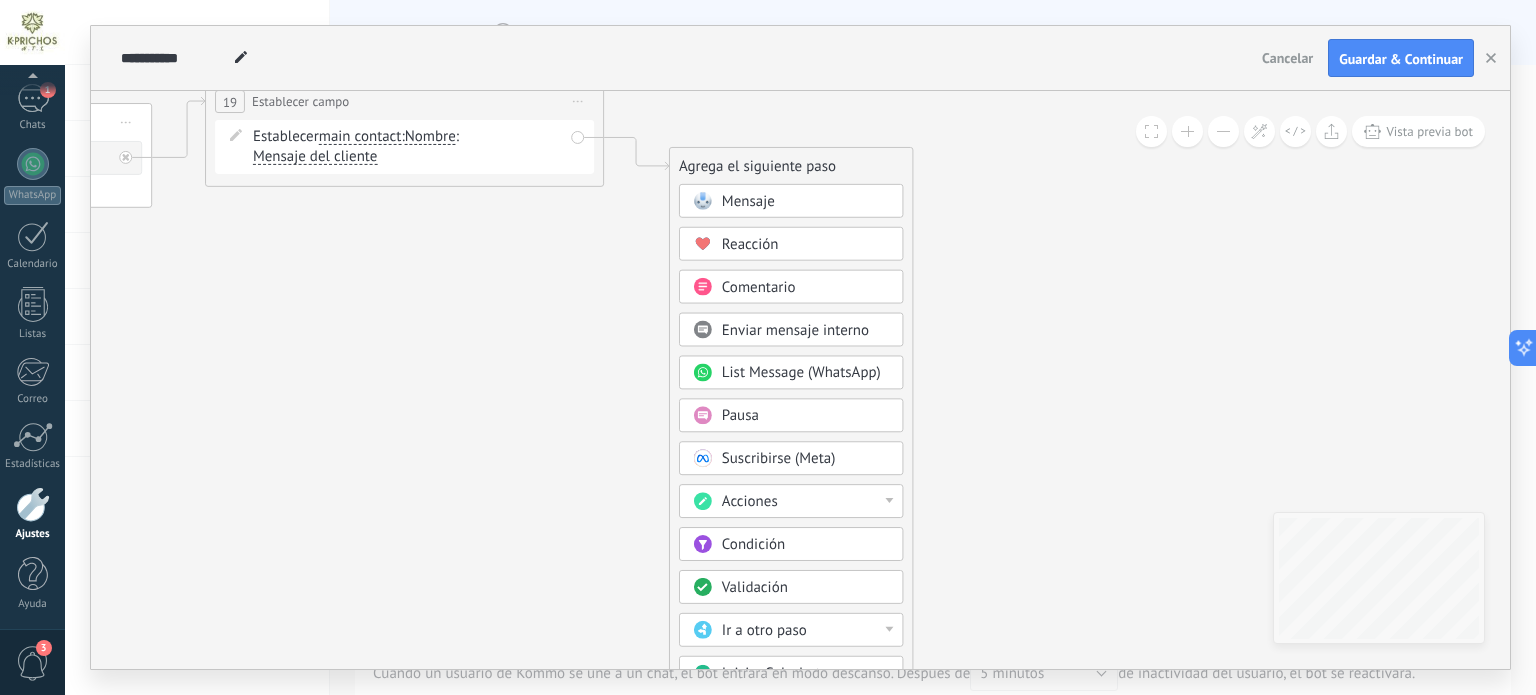 click on "Acciones" at bounding box center [806, 502] 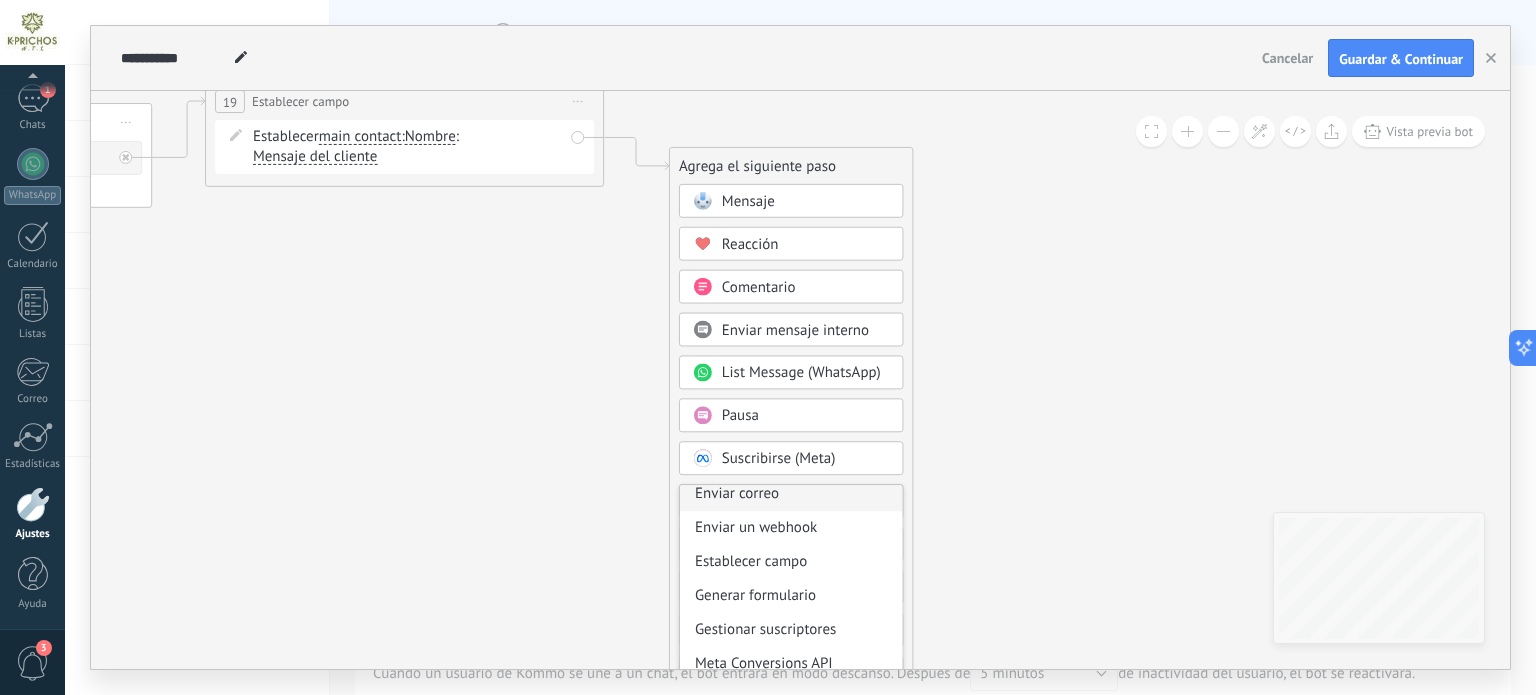 scroll, scrollTop: 80, scrollLeft: 0, axis: vertical 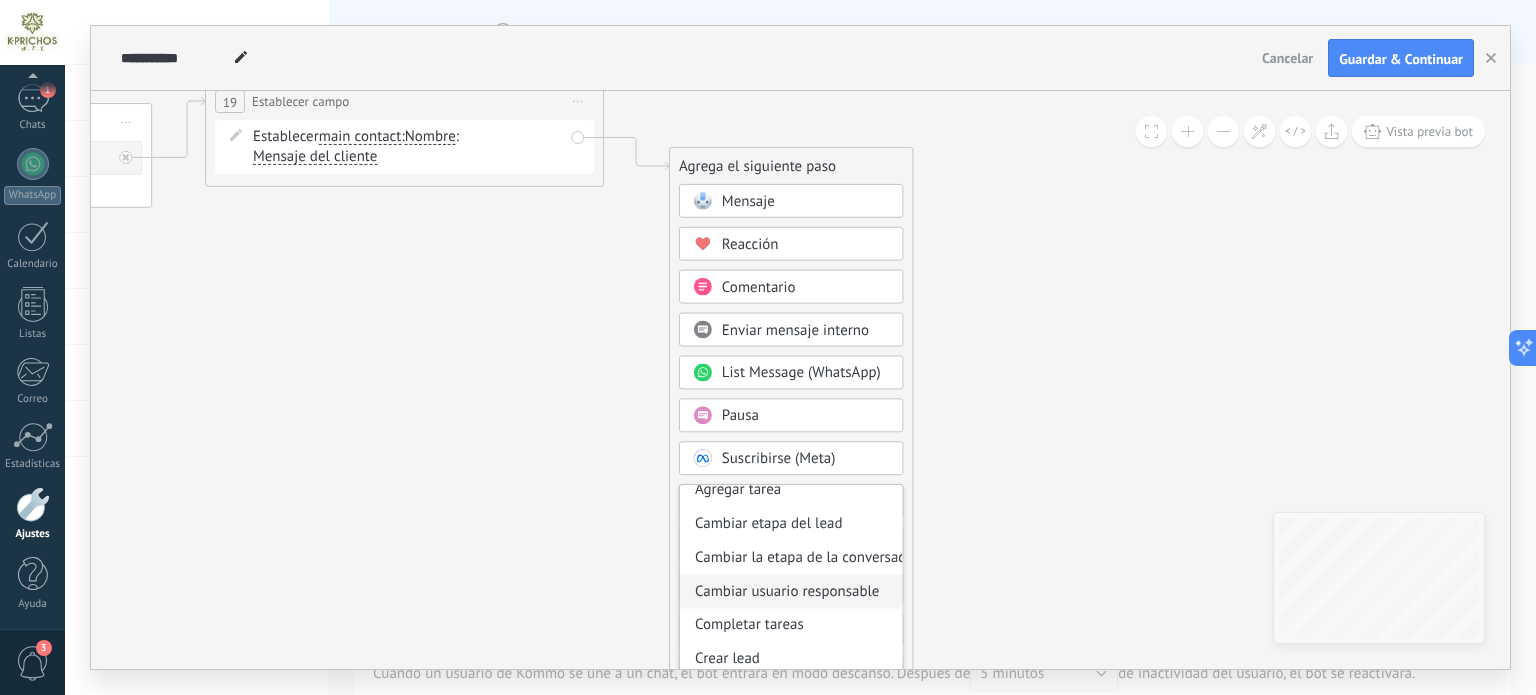 click on "Cambiar usuario responsable" at bounding box center [791, 592] 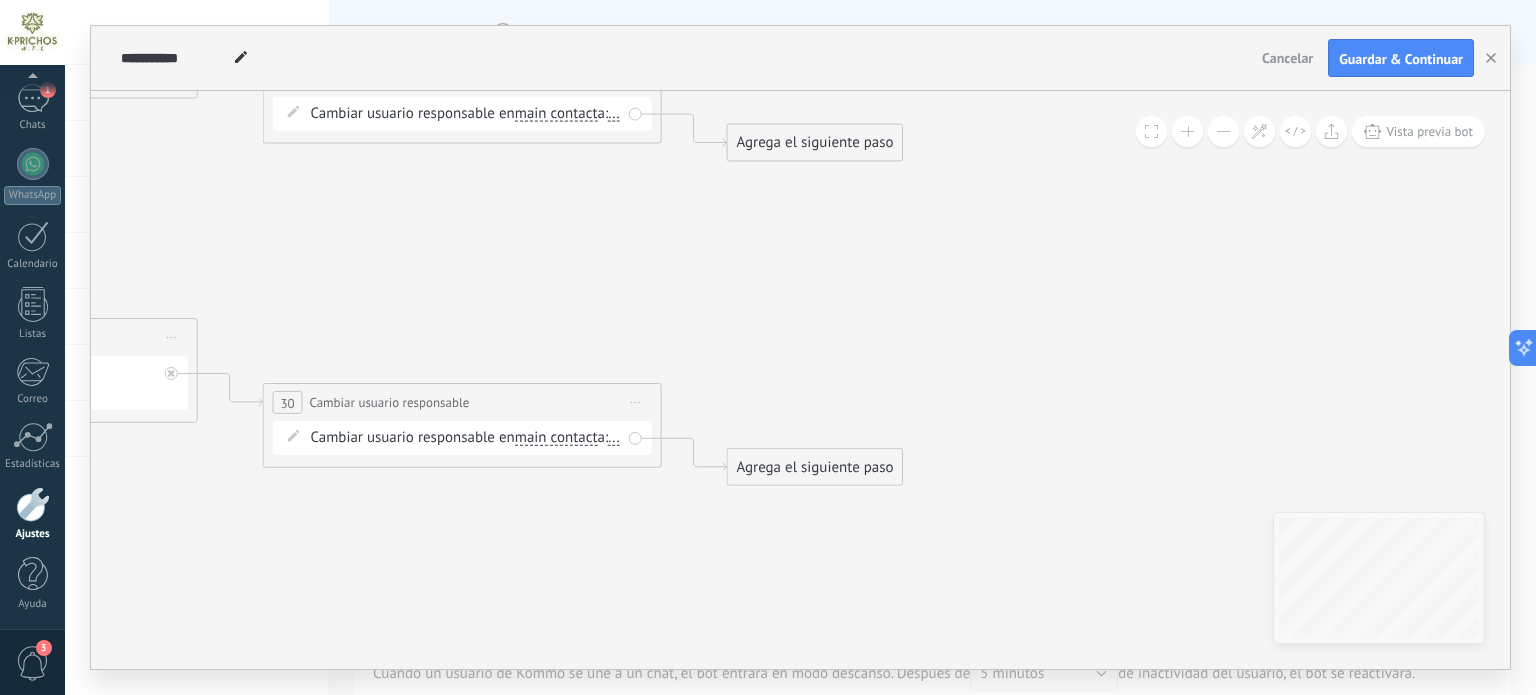 drag, startPoint x: 1223, startPoint y: 263, endPoint x: 870, endPoint y: 507, distance: 429.1212 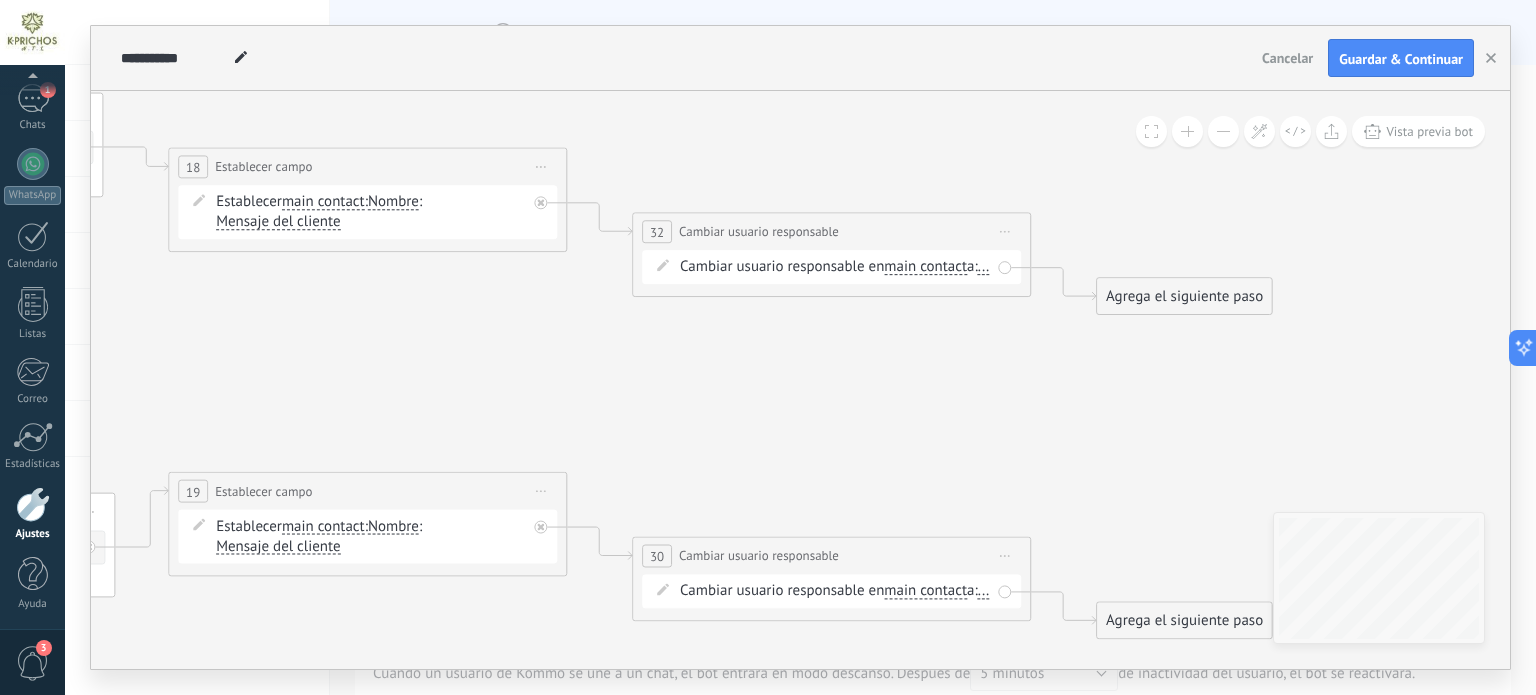 drag, startPoint x: 780, startPoint y: 278, endPoint x: 1064, endPoint y: 378, distance: 301.09134 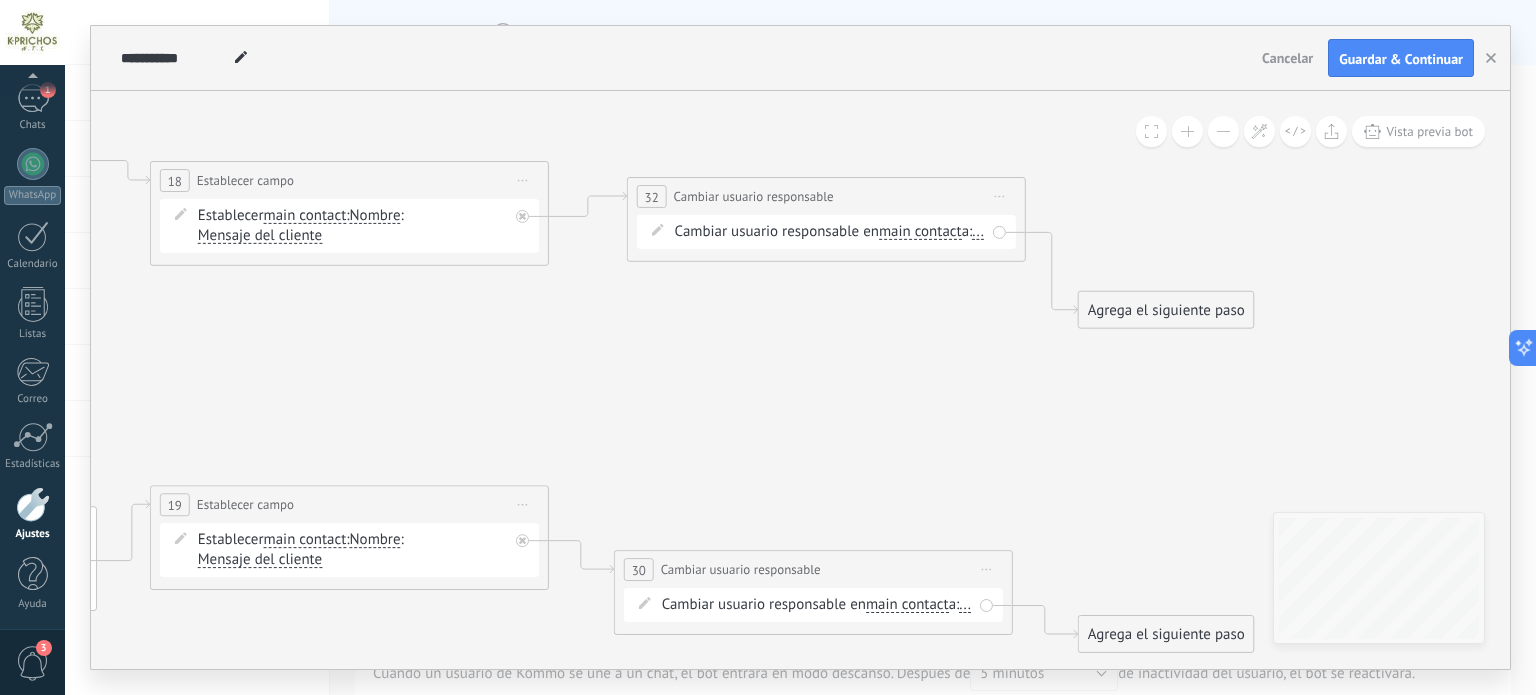 drag, startPoint x: 774, startPoint y: 249, endPoint x: 807, endPoint y: 143, distance: 111.01801 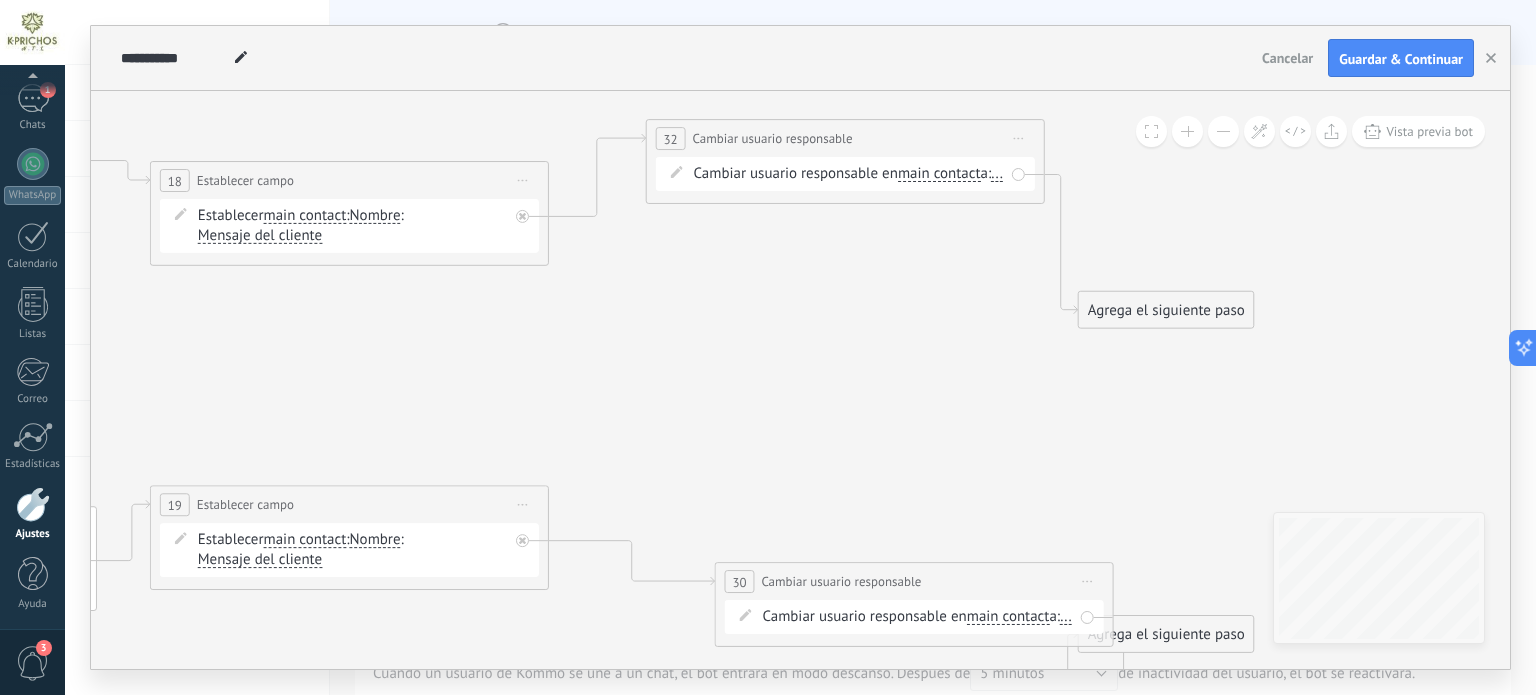 drag, startPoint x: 790, startPoint y: 543, endPoint x: 672, endPoint y: 415, distance: 174.09193 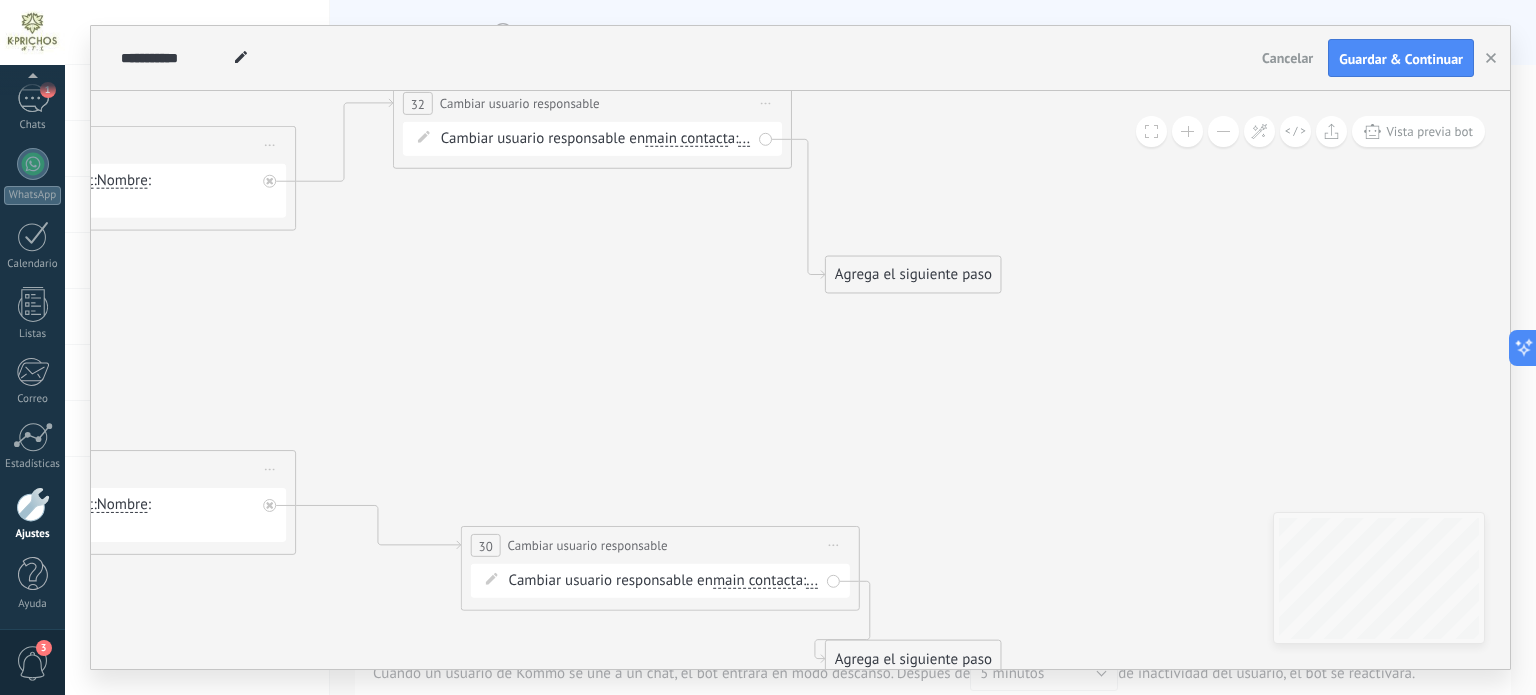 drag, startPoint x: 640, startPoint y: 398, endPoint x: 376, endPoint y: 360, distance: 266.72083 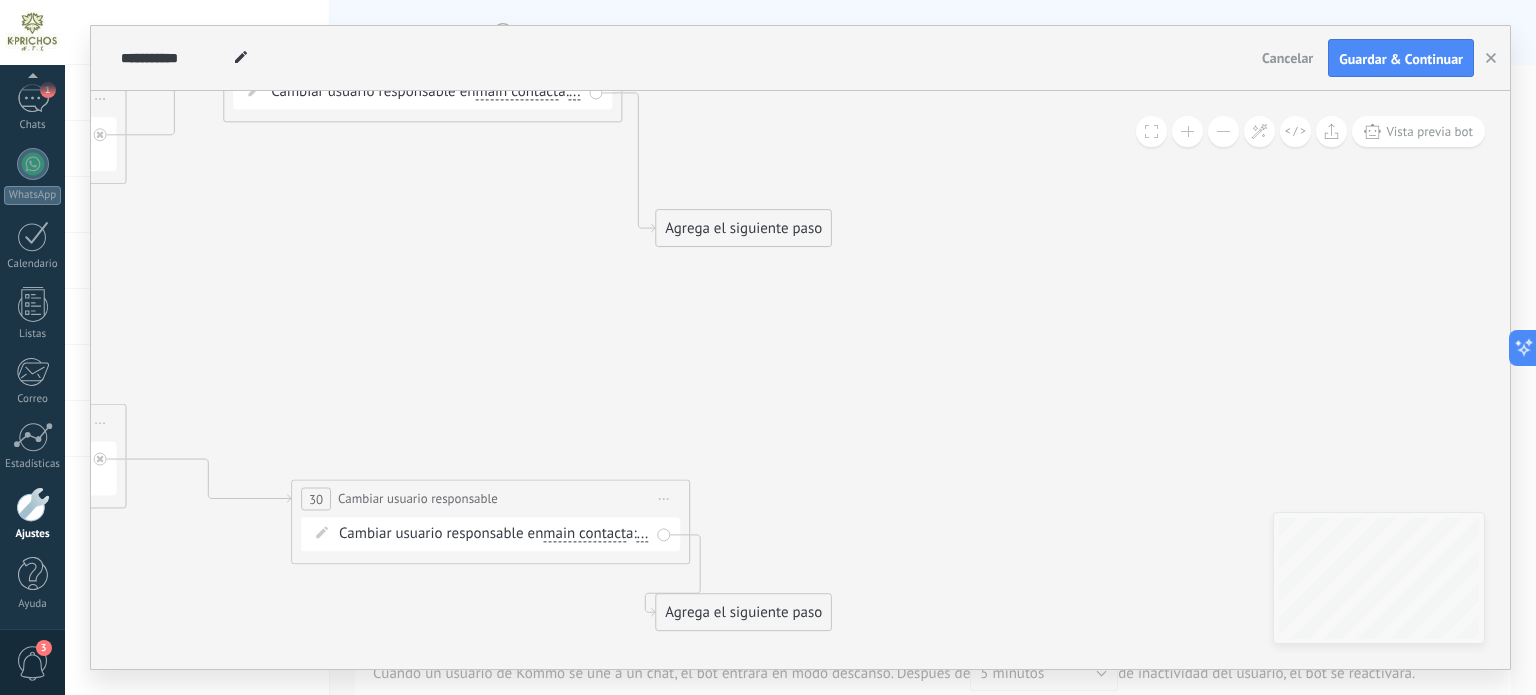 drag, startPoint x: 640, startPoint y: 383, endPoint x: 480, endPoint y: 339, distance: 165.93974 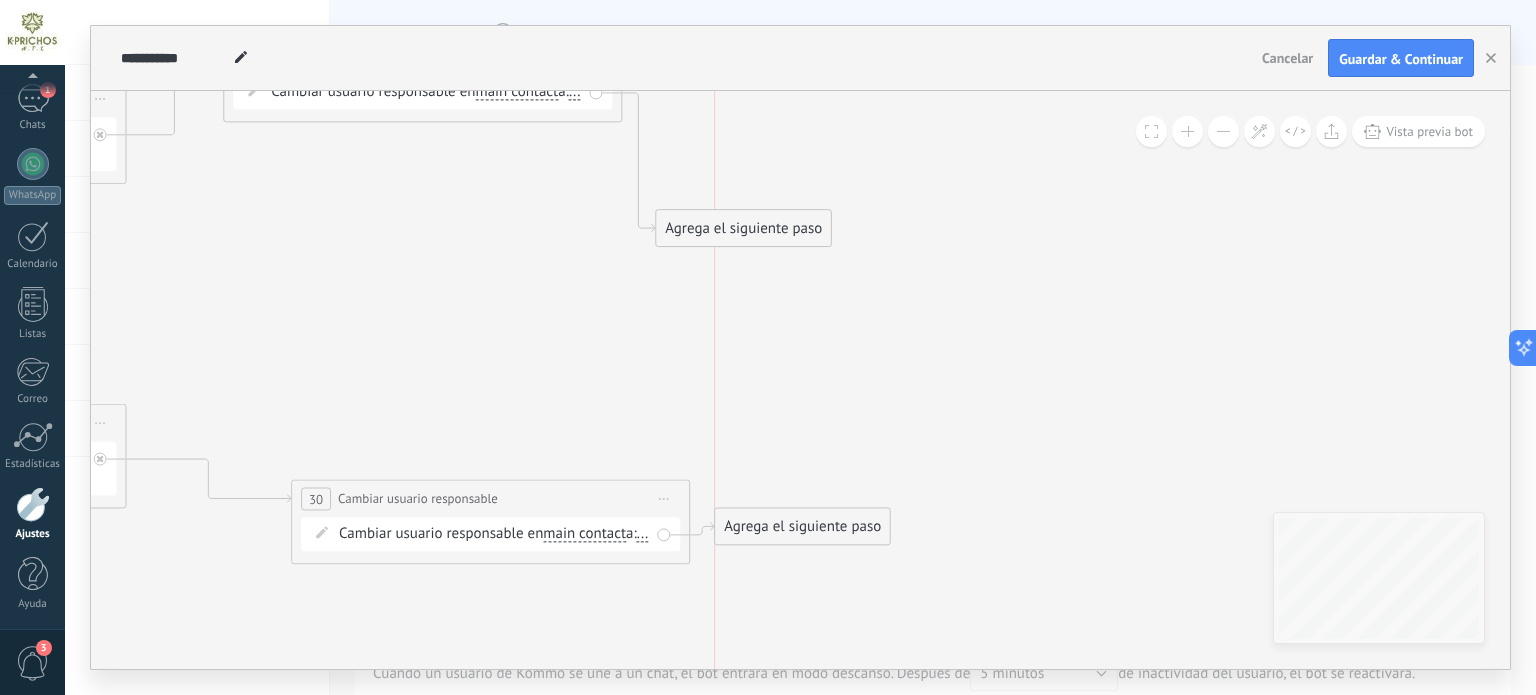 drag, startPoint x: 756, startPoint y: 609, endPoint x: 816, endPoint y: 523, distance: 104.86182 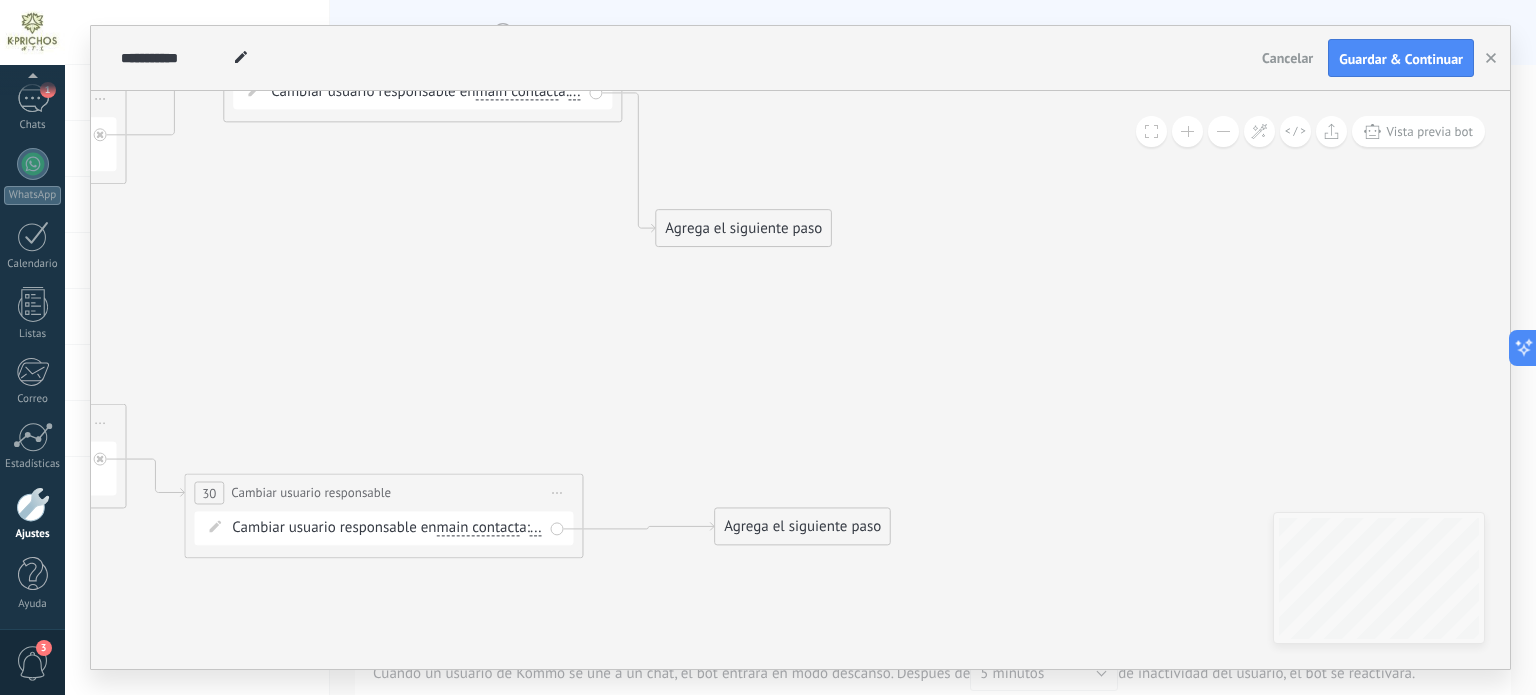 drag, startPoint x: 535, startPoint y: 483, endPoint x: 428, endPoint y: 477, distance: 107.16809 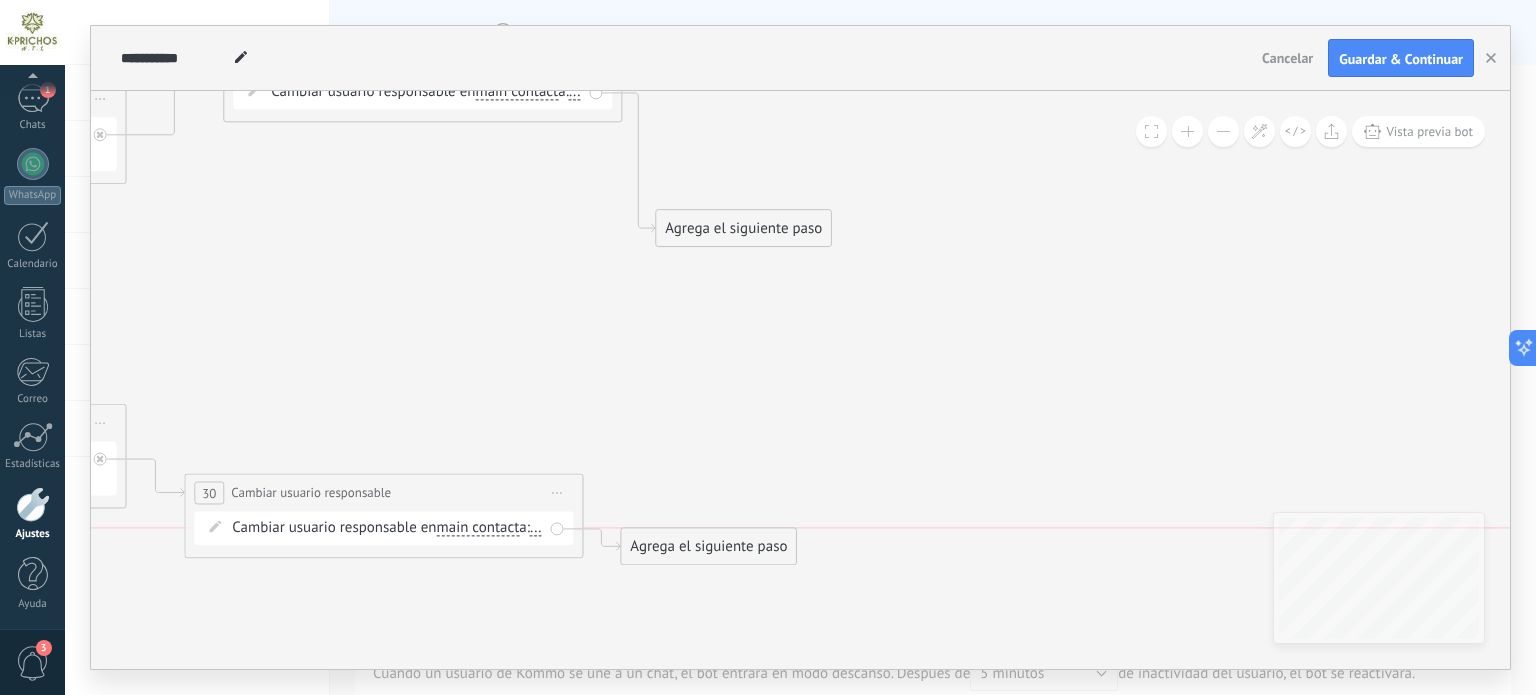 drag, startPoint x: 802, startPoint y: 534, endPoint x: 708, endPoint y: 551, distance: 95.524864 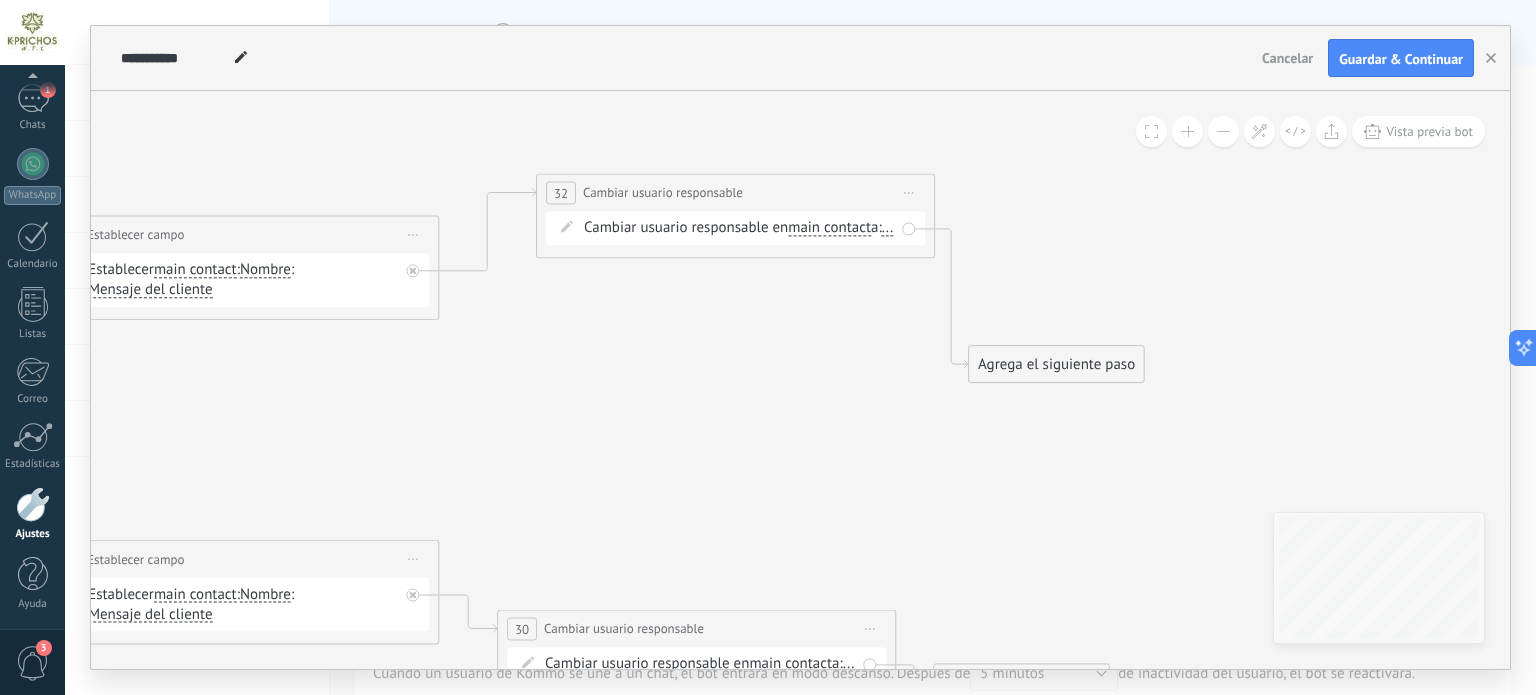 click 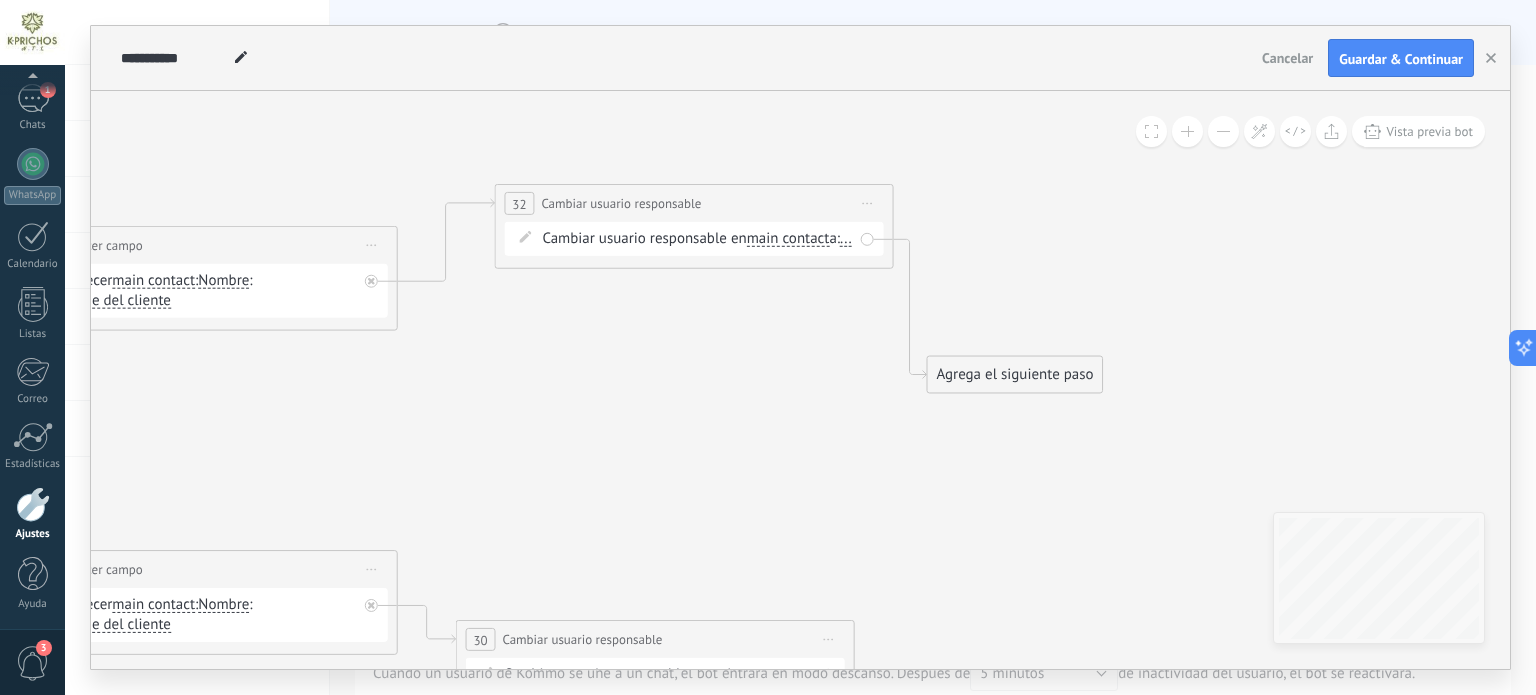 drag, startPoint x: 639, startPoint y: 175, endPoint x: 660, endPoint y: 193, distance: 27.658634 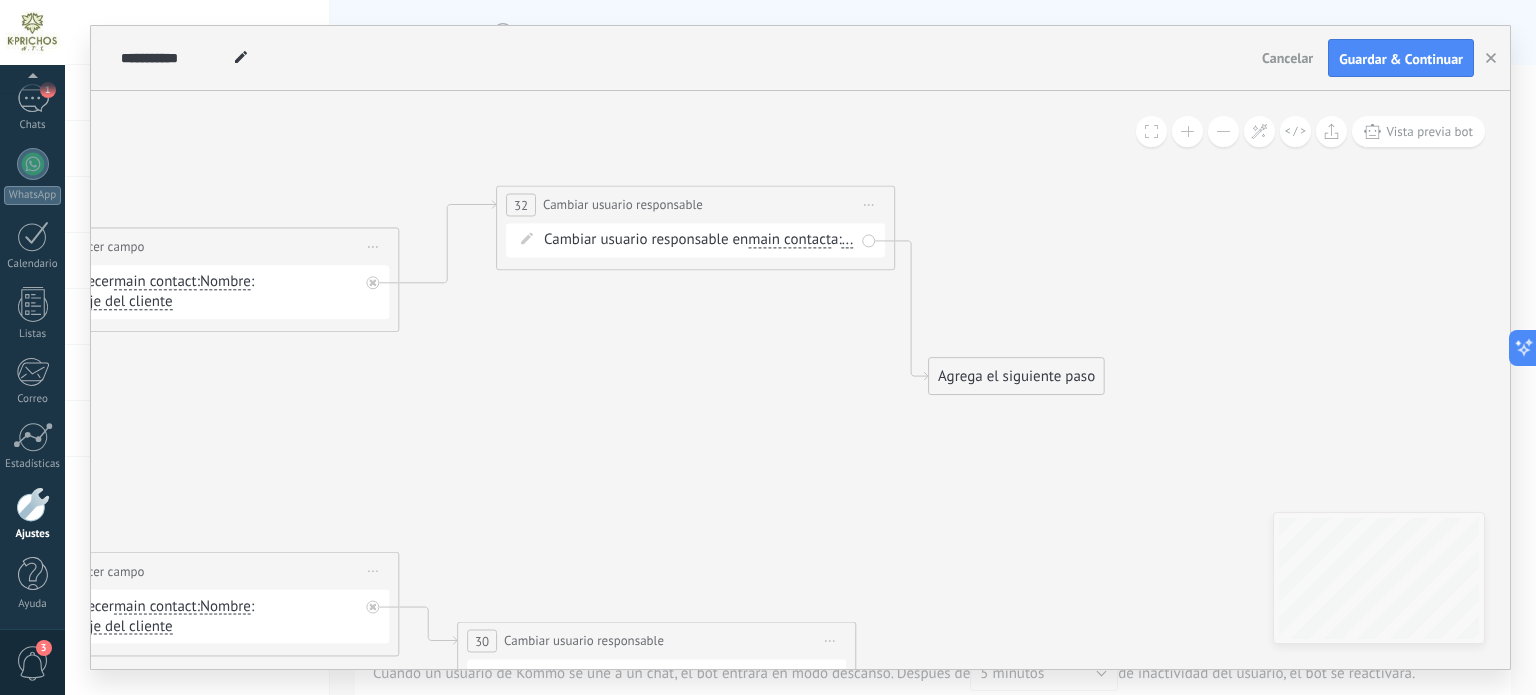 drag, startPoint x: 660, startPoint y: 193, endPoint x: 596, endPoint y: 199, distance: 64.28063 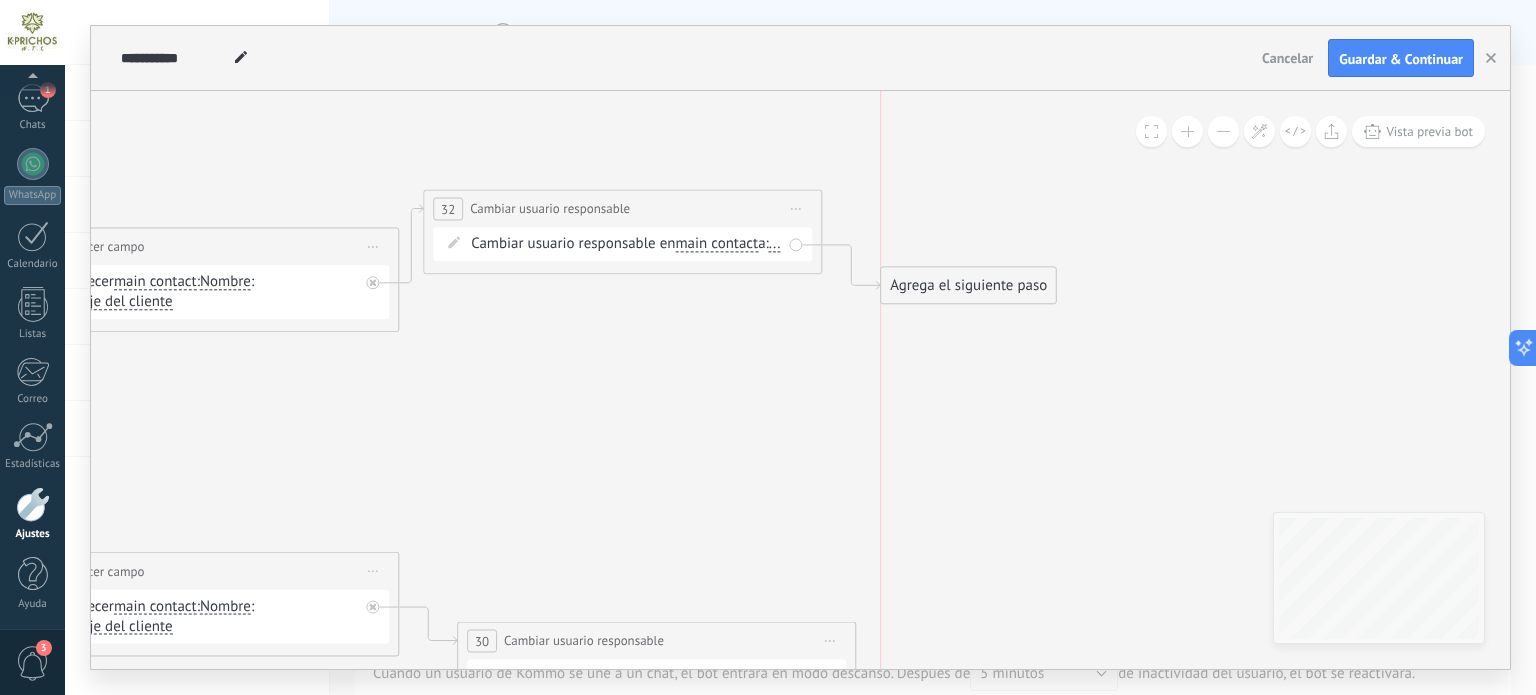 drag, startPoint x: 982, startPoint y: 363, endPoint x: 932, endPoint y: 280, distance: 96.89685 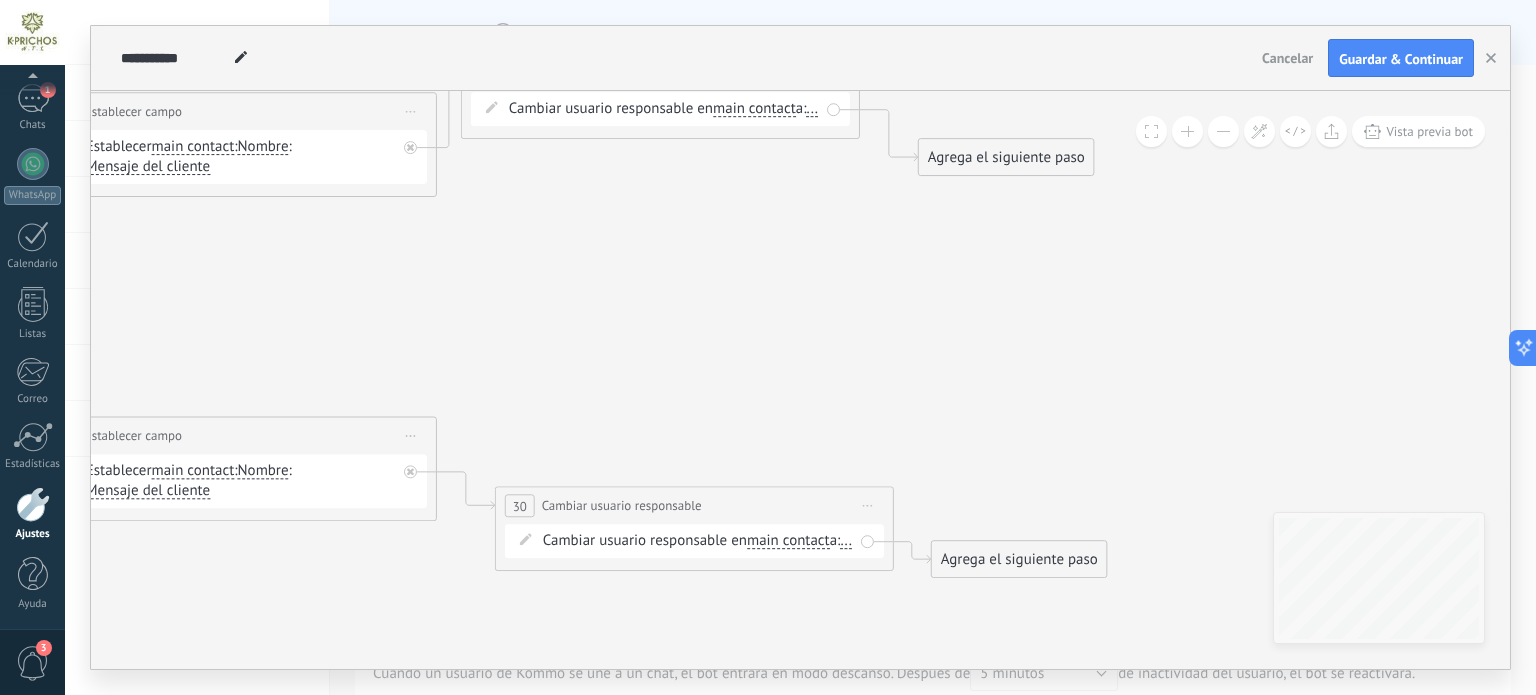 drag, startPoint x: 889, startPoint y: 427, endPoint x: 924, endPoint y: 279, distance: 152.08221 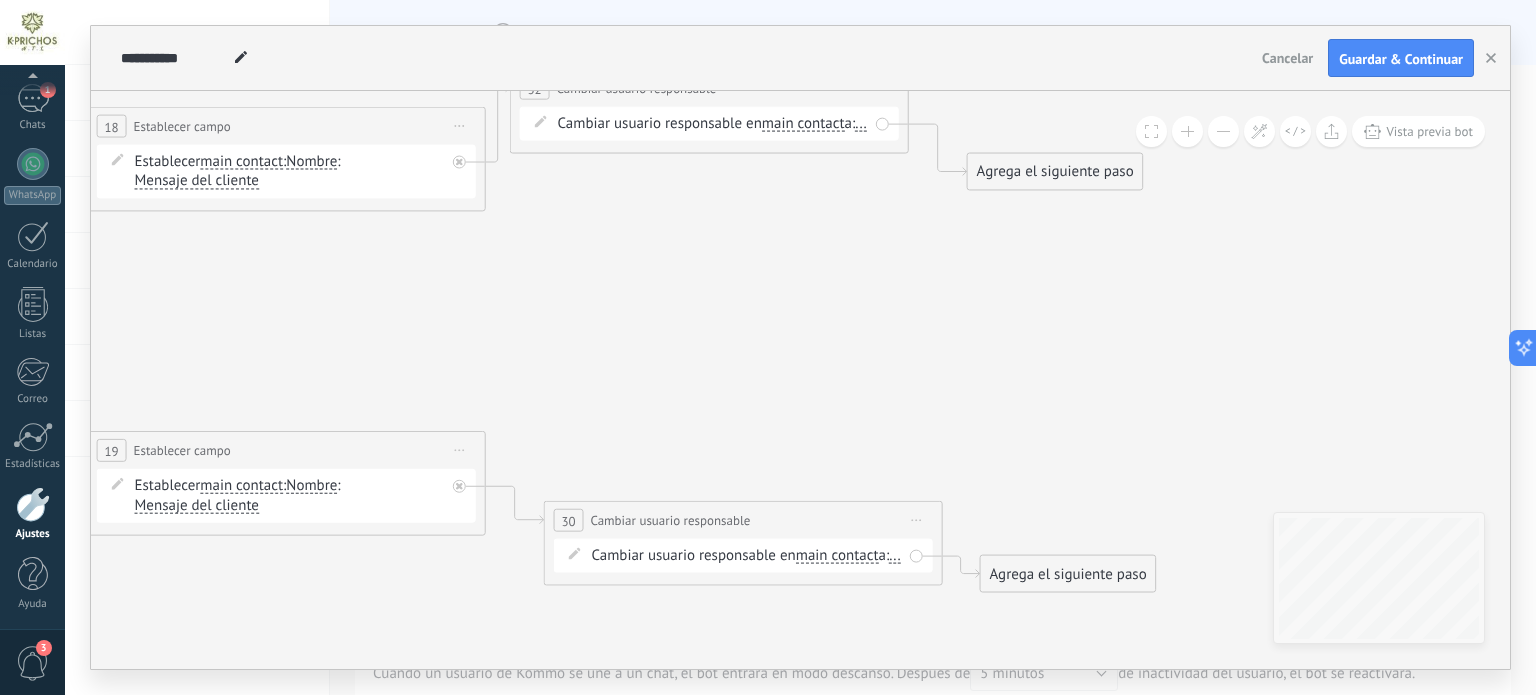 drag, startPoint x: 932, startPoint y: 334, endPoint x: 932, endPoint y: 345, distance: 11 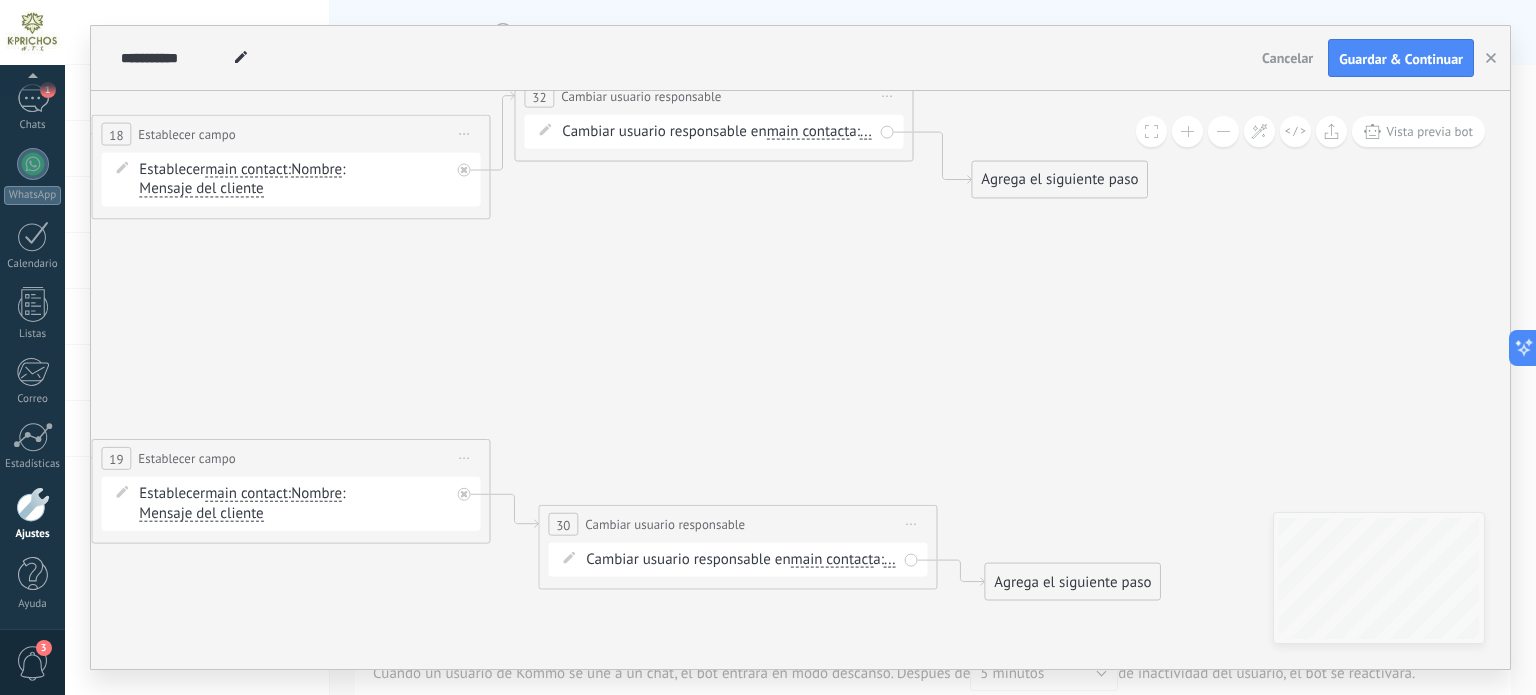 click on "**********" at bounding box center (737, 524) 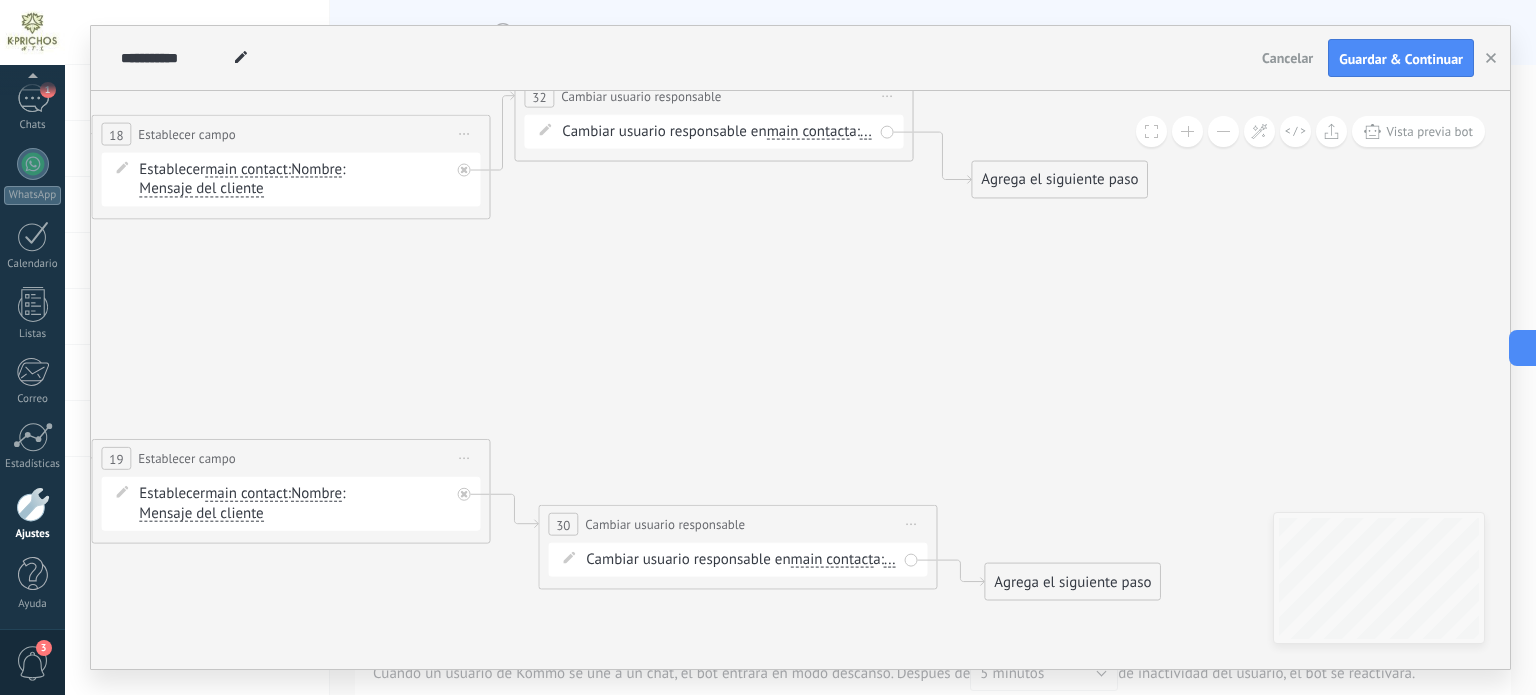 drag, startPoint x: 1200, startPoint y: 331, endPoint x: 1252, endPoint y: 323, distance: 52.611786 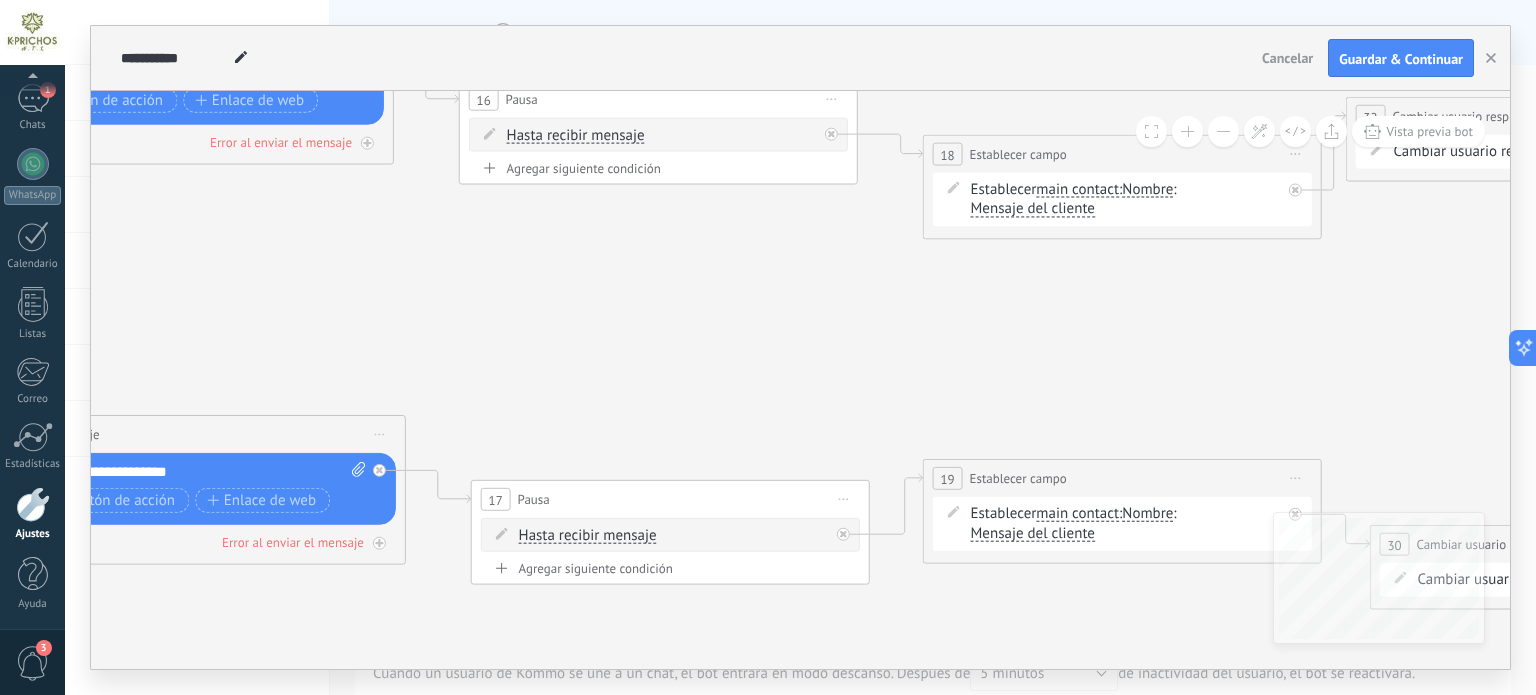 drag, startPoint x: 407, startPoint y: 337, endPoint x: 832, endPoint y: 336, distance: 425.0012 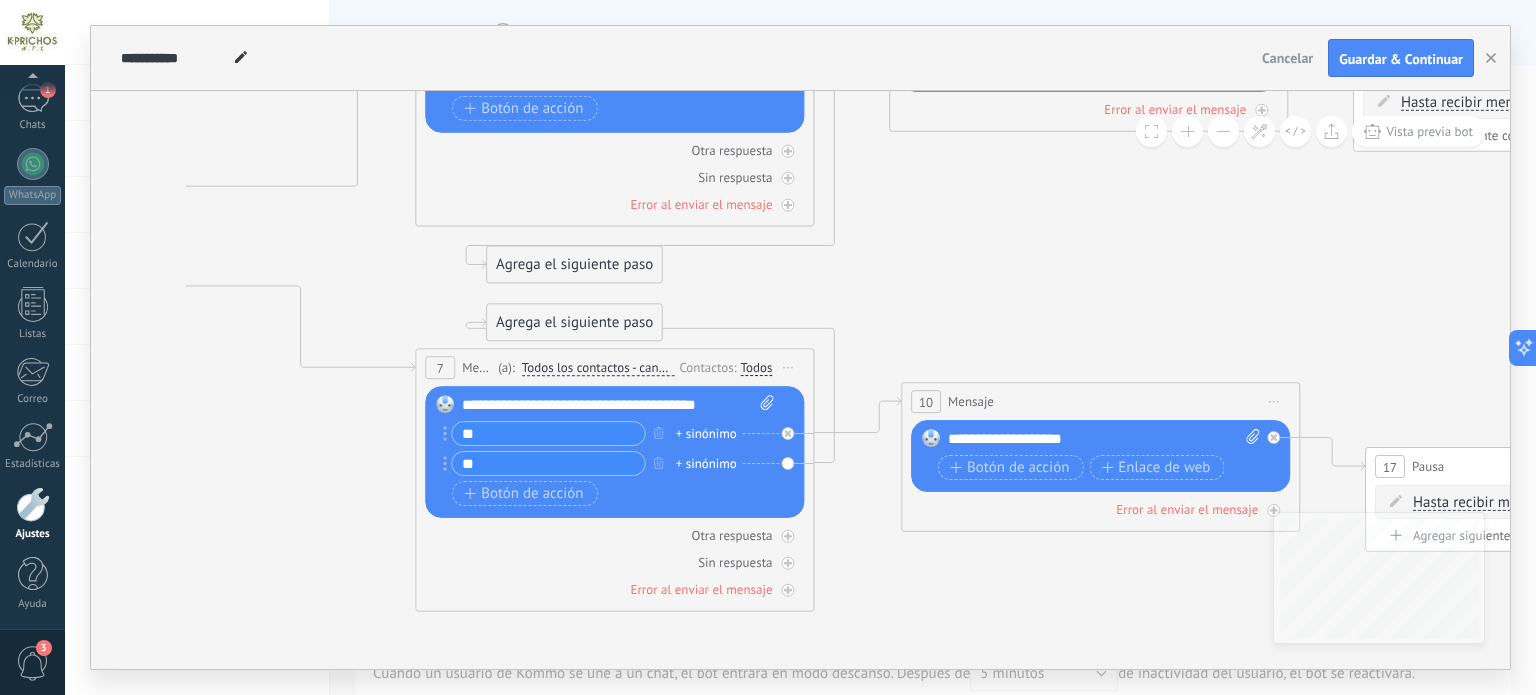 drag, startPoint x: 712, startPoint y: 331, endPoint x: 1172, endPoint y: 315, distance: 460.27817 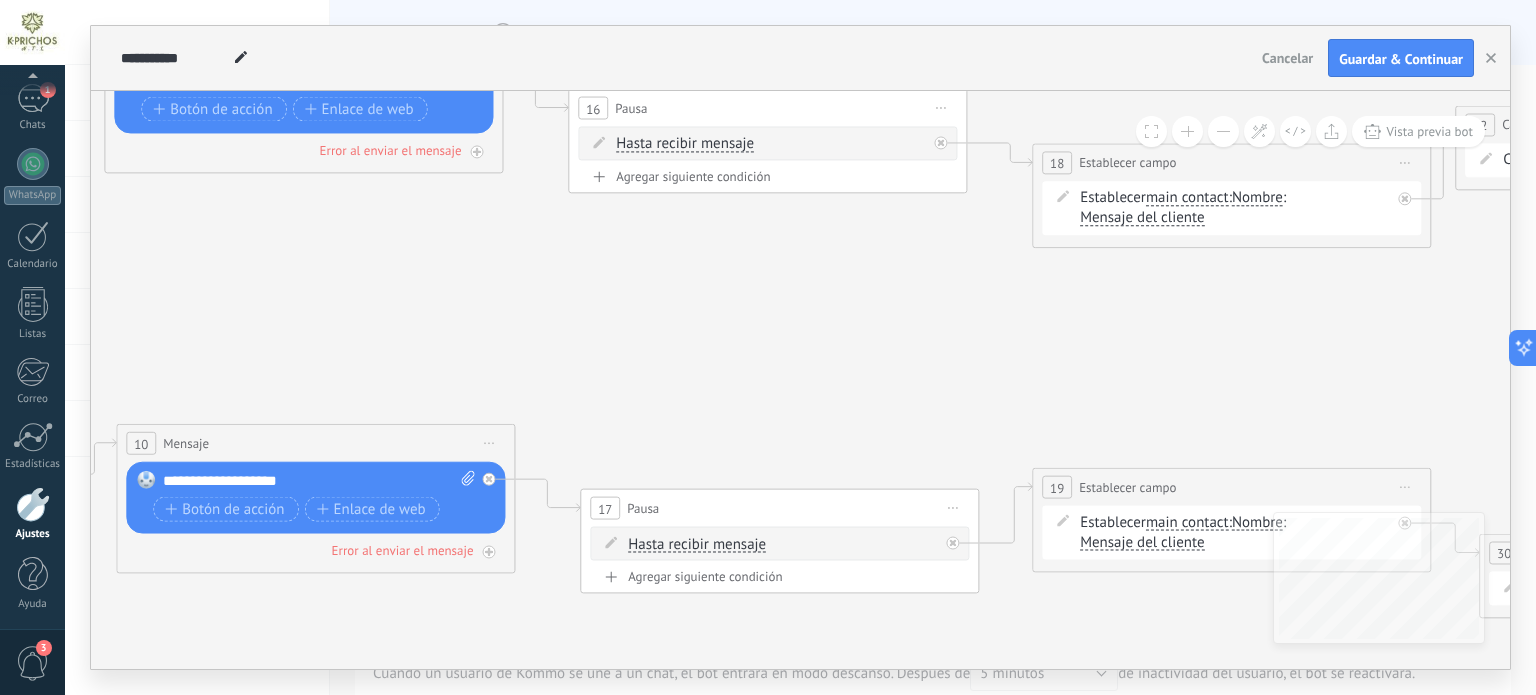 drag, startPoint x: 820, startPoint y: 280, endPoint x: 1136, endPoint y: 371, distance: 328.84192 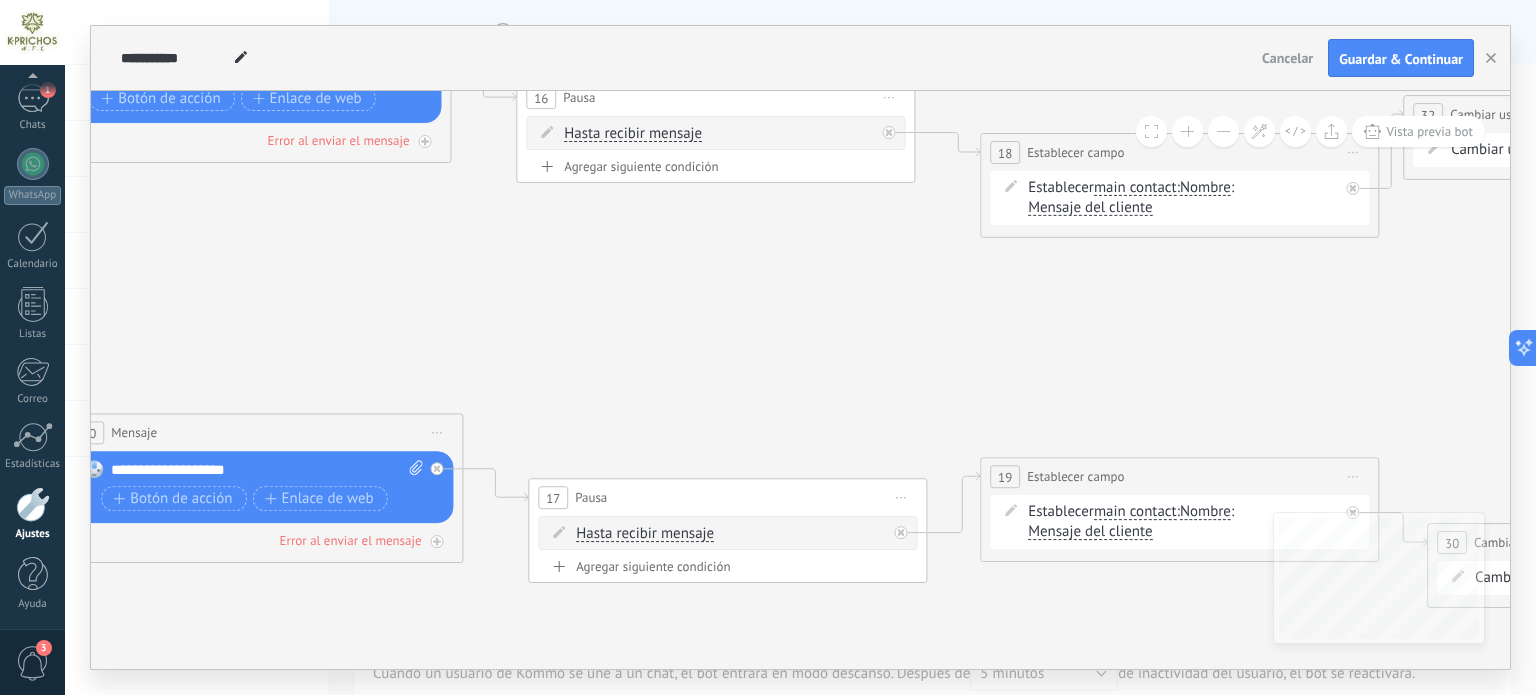 drag, startPoint x: 1186, startPoint y: 354, endPoint x: 553, endPoint y: 355, distance: 633.0008 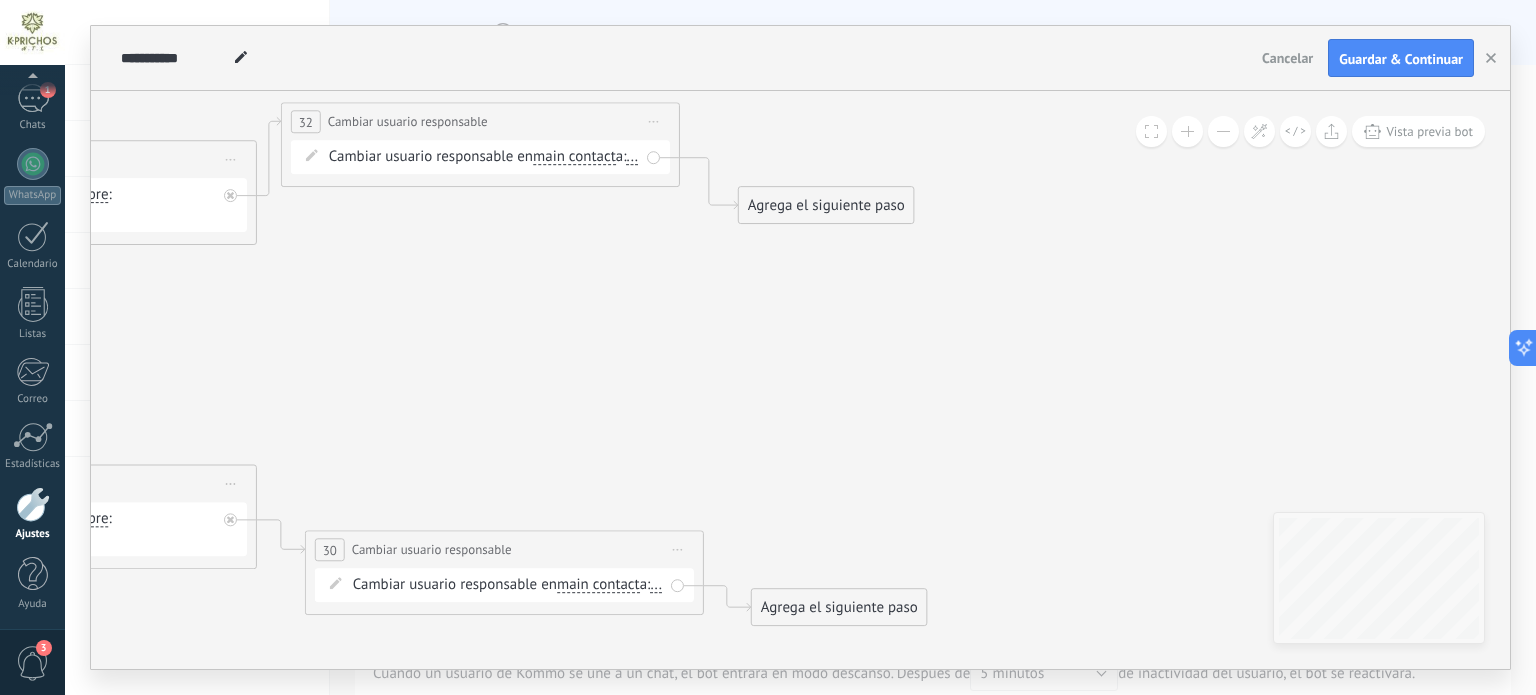 drag, startPoint x: 993, startPoint y: 310, endPoint x: 859, endPoint y: 365, distance: 144.84819 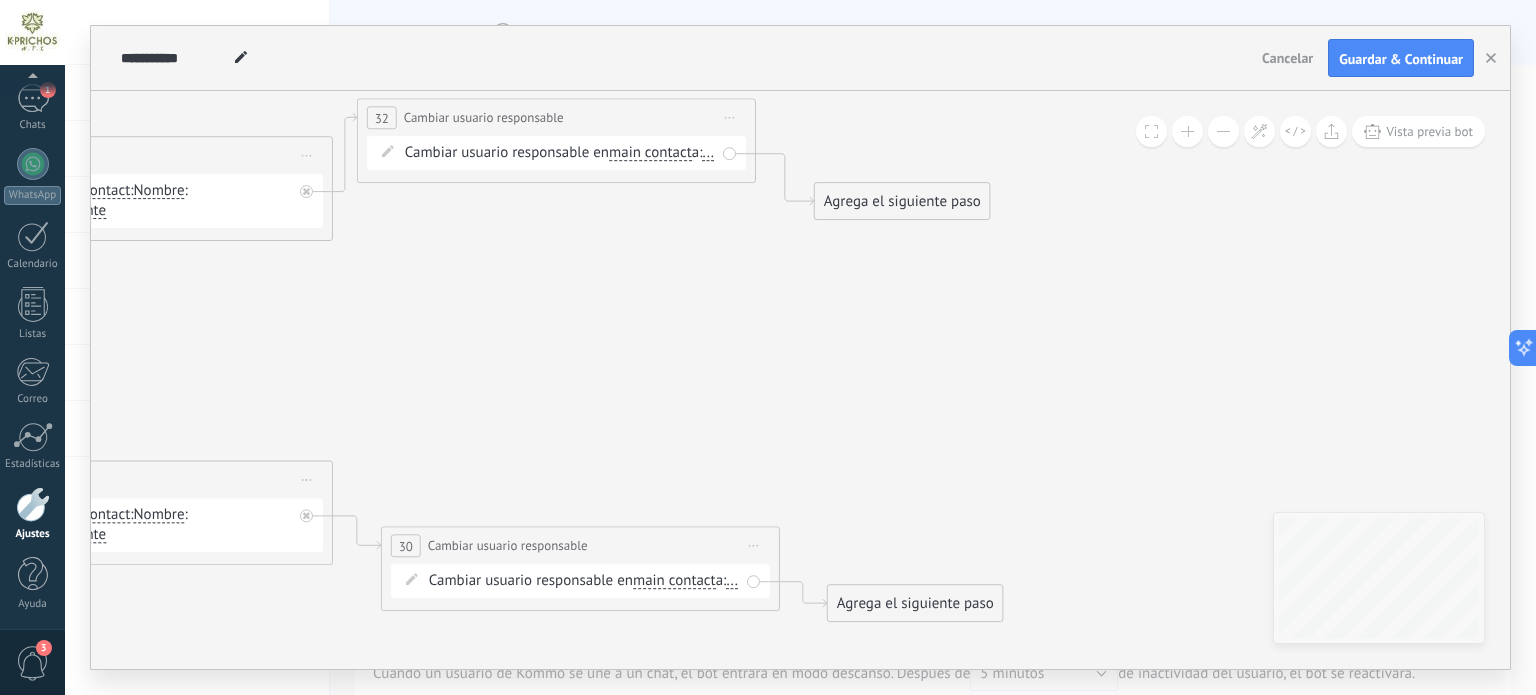 drag, startPoint x: 937, startPoint y: 362, endPoint x: 1011, endPoint y: 358, distance: 74.10803 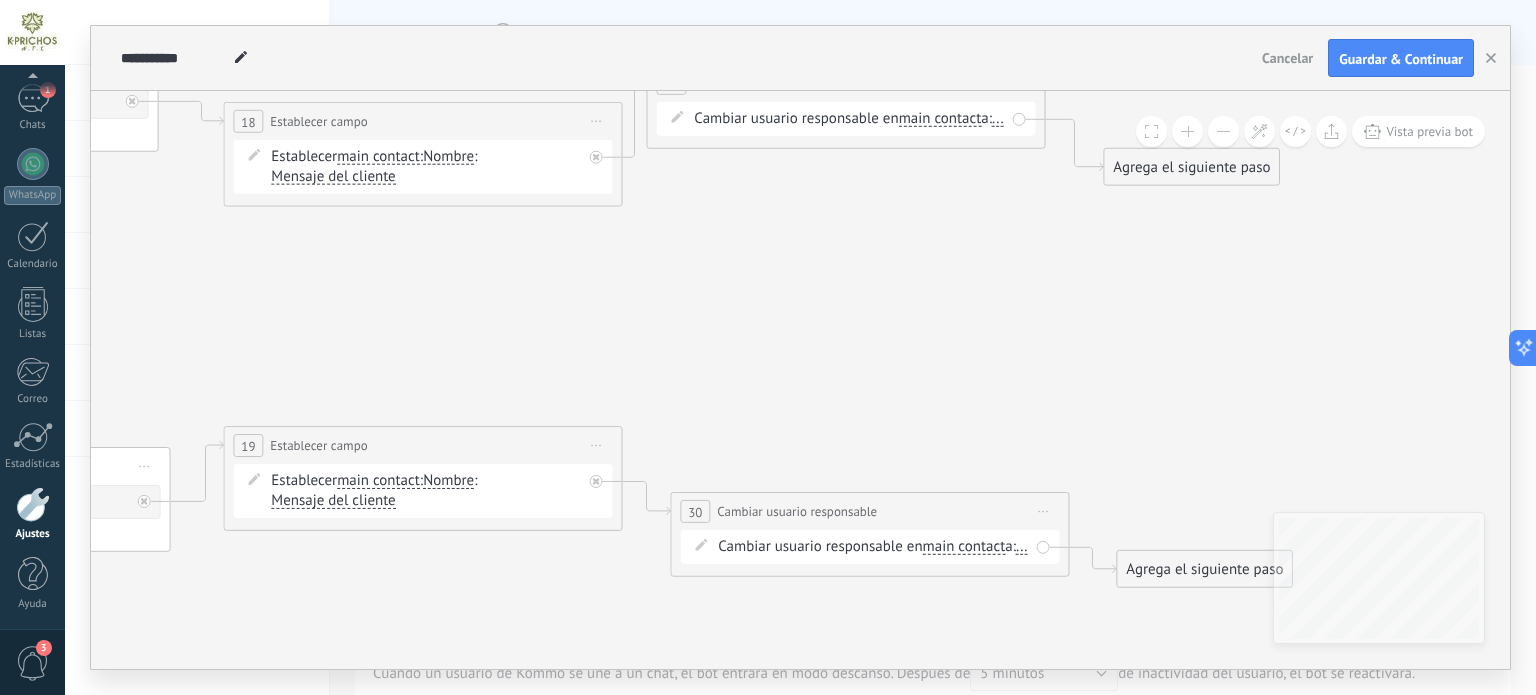 drag, startPoint x: 964, startPoint y: 307, endPoint x: 1254, endPoint y: 272, distance: 292.10443 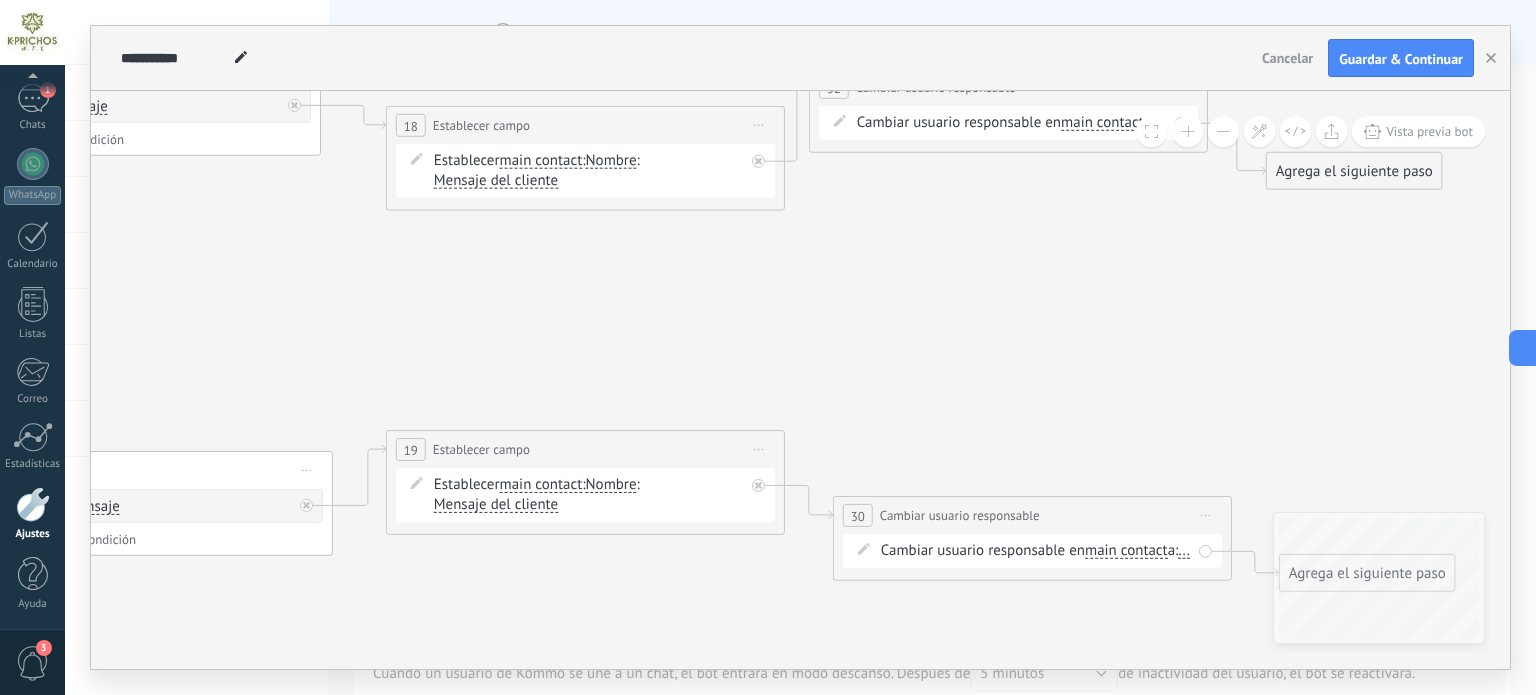 drag, startPoint x: 760, startPoint y: 267, endPoint x: 779, endPoint y: 271, distance: 19.416489 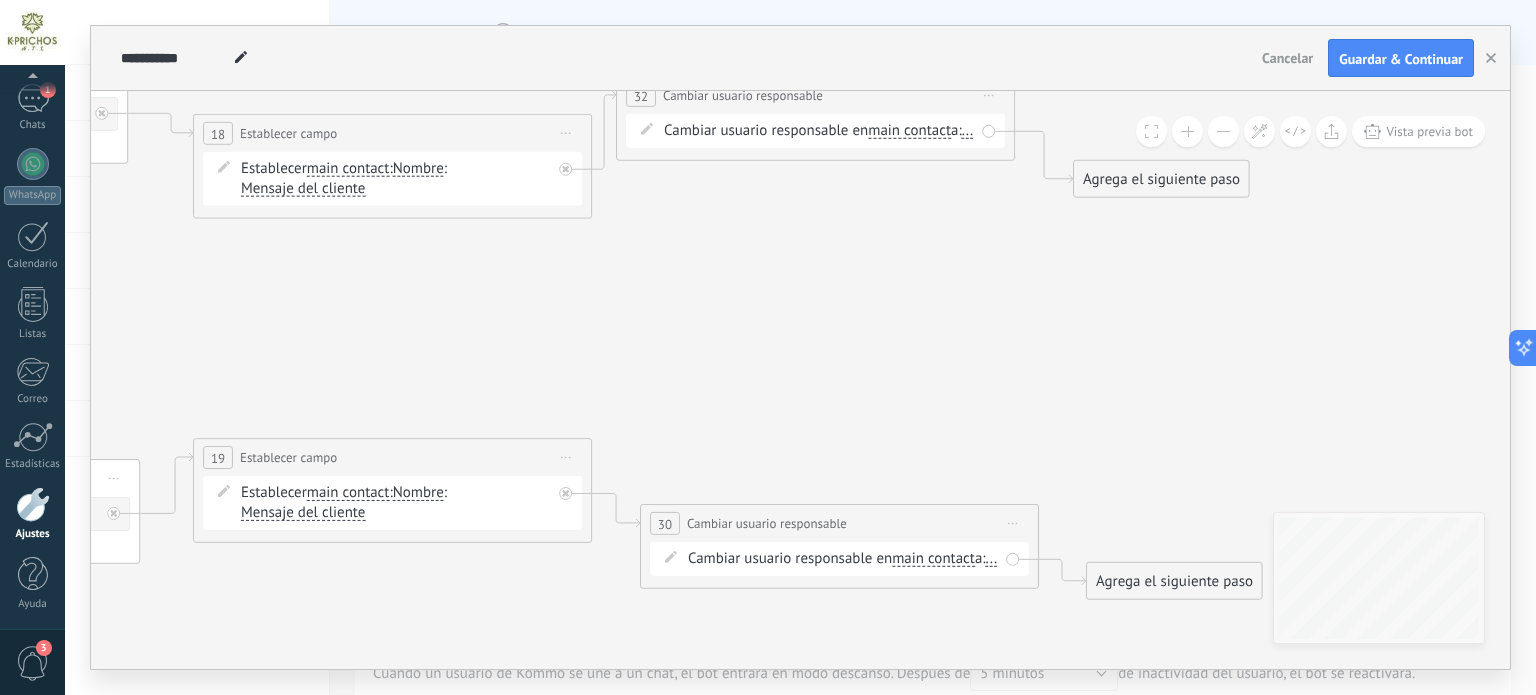 drag, startPoint x: 936, startPoint y: 292, endPoint x: 759, endPoint y: 291, distance: 177.00282 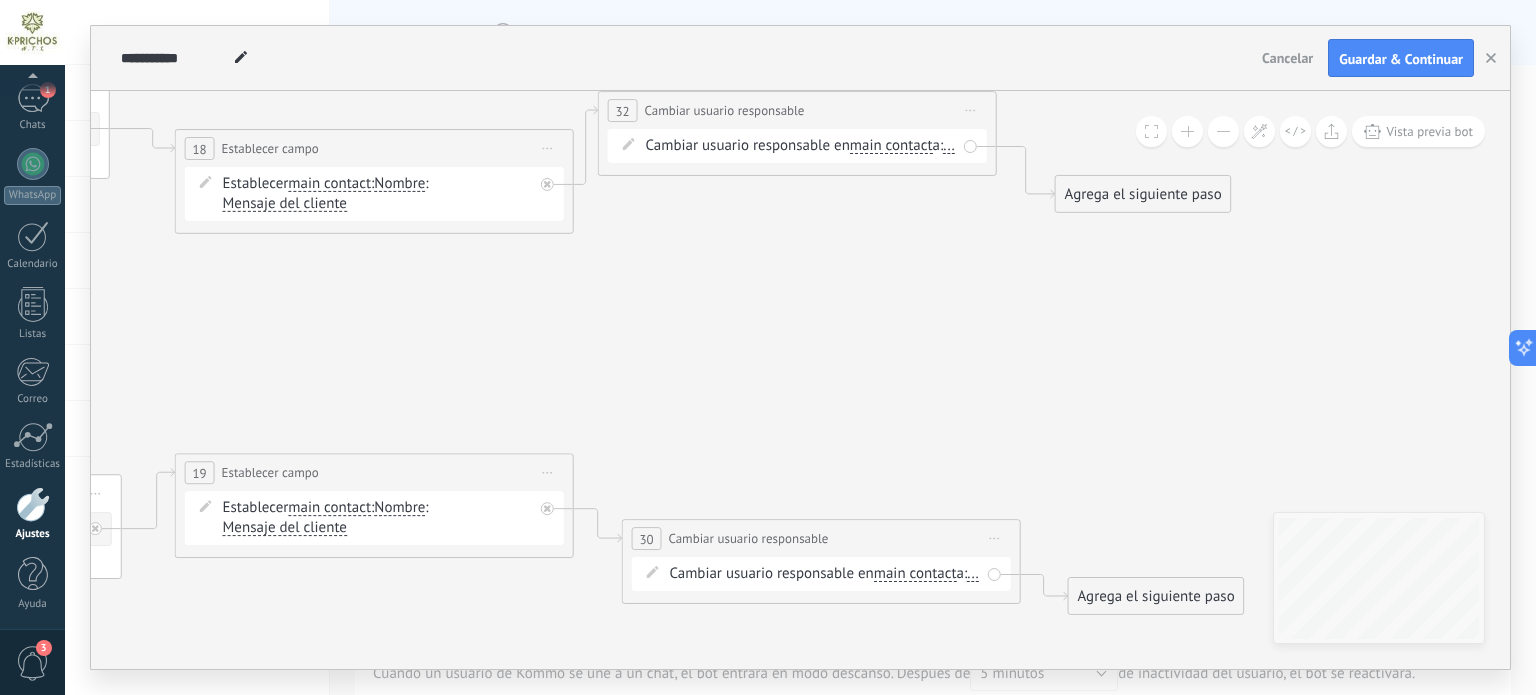 drag, startPoint x: 880, startPoint y: 273, endPoint x: 913, endPoint y: 245, distance: 43.27817 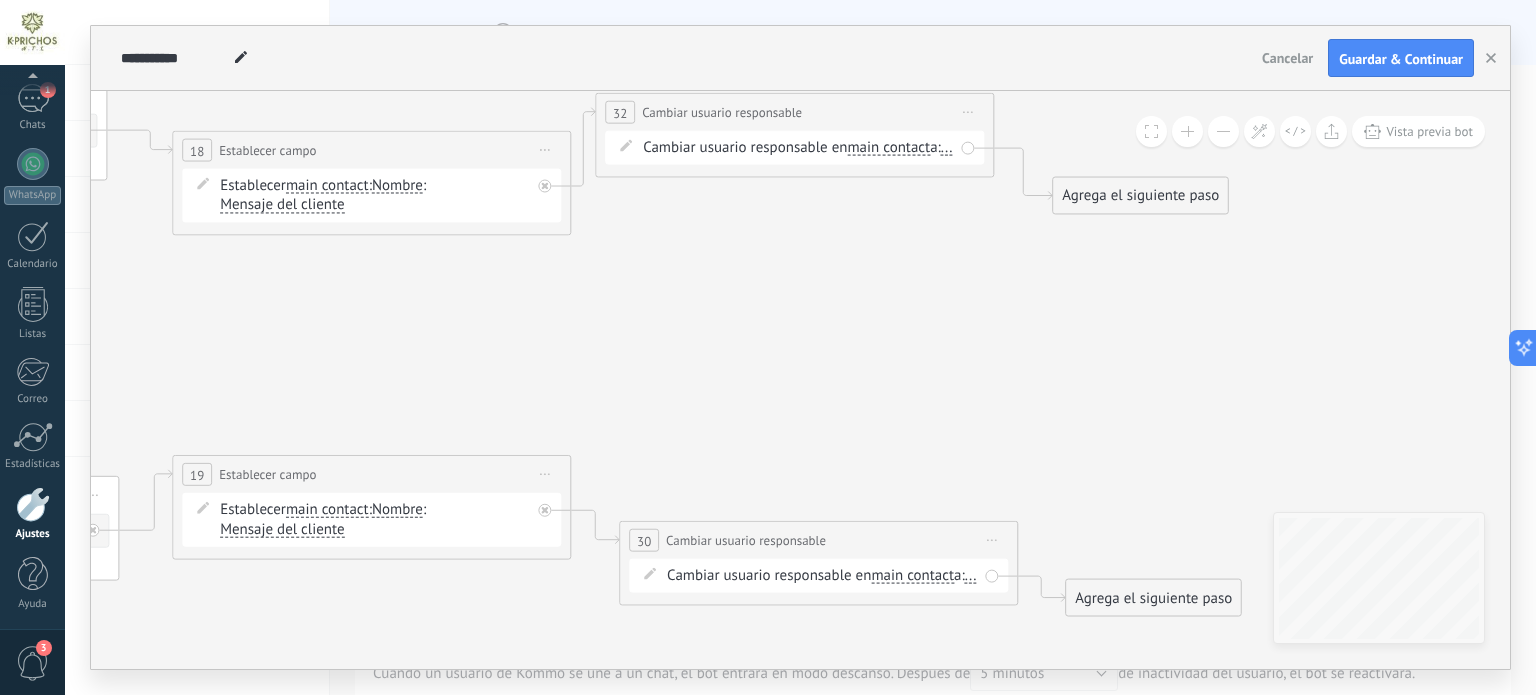 click on "Iniciar vista previa aquí
Cambiar nombre
Duplicar
Borrar" at bounding box center [968, 112] 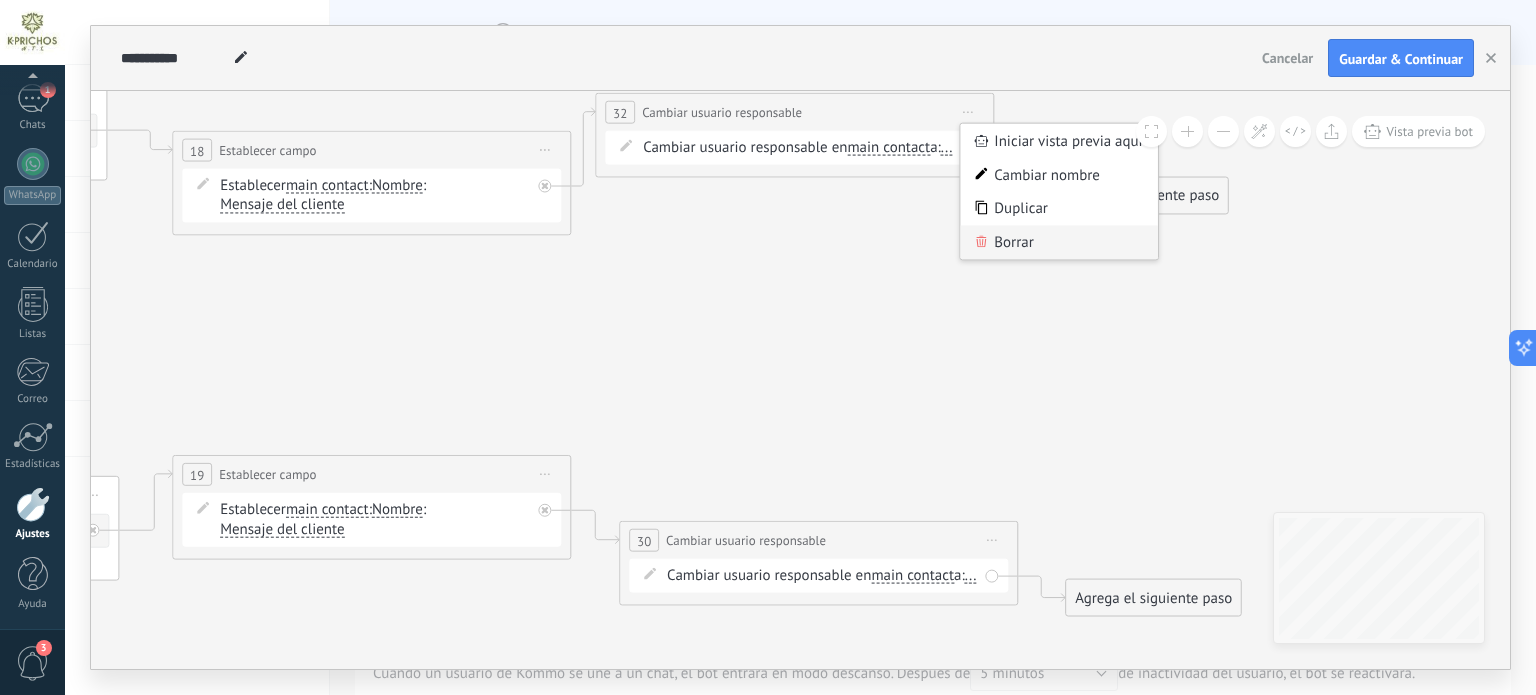 click on "Borrar" at bounding box center [1058, 243] 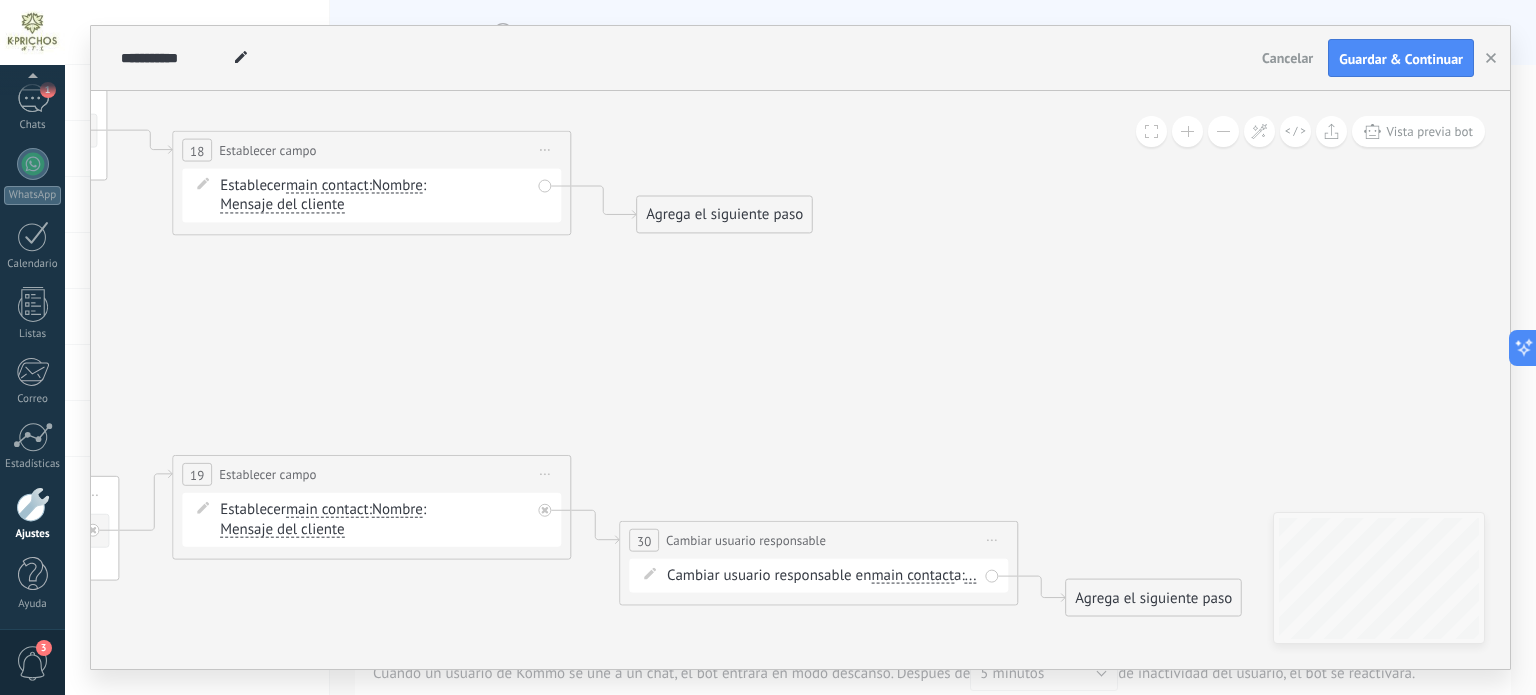 click on "Iniciar vista previa aquí
Cambiar nombre
Duplicar
Borrar" at bounding box center (992, 540) 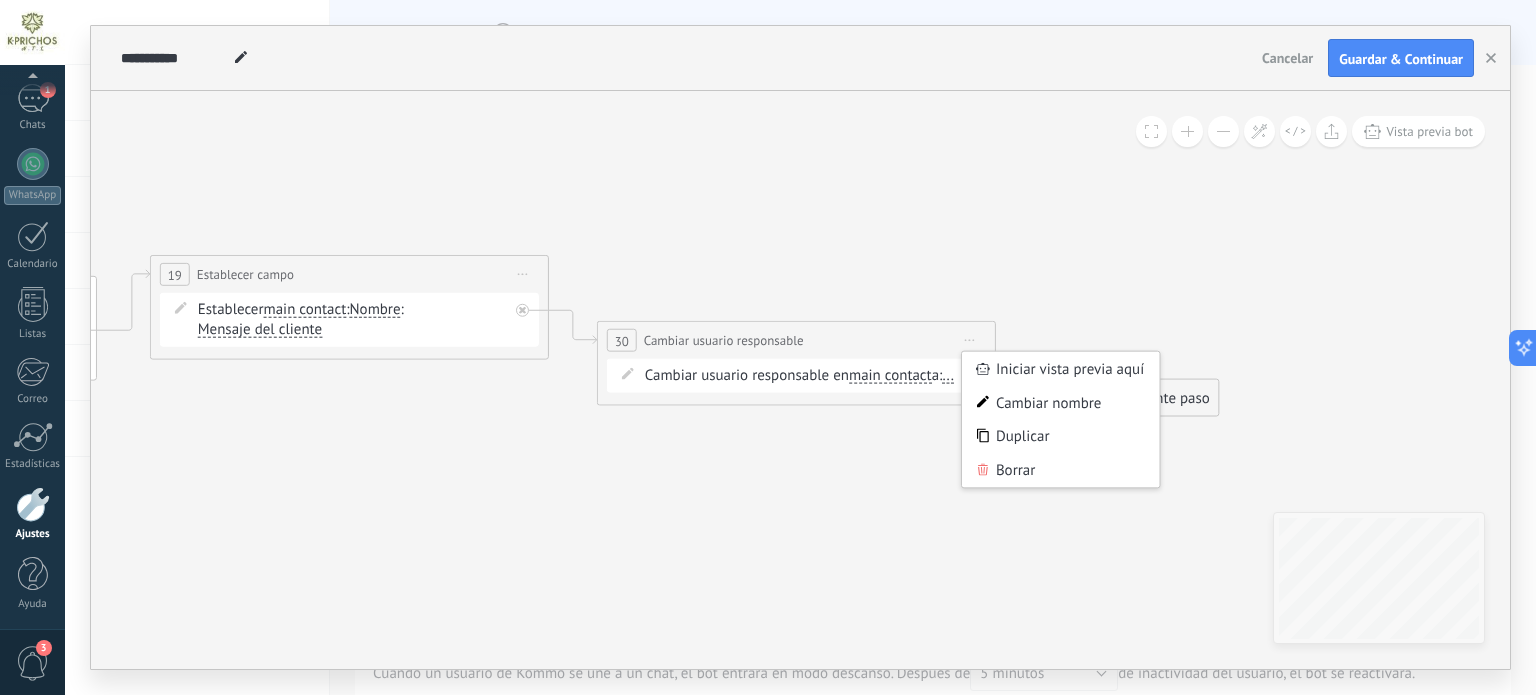 drag, startPoint x: 1040, startPoint y: 457, endPoint x: 1020, endPoint y: 275, distance: 183.0956 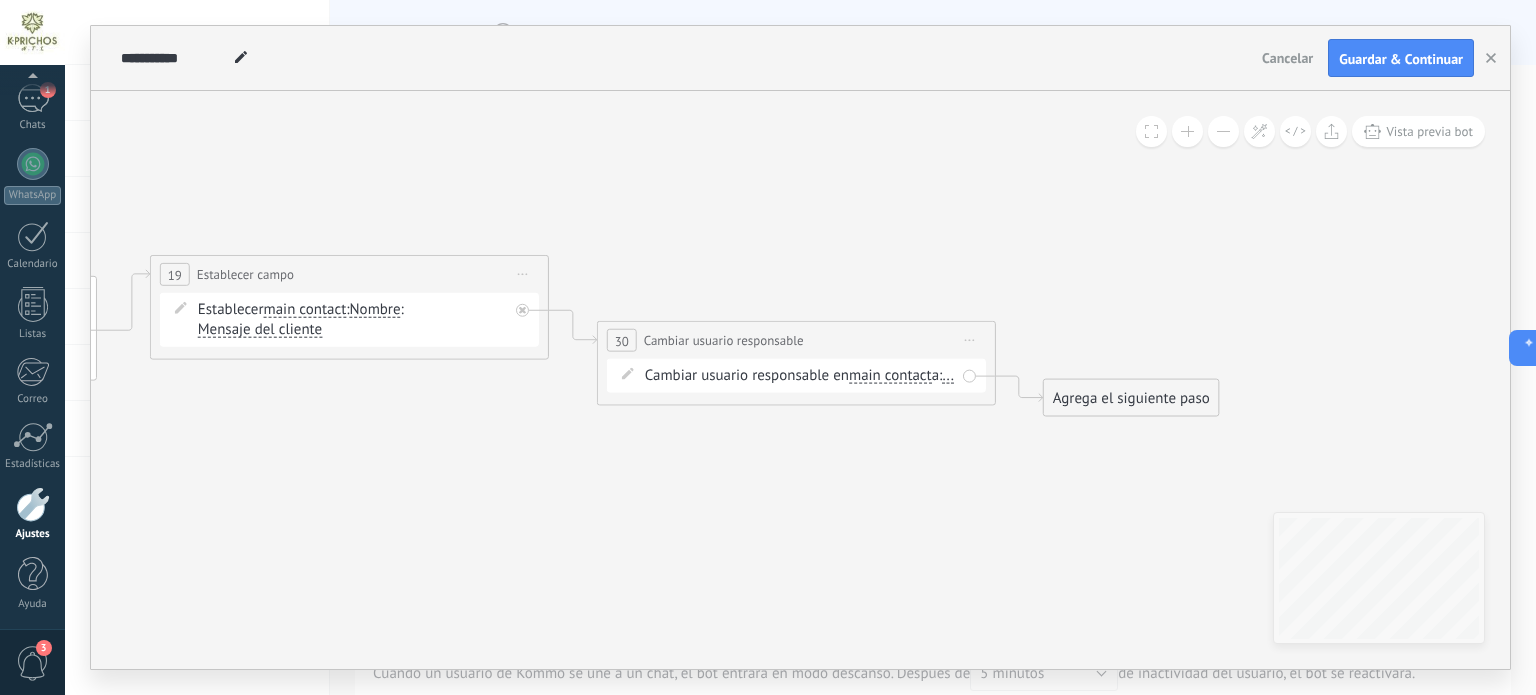 click on "Iniciar vista previa aquí
Cambiar nombre
Duplicar
Borrar" at bounding box center [970, 340] 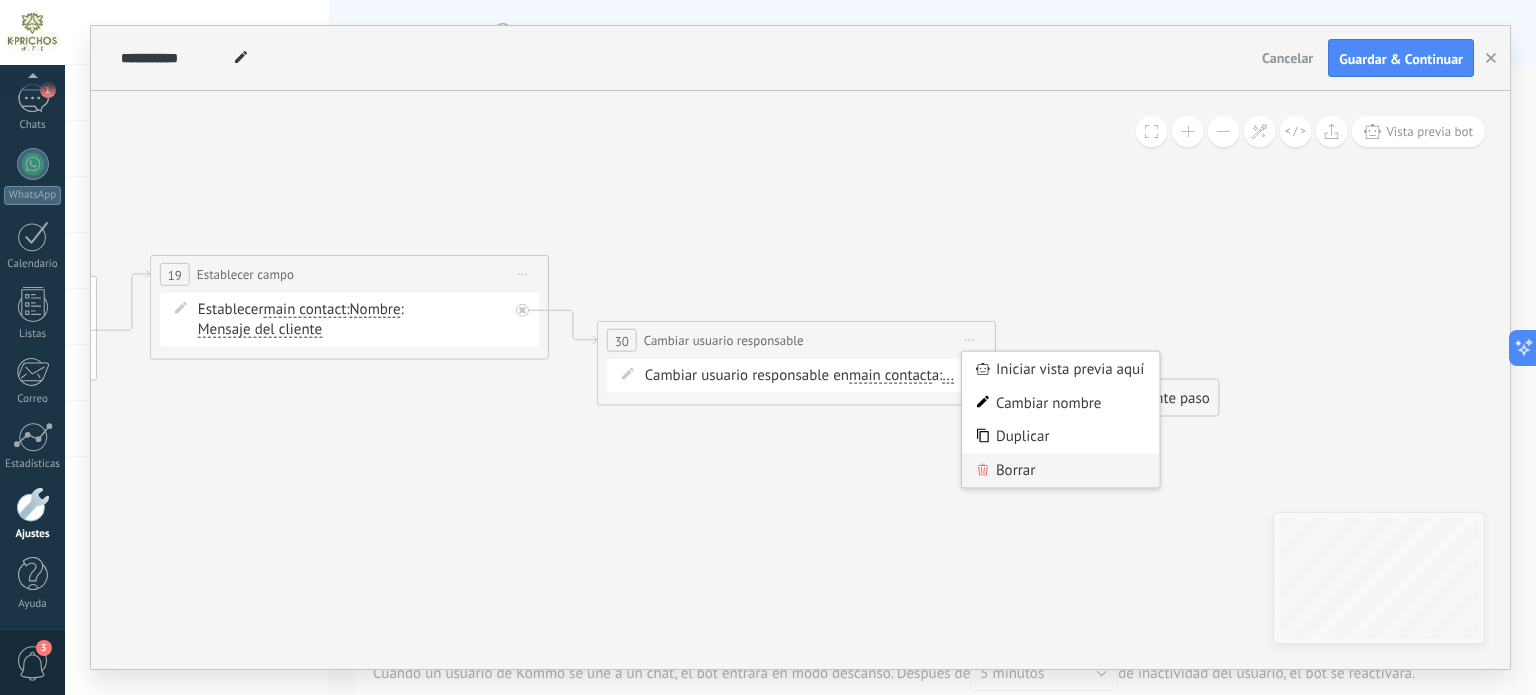click on "Borrar" at bounding box center [1060, 471] 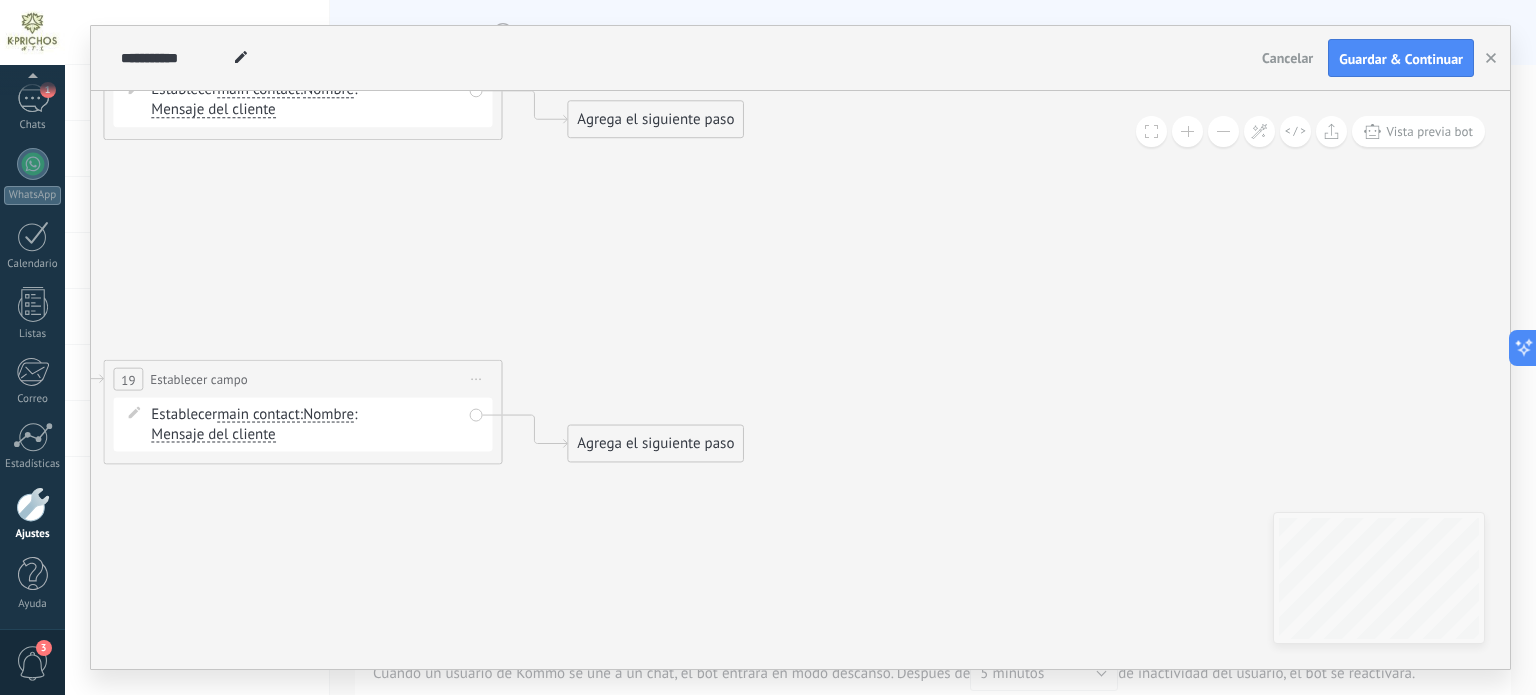 drag, startPoint x: 1018, startPoint y: 467, endPoint x: 901, endPoint y: 433, distance: 121.84006 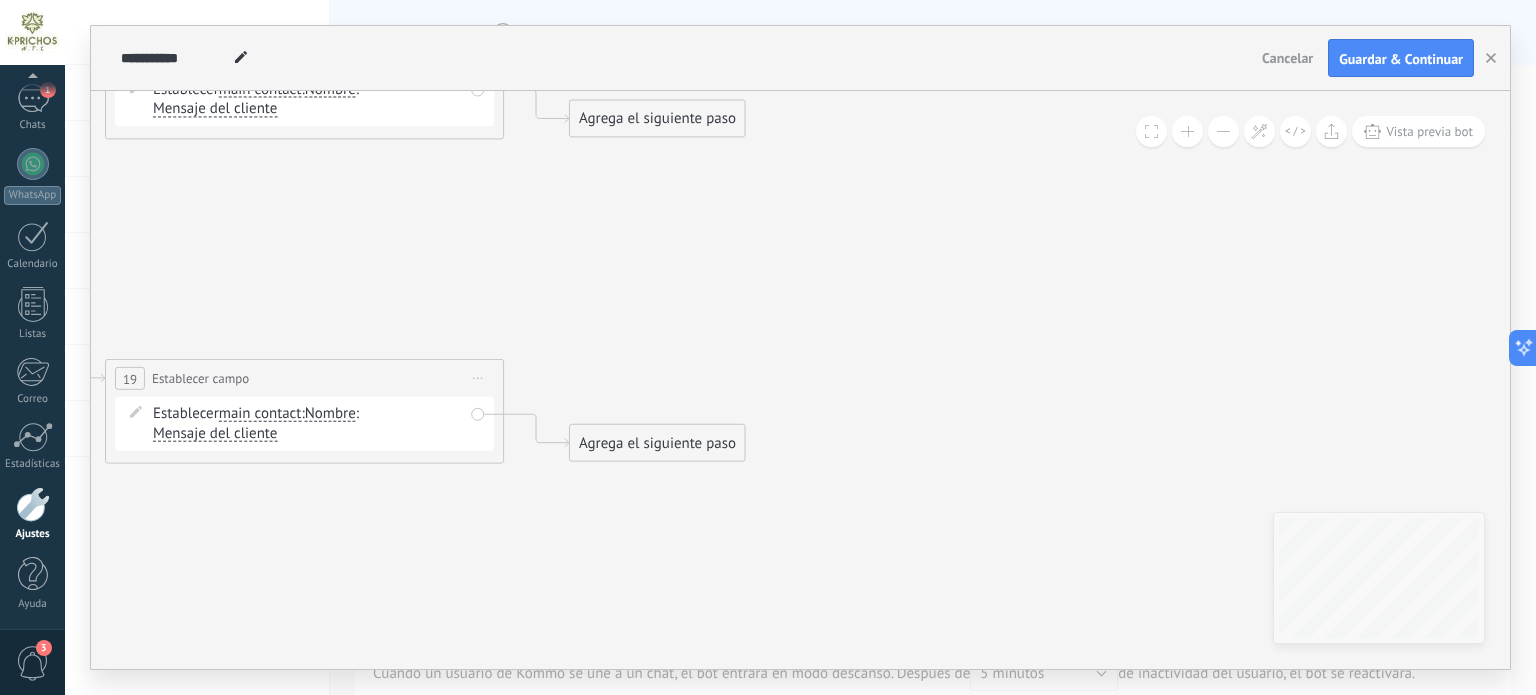 drag, startPoint x: 642, startPoint y: 84, endPoint x: 665, endPoint y: 105, distance: 31.144823 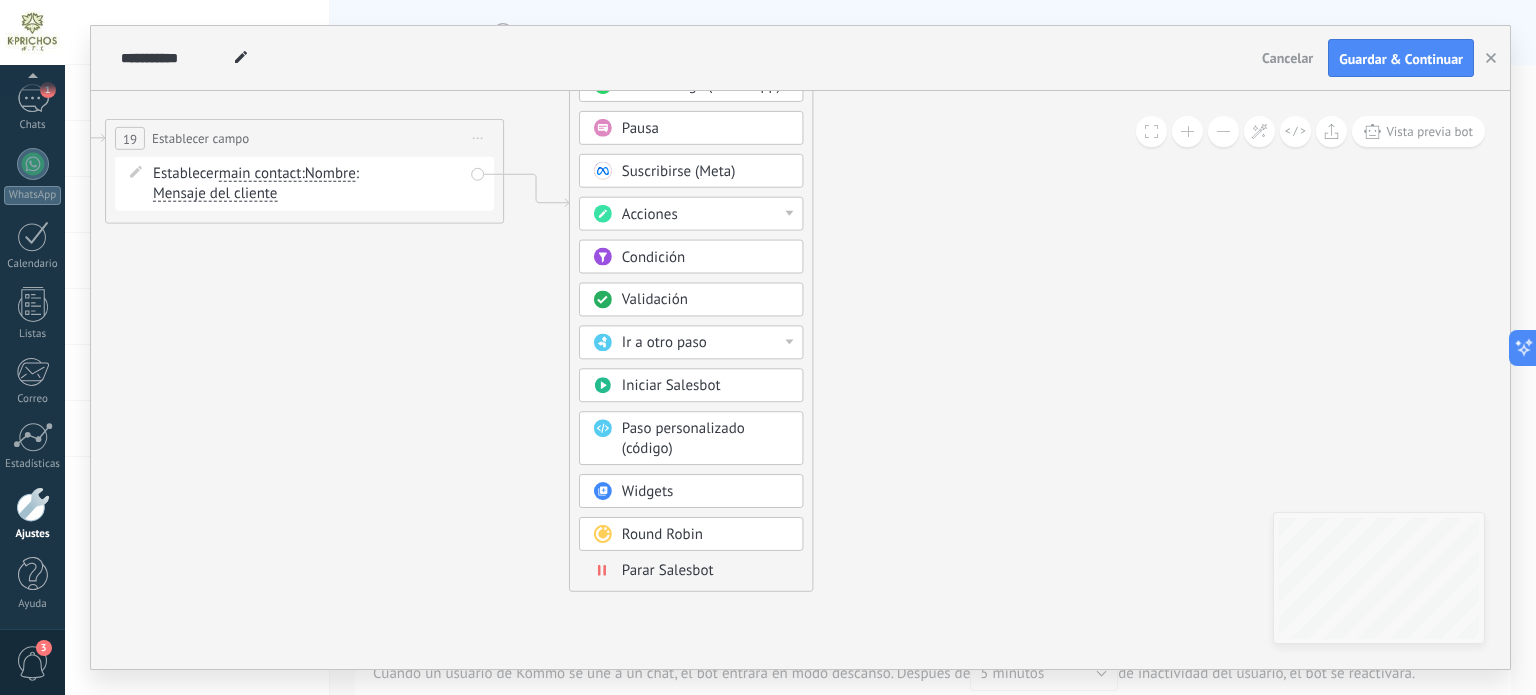 click on "Round Robin" at bounding box center [706, 535] 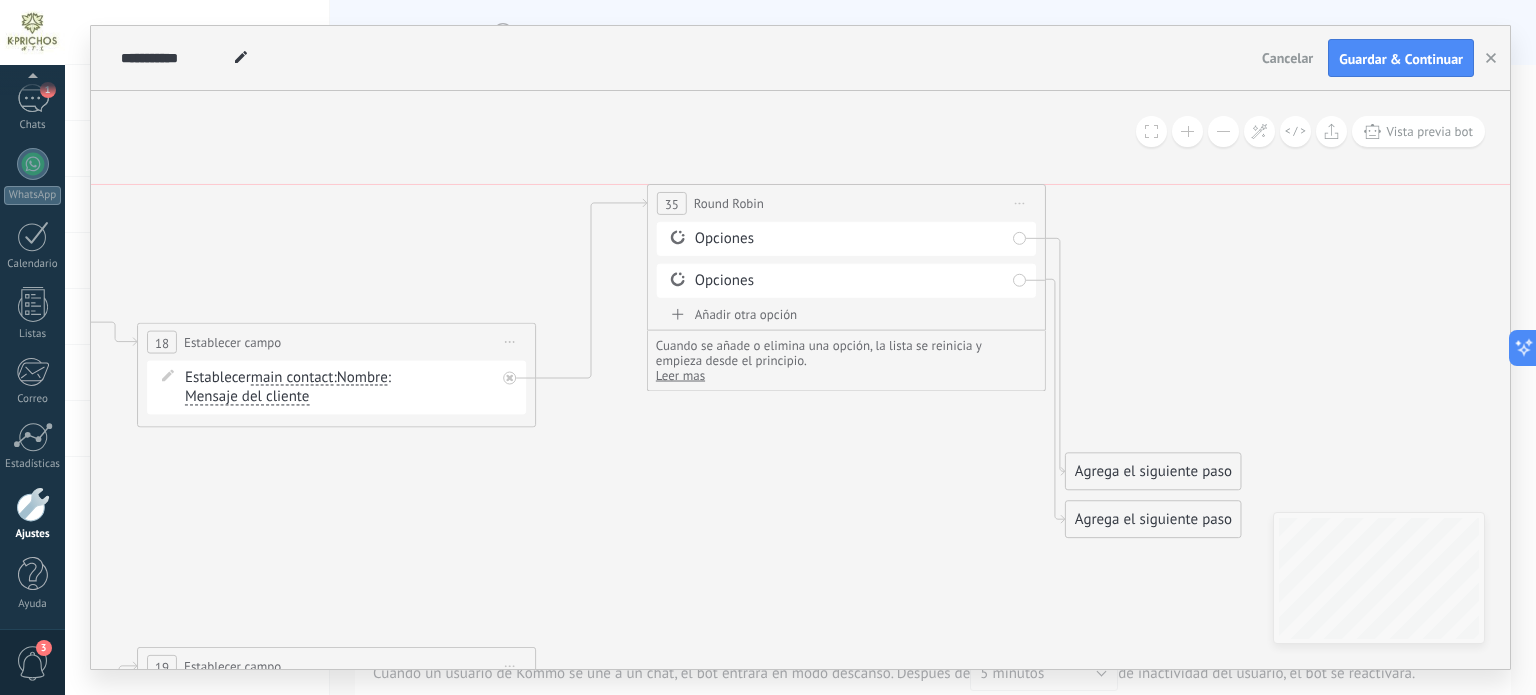 drag, startPoint x: 764, startPoint y: 405, endPoint x: 810, endPoint y: 210, distance: 200.35219 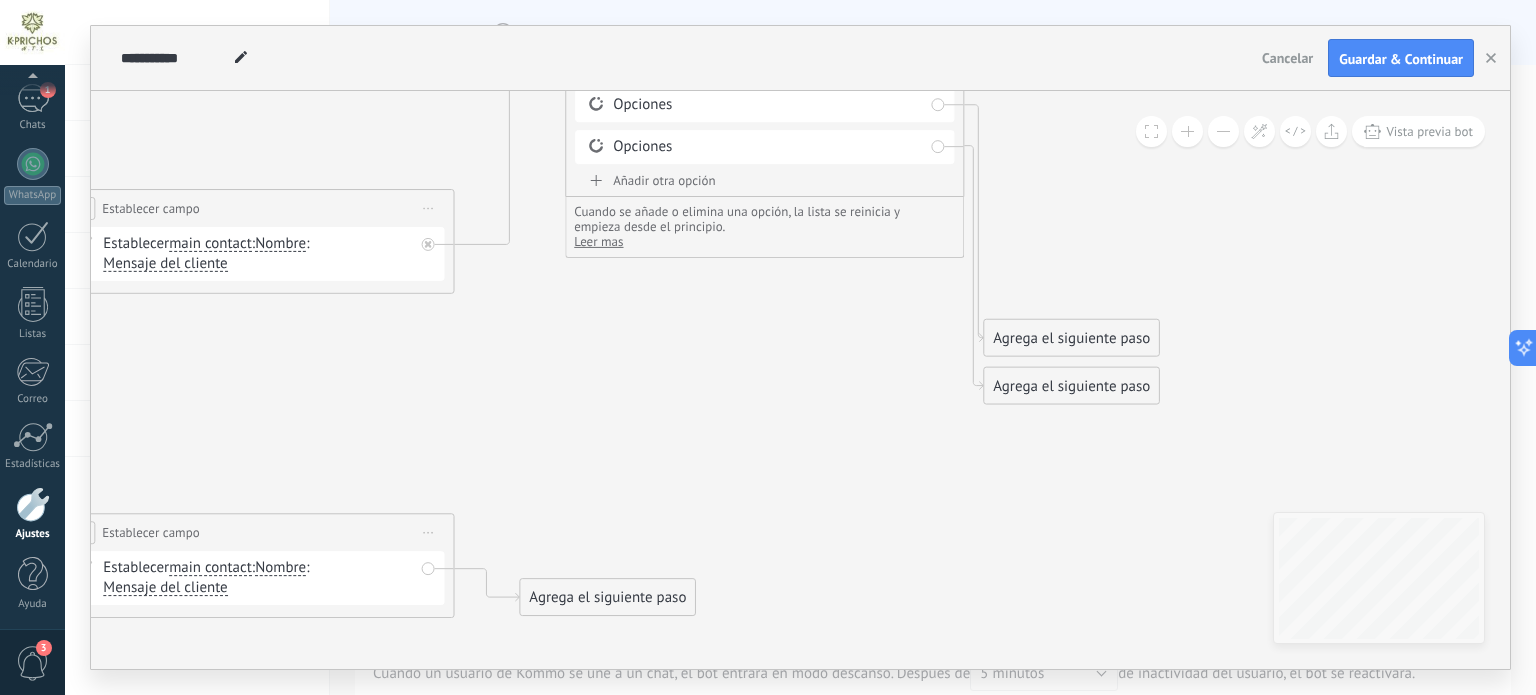 drag, startPoint x: 791, startPoint y: 438, endPoint x: 619, endPoint y: 115, distance: 365.94125 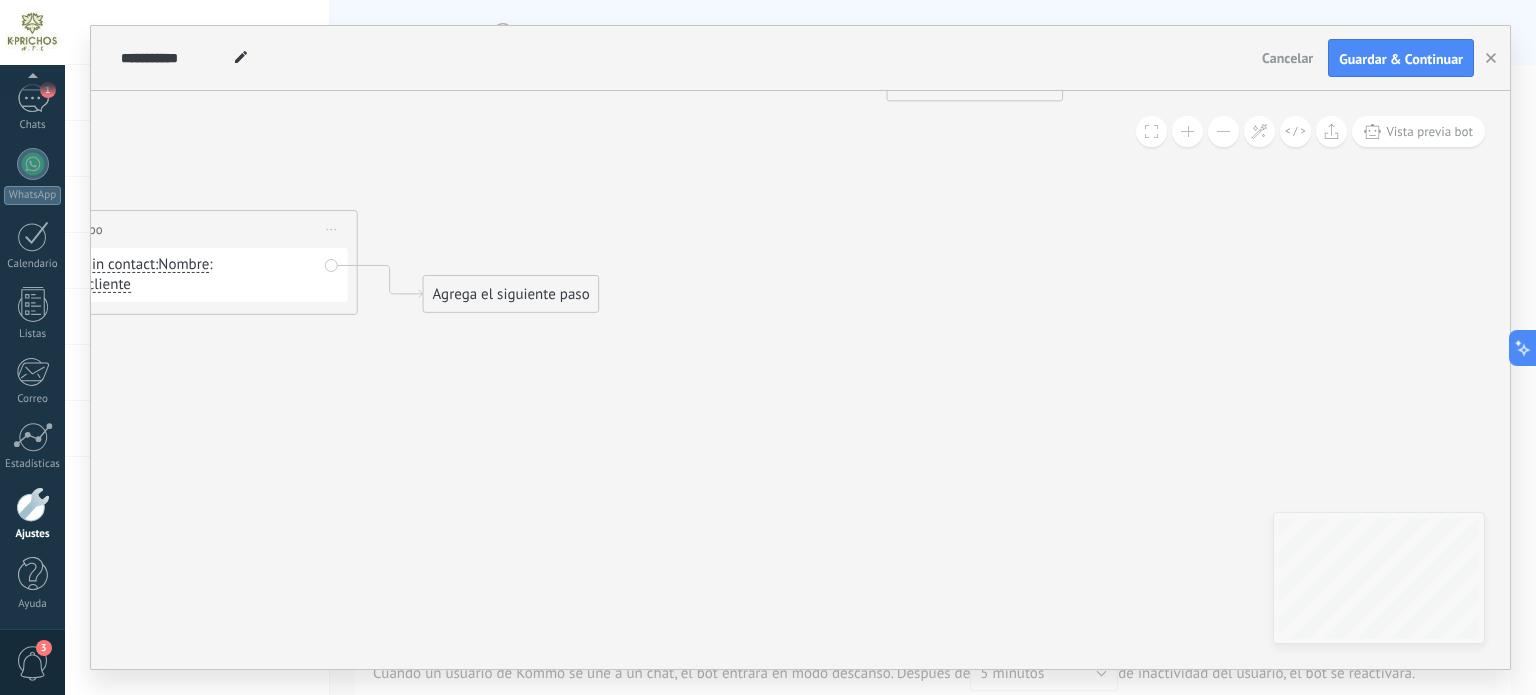 drag, startPoint x: 652, startPoint y: 322, endPoint x: 721, endPoint y: 180, distance: 157.87654 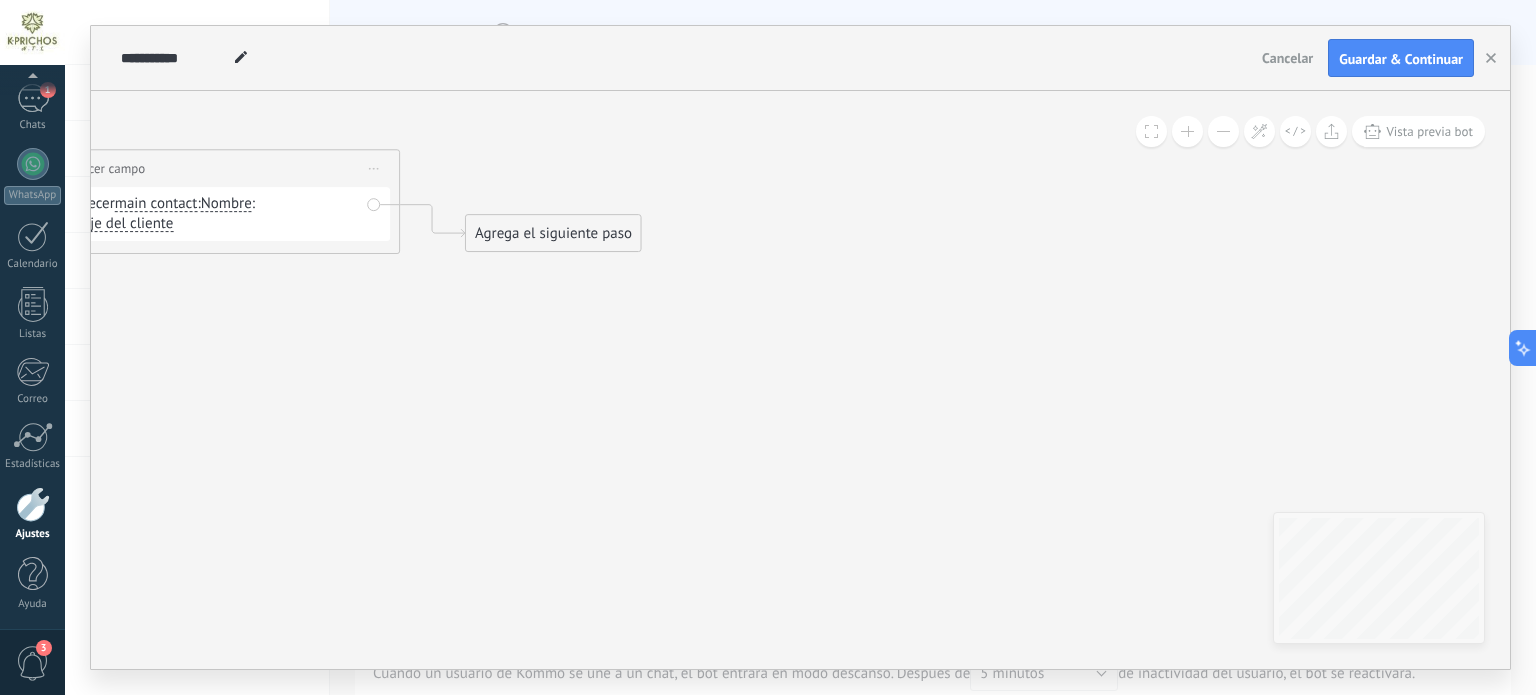 click on "Agrega el siguiente paso" at bounding box center [553, 233] 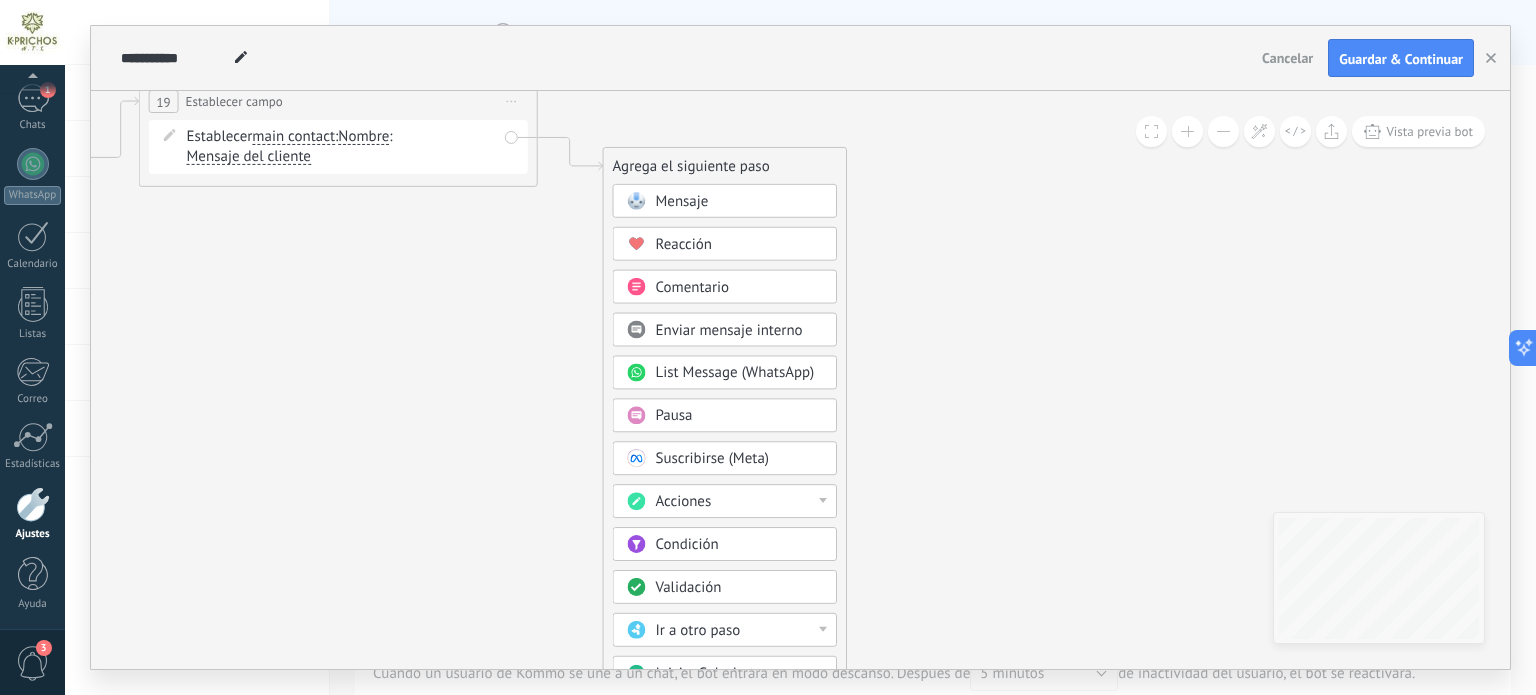drag, startPoint x: 1034, startPoint y: 303, endPoint x: 1060, endPoint y: 203, distance: 103.32473 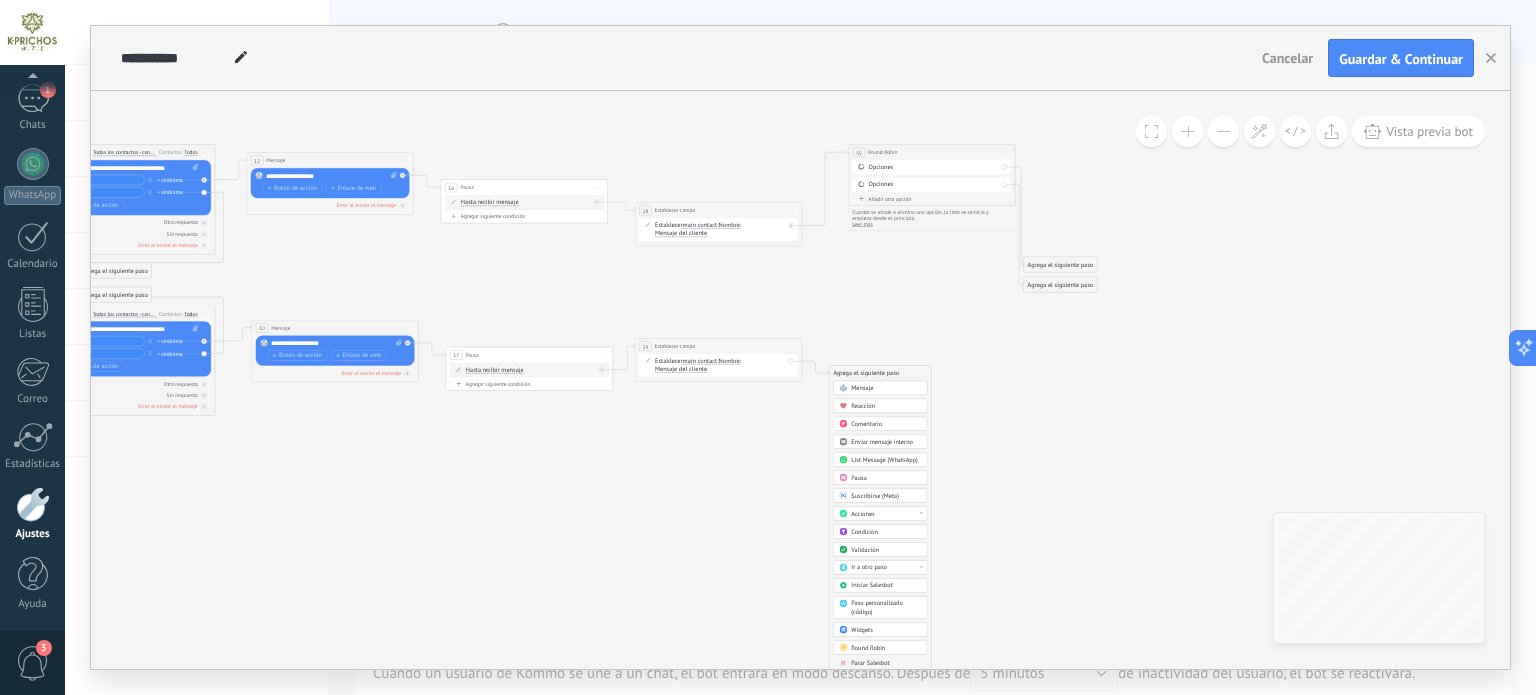 click on "Round Robin" at bounding box center (868, 648) 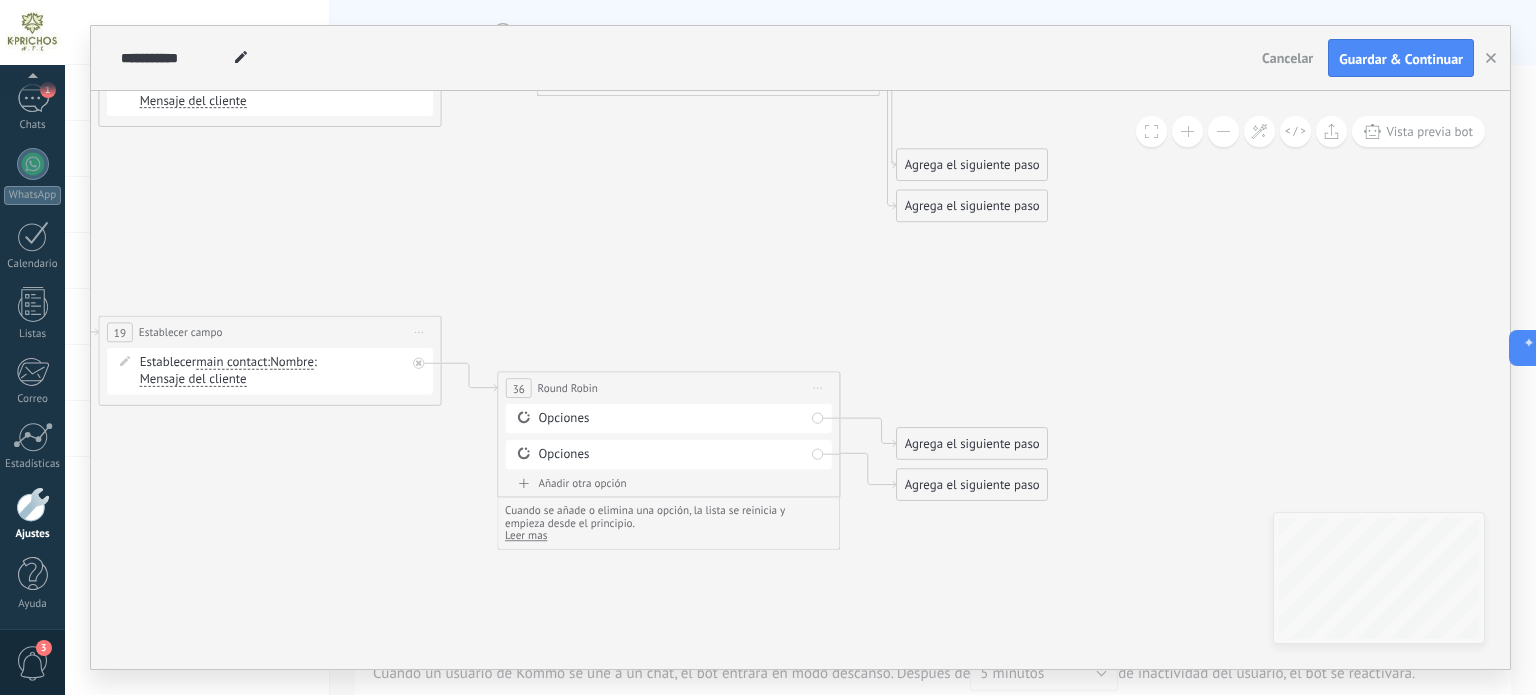 drag, startPoint x: 787, startPoint y: 260, endPoint x: 644, endPoint y: 302, distance: 149.04027 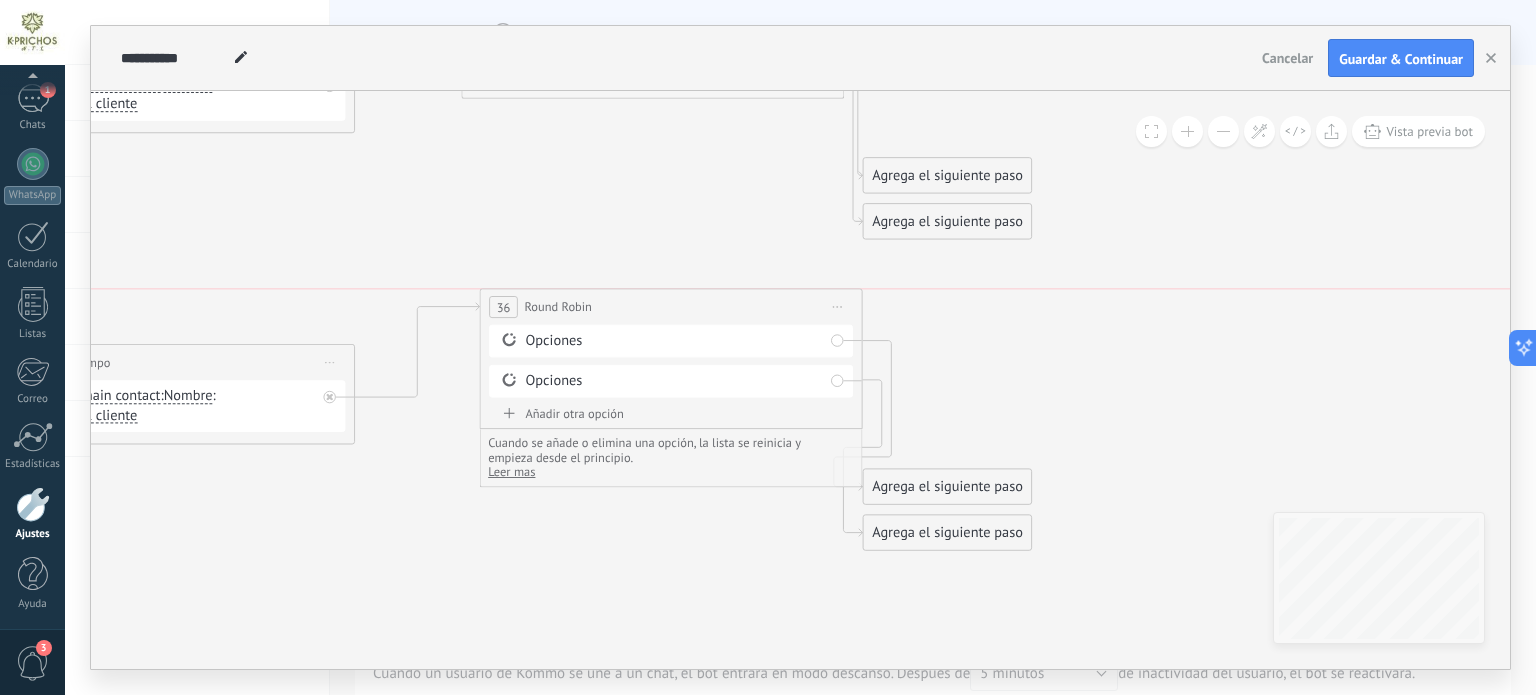 drag, startPoint x: 656, startPoint y: 418, endPoint x: 862, endPoint y: 395, distance: 207.28 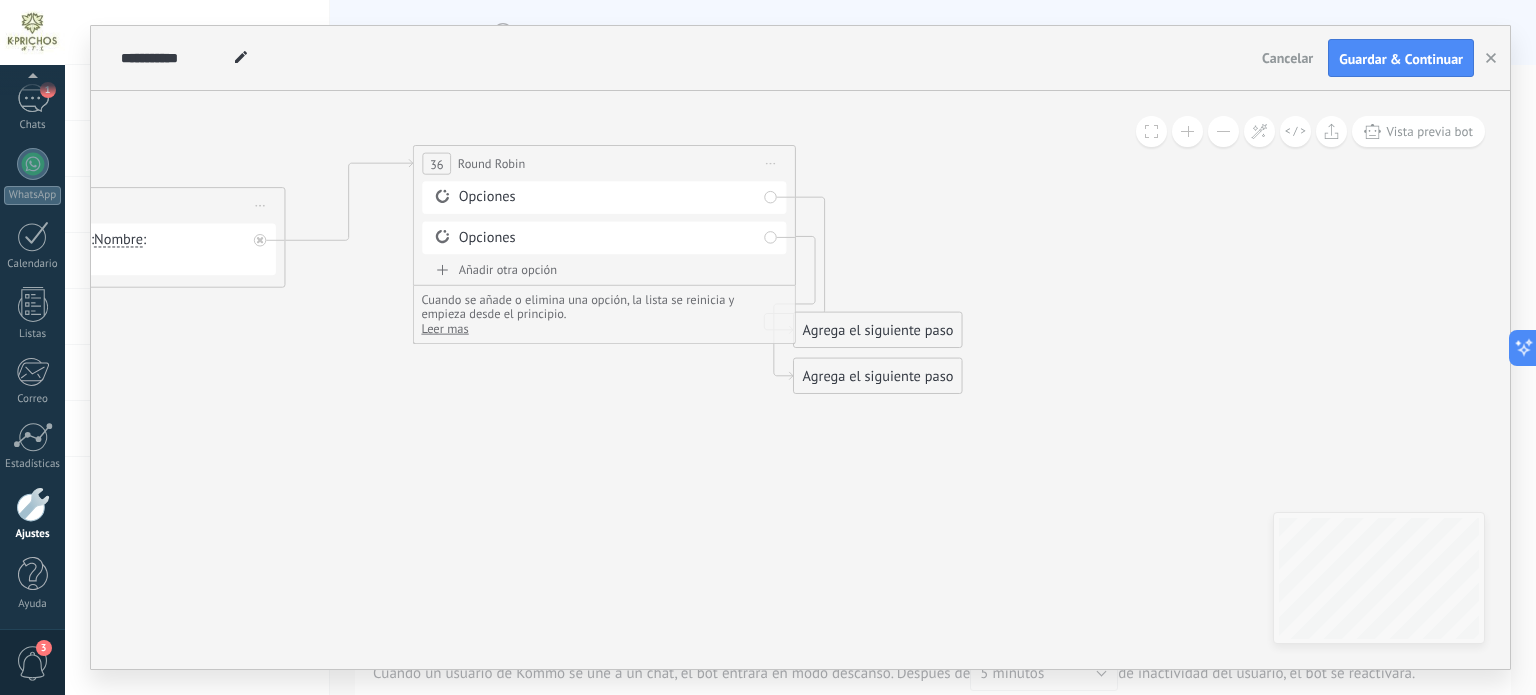 drag, startPoint x: 993, startPoint y: 470, endPoint x: 968, endPoint y: 412, distance: 63.15853 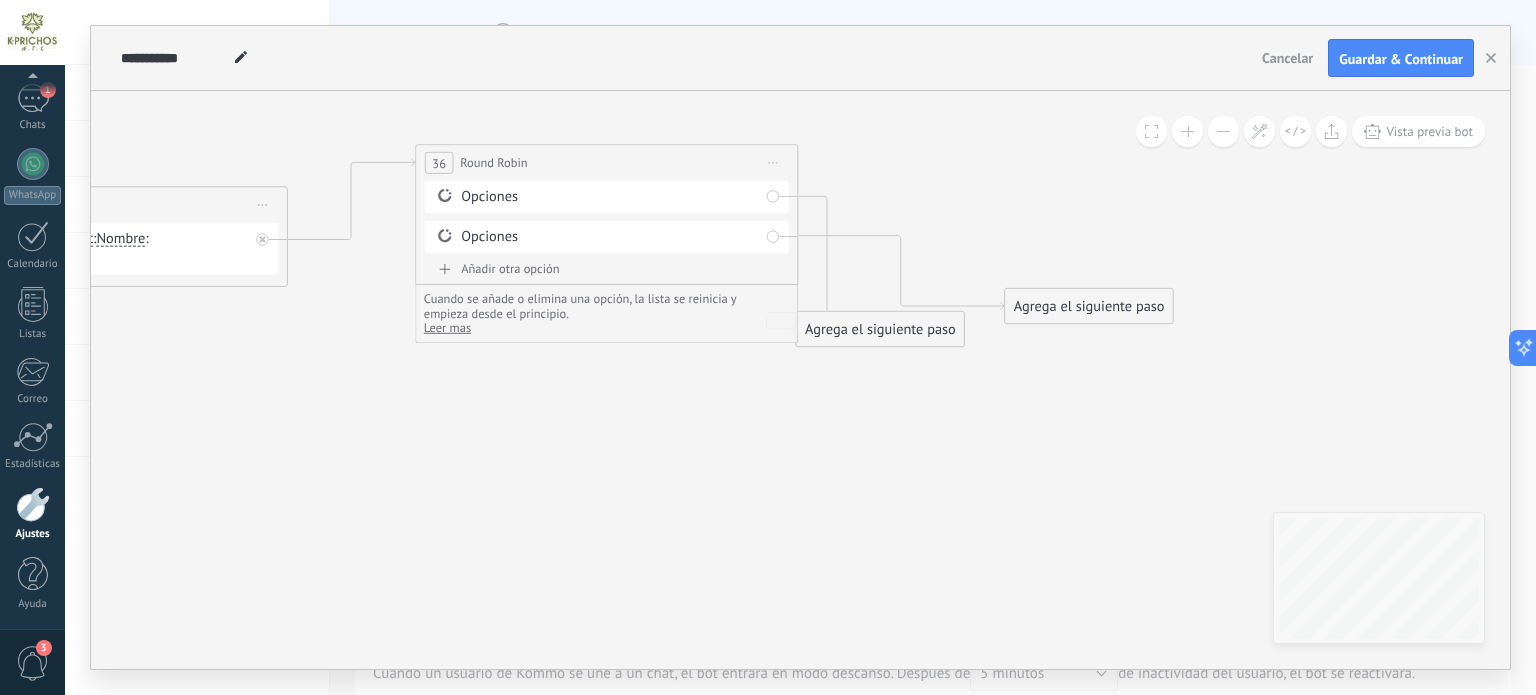 drag, startPoint x: 924, startPoint y: 379, endPoint x: 1093, endPoint y: 303, distance: 185.30246 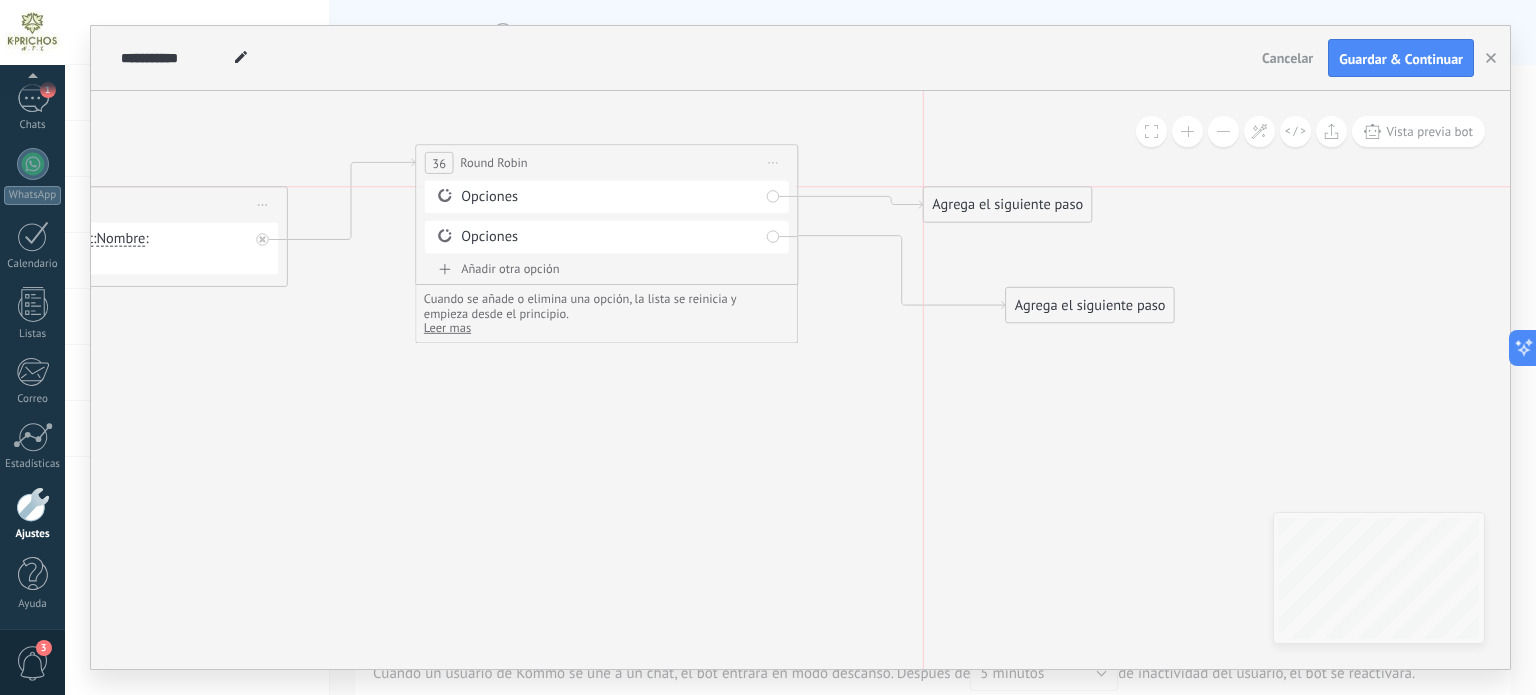 drag, startPoint x: 892, startPoint y: 322, endPoint x: 1022, endPoint y: 198, distance: 179.65523 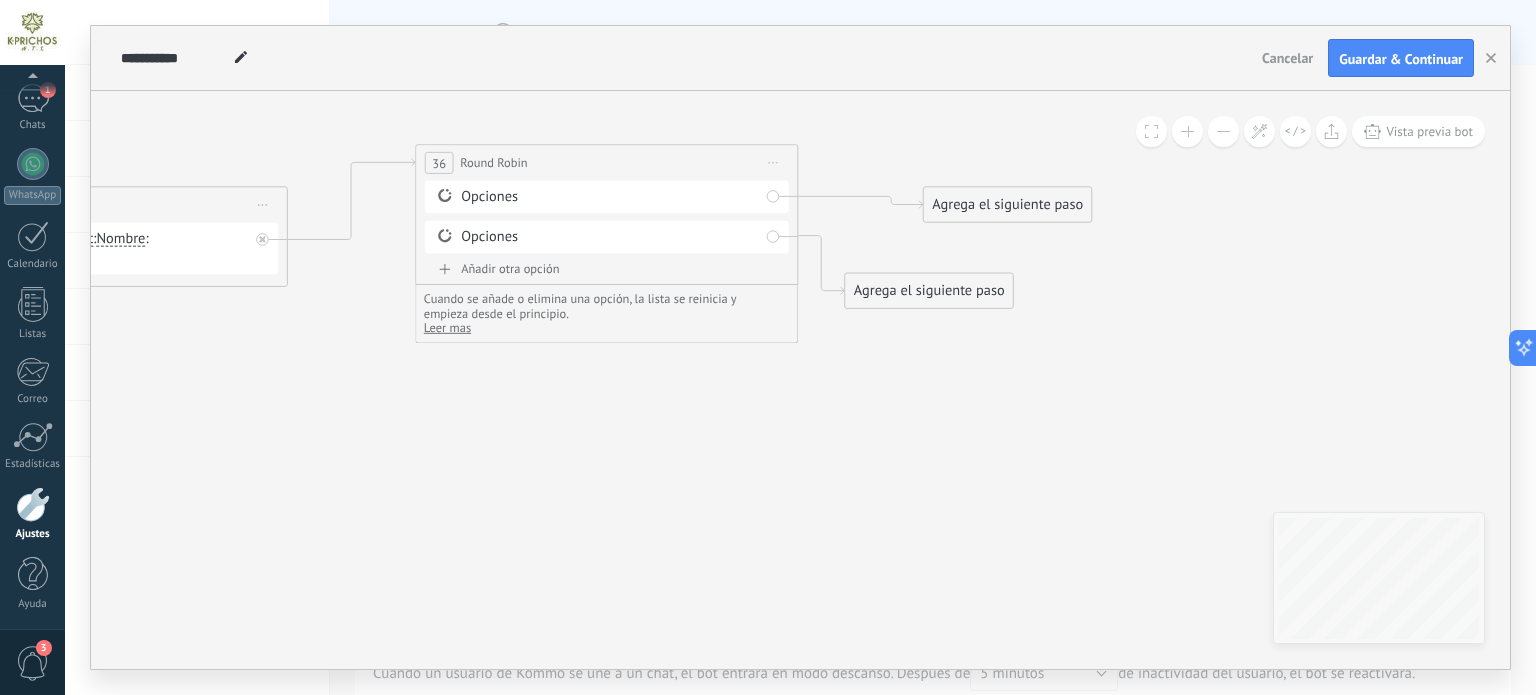 drag, startPoint x: 1032, startPoint y: 312, endPoint x: 915, endPoint y: 294, distance: 118.37652 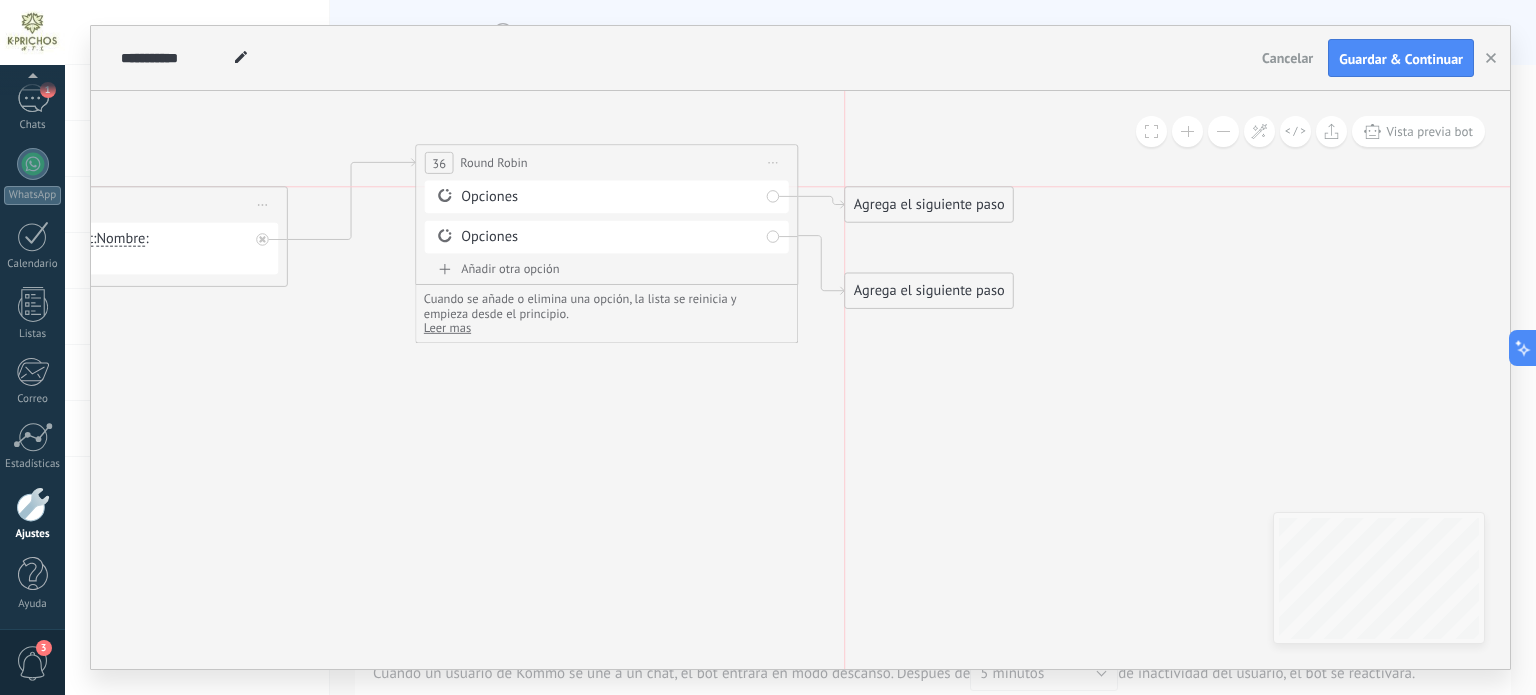 drag, startPoint x: 955, startPoint y: 216, endPoint x: 685, endPoint y: 181, distance: 272.25906 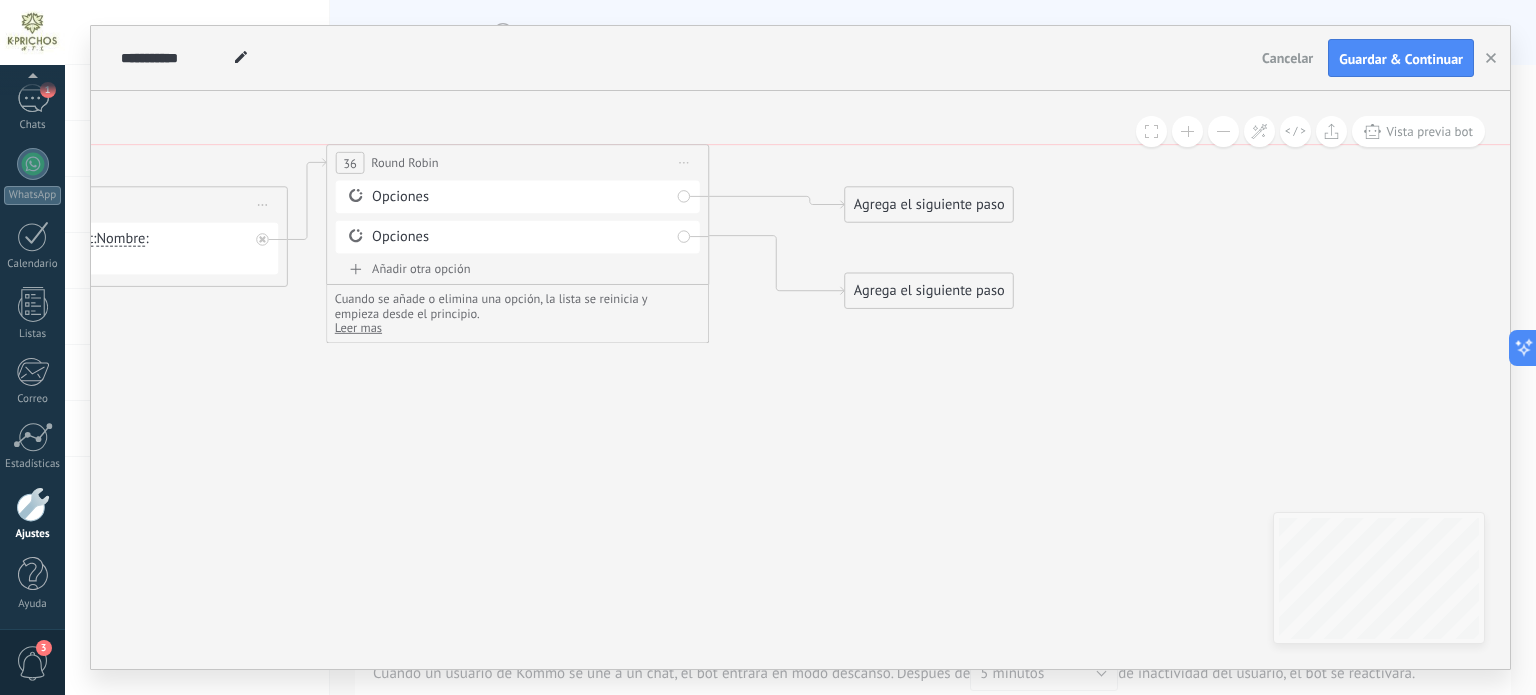 drag, startPoint x: 577, startPoint y: 159, endPoint x: 791, endPoint y: 192, distance: 216.52945 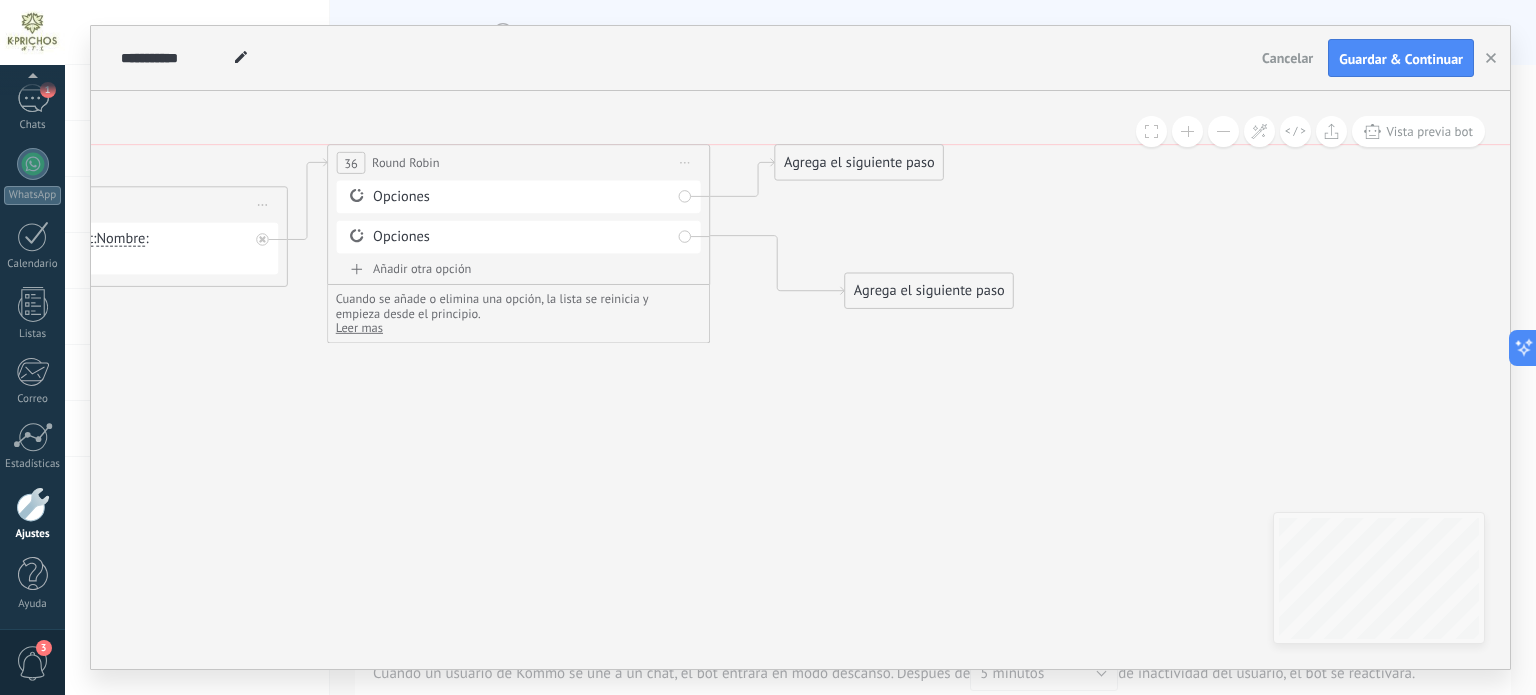 drag, startPoint x: 904, startPoint y: 208, endPoint x: 834, endPoint y: 168, distance: 80.622574 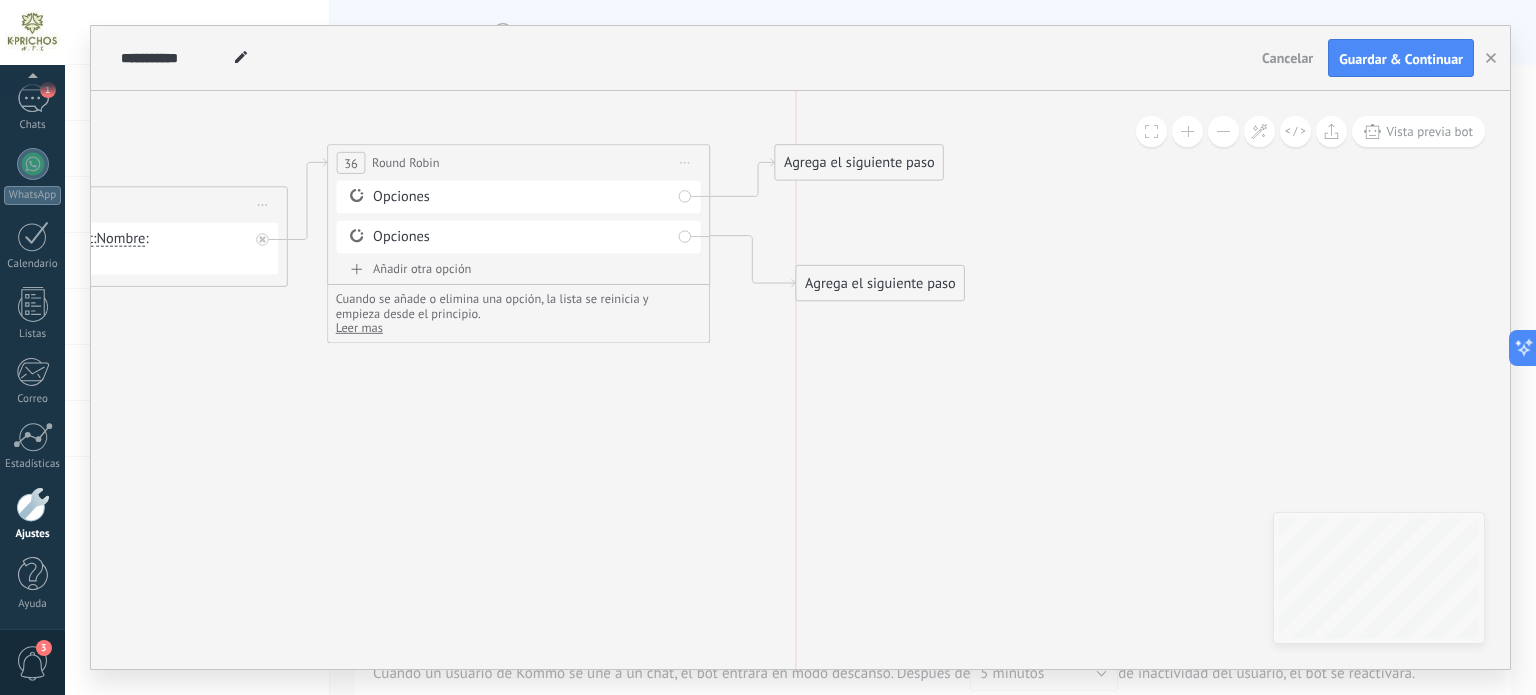 drag, startPoint x: 905, startPoint y: 306, endPoint x: 853, endPoint y: 299, distance: 52.46904 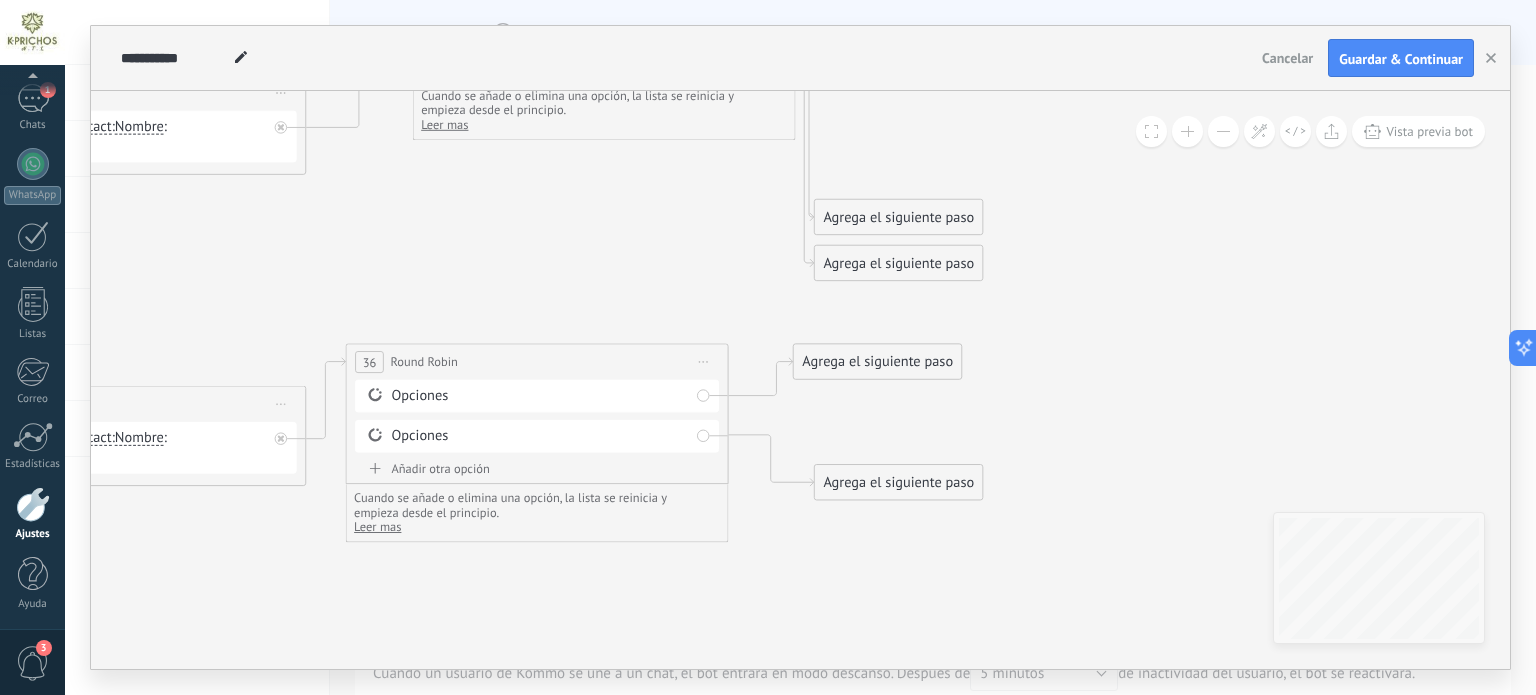 drag, startPoint x: 1108, startPoint y: 315, endPoint x: 1004, endPoint y: 219, distance: 141.53445 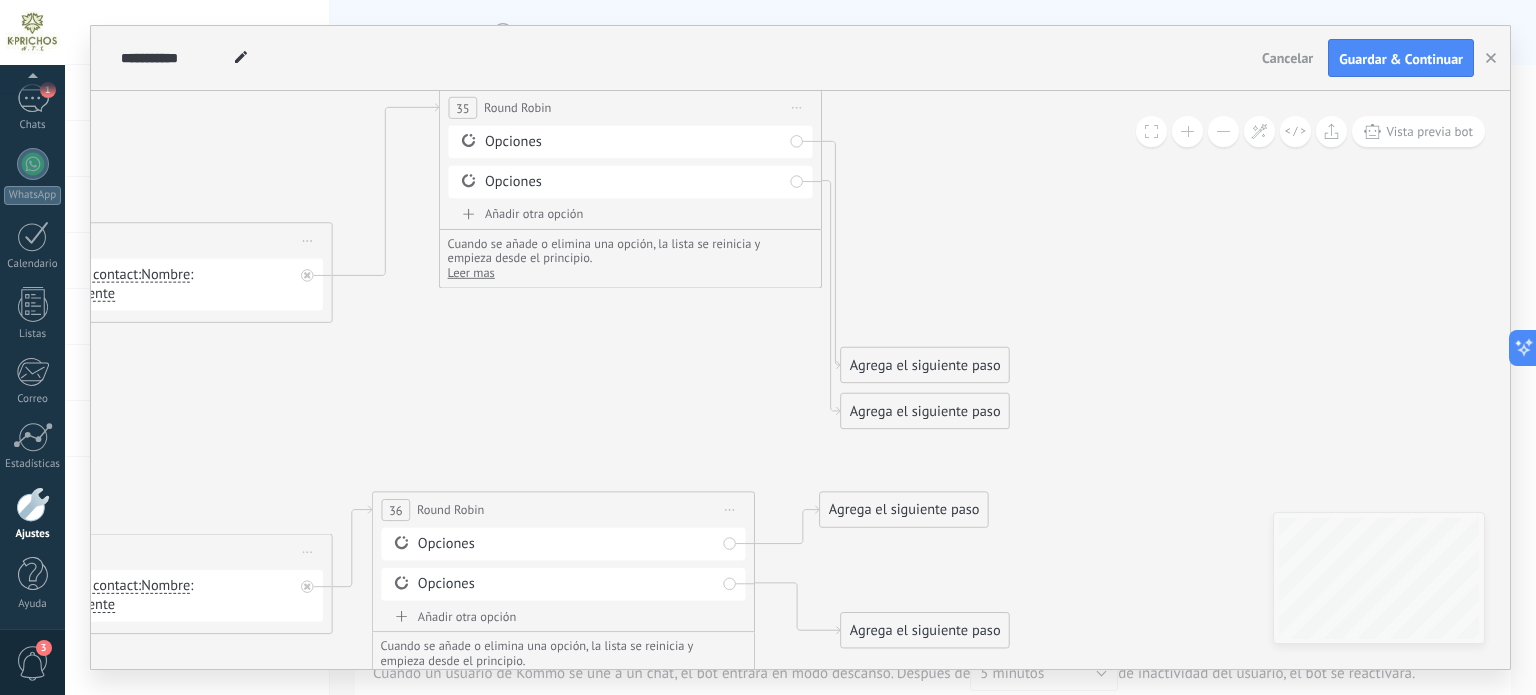 drag, startPoint x: 1036, startPoint y: 323, endPoint x: 1024, endPoint y: 359, distance: 37.94733 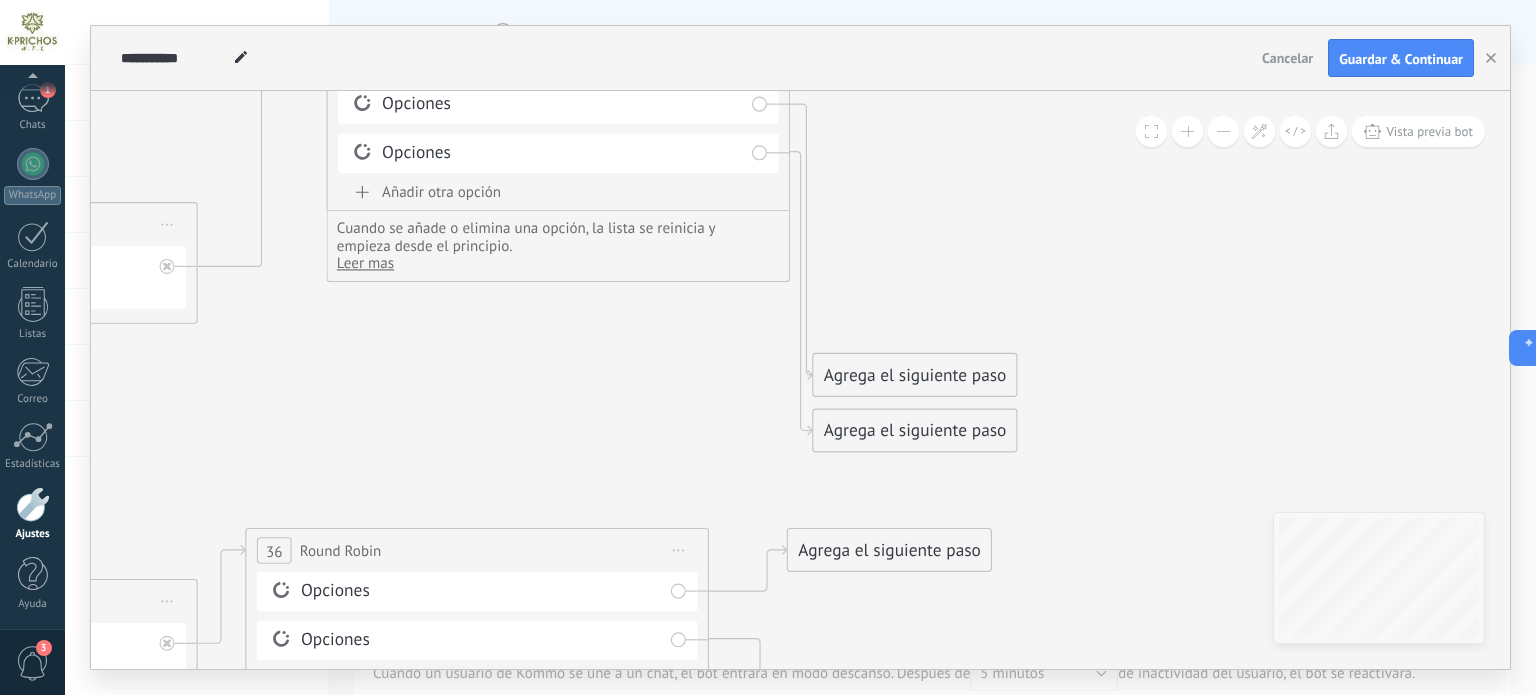 drag, startPoint x: 587, startPoint y: 271, endPoint x: 563, endPoint y: 241, distance: 38.418747 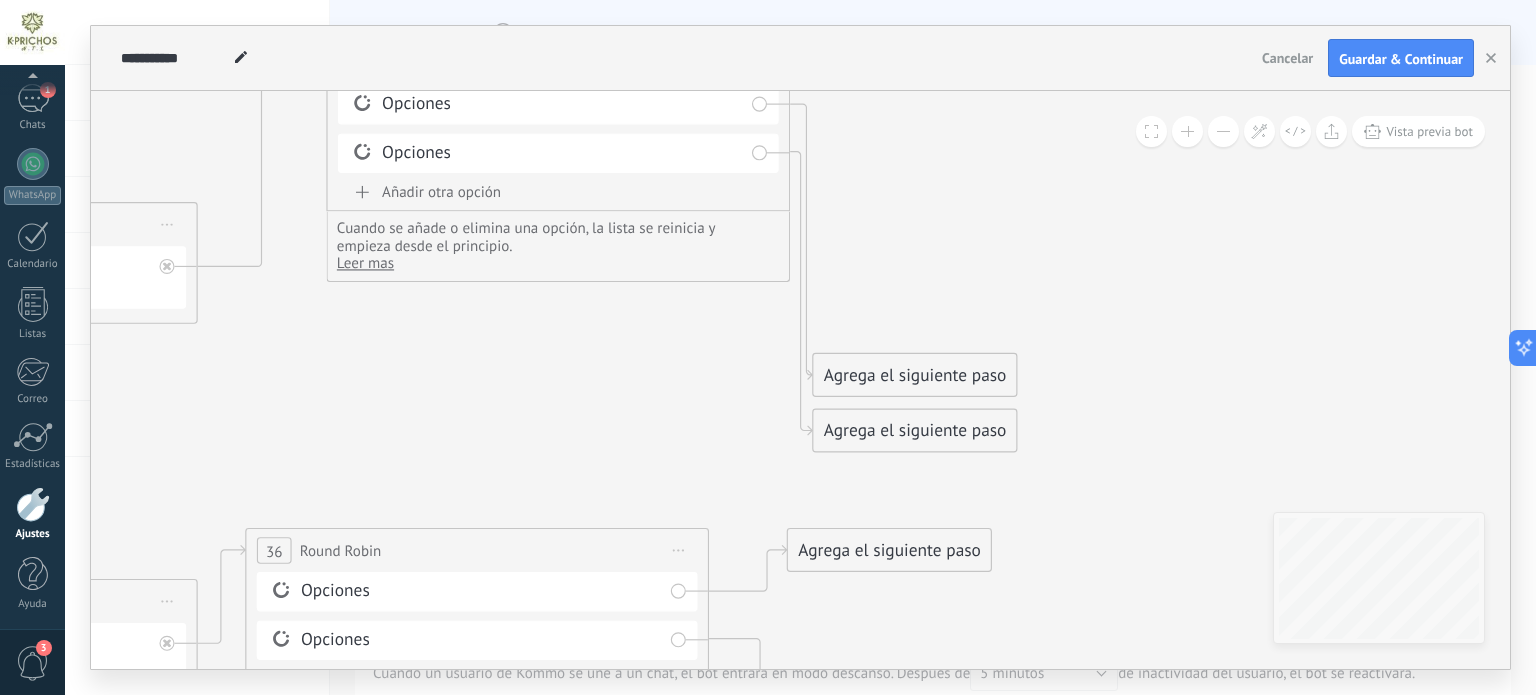 drag, startPoint x: 637, startPoint y: 193, endPoint x: 558, endPoint y: 319, distance: 148.71785 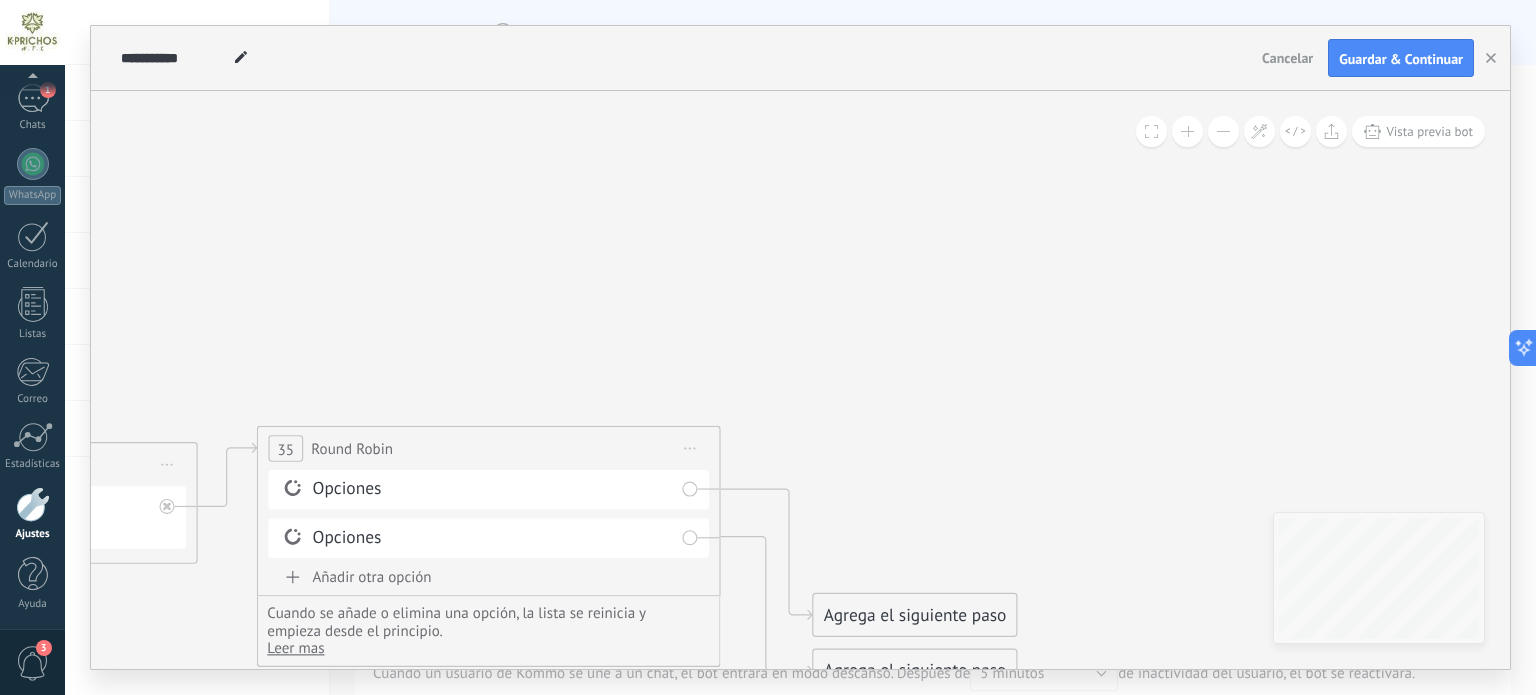 drag, startPoint x: 596, startPoint y: 350, endPoint x: 734, endPoint y: 394, distance: 144.84474 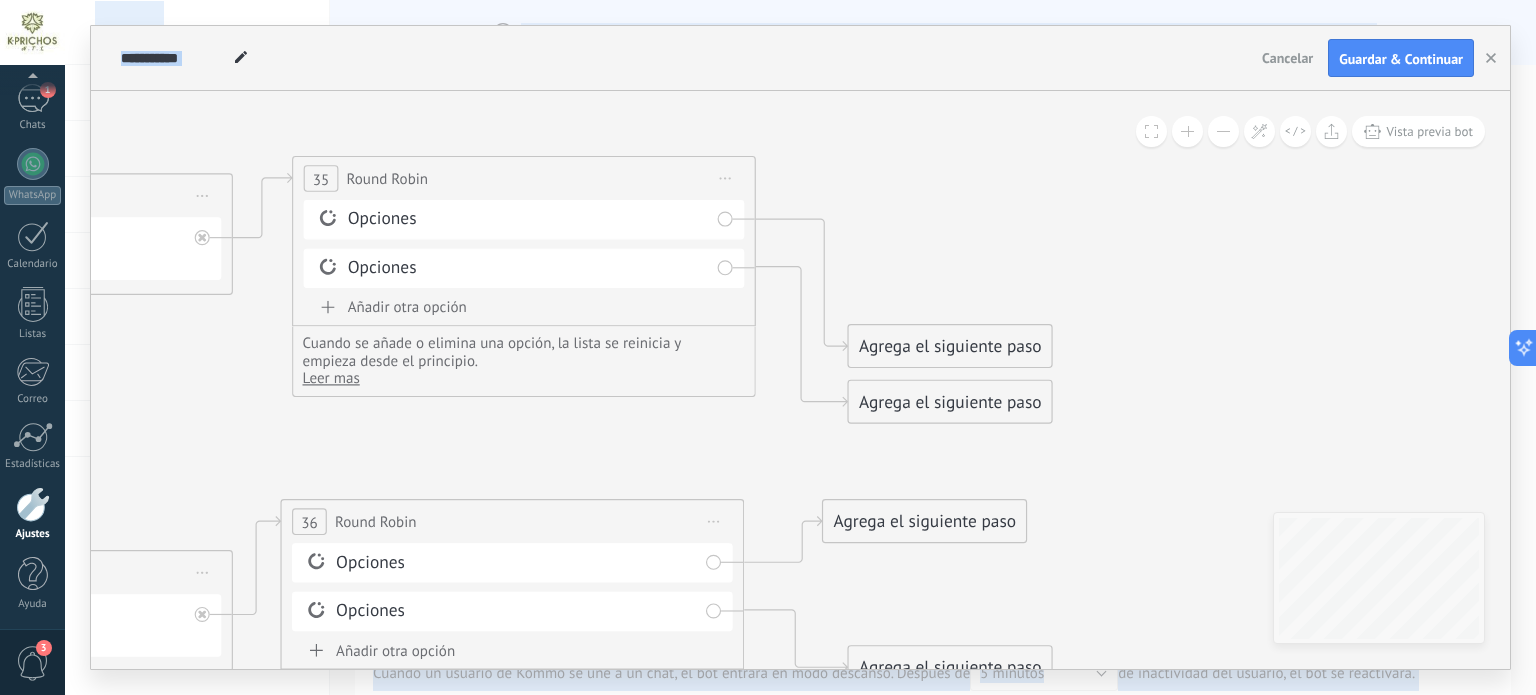 click on ".abccls-1,.abccls-2{fill-rule:evenodd}.abccls-2{fill:#fff} .abfcls-1{fill:none}.abfcls-2{fill:#fff} .abncls-1{isolation:isolate}.abncls-2{opacity:.06}.abncls-2,.abncls-3,.abncls-6{mix-blend-mode:multiply}.abncls-3{opacity:.15}.abncls-4,.abncls-8{fill:#fff}.abncls-5{fill:url(#abnlinear-gradient)}.abncls-6{opacity:.04}.abncls-7{fill:url(#abnlinear-gradient-2)}.abncls-8{fill-rule:evenodd} .abqst0{fill:#ffa200} .abwcls-1{fill:#252525} .cls-1{isolation:isolate} .acicls-1{fill:none} .aclcls-1{fill:#232323} .acnst0{display:none} .addcls-1,.addcls-2{fill:none;stroke-miterlimit:10}.addcls-1{stroke:#dfe0e5}.addcls-2{stroke:#a1a7ab} .adecls-1,.adecls-2{fill:none;stroke-miterlimit:10}.adecls-1{stroke:#dfe0e5}.adecls-2{stroke:#a1a7ab} .adqcls-1{fill:#8591a5;fill-rule:evenodd} .aeccls-1{fill:#5c9f37} .aeecls-1{fill:#f86161} .aejcls-1{fill:#8591a5;fill-rule:evenodd} .aekcls-1{fill-rule:evenodd} .aelcls-1{fill-rule:evenodd;fill:currentColor} .aemcls-1{fill-rule:evenodd;fill:currentColor} .aercls-2{fill:#24bc8c}" at bounding box center (768, 347) 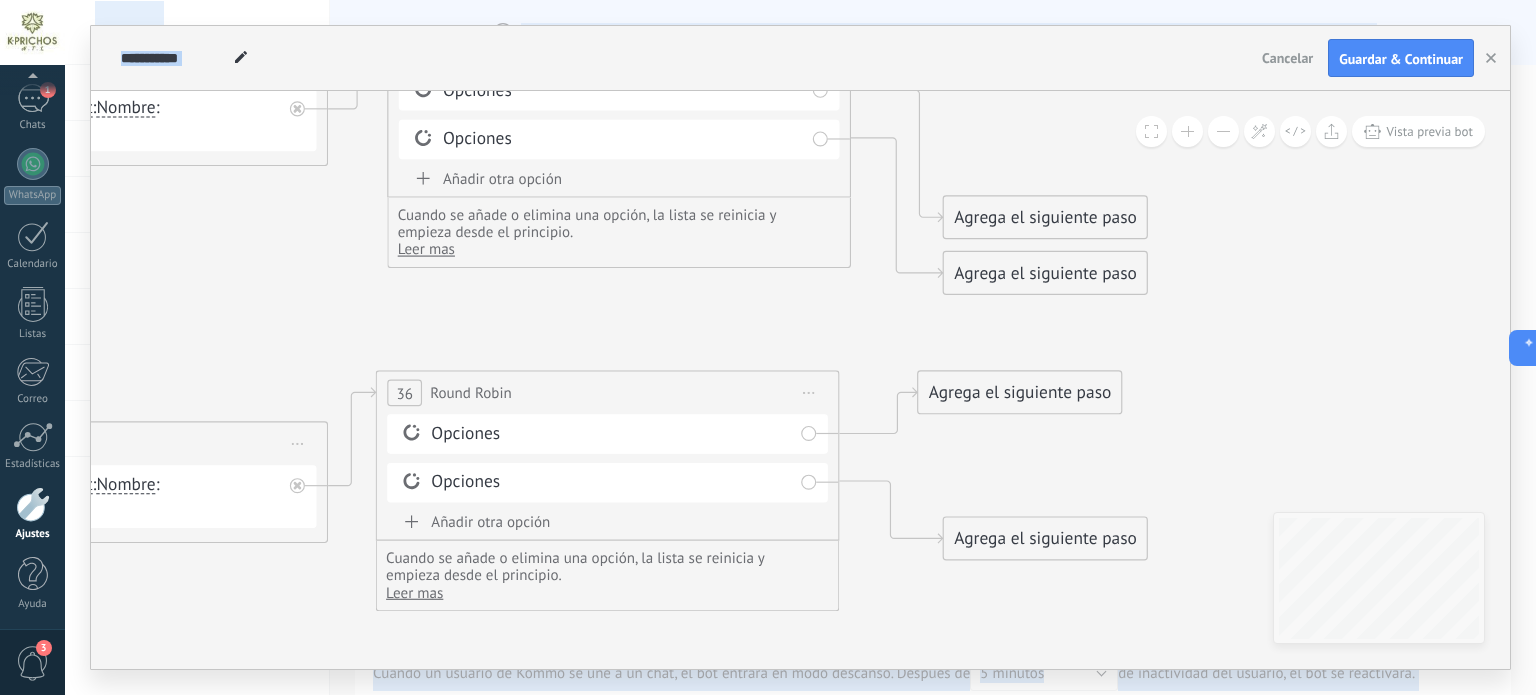 click 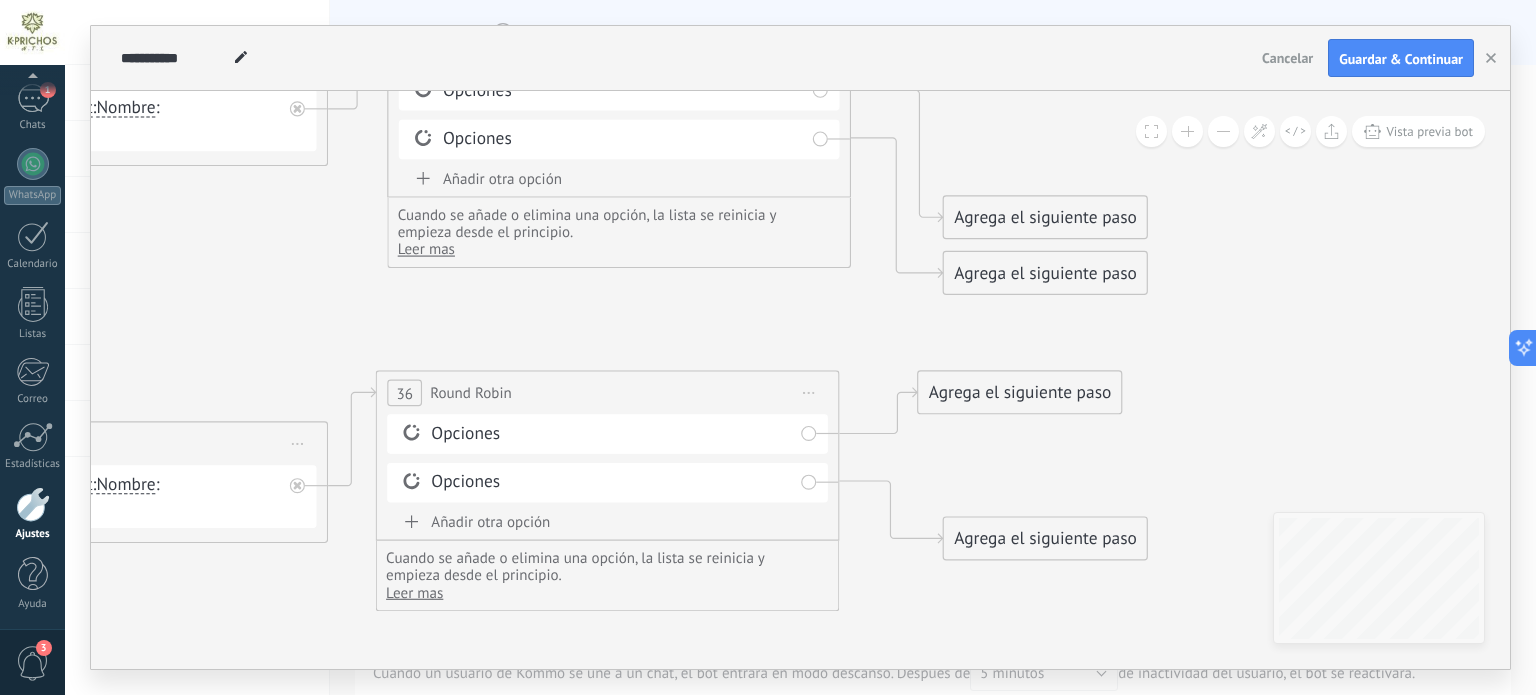 click 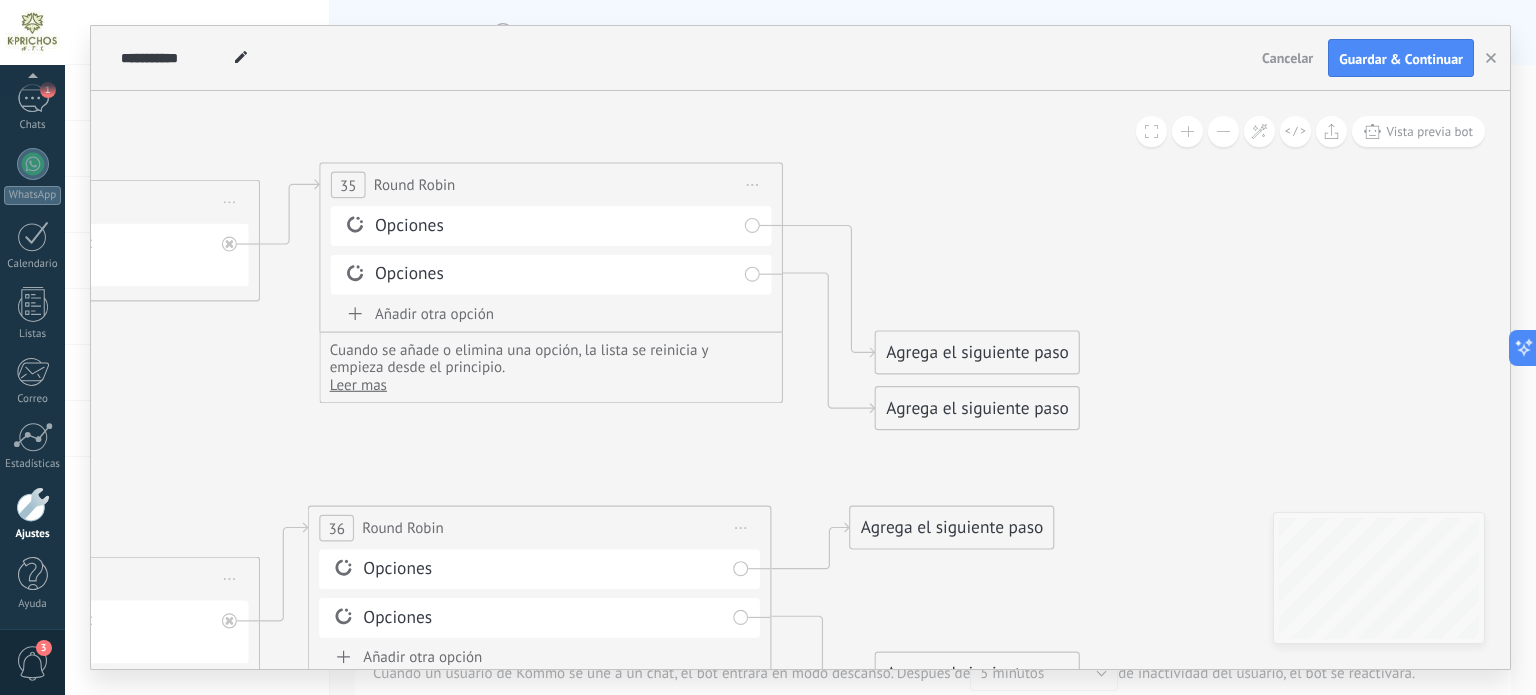 click 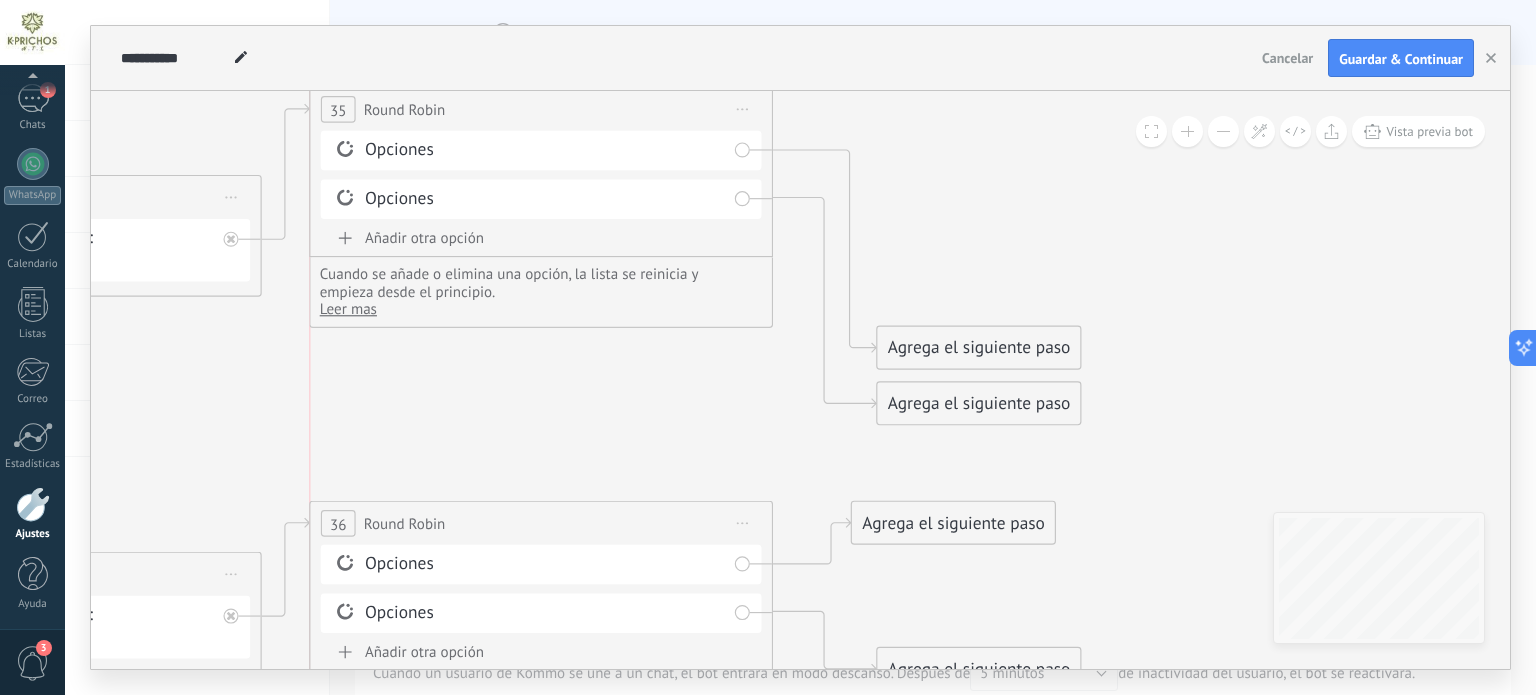 click on "**********" at bounding box center (540, 109) 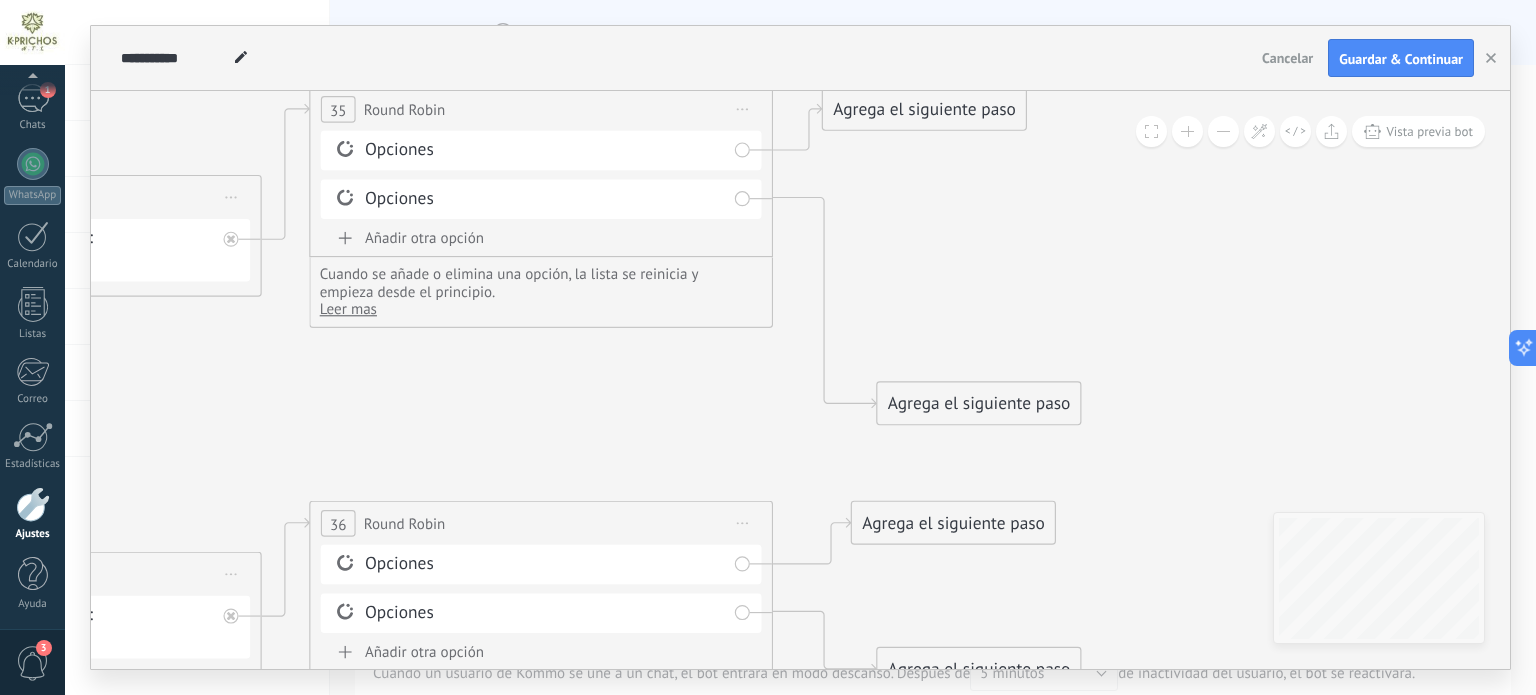 click on "Agrega el siguiente paso" at bounding box center (924, 109) 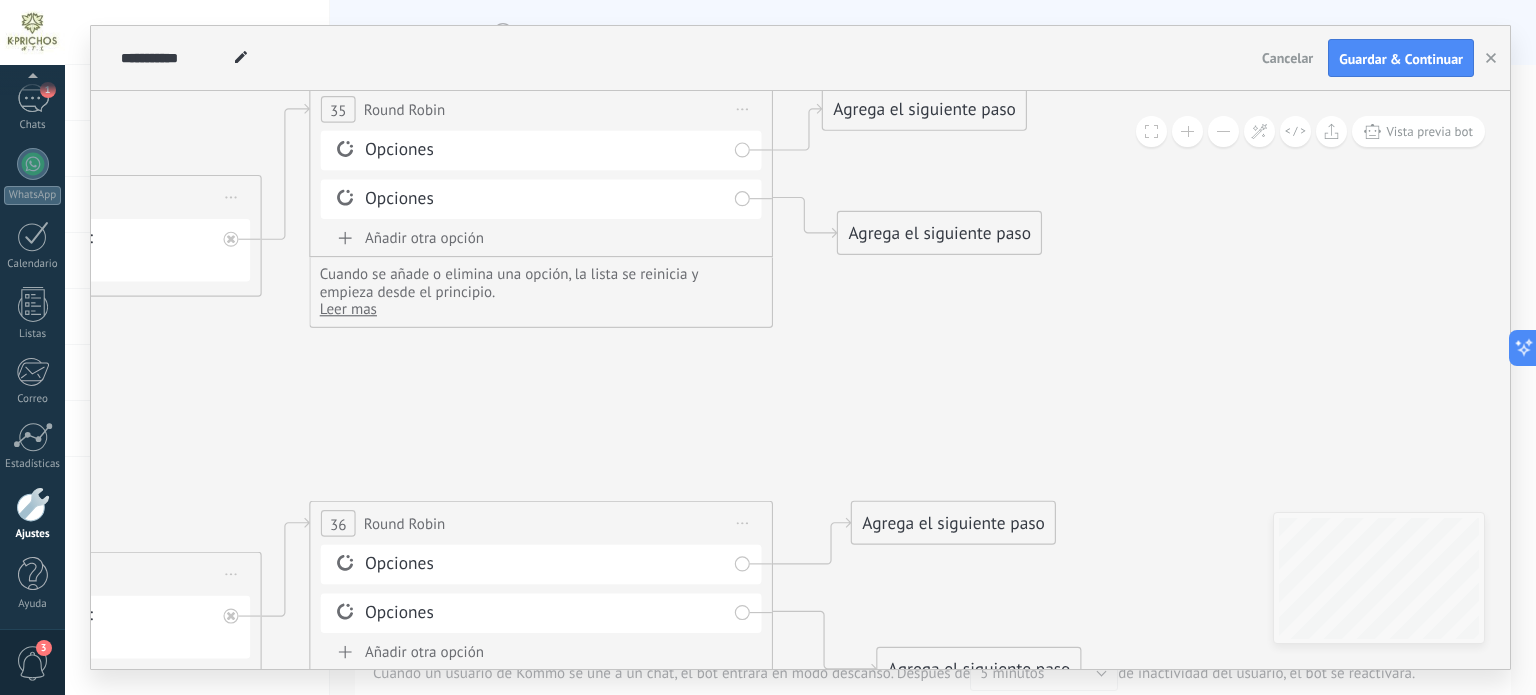 click on "Agrega el siguiente paso" at bounding box center [939, 234] 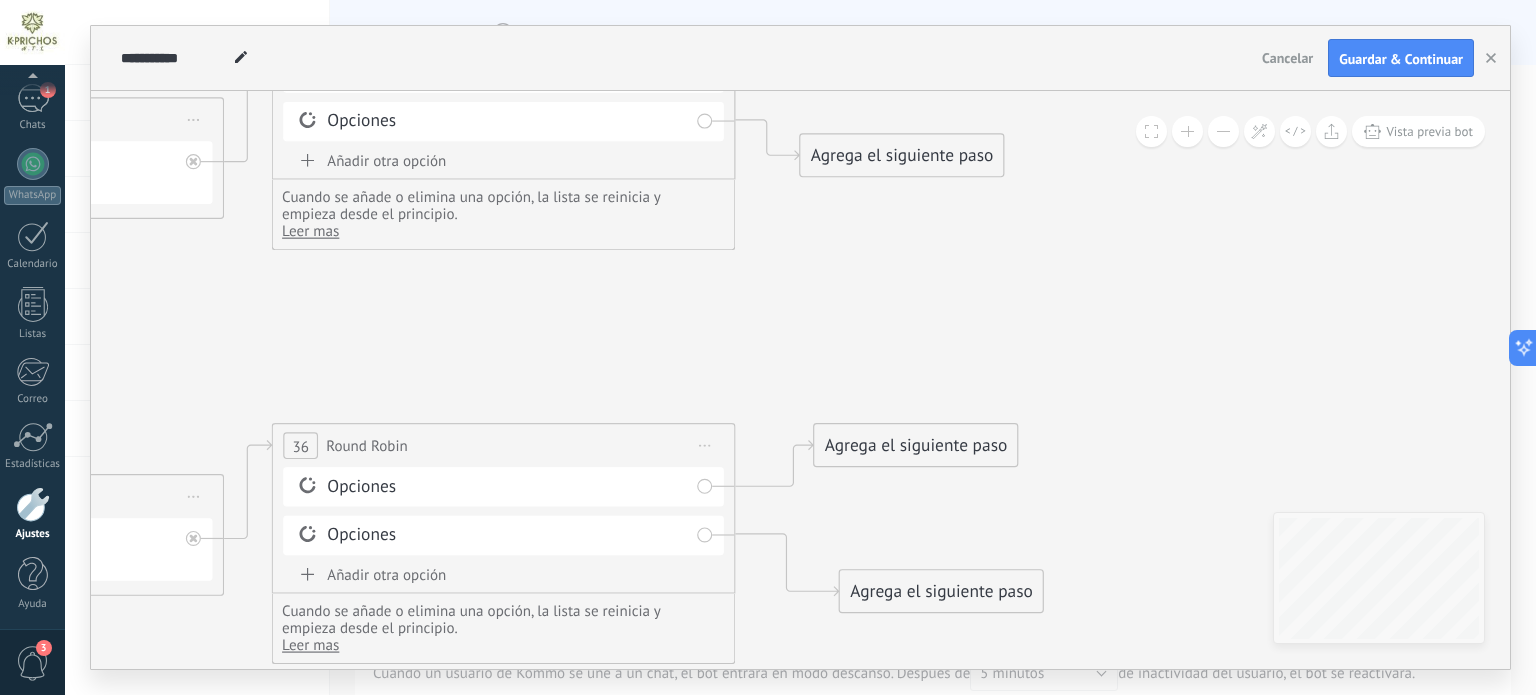 click 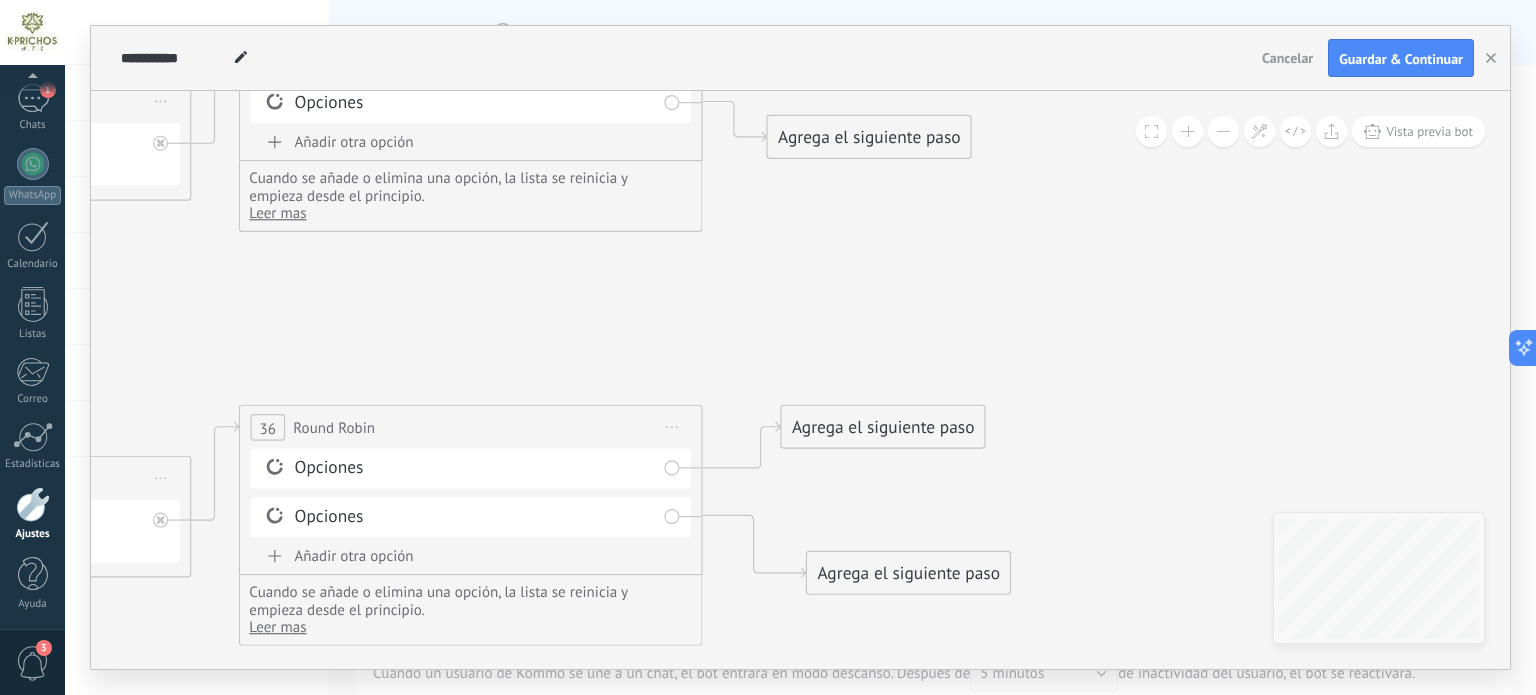click 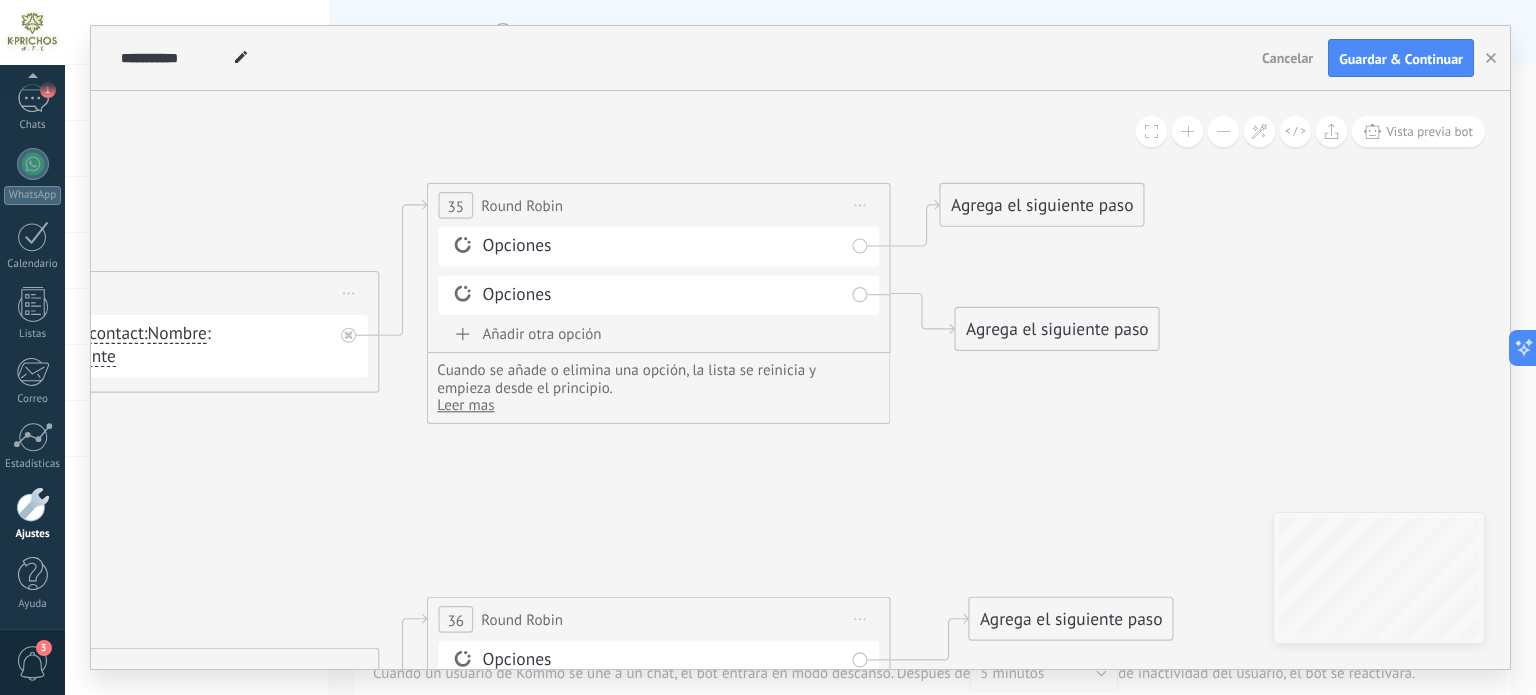 drag, startPoint x: 650, startPoint y: 305, endPoint x: 620, endPoint y: 499, distance: 196.30588 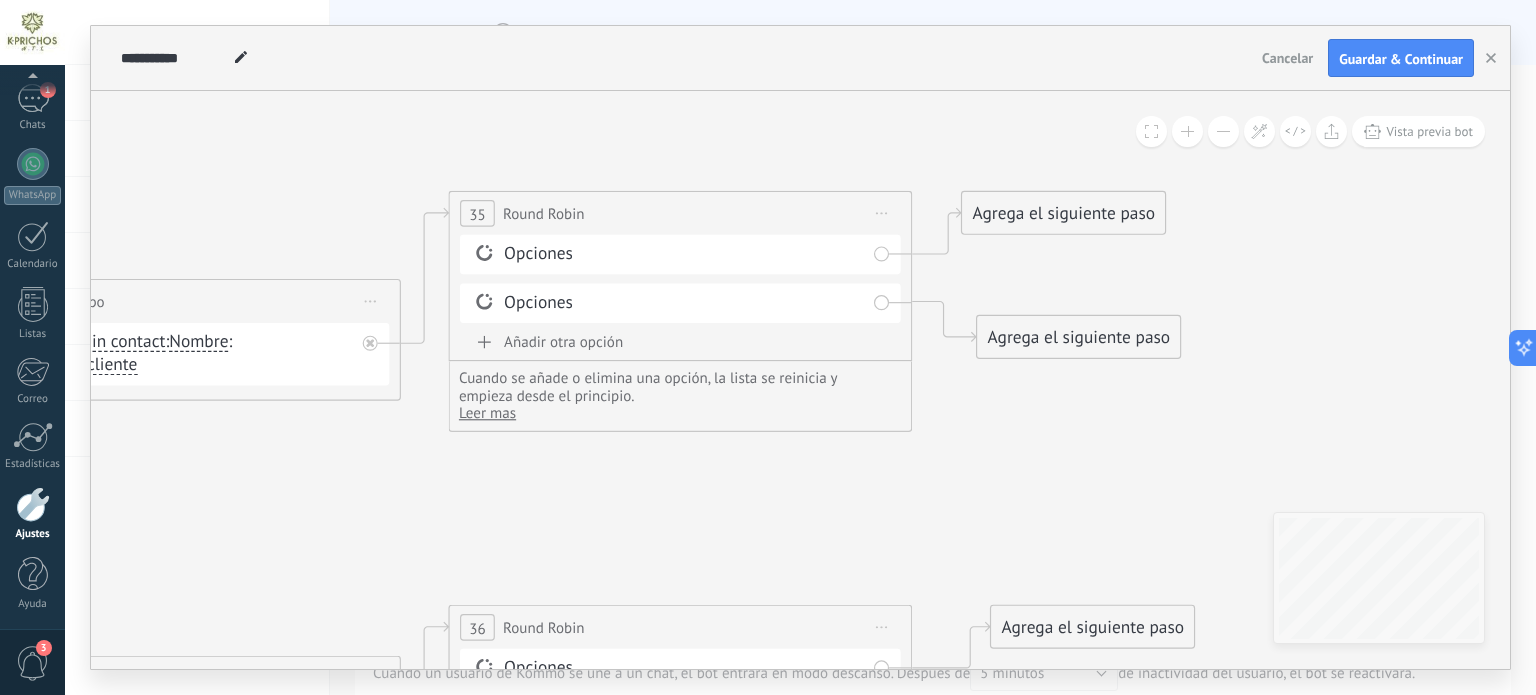 click on "Opciones
Opciones" at bounding box center (680, 283) 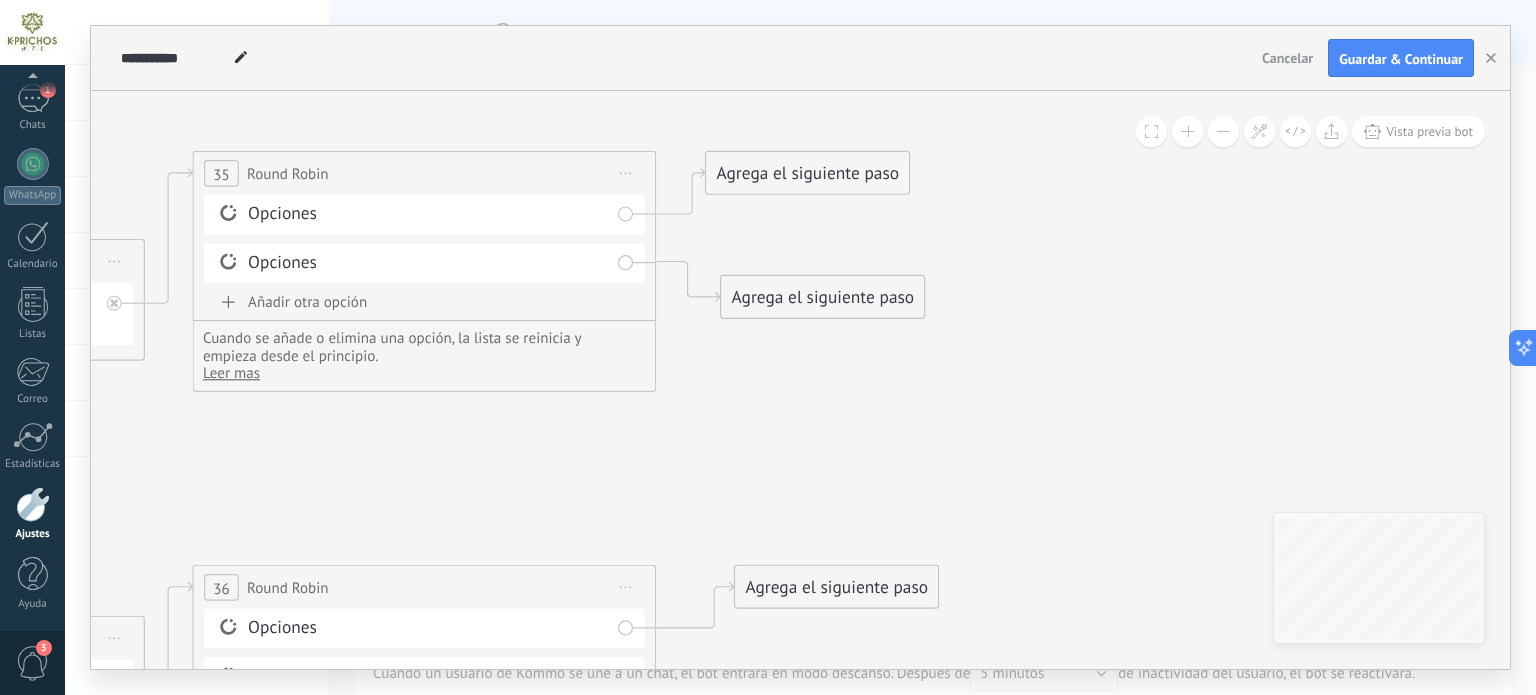 drag, startPoint x: 1148, startPoint y: 392, endPoint x: 892, endPoint y: 352, distance: 259.10617 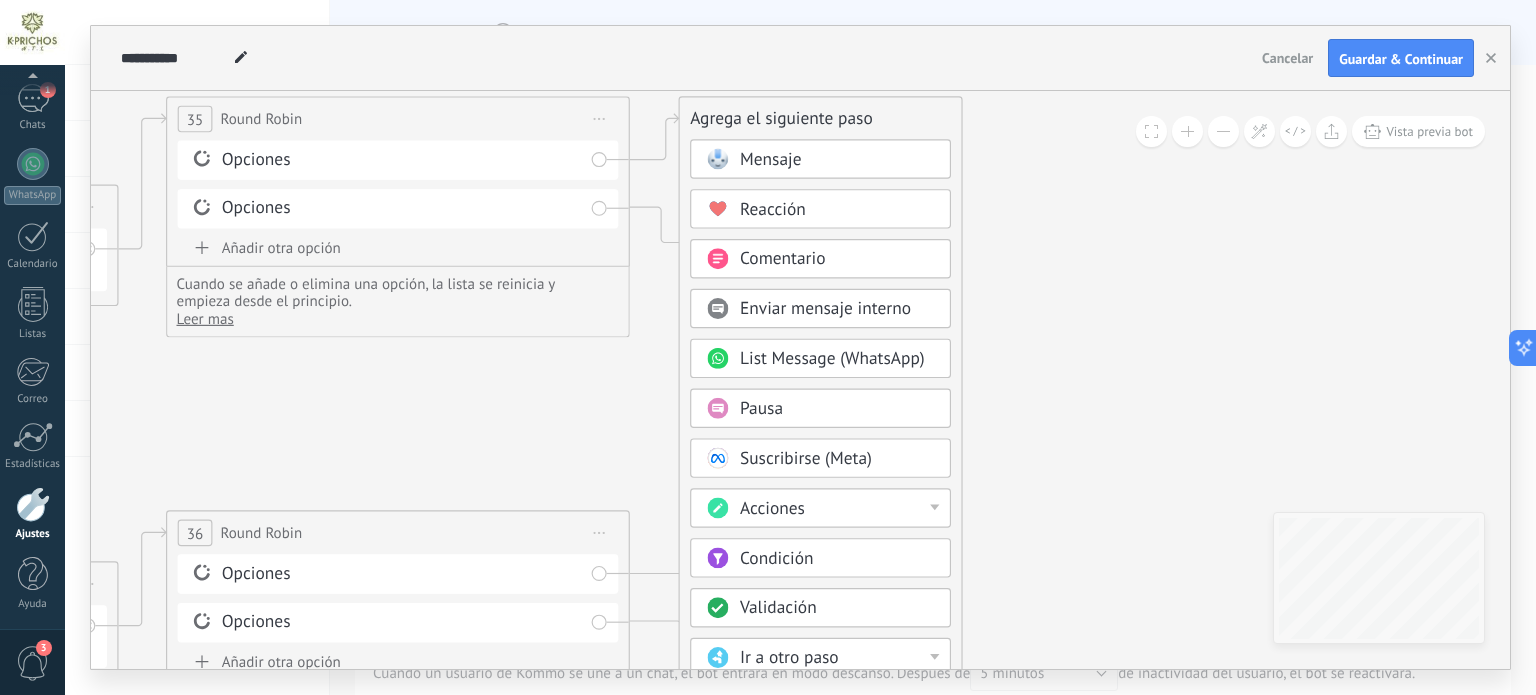 drag, startPoint x: 1135, startPoint y: 384, endPoint x: 991, endPoint y: 330, distance: 153.79207 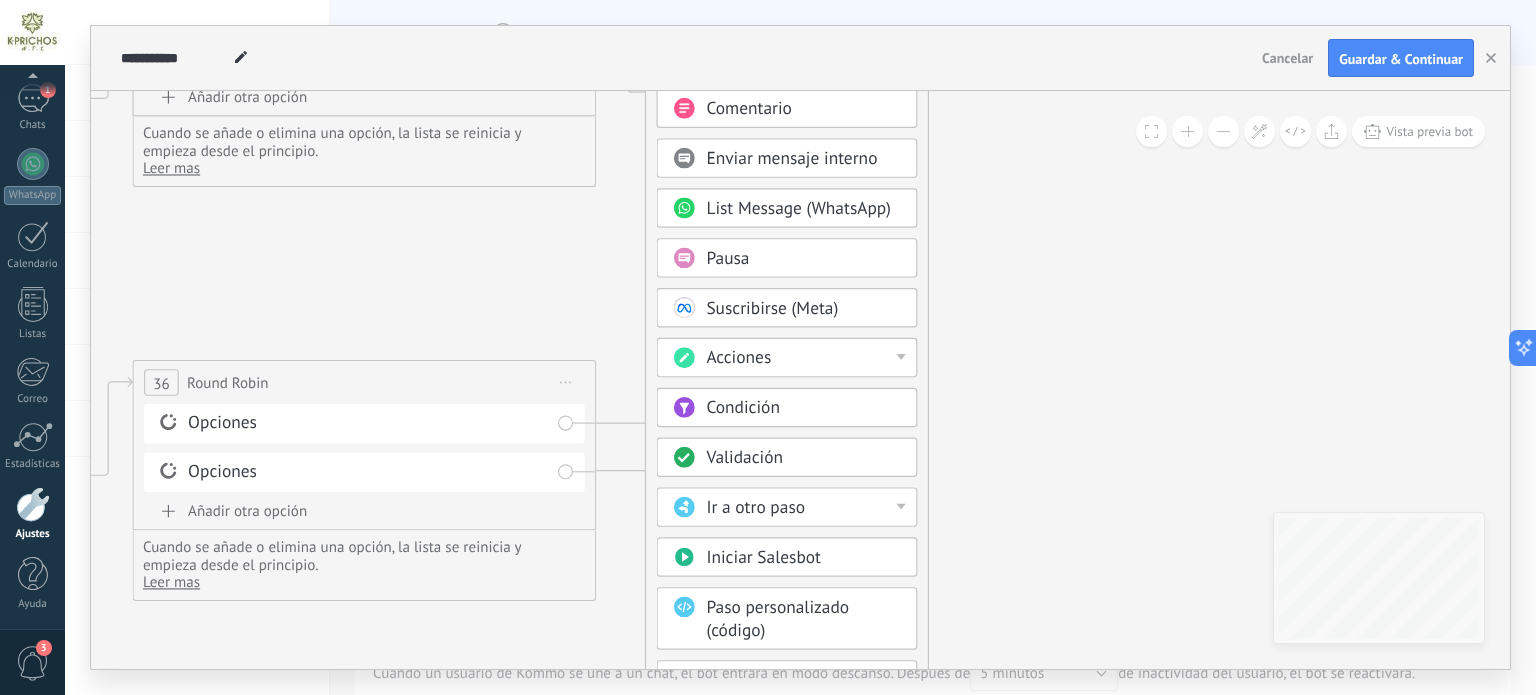 click on "Acciones" at bounding box center (787, 357) 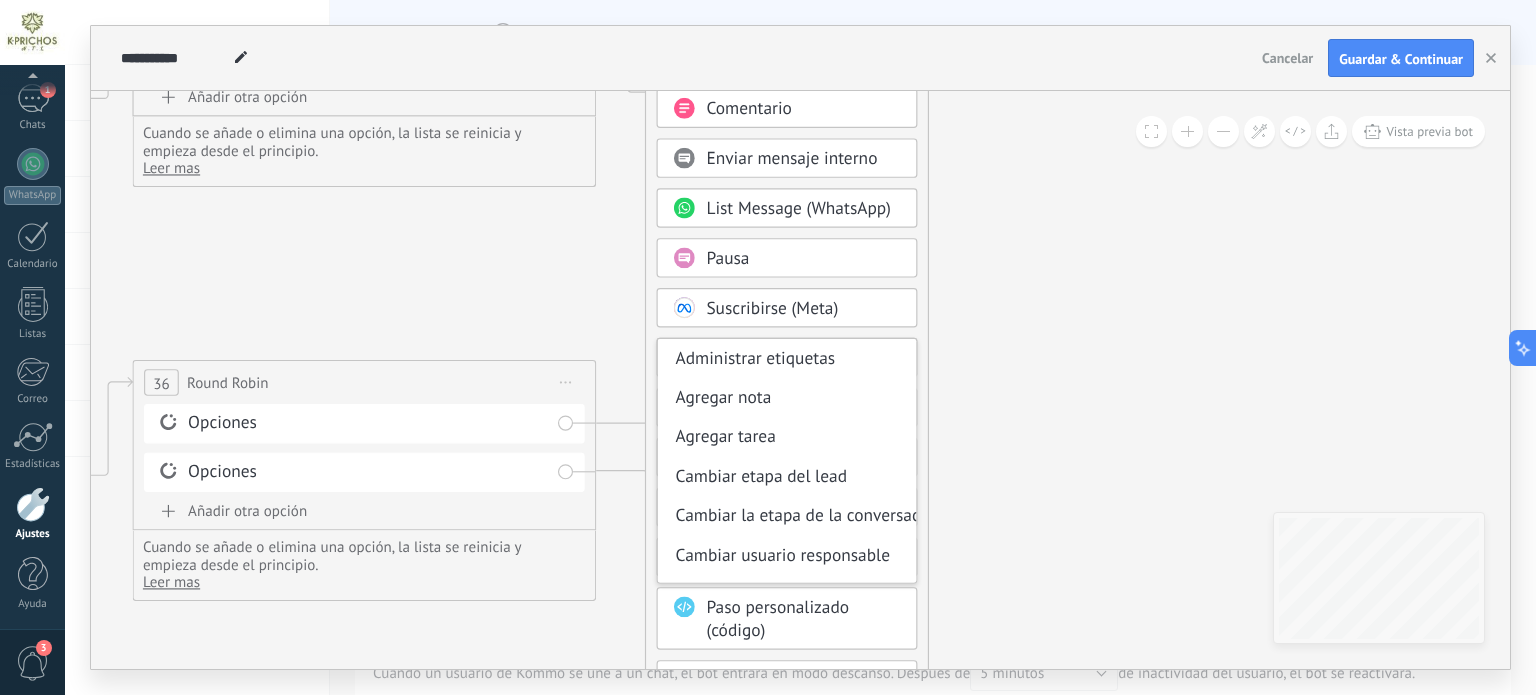 drag, startPoint x: 1092, startPoint y: 366, endPoint x: 1098, endPoint y: 220, distance: 146.12323 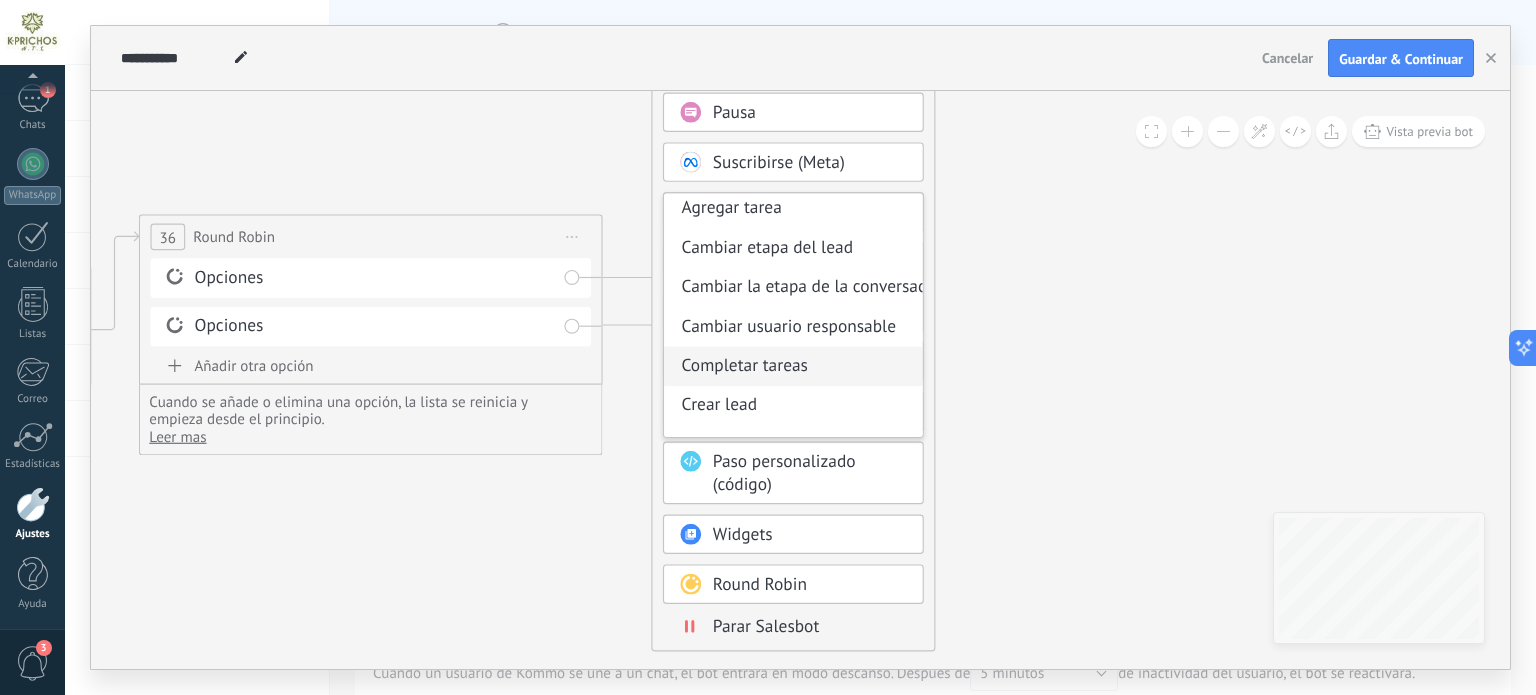 scroll, scrollTop: 100, scrollLeft: 0, axis: vertical 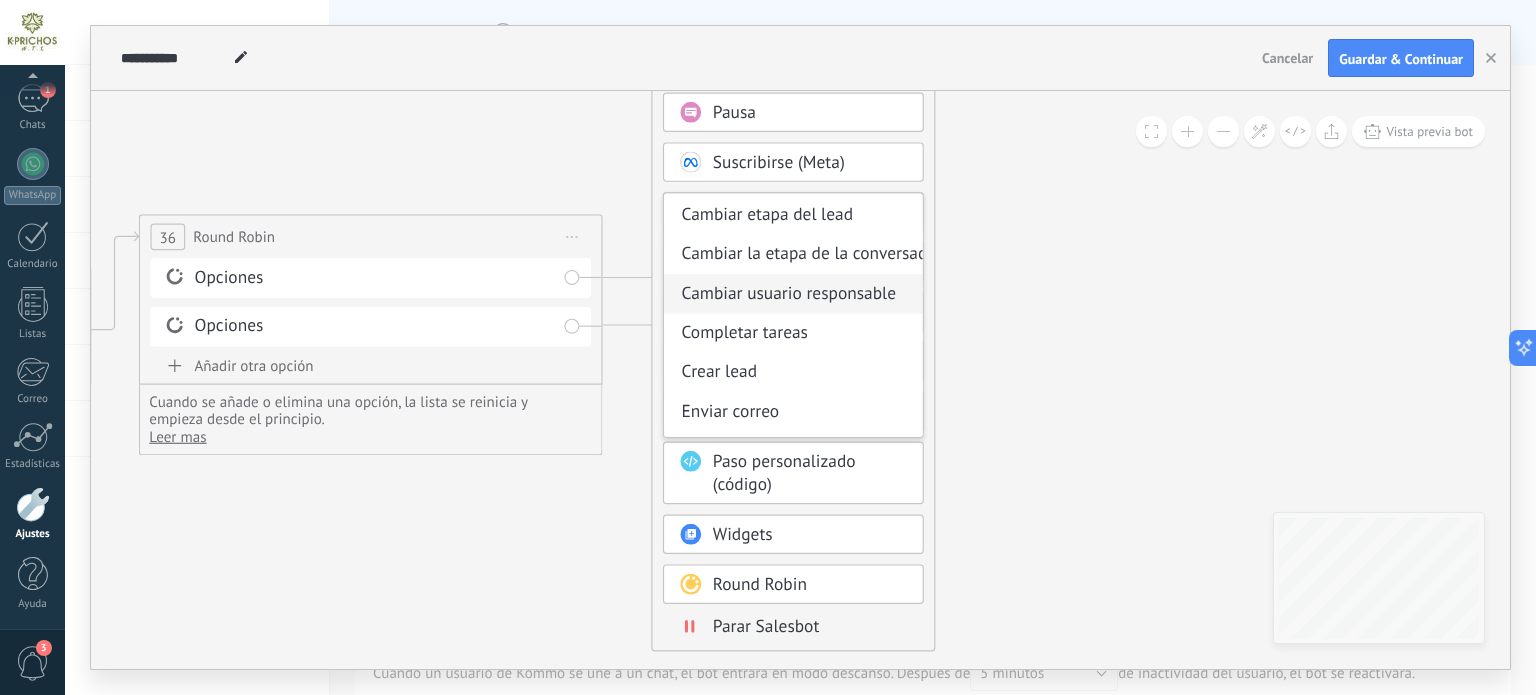 click on "Cambiar usuario responsable" at bounding box center [793, 294] 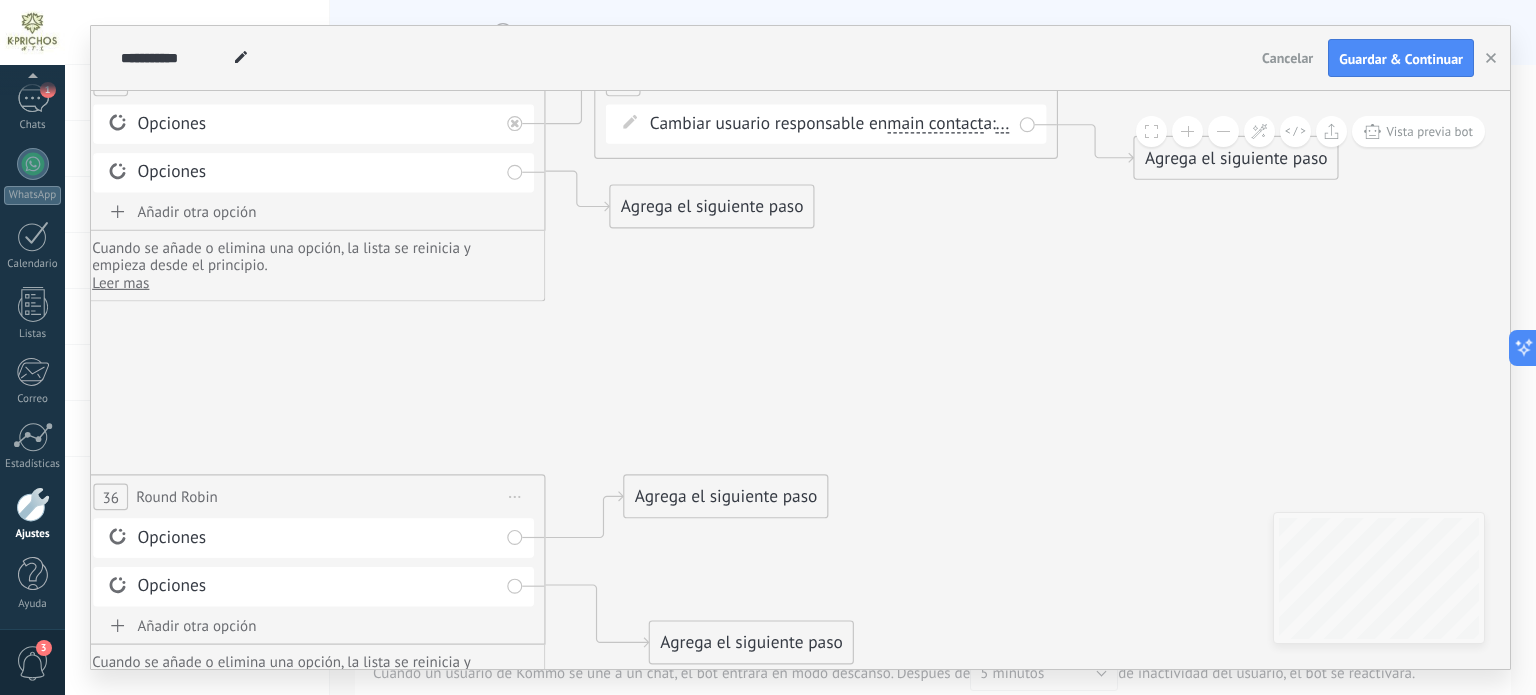 drag, startPoint x: 1066, startPoint y: 158, endPoint x: 1092, endPoint y: 419, distance: 262.2918 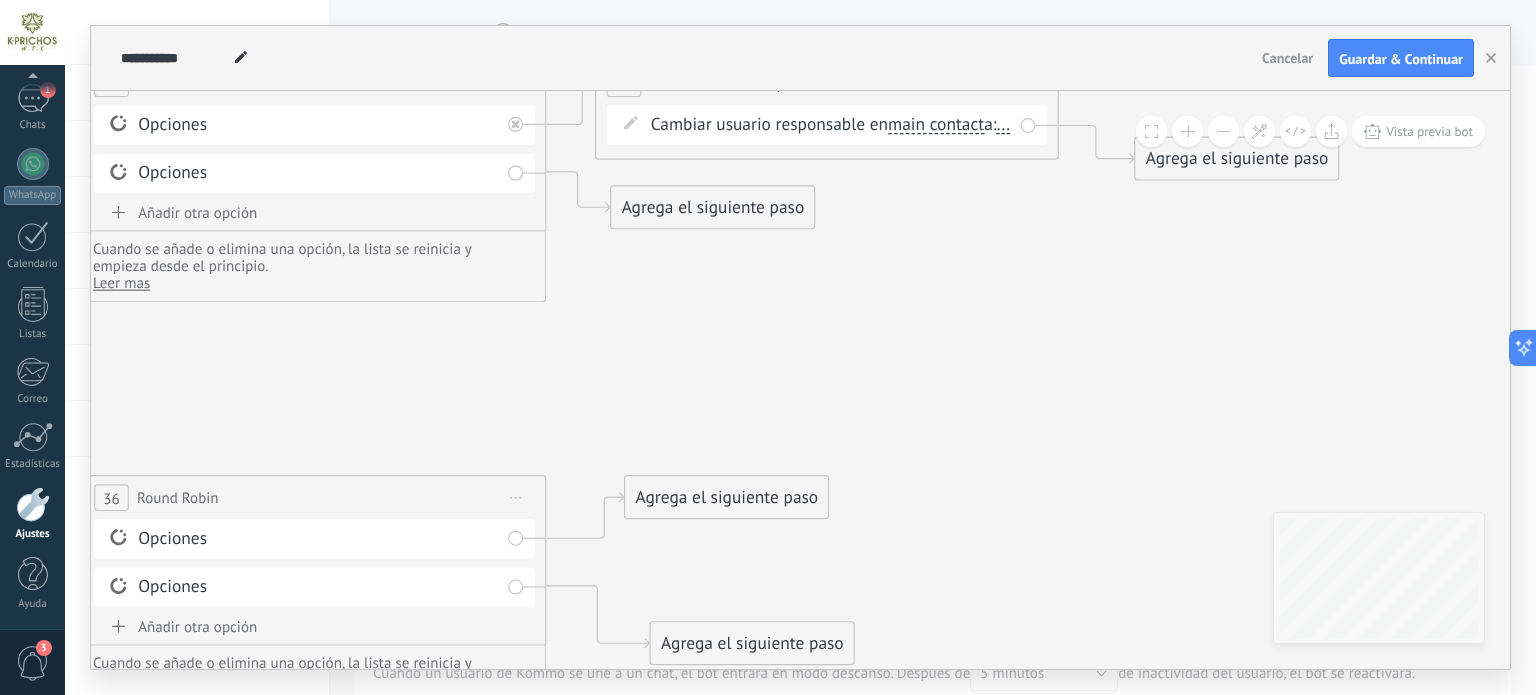 click on "Agrega el siguiente paso" at bounding box center (712, 208) 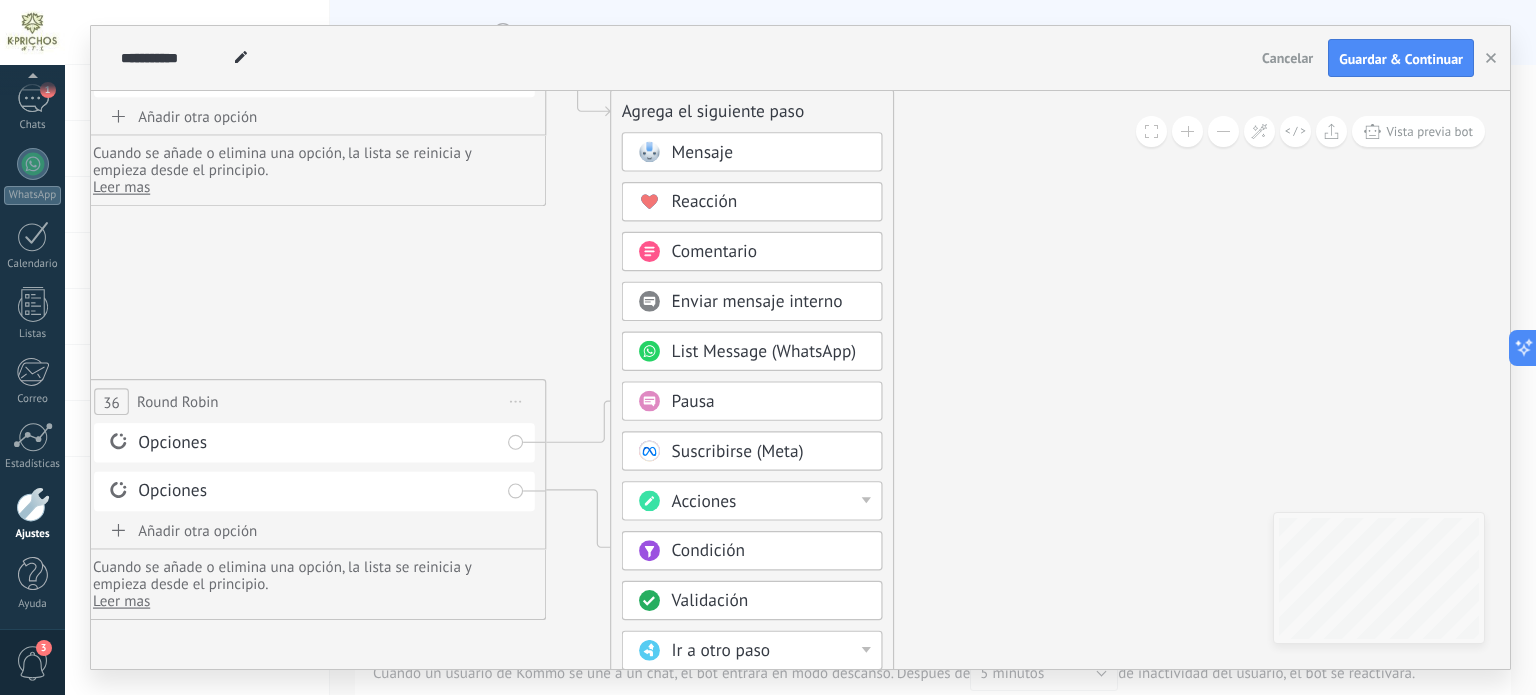 click on "Acciones" at bounding box center [769, 502] 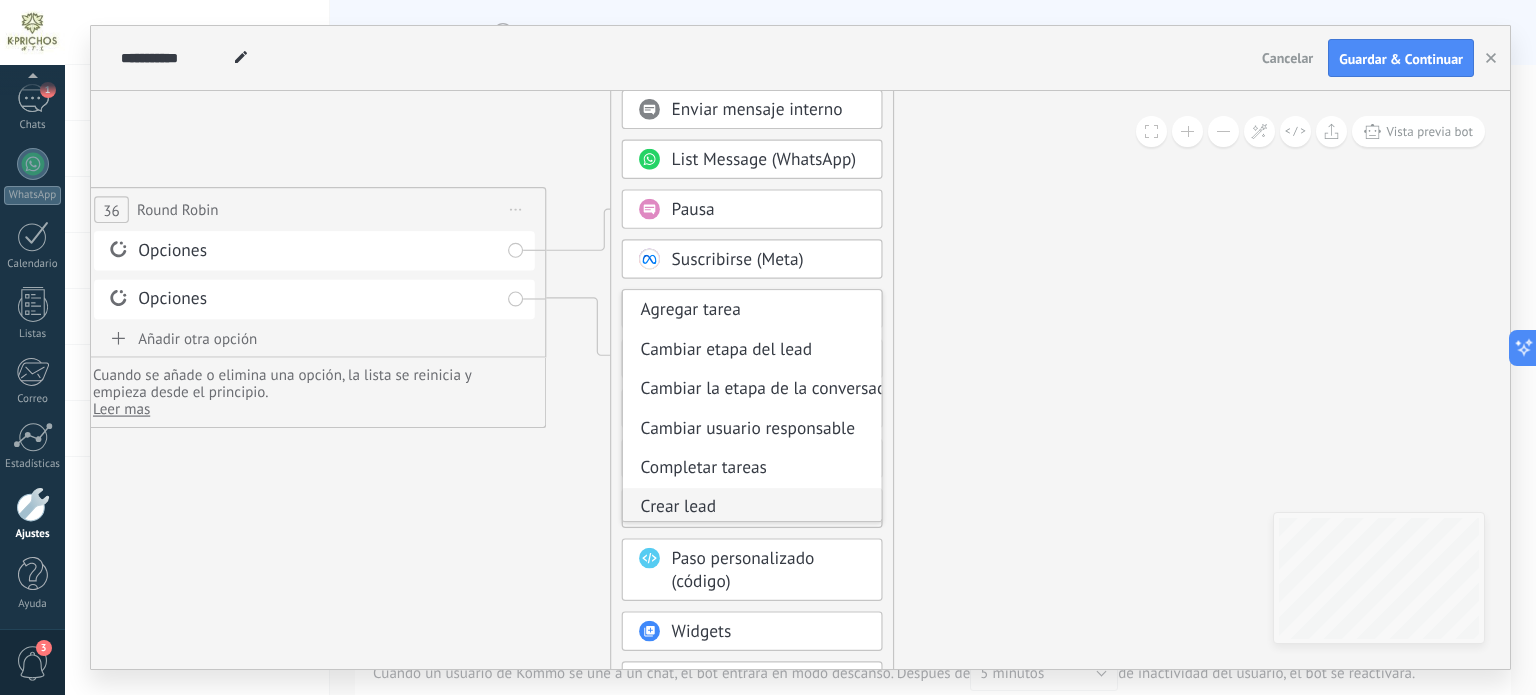scroll, scrollTop: 100, scrollLeft: 0, axis: vertical 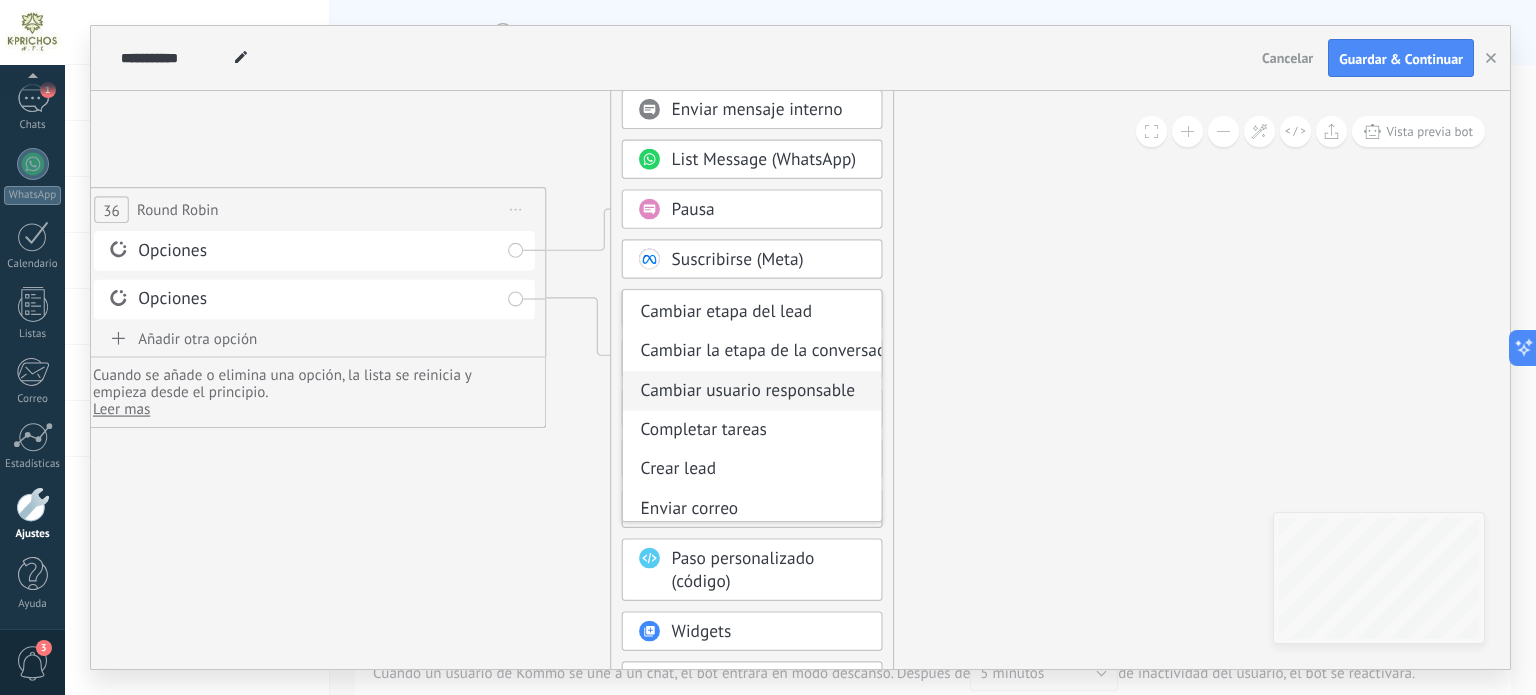 click on "Cambiar usuario responsable" at bounding box center [752, 391] 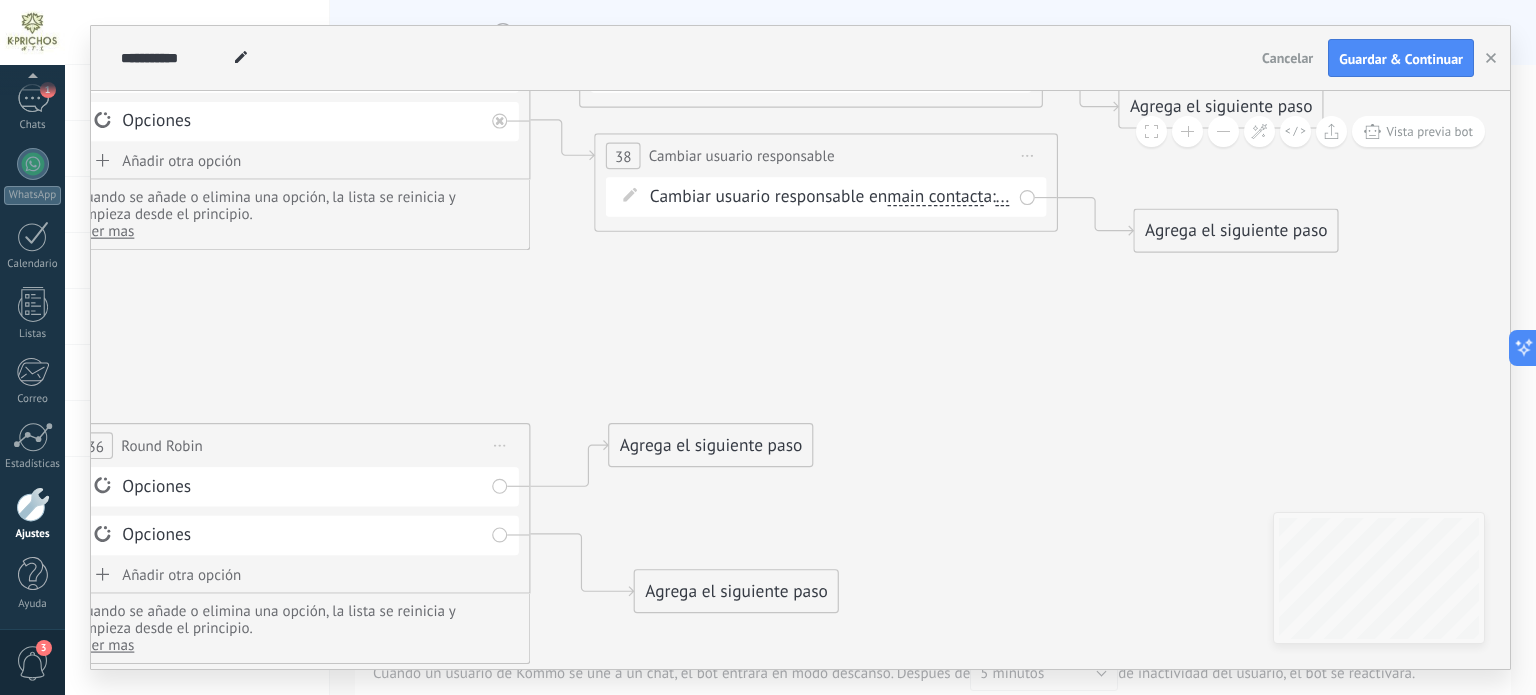 drag, startPoint x: 1104, startPoint y: 348, endPoint x: 1053, endPoint y: 425, distance: 92.358 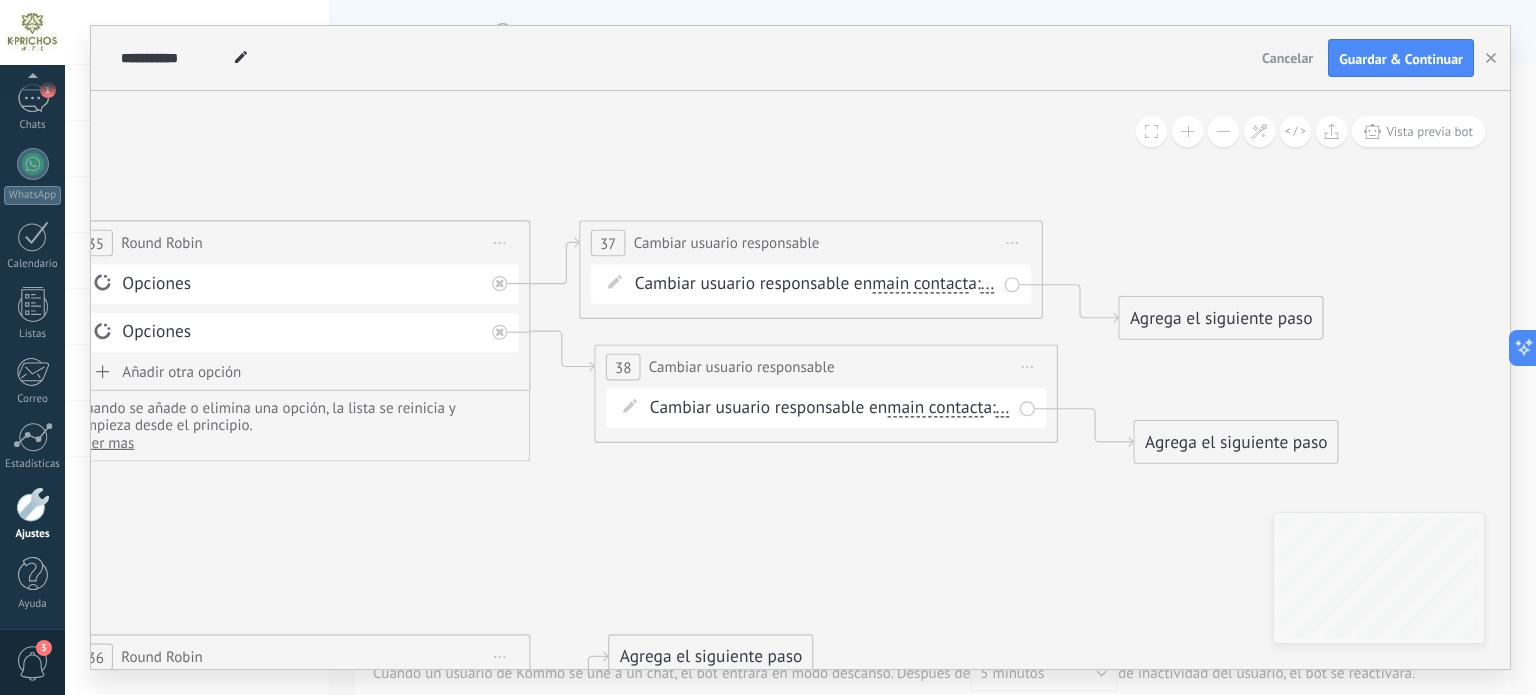 drag, startPoint x: 1021, startPoint y: 345, endPoint x: 1017, endPoint y: 533, distance: 188.04254 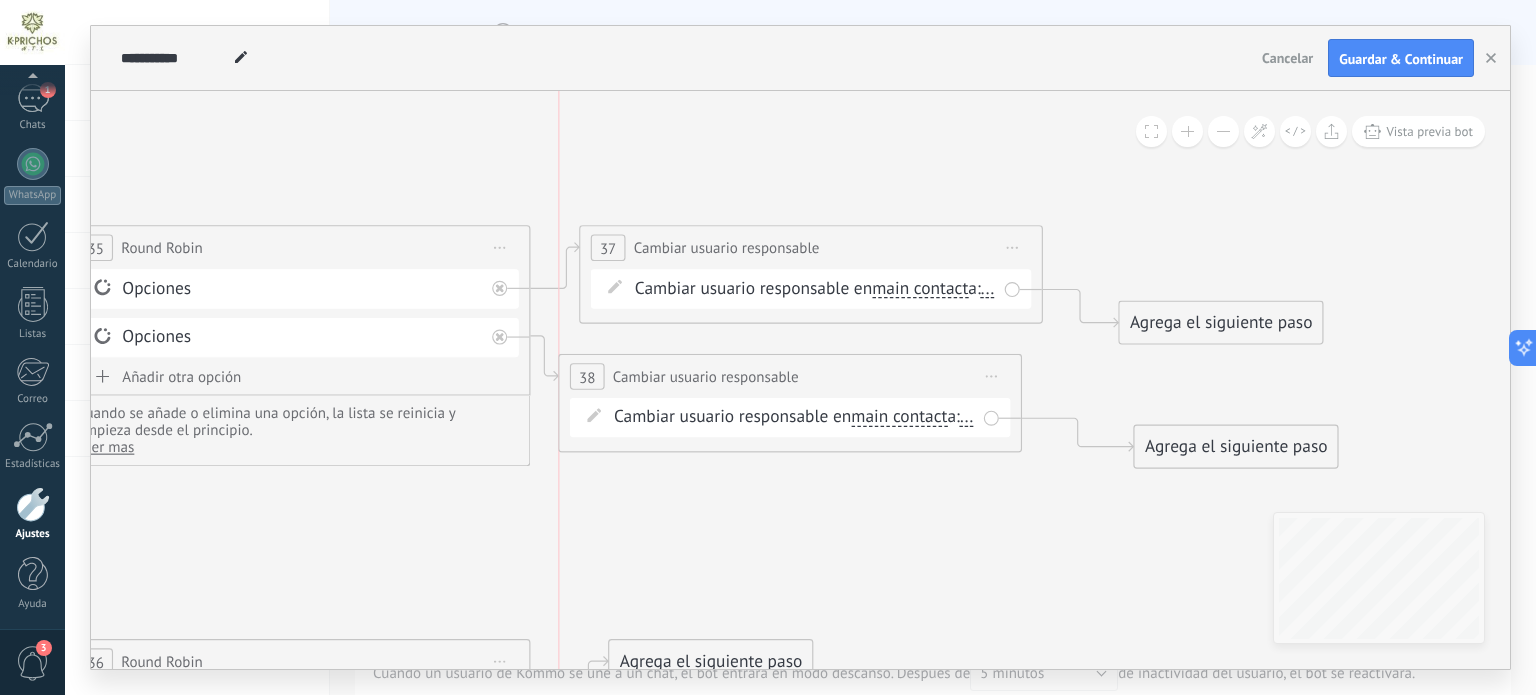 drag, startPoint x: 805, startPoint y: 360, endPoint x: 761, endPoint y: 365, distance: 44.28318 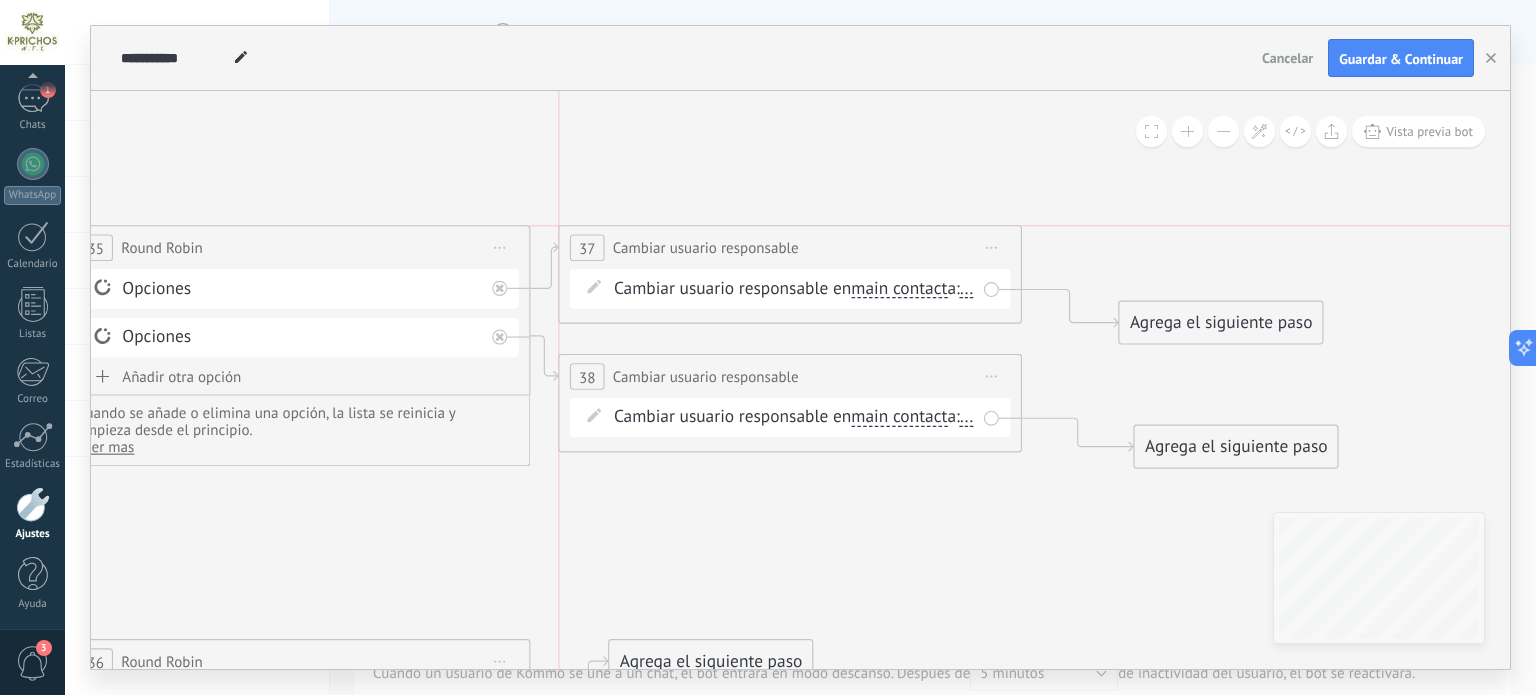 click on "**********" at bounding box center [789, 248] 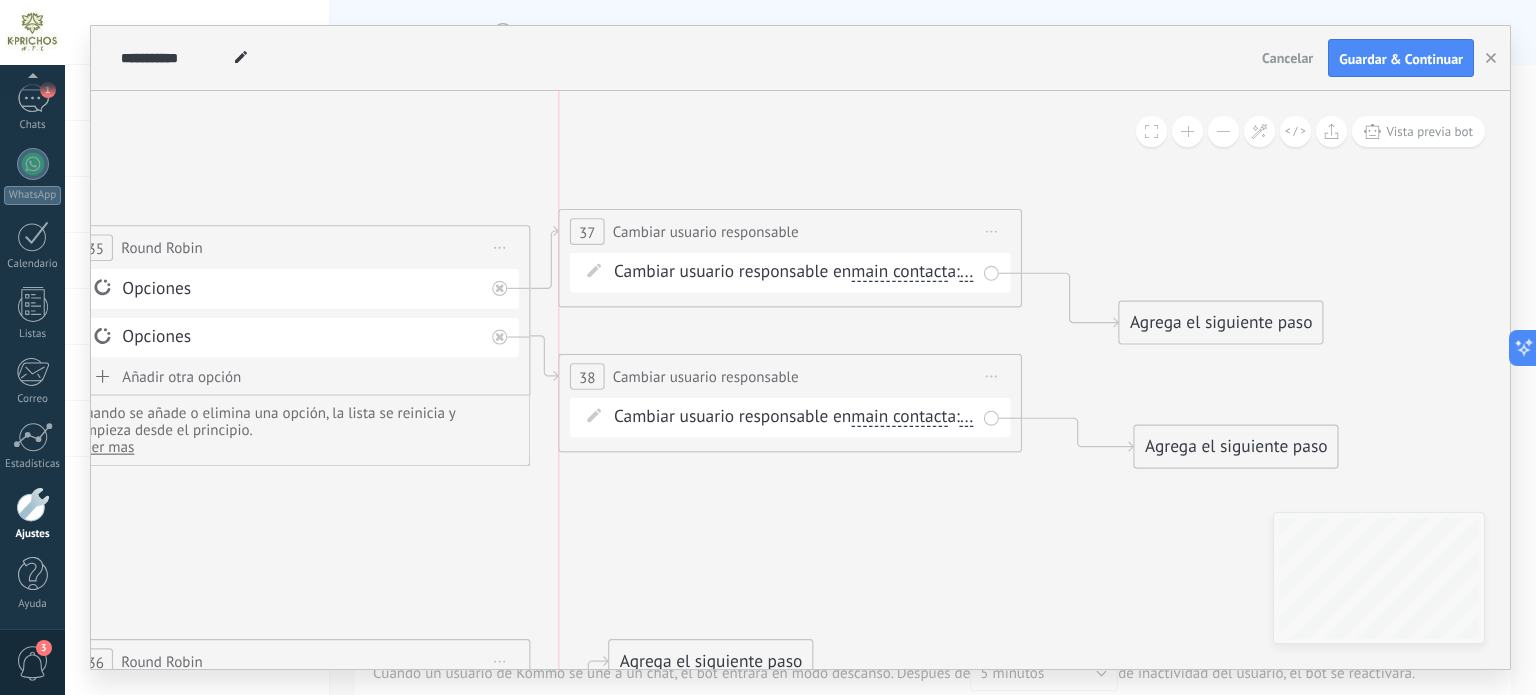 drag, startPoint x: 683, startPoint y: 250, endPoint x: 683, endPoint y: 234, distance: 16 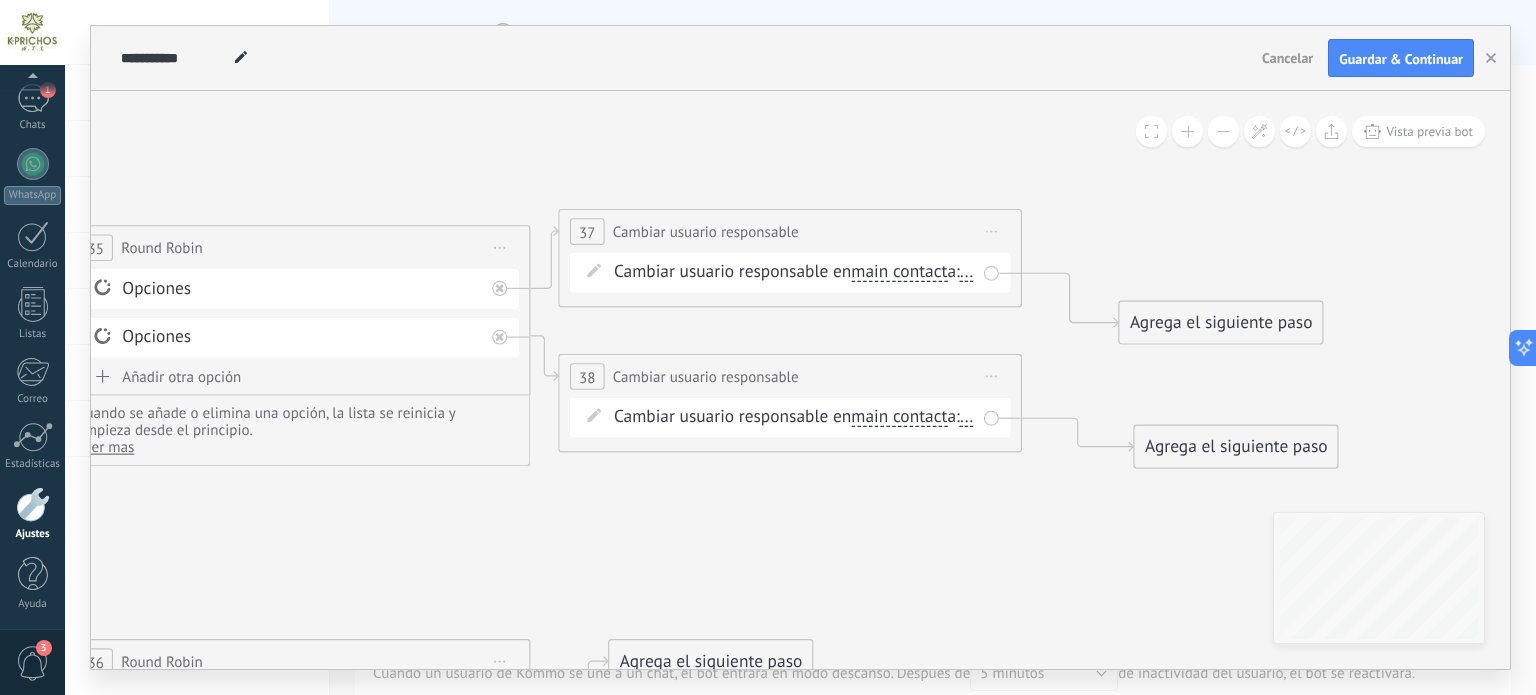 click 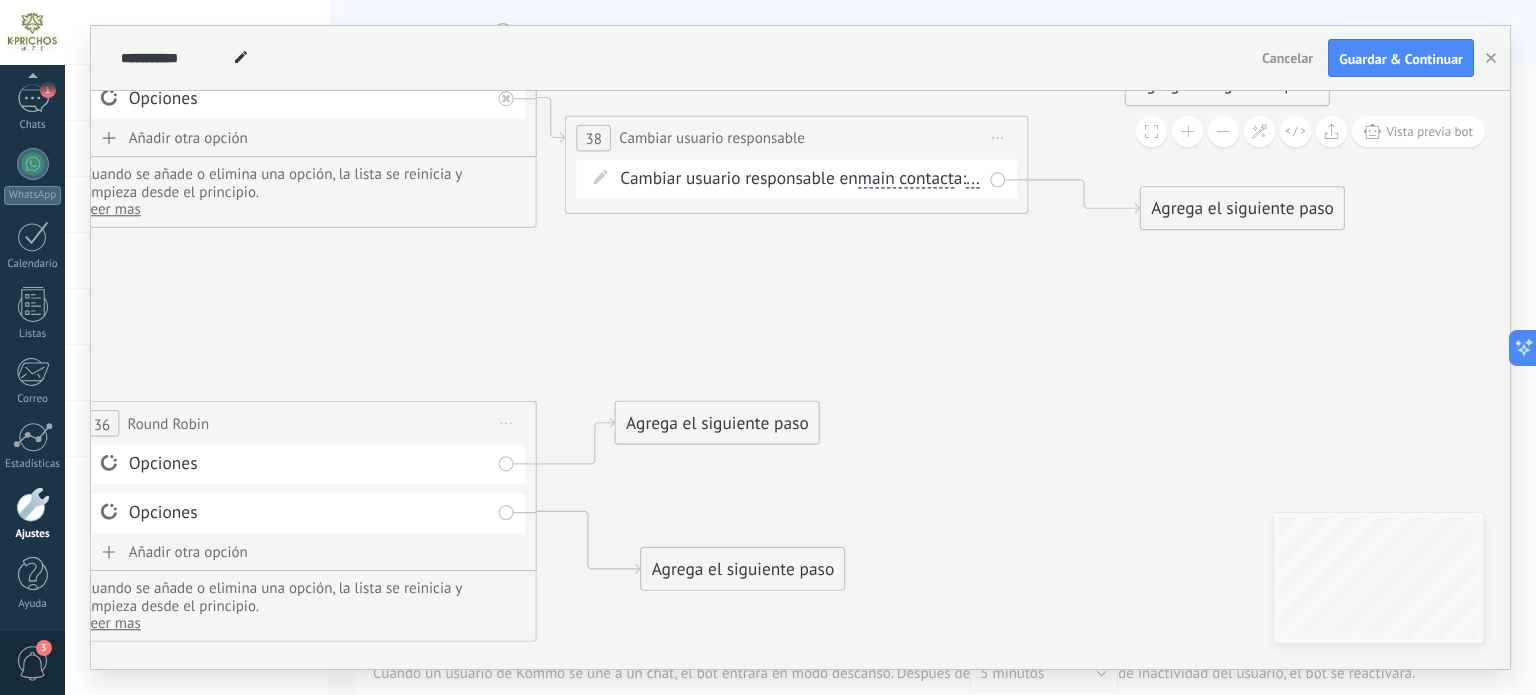 drag, startPoint x: 857, startPoint y: 549, endPoint x: 864, endPoint y: 272, distance: 277.08844 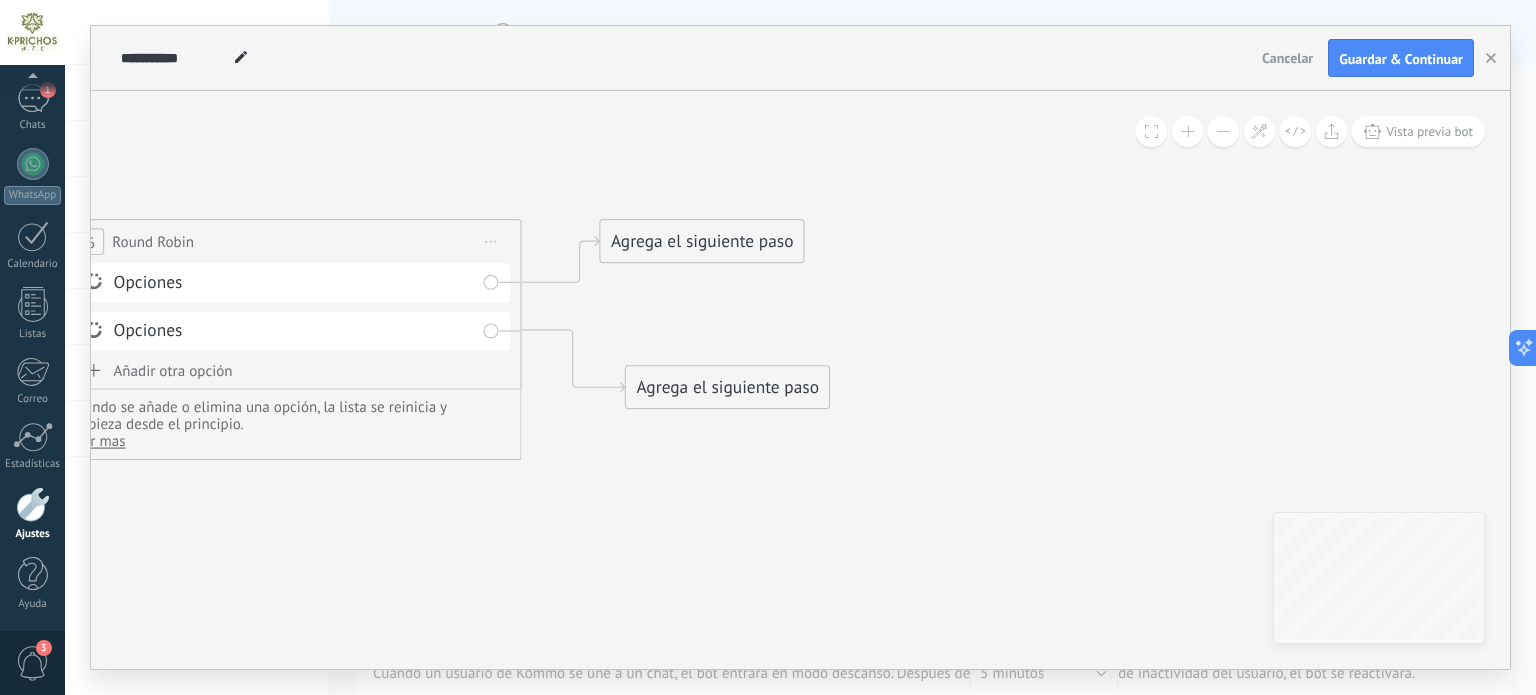 drag, startPoint x: 984, startPoint y: 516, endPoint x: 968, endPoint y: 375, distance: 141.90489 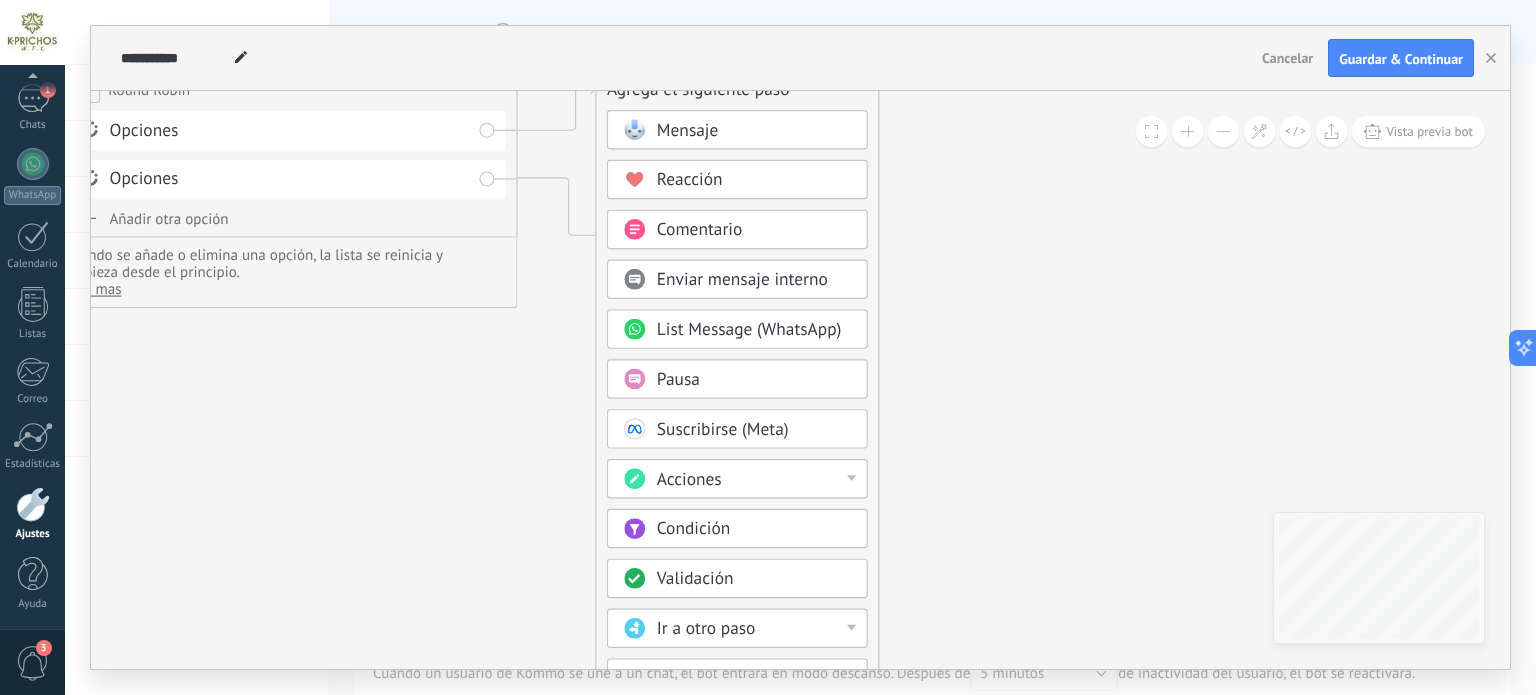 drag, startPoint x: 1008, startPoint y: 361, endPoint x: 1013, endPoint y: 303, distance: 58.21512 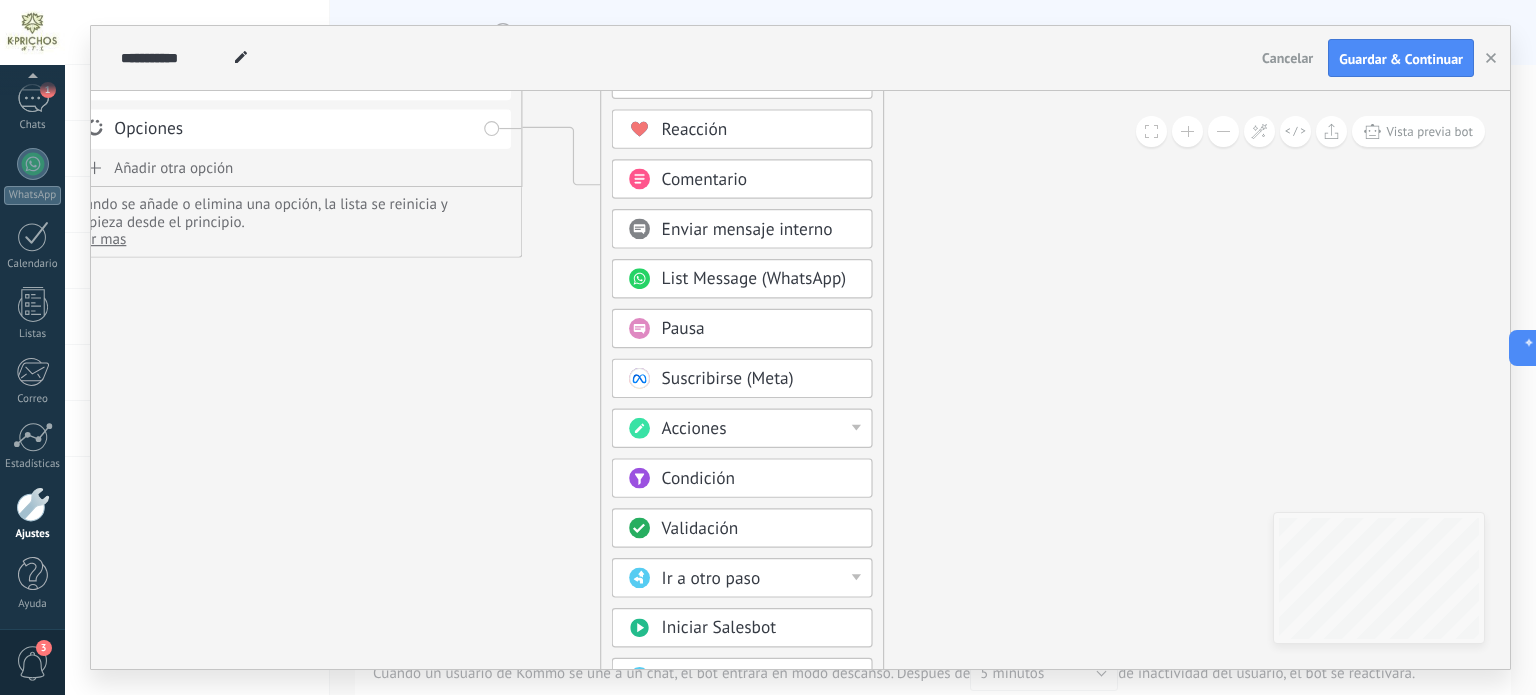click on "Acciones" at bounding box center (742, 428) 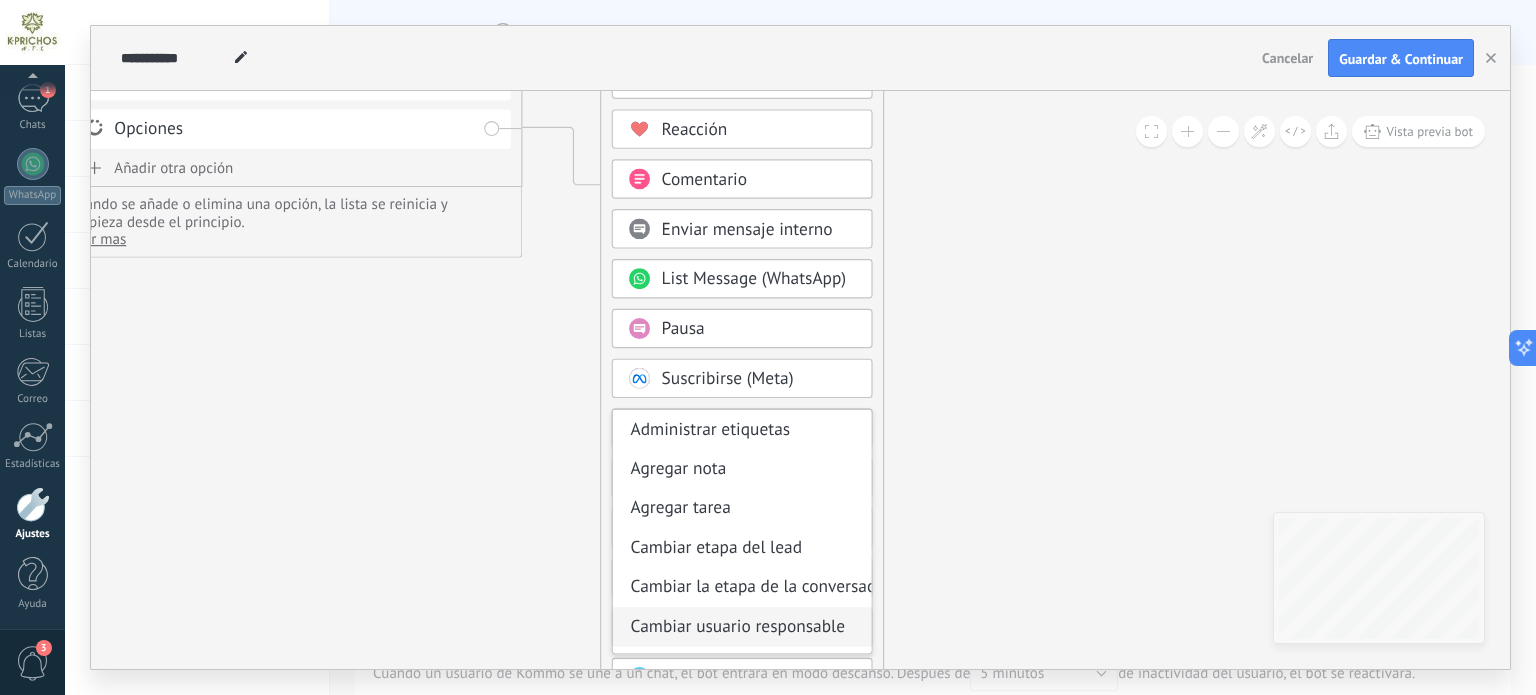 click on "Cambiar usuario responsable" at bounding box center (742, 626) 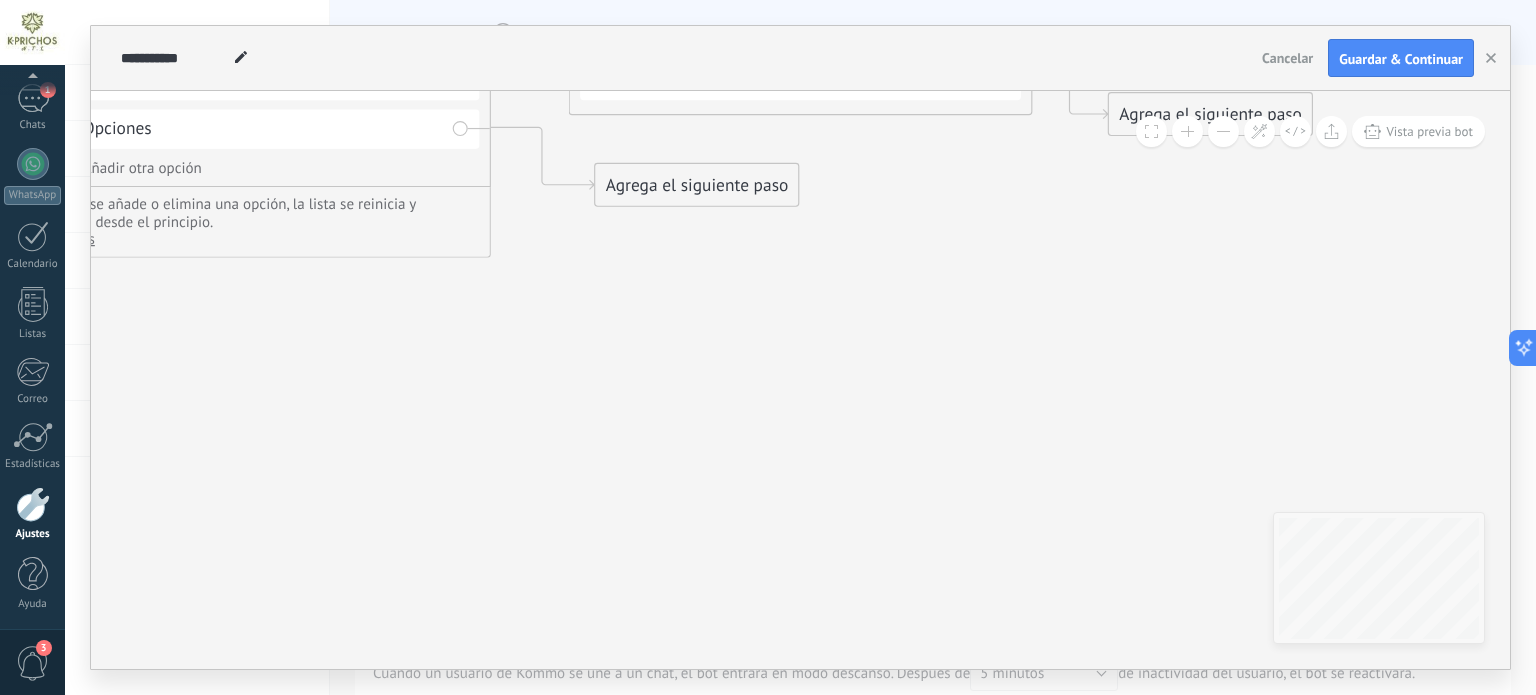 click on "Agrega el siguiente paso" at bounding box center (696, 185) 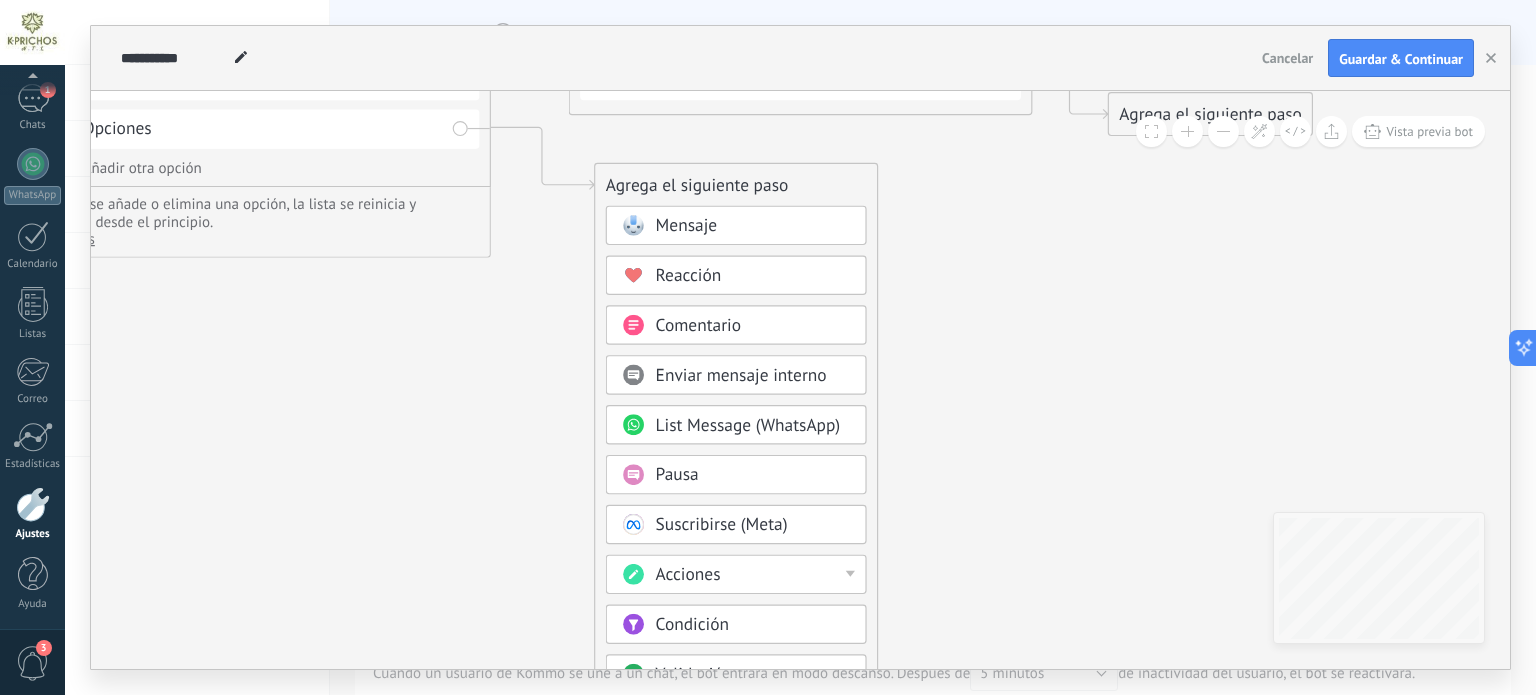 click on "Acciones" at bounding box center (753, 575) 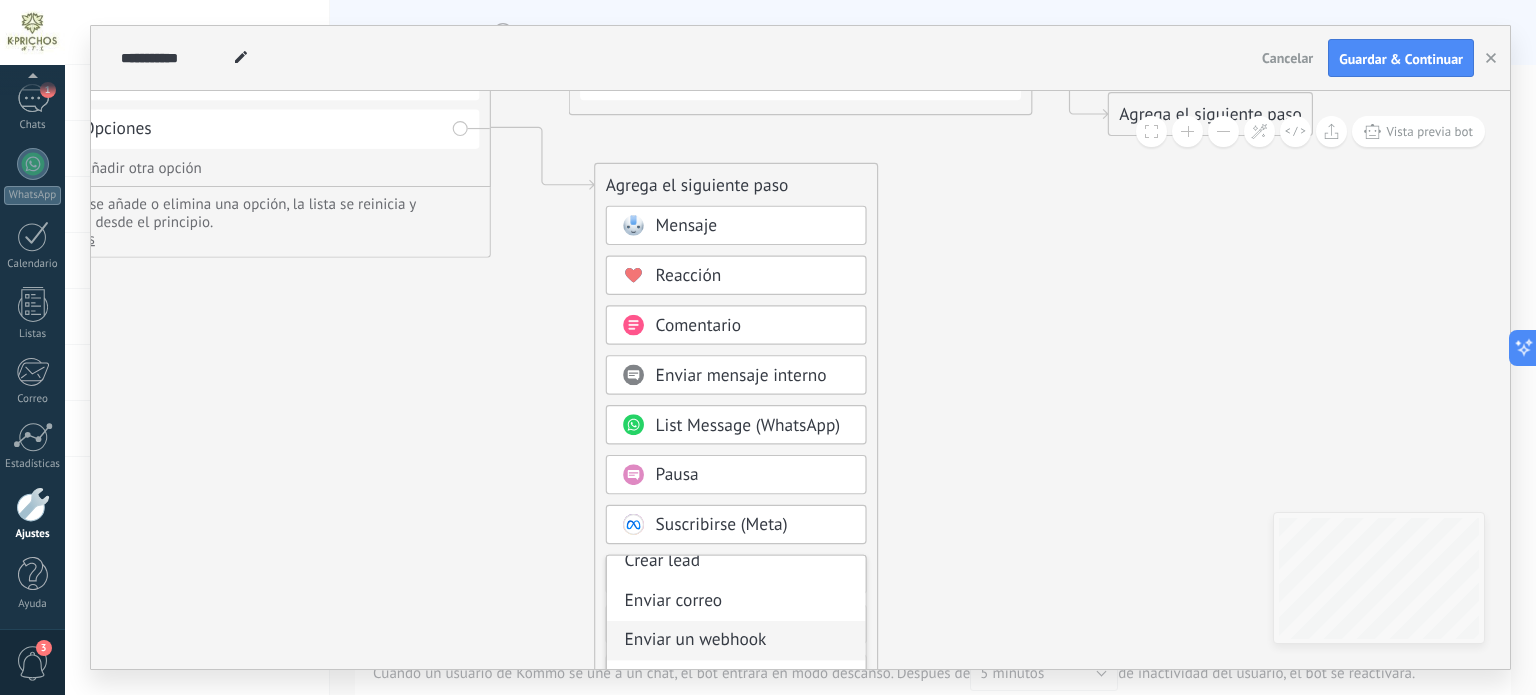 scroll, scrollTop: 150, scrollLeft: 0, axis: vertical 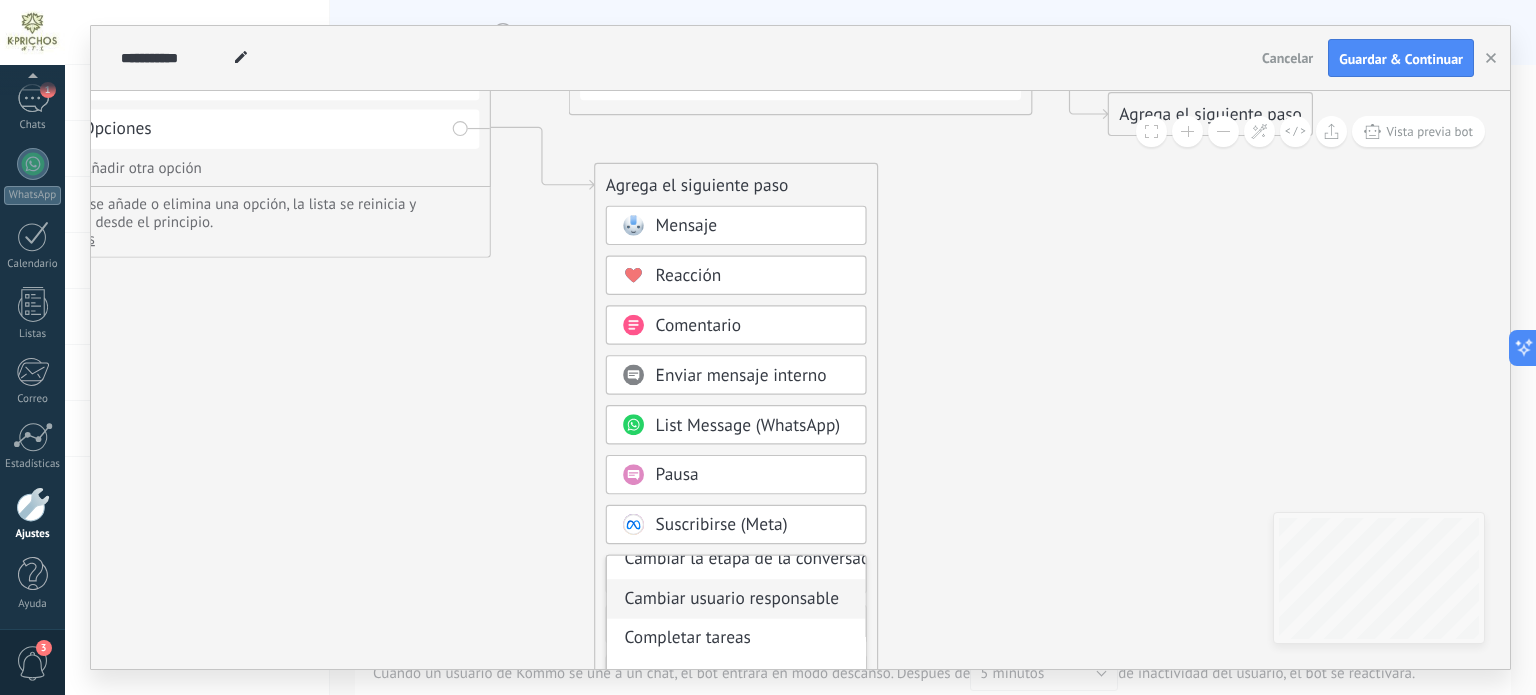 click on "Cambiar usuario responsable" at bounding box center (736, 598) 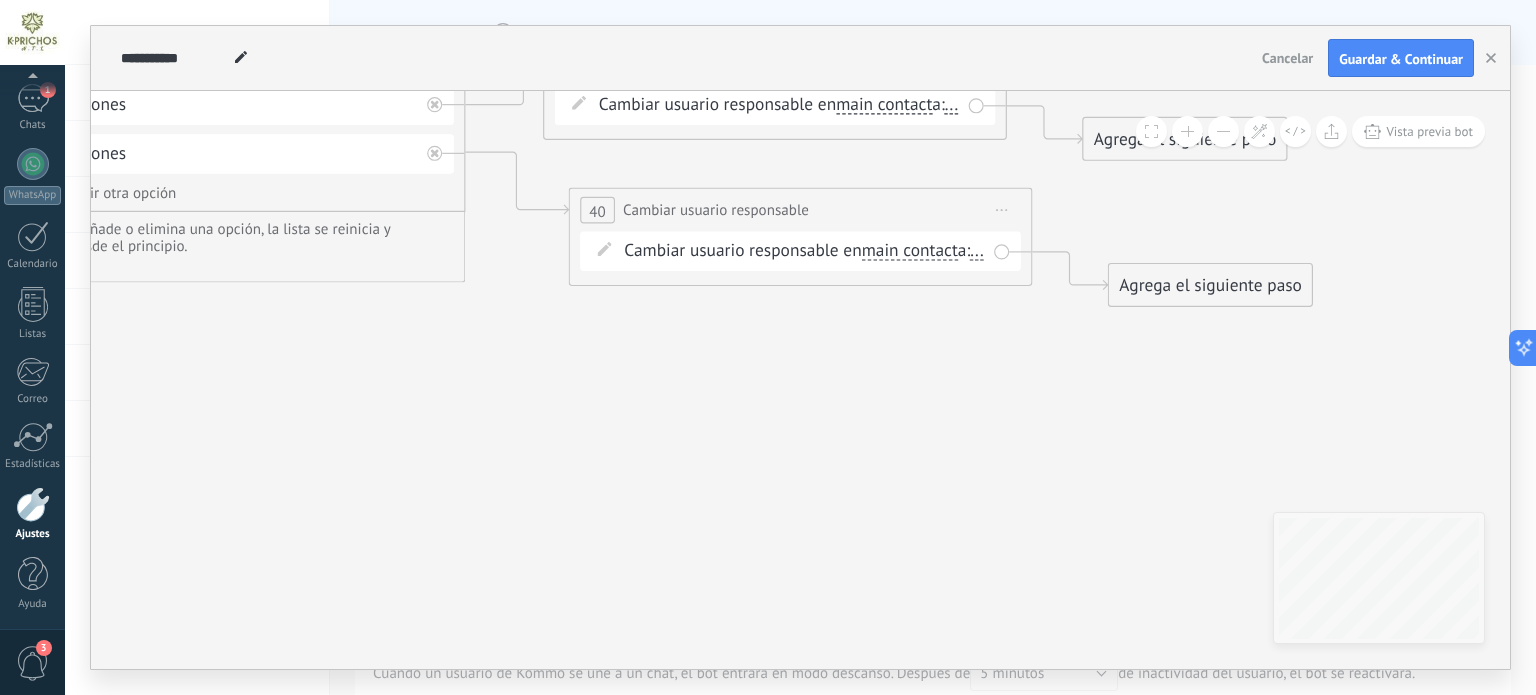 drag, startPoint x: 1074, startPoint y: 361, endPoint x: 1087, endPoint y: 611, distance: 250.33777 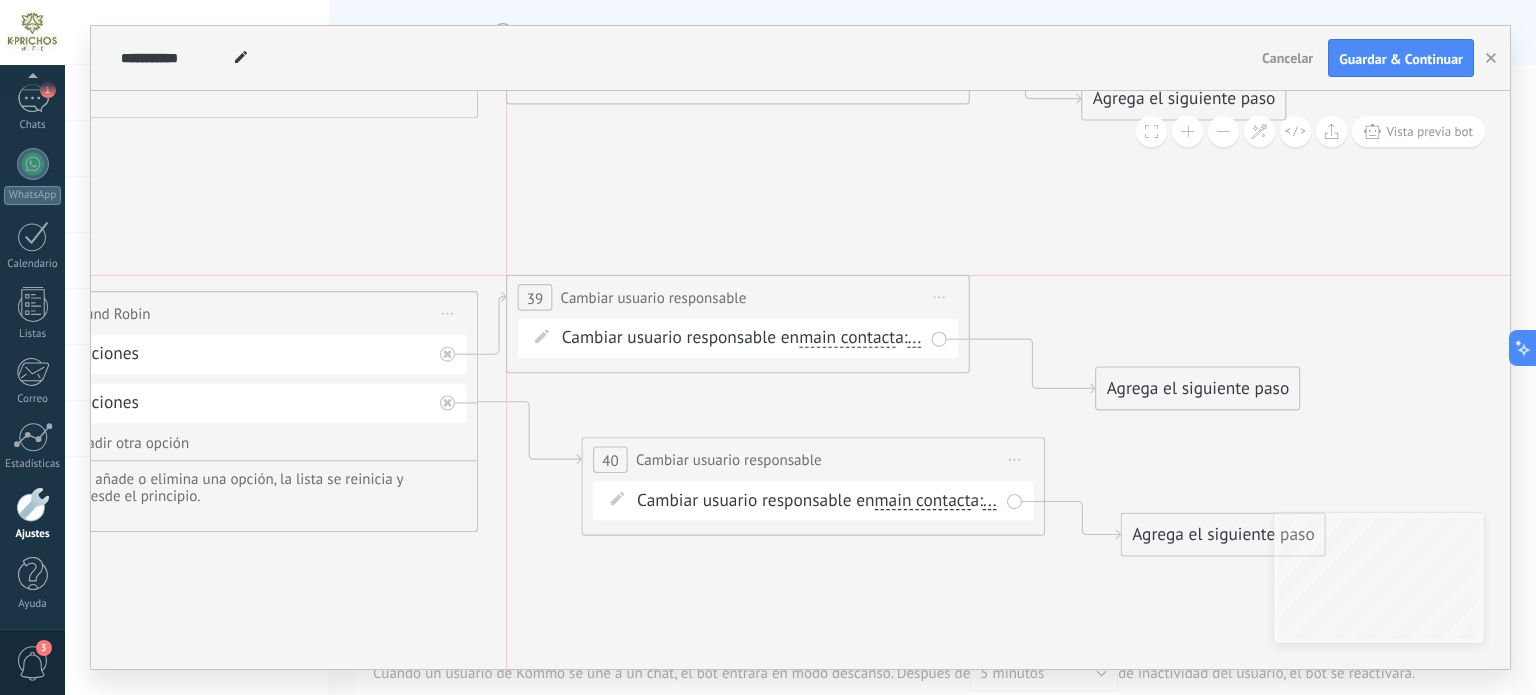 drag, startPoint x: 730, startPoint y: 308, endPoint x: 676, endPoint y: 284, distance: 59.093147 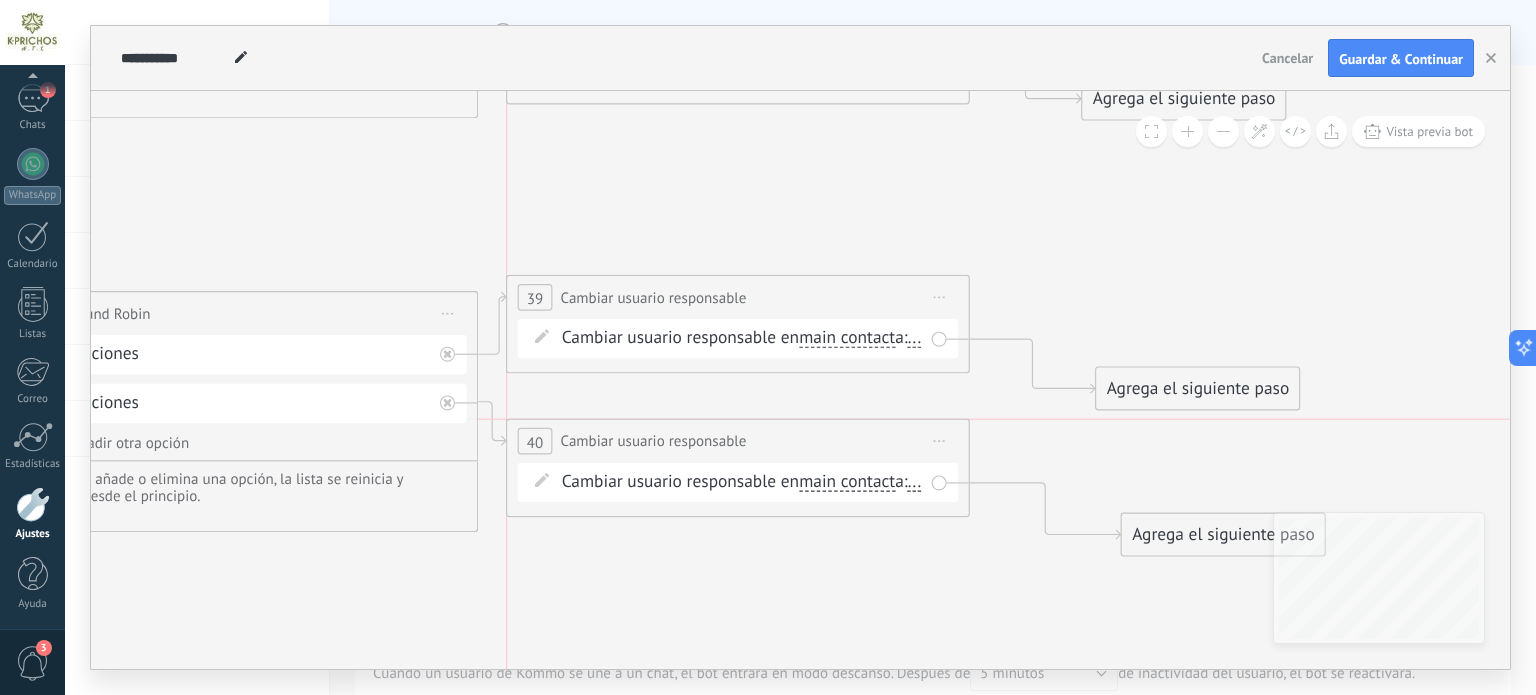 drag, startPoint x: 703, startPoint y: 460, endPoint x: 622, endPoint y: 443, distance: 82.764725 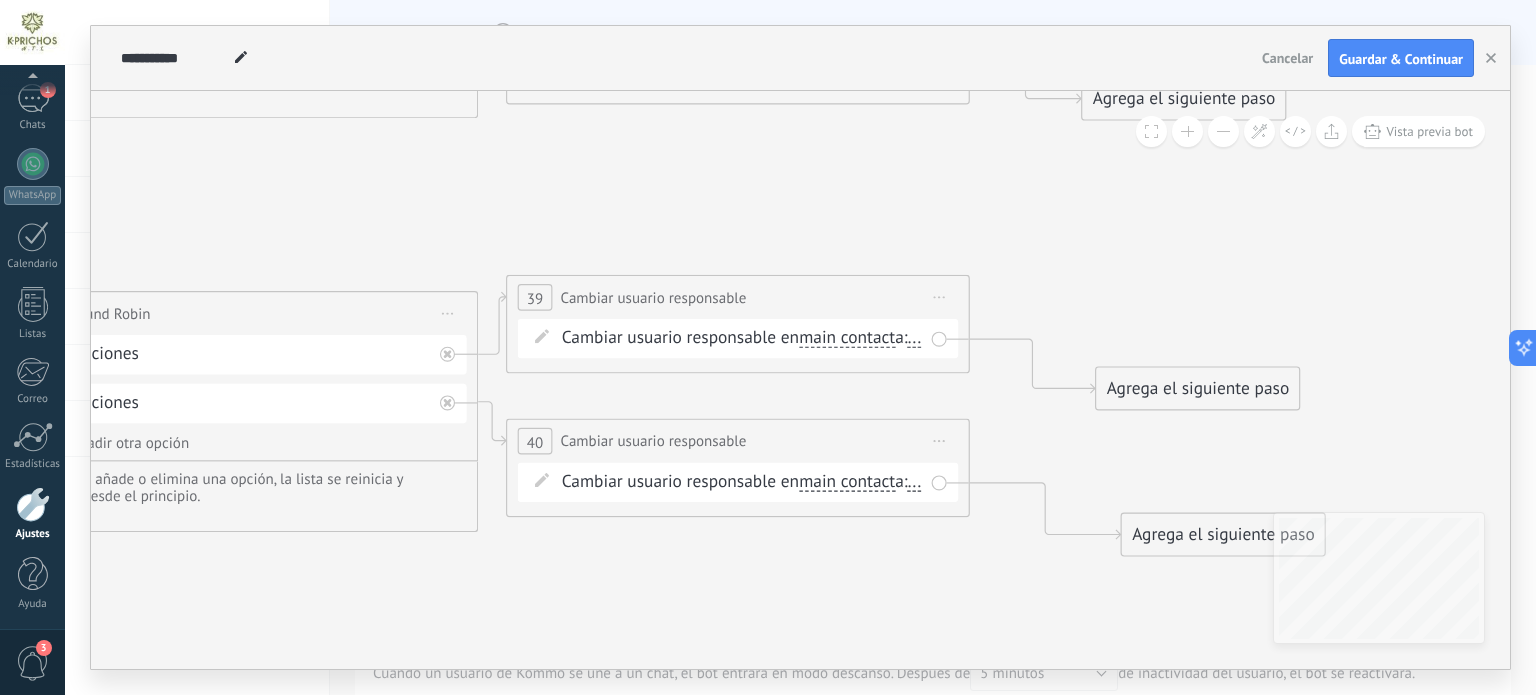 click 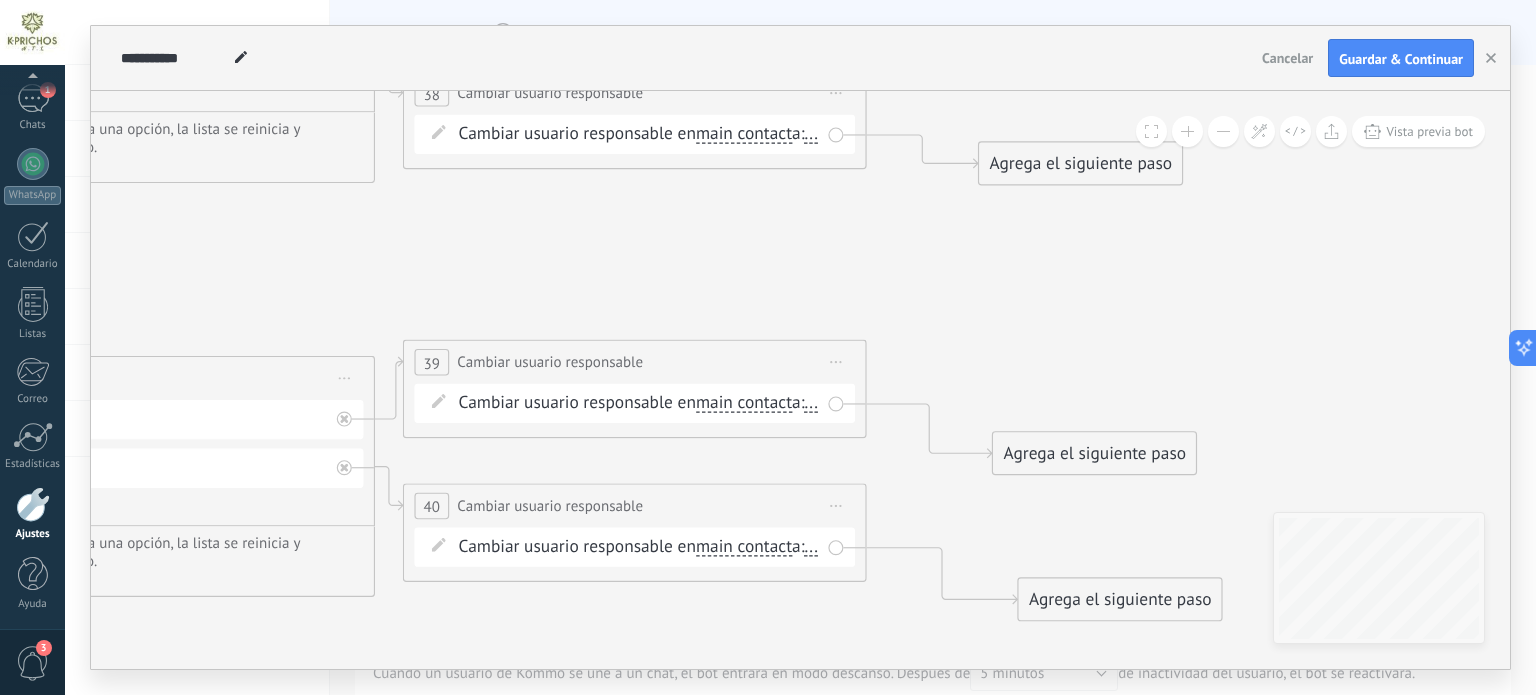 drag, startPoint x: 1094, startPoint y: 253, endPoint x: 1079, endPoint y: 459, distance: 206.5454 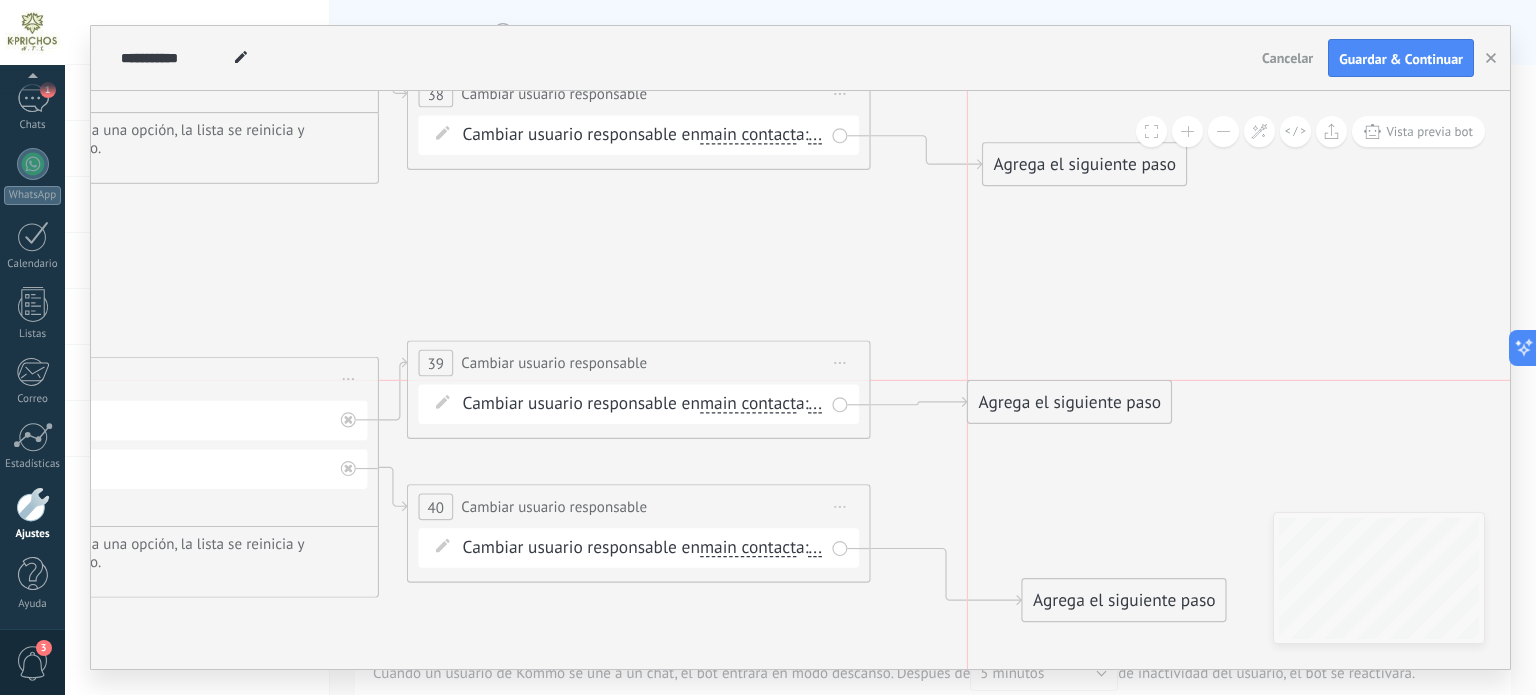 drag, startPoint x: 1076, startPoint y: 467, endPoint x: 1036, endPoint y: 417, distance: 64.03124 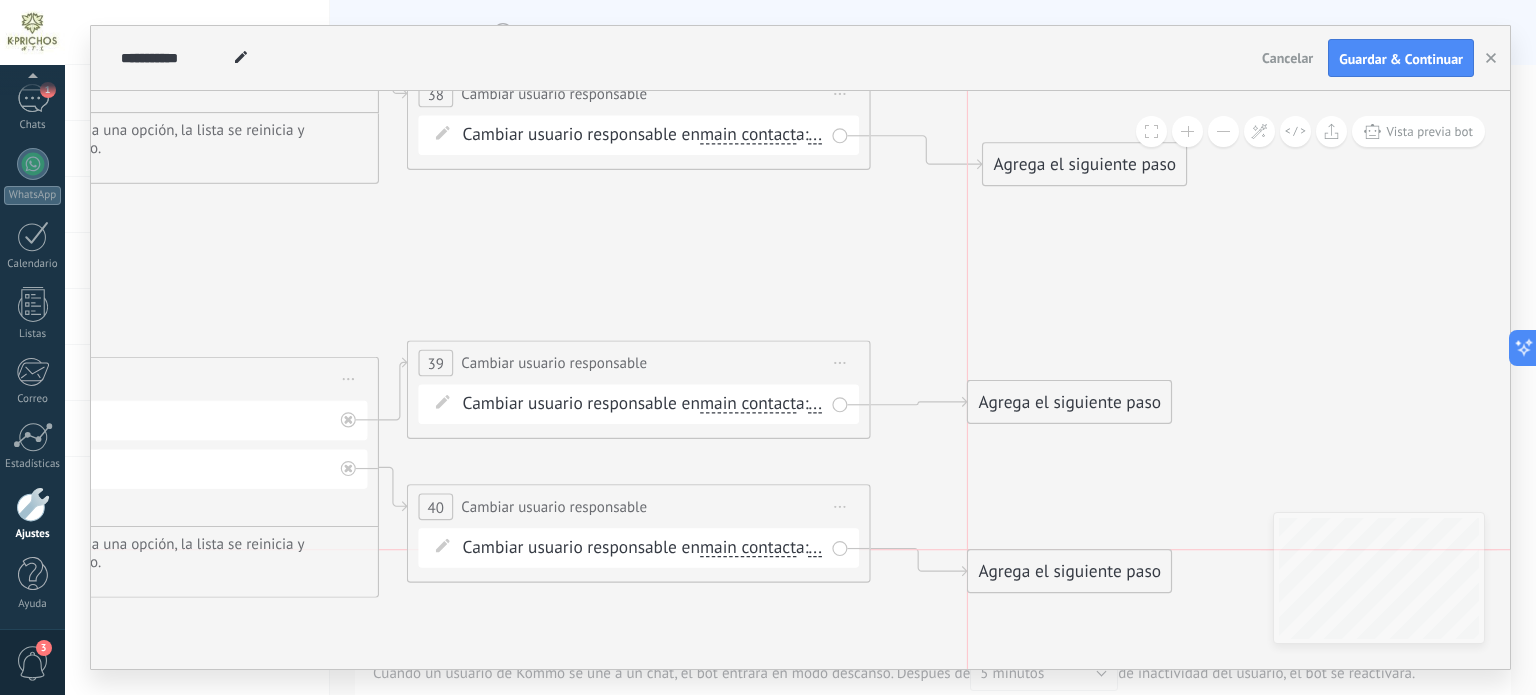 drag, startPoint x: 1107, startPoint y: 609, endPoint x: 1047, endPoint y: 576, distance: 68.47627 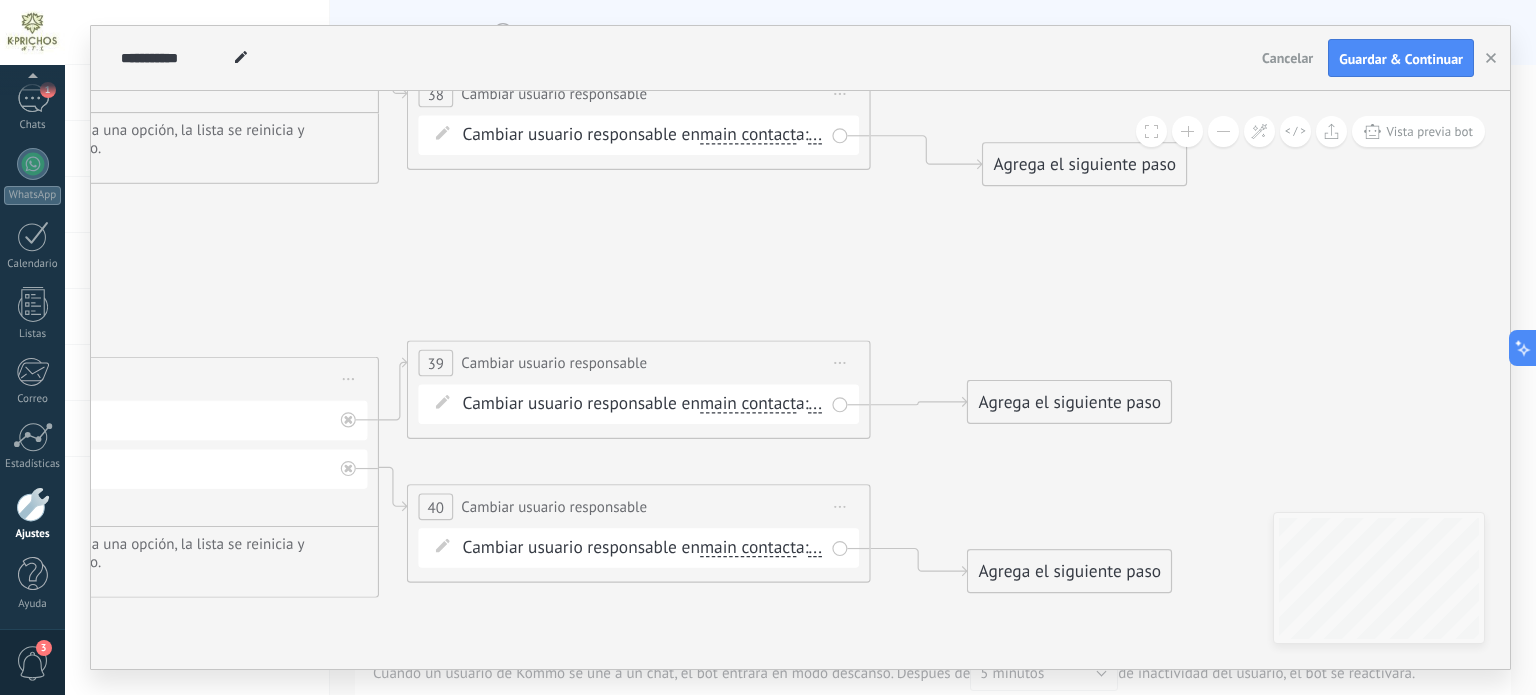 drag, startPoint x: 1308, startPoint y: 389, endPoint x: 1246, endPoint y: 584, distance: 204.61916 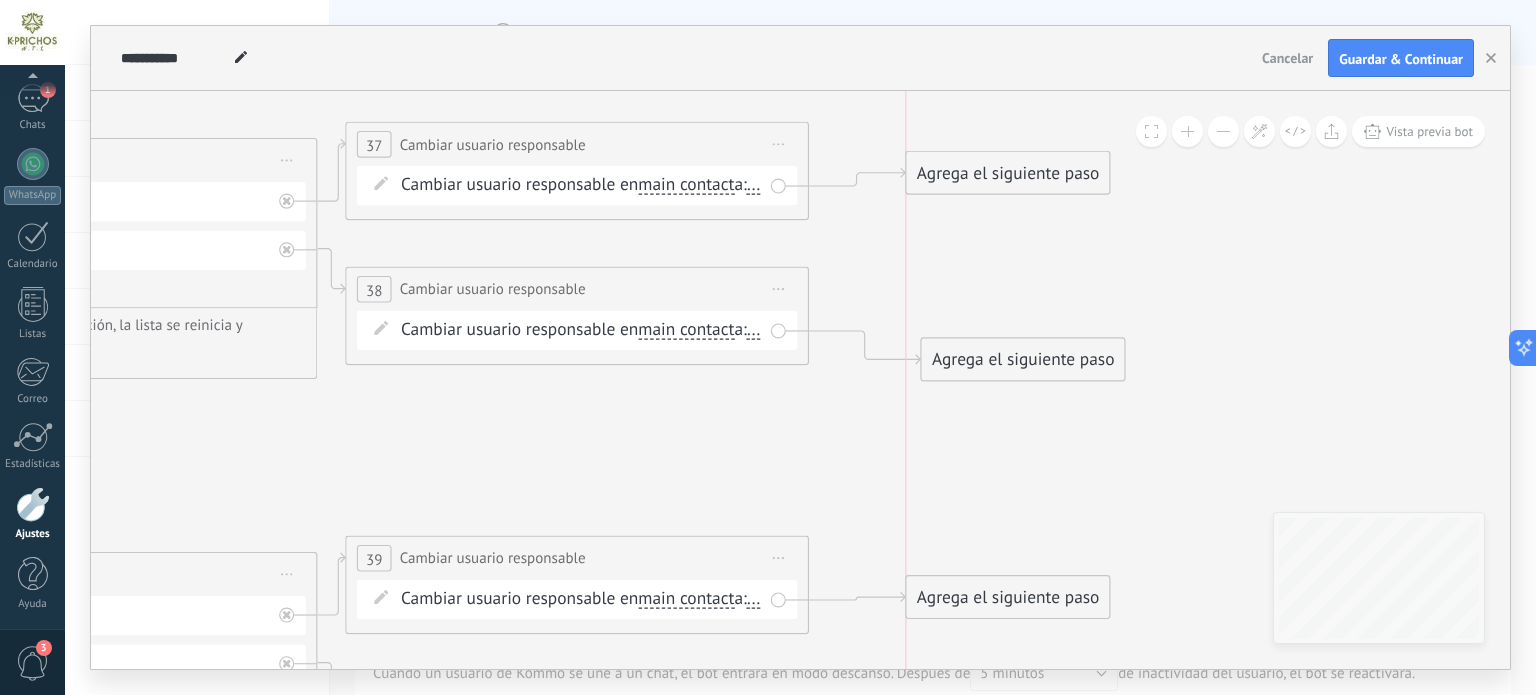 drag, startPoint x: 1000, startPoint y: 235, endPoint x: 1001, endPoint y: 197, distance: 38.013157 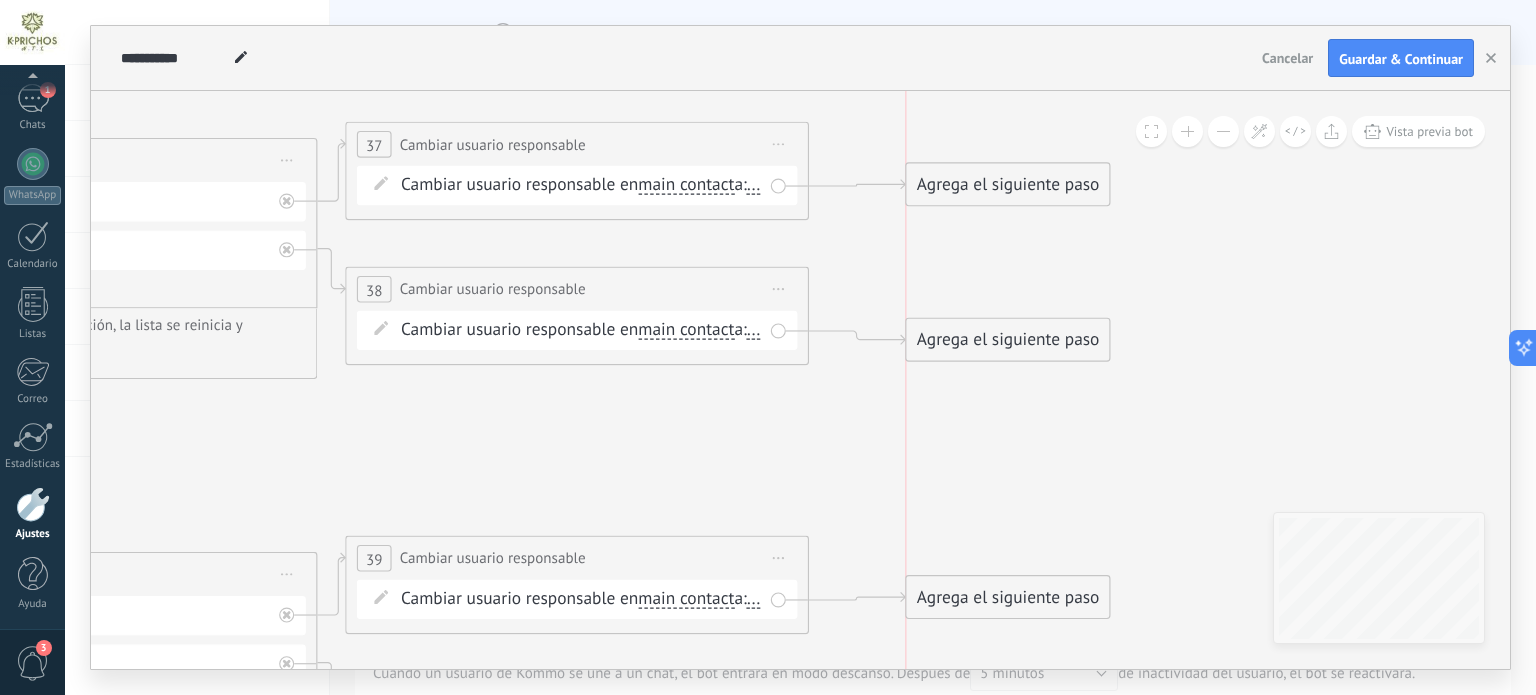 drag, startPoint x: 990, startPoint y: 371, endPoint x: 982, endPoint y: 351, distance: 21.540659 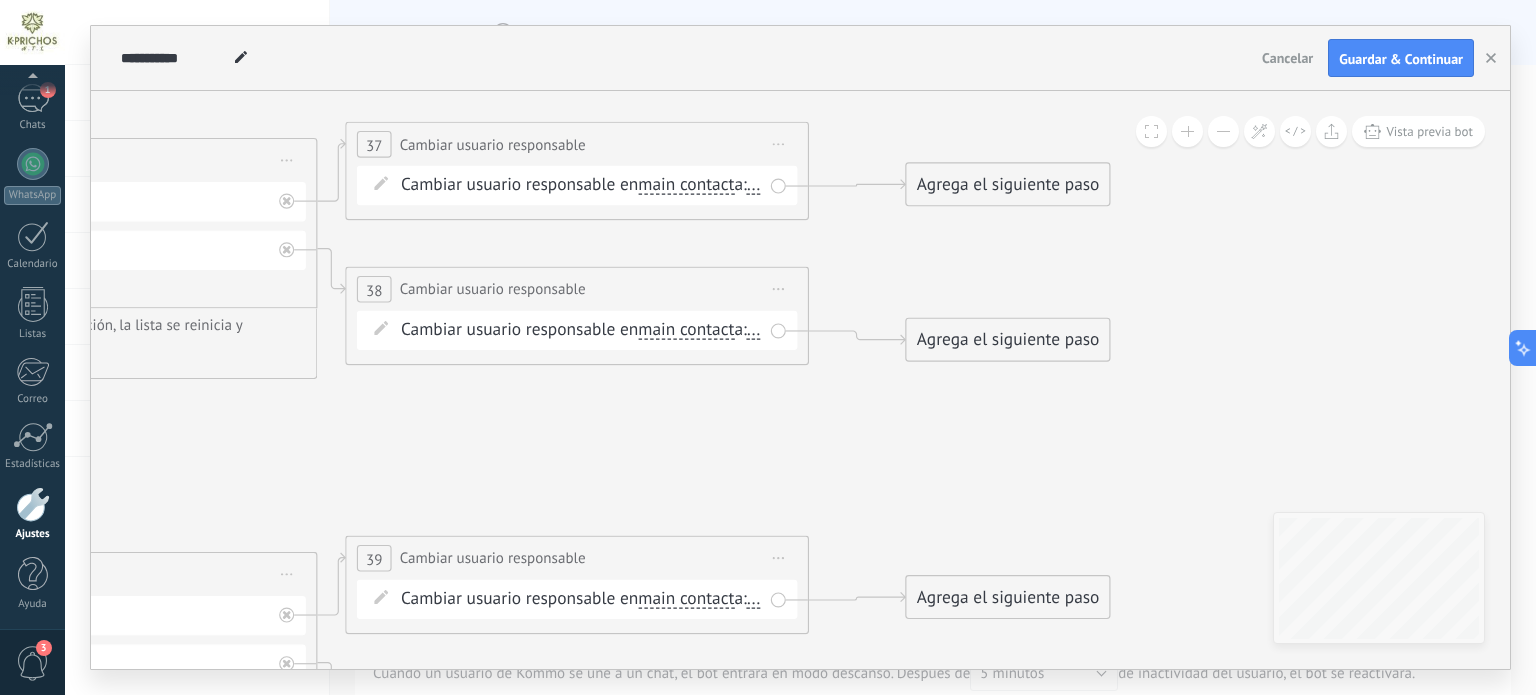 click 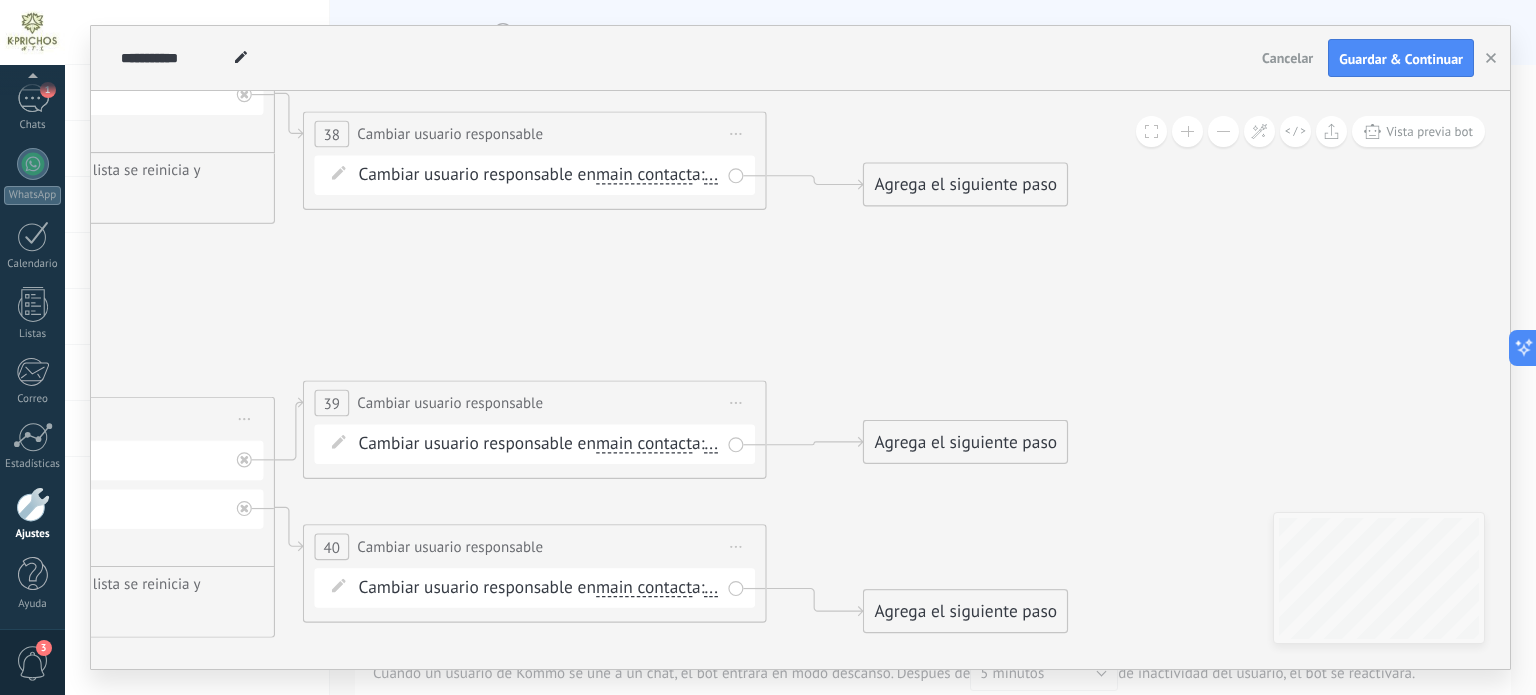 drag, startPoint x: 978, startPoint y: 483, endPoint x: 937, endPoint y: 324, distance: 164.2011 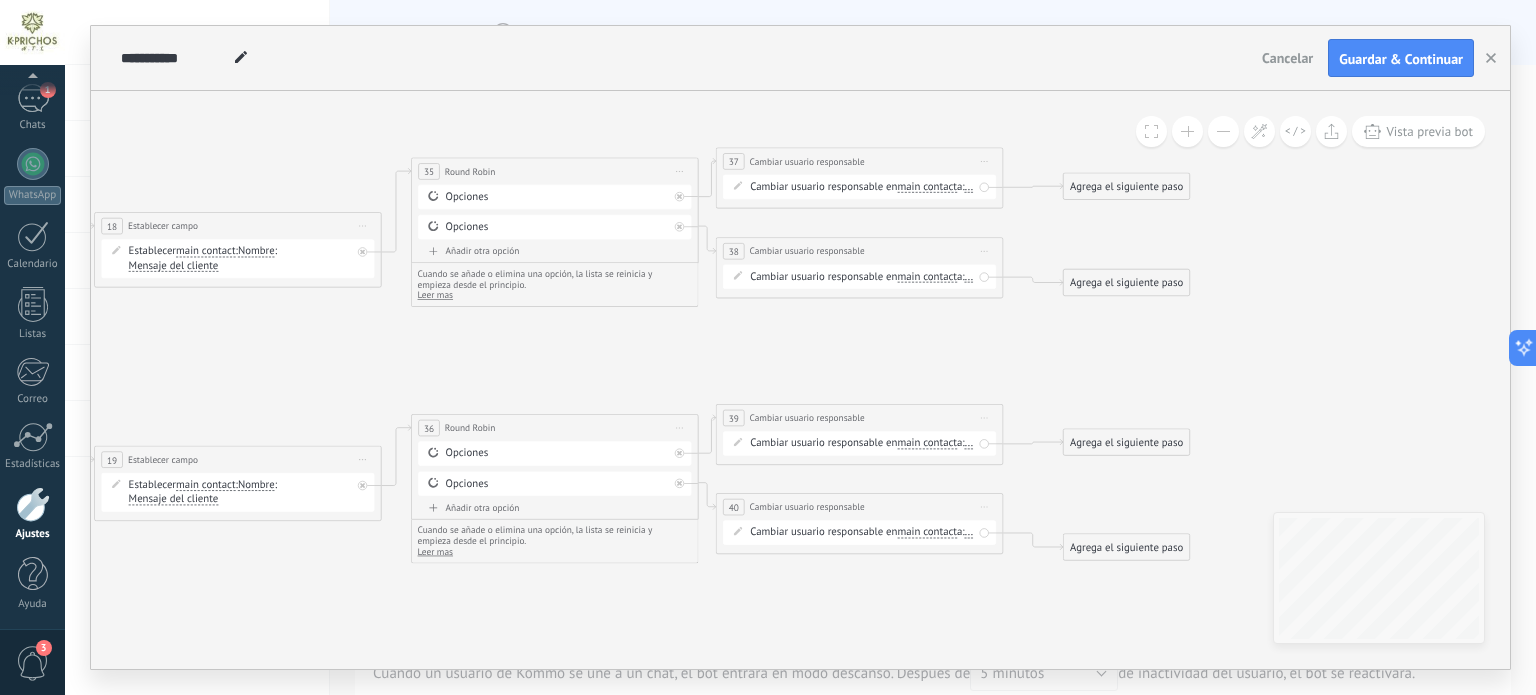 drag, startPoint x: 892, startPoint y: 319, endPoint x: 958, endPoint y: 359, distance: 77.175125 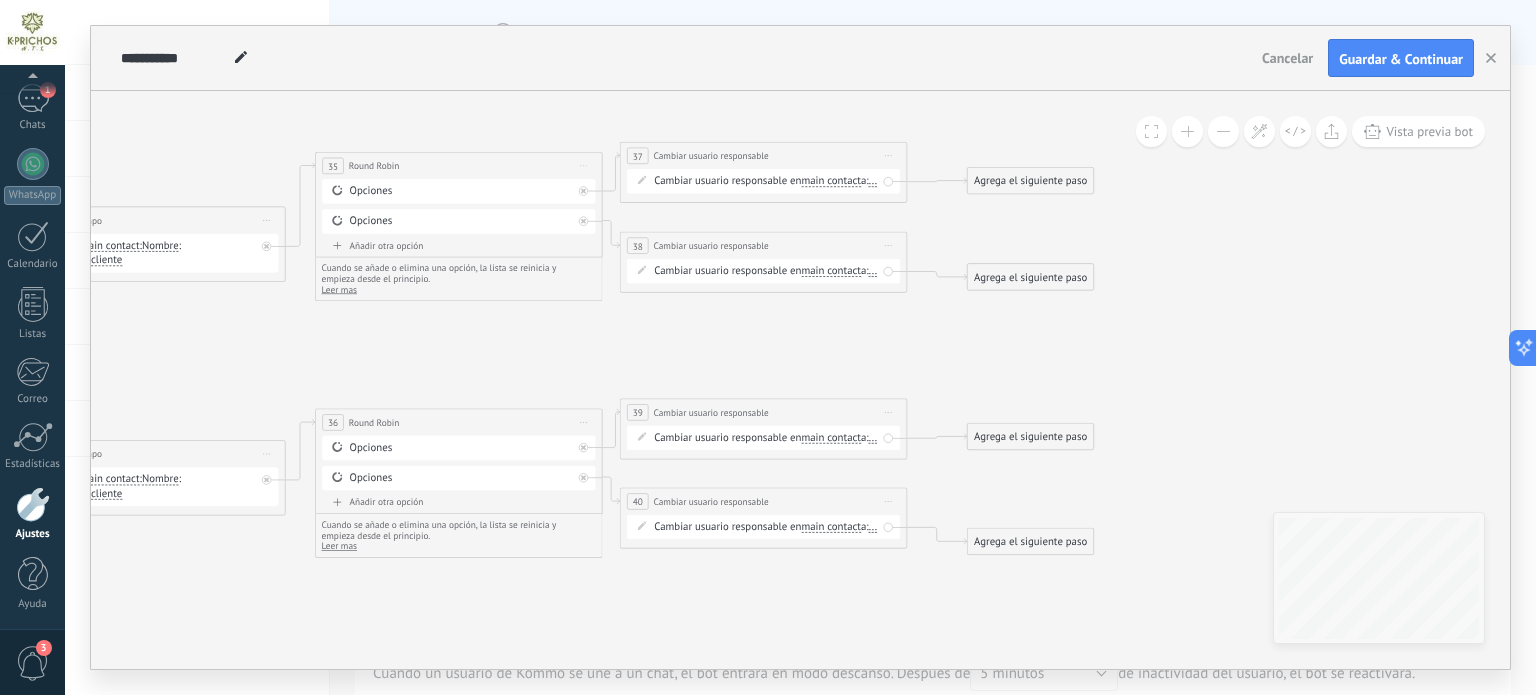 click 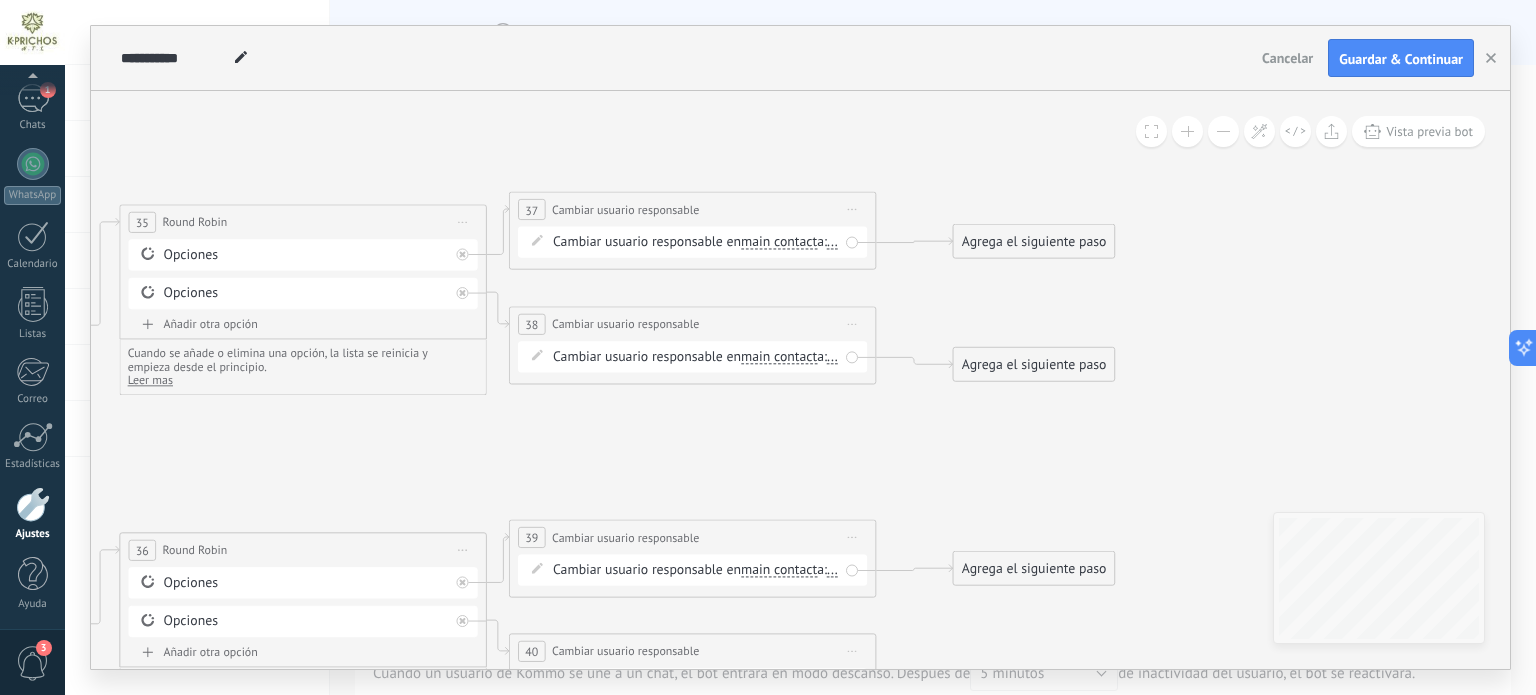 drag, startPoint x: 891, startPoint y: 299, endPoint x: 866, endPoint y: 283, distance: 29.681644 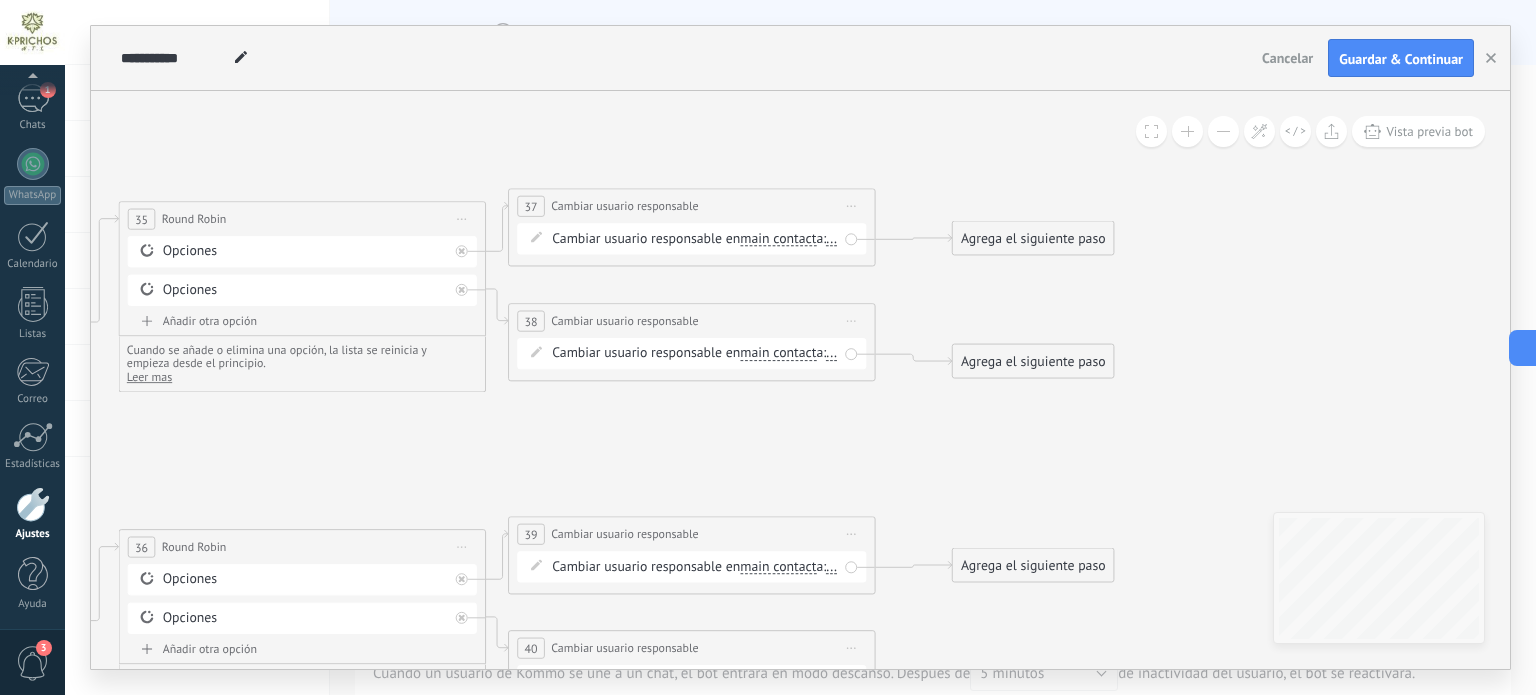 click on "main contact" at bounding box center [778, 239] 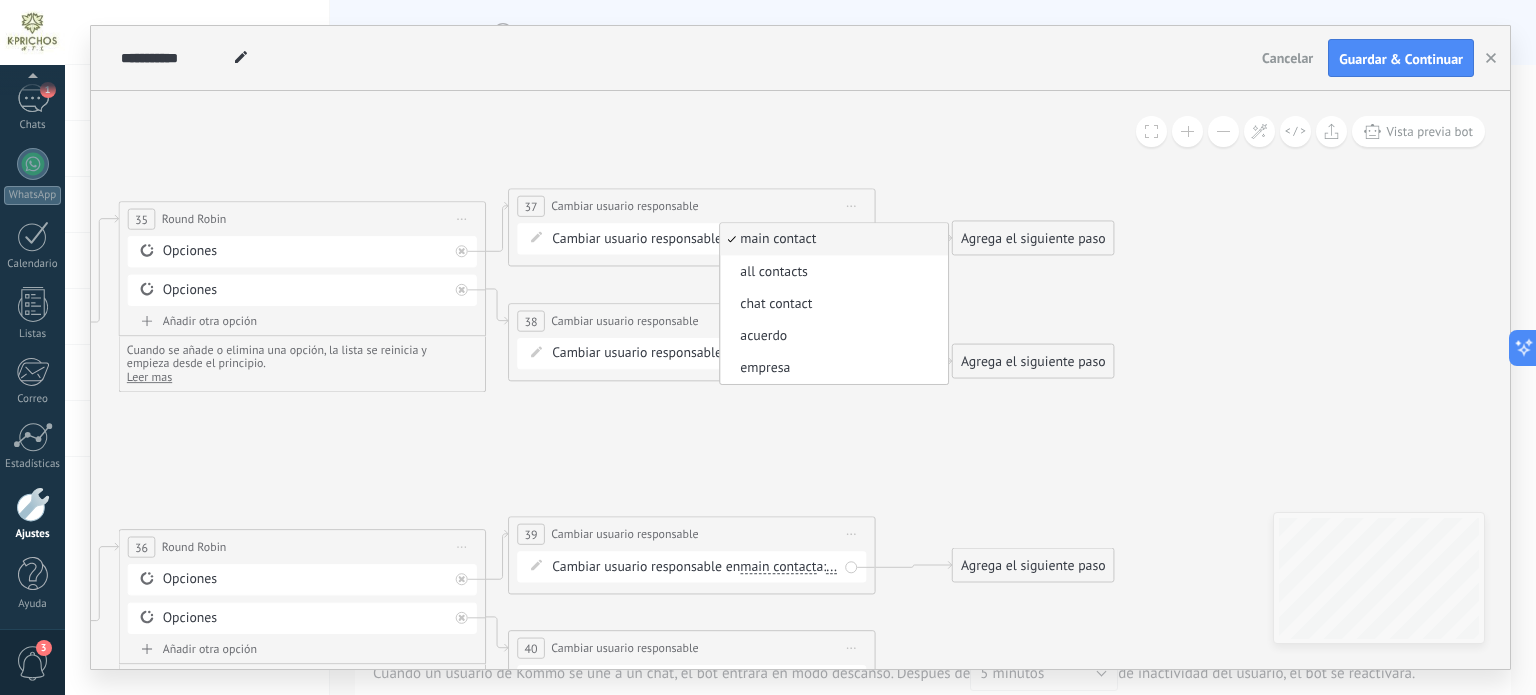 click on "acuerdo" at bounding box center (834, 336) 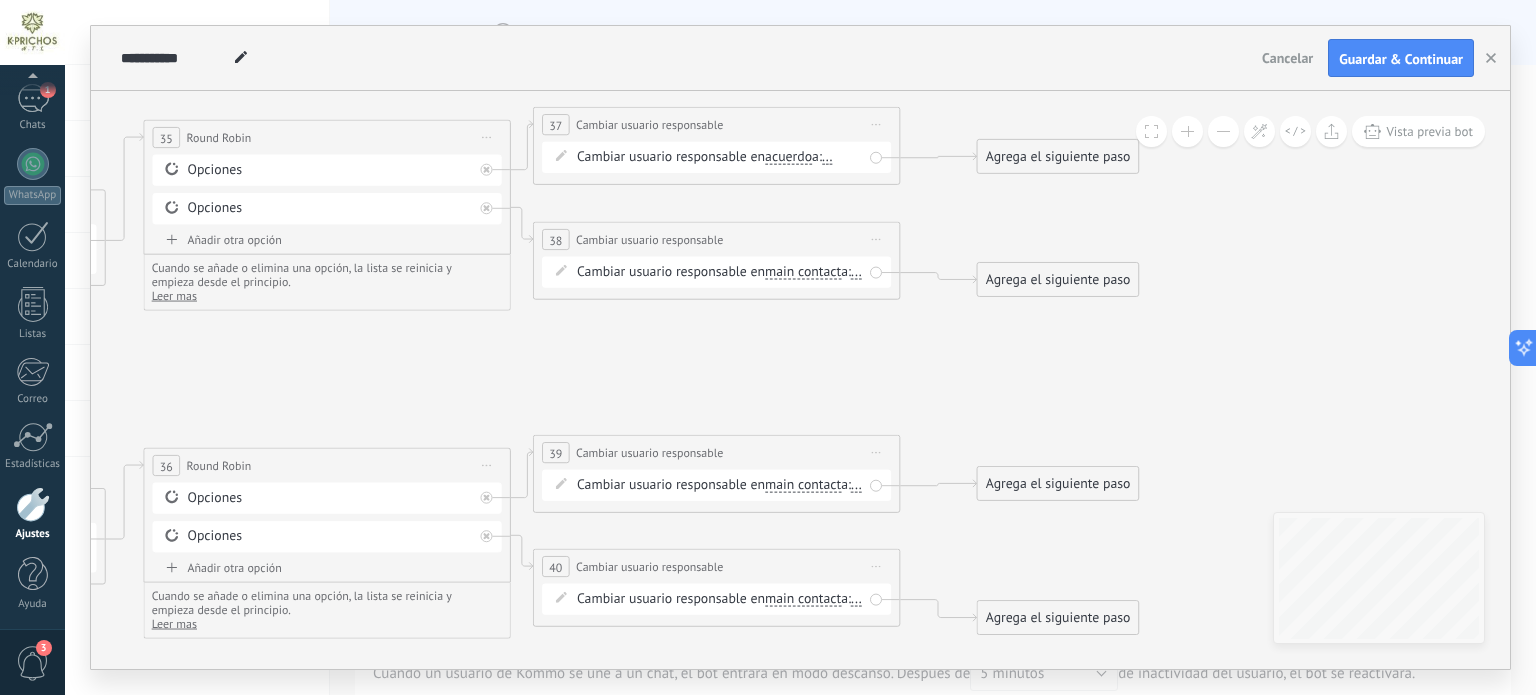 drag, startPoint x: 869, startPoint y: 372, endPoint x: 860, endPoint y: 303, distance: 69.58448 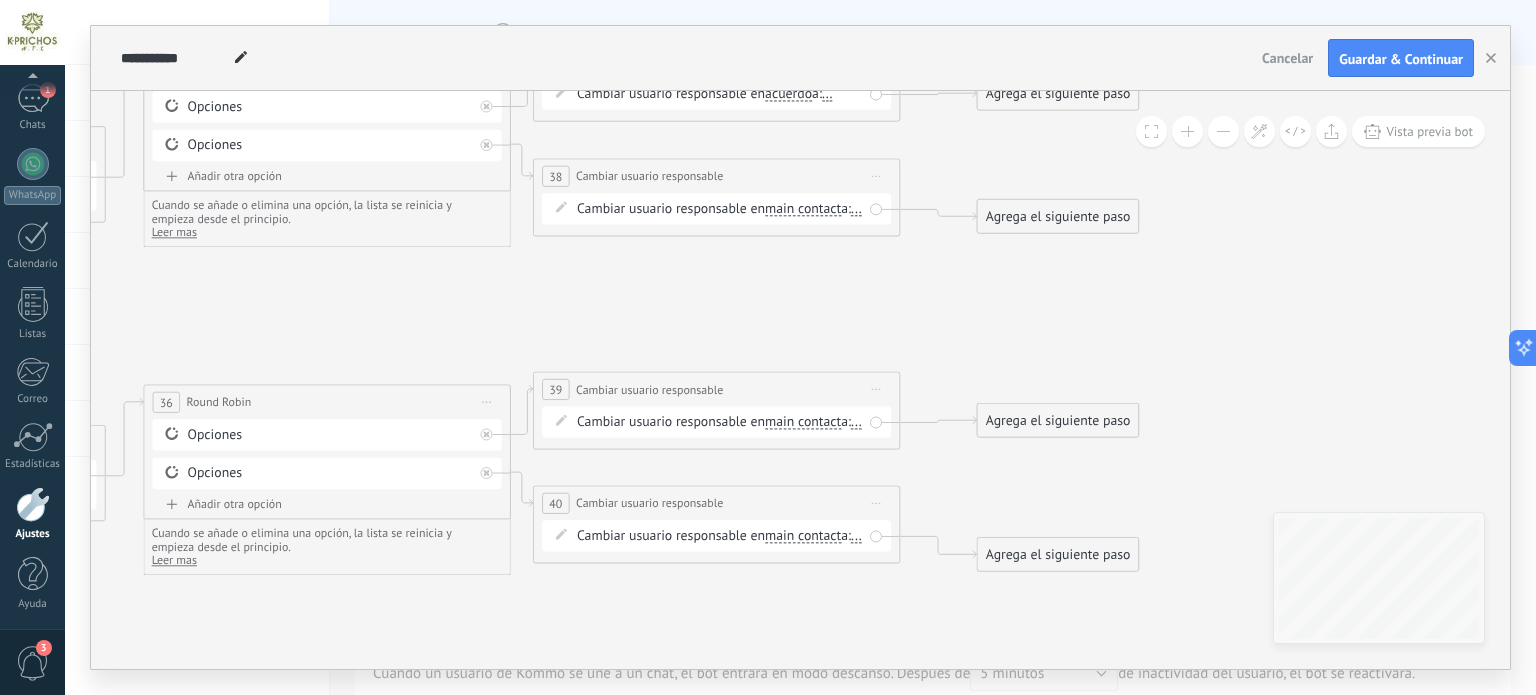 click on "main contact" at bounding box center (803, 209) 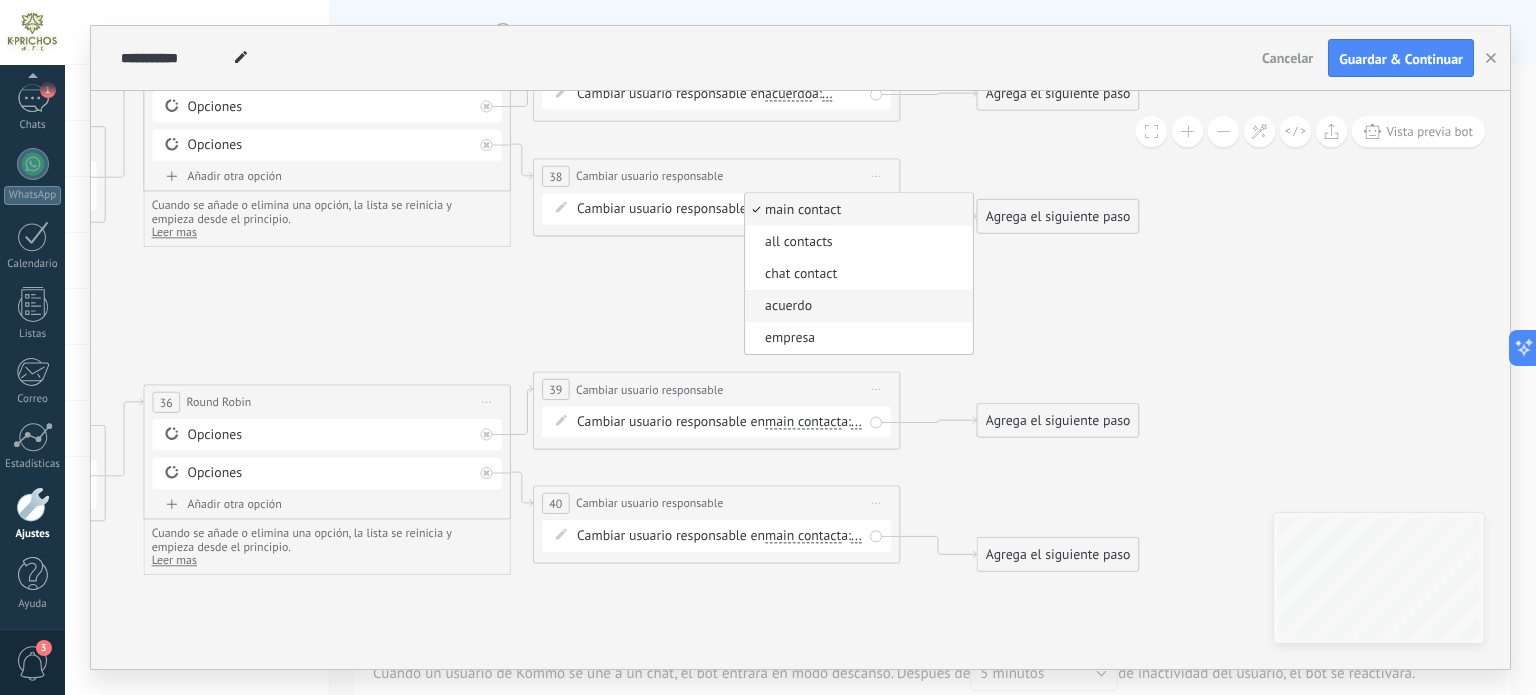 click on "acuerdo" at bounding box center (859, 306) 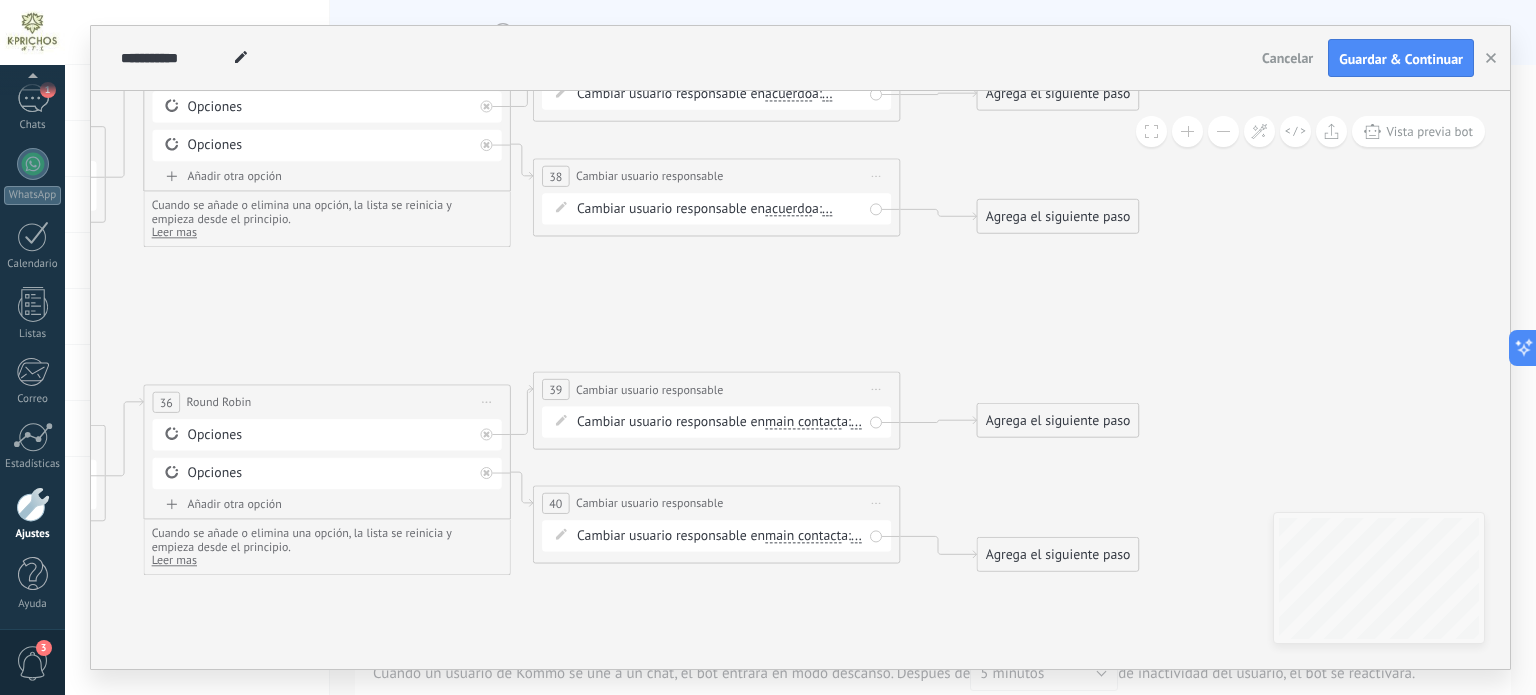 drag, startPoint x: 947, startPoint y: 302, endPoint x: 929, endPoint y: 241, distance: 63.600315 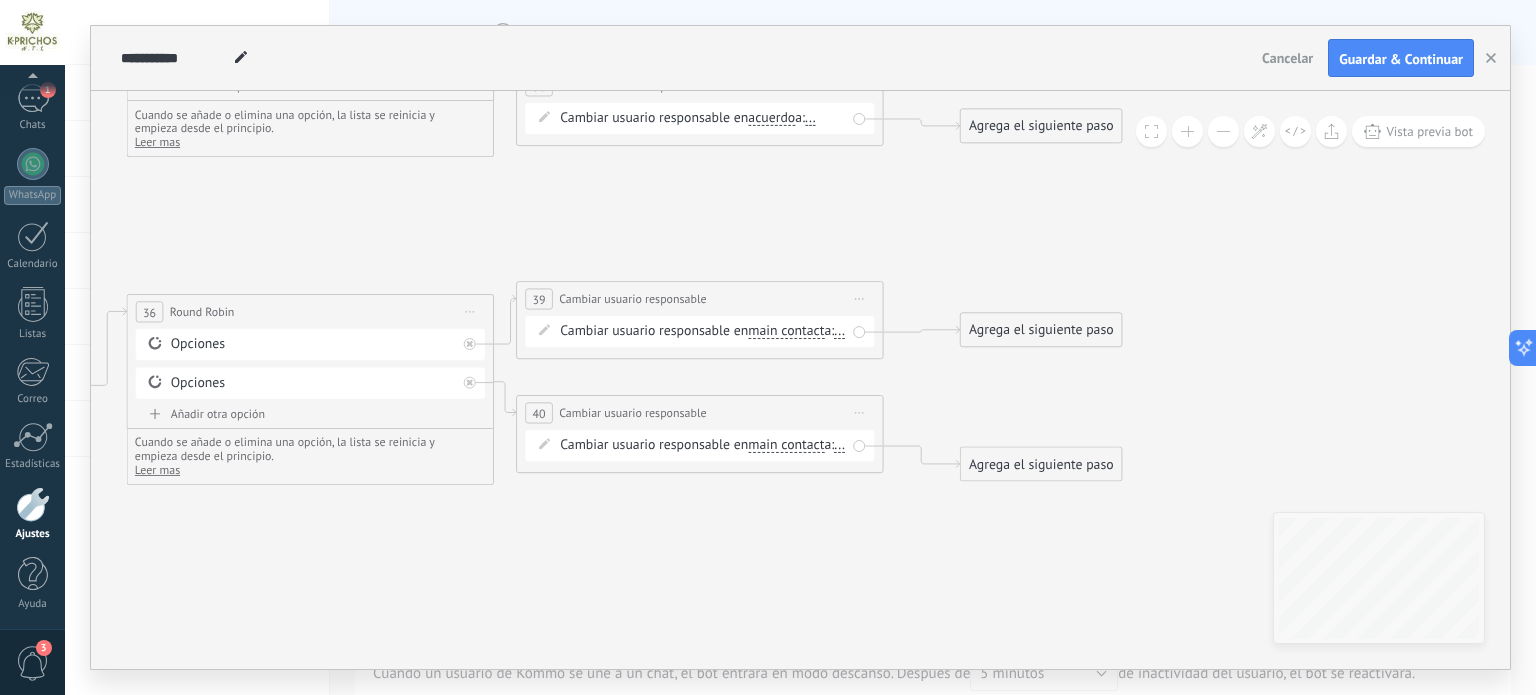 click on "main contact" at bounding box center (786, 331) 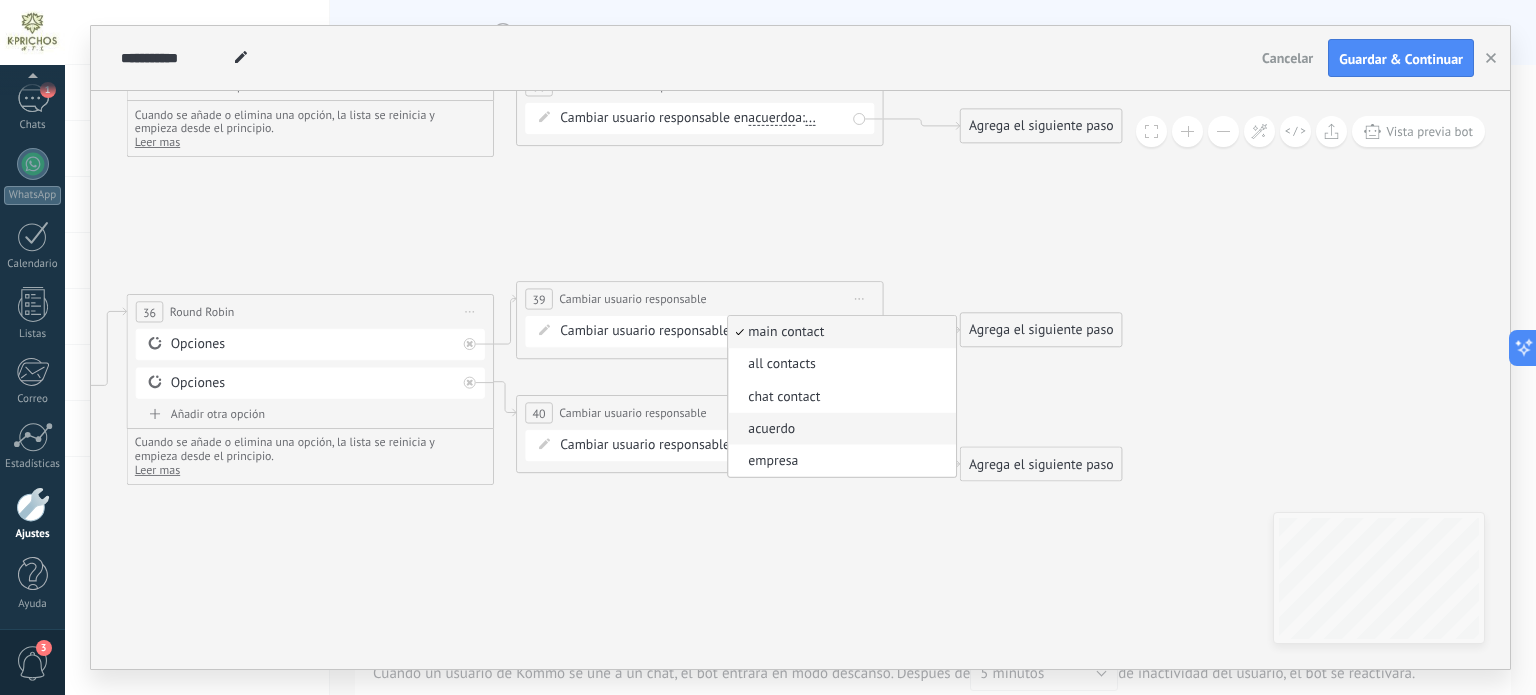 click on "acuerdo" at bounding box center [839, 429] 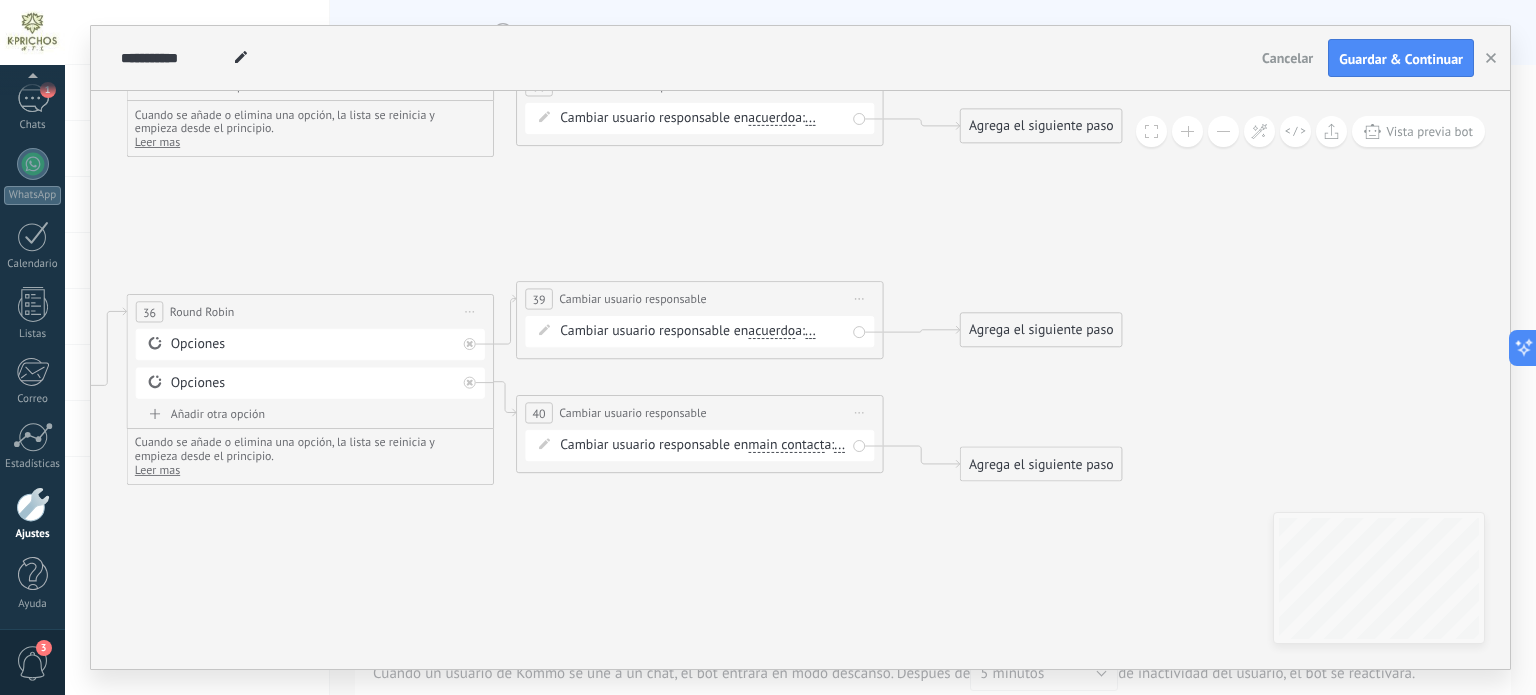 click on "main contact" at bounding box center (786, 445) 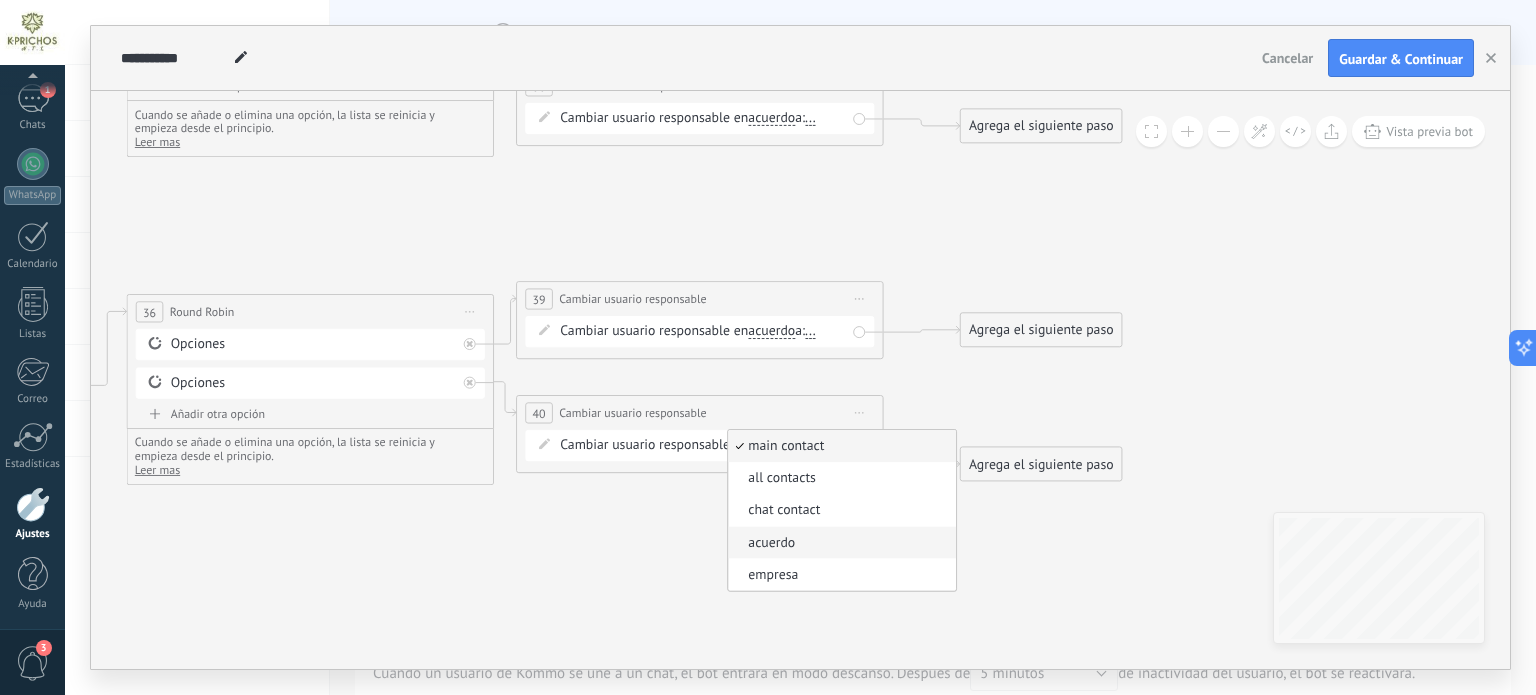 click on "acuerdo" at bounding box center (839, 543) 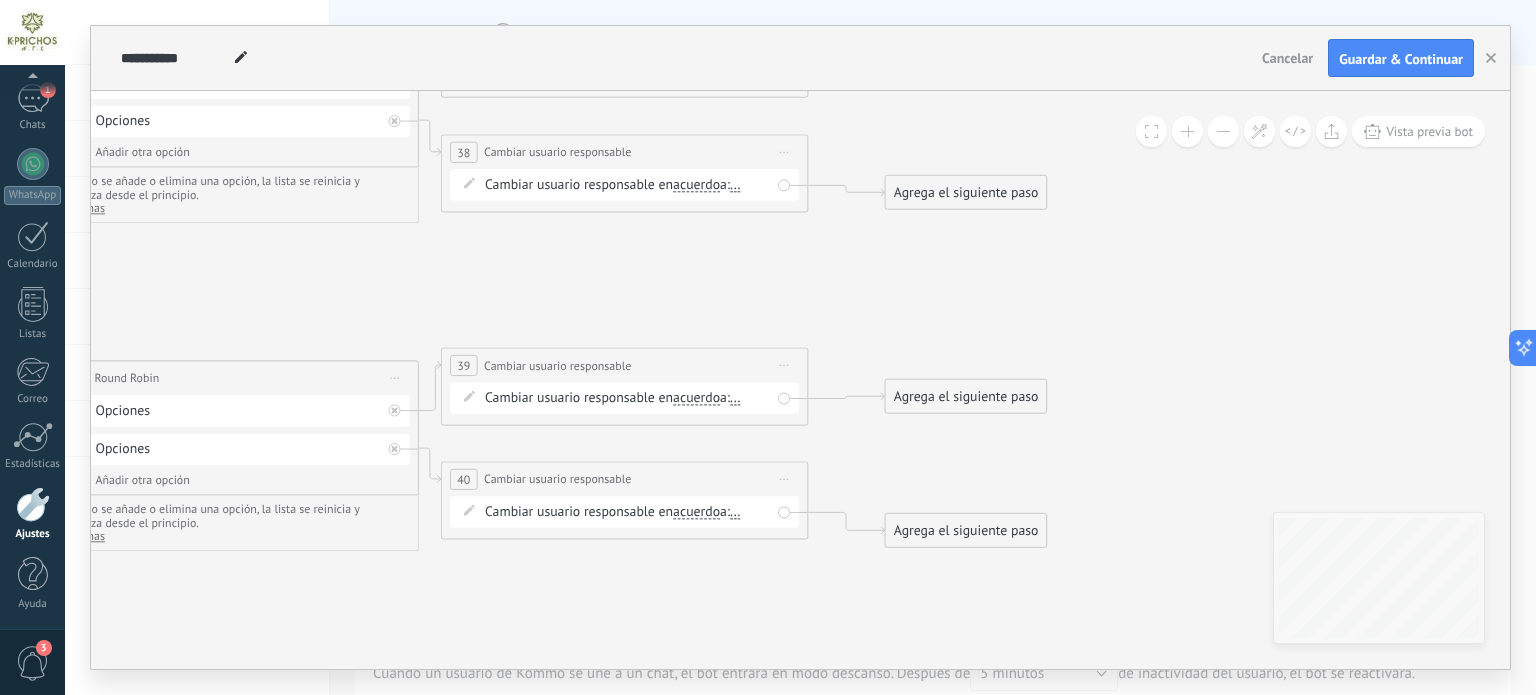drag, startPoint x: 944, startPoint y: 227, endPoint x: 883, endPoint y: 319, distance: 110.38569 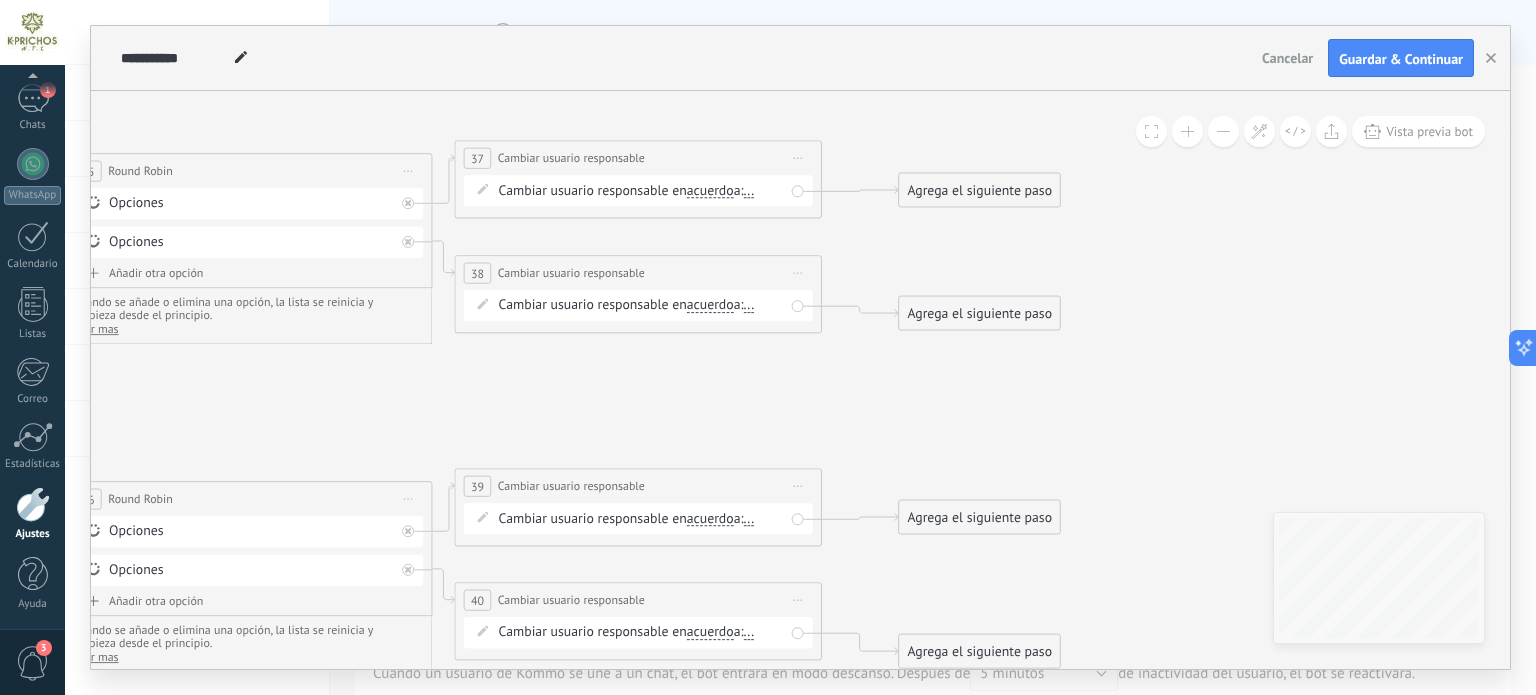 click on "**********" at bounding box center (637, 180) 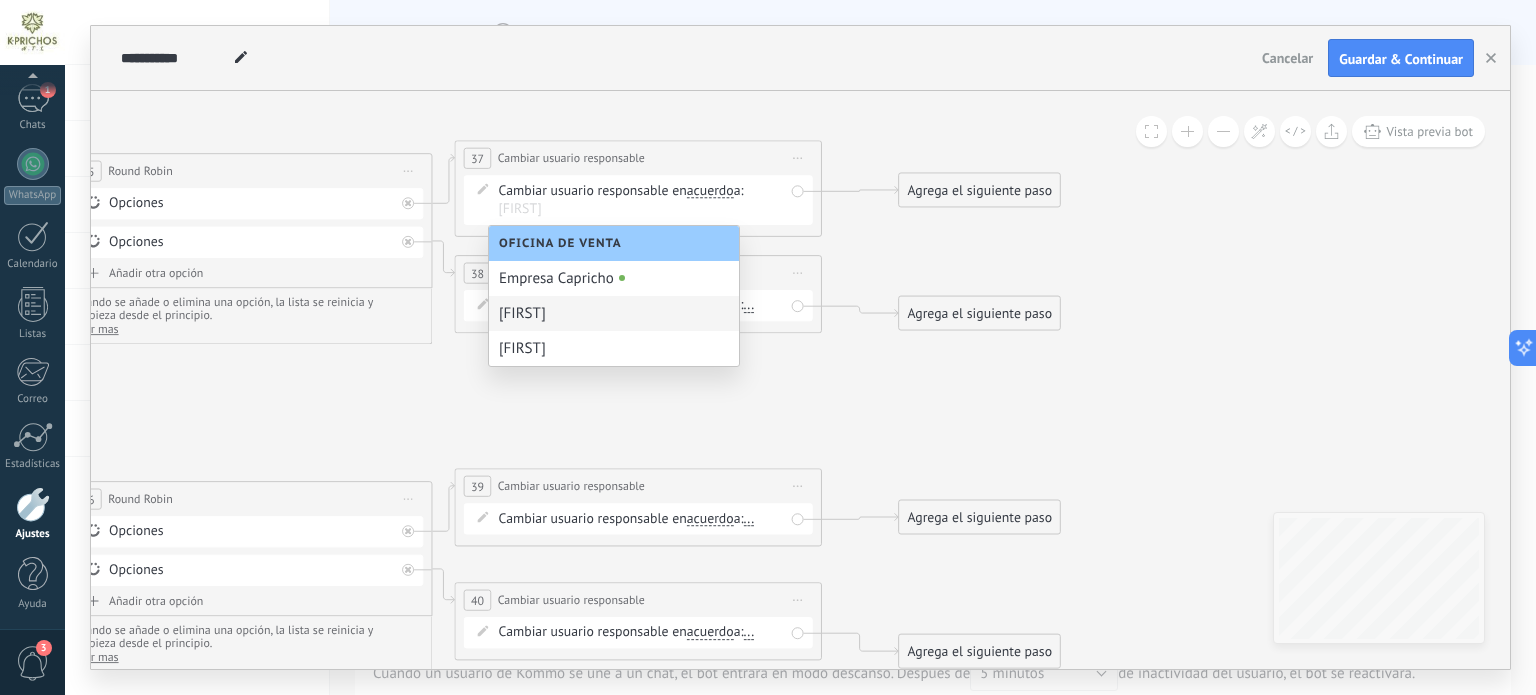 click on "[FIRST]" at bounding box center (614, 313) 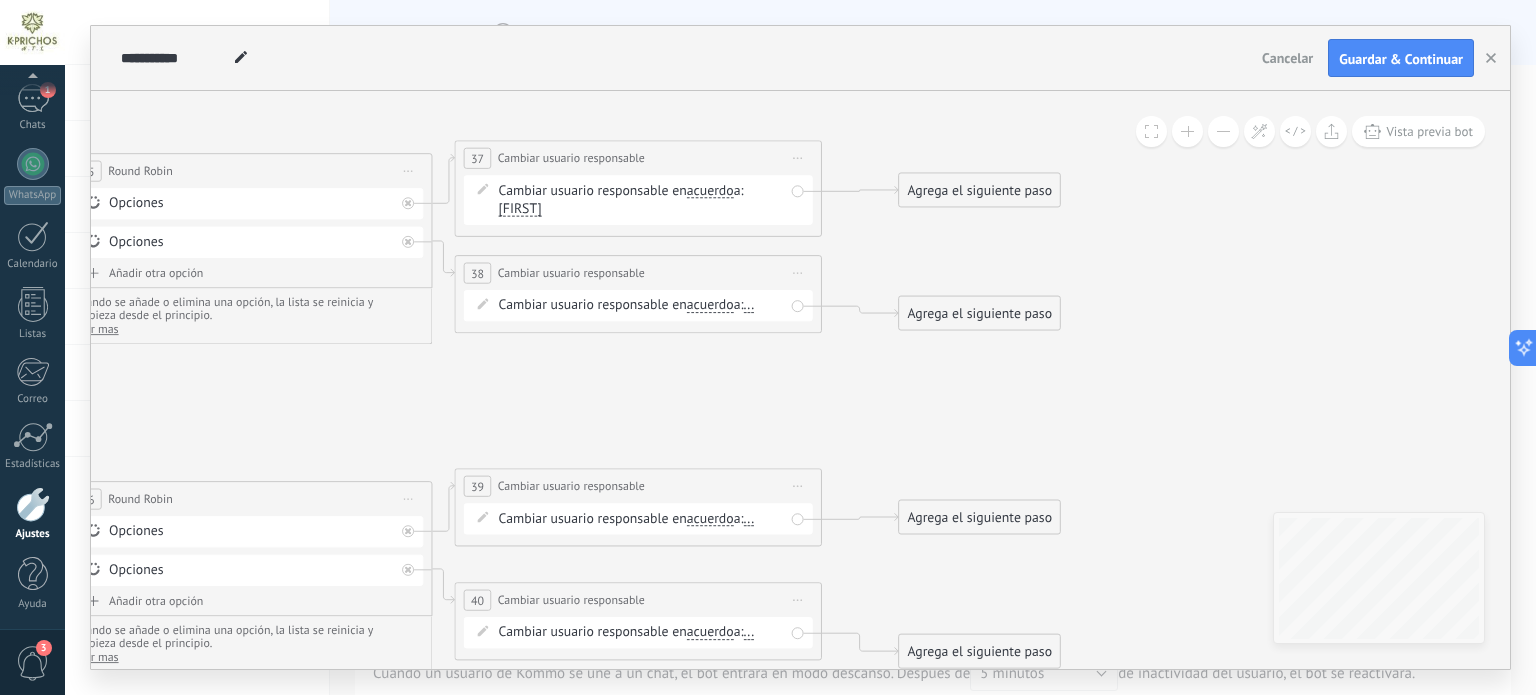 click on "Cambiar usuario responsable en
acuerdo
main contact
all contacts
chat contact
acuerdo
empresa
acuerdo
main contact
all contacts
chat contact
acuerdo
..." at bounding box center (642, 306) 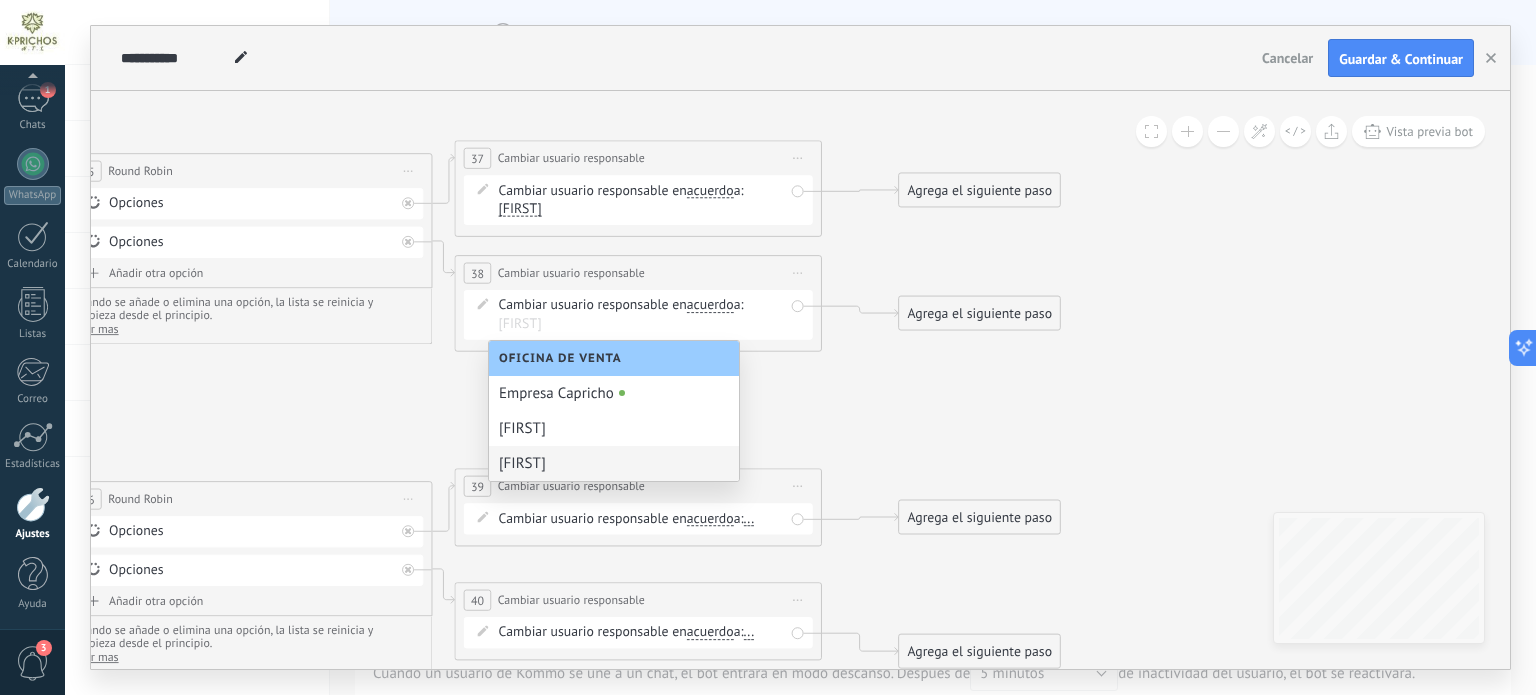 click on "[FIRST]" at bounding box center (614, 463) 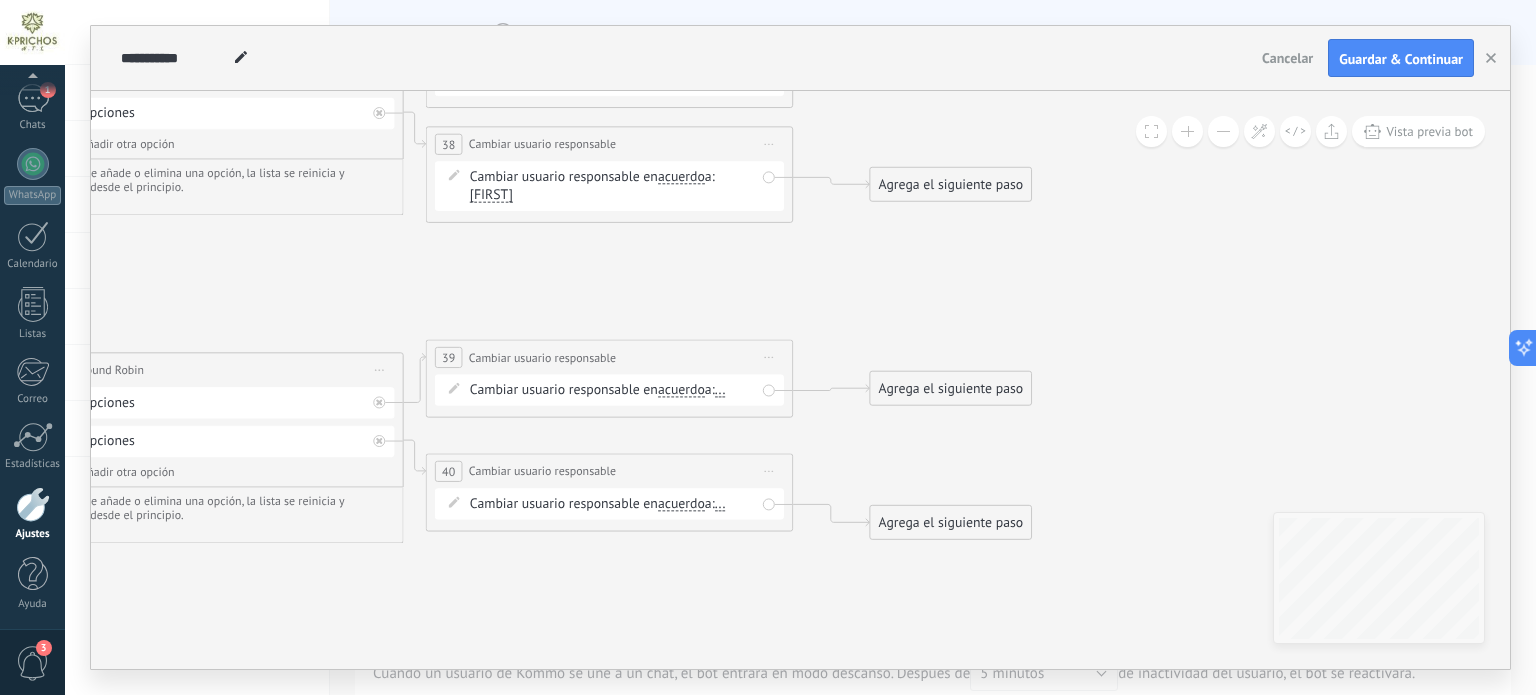 drag, startPoint x: 716, startPoint y: 375, endPoint x: 716, endPoint y: 308, distance: 67 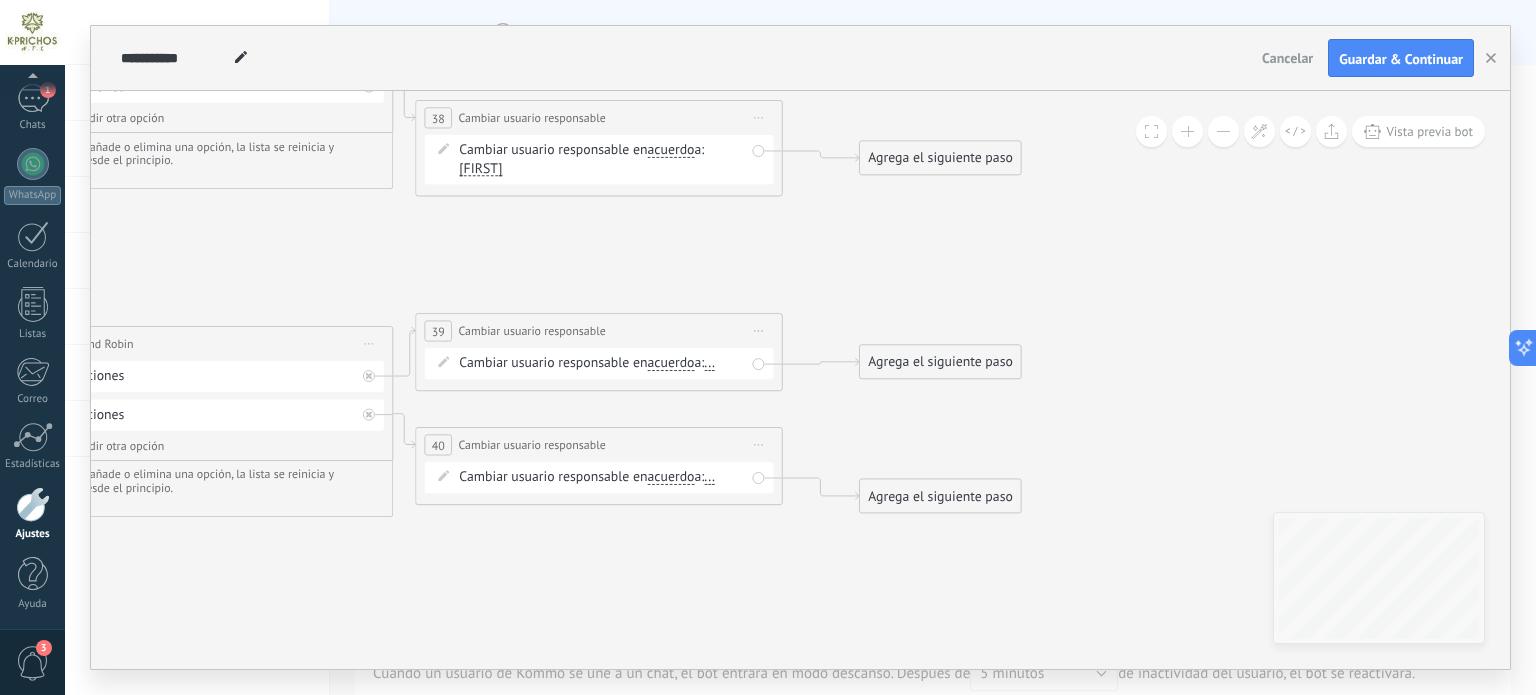 click on "..." at bounding box center (709, 363) 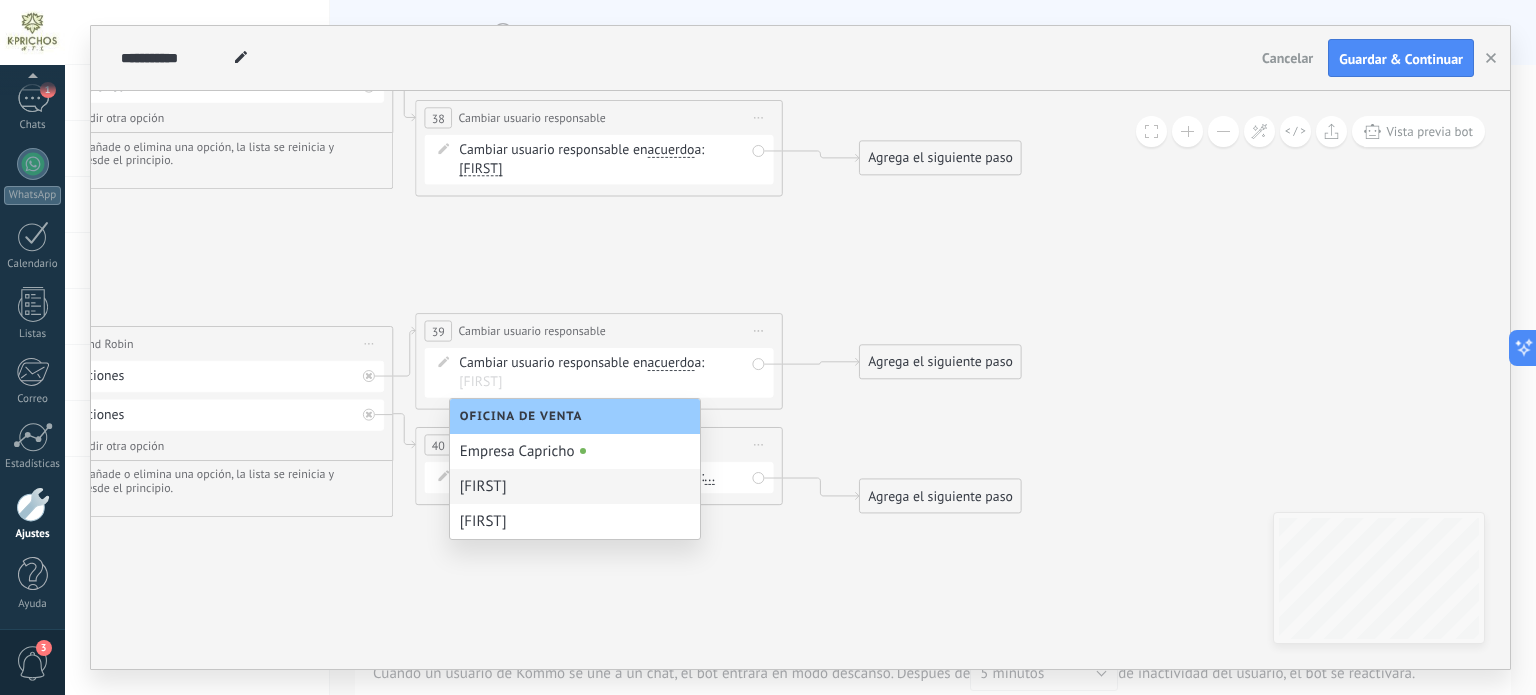 drag, startPoint x: 570, startPoint y: 483, endPoint x: 591, endPoint y: 491, distance: 22.472204 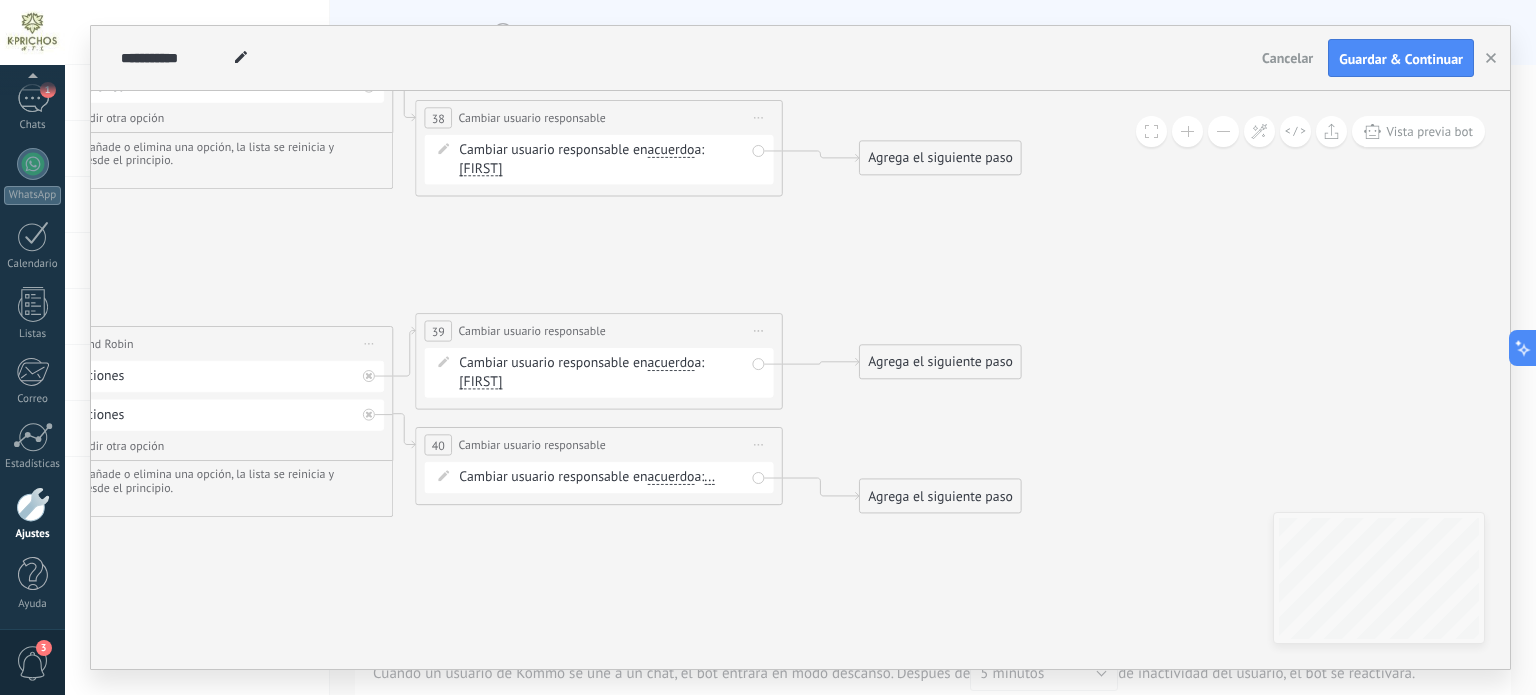 click on "Cambiar usuario responsable en
acuerdo
main contact
all contacts
chat contact
acuerdo
empresa
acuerdo
main contact
all contacts
chat contact
acuerdo
..." at bounding box center [602, 478] 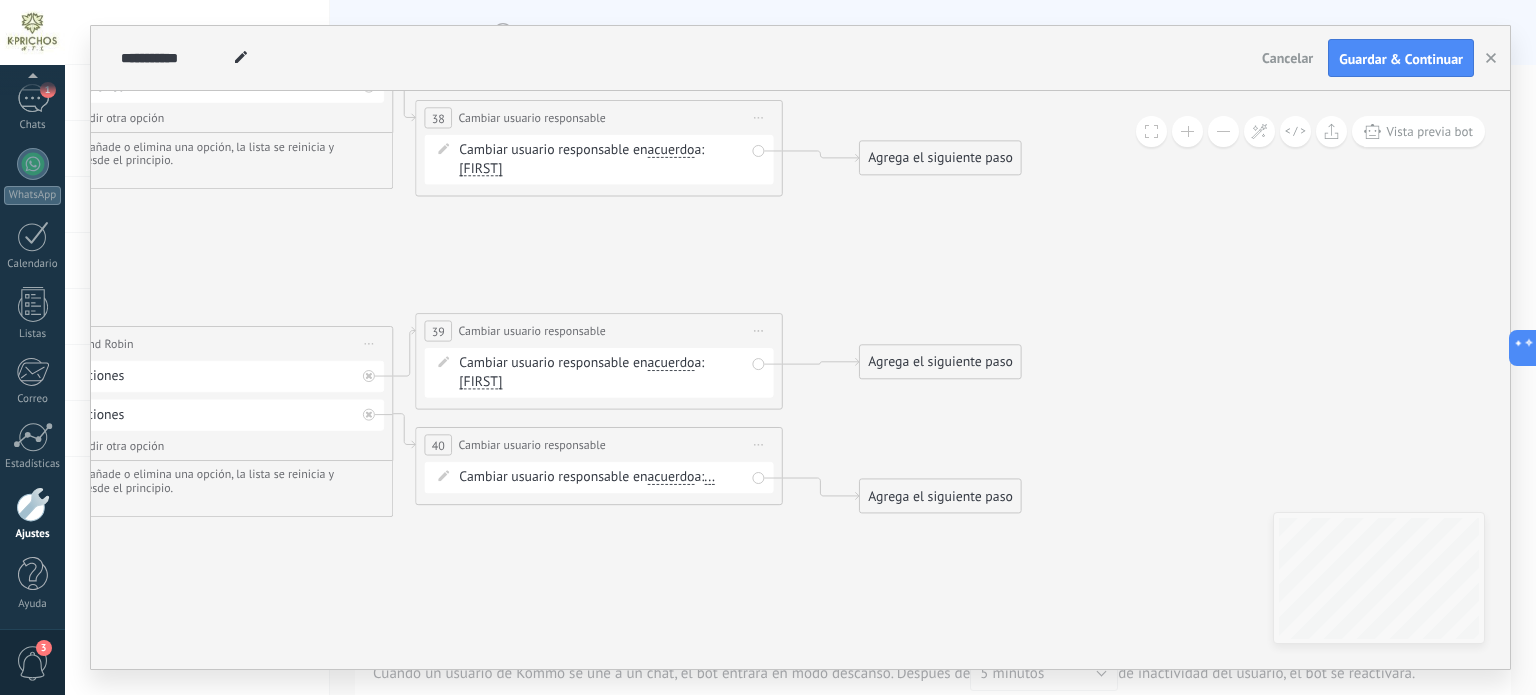 click on "..." at bounding box center (709, 477) 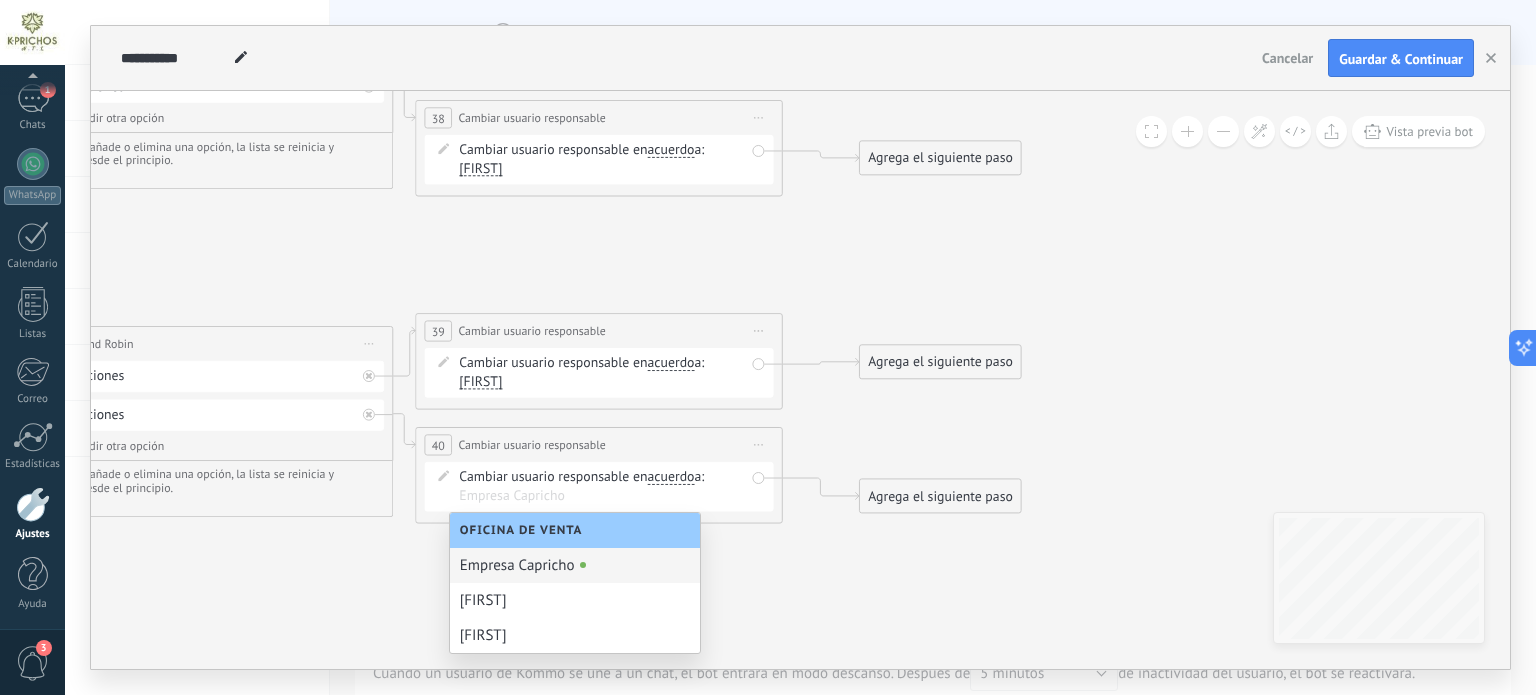 click on "Cambiar usuario responsable en
acuerdo
main contact
all contacts
chat contact
acuerdo
empresa
acuerdo
main contact
all contacts
chat contact
acuerdo" at bounding box center [602, 373] 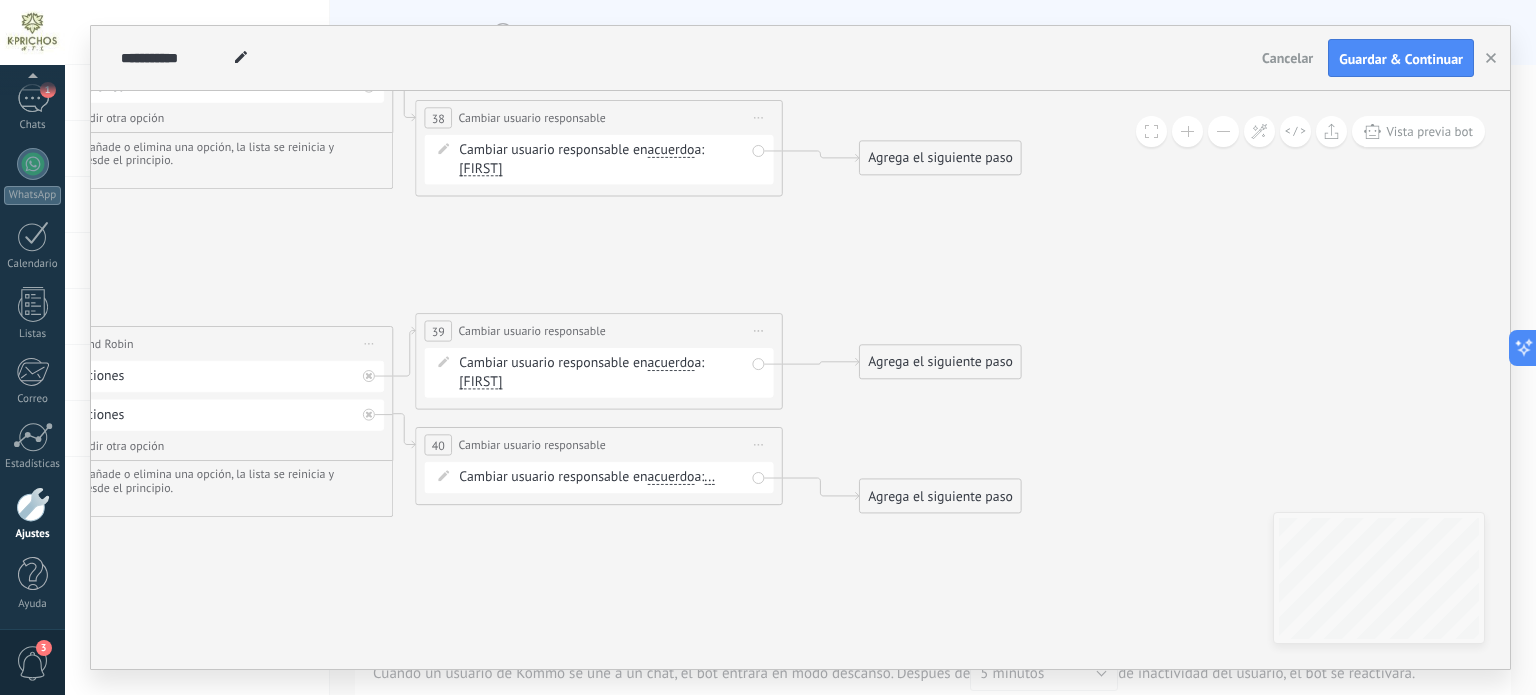 click on "..." at bounding box center (709, 477) 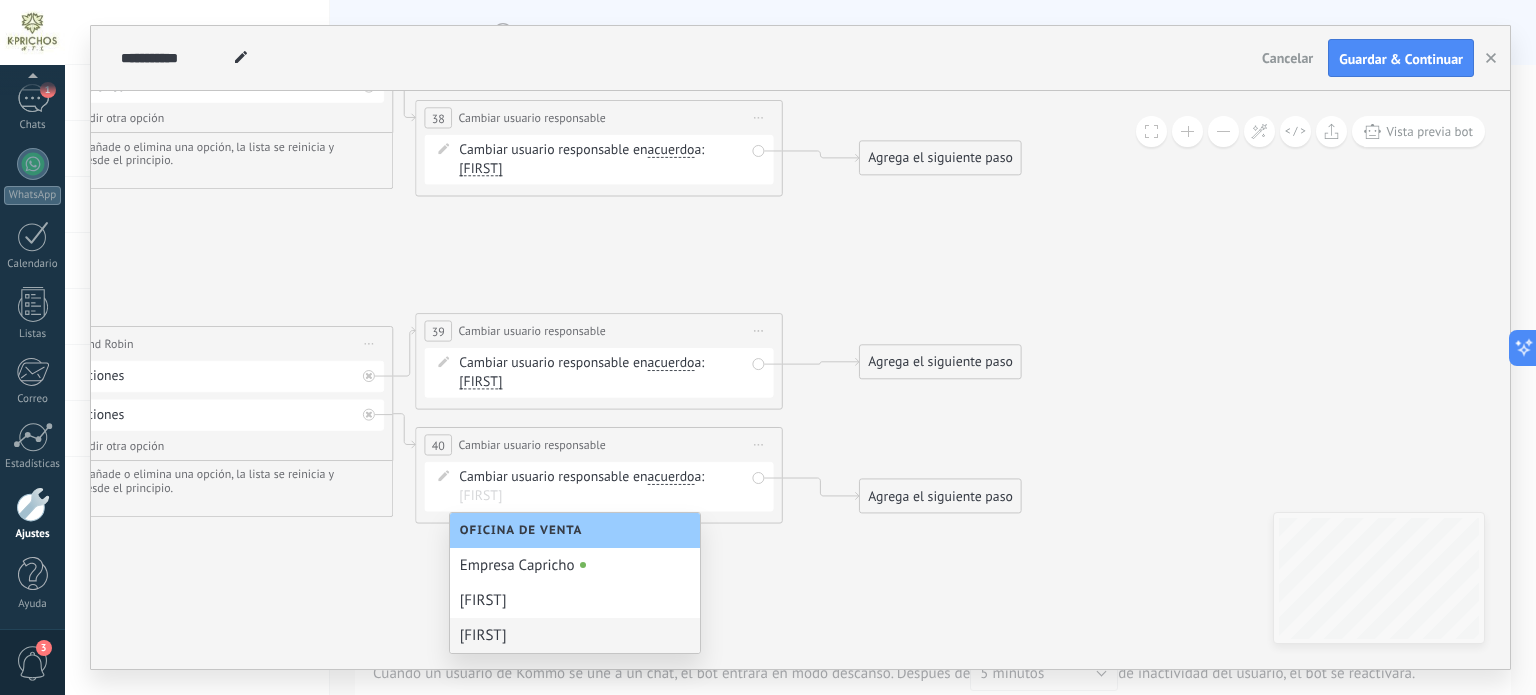 click on "[FIRST]" at bounding box center [575, 635] 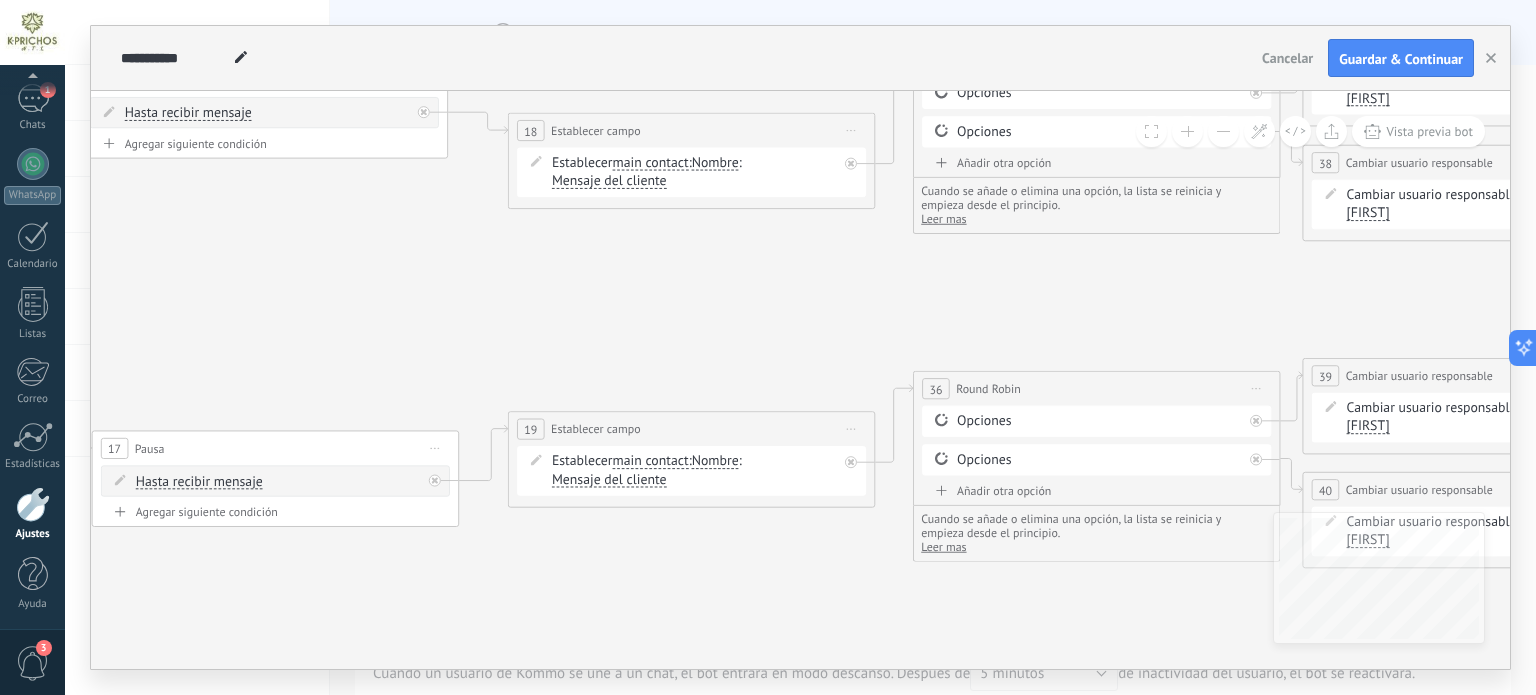 drag, startPoint x: 564, startPoint y: 281, endPoint x: 709, endPoint y: 316, distance: 149.16434 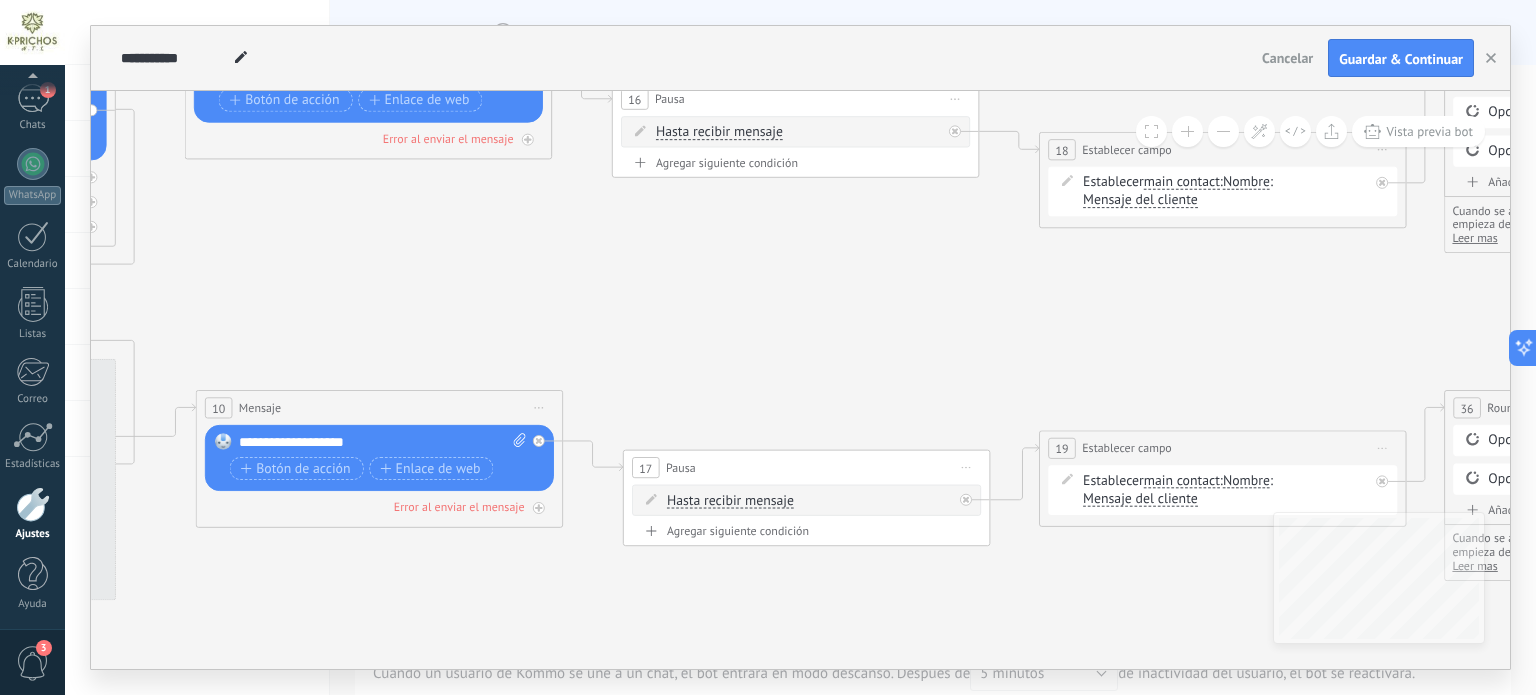 drag, startPoint x: 473, startPoint y: 273, endPoint x: 1199, endPoint y: 322, distance: 727.6517 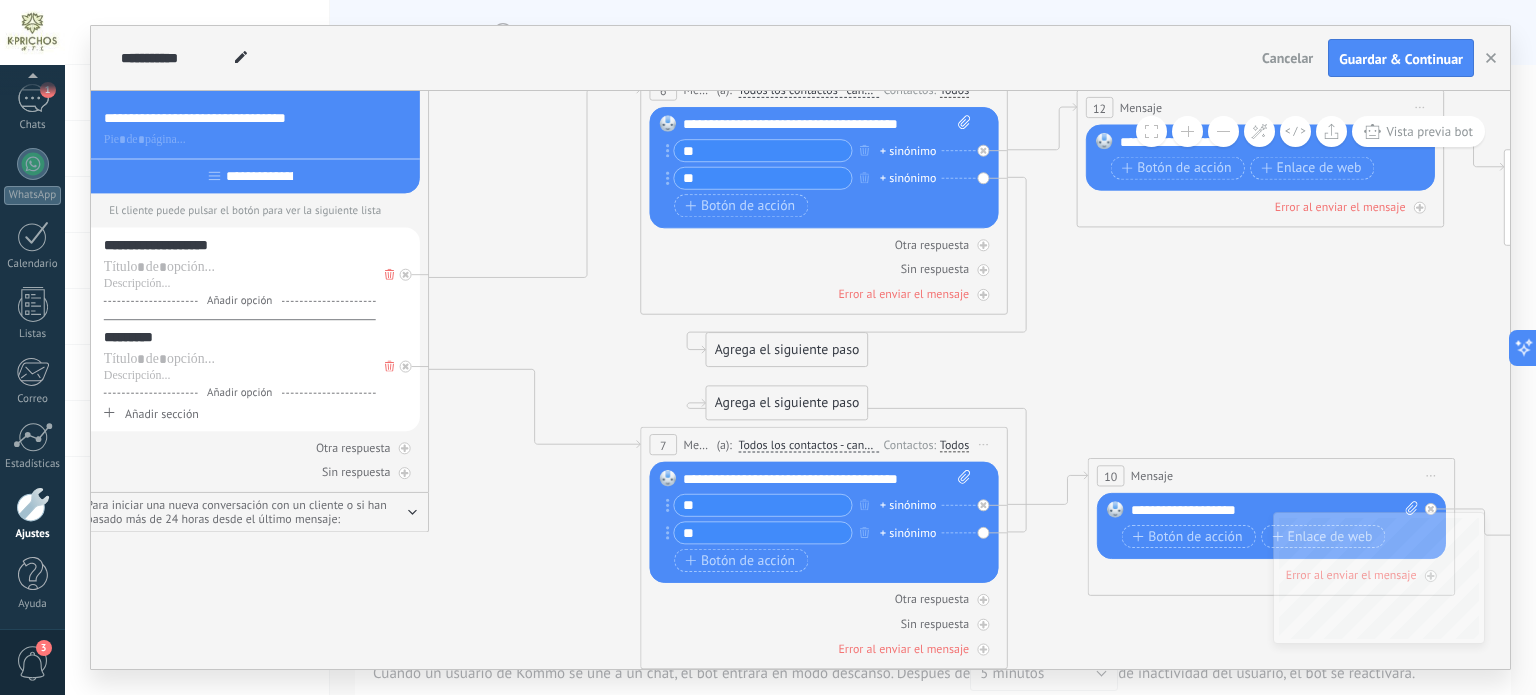 drag, startPoint x: 573, startPoint y: 367, endPoint x: 1152, endPoint y: 435, distance: 582.97943 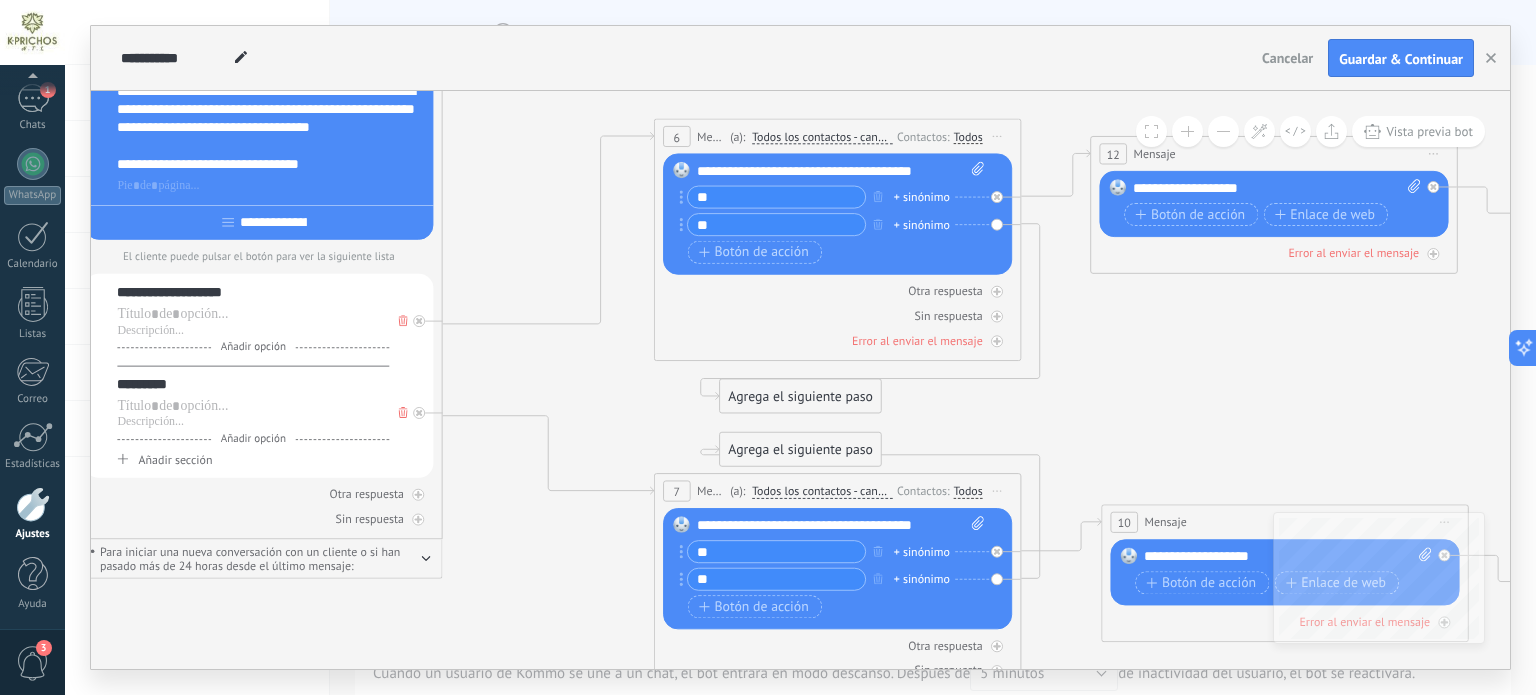 drag, startPoint x: 500, startPoint y: 333, endPoint x: 510, endPoint y: 379, distance: 47.07441 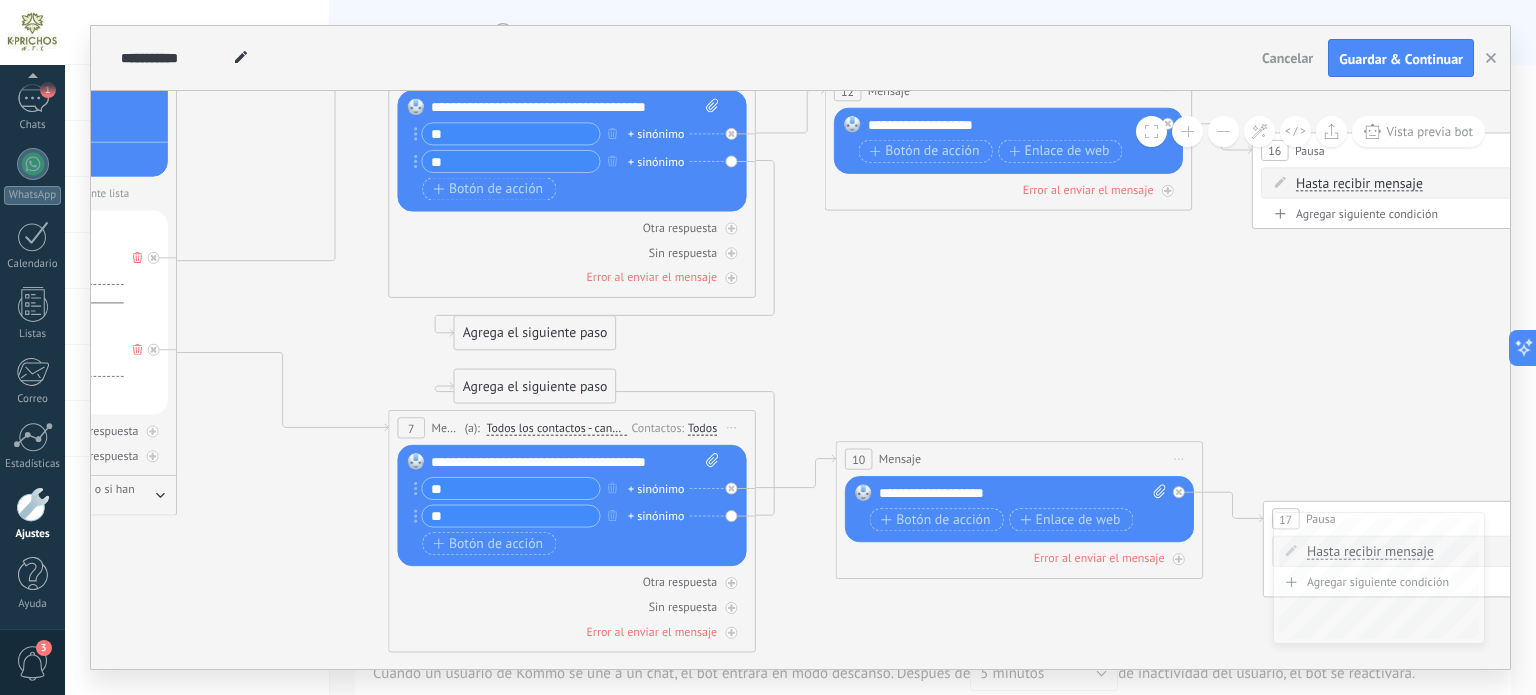 drag, startPoint x: 1224, startPoint y: 331, endPoint x: 957, endPoint y: 268, distance: 274.3319 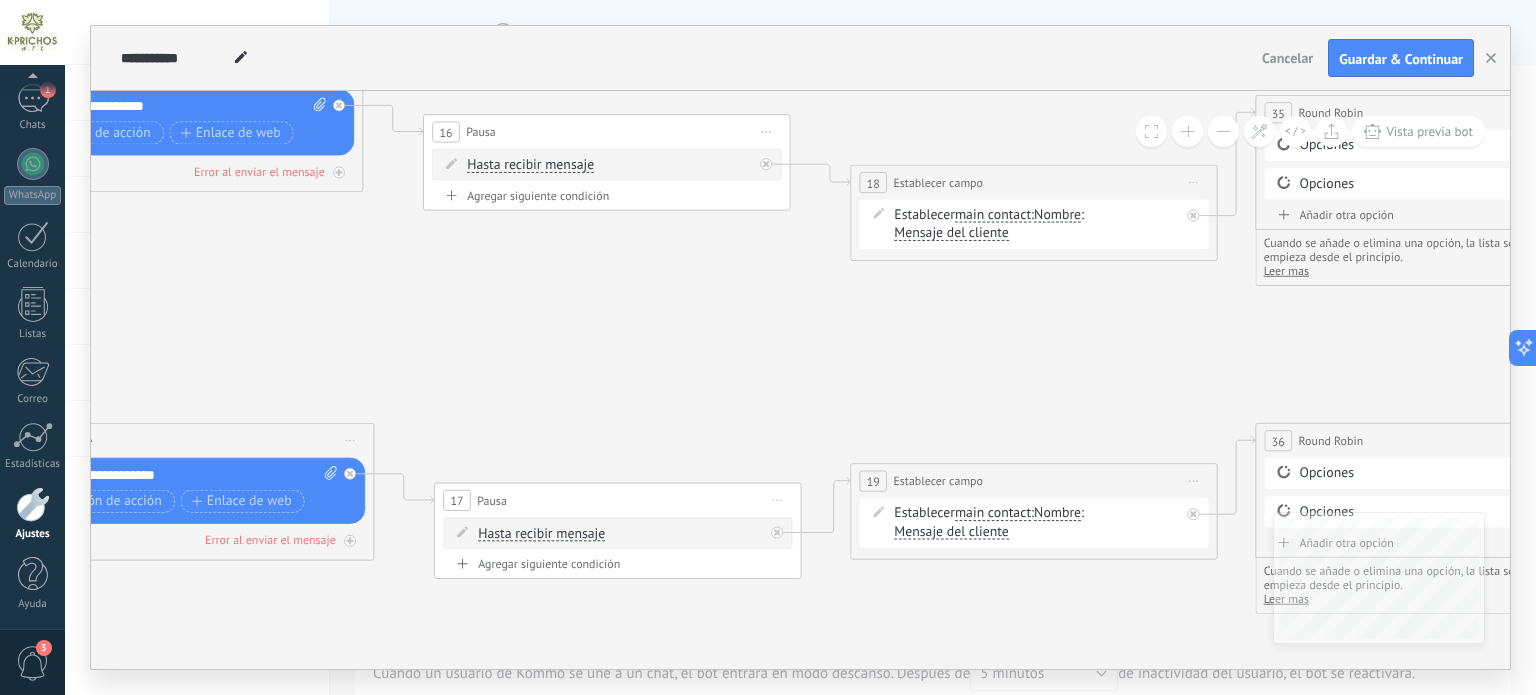 drag, startPoint x: 1254, startPoint y: 324, endPoint x: 611, endPoint y: 356, distance: 643.7958 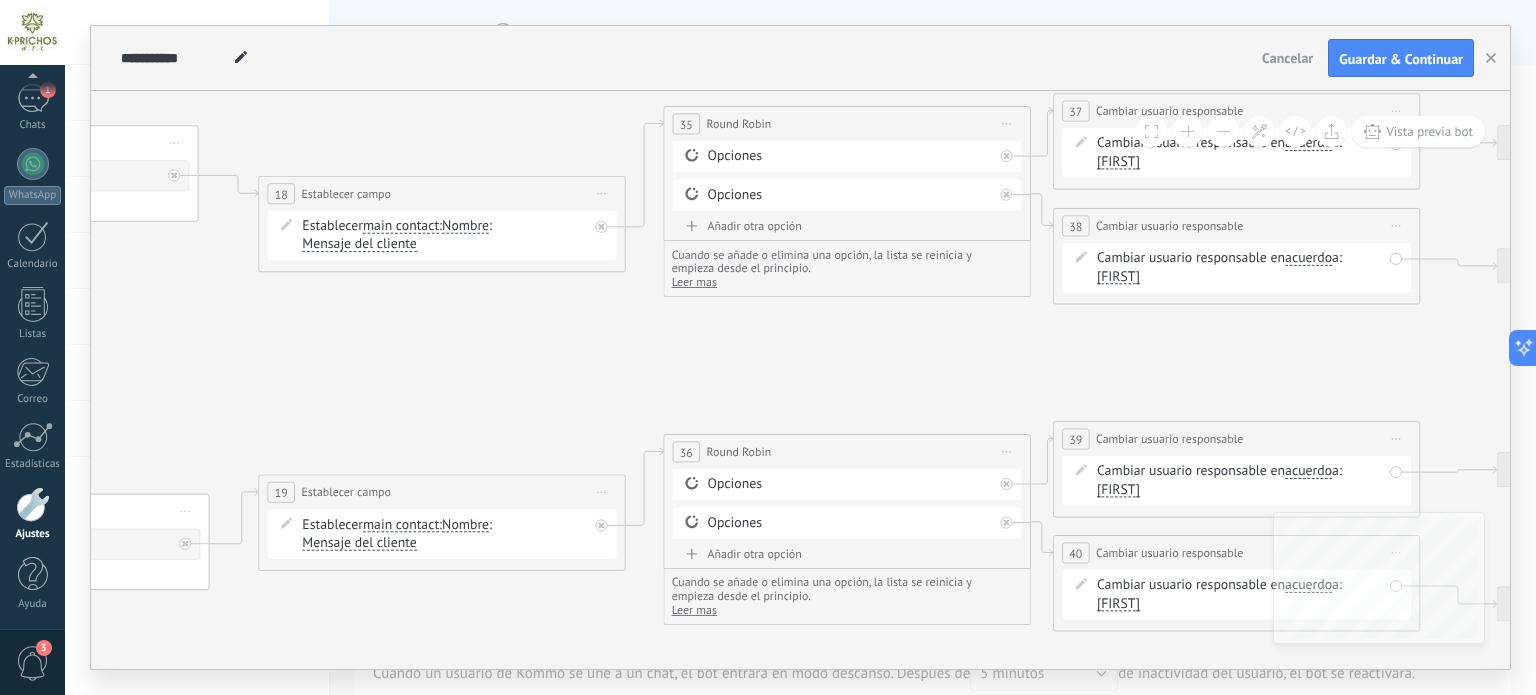 drag, startPoint x: 1095, startPoint y: 346, endPoint x: 543, endPoint y: 336, distance: 552.0906 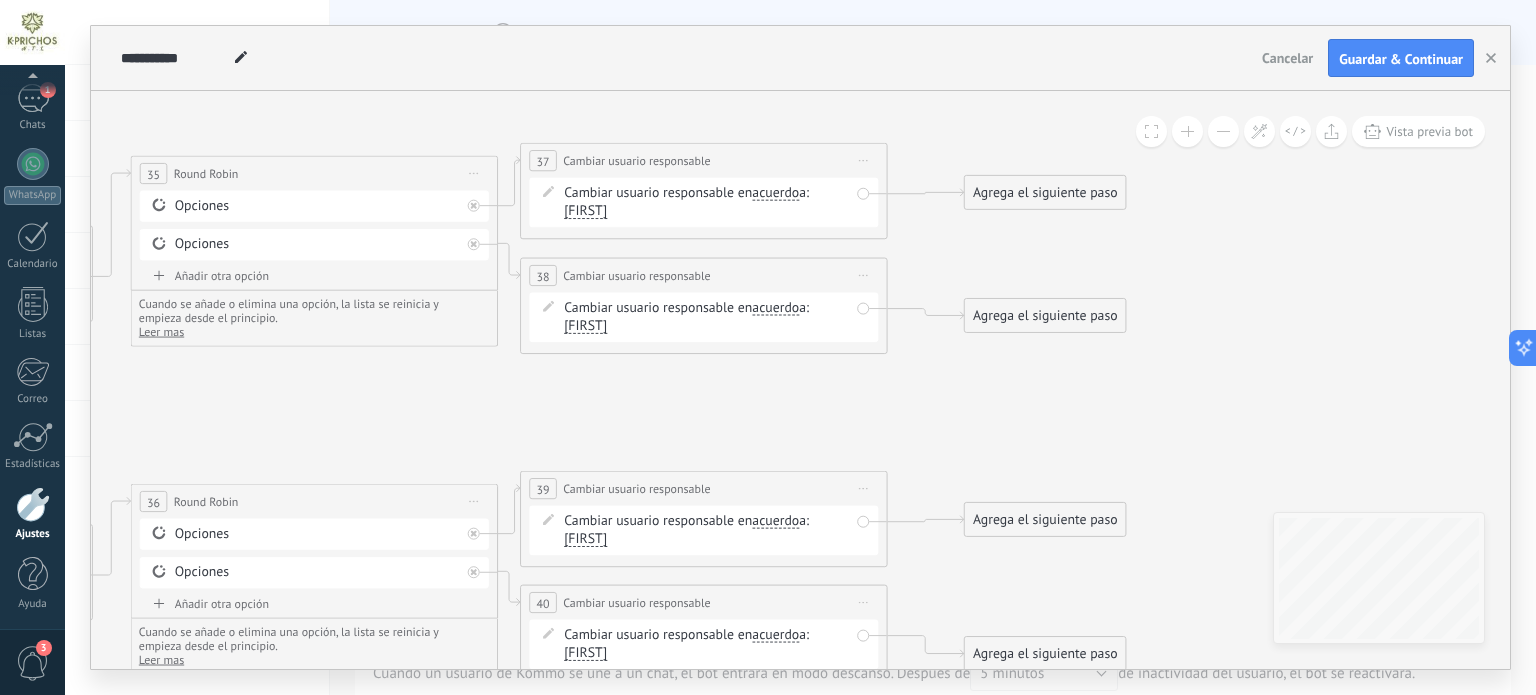 drag, startPoint x: 1238, startPoint y: 364, endPoint x: 1299, endPoint y: 413, distance: 78.24321 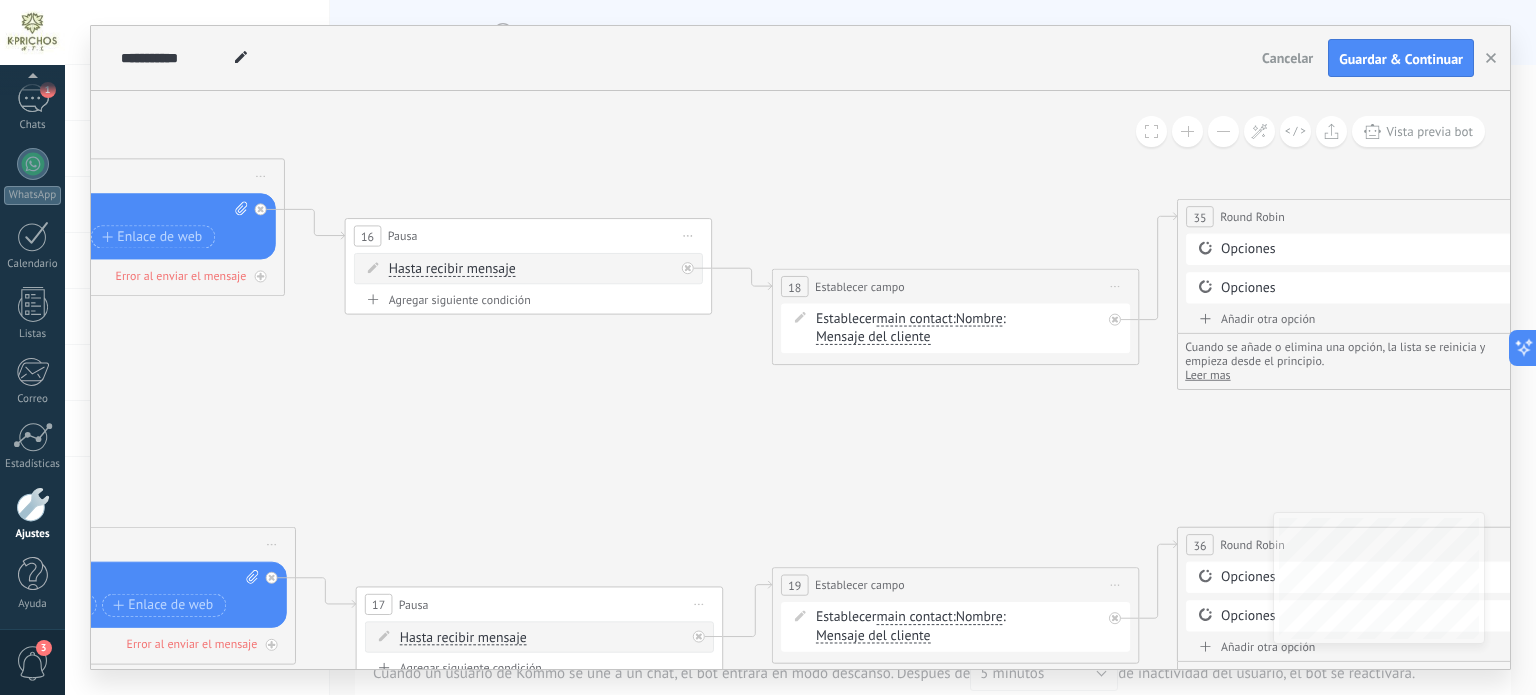drag, startPoint x: 148, startPoint y: 365, endPoint x: 1509, endPoint y: 387, distance: 1361.1779 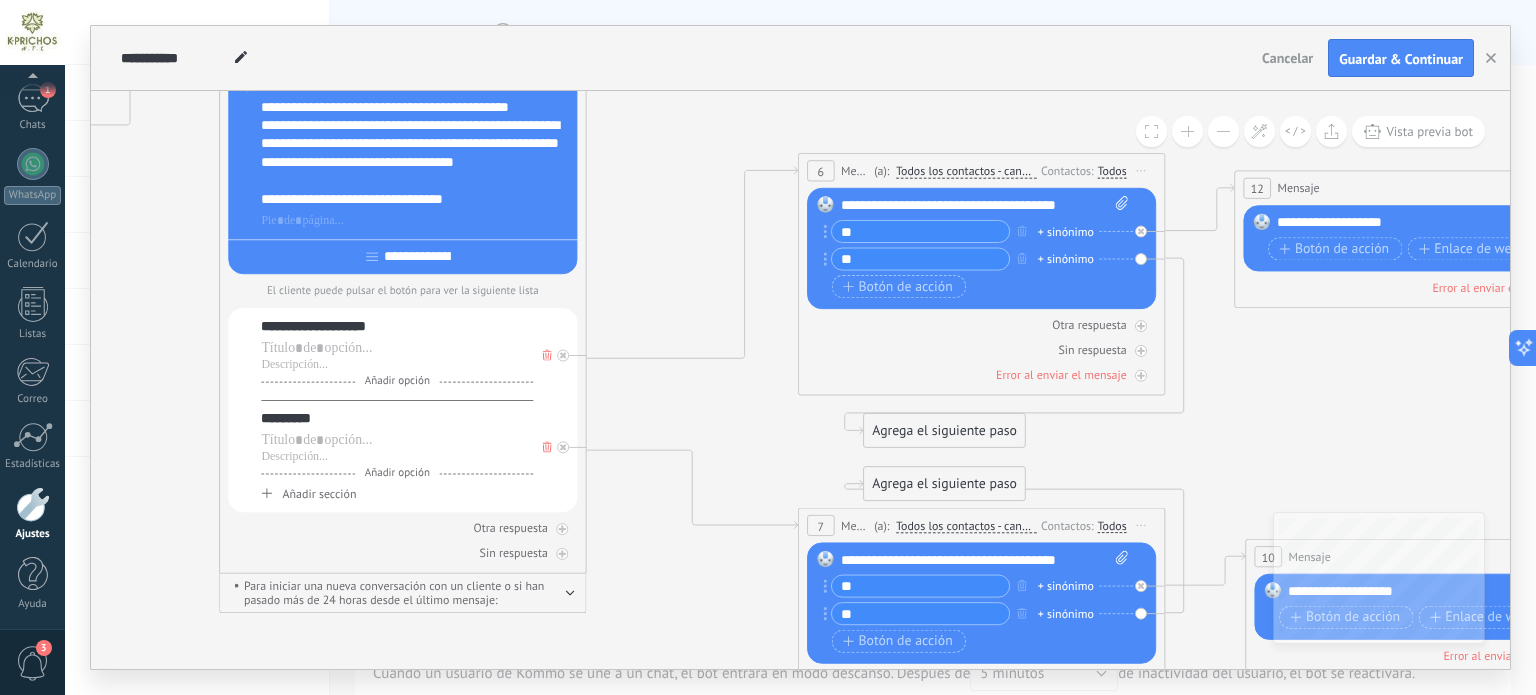 drag, startPoint x: 873, startPoint y: 383, endPoint x: 1452, endPoint y: 347, distance: 580.1181 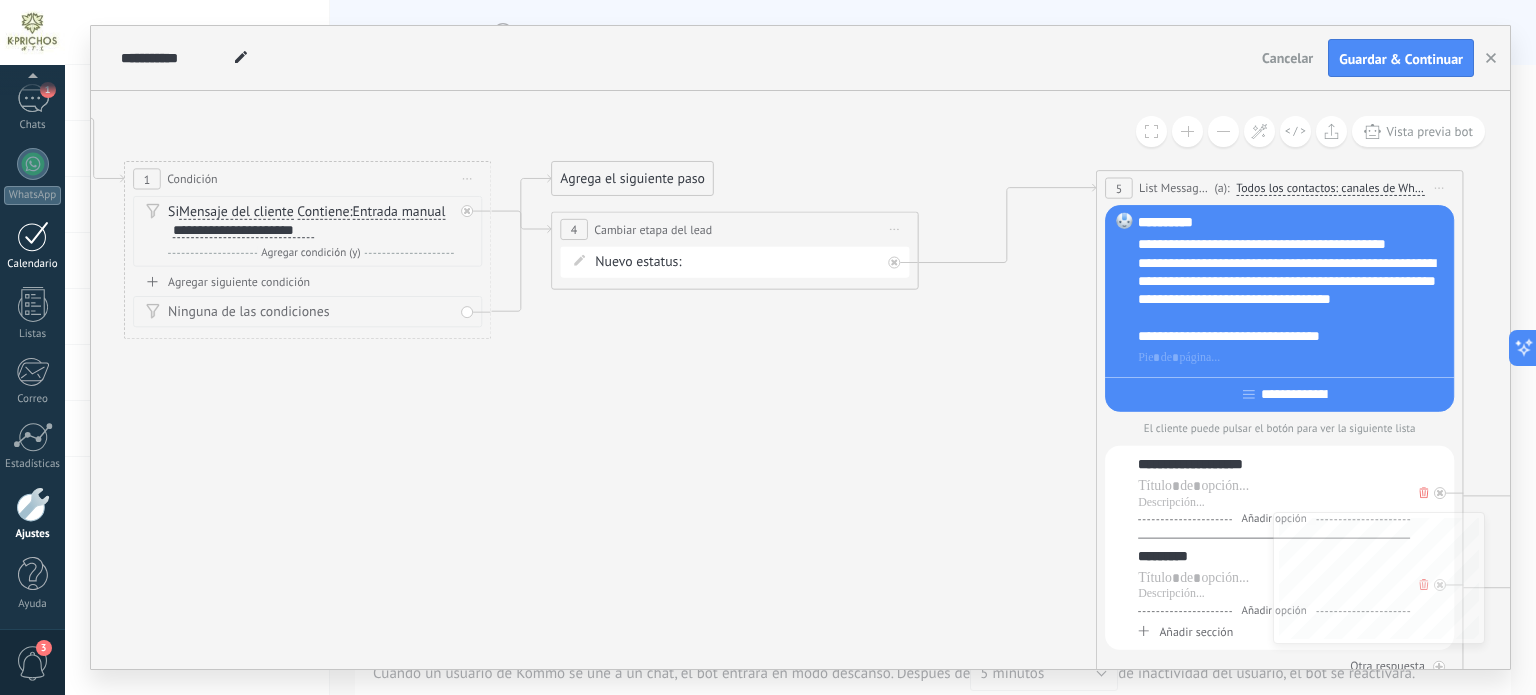 drag, startPoint x: 418, startPoint y: 370, endPoint x: 52, endPoint y: 251, distance: 384.8597 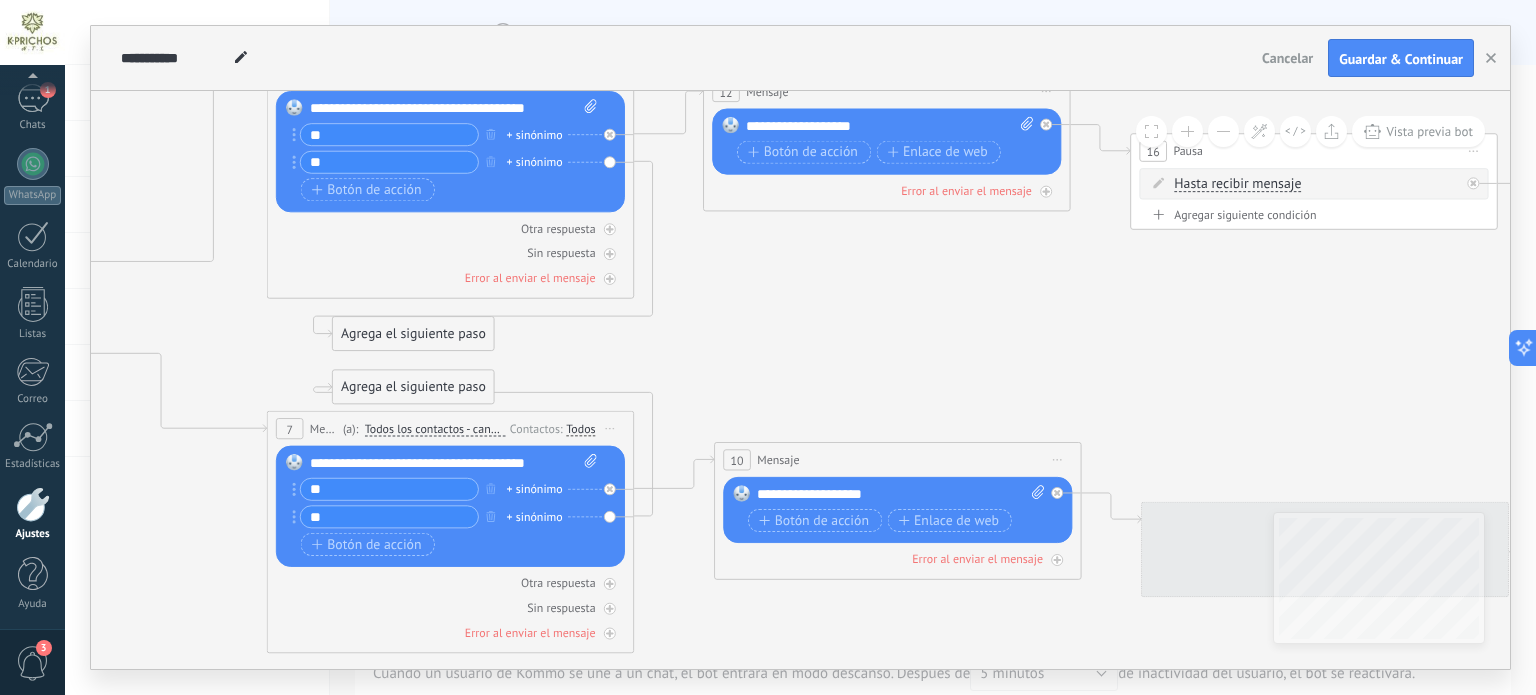 drag, startPoint x: 692, startPoint y: 352, endPoint x: 0, endPoint y: 351, distance: 692.00073 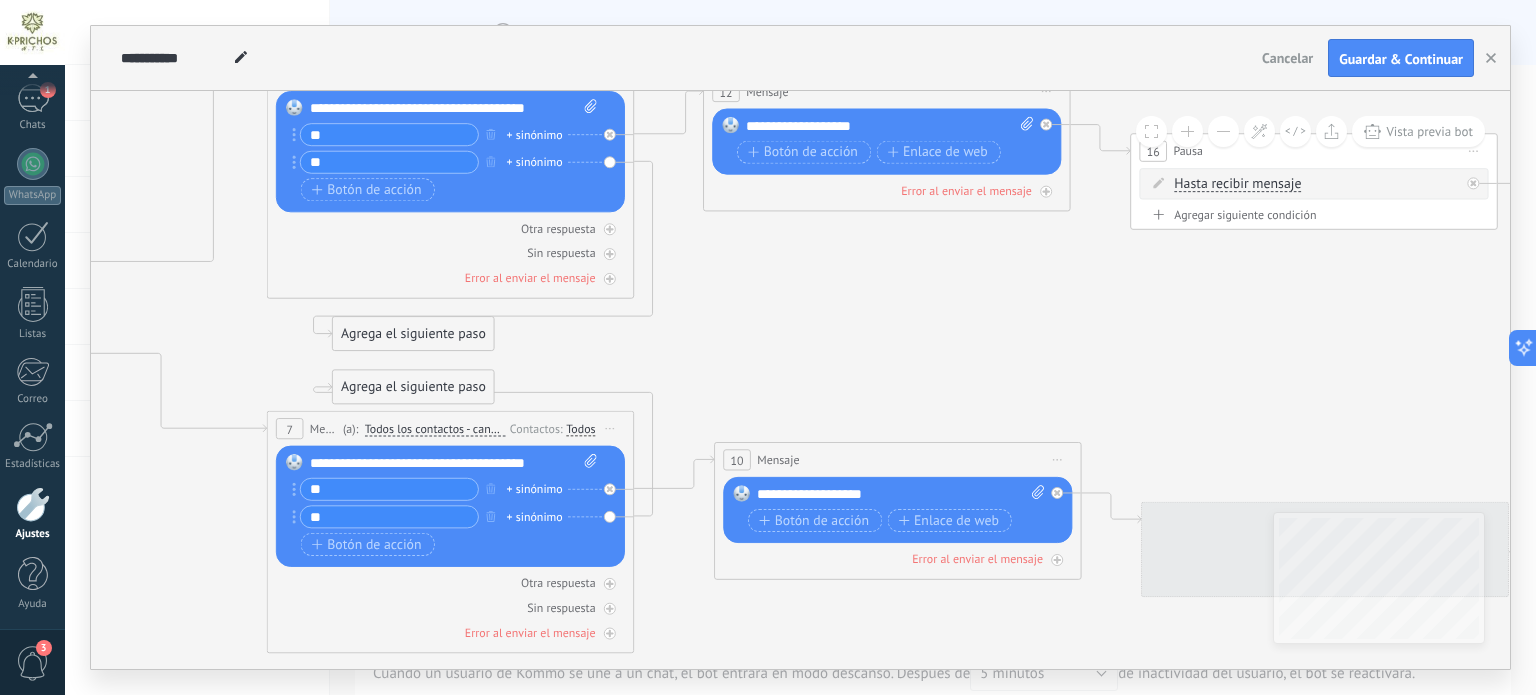 click on ".abccls-1,.abccls-2{fill-rule:evenodd}.abccls-2{fill:#fff} .abfcls-1{fill:none}.abfcls-2{fill:#fff} .abncls-1{isolation:isolate}.abncls-2{opacity:.06}.abncls-2,.abncls-3,.abncls-6{mix-blend-mode:multiply}.abncls-3{opacity:.15}.abncls-4,.abncls-8{fill:#fff}.abncls-5{fill:url(#abnlinear-gradient)}.abncls-6{opacity:.04}.abncls-7{fill:url(#abnlinear-gradient-2)}.abncls-8{fill-rule:evenodd} .abqst0{fill:#ffa200} .abwcls-1{fill:#252525} .cls-1{isolation:isolate} .acicls-1{fill:none} .aclcls-1{fill:#232323} .acnst0{display:none} .addcls-1,.addcls-2{fill:none;stroke-miterlimit:10}.addcls-1{stroke:#dfe0e5}.addcls-2{stroke:#a1a7ab} .adecls-1,.adecls-2{fill:none;stroke-miterlimit:10}.adecls-1{stroke:#dfe0e5}.adecls-2{stroke:#a1a7ab} .adqcls-1{fill:#8591a5;fill-rule:evenodd} .aeccls-1{fill:#5c9f37} .aeecls-1{fill:#f86161} .aejcls-1{fill:#8591a5;fill-rule:evenodd} .aekcls-1{fill-rule:evenodd} .aelcls-1{fill-rule:evenodd;fill:currentColor} .aemcls-1{fill-rule:evenodd;fill:currentColor} .aencls-2{fill:#f86161;opacity:.3}" at bounding box center (768, 347) 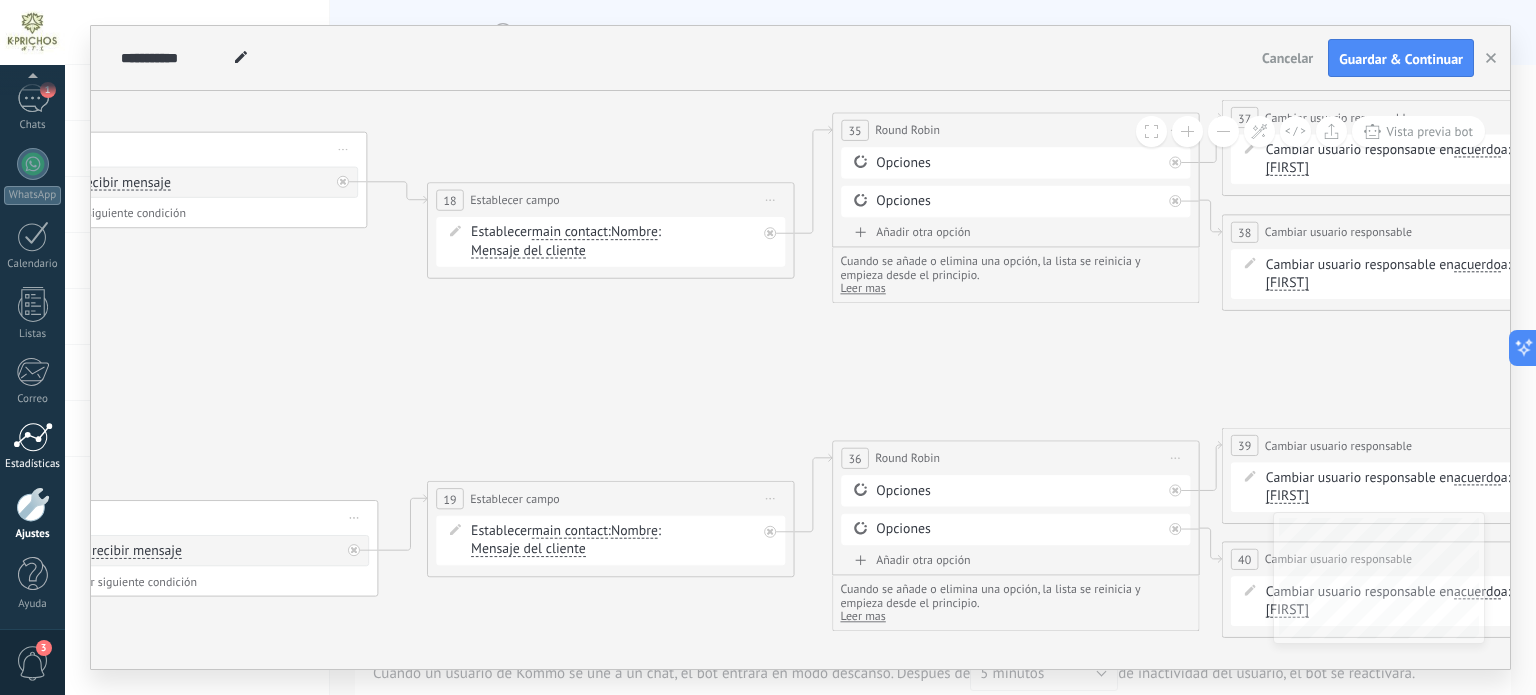 drag, startPoint x: 1314, startPoint y: 399, endPoint x: 45, endPoint y: 427, distance: 1269.3088 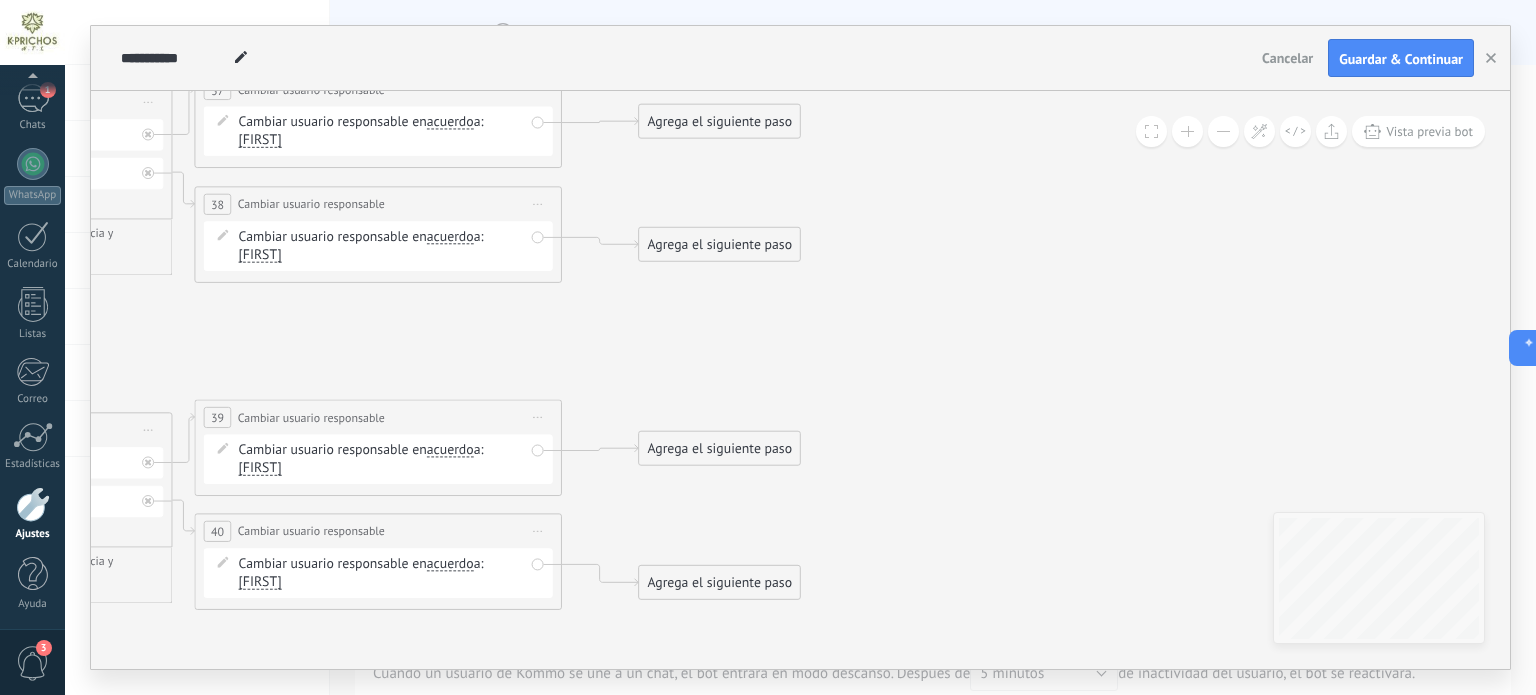 drag, startPoint x: 1160, startPoint y: 424, endPoint x: 1036, endPoint y: 375, distance: 133.33041 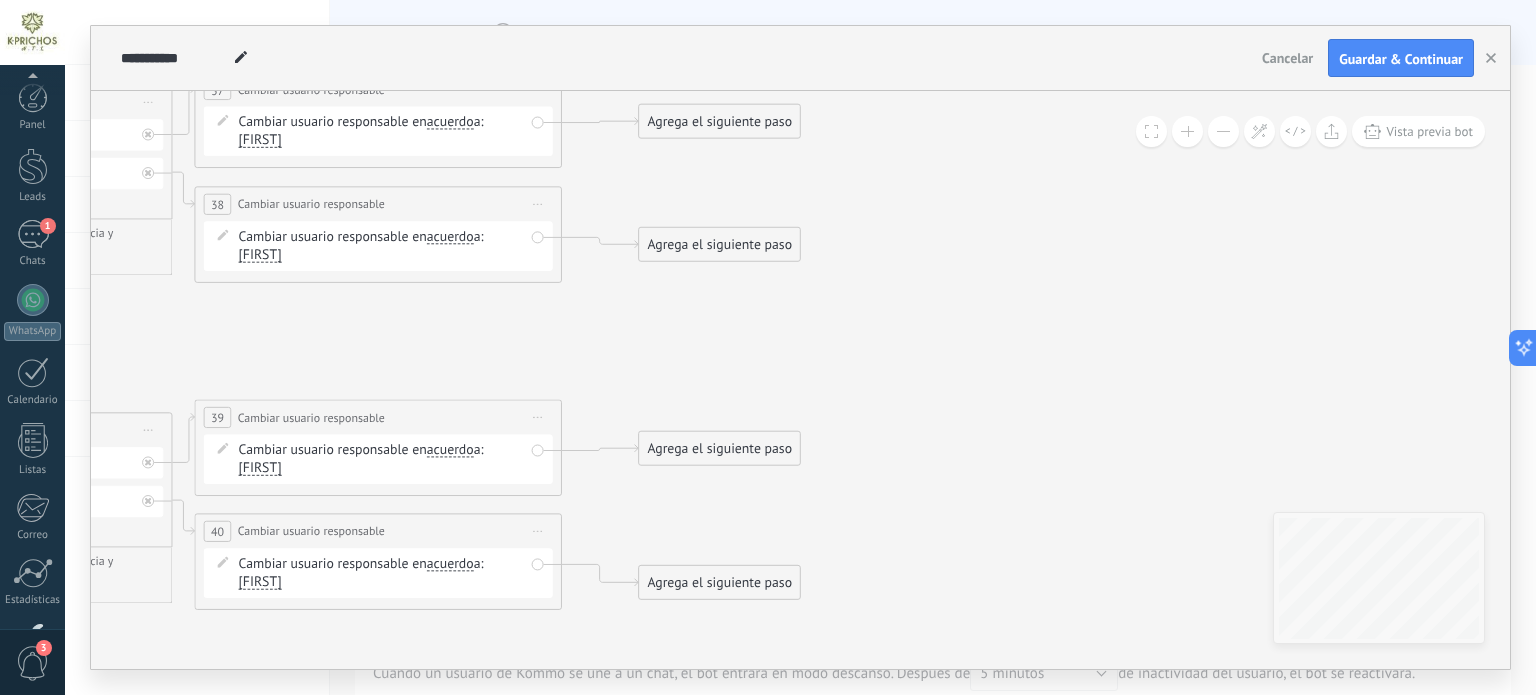 scroll, scrollTop: 0, scrollLeft: 0, axis: both 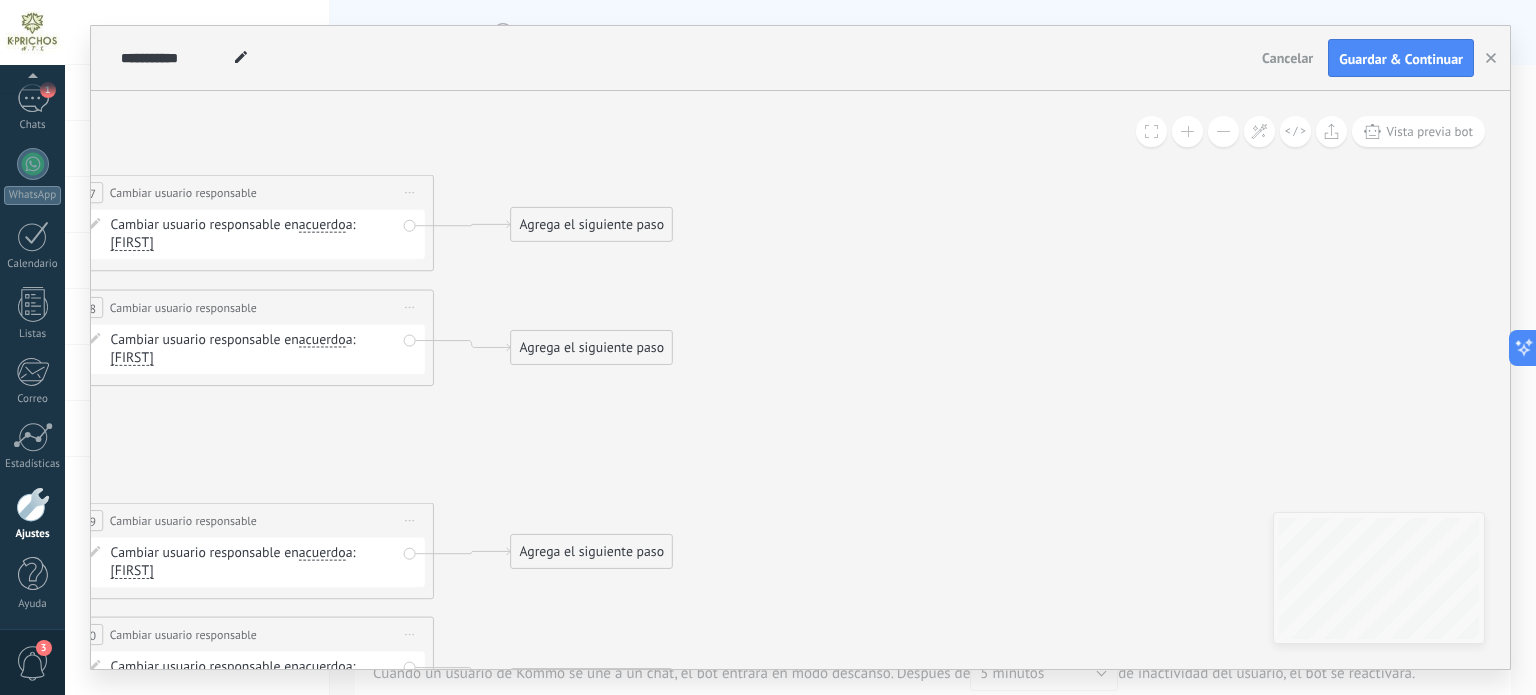 drag, startPoint x: 918, startPoint y: 403, endPoint x: 992, endPoint y: 419, distance: 75.70998 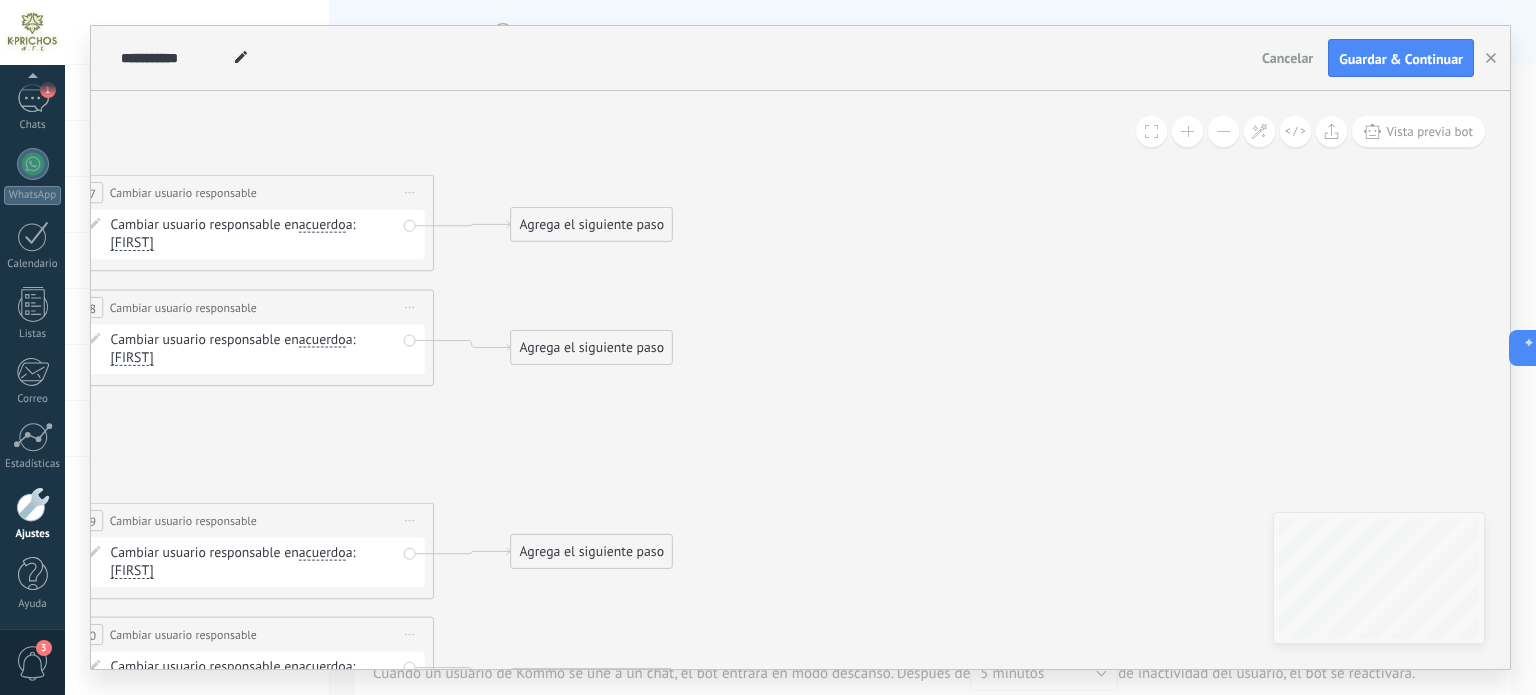 click on "Agrega el siguiente paso" at bounding box center (591, 225) 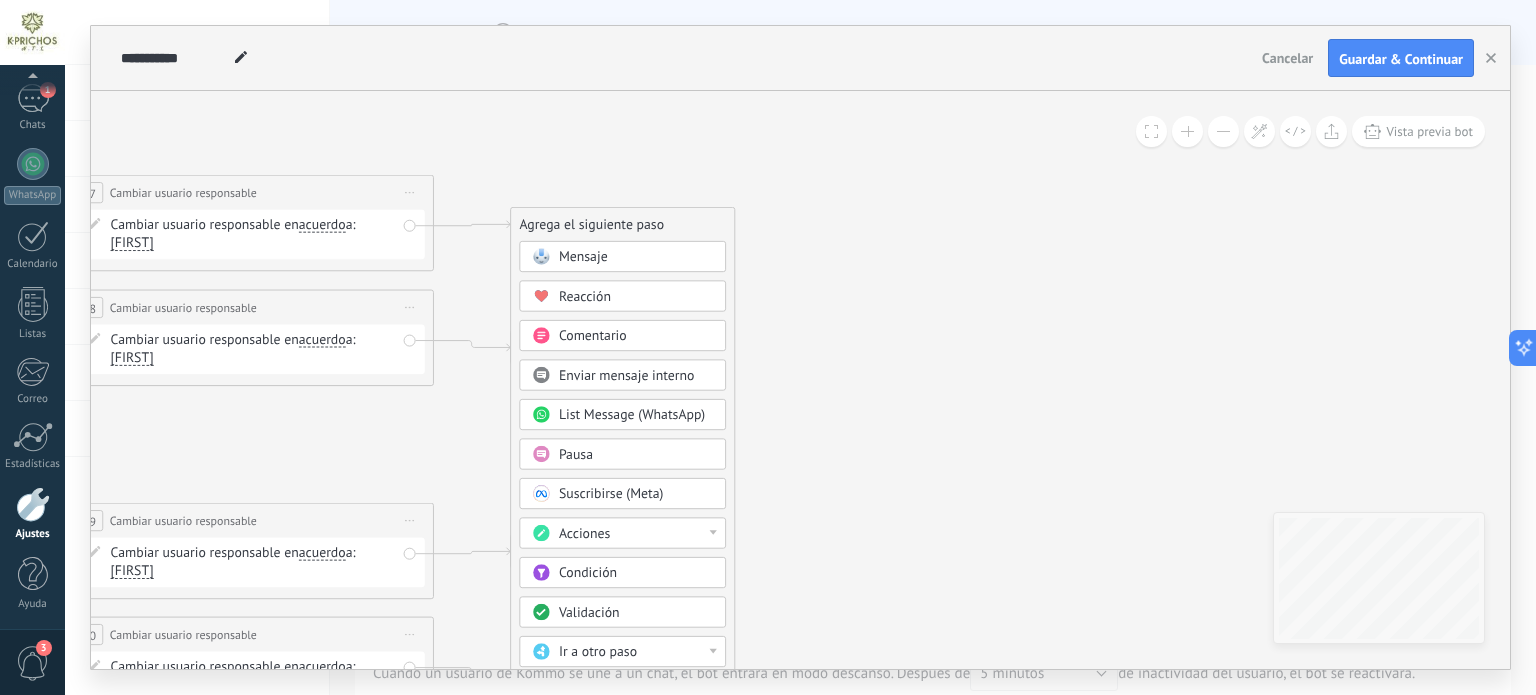click on "Mensaje" at bounding box center (636, 257) 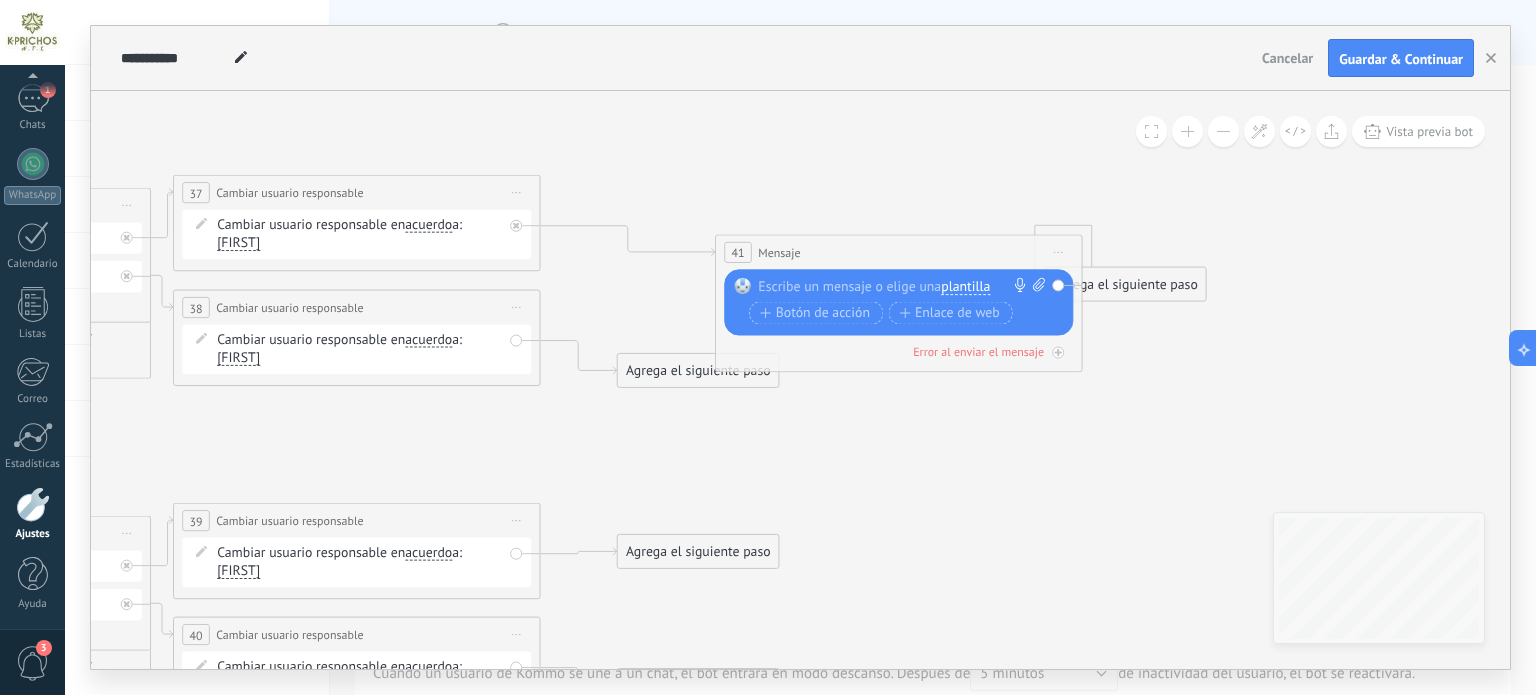 drag, startPoint x: 927, startPoint y: 247, endPoint x: 1030, endPoint y: 274, distance: 106.48004 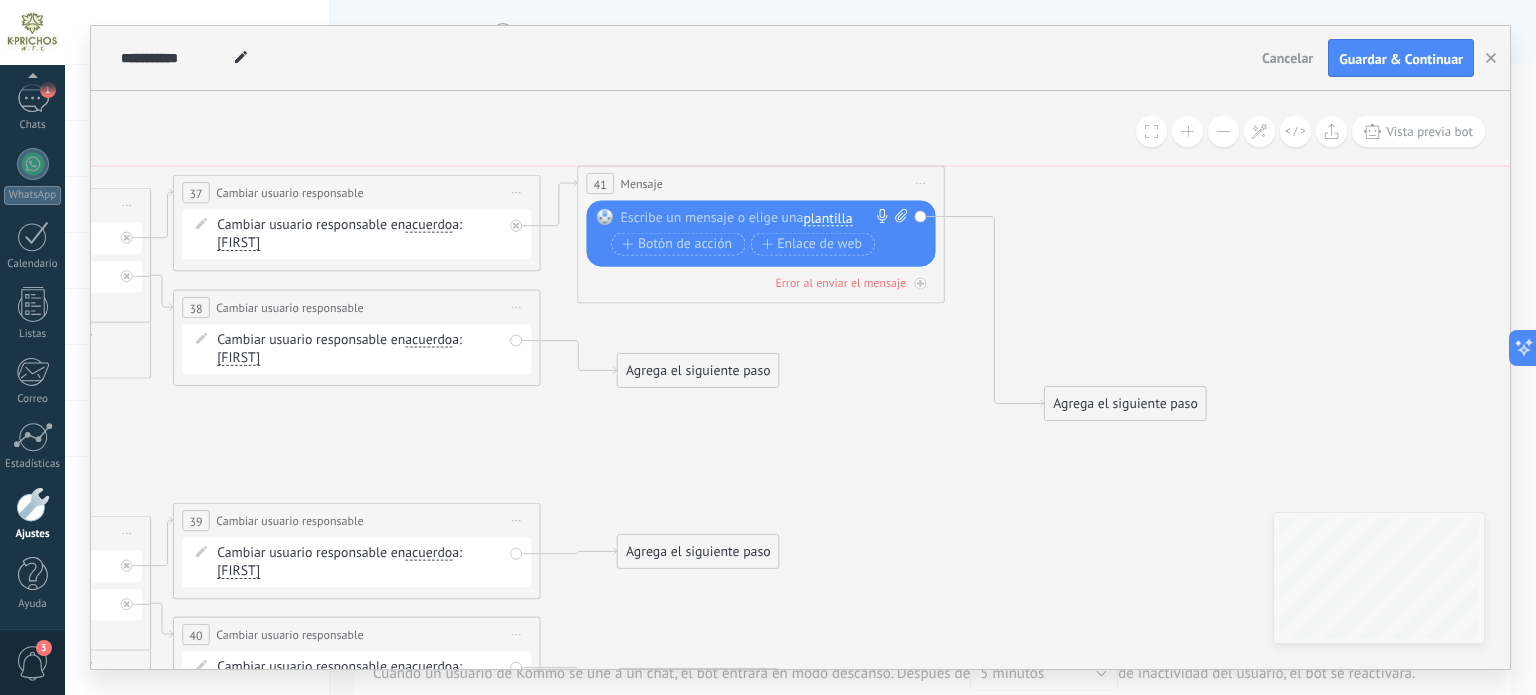 drag, startPoint x: 800, startPoint y: 259, endPoint x: 638, endPoint y: 184, distance: 178.5189 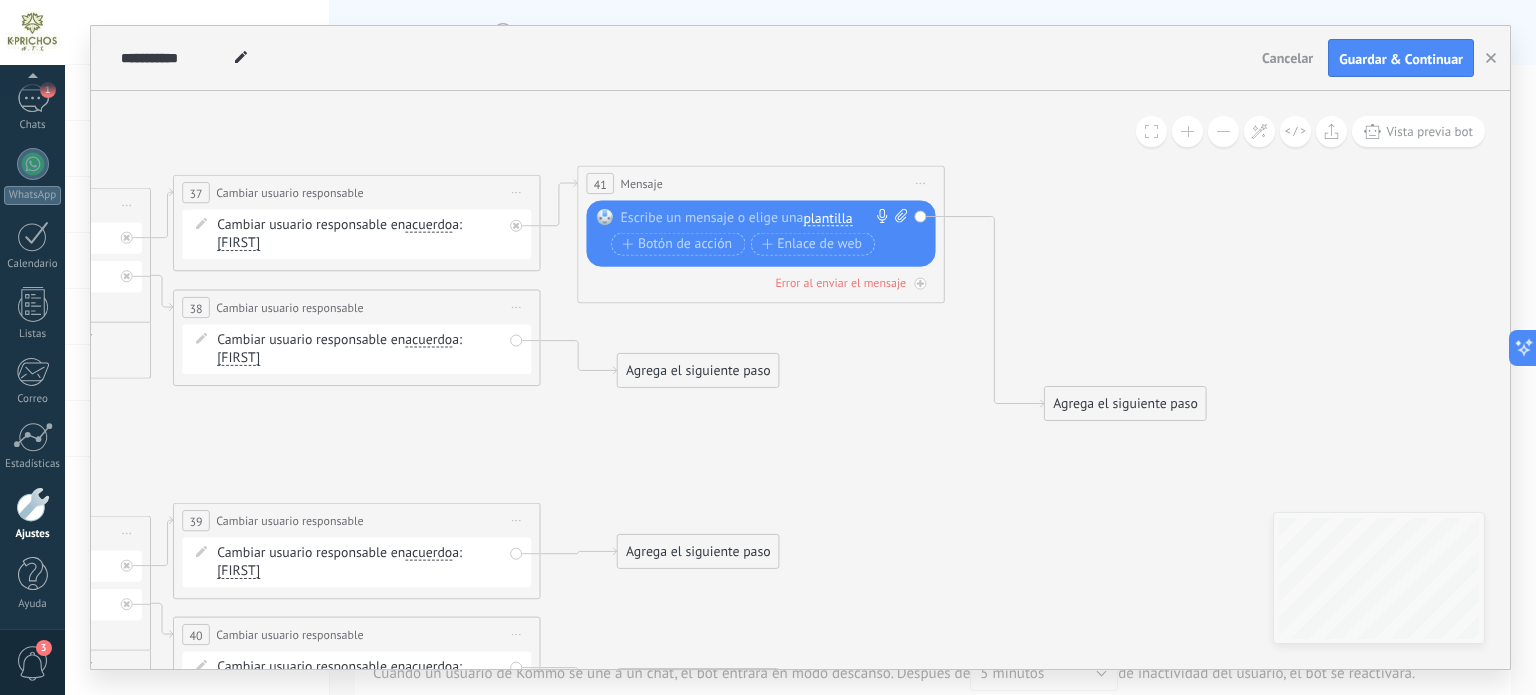drag, startPoint x: 674, startPoint y: 345, endPoint x: 677, endPoint y: 360, distance: 15.297058 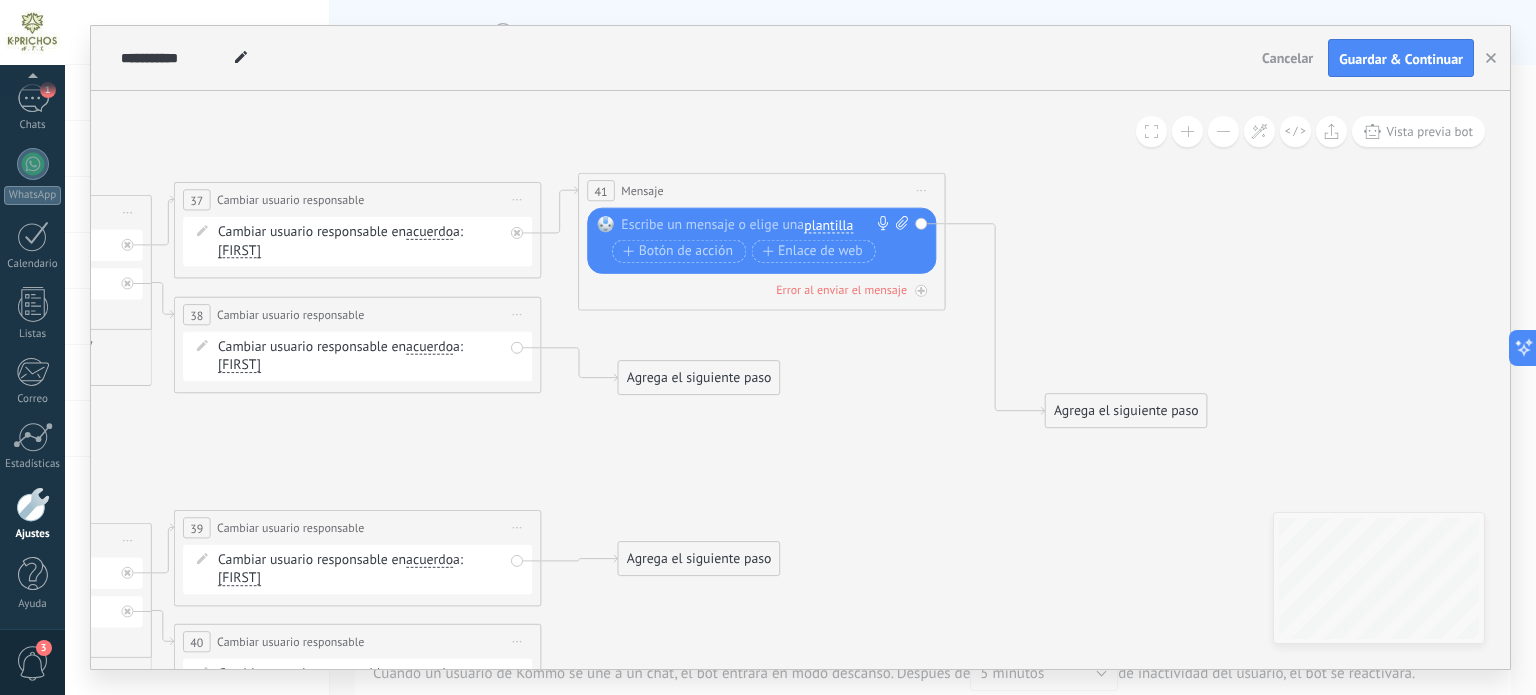 click on "Agrega el siguiente paso" at bounding box center [698, 378] 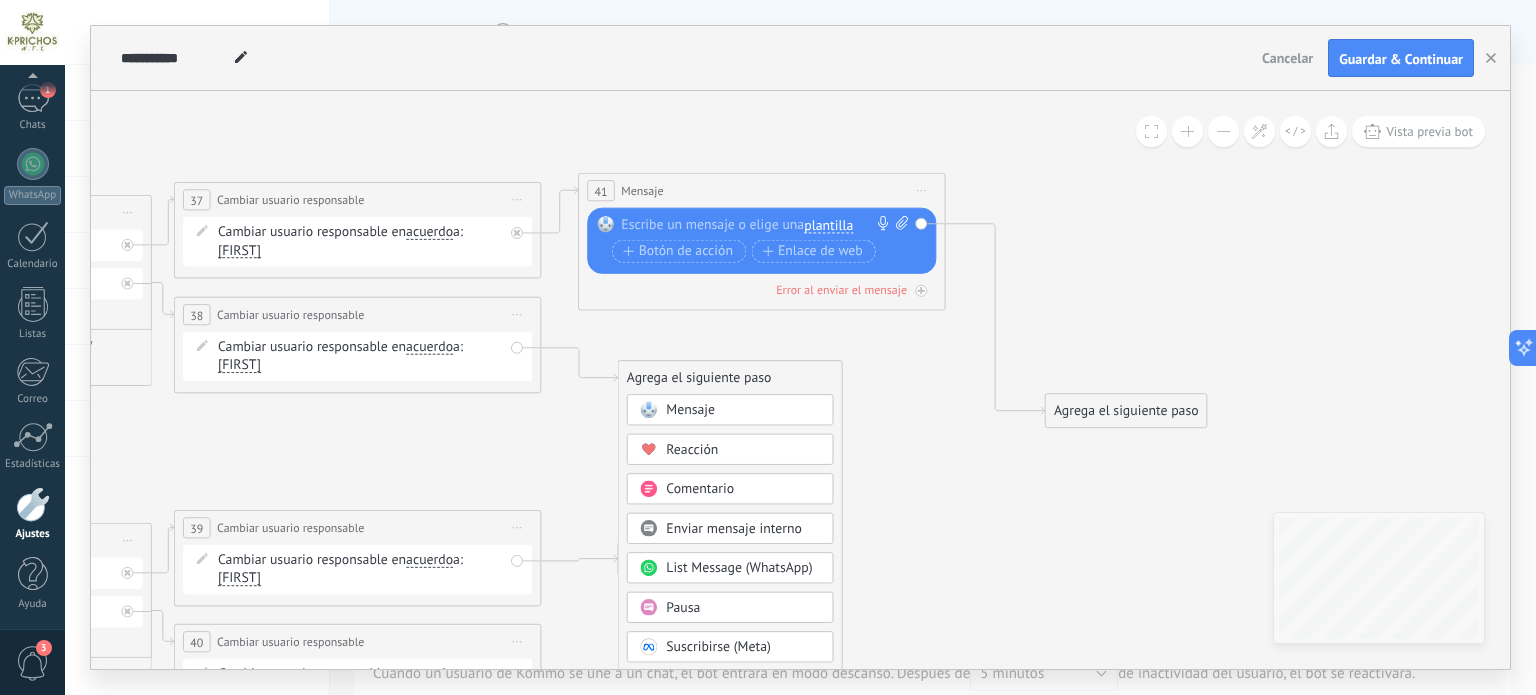 click on "Mensaje" at bounding box center (690, 410) 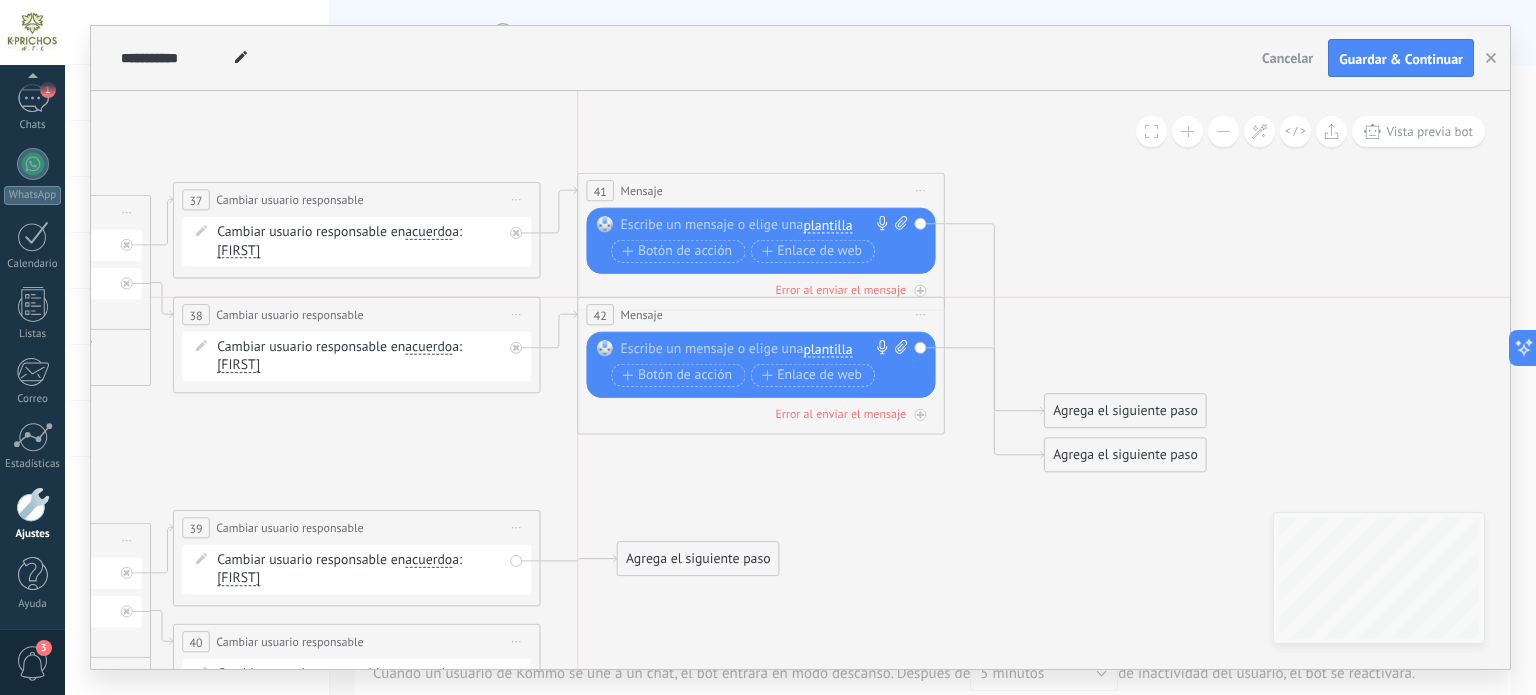 drag, startPoint x: 688, startPoint y: 385, endPoint x: 643, endPoint y: 318, distance: 80.70936 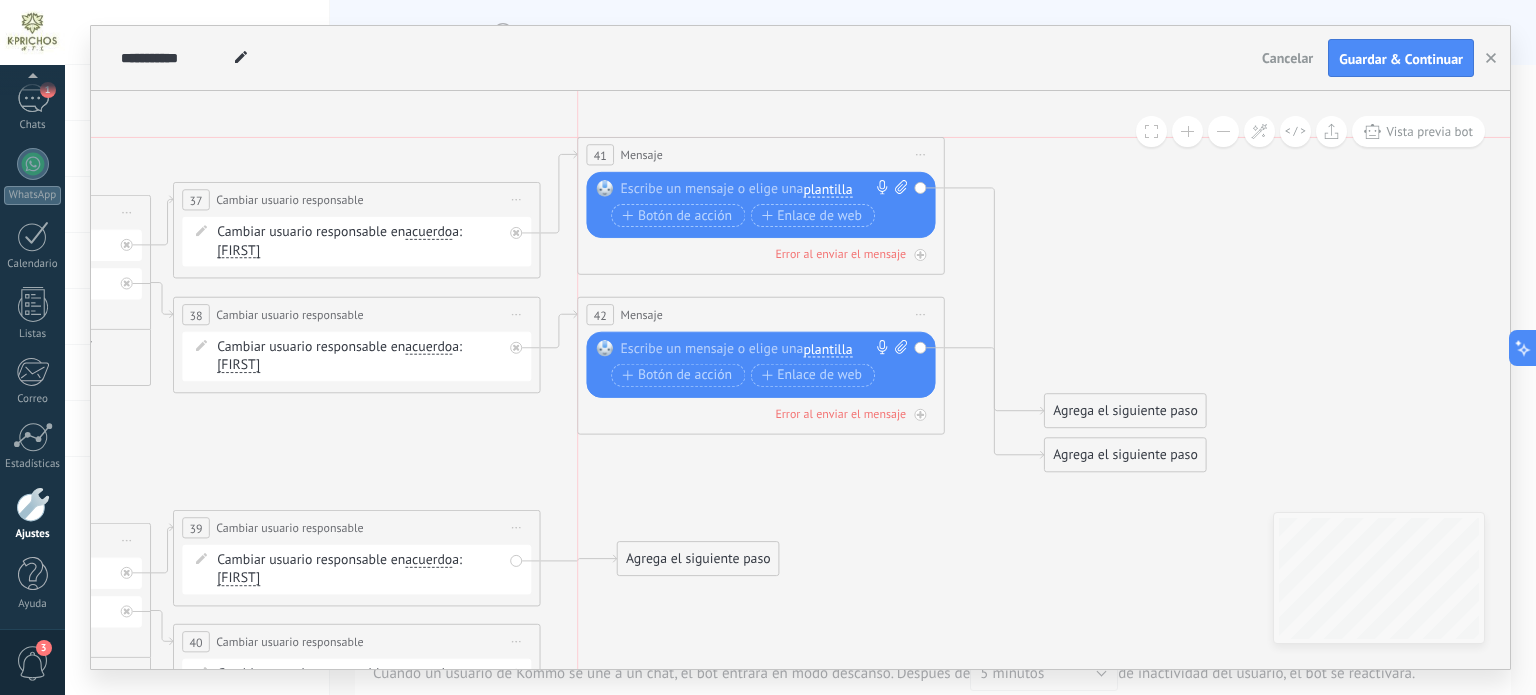 drag, startPoint x: 646, startPoint y: 187, endPoint x: 646, endPoint y: 146, distance: 41 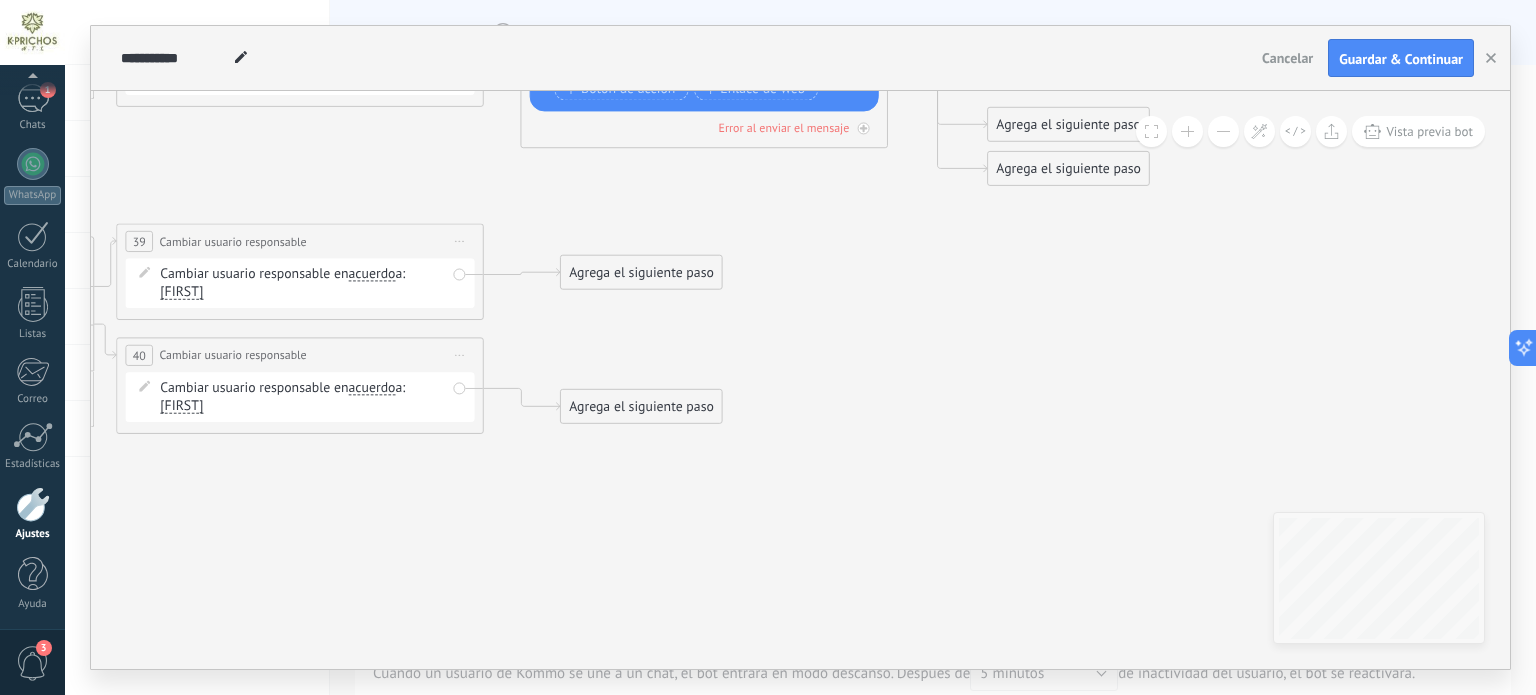 drag, startPoint x: 923, startPoint y: 457, endPoint x: 845, endPoint y: 210, distance: 259.02316 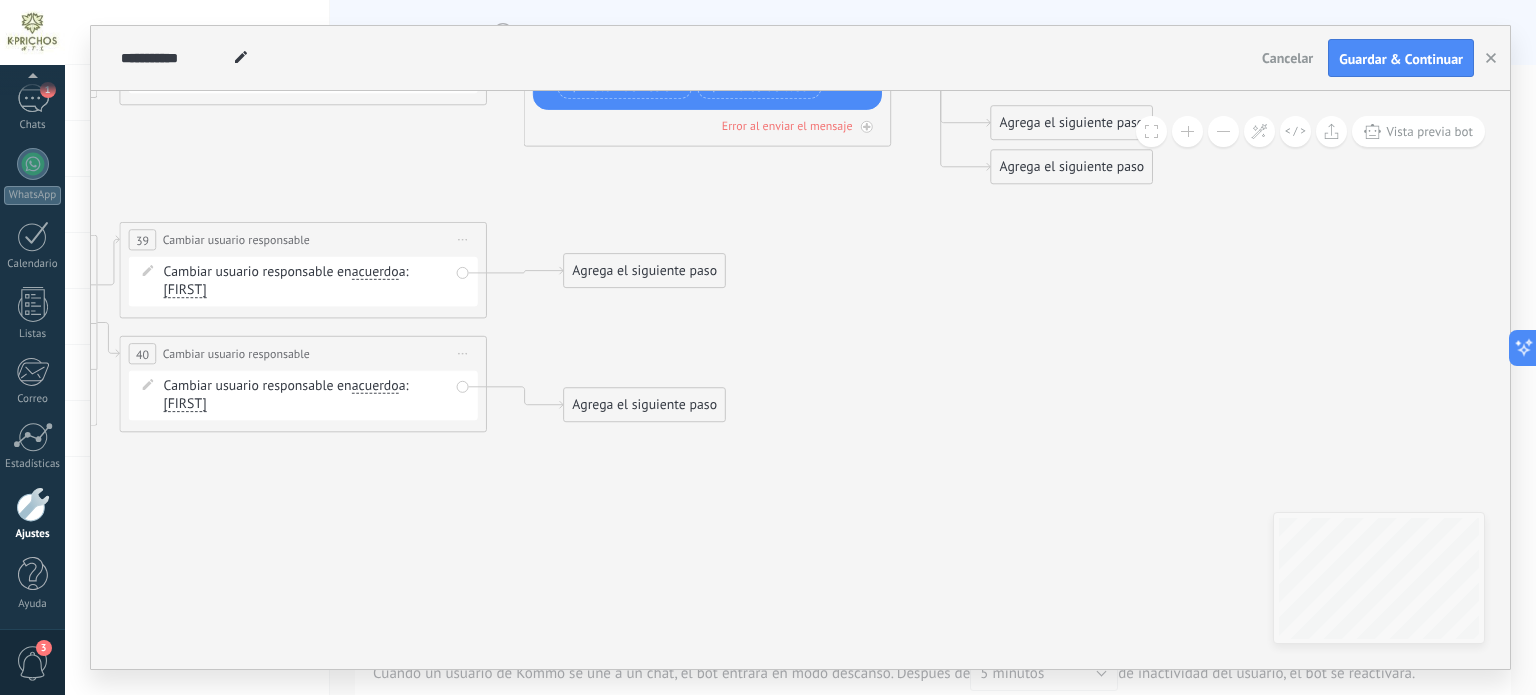 click 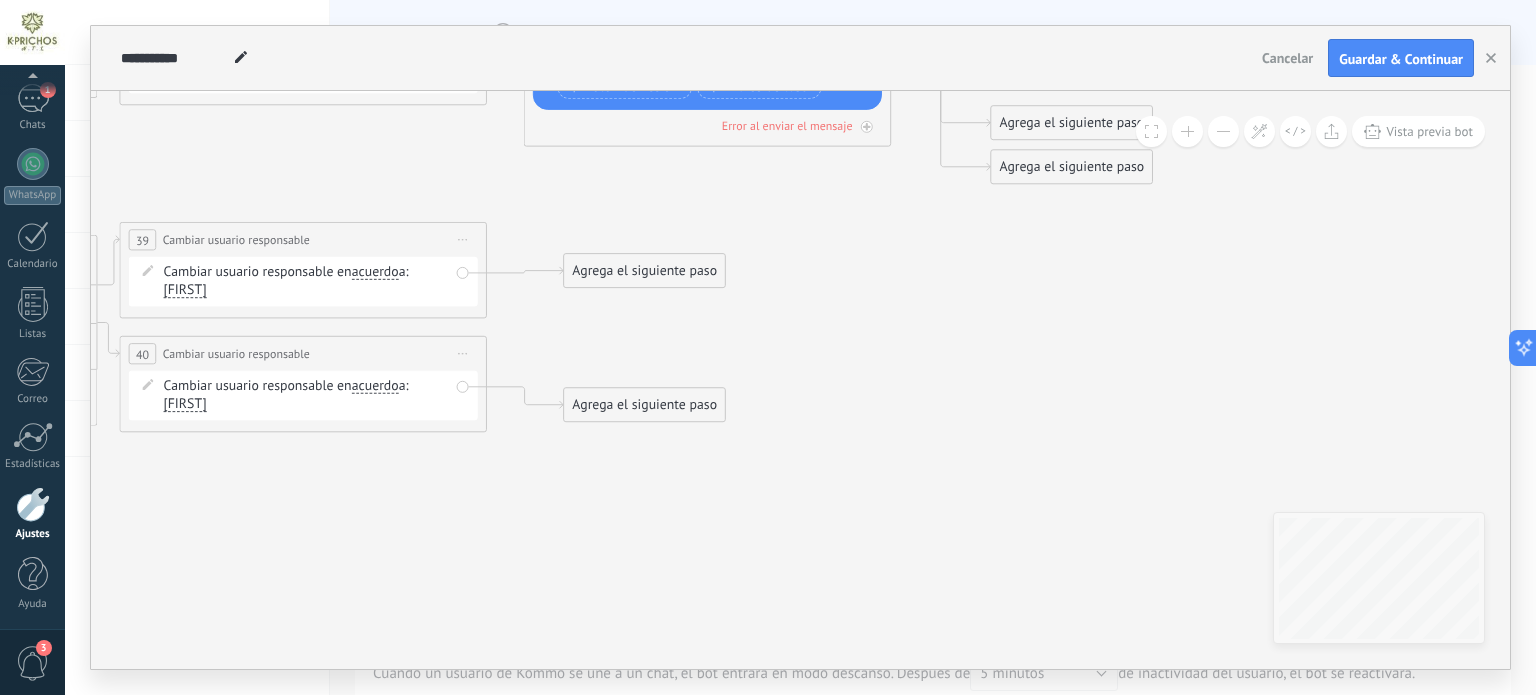 click on "Agrega el siguiente paso" at bounding box center [644, 271] 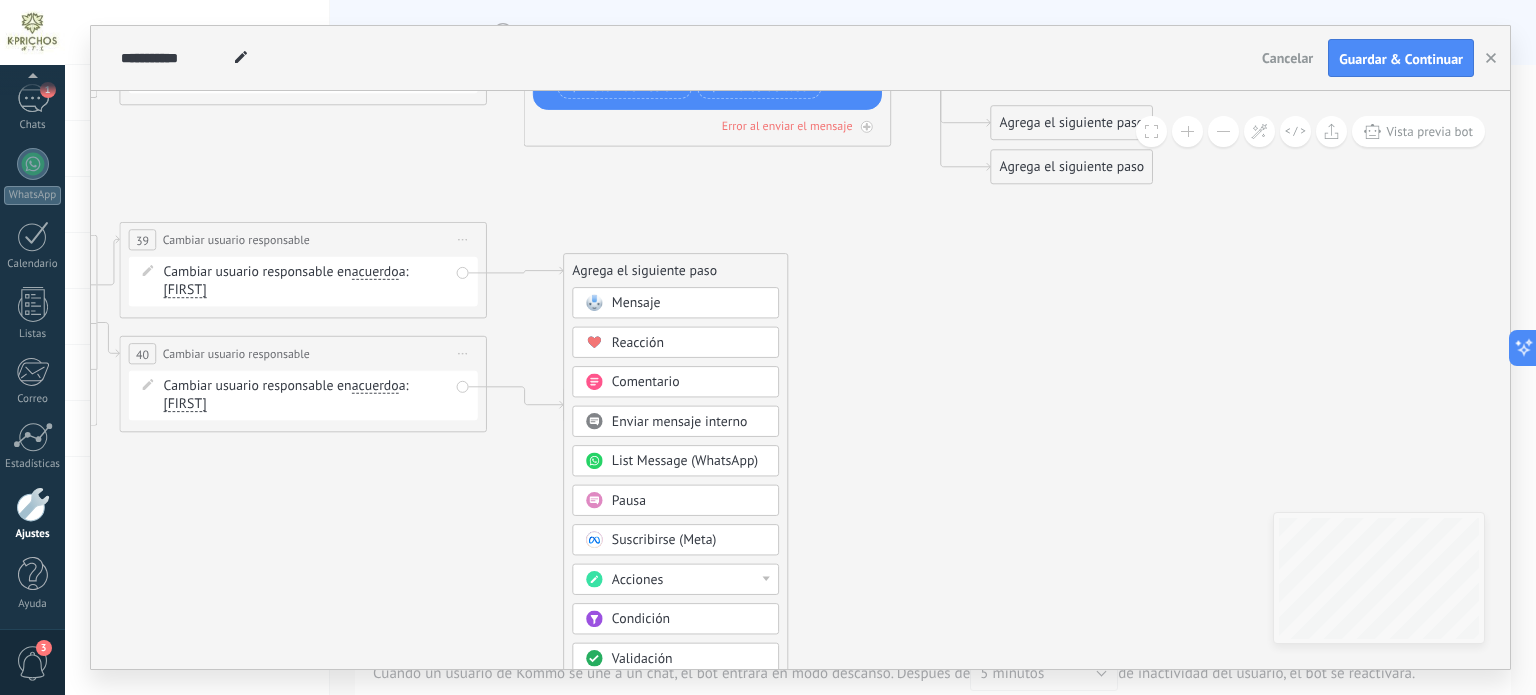 click on "Mensaje" at bounding box center (636, 303) 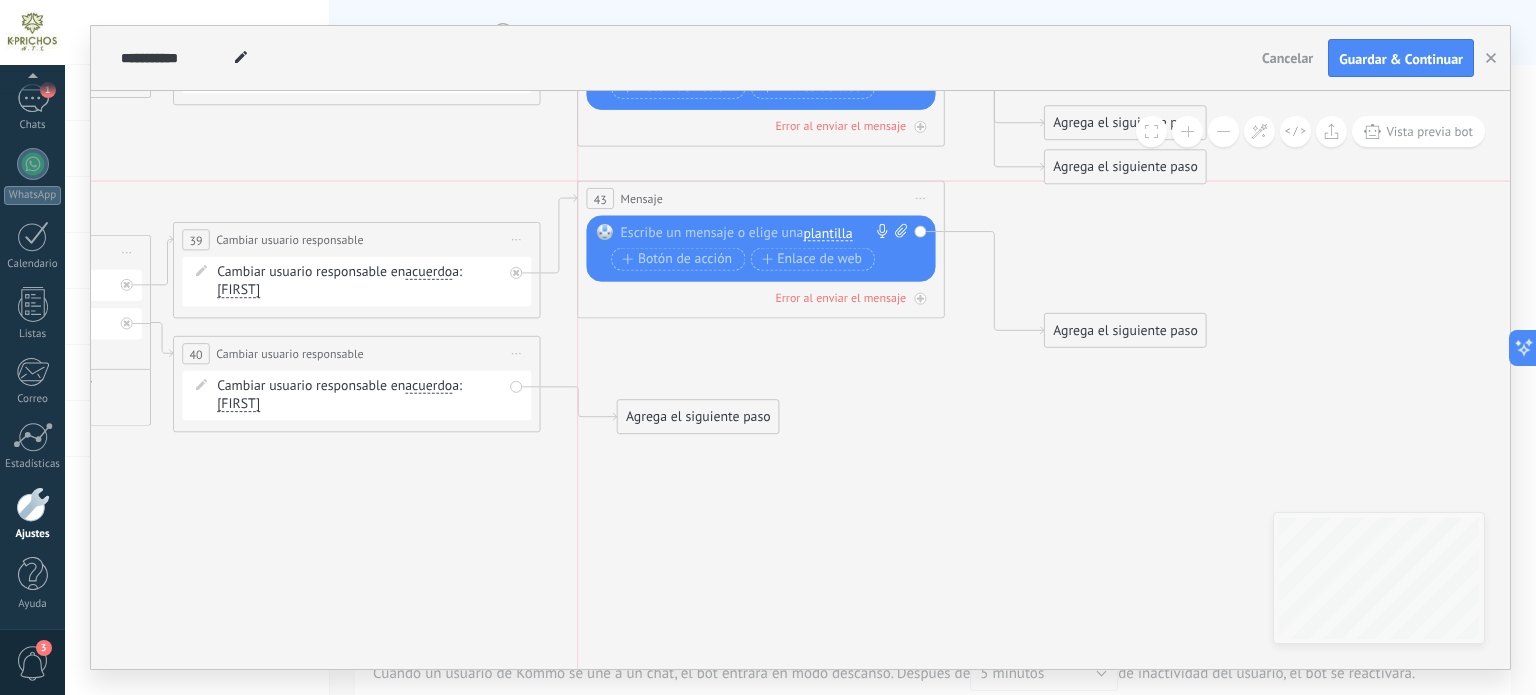 drag, startPoint x: 674, startPoint y: 192, endPoint x: 640, endPoint y: 198, distance: 34.525352 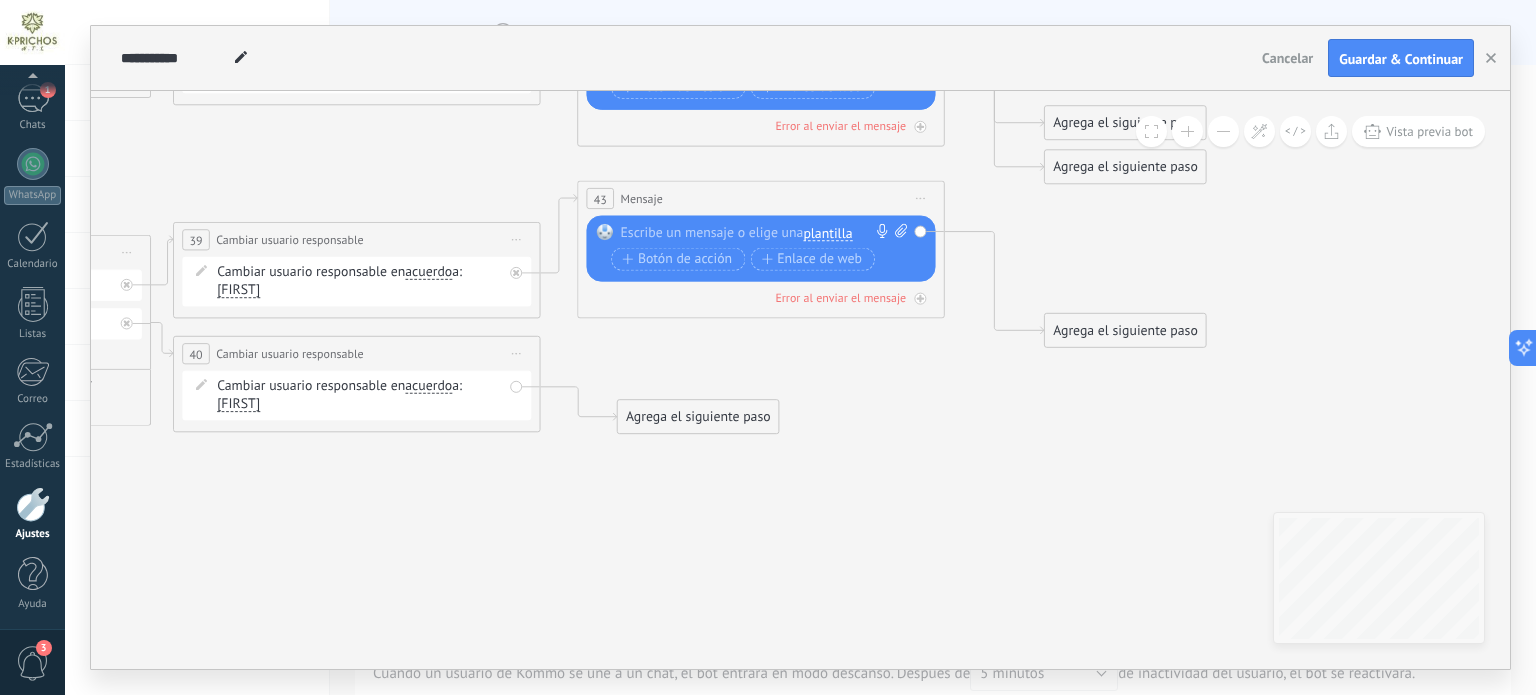click on "Agrega el siguiente paso" at bounding box center [698, 417] 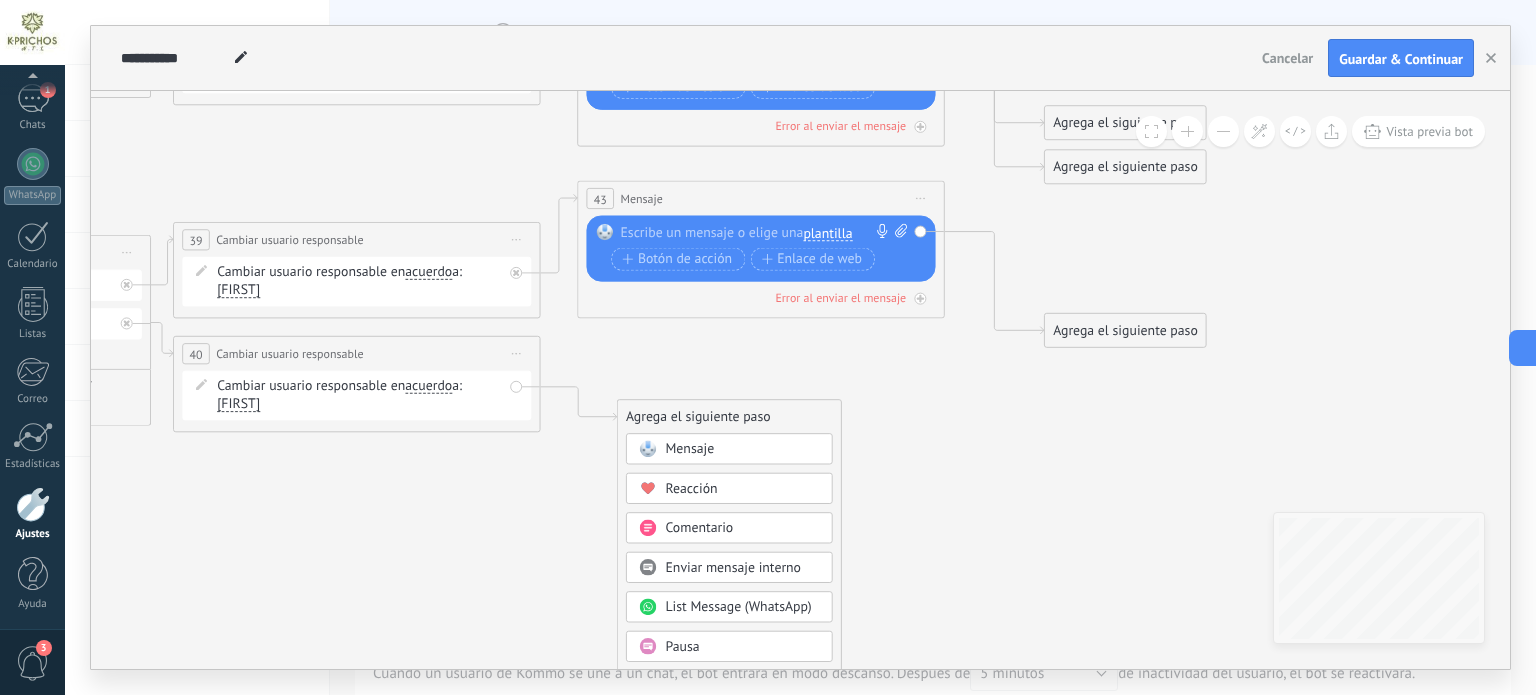 click on "Mensaje" at bounding box center [689, 449] 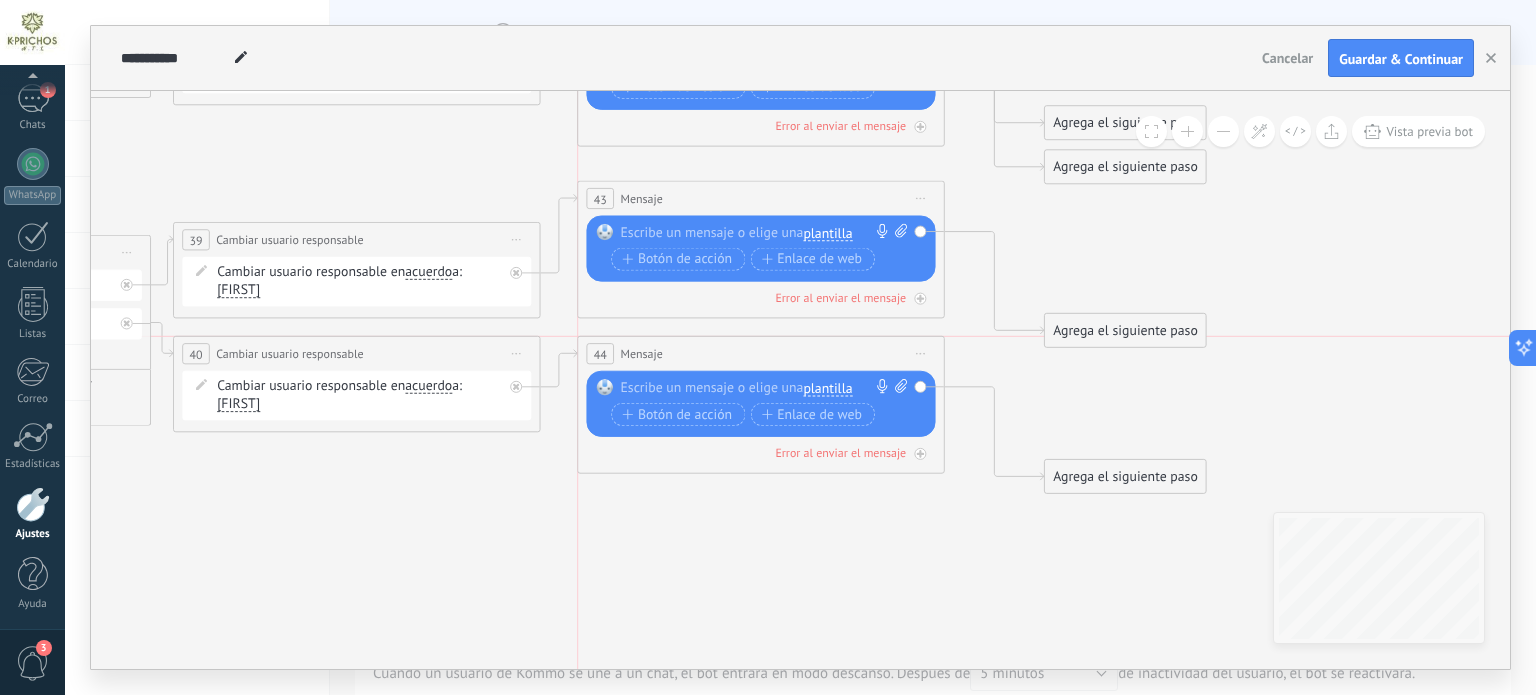 drag, startPoint x: 686, startPoint y: 415, endPoint x: 1087, endPoint y: 394, distance: 401.5495 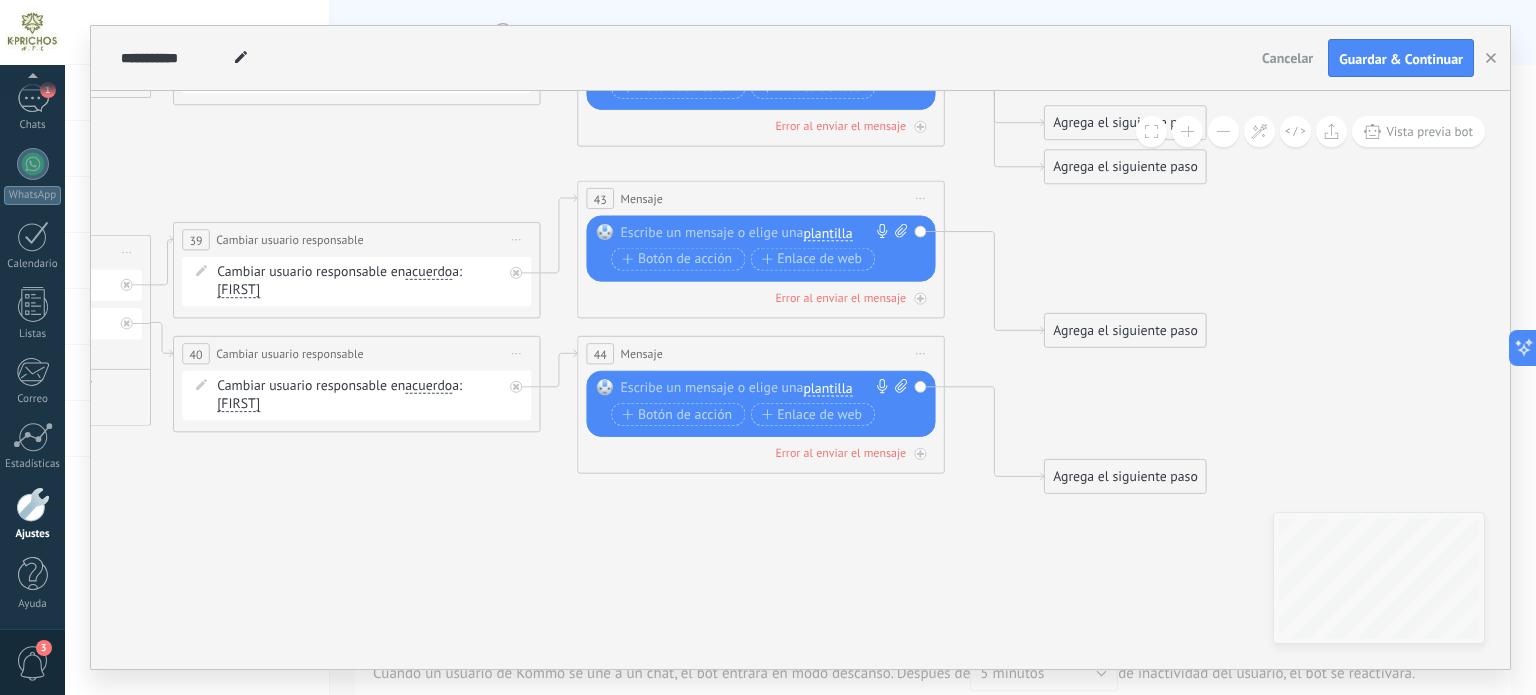 click 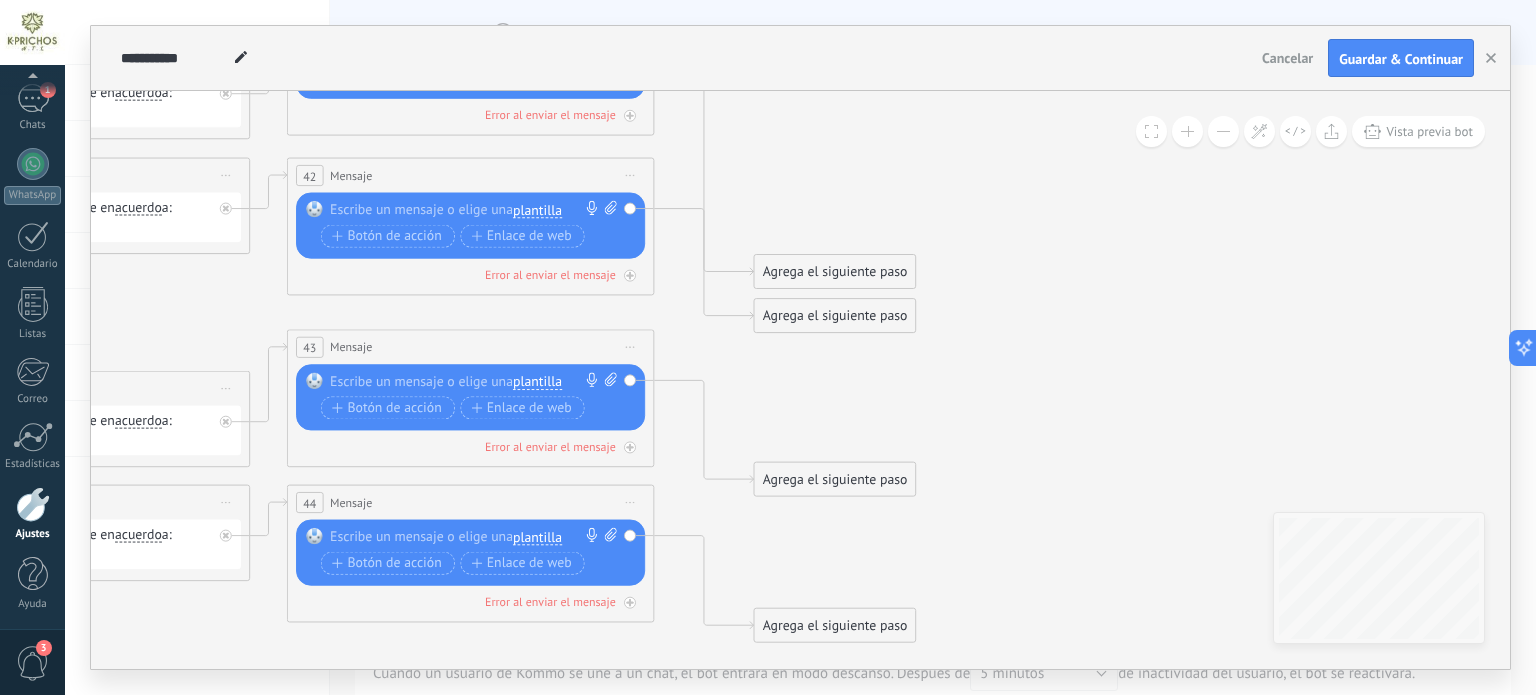 drag, startPoint x: 1236, startPoint y: 385, endPoint x: 969, endPoint y: 650, distance: 376.18347 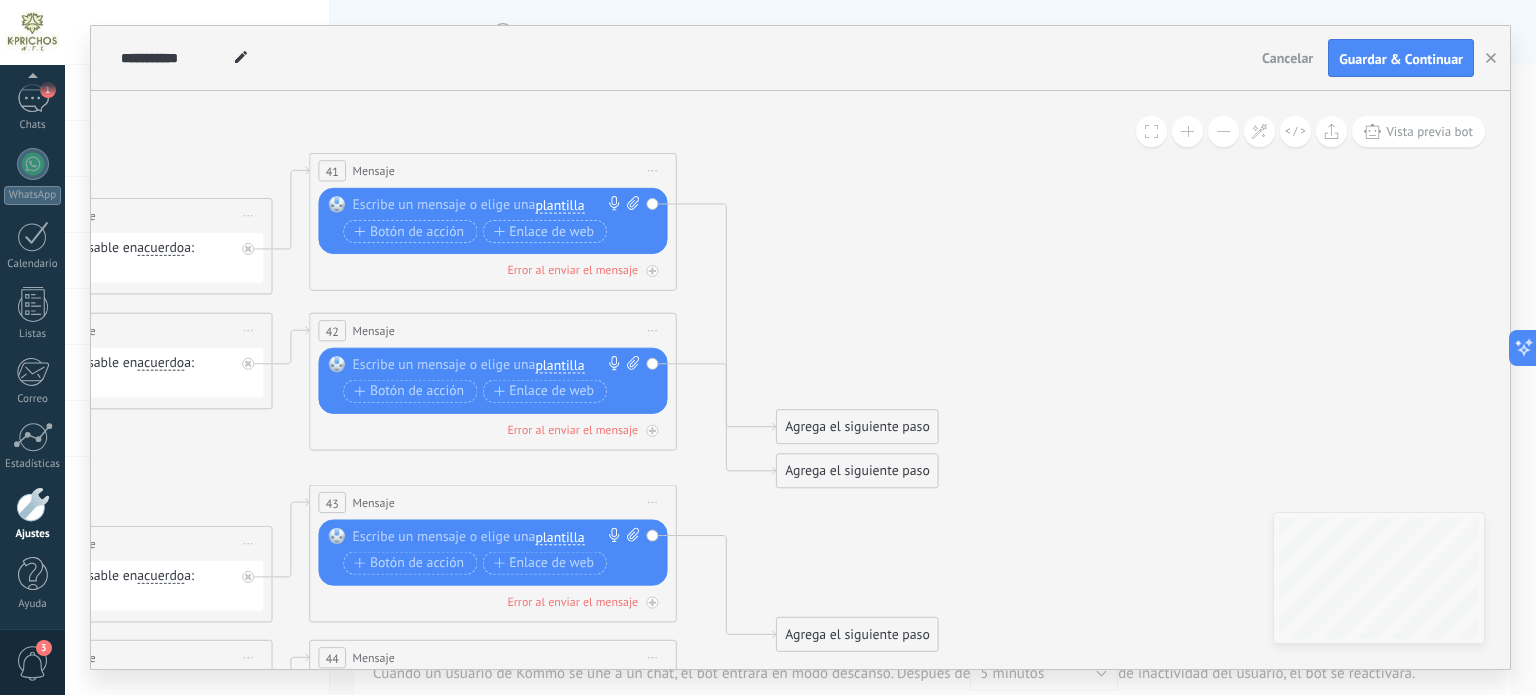 drag, startPoint x: 952, startPoint y: 422, endPoint x: 949, endPoint y: 444, distance: 22.203604 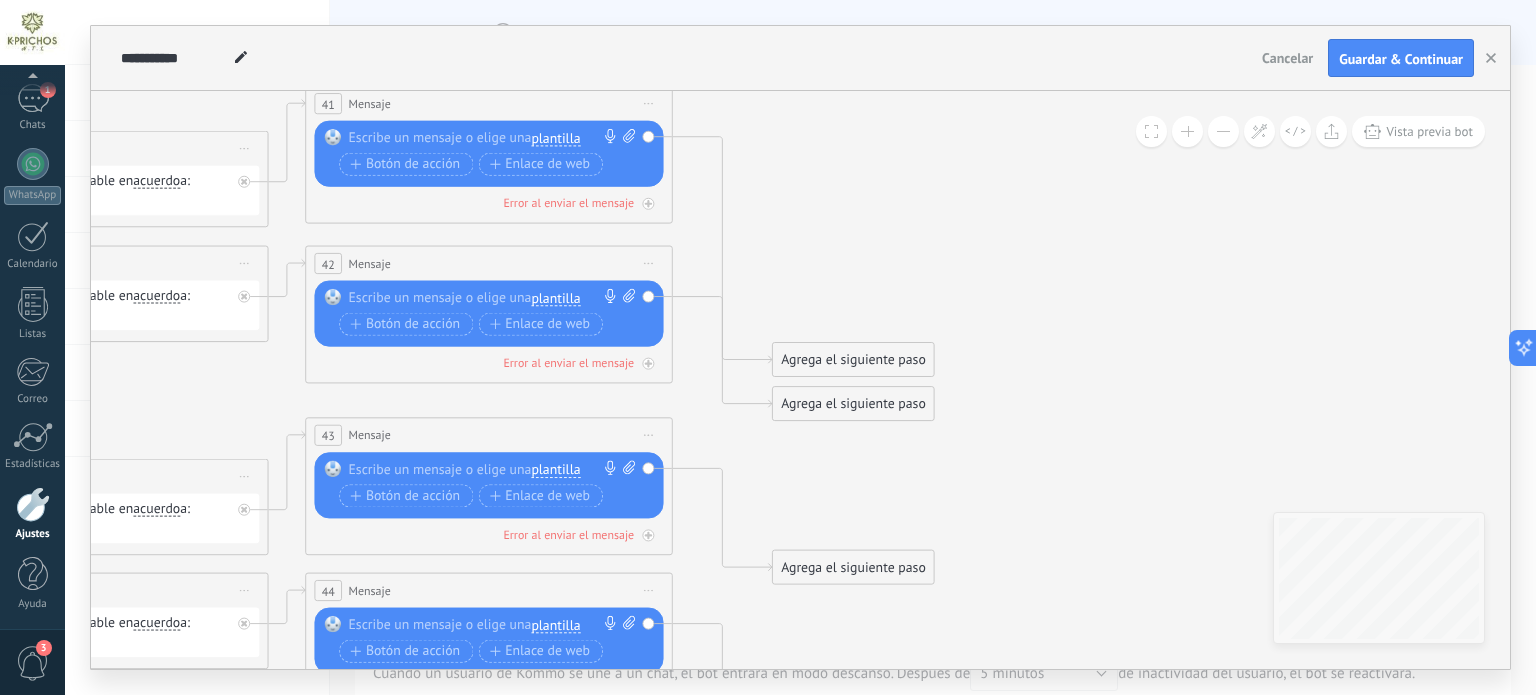 drag, startPoint x: 820, startPoint y: 416, endPoint x: 816, endPoint y: 353, distance: 63.126858 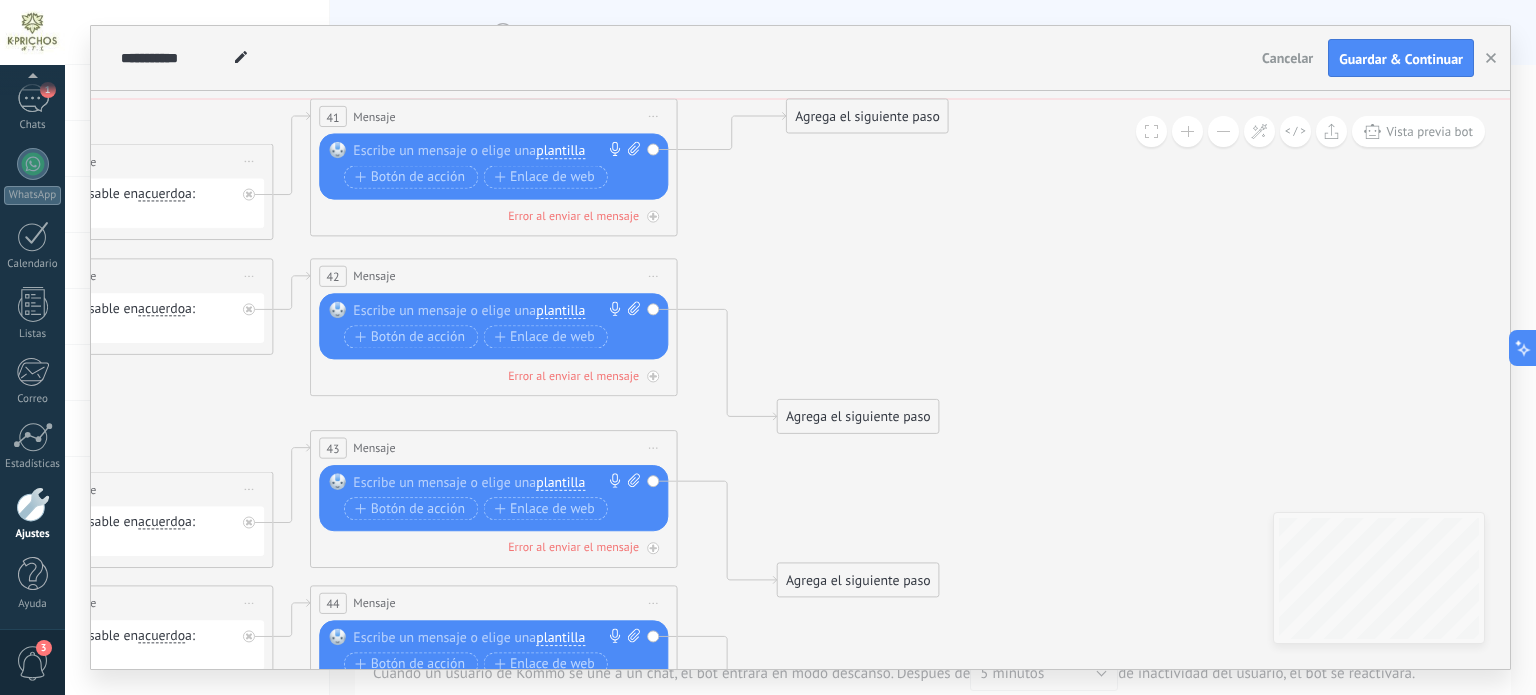 drag, startPoint x: 823, startPoint y: 374, endPoint x: 832, endPoint y: 121, distance: 253.16003 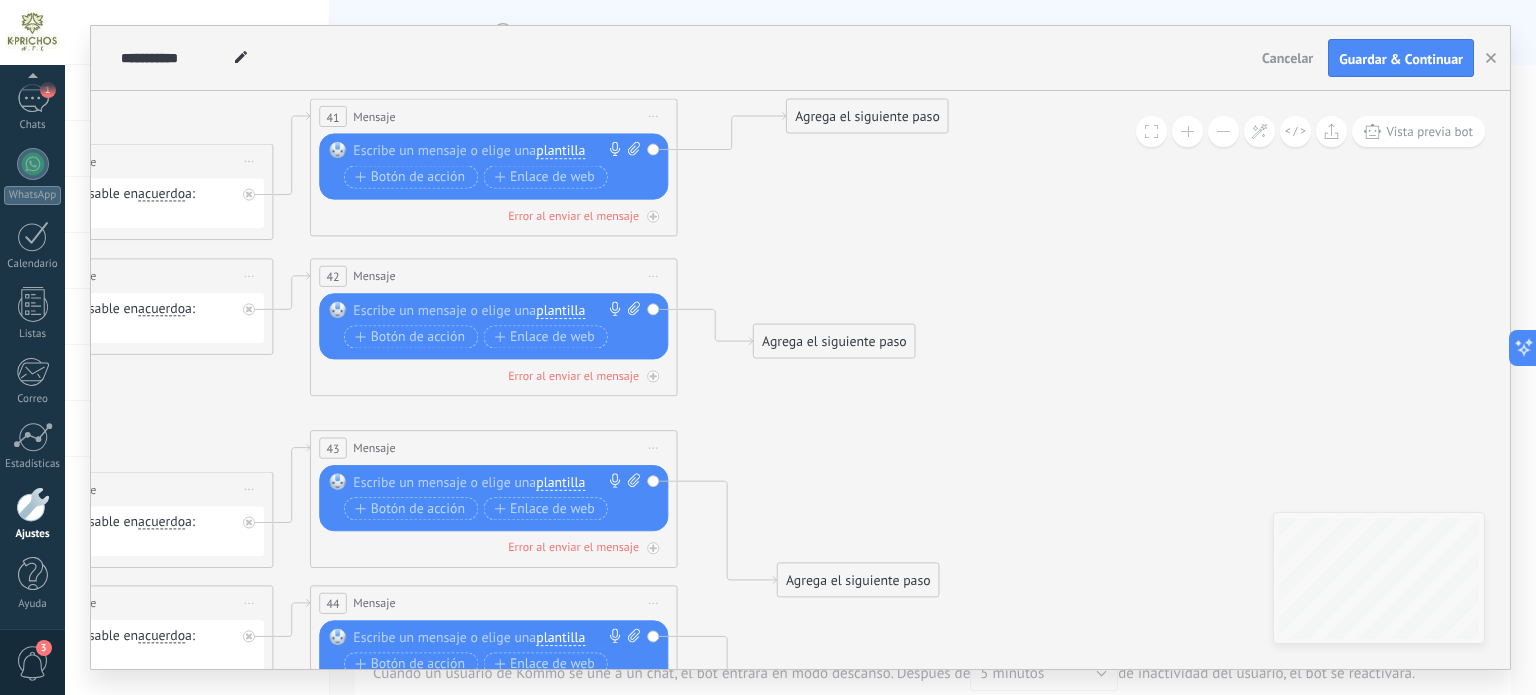 drag, startPoint x: 844, startPoint y: 423, endPoint x: 821, endPoint y: 347, distance: 79.40403 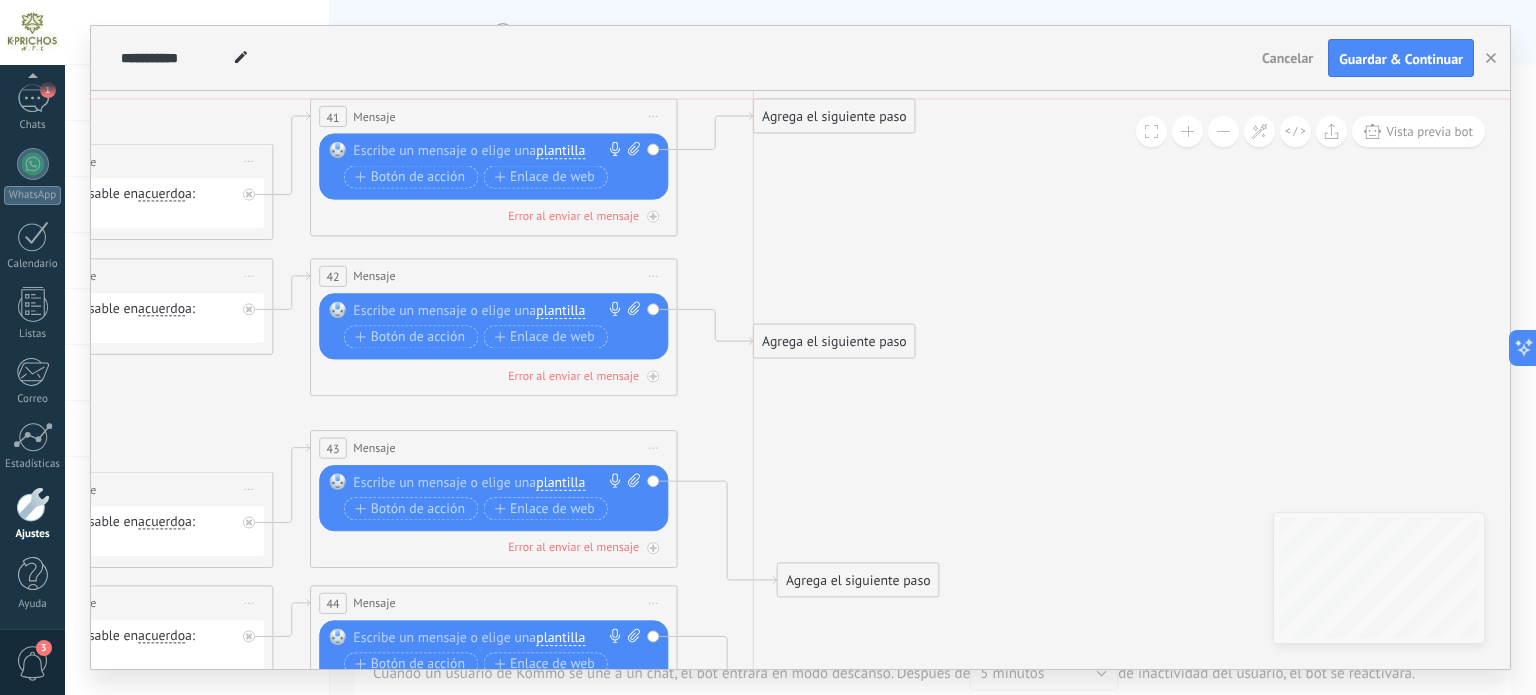 drag, startPoint x: 840, startPoint y: 116, endPoint x: 805, endPoint y: 116, distance: 35 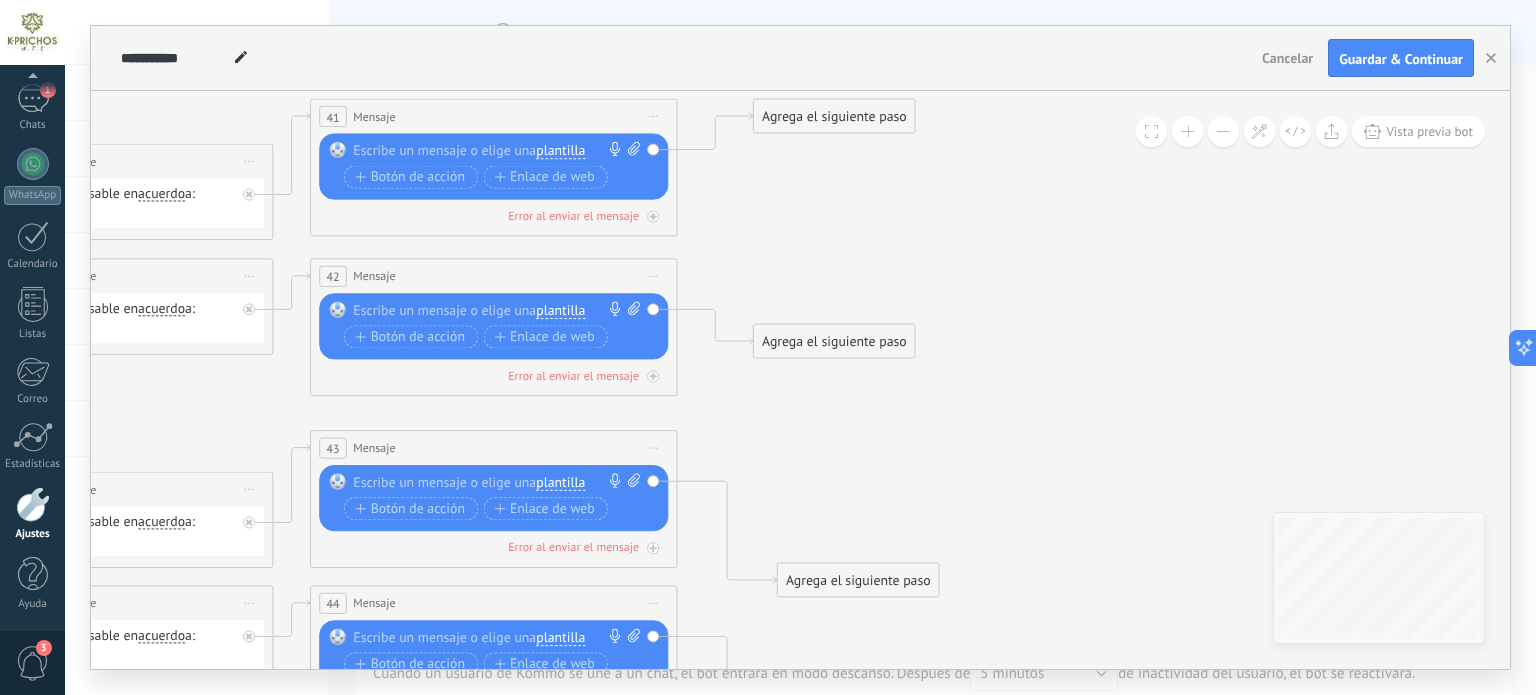 drag, startPoint x: 932, startPoint y: 309, endPoint x: 972, endPoint y: 454, distance: 150.41609 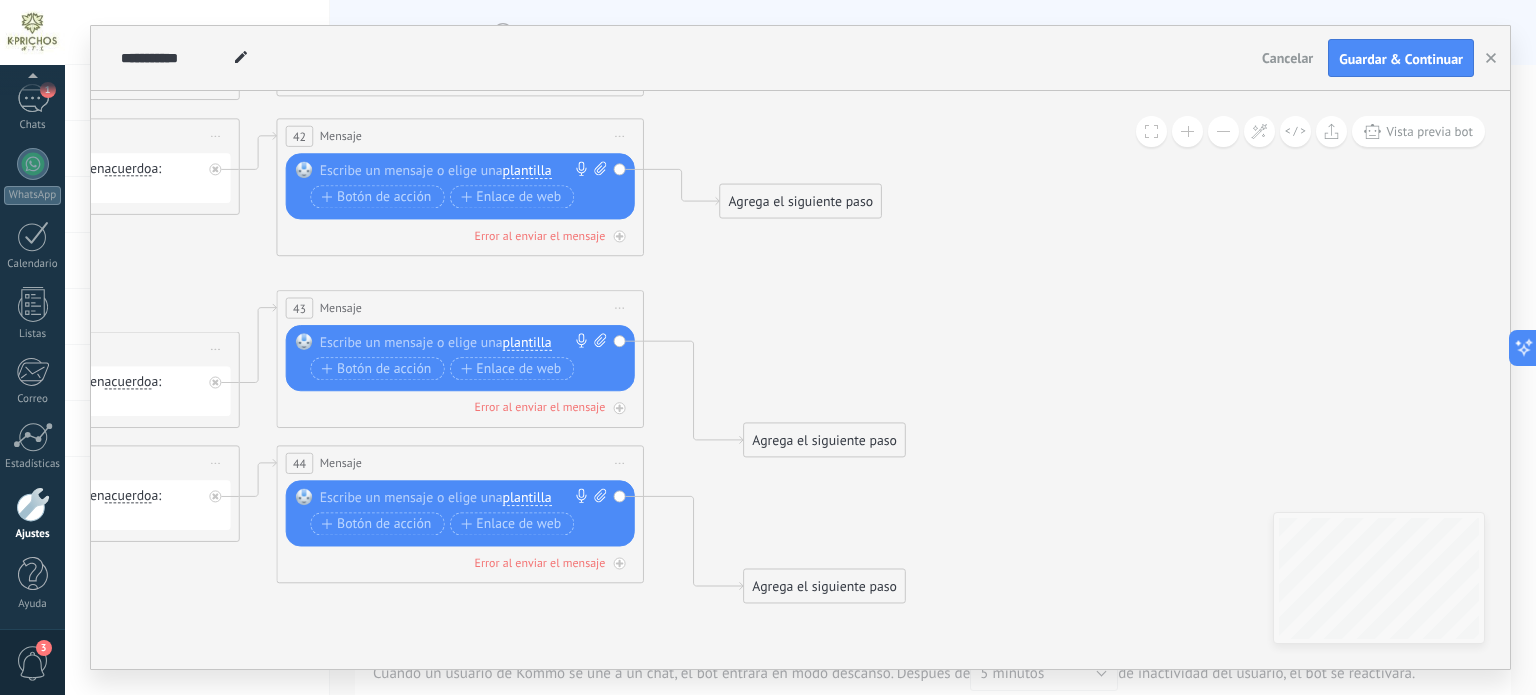 drag, startPoint x: 943, startPoint y: 381, endPoint x: 932, endPoint y: 255, distance: 126.47925 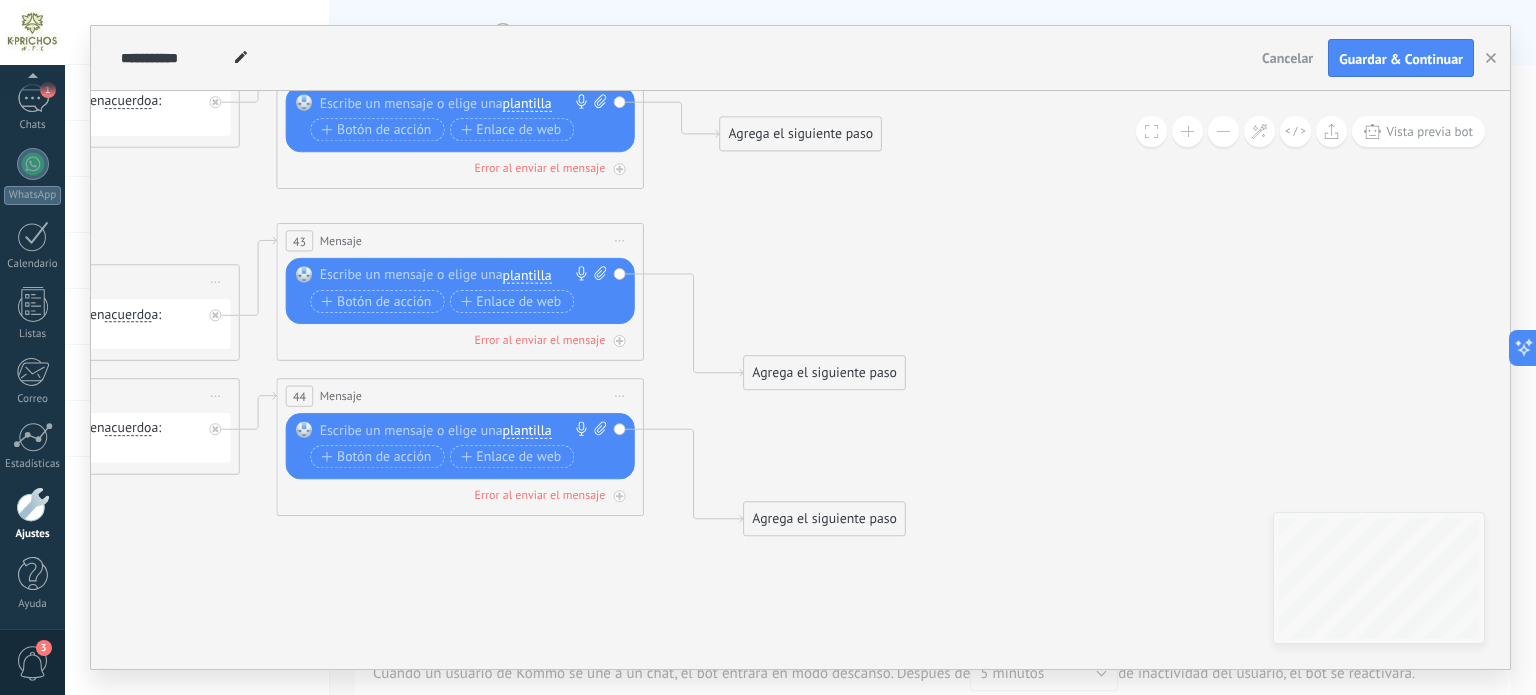 click 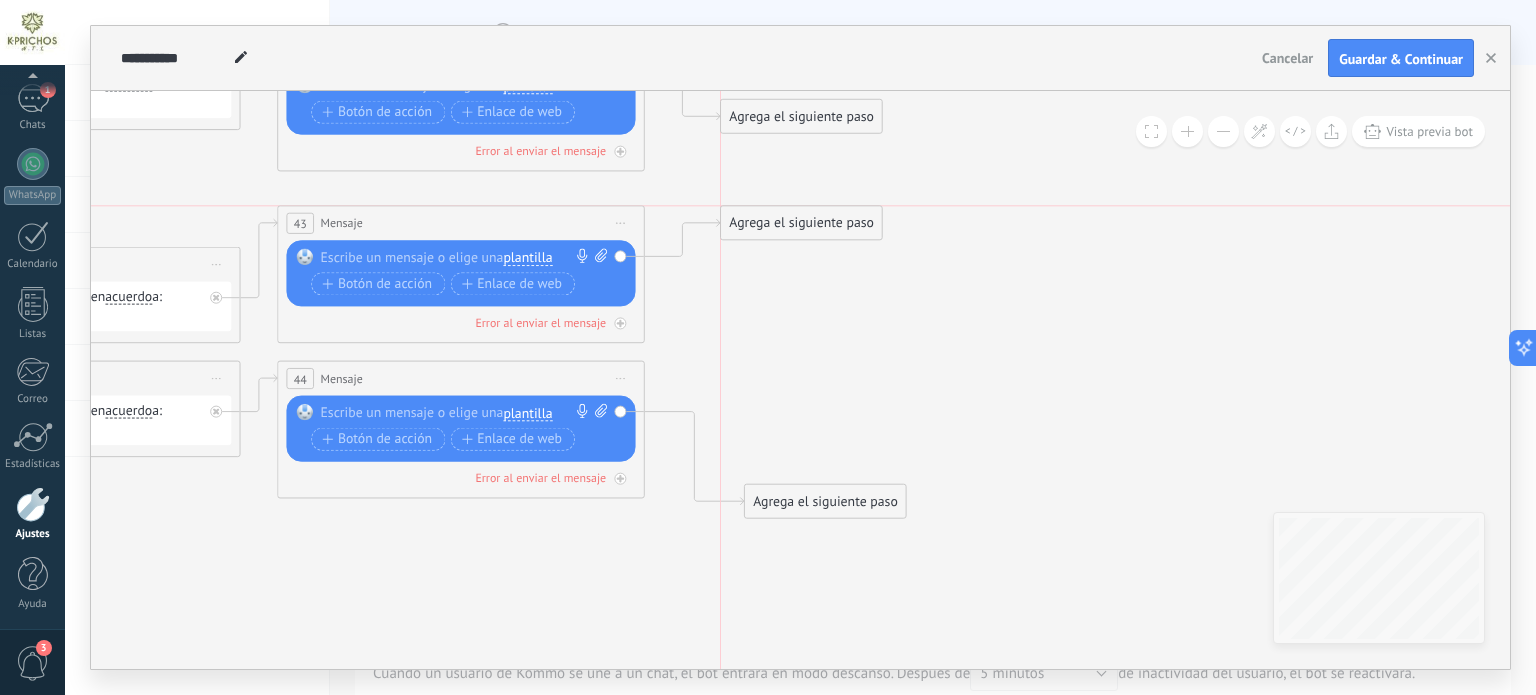 drag, startPoint x: 826, startPoint y: 315, endPoint x: 824, endPoint y: 215, distance: 100.02 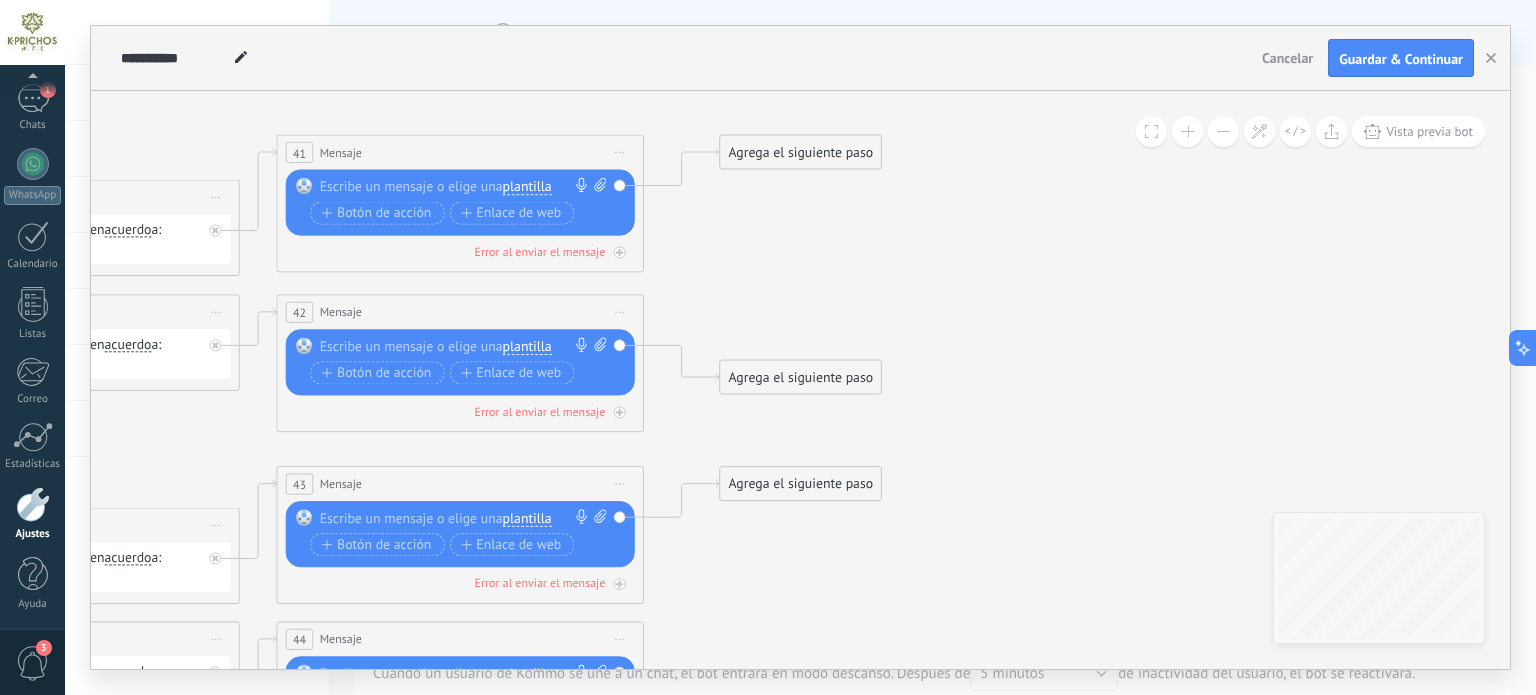 drag, startPoint x: 1112, startPoint y: 383, endPoint x: 1091, endPoint y: 435, distance: 56.0803 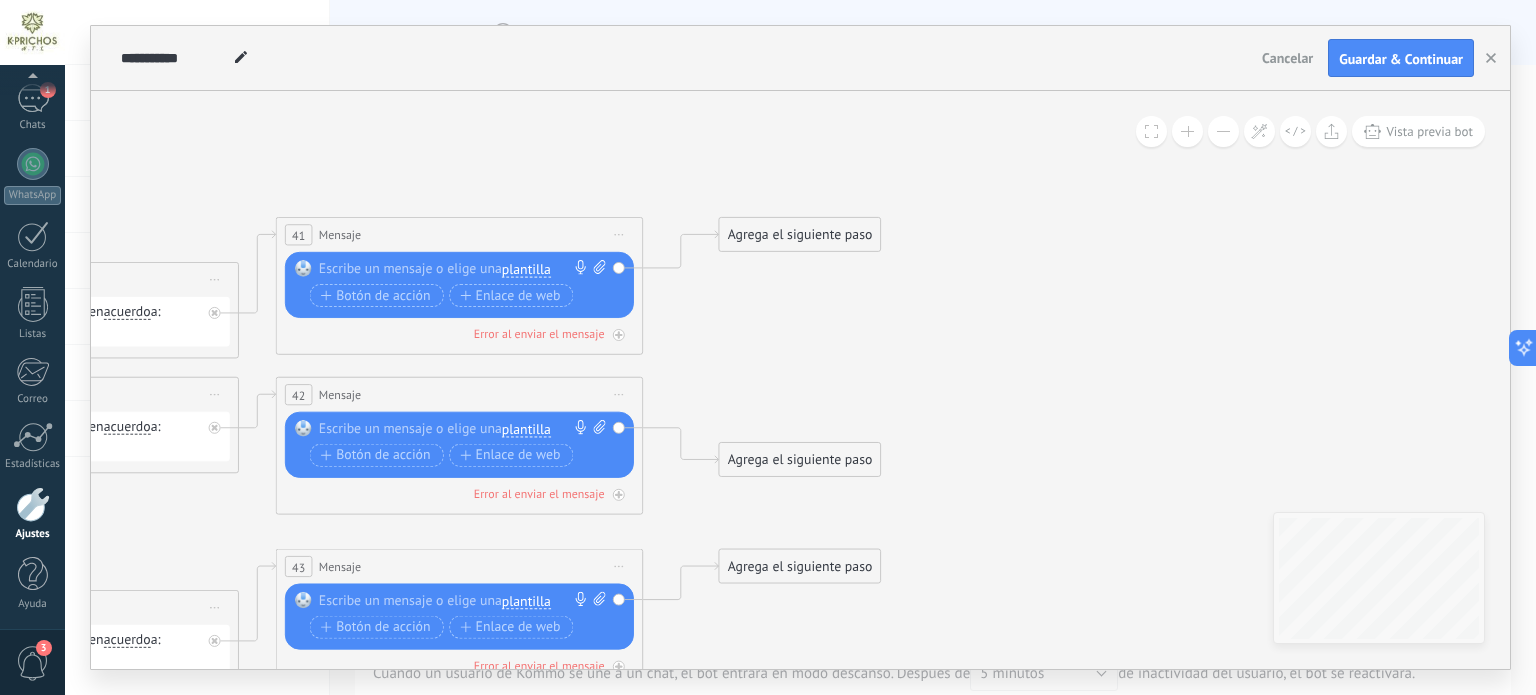 click 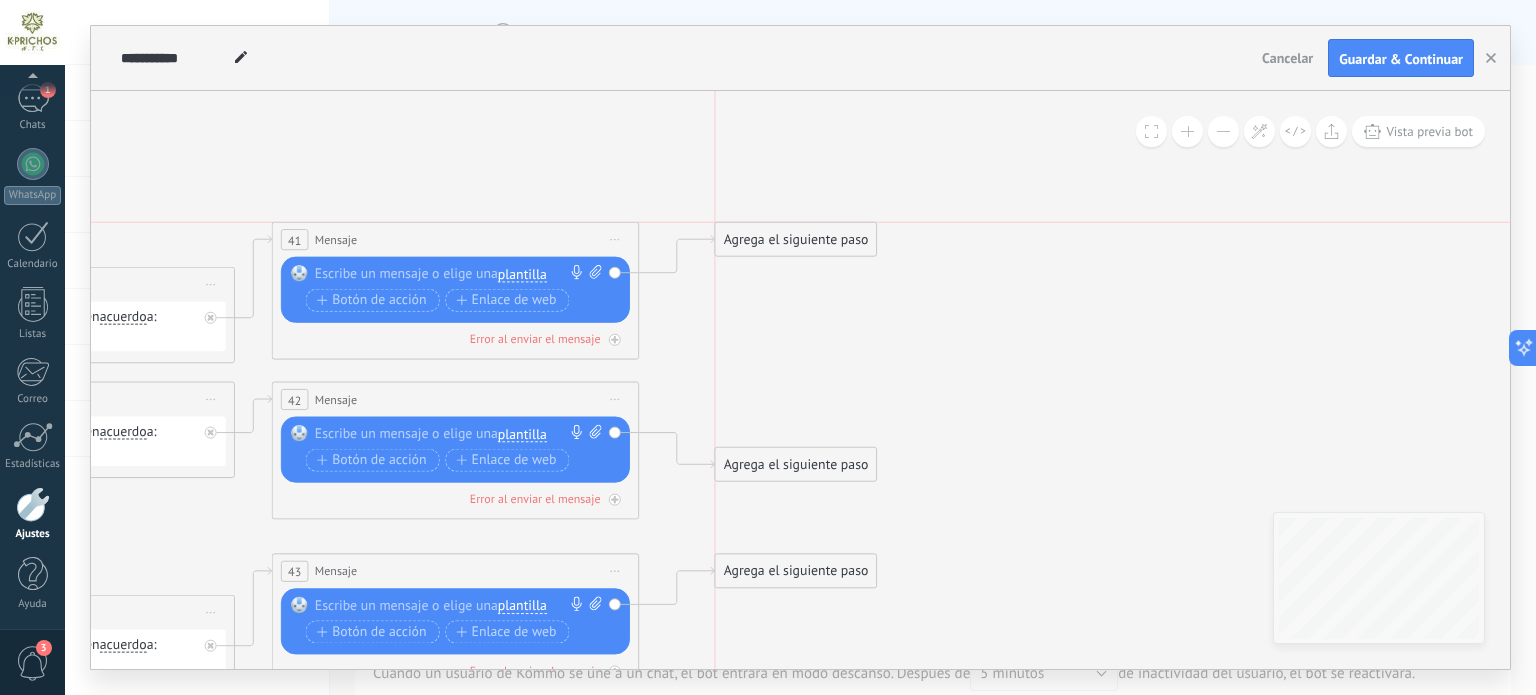 click on "Agrega el siguiente paso" at bounding box center (795, 240) 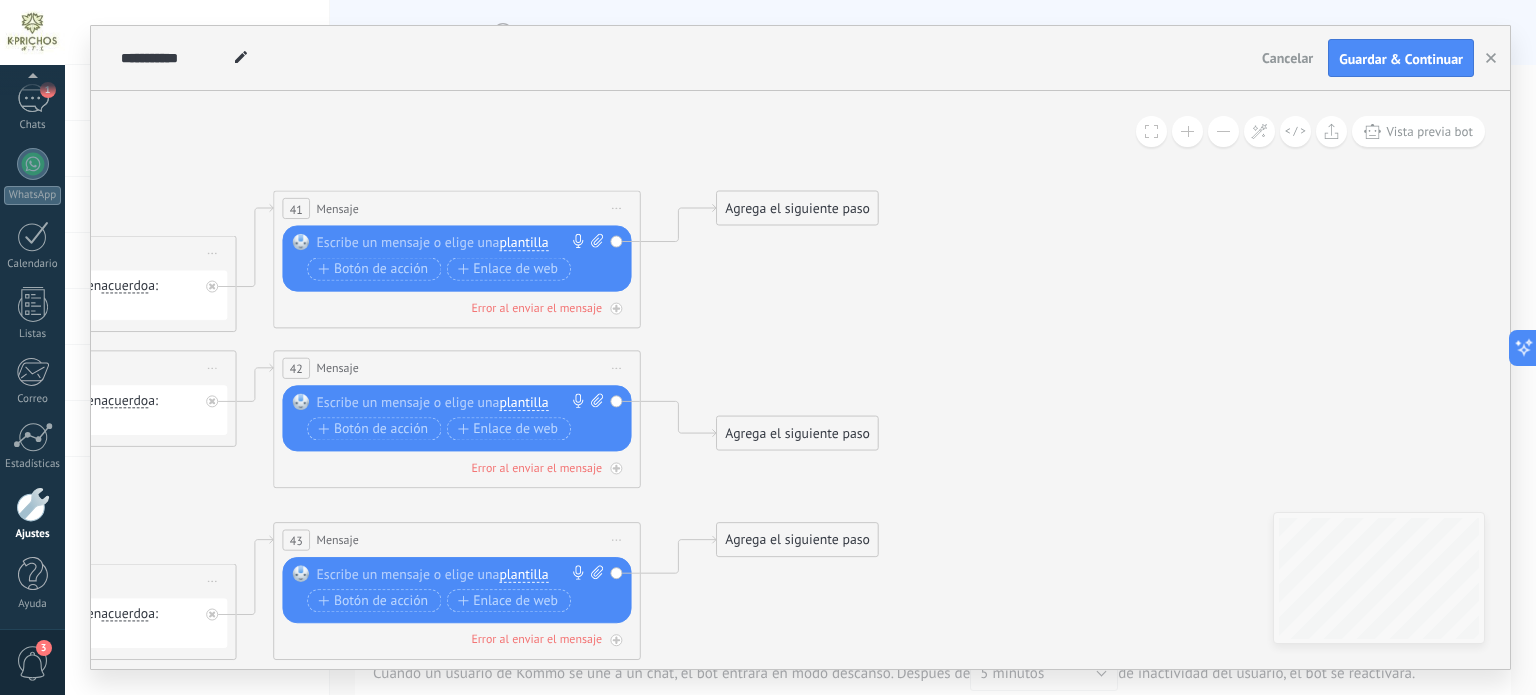 drag, startPoint x: 907, startPoint y: 379, endPoint x: 876, endPoint y: 276, distance: 107.563934 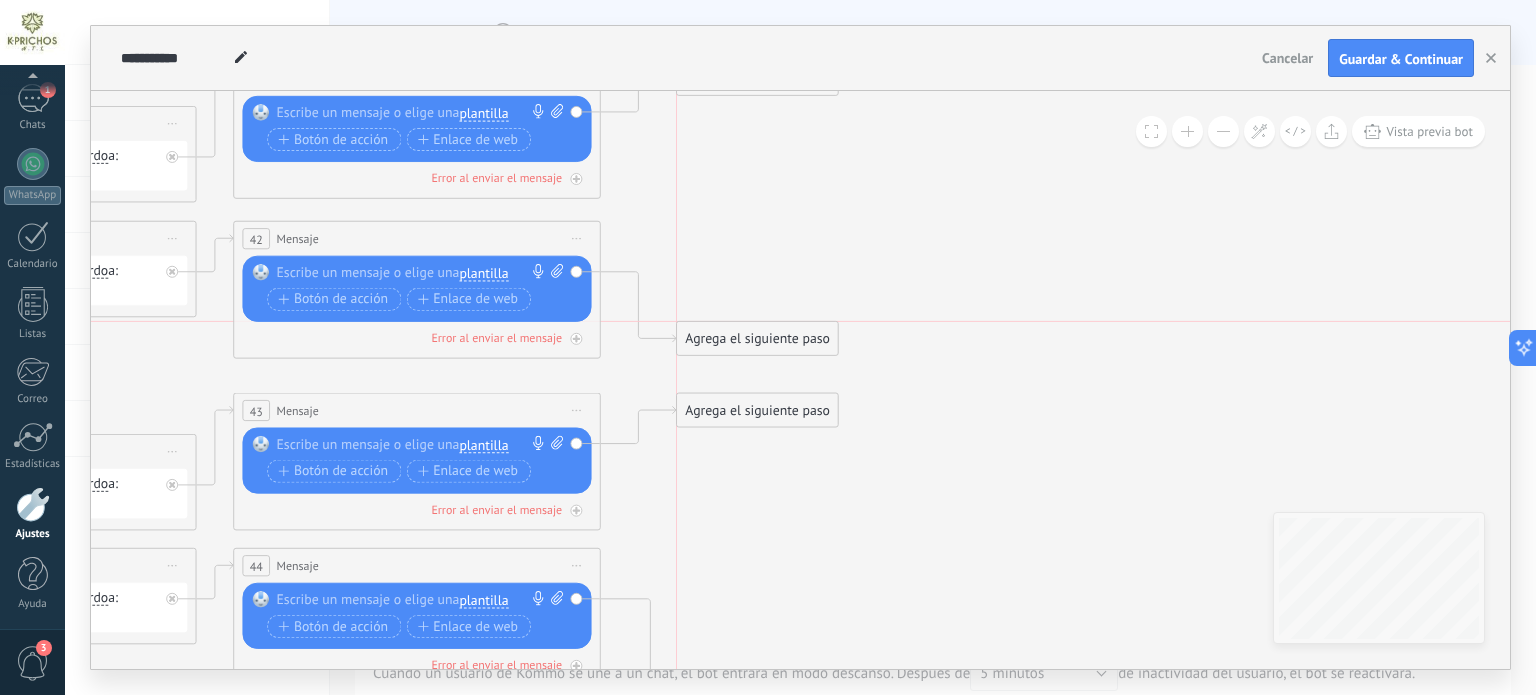 drag, startPoint x: 745, startPoint y: 311, endPoint x: 748, endPoint y: 345, distance: 34.132095 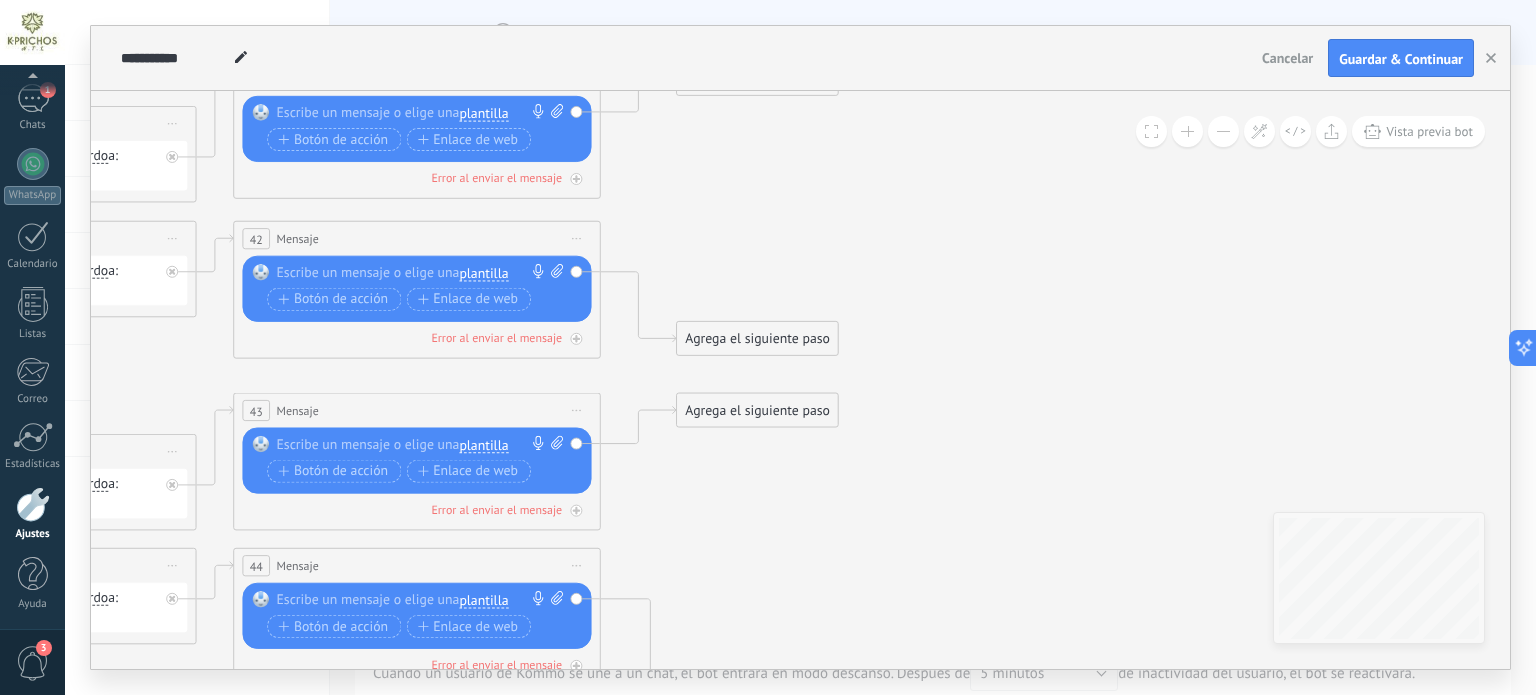 click 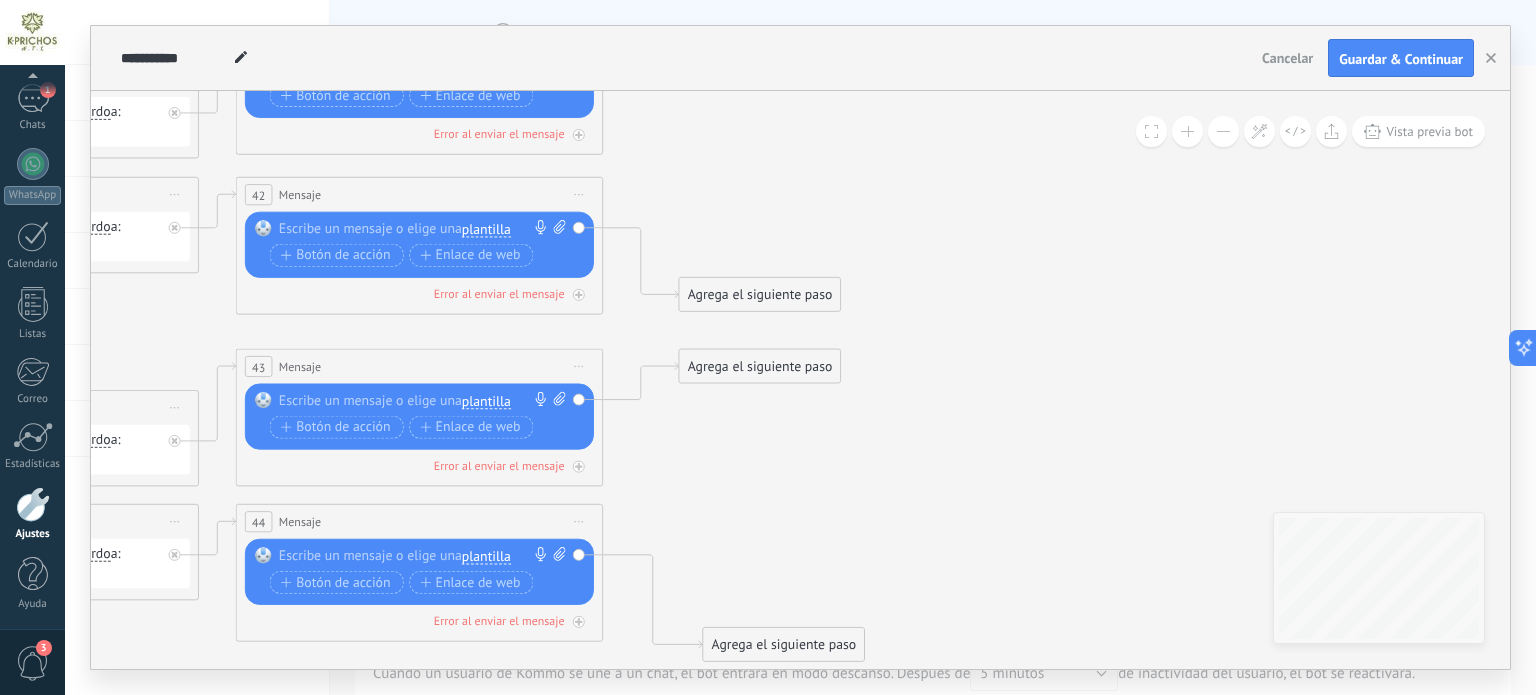 drag, startPoint x: 919, startPoint y: 499, endPoint x: 930, endPoint y: 303, distance: 196.30843 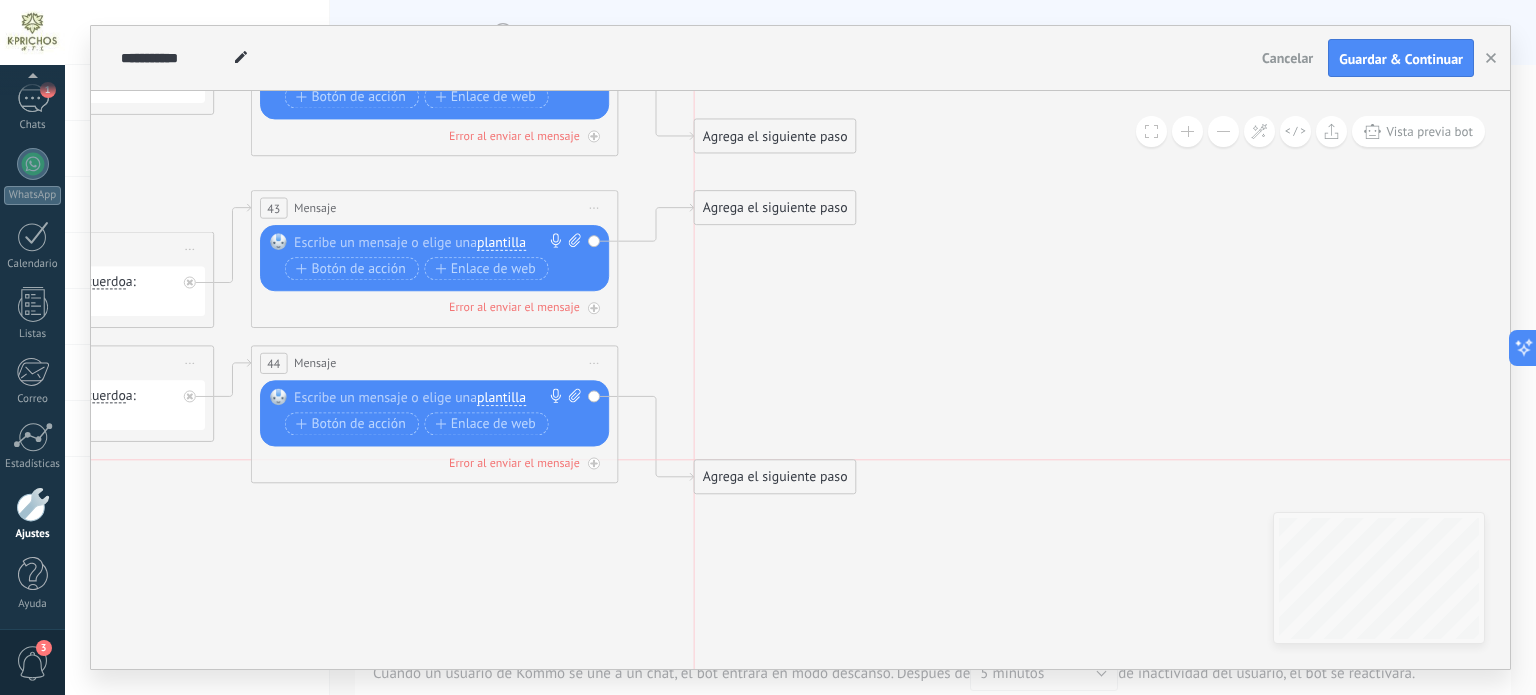 drag, startPoint x: 747, startPoint y: 472, endPoint x: 732, endPoint y: 476, distance: 15.524175 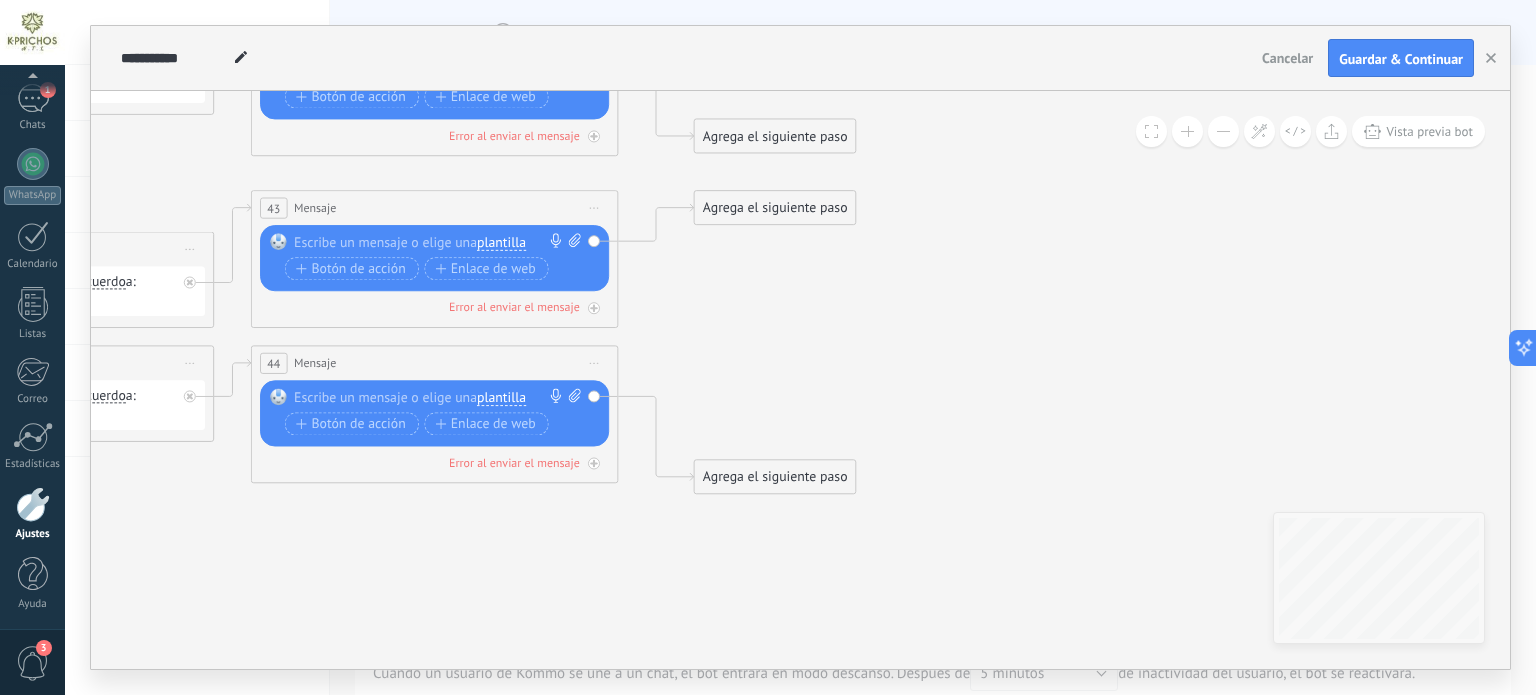 click 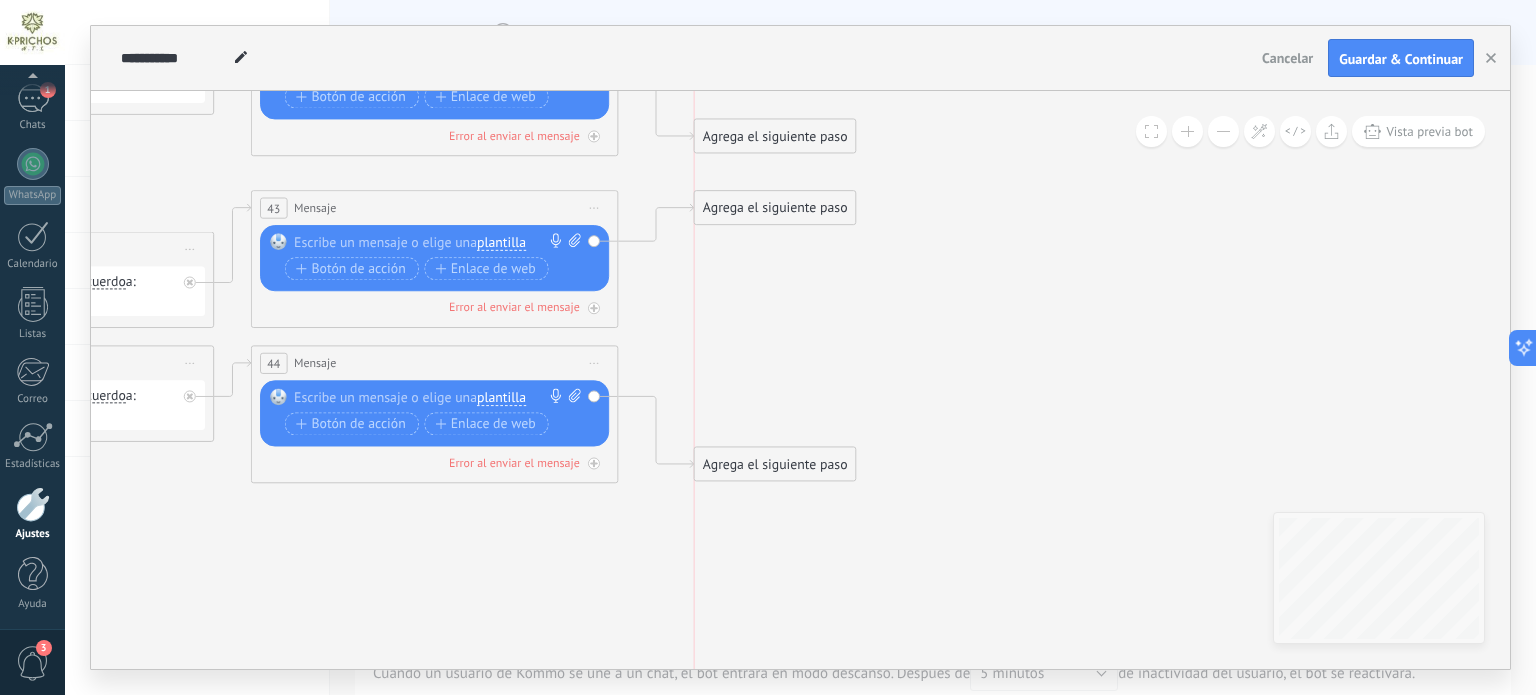 drag, startPoint x: 764, startPoint y: 479, endPoint x: 763, endPoint y: 466, distance: 13.038404 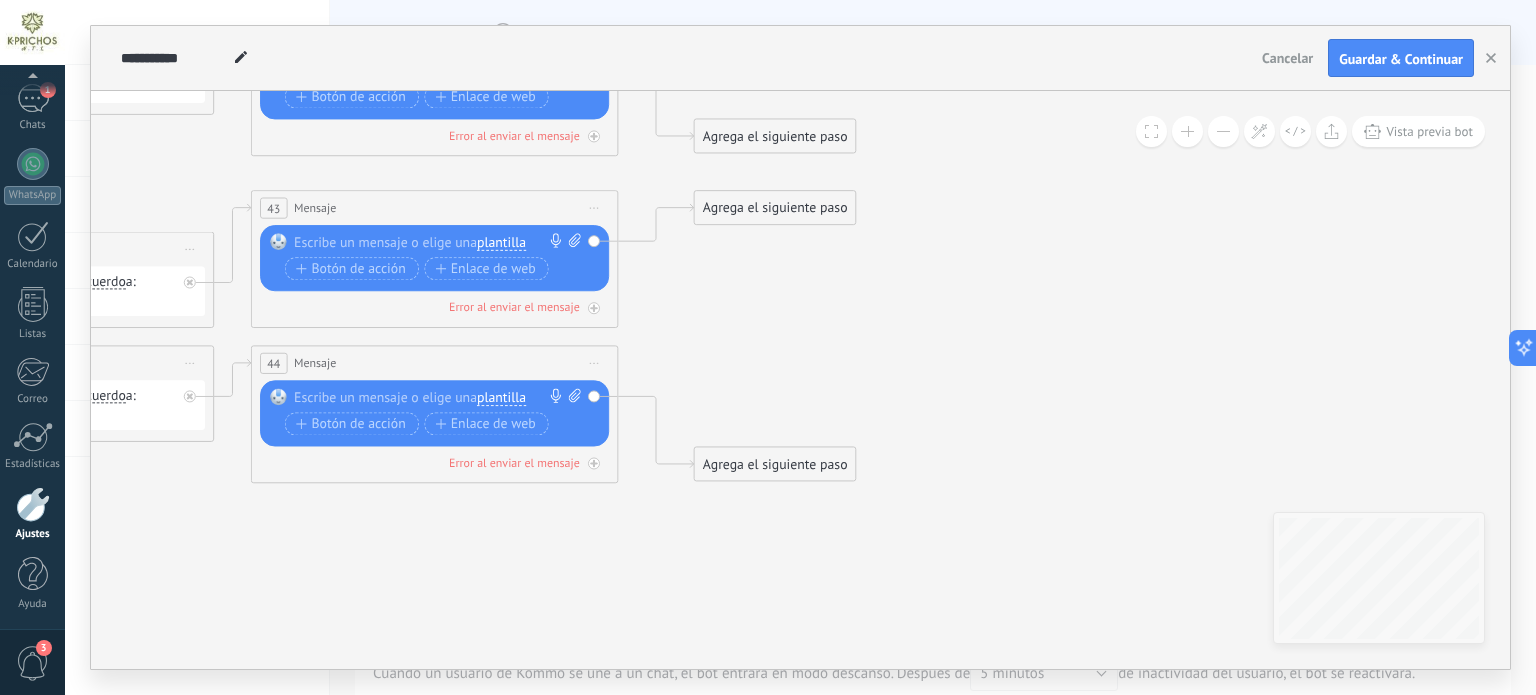 click 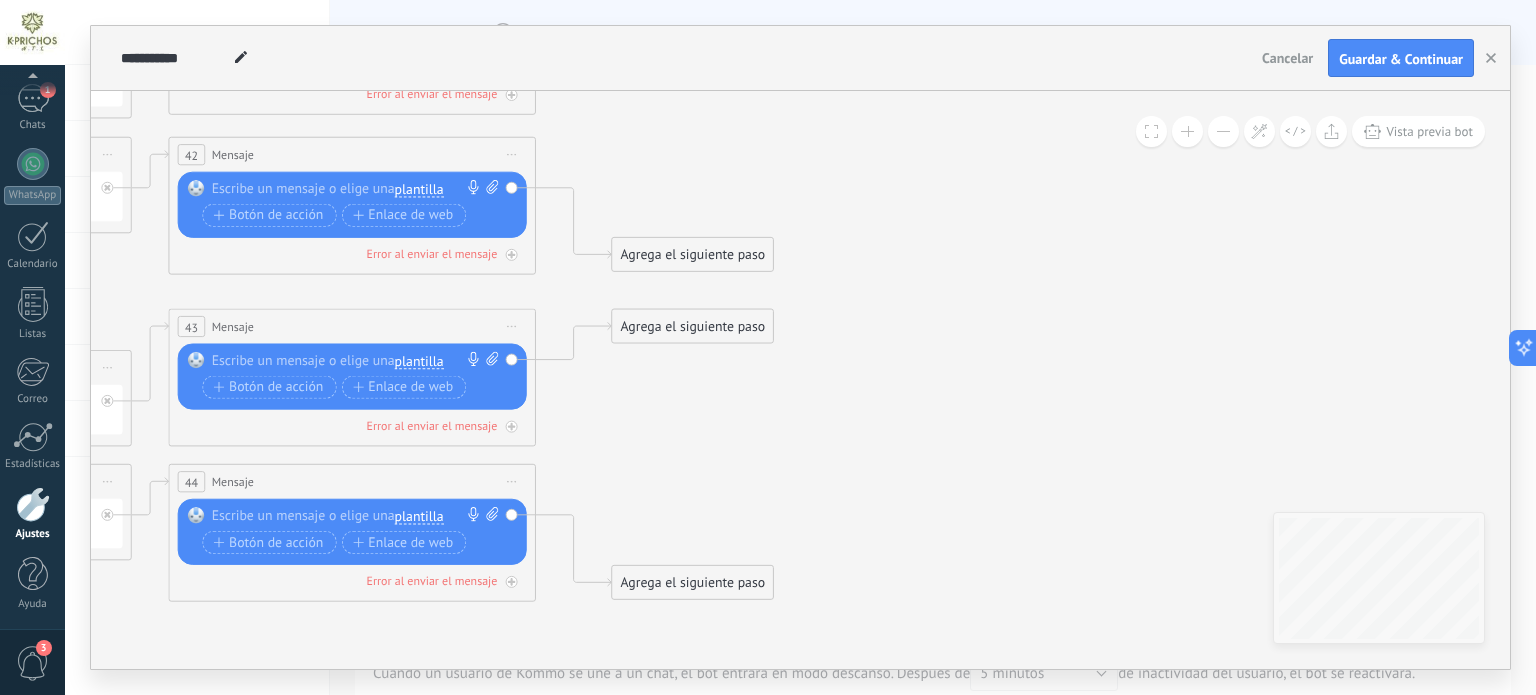 drag, startPoint x: 864, startPoint y: 361, endPoint x: 825, endPoint y: 421, distance: 71.561165 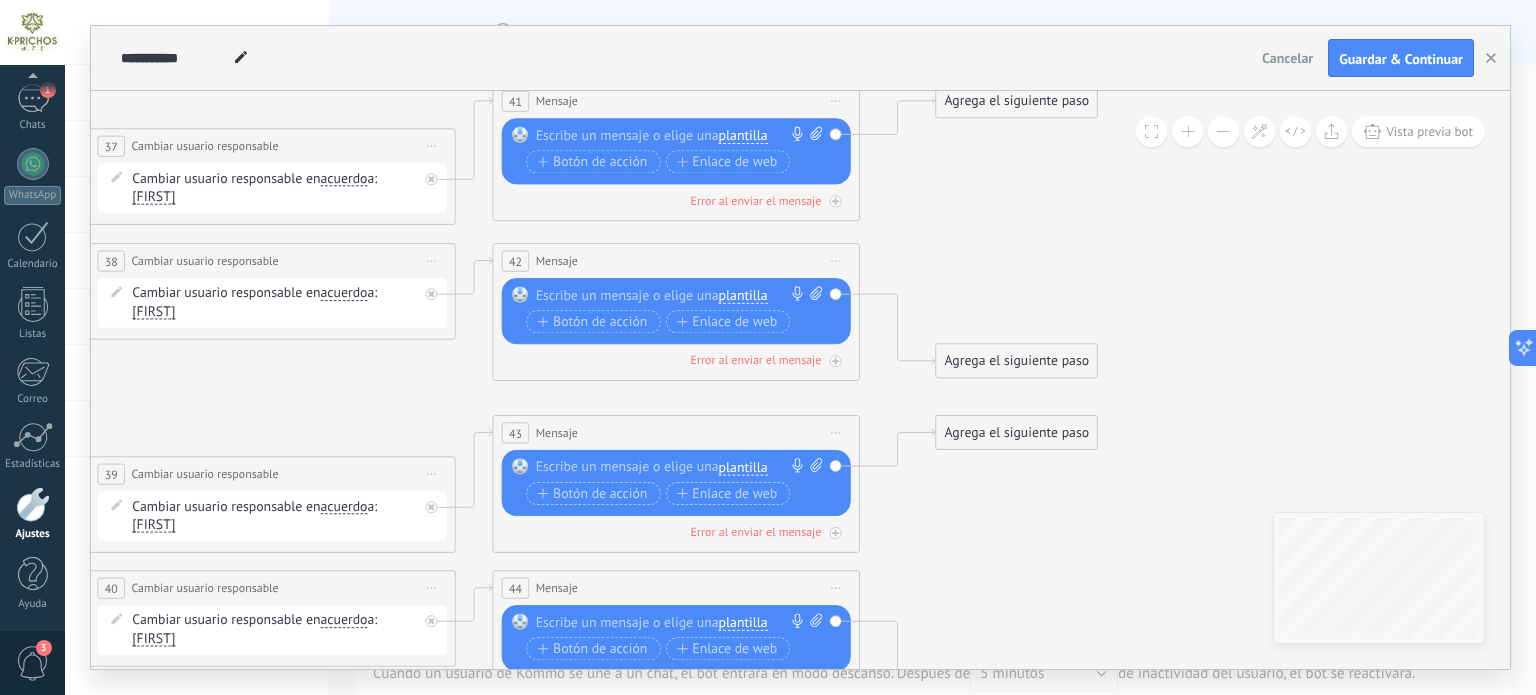 drag, startPoint x: 884, startPoint y: 292, endPoint x: 1187, endPoint y: 385, distance: 316.9511 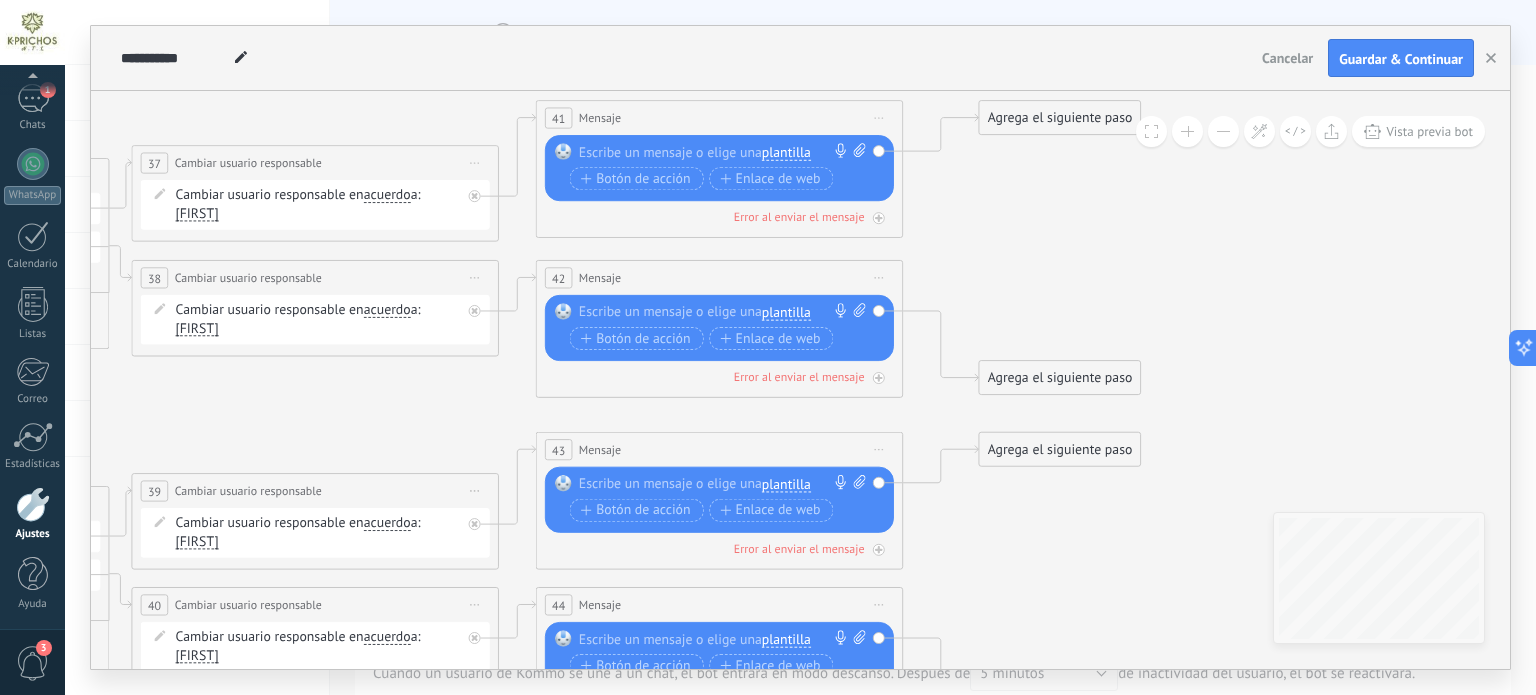 drag, startPoint x: 1024, startPoint y: 288, endPoint x: 1067, endPoint y: 305, distance: 46.238514 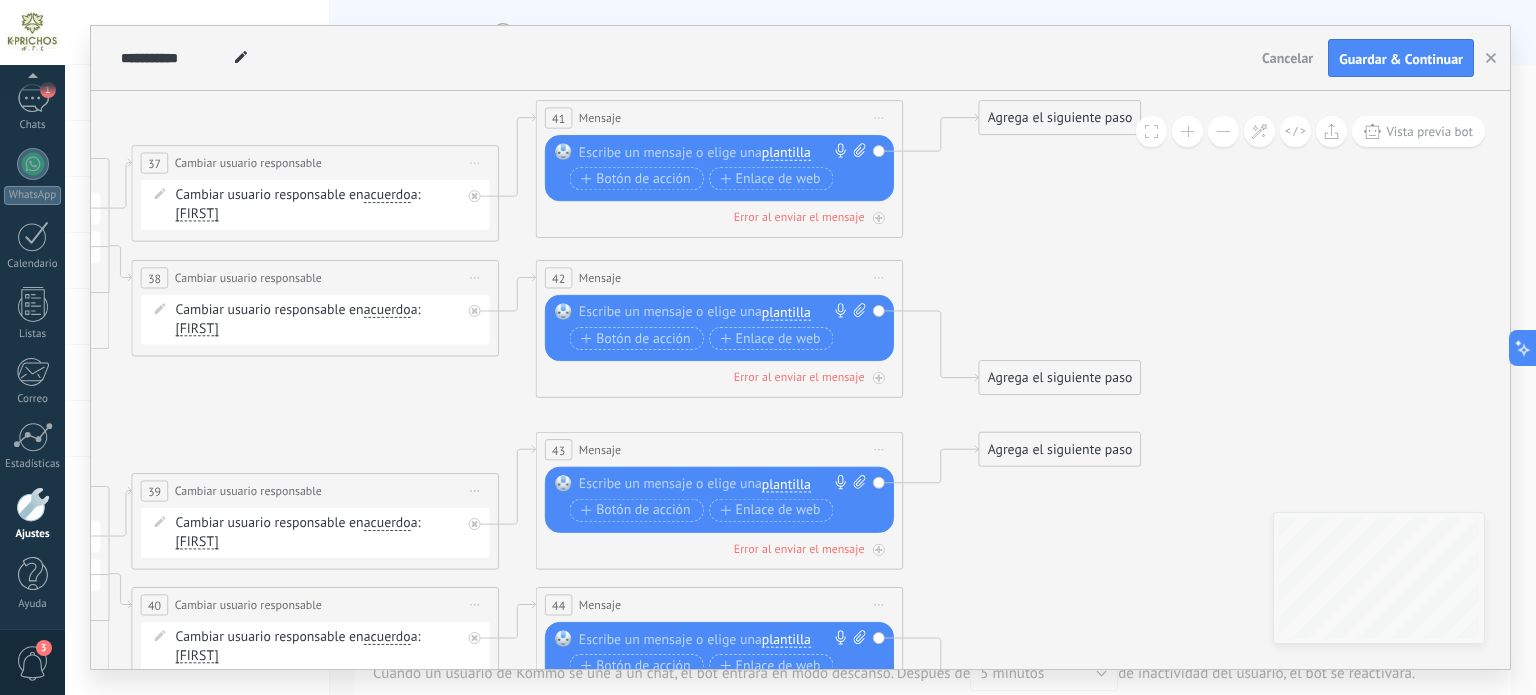 click at bounding box center (715, 153) 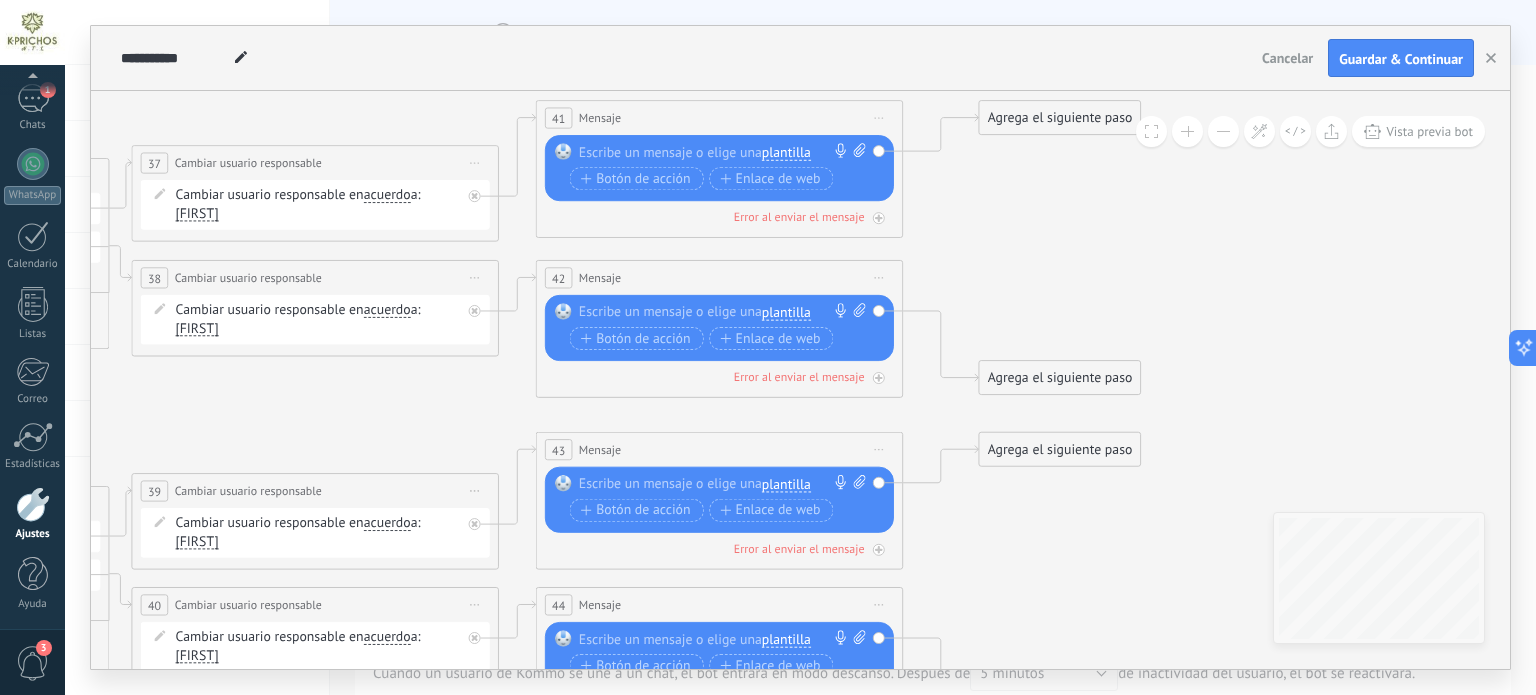 type 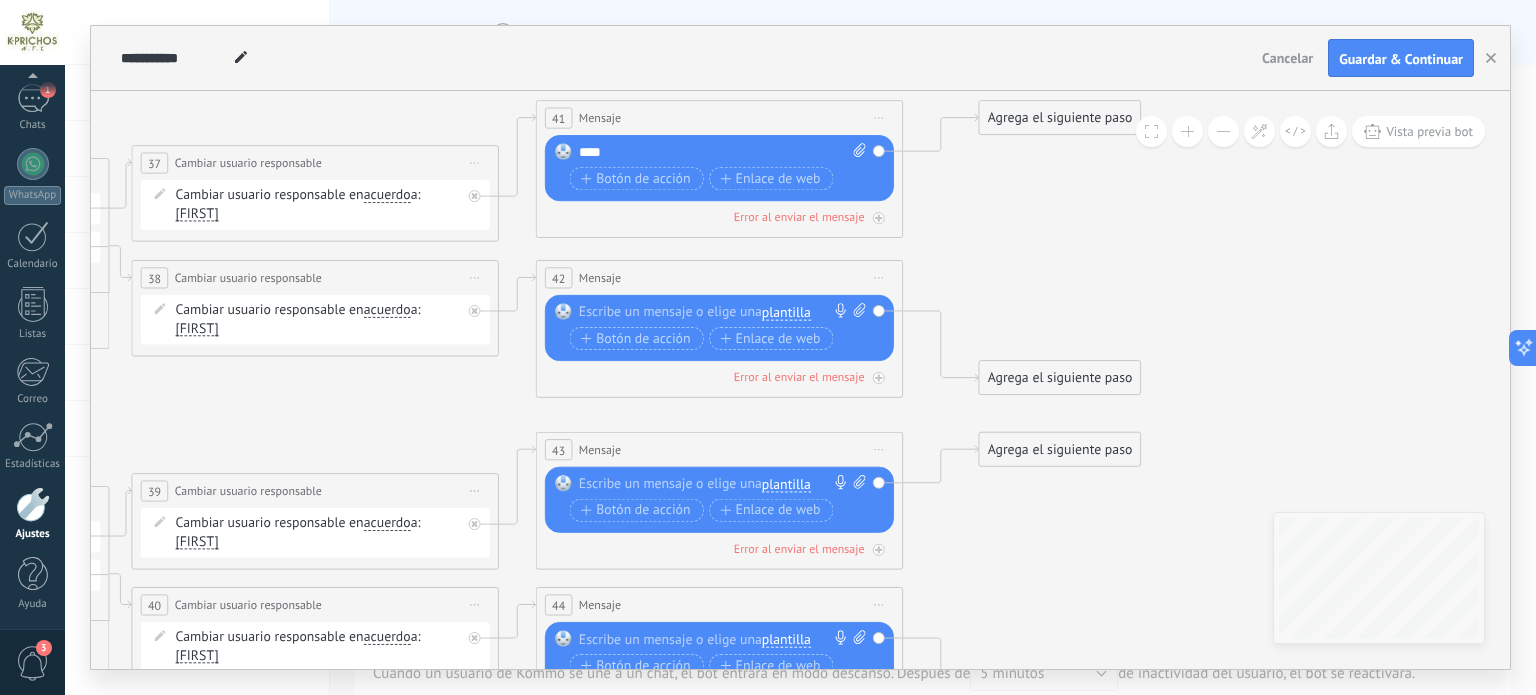 drag, startPoint x: 803, startPoint y: 150, endPoint x: 762, endPoint y: 147, distance: 41.109608 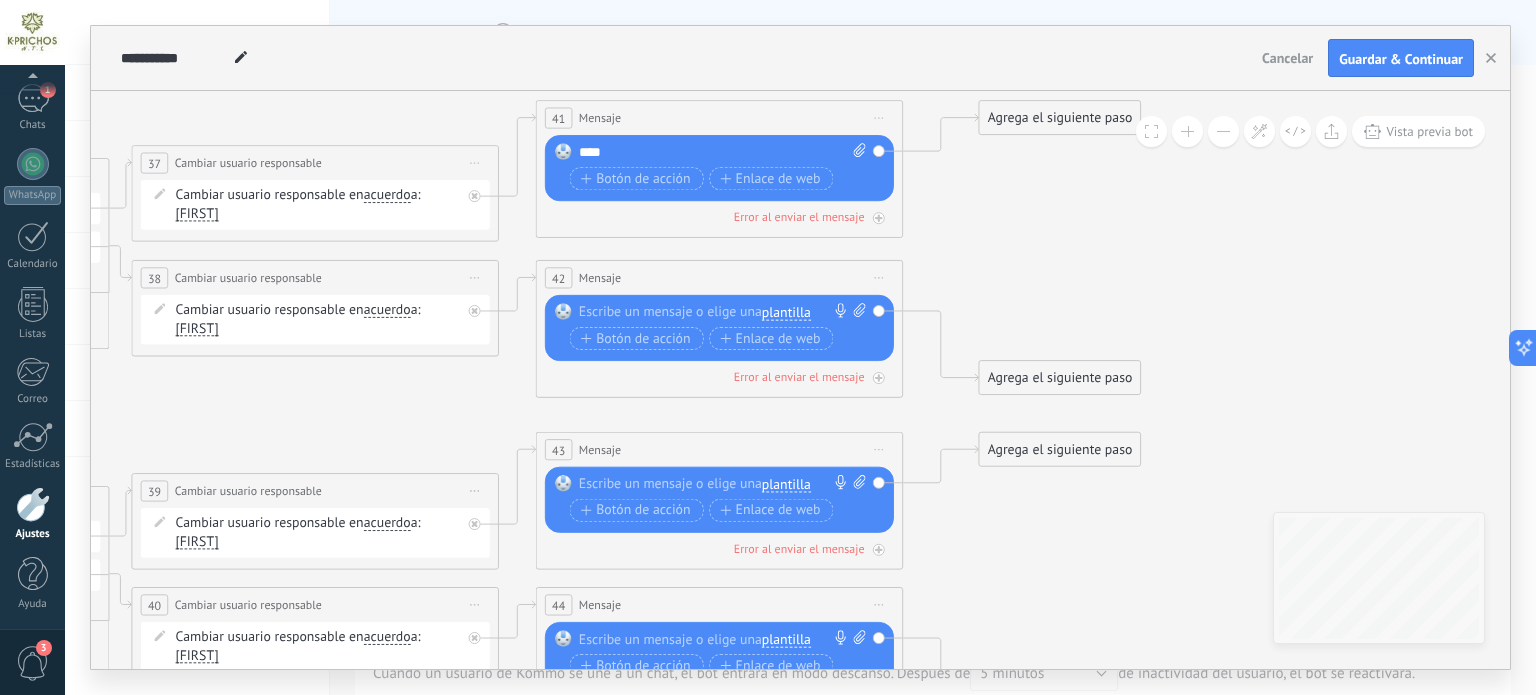 click on "****" at bounding box center (723, 153) 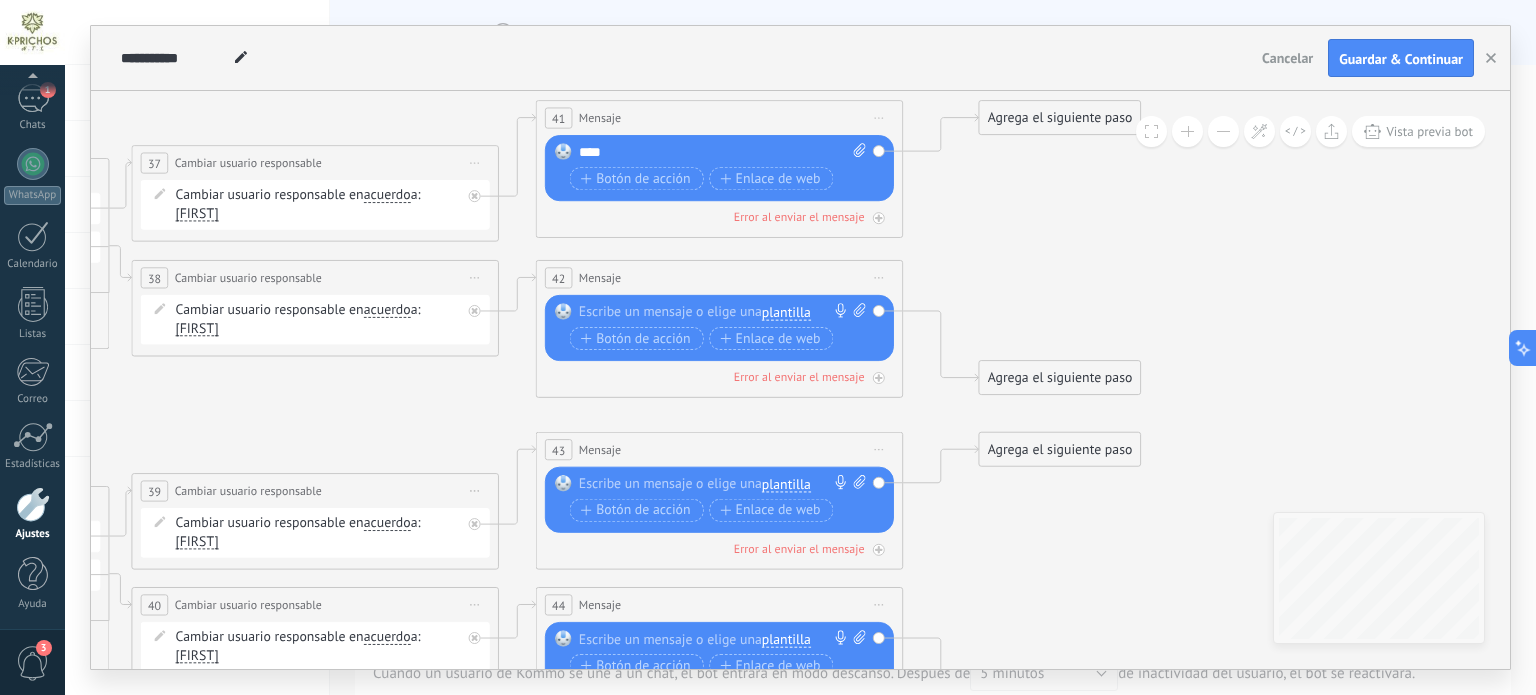 click on "Reemplazar
Quitar
Convertir a mensaje de voz
Arrastre la imagen aquí para adjuntarla.
Añadir imagen
Subir
Arrastrar y soltar
Archivo no encontrado
Escribe un mensaje o elige una  plantilla
****" at bounding box center (719, 168) 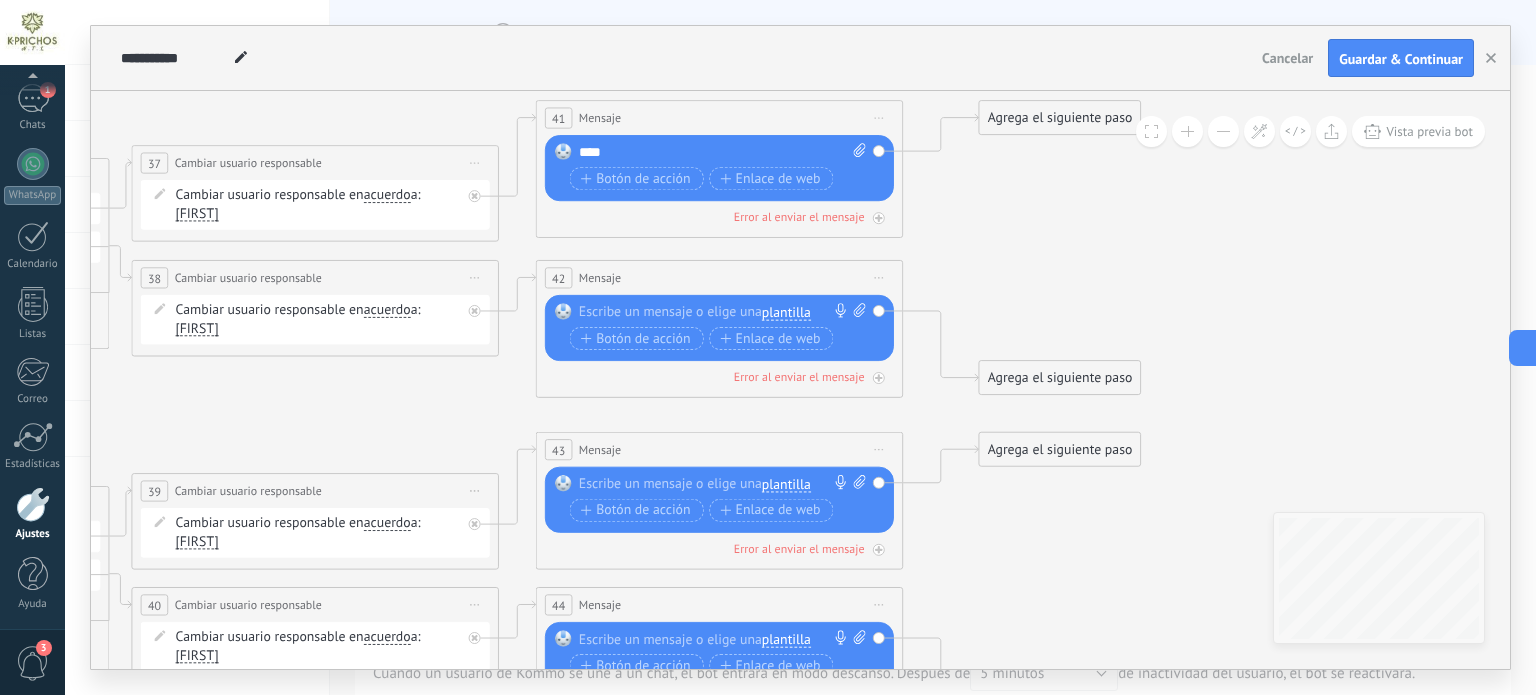 click on "****" at bounding box center [723, 153] 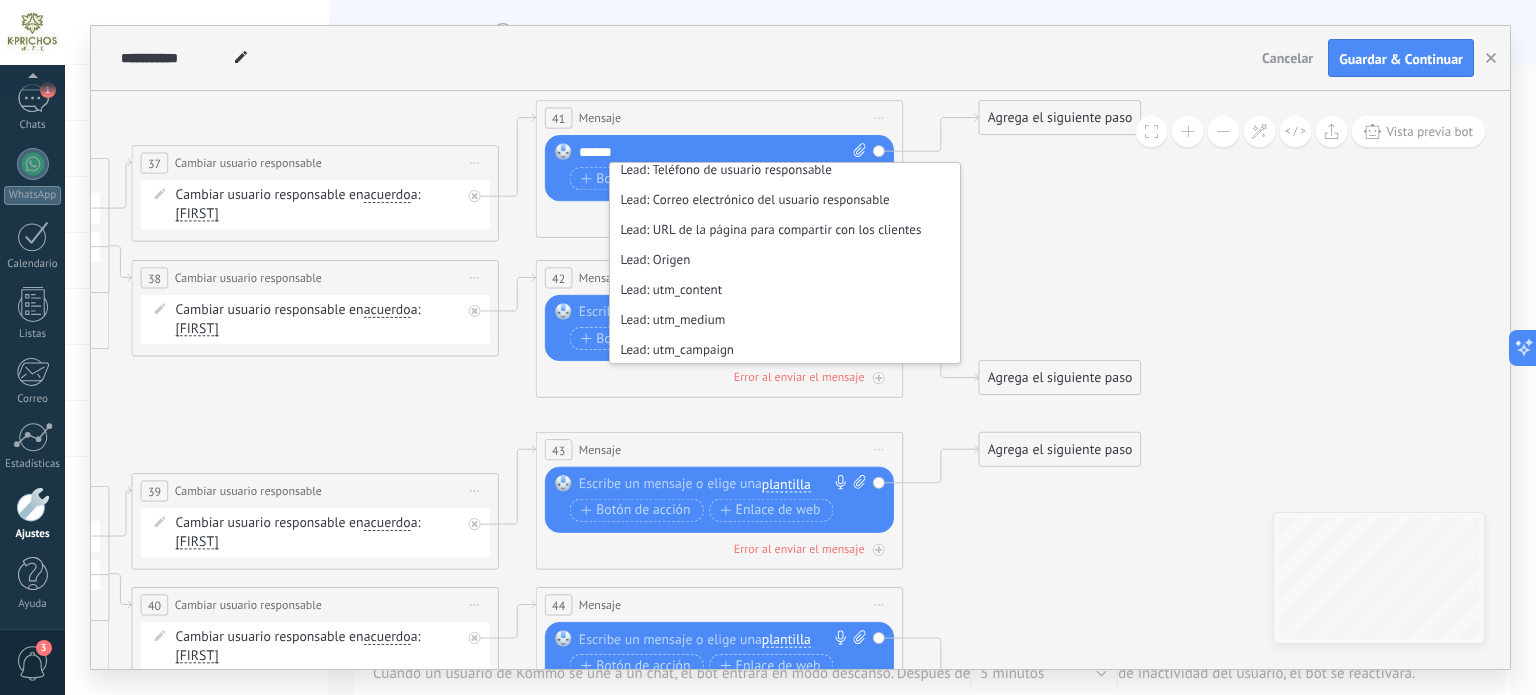 scroll, scrollTop: 500, scrollLeft: 0, axis: vertical 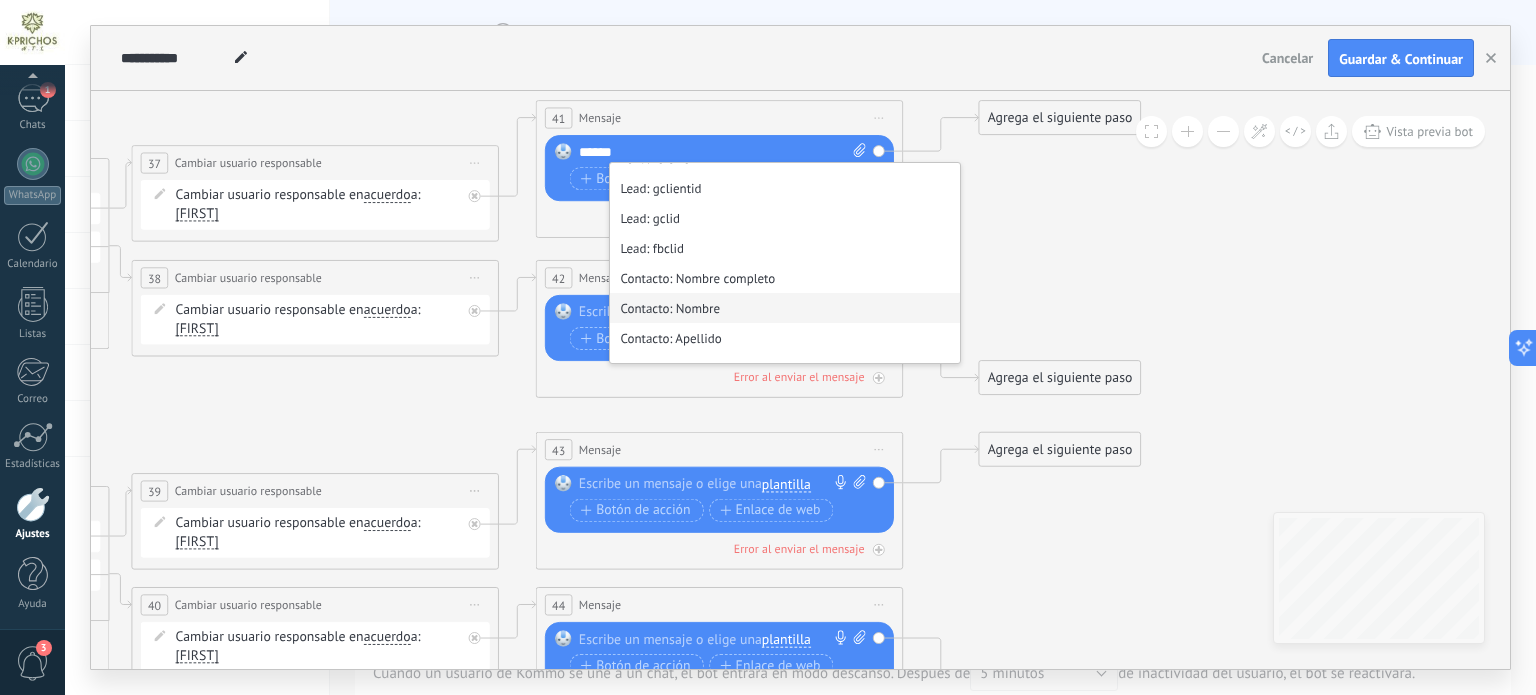 click on "Contacto: Nombre" at bounding box center (785, 308) 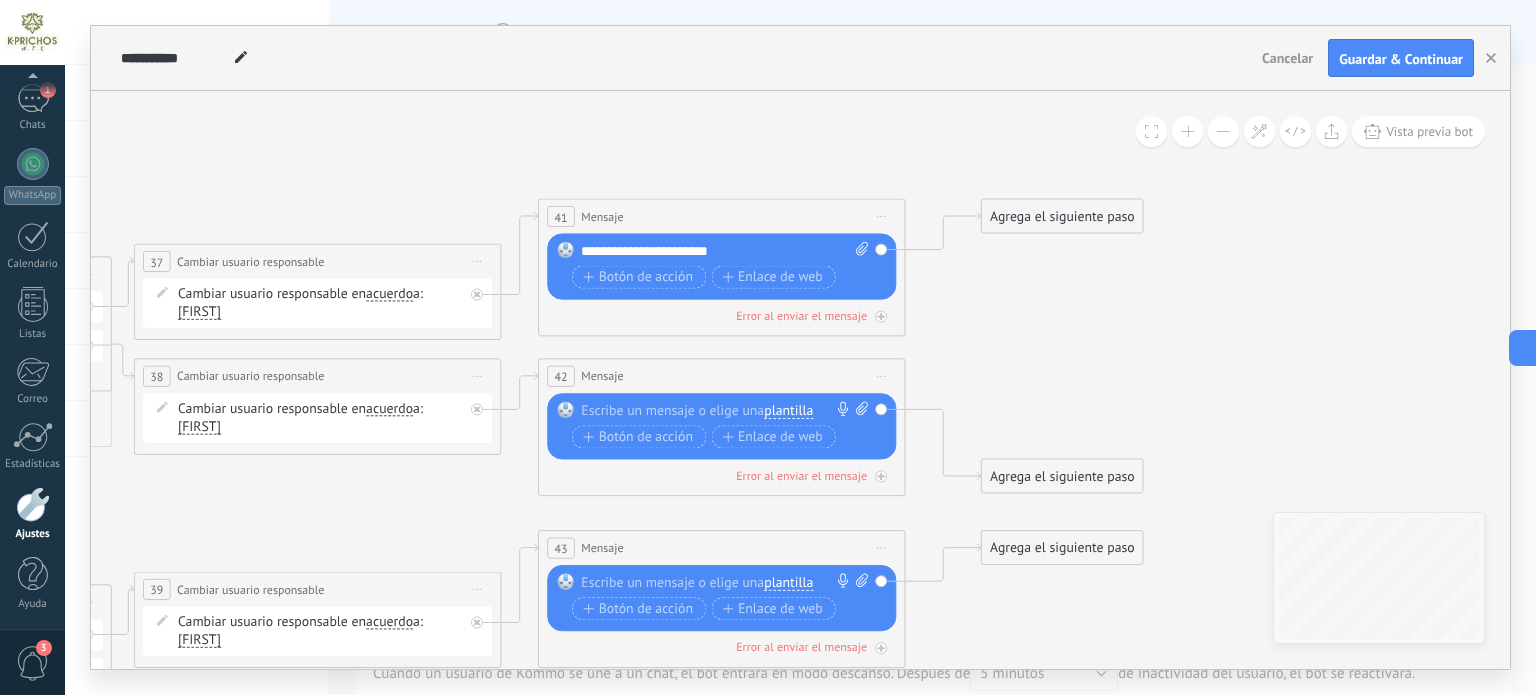 drag, startPoint x: 975, startPoint y: 248, endPoint x: 981, endPoint y: 357, distance: 109.165016 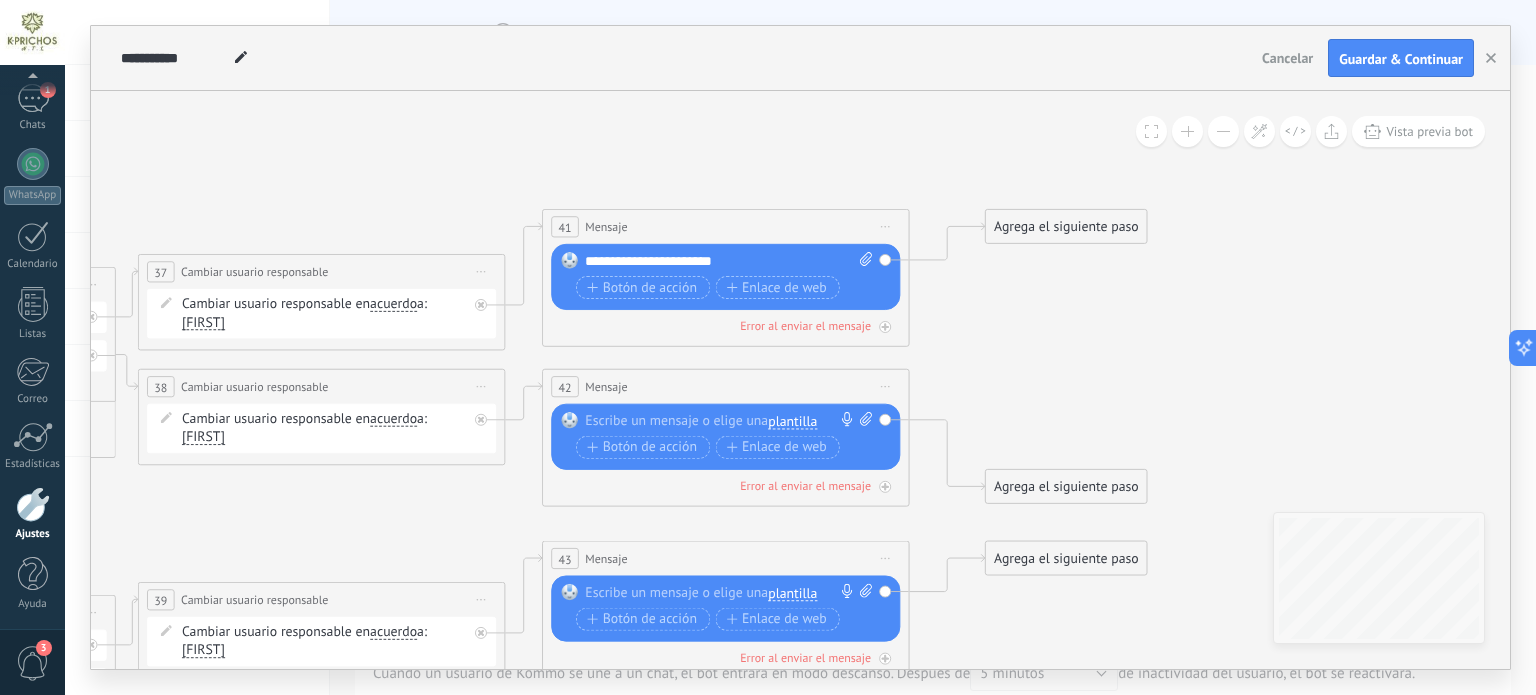 click on "**********" at bounding box center (729, 261) 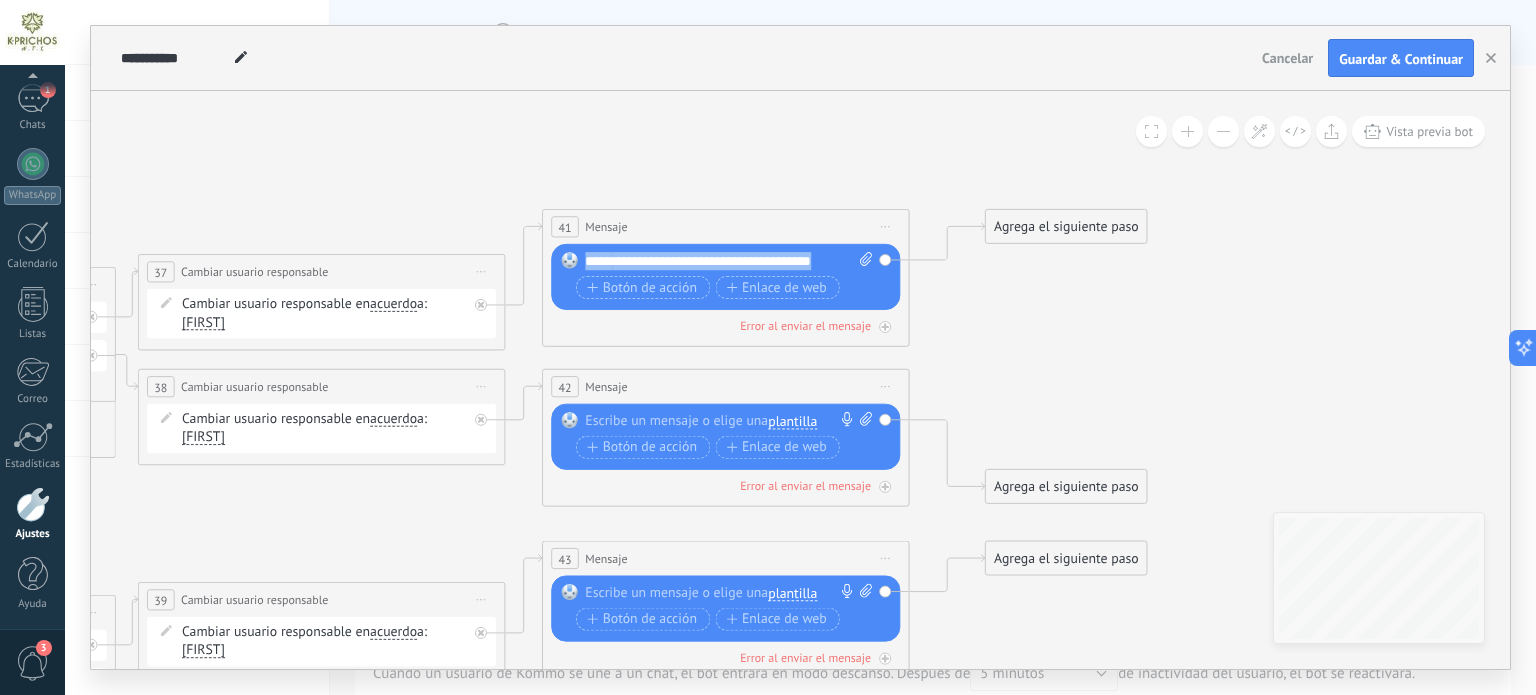 drag, startPoint x: 837, startPoint y: 260, endPoint x: 533, endPoint y: 266, distance: 304.0592 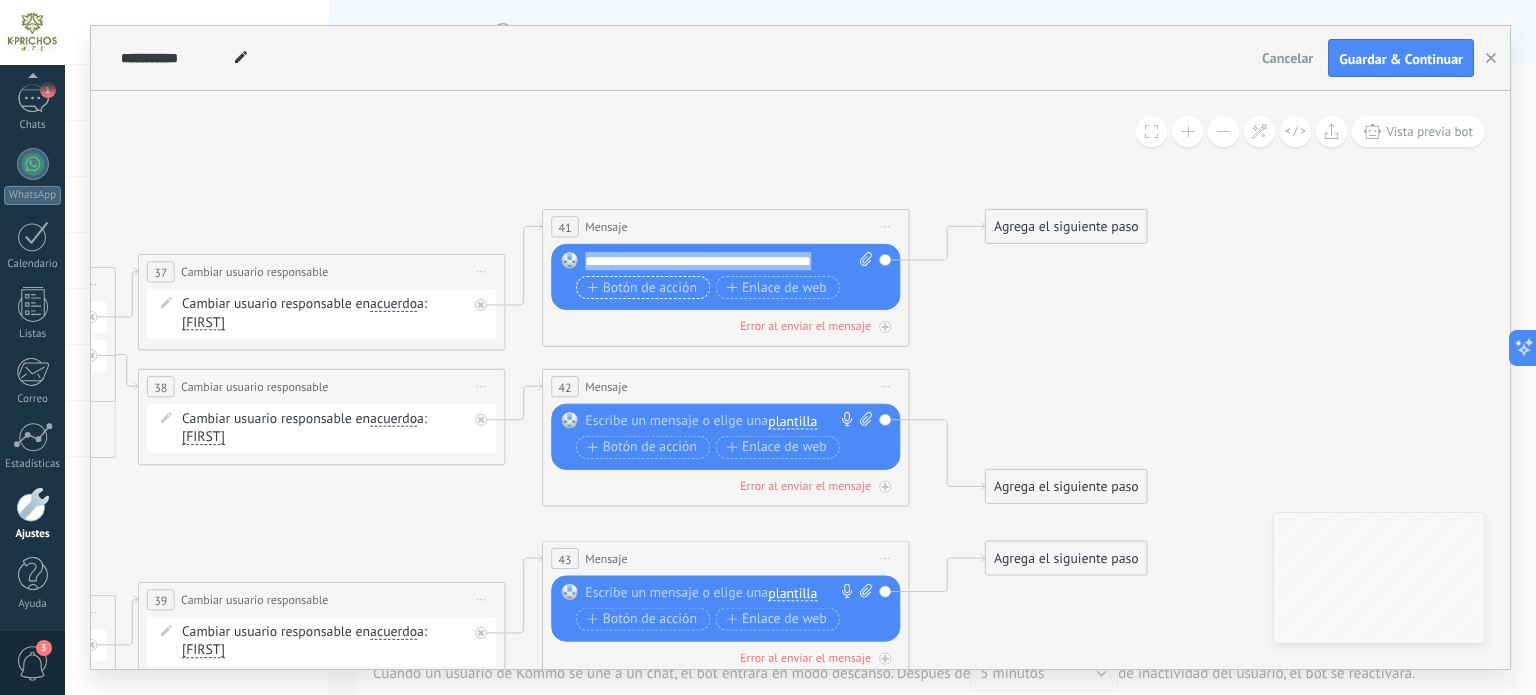 copy on "**********" 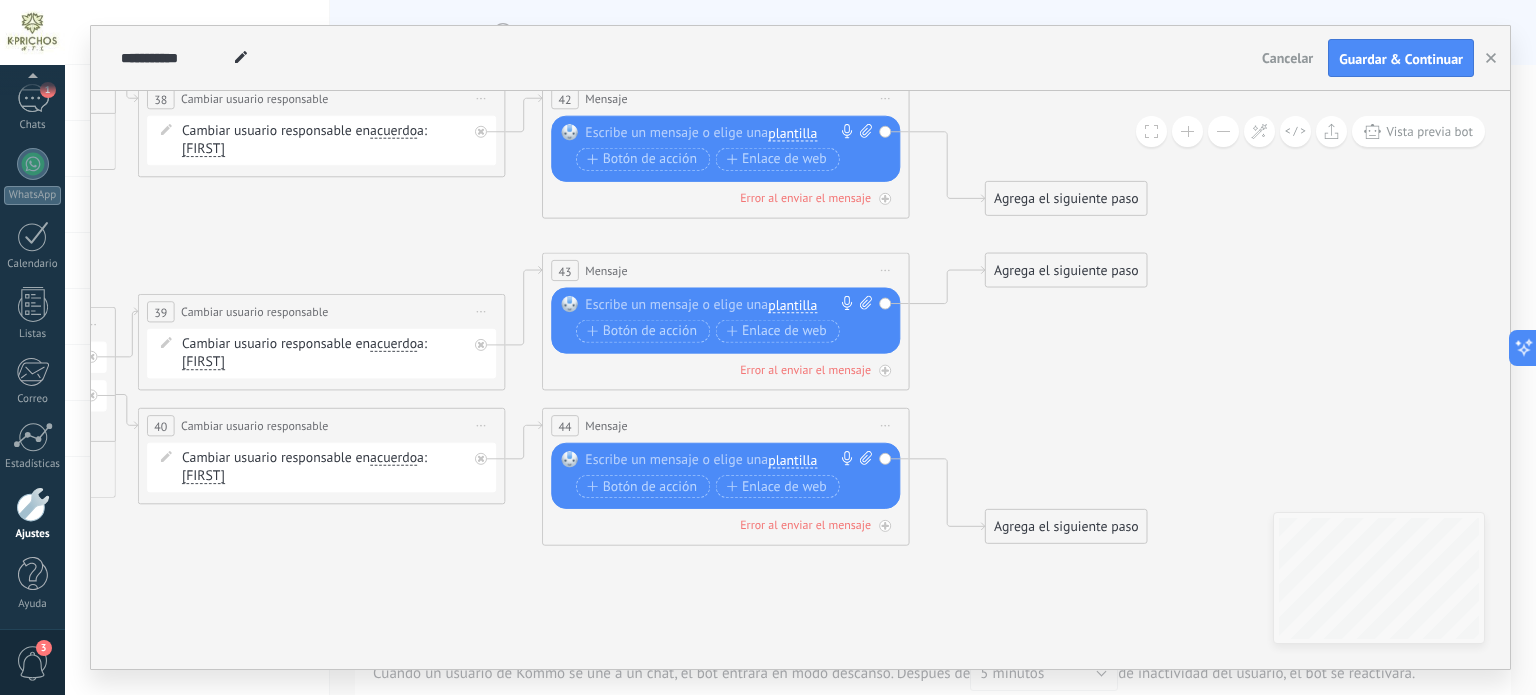 click at bounding box center (721, 305) 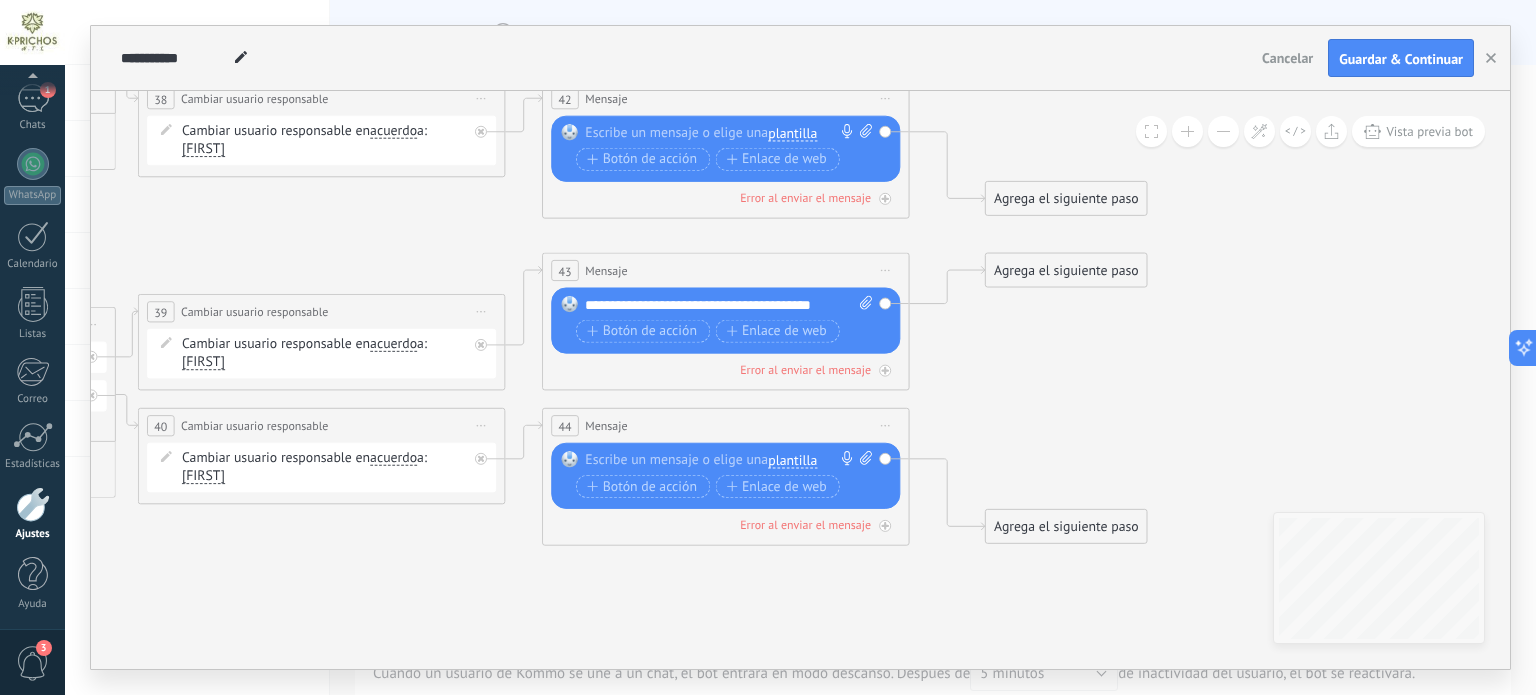 click 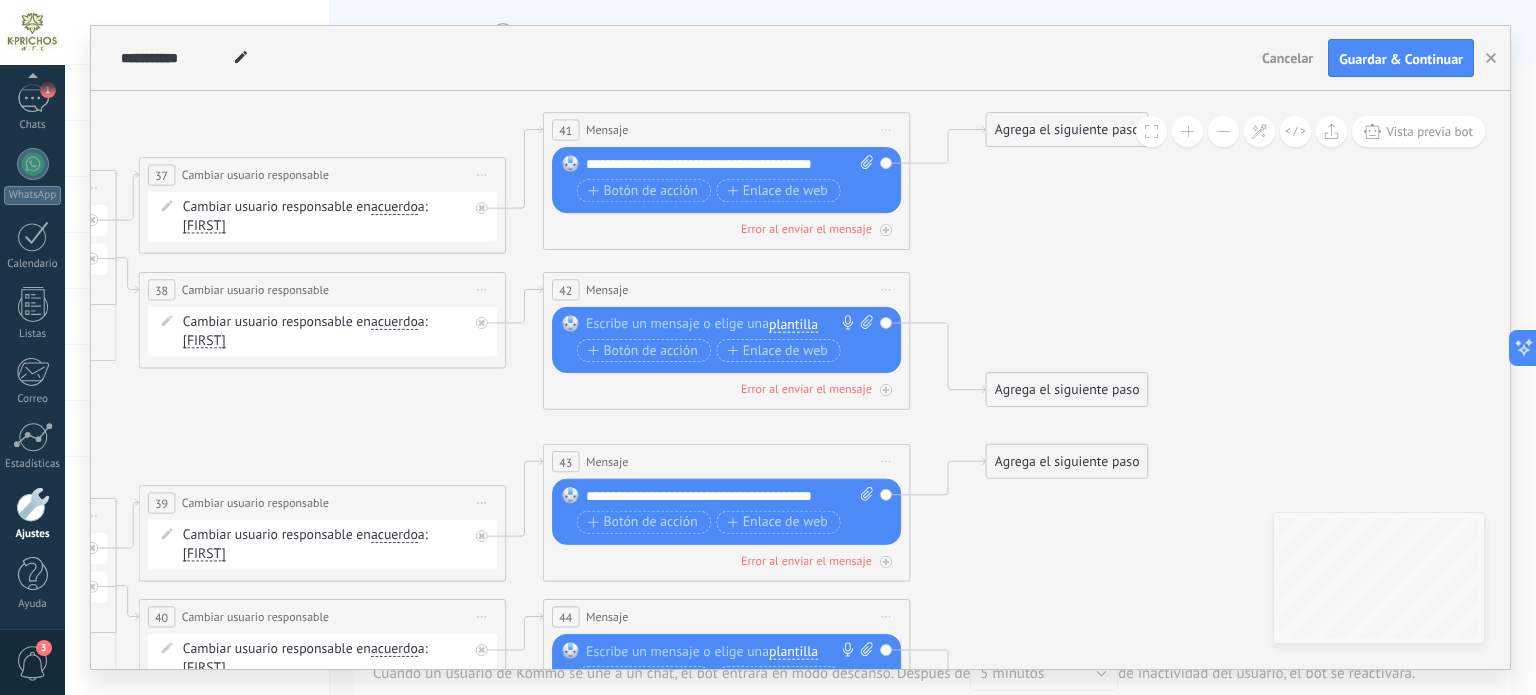 click at bounding box center [722, 324] 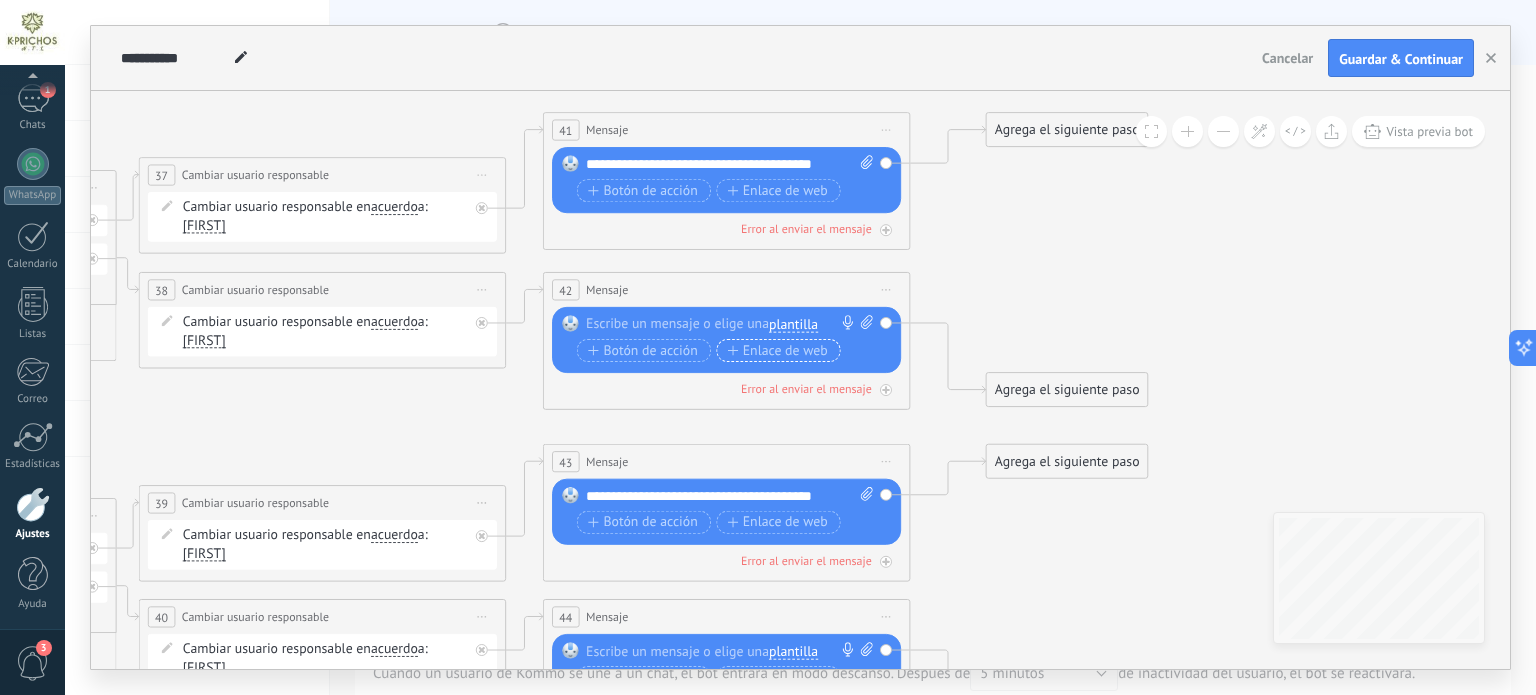 paste 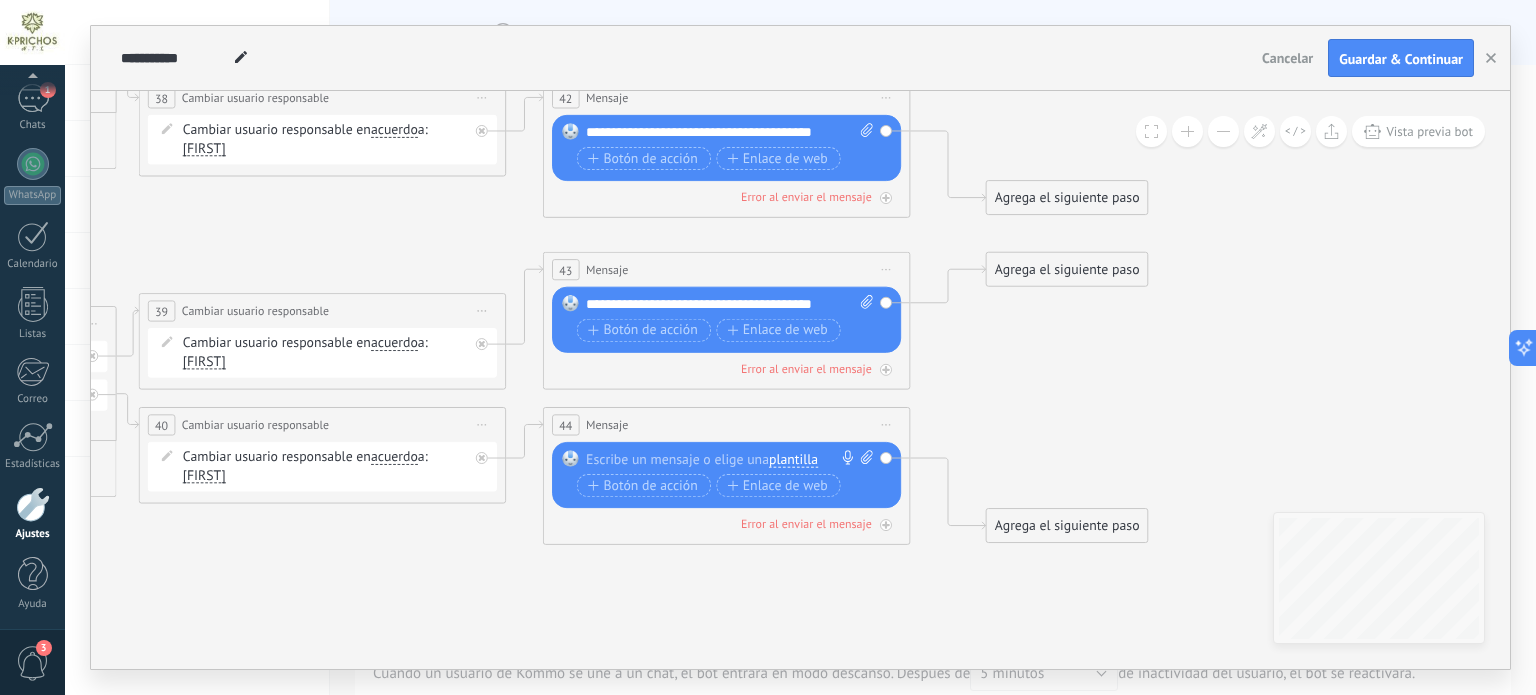click at bounding box center (722, 459) 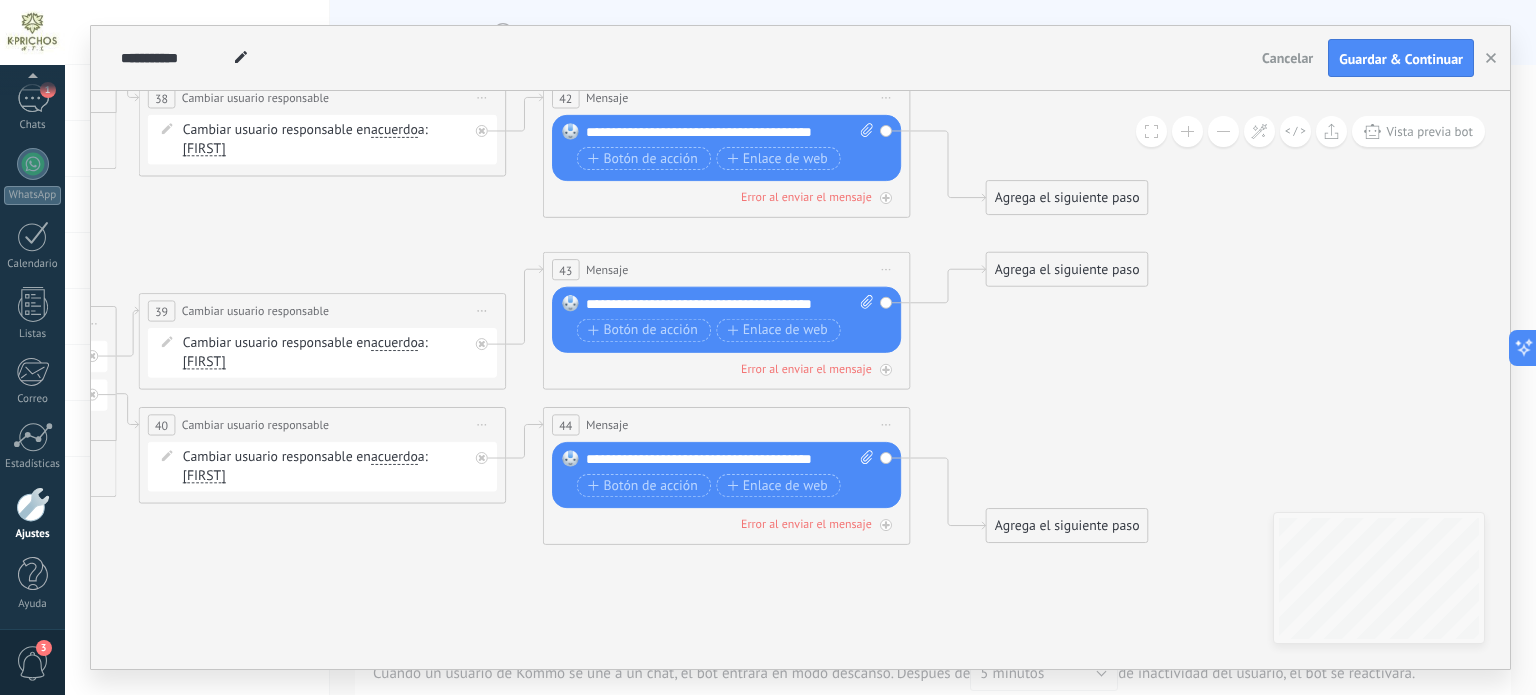 click 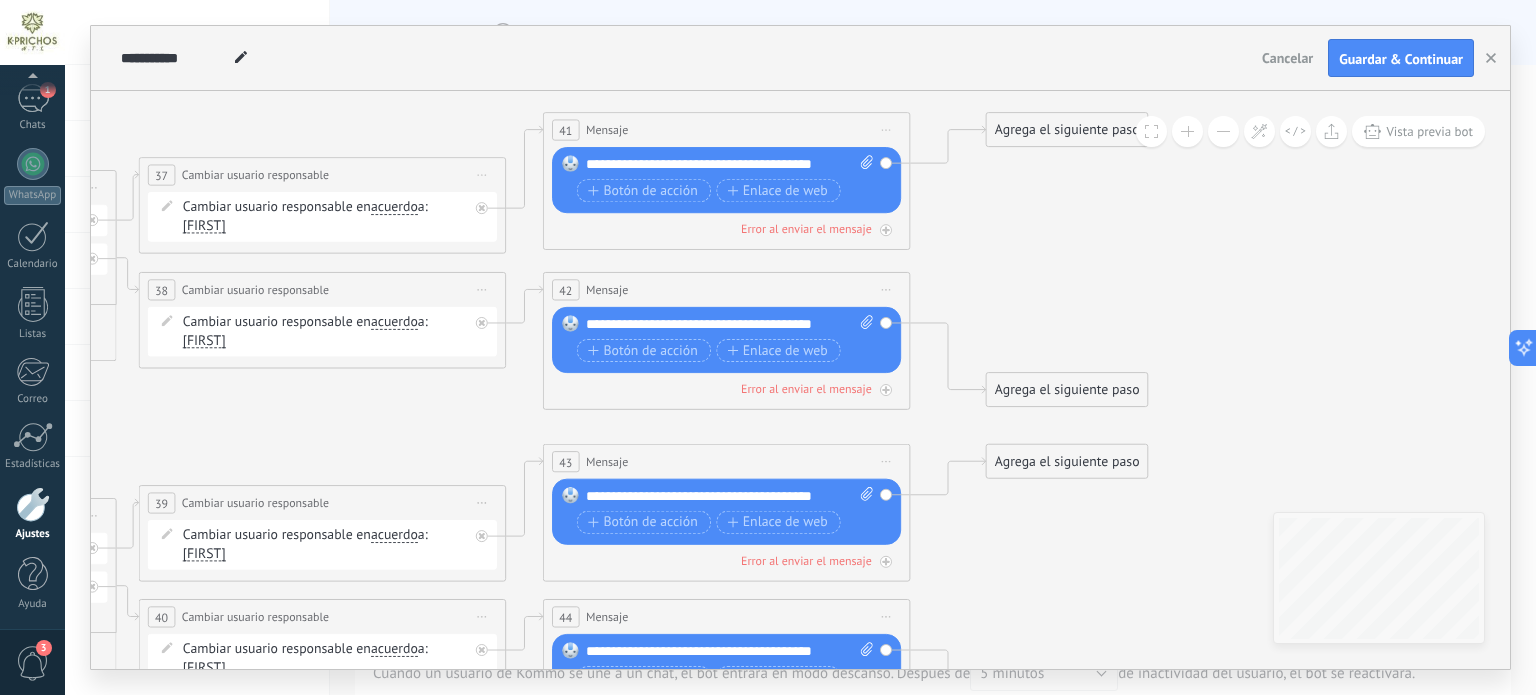 click on "**********" at bounding box center (730, 324) 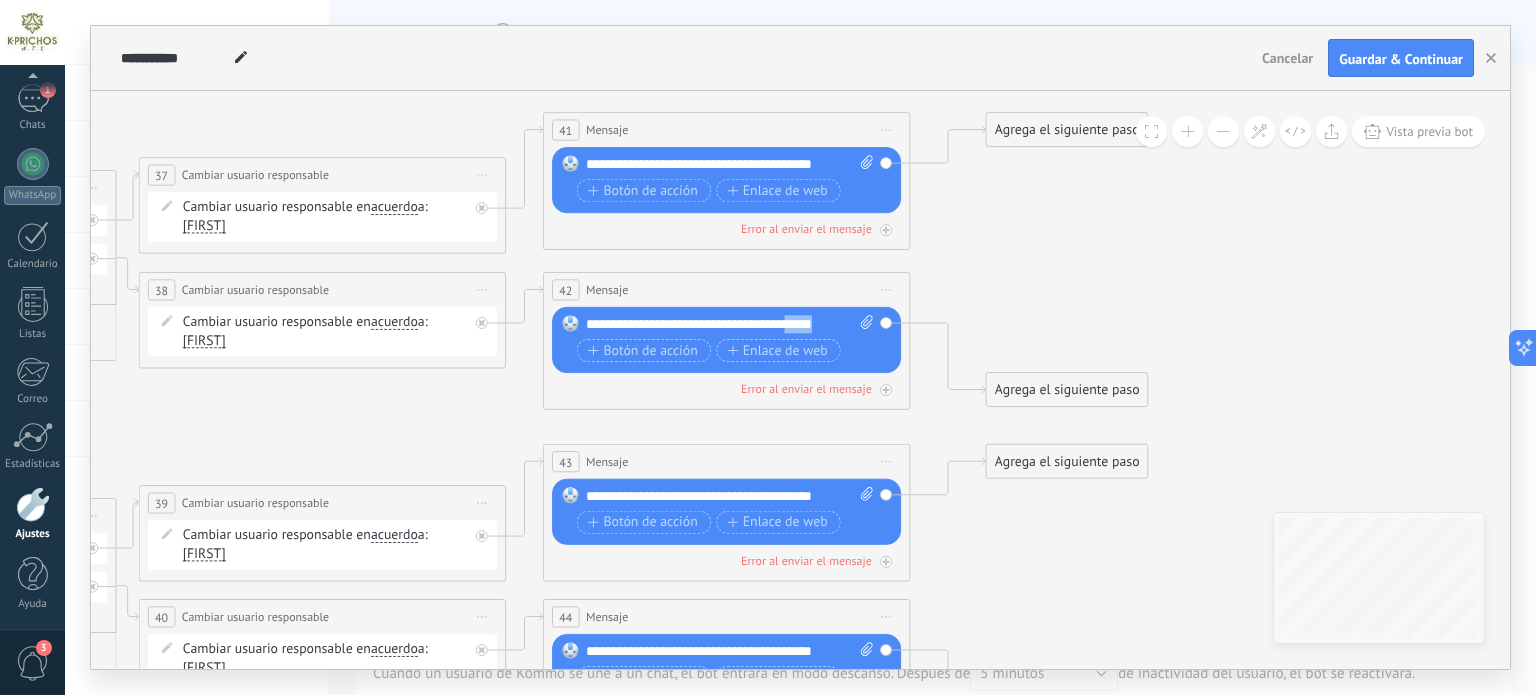 click on "**********" at bounding box center (730, 324) 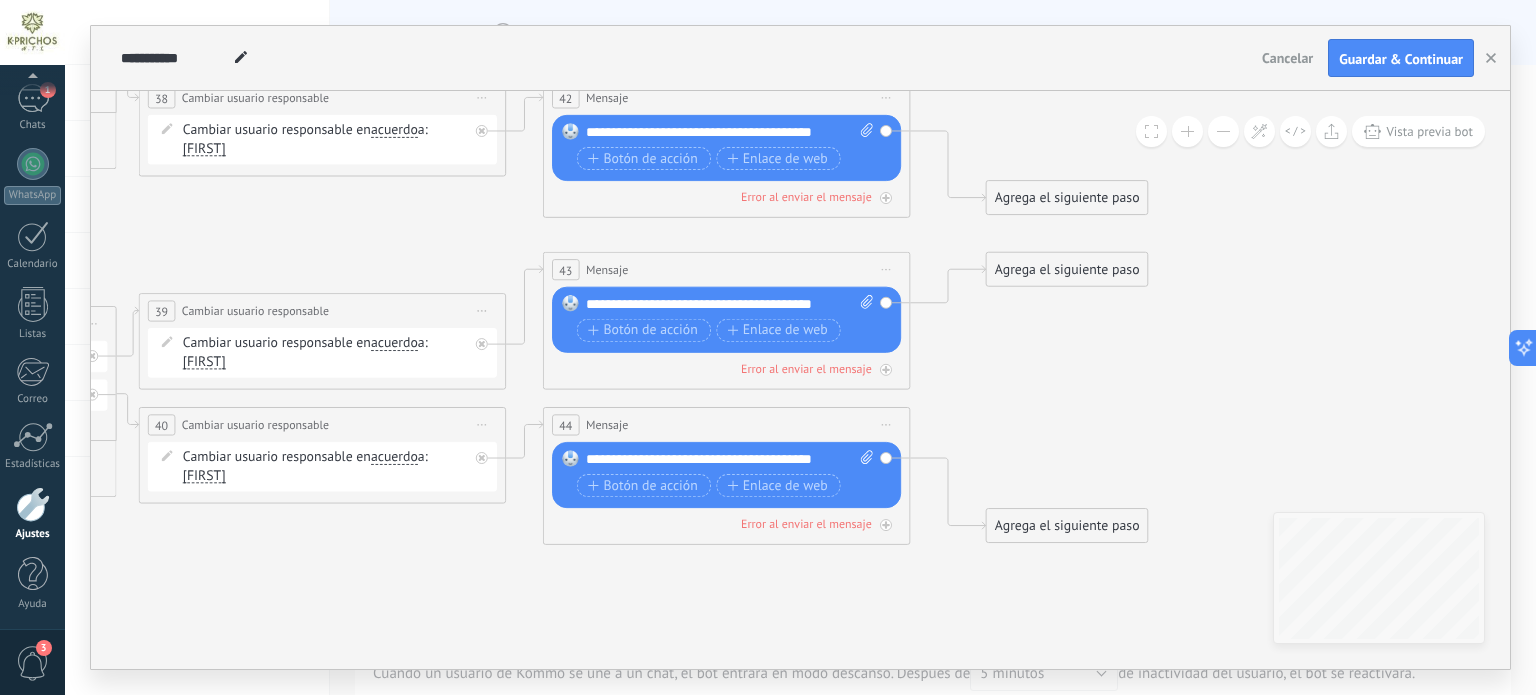 click on "**********" at bounding box center [730, 459] 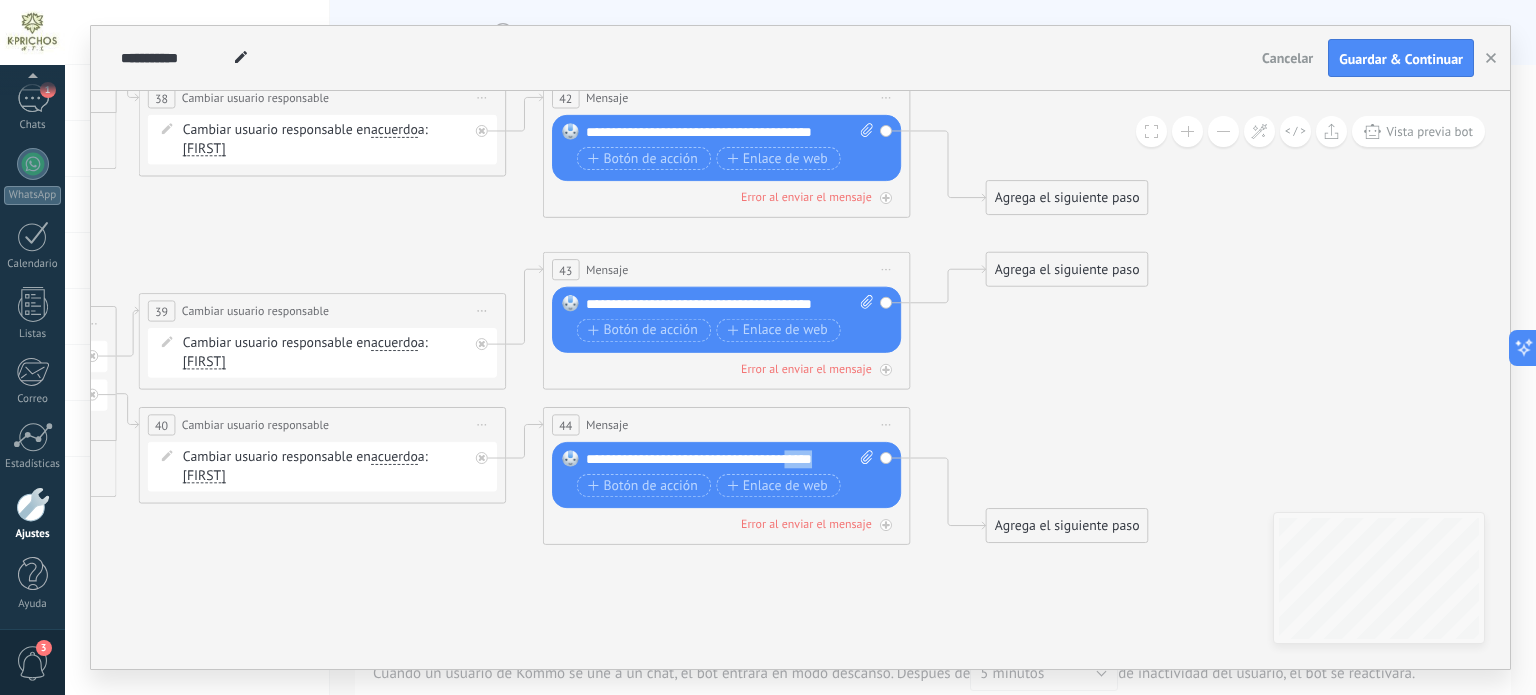 click on "**********" at bounding box center [730, 459] 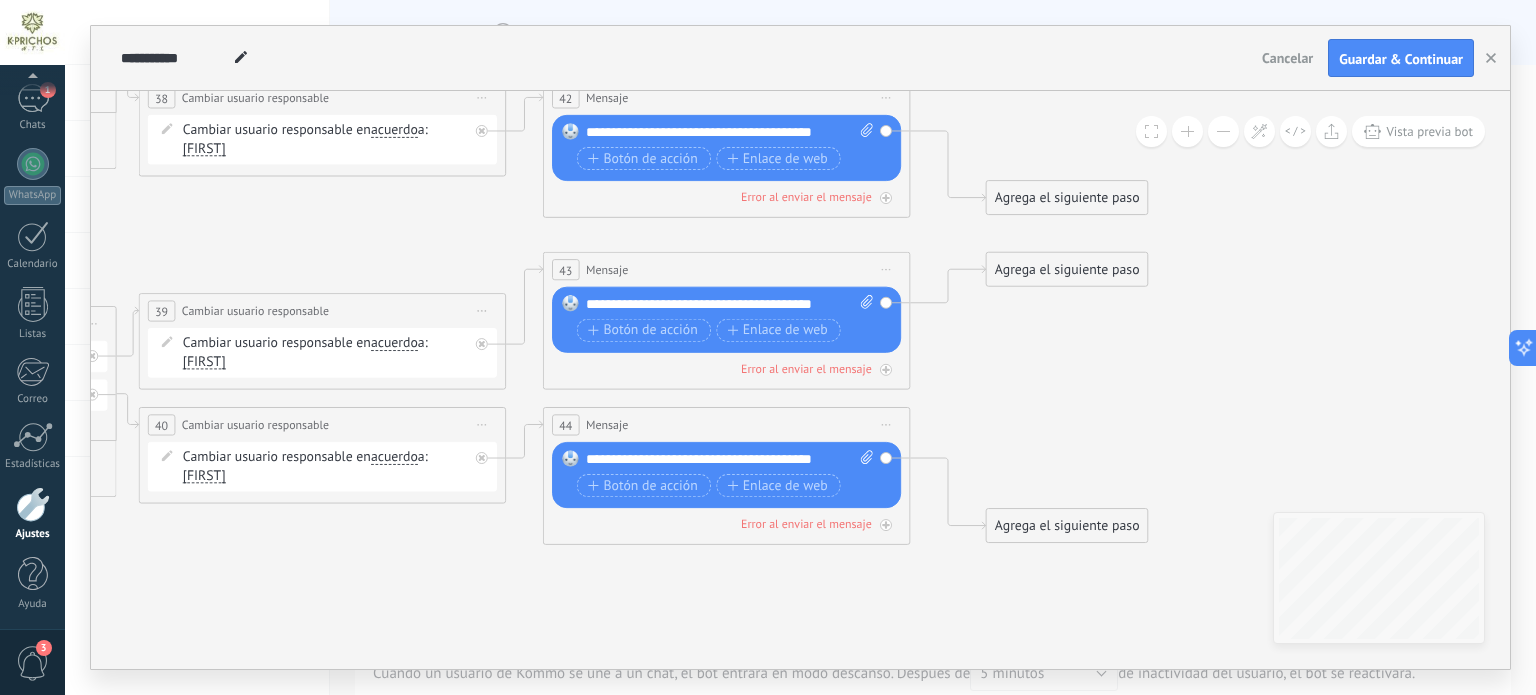 click 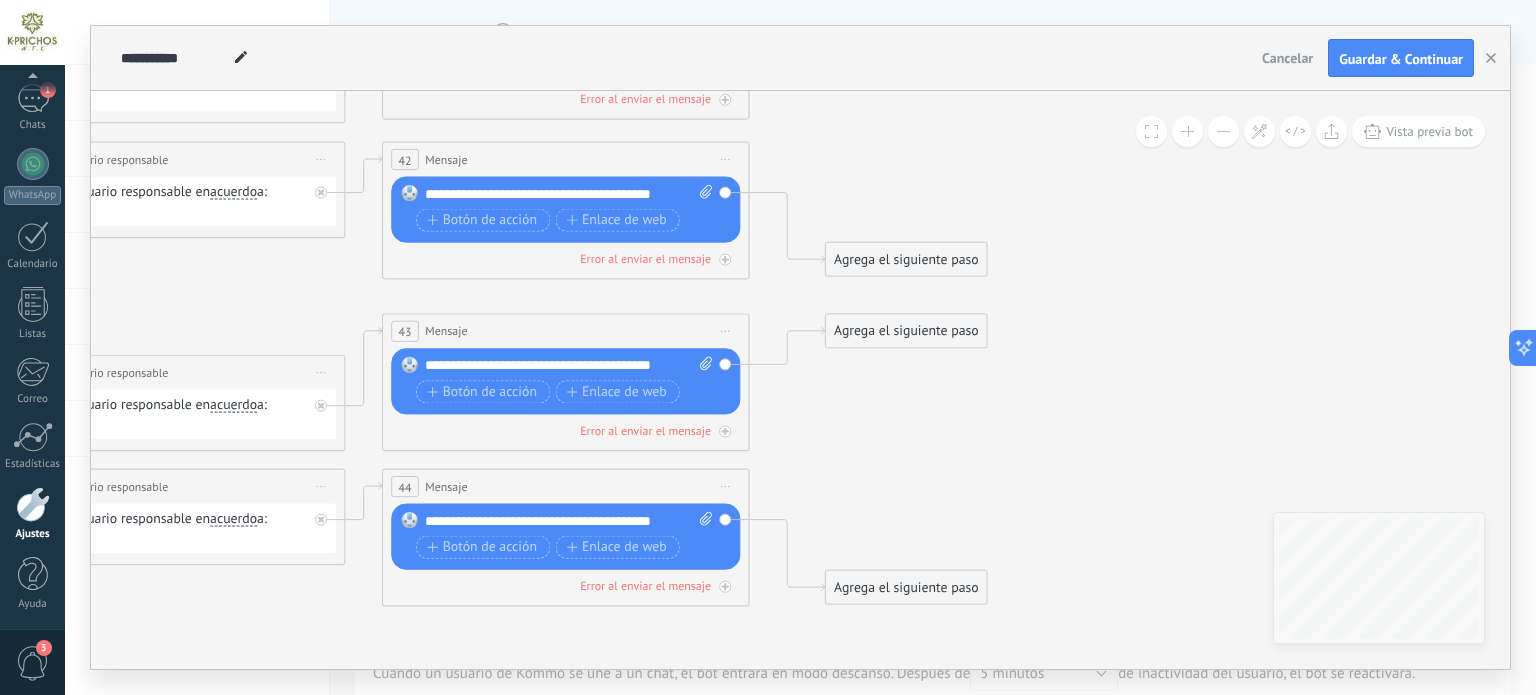 drag, startPoint x: 1224, startPoint y: 286, endPoint x: 1064, endPoint y: 348, distance: 171.59254 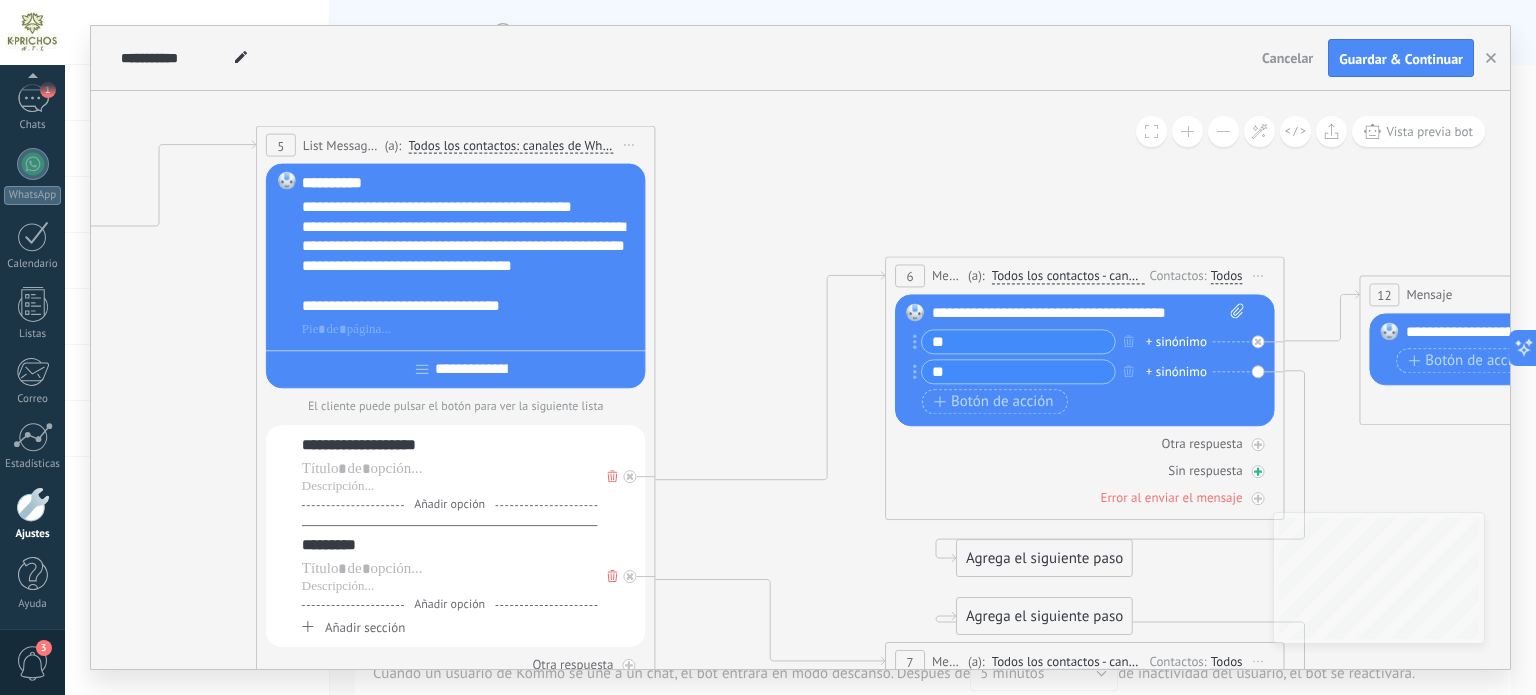 drag, startPoint x: 1050, startPoint y: 292, endPoint x: 1226, endPoint y: 470, distance: 250.3198 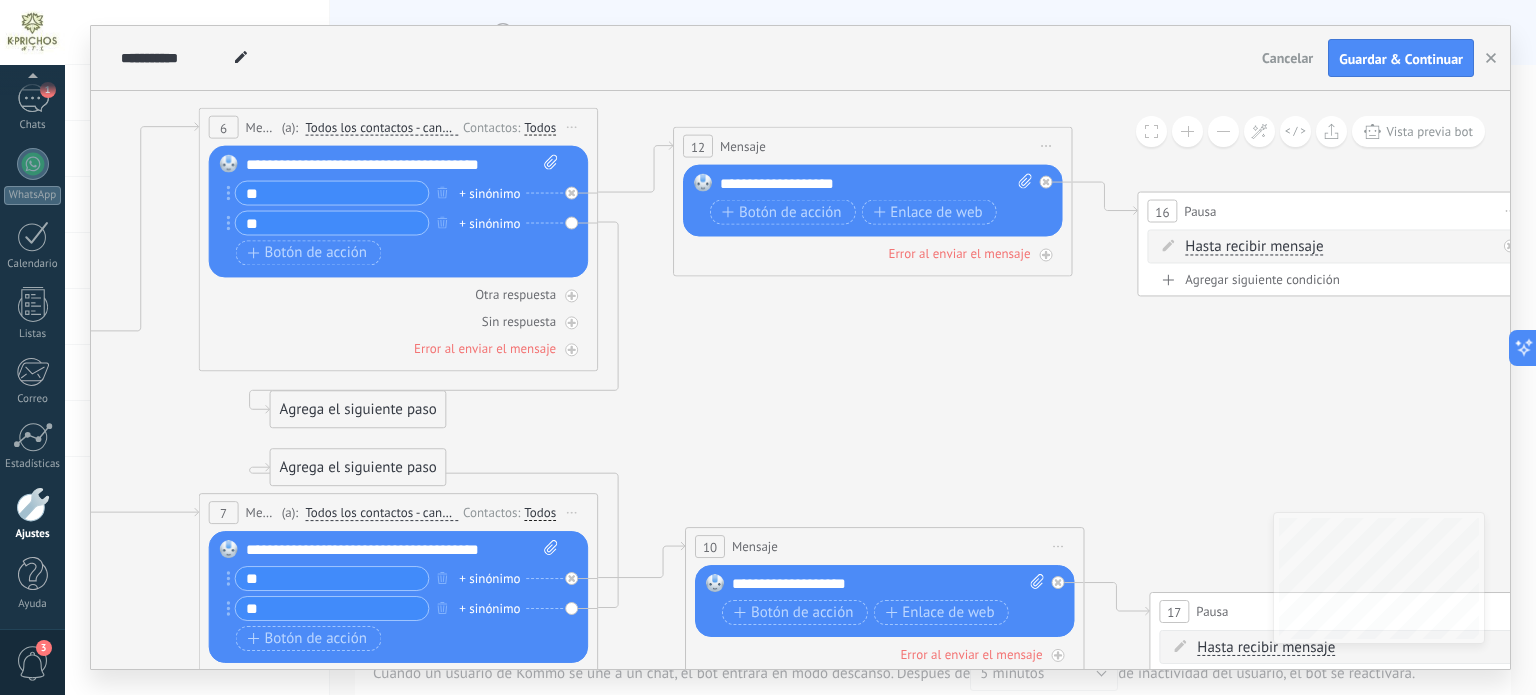 drag, startPoint x: 743, startPoint y: 365, endPoint x: 59, endPoint y: 213, distance: 700.68536 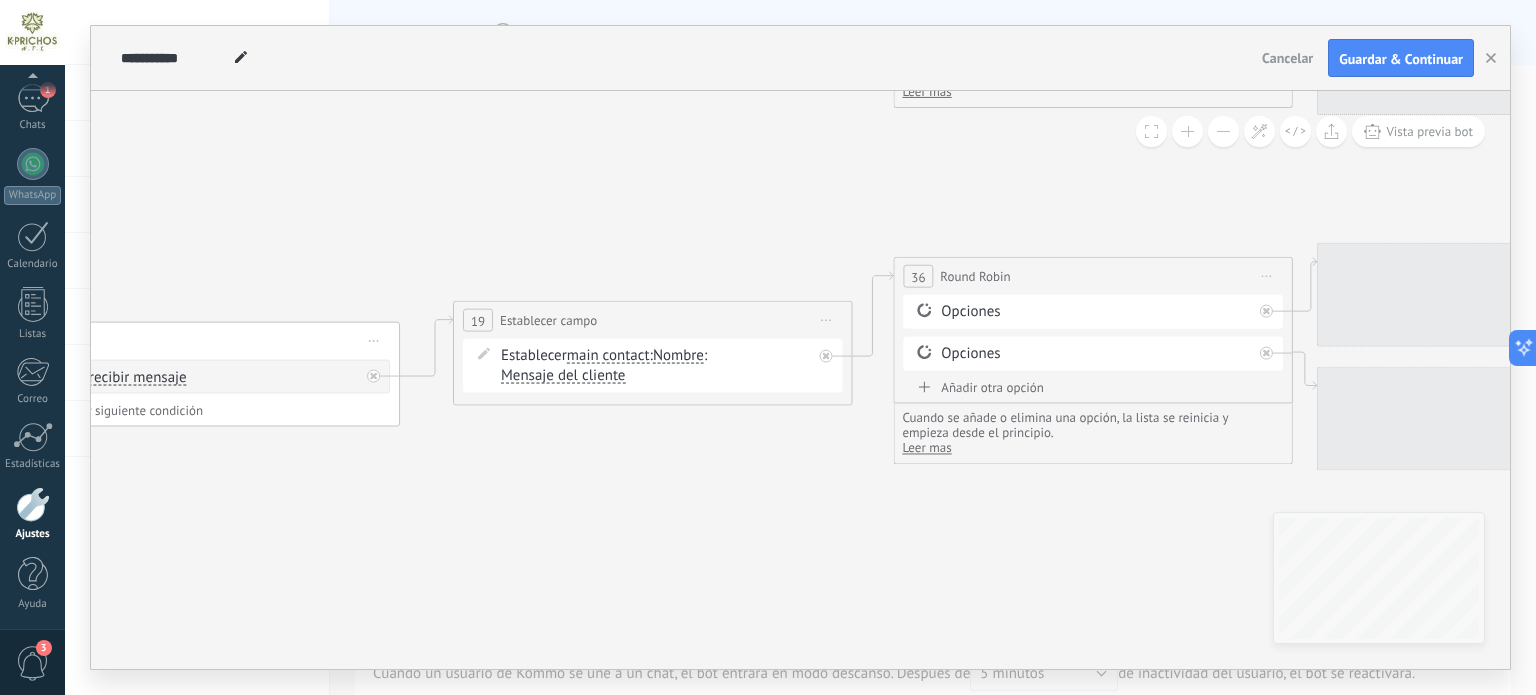 drag, startPoint x: 1242, startPoint y: 418, endPoint x: 88, endPoint y: 148, distance: 1185.1649 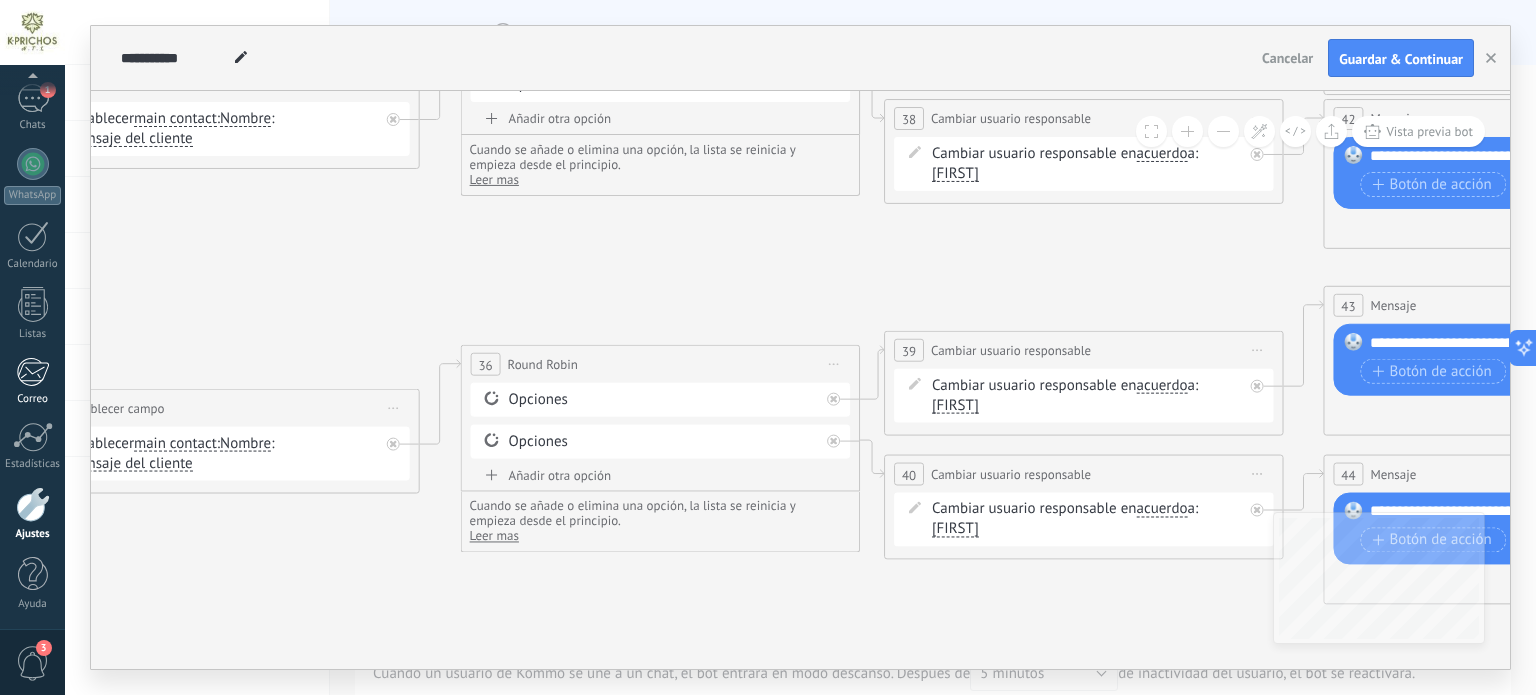drag, startPoint x: 807, startPoint y: 289, endPoint x: 43, endPoint y: 375, distance: 768.8251 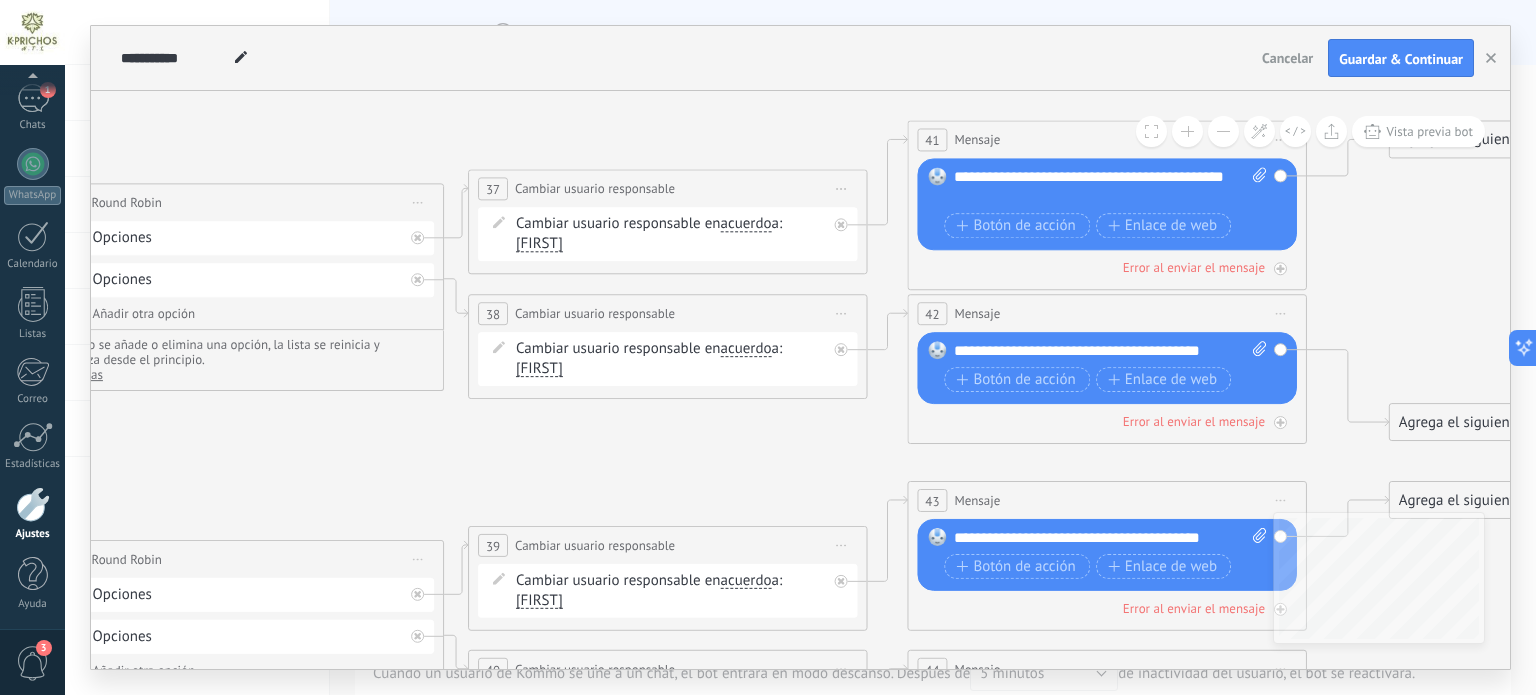 drag, startPoint x: 1188, startPoint y: 368, endPoint x: 1280, endPoint y: 482, distance: 146.49232 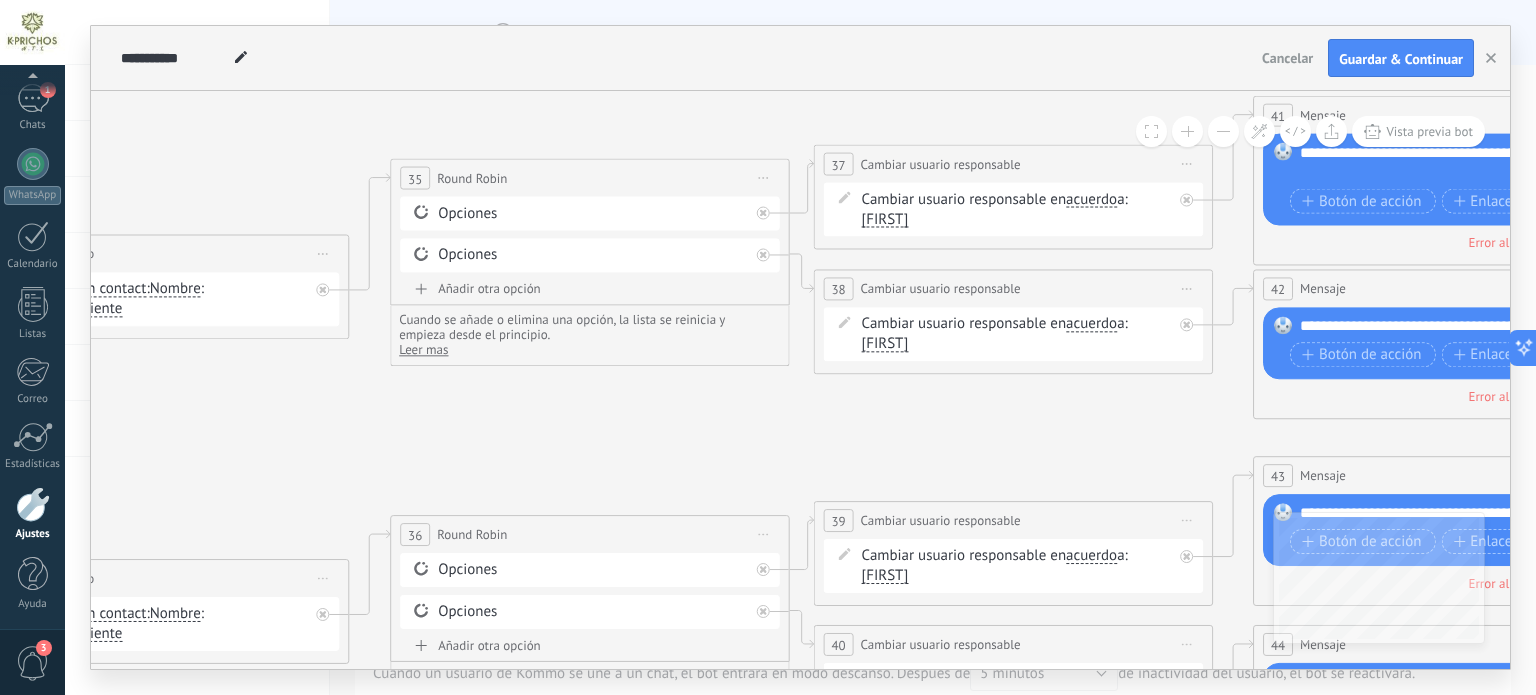 drag, startPoint x: 1171, startPoint y: 463, endPoint x: 1535, endPoint y: 439, distance: 364.79034 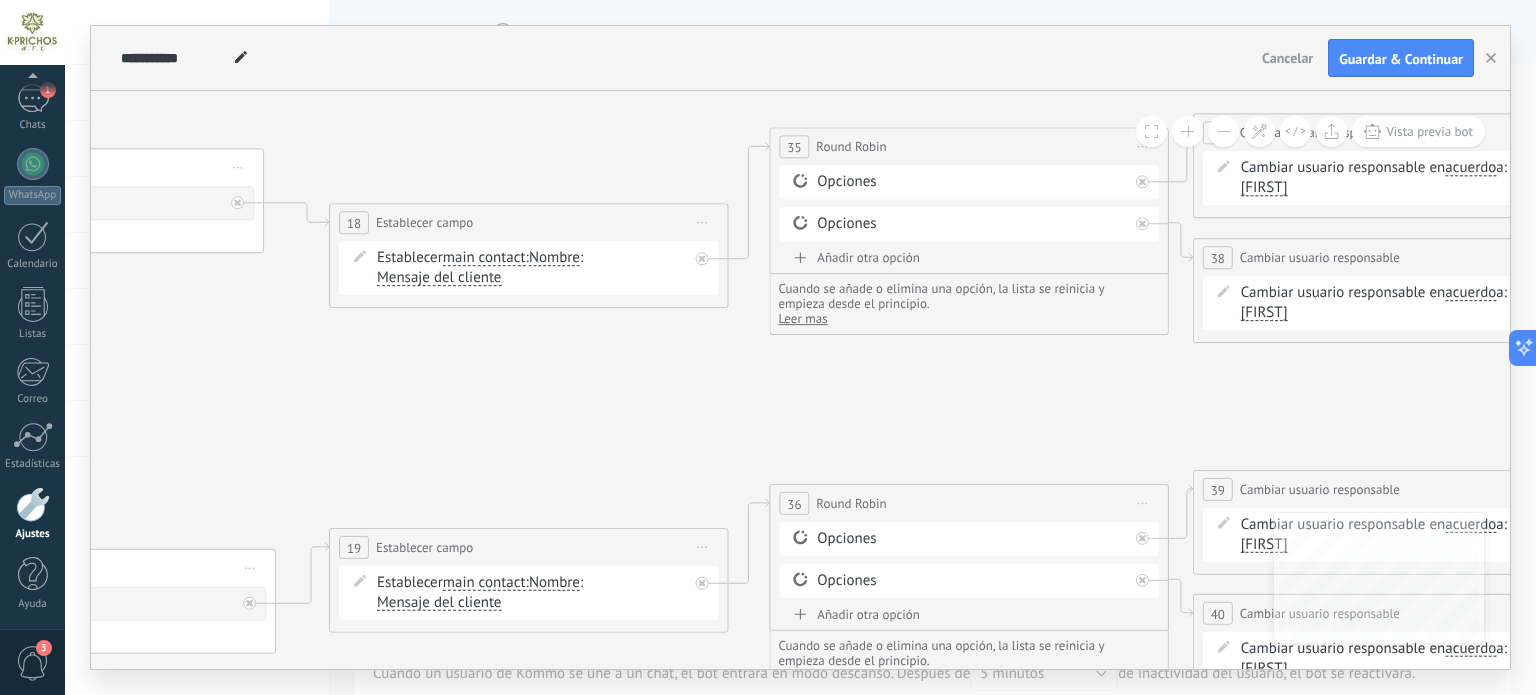 drag, startPoint x: 296, startPoint y: 458, endPoint x: 1390, endPoint y: 412, distance: 1094.9667 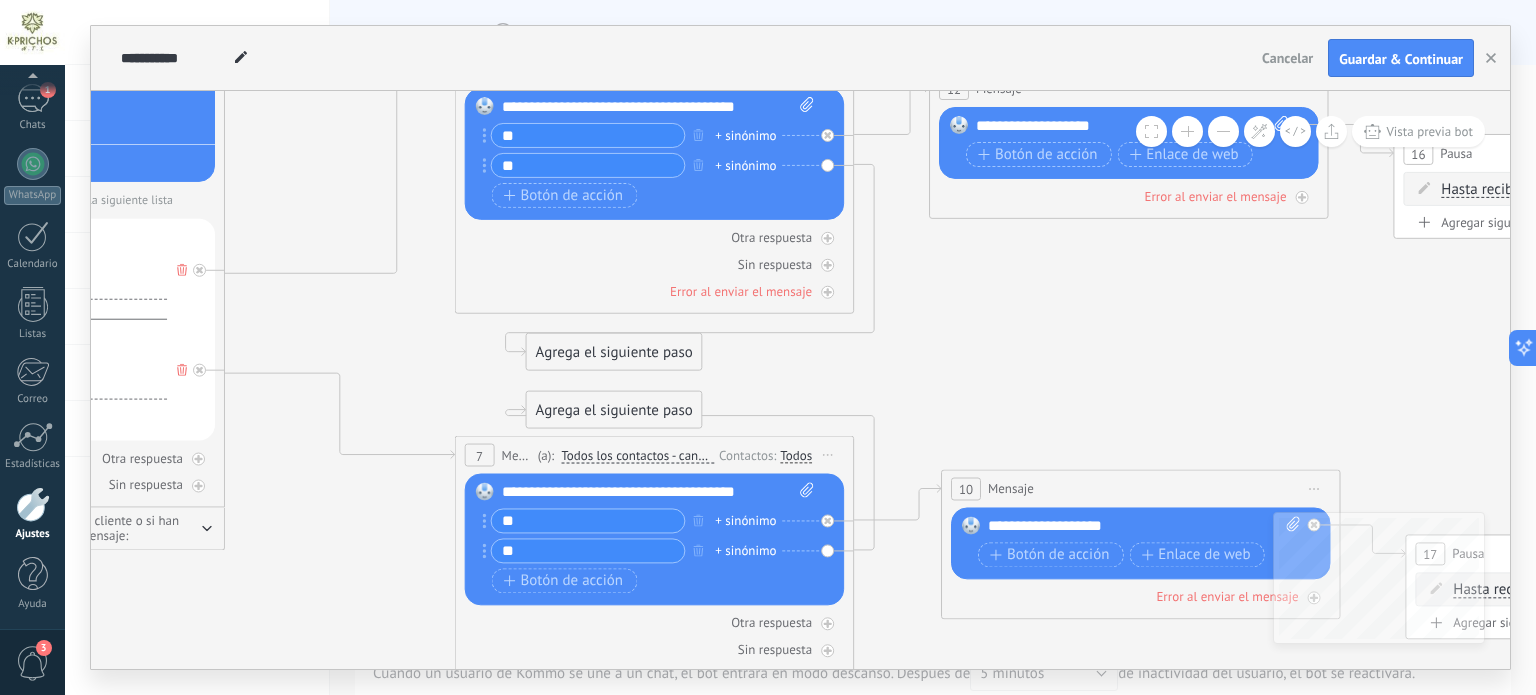 drag, startPoint x: 465, startPoint y: 394, endPoint x: 1308, endPoint y: 394, distance: 843 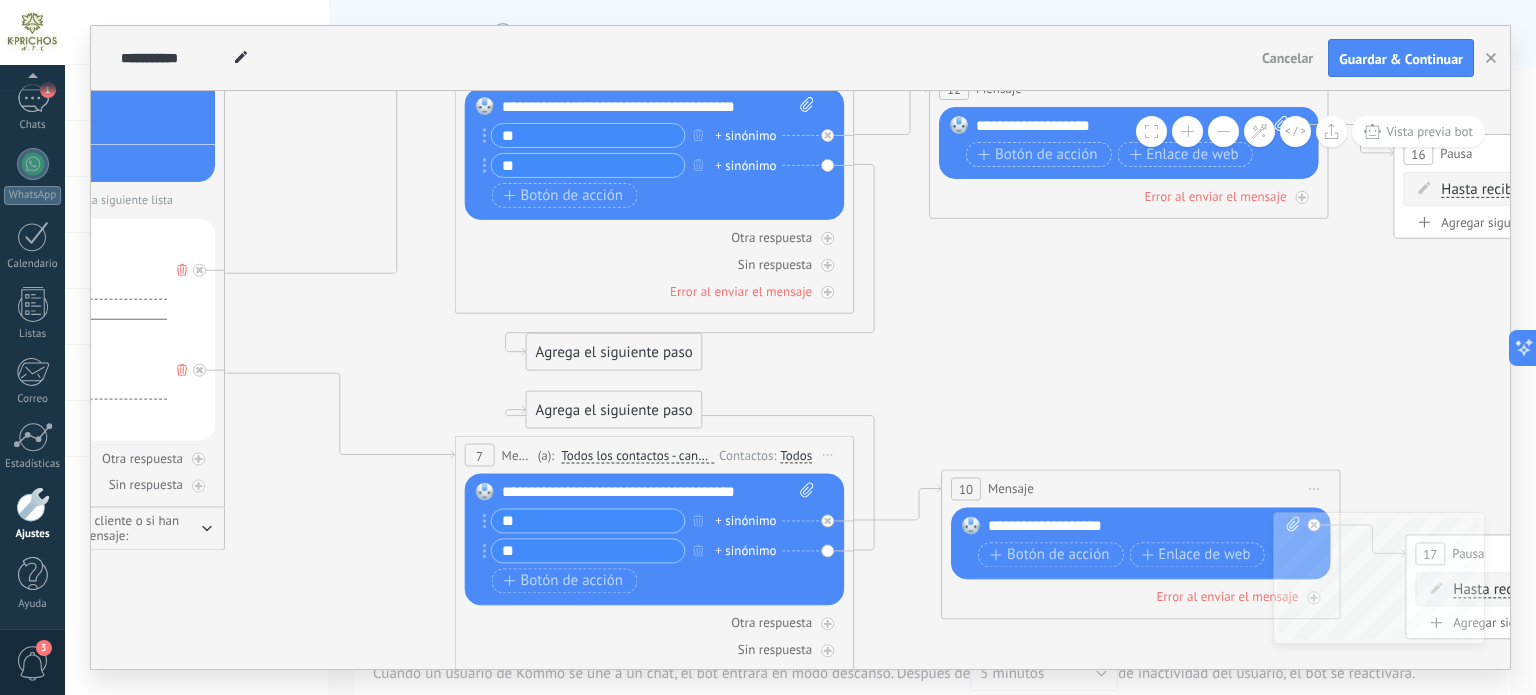 click 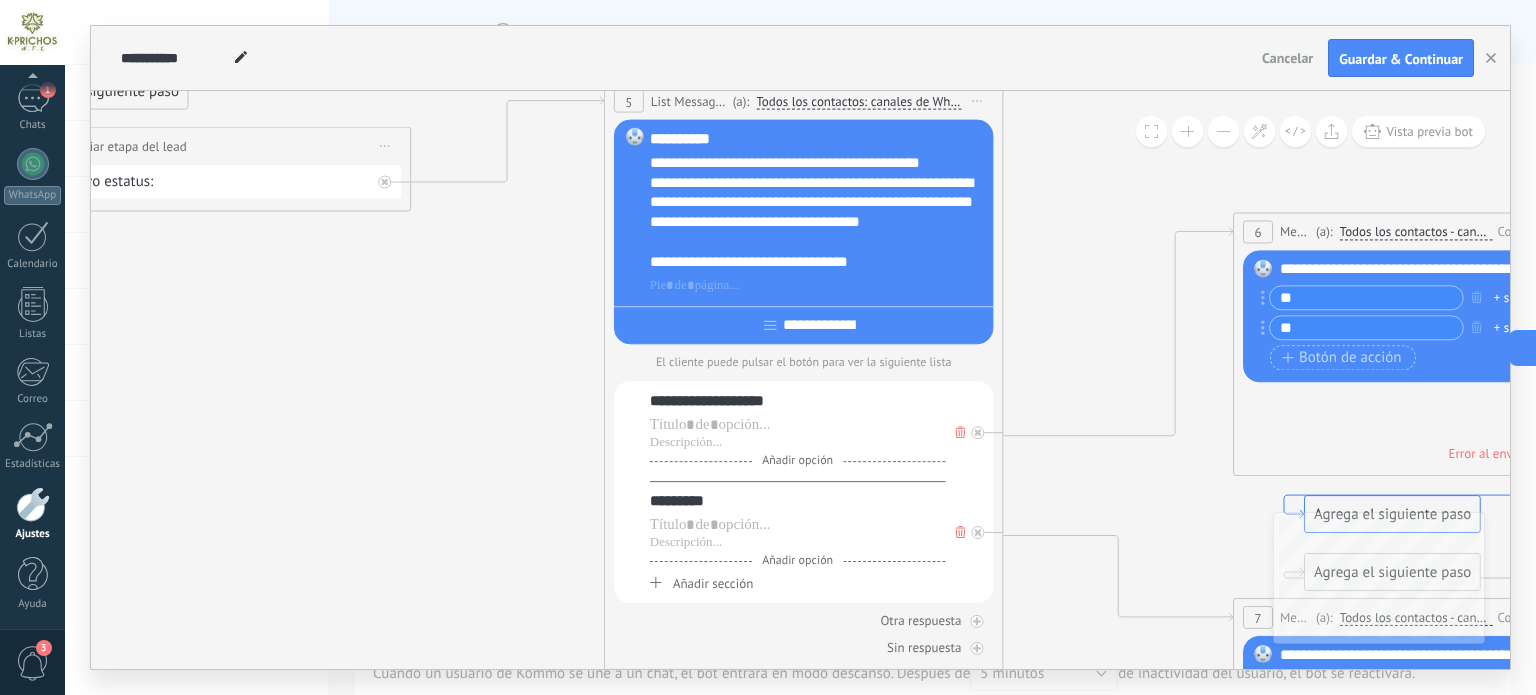 drag, startPoint x: 704, startPoint y: 328, endPoint x: 1401, endPoint y: 491, distance: 715.80585 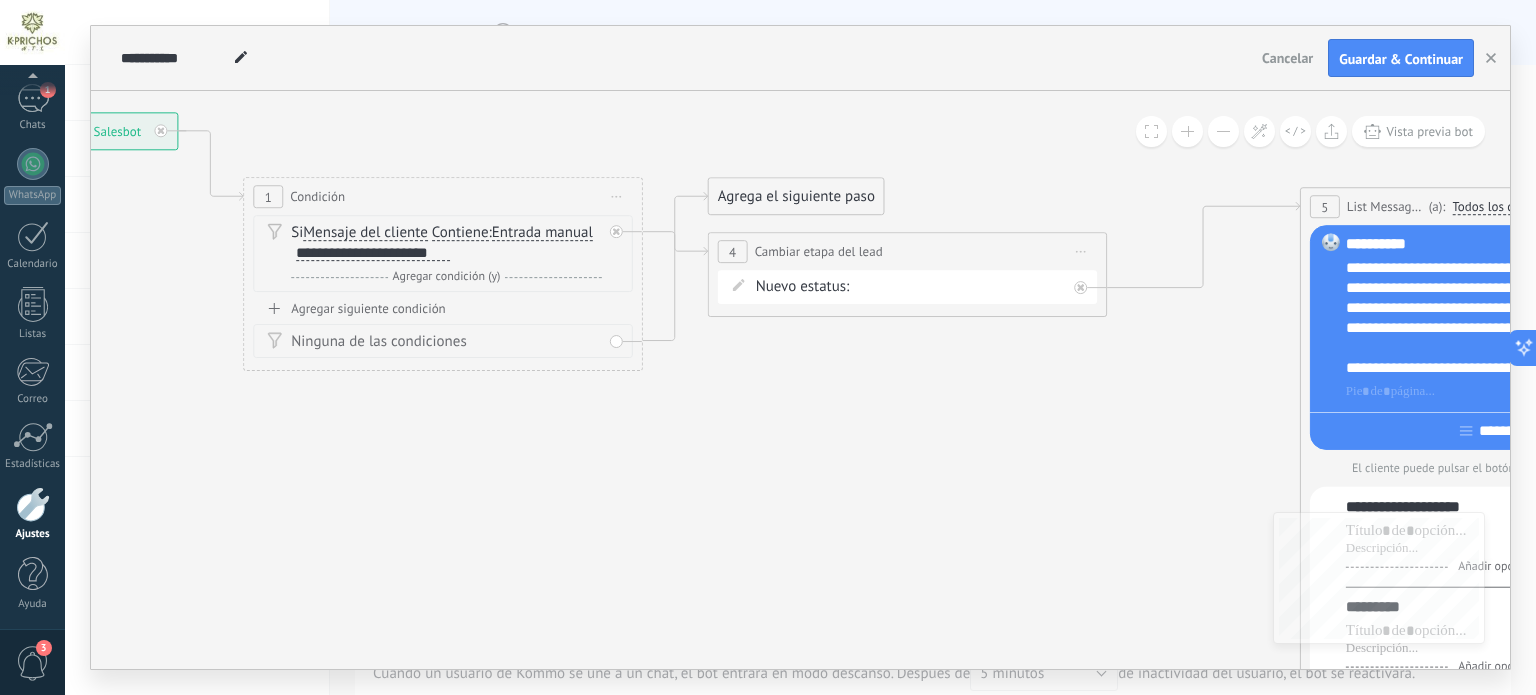drag, startPoint x: 584, startPoint y: 295, endPoint x: 1305, endPoint y: 393, distance: 727.6297 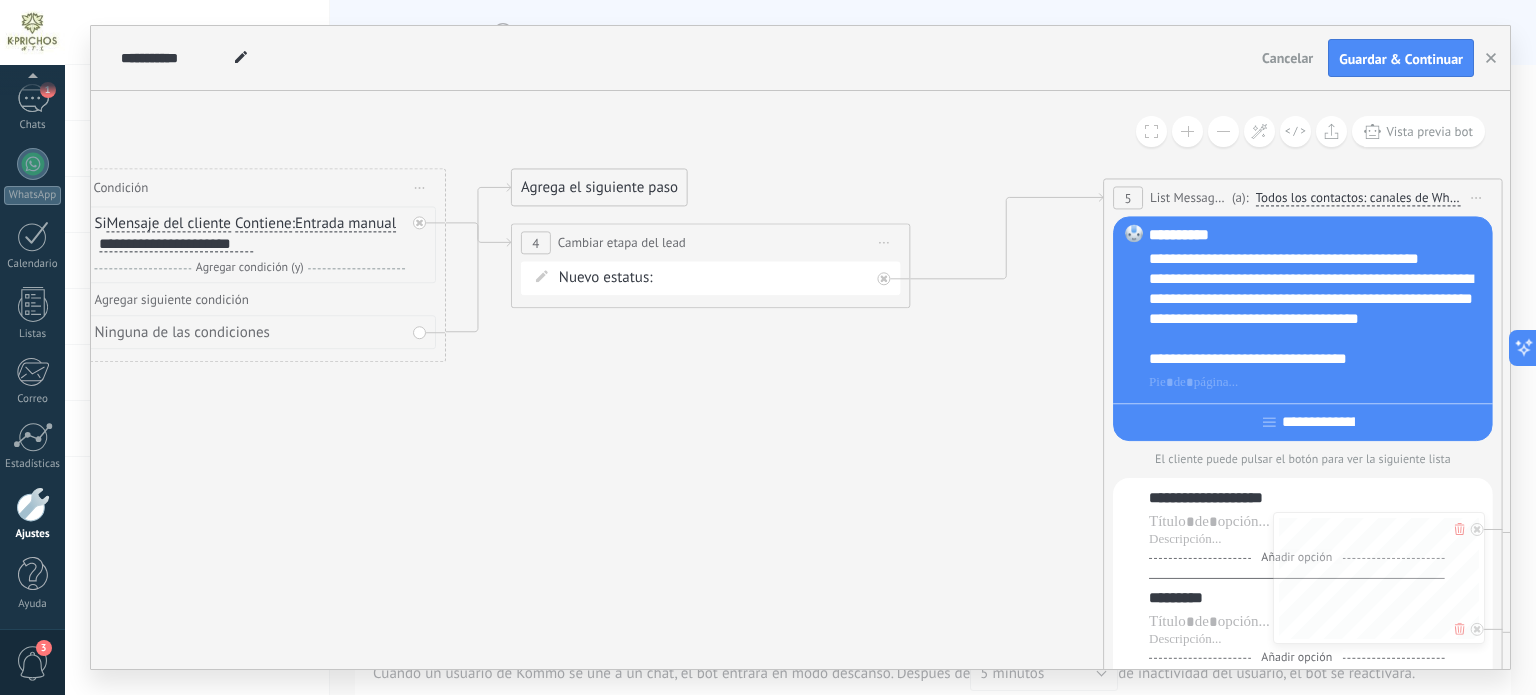 drag, startPoint x: 782, startPoint y: 407, endPoint x: 433, endPoint y: 348, distance: 353.95197 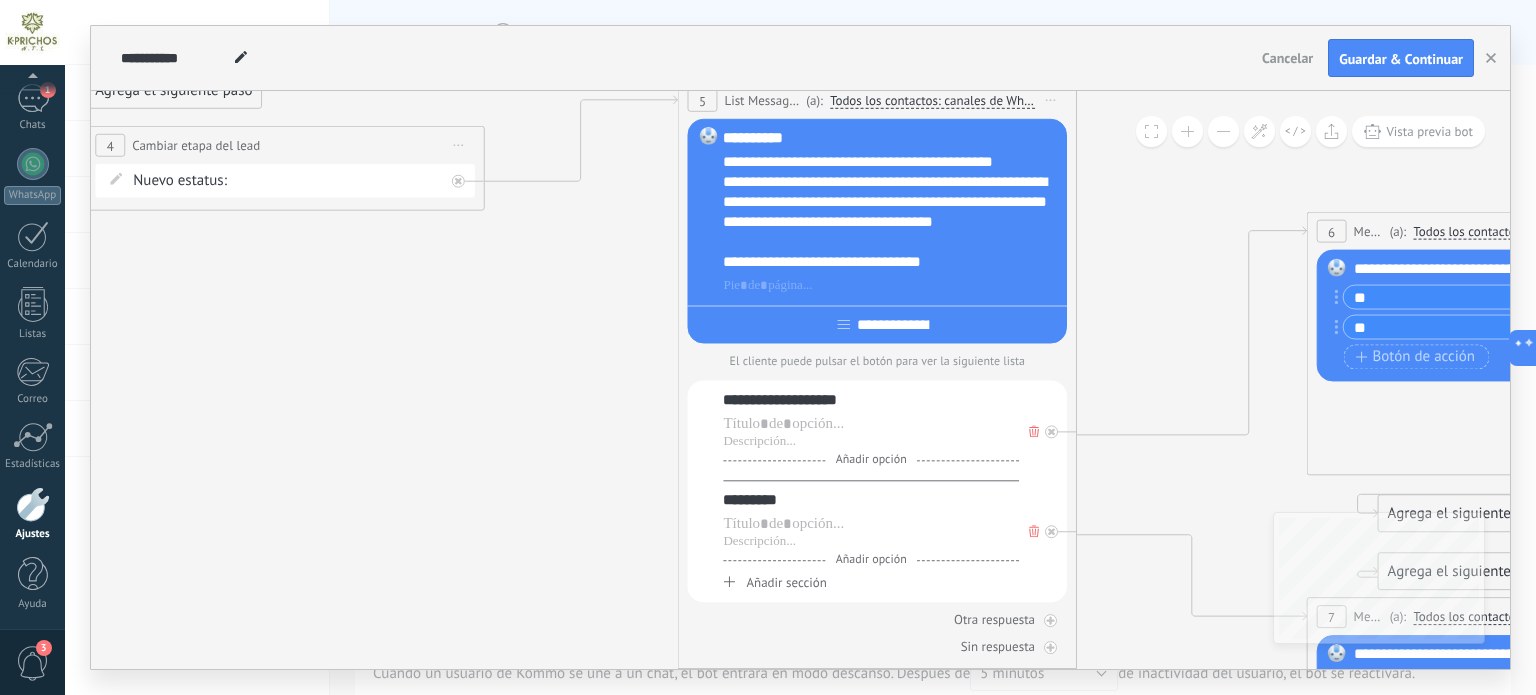 drag, startPoint x: 892, startPoint y: 426, endPoint x: 433, endPoint y: 338, distance: 467.35962 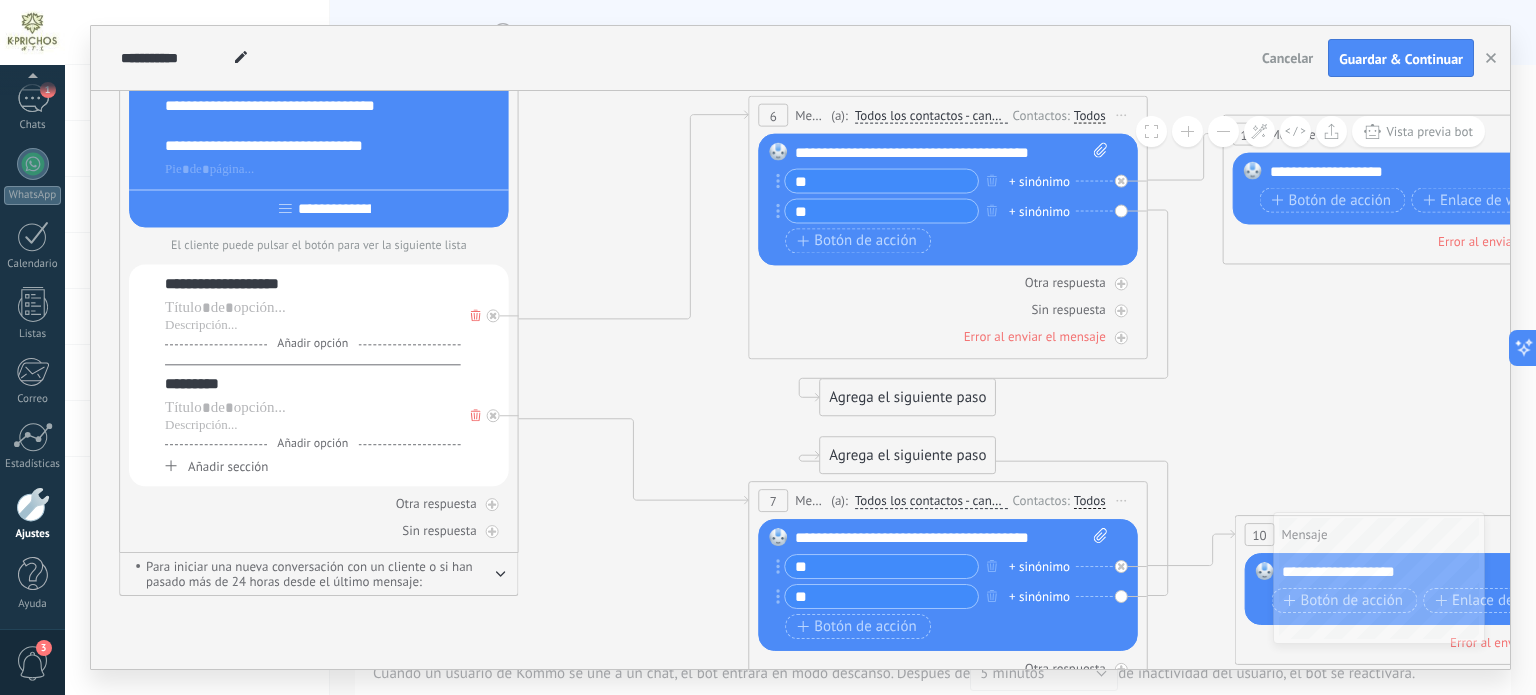 drag, startPoint x: 1217, startPoint y: 474, endPoint x: 284, endPoint y: 259, distance: 957.45184 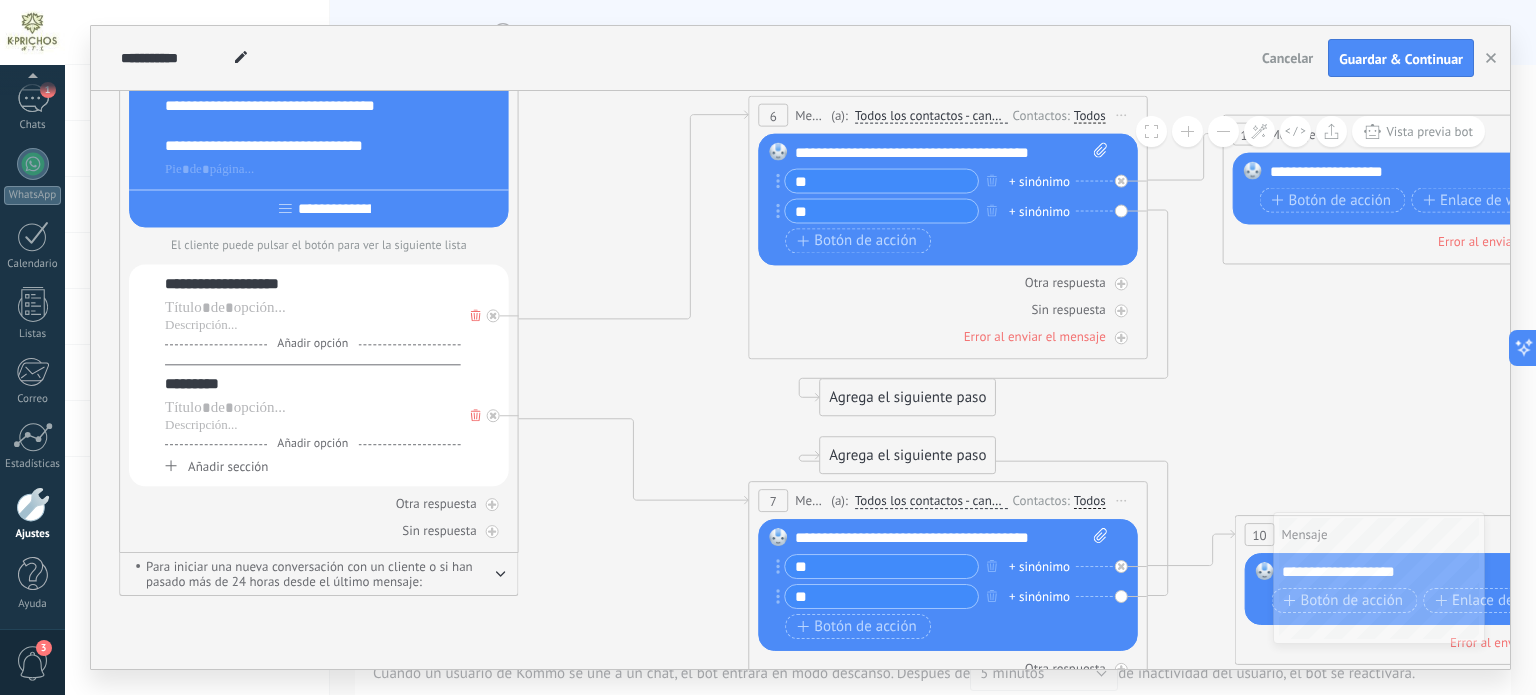 click 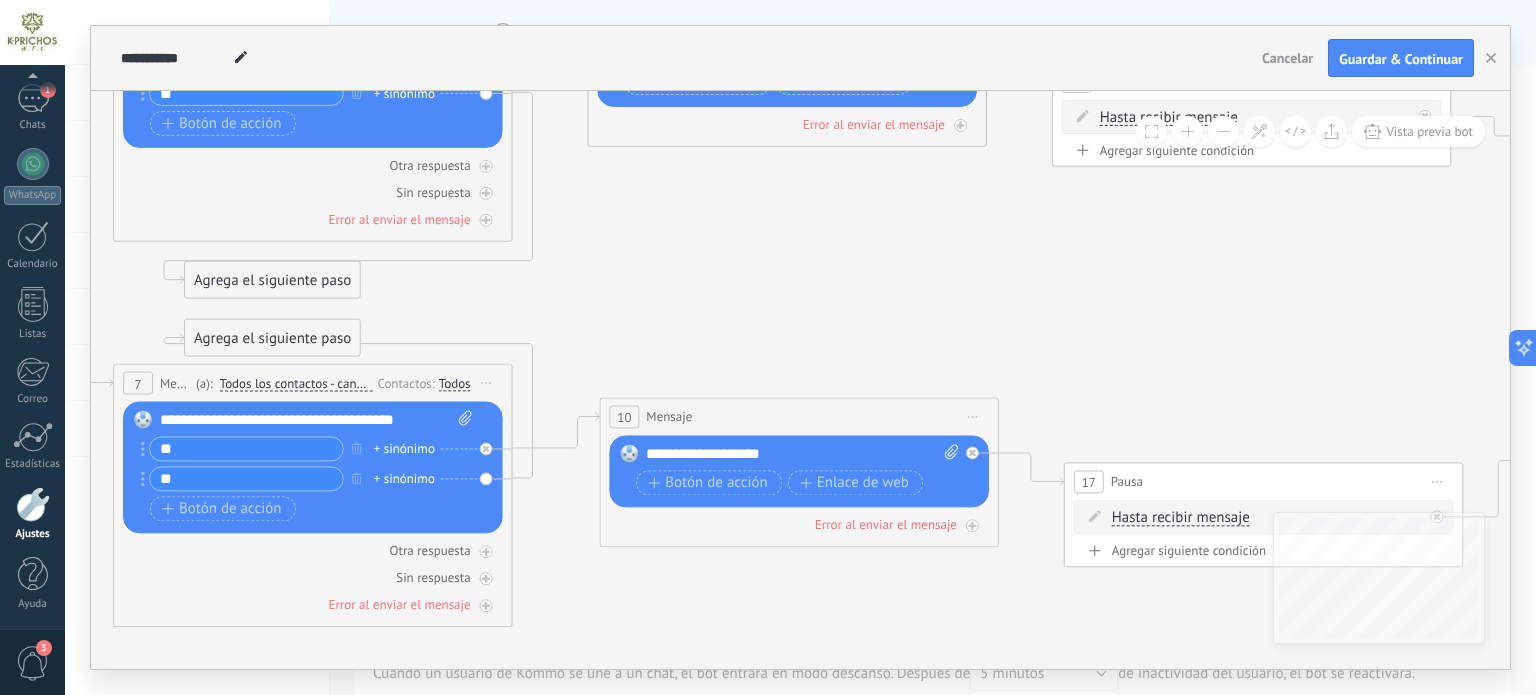drag, startPoint x: 908, startPoint y: 280, endPoint x: 324, endPoint y: 280, distance: 584 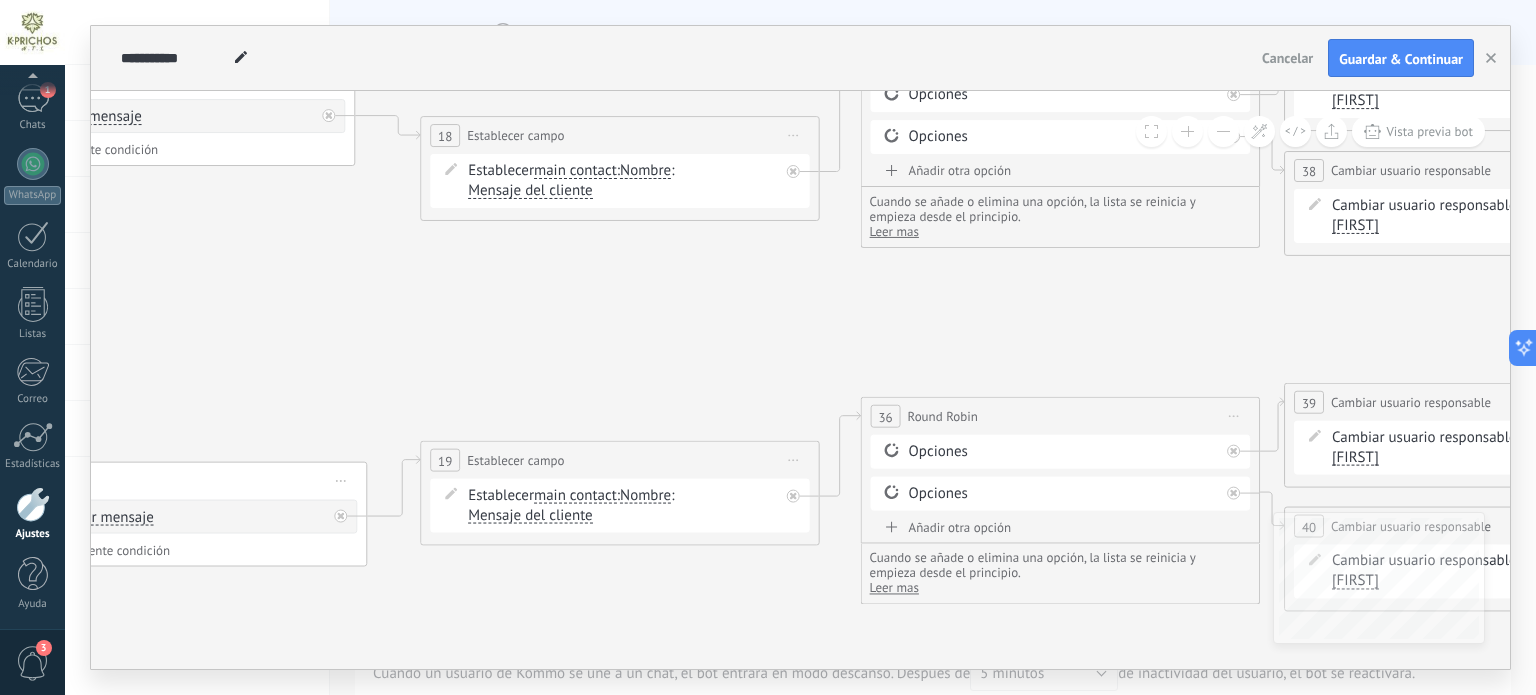 drag, startPoint x: 1104, startPoint y: 327, endPoint x: 597, endPoint y: 335, distance: 507.0631 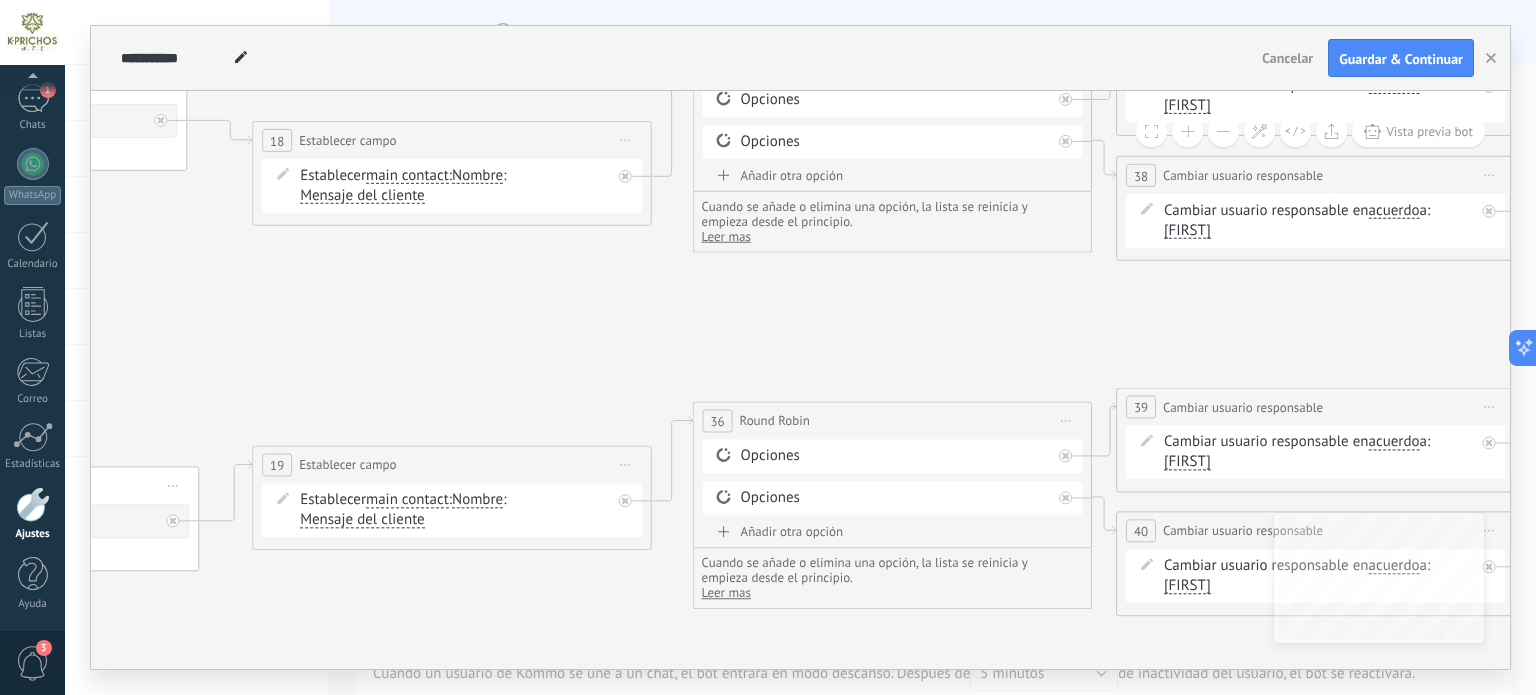 drag, startPoint x: 1020, startPoint y: 342, endPoint x: 354, endPoint y: 358, distance: 666.19214 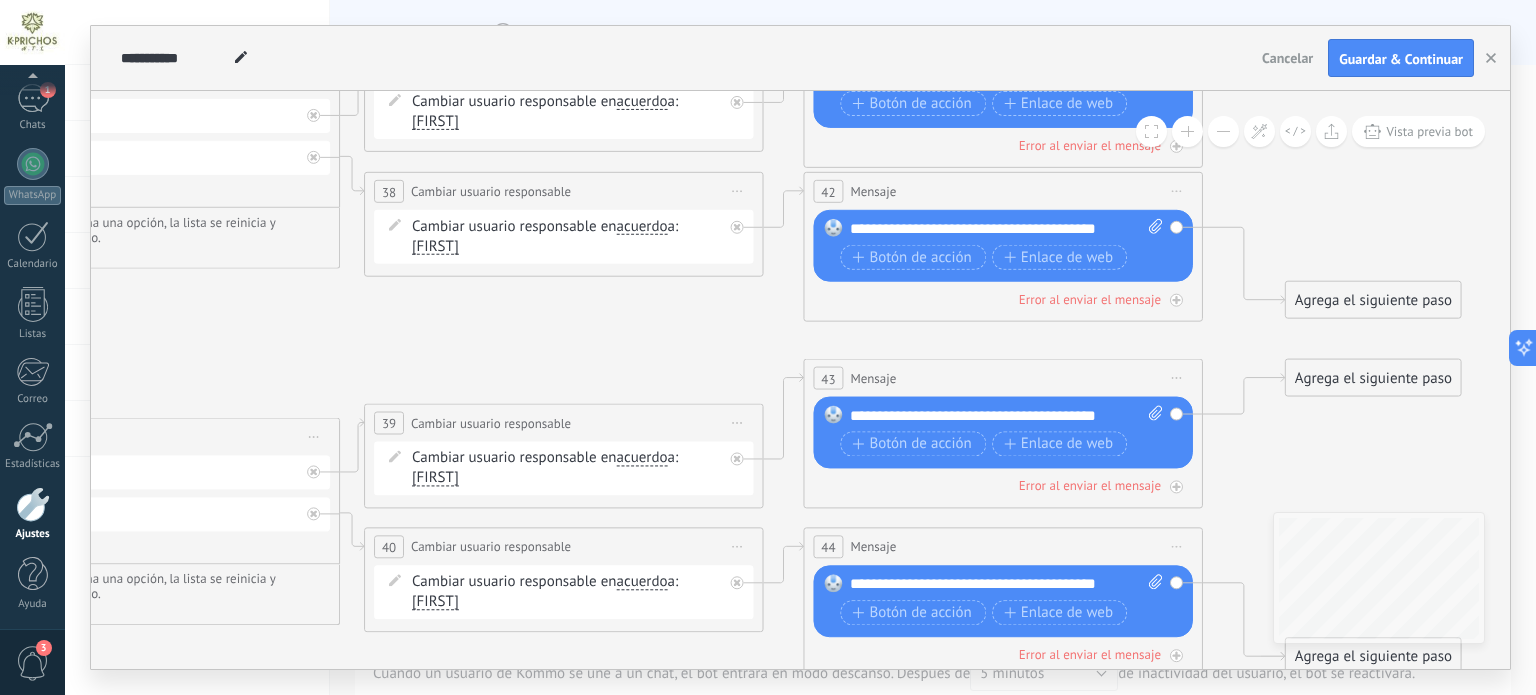 drag, startPoint x: 908, startPoint y: 366, endPoint x: 558, endPoint y: 390, distance: 350.8219 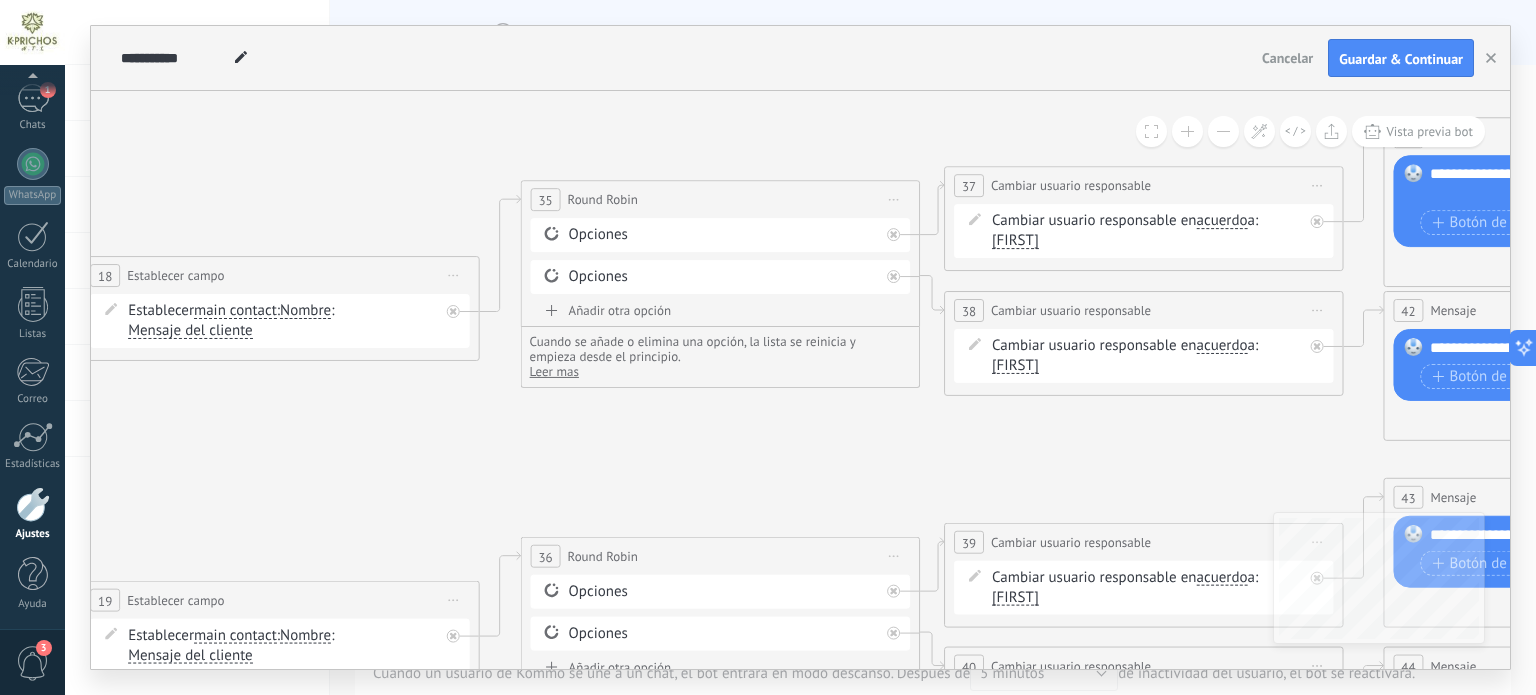 drag, startPoint x: 439, startPoint y: 375, endPoint x: 972, endPoint y: 506, distance: 548.8625 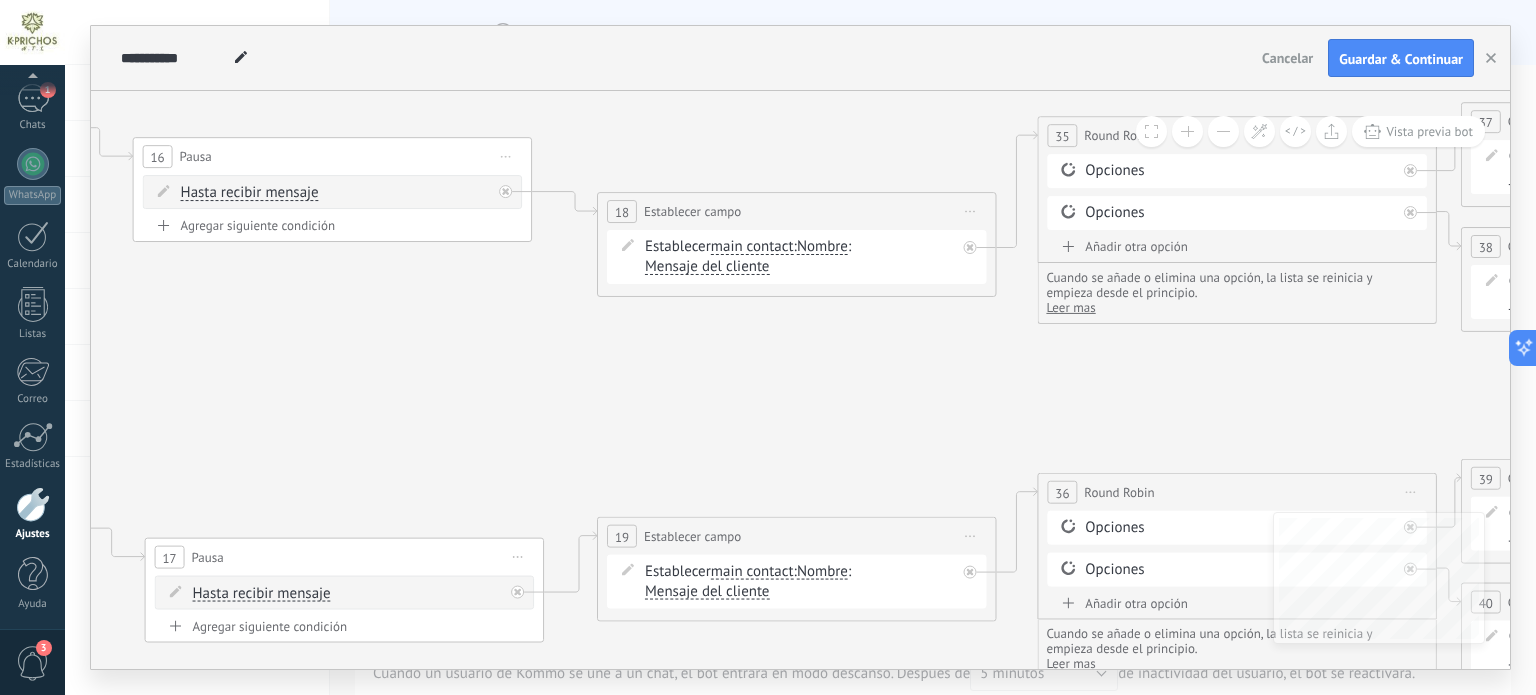 drag, startPoint x: 572, startPoint y: 502, endPoint x: 1080, endPoint y: 445, distance: 511.18784 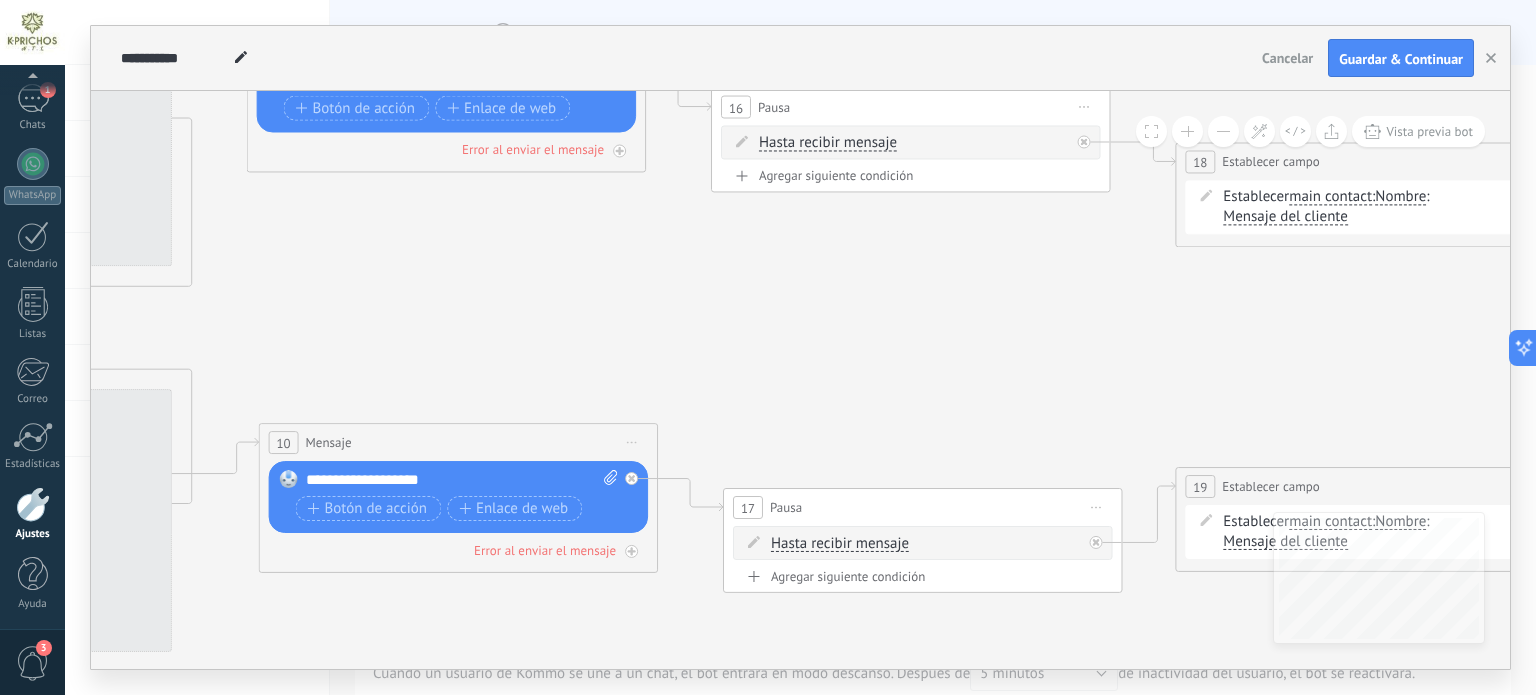 drag, startPoint x: 352, startPoint y: 434, endPoint x: 1344, endPoint y: 402, distance: 992.516 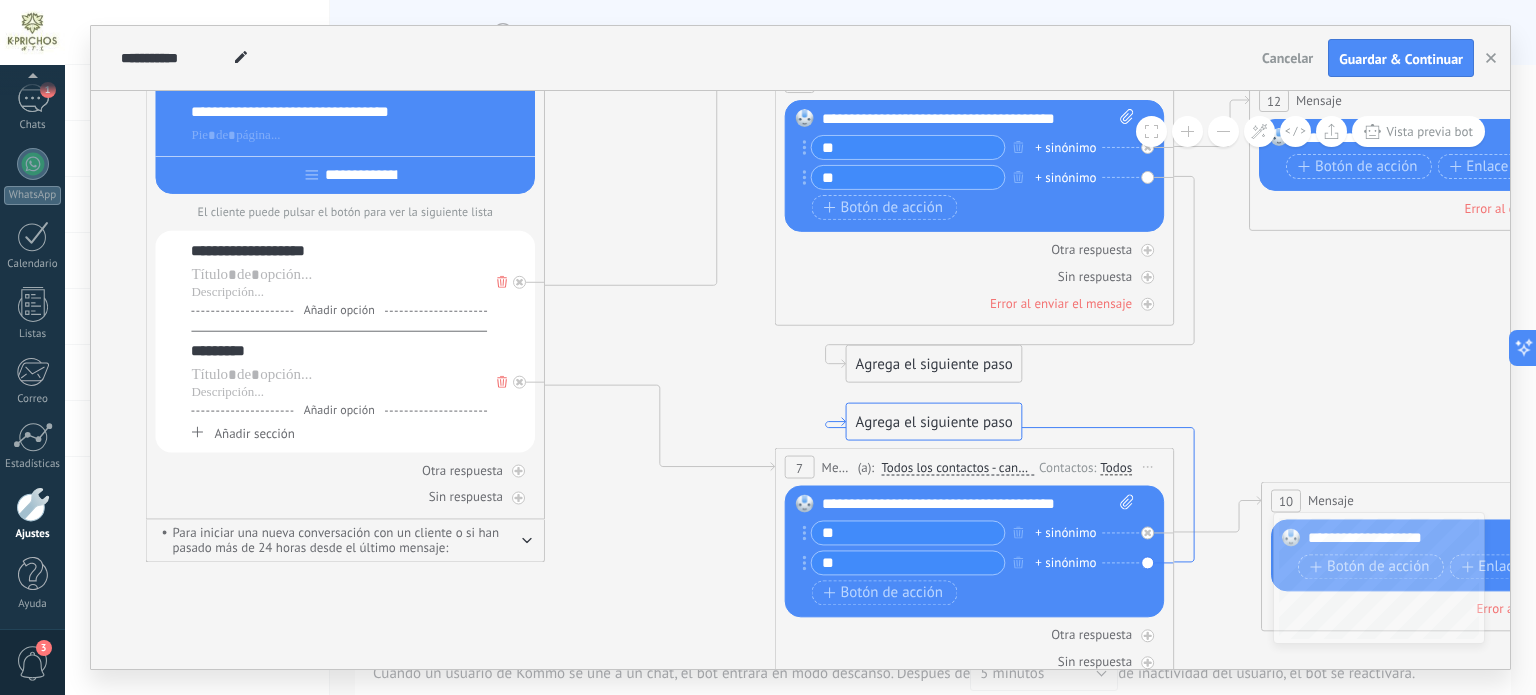 drag, startPoint x: 958, startPoint y: 391, endPoint x: 1144, endPoint y: 430, distance: 190.04474 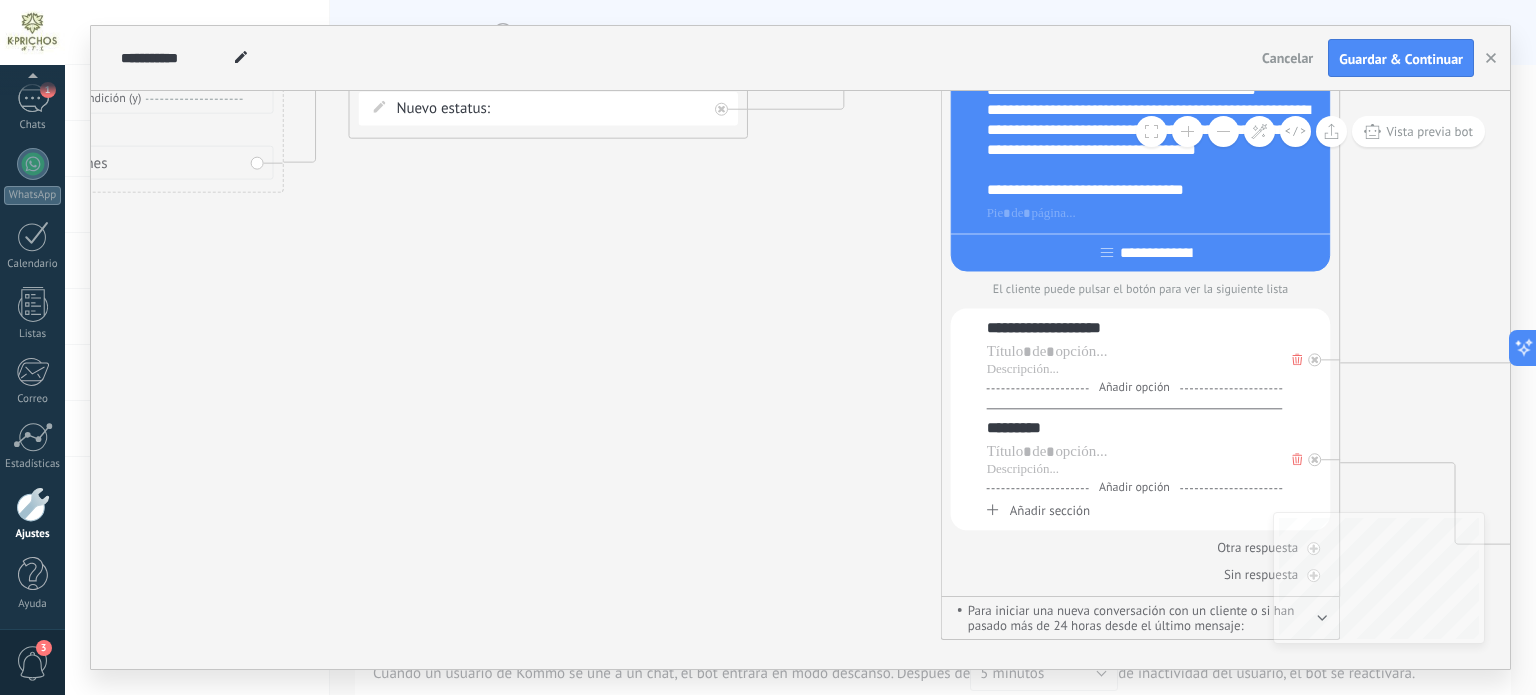 drag, startPoint x: 635, startPoint y: 327, endPoint x: 757, endPoint y: 300, distance: 124.95199 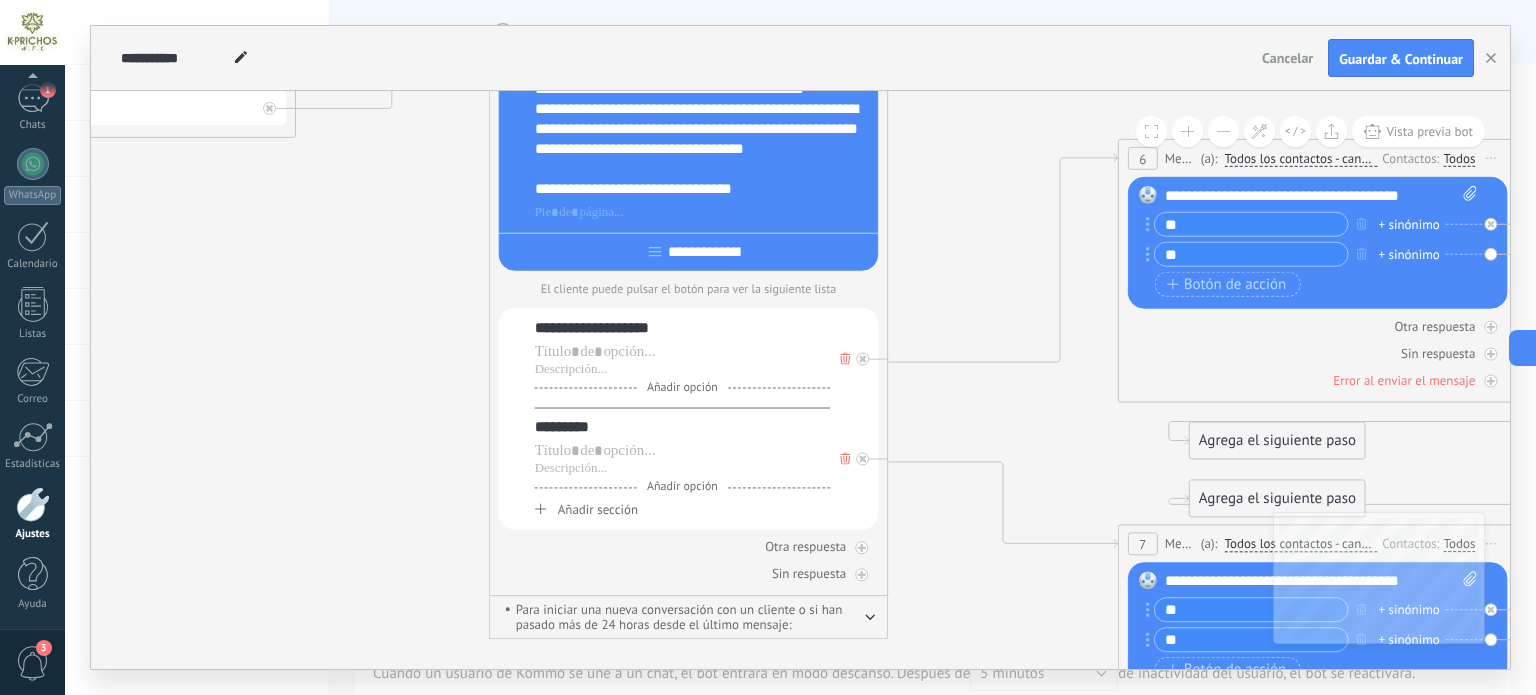 drag, startPoint x: 678, startPoint y: 285, endPoint x: 152, endPoint y: 263, distance: 526.4599 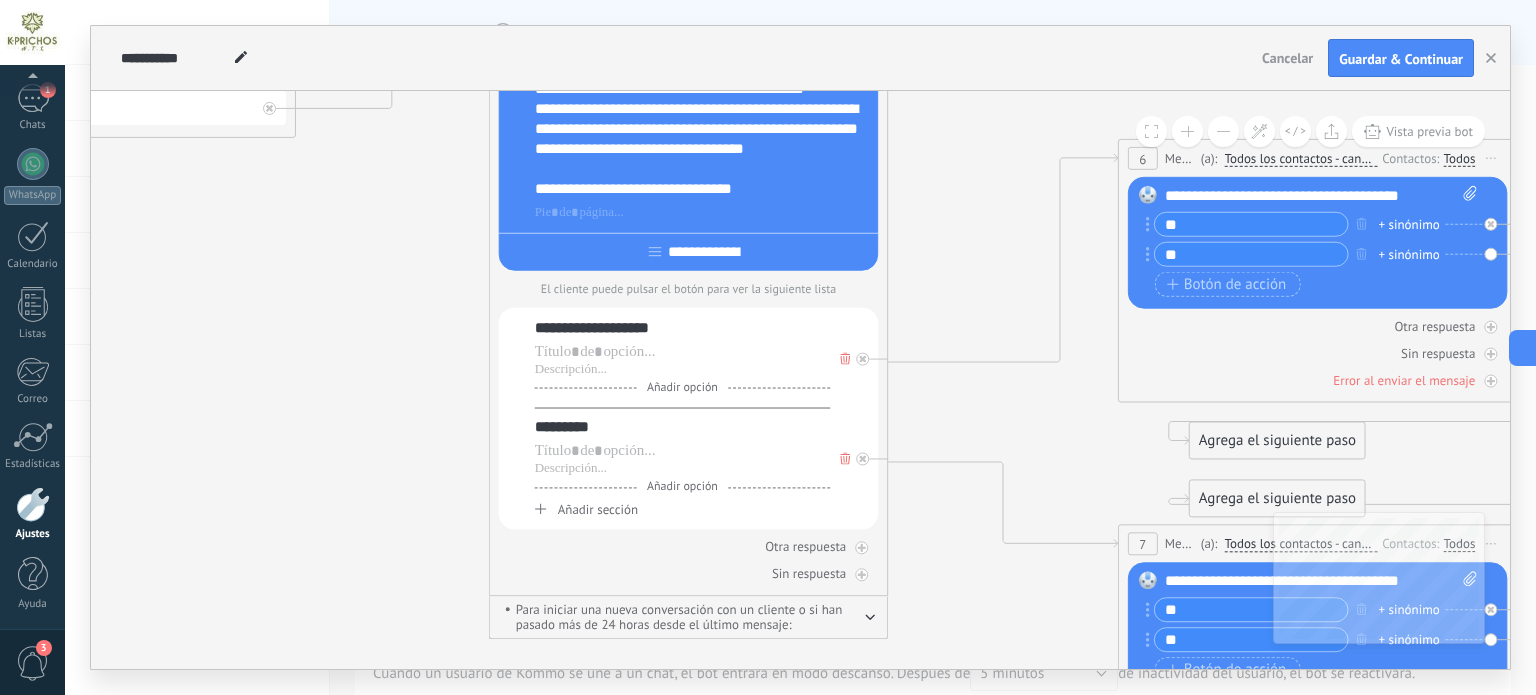 click 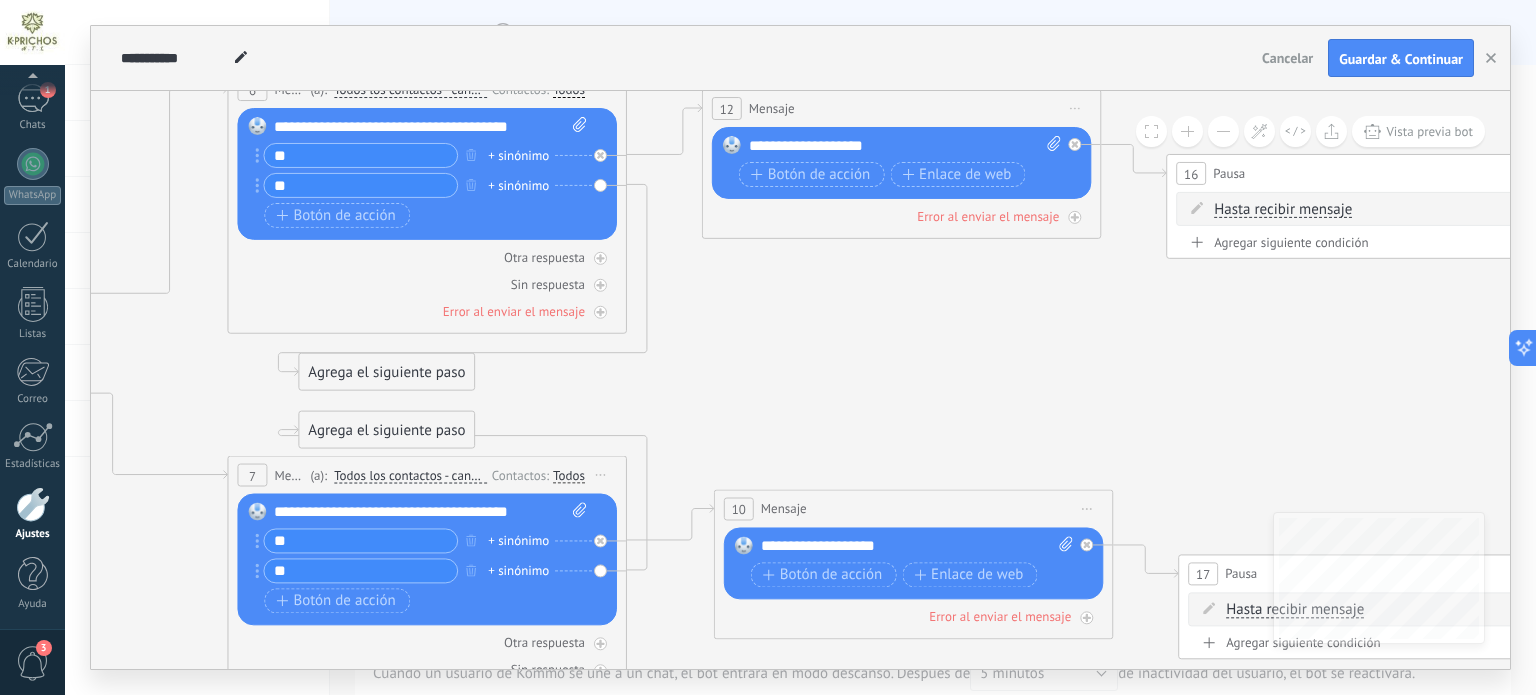 drag, startPoint x: 1389, startPoint y: 448, endPoint x: 292, endPoint y: 402, distance: 1097.964 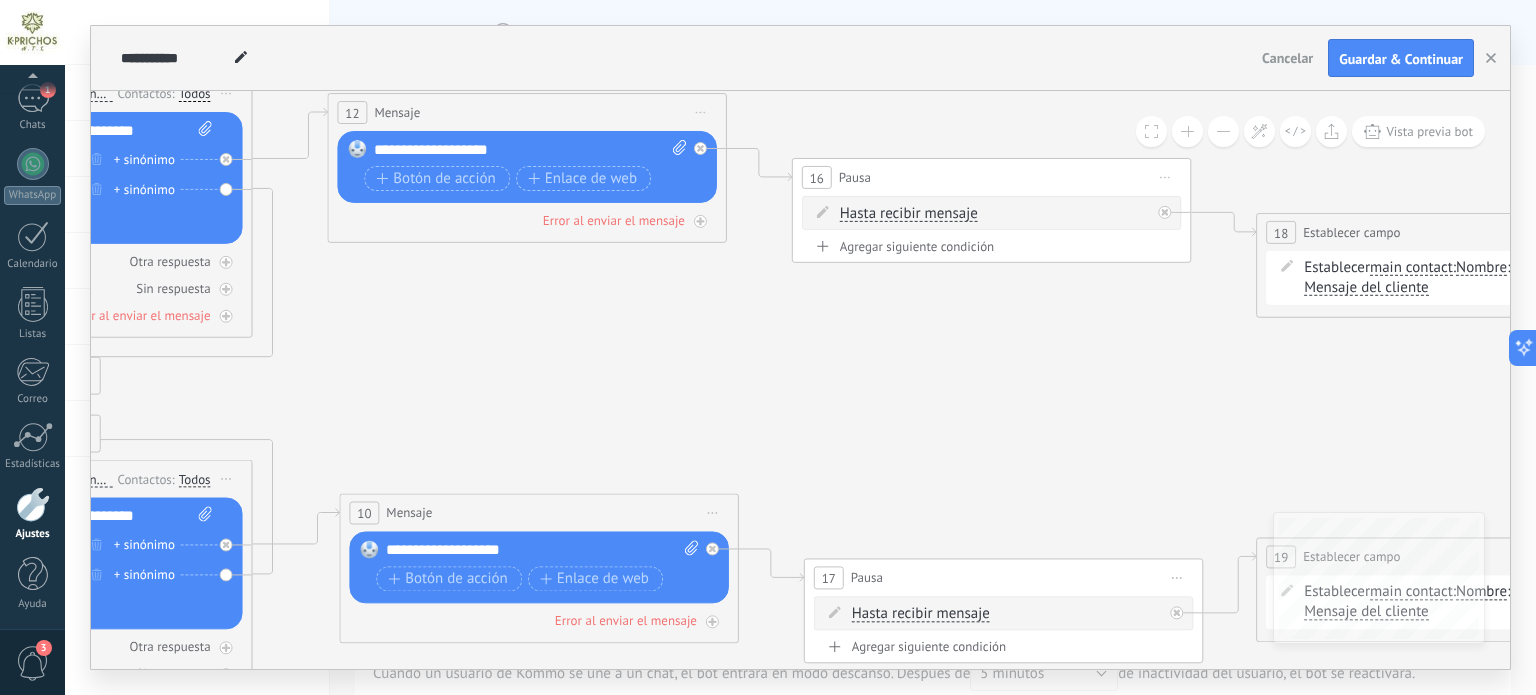 drag, startPoint x: 1184, startPoint y: 422, endPoint x: 1535, endPoint y: 460, distance: 353.051 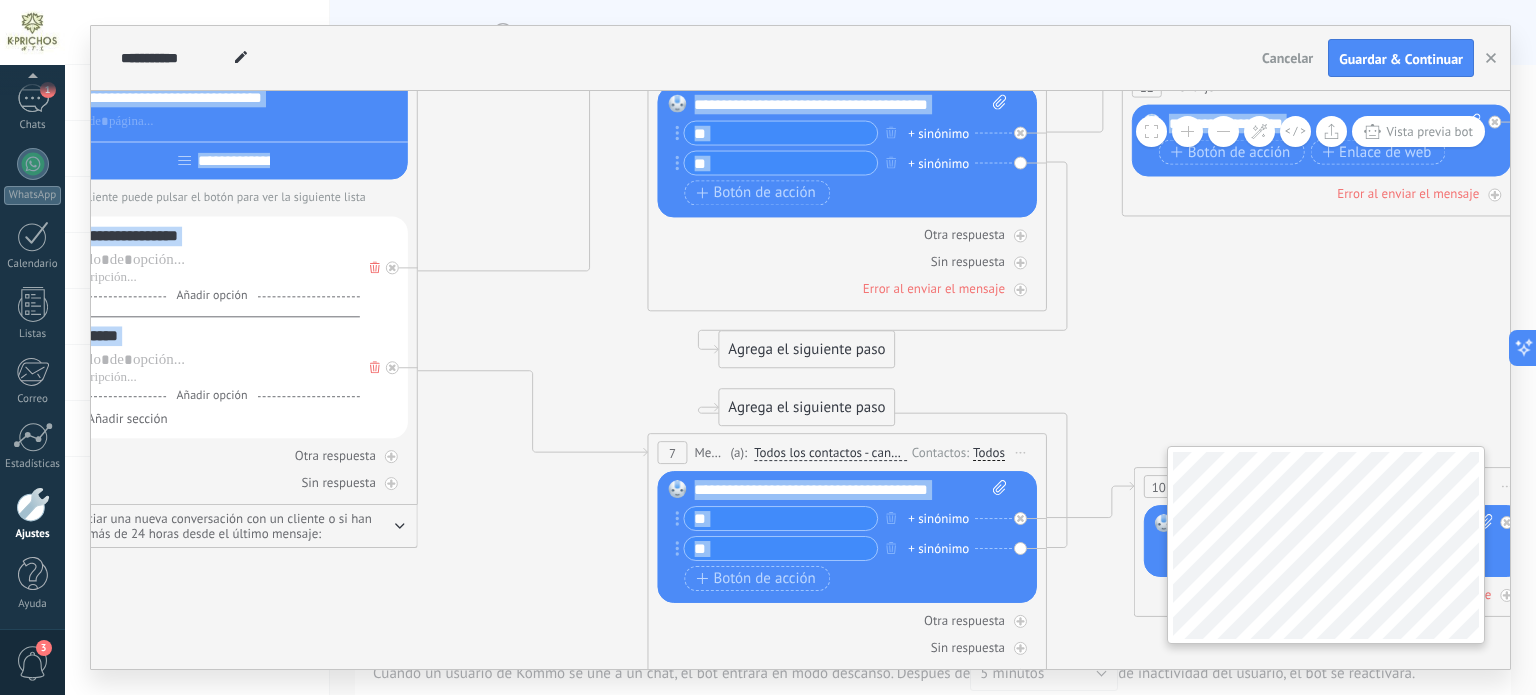 drag, startPoint x: 920, startPoint y: 511, endPoint x: 1295, endPoint y: 450, distance: 379.92896 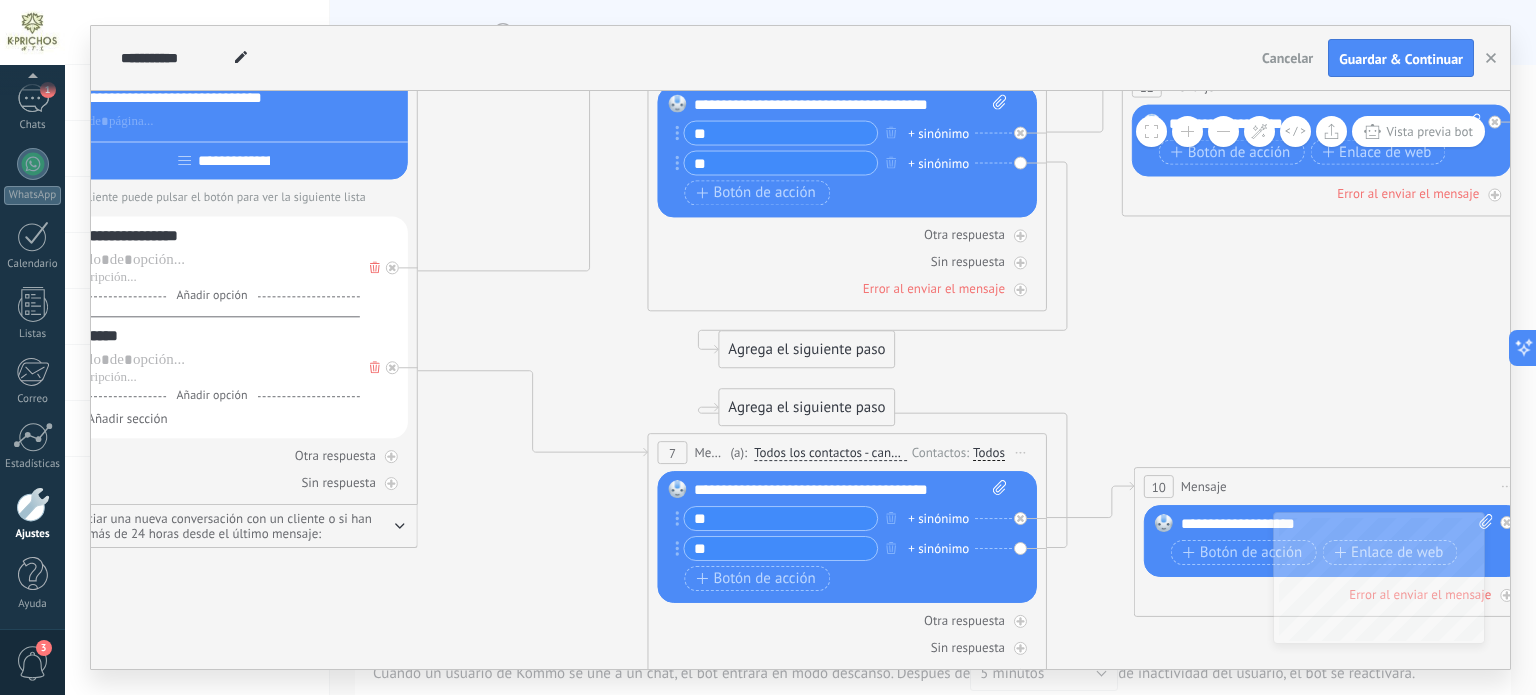 click 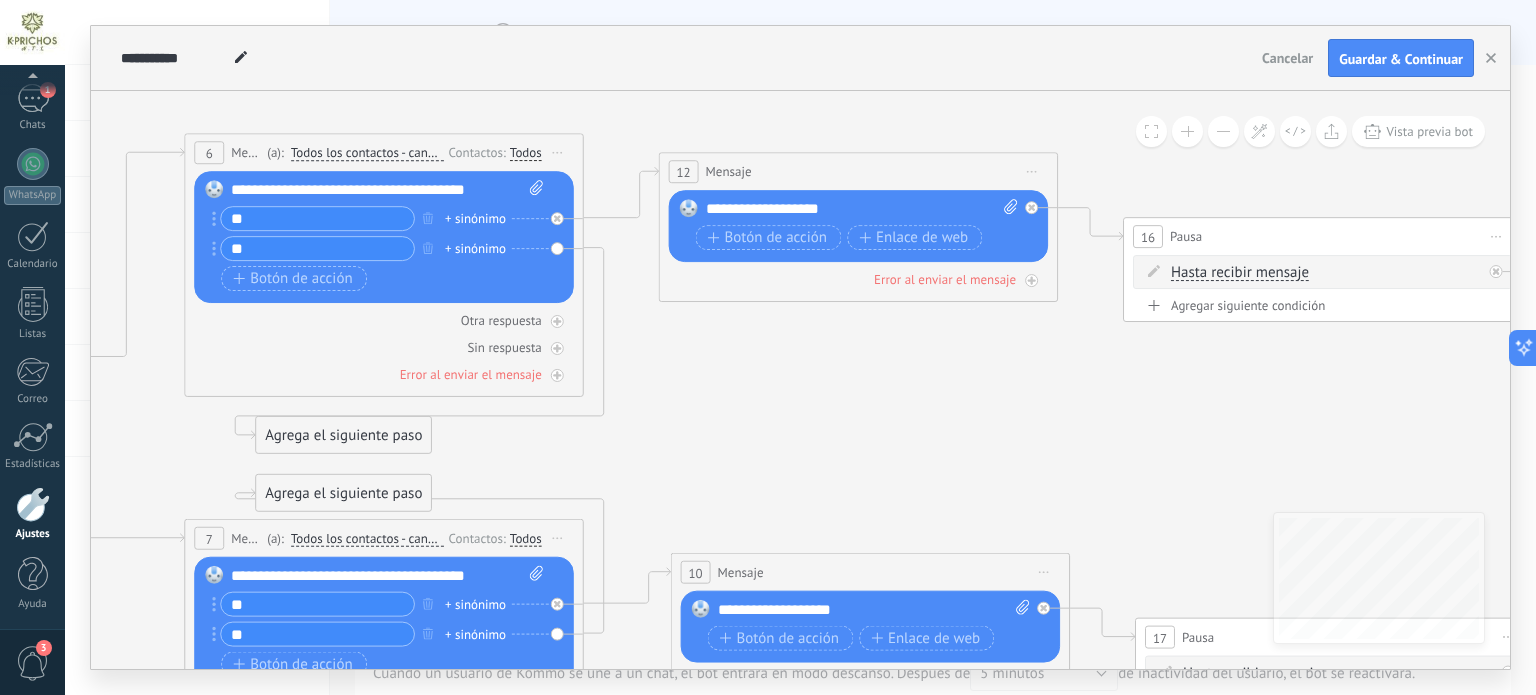 drag, startPoint x: 1109, startPoint y: 307, endPoint x: 624, endPoint y: 399, distance: 493.64865 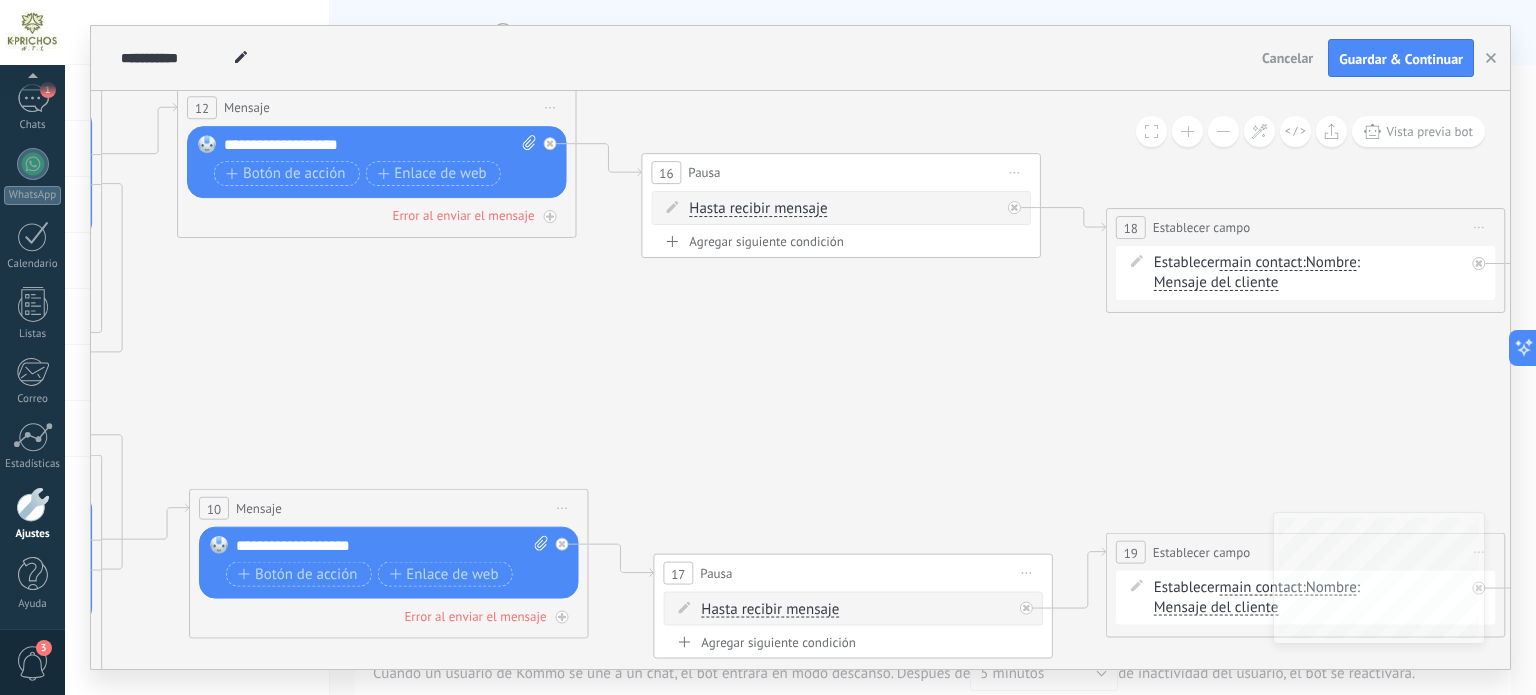 drag, startPoint x: 1084, startPoint y: 387, endPoint x: 692, endPoint y: 325, distance: 396.87277 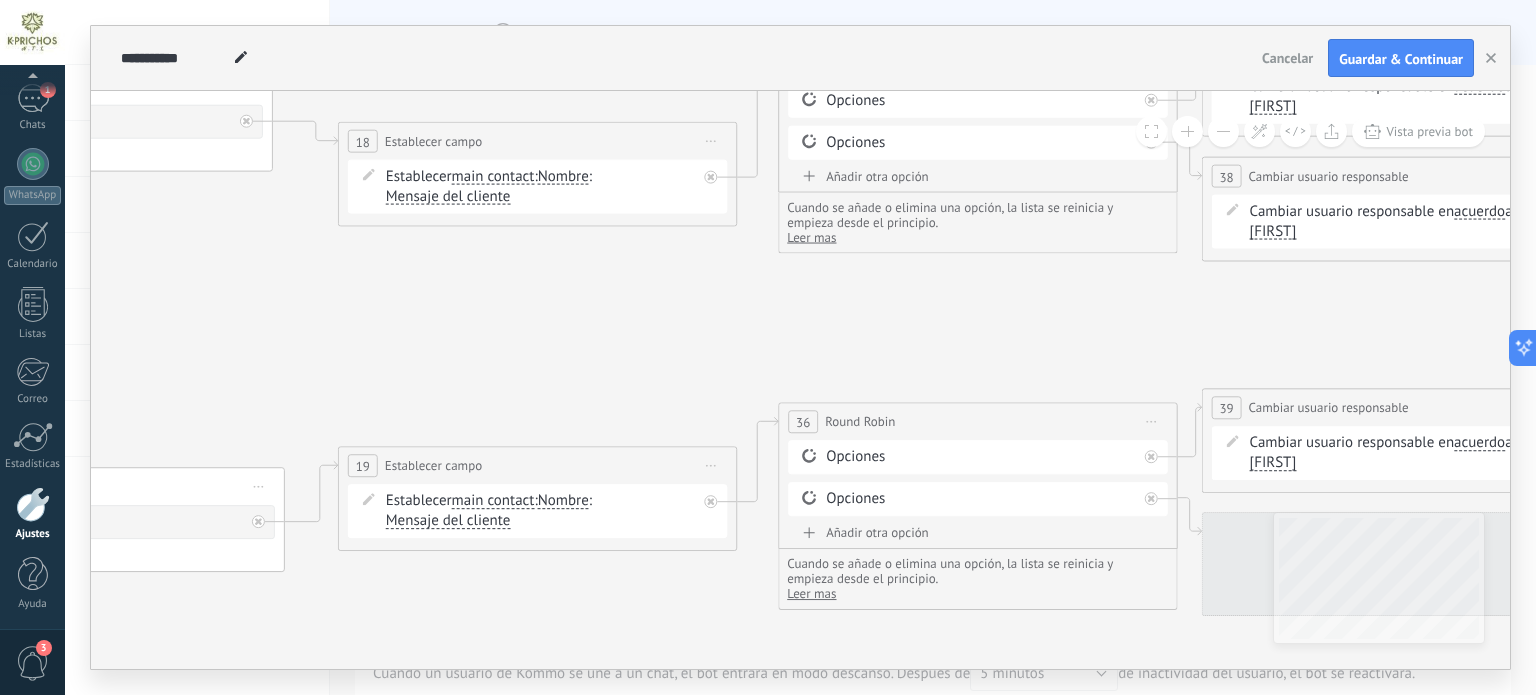 drag, startPoint x: 1090, startPoint y: 377, endPoint x: 731, endPoint y: 316, distance: 364.14557 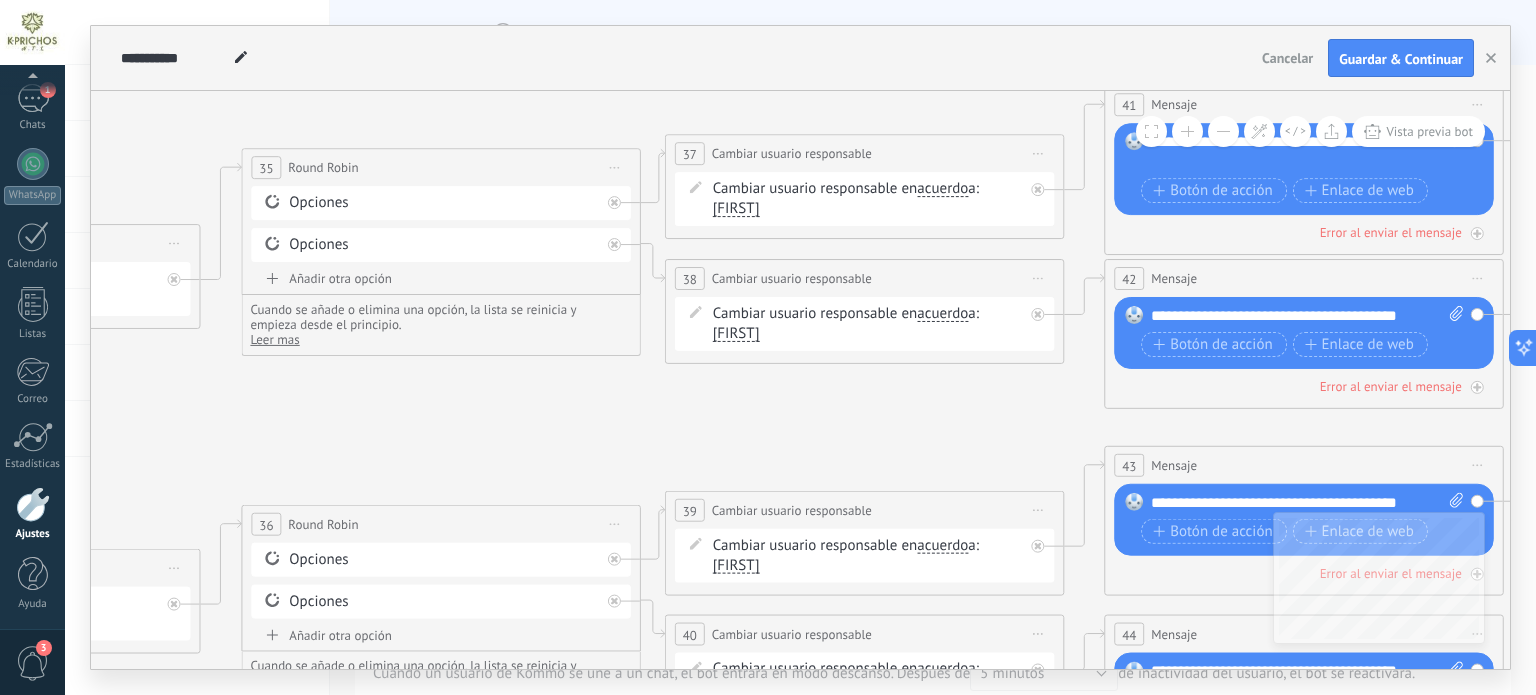 drag, startPoint x: 1304, startPoint y: 339, endPoint x: 748, endPoint y: 452, distance: 567.3667 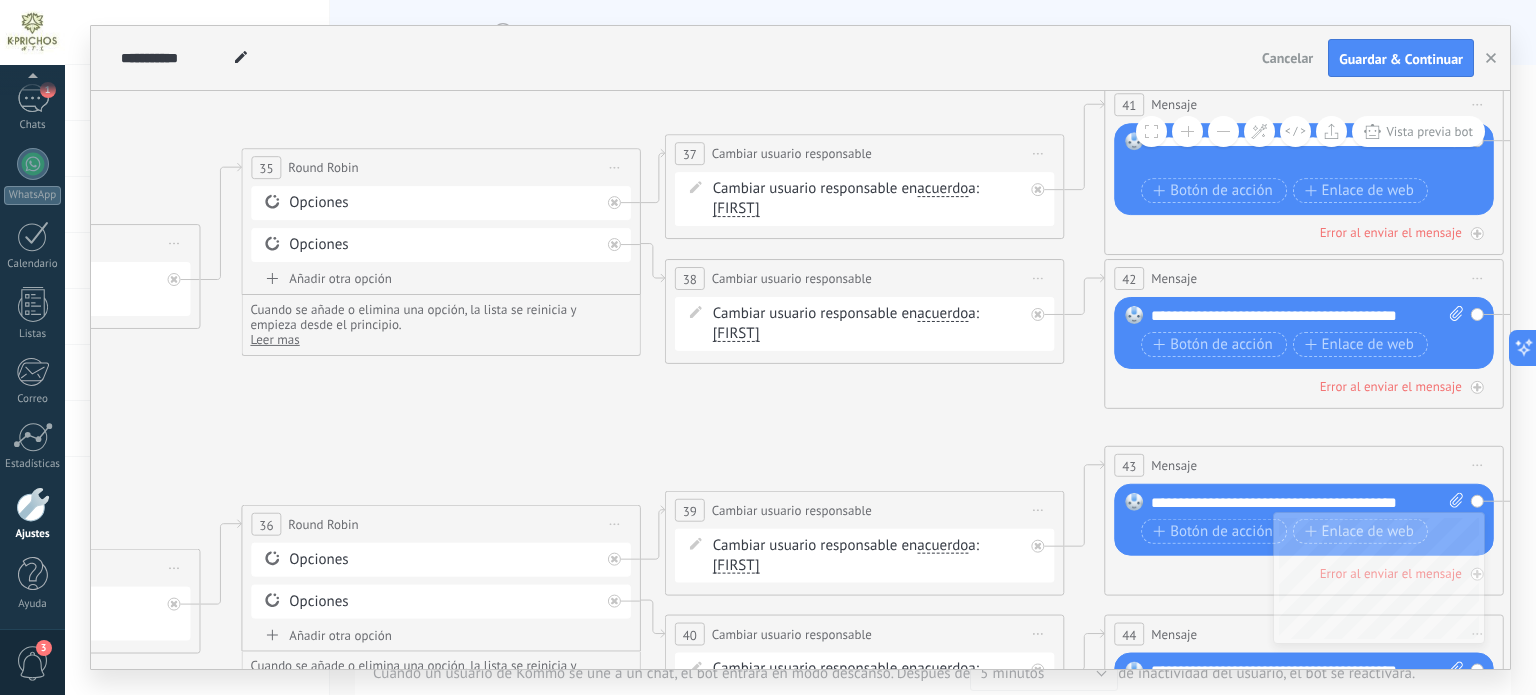 click 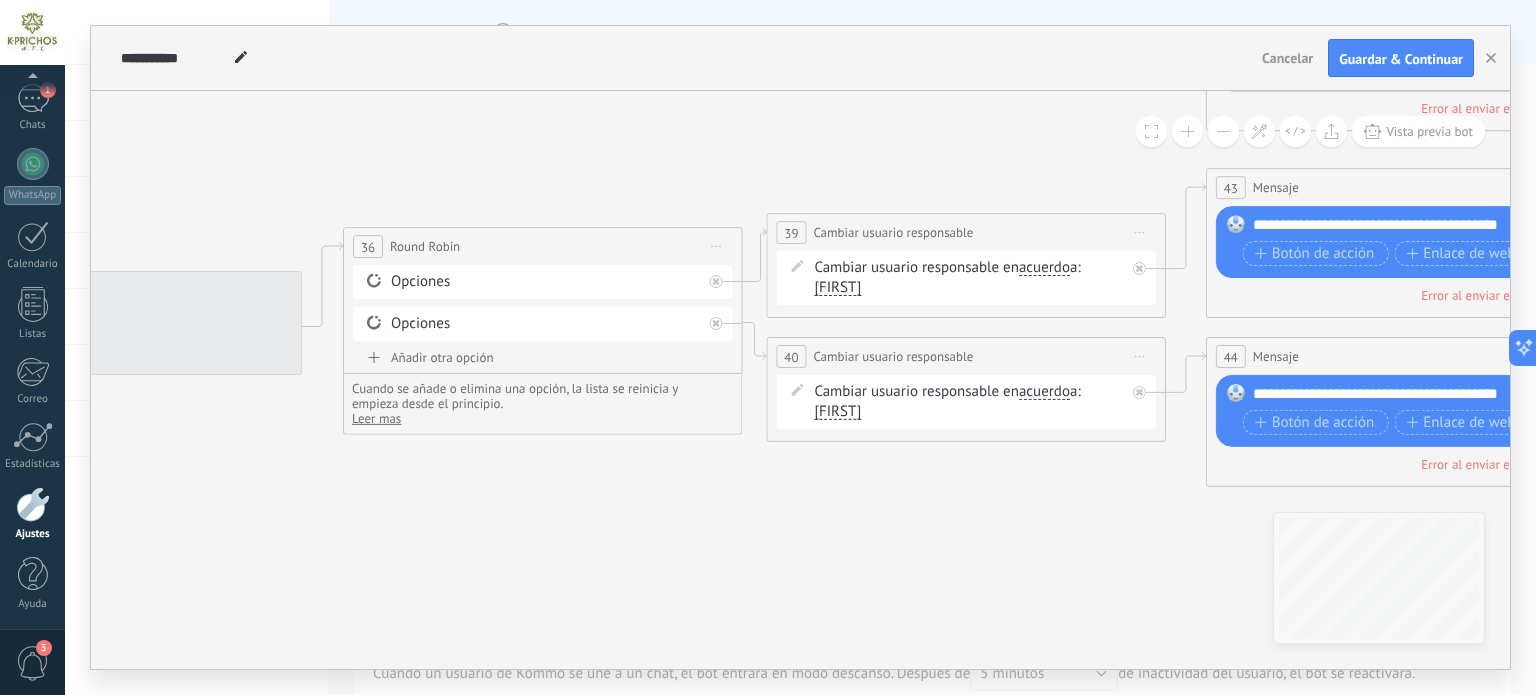 drag 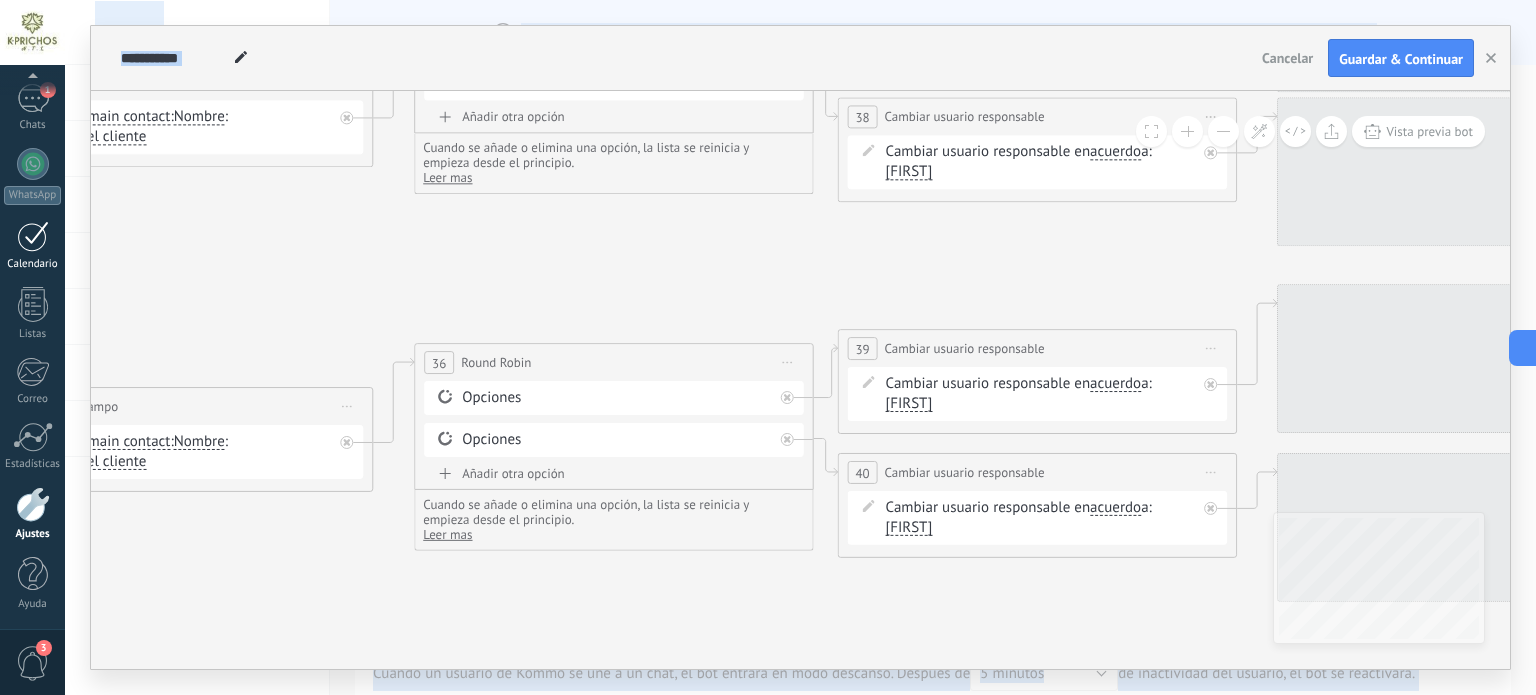 click on ".abccls-1,.abccls-2{fill-rule:evenodd}.abccls-2{fill:#fff} .abfcls-1{fill:none}.abfcls-2{fill:#fff} .abncls-1{isolation:isolate}.abncls-2{opacity:.06}.abncls-2,.abncls-3,.abncls-6{mix-blend-mode:multiply}.abncls-3{opacity:.15}.abncls-4,.abncls-8{fill:#fff}.abncls-5{fill:url(#abnlinear-gradient)}.abncls-6{opacity:.04}.abncls-7{fill:url(#abnlinear-gradient-2)}.abncls-8{fill-rule:evenodd} .abqst0{fill:#ffa200} .abwcls-1{fill:#252525} .cls-1{isolation:isolate} .acicls-1{fill:none} .aclcls-1{fill:#232323} .acnst0{display:none} .addcls-1,.addcls-2{fill:none;stroke-miterlimit:10}.addcls-1{stroke:#dfe0e5}.addcls-2{stroke:#a1a7ab} .adecls-1,.adecls-2{fill:none;stroke-miterlimit:10}.adecls-1{stroke:#dfe0e5}.adecls-2{stroke:#a1a7ab} .adqcls-1{fill:#8591a5;fill-rule:evenodd} .aeccls-1{fill:#5c9f37} .aeecls-1{fill:#f86161} .aejcls-1{fill:#8591a5;fill-rule:evenodd} .aekcls-1{fill-rule:evenodd} .aelcls-1{fill-rule:evenodd;fill:currentColor} .aemcls-1{fill-rule:evenodd;fill:currentColor} .aencls-2{fill:#f86161;opacity:.3}" at bounding box center (768, 347) 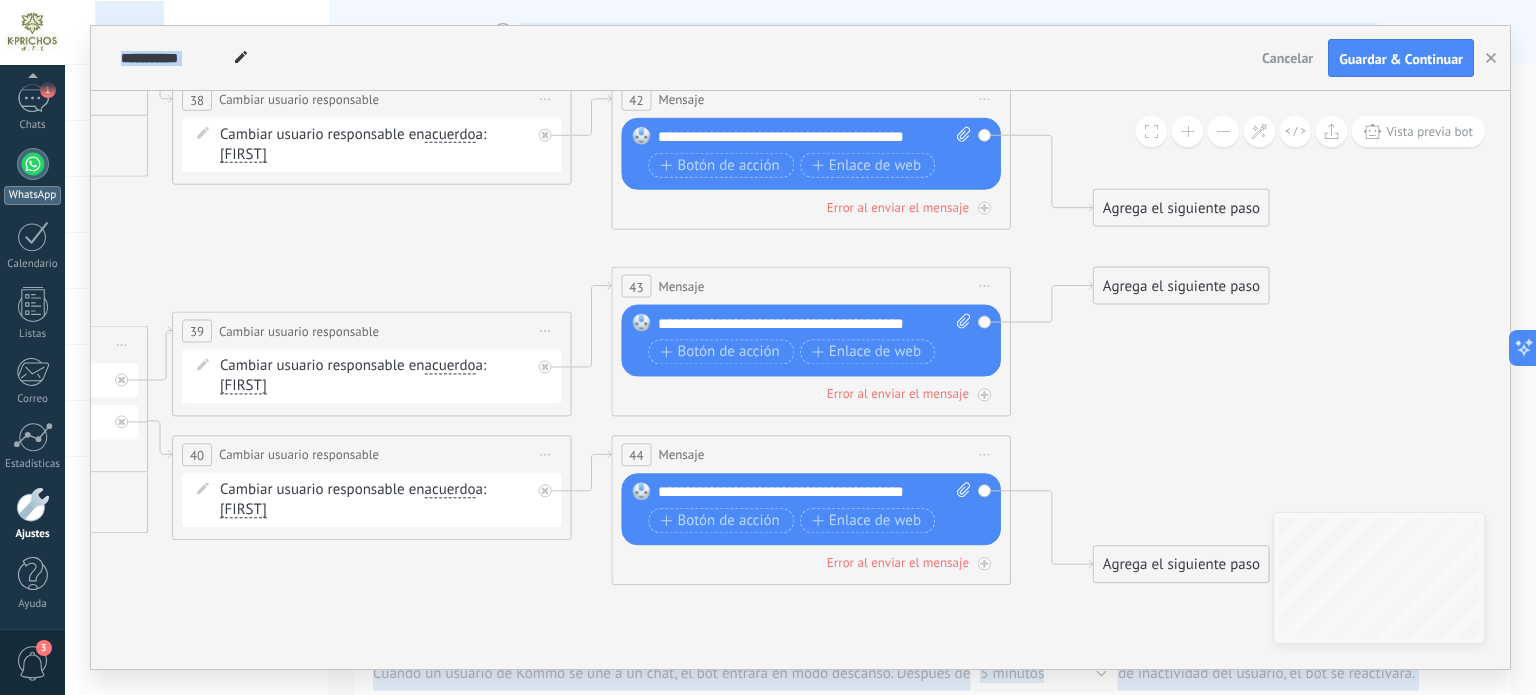 click on ".abccls-1,.abccls-2{fill-rule:evenodd}.abccls-2{fill:#fff} .abfcls-1{fill:none}.abfcls-2{fill:#fff} .abncls-1{isolation:isolate}.abncls-2{opacity:.06}.abncls-2,.abncls-3,.abncls-6{mix-blend-mode:multiply}.abncls-3{opacity:.15}.abncls-4,.abncls-8{fill:#fff}.abncls-5{fill:url(#abnlinear-gradient)}.abncls-6{opacity:.04}.abncls-7{fill:url(#abnlinear-gradient-2)}.abncls-8{fill-rule:evenodd} .abqst0{fill:#ffa200} .abwcls-1{fill:#252525} .cls-1{isolation:isolate} .acicls-1{fill:none} .aclcls-1{fill:#232323} .acnst0{display:none} .addcls-1,.addcls-2{fill:none;stroke-miterlimit:10}.addcls-1{stroke:#dfe0e5}.addcls-2{stroke:#a1a7ab} .adecls-1,.adecls-2{fill:none;stroke-miterlimit:10}.adecls-1{stroke:#dfe0e5}.adecls-2{stroke:#a1a7ab} .adqcls-1{fill:#8591a5;fill-rule:evenodd} .aeccls-1{fill:#5c9f37} .aeecls-1{fill:#f86161} .aejcls-1{fill:#8591a5;fill-rule:evenodd} .aekcls-1{fill-rule:evenodd} .aelcls-1{fill-rule:evenodd;fill:currentColor} .aemcls-1{fill-rule:evenodd;fill:currentColor} .aencls-2{fill:#f86161;opacity:.3}" at bounding box center (768, 347) 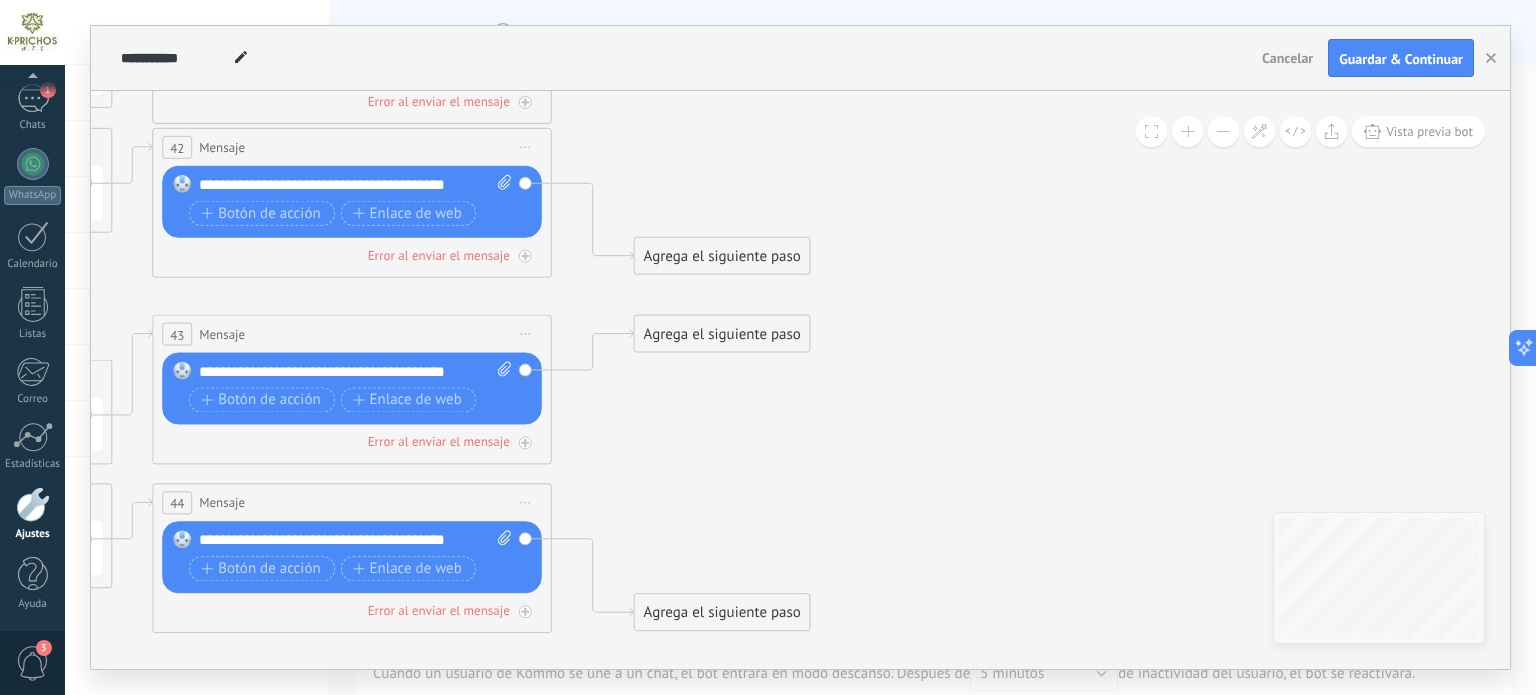 click 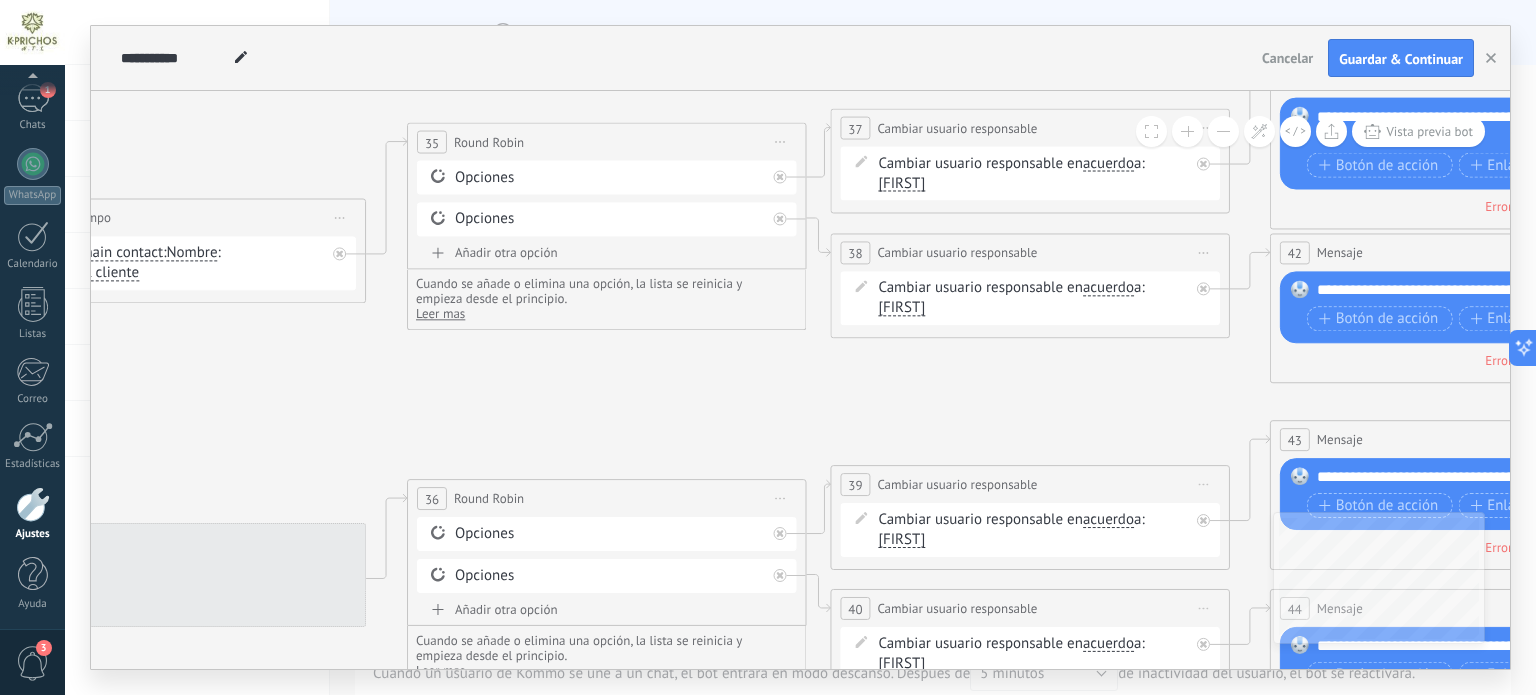click 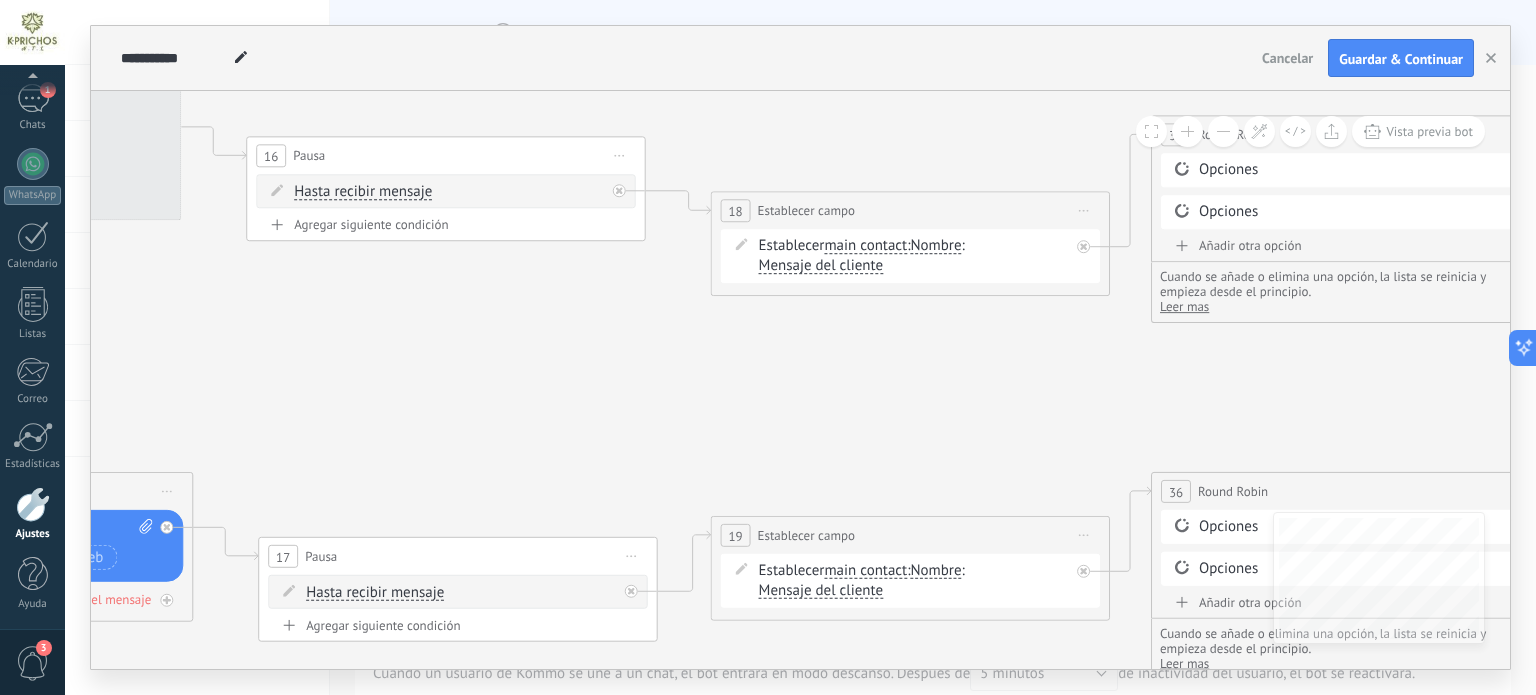 click on "**********" at bounding box center [800, 347] 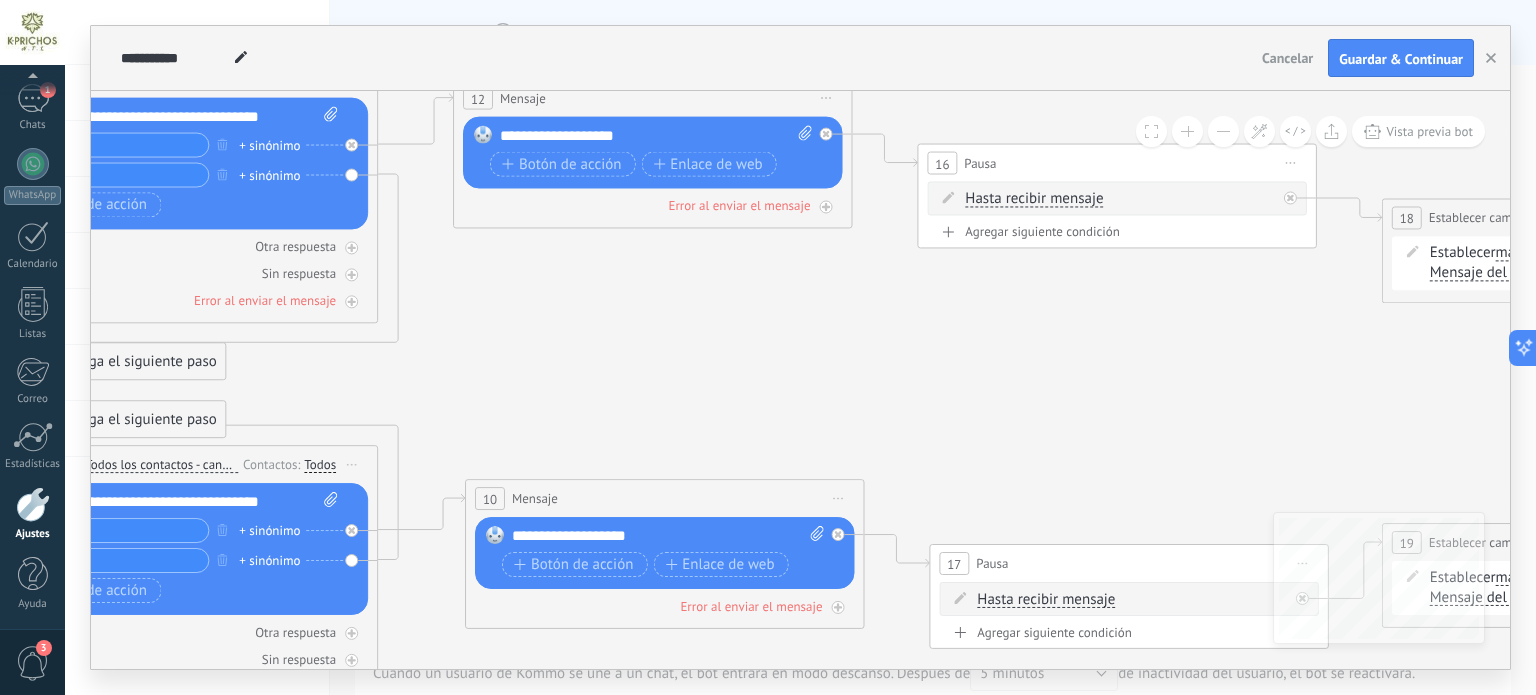 click 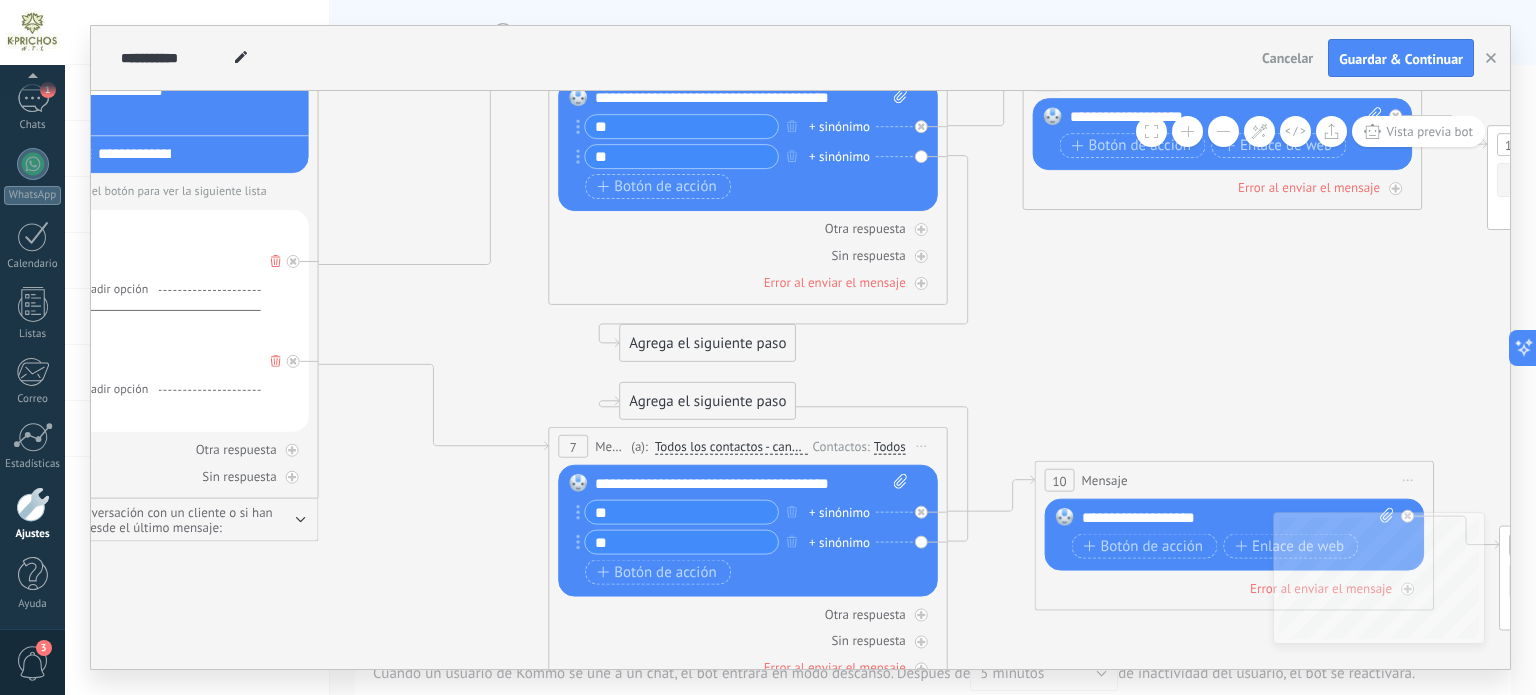 click 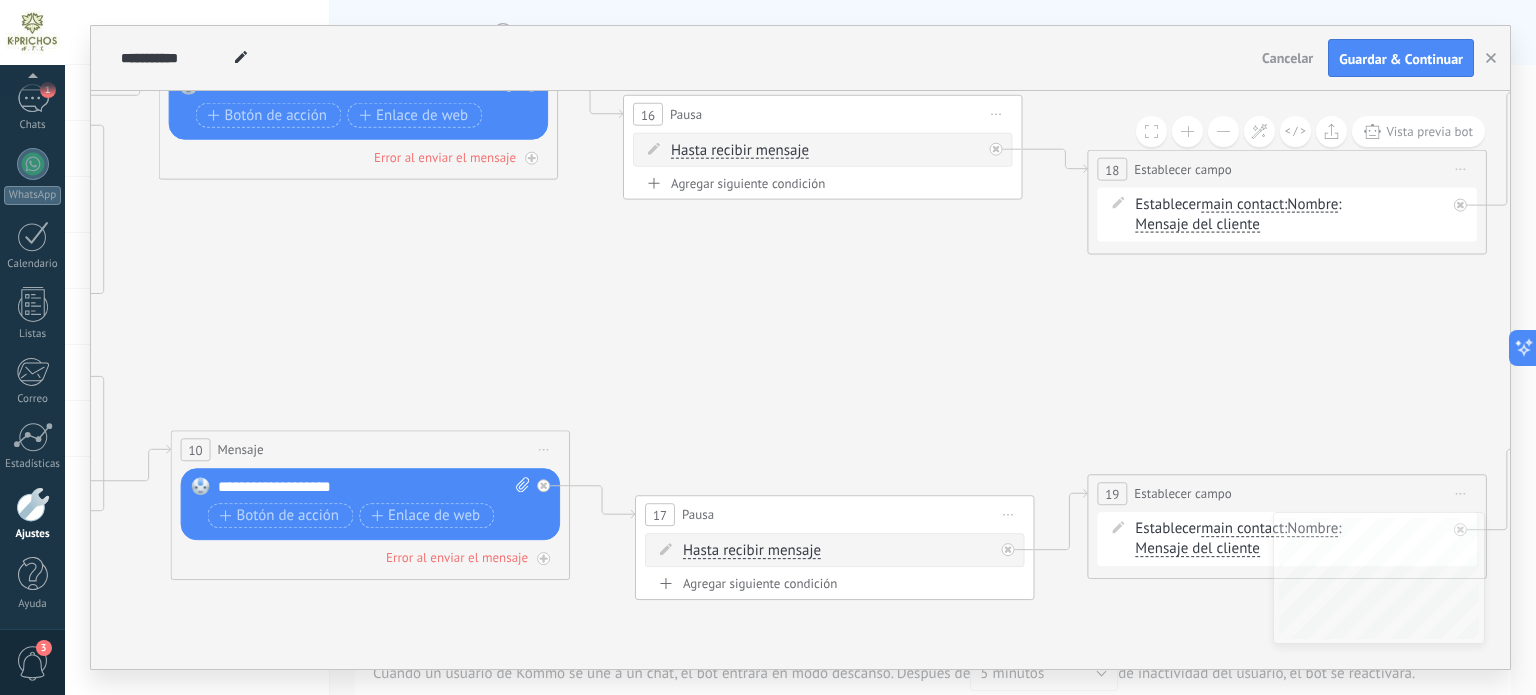 click 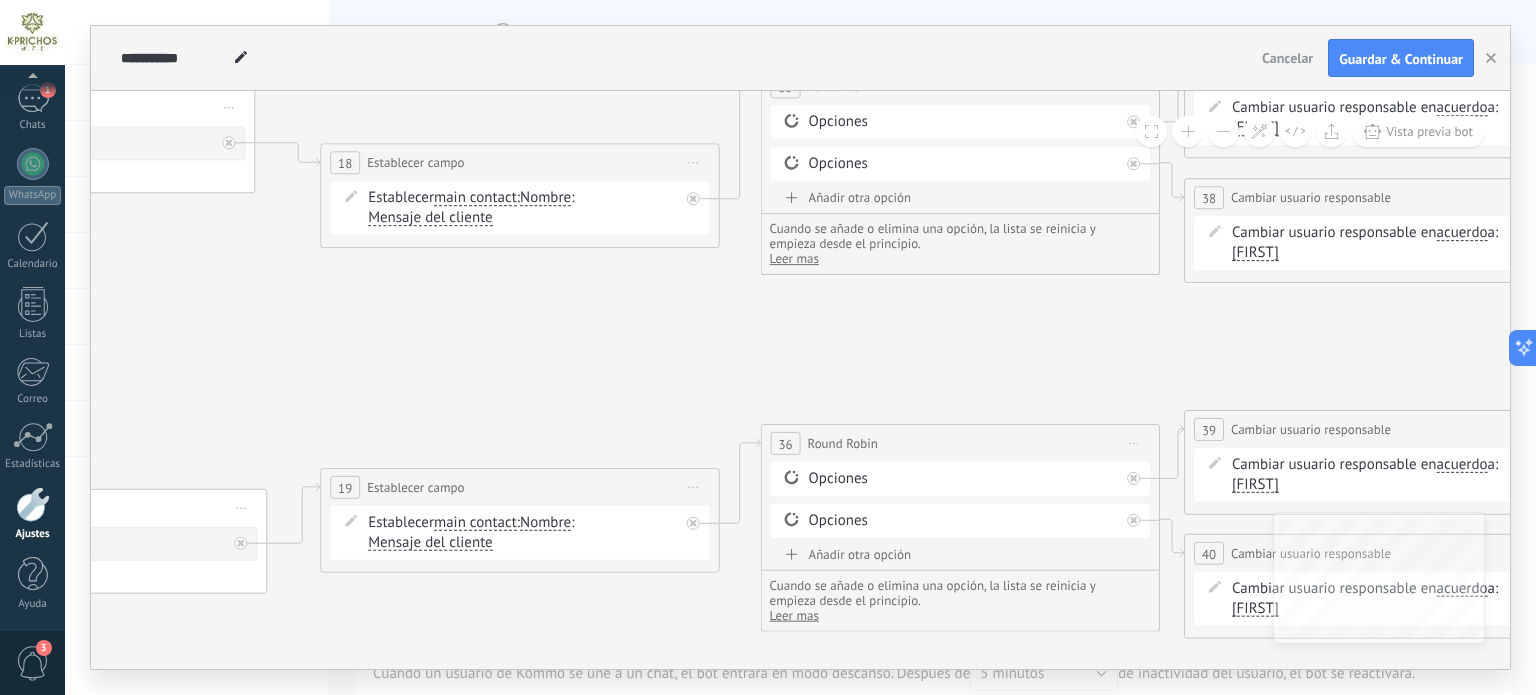 click 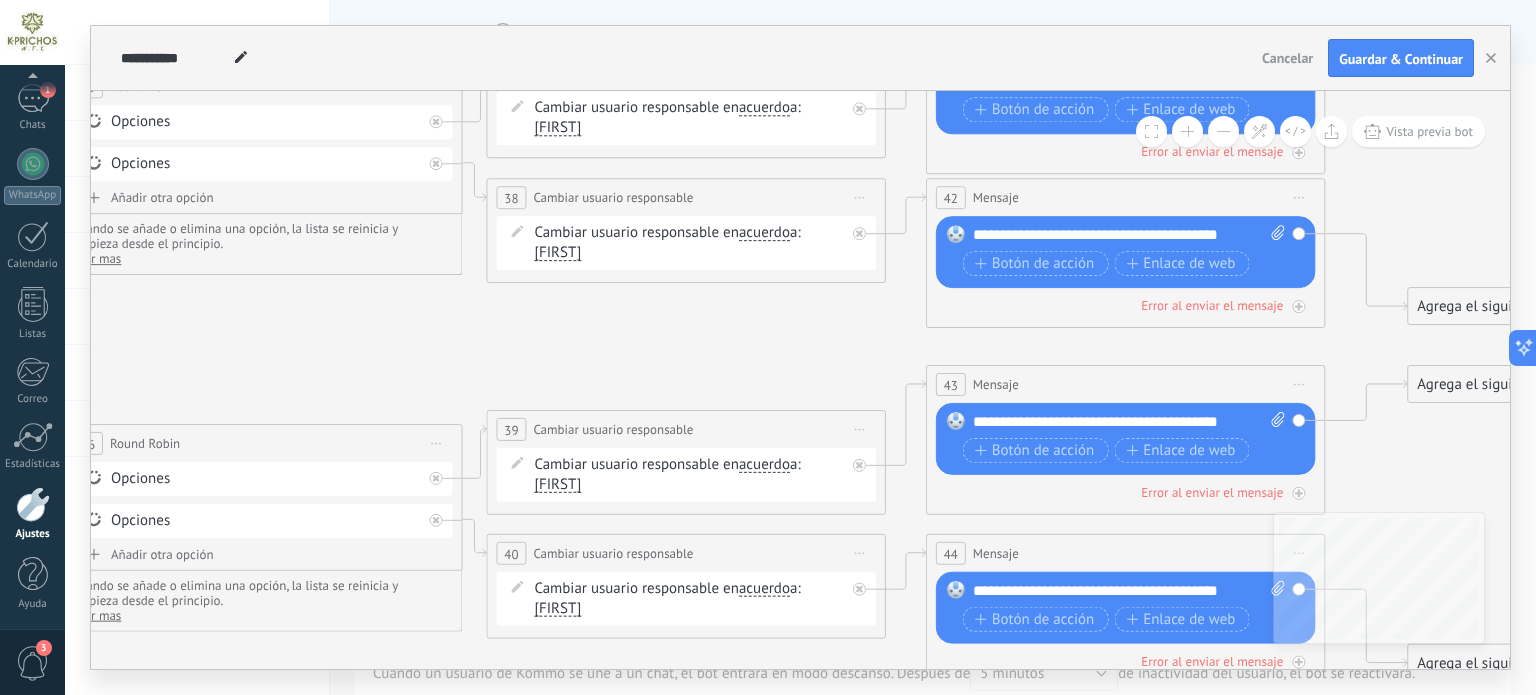 click on "43
Mensaje
*******
(a):
Todos los contactos - canales seleccionados
Todos los contactos - canales seleccionados
Todos los contactos - canal primario
Contacto principal - canales seleccionados
Contacto principal - canal primario
Todos los contactos - canales seleccionados
Todos los contactos - canales seleccionados
Todos los contactos - canal primario
Contacto principal - canales seleccionados" at bounding box center (1125, 384) 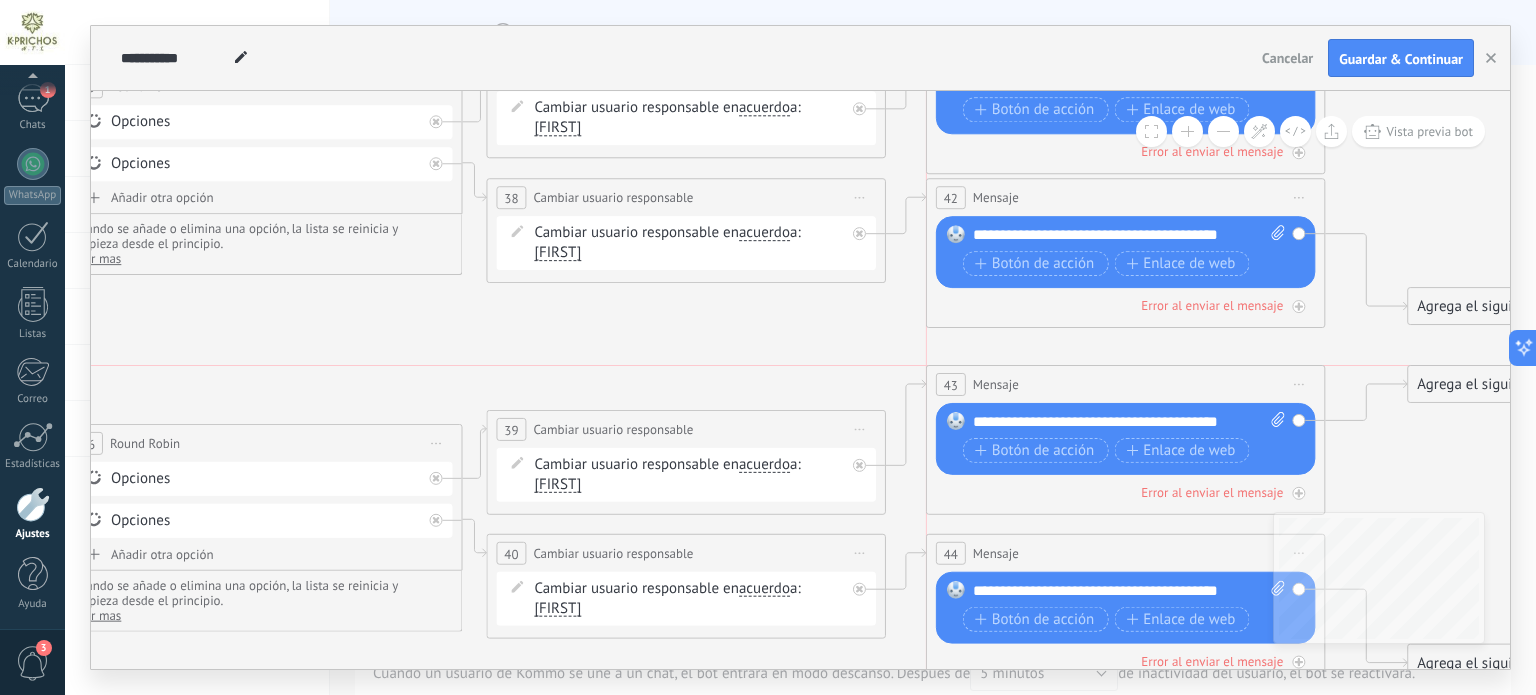 click on "43
Mensaje
*******
(a):
Todos los contactos - canales seleccionados
Todos los contactos - canales seleccionados
Todos los contactos - canal primario
Contacto principal - canales seleccionados
Contacto principal - canal primario
Todos los contactos - canales seleccionados
Todos los contactos - canales seleccionados
Todos los contactos - canal primario
Contacto principal - canales seleccionados" at bounding box center [1125, 384] 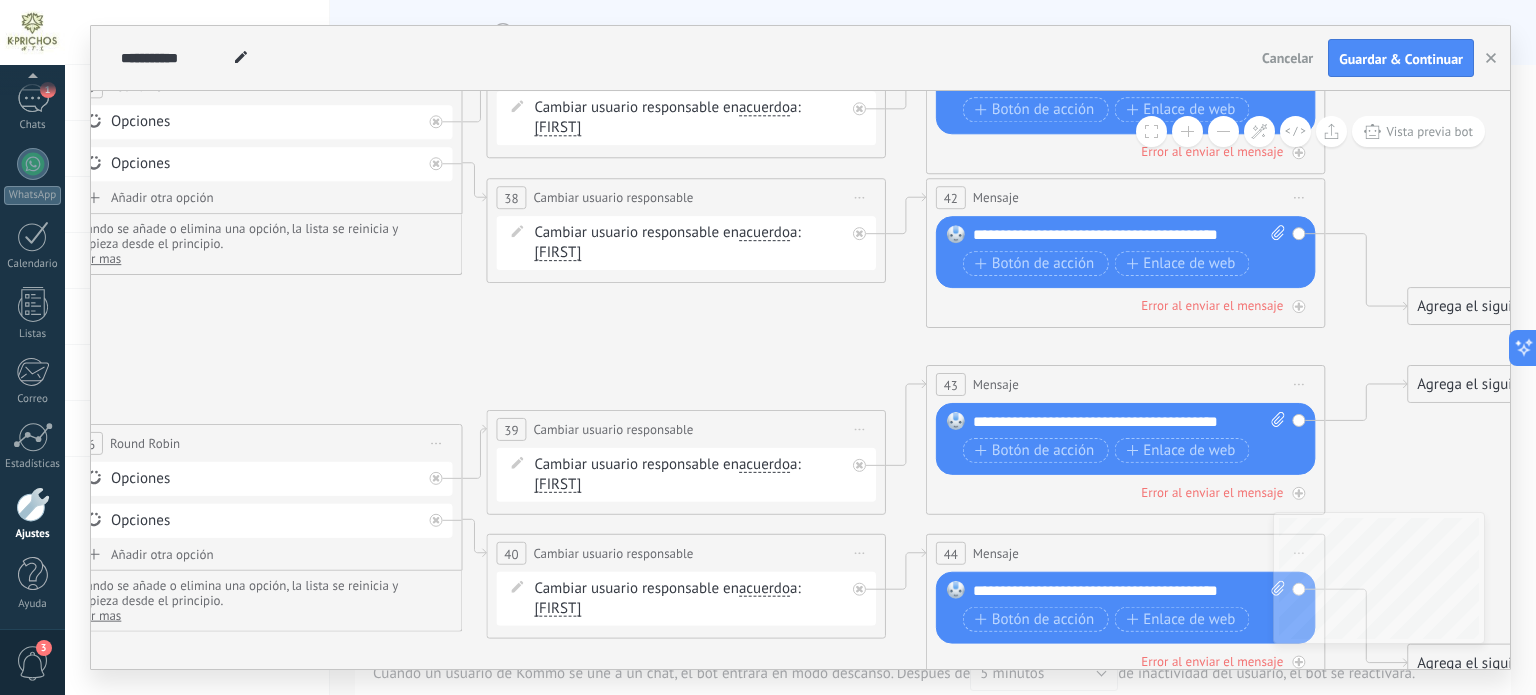 click 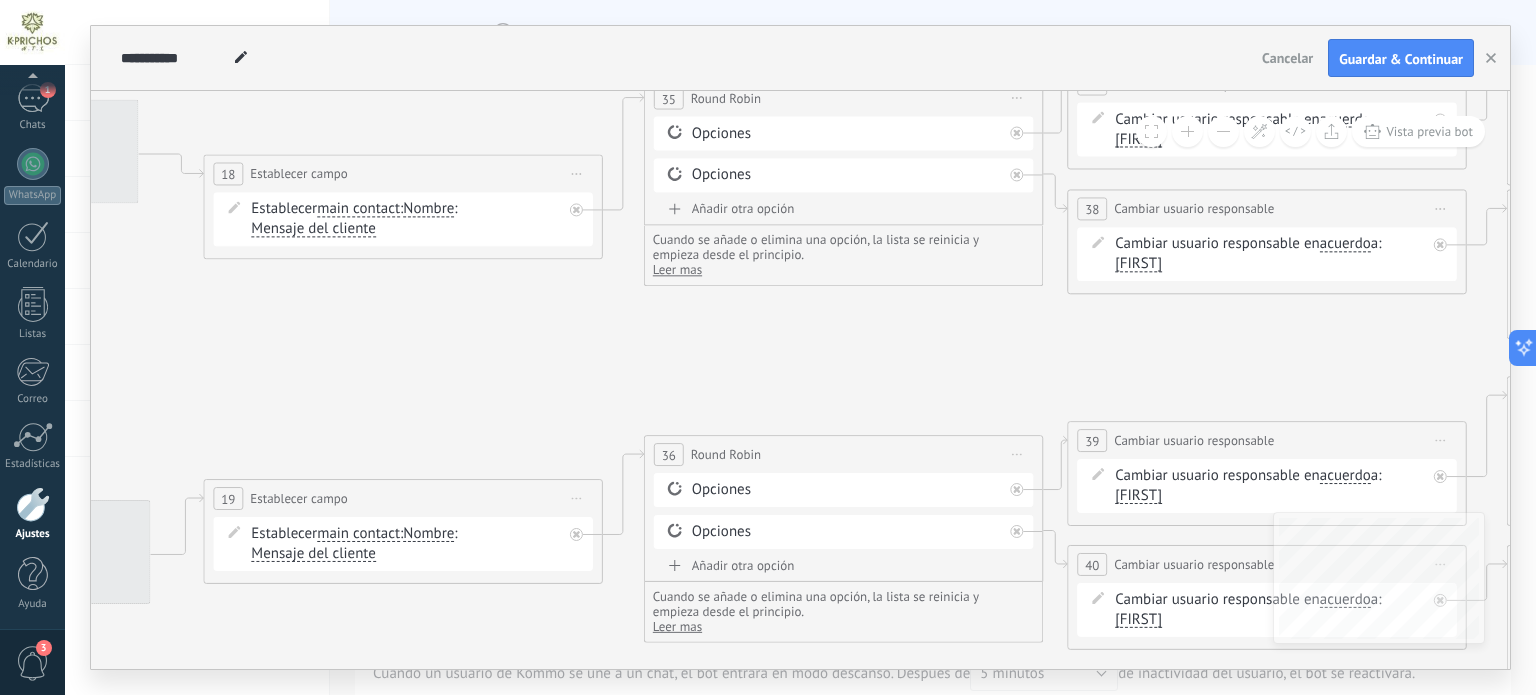 click 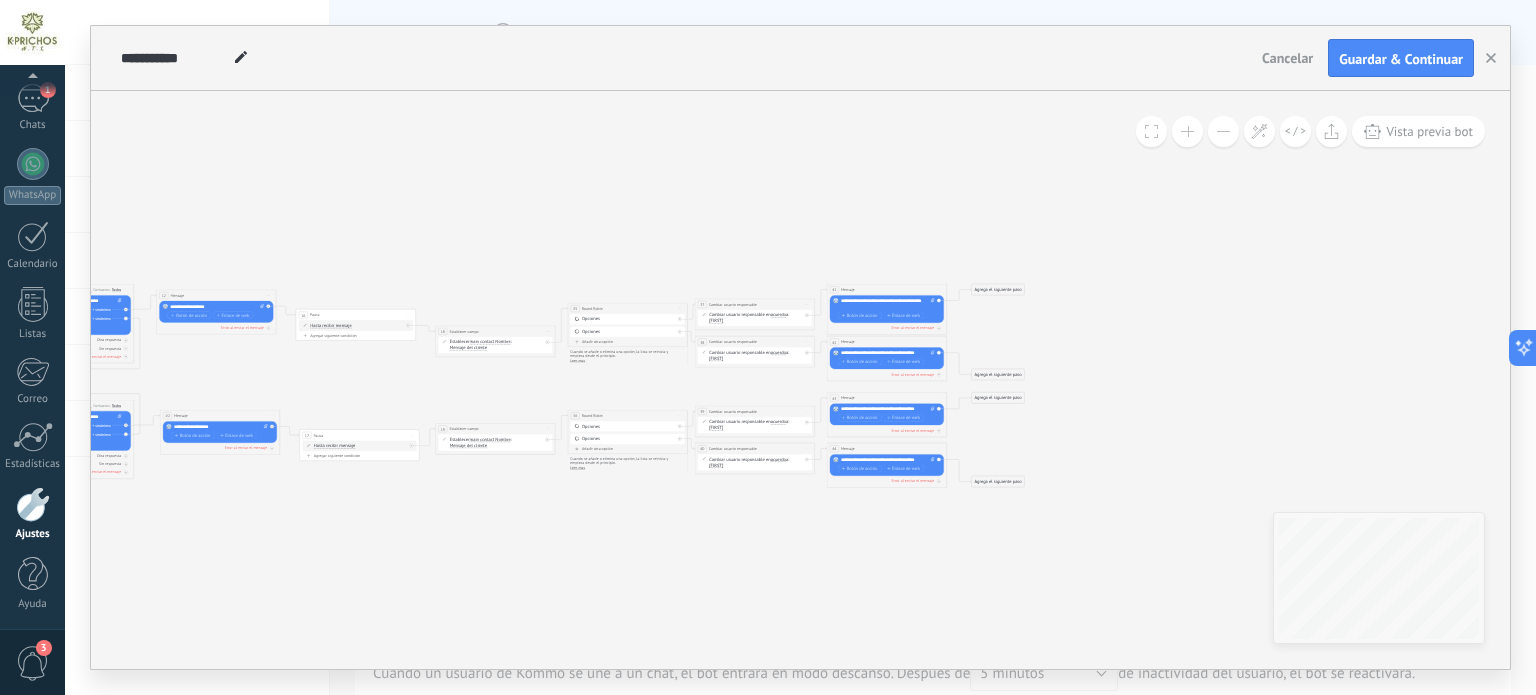click 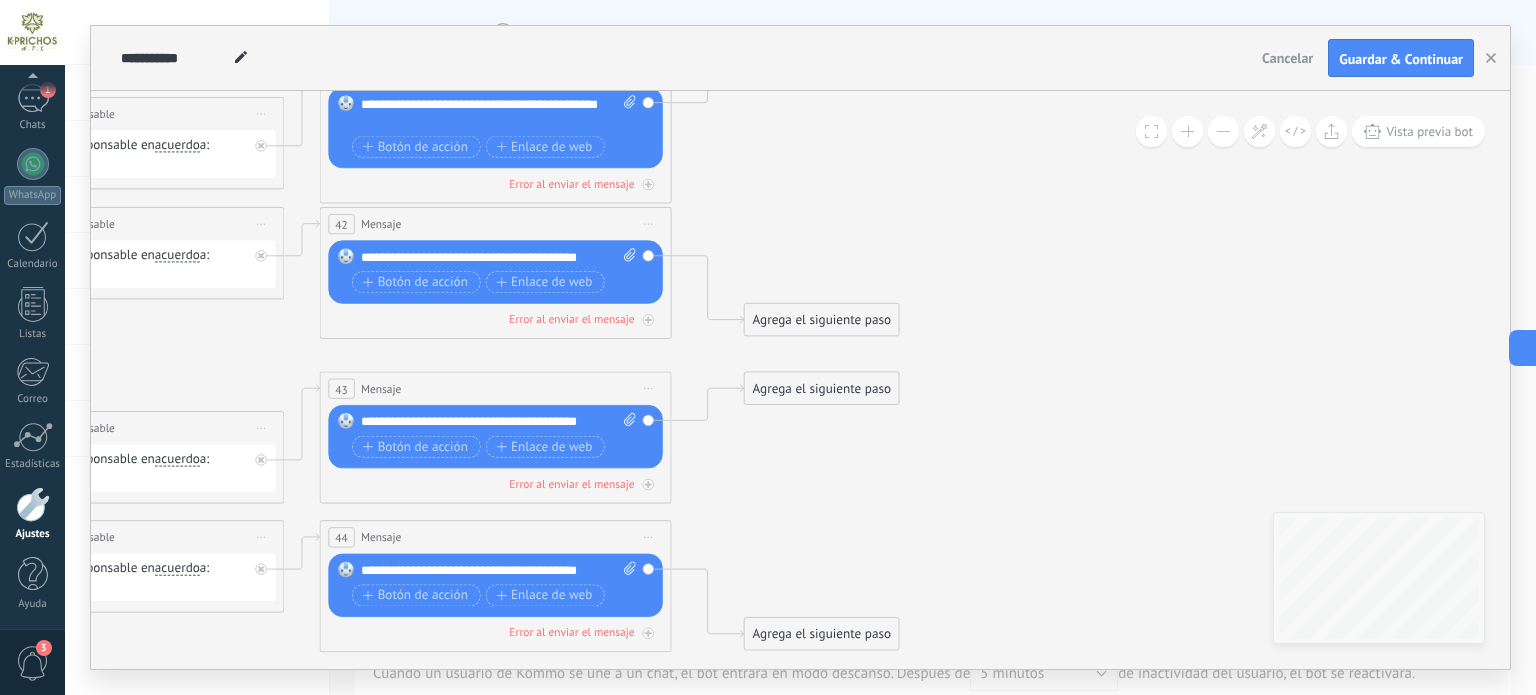click 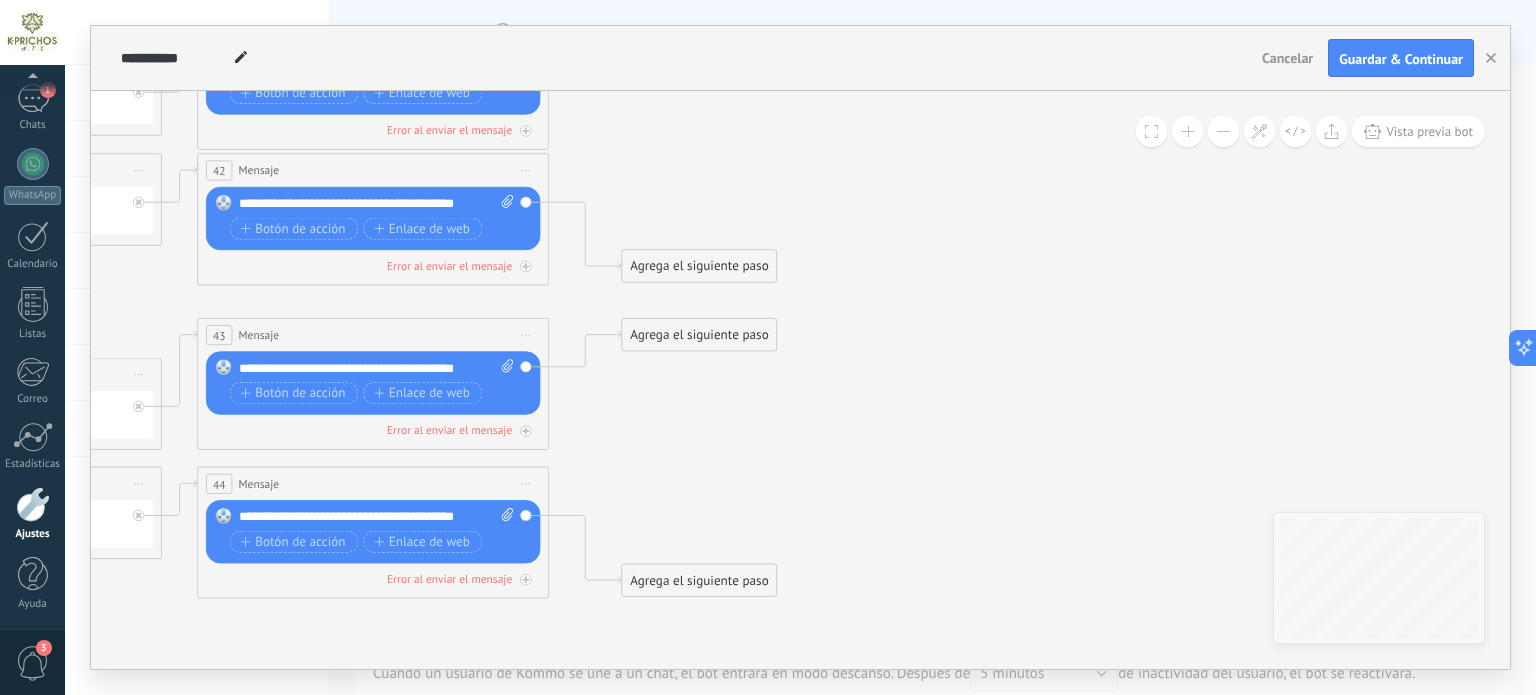 click on "**********" at bounding box center (-3880, -181) 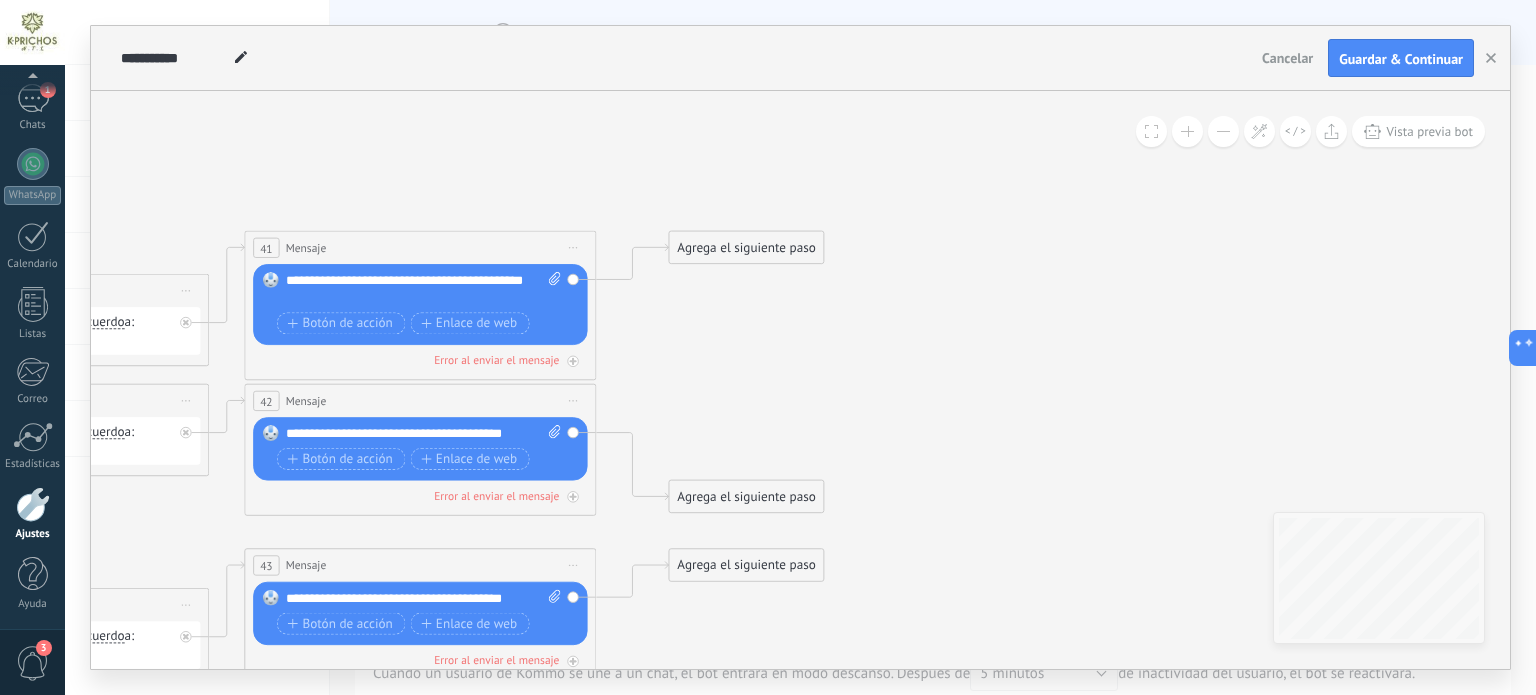 click 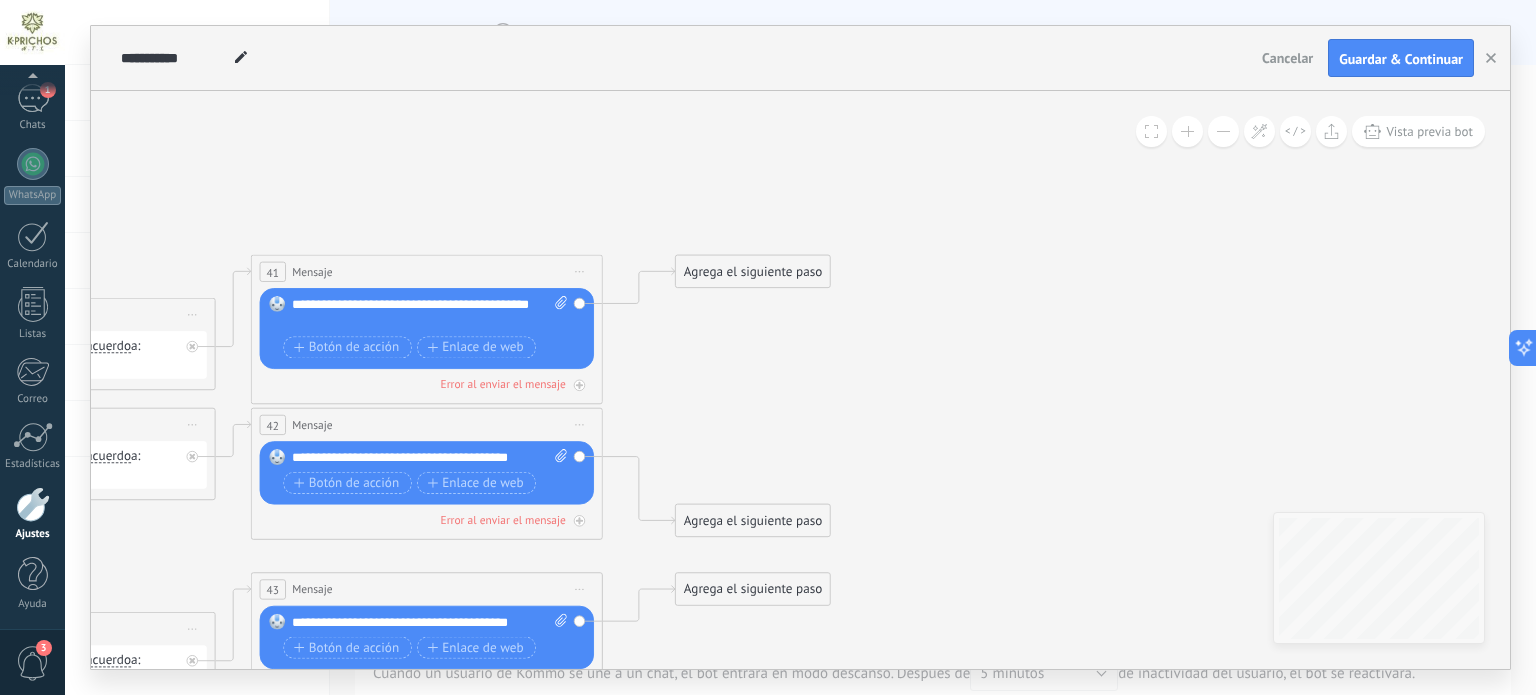 click on "Agrega el siguiente paso" at bounding box center (753, 521) 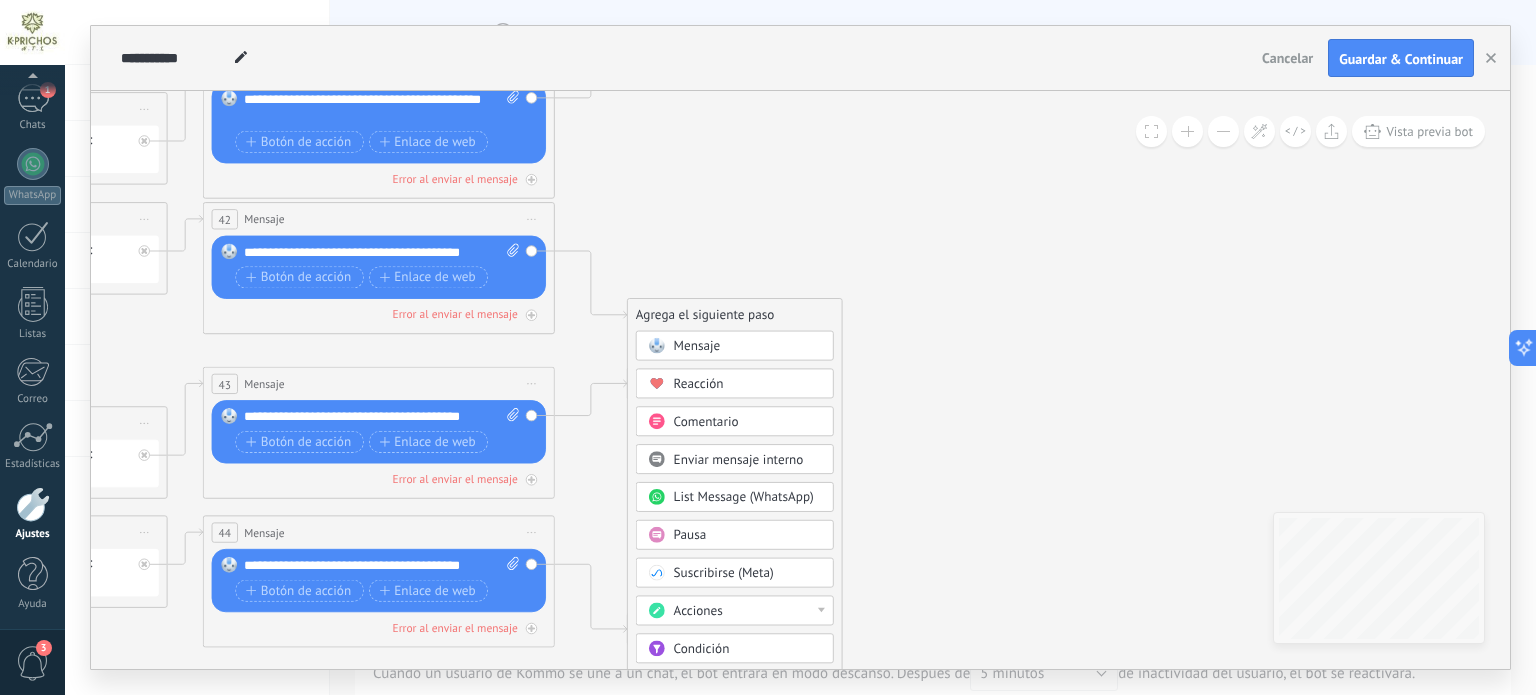 click 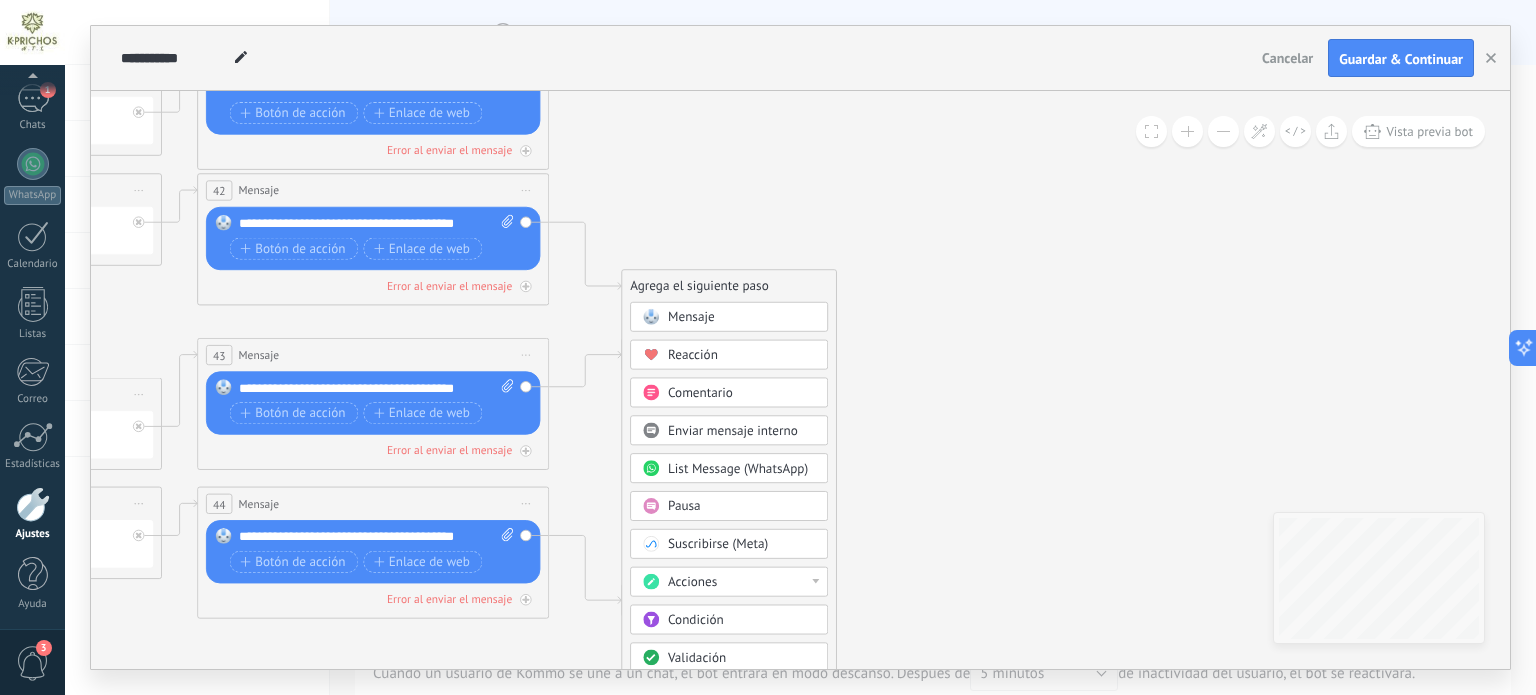 click on "Mensaje" at bounding box center (691, 317) 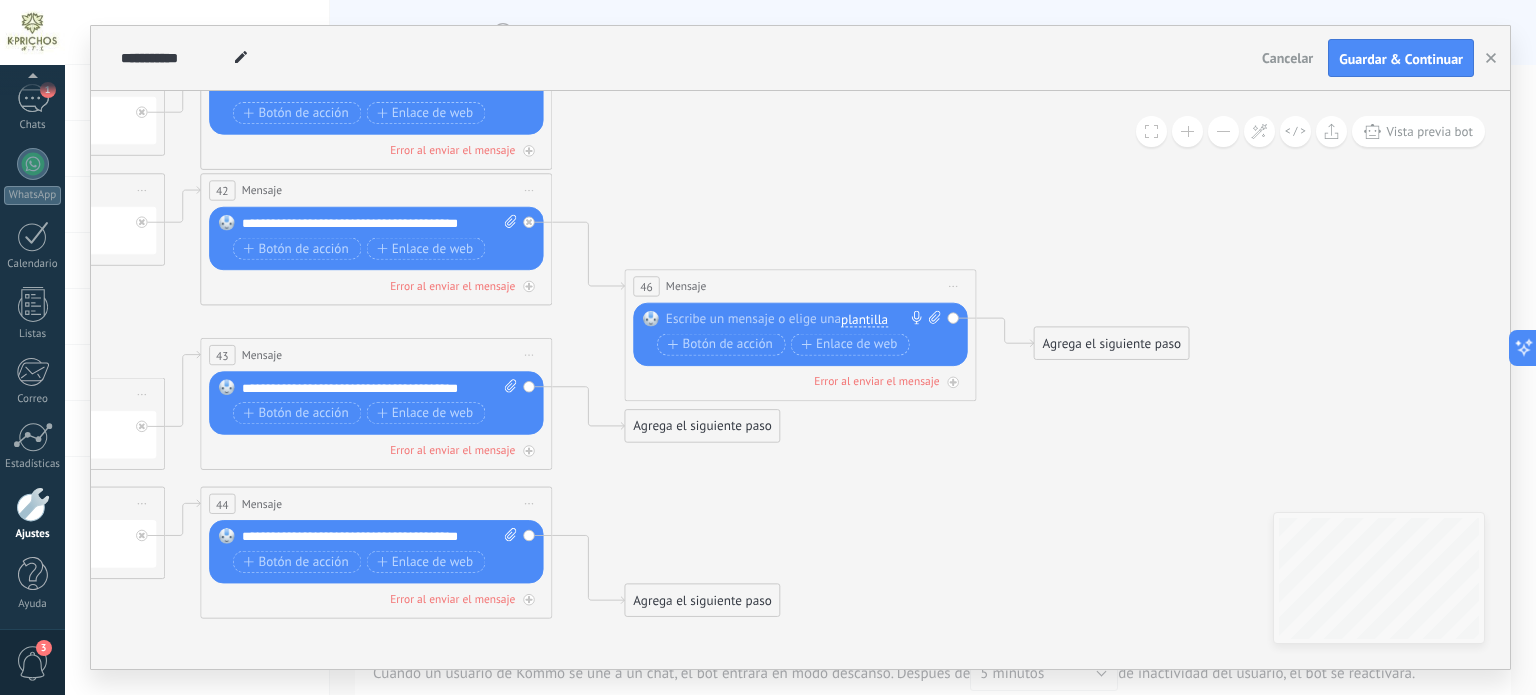 click 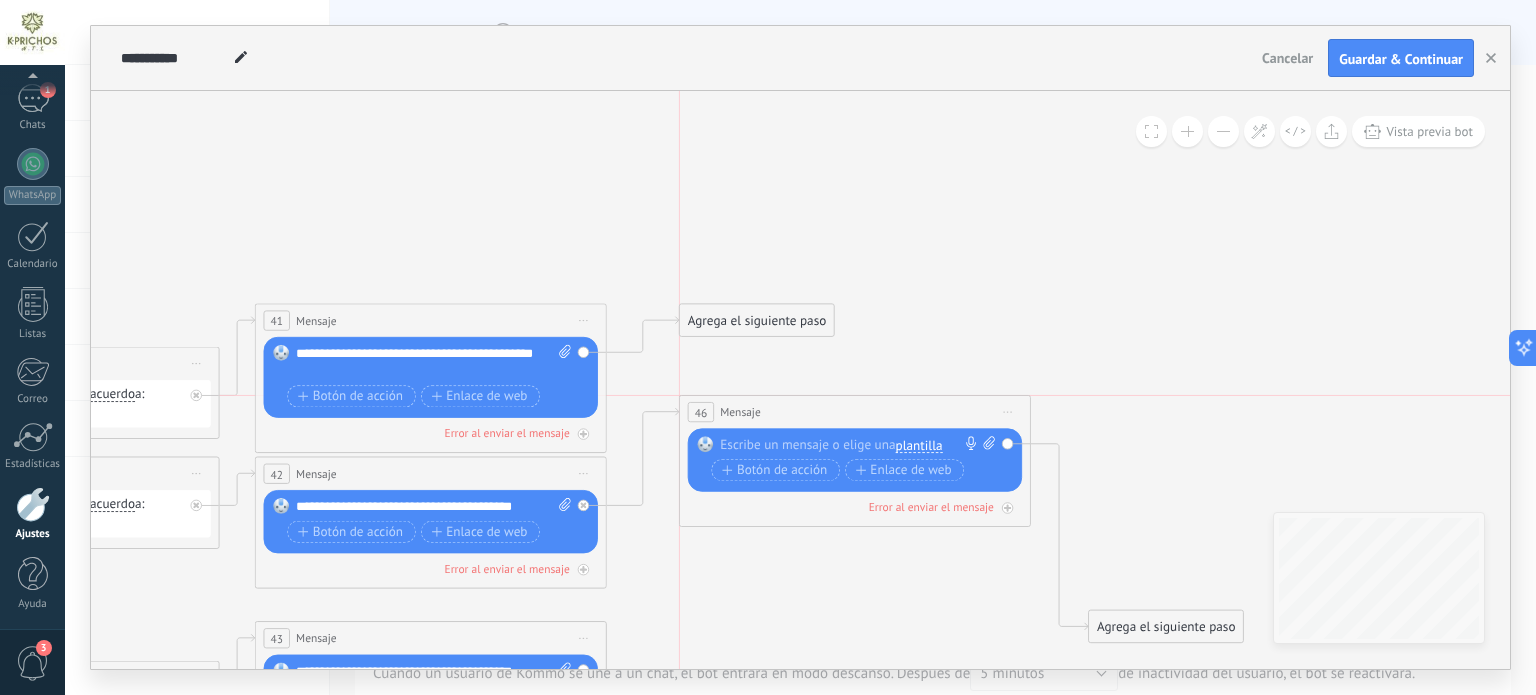 click on "46
Mensaje
*******
(a):
Todos los contactos - canales seleccionados
Todos los contactos - canales seleccionados
Todos los contactos - canal primario
Contacto principal - canales seleccionados
Contacto principal - canal primario
Todos los contactos - canales seleccionados
Todos los contactos - canales seleccionados
Todos los contactos - canal primario
Contacto principal - canales seleccionados" at bounding box center (855, 412) 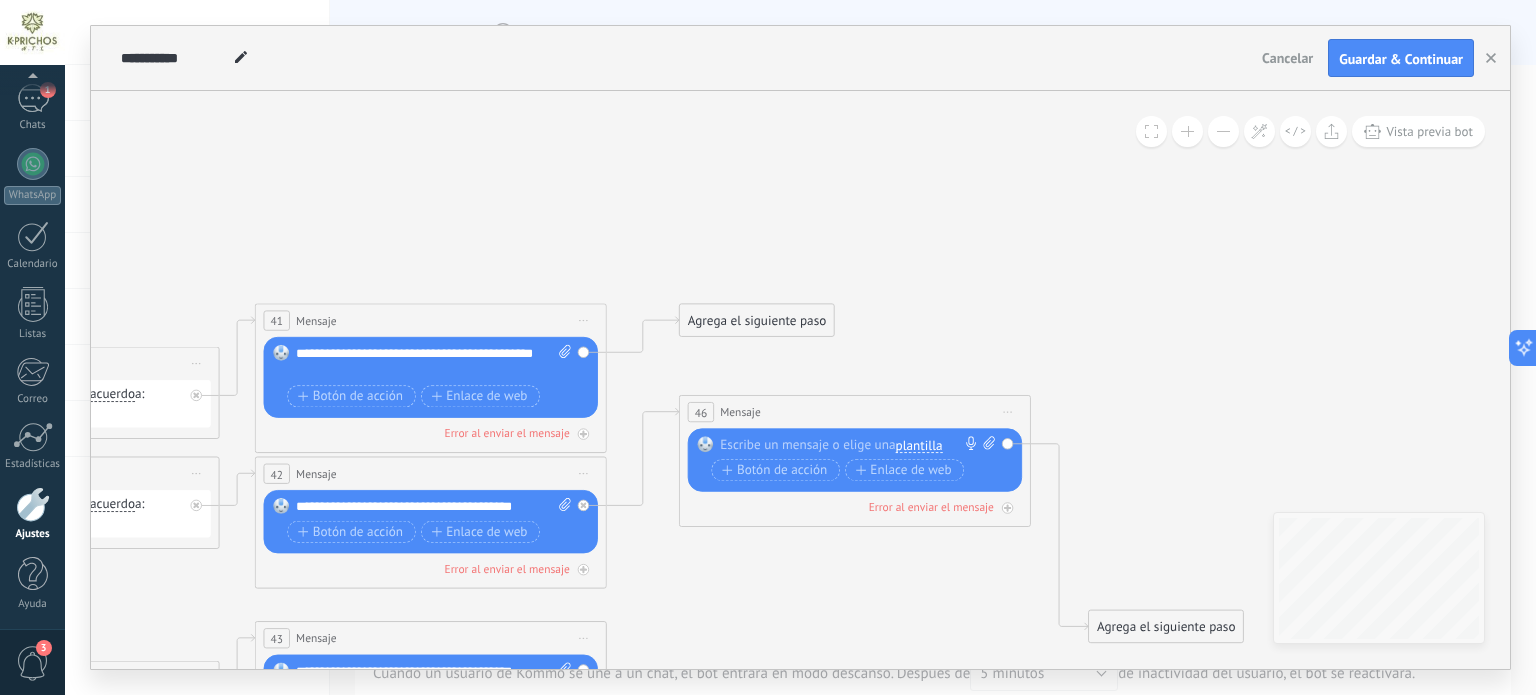 click on "46
Mensaje
*******
(a):
Todos los contactos - canales seleccionados
Todos los contactos - canales seleccionados
Todos los contactos - canal primario
Contacto principal - canales seleccionados
Contacto principal - canal primario
Todos los contactos - canales seleccionados
Todos los contactos - canales seleccionados
Todos los contactos - canal primario
Contacto principal - canales seleccionados" at bounding box center (855, 412) 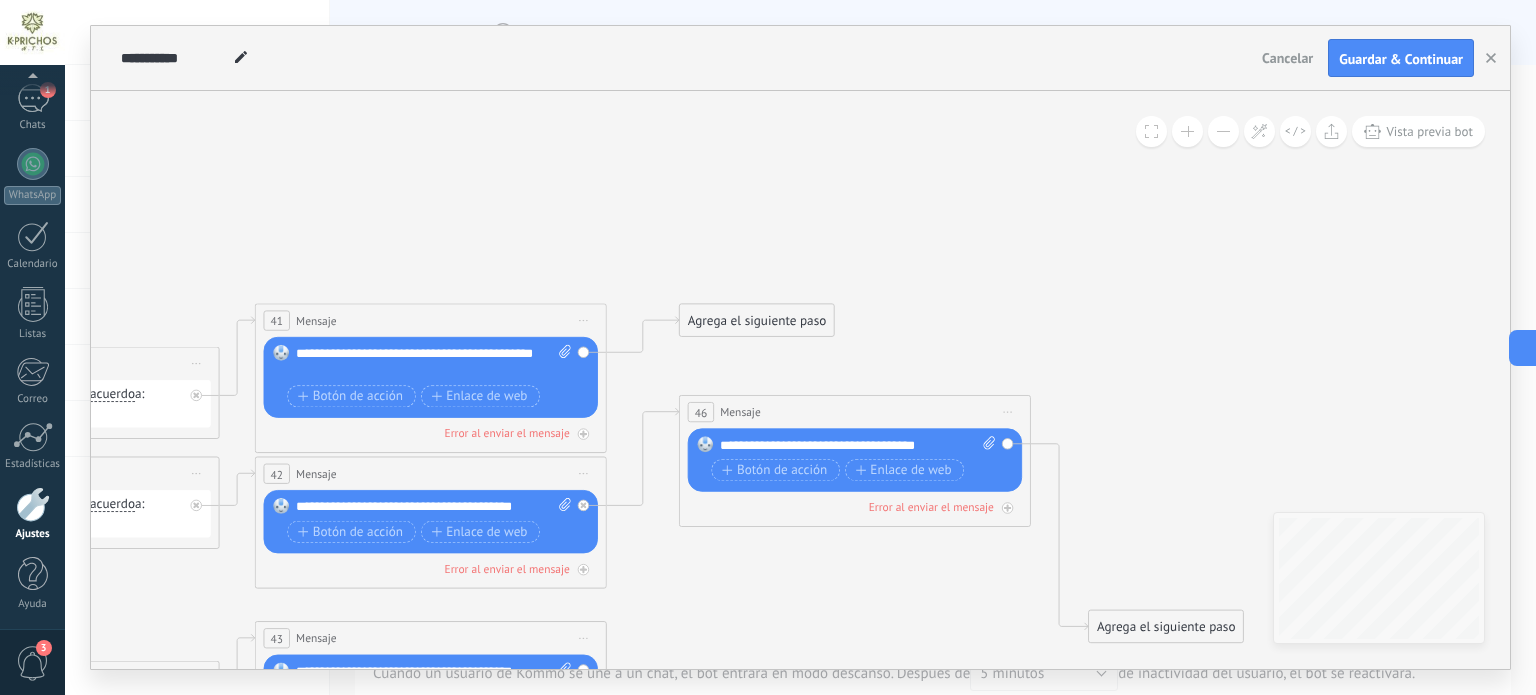 click on "**********" at bounding box center [857, 461] 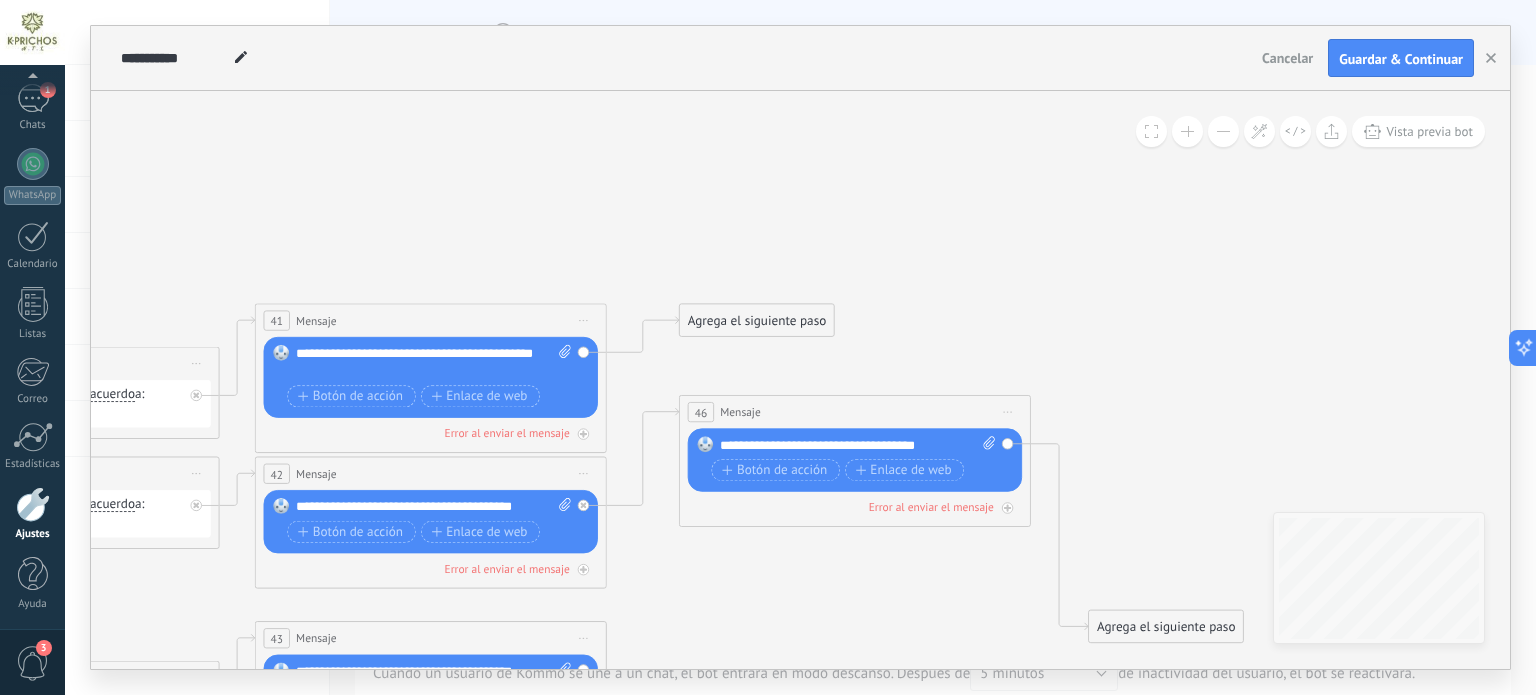 click on "**********" at bounding box center (858, 446) 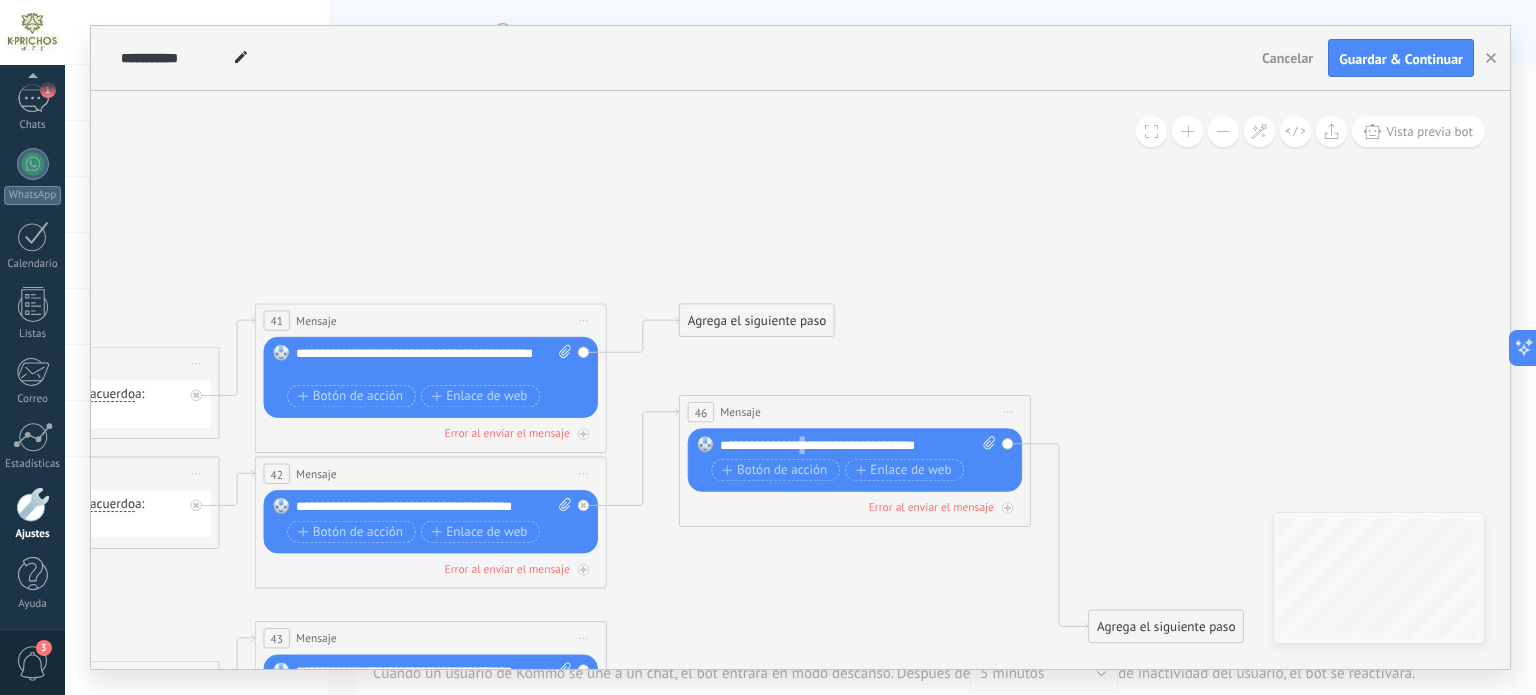 click on "**********" at bounding box center [858, 446] 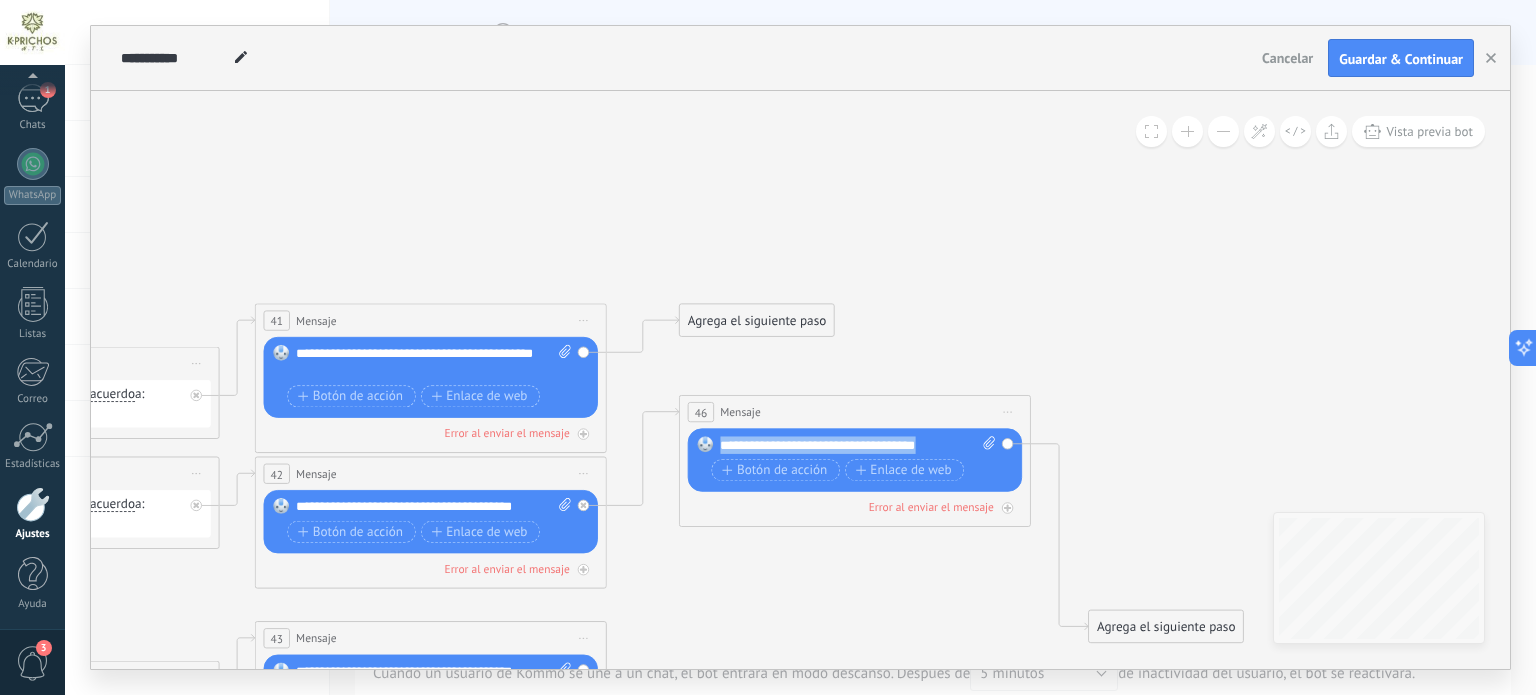 click on "**********" at bounding box center [858, 446] 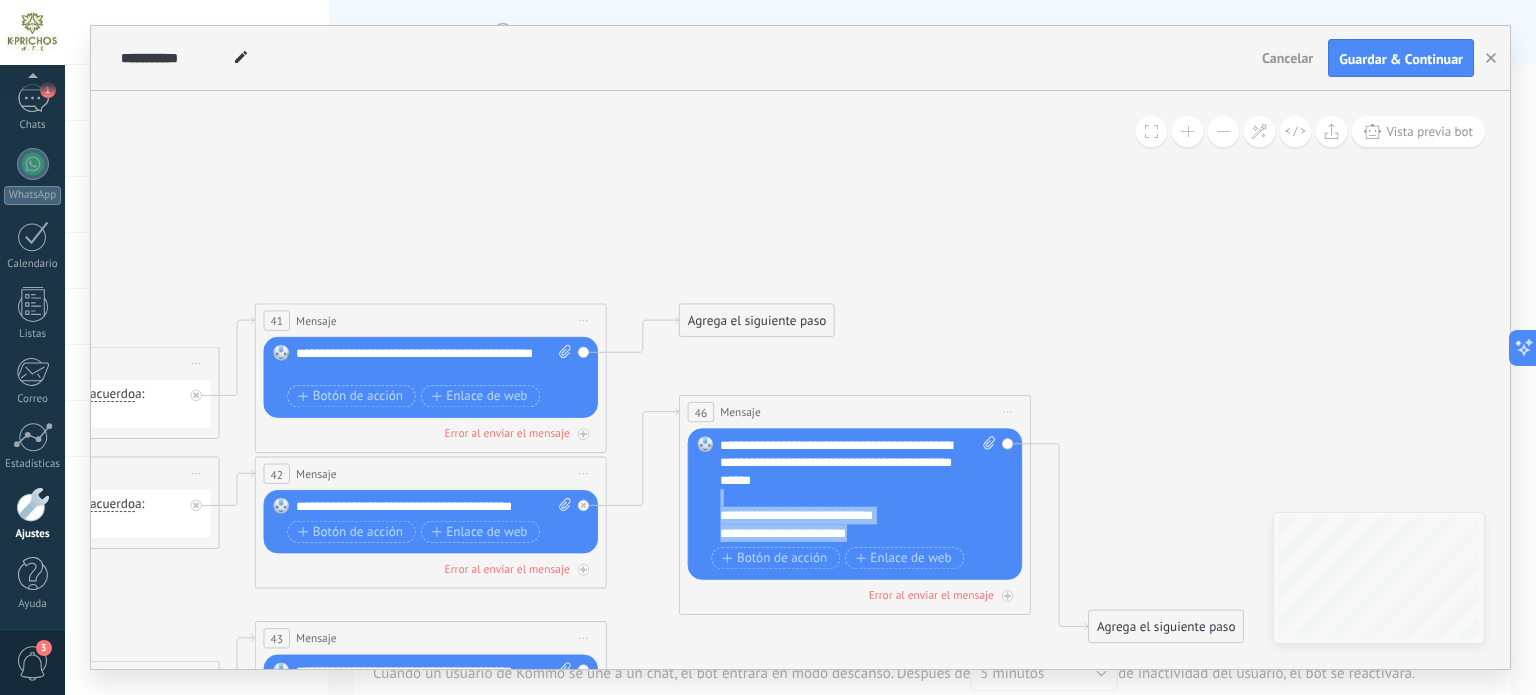 drag, startPoint x: 892, startPoint y: 539, endPoint x: 713, endPoint y: 503, distance: 182.58423 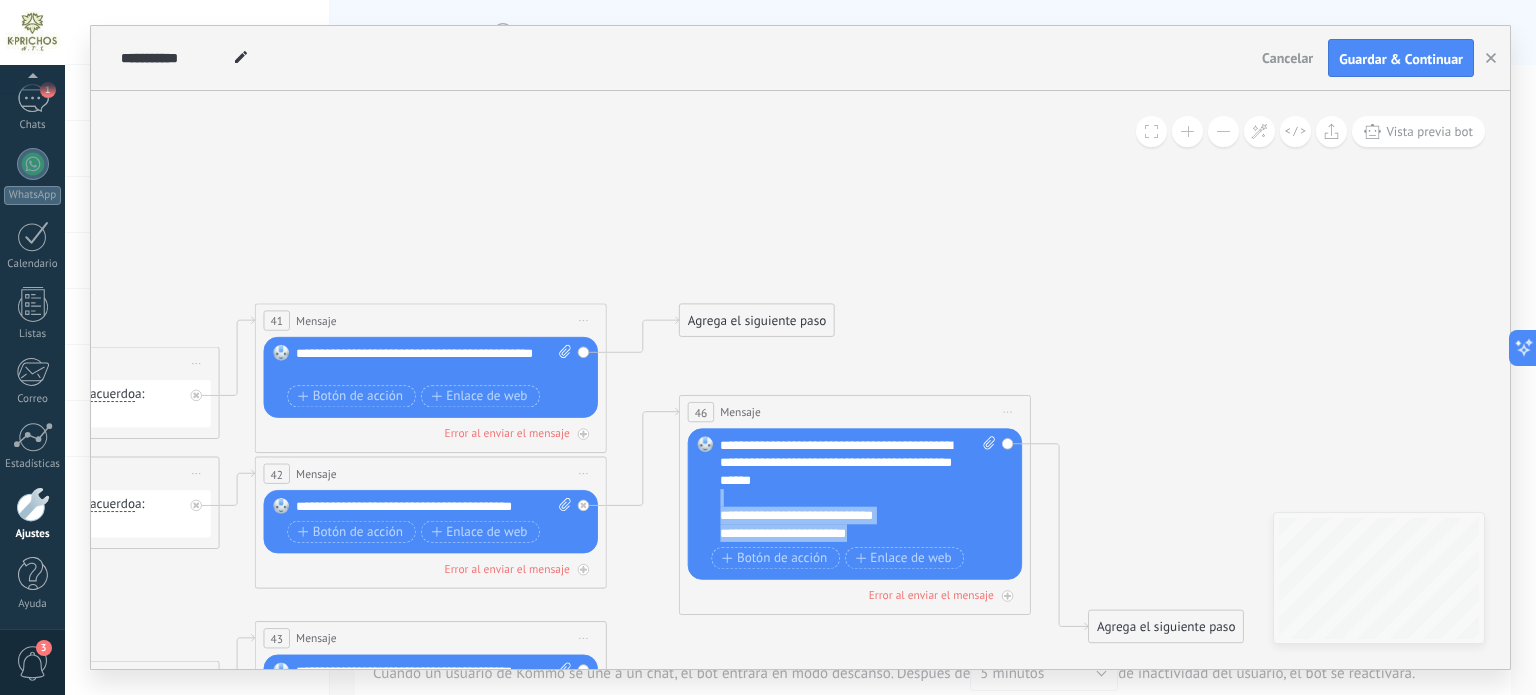click on "Reemplazar
Quitar
Convertir a mensaje de voz
Arrastre la imagen aquí para adjuntarla.
Añadir imagen
Subir
Arrastrar y soltar
Archivo no encontrado
Escribe un mensaje o elige una  plantilla" at bounding box center [855, 504] 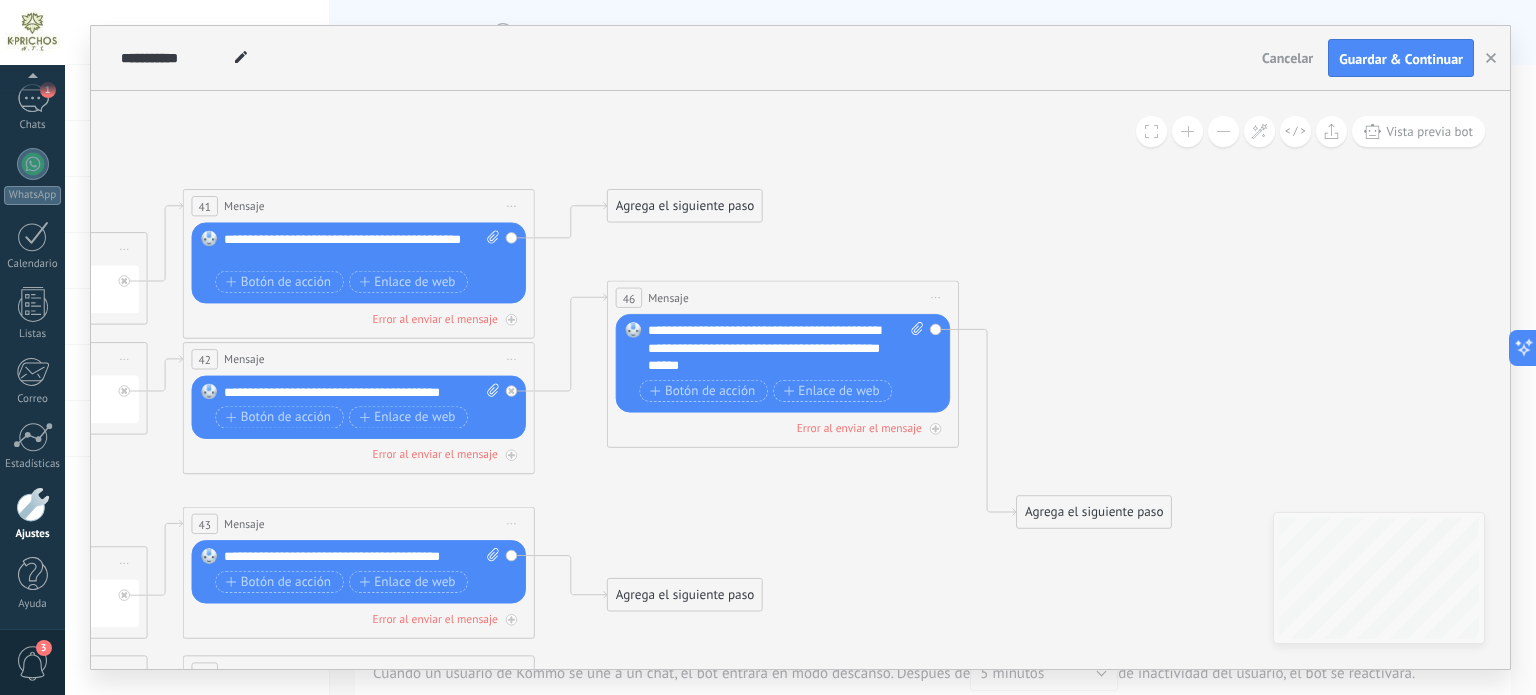 drag, startPoint x: 928, startPoint y: 283, endPoint x: 871, endPoint y: 208, distance: 94.20191 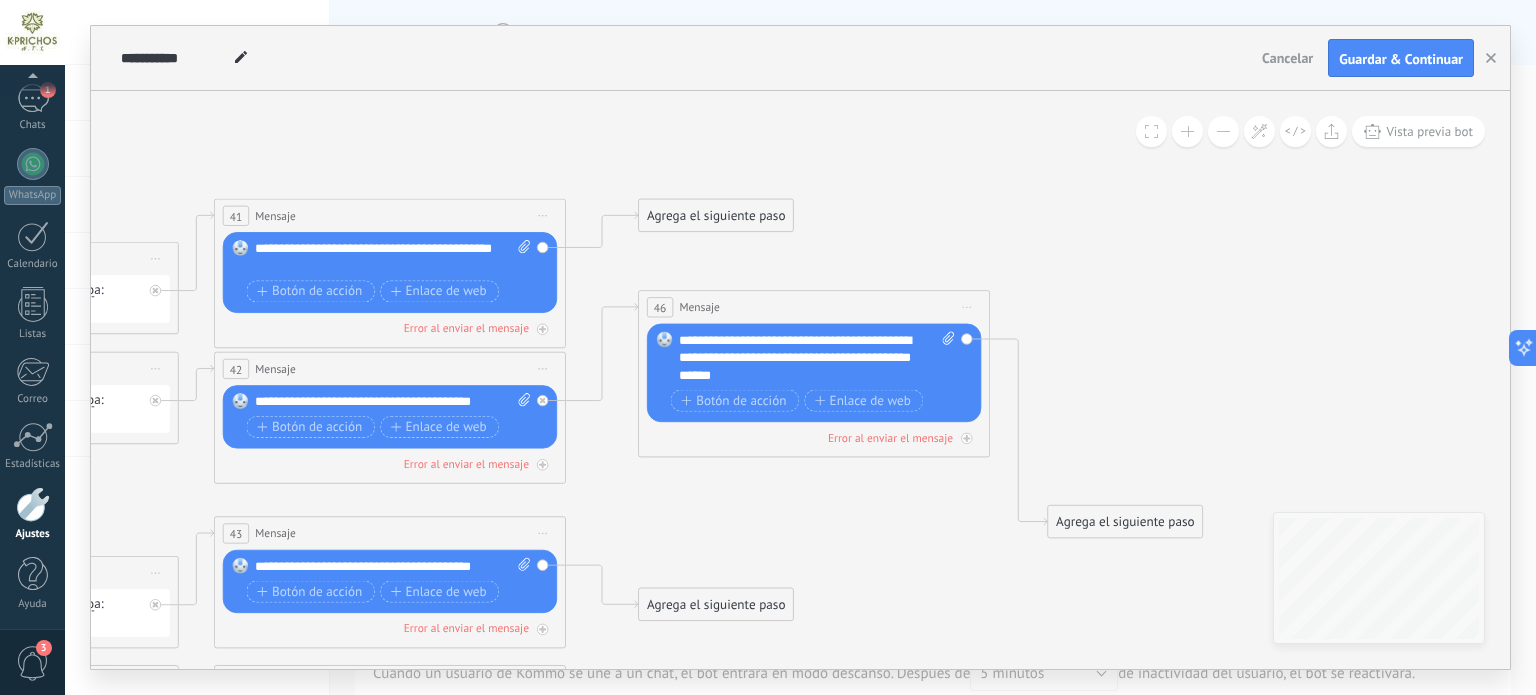 drag, startPoint x: 696, startPoint y: 252, endPoint x: 728, endPoint y: 262, distance: 33.526108 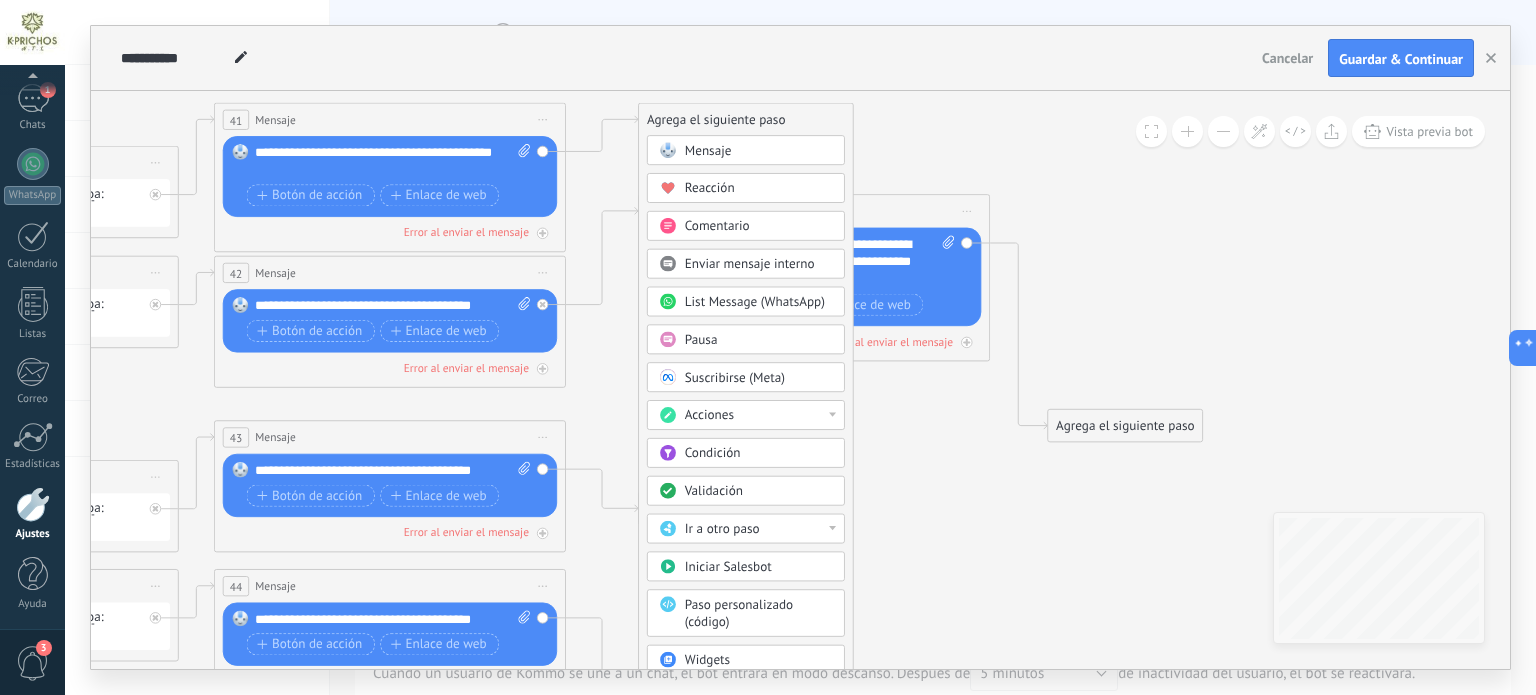 click on "Validación" at bounding box center [714, 491] 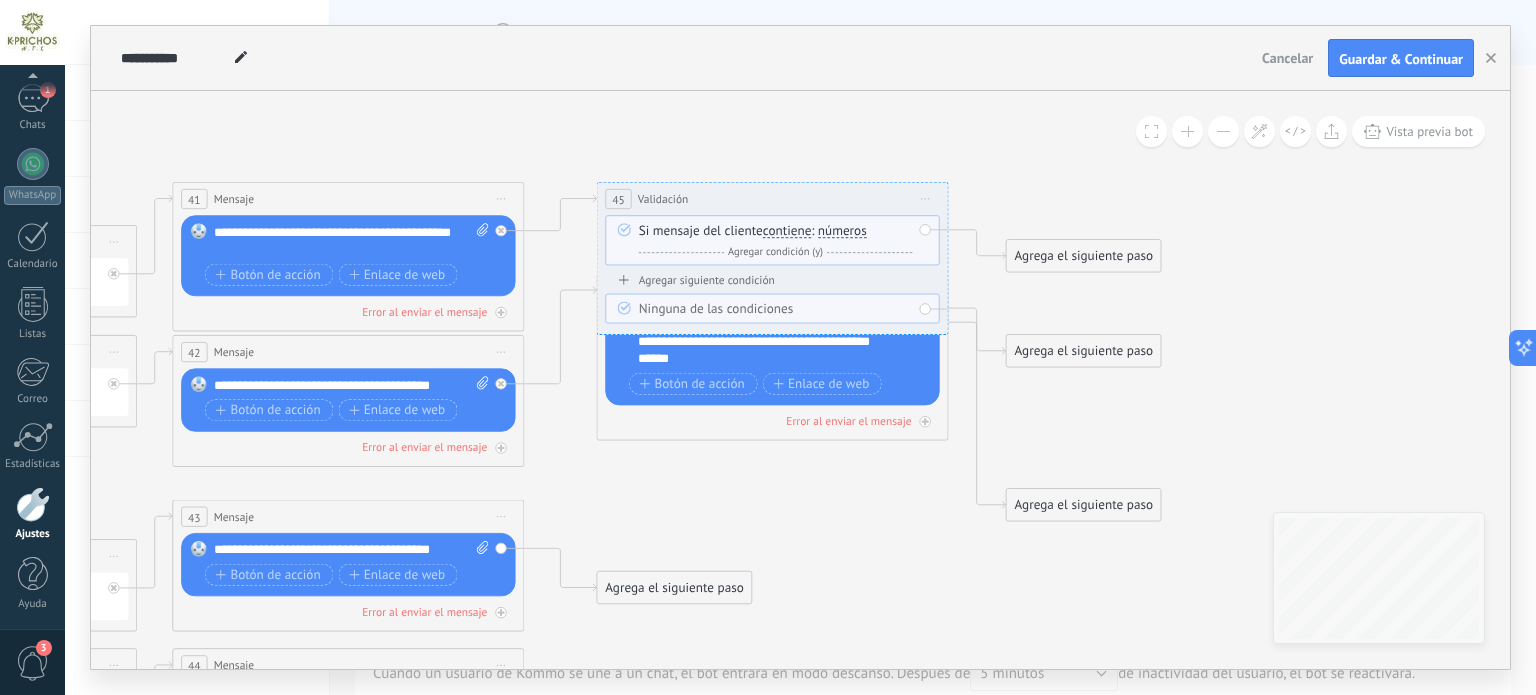drag, startPoint x: 891, startPoint y: 374, endPoint x: 863, endPoint y: 501, distance: 130.04999 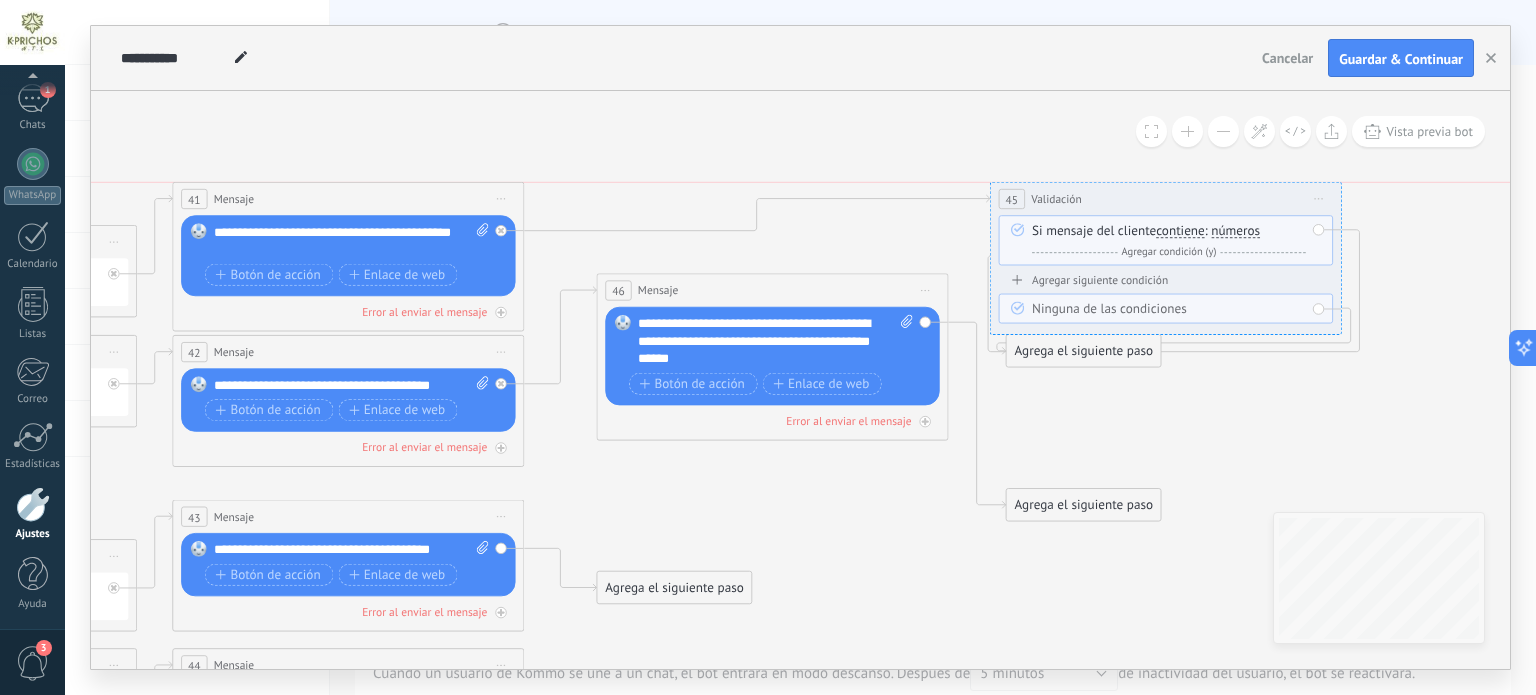 drag, startPoint x: 698, startPoint y: 197, endPoint x: 1092, endPoint y: 195, distance: 394.00507 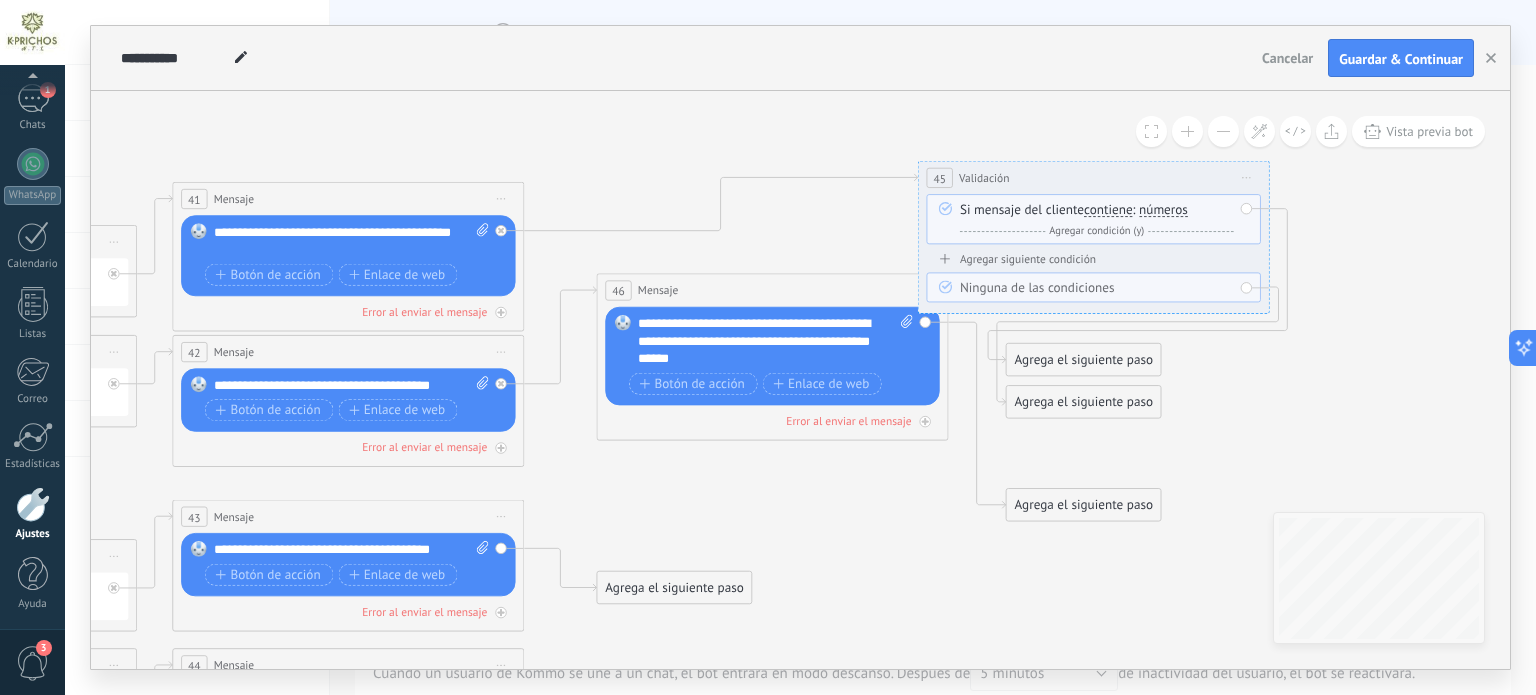 drag, startPoint x: 1068, startPoint y: 199, endPoint x: 996, endPoint y: 178, distance: 75 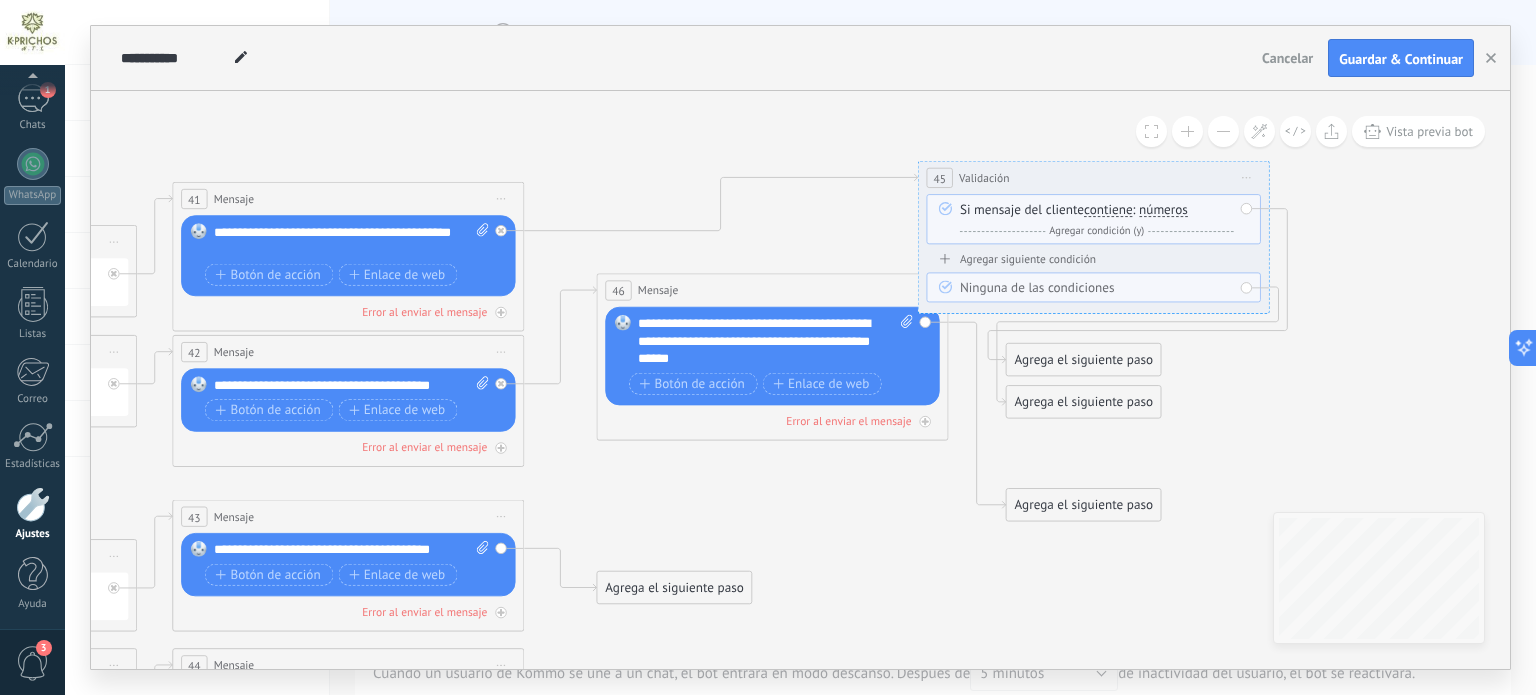 click on "Validación" at bounding box center (984, 178) 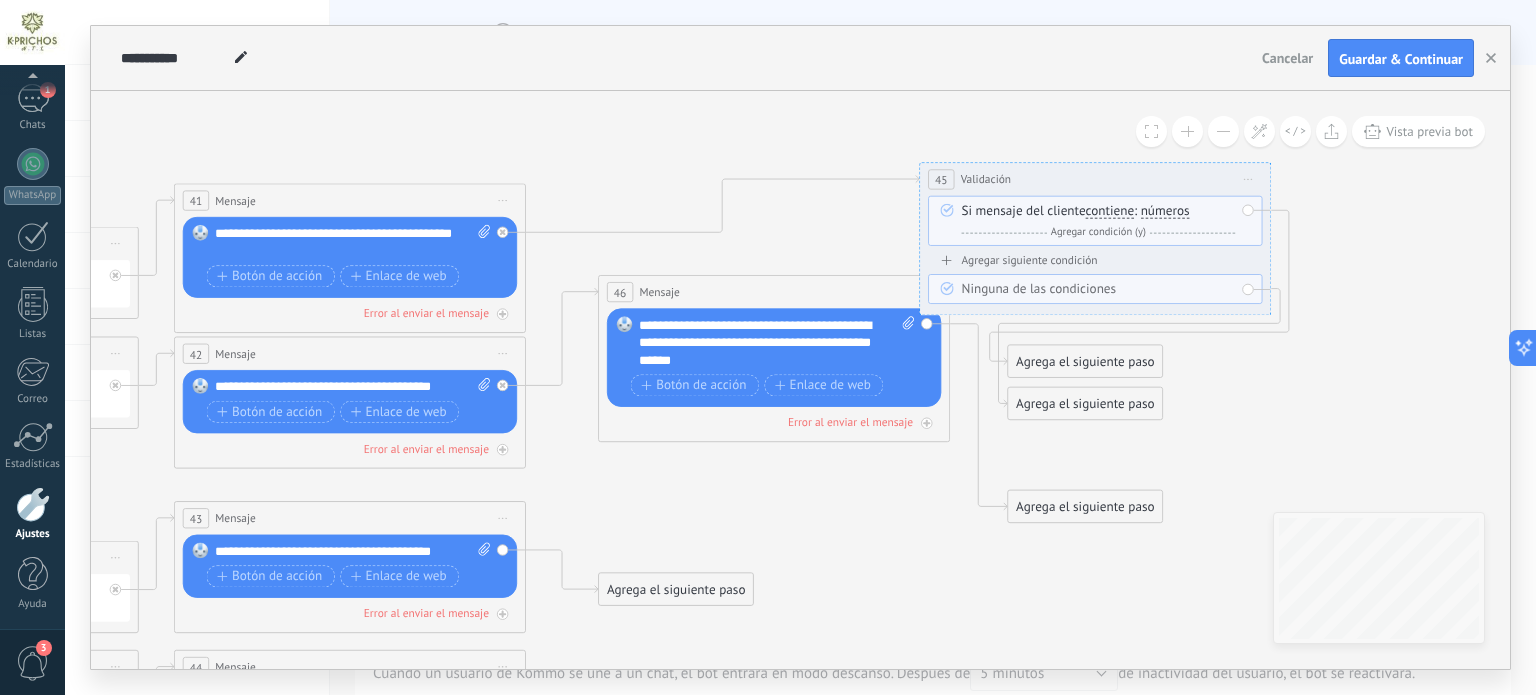 drag, startPoint x: 1335, startPoint y: 206, endPoint x: 1237, endPoint y: 215, distance: 98.4124 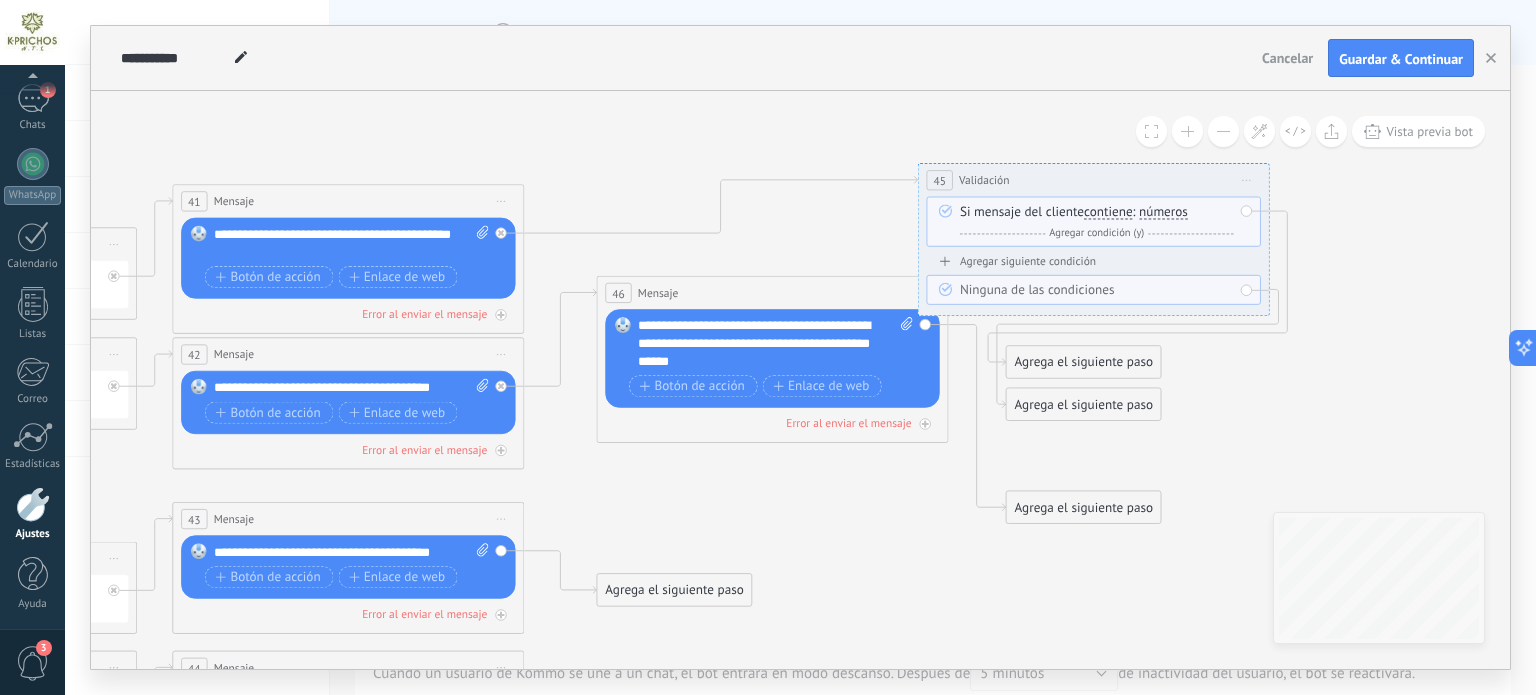 click on "Si mensaje del cliente
contiene
es igual a
no es igual
contiene
no contiene
tiene una longitud de
expresión regular
contiene
es igual a
no es igual" at bounding box center (1094, 222) 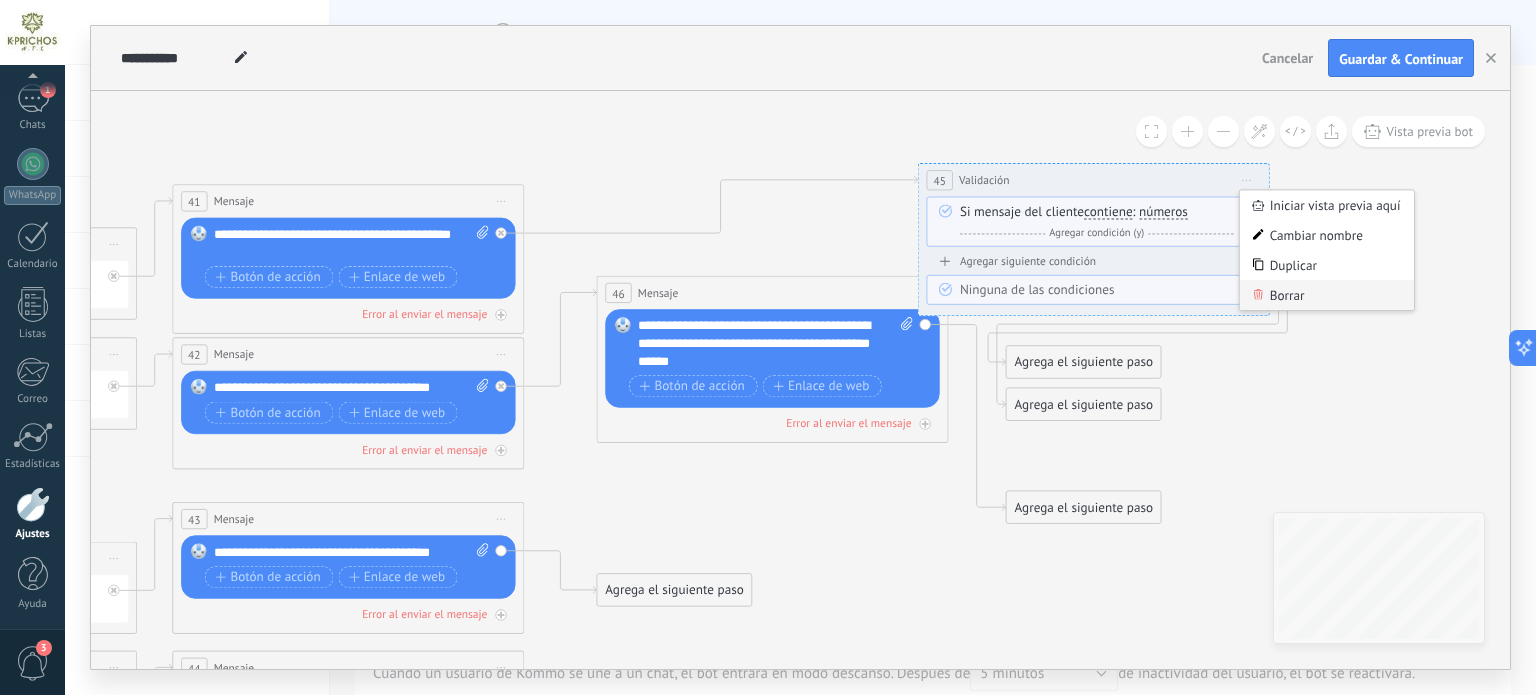 click 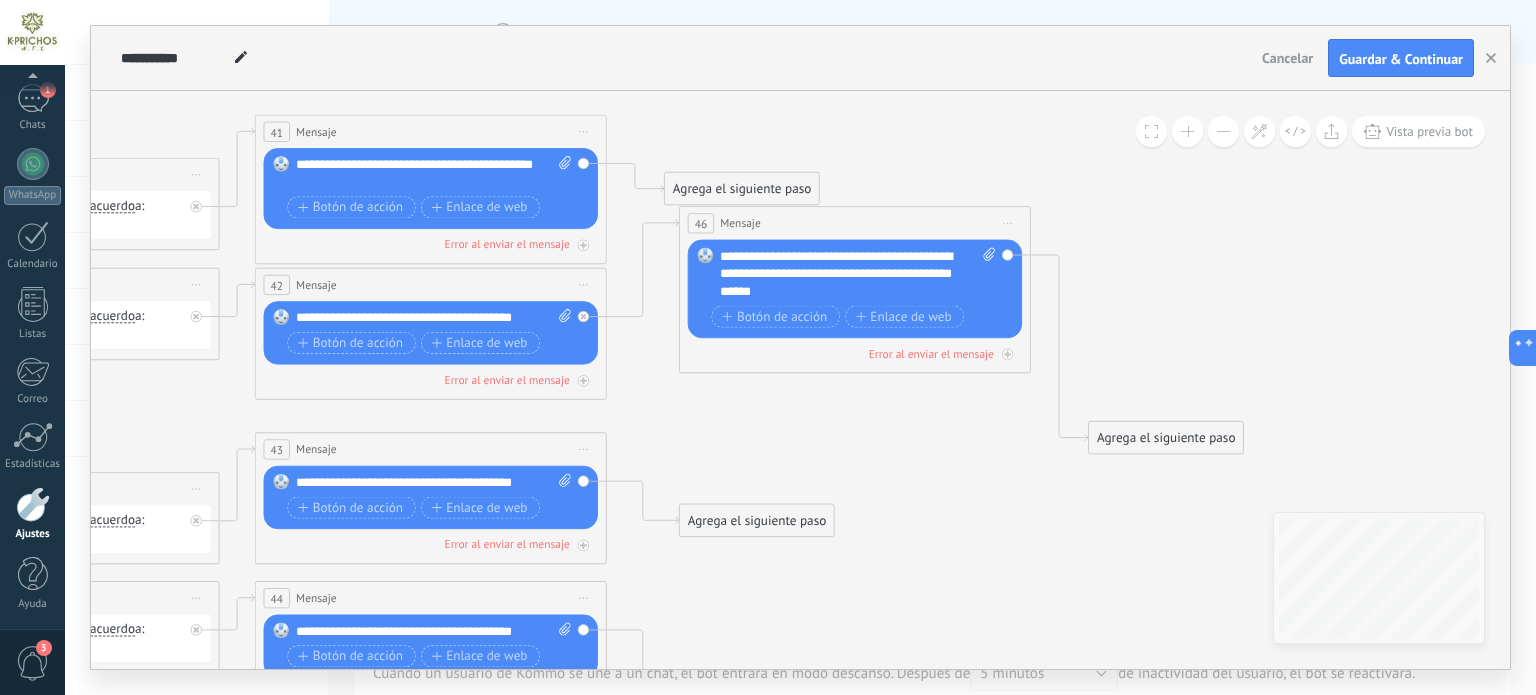 drag, startPoint x: 746, startPoint y: 221, endPoint x: 807, endPoint y: 169, distance: 80.1561 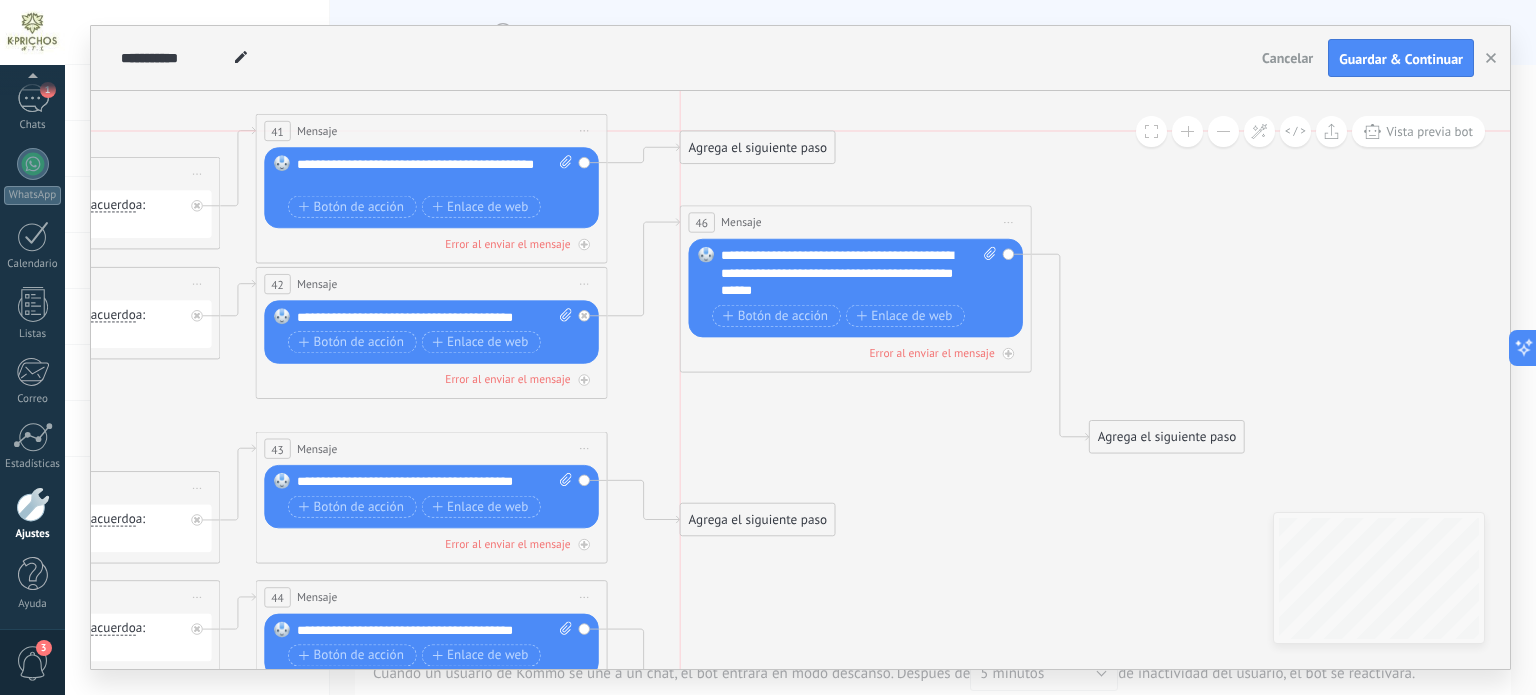 drag, startPoint x: 750, startPoint y: 172, endPoint x: 800, endPoint y: 137, distance: 61.03278 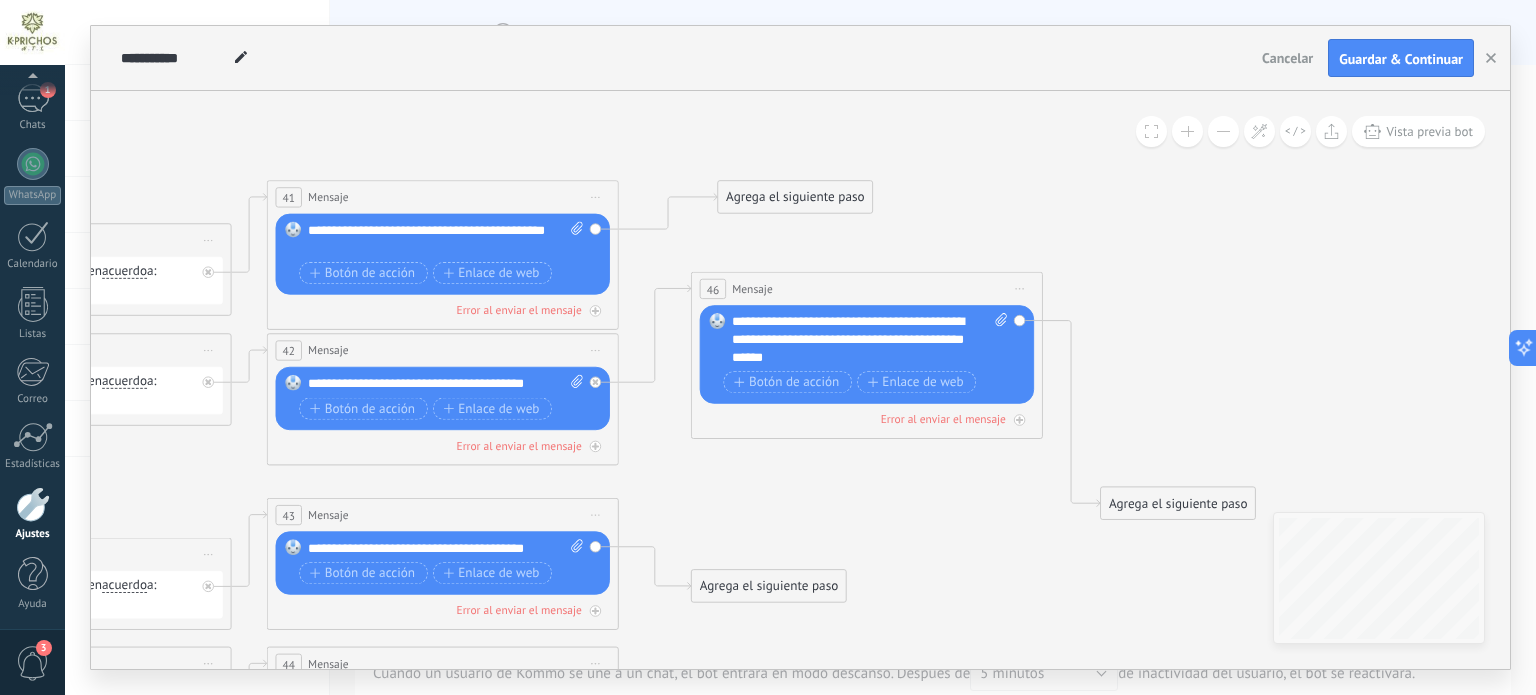 drag, startPoint x: 888, startPoint y: 153, endPoint x: 858, endPoint y: 213, distance: 67.08204 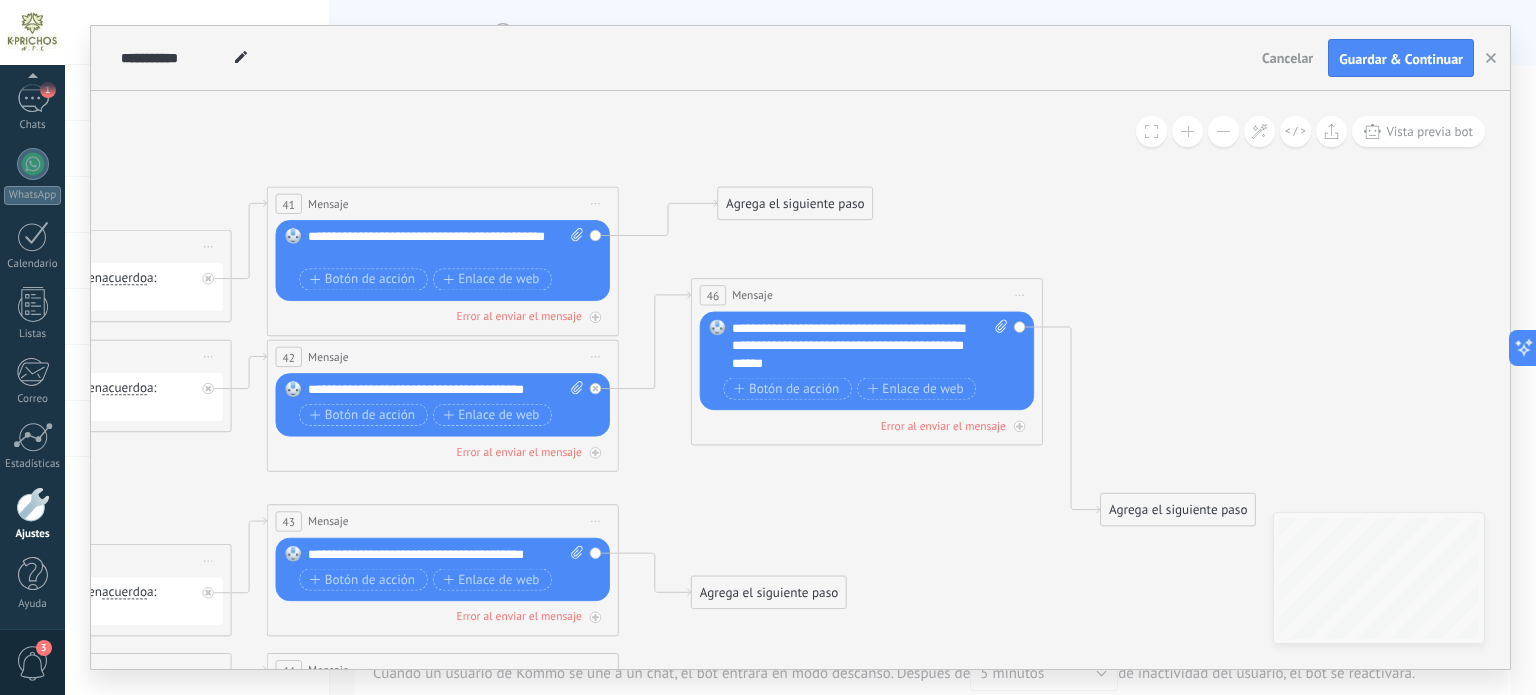 click on "Agrega el siguiente paso" at bounding box center [795, 203] 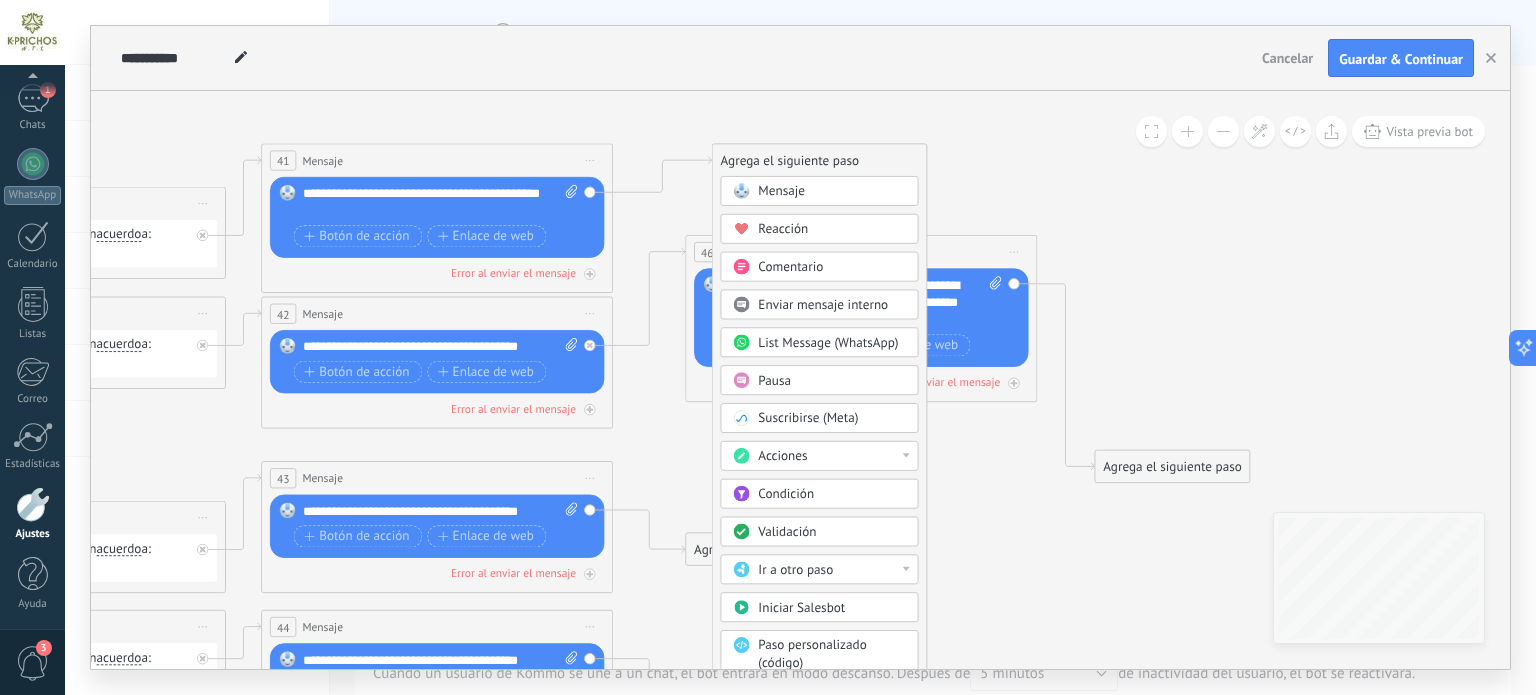 drag, startPoint x: 1081, startPoint y: 218, endPoint x: 1037, endPoint y: 71, distance: 153.4438 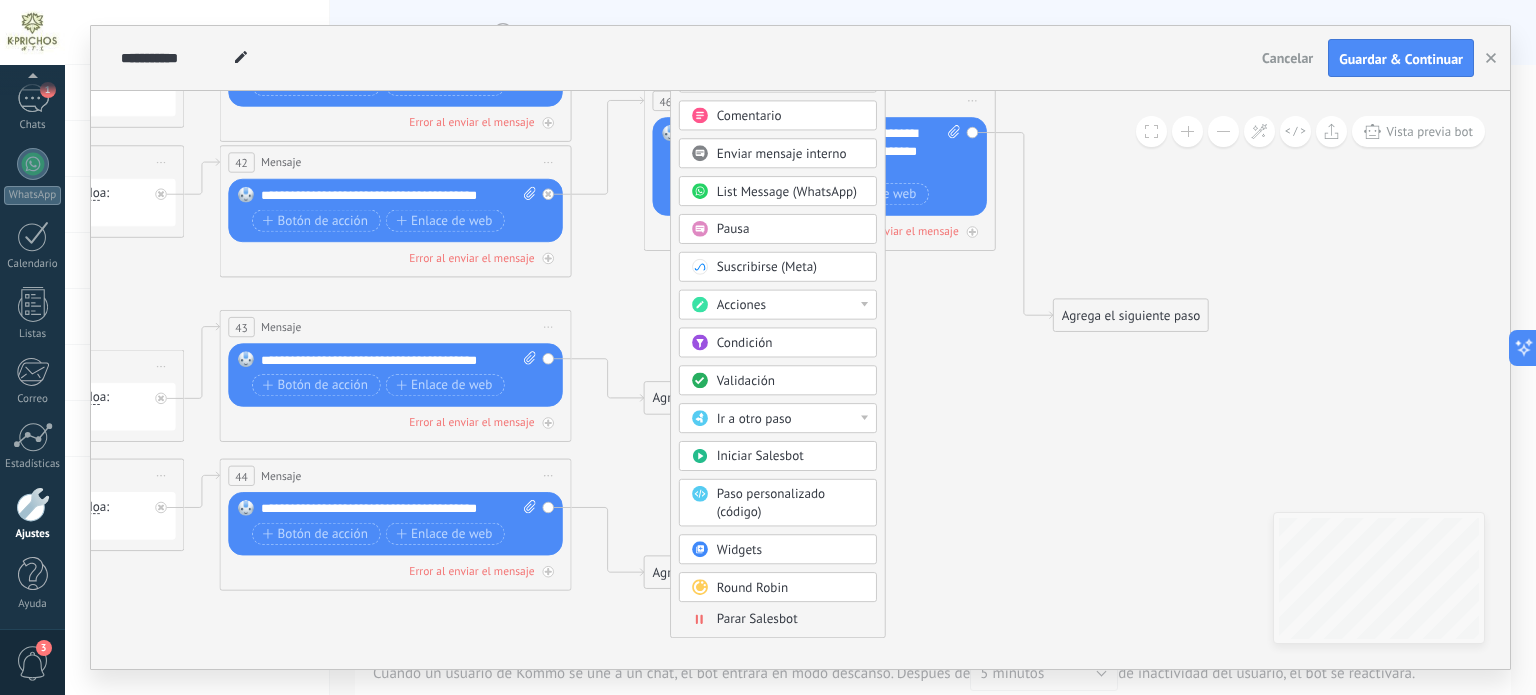 click on "Ir a otro paso" at bounding box center [754, 418] 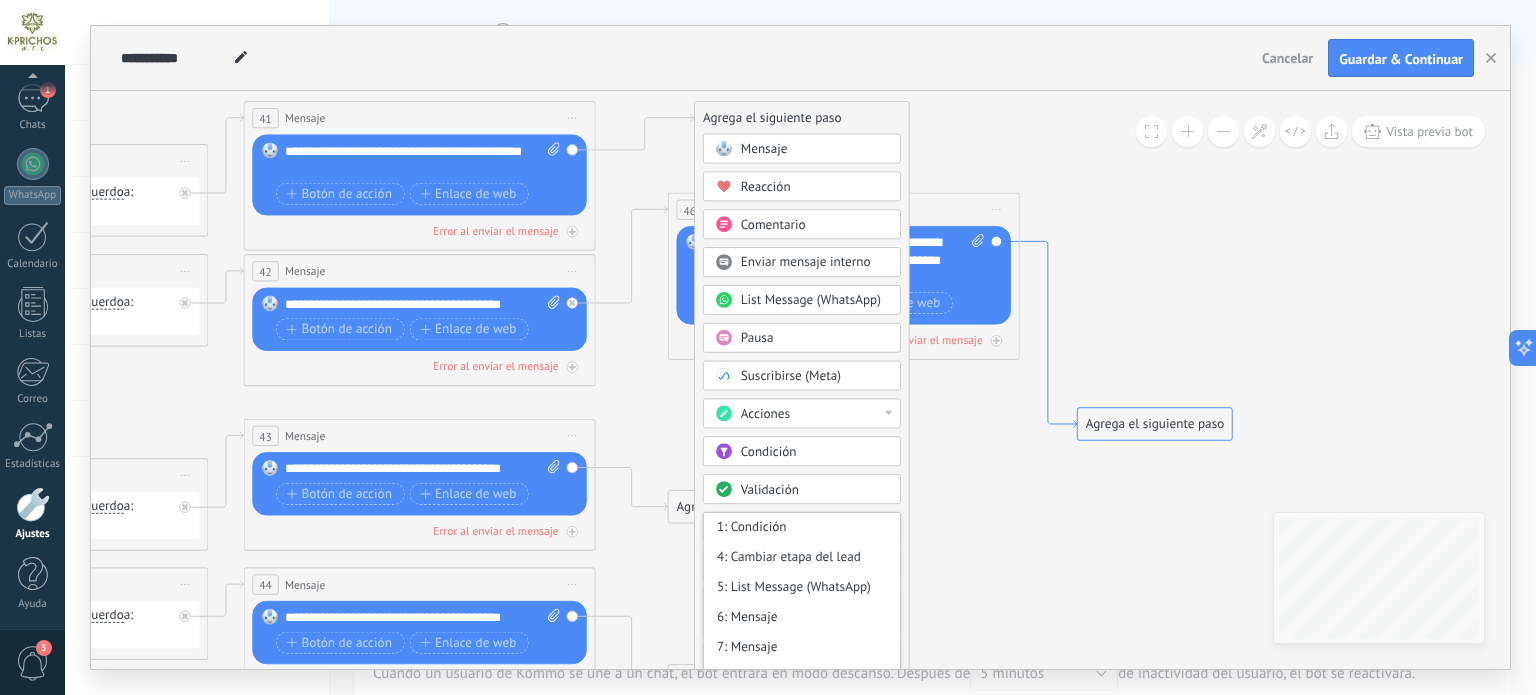 drag, startPoint x: 1020, startPoint y: 282, endPoint x: 1013, endPoint y: 195, distance: 87.28116 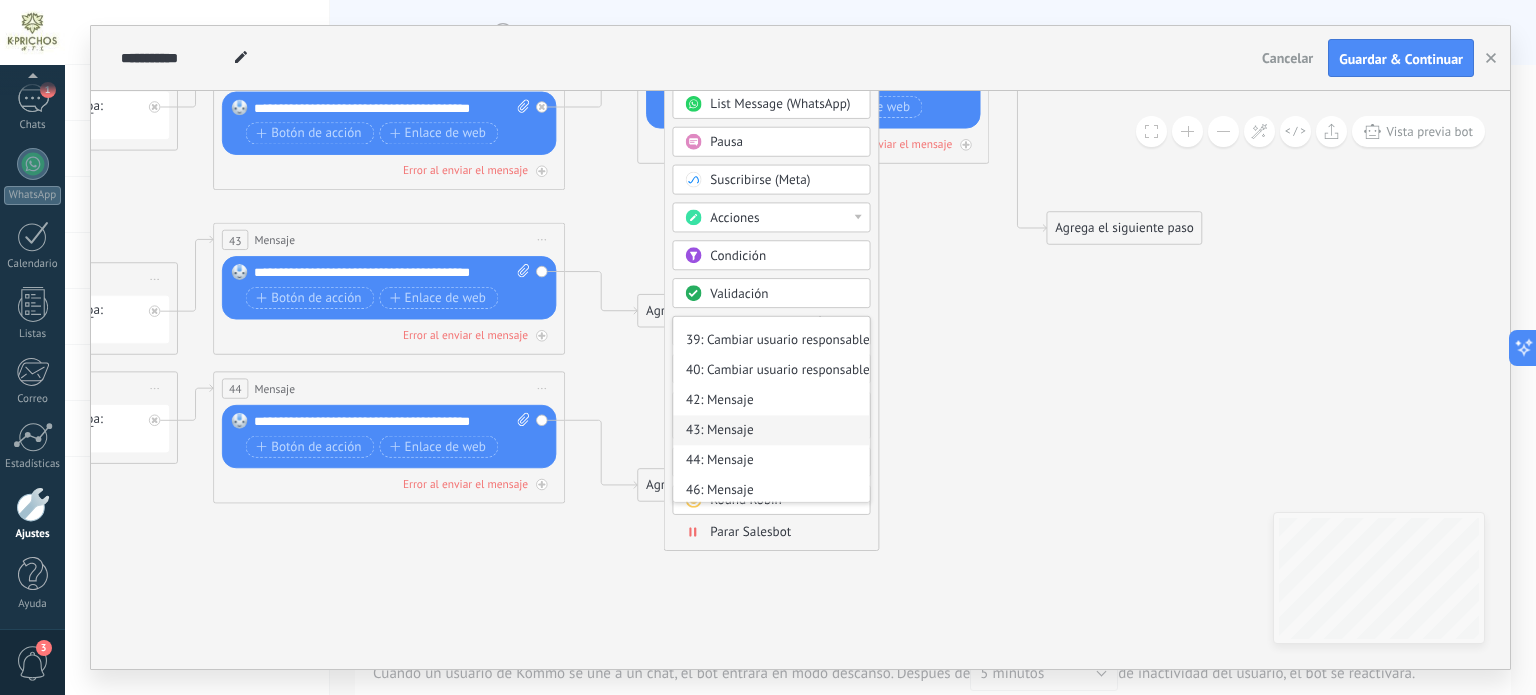 scroll, scrollTop: 504, scrollLeft: 0, axis: vertical 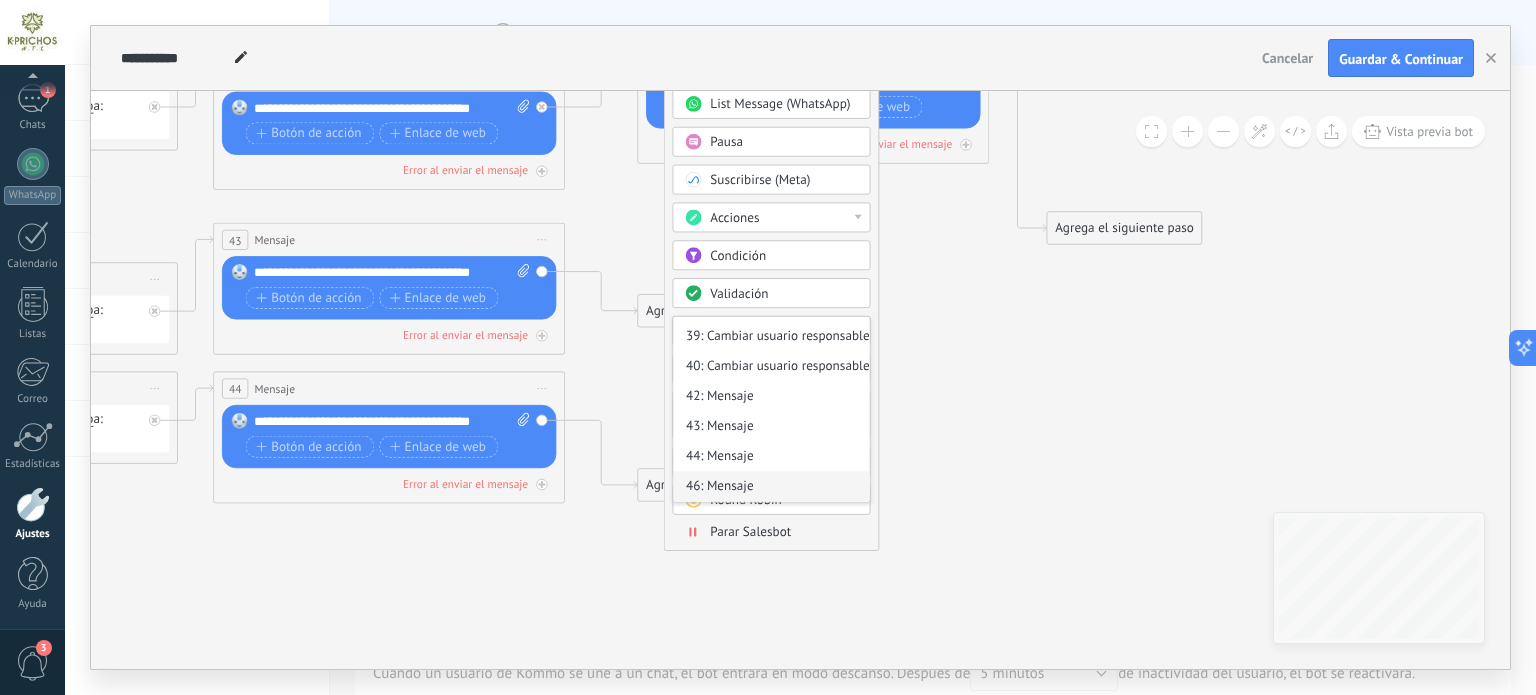 click on "46: Mensaje" at bounding box center [771, 487] 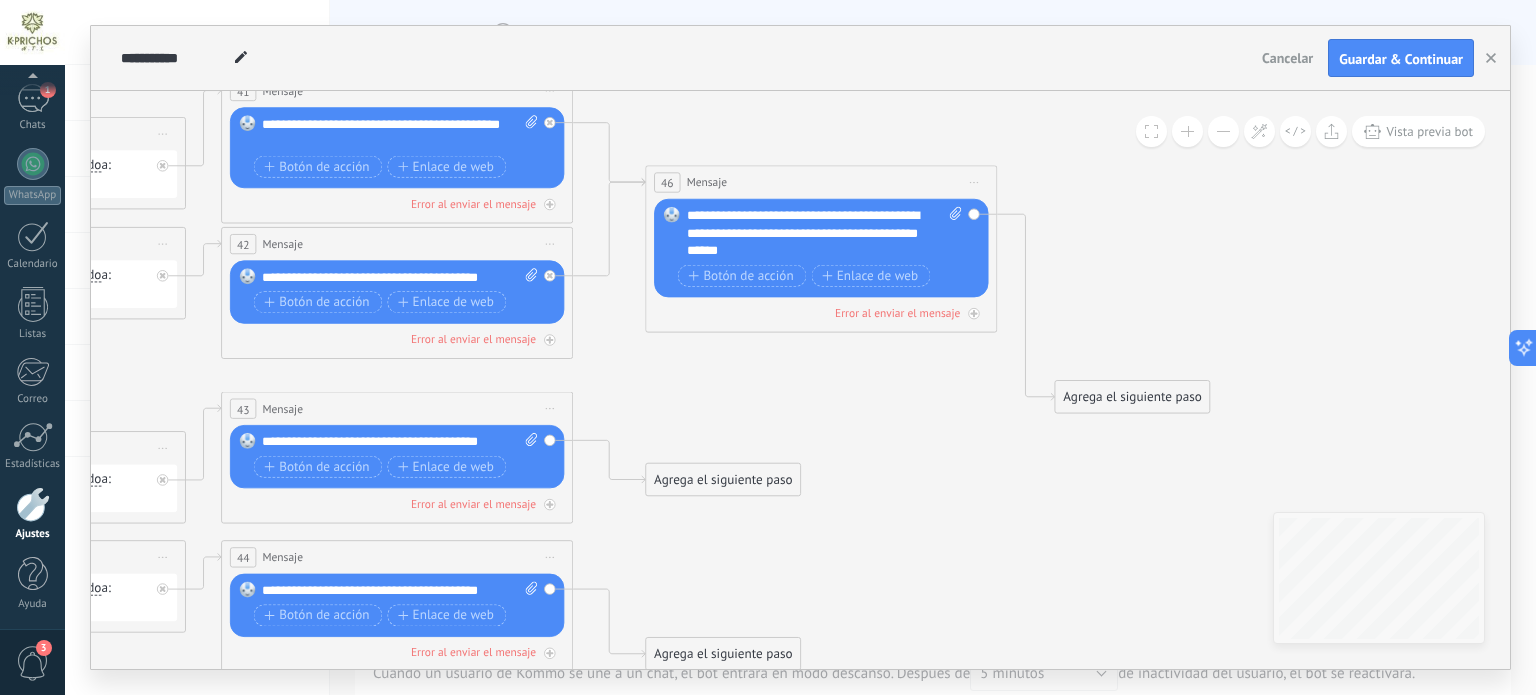 drag, startPoint x: 936, startPoint y: 309, endPoint x: 949, endPoint y: 512, distance: 203.41583 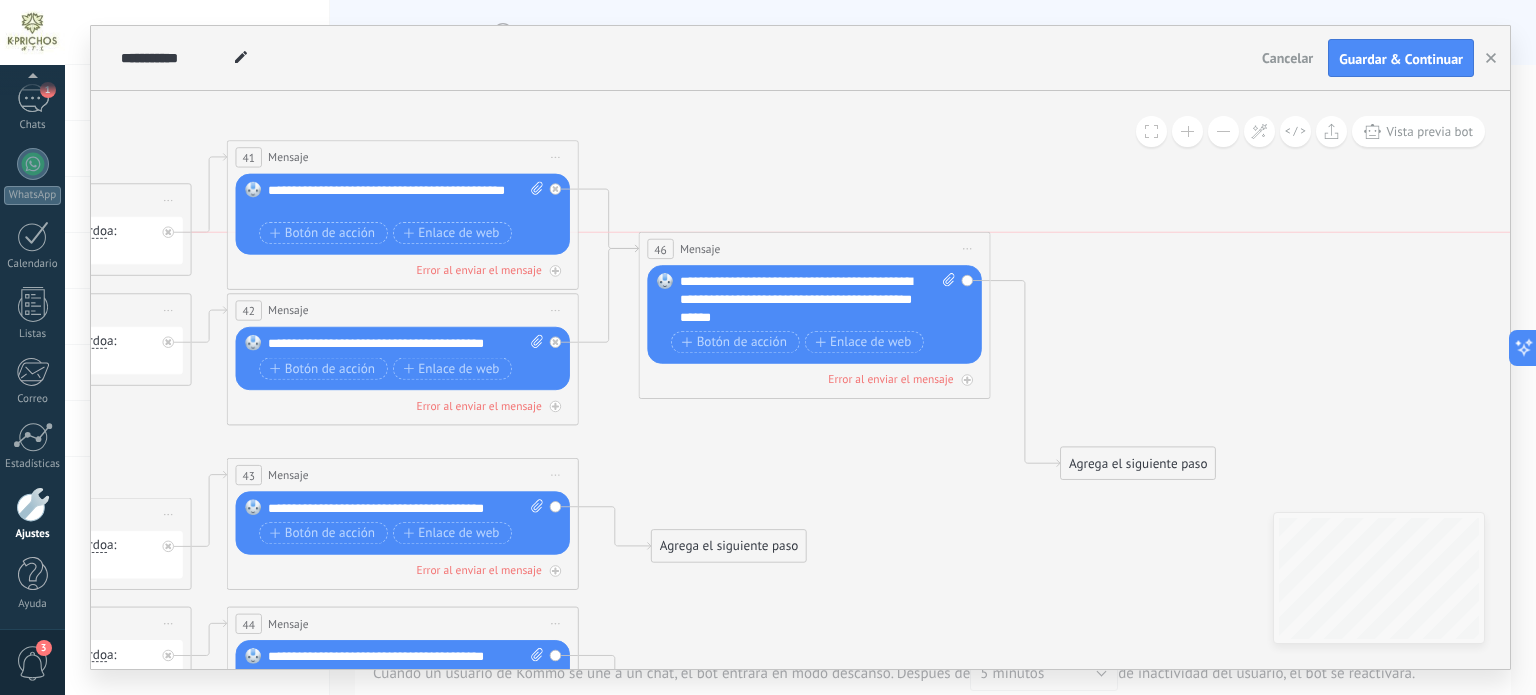 drag, startPoint x: 777, startPoint y: 237, endPoint x: 765, endPoint y: 231, distance: 13.416408 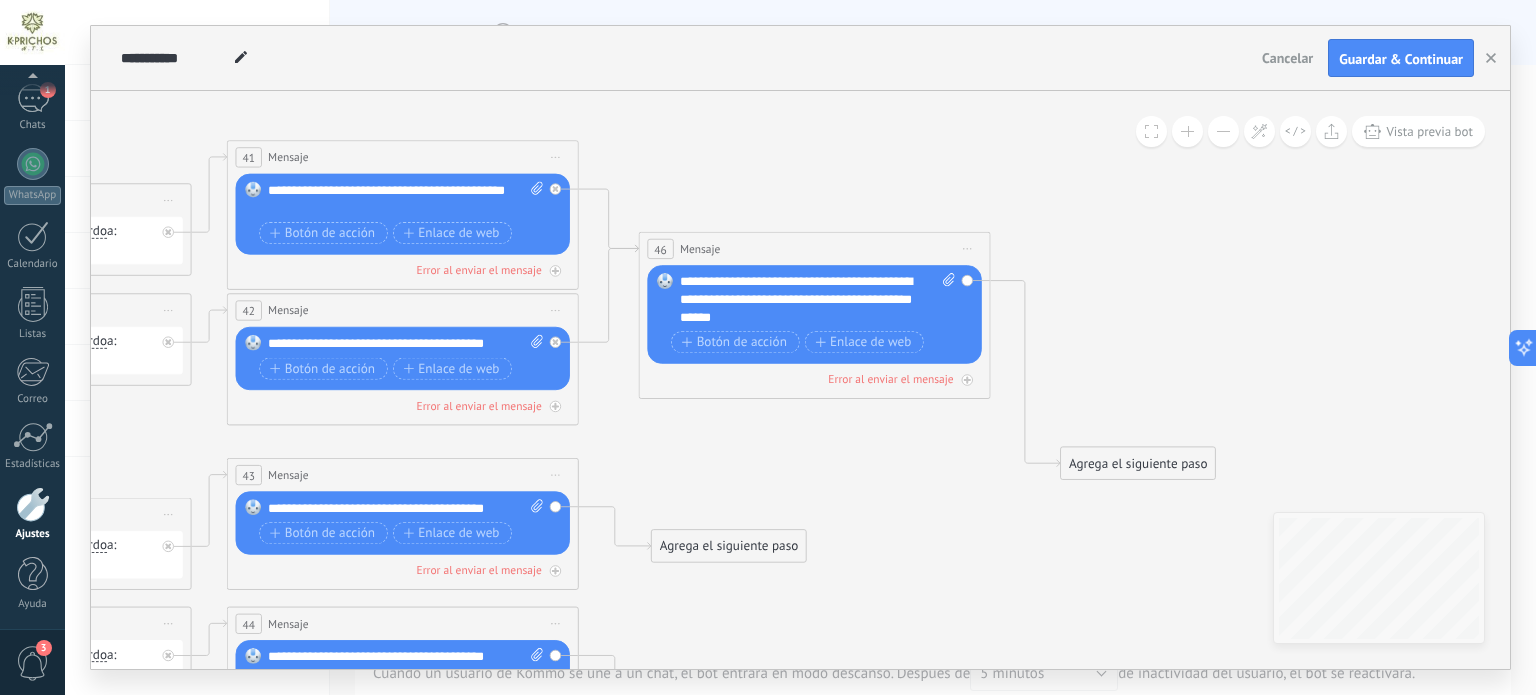 click 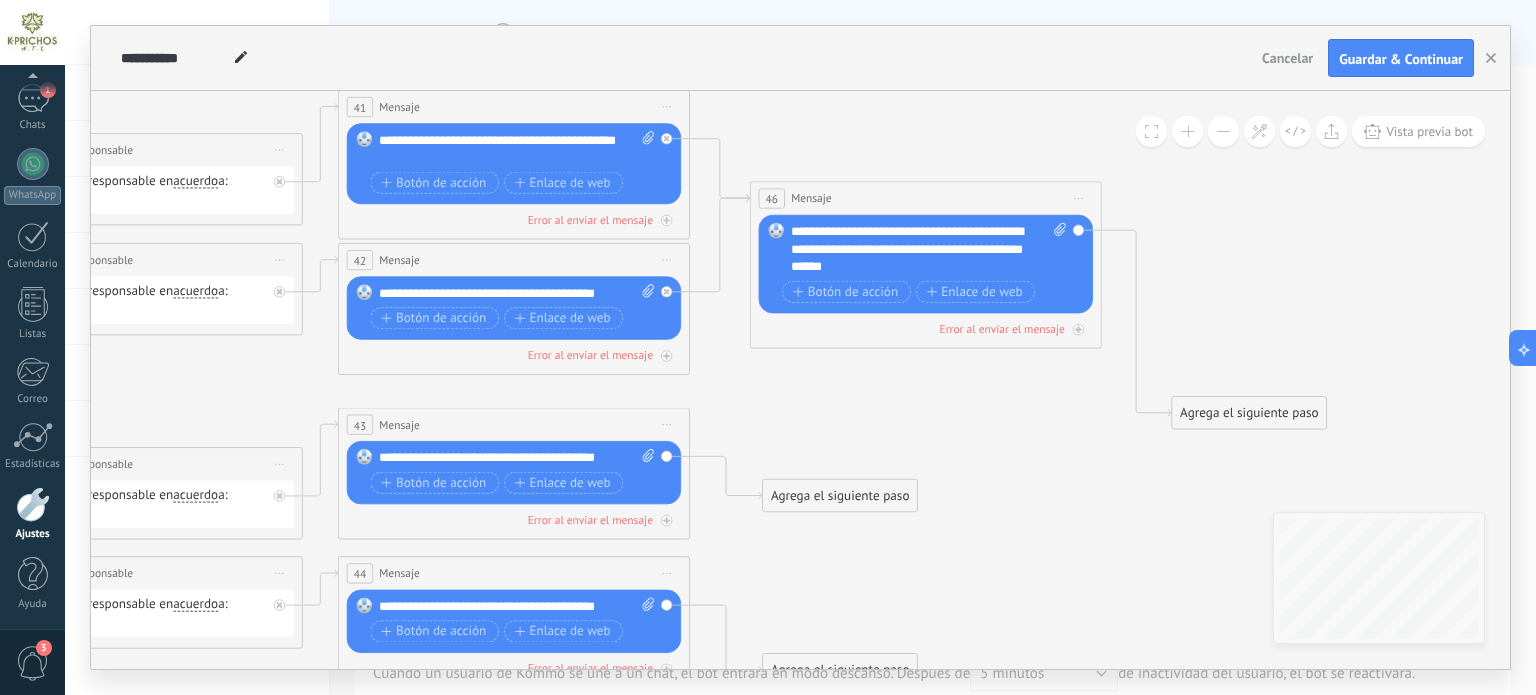 drag, startPoint x: 940, startPoint y: 204, endPoint x: 1044, endPoint y: 153, distance: 115.83177 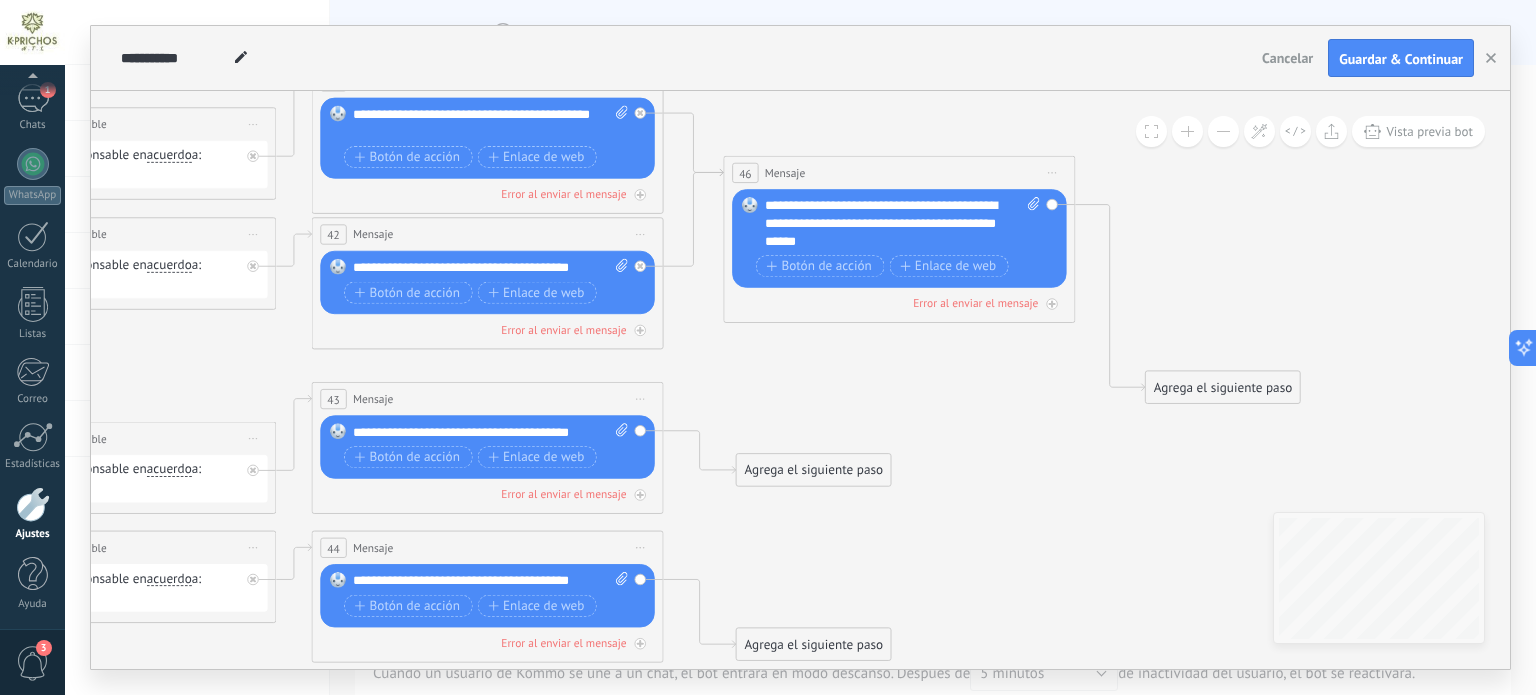 drag, startPoint x: 1287, startPoint y: 295, endPoint x: 1260, endPoint y: 269, distance: 37.48333 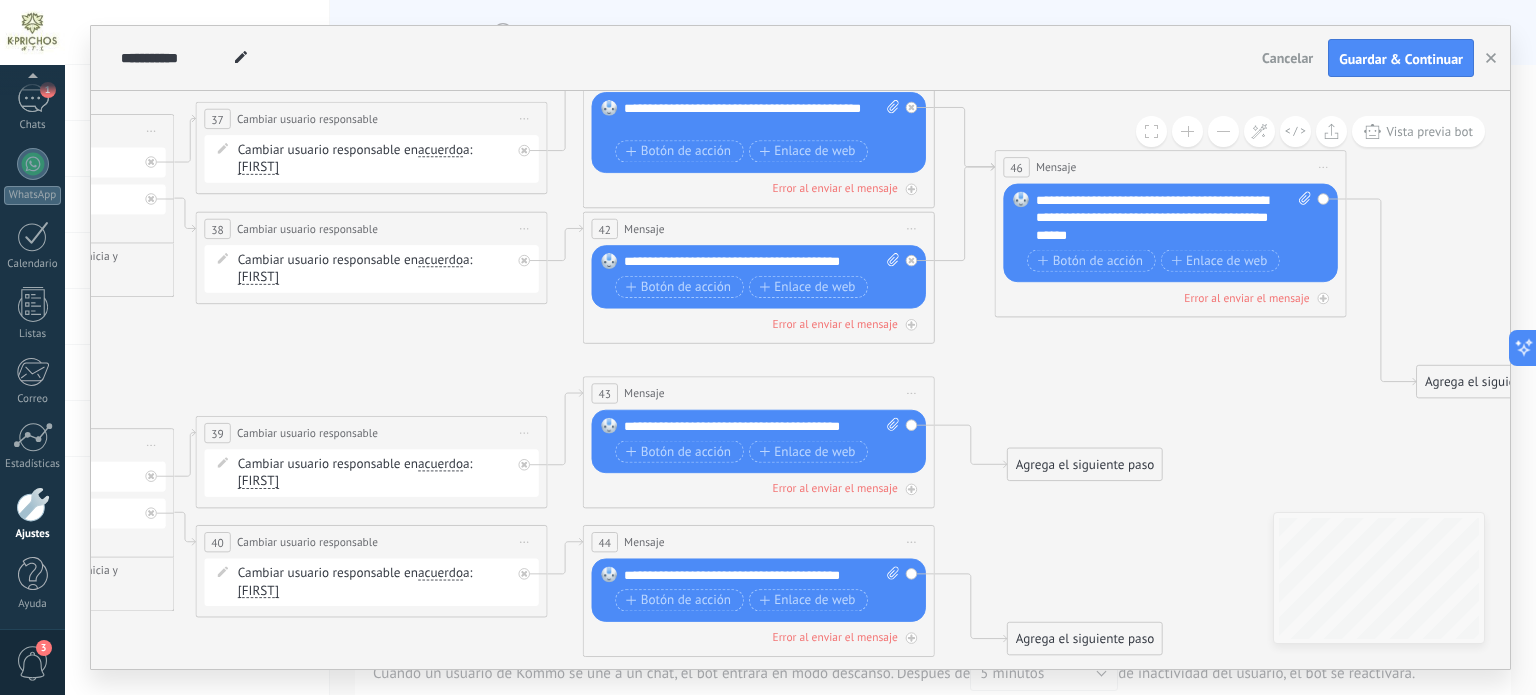 drag, startPoint x: 922, startPoint y: 404, endPoint x: 1208, endPoint y: 393, distance: 286.21146 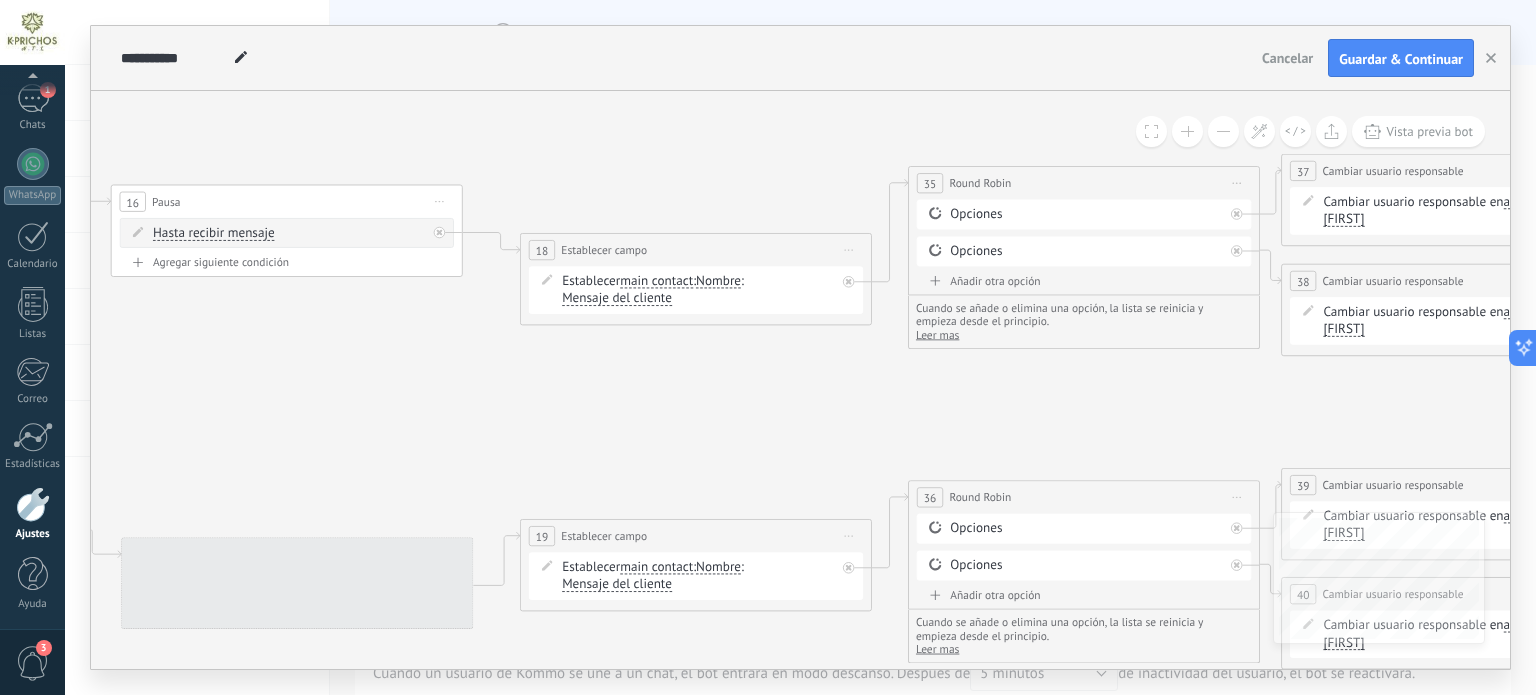 drag, startPoint x: 308, startPoint y: 364, endPoint x: 1436, endPoint y: 417, distance: 1129.2444 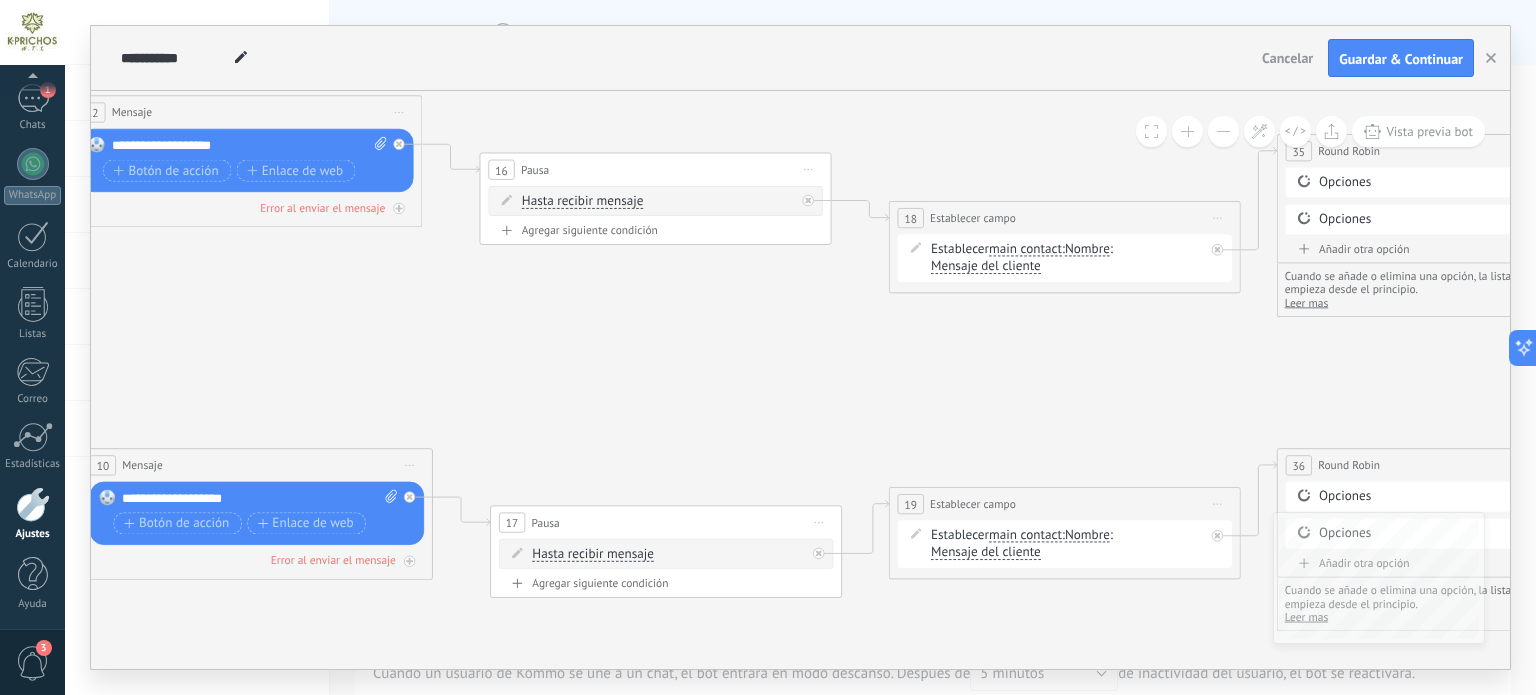 drag, startPoint x: 790, startPoint y: 332, endPoint x: 1253, endPoint y: 343, distance: 463.13065 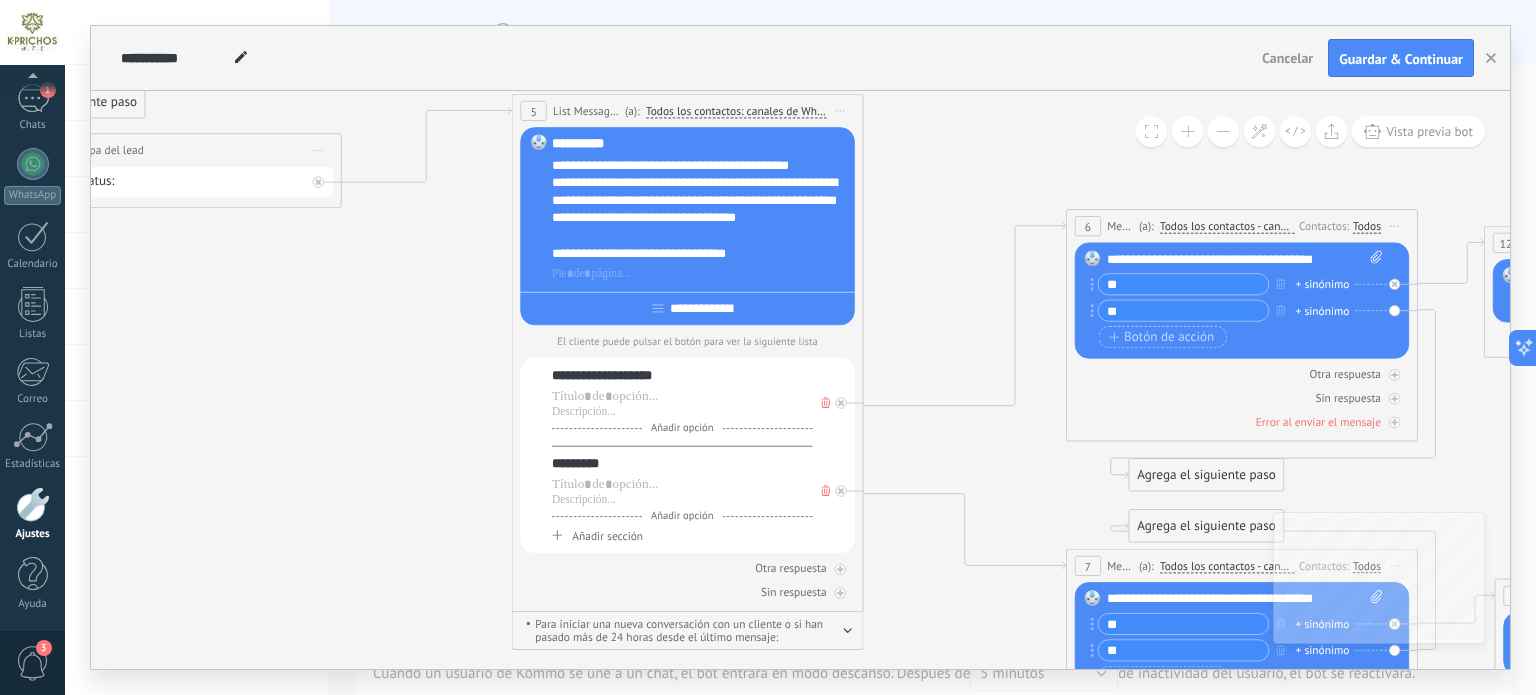 drag, startPoint x: 373, startPoint y: 354, endPoint x: 527, endPoint y: 312, distance: 159.62456 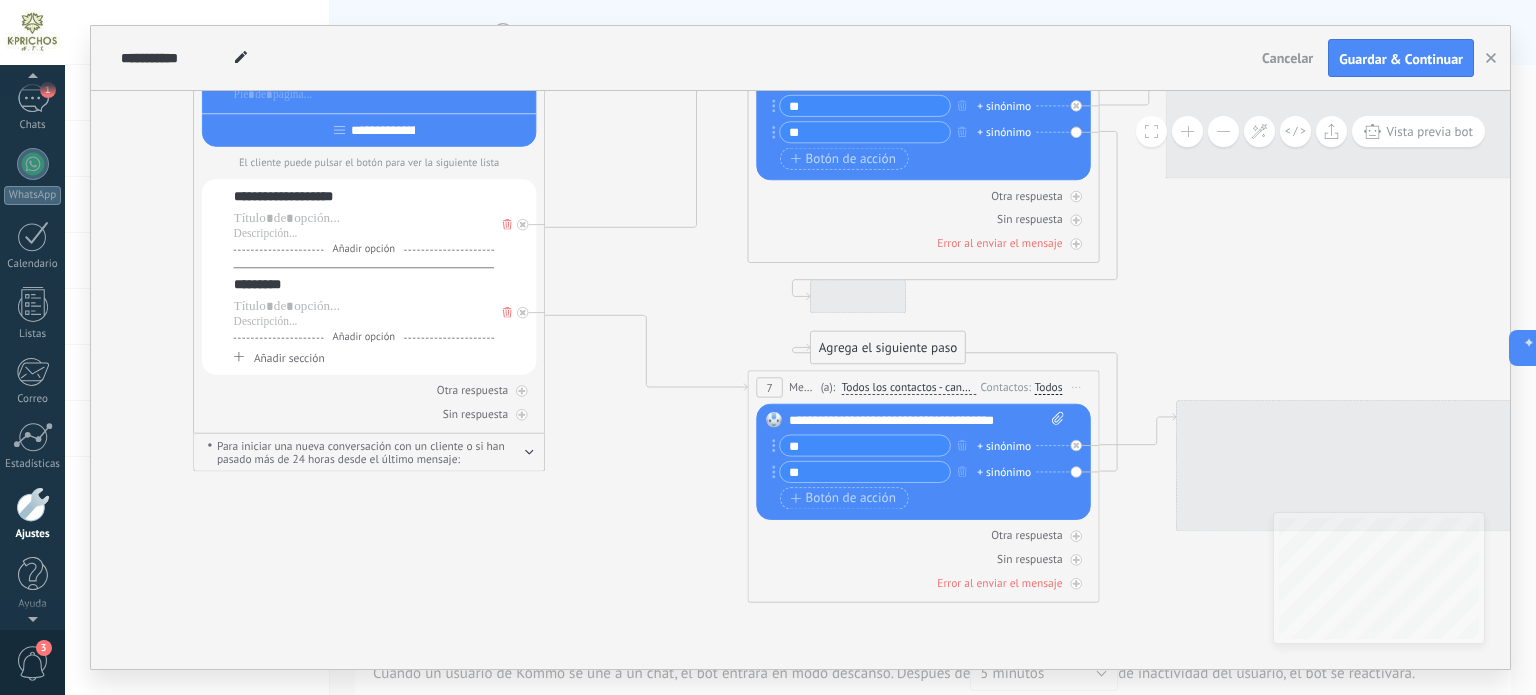 drag, startPoint x: 346, startPoint y: 215, endPoint x: 0, endPoint y: 37, distance: 389.10153 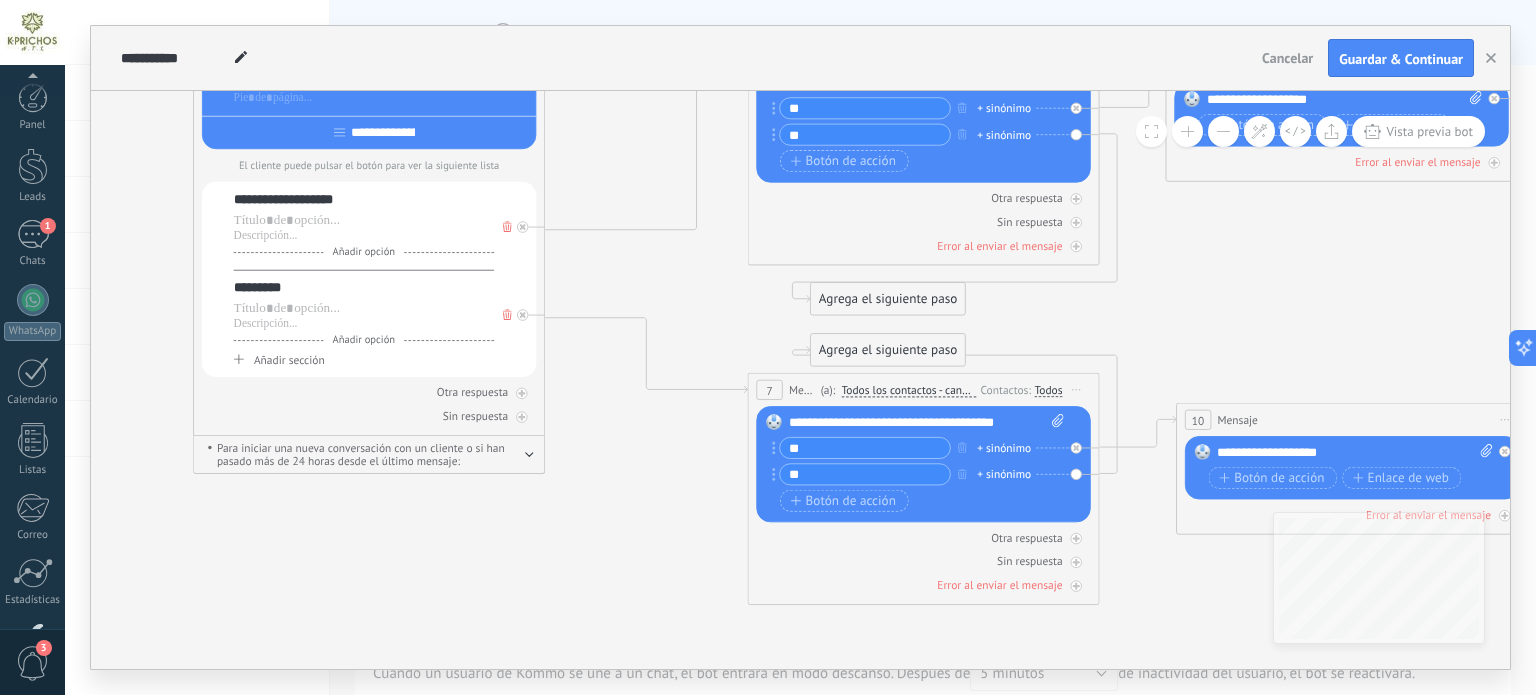 scroll, scrollTop: 136, scrollLeft: 0, axis: vertical 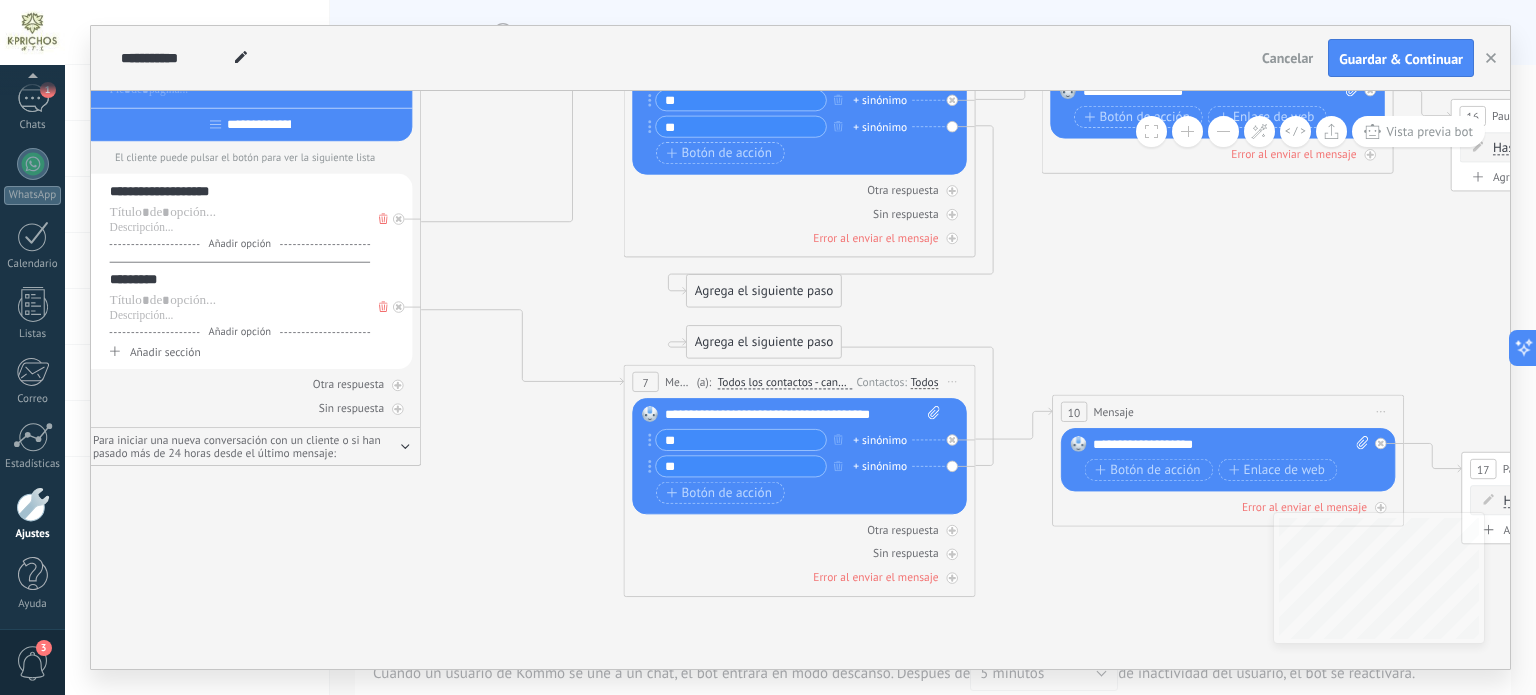 drag, startPoint x: 1418, startPoint y: 282, endPoint x: 124, endPoint y: 256, distance: 1294.2612 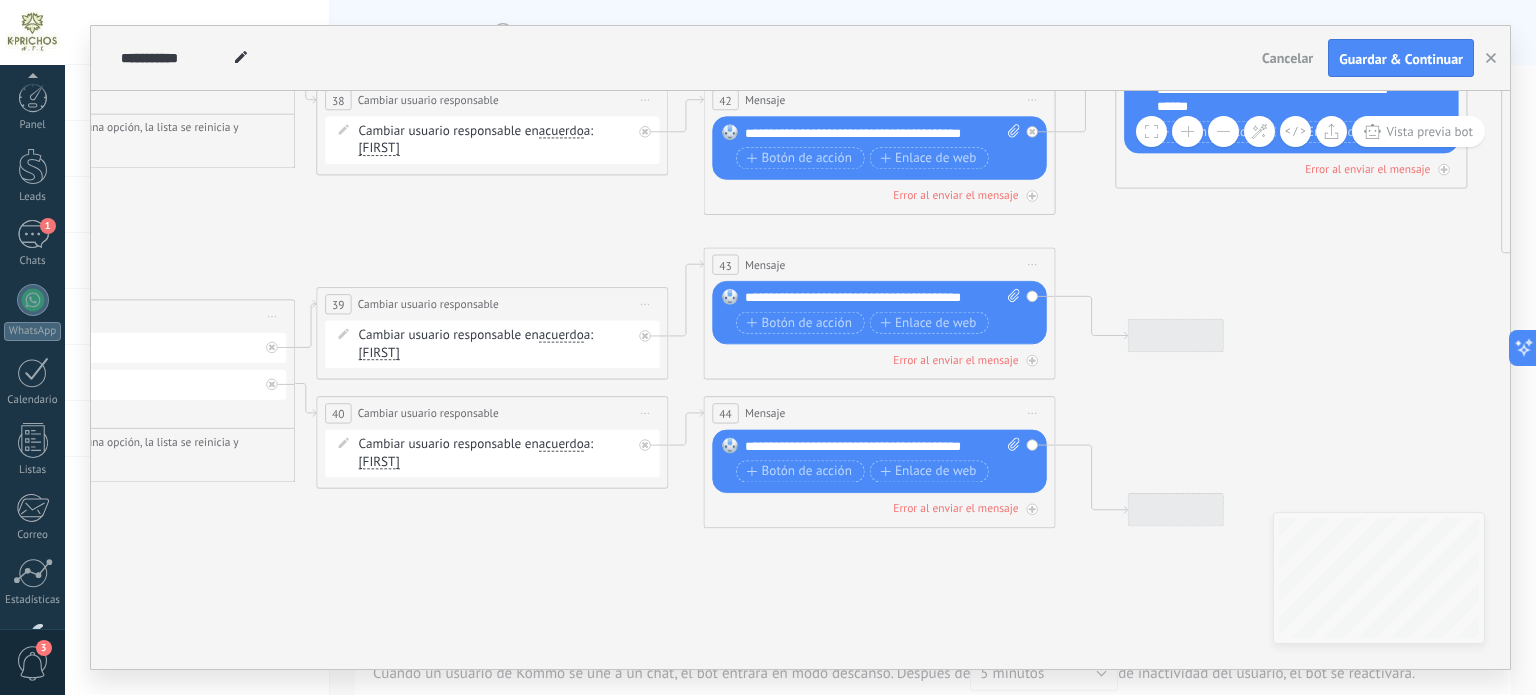 click on ".abccls-1,.abccls-2{fill-rule:evenodd}.abccls-2{fill:#fff} .abfcls-1{fill:none}.abfcls-2{fill:#fff} .abncls-1{isolation:isolate}.abncls-2{opacity:.06}.abncls-2,.abncls-3,.abncls-6{mix-blend-mode:multiply}.abncls-3{opacity:.15}.abncls-4,.abncls-8{fill:#fff}.abncls-5{fill:url(#abnlinear-gradient)}.abncls-6{opacity:.04}.abncls-7{fill:url(#abnlinear-gradient-2)}.abncls-8{fill-rule:evenodd} .abqst0{fill:#ffa200} .abwcls-1{fill:#252525} .cls-1{isolation:isolate} .acicls-1{fill:none} .aclcls-1{fill:#232323} .acnst0{display:none} .addcls-1,.addcls-2{fill:none;stroke-miterlimit:10}.addcls-1{stroke:#dfe0e5}.addcls-2{stroke:#a1a7ab} .adecls-1,.adecls-2{fill:none;stroke-miterlimit:10}.adecls-1{stroke:#dfe0e5}.adecls-2{stroke:#a1a7ab} .adqcls-1{fill:#8591a5;fill-rule:evenodd} .aeccls-1{fill:#5c9f37} .aeecls-1{fill:#f86161} .aejcls-1{fill:#8591a5;fill-rule:evenodd} .aekcls-1{fill-rule:evenodd} .aelcls-1{fill-rule:evenodd;fill:currentColor} .aemcls-1{fill-rule:evenodd;fill:currentColor} .aencls-2{fill:#f86161;opacity:.3}" at bounding box center [768, 347] 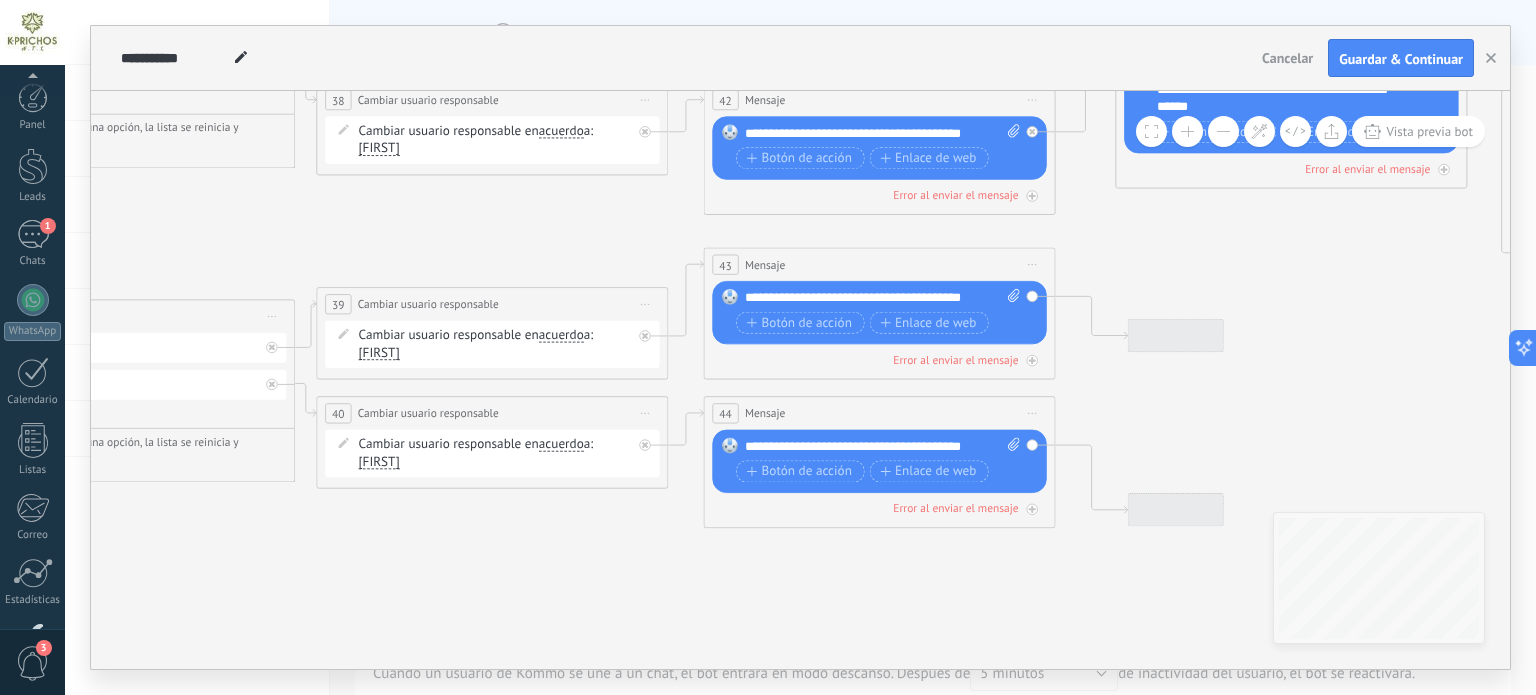 scroll, scrollTop: 0, scrollLeft: 0, axis: both 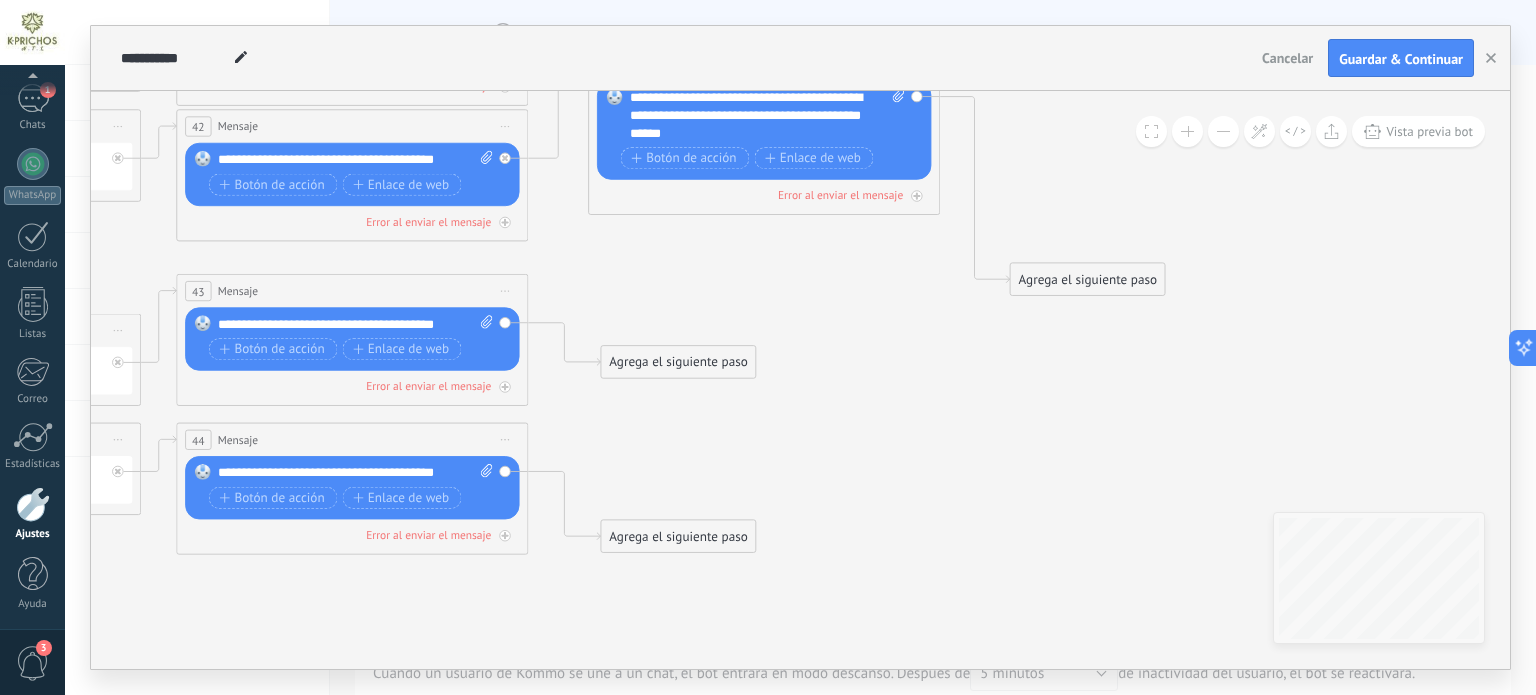 drag, startPoint x: 1117, startPoint y: 288, endPoint x: 751, endPoint y: 275, distance: 366.2308 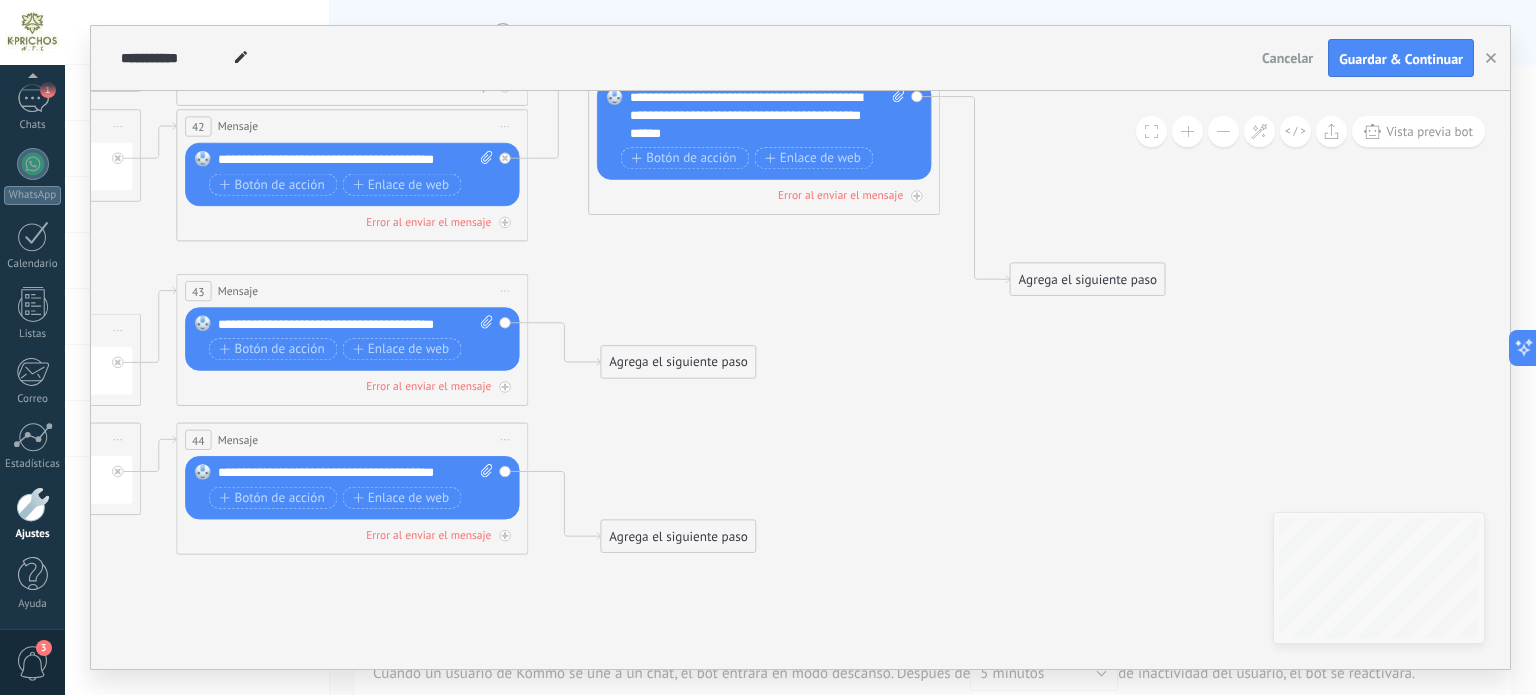 click 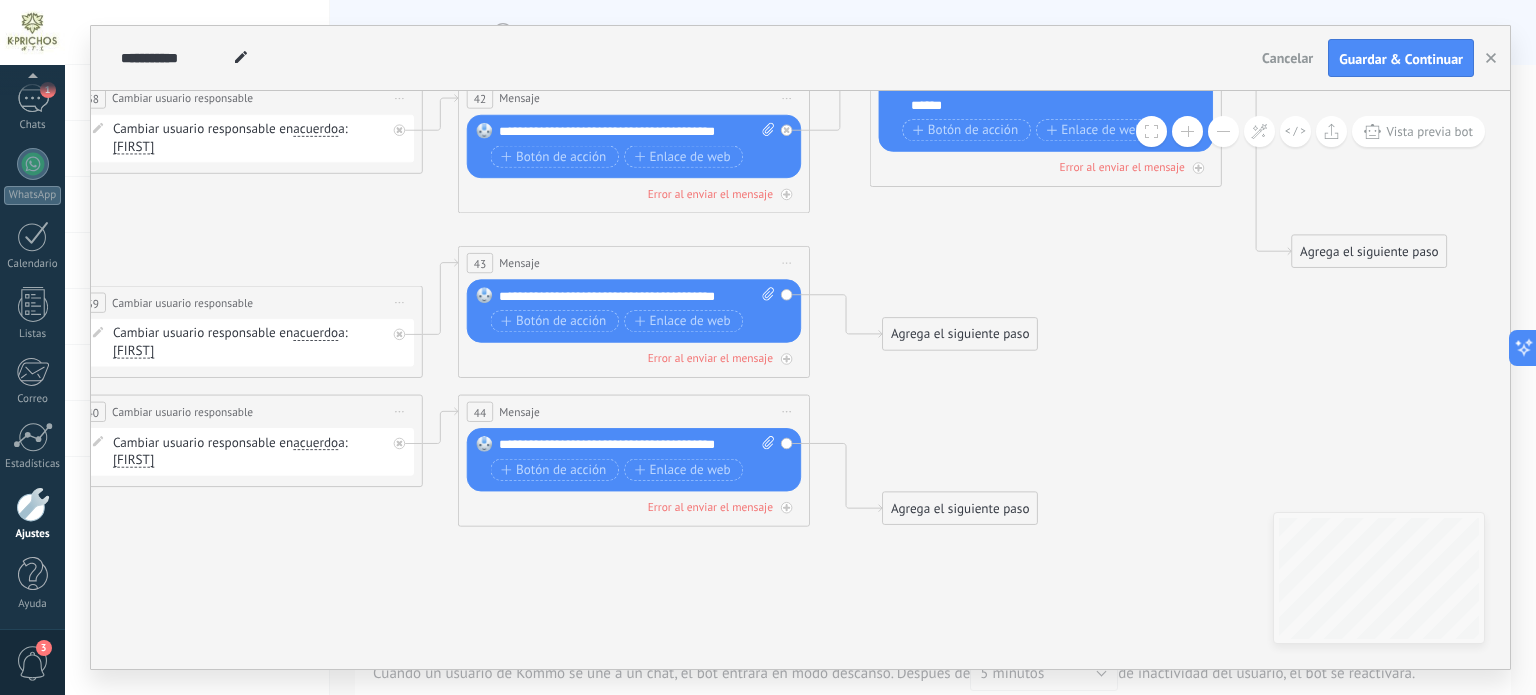 drag, startPoint x: 777, startPoint y: 284, endPoint x: 928, endPoint y: 256, distance: 153.57408 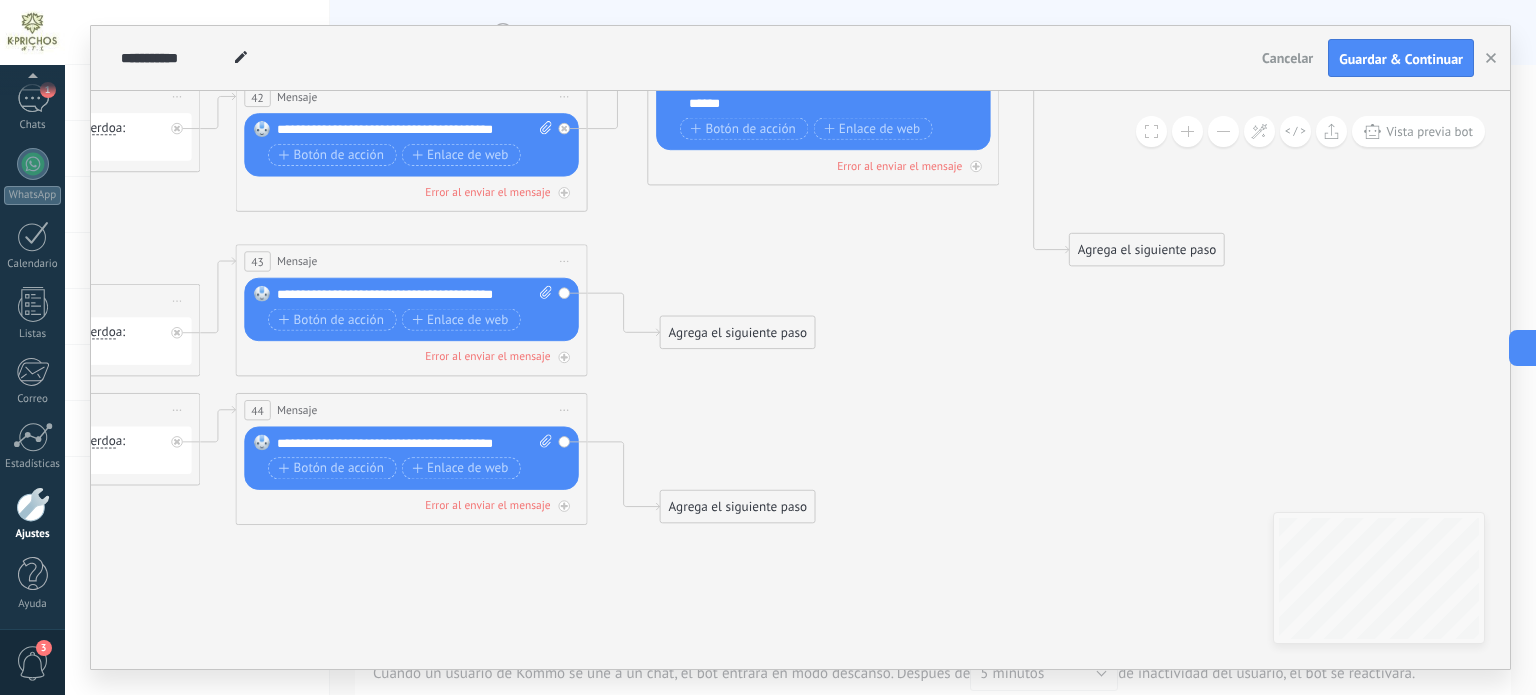 drag, startPoint x: 881, startPoint y: 312, endPoint x: 852, endPoint y: 313, distance: 29.017237 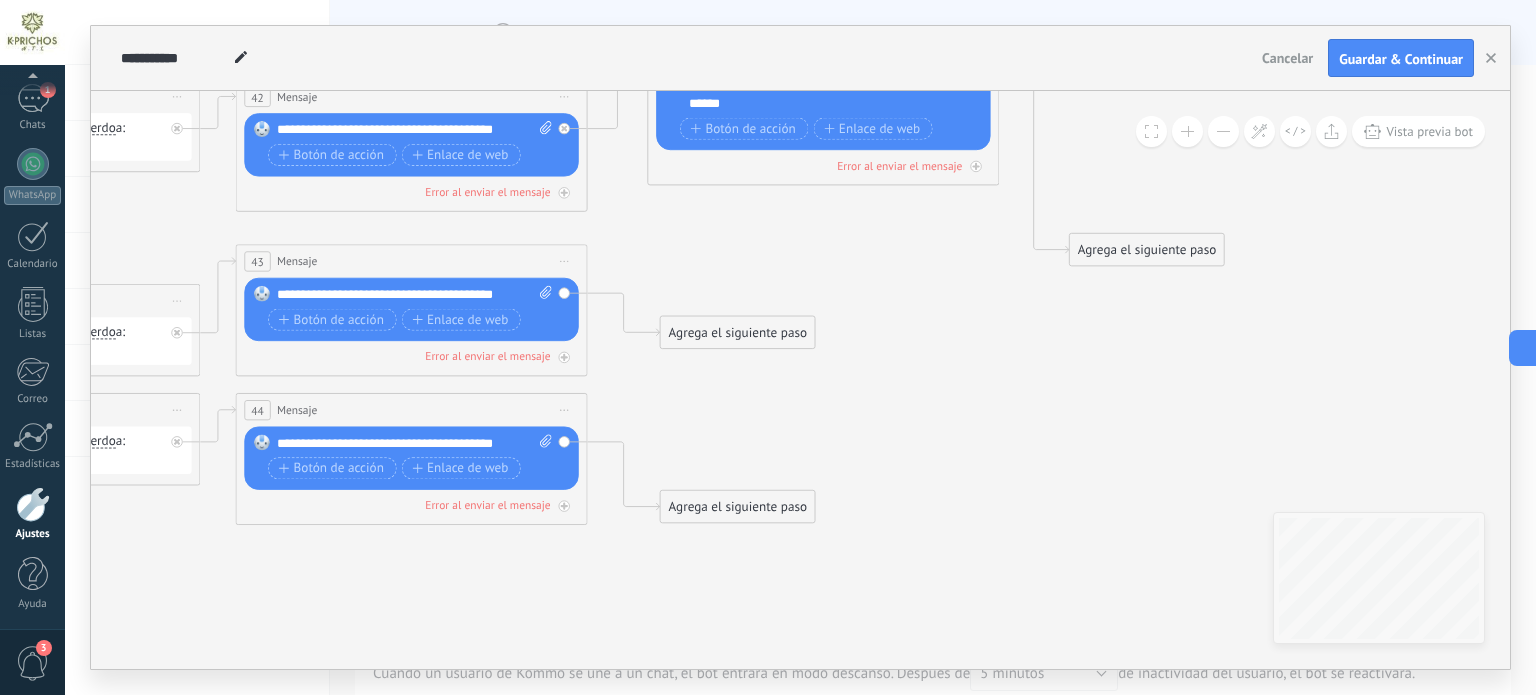 click 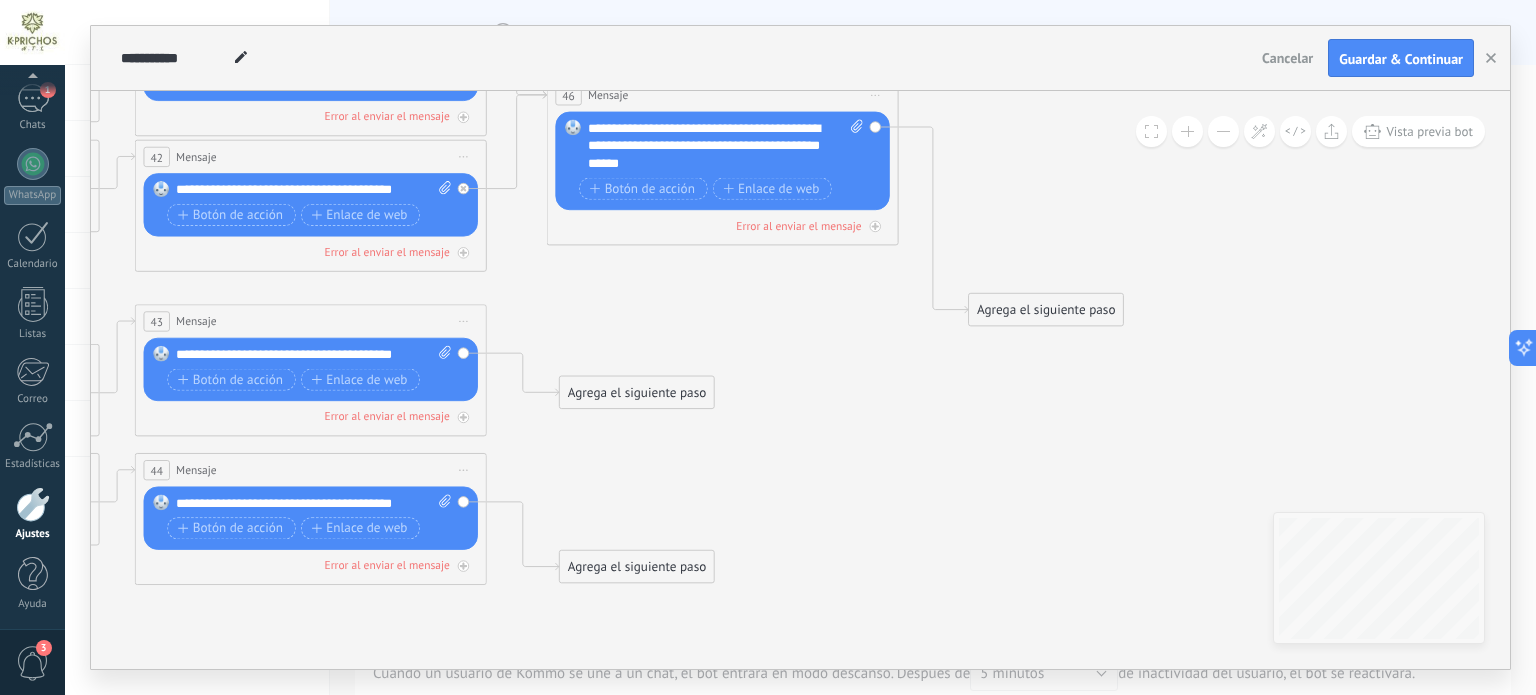 drag, startPoint x: 857, startPoint y: 357, endPoint x: 759, endPoint y: 367, distance: 98.50888 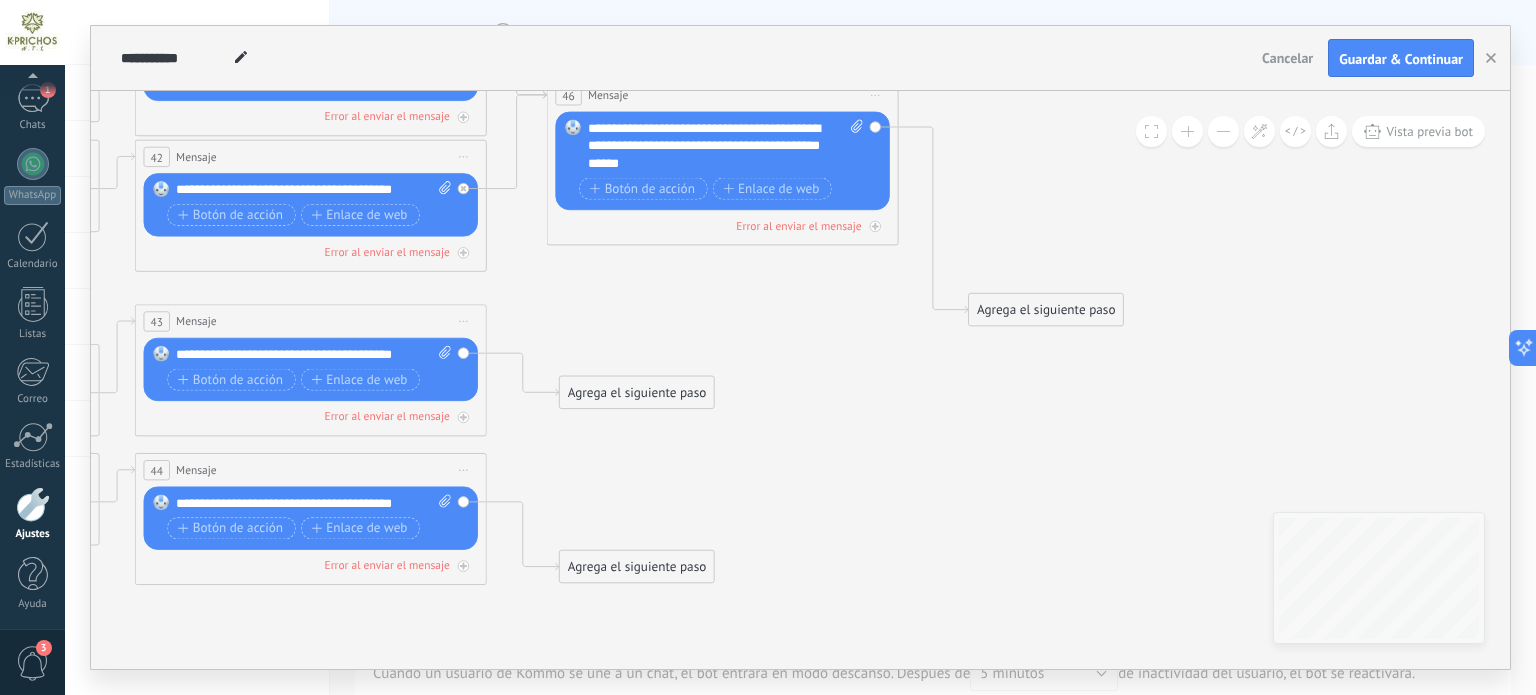 click 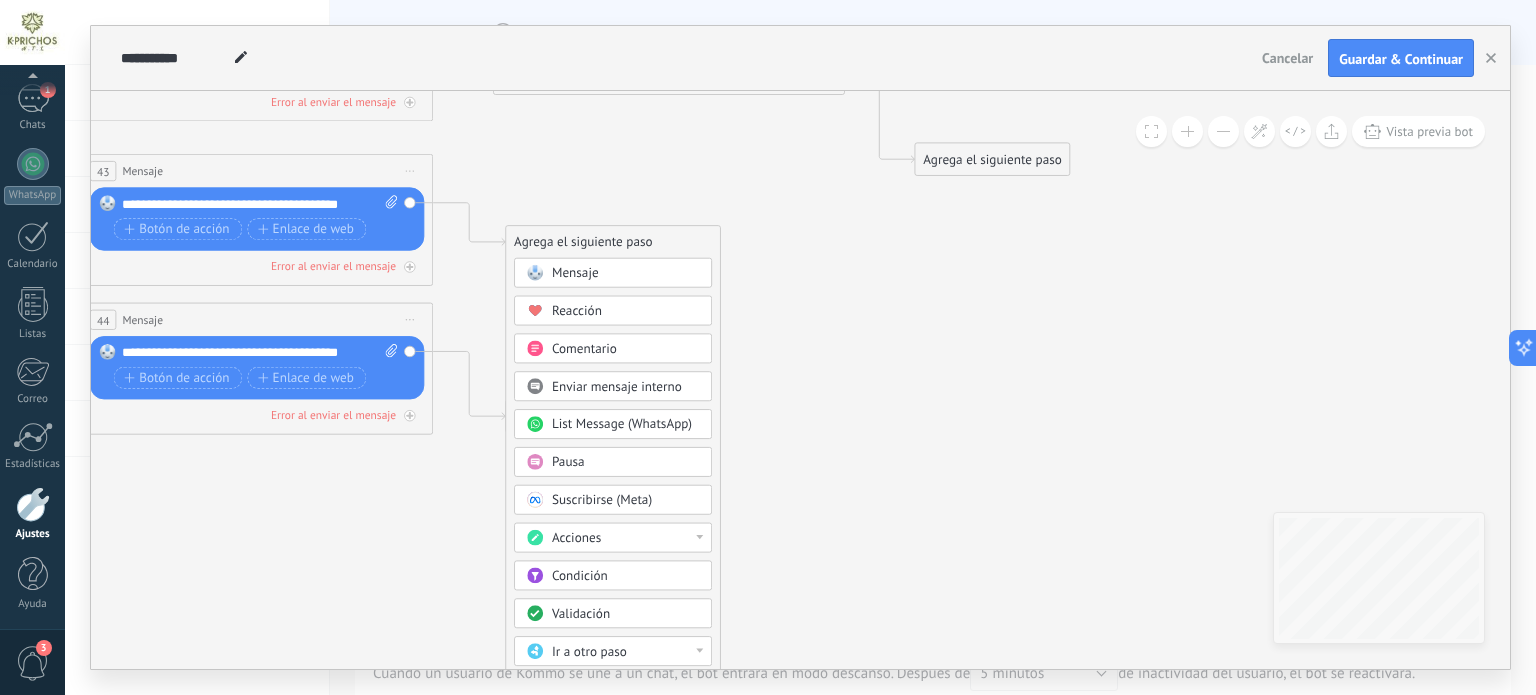 drag, startPoint x: 860, startPoint y: 455, endPoint x: 825, endPoint y: 350, distance: 110.67972 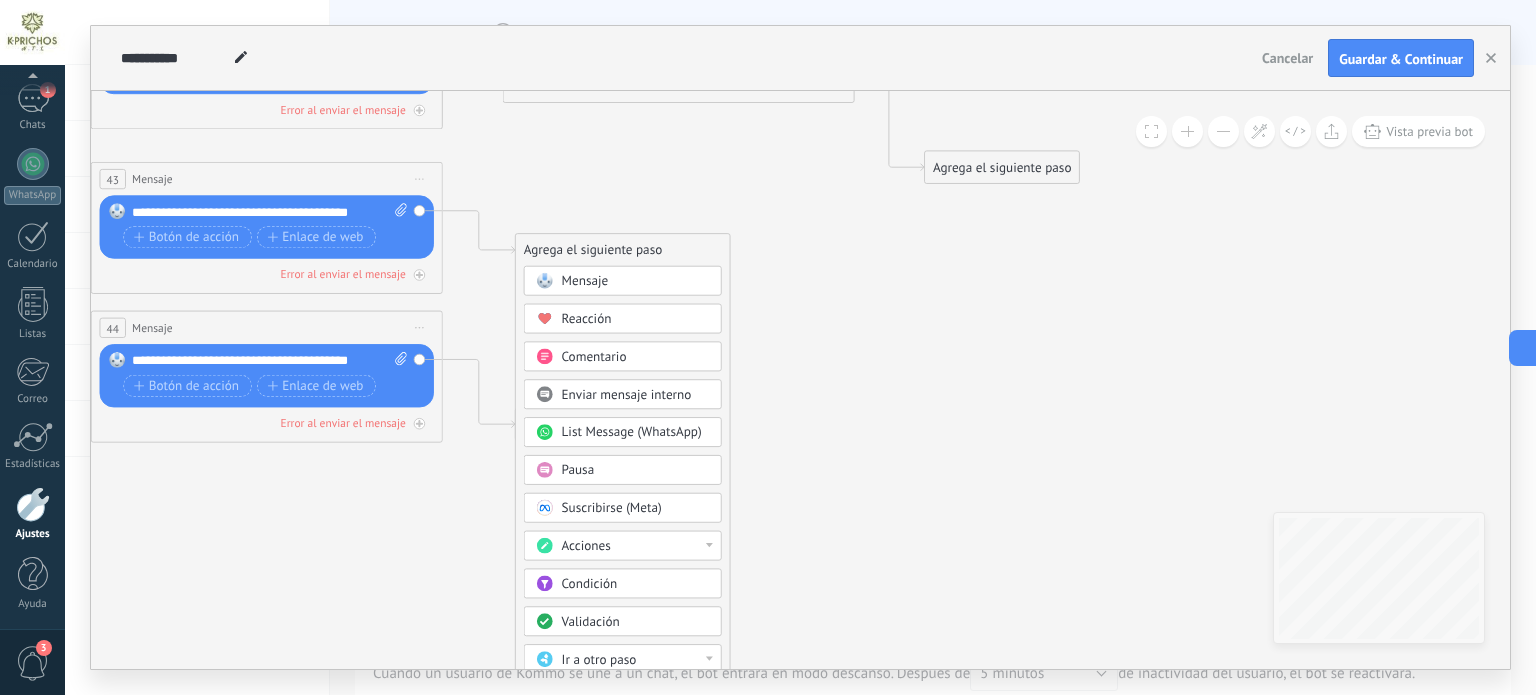 click on "Agrega el siguiente paso" at bounding box center (623, 250) 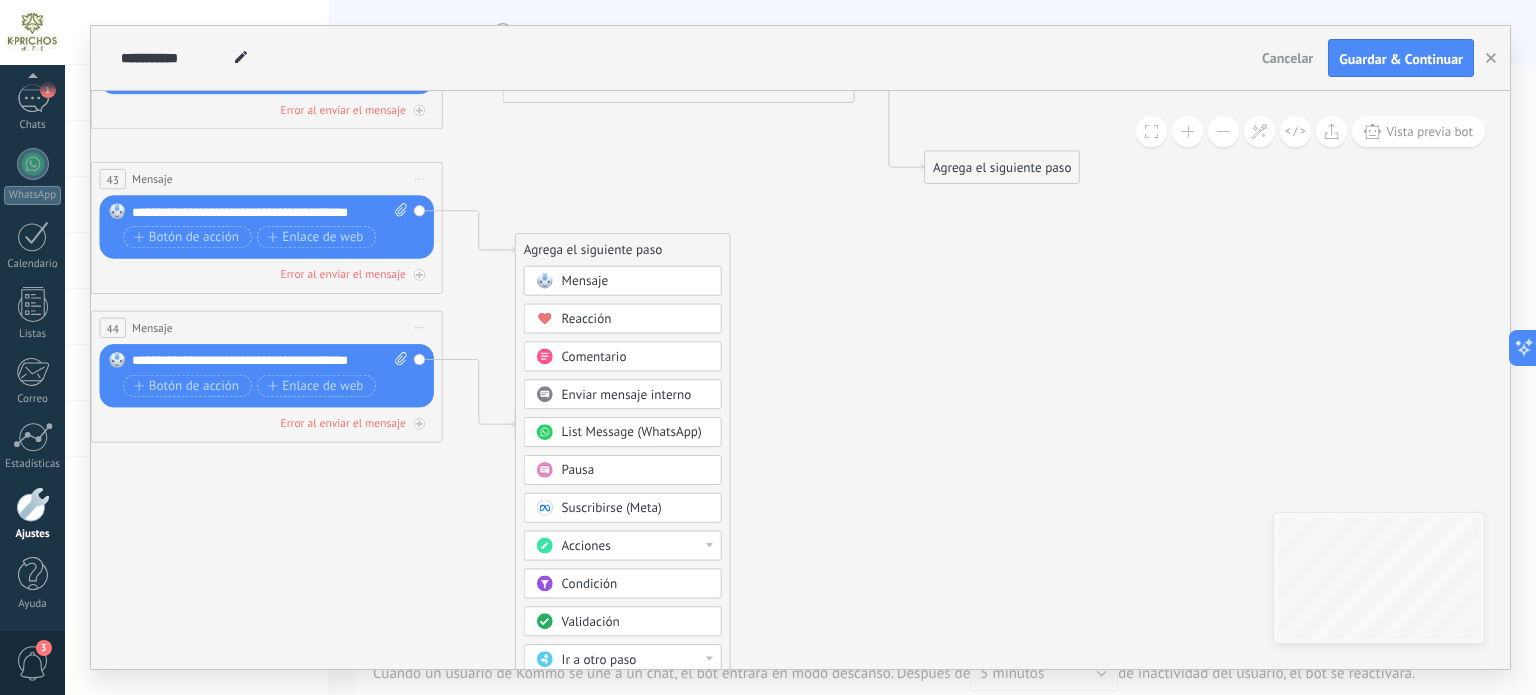 click on "Mensaje
Mensaje
Mensaje
Reacción
Comentario
Enviar mensaje interno" at bounding box center [623, 572] 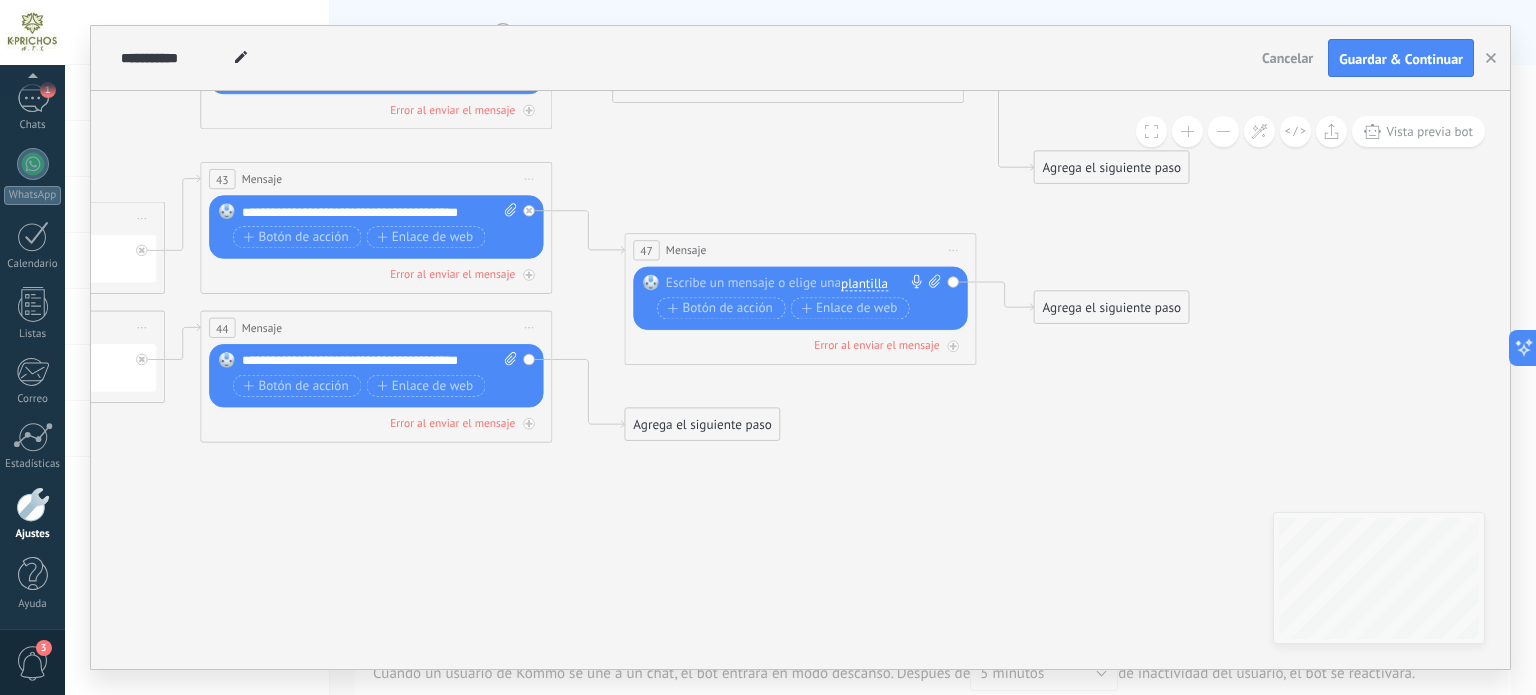 drag, startPoint x: 830, startPoint y: 306, endPoint x: 822, endPoint y: 327, distance: 22.472204 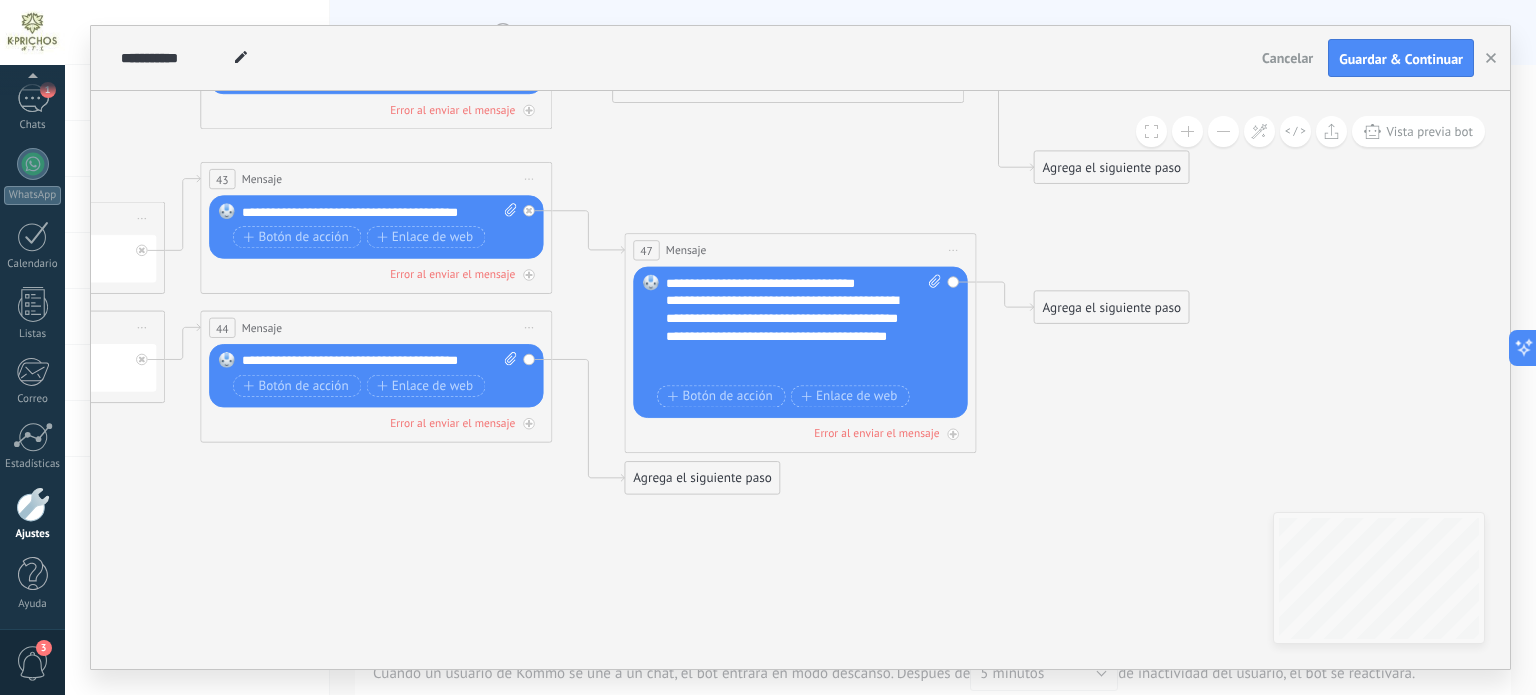 click on "**********" at bounding box center (804, 328) 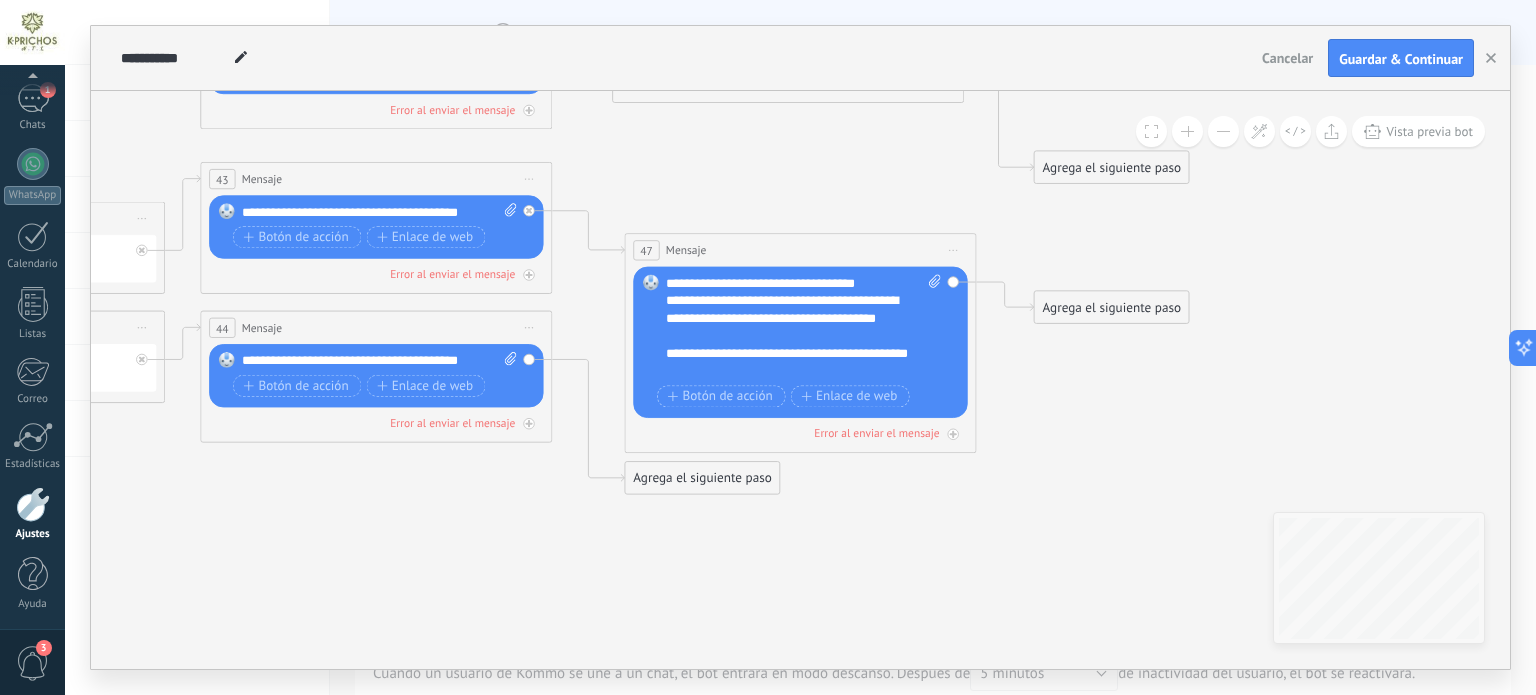 click on "**********" at bounding box center (787, 353) 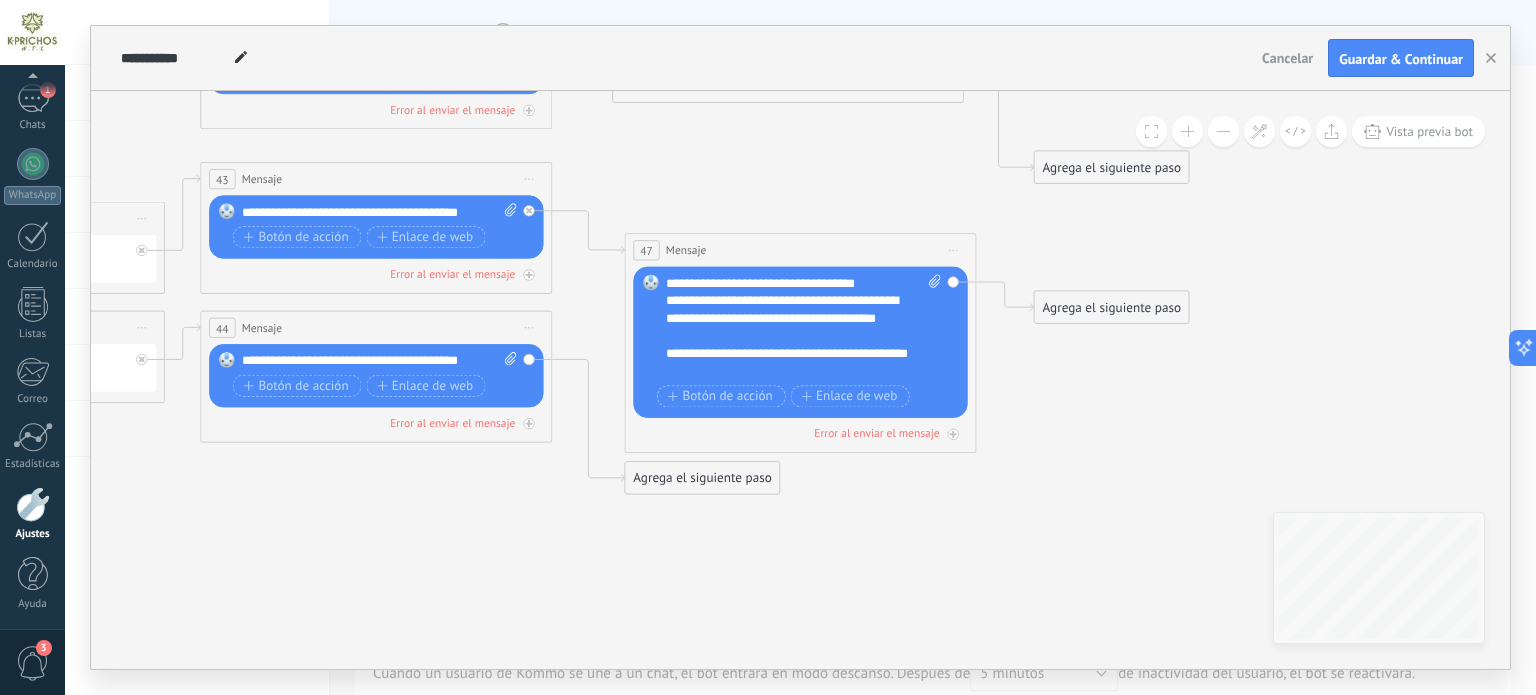 click 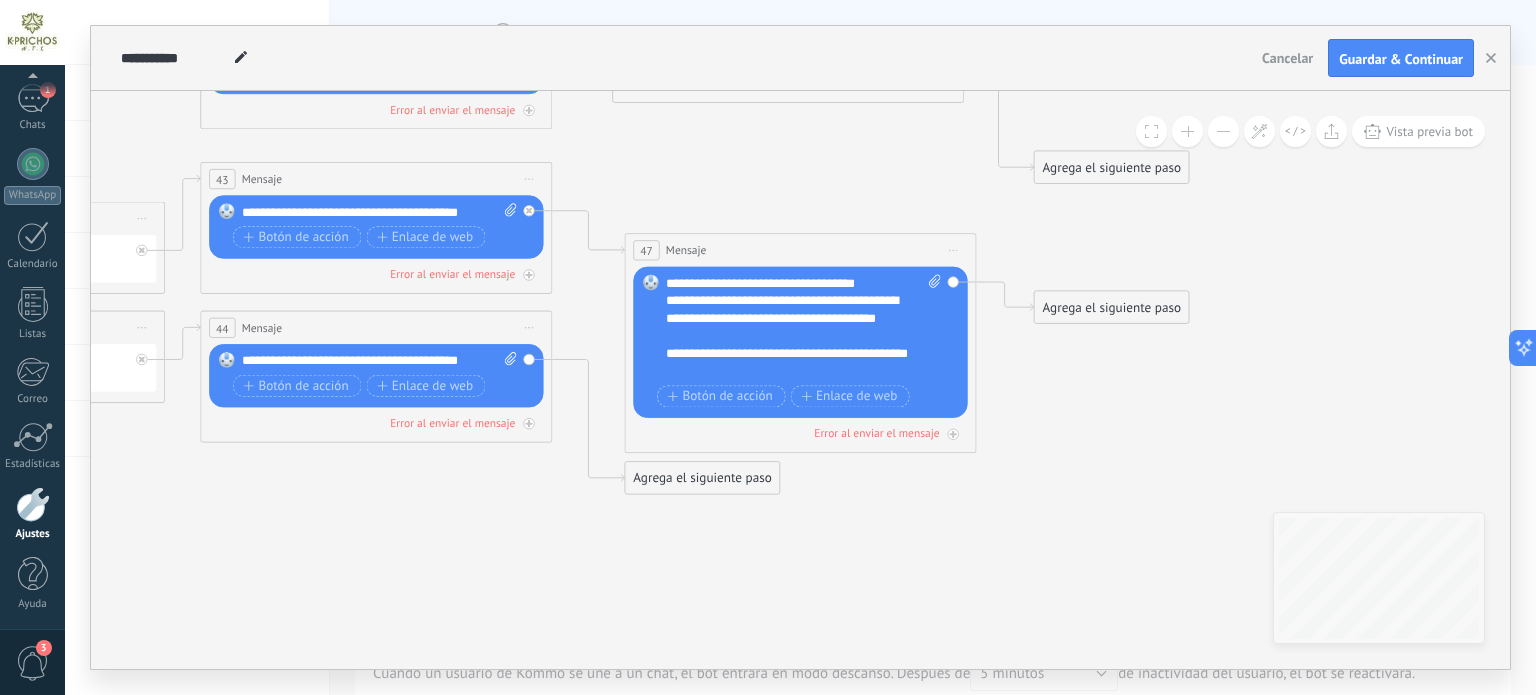 click on "Subir" at bounding box center [0, 0] 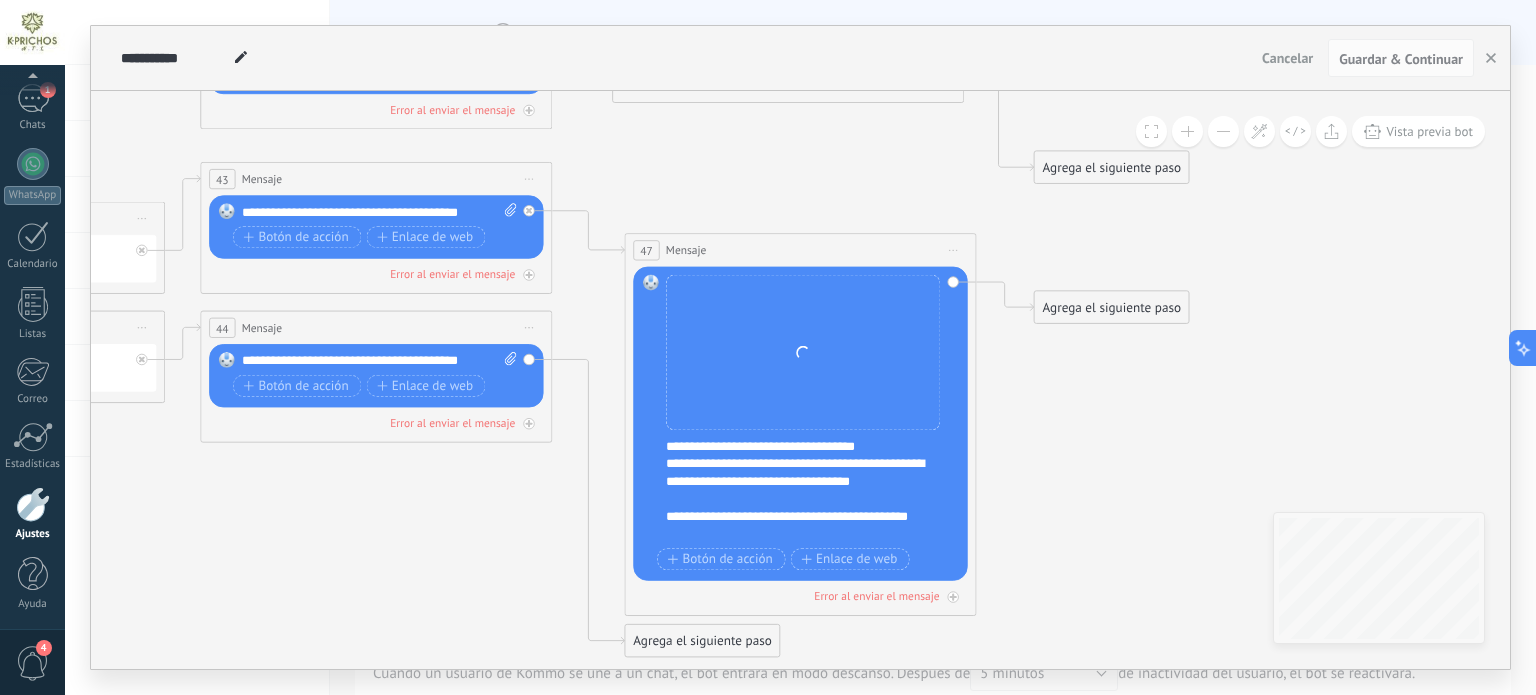 scroll, scrollTop: 80, scrollLeft: 0, axis: vertical 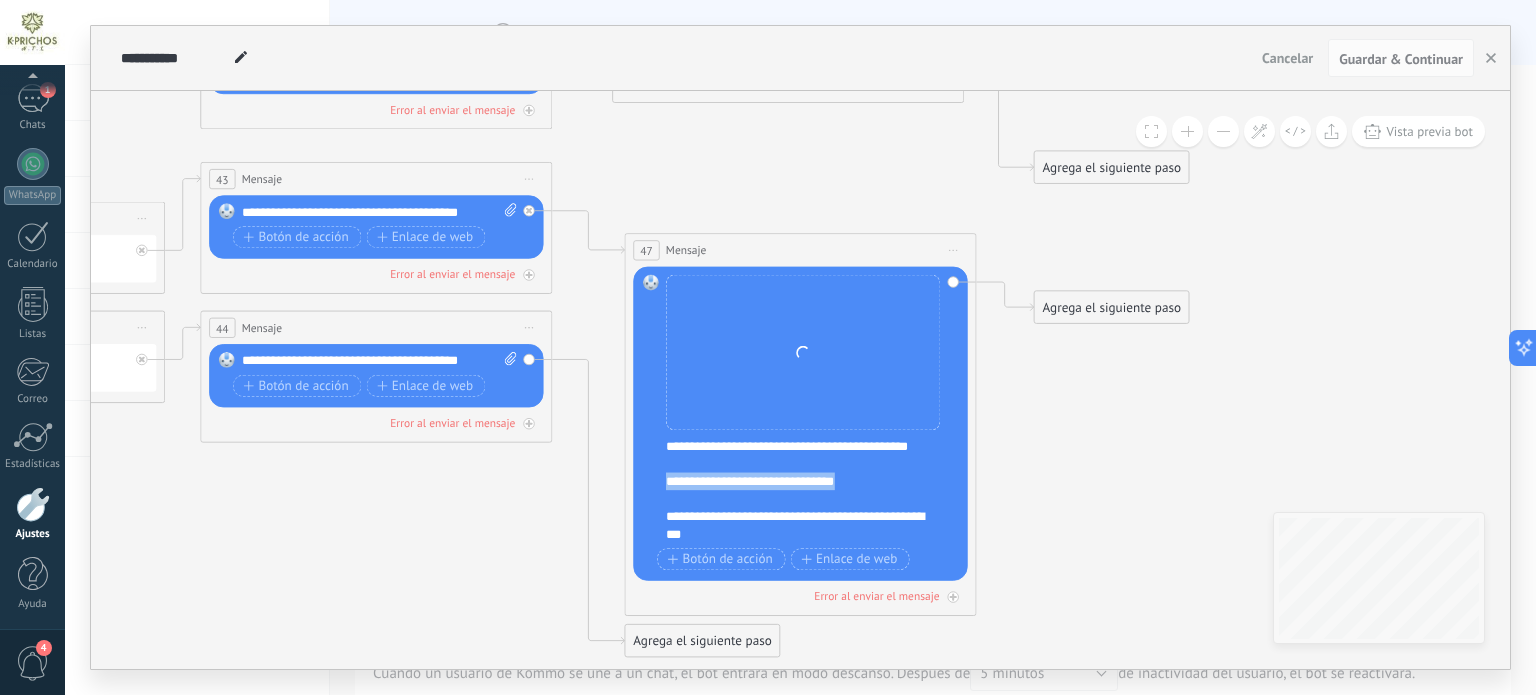 drag, startPoint x: 894, startPoint y: 485, endPoint x: 666, endPoint y: 479, distance: 228.07893 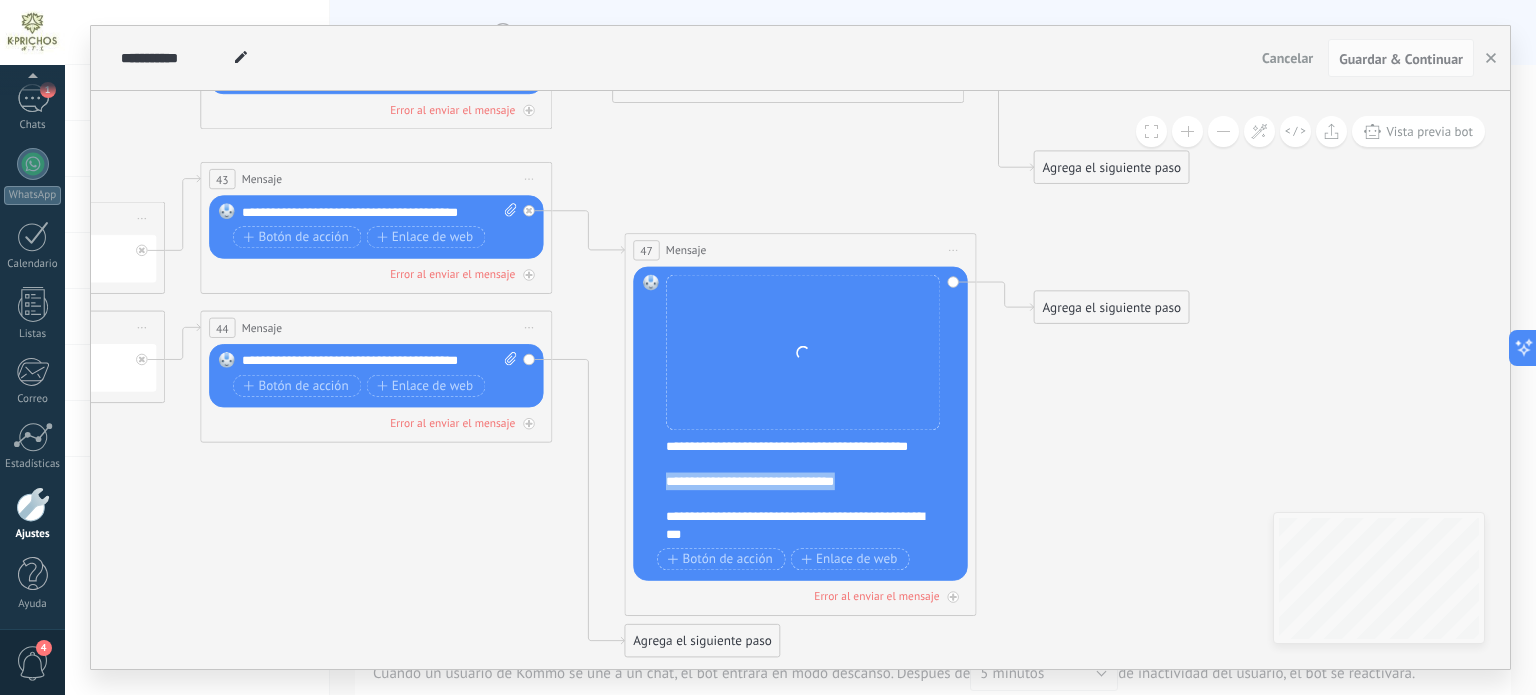 click on "**********" at bounding box center [797, 482] 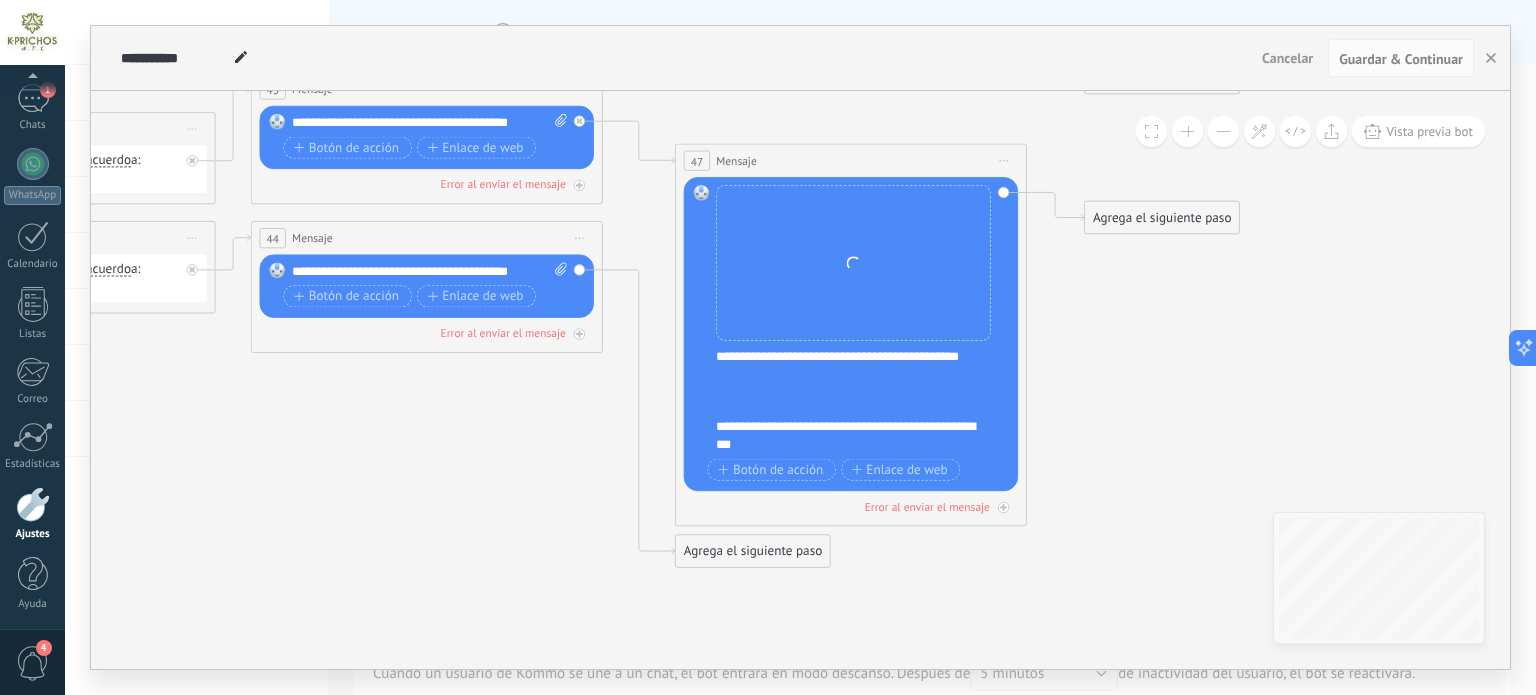drag, startPoint x: 1141, startPoint y: 574, endPoint x: 1209, endPoint y: 484, distance: 112.80071 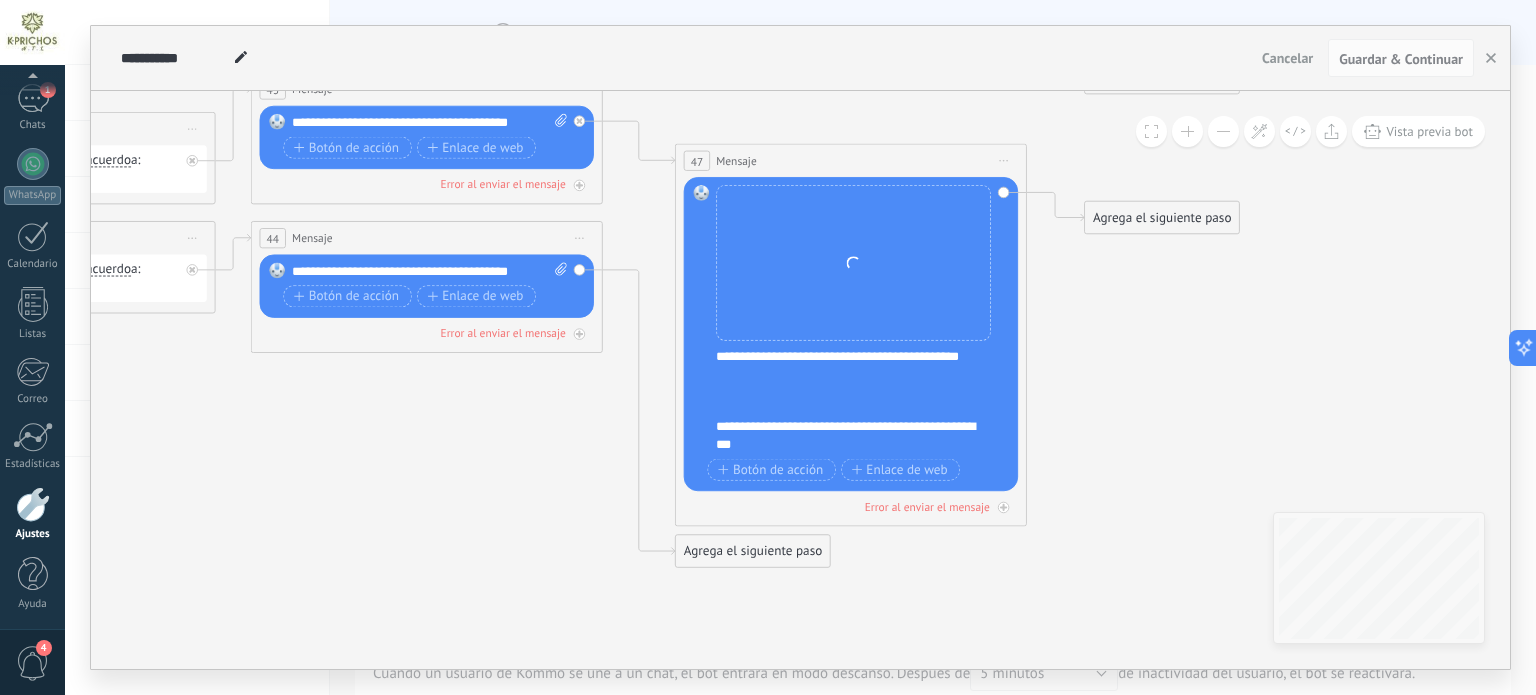 click 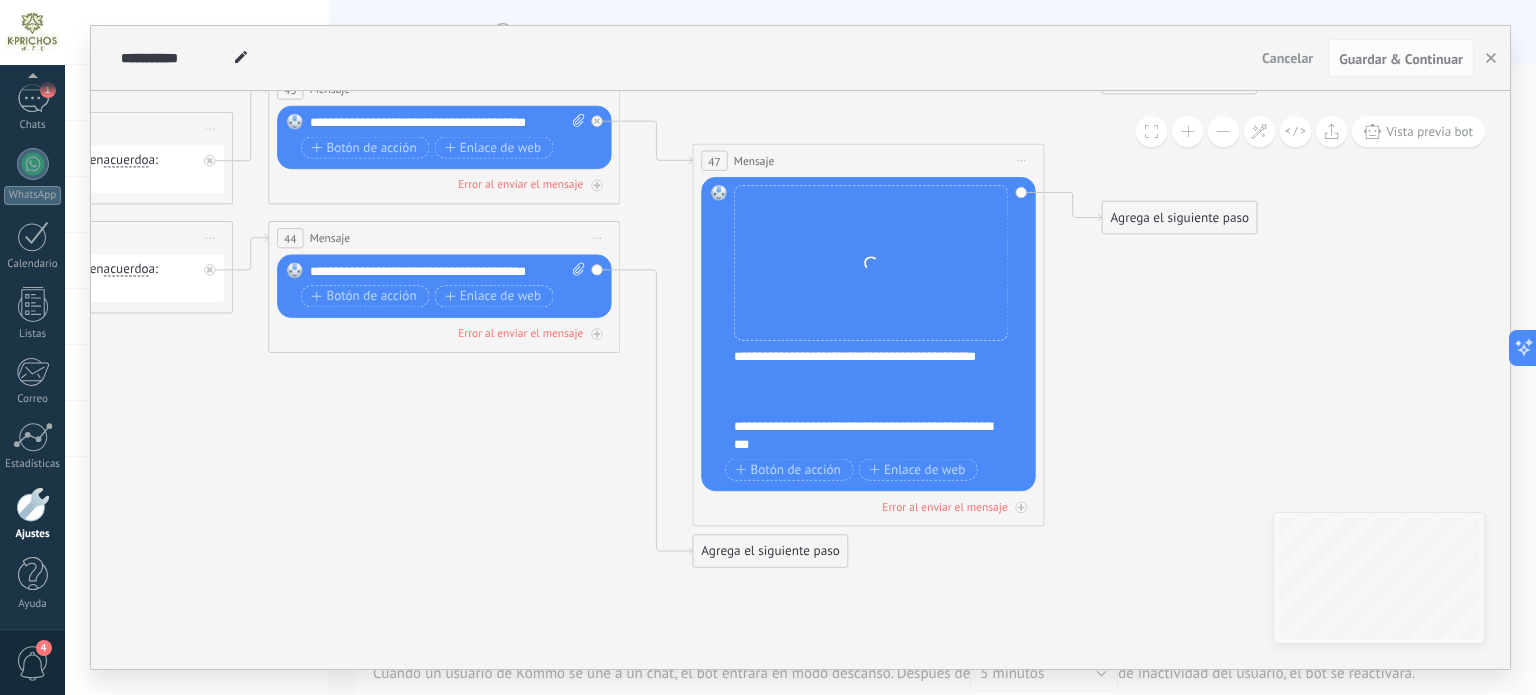 click 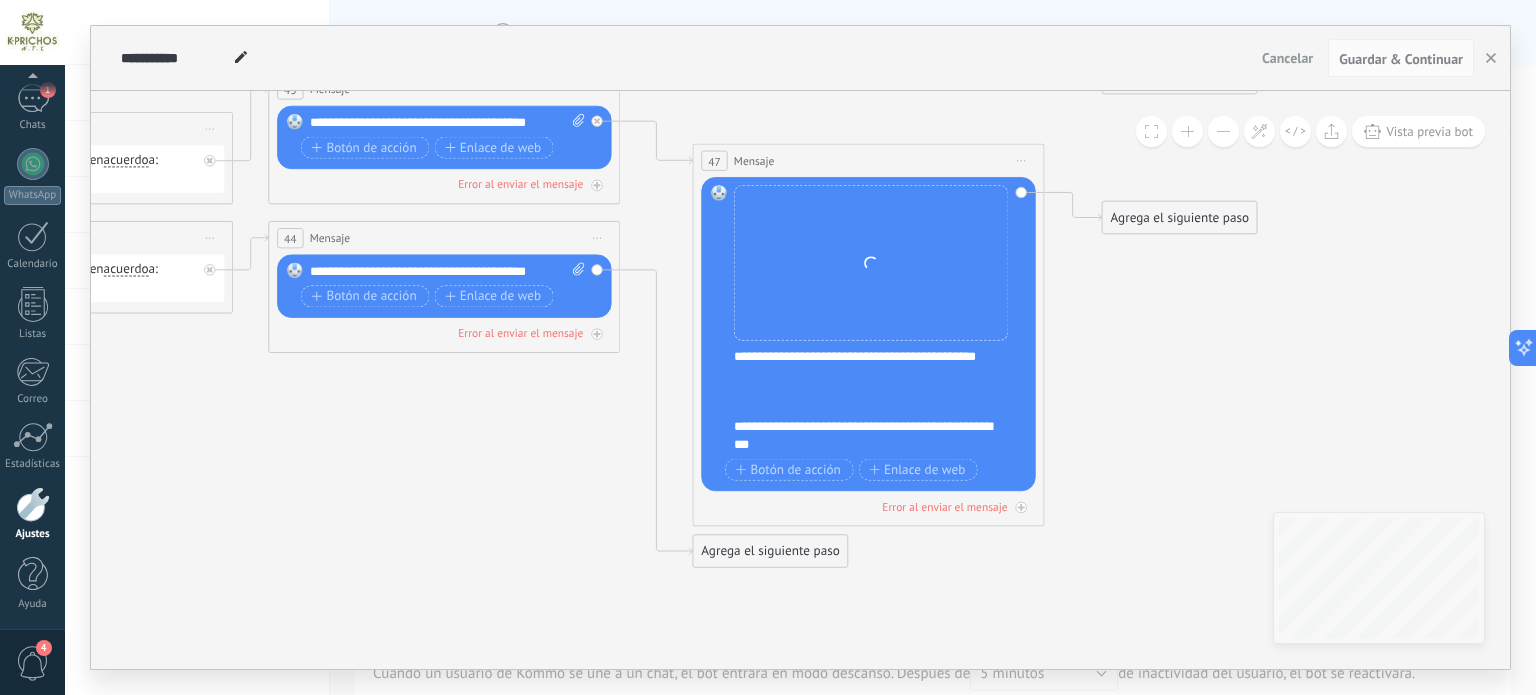 click on "Agrega el siguiente paso" at bounding box center (770, 551) 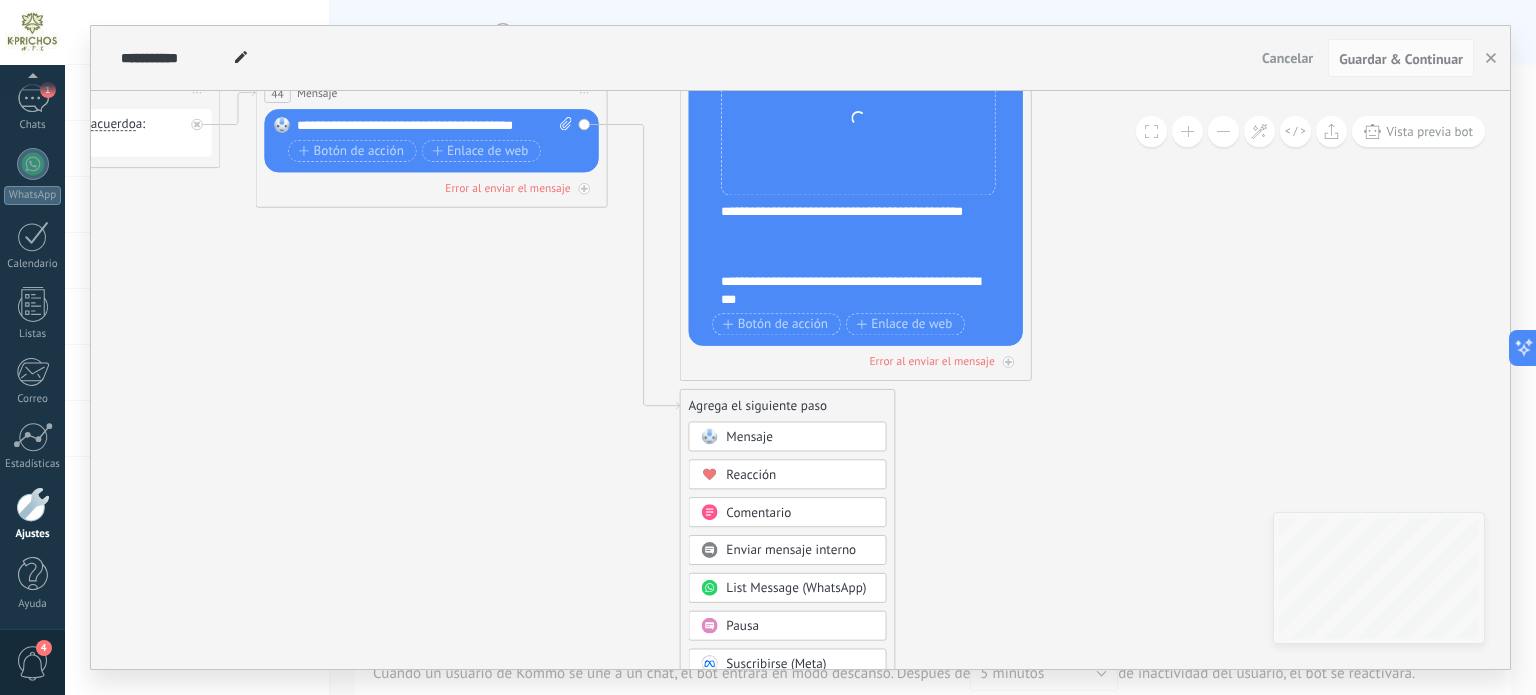 drag, startPoint x: 1128, startPoint y: 519, endPoint x: 1115, endPoint y: 207, distance: 312.27072 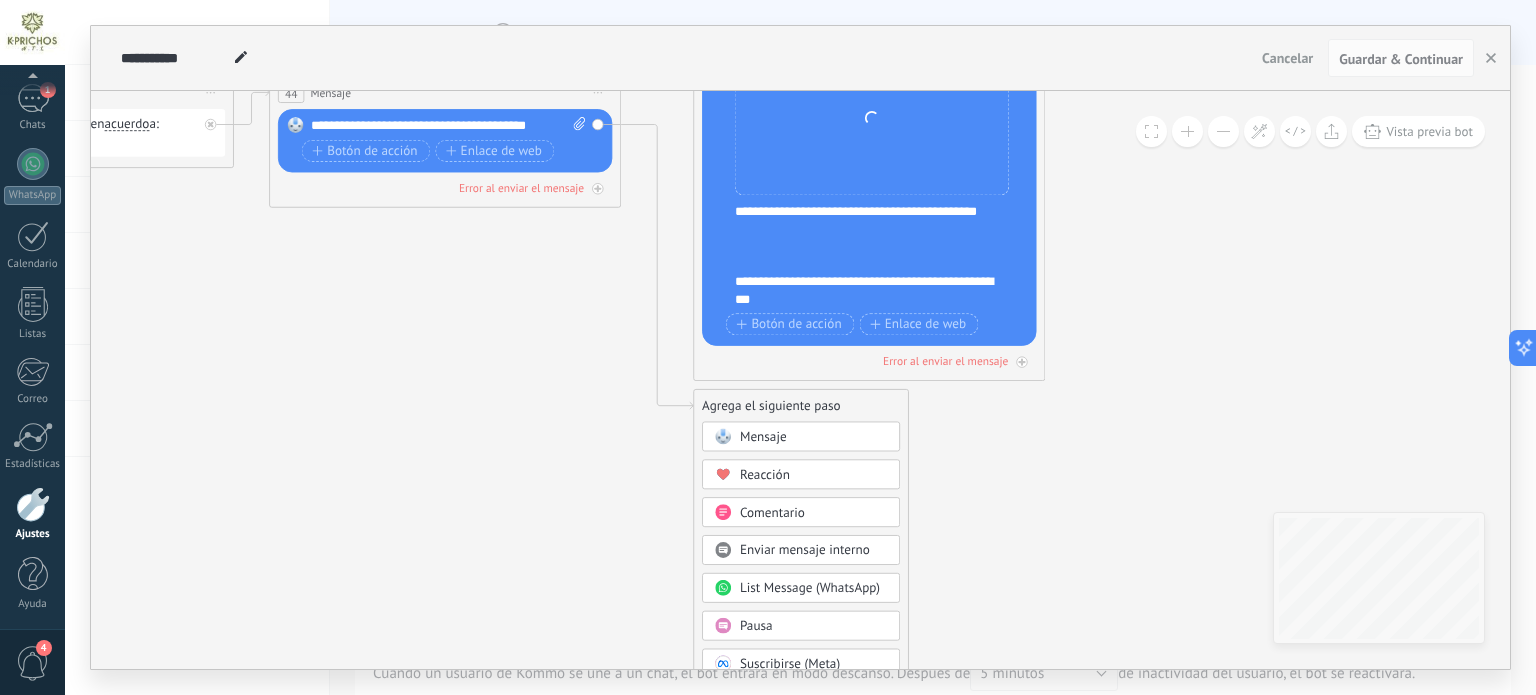 drag, startPoint x: 1003, startPoint y: 543, endPoint x: 979, endPoint y: 448, distance: 97.984695 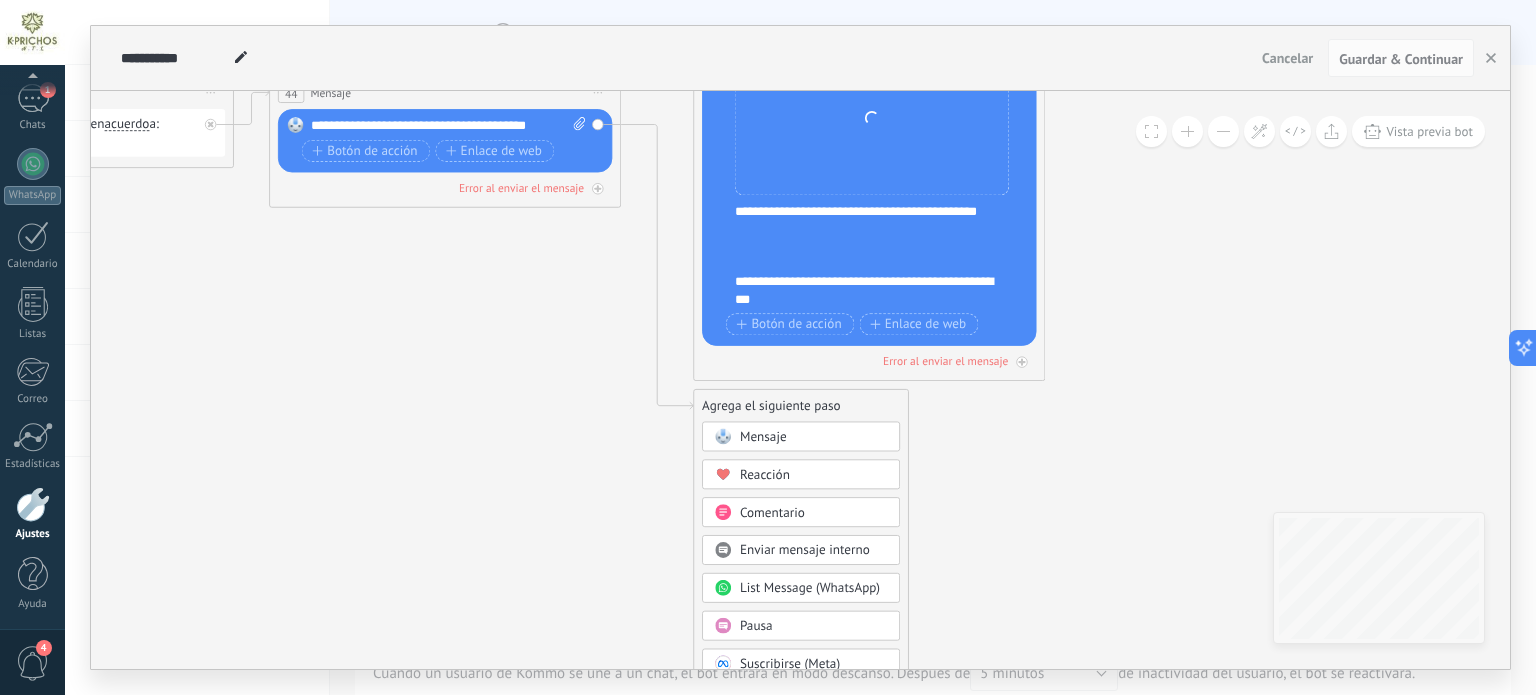 click 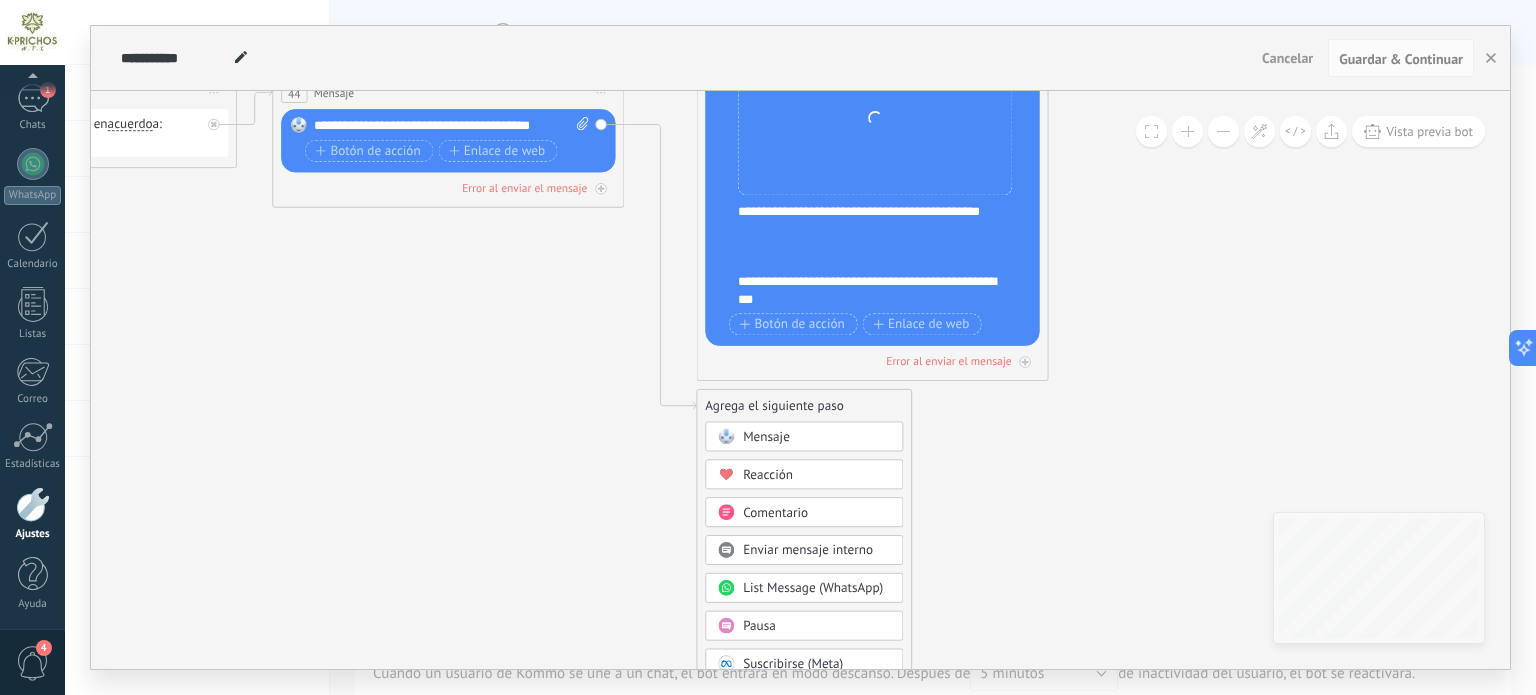 click 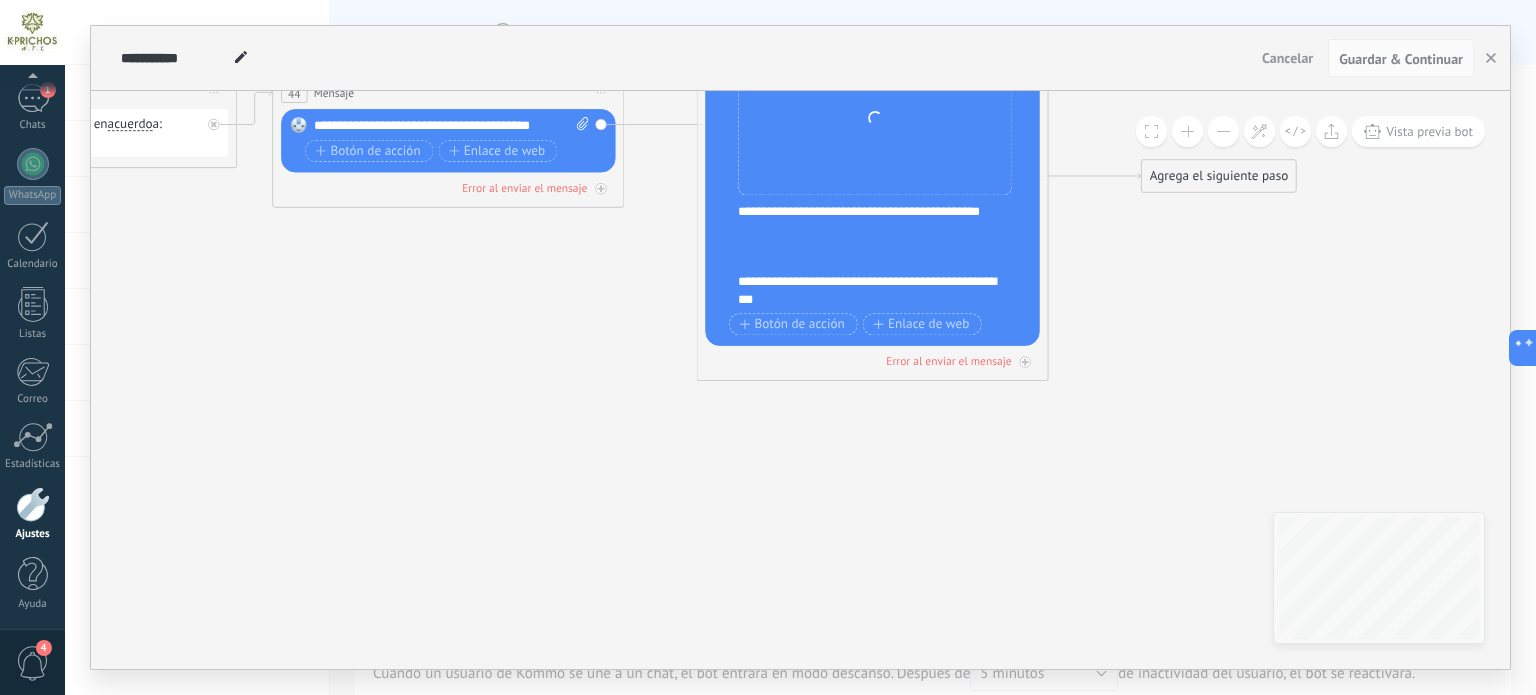 drag, startPoint x: 771, startPoint y: 393, endPoint x: 1216, endPoint y: 163, distance: 500.92413 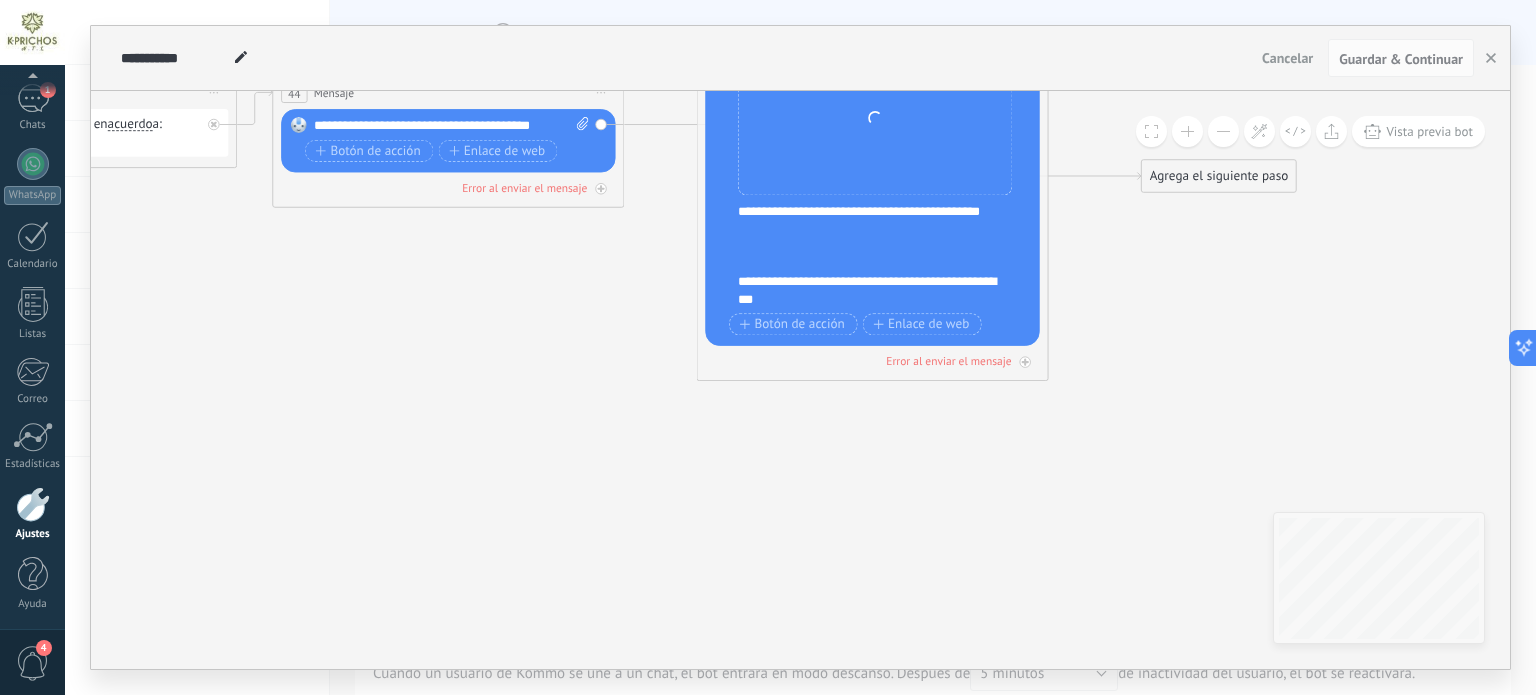 click on "Agrega el siguiente paso" at bounding box center [1219, 176] 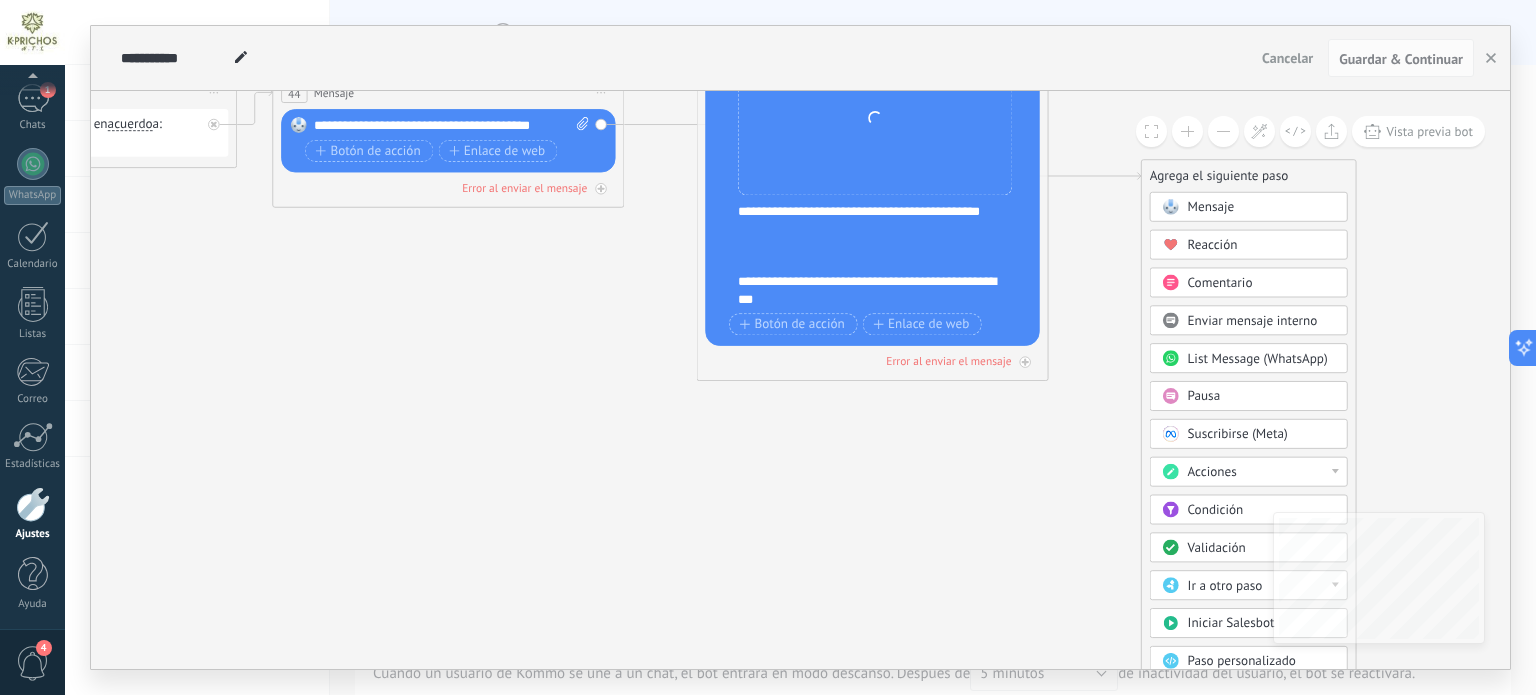 click on "Ir a otro paso" at bounding box center (1225, 585) 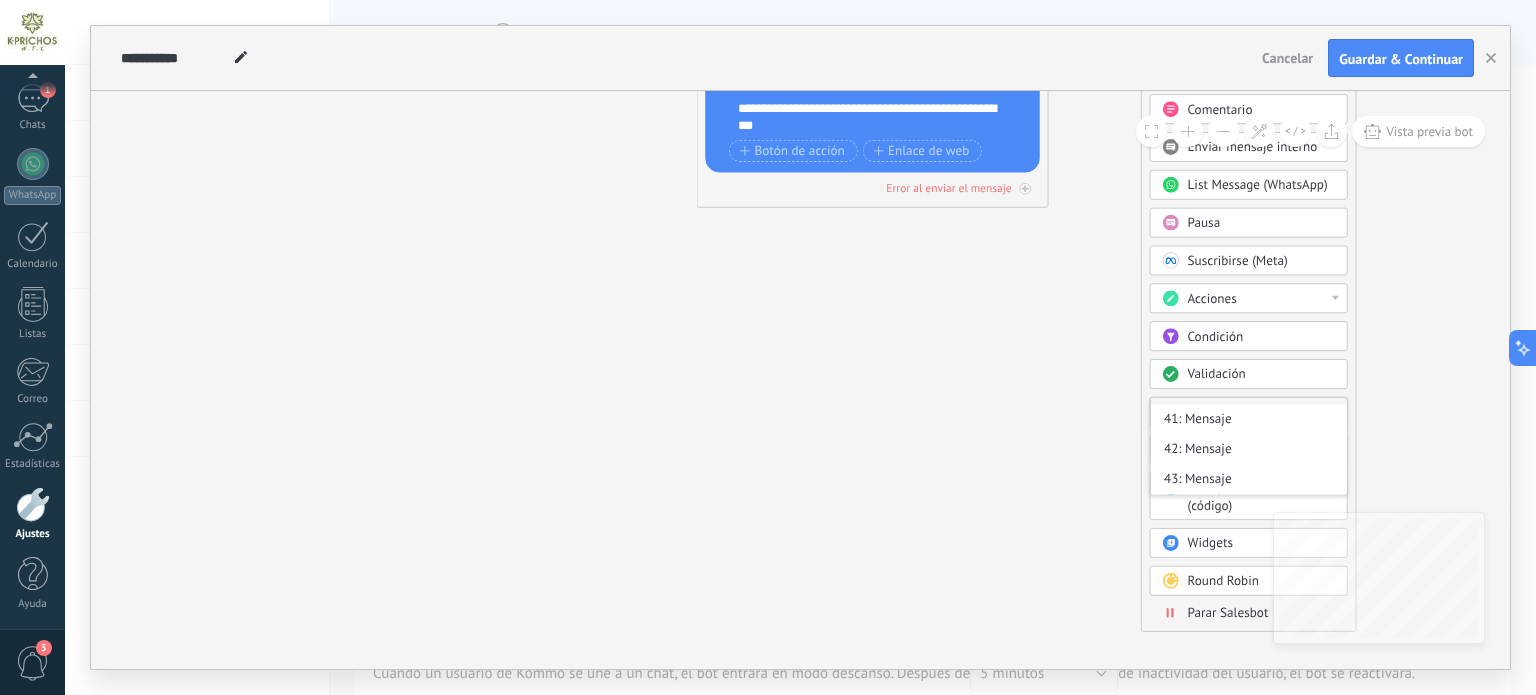 scroll, scrollTop: 637, scrollLeft: 0, axis: vertical 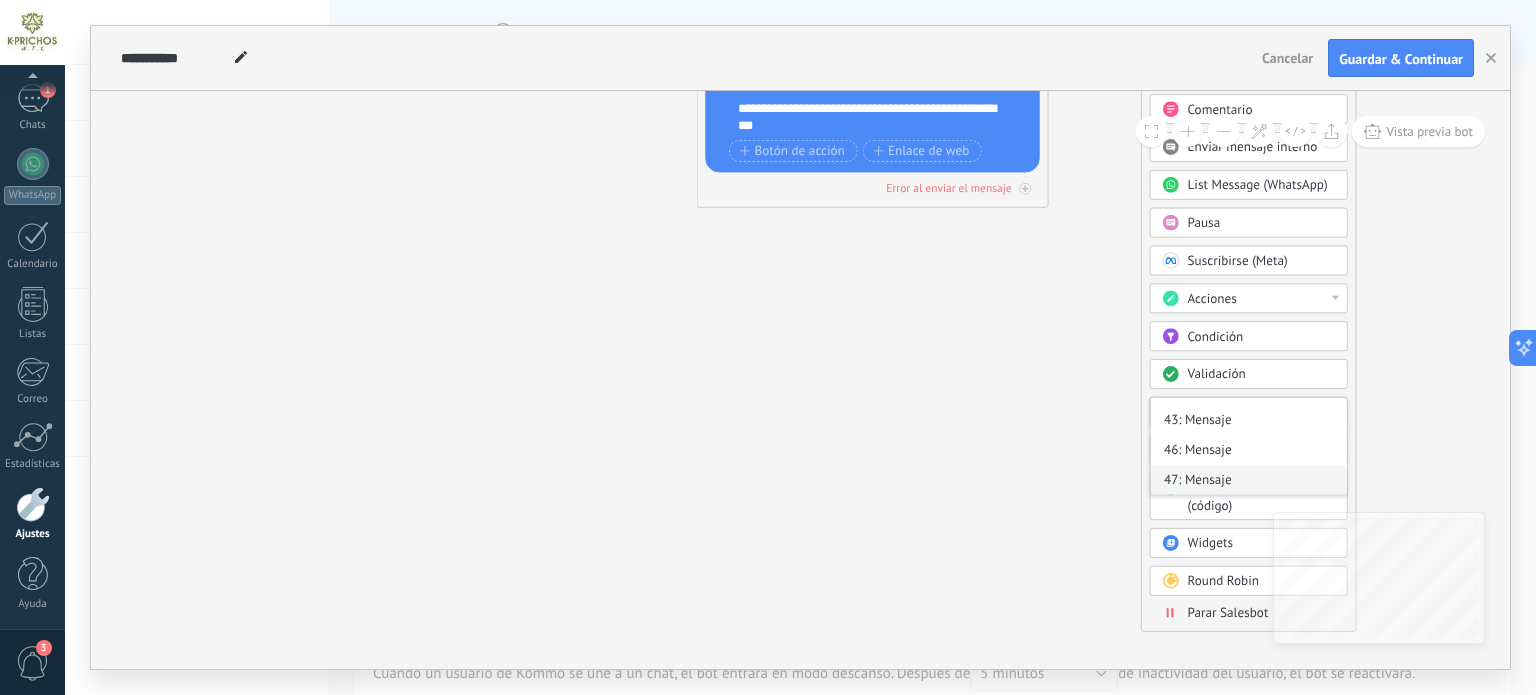 click on "47: Mensaje" at bounding box center [1249, 481] 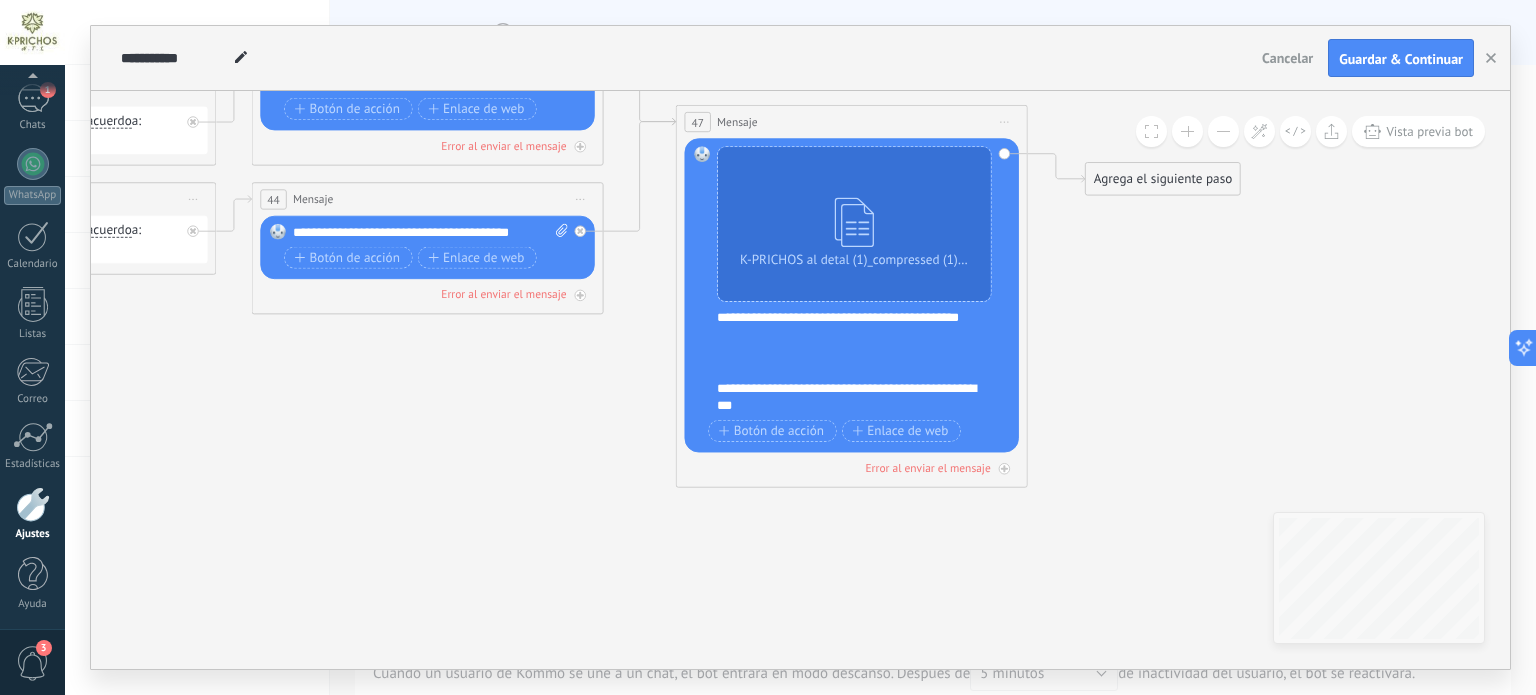 drag, startPoint x: 923, startPoint y: 302, endPoint x: 927, endPoint y: 548, distance: 246.03252 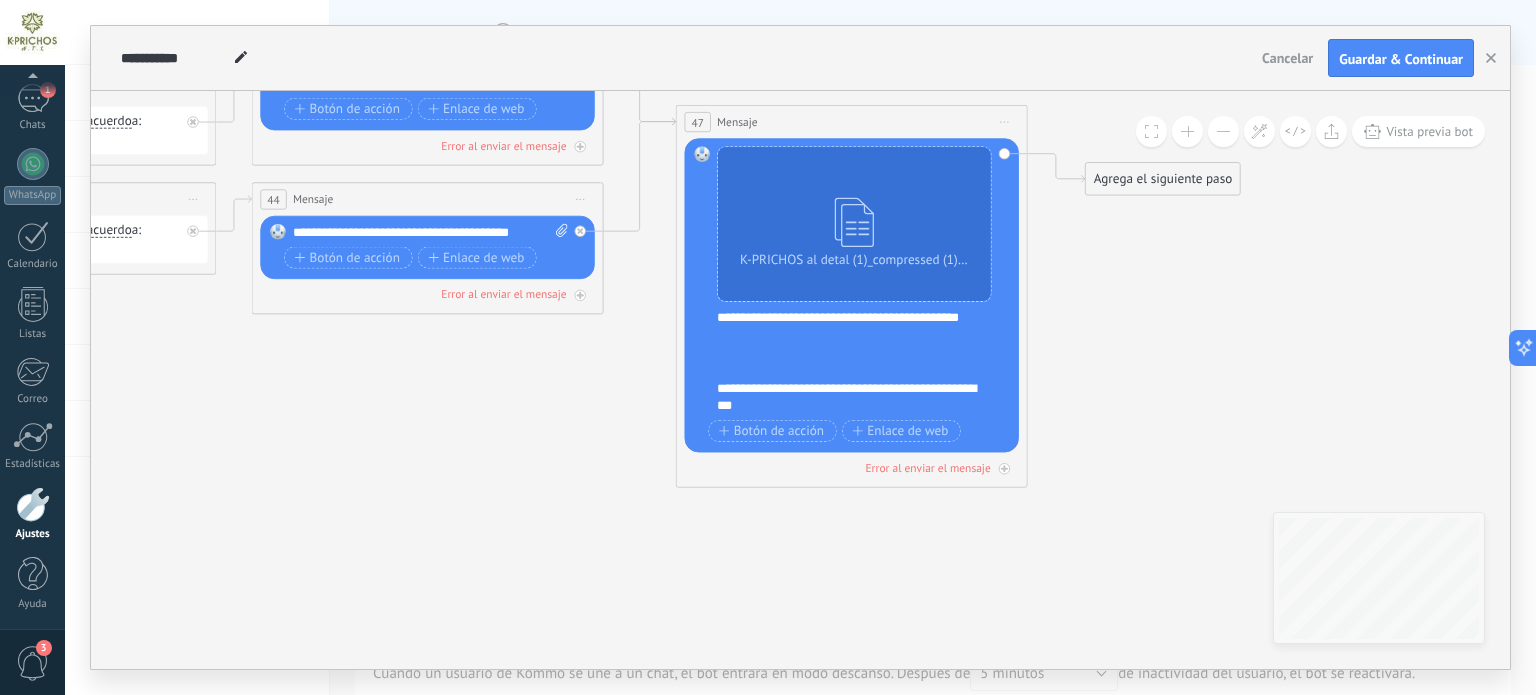 click 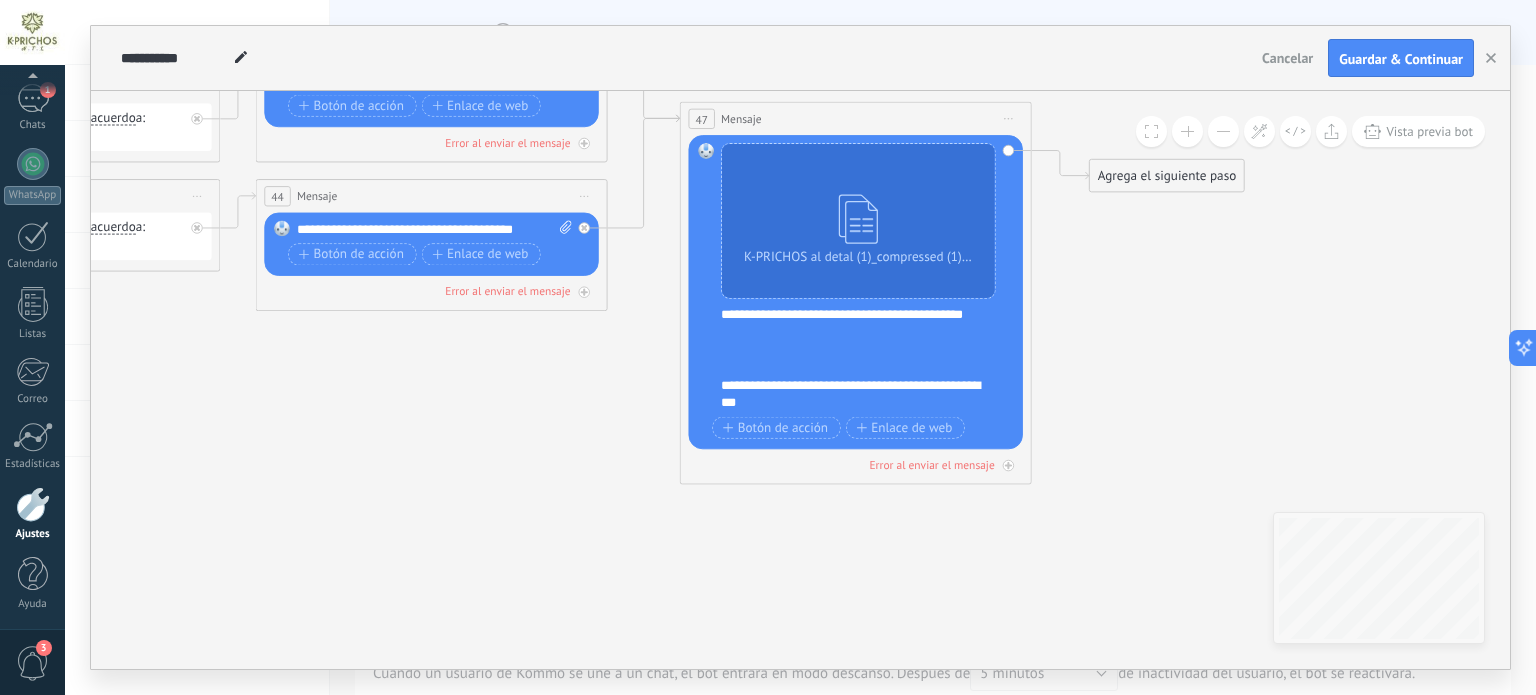 drag, startPoint x: 1256, startPoint y: 264, endPoint x: 1224, endPoint y: 447, distance: 185.77675 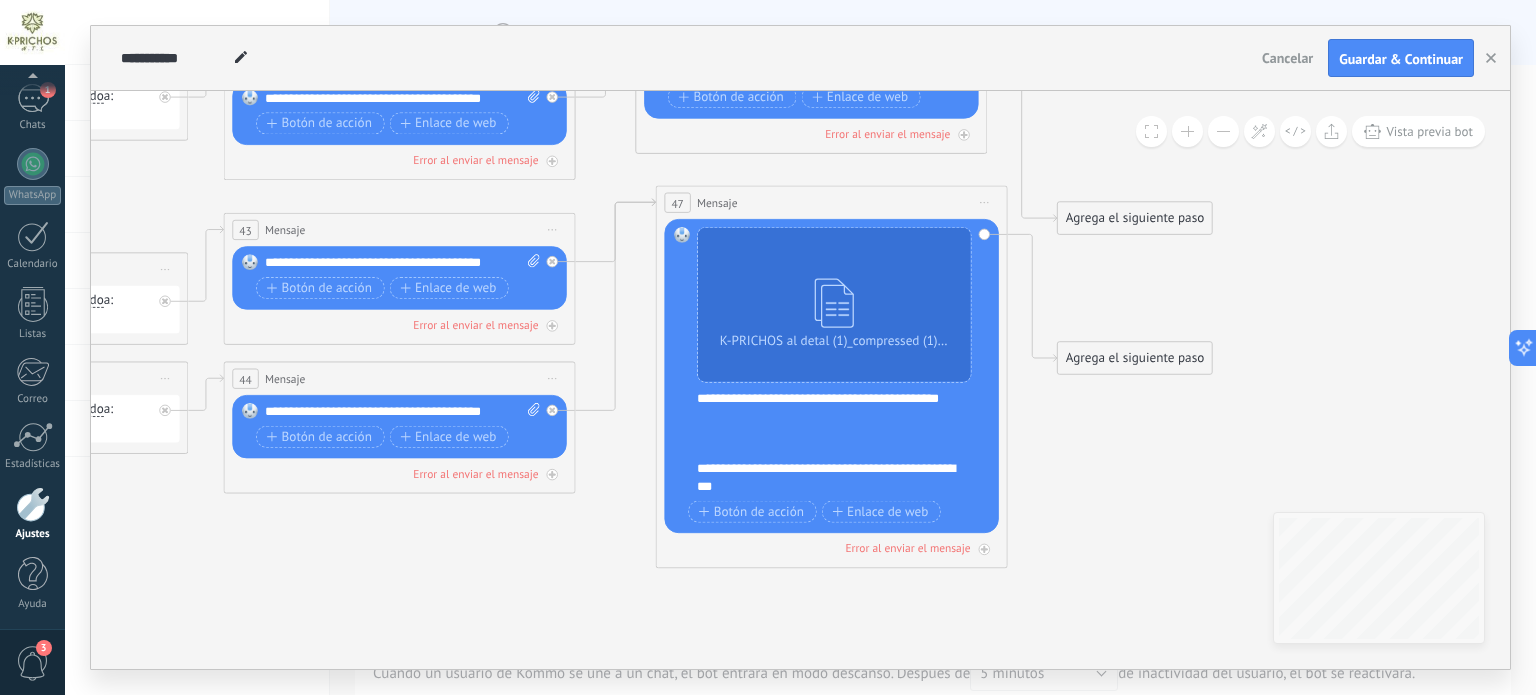 drag, startPoint x: 756, startPoint y: 300, endPoint x: 764, endPoint y: 202, distance: 98.32599 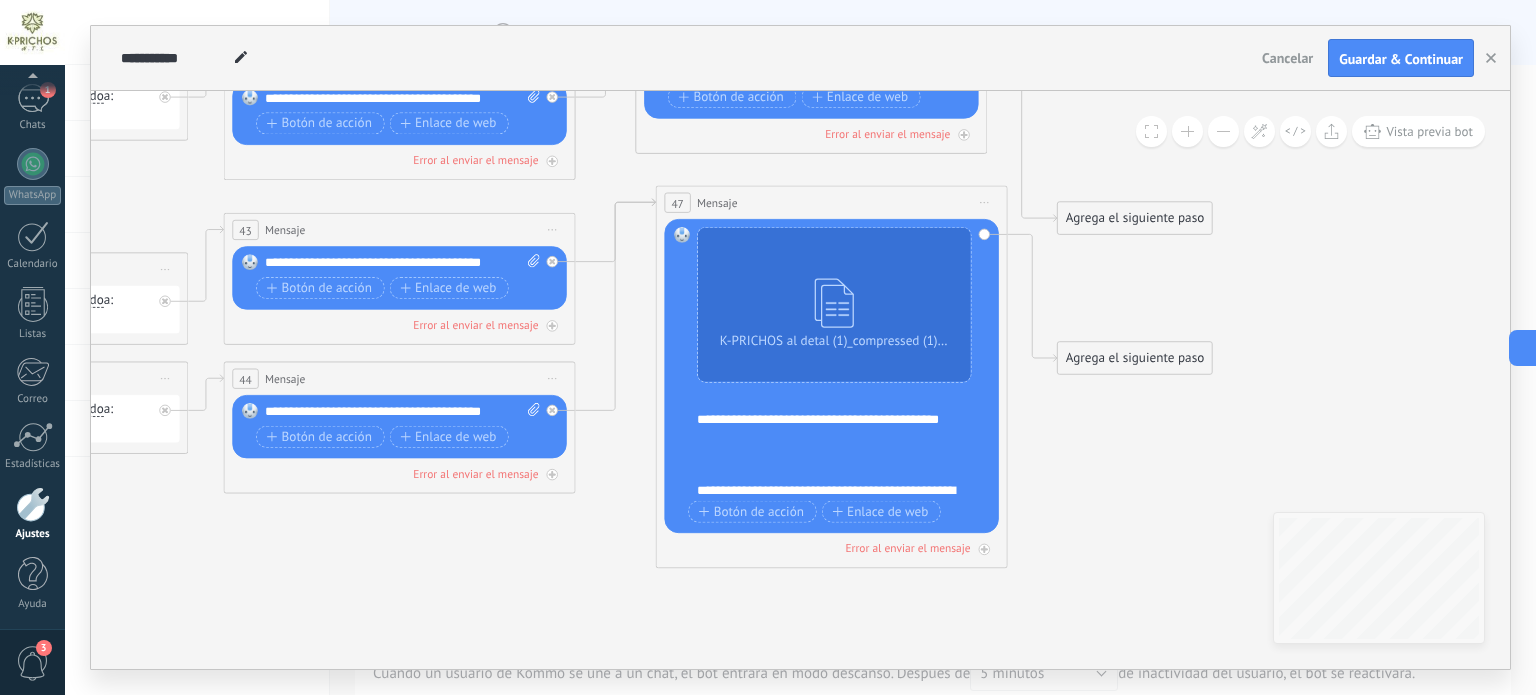 scroll, scrollTop: 80, scrollLeft: 0, axis: vertical 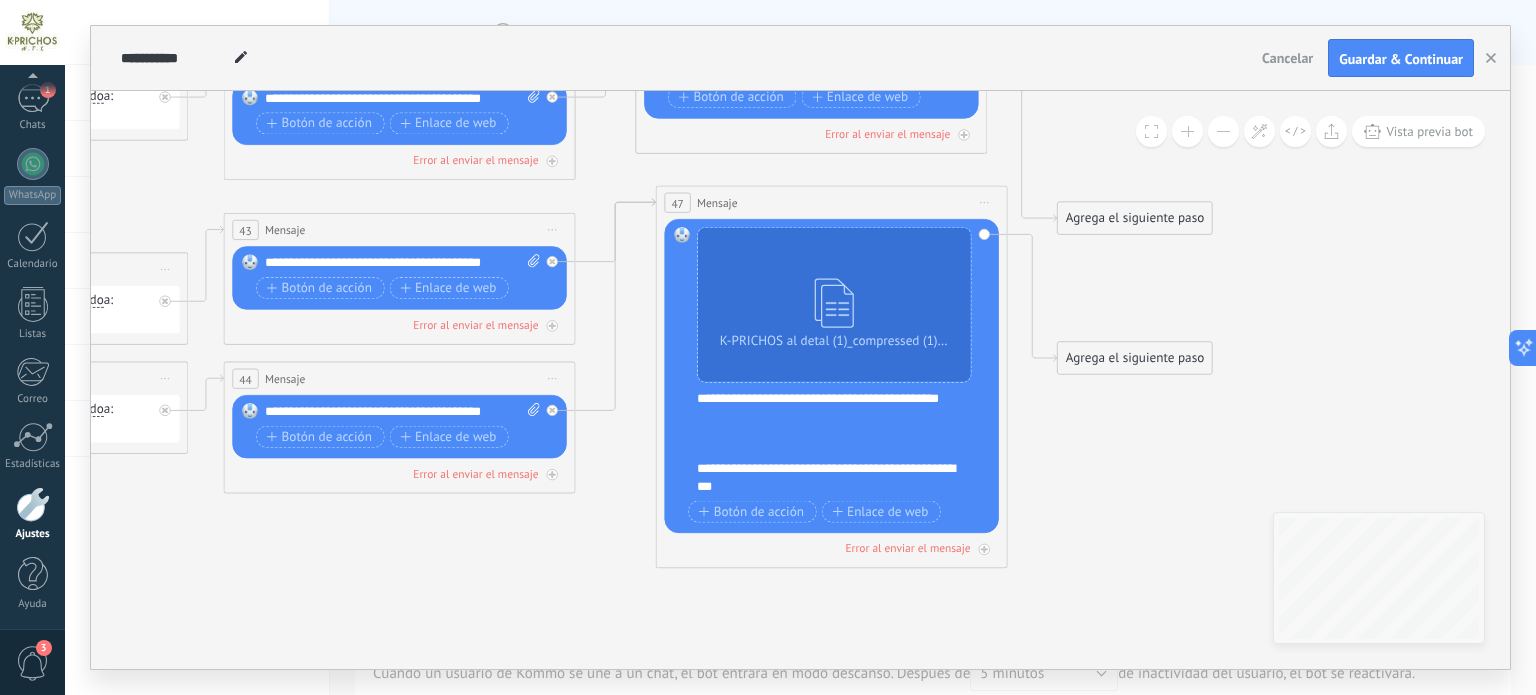click at bounding box center [828, 434] 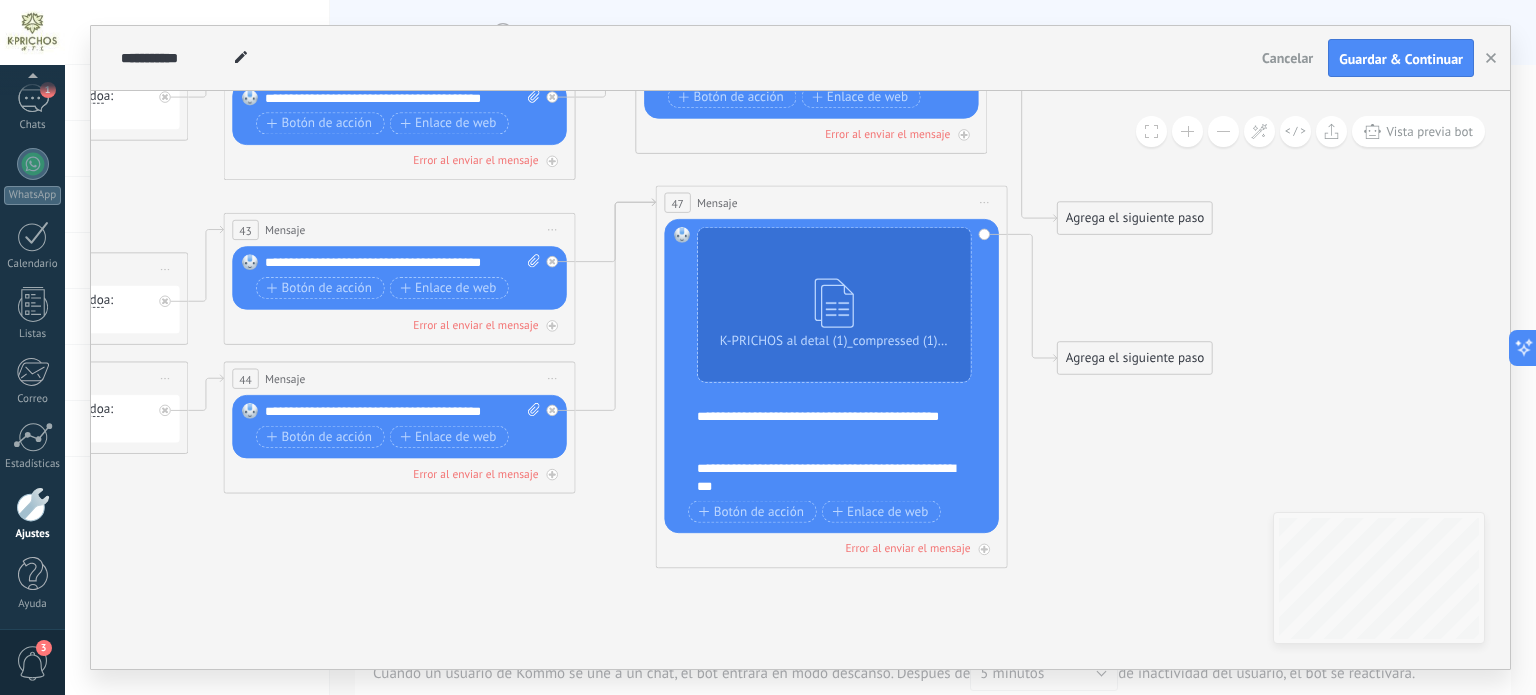 scroll, scrollTop: 60, scrollLeft: 0, axis: vertical 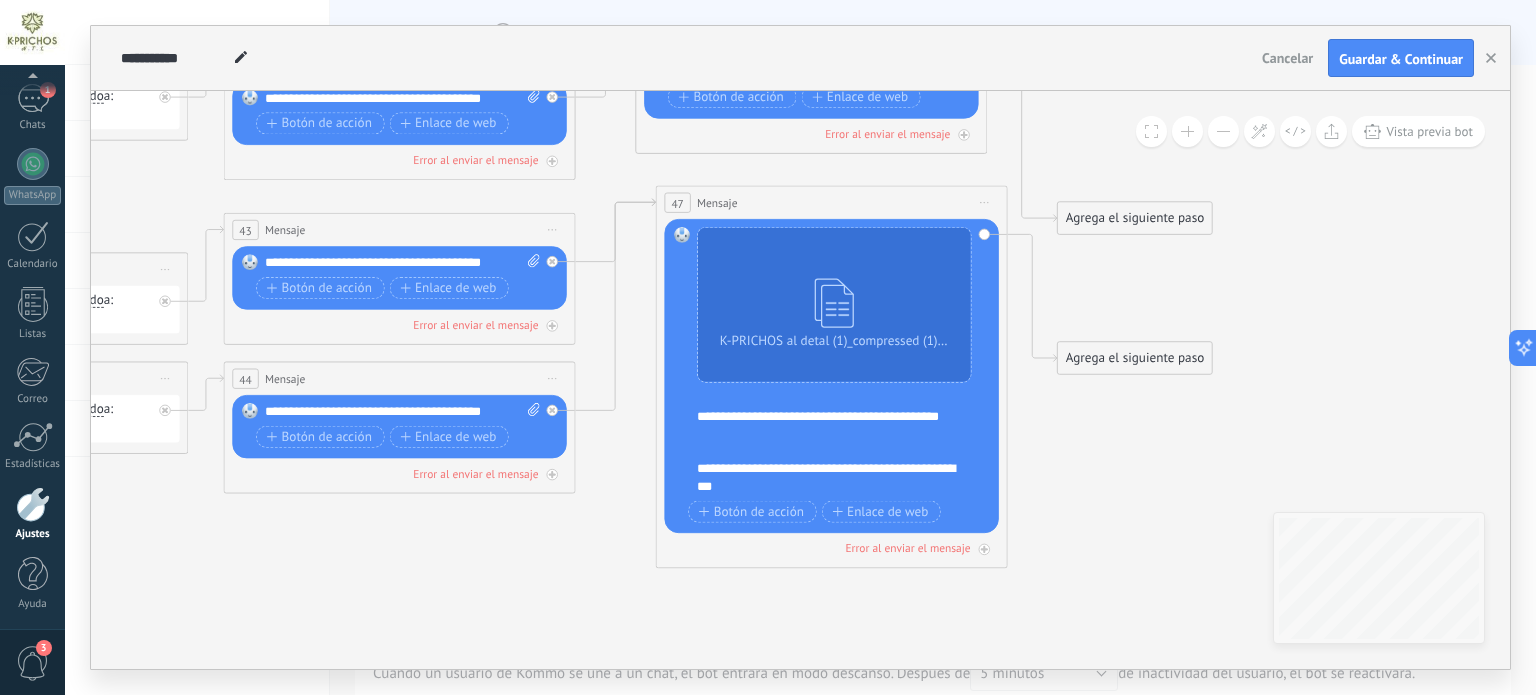 drag, startPoint x: 856, startPoint y: 344, endPoint x: 851, endPoint y: 471, distance: 127.09839 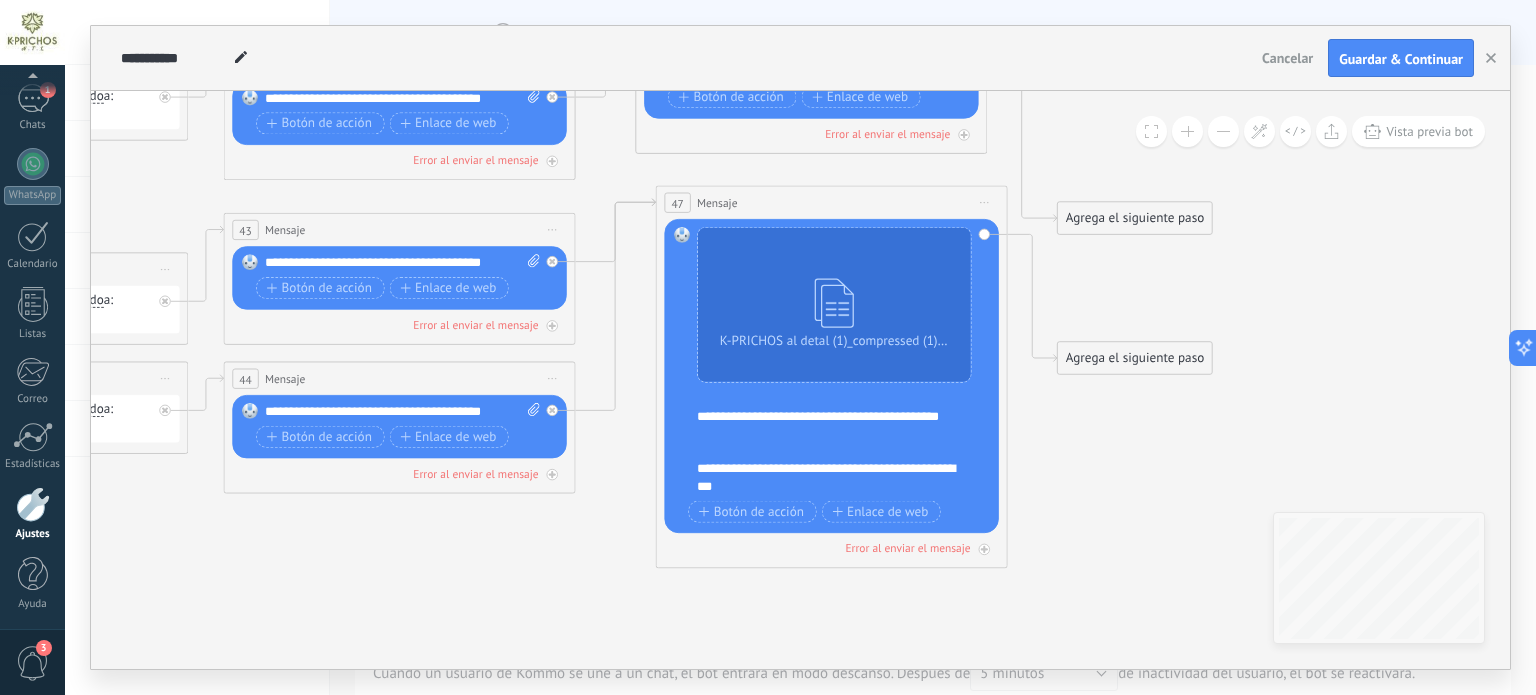 click on "[FILENAME]" at bounding box center [834, 377] 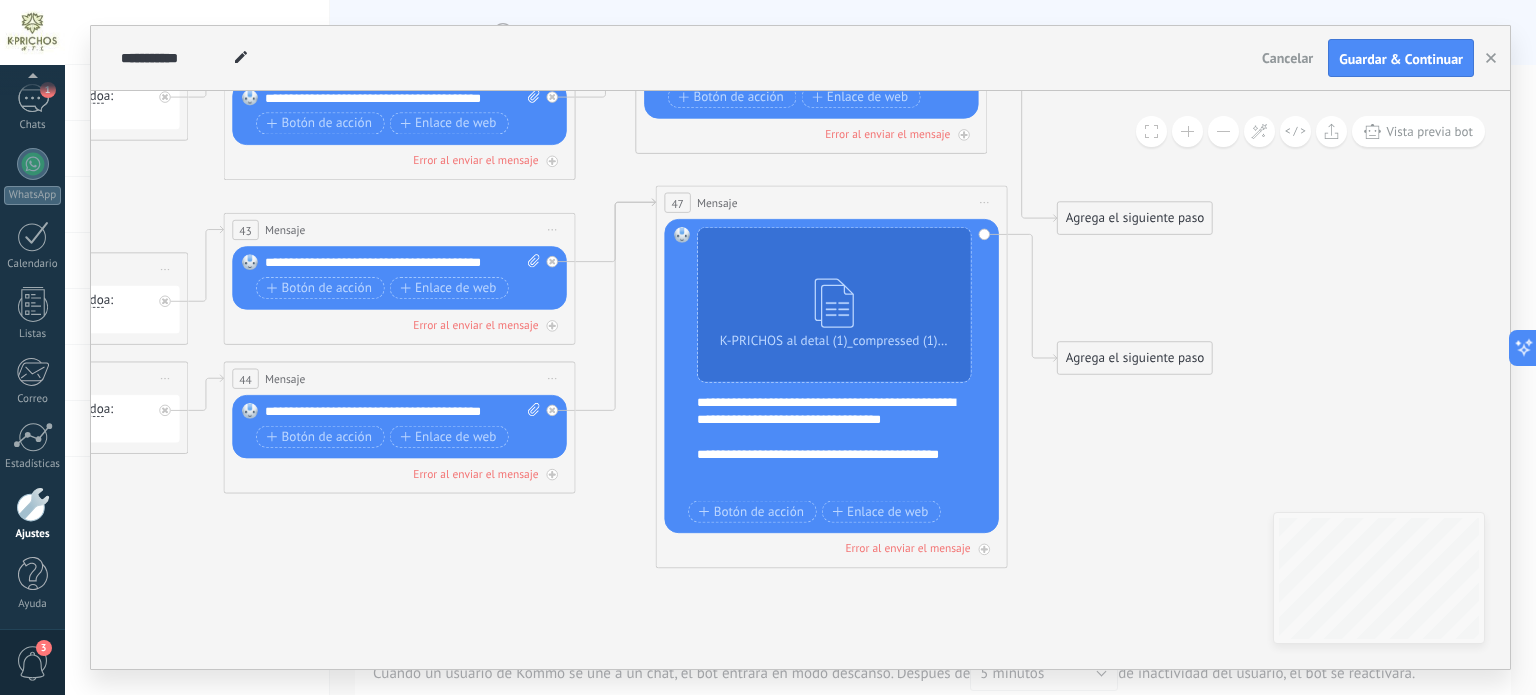 scroll, scrollTop: 0, scrollLeft: 0, axis: both 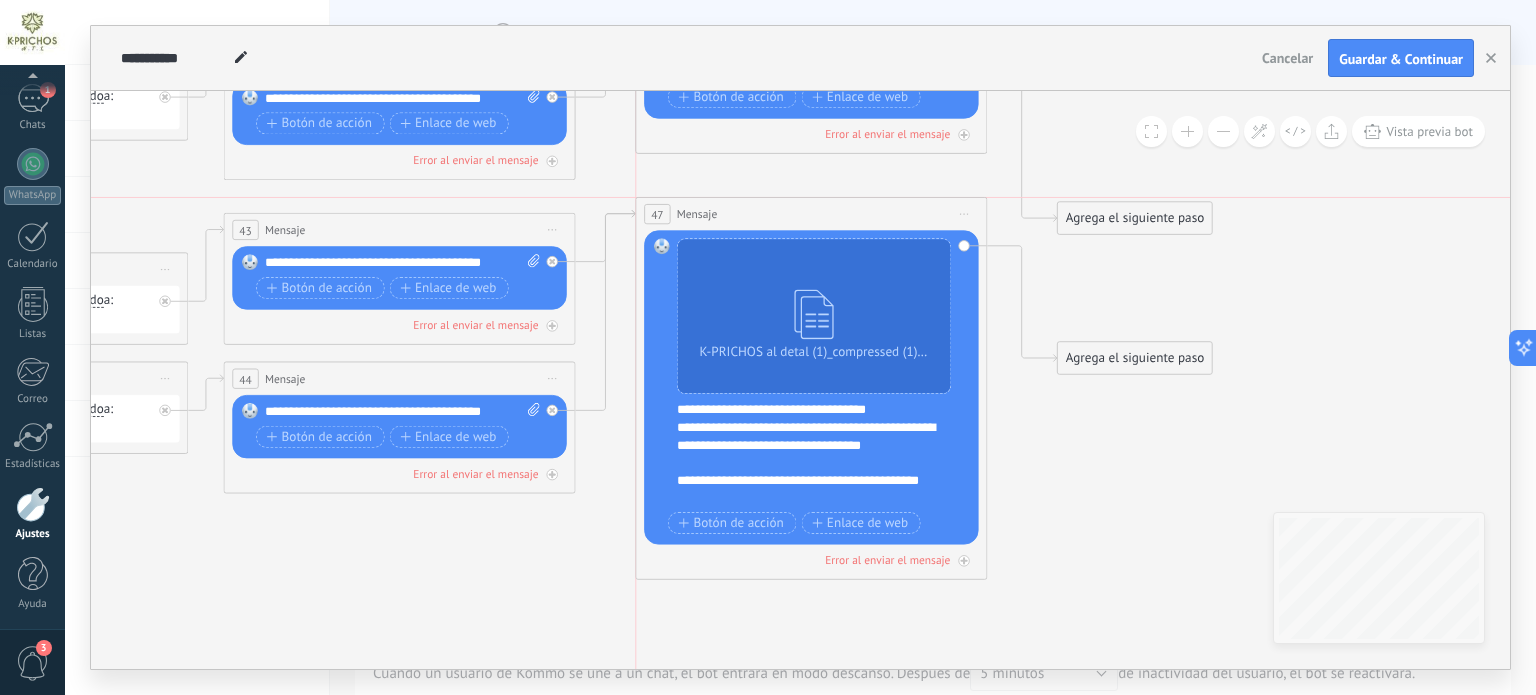 drag, startPoint x: 826, startPoint y: 193, endPoint x: 804, endPoint y: 199, distance: 22.803509 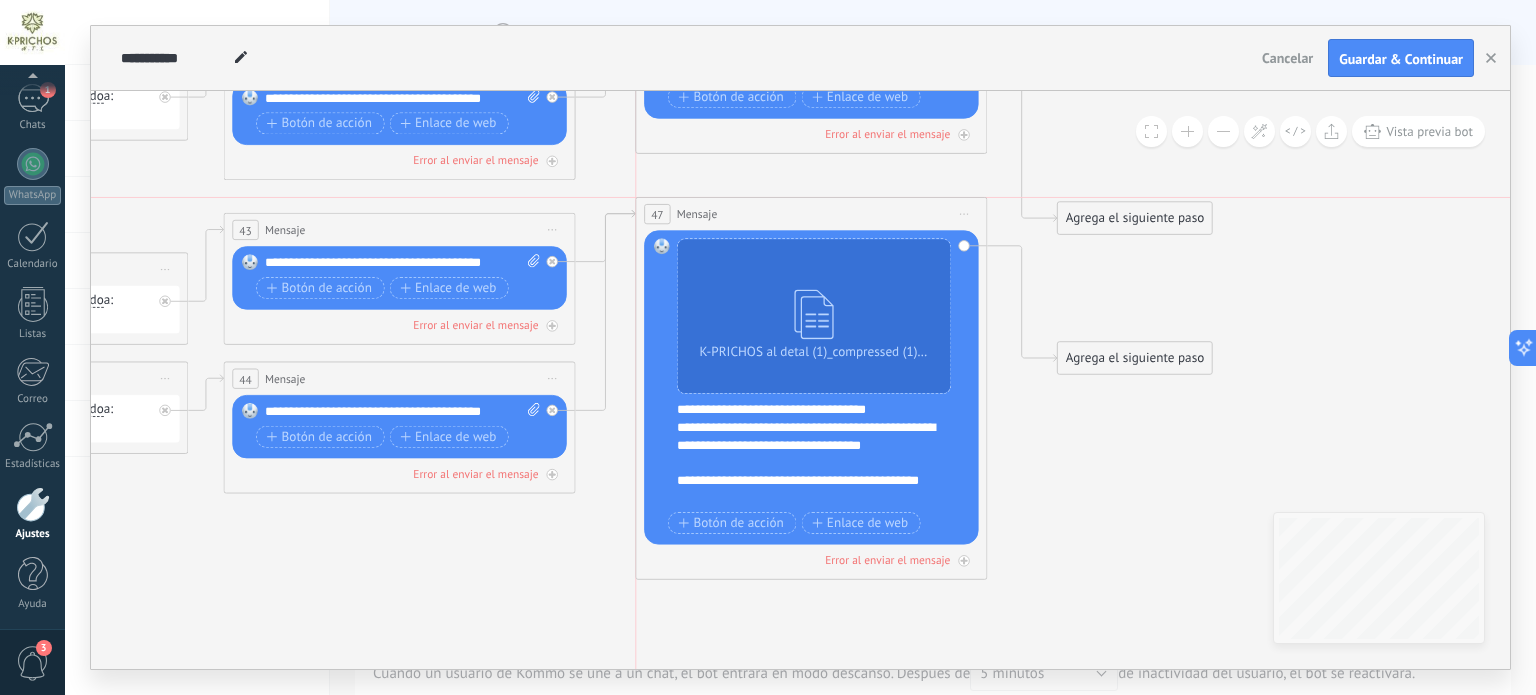 click on "[NUMBER]" at bounding box center [811, 214] 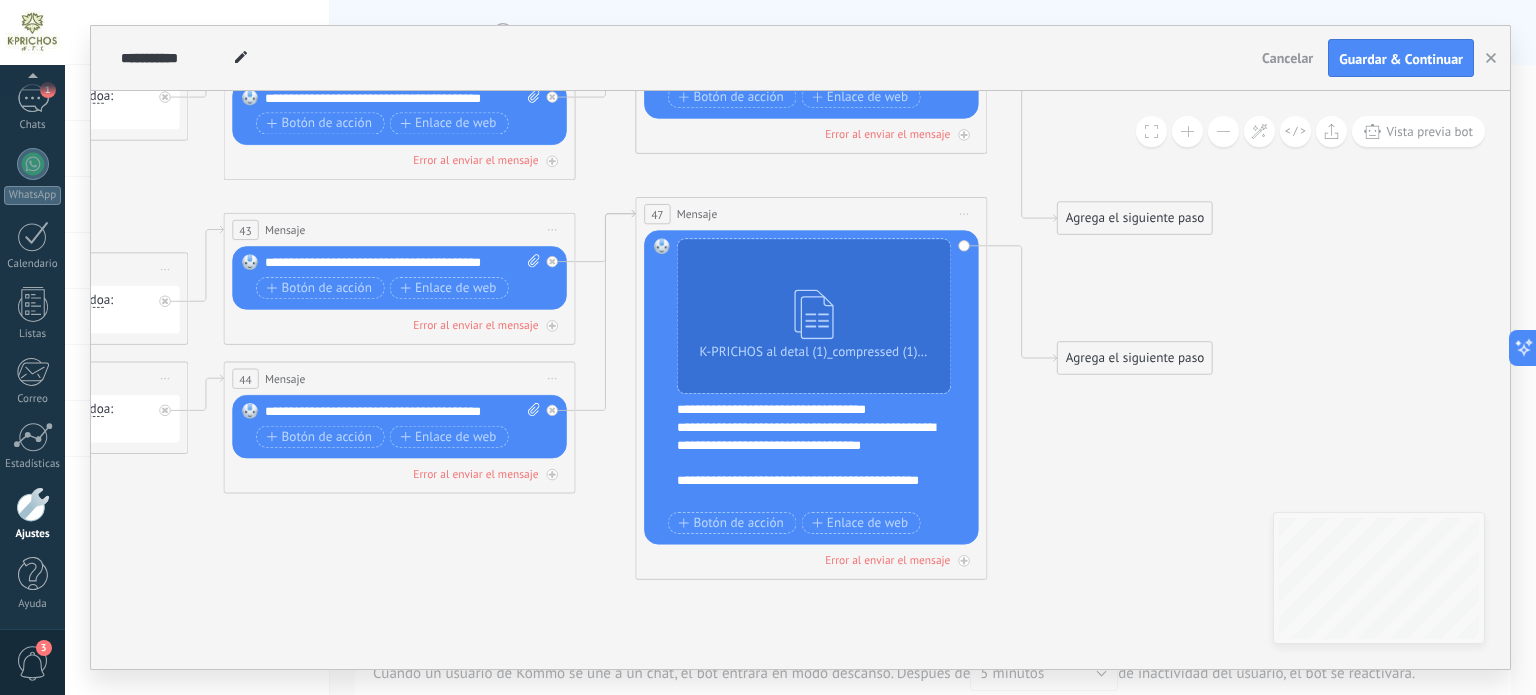 click 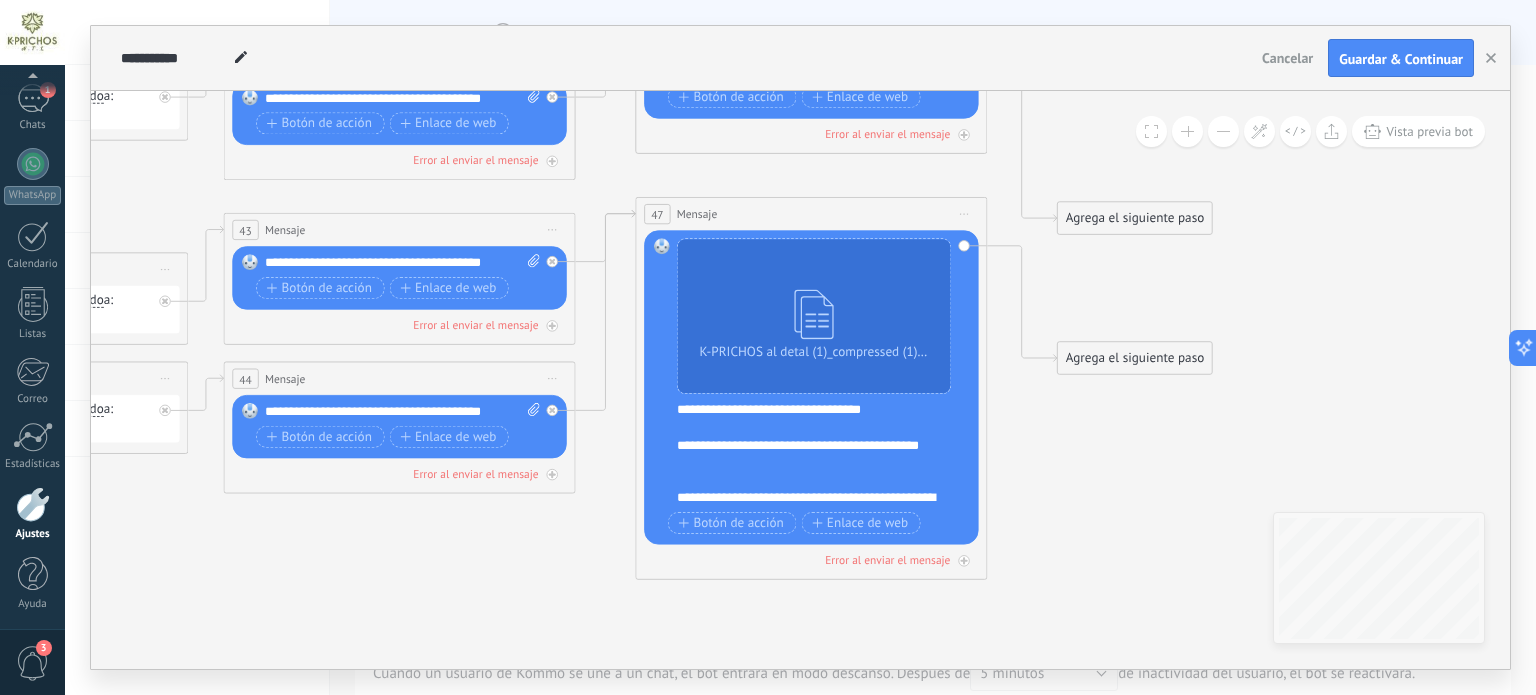 scroll, scrollTop: 60, scrollLeft: 0, axis: vertical 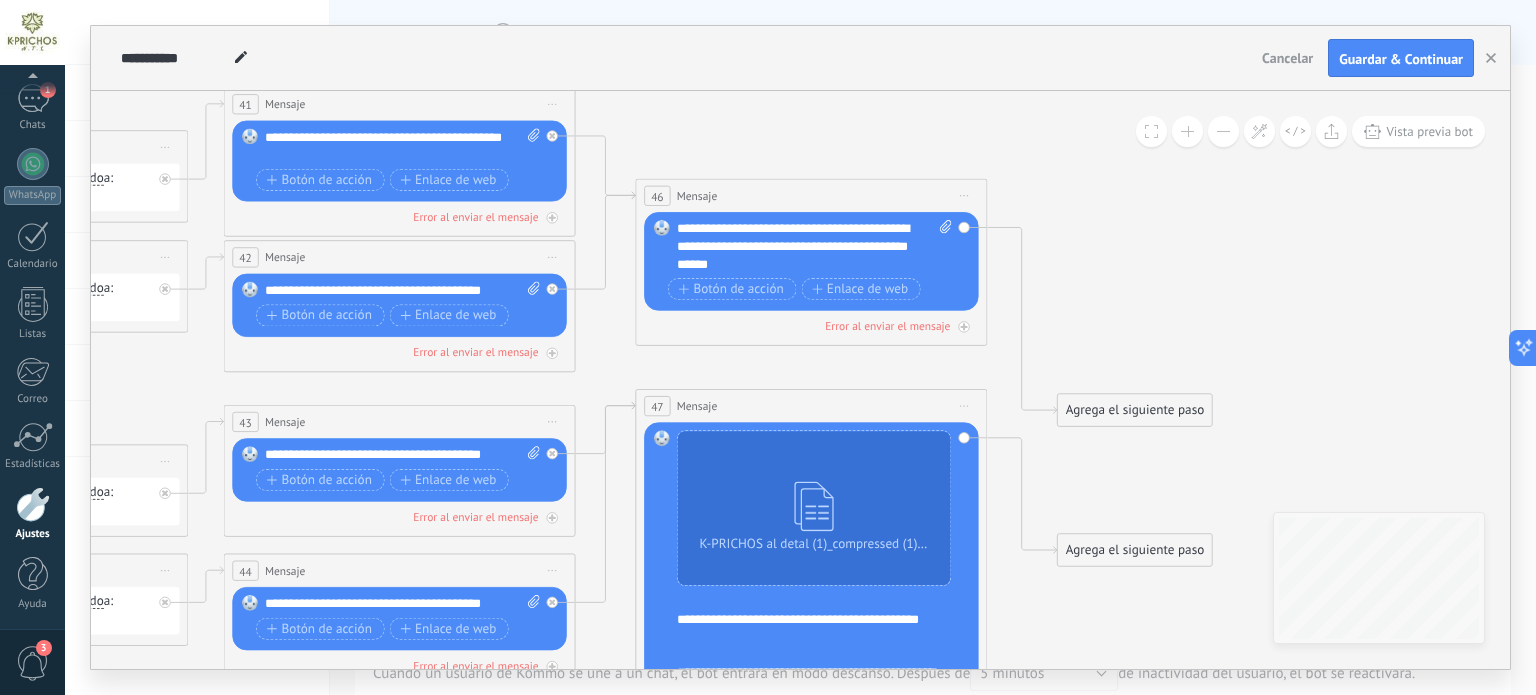drag, startPoint x: 642, startPoint y: 329, endPoint x: 852, endPoint y: 311, distance: 210.77002 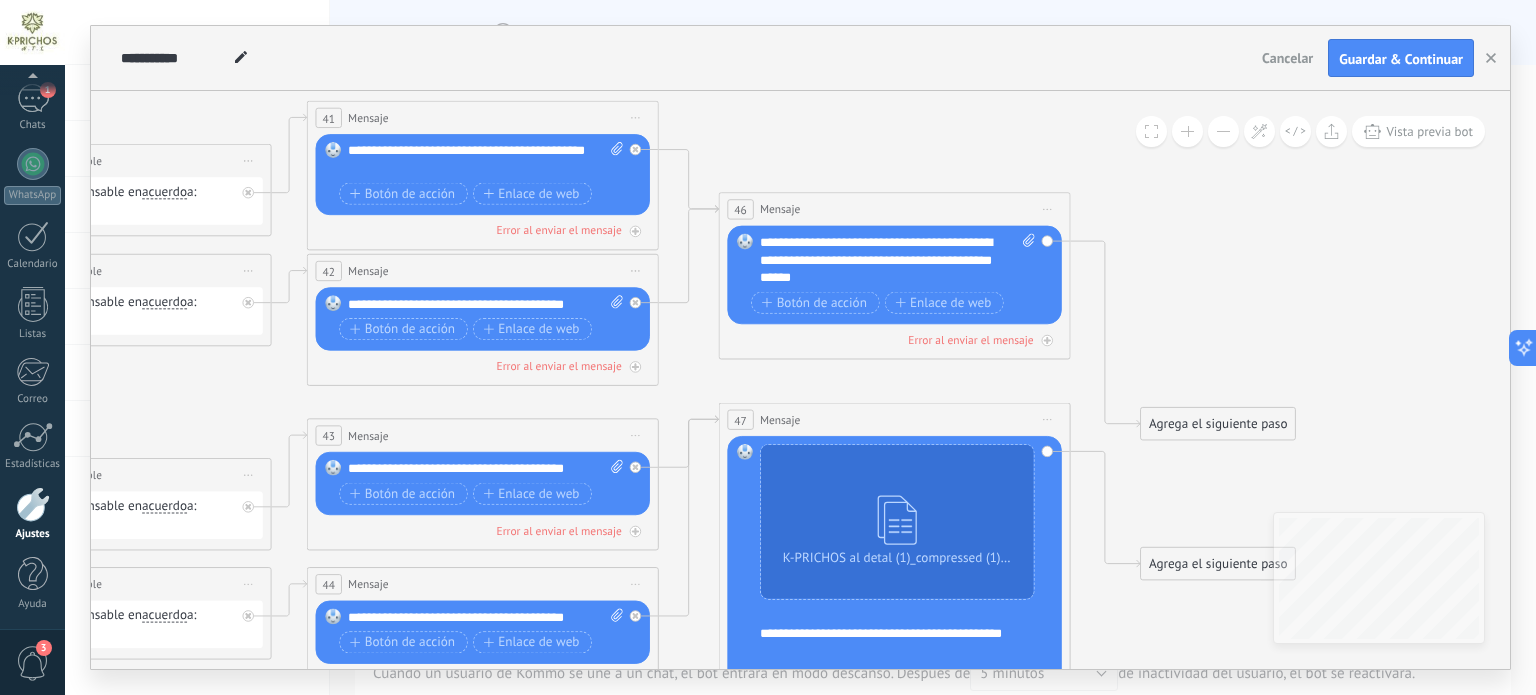 drag, startPoint x: 741, startPoint y: 122, endPoint x: 887, endPoint y: 157, distance: 150.13661 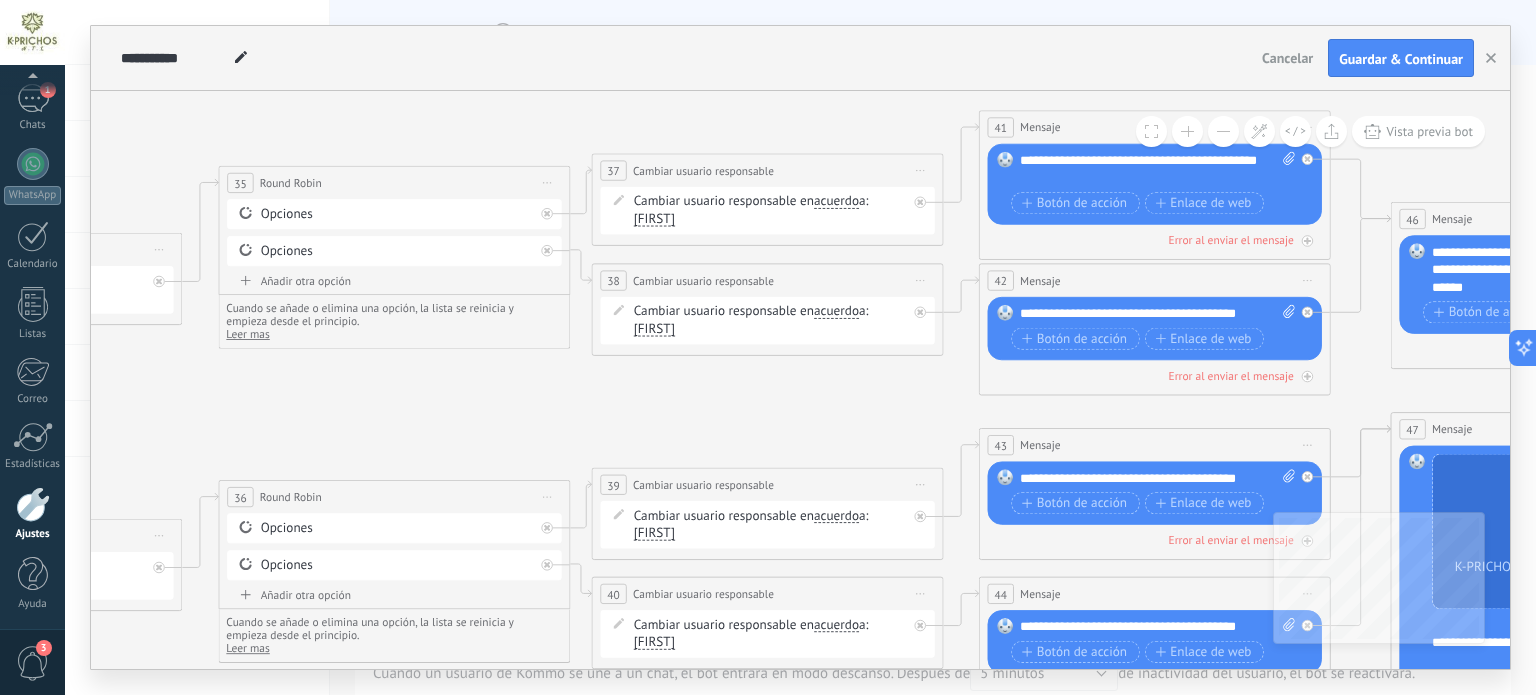 drag, startPoint x: 836, startPoint y: 173, endPoint x: 1186, endPoint y: 186, distance: 350.24133 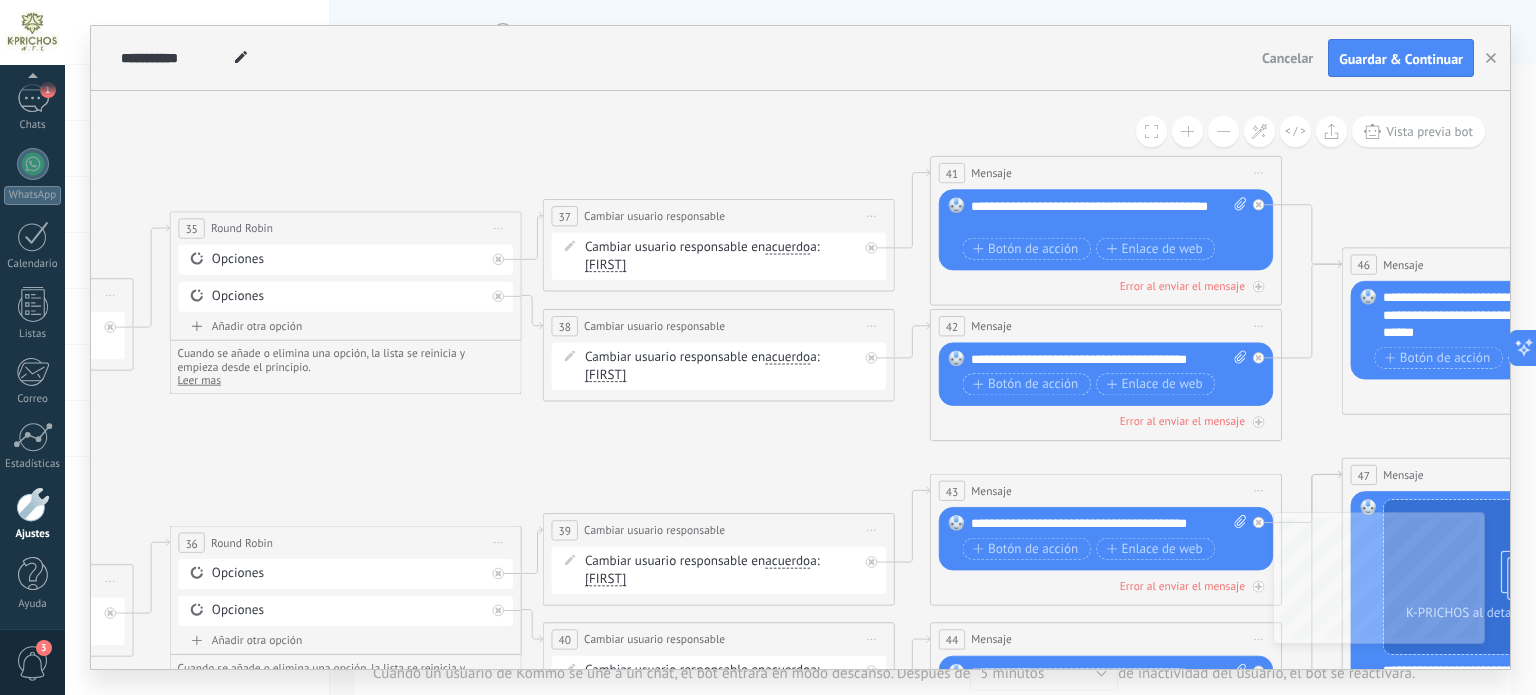 drag, startPoint x: 493, startPoint y: 134, endPoint x: 168, endPoint y: 175, distance: 327.57596 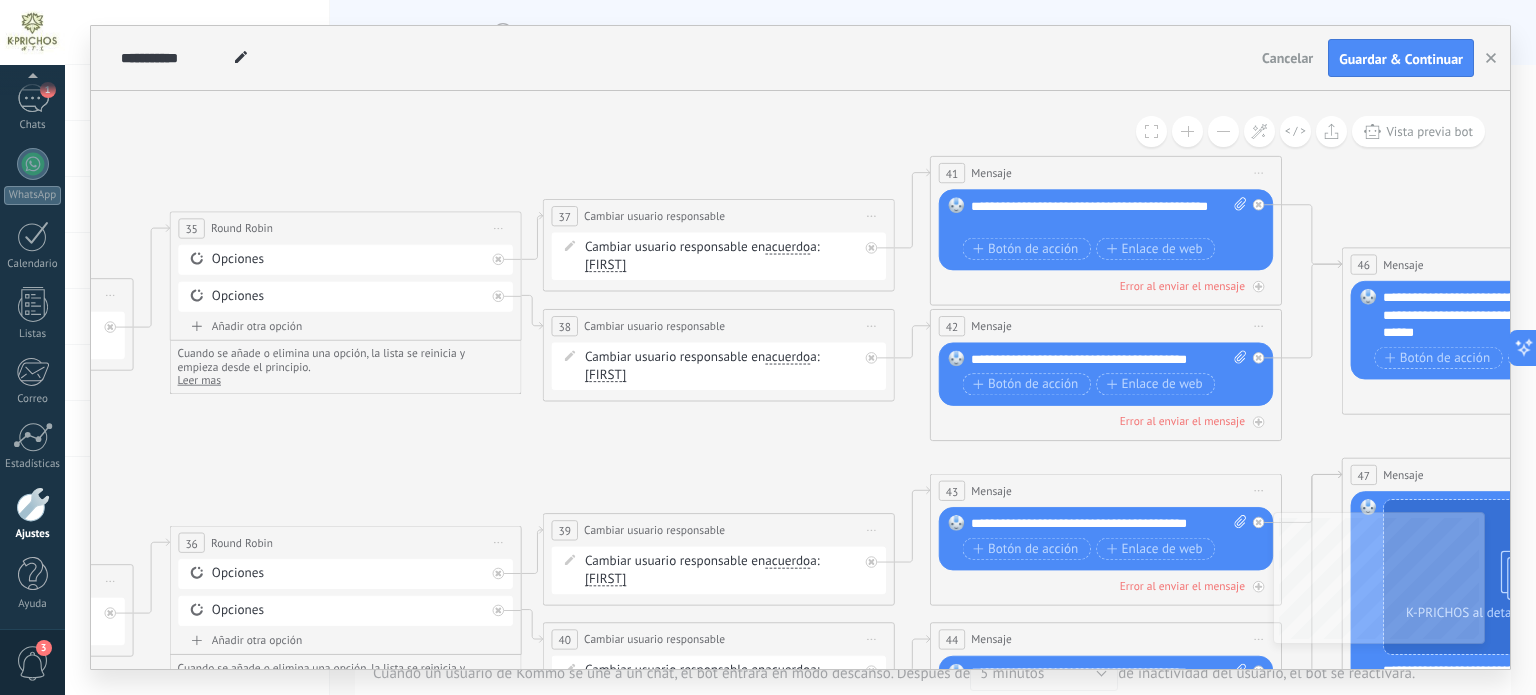 click 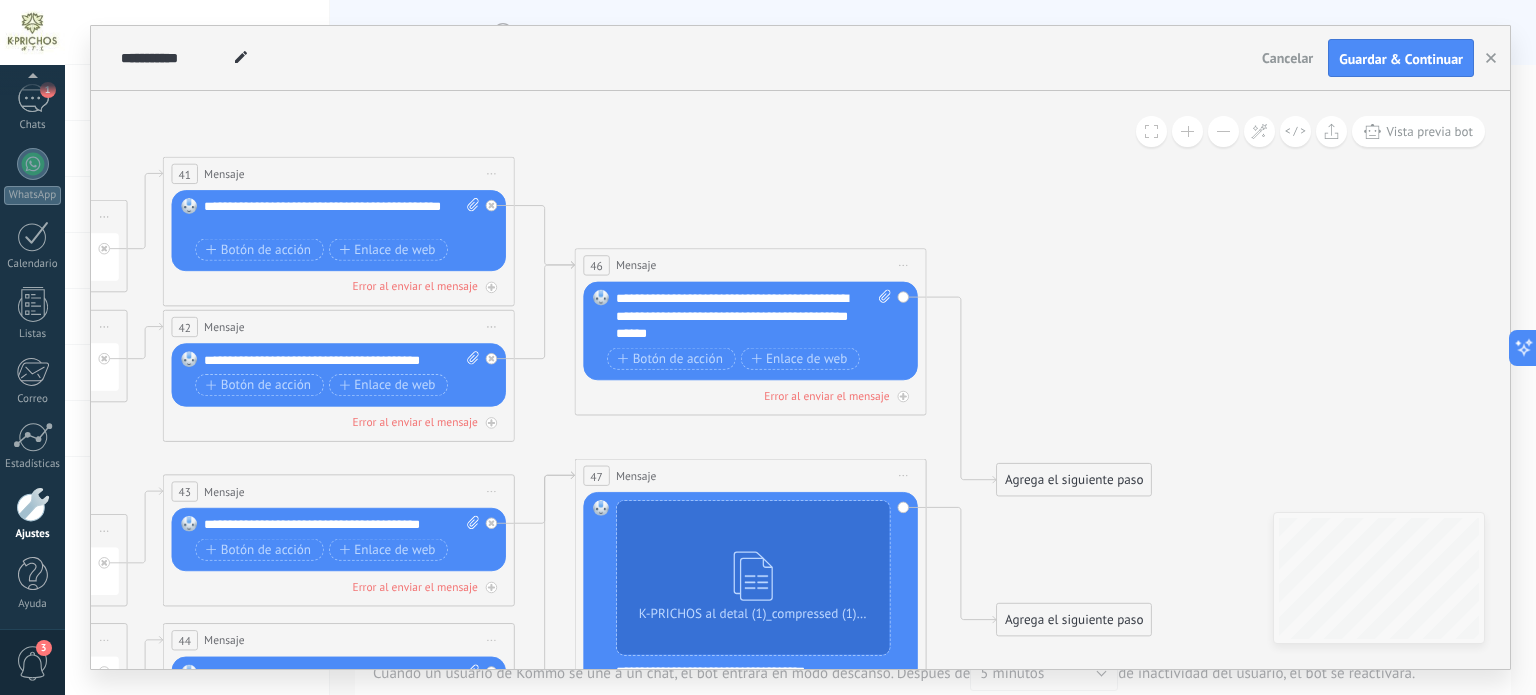 drag, startPoint x: 1396, startPoint y: 207, endPoint x: 638, endPoint y: 206, distance: 758.0007 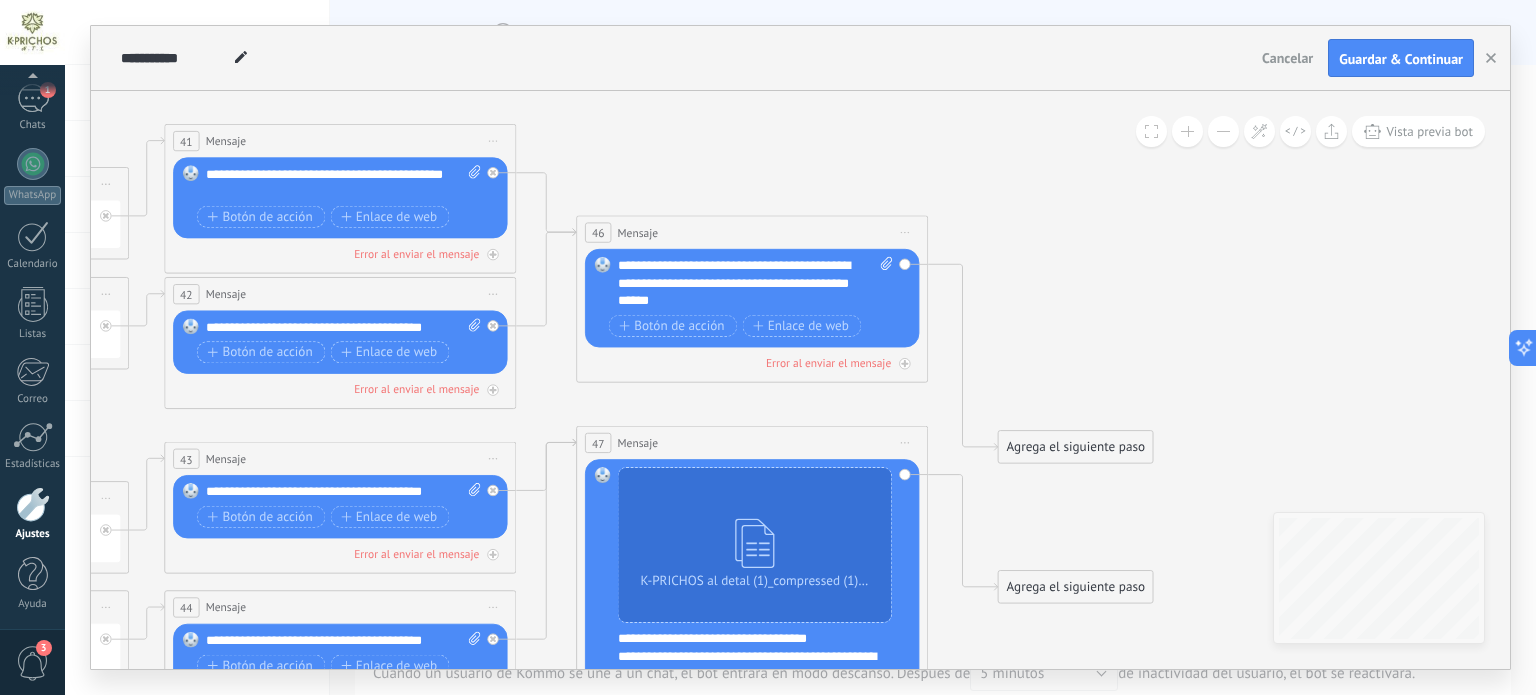 drag, startPoint x: 1119, startPoint y: 229, endPoint x: 1129, endPoint y: 157, distance: 72.691124 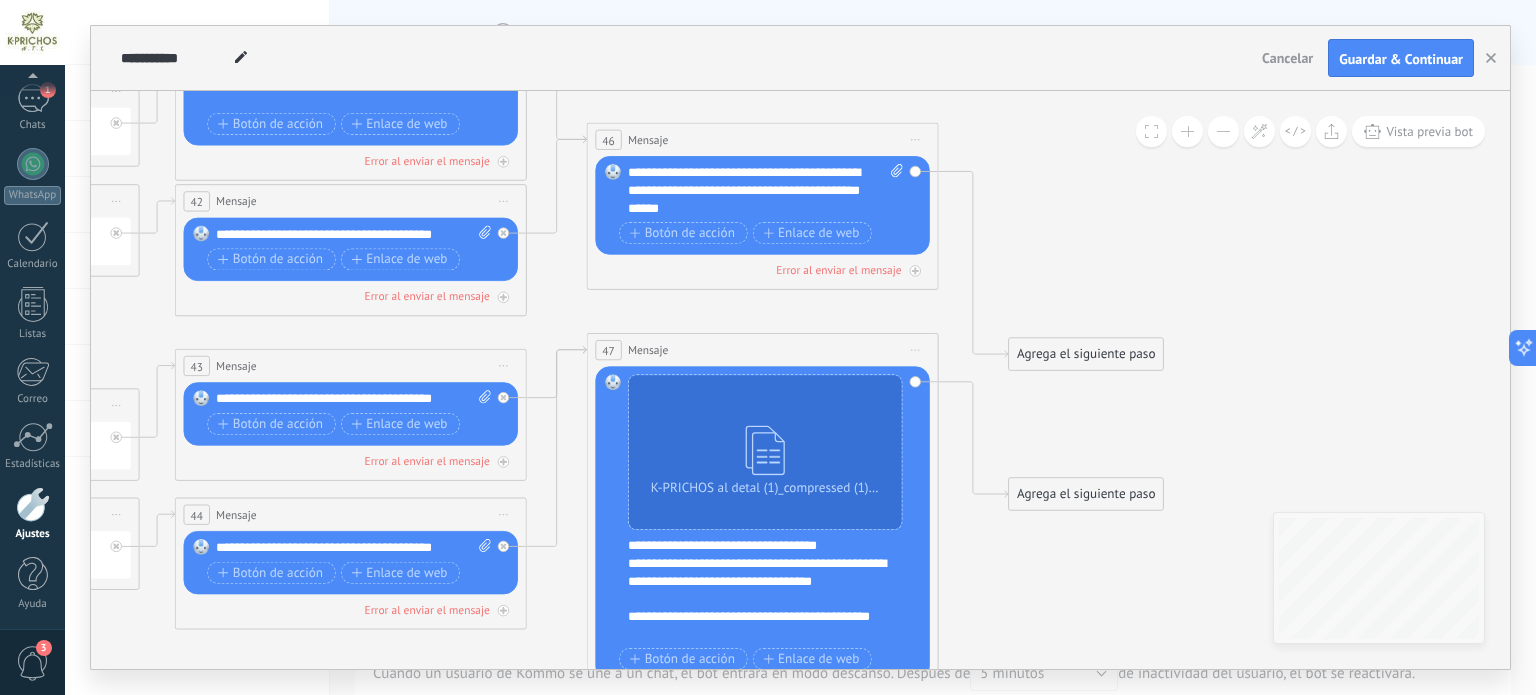 drag, startPoint x: 1105, startPoint y: 237, endPoint x: 1107, endPoint y: 159, distance: 78.025635 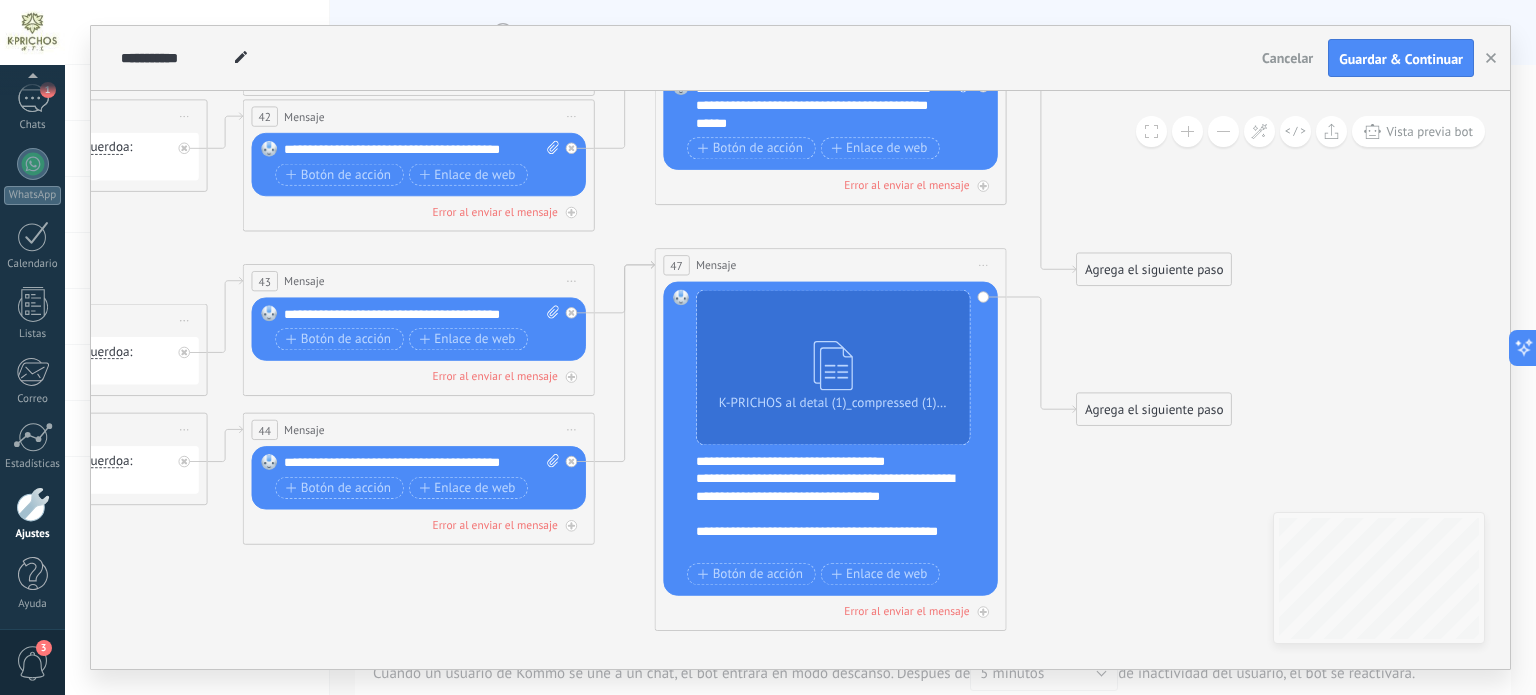 drag, startPoint x: 1136, startPoint y: 288, endPoint x: 1200, endPoint y: 239, distance: 80.60397 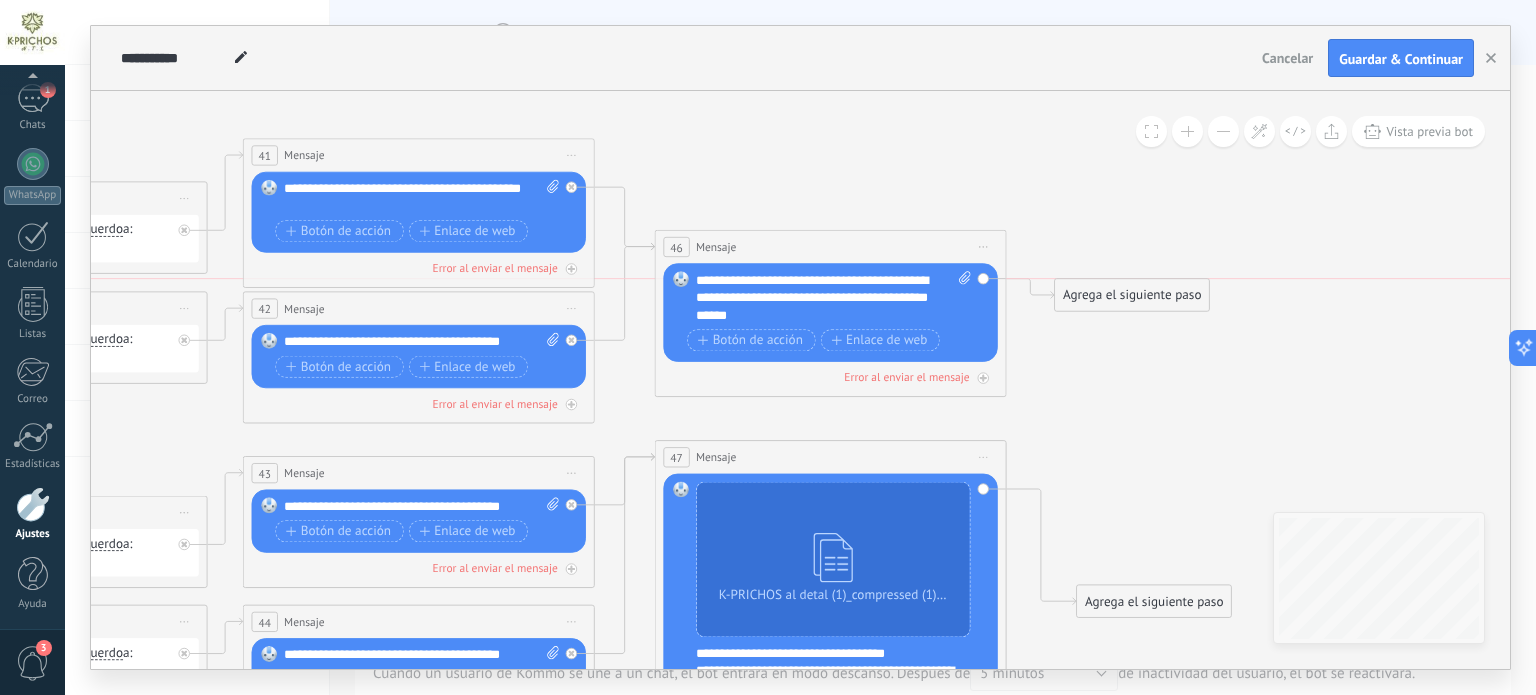 drag, startPoint x: 1118, startPoint y: 447, endPoint x: 1100, endPoint y: 287, distance: 161.00932 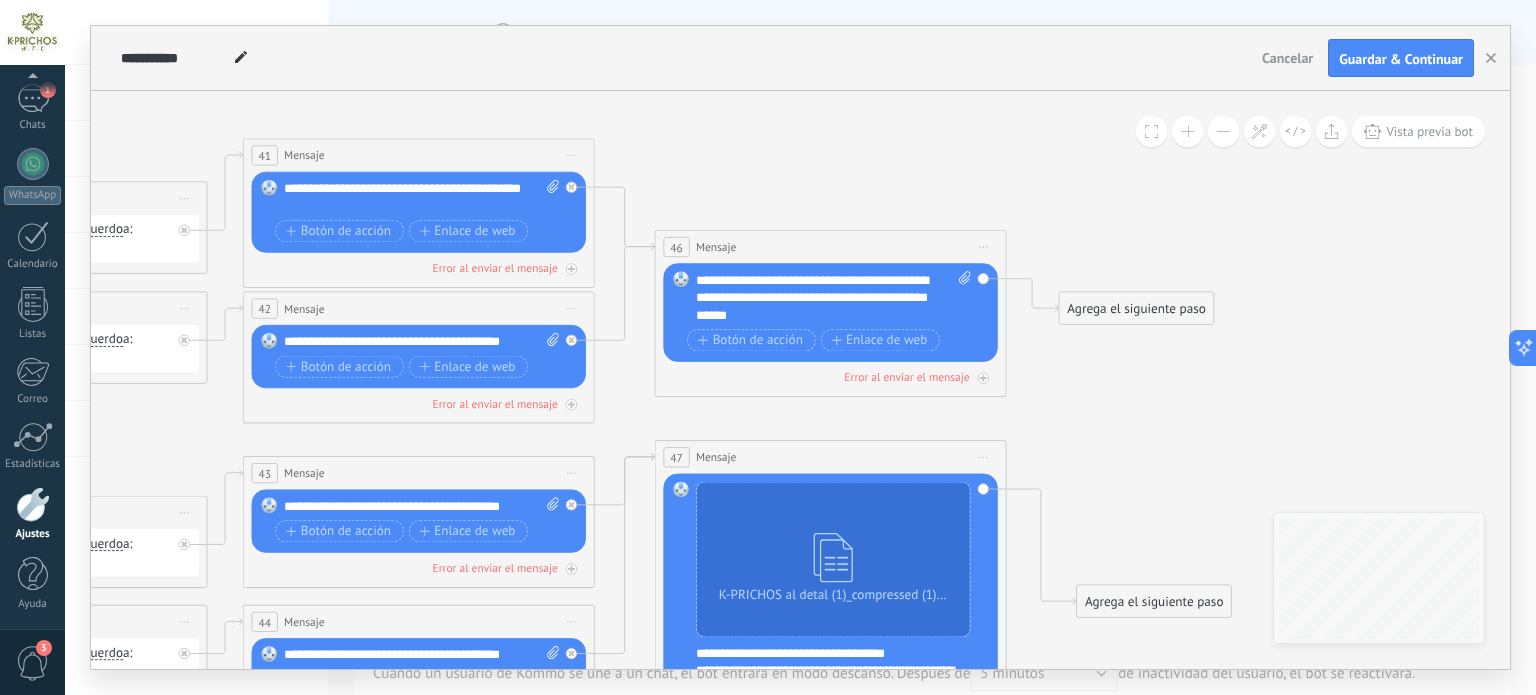 click on "Agrega el siguiente paso" at bounding box center [1136, 308] 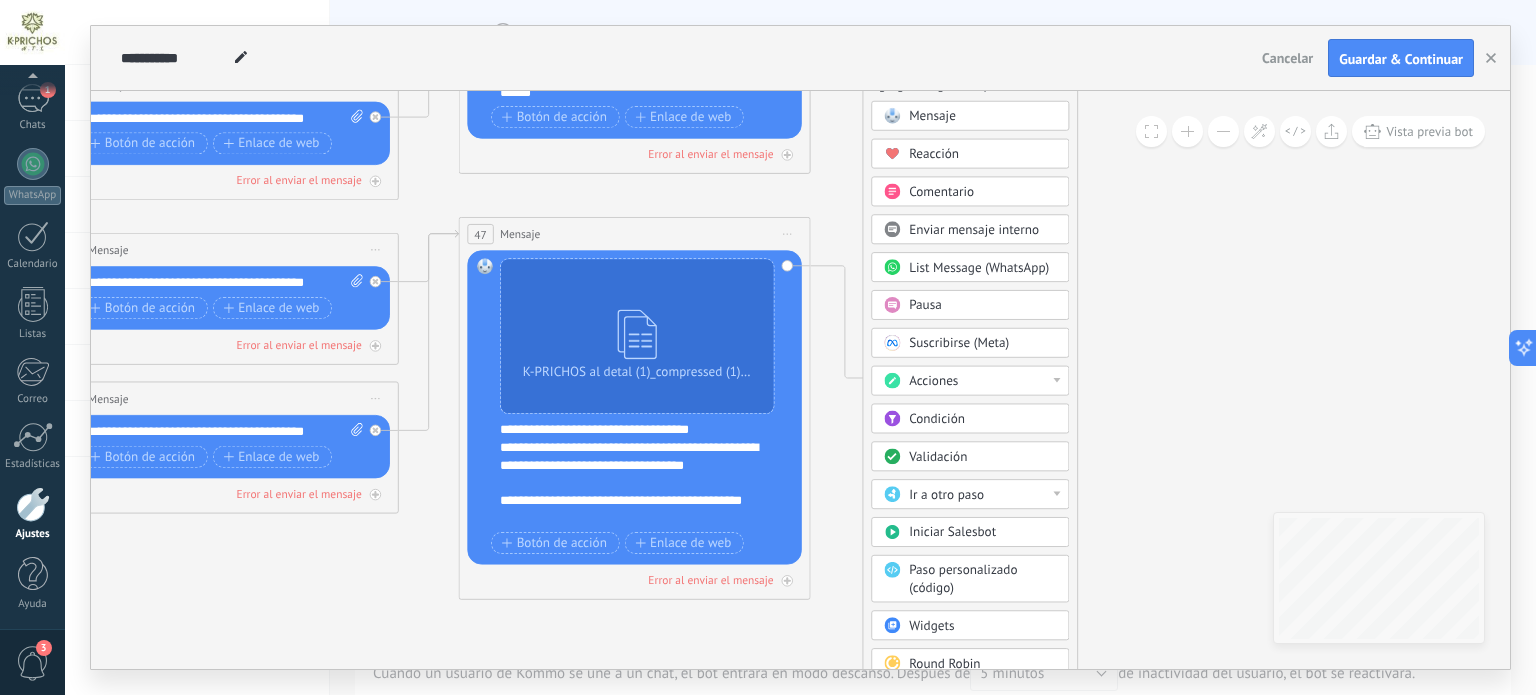 drag, startPoint x: 1300, startPoint y: 396, endPoint x: 1124, endPoint y: 280, distance: 210.789 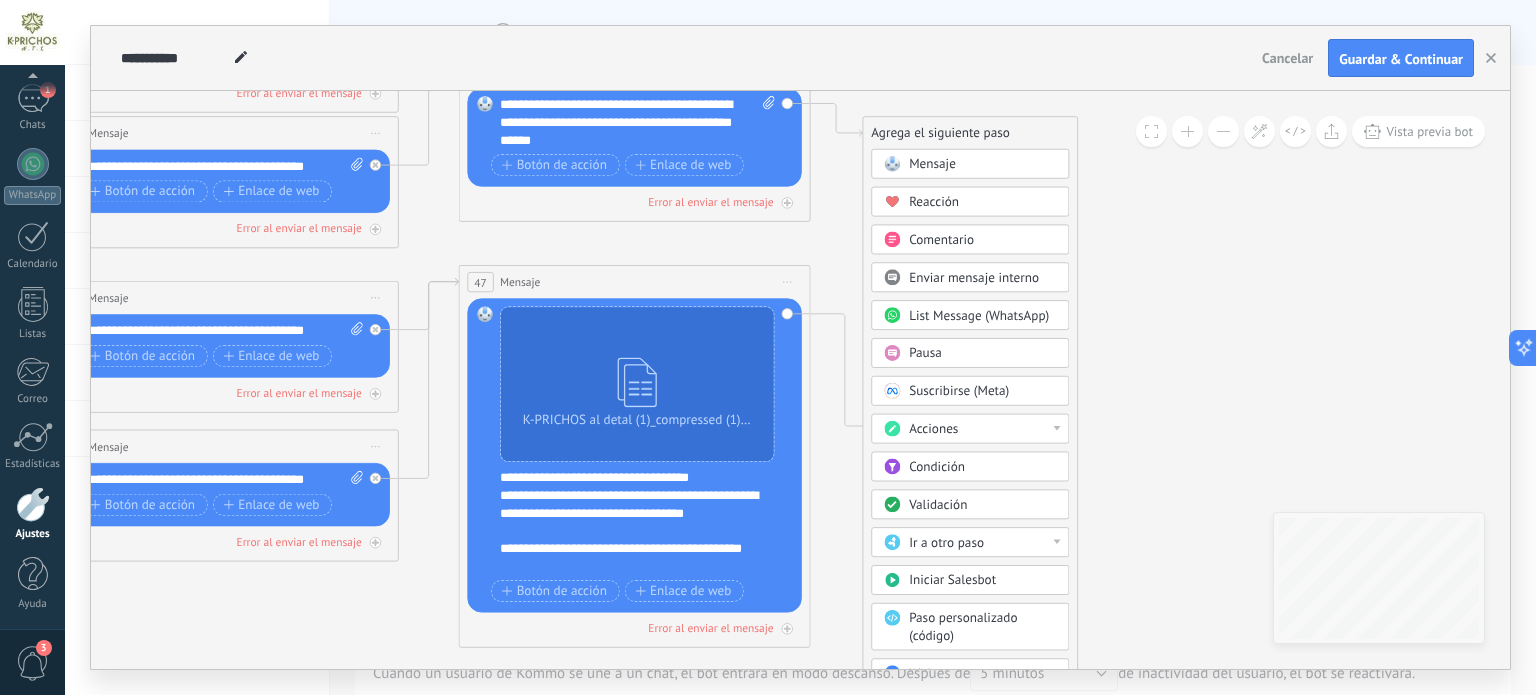 click on "Acciones" at bounding box center (970, 429) 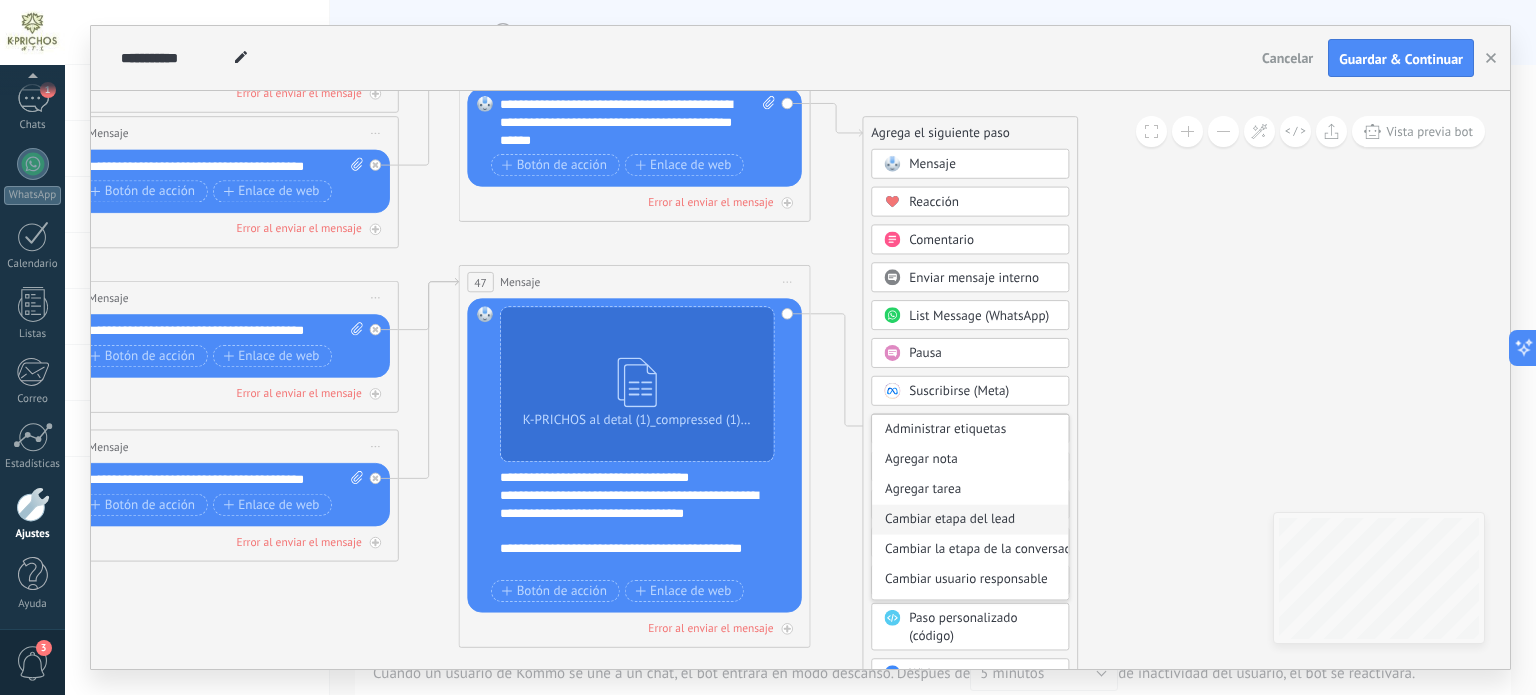 click on "Cambiar etapa del lead" at bounding box center [970, 520] 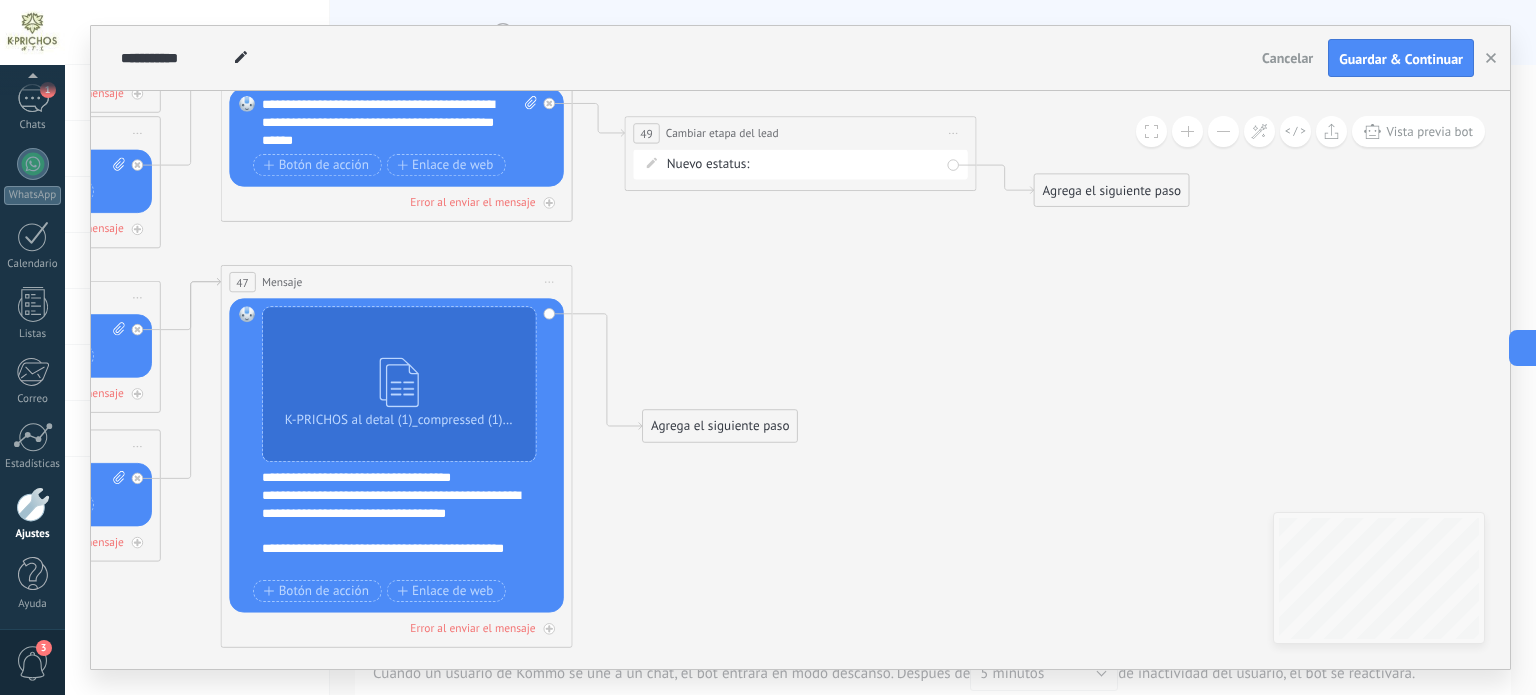 click 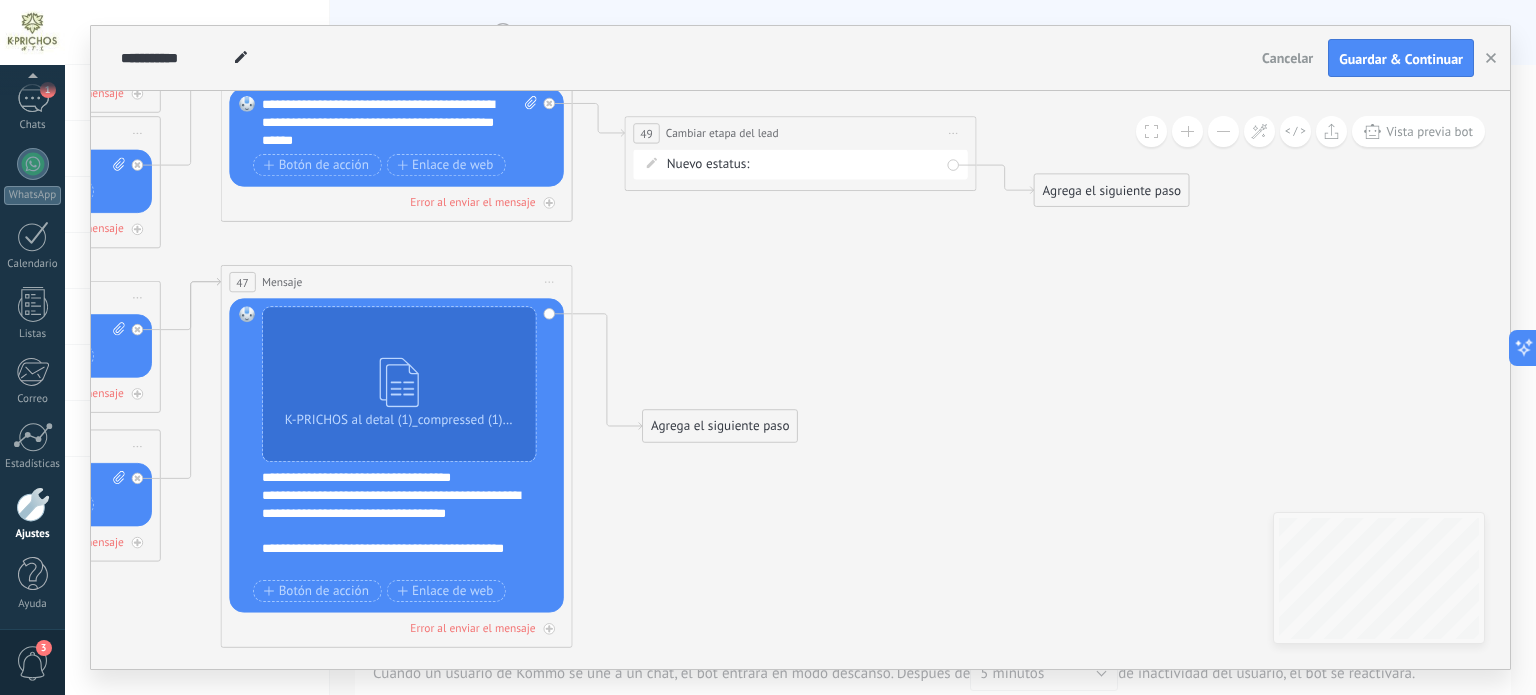 click on "Agrega el siguiente paso" at bounding box center [720, 426] 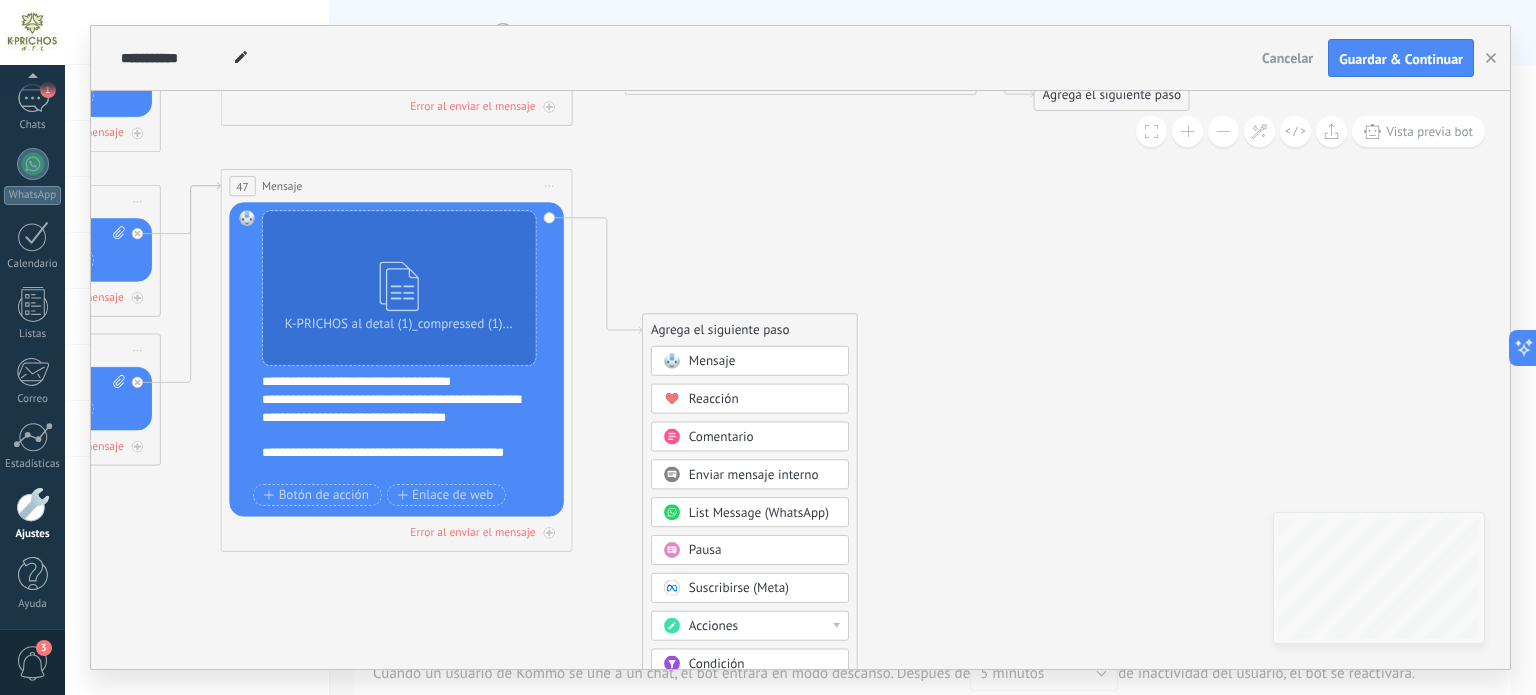 click on "Acciones" at bounding box center [750, 626] 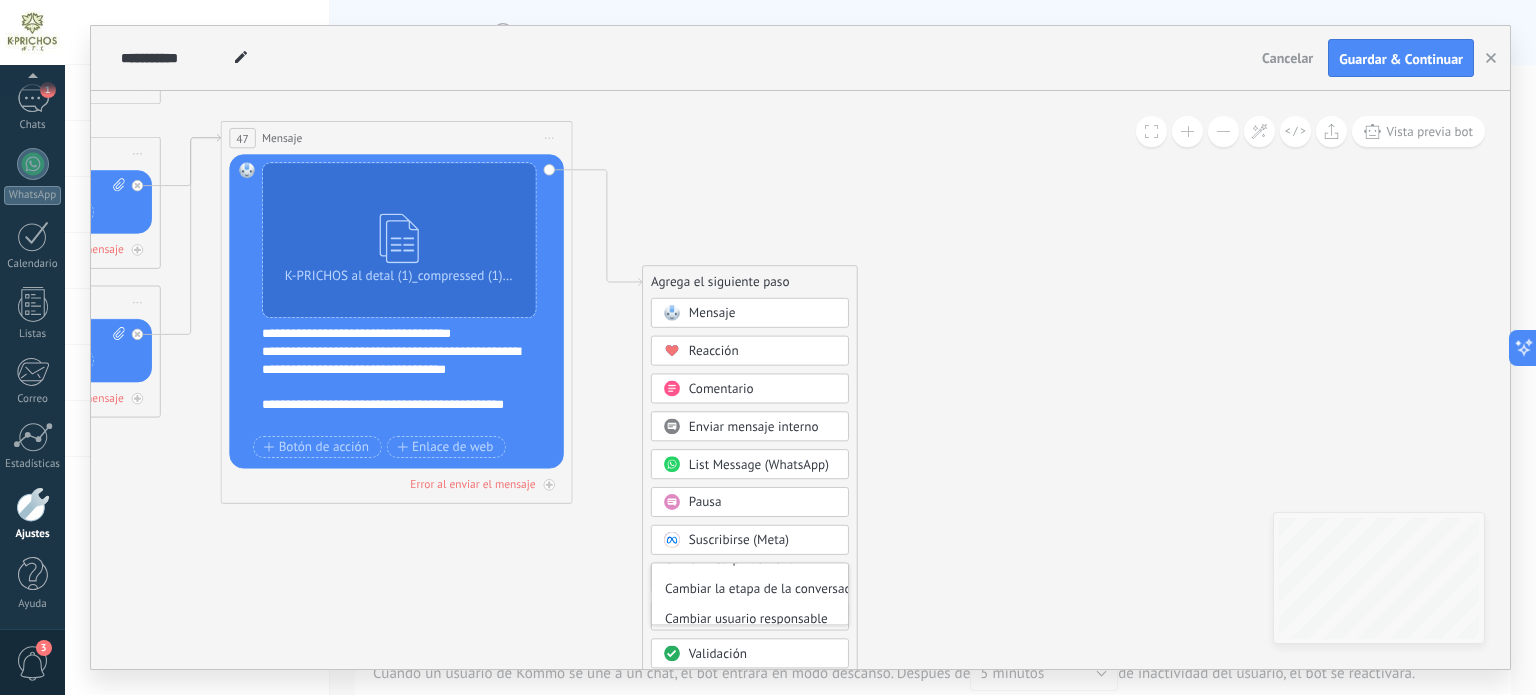 scroll, scrollTop: 100, scrollLeft: 0, axis: vertical 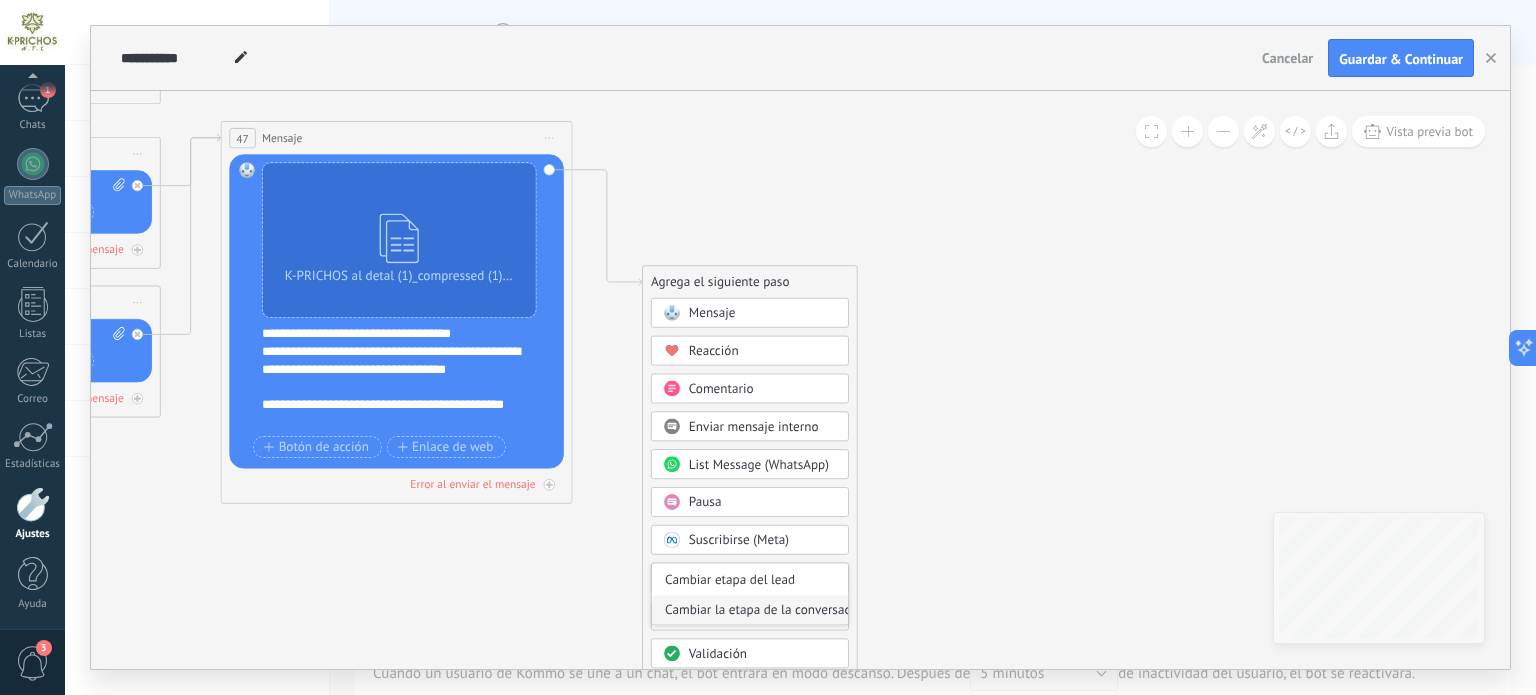 click on "Cambiar la etapa de la conversación" at bounding box center [750, 610] 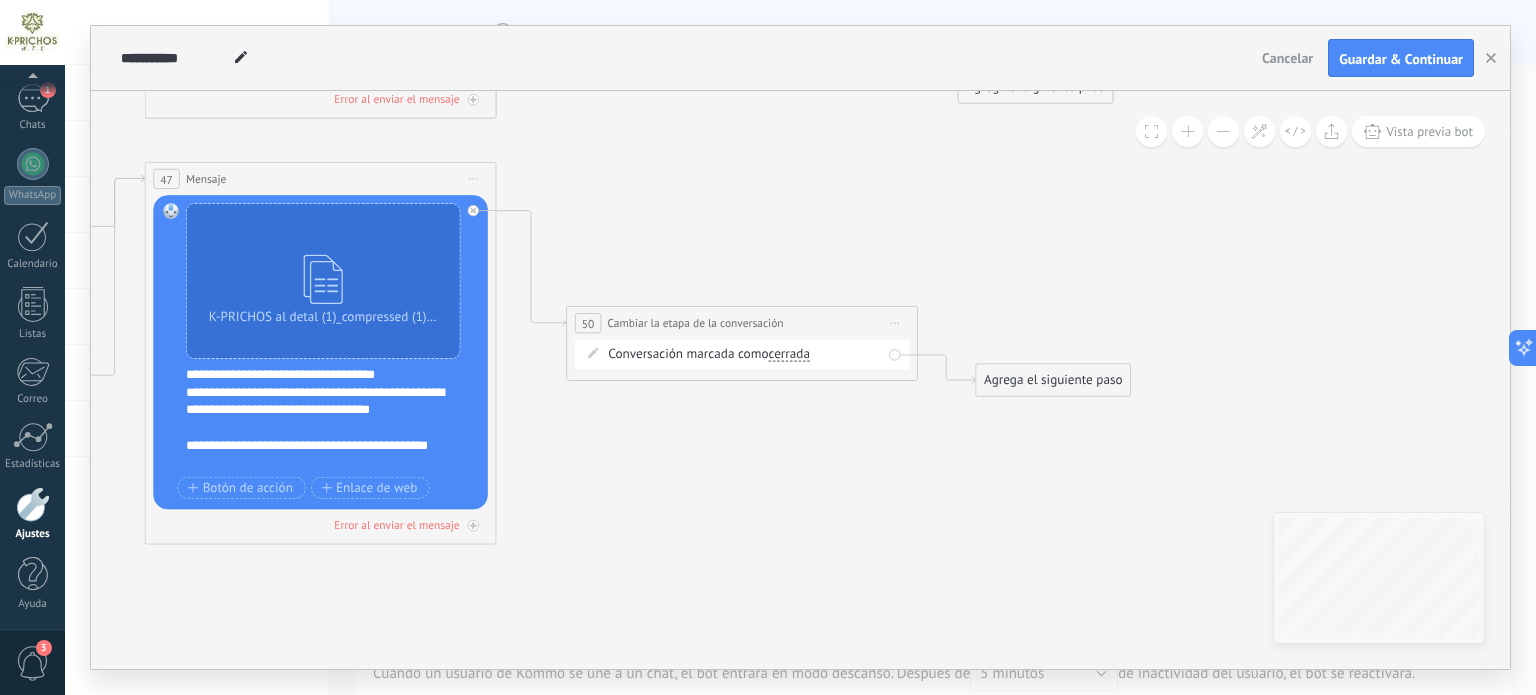 drag, startPoint x: 1016, startPoint y: 403, endPoint x: 957, endPoint y: 443, distance: 71.281136 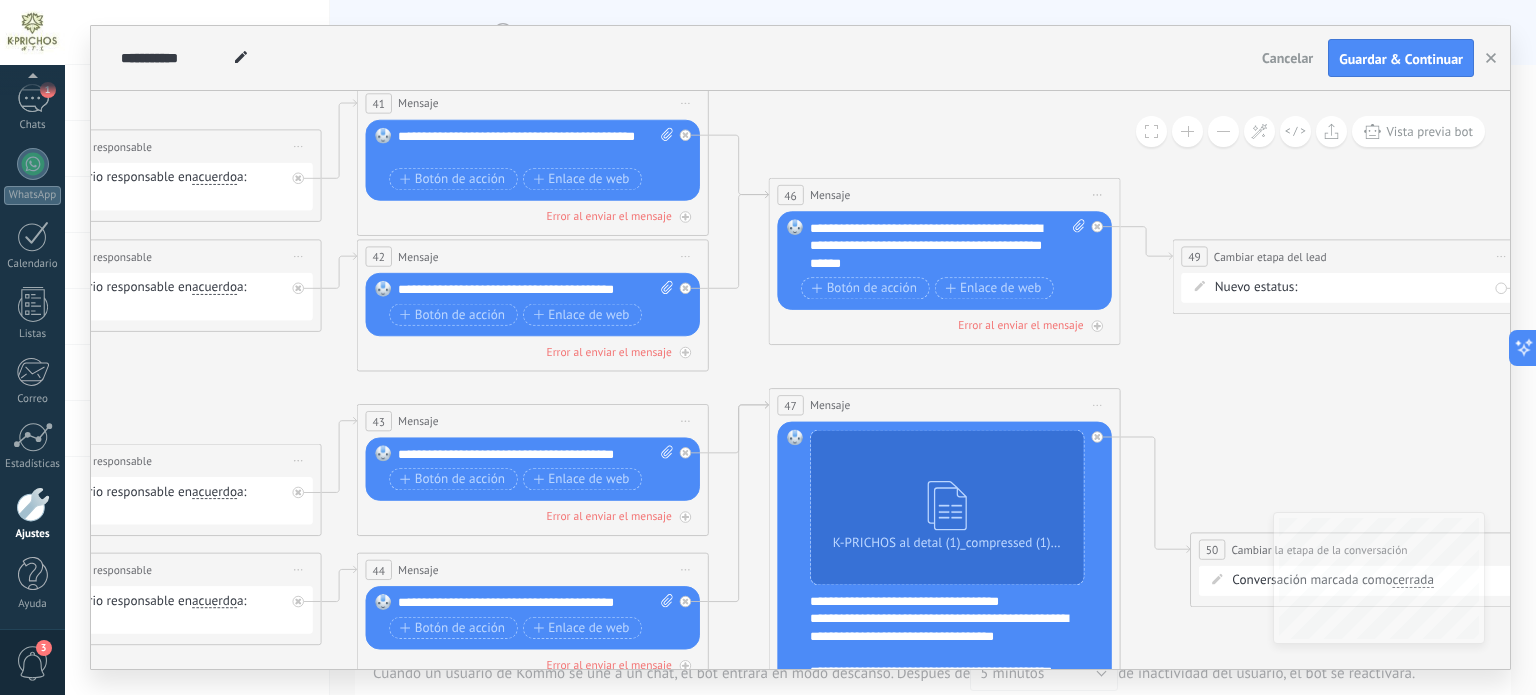 drag, startPoint x: 721, startPoint y: 163, endPoint x: 1020, endPoint y: 405, distance: 384.6622 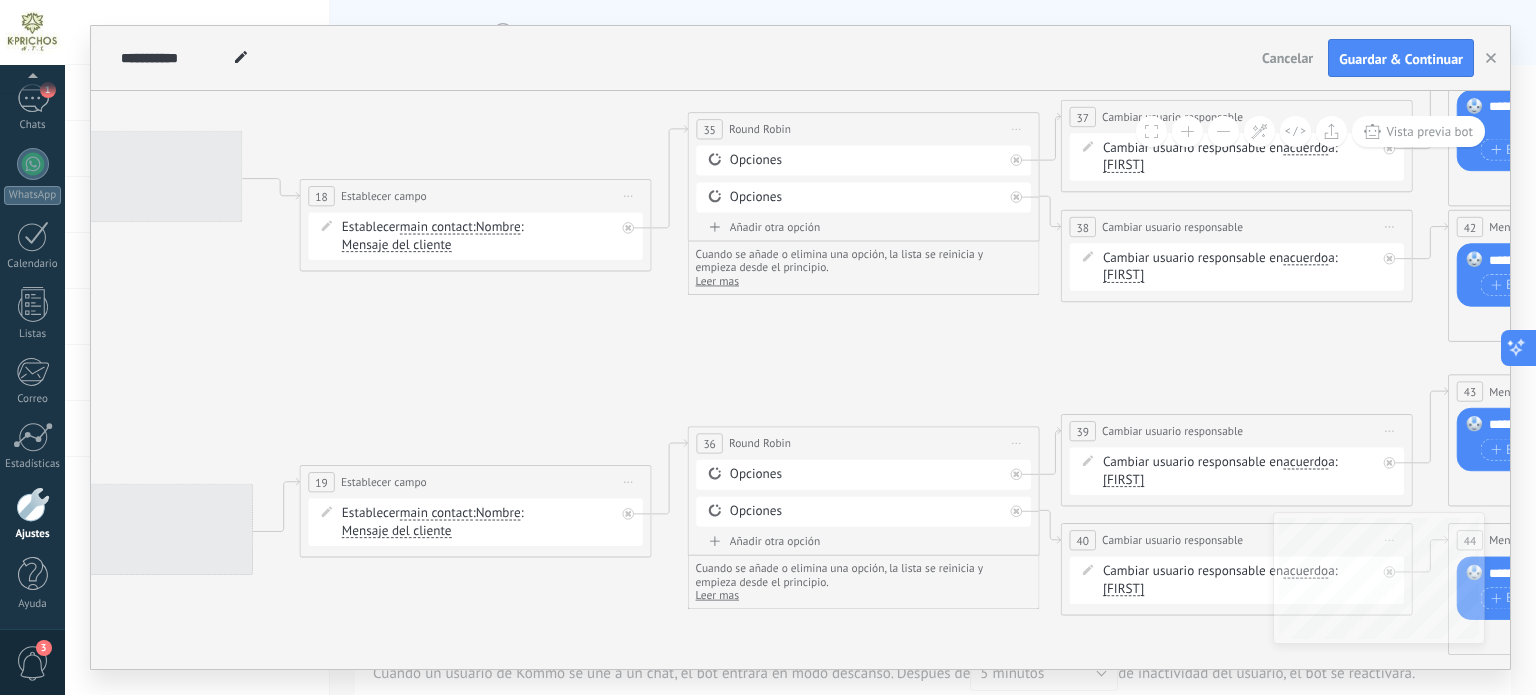 drag, startPoint x: 251, startPoint y: 363, endPoint x: 1513, endPoint y: 332, distance: 1262.3807 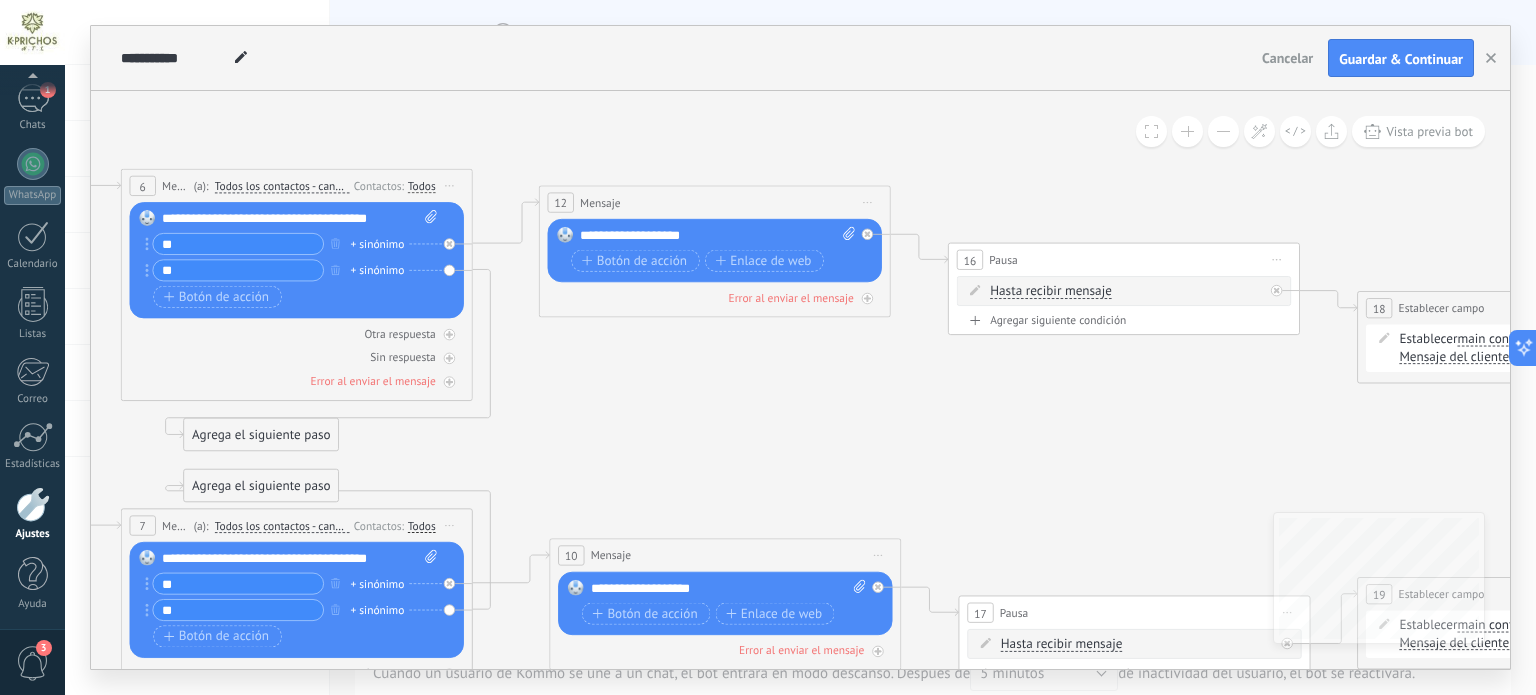 drag, startPoint x: 440, startPoint y: 385, endPoint x: 1353, endPoint y: 491, distance: 919.13275 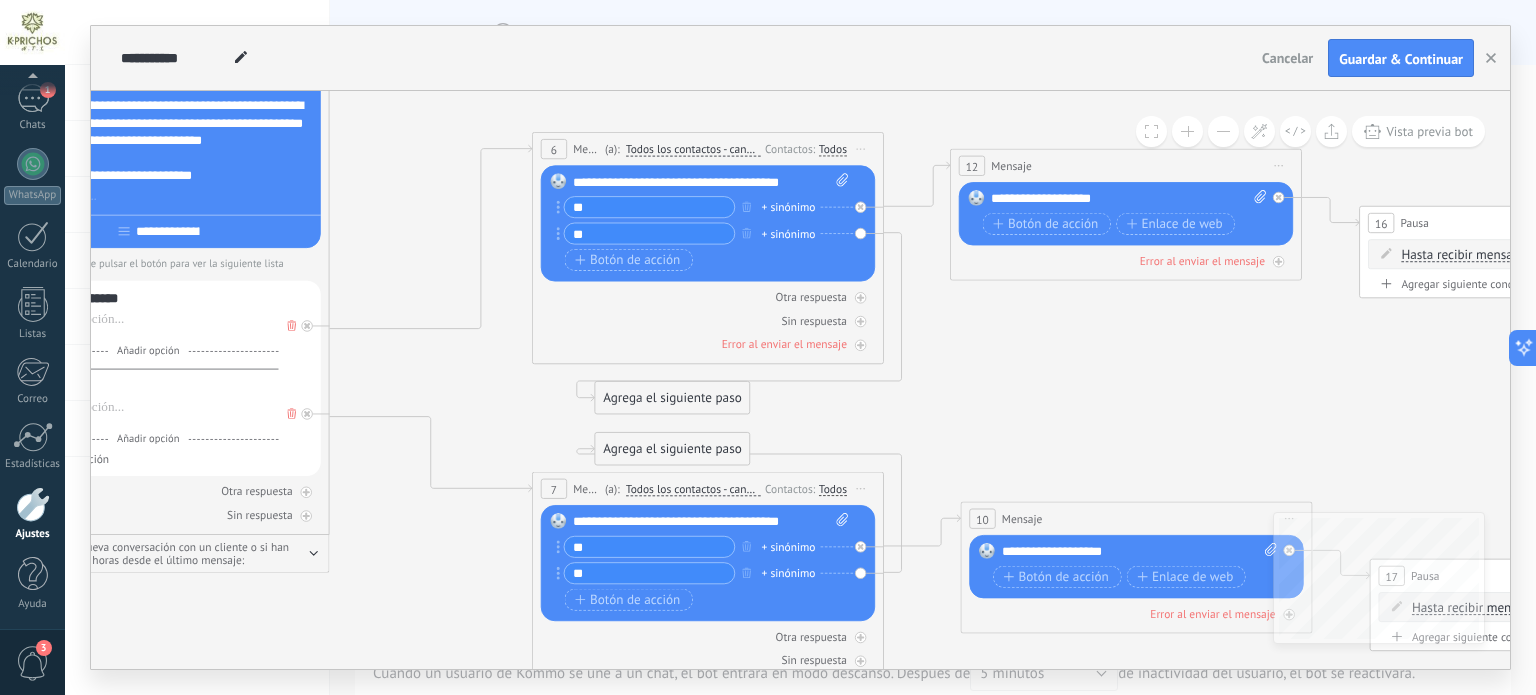 drag, startPoint x: 722, startPoint y: 401, endPoint x: 1040, endPoint y: 371, distance: 319.41196 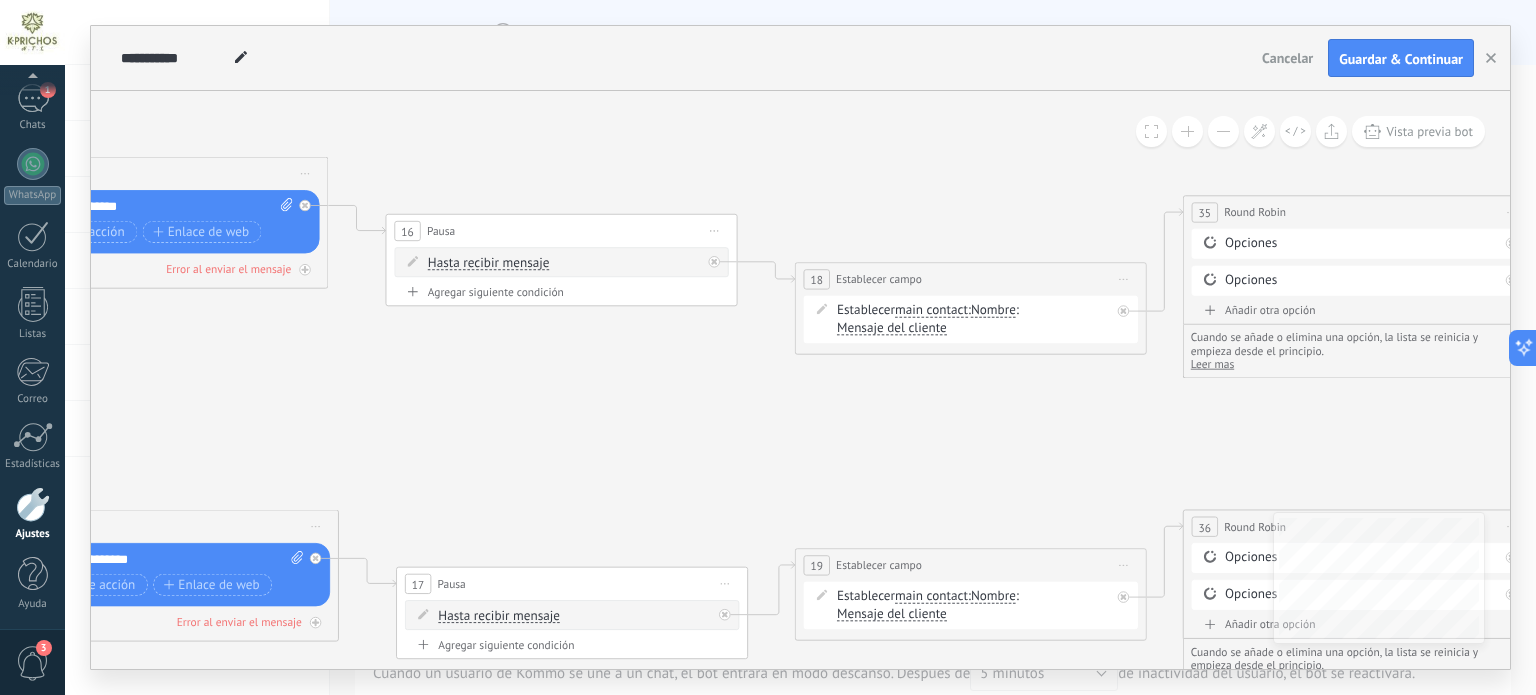 drag, startPoint x: 1391, startPoint y: 375, endPoint x: 414, endPoint y: 388, distance: 977.0865 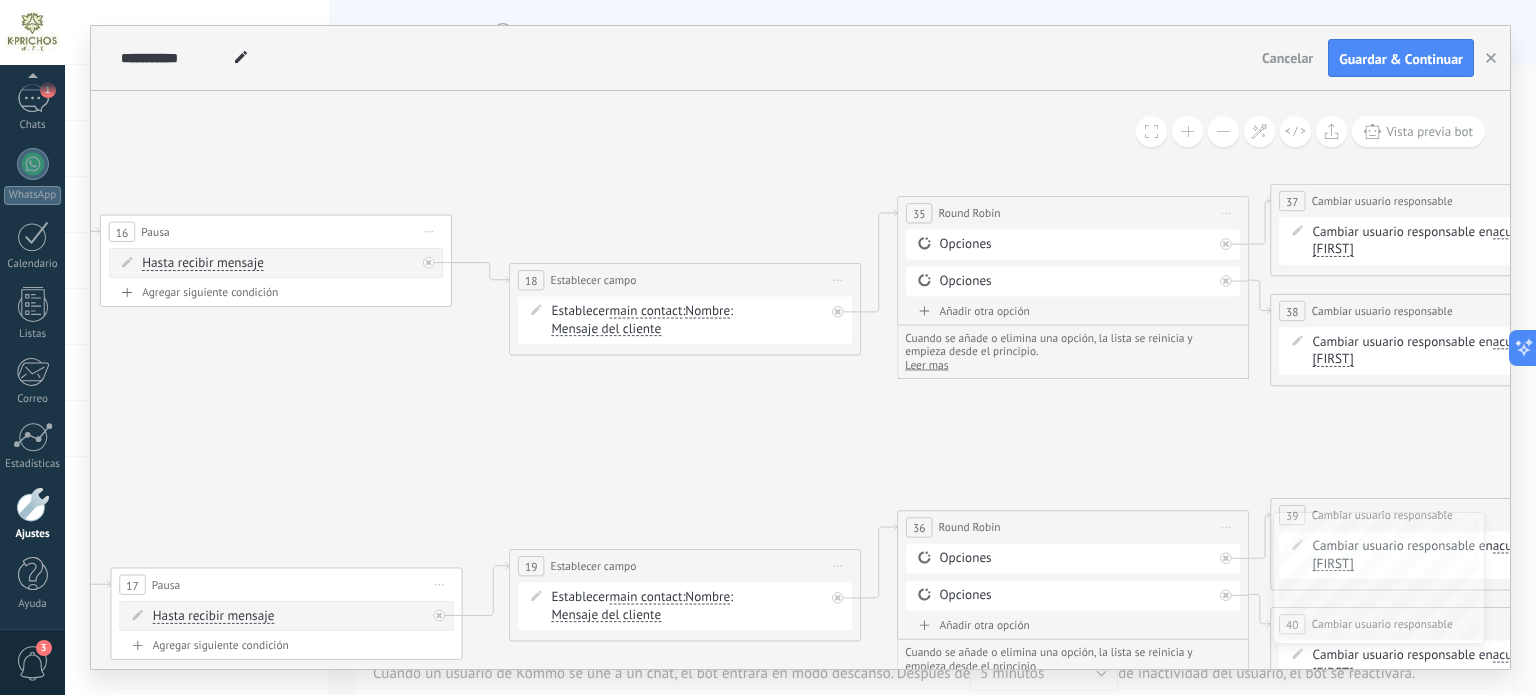 drag, startPoint x: 1164, startPoint y: 391, endPoint x: 228, endPoint y: 387, distance: 936.00854 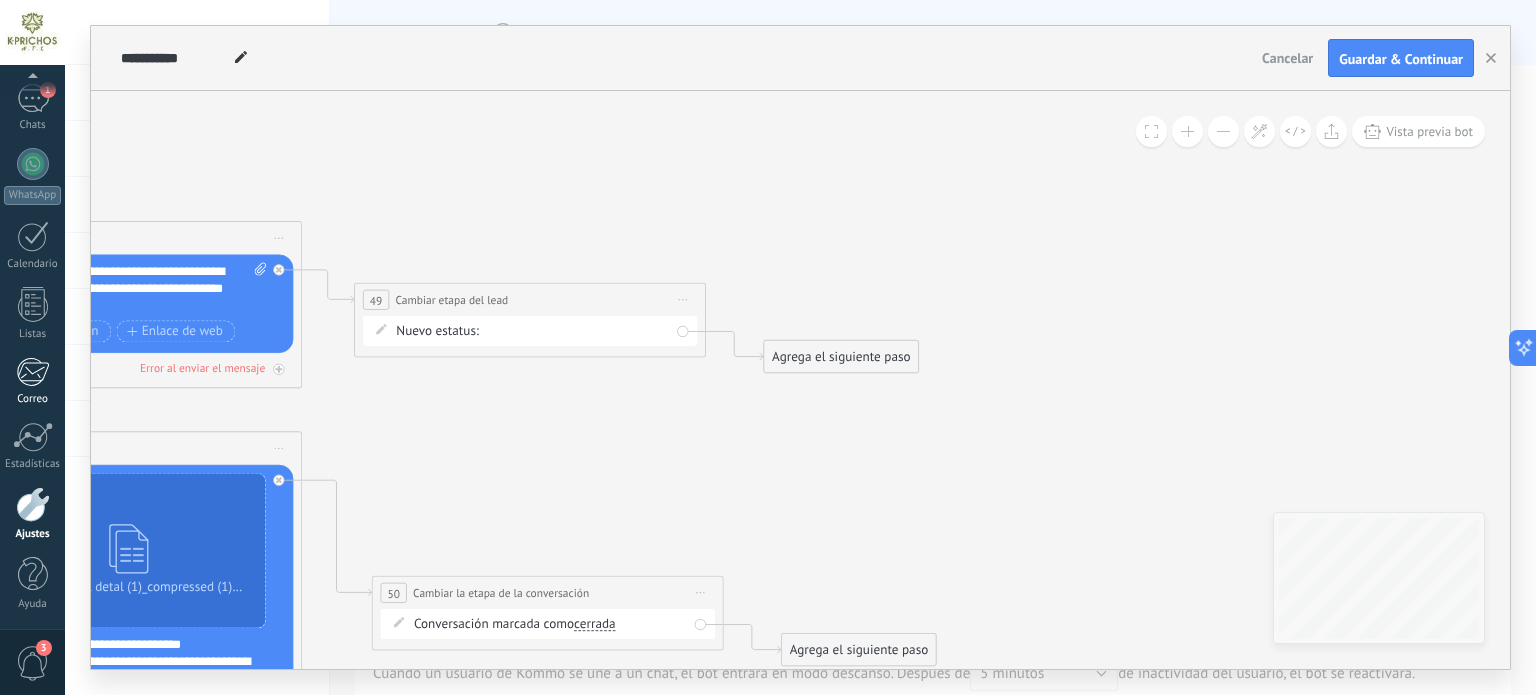 drag, startPoint x: 1330, startPoint y: 399, endPoint x: 0, endPoint y: 397, distance: 1330.0015 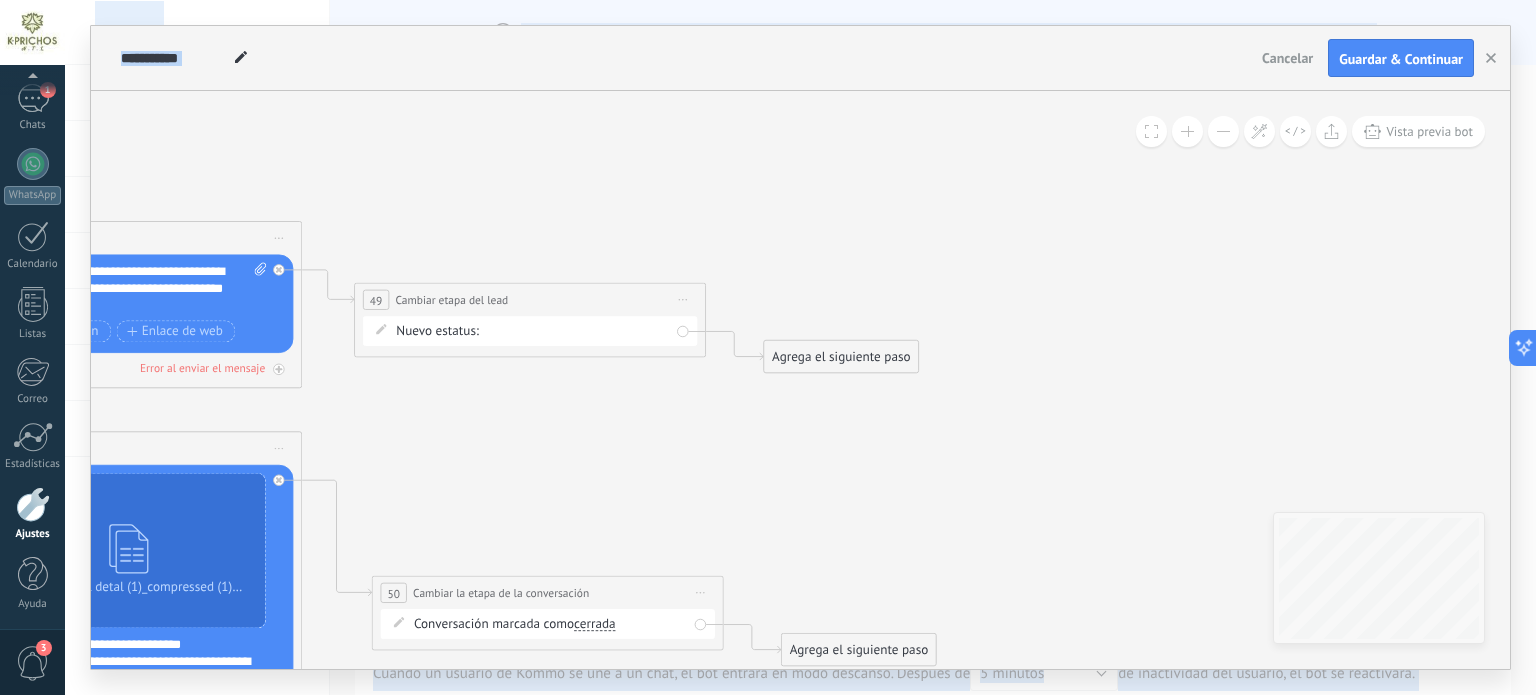 click on "Nuevo estatus: Contacto inicial Dudas o inquietudes Quiere comprar Compro Logrado con éxito Venta Perdido" at bounding box center (530, 331) 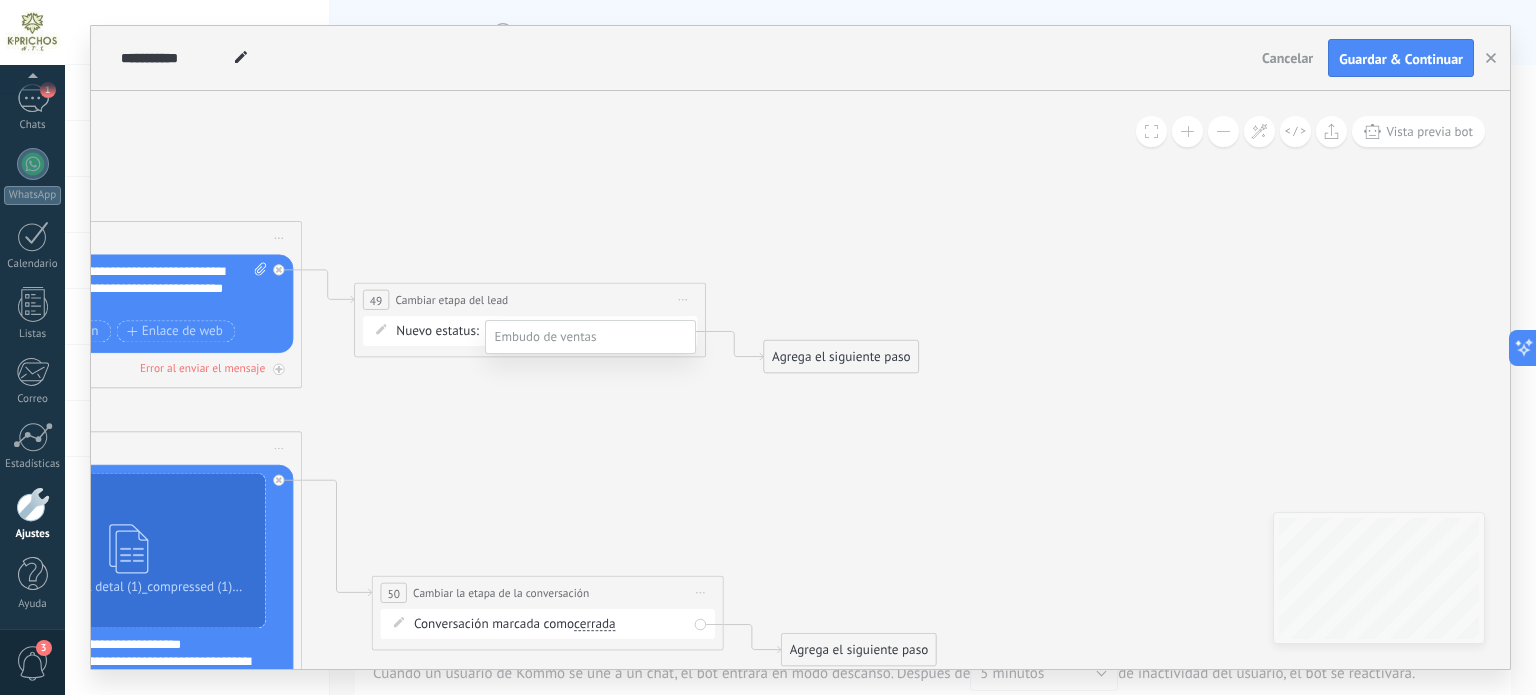 click on "Dudas o inquietudes" at bounding box center [0, 0] 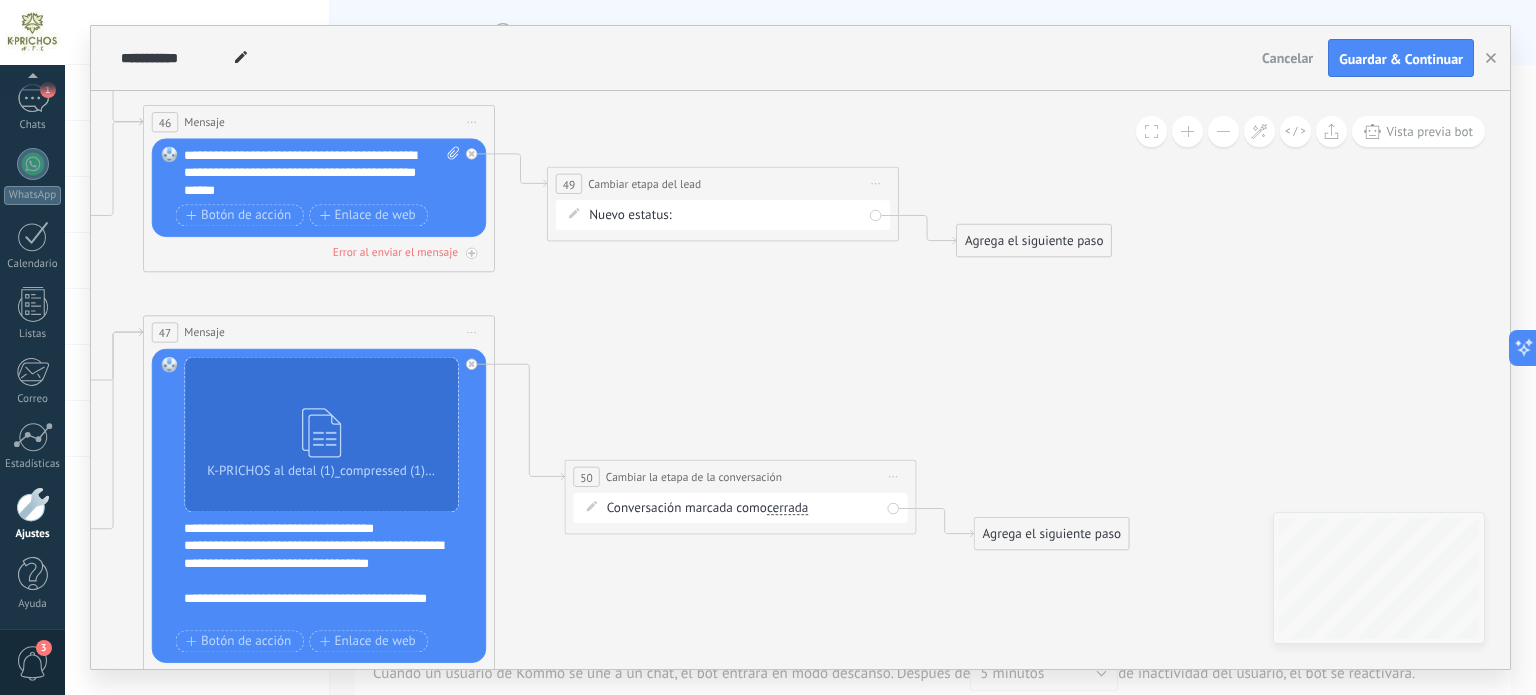 drag, startPoint x: 1004, startPoint y: 359, endPoint x: 1042, endPoint y: 332, distance: 46.615448 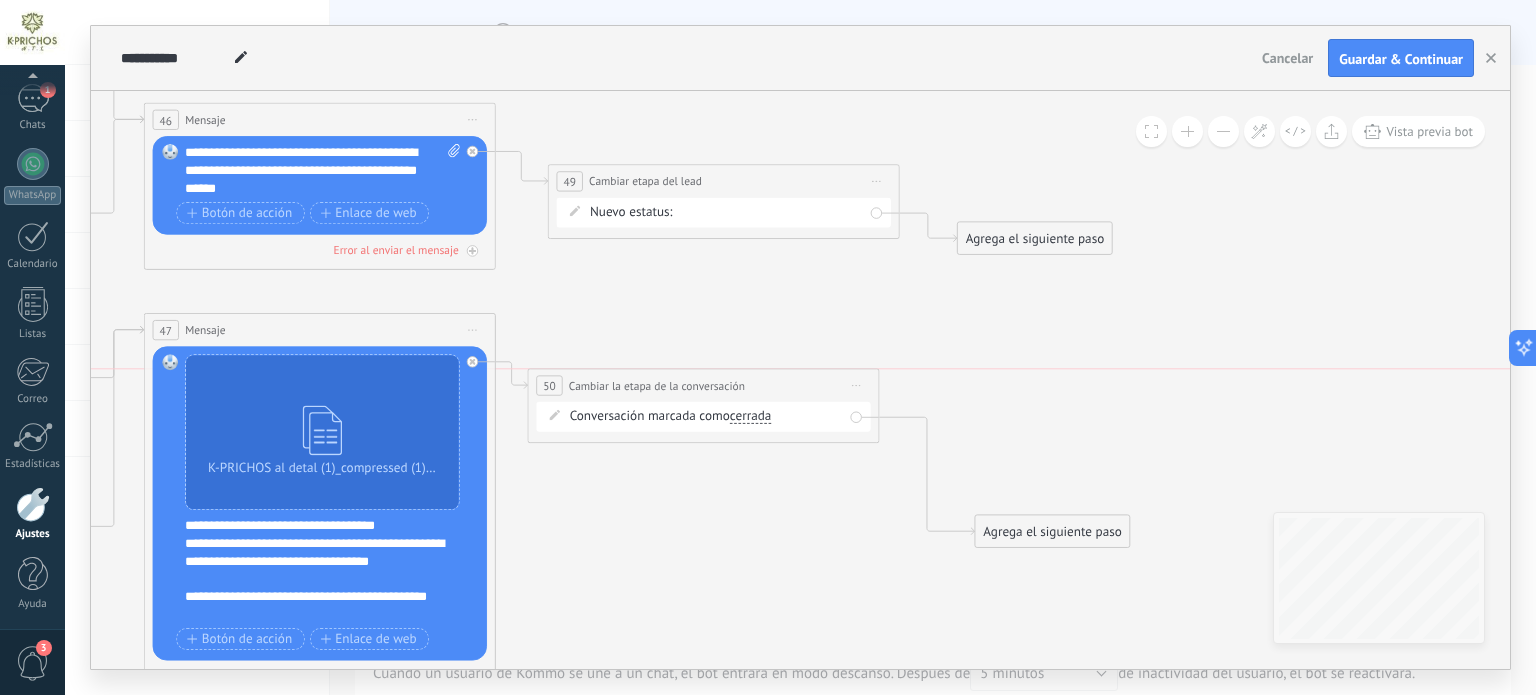 drag, startPoint x: 895, startPoint y: 459, endPoint x: 857, endPoint y: 370, distance: 96.77293 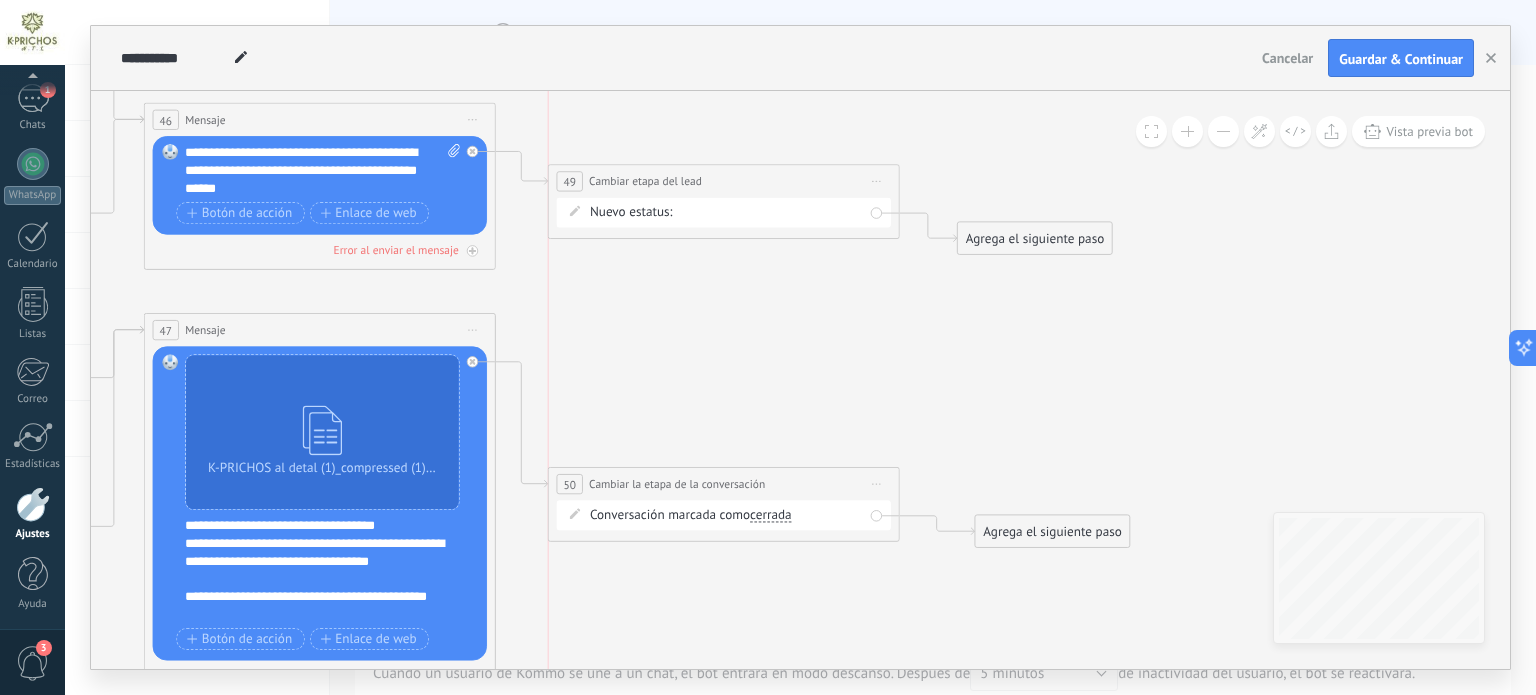 drag, startPoint x: 822, startPoint y: 395, endPoint x: 836, endPoint y: 494, distance: 99.985 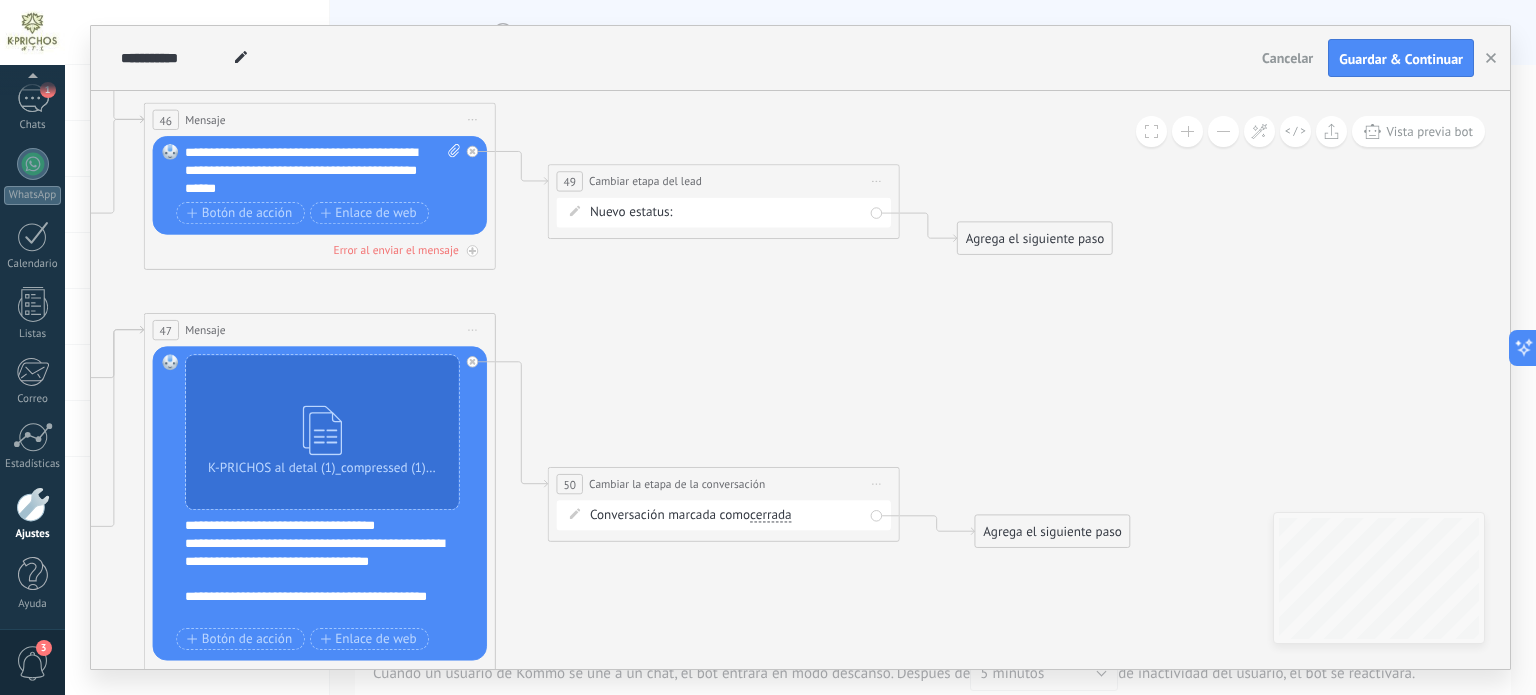 click 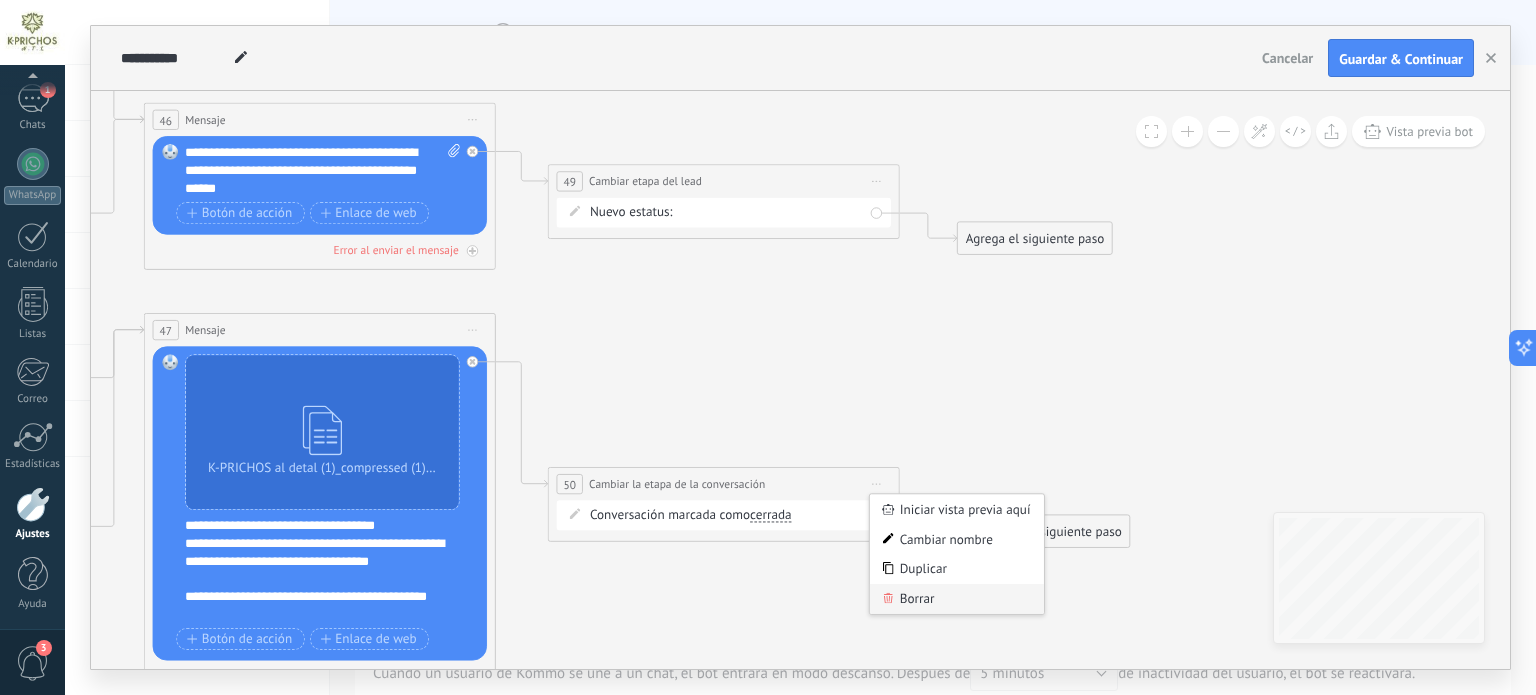 click on "Borrar" at bounding box center [957, 599] 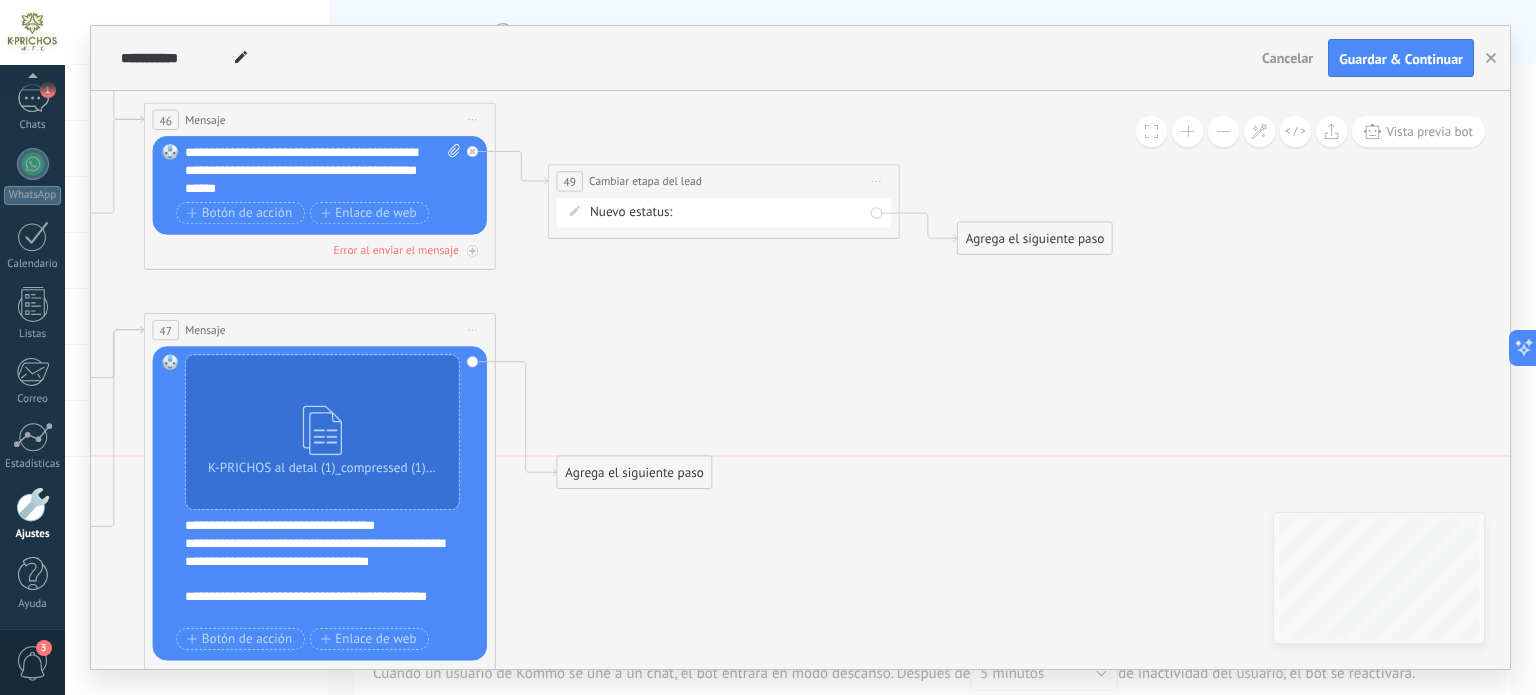 drag, startPoint x: 677, startPoint y: 389, endPoint x: 681, endPoint y: 467, distance: 78.10249 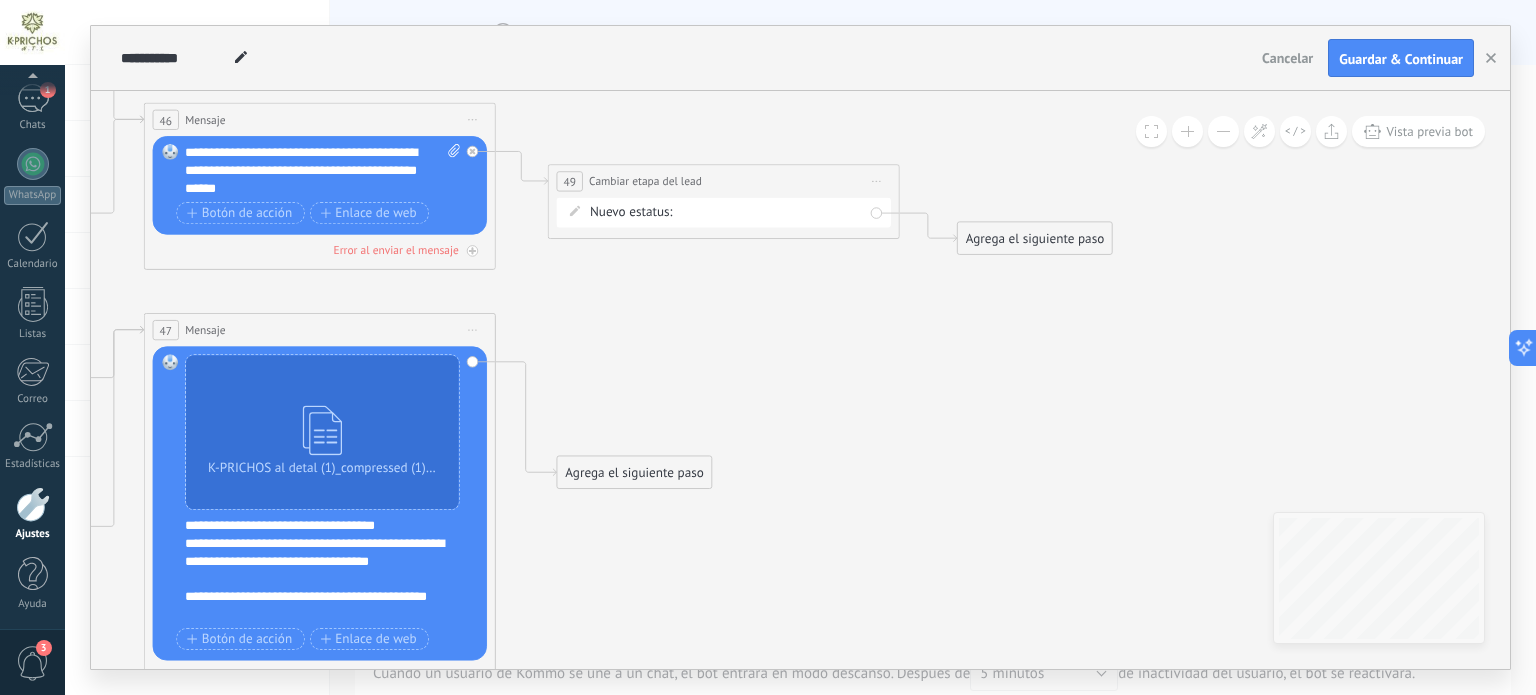 click on "Agrega el siguiente paso" at bounding box center [634, 472] 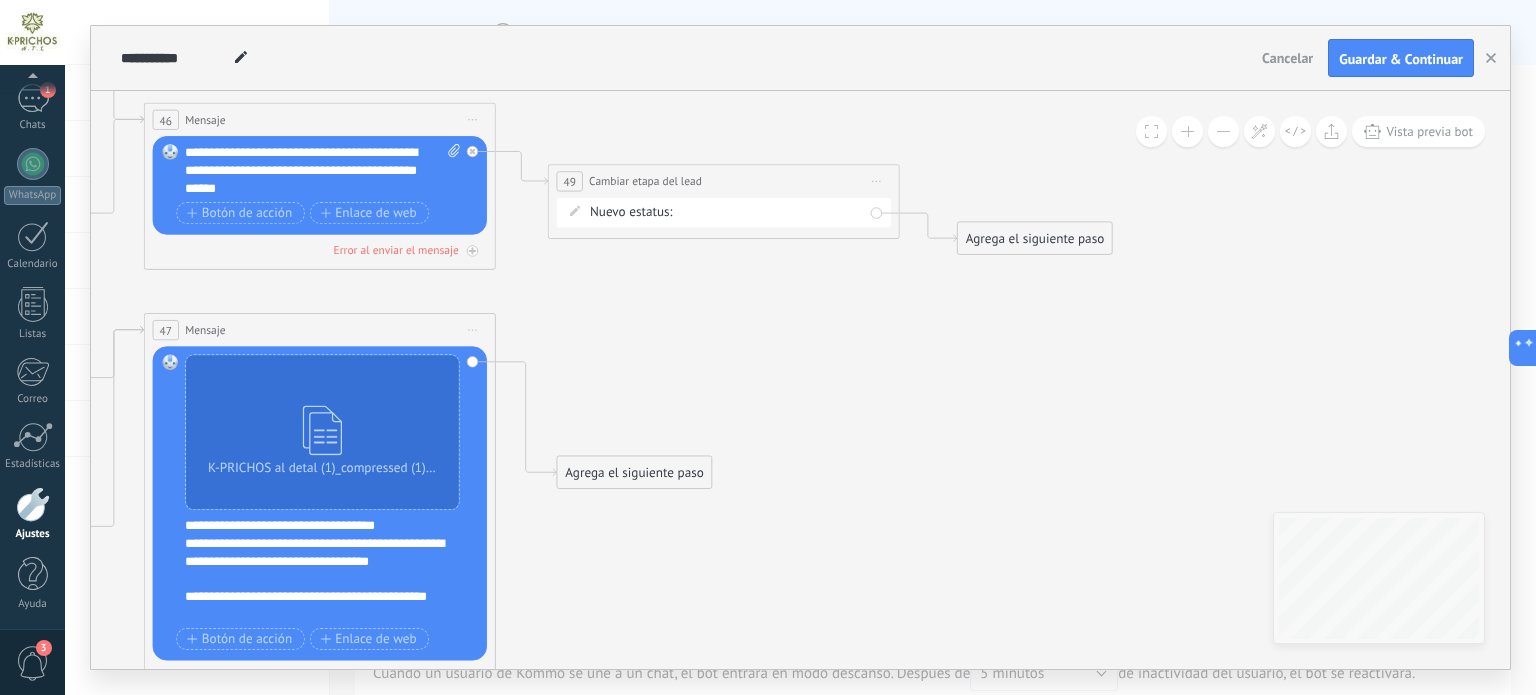 click on "Agrega el siguiente paso" at bounding box center (634, 472) 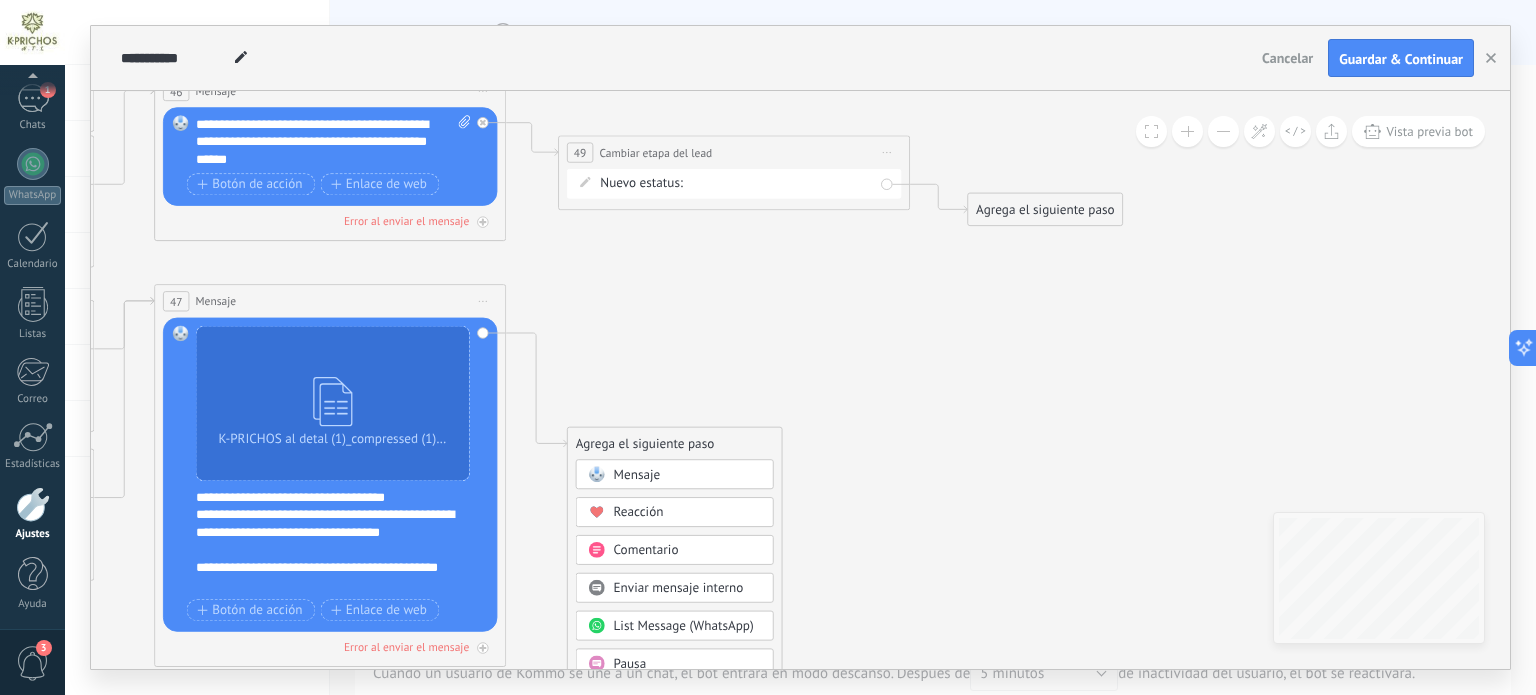 drag, startPoint x: 962, startPoint y: 492, endPoint x: 1024, endPoint y: 242, distance: 257.5733 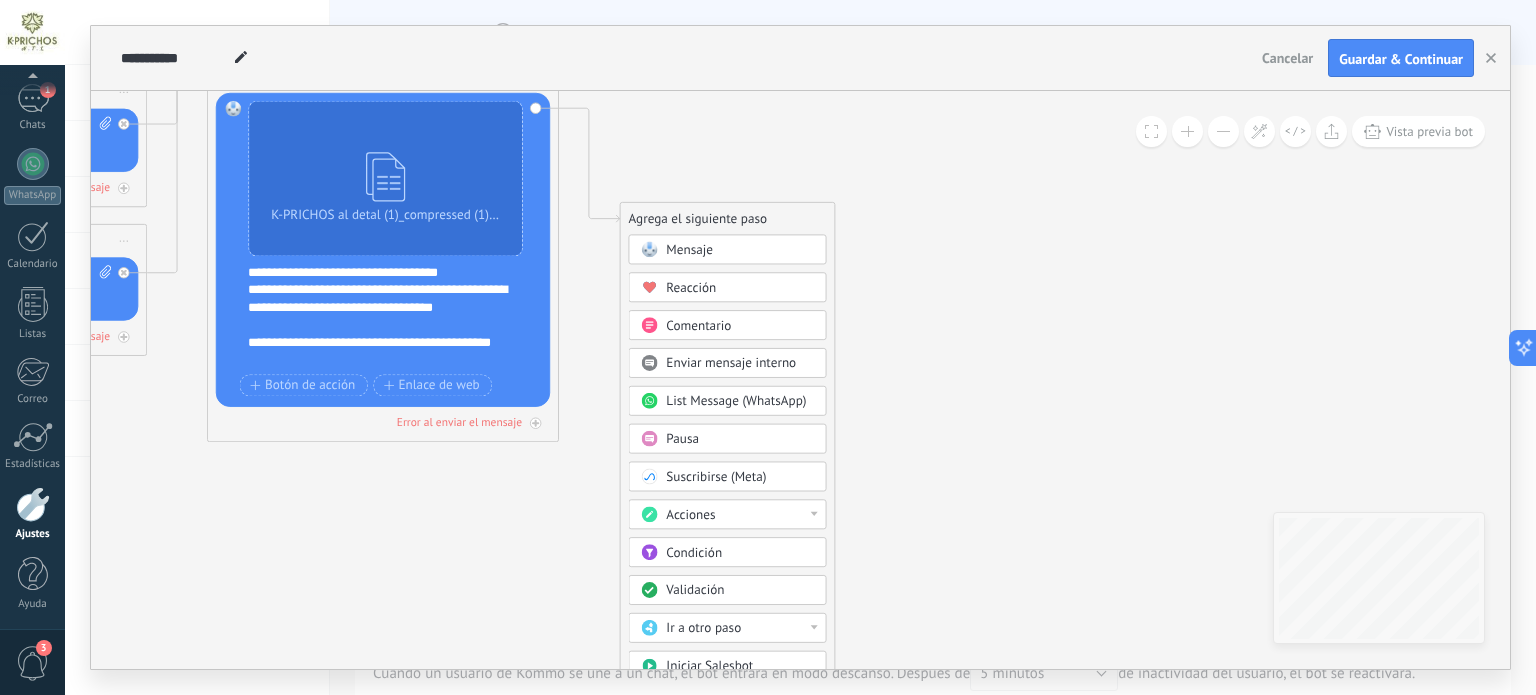 click 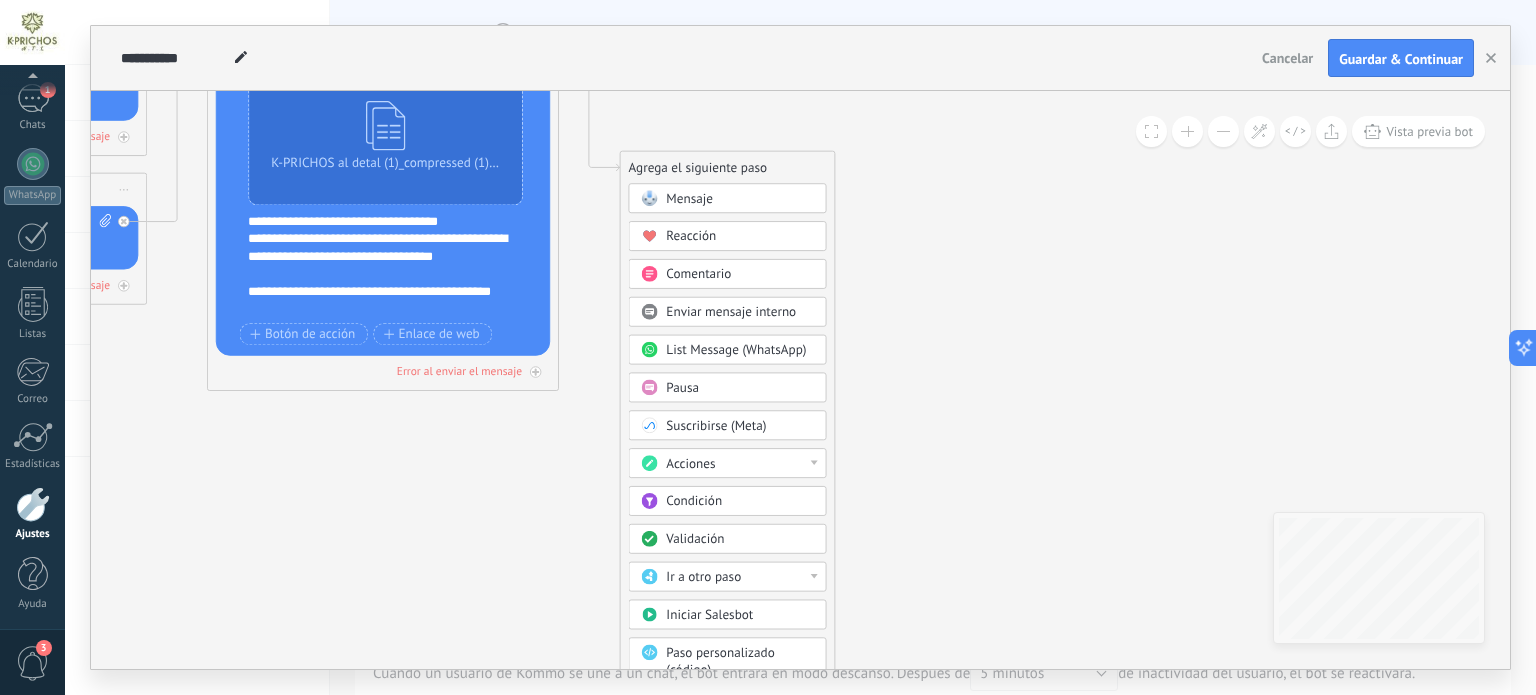 click on "Acciones" at bounding box center (740, 464) 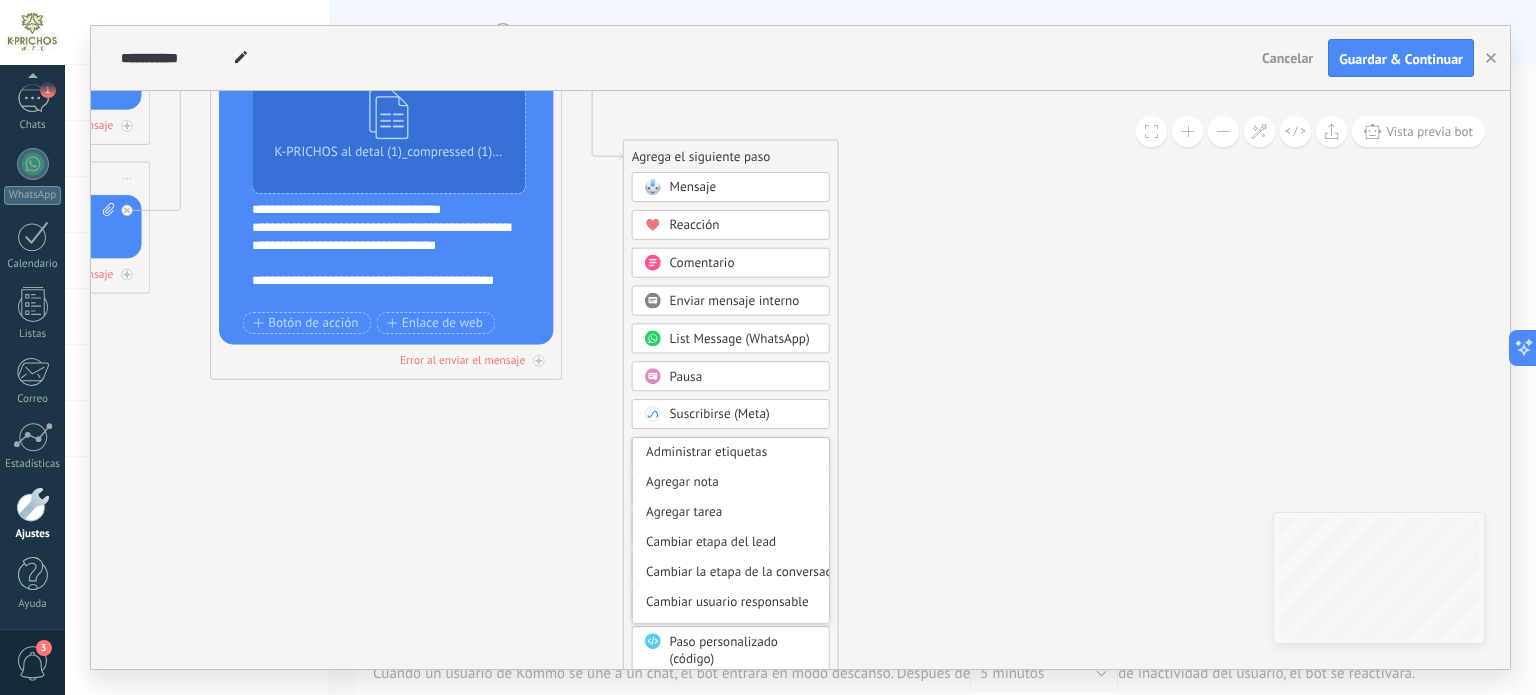 drag, startPoint x: 979, startPoint y: 454, endPoint x: 987, endPoint y: 361, distance: 93.34345 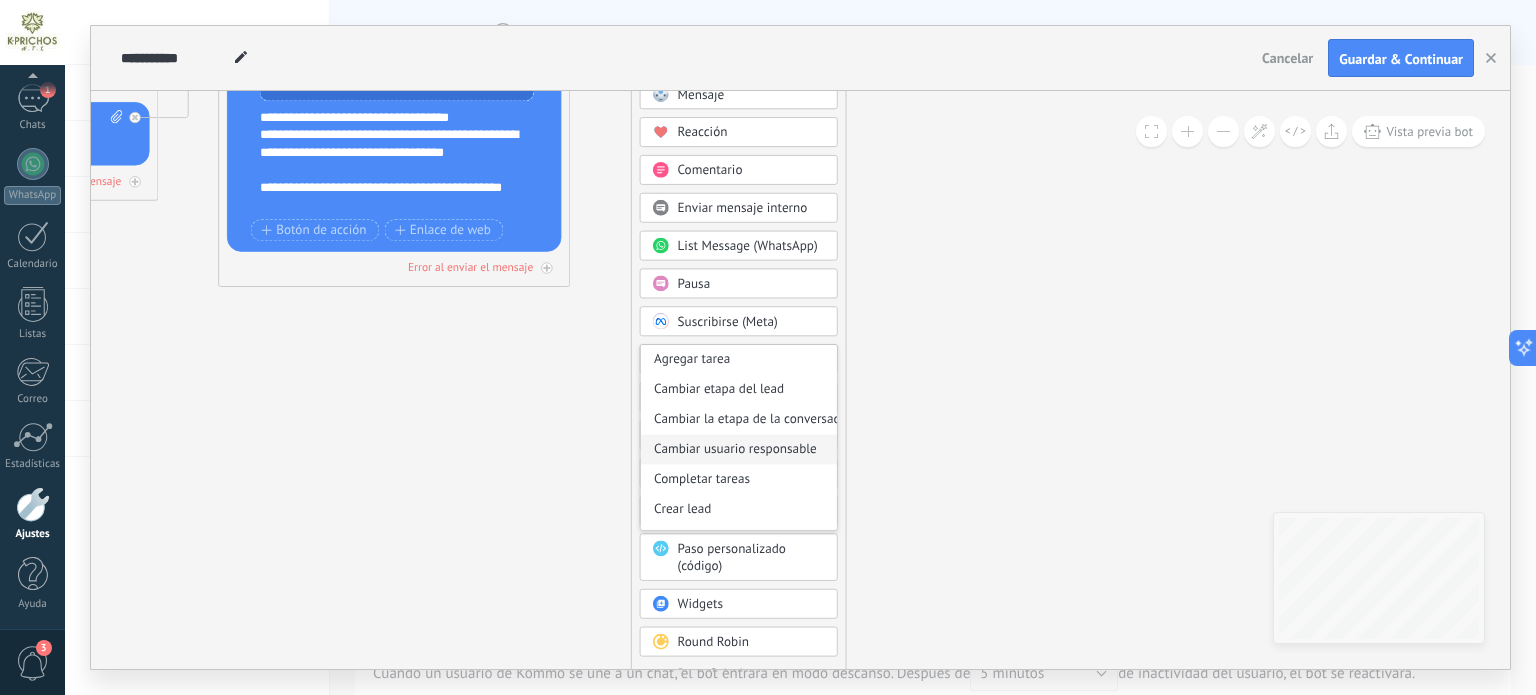 scroll, scrollTop: 100, scrollLeft: 0, axis: vertical 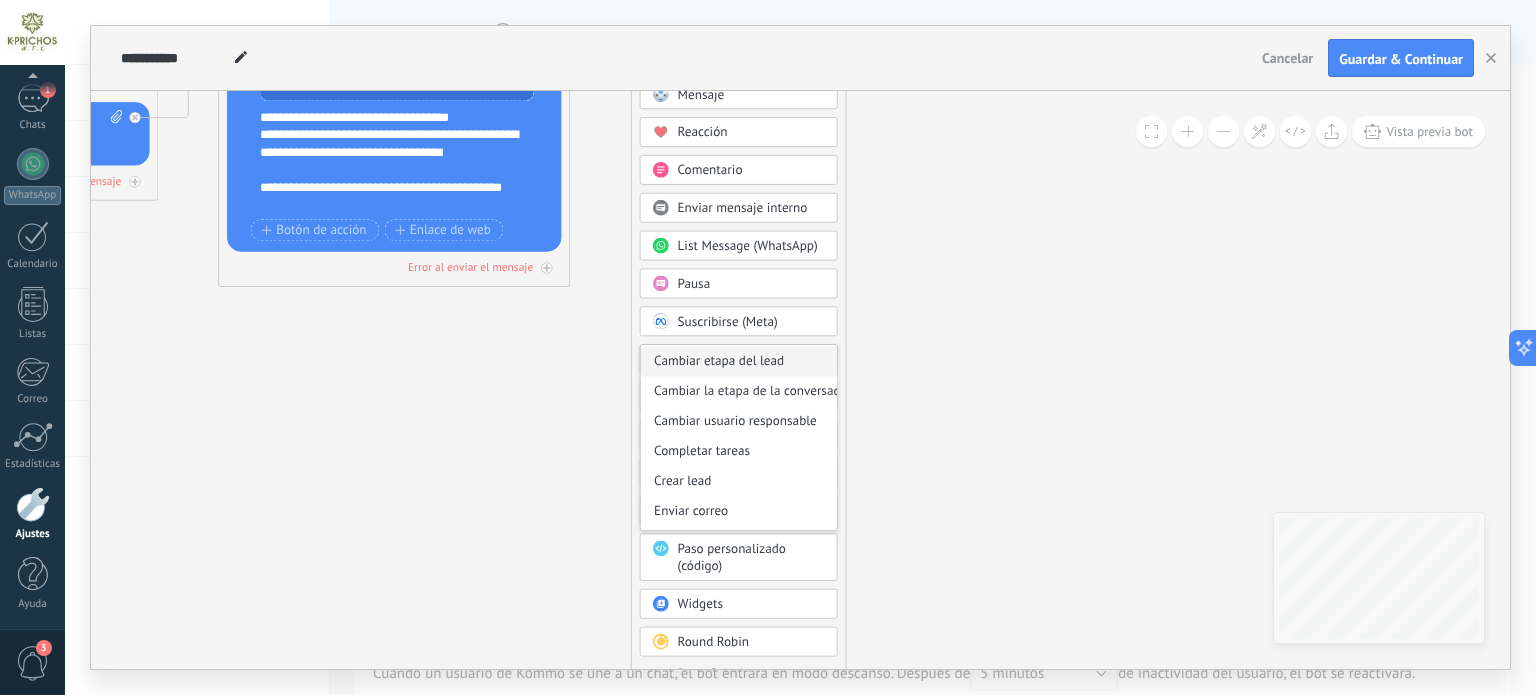 click on "Cambiar etapa del lead" at bounding box center (739, 362) 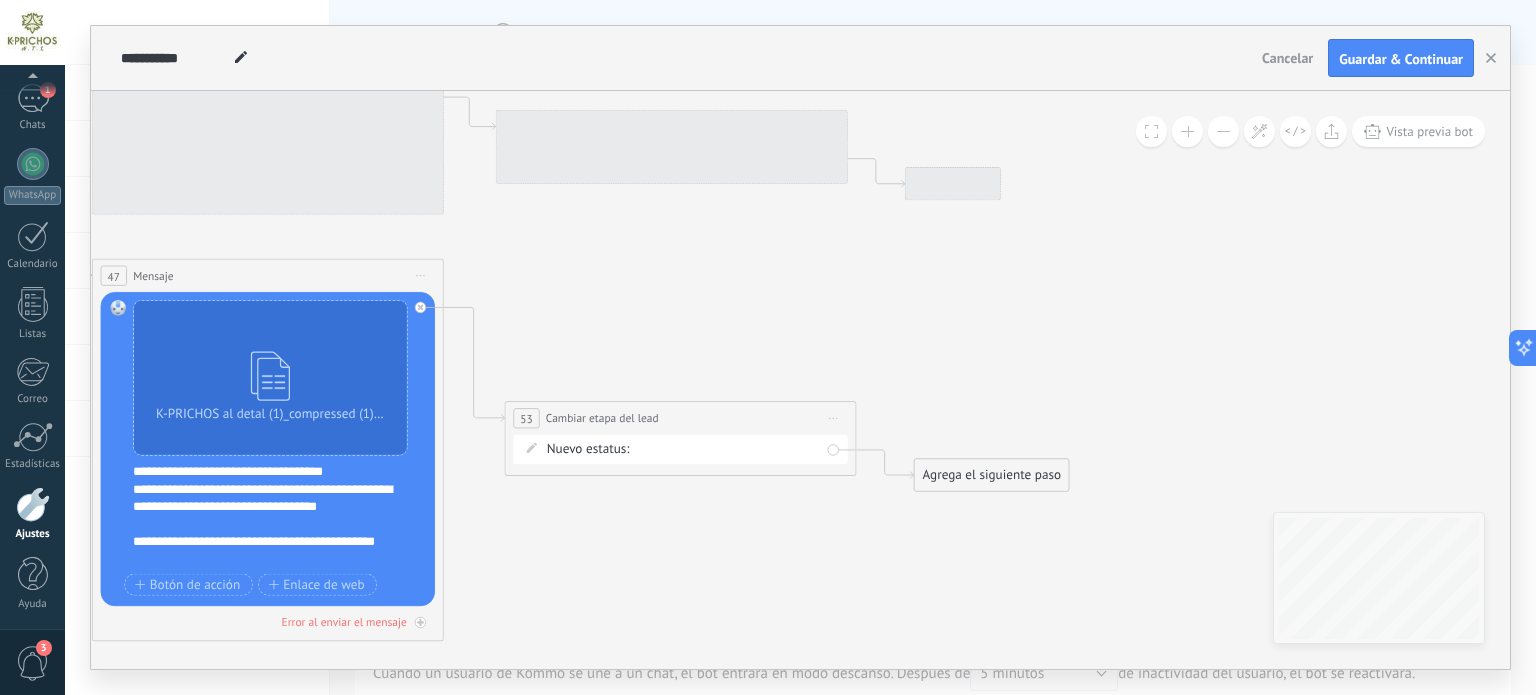 drag, startPoint x: 989, startPoint y: 288, endPoint x: 888, endPoint y: 594, distance: 322.2375 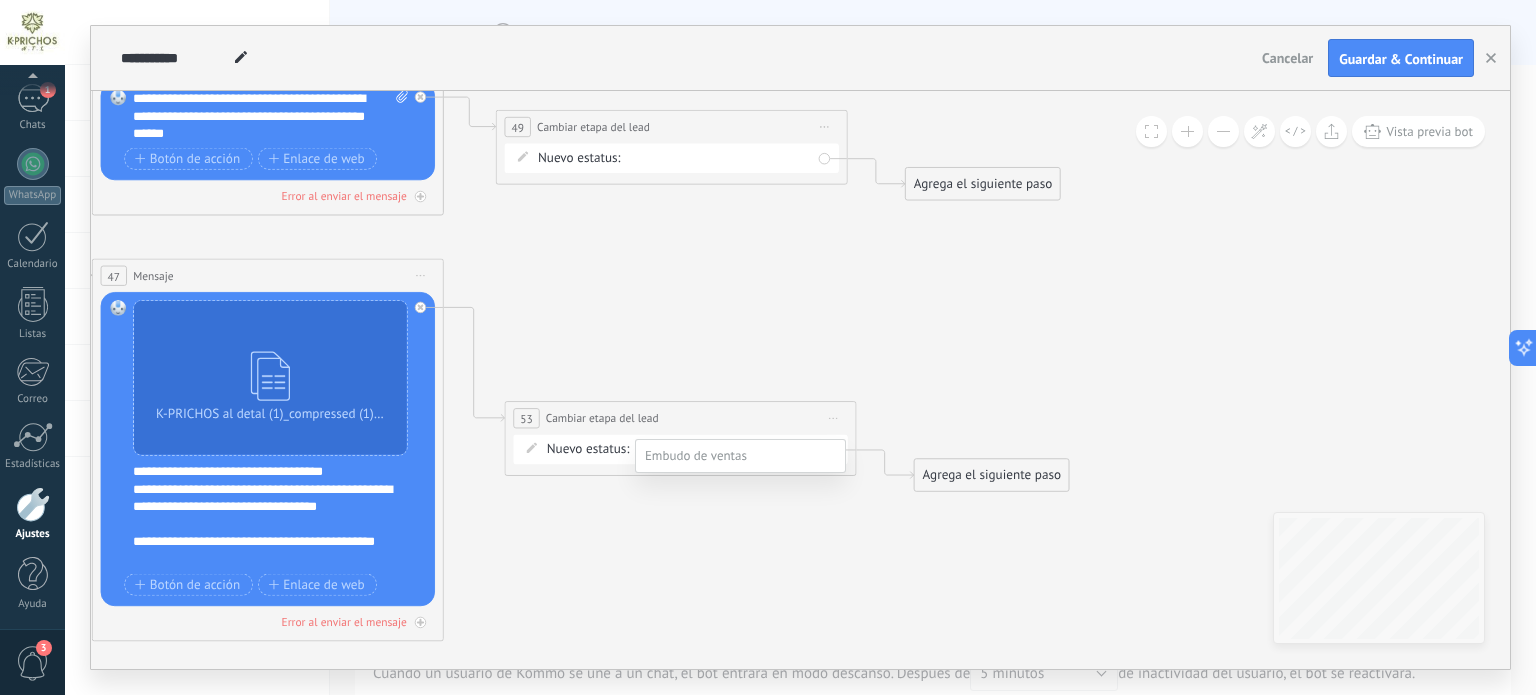 click on "Quiere comprar" at bounding box center (0, 0) 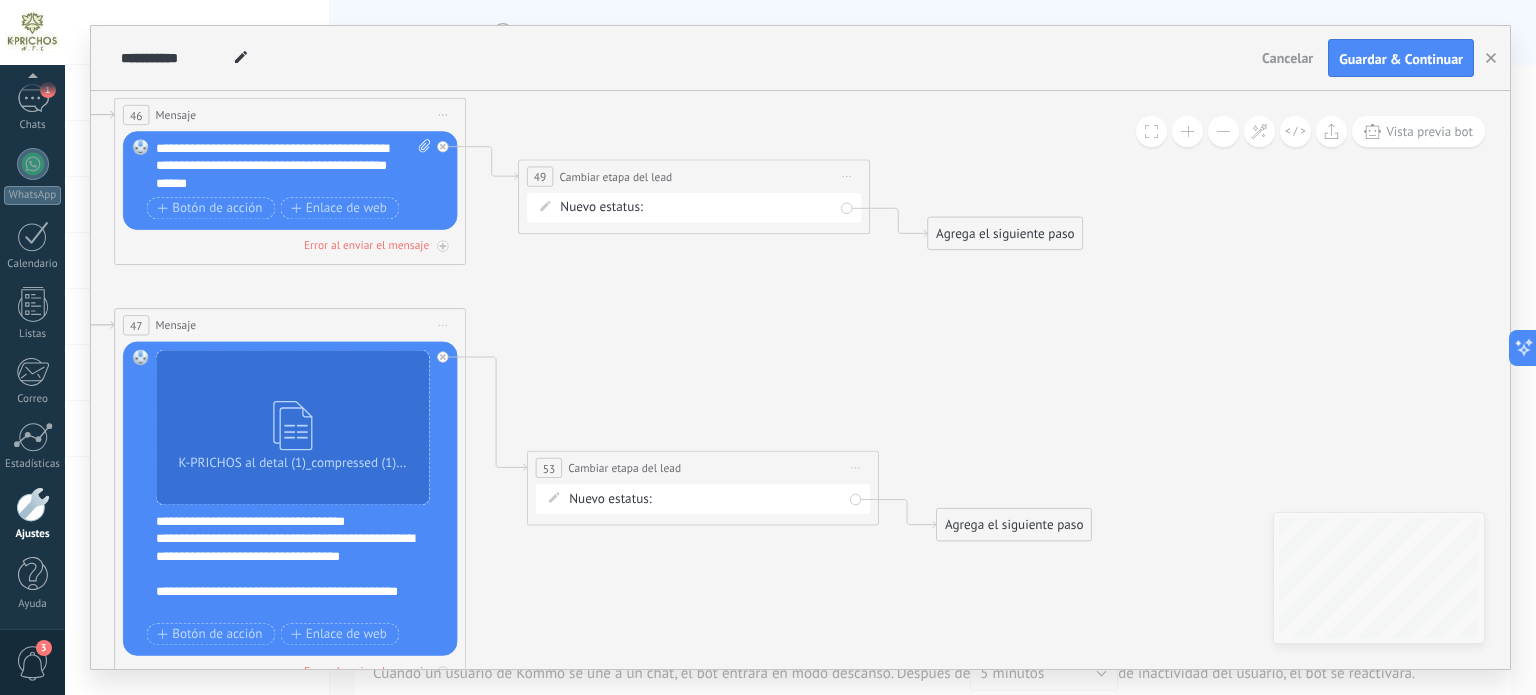 drag, startPoint x: 920, startPoint y: 363, endPoint x: 984, endPoint y: 472, distance: 126.40016 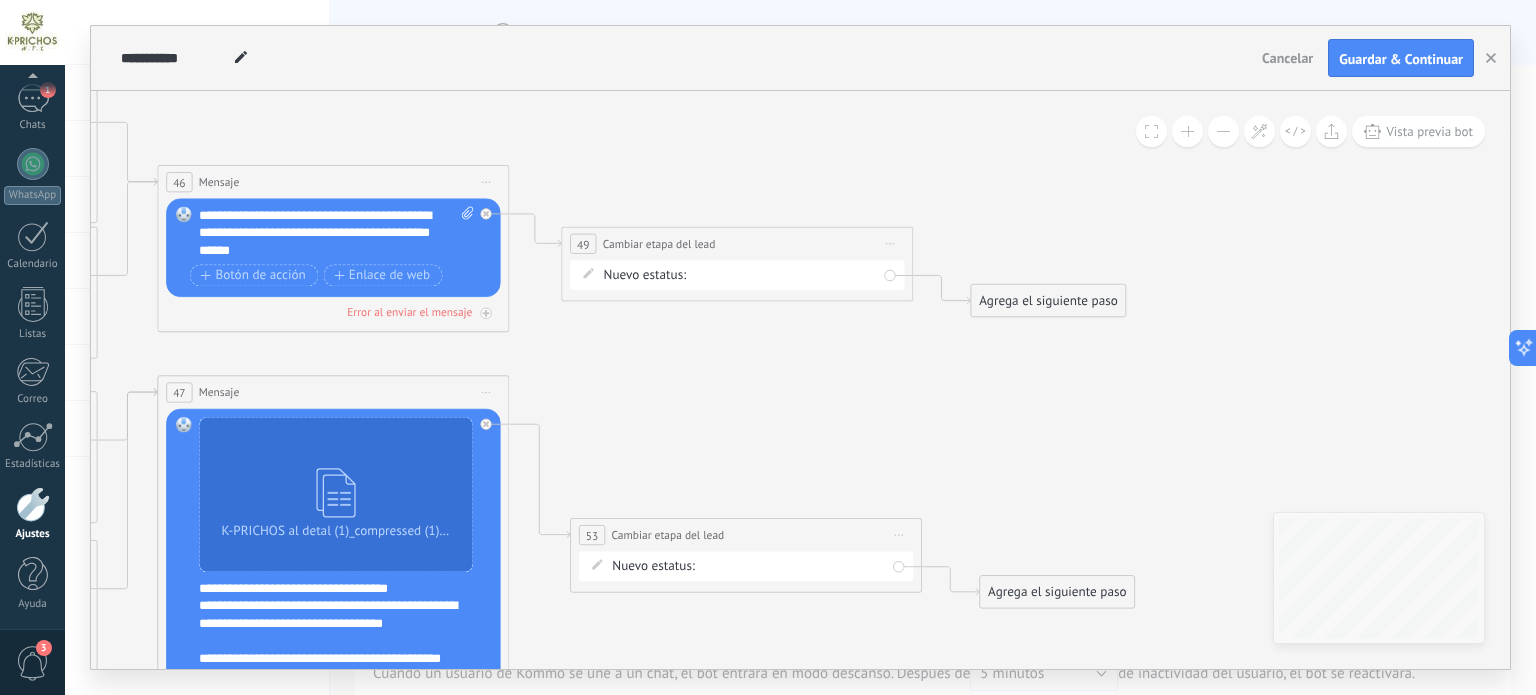 drag, startPoint x: 762, startPoint y: 432, endPoint x: 657, endPoint y: 465, distance: 110.06362 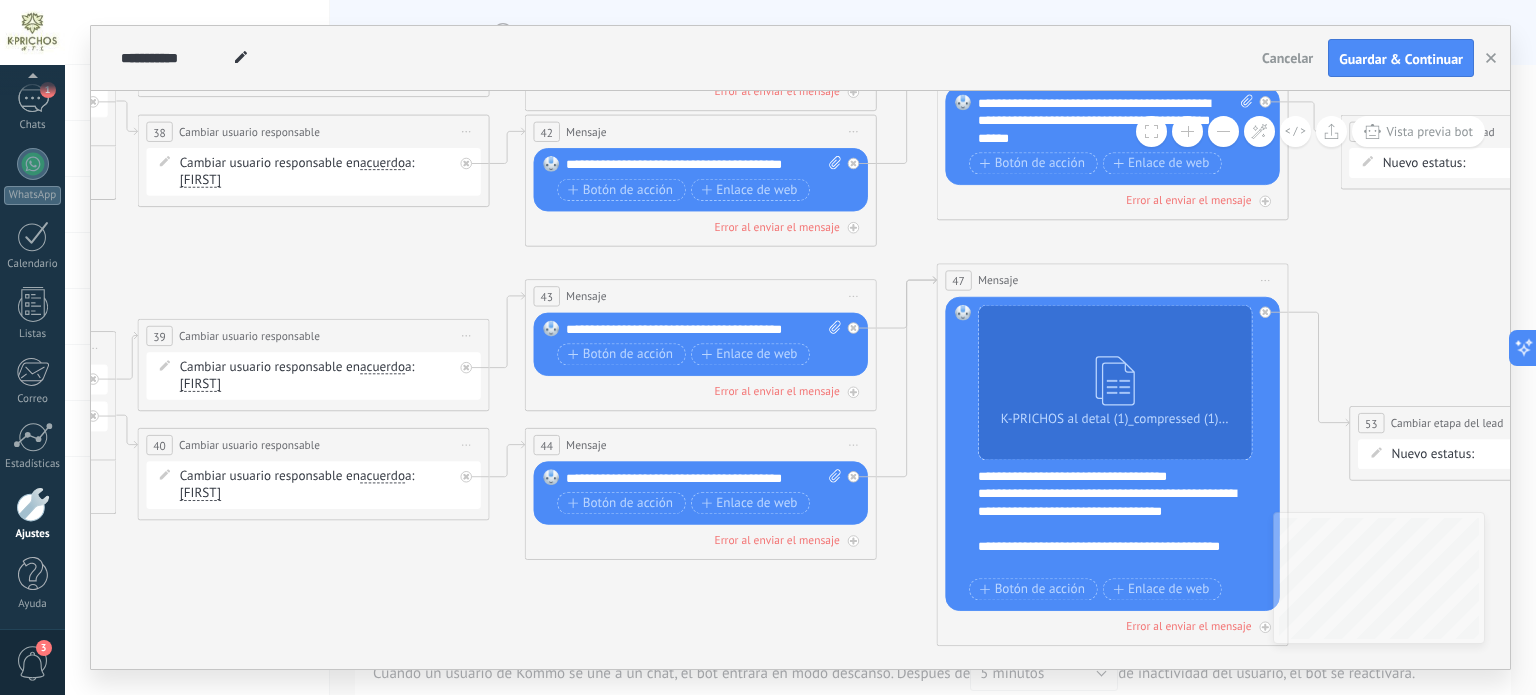 drag, startPoint x: 652, startPoint y: 460, endPoint x: 1440, endPoint y: 349, distance: 795.7795 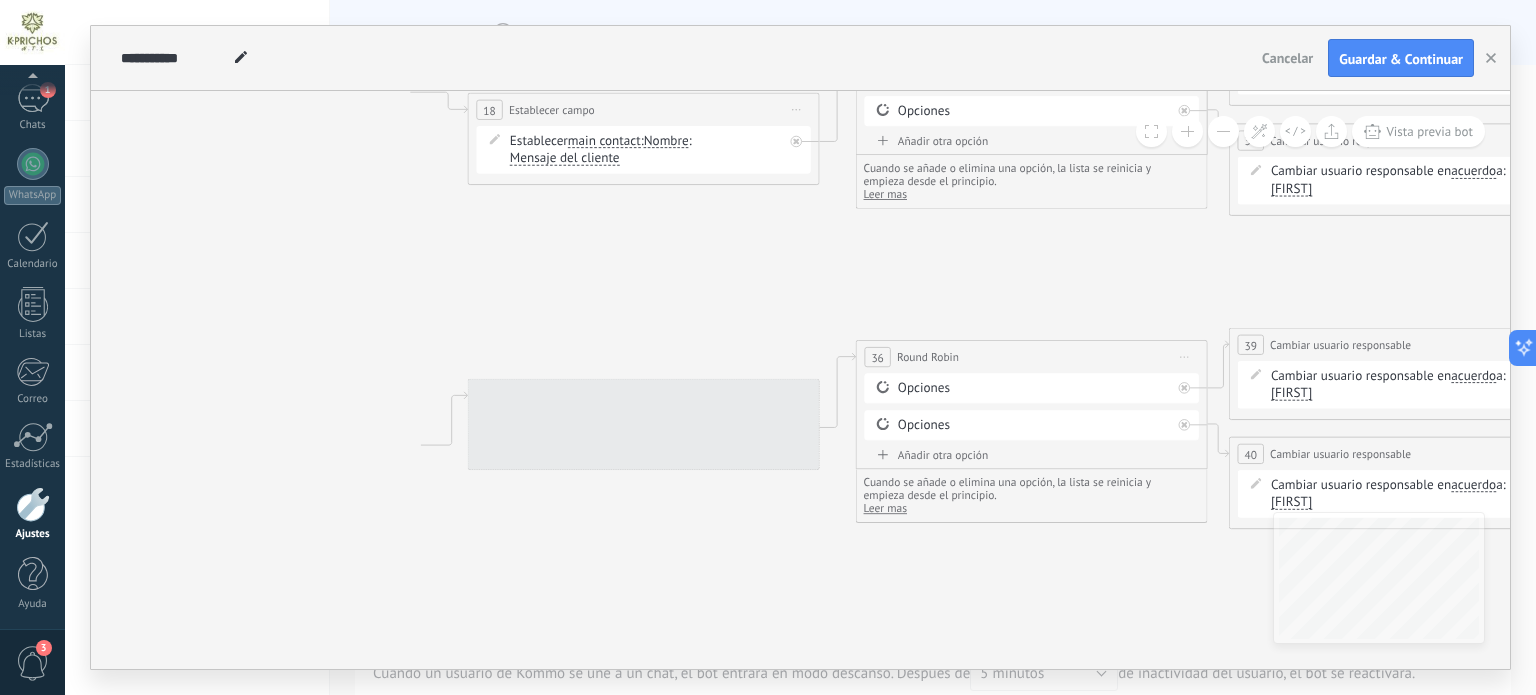 drag, startPoint x: 234, startPoint y: 267, endPoint x: 1502, endPoint y: 313, distance: 1268.8341 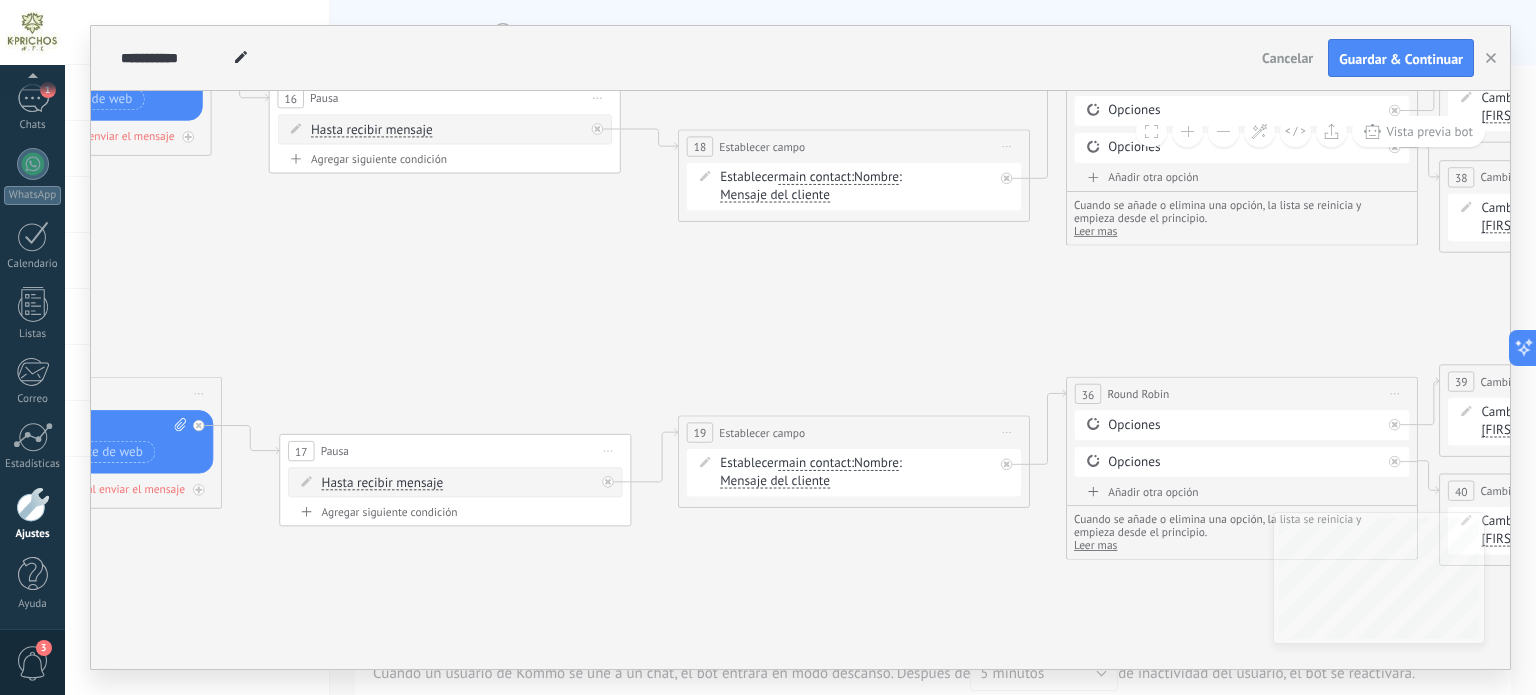 drag, startPoint x: 576, startPoint y: 336, endPoint x: 1380, endPoint y: 351, distance: 804.1399 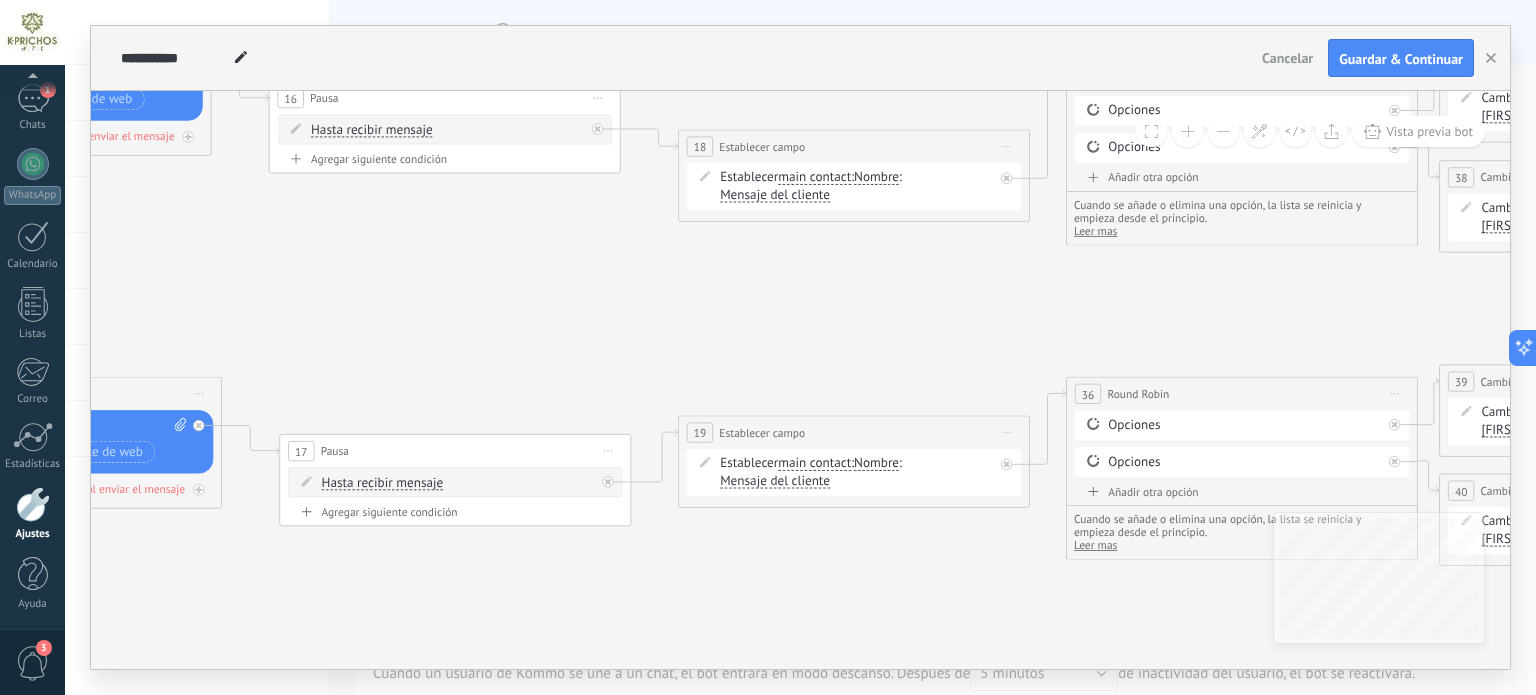 click 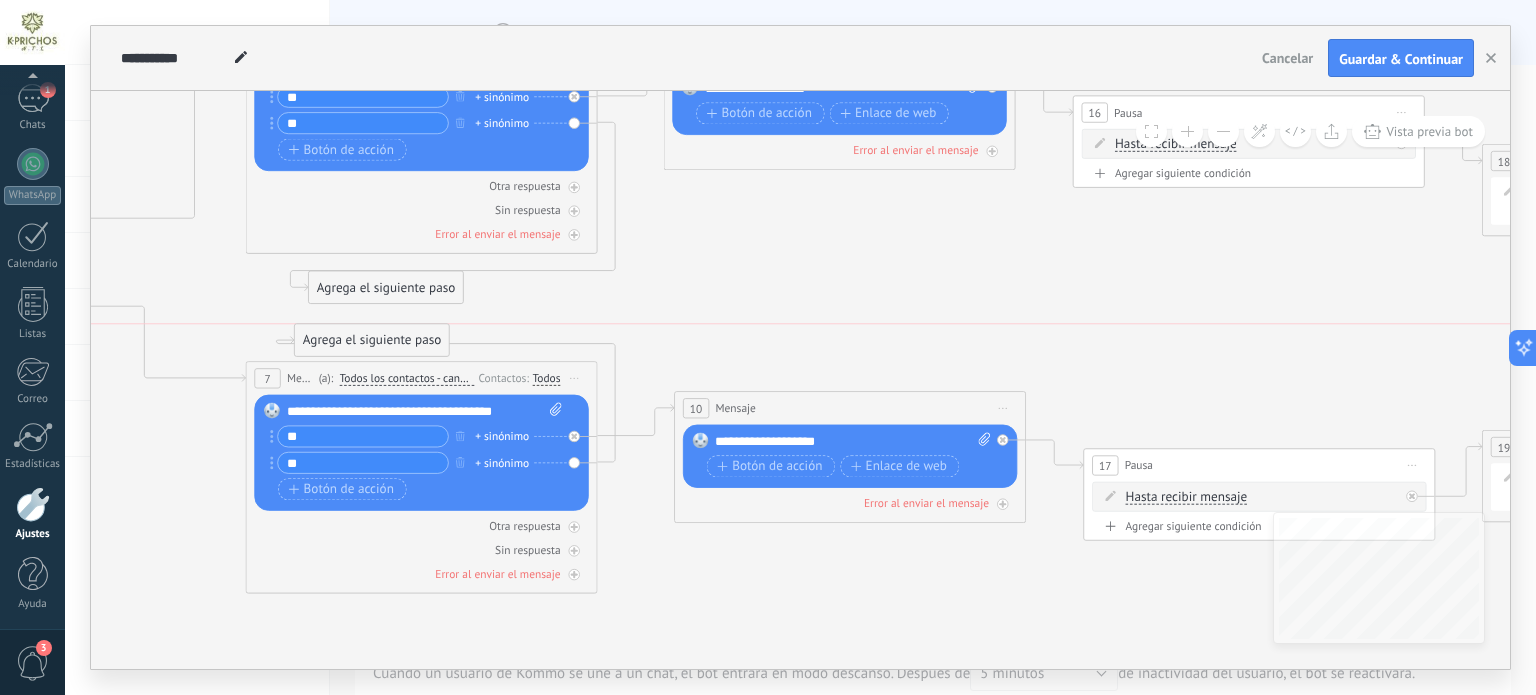 drag, startPoint x: 443, startPoint y: 346, endPoint x: 403, endPoint y: 345, distance: 40.012497 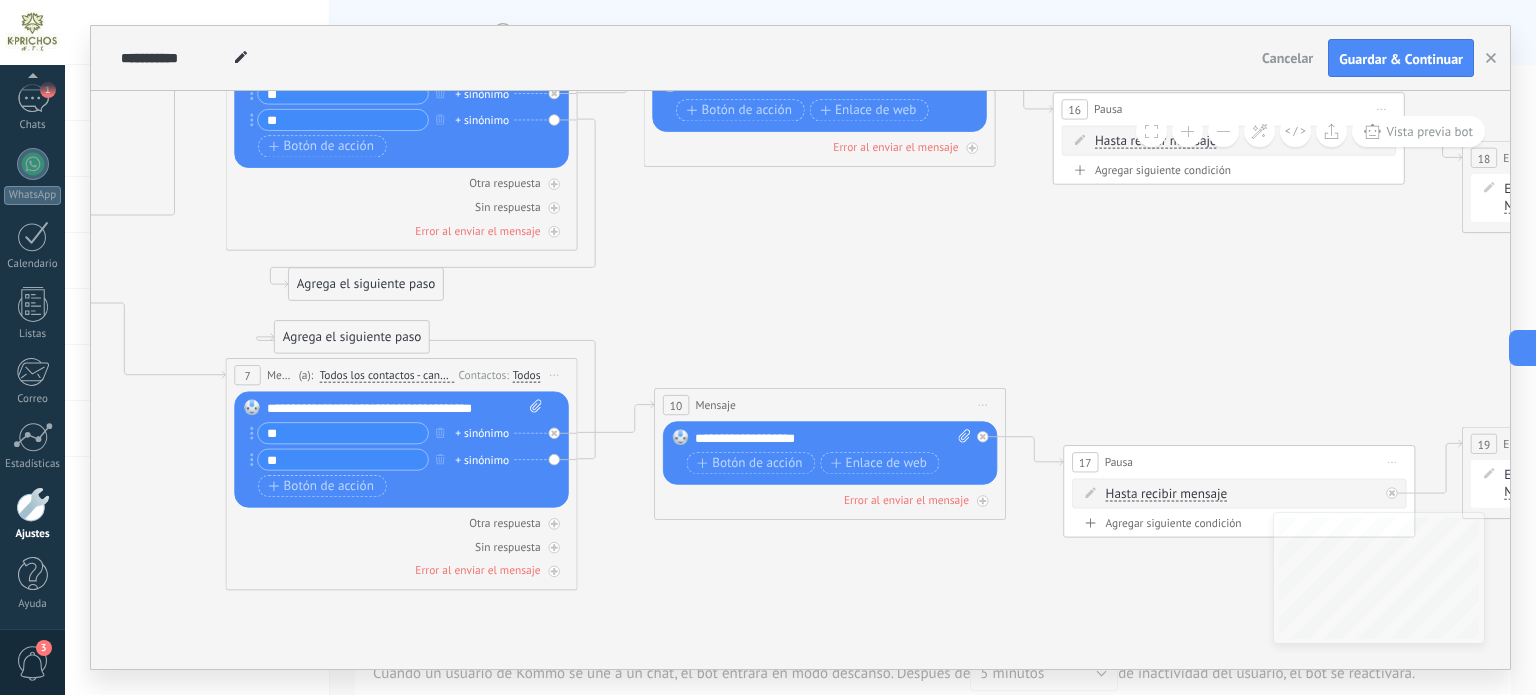 drag, startPoint x: 1007, startPoint y: 315, endPoint x: 414, endPoint y: 313, distance: 593.00336 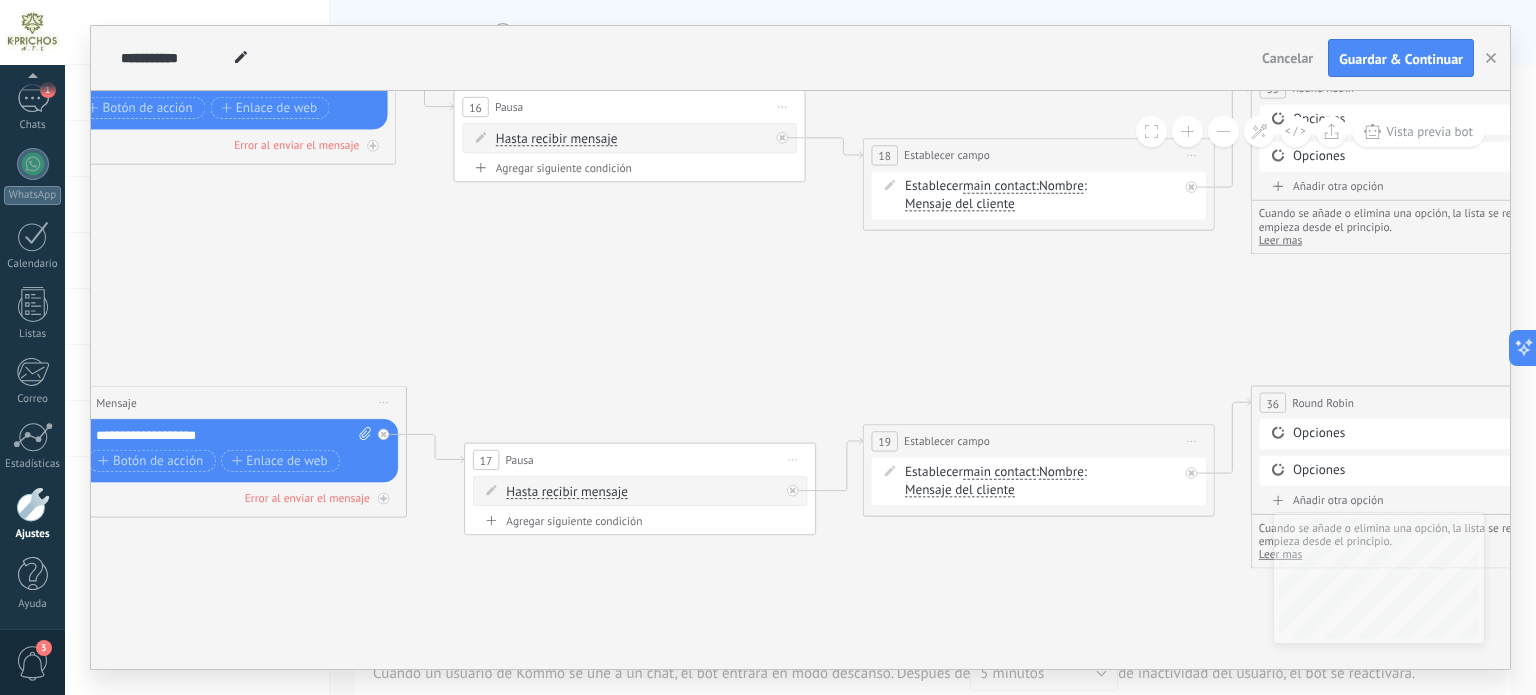 drag, startPoint x: 902, startPoint y: 318, endPoint x: 128, endPoint y: 320, distance: 774.00256 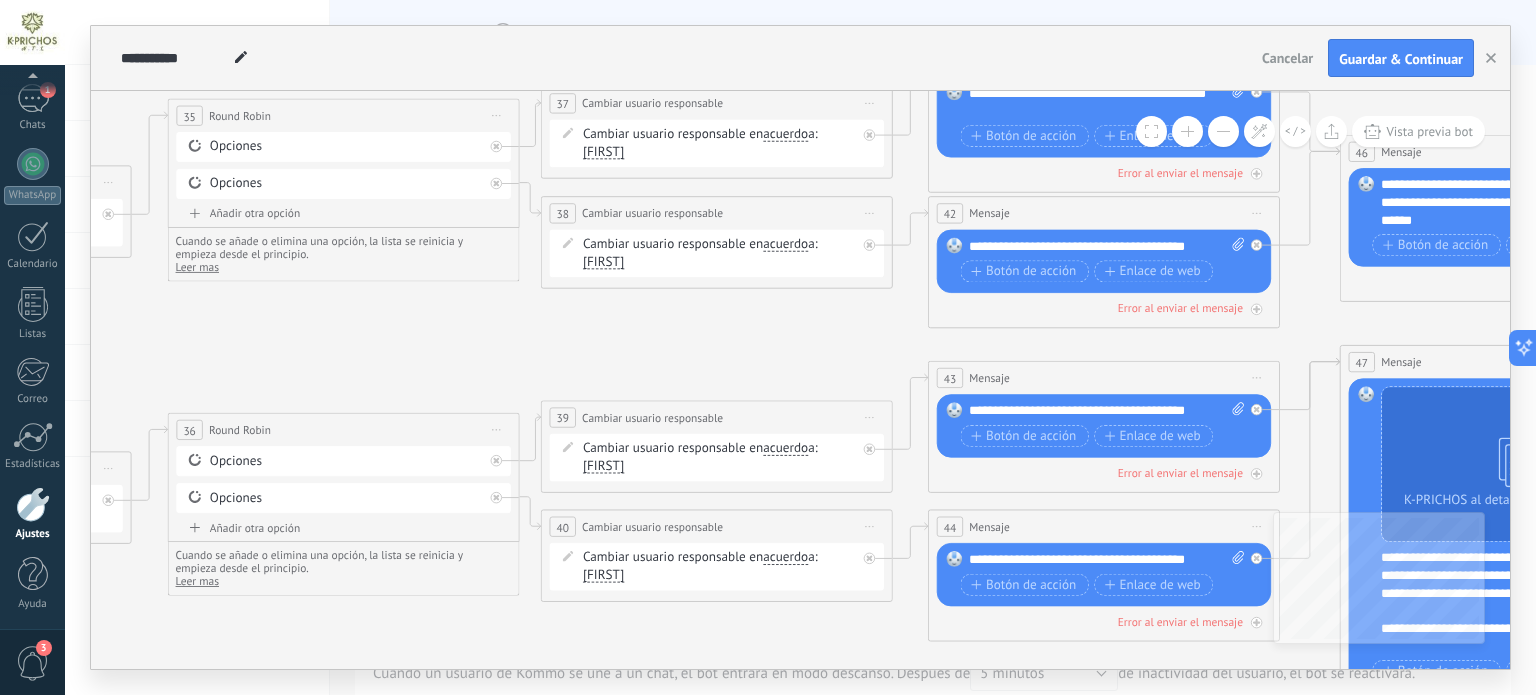 drag, startPoint x: 1065, startPoint y: 323, endPoint x: 552, endPoint y: 342, distance: 513.35175 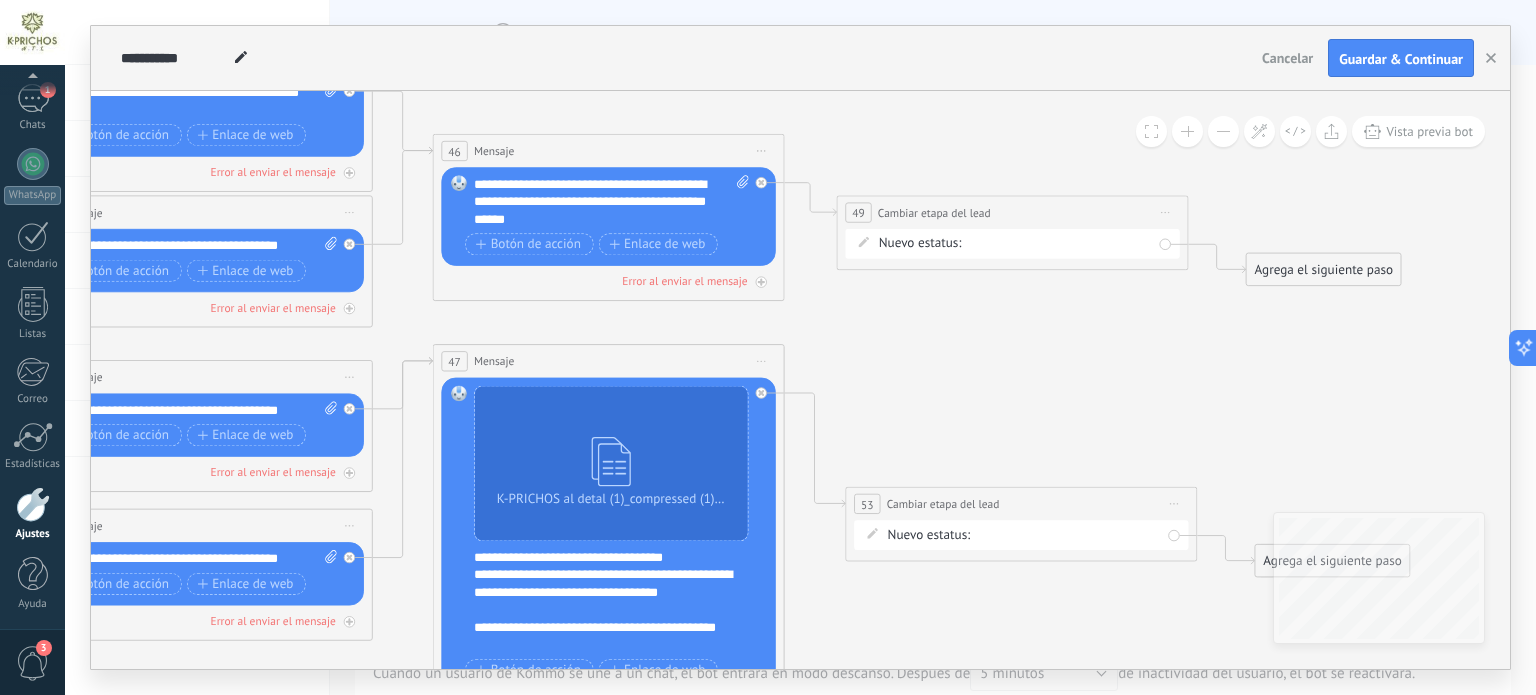 drag, startPoint x: 1092, startPoint y: 339, endPoint x: 500, endPoint y: 338, distance: 592.00085 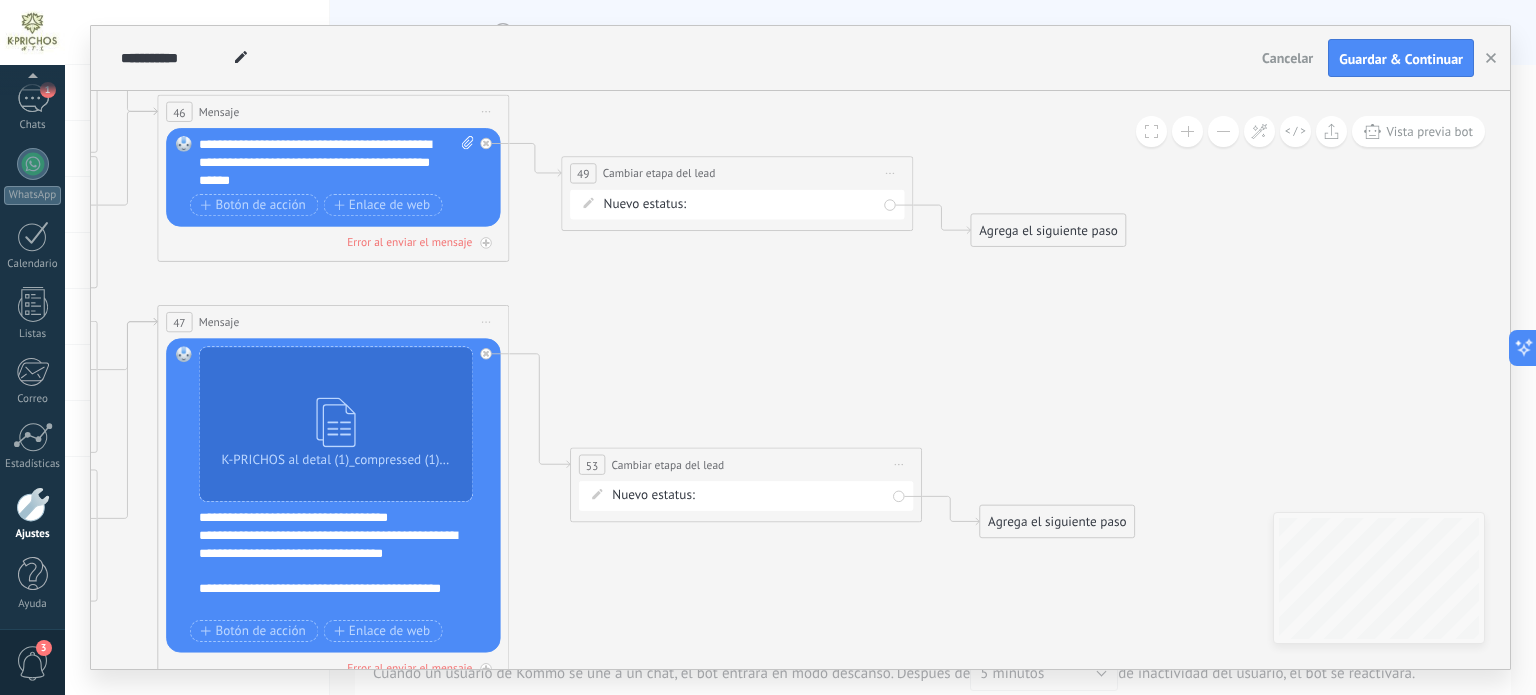drag, startPoint x: 1196, startPoint y: 368, endPoint x: 836, endPoint y: 315, distance: 363.88046 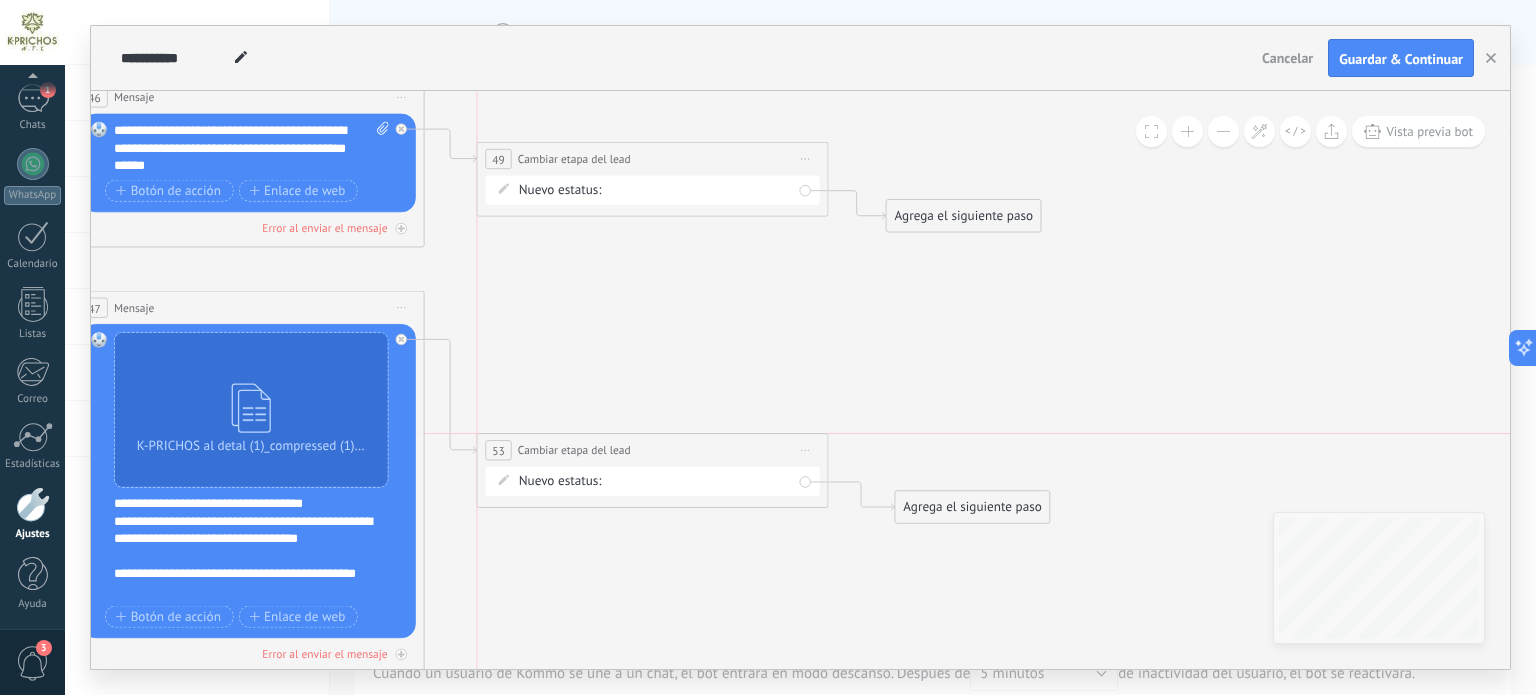 drag, startPoint x: 705, startPoint y: 445, endPoint x: 806, endPoint y: 399, distance: 110.98198 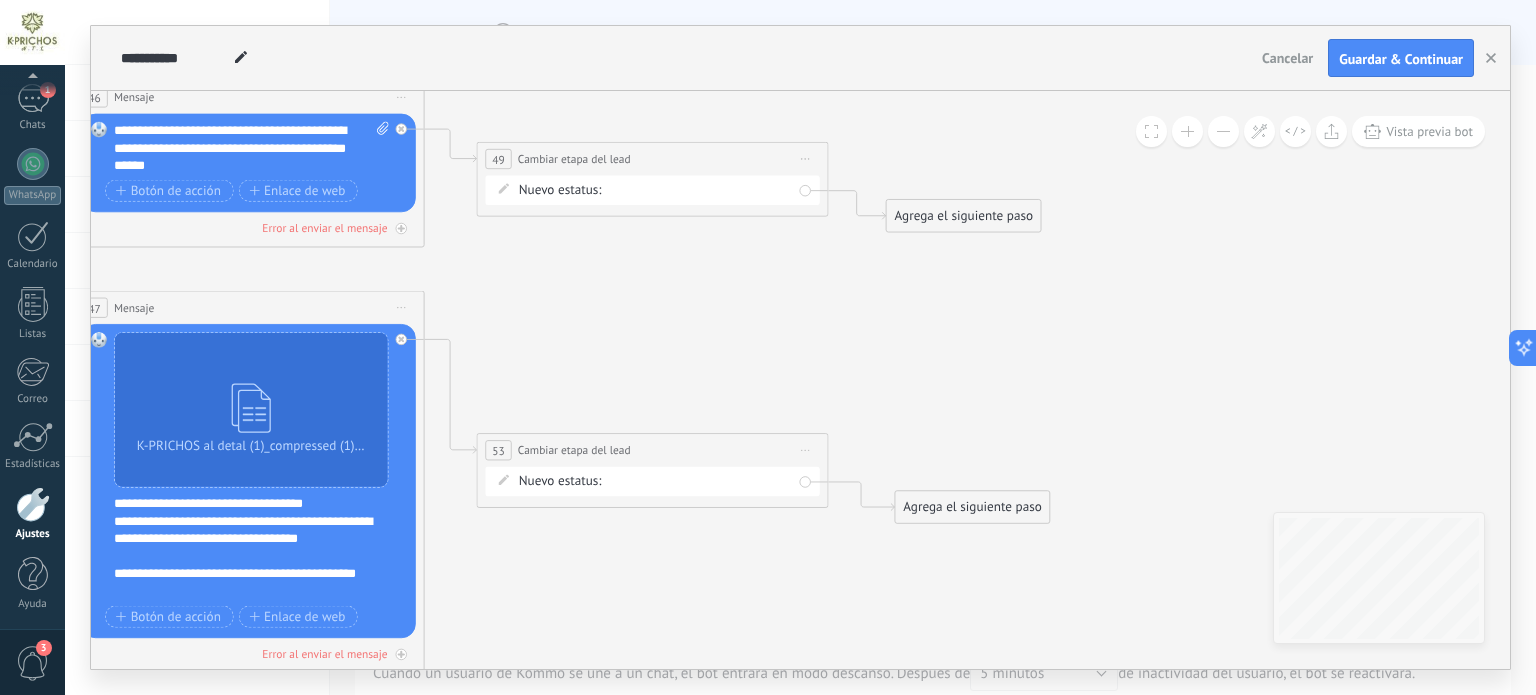 click 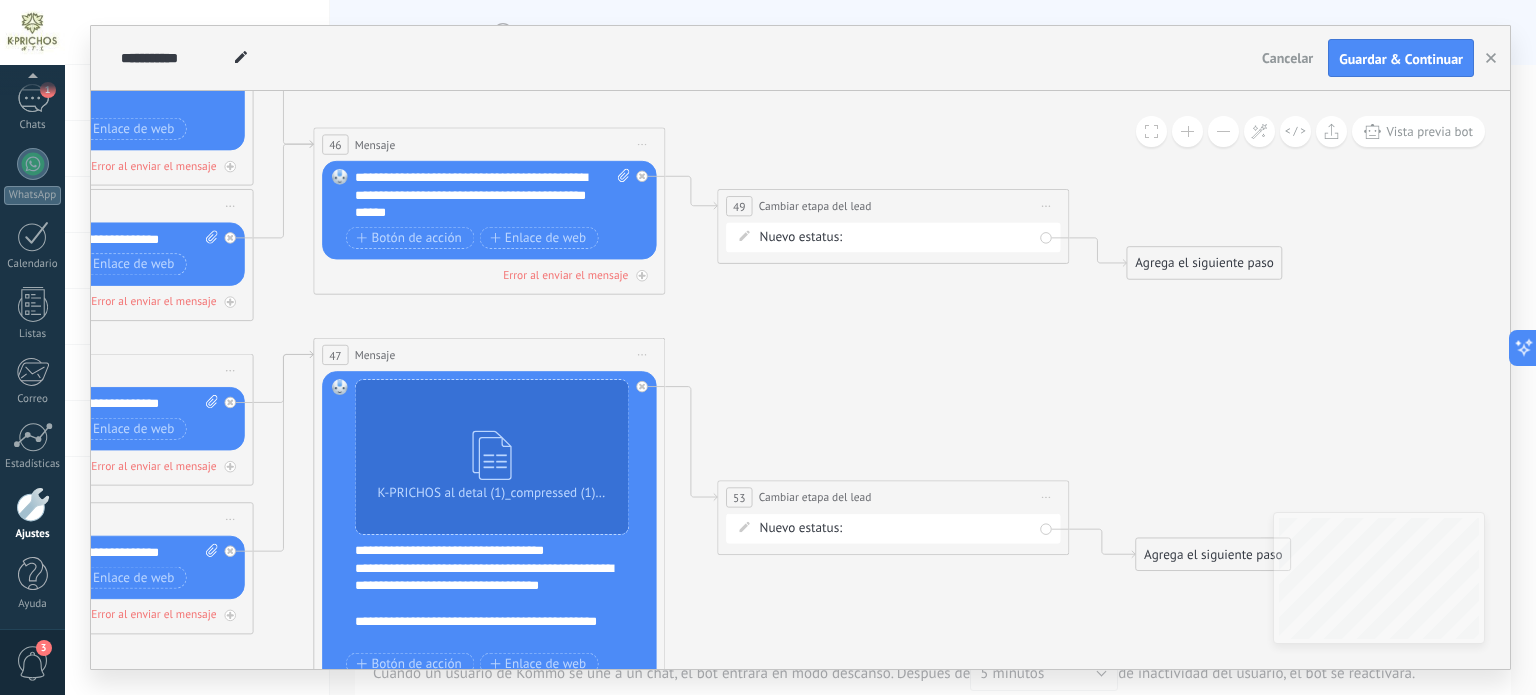 drag, startPoint x: 696, startPoint y: 328, endPoint x: 936, endPoint y: 375, distance: 244.55879 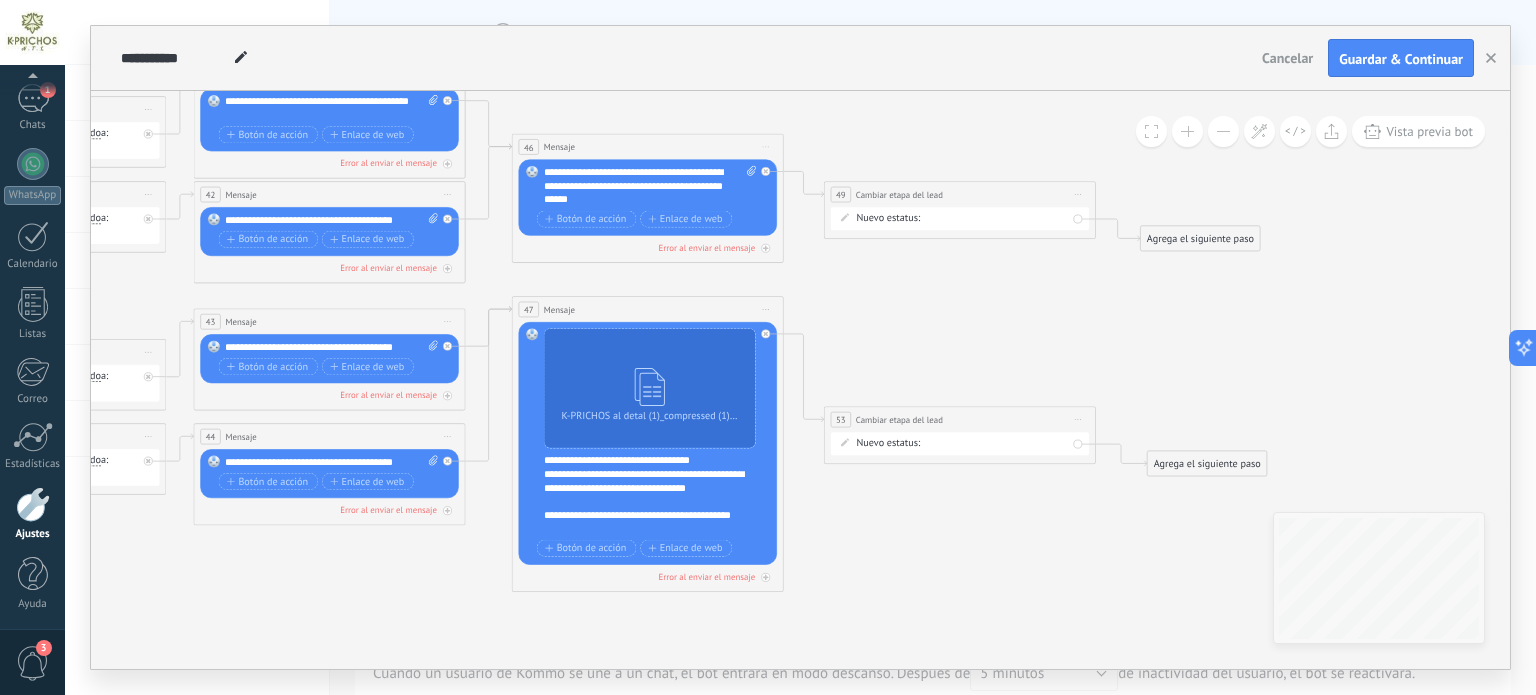 click at bounding box center [1223, 131] 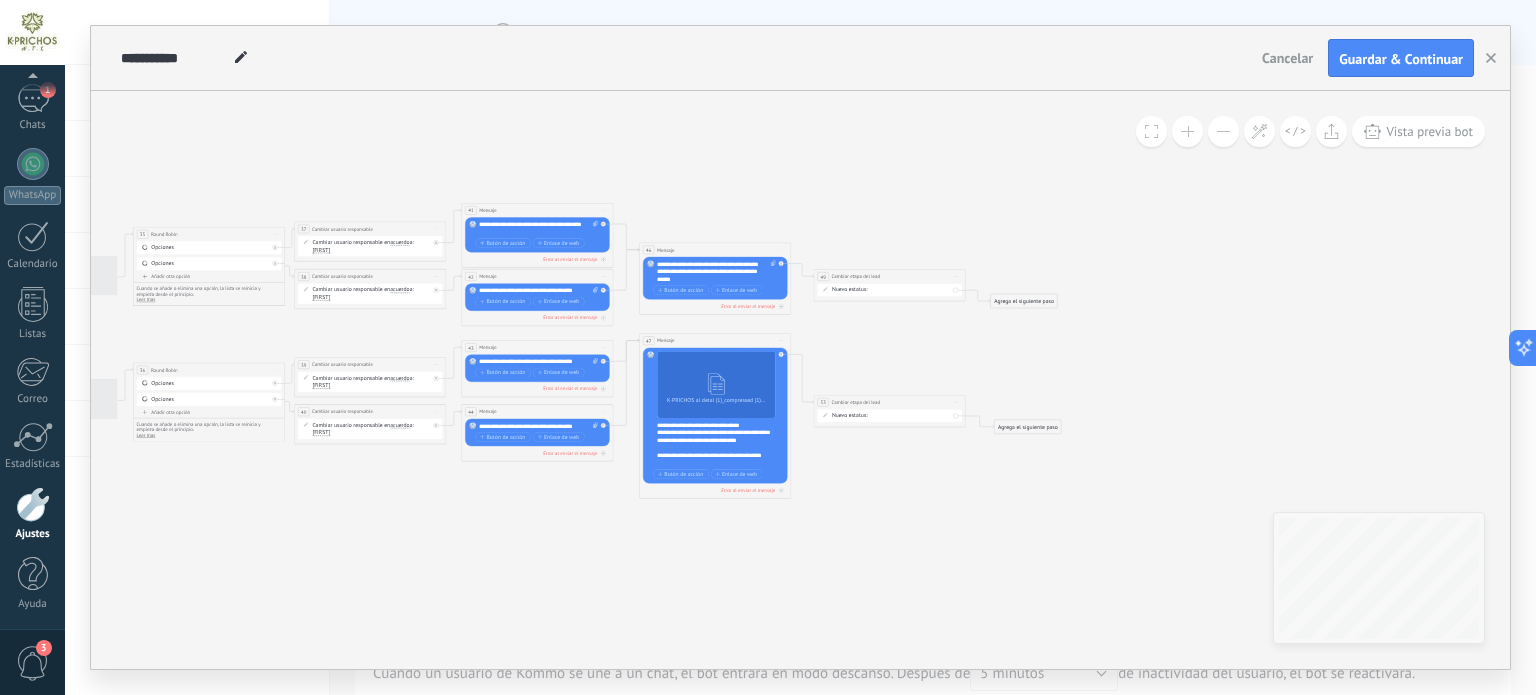 click at bounding box center (1223, 131) 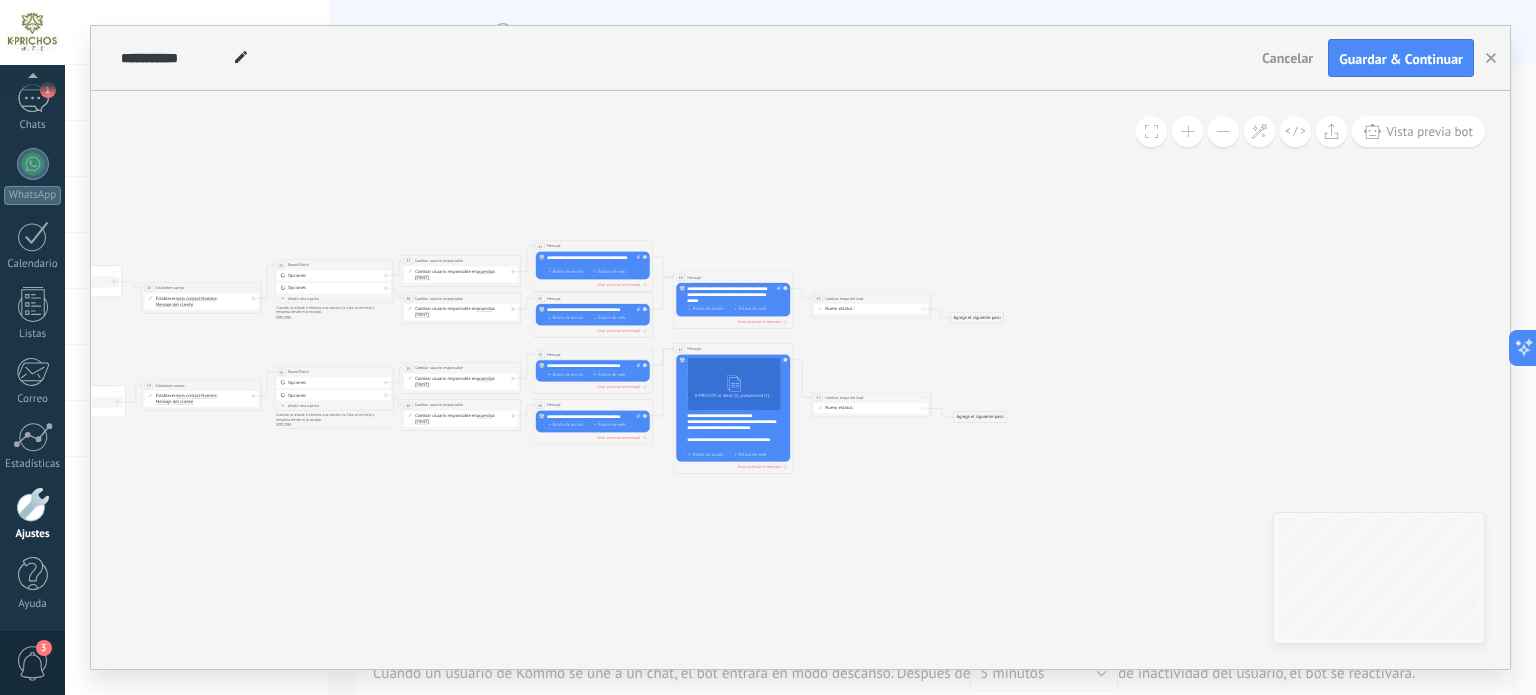 click at bounding box center (1223, 131) 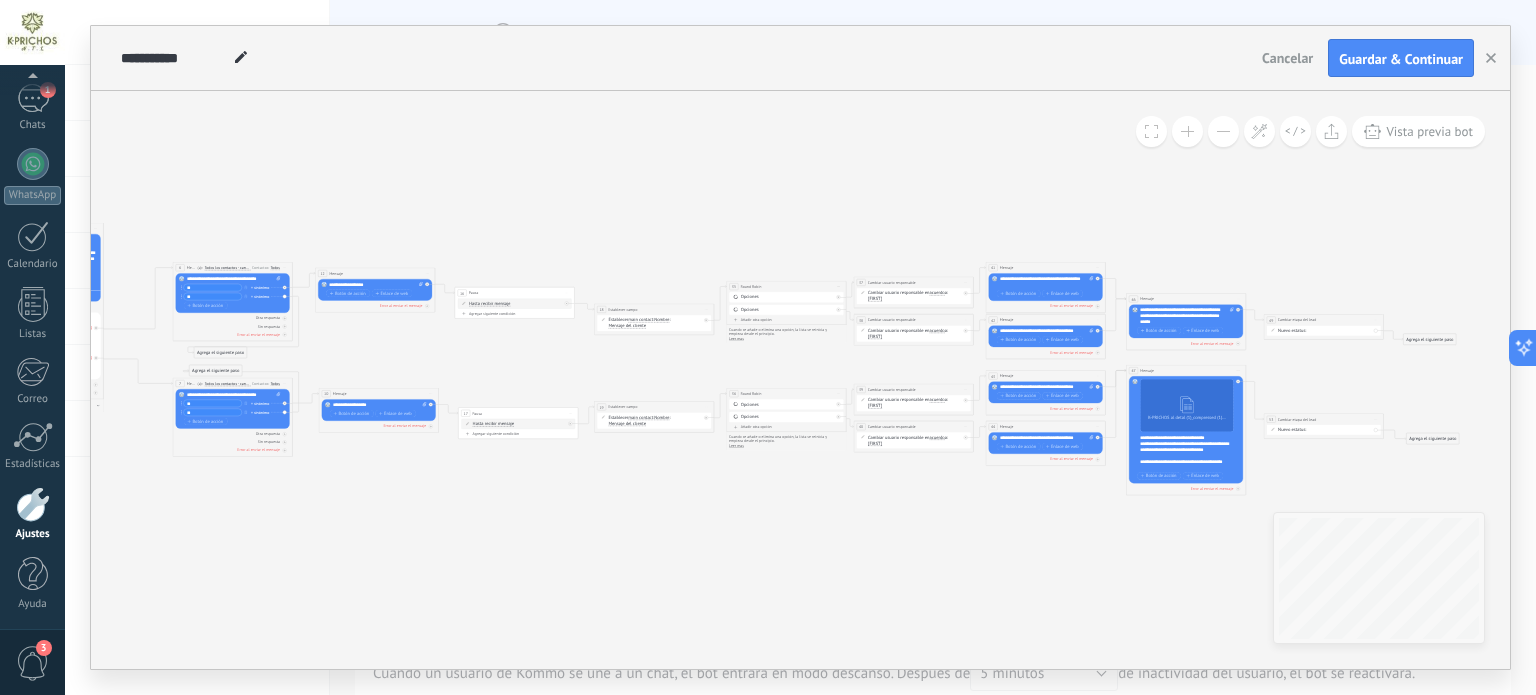 drag, startPoint x: 835, startPoint y: 238, endPoint x: 1279, endPoint y: 261, distance: 444.5953 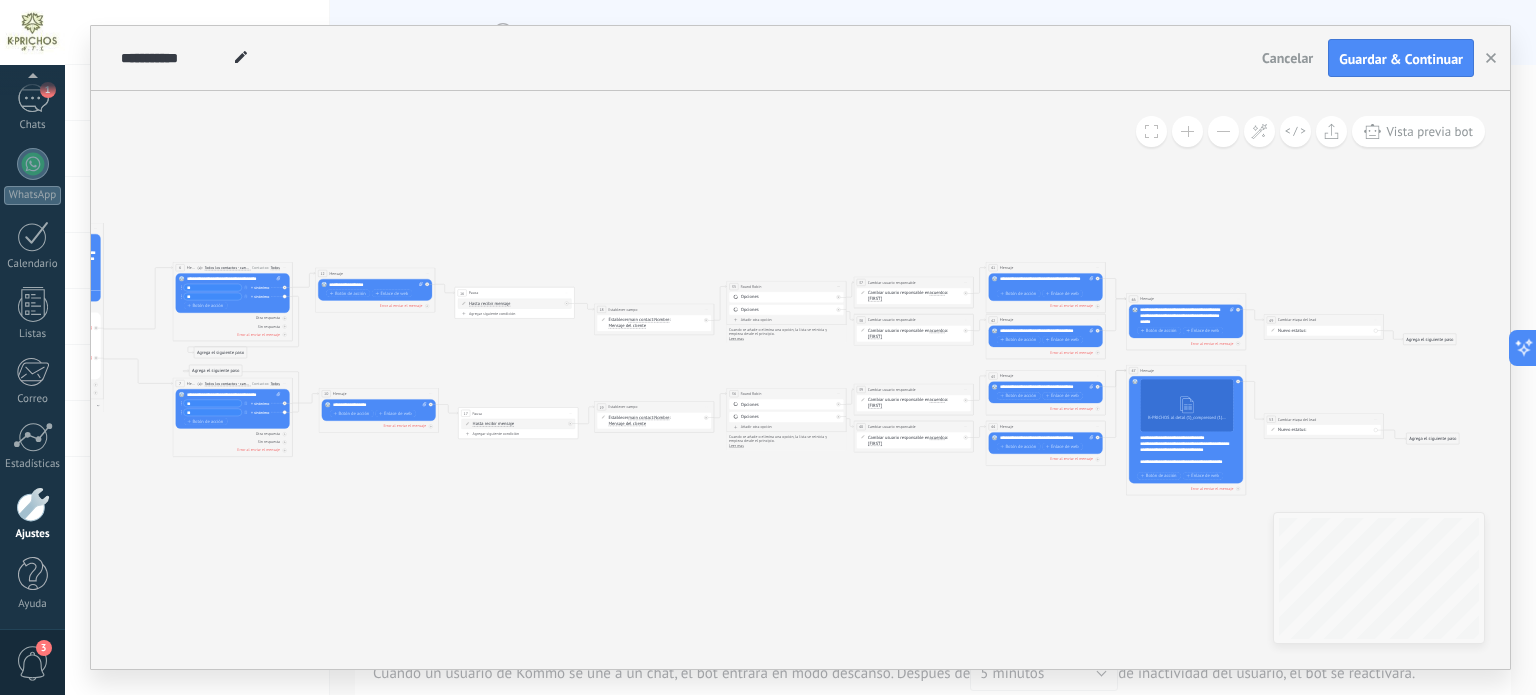click 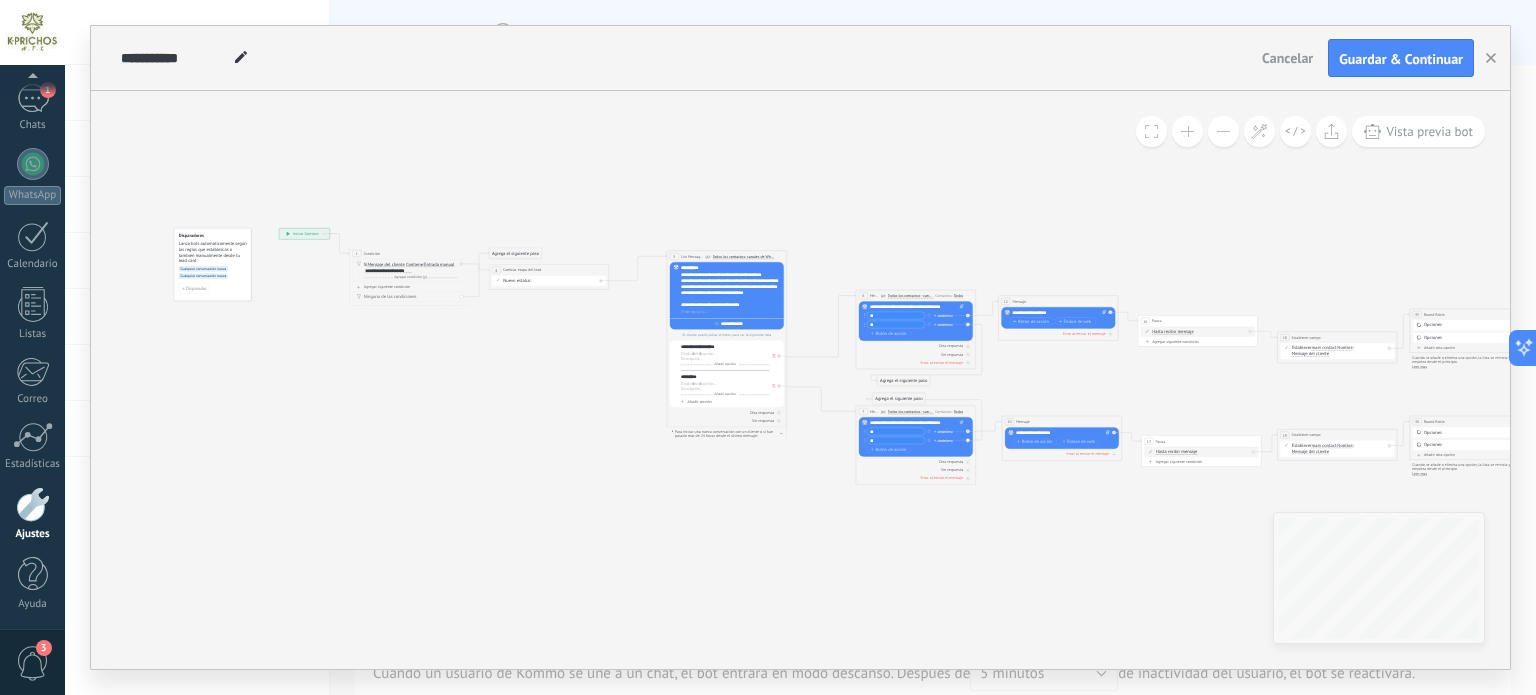 drag, startPoint x: 404, startPoint y: 196, endPoint x: 1092, endPoint y: 223, distance: 688.5296 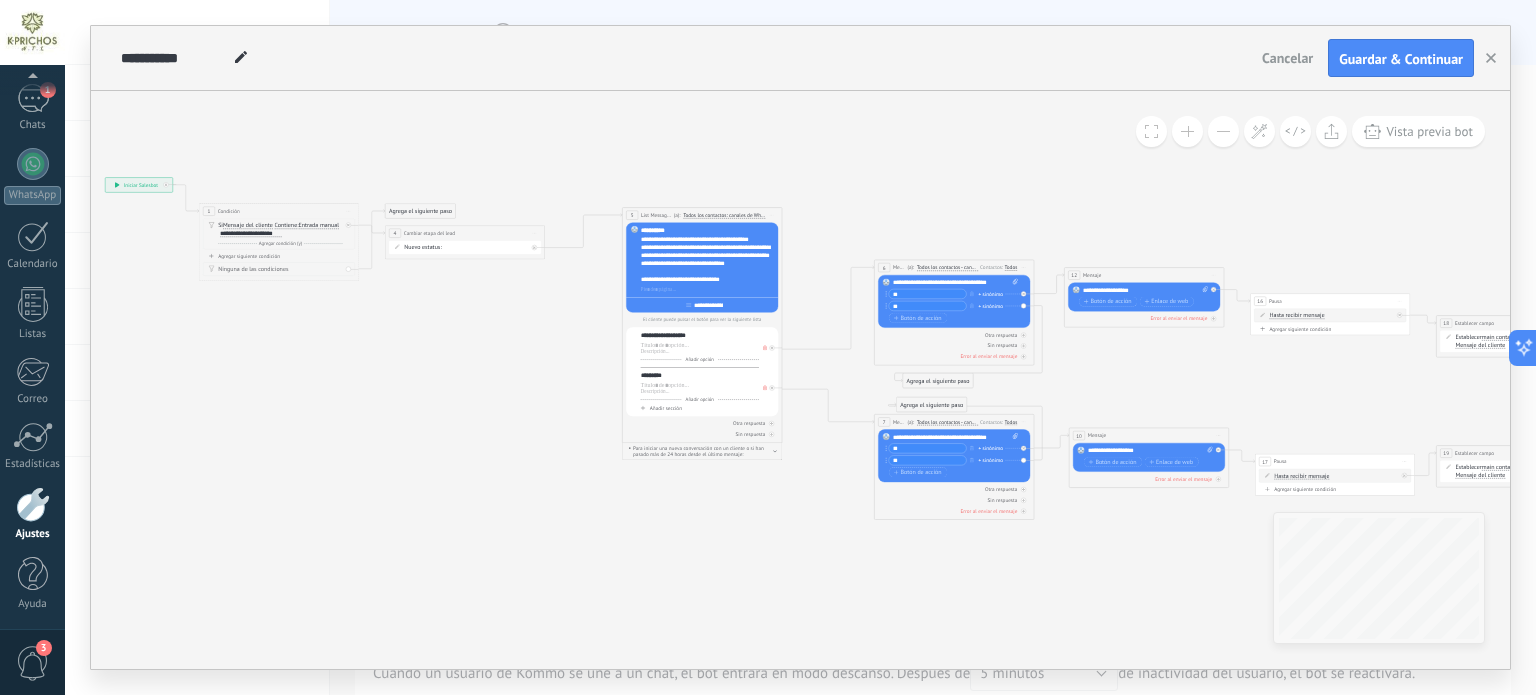 click at bounding box center [1187, 131] 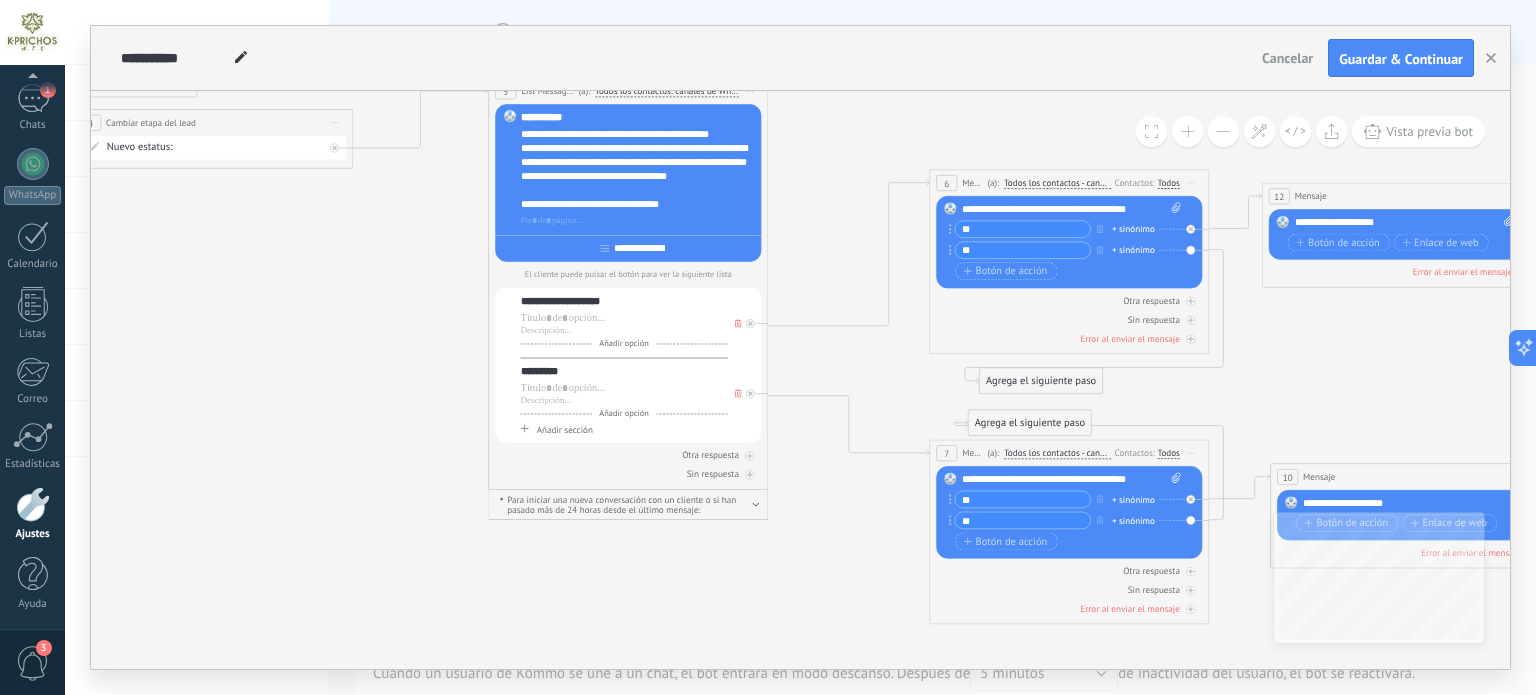 click at bounding box center [1187, 131] 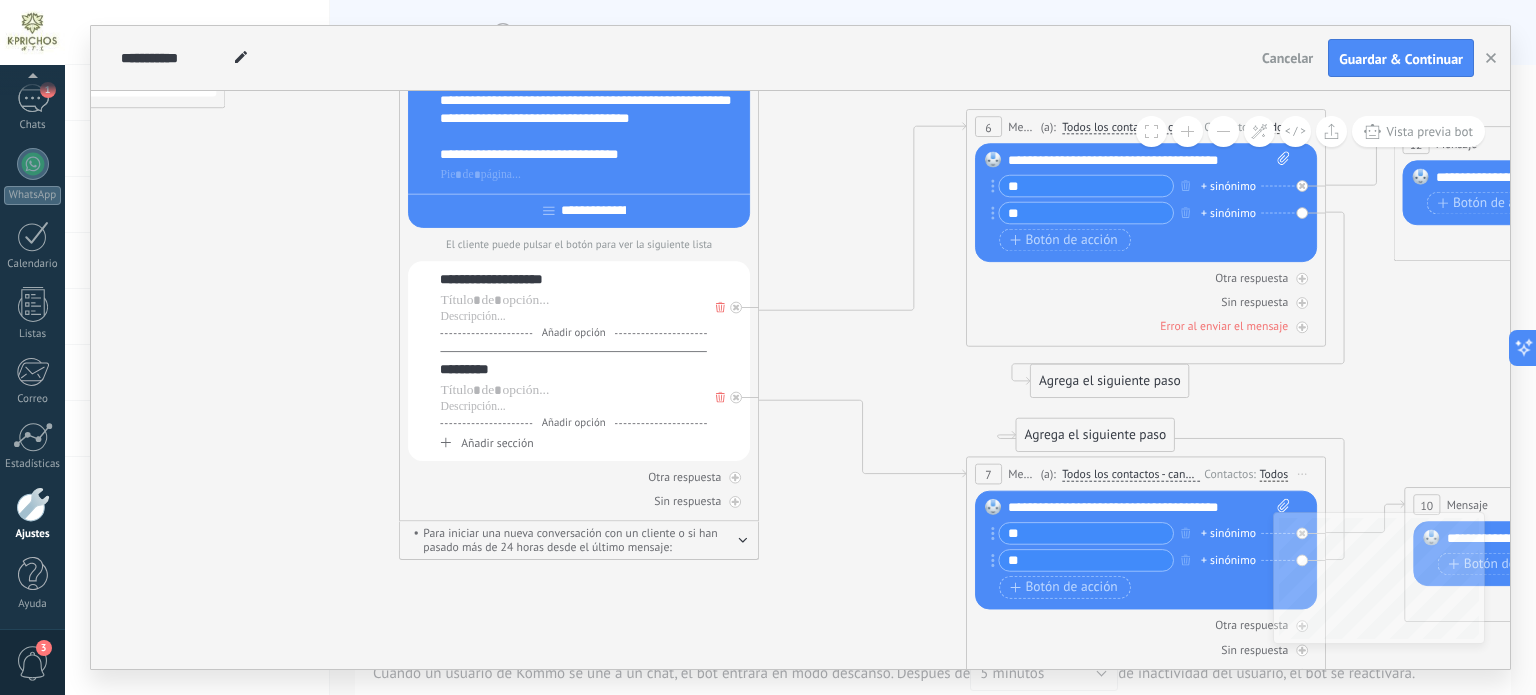 drag, startPoint x: 1185, startPoint y: 136, endPoint x: 632, endPoint y: 323, distance: 583.76196 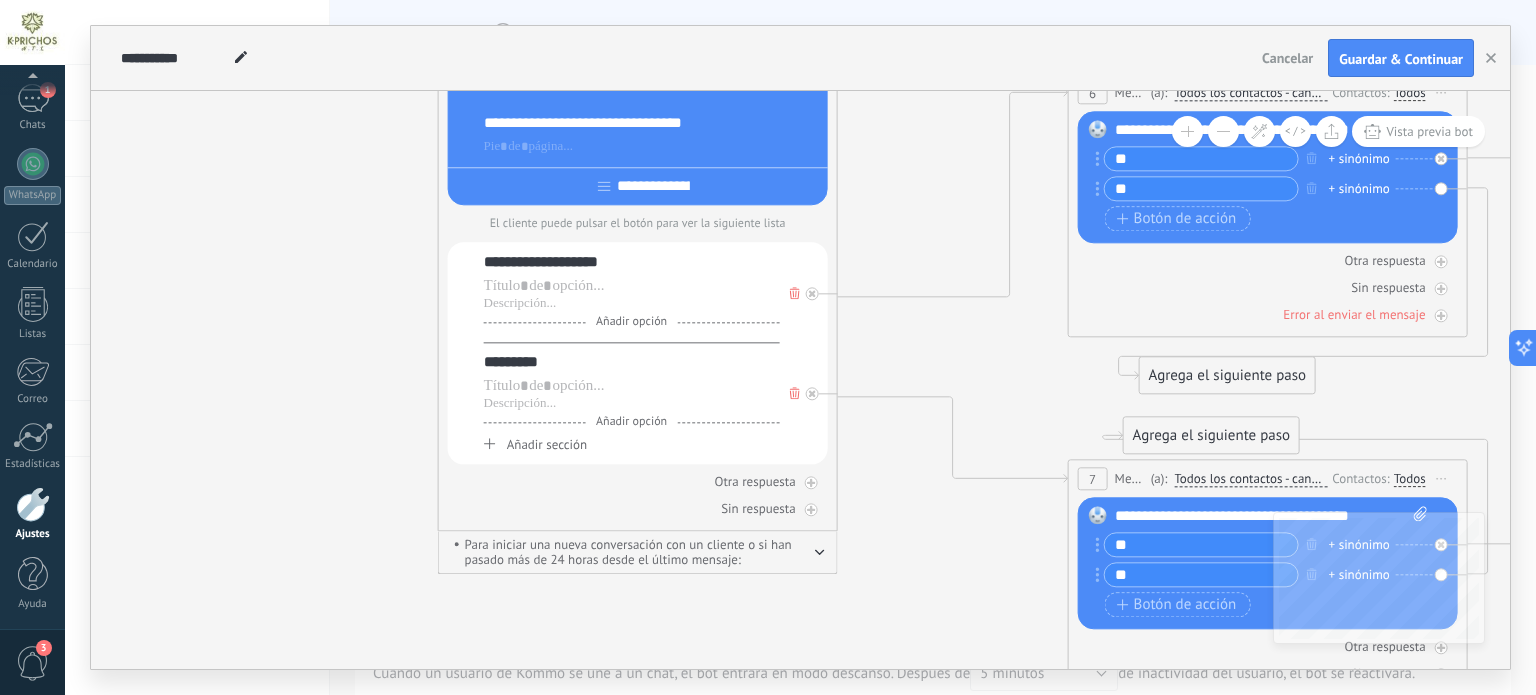 drag, startPoint x: 311, startPoint y: 323, endPoint x: 1289, endPoint y: 395, distance: 980.6467 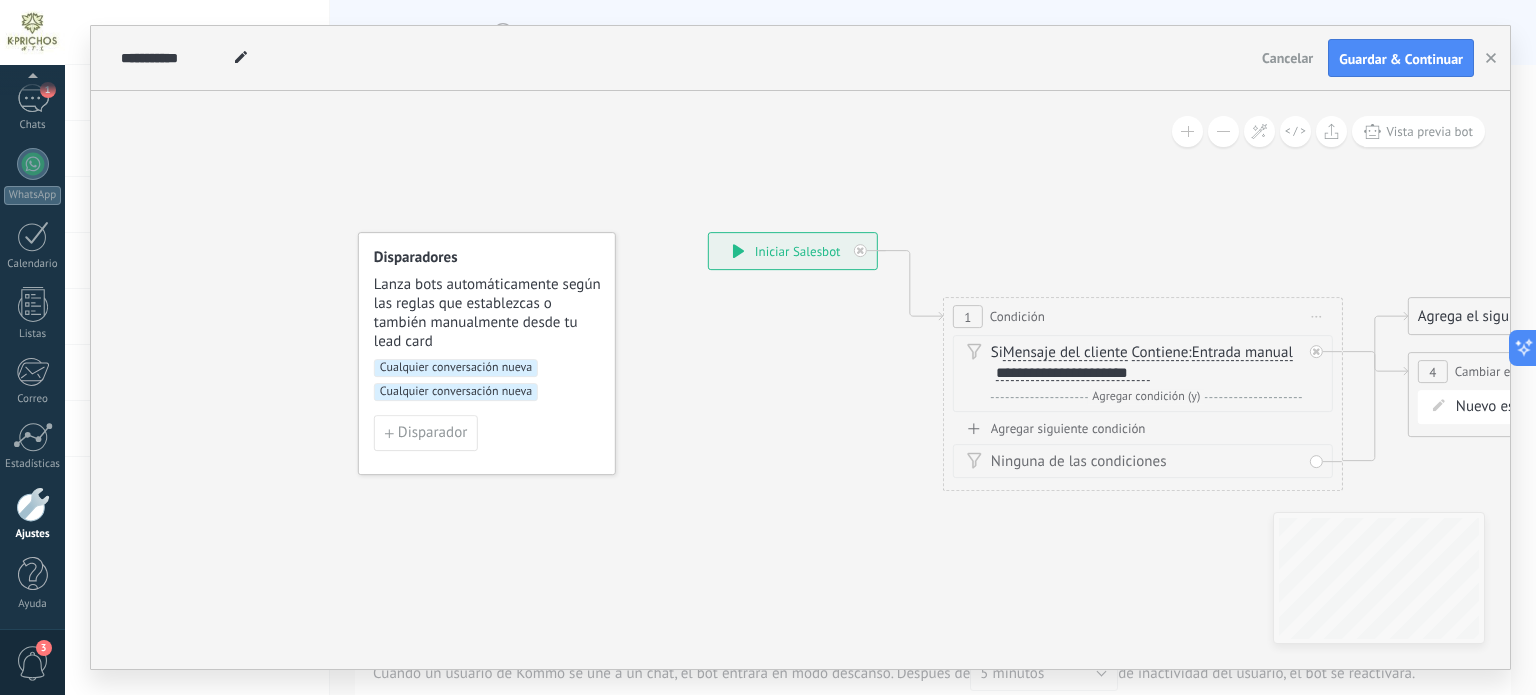 drag, startPoint x: 573, startPoint y: 329, endPoint x: 1242, endPoint y: 615, distance: 727.5692 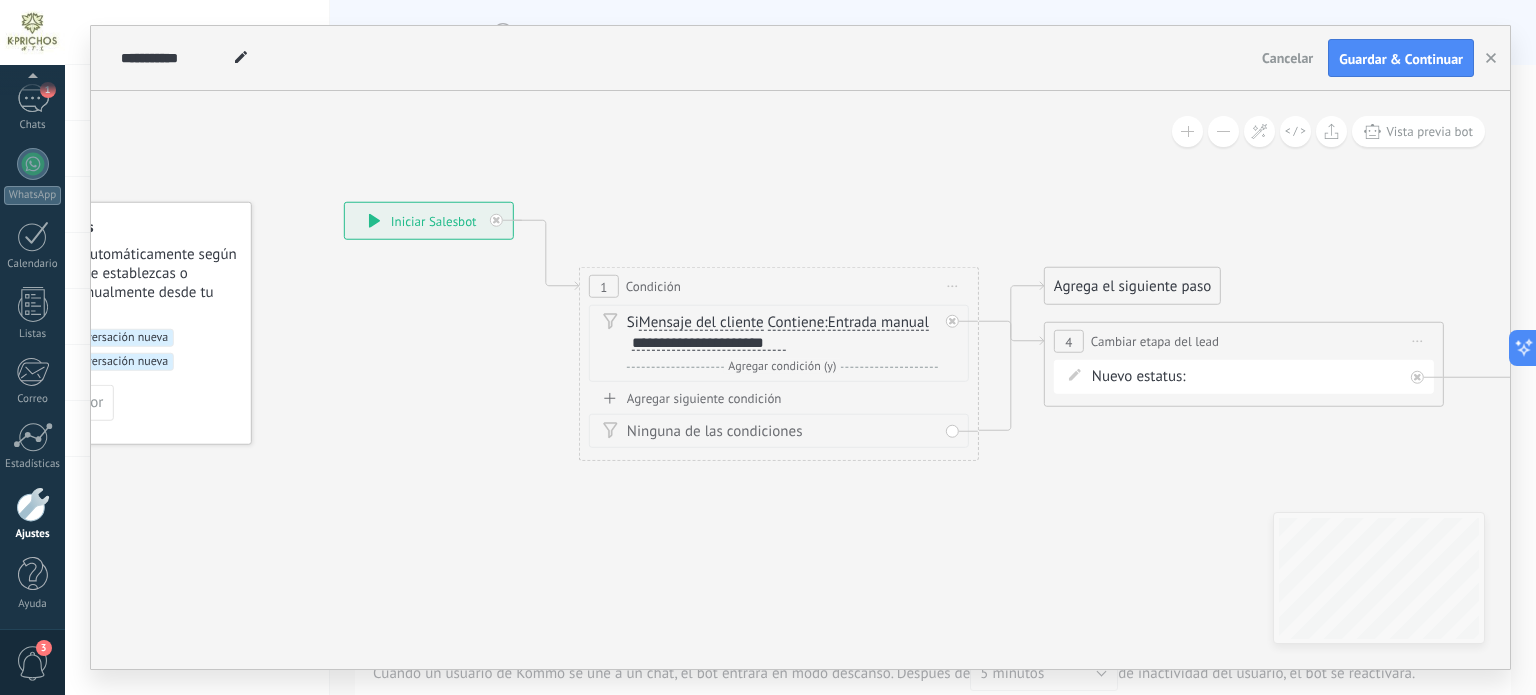 drag, startPoint x: 1216, startPoint y: 251, endPoint x: 871, endPoint y: 231, distance: 345.57922 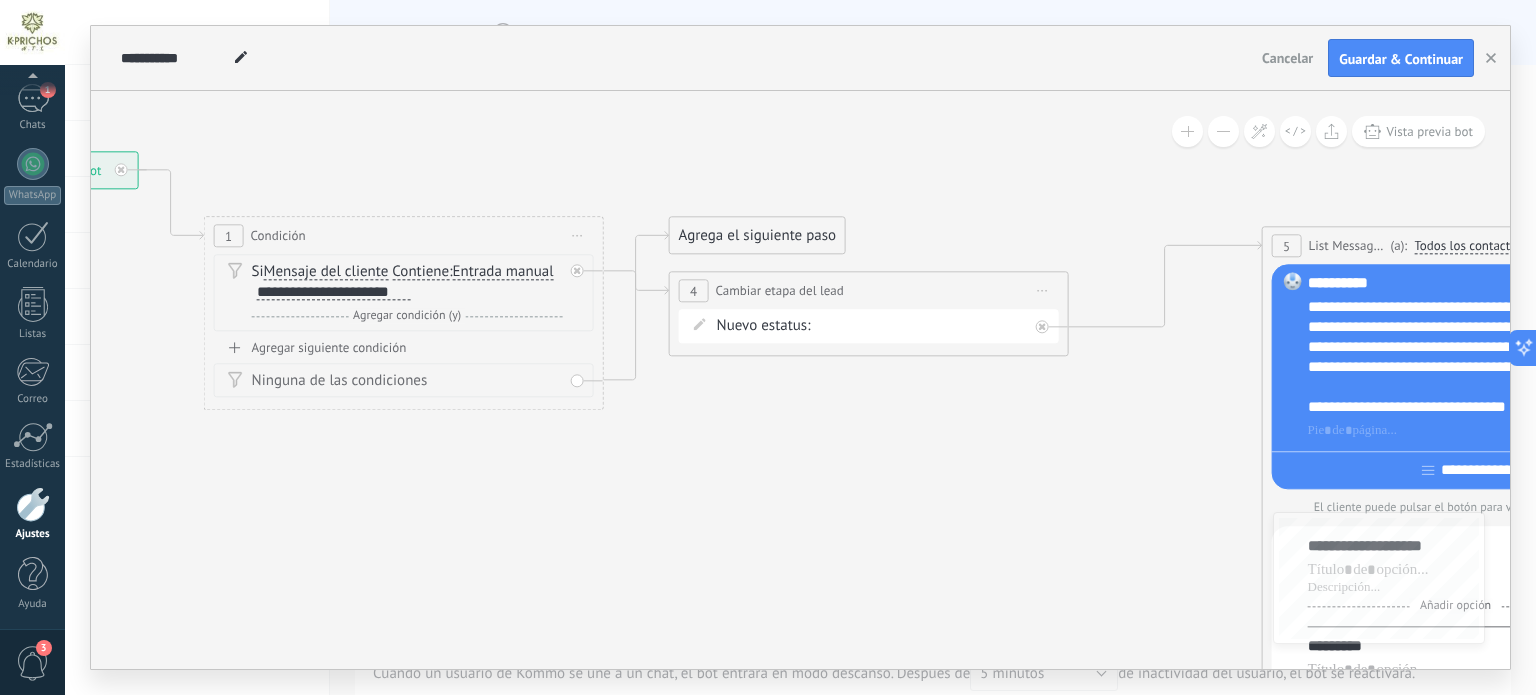 drag, startPoint x: 1216, startPoint y: 261, endPoint x: 689, endPoint y: 212, distance: 529.2731 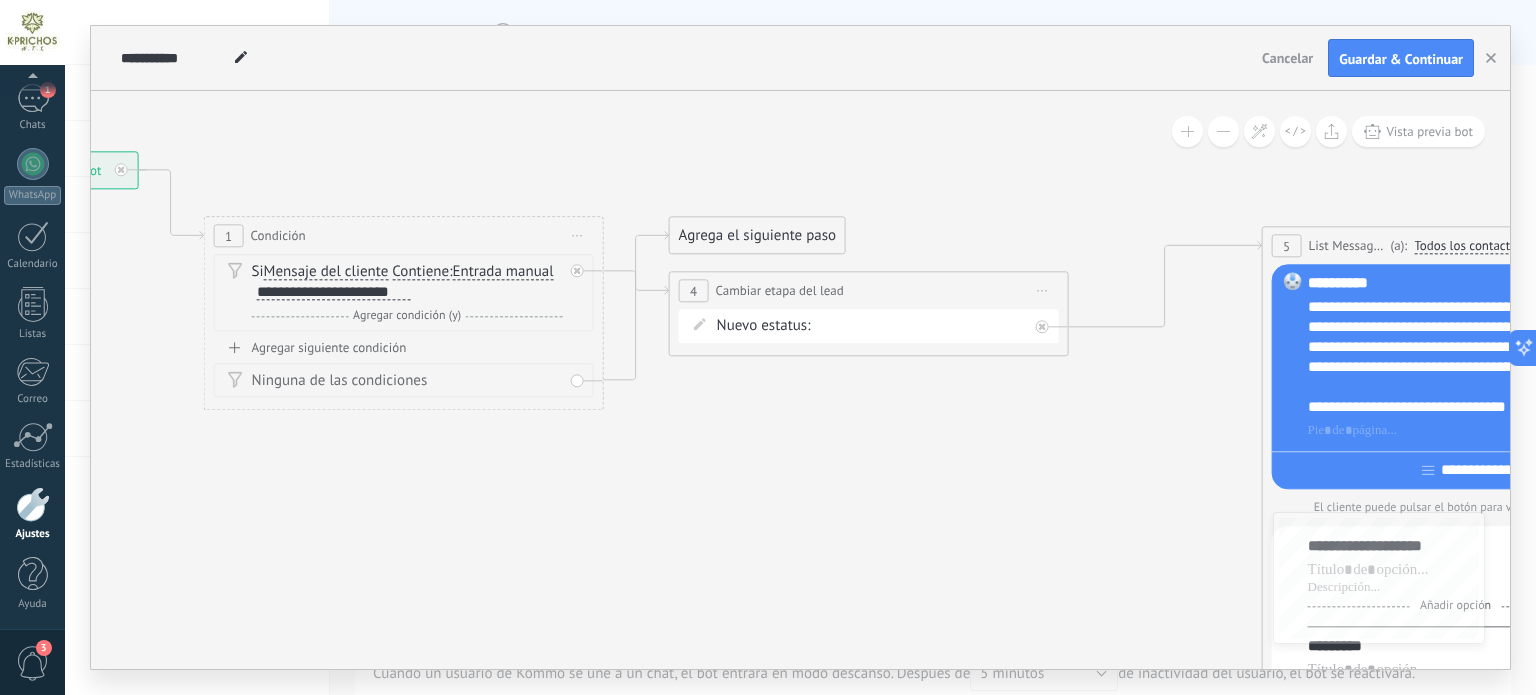 click 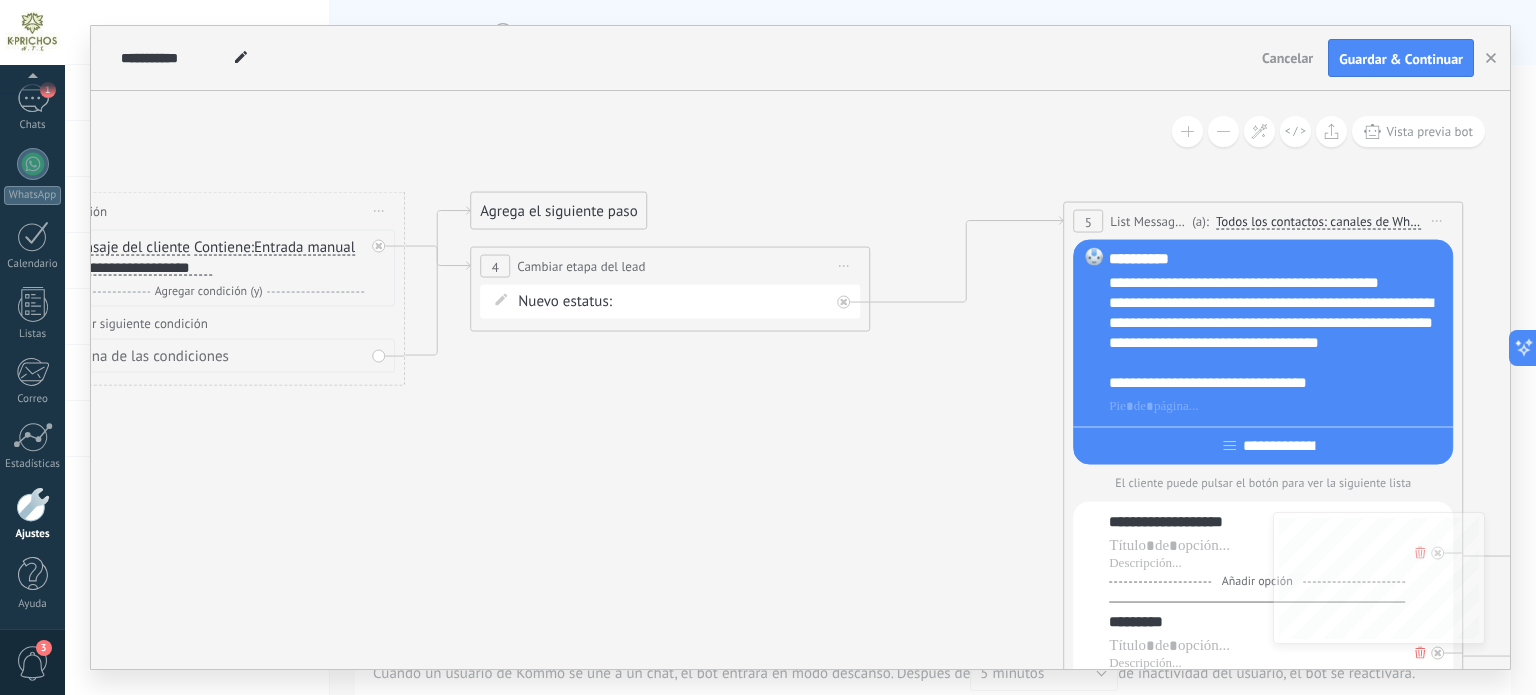 drag, startPoint x: 901, startPoint y: 225, endPoint x: 853, endPoint y: 195, distance: 56.603886 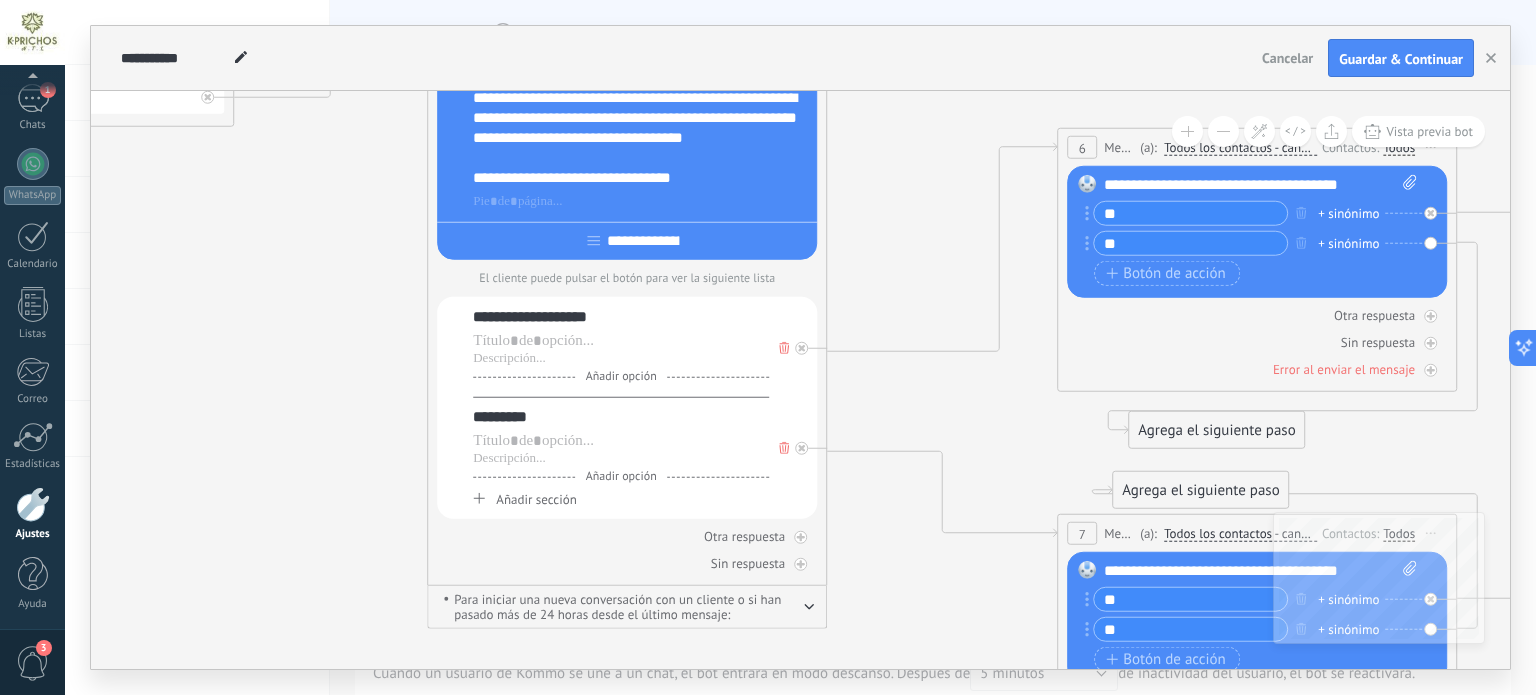 drag, startPoint x: 935, startPoint y: 422, endPoint x: 314, endPoint y: 230, distance: 650.00385 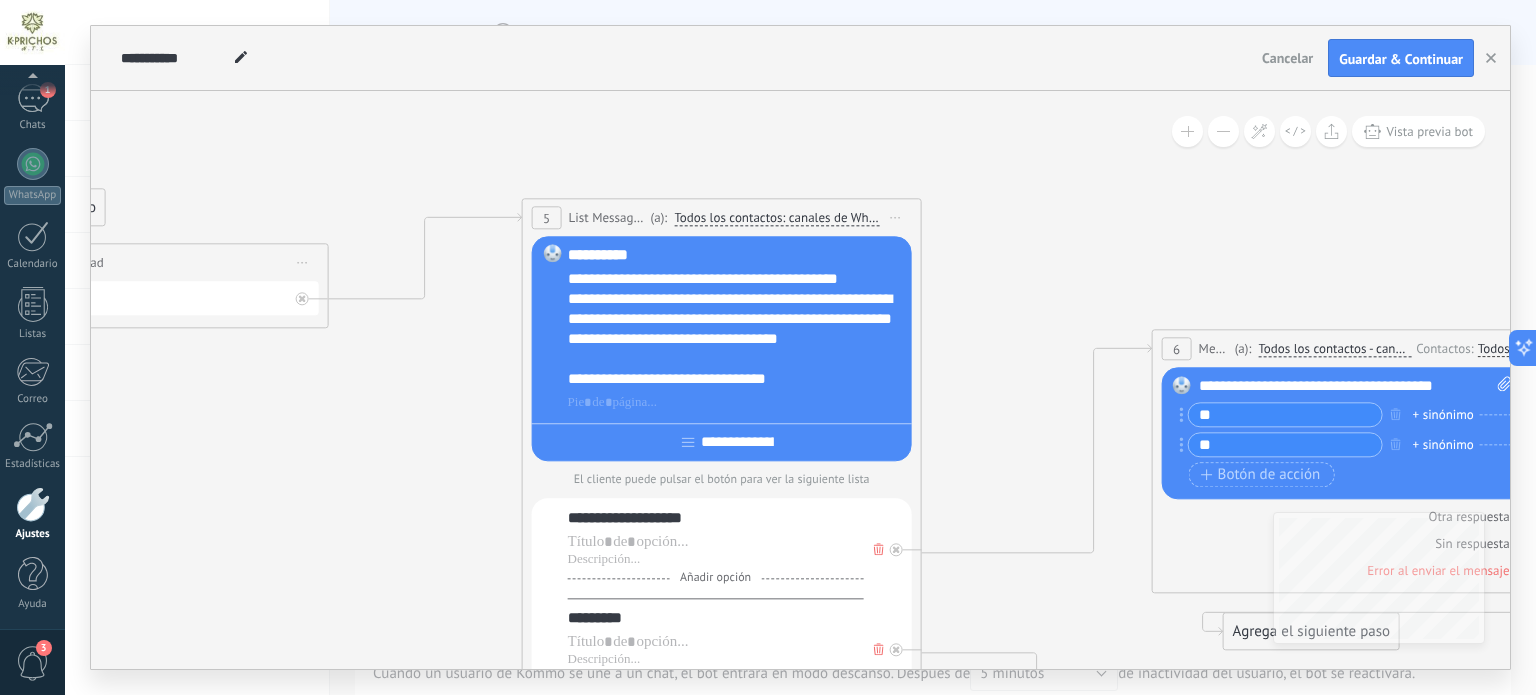 drag, startPoint x: 923, startPoint y: 271, endPoint x: 1012, endPoint y: 455, distance: 204.39423 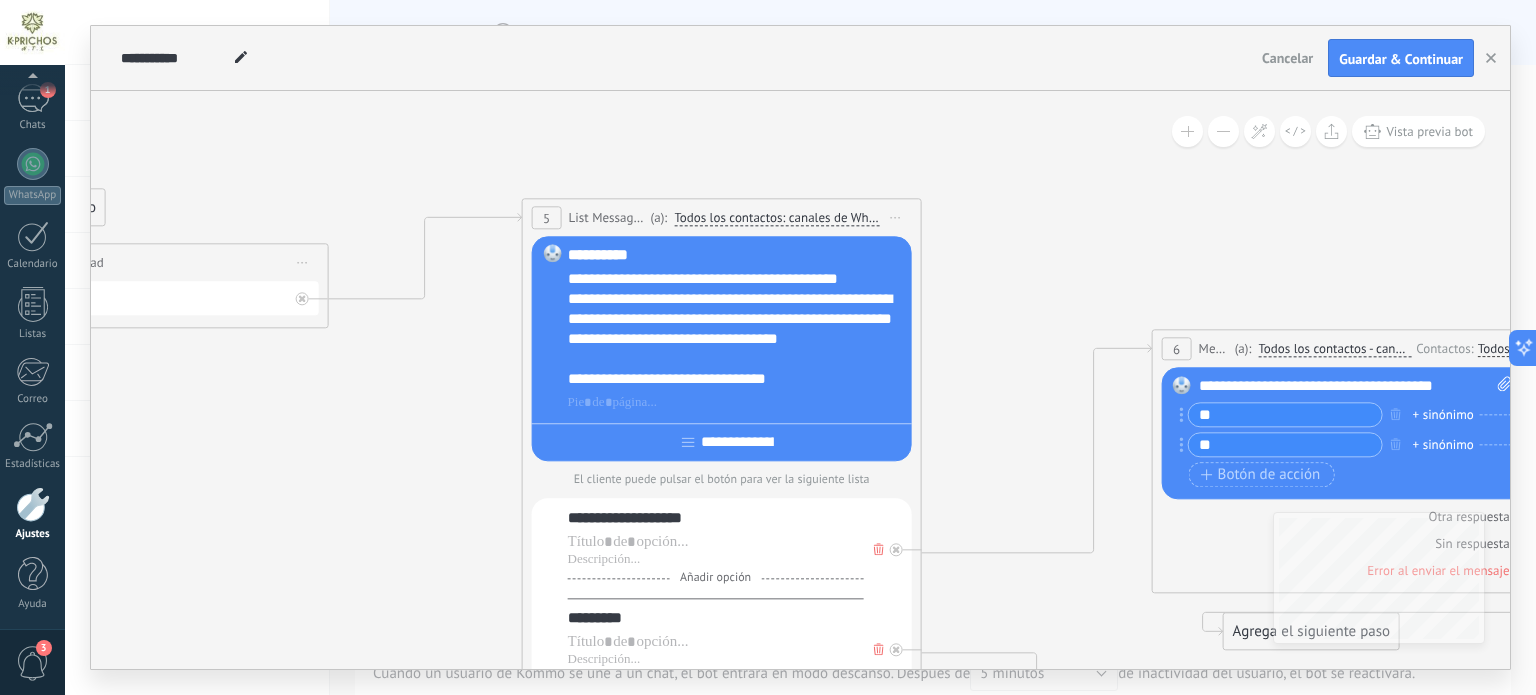 click 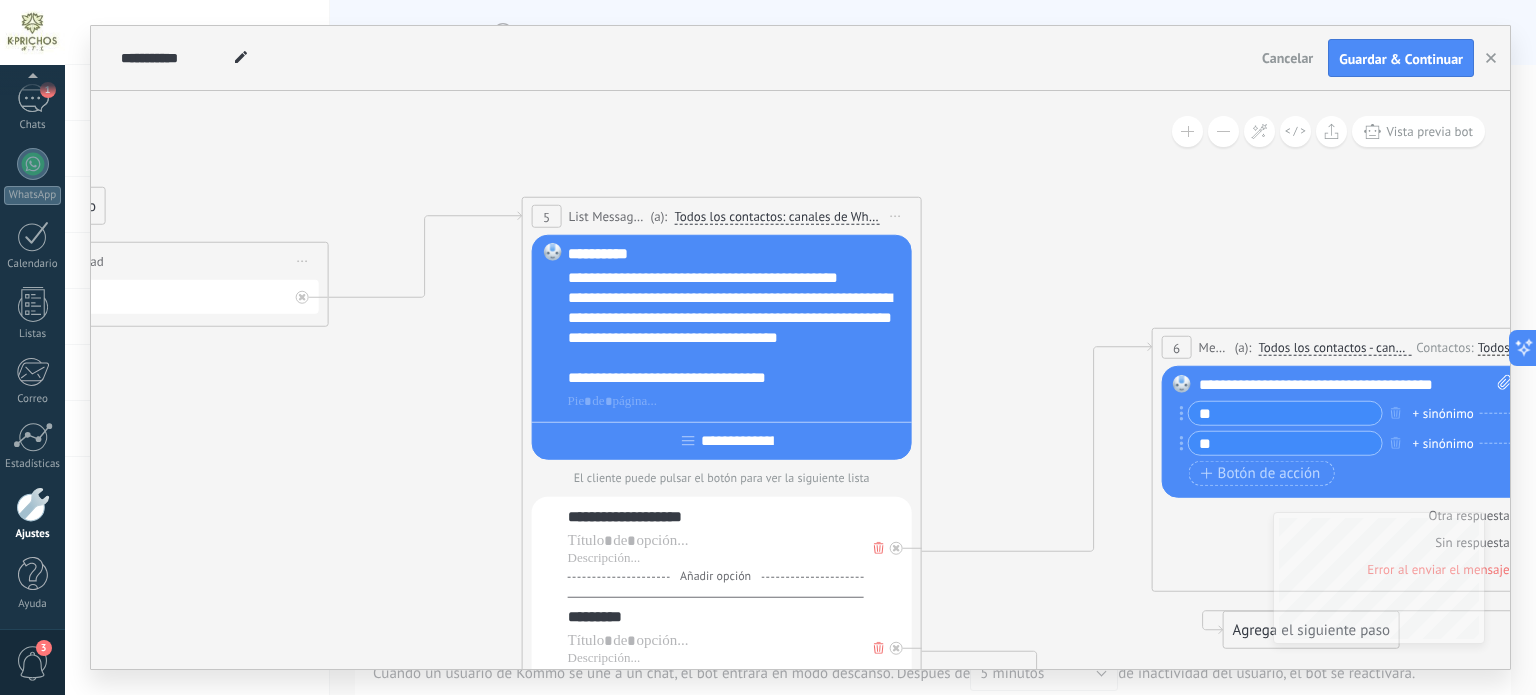 scroll, scrollTop: 20, scrollLeft: 0, axis: vertical 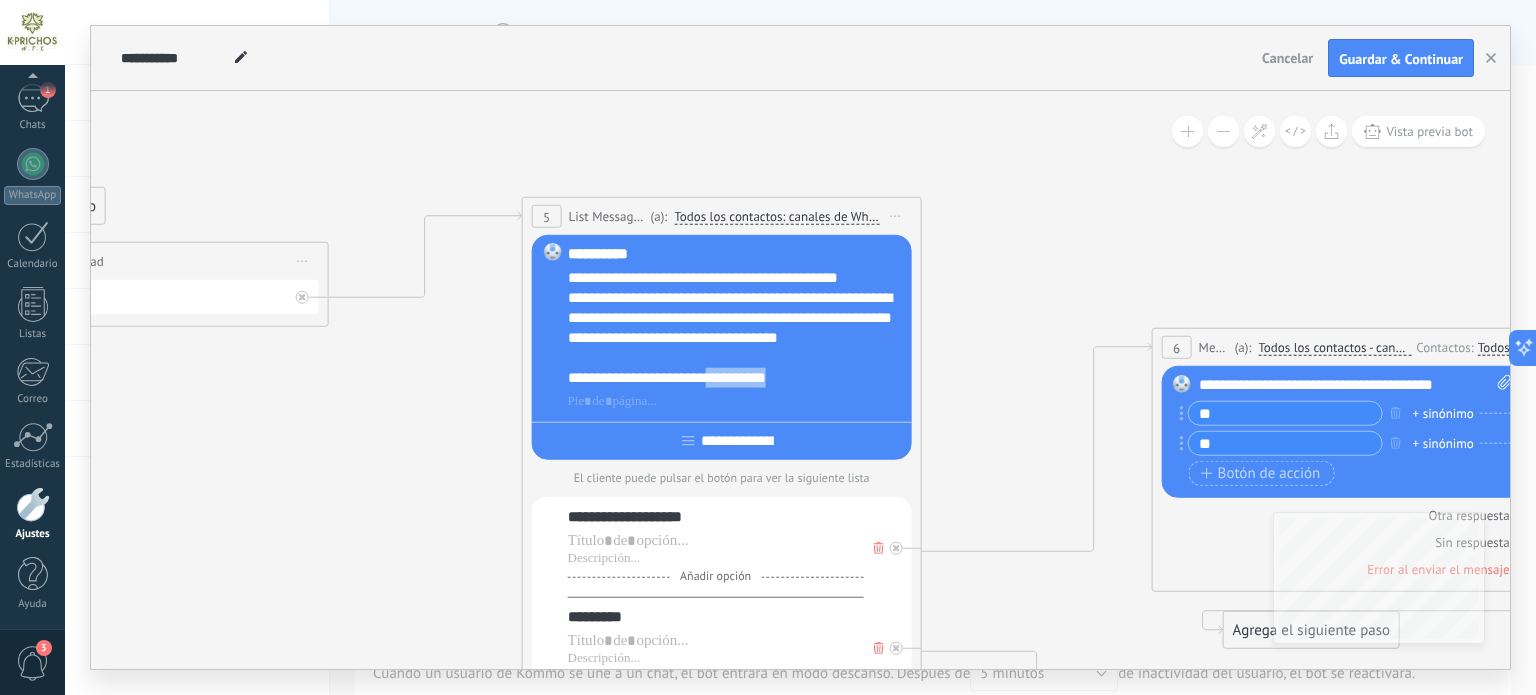 drag, startPoint x: 716, startPoint y: 379, endPoint x: 848, endPoint y: 378, distance: 132.00378 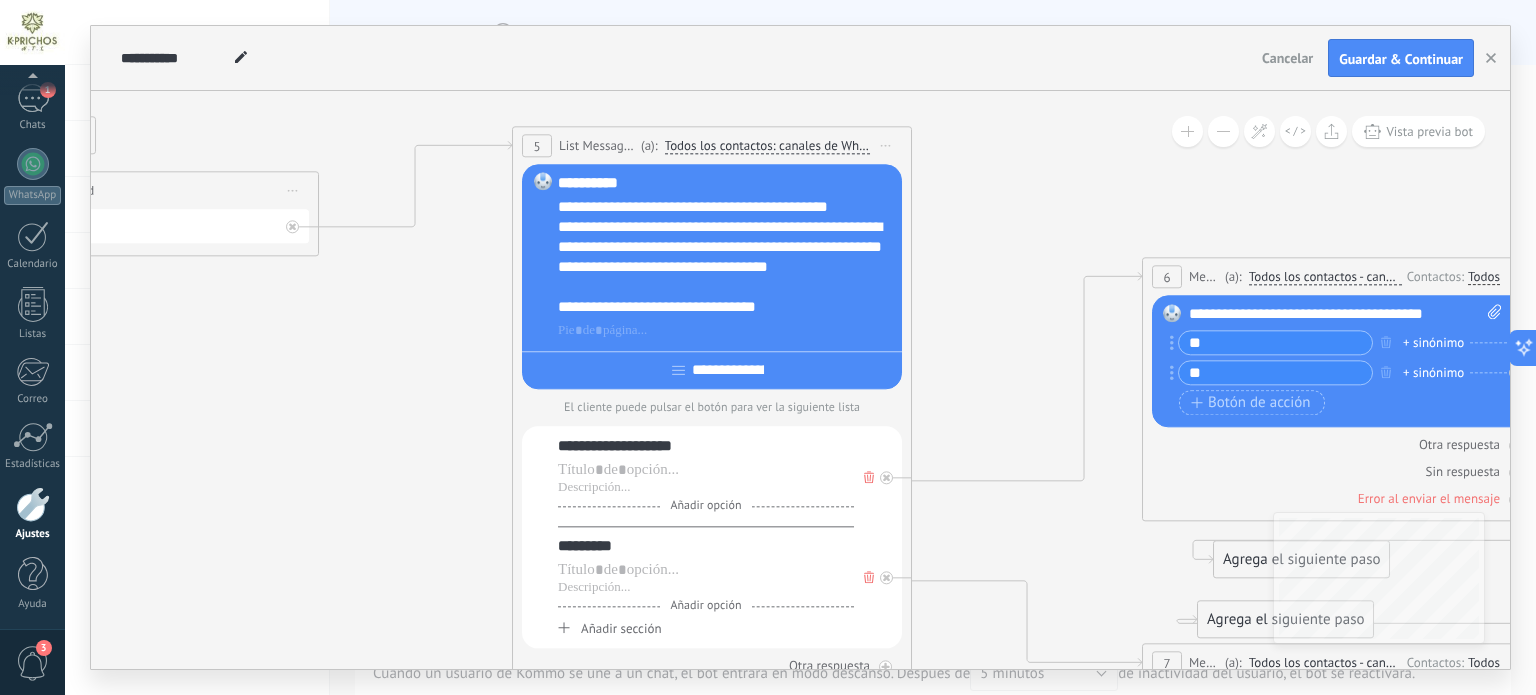 drag, startPoint x: 1024, startPoint y: 350, endPoint x: 989, endPoint y: 154, distance: 199.10048 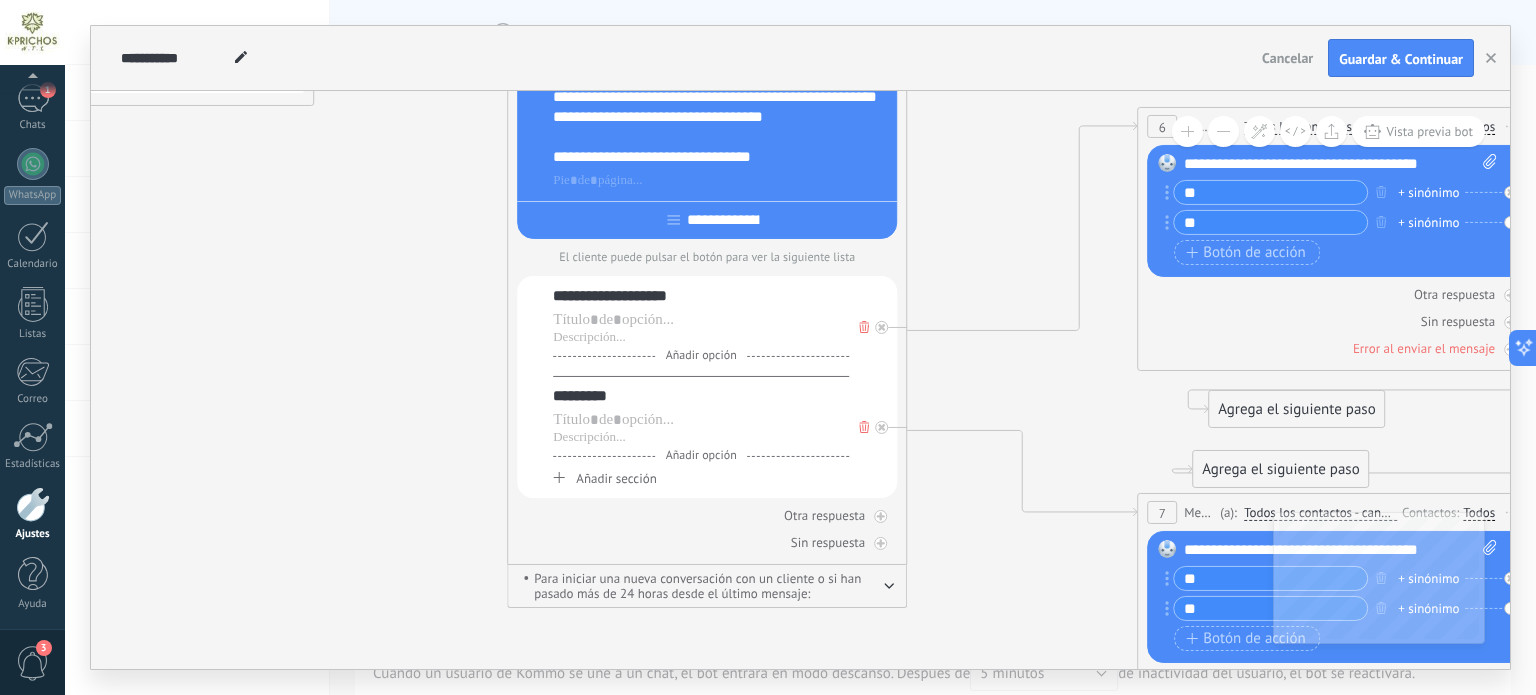 drag, startPoint x: 968, startPoint y: 319, endPoint x: 988, endPoint y: 319, distance: 20 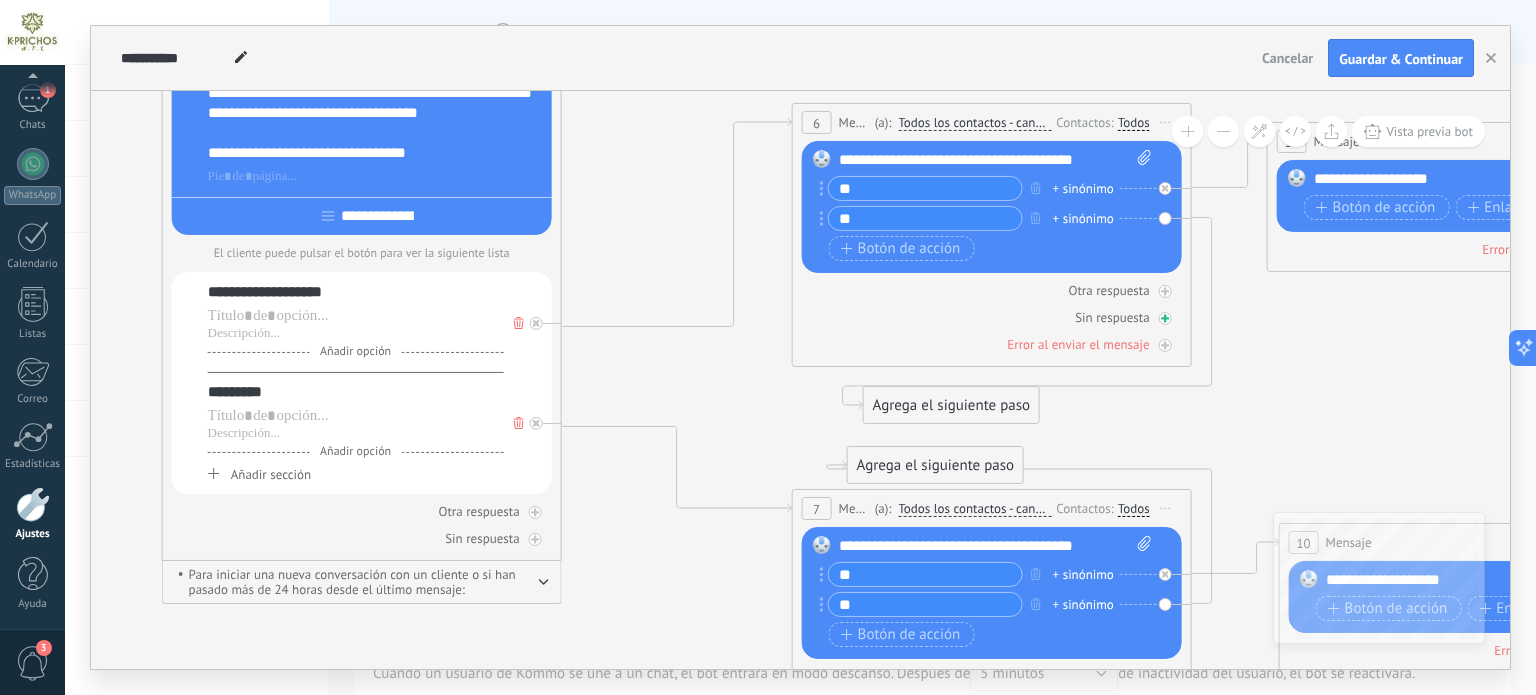 drag, startPoint x: 1048, startPoint y: 279, endPoint x: 1028, endPoint y: 323, distance: 48.332184 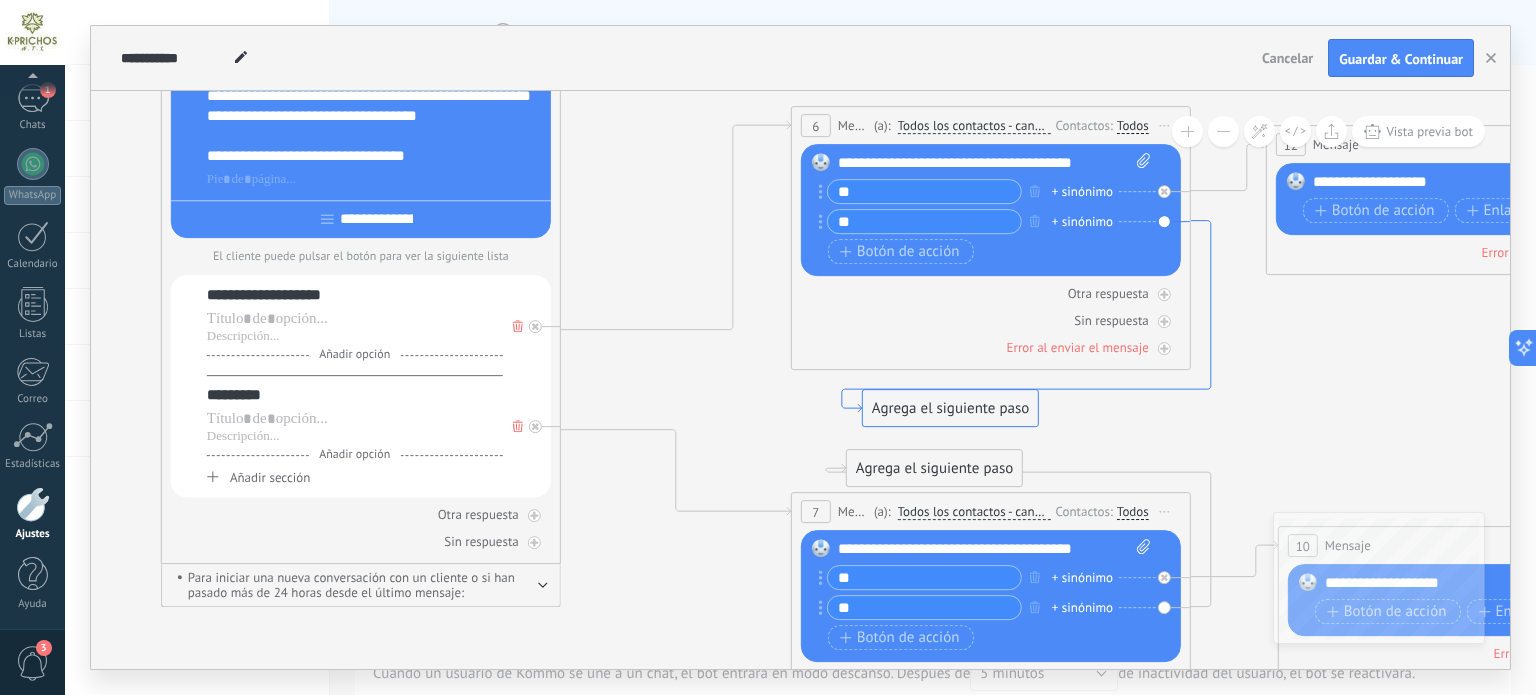 drag, startPoint x: 1064, startPoint y: 343, endPoint x: 859, endPoint y: 395, distance: 211.49231 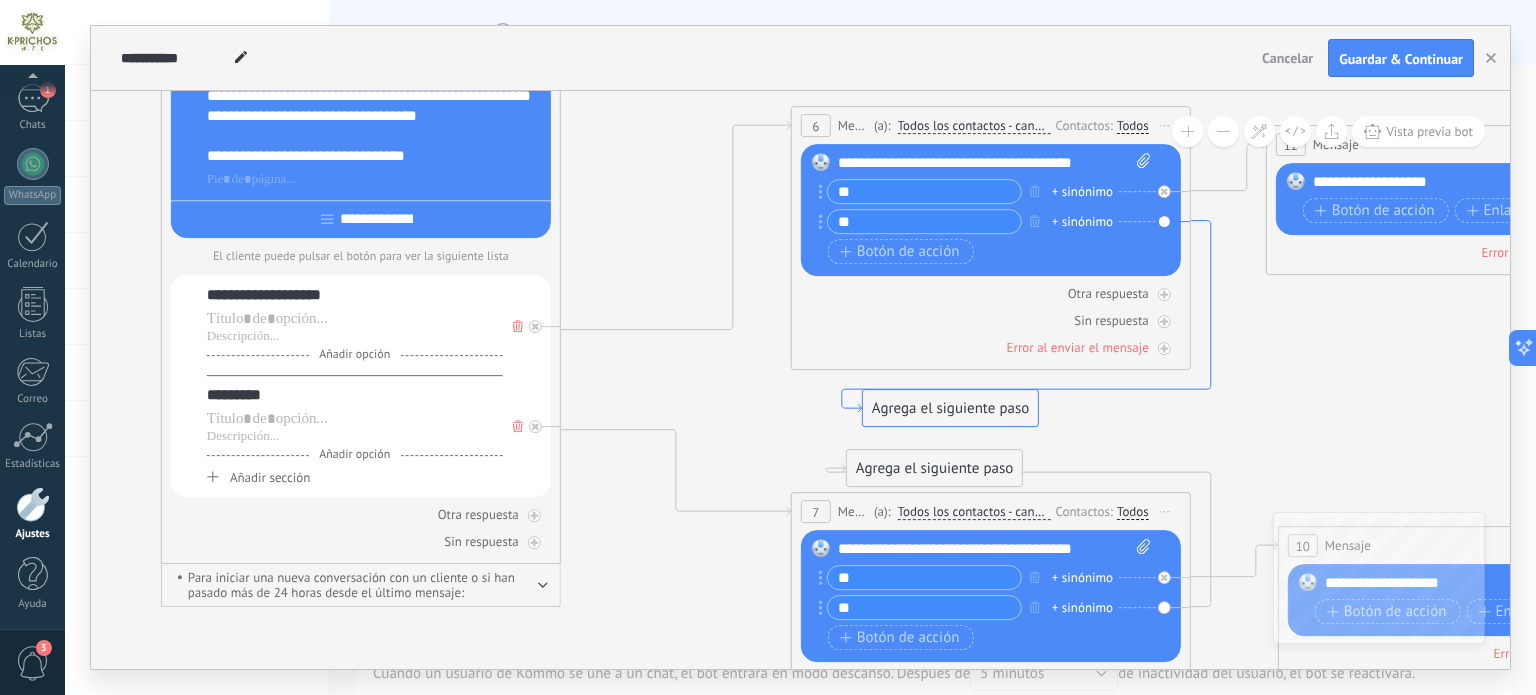 click on "**********" at bounding box center (-1132, -100) 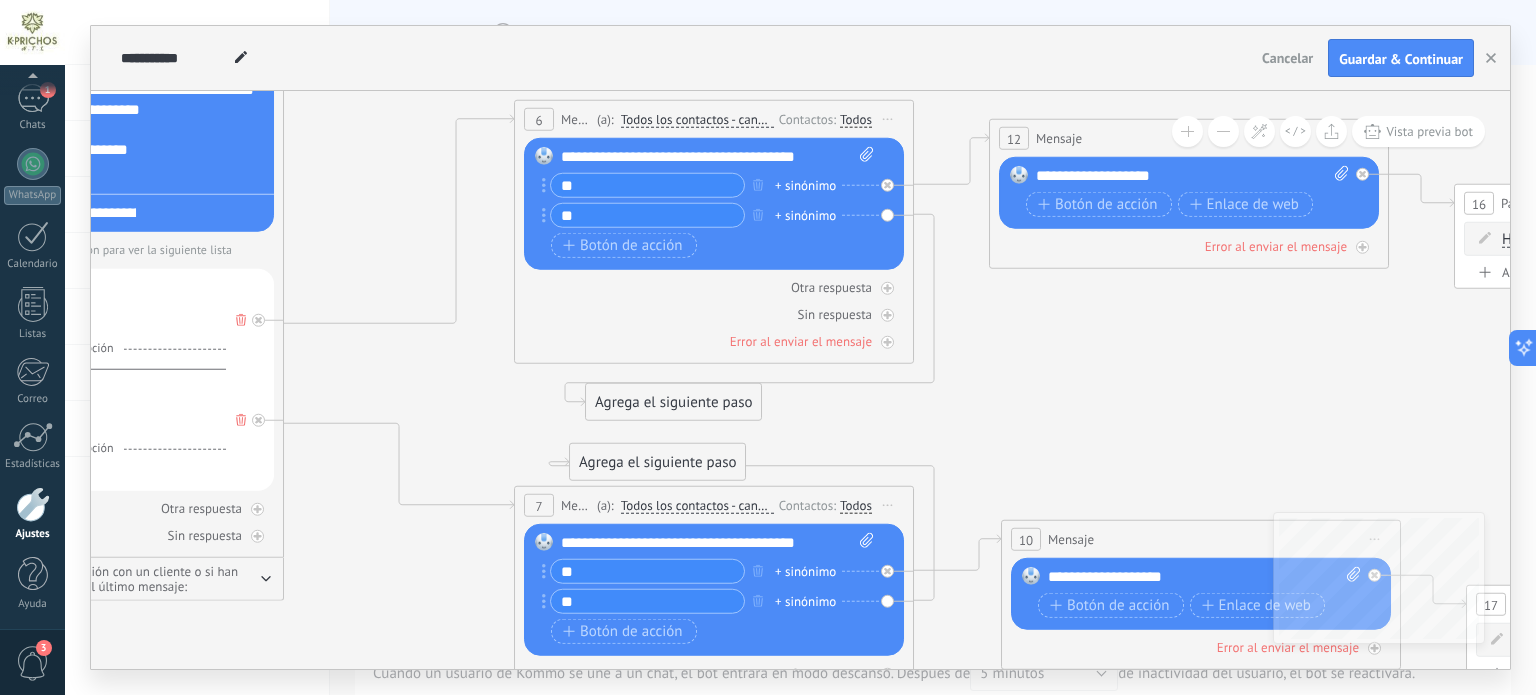 drag, startPoint x: 1286, startPoint y: 367, endPoint x: 1014, endPoint y: 371, distance: 272.02942 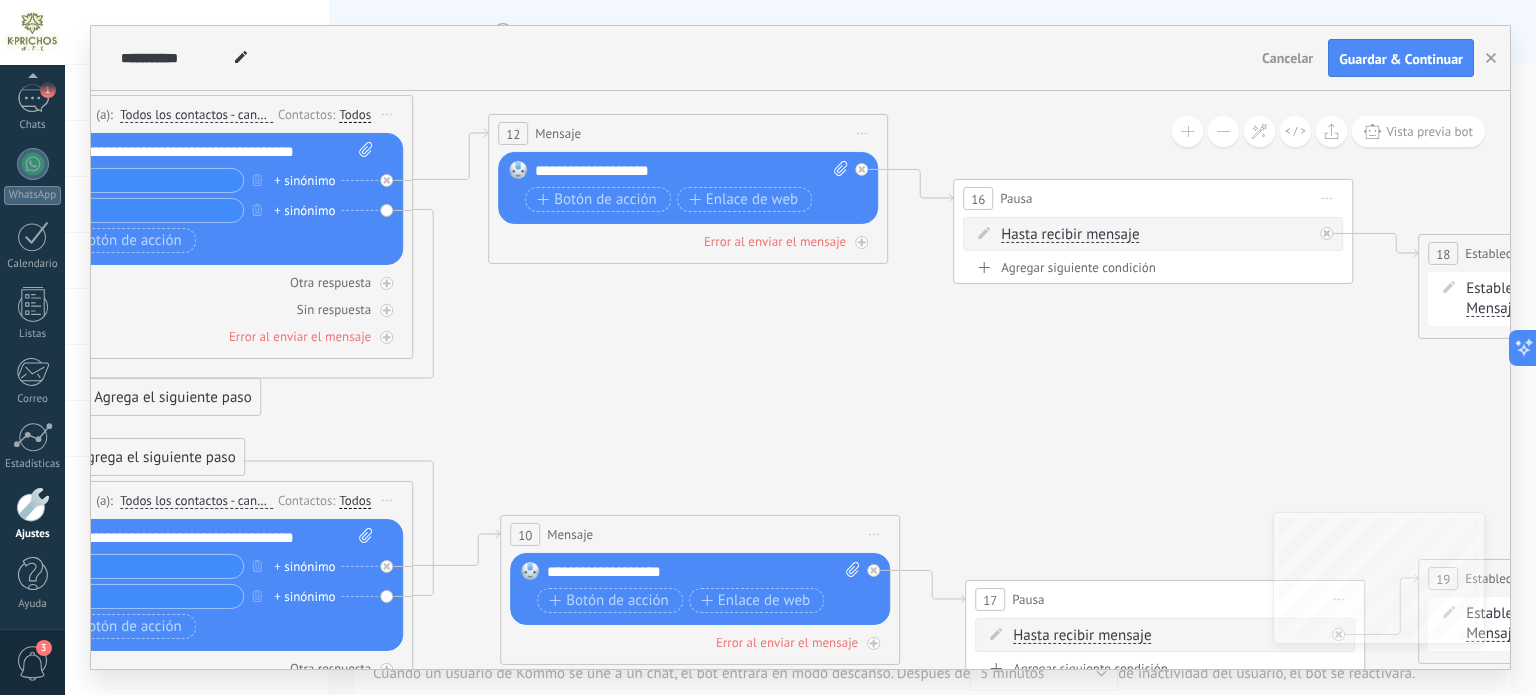 drag, startPoint x: 905, startPoint y: 415, endPoint x: 697, endPoint y: 359, distance: 215.40659 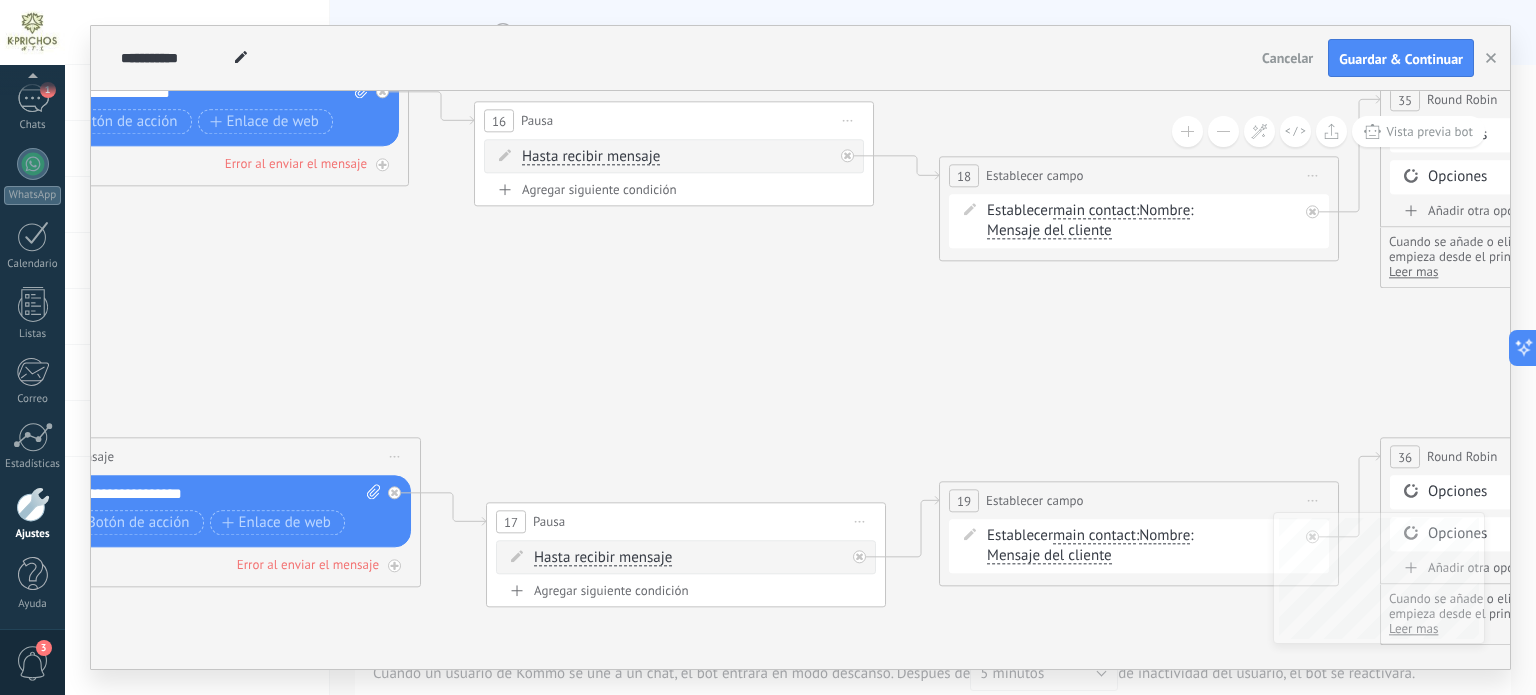 drag, startPoint x: 996, startPoint y: 380, endPoint x: 521, endPoint y: 335, distance: 477.12683 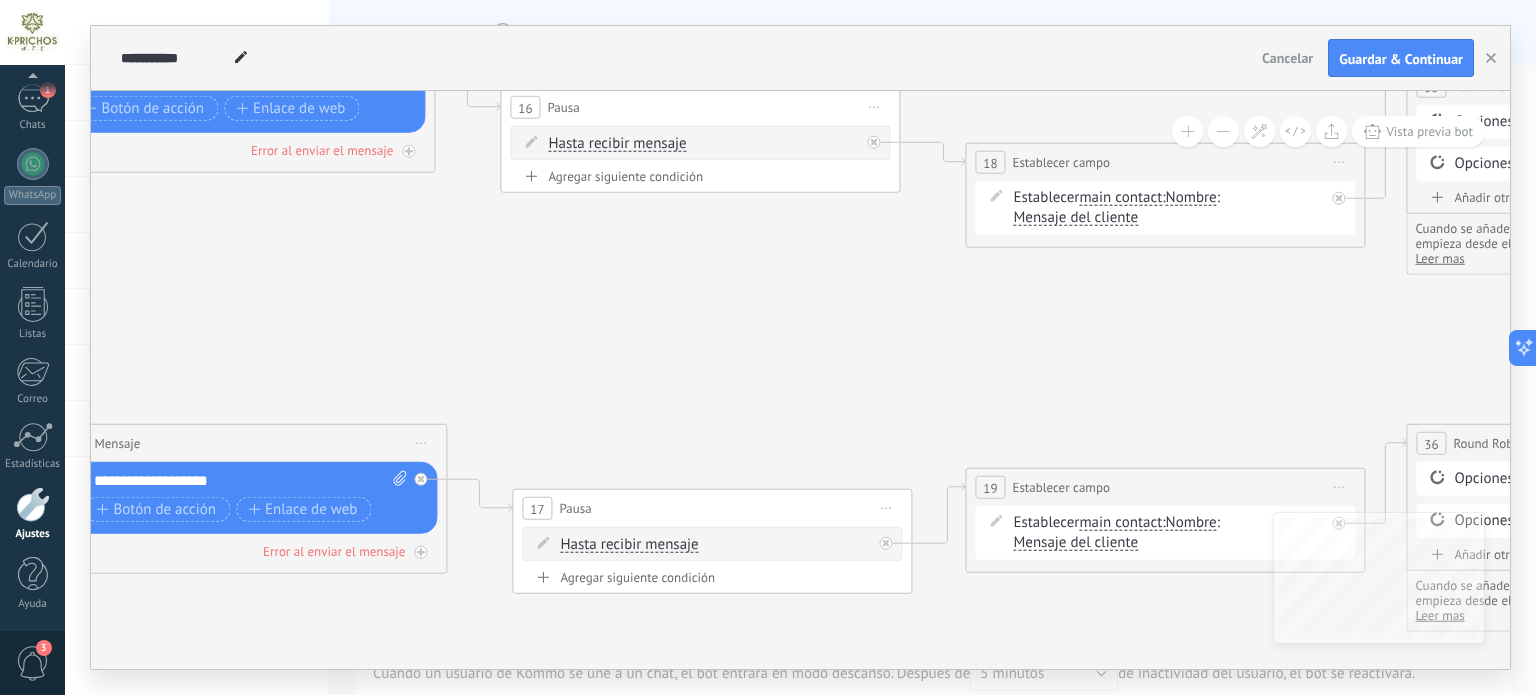 drag, startPoint x: 787, startPoint y: 335, endPoint x: 890, endPoint y: 319, distance: 104.23531 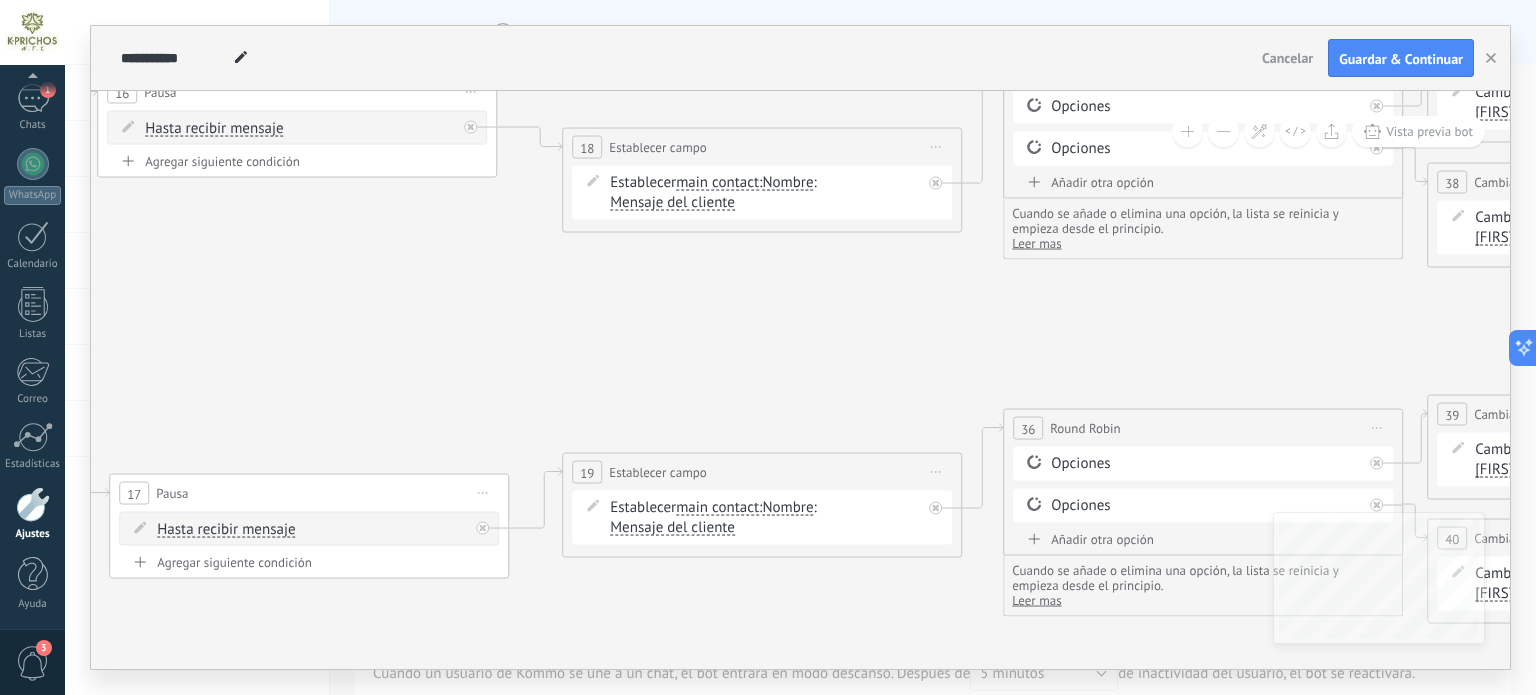 drag, startPoint x: 809, startPoint y: 346, endPoint x: 491, endPoint y: 325, distance: 318.69263 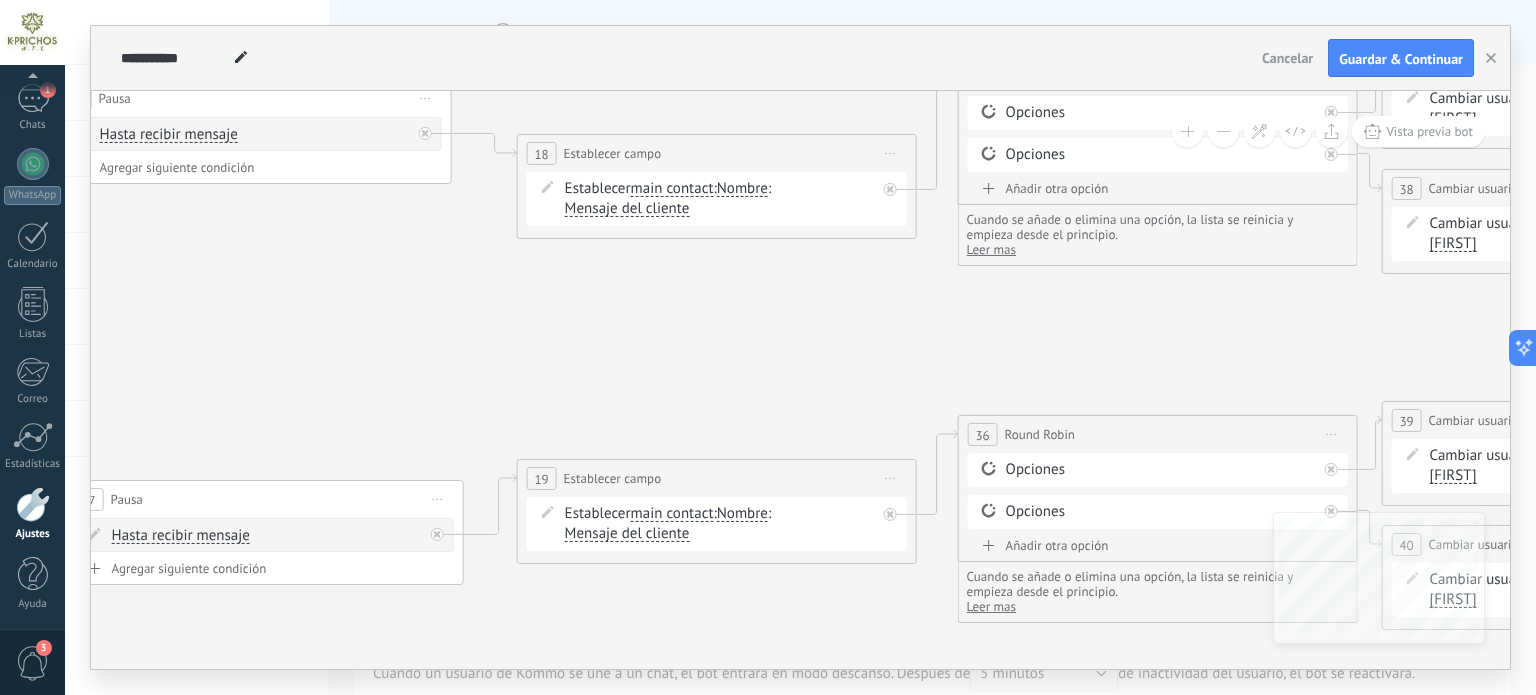 click 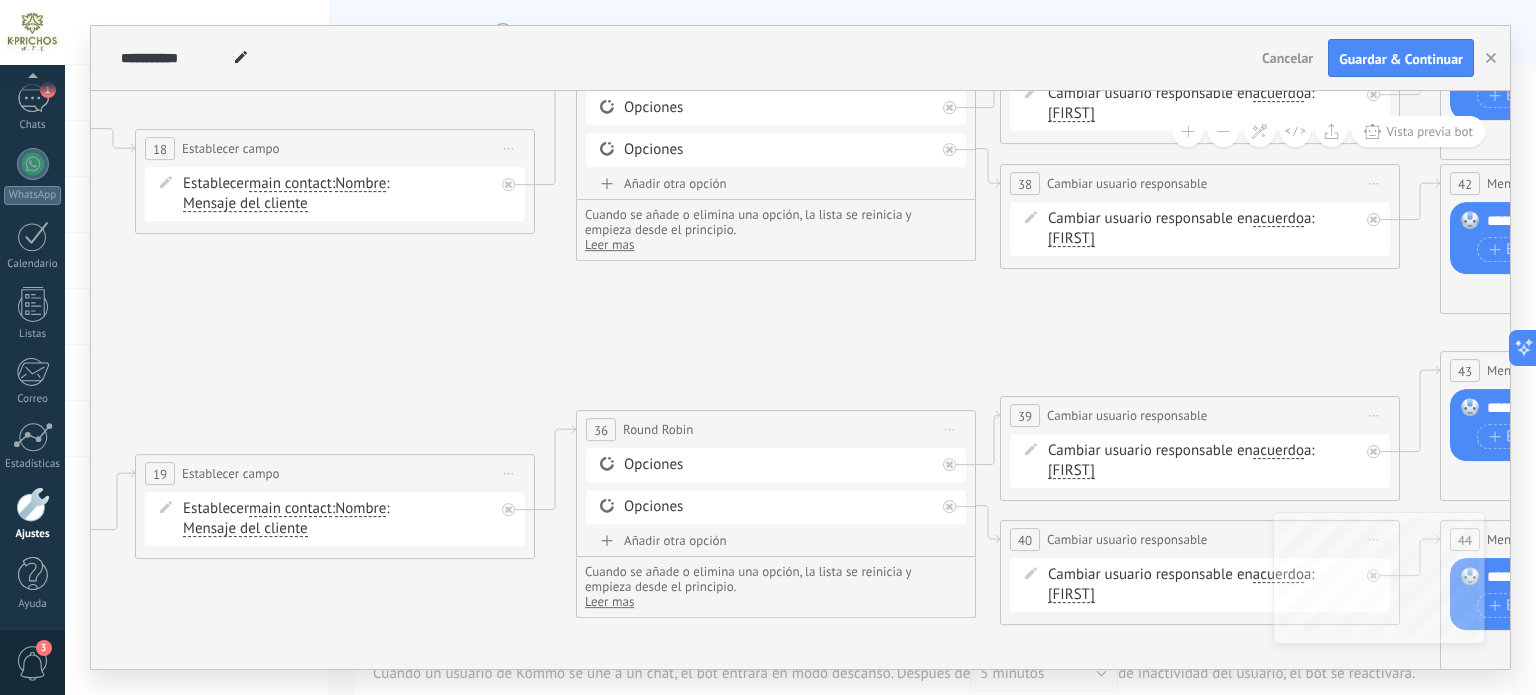 drag, startPoint x: 840, startPoint y: 335, endPoint x: 625, endPoint y: 331, distance: 215.0372 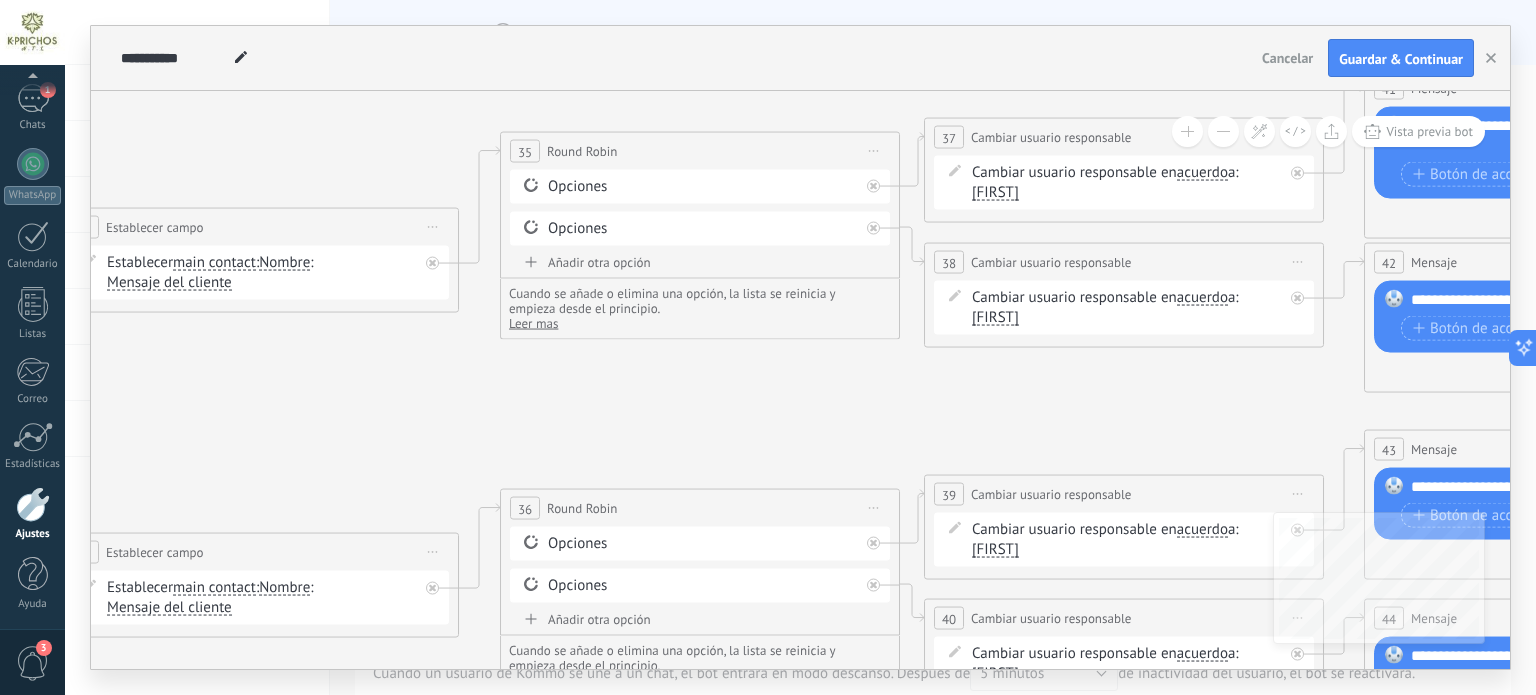 drag, startPoint x: 866, startPoint y: 348, endPoint x: 861, endPoint y: 413, distance: 65.192024 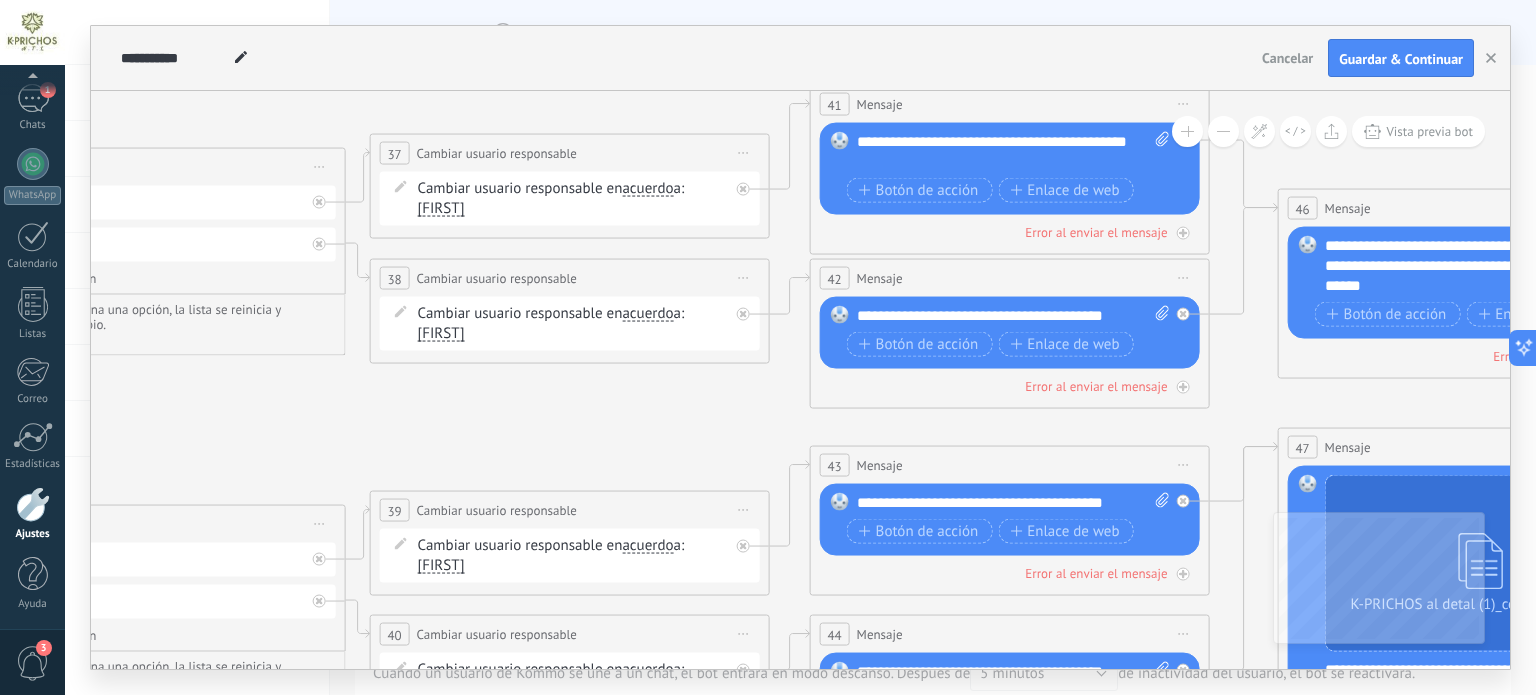 drag, startPoint x: 876, startPoint y: 407, endPoint x: 313, endPoint y: 422, distance: 563.19977 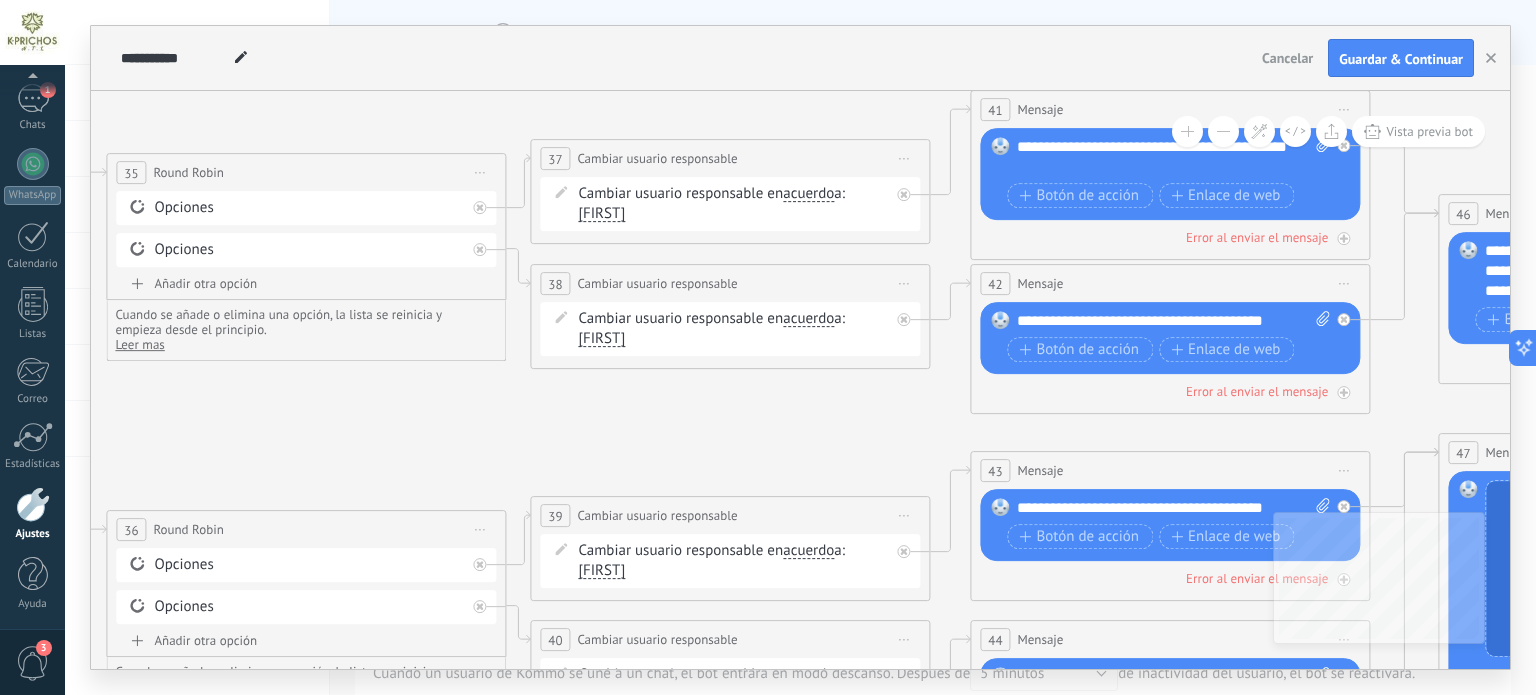 drag, startPoint x: 912, startPoint y: 439, endPoint x: 985, endPoint y: 436, distance: 73.061615 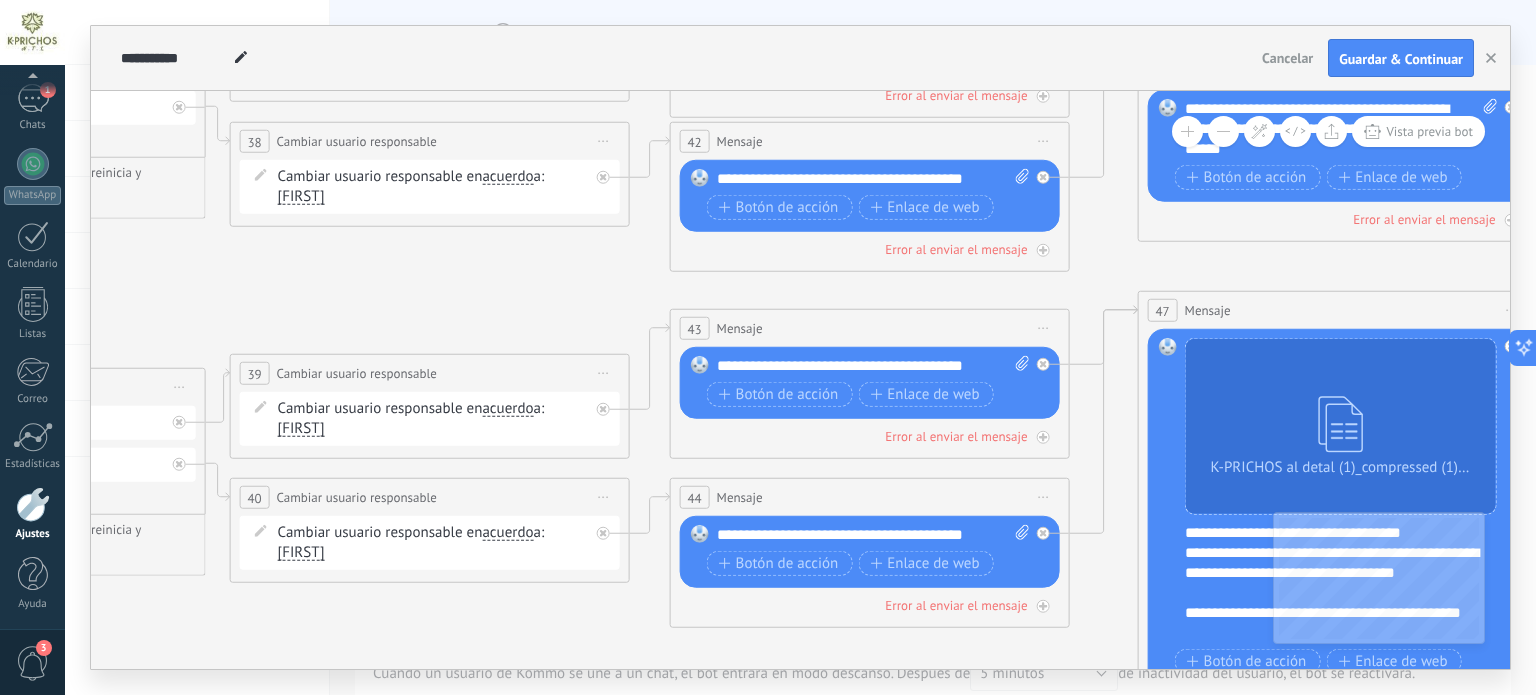 drag, startPoint x: 697, startPoint y: 420, endPoint x: 592, endPoint y: 275, distance: 179.02513 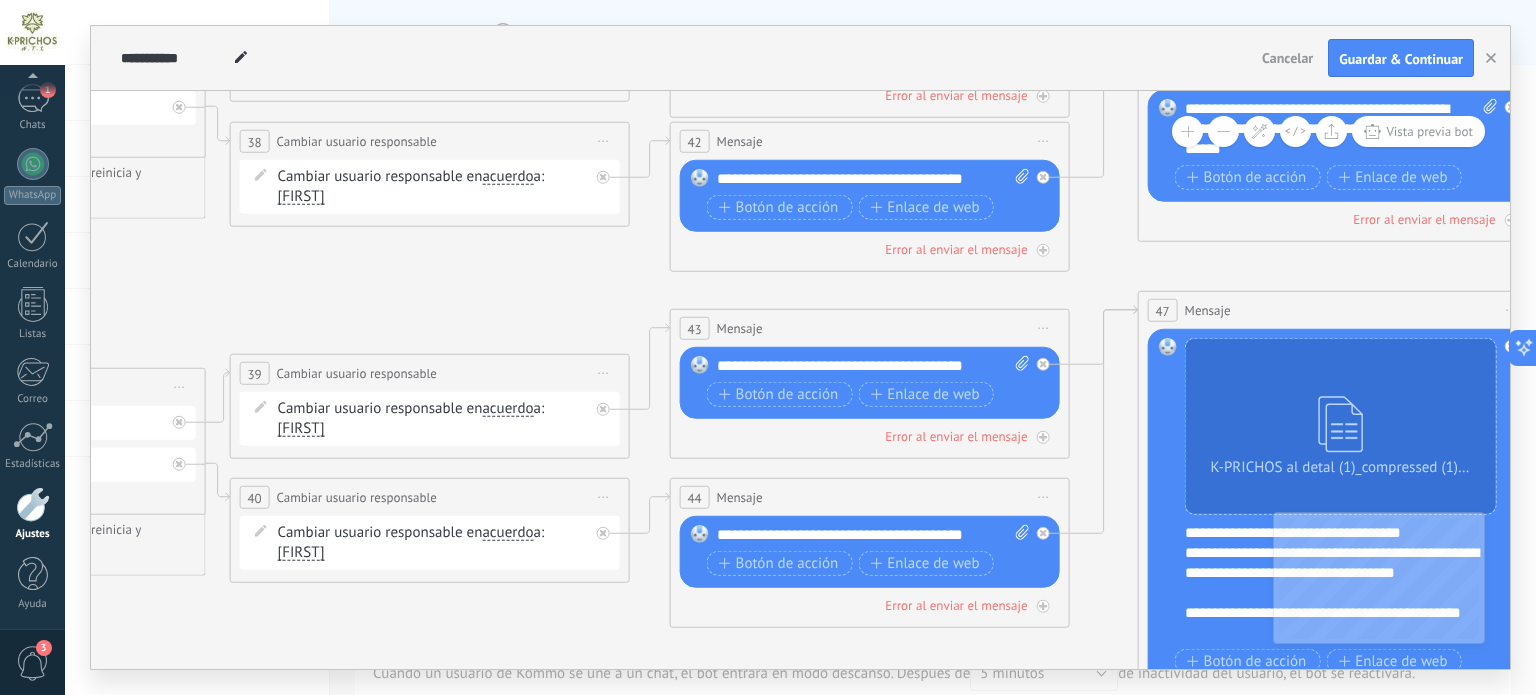 click 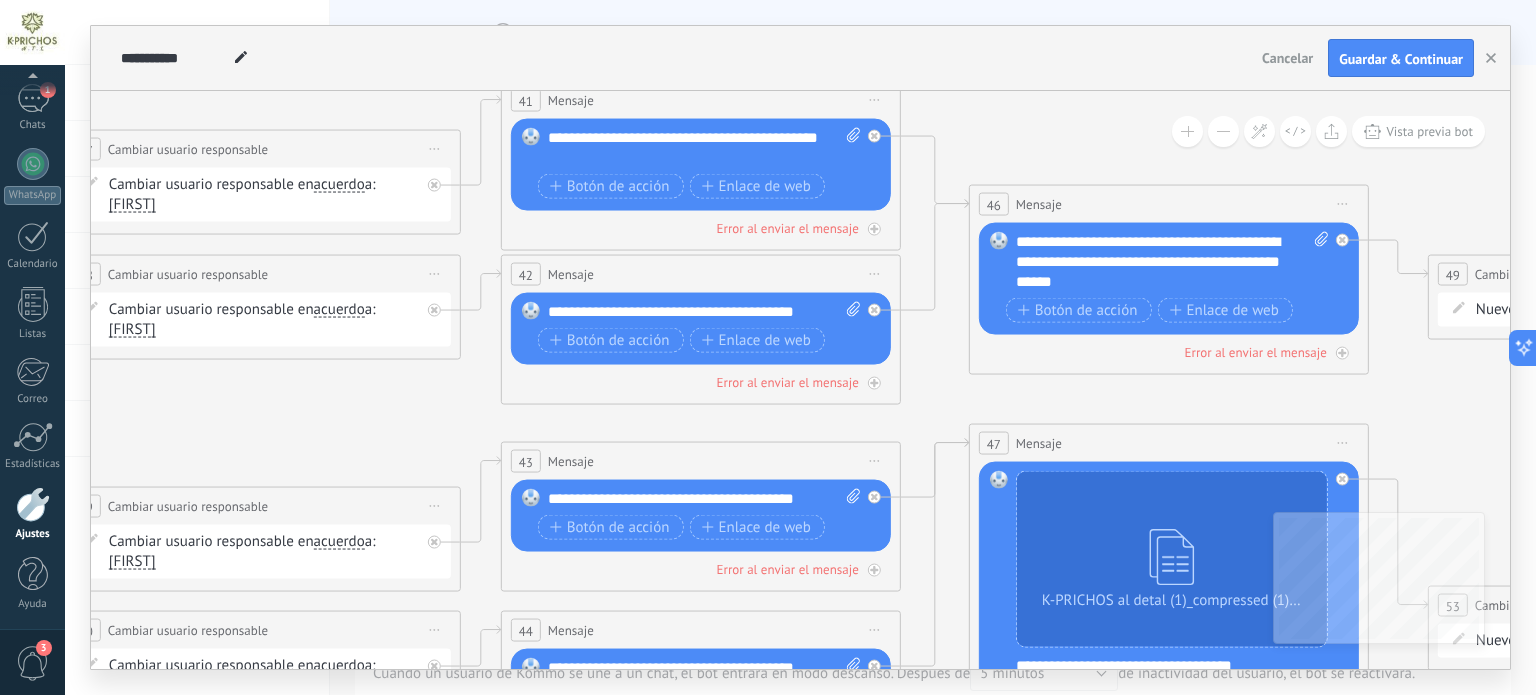 drag, startPoint x: 885, startPoint y: 277, endPoint x: 719, endPoint y: 407, distance: 210.84592 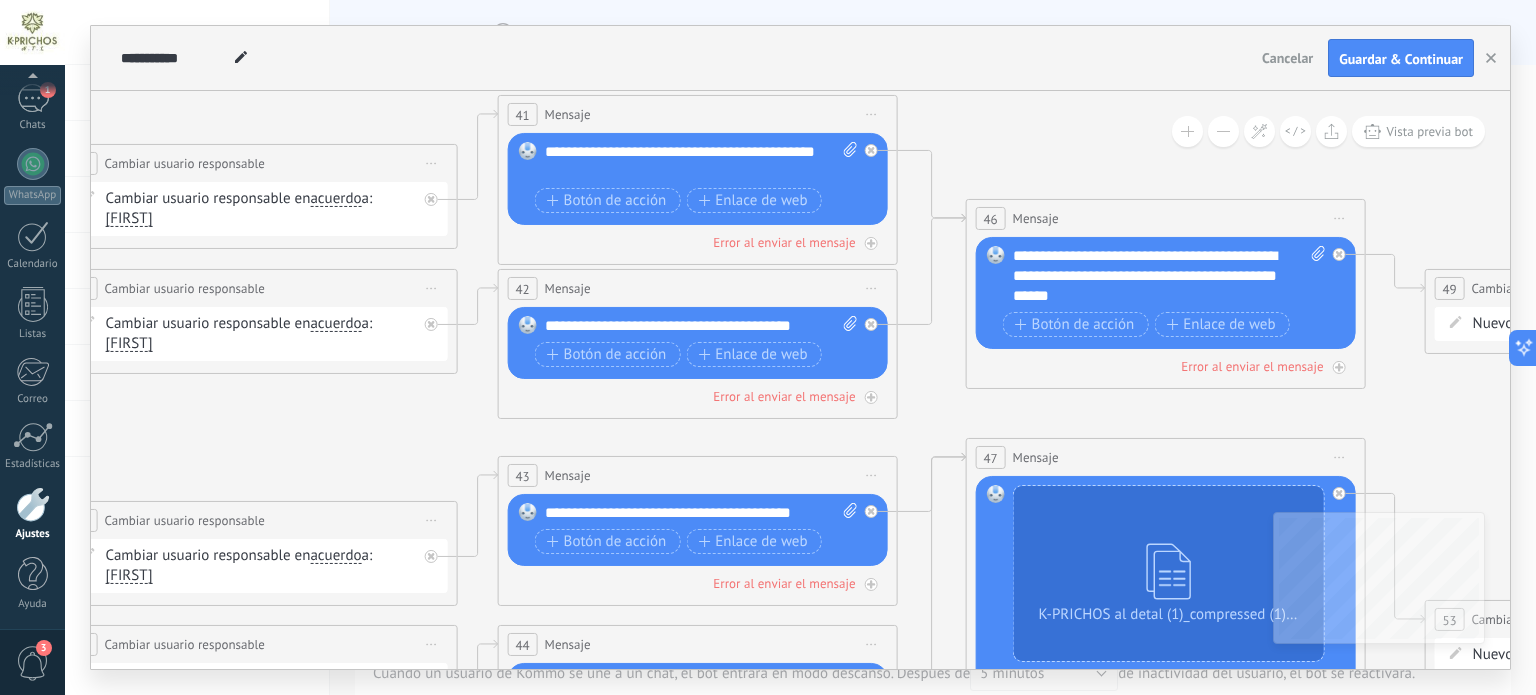 drag, startPoint x: 788, startPoint y: 431, endPoint x: 784, endPoint y: 446, distance: 15.524175 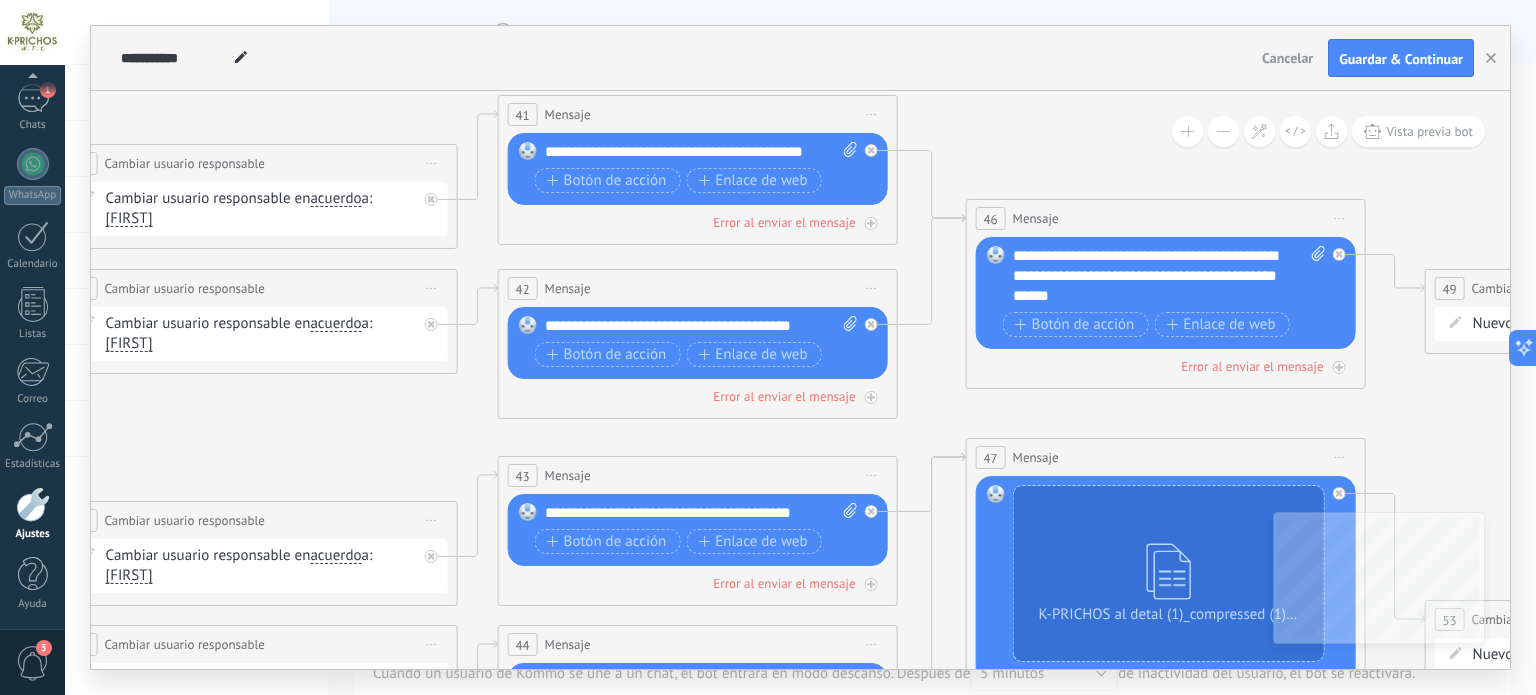 click on "**********" at bounding box center (702, 326) 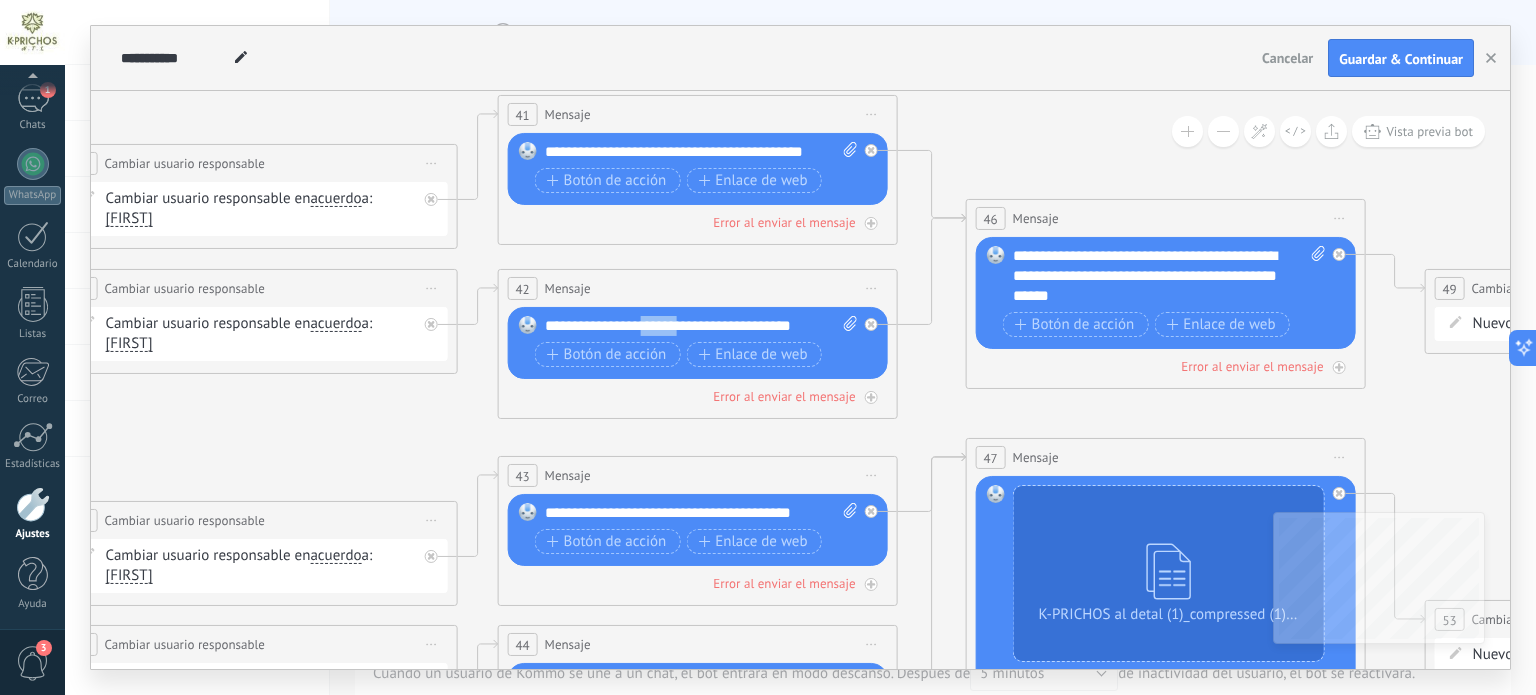 click on "**********" at bounding box center [702, 326] 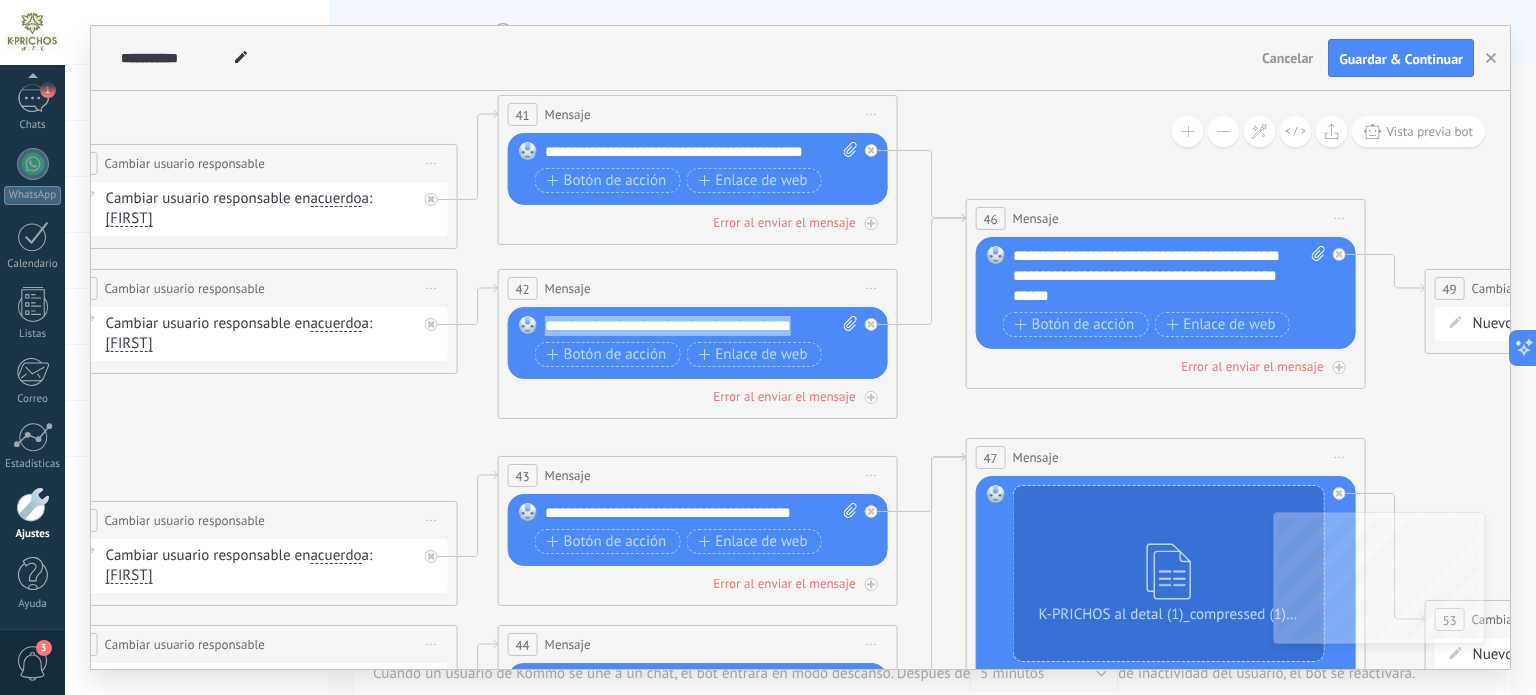 click on "**********" at bounding box center [702, 326] 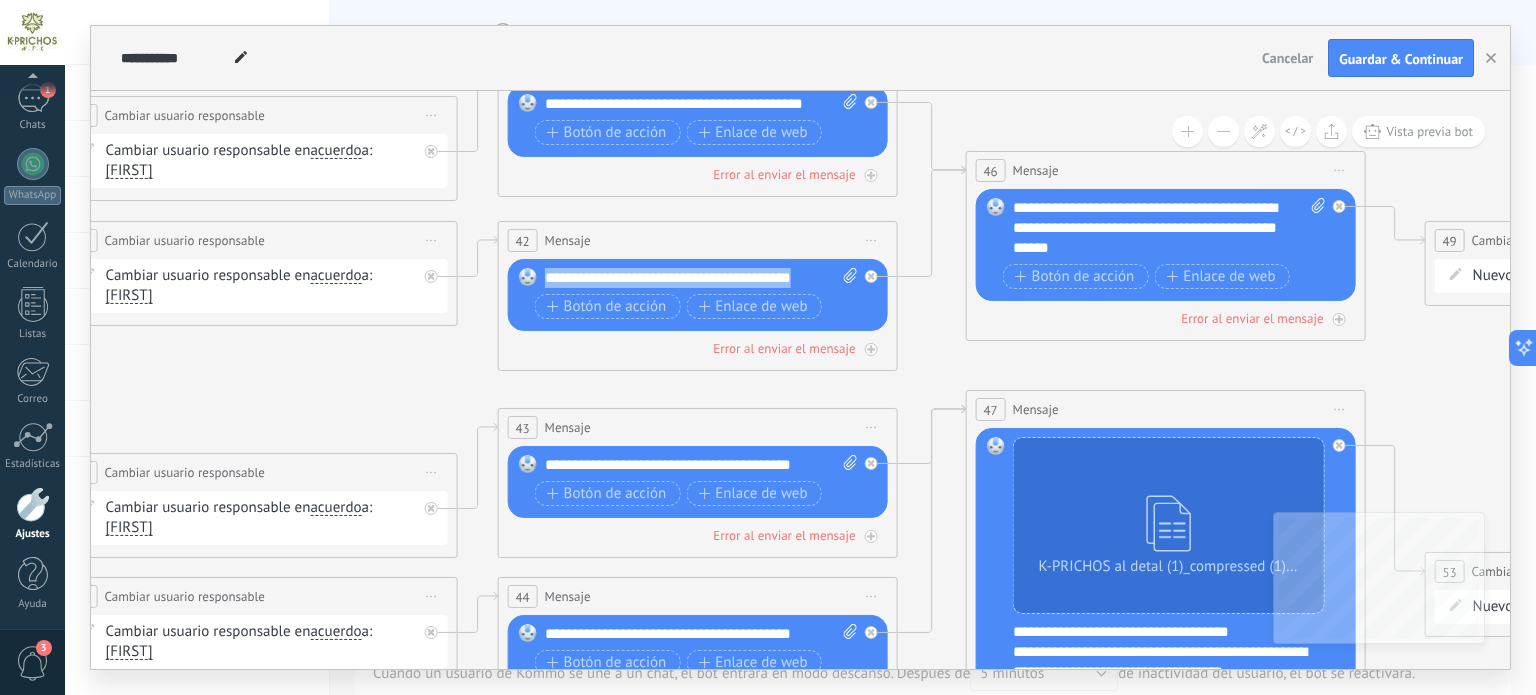 click on "Reemplazar
Quitar
Convertir a mensaje de voz
Arrastre la imagen aquí para adjuntarla.
Añadir imagen
Subir
Arrastrar y soltar
Archivo no encontrado
Escribe un mensaje o elige una  plantilla" at bounding box center (698, 482) 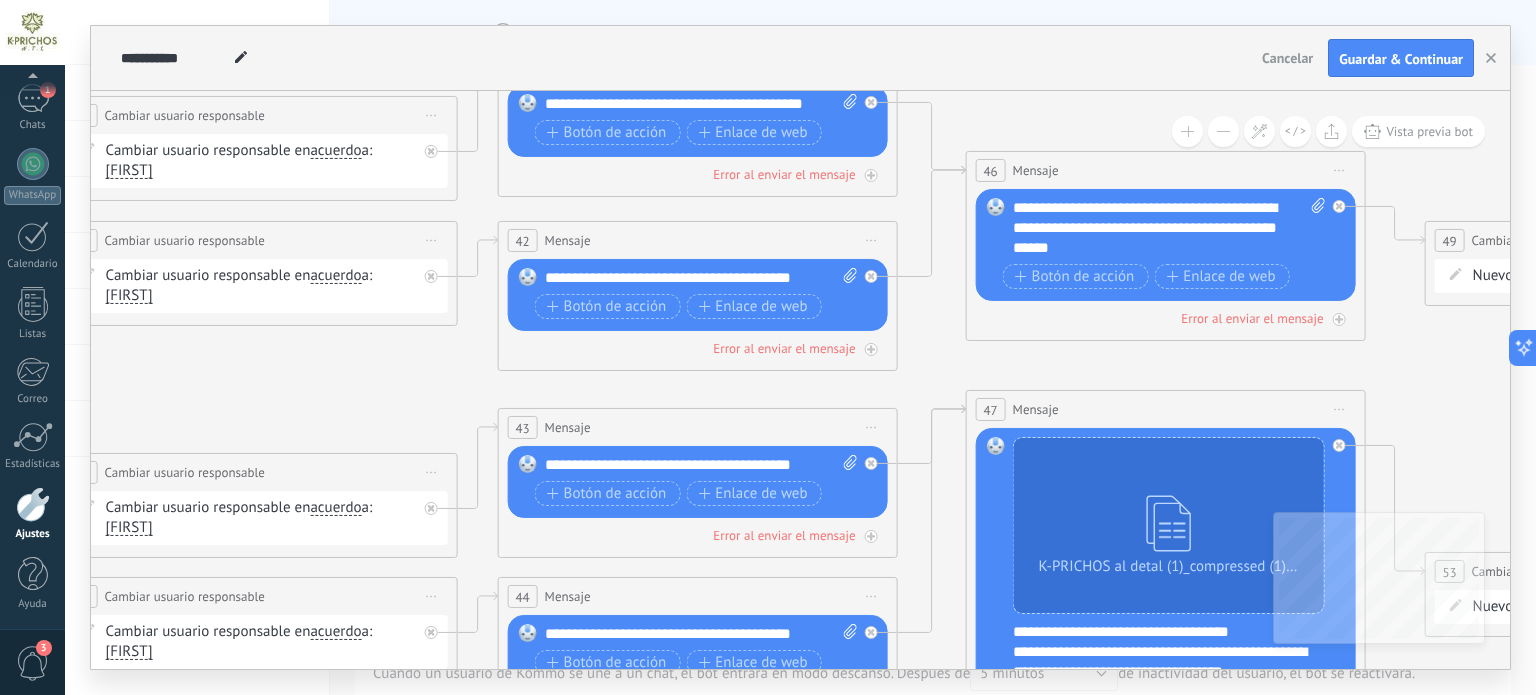 click on "**********" at bounding box center (702, 465) 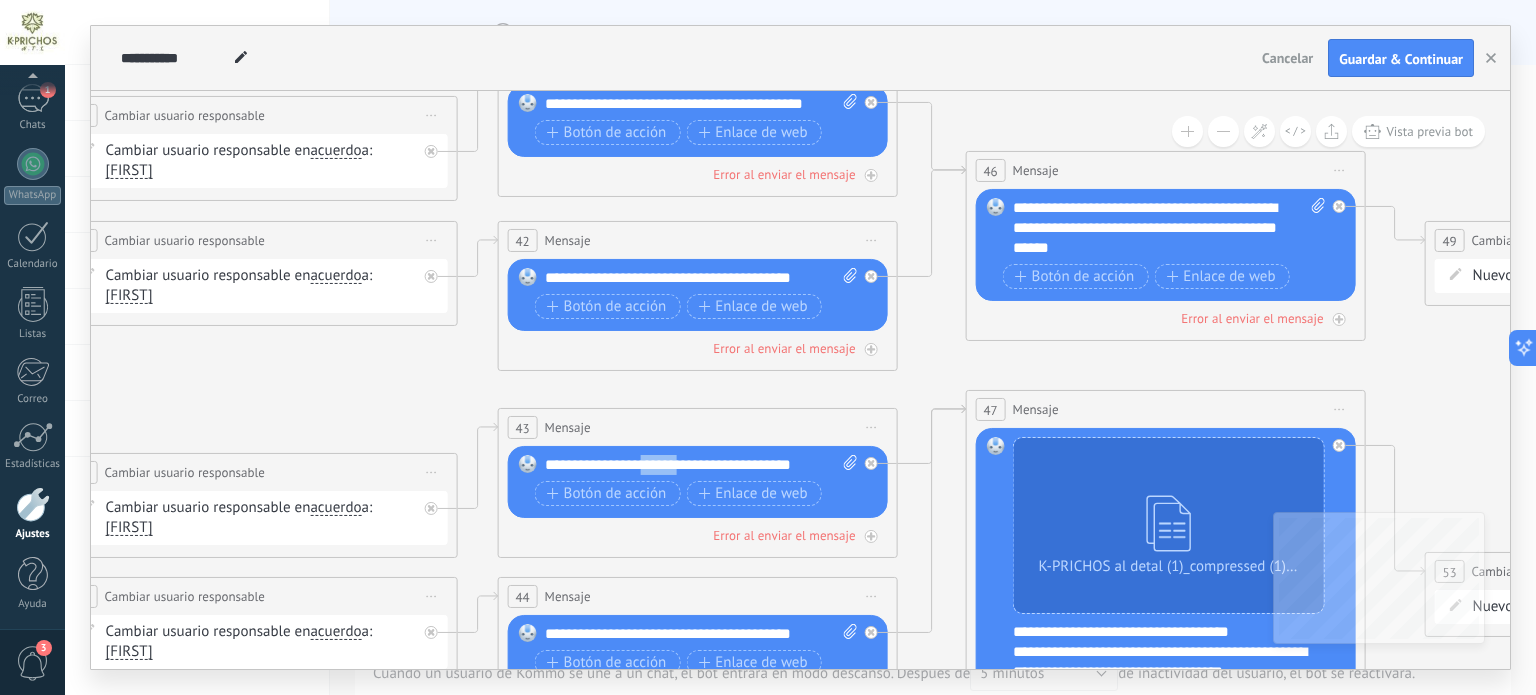 click on "**********" at bounding box center (702, 465) 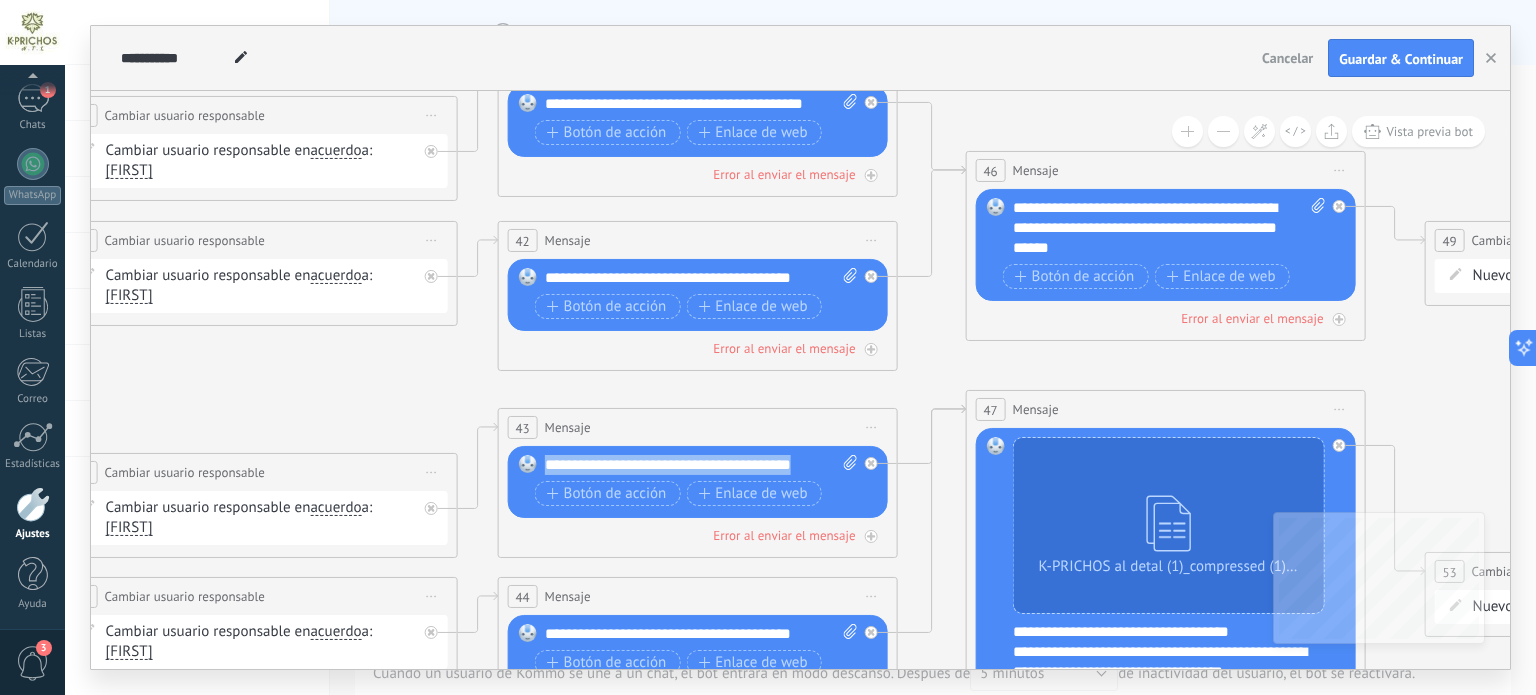 click on "**********" at bounding box center [702, 465] 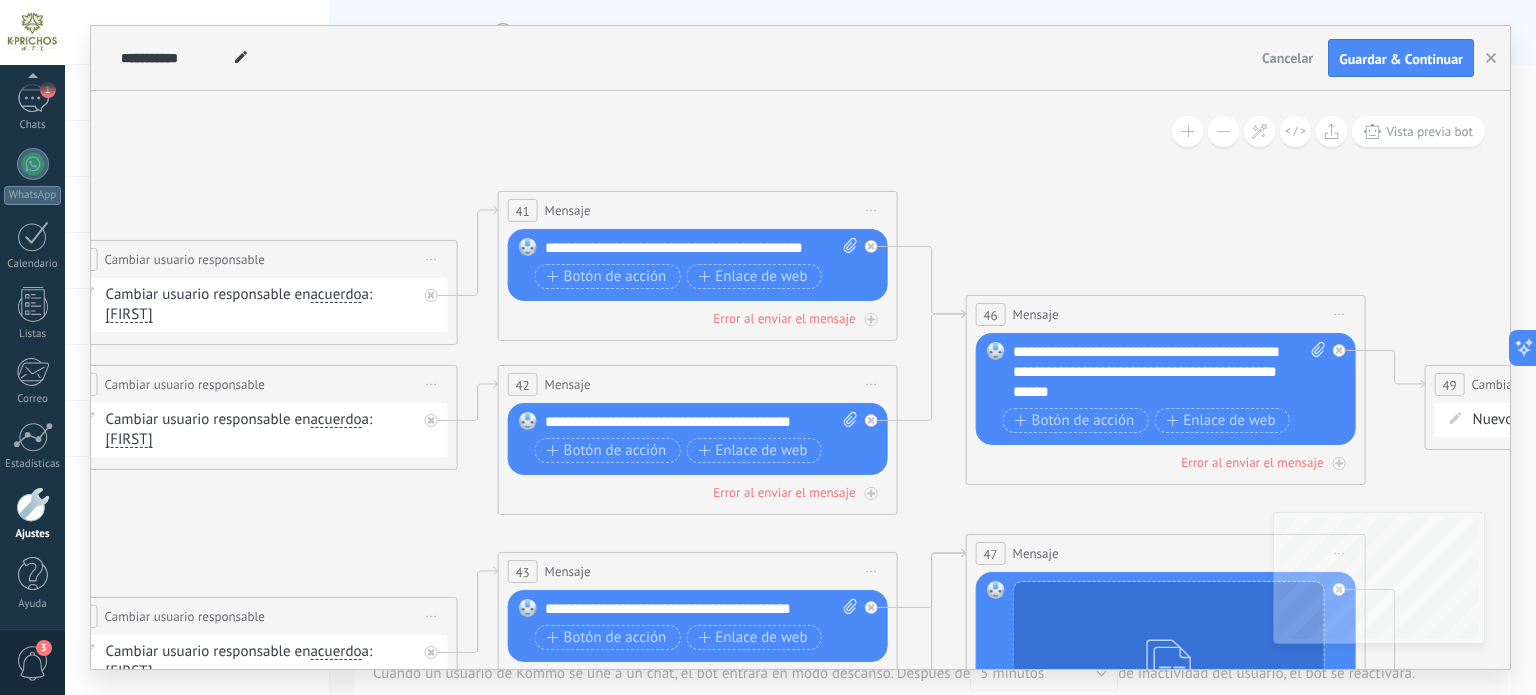 click on "**********" at bounding box center [702, 248] 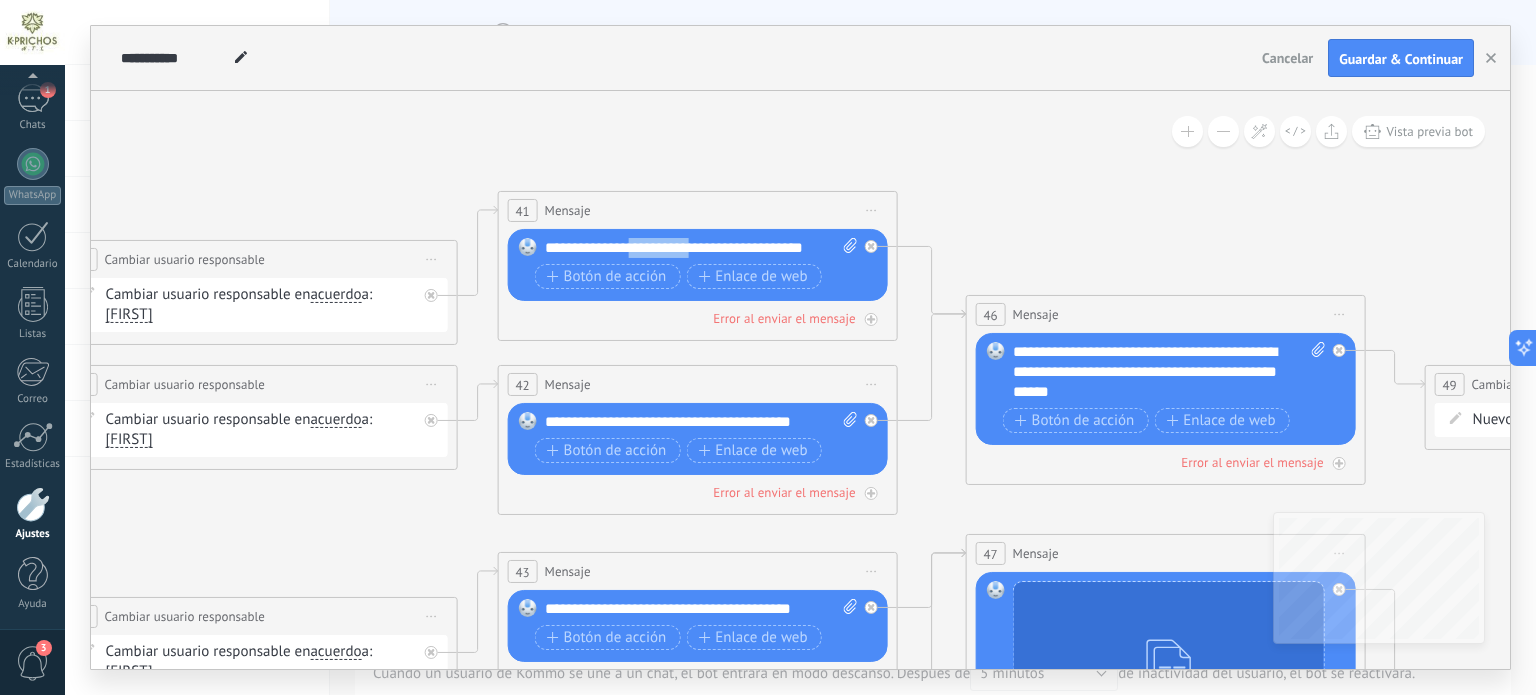 click on "**********" at bounding box center [702, 248] 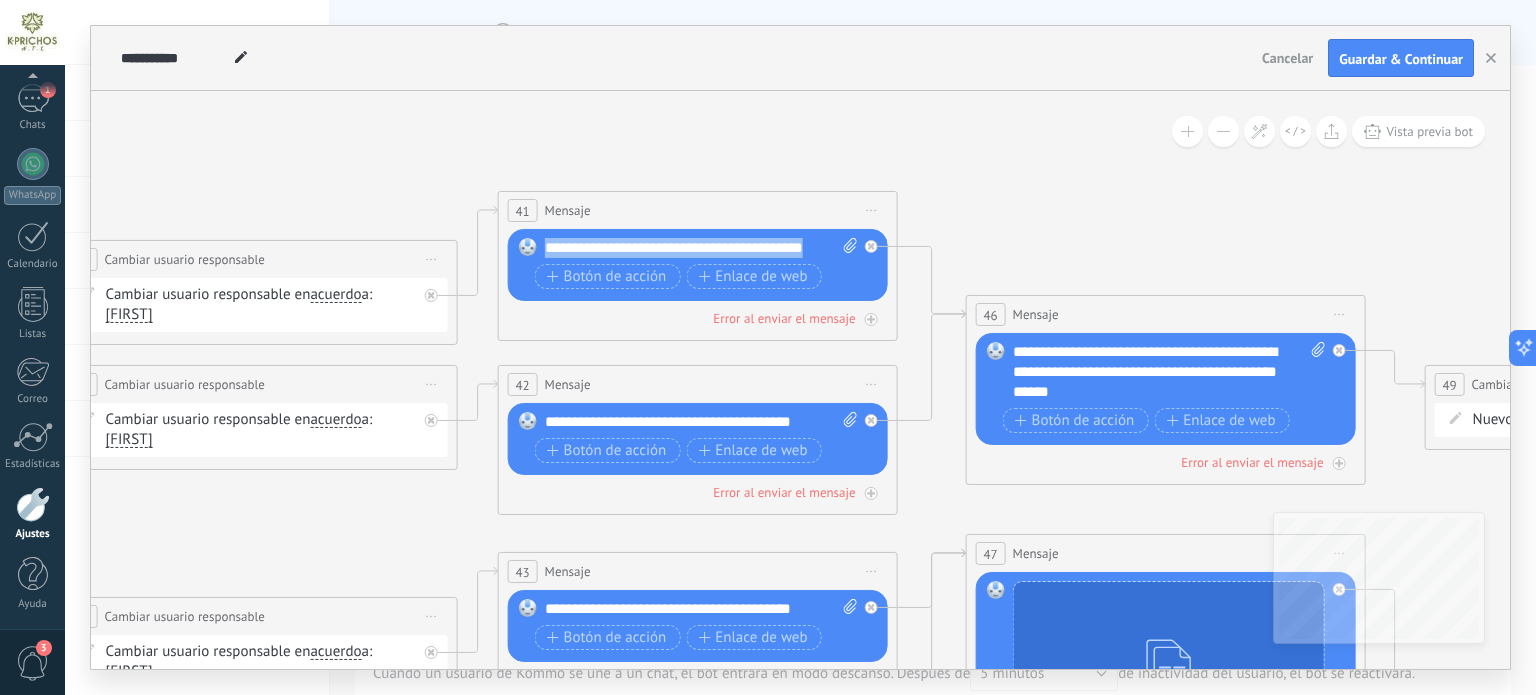 click on "**********" at bounding box center (702, 248) 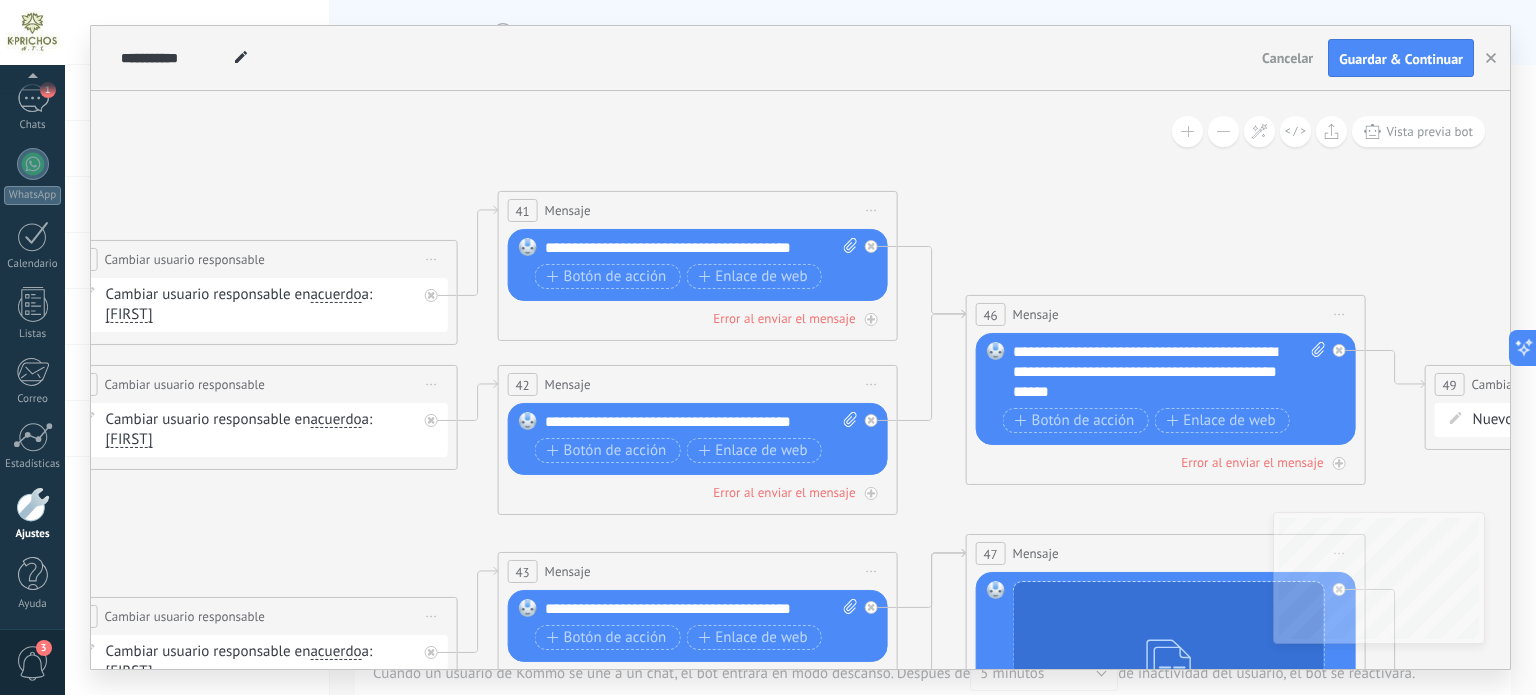 click 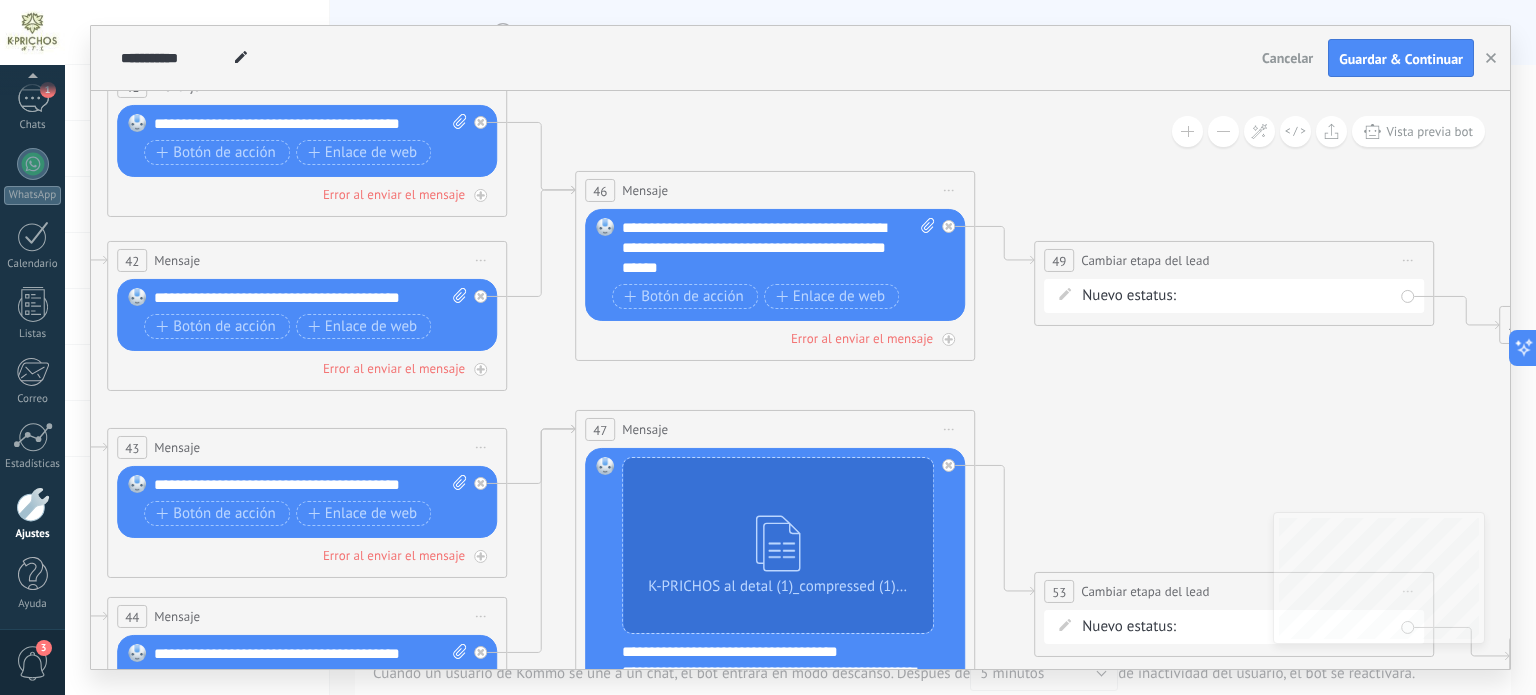 drag, startPoint x: 1060, startPoint y: 191, endPoint x: 580, endPoint y: 51, distance: 500 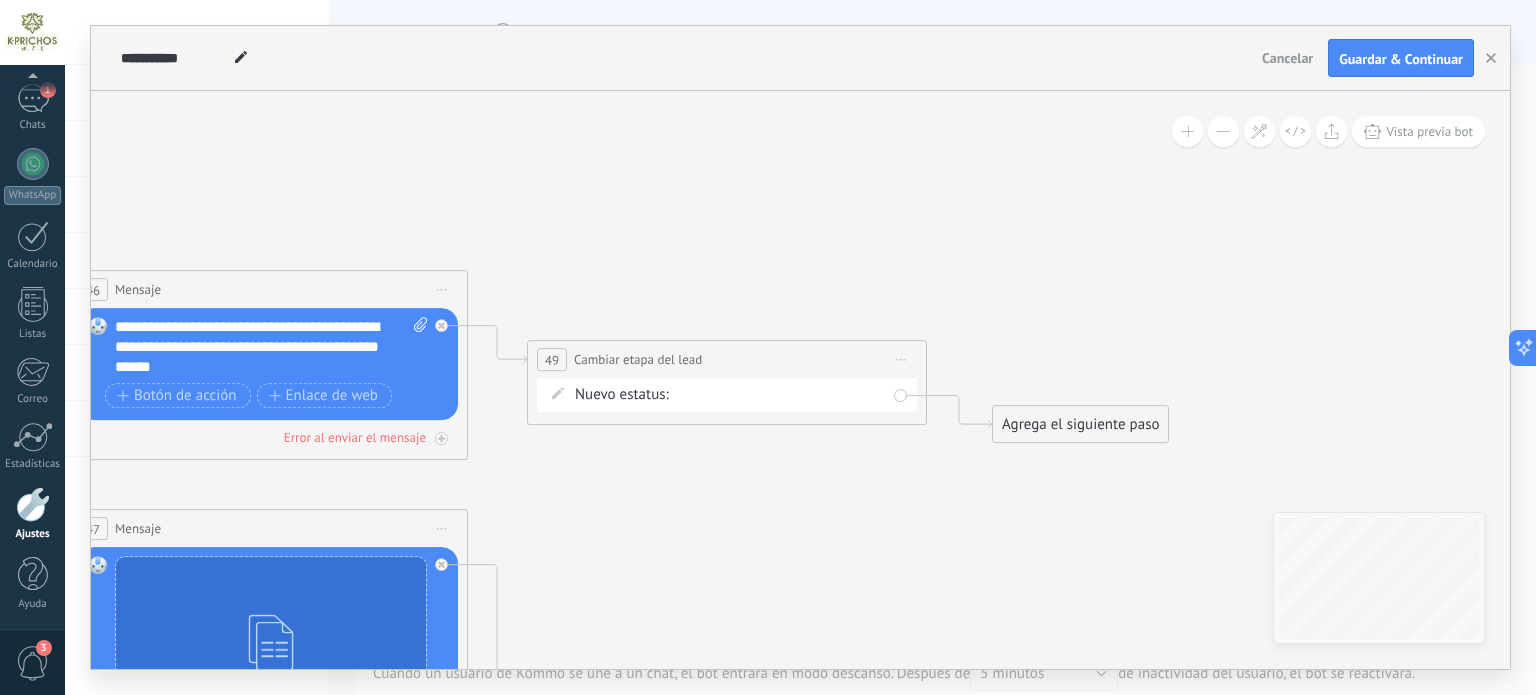 drag, startPoint x: 1028, startPoint y: 315, endPoint x: 591, endPoint y: 438, distance: 453.98016 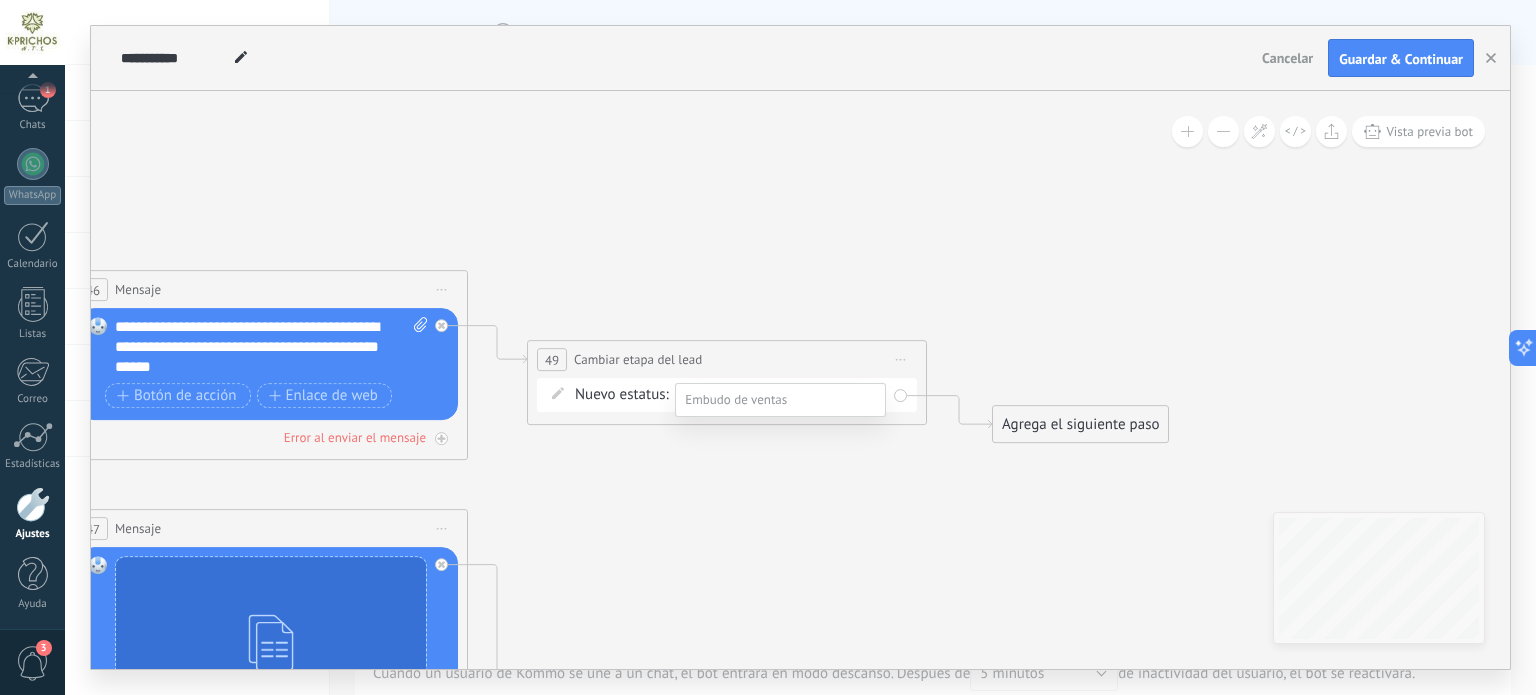 click at bounding box center (800, 347) 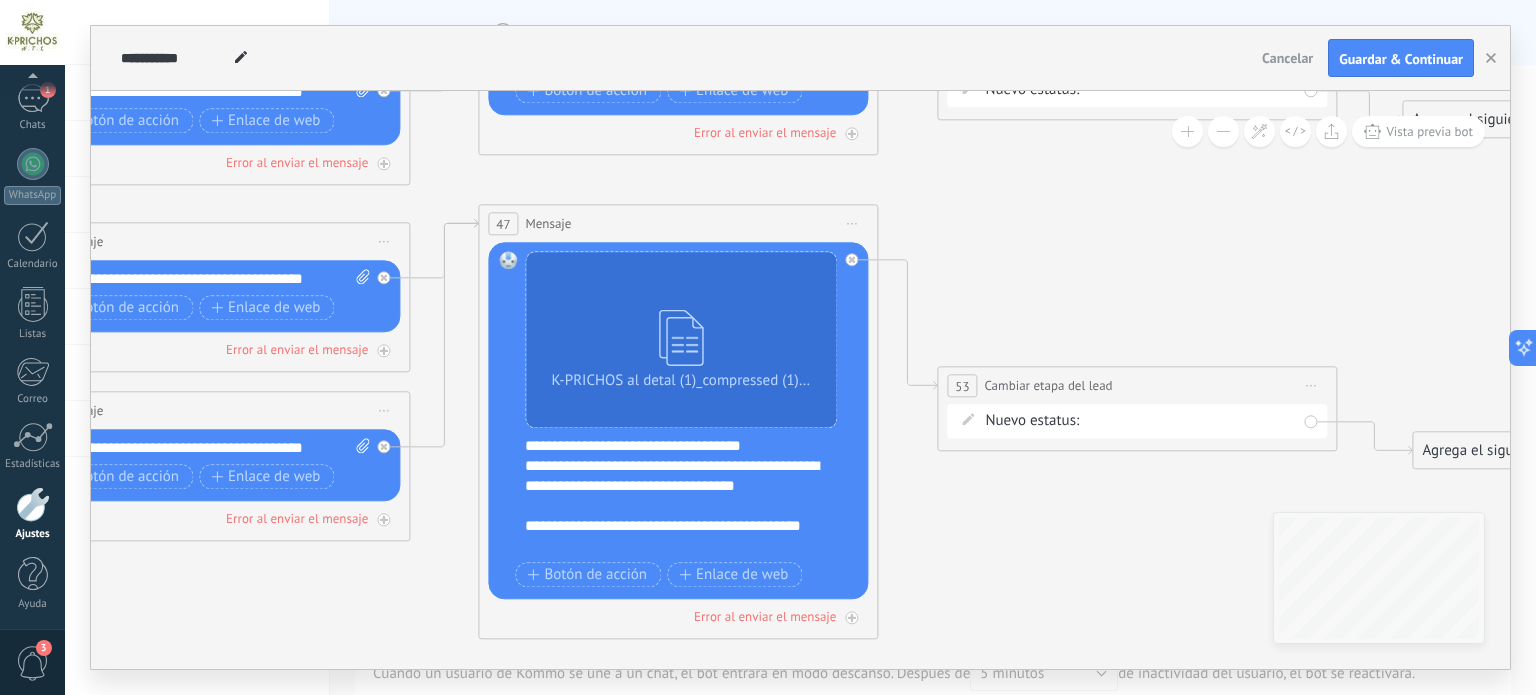 drag, startPoint x: 611, startPoint y: 418, endPoint x: 850, endPoint y: 167, distance: 346.5862 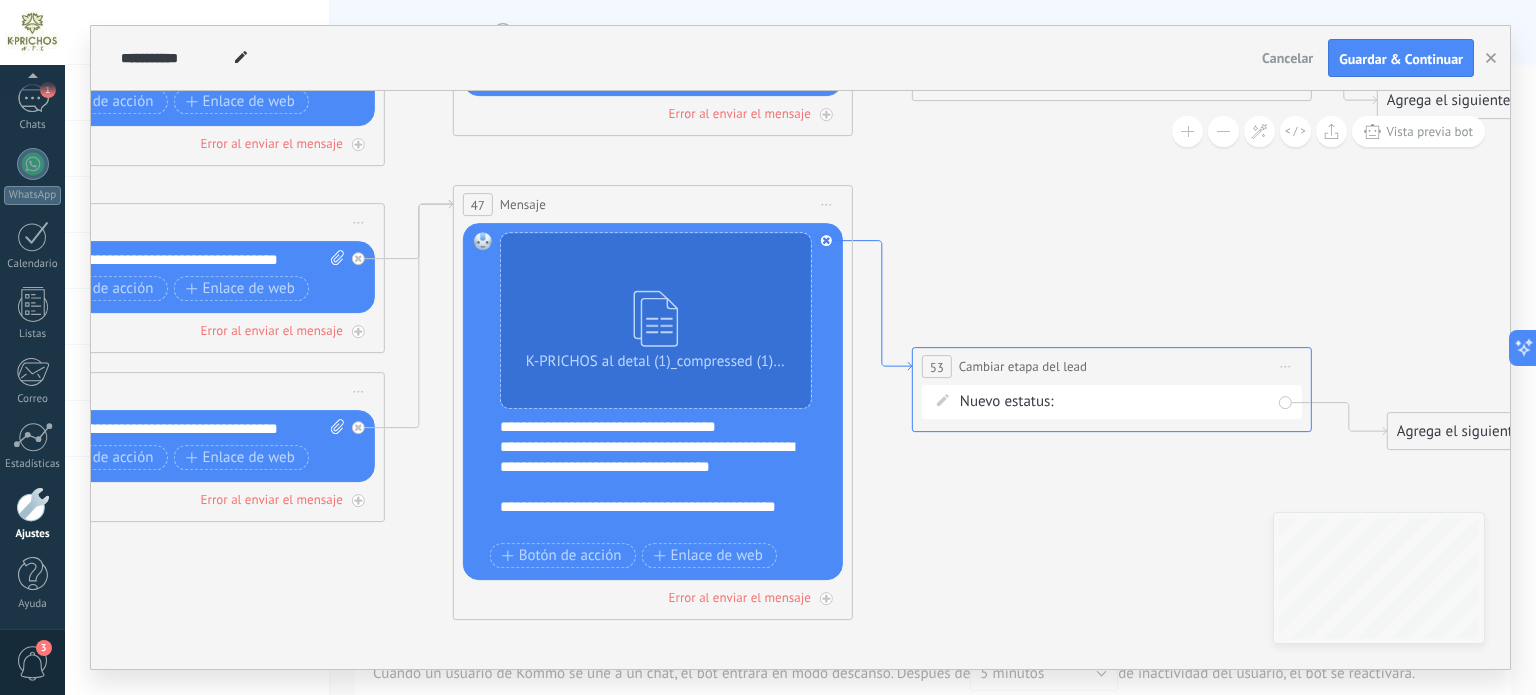 drag, startPoint x: 896, startPoint y: 343, endPoint x: 876, endPoint y: 335, distance: 21.540659 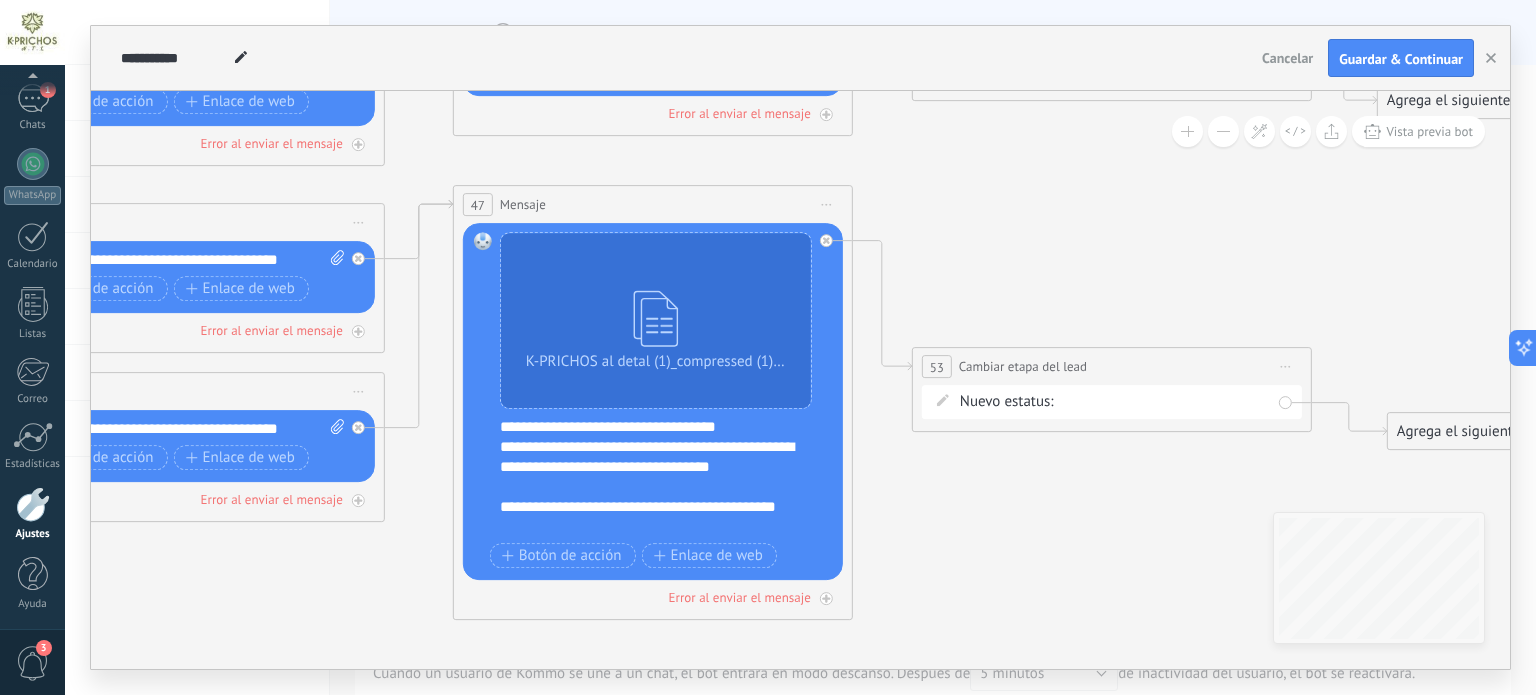 click on "**********" at bounding box center (666, 477) 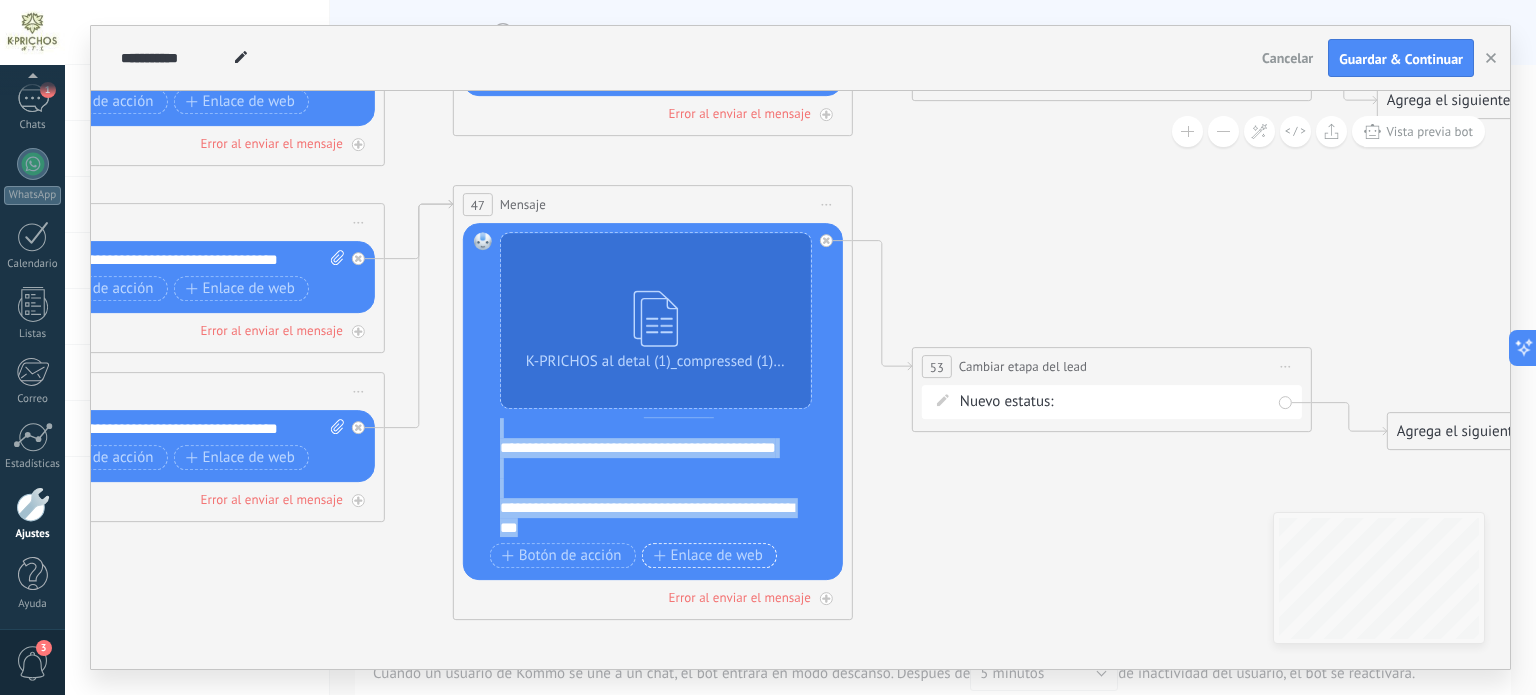 scroll, scrollTop: 60, scrollLeft: 0, axis: vertical 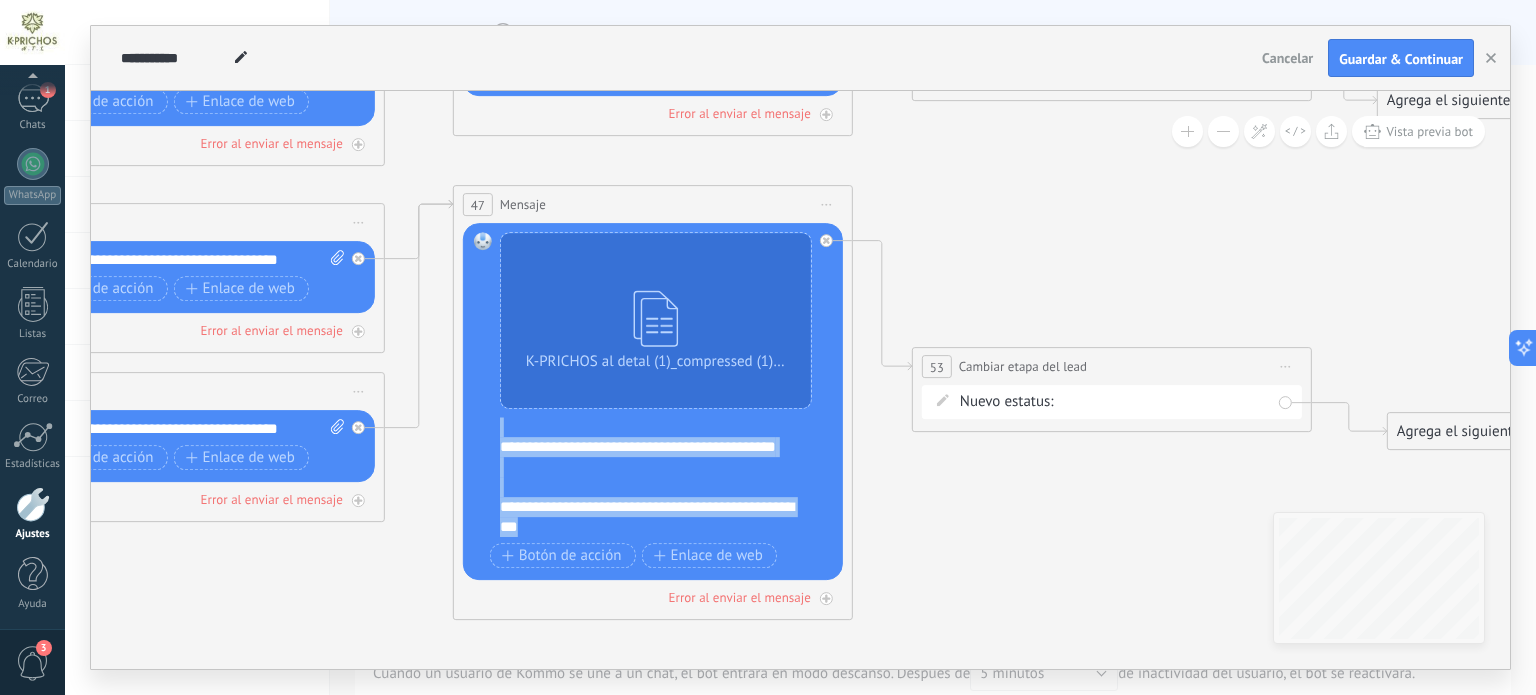click on "**********" at bounding box center [666, 477] 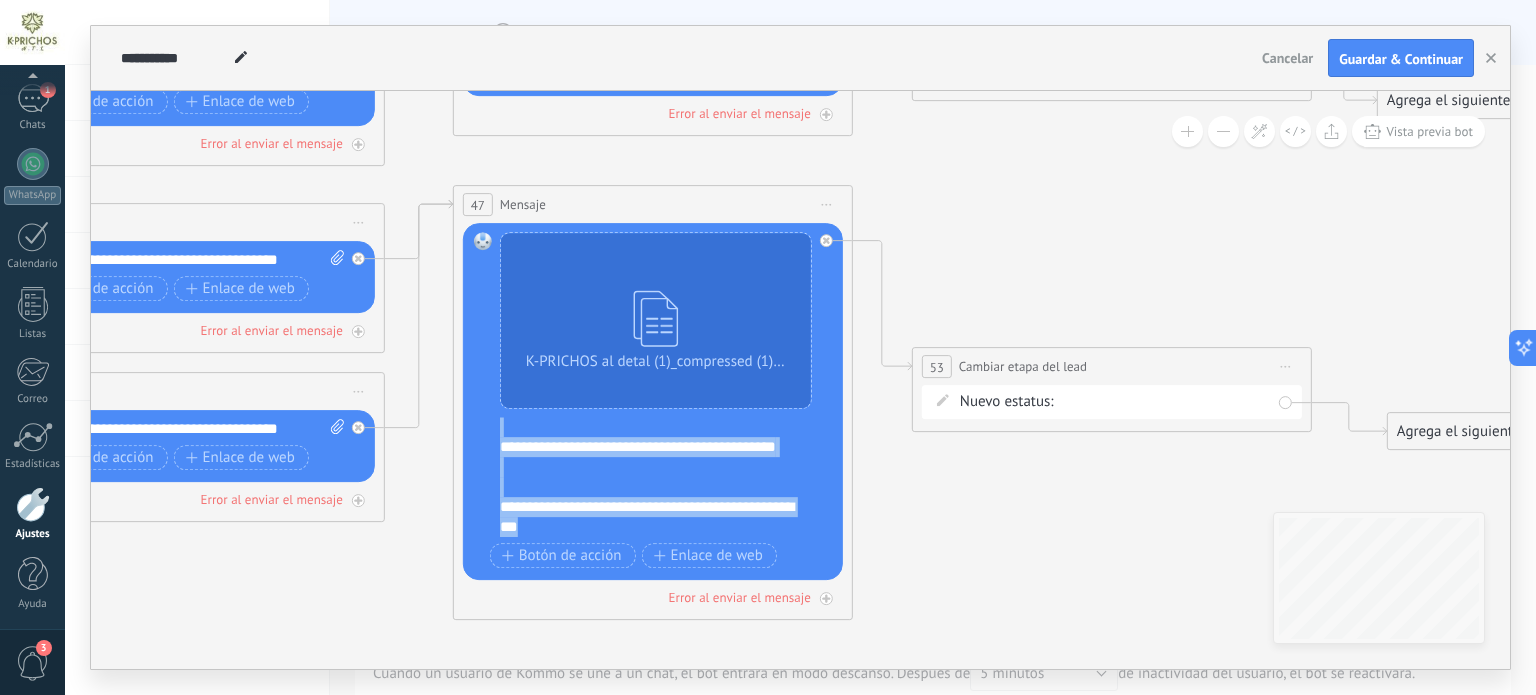 click on "**********" at bounding box center (666, 477) 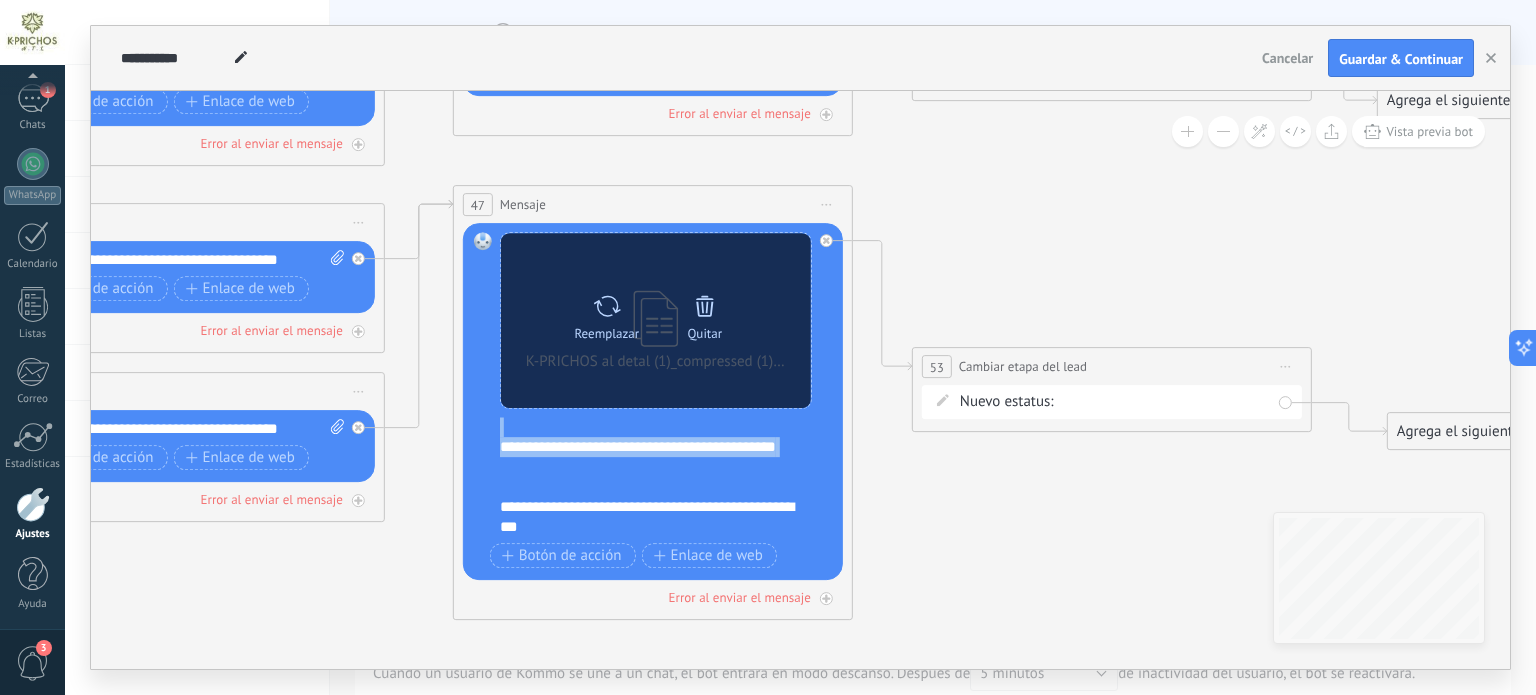 scroll, scrollTop: 0, scrollLeft: 0, axis: both 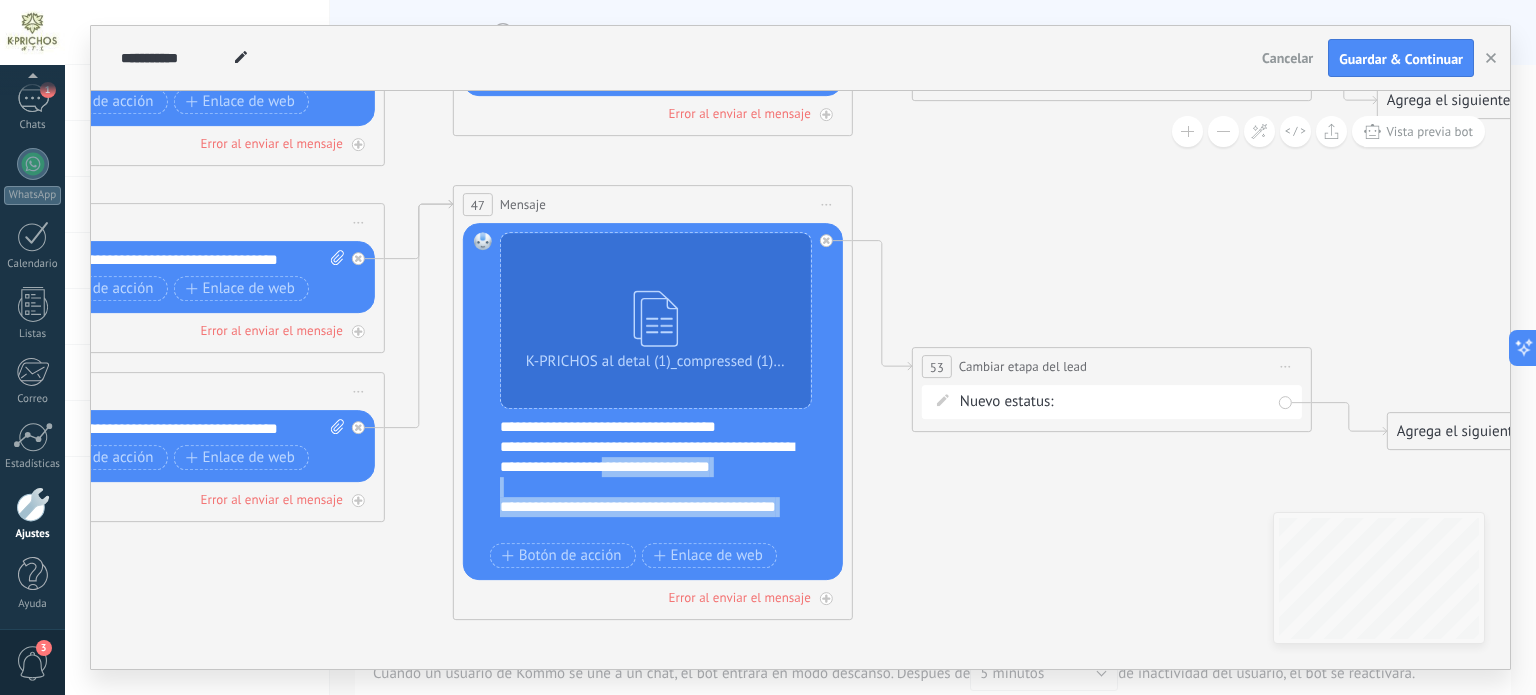drag, startPoint x: 676, startPoint y: 463, endPoint x: 654, endPoint y: 468, distance: 22.561028 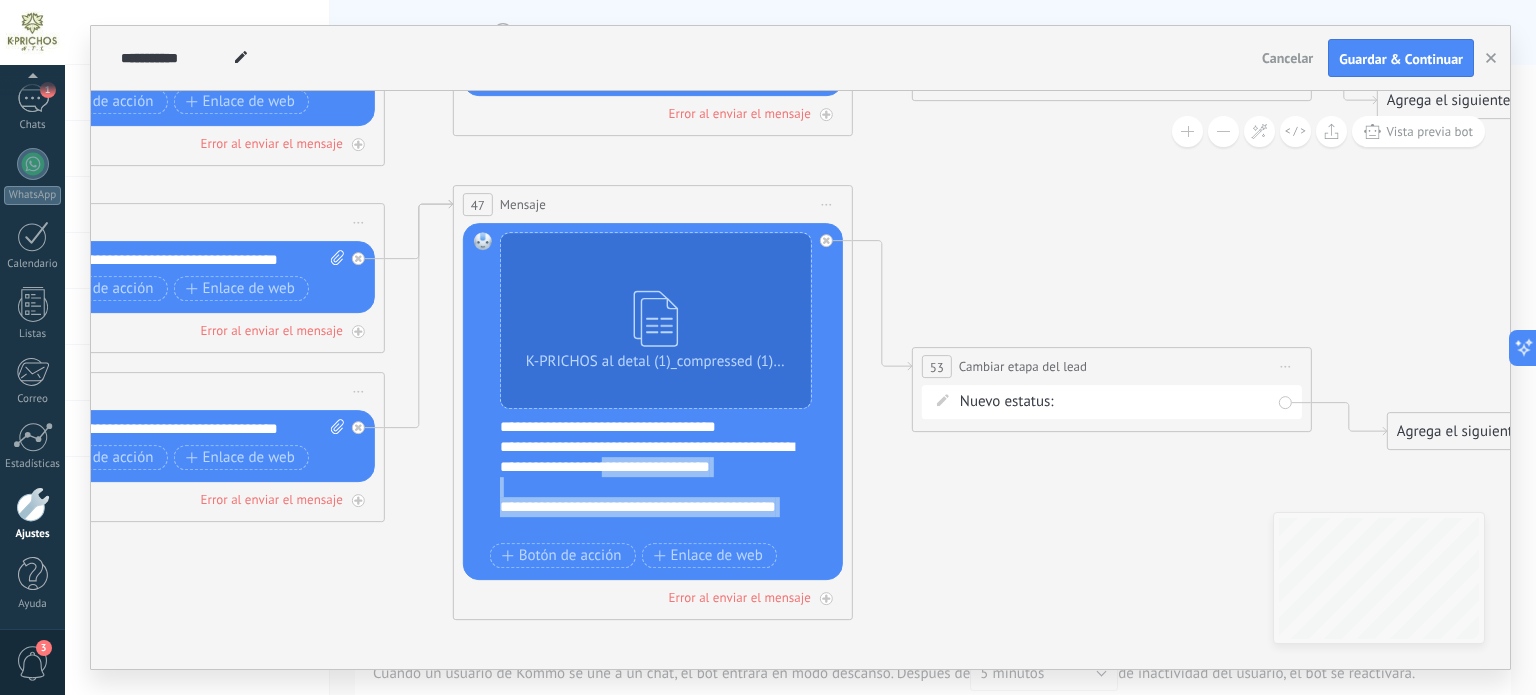 click on "**********" at bounding box center (666, 477) 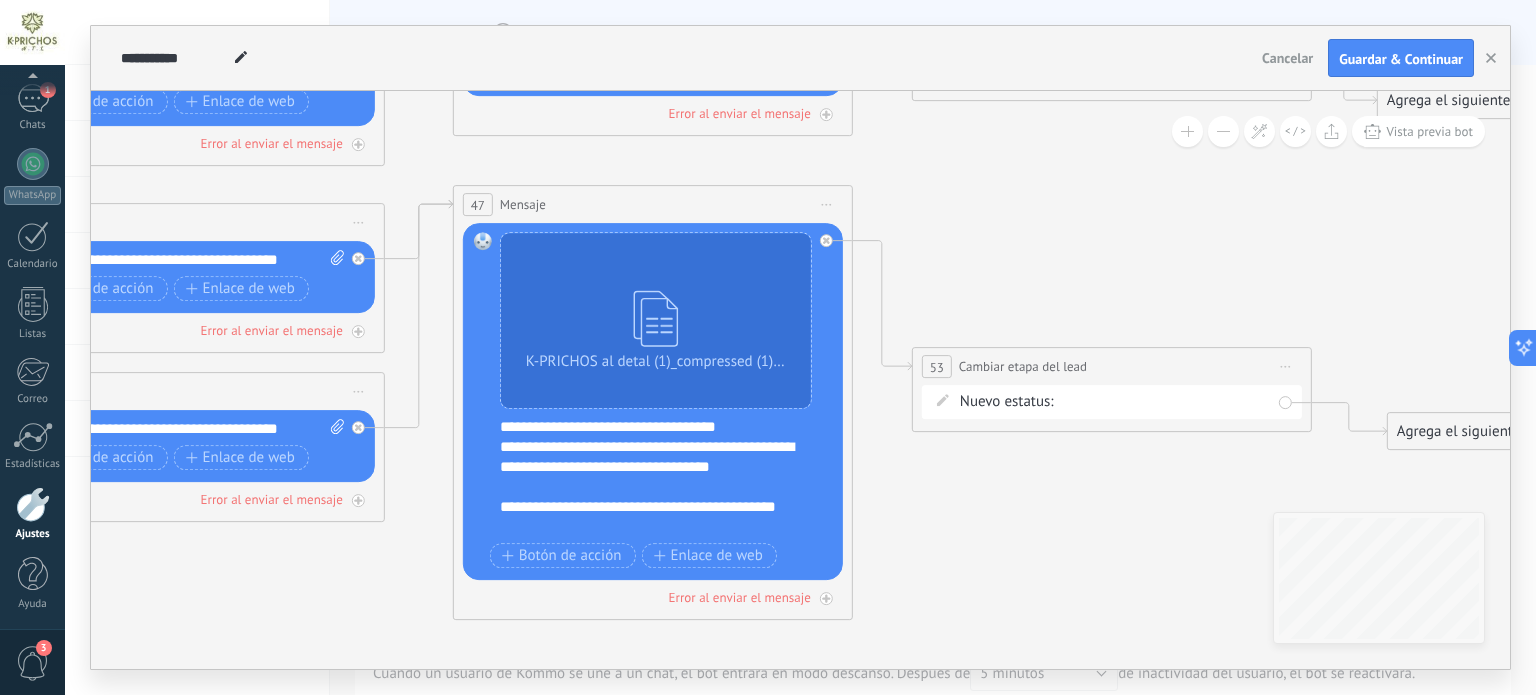 click on "**********" at bounding box center (666, 477) 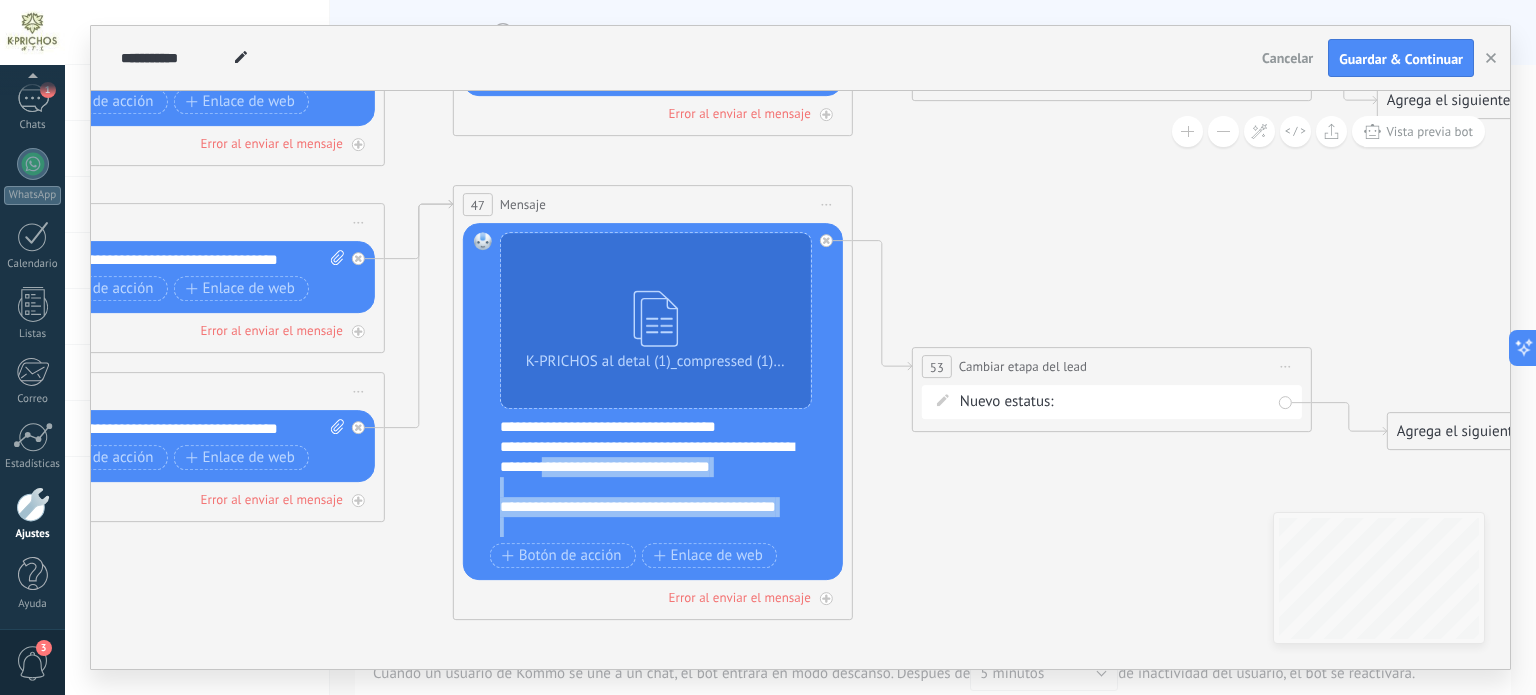scroll, scrollTop: 60, scrollLeft: 0, axis: vertical 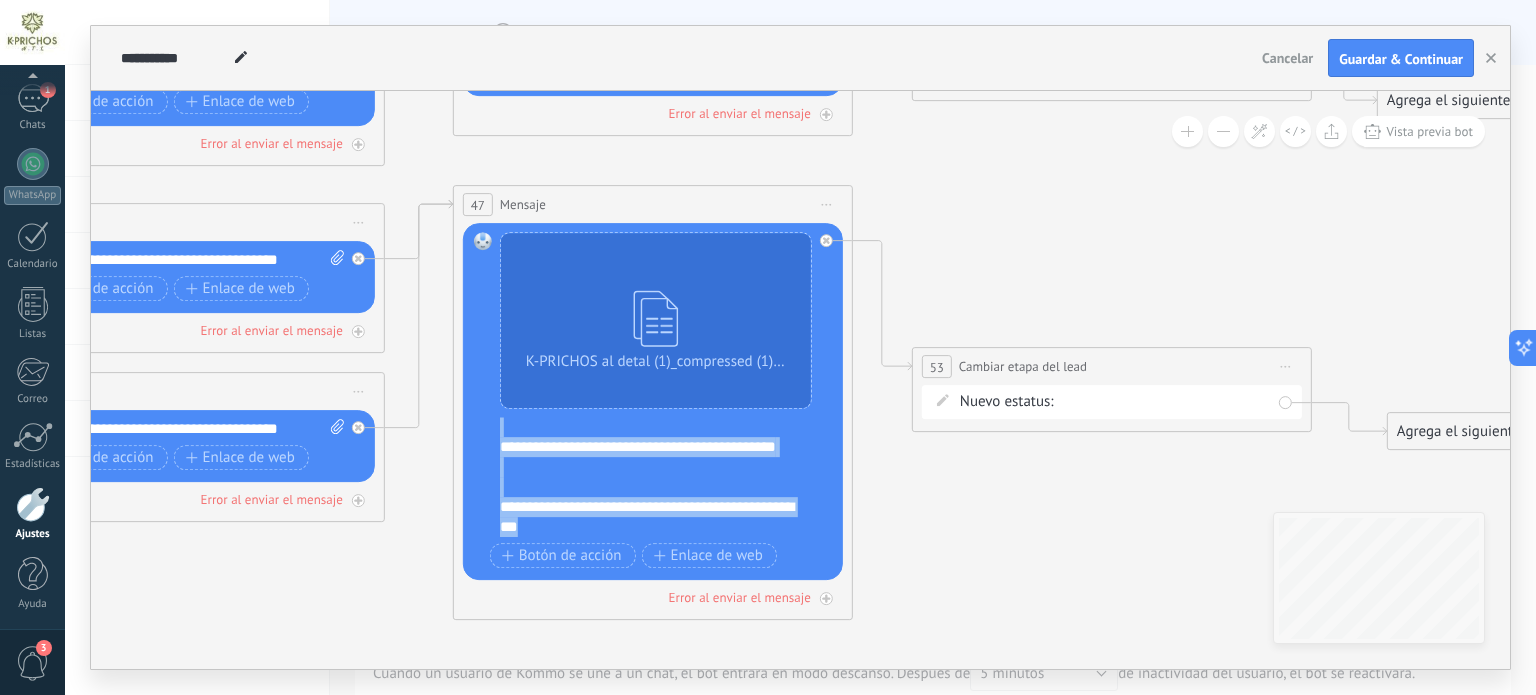 drag, startPoint x: 584, startPoint y: 467, endPoint x: 620, endPoint y: 538, distance: 79.60528 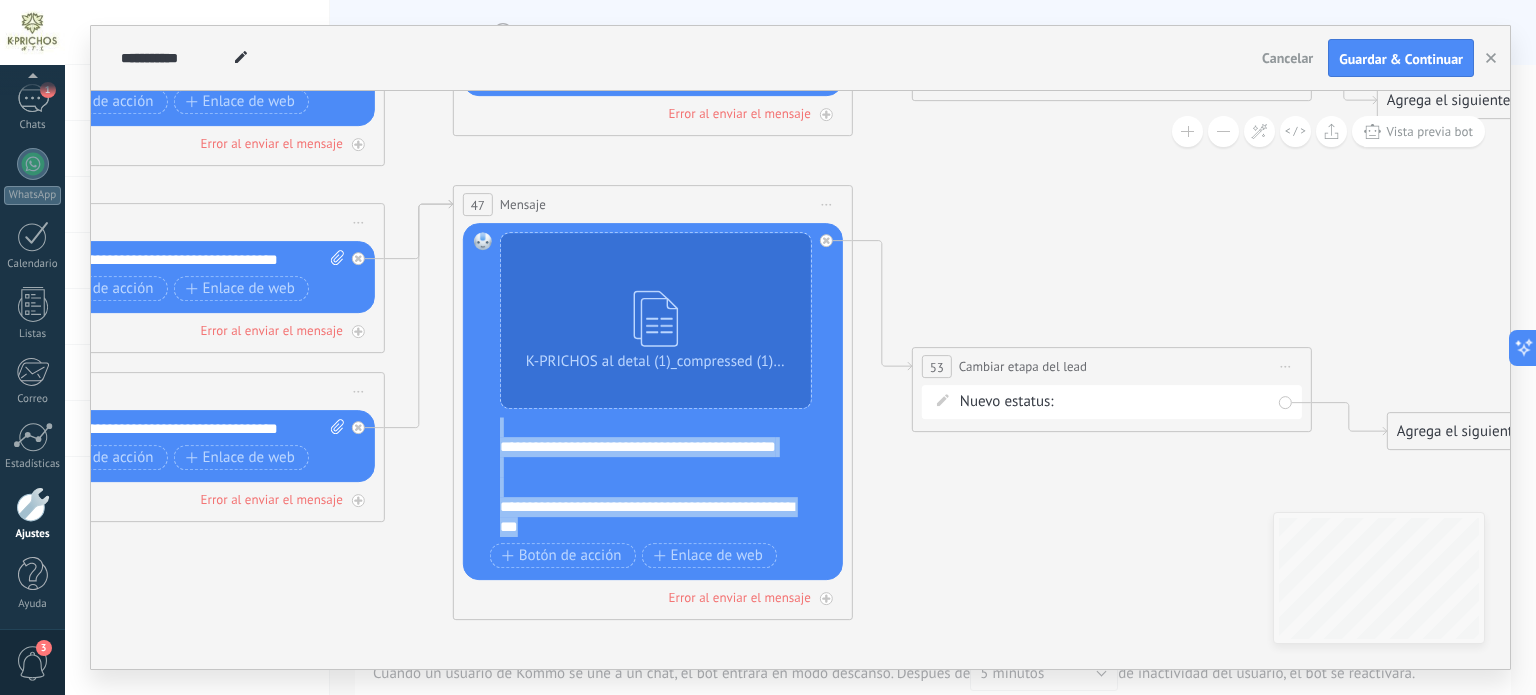 click on "**********" at bounding box center [656, 402] 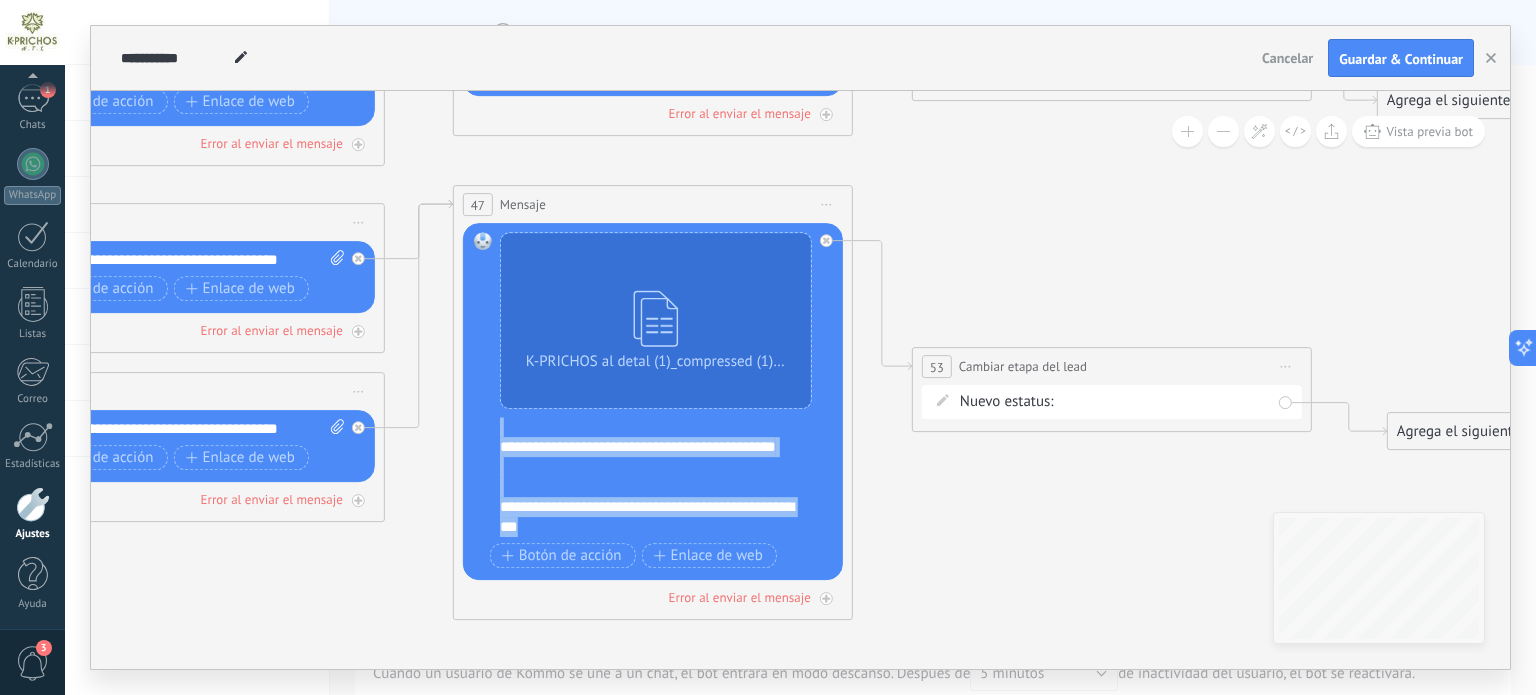 click on "**********" at bounding box center [666, 477] 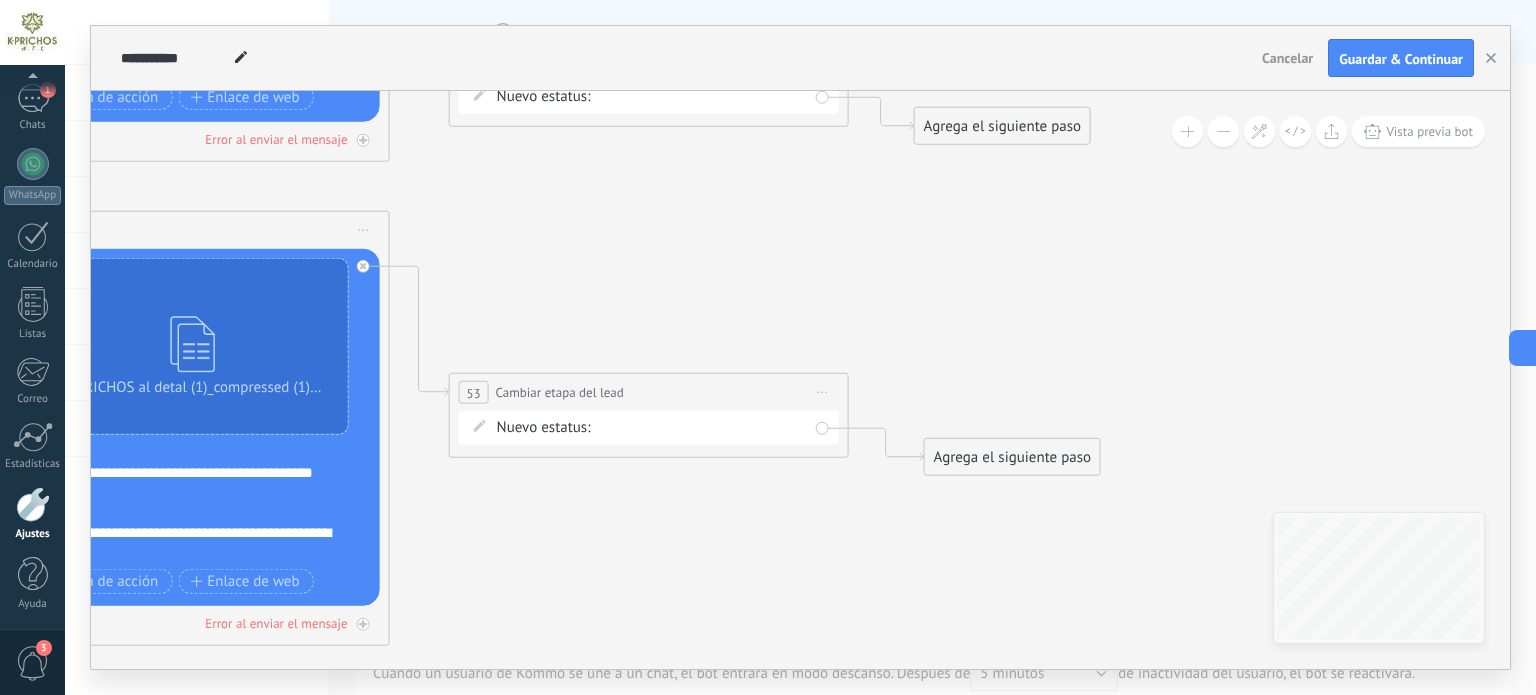 drag, startPoint x: 1128, startPoint y: 437, endPoint x: 680, endPoint y: 462, distance: 448.697 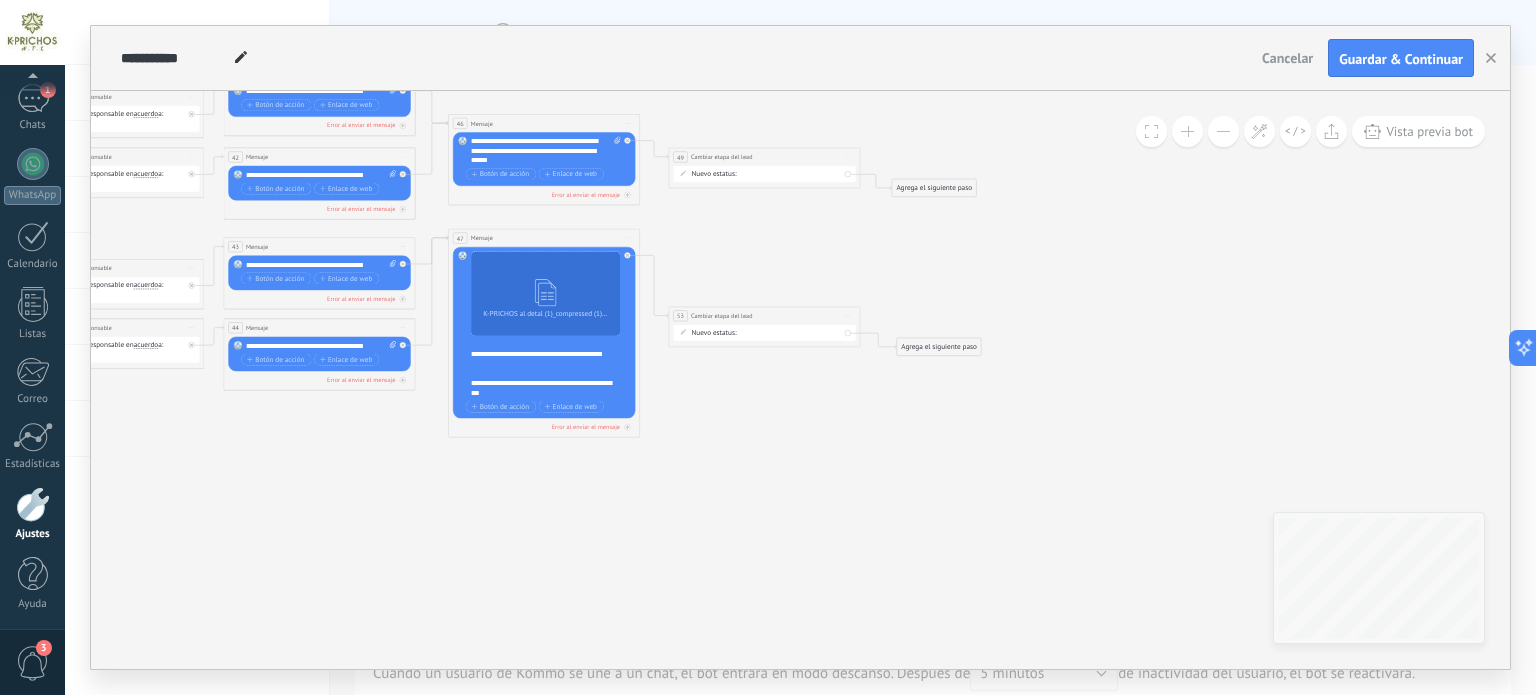 click on "**********" at bounding box center [800, 58] 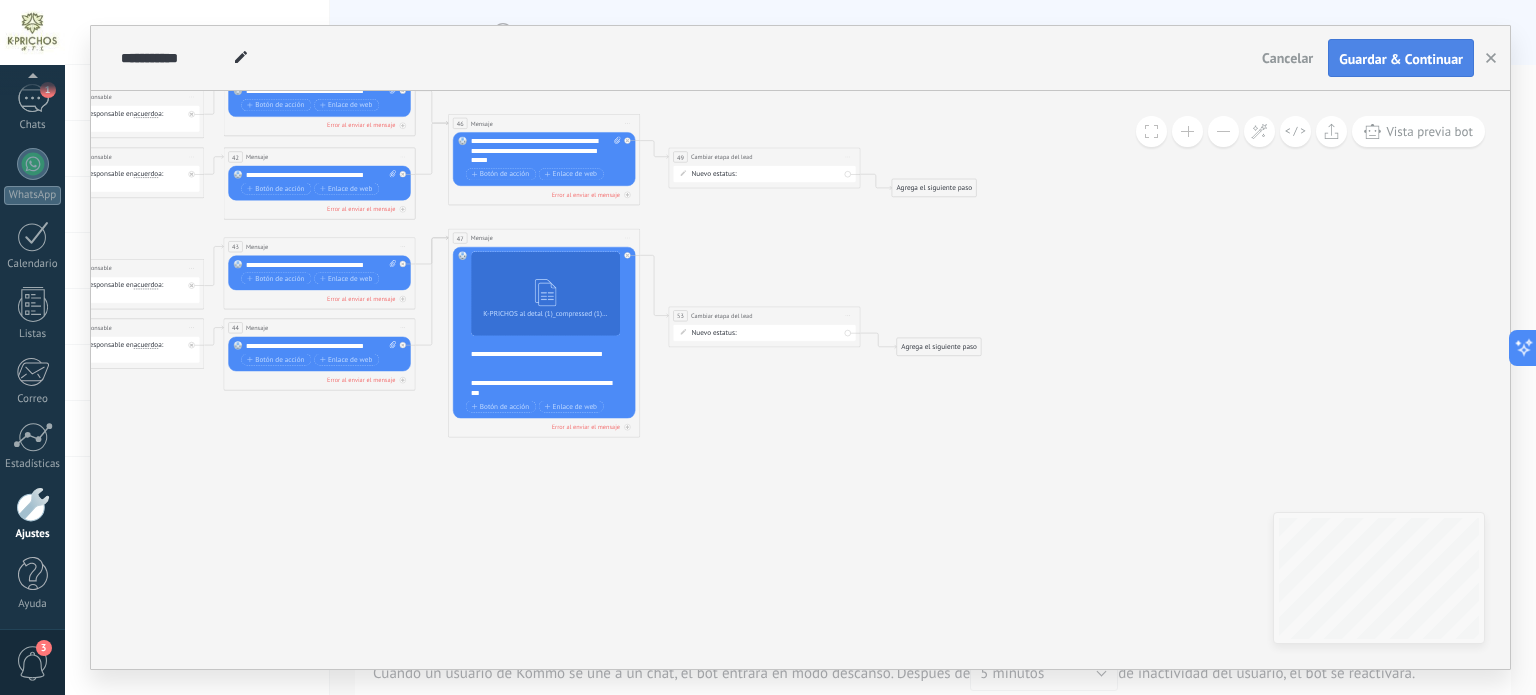 click on "Guardar & Continuar" at bounding box center [1401, 59] 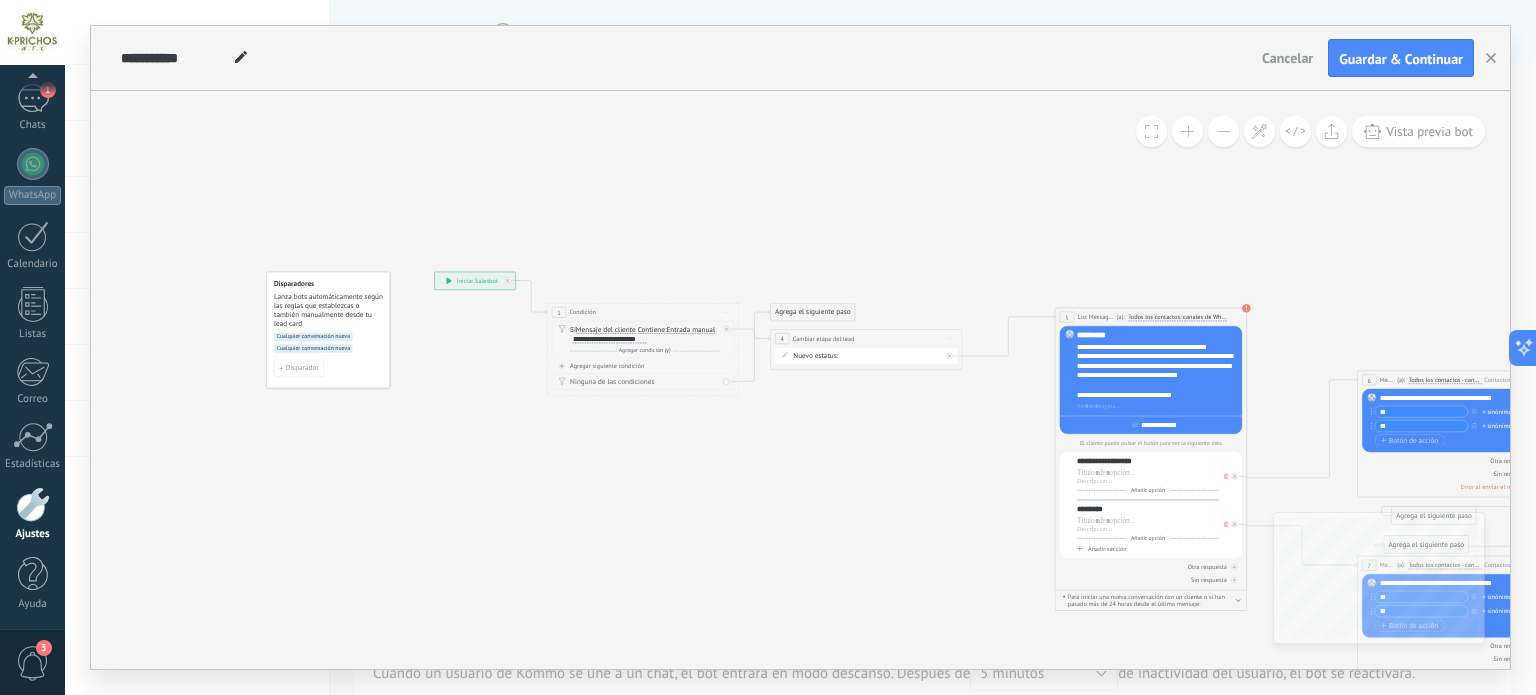 drag, startPoint x: 592, startPoint y: 282, endPoint x: 807, endPoint y: 240, distance: 219.06392 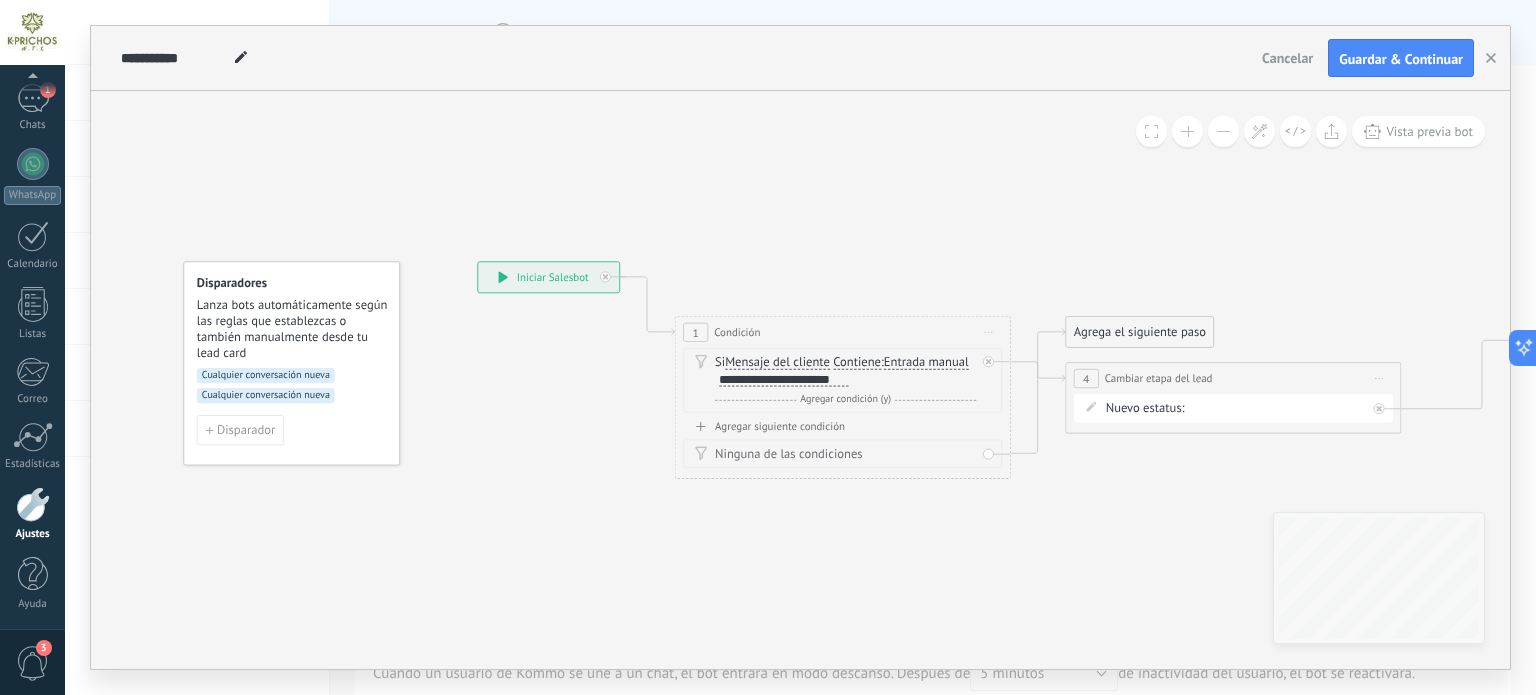 click on "**********" at bounding box center (548, 277) 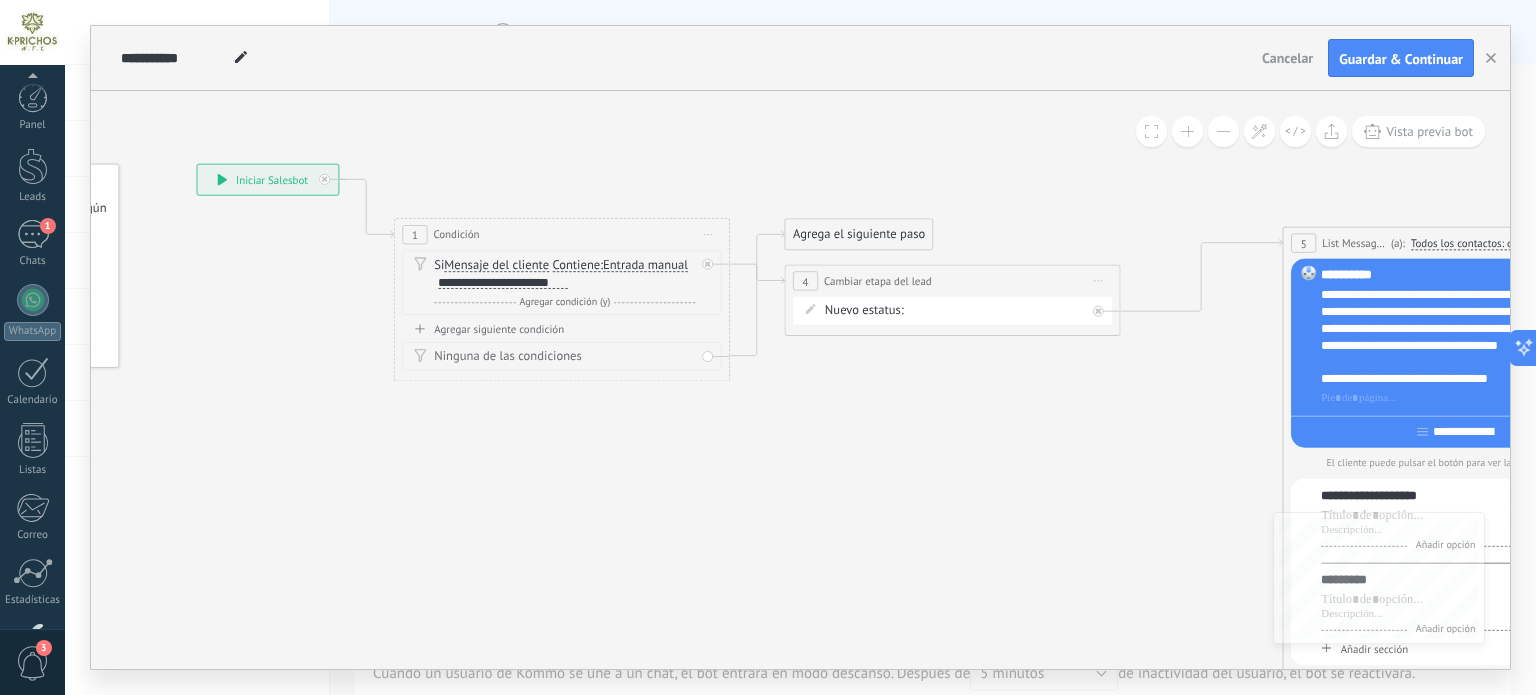 scroll, scrollTop: 0, scrollLeft: 0, axis: both 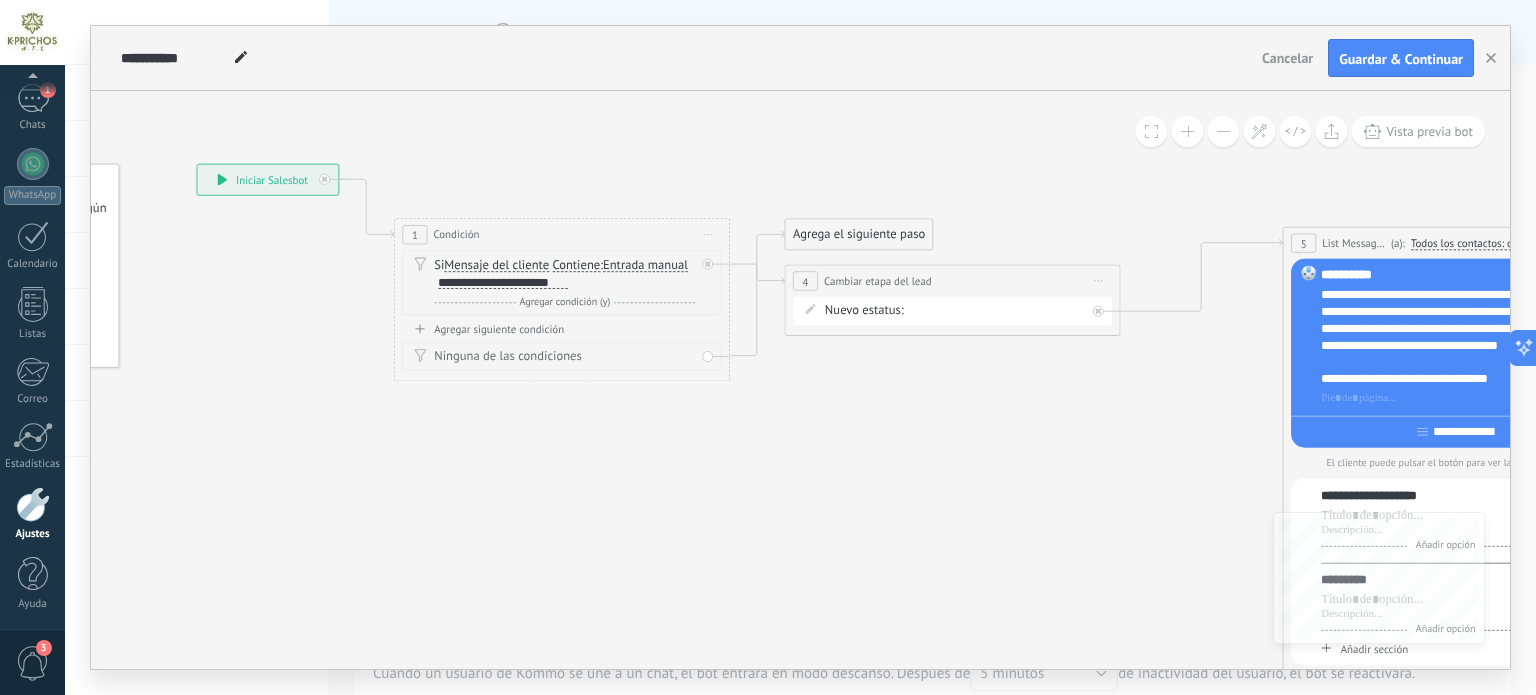 drag, startPoint x: 228, startPoint y: 212, endPoint x: 188, endPoint y: 209, distance: 40.112343 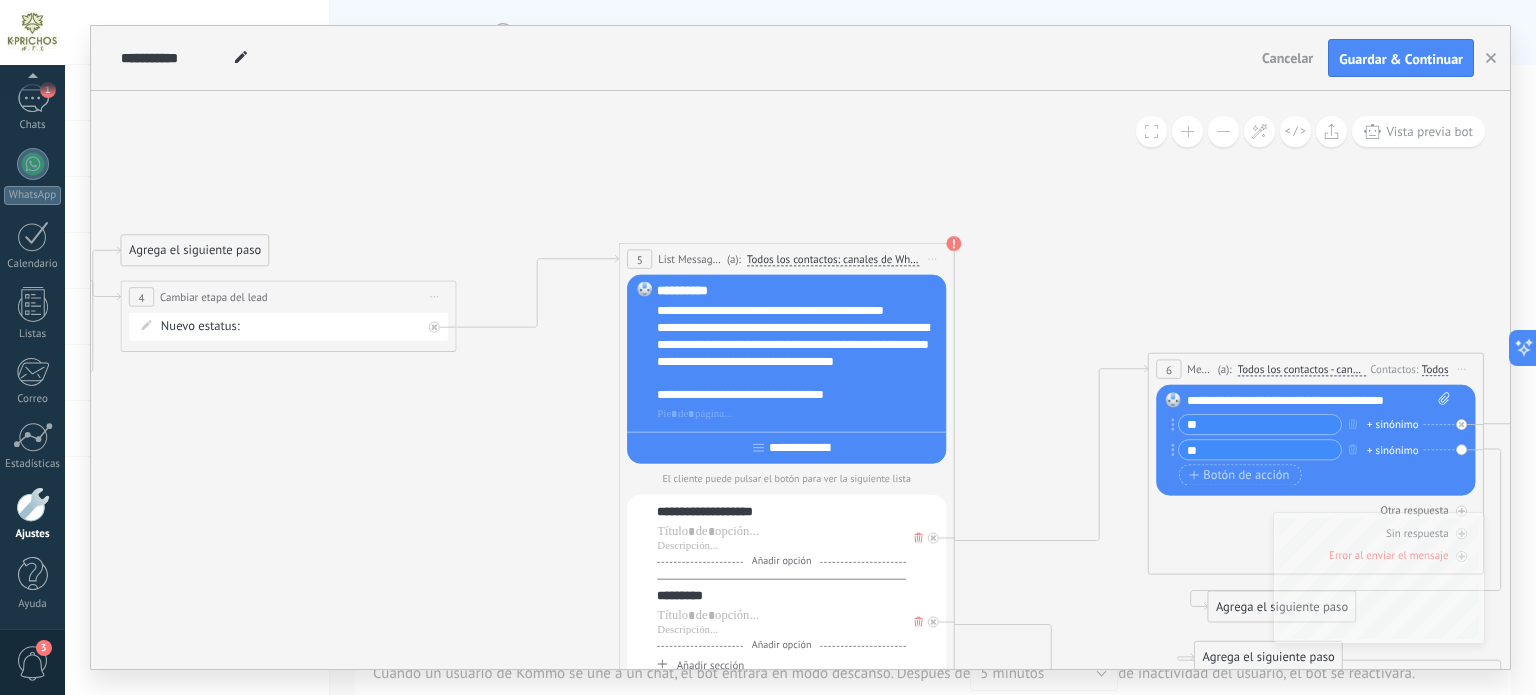 drag, startPoint x: 1199, startPoint y: 246, endPoint x: 360, endPoint y: 118, distance: 848.7078 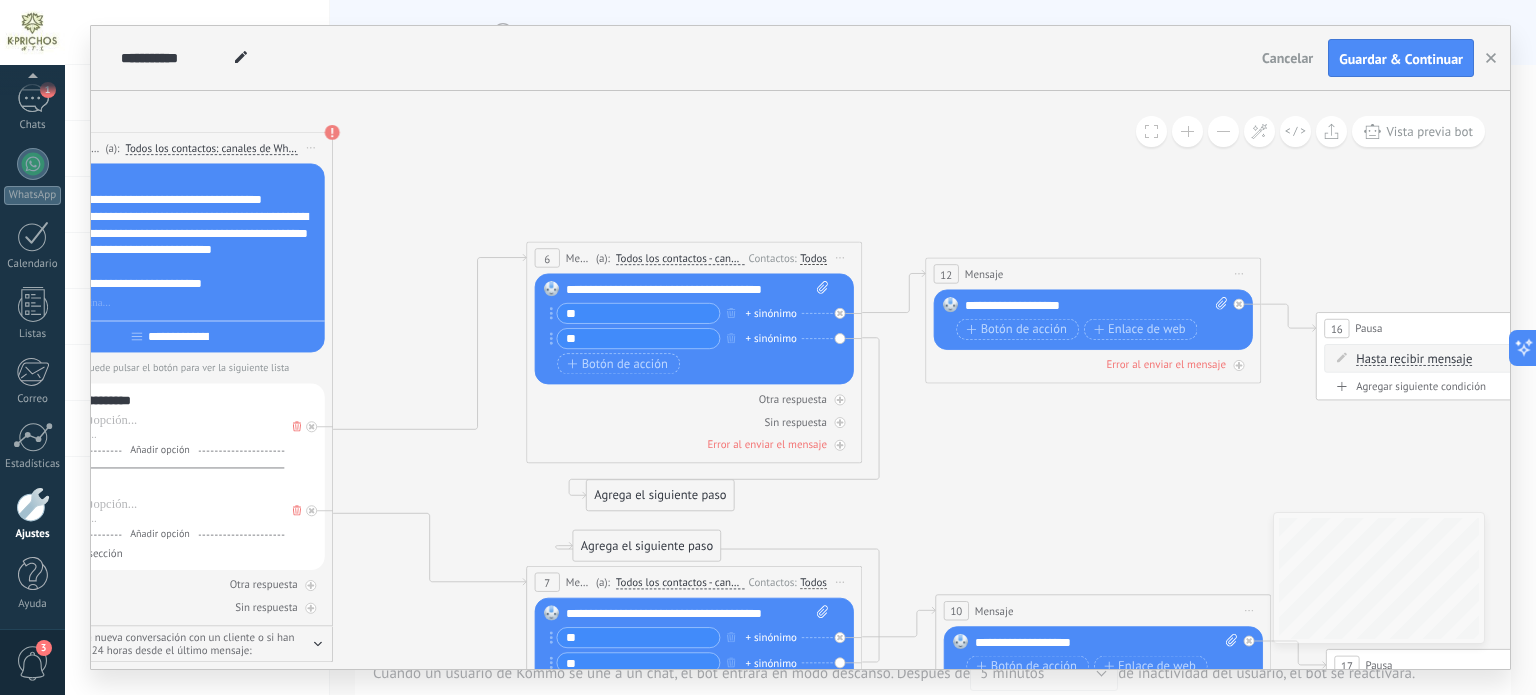 drag, startPoint x: 1038, startPoint y: 287, endPoint x: 48, endPoint y: 135, distance: 1001.6007 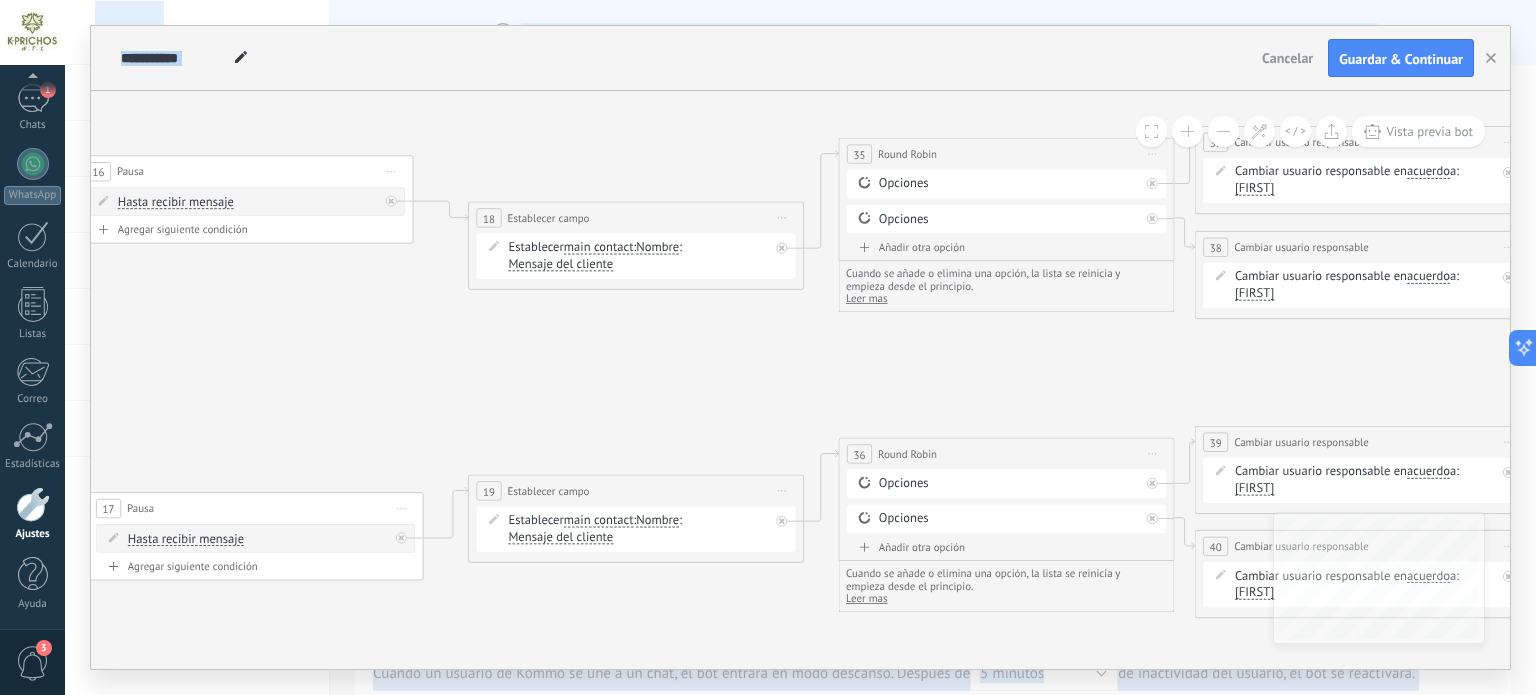 drag, startPoint x: 1124, startPoint y: 260, endPoint x: 930, endPoint y: 363, distance: 219.64745 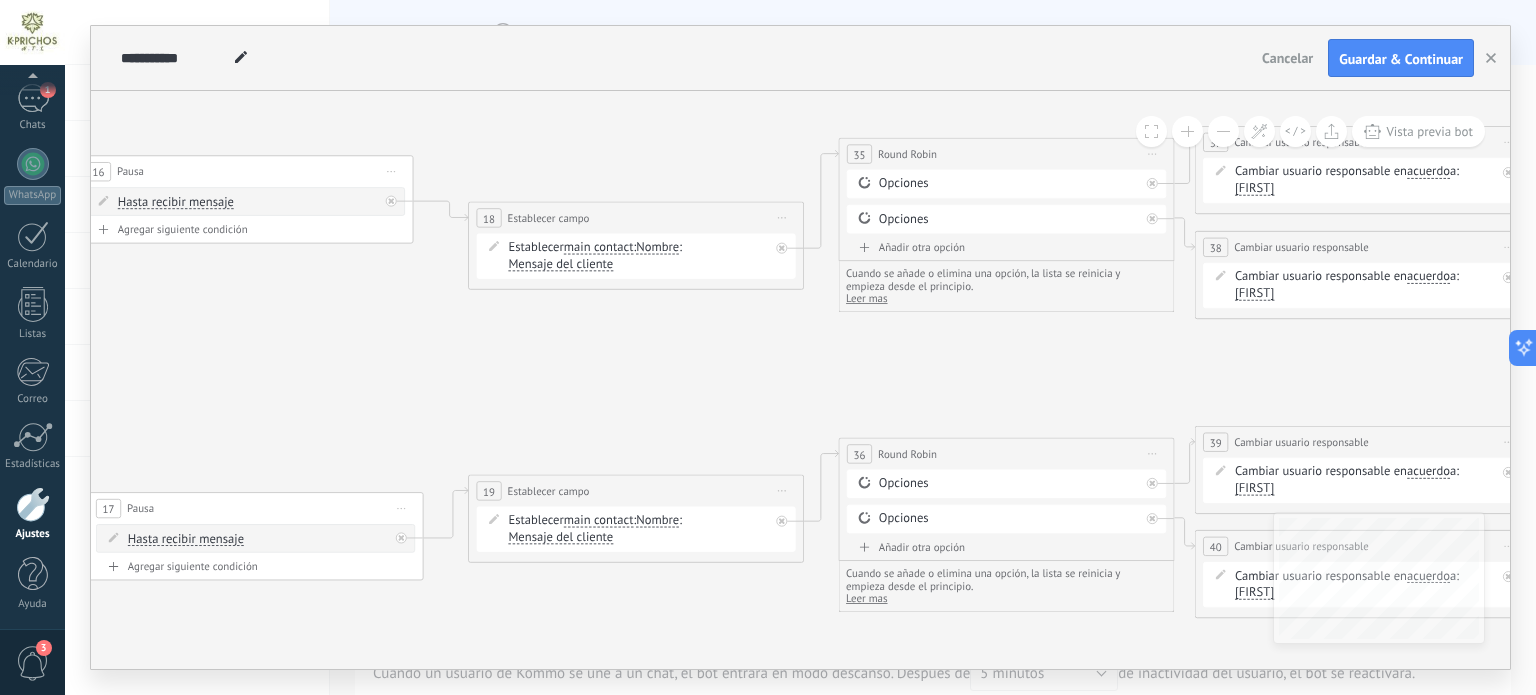 click 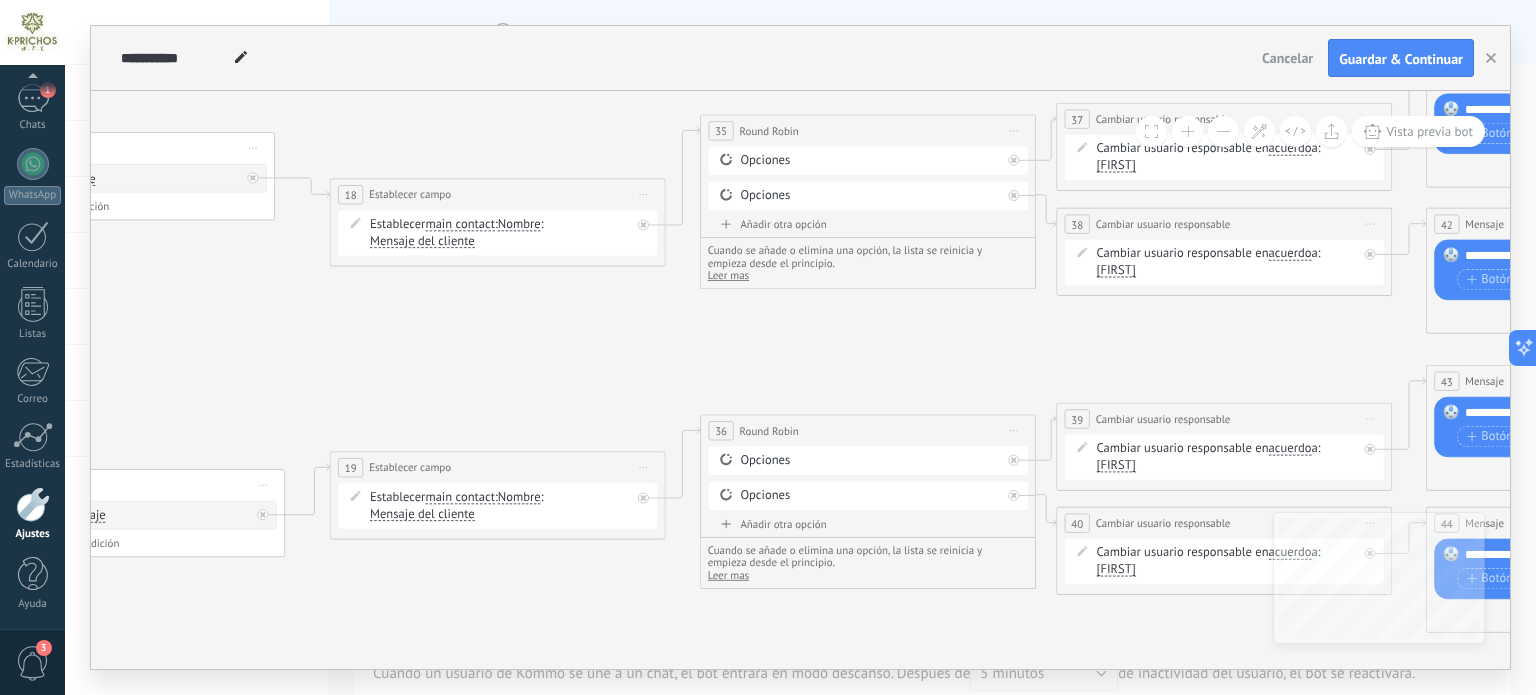 drag, startPoint x: 912, startPoint y: 345, endPoint x: 505, endPoint y: 303, distance: 409.16135 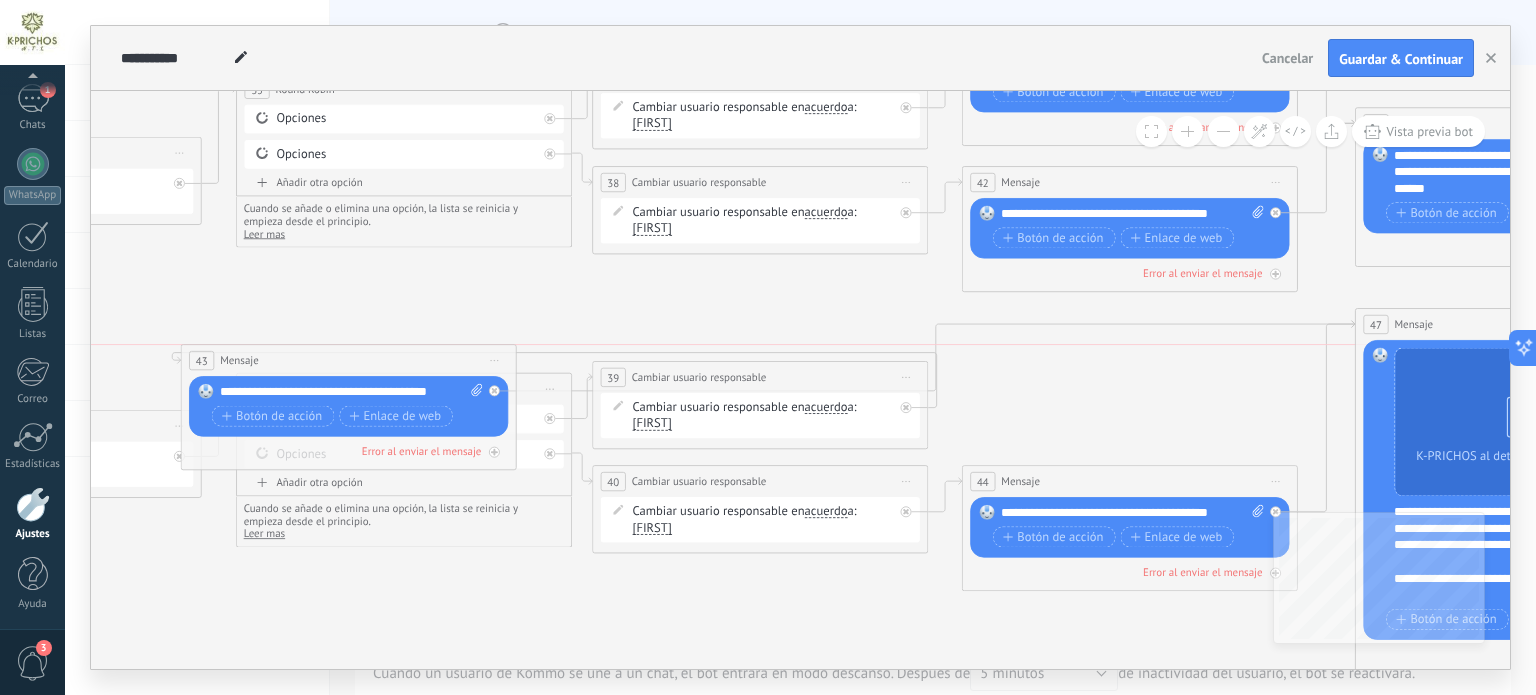 drag, startPoint x: 1041, startPoint y: 352, endPoint x: 424, endPoint y: 351, distance: 617.0008 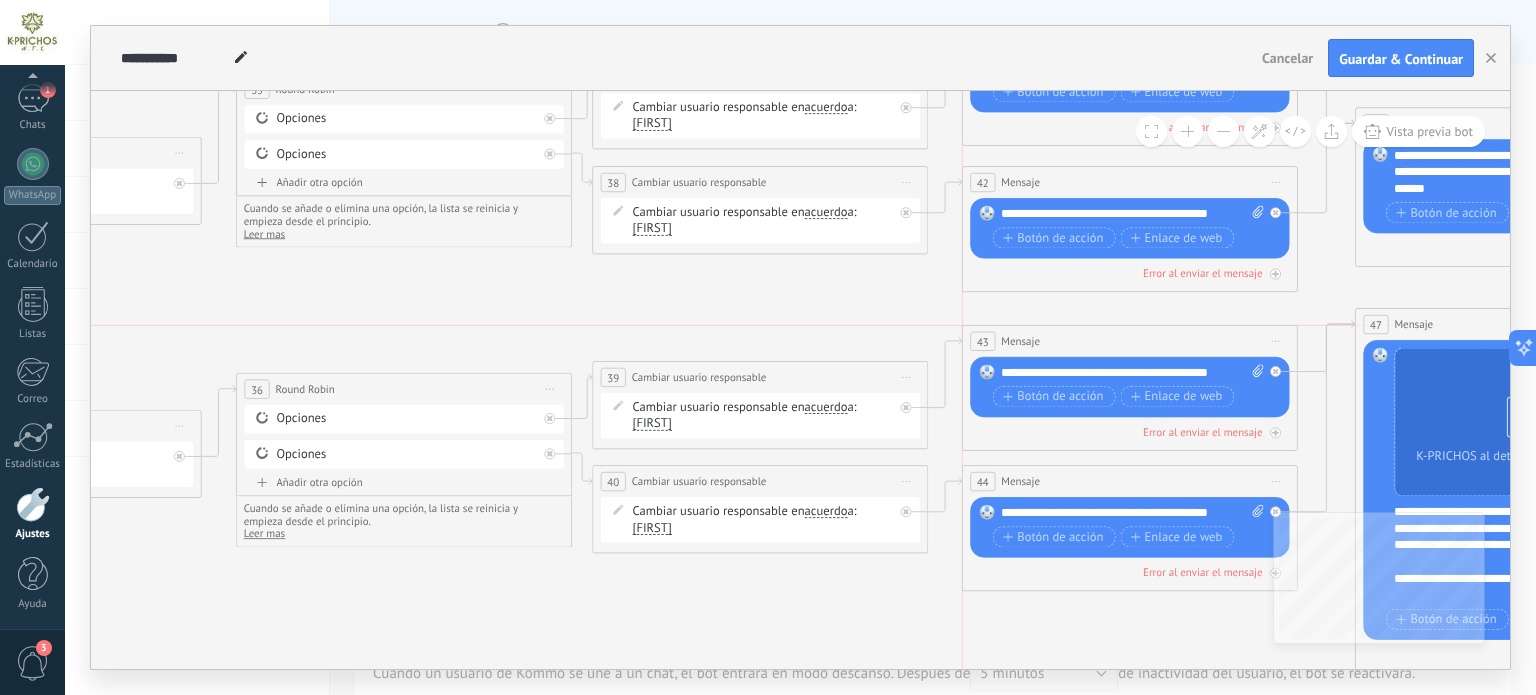 drag, startPoint x: 284, startPoint y: 359, endPoint x: 1070, endPoint y: 334, distance: 786.39746 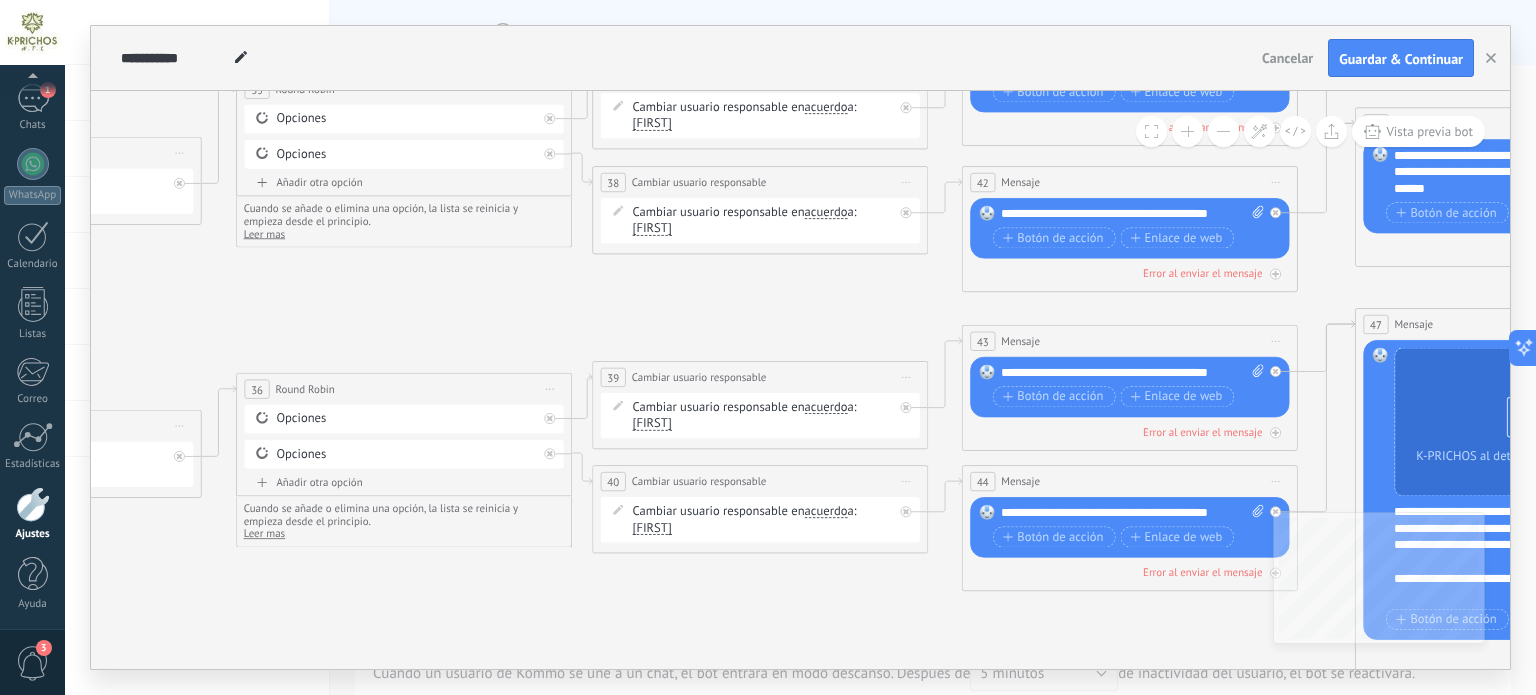 click 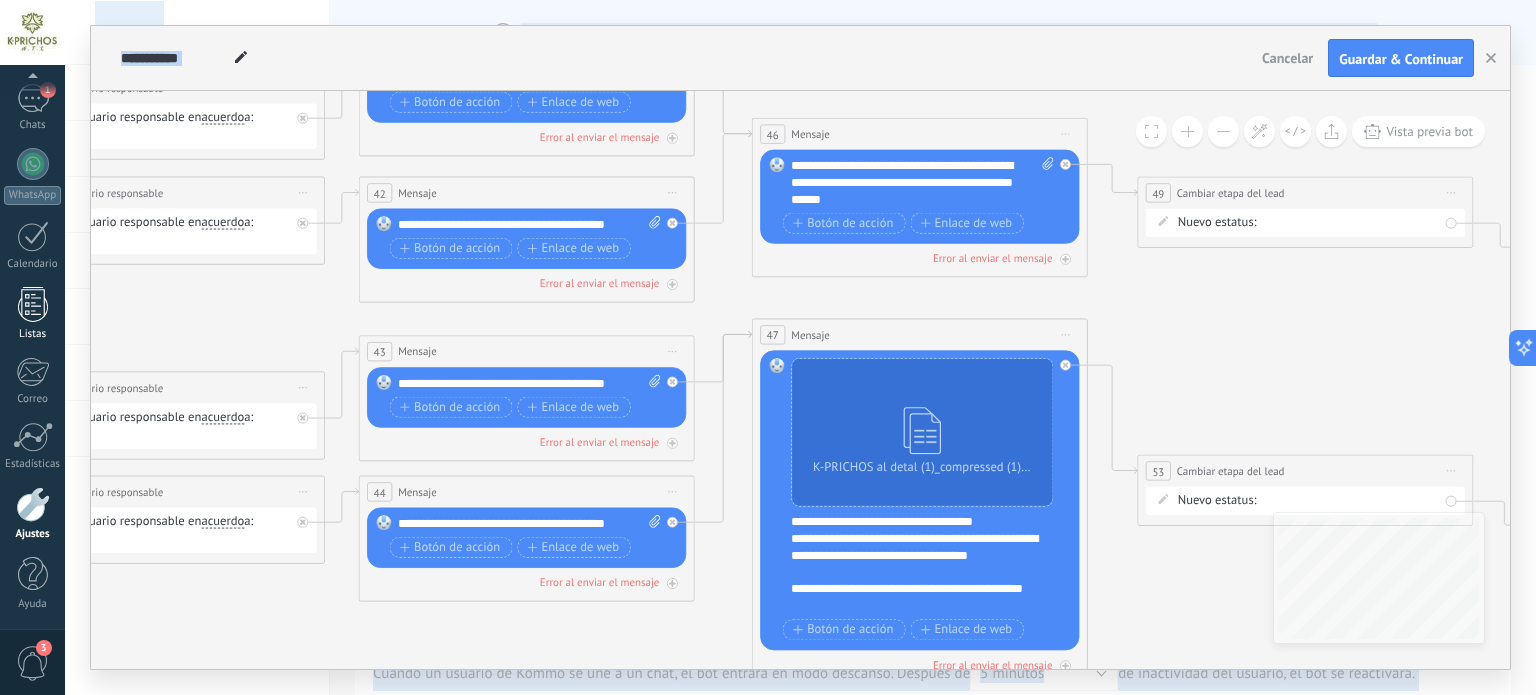 drag, startPoint x: 884, startPoint y: 308, endPoint x: 0, endPoint y: 307, distance: 884.00055 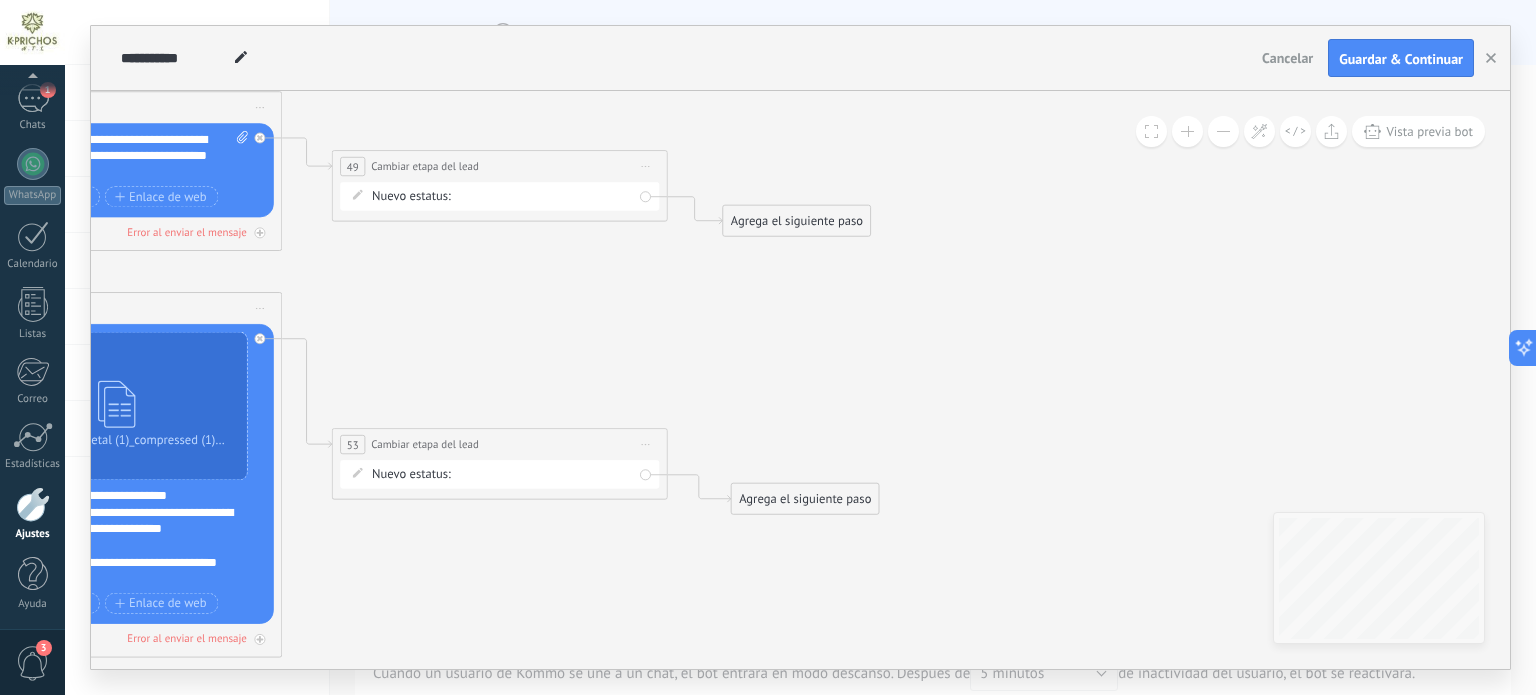 drag, startPoint x: 1201, startPoint y: 310, endPoint x: 678, endPoint y: 282, distance: 523.74896 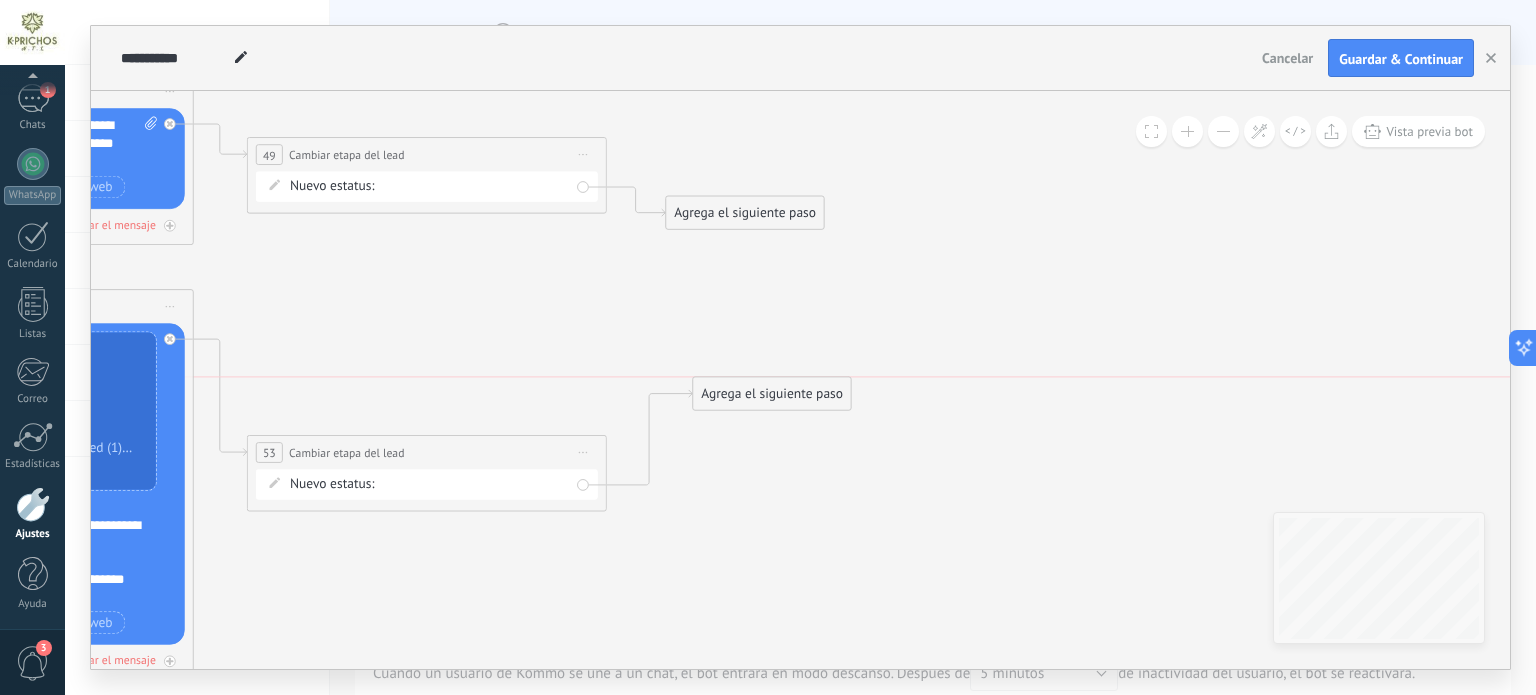 drag, startPoint x: 803, startPoint y: 517, endPoint x: 823, endPoint y: 401, distance: 117.71151 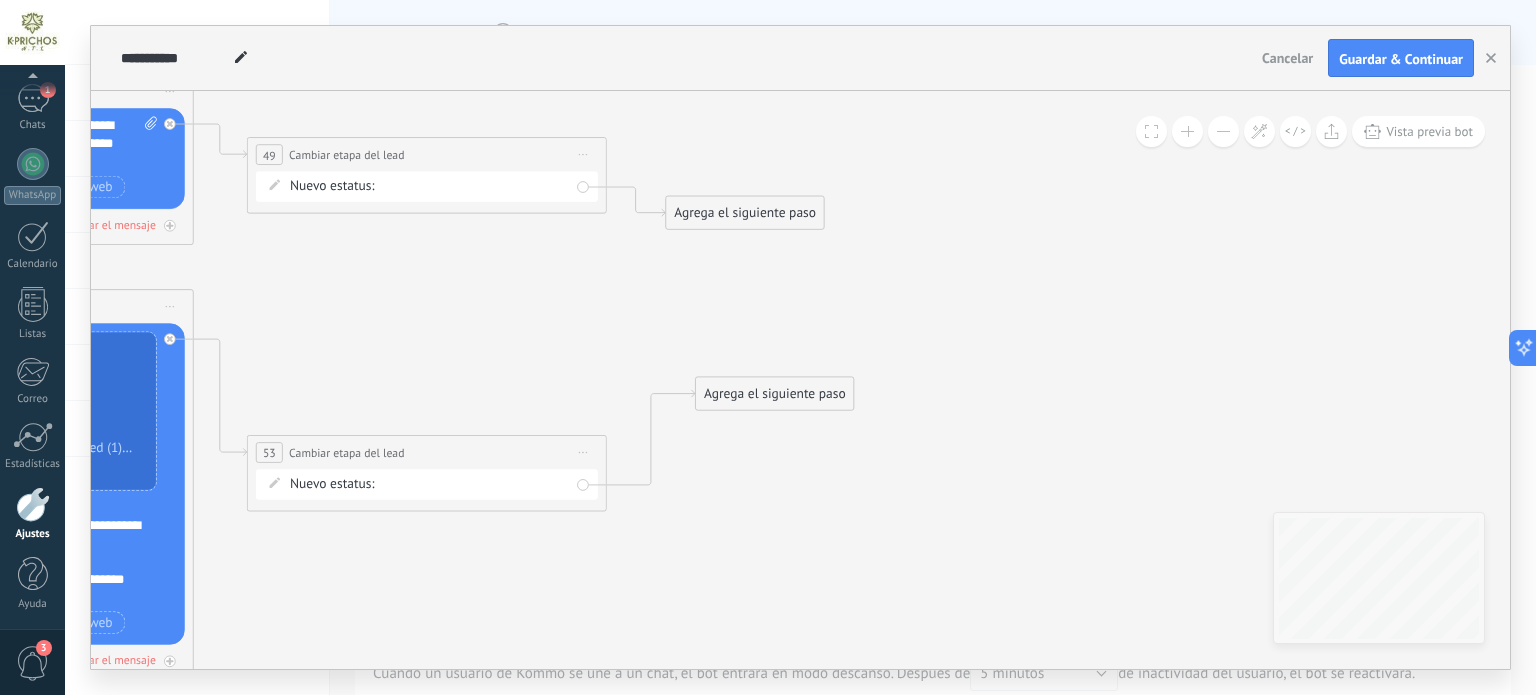 click on "Agrega el siguiente paso" at bounding box center [775, 394] 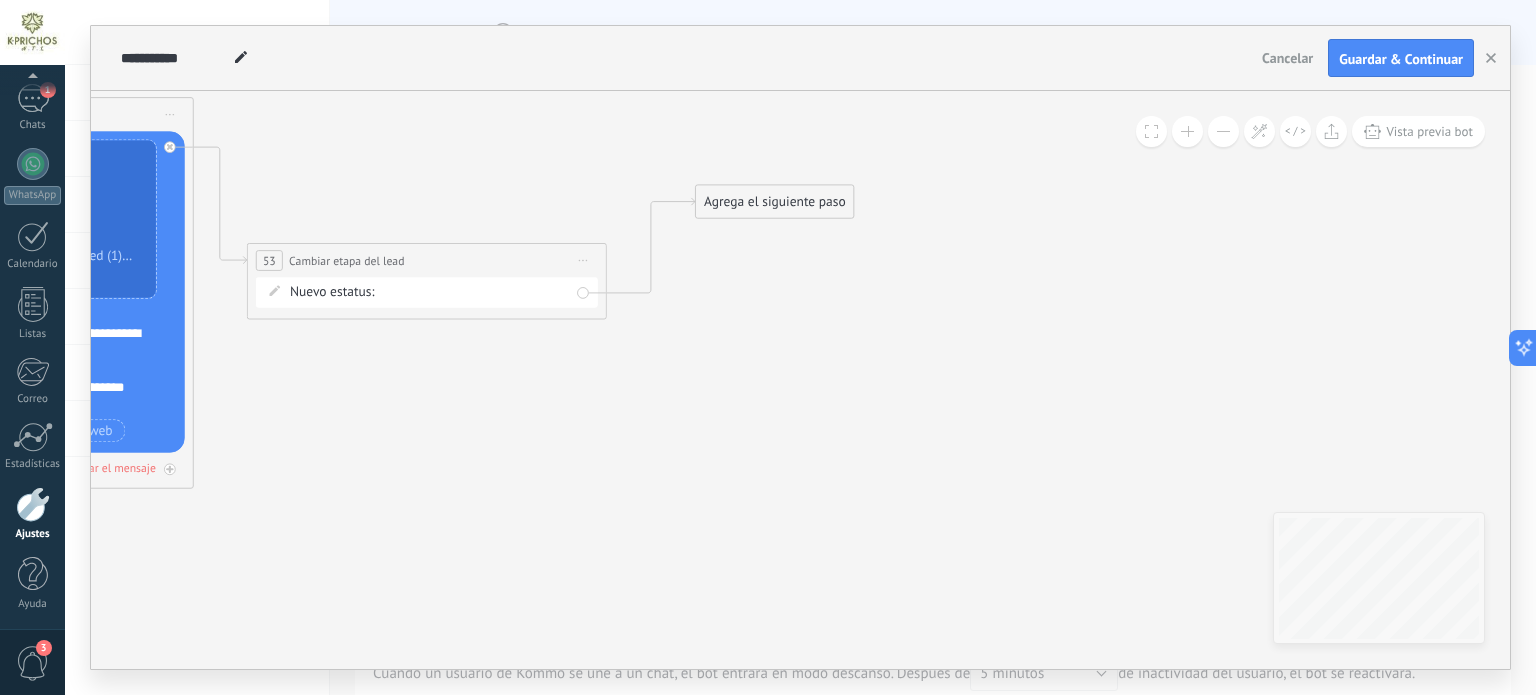 click 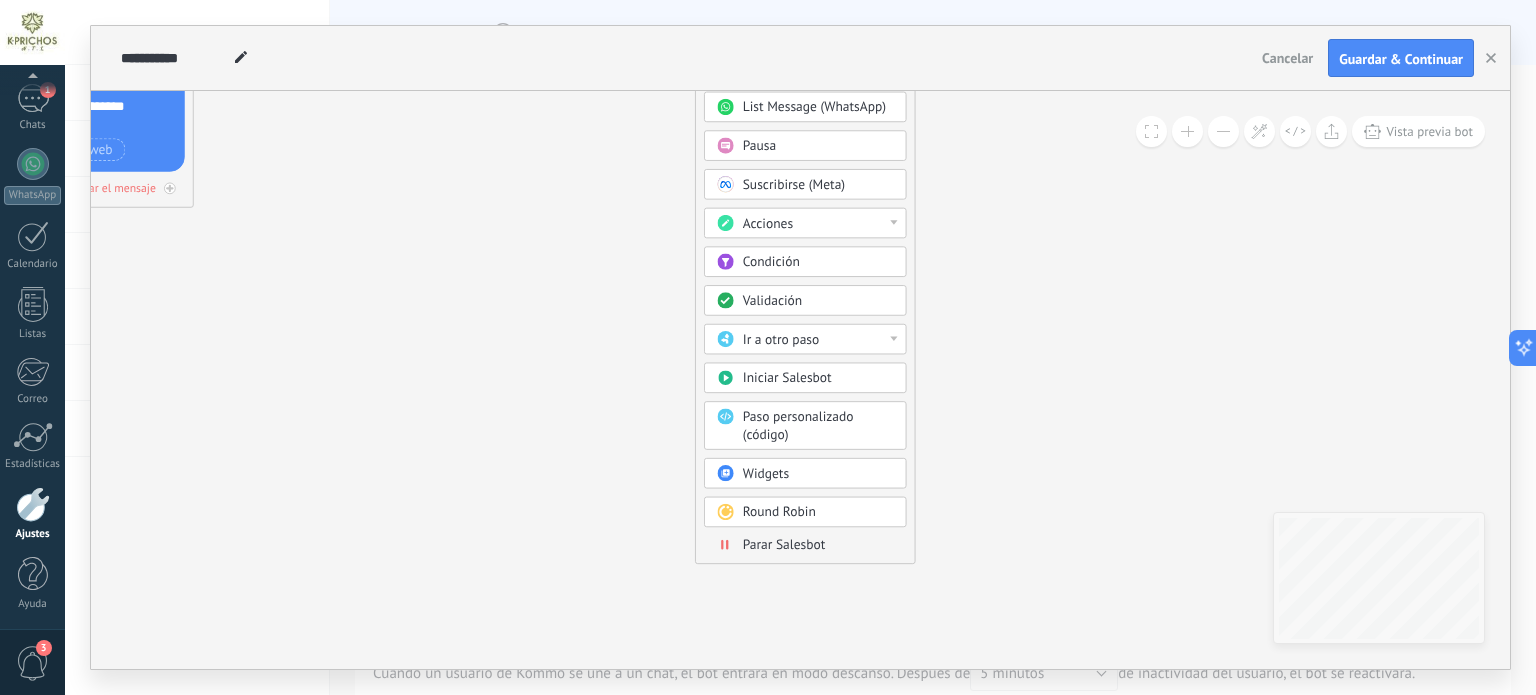 click on "Parar Salesbot" at bounding box center [805, 546] 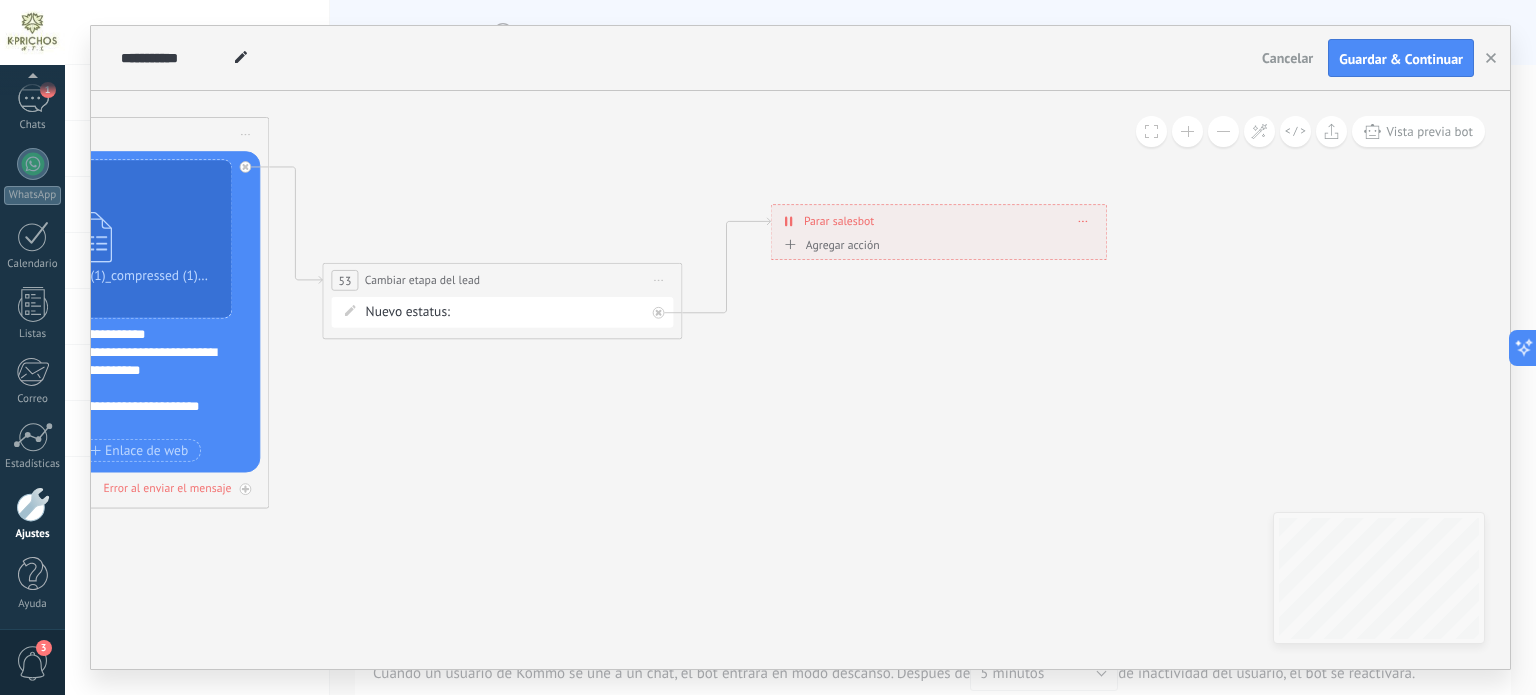 drag, startPoint x: 954, startPoint y: 291, endPoint x: 1092, endPoint y: 591, distance: 330.2181 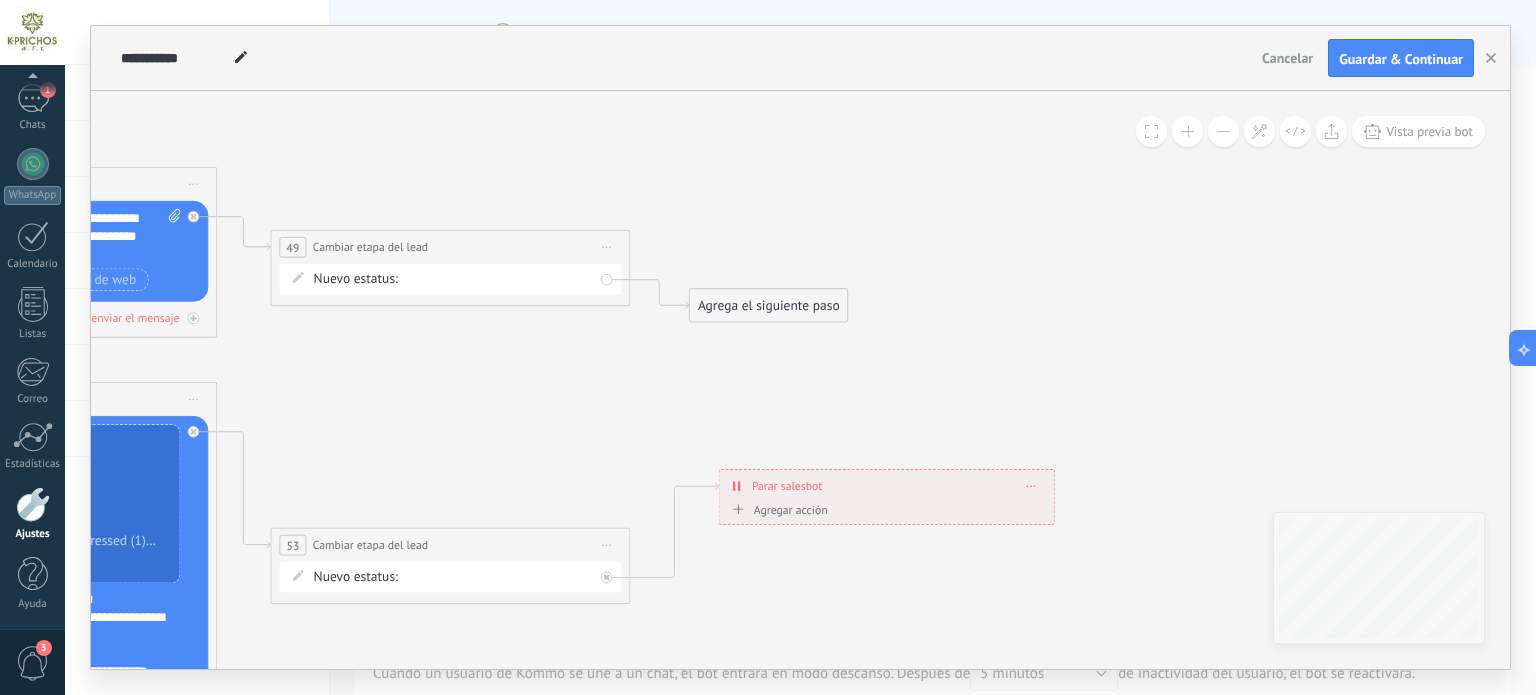 drag, startPoint x: 860, startPoint y: 310, endPoint x: 807, endPoint y: 573, distance: 268.28717 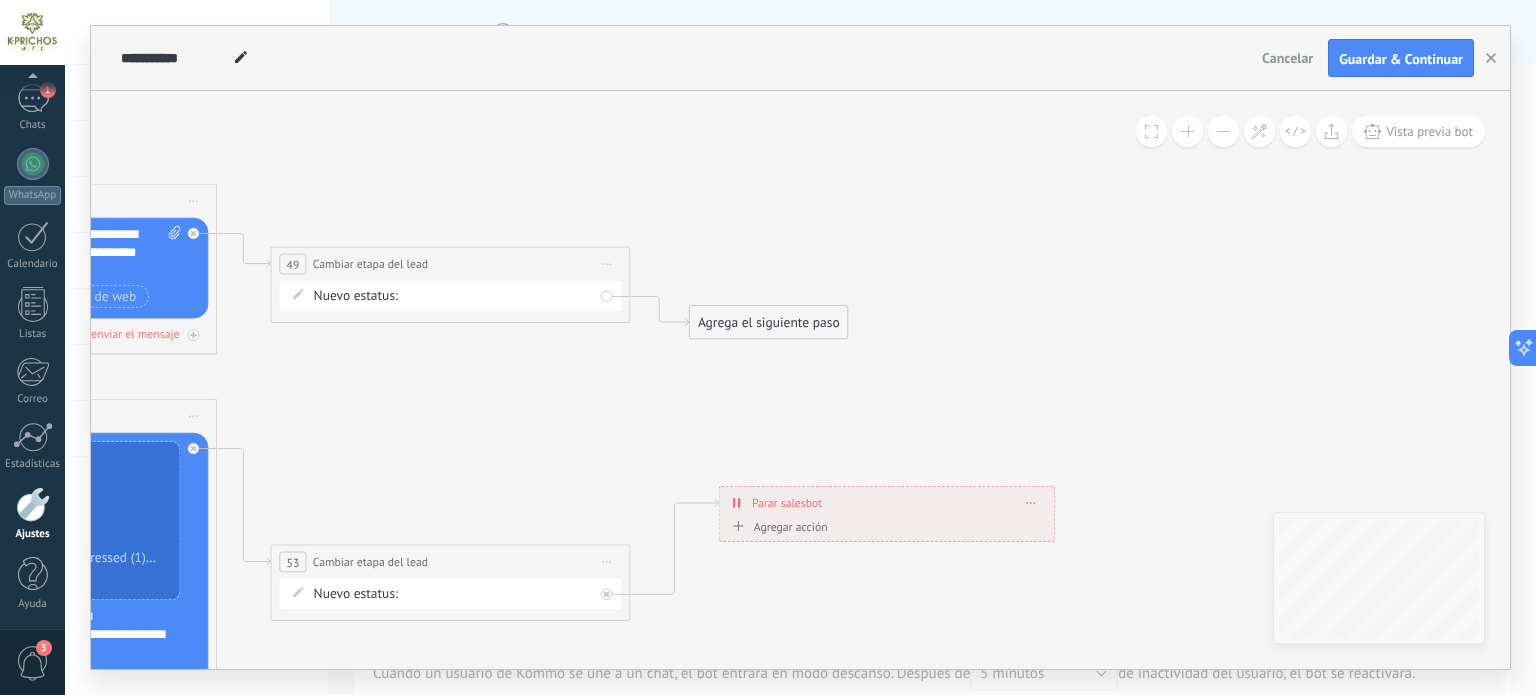 click 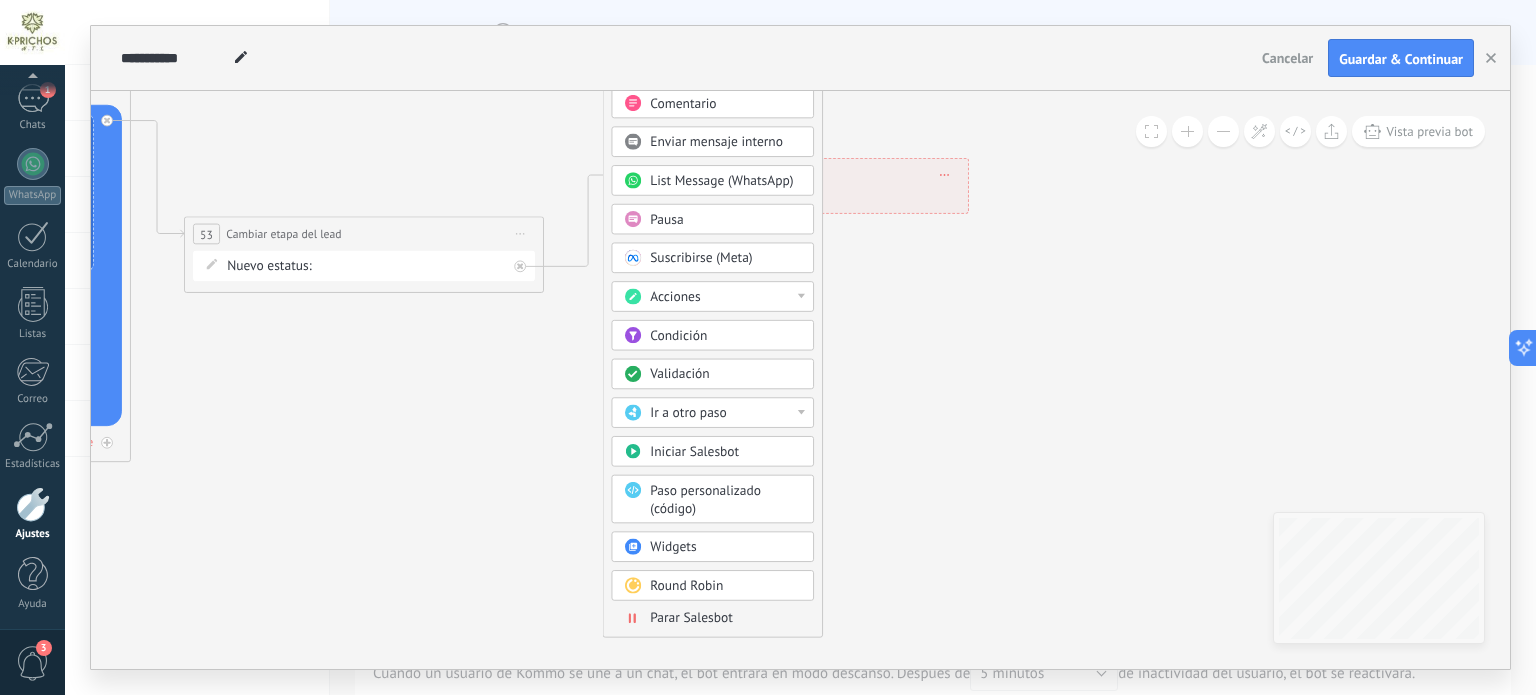 drag, startPoint x: 1018, startPoint y: 421, endPoint x: 961, endPoint y: 154, distance: 273.01648 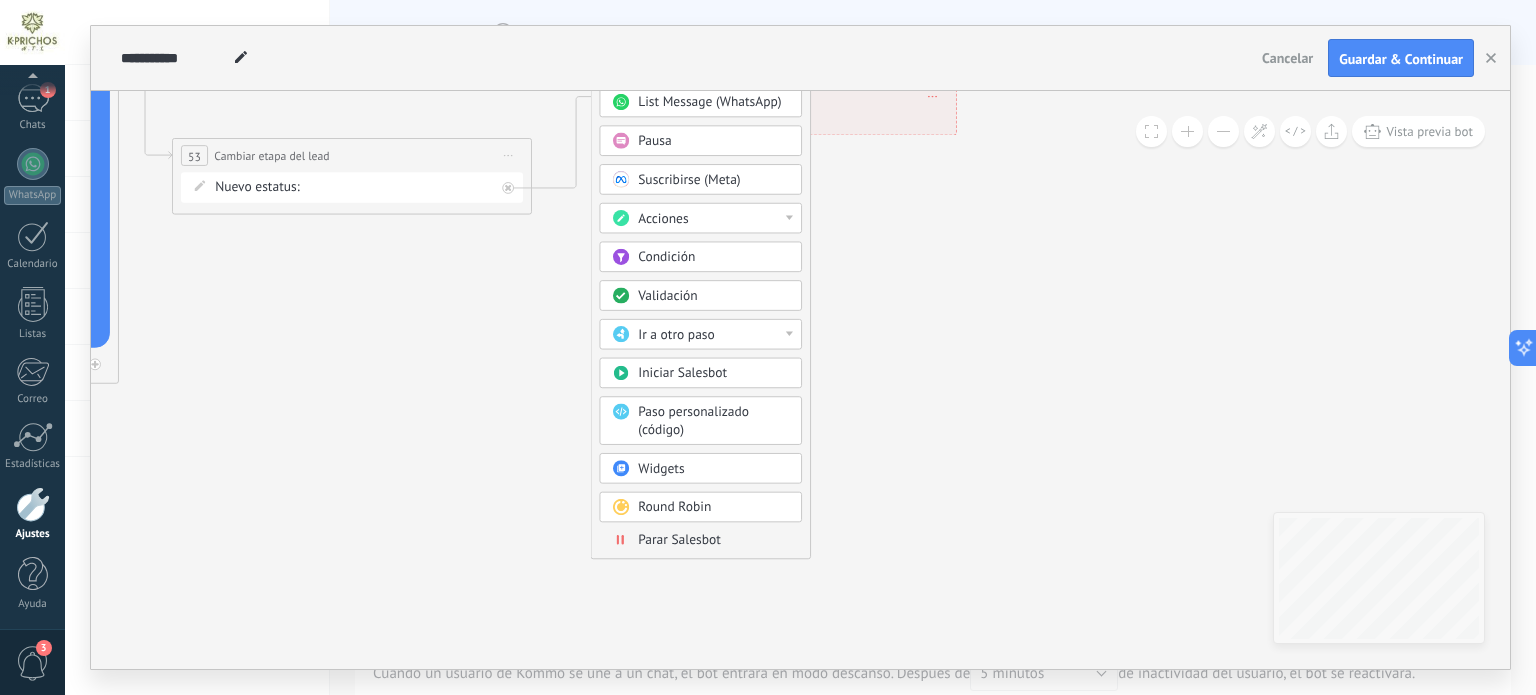 drag, startPoint x: 1021, startPoint y: 435, endPoint x: 1005, endPoint y: 361, distance: 75.70998 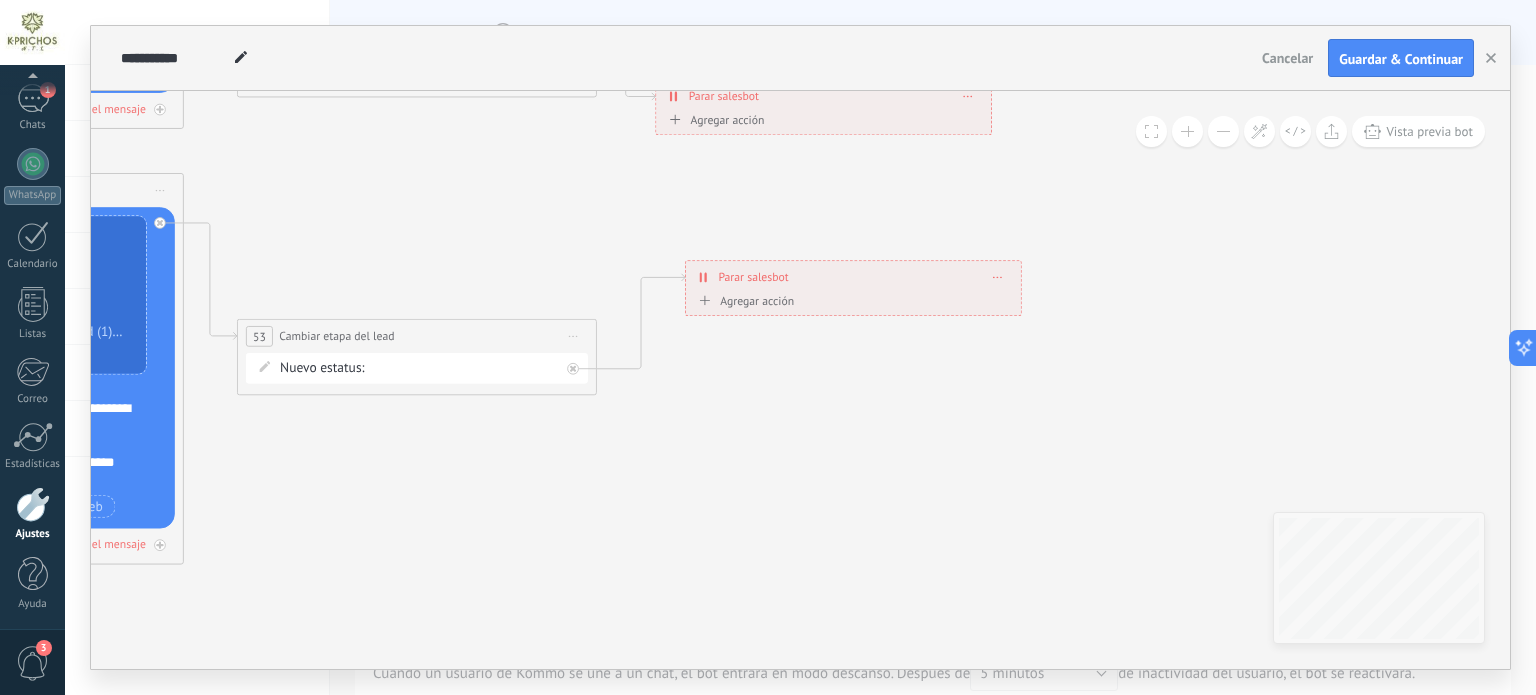 drag, startPoint x: 934, startPoint y: 332, endPoint x: 942, endPoint y: 548, distance: 216.1481 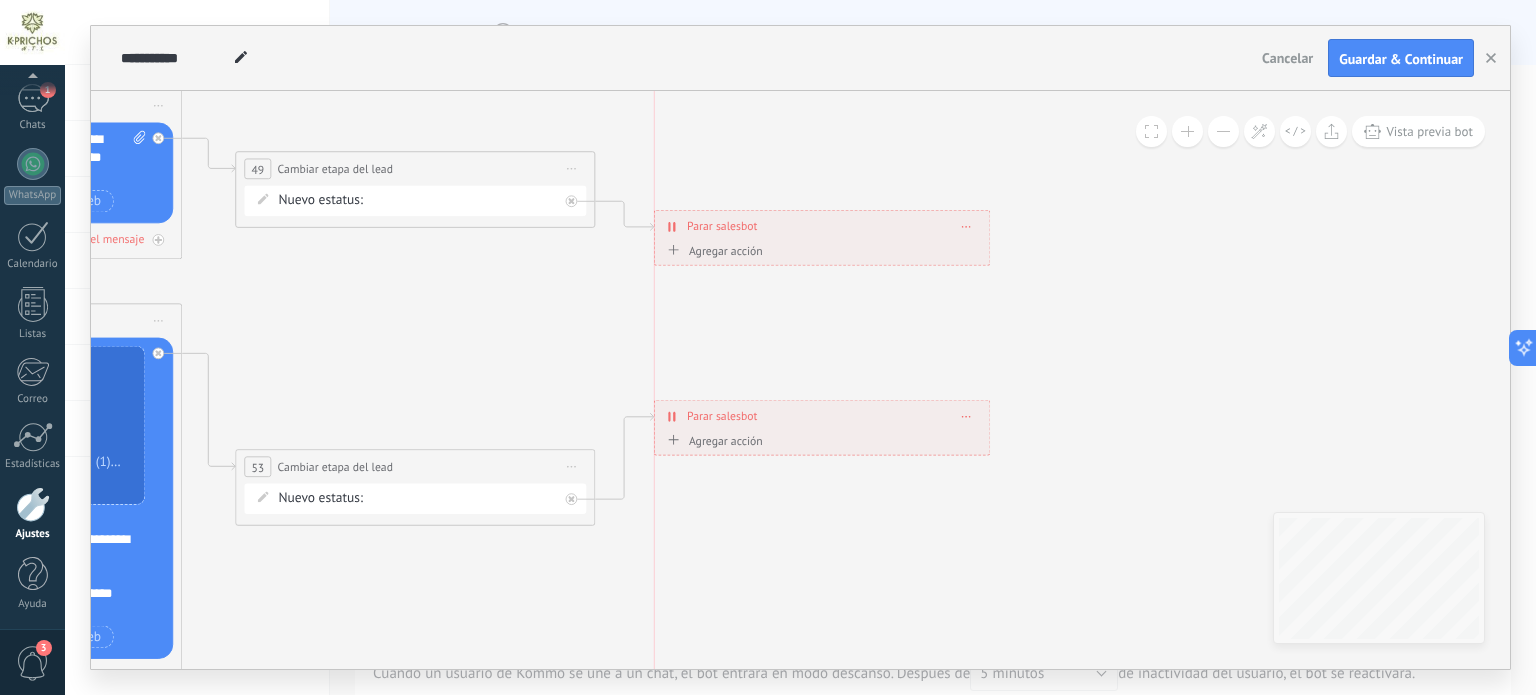 drag, startPoint x: 787, startPoint y: 407, endPoint x: 764, endPoint y: 412, distance: 23.537205 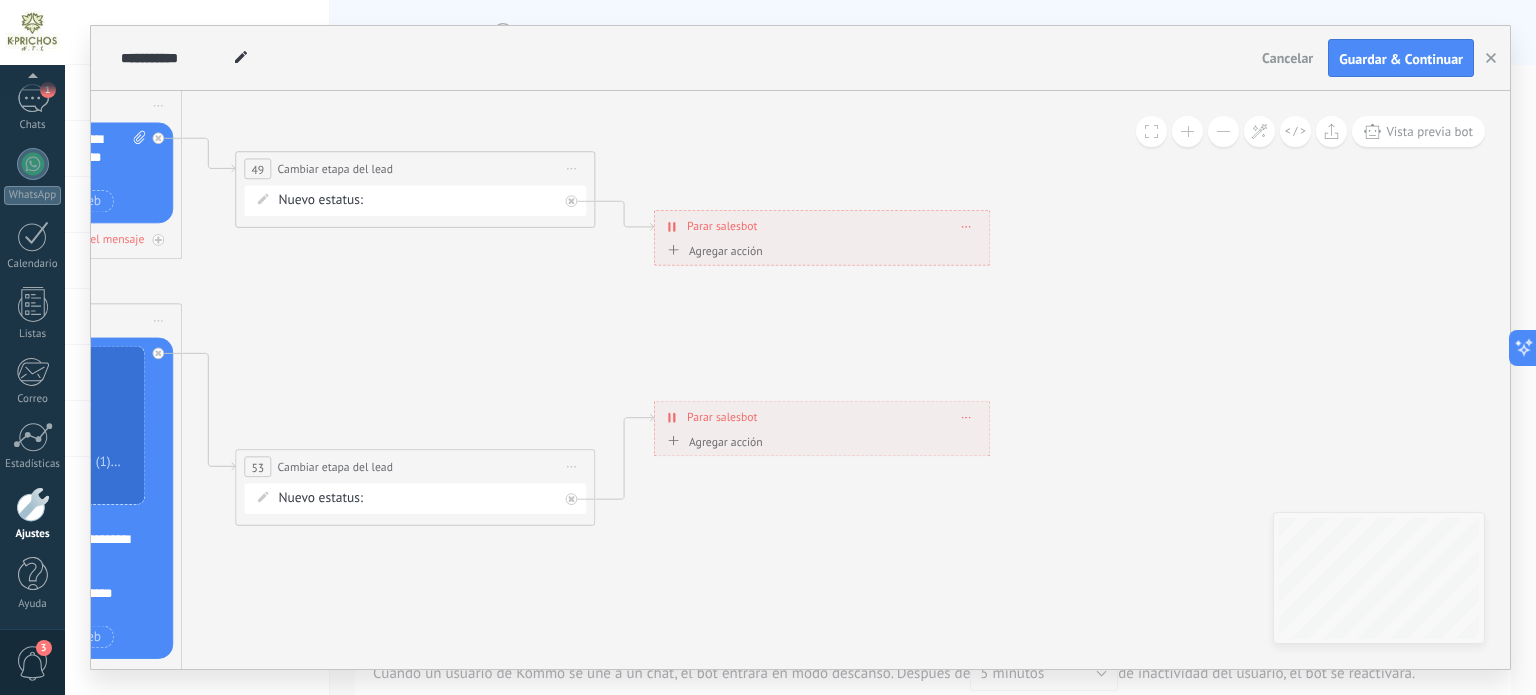 click 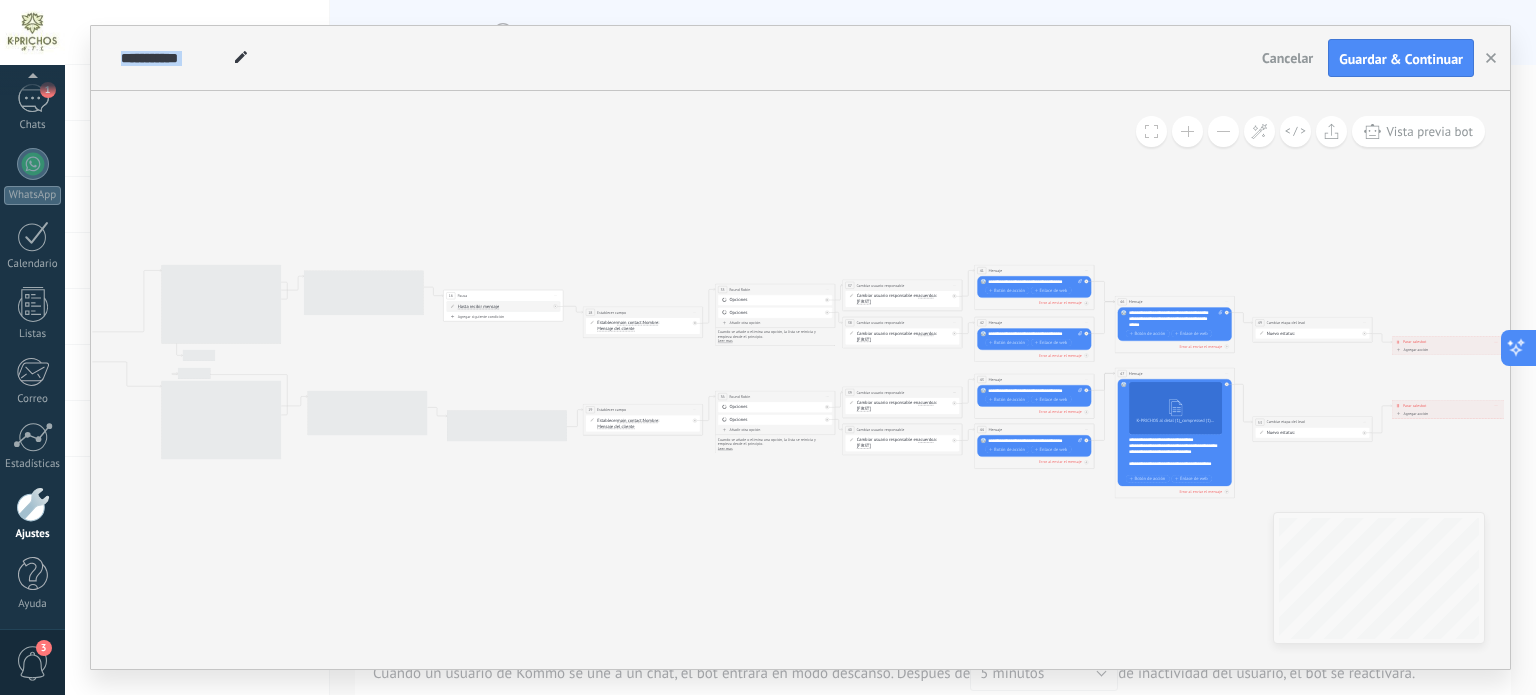 drag, startPoint x: 1316, startPoint y: 367, endPoint x: 1531, endPoint y: 360, distance: 215.11392 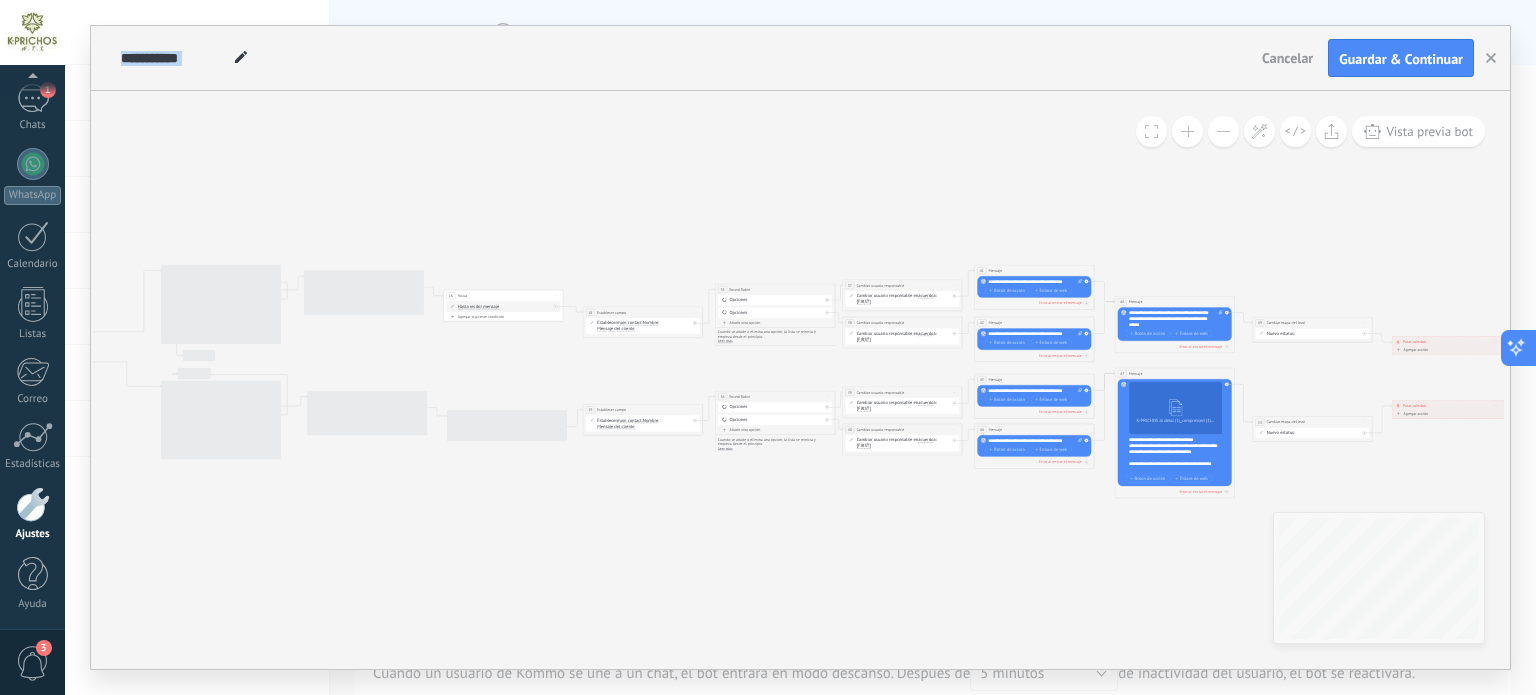 click on ".abccls-1,.abccls-2{fill-rule:evenodd}.abccls-2{fill:#fff} .abfcls-1{fill:none}.abfcls-2{fill:#fff} .abncls-1{isolation:isolate}.abncls-2{opacity:.06}.abncls-2,.abncls-3,.abncls-6{mix-blend-mode:multiply}.abncls-3{opacity:.15}.abncls-4,.abncls-8{fill:#fff}.abncls-5{fill:url(#abnlinear-gradient)}.abncls-6{opacity:.04}.abncls-7{fill:url(#abnlinear-gradient-2)}.abncls-8{fill-rule:evenodd} .abqst0{fill:#ffa200} .abwcls-1{fill:#252525} .cls-1{isolation:isolate} .acicls-1{fill:none} .aclcls-1{fill:#232323} .acnst0{display:none} .addcls-1,.addcls-2{fill:none;stroke-miterlimit:10}.addcls-1{stroke:#dfe0e5}.addcls-2{stroke:#a1a7ab} .adecls-1,.adecls-2{fill:none;stroke-miterlimit:10}.adecls-1{stroke:#dfe0e5}.adecls-2{stroke:#a1a7ab} .adqcls-1{fill:#8591a5;fill-rule:evenodd} .aeccls-1{fill:#5c9f37} .aeecls-1{fill:#f86161} .aejcls-1{fill:#8591a5;fill-rule:evenodd} .aekcls-1{fill-rule:evenodd} .aelcls-1{fill-rule:evenodd;fill:currentColor} .aemcls-1{fill-rule:evenodd;fill:currentColor} .aencls-2{fill:#f86161;opacity:.3}" at bounding box center [768, 347] 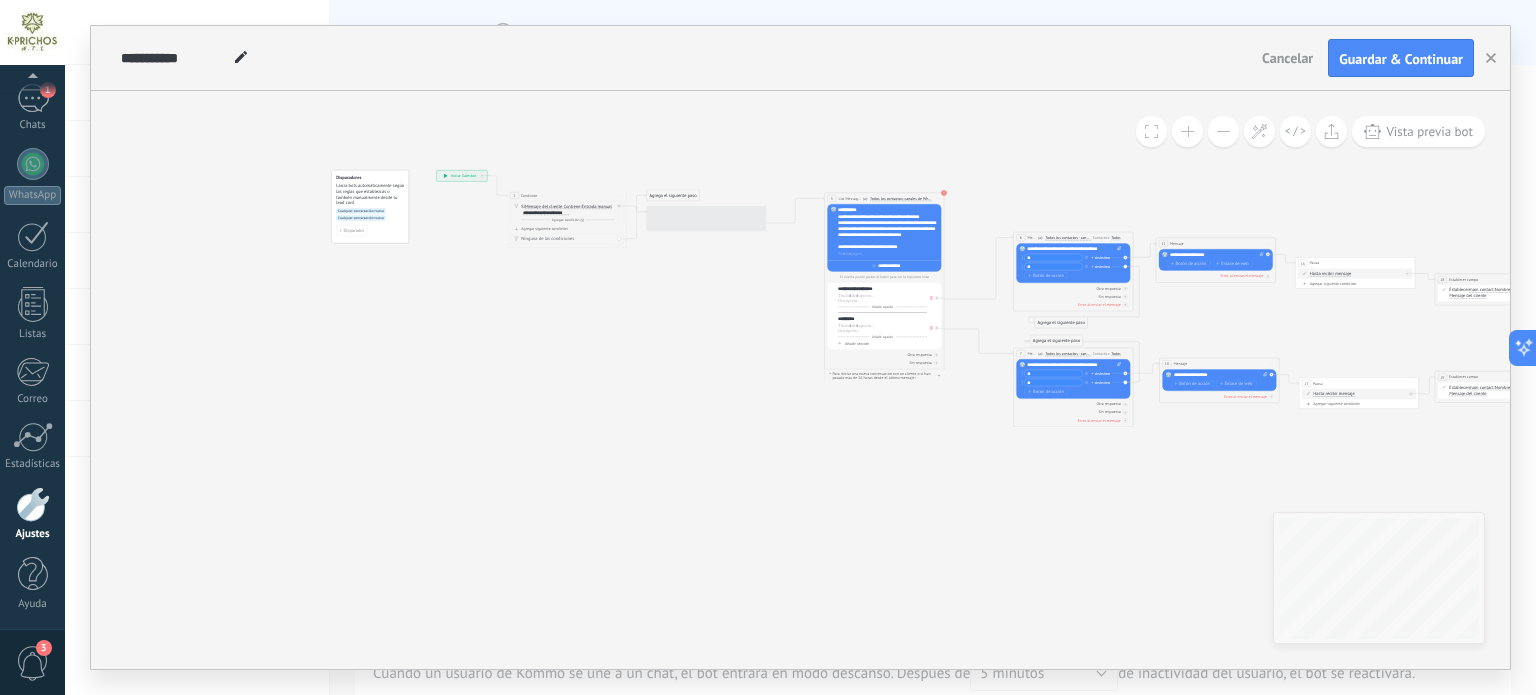 drag, startPoint x: 706, startPoint y: 358, endPoint x: 1340, endPoint y: 332, distance: 634.5329 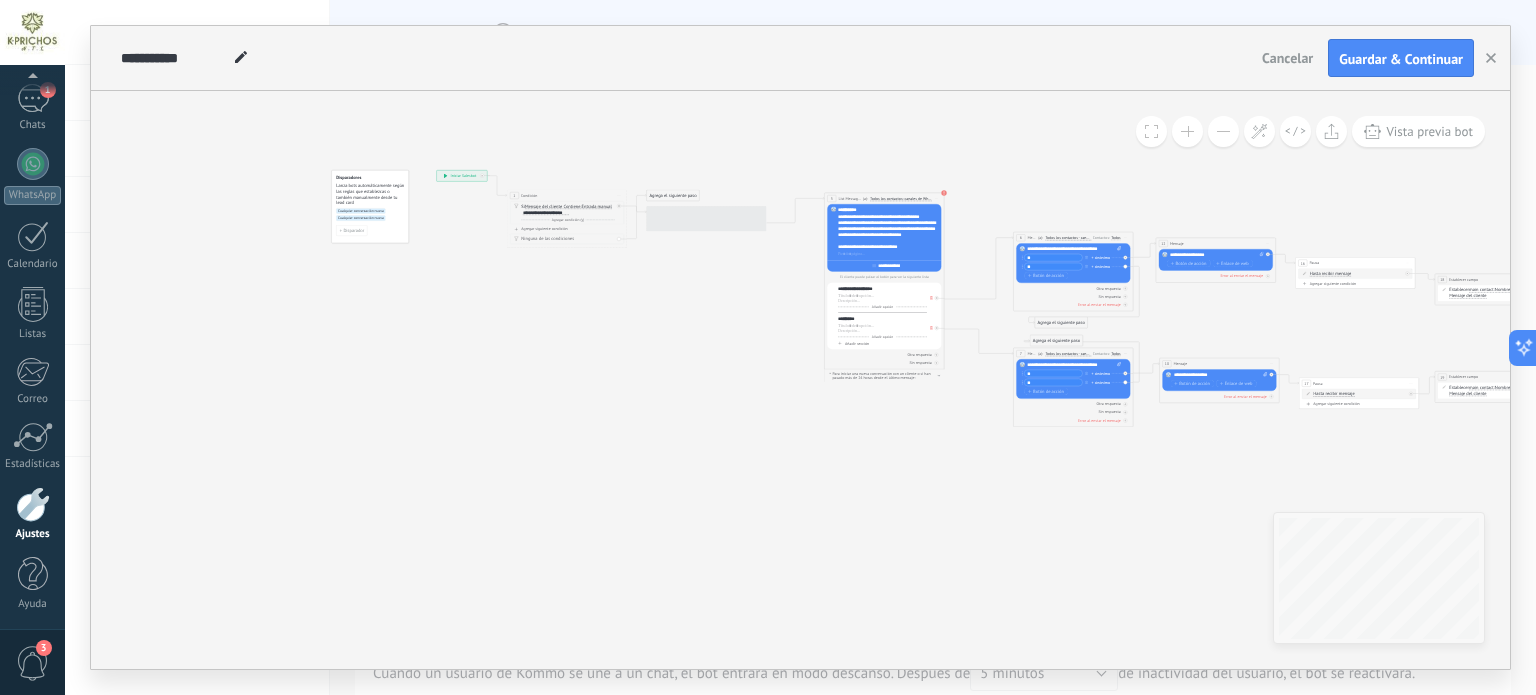 click 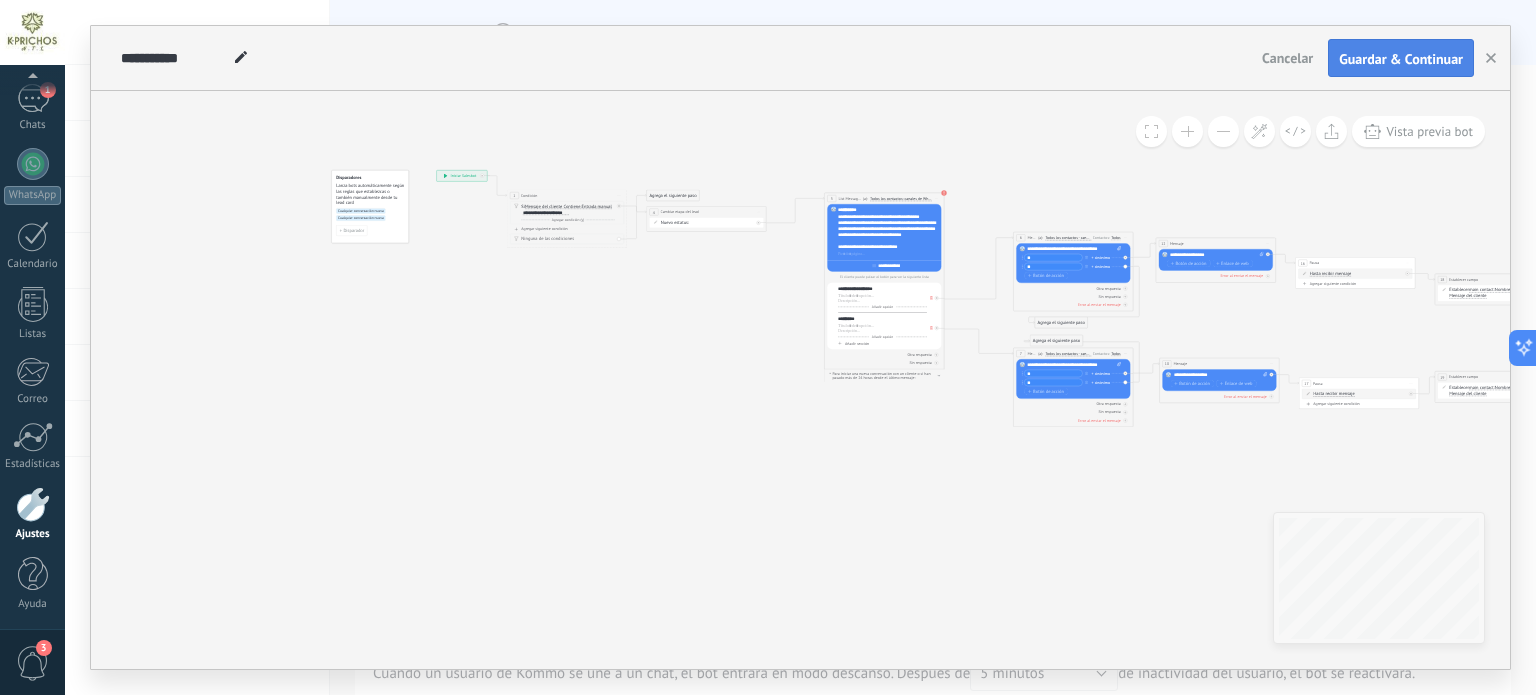 click on "Guardar & Continuar" at bounding box center (1401, 59) 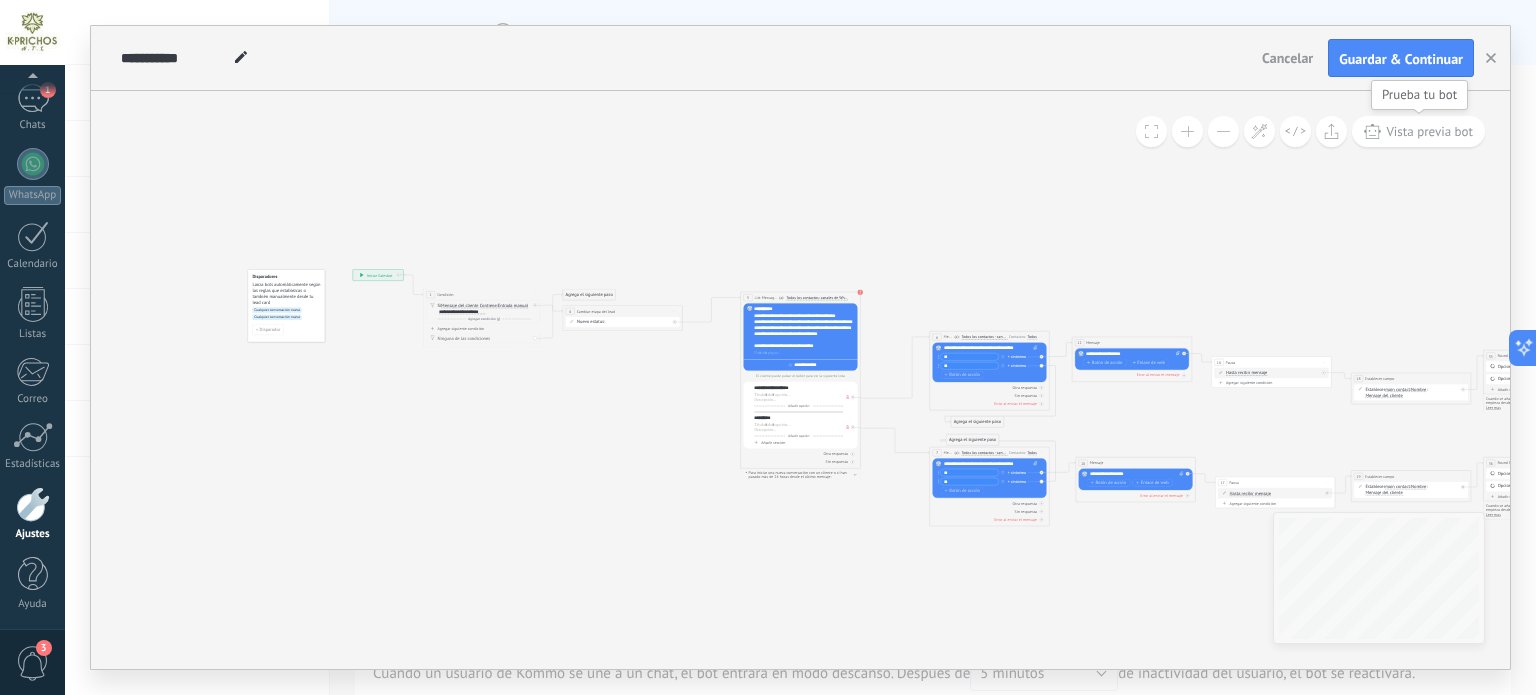 click on "Vista previa bot" at bounding box center [1418, 131] 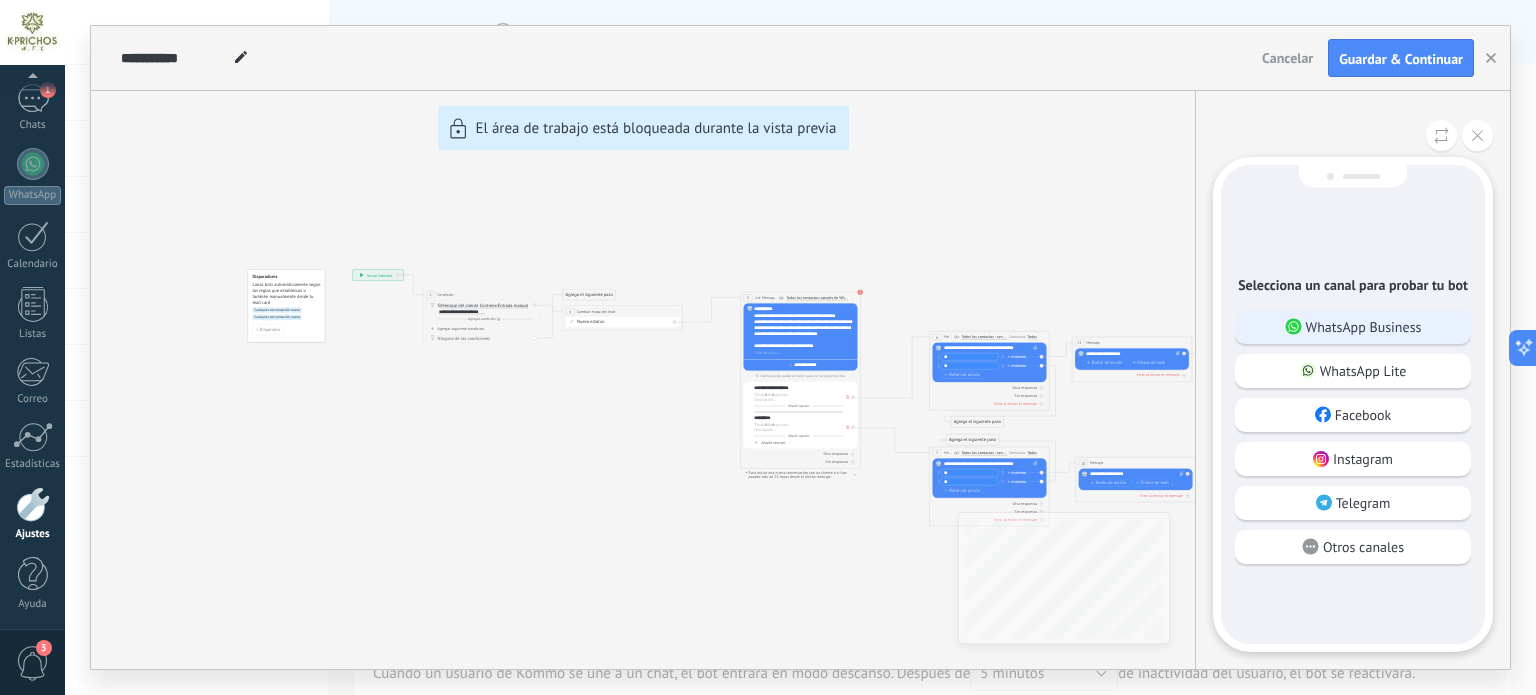 click on "WhatsApp Business" at bounding box center [1364, 327] 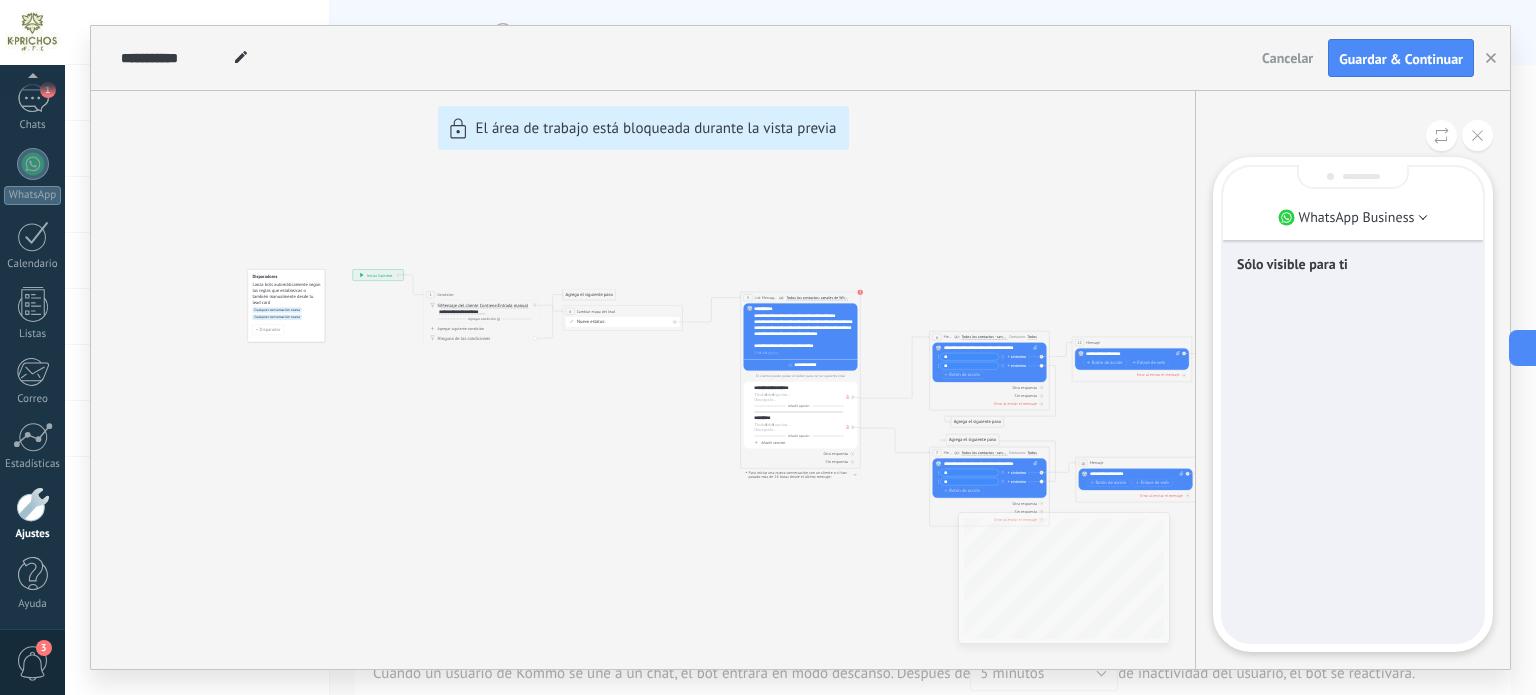 click on "Sólo visible para ti" at bounding box center [1353, 264] 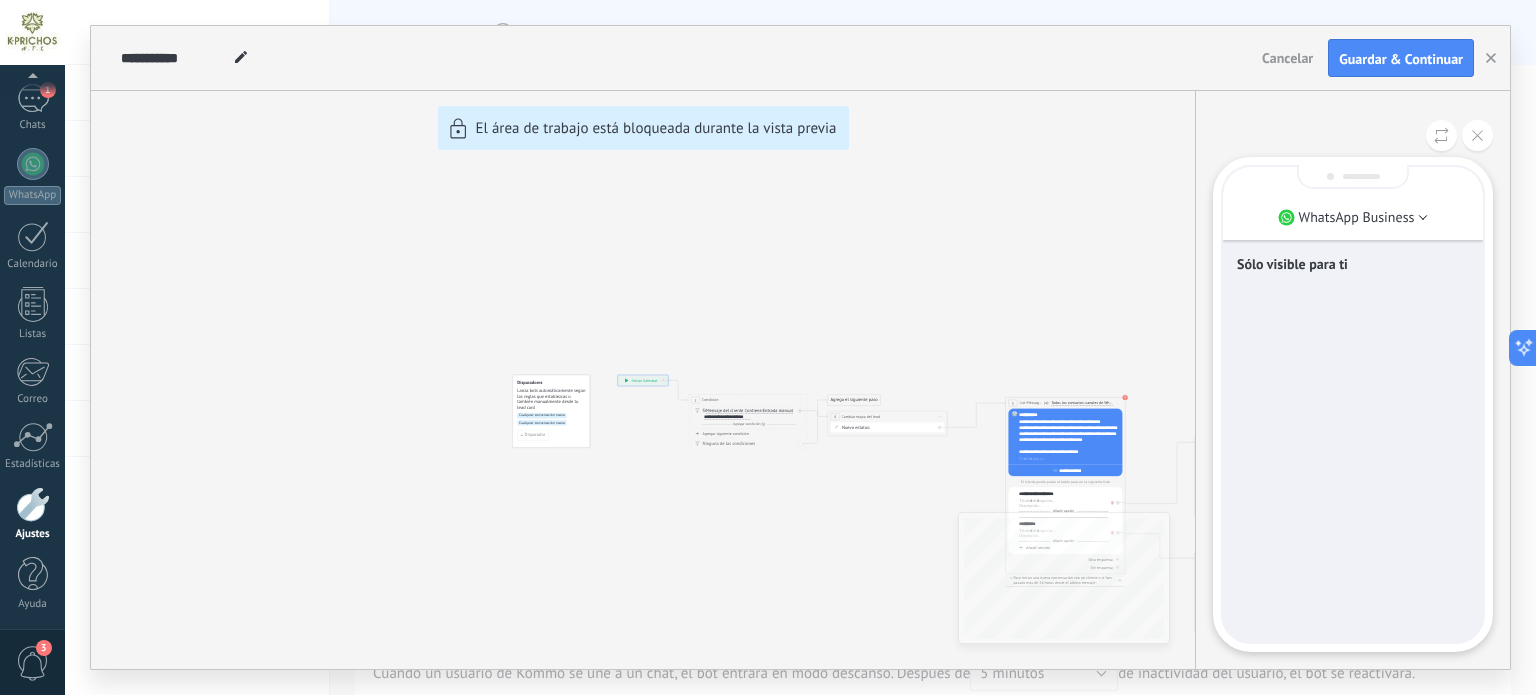 click on "Sólo visible para ti" at bounding box center [1353, 266] 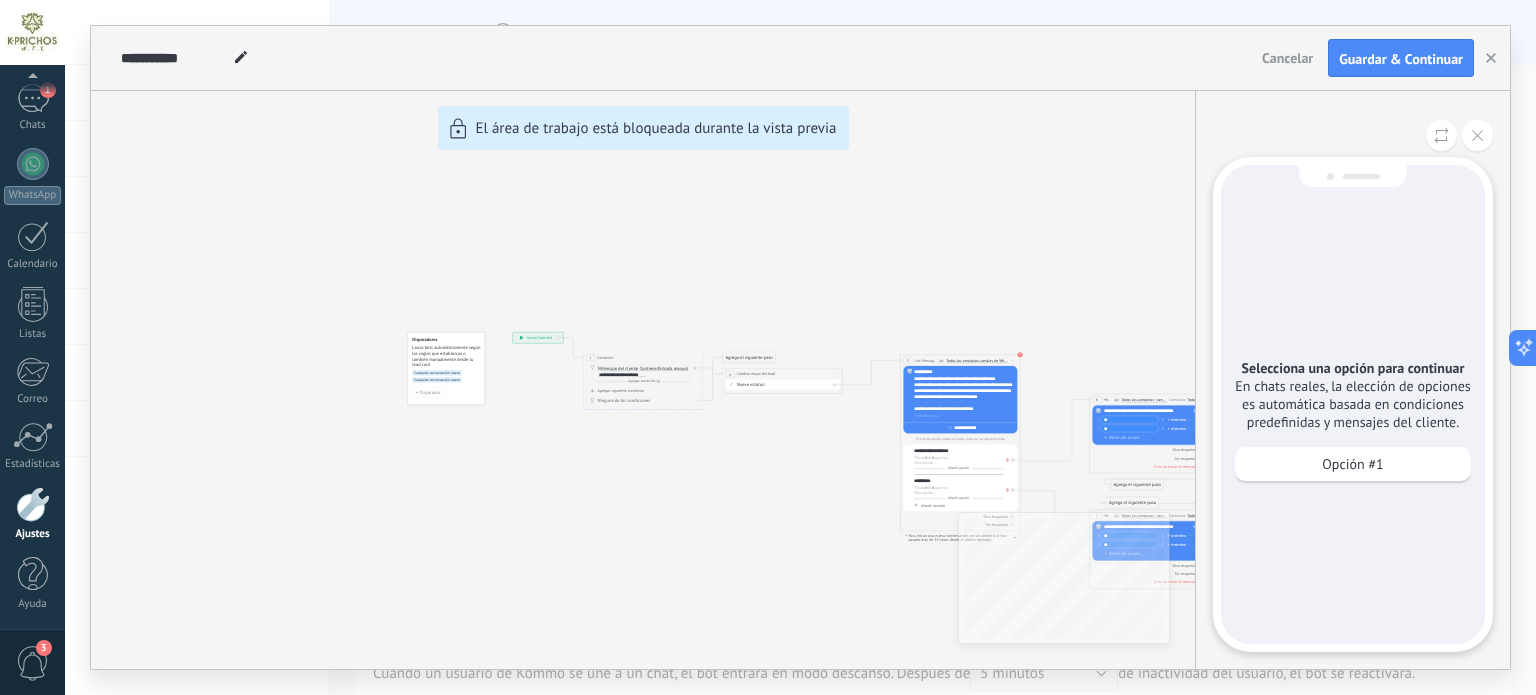 drag, startPoint x: 958, startPoint y: 230, endPoint x: 948, endPoint y: 179, distance: 51.971146 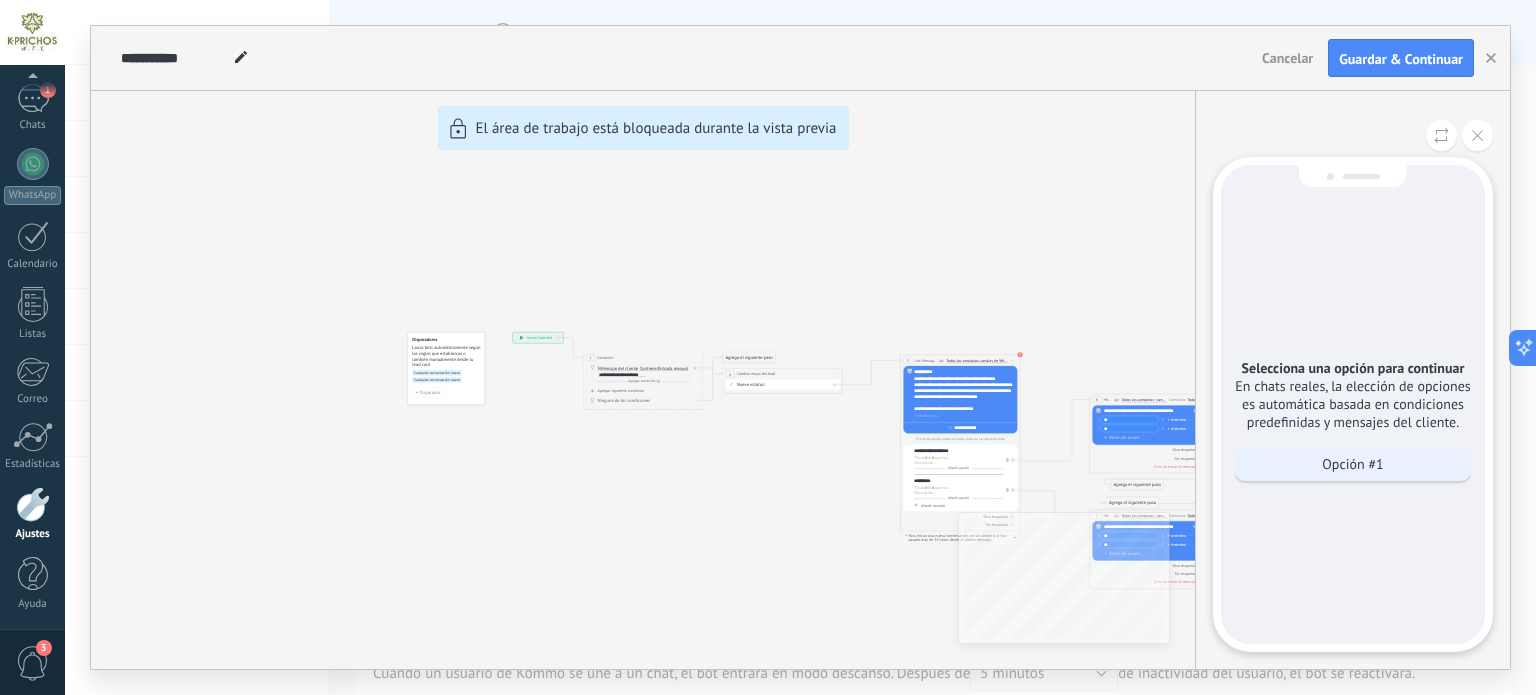 click on "Opción #1" at bounding box center [1353, 464] 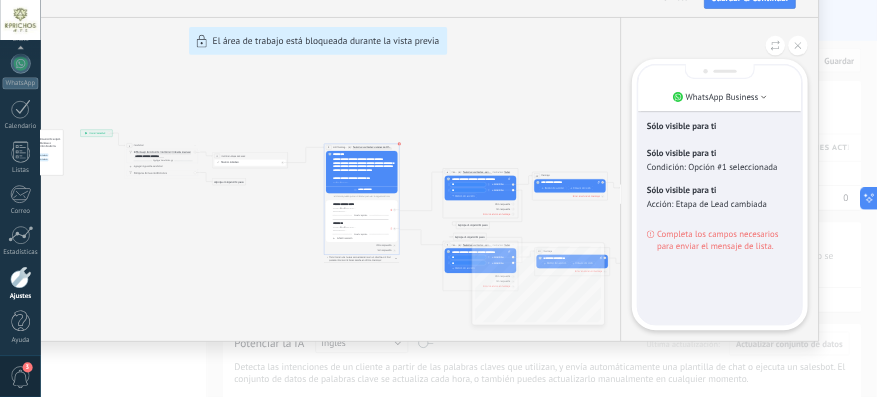 scroll, scrollTop: 136, scrollLeft: 0, axis: vertical 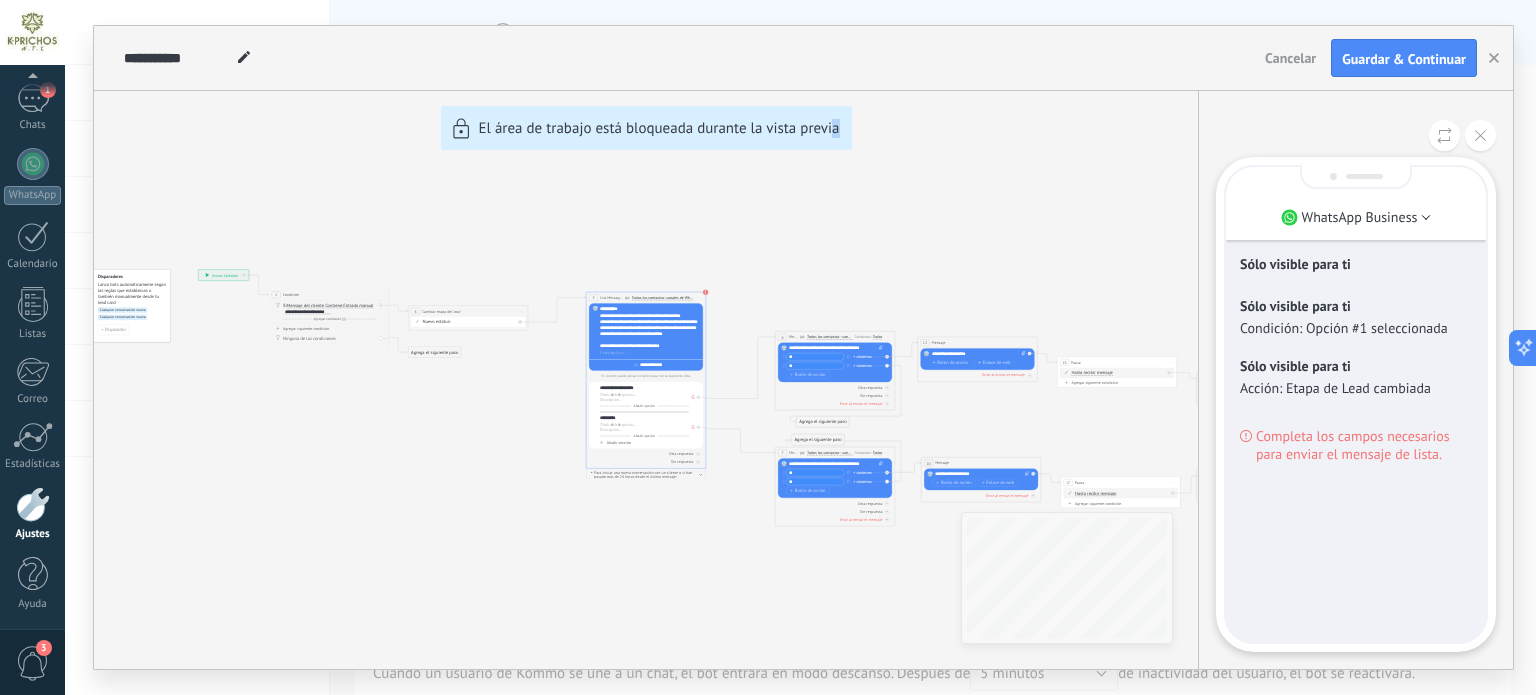 drag, startPoint x: 848, startPoint y: 239, endPoint x: 862, endPoint y: 216, distance: 26.925823 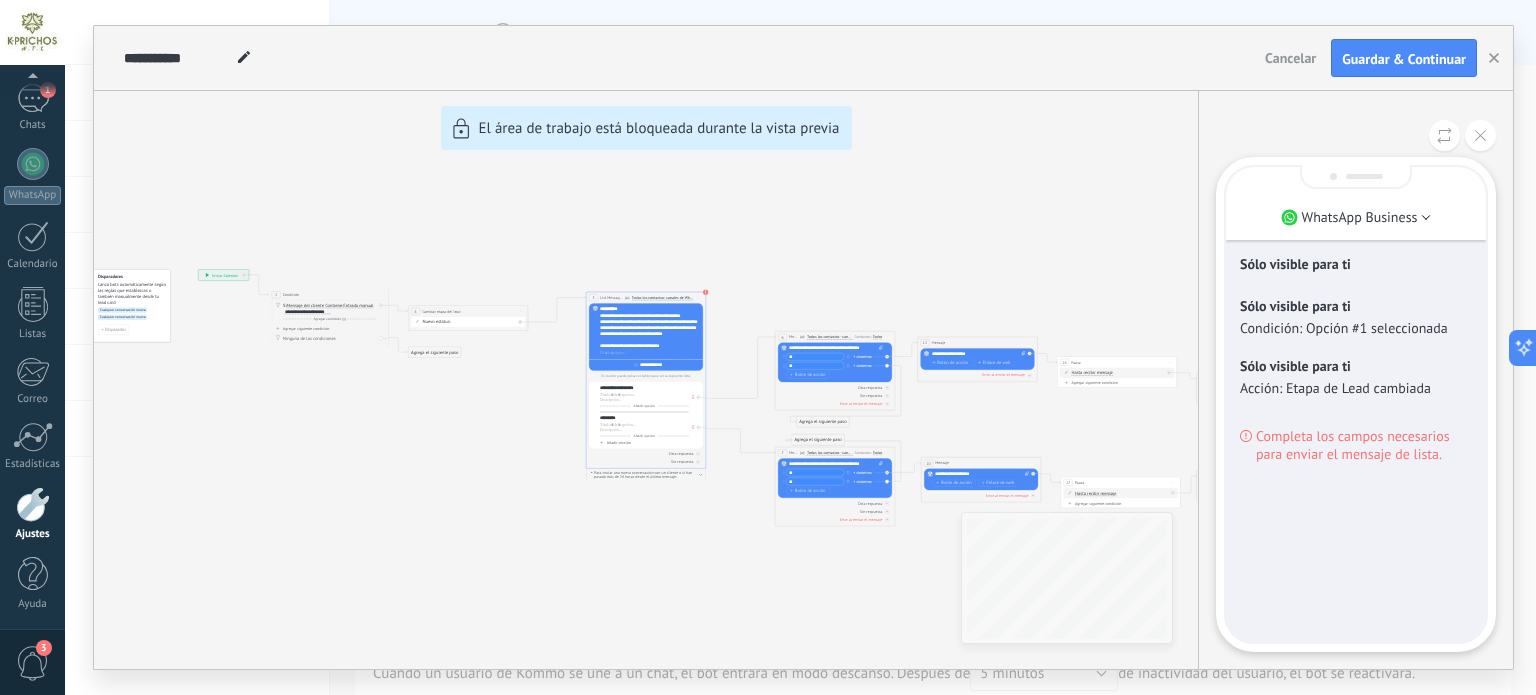 click on "**********" at bounding box center (803, 347) 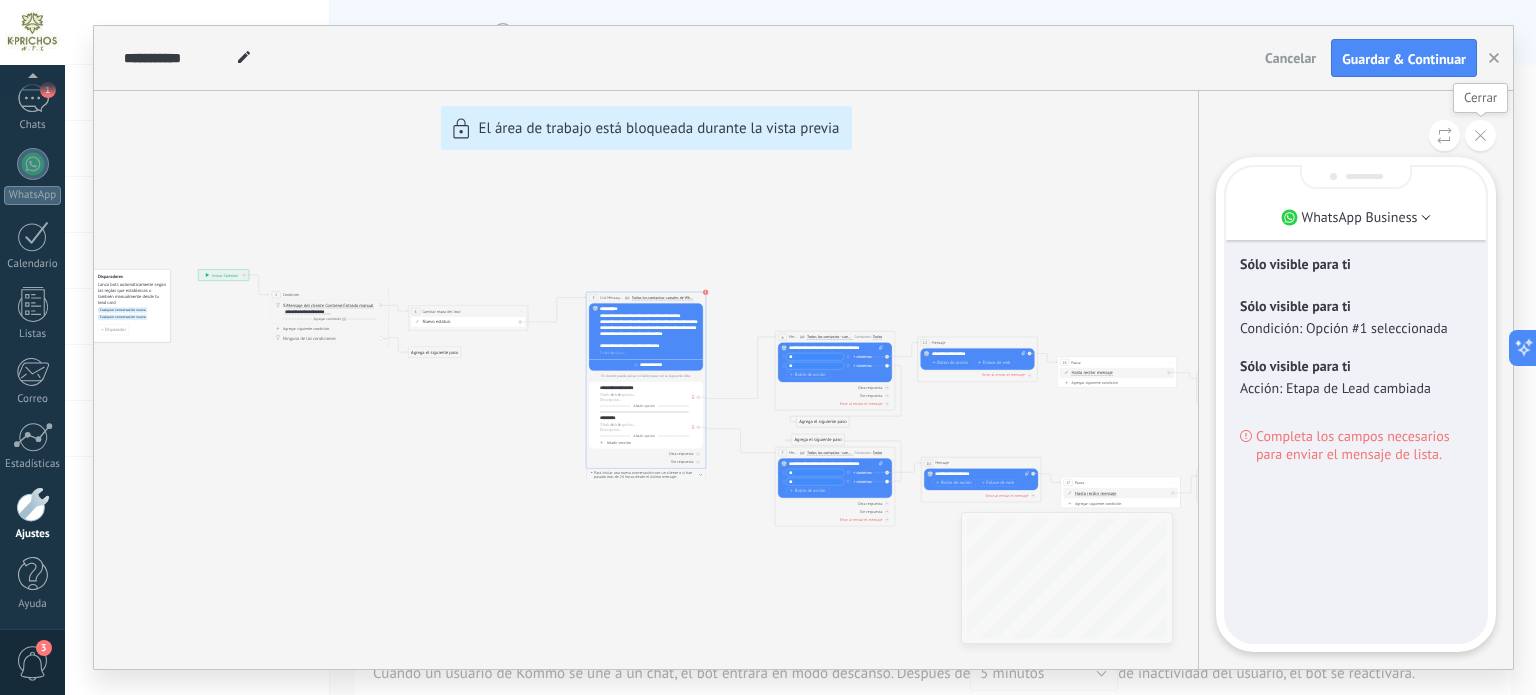 click 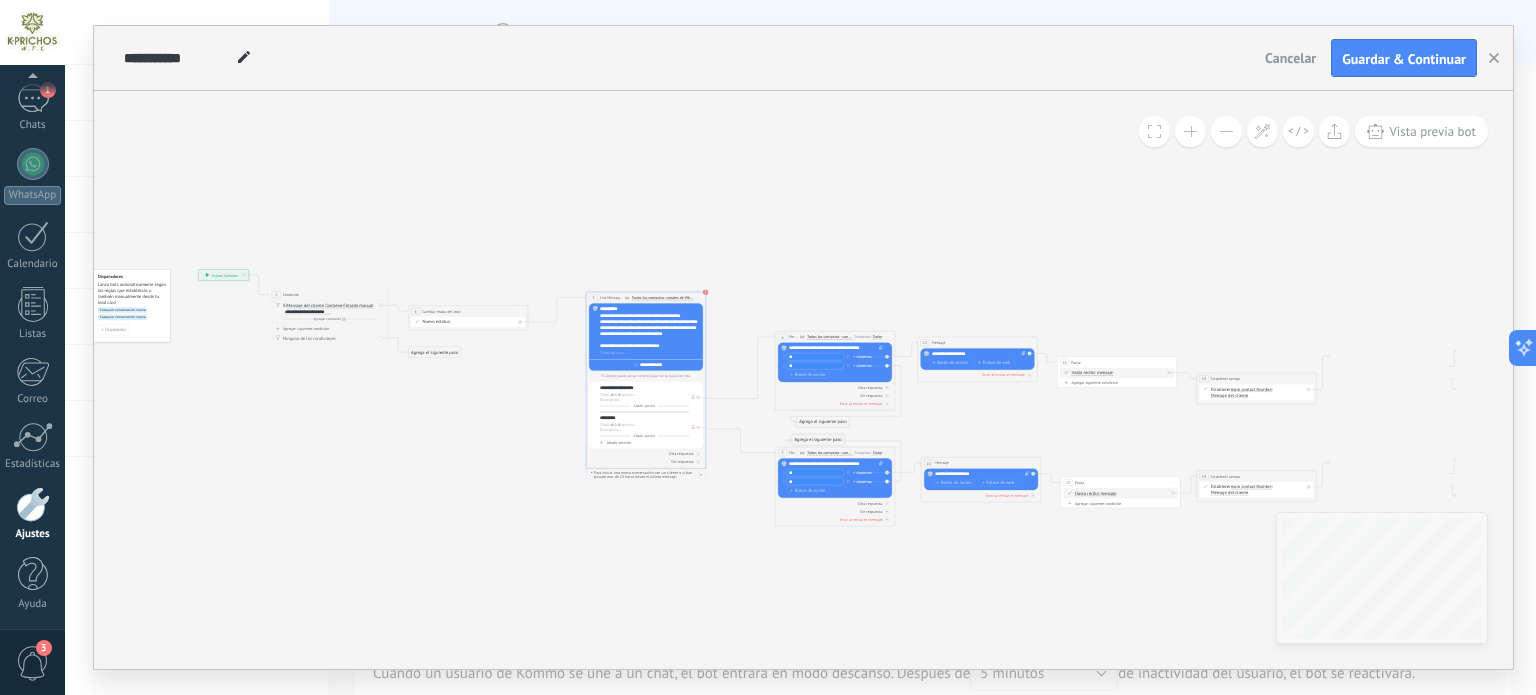 type 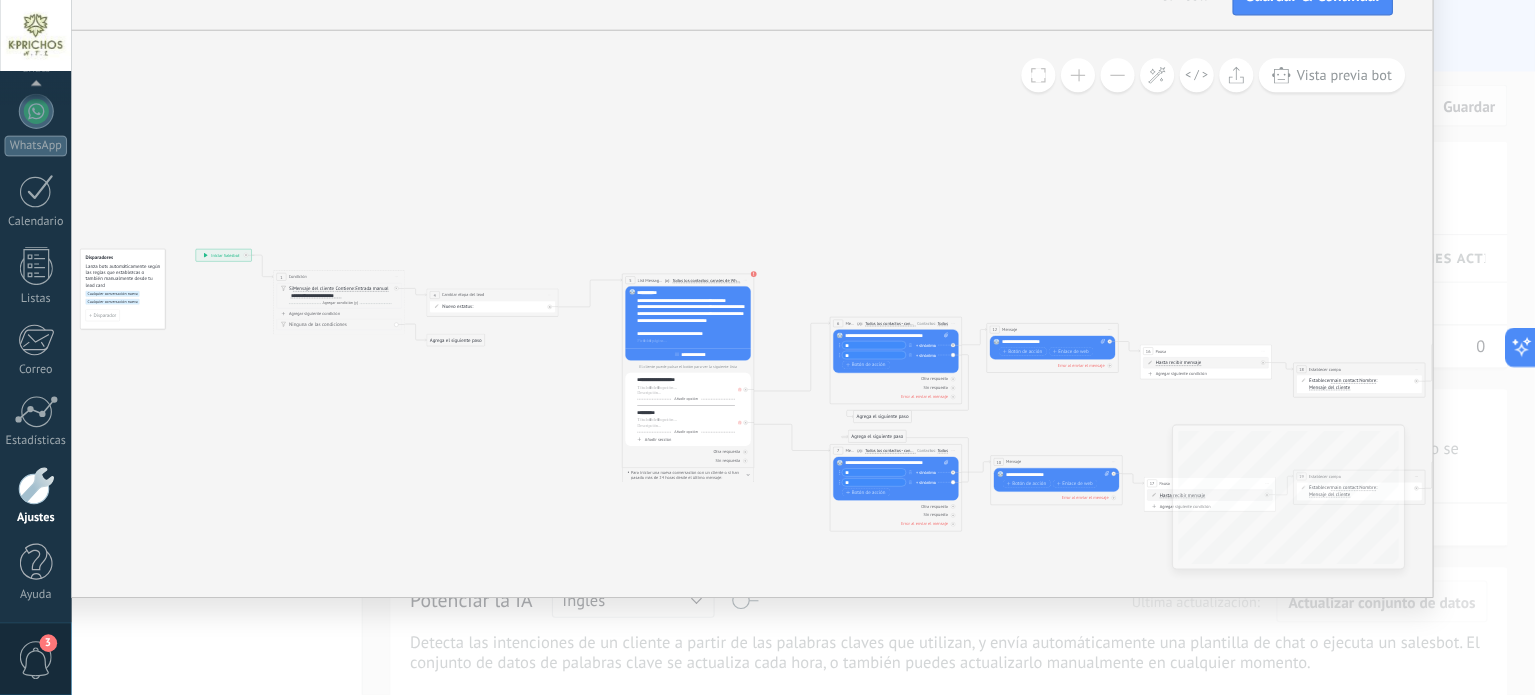 scroll, scrollTop: 136, scrollLeft: 0, axis: vertical 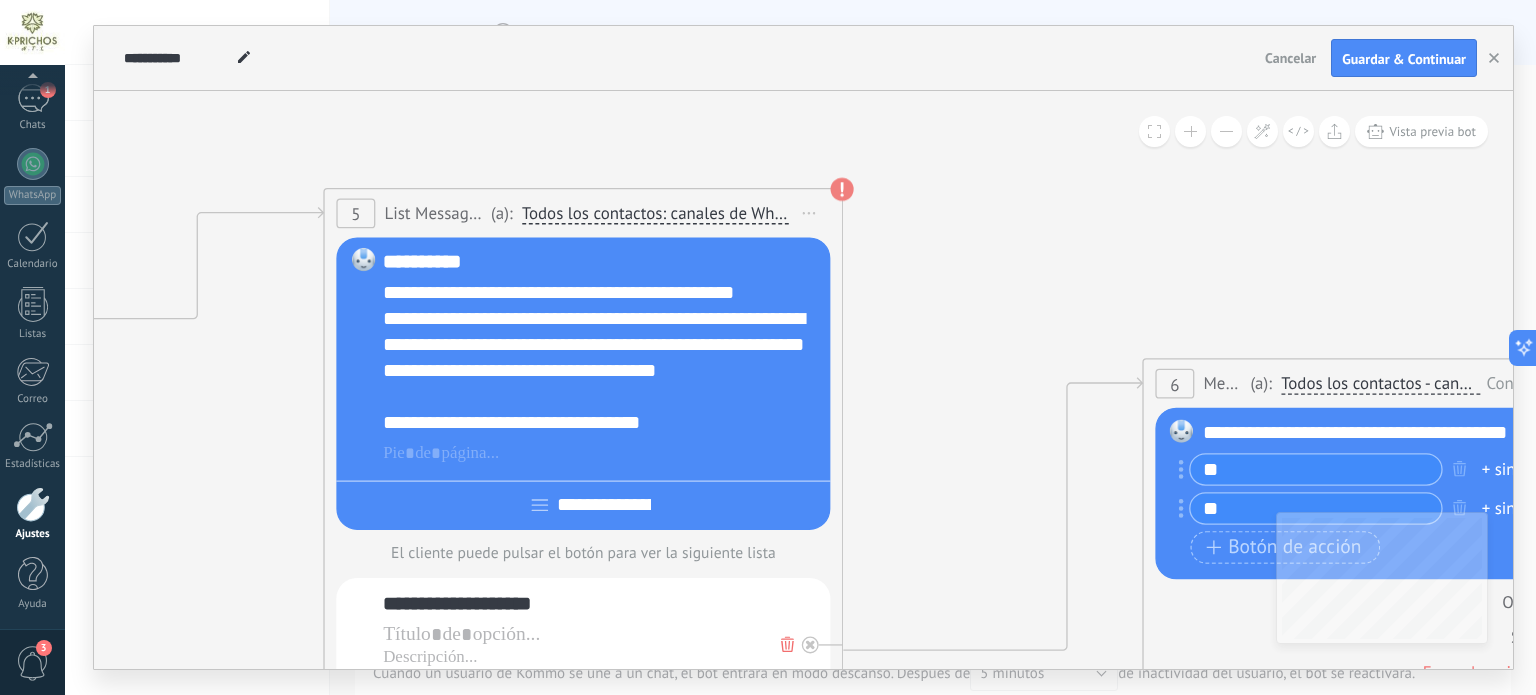 drag, startPoint x: 861, startPoint y: 375, endPoint x: 973, endPoint y: 287, distance: 142.43594 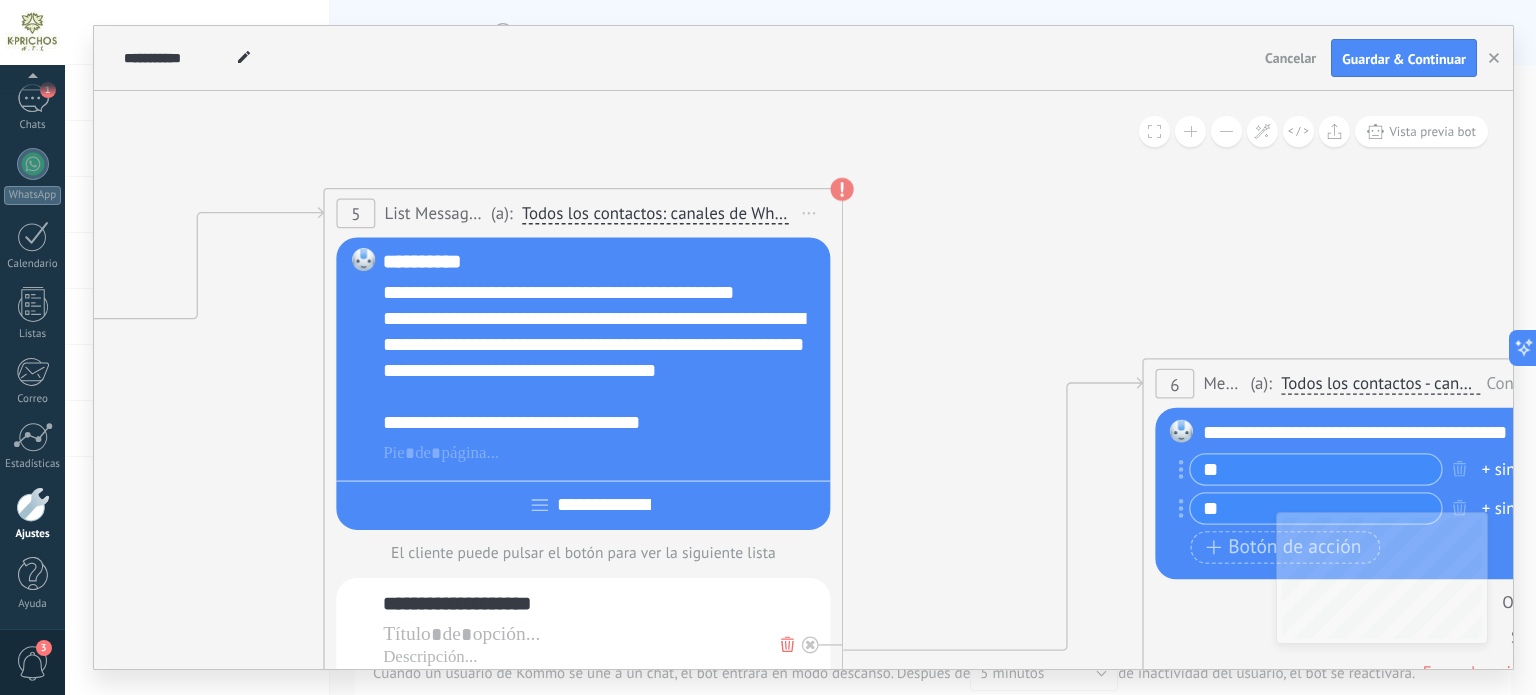 click on "**********" at bounding box center [602, 262] 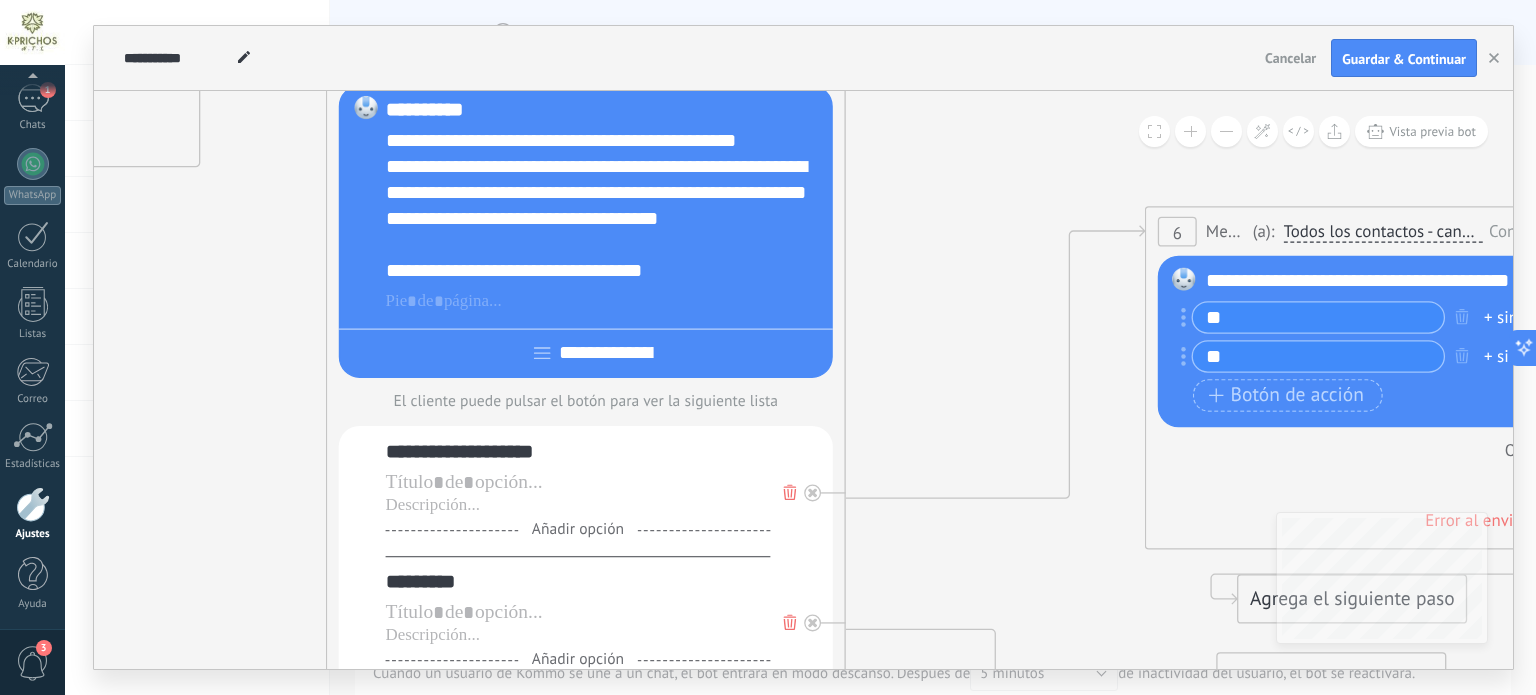 drag, startPoint x: 1027, startPoint y: 375, endPoint x: 1027, endPoint y: 227, distance: 148 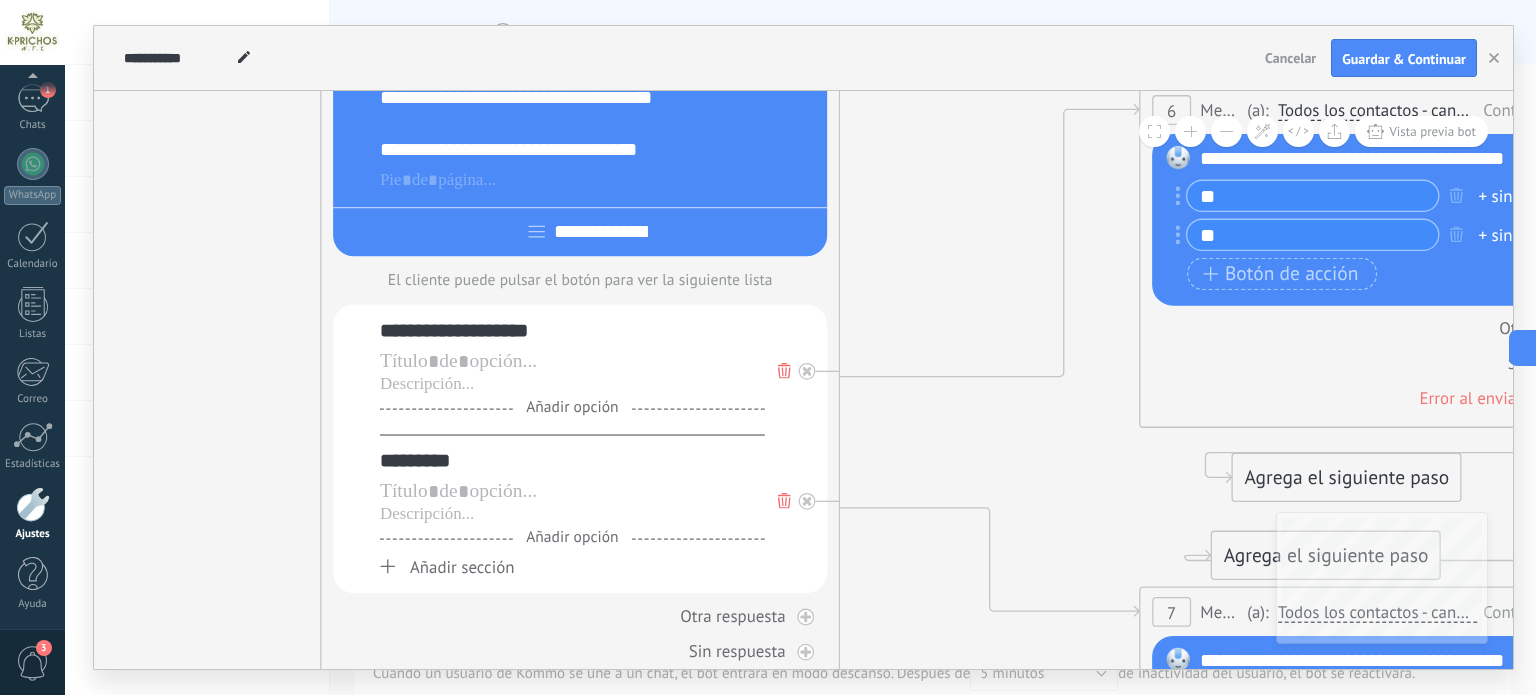 drag, startPoint x: 979, startPoint y: 399, endPoint x: 973, endPoint y: 283, distance: 116.15507 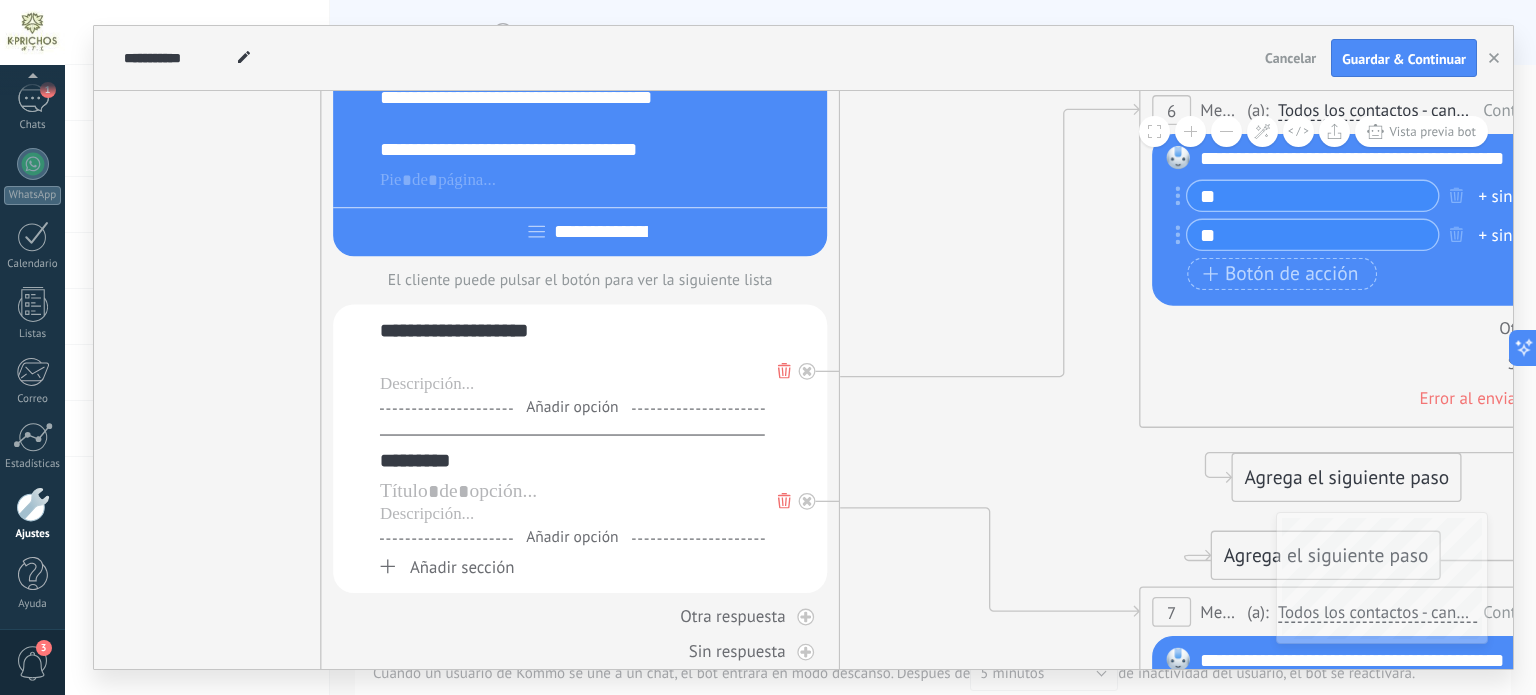 click at bounding box center (572, 362) 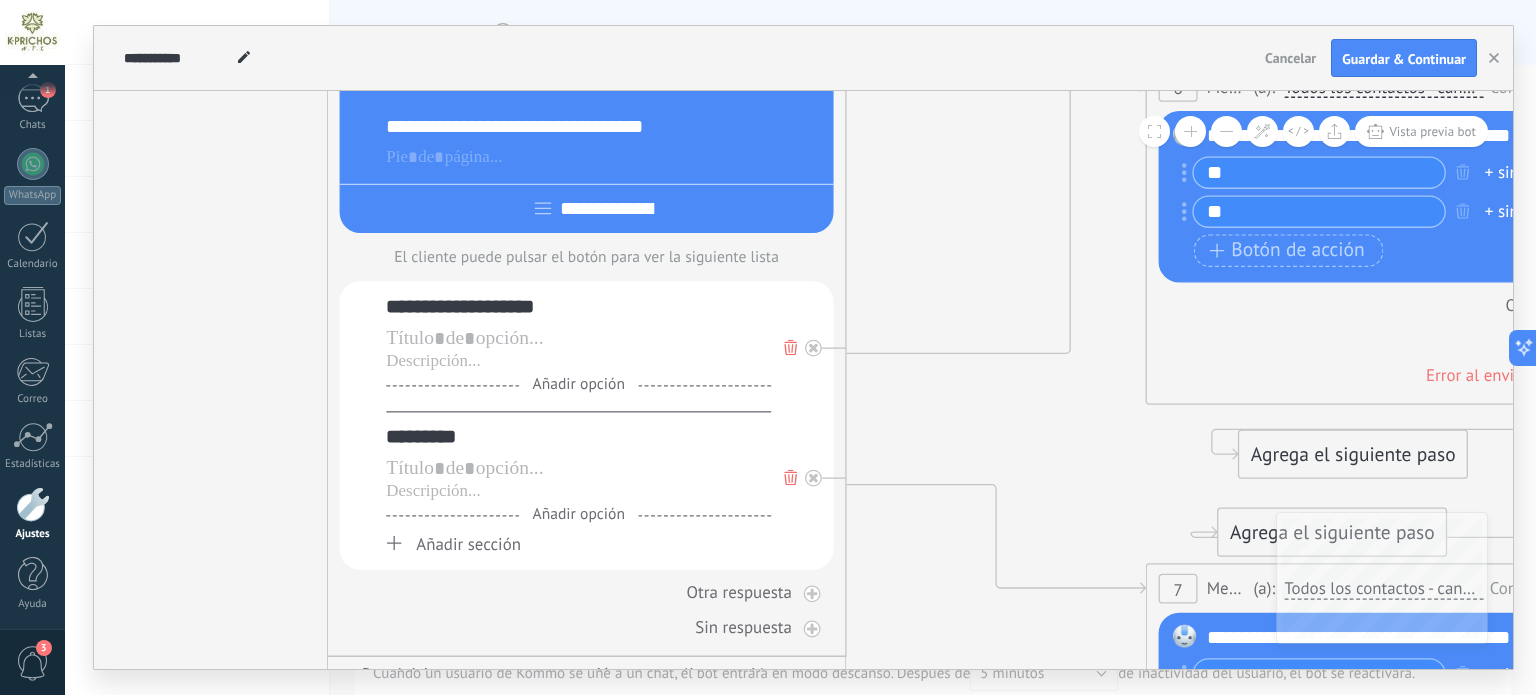 drag, startPoint x: 876, startPoint y: 259, endPoint x: 881, endPoint y: 237, distance: 22.561028 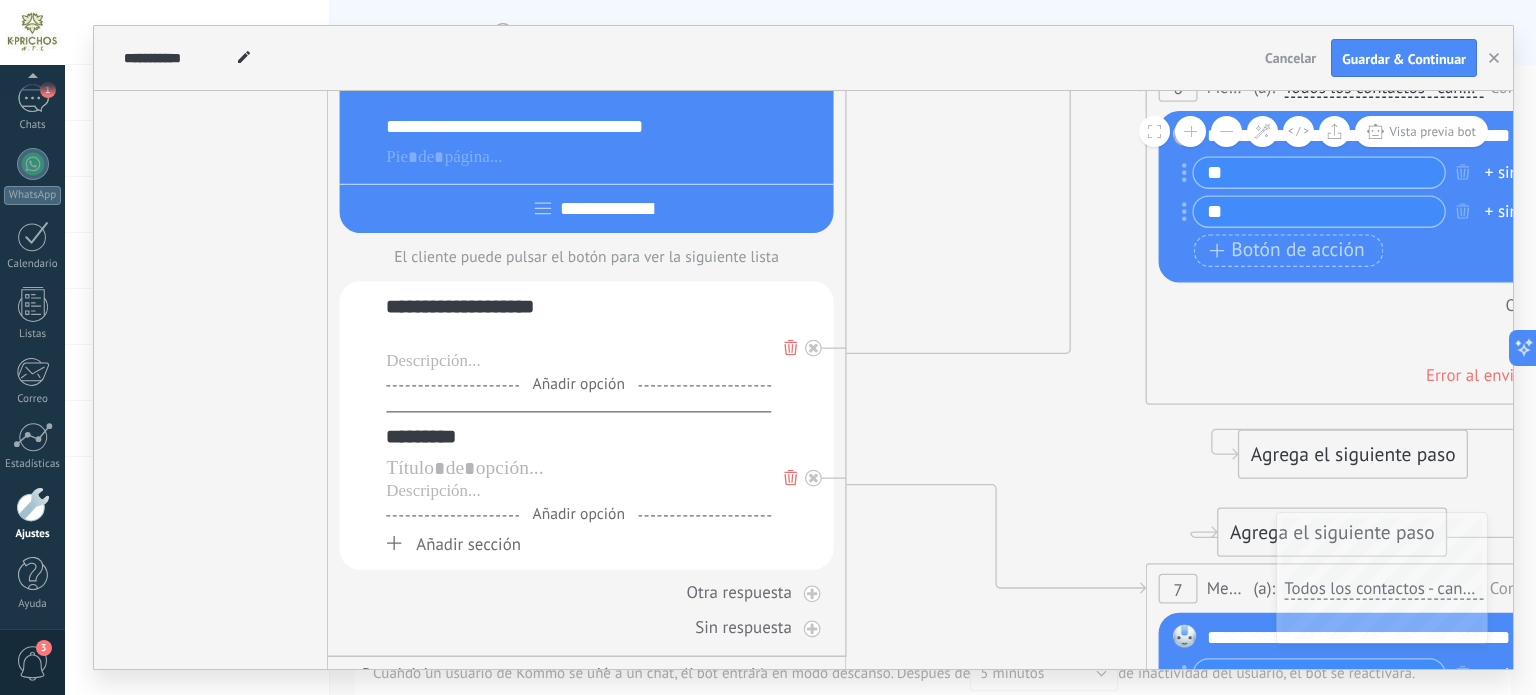 click at bounding box center [578, 339] 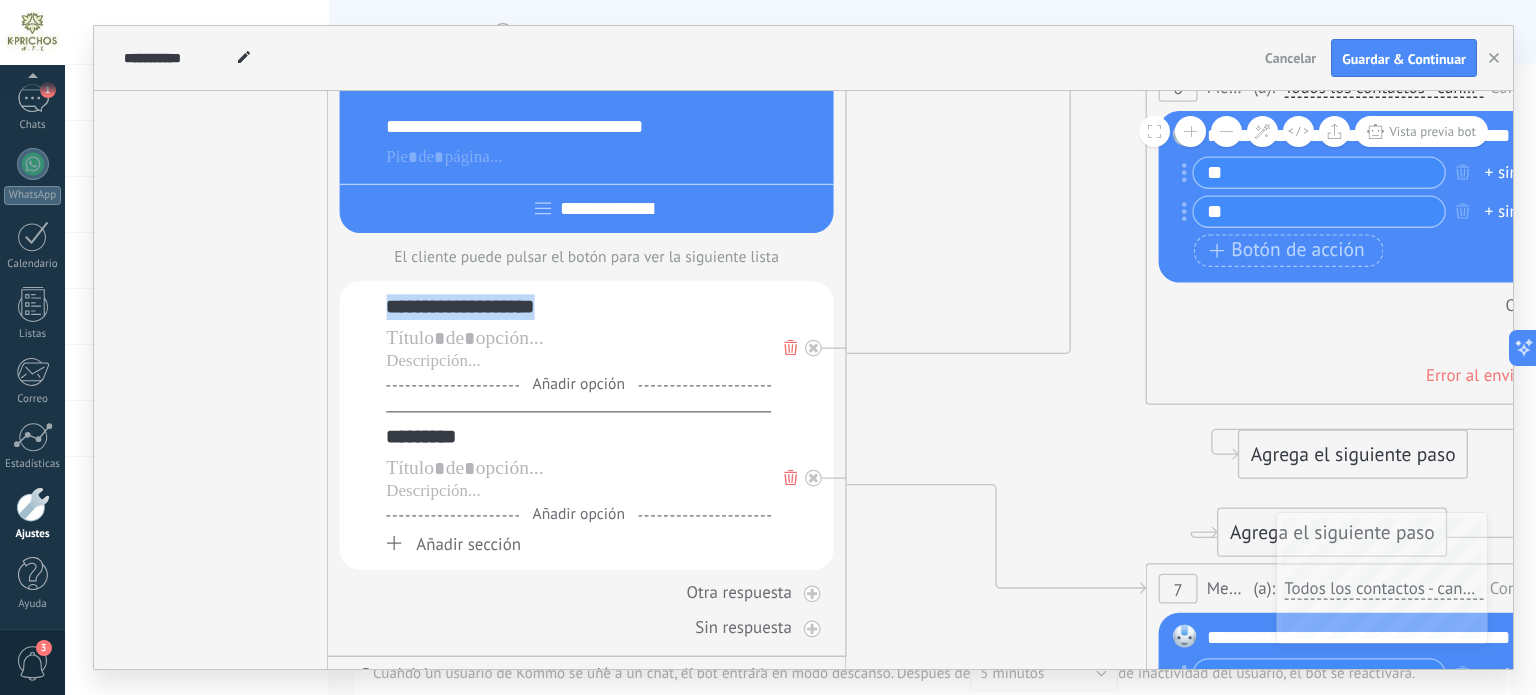drag, startPoint x: 627, startPoint y: 306, endPoint x: 335, endPoint y: 317, distance: 292.20712 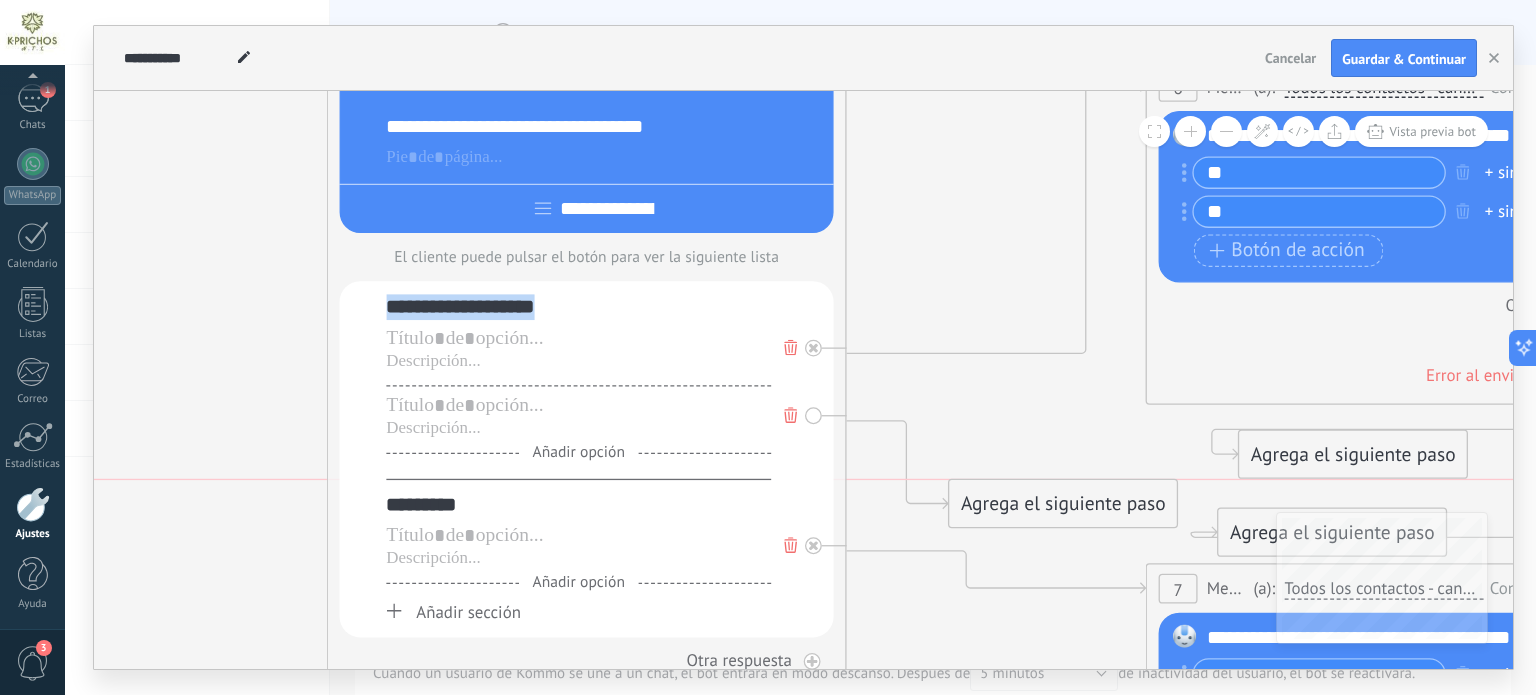 drag, startPoint x: 1072, startPoint y: 318, endPoint x: 1089, endPoint y: 510, distance: 192.75113 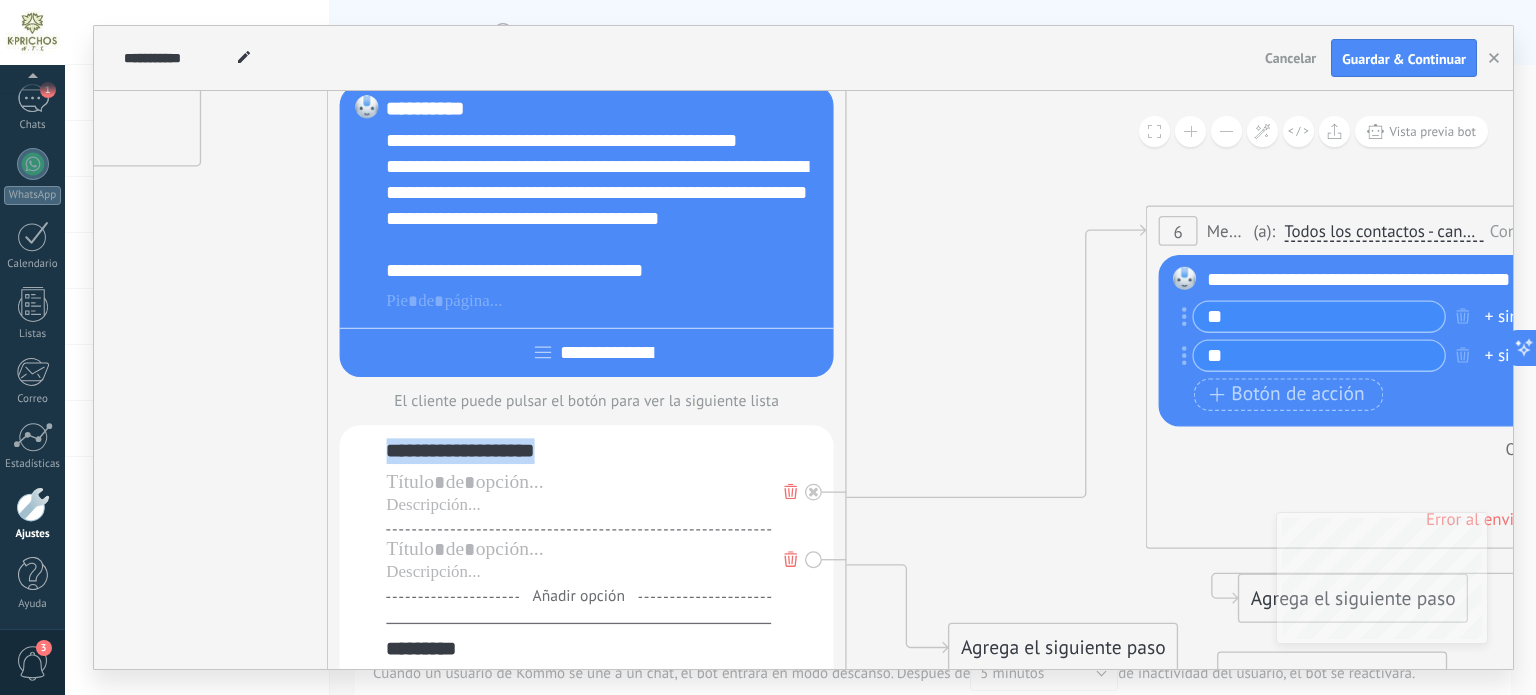 scroll, scrollTop: 20, scrollLeft: 0, axis: vertical 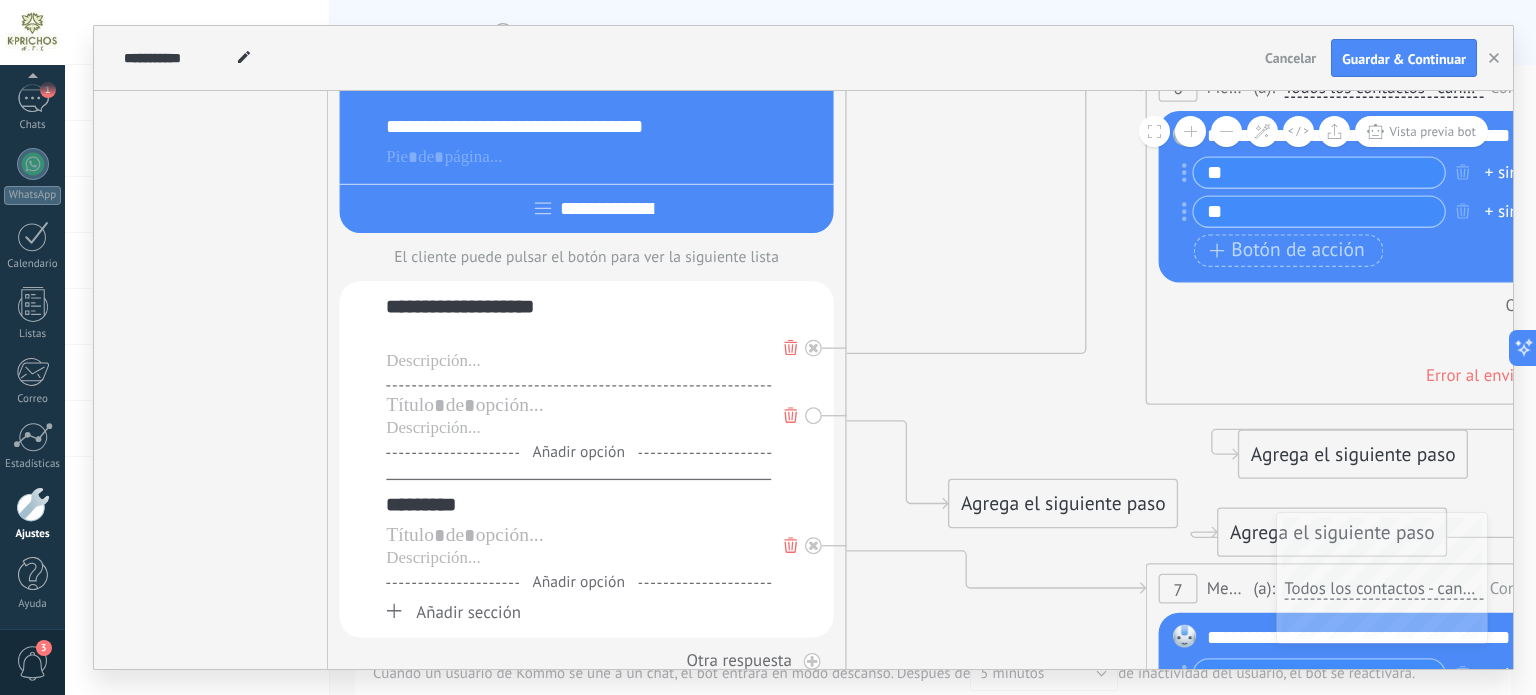 click at bounding box center (578, 339) 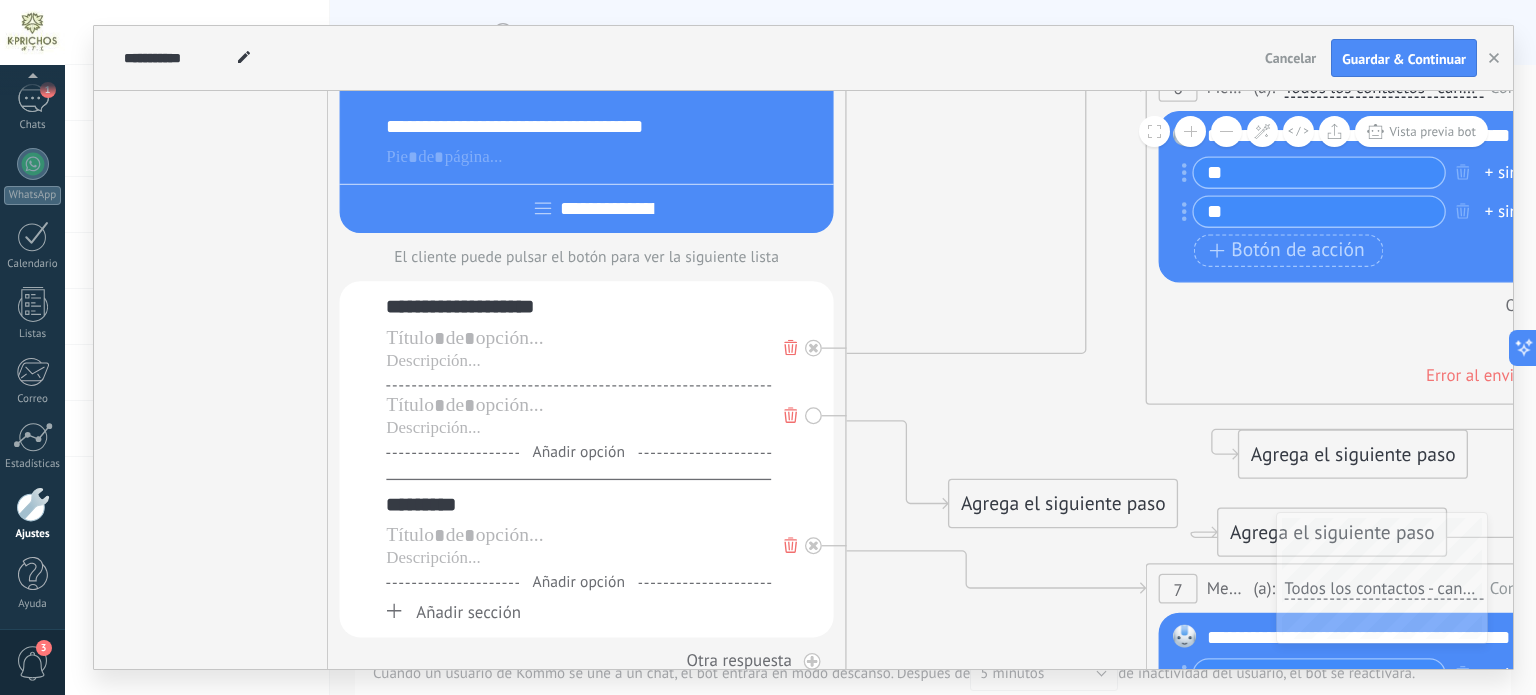 click on "**********" at bounding box center [578, 307] 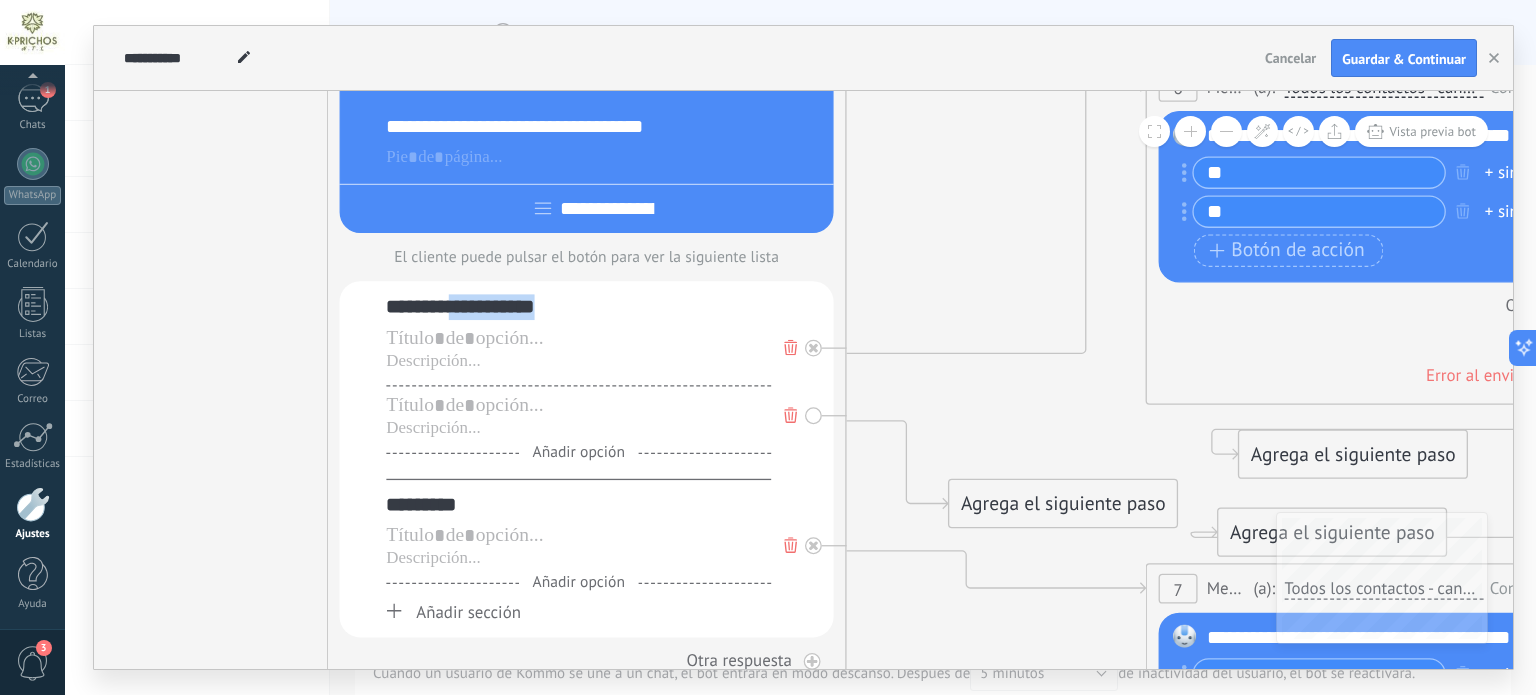 click on "**********" at bounding box center (578, 307) 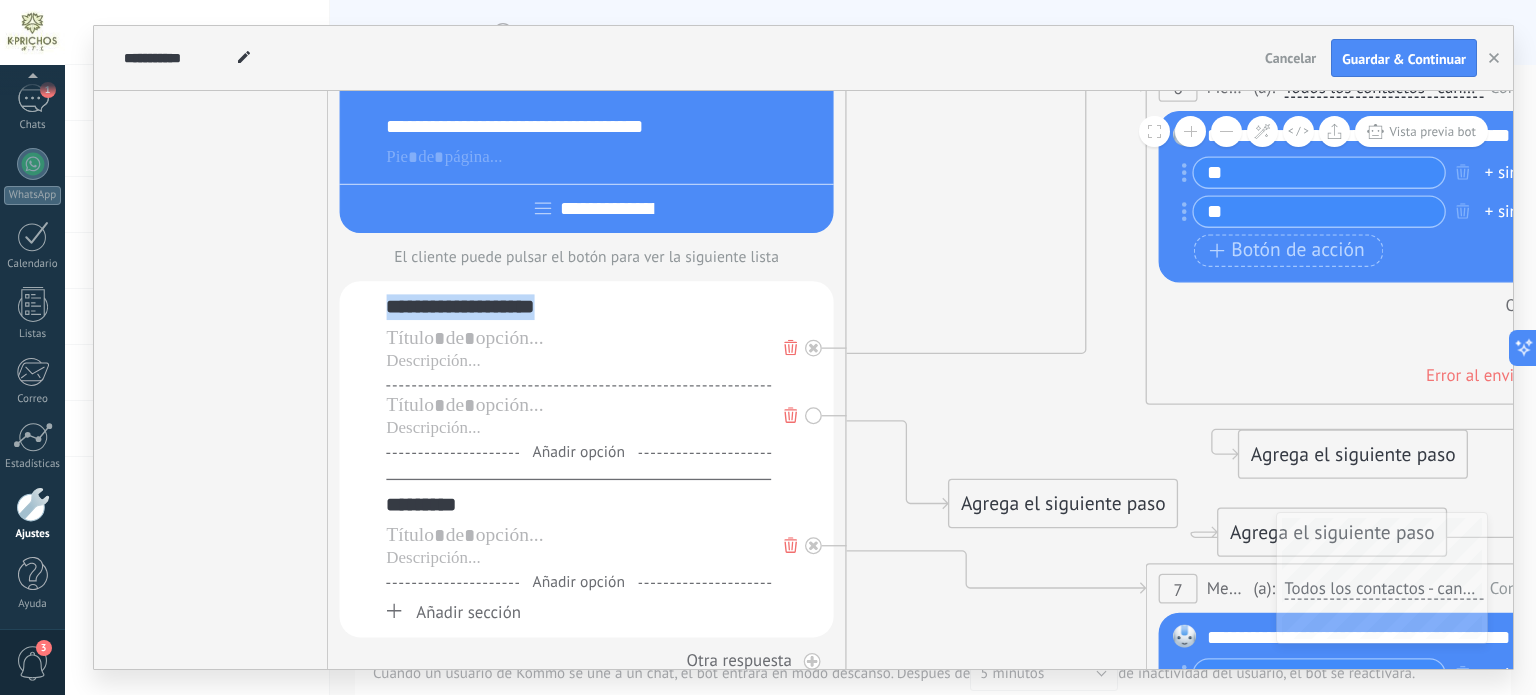 click on "**********" at bounding box center (578, 307) 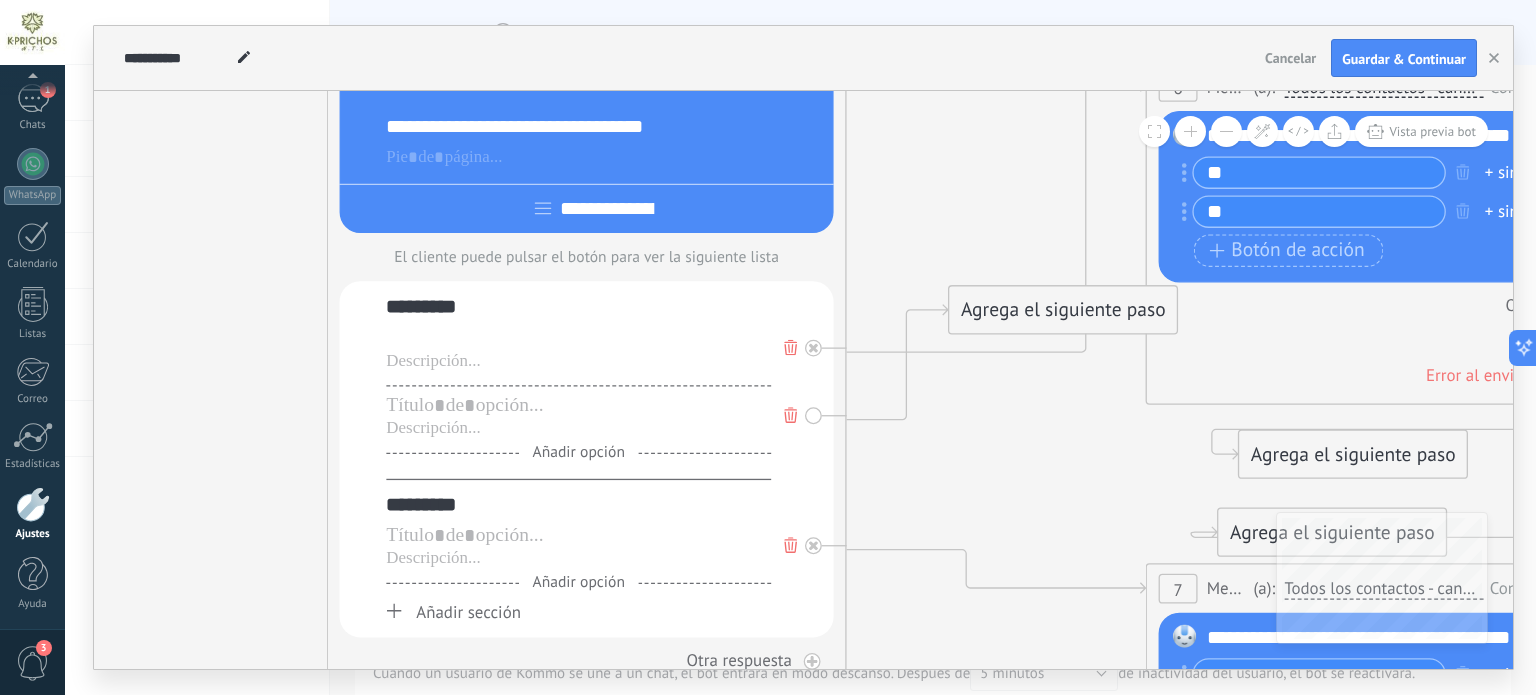 click at bounding box center [578, 339] 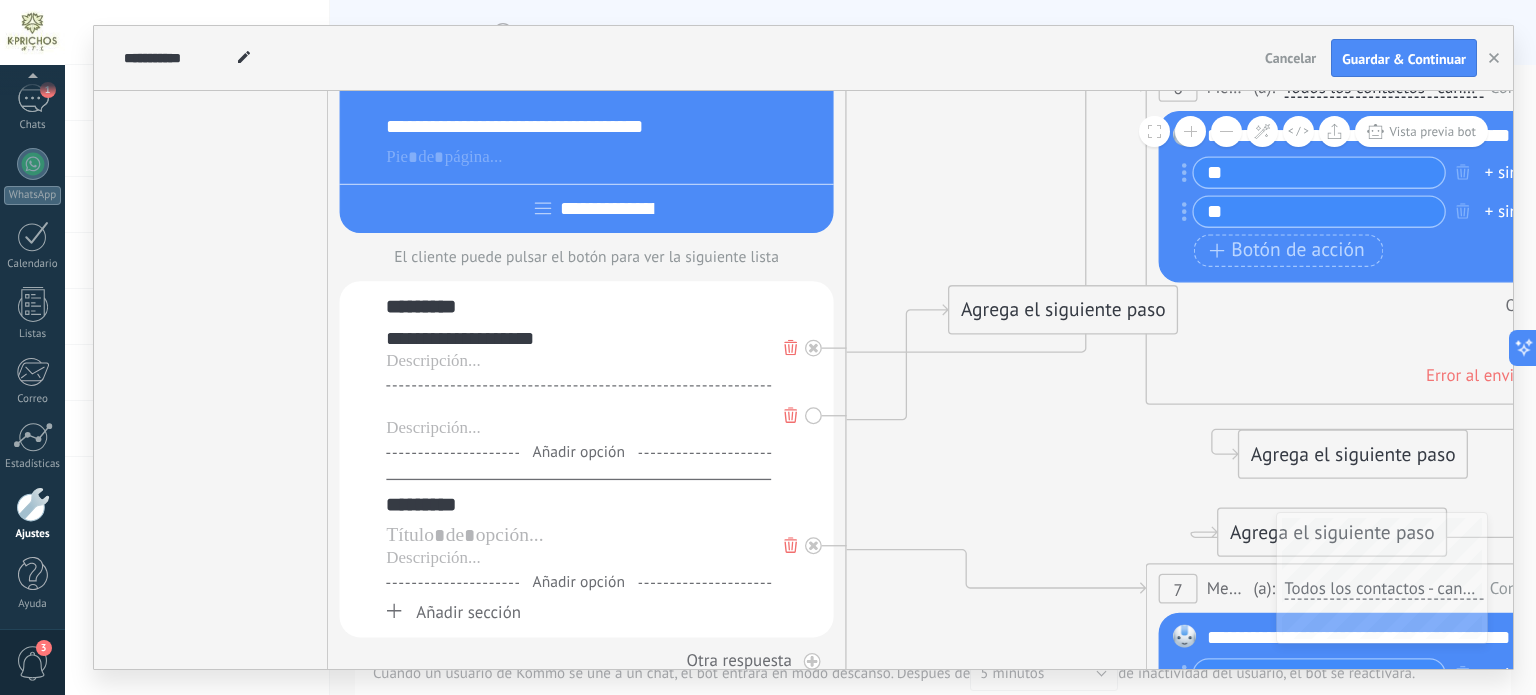 click at bounding box center (578, 406) 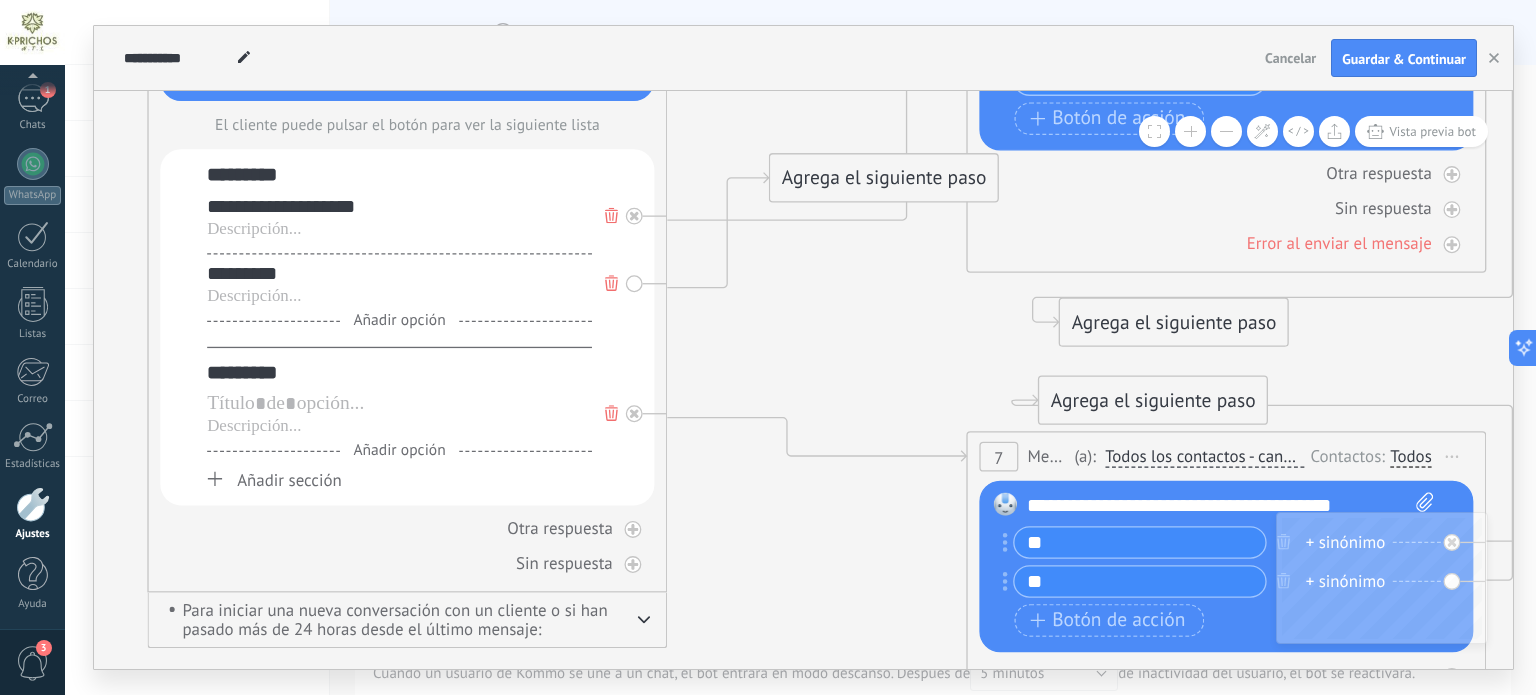drag, startPoint x: 913, startPoint y: 469, endPoint x: 737, endPoint y: 347, distance: 214.14948 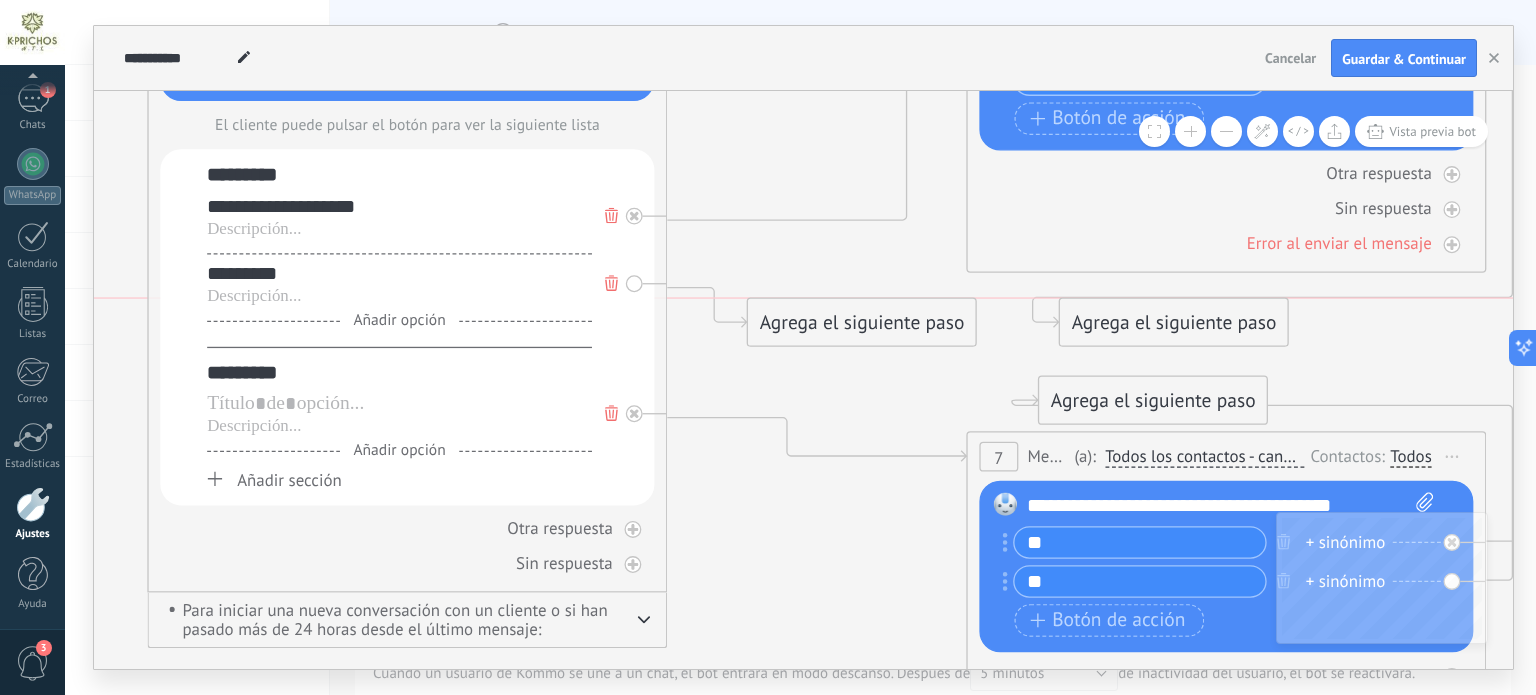 drag, startPoint x: 864, startPoint y: 187, endPoint x: 843, endPoint y: 328, distance: 142.55525 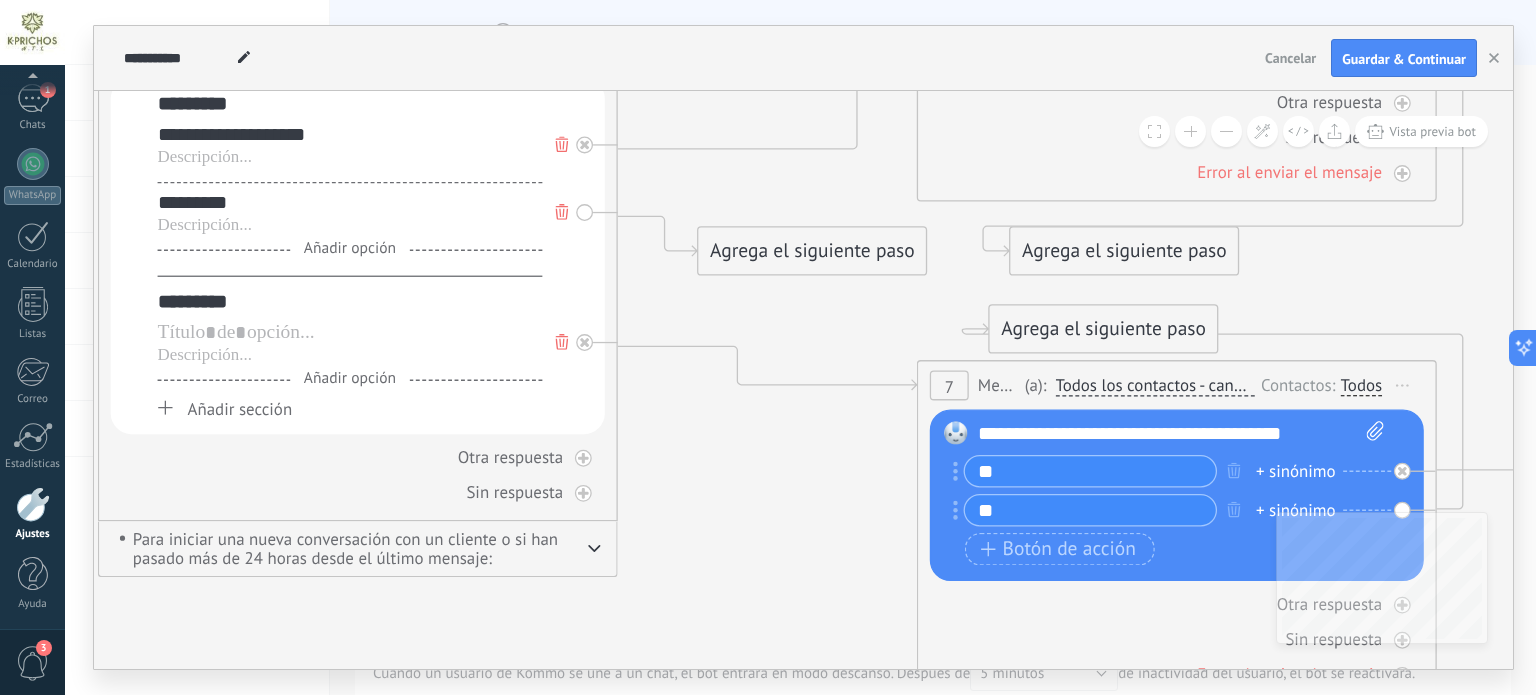 drag, startPoint x: 998, startPoint y: 304, endPoint x: 981, endPoint y: 279, distance: 30.232433 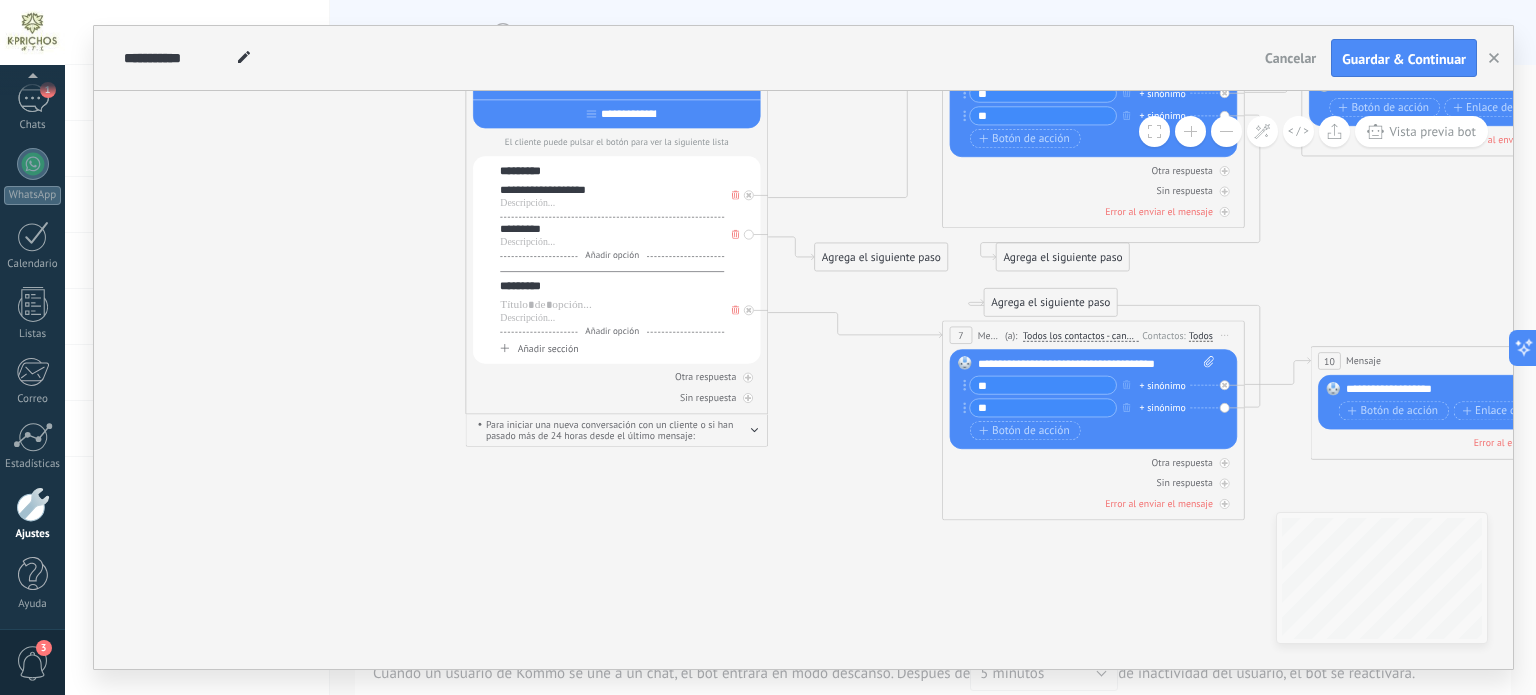 click on "Agrega el siguiente paso" at bounding box center (881, 257) 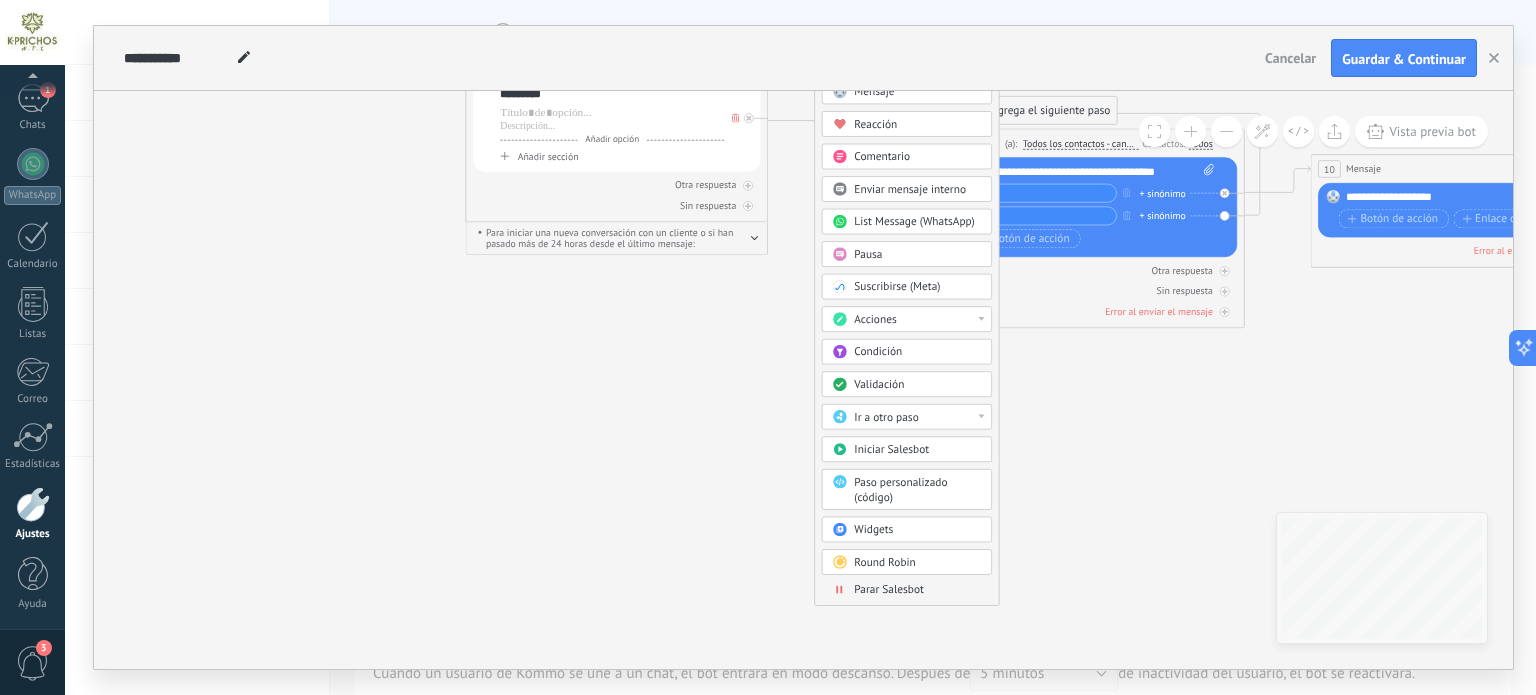 click on "Ir a otro paso" at bounding box center [917, 417] 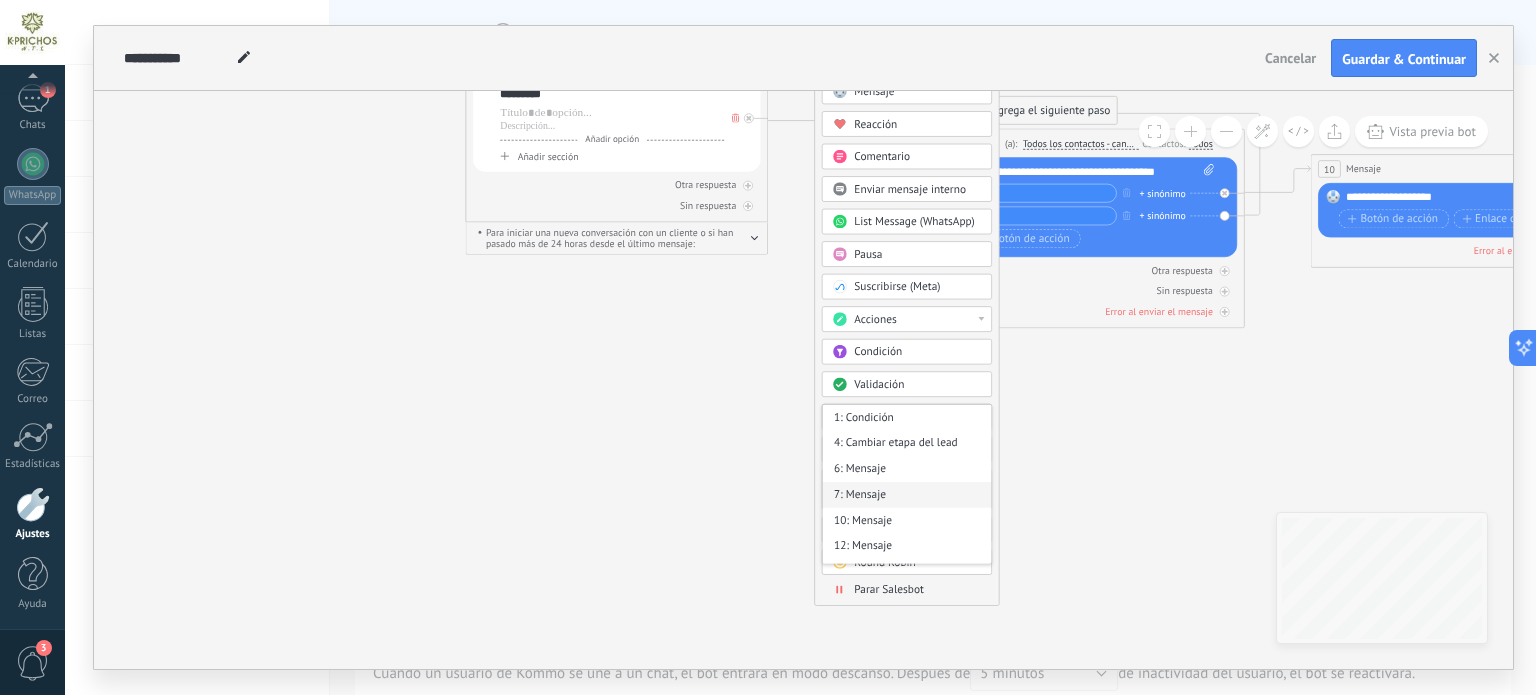 click on "7: Mensaje" at bounding box center (907, 495) 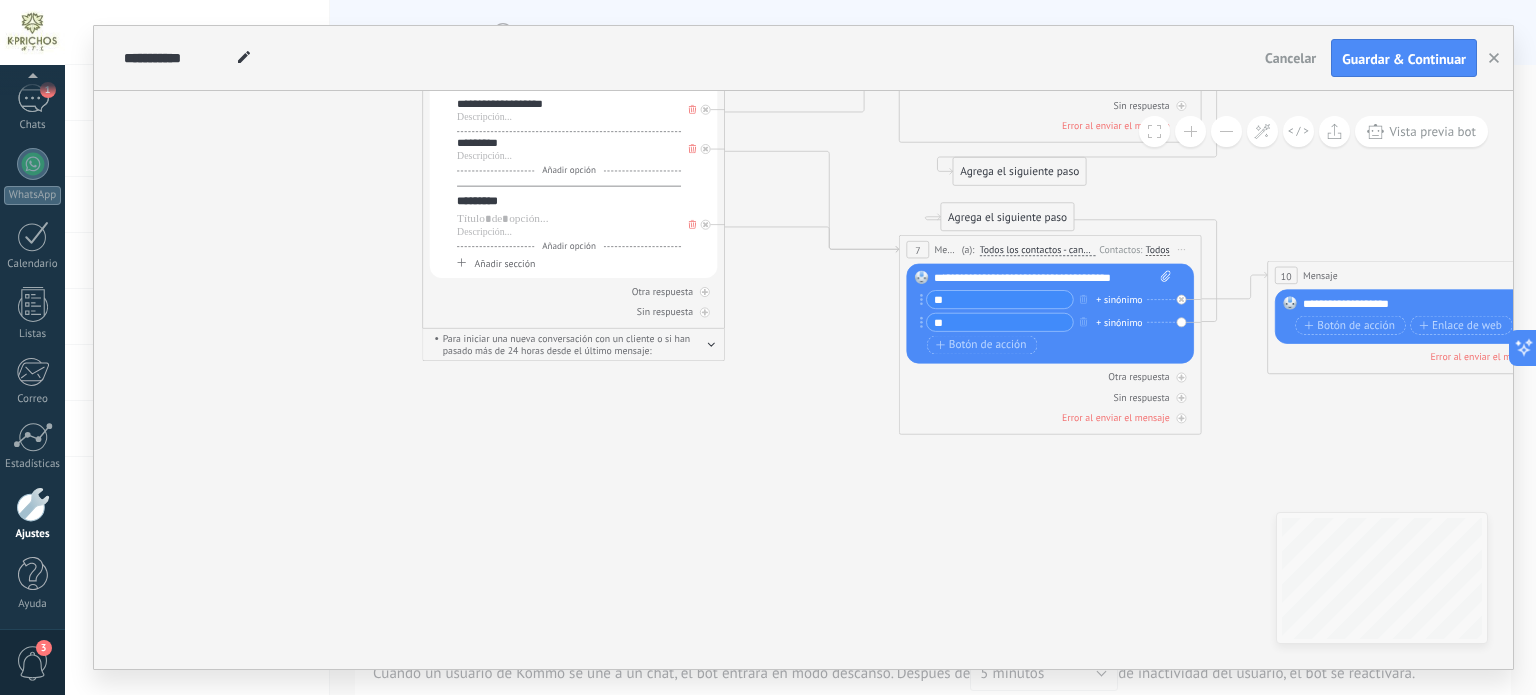 drag, startPoint x: 1029, startPoint y: 479, endPoint x: 997, endPoint y: 631, distance: 155.33191 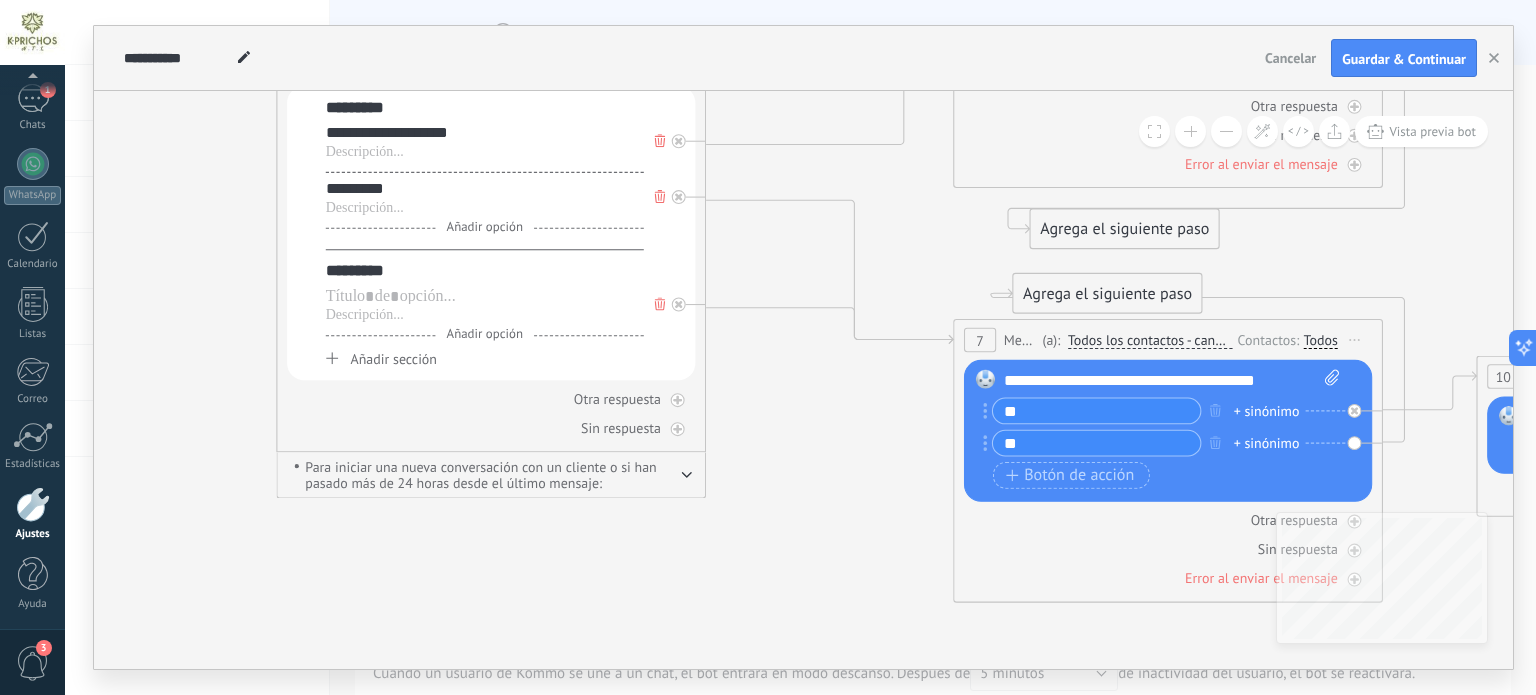 click 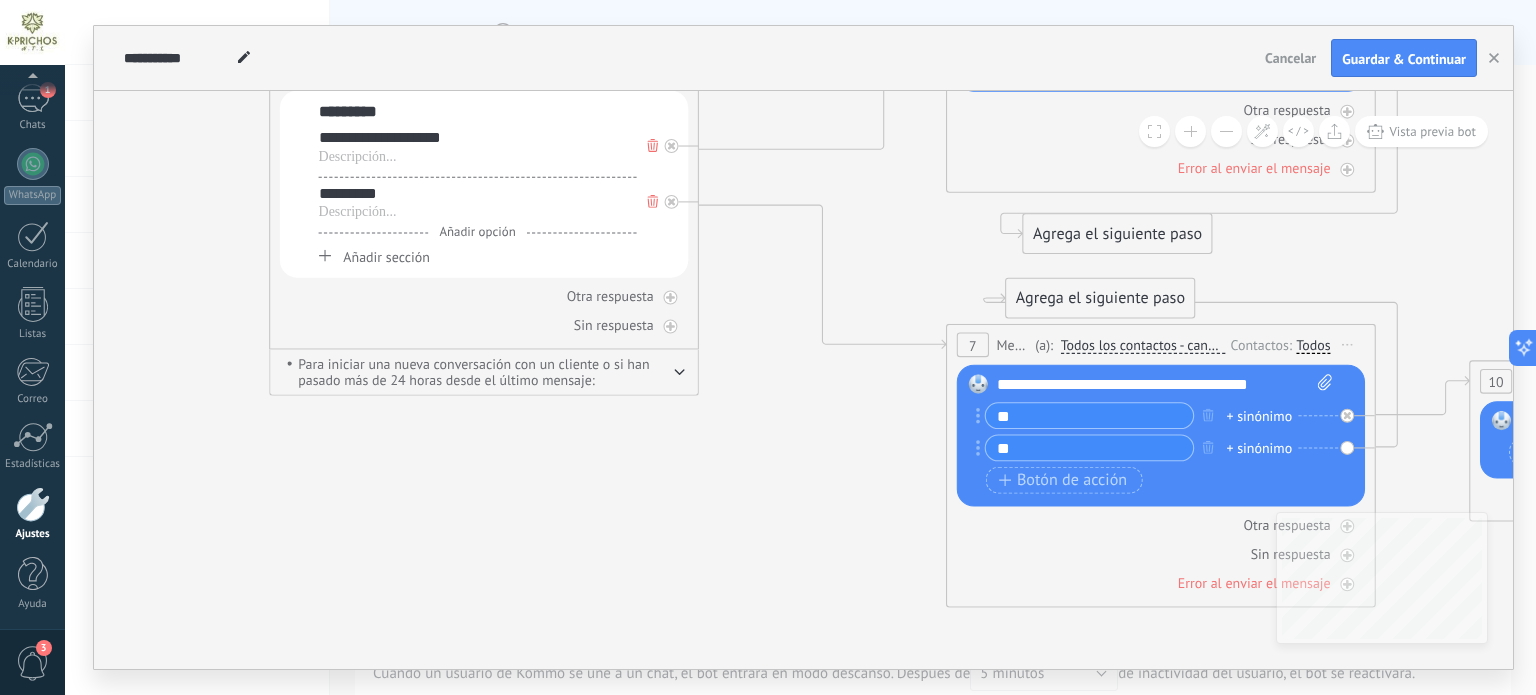 drag, startPoint x: 769, startPoint y: 358, endPoint x: 696, endPoint y: 435, distance: 106.10372 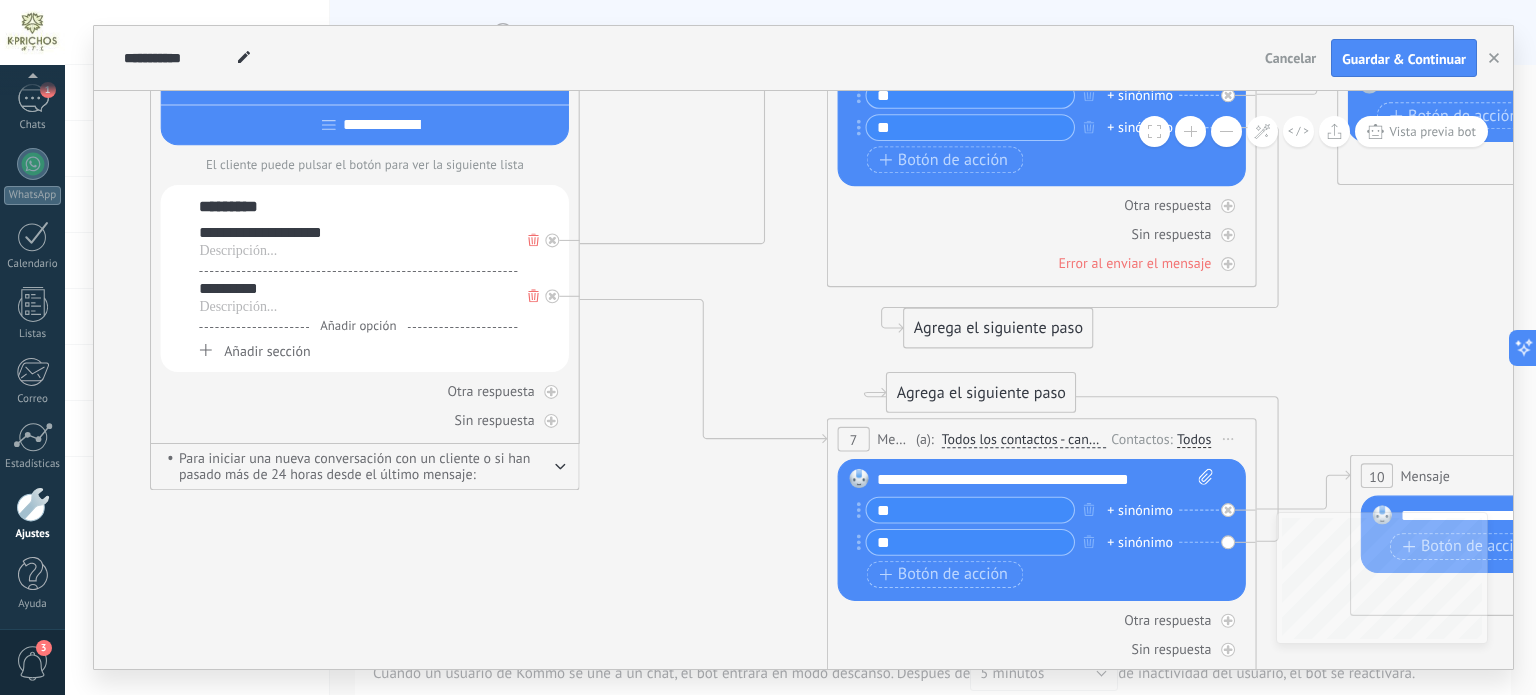 drag, startPoint x: 886, startPoint y: 378, endPoint x: 816, endPoint y: 387, distance: 70.5762 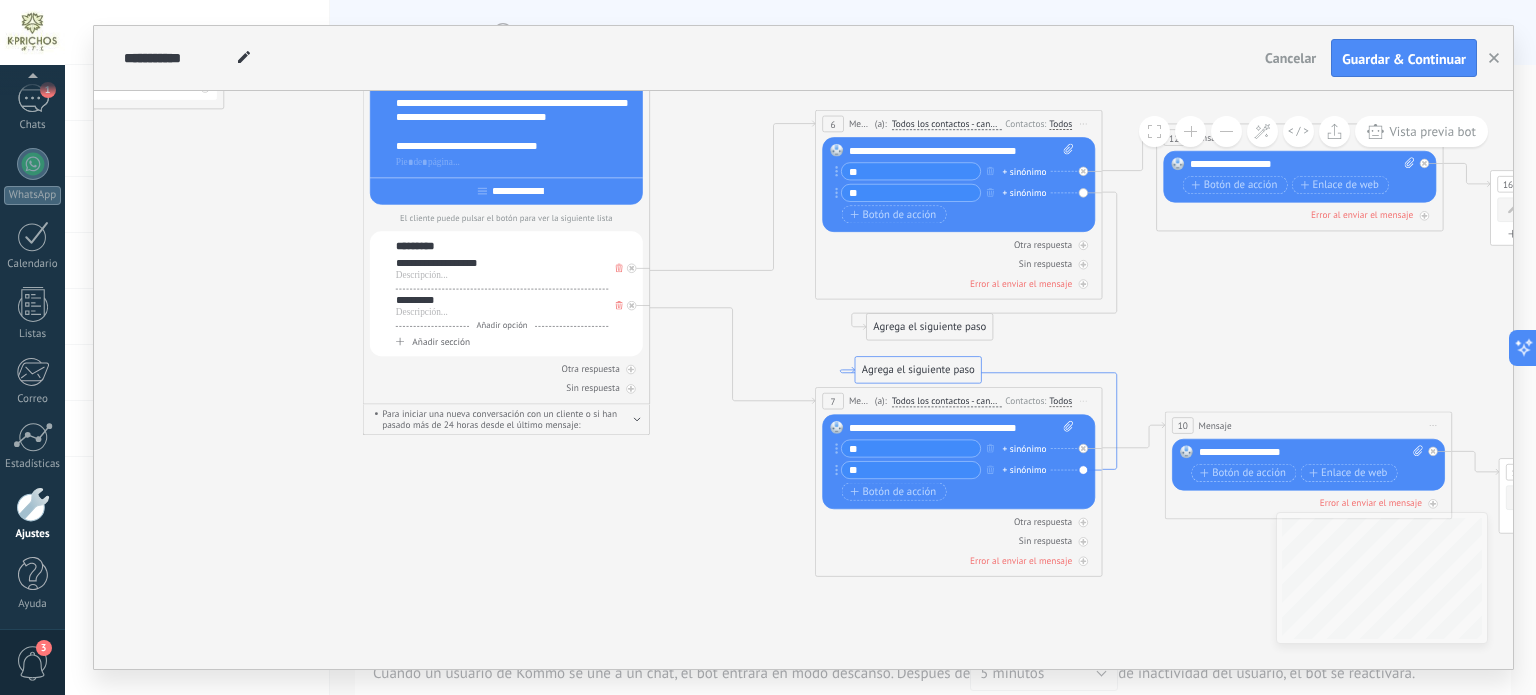 drag, startPoint x: 933, startPoint y: 394, endPoint x: 1112, endPoint y: 427, distance: 182.01648 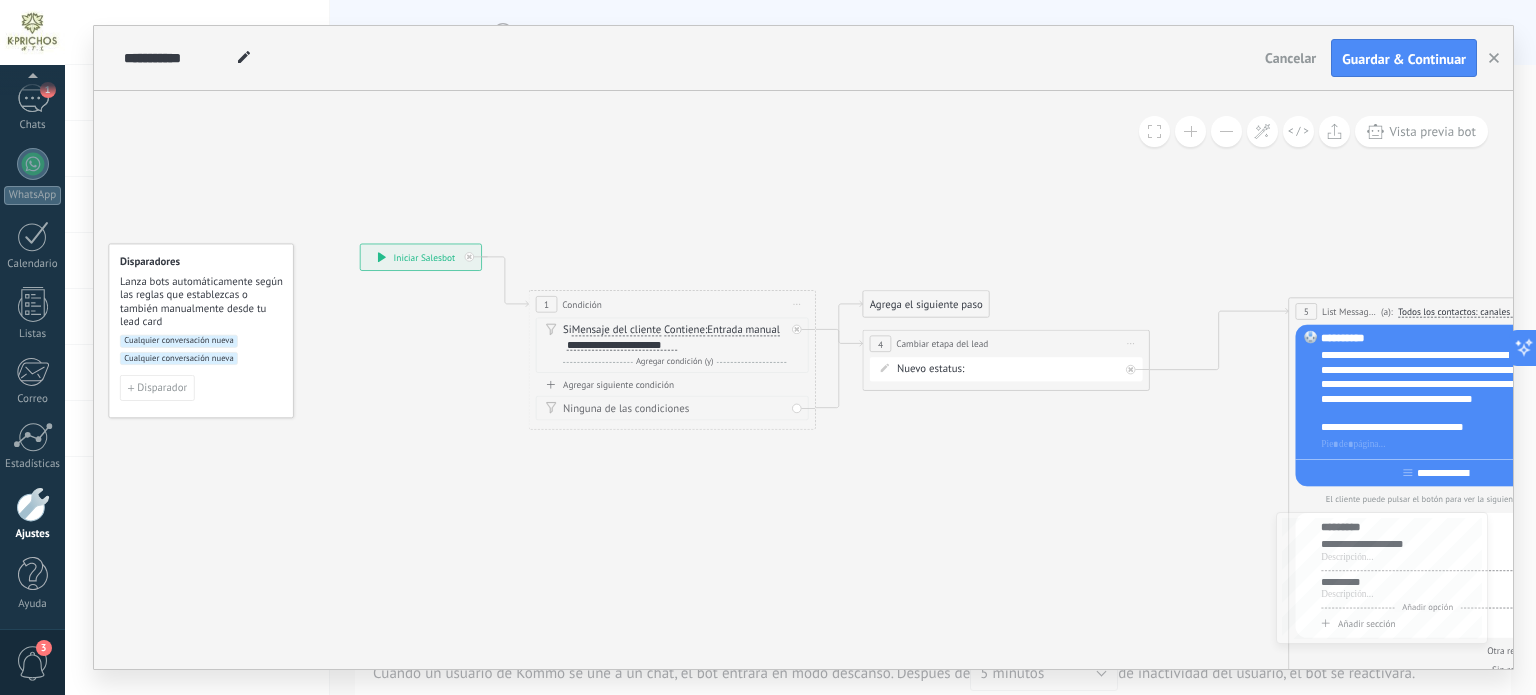 drag, startPoint x: 220, startPoint y: 240, endPoint x: 1139, endPoint y: 521, distance: 961.00055 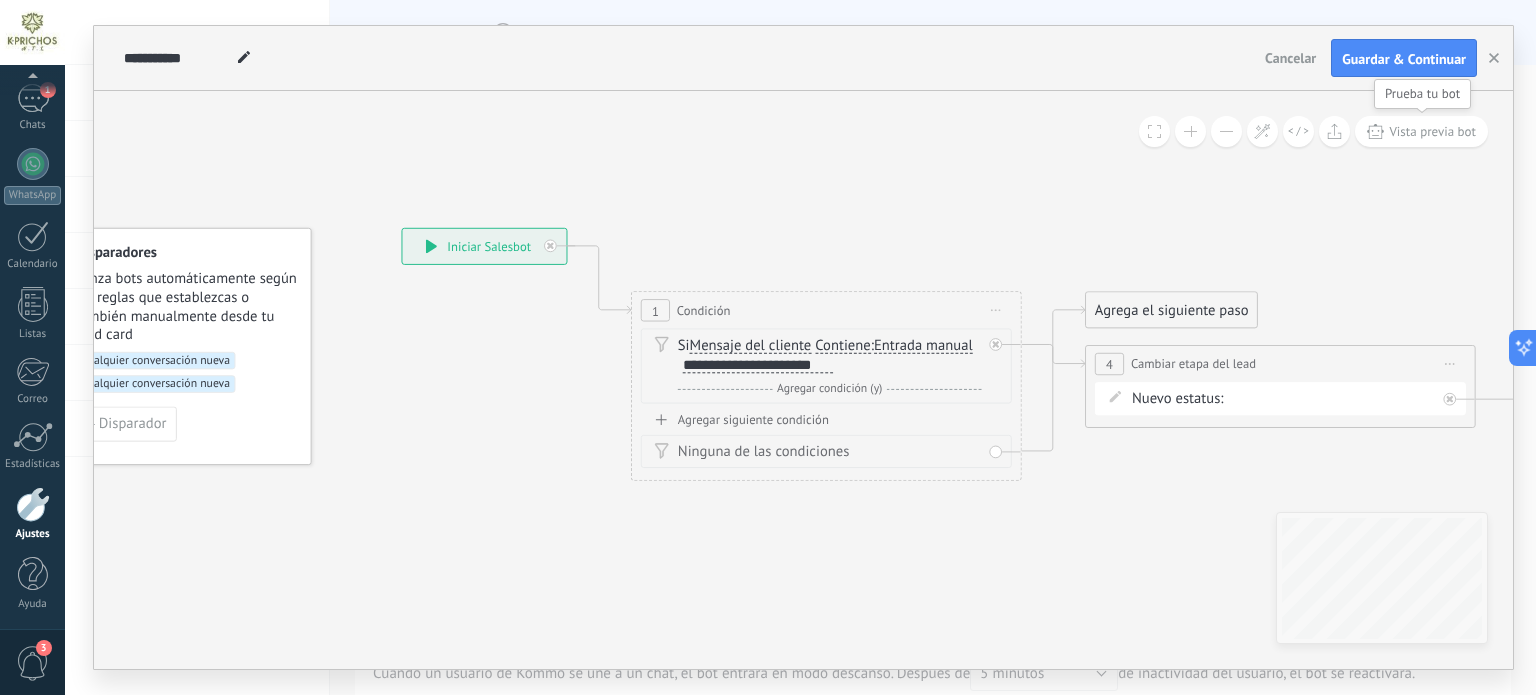 click on "Vista previa bot" at bounding box center [1432, 131] 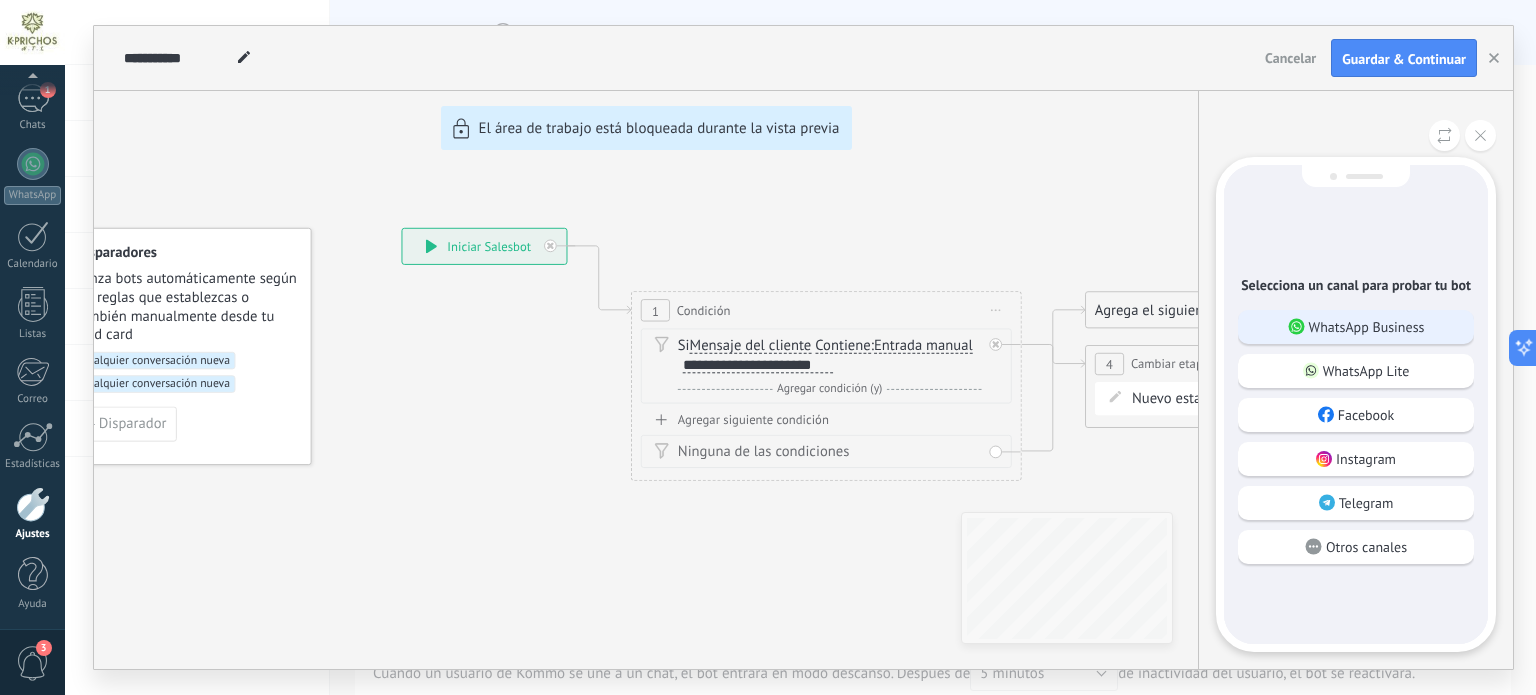 click on "WhatsApp Business" at bounding box center (1367, 327) 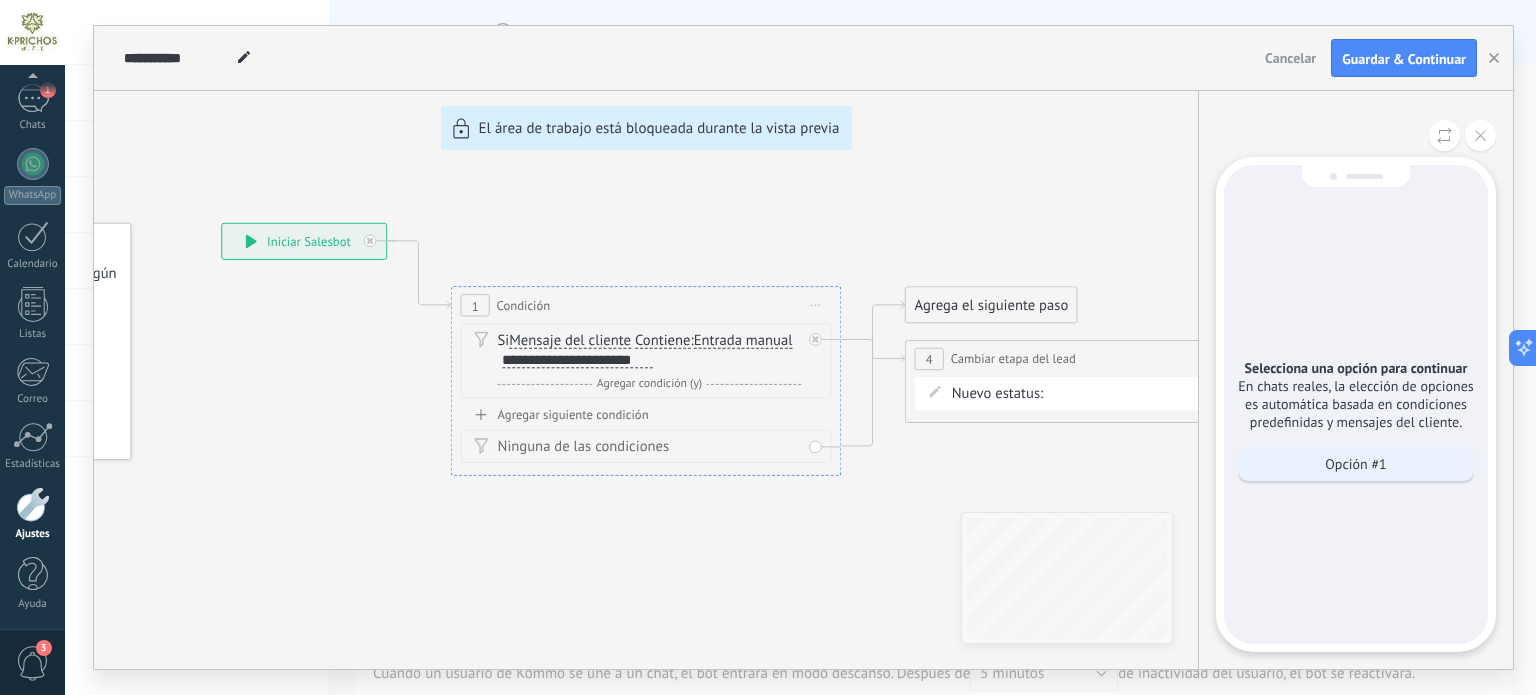 click on "Opción #1" at bounding box center (1356, 464) 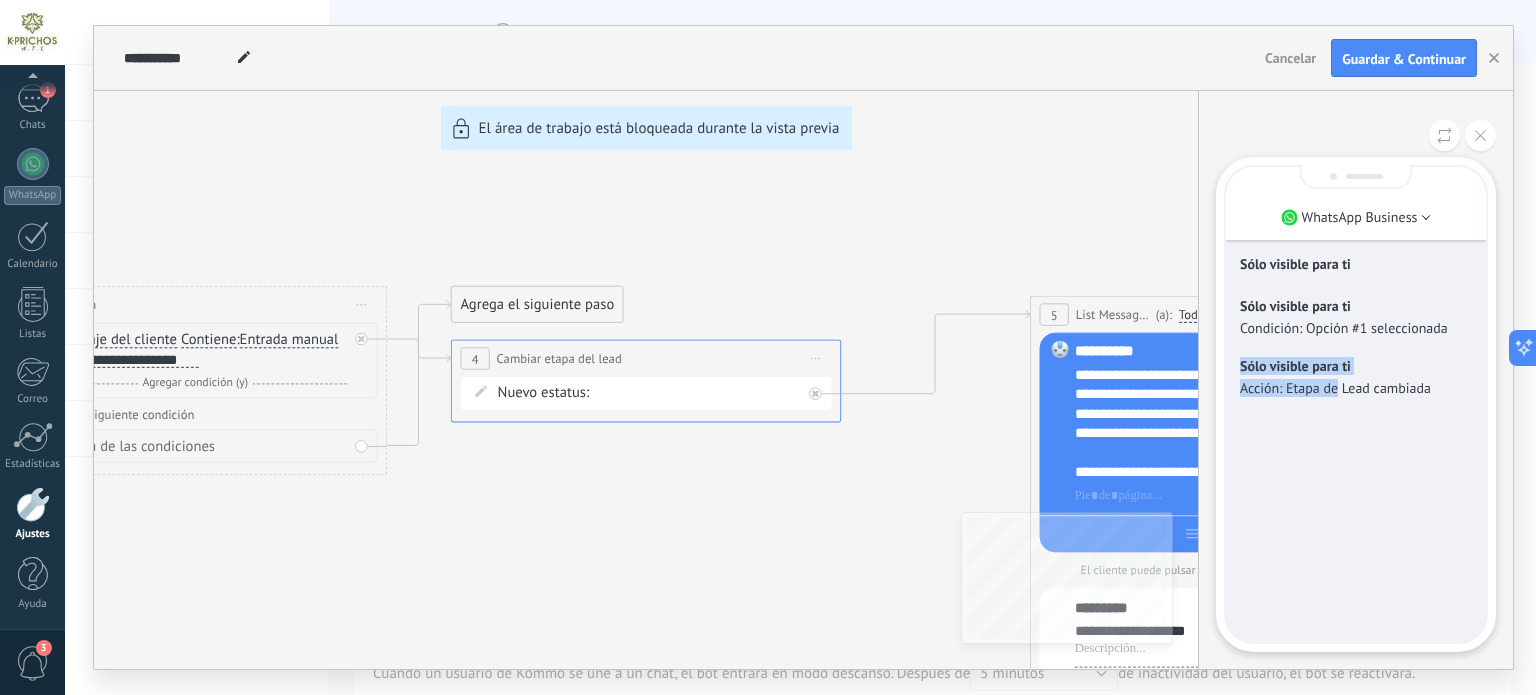 click on "Sólo visible para ti Sólo visible para ti Condición: Opción #1 seleccionada Sólo visible para ti Acción: Etapa de Lead cambiada" at bounding box center [1356, 404] 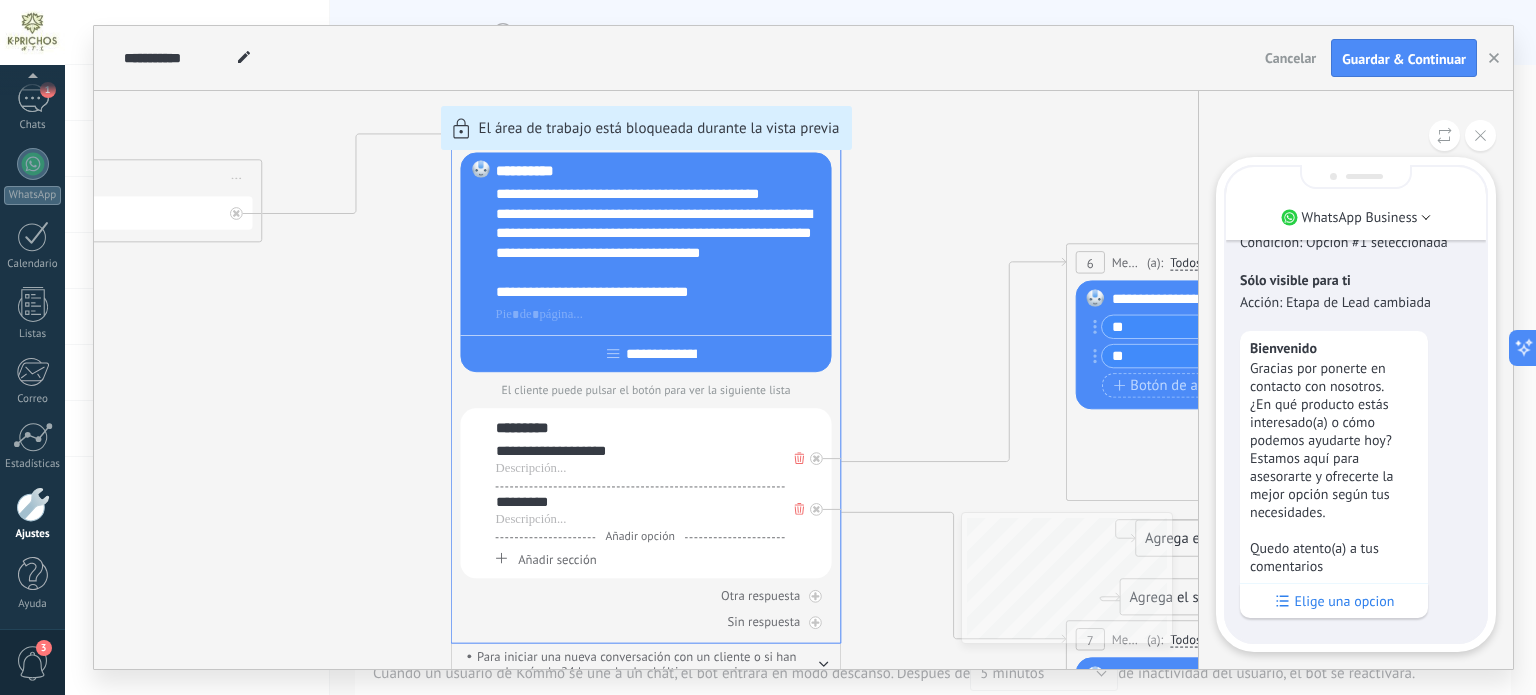 click on "Bienvenido Gracias por ponerte en contacto con nosotros.
¿En qué producto estás interesado(a) o cómo podemos ayudarte hoy? Estamos aquí para asesorarte y ofrecerte la mejor opción según tus necesidades.
Quedo atento(a) a tus comentarios" at bounding box center (1334, 457) 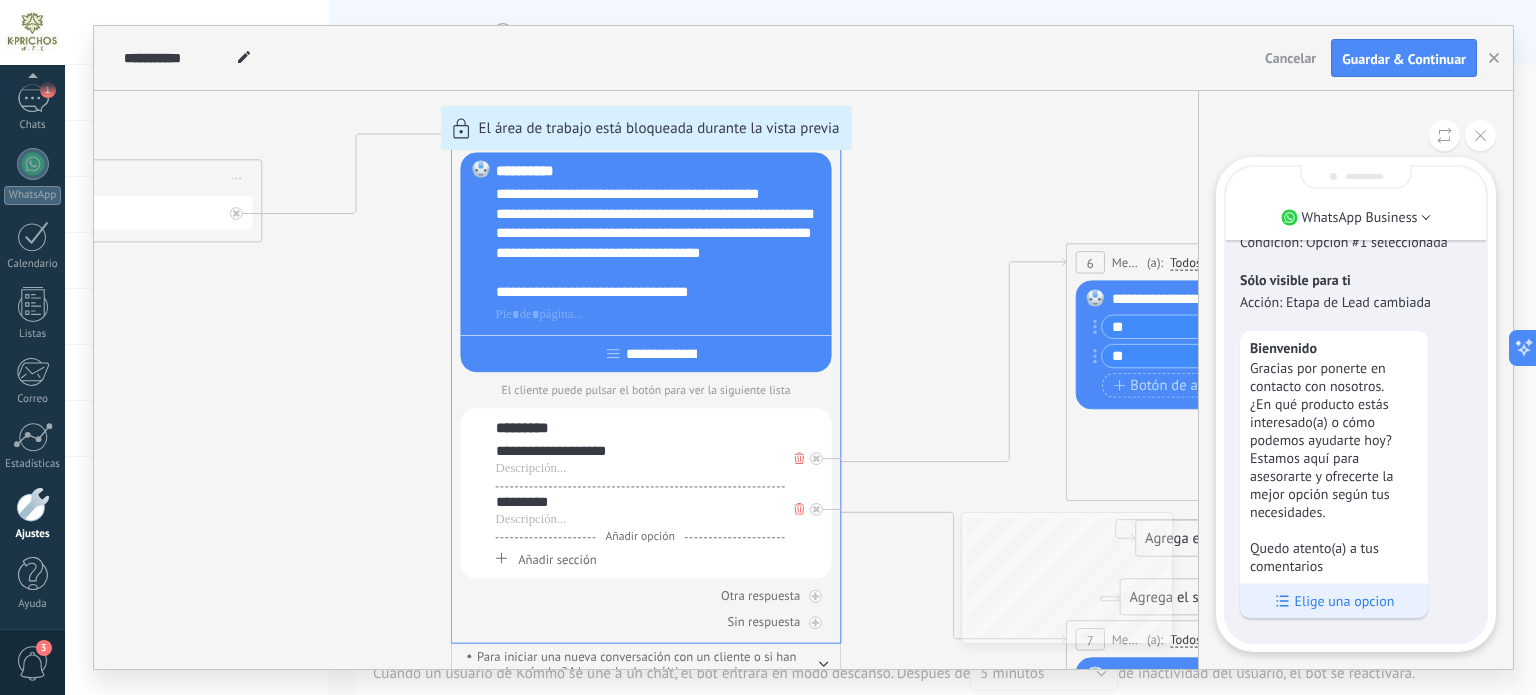 click on "Elige una opcion" at bounding box center [1345, 601] 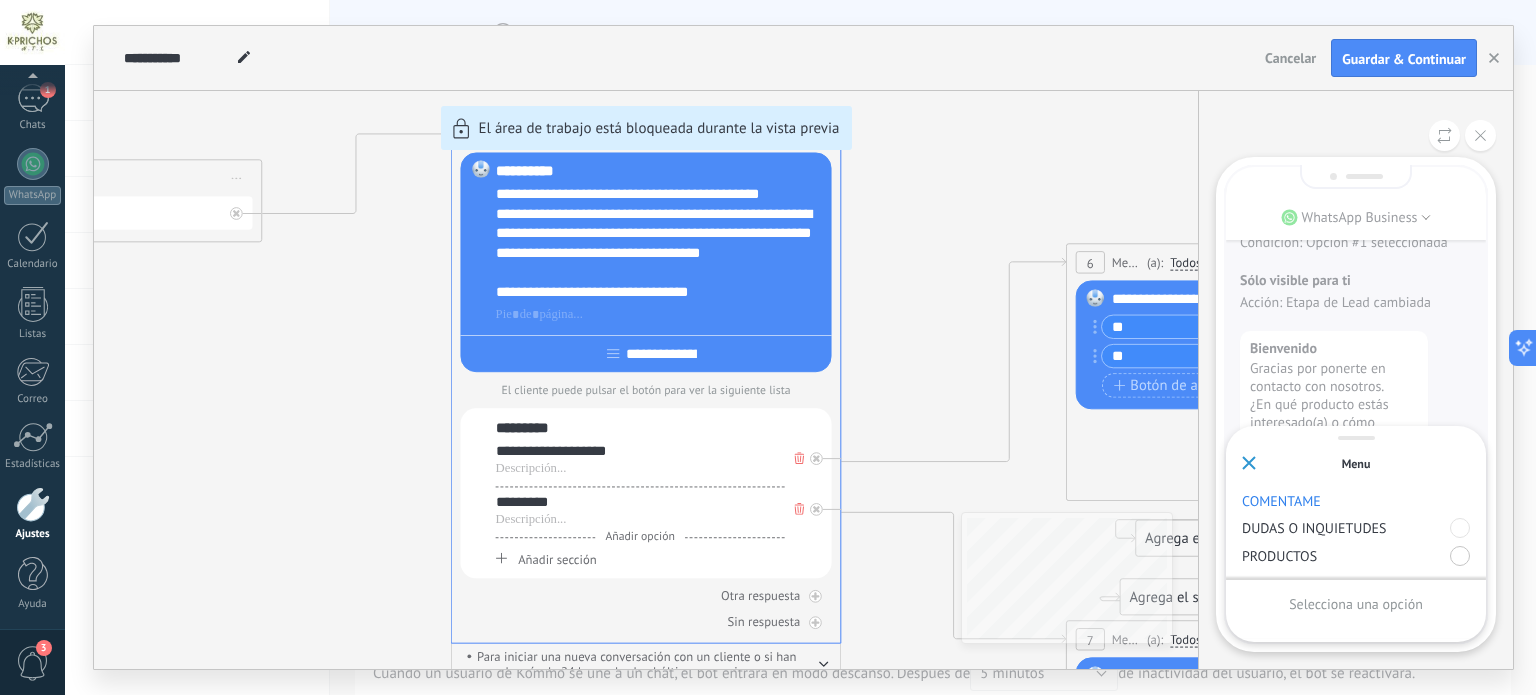 click at bounding box center [1460, 556] 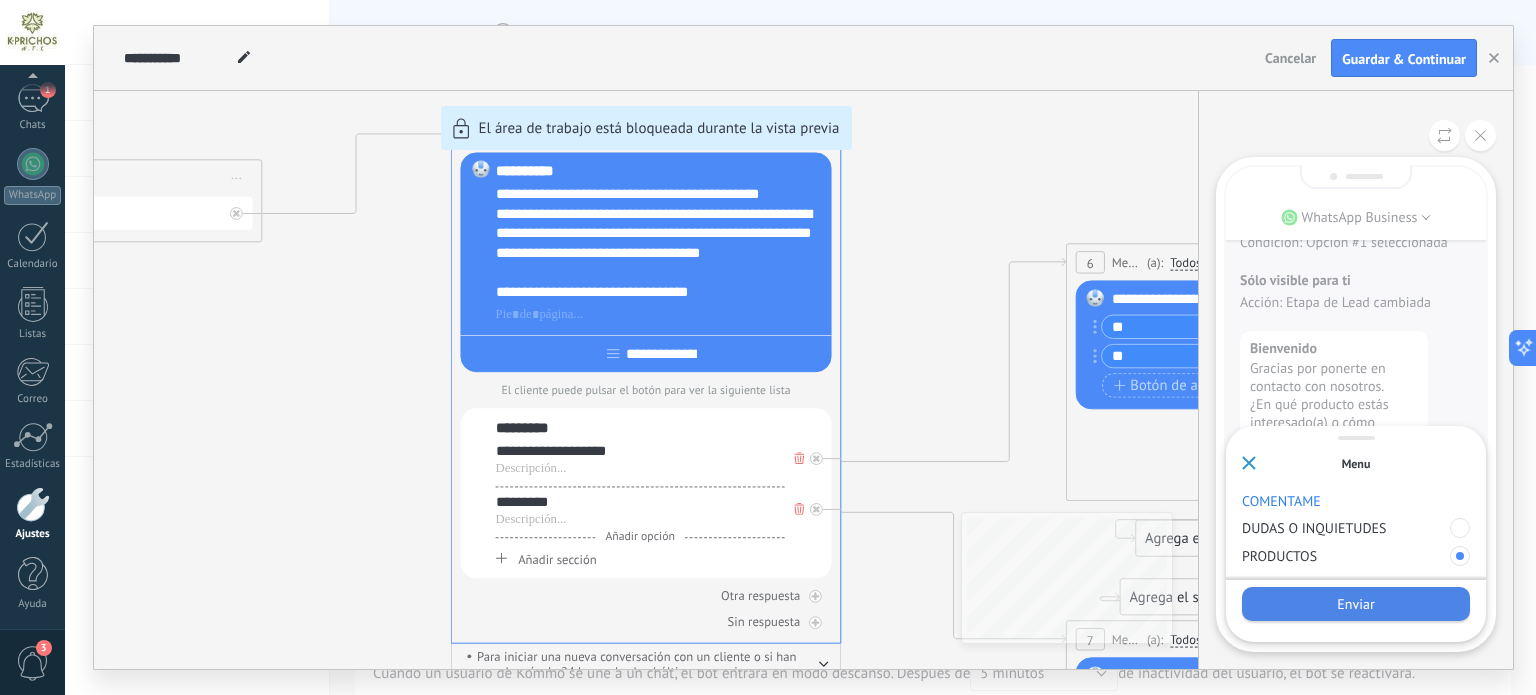 click on "Enviar" at bounding box center (1356, 604) 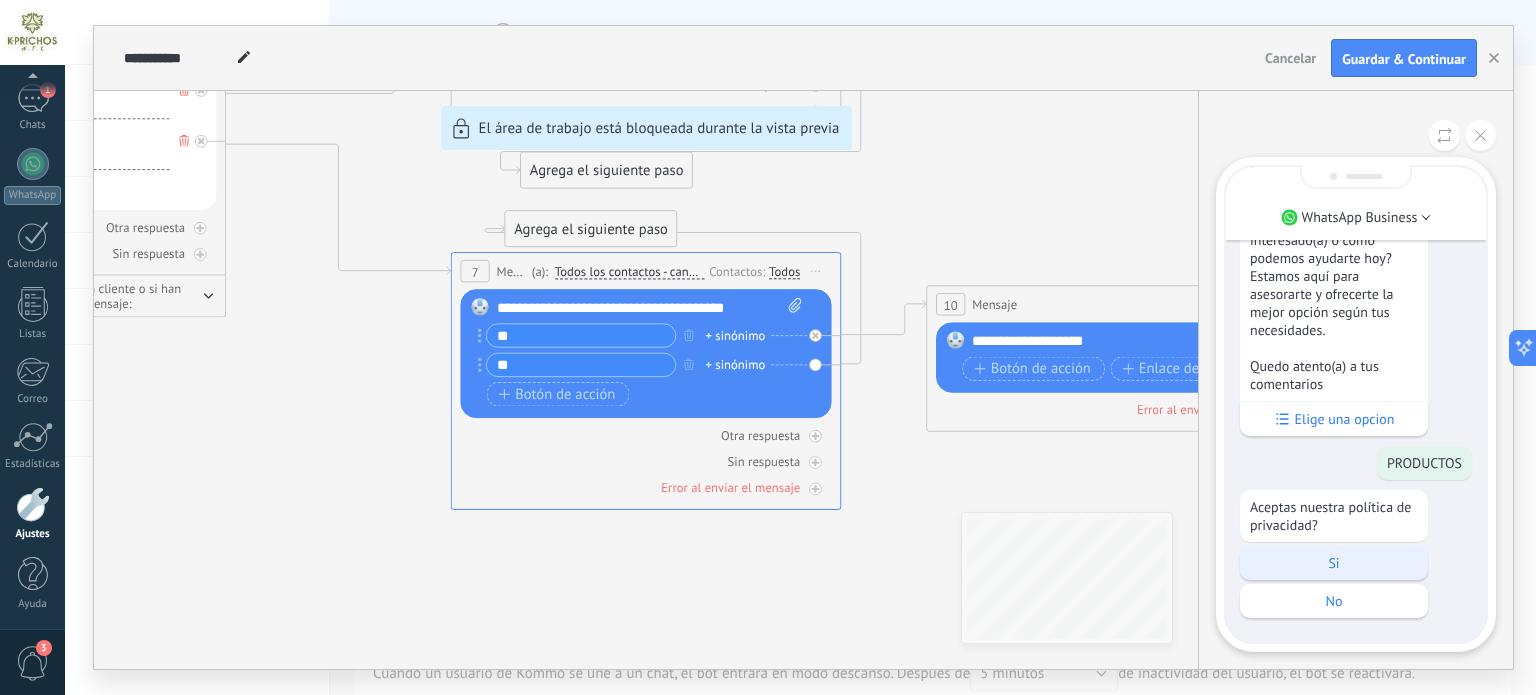 click on "Si" at bounding box center (1334, 563) 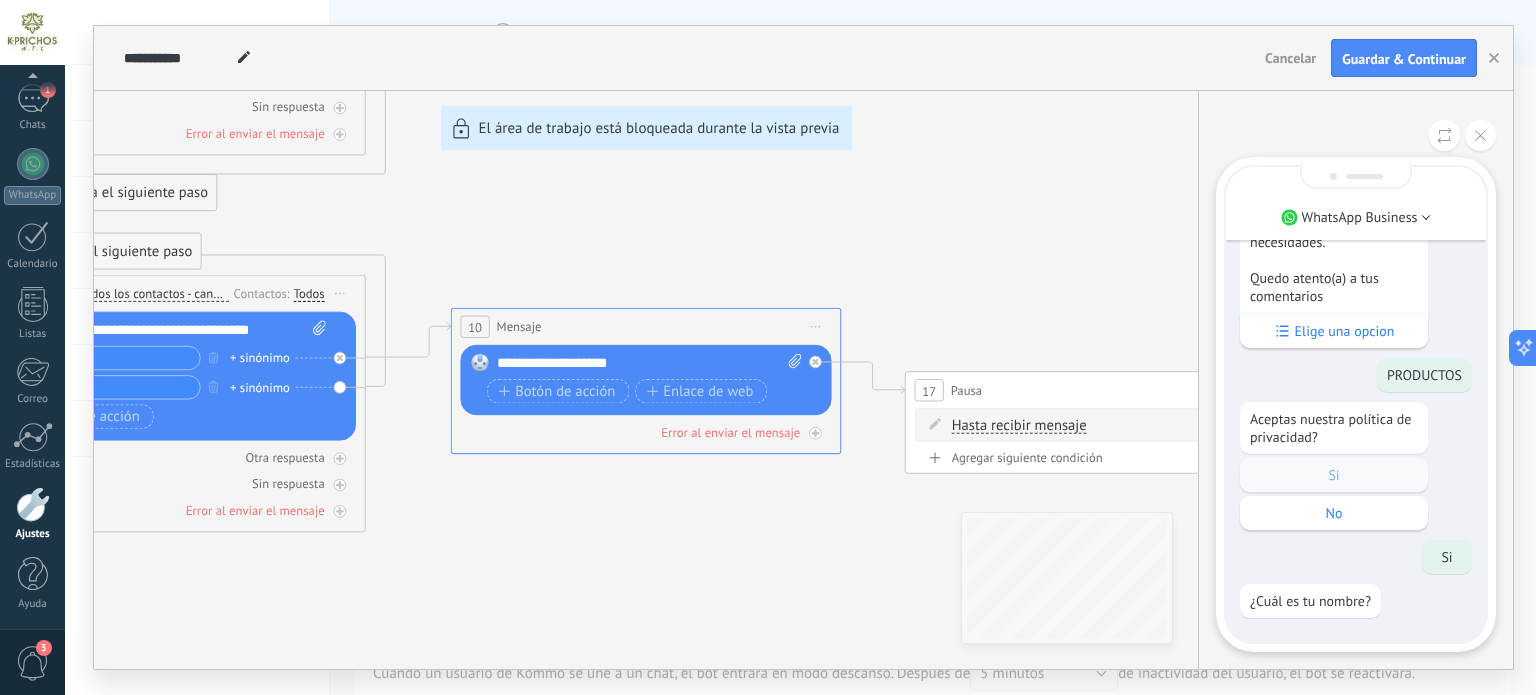 click on "Sólo visible para ti Sólo visible para ti Condición: Opción #1 seleccionada Sólo visible para ti Acción: Etapa de Lead cambiada Bienvenido Gracias por ponerte en contacto con nosotros.
¿En qué producto estás interesado(a) o cómo podemos ayudarte hoy? Estamos aquí para asesorarte y ofrecerte la mejor opción según tus necesidades.
Quedo atento(a) a tus comentarios Elige una opcion PRODUCTOS
Aceptas nuestra política de privacidad? Si No Si ¿Cuál es tu nombre?" at bounding box center [1356, 226] 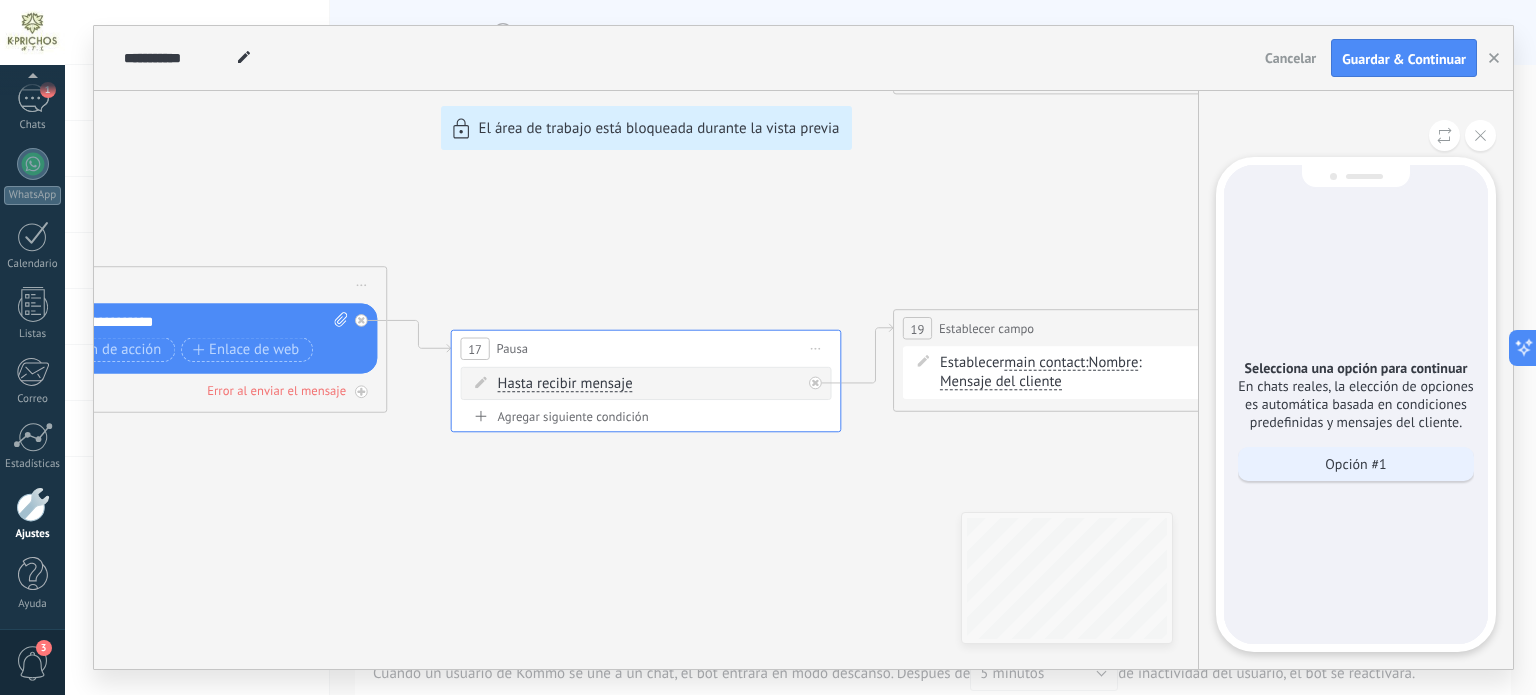 click on "Opción #1" at bounding box center [1356, 464] 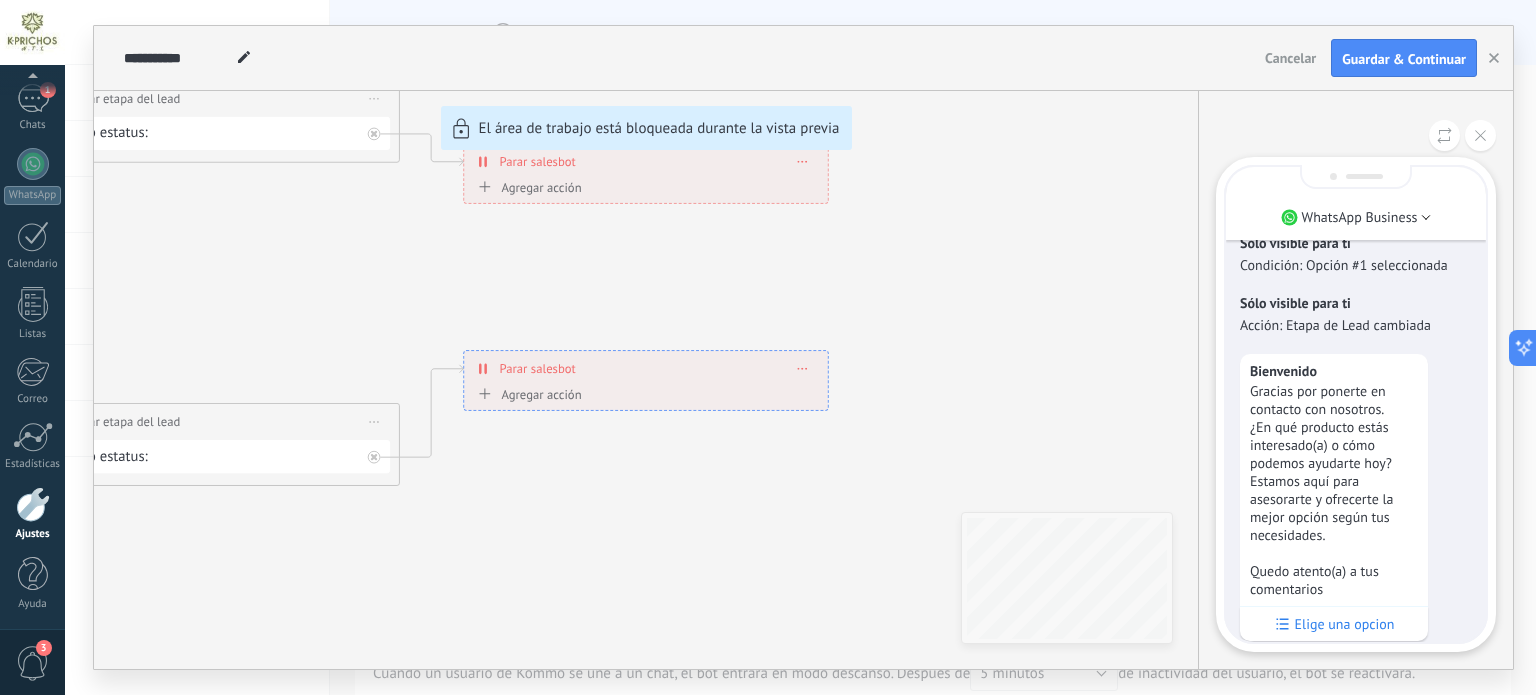 scroll, scrollTop: -1121, scrollLeft: 0, axis: vertical 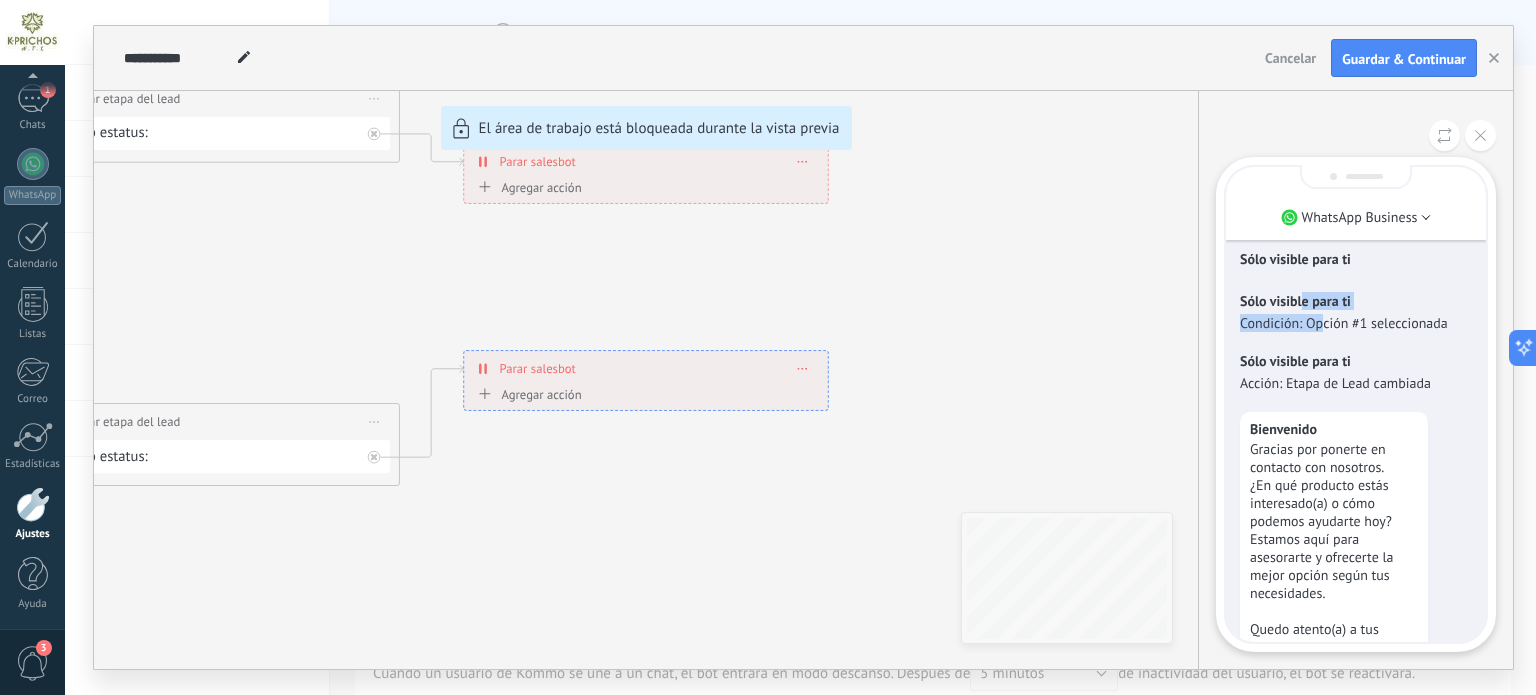 drag, startPoint x: 1321, startPoint y: 326, endPoint x: 1301, endPoint y: 313, distance: 23.853722 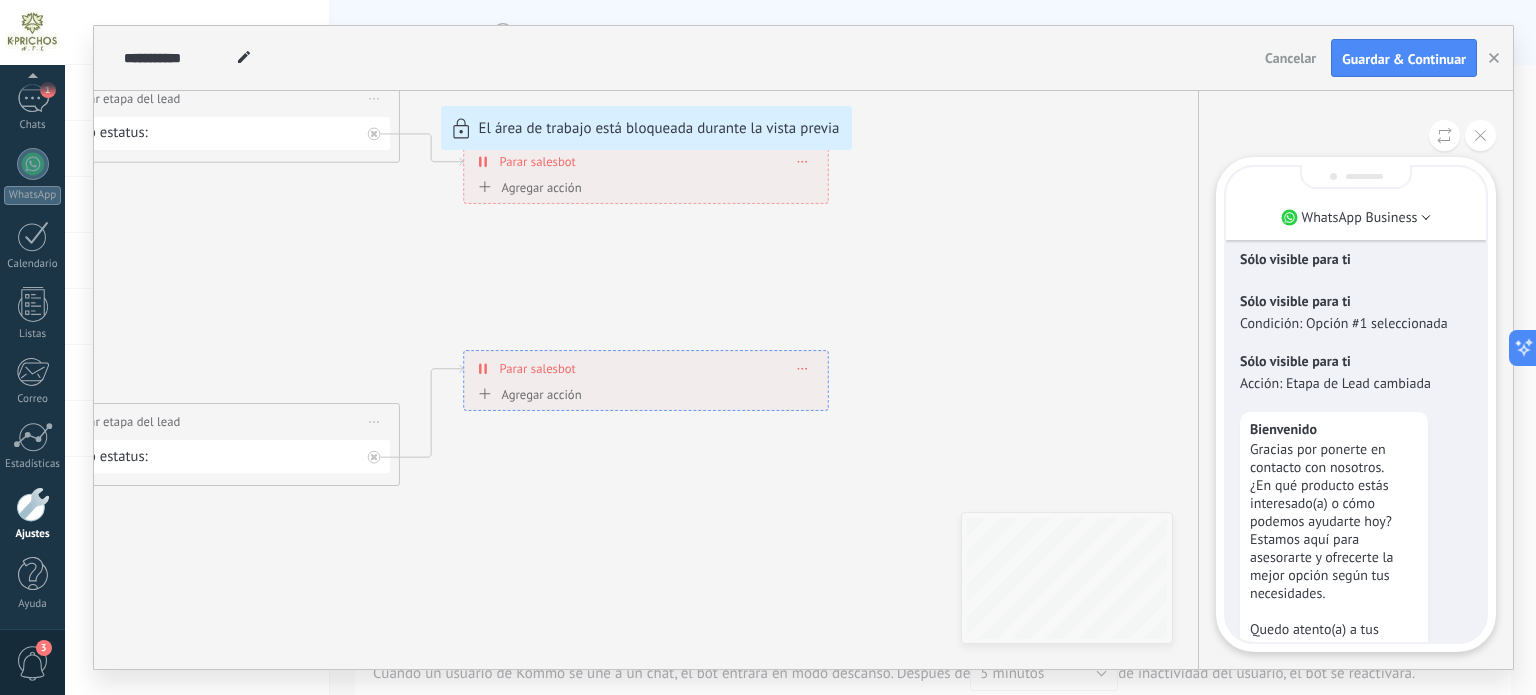 click on "Condición: Opción #1 seleccionada" at bounding box center [1356, 323] 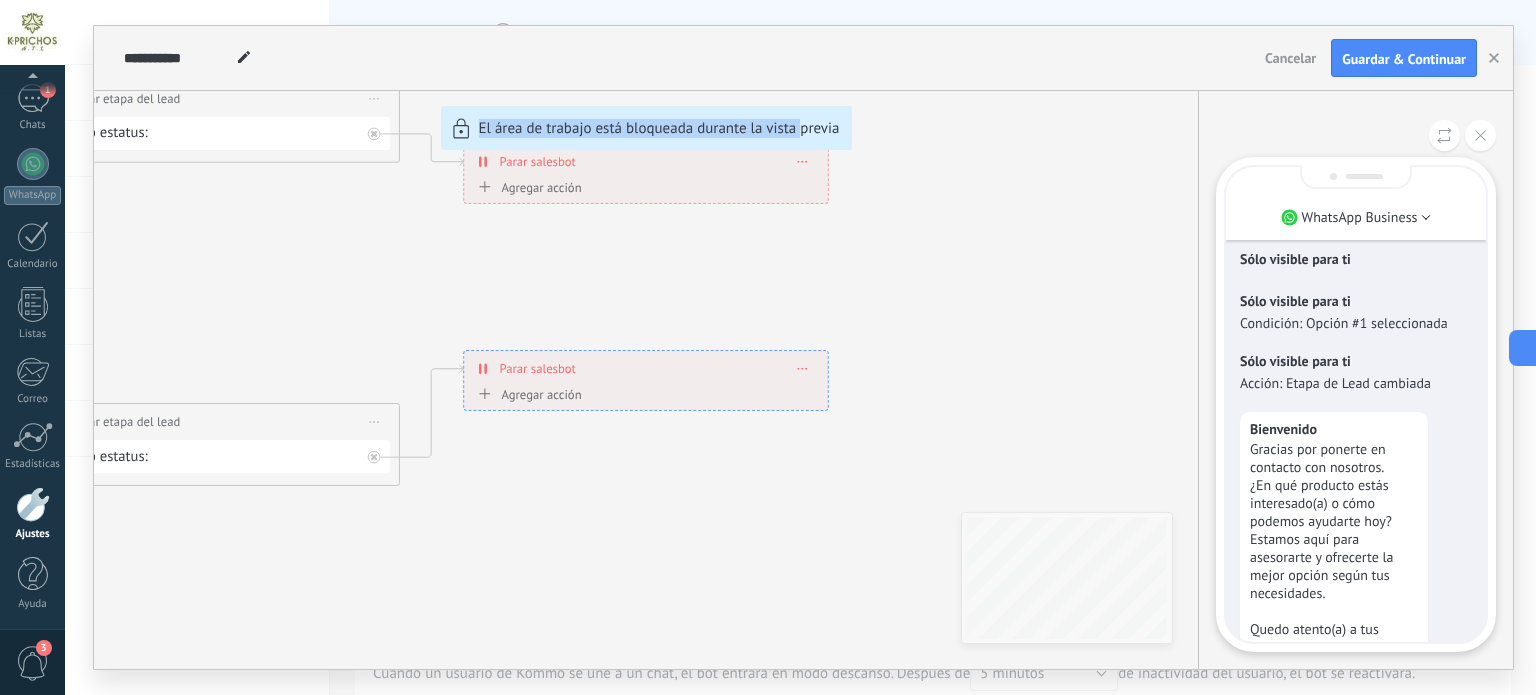 drag, startPoint x: 866, startPoint y: 325, endPoint x: 1535, endPoint y: 404, distance: 673.64825 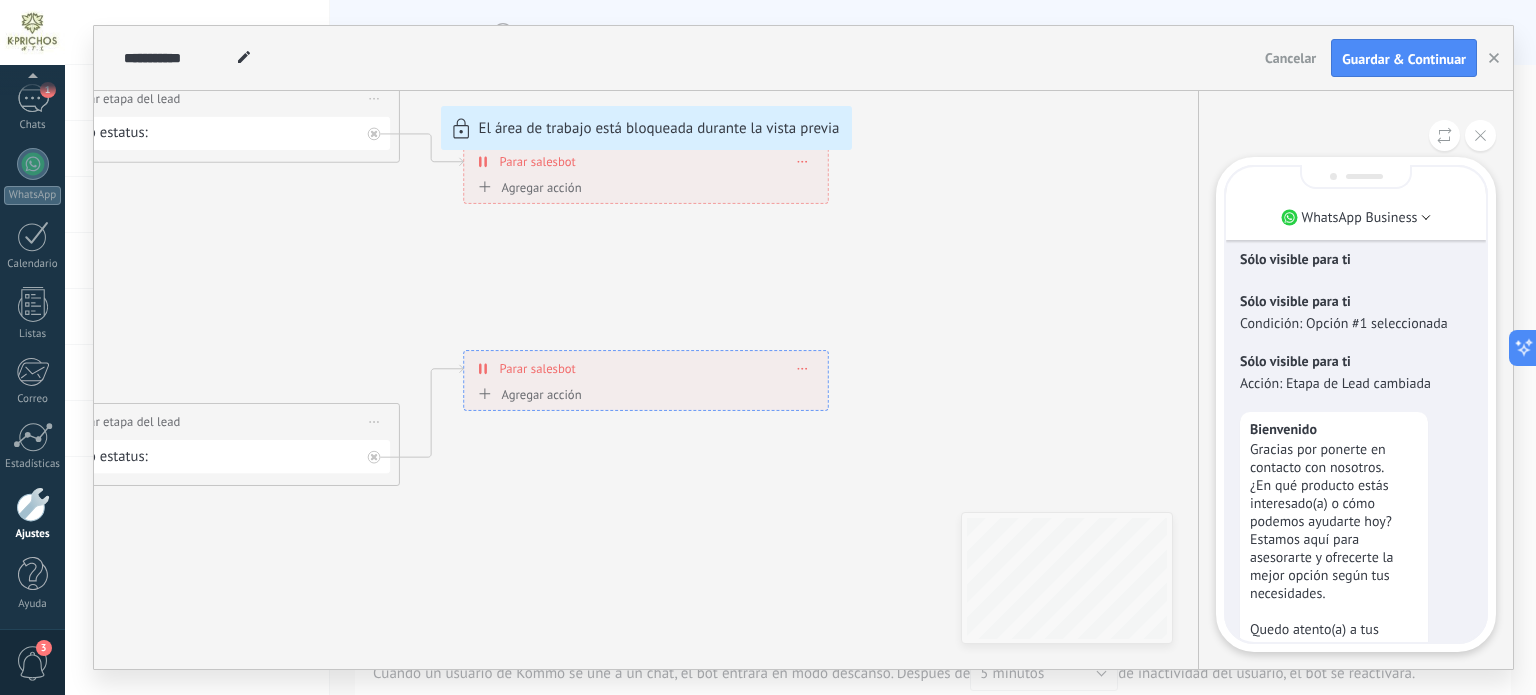 click on "Sólo visible para ti" at bounding box center [1356, 361] 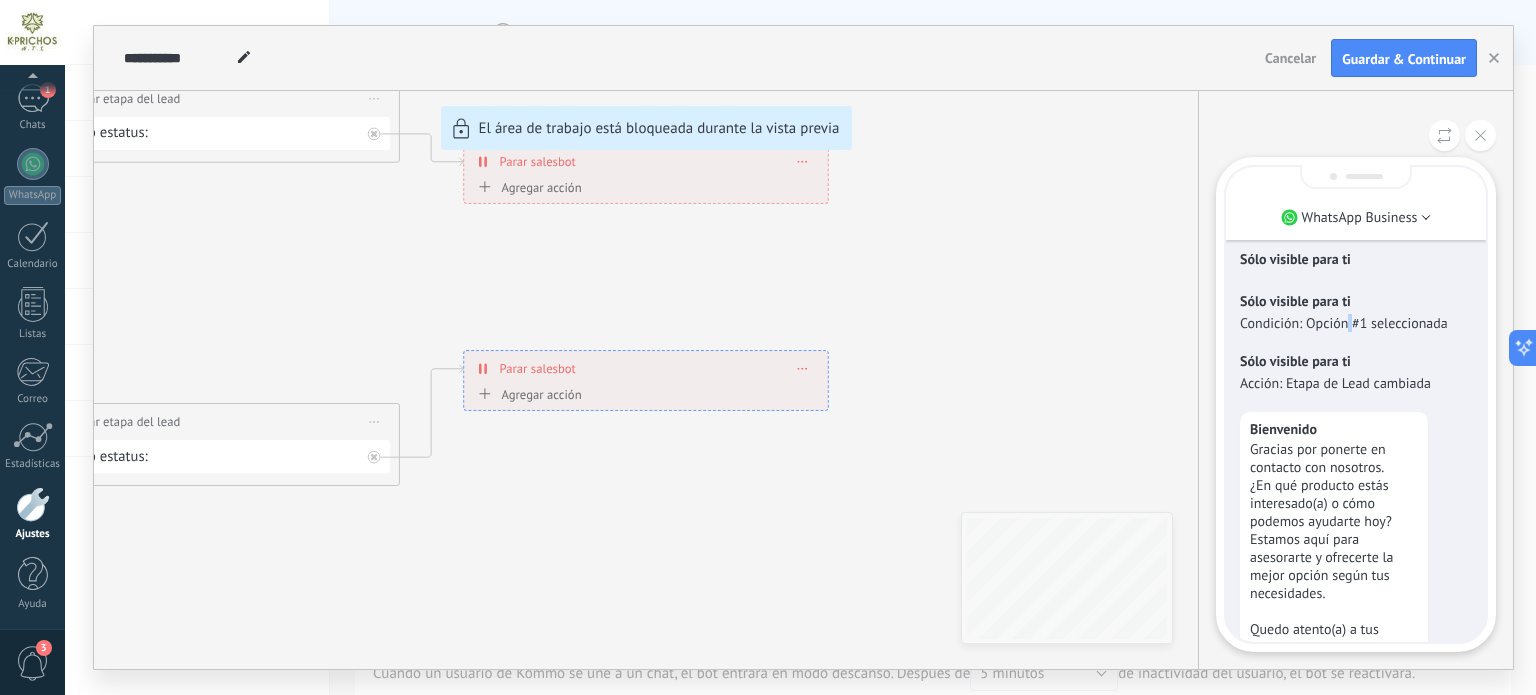 click on "Condición: Opción #1 seleccionada" at bounding box center (1356, 323) 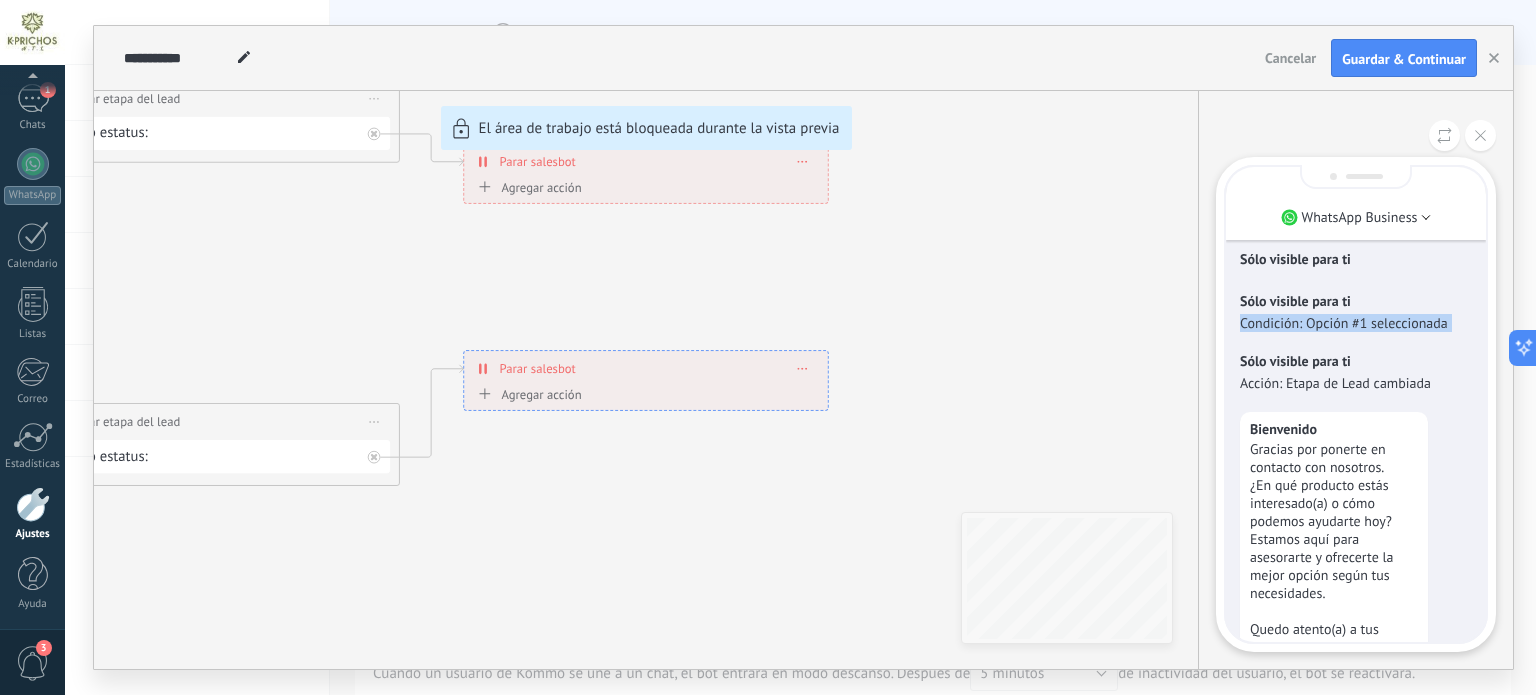 click on "Condición: Opción #1 seleccionada" at bounding box center [1356, 323] 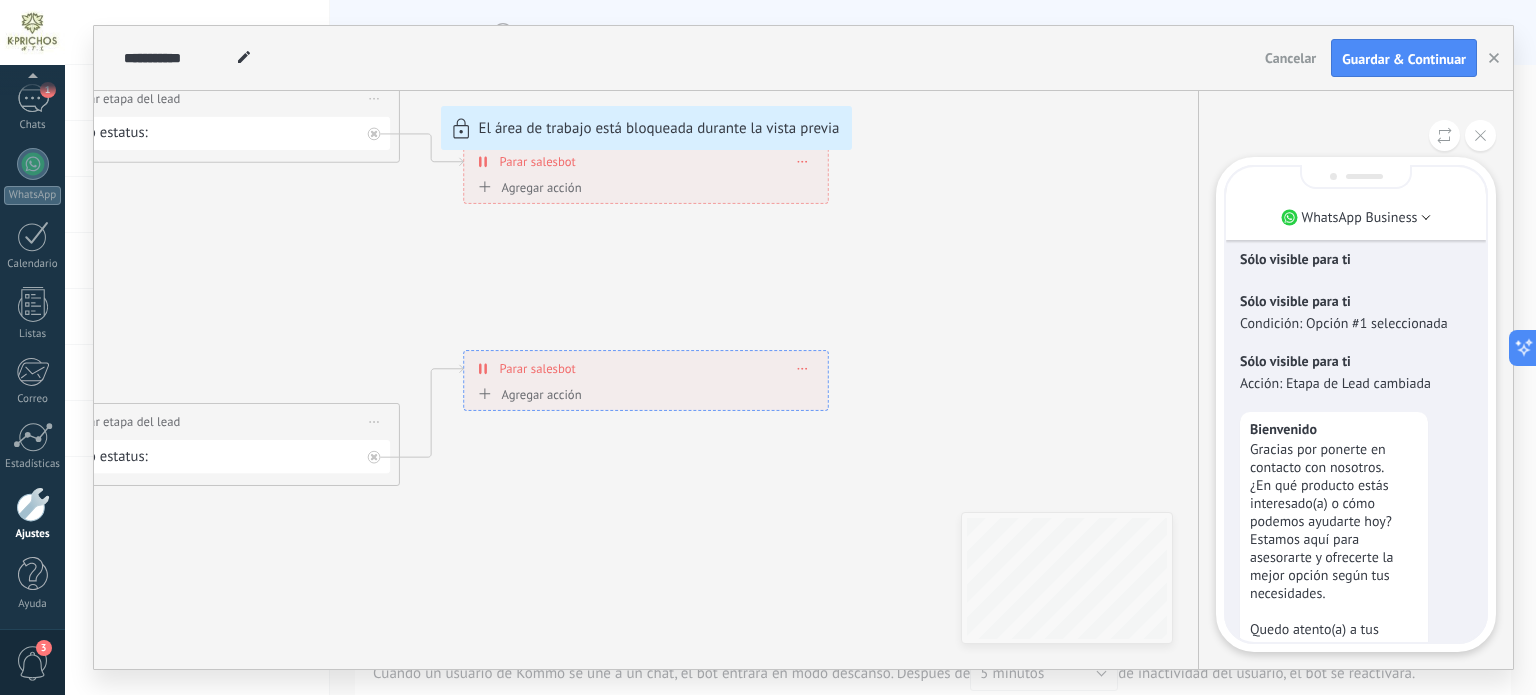 drag, startPoint x: 347, startPoint y: 281, endPoint x: 380, endPoint y: 282, distance: 33.01515 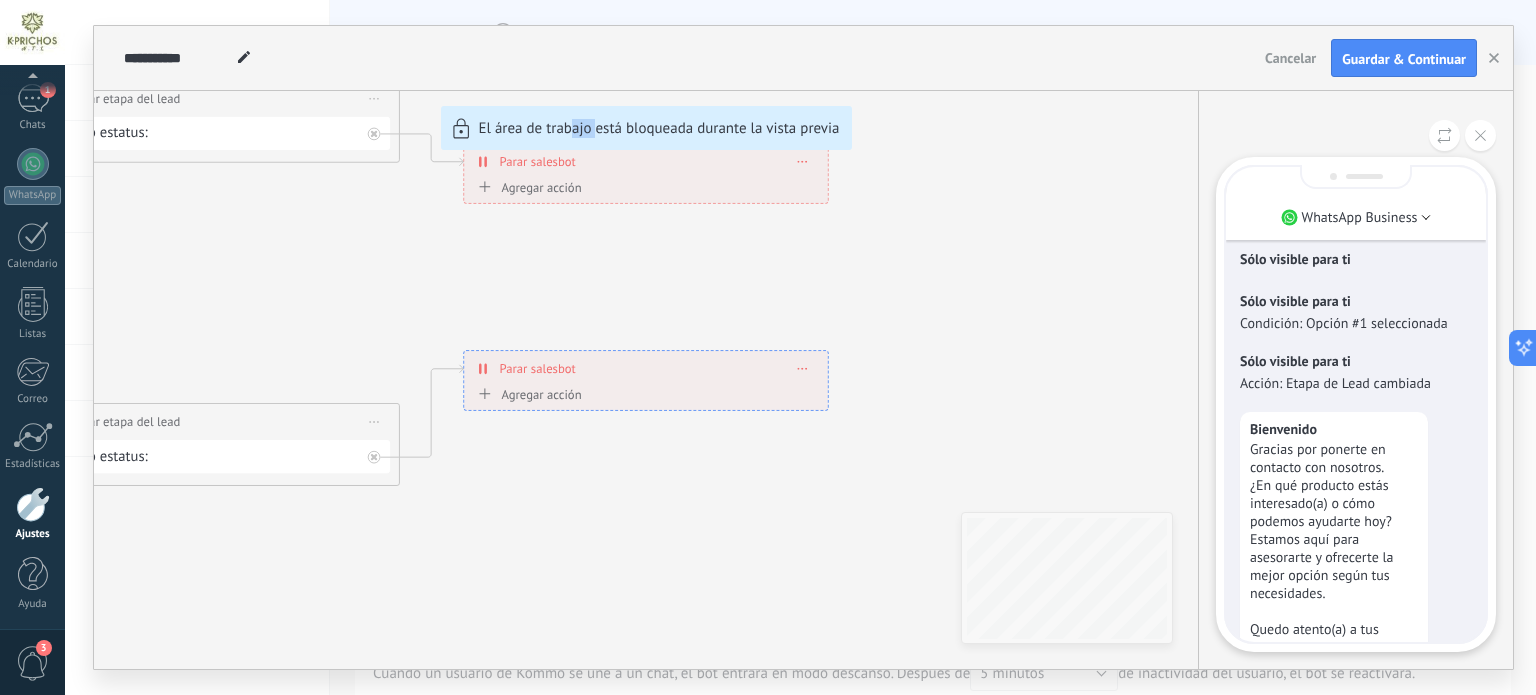 drag, startPoint x: 574, startPoint y: 272, endPoint x: 594, endPoint y: 280, distance: 21.540659 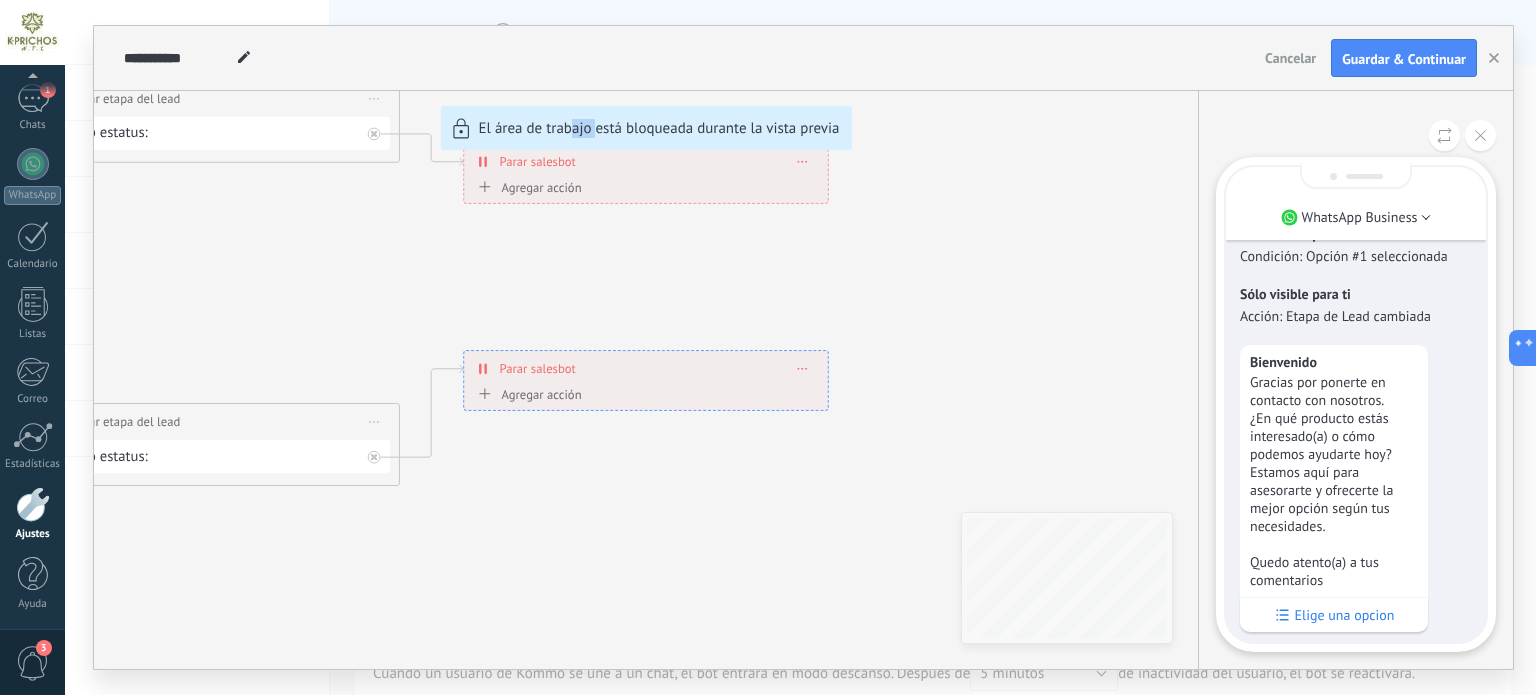 scroll, scrollTop: -1021, scrollLeft: 0, axis: vertical 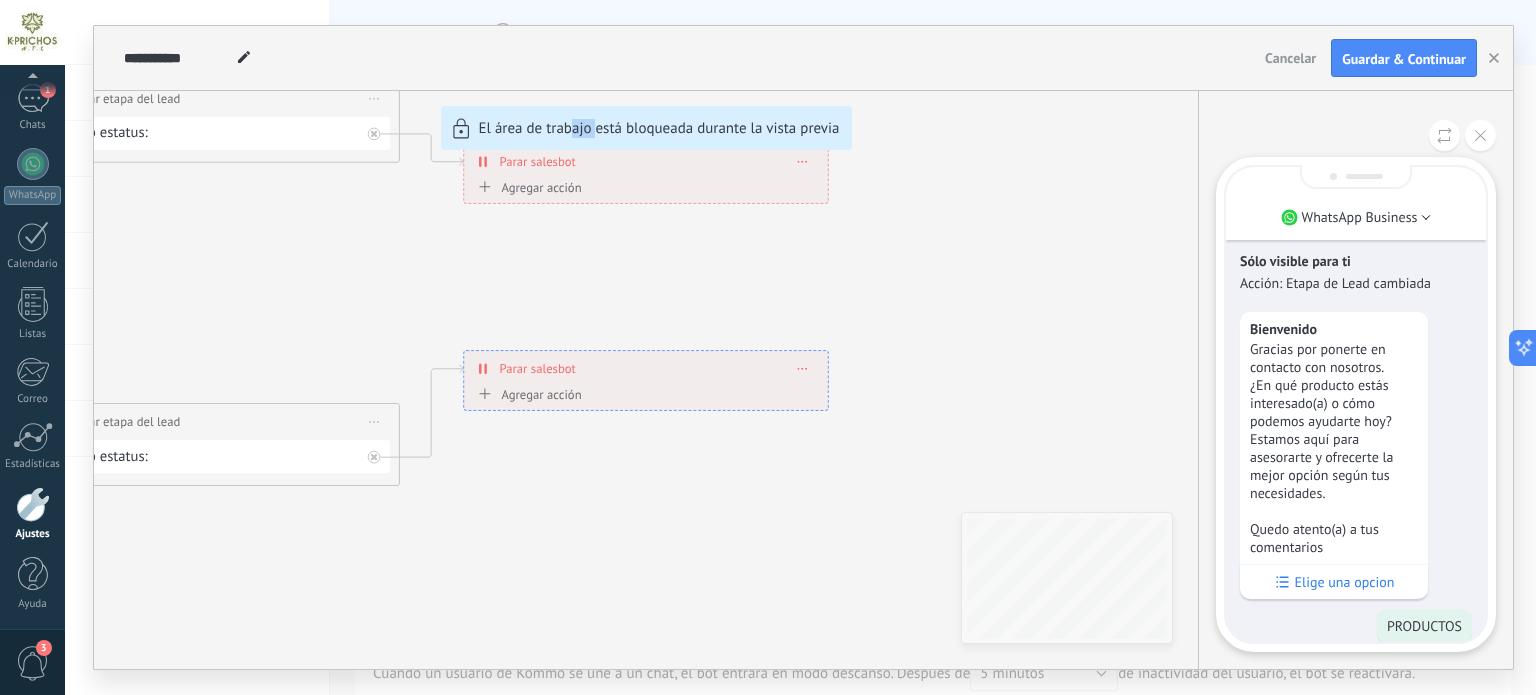 drag, startPoint x: 1485, startPoint y: 139, endPoint x: 1412, endPoint y: 301, distance: 177.68793 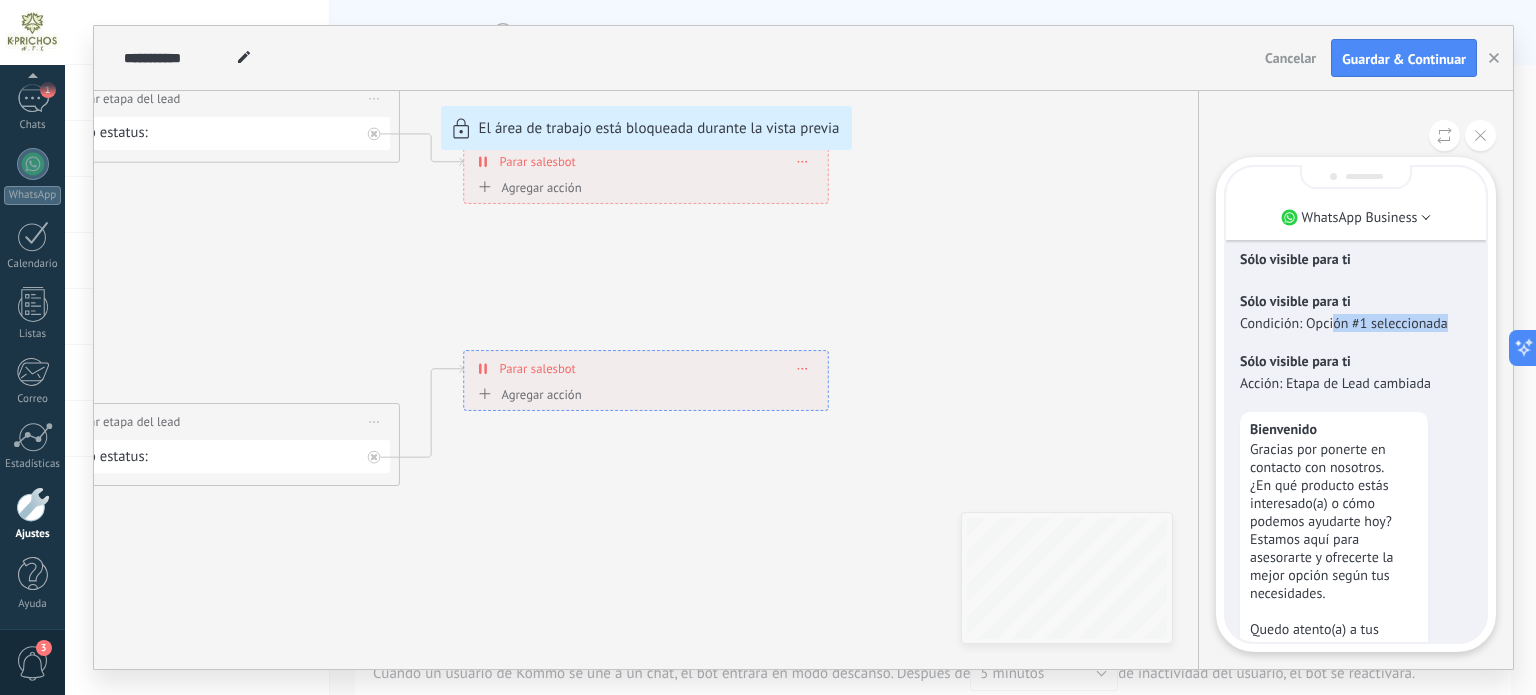 drag, startPoint x: 1332, startPoint y: 334, endPoint x: 1451, endPoint y: 321, distance: 119.70798 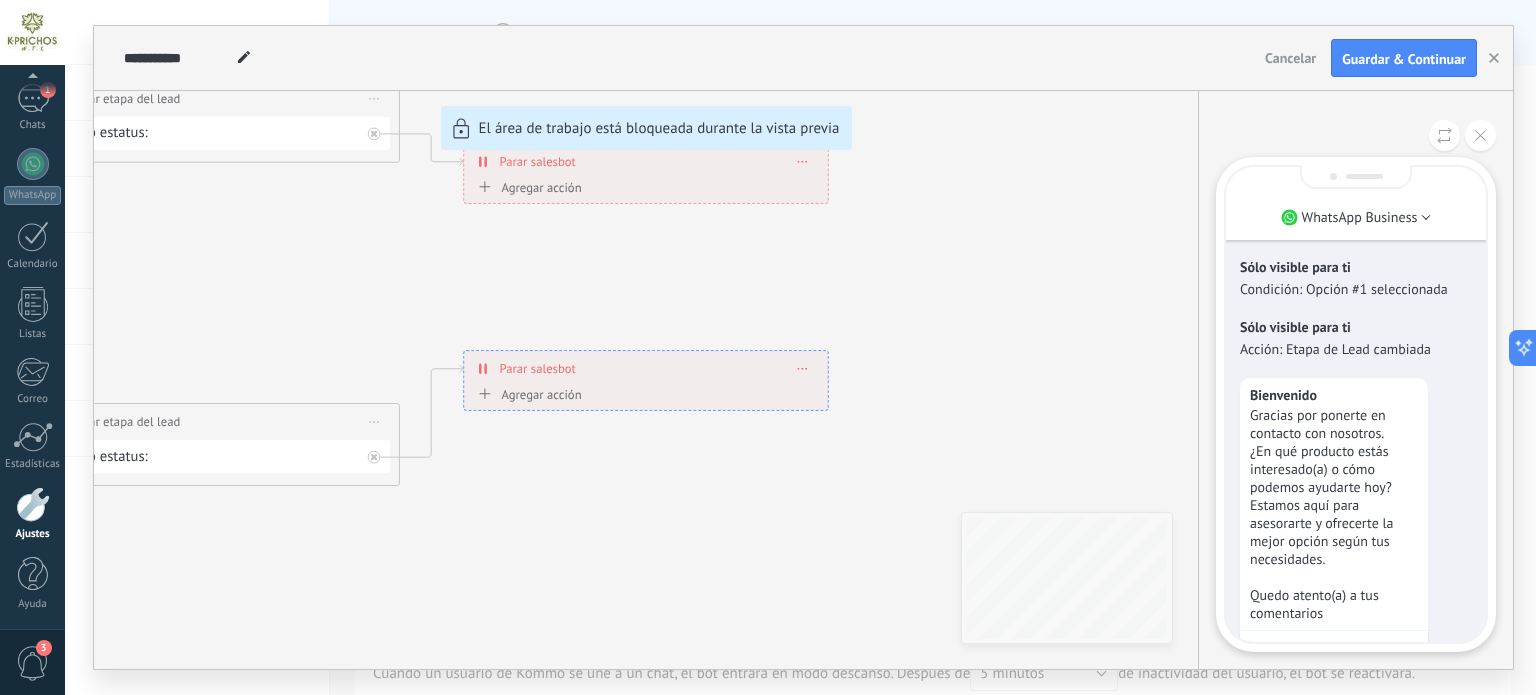 scroll, scrollTop: -1121, scrollLeft: 0, axis: vertical 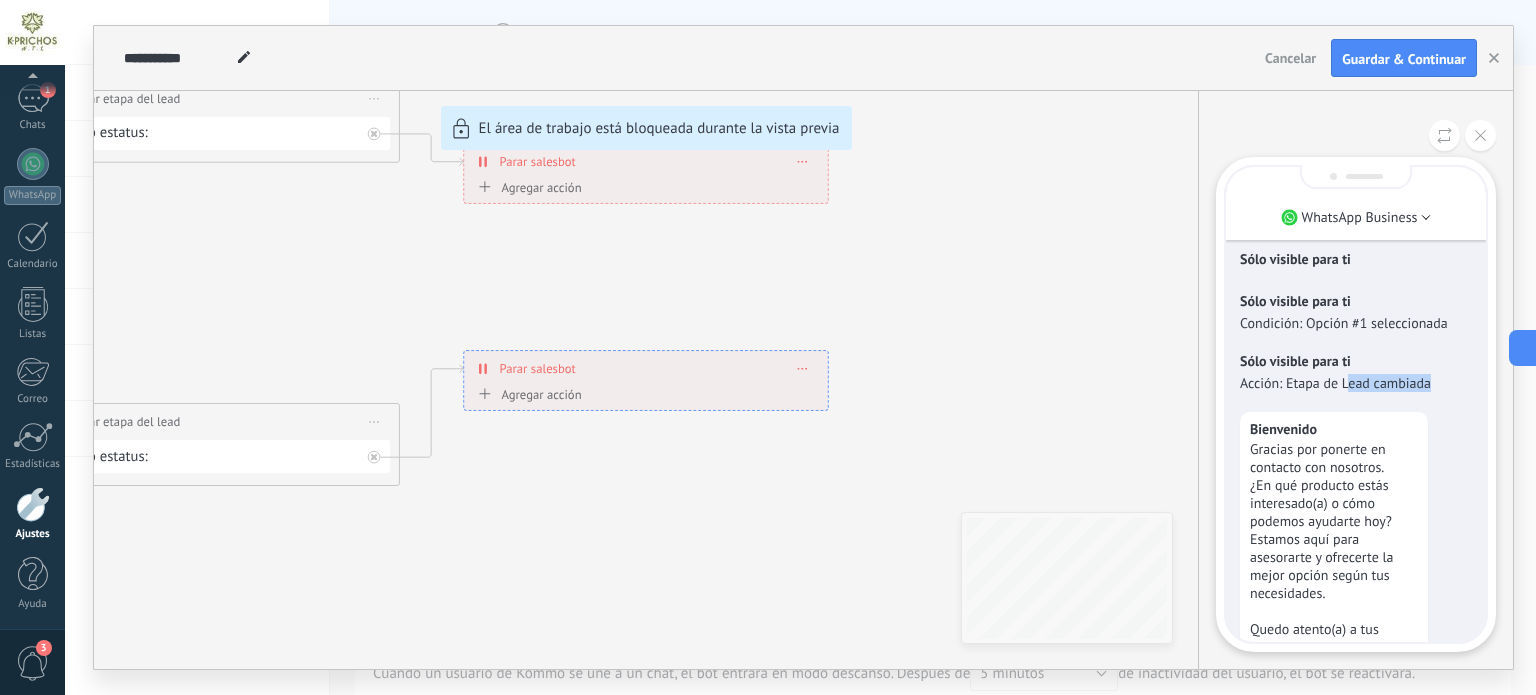 drag, startPoint x: 1351, startPoint y: 393, endPoint x: 1440, endPoint y: 397, distance: 89.08984 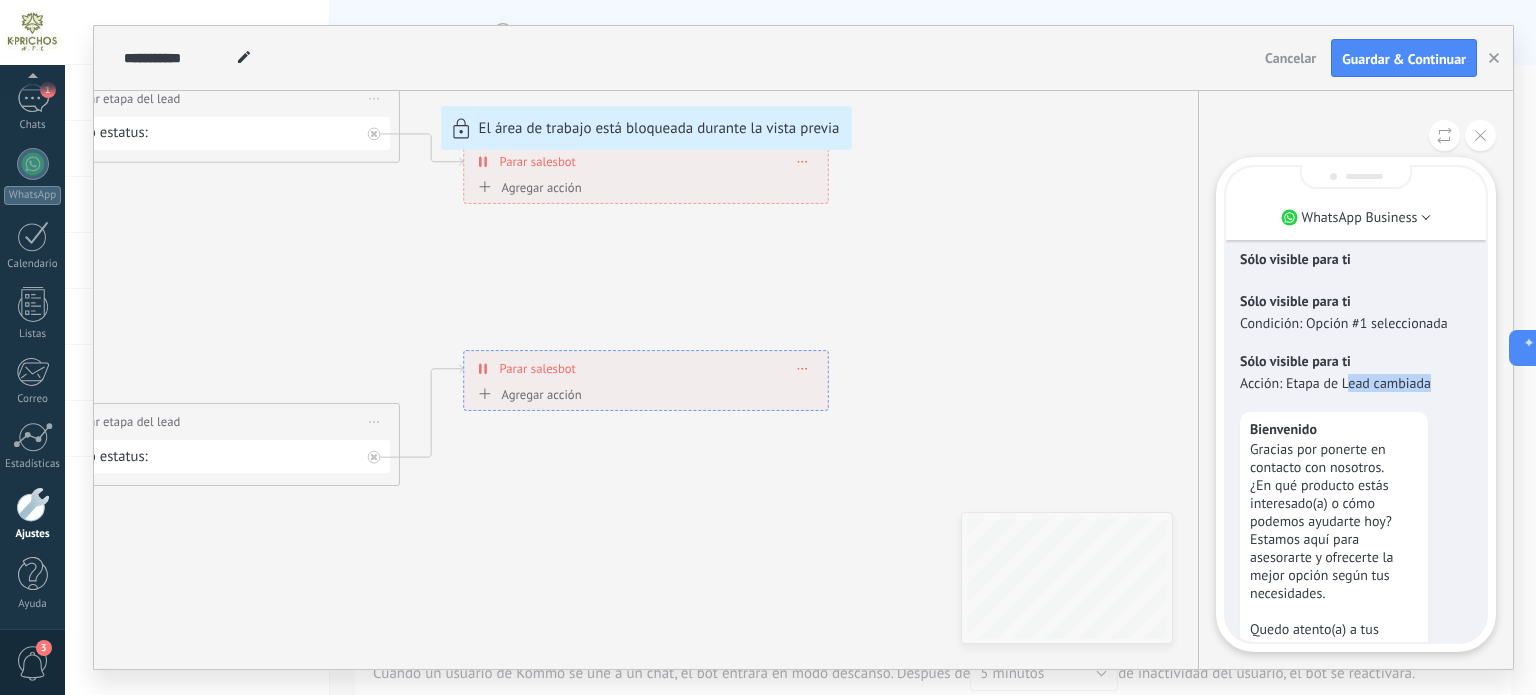 click on "Sólo visible para ti Acción: Etapa de Lead cambiada" at bounding box center [1356, 372] 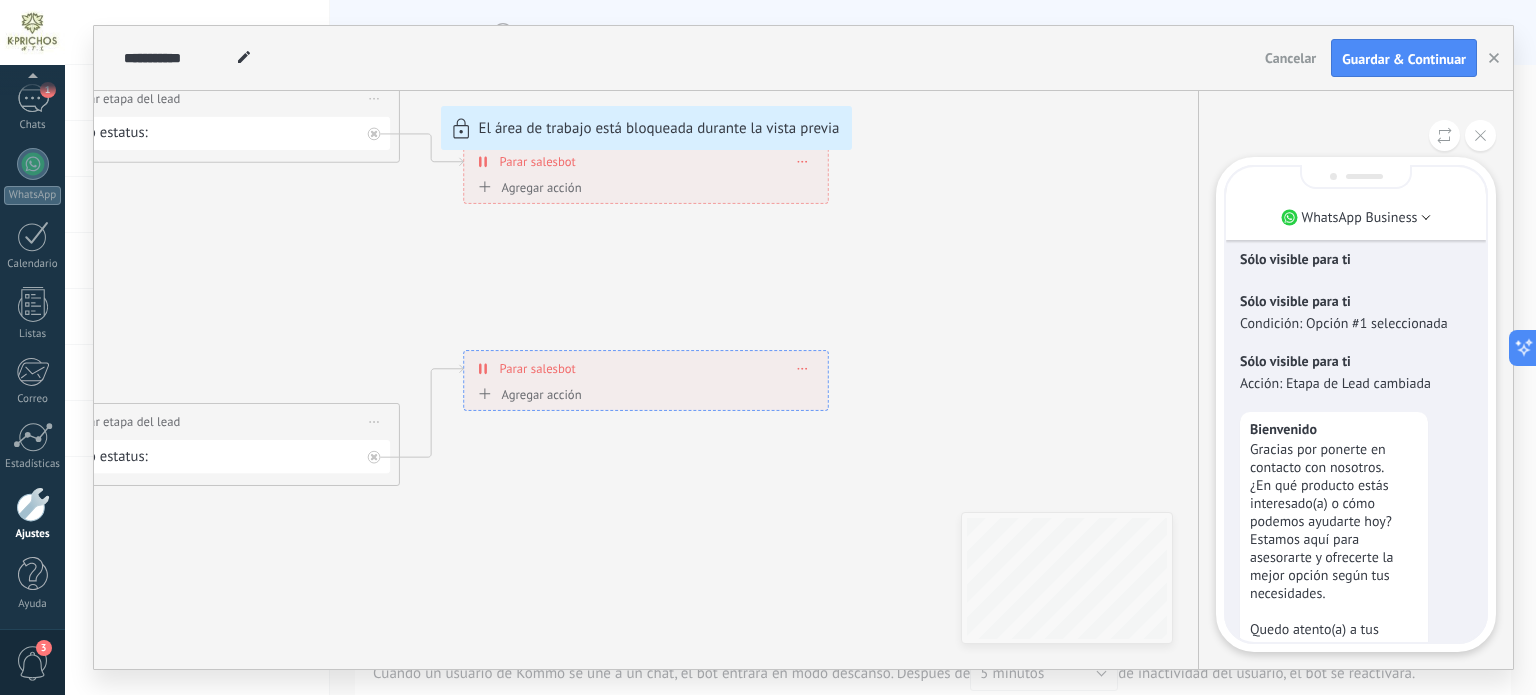 click on "Acción: Etapa de Lead cambiada" at bounding box center (1356, 383) 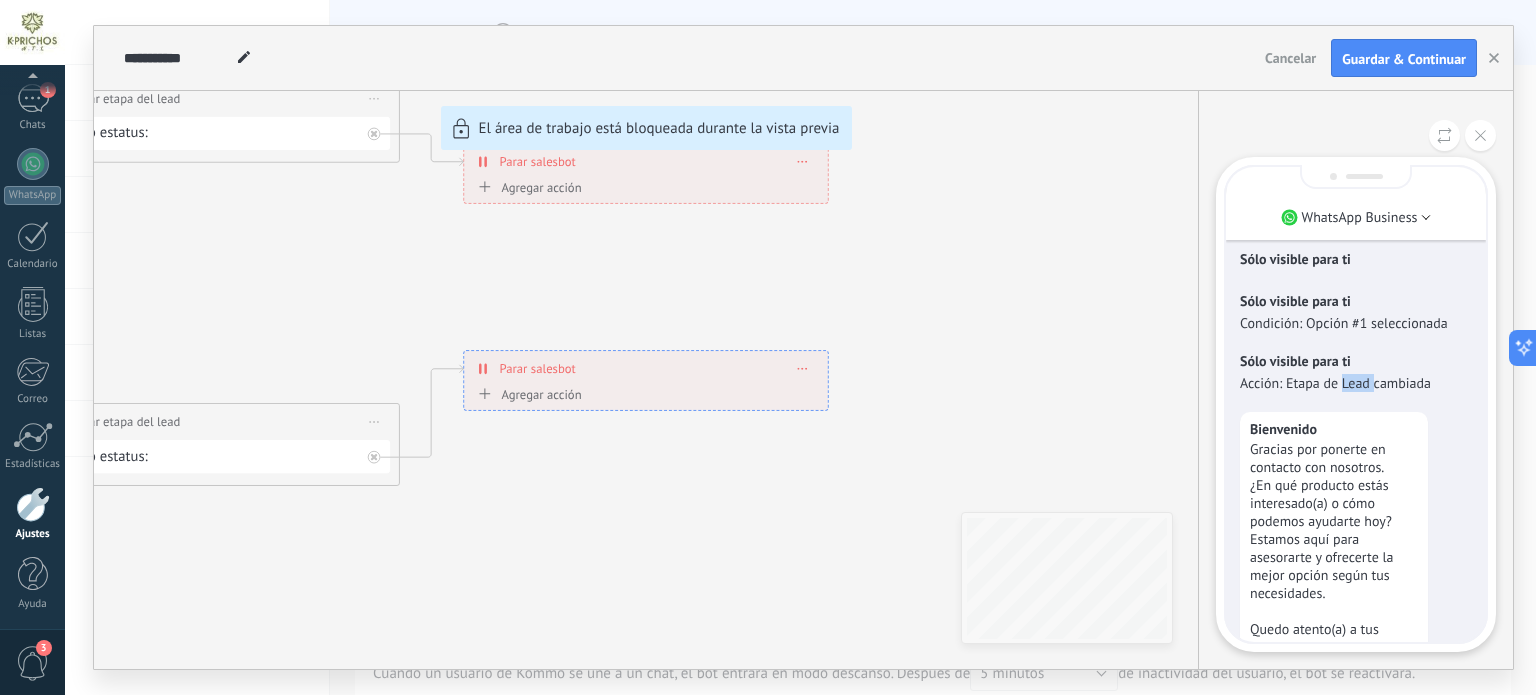 click on "Acción: Etapa de Lead cambiada" at bounding box center [1356, 383] 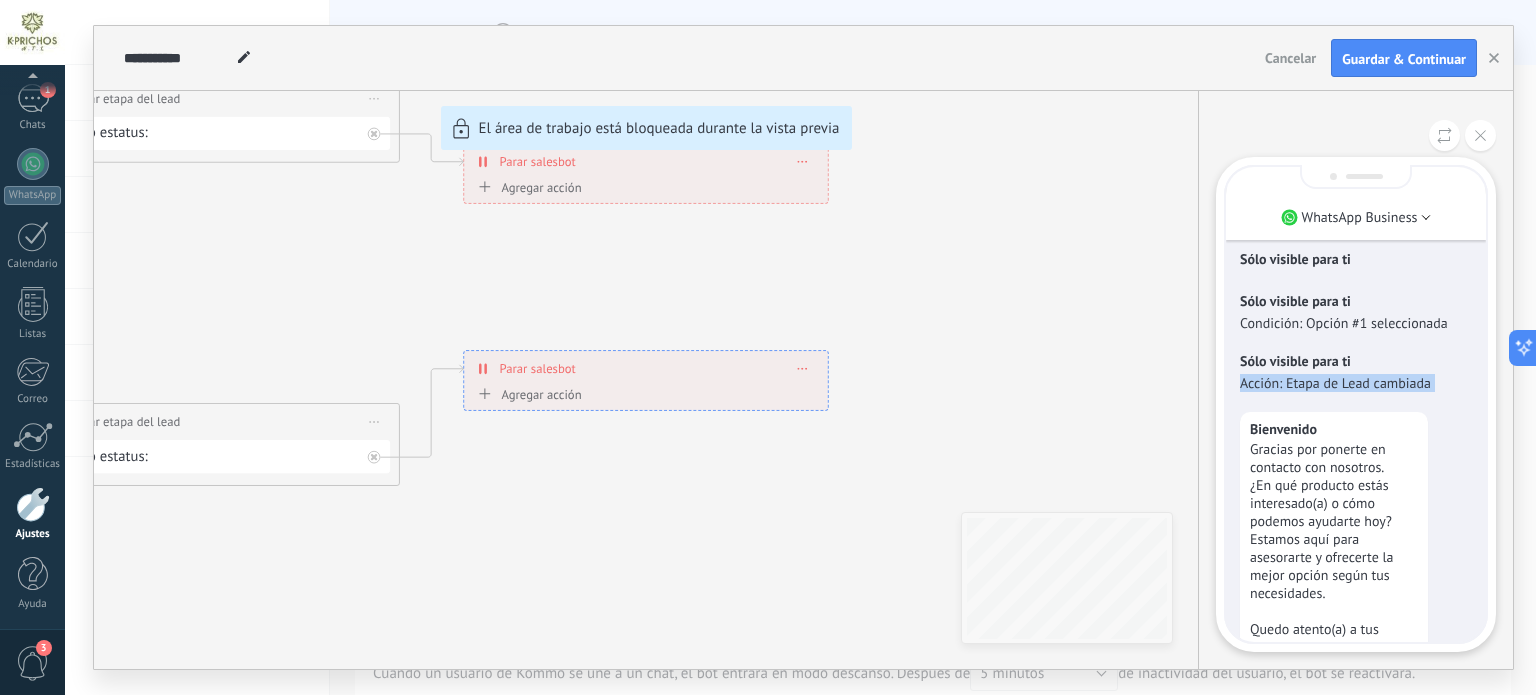 click on "Acción: Etapa de Lead cambiada" at bounding box center [1356, 383] 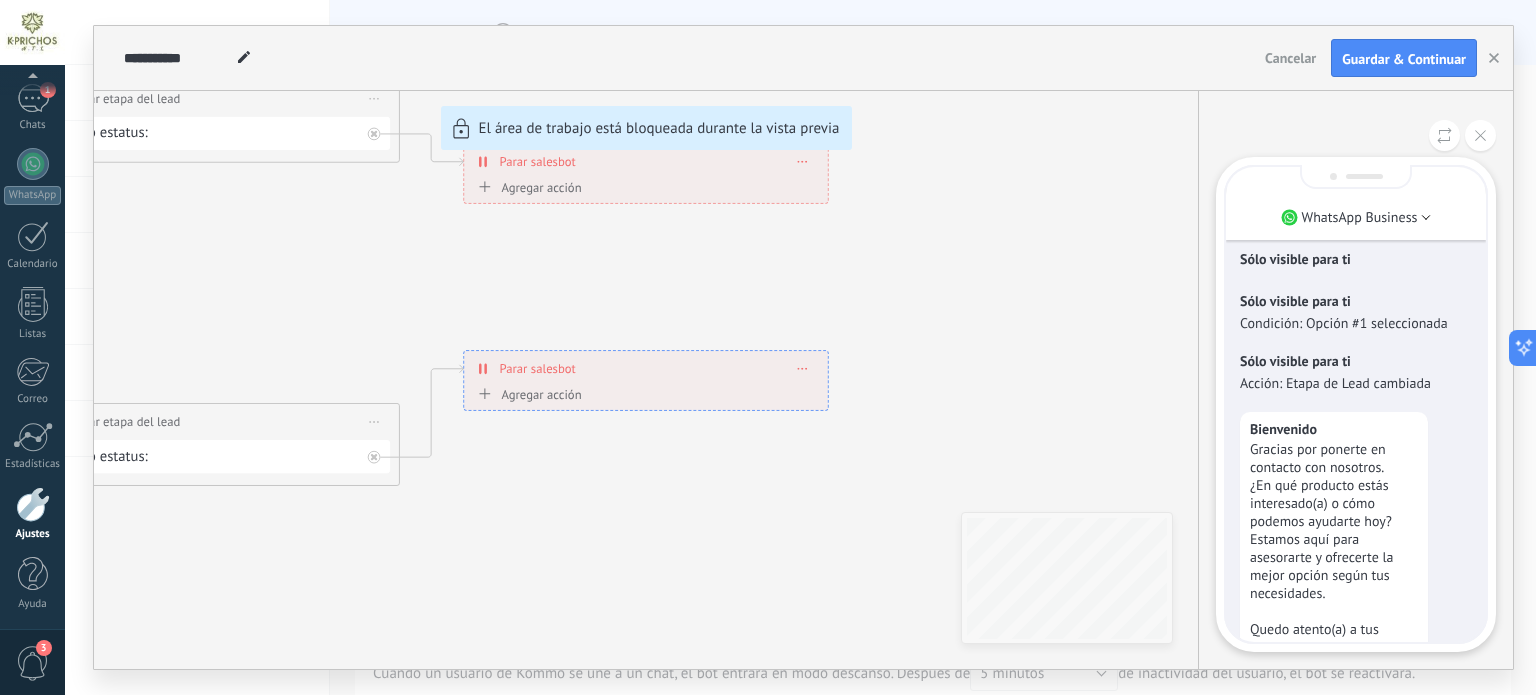 click on "Condición: Opción #1 seleccionada" at bounding box center [1356, 323] 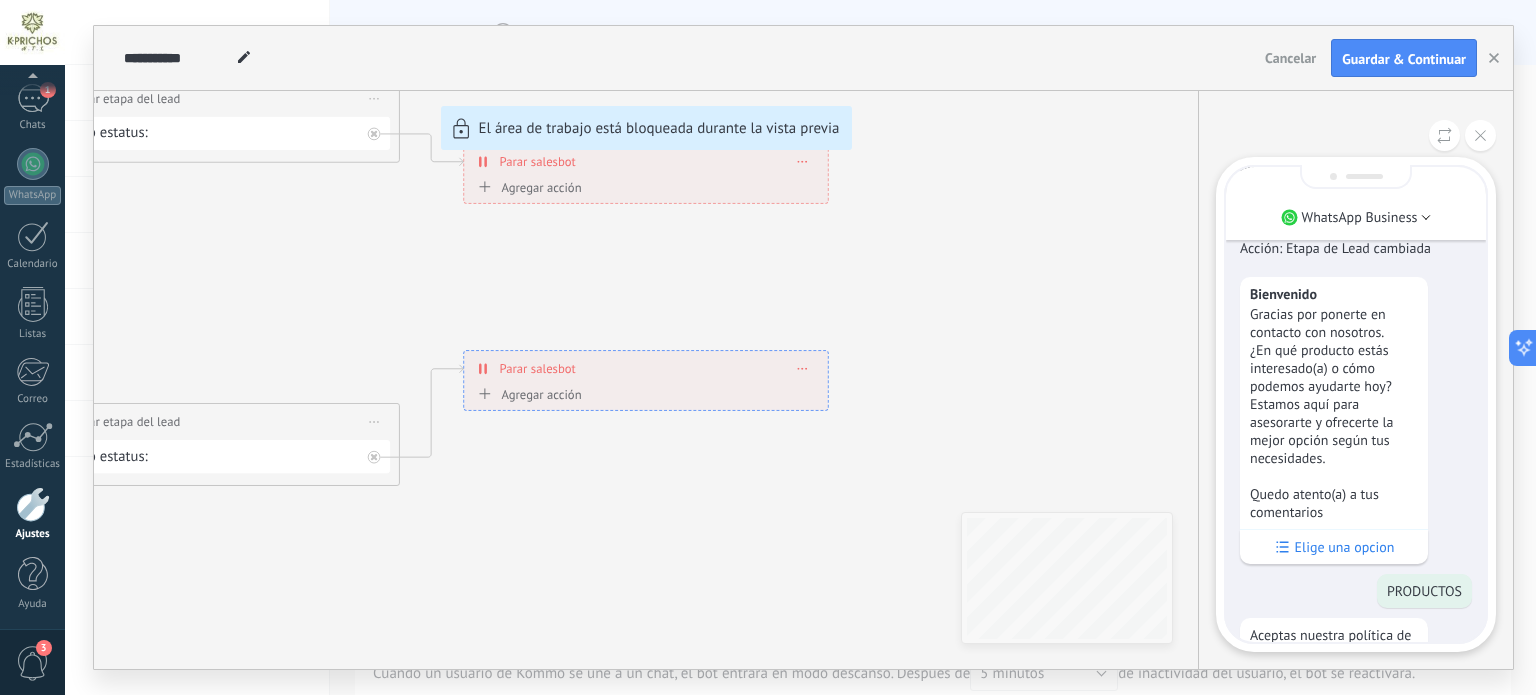 scroll, scrollTop: -1021, scrollLeft: 0, axis: vertical 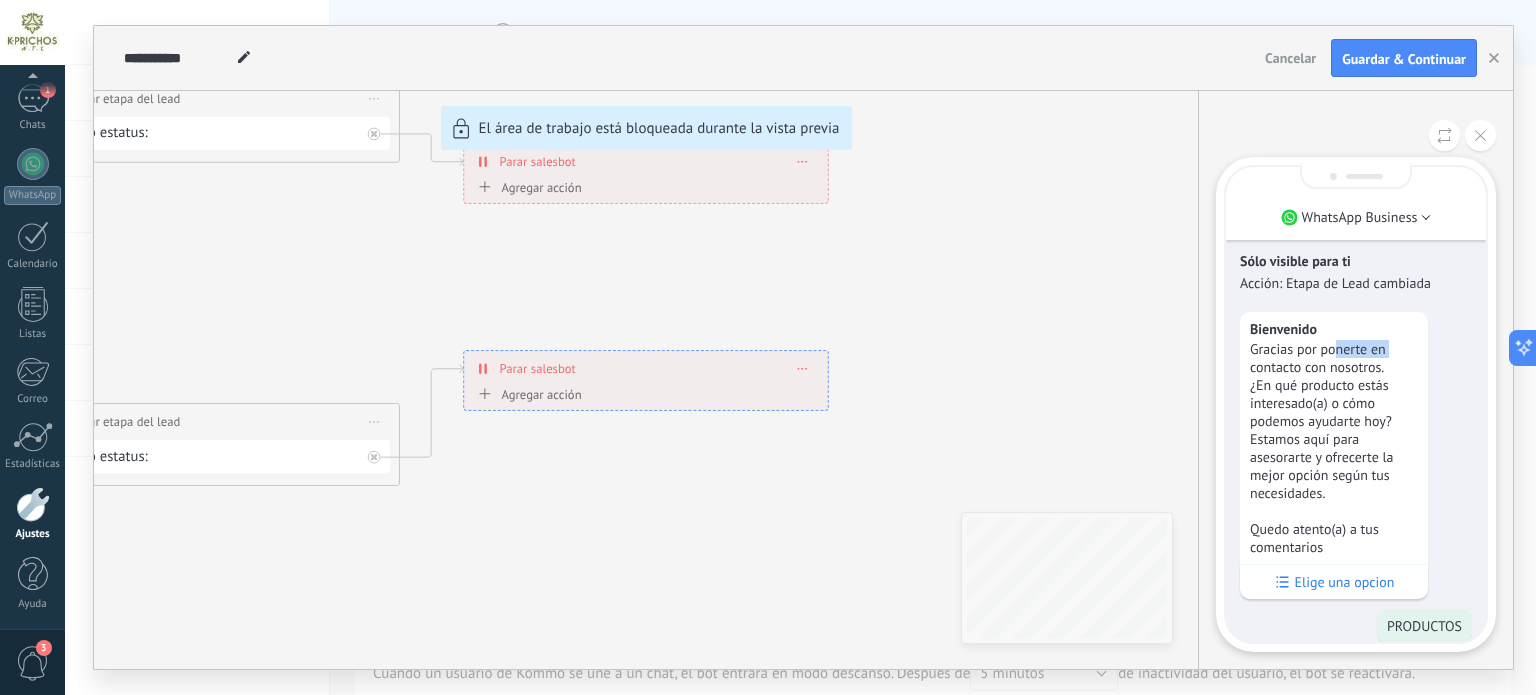 drag, startPoint x: 1336, startPoint y: 358, endPoint x: 1410, endPoint y: 345, distance: 75.13322 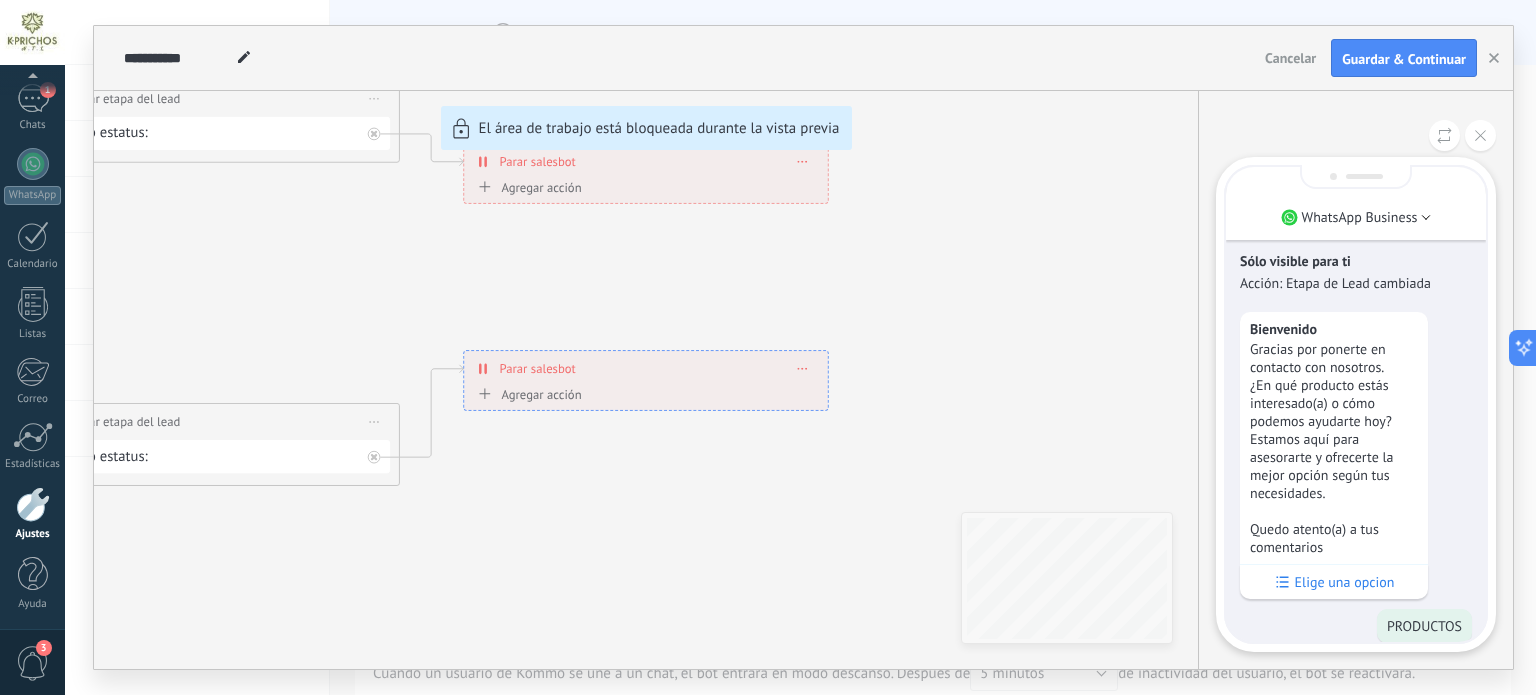 drag, startPoint x: 1316, startPoint y: 384, endPoint x: 1327, endPoint y: 387, distance: 11.401754 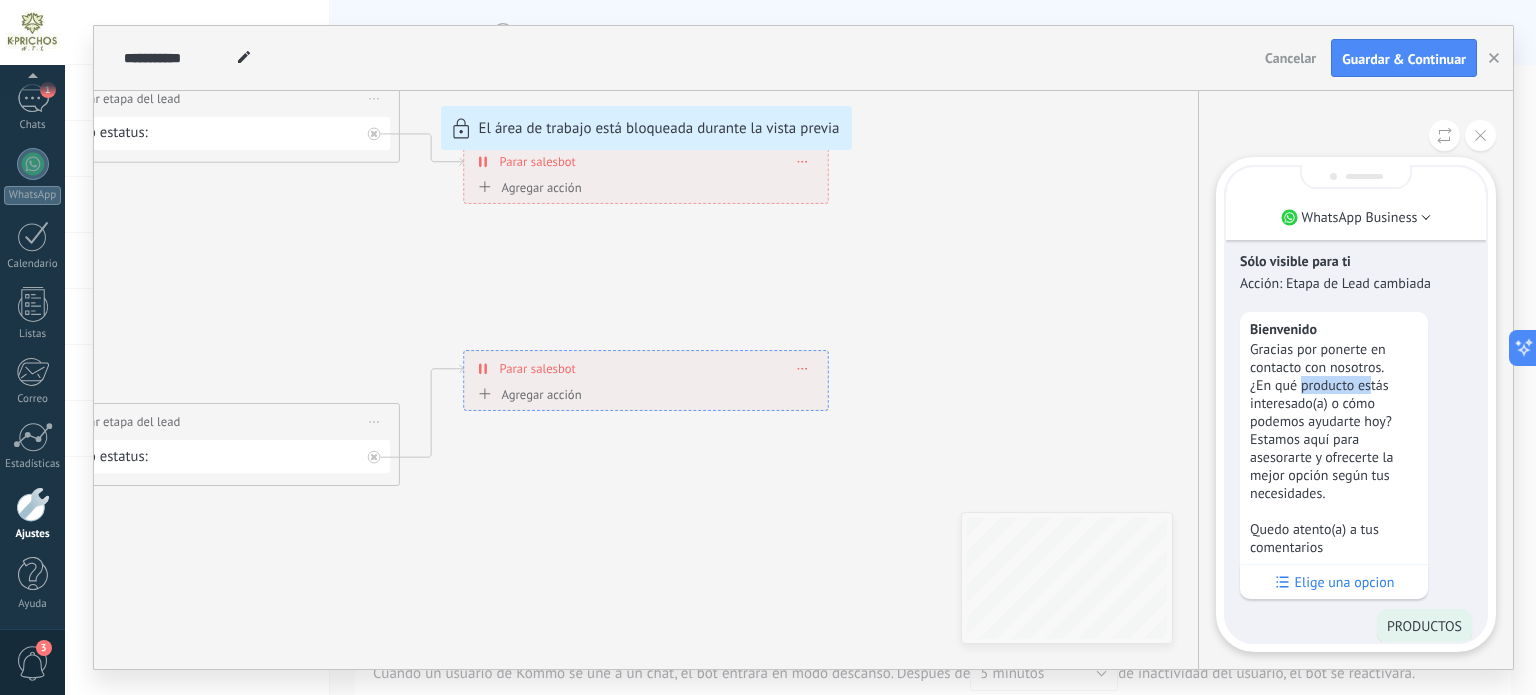 drag, startPoint x: 1316, startPoint y: 397, endPoint x: 1401, endPoint y: 386, distance: 85.70881 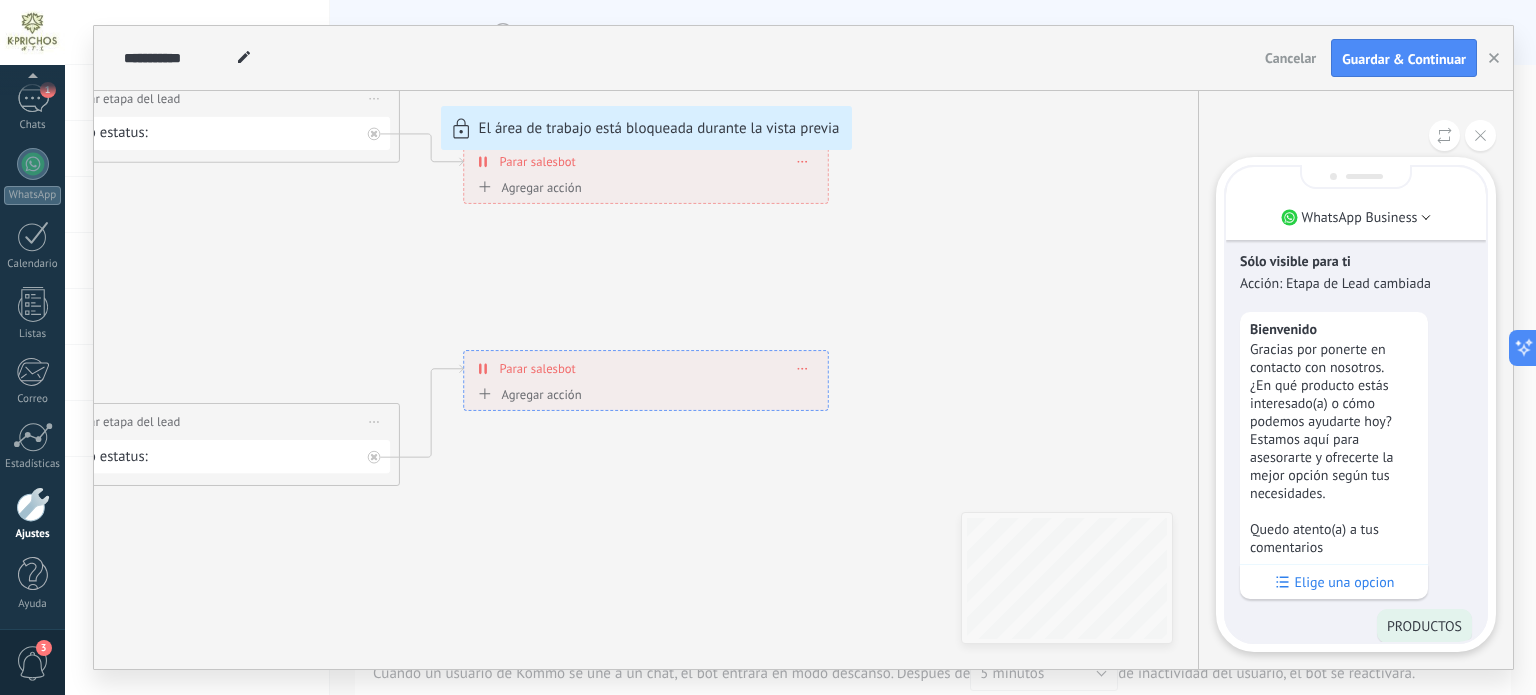 drag, startPoint x: 1328, startPoint y: 412, endPoint x: 1340, endPoint y: 423, distance: 16.27882 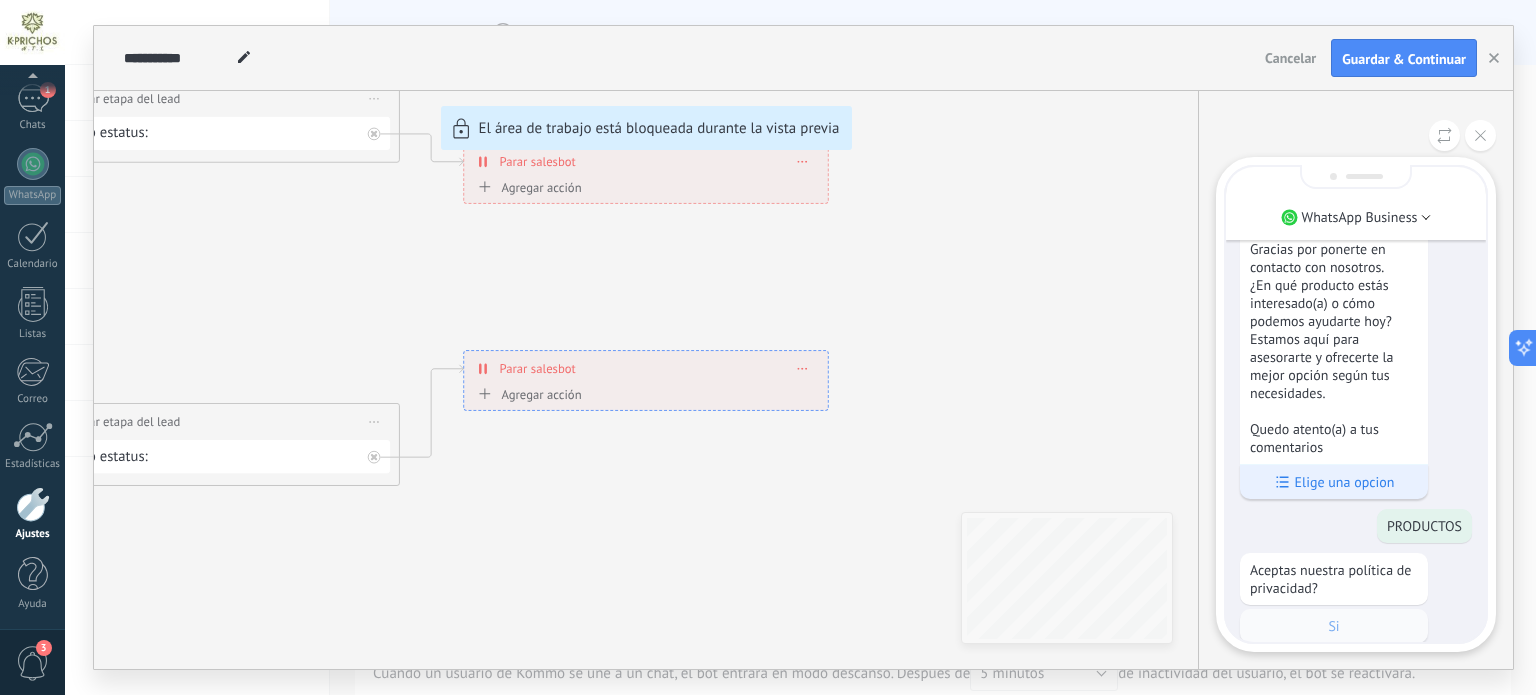 scroll, scrollTop: -821, scrollLeft: 0, axis: vertical 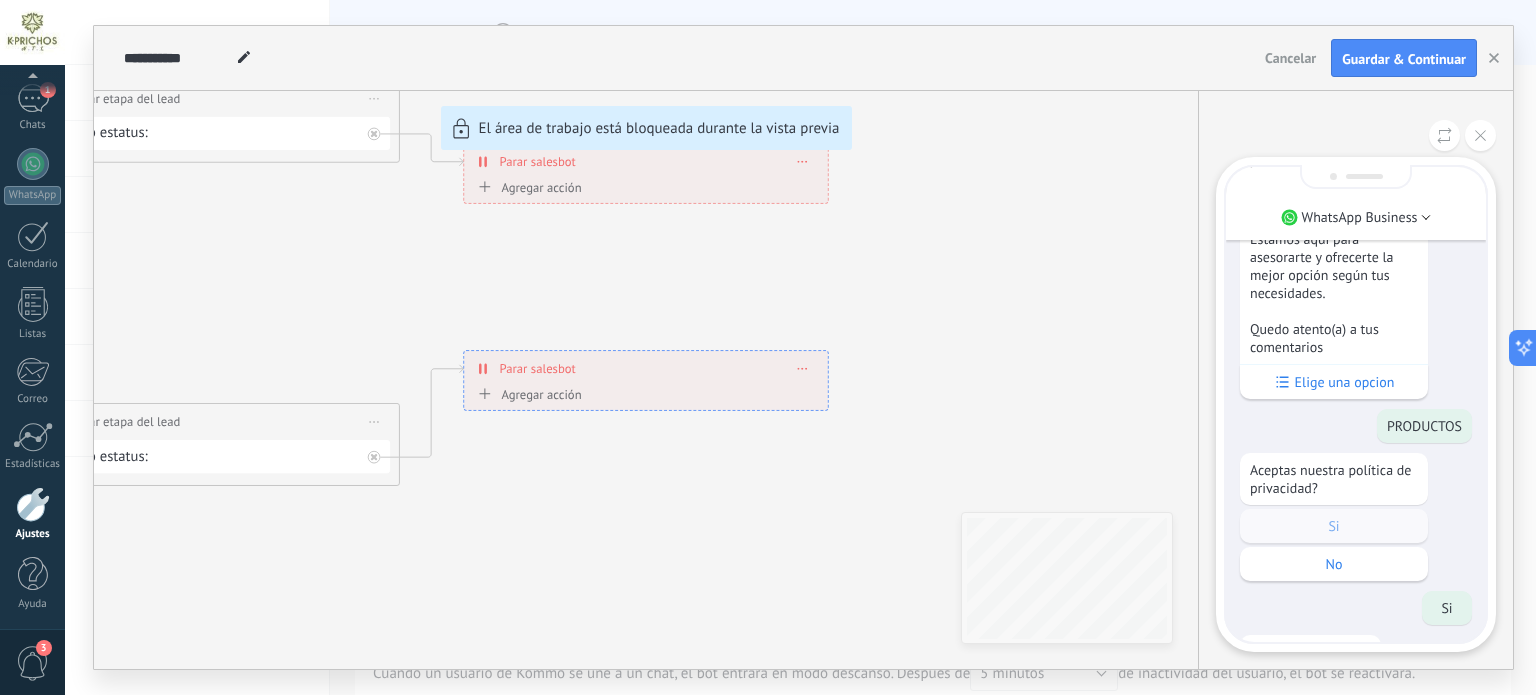 click on "PRODUCTOS" at bounding box center [1424, 426] 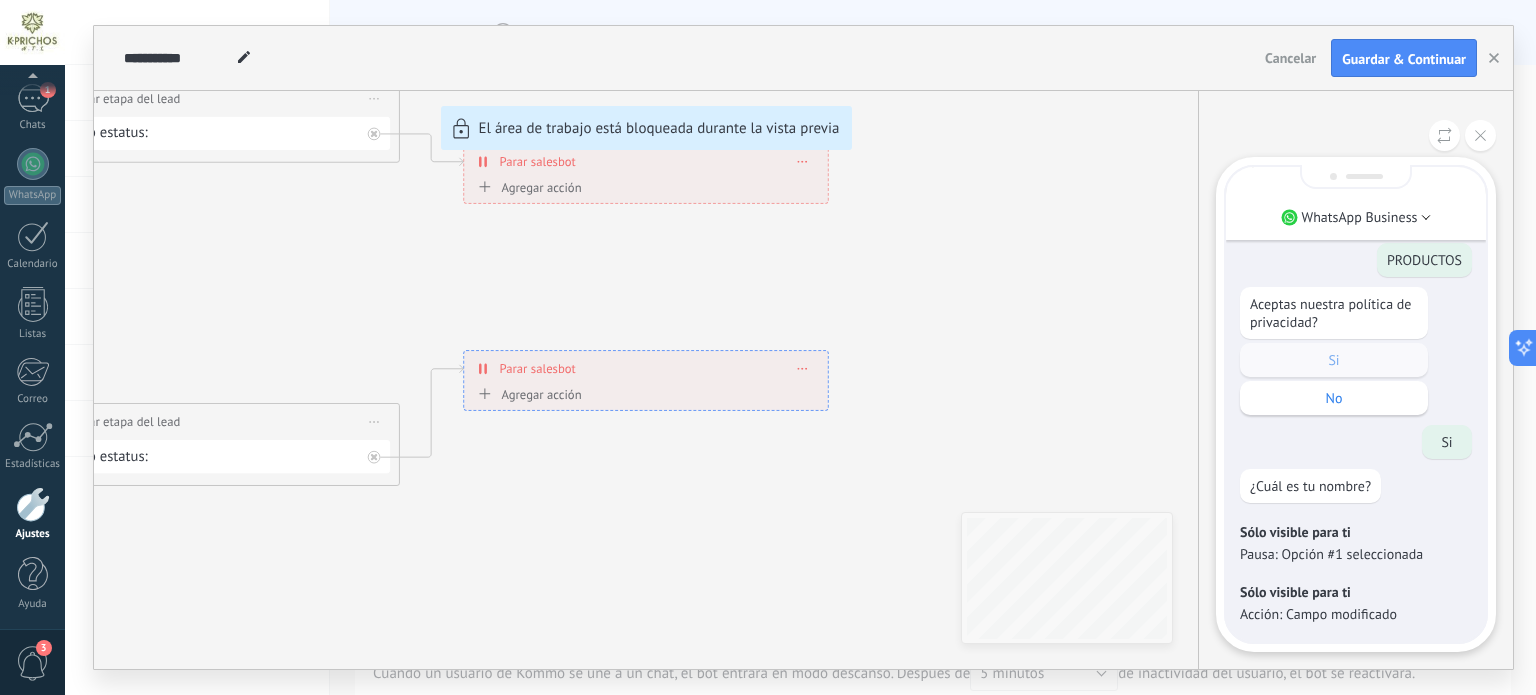 scroll, scrollTop: -621, scrollLeft: 0, axis: vertical 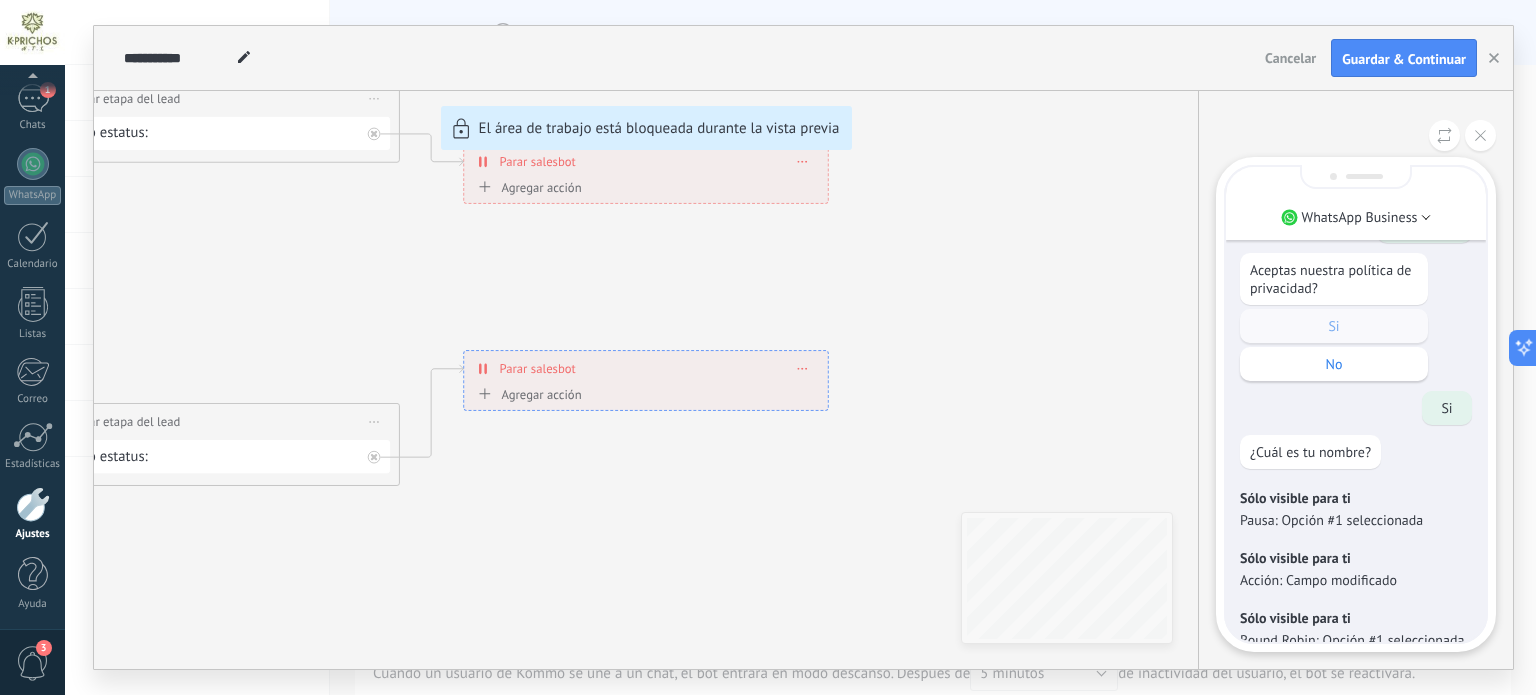 click on "Si" at bounding box center [1447, 408] 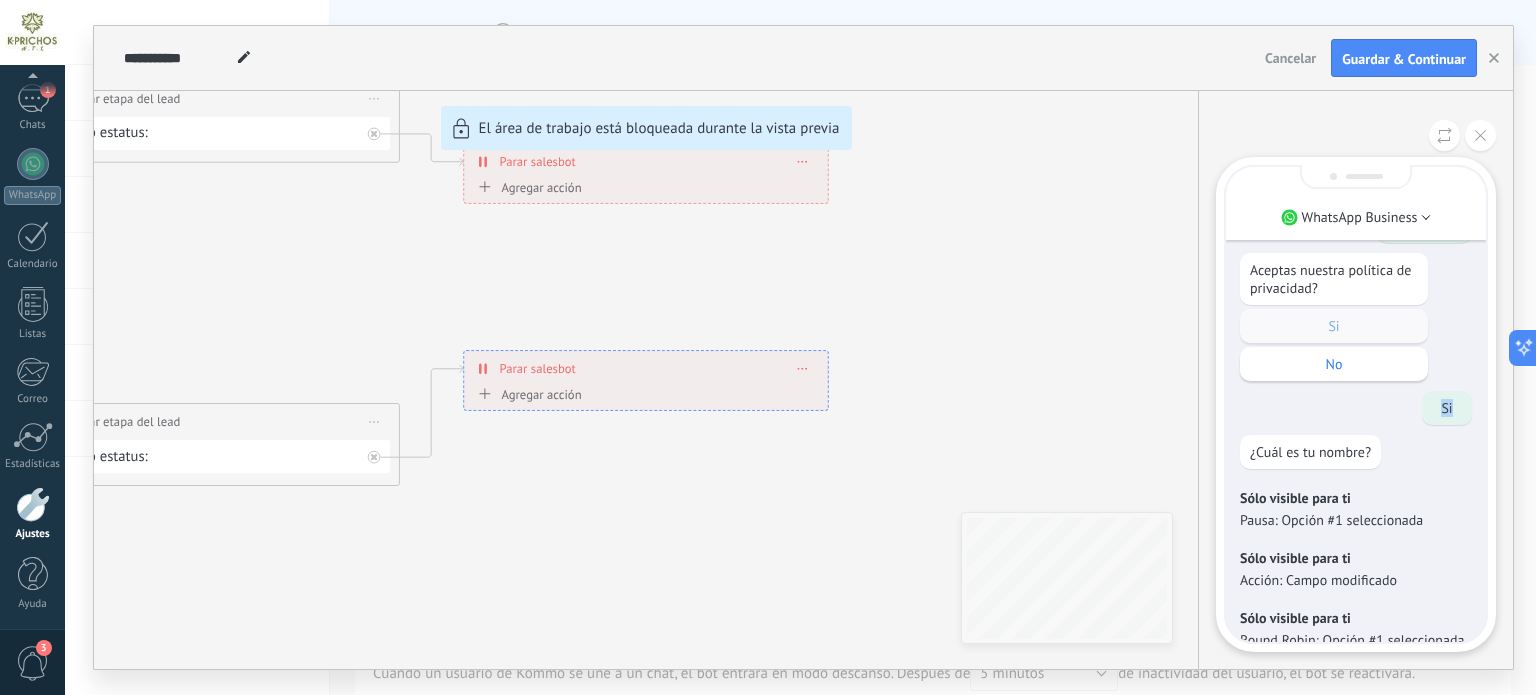 click on "Si" at bounding box center (1447, 408) 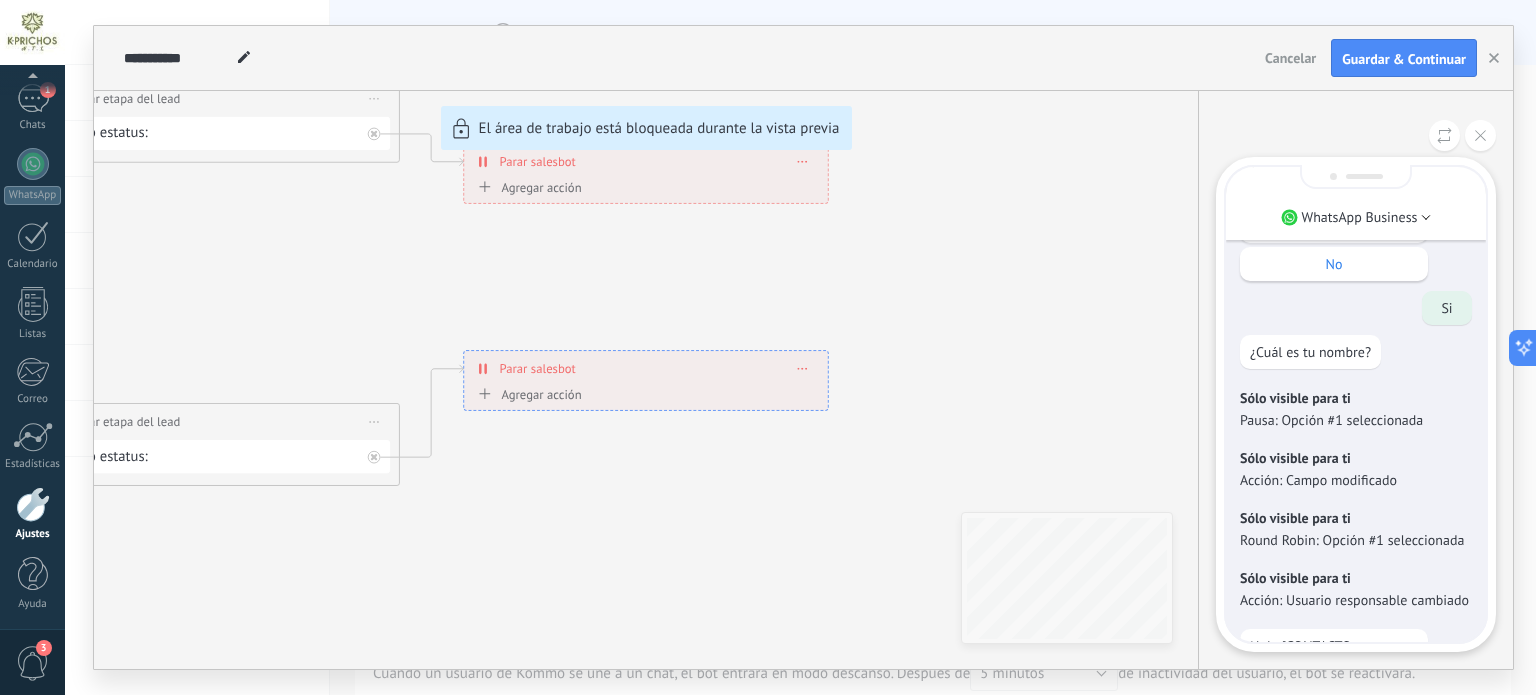 click on "¿Cuál es tu nombre?" at bounding box center (1310, 352) 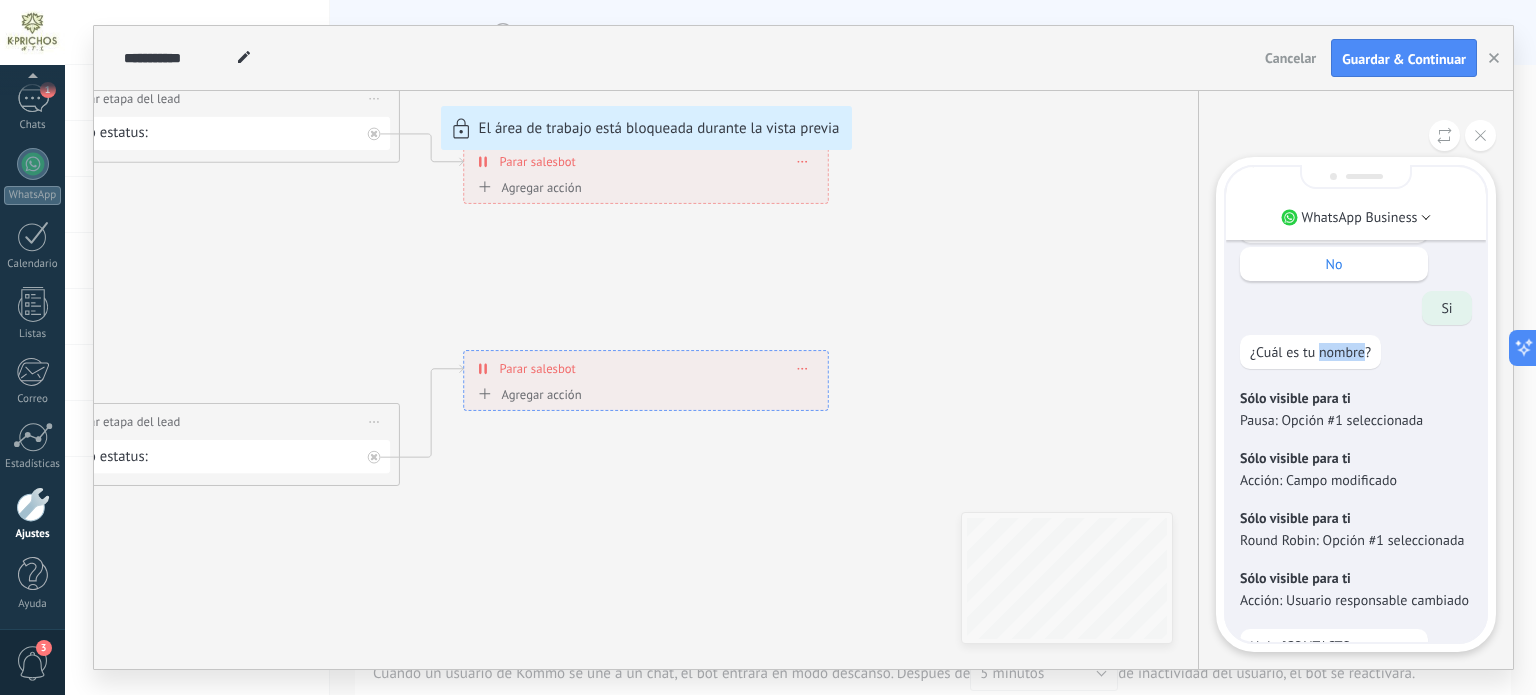 click on "¿Cuál es tu nombre?" at bounding box center (1310, 352) 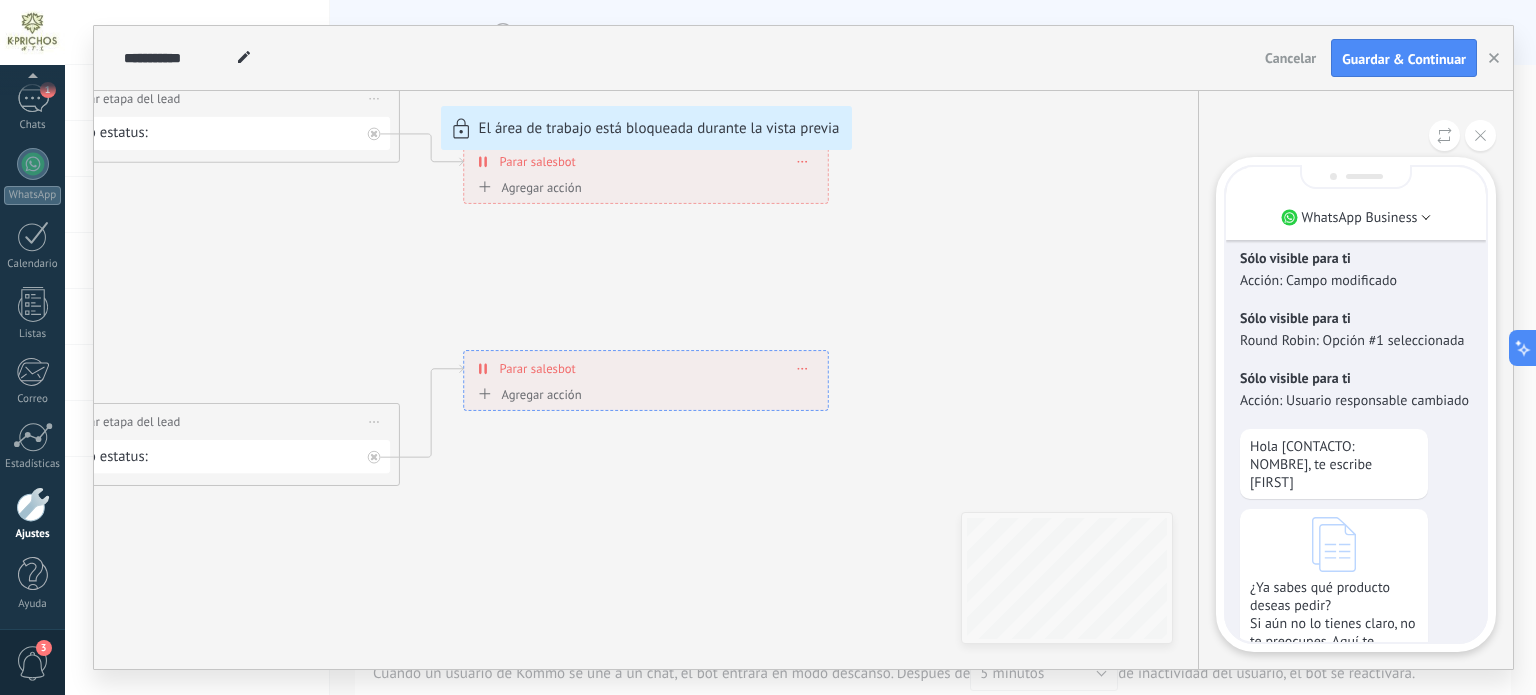 scroll, scrollTop: -421, scrollLeft: 0, axis: vertical 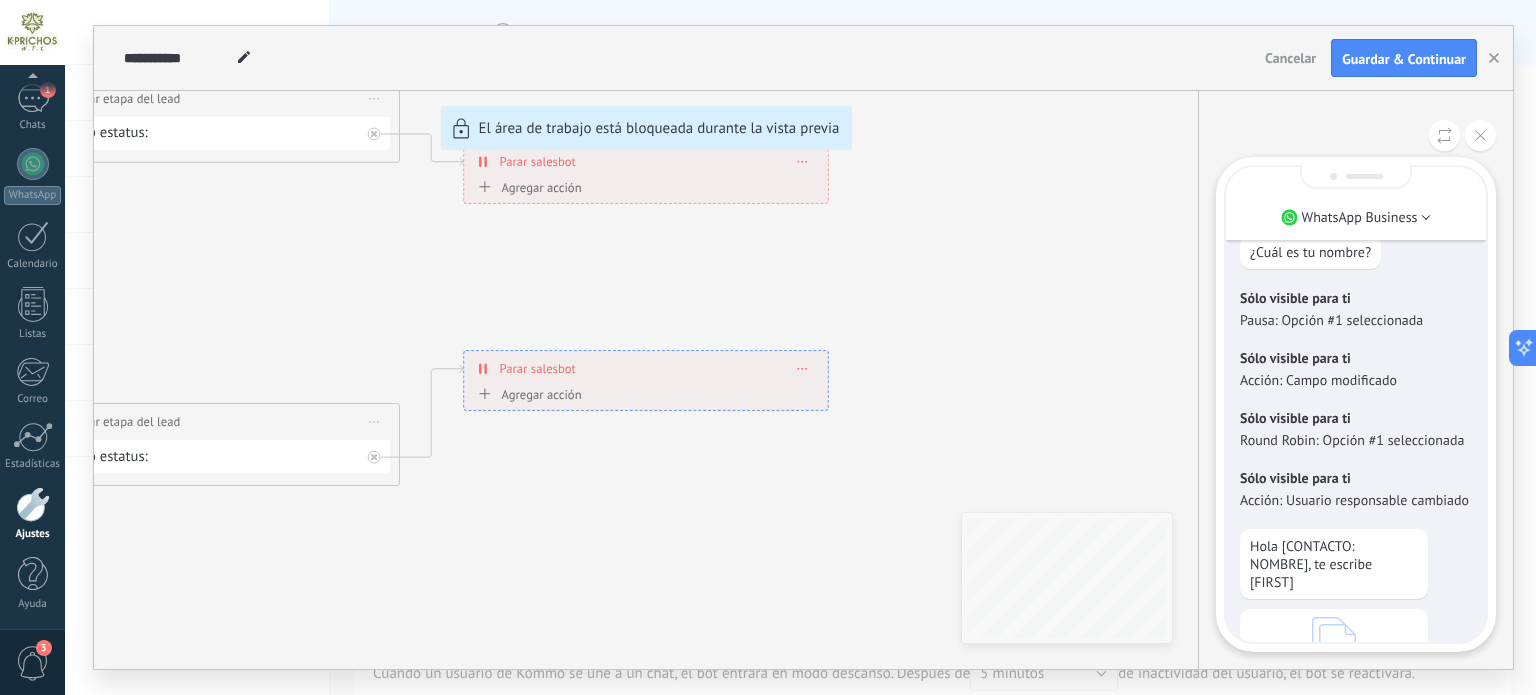 drag, startPoint x: 1374, startPoint y: 371, endPoint x: 1455, endPoint y: 363, distance: 81.394104 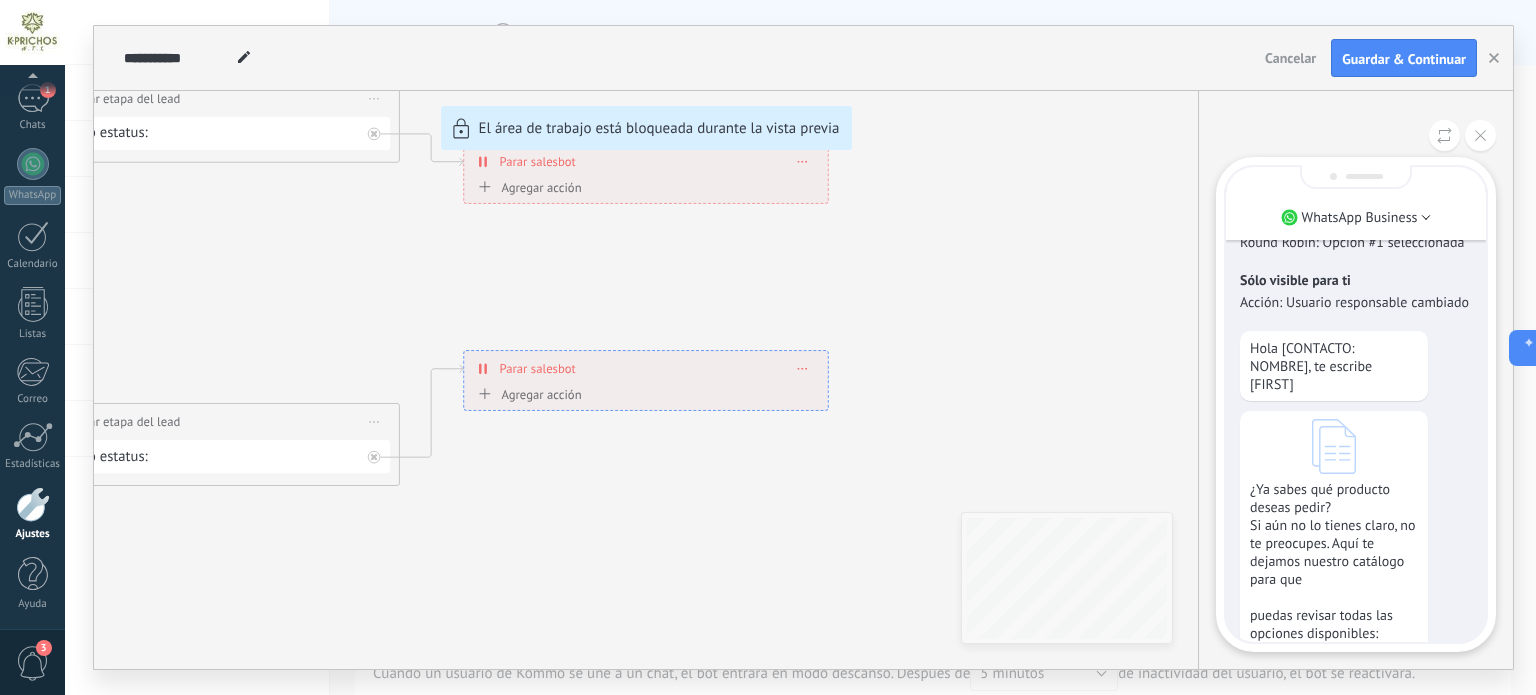scroll, scrollTop: -221, scrollLeft: 0, axis: vertical 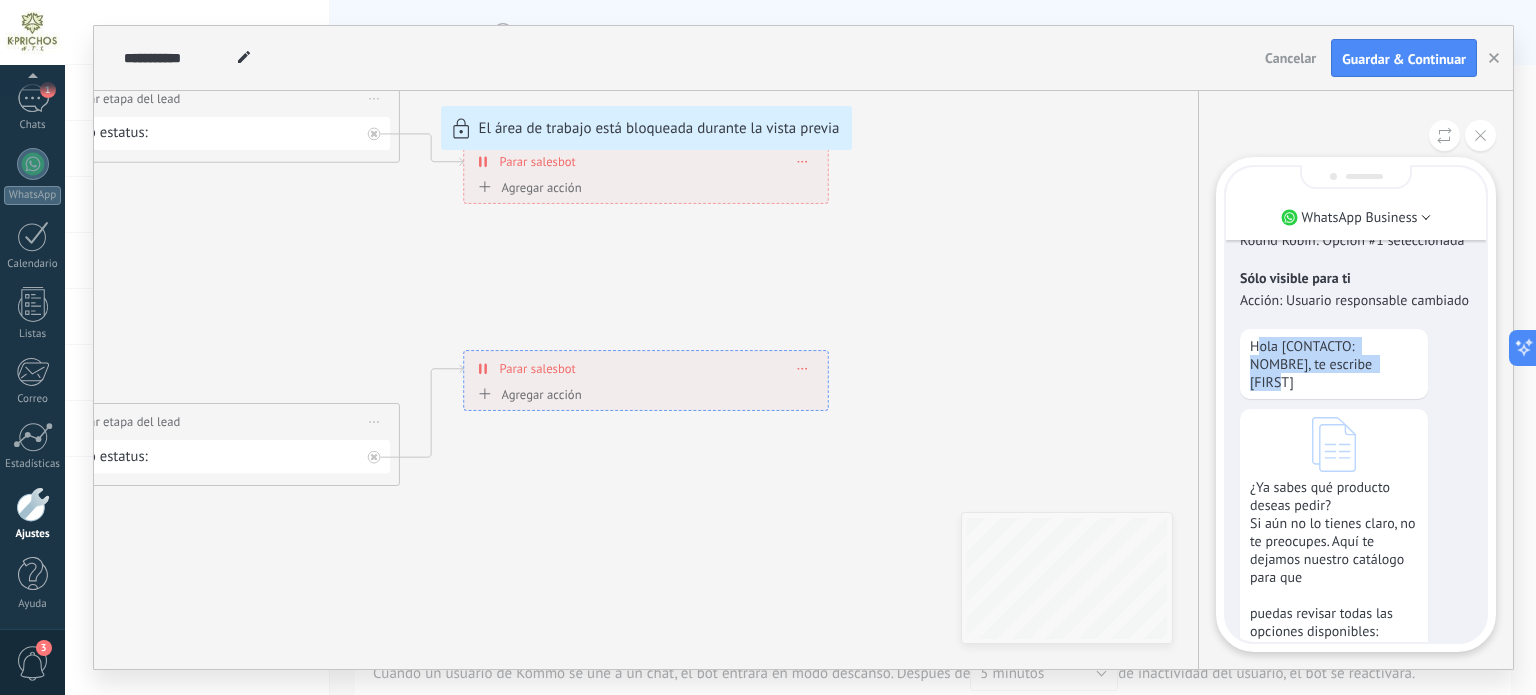 drag, startPoint x: 1258, startPoint y: 353, endPoint x: 1403, endPoint y: 376, distance: 146.8128 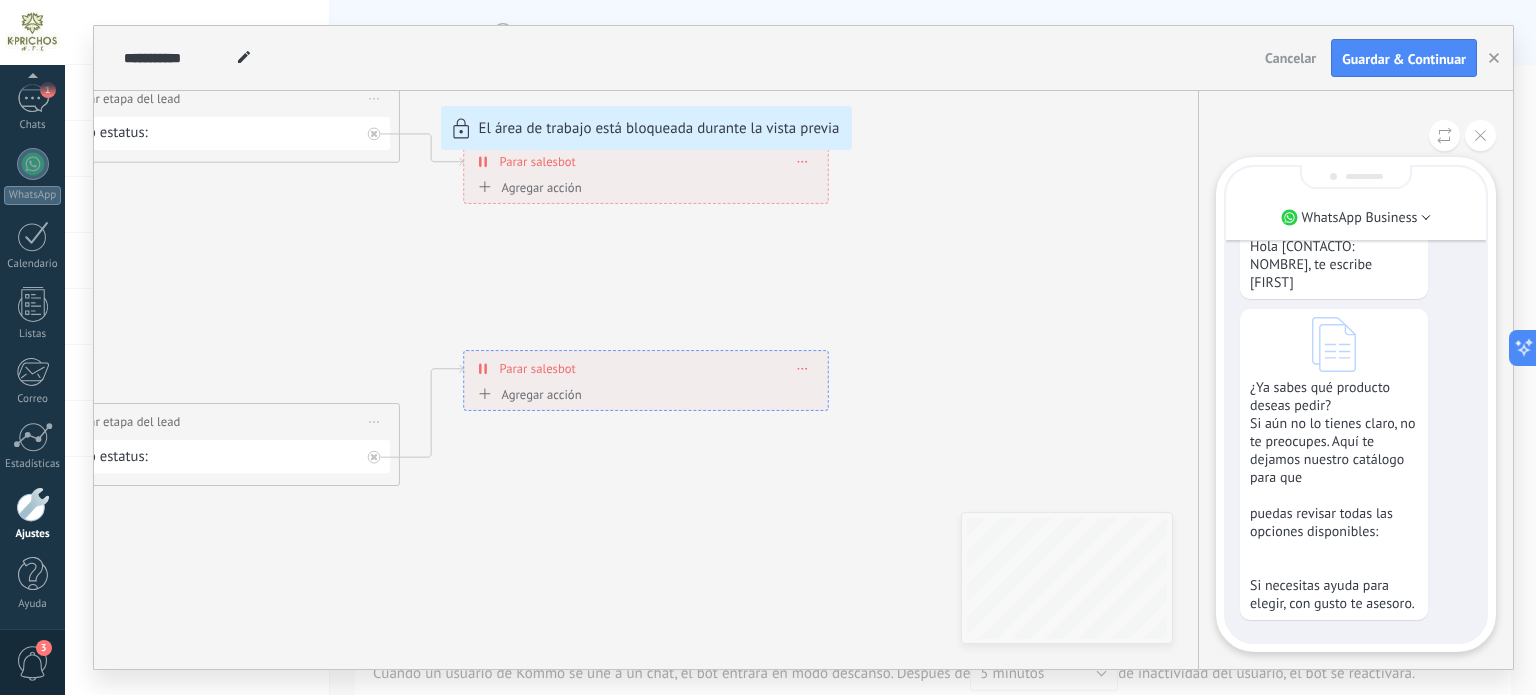 click on "¿Ya sabes qué producto deseas pedir?
Si aún no lo tienes claro, no te preocupes. Aquí te dejamos nuestro catálogo para que
puedas revisar todas las opciones disponibles:
Si necesitas ayuda para elegir, con gusto te asesoro." at bounding box center [1356, 464] 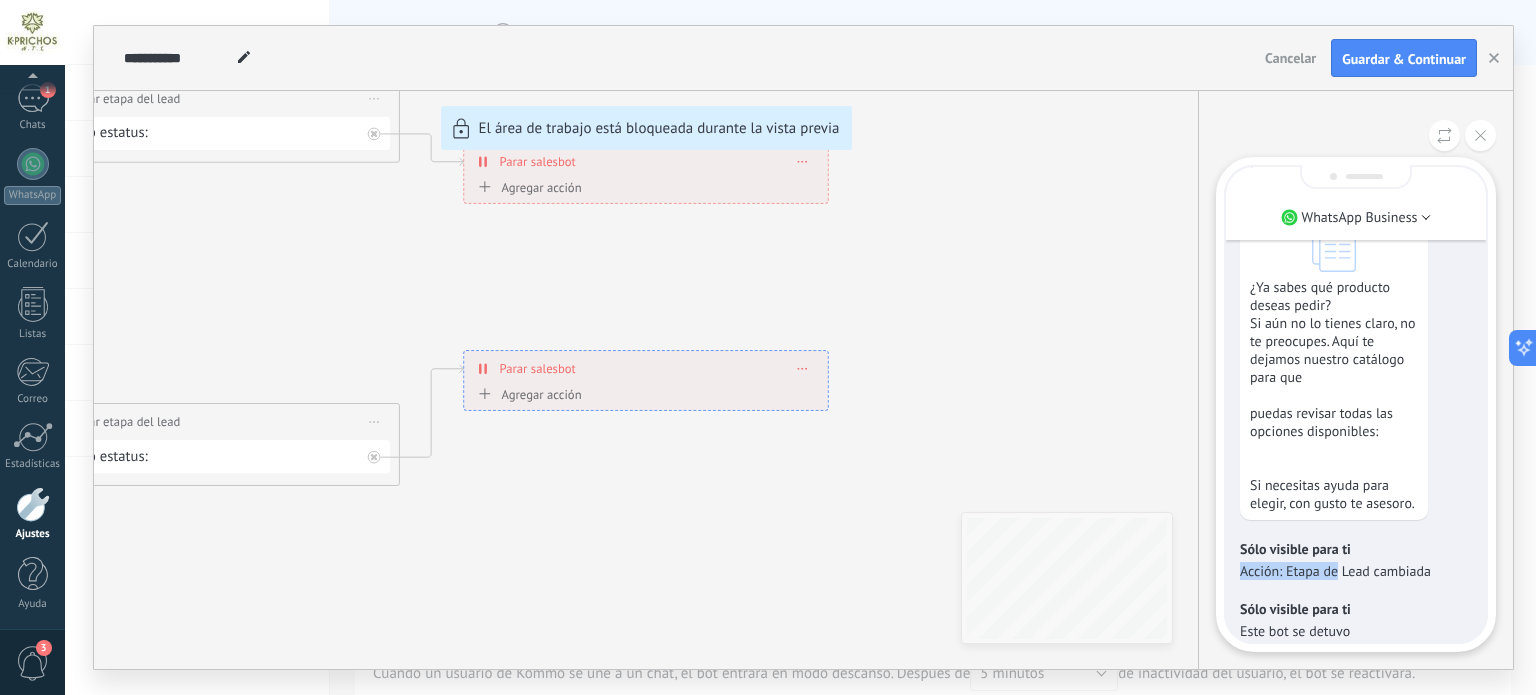 drag, startPoint x: 1334, startPoint y: 584, endPoint x: 1432, endPoint y: 551, distance: 103.40696 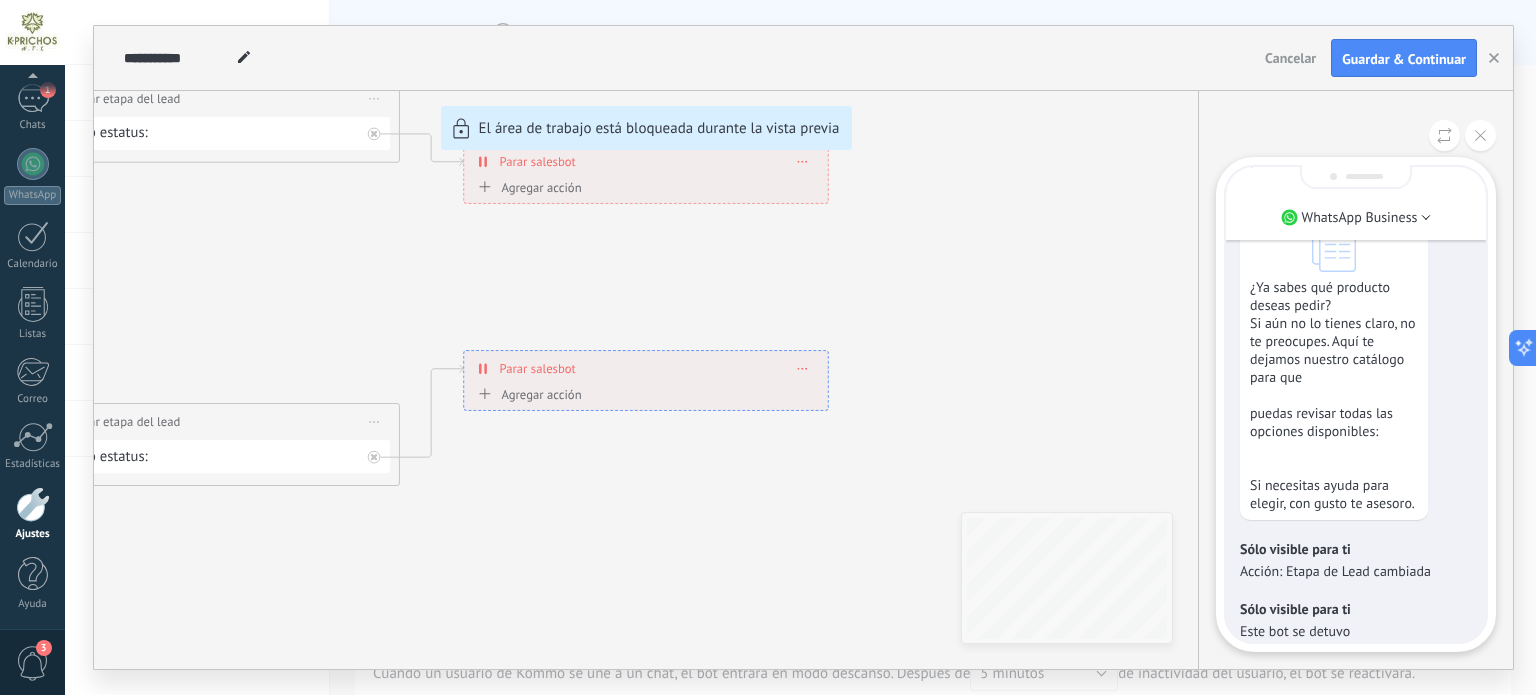 click on "Este bot se detuvo" at bounding box center [1356, 631] 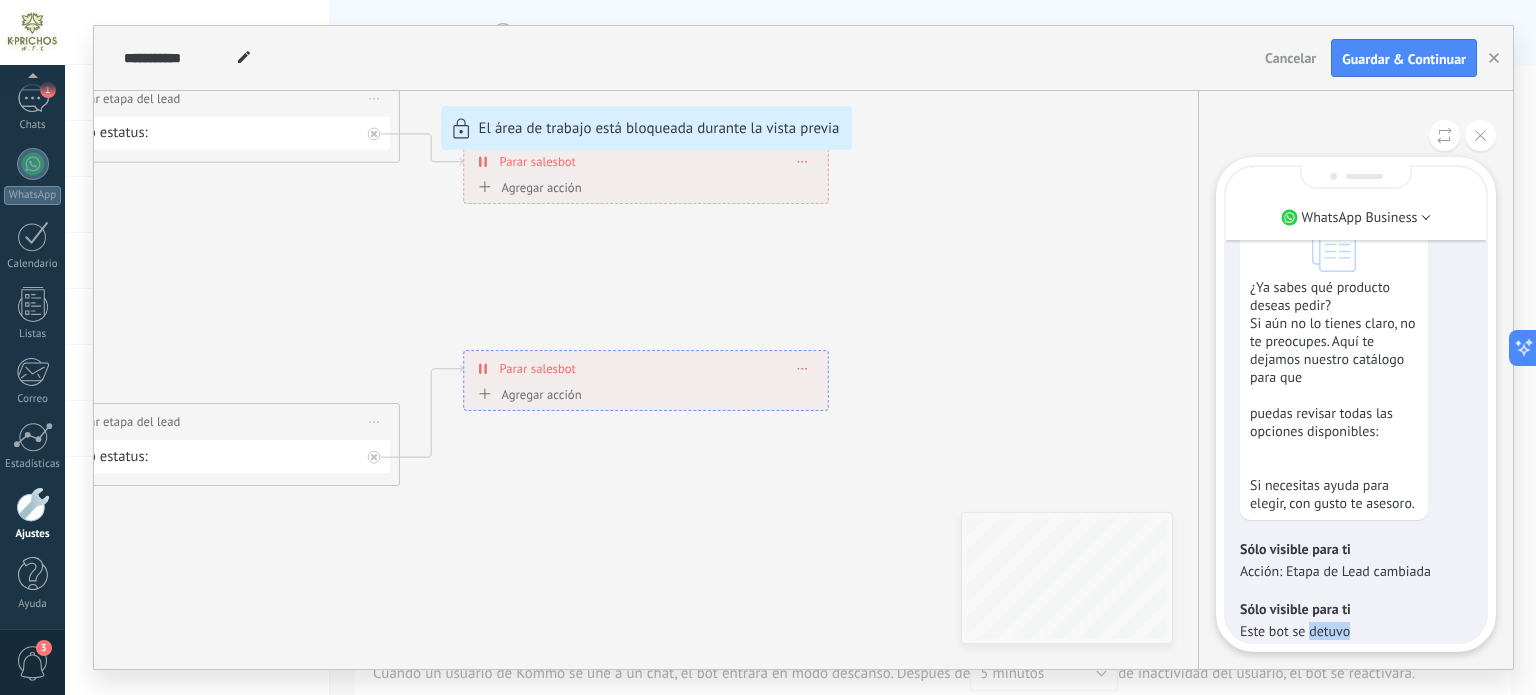 click on "Este bot se detuvo" at bounding box center [1356, 631] 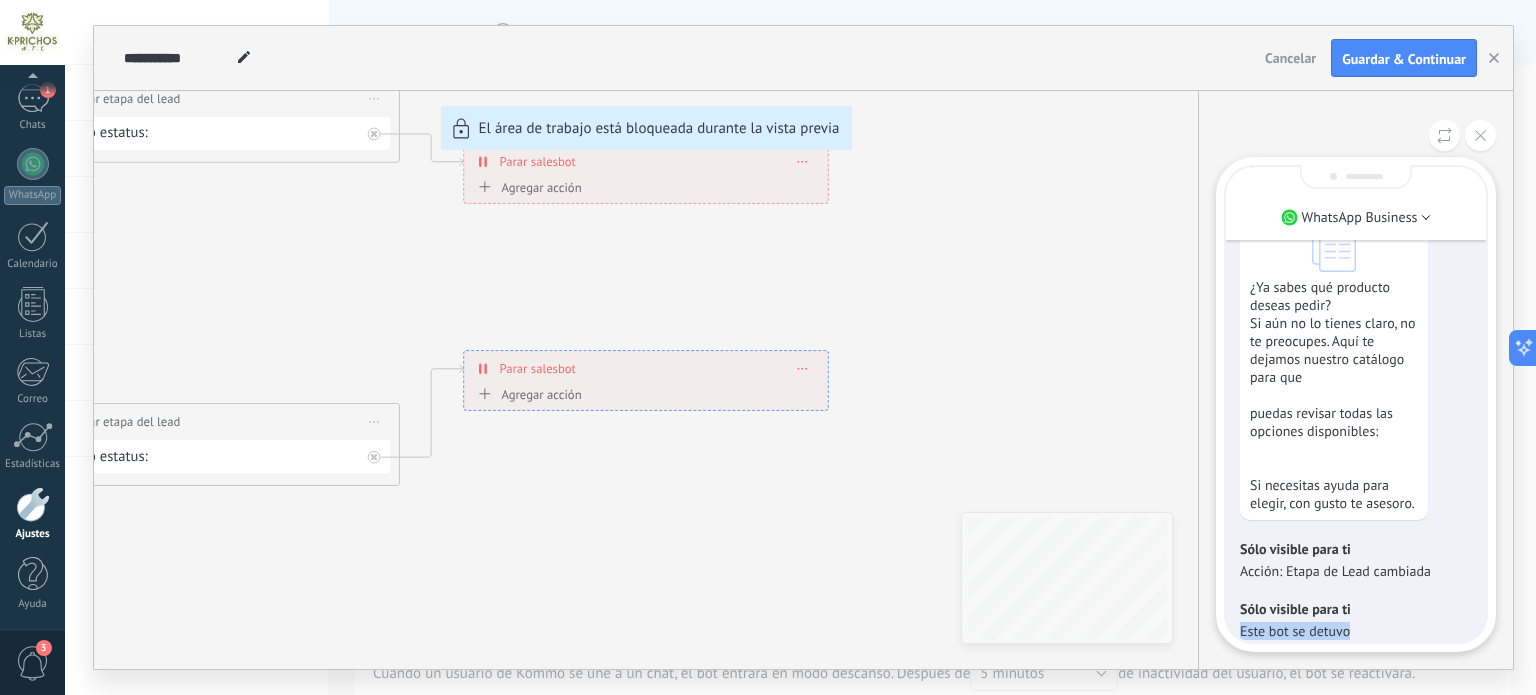 click on "Este bot se detuvo" at bounding box center [1356, 631] 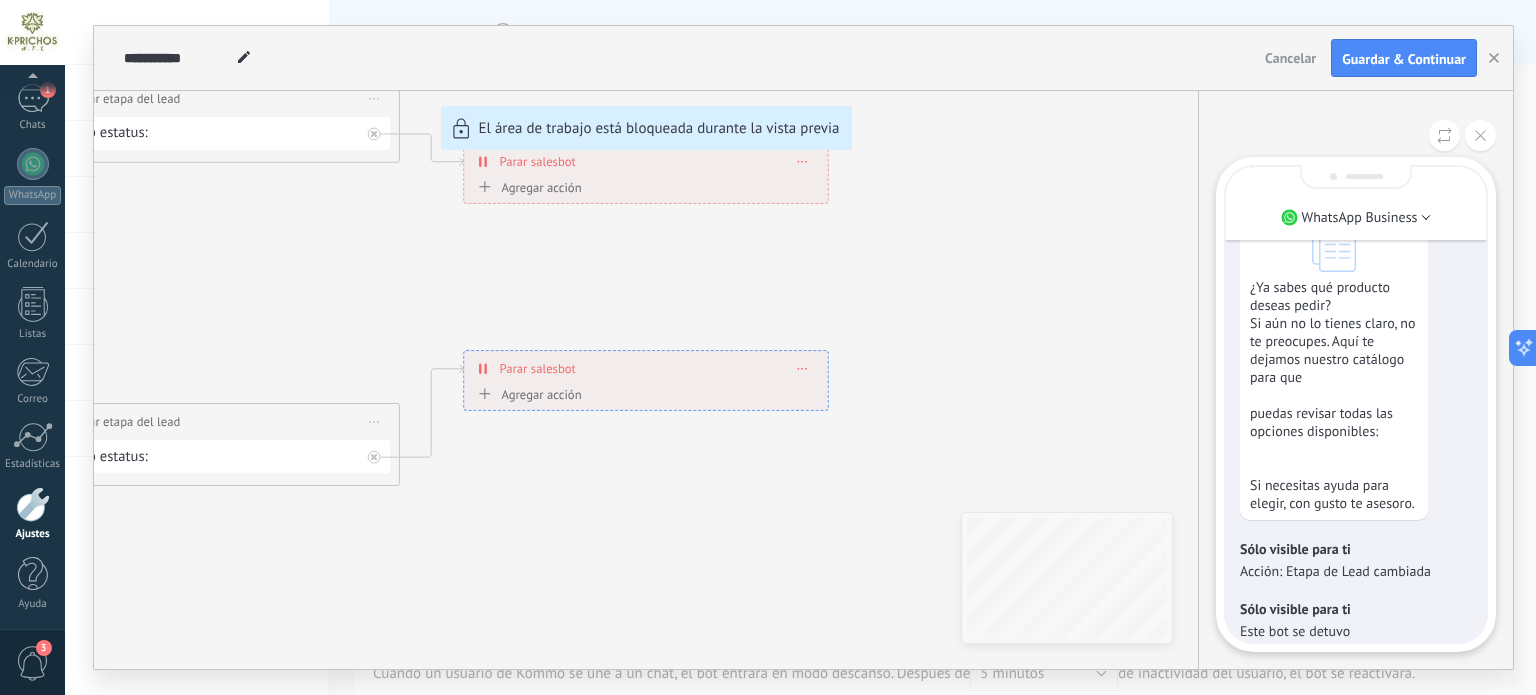 click on "Acción: Etapa de Lead cambiada" at bounding box center (1356, 571) 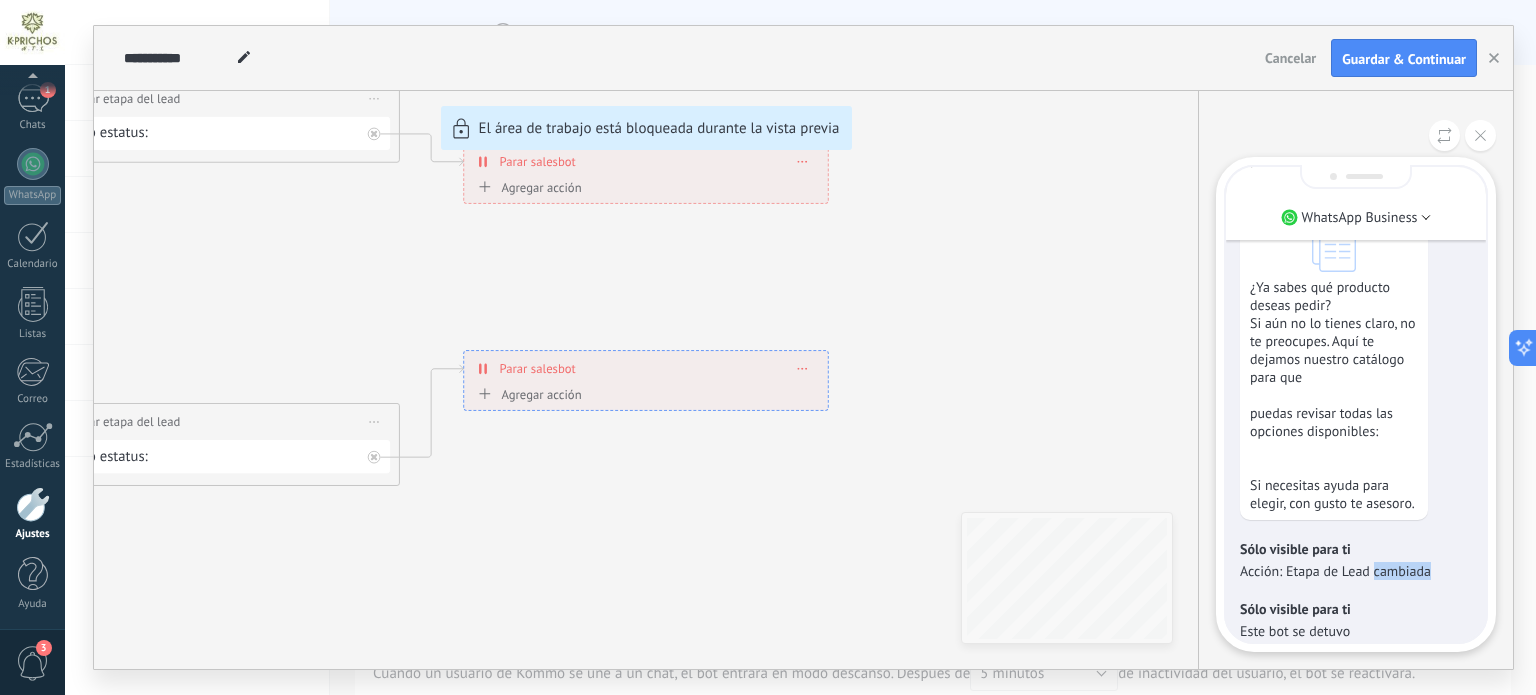 click on "Acción: Etapa de Lead cambiada" at bounding box center (1356, 571) 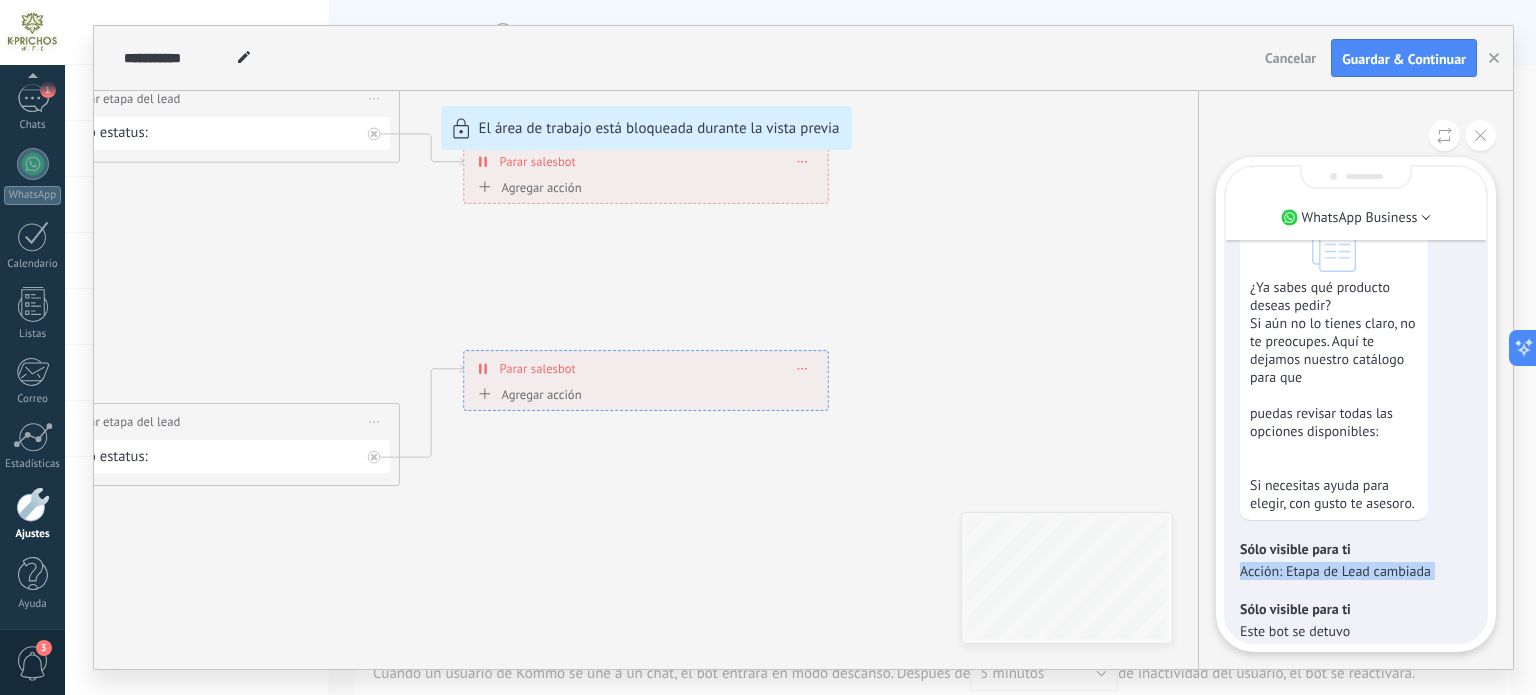 click on "Acción: Etapa de Lead cambiada" at bounding box center [1356, 571] 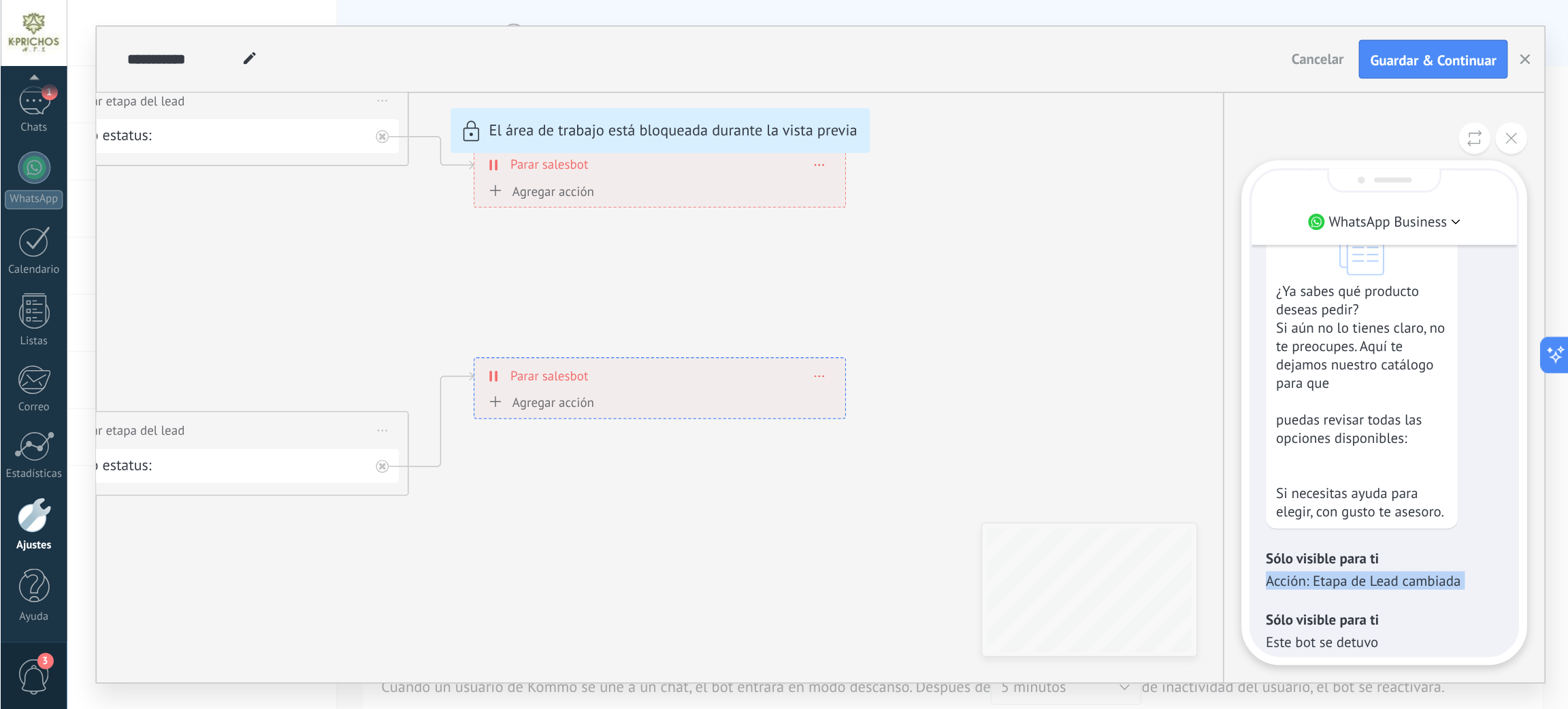 scroll, scrollTop: 0, scrollLeft: 0, axis: both 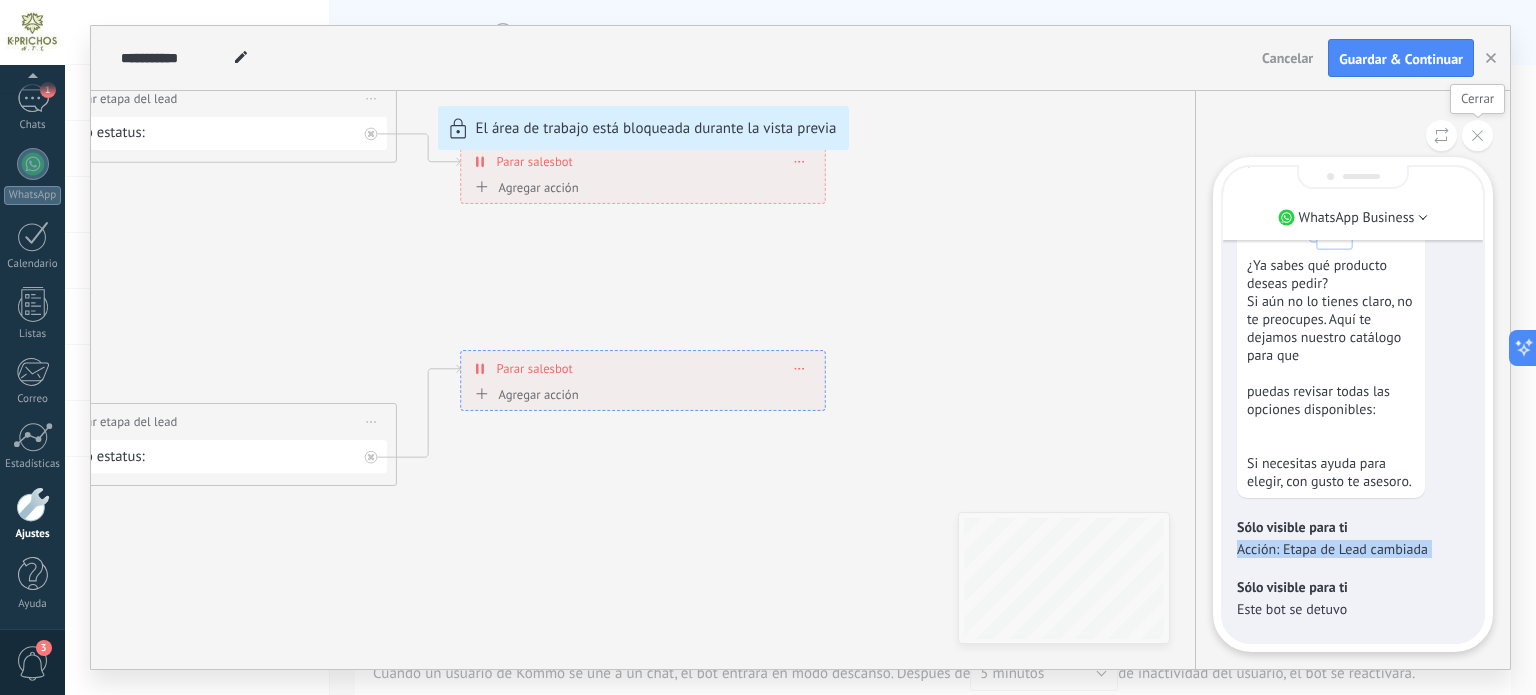 click at bounding box center (1477, 135) 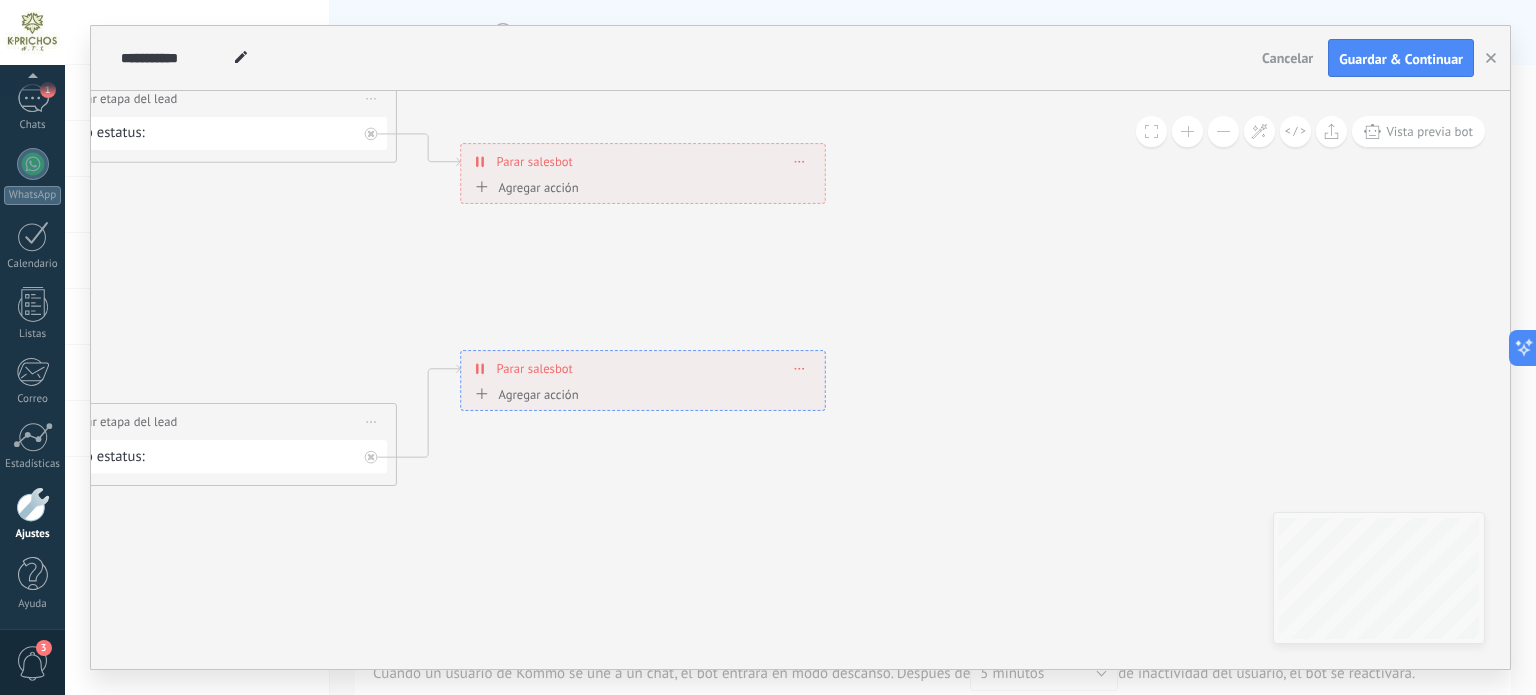 type 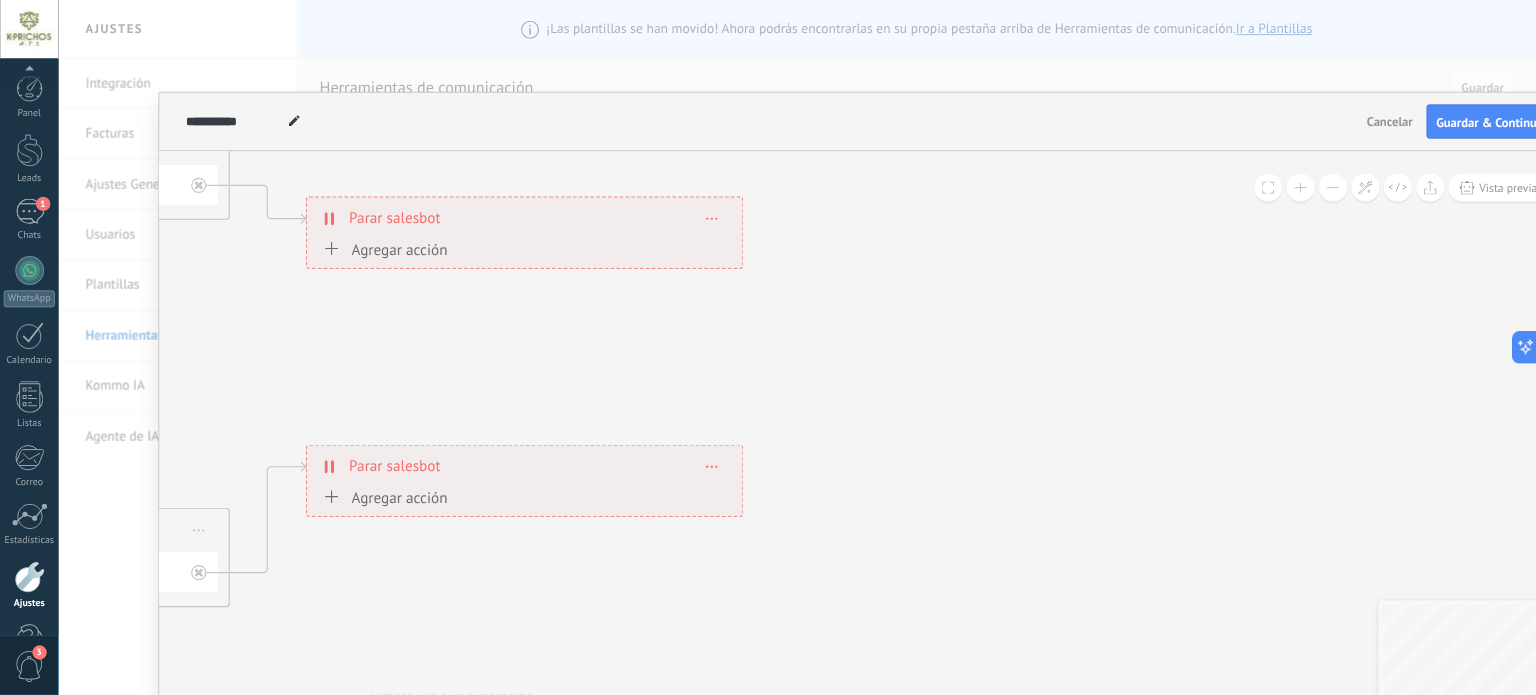 scroll, scrollTop: 136, scrollLeft: 0, axis: vertical 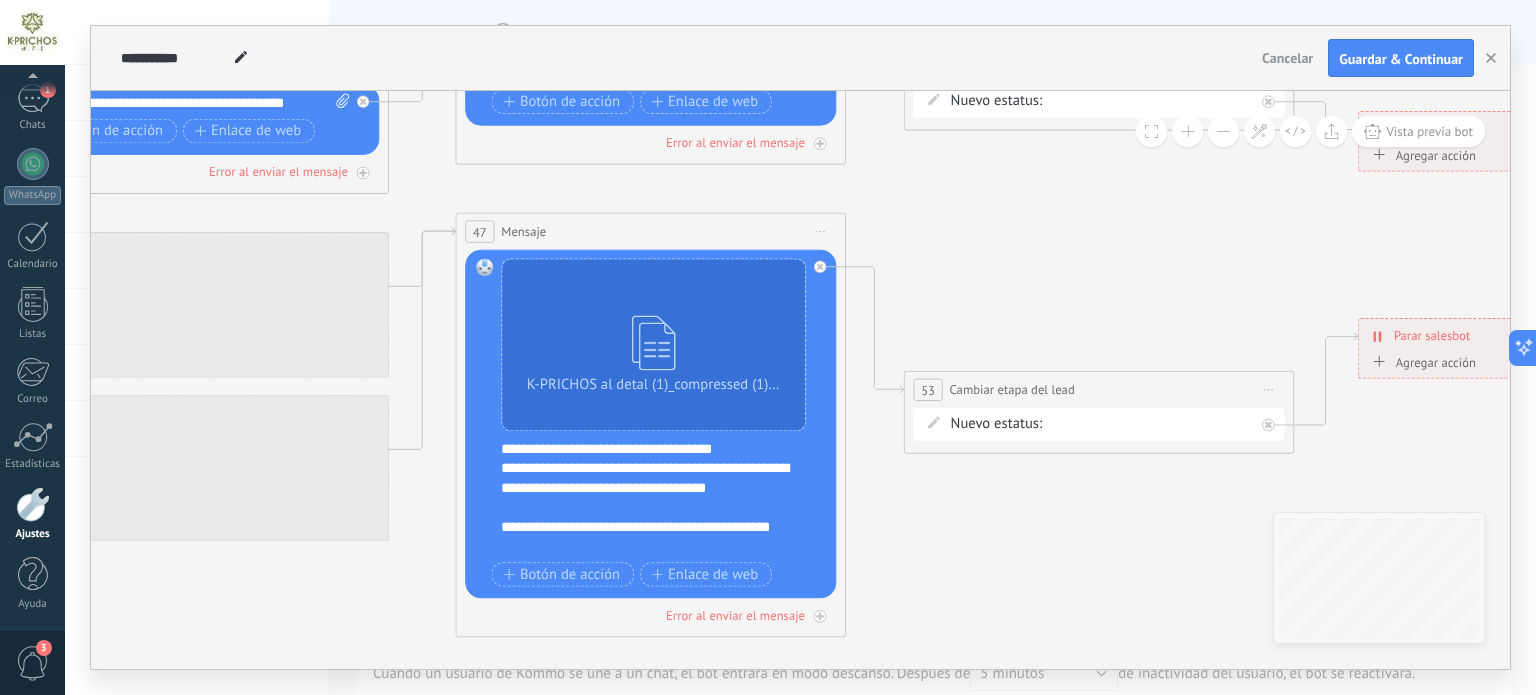 drag, startPoint x: 428, startPoint y: 291, endPoint x: 1340, endPoint y: 272, distance: 912.1979 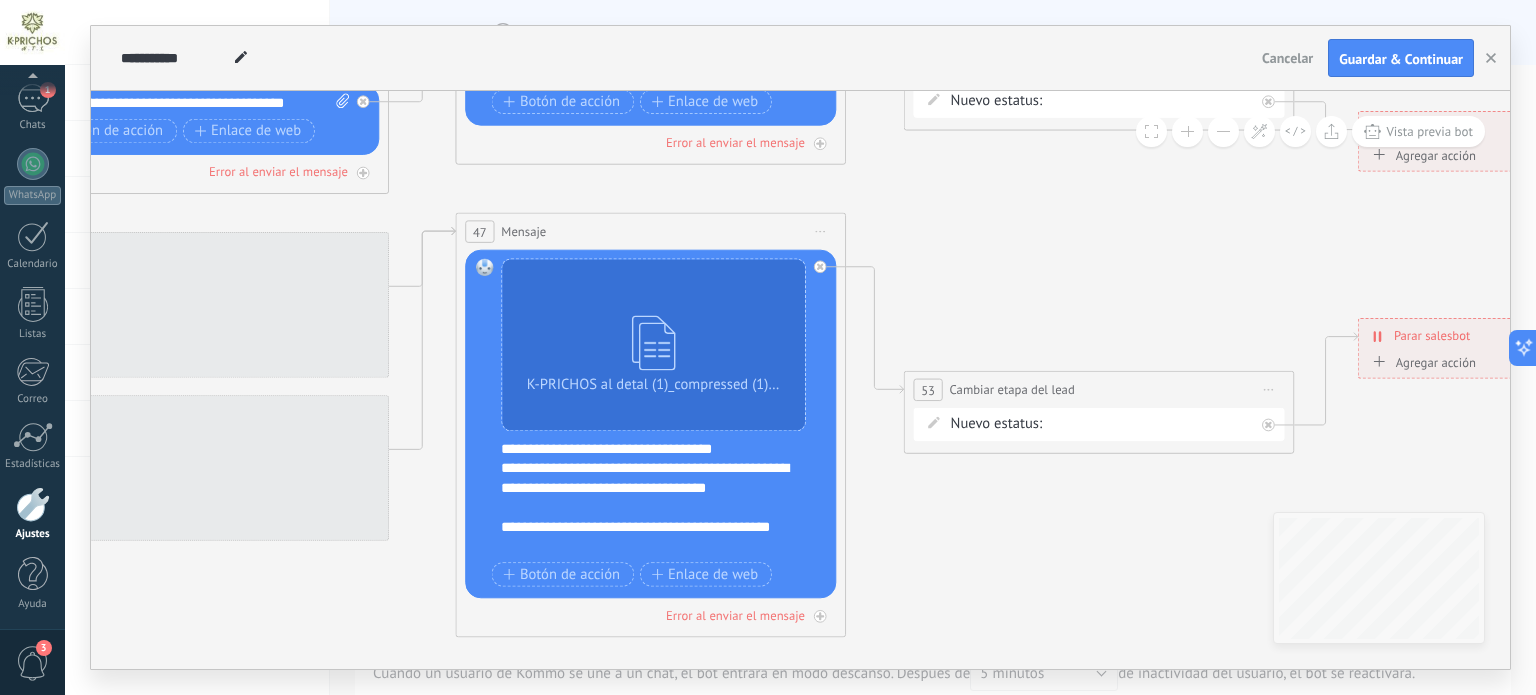 click 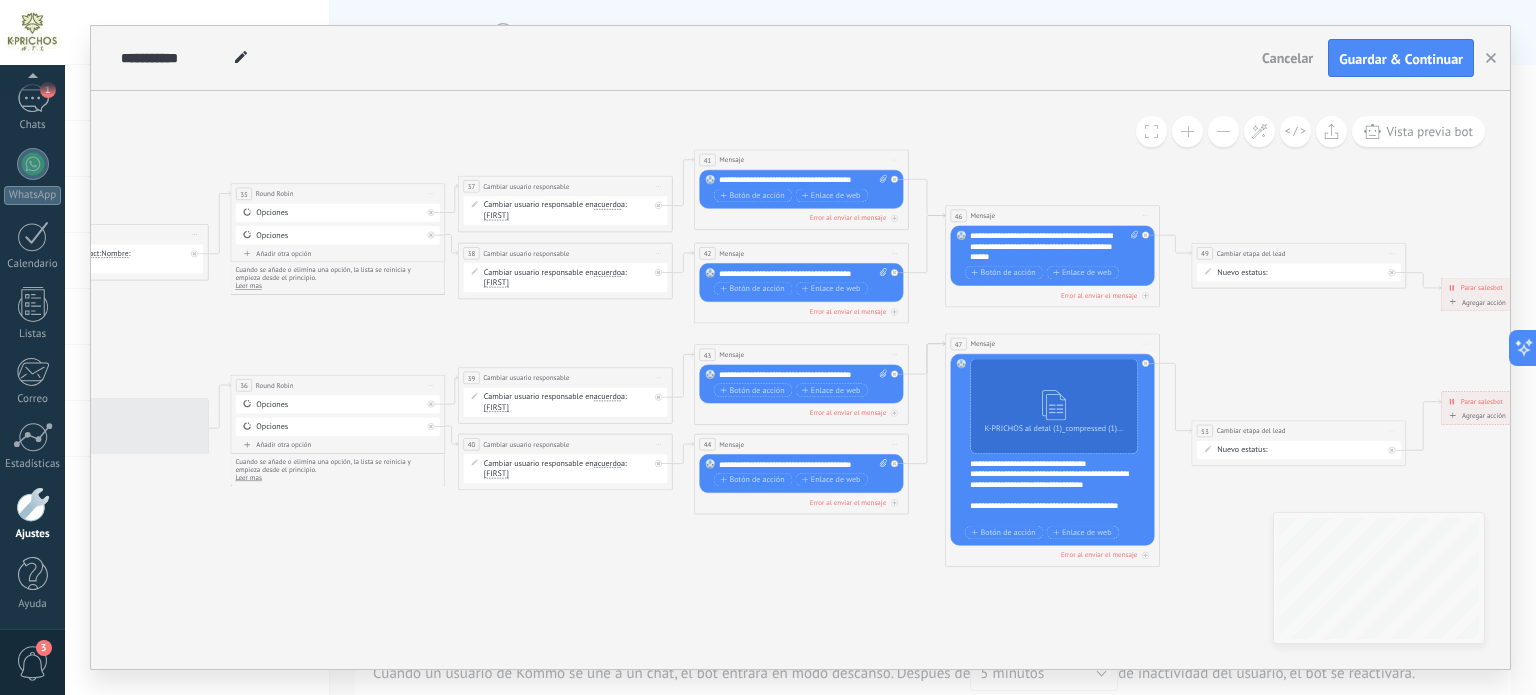 drag, startPoint x: 958, startPoint y: 262, endPoint x: 1296, endPoint y: 453, distance: 388.2332 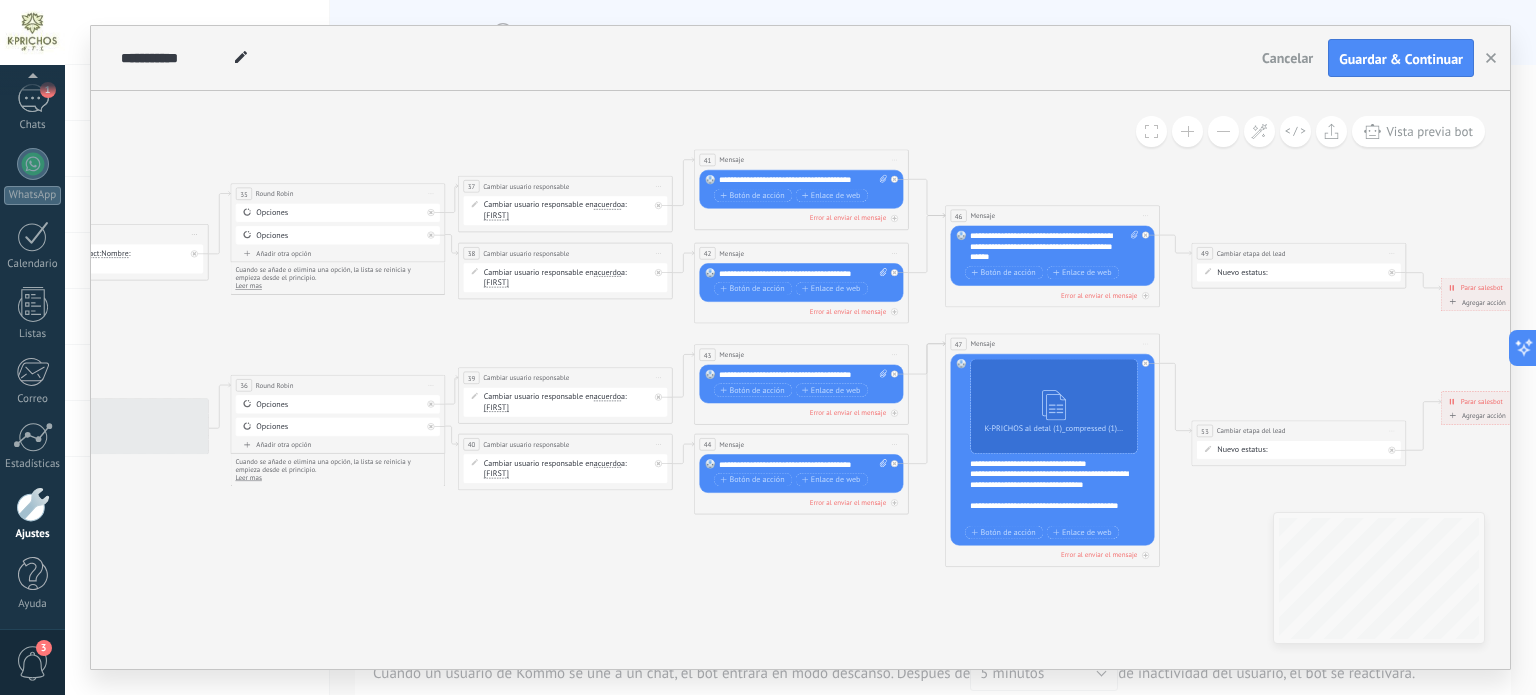 click 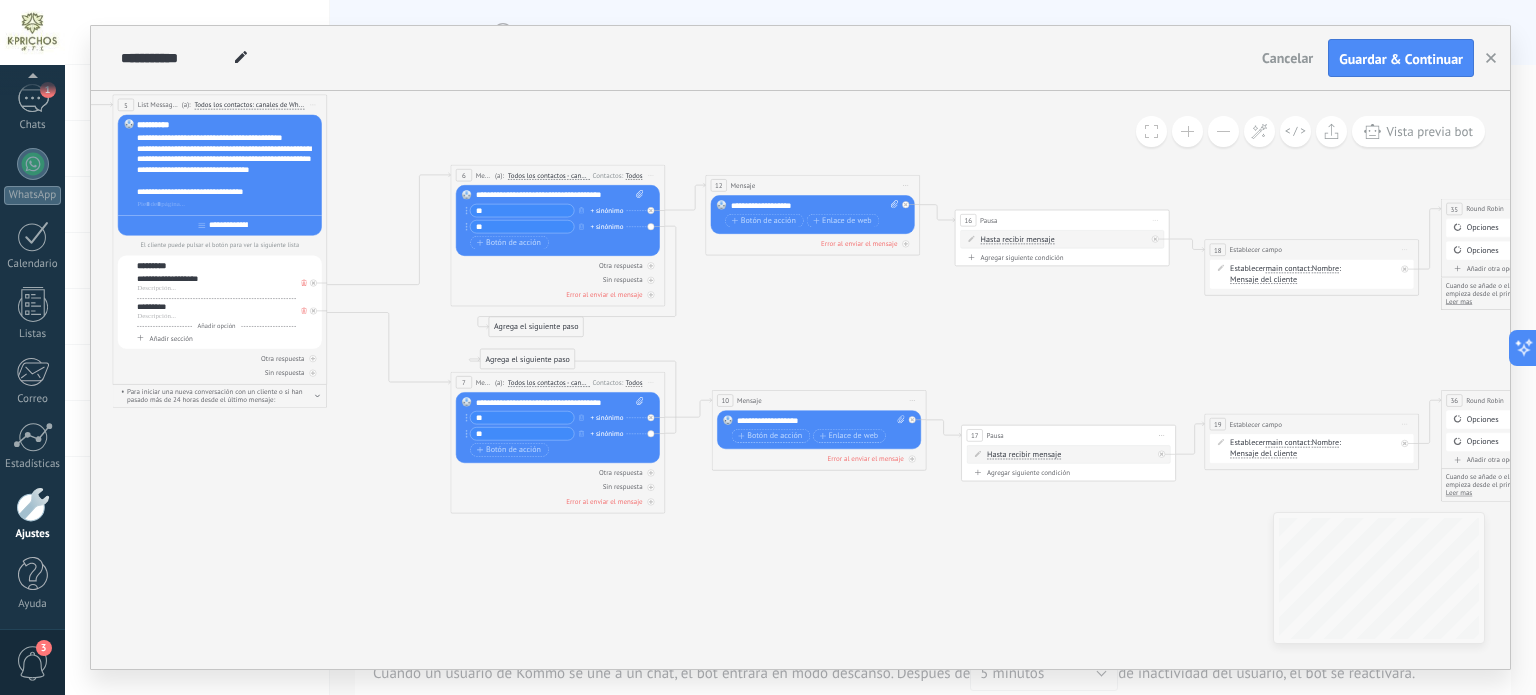 drag, startPoint x: 408, startPoint y: 450, endPoint x: 1364, endPoint y: 352, distance: 961.0099 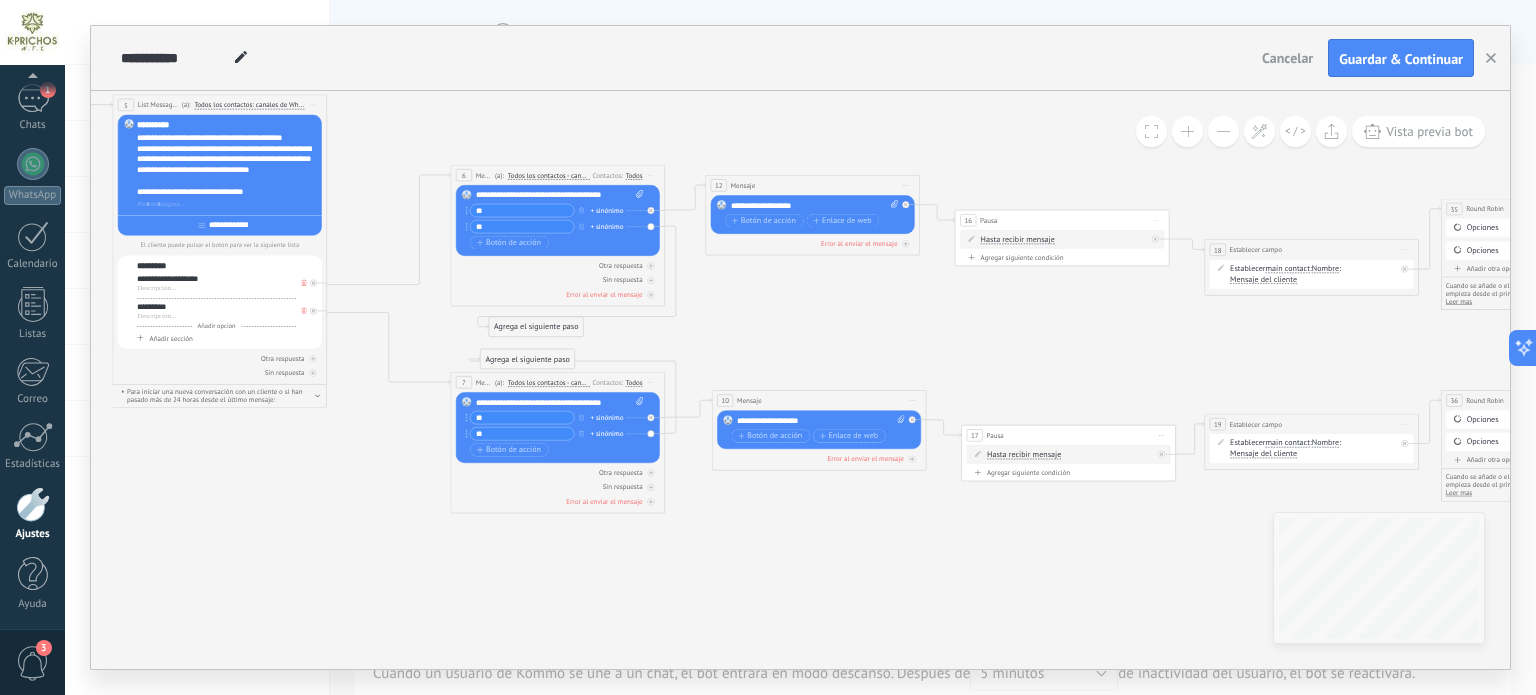 click 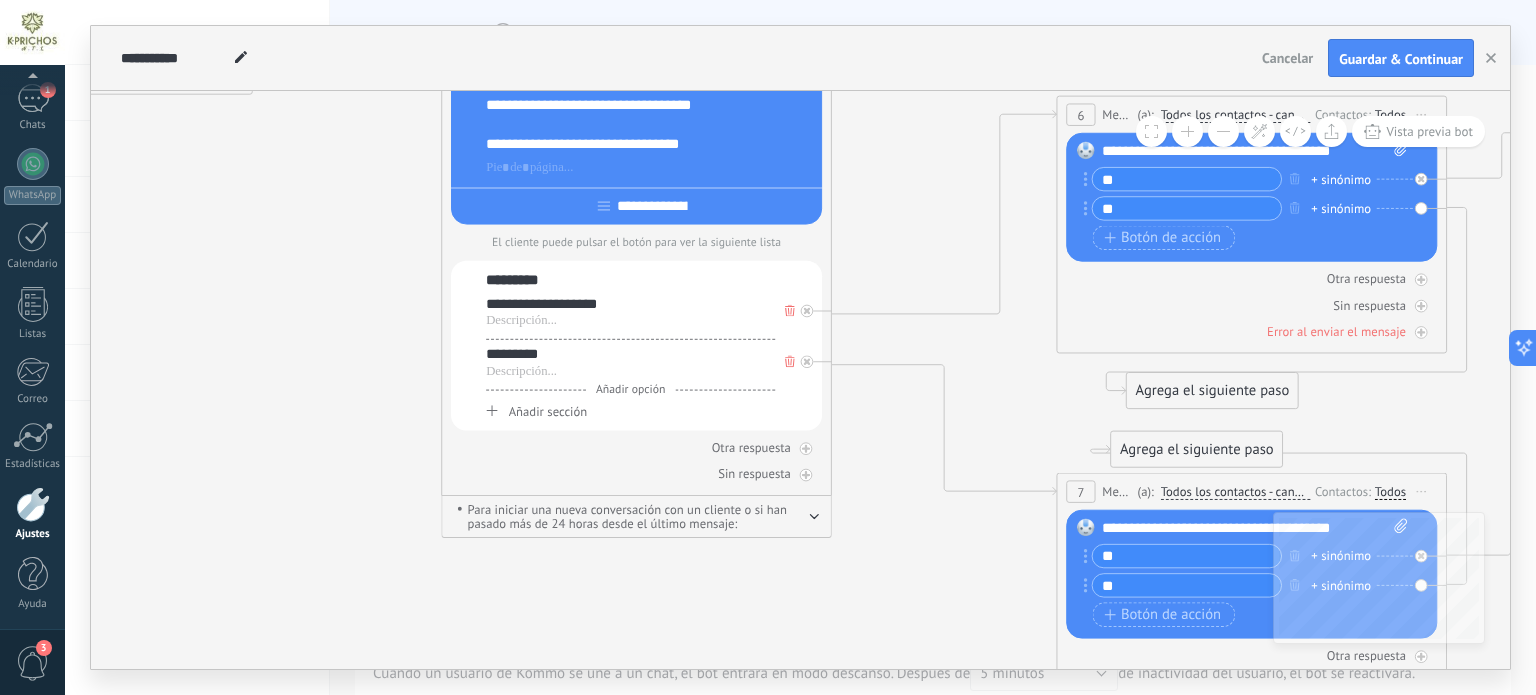 drag, startPoint x: 568, startPoint y: 306, endPoint x: 948, endPoint y: 336, distance: 381.18237 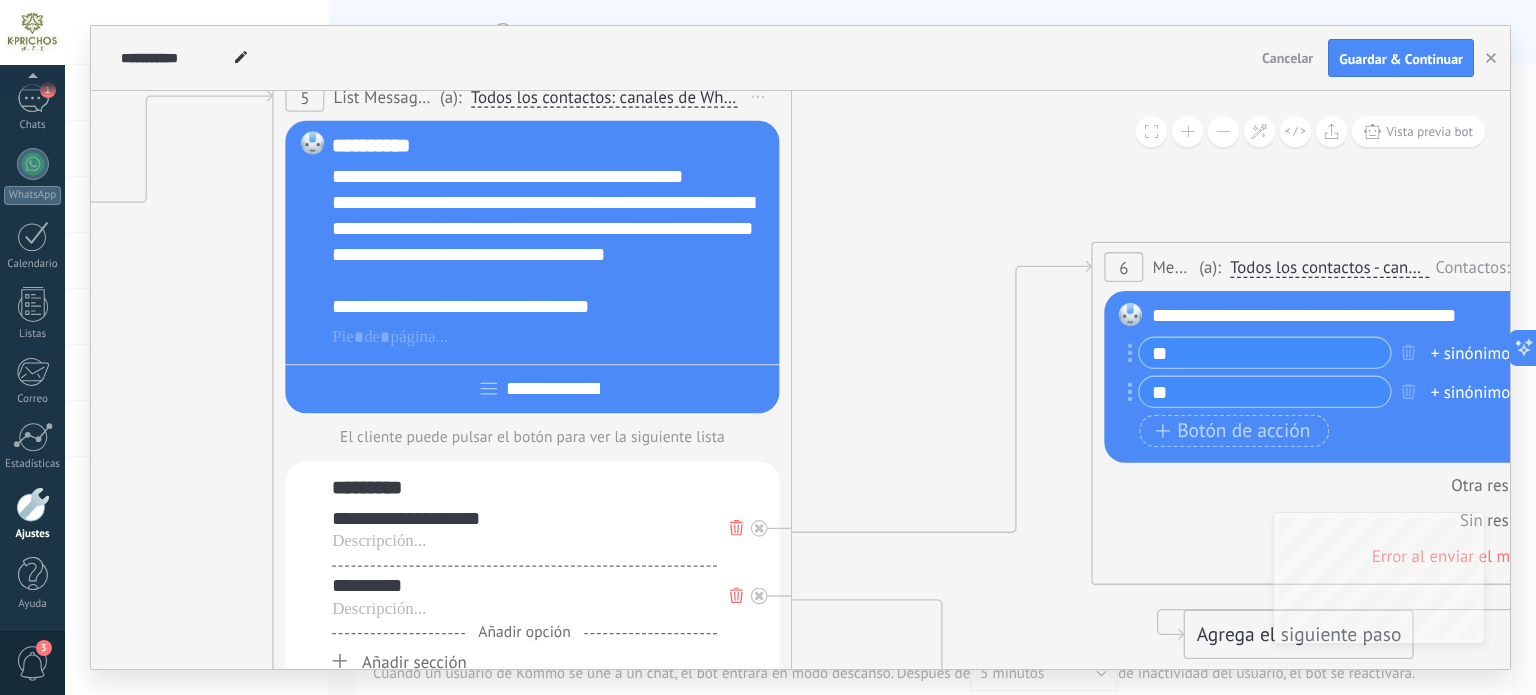 drag, startPoint x: 1040, startPoint y: 246, endPoint x: 912, endPoint y: 438, distance: 230.75528 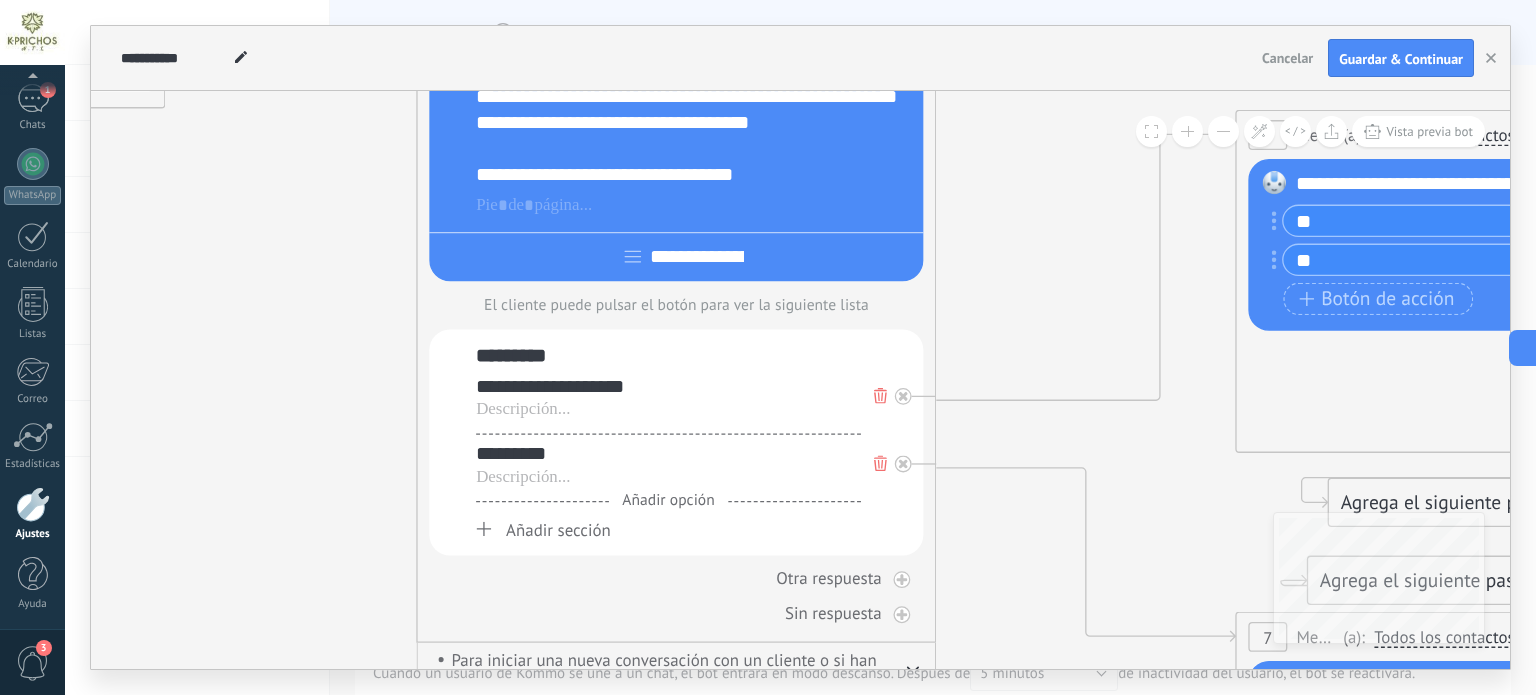 drag, startPoint x: 860, startPoint y: 355, endPoint x: 948, endPoint y: 292, distance: 108.226616 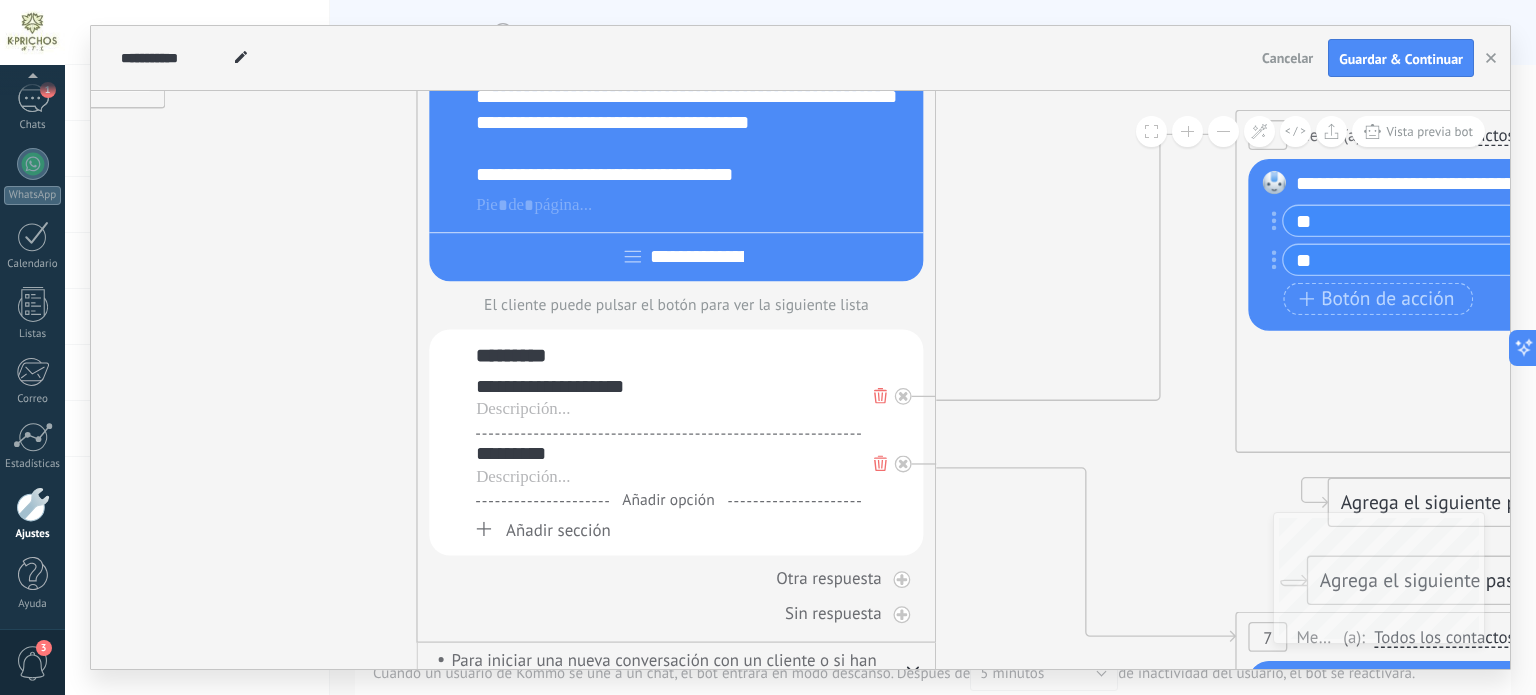 click on "*********" at bounding box center (668, 356) 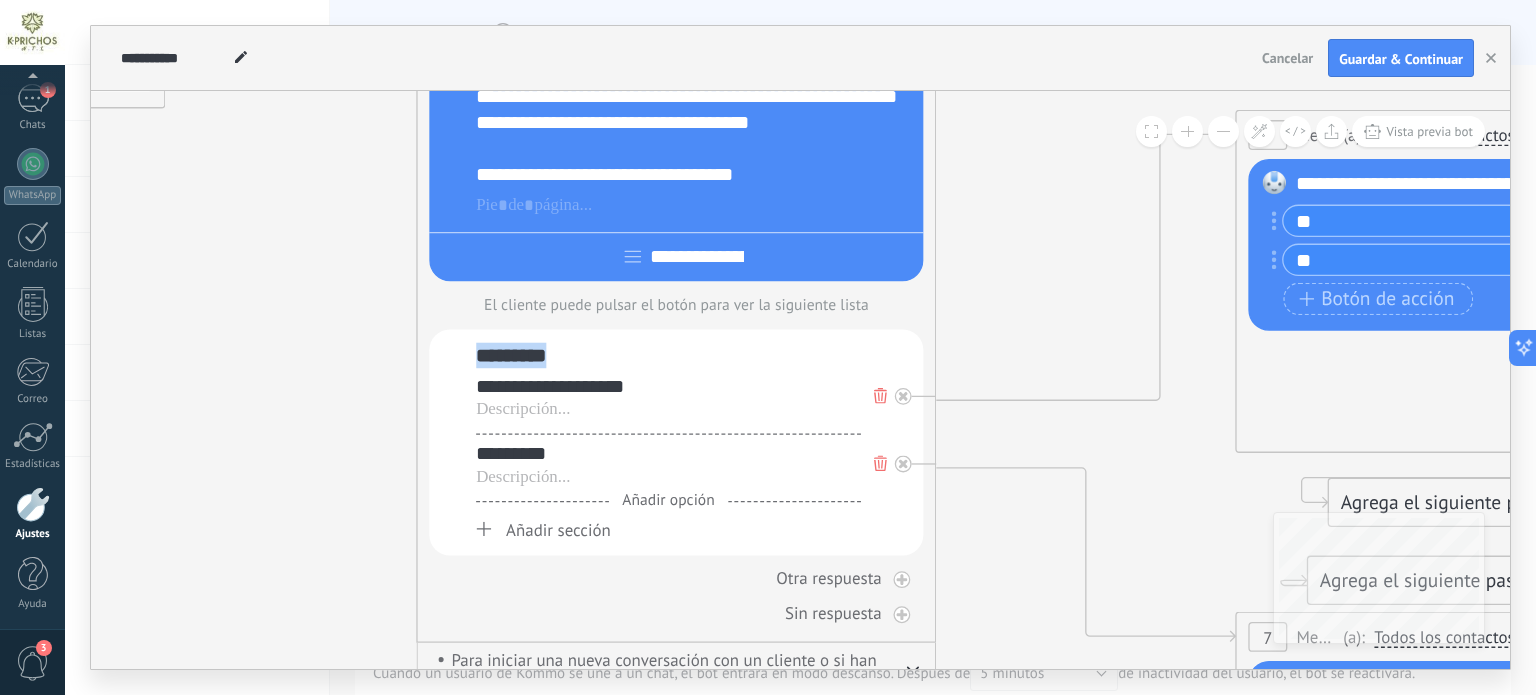 click on "*********" at bounding box center [668, 356] 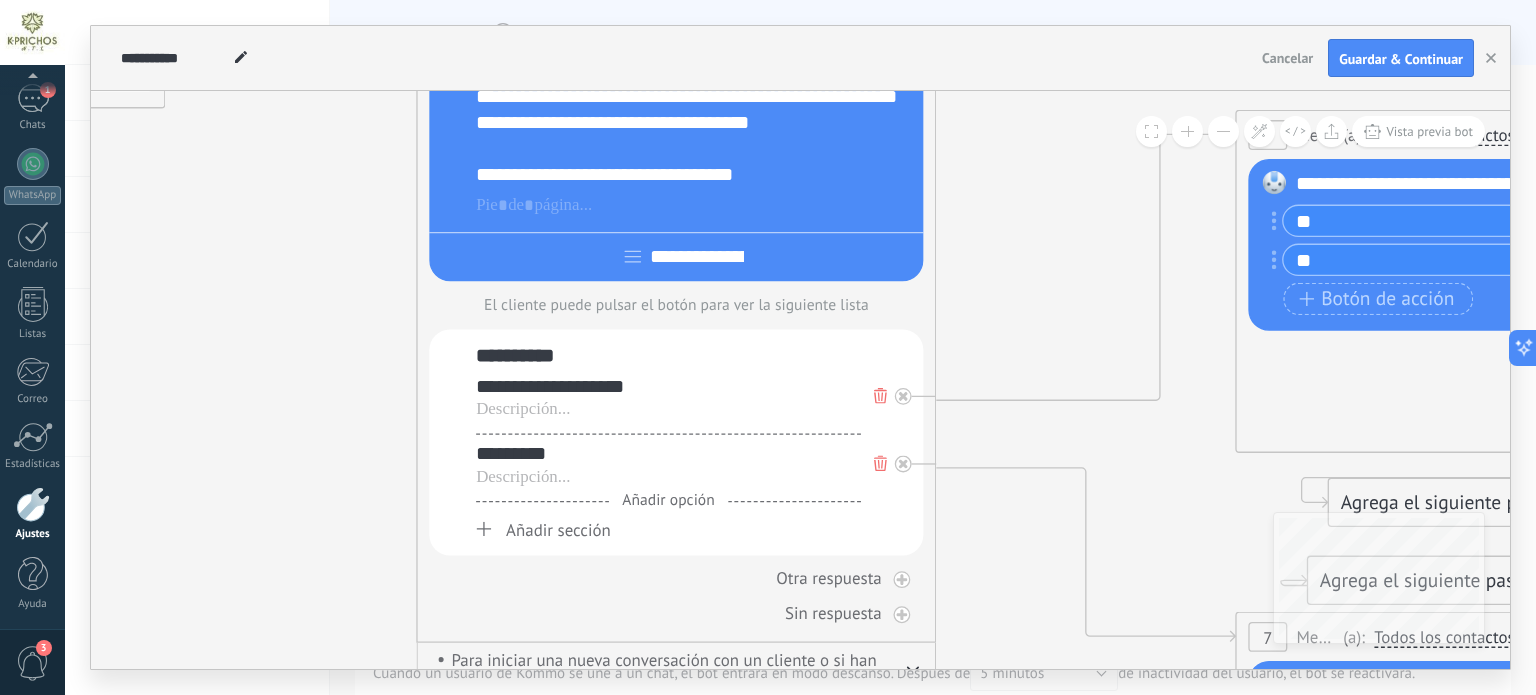 click 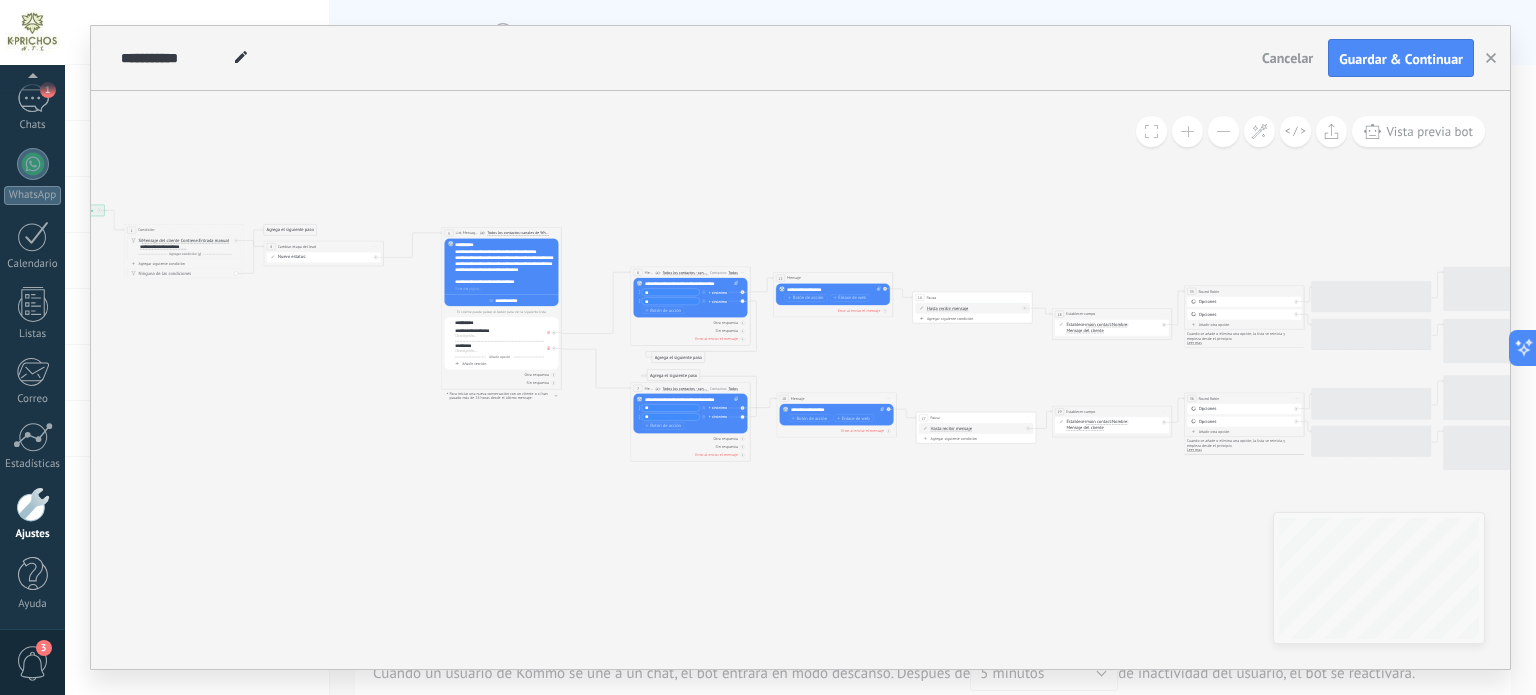 drag, startPoint x: 1288, startPoint y: 391, endPoint x: 570, endPoint y: 287, distance: 725.4929 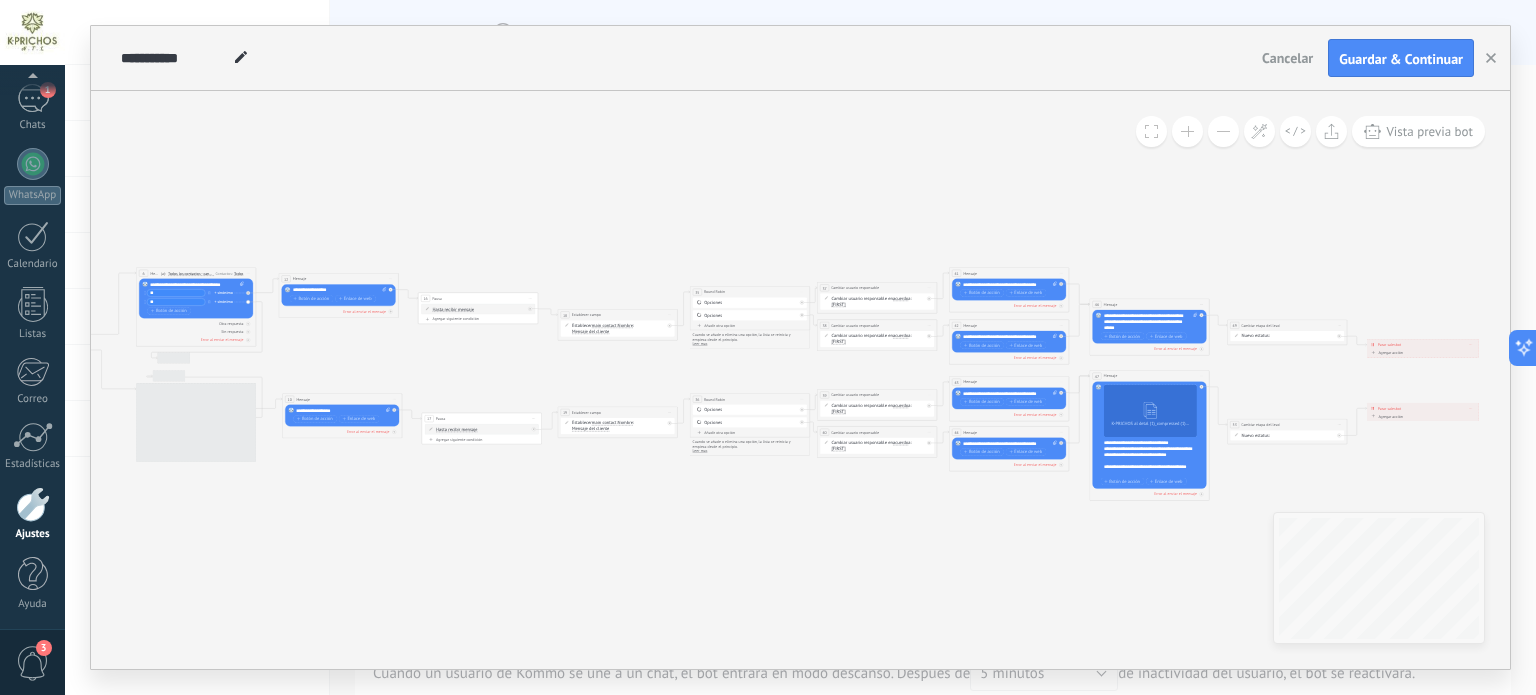 drag, startPoint x: 1148, startPoint y: 331, endPoint x: 1093, endPoint y: 399, distance: 87.458565 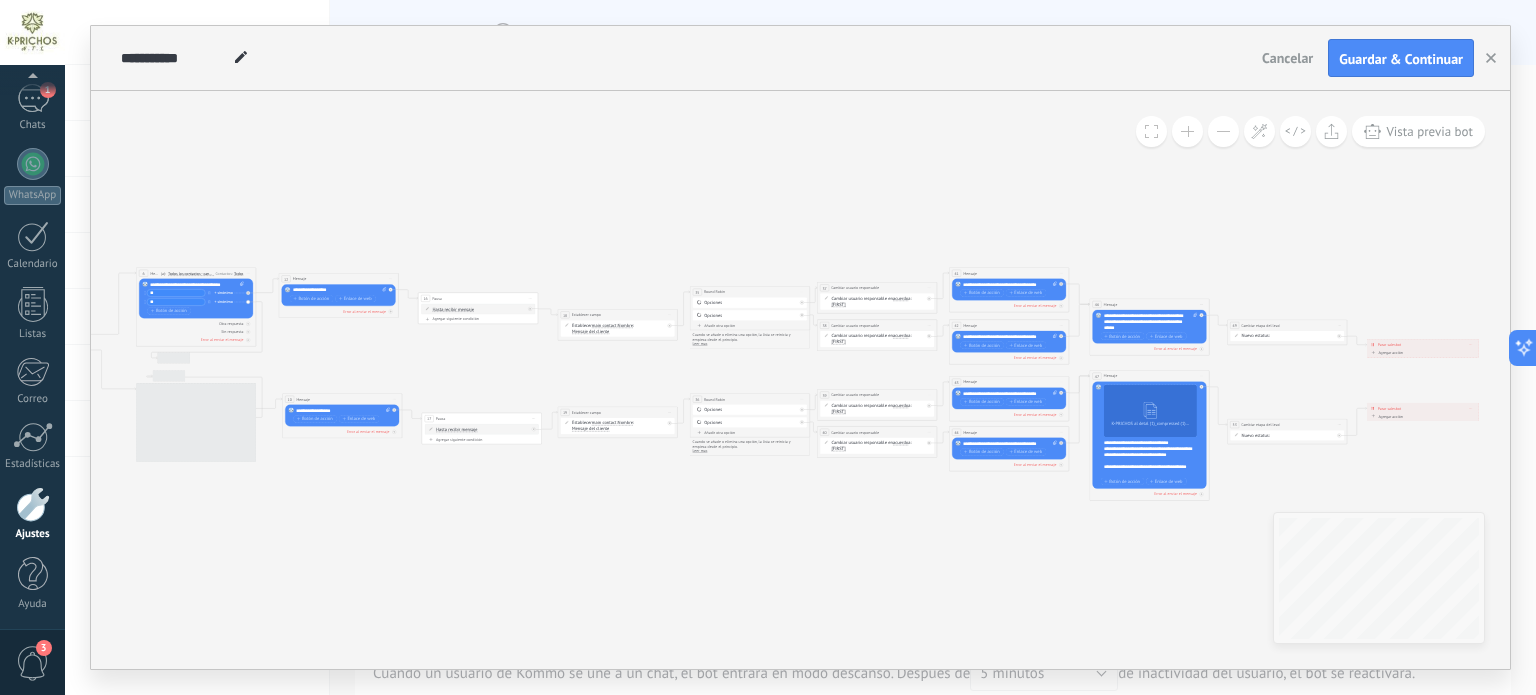 click 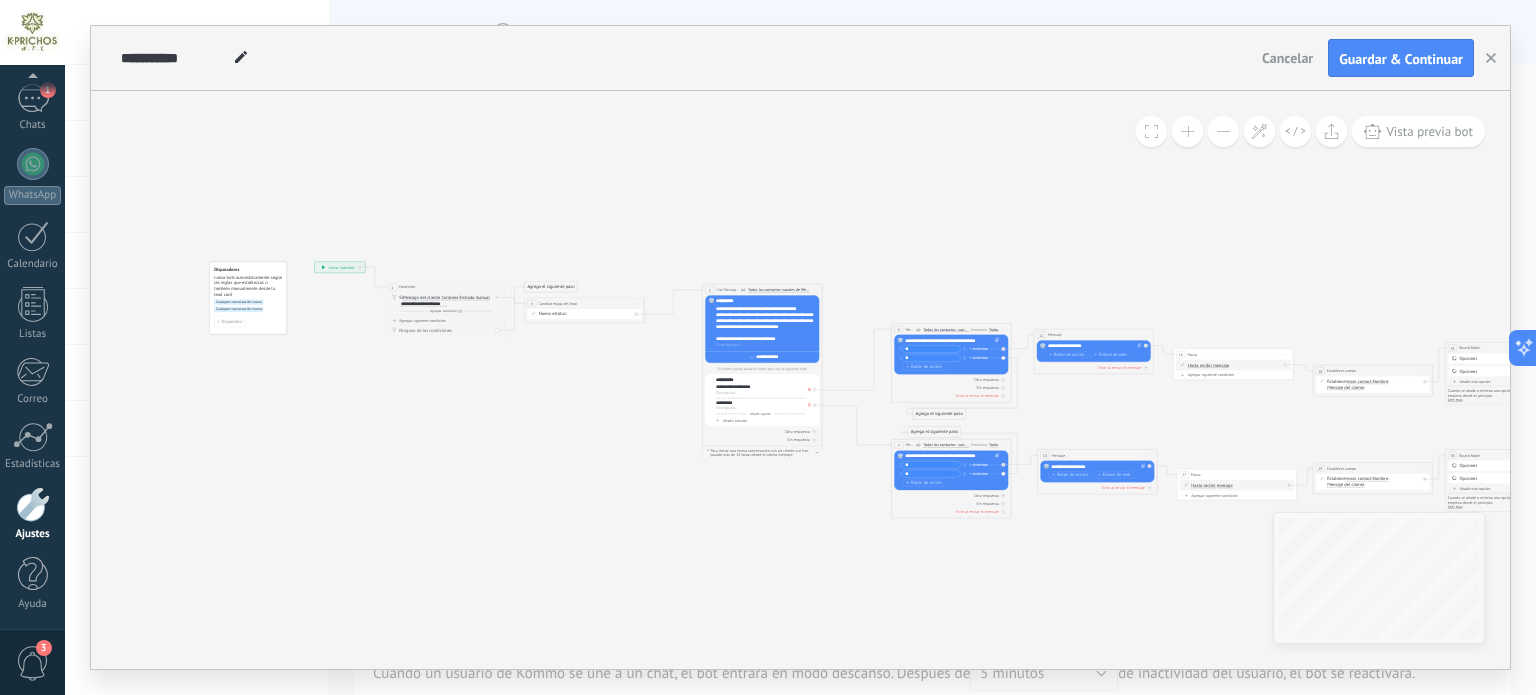 drag, startPoint x: 831, startPoint y: 379, endPoint x: 1092, endPoint y: 412, distance: 263.07794 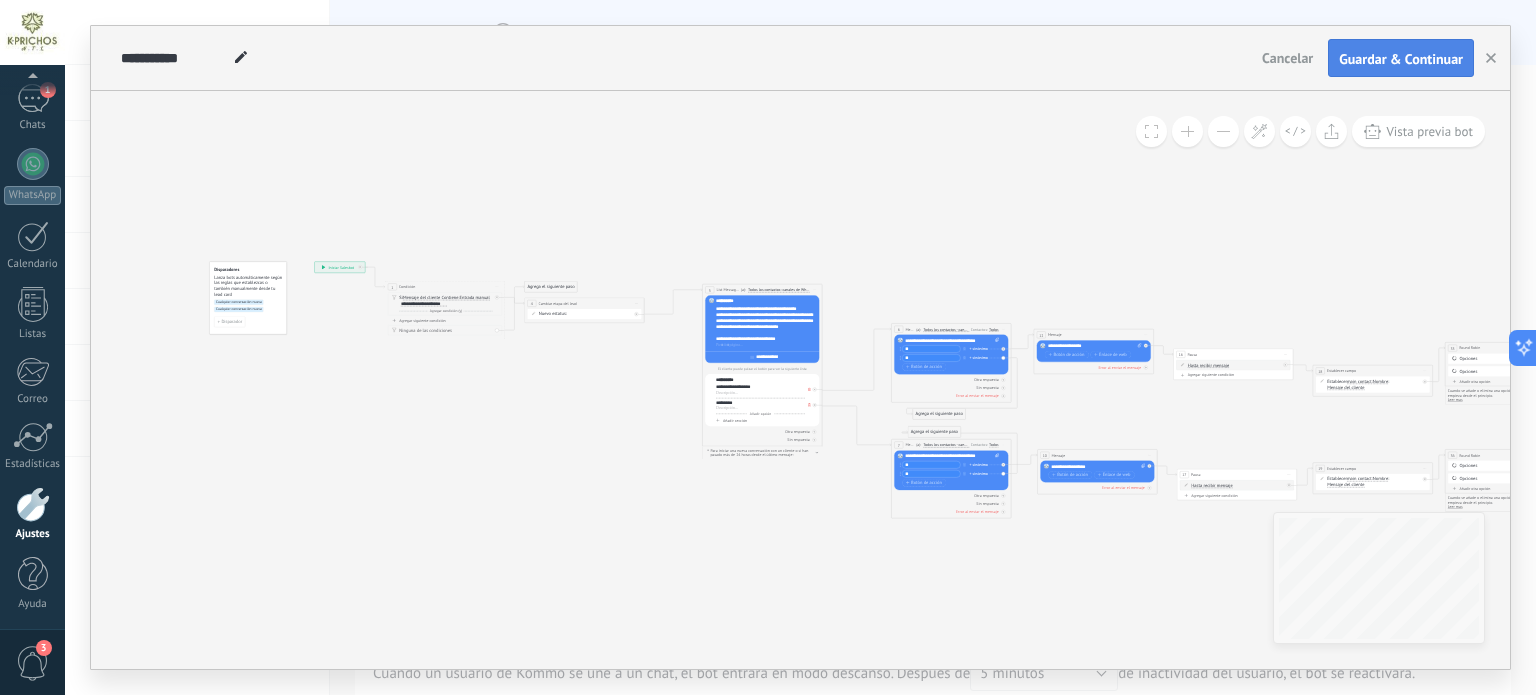 click on "Guardar & Continuar" at bounding box center [1401, 59] 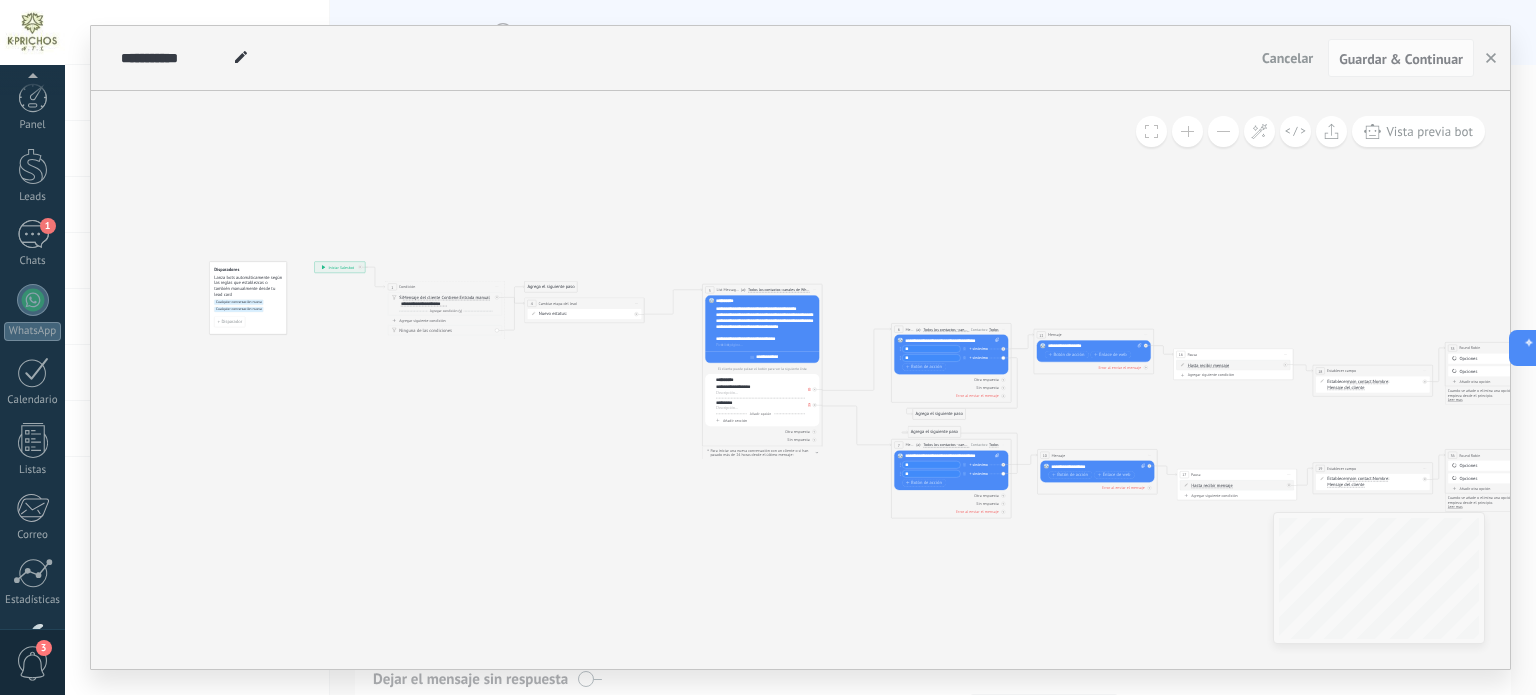 scroll, scrollTop: 0, scrollLeft: 0, axis: both 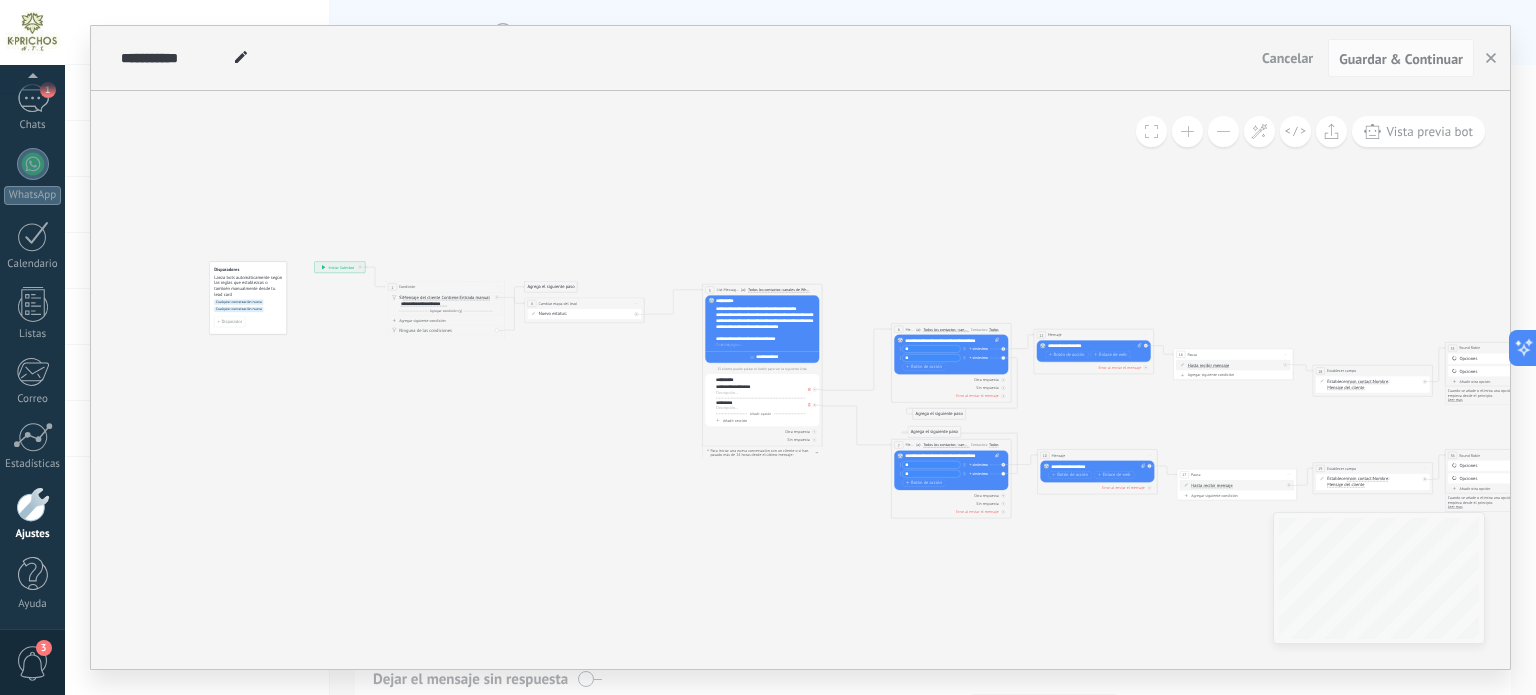 type 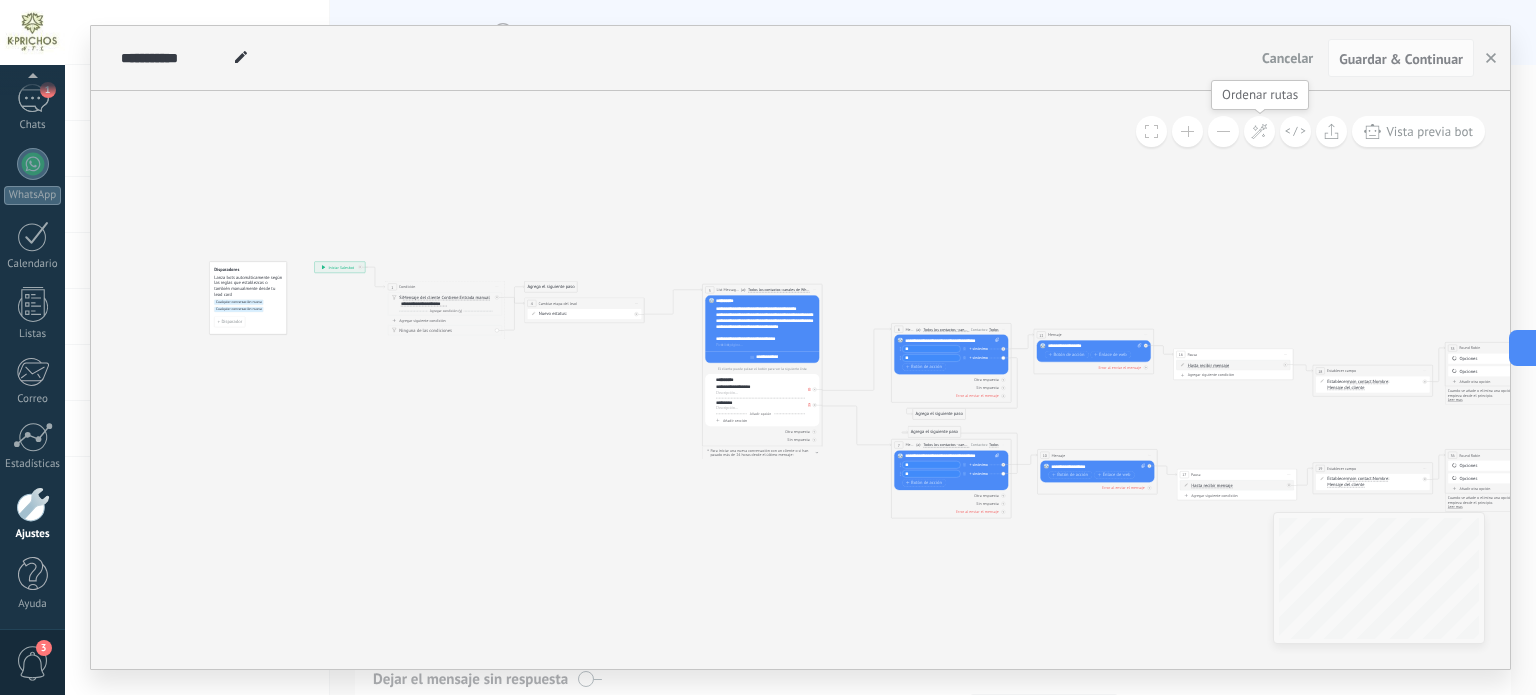 click at bounding box center (1259, 131) 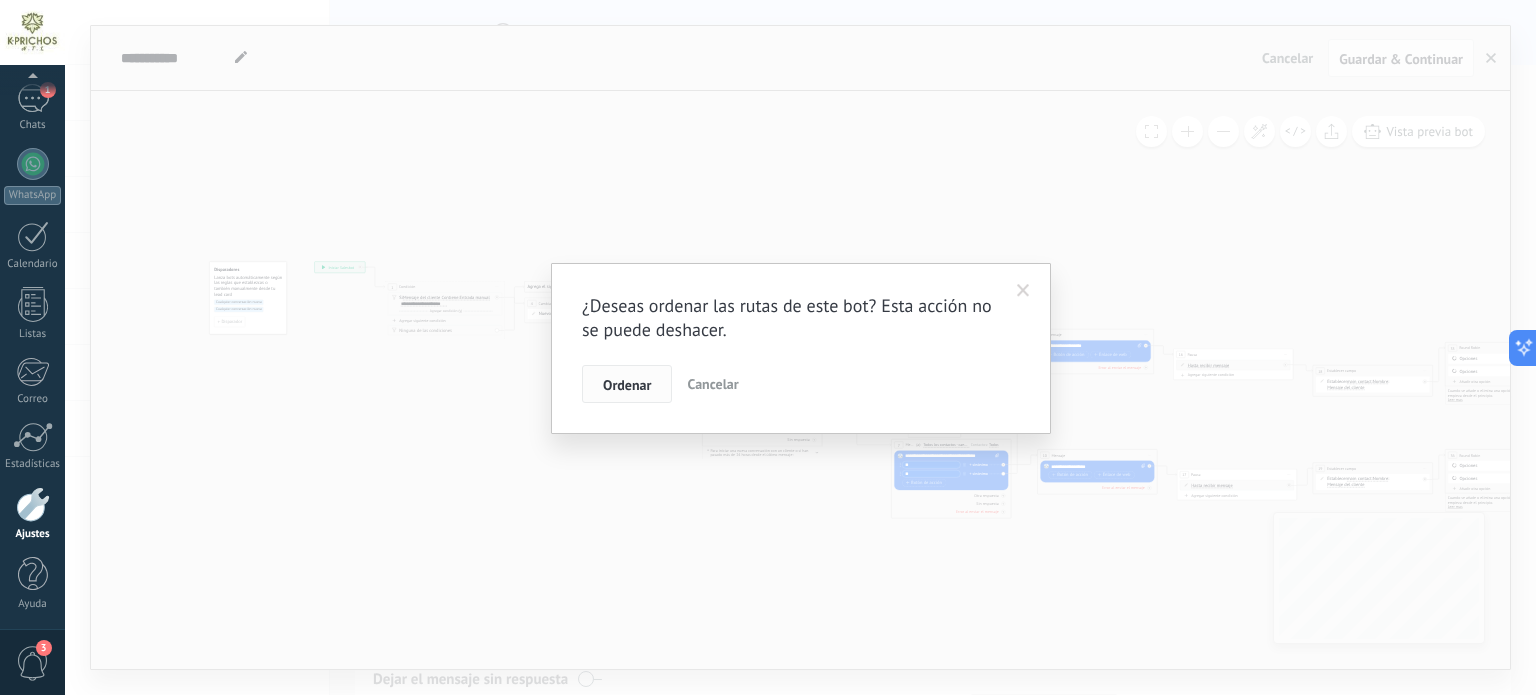 click on "Ordenar" at bounding box center (627, 385) 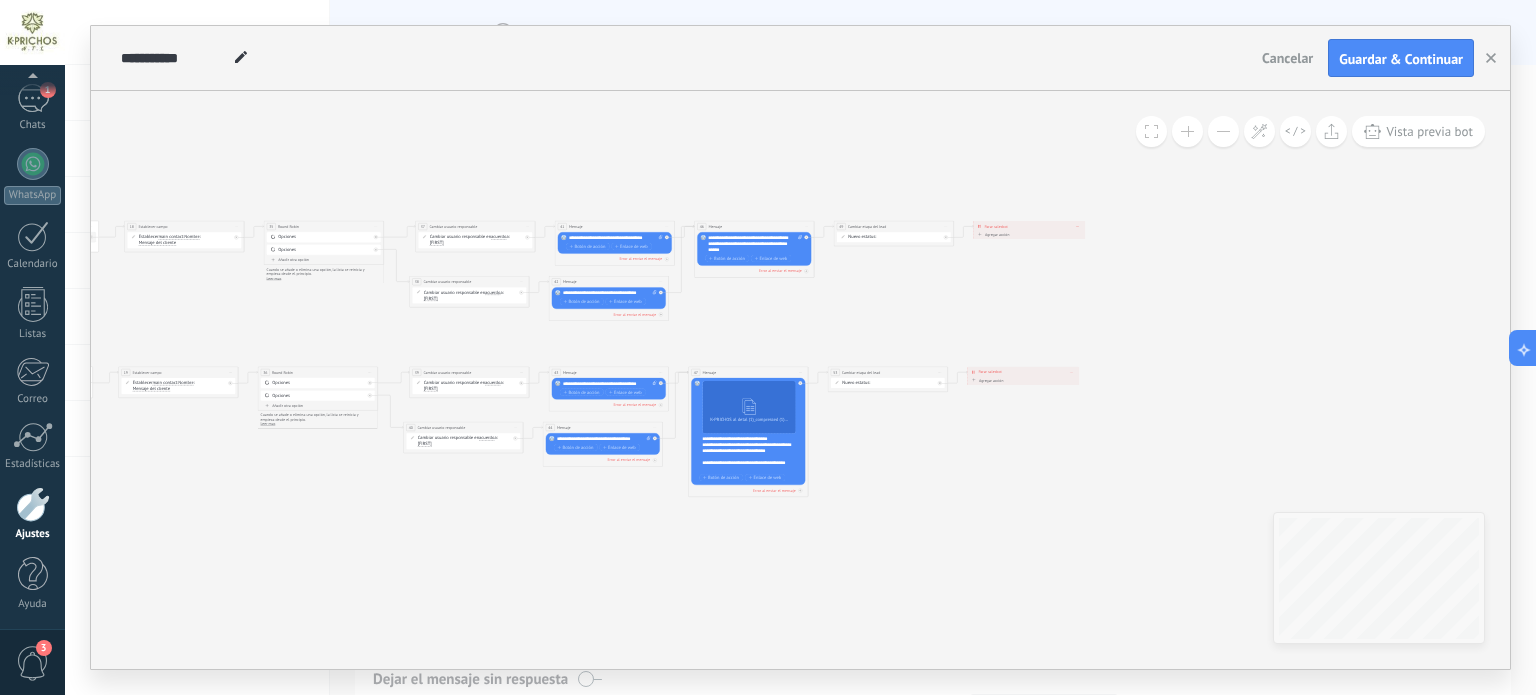 drag, startPoint x: 1052, startPoint y: 321, endPoint x: 92, endPoint y: 292, distance: 960.4379 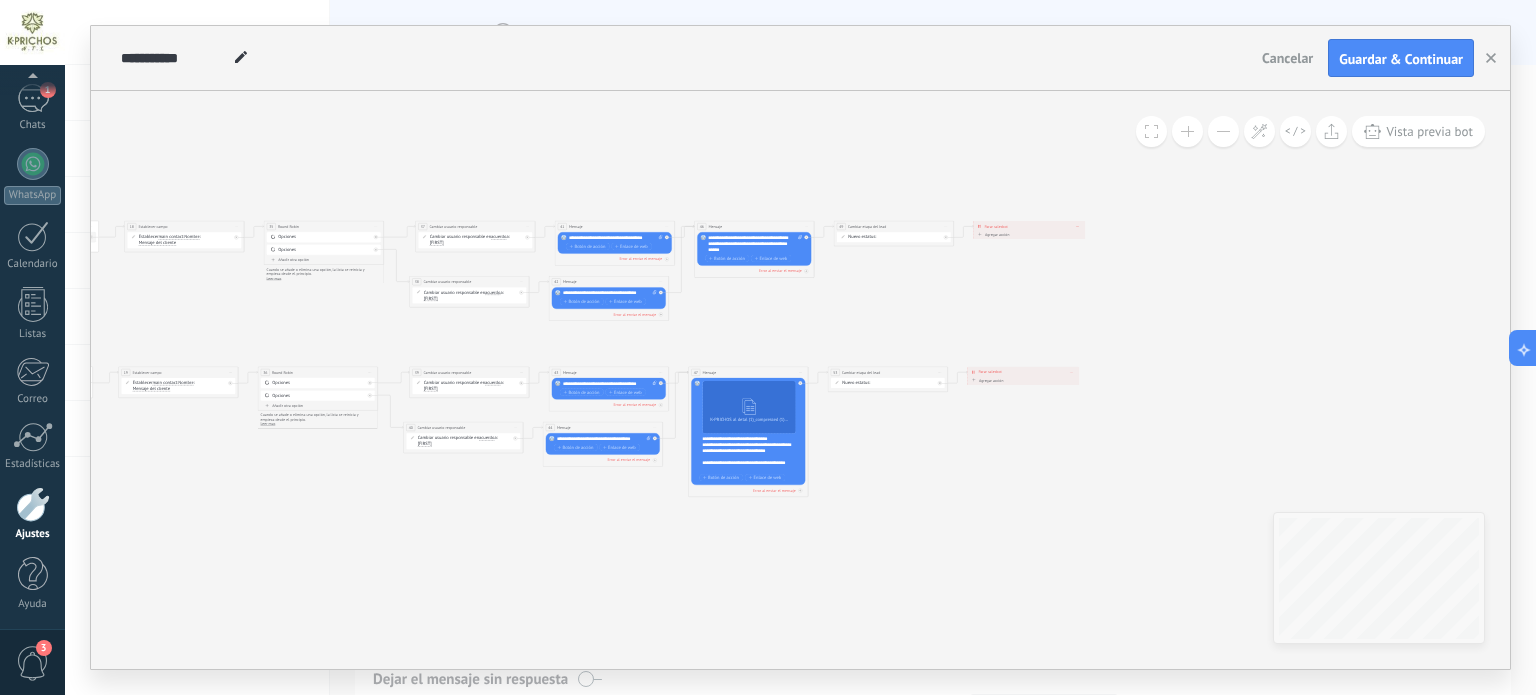 click on "**********" at bounding box center (800, 347) 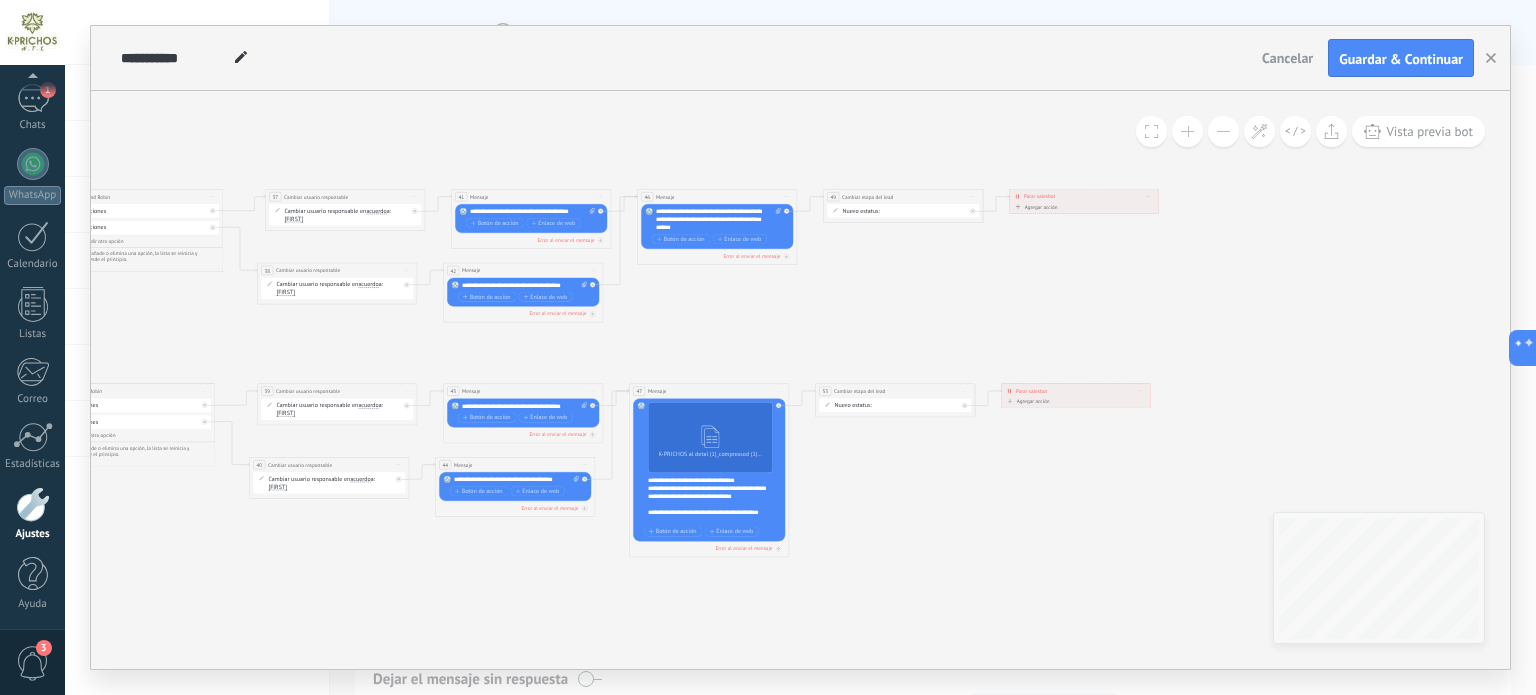 drag, startPoint x: 779, startPoint y: 303, endPoint x: 1311, endPoint y: 279, distance: 532.5411 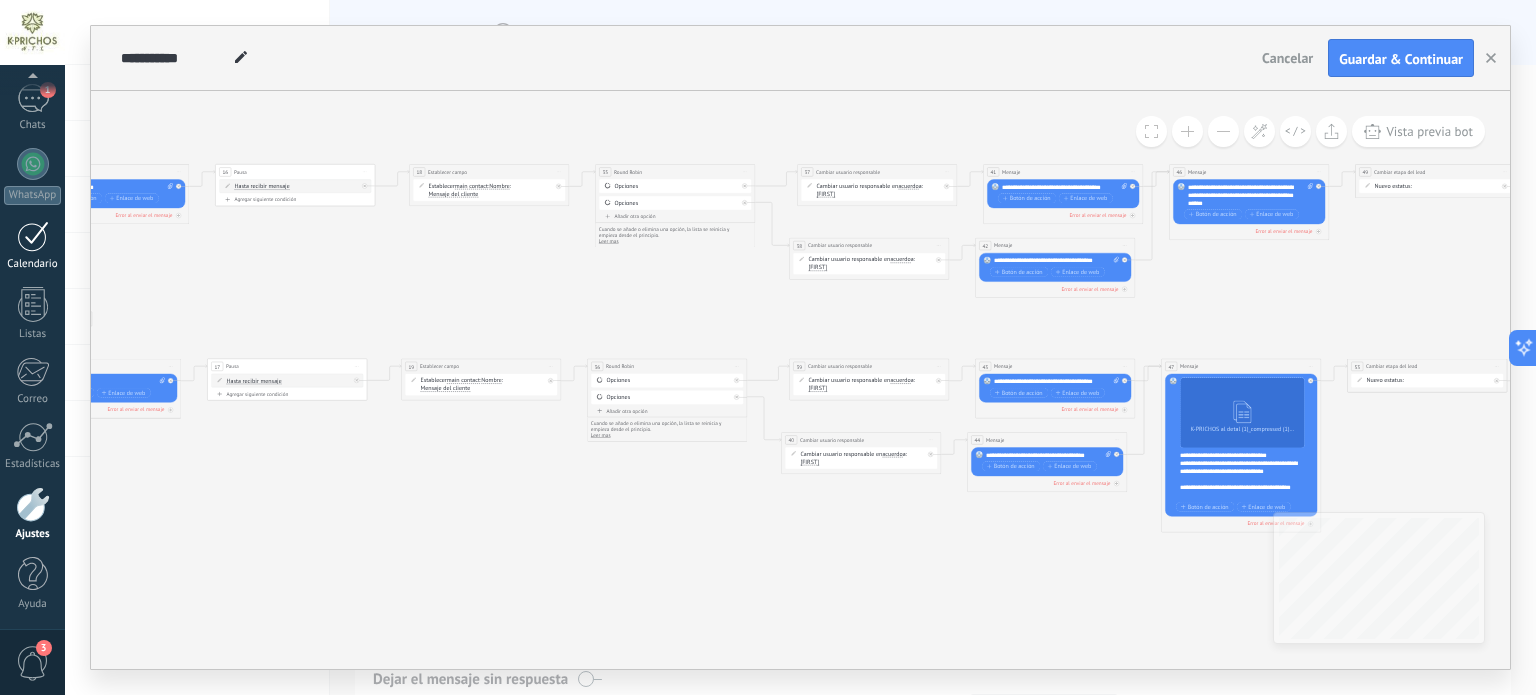 click on "Calendario" at bounding box center [33, 264] 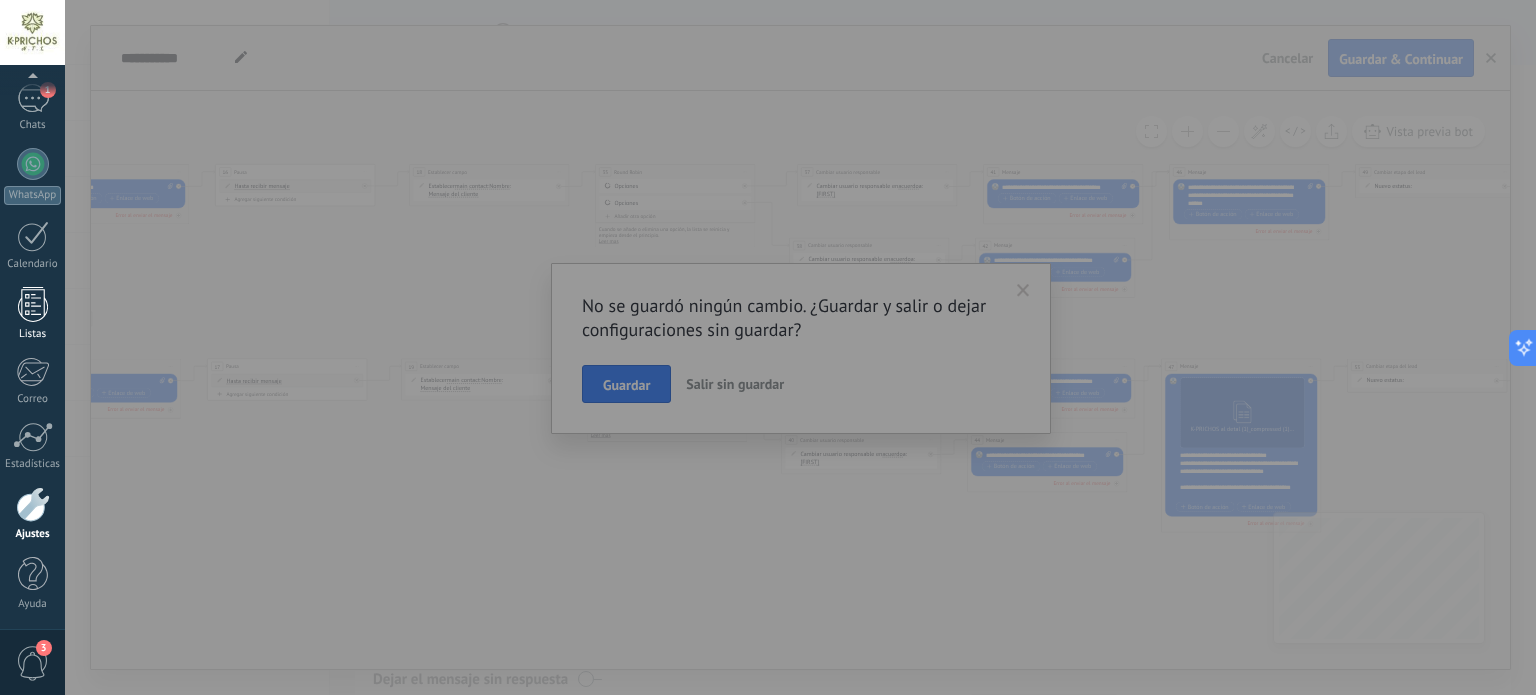 click on "Listas" at bounding box center [32, 314] 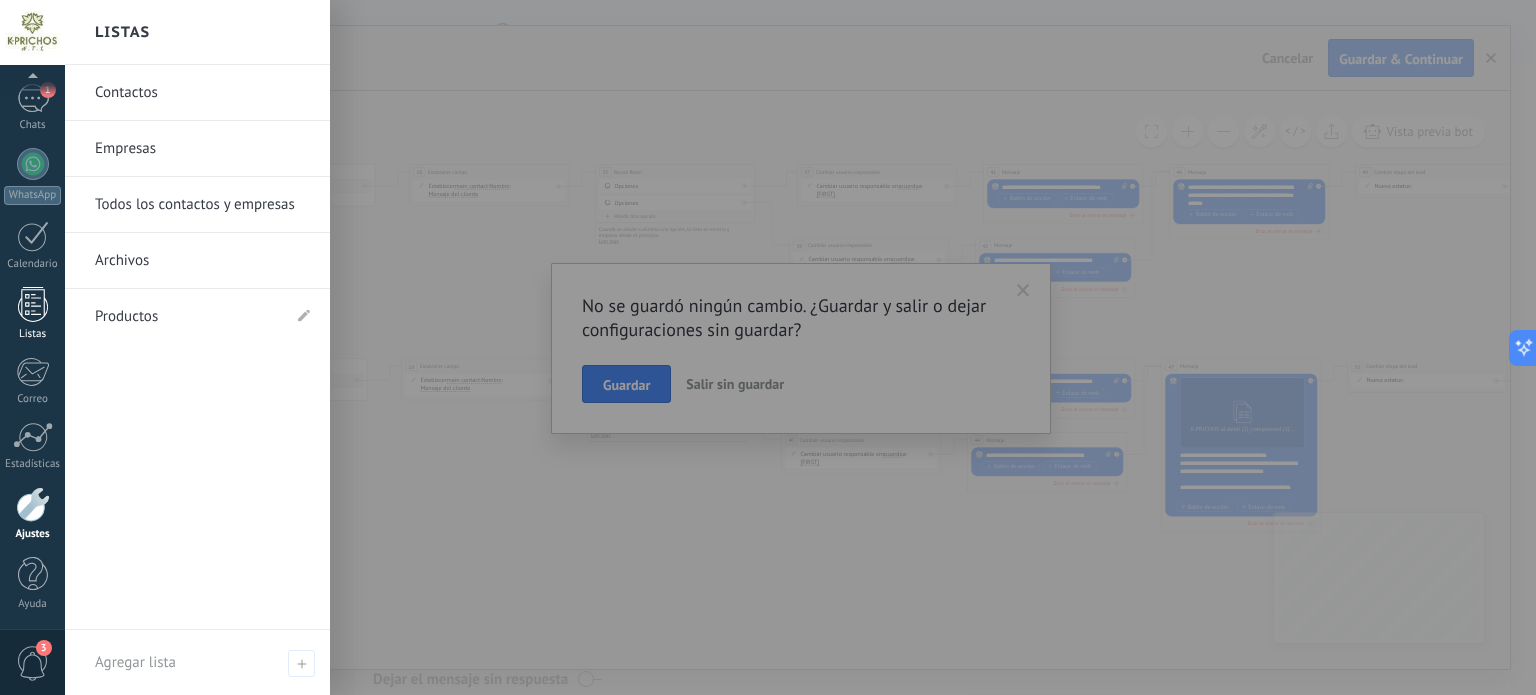 click on "Listas" at bounding box center (32, 314) 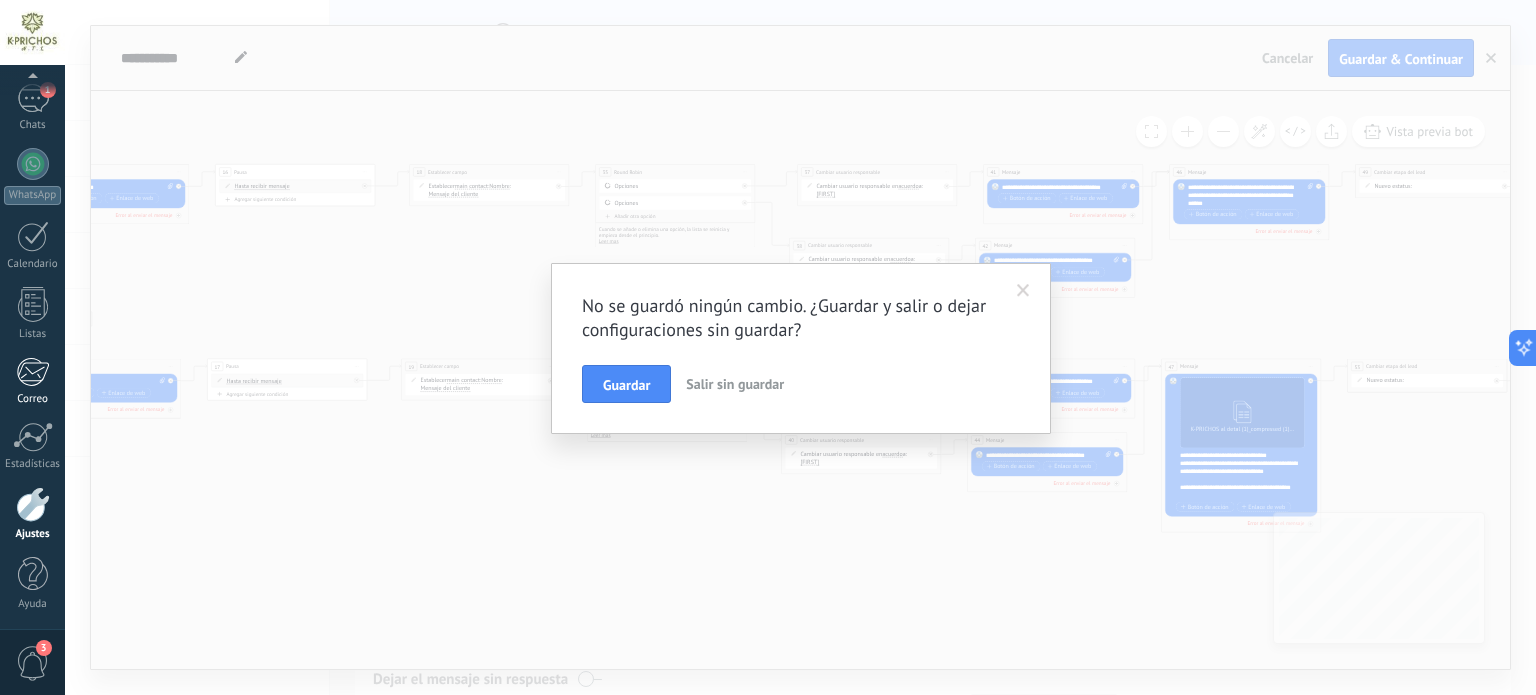 click on "Correo" at bounding box center (33, 399) 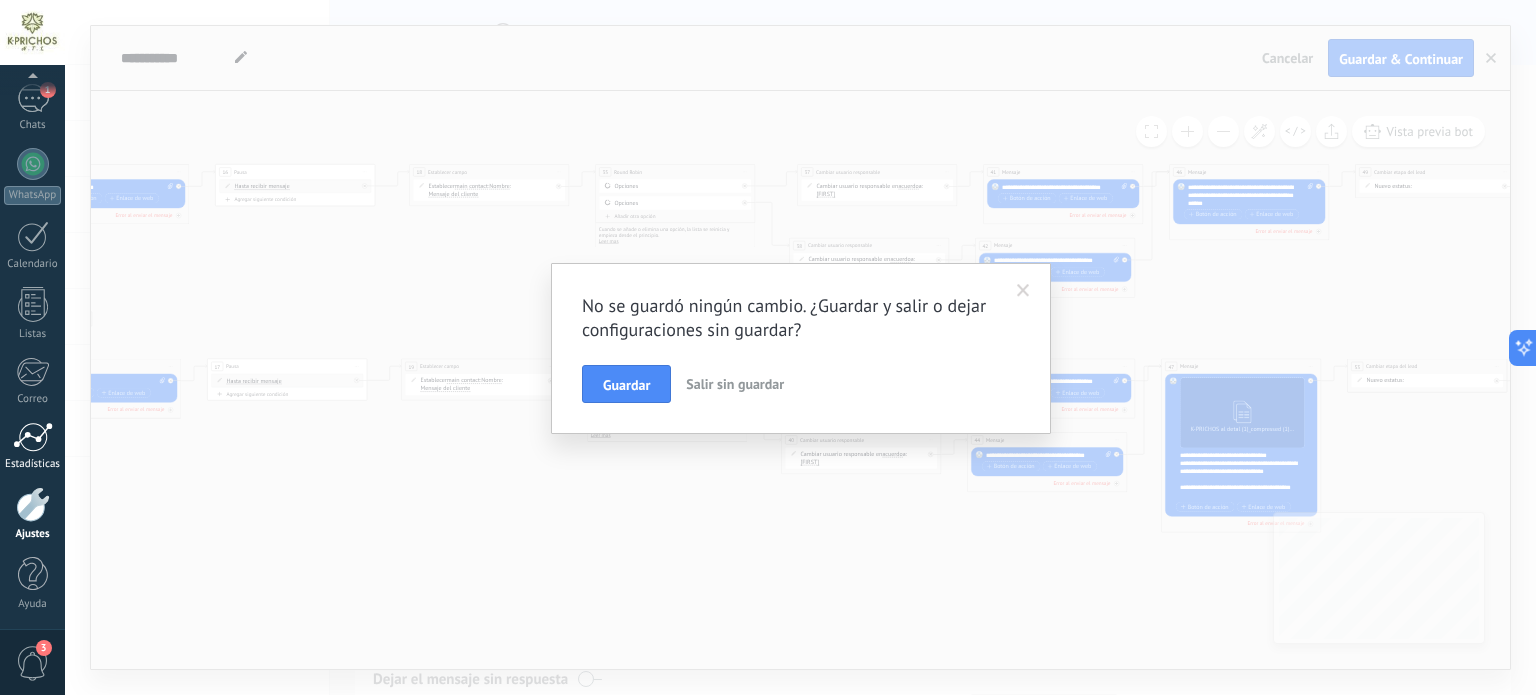 click at bounding box center [33, 437] 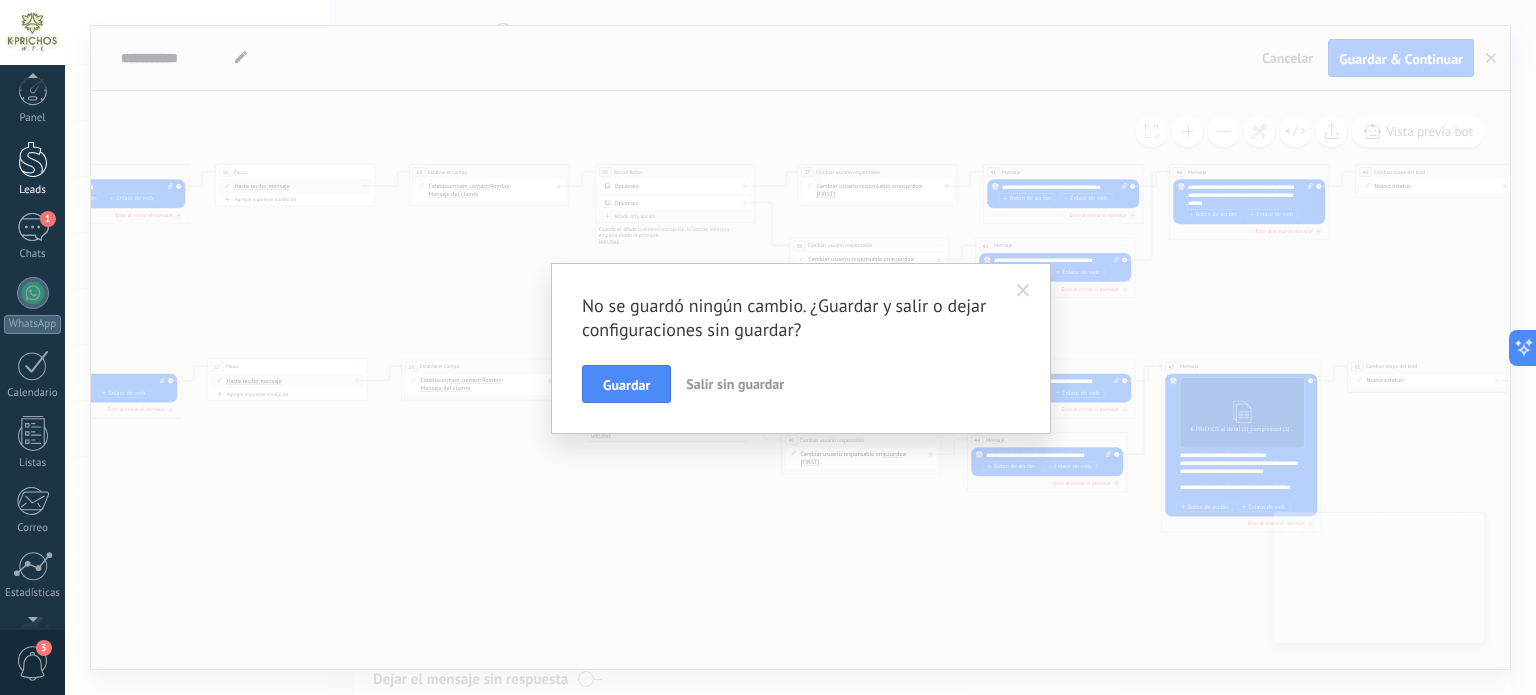 scroll, scrollTop: 0, scrollLeft: 0, axis: both 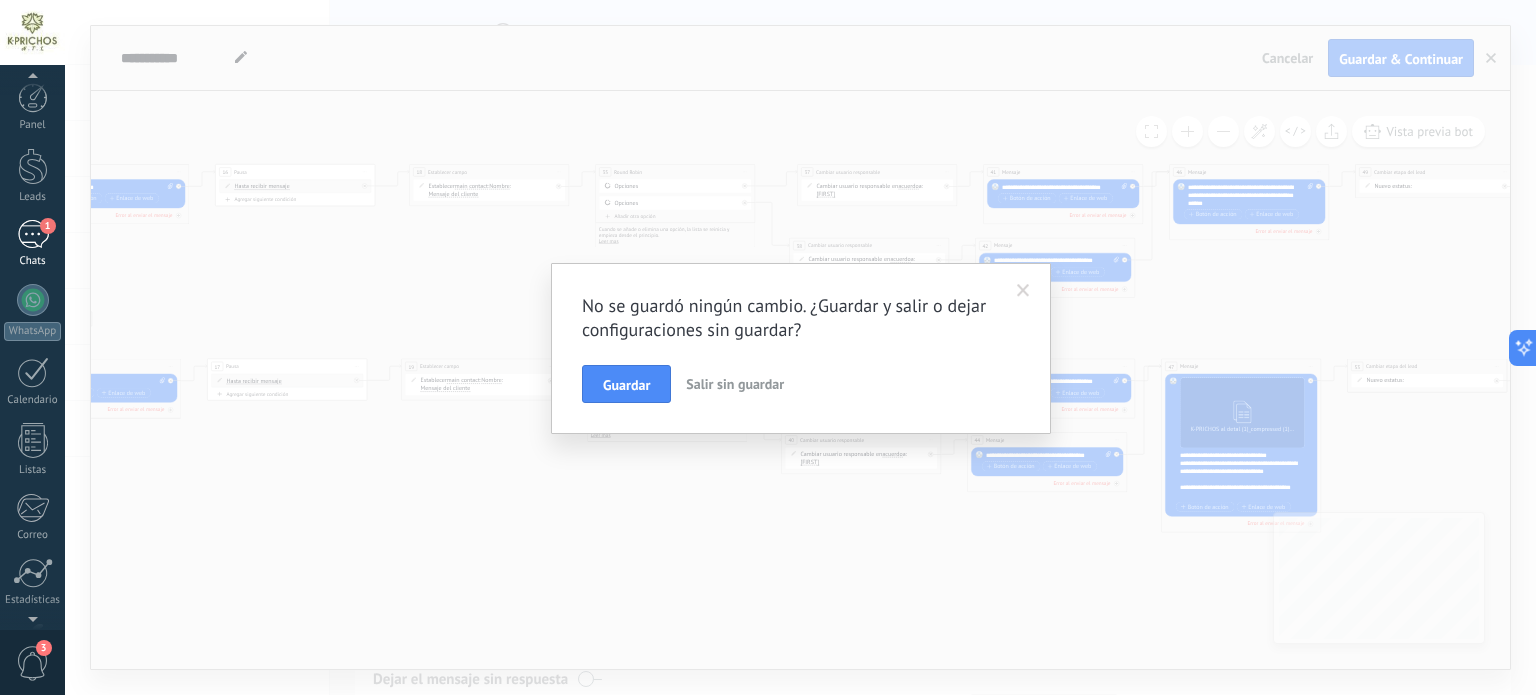 click on "1" at bounding box center [33, 234] 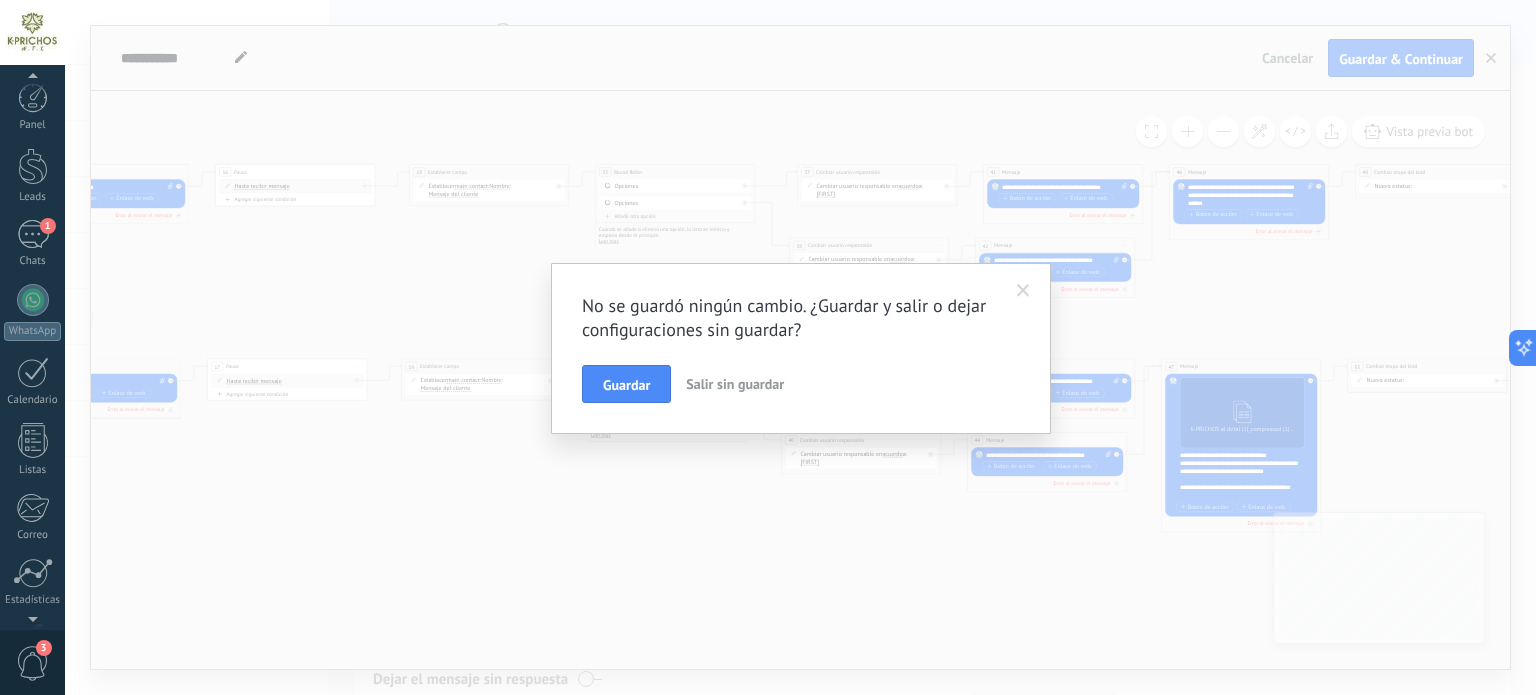 scroll, scrollTop: 136, scrollLeft: 0, axis: vertical 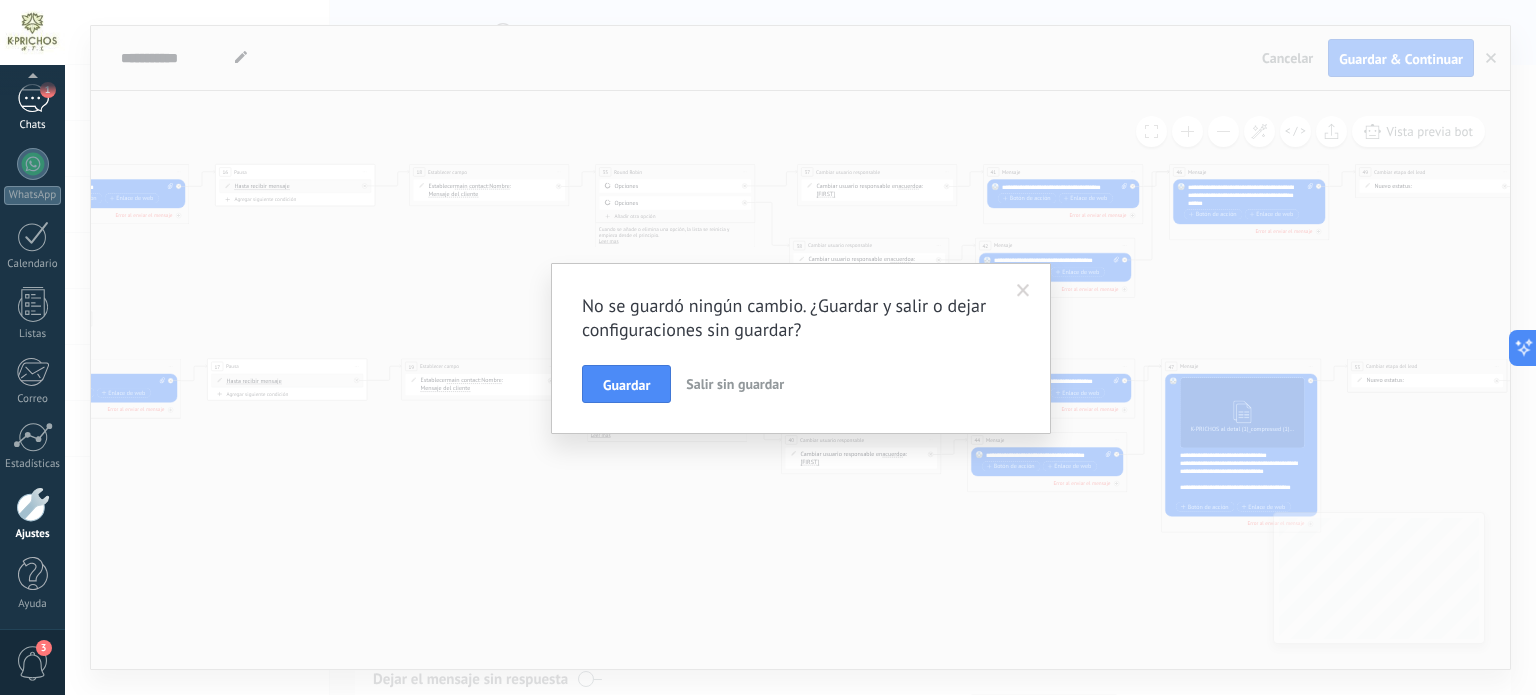 click on "1" at bounding box center (33, 98) 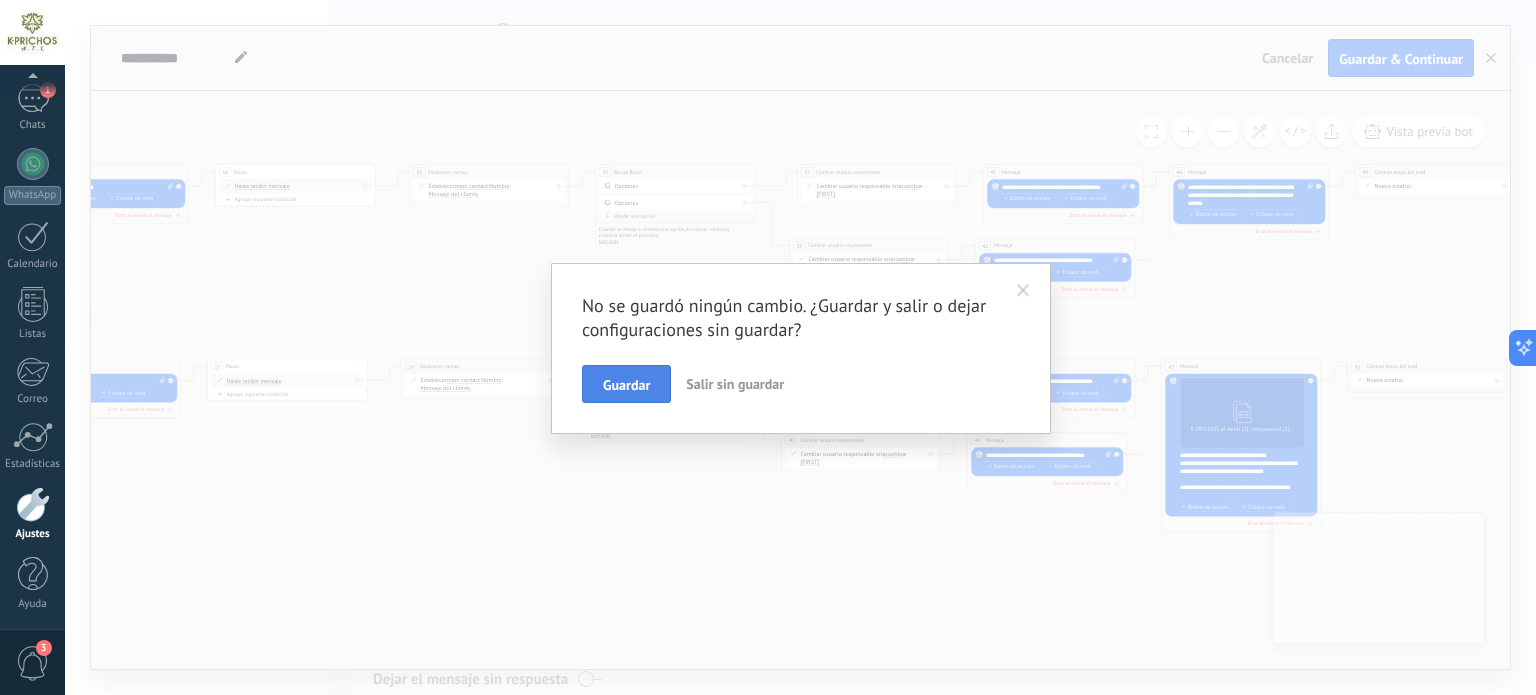 click on "Guardar" at bounding box center [626, 385] 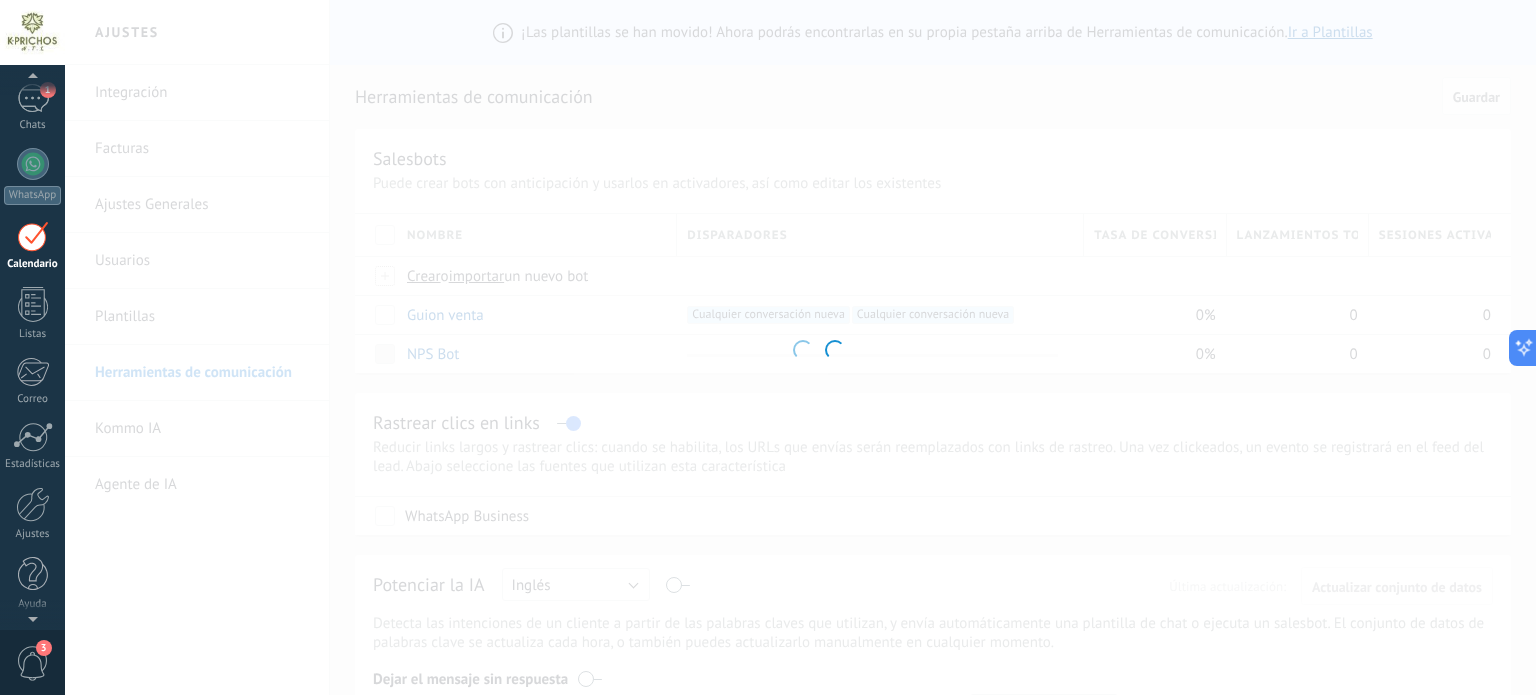 scroll, scrollTop: 56, scrollLeft: 0, axis: vertical 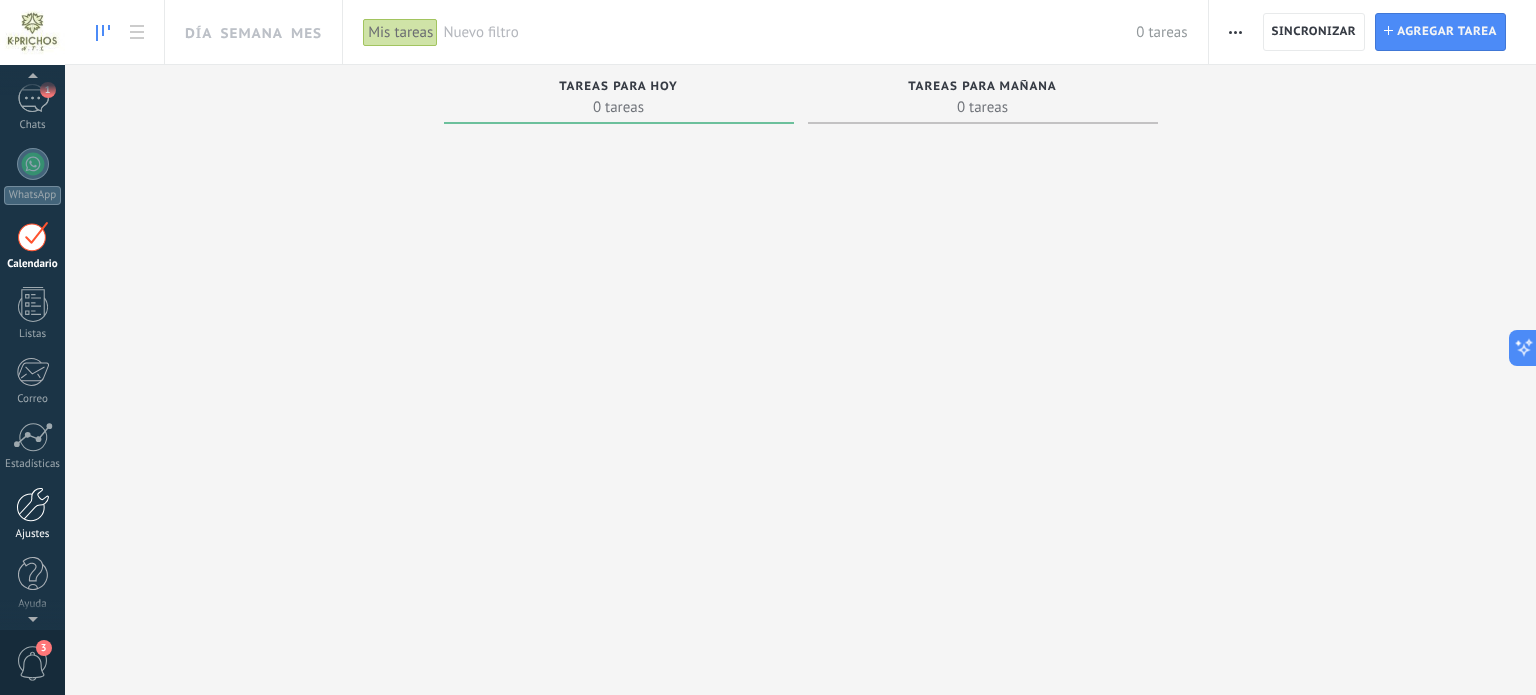 click on "Ajustes" at bounding box center (32, 514) 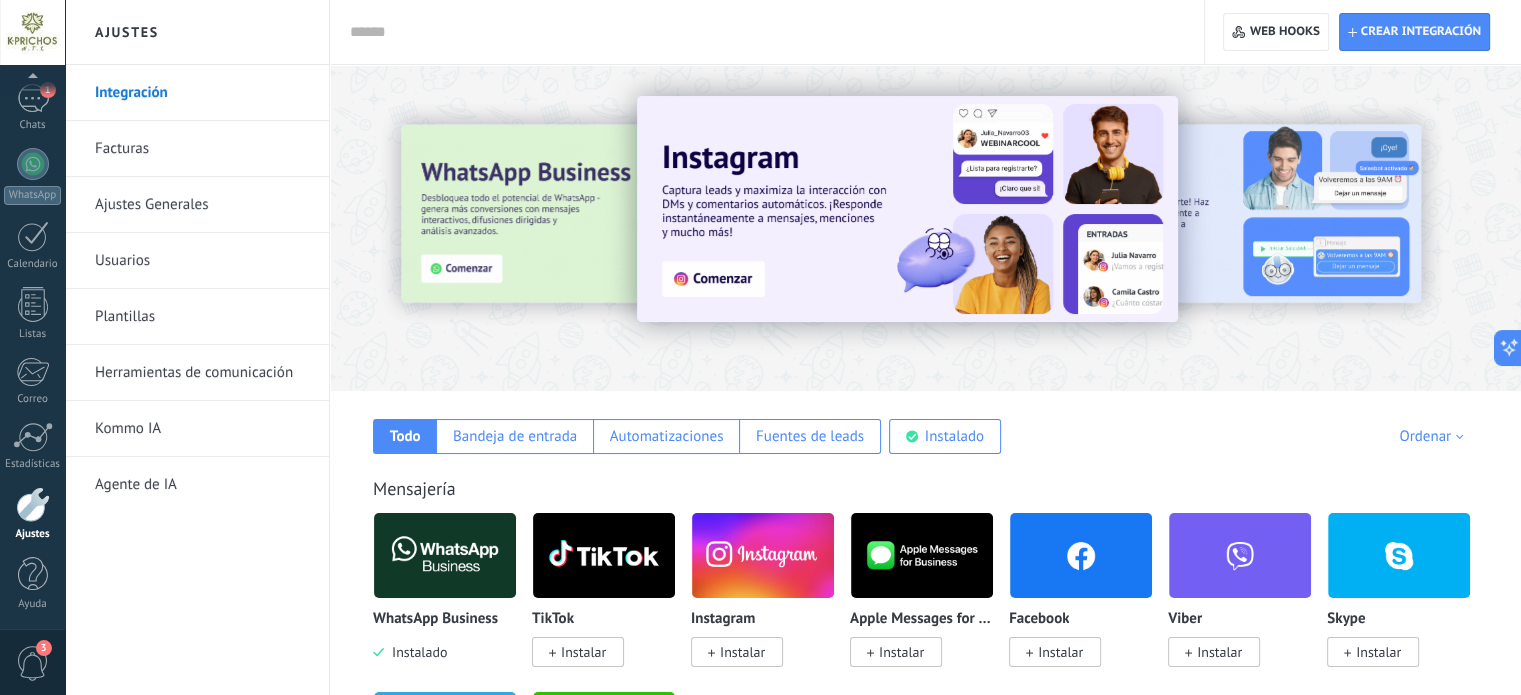 click on "Herramientas de comunicación" at bounding box center (202, 373) 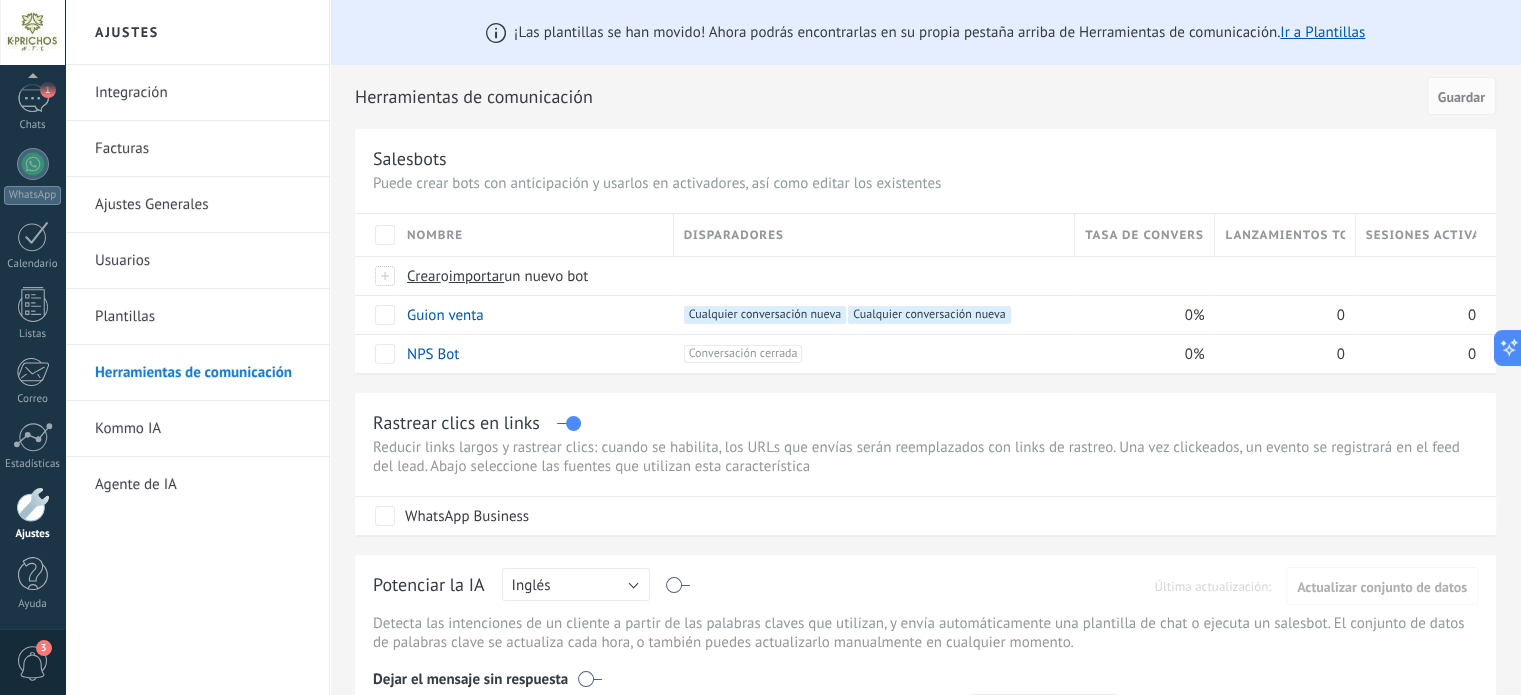 click on "Plantillas" at bounding box center [202, 317] 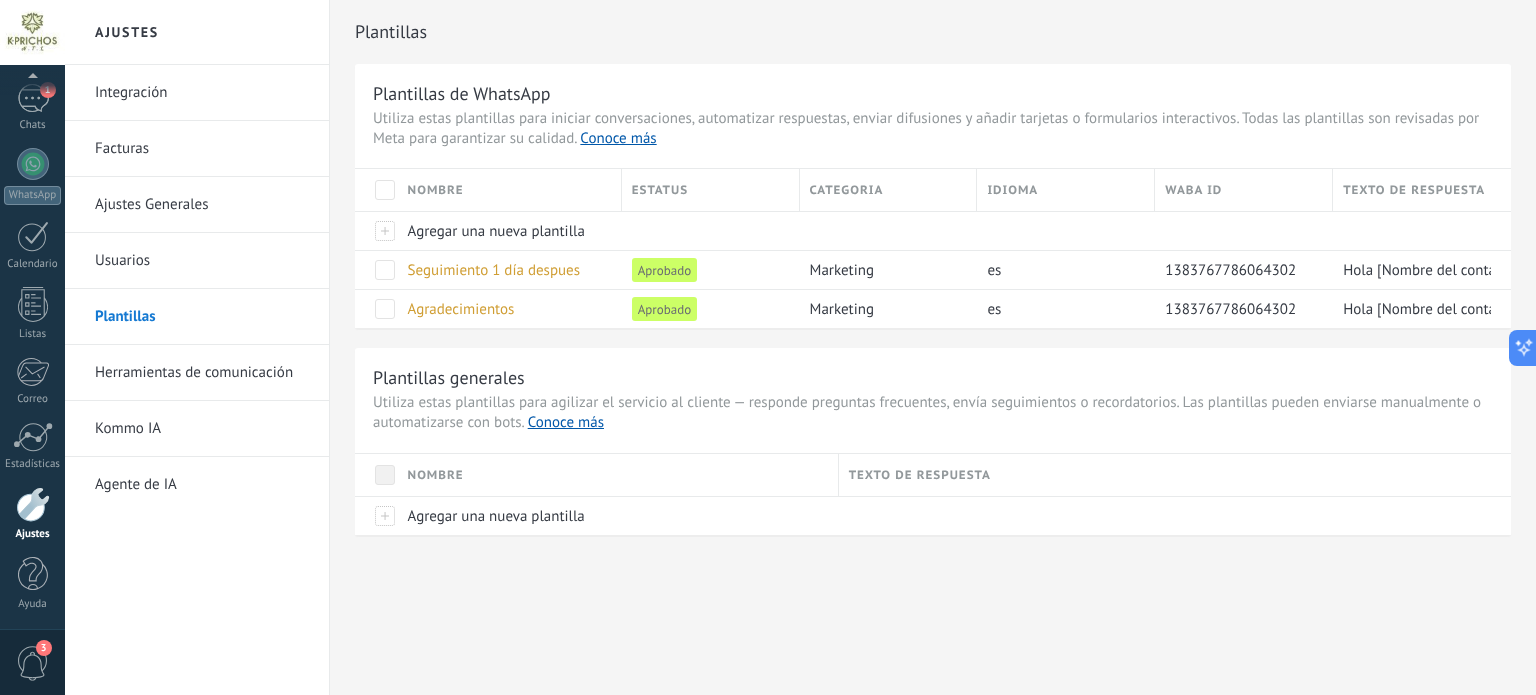 click on "Herramientas de comunicación" at bounding box center [202, 373] 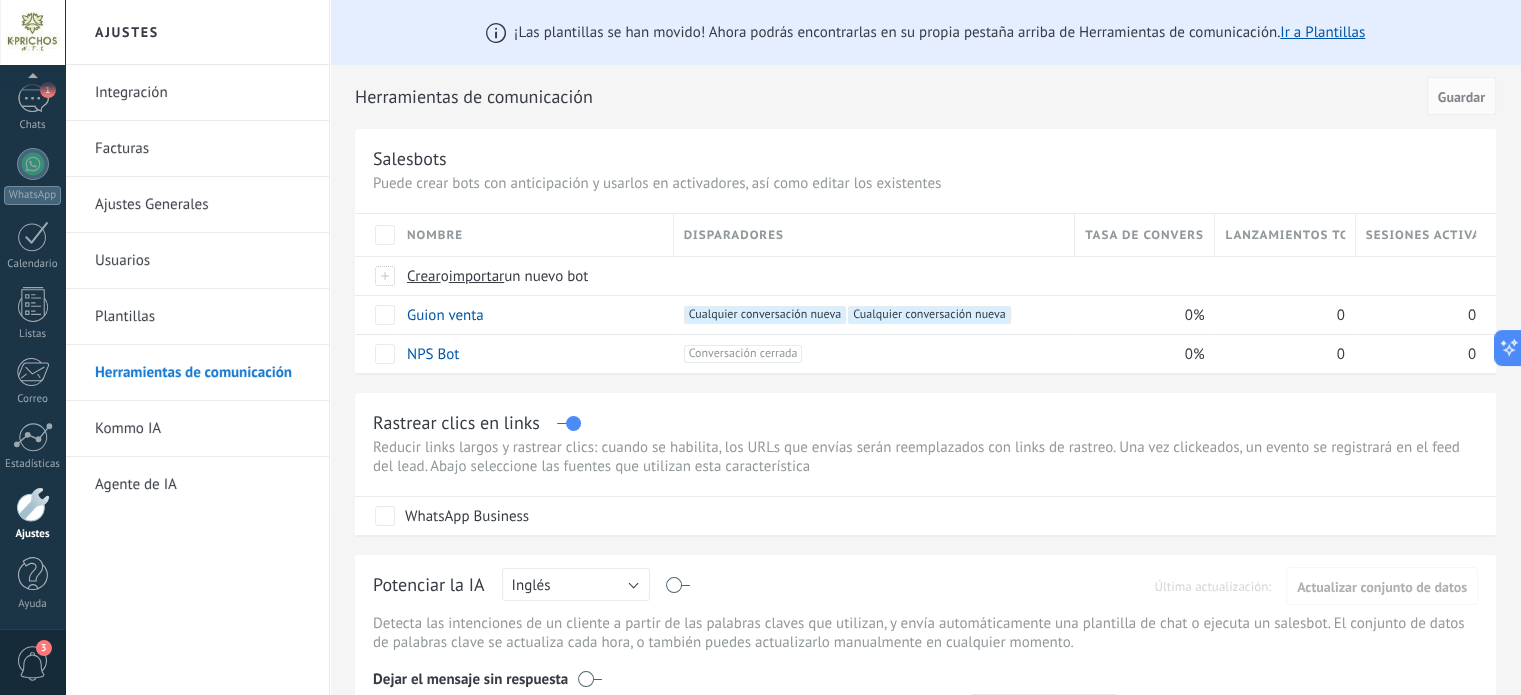 click on "Kommo IA" at bounding box center [202, 429] 